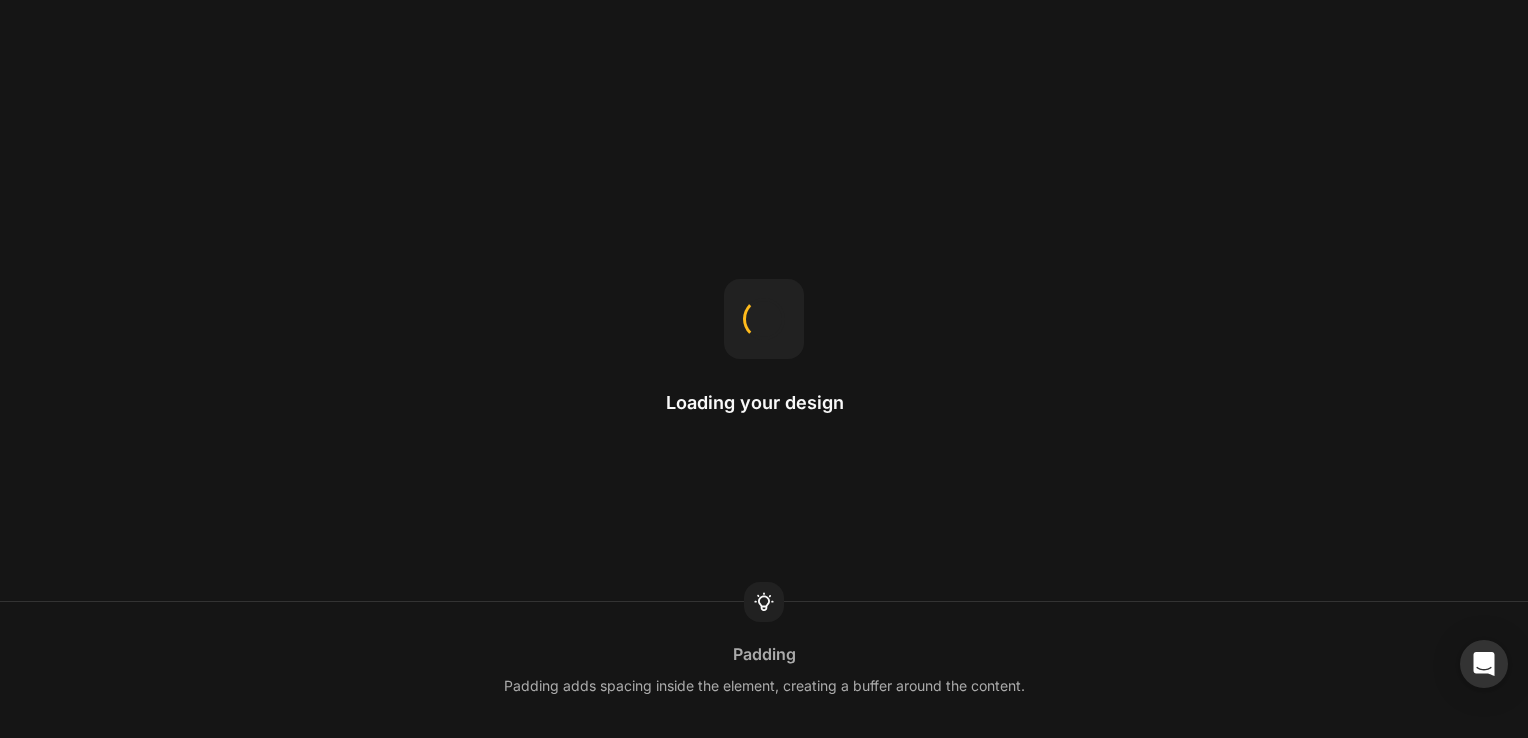 scroll, scrollTop: 0, scrollLeft: 0, axis: both 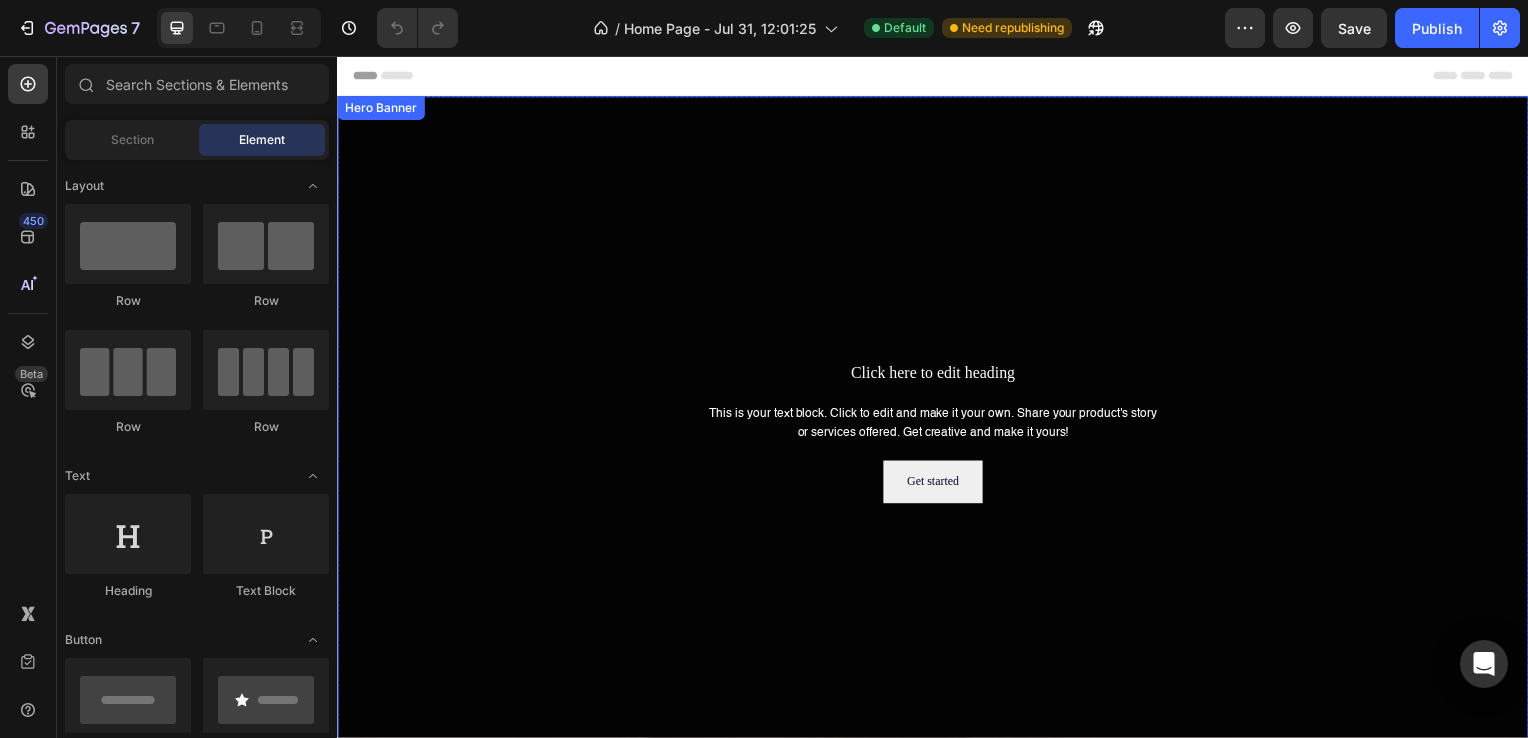 click at bounding box center (937, 434) 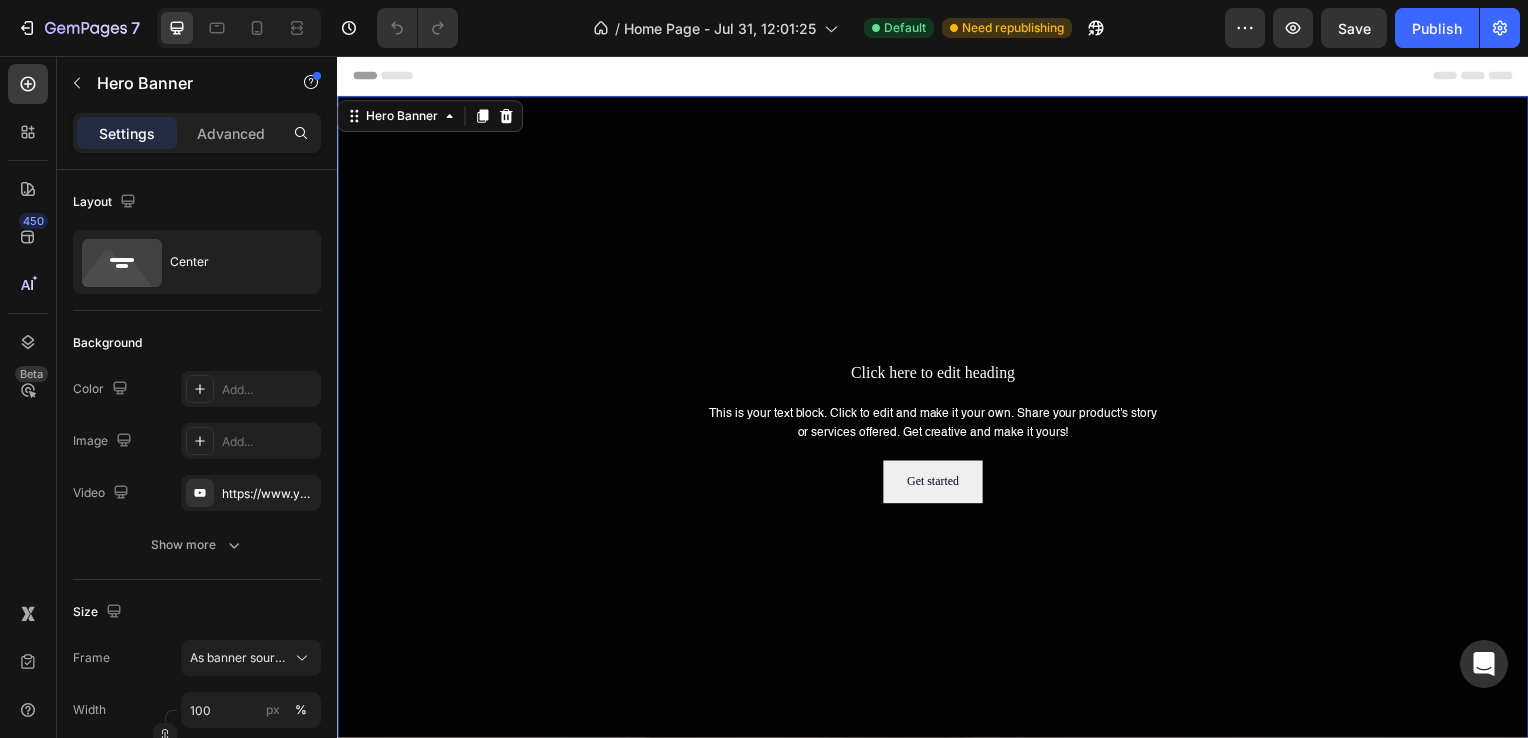 click at bounding box center [937, 434] 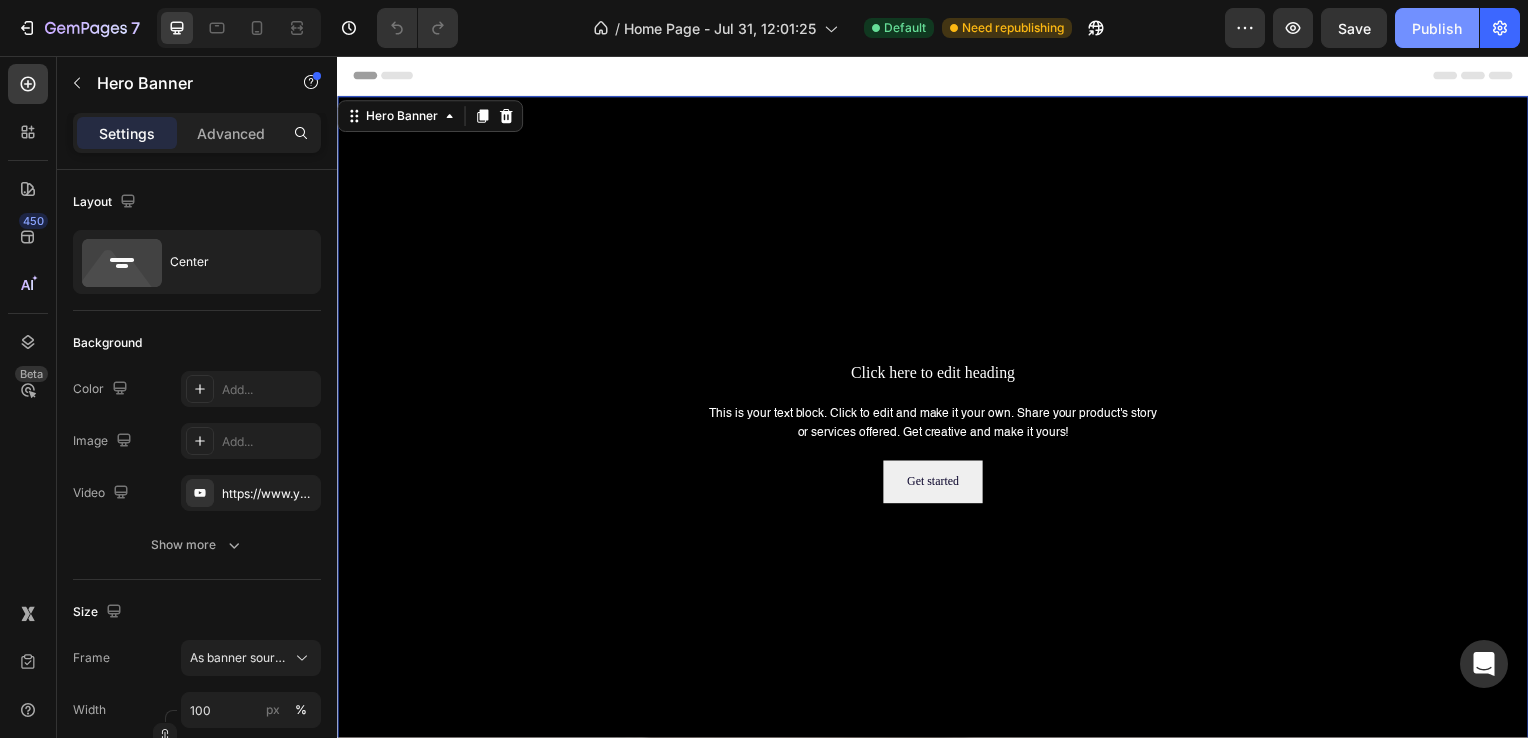 click on "Publish" at bounding box center (1437, 28) 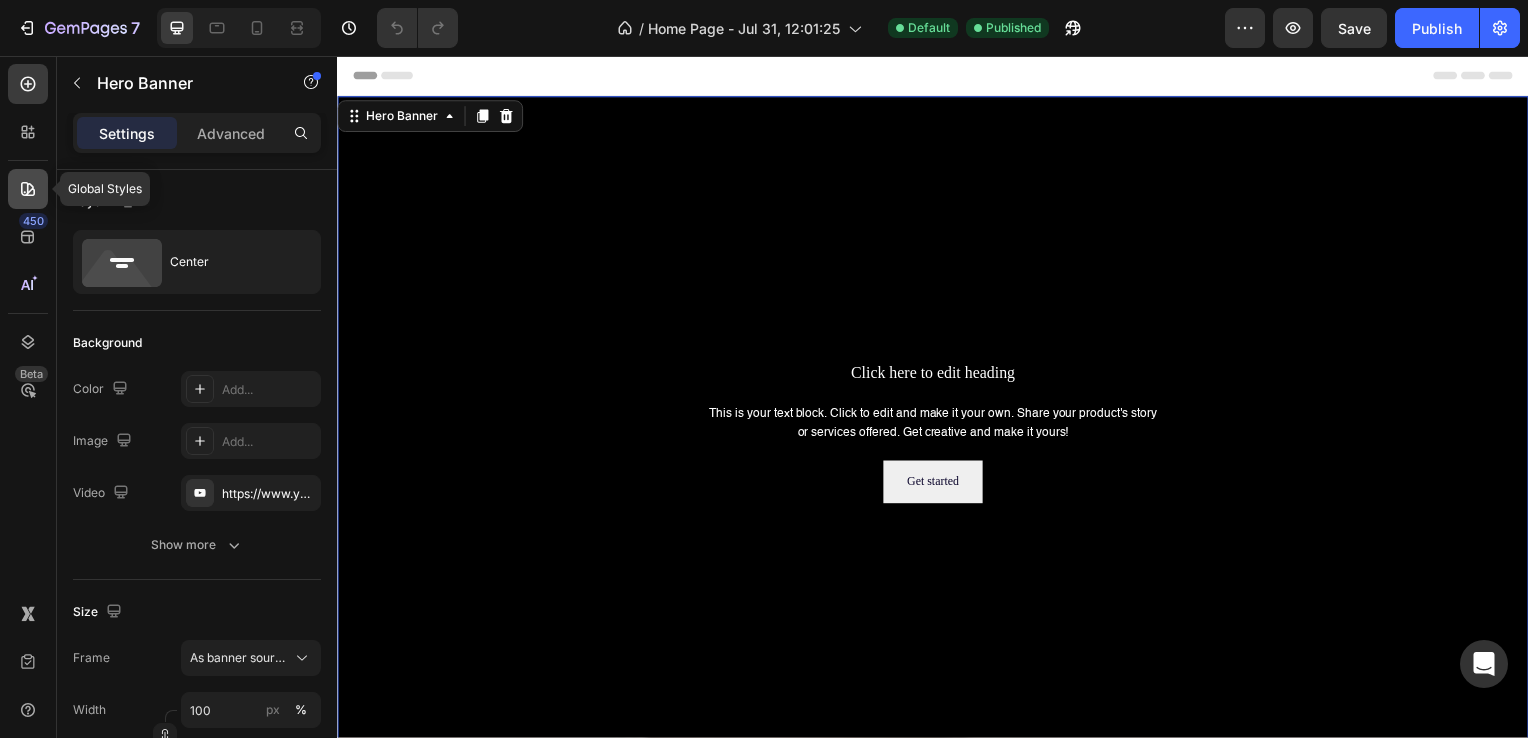 click 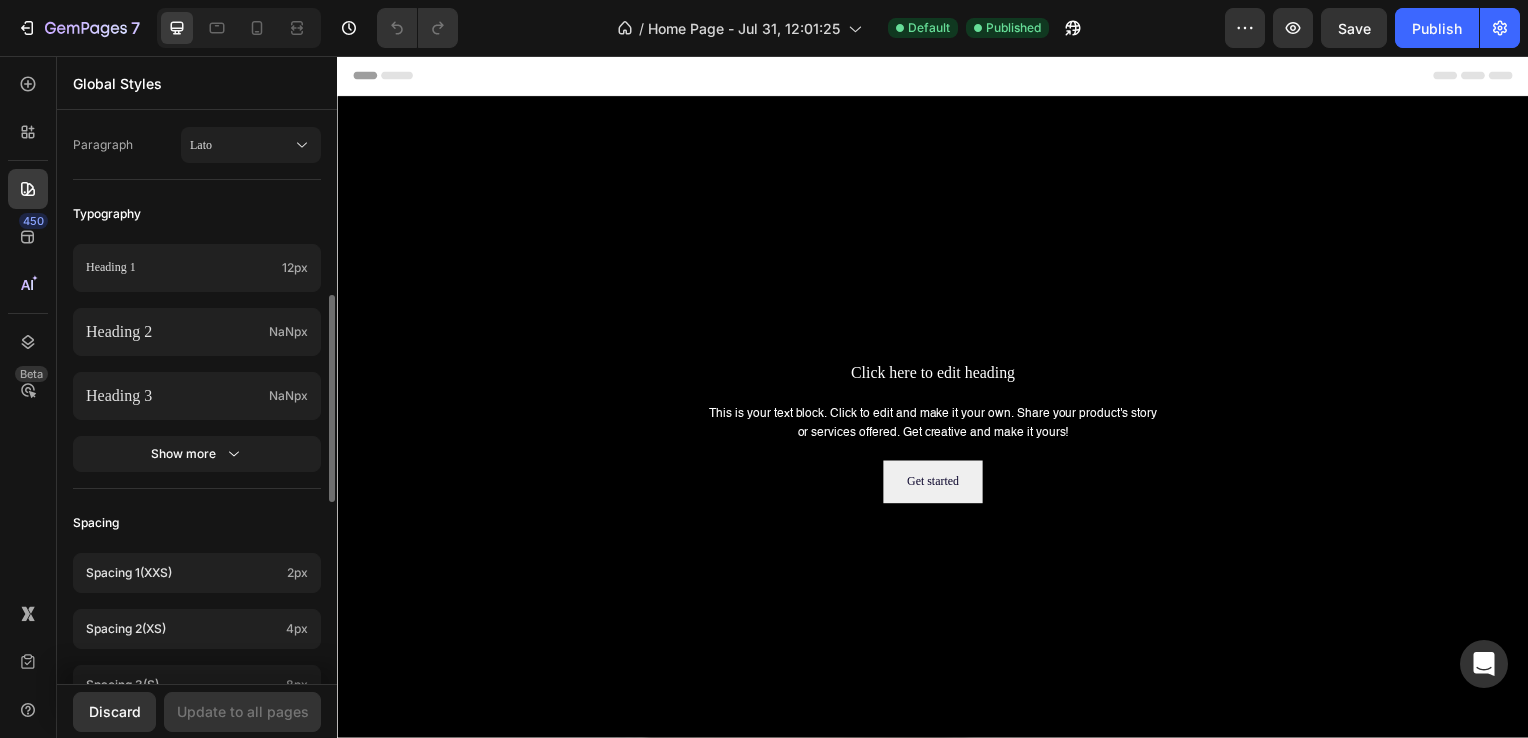 scroll, scrollTop: 300, scrollLeft: 0, axis: vertical 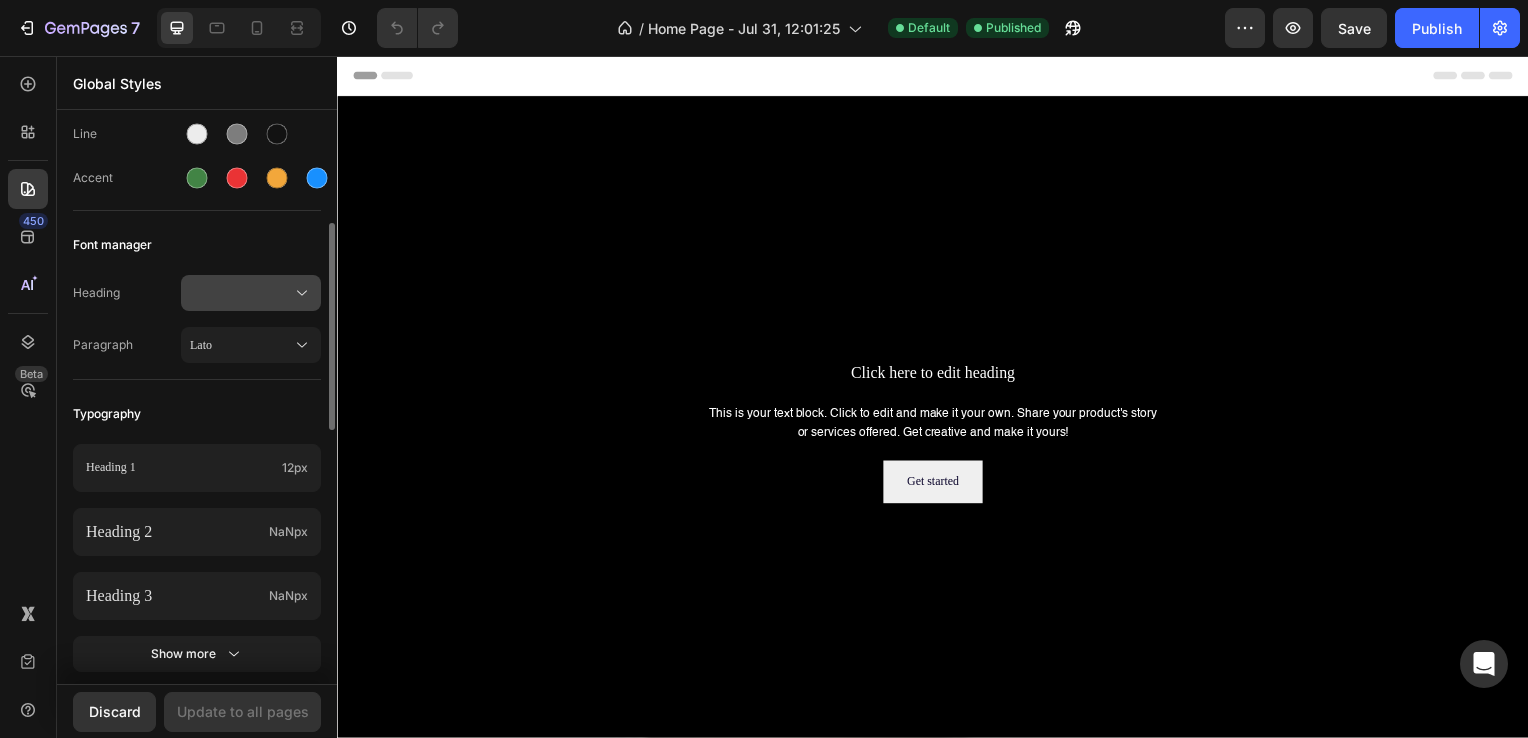 click at bounding box center [251, 293] 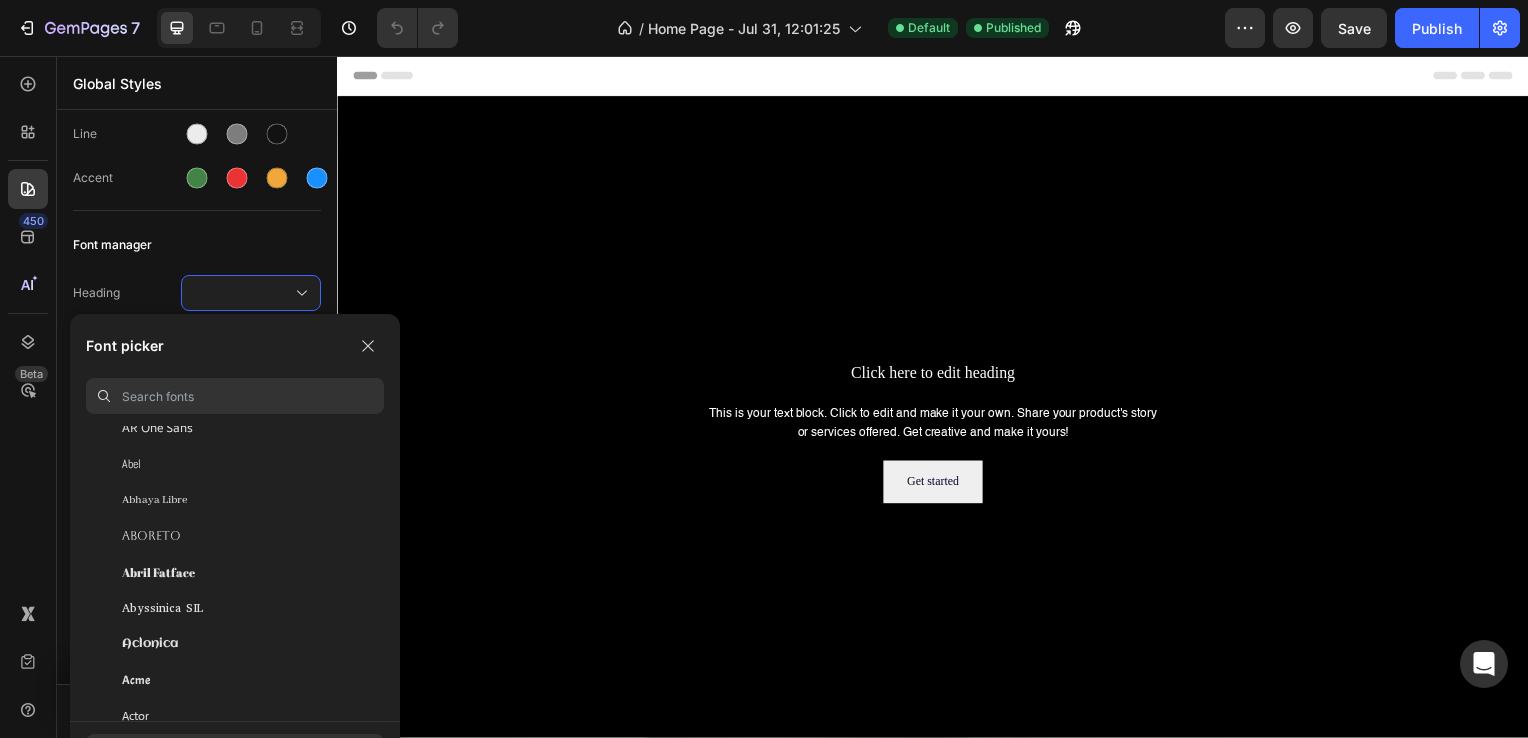 scroll, scrollTop: 400, scrollLeft: 0, axis: vertical 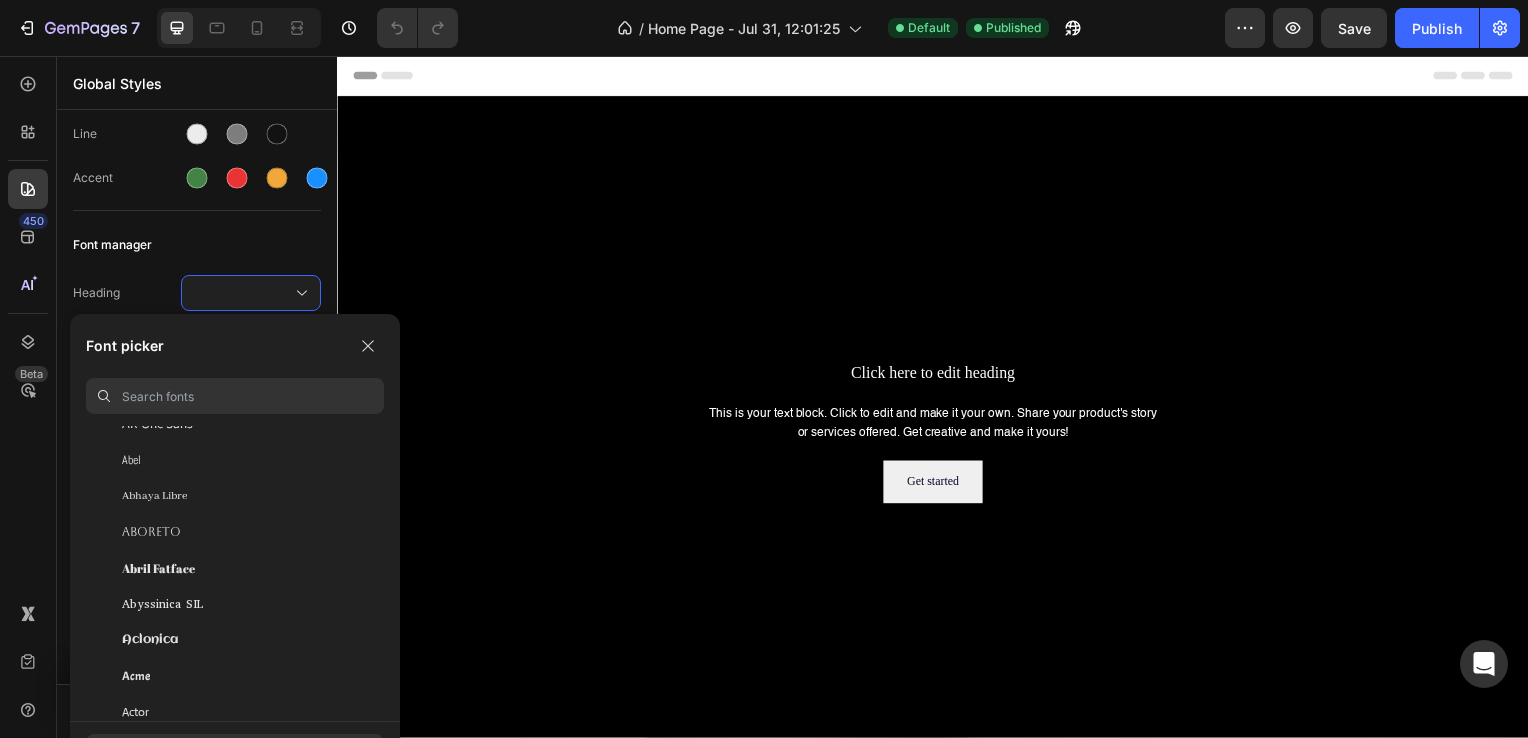 click at bounding box center (253, 396) 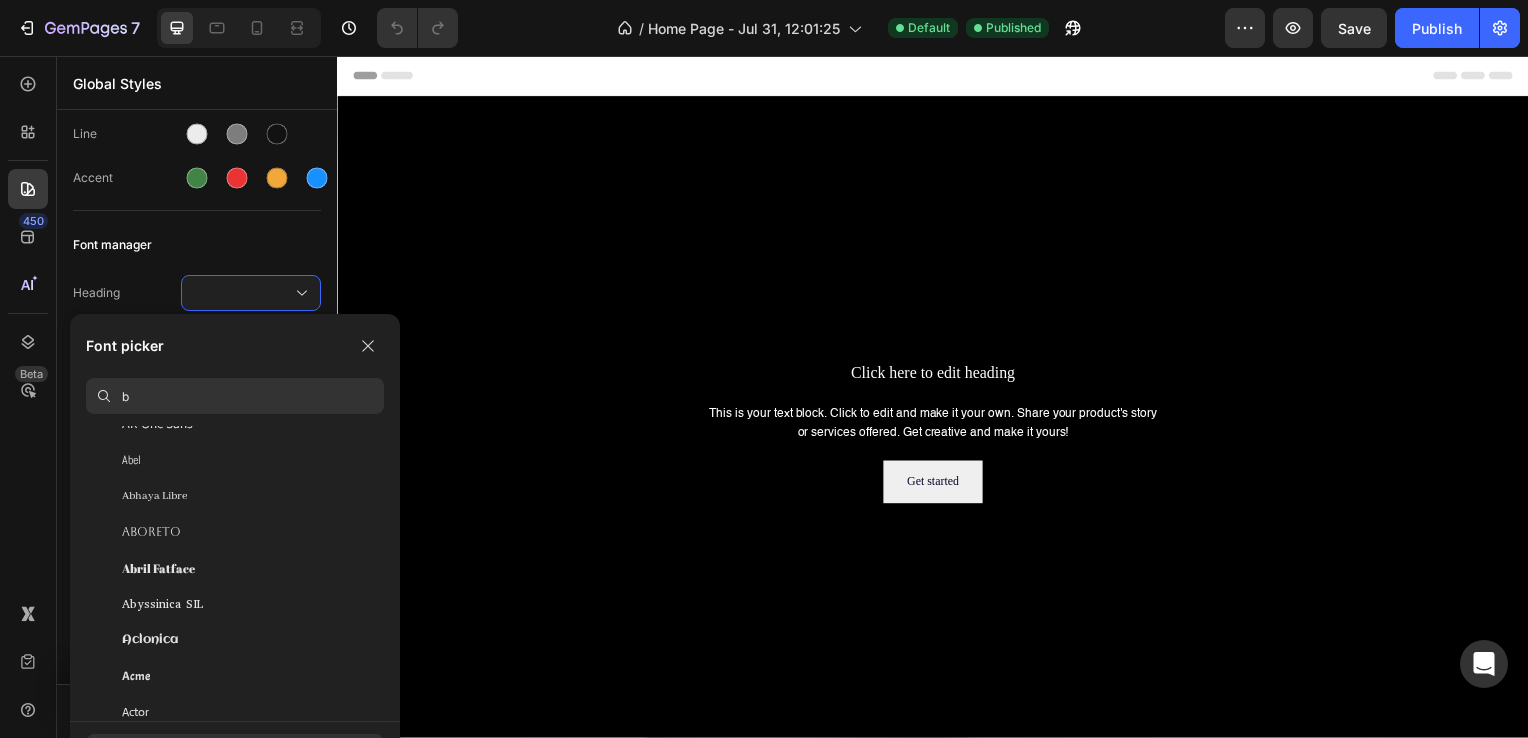 scroll, scrollTop: 0, scrollLeft: 0, axis: both 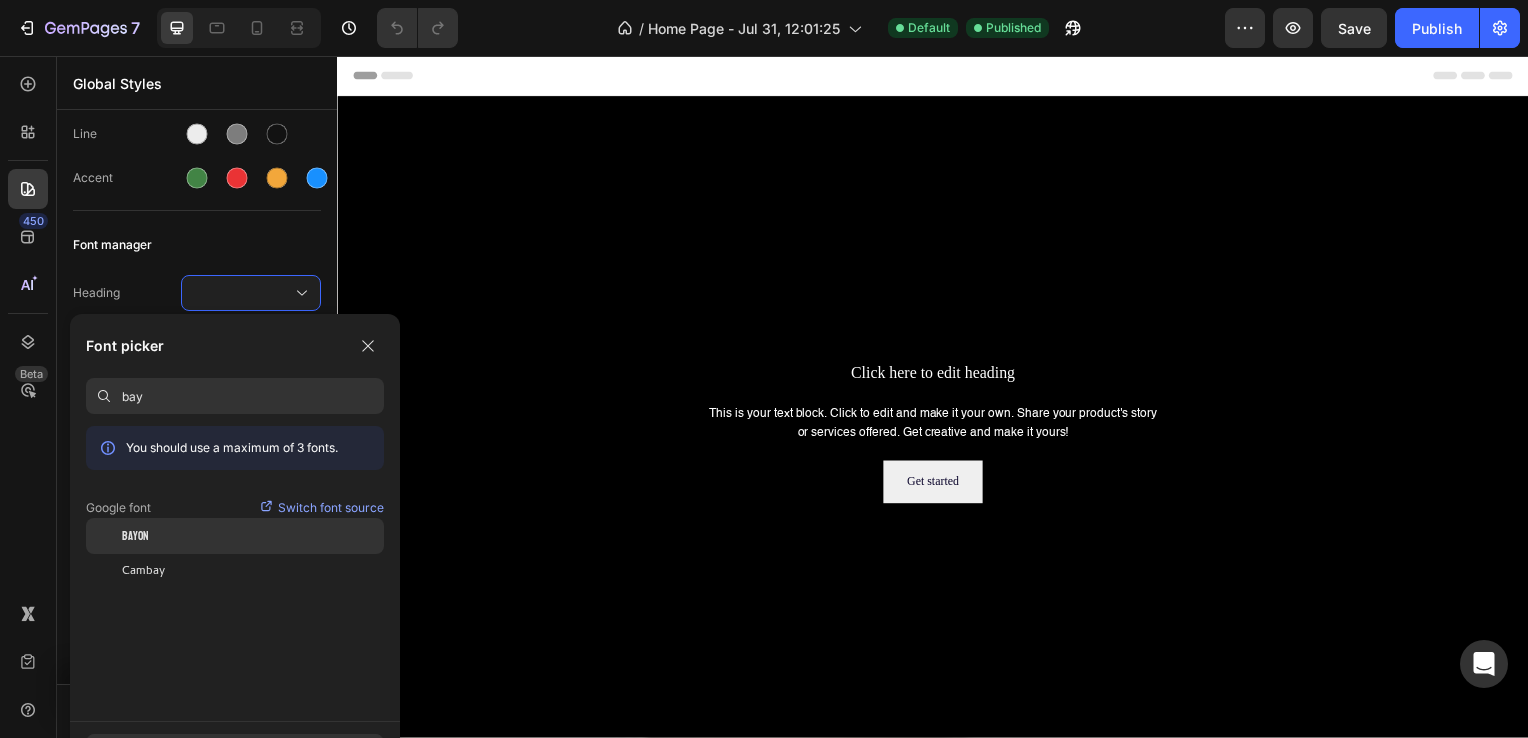 type on "bay" 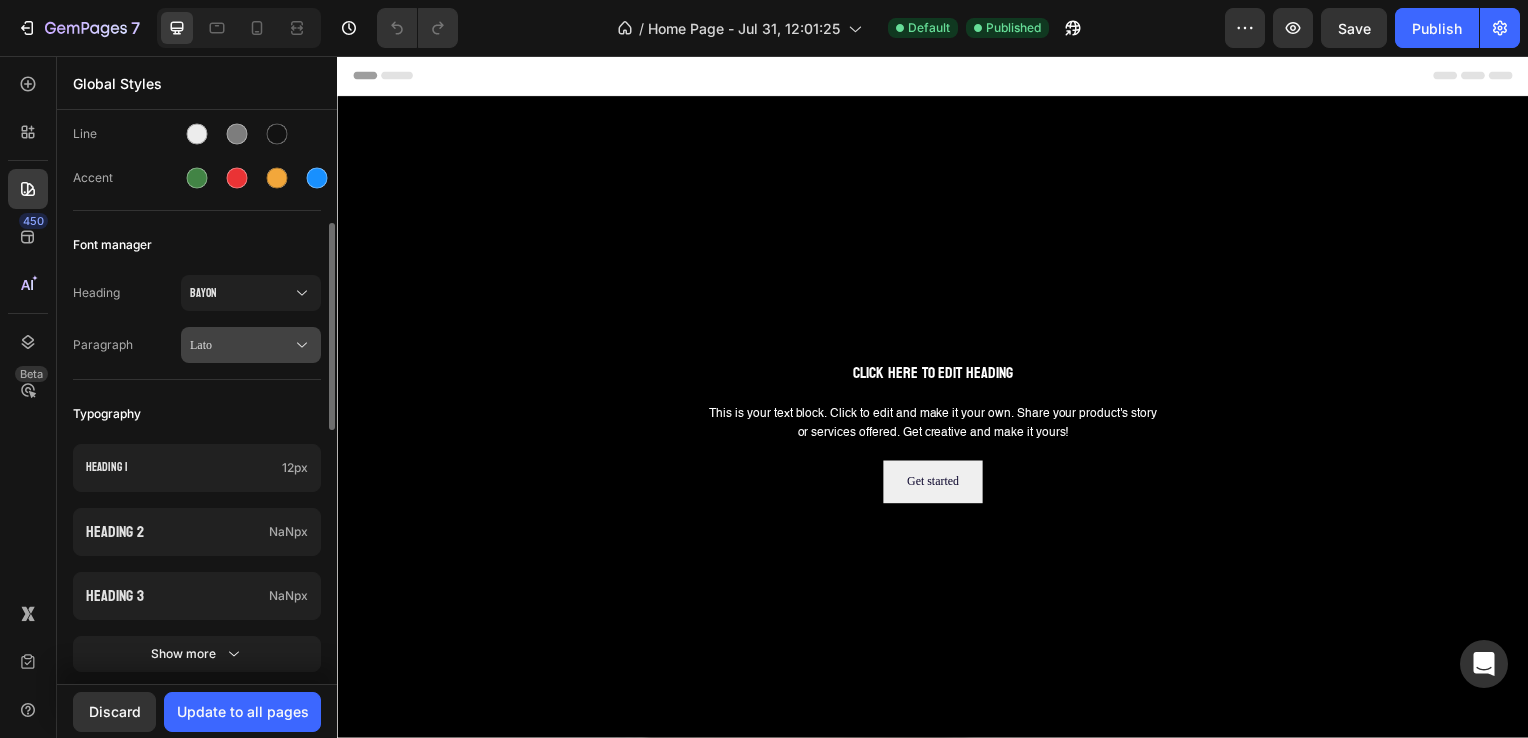 click on "Lato" at bounding box center (241, 345) 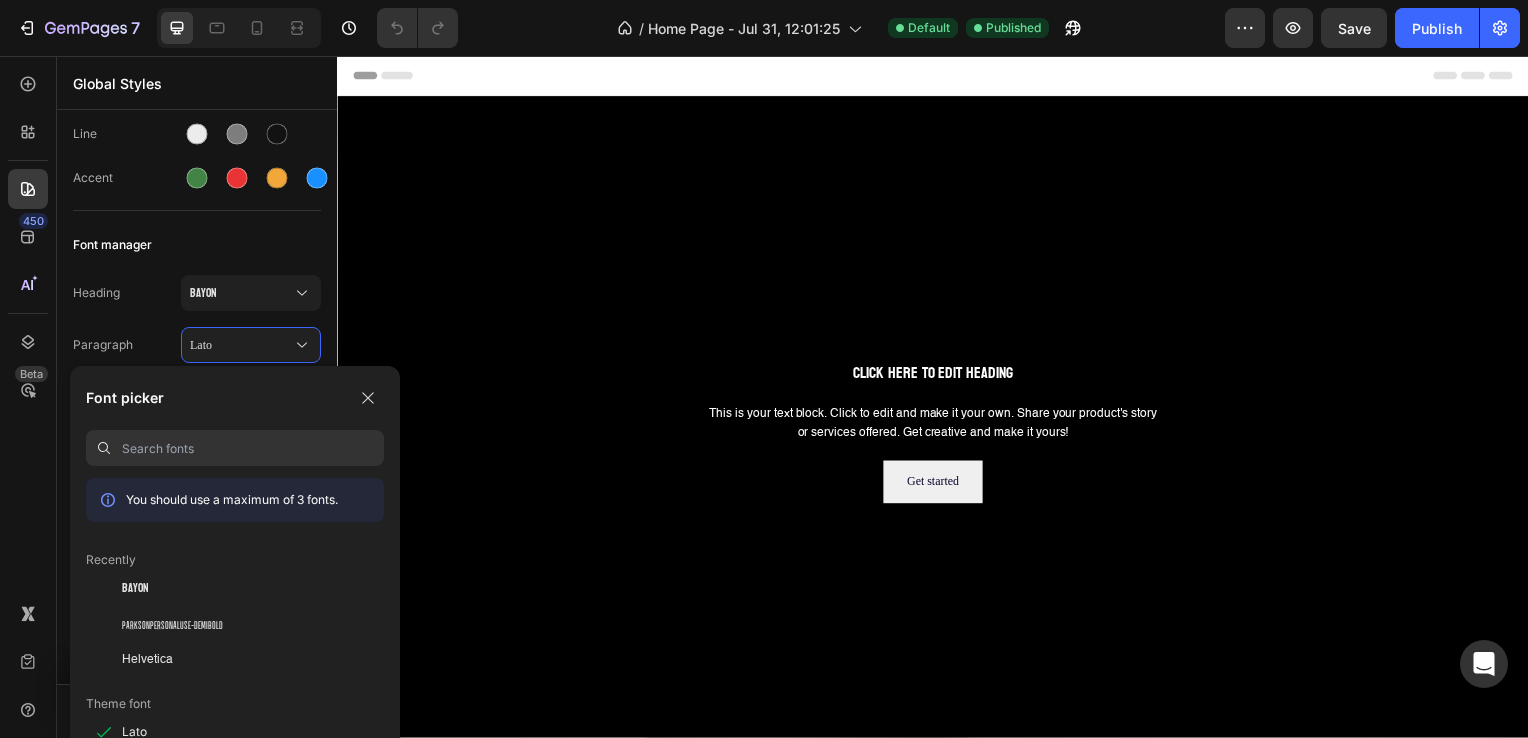 click at bounding box center (253, 448) 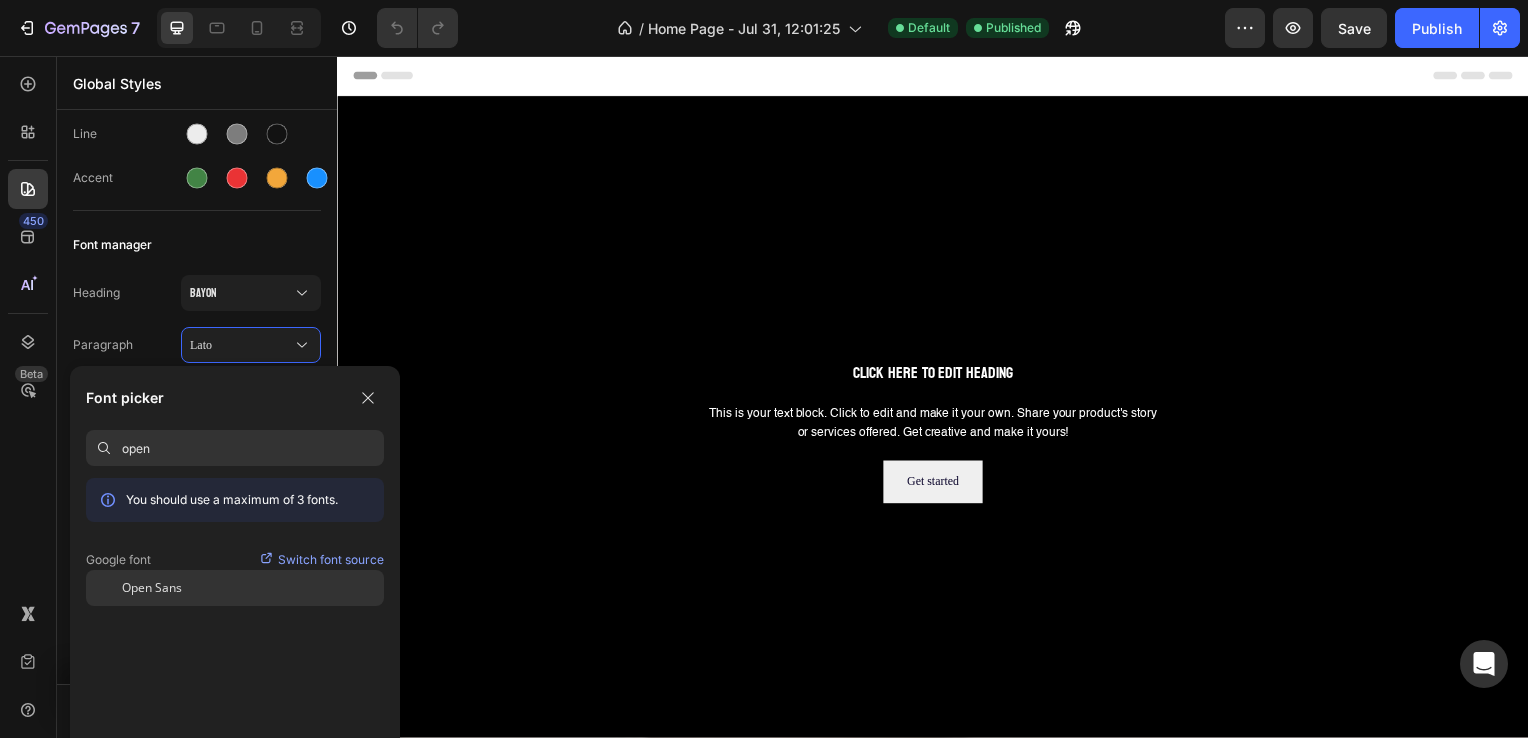 type on "open" 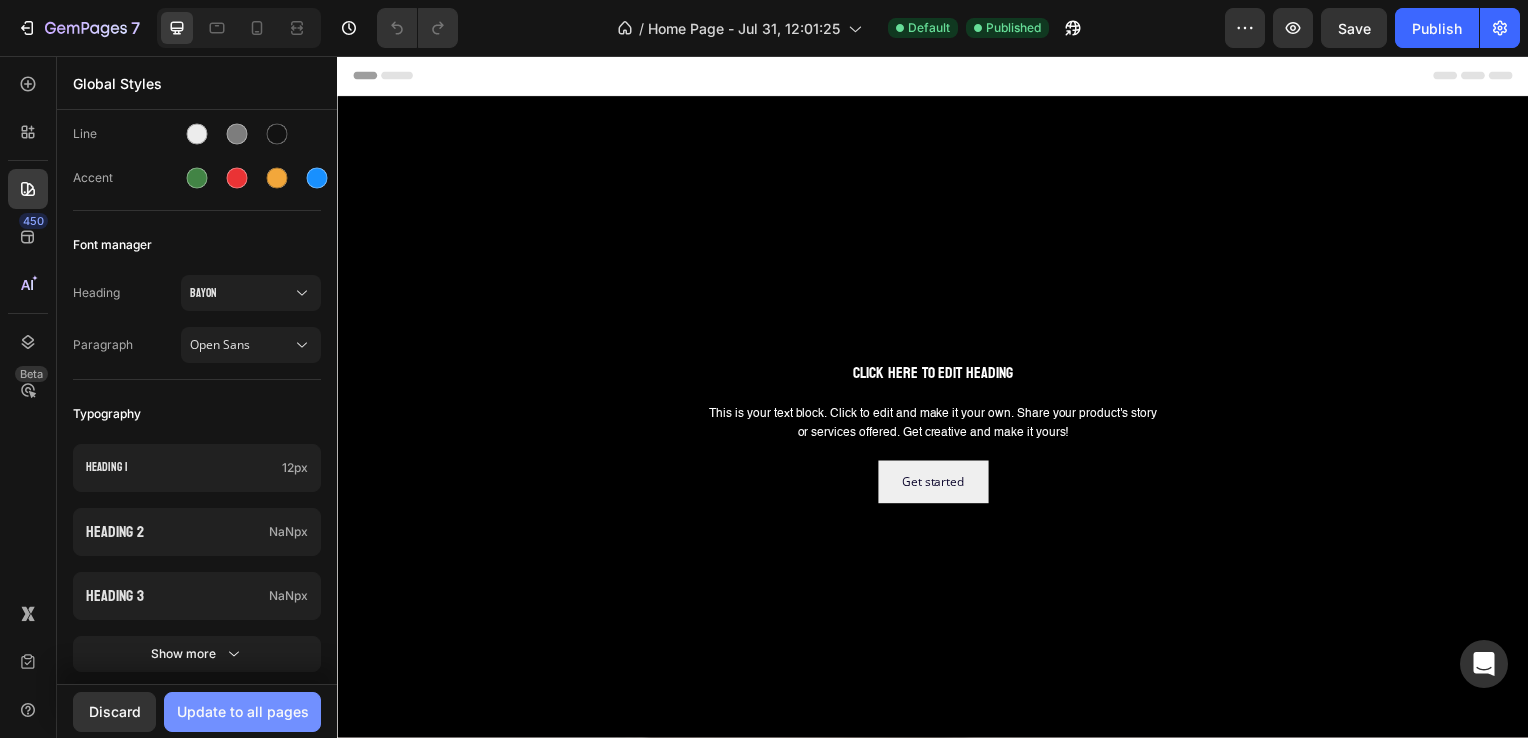 click on "Update to all pages" at bounding box center (243, 711) 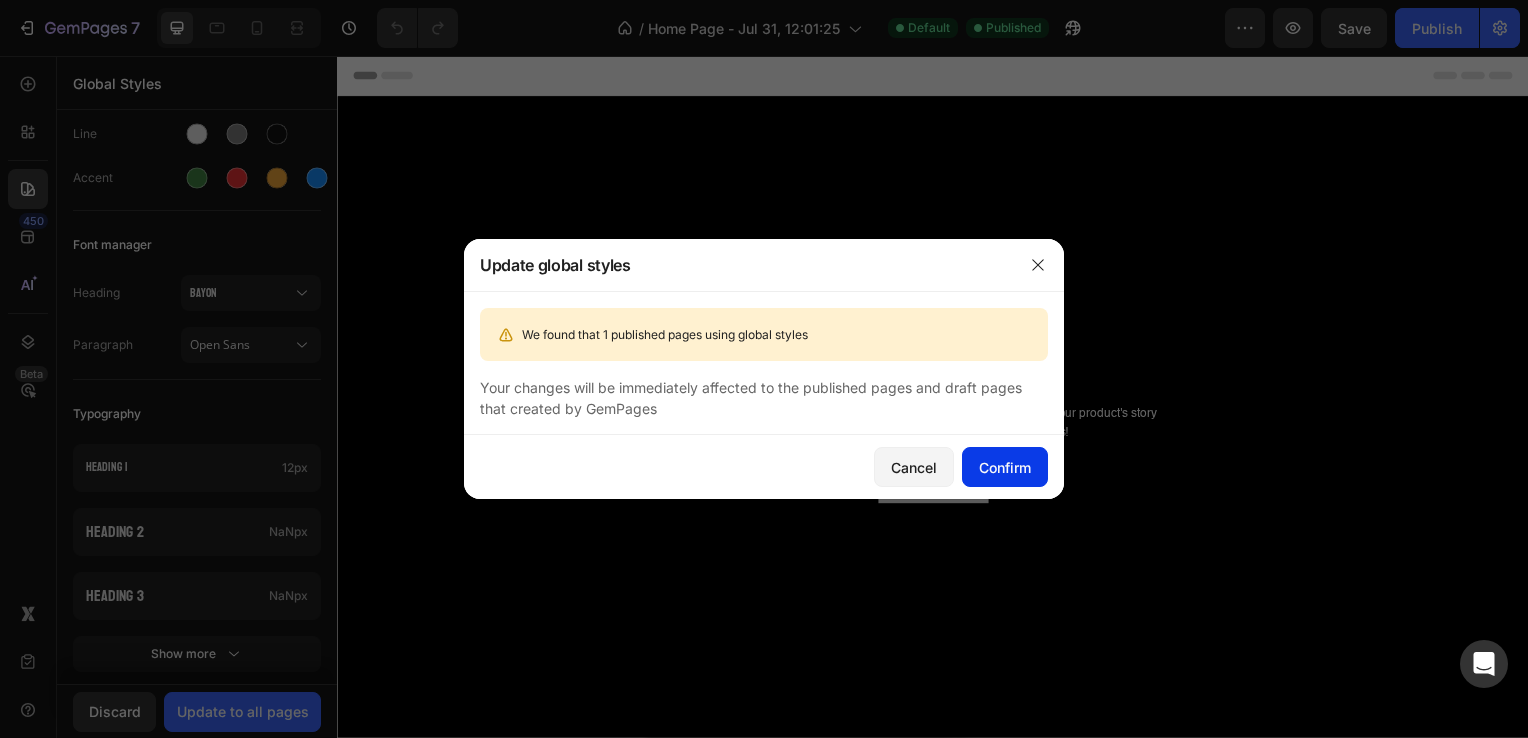 click on "Confirm" at bounding box center (1005, 467) 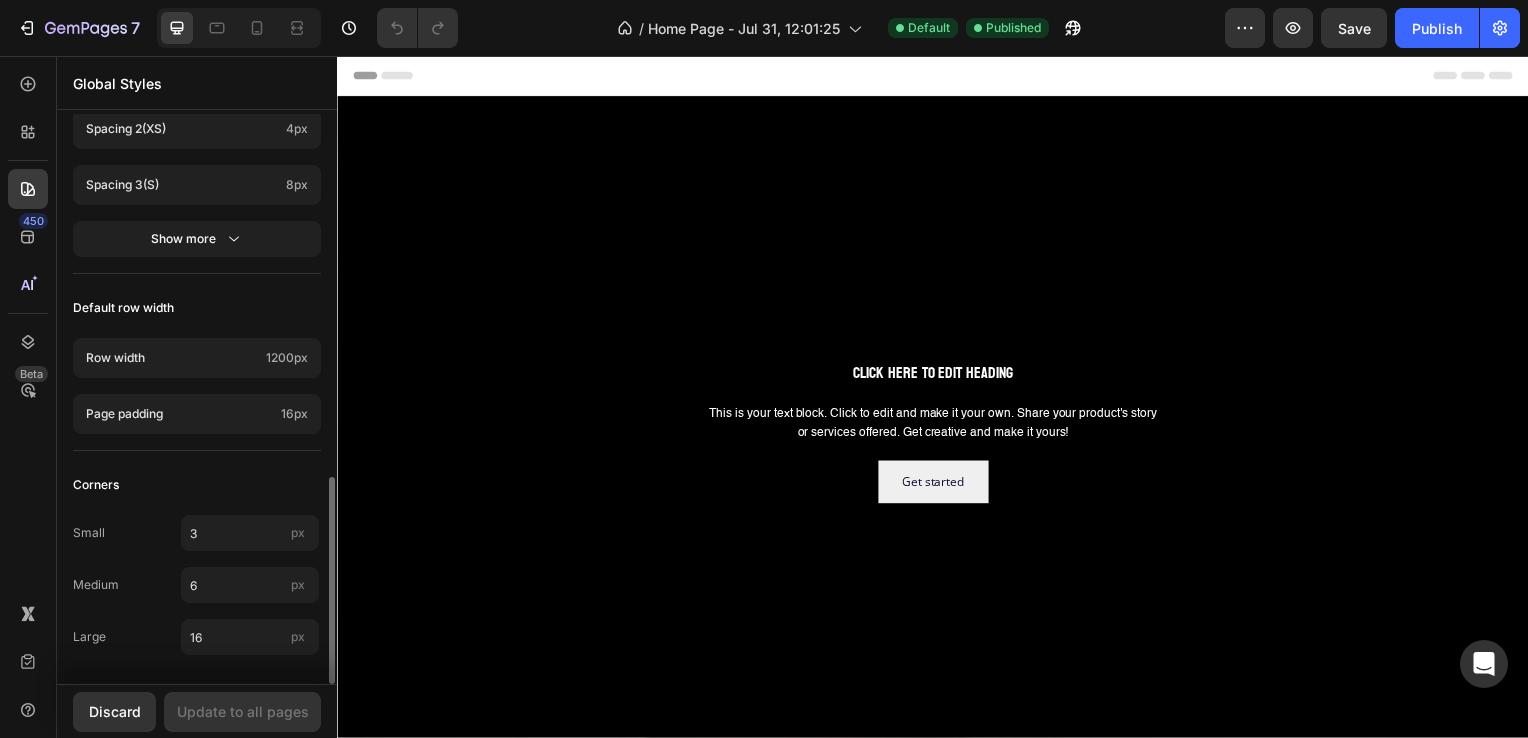 scroll, scrollTop: 1000, scrollLeft: 0, axis: vertical 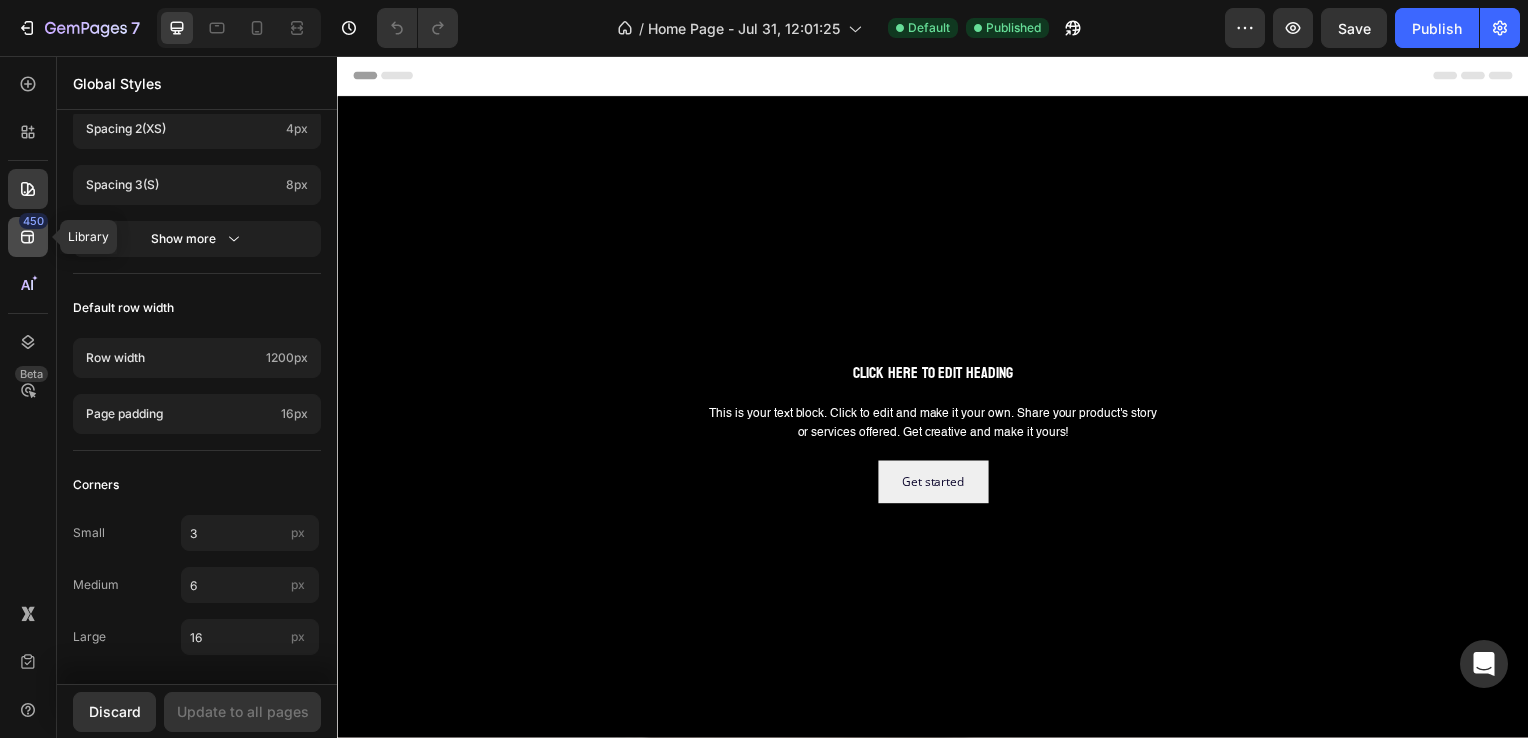 click 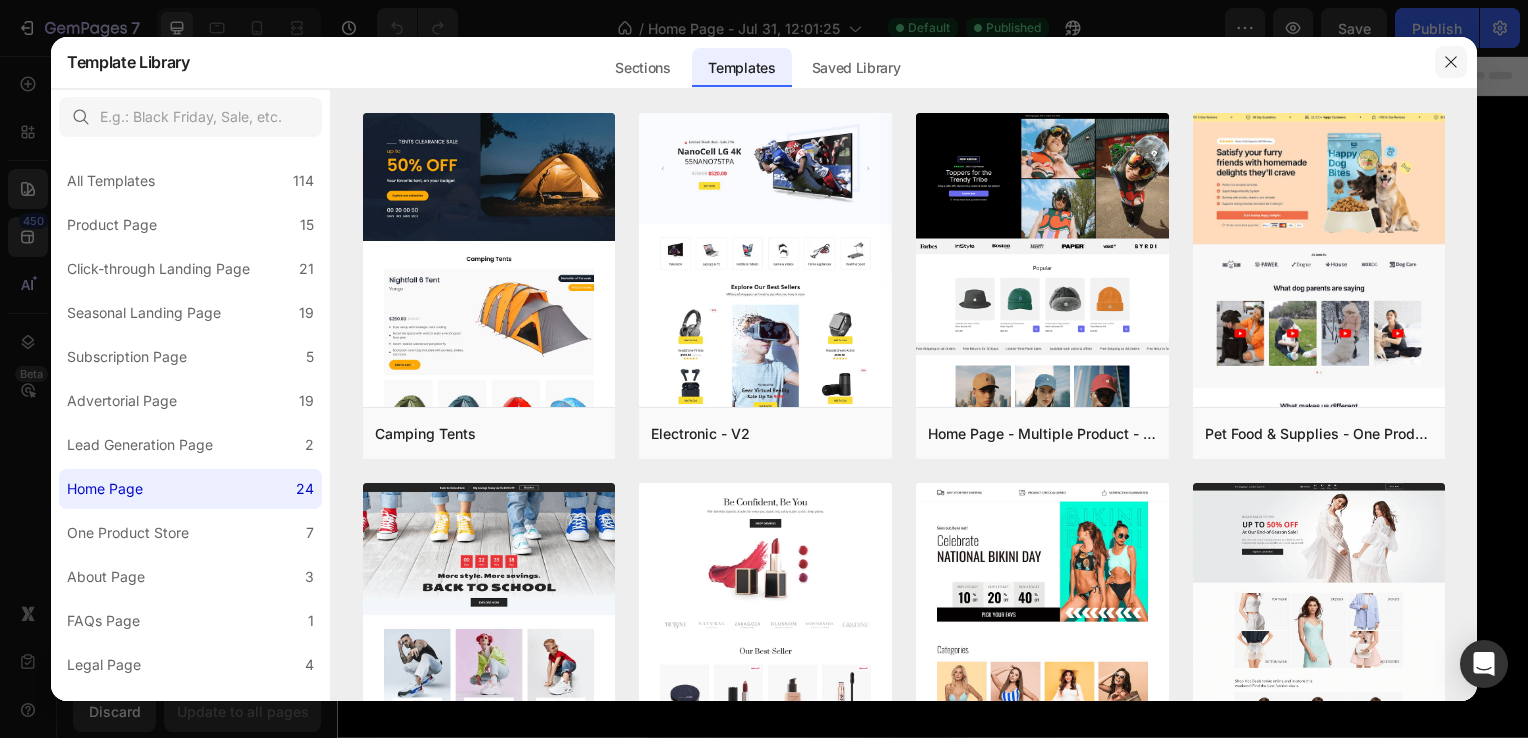 click 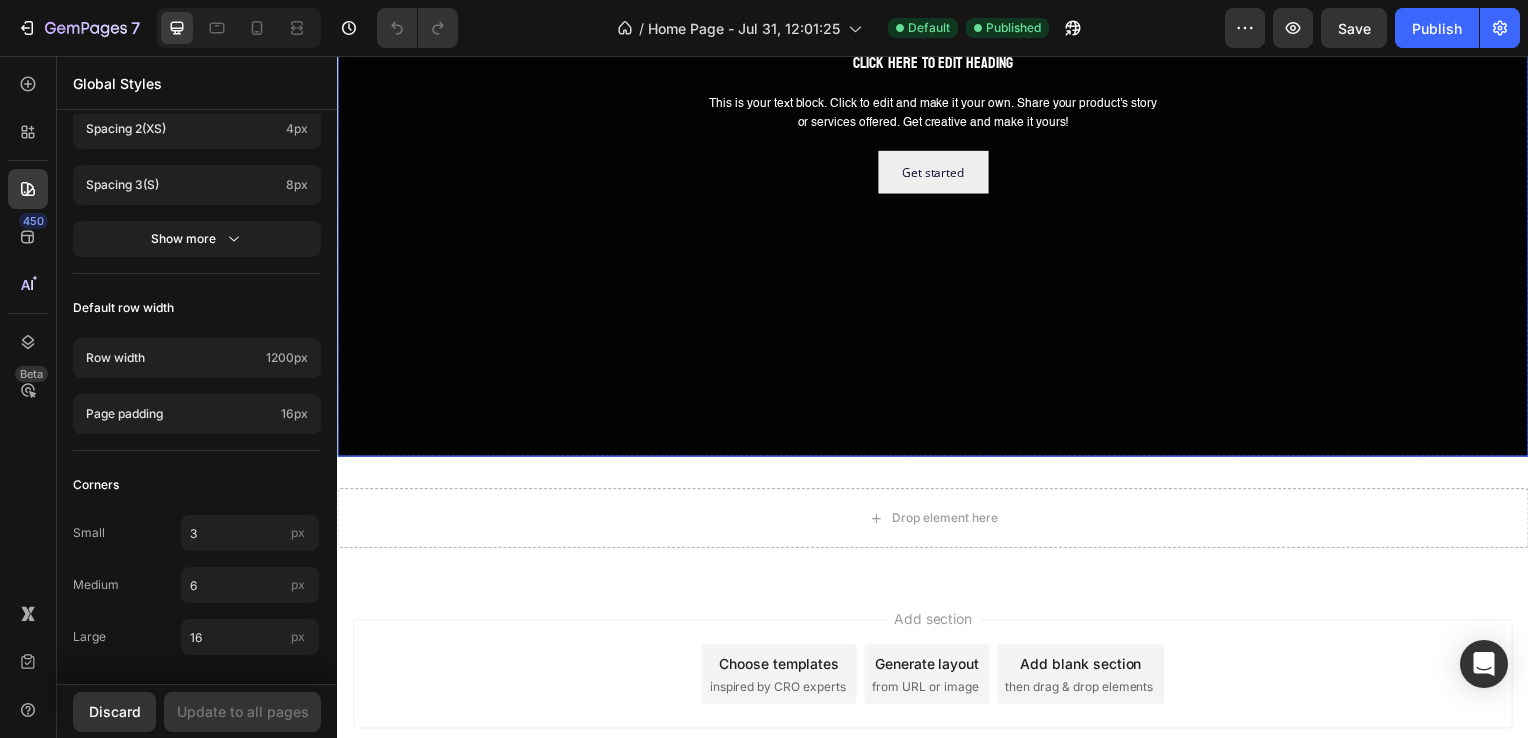 scroll, scrollTop: 431, scrollLeft: 0, axis: vertical 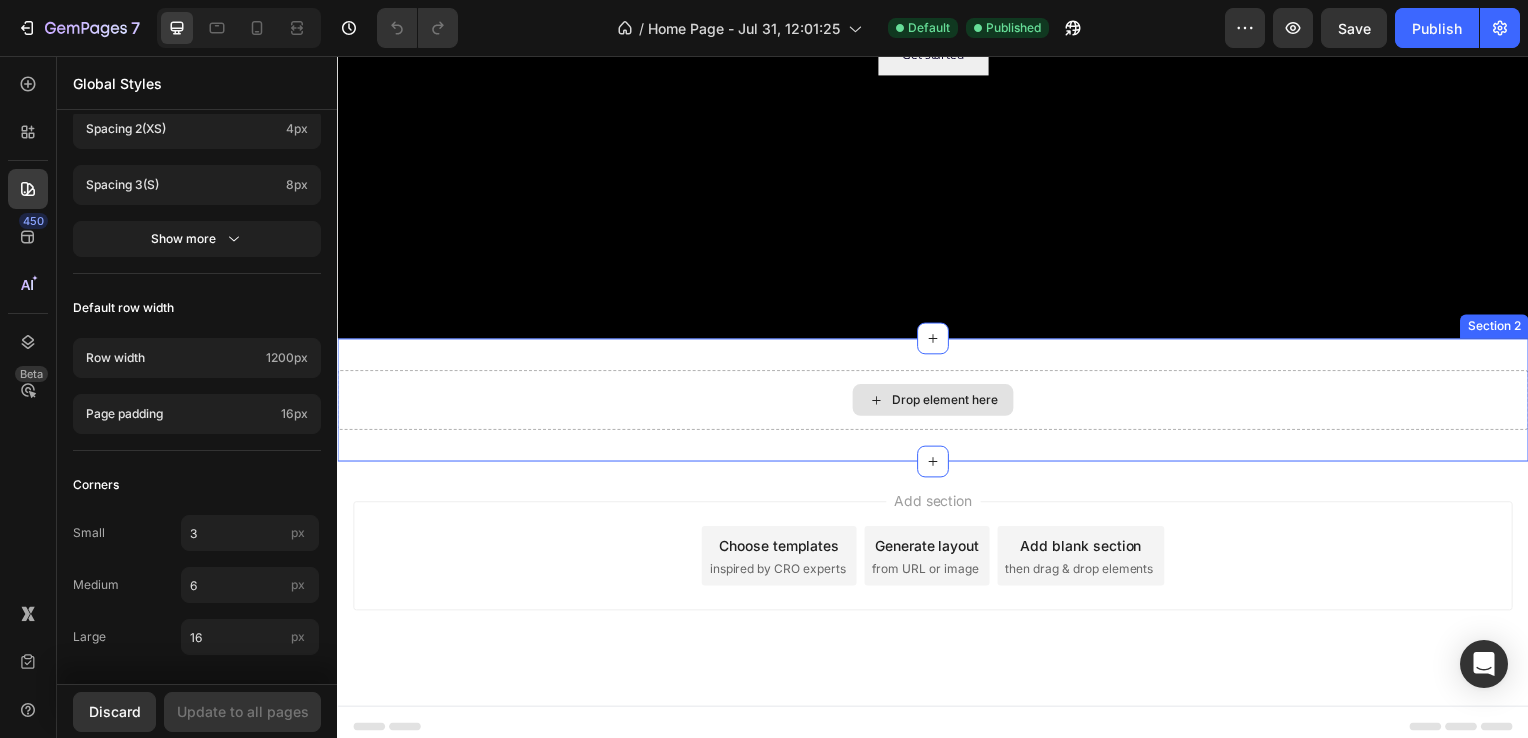 click on "Drop element here" at bounding box center [949, 403] 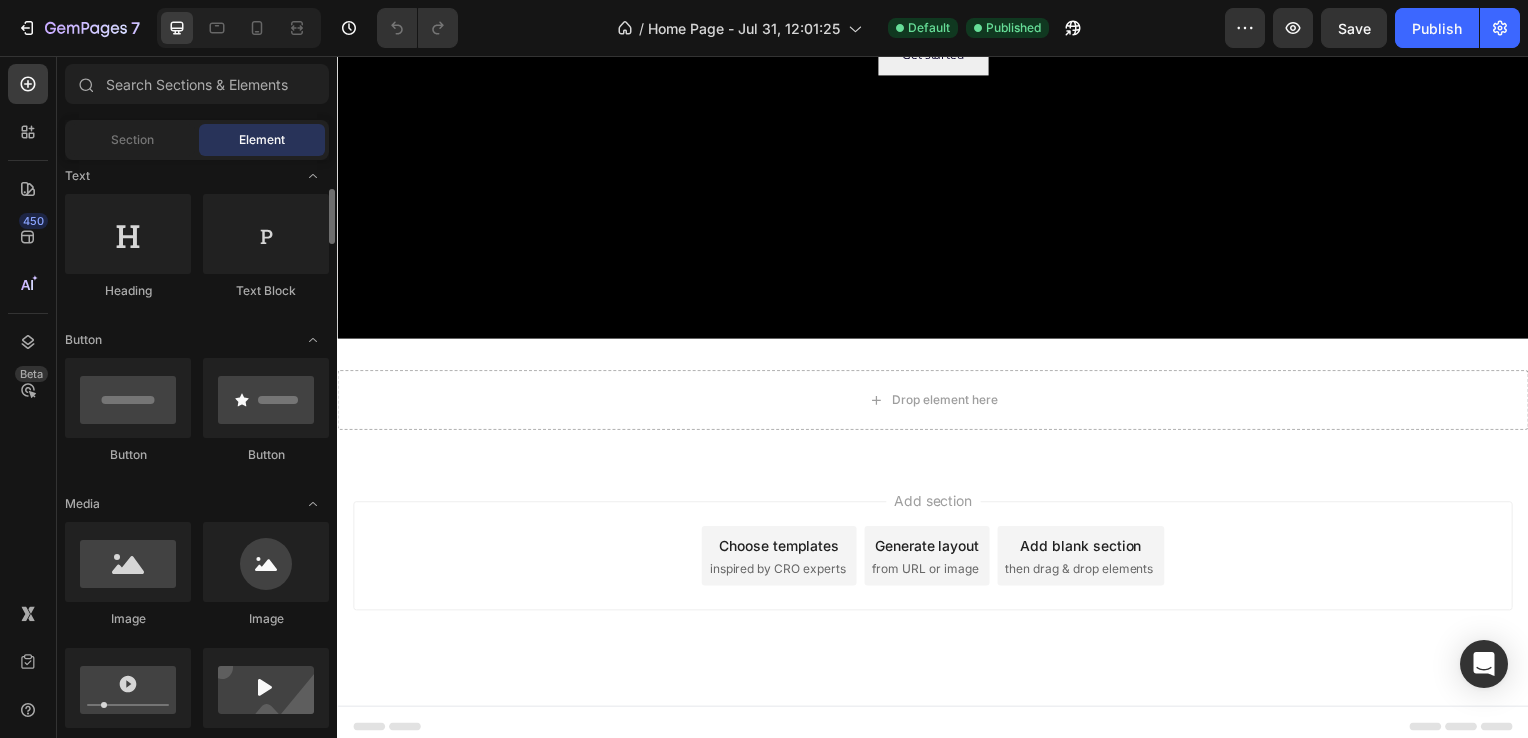 scroll, scrollTop: 0, scrollLeft: 0, axis: both 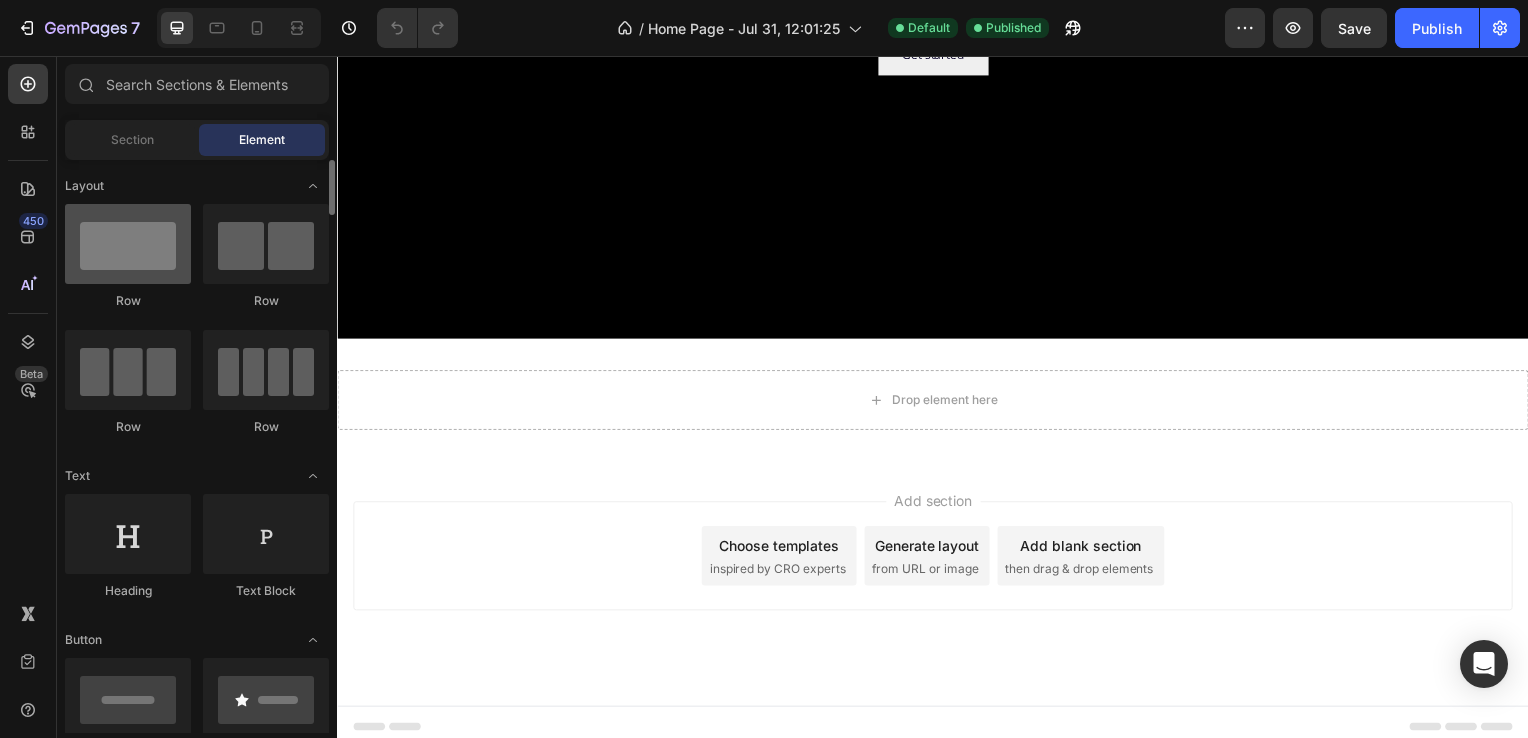 click at bounding box center (128, 244) 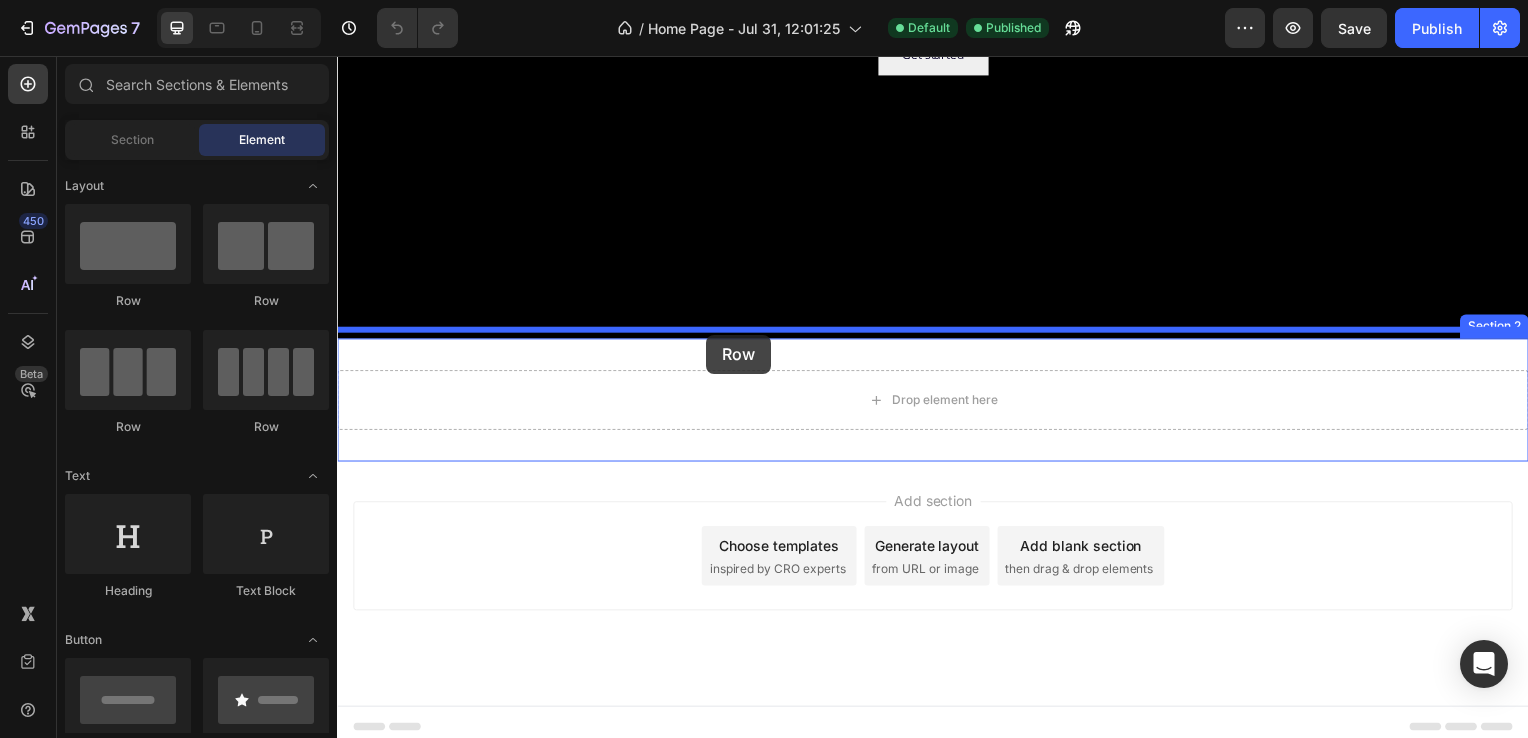 drag, startPoint x: 439, startPoint y: 273, endPoint x: 709, endPoint y: 336, distance: 277.2526 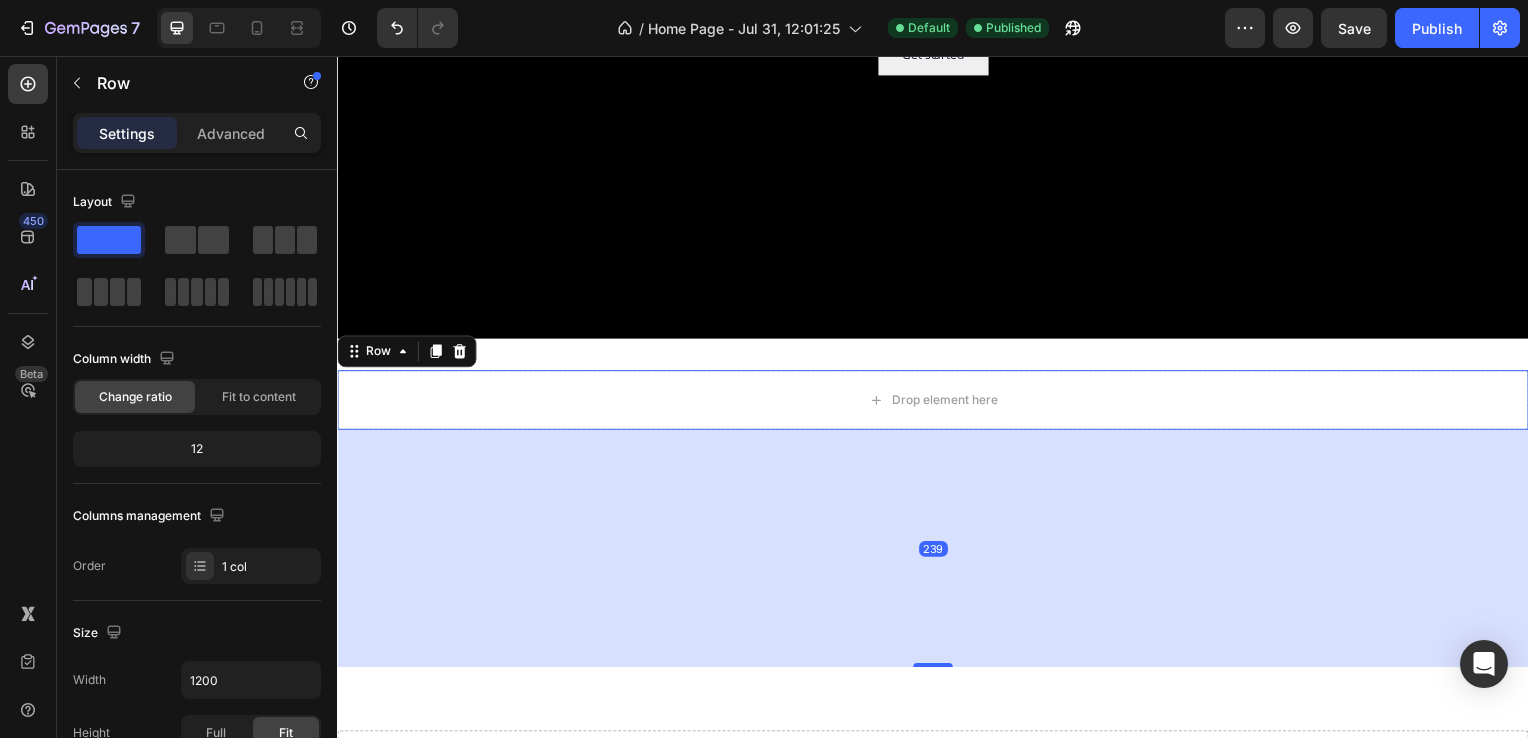 drag, startPoint x: 943, startPoint y: 437, endPoint x: 930, endPoint y: 657, distance: 220.38376 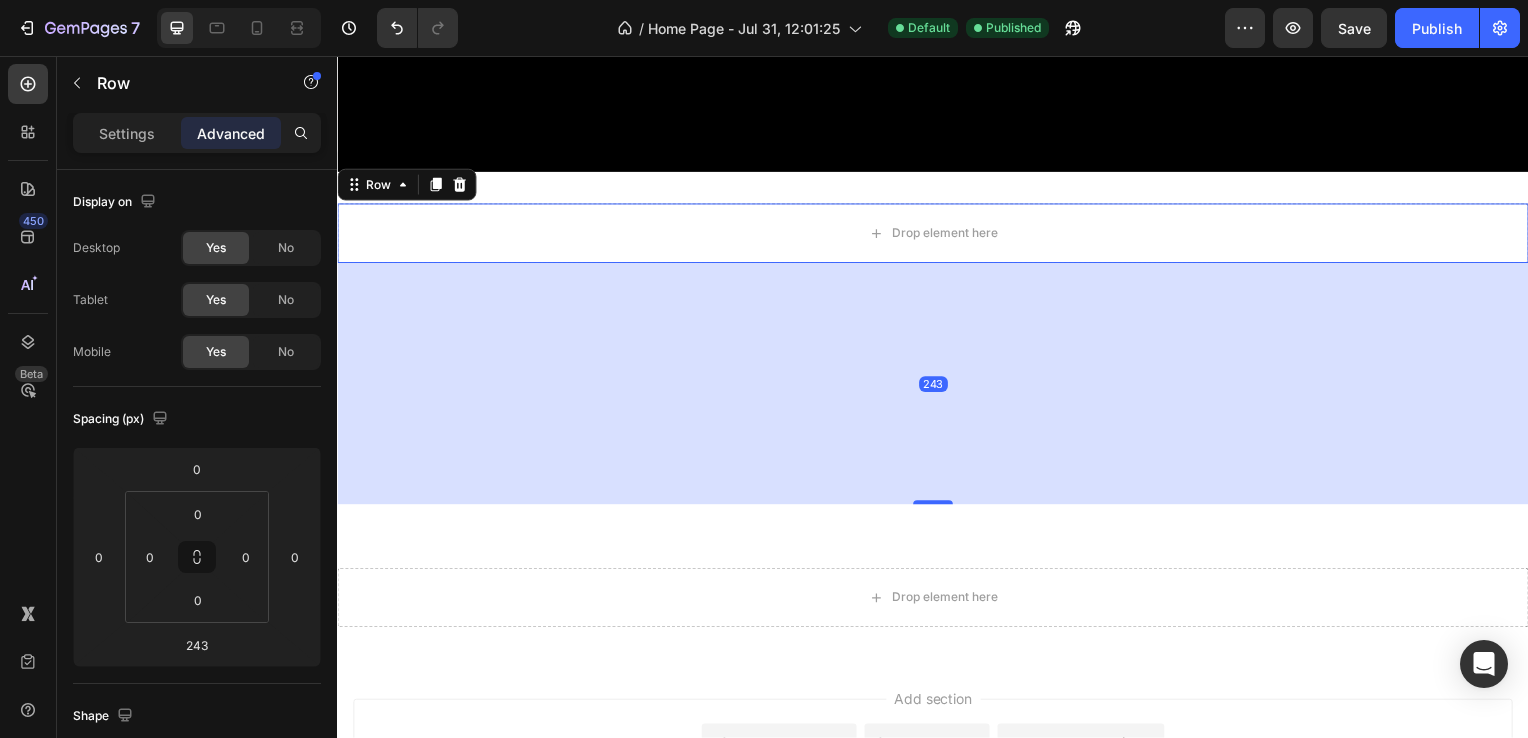 scroll, scrollTop: 798, scrollLeft: 0, axis: vertical 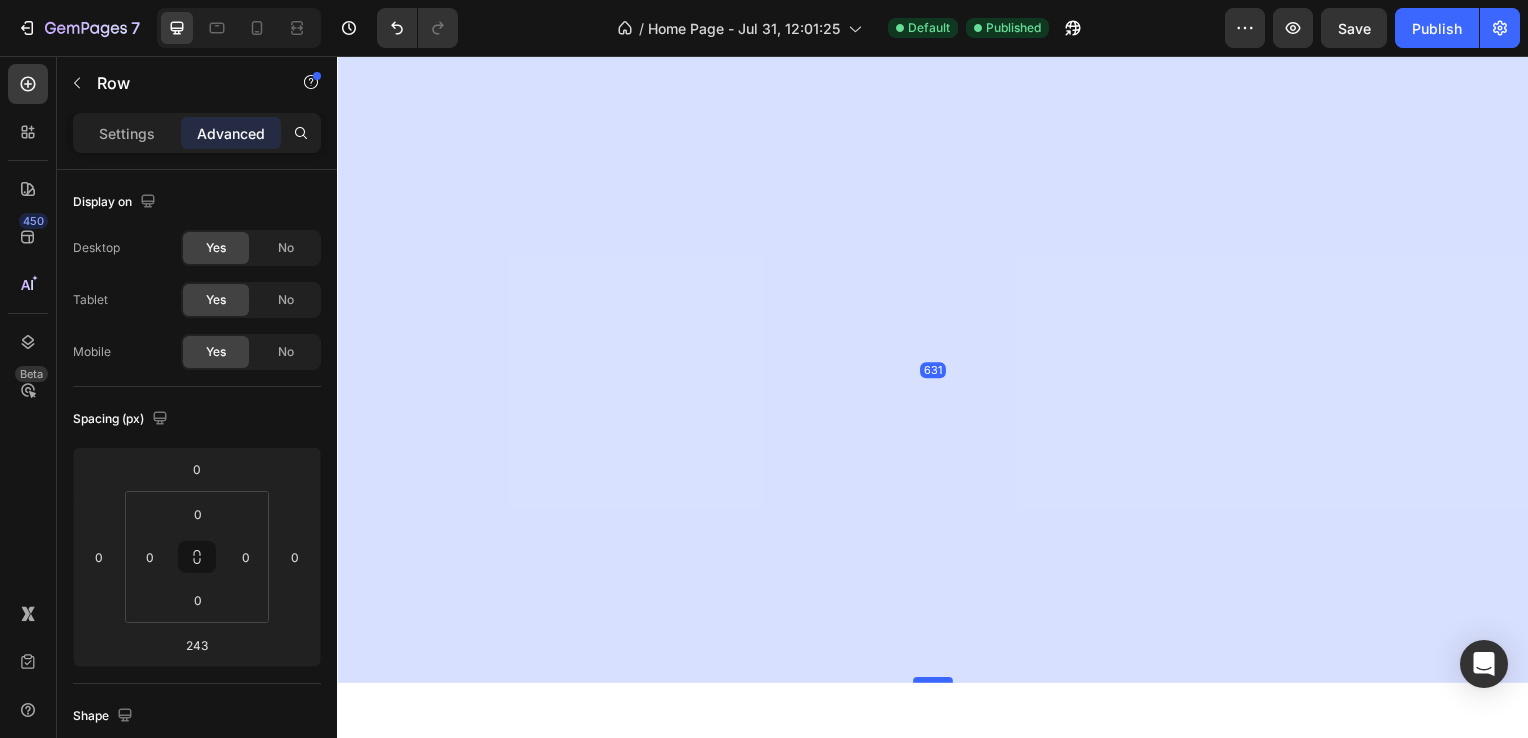 drag, startPoint x: 930, startPoint y: 298, endPoint x: 926, endPoint y: 740, distance: 442.0181 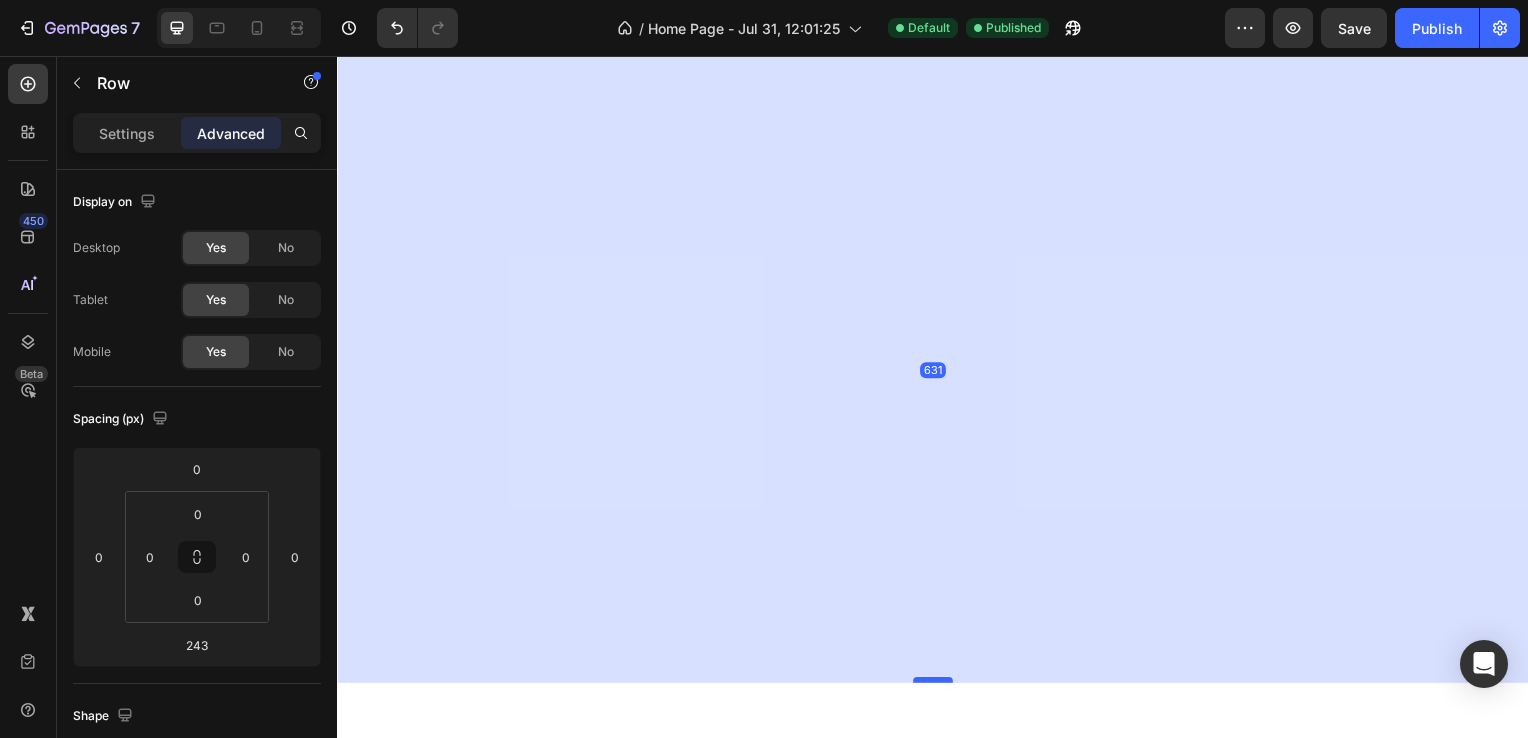 click at bounding box center [937, 685] 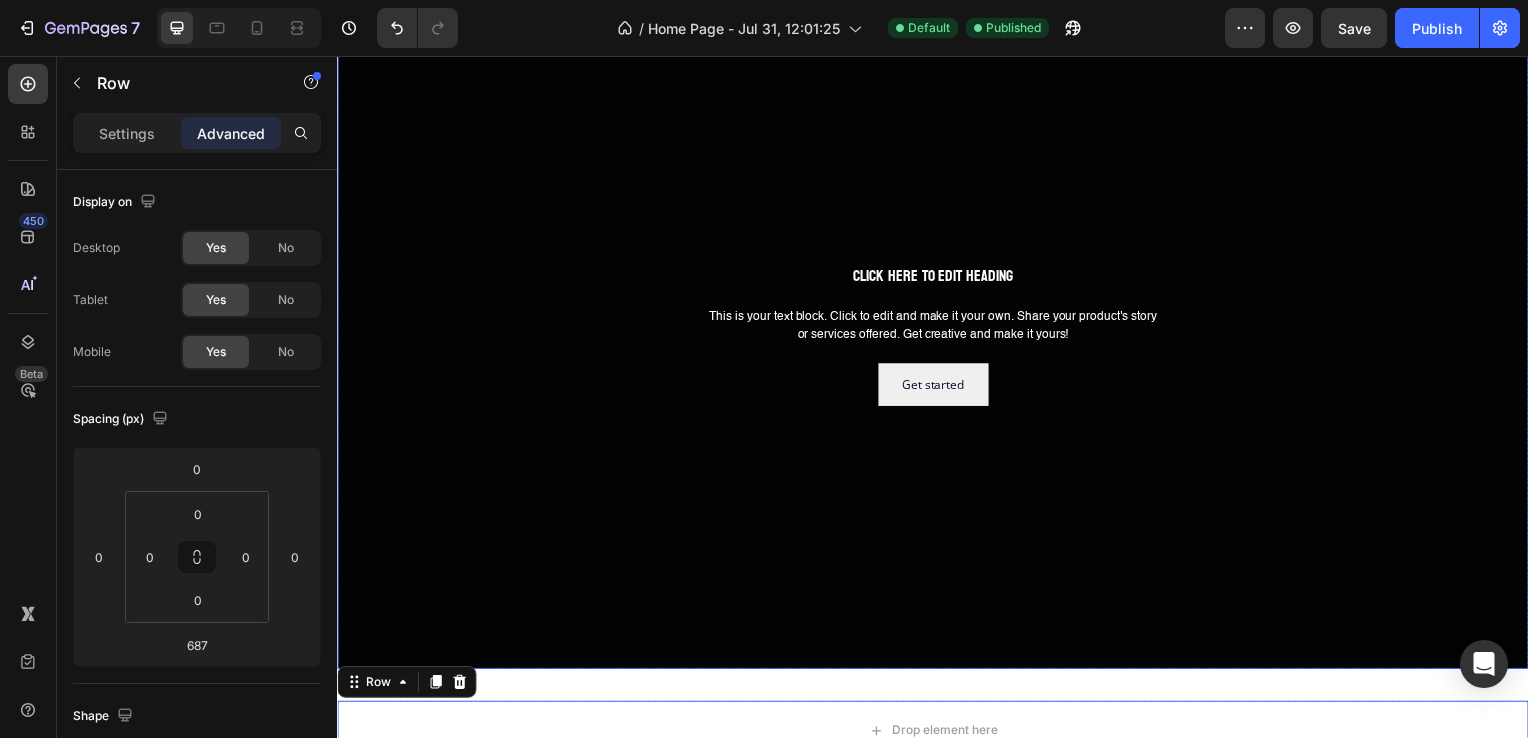 scroll, scrollTop: 298, scrollLeft: 0, axis: vertical 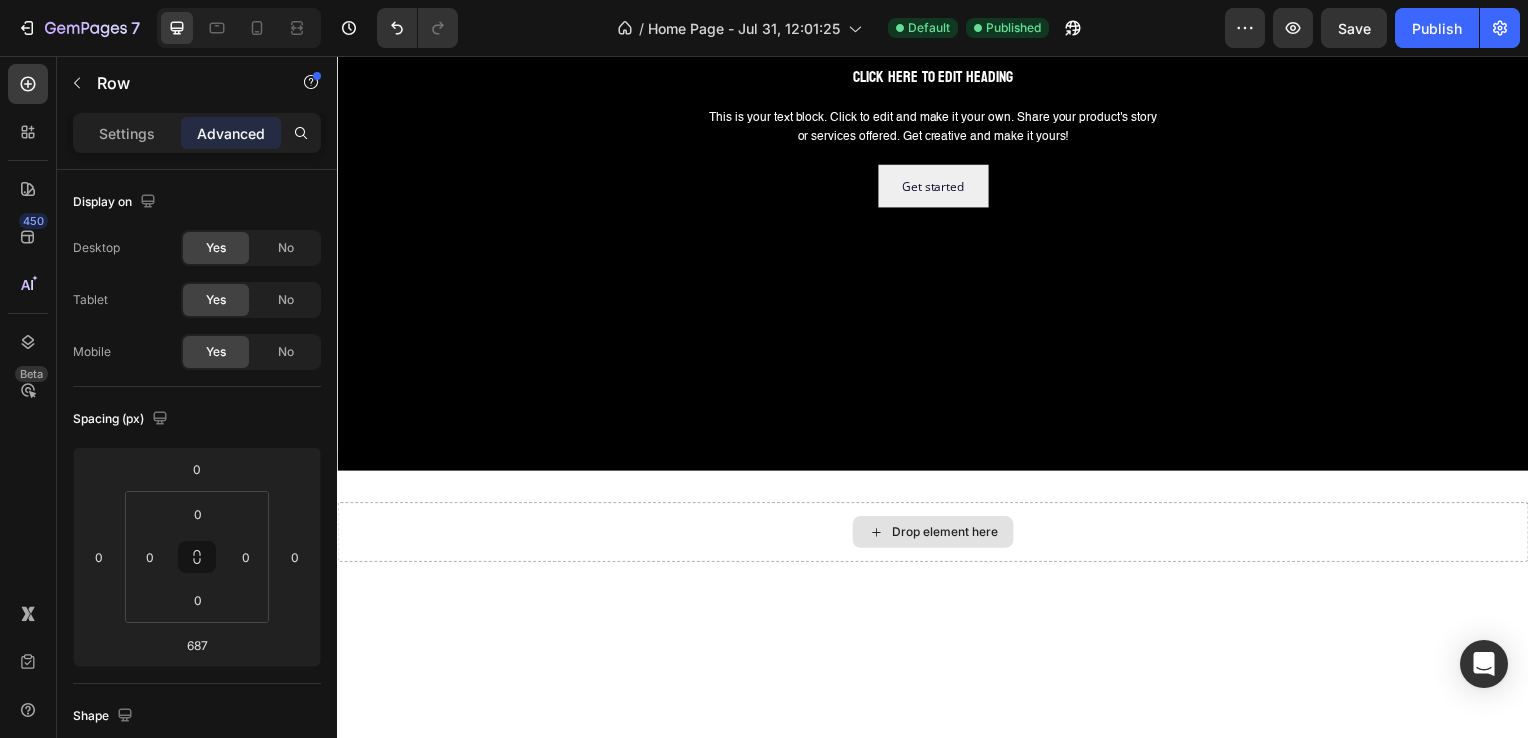click on "Drop element here" at bounding box center (949, 536) 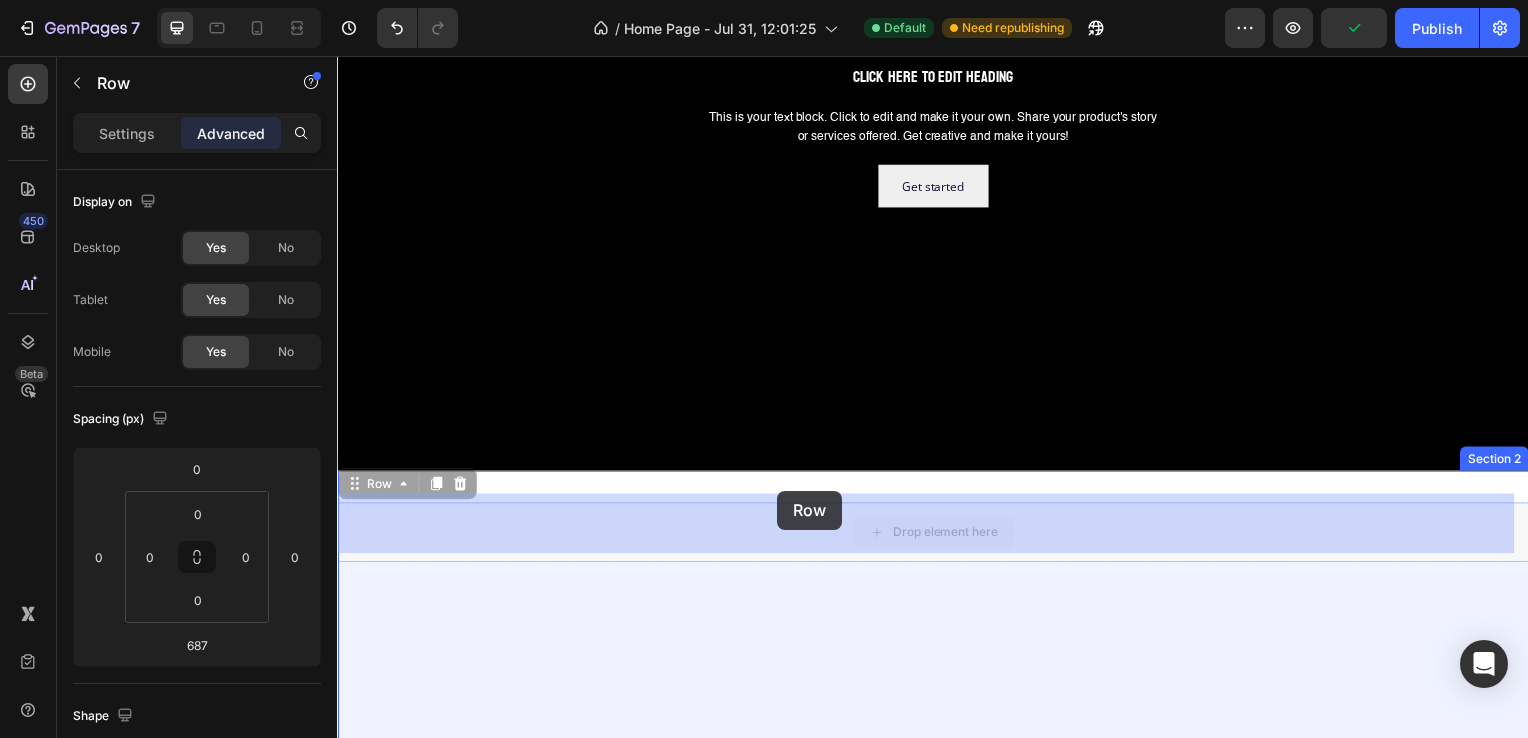 drag, startPoint x: 778, startPoint y: 512, endPoint x: 780, endPoint y: 496, distance: 16.124516 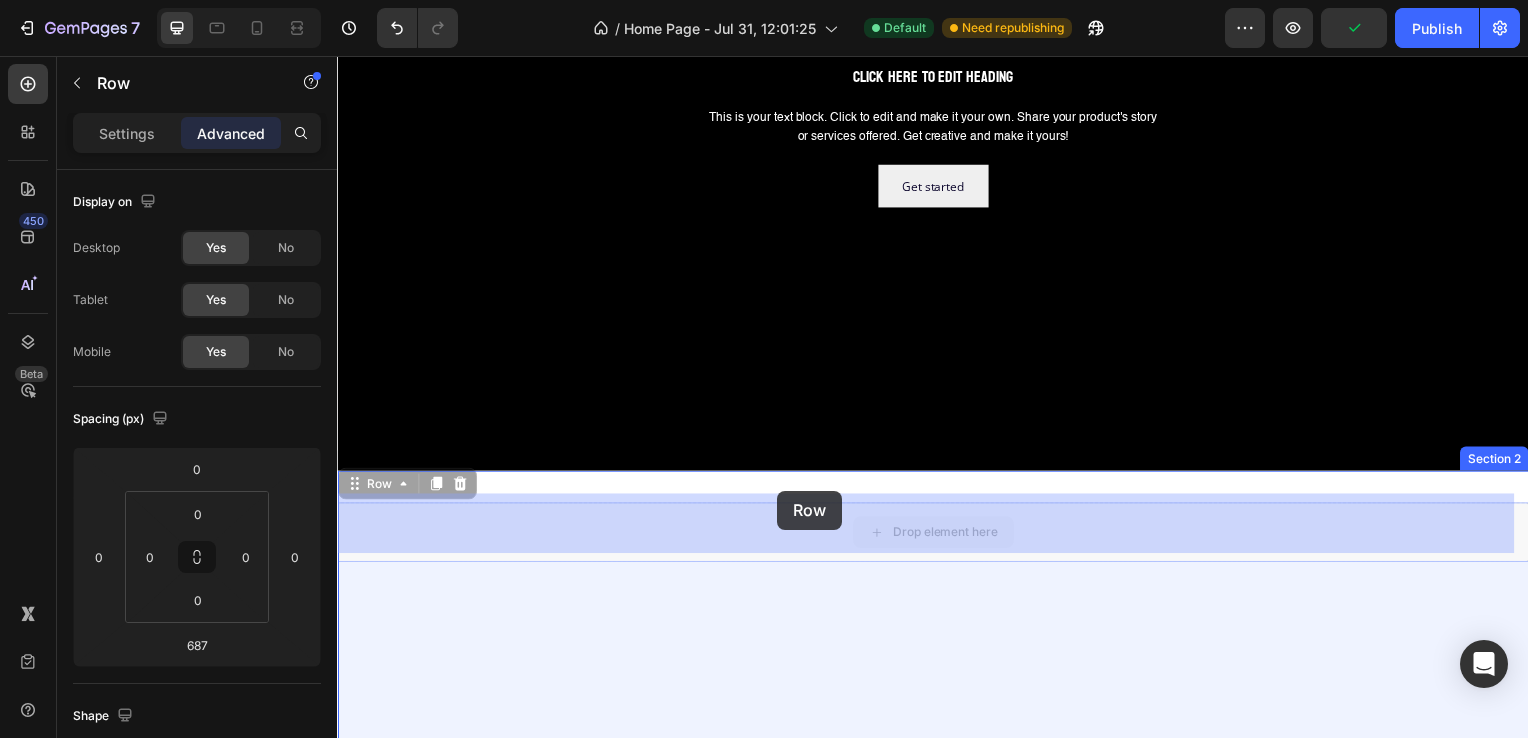click on "Header Click here to edit heading Heading This is your text block. Click to edit and make it your own. Share your product's story                   or services offered. Get creative and make it yours! Text Block Get started Button Hero Banner Section 1
Row   687
Drop element here Row   687 Section 2 Root Start with Sections from sidebar Add sections Add elements Start with Generating from URL or image Add section Choose templates inspired by CRO experts Generate layout from URL or image Add blank section then drag & drop elements Footer" at bounding box center (937, 727) 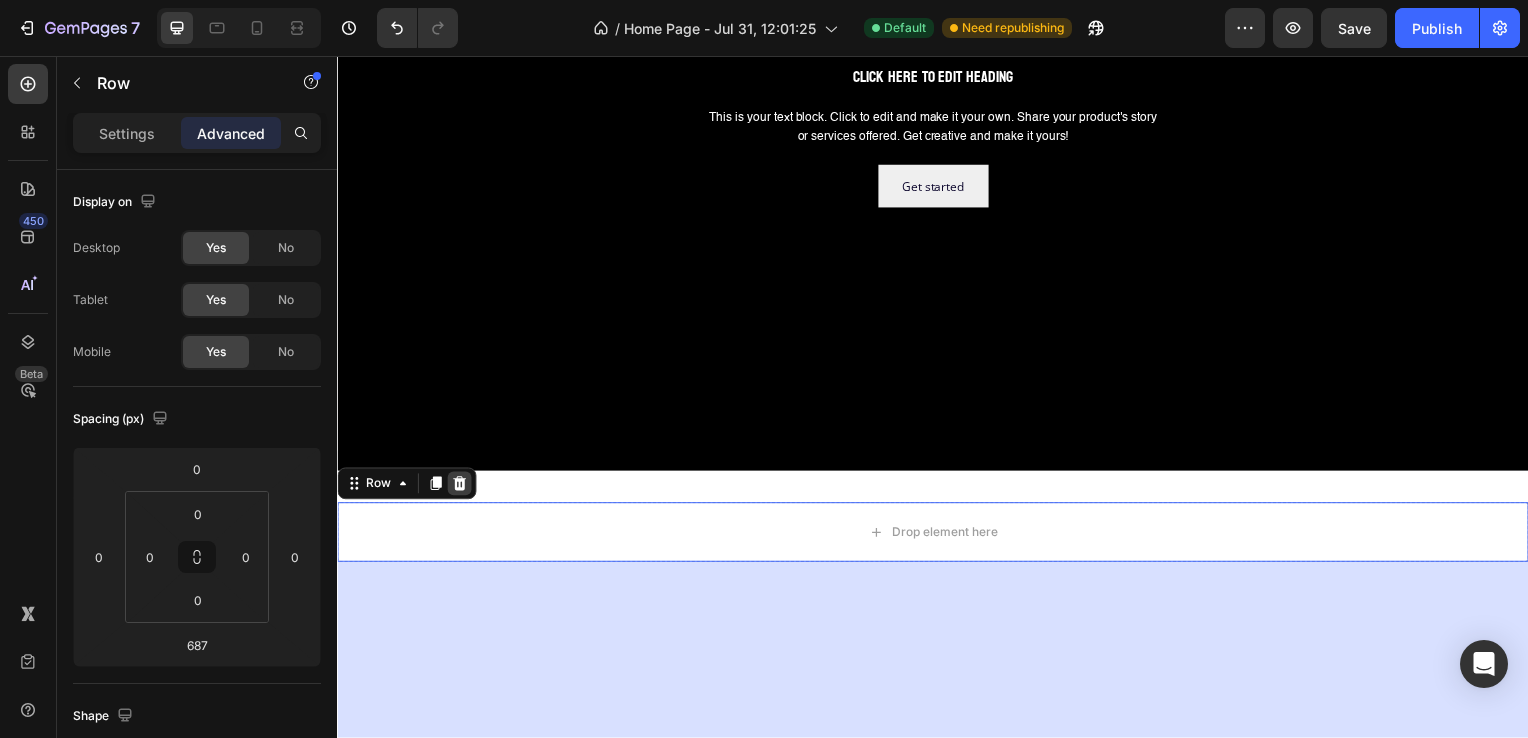 click at bounding box center (460, 487) 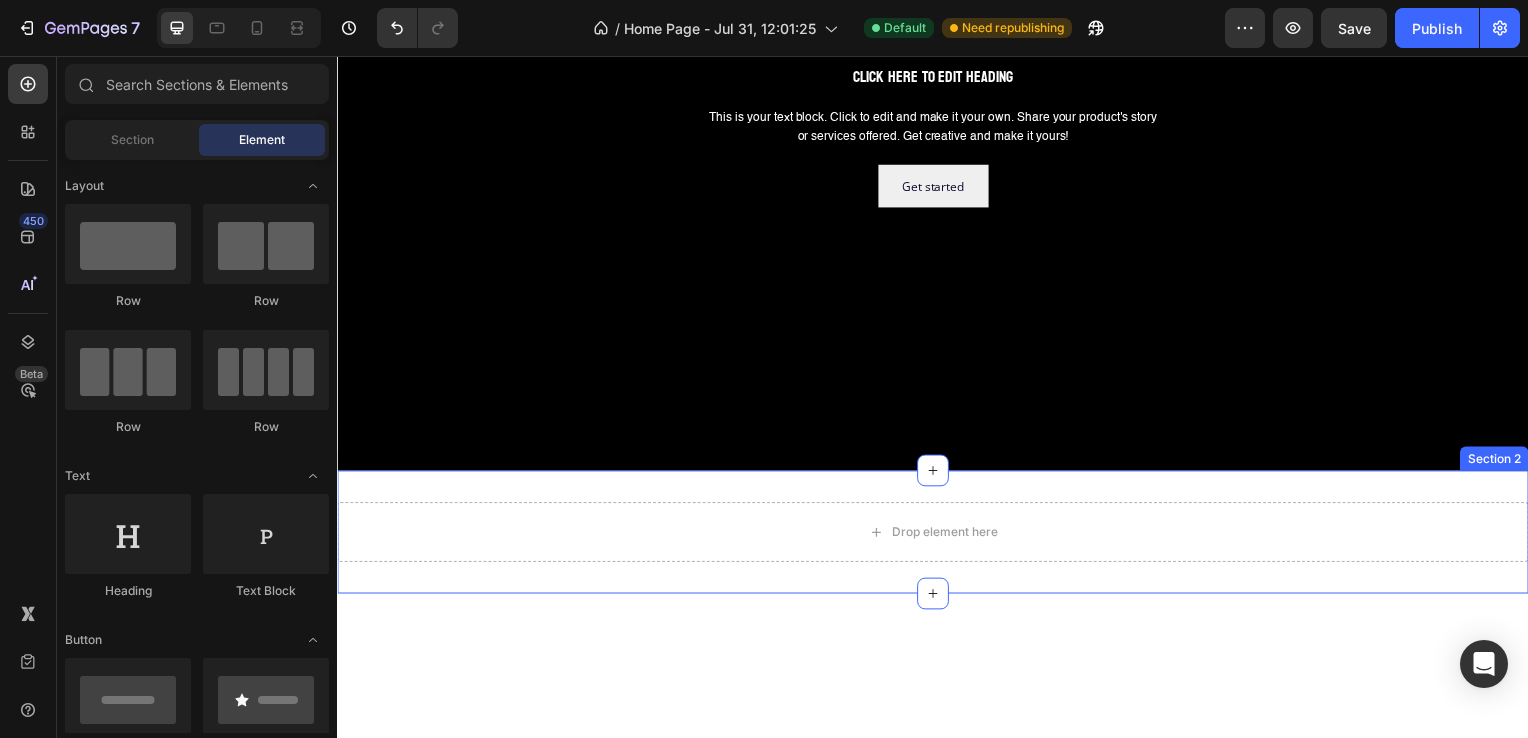 click on "Drop element here" at bounding box center [937, 536] 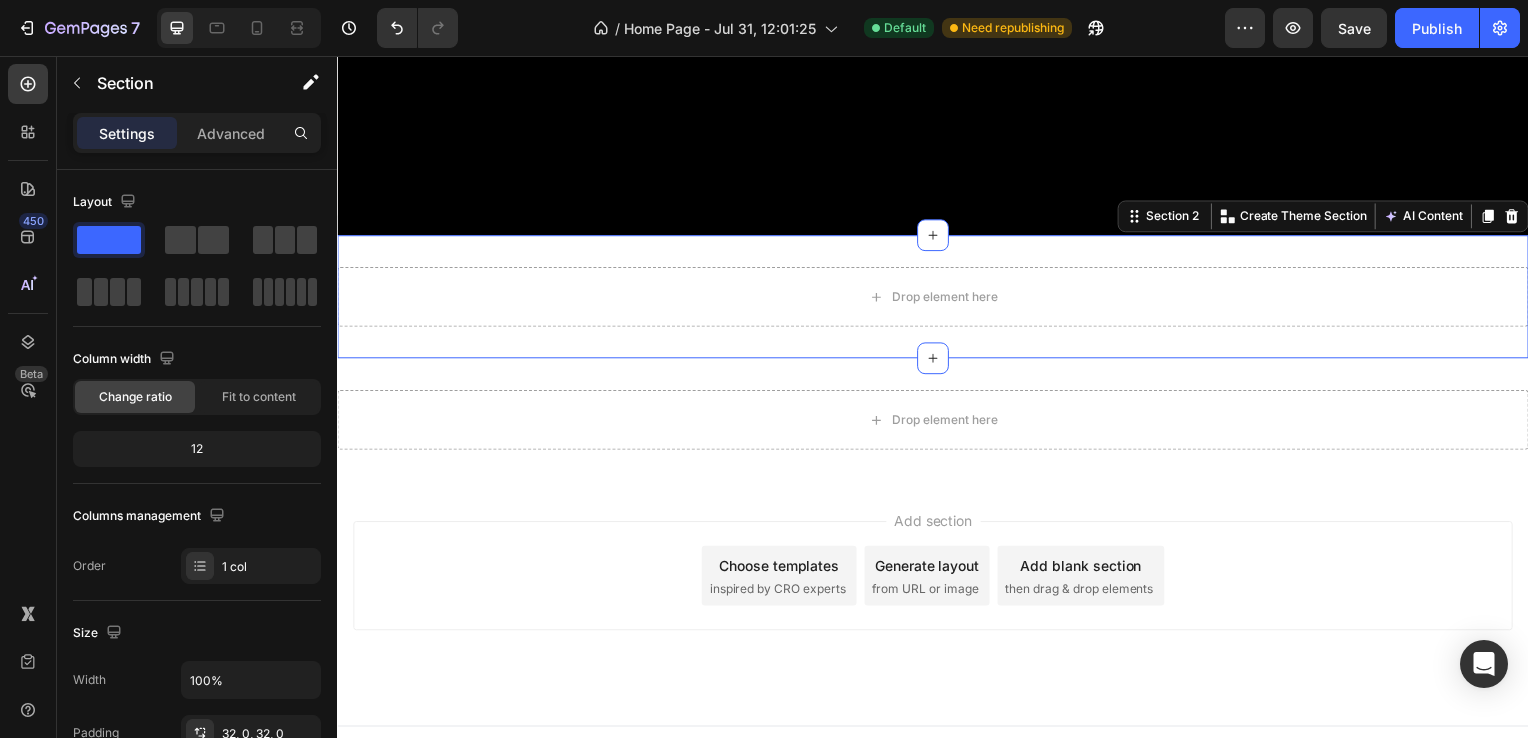 scroll, scrollTop: 555, scrollLeft: 0, axis: vertical 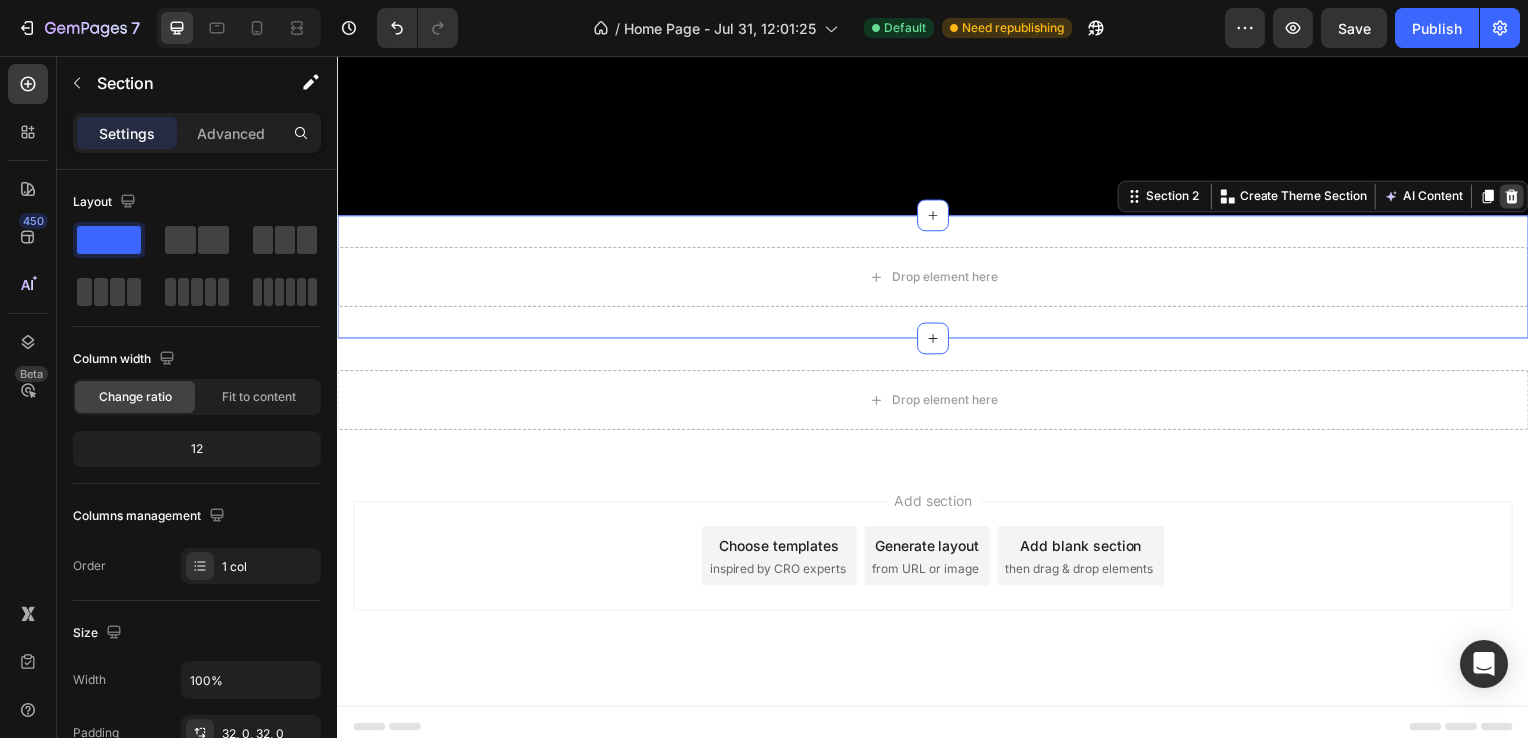 click at bounding box center (1520, 198) 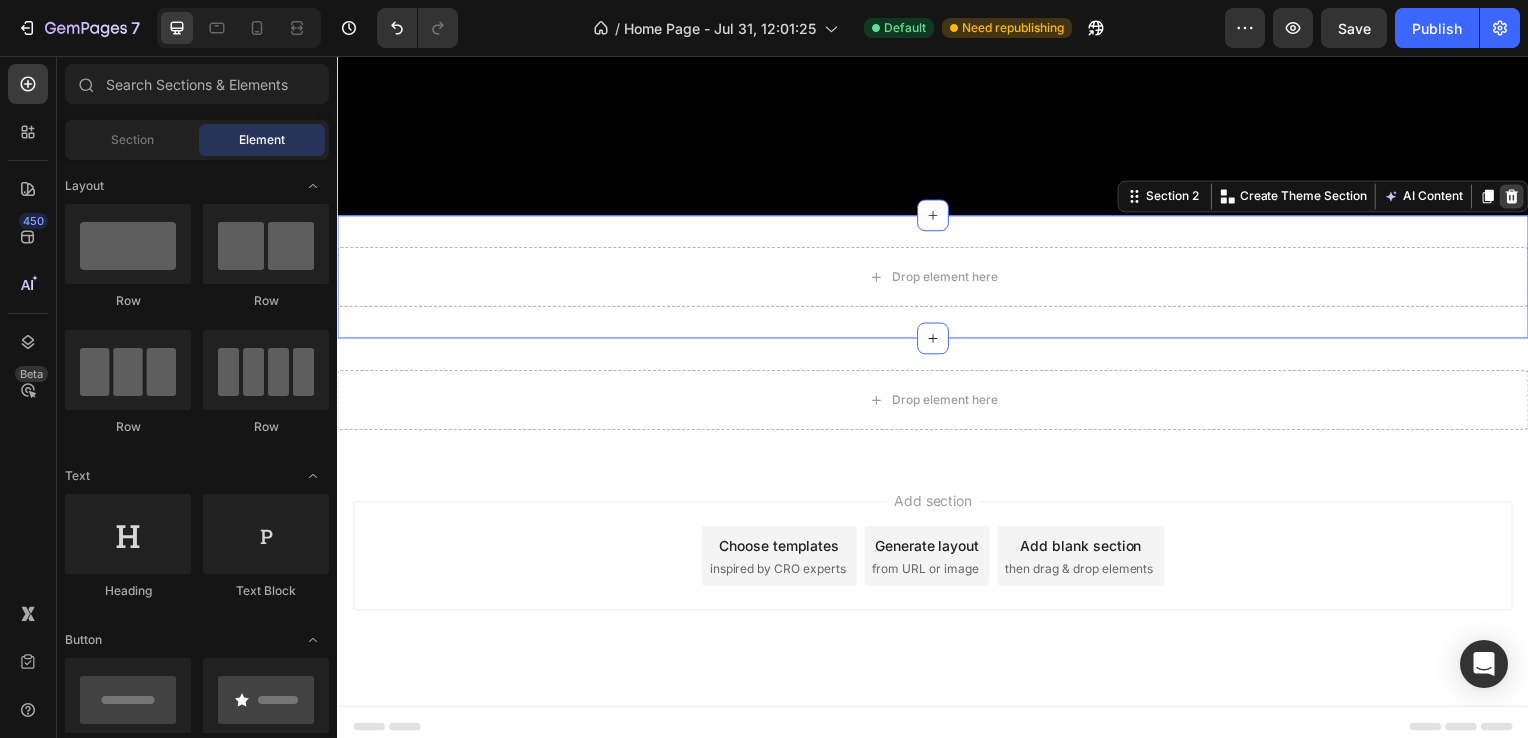 scroll, scrollTop: 431, scrollLeft: 0, axis: vertical 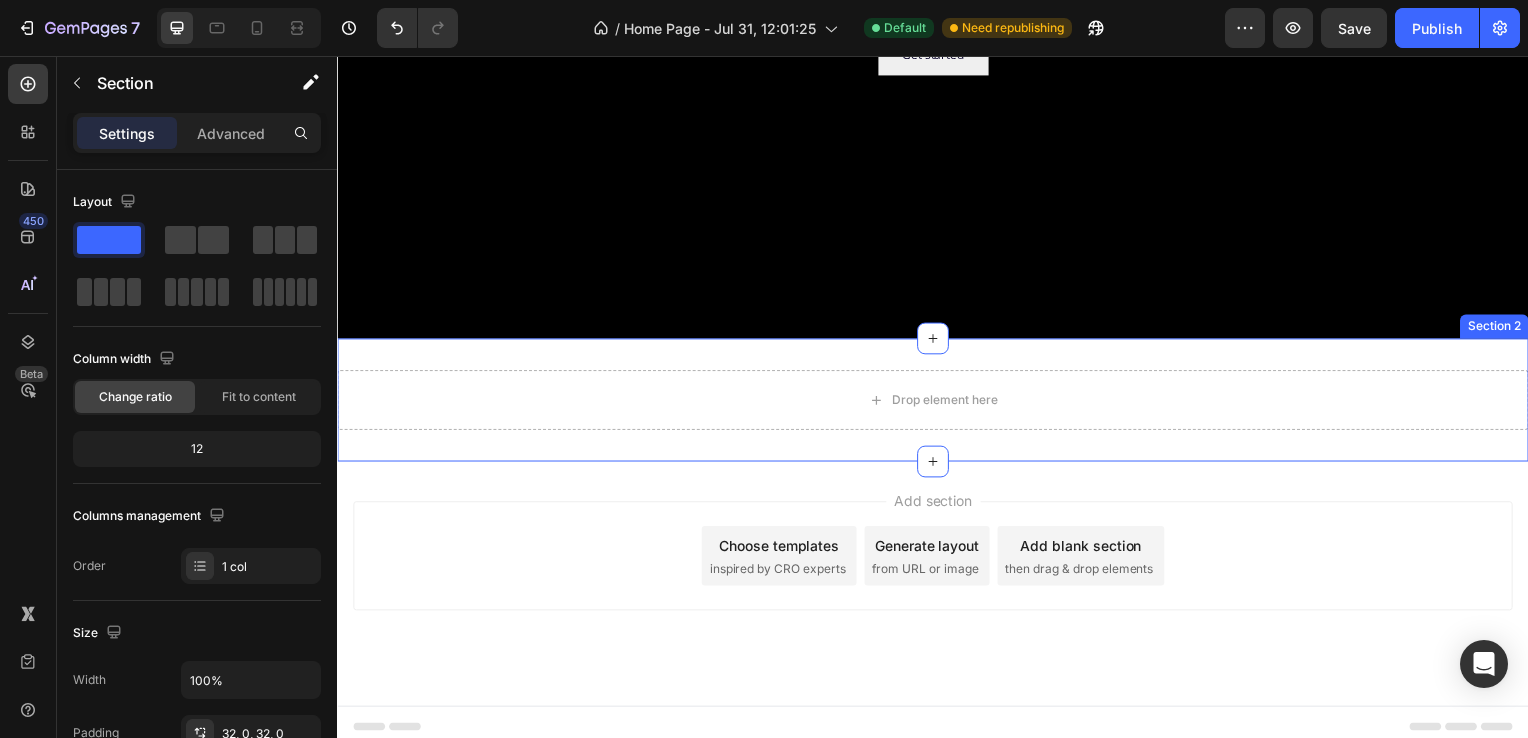 click on "Drop element here Section 2" at bounding box center [937, 403] 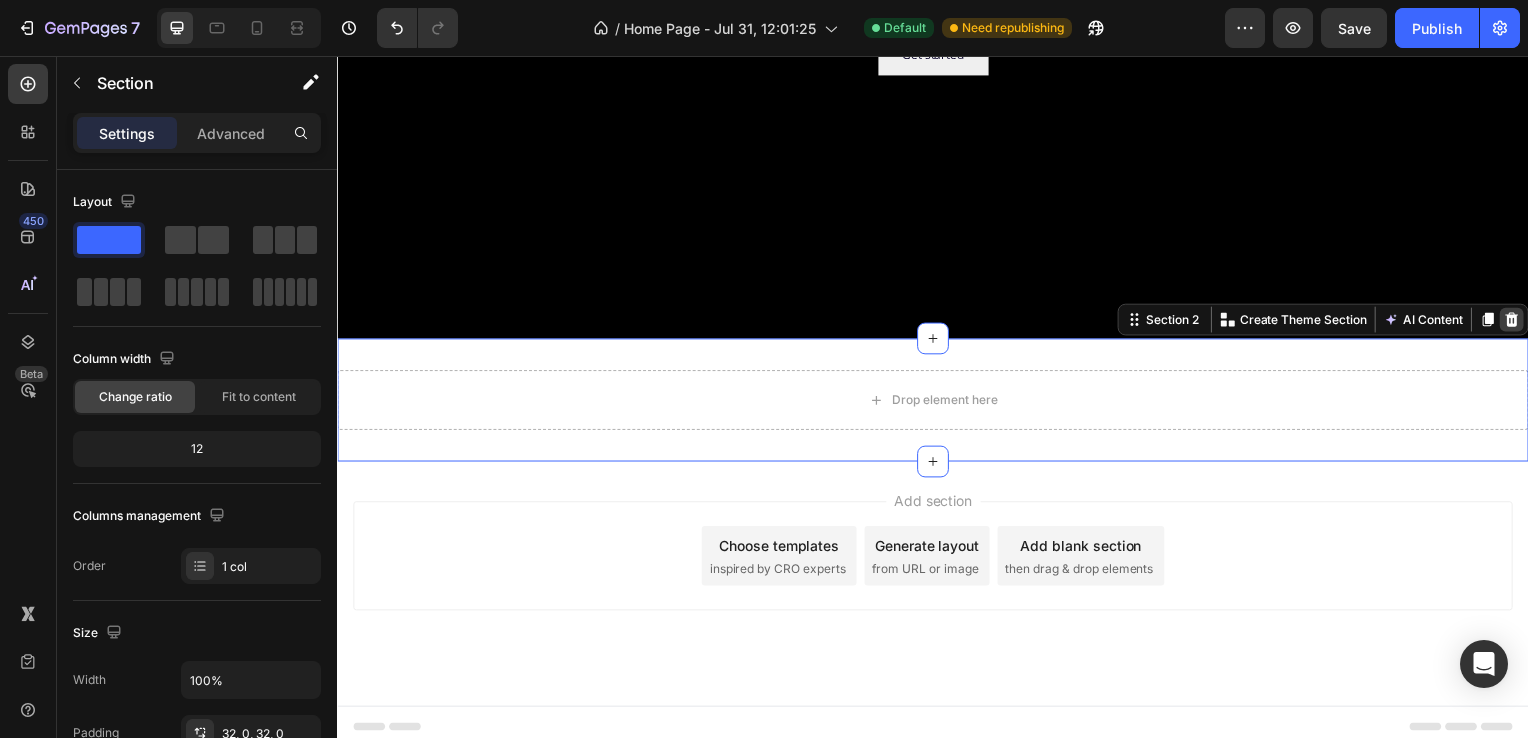click 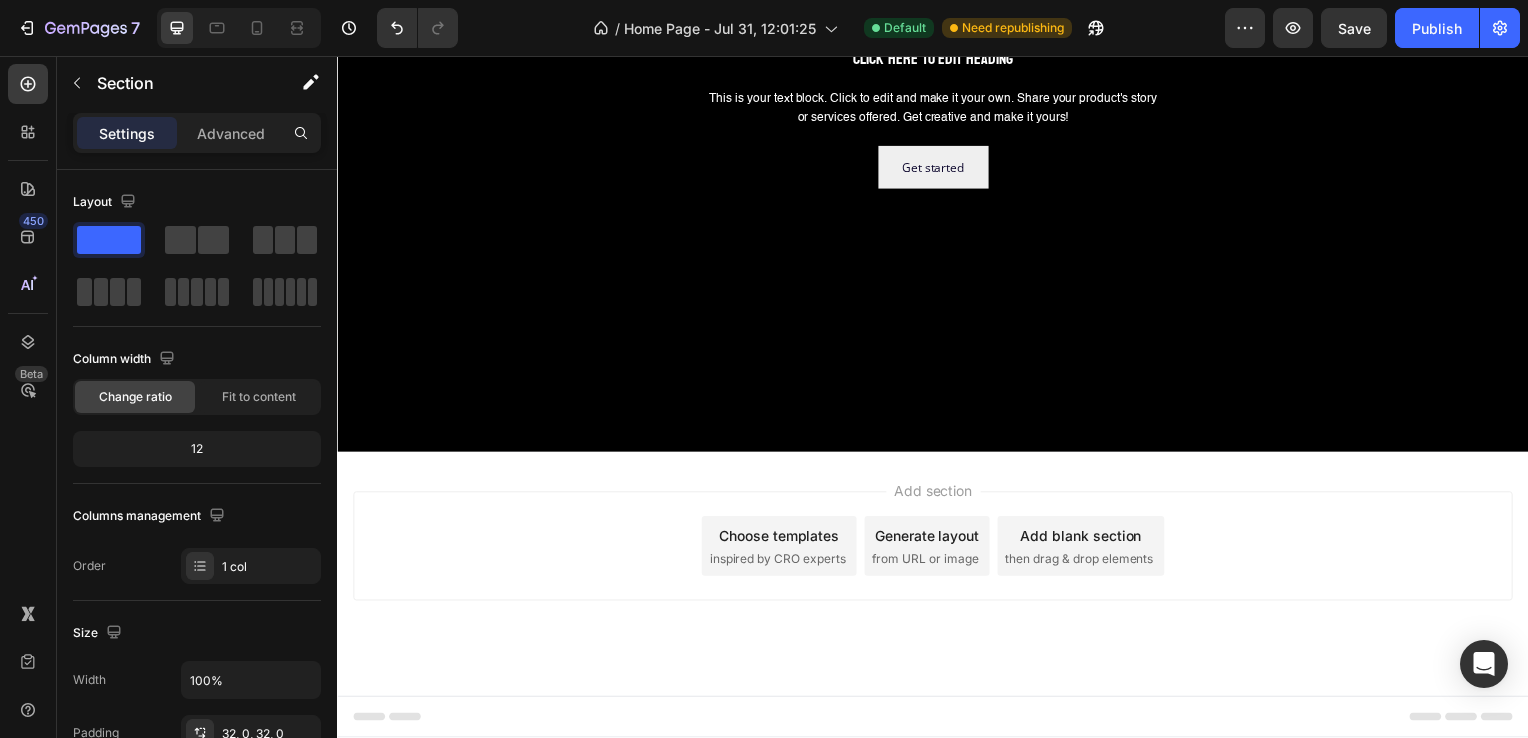scroll, scrollTop: 307, scrollLeft: 0, axis: vertical 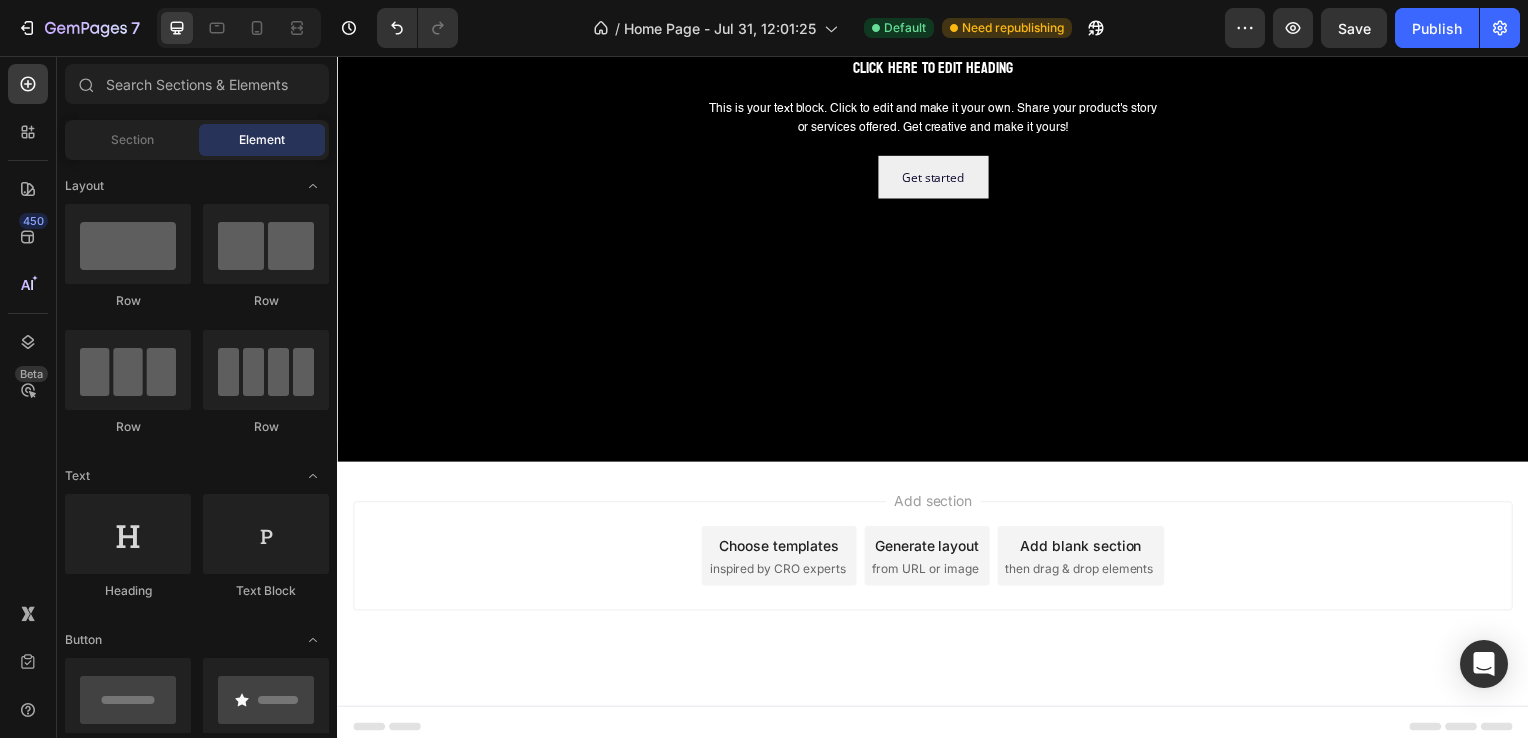 click on "Add section Choose templates inspired by CRO experts Generate layout from URL or image Add blank section then drag & drop elements" at bounding box center (937, 588) 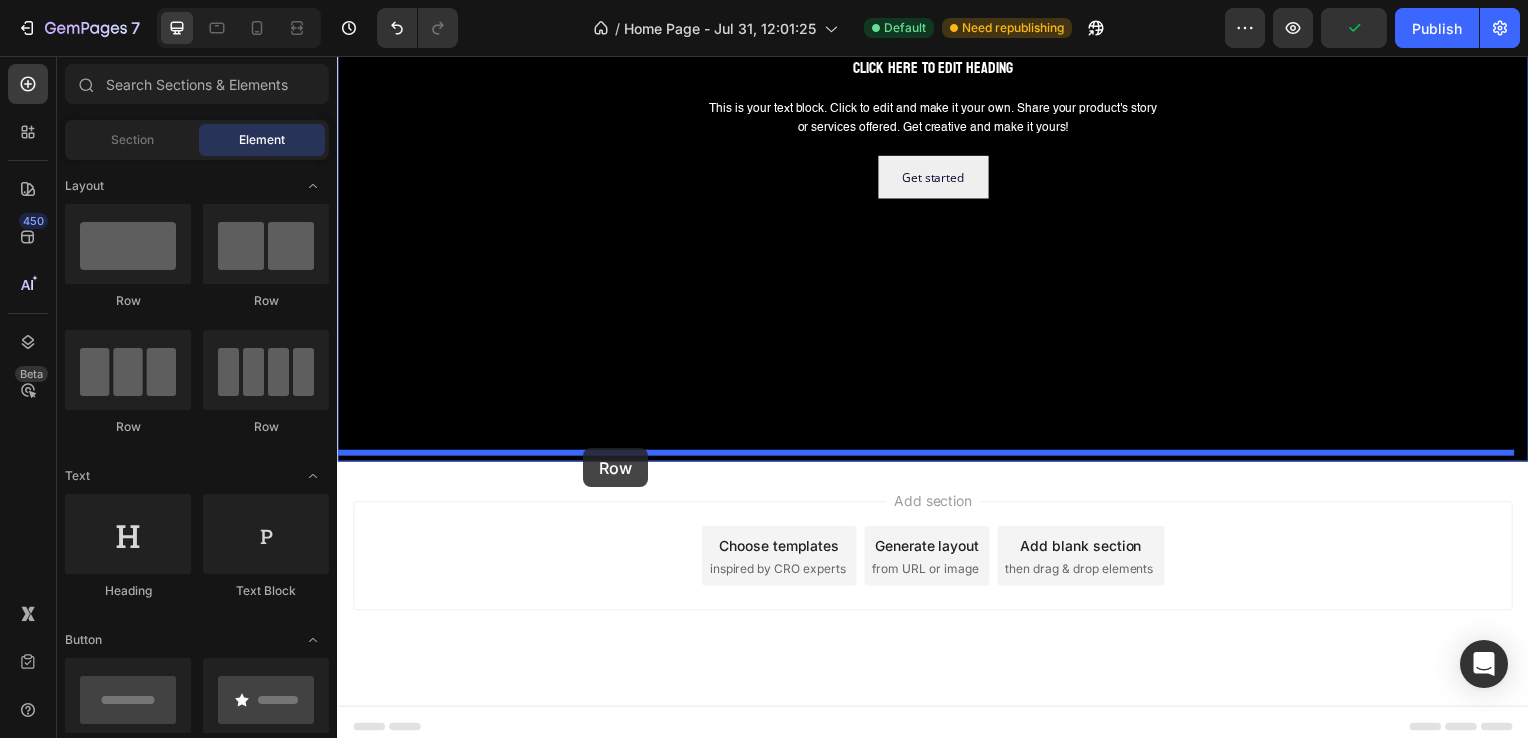 drag, startPoint x: 484, startPoint y: 344, endPoint x: 585, endPoint y: 451, distance: 147.13939 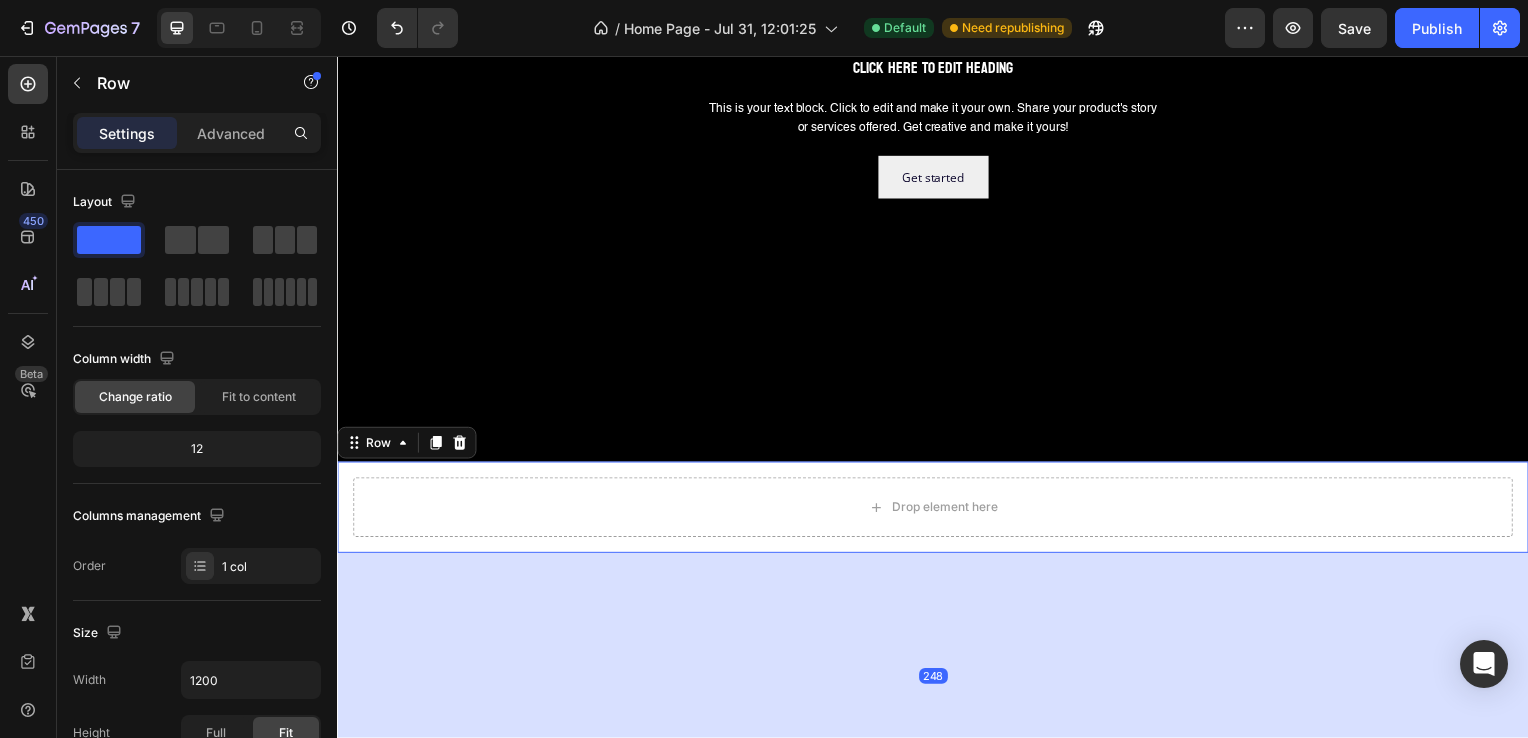 drag, startPoint x: 923, startPoint y: 546, endPoint x: 970, endPoint y: 794, distance: 252.41434 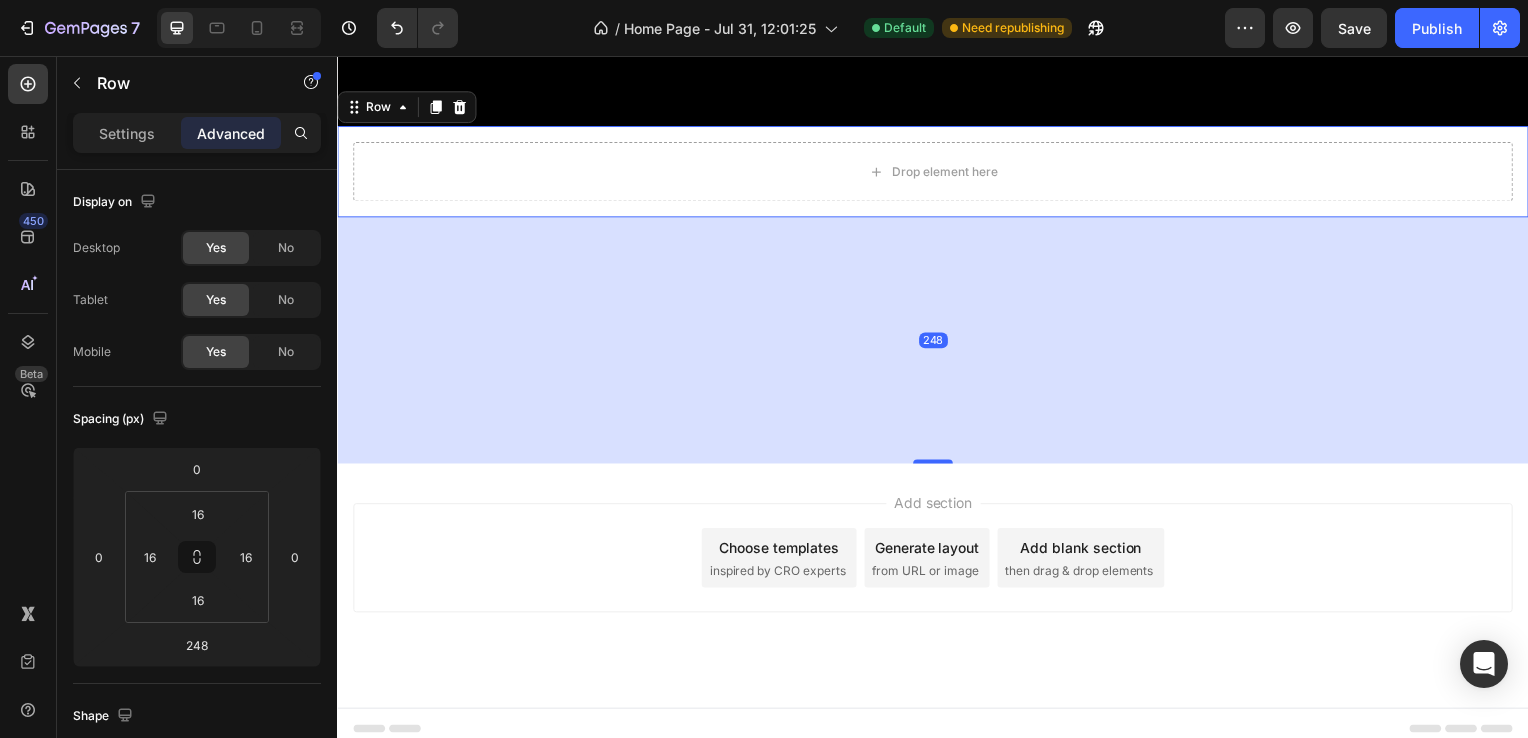 scroll, scrollTop: 647, scrollLeft: 0, axis: vertical 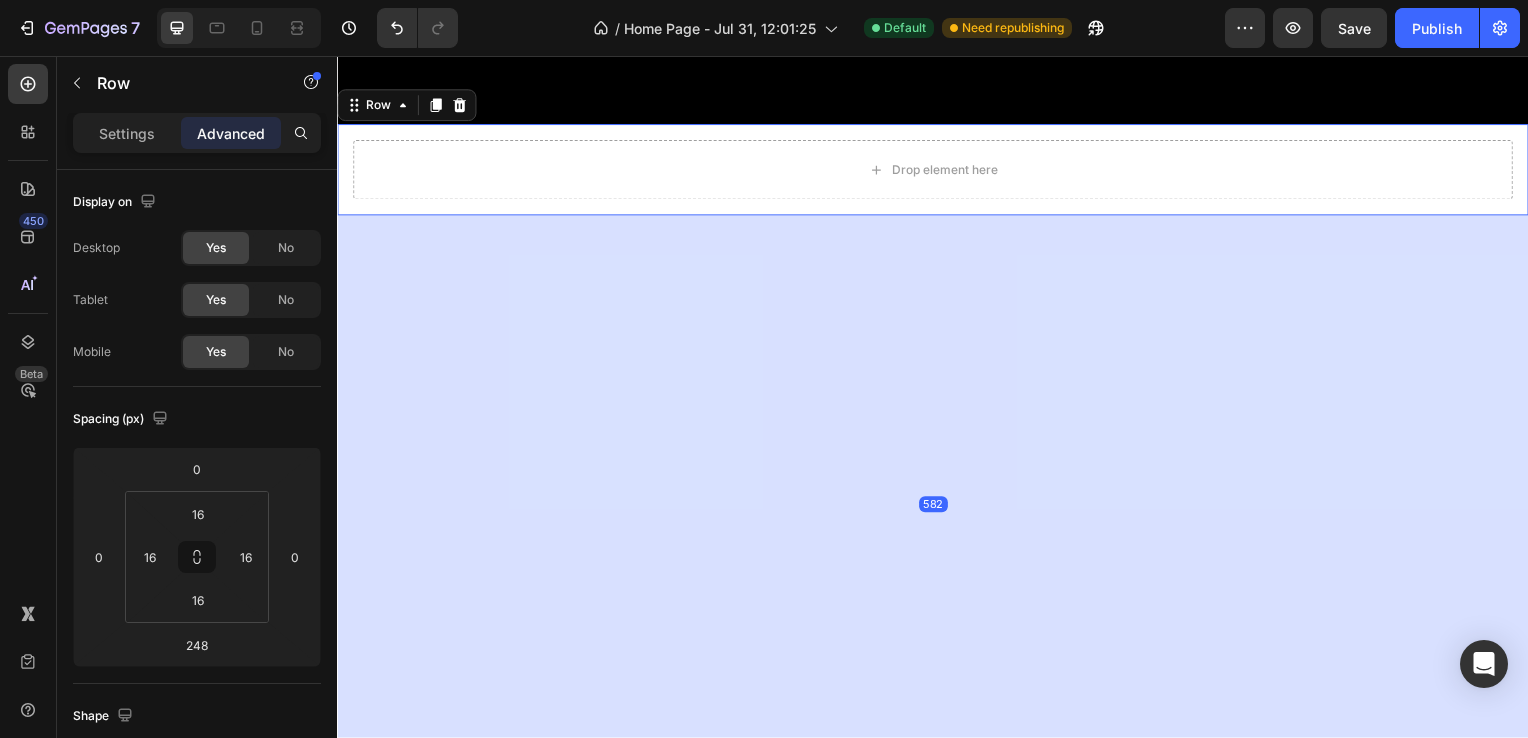 drag, startPoint x: 931, startPoint y: 455, endPoint x: 958, endPoint y: 794, distance: 340.07352 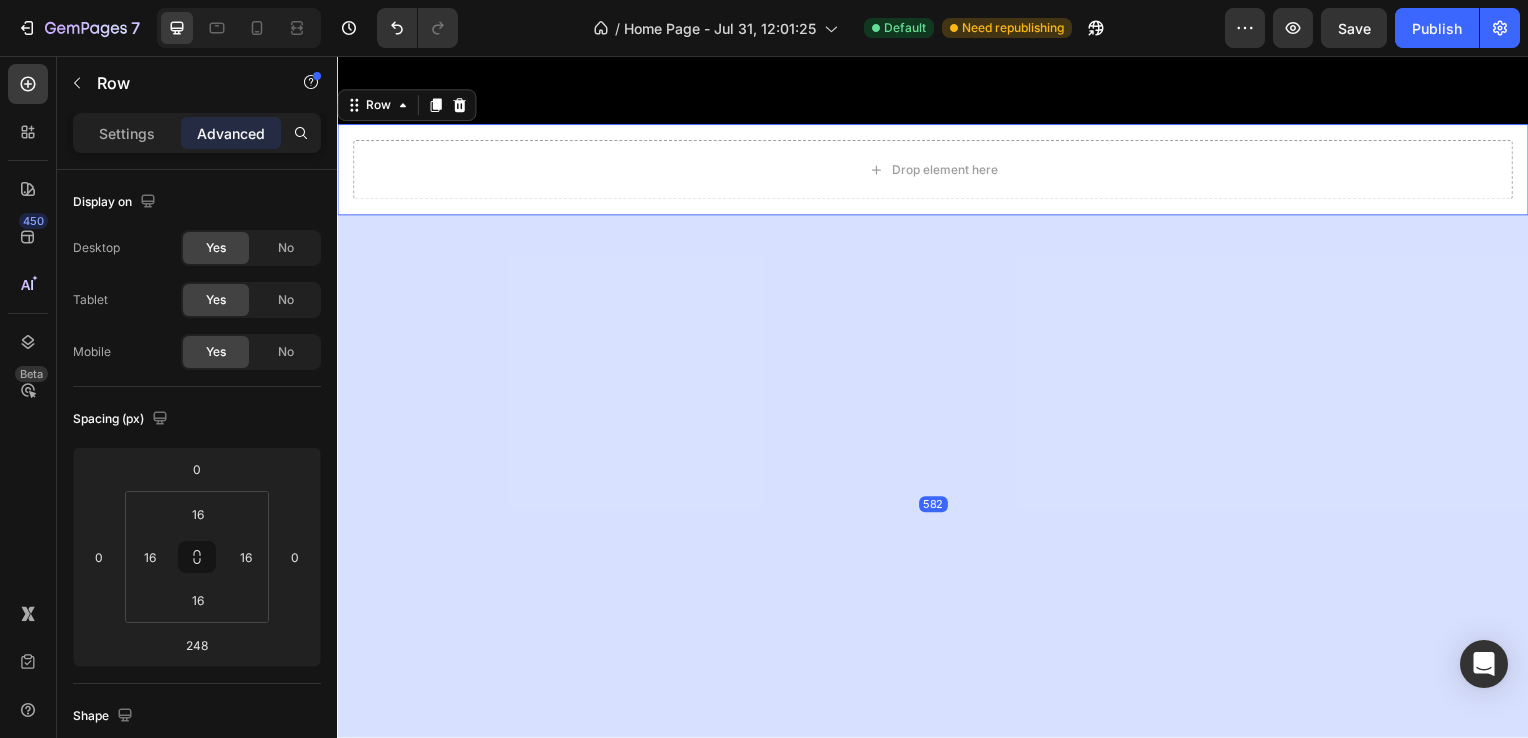 click on "Header Click here to edit heading Heading This is your text block. Click to edit and make it your own. Share your product's story                   or services offered. Get creative and make it yours! Text Block Get started Button Hero Banner
Drop element here Row   582 Section 1 Root Start with Sections from sidebar Add sections Add elements Start with Generating from URL or image Add section Choose templates inspired by CRO experts Generate layout from URL or image Add blank section then drag & drop elements Footer" at bounding box center [937, 248] 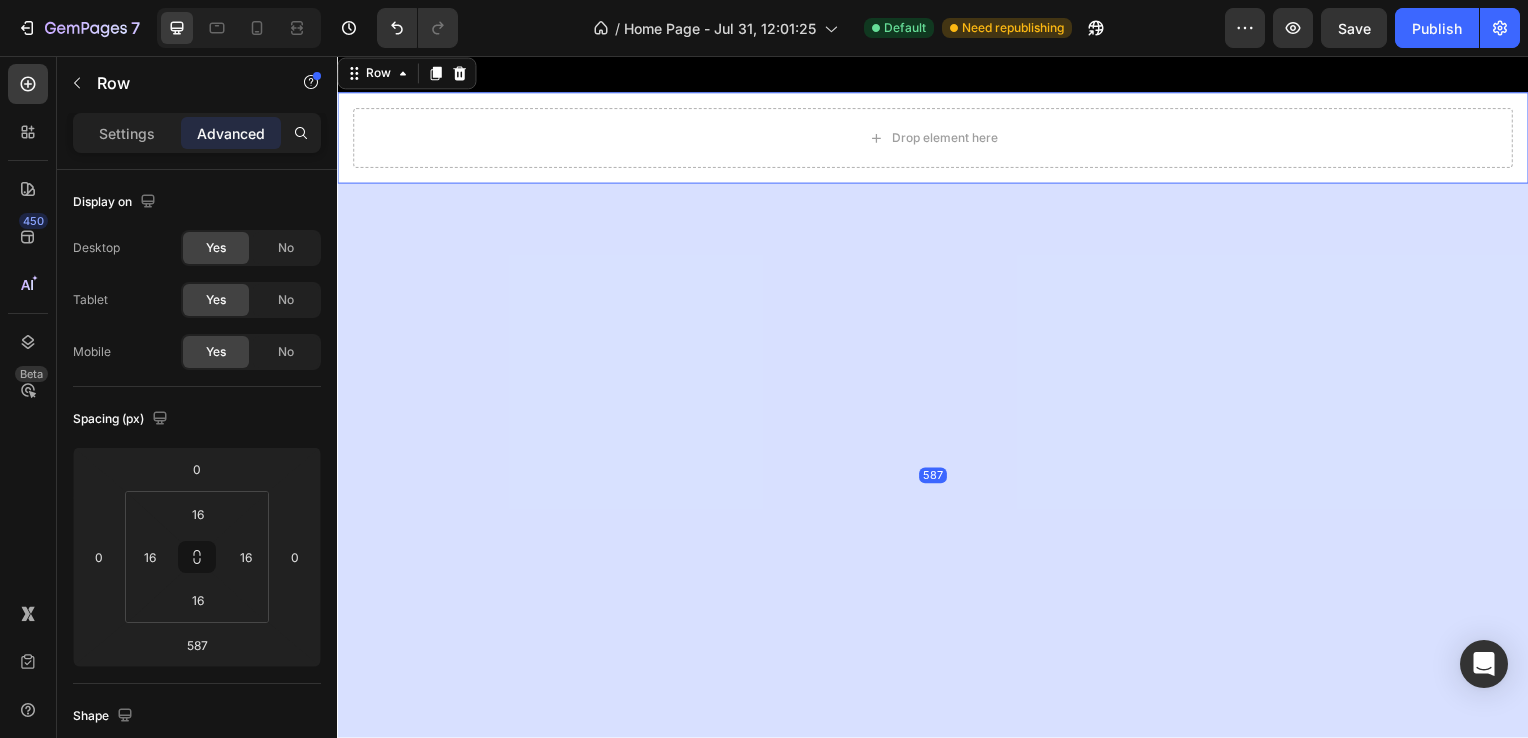 scroll, scrollTop: 947, scrollLeft: 0, axis: vertical 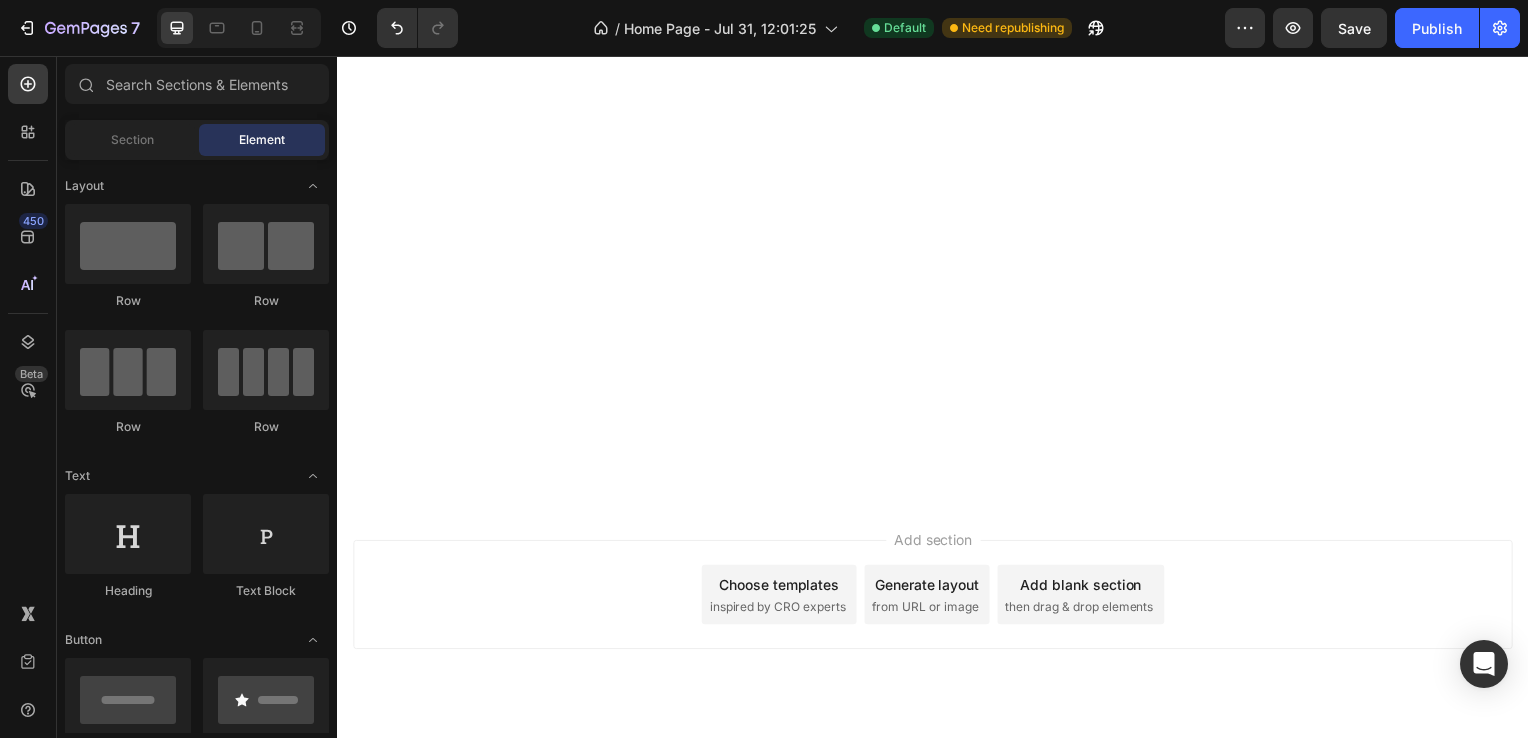 click on "Header Click here to edit heading Heading This is your text block. Click to edit and make it your own. Share your product's story                   or services offered. Get creative and make it yours! Text Block Get started Button Hero Banner
Drop element here Row Section 1 Root Start with Sections from sidebar Add sections Add elements Start with Generating from URL or image Add section Choose templates inspired by CRO experts Generate layout from URL or image Add blank section then drag & drop elements Footer" at bounding box center (937, -50) 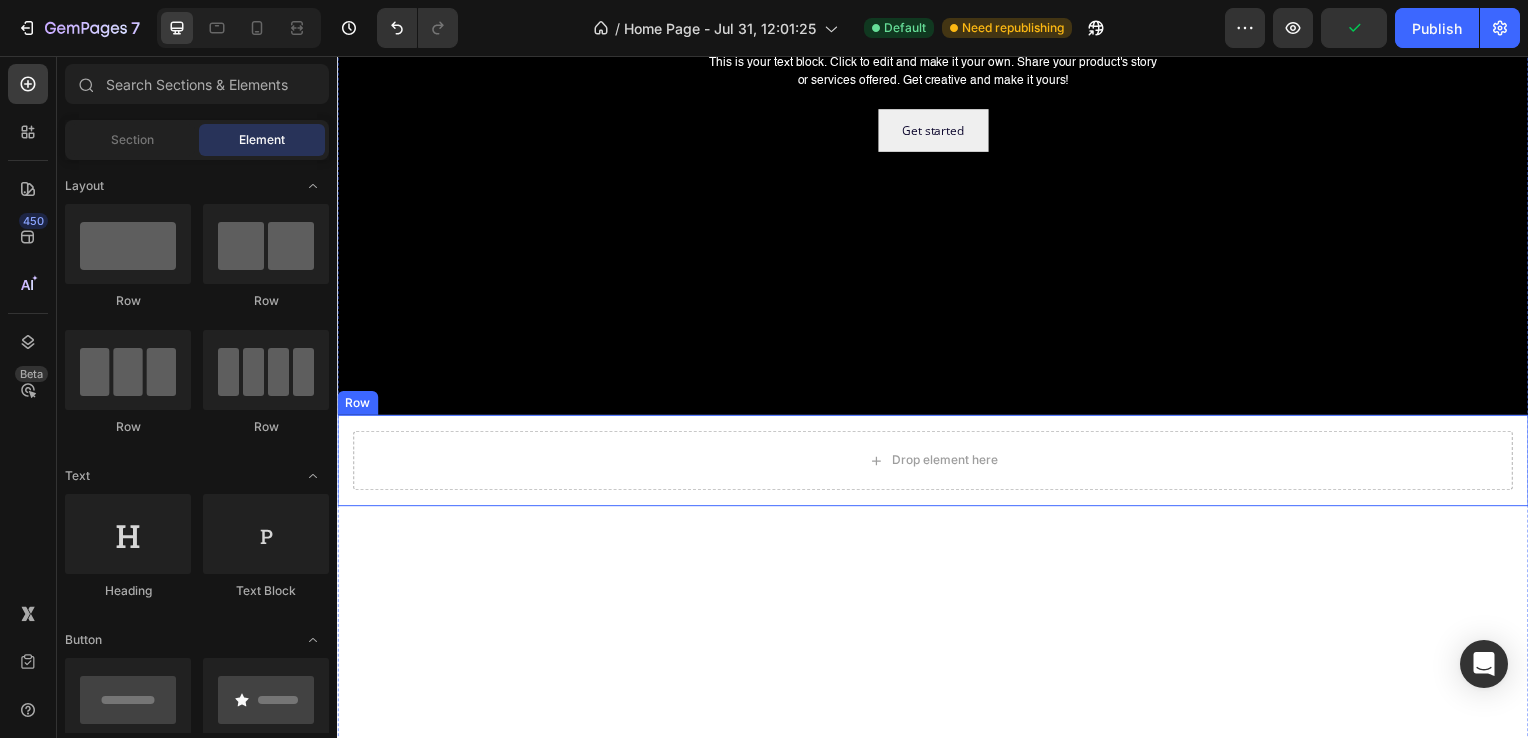 scroll, scrollTop: 386, scrollLeft: 0, axis: vertical 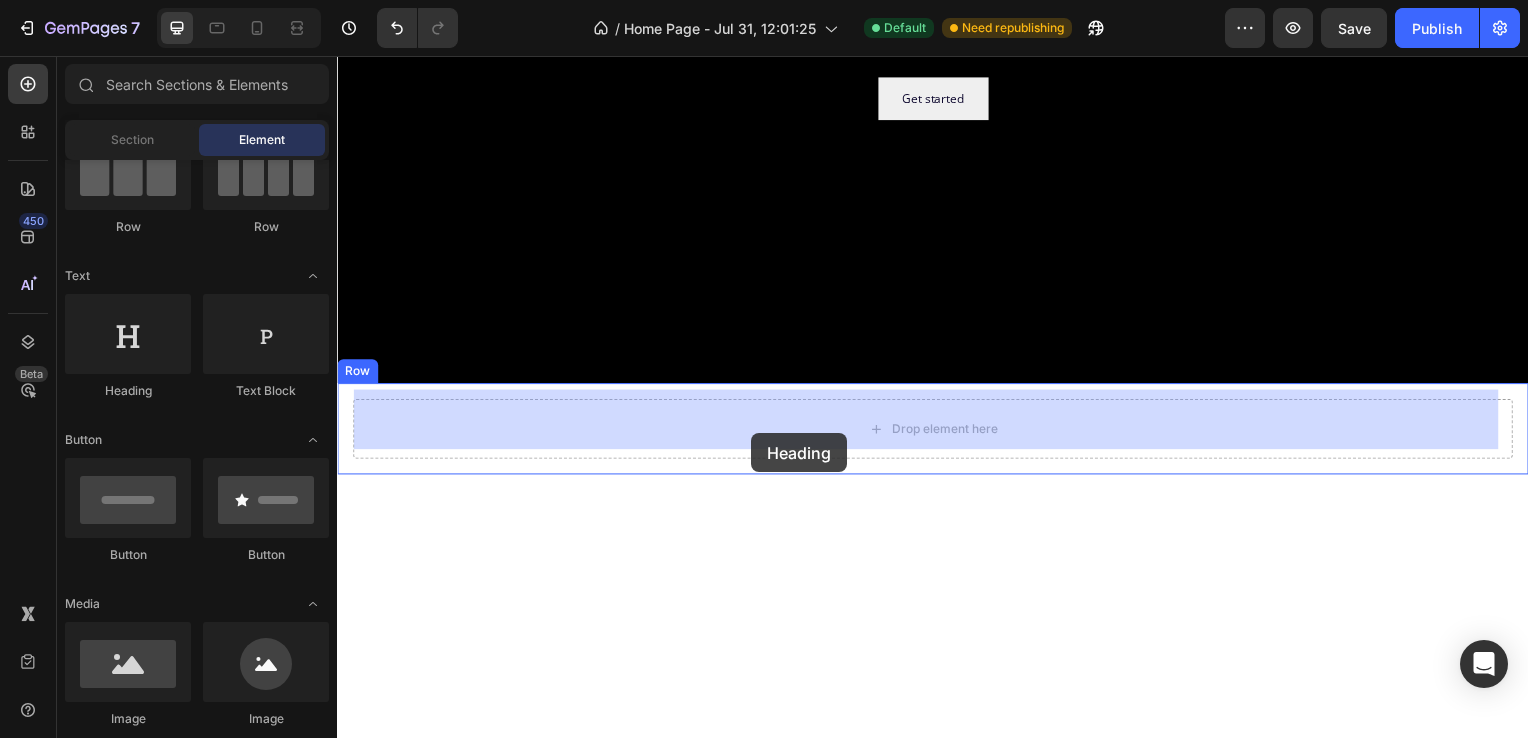 drag, startPoint x: 465, startPoint y: 391, endPoint x: 754, endPoint y: 436, distance: 292.48248 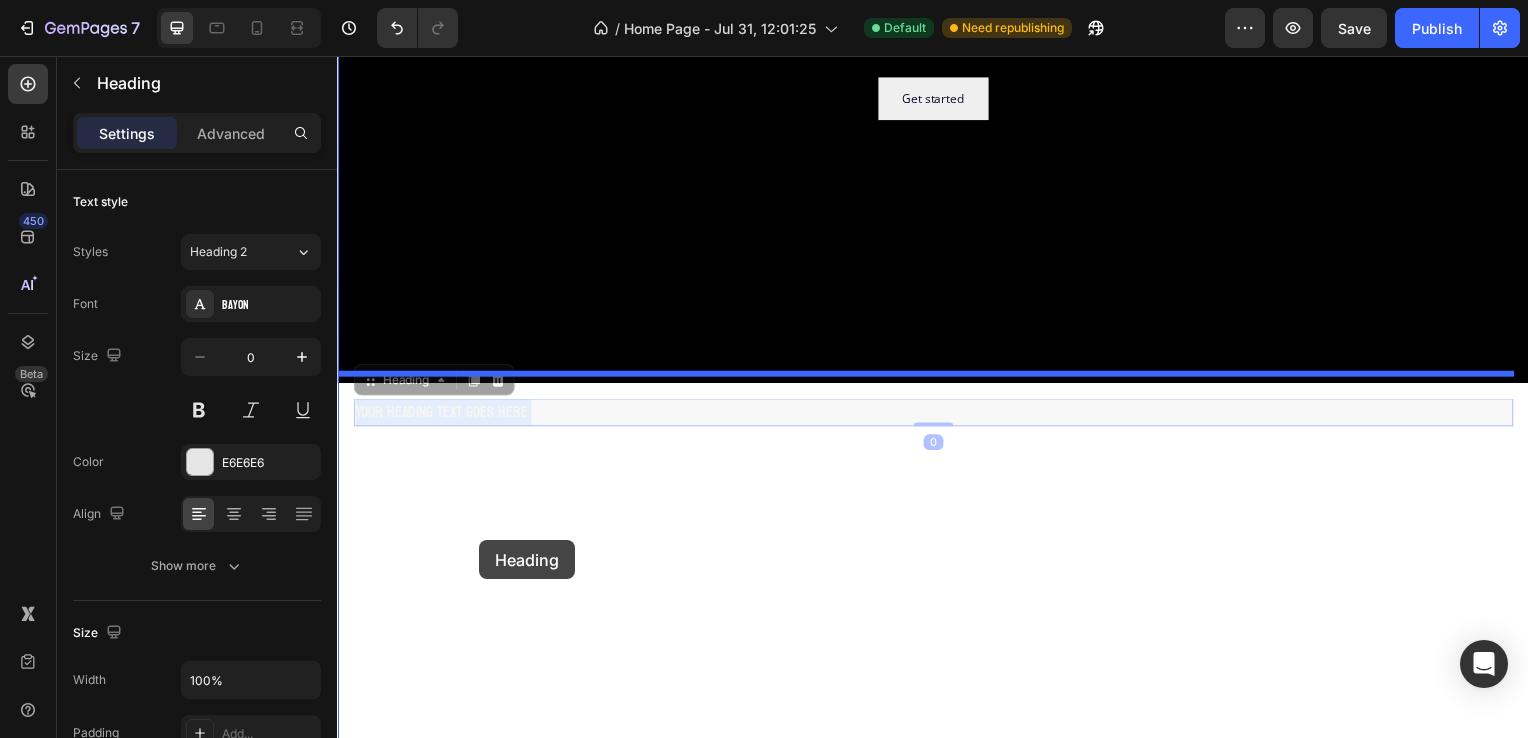 drag, startPoint x: 450, startPoint y: 402, endPoint x: 471, endPoint y: 511, distance: 111.0045 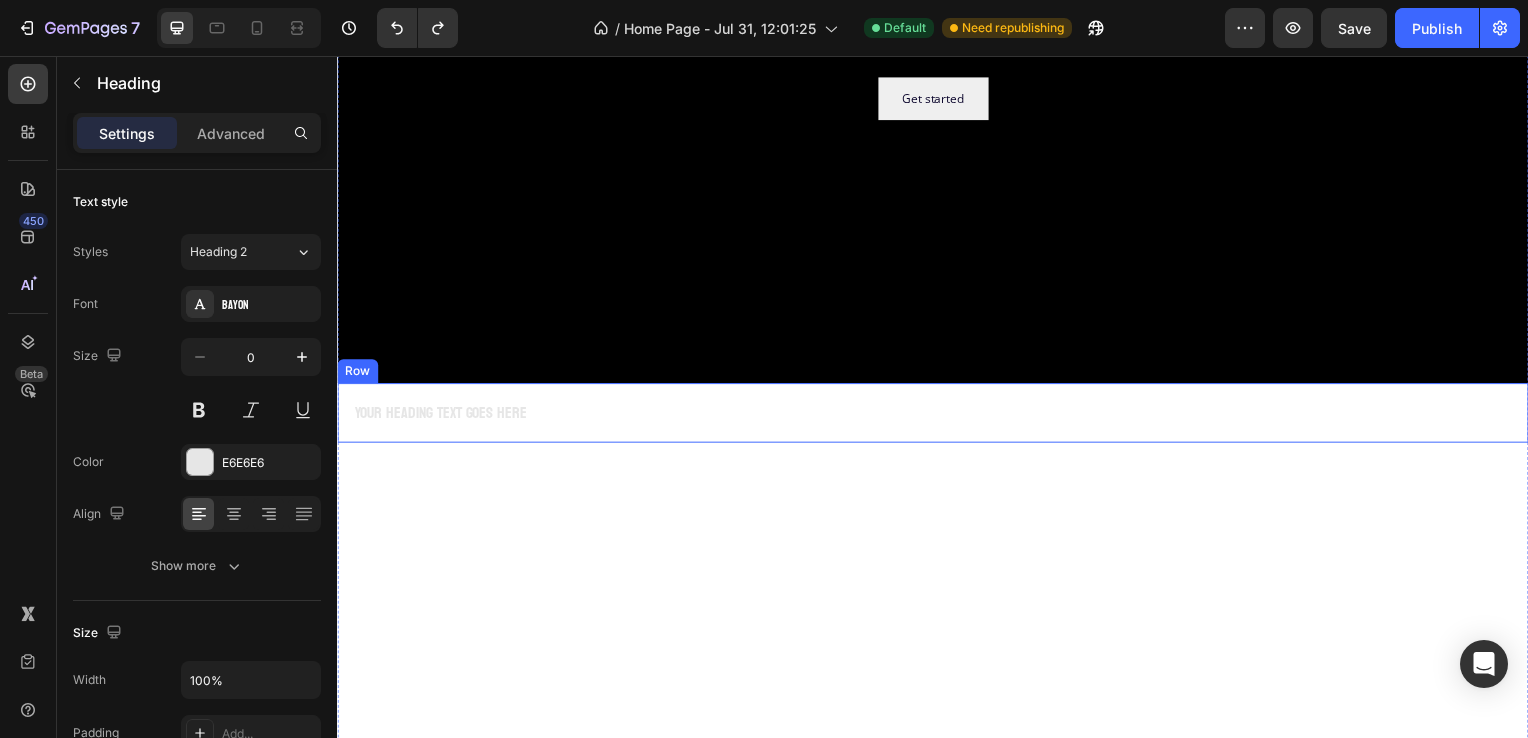 click on "Your heading text goes here Heading Row" at bounding box center (937, 416) 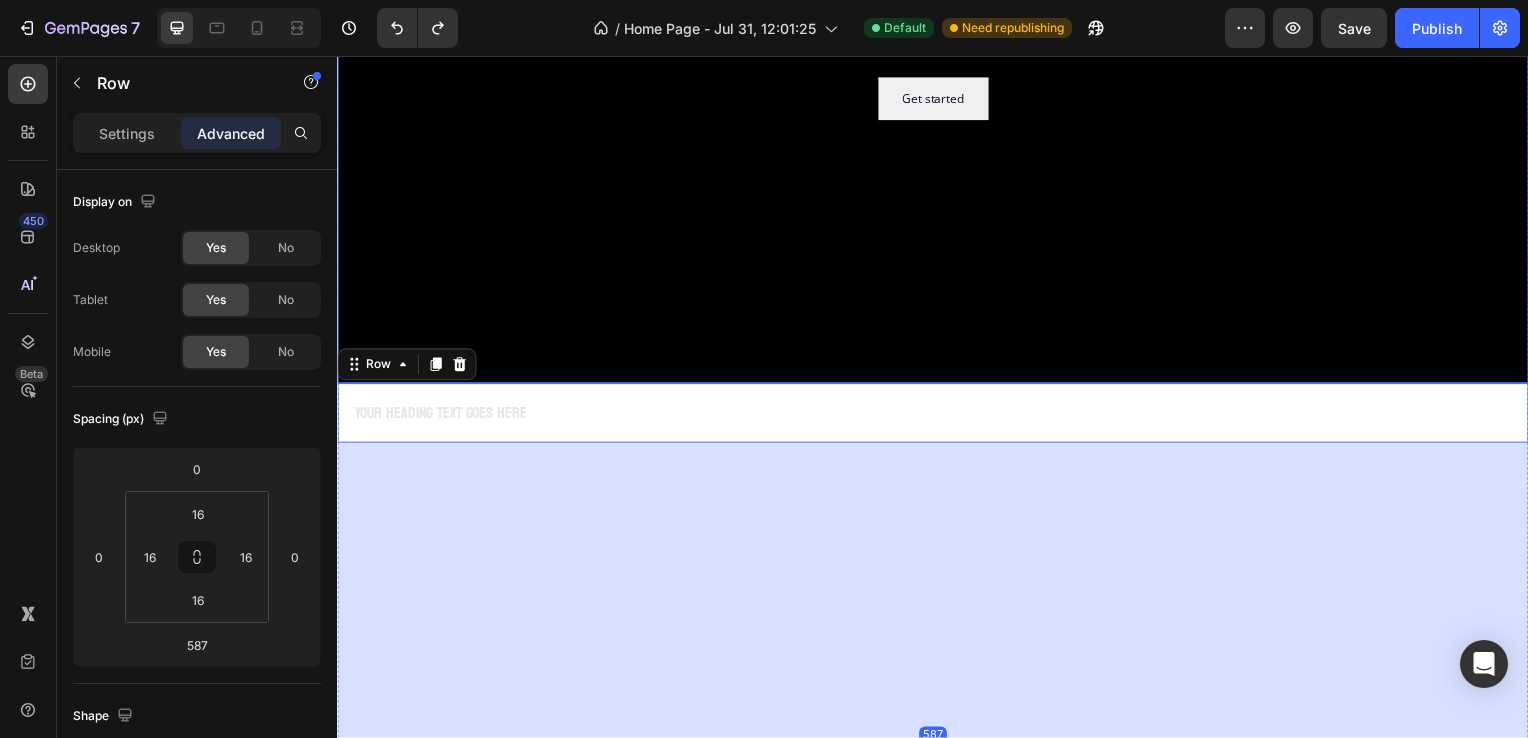 click on "Your heading text goes here" at bounding box center [937, 416] 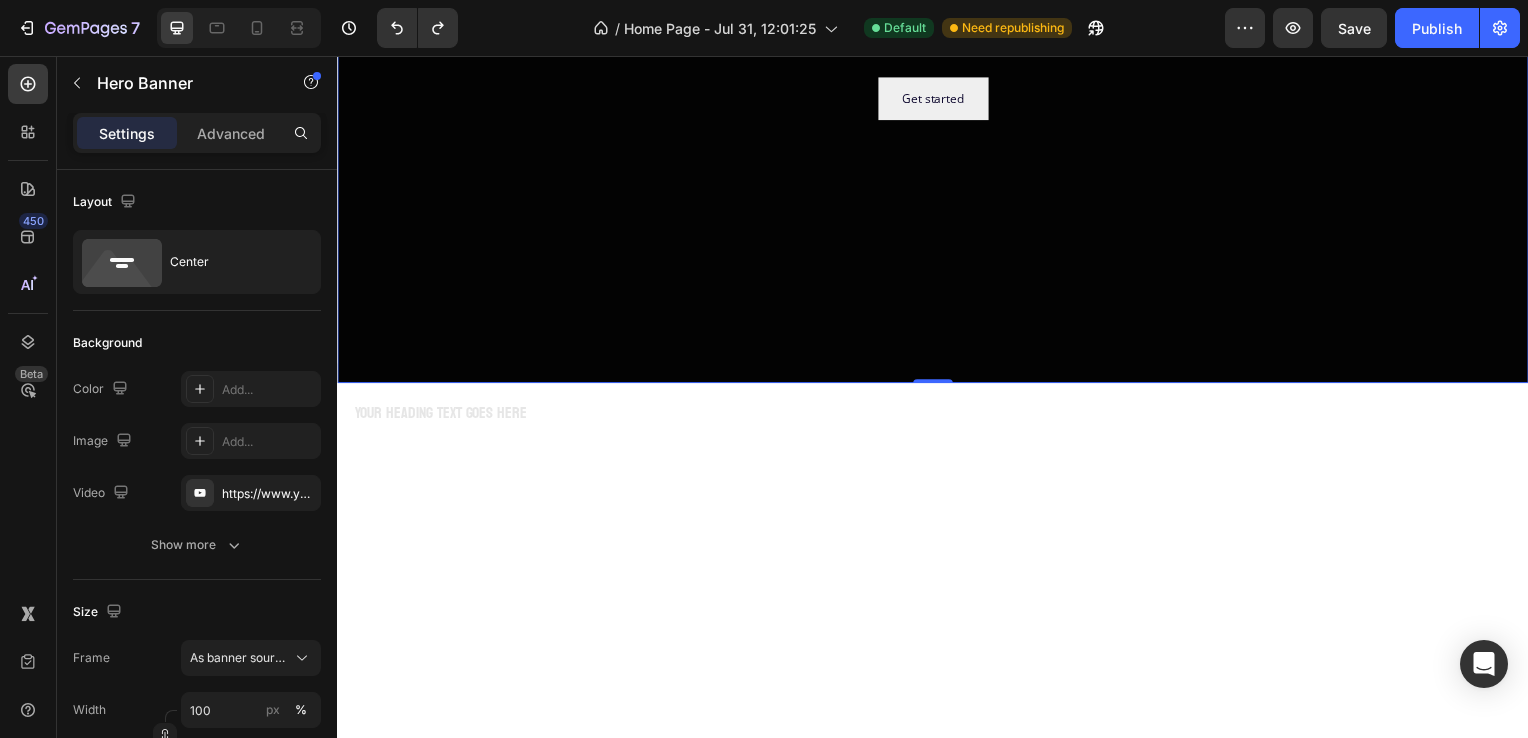click at bounding box center [937, 48] 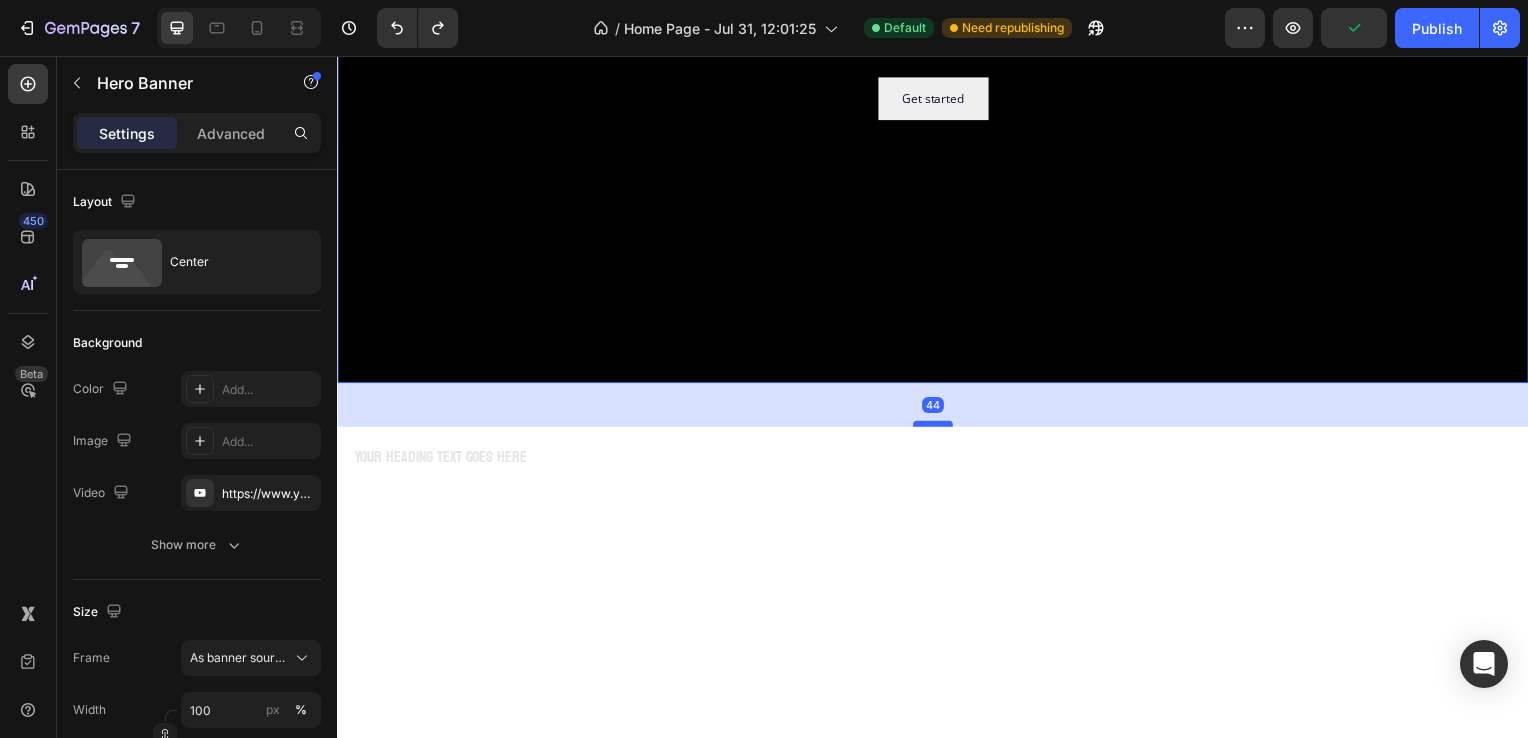 drag, startPoint x: 933, startPoint y: 377, endPoint x: 937, endPoint y: 420, distance: 43.185646 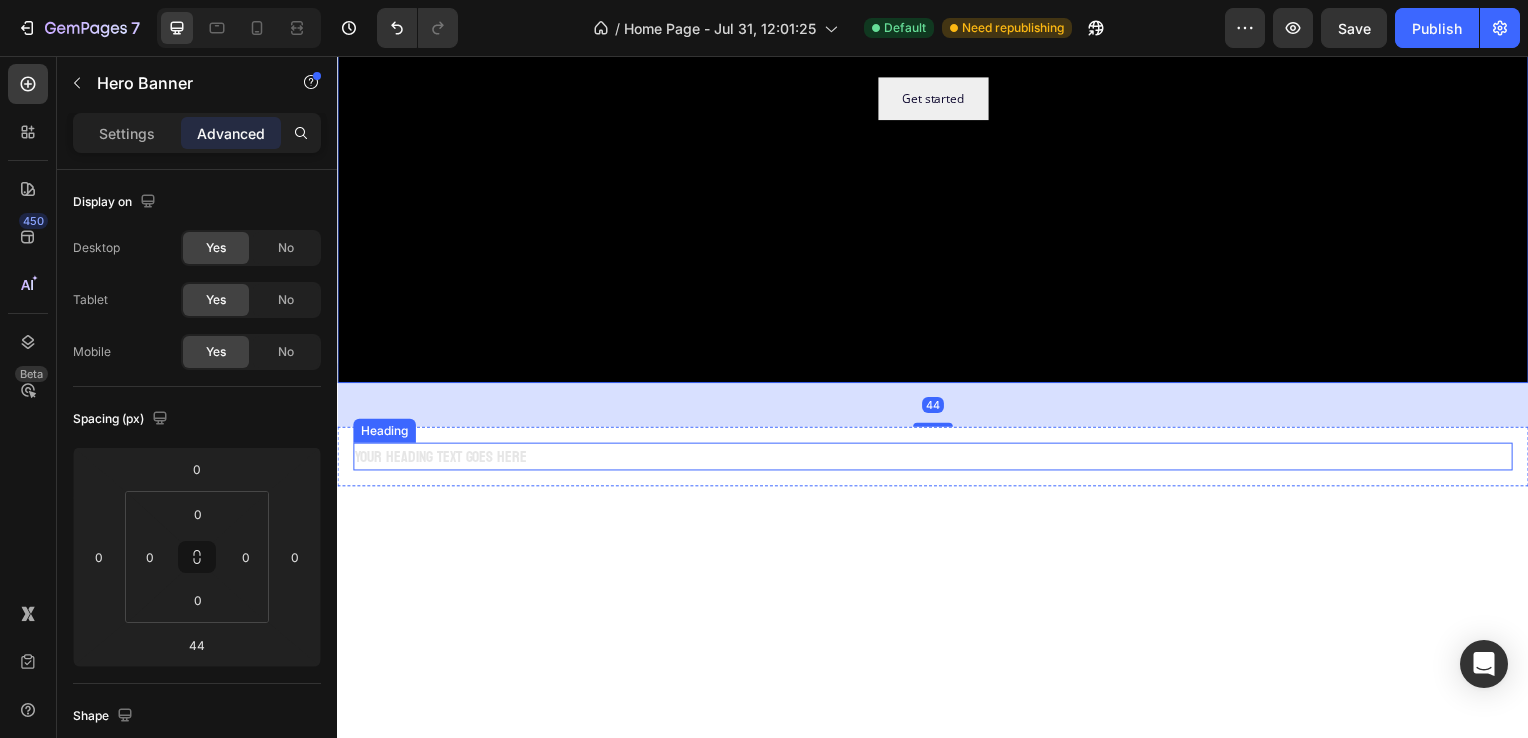 click on "Your heading text goes here" at bounding box center (937, 460) 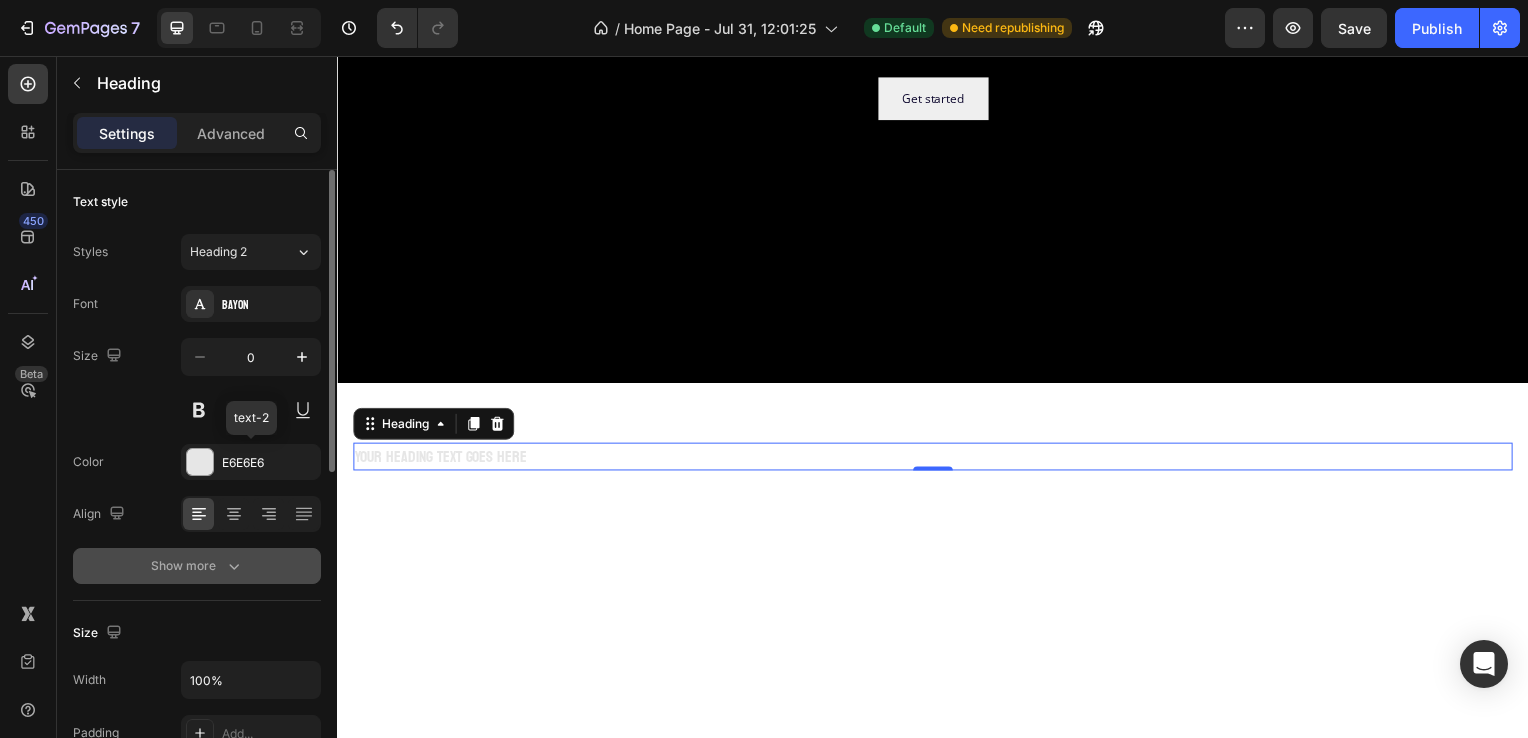 scroll, scrollTop: 100, scrollLeft: 0, axis: vertical 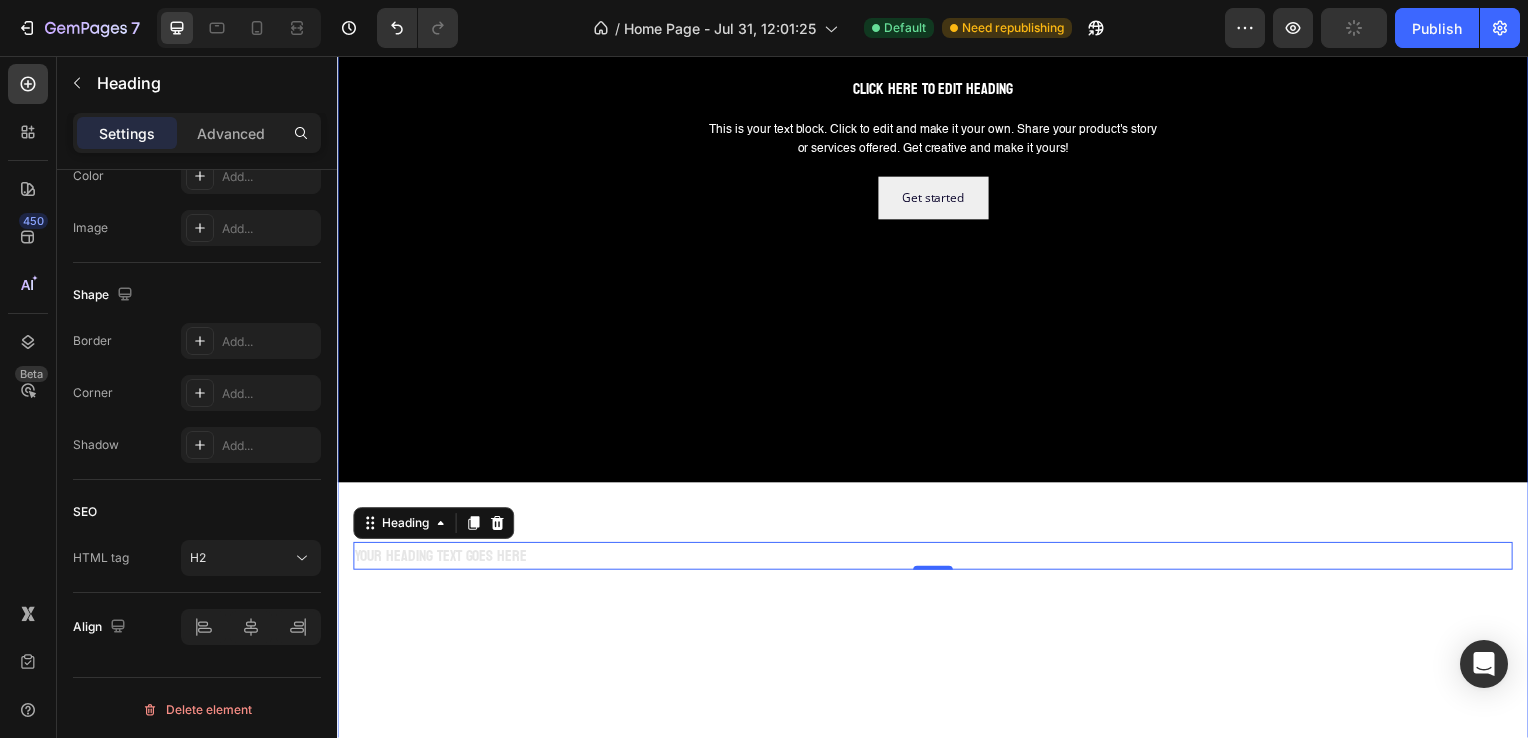click on "Click here to edit heading Heading This is your text block. Click to edit and make it your own. Share your product's story                   or services offered. Get creative and make it yours! Text Block Get started Button Hero Banner Your heading text goes here Heading   0 Row" at bounding box center (937, 494) 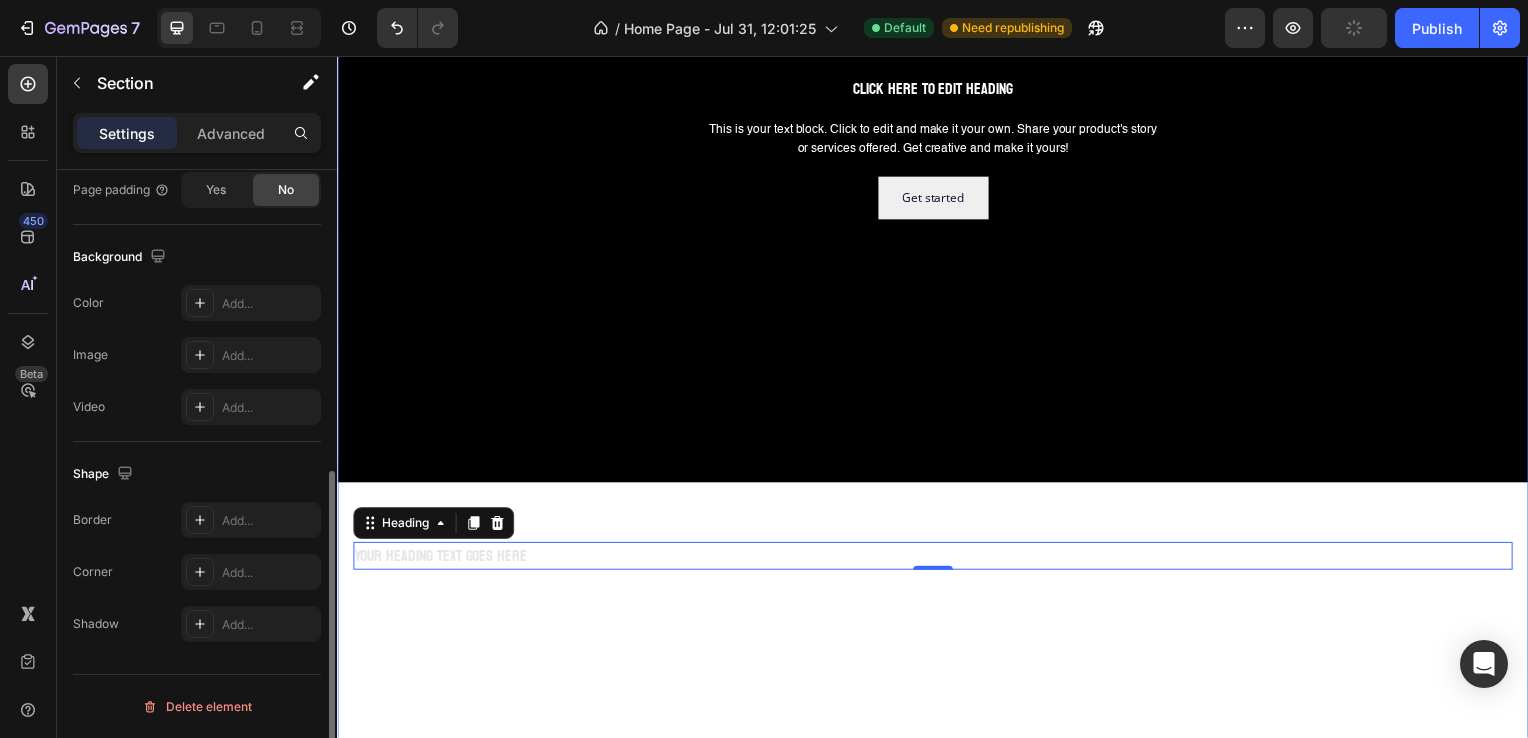 scroll, scrollTop: 0, scrollLeft: 0, axis: both 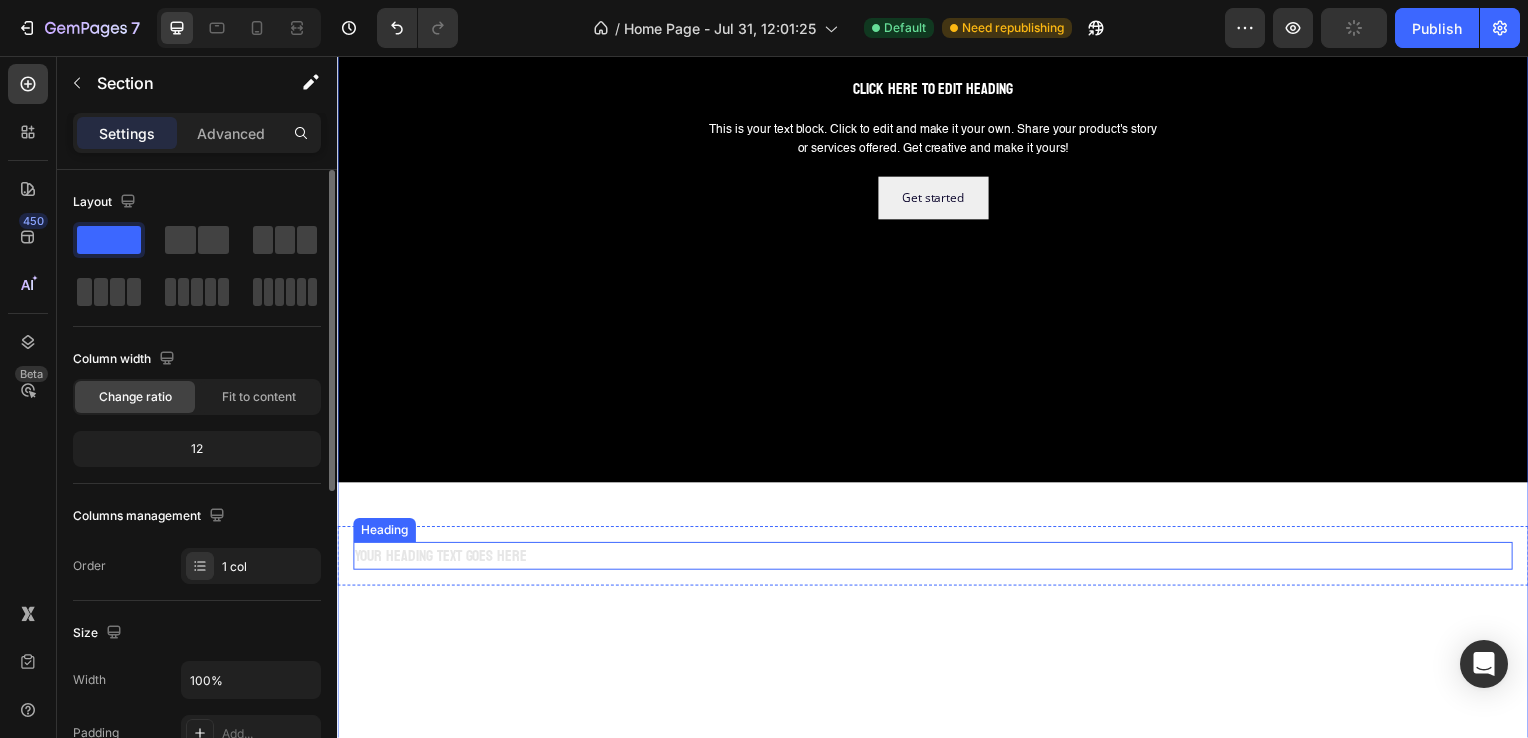 click on "Your heading text goes here" at bounding box center (937, 560) 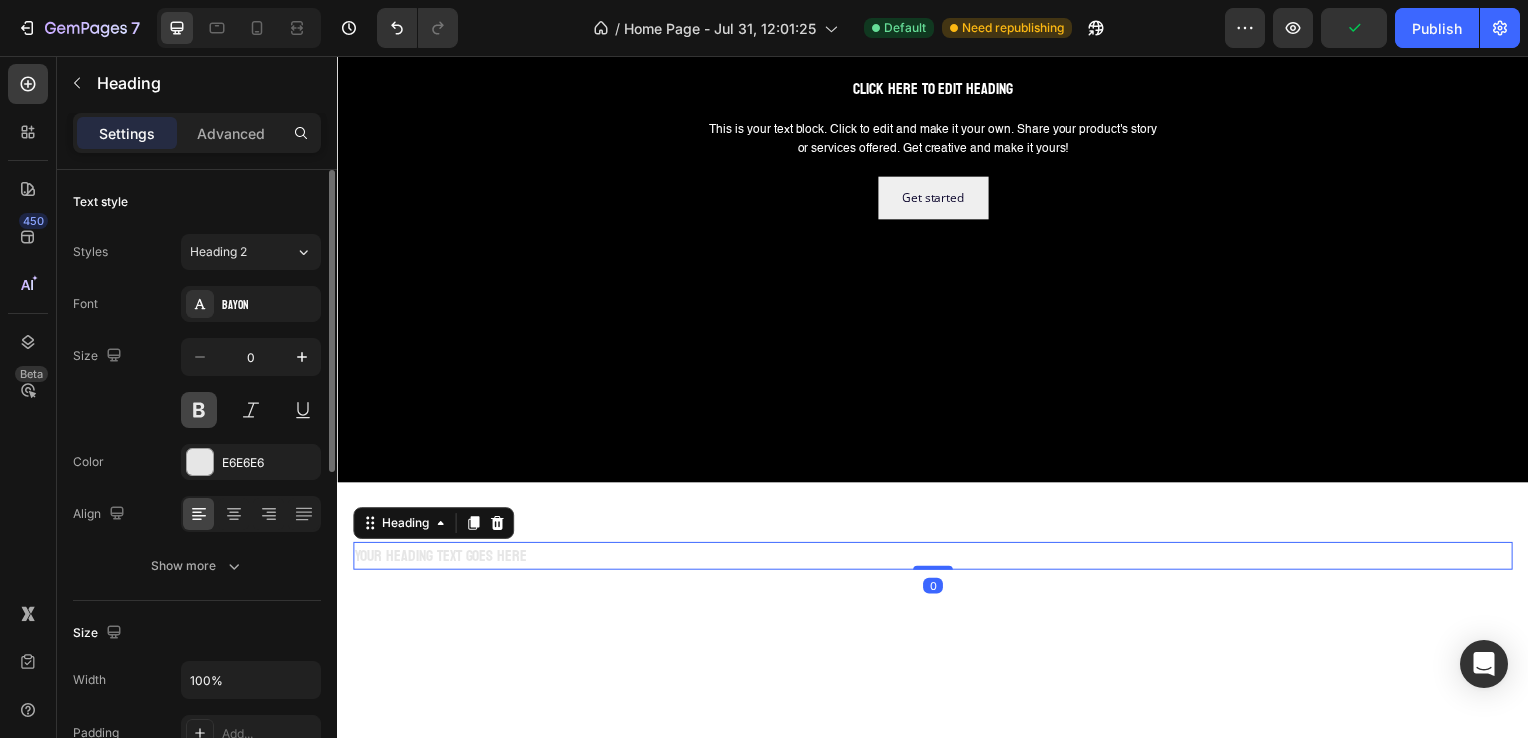 click at bounding box center (199, 410) 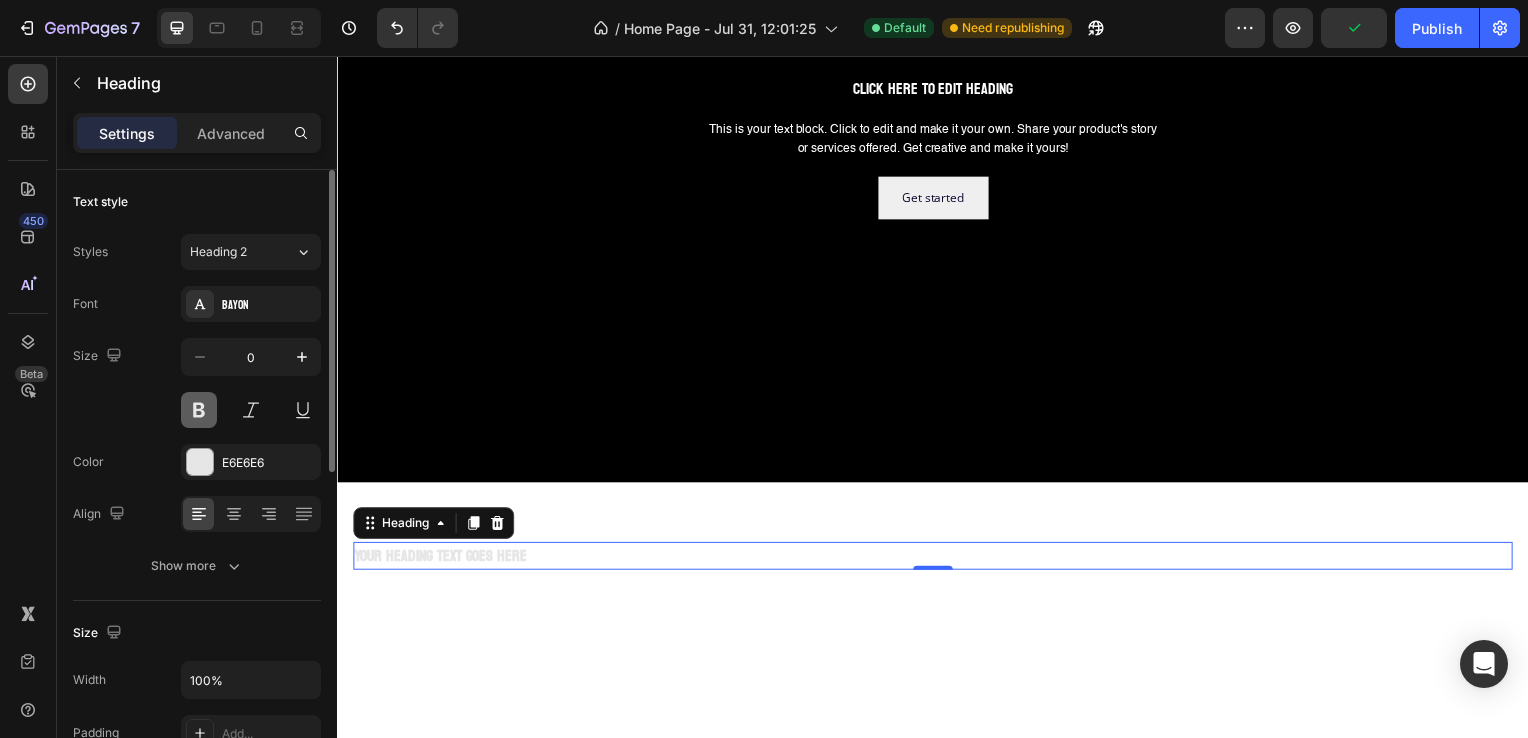 click at bounding box center (199, 410) 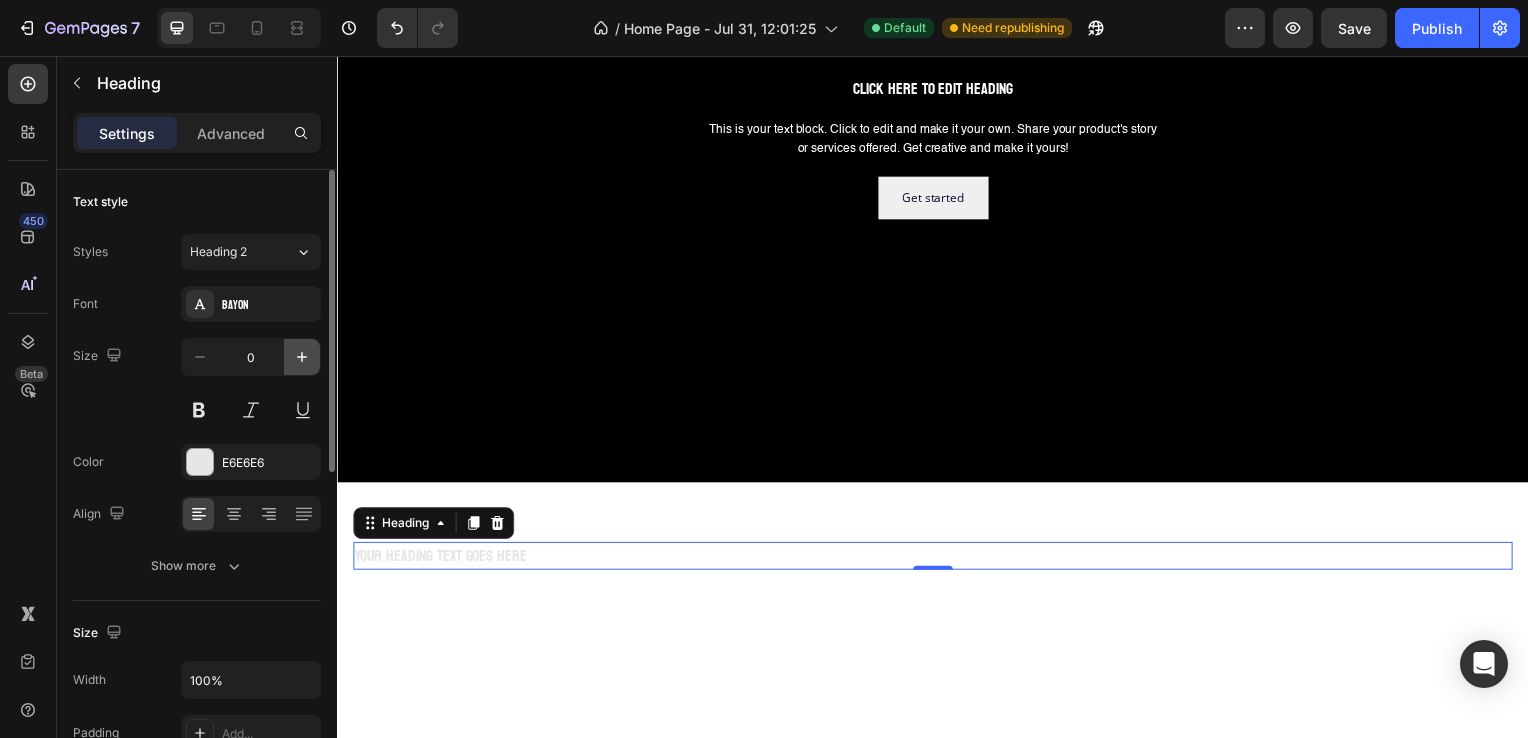 click 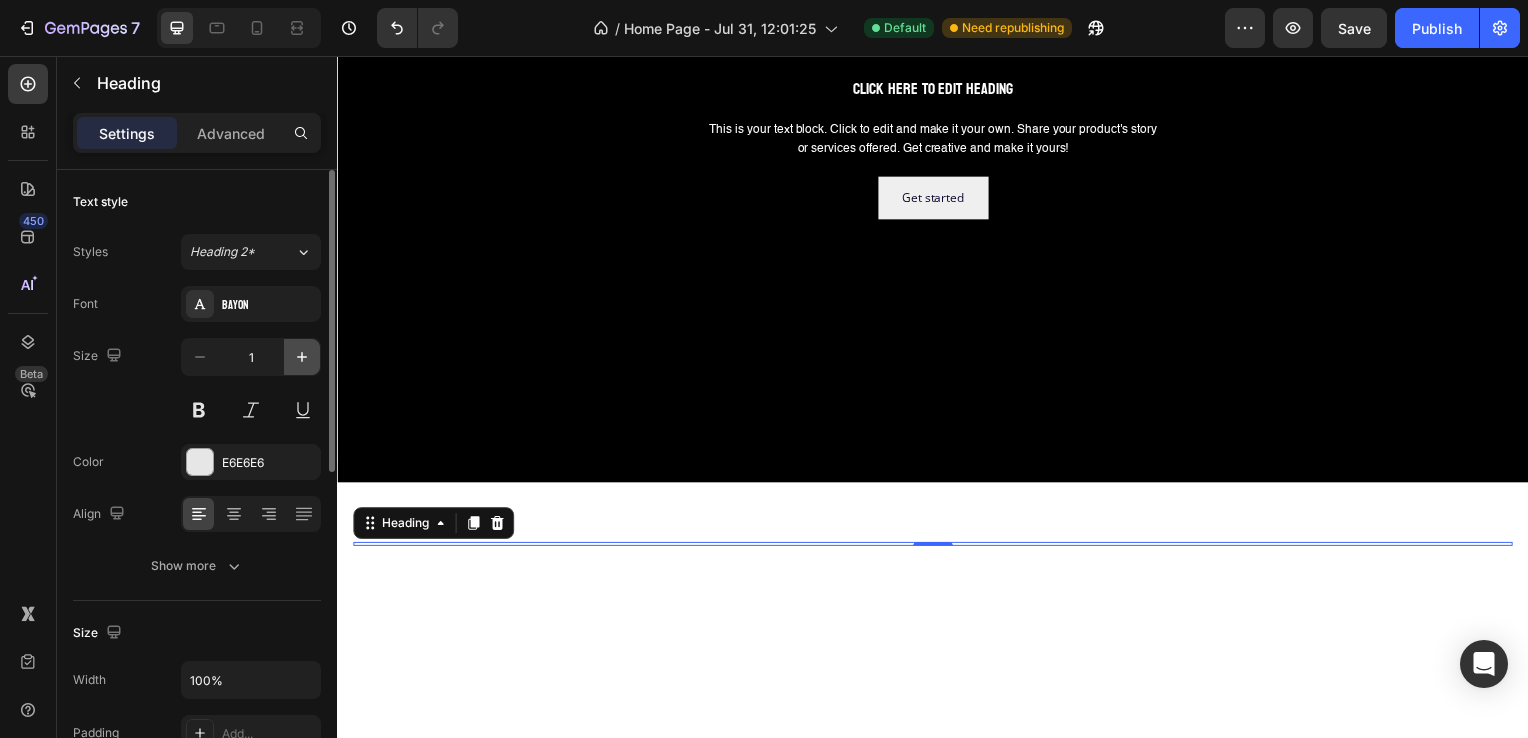 click 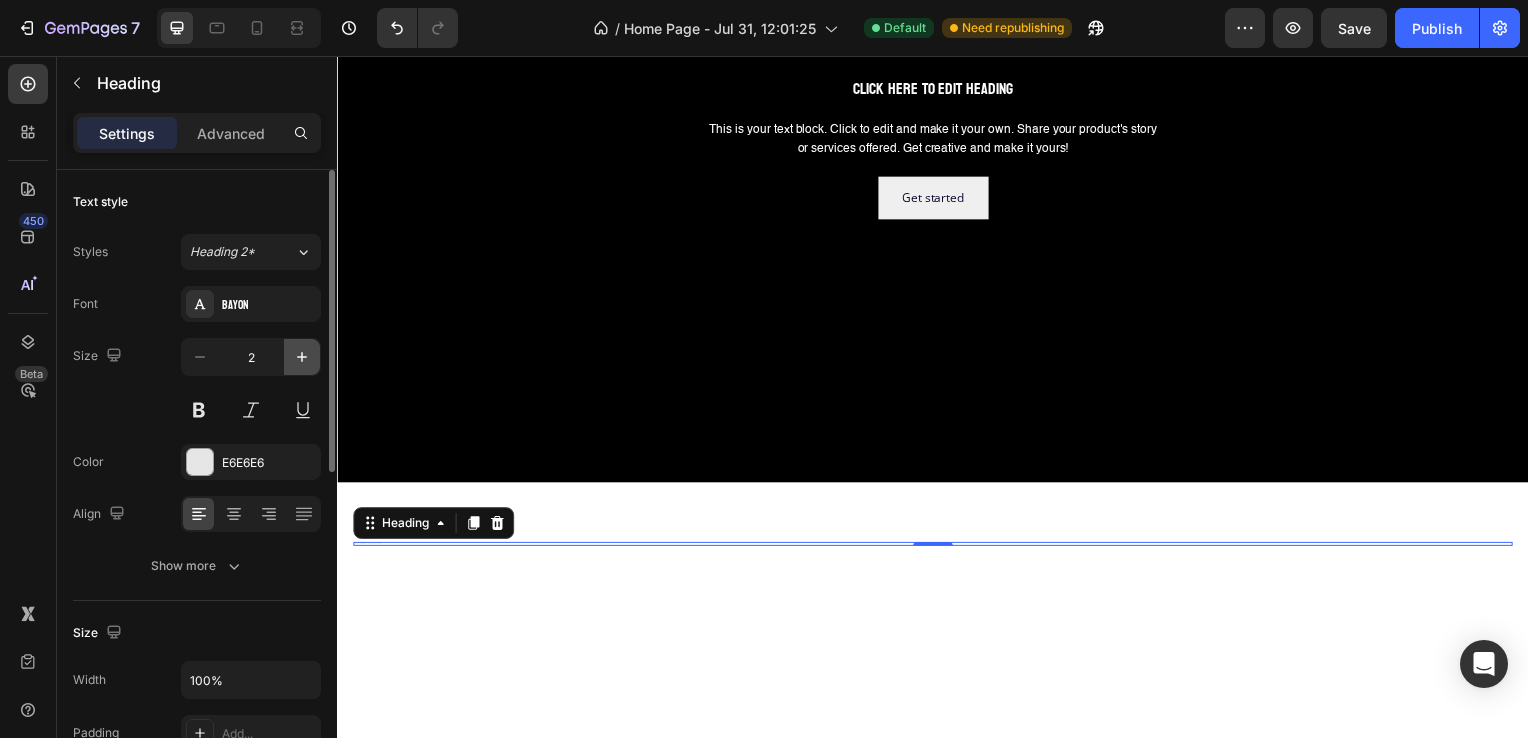 click 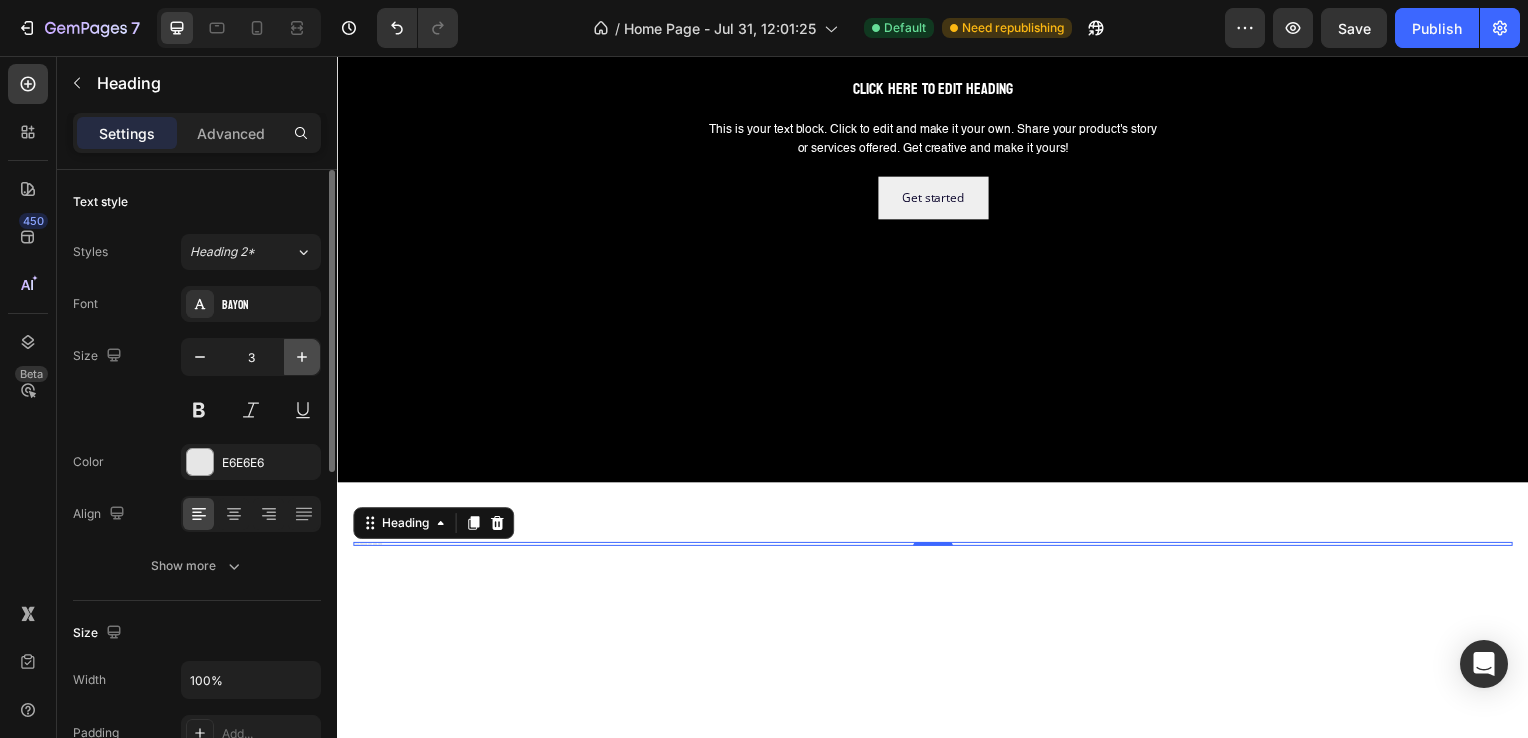 click 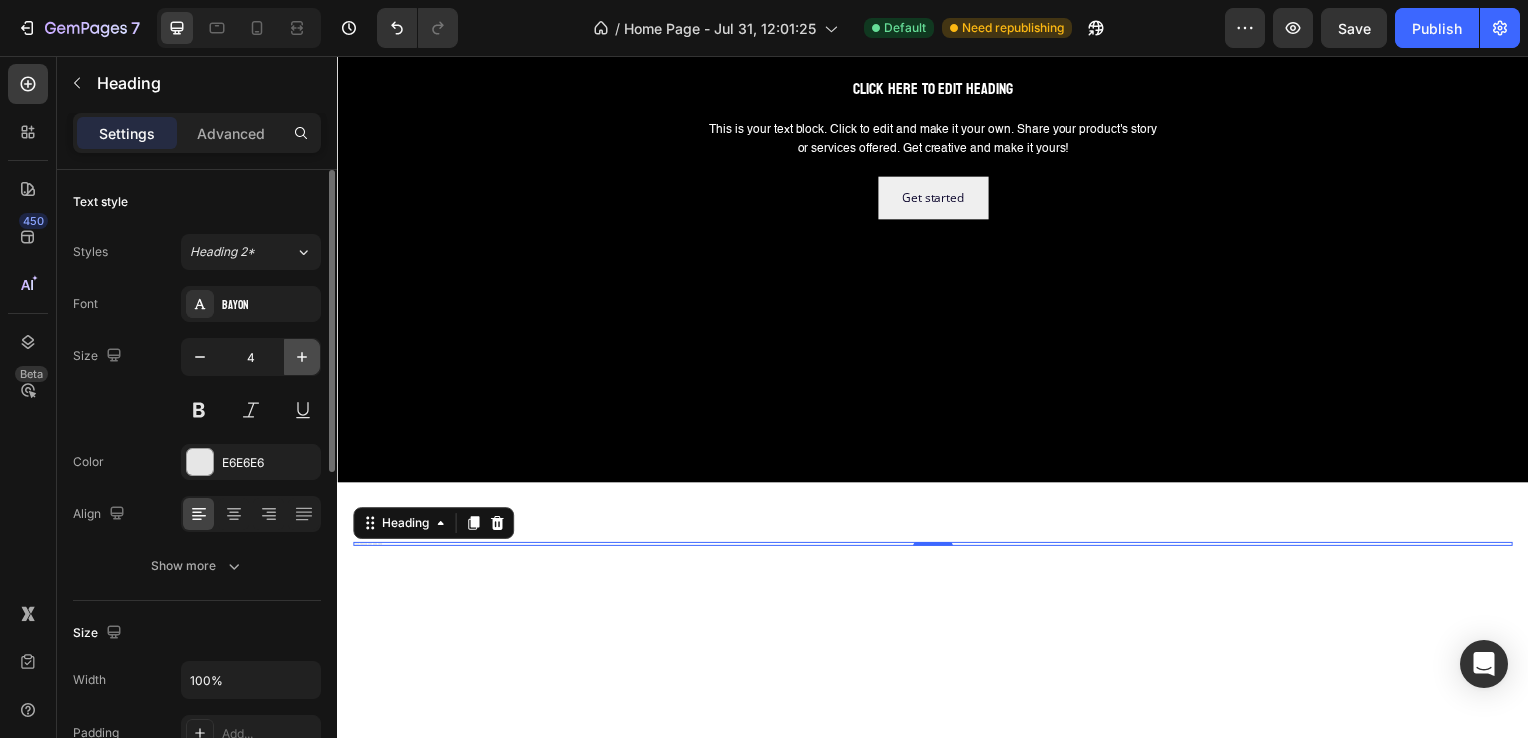 click 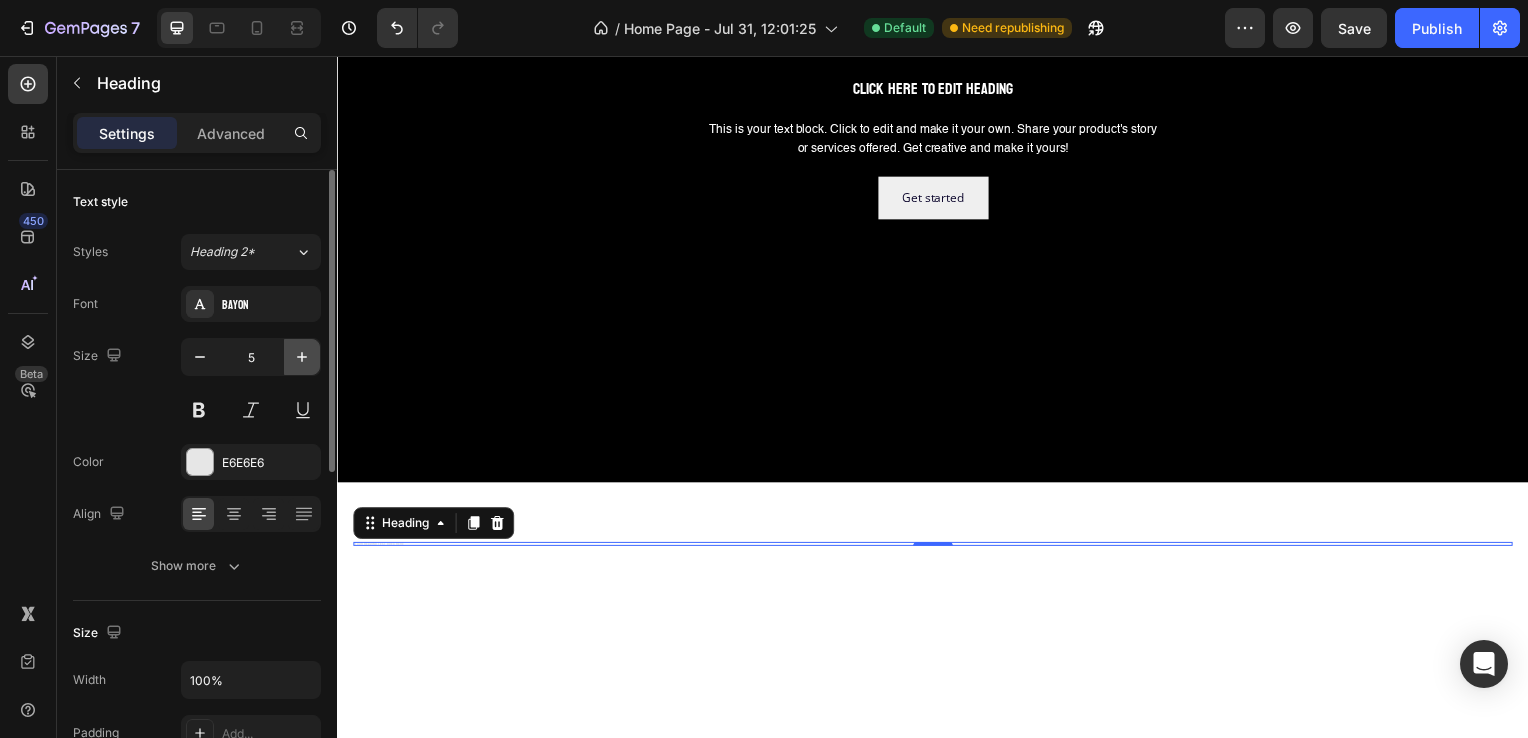 click 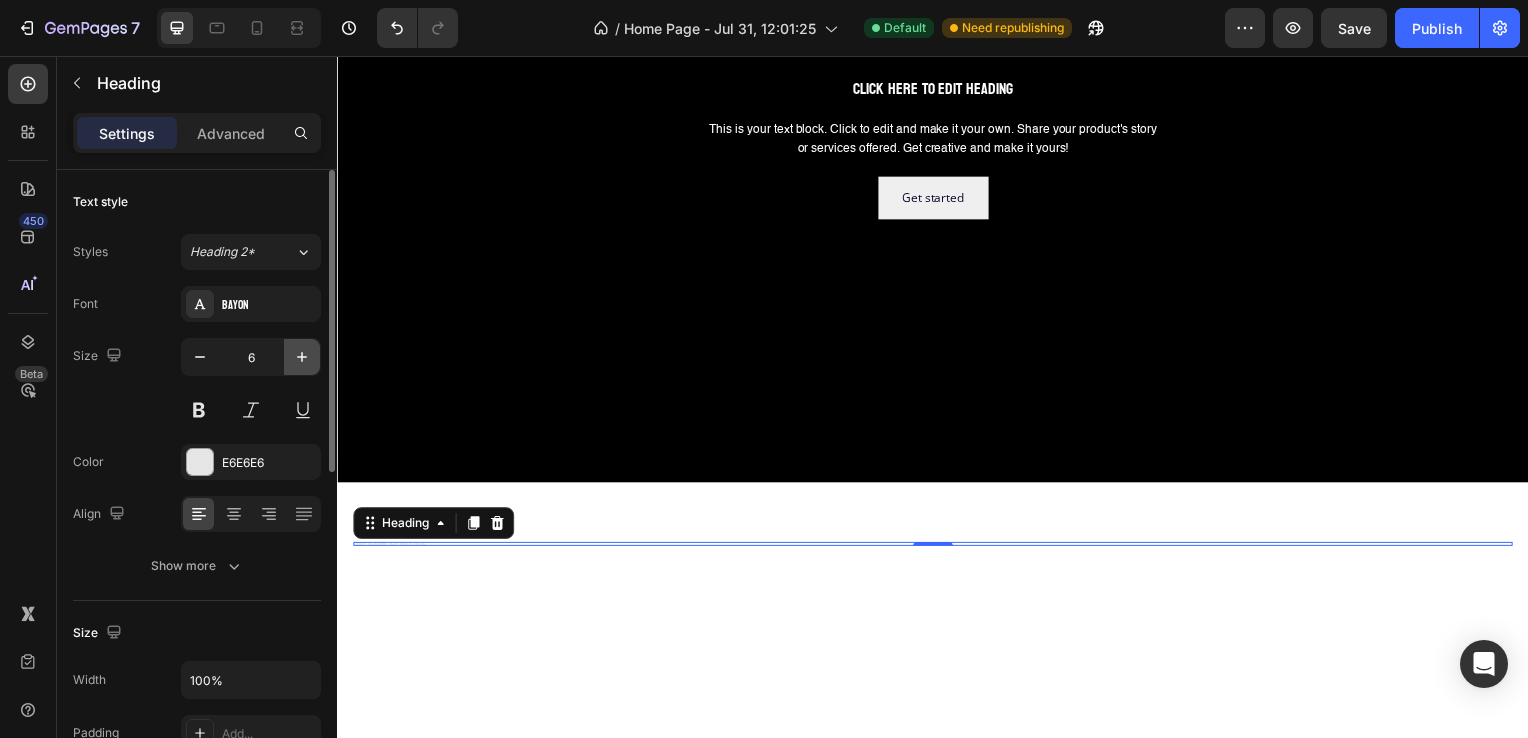 click 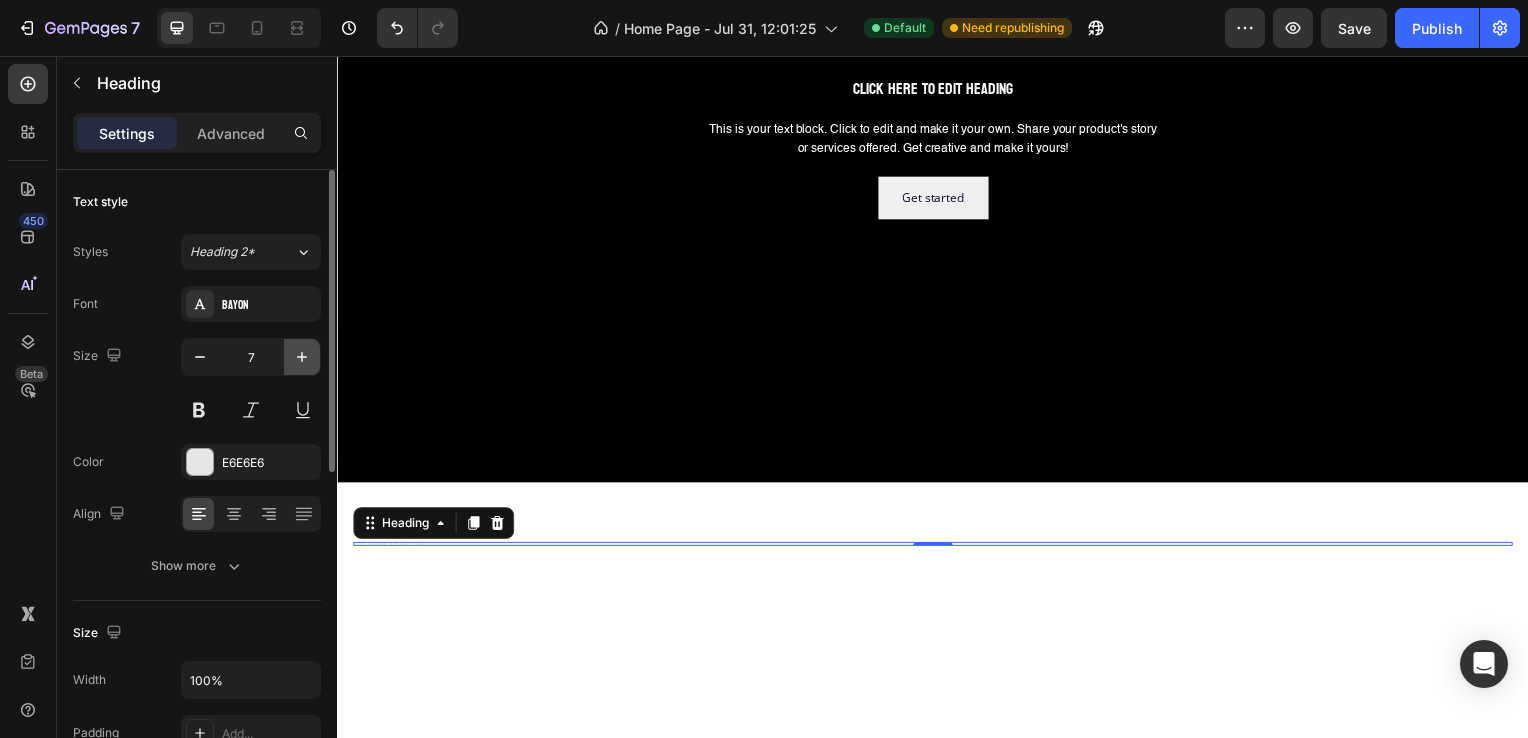 click 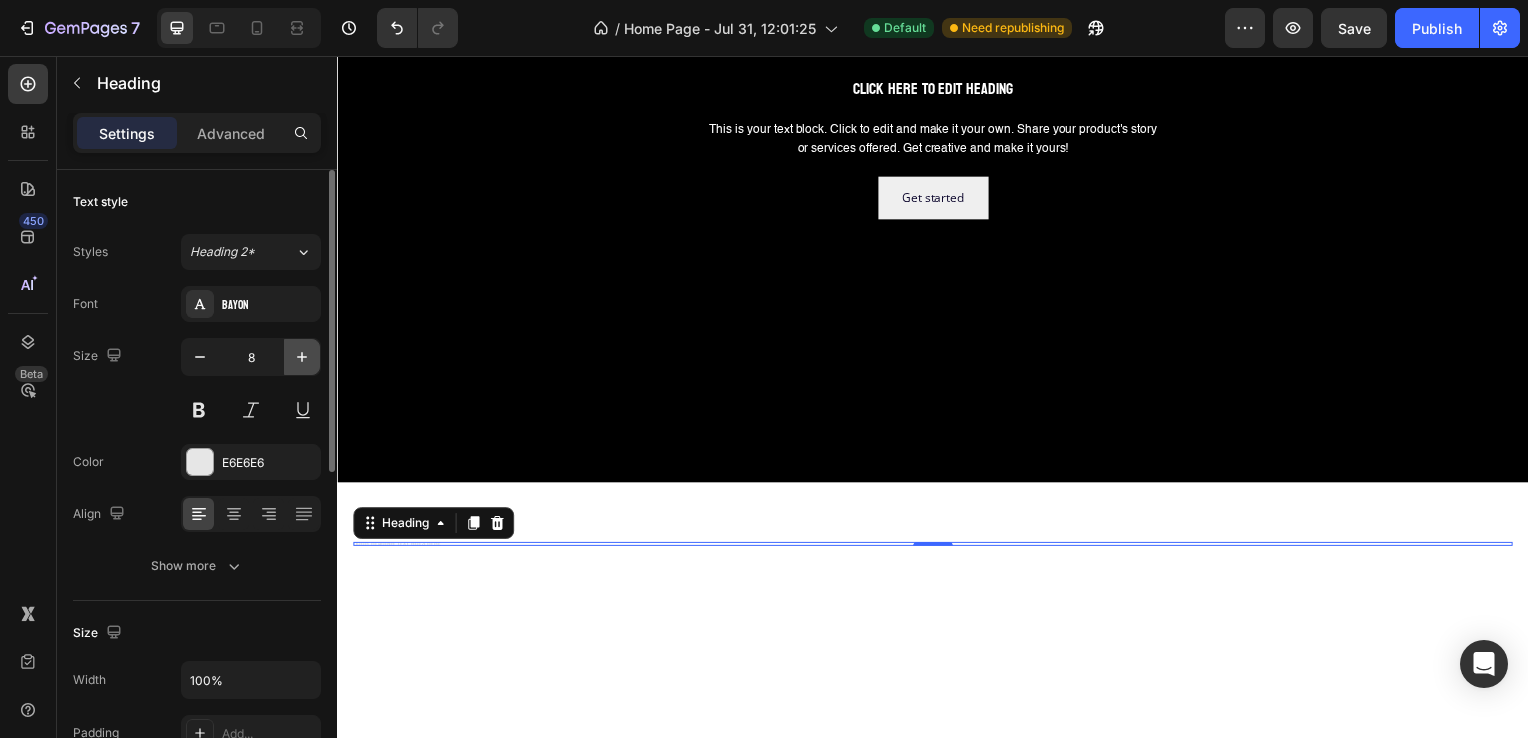 click 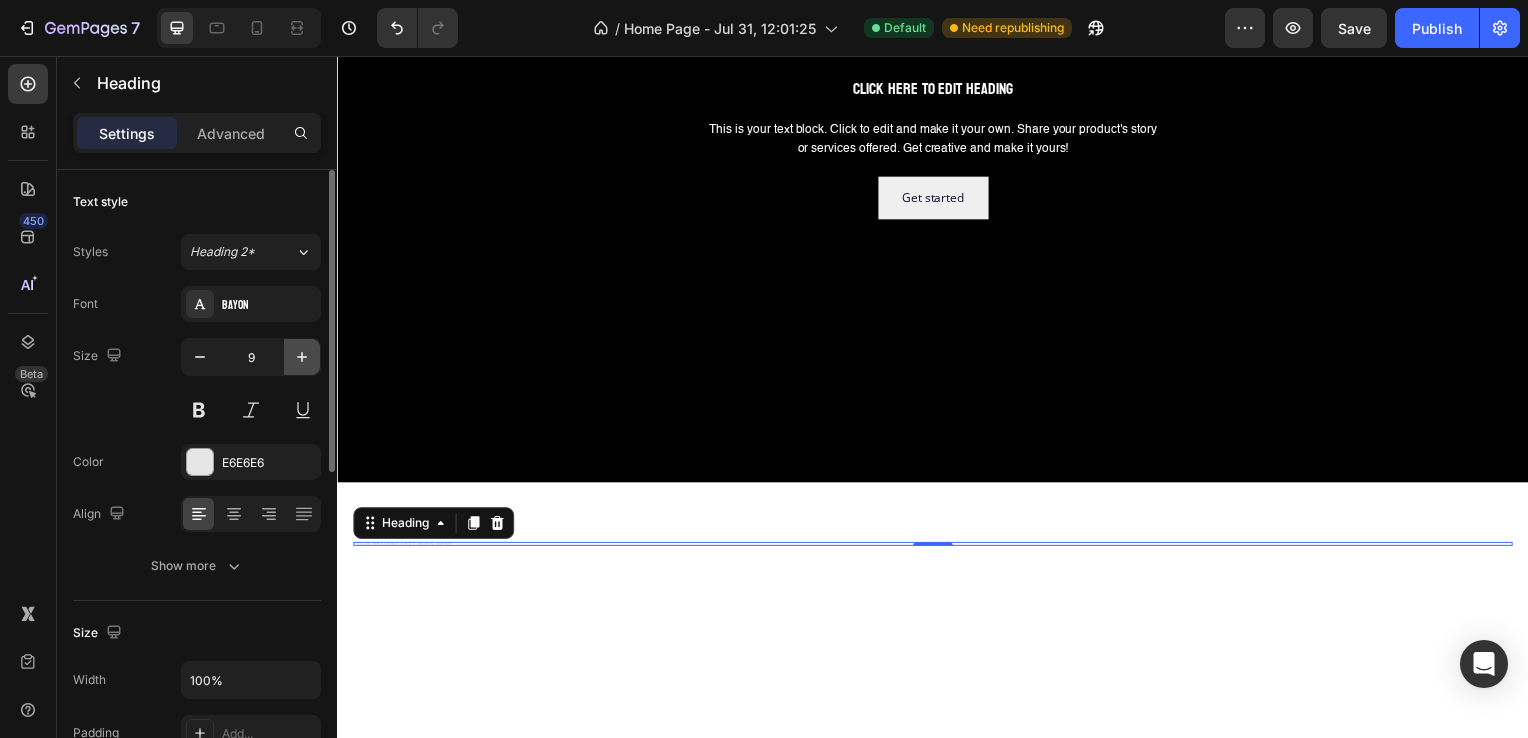 click 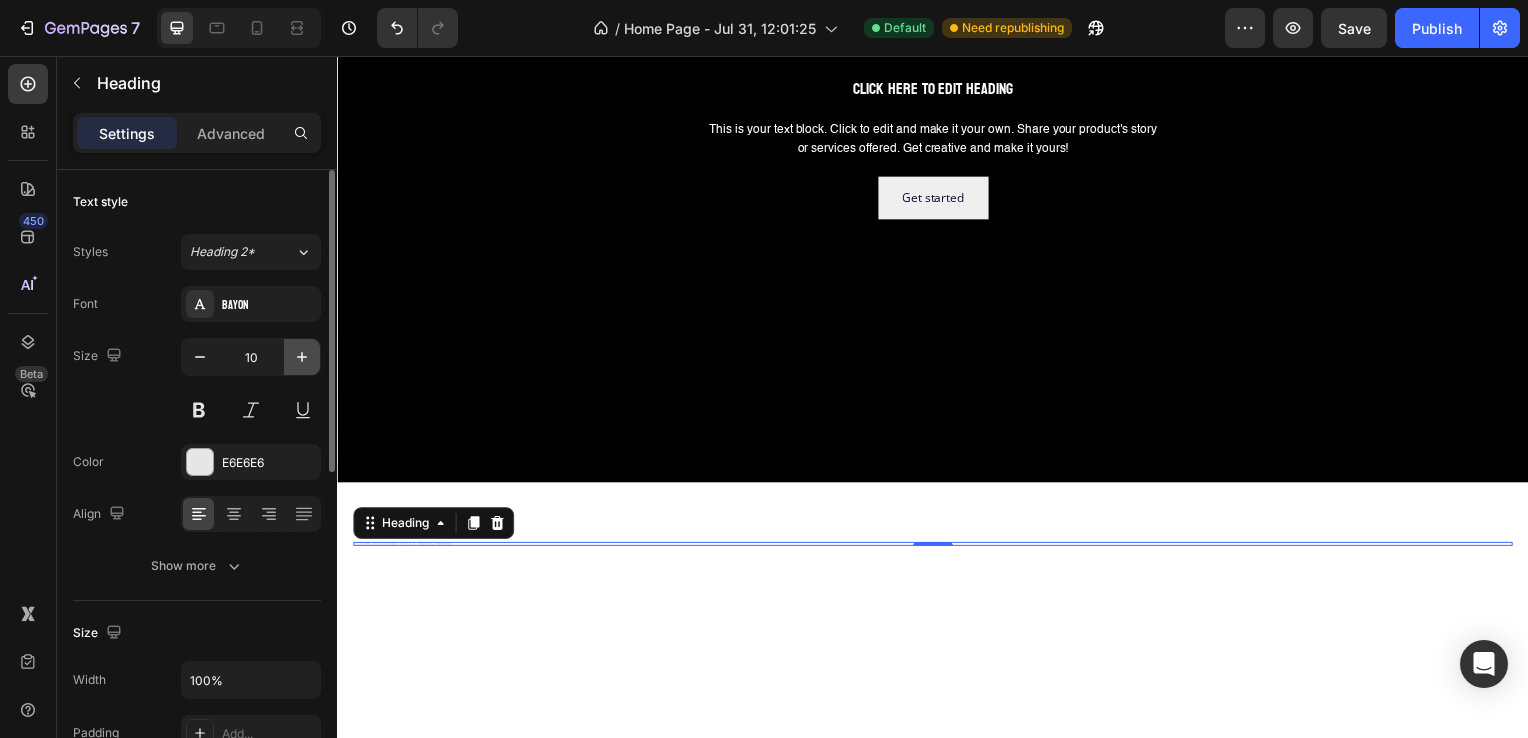 click 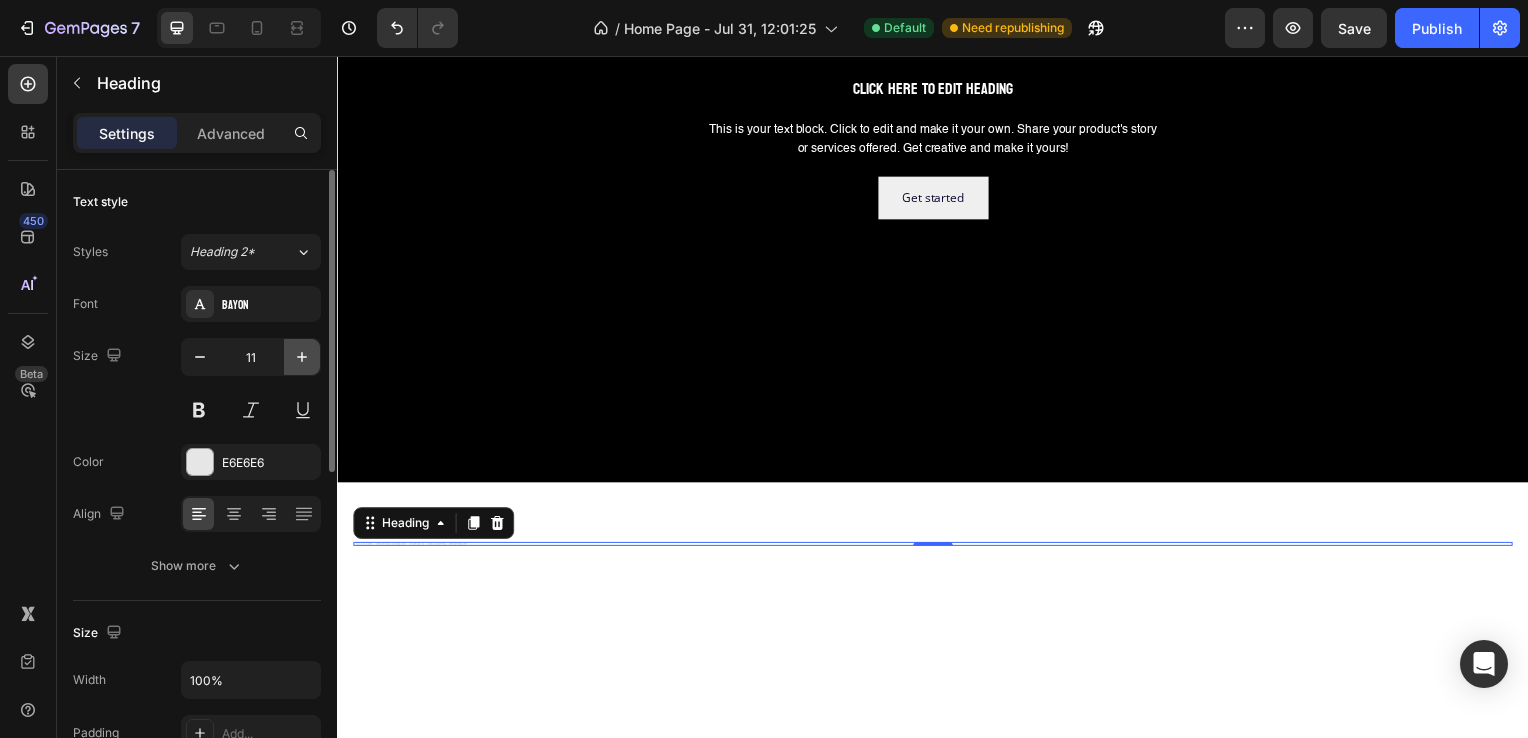 click 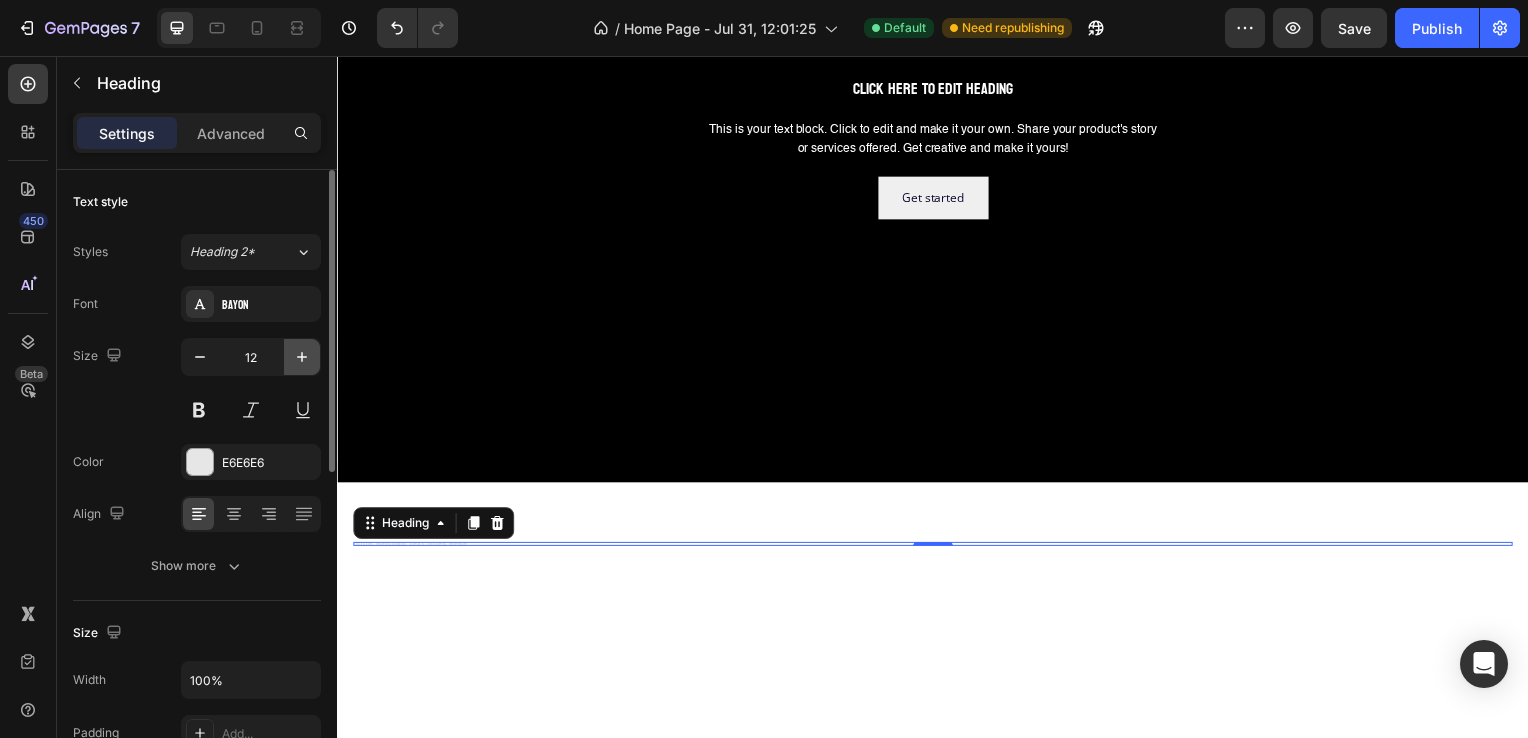 click 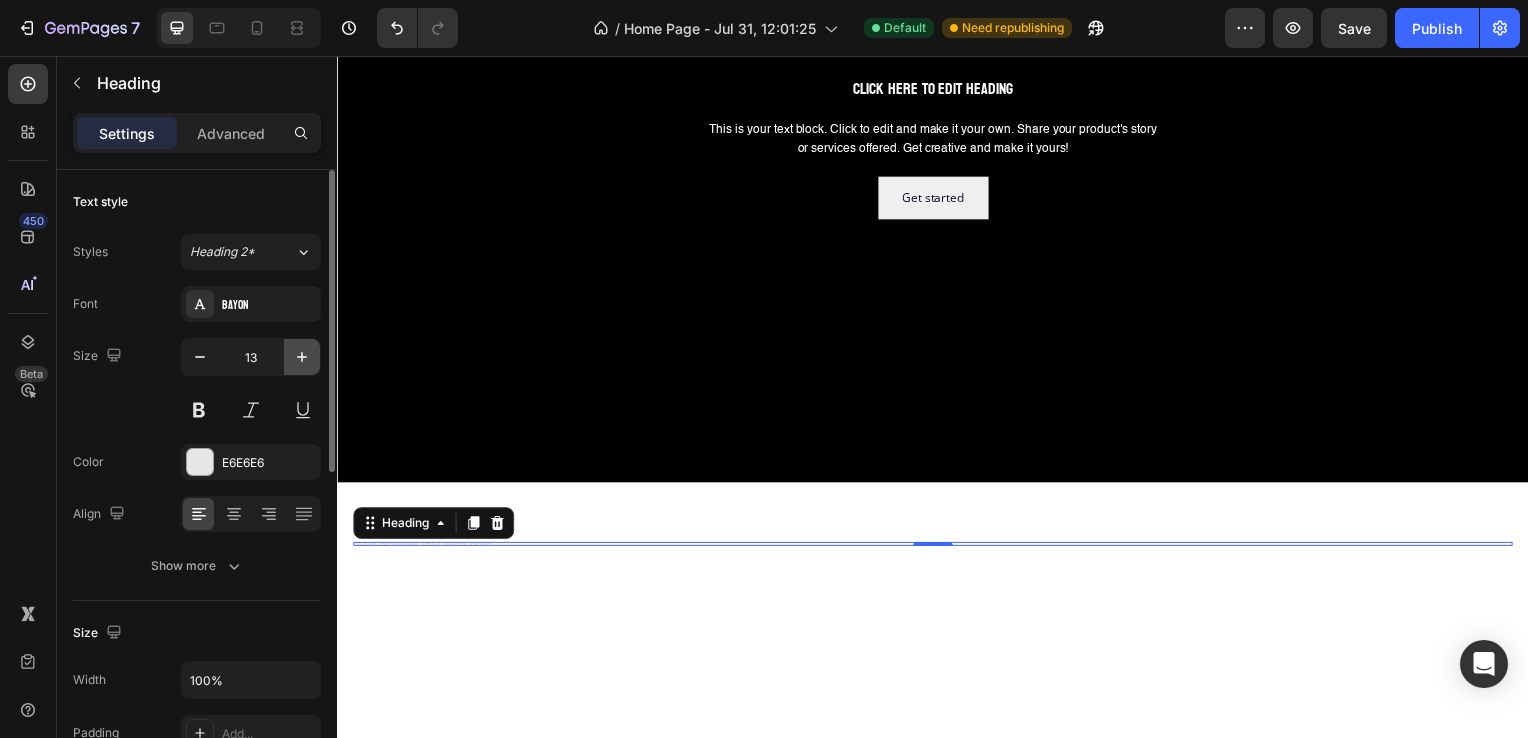 click 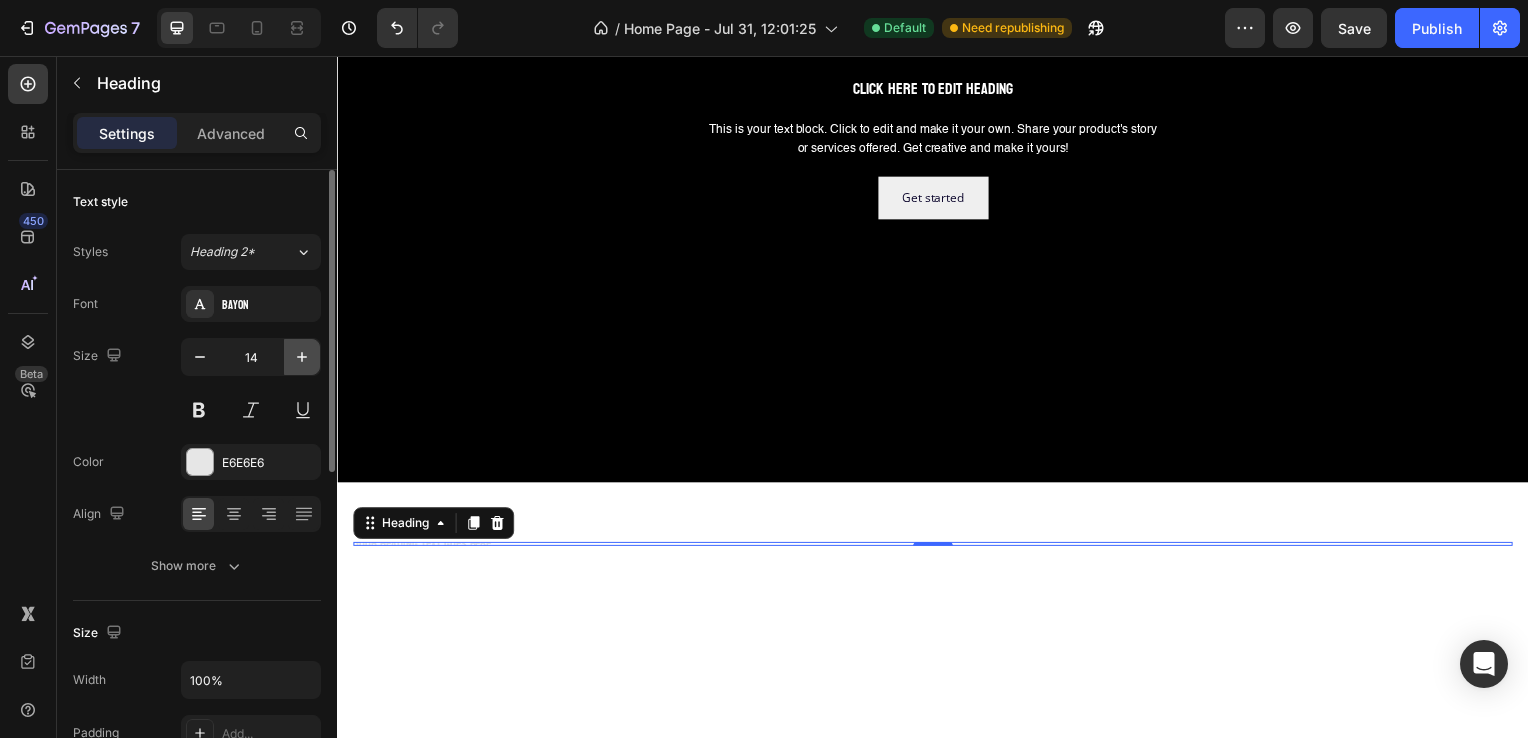 click 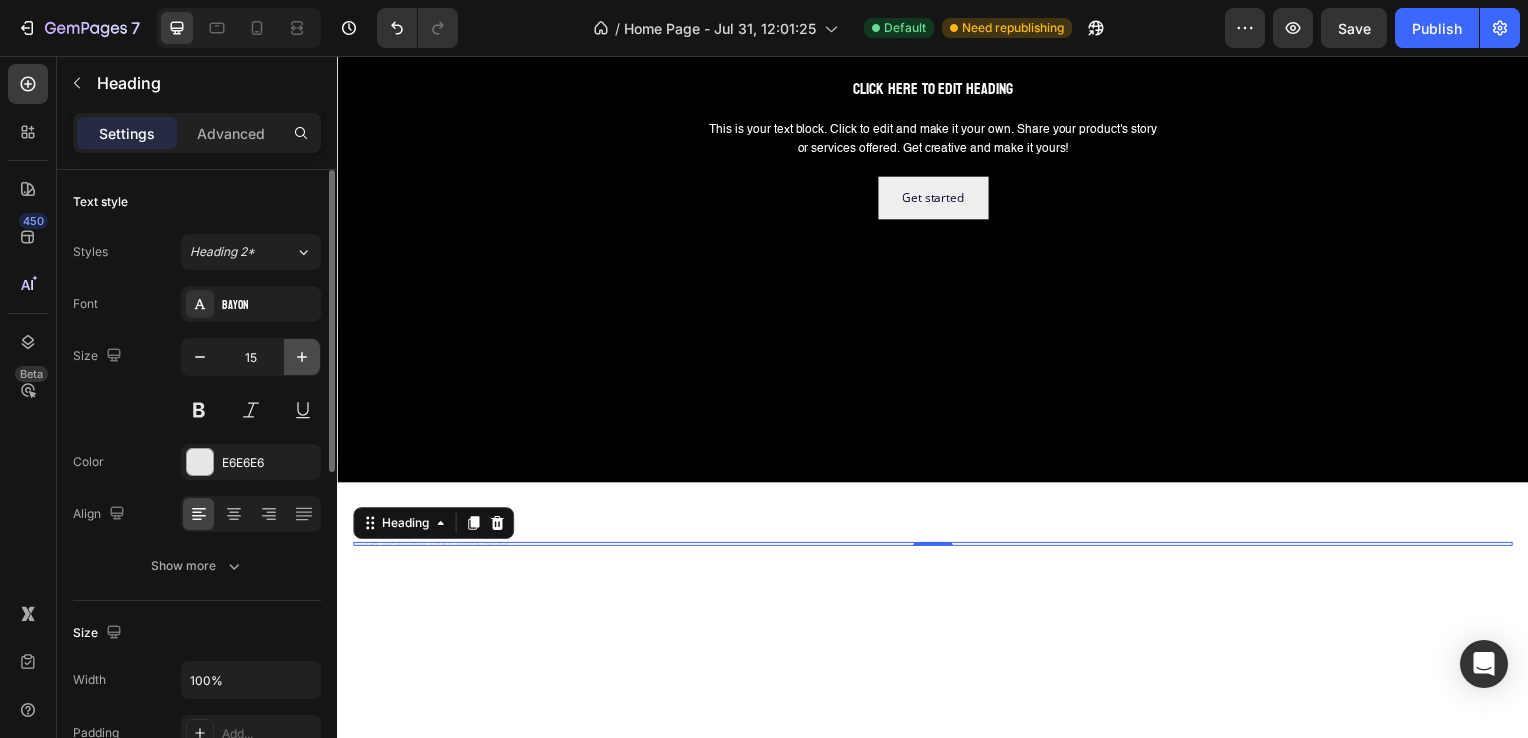 click 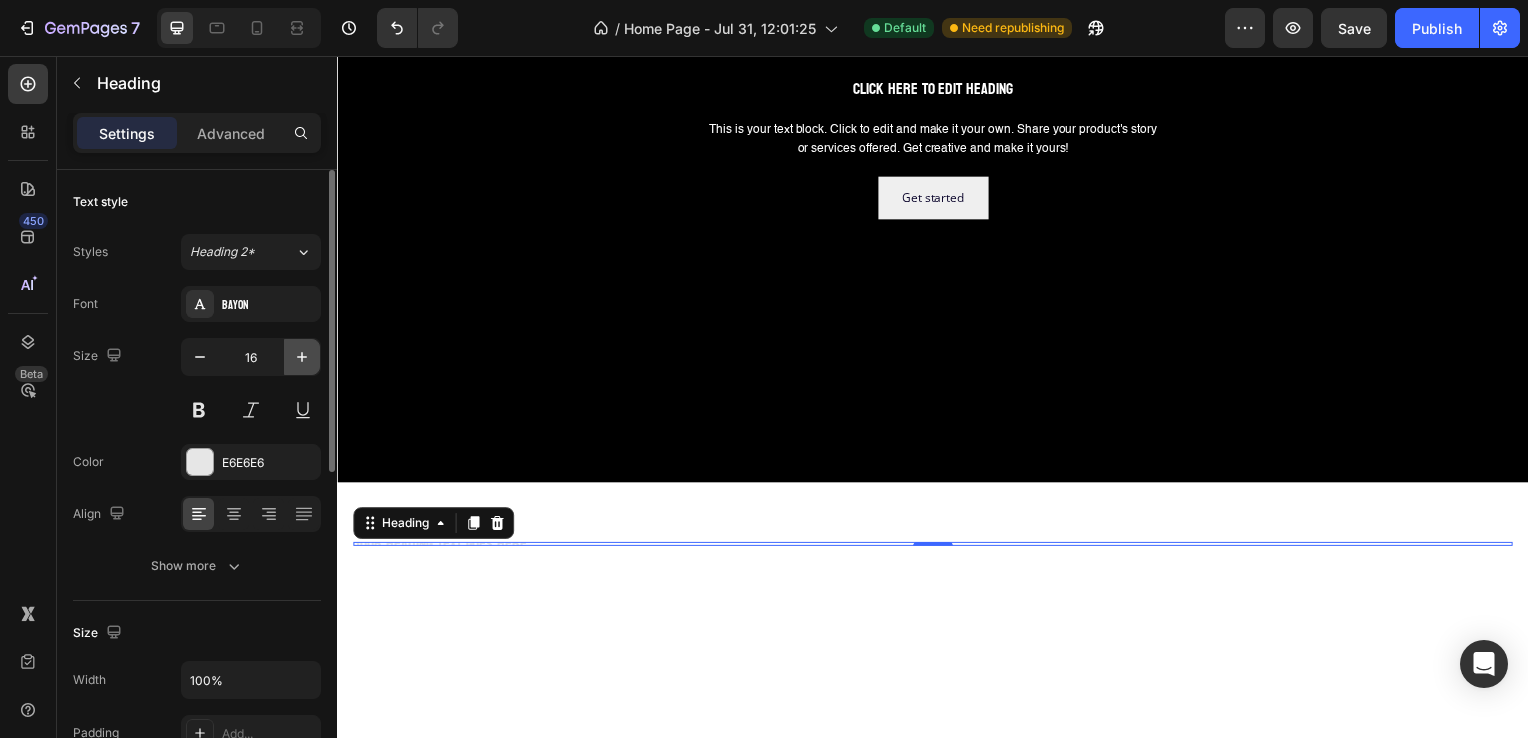 click 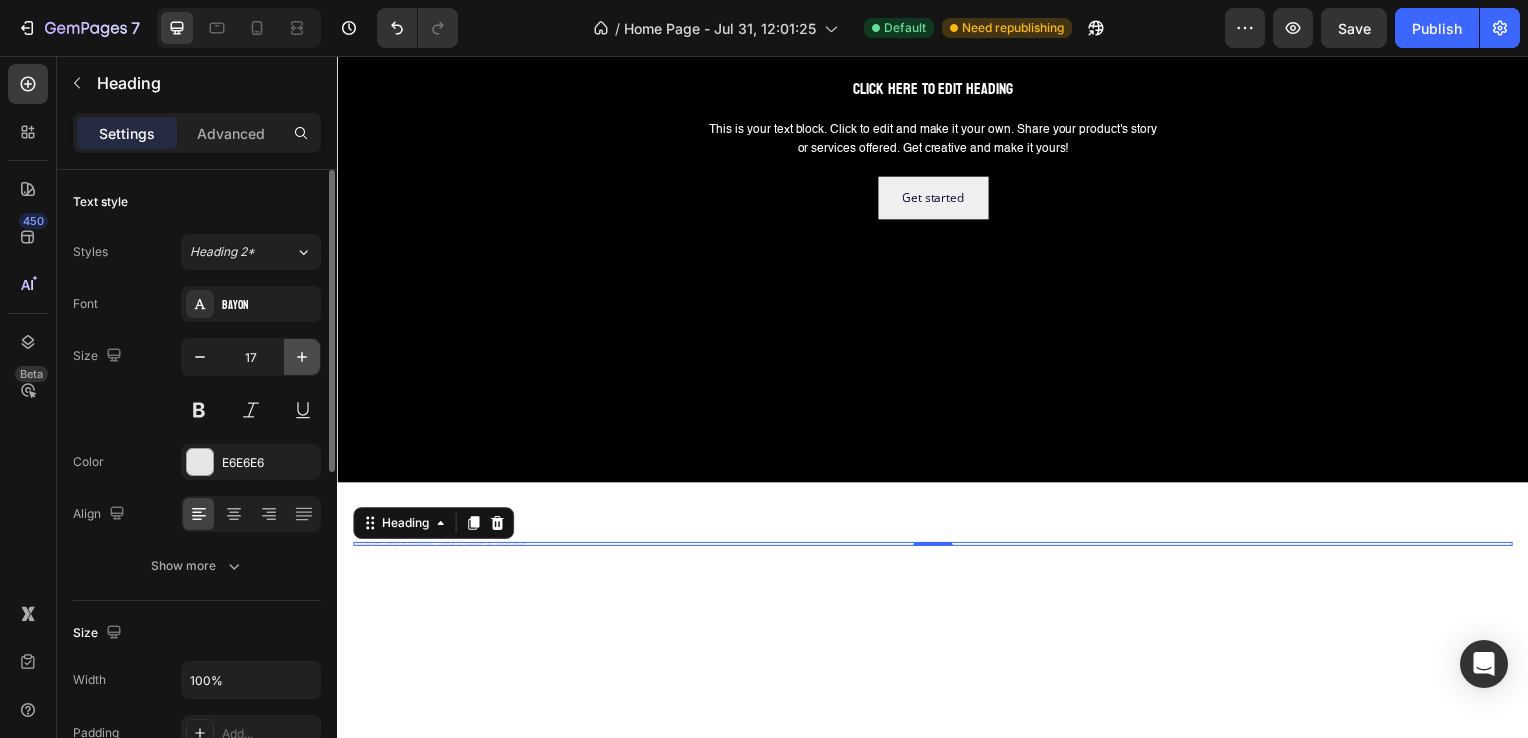 click 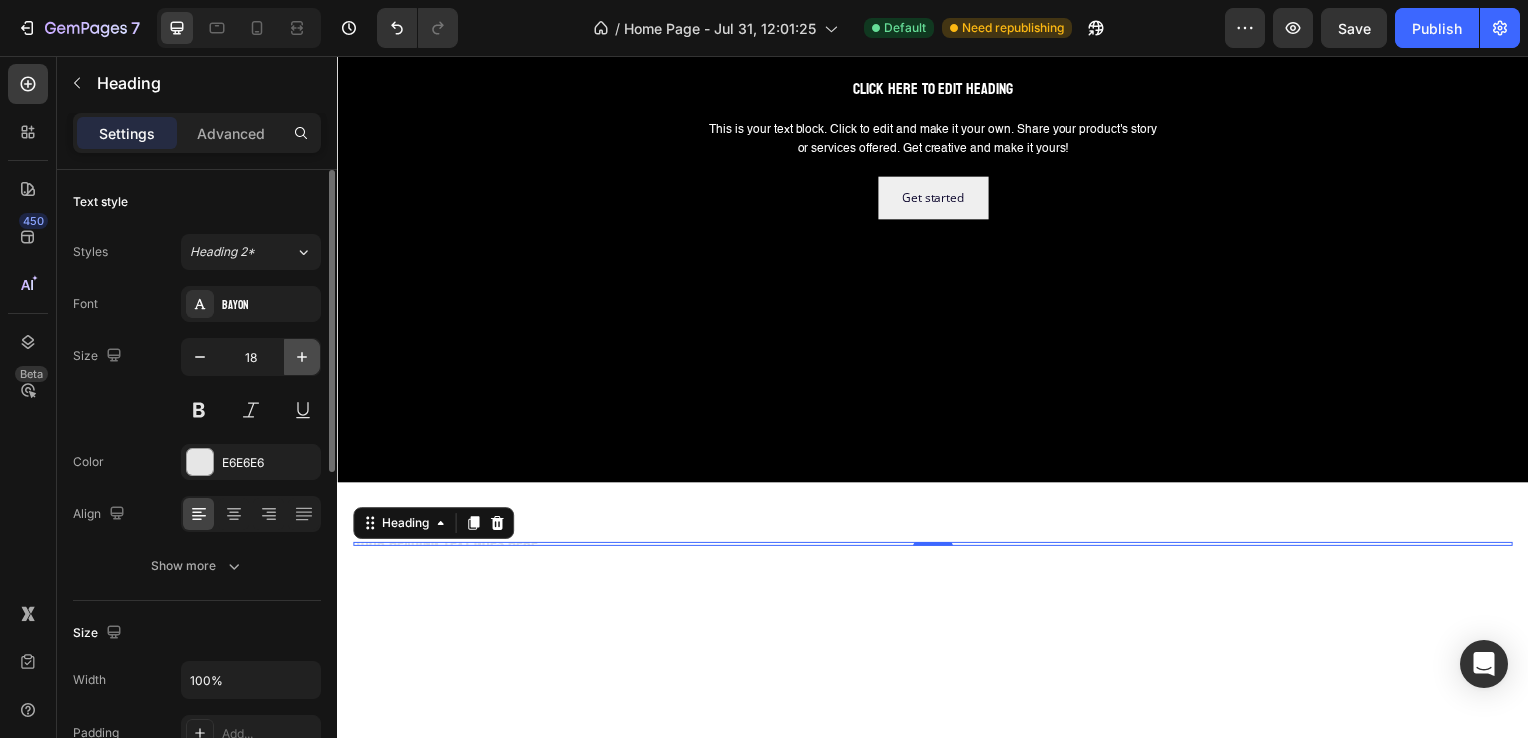 click 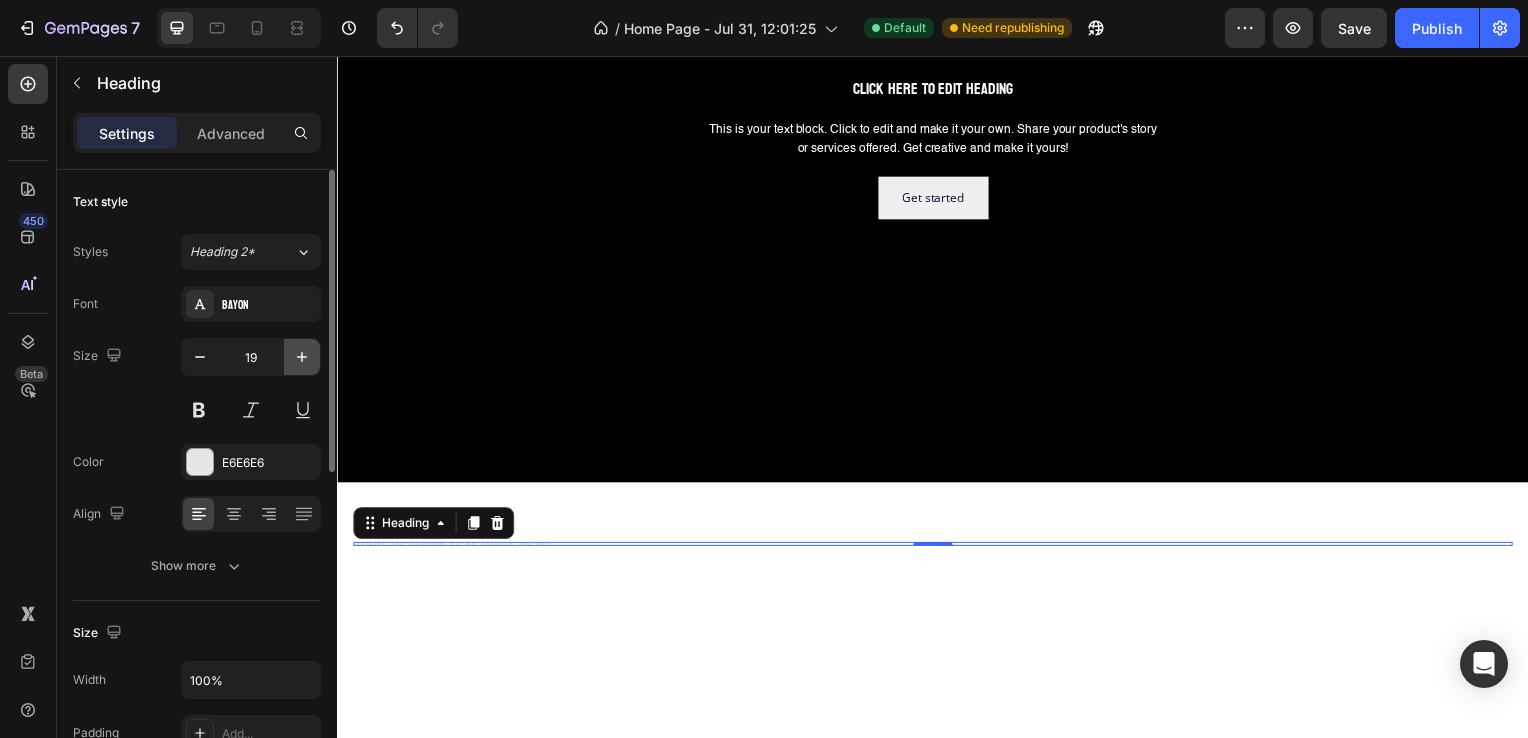 click 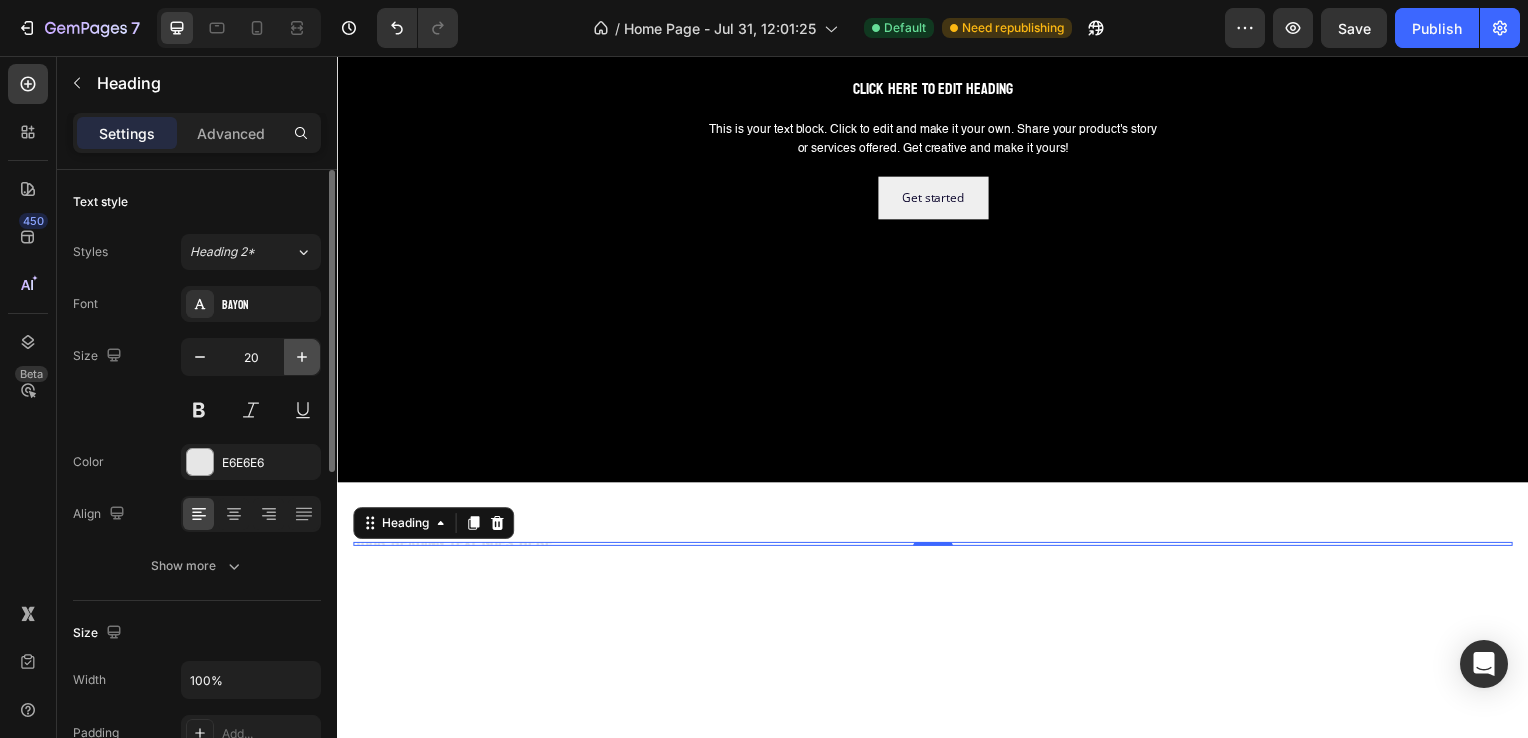 click 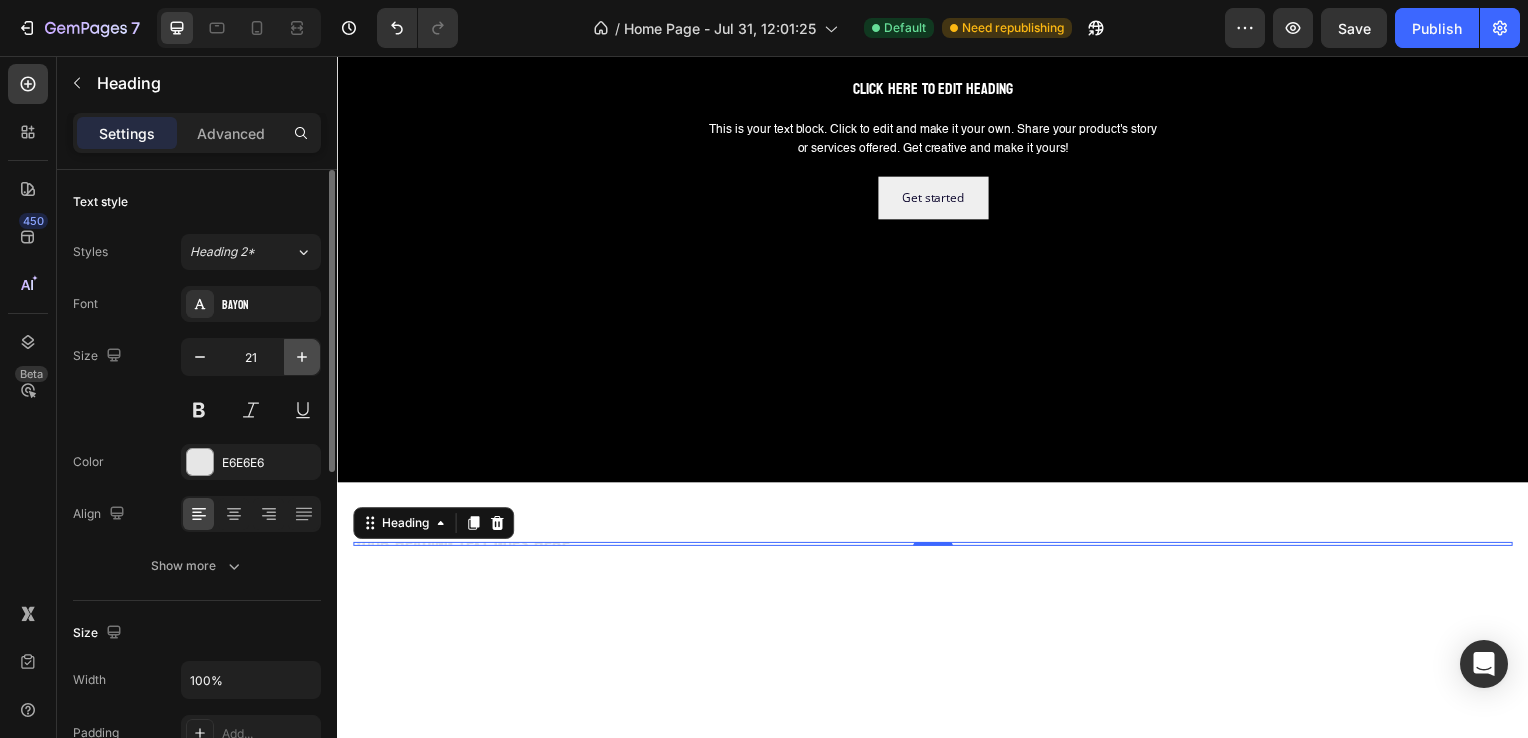 click 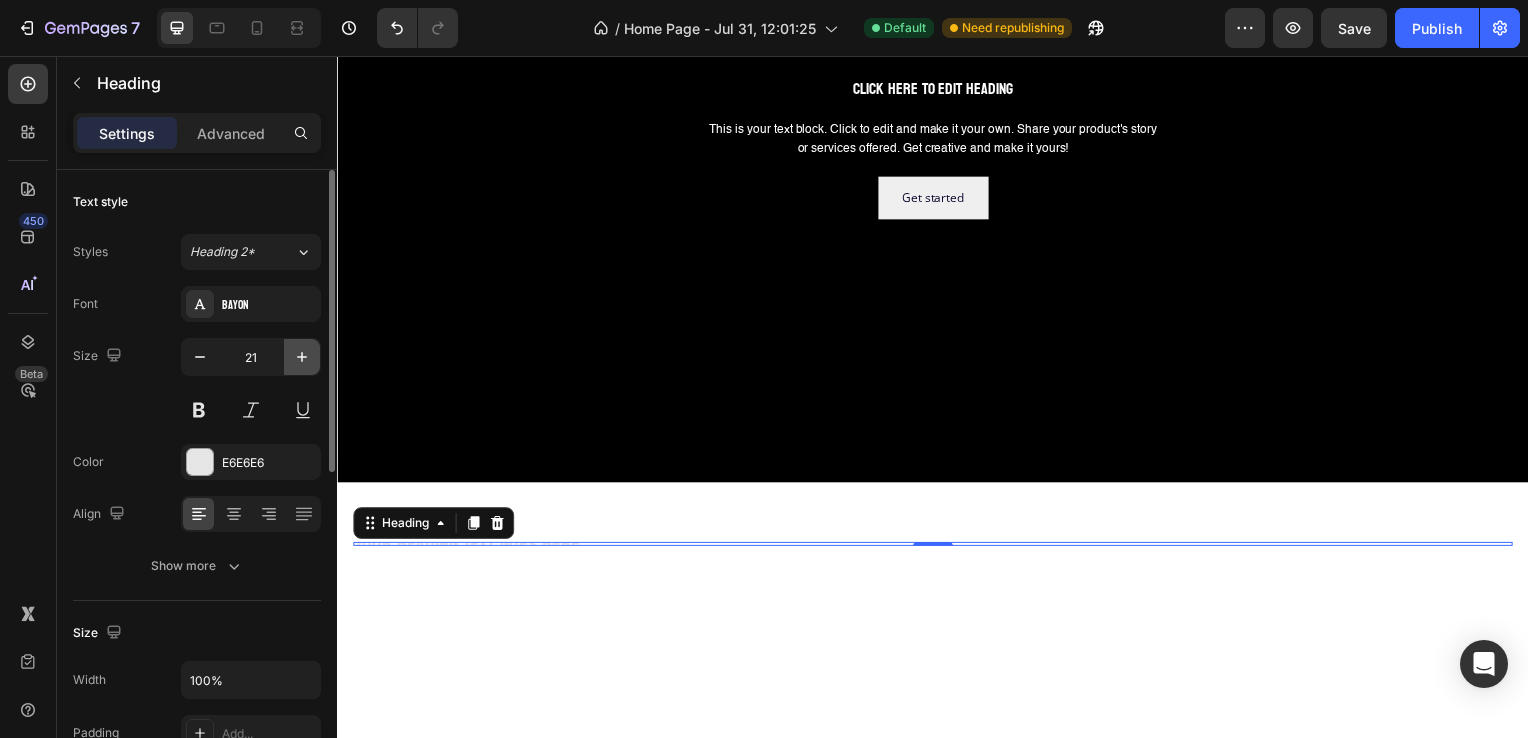 click 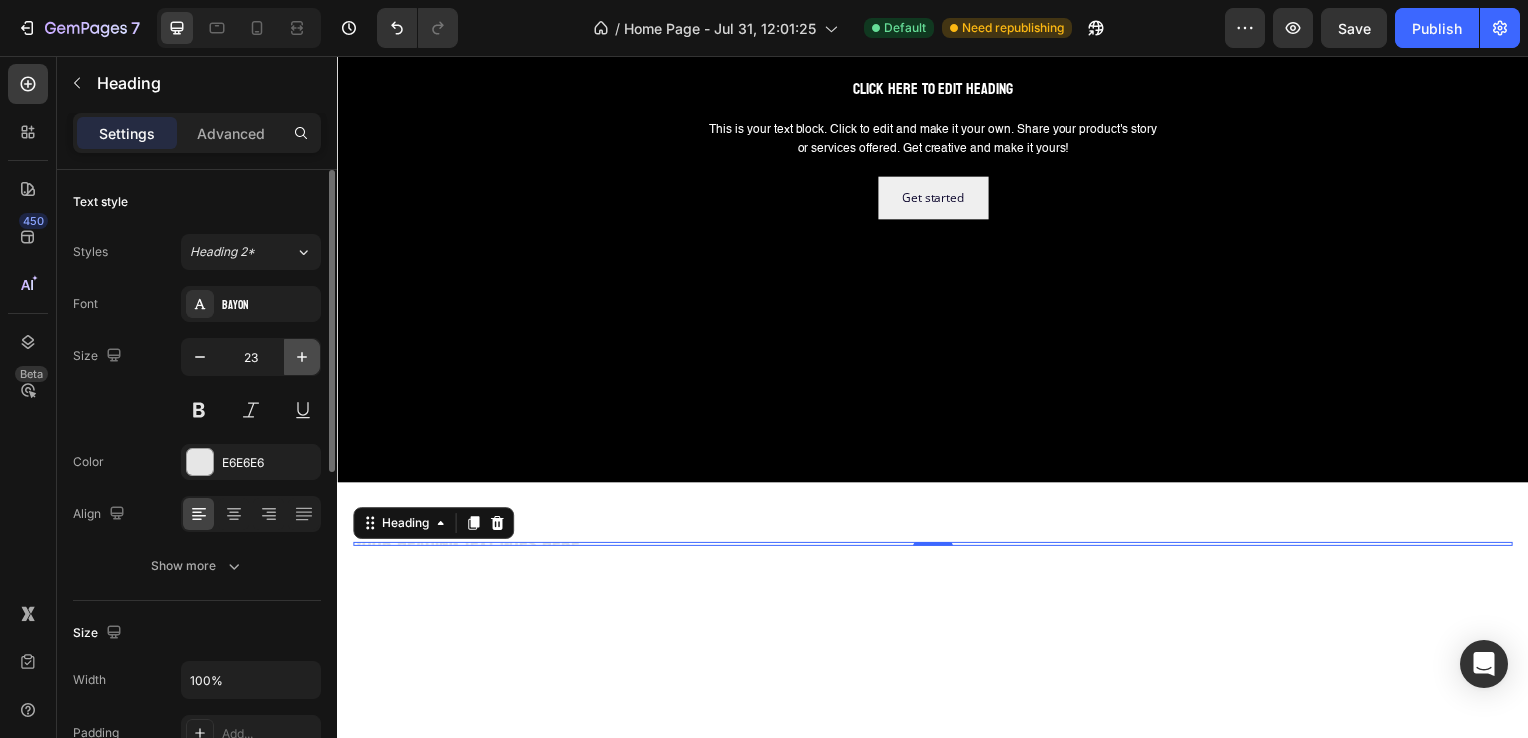 click 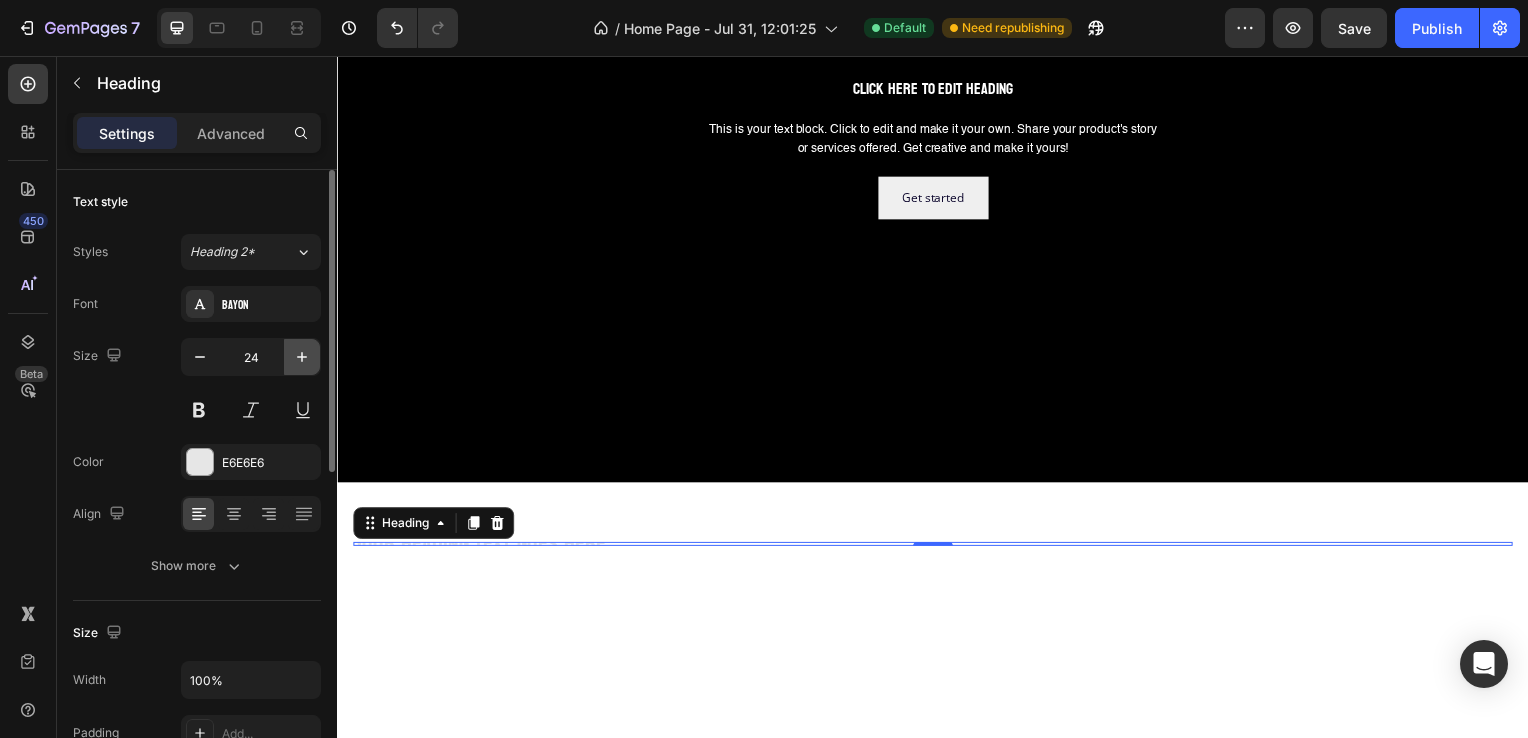 click 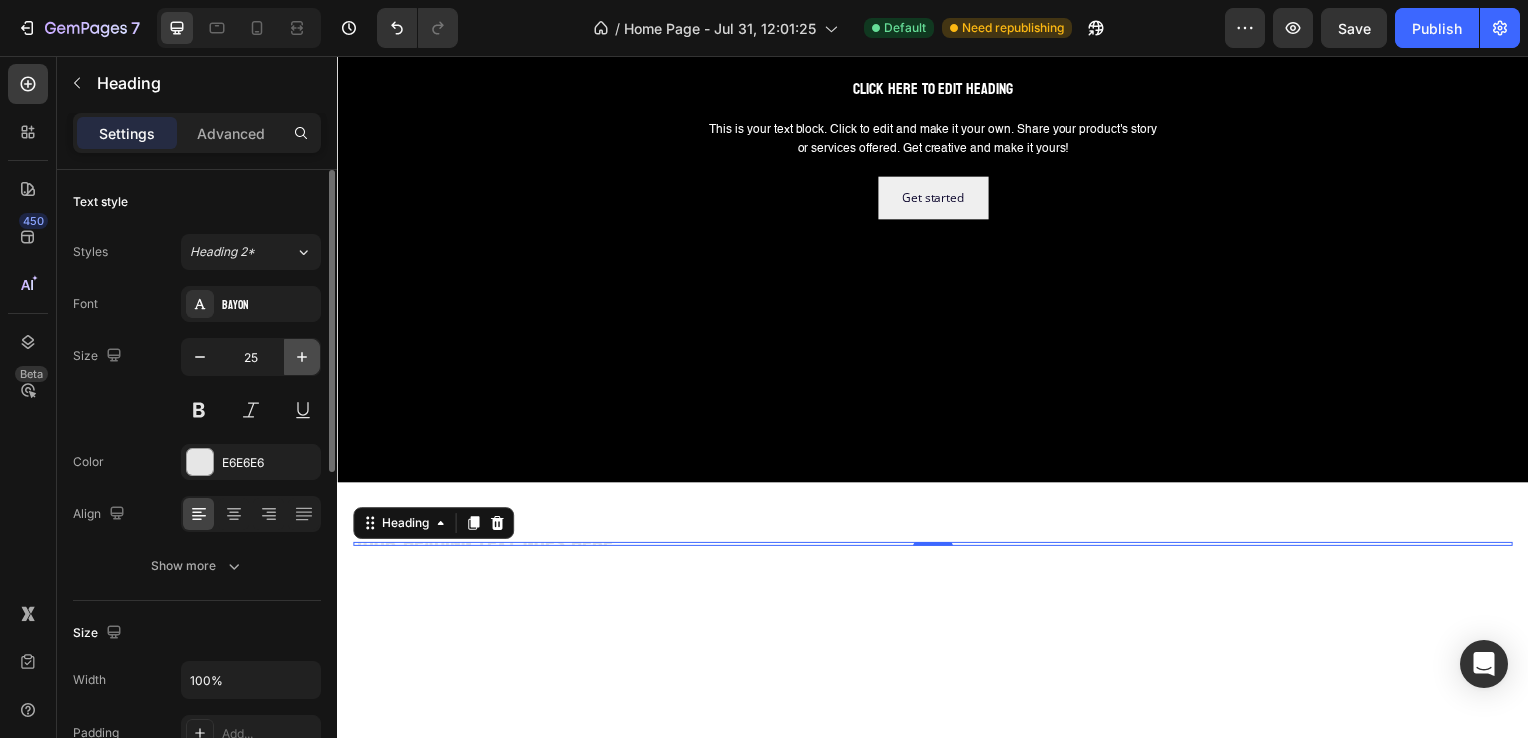 click 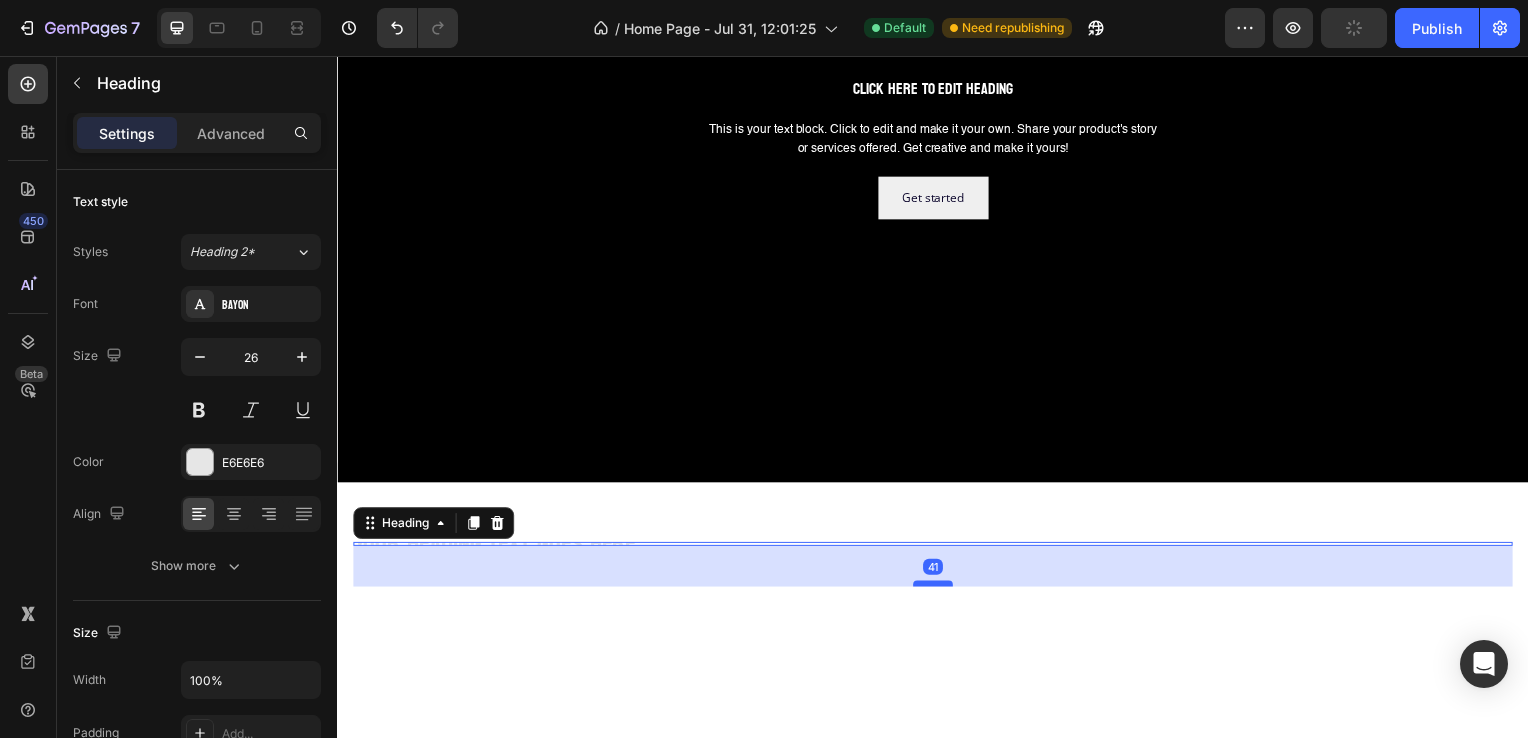 drag, startPoint x: 929, startPoint y: 537, endPoint x: 926, endPoint y: 595, distance: 58.077534 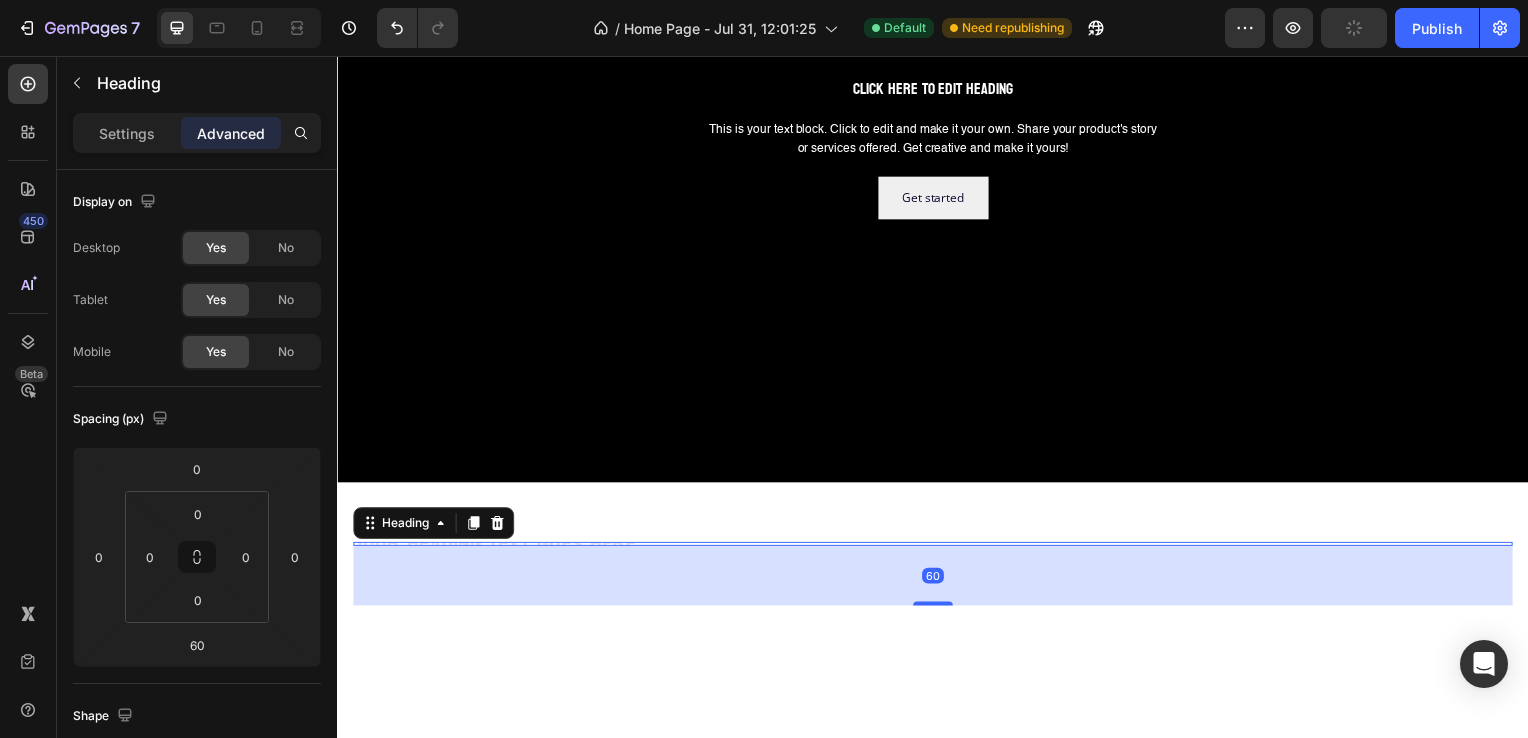 drag, startPoint x: 926, startPoint y: 591, endPoint x: 927, endPoint y: 573, distance: 18.027756 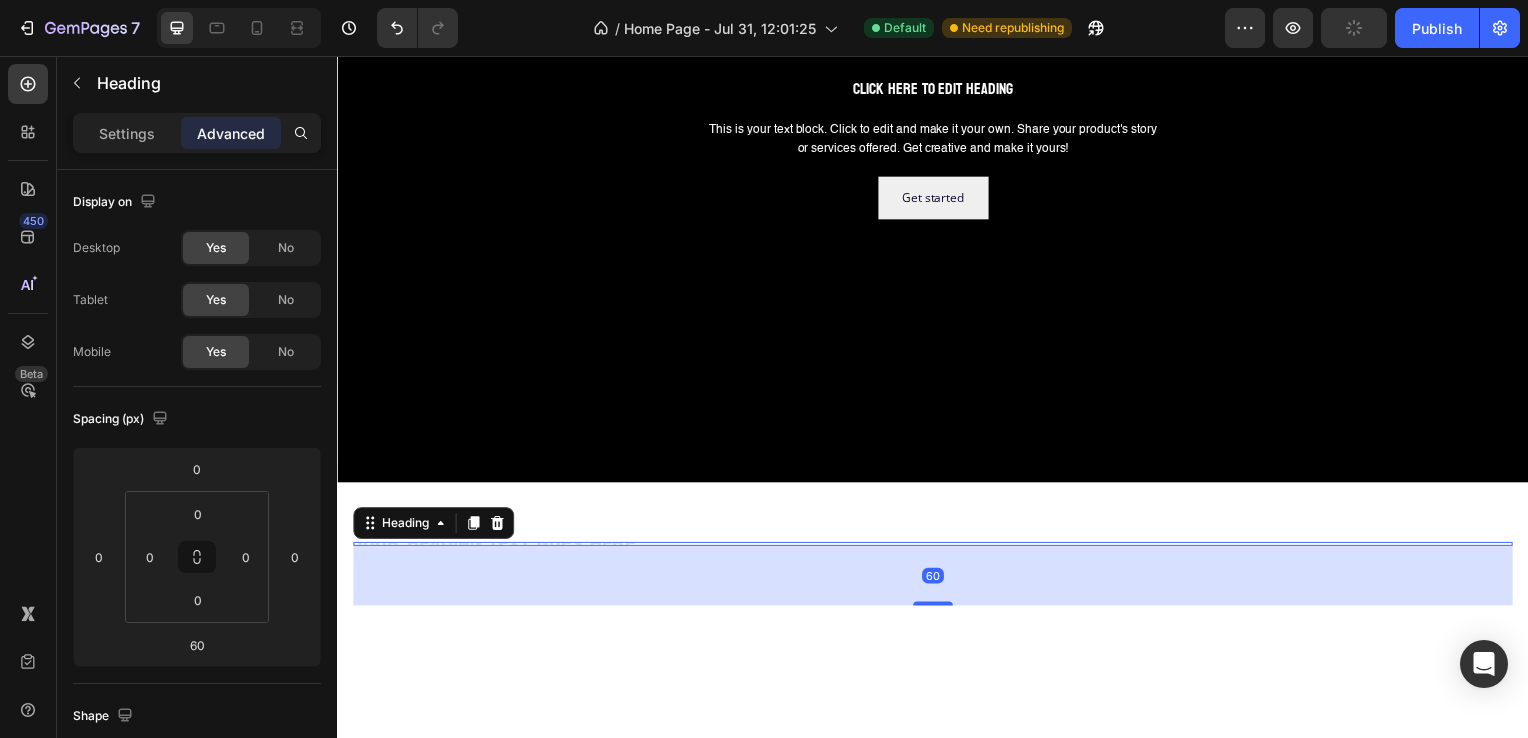click on "60" at bounding box center (937, 580) 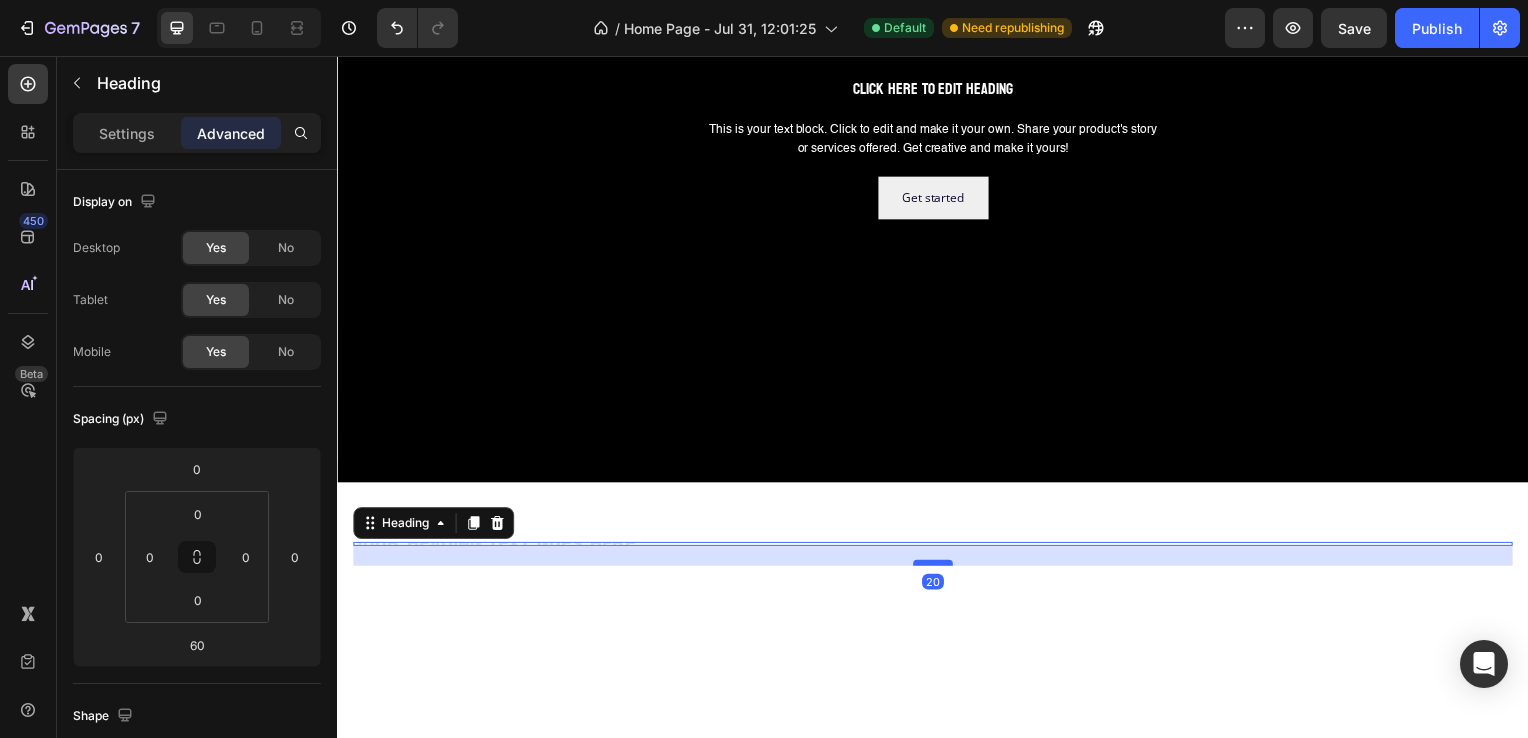drag, startPoint x: 927, startPoint y: 597, endPoint x: 930, endPoint y: 556, distance: 41.109608 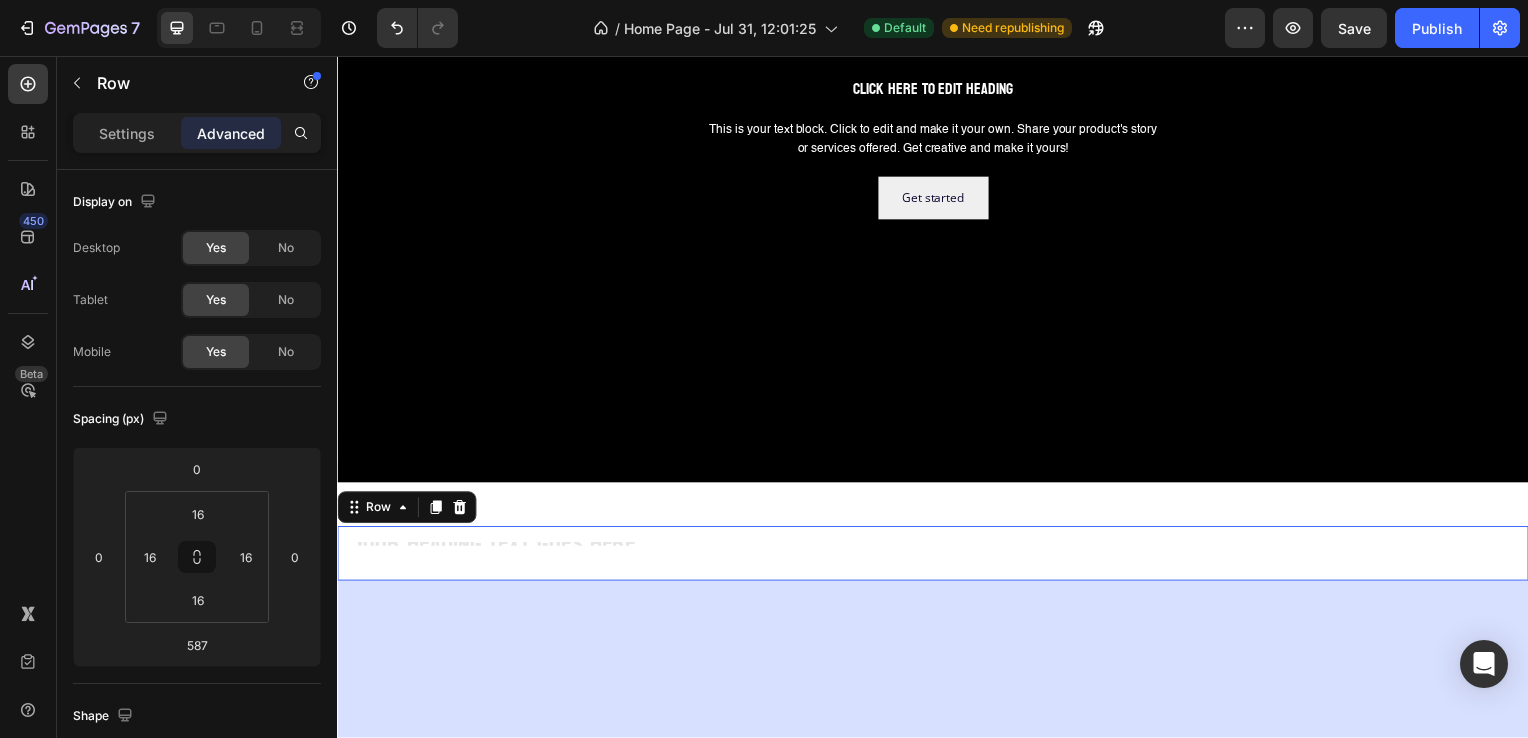 click on "Your heading text goes here Heading Row   587" at bounding box center (937, 557) 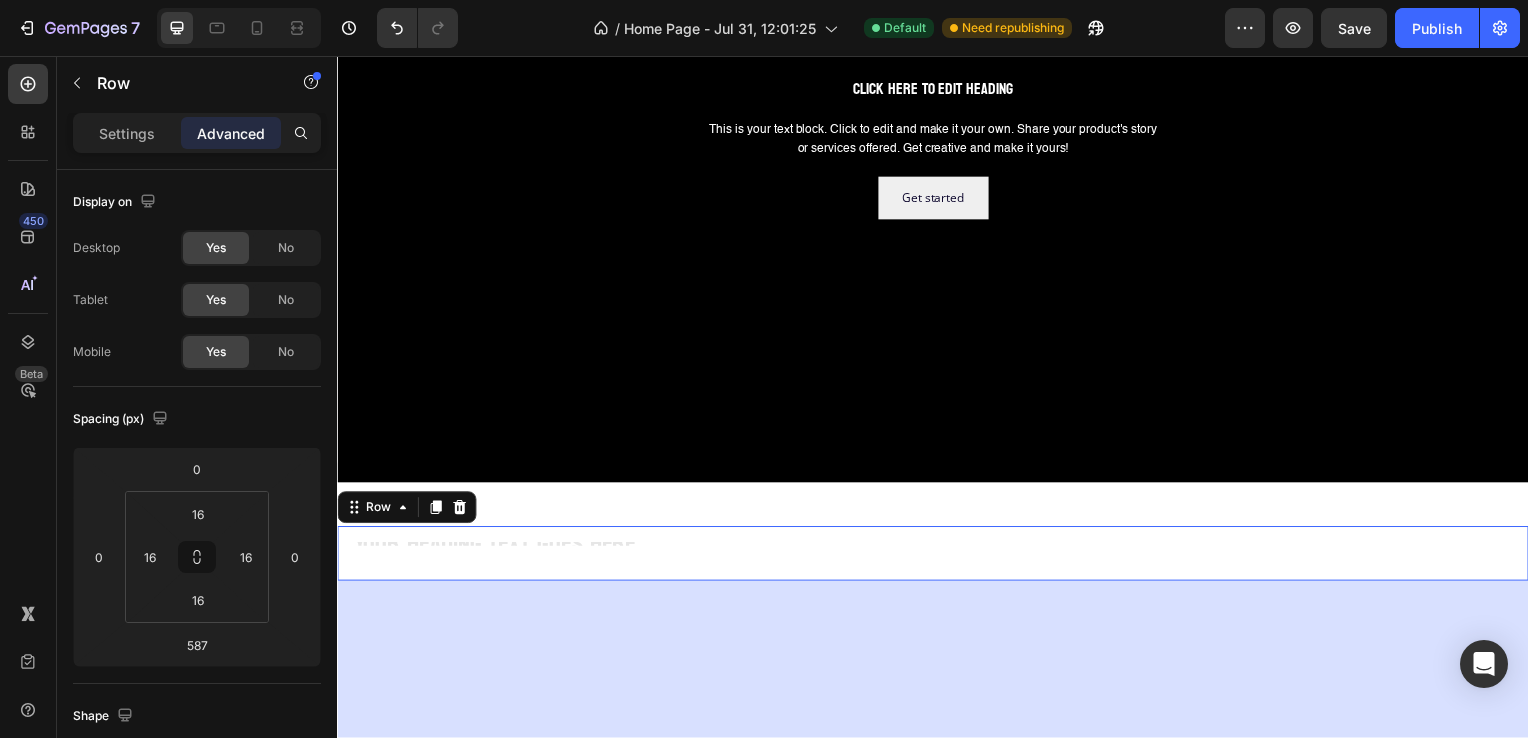 click on "Your heading text goes here Heading" at bounding box center (937, 557) 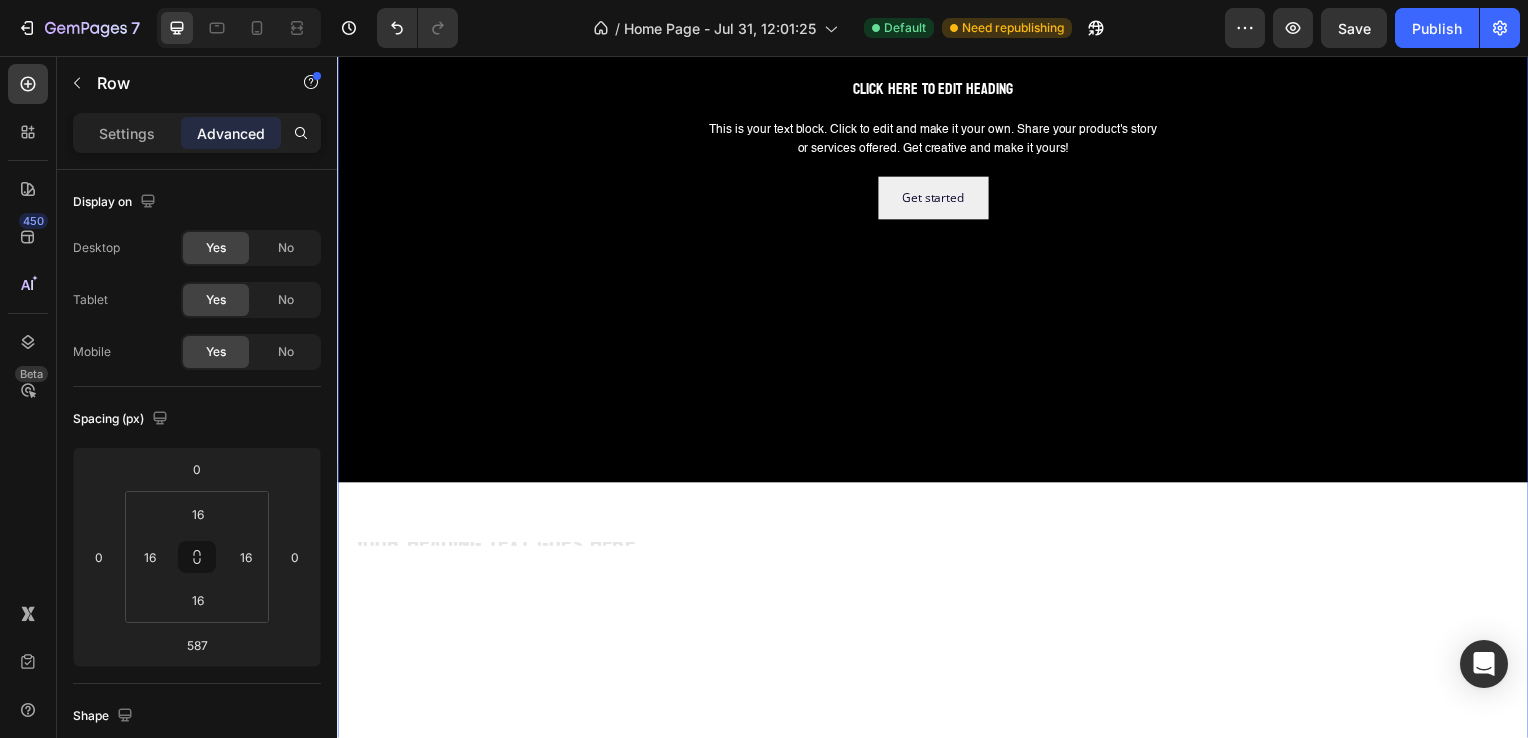 click on "Click here to edit heading Heading This is your text block. Click to edit and make it your own. Share your product's story                   or services offered. Get creative and make it yours! Text Block Get started Button Hero Banner Your heading text goes here Heading Row" at bounding box center (937, 491) 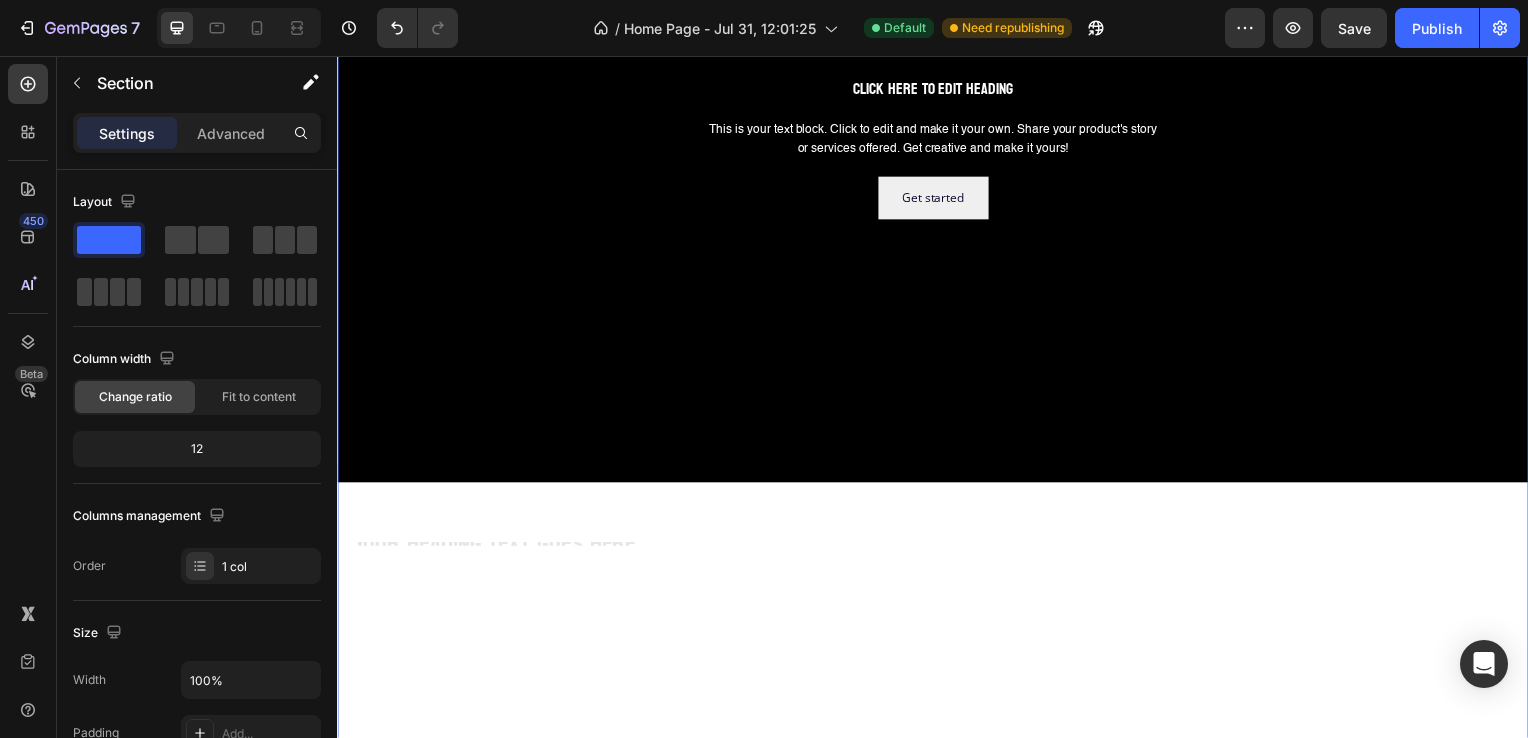 click on "Click here to edit heading Heading This is your text block. Click to edit and make it your own. Share your product's story                   or services offered. Get creative and make it yours! Text Block Get started Button Hero Banner Your heading text goes here Heading Row" at bounding box center [937, 491] 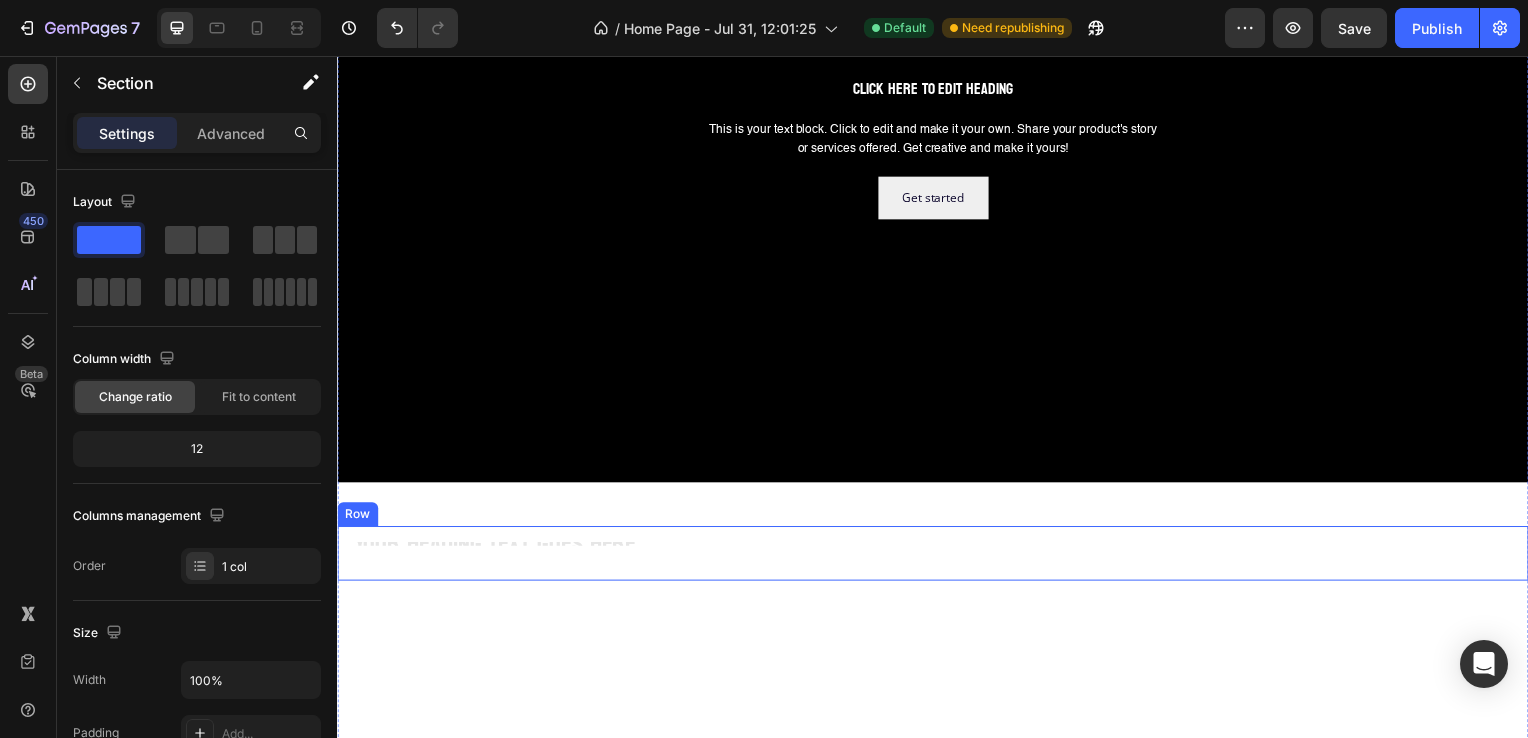 click on "Your heading text goes here Heading Row" at bounding box center [937, 557] 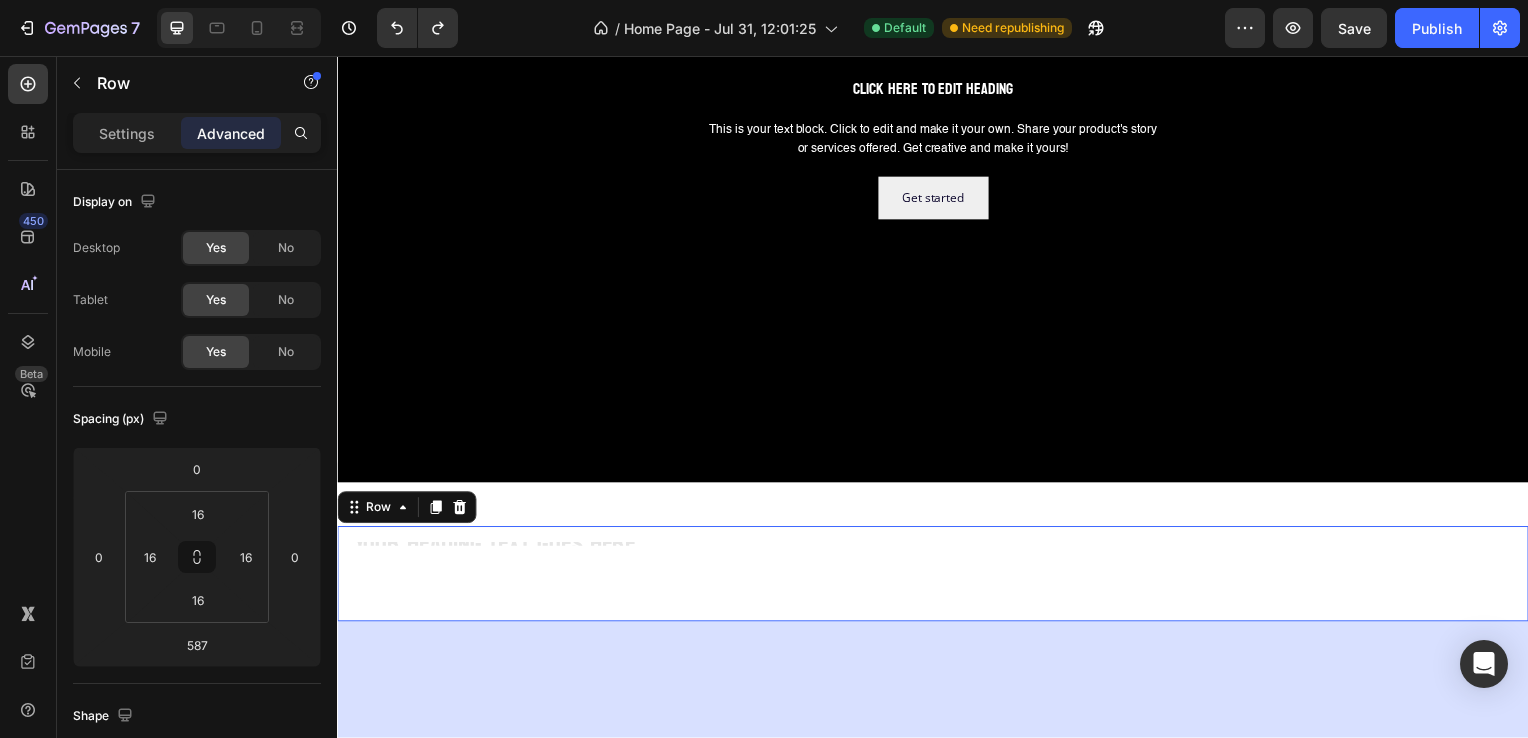 click on "Your heading text goes here Heading Row   587" at bounding box center [937, 578] 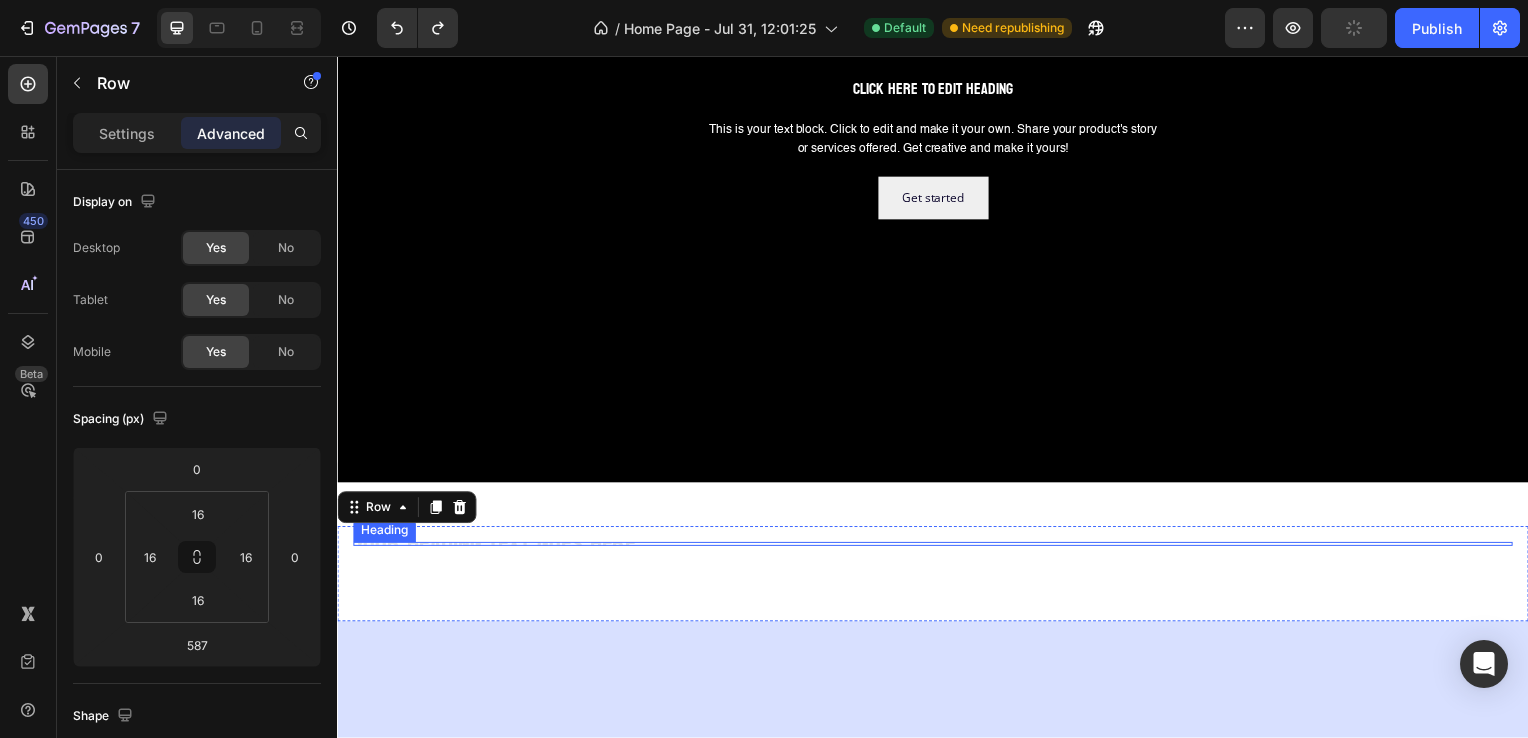click on "Your heading text goes here Heading" at bounding box center (937, 578) 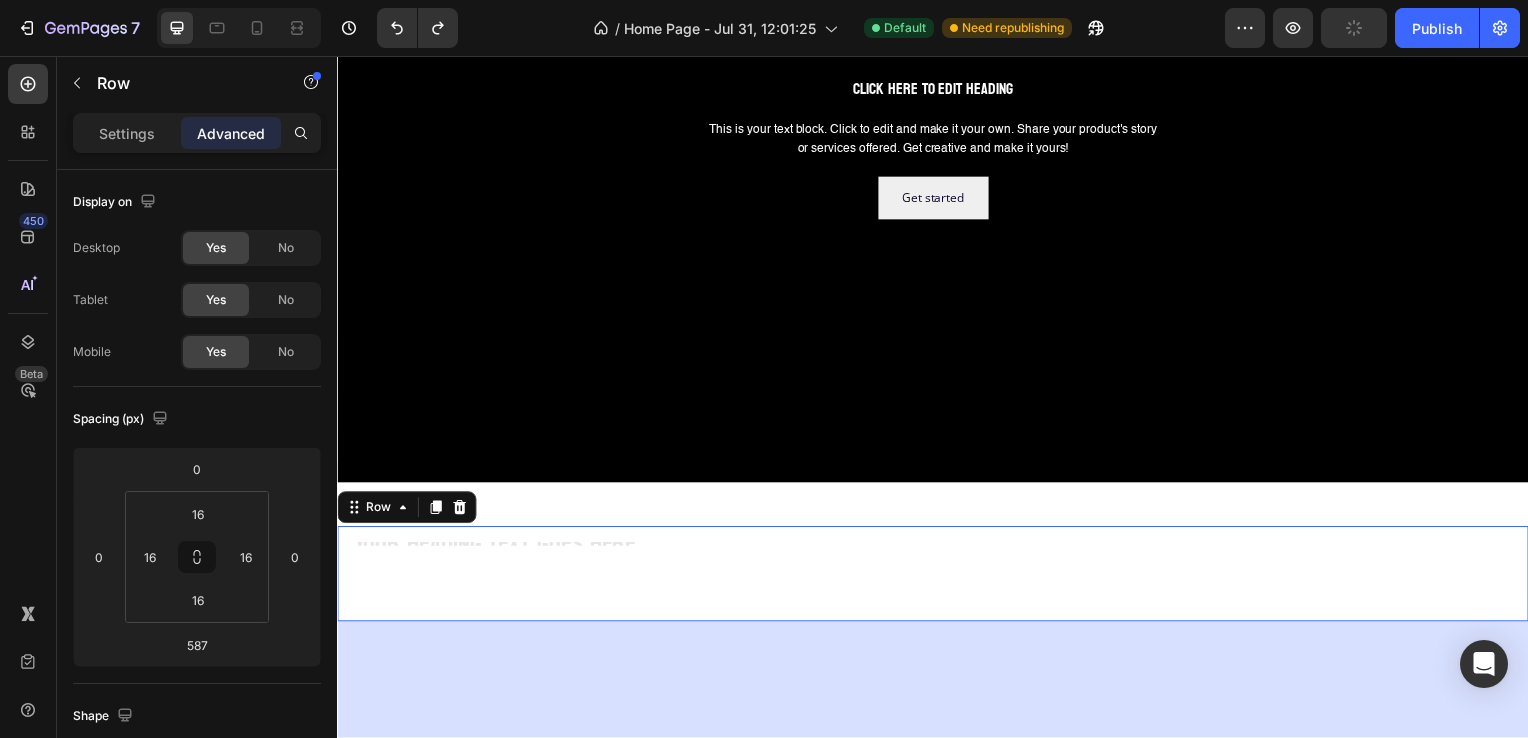click on "Your heading text goes here Heading" at bounding box center (937, 578) 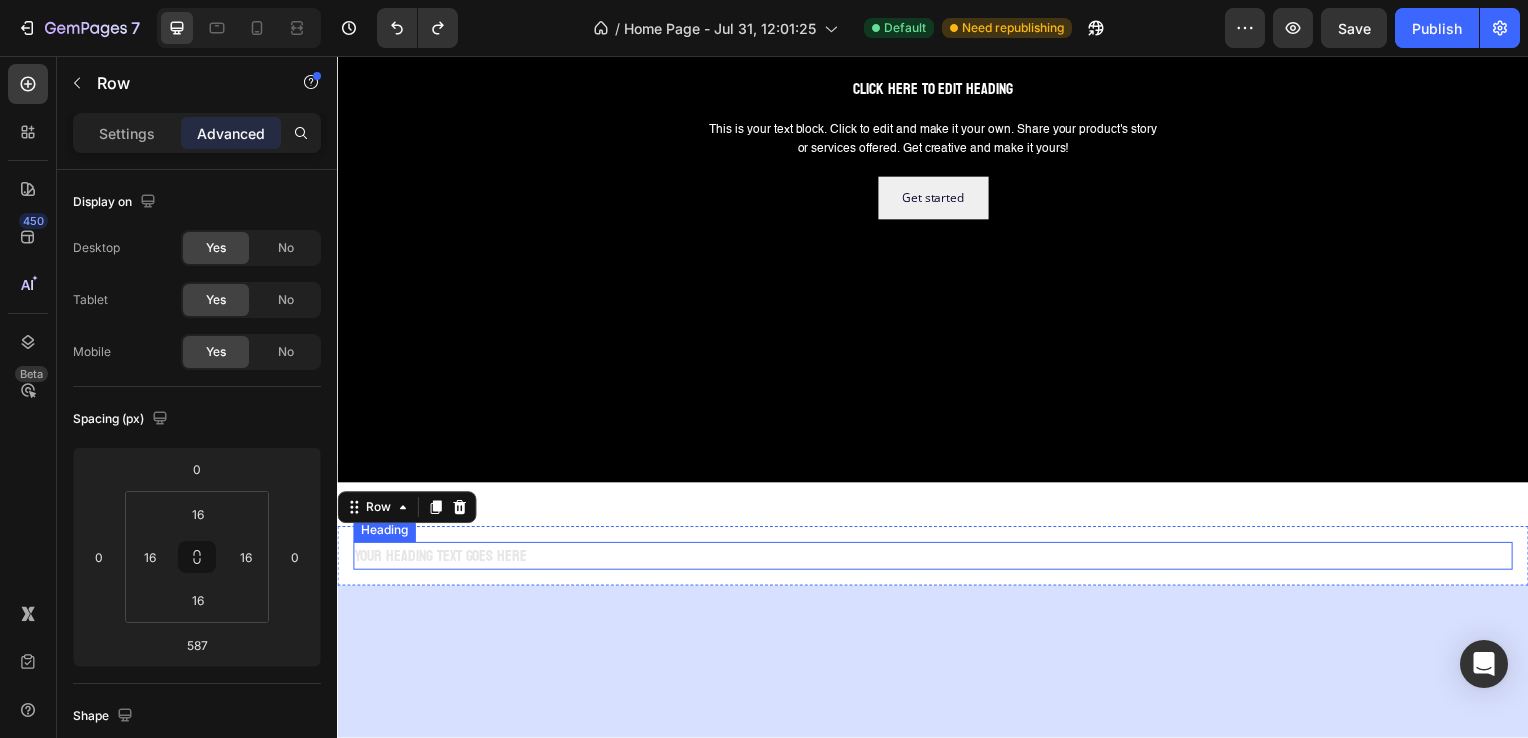 click on "Your heading text goes here" at bounding box center (937, 560) 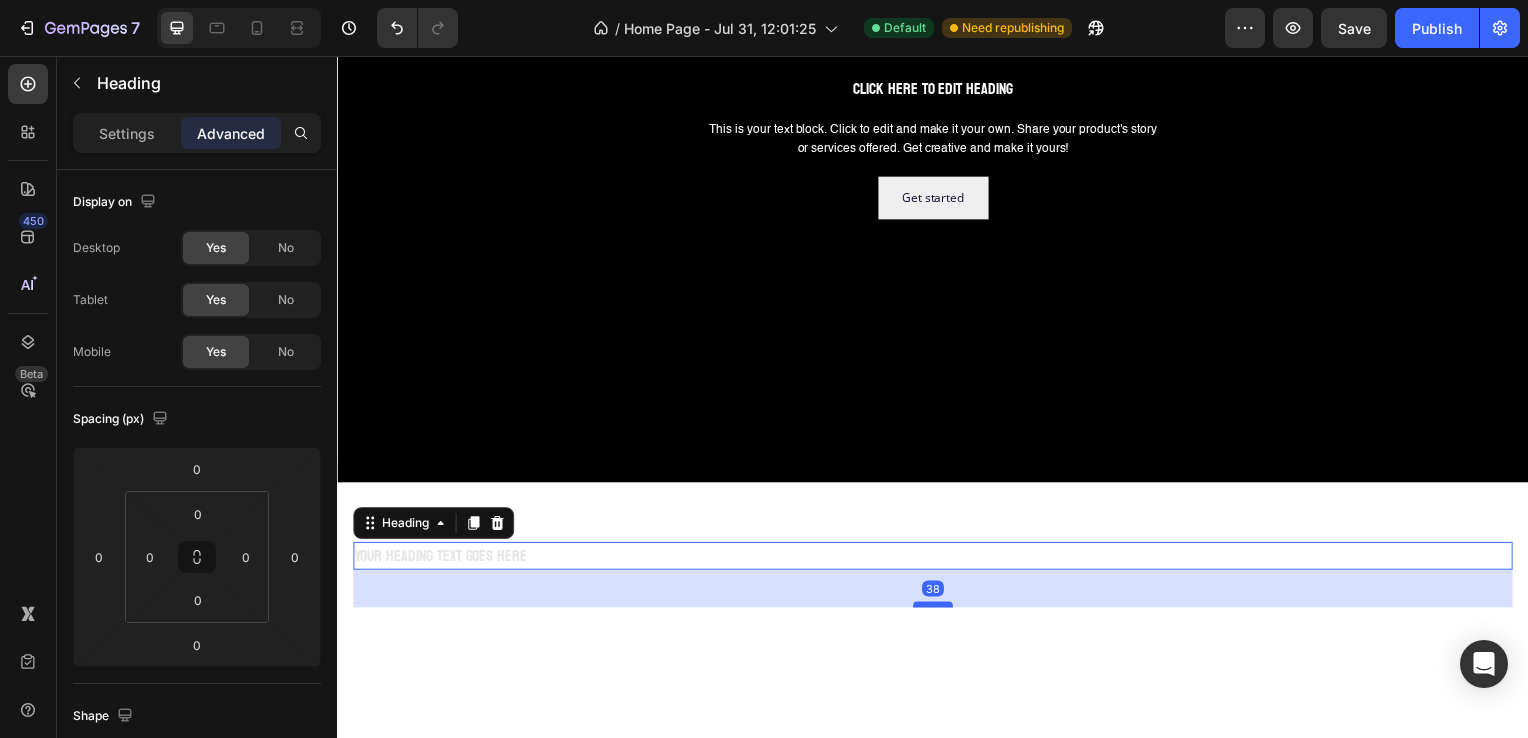 drag, startPoint x: 914, startPoint y: 560, endPoint x: 926, endPoint y: 635, distance: 75.95393 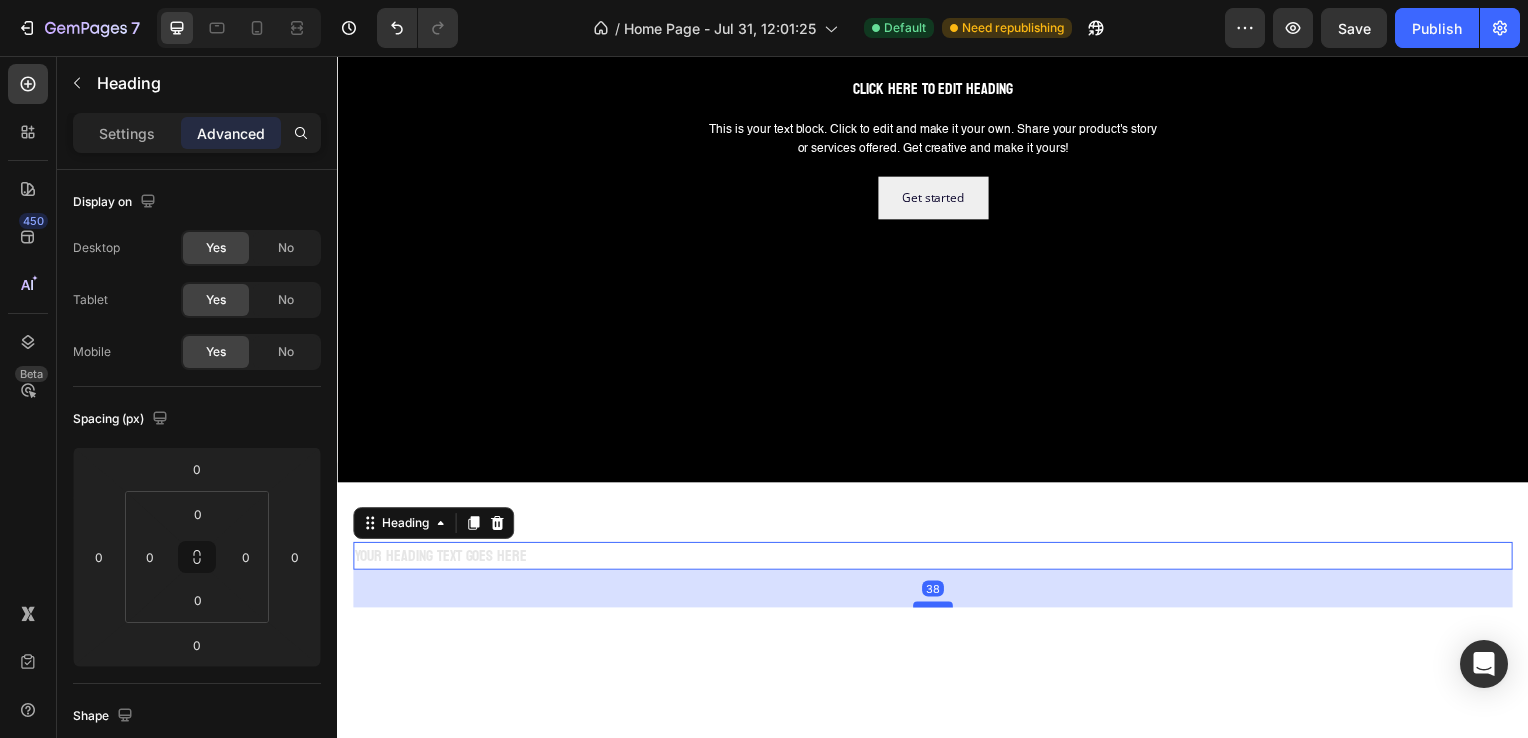 click at bounding box center [937, 609] 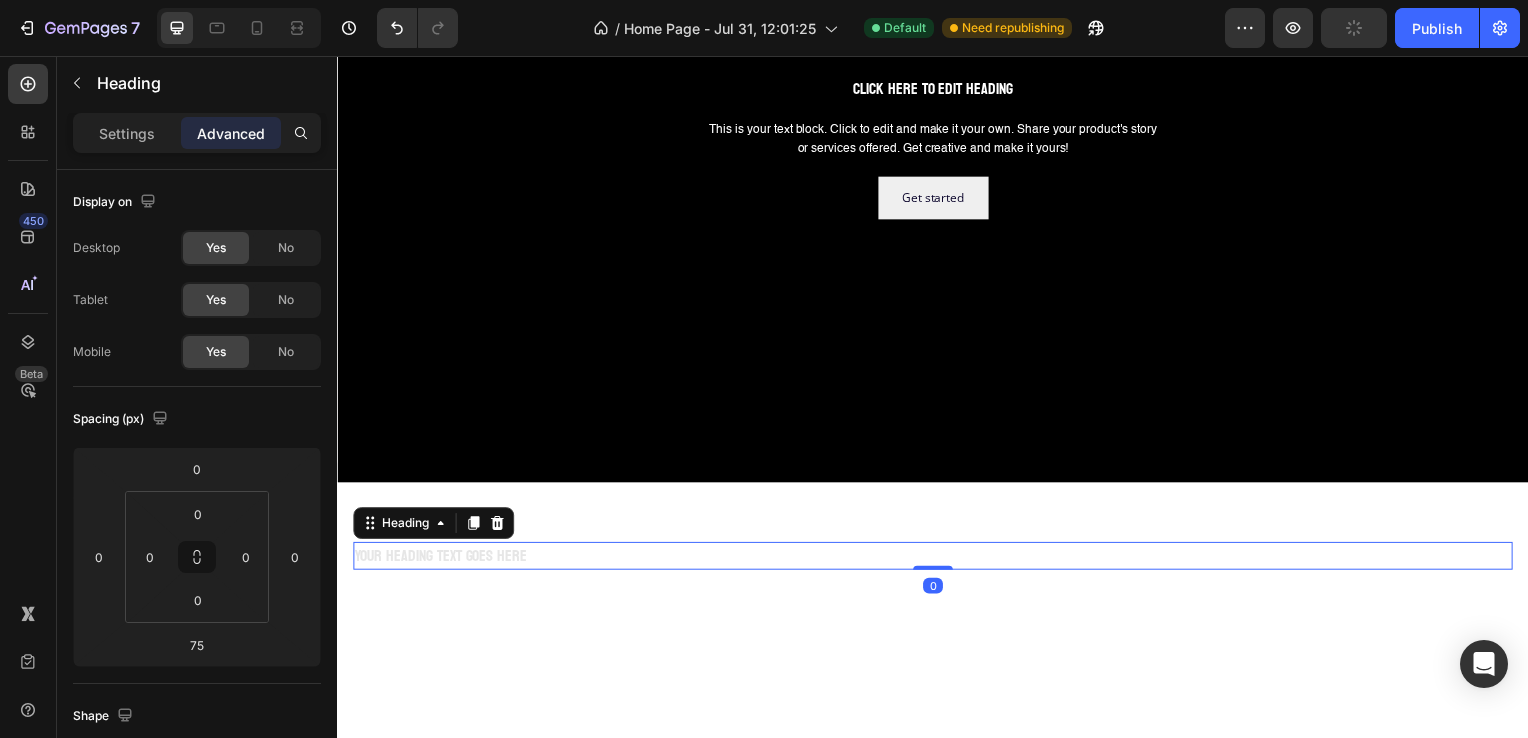 drag, startPoint x: 926, startPoint y: 635, endPoint x: 926, endPoint y: 557, distance: 78 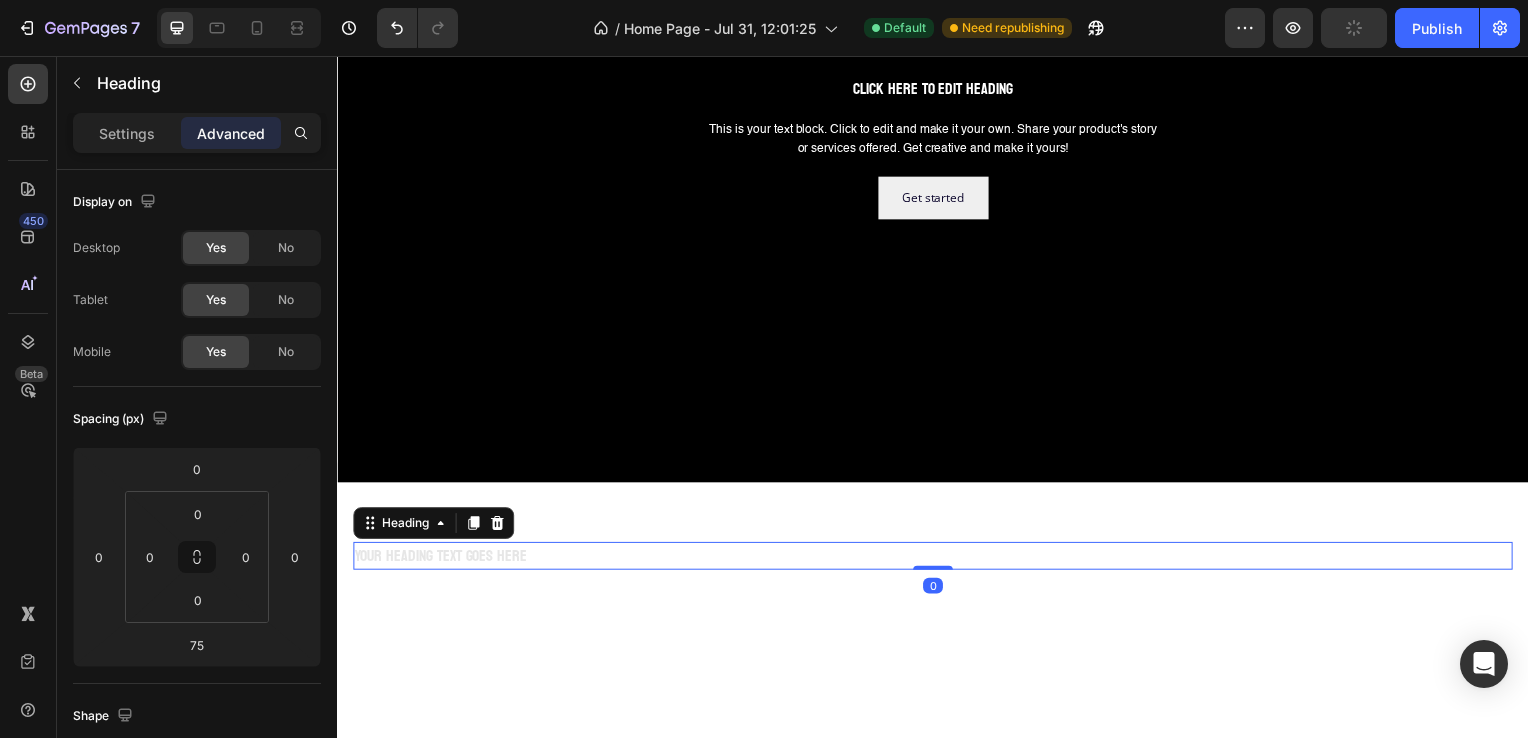 click on "Your heading text goes here Heading   0" at bounding box center (937, 560) 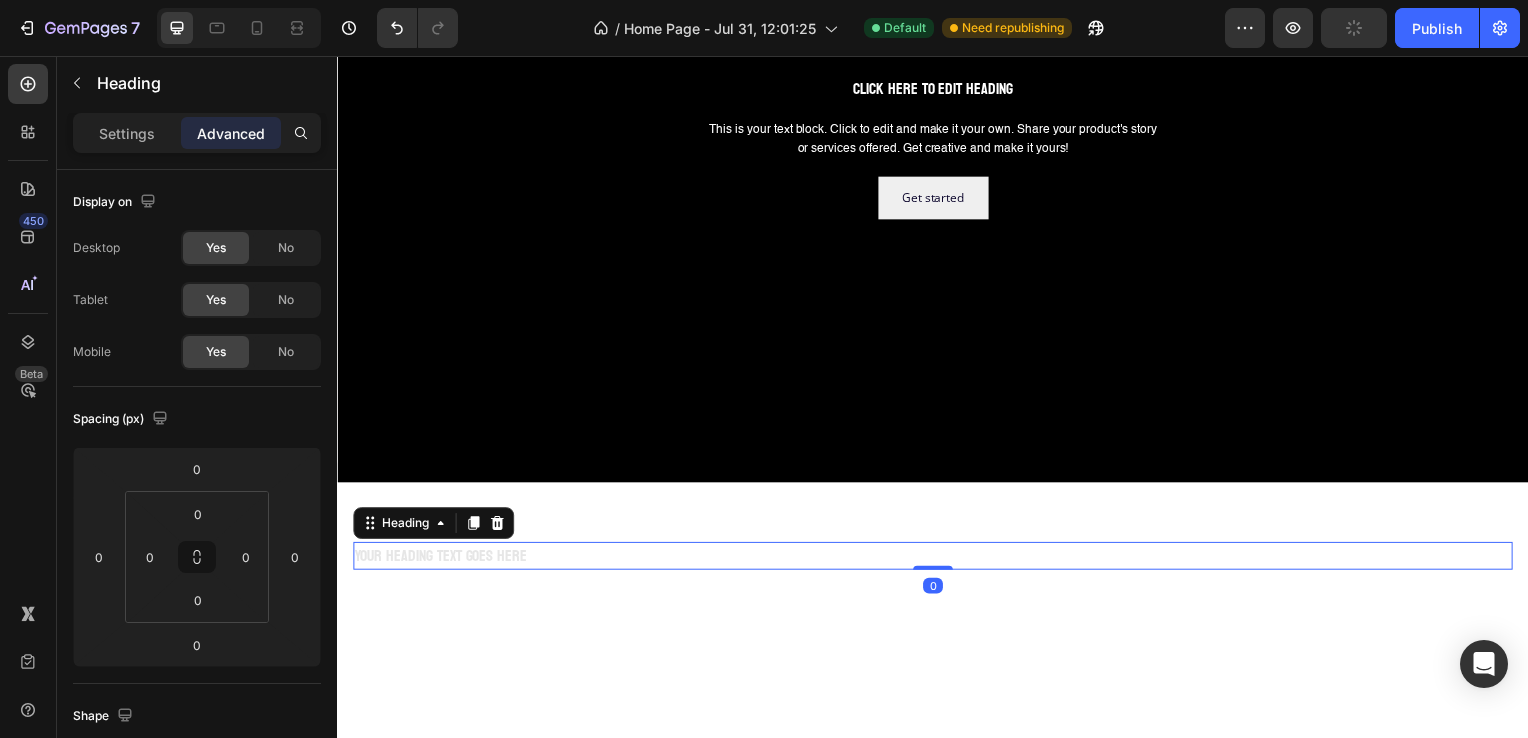 click on "Heading" at bounding box center [434, 527] 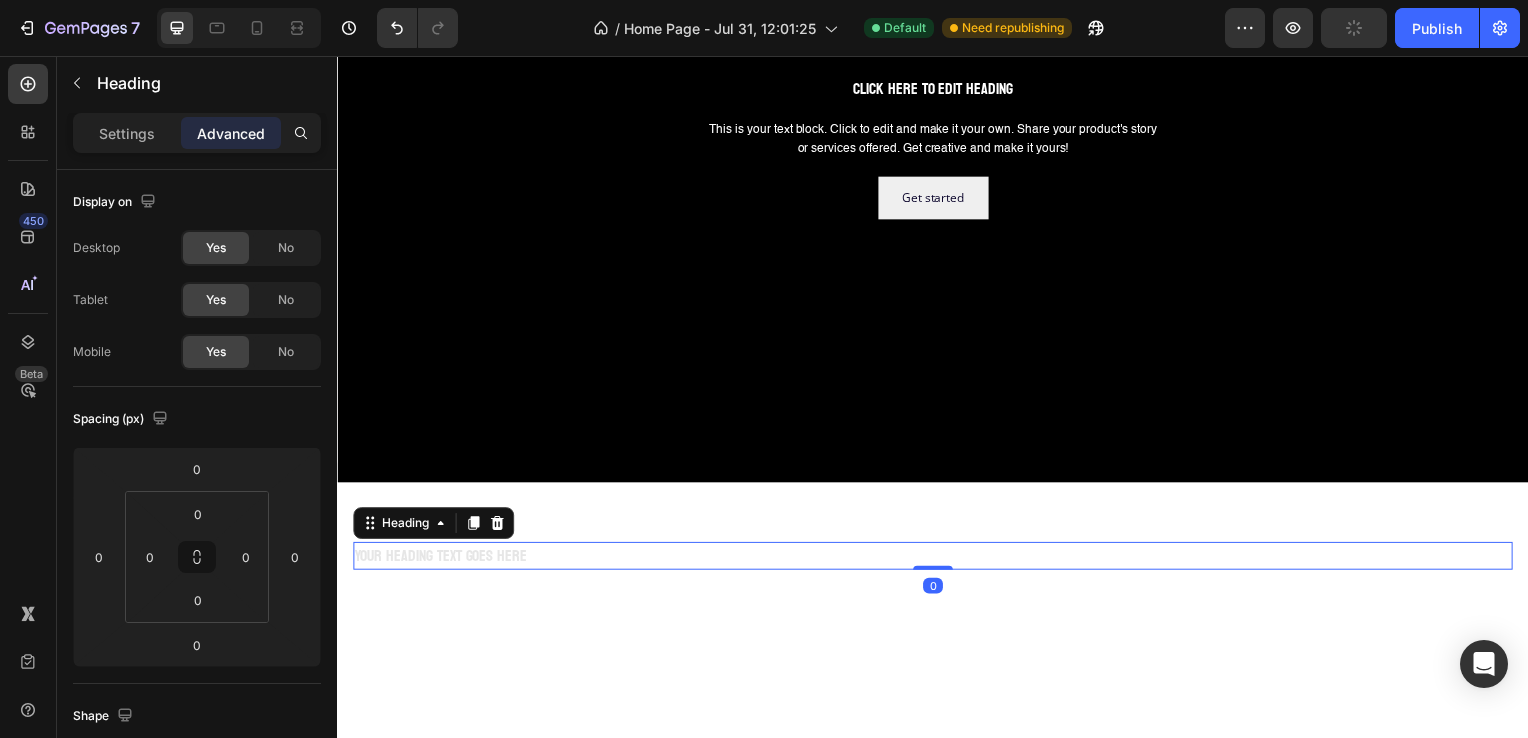 click on "Your heading text goes here" at bounding box center [937, 560] 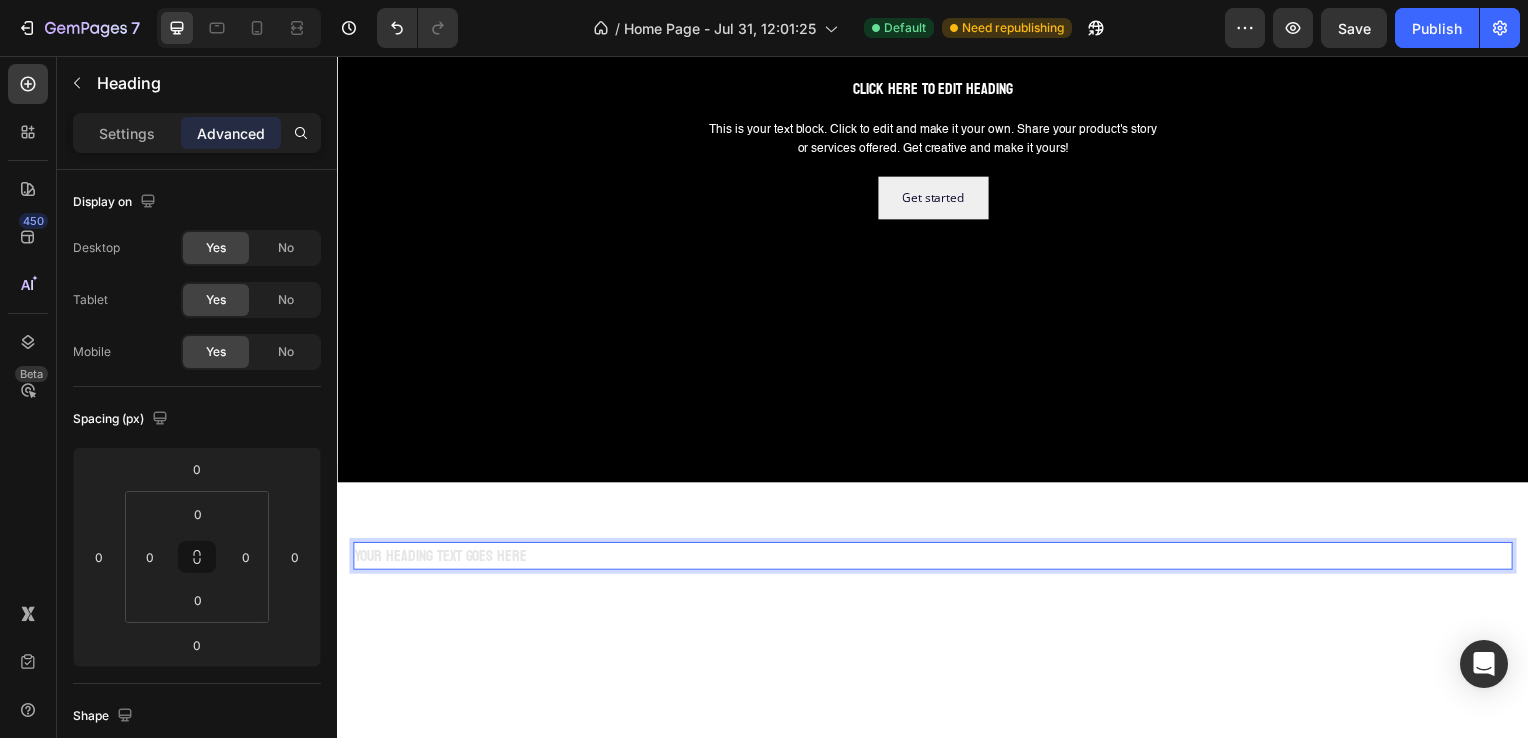 click on "Your heading text goes here" at bounding box center (937, 560) 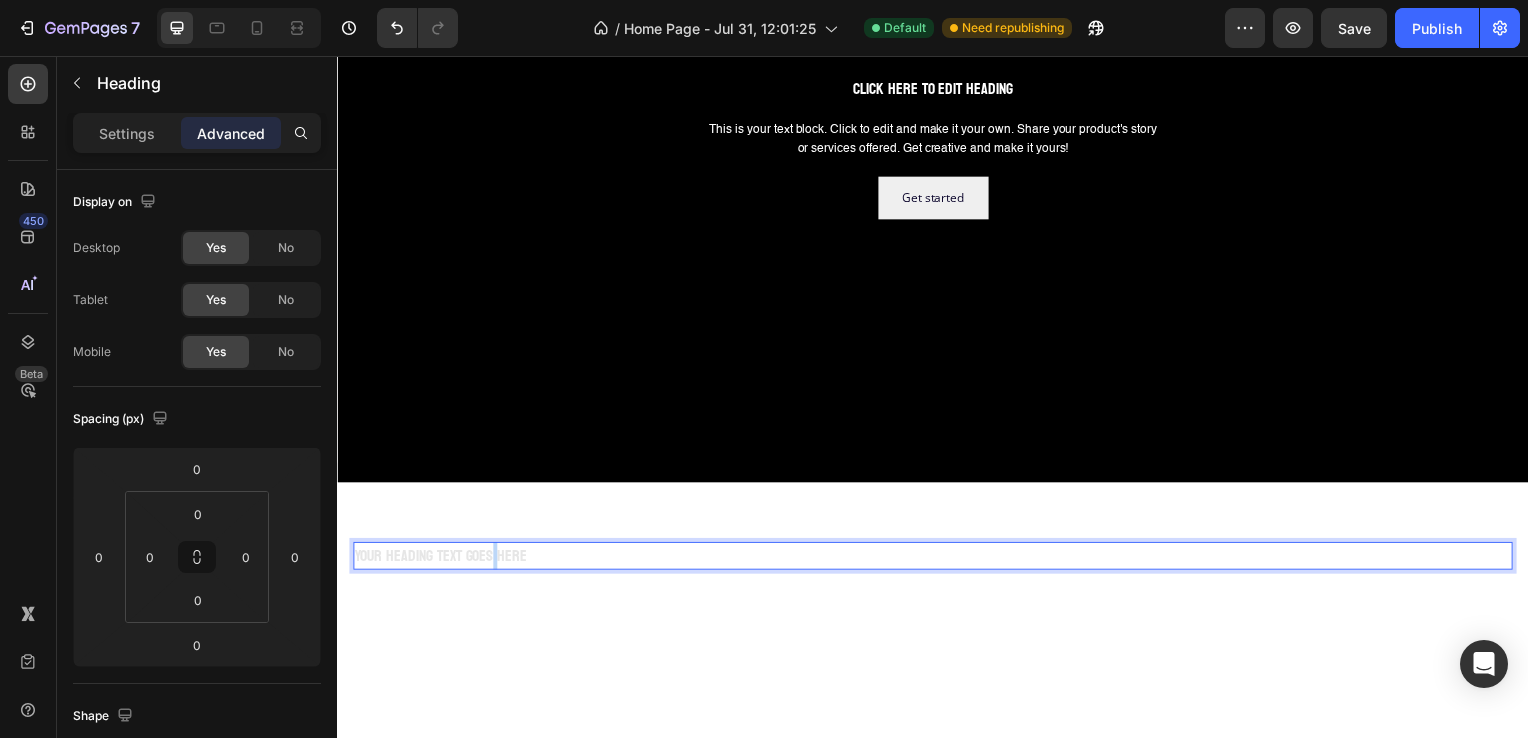 click on "Your heading text goes here" at bounding box center [937, 560] 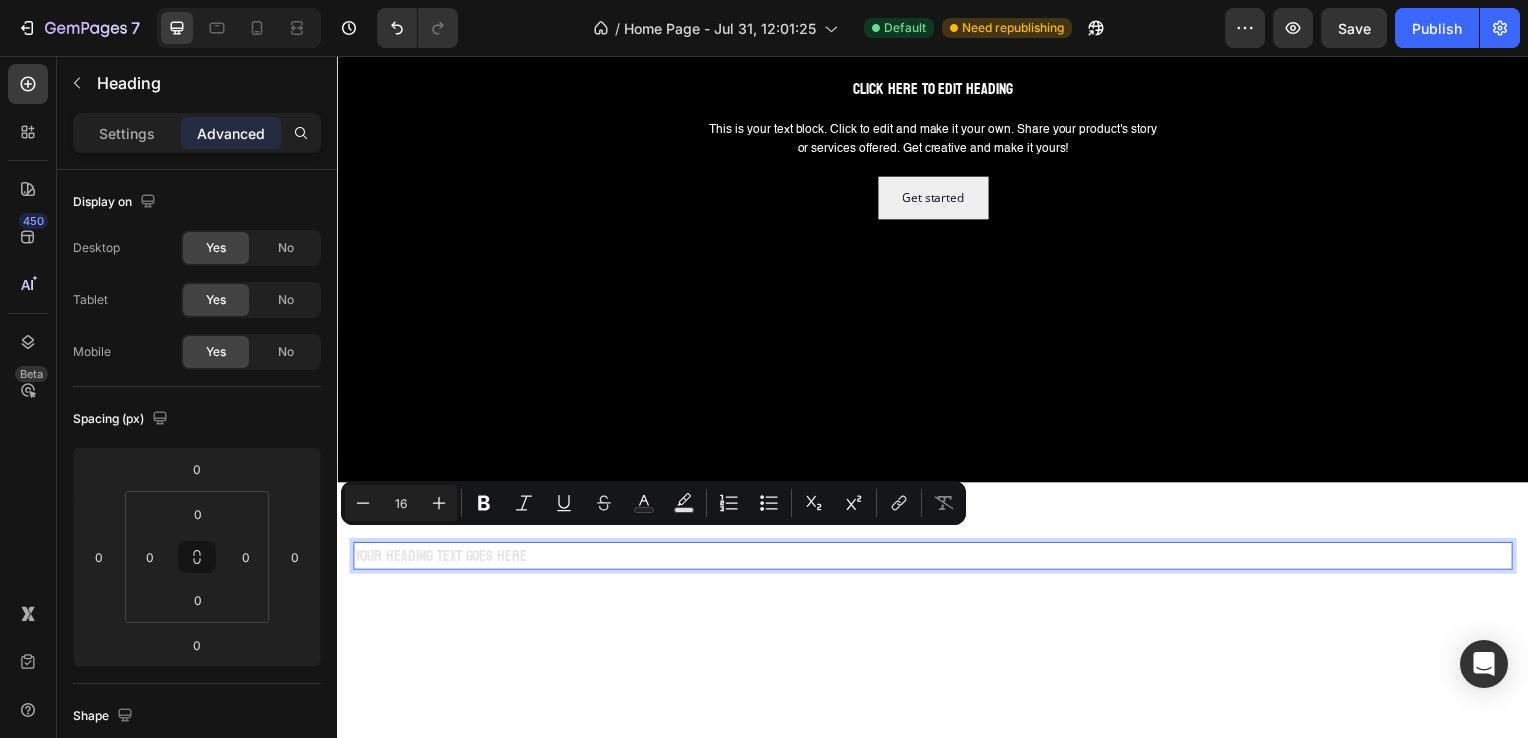 click on "Your heading text goes here" at bounding box center (937, 560) 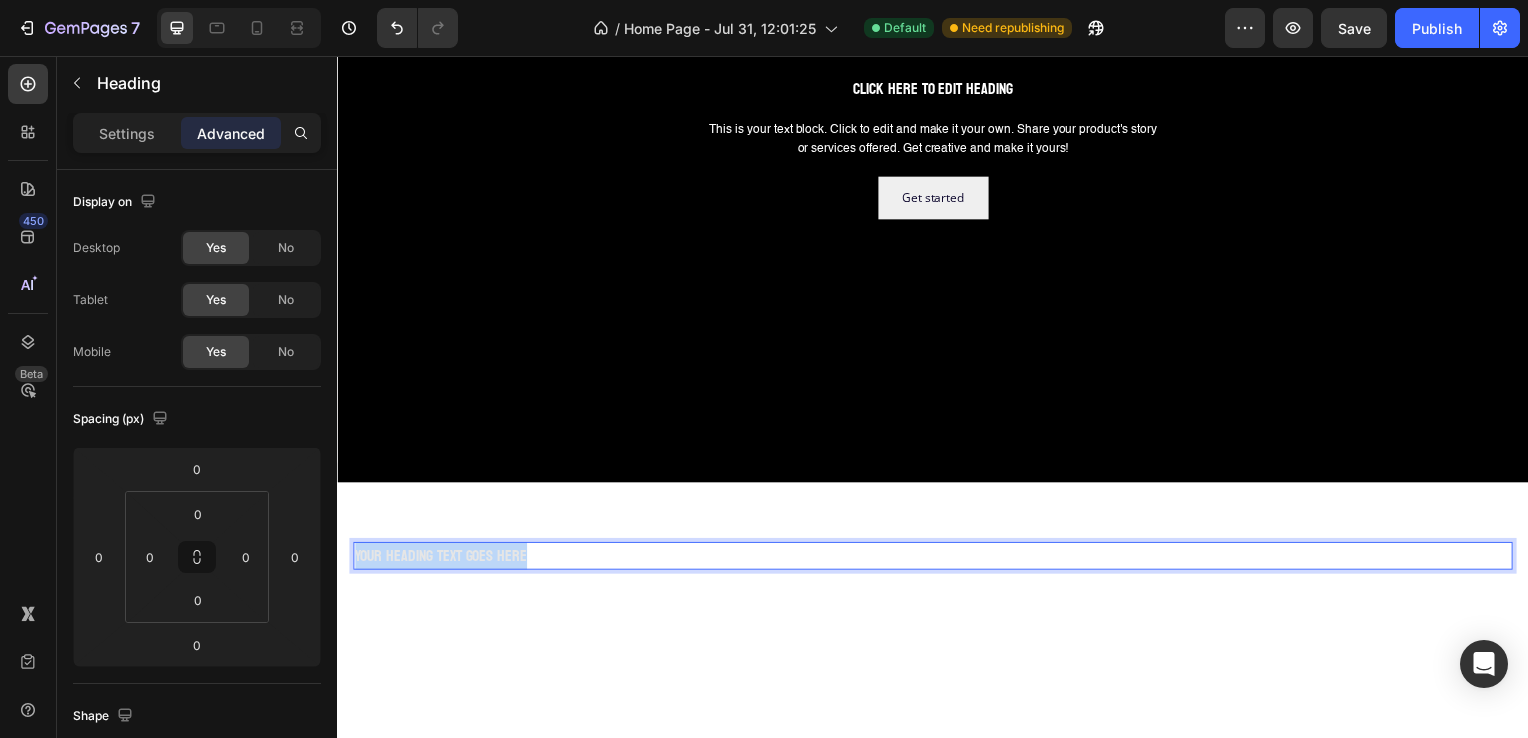 drag, startPoint x: 431, startPoint y: 534, endPoint x: 335, endPoint y: 516, distance: 97.67292 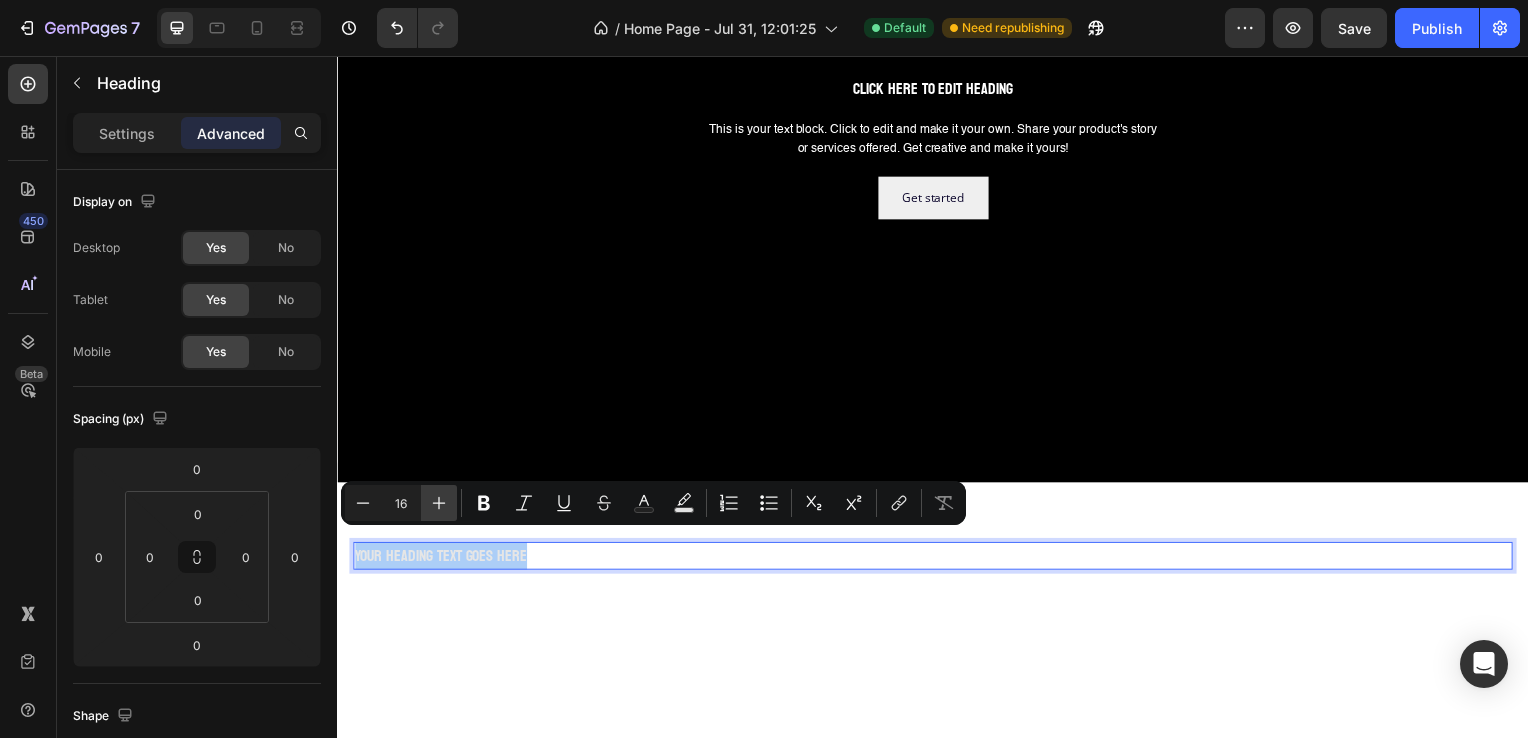 click 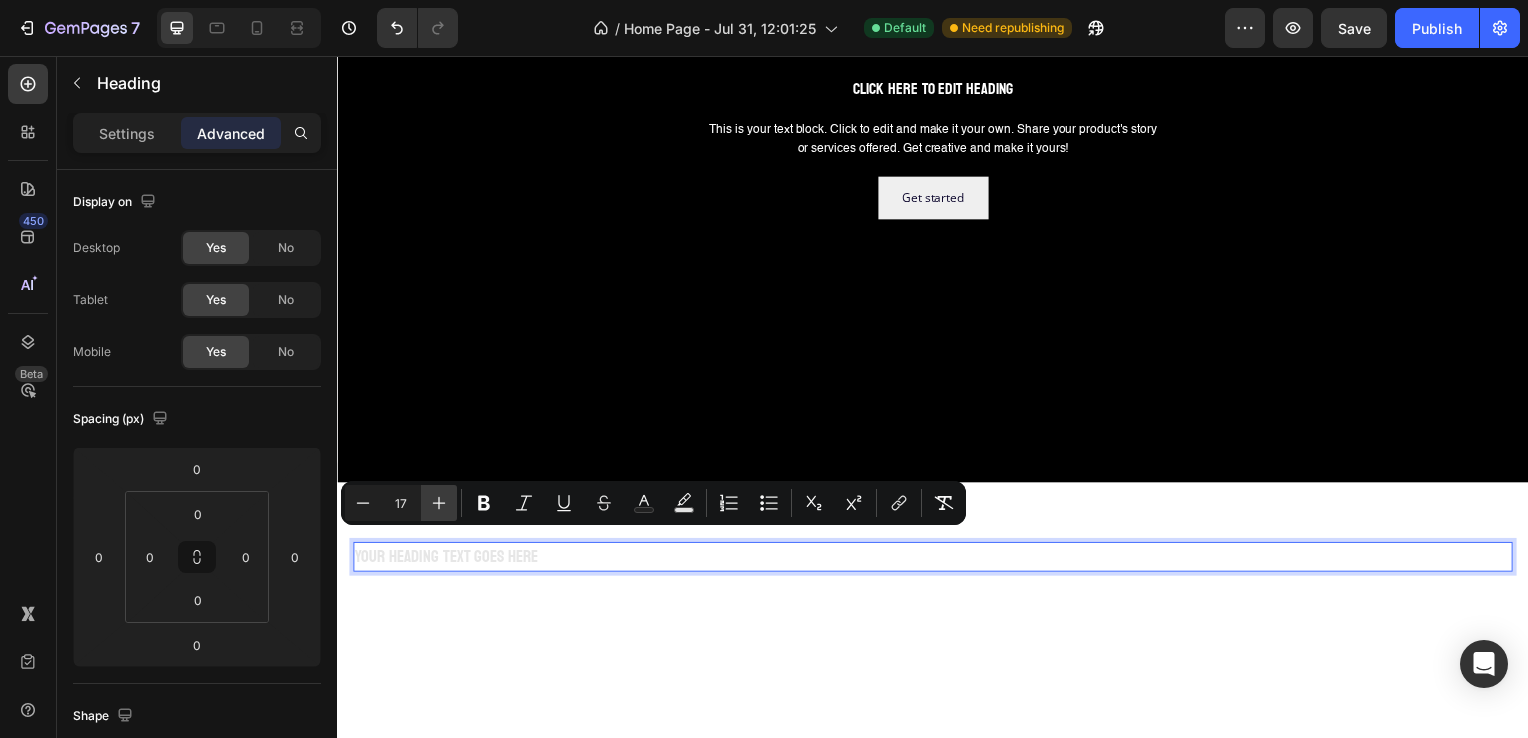 click 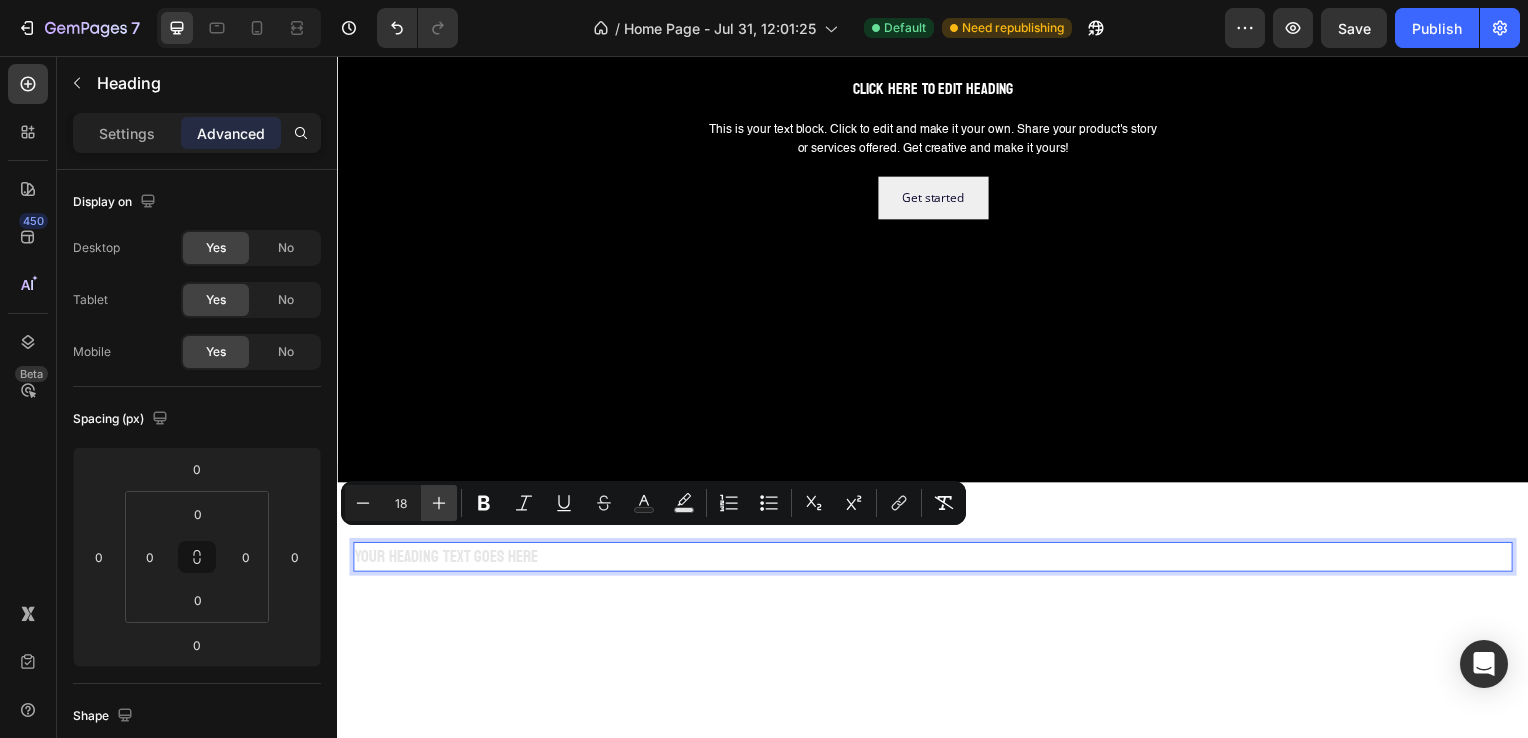 click 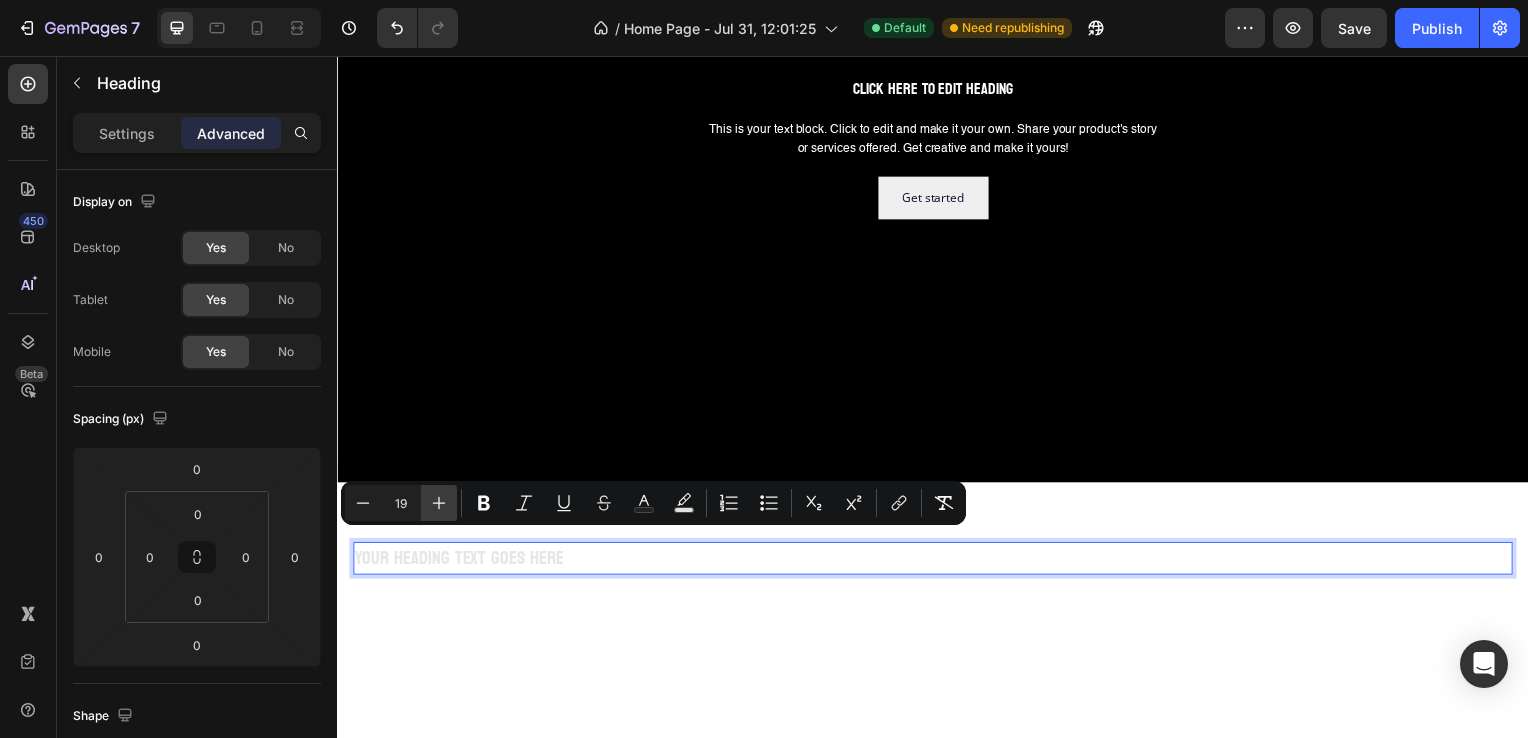 click 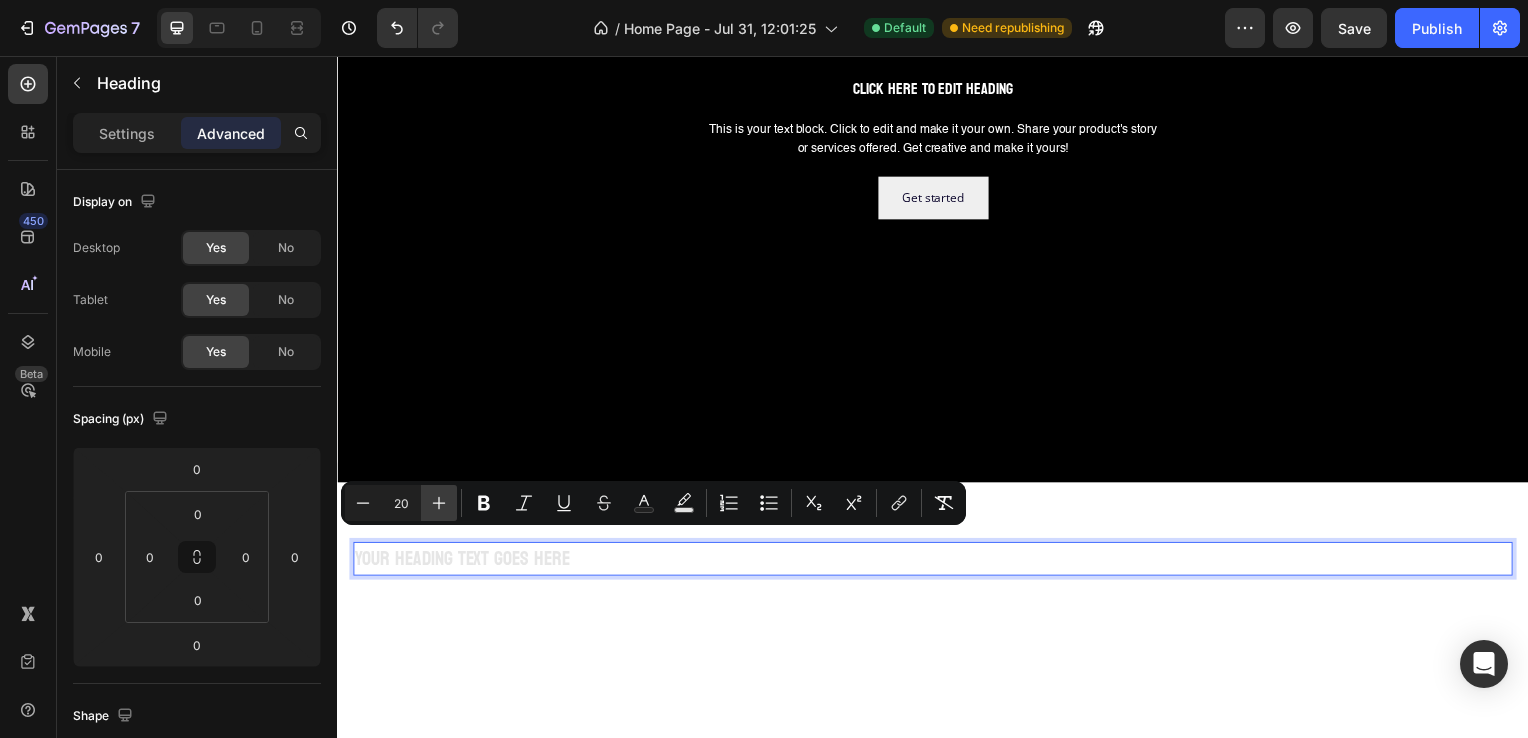 click 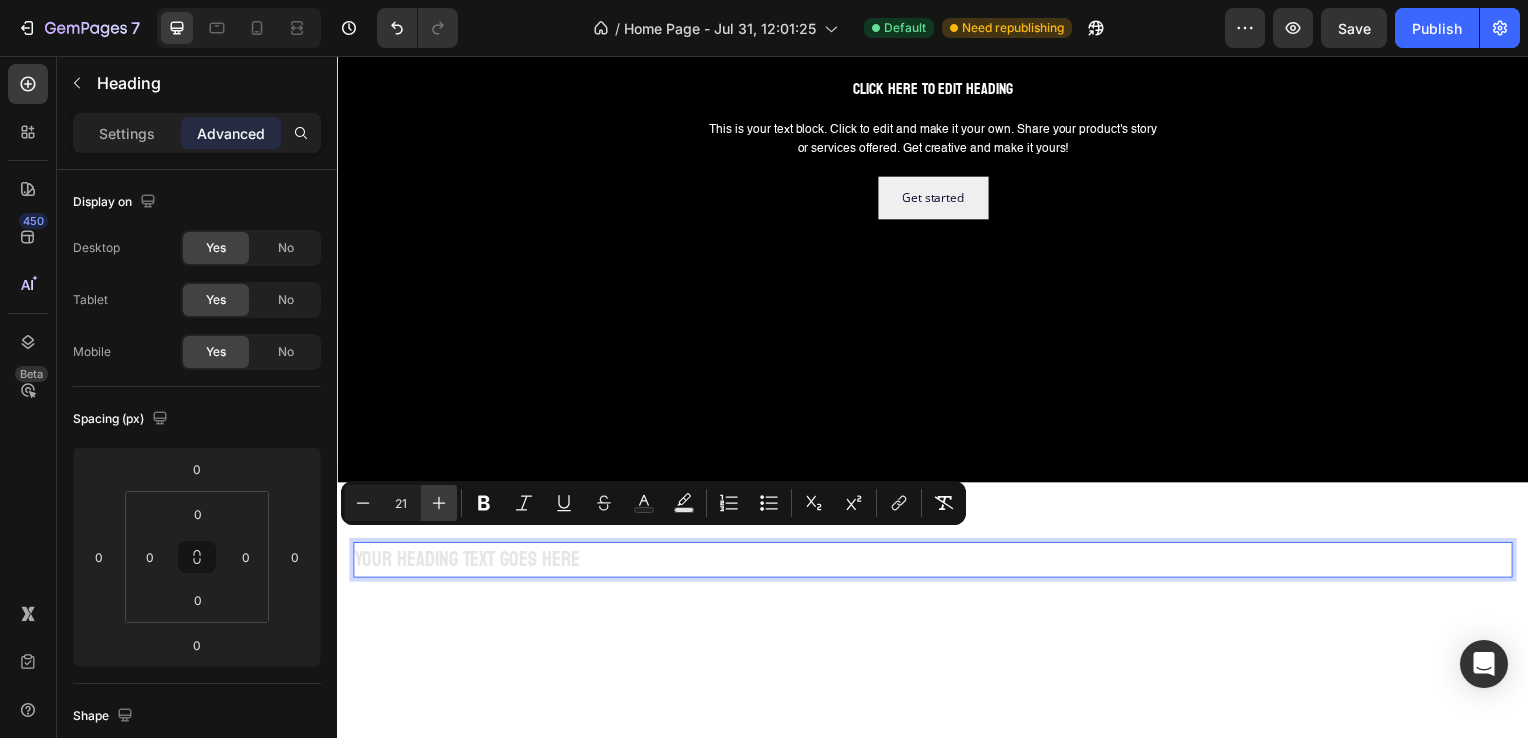 click 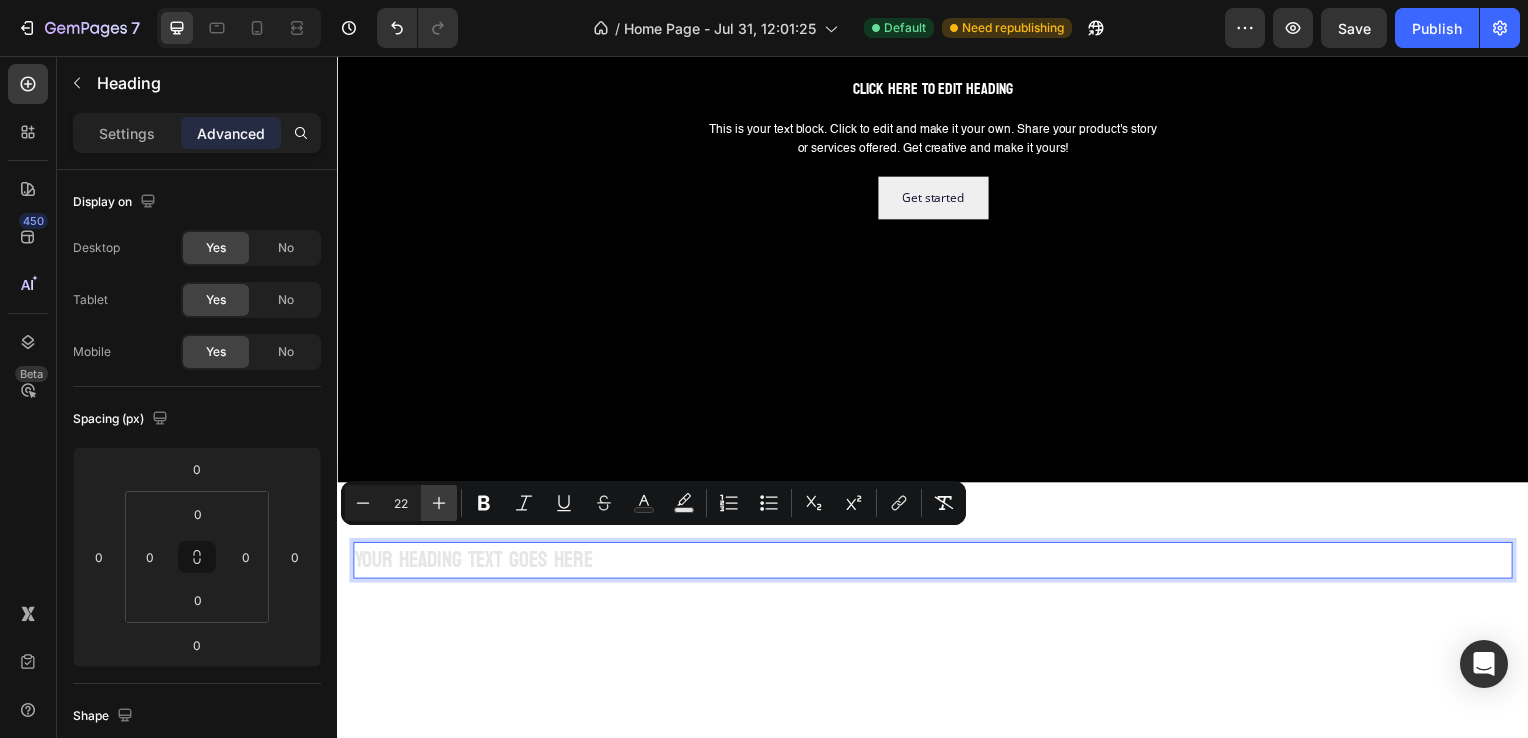 click 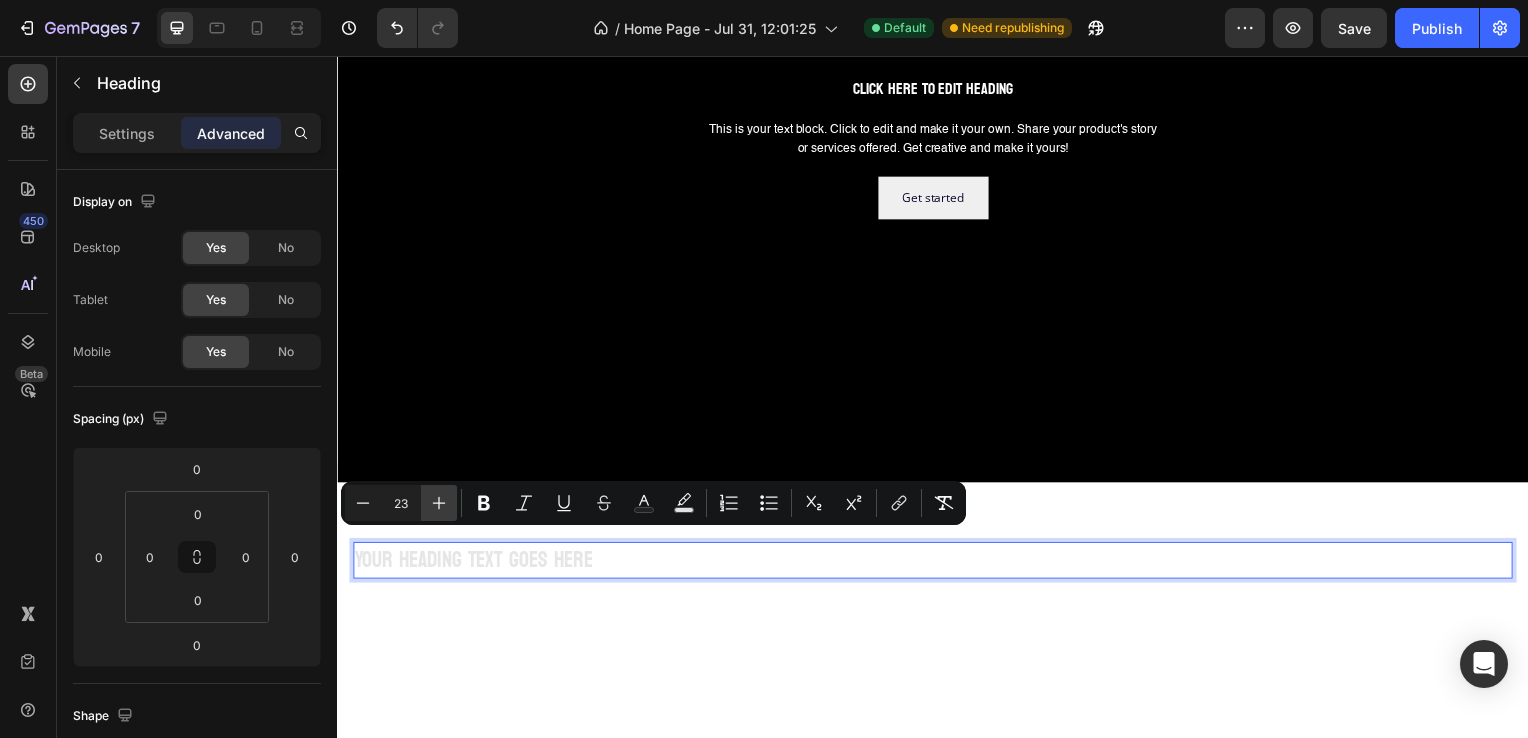 click 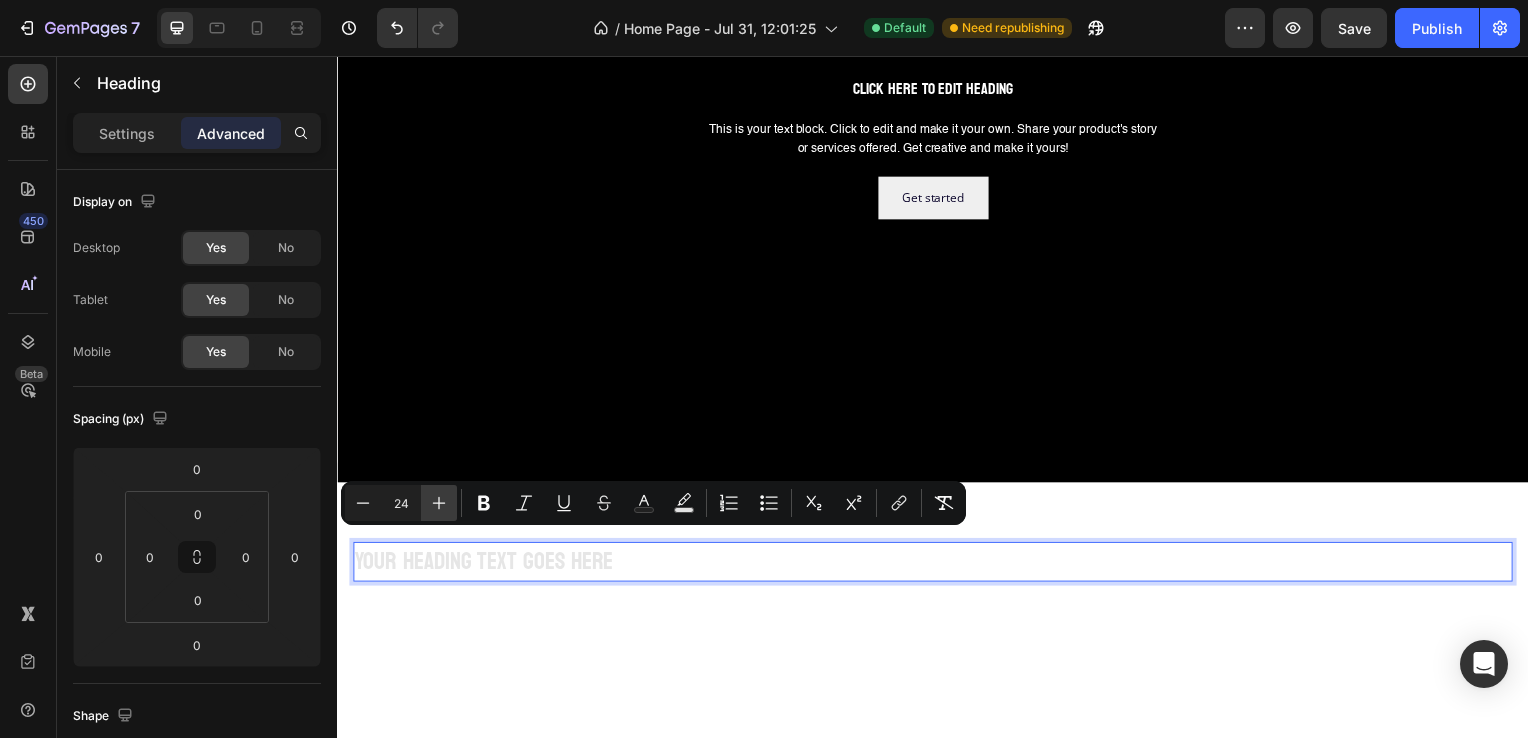 click 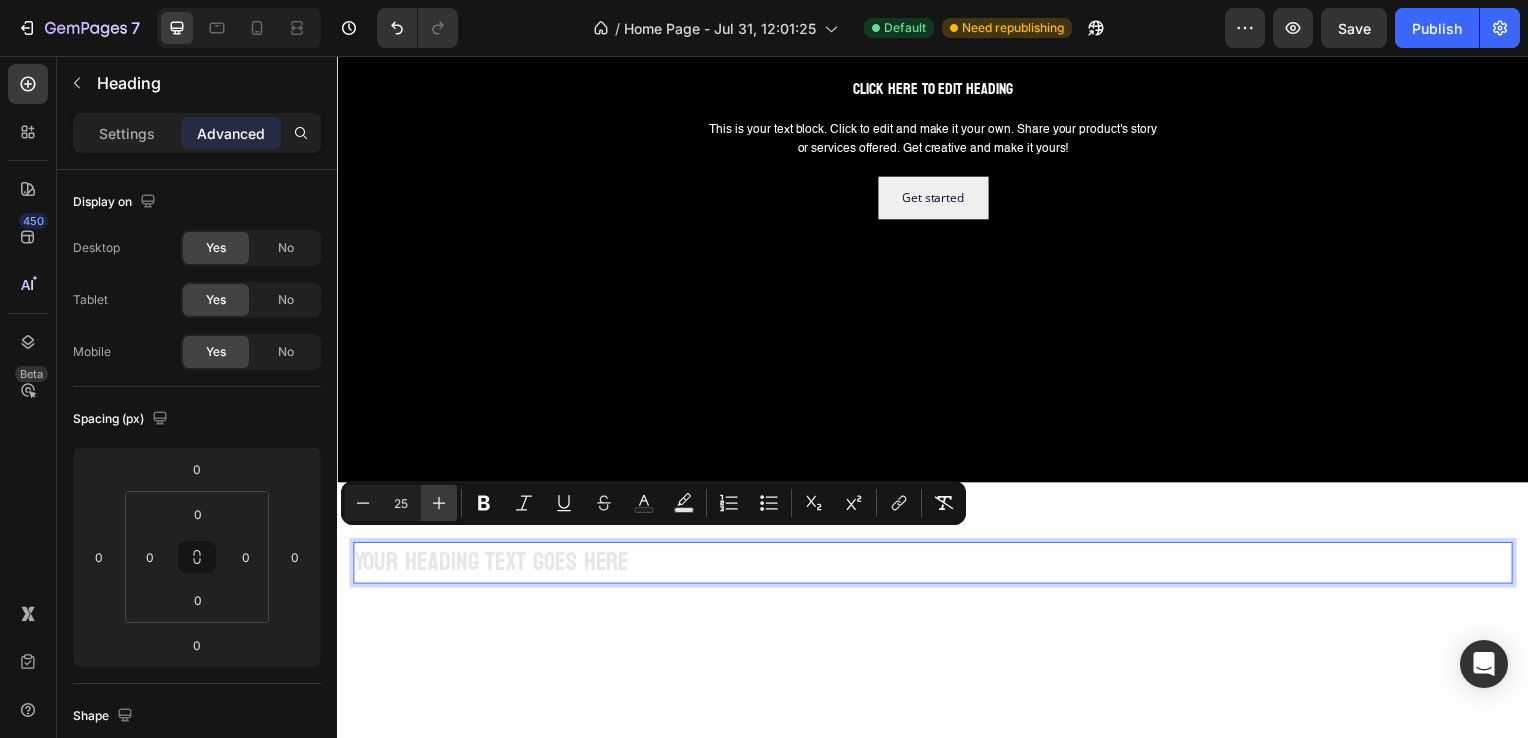 click 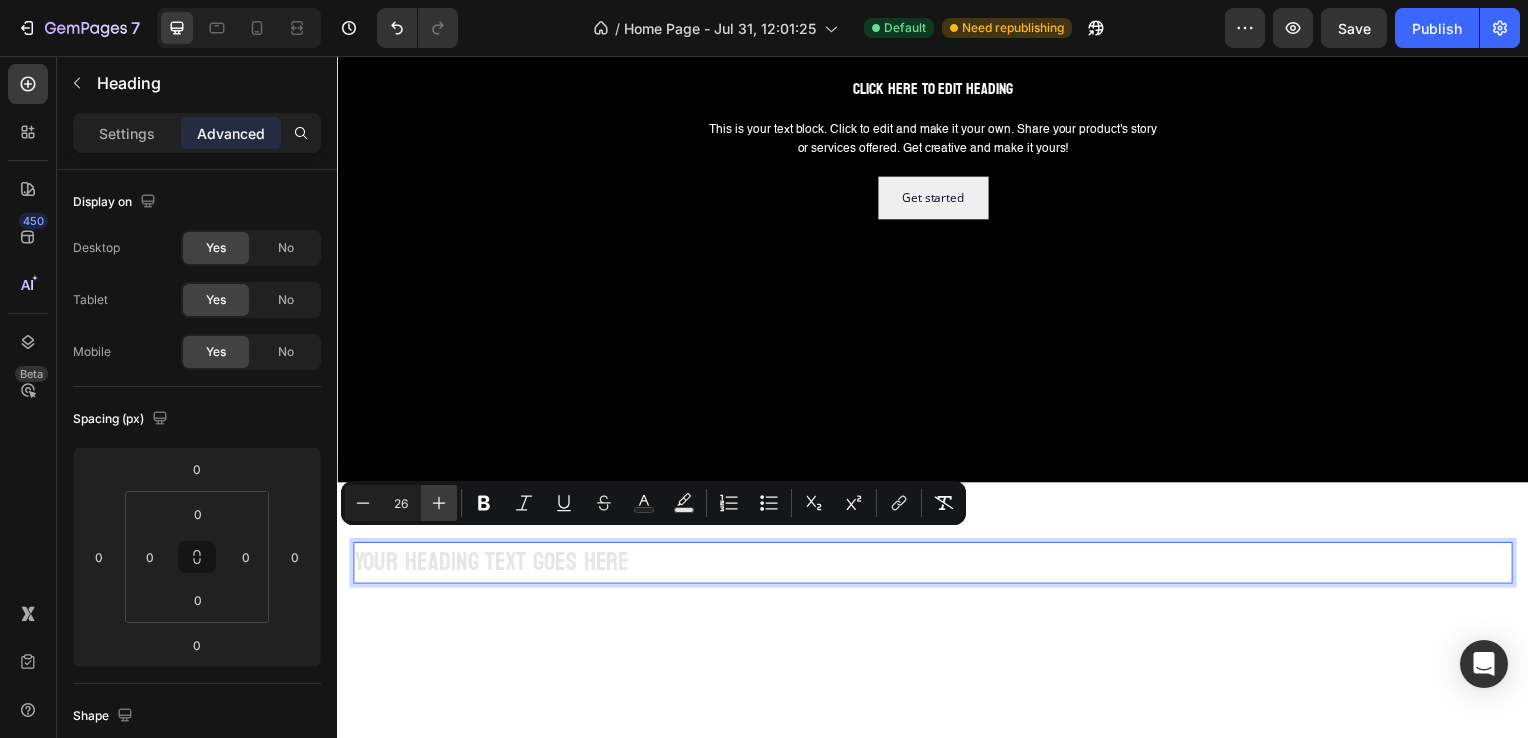 click 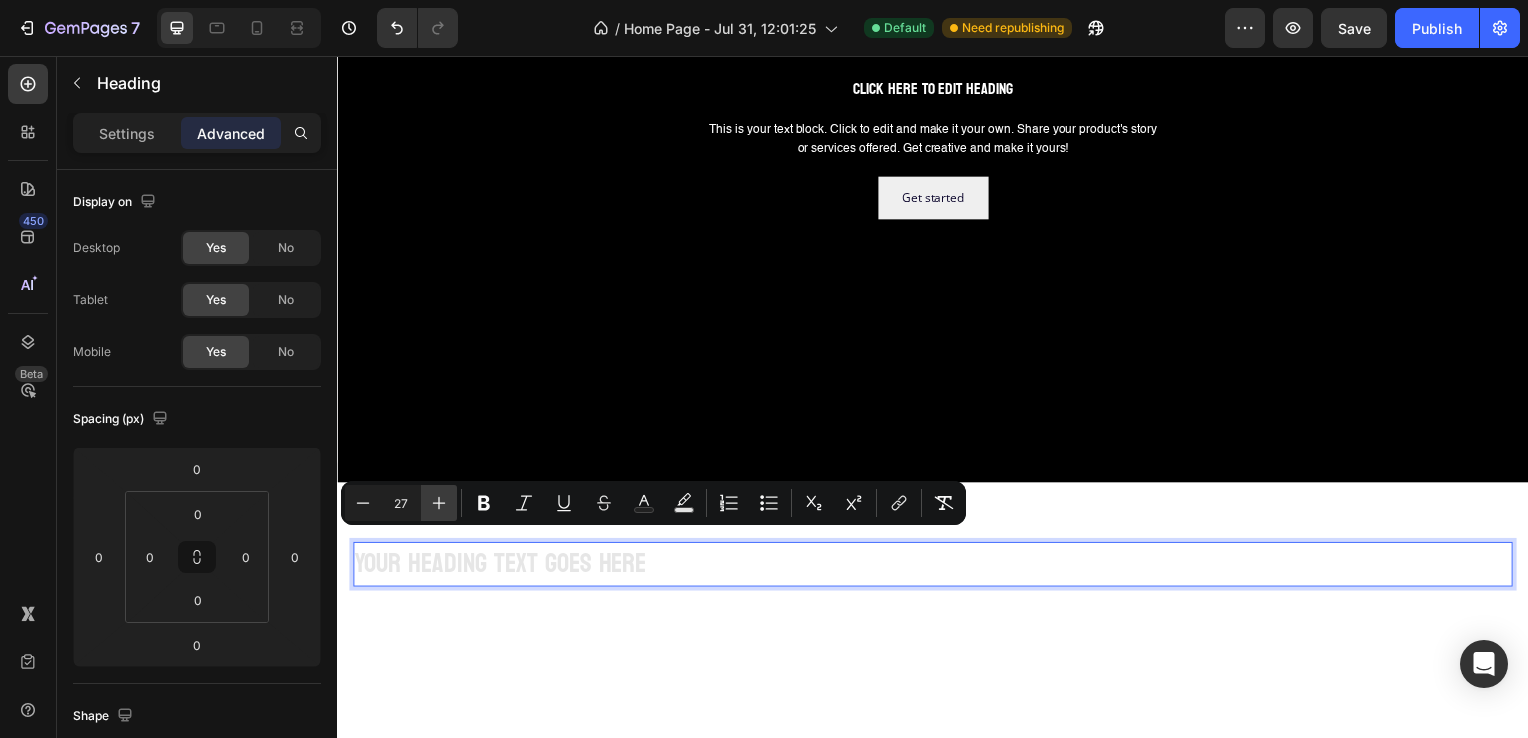 click 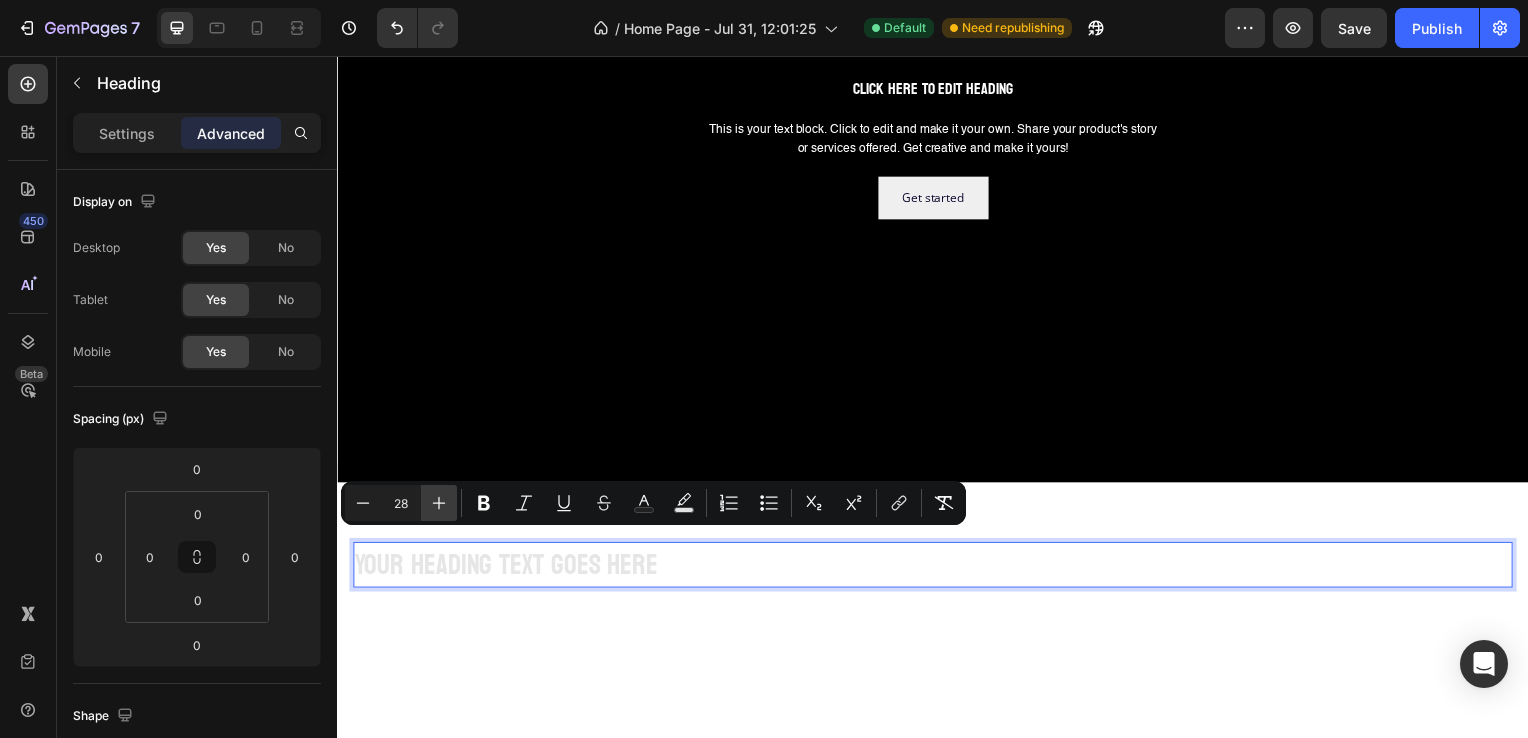 click 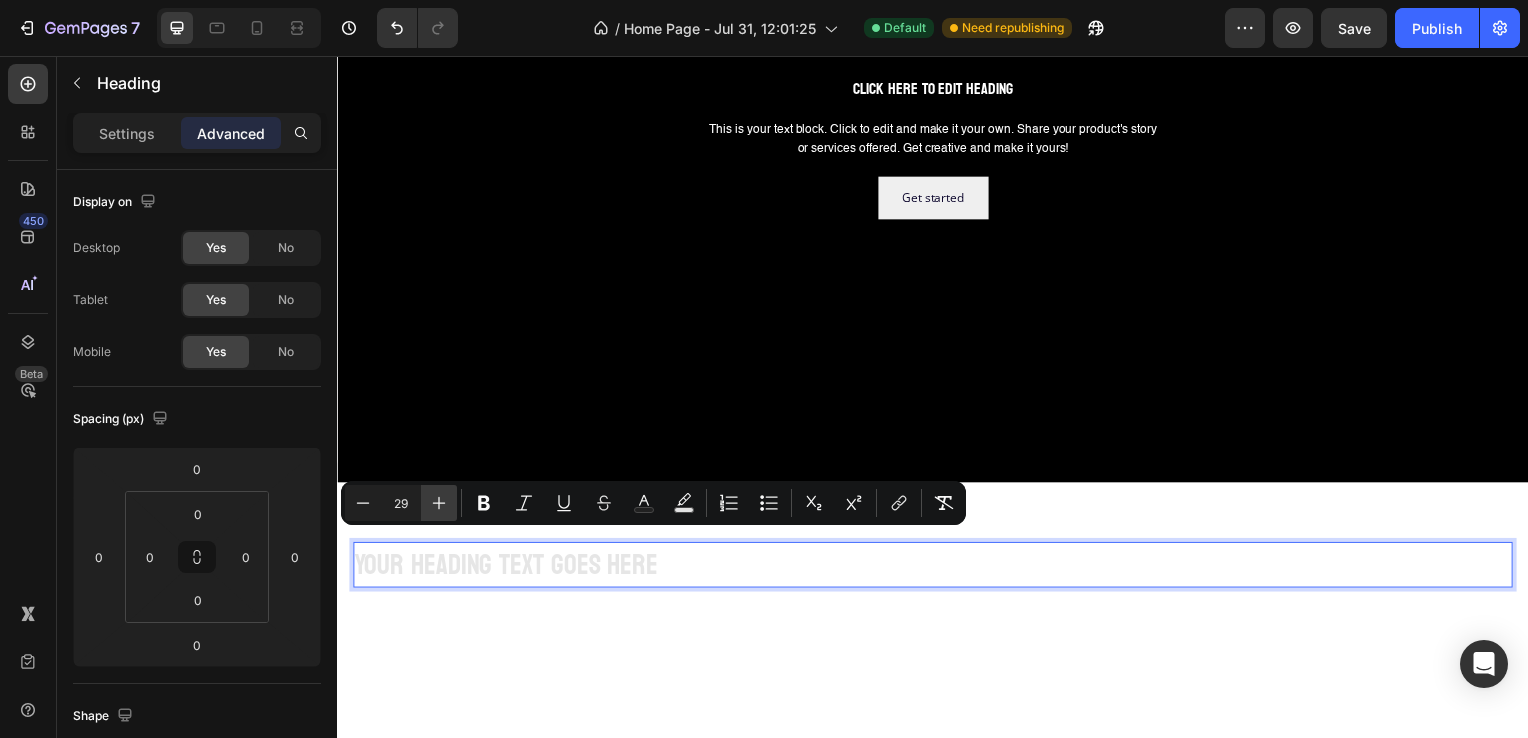click 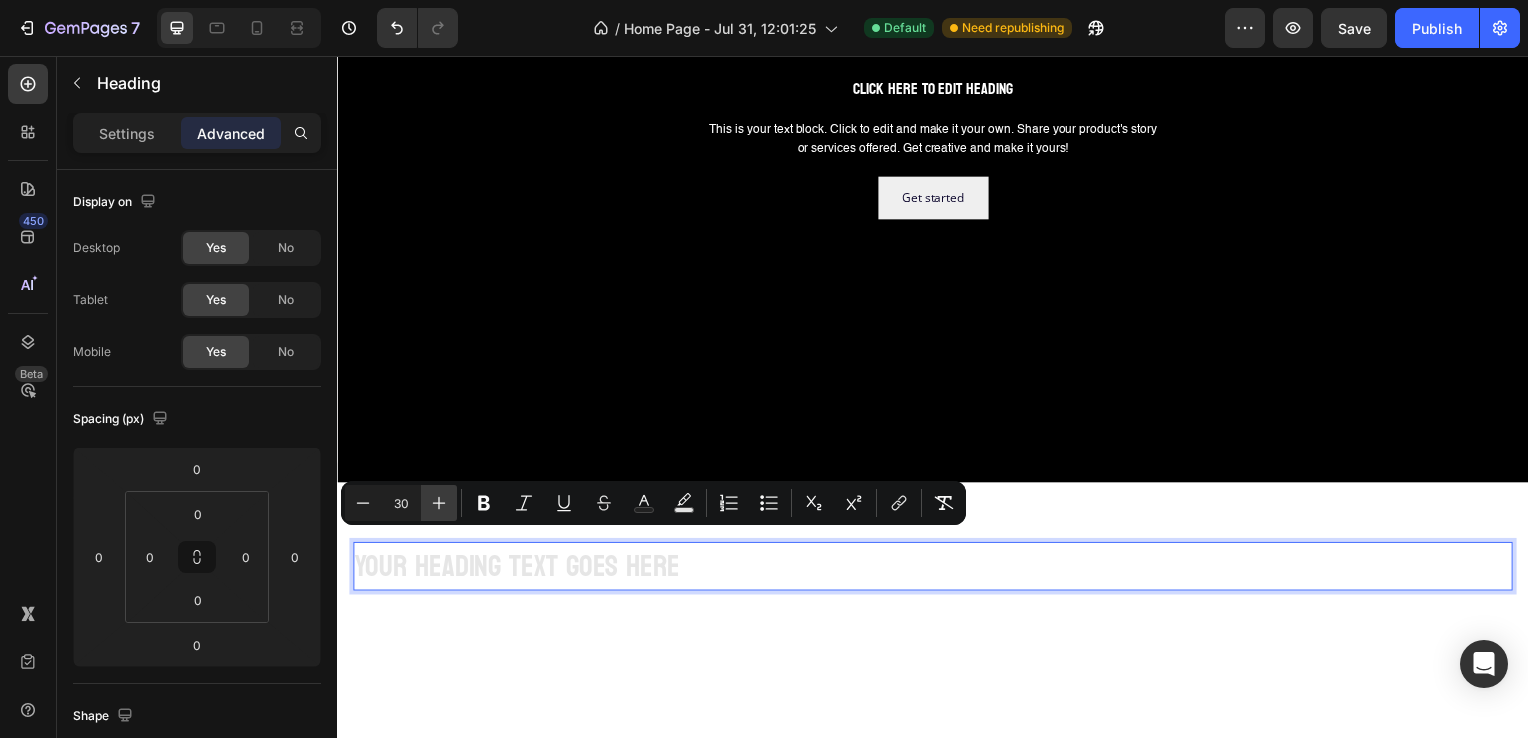 click 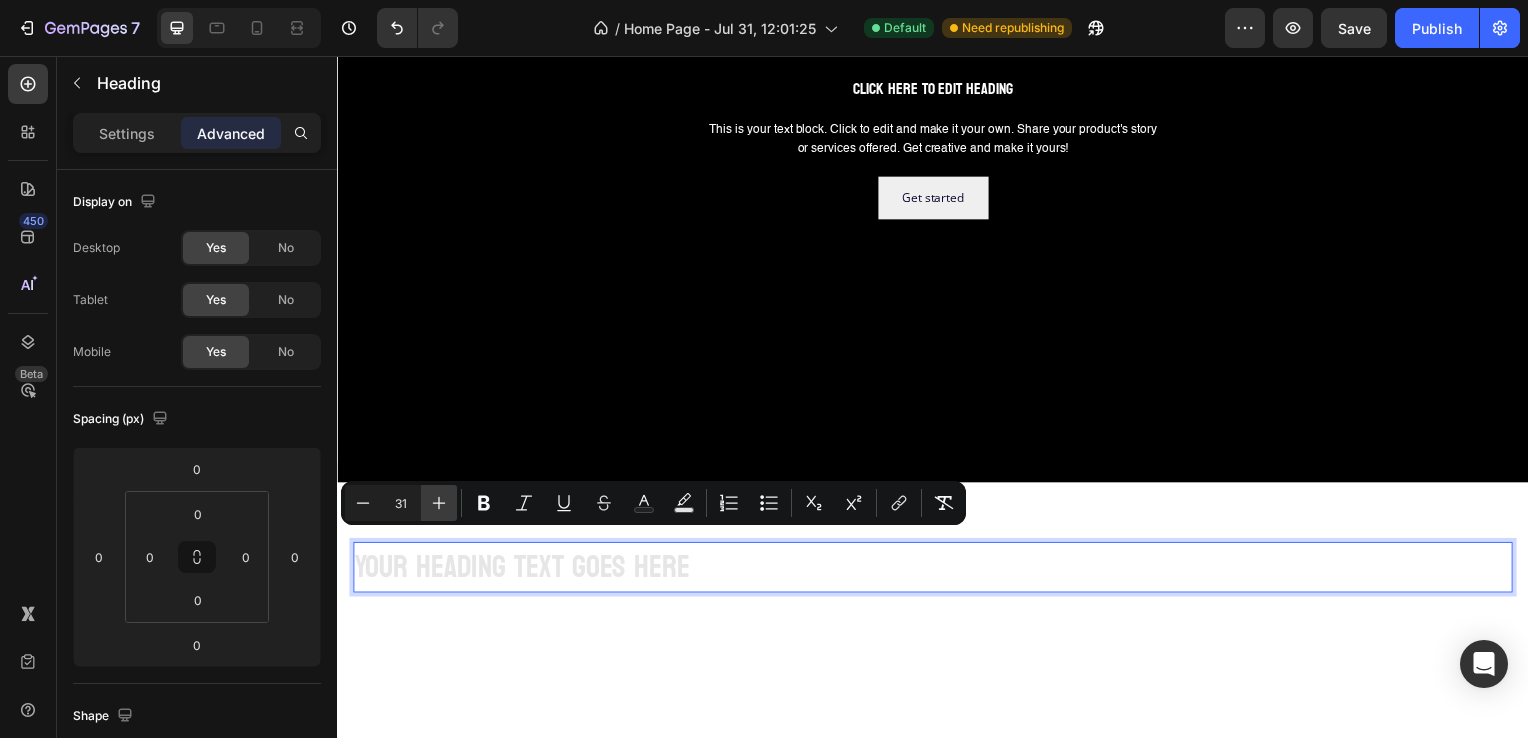 click 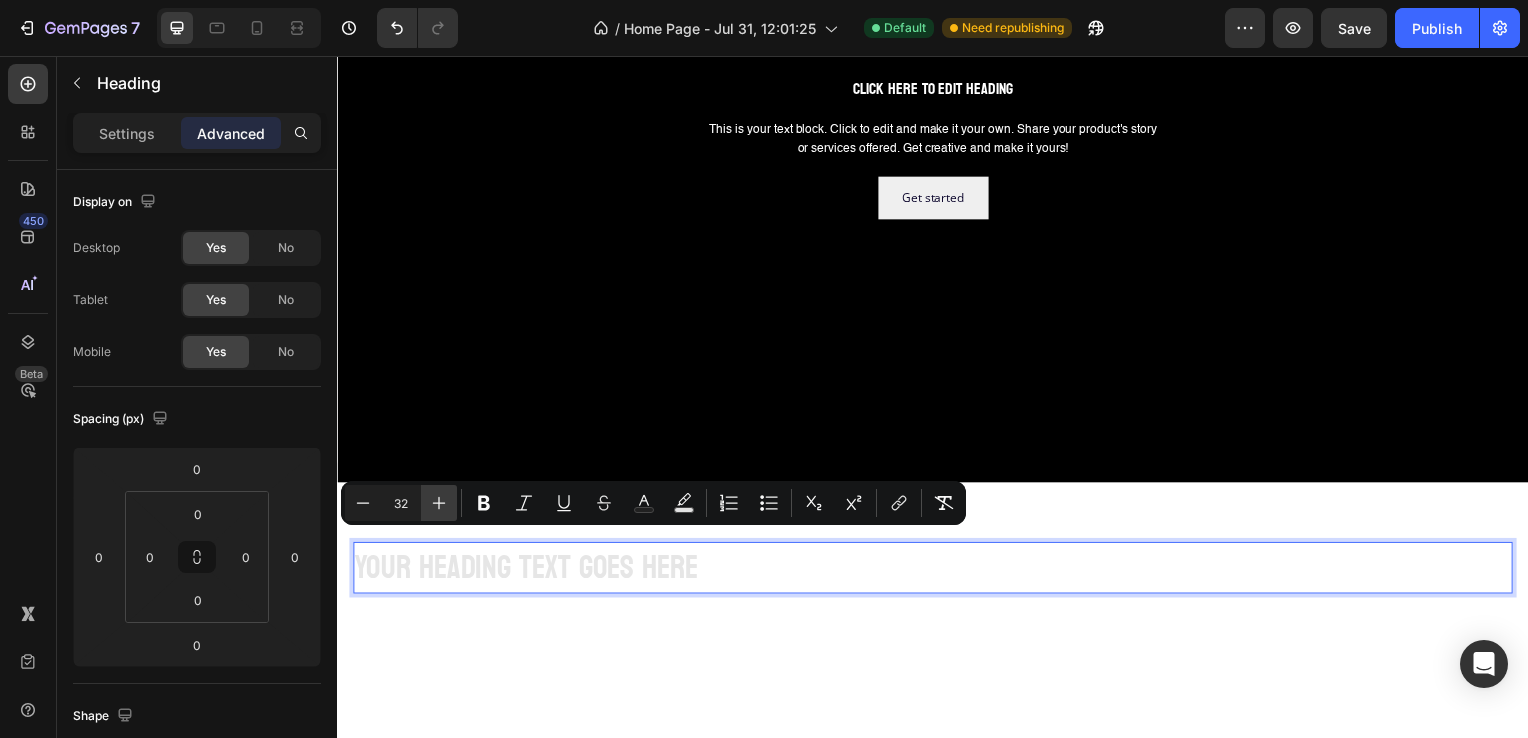 click 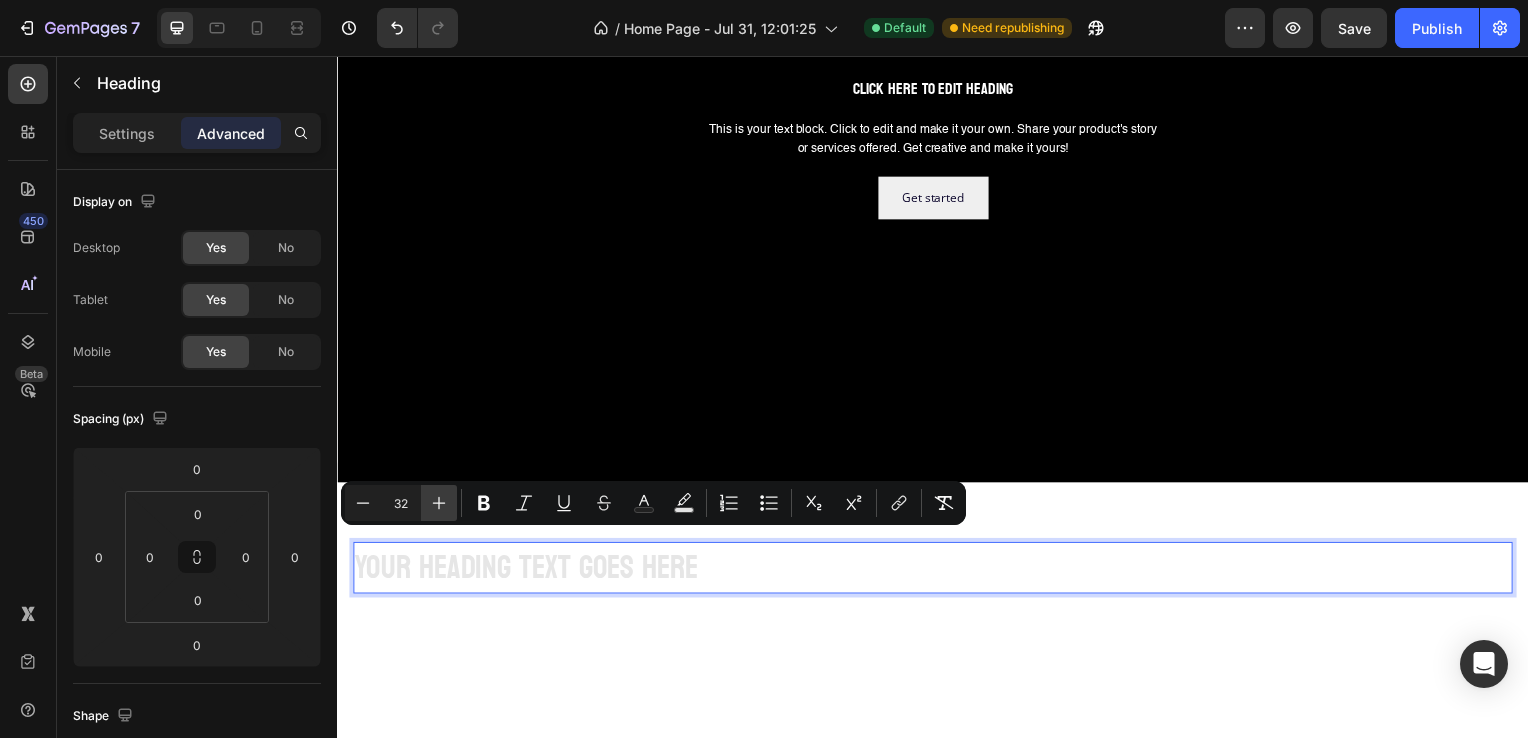 type on "33" 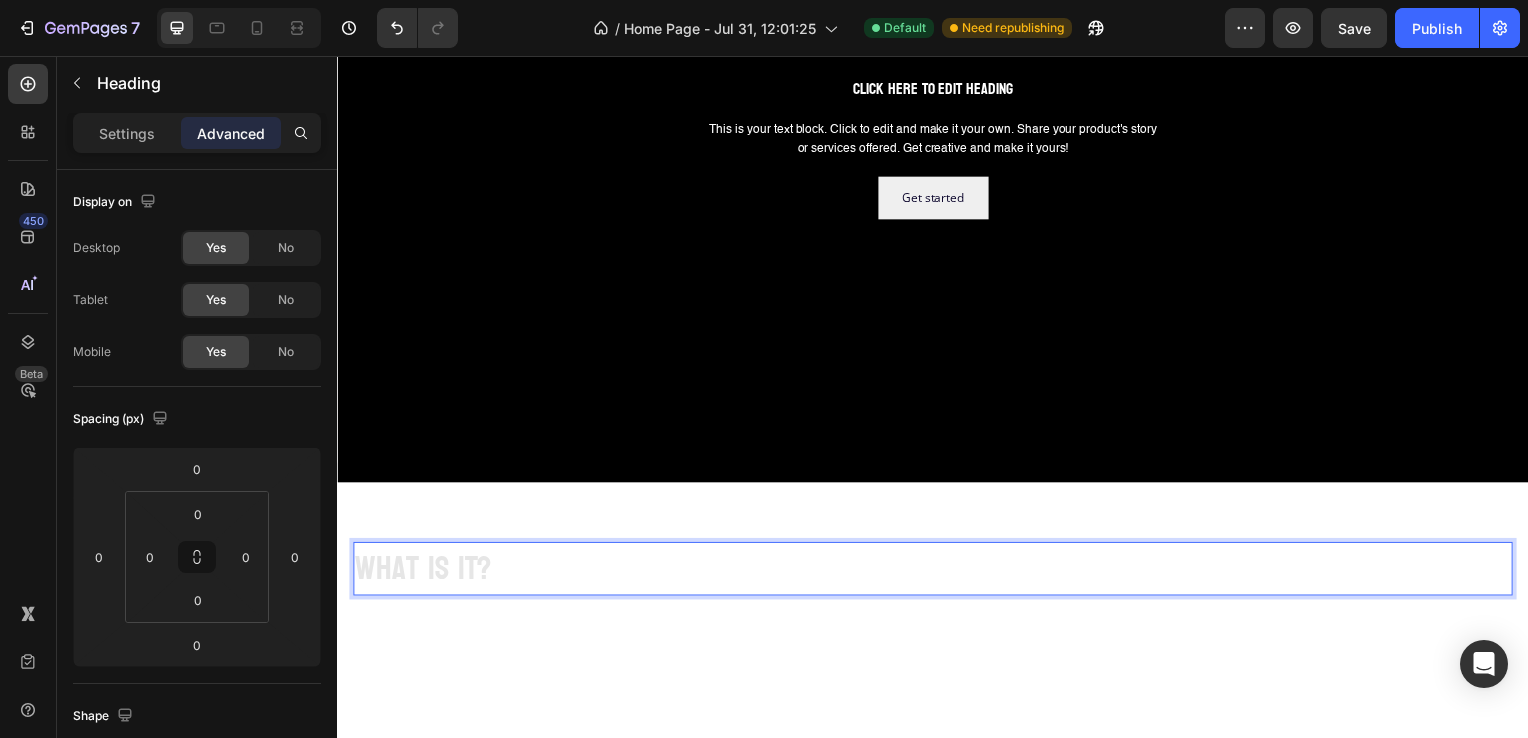 click on "what is it?" at bounding box center (423, 572) 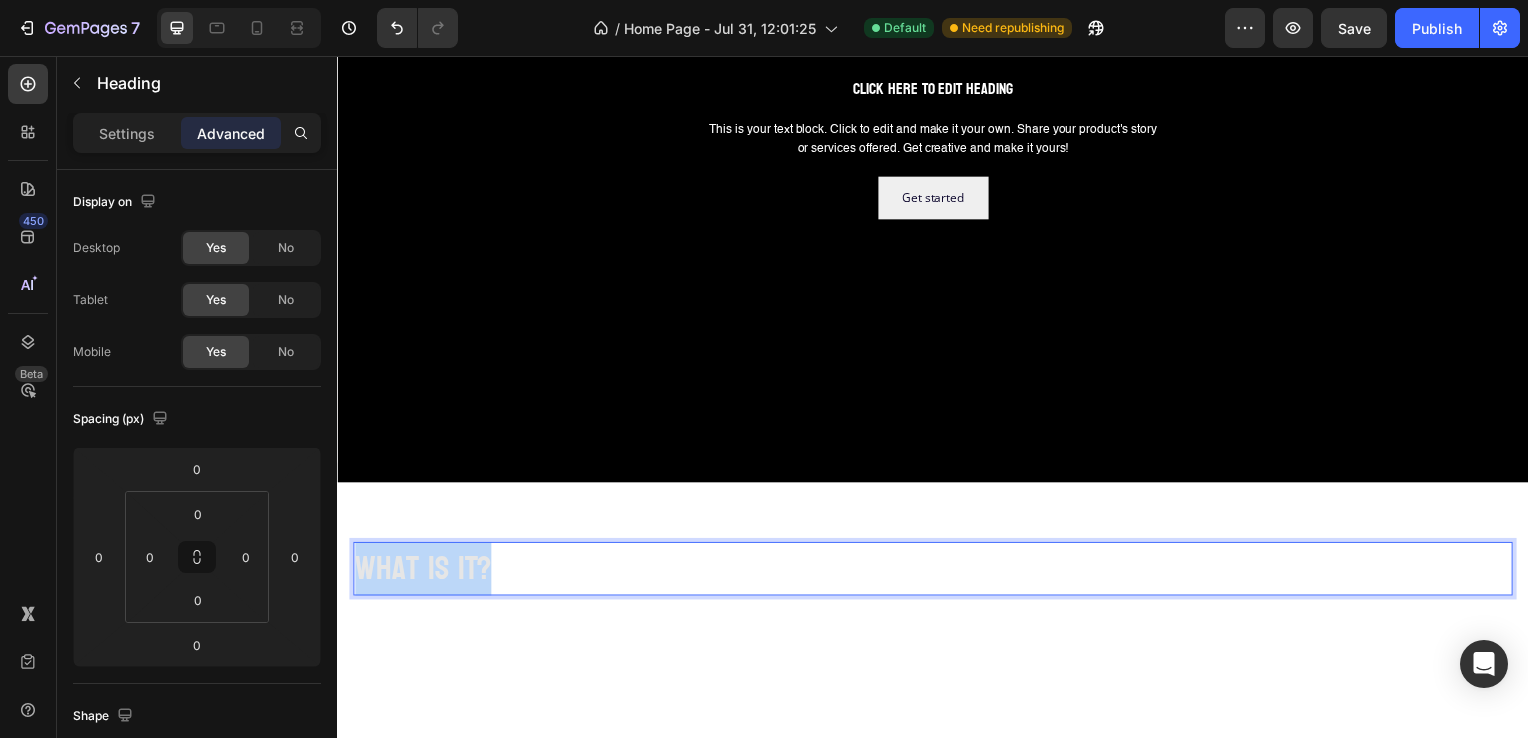 drag, startPoint x: 514, startPoint y: 552, endPoint x: 314, endPoint y: 560, distance: 200.15994 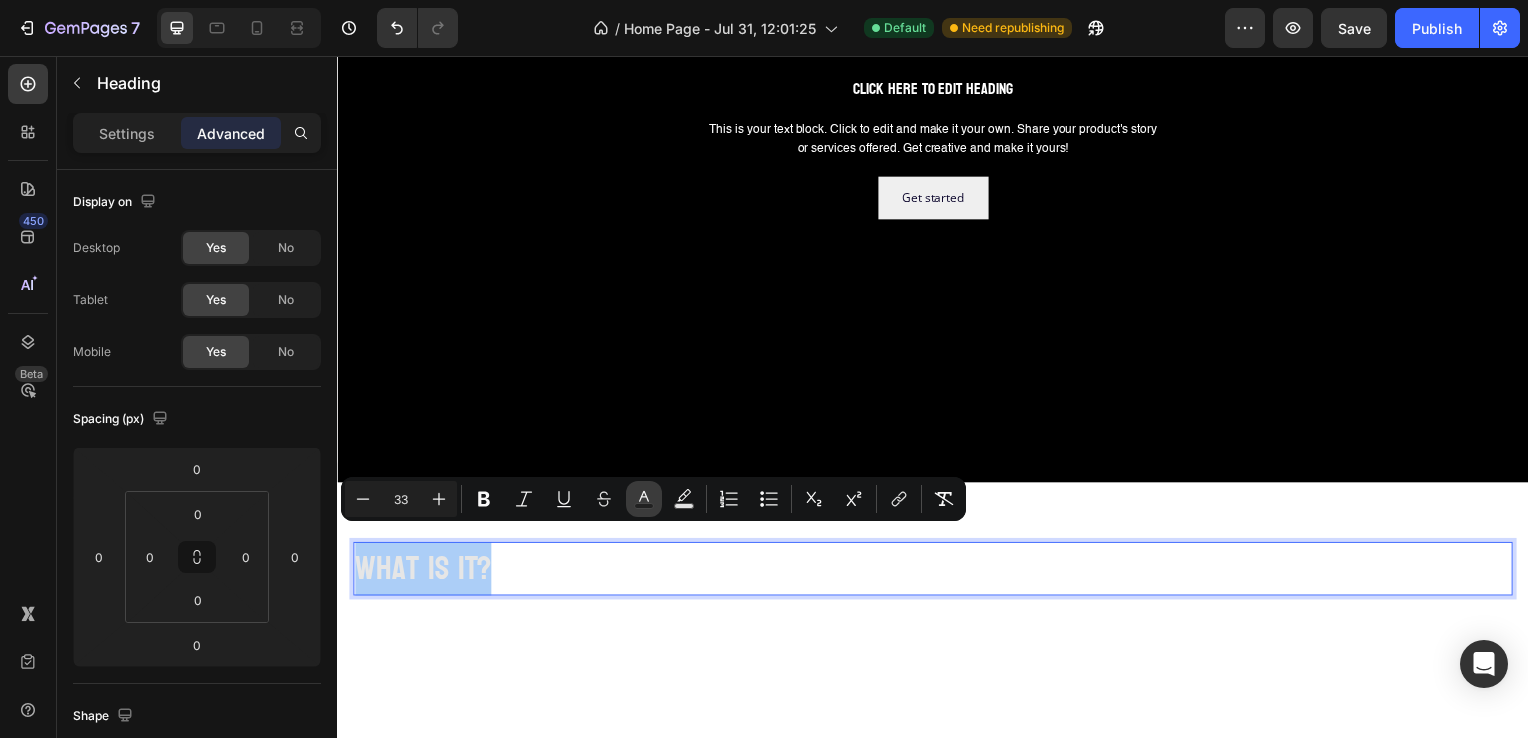 click 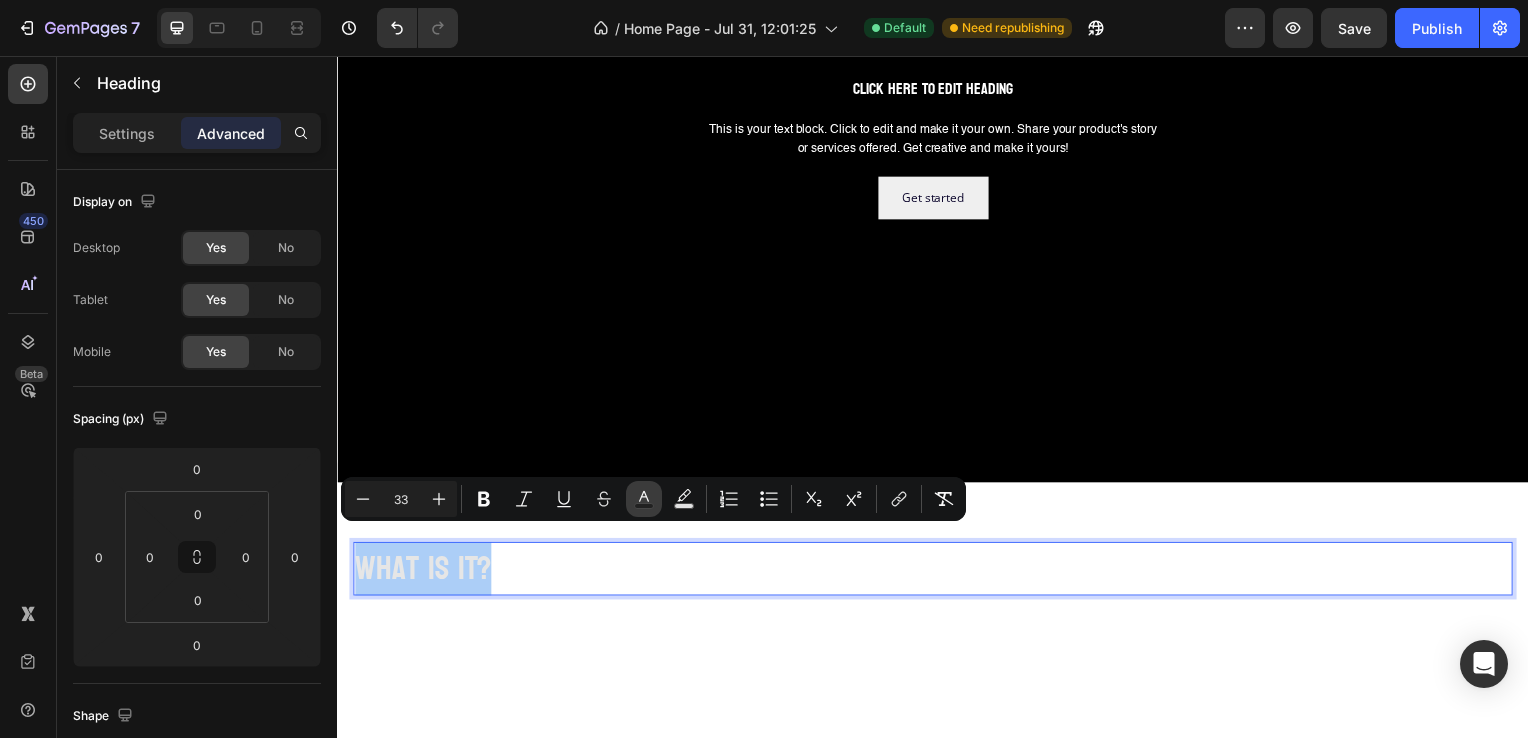 type on "E6E6E6" 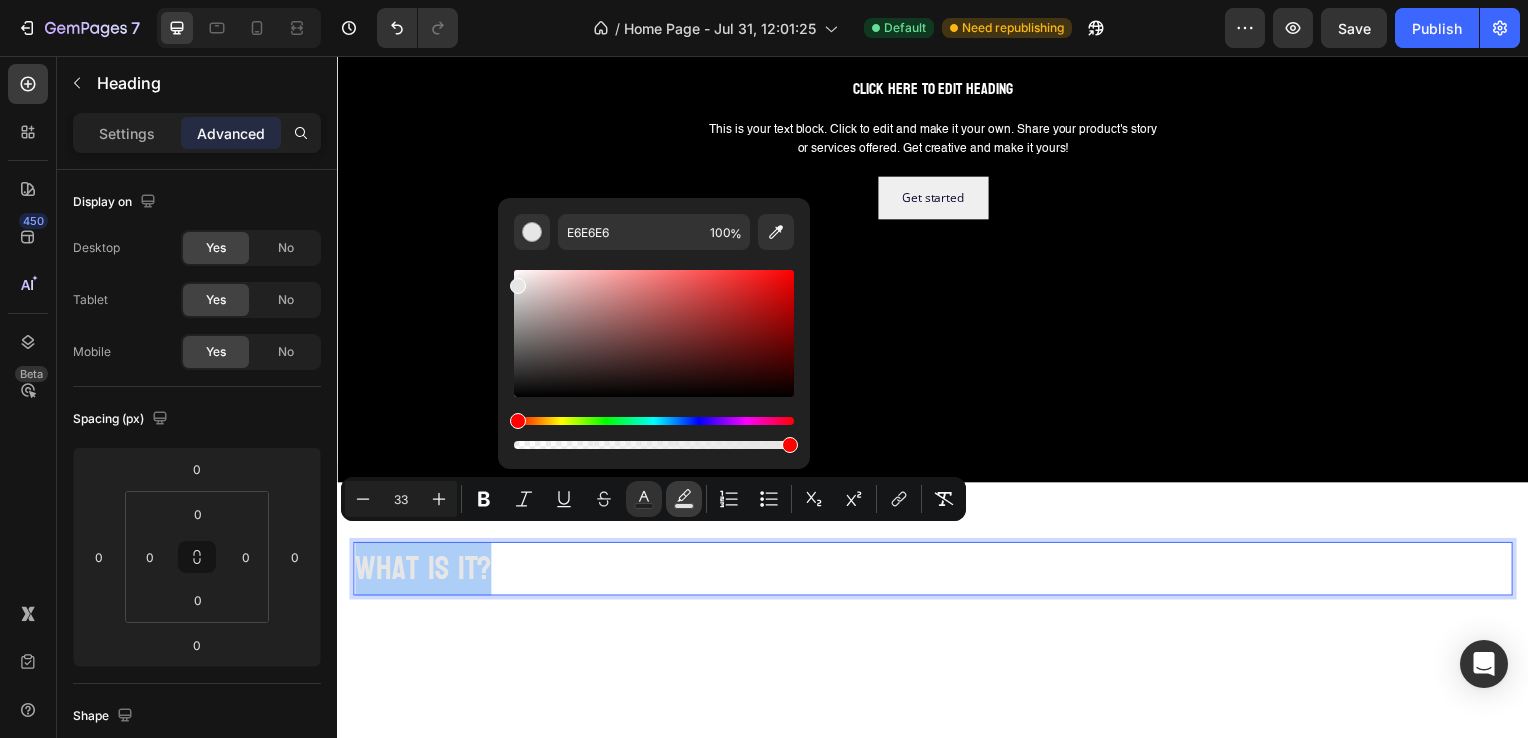 click 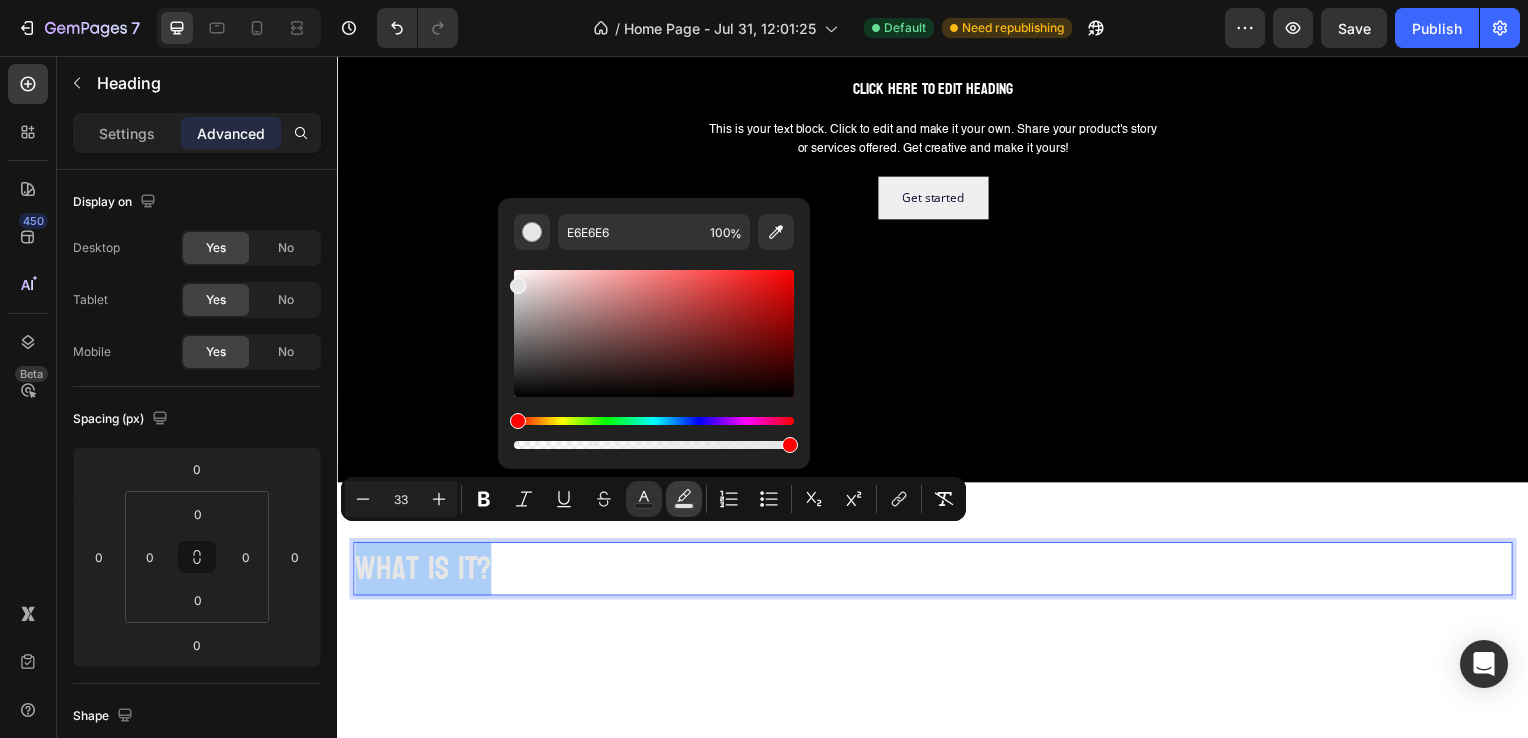type on "000000" 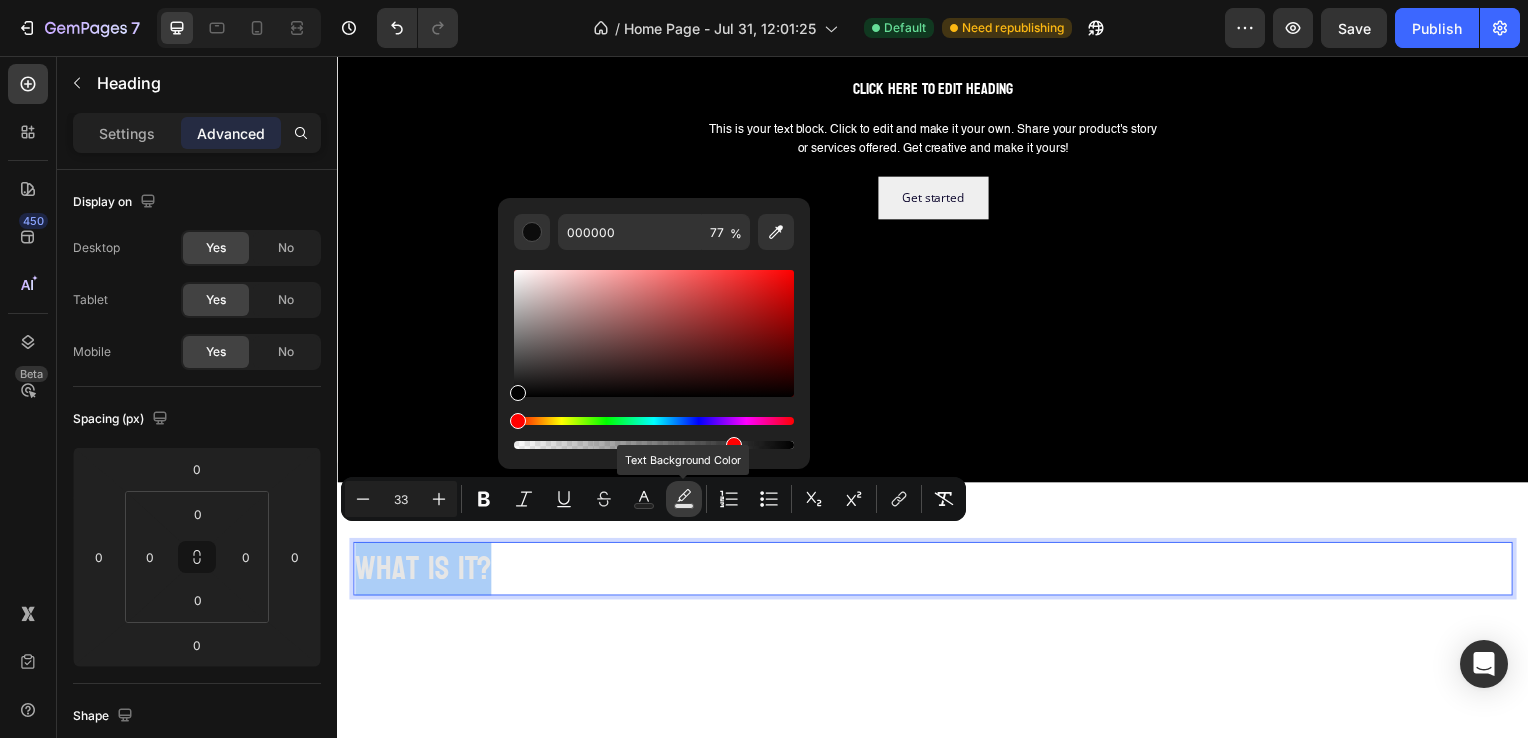 click on "Text Background Color" at bounding box center [684, 499] 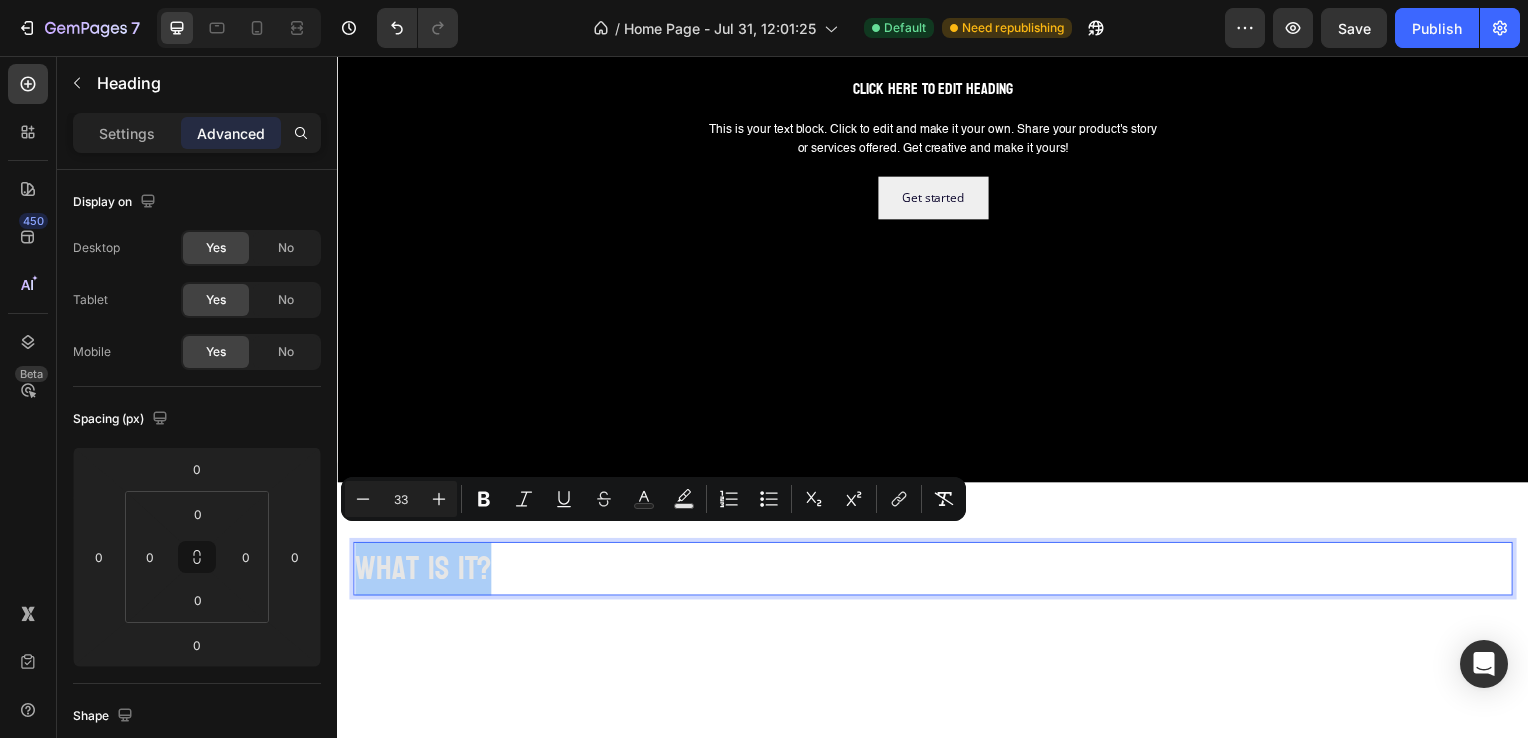 click on "Heading" at bounding box center [187, 83] 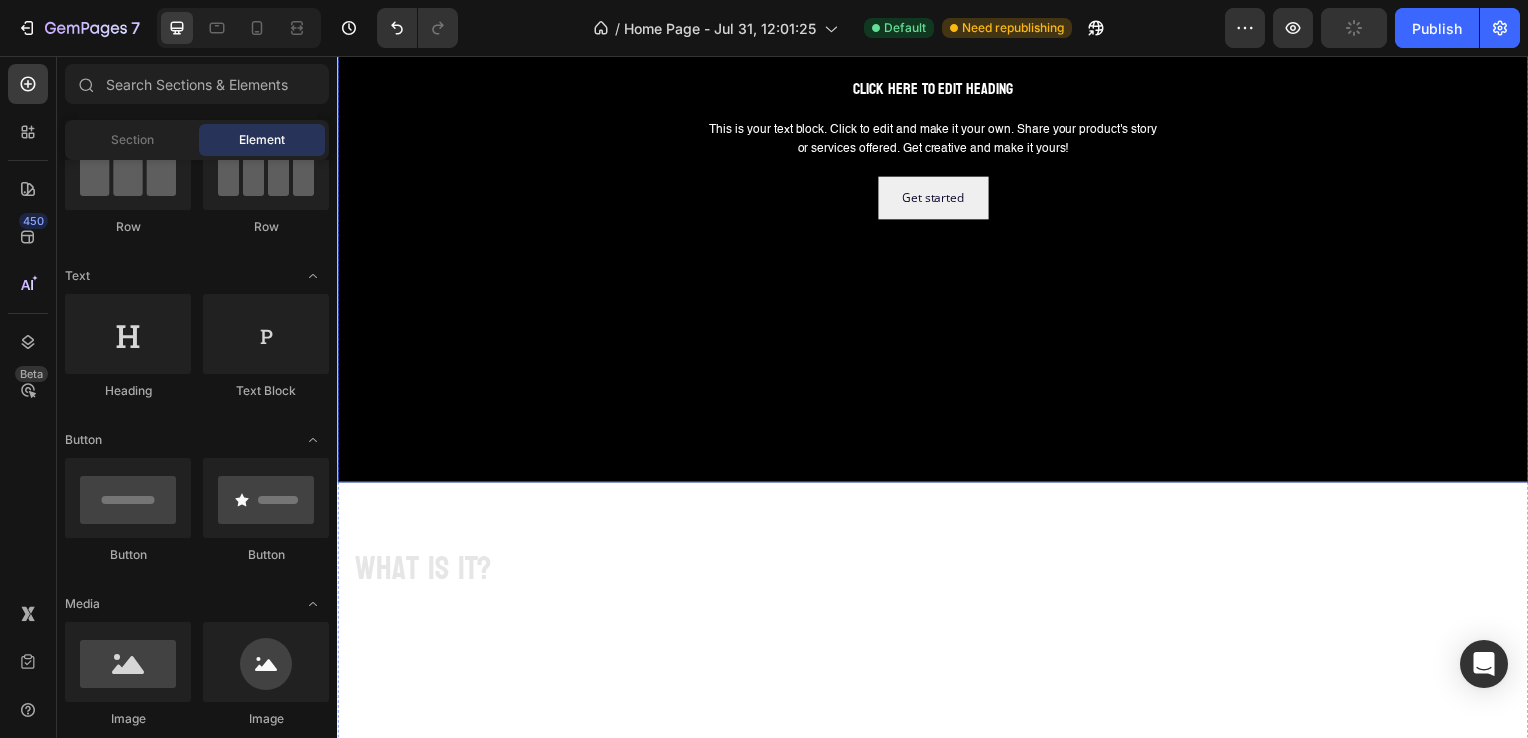 click on "what is it?" at bounding box center [423, 572] 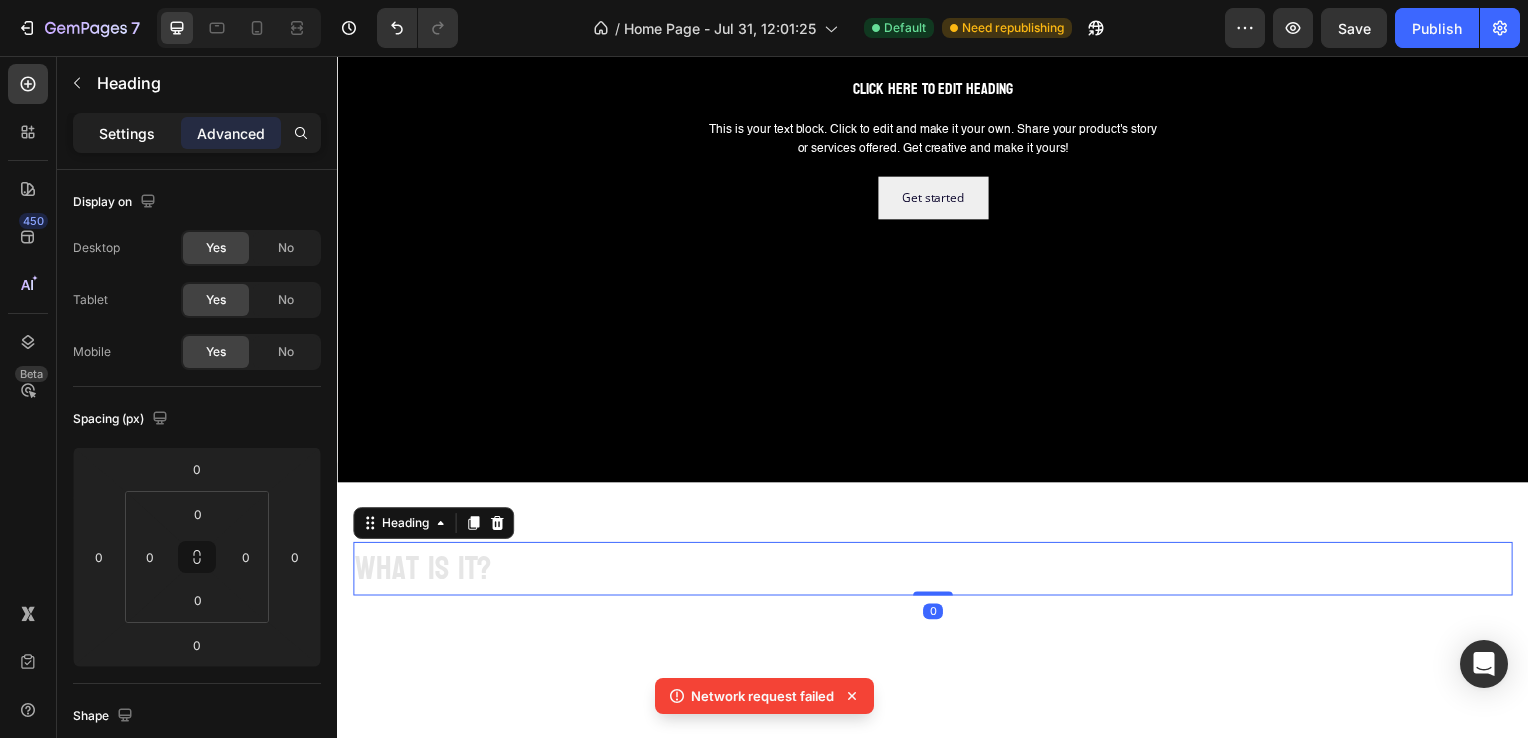 click on "Settings" at bounding box center [127, 133] 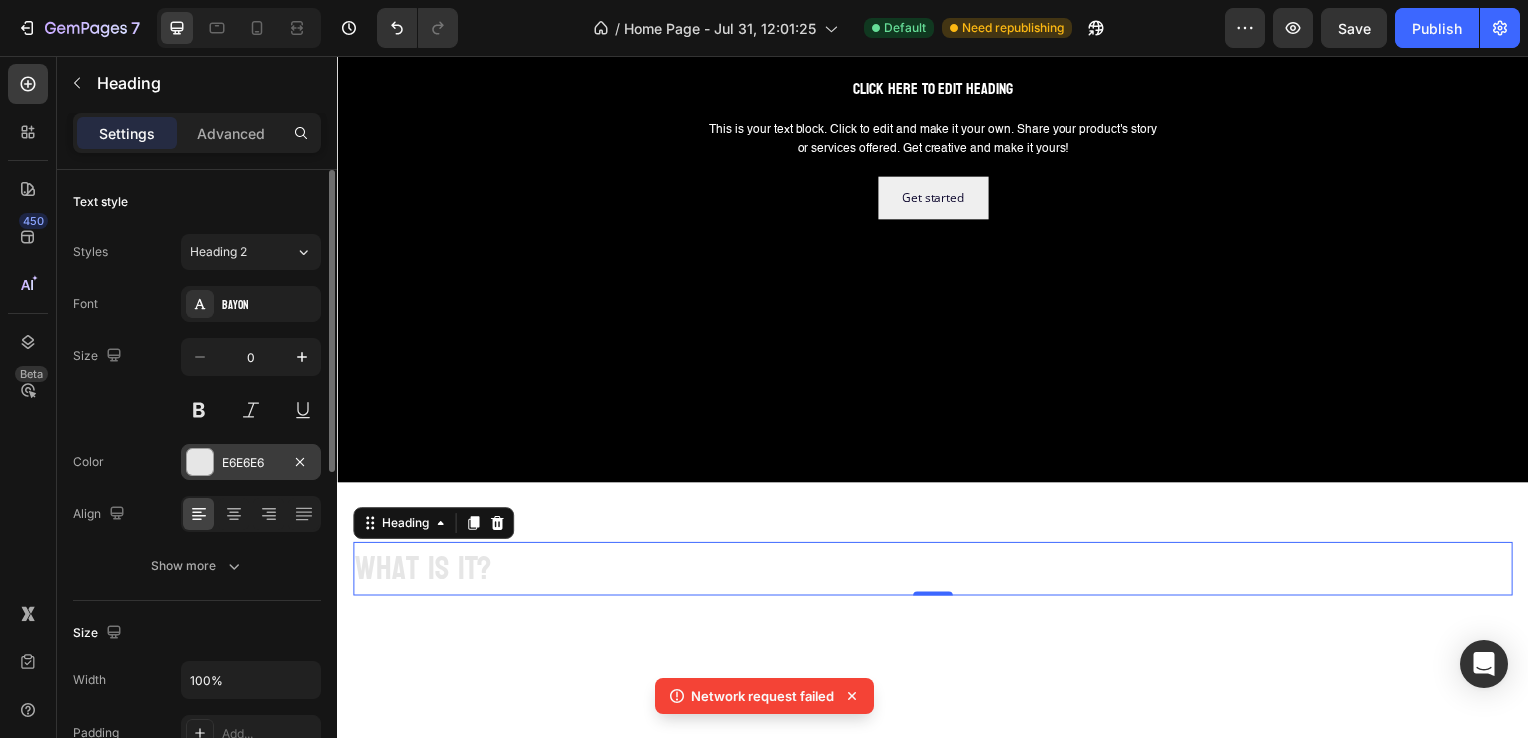 click at bounding box center [200, 462] 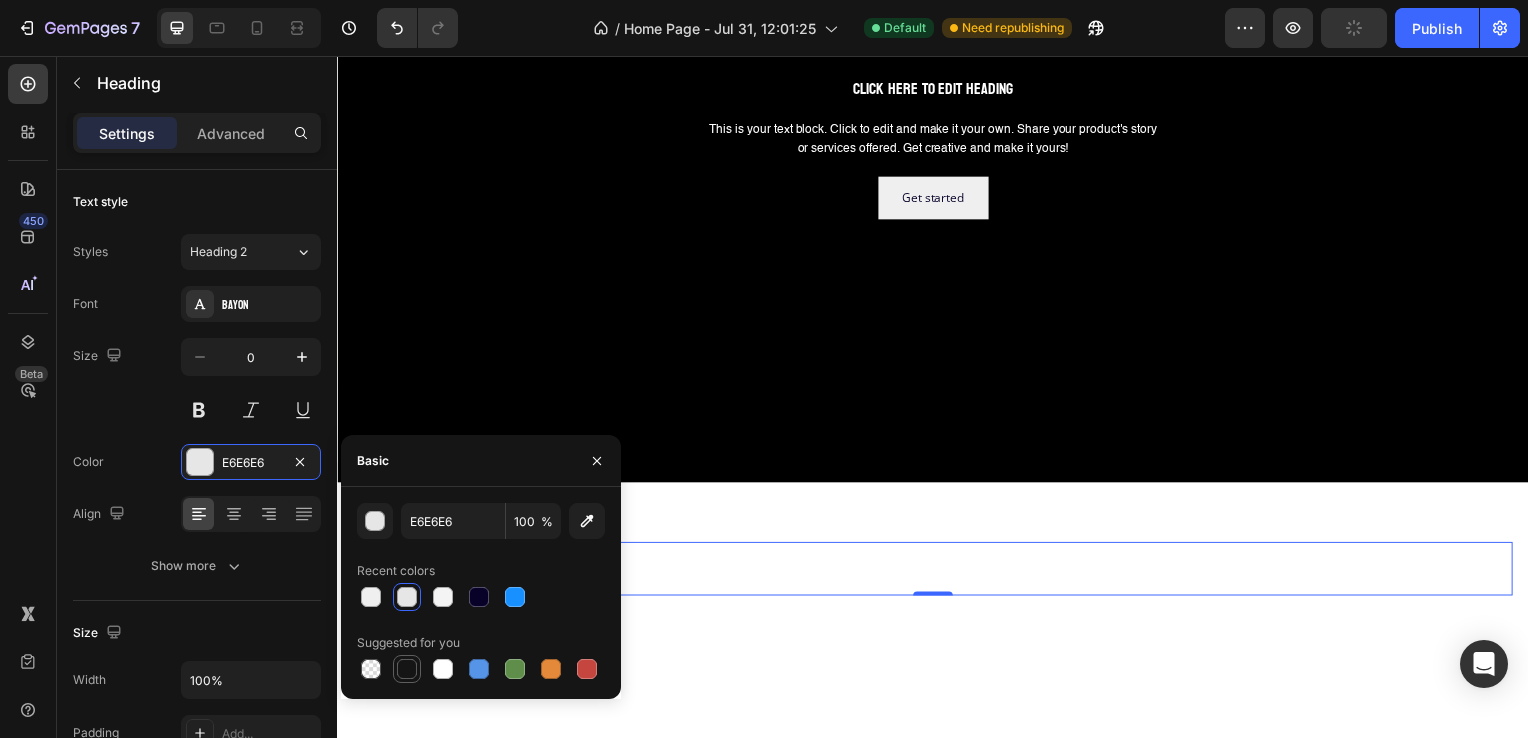click at bounding box center [407, 669] 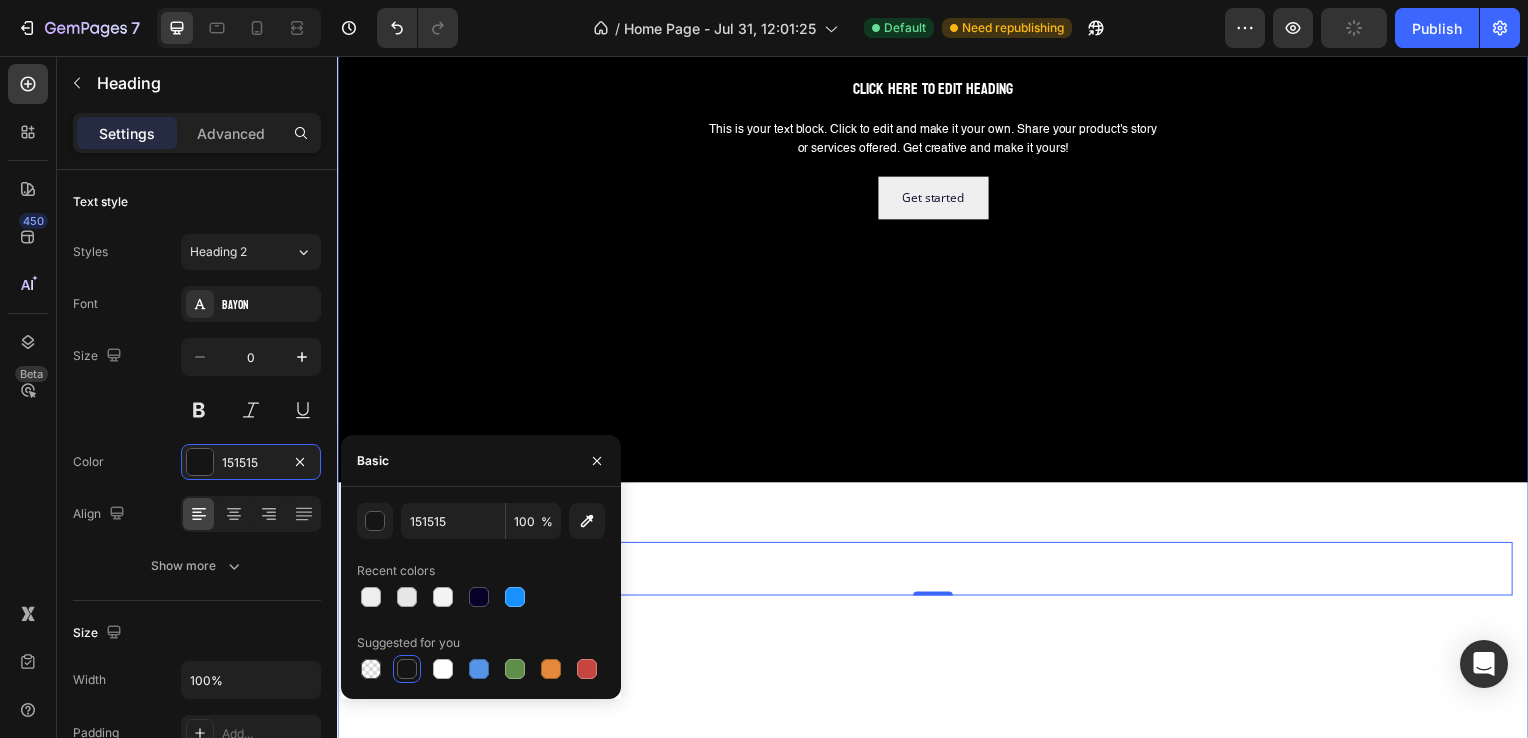 click on "Click here to edit heading Heading This is your text block. Click to edit and make it your own. Share your product's story                   or services offered. Get creative and make it yours! Text Block Get started Button Hero Banner ⁠⁠⁠⁠⁠⁠⁠ what is it? Heading   0 Row" at bounding box center [937, 507] 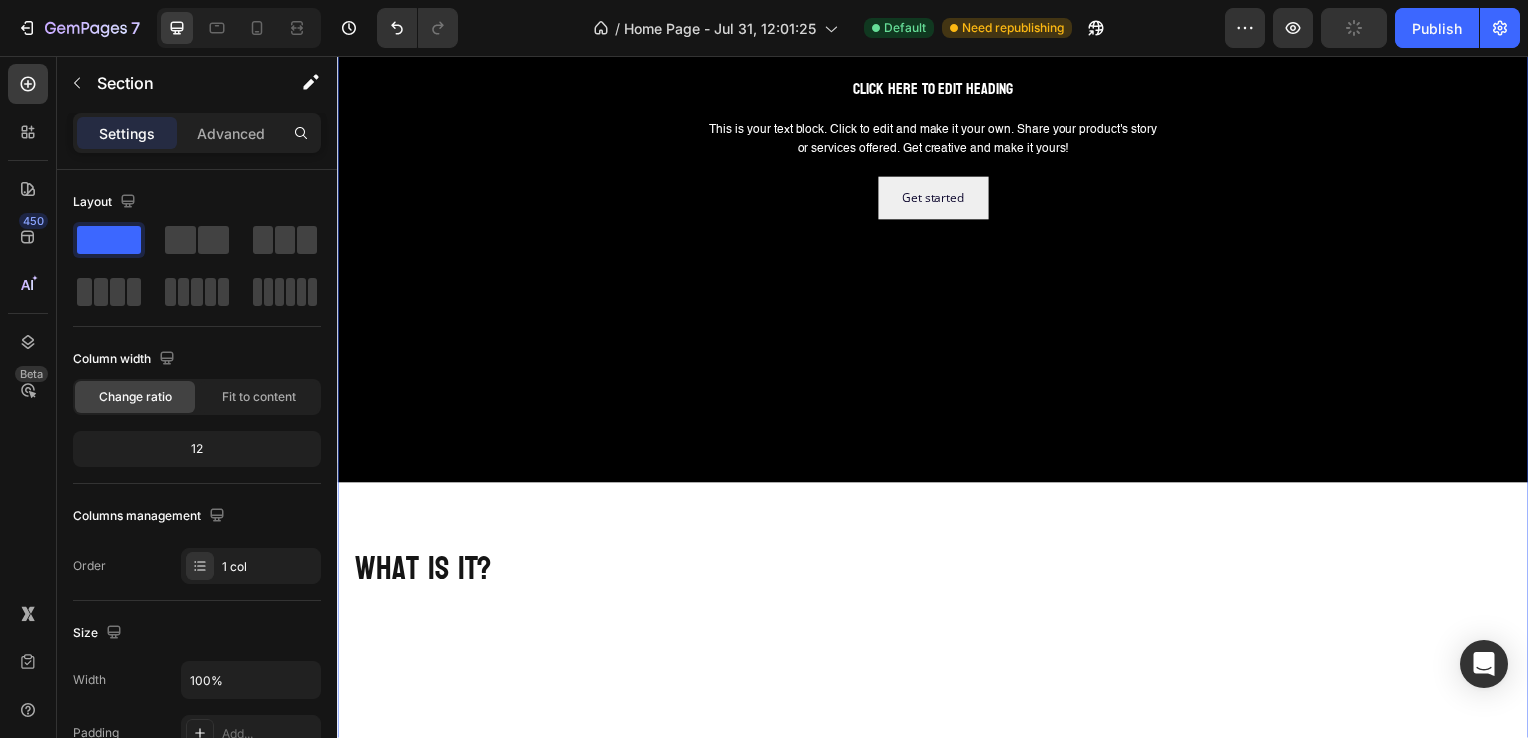 click on "Click here to edit heading Heading This is your text block. Click to edit and make it your own. Share your product's story                   or services offered. Get creative and make it yours! Text Block Get started Button Hero Banner ⁠⁠⁠⁠⁠⁠⁠ what is it? Heading Row" at bounding box center [937, 507] 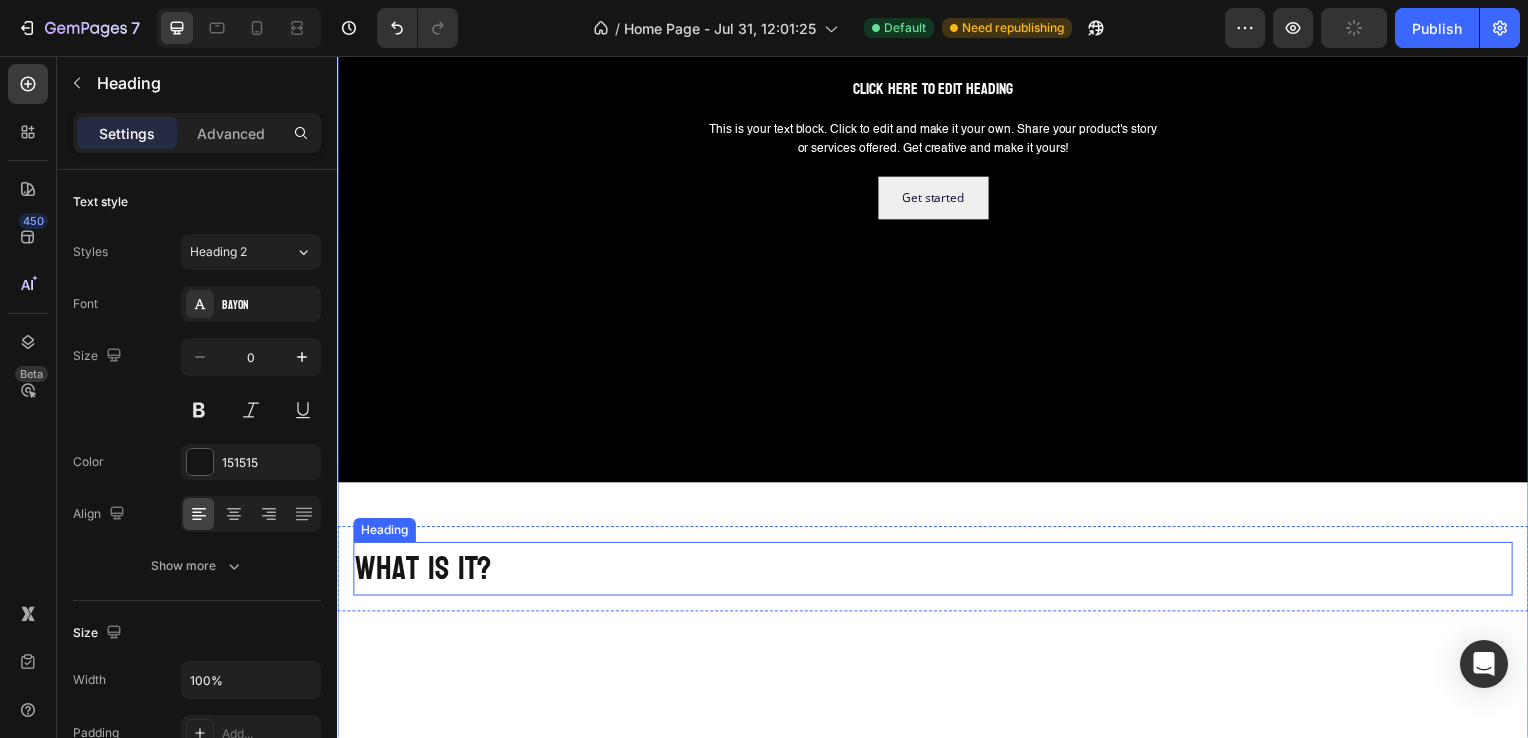 click on "⁠⁠⁠⁠⁠⁠⁠ what is it?" at bounding box center [937, 573] 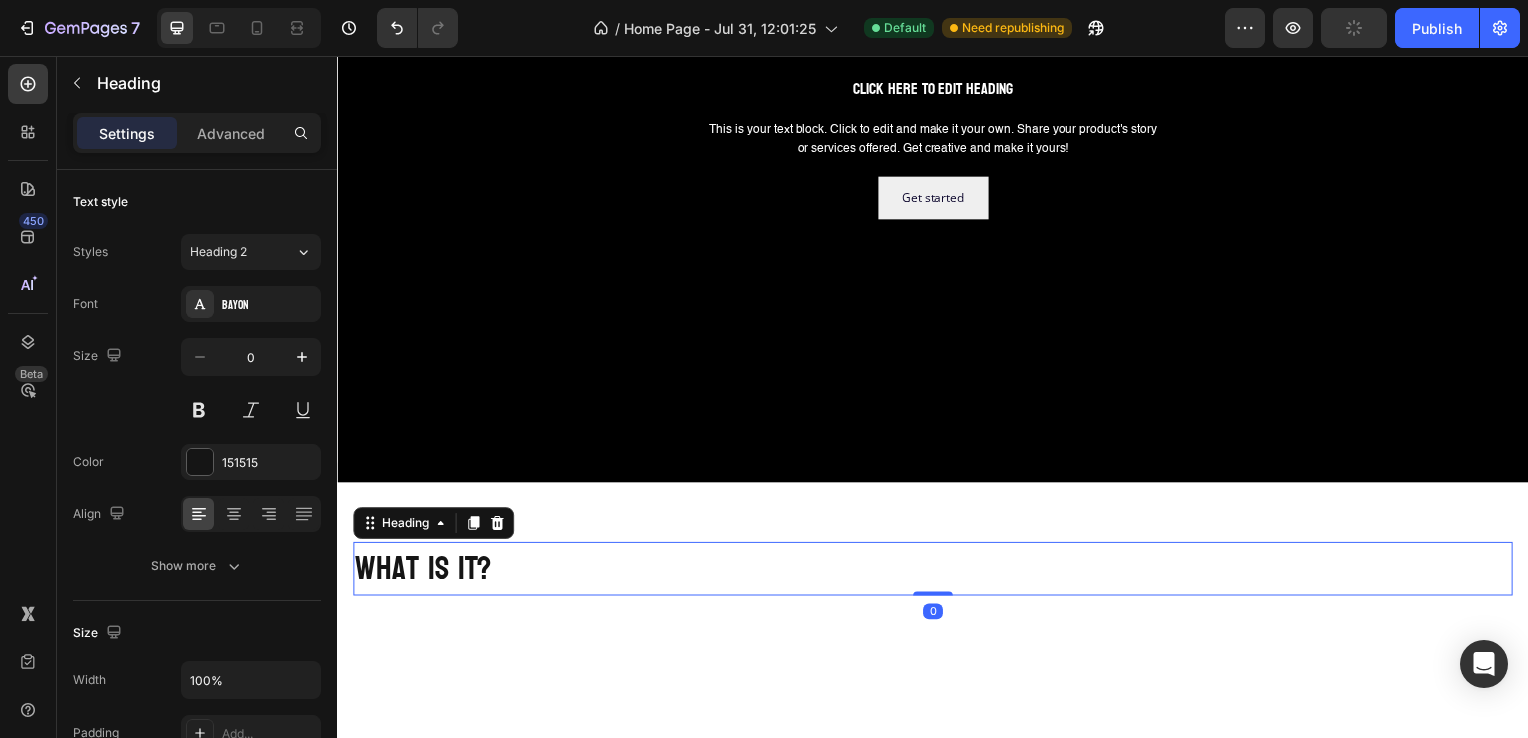 click on "Click here to edit heading Heading This is your text block. Click to edit and make it your own. Share your product's story                   or services offered. Get creative and make it yours! Text Block Get started Button Hero Banner ⁠⁠⁠⁠⁠⁠⁠ what is it? Heading   0 Row" at bounding box center [937, 507] 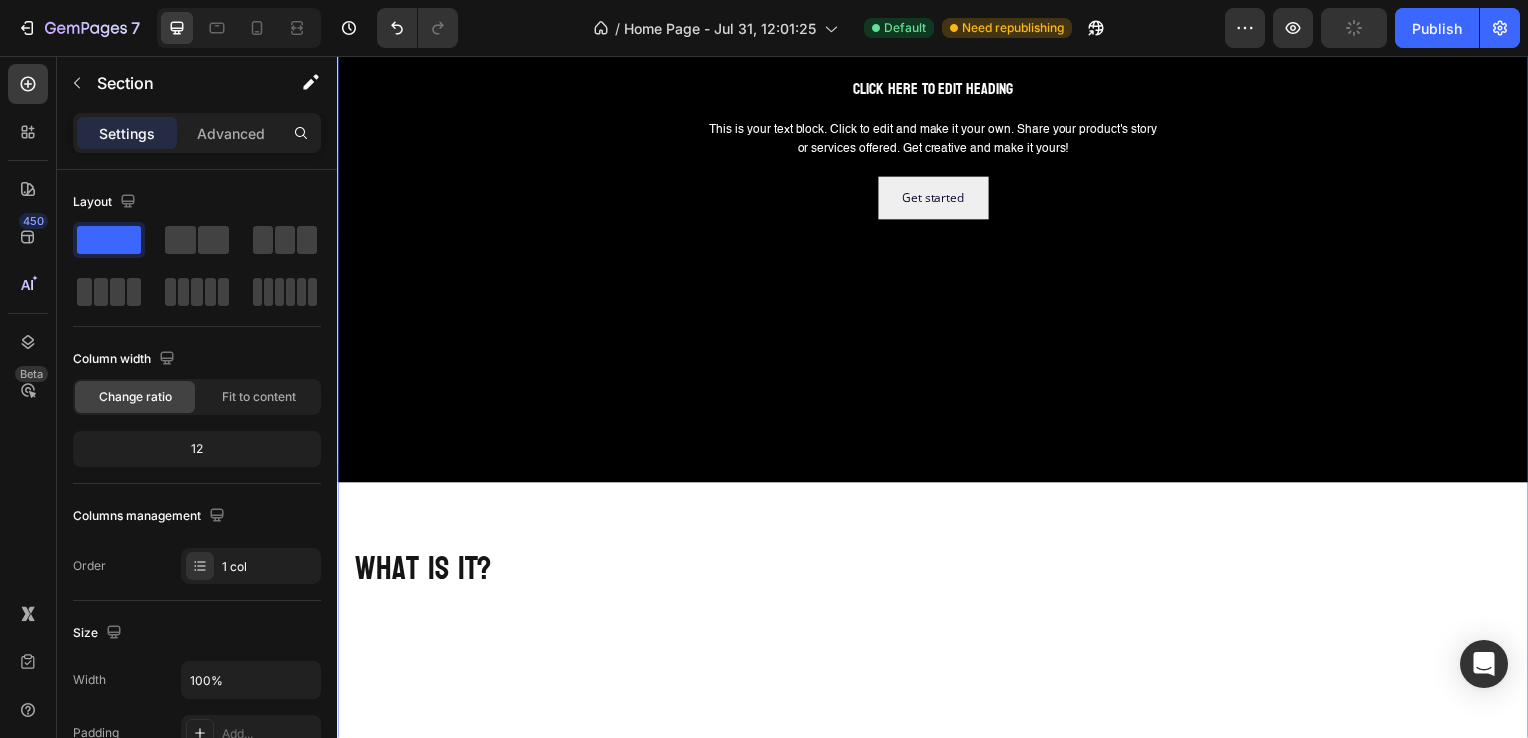 click on "Click here to edit heading Heading This is your text block. Click to edit and make it your own. Share your product's story                   or services offered. Get creative and make it yours! Text Block Get started Button Hero Banner ⁠⁠⁠⁠⁠⁠⁠ what is it? Heading Row" at bounding box center [937, 507] 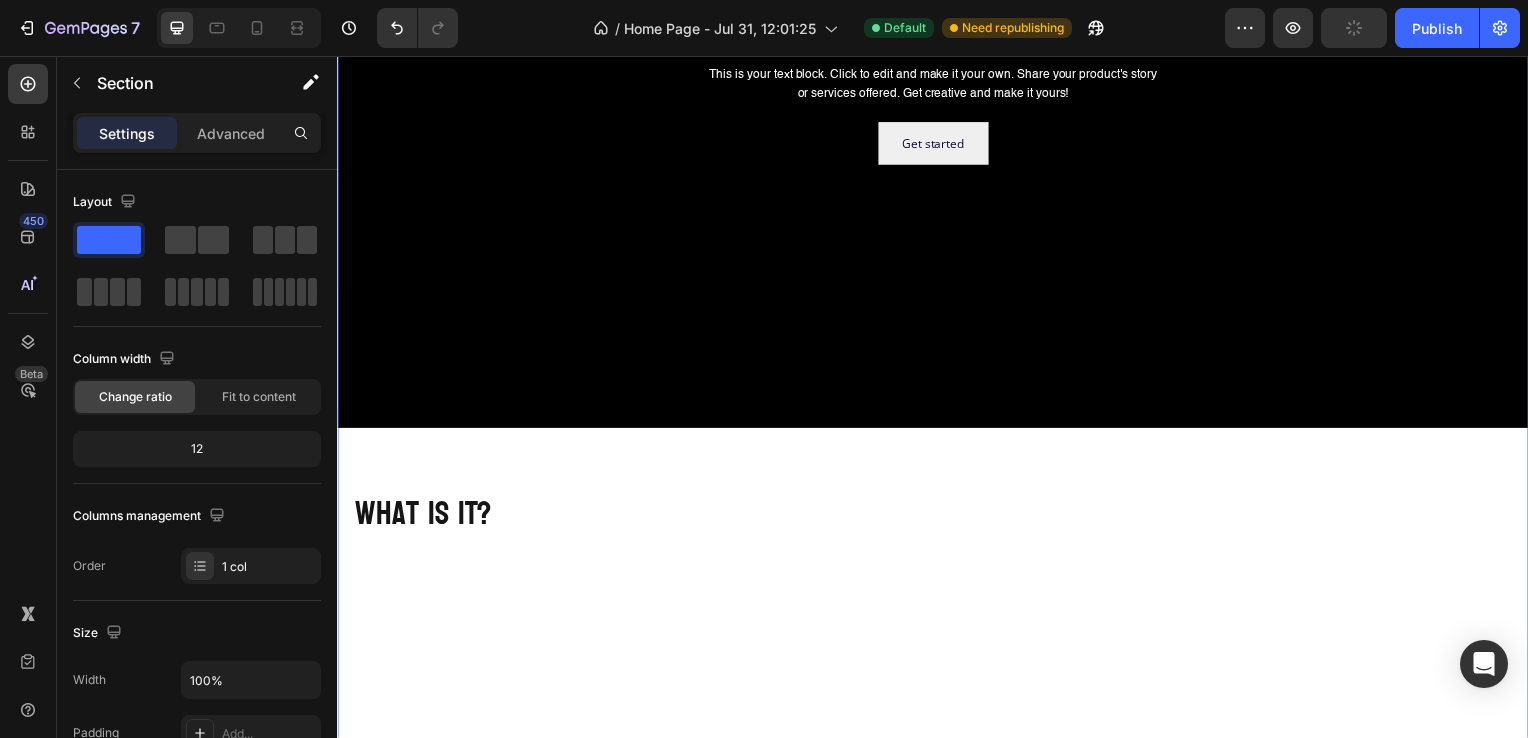scroll, scrollTop: 386, scrollLeft: 0, axis: vertical 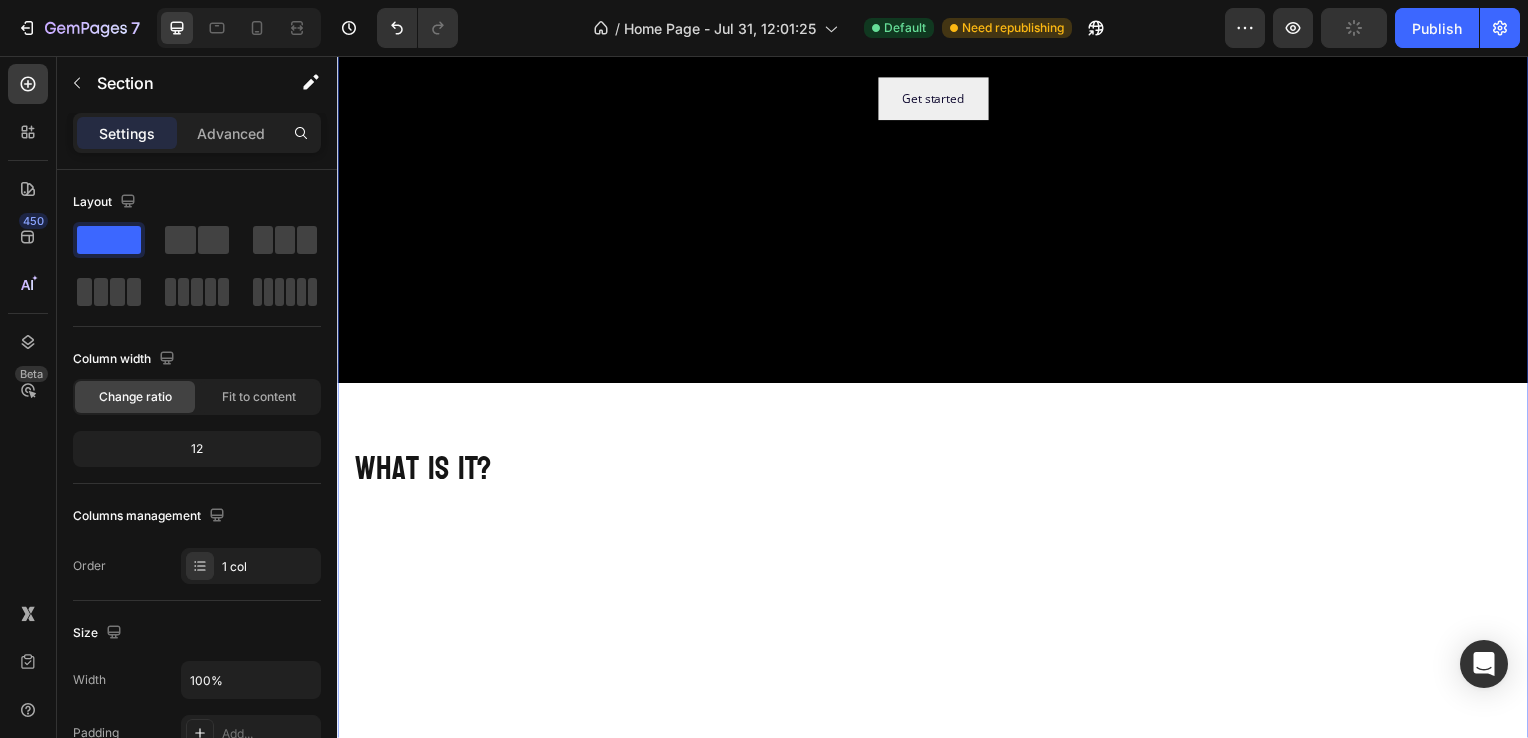 click on "Click here to edit heading Heading This is your text block. Click to edit and make it your own. Share your product's story                   or services offered. Get creative and make it yours! Text Block Get started Button Hero Banner ⁠⁠⁠⁠⁠⁠⁠ what is it? Heading Row" at bounding box center (937, 407) 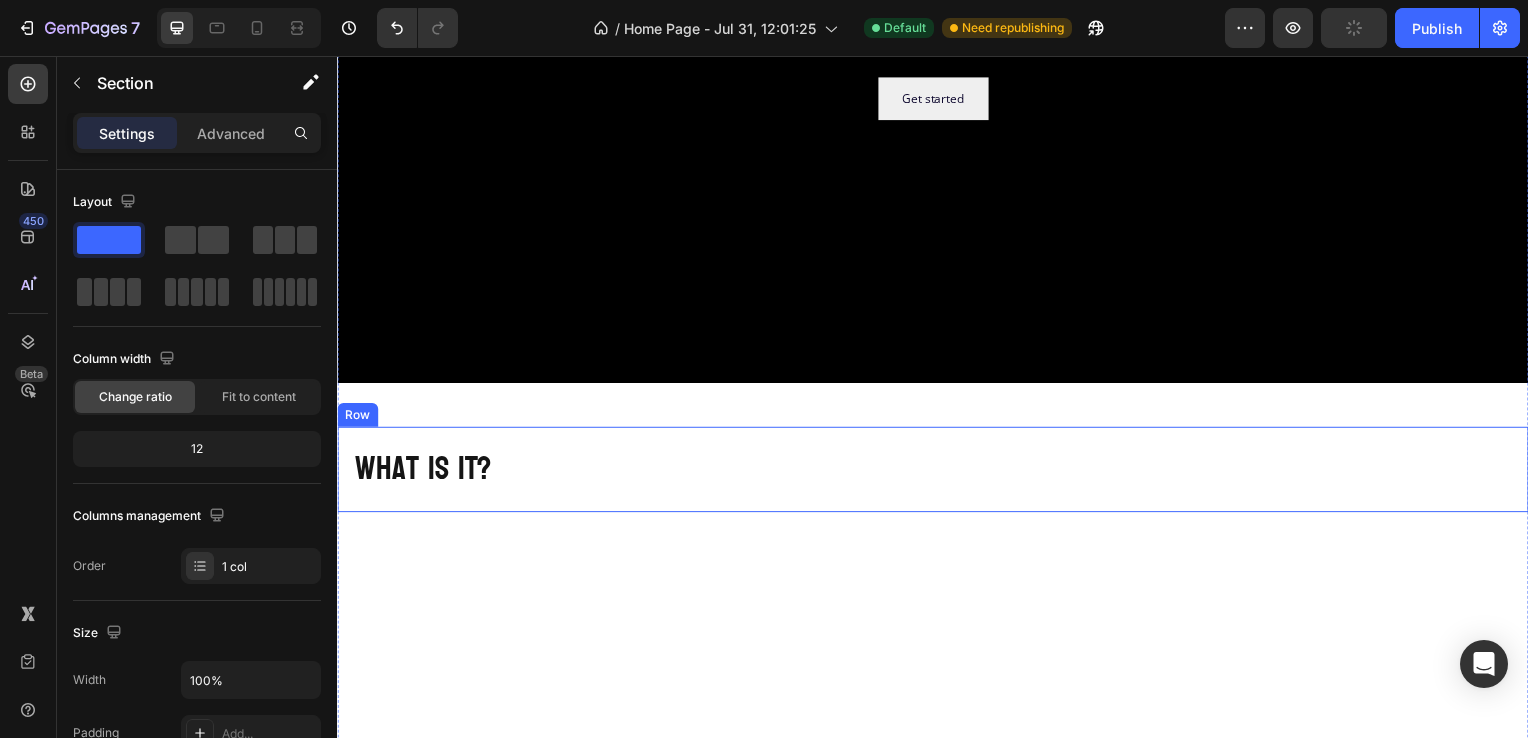 click on "⁠⁠⁠⁠⁠⁠⁠ what is it?" at bounding box center (937, 473) 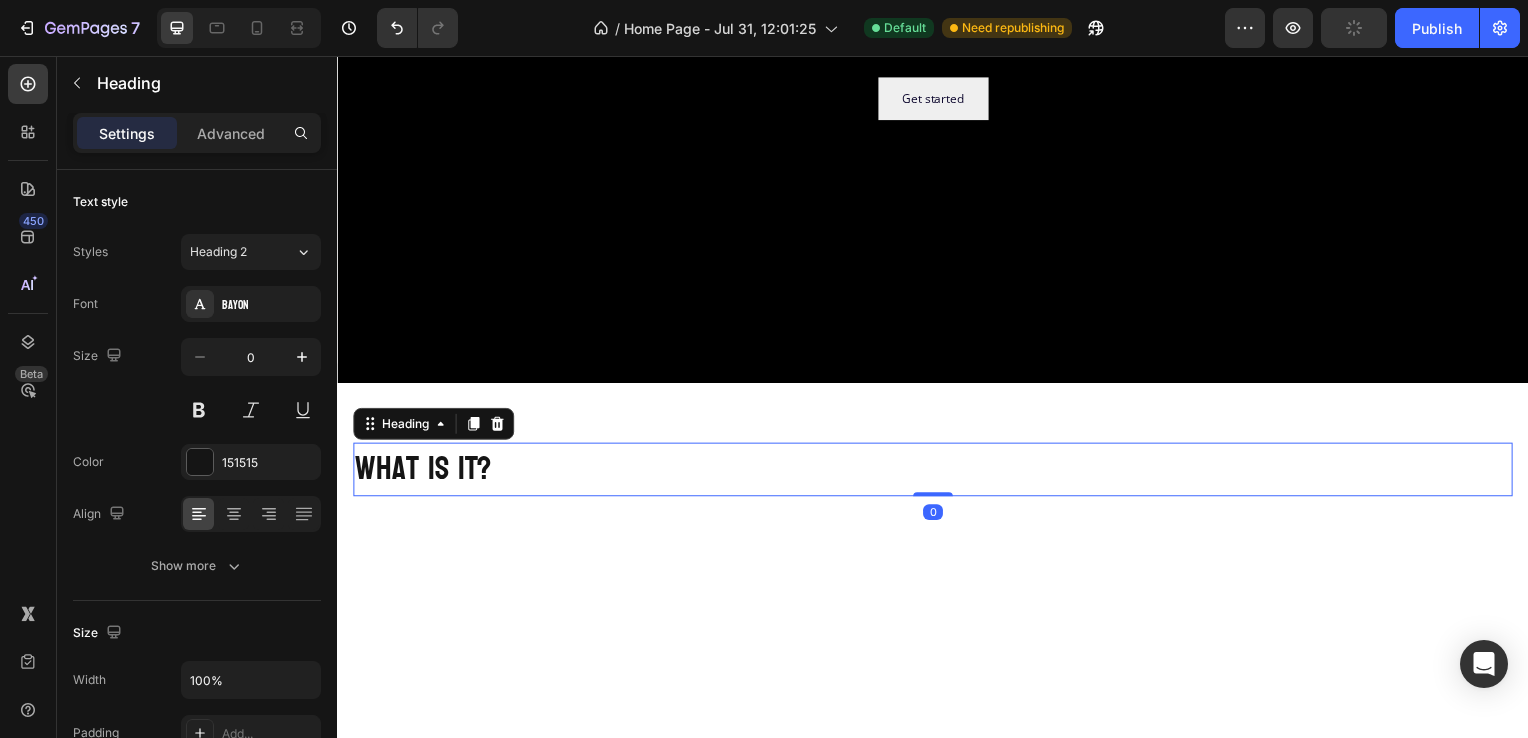 click on "Heading" at bounding box center [434, 427] 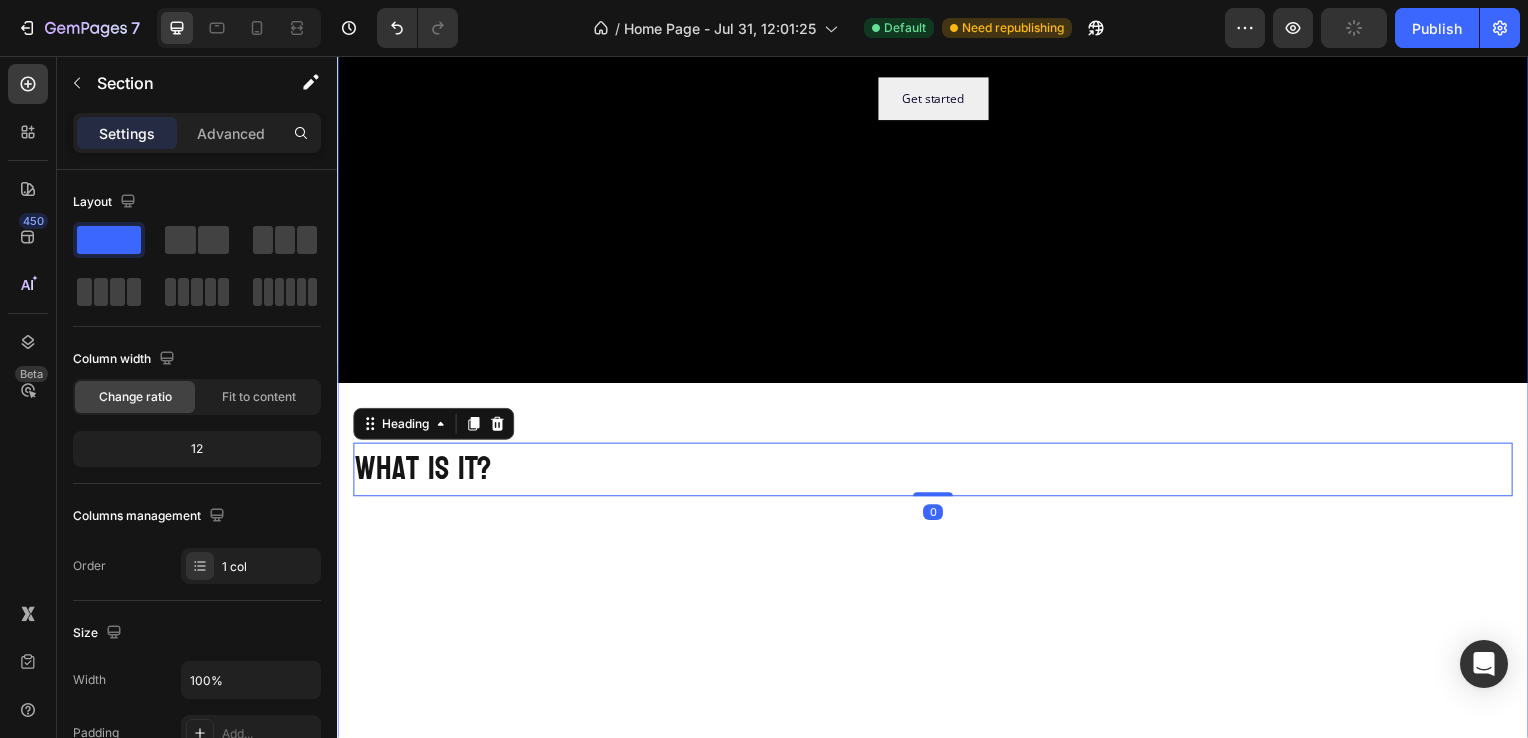 click on "Click here to edit heading Heading This is your text block. Click to edit and make it your own. Share your product's story                   or services offered. Get creative and make it yours! Text Block Get started Button Hero Banner ⁠⁠⁠⁠⁠⁠⁠ what is it? Heading   0 Row" at bounding box center [937, 407] 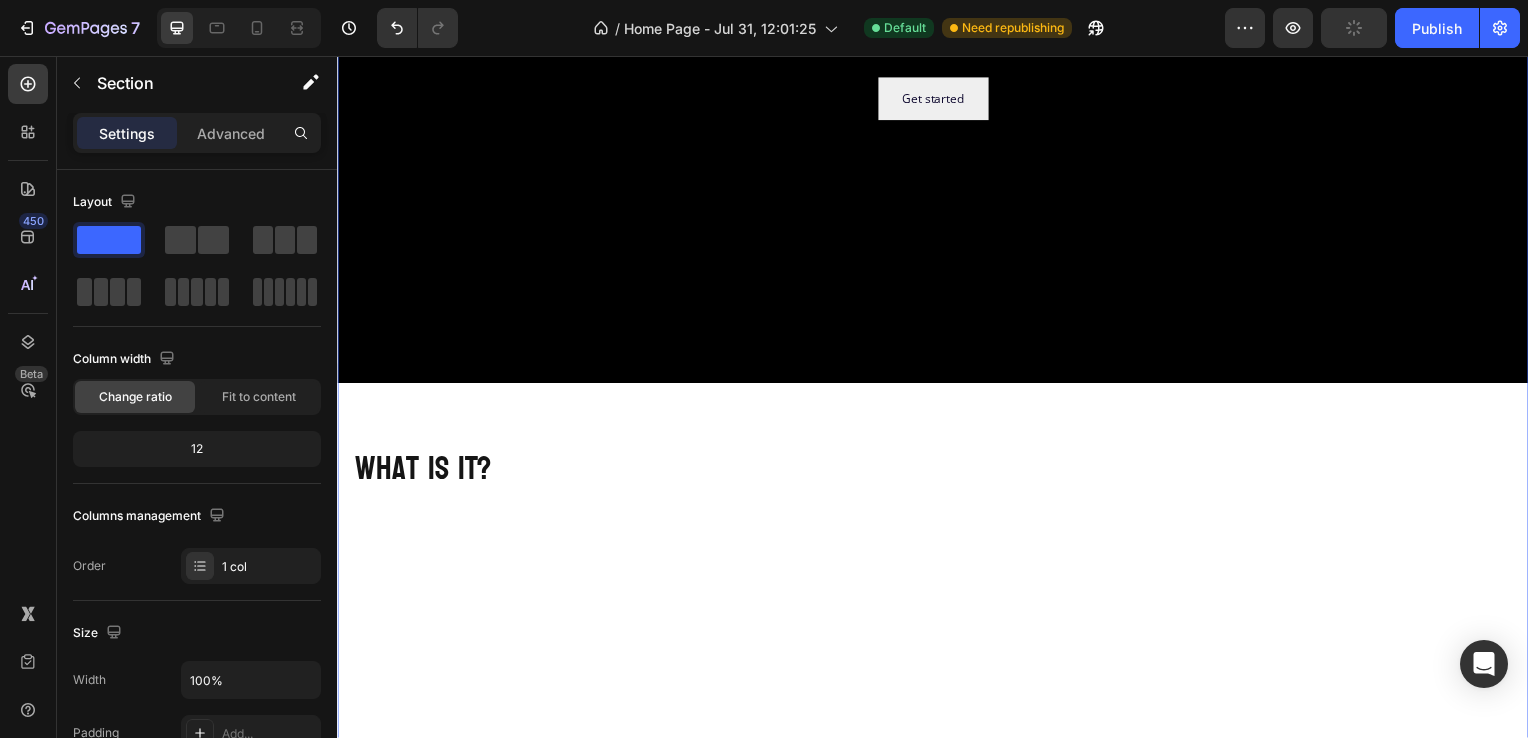 drag, startPoint x: 373, startPoint y: 382, endPoint x: 373, endPoint y: 473, distance: 91 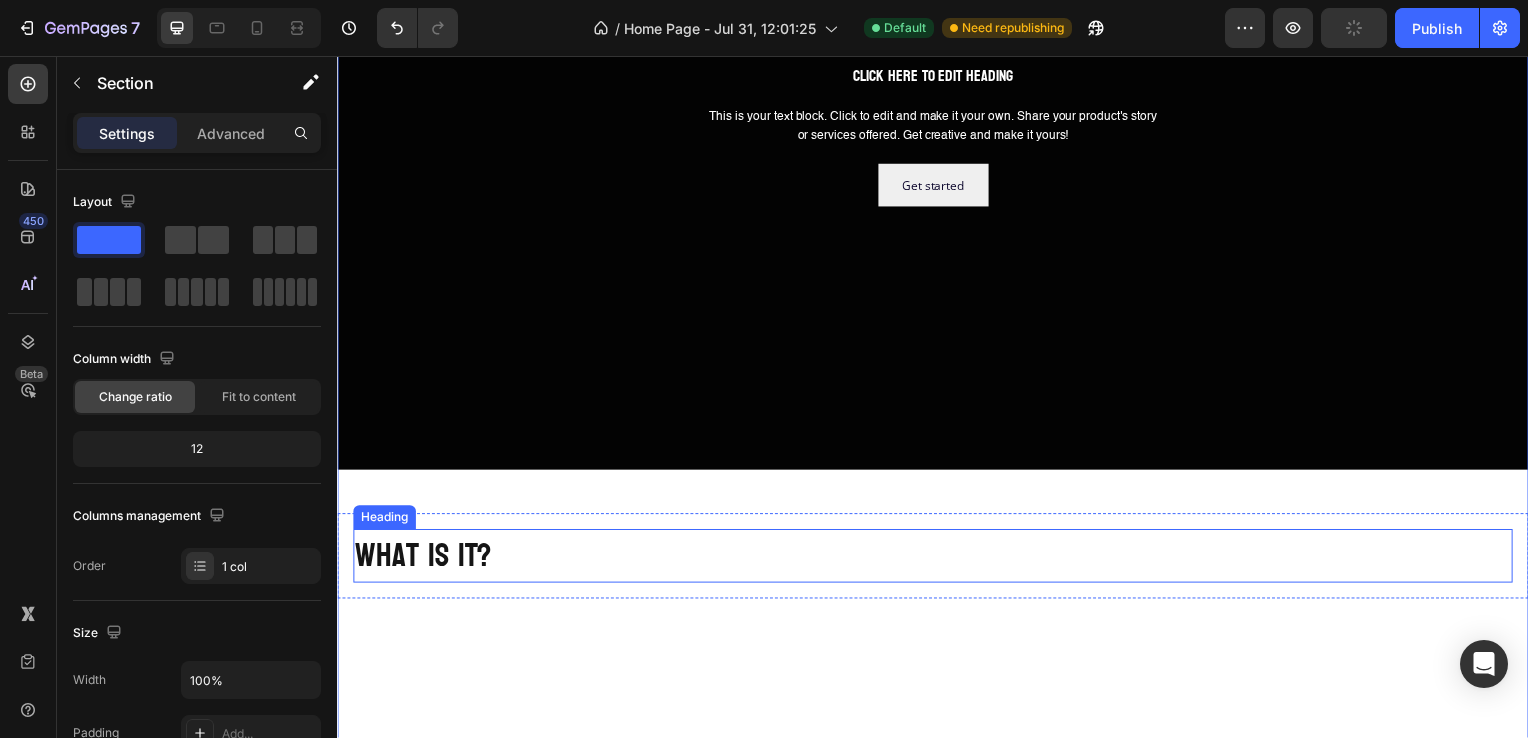 drag, startPoint x: 419, startPoint y: 493, endPoint x: 456, endPoint y: 398, distance: 101.950966 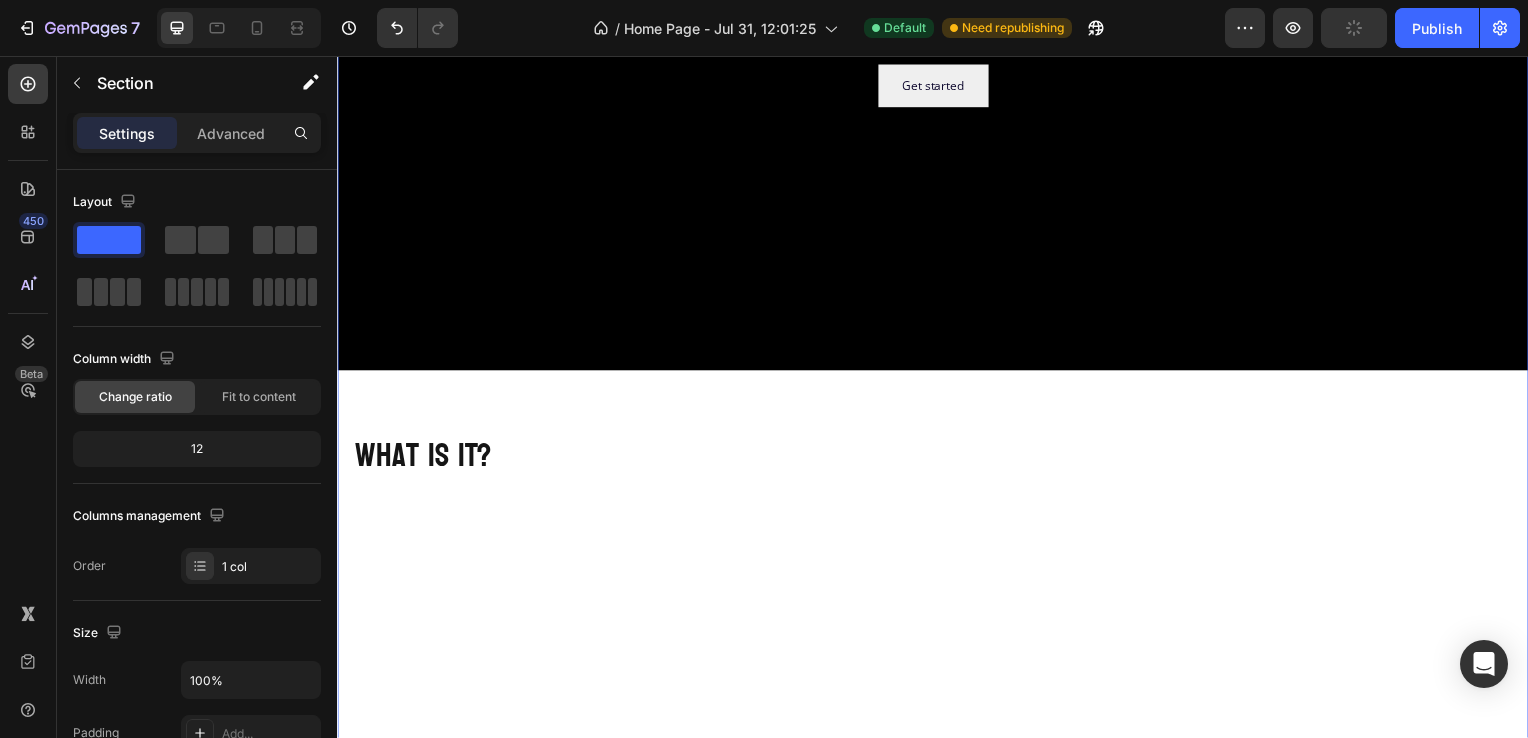 scroll, scrollTop: 448, scrollLeft: 0, axis: vertical 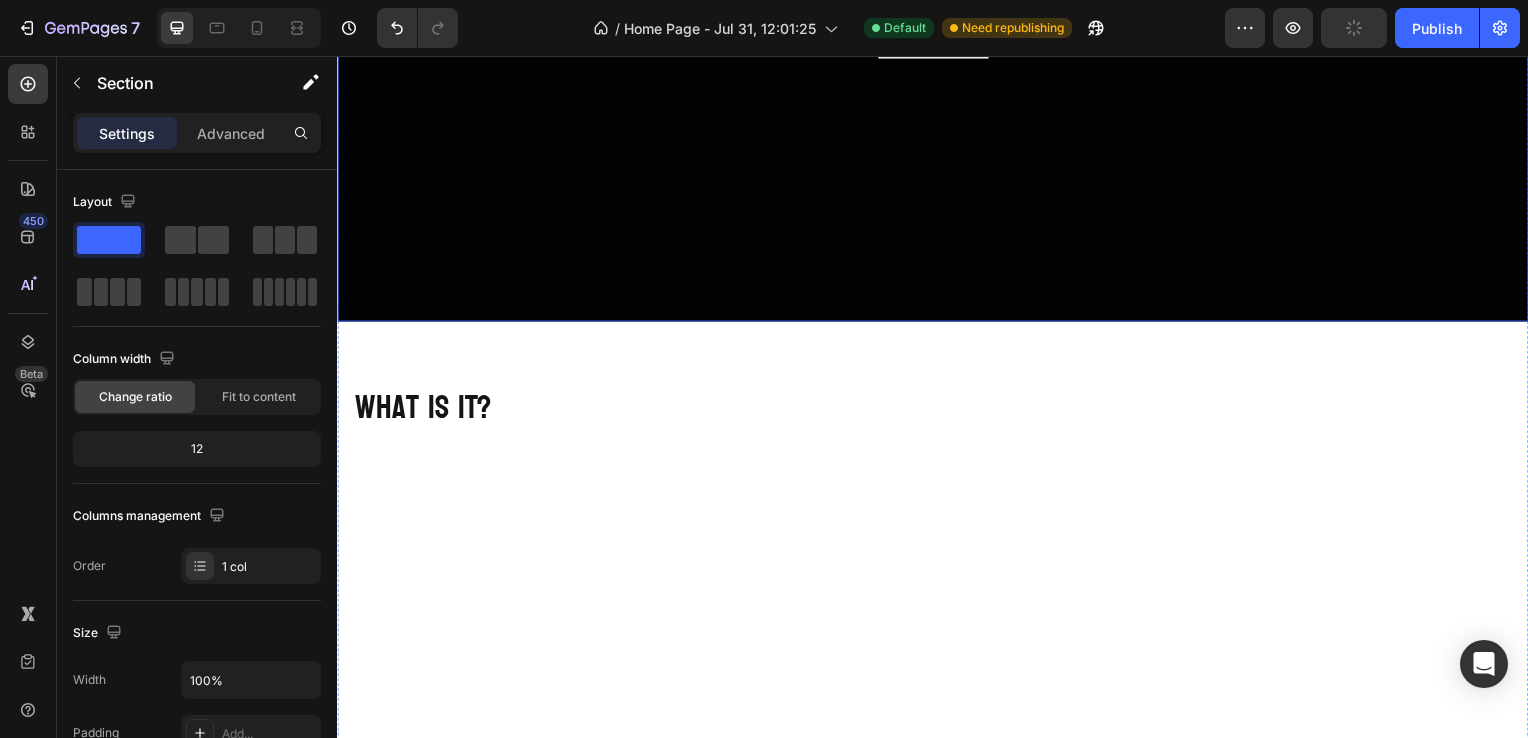 click at bounding box center [937, -14] 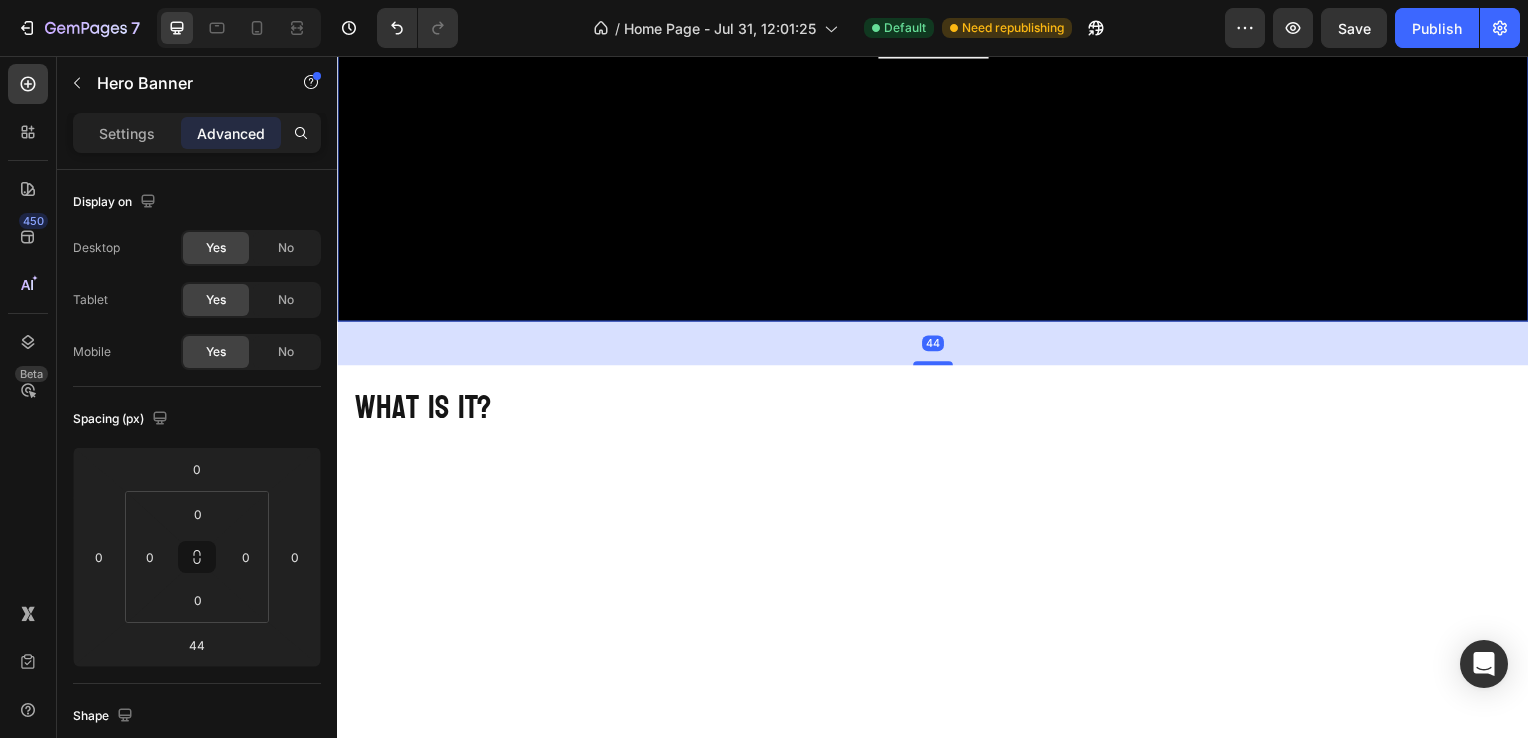 click on "44" at bounding box center [937, 346] 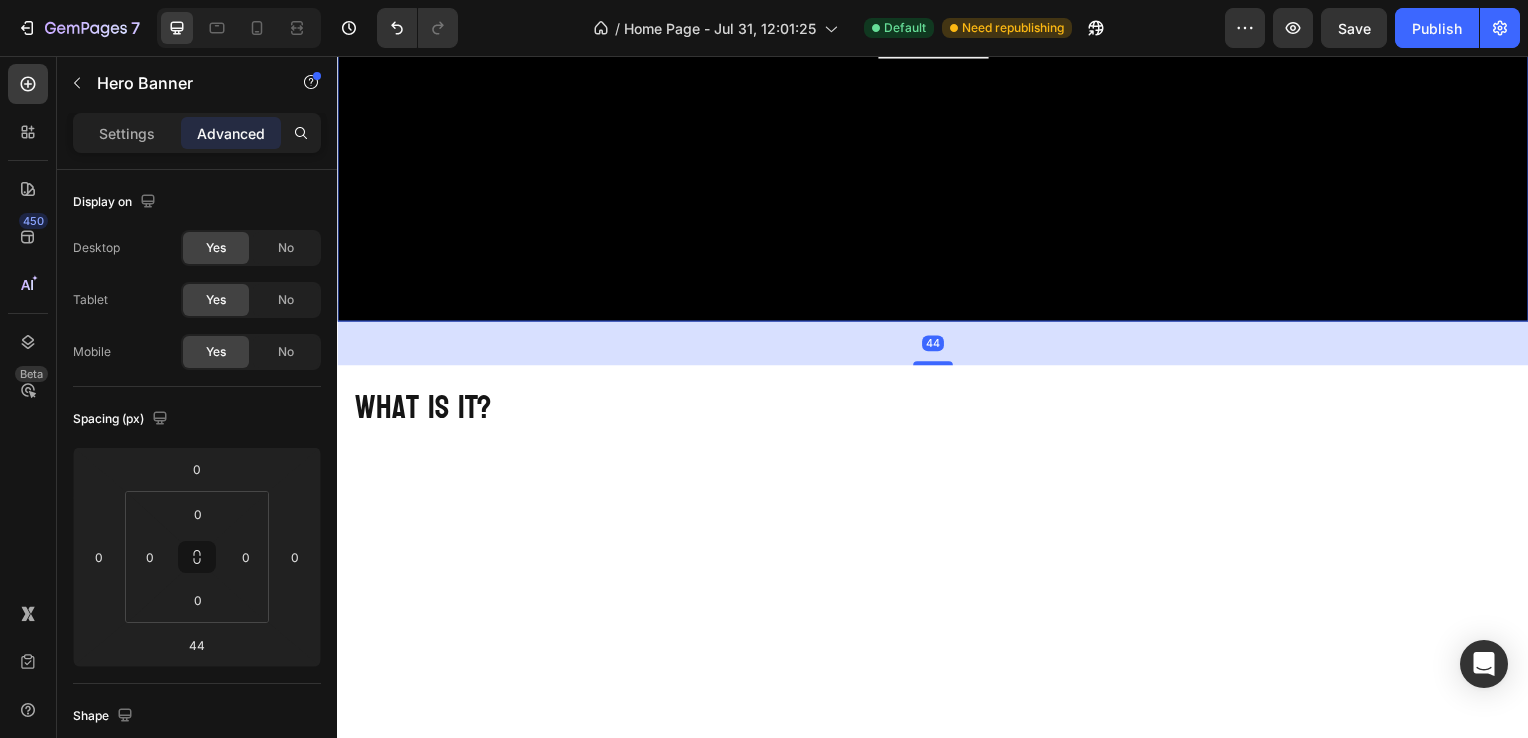 click on "⁠⁠⁠⁠⁠⁠⁠ what is it?" at bounding box center (937, 411) 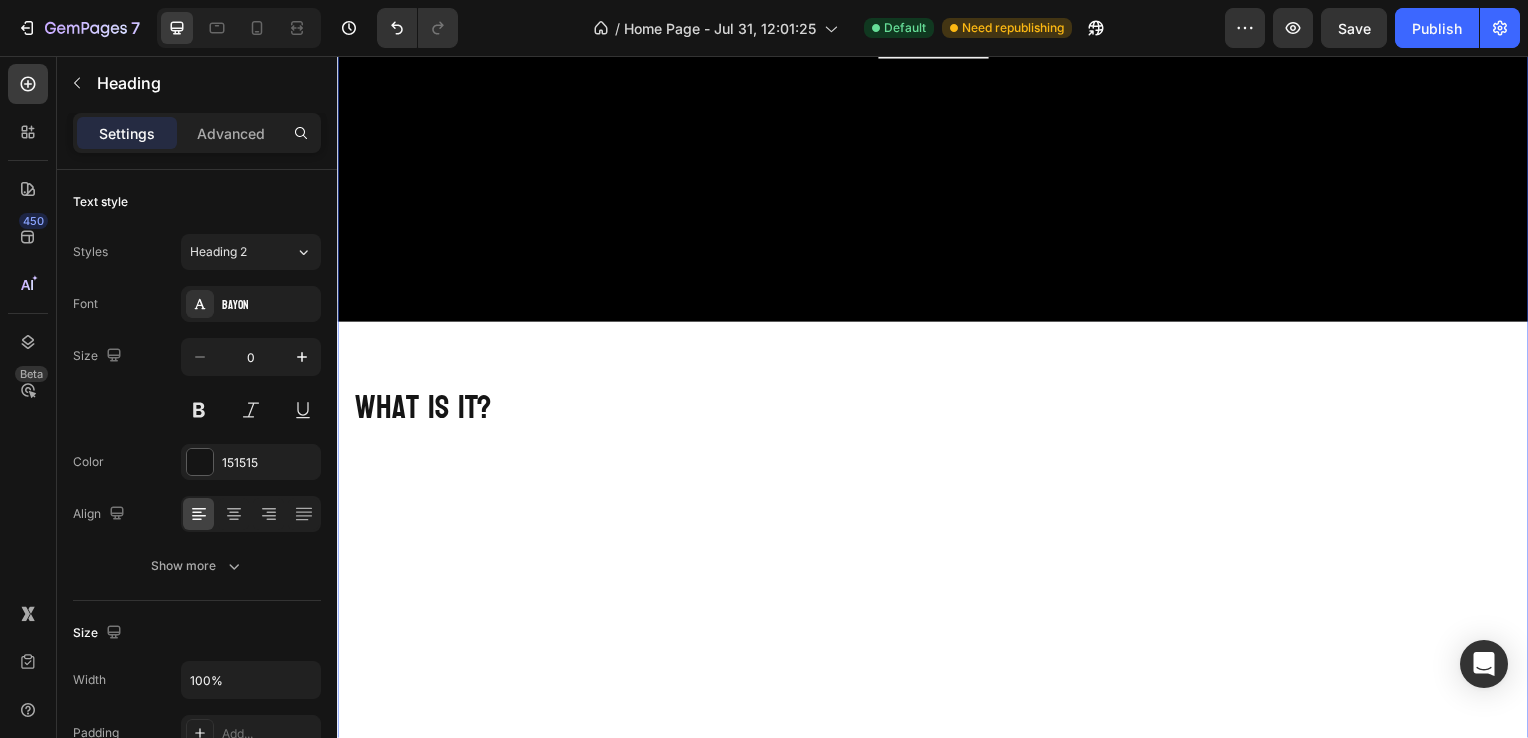 click on "Click here to edit heading Heading This is your text block. Click to edit and make it your own. Share your product's story                   or services offered. Get creative and make it yours! Text Block Get started Button Hero Banner ⁠⁠⁠⁠⁠⁠⁠ what is it? Heading Row" at bounding box center (937, 345) 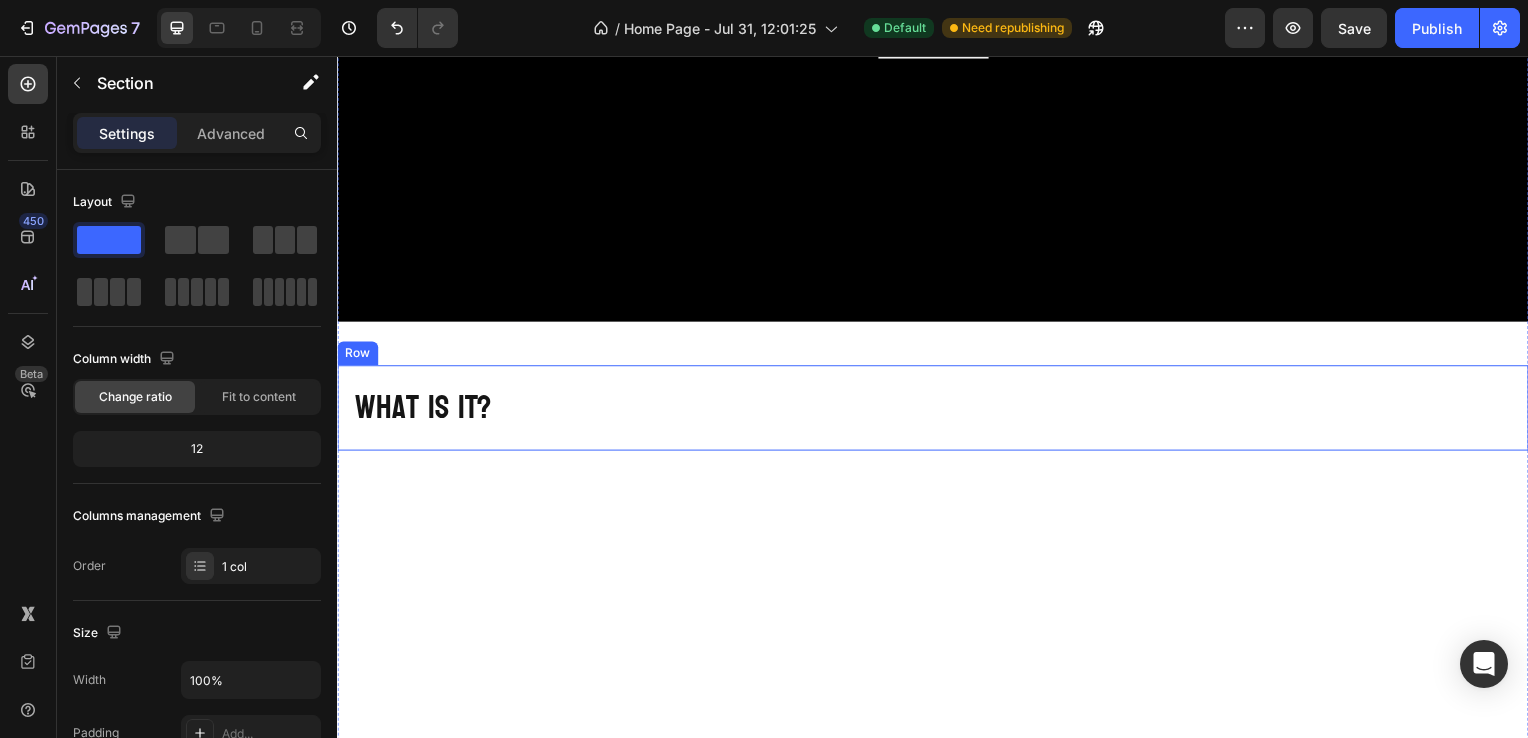 click on "⁠⁠⁠⁠⁠⁠⁠ what is it? Heading Row" at bounding box center [937, 411] 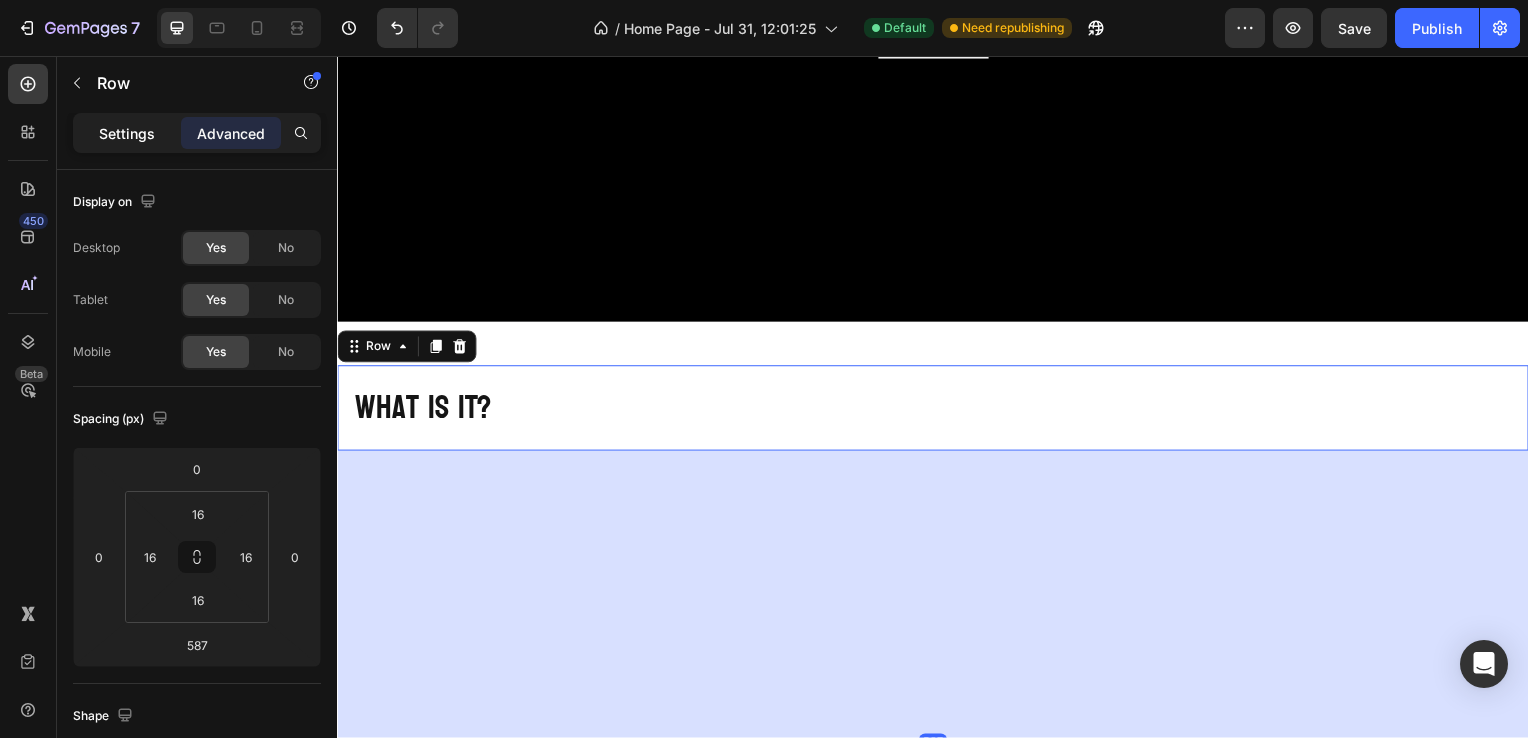 click on "Settings" at bounding box center (127, 133) 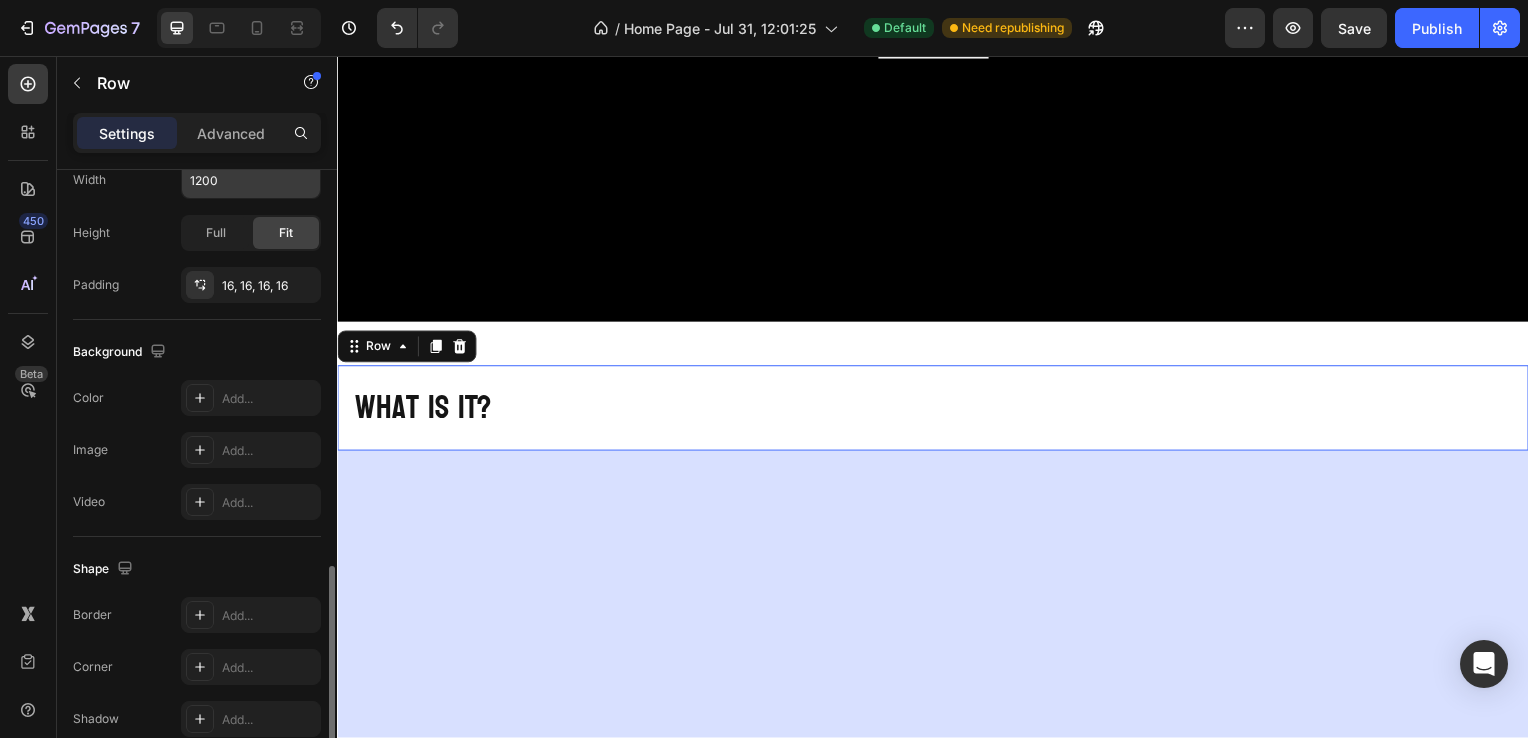 scroll, scrollTop: 592, scrollLeft: 0, axis: vertical 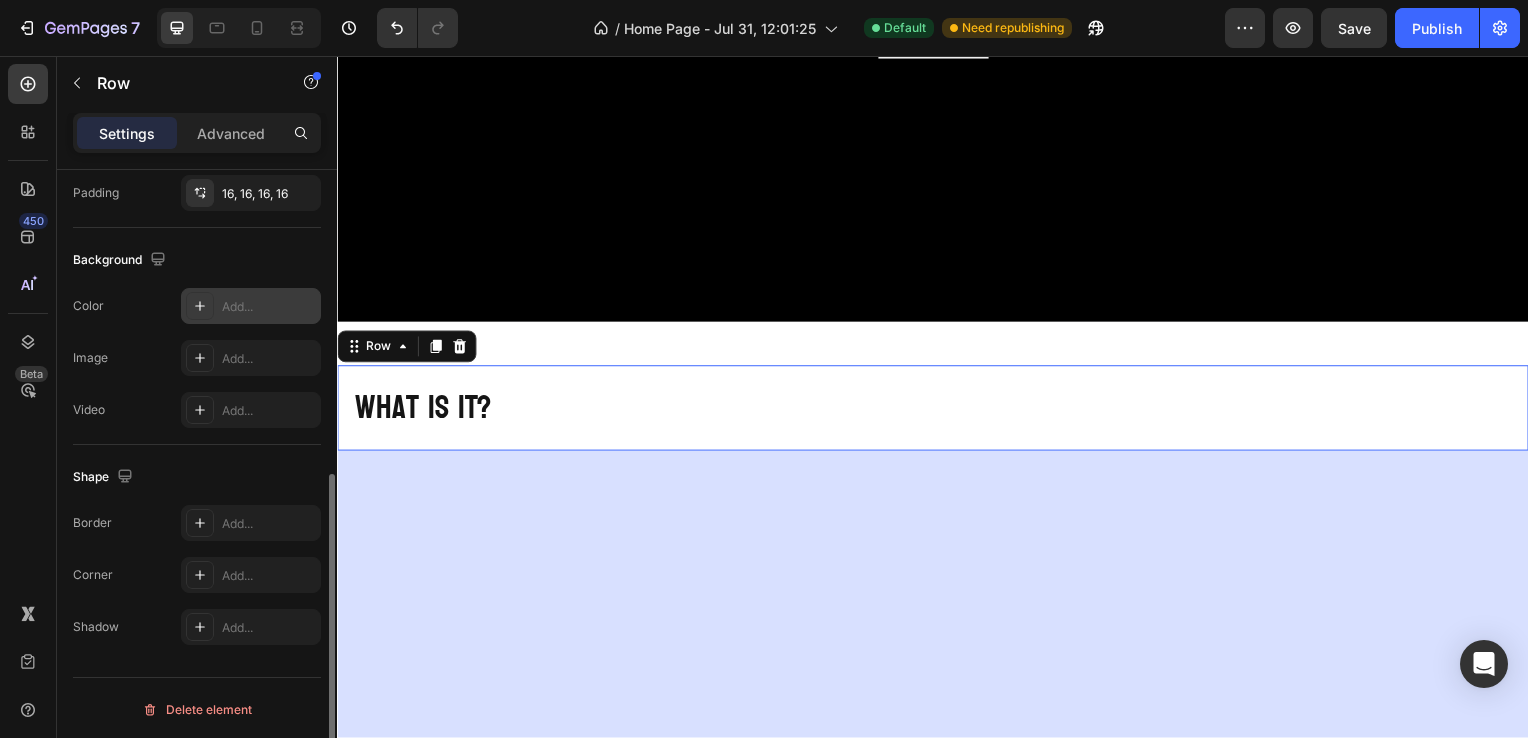 click at bounding box center [200, 306] 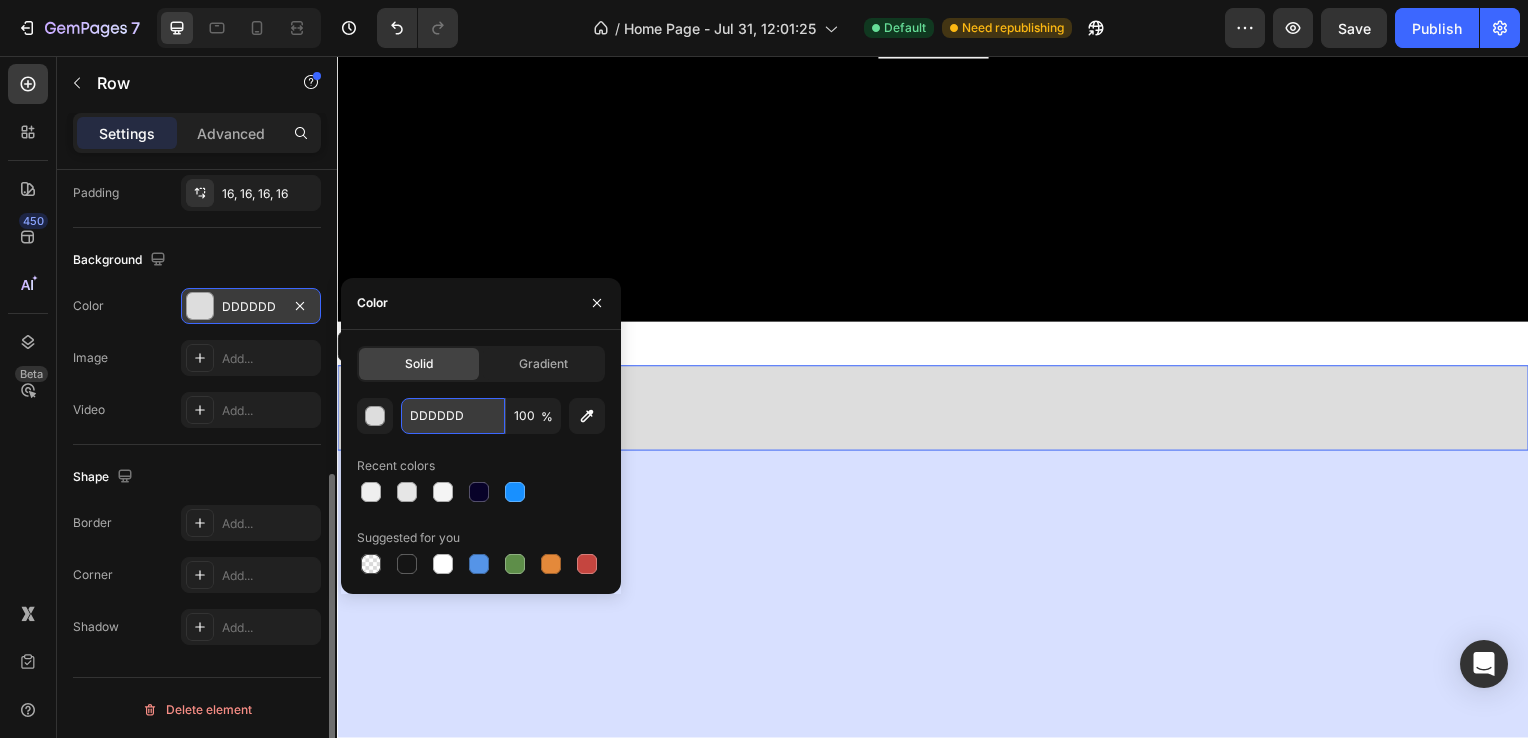click on "DDDDDD" at bounding box center (453, 416) 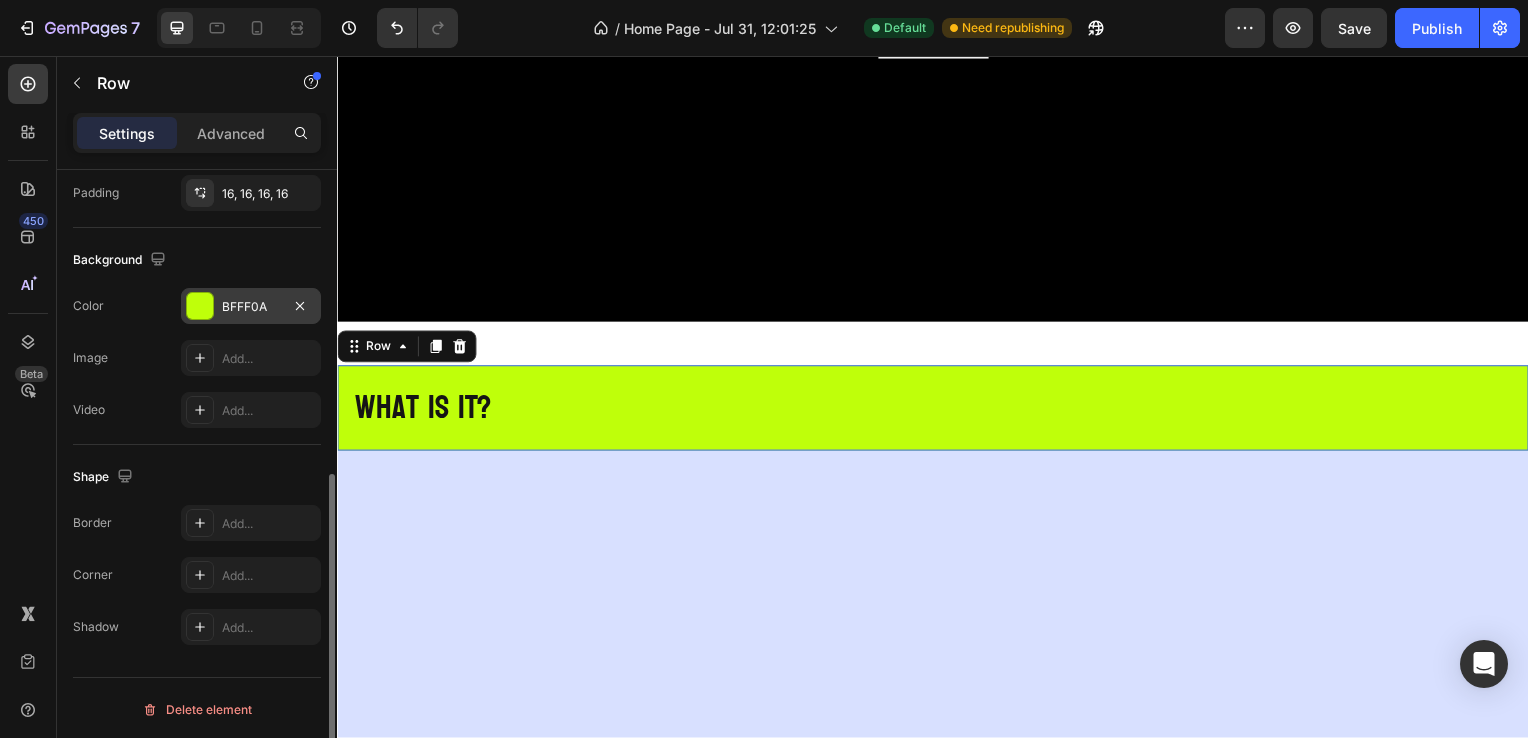click on "587" at bounding box center (937, 747) 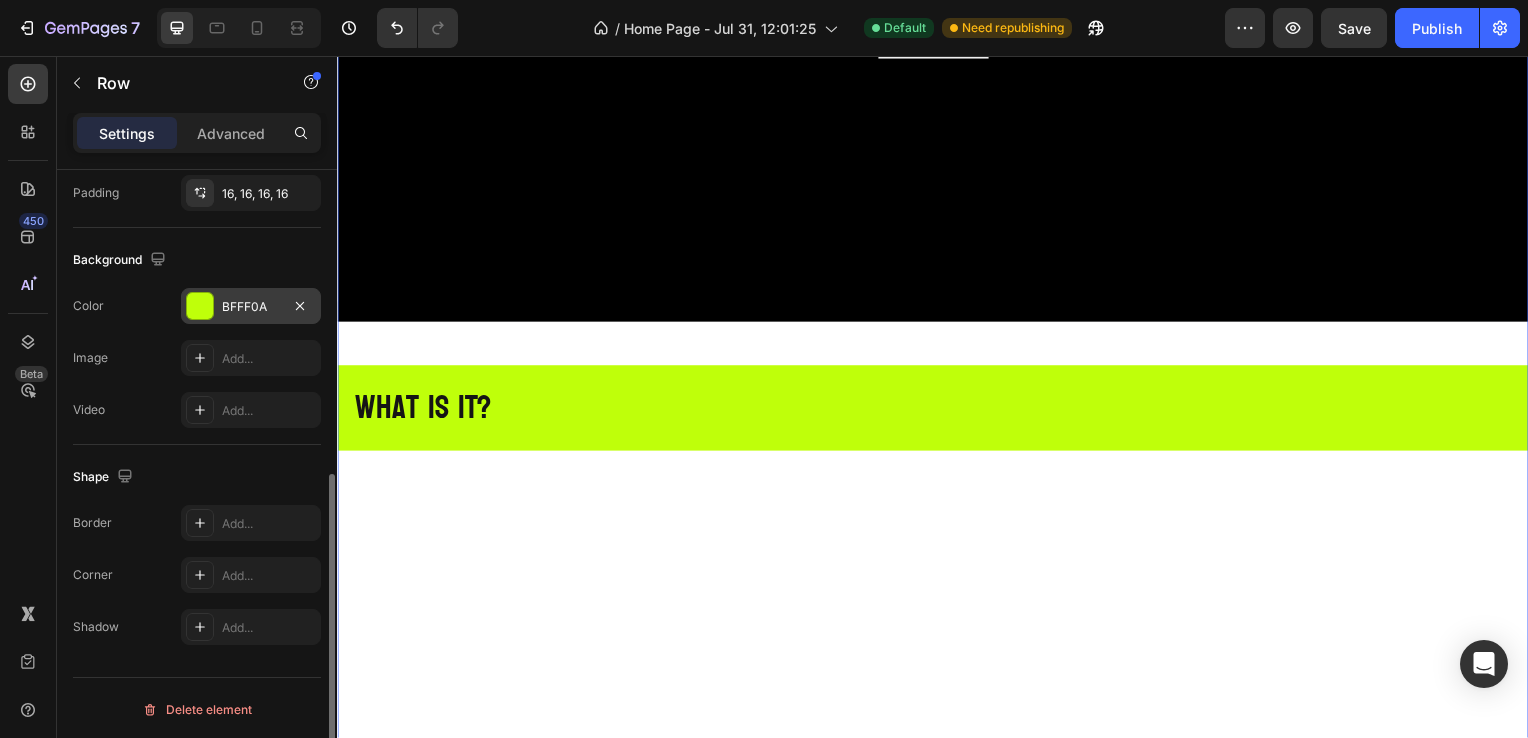 click on "Click here to edit heading Heading This is your text block. Click to edit and make it your own. Share your product's story                   or services offered. Get creative and make it yours! Text Block Get started Button Hero Banner ⁠⁠⁠⁠⁠⁠⁠ what is it? Heading Row" at bounding box center (937, 345) 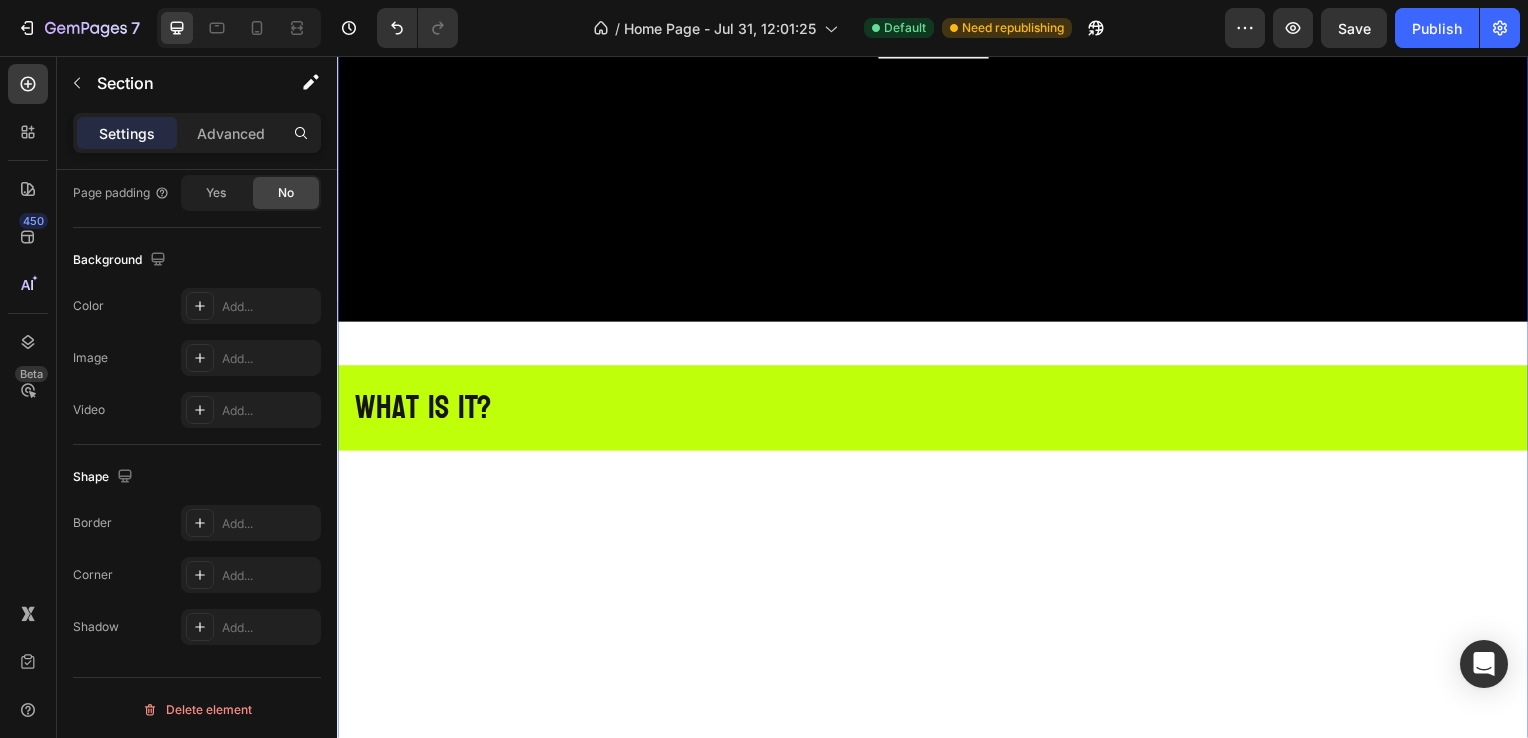 scroll, scrollTop: 0, scrollLeft: 0, axis: both 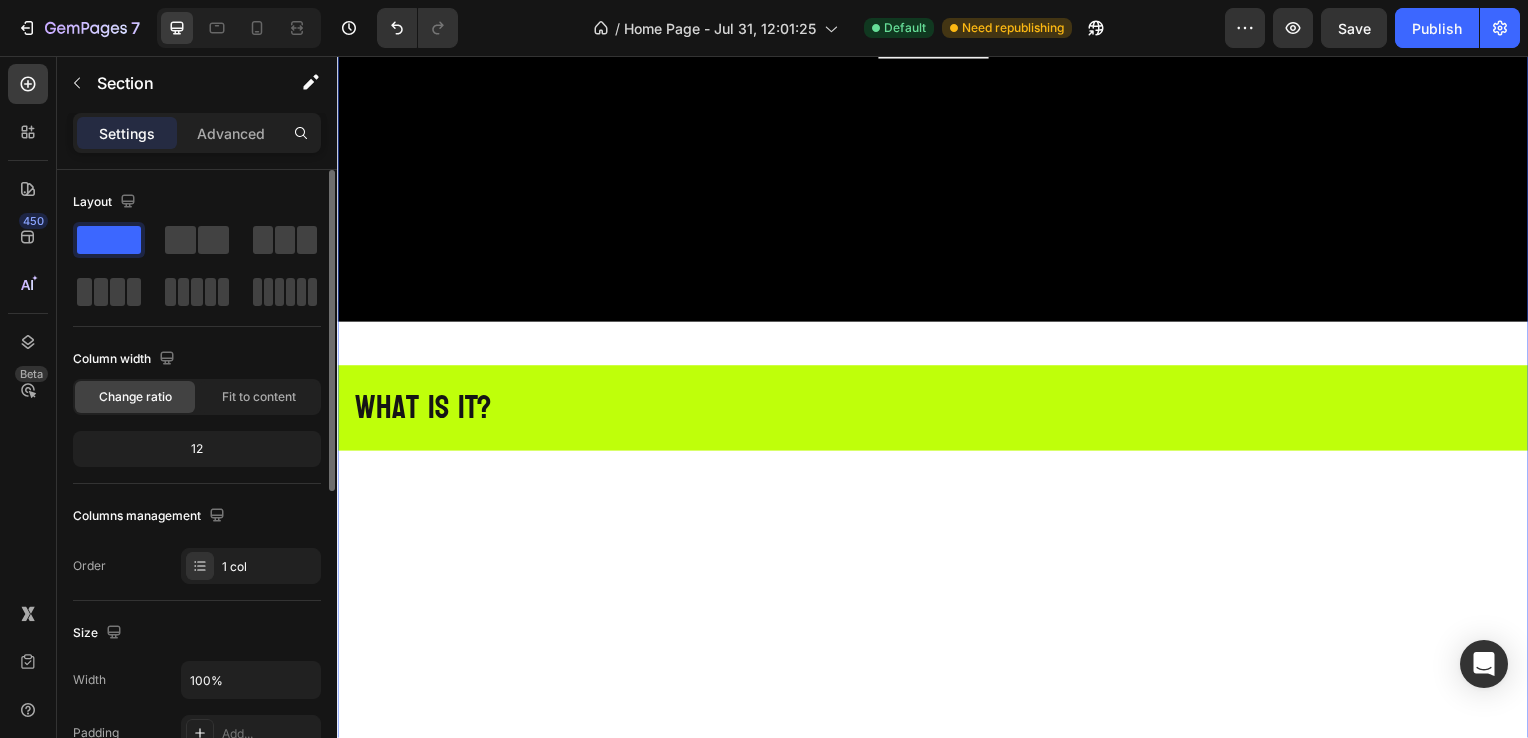 click on "Click here to edit heading Heading This is your text block. Click to edit and make it your own. Share your product's story                   or services offered. Get creative and make it yours! Text Block Get started Button Hero Banner ⁠⁠⁠⁠⁠⁠⁠ what is it? Heading Row" at bounding box center (937, 345) 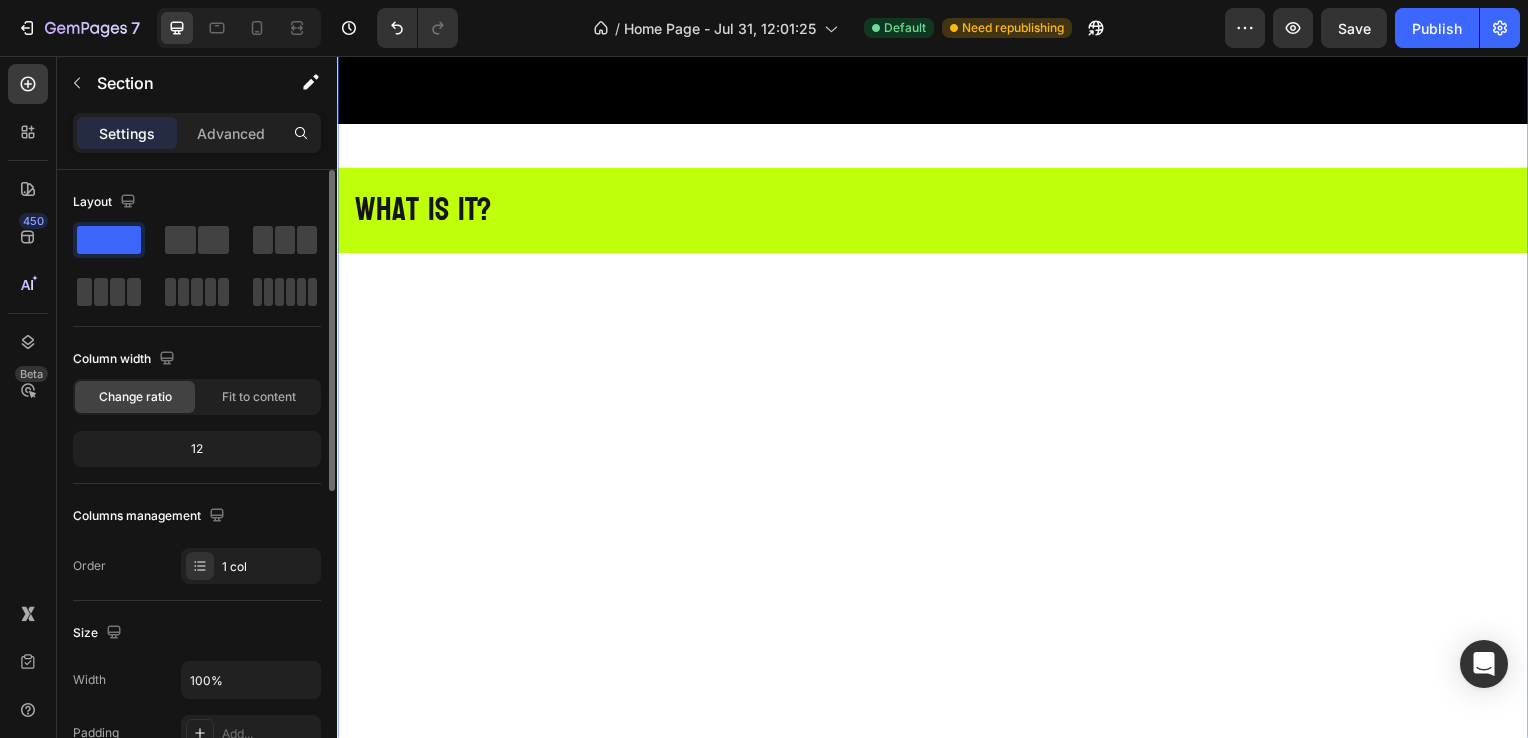 scroll, scrollTop: 648, scrollLeft: 0, axis: vertical 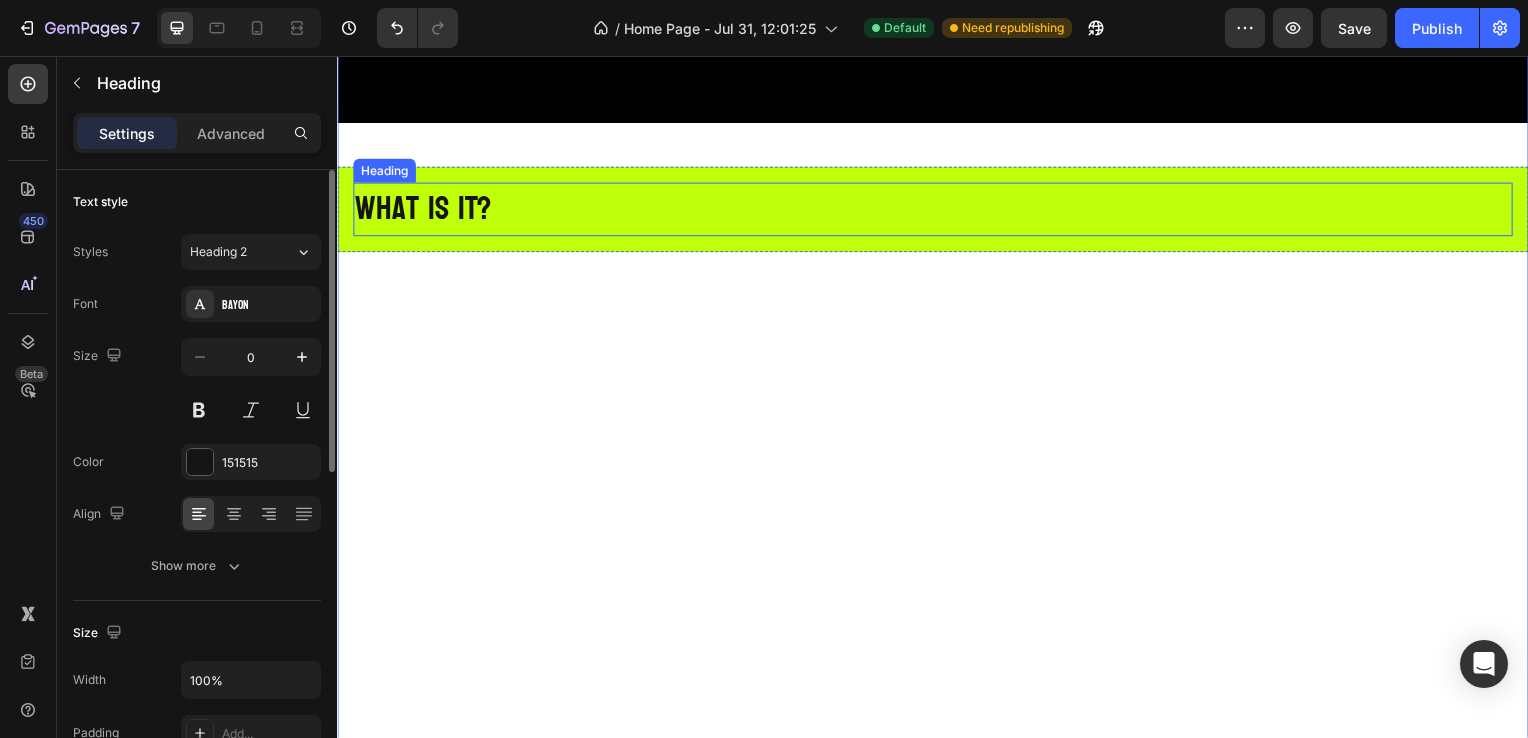 click on "⁠⁠⁠⁠⁠⁠⁠ what is it?" at bounding box center [937, 211] 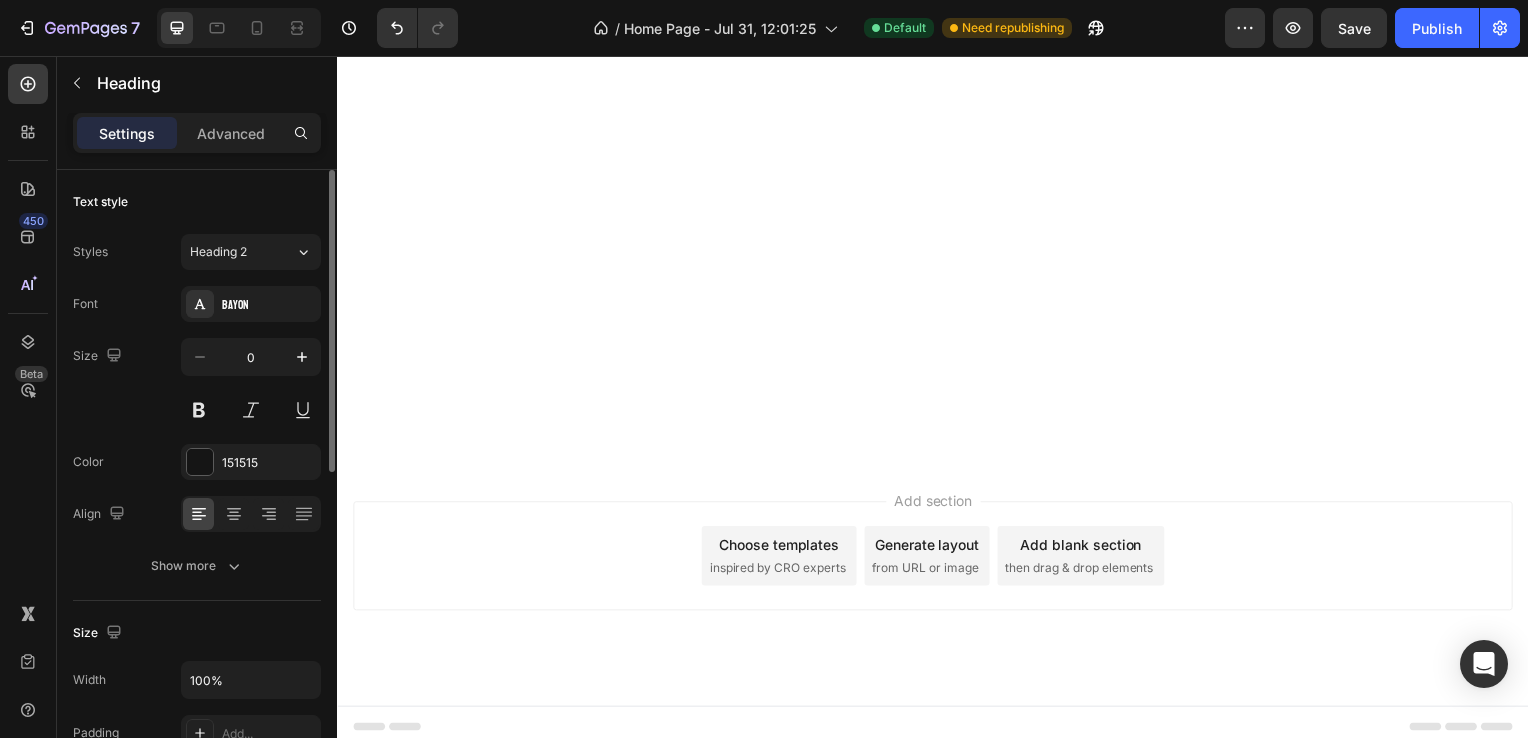 drag, startPoint x: 921, startPoint y: 226, endPoint x: 884, endPoint y: 131, distance: 101.950966 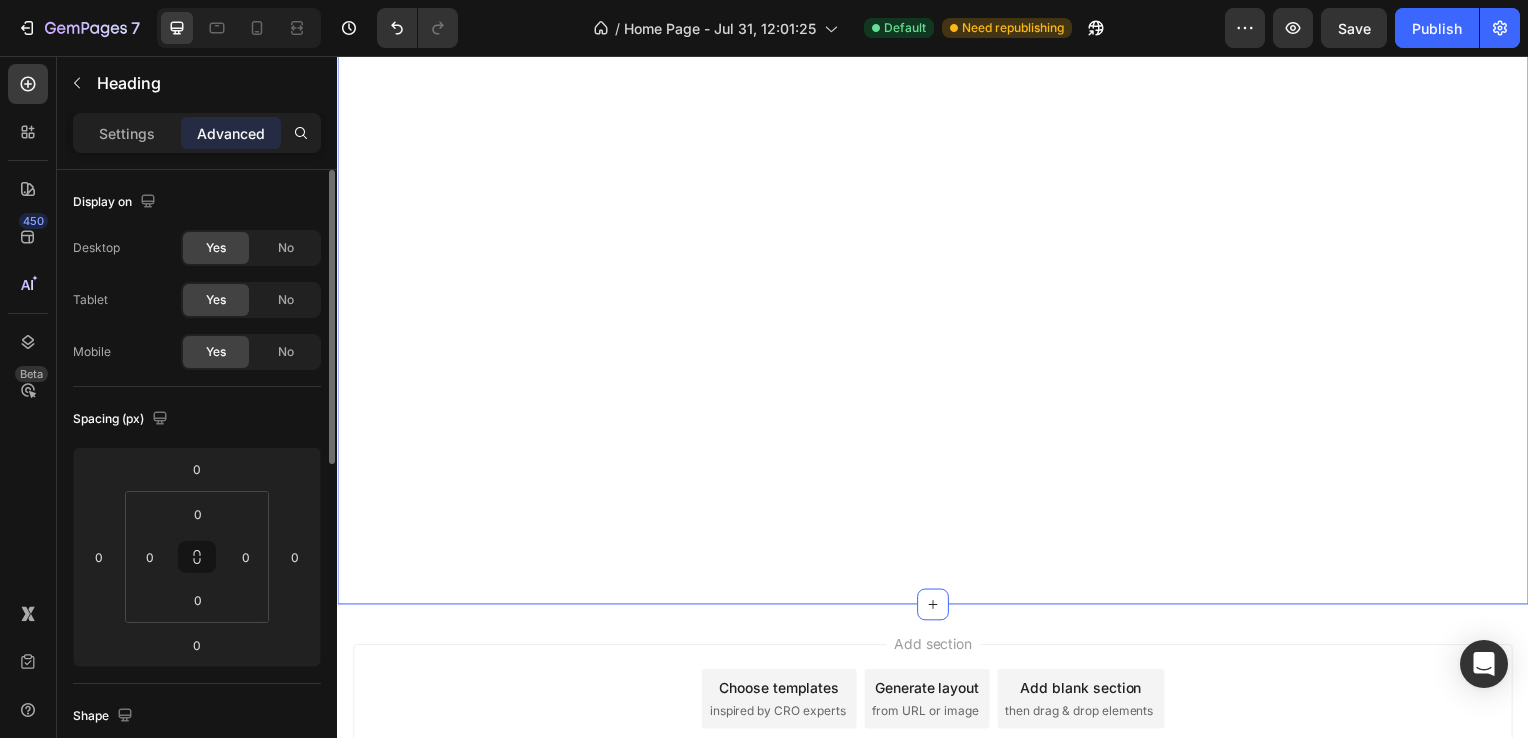scroll, scrollTop: 724, scrollLeft: 0, axis: vertical 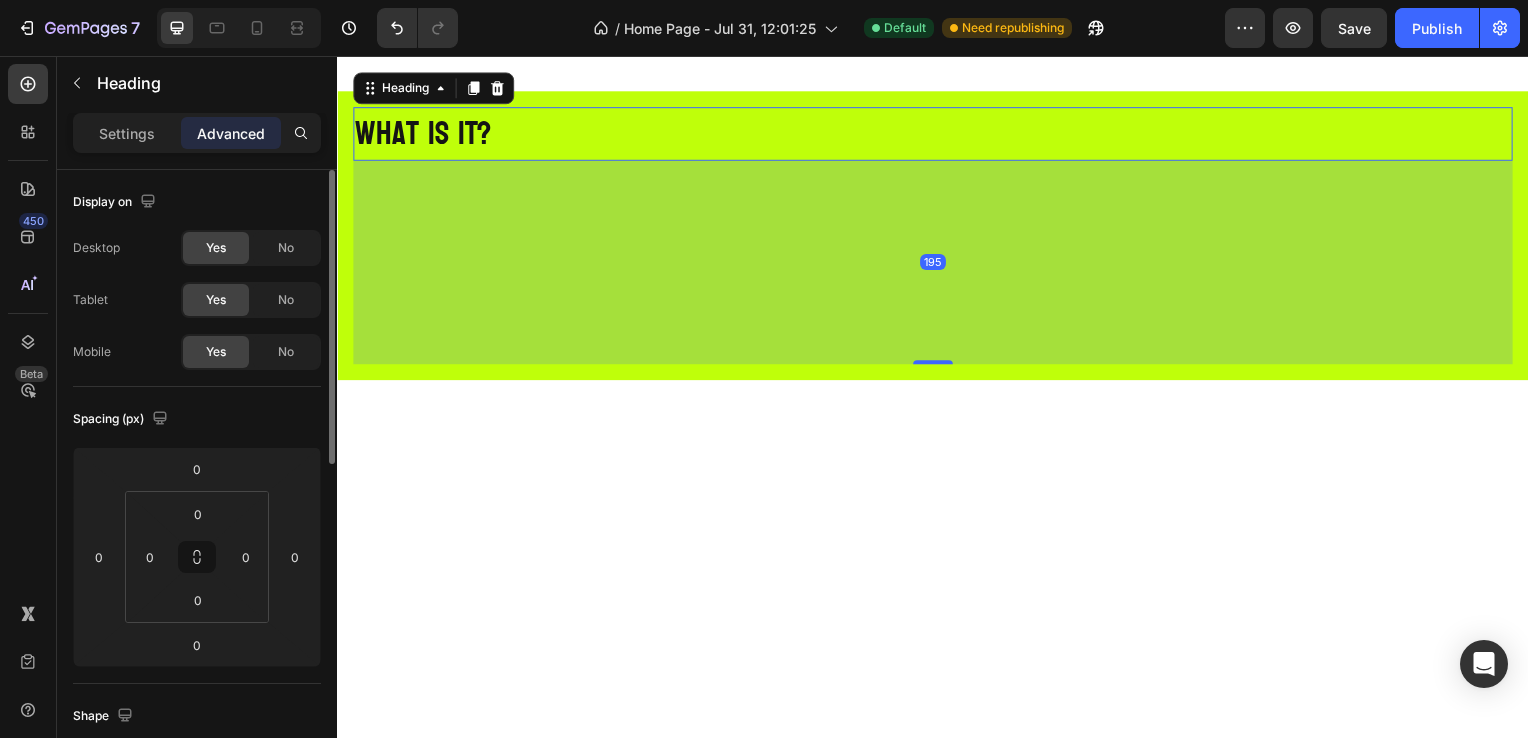 drag, startPoint x: 928, startPoint y: 152, endPoint x: 931, endPoint y: 386, distance: 234.01923 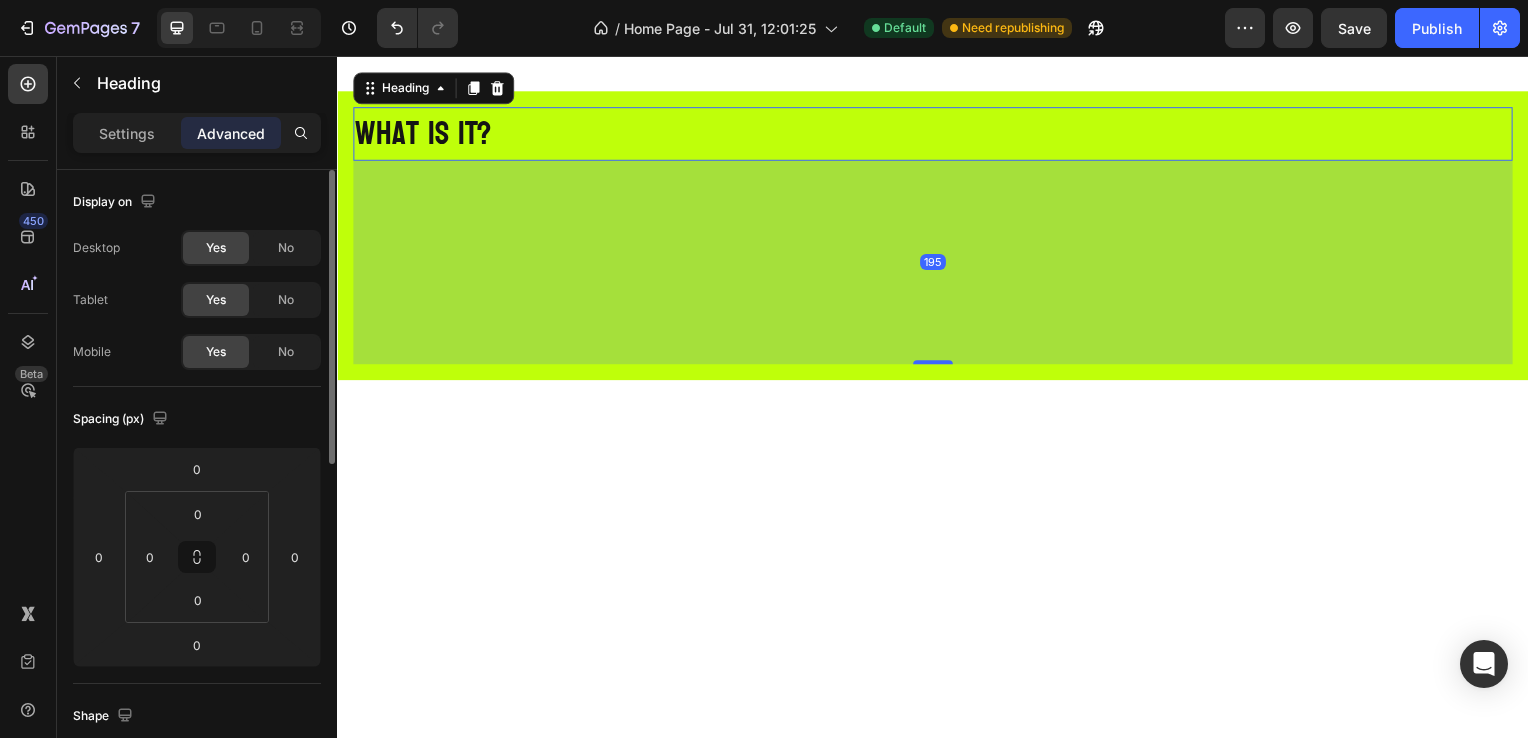 click on "⁠⁠⁠⁠⁠⁠⁠ what is it? Heading   195 Row" at bounding box center (937, 237) 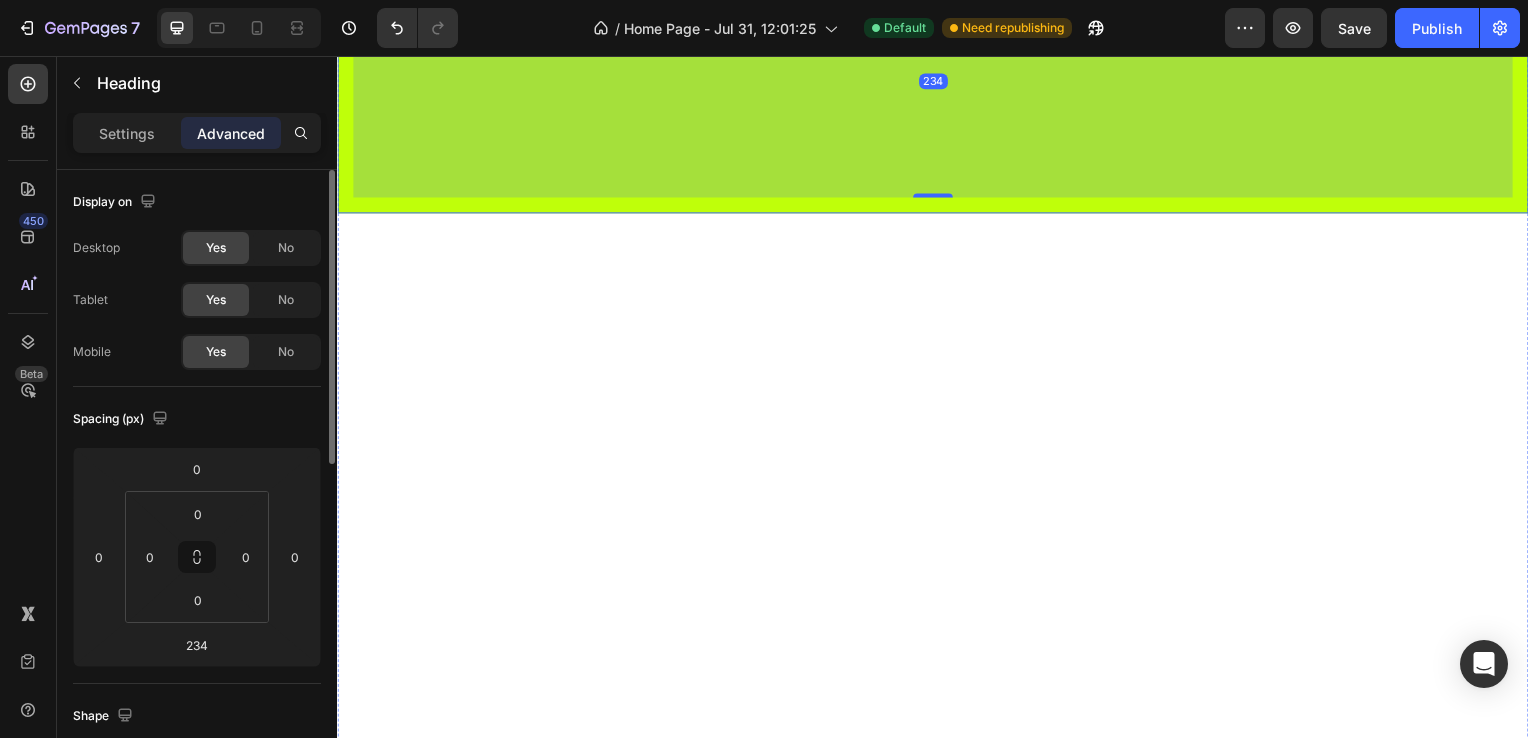 scroll, scrollTop: 924, scrollLeft: 0, axis: vertical 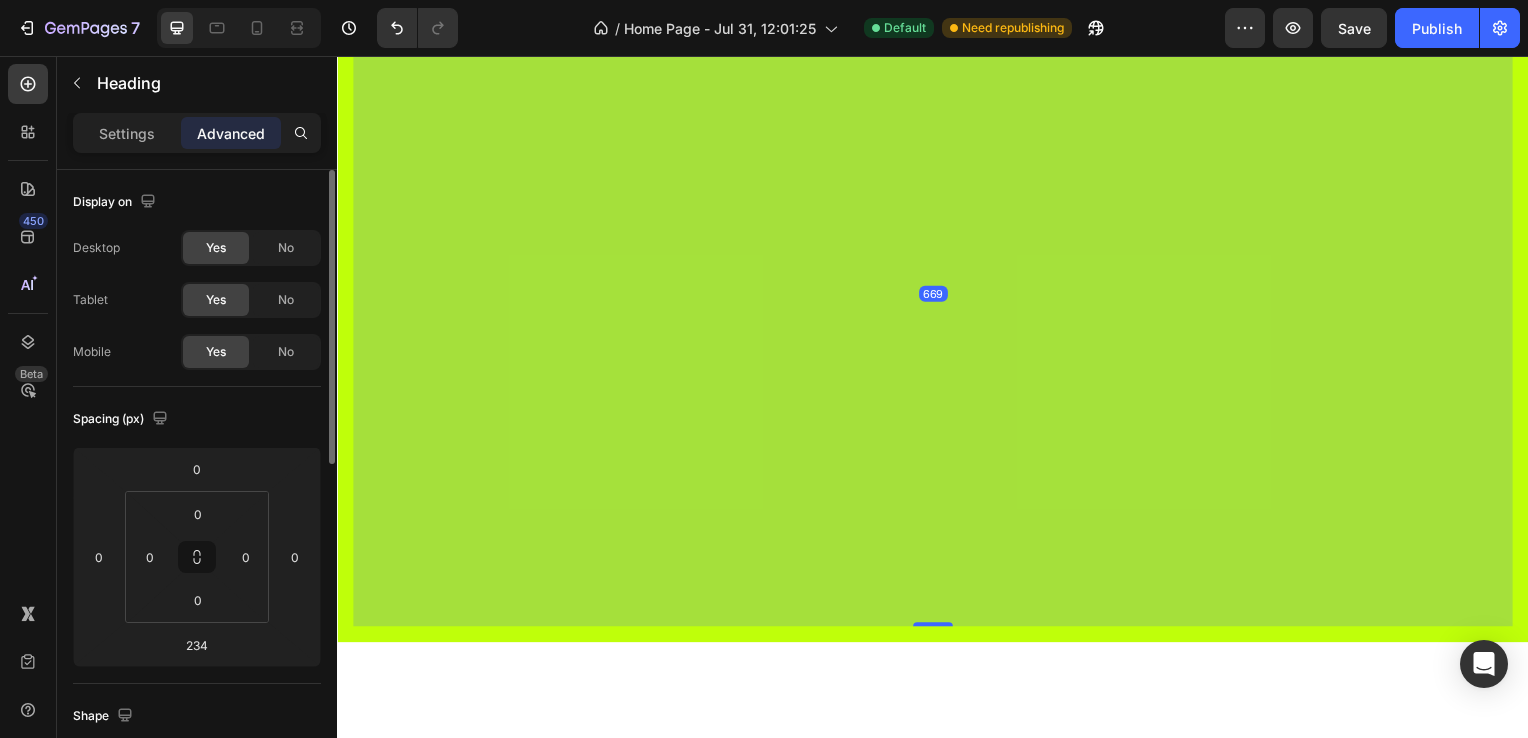 drag, startPoint x: 932, startPoint y: 184, endPoint x: 924, endPoint y: 662, distance: 478.06696 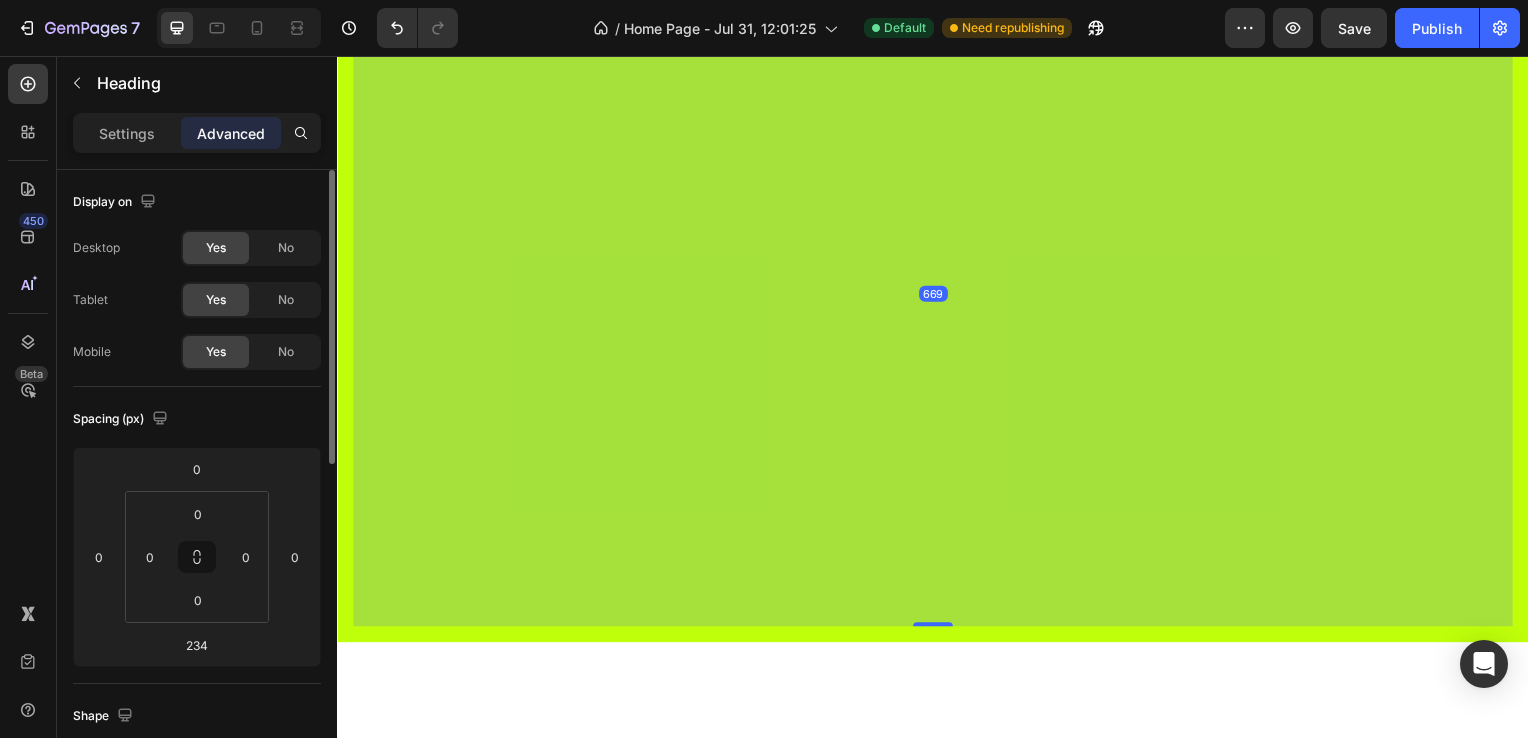 click at bounding box center [937, 629] 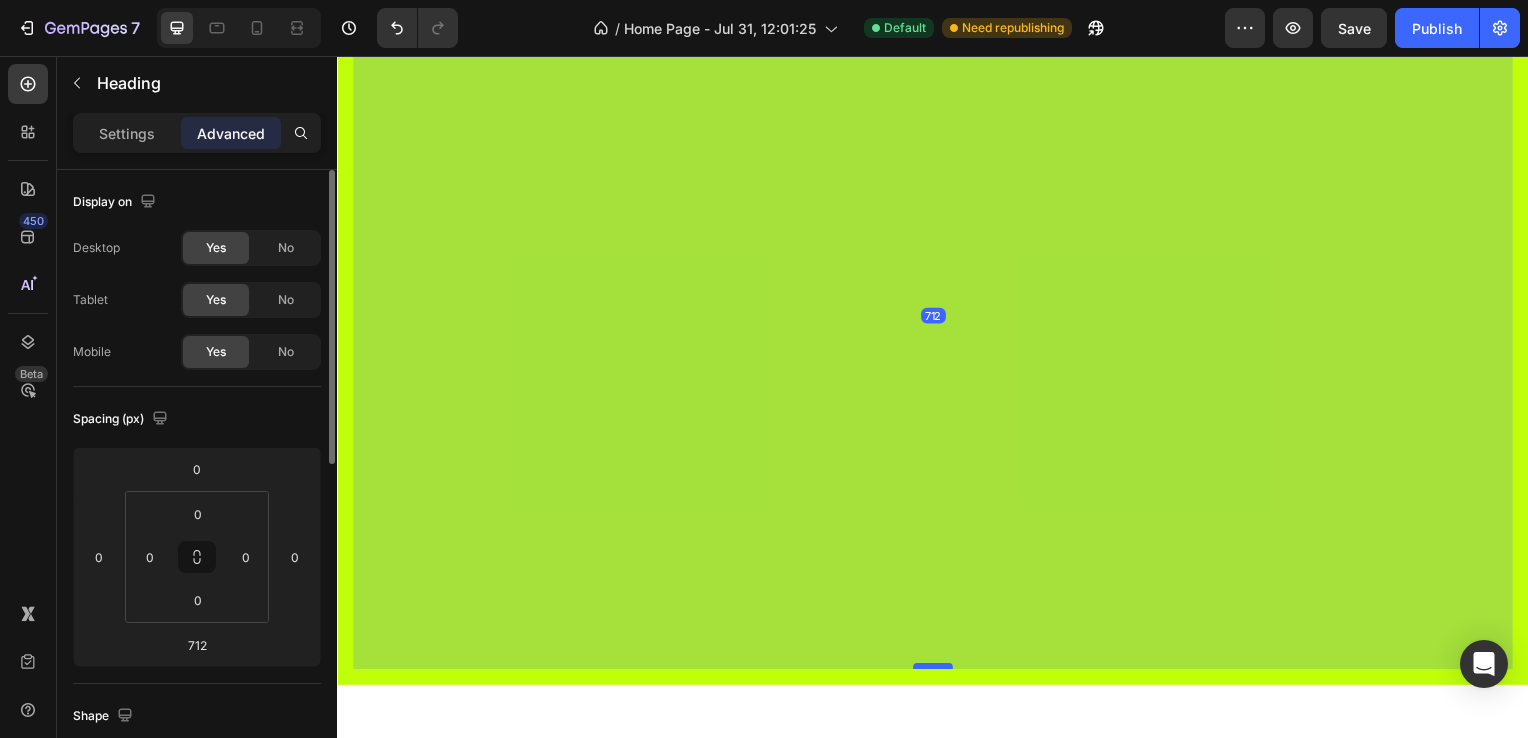 scroll, scrollTop: 1224, scrollLeft: 0, axis: vertical 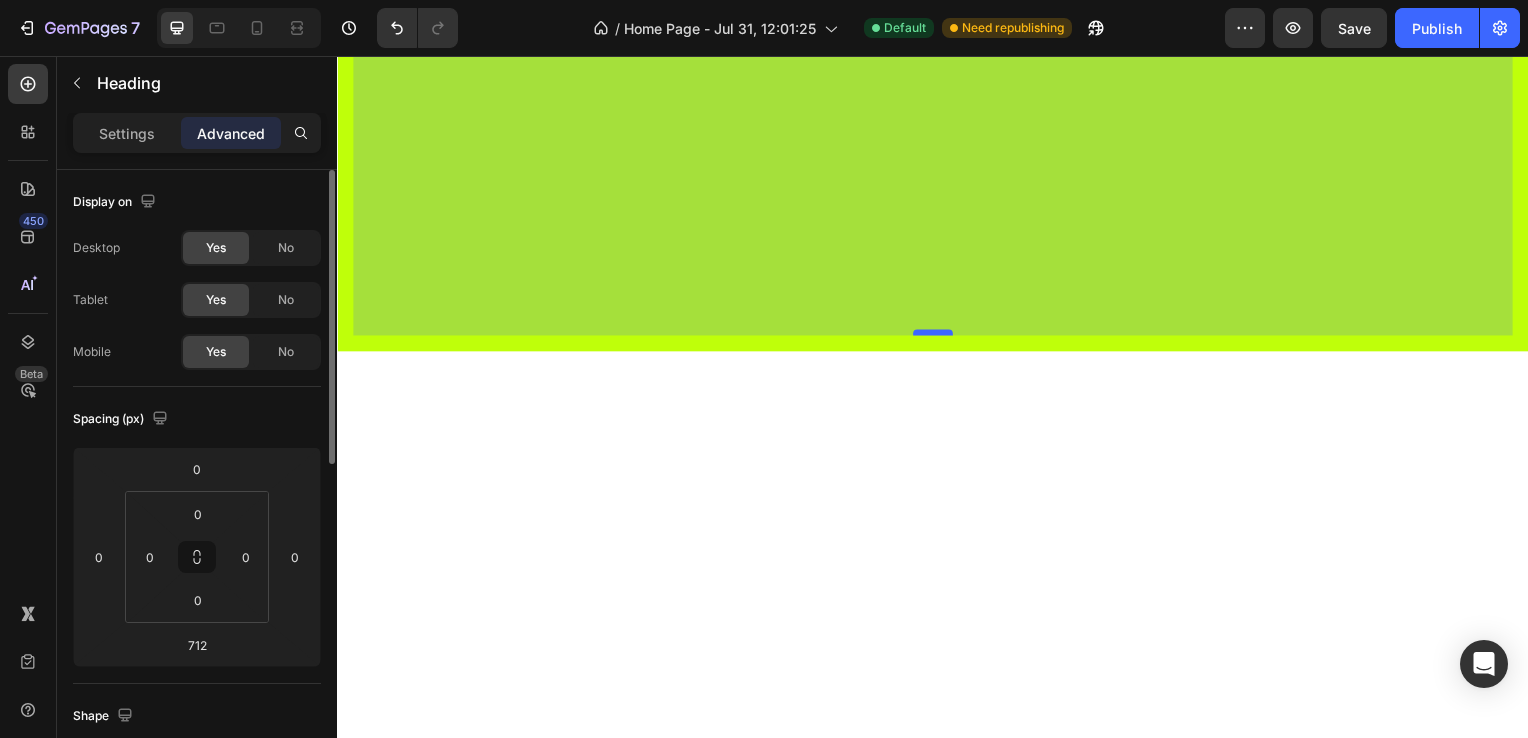 drag, startPoint x: 934, startPoint y: 361, endPoint x: 943, endPoint y: 324, distance: 38.078865 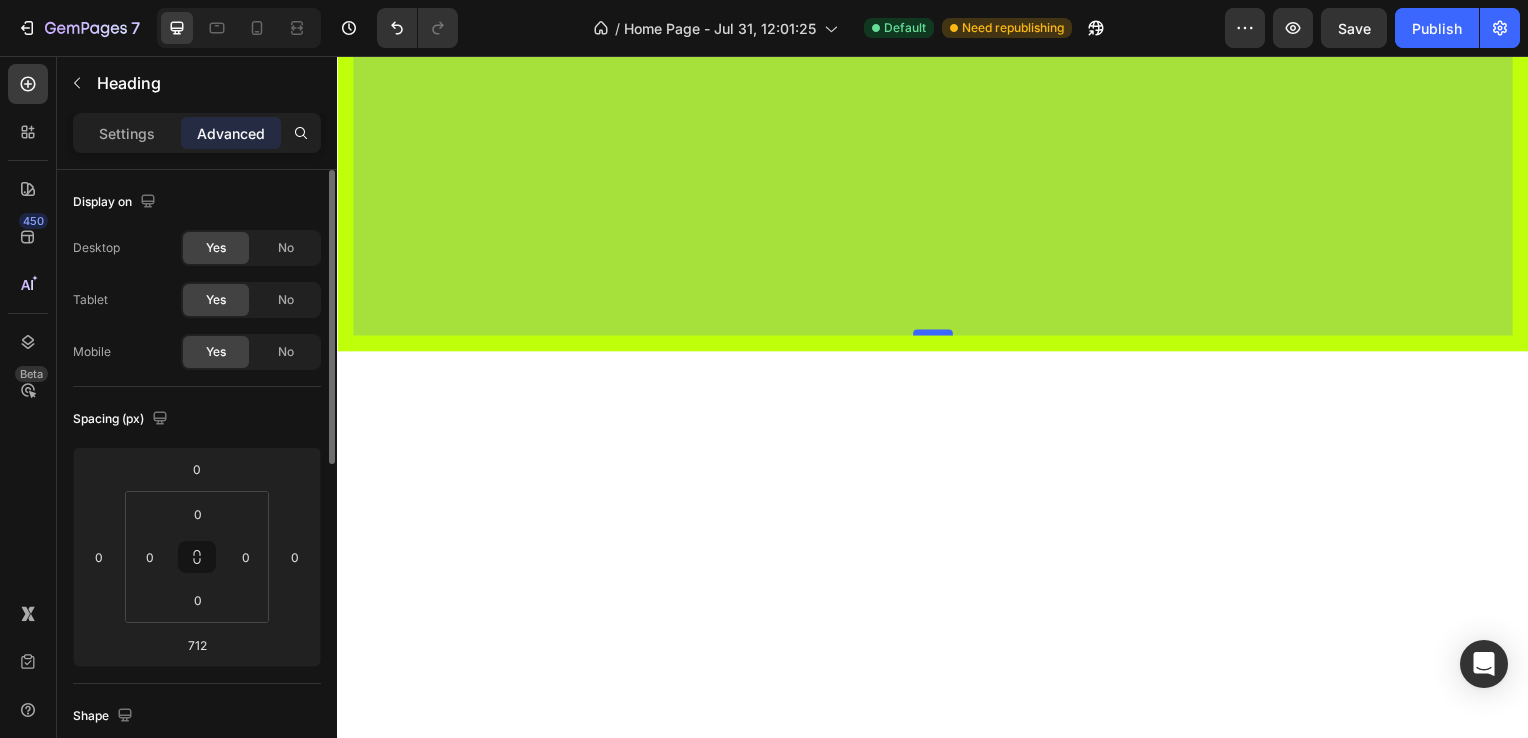 click at bounding box center [937, 335] 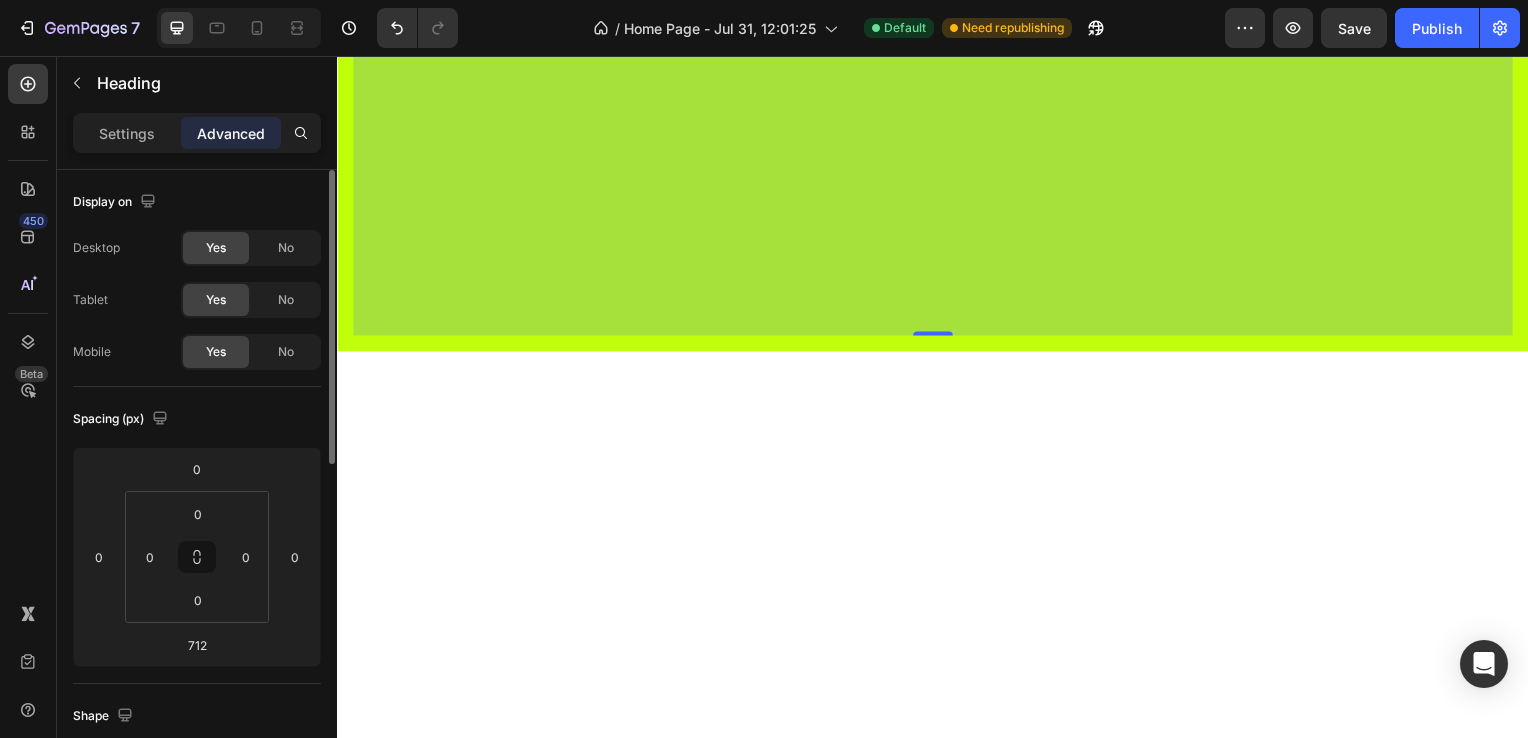 type on "675" 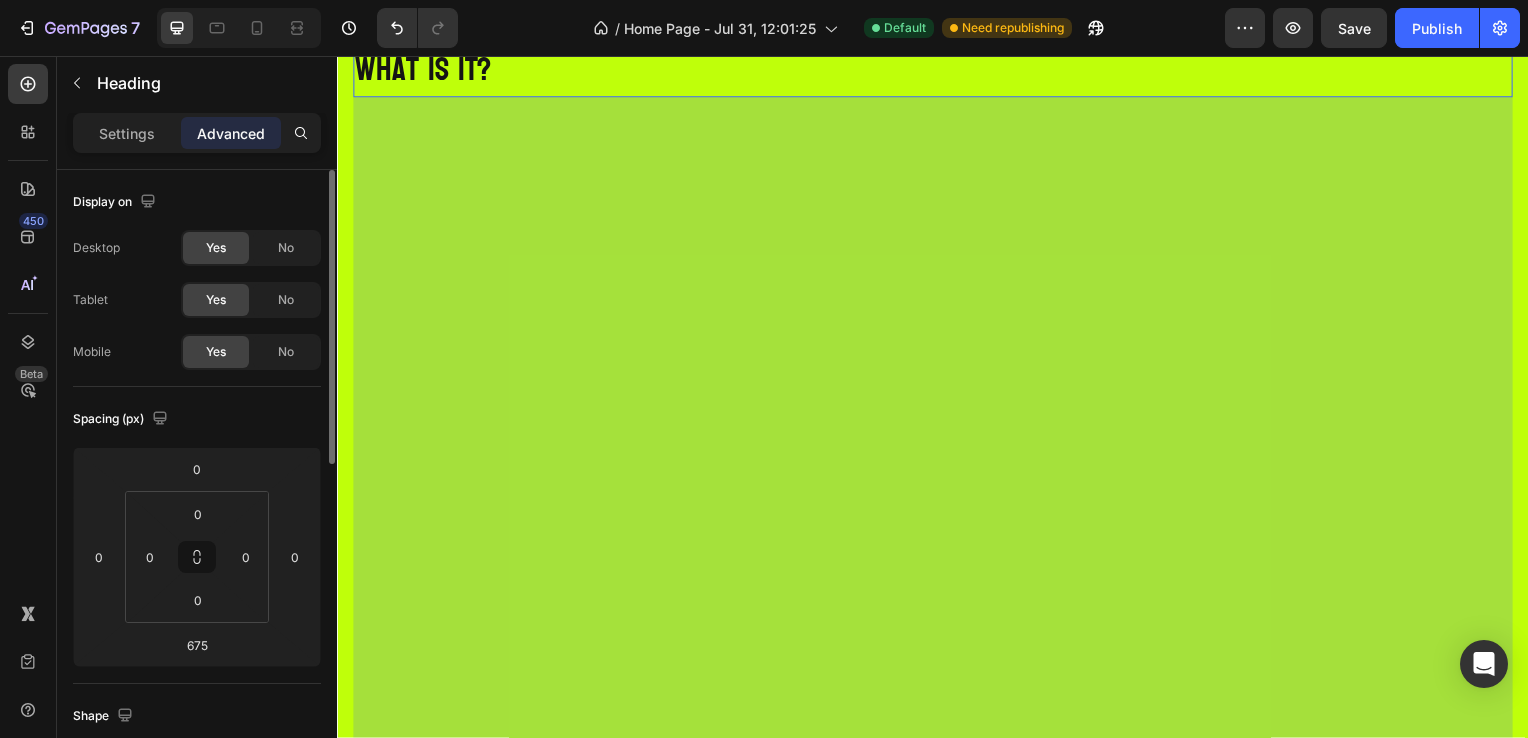 scroll, scrollTop: 824, scrollLeft: 0, axis: vertical 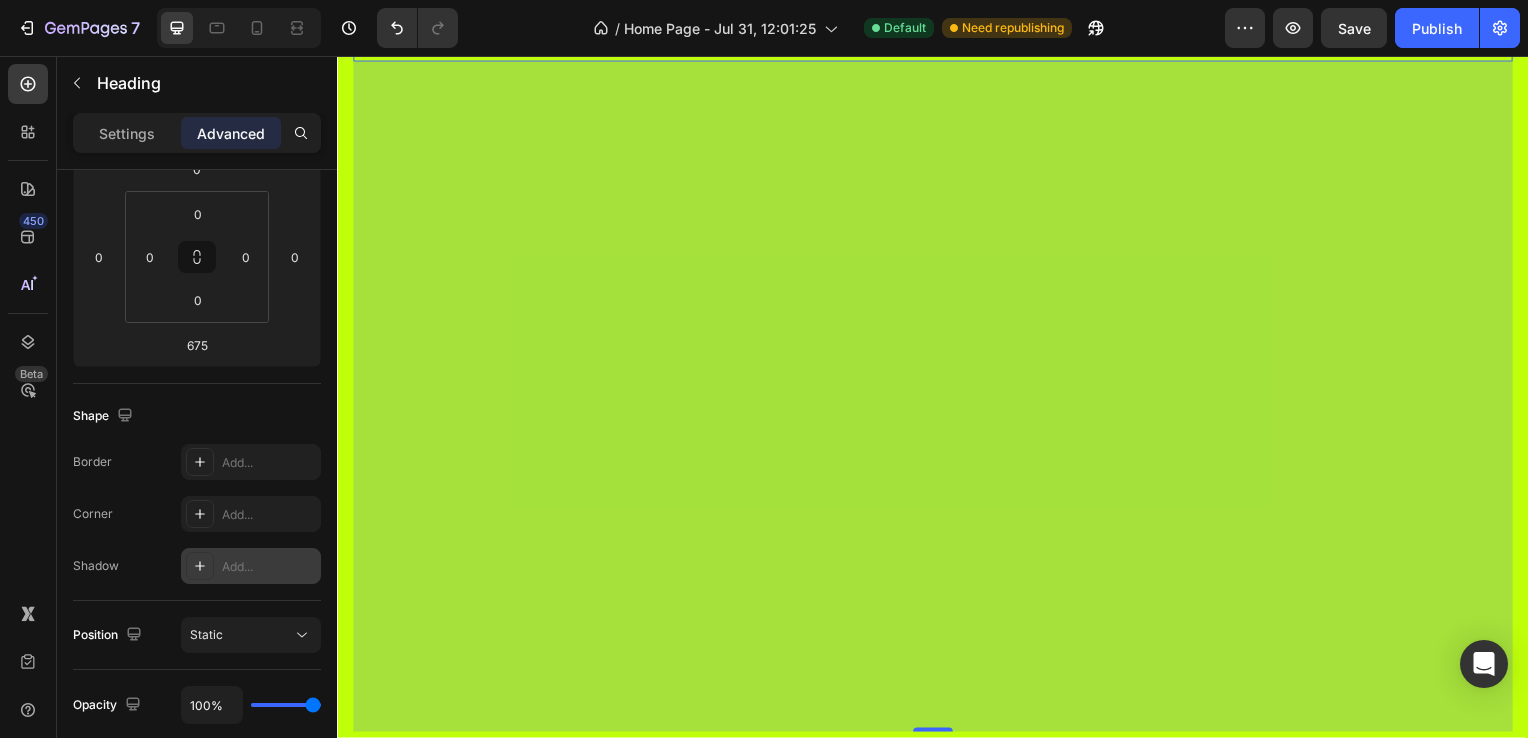 click 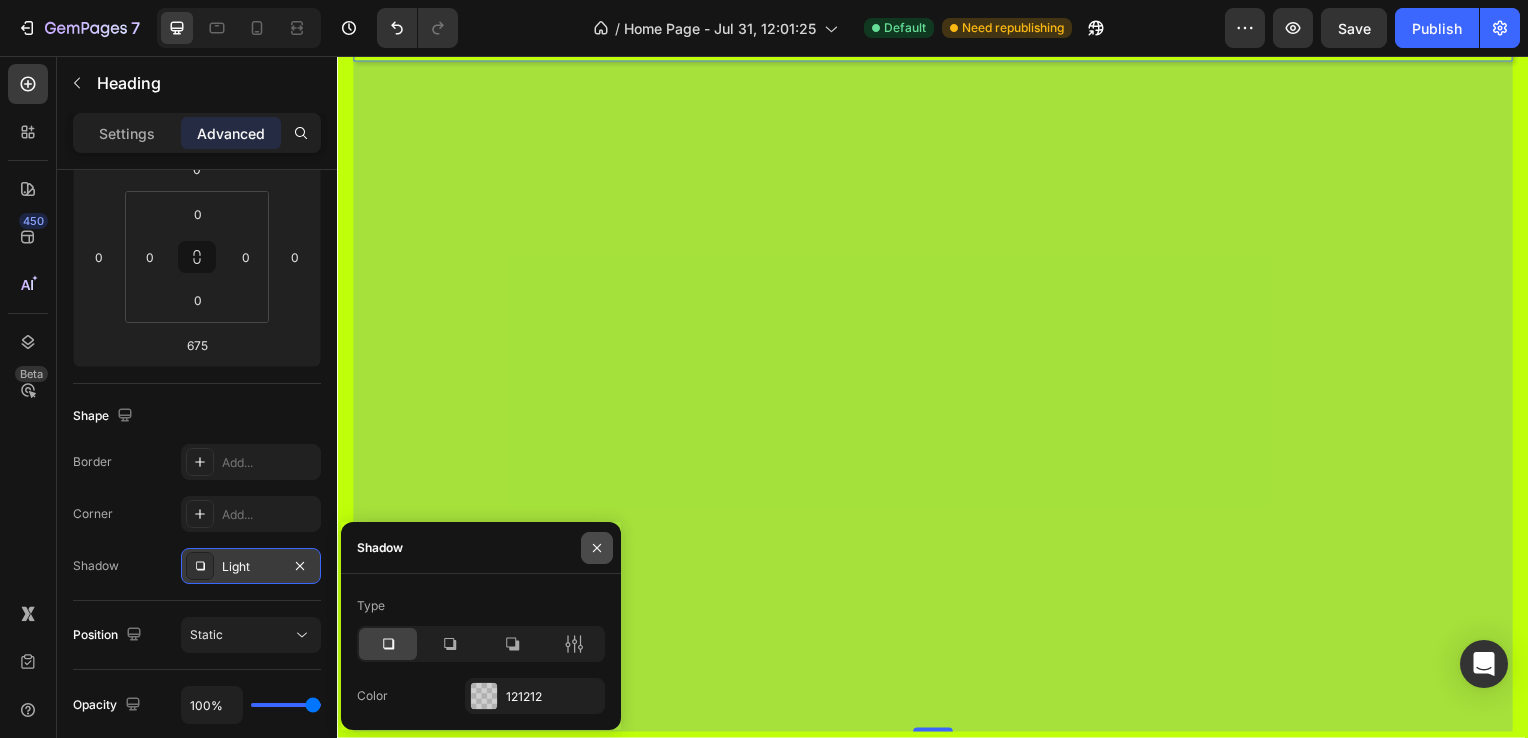 click 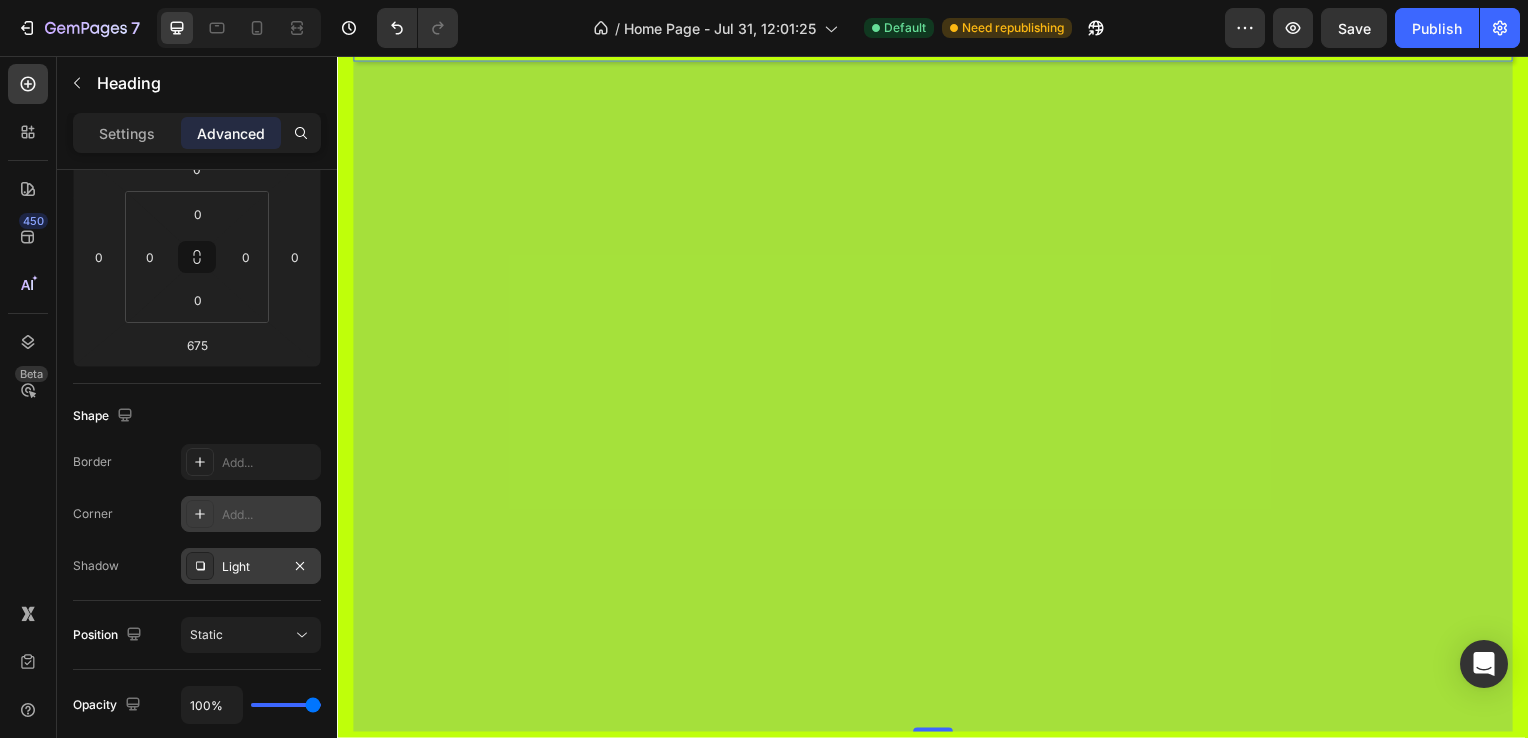 click on "Add..." at bounding box center [269, 515] 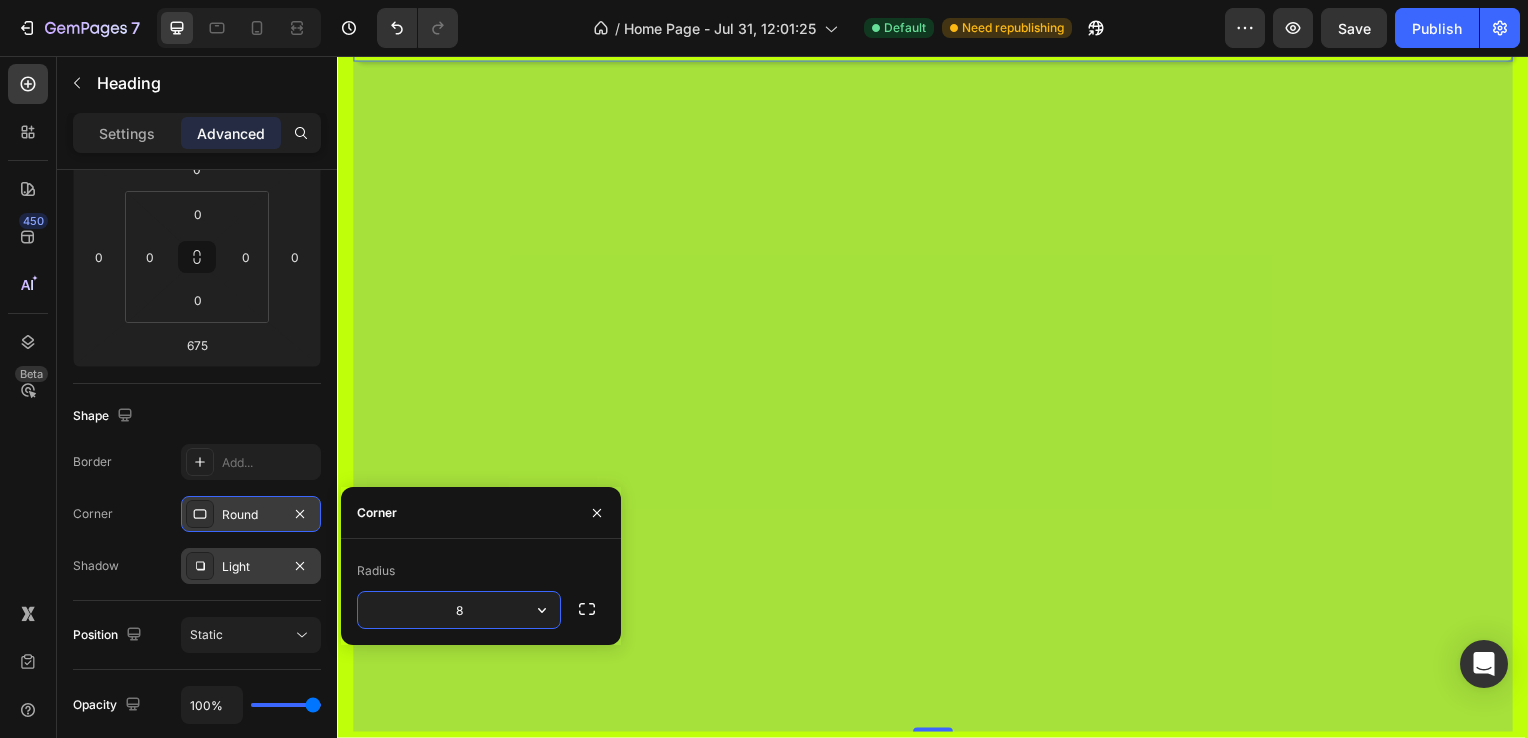 click on "Border Add... Corner Round Shadow Light" at bounding box center (197, 514) 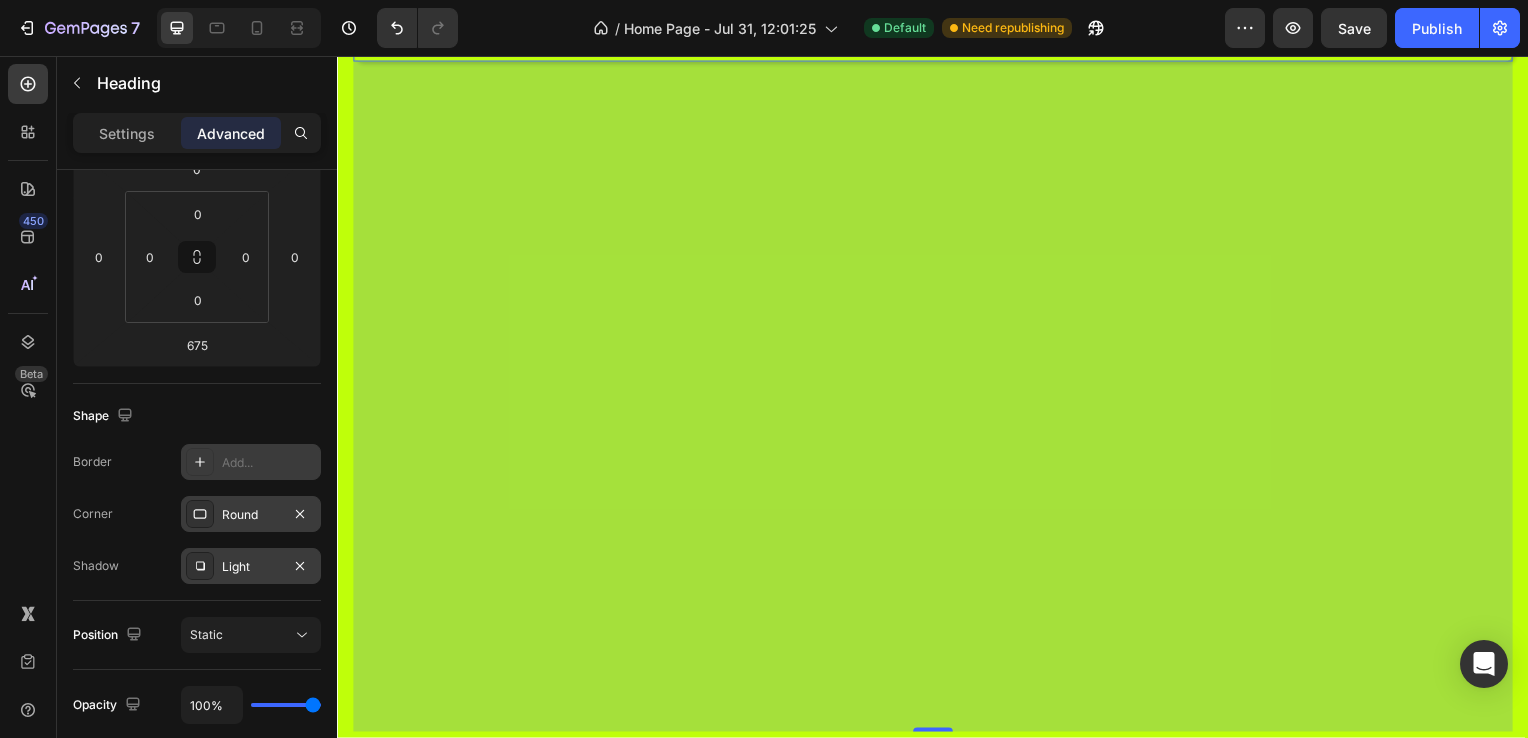 click on "Add..." at bounding box center (251, 462) 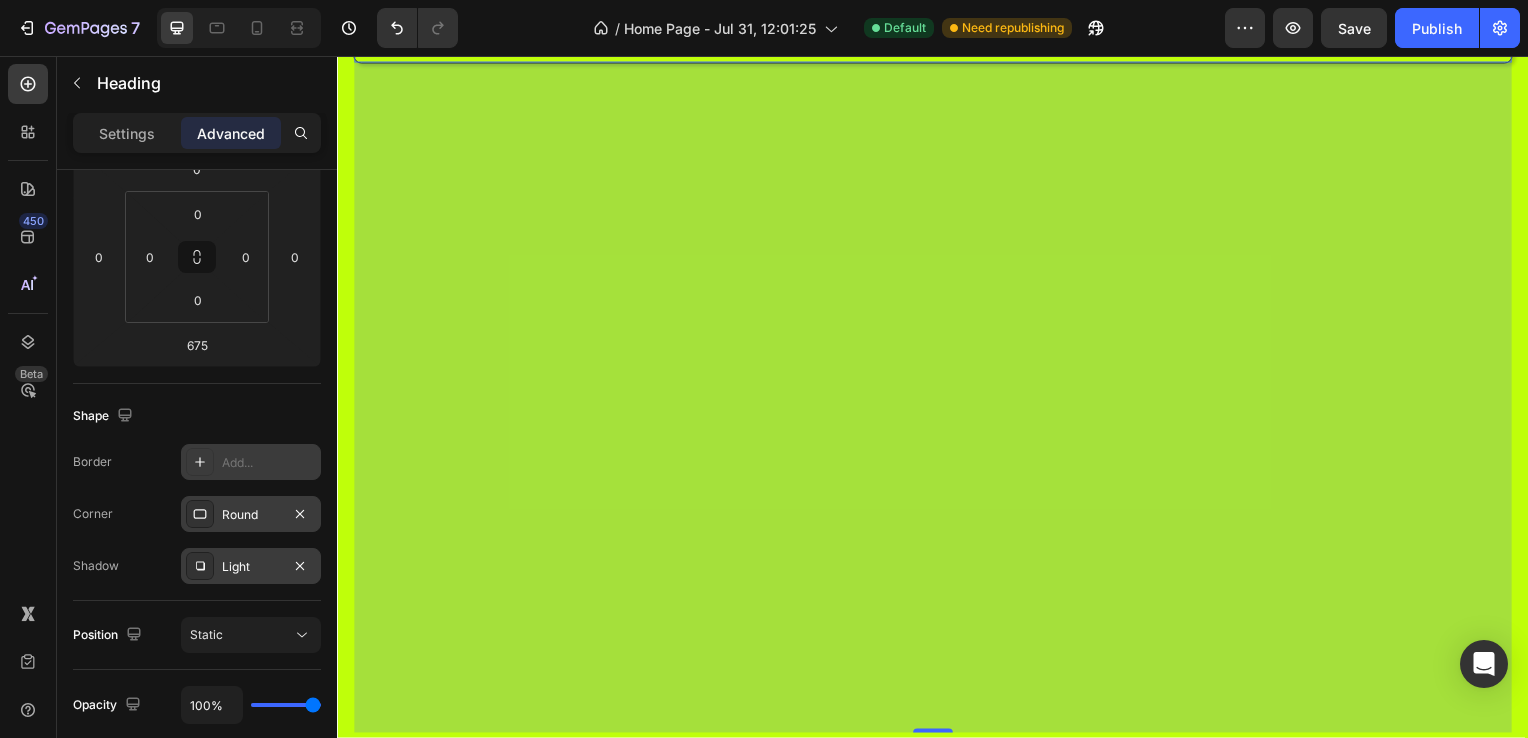 scroll, scrollTop: 824, scrollLeft: 0, axis: vertical 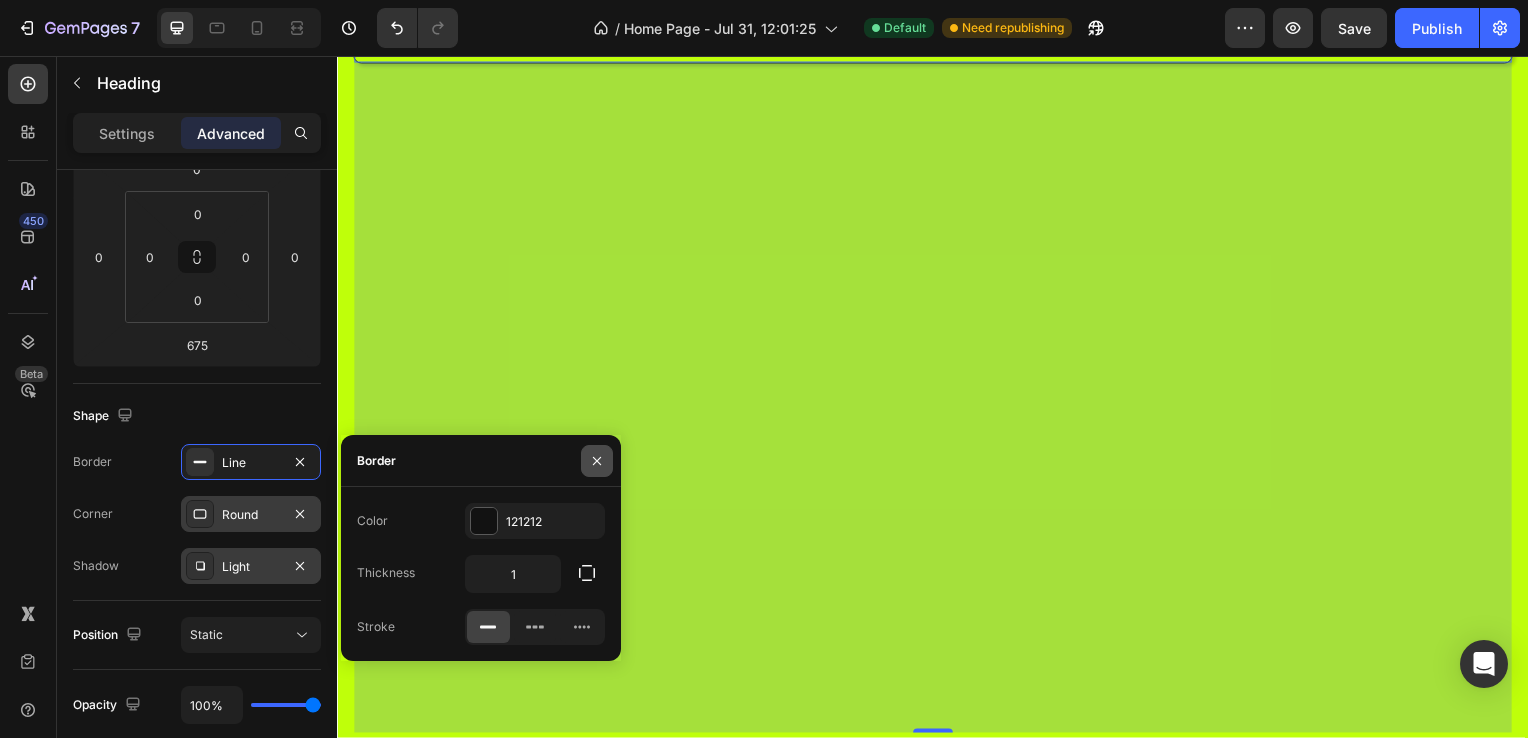 click 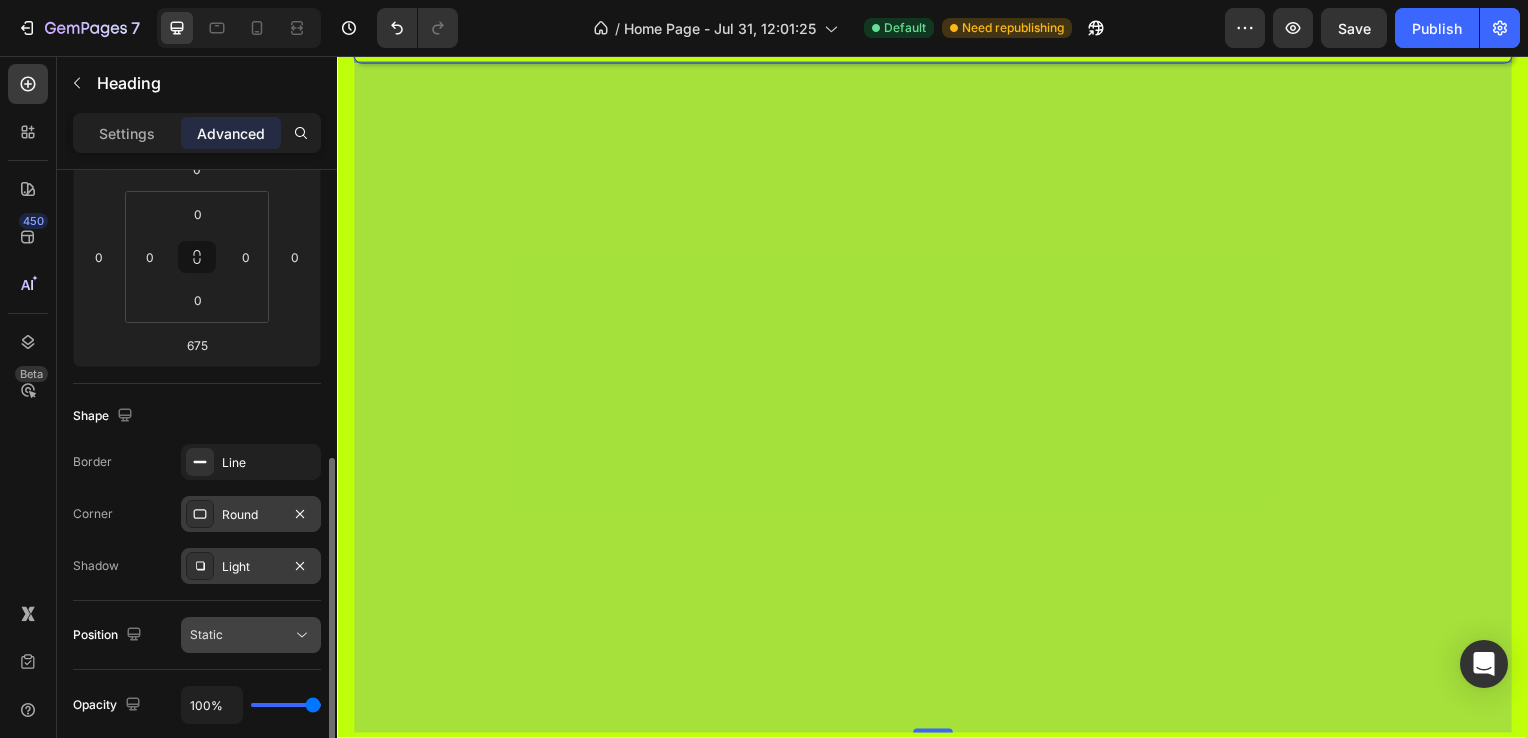 scroll, scrollTop: 400, scrollLeft: 0, axis: vertical 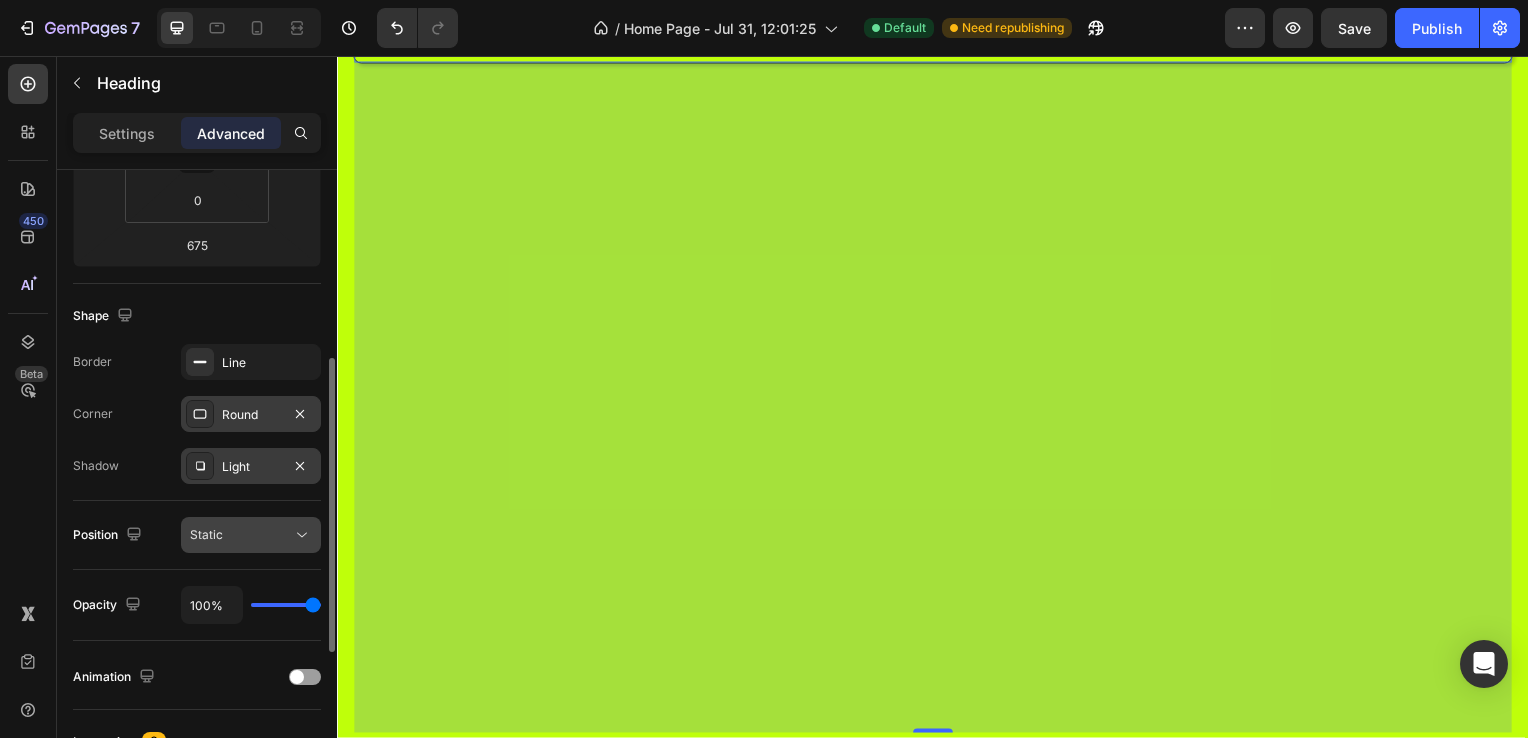click on "Static" 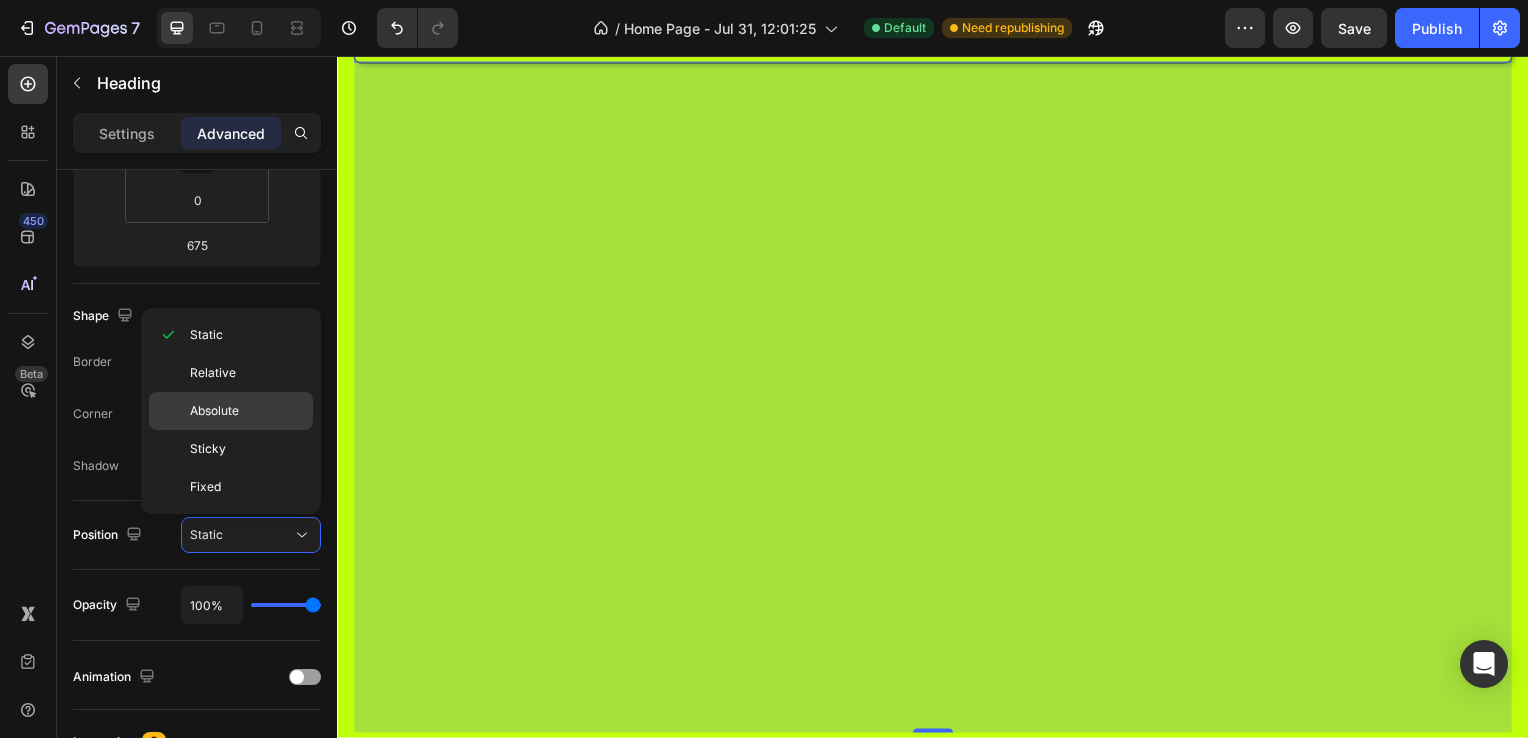 scroll, scrollTop: 500, scrollLeft: 0, axis: vertical 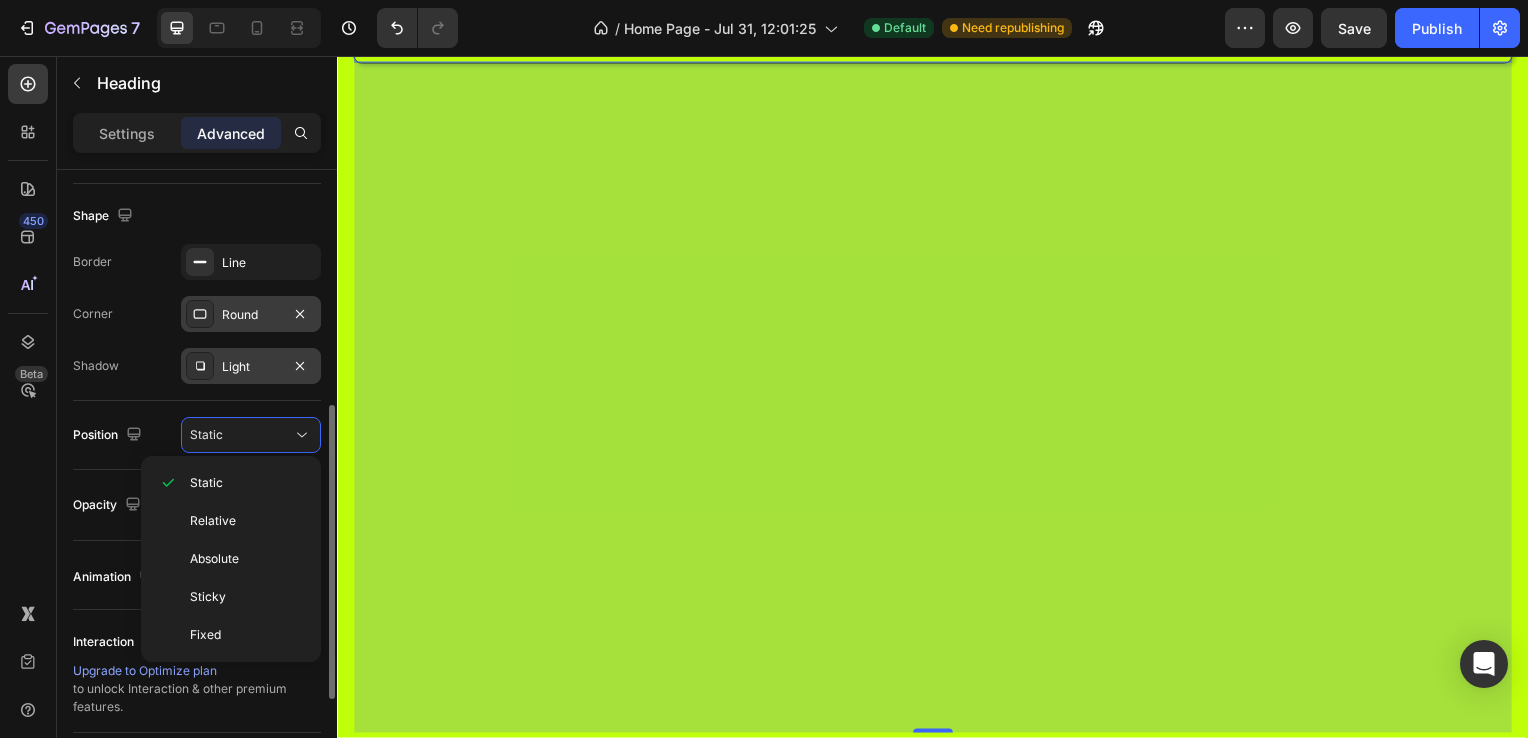 click on "Opacity 100%" 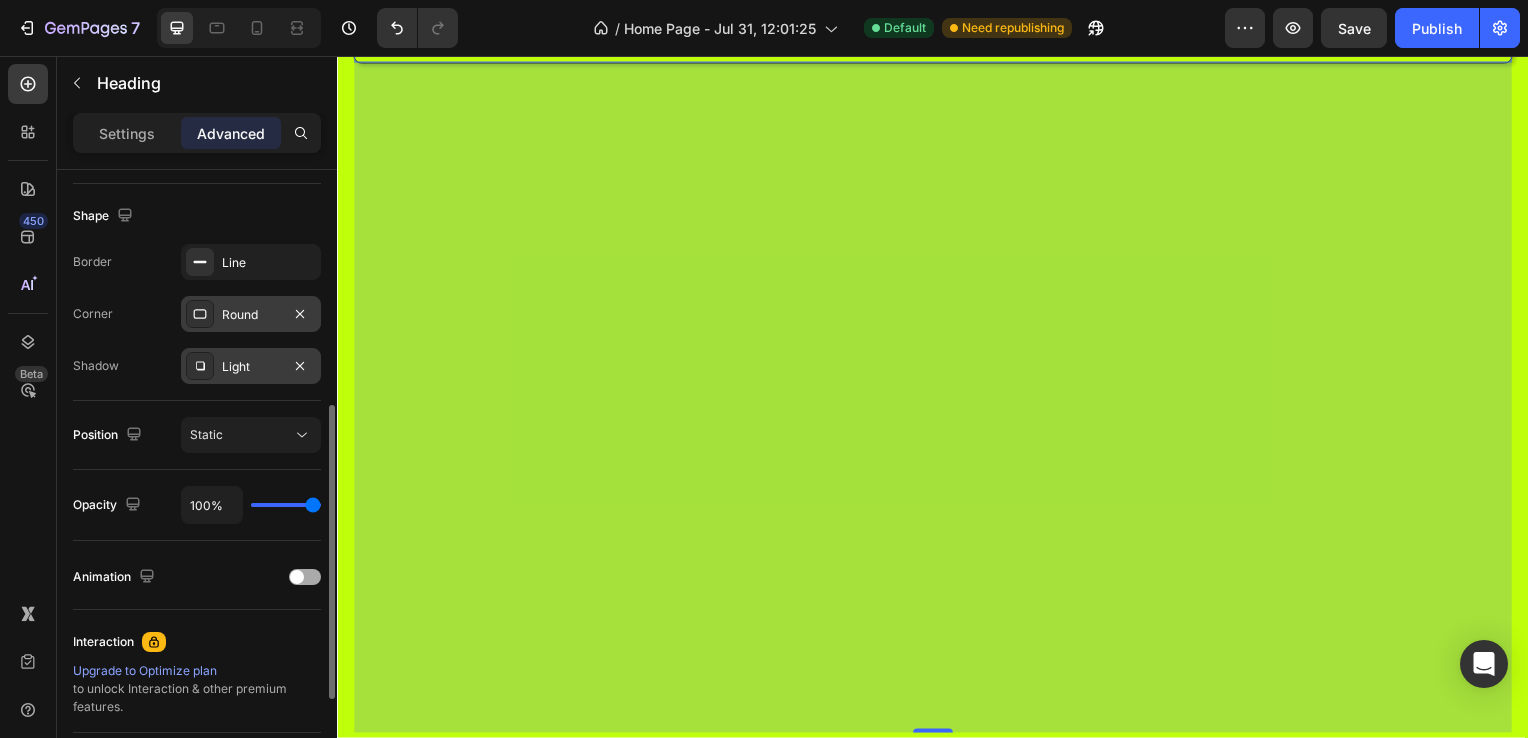 click at bounding box center (297, 577) 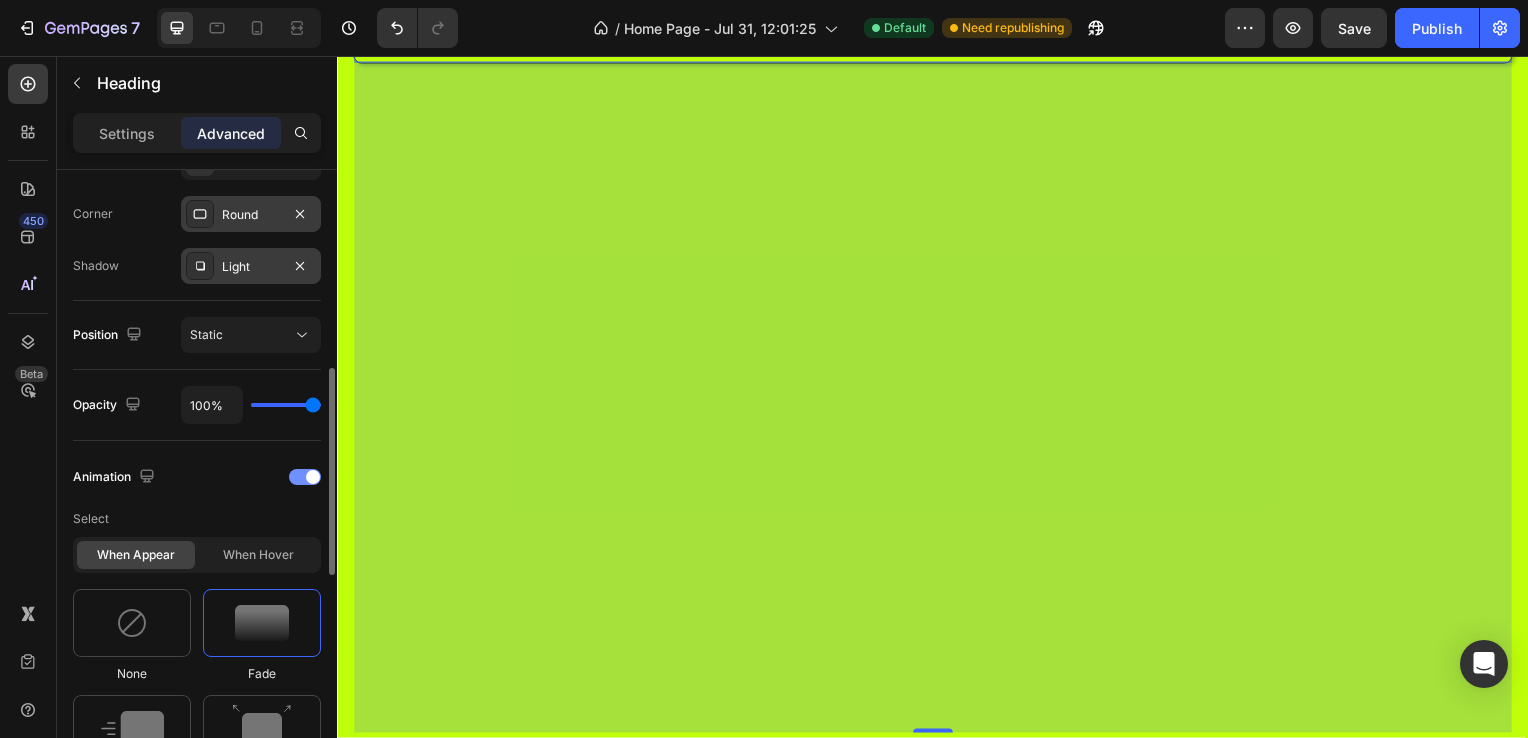 scroll, scrollTop: 700, scrollLeft: 0, axis: vertical 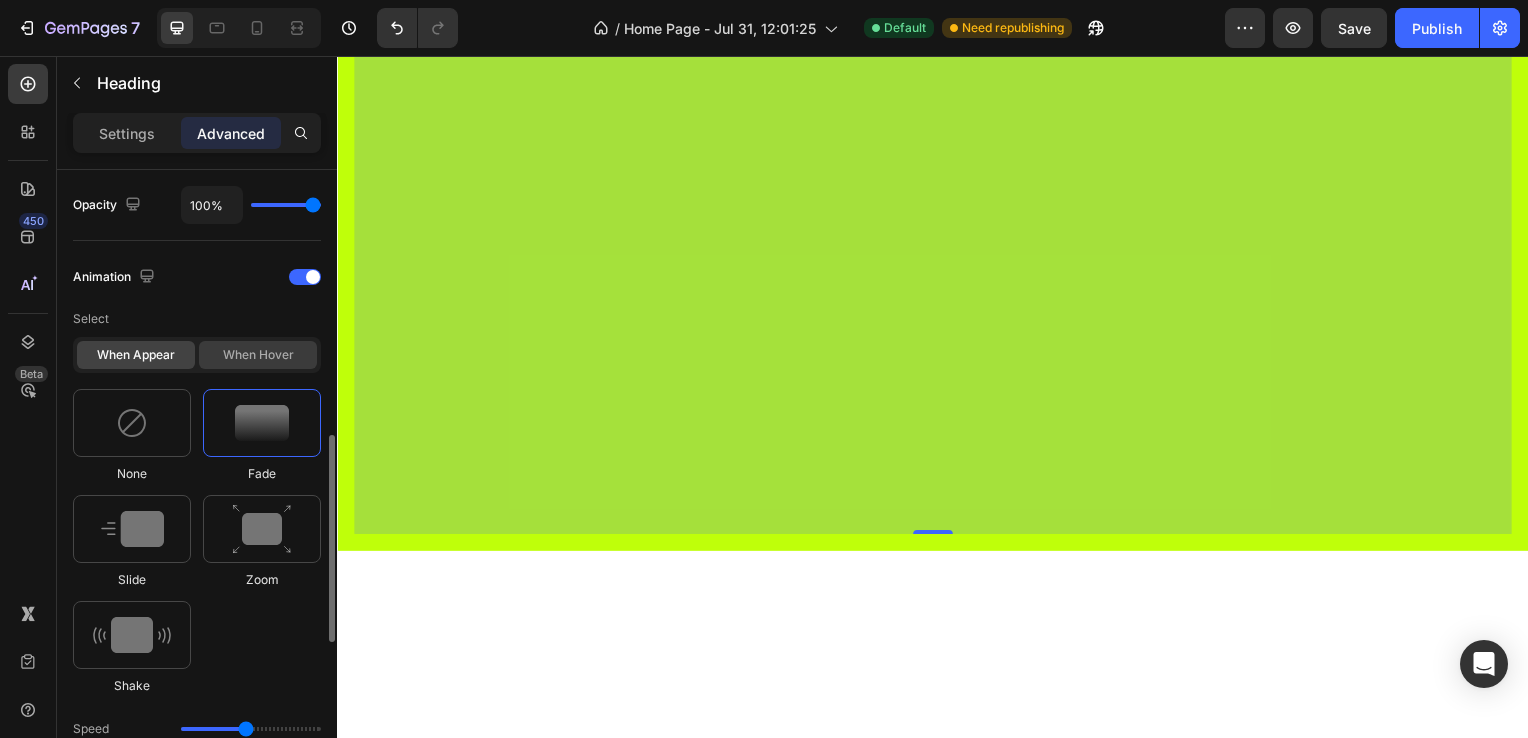 click on "When hover" 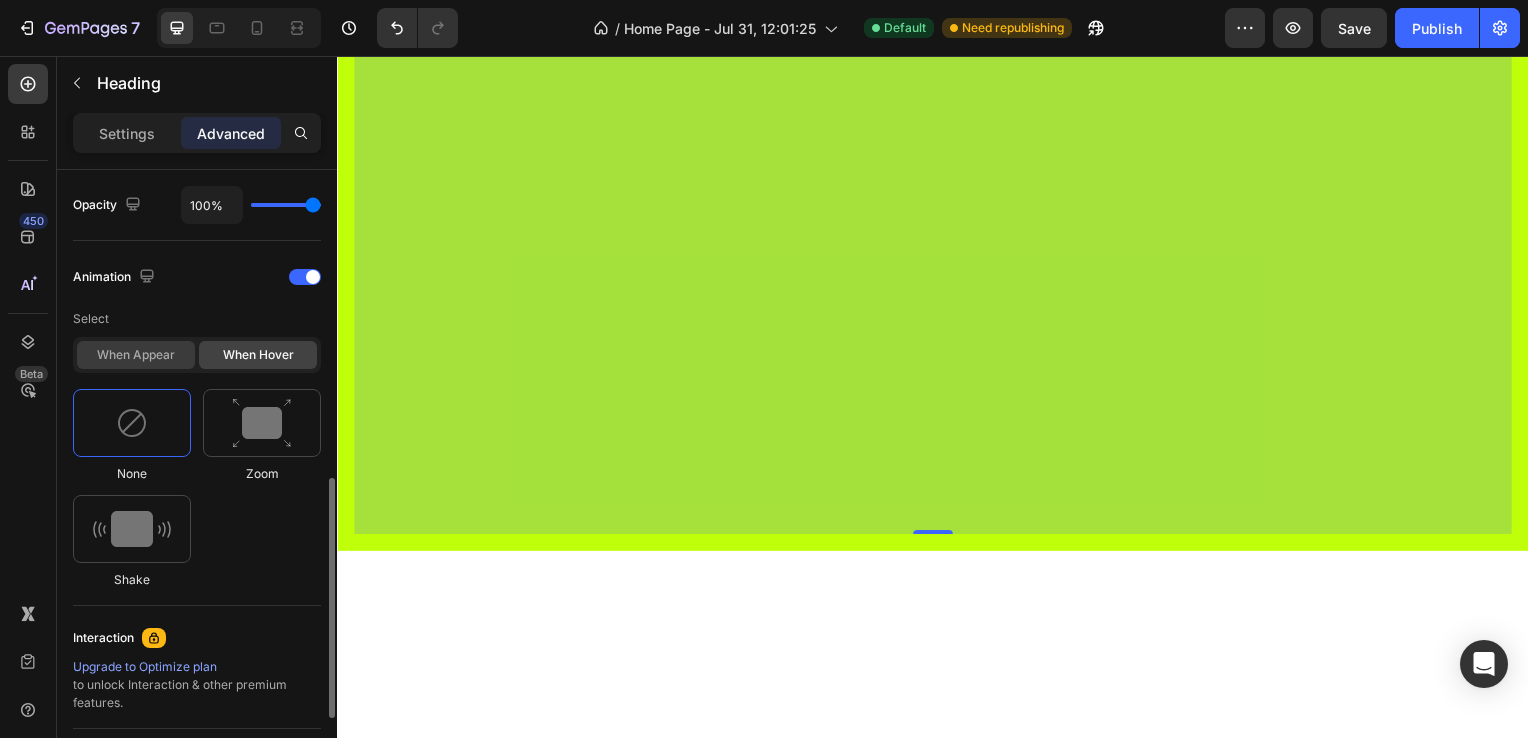 click on "When appear" 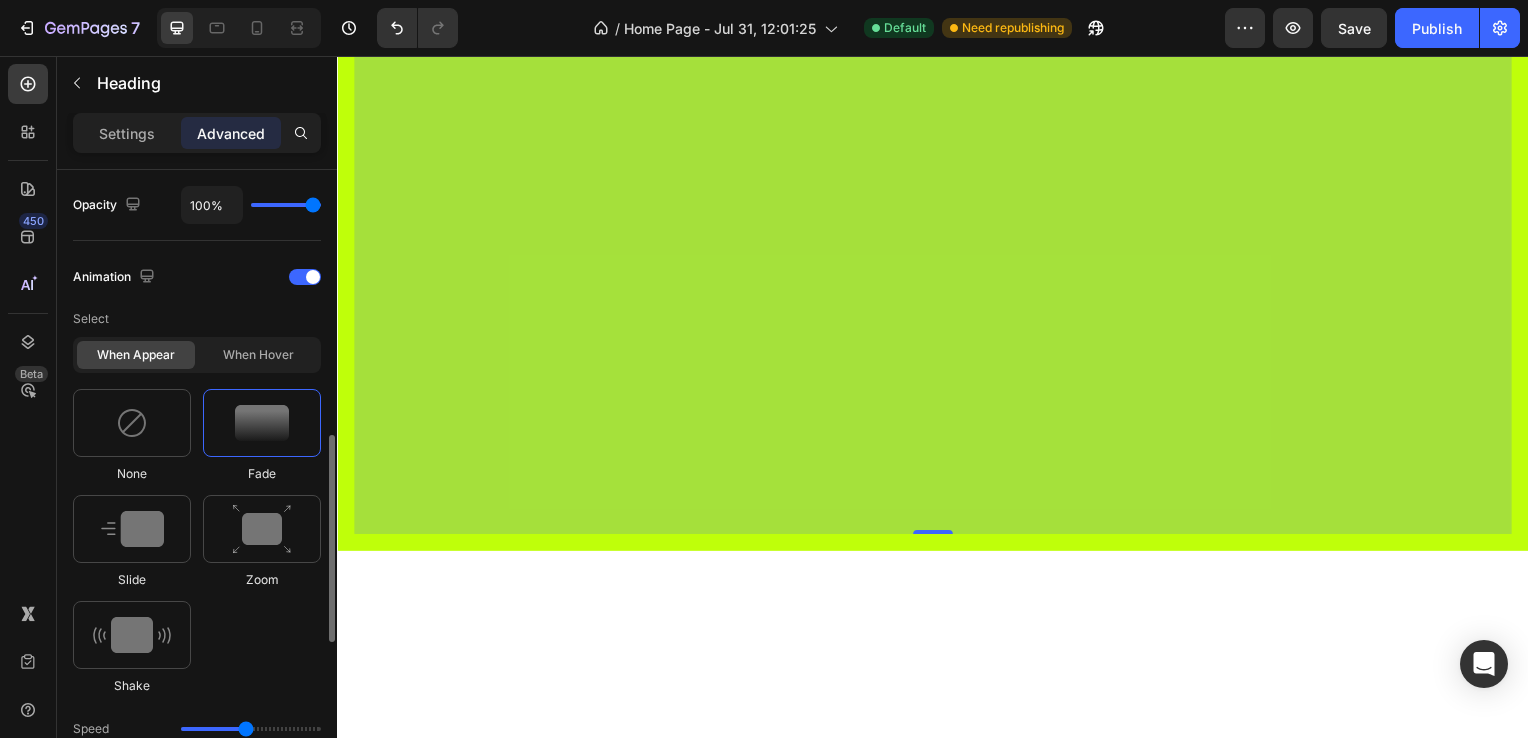 click at bounding box center [262, 423] 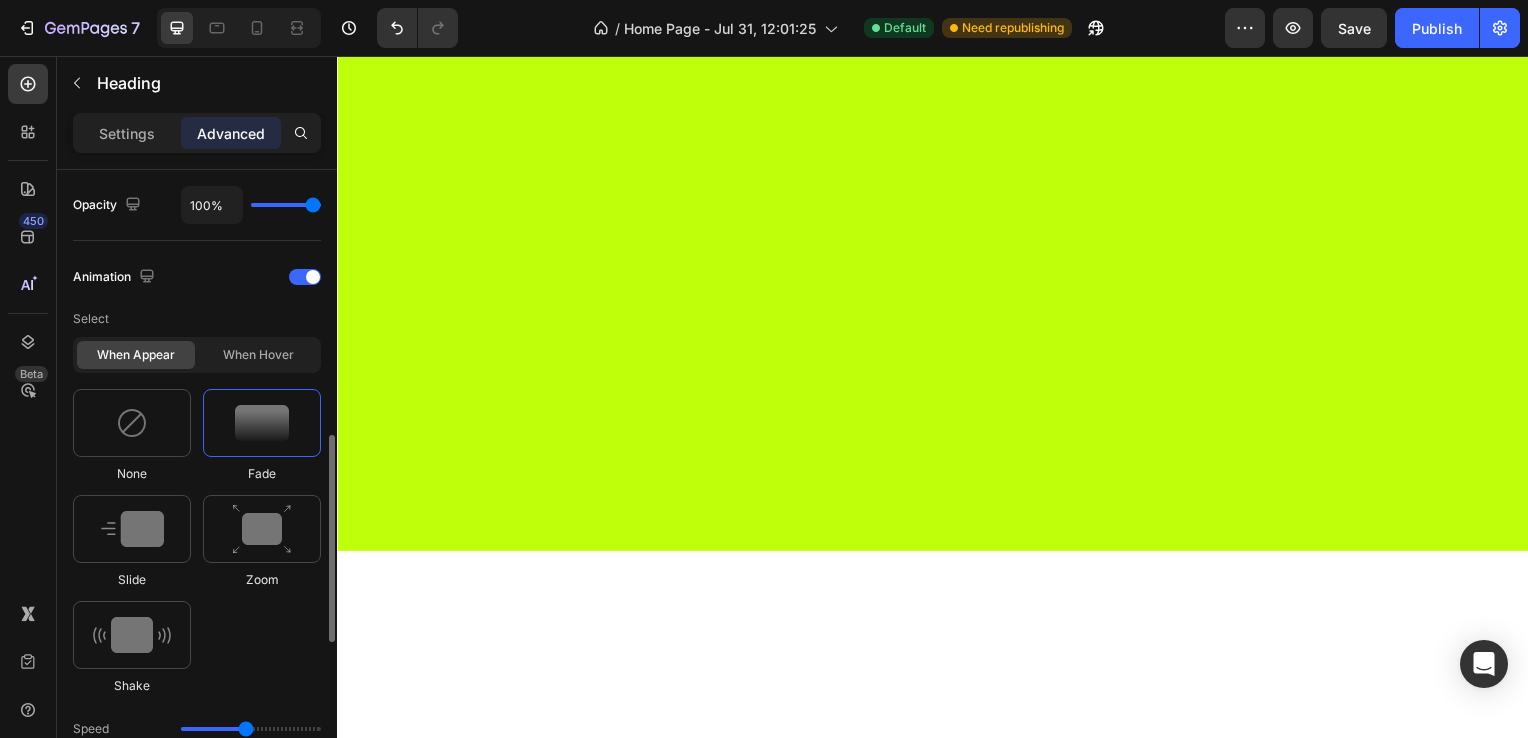 click at bounding box center [262, 423] 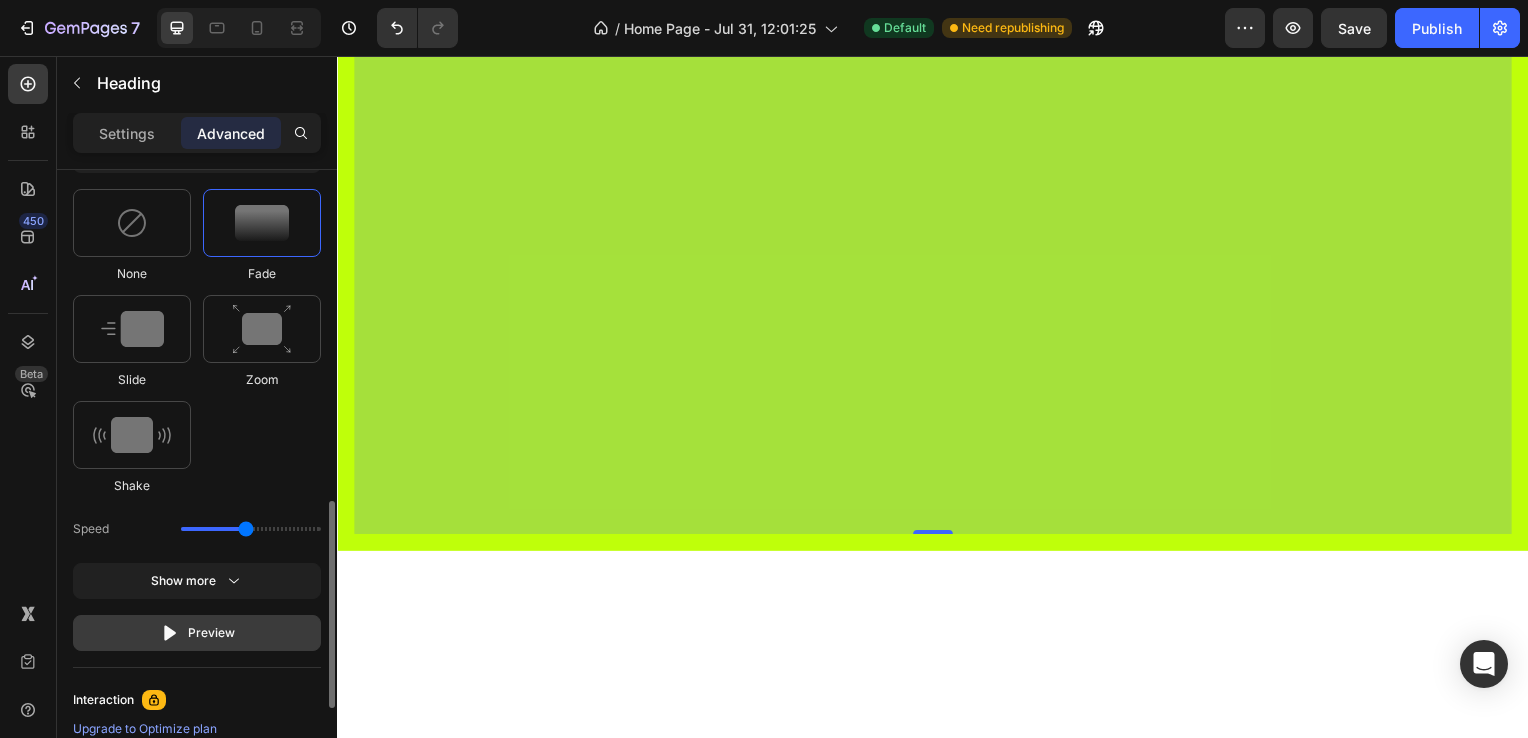 click on "Preview" 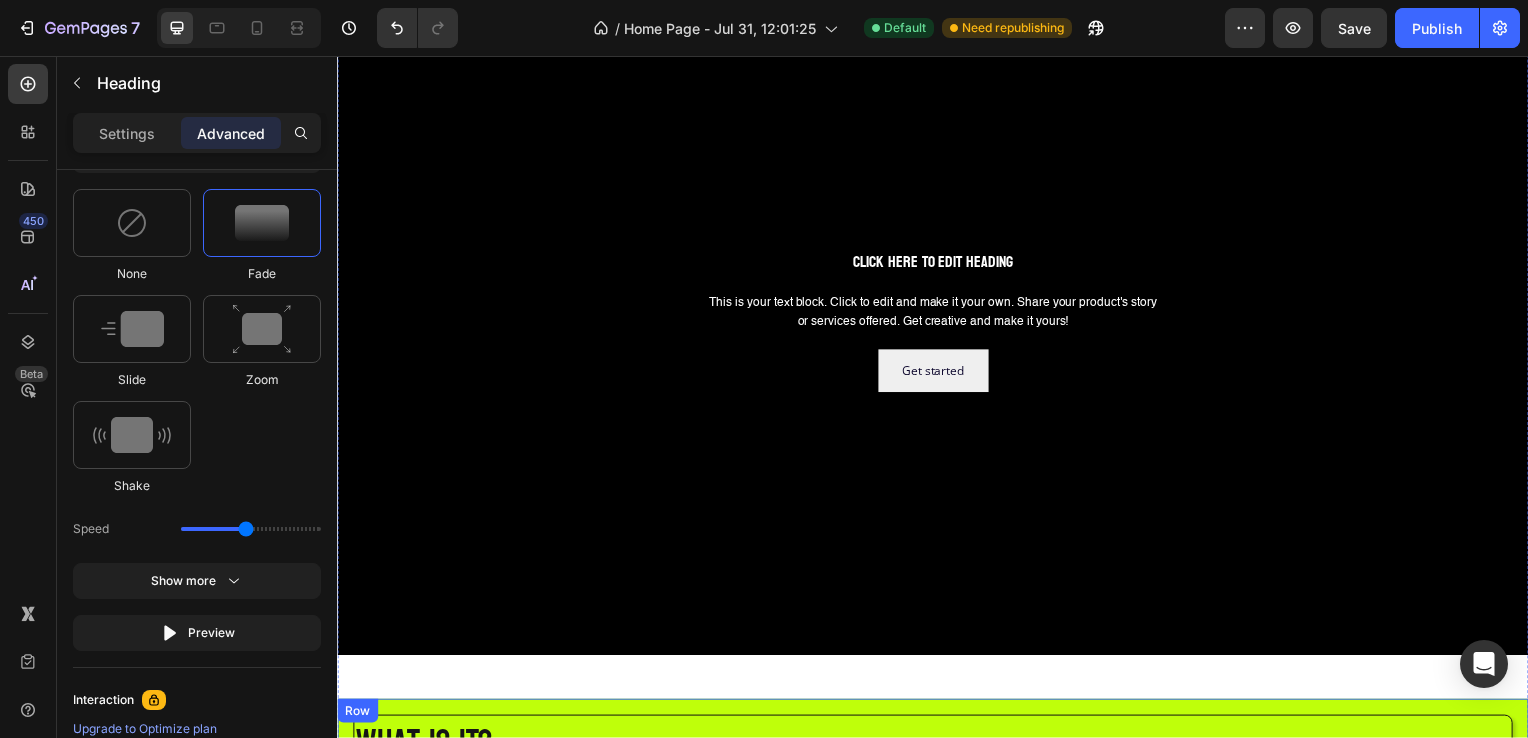 scroll, scrollTop: 0, scrollLeft: 0, axis: both 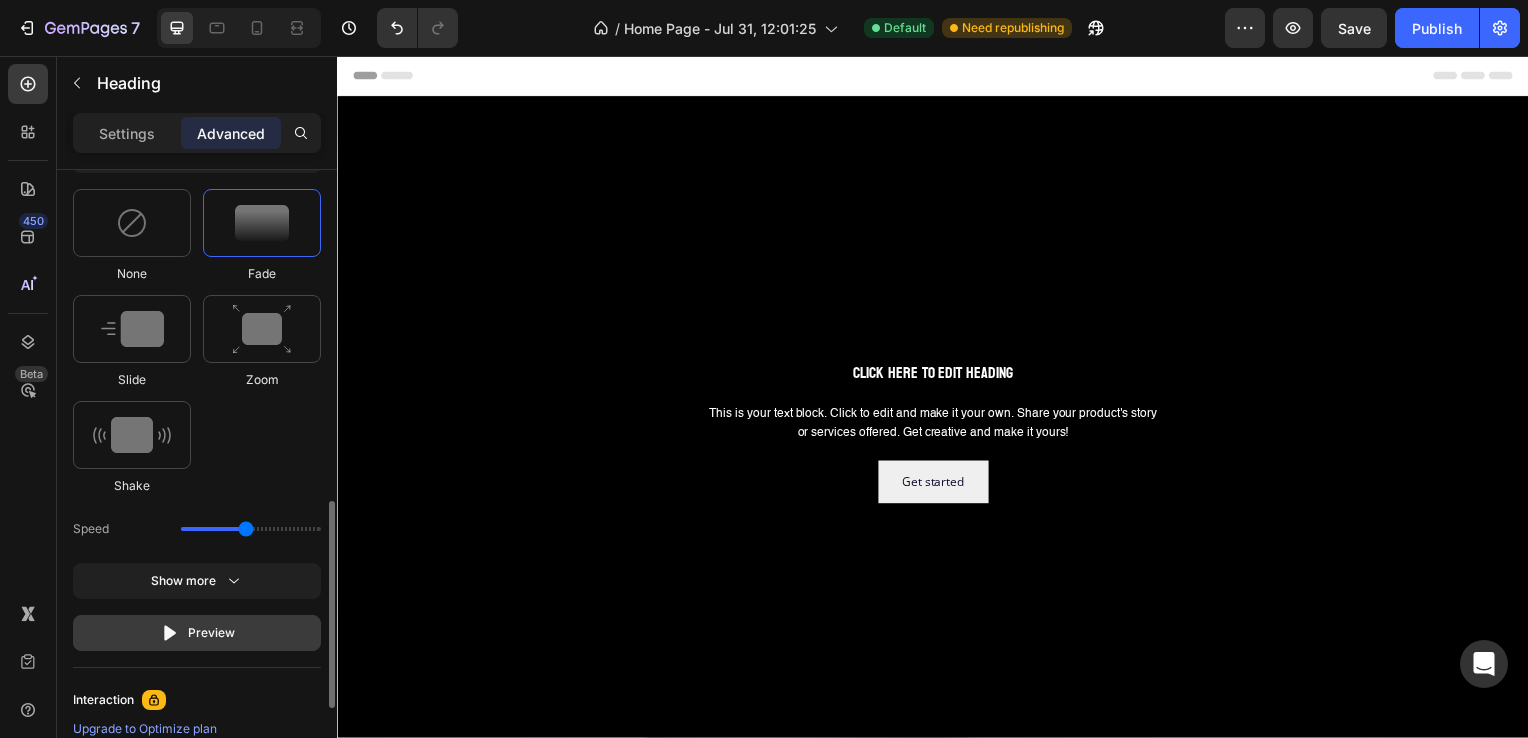 click on "Preview" at bounding box center (197, 633) 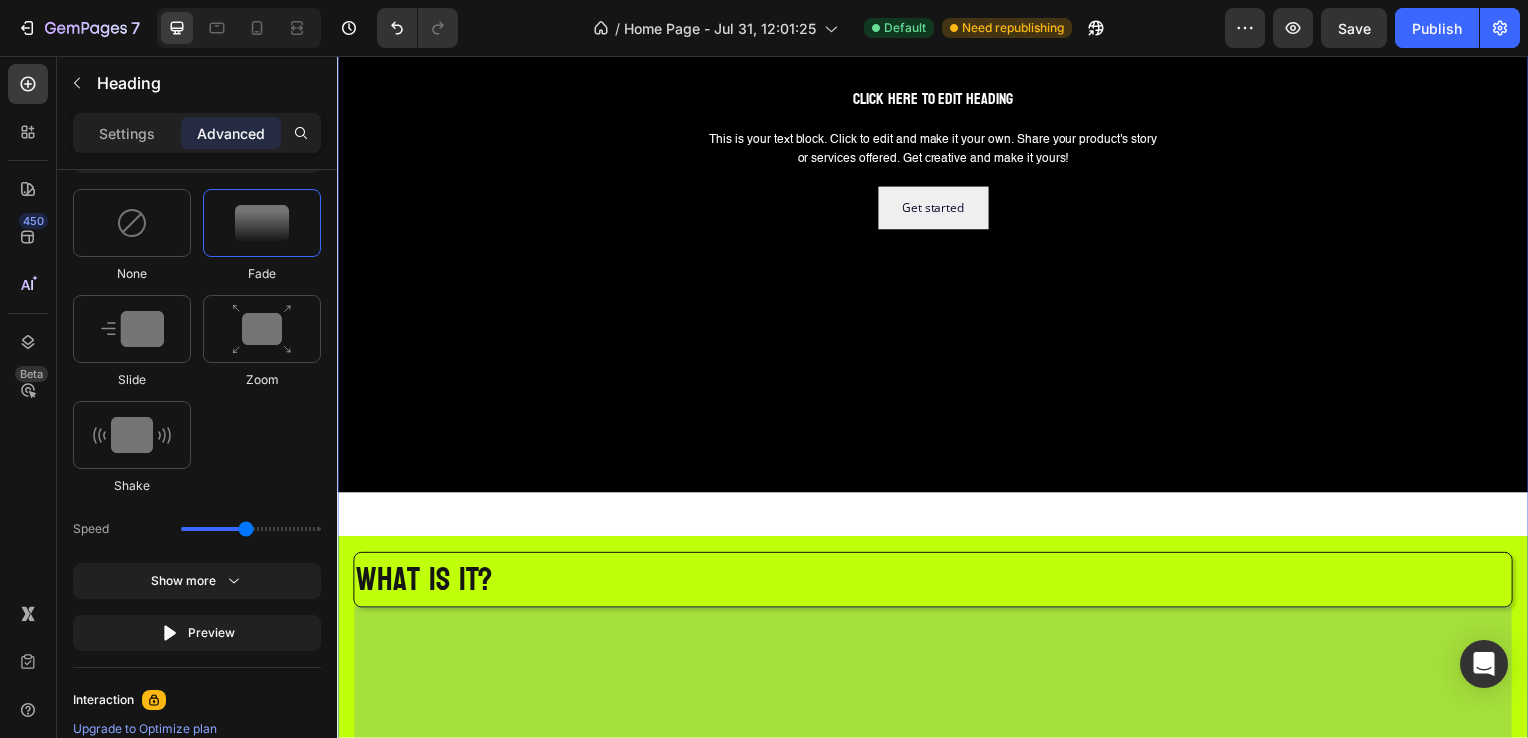 scroll, scrollTop: 200, scrollLeft: 0, axis: vertical 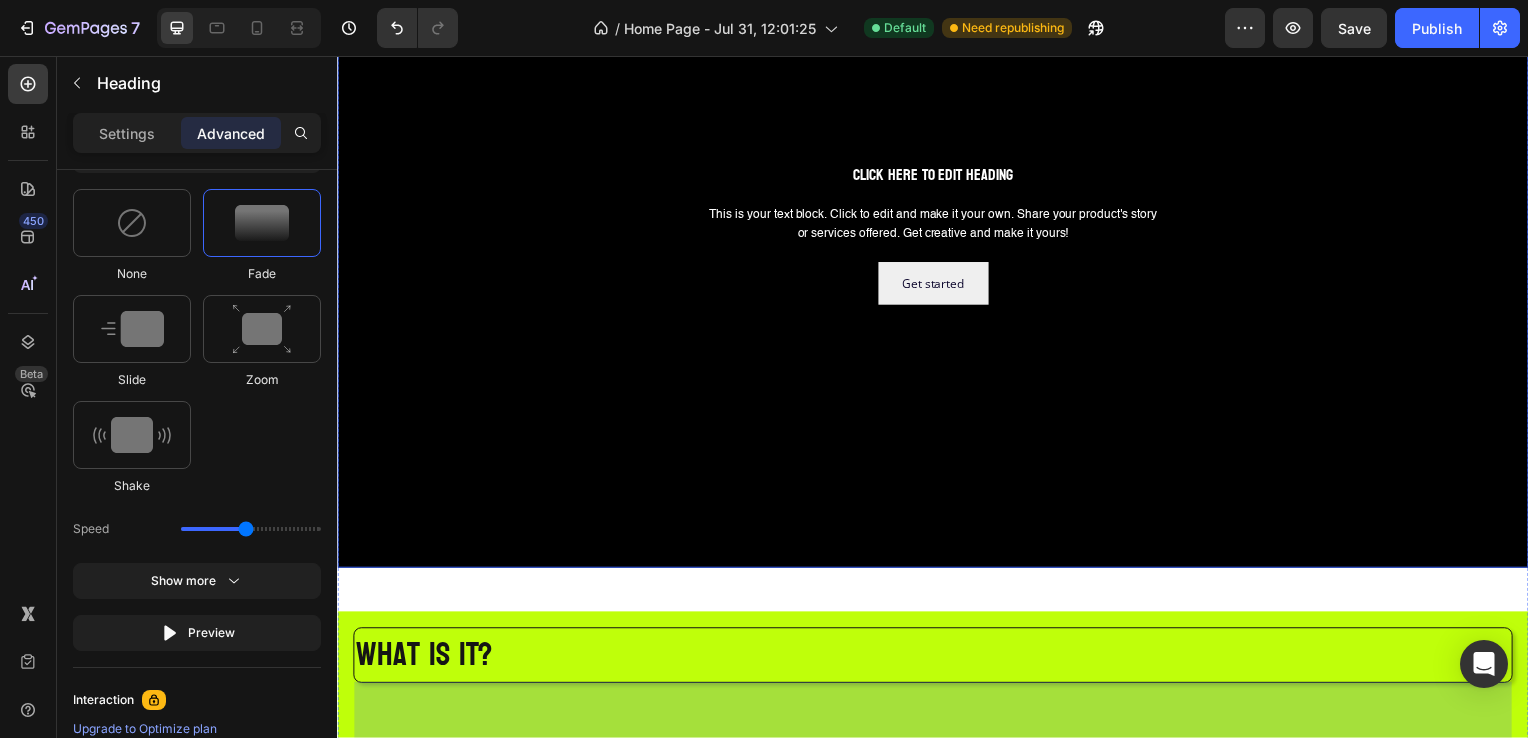 click on "Click here to edit heading Heading This is your text block. Click to edit and make it your own. Share your product's story                   or services offered. Get creative and make it yours! Text Block Get started Button Hero Banner ⁠⁠⁠⁠⁠⁠⁠ what is it? Heading   675 Row" at bounding box center [937, 931] 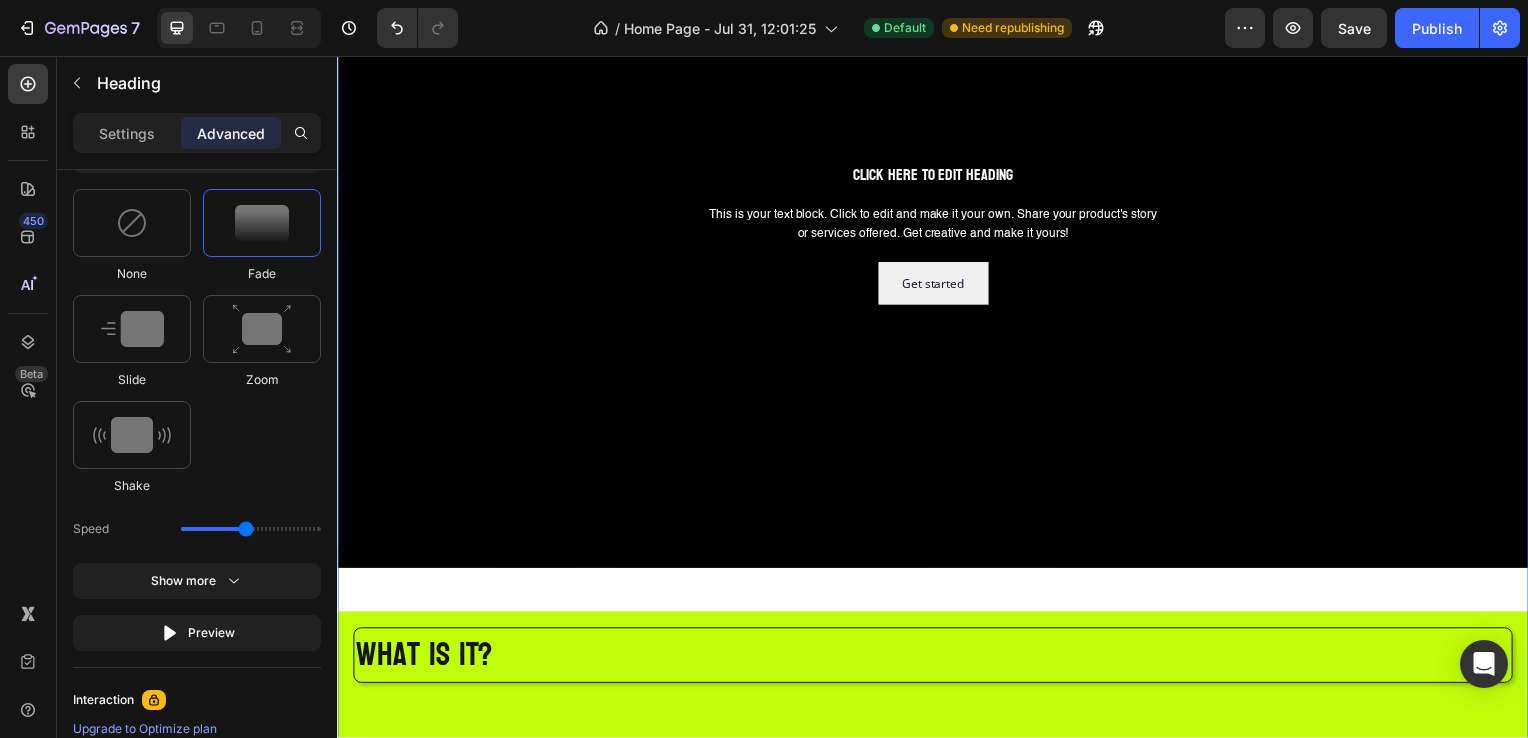 scroll, scrollTop: 0, scrollLeft: 0, axis: both 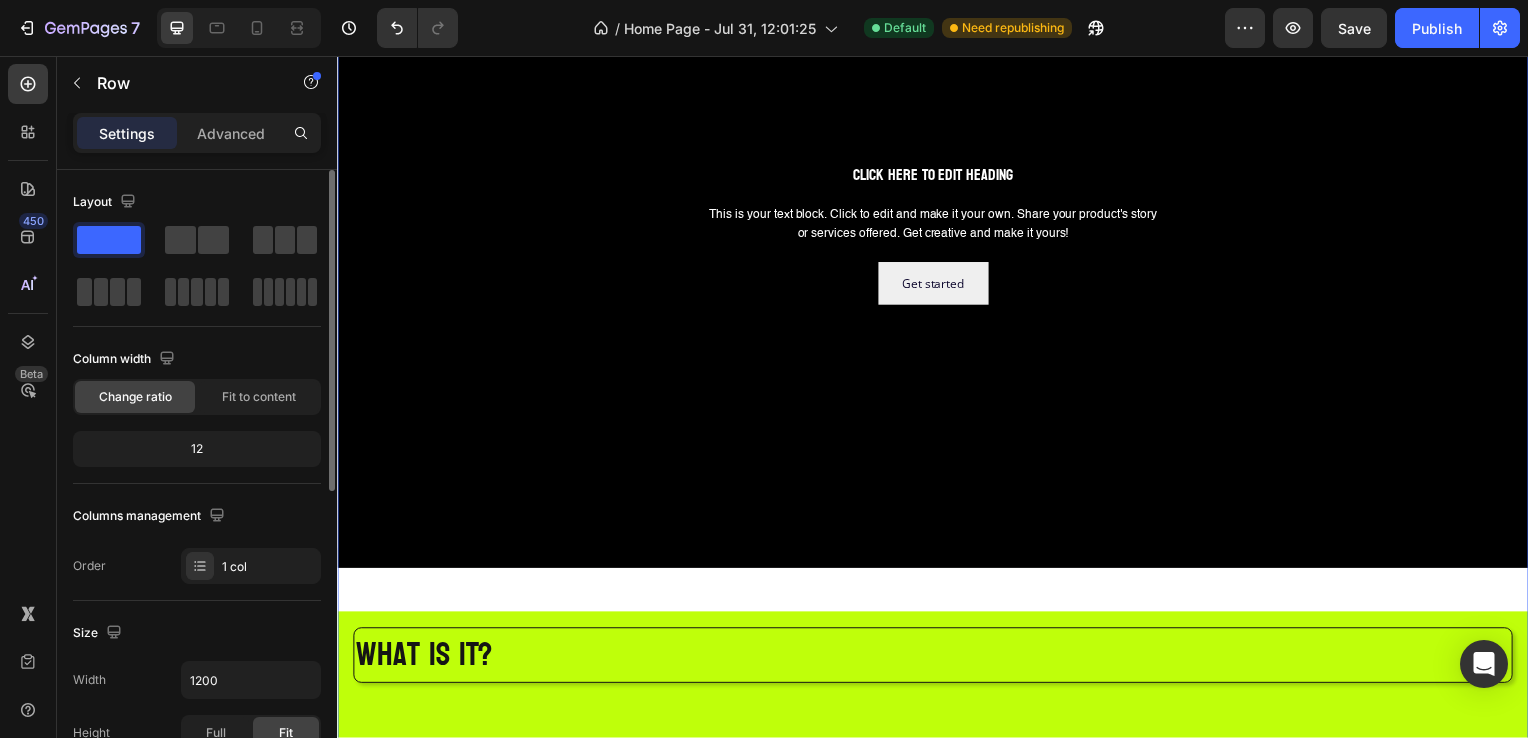 click on "⁠⁠⁠⁠⁠⁠⁠ what is it? Heading Row" at bounding box center [937, 997] 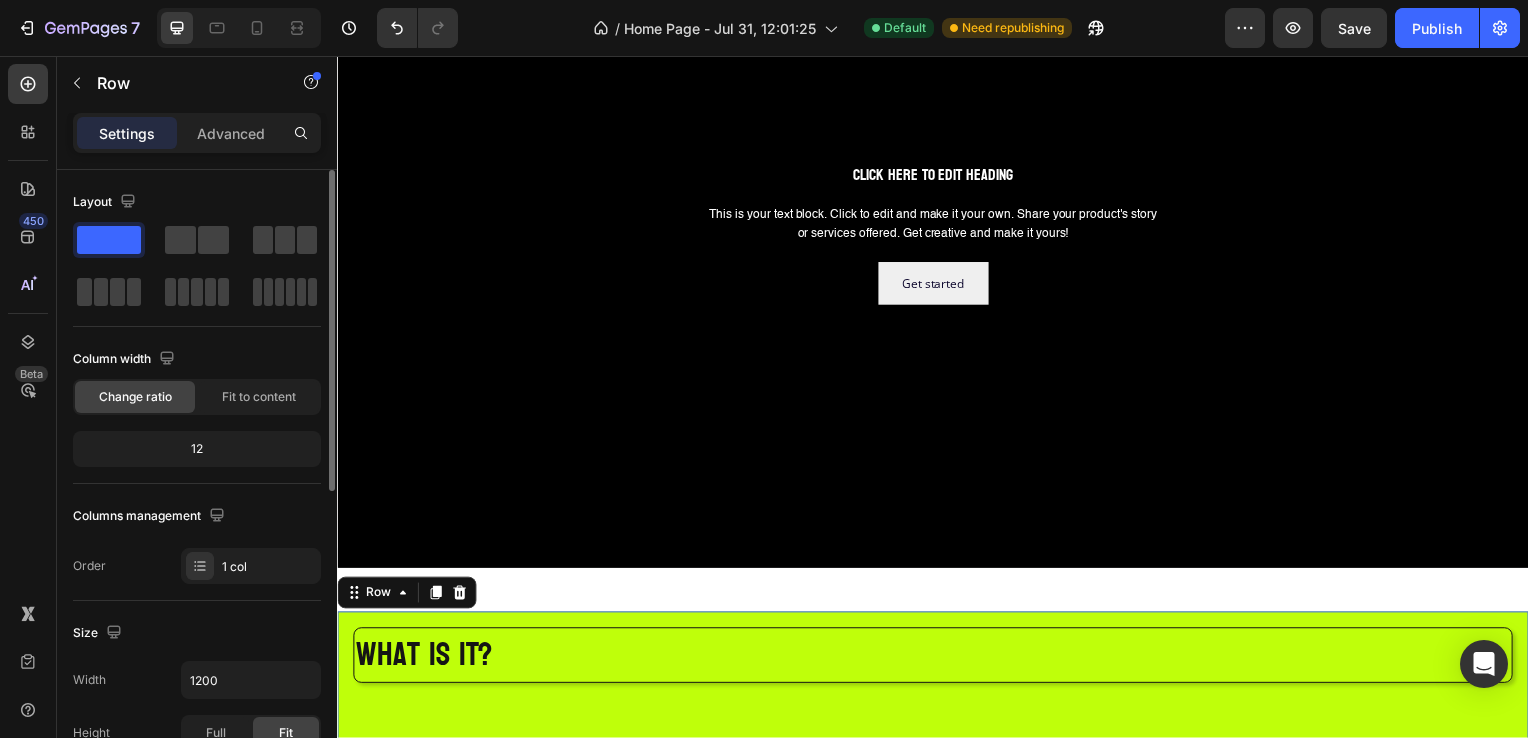click on "⁠⁠⁠⁠⁠⁠⁠ what is it? Heading Row   587" at bounding box center [937, 997] 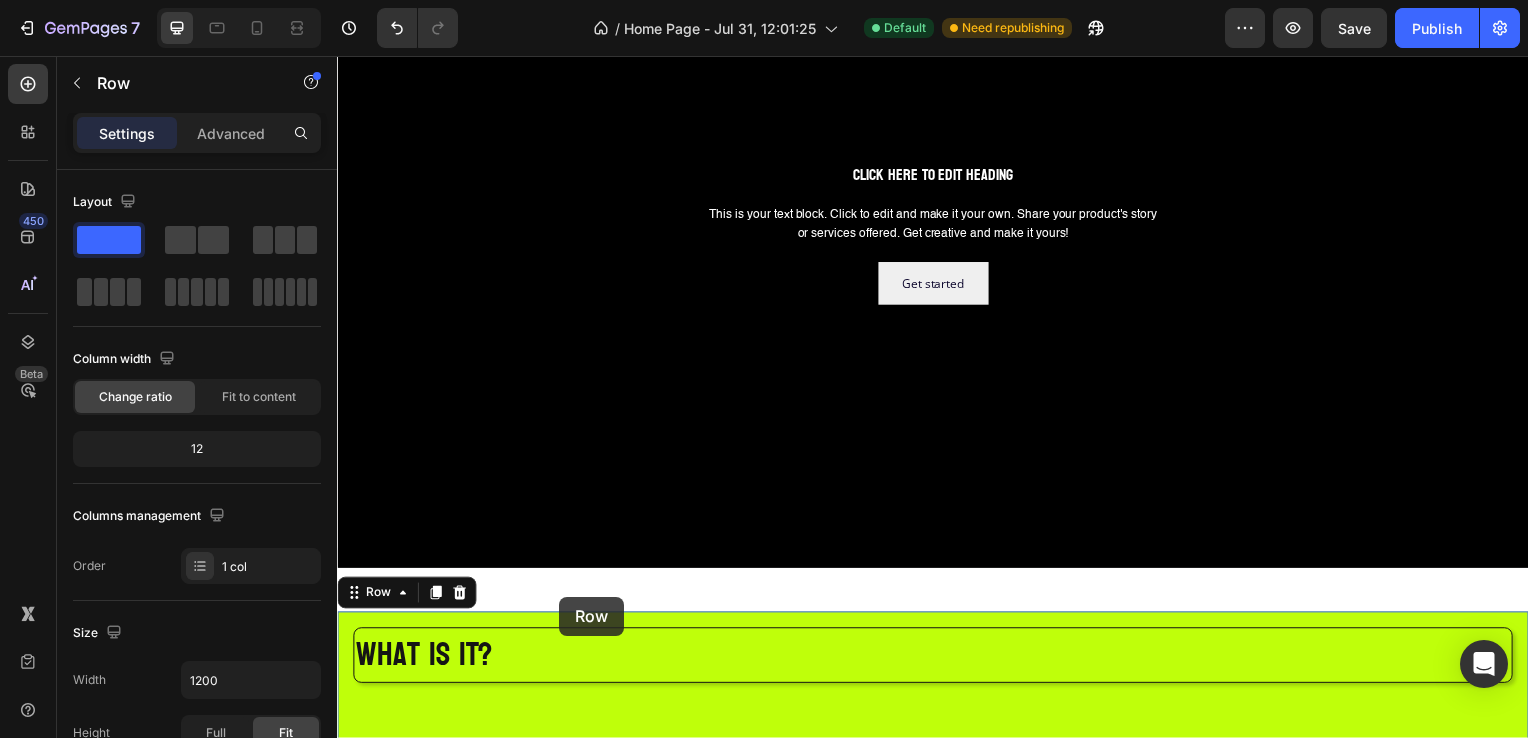 drag, startPoint x: 556, startPoint y: 611, endPoint x: 561, endPoint y: 601, distance: 11.18034 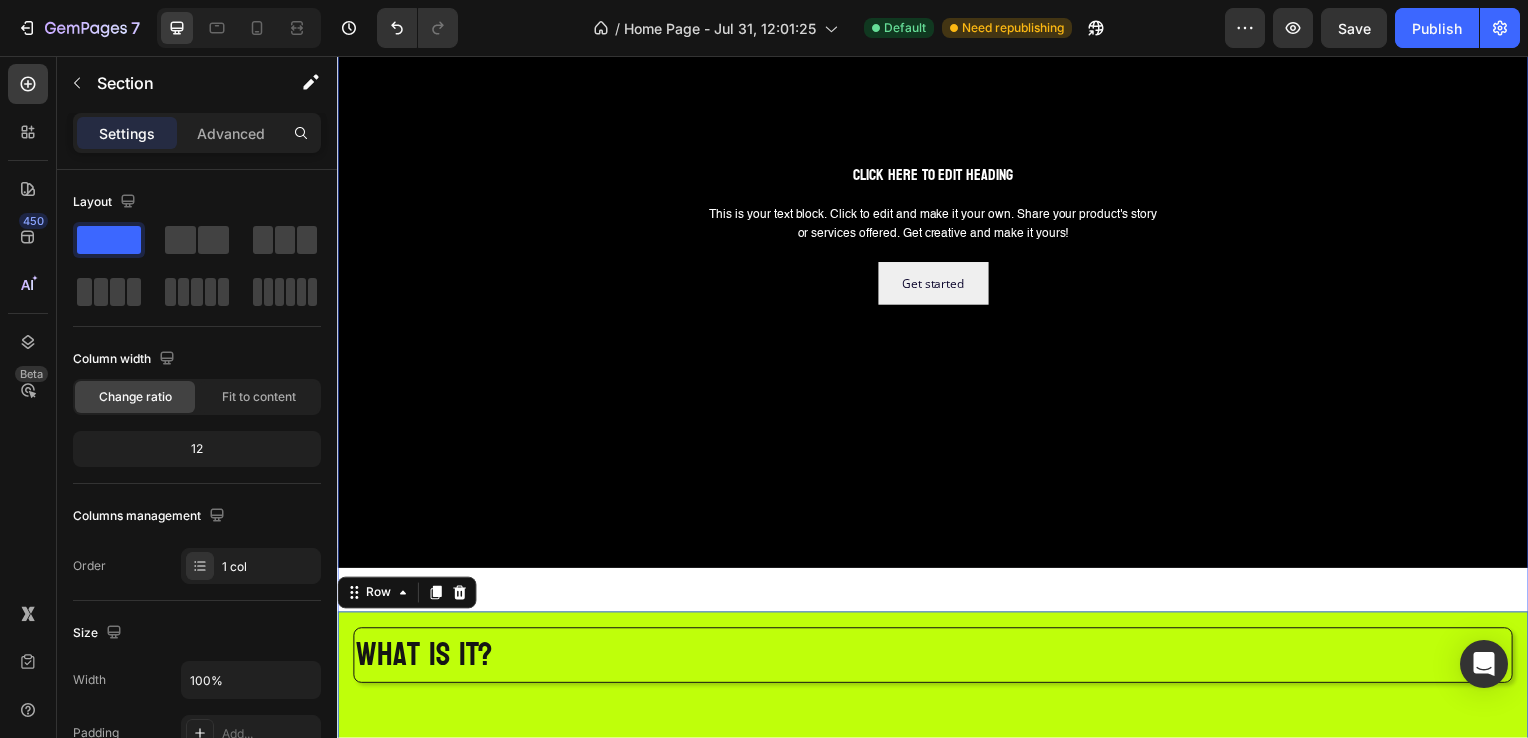 click on "Click here to edit heading Heading This is your text block. Click to edit and make it your own. Share your product's story                   or services offered. Get creative and make it yours! Text Block Get started Button Hero Banner ⁠⁠⁠⁠⁠⁠⁠ what is it? Heading Row   587" at bounding box center [937, 931] 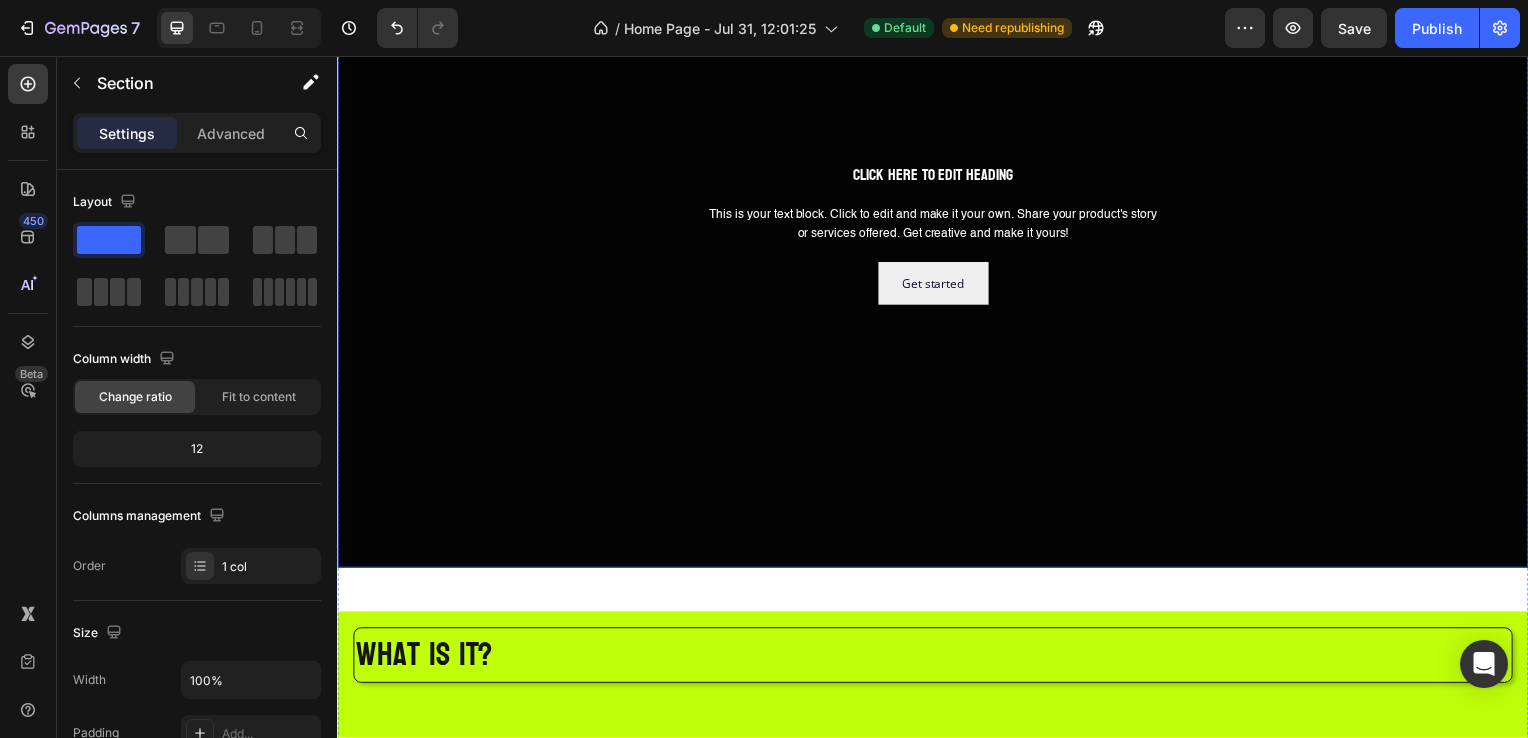 click at bounding box center (937, 234) 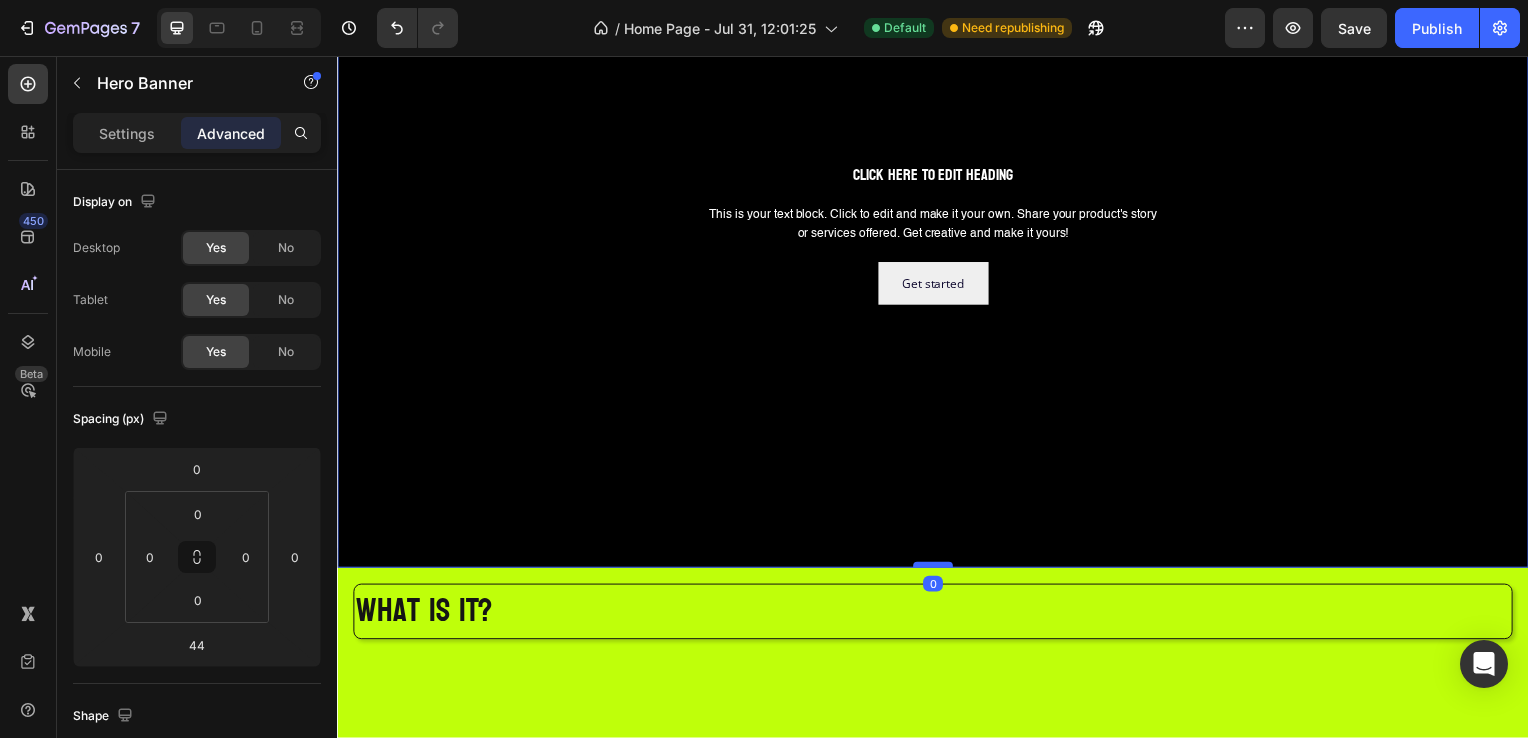 drag, startPoint x: 938, startPoint y: 604, endPoint x: 941, endPoint y: 560, distance: 44.102154 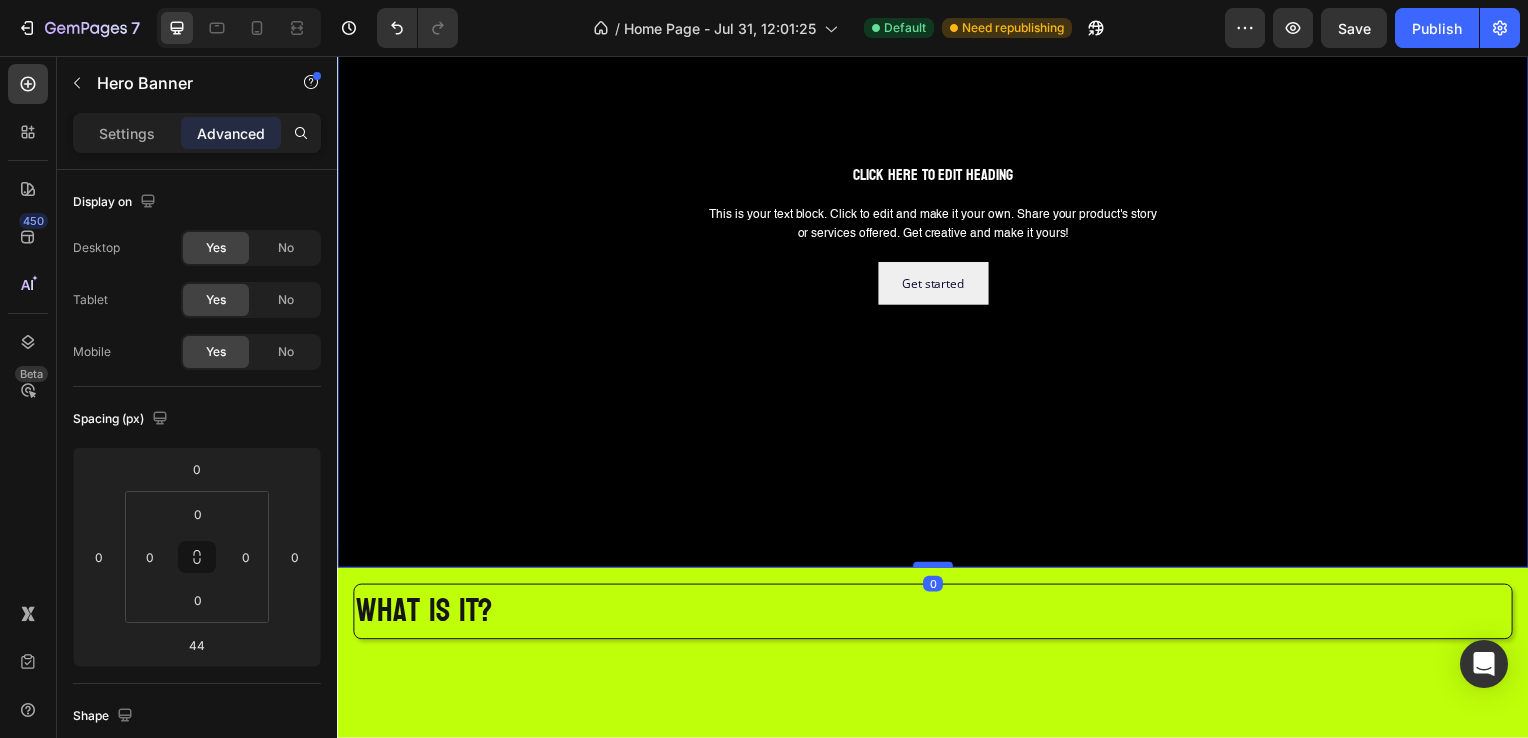 click at bounding box center (937, 569) 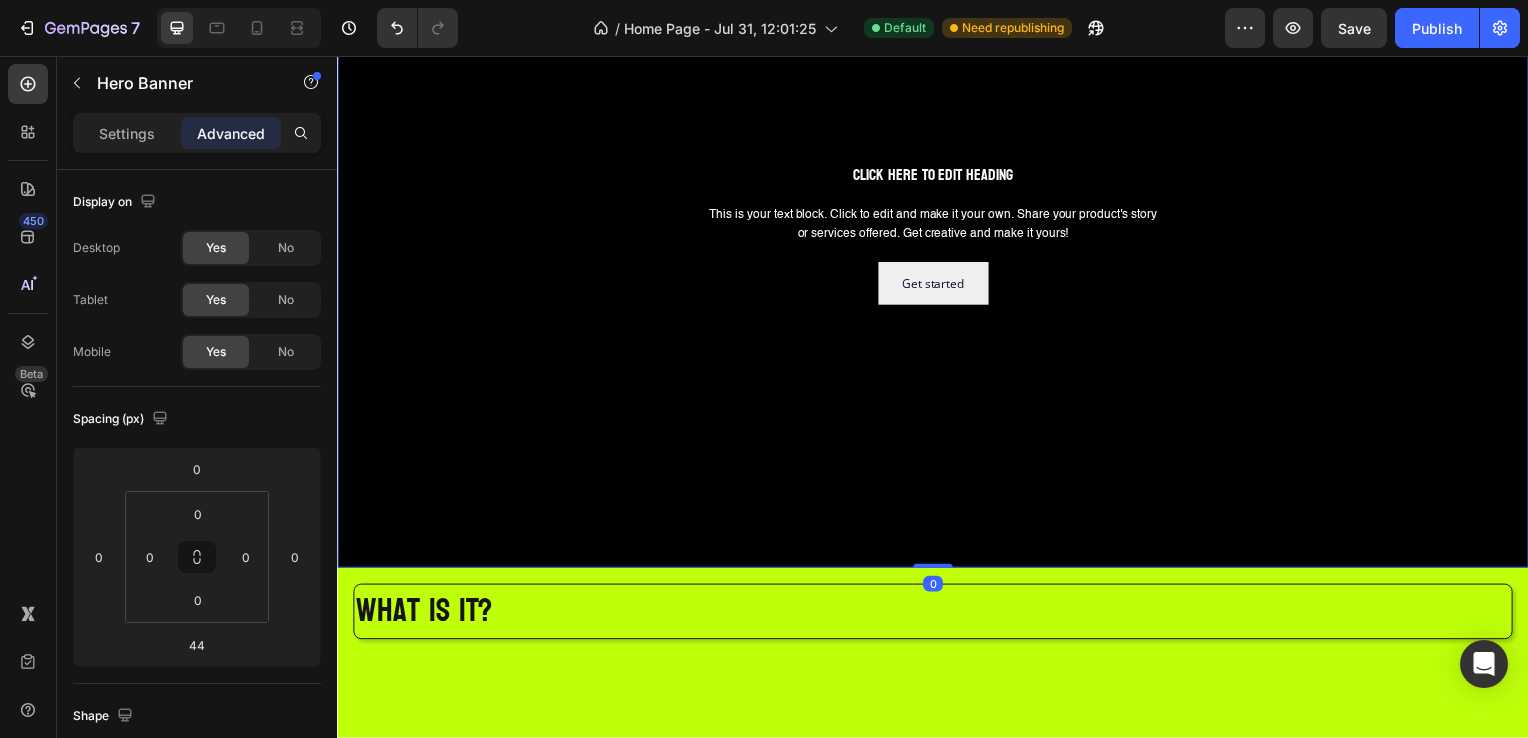 type on "0" 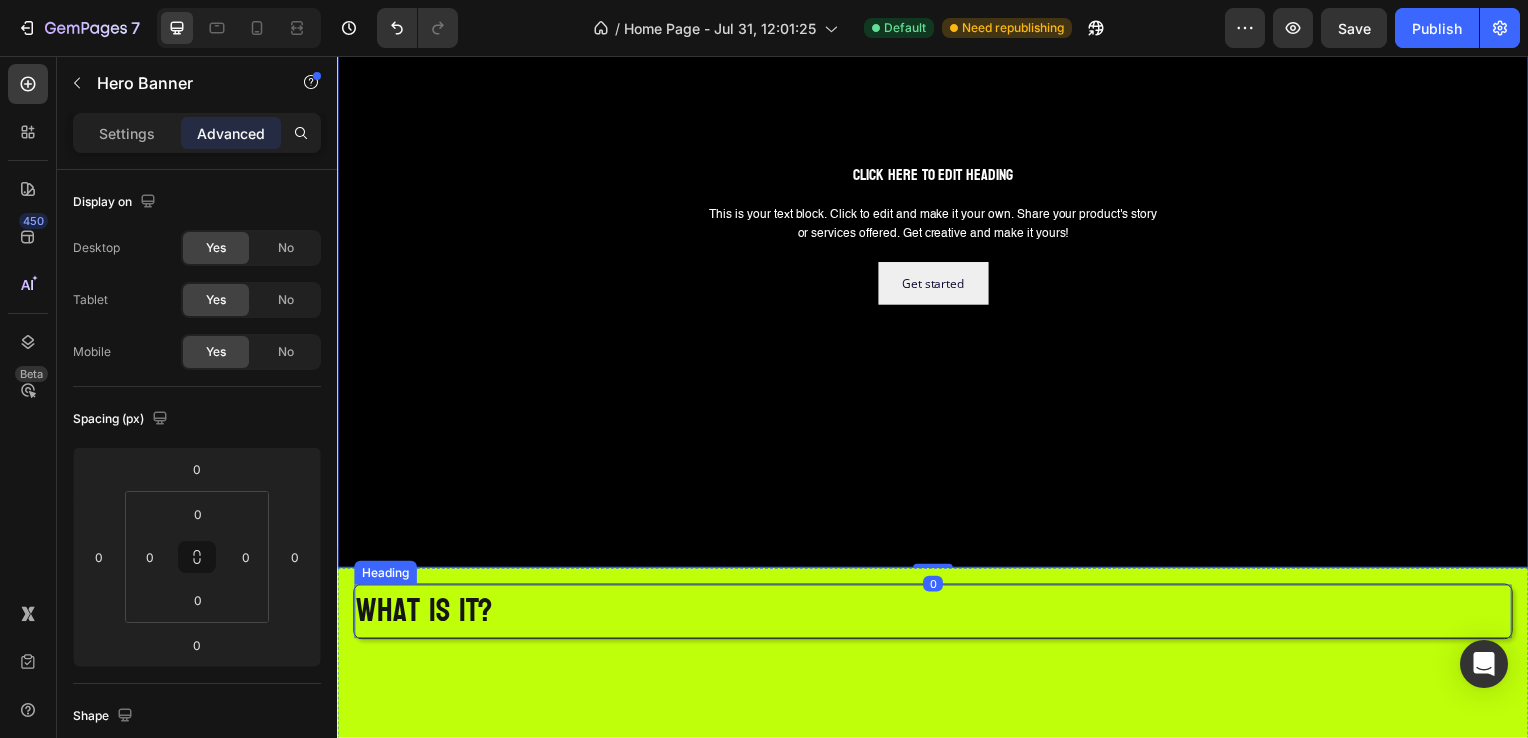 click on "⁠⁠⁠⁠⁠⁠⁠ what is it?" at bounding box center [937, 616] 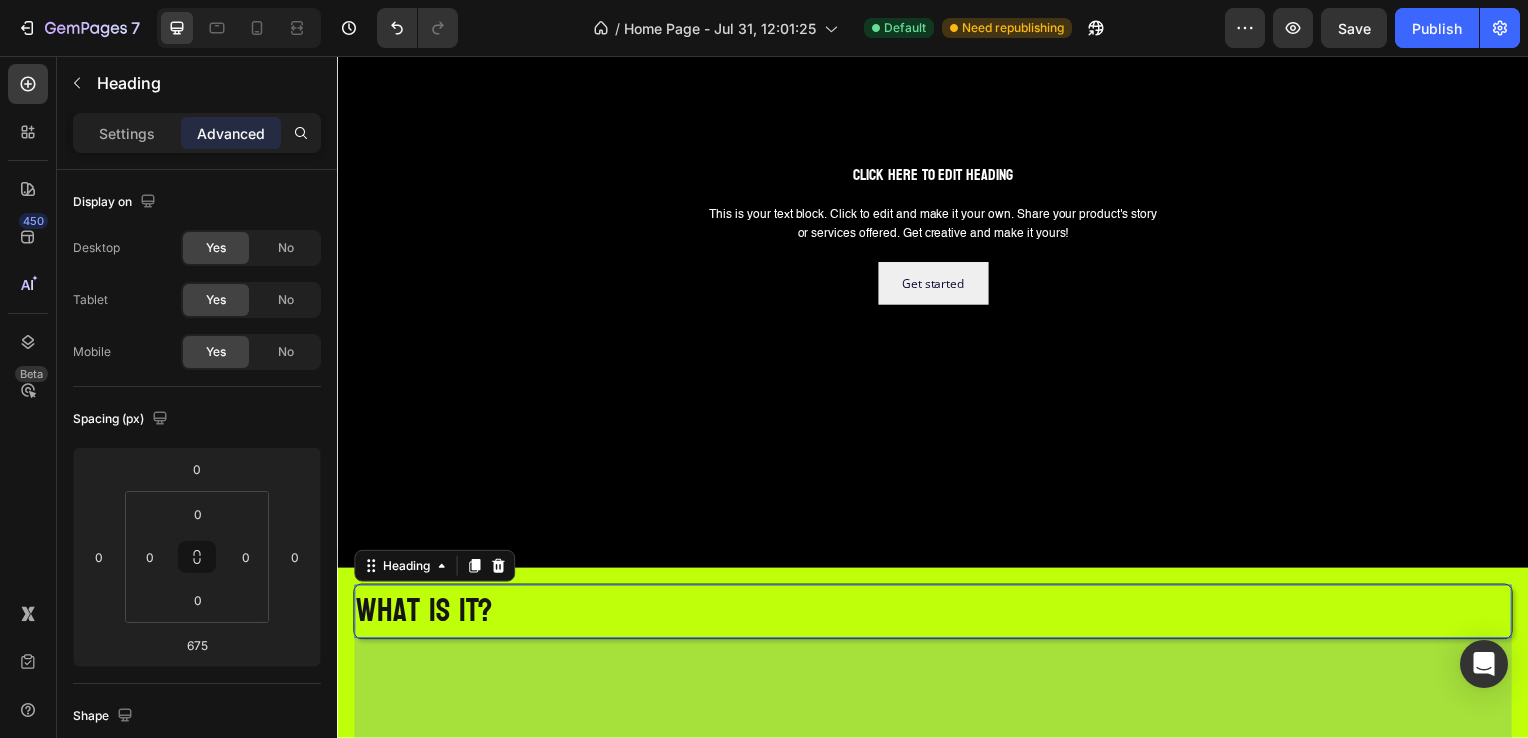 click on "⁠⁠⁠⁠⁠⁠⁠ what is it? Heading   675" at bounding box center [937, 616] 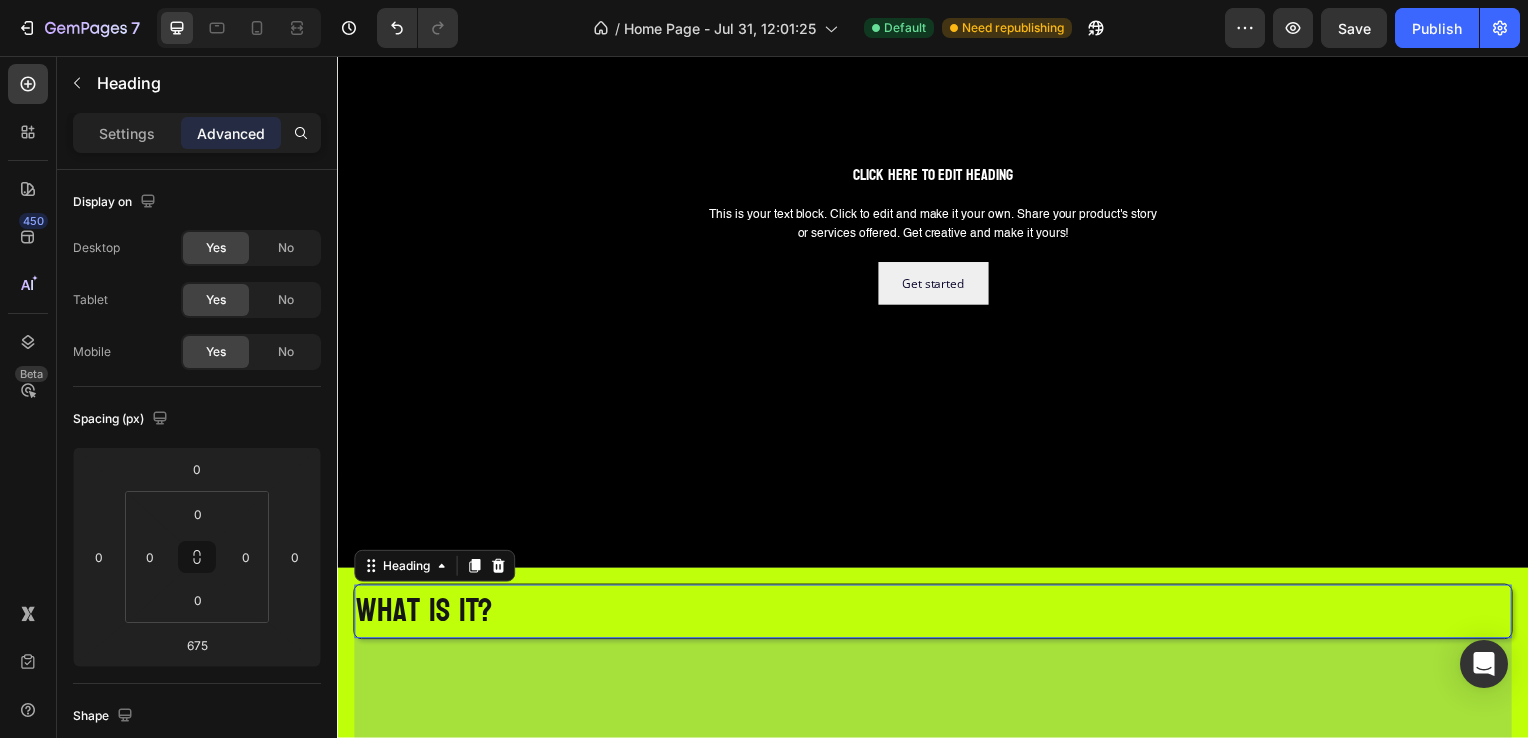 click on "what is it? Heading   675" at bounding box center (937, 616) 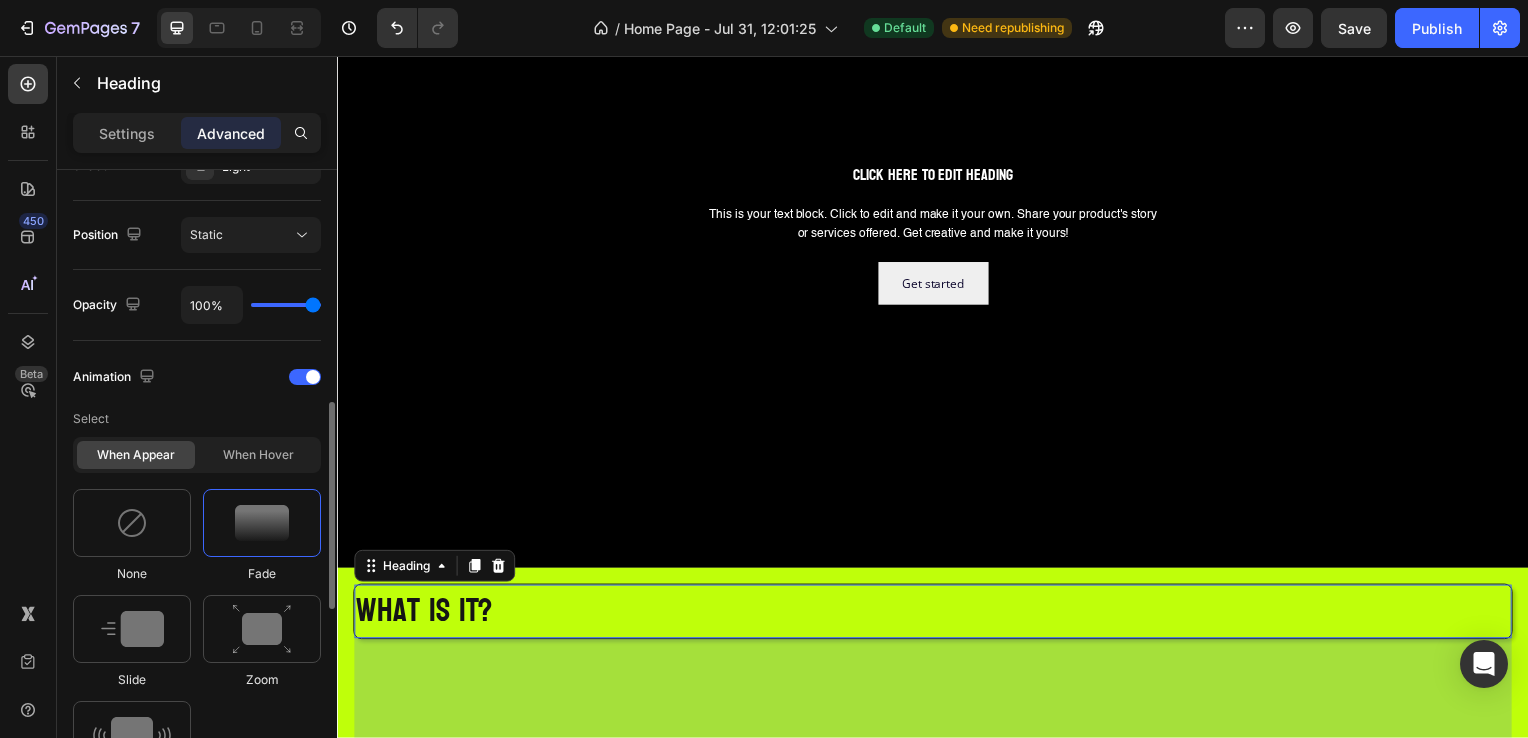 scroll, scrollTop: 500, scrollLeft: 0, axis: vertical 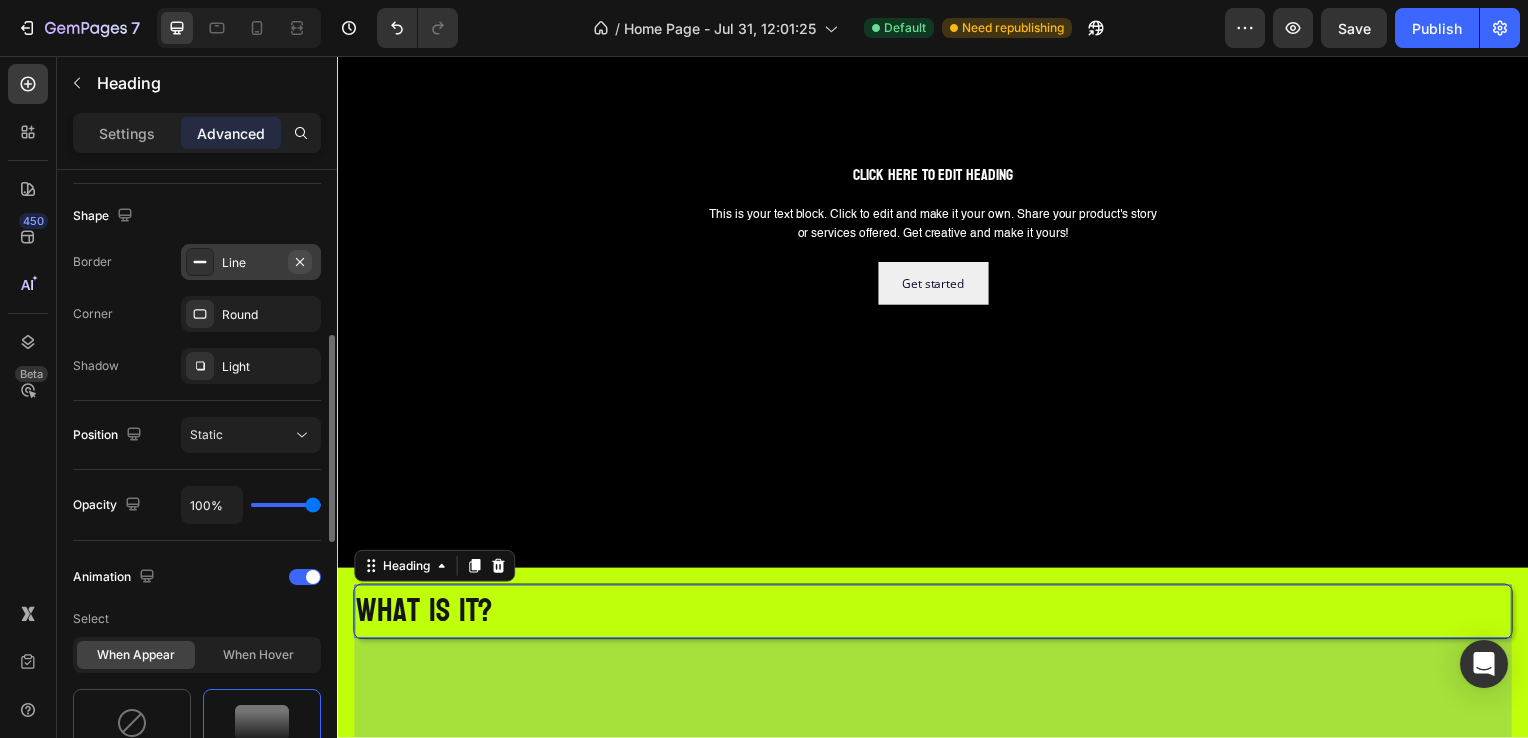 click 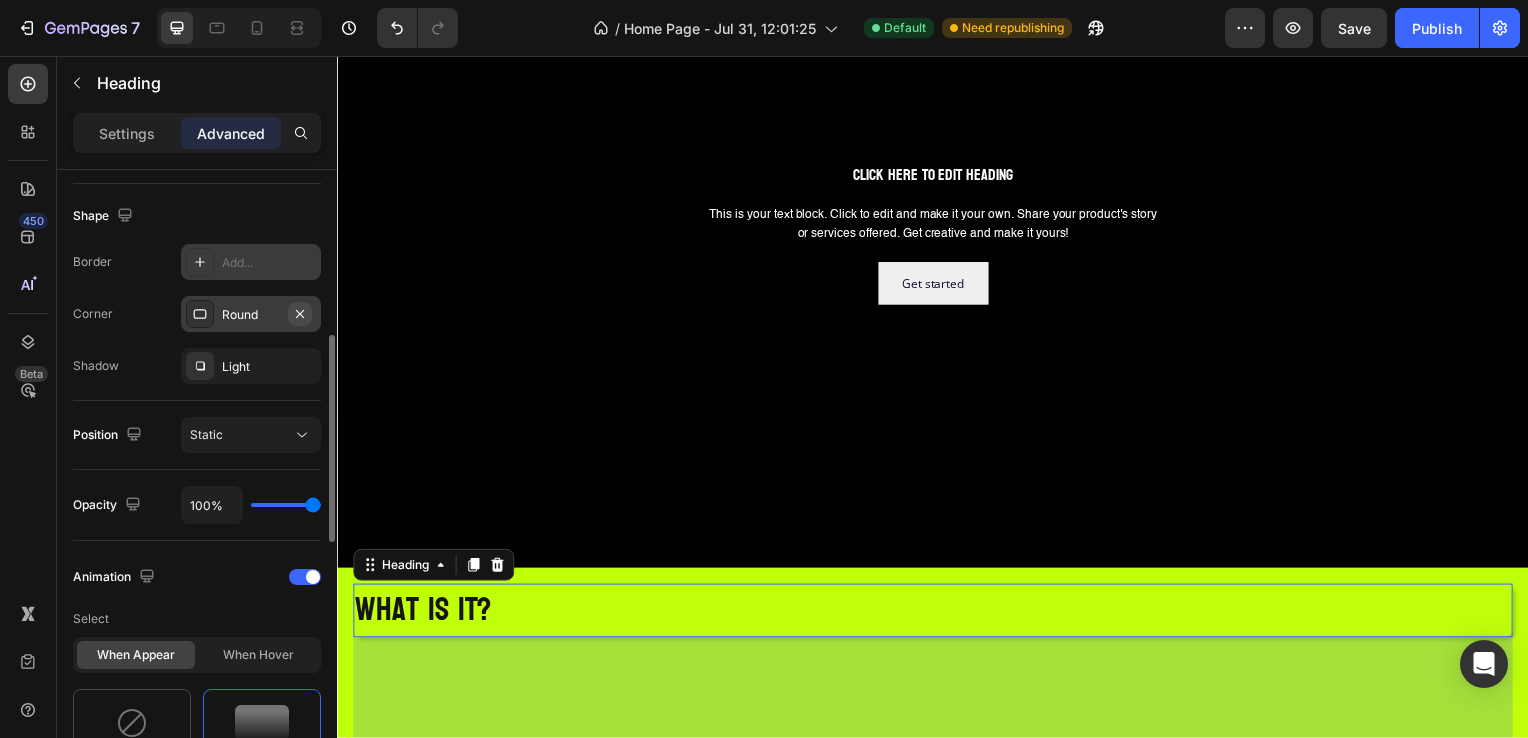 click 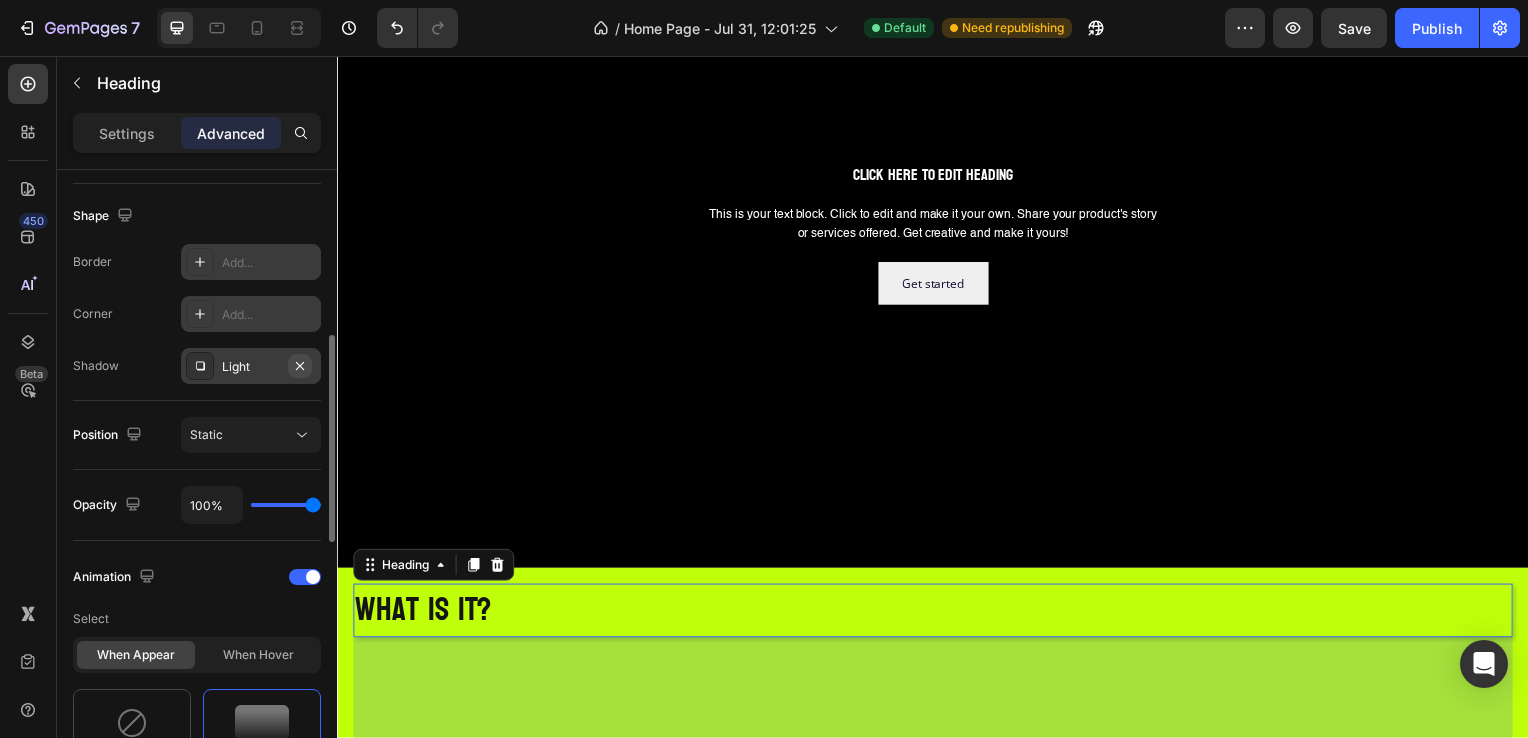 click 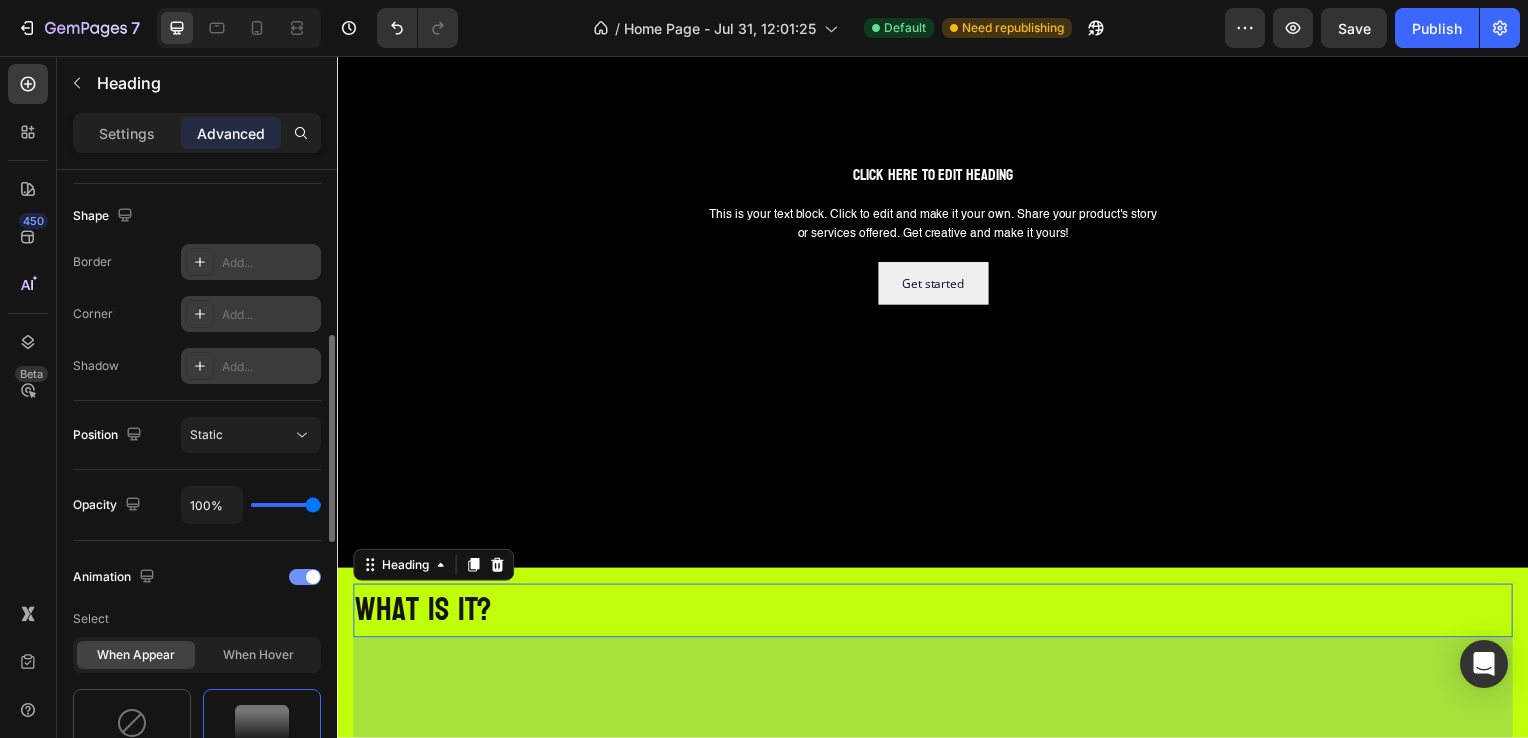 click at bounding box center [305, 577] 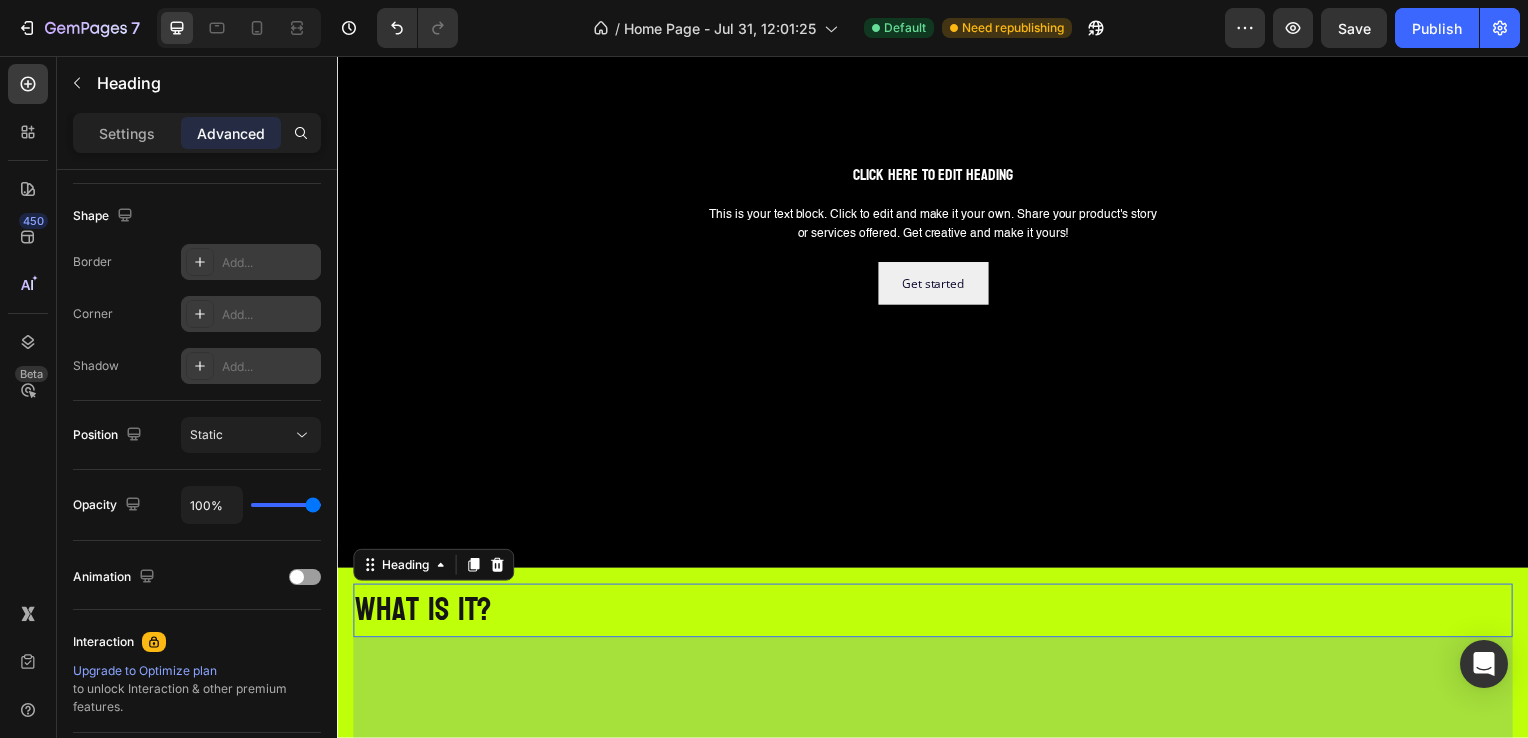 click on "⁠⁠⁠⁠⁠⁠⁠ what is it? Heading   675 Row" at bounding box center (937, 952) 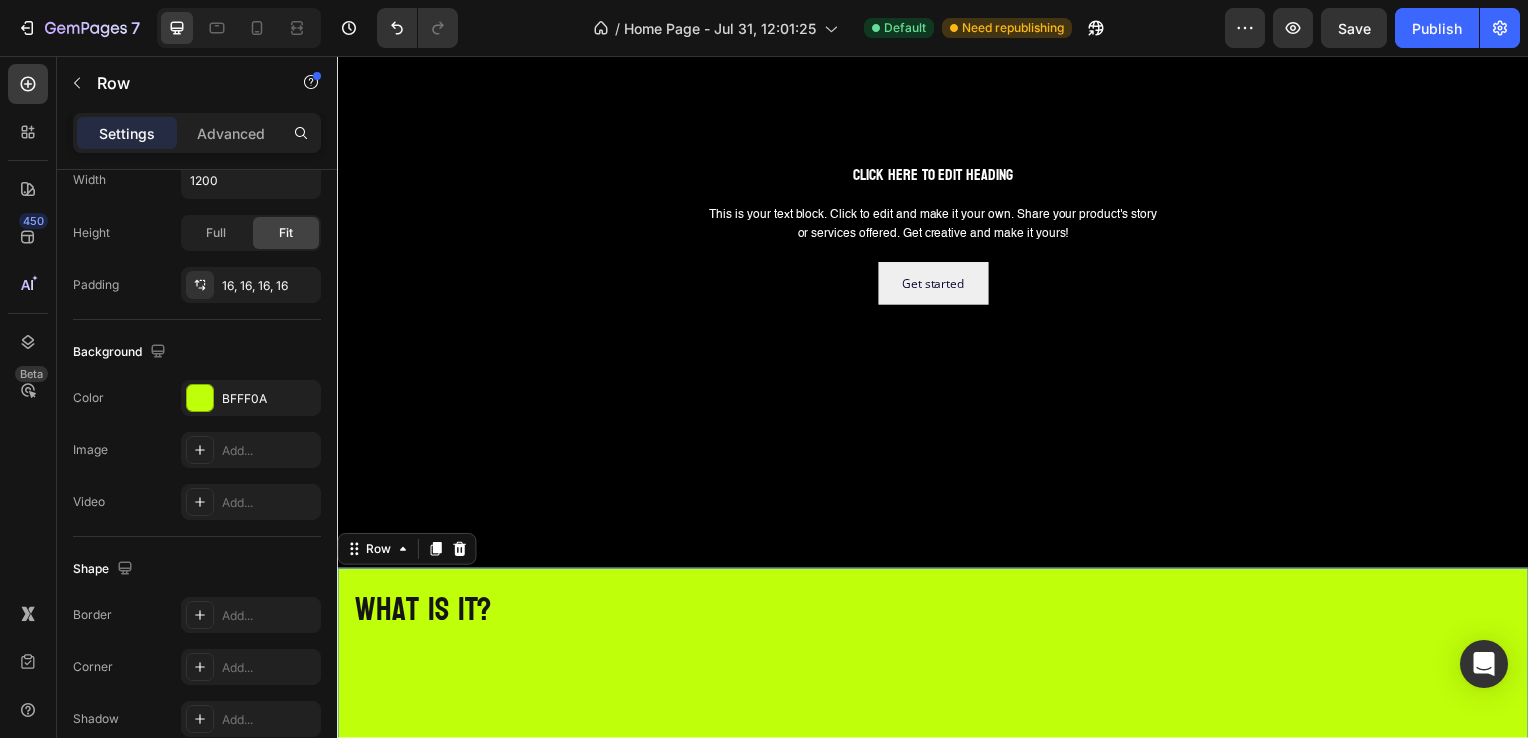 scroll, scrollTop: 0, scrollLeft: 0, axis: both 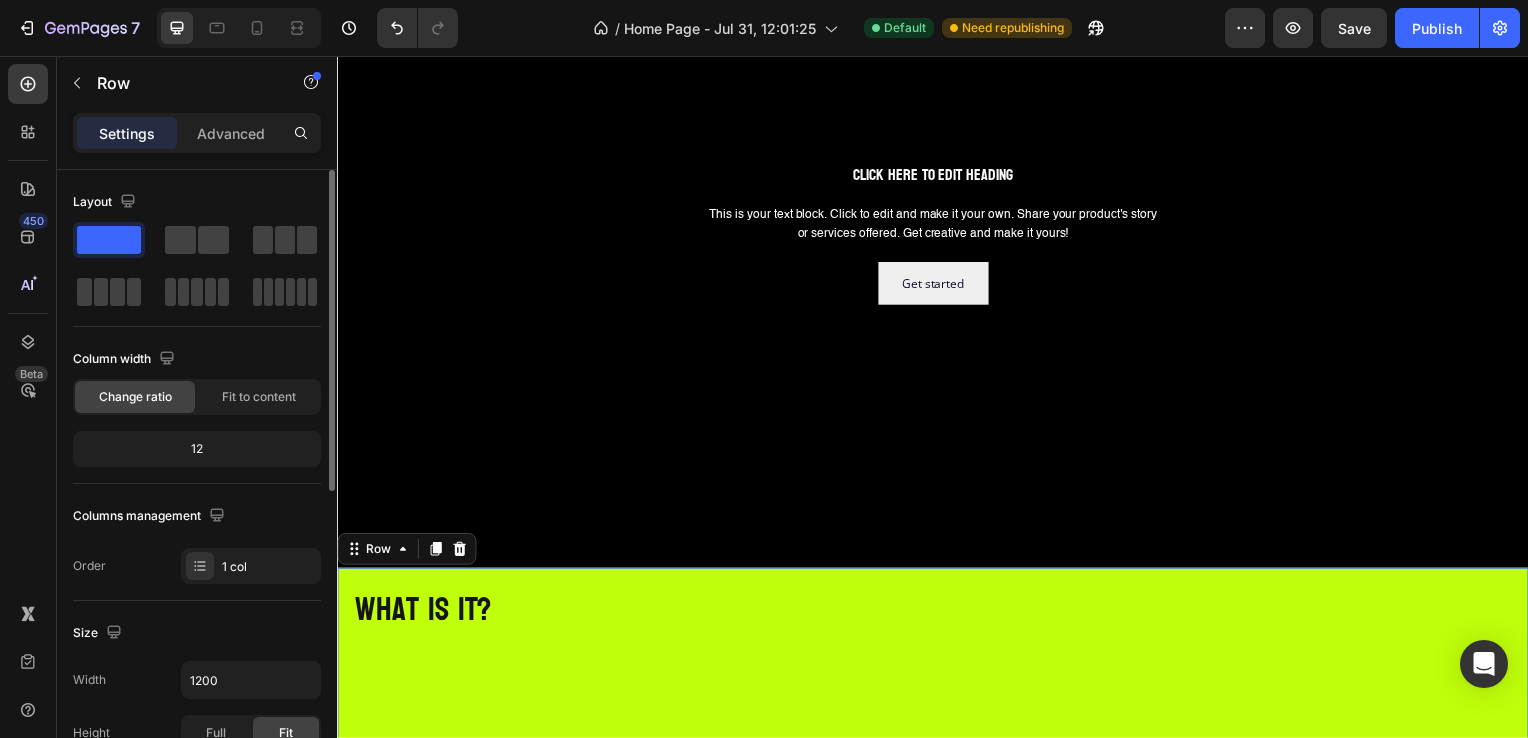 click on "⁠⁠⁠⁠⁠⁠⁠ what is it? Heading Row   587" at bounding box center (937, 952) 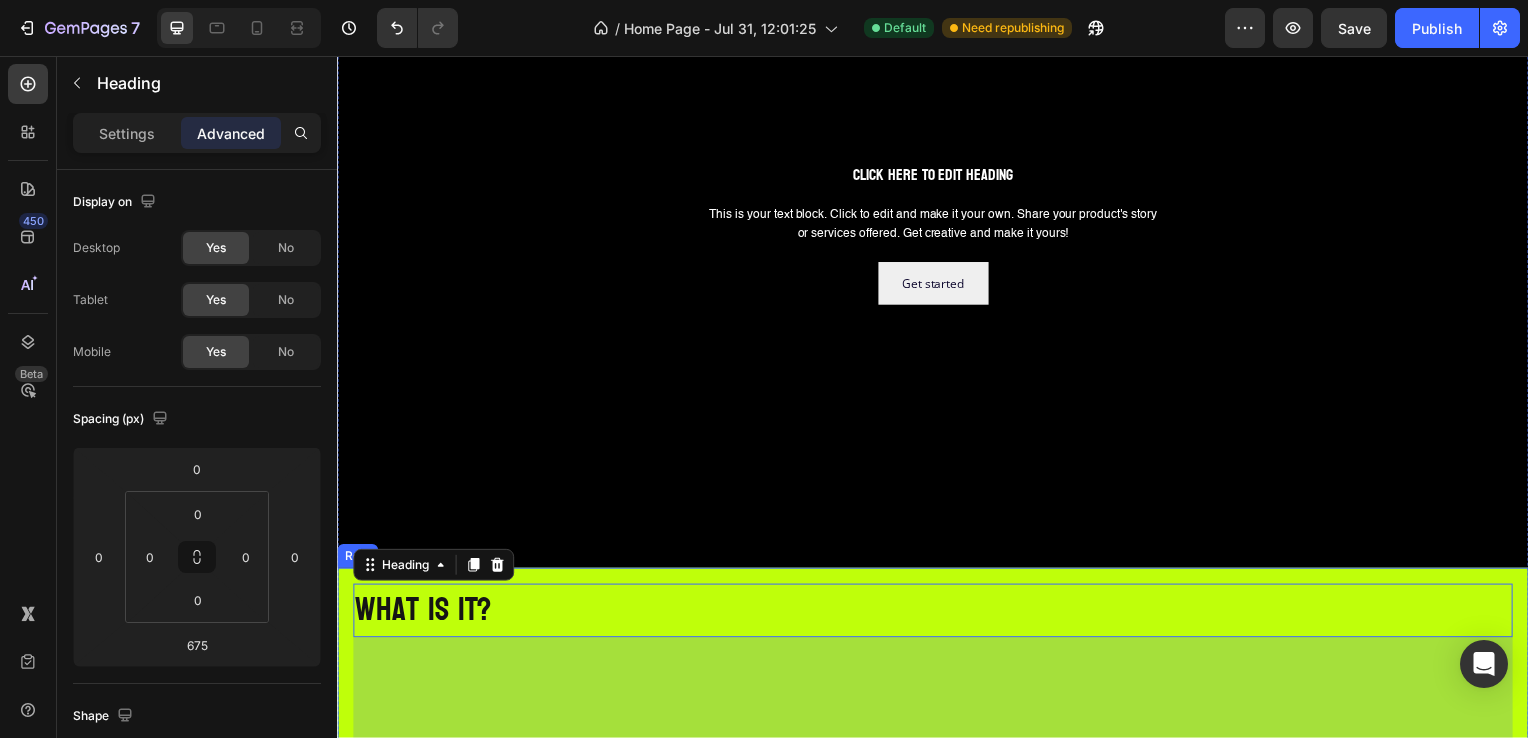 click on "⁠⁠⁠⁠⁠⁠⁠ what is it? Heading   675 Row" at bounding box center [937, 952] 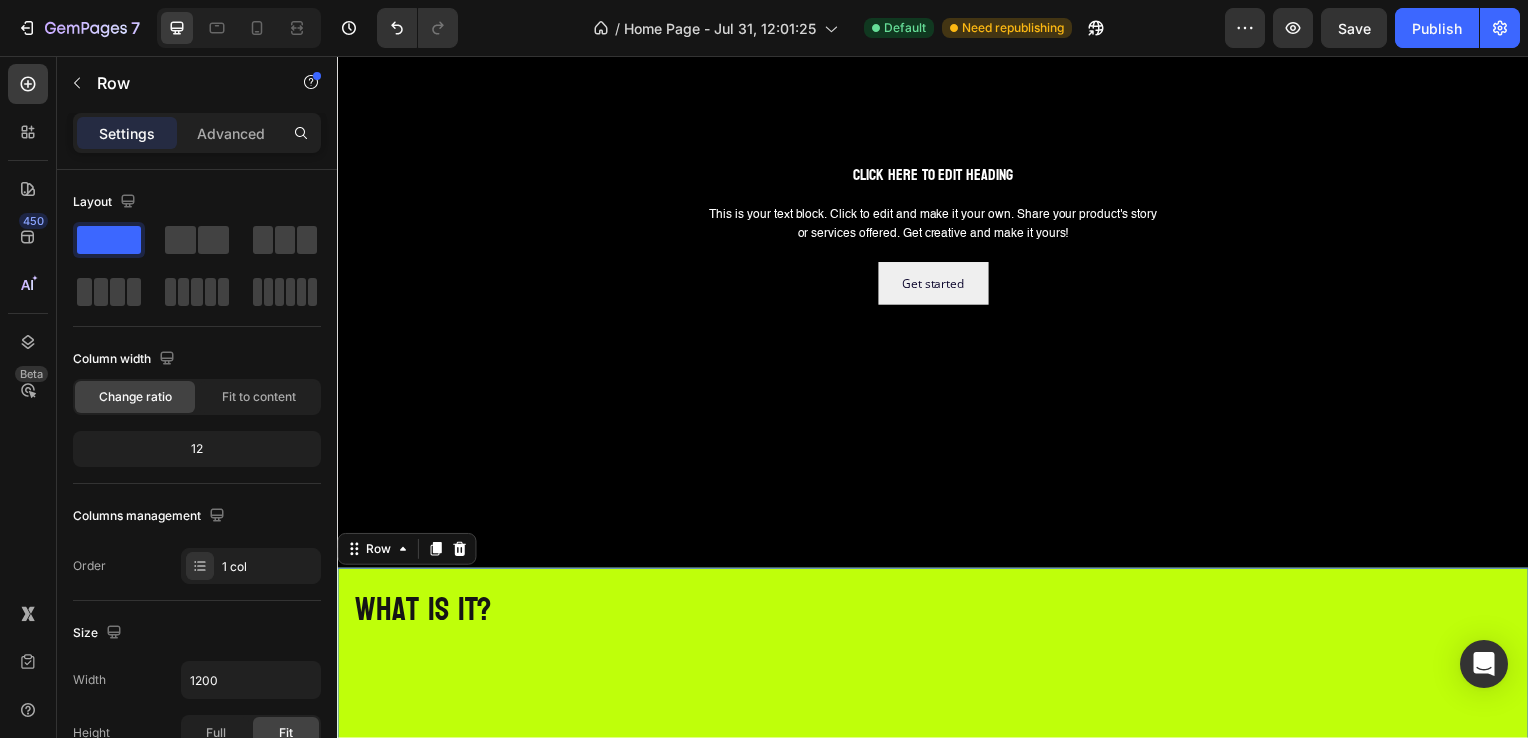 click on "⁠⁠⁠⁠⁠⁠⁠ what is it? Heading Row   587" at bounding box center (937, 952) 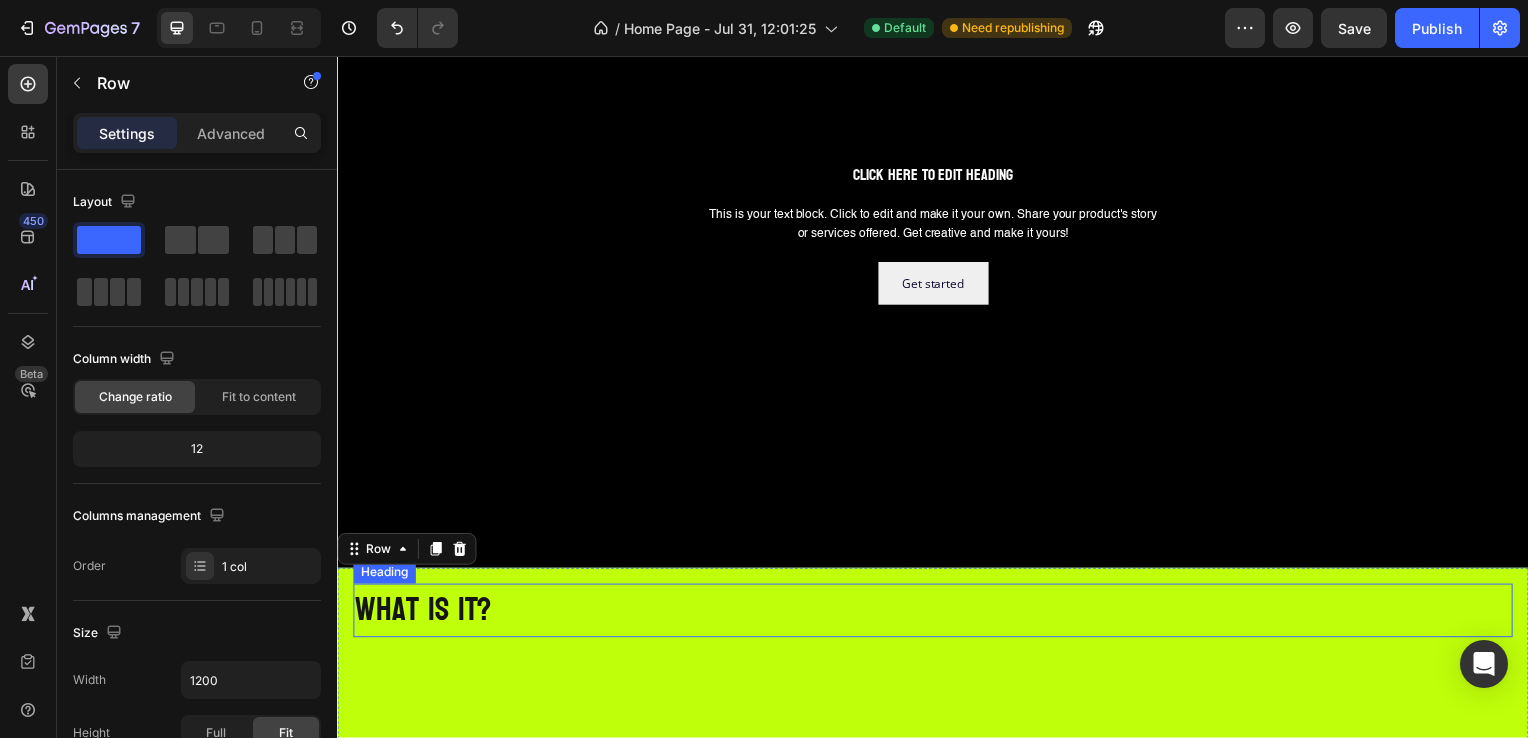click on "what is it?" at bounding box center (423, 614) 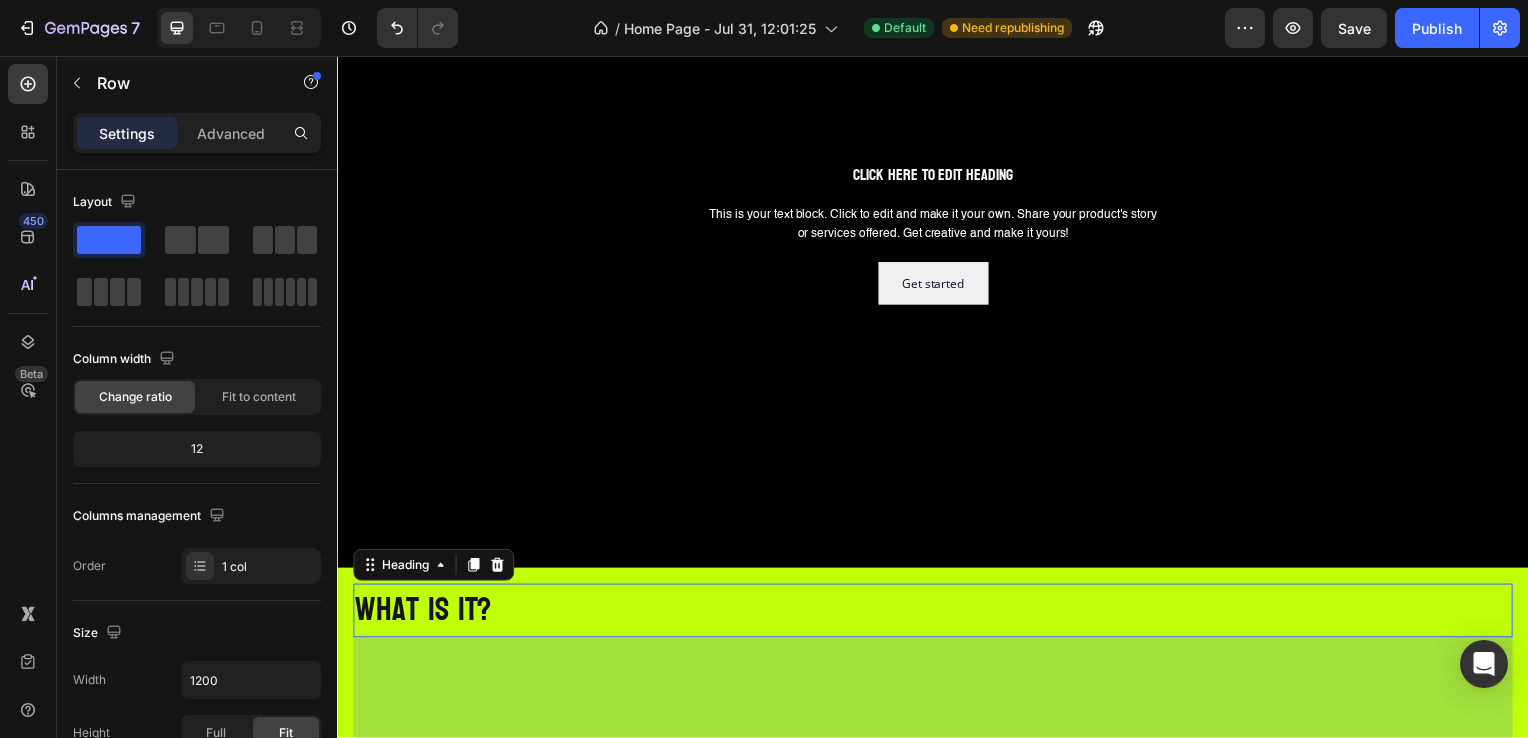 click on "⁠⁠⁠⁠⁠⁠⁠ what is it? Heading   675 Row" at bounding box center [937, 952] 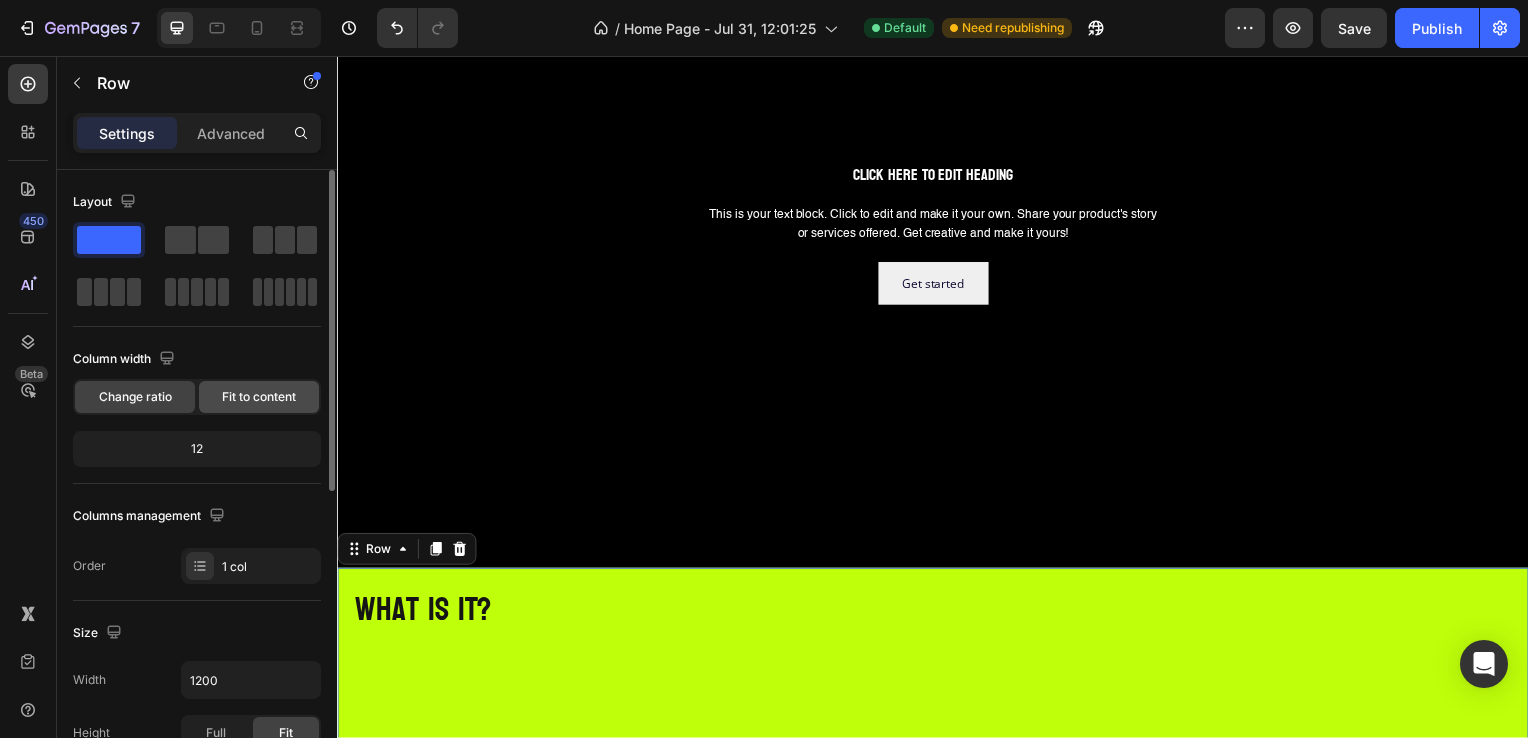 click on "Fit to content" 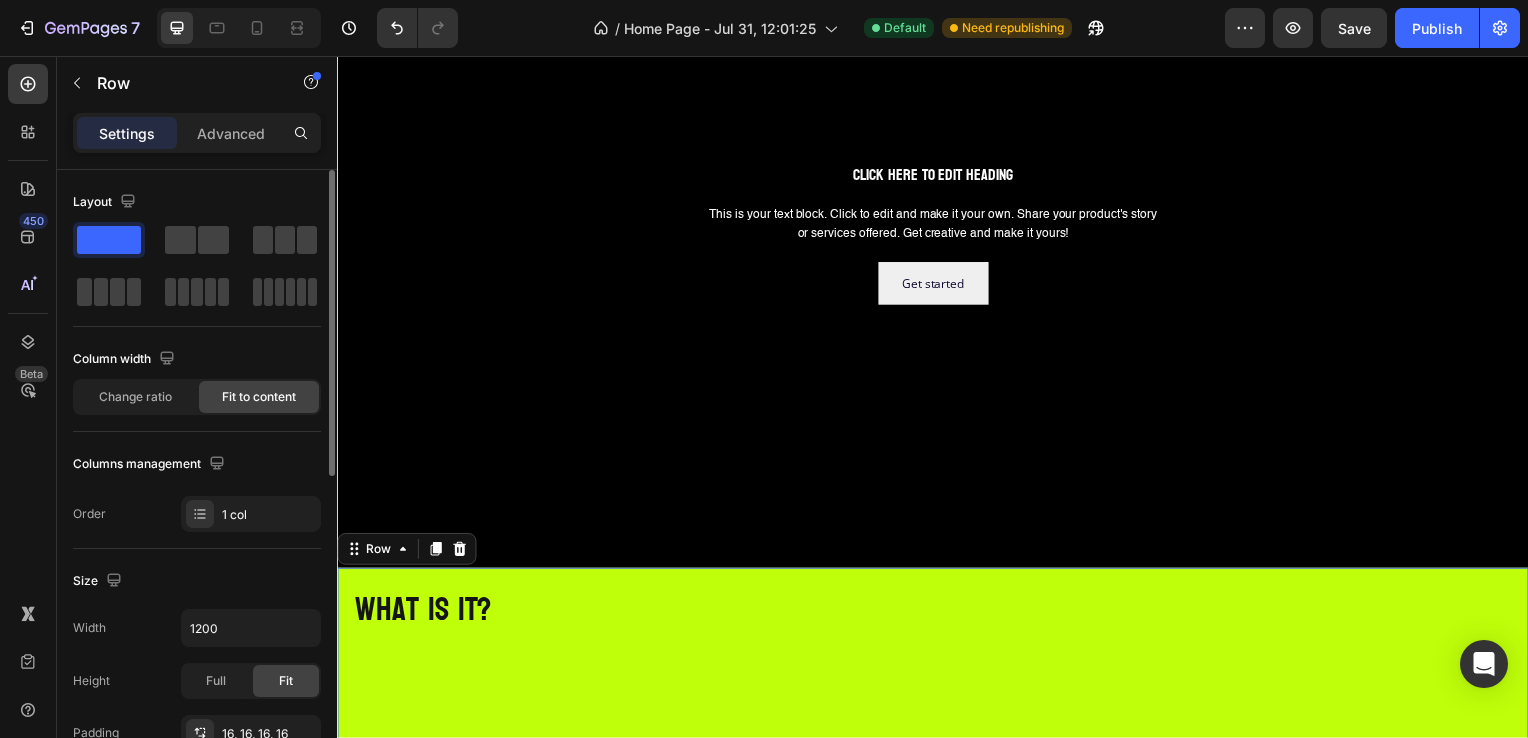 click on "Fit to content" 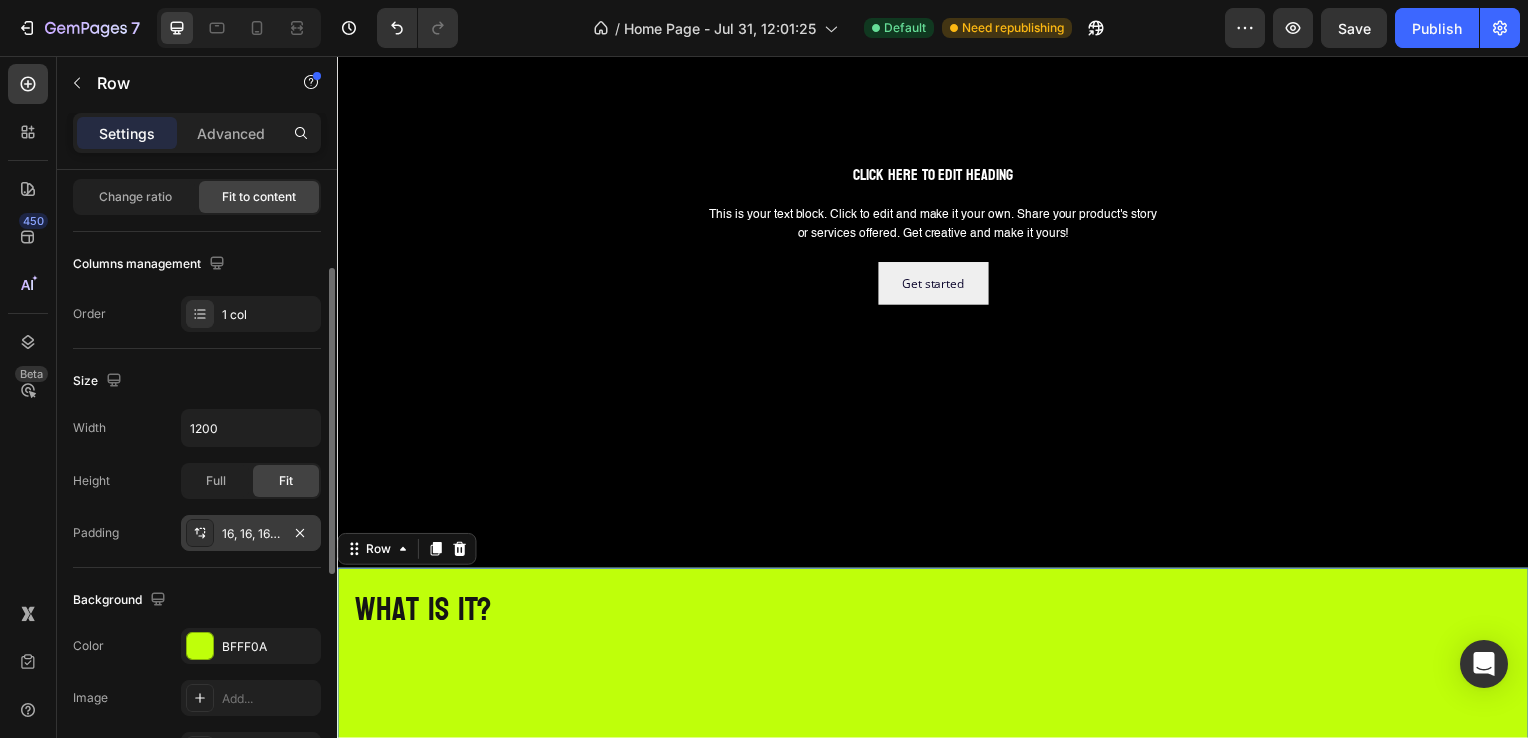 click at bounding box center [200, 533] 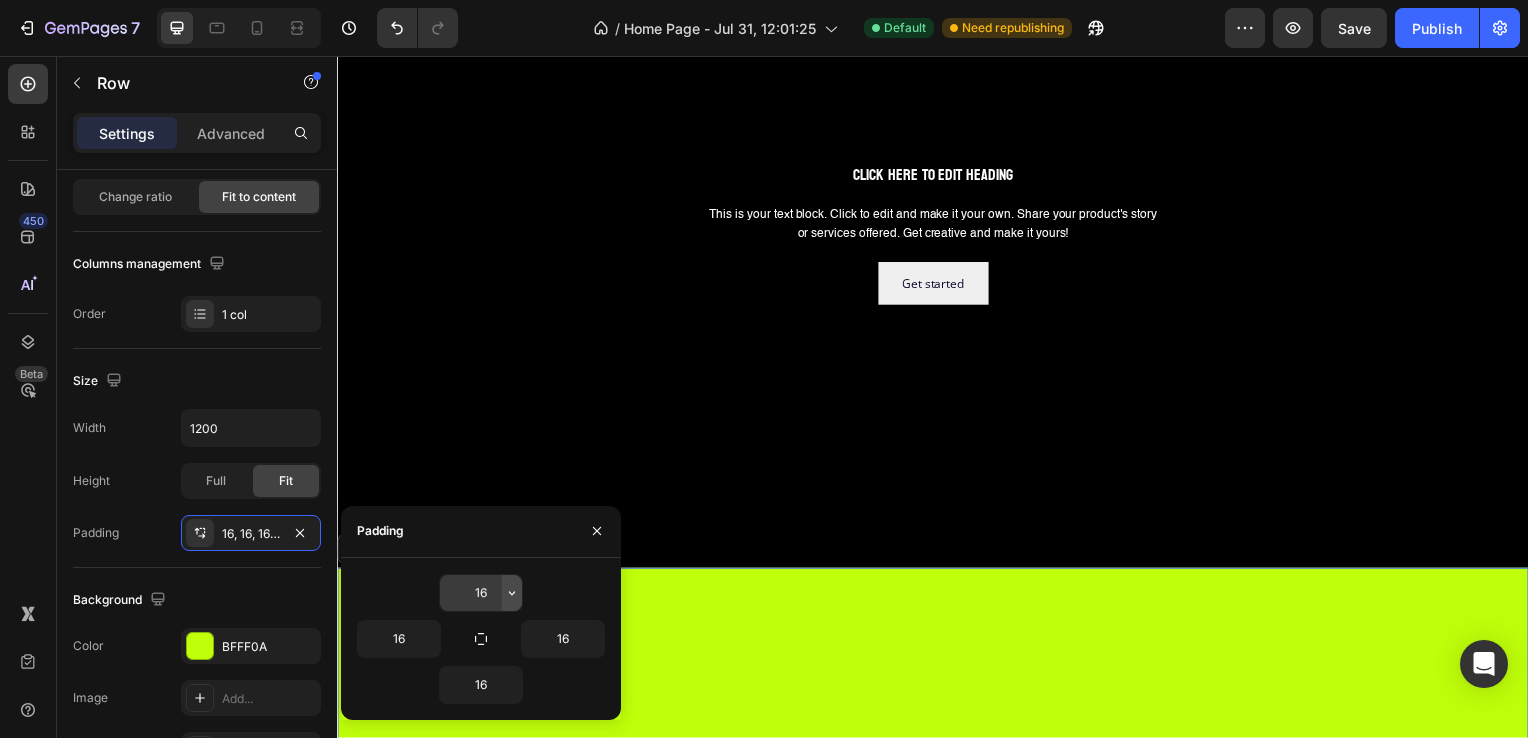 click 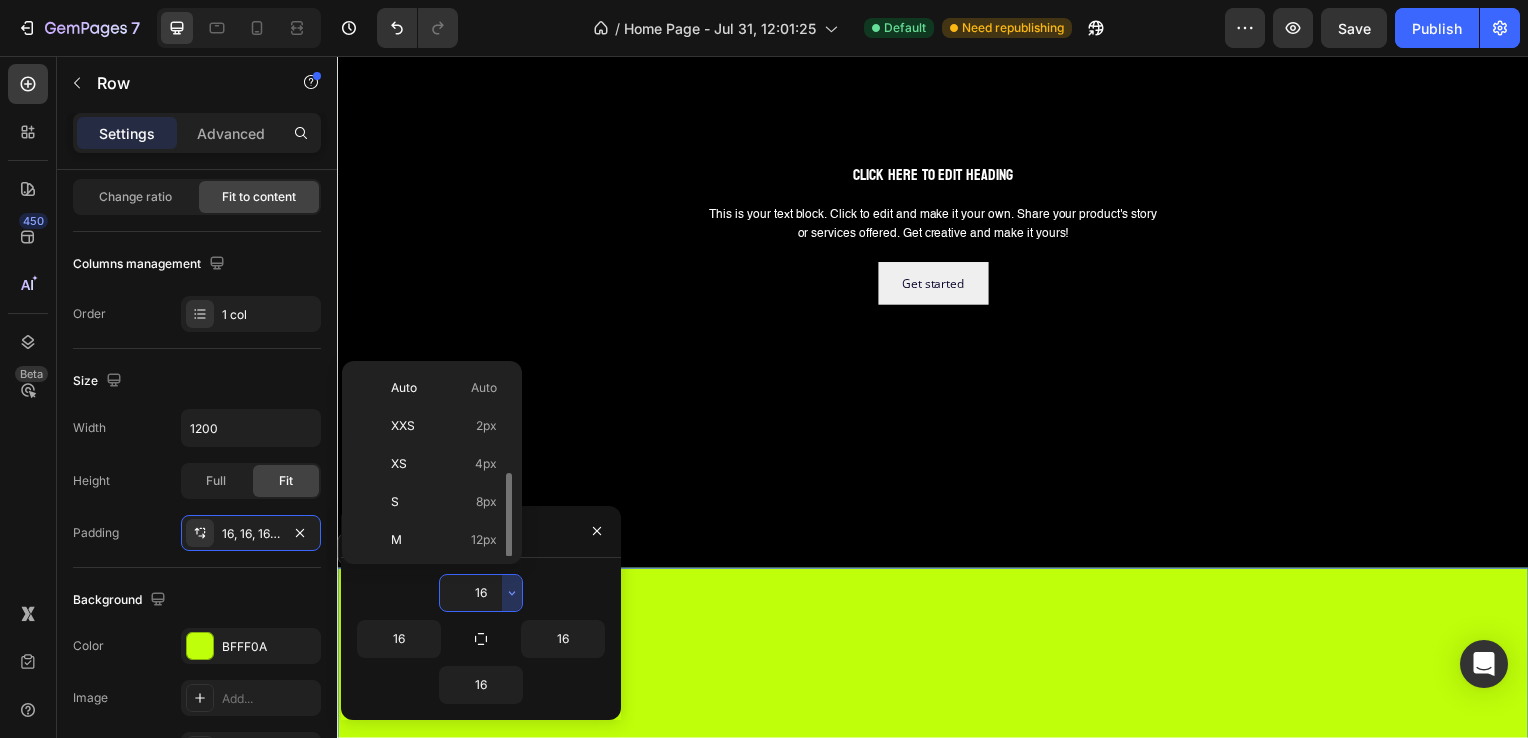 scroll, scrollTop: 72, scrollLeft: 0, axis: vertical 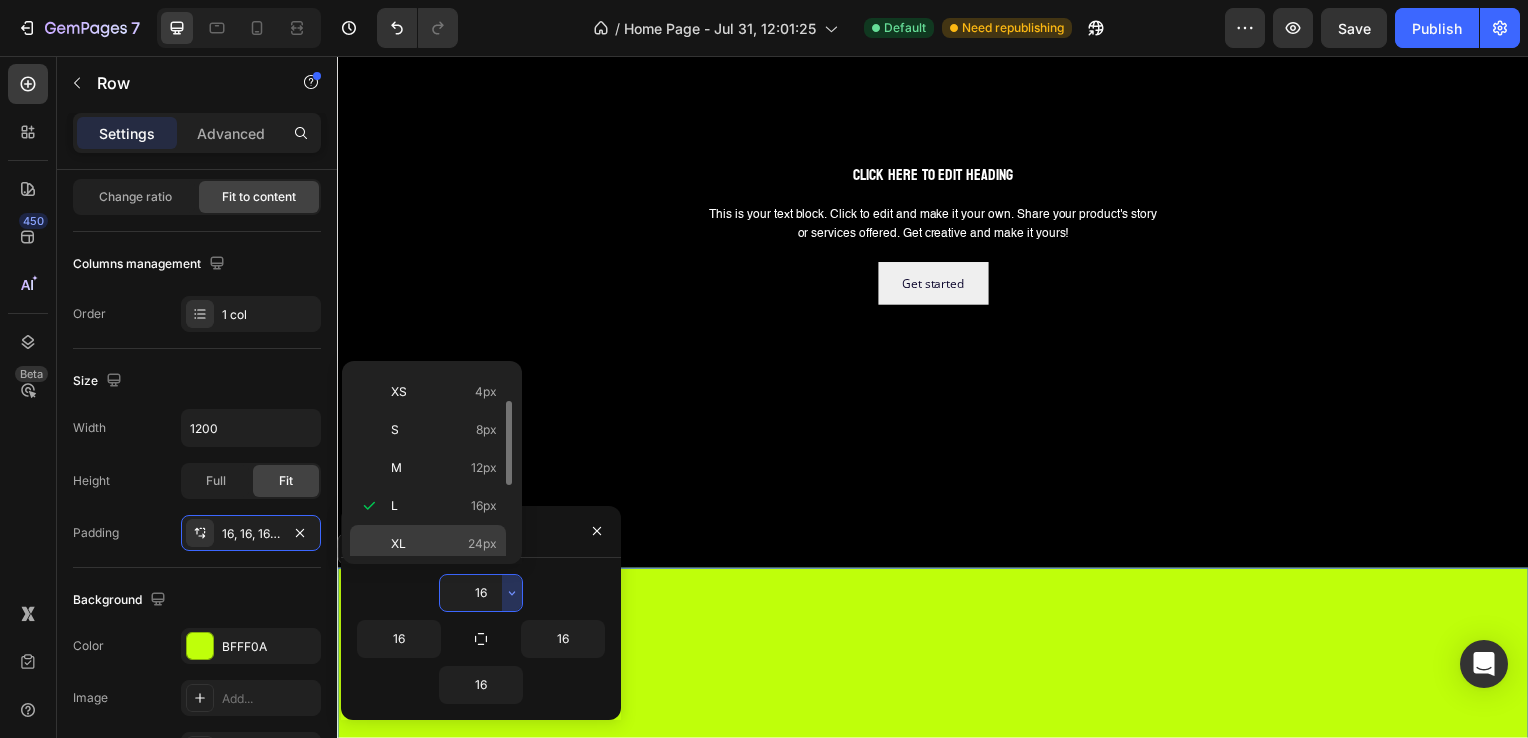click on "XL" at bounding box center (398, 544) 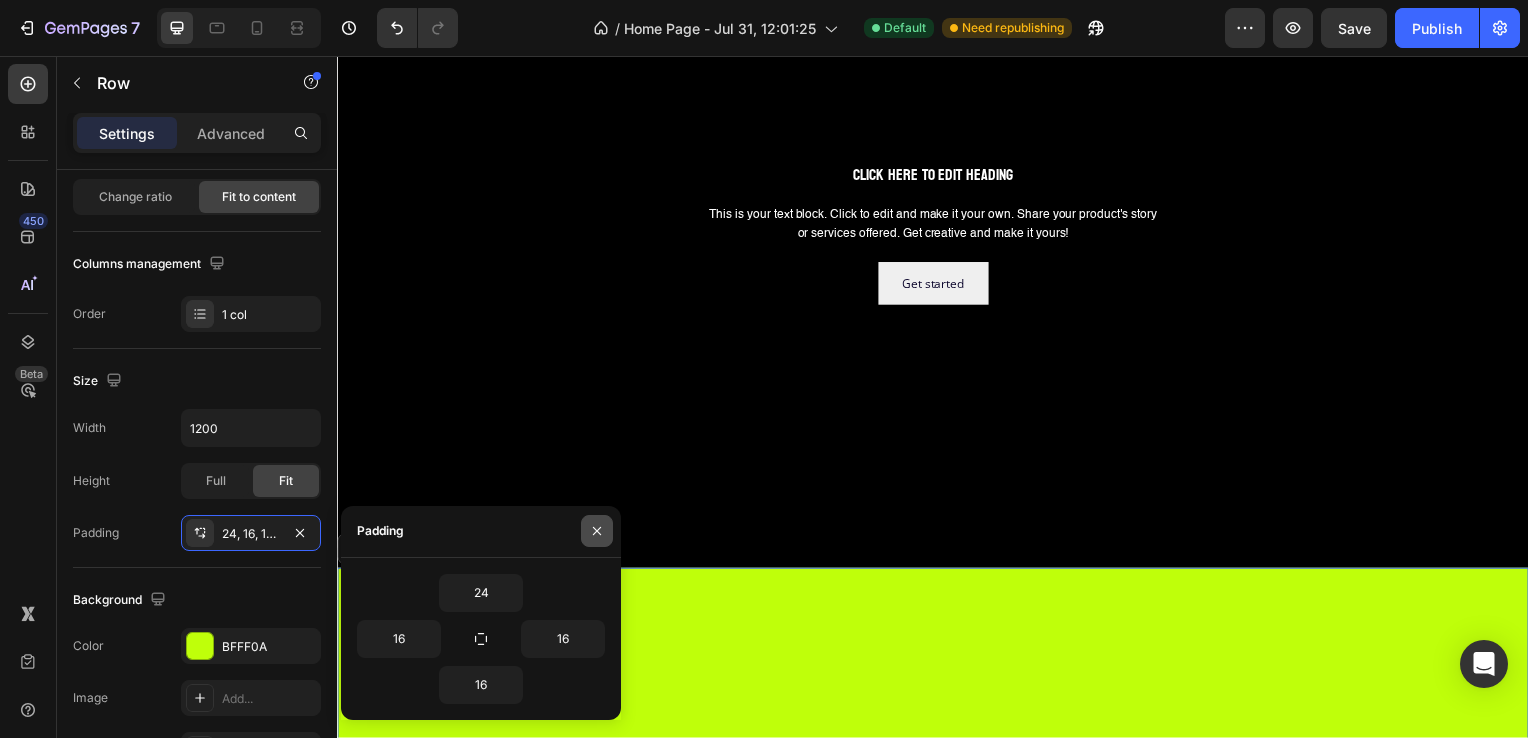 click 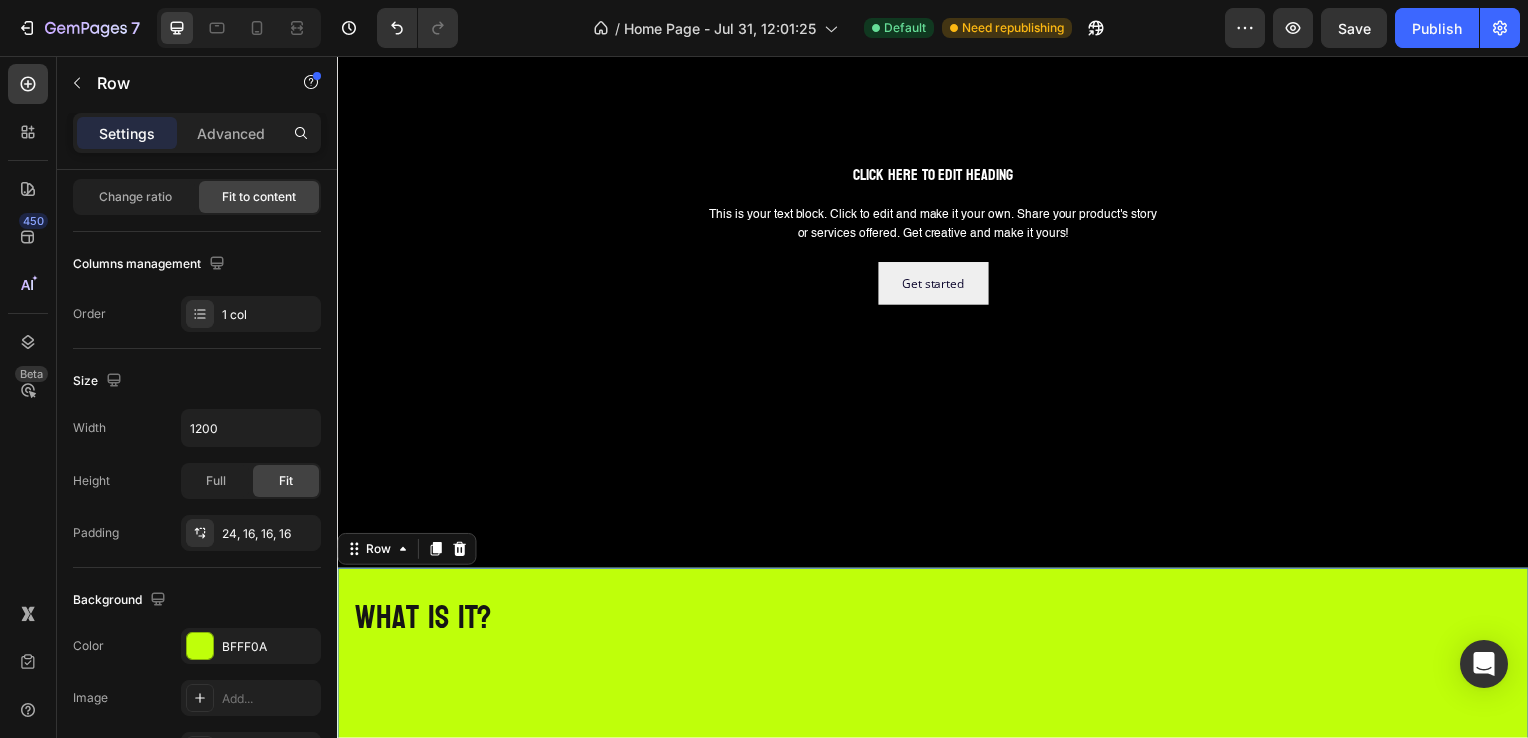 click on "⁠⁠⁠⁠⁠⁠⁠ what is it? Heading Row   587" at bounding box center [937, 956] 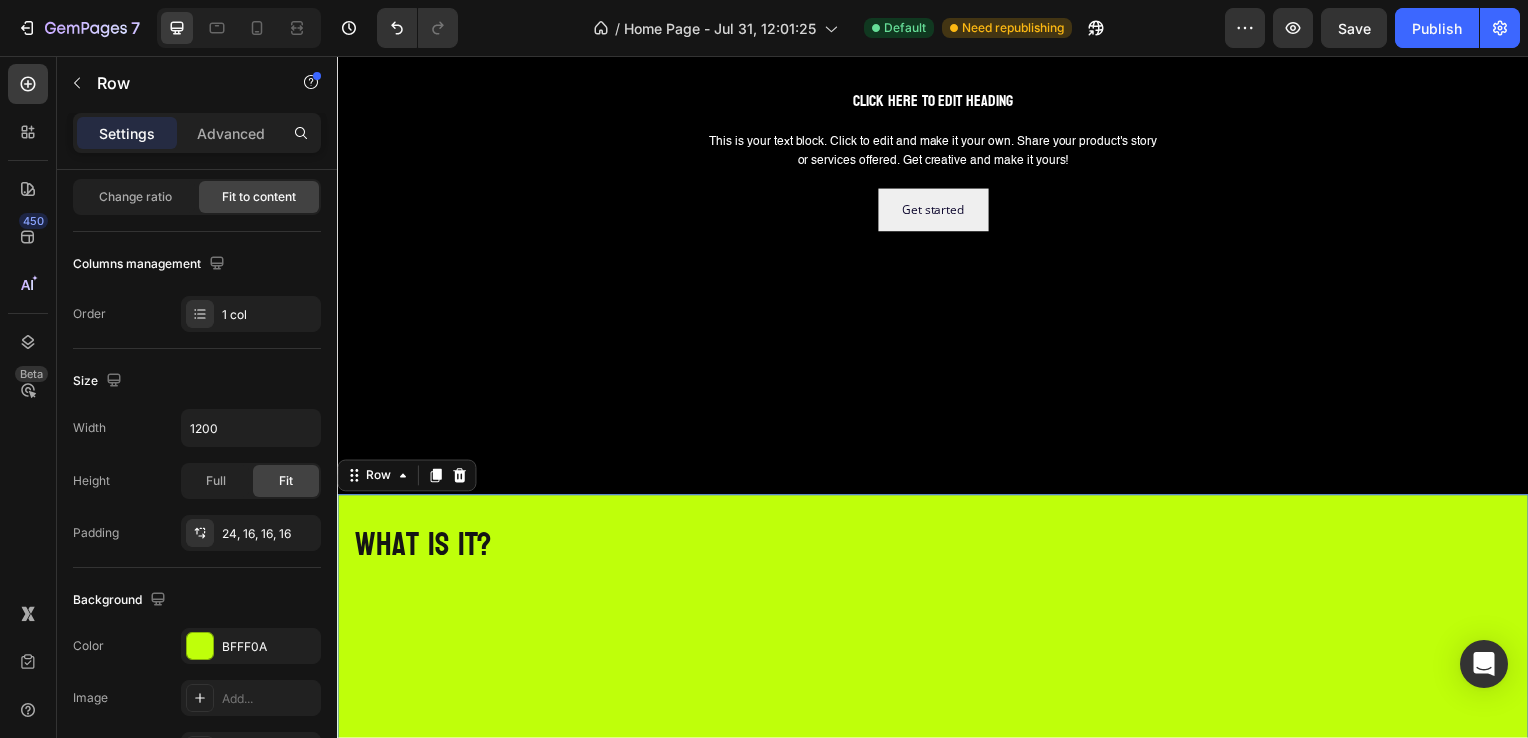 scroll, scrollTop: 400, scrollLeft: 0, axis: vertical 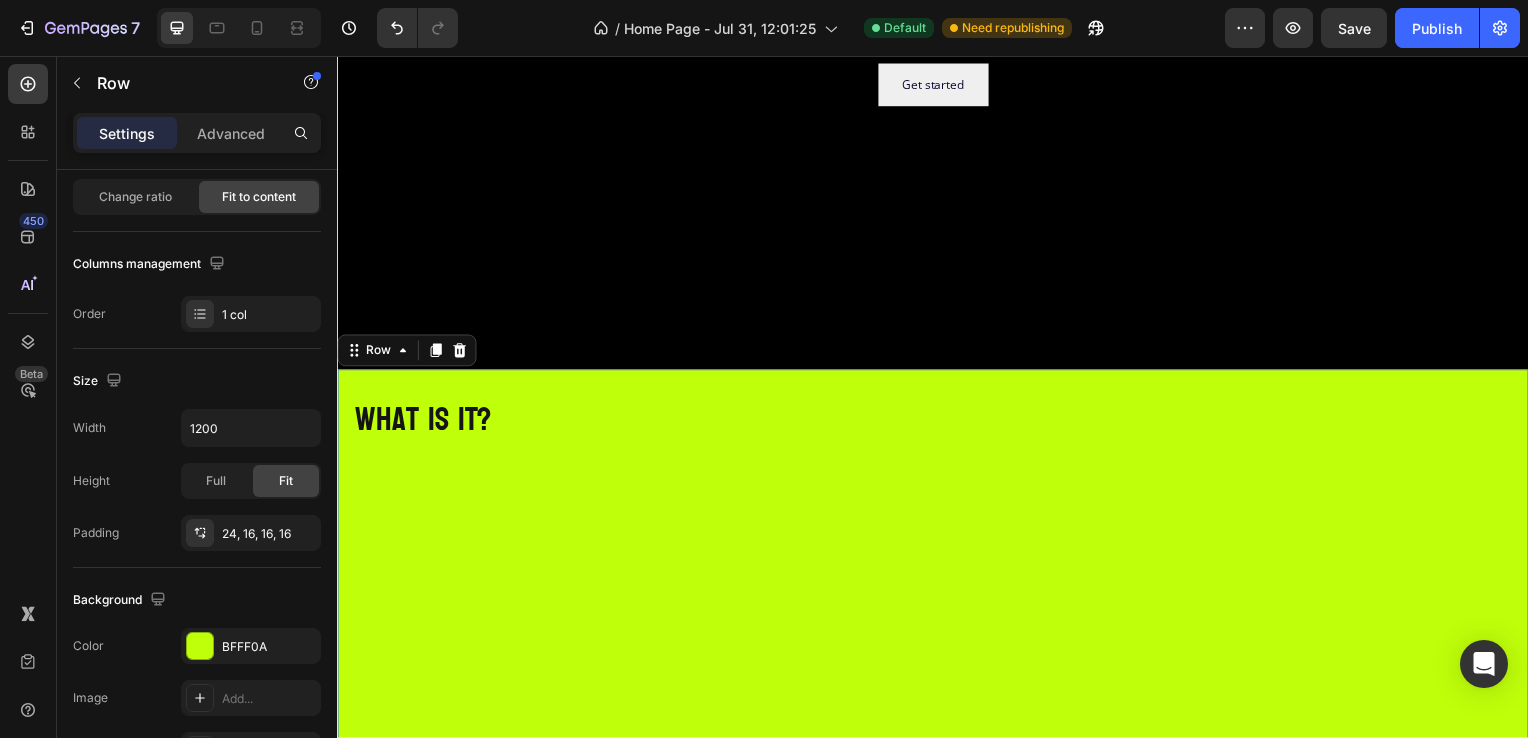 click on "what is it?" at bounding box center (423, 422) 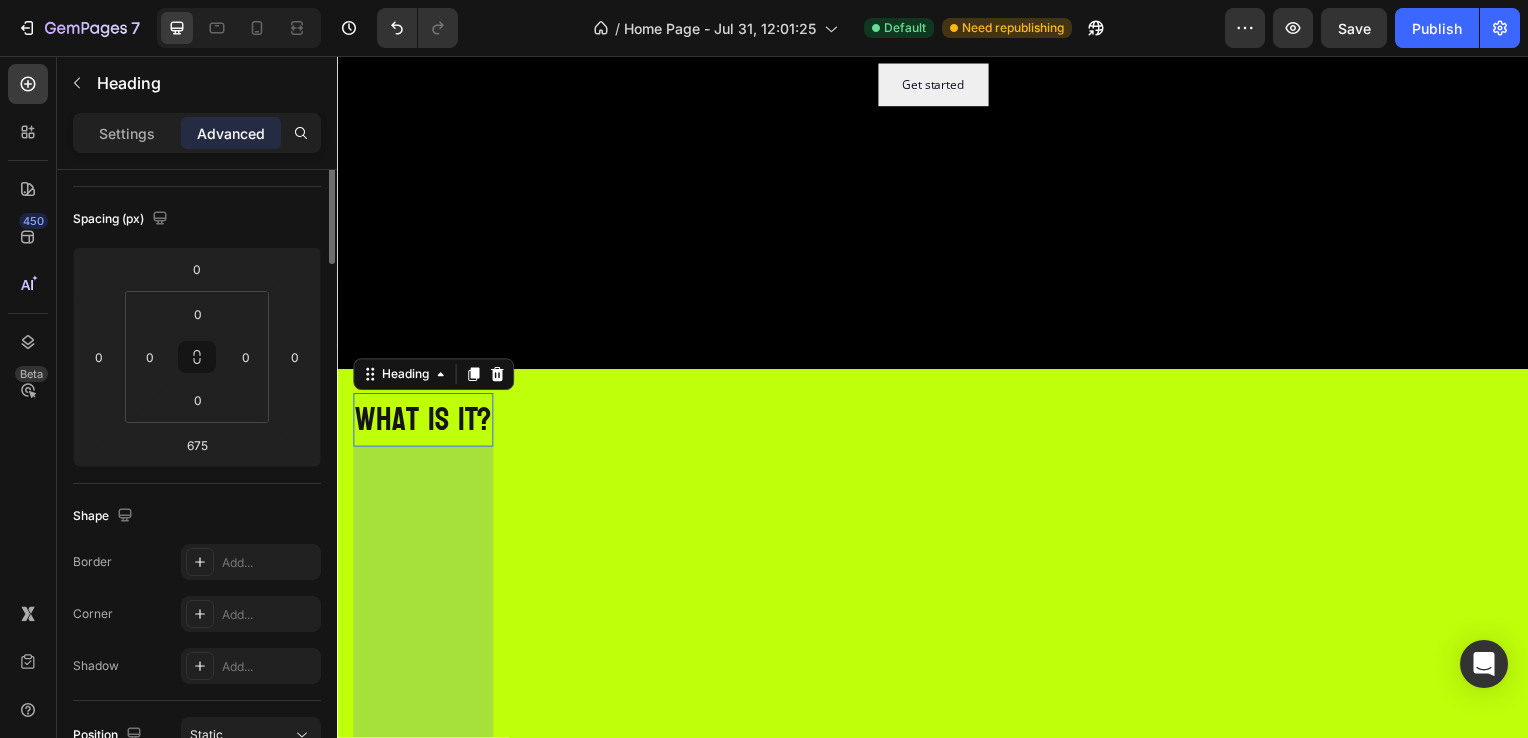 scroll, scrollTop: 0, scrollLeft: 0, axis: both 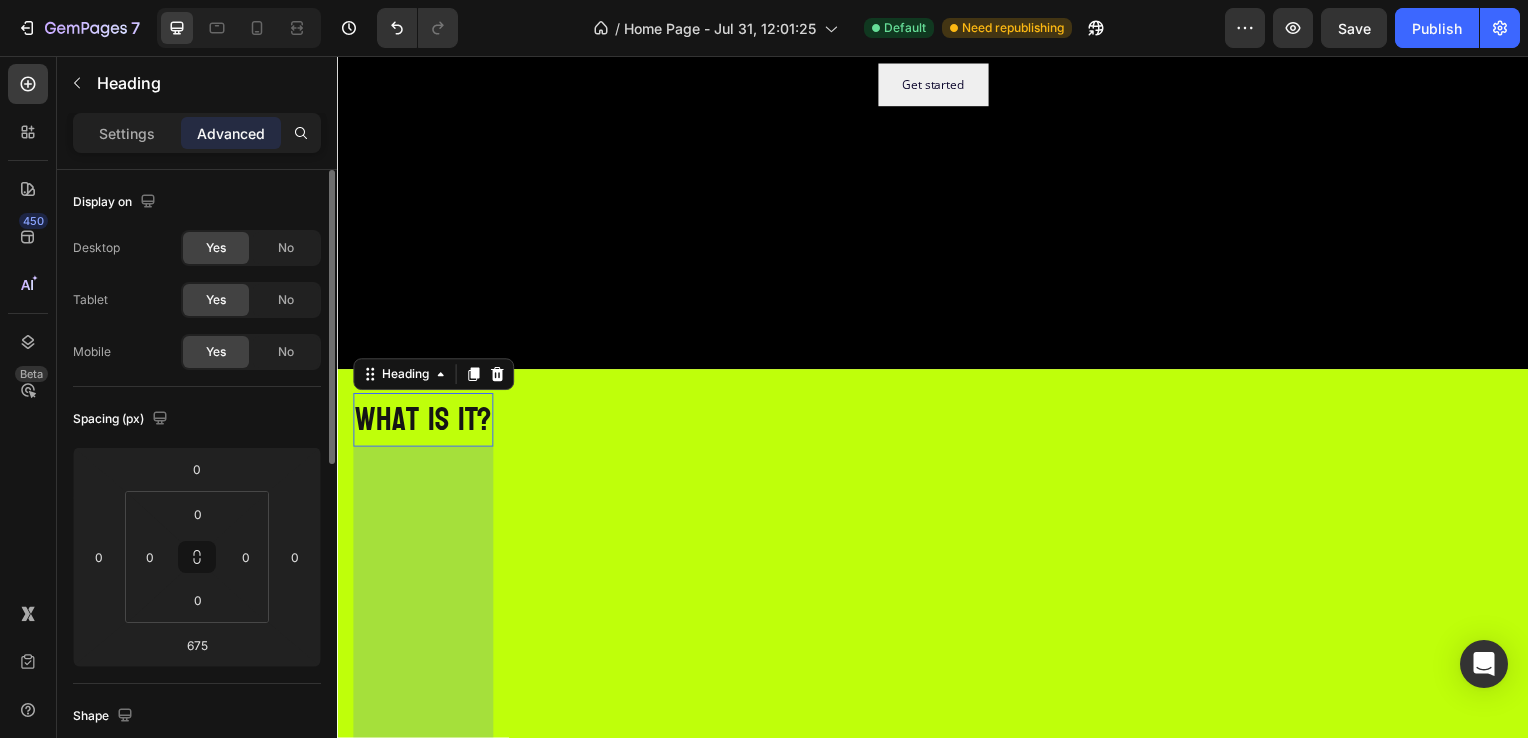 click on "⁠⁠⁠⁠⁠⁠⁠ what is it? Heading   675 Row" at bounding box center (937, 756) 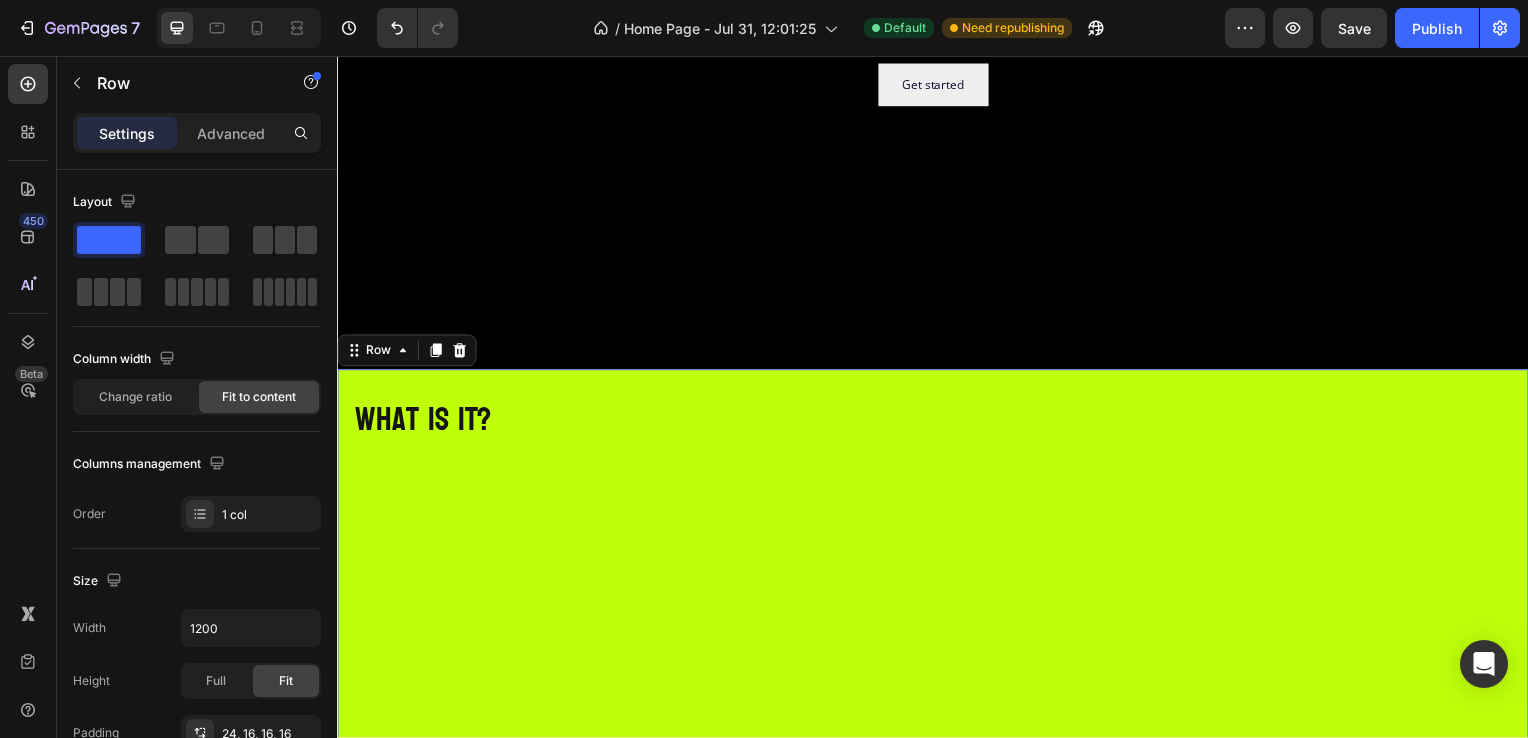 click on "⁠⁠⁠⁠⁠⁠⁠ what is it? Heading Row   587" at bounding box center (937, 756) 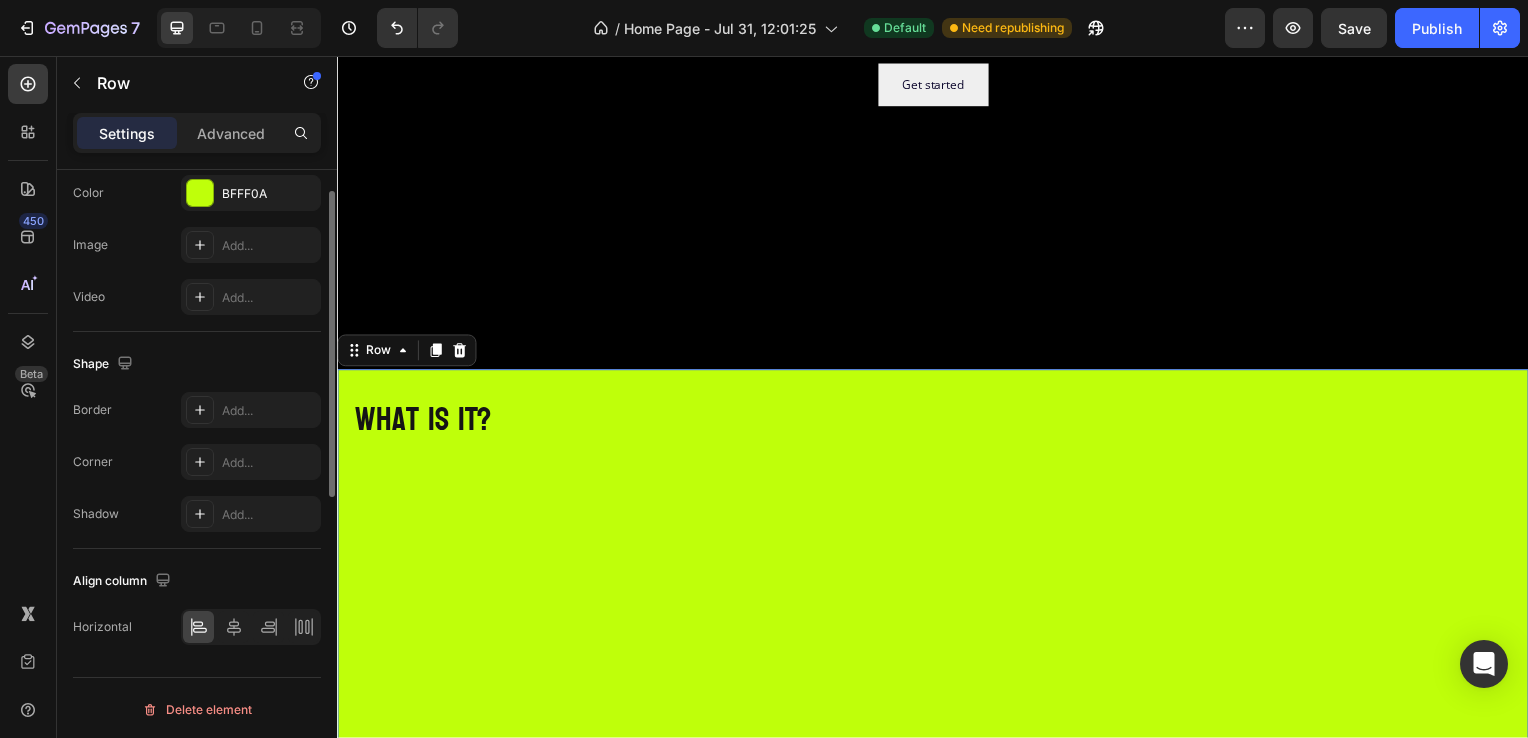 scroll, scrollTop: 353, scrollLeft: 0, axis: vertical 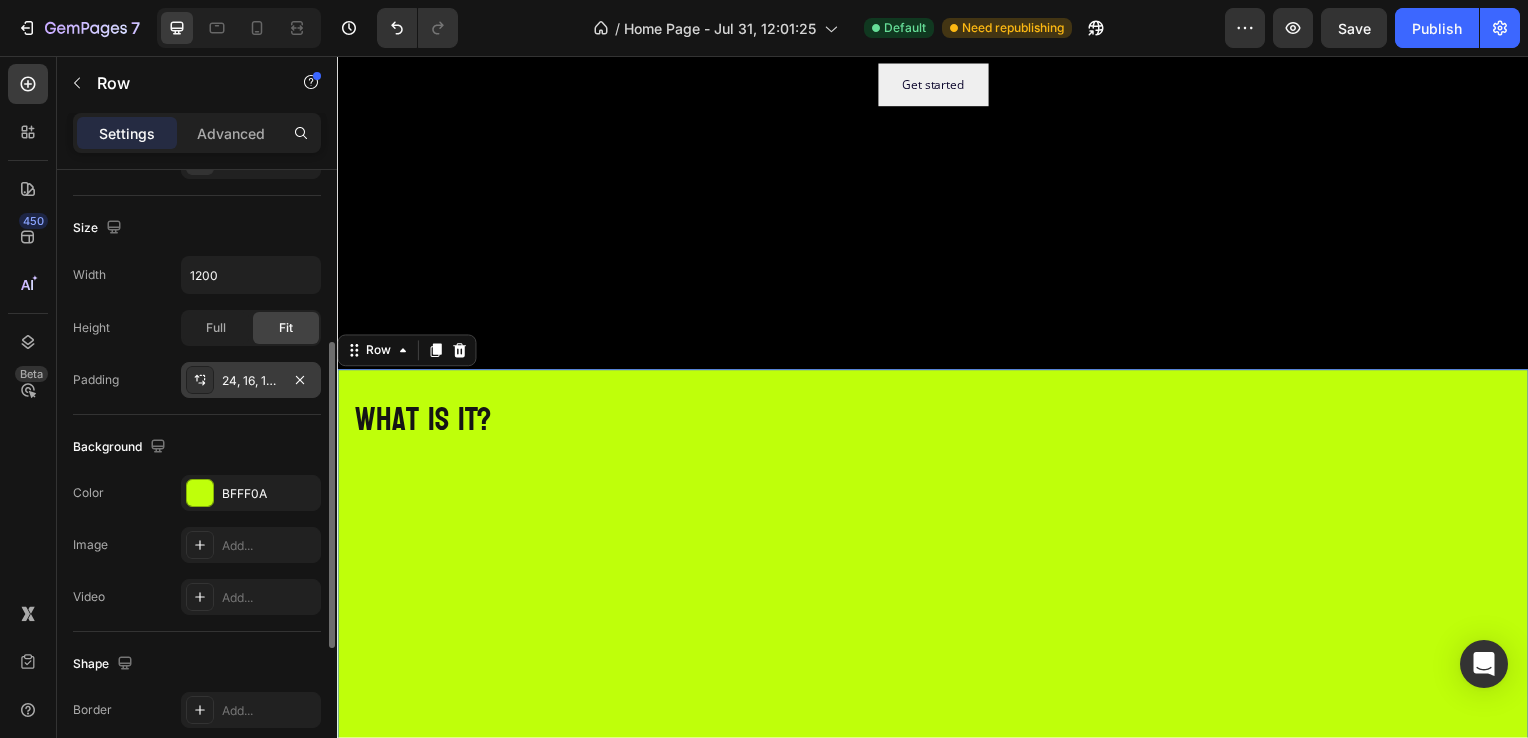 click on "24, 16, 16, 16" at bounding box center (251, 381) 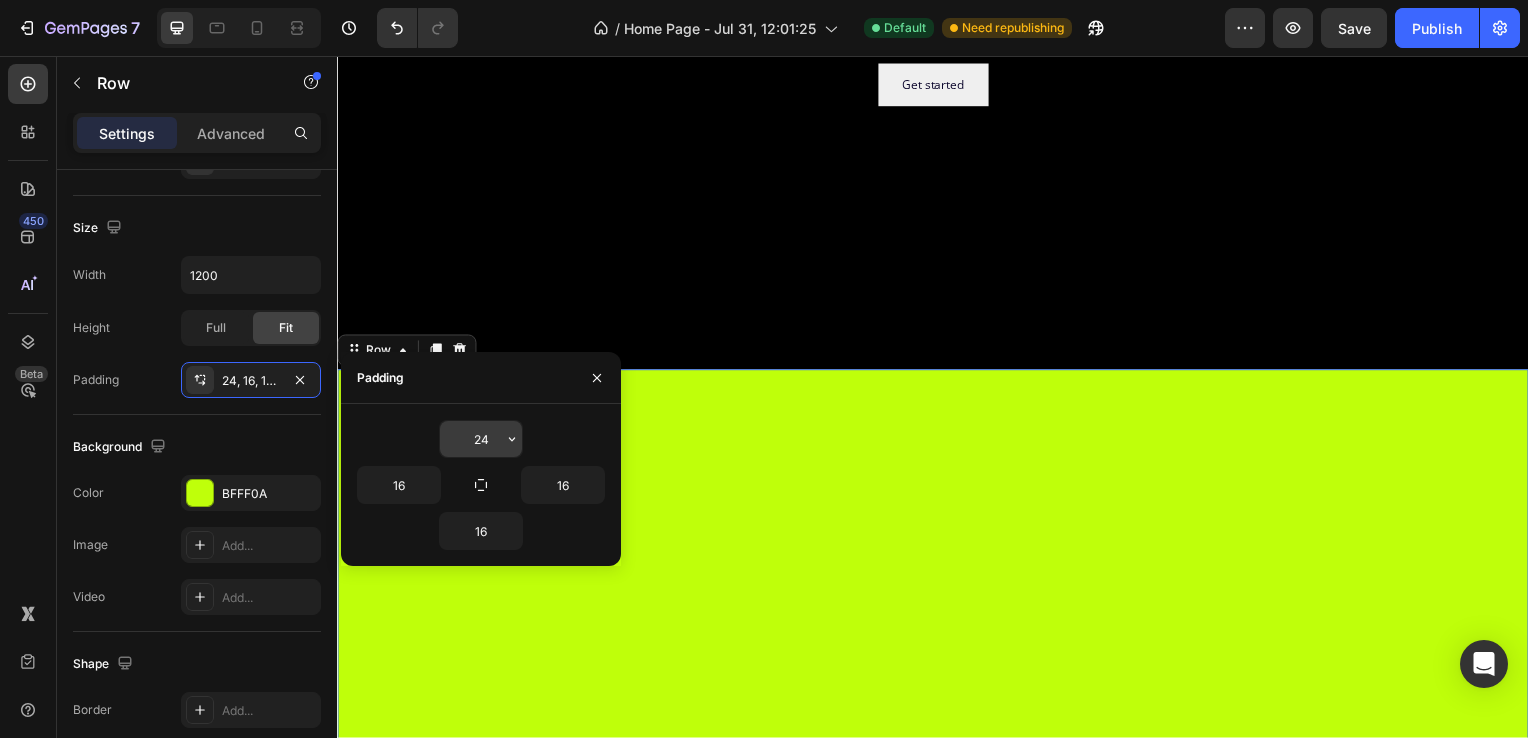 click 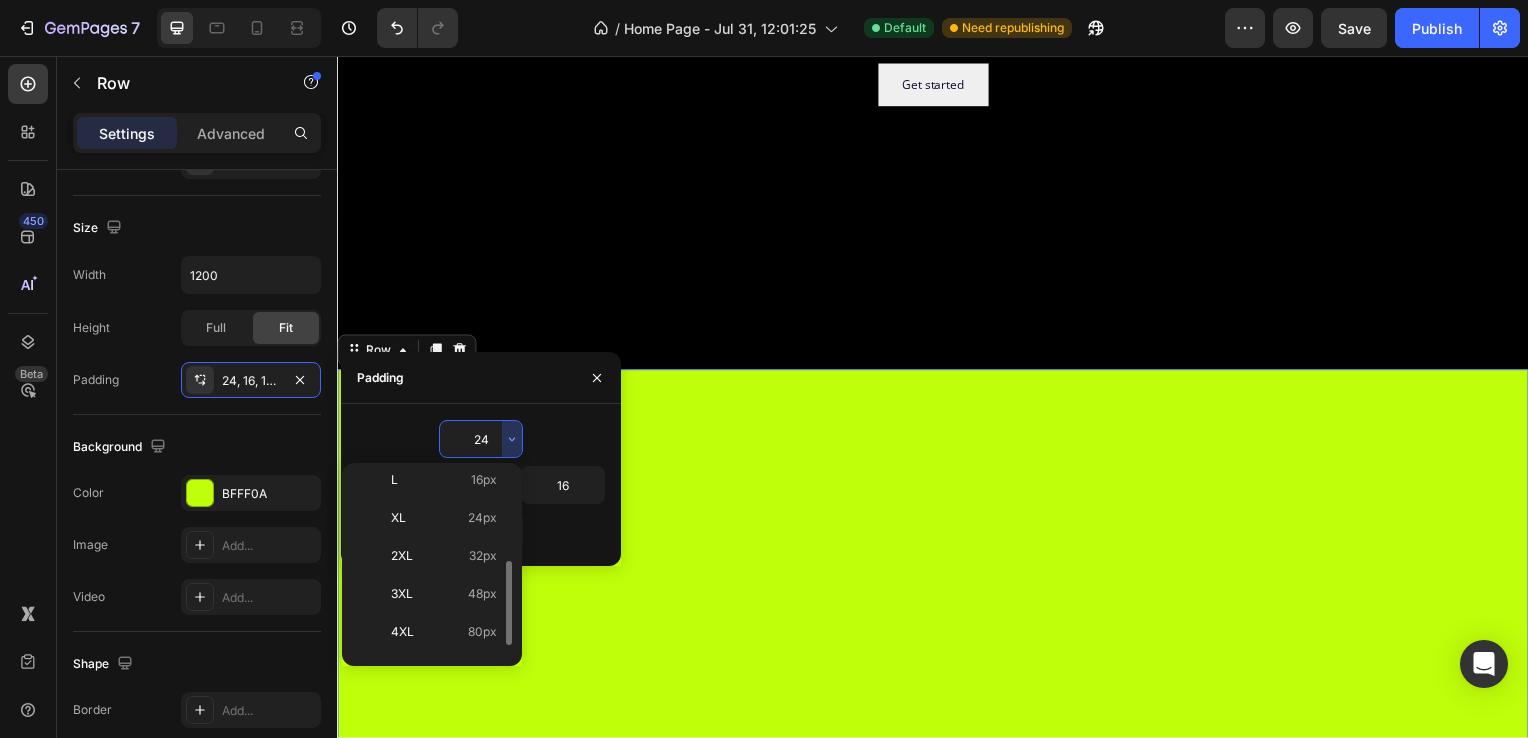 scroll, scrollTop: 226, scrollLeft: 0, axis: vertical 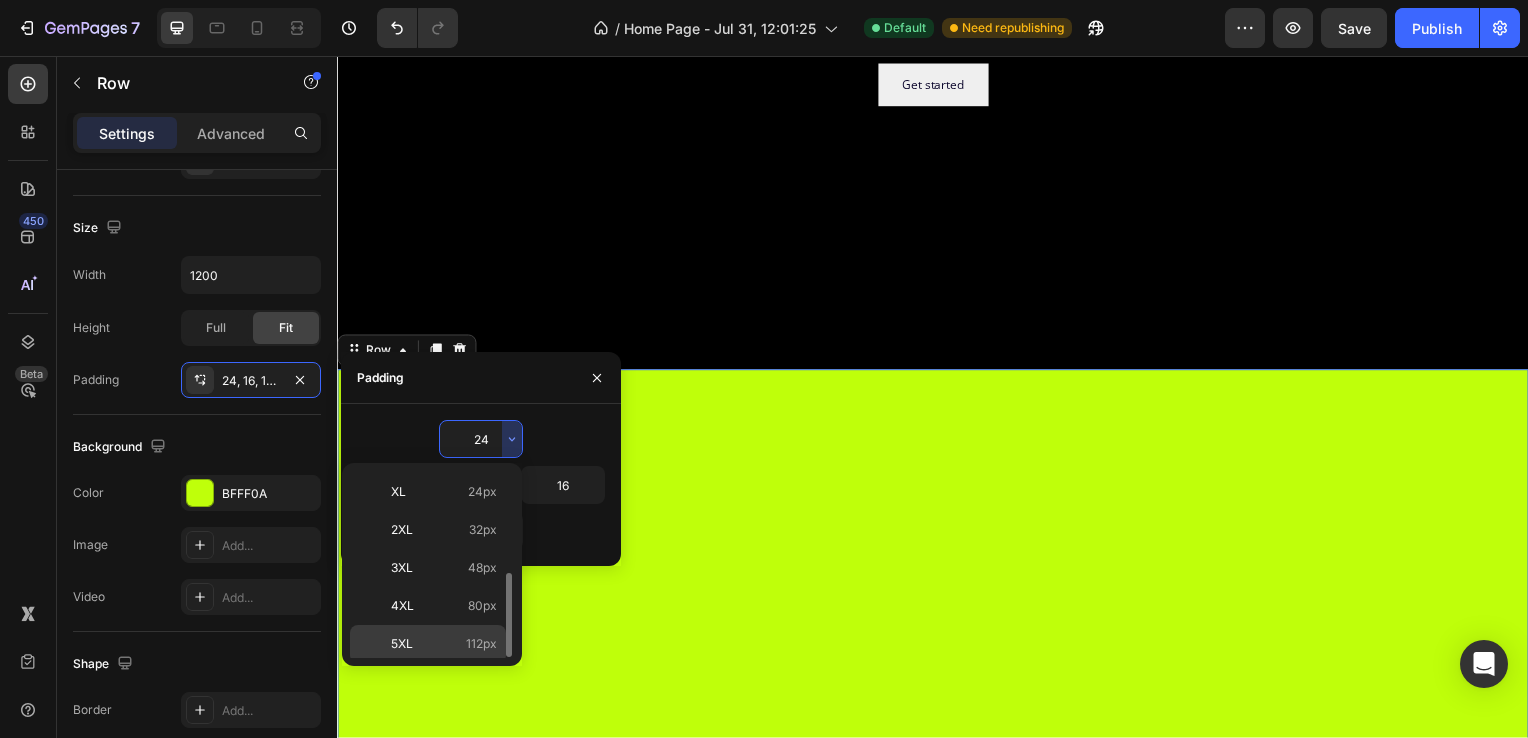 click on "5XL 112px" at bounding box center [444, 644] 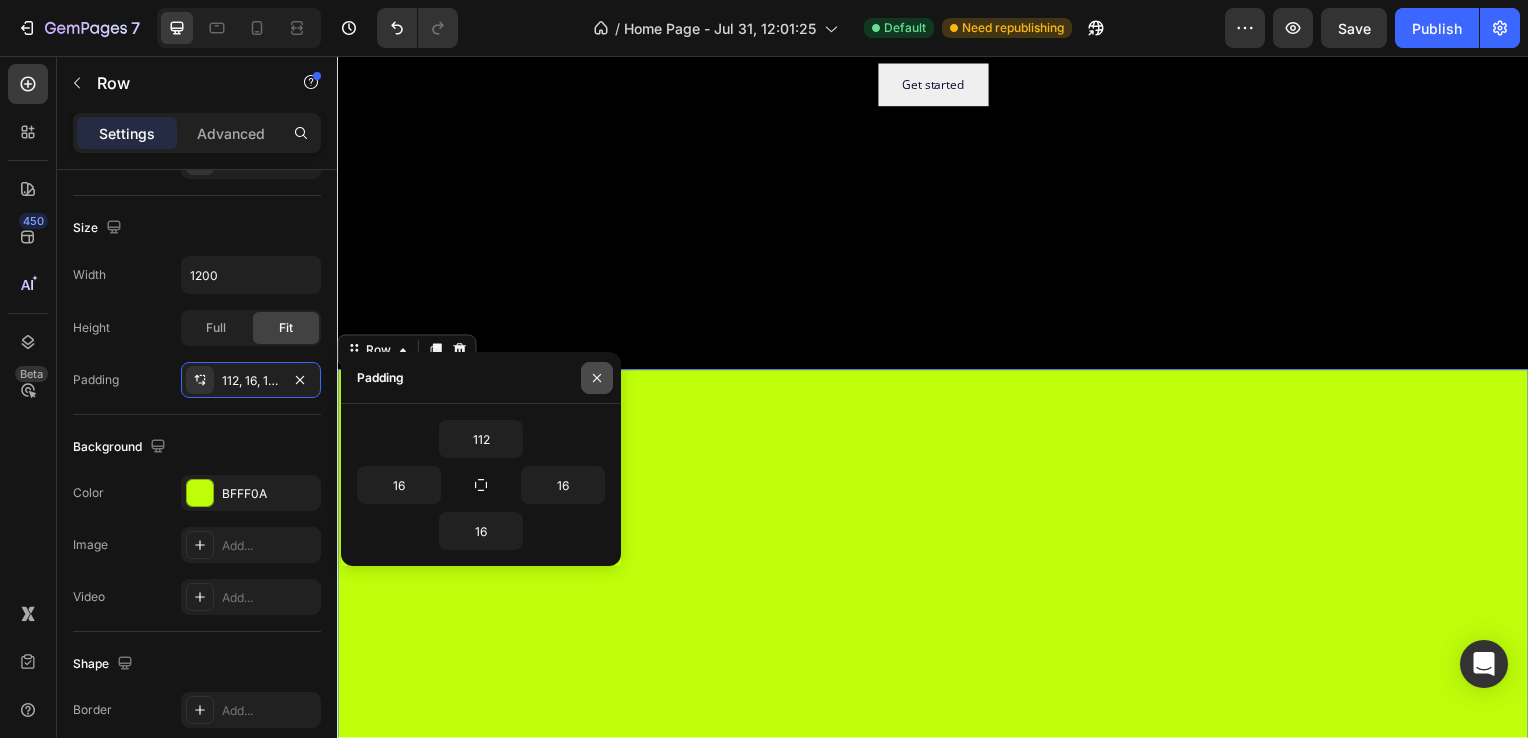 click 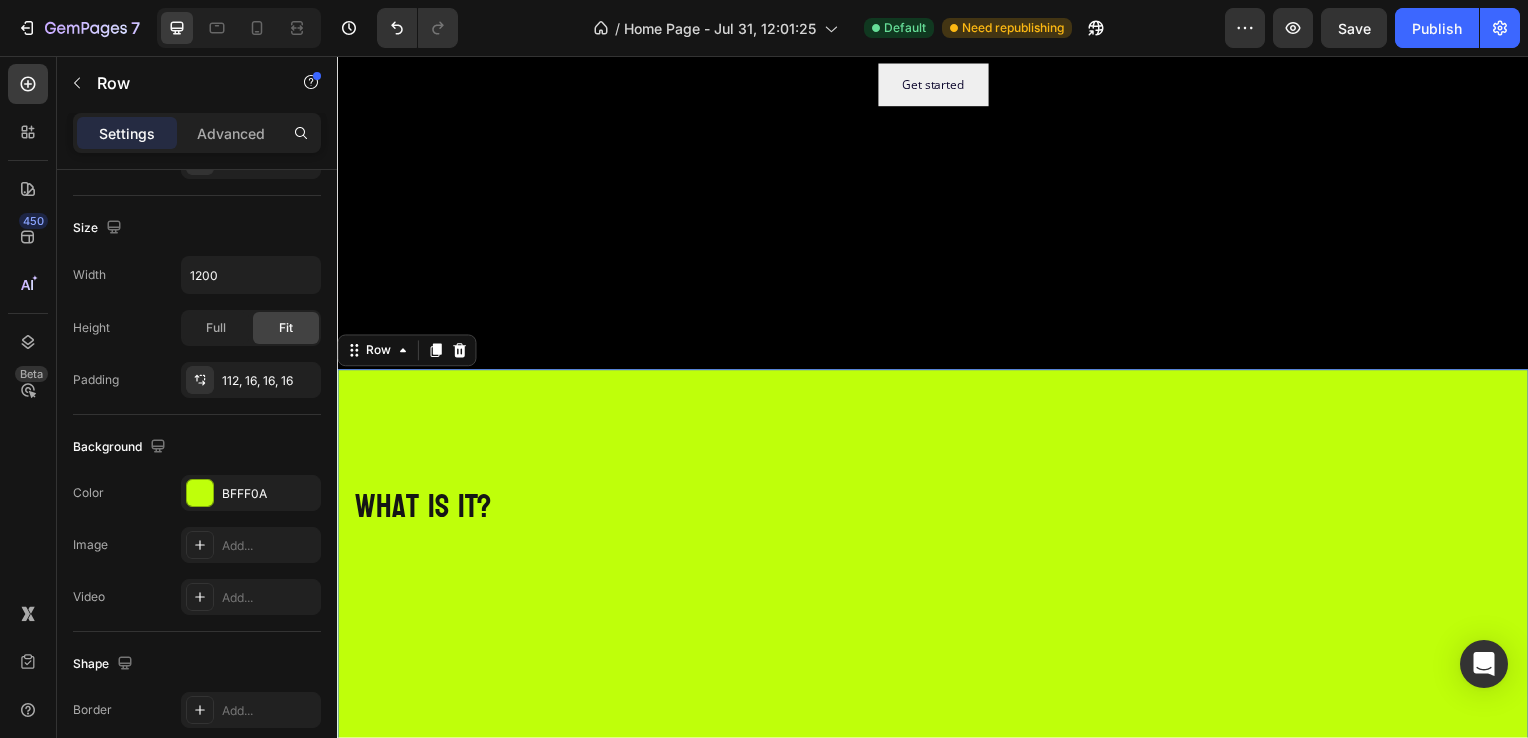 click on "⁠⁠⁠⁠⁠⁠⁠ what is it? Heading Row   587" at bounding box center (937, 800) 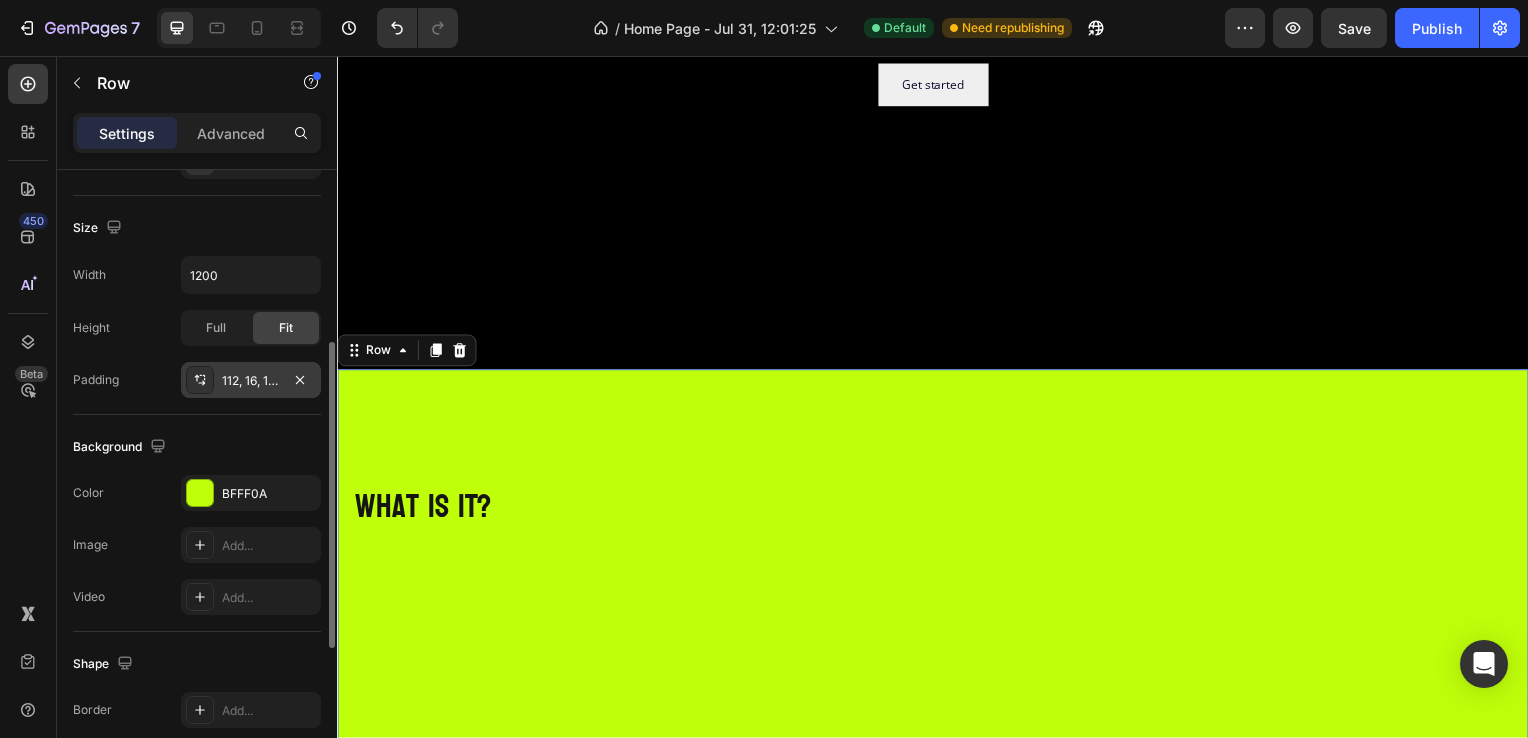 click on "112, 16, 16, 16" at bounding box center [251, 381] 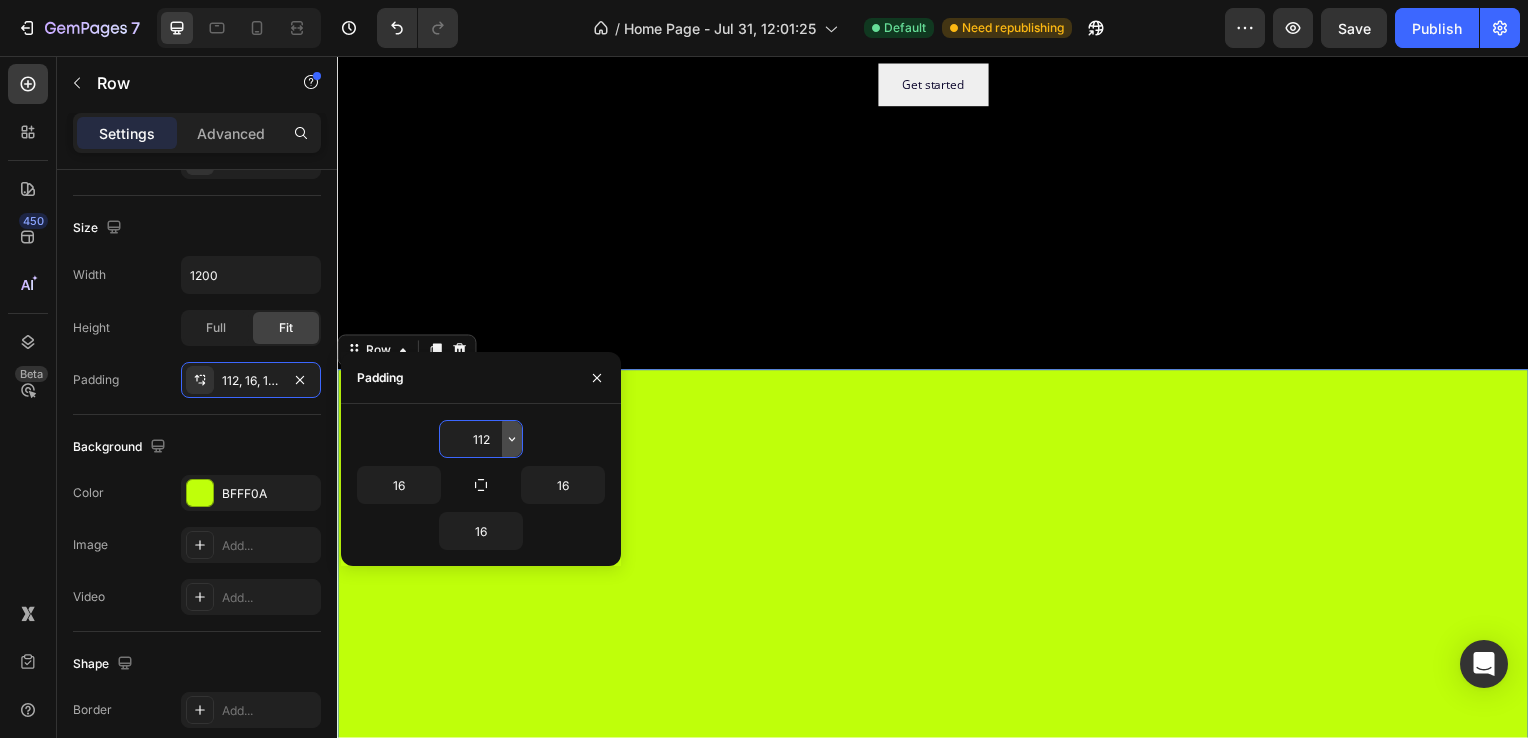 click 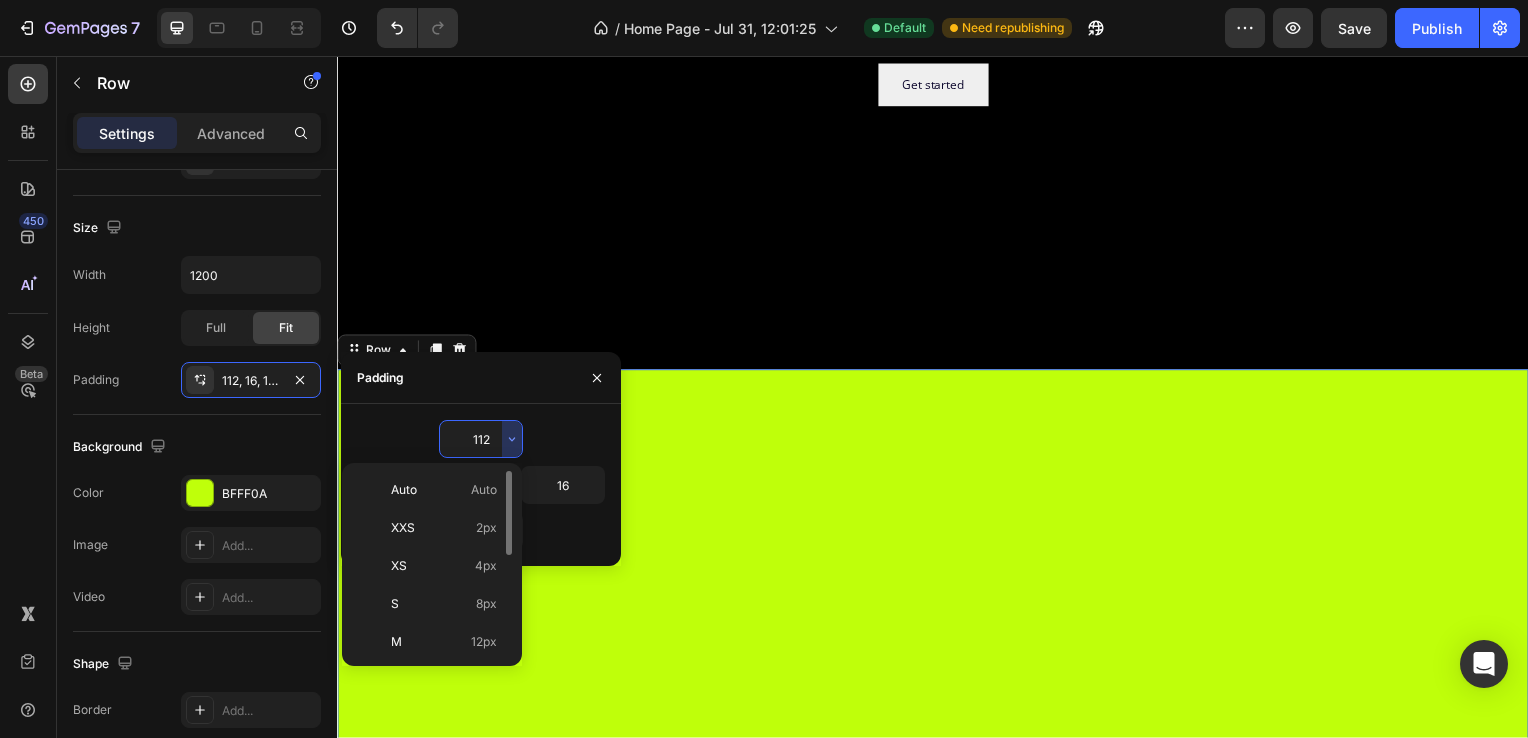 scroll, scrollTop: 226, scrollLeft: 0, axis: vertical 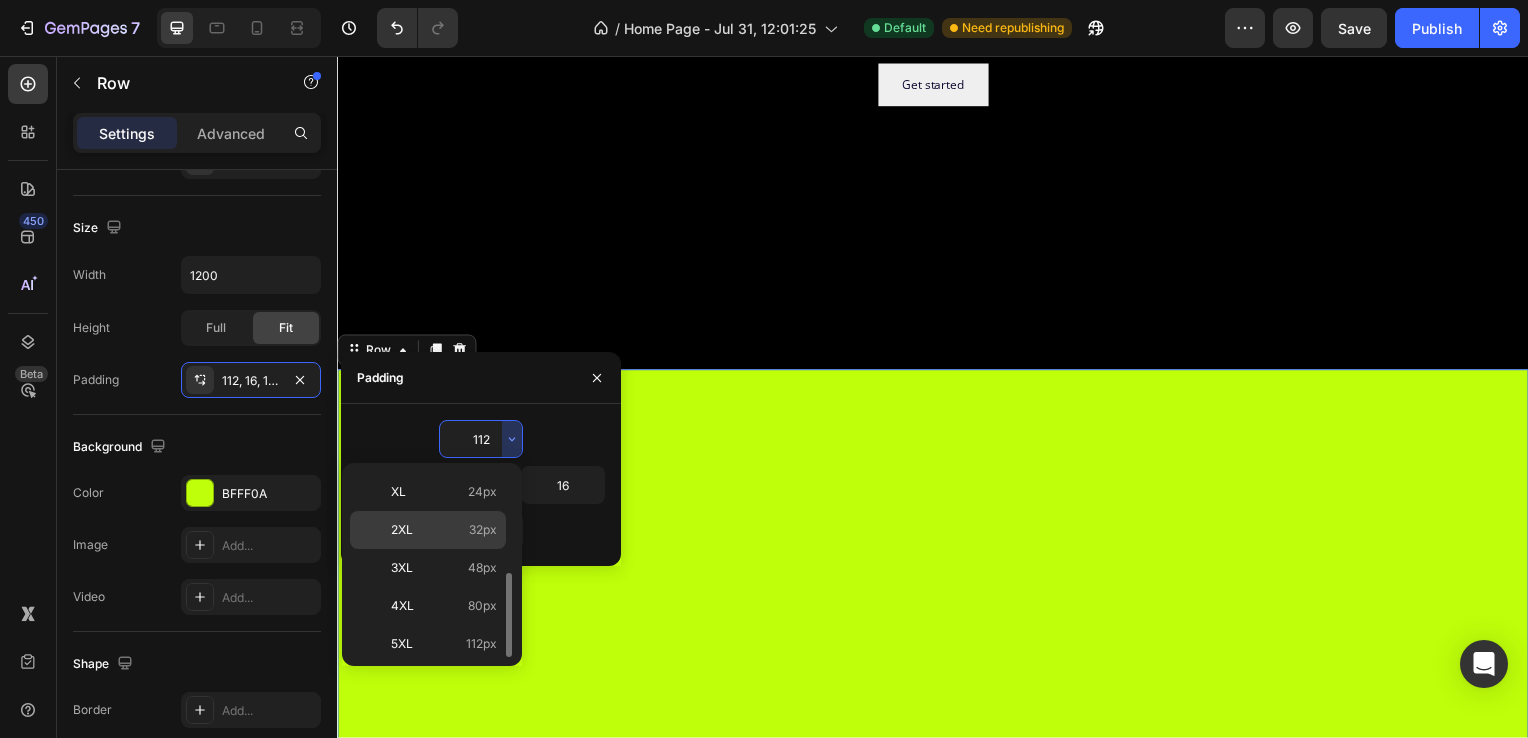 click on "32px" at bounding box center (483, 530) 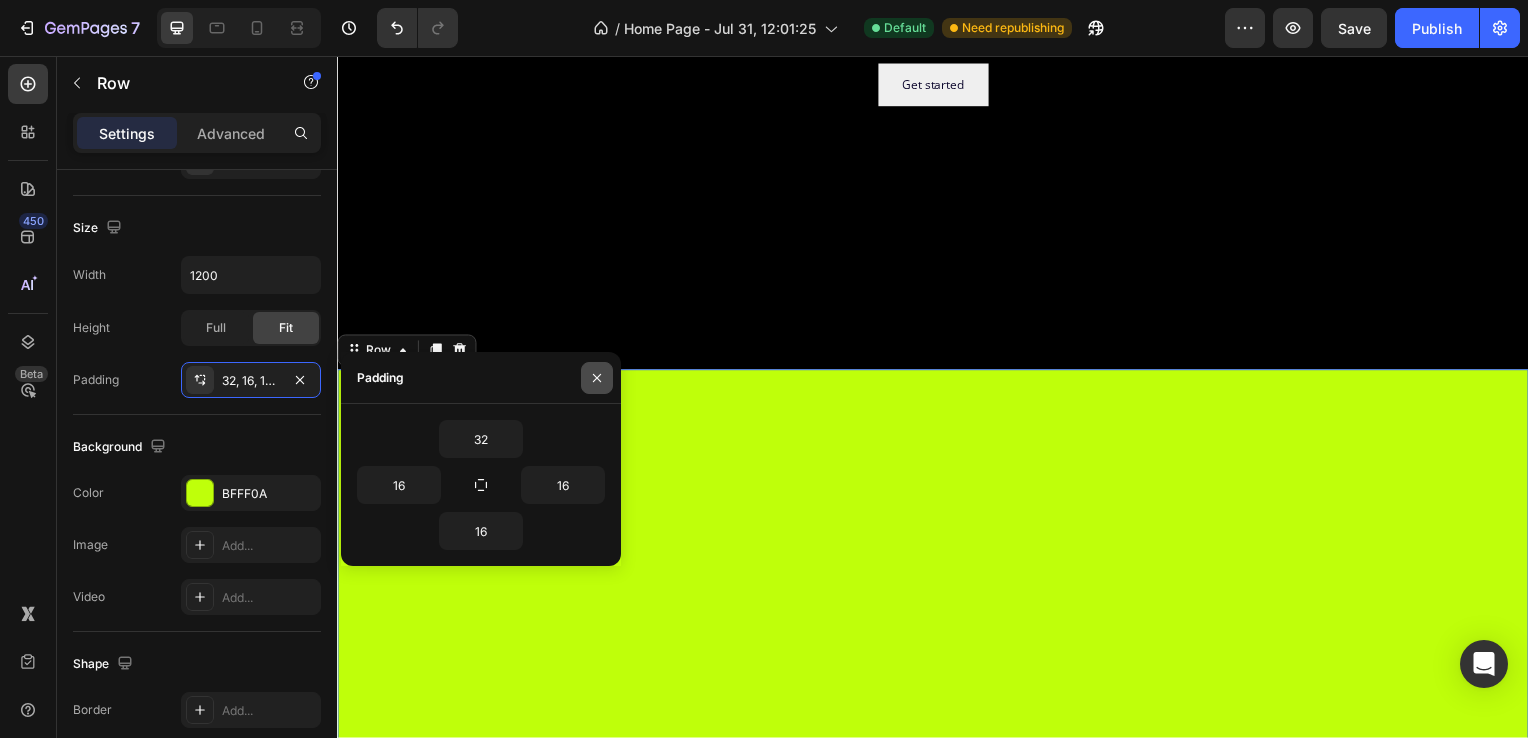 click 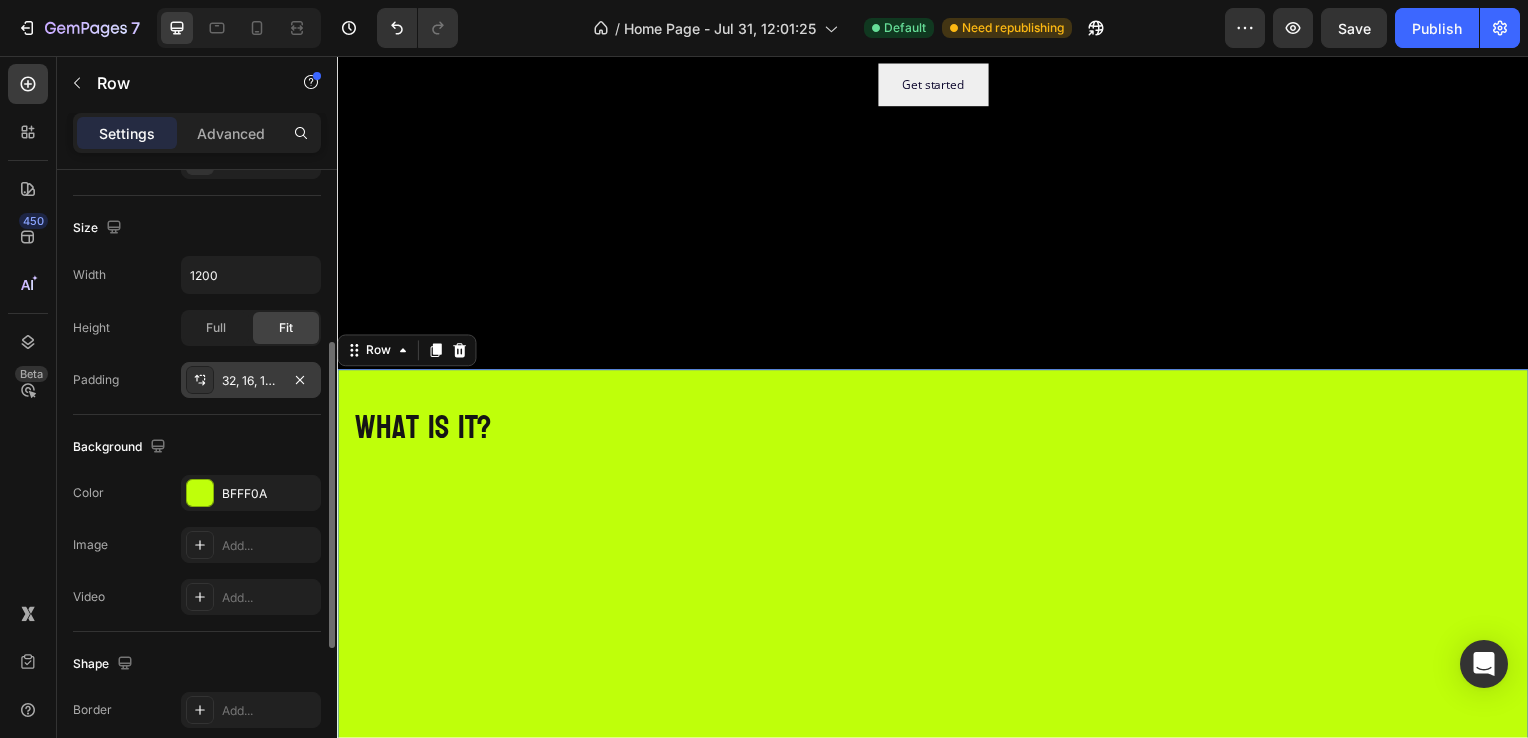 click on "32, 16, 16, 16" at bounding box center [251, 381] 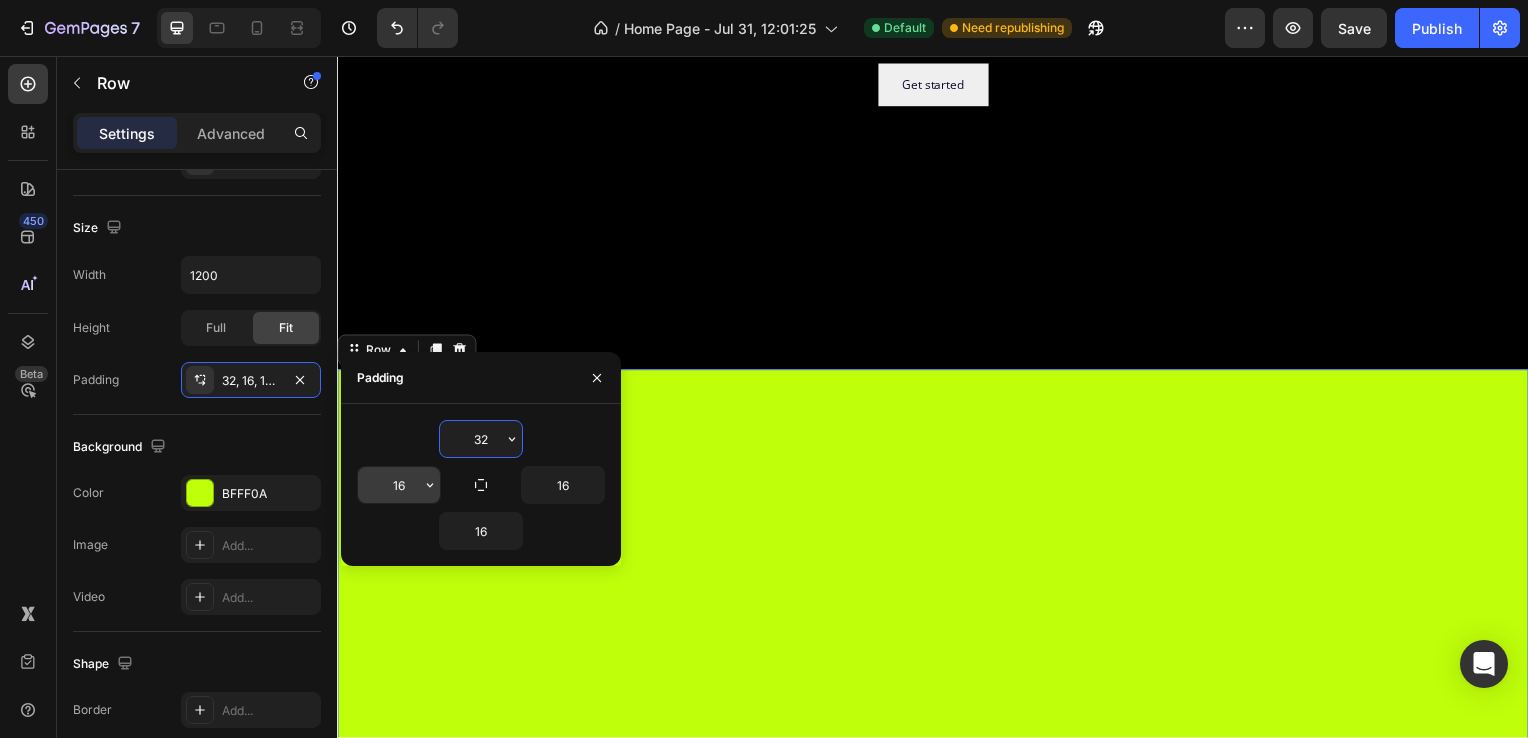 click on "16" at bounding box center [399, 485] 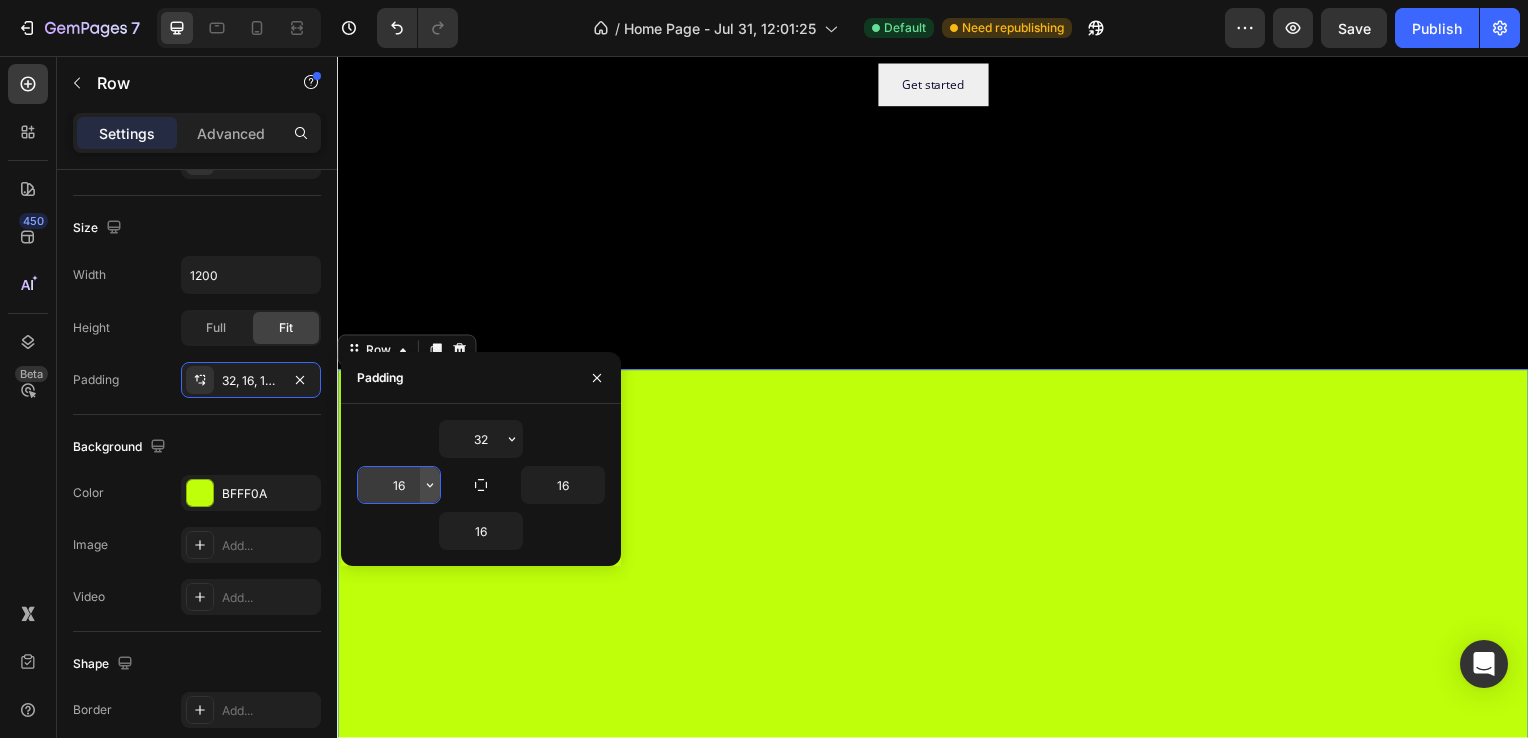click 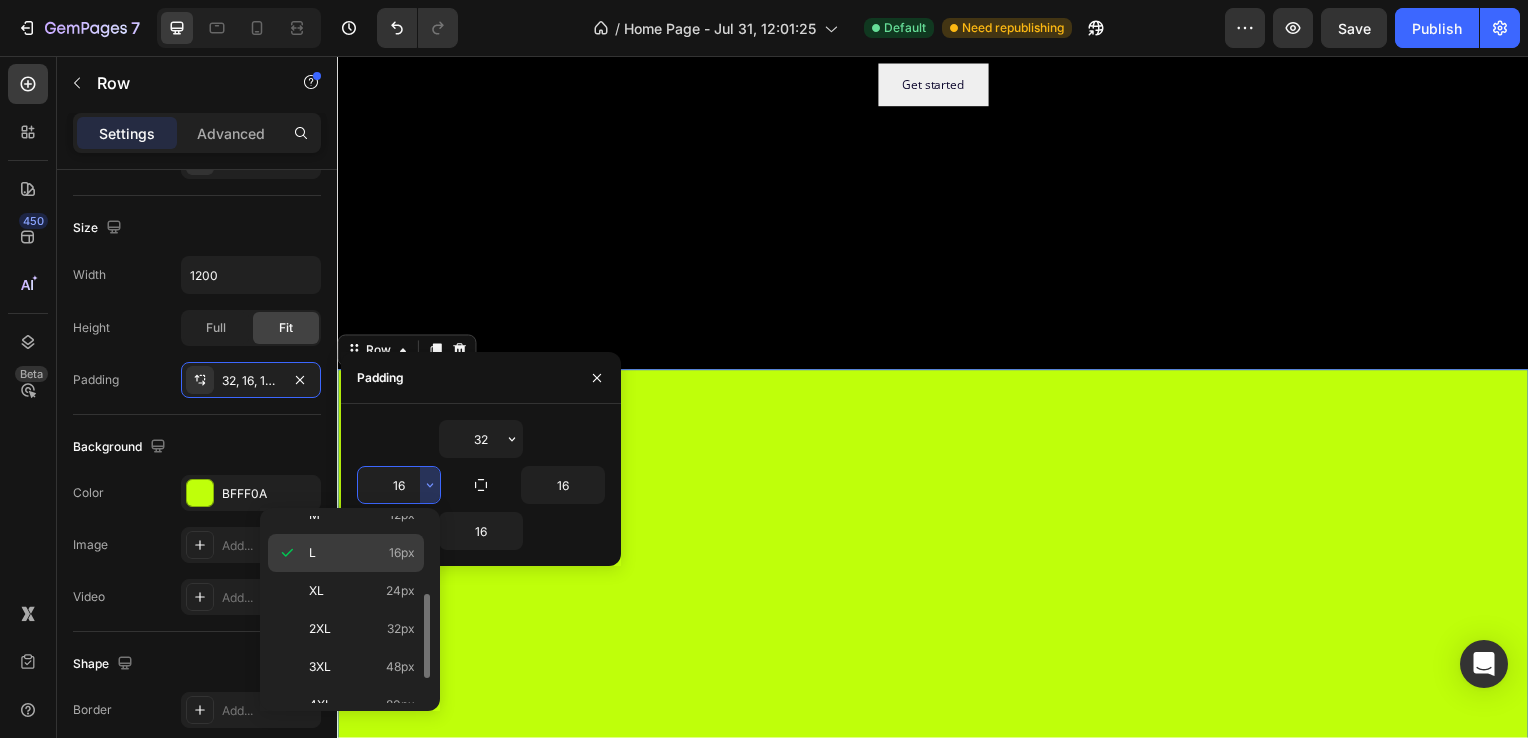 scroll, scrollTop: 226, scrollLeft: 0, axis: vertical 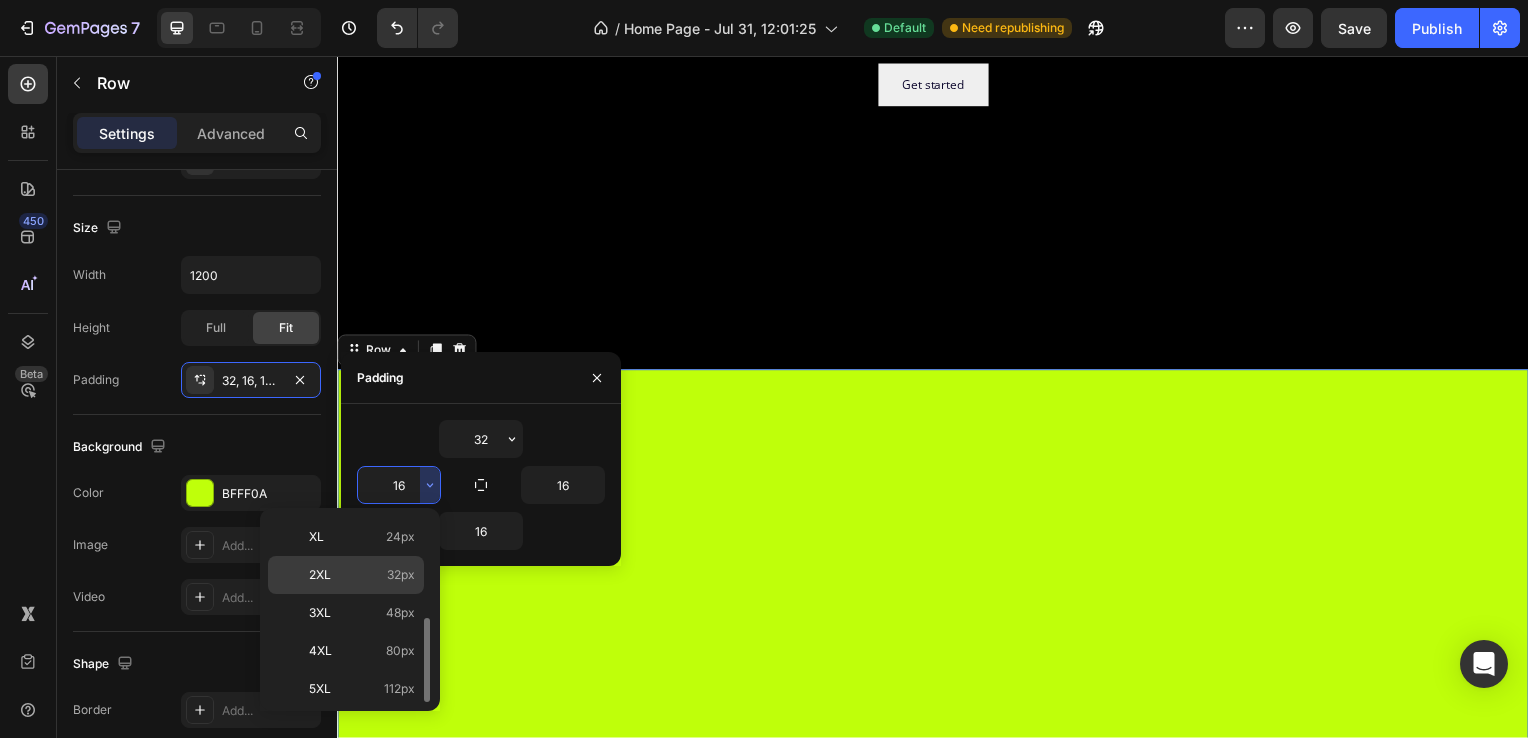 click on "2XL 32px" at bounding box center (362, 575) 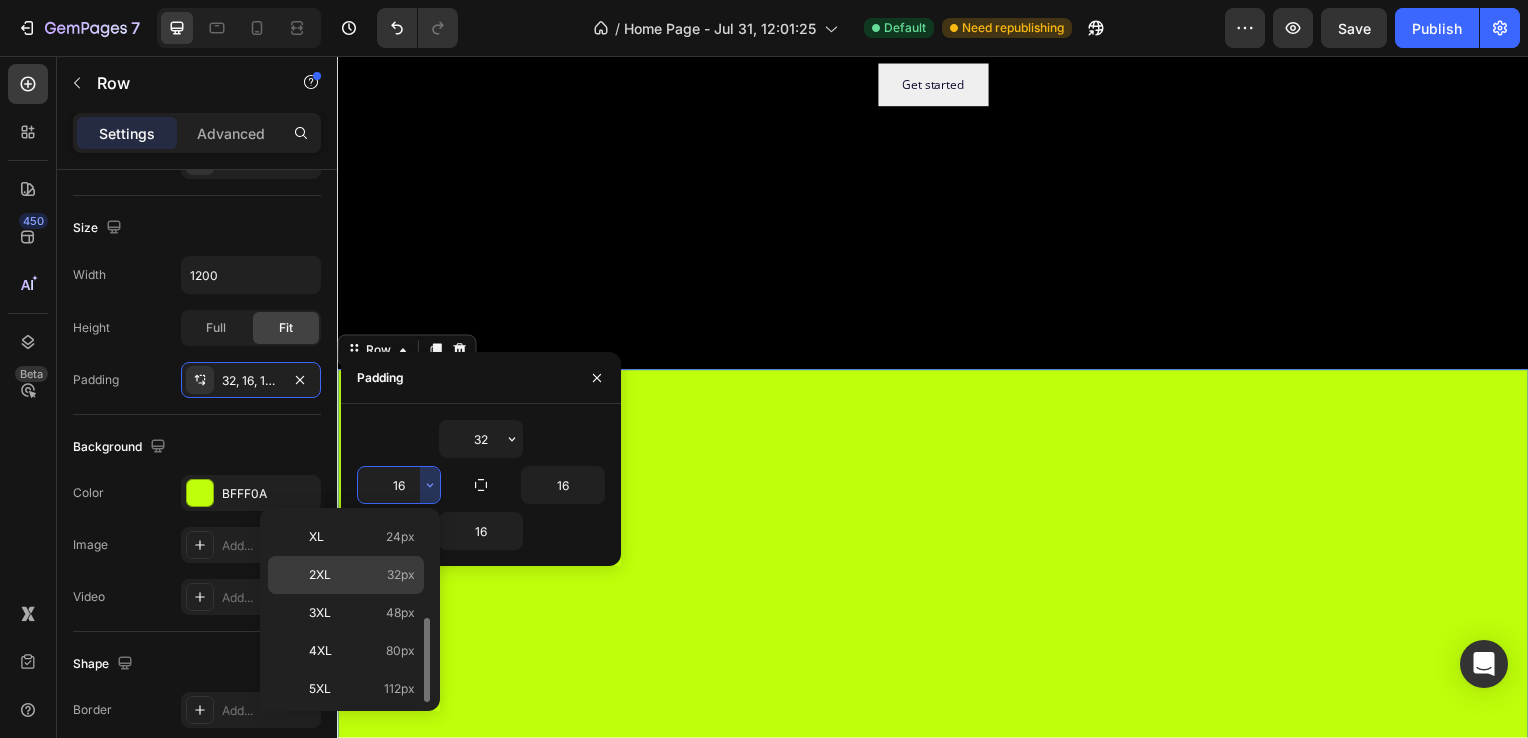 type on "32" 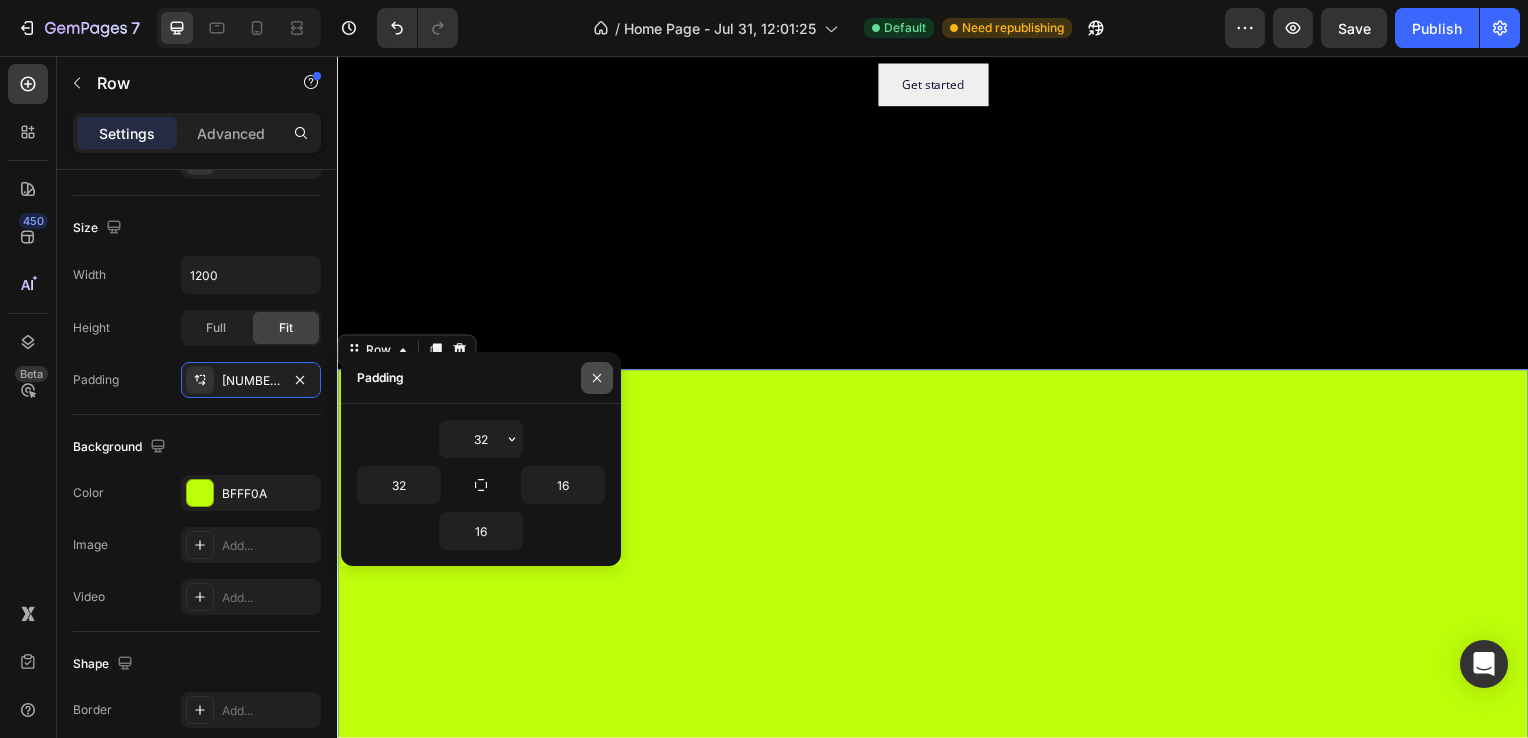 click 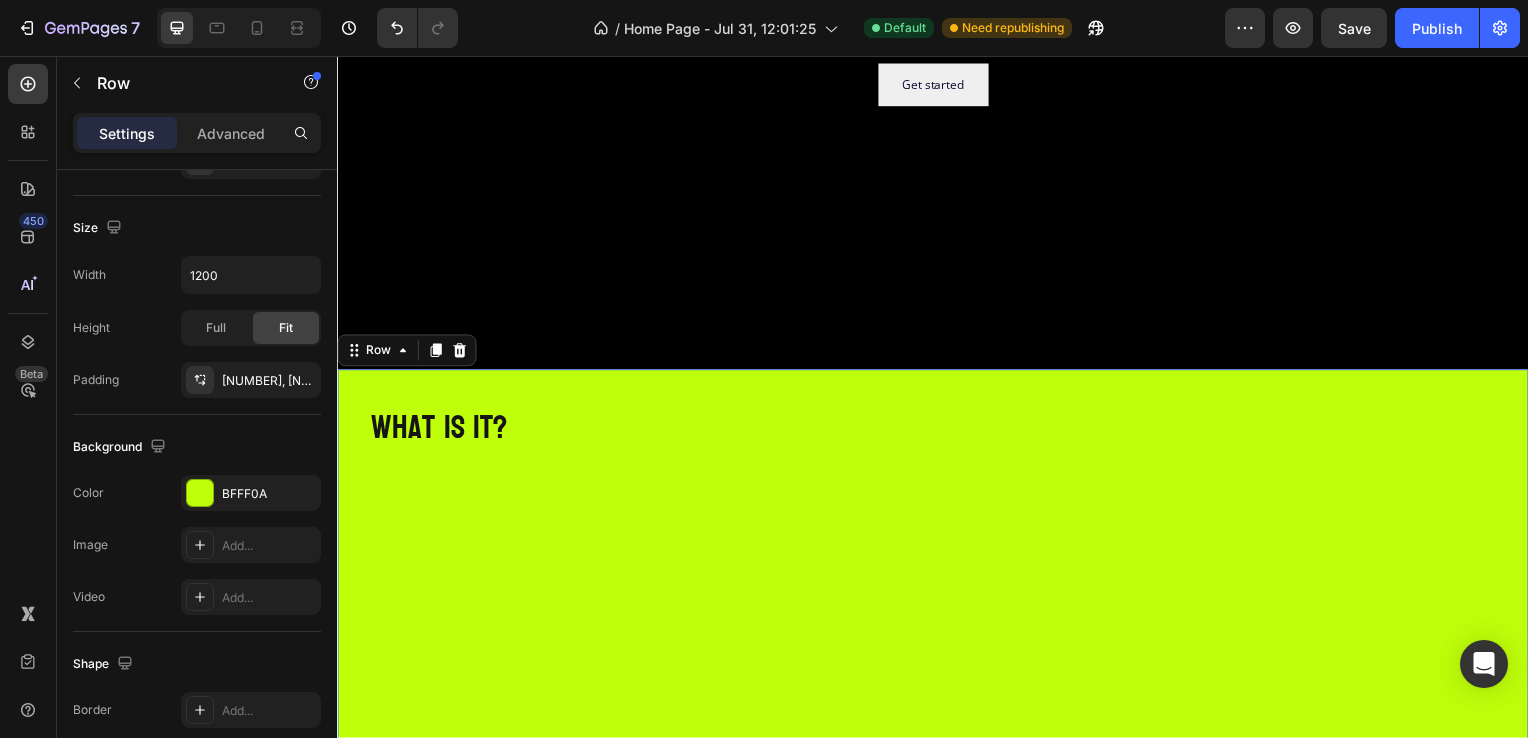 click on "⁠⁠⁠⁠⁠⁠⁠ what is it? Heading Row   587" at bounding box center [937, 760] 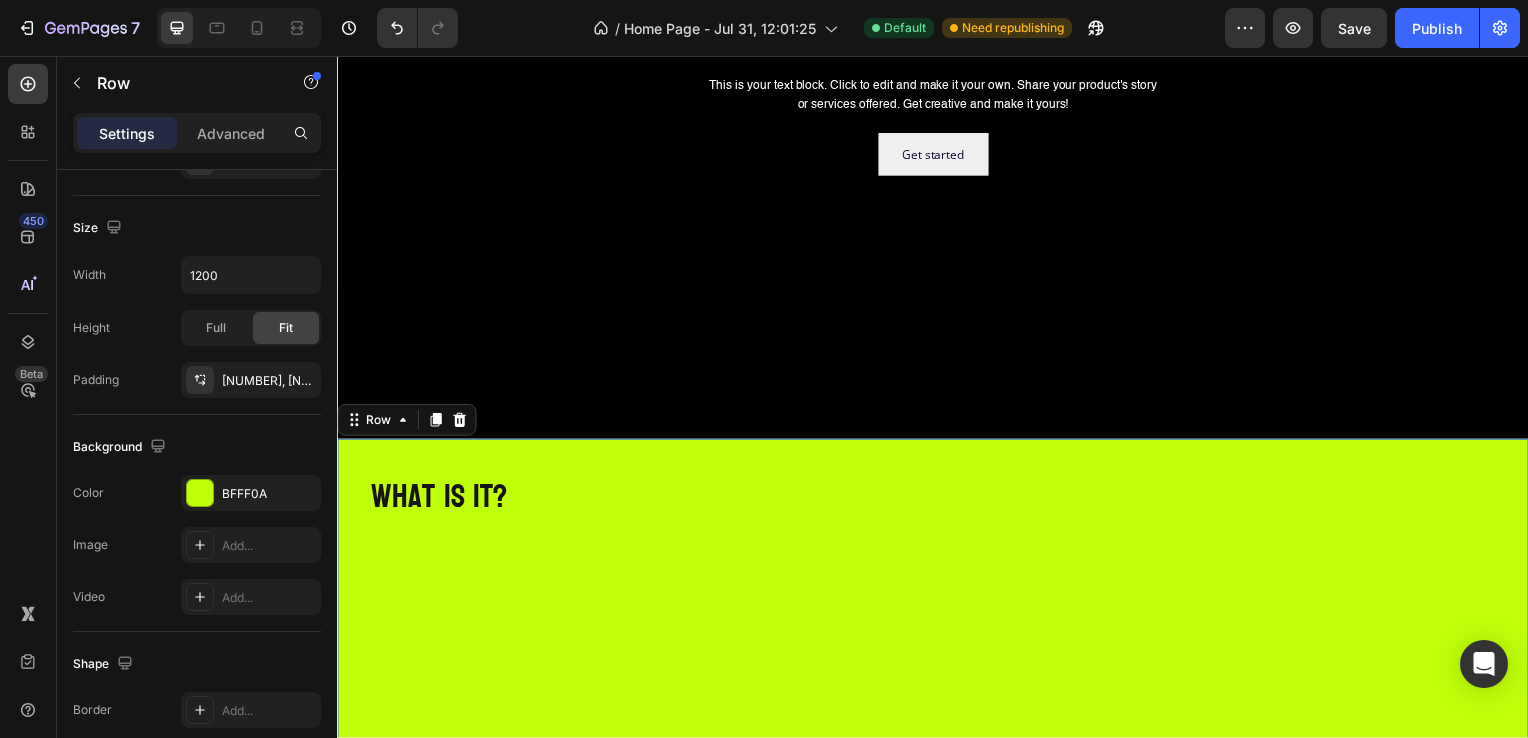 scroll, scrollTop: 200, scrollLeft: 0, axis: vertical 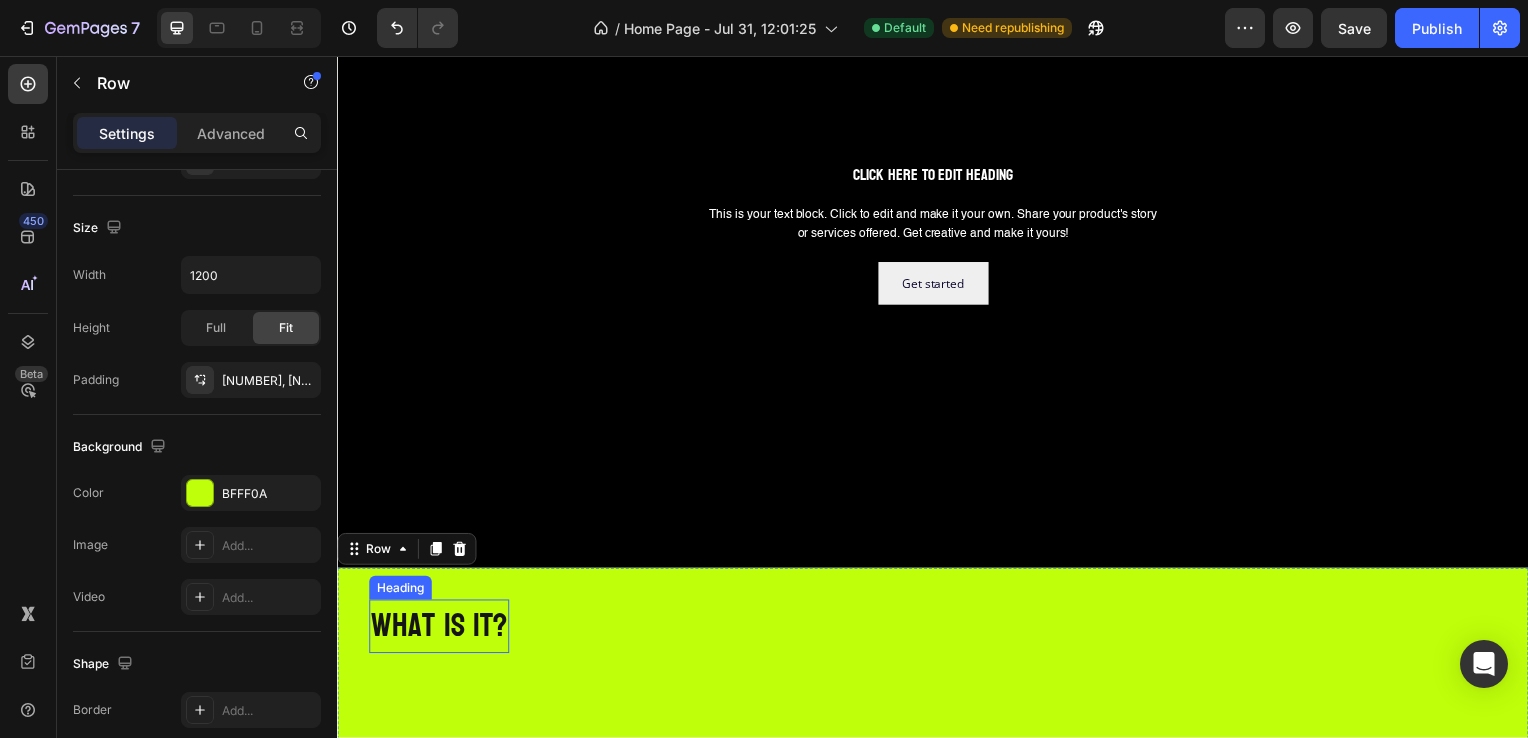 click on "what is it?" at bounding box center (439, 630) 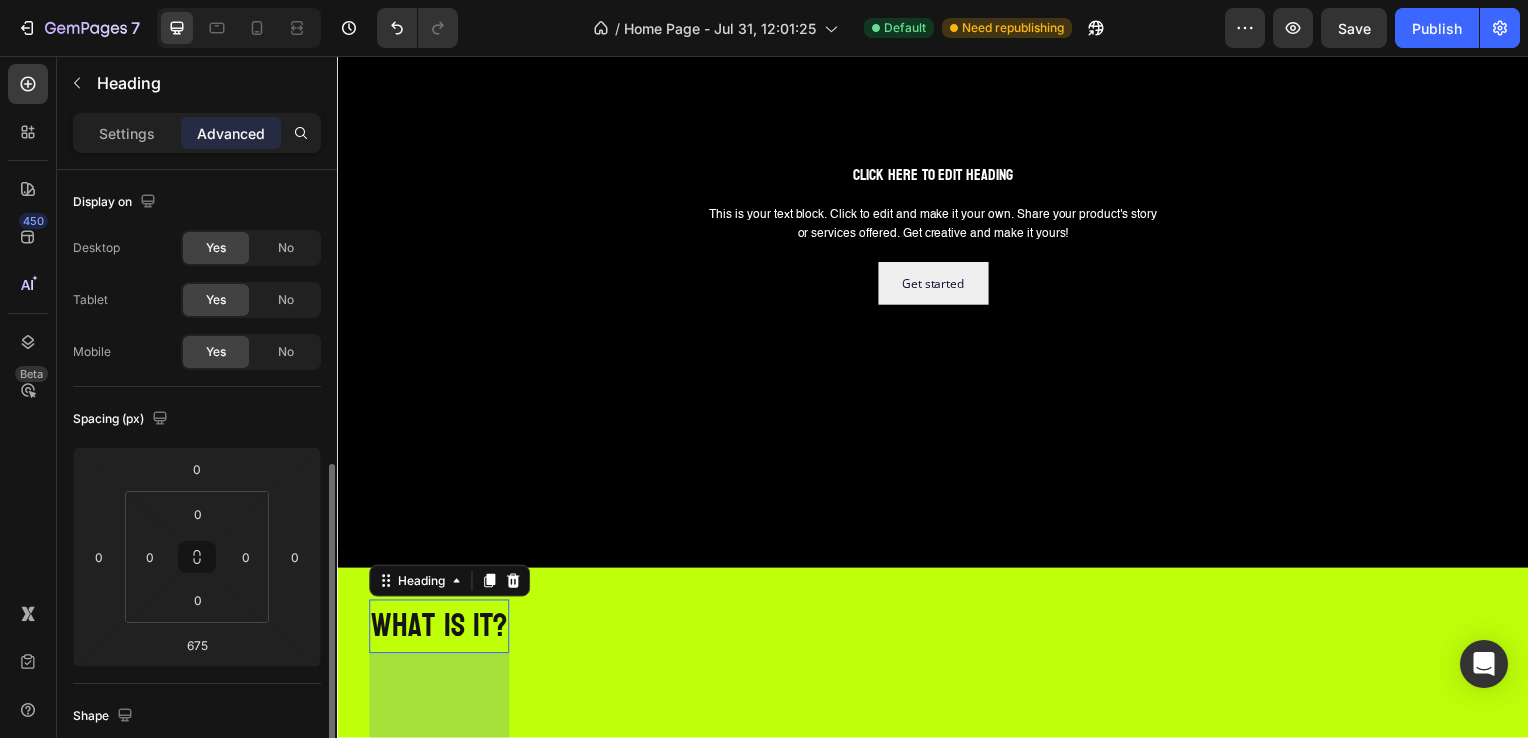 scroll, scrollTop: 200, scrollLeft: 0, axis: vertical 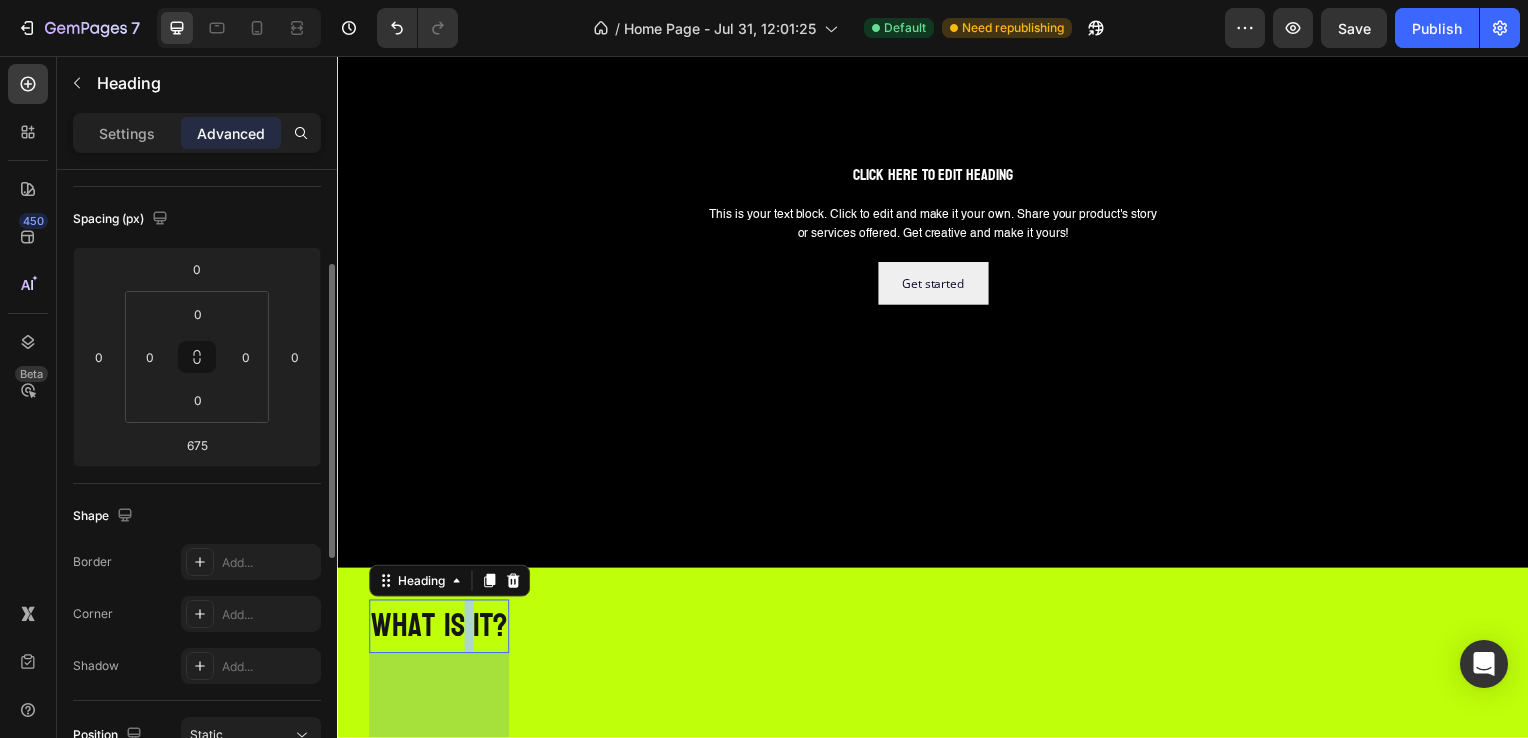 click on "what is it?" at bounding box center [439, 630] 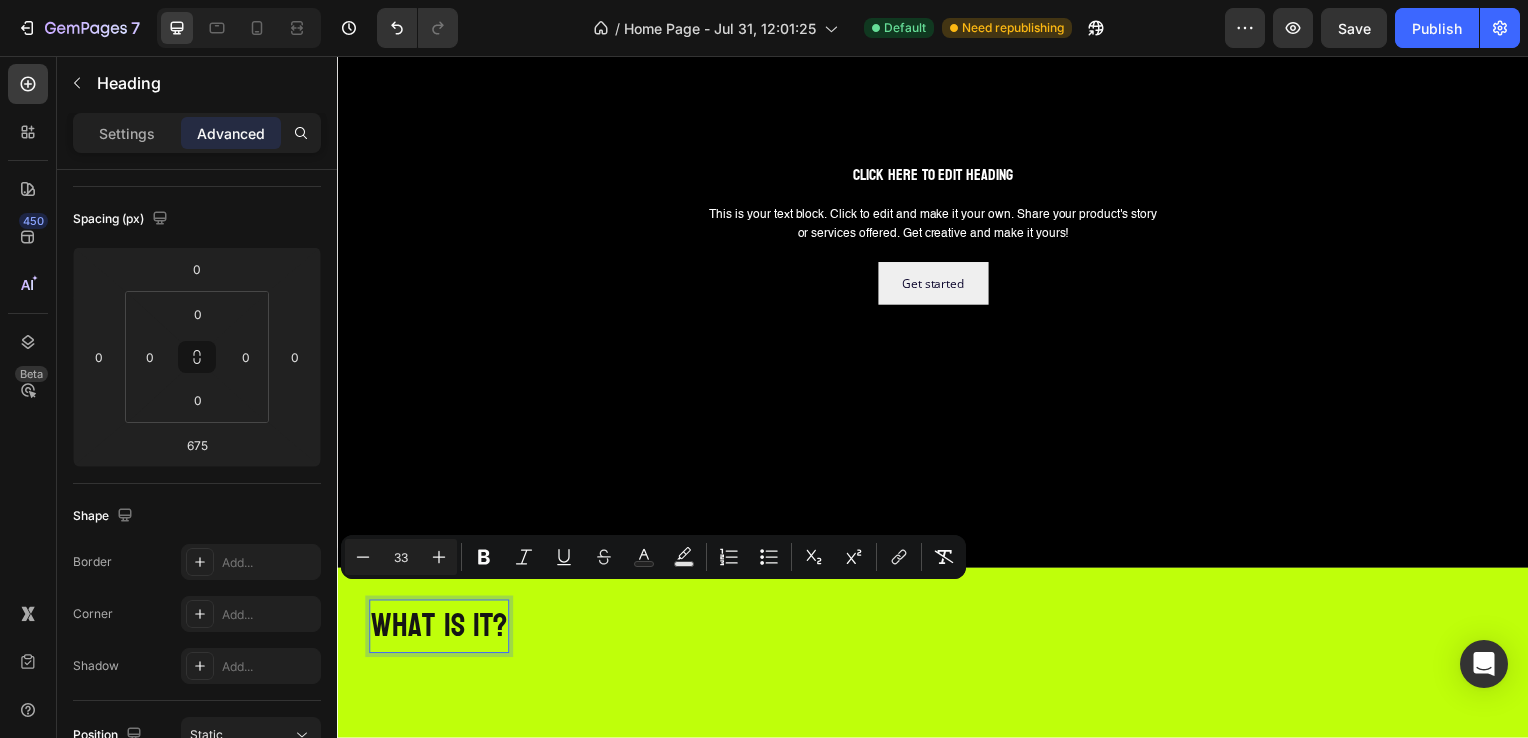 click on "what is it?" at bounding box center (439, 630) 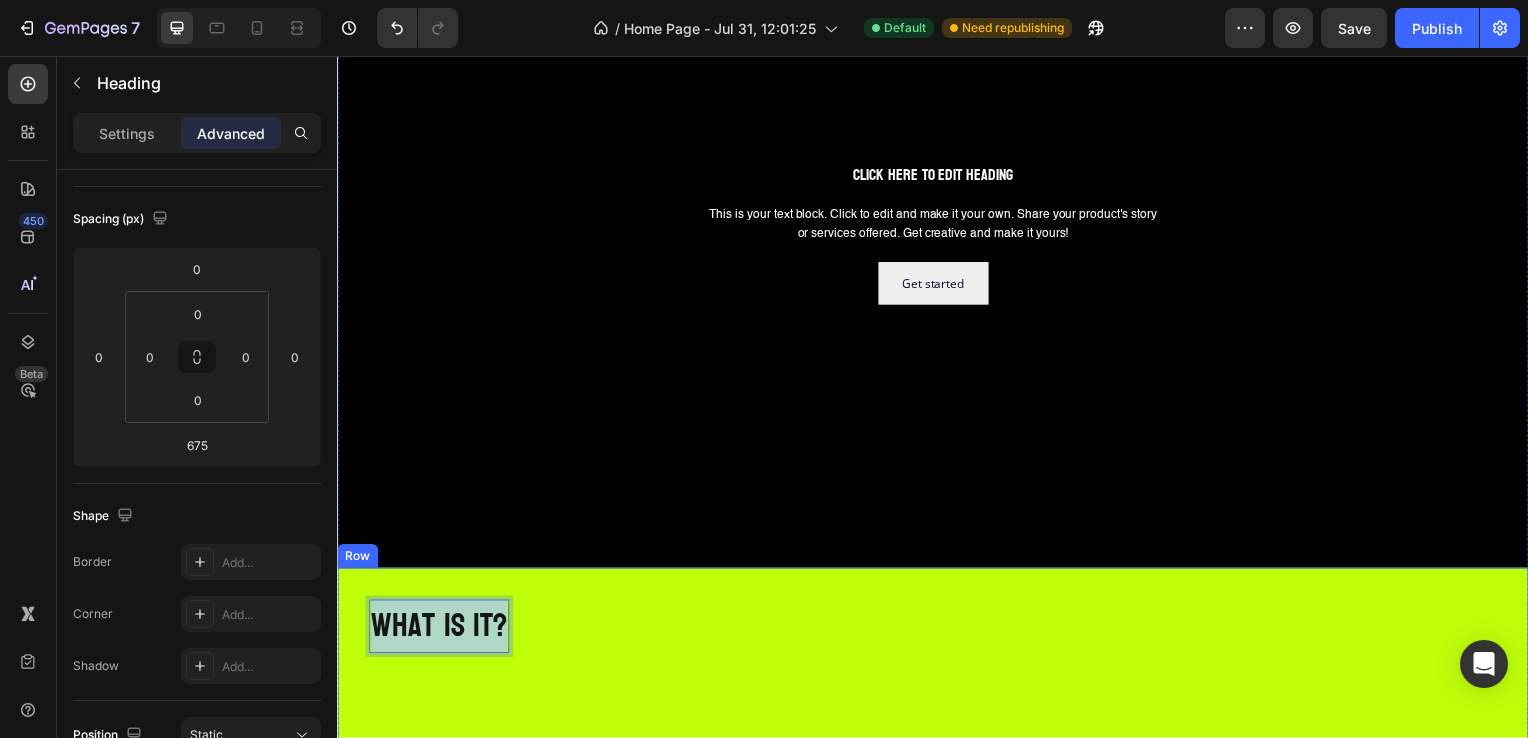 drag, startPoint x: 378, startPoint y: 627, endPoint x: 562, endPoint y: 628, distance: 184.00272 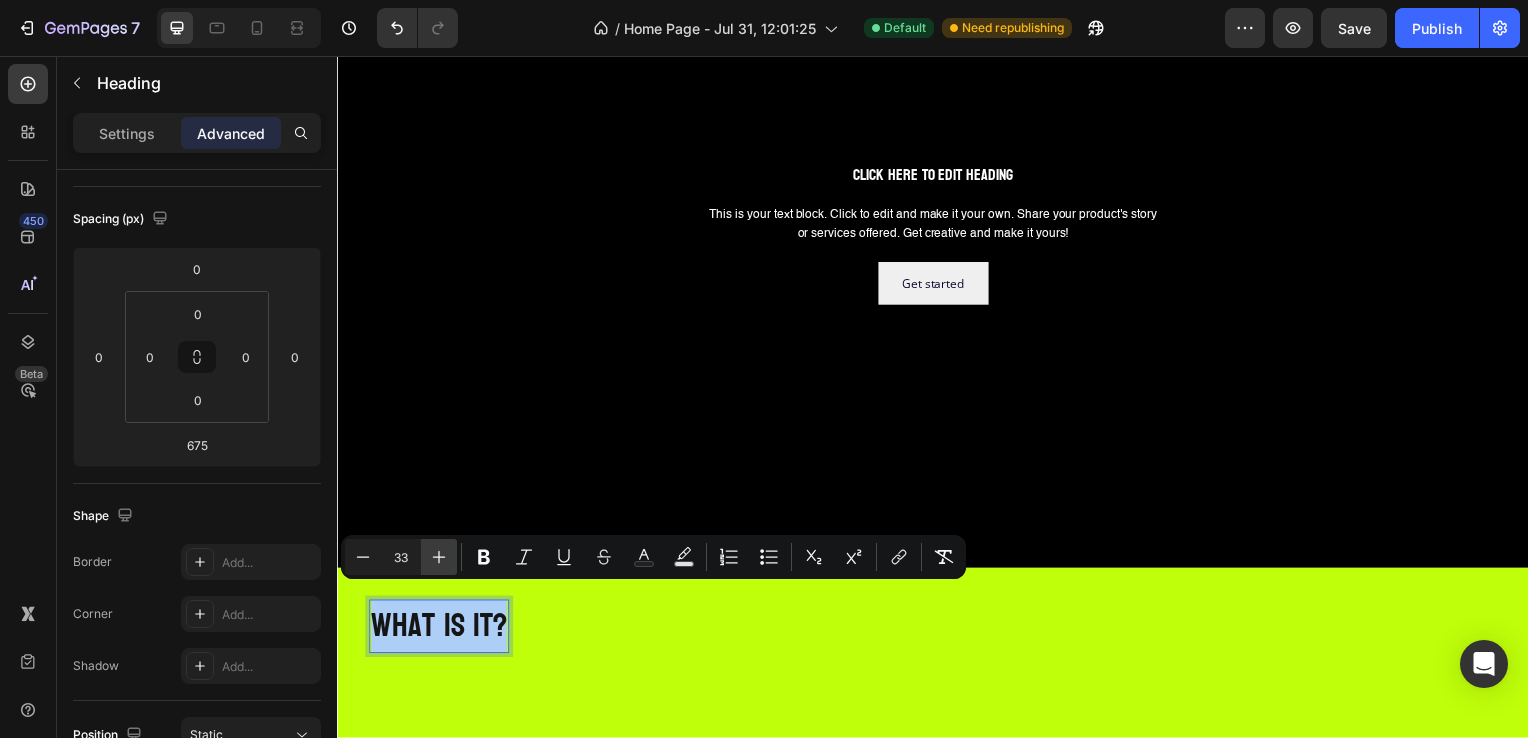click 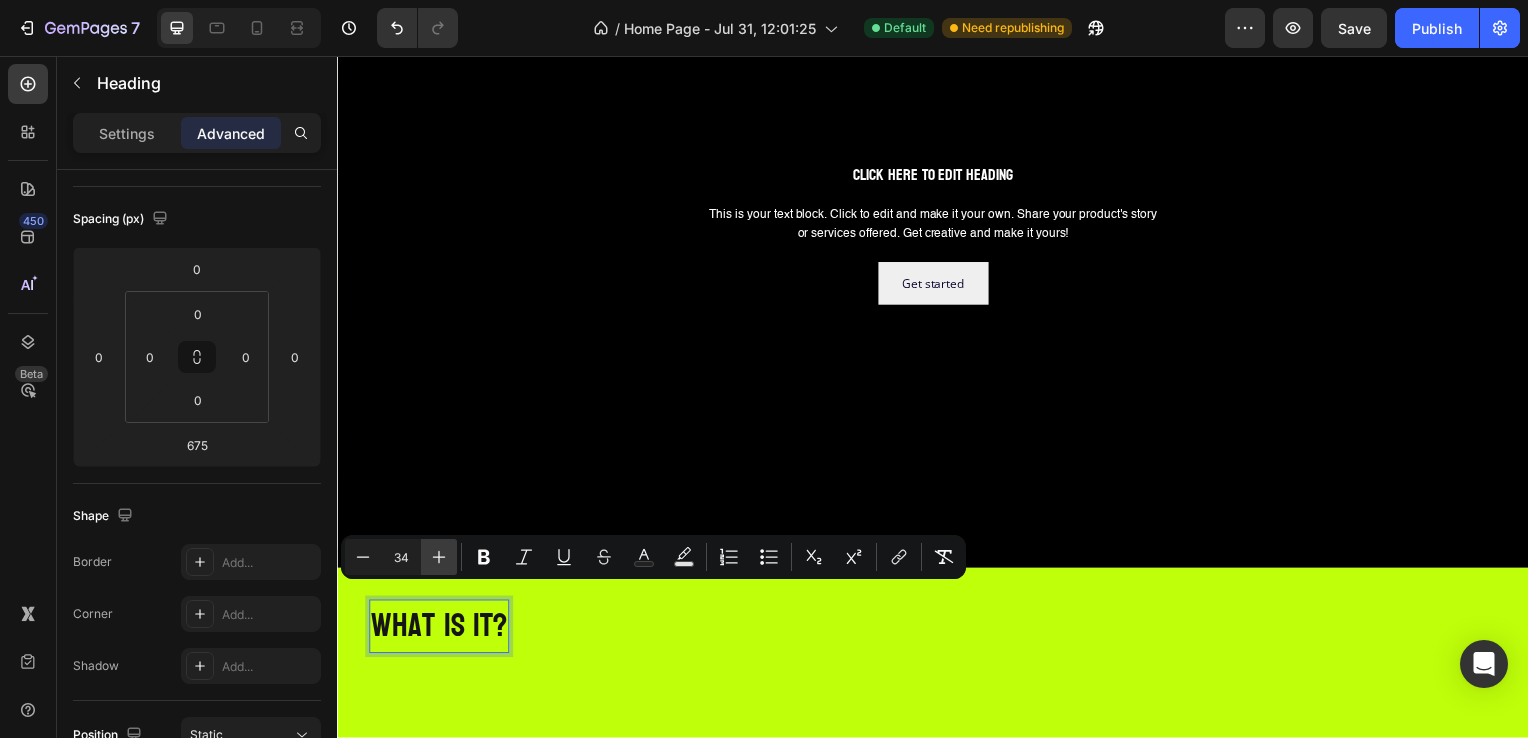 click 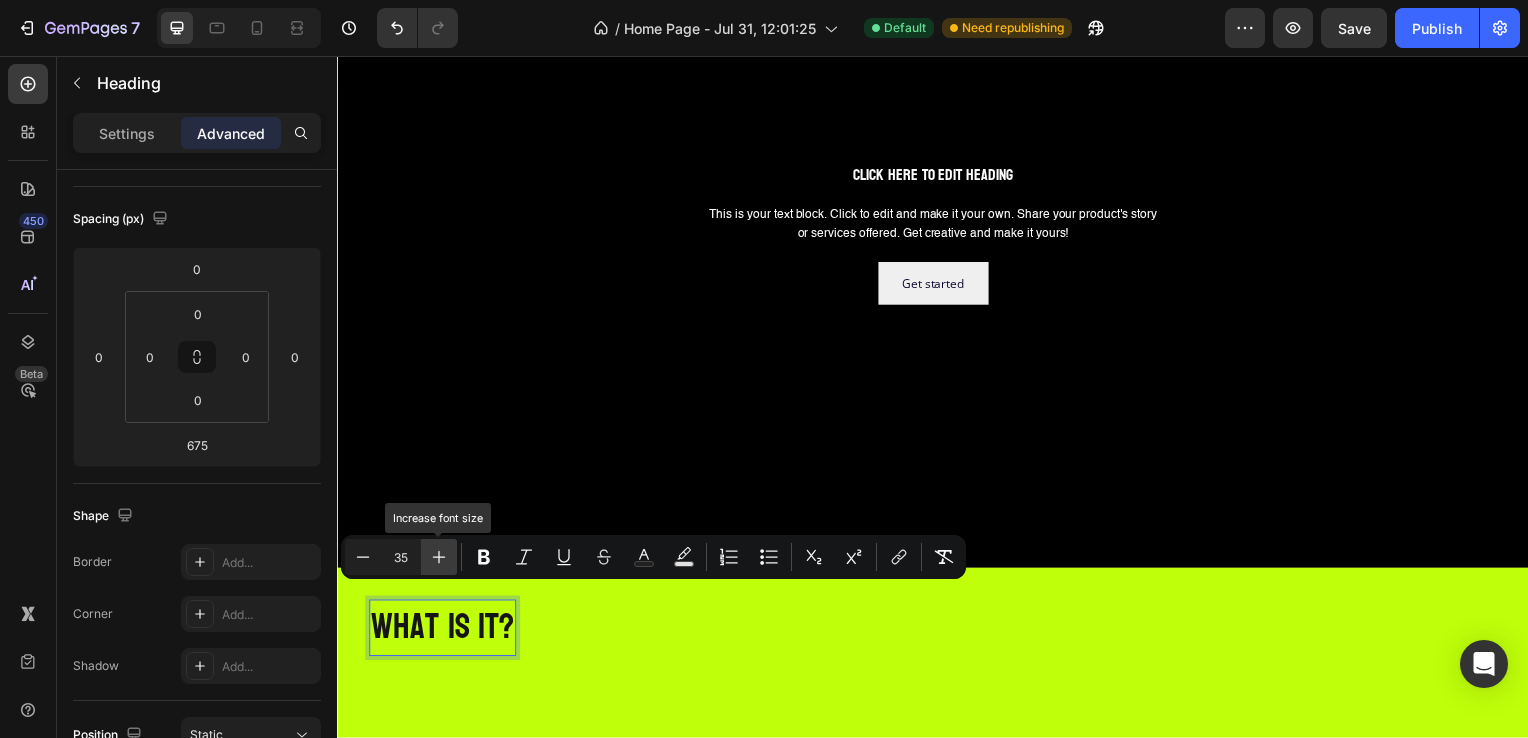 click 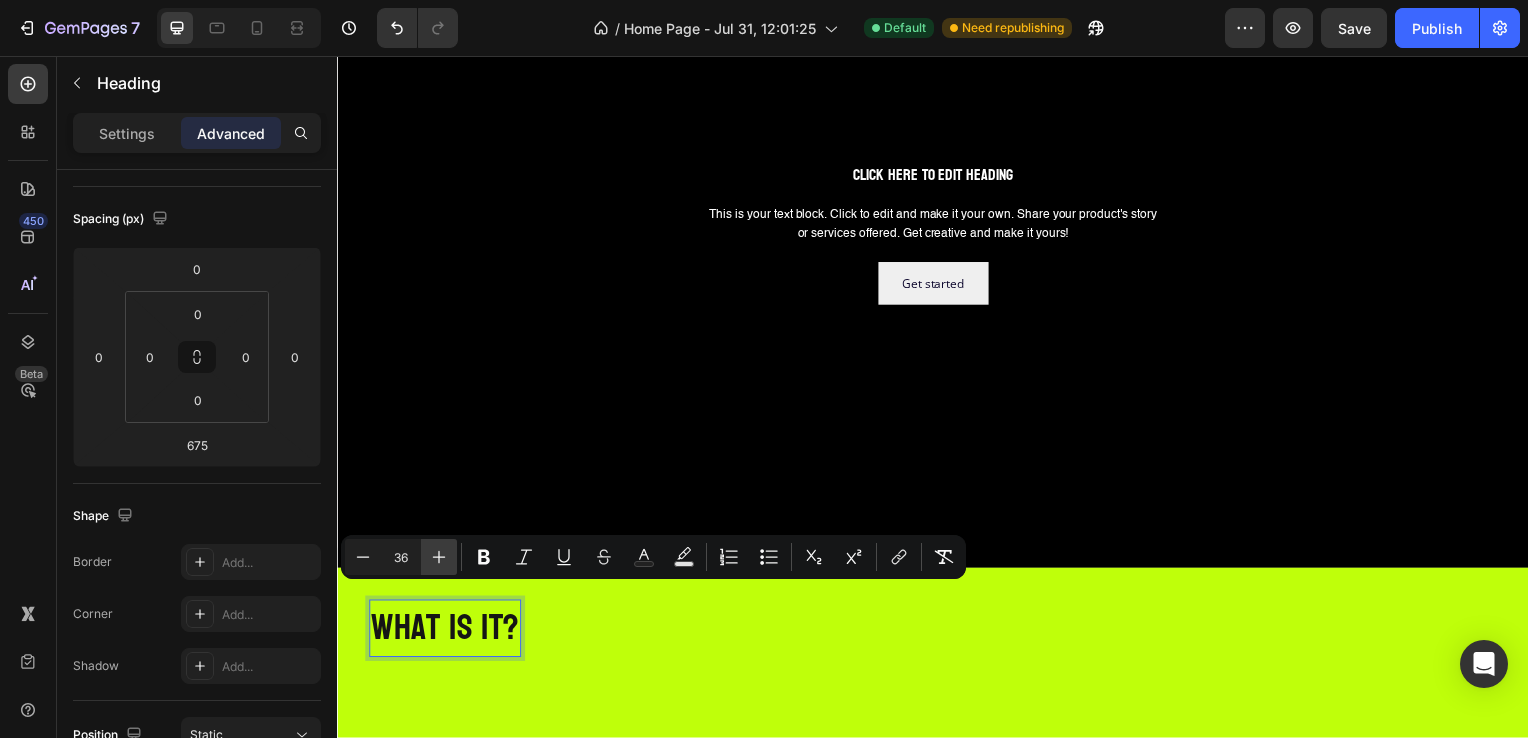 click 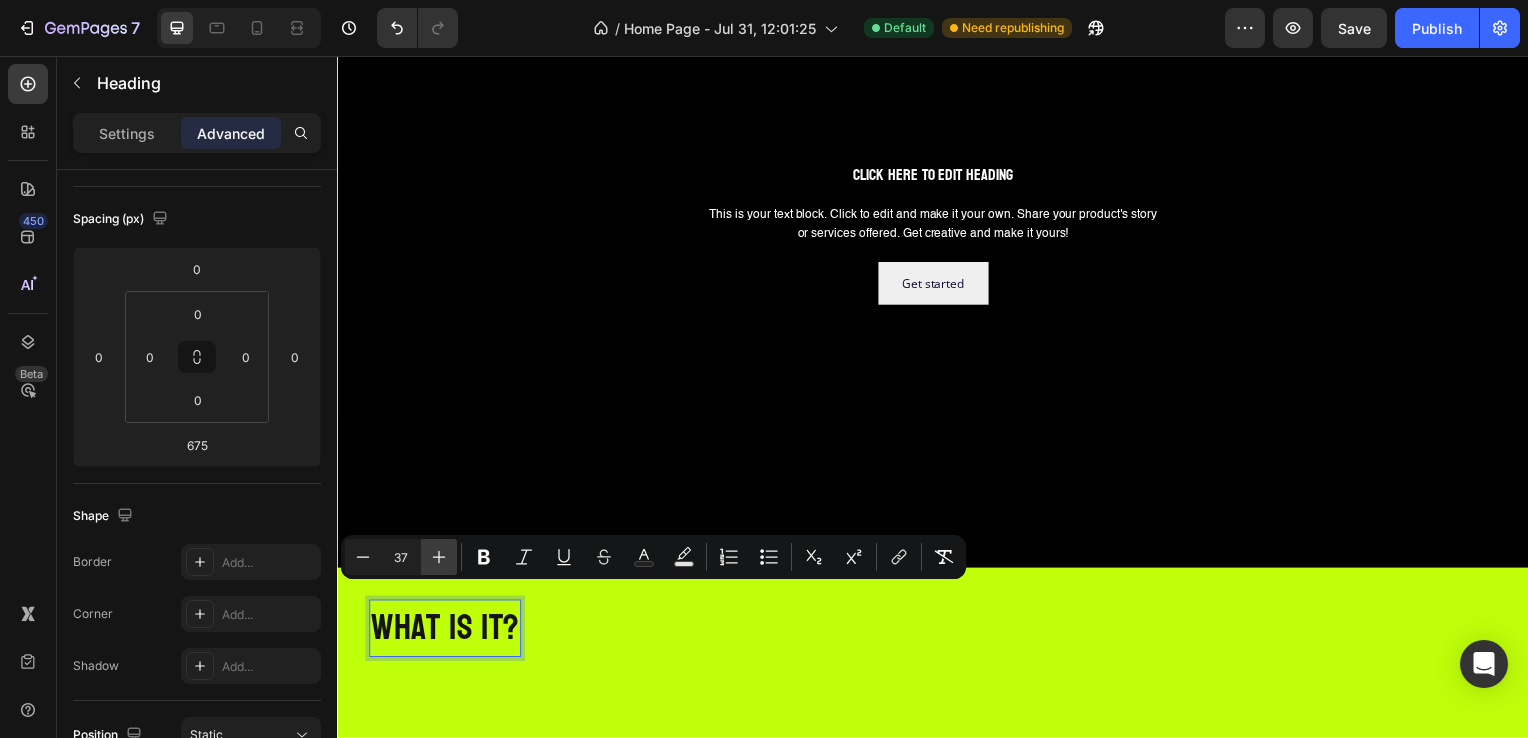 click 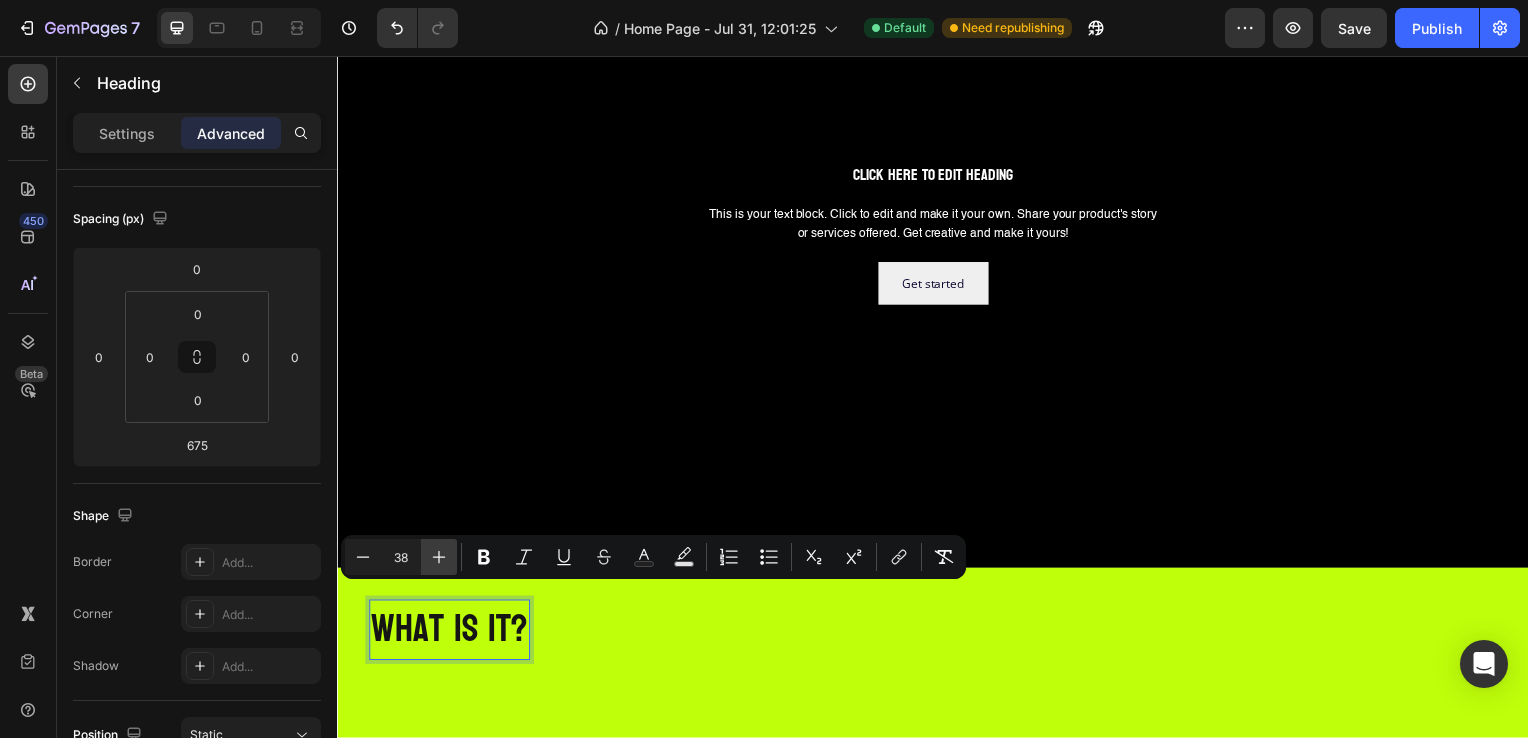 click 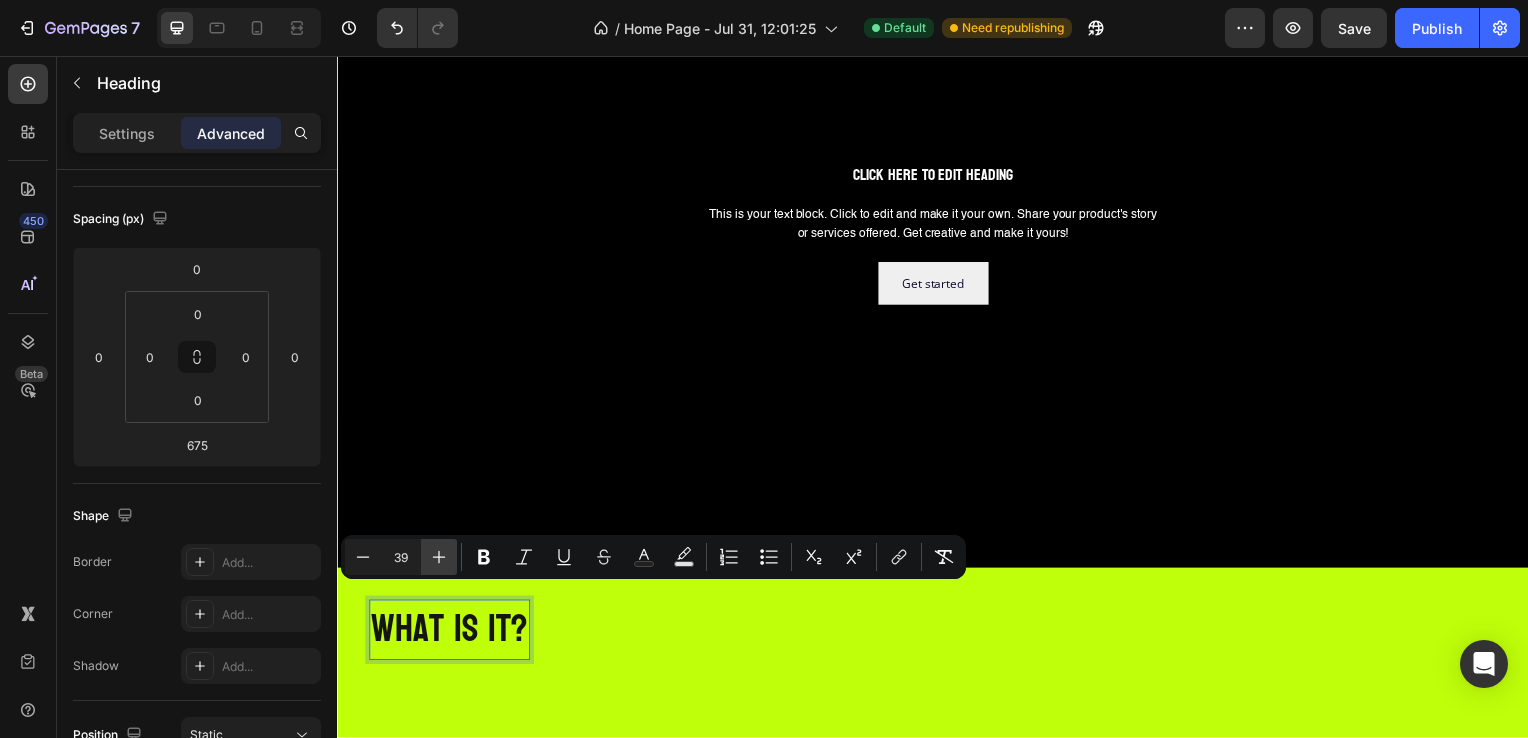 click 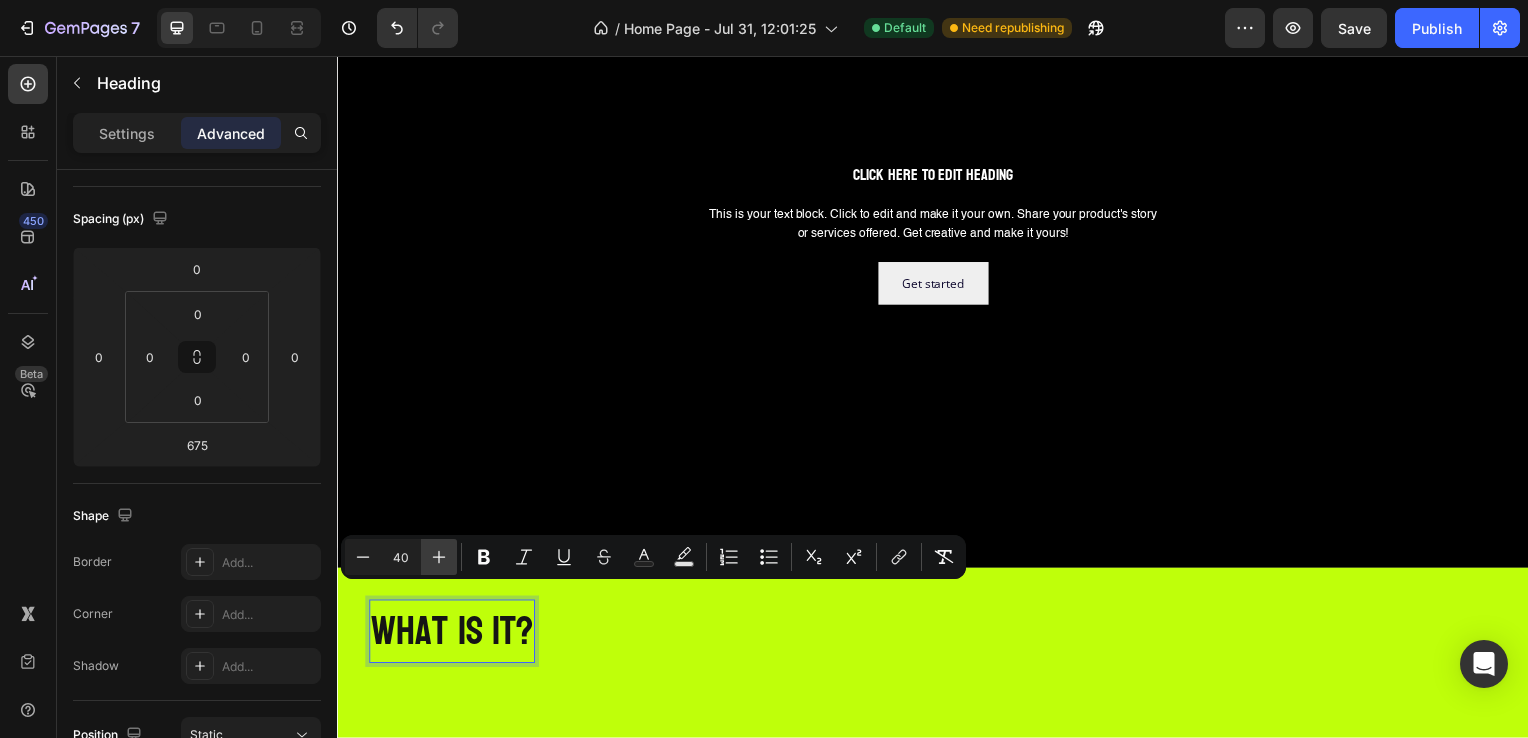 click 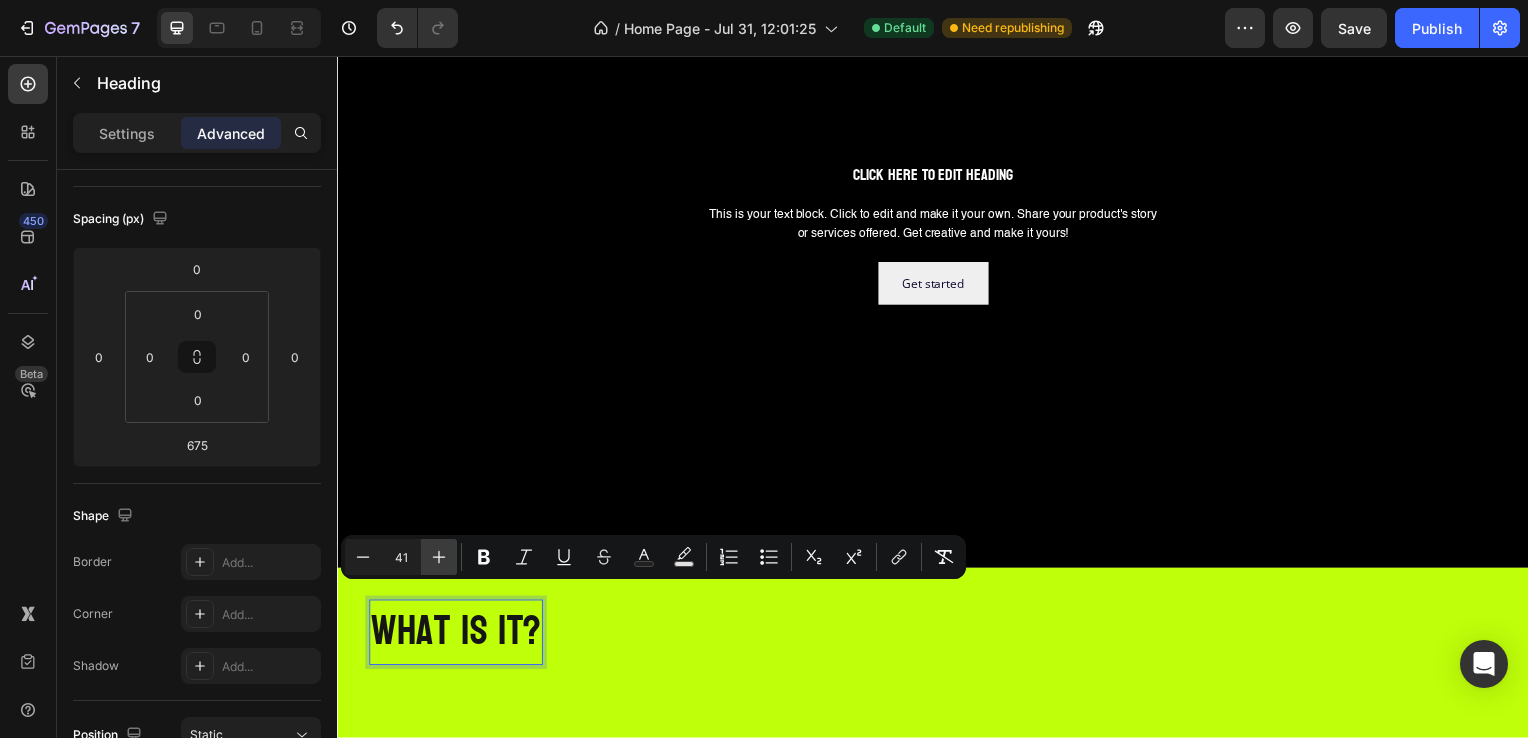 click 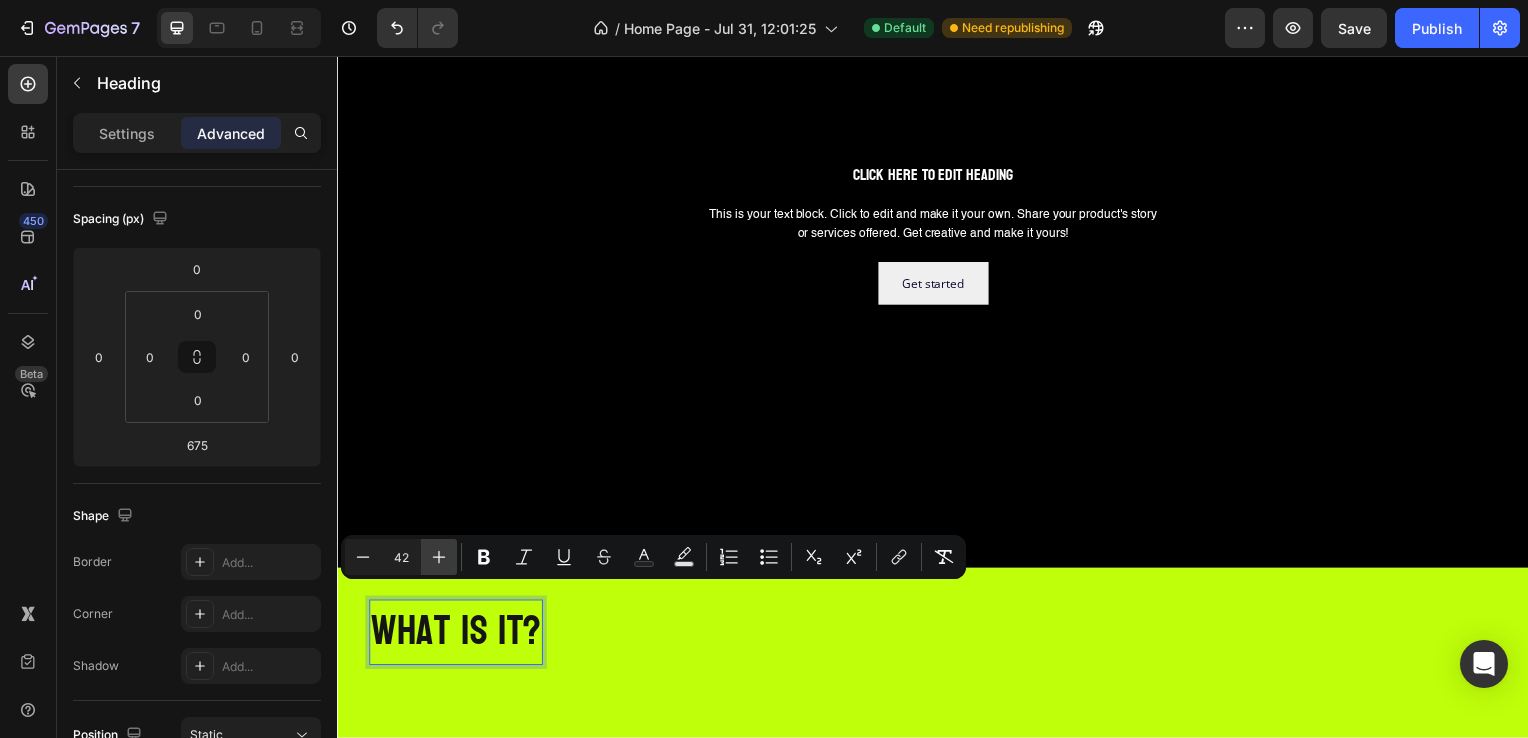 click 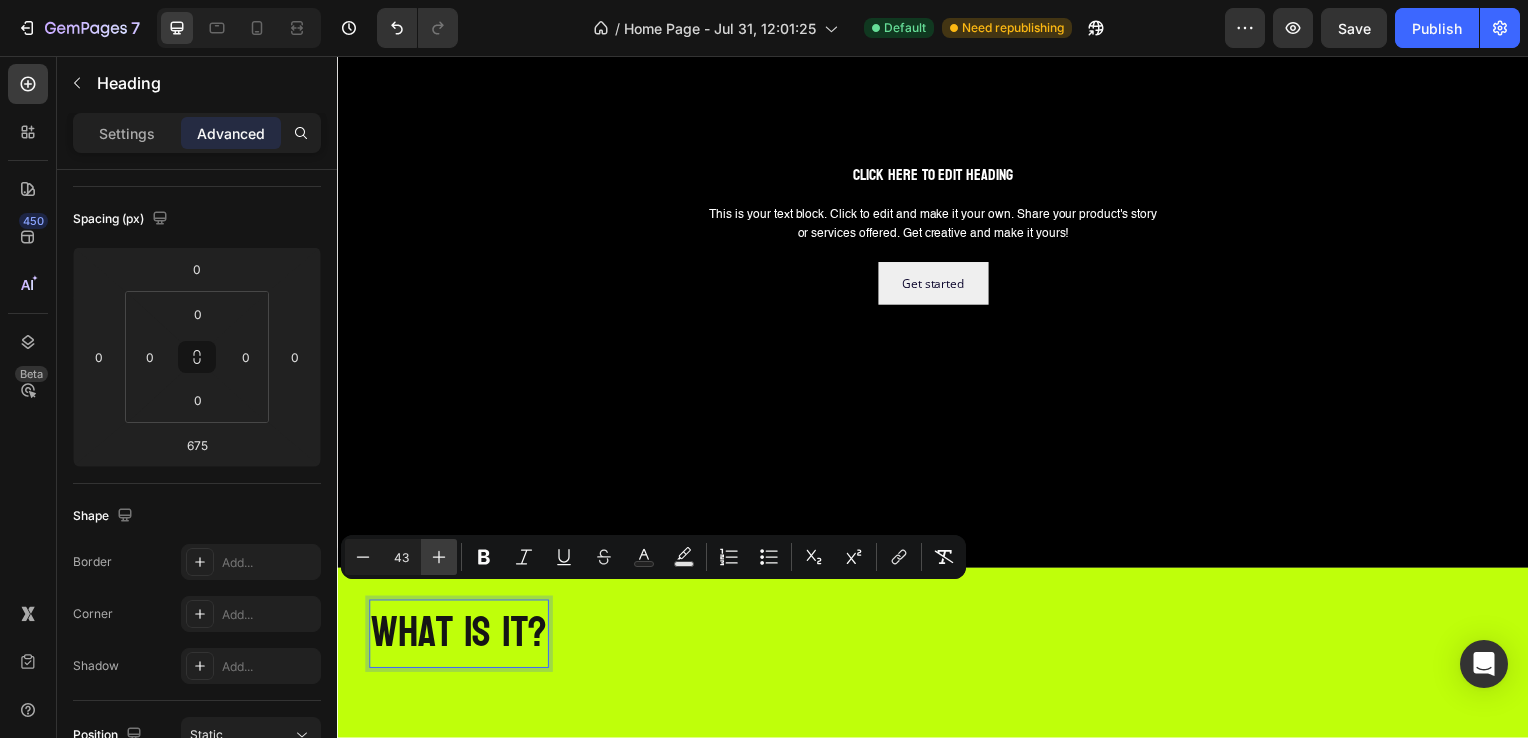 click 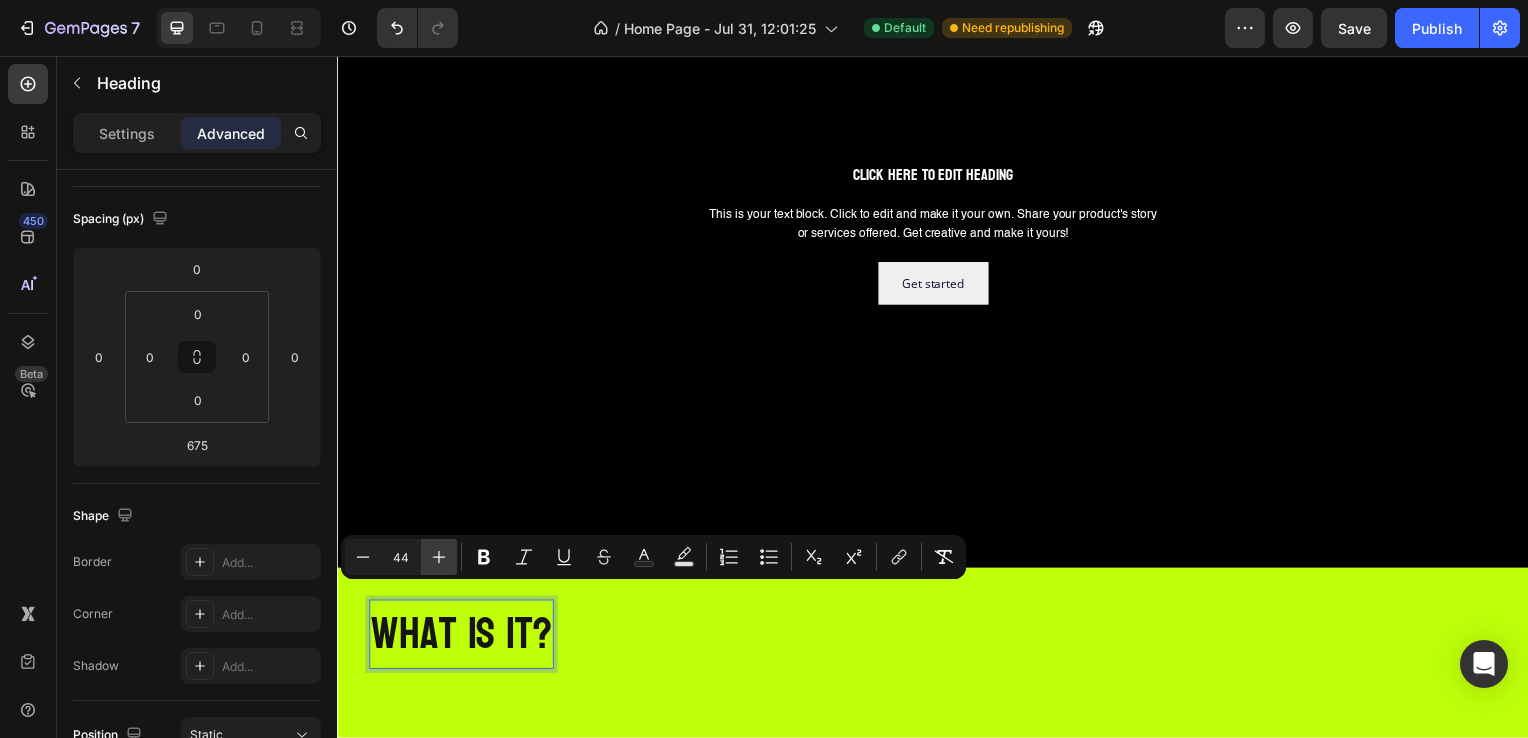 click 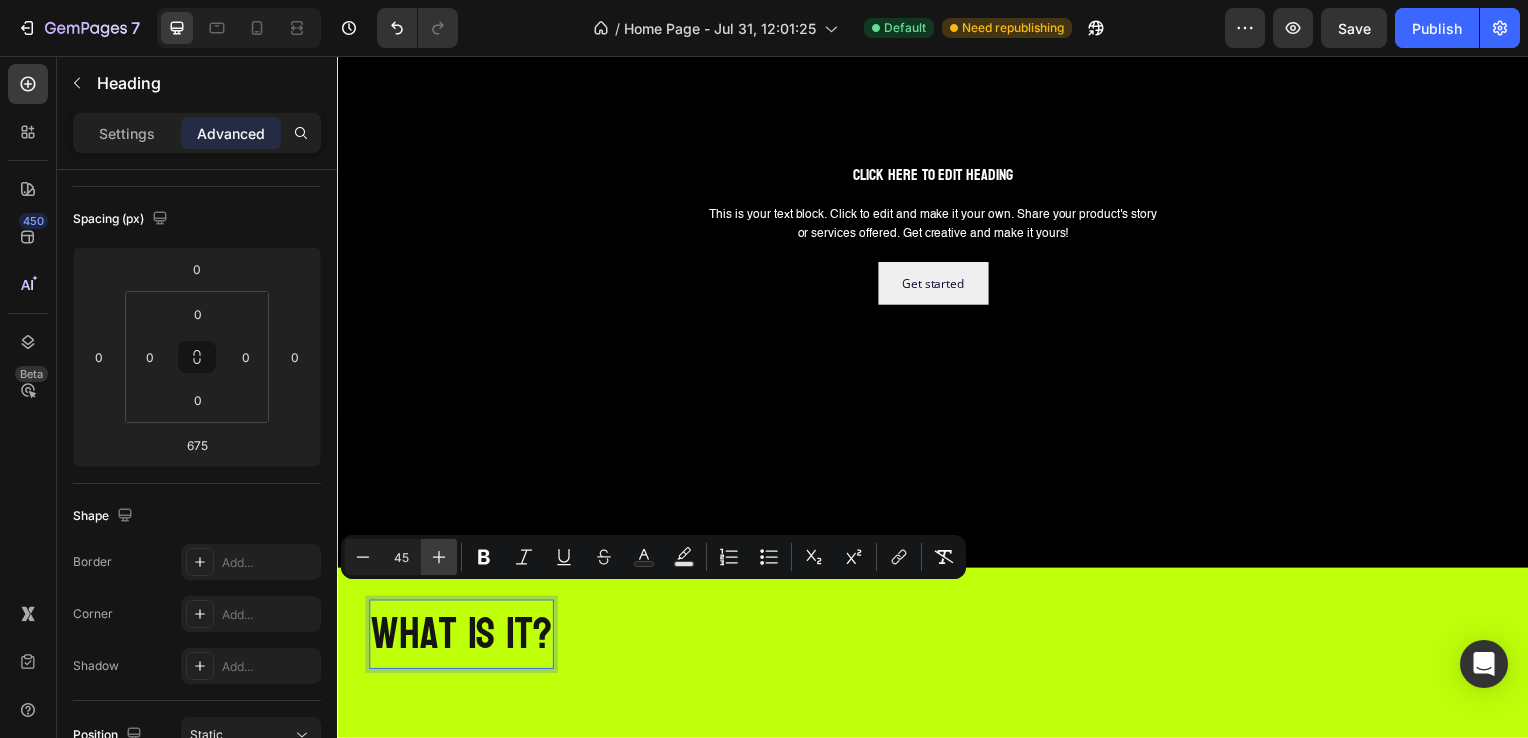 click 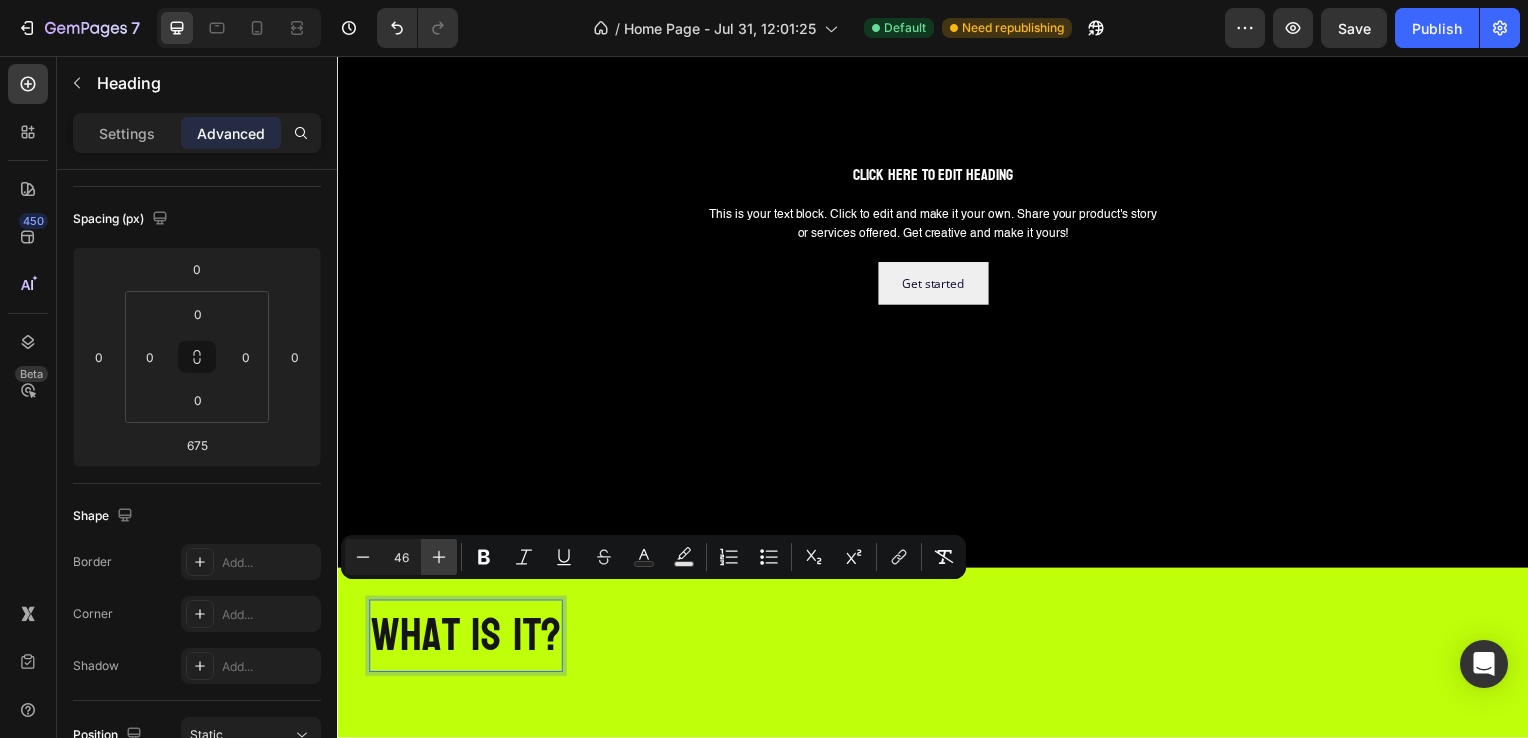 click 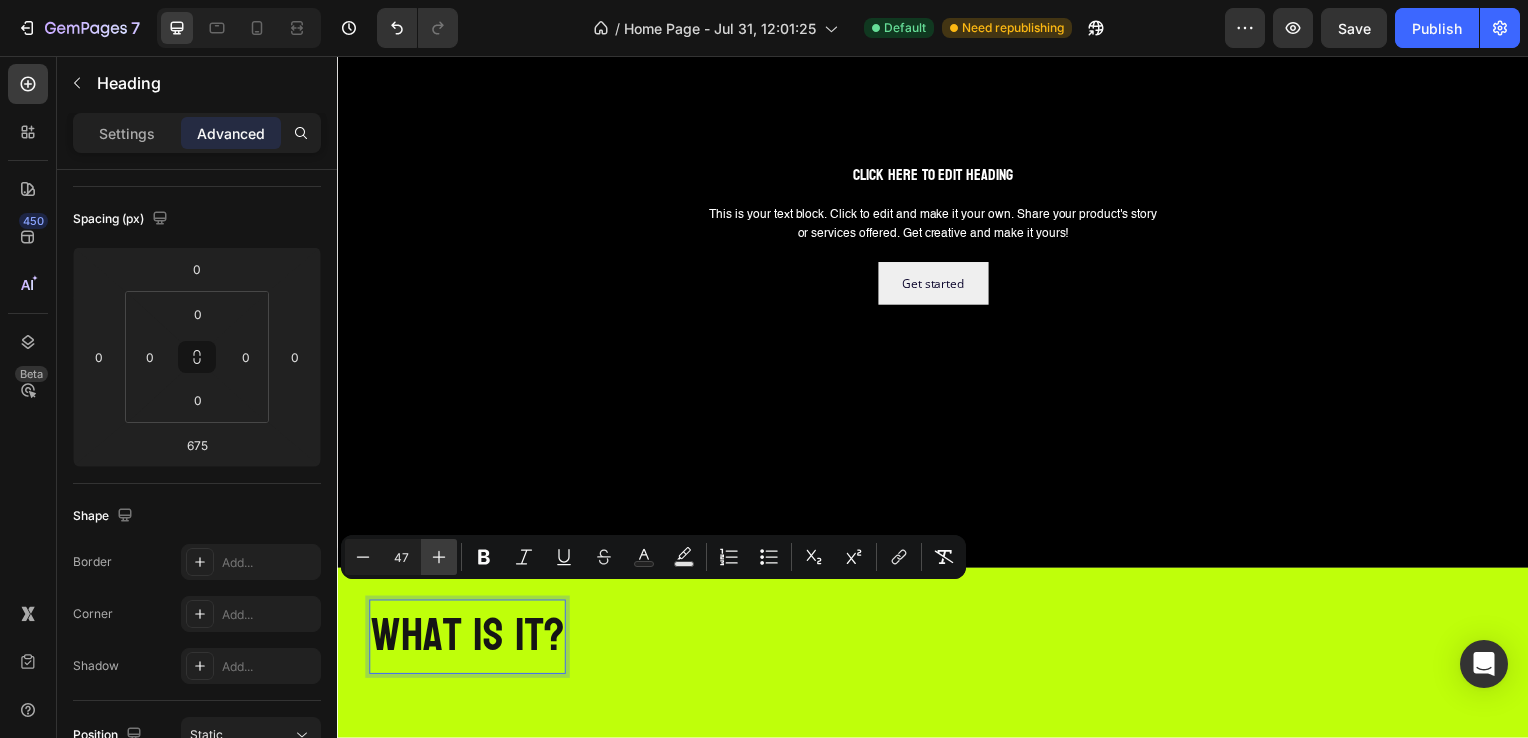 click 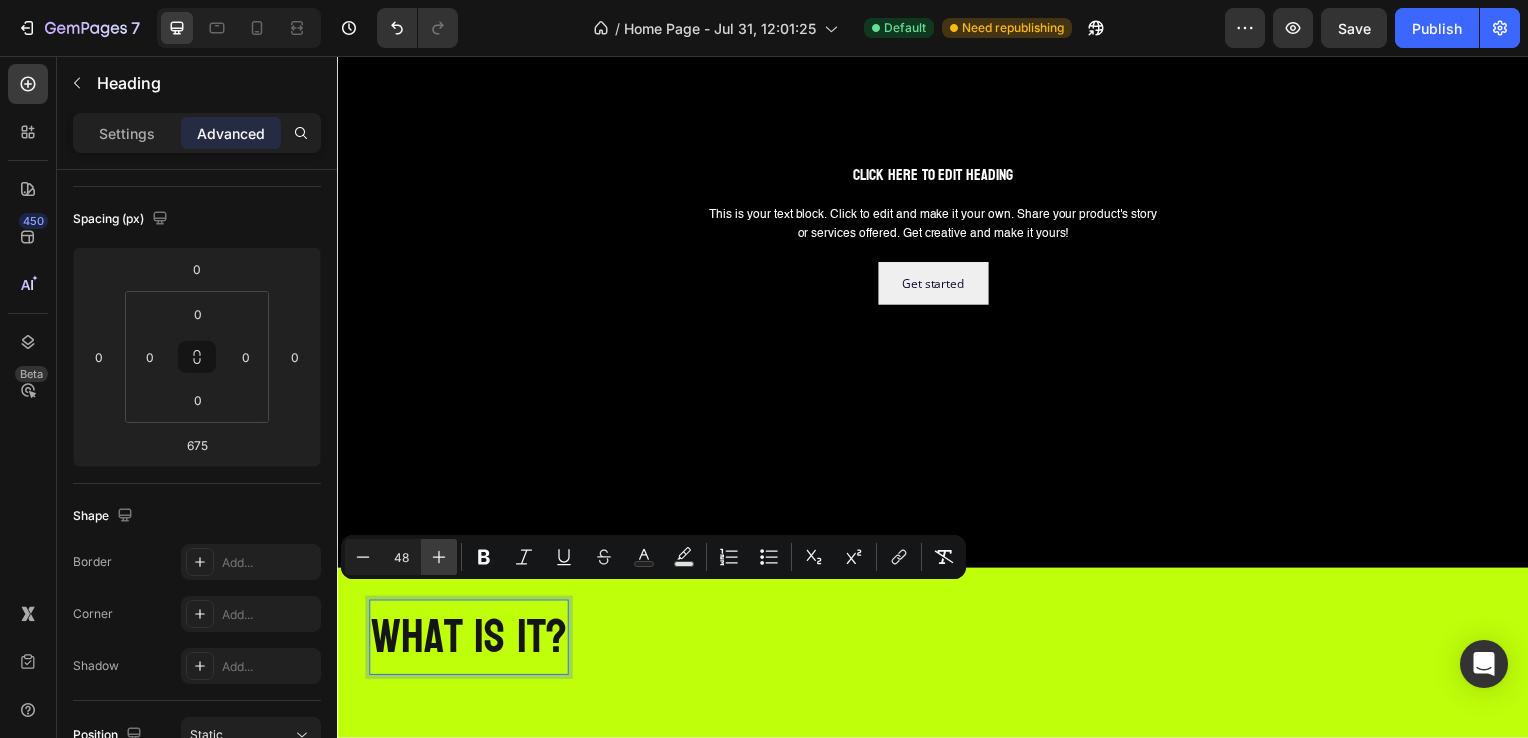 click 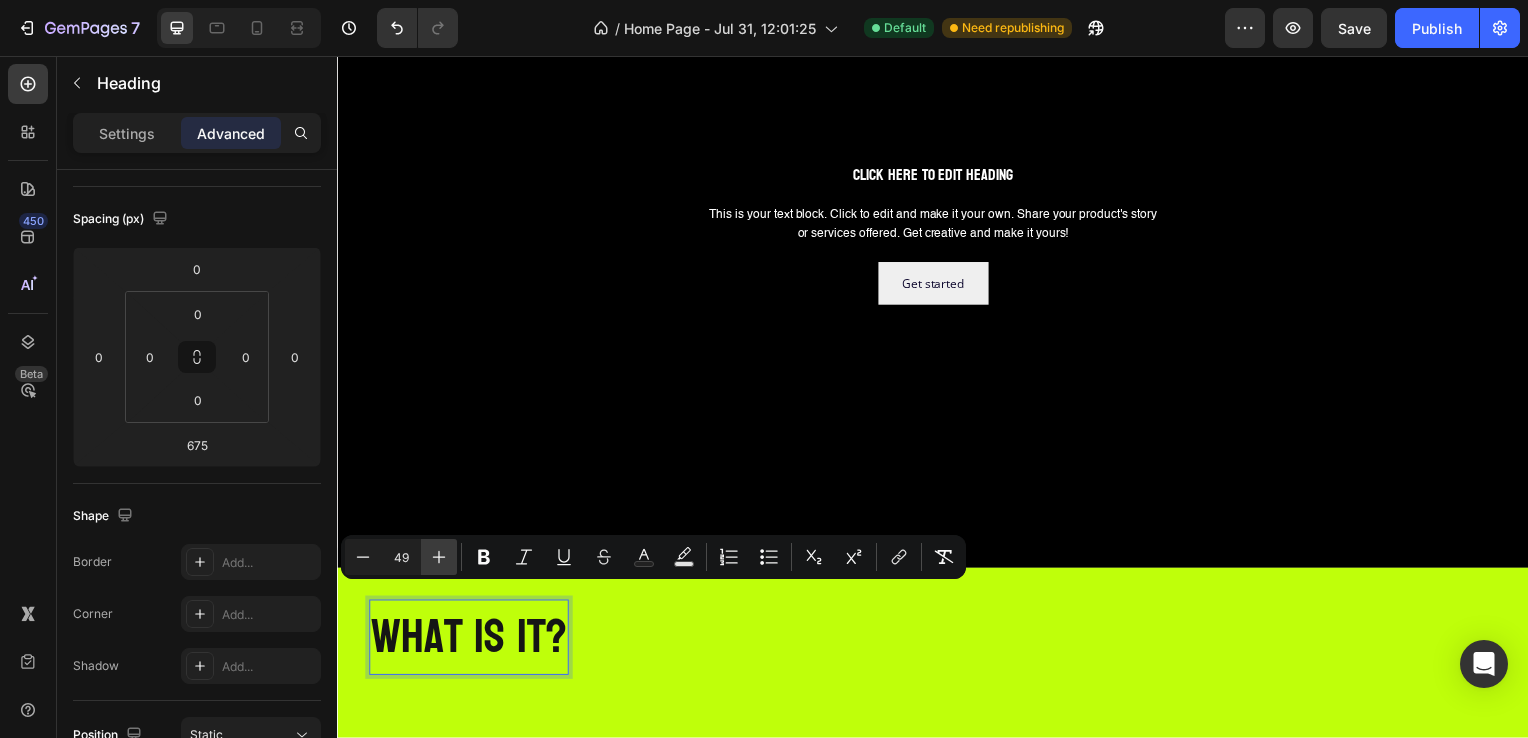 click 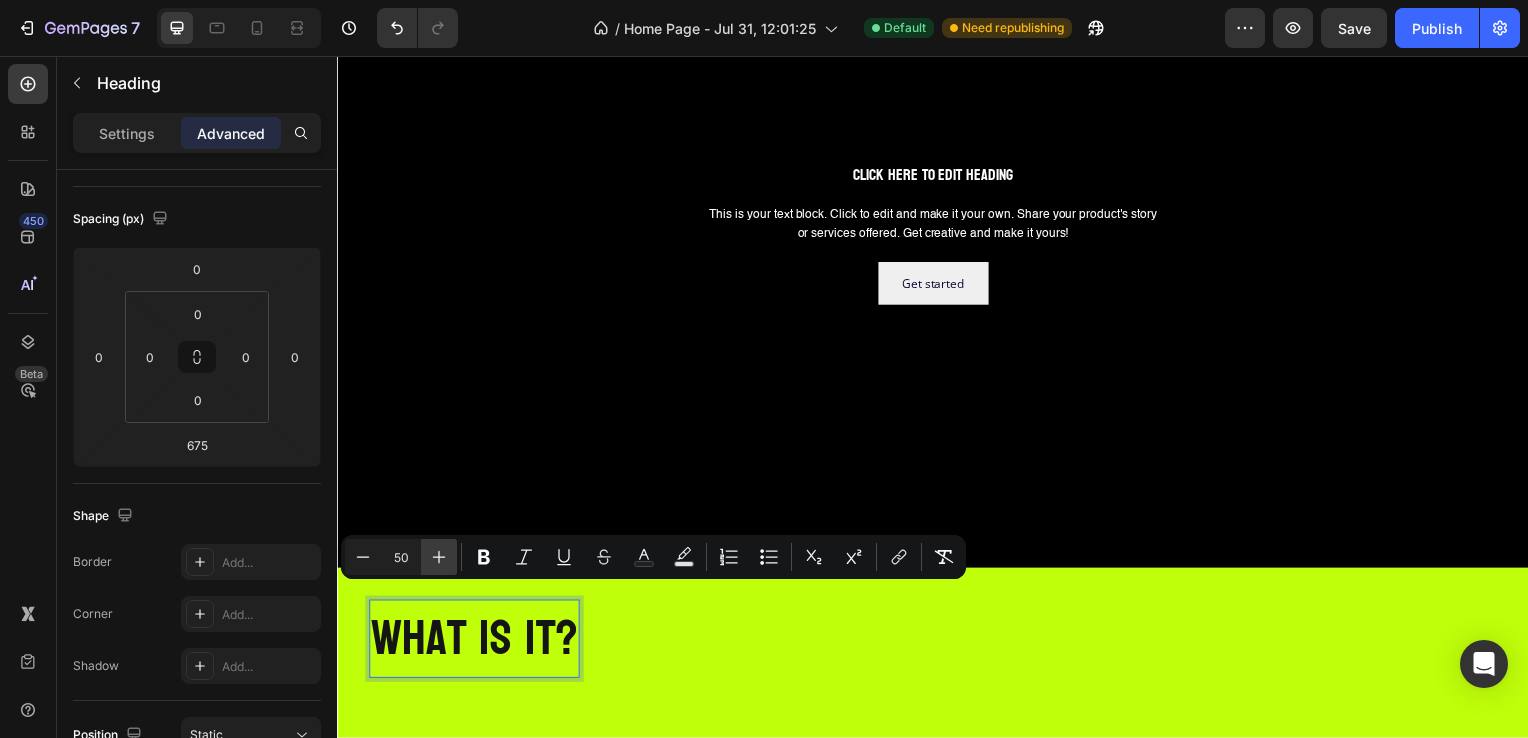 click 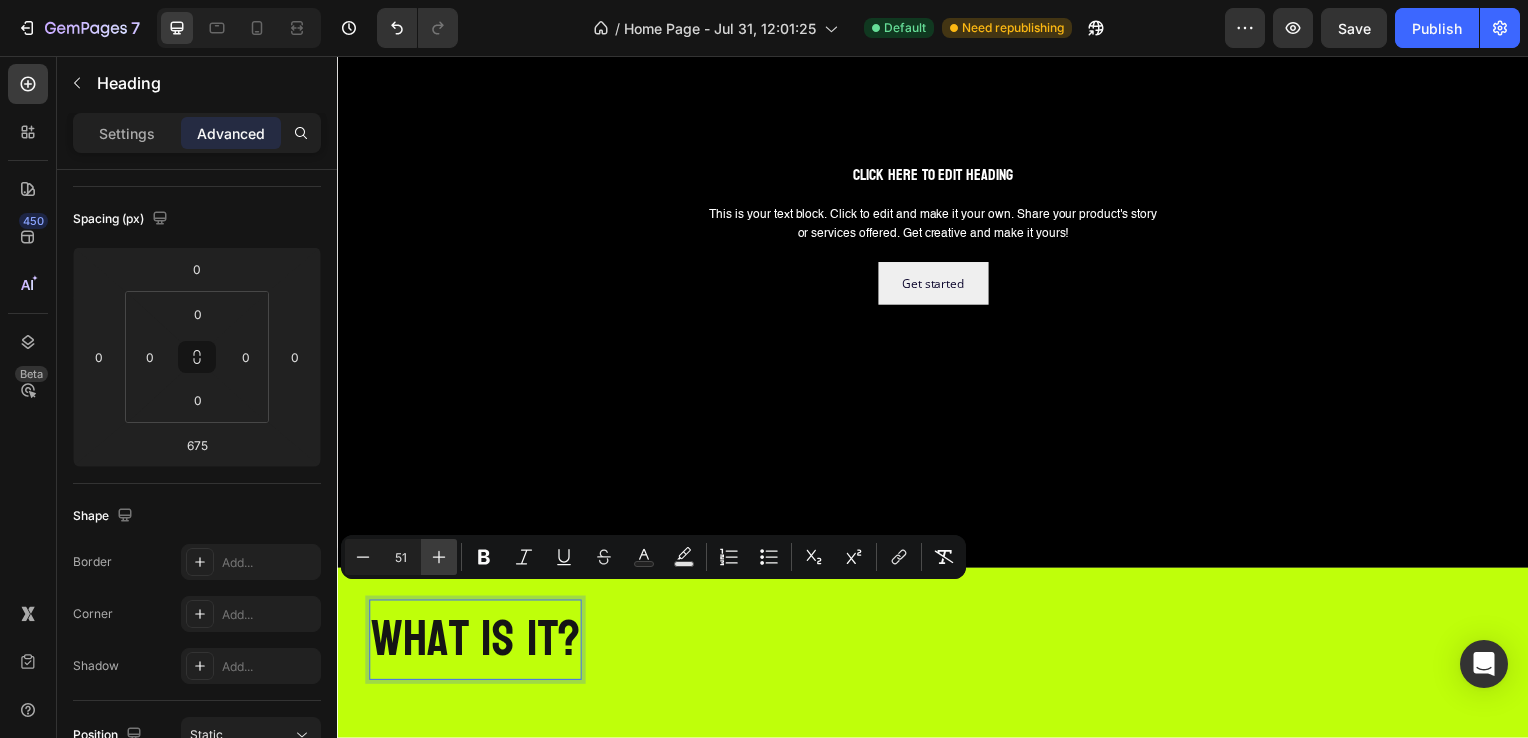 click 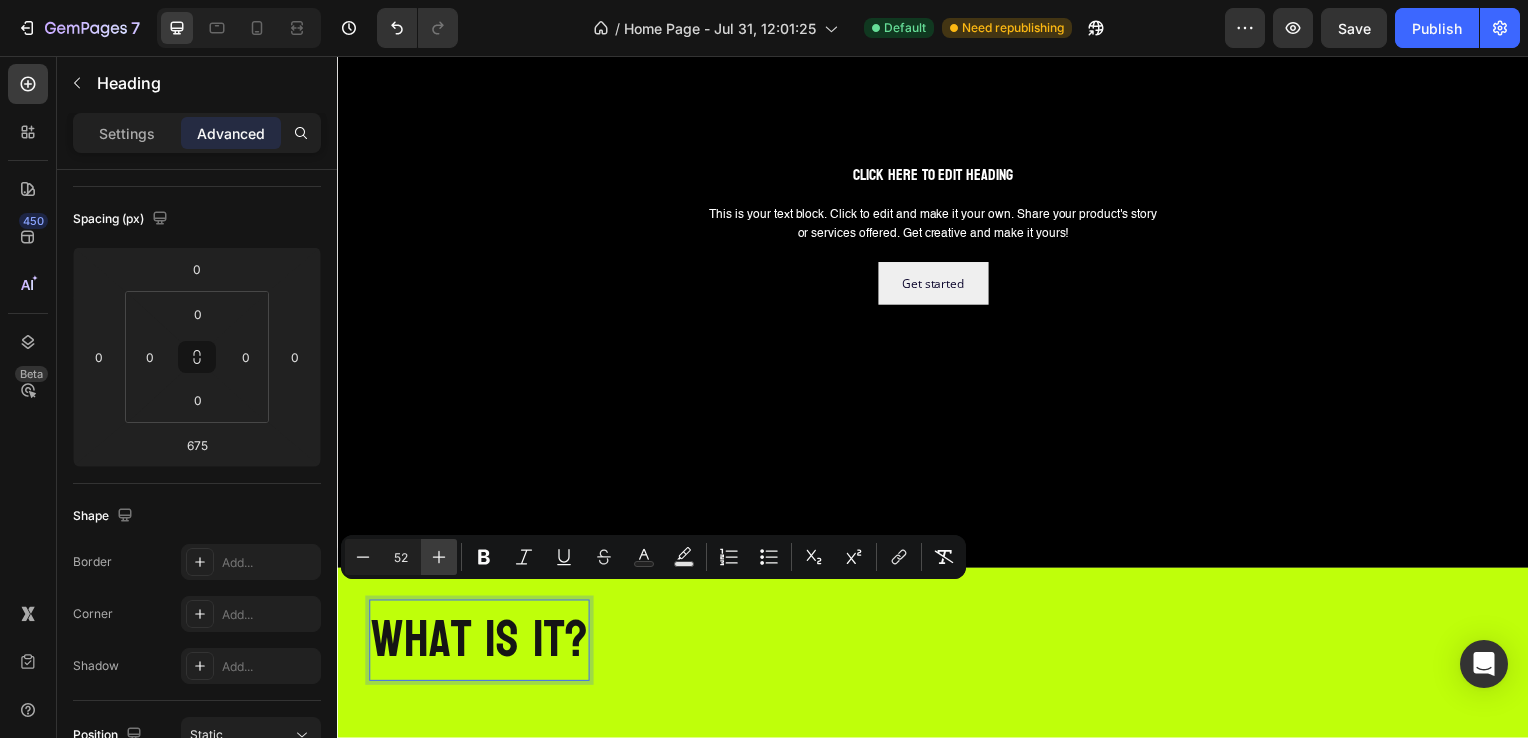 click 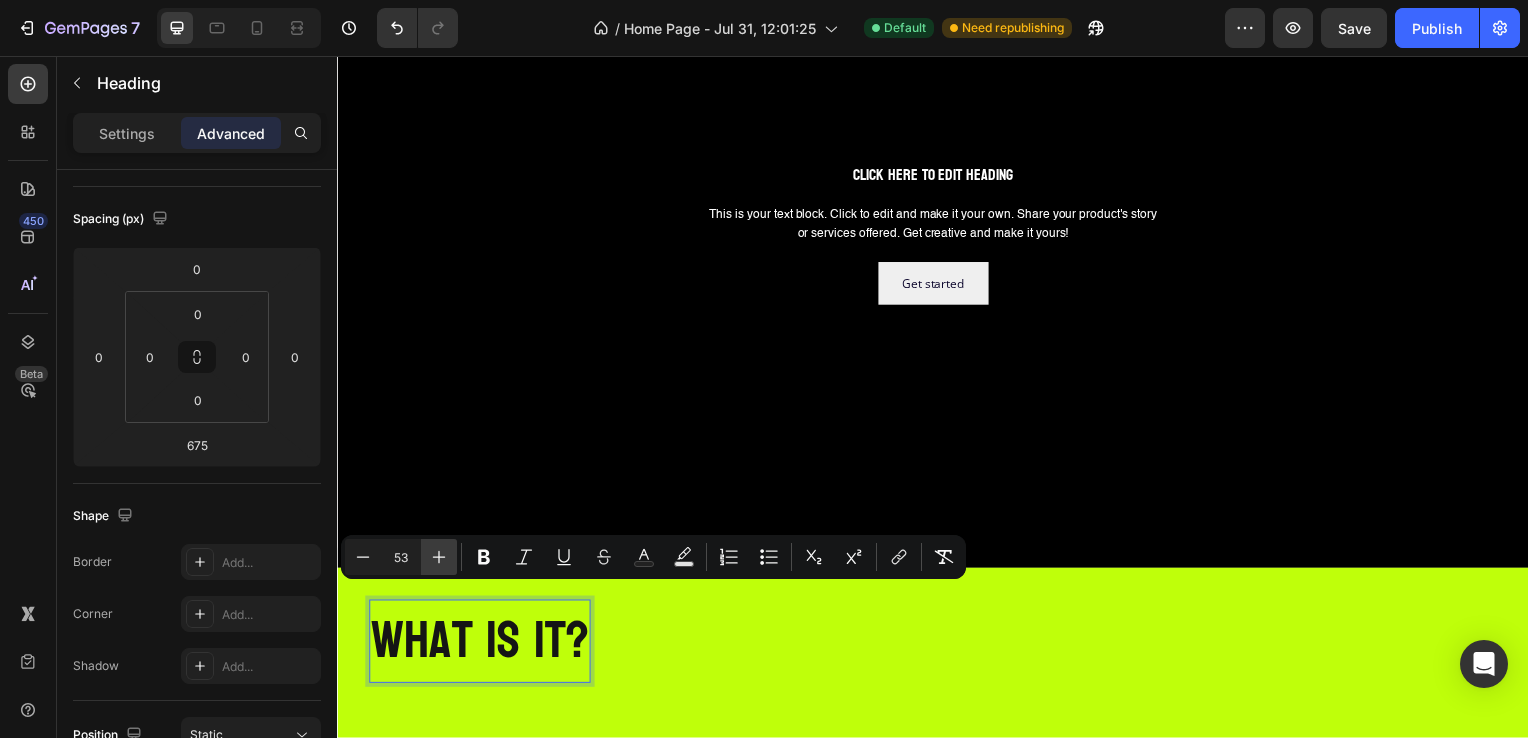 click 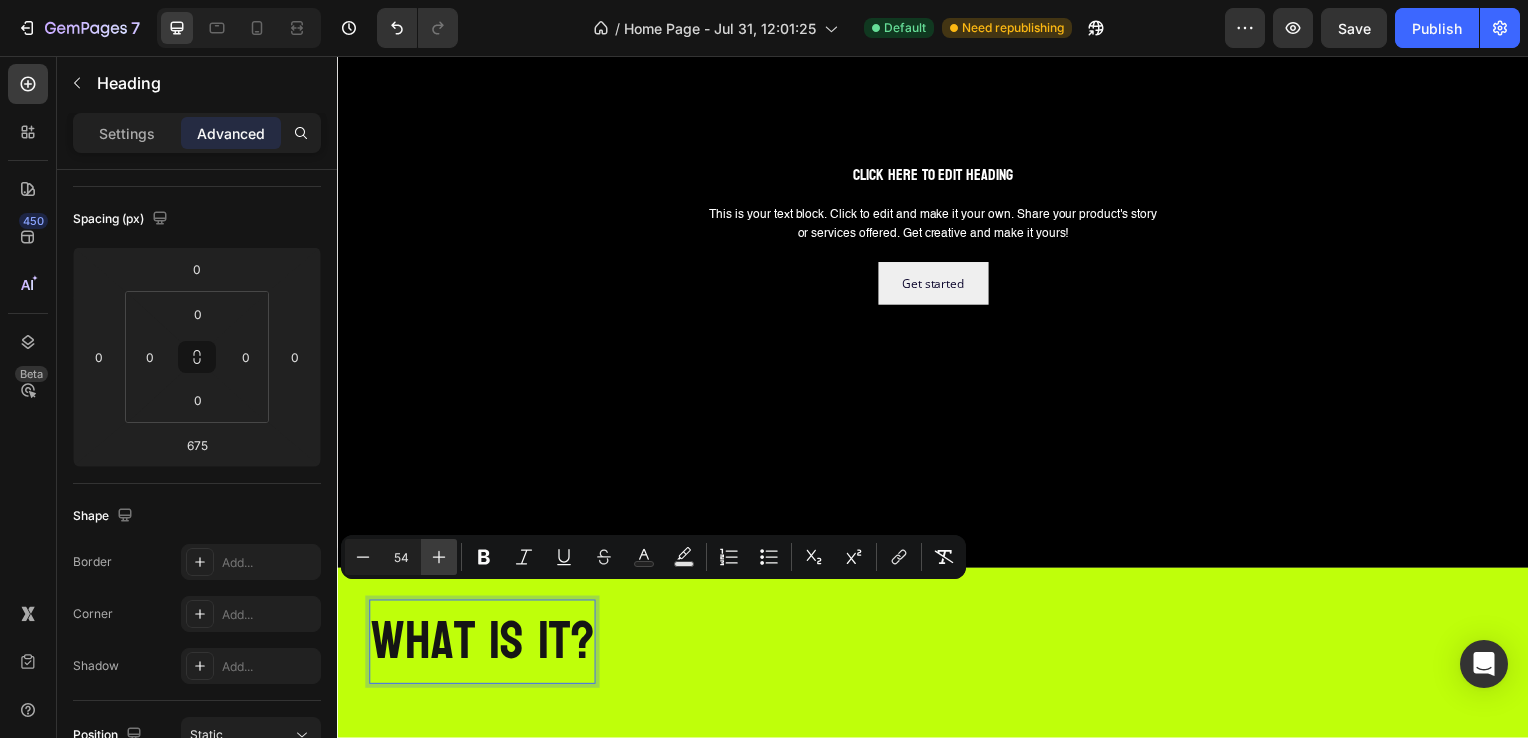 click 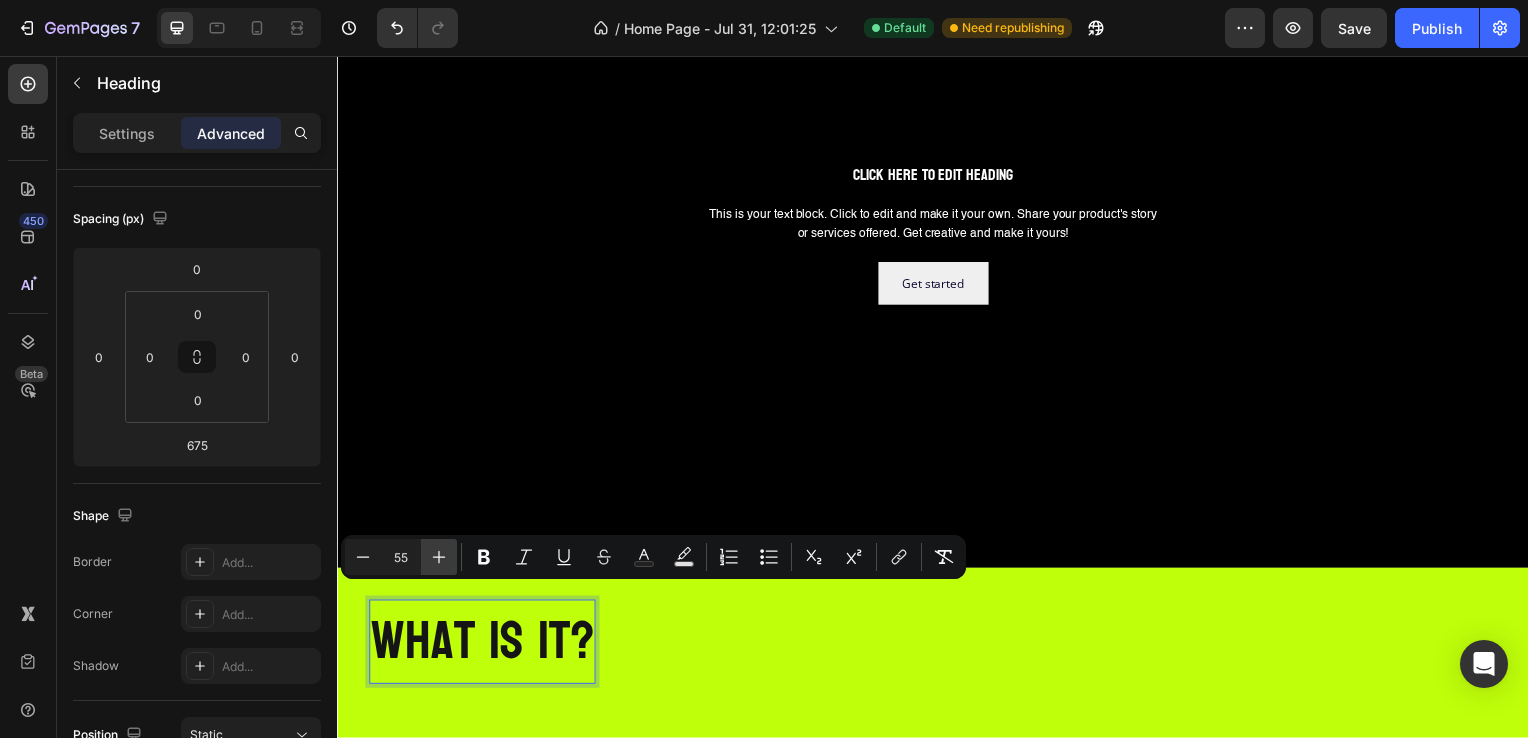 click 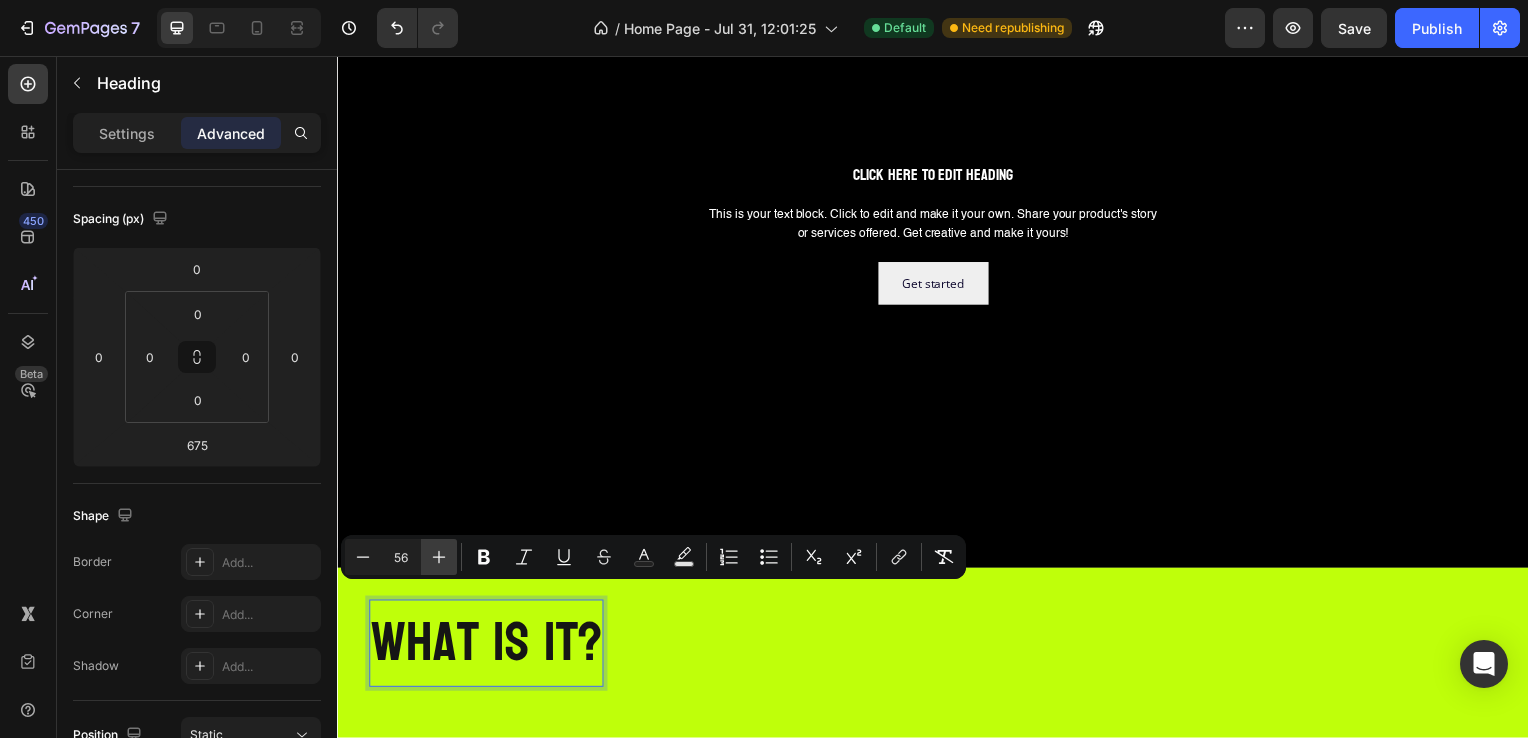 click 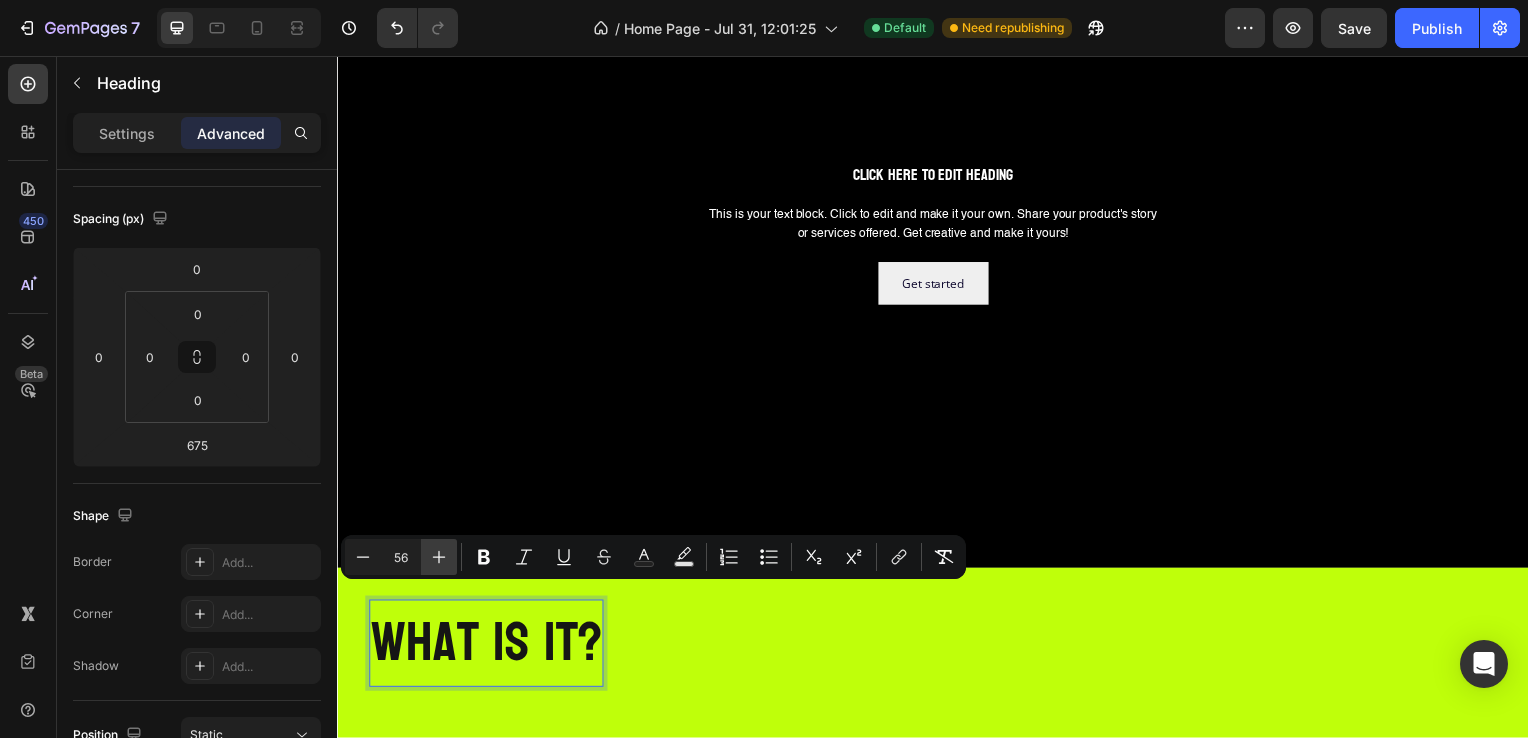 type on "57" 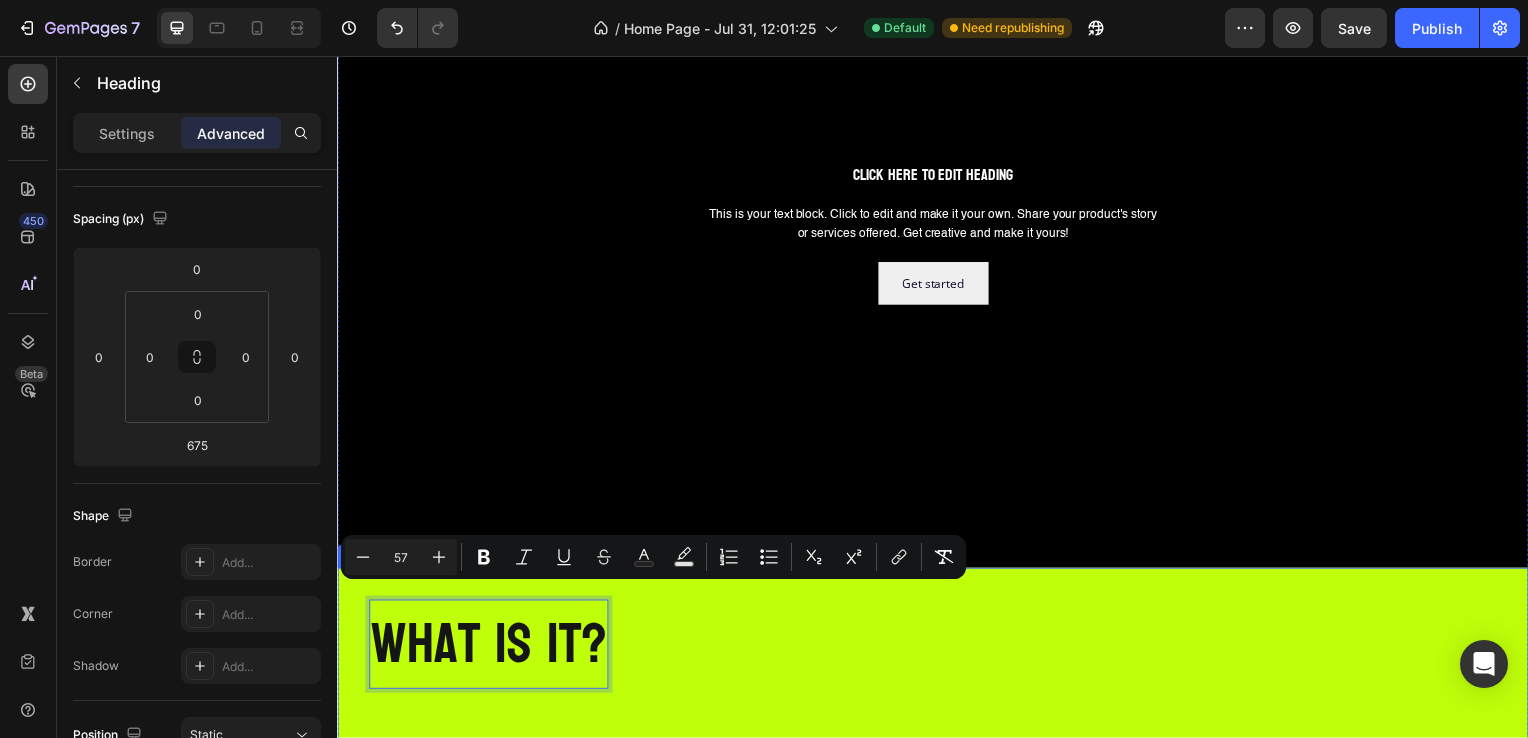 click on "what is it? Heading   675 Row" at bounding box center (937, 978) 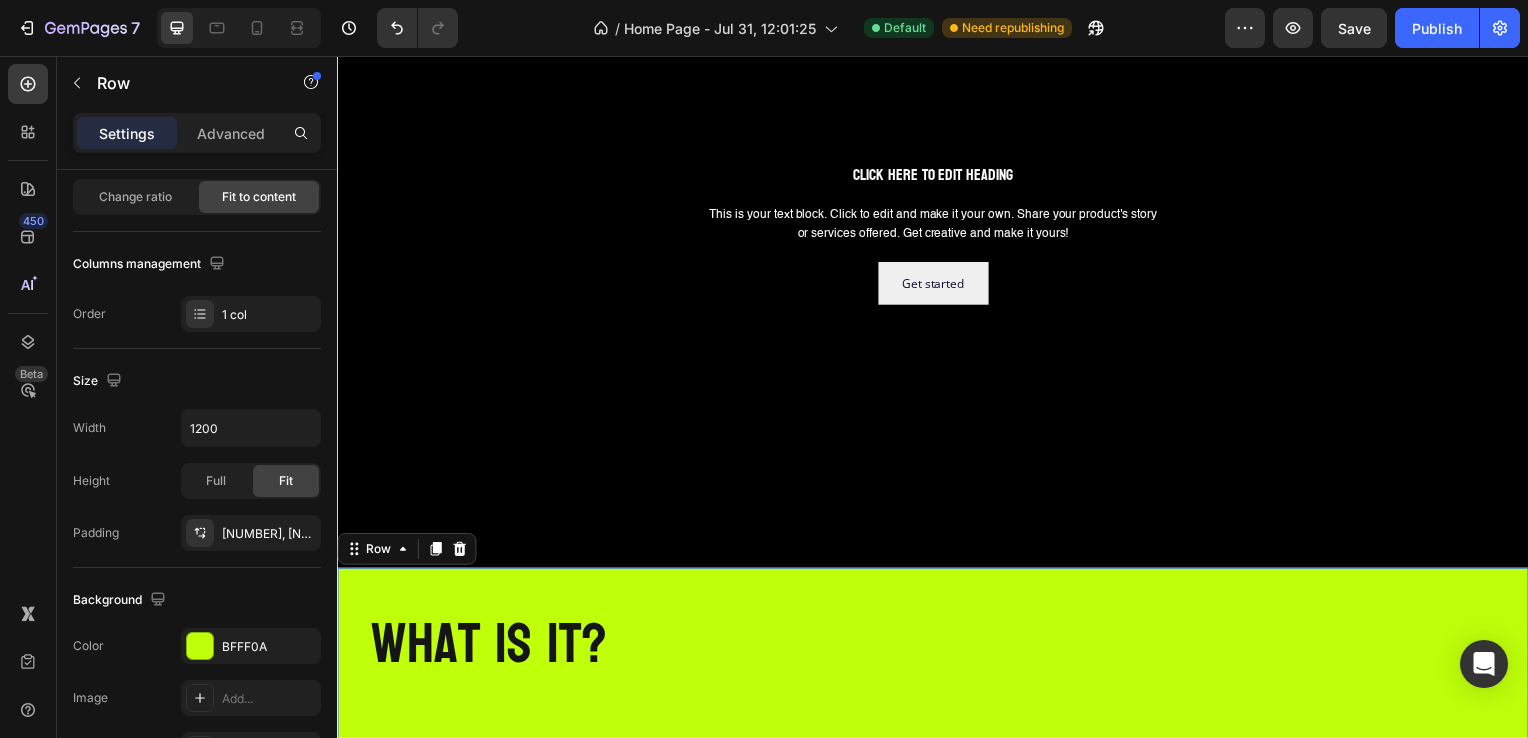 scroll, scrollTop: 0, scrollLeft: 0, axis: both 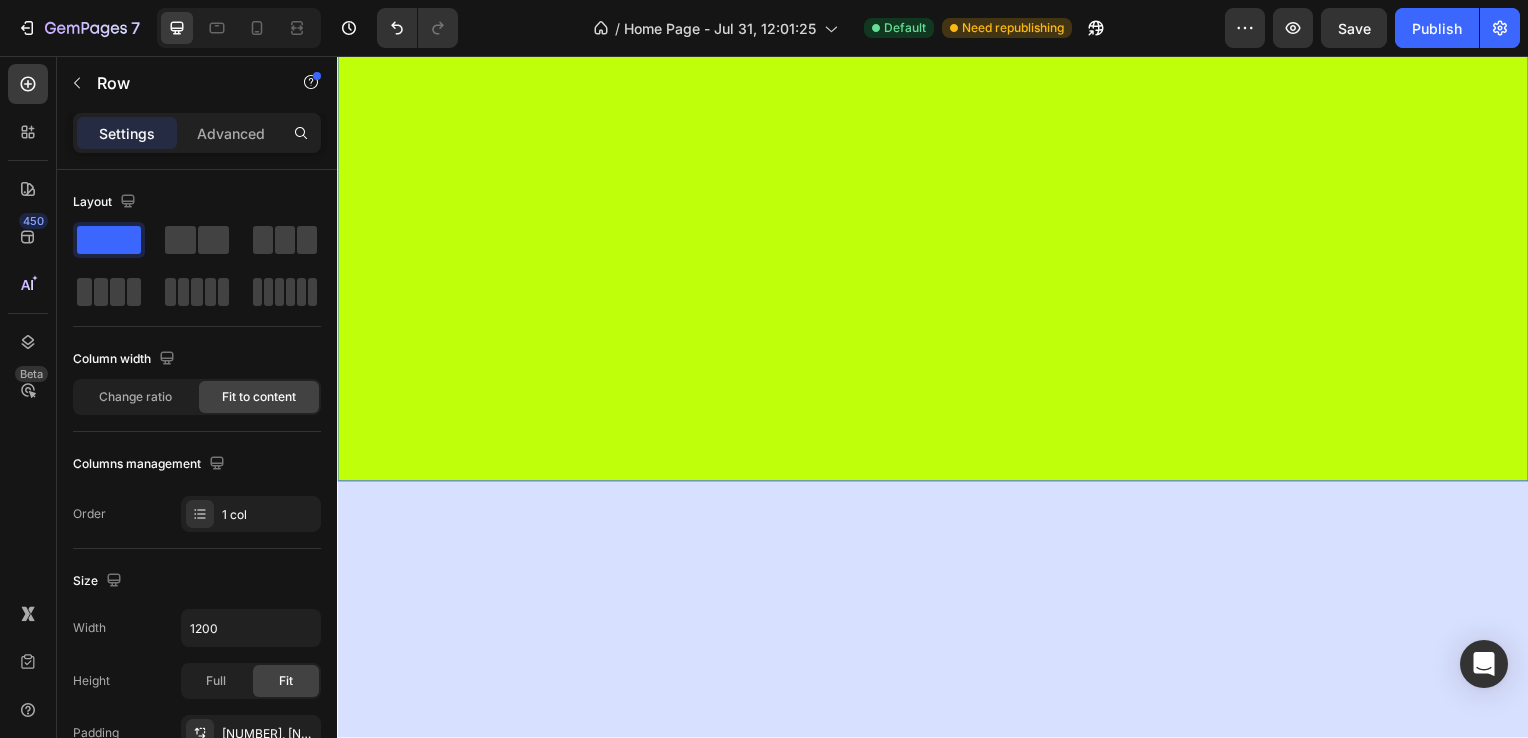 click on "⁠⁠⁠⁠⁠⁠⁠ what is it? Heading Row   587" at bounding box center [937, 78] 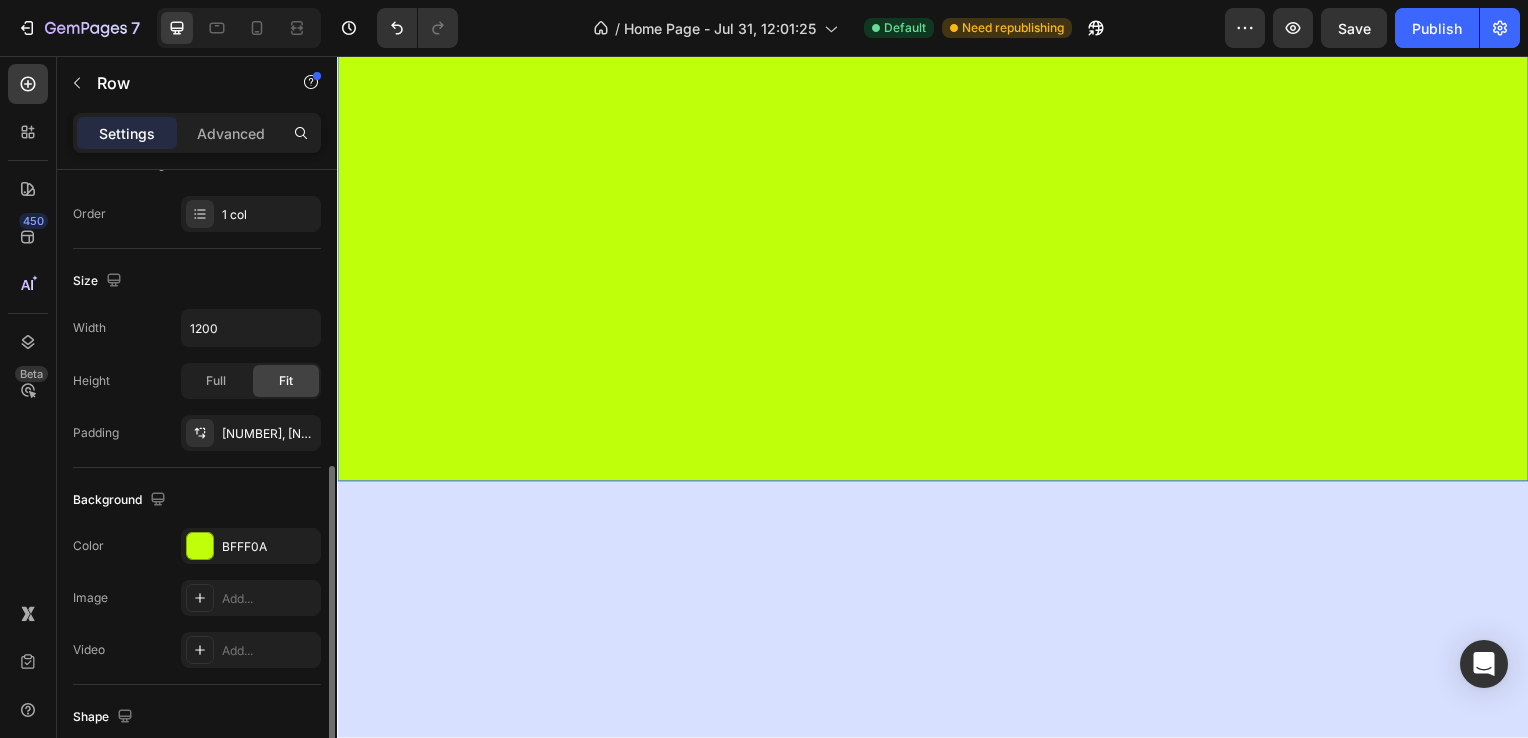 scroll, scrollTop: 400, scrollLeft: 0, axis: vertical 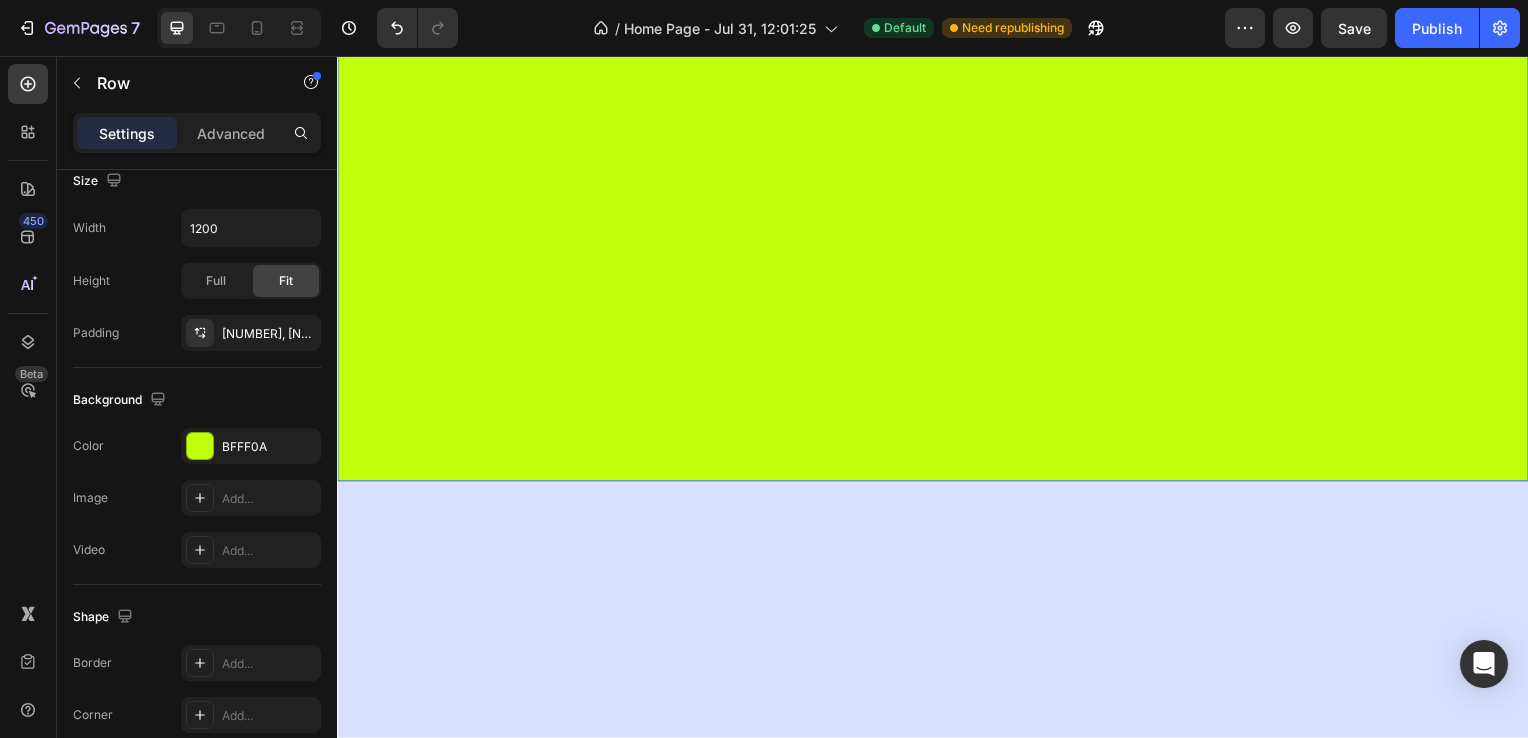 click on "⁠⁠⁠⁠⁠⁠⁠ what is it? Heading" at bounding box center (489, 86) 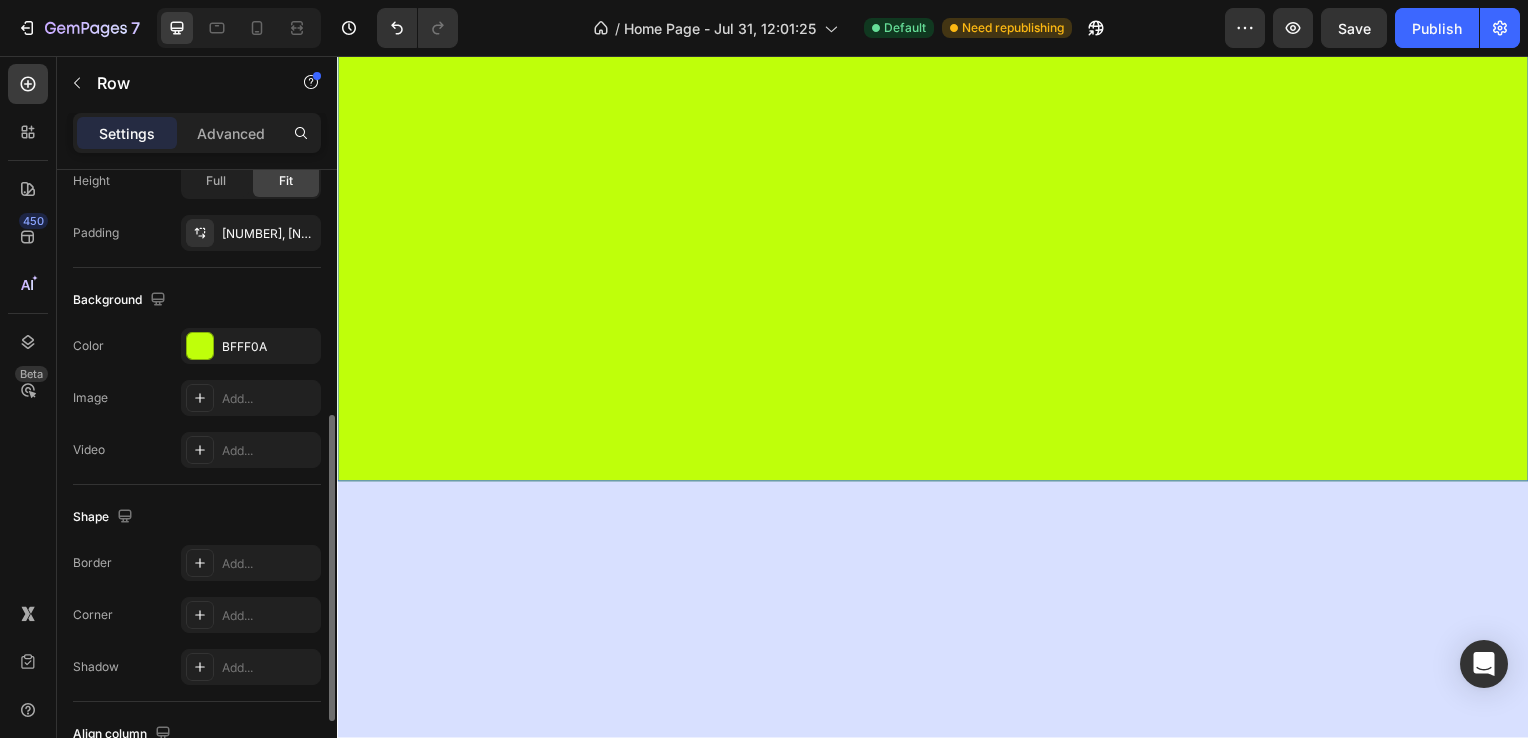 scroll, scrollTop: 600, scrollLeft: 0, axis: vertical 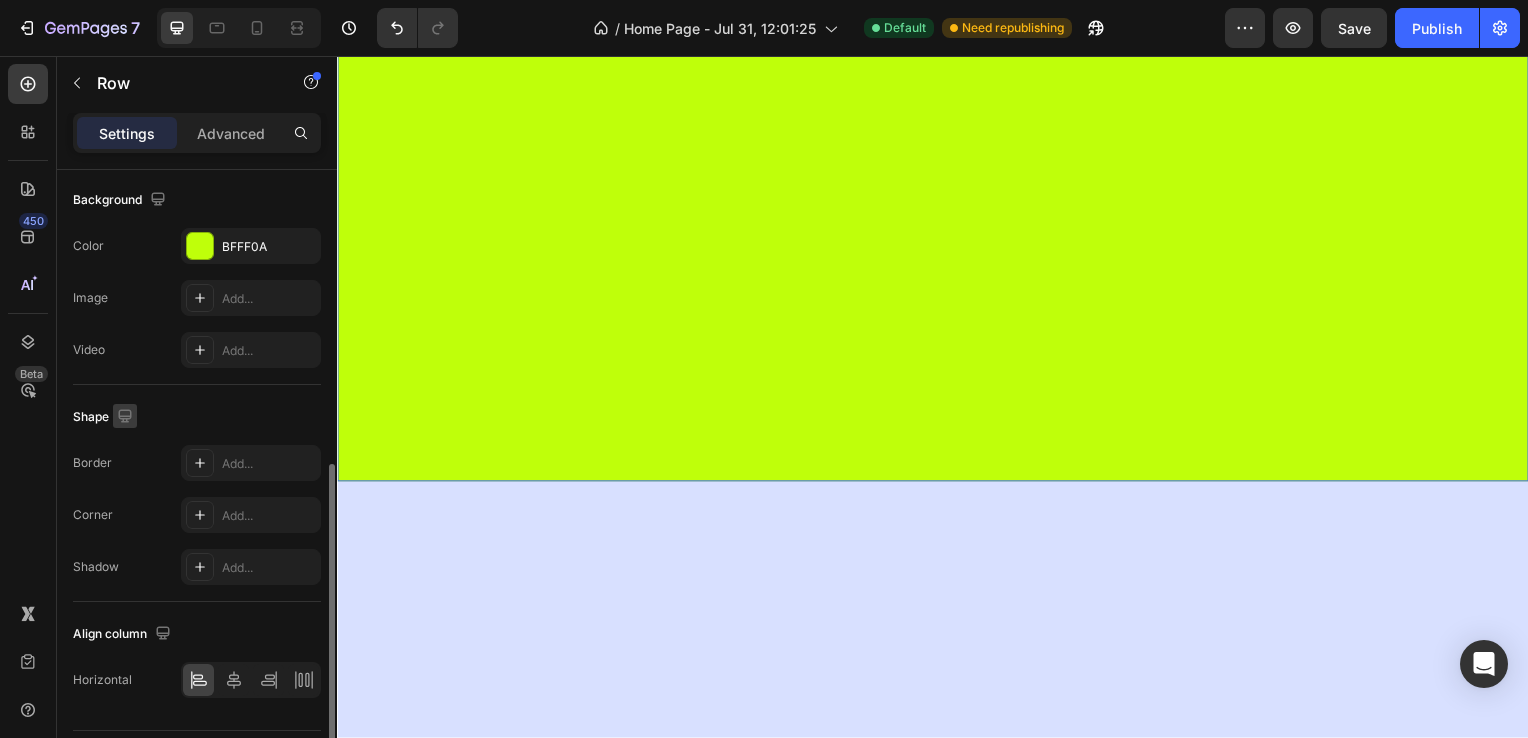 drag, startPoint x: 119, startPoint y: 390, endPoint x: 118, endPoint y: 407, distance: 17.029387 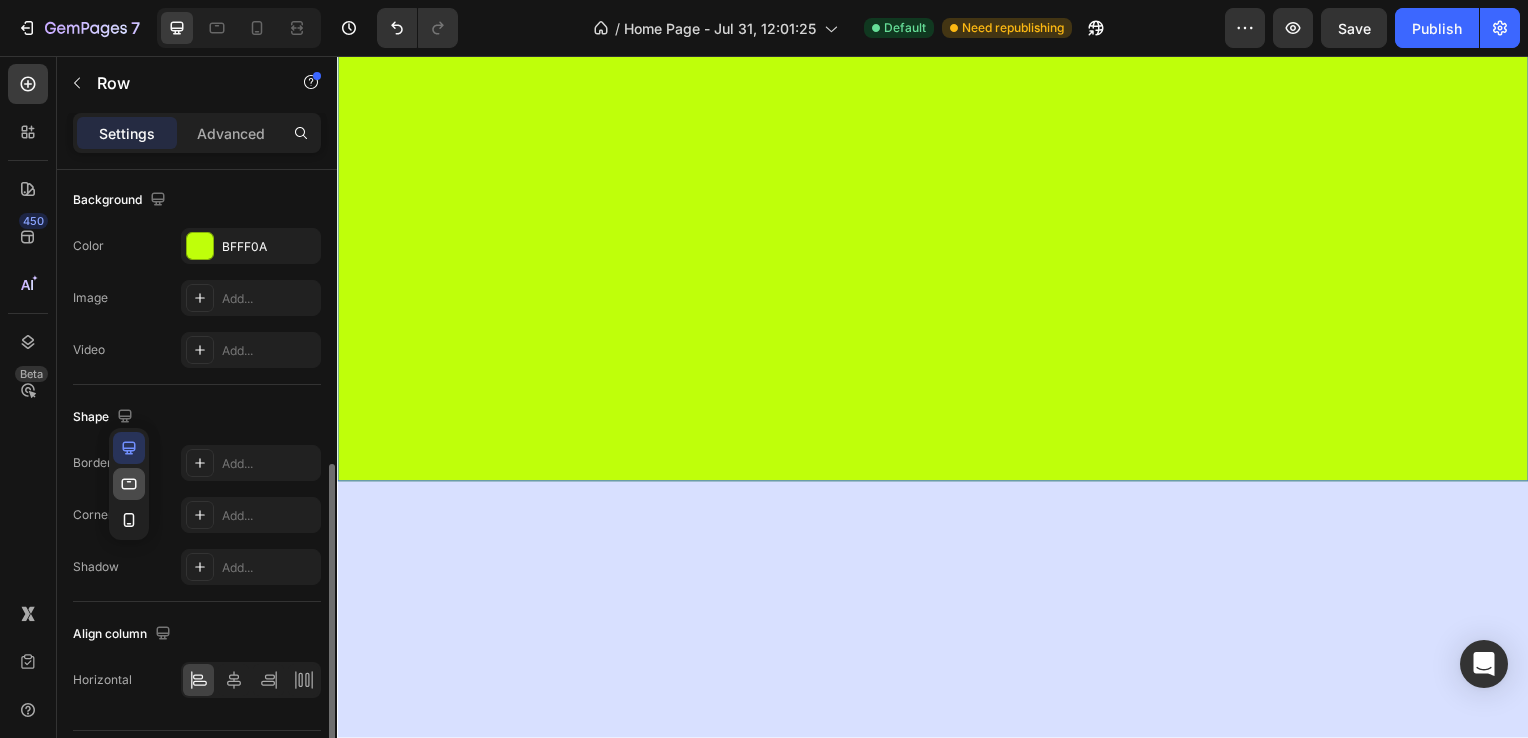 click 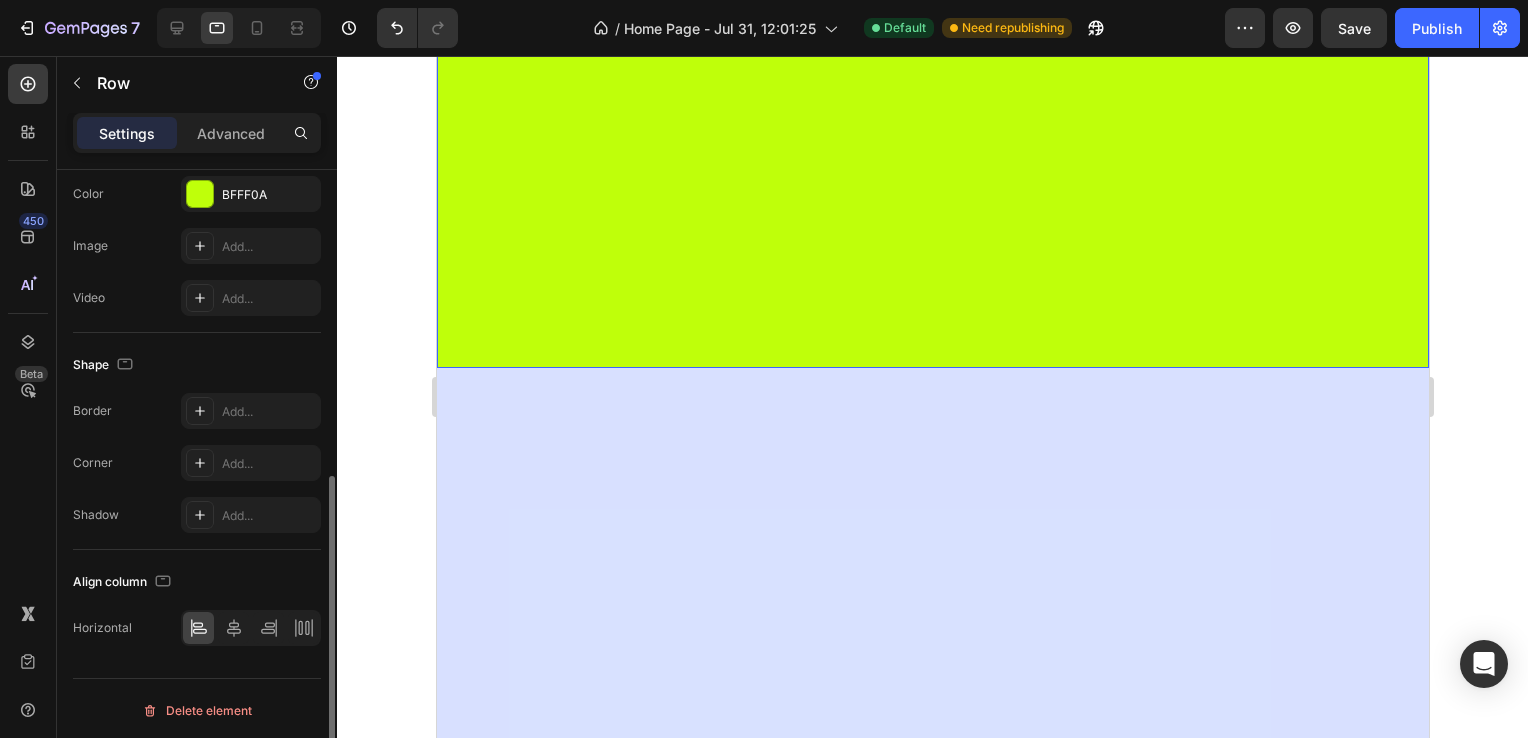 scroll, scrollTop: 1000, scrollLeft: 0, axis: vertical 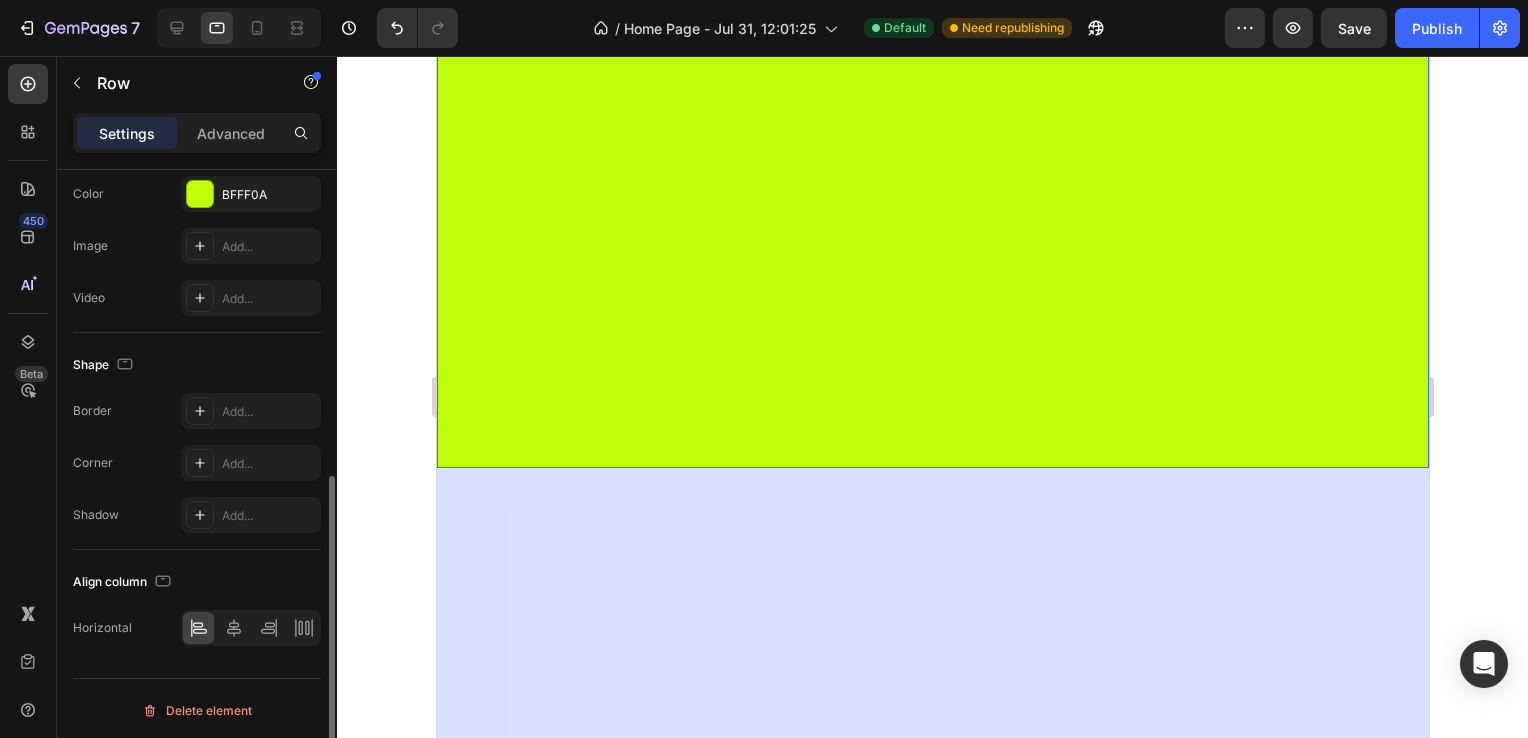 click on "⁠⁠⁠⁠⁠⁠⁠ what is it? Heading" at bounding box center [588, 69] 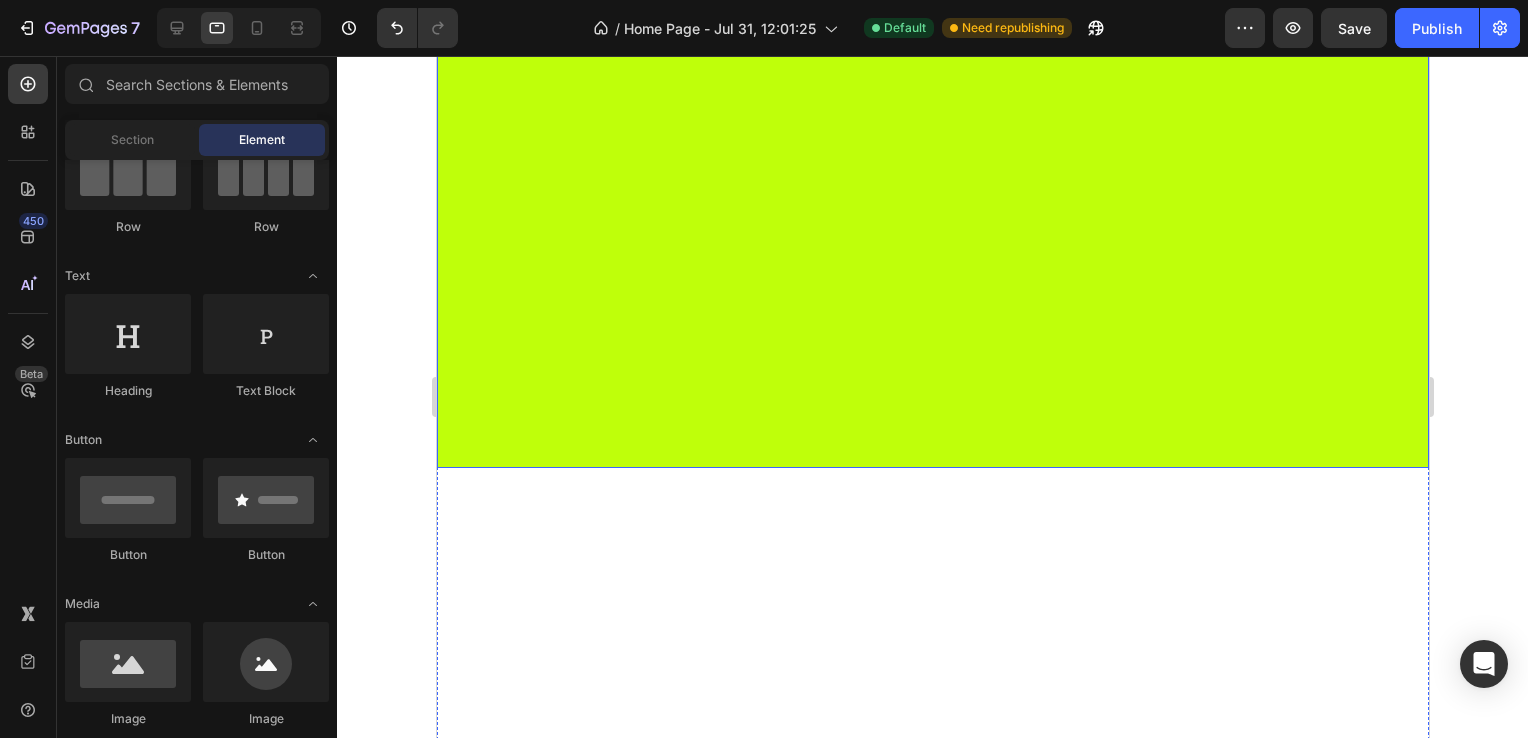 click on "⁠⁠⁠⁠⁠⁠⁠ what is it? Heading" at bounding box center [588, 69] 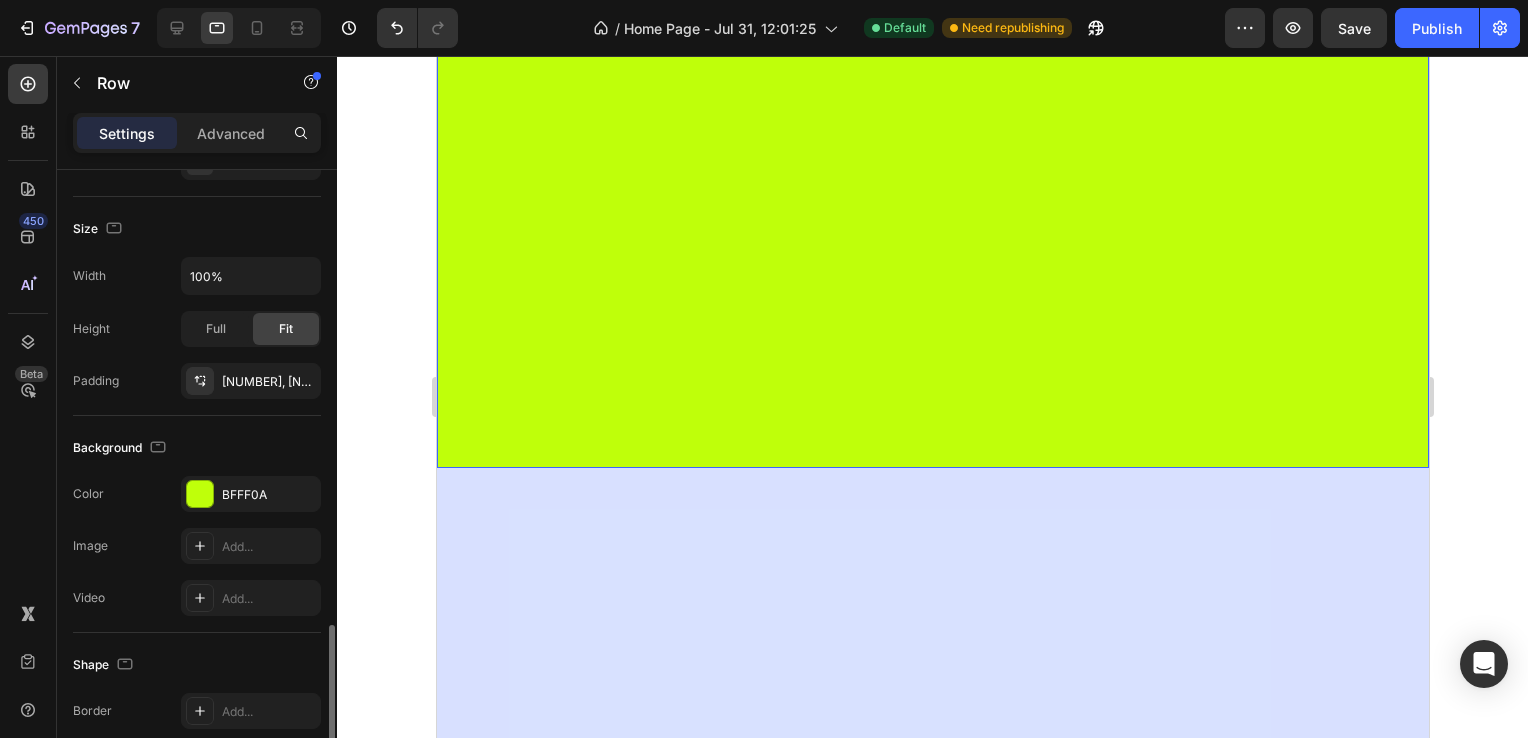 scroll, scrollTop: 500, scrollLeft: 0, axis: vertical 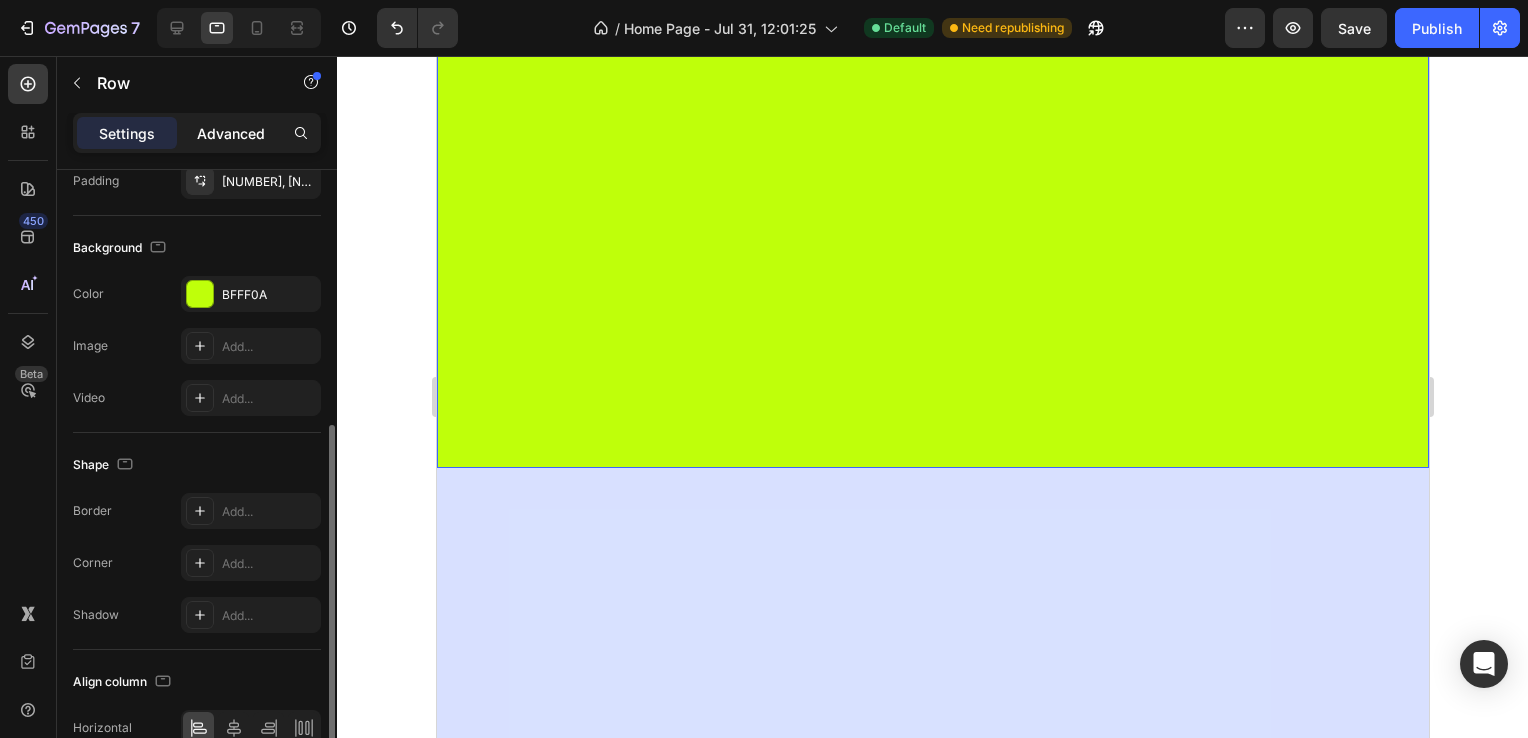 click on "Advanced" 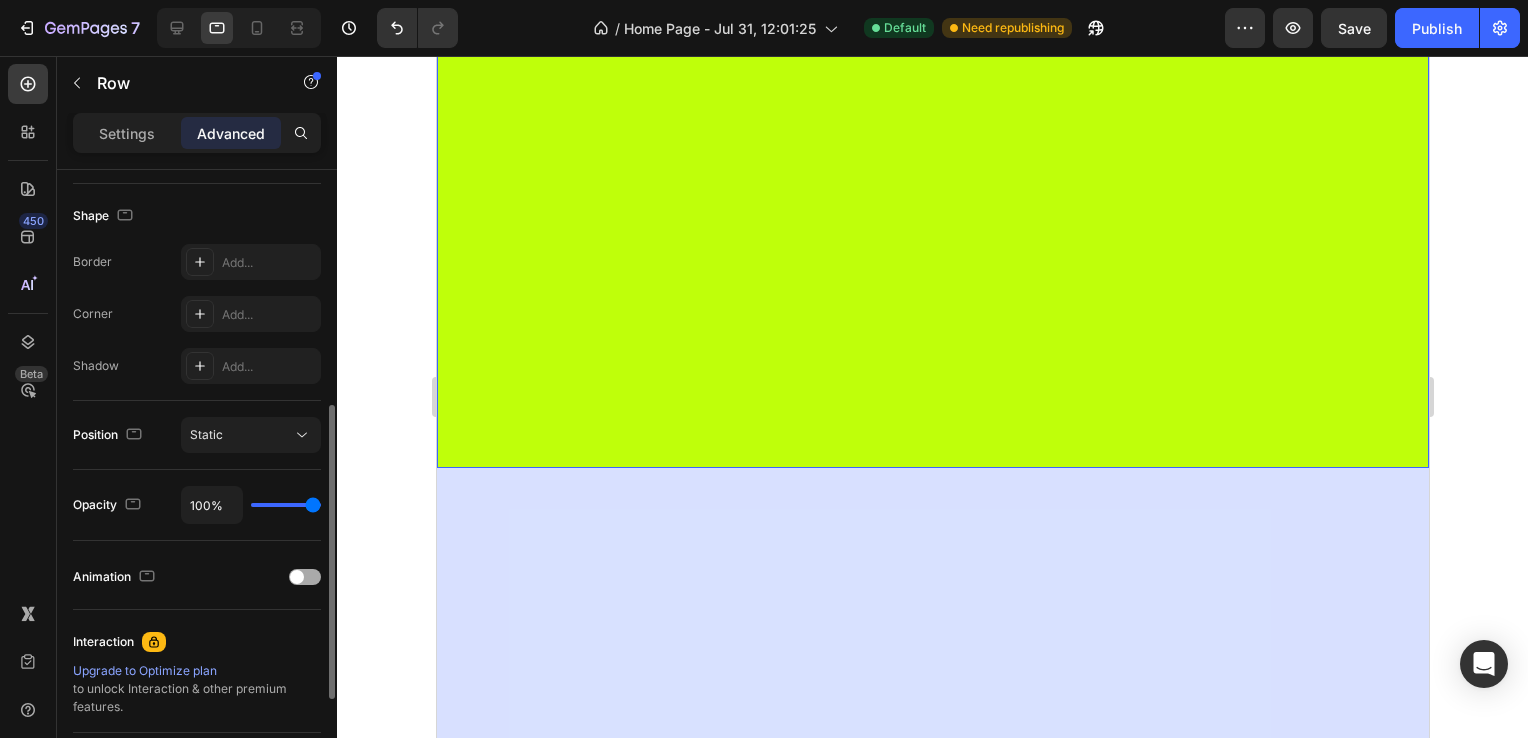 click at bounding box center (305, 577) 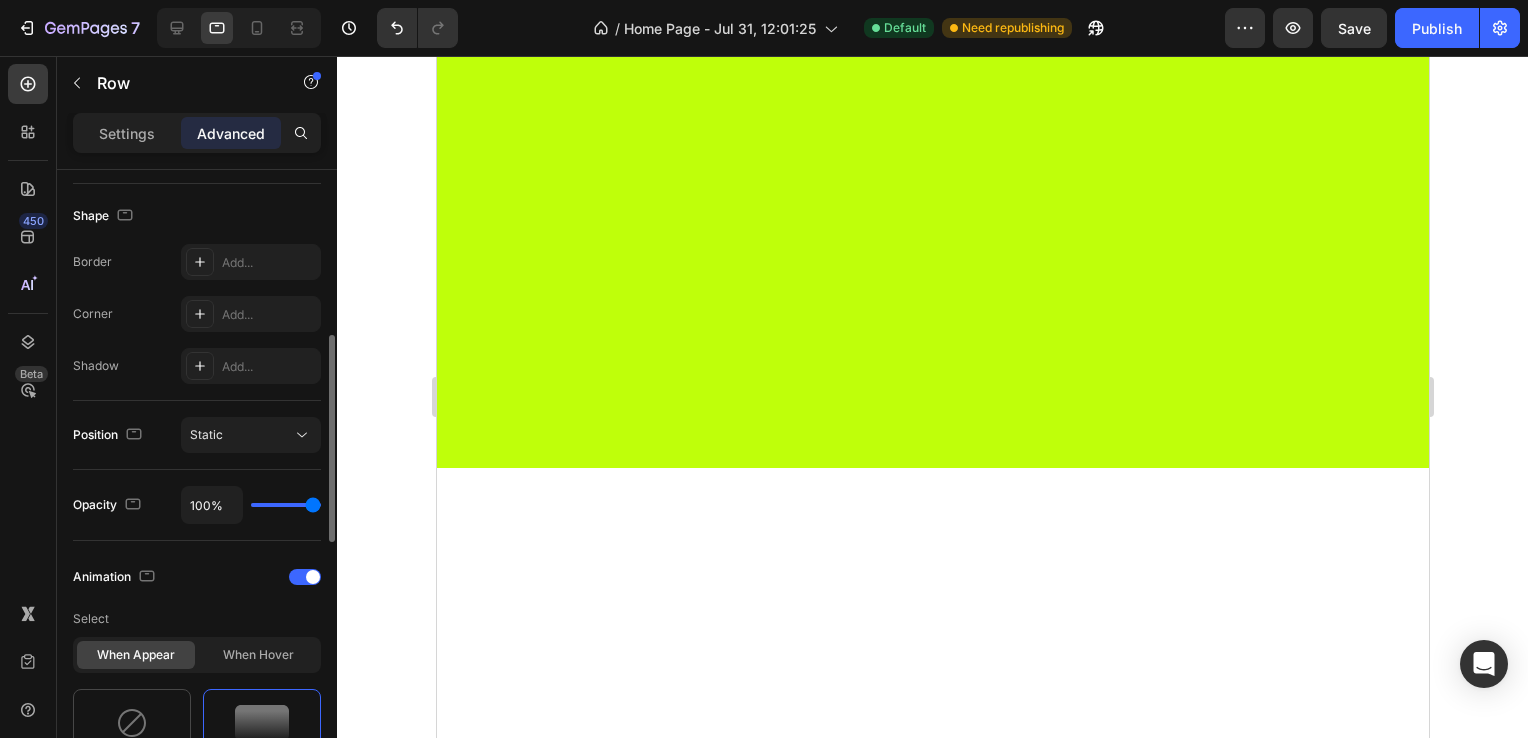 scroll, scrollTop: 700, scrollLeft: 0, axis: vertical 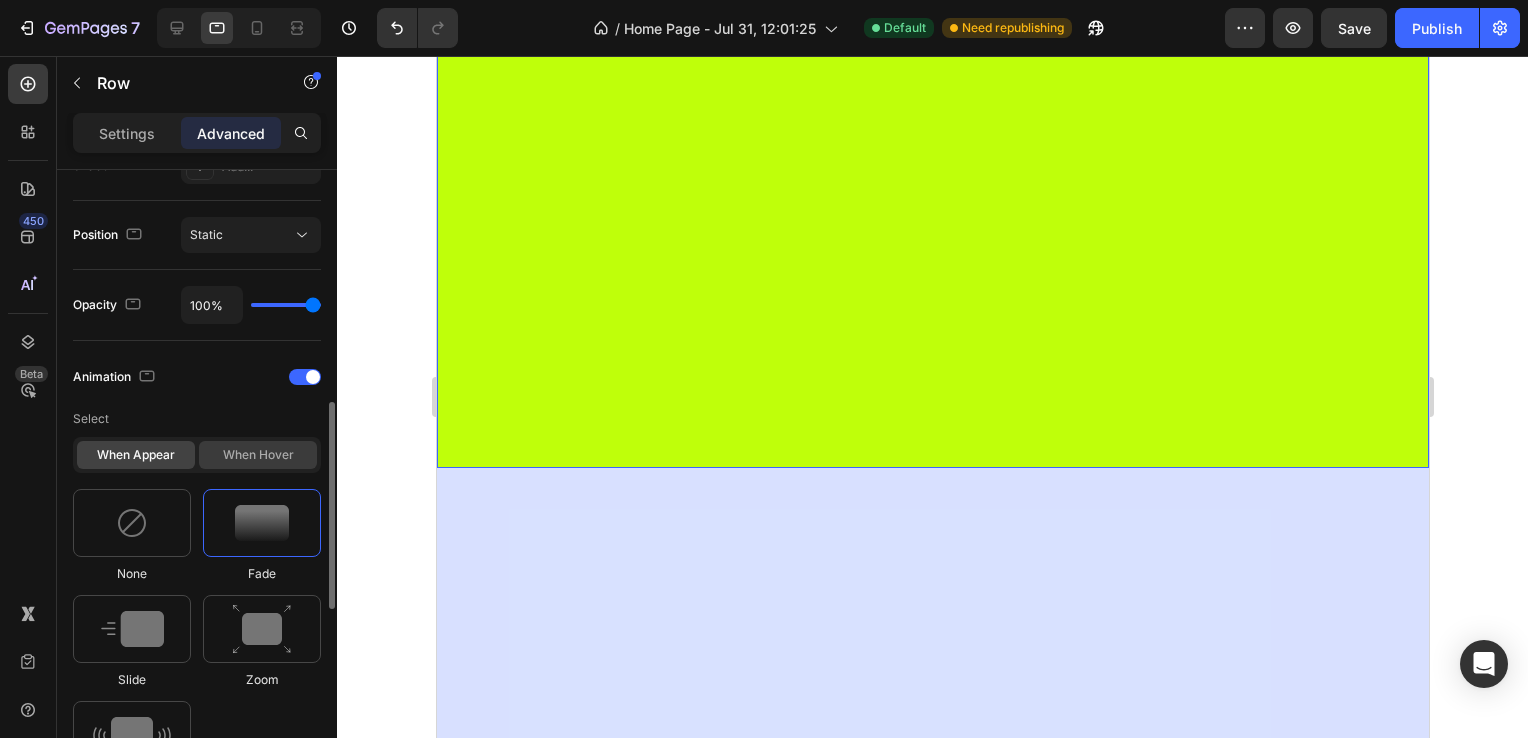 click on "When hover" 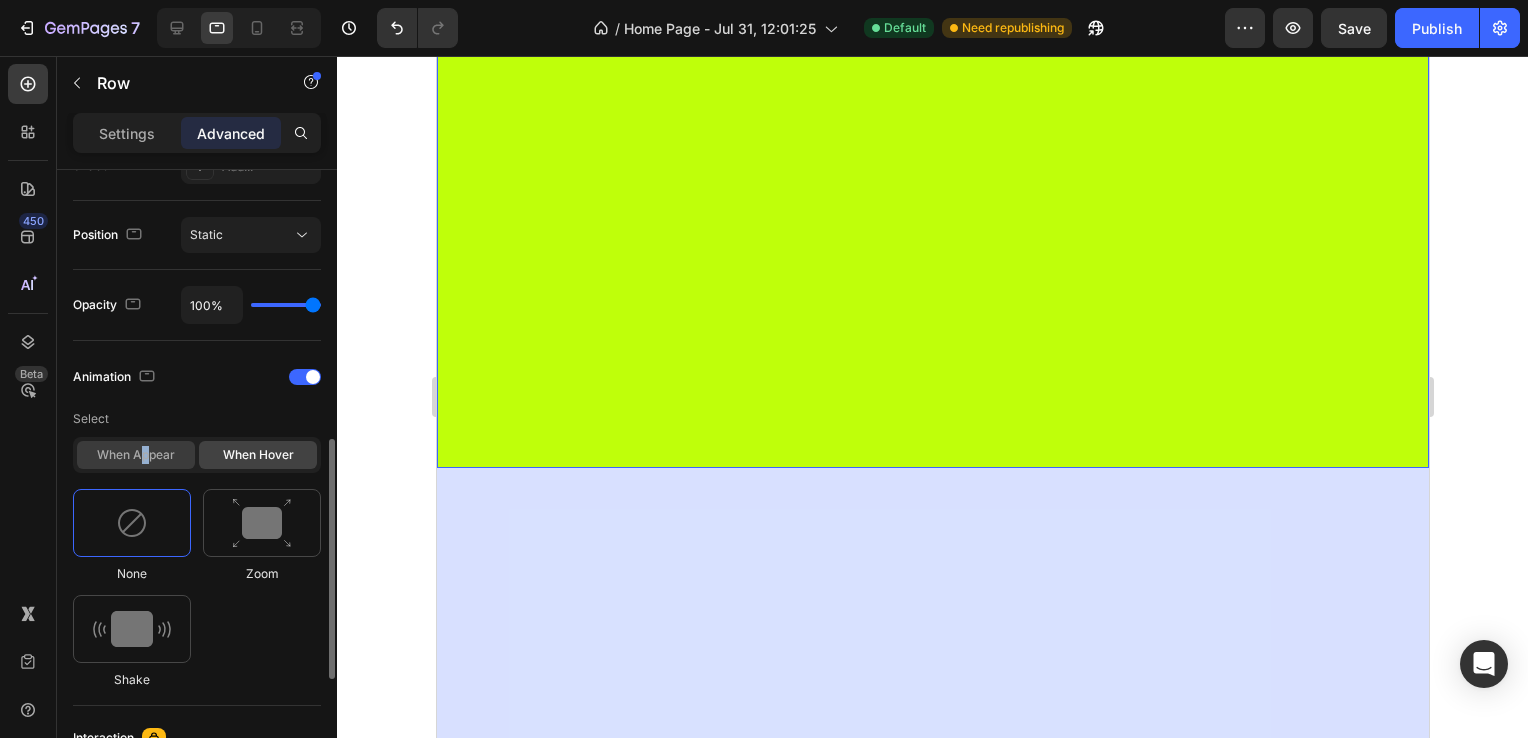 click on "When appear" 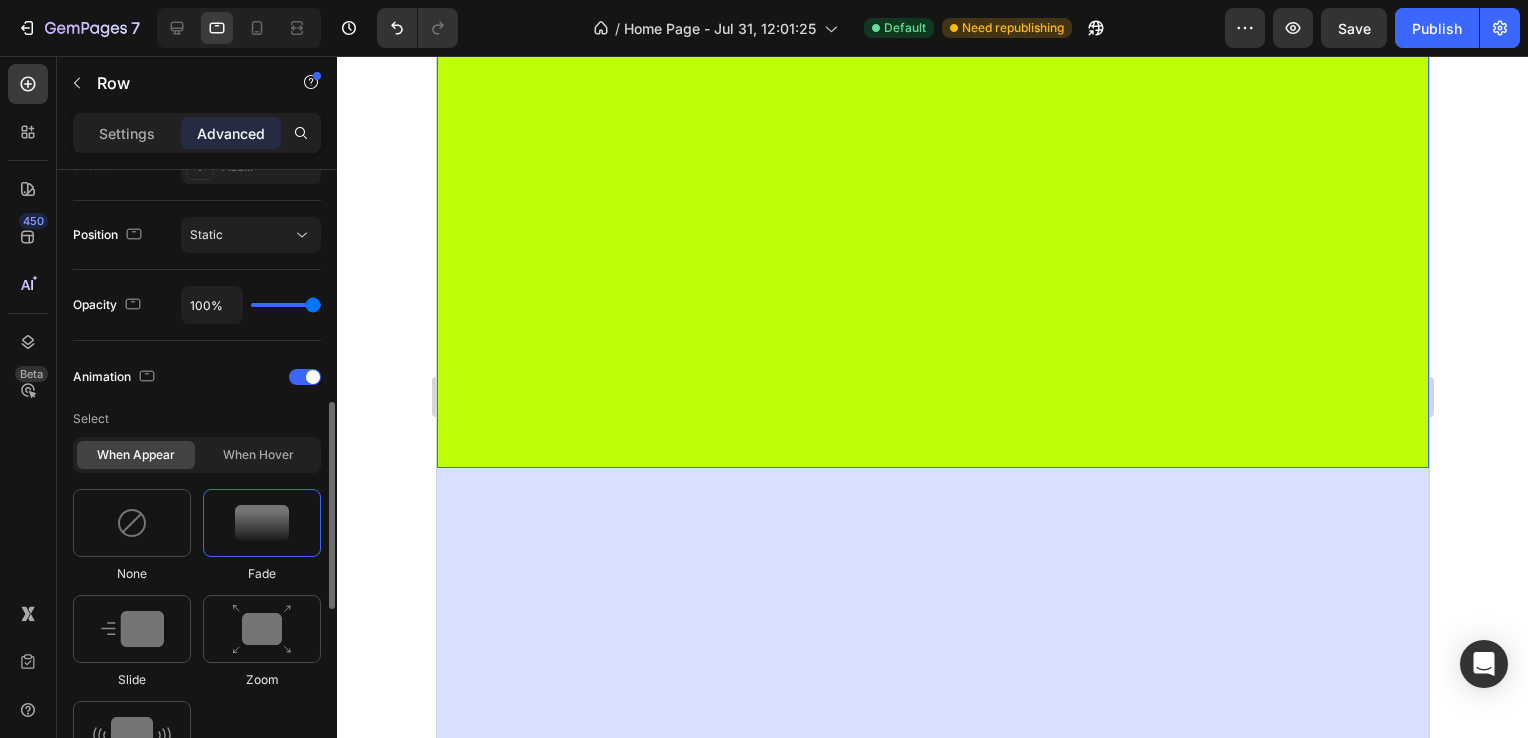 drag, startPoint x: 149, startPoint y: 442, endPoint x: 254, endPoint y: 502, distance: 120.93387 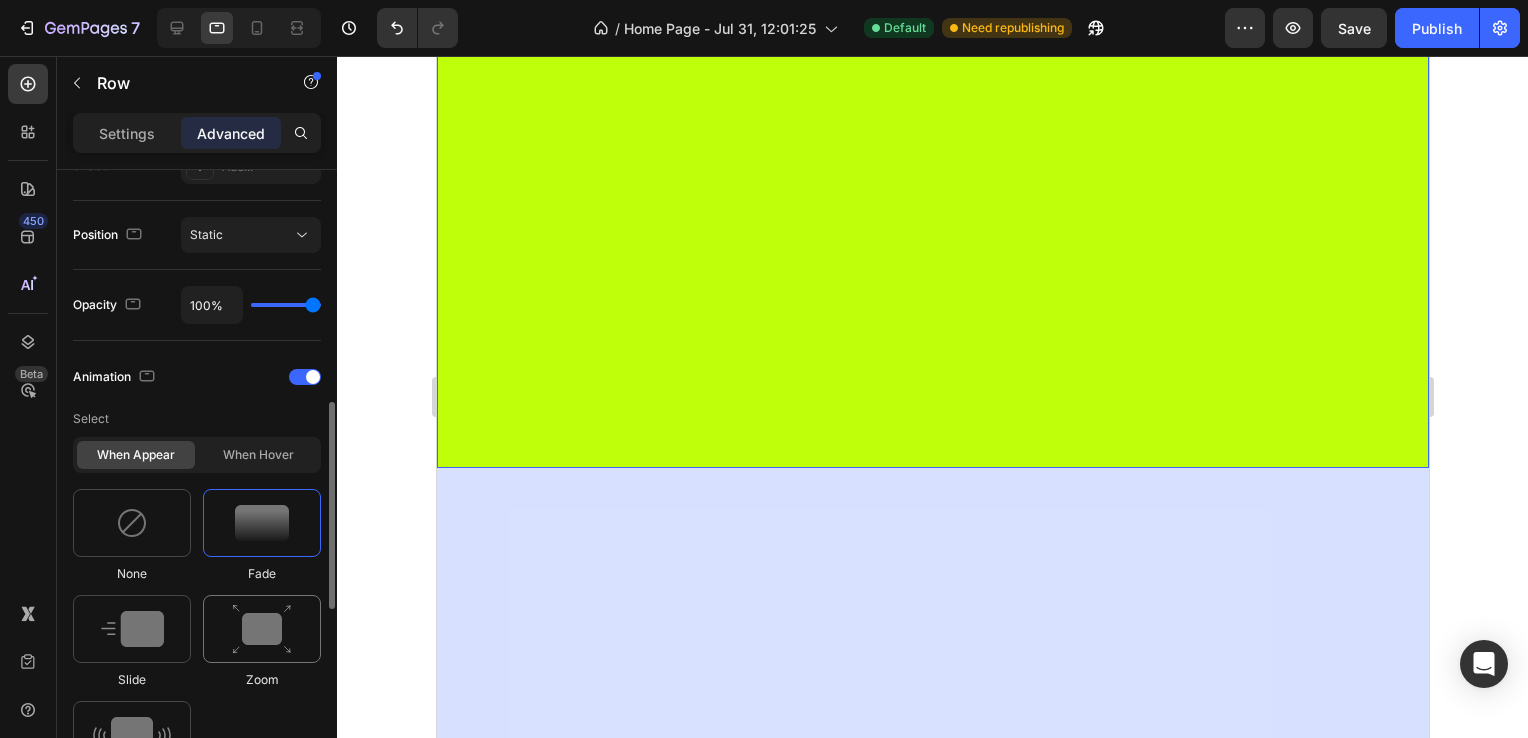 click at bounding box center (262, 629) 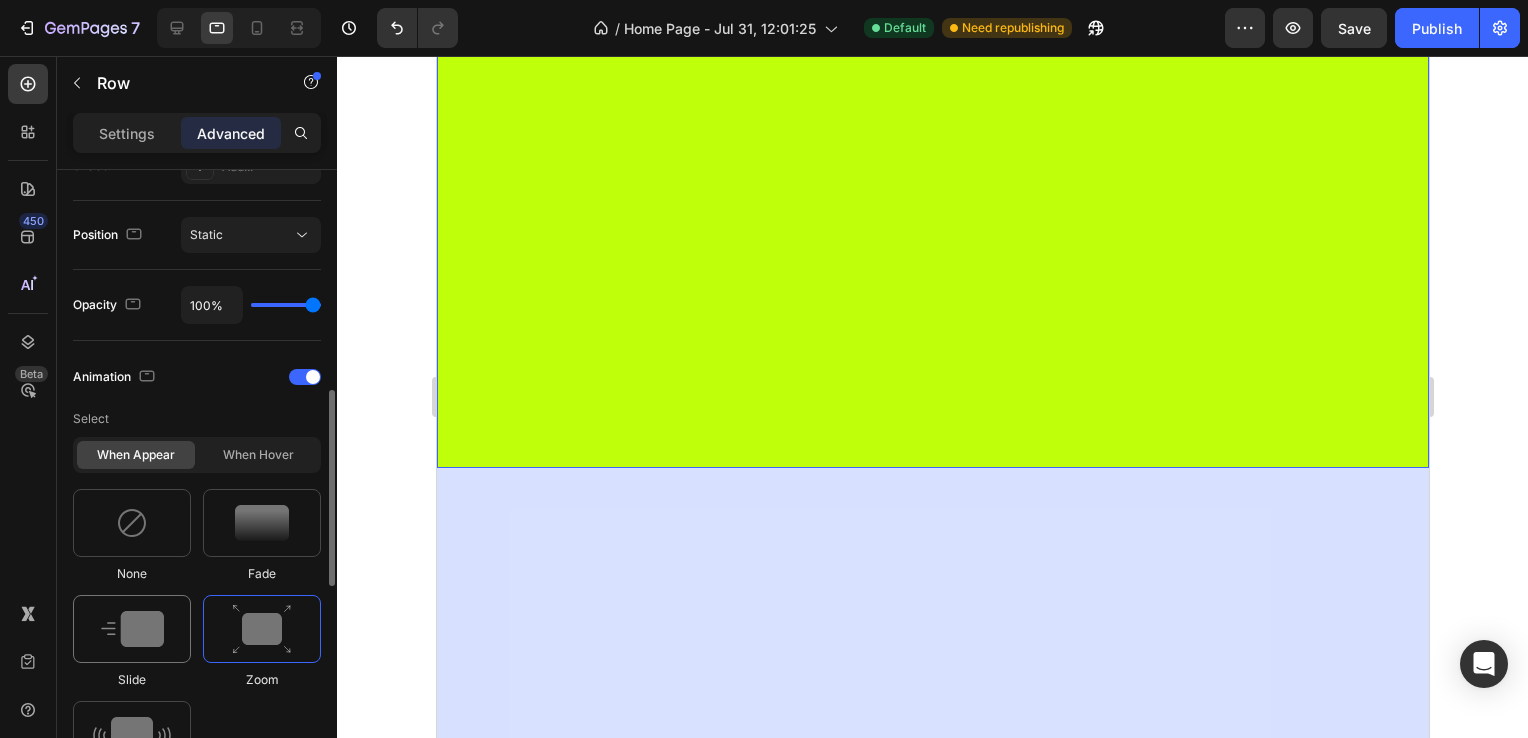 click at bounding box center (132, 629) 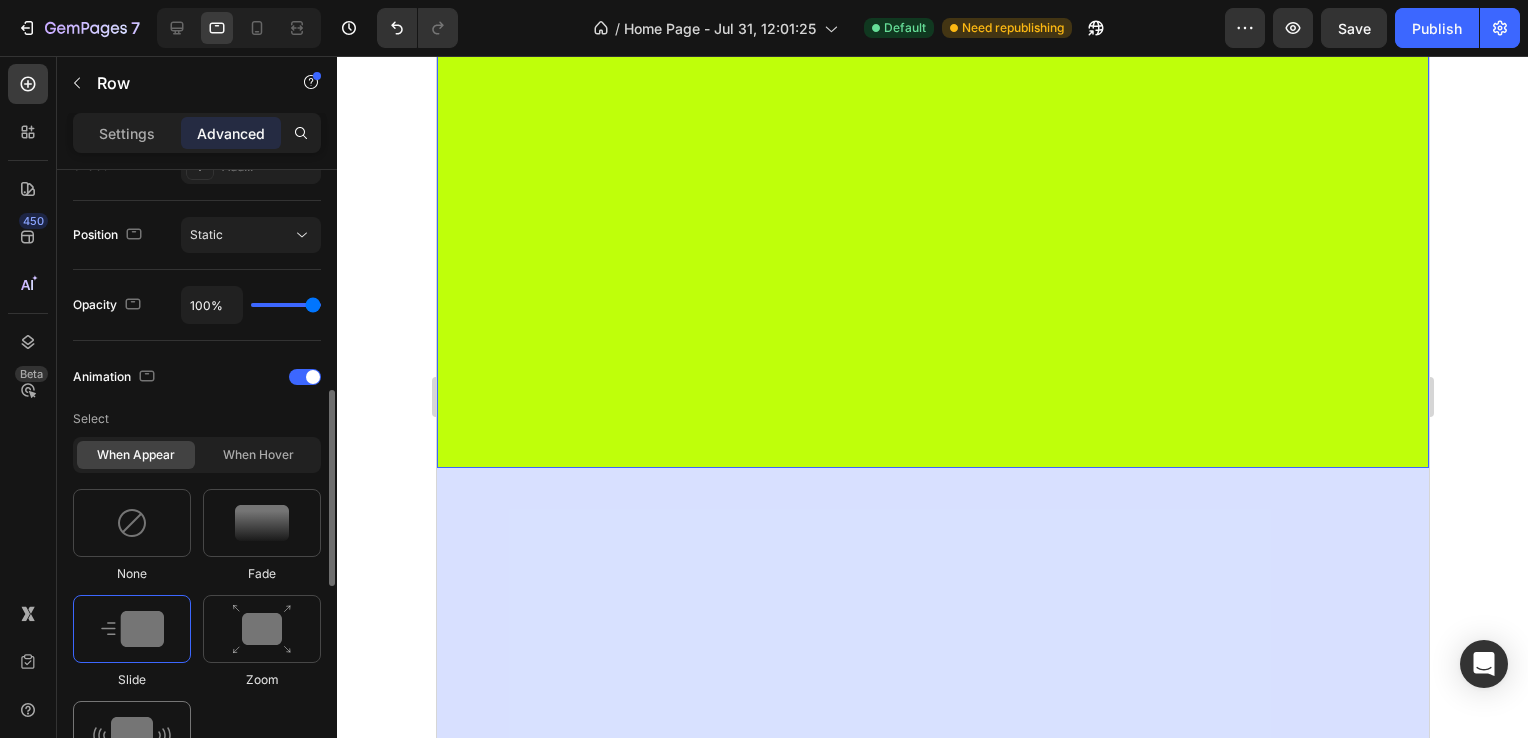 scroll, scrollTop: 800, scrollLeft: 0, axis: vertical 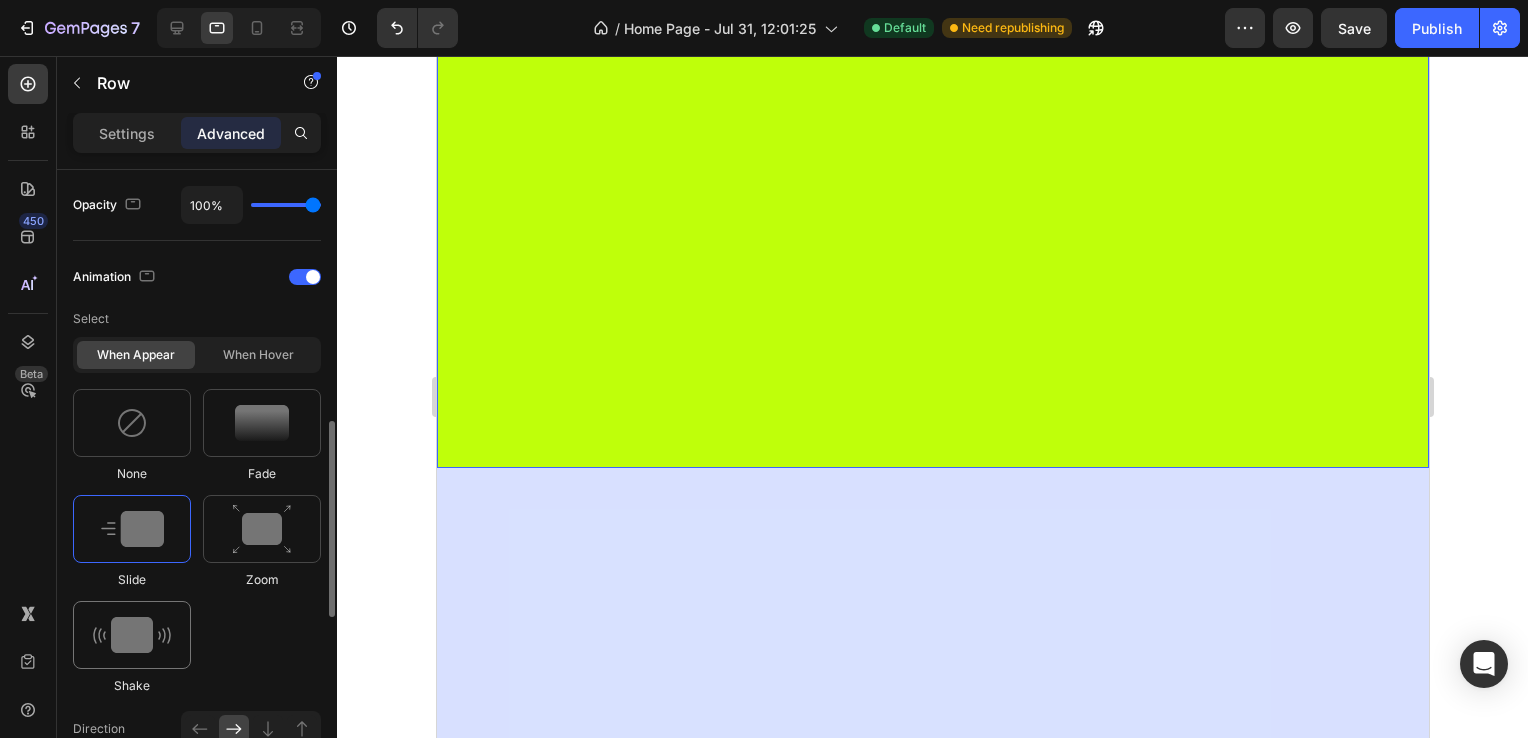 click at bounding box center (132, 635) 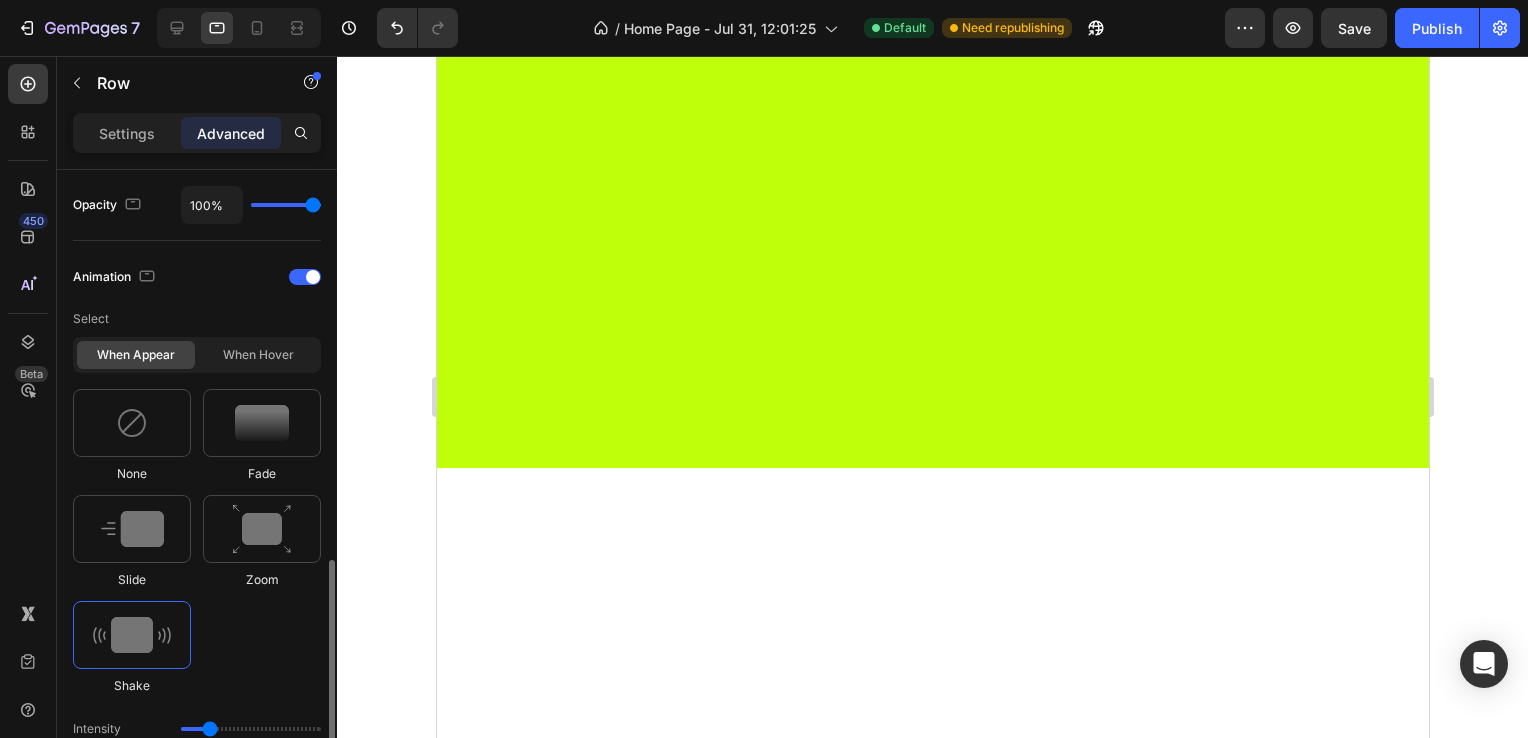 scroll, scrollTop: 900, scrollLeft: 0, axis: vertical 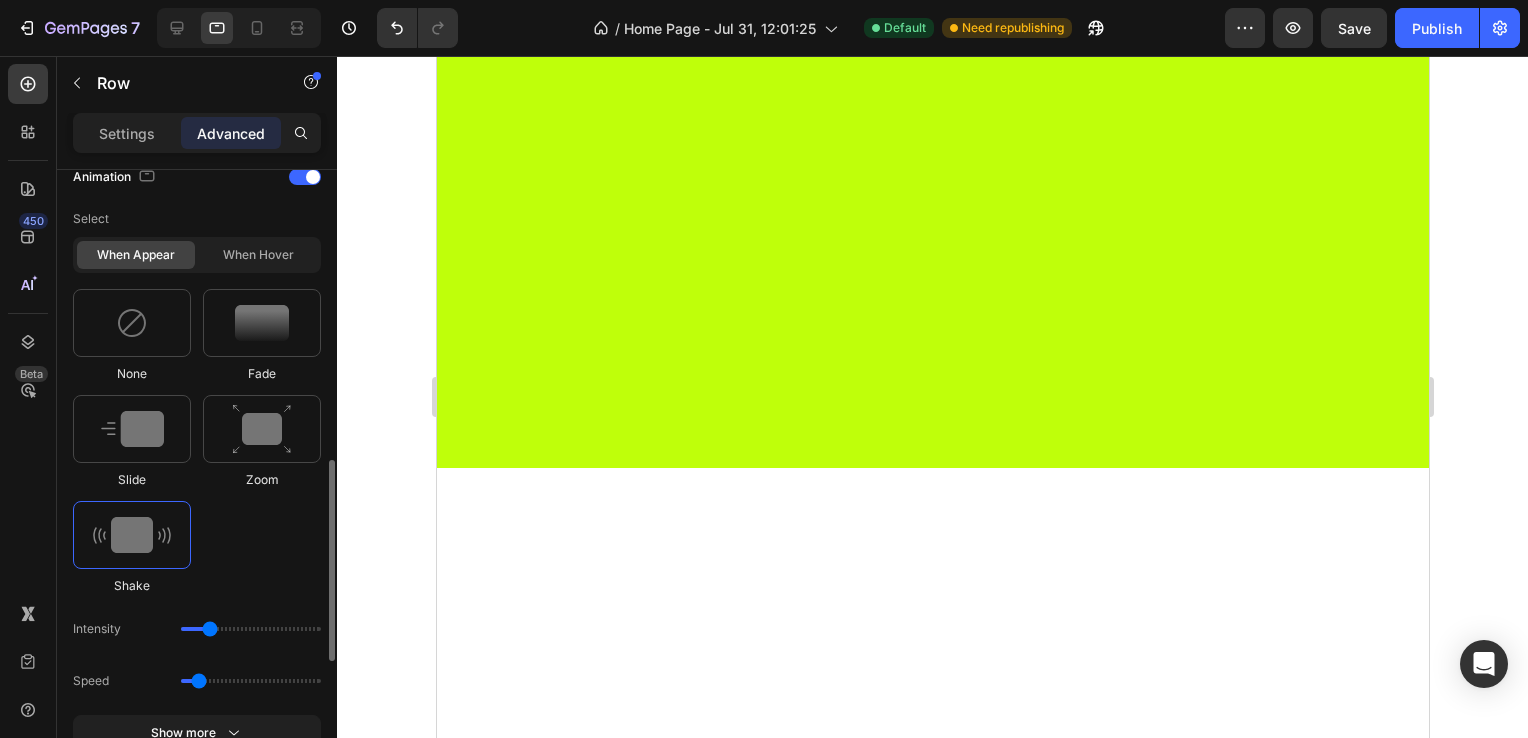 click on "Fade" at bounding box center (262, 374) 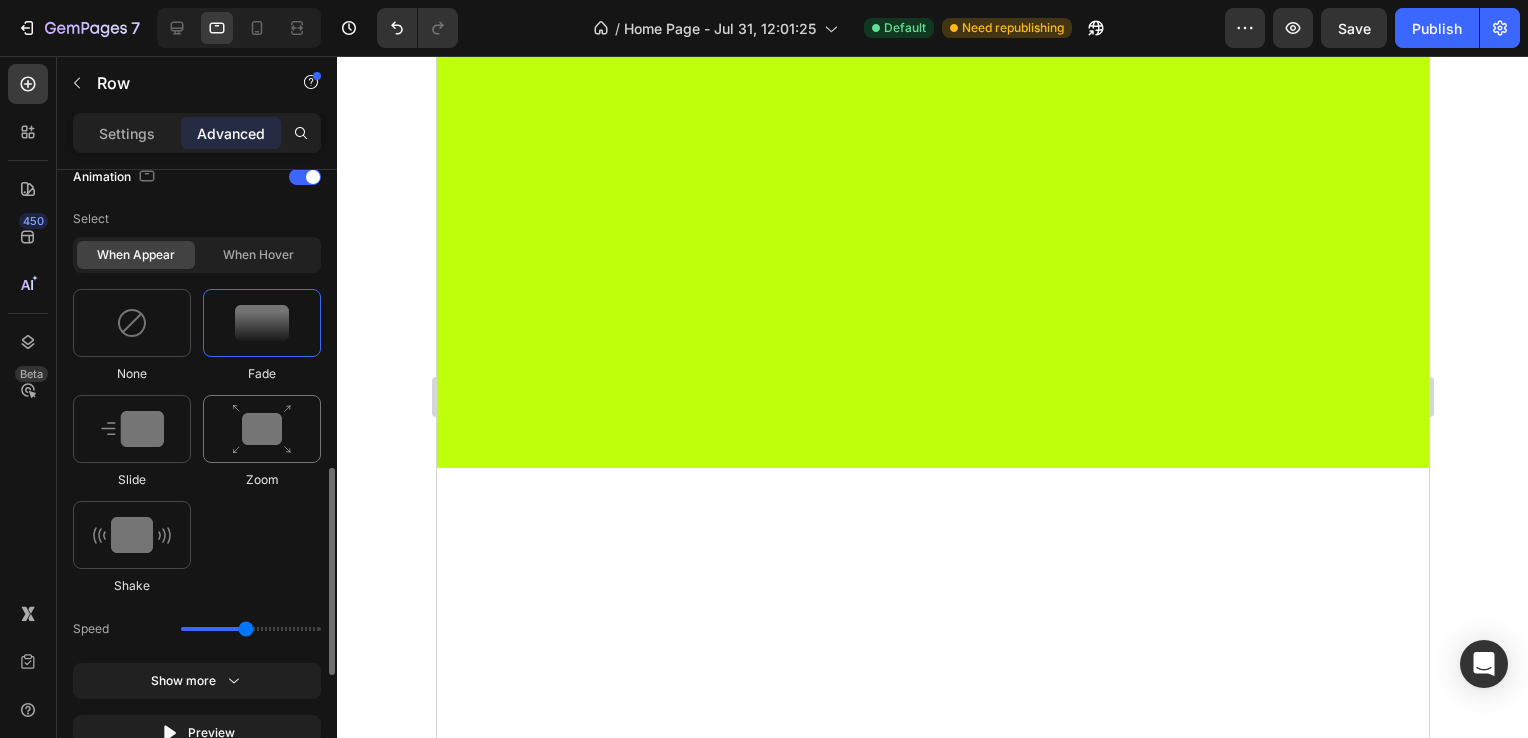 click at bounding box center (262, 429) 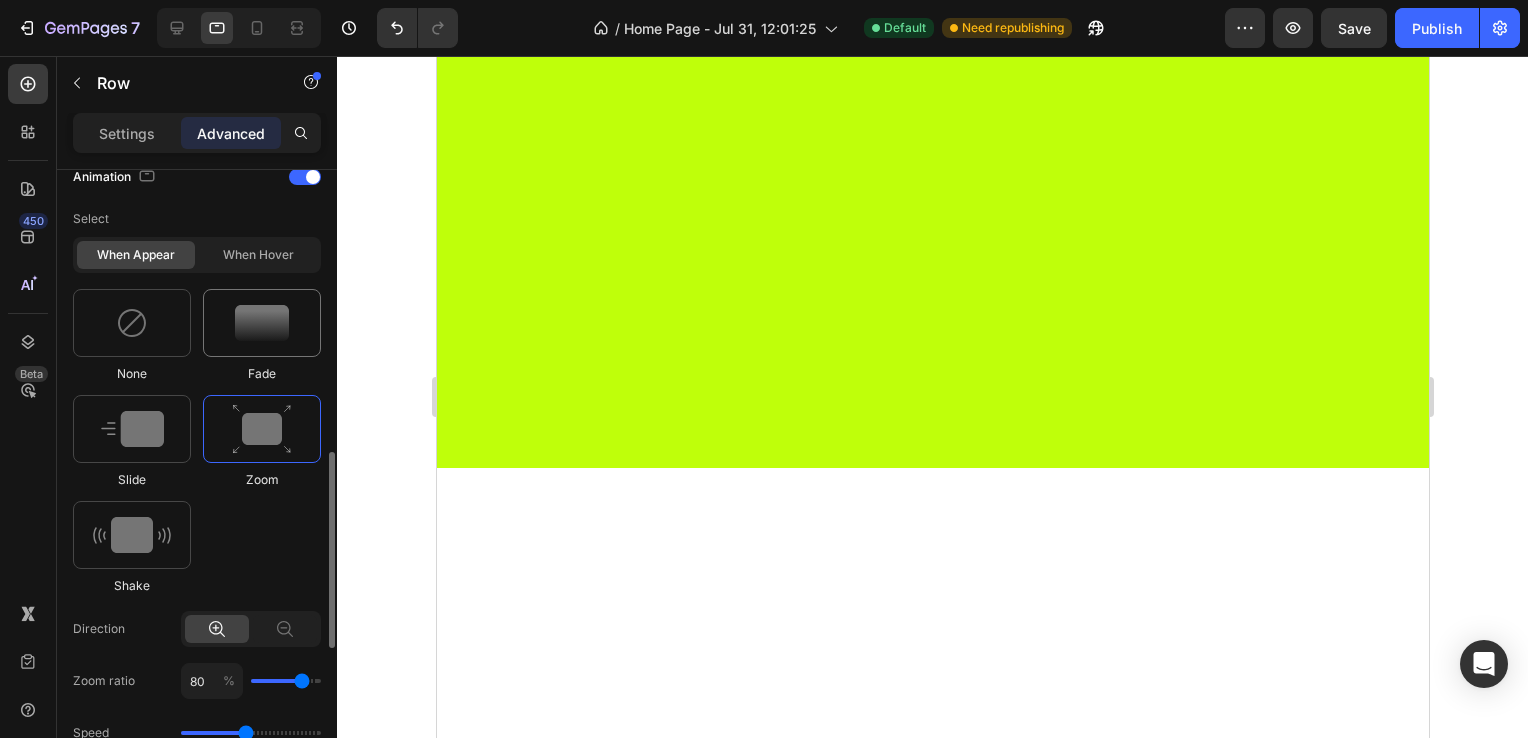 click at bounding box center (262, 323) 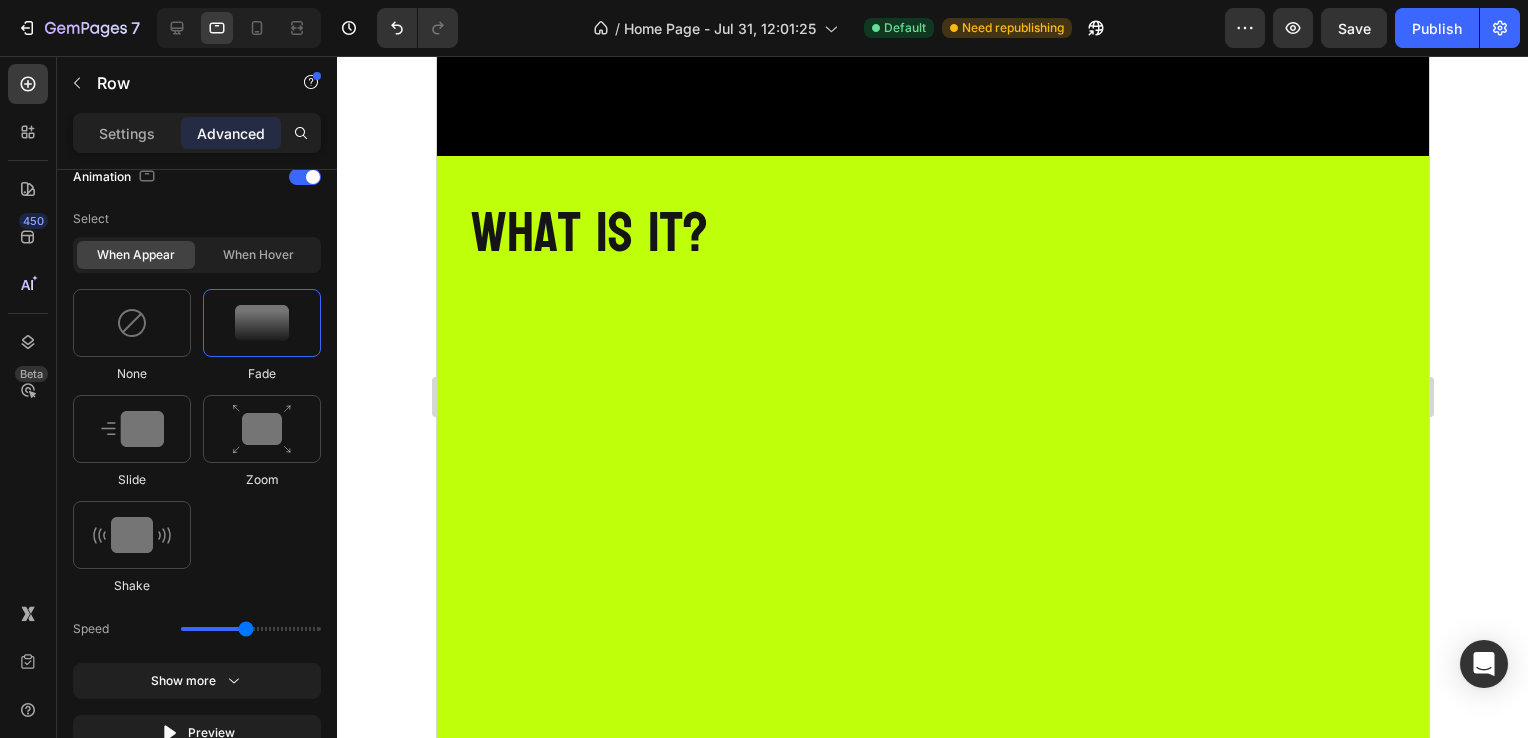 scroll, scrollTop: 500, scrollLeft: 0, axis: vertical 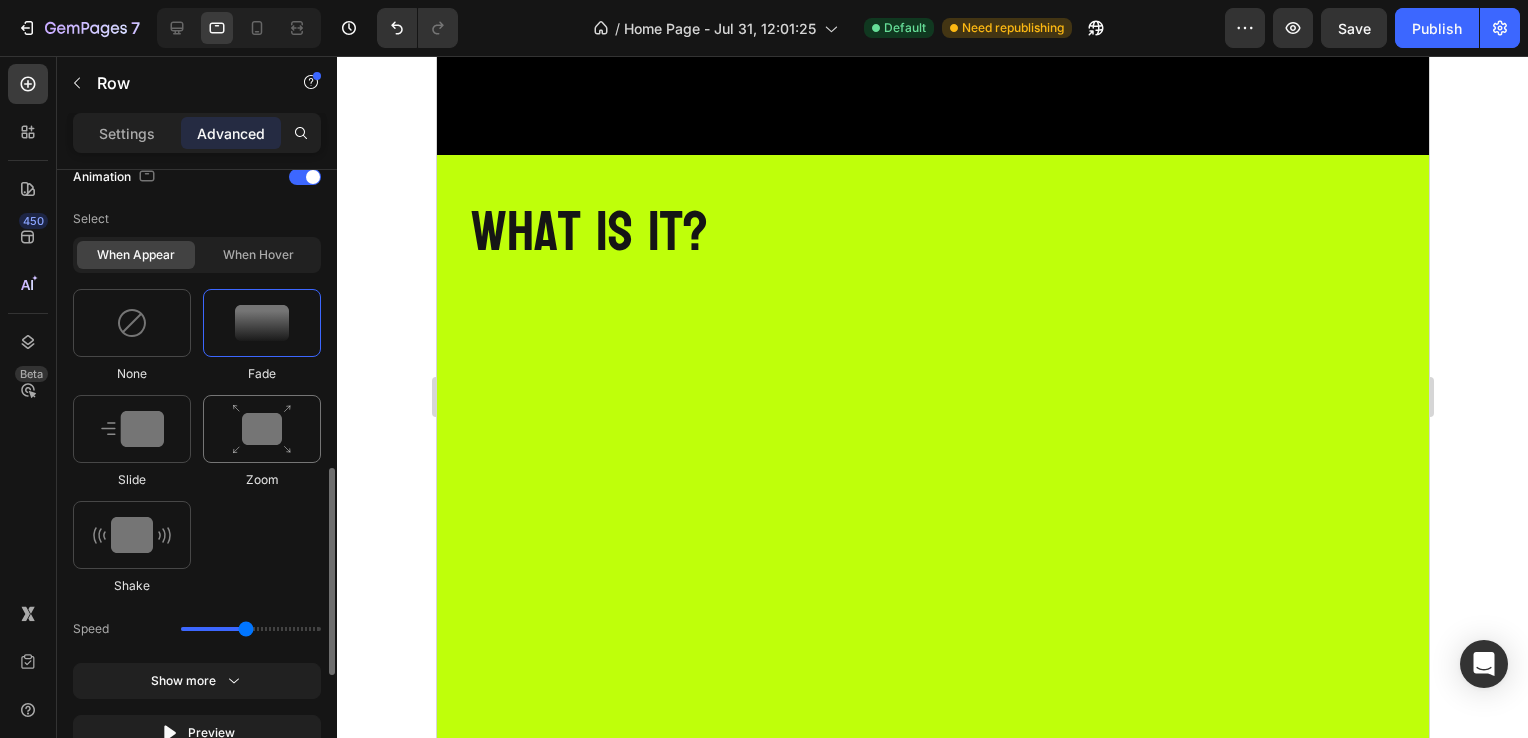 click at bounding box center (262, 429) 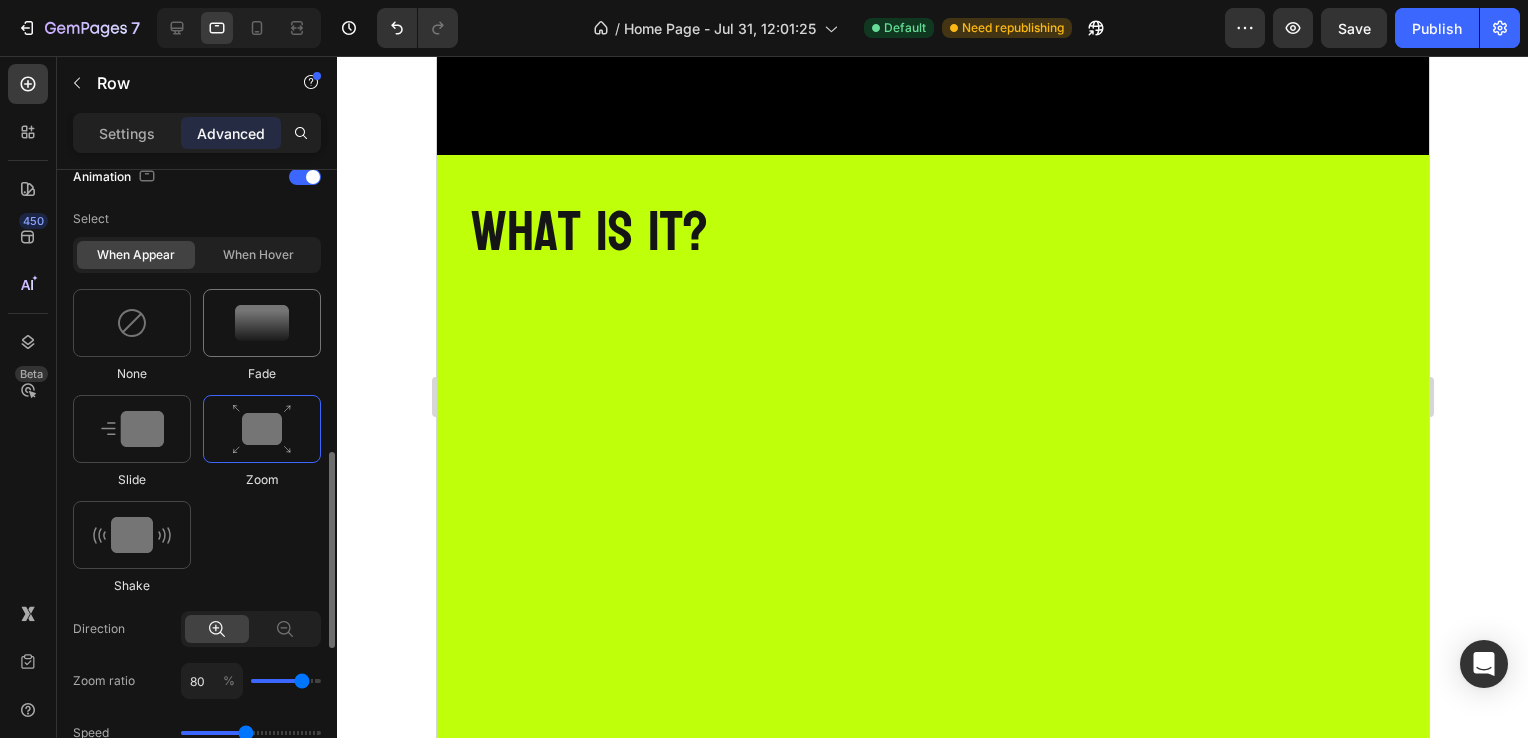 click at bounding box center [262, 323] 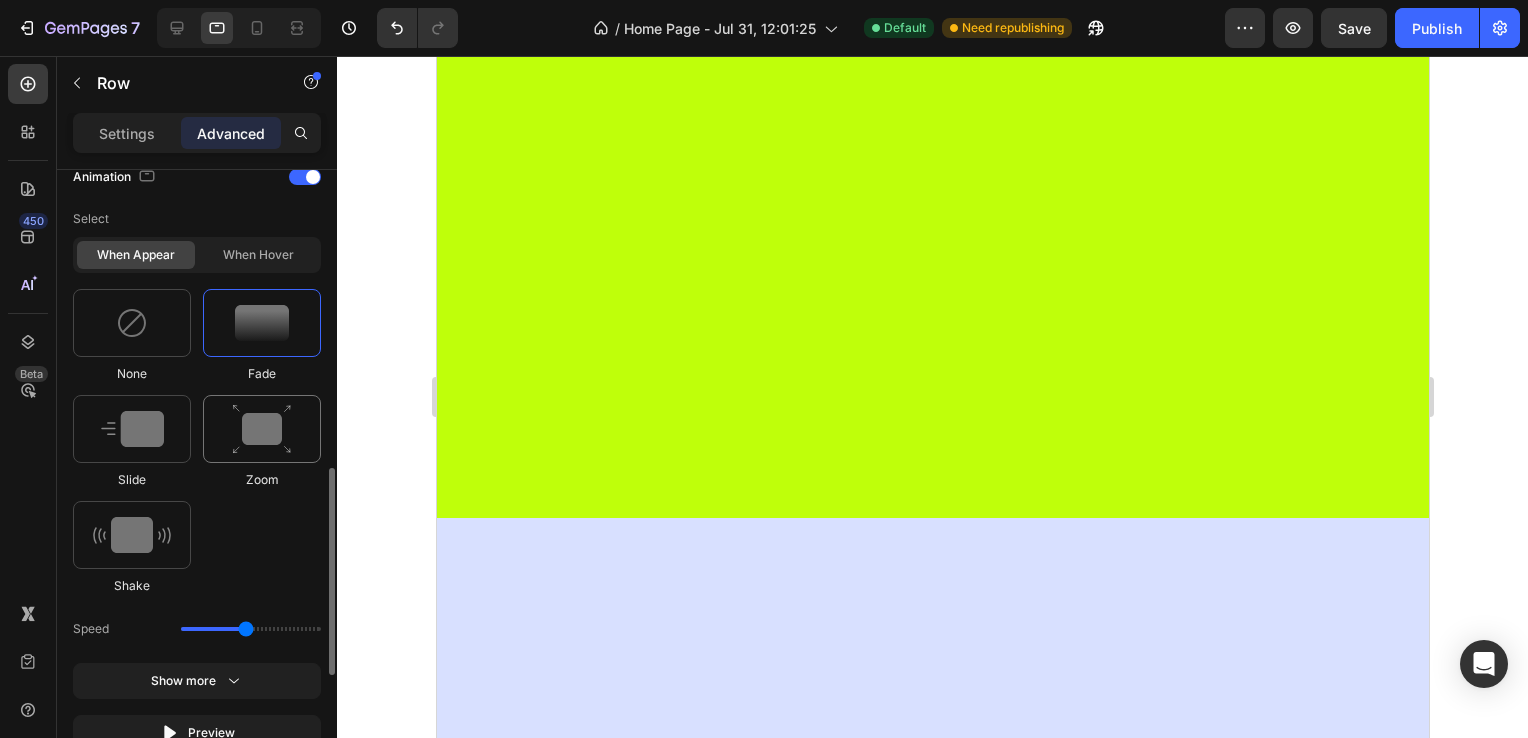 scroll, scrollTop: 1000, scrollLeft: 0, axis: vertical 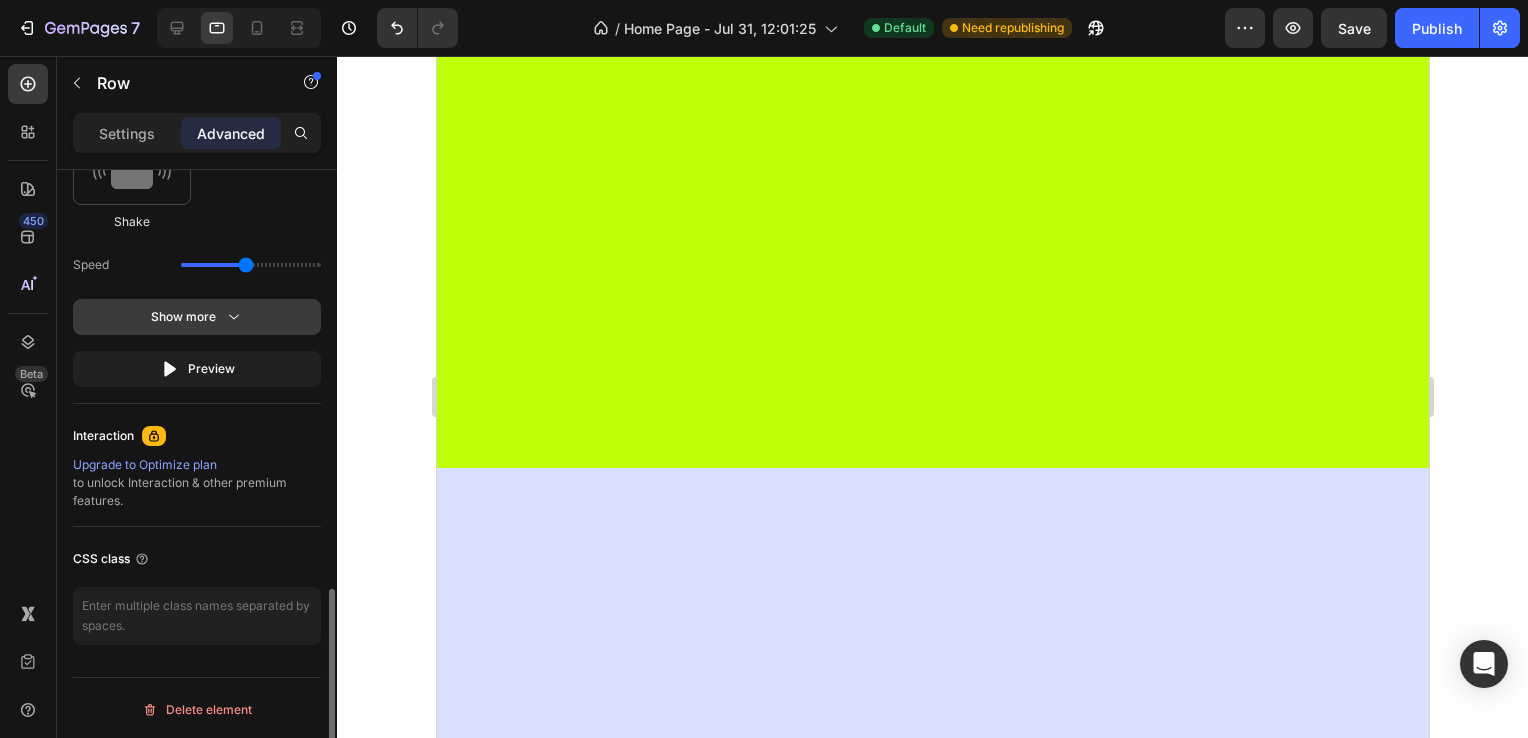 click on "Show more" at bounding box center (197, 317) 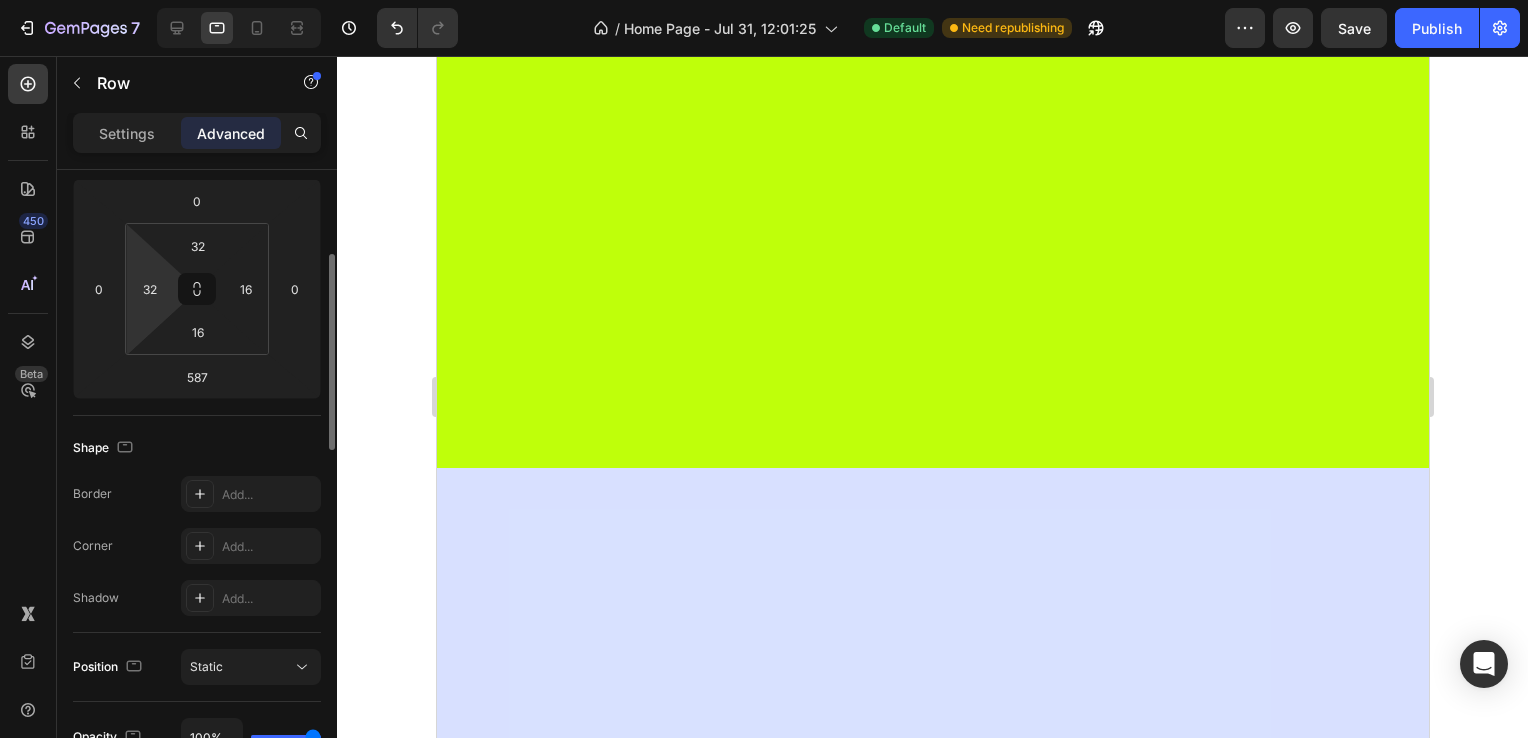 scroll, scrollTop: 0, scrollLeft: 0, axis: both 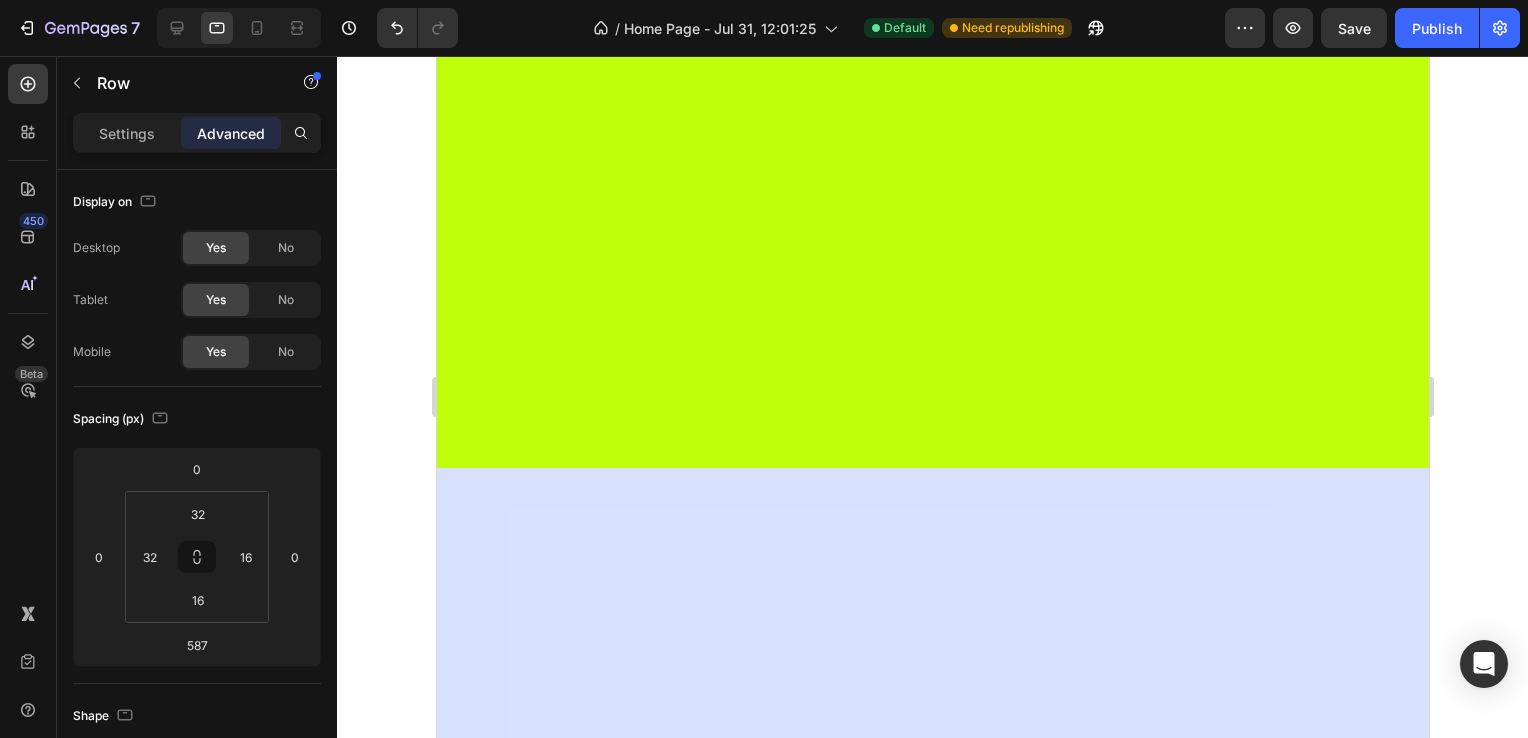 click on "Settings Advanced" at bounding box center (197, 141) 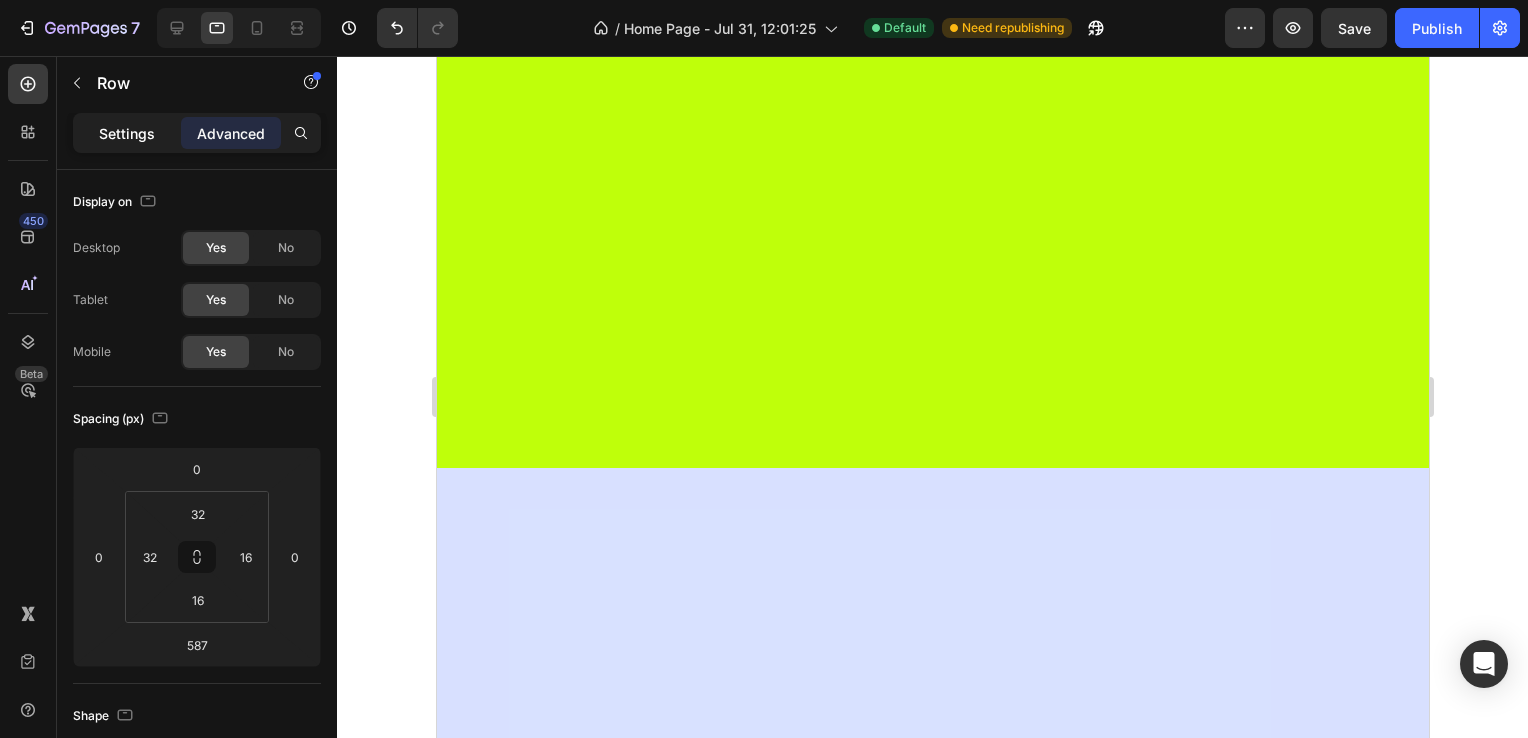 click on "Settings" at bounding box center [127, 133] 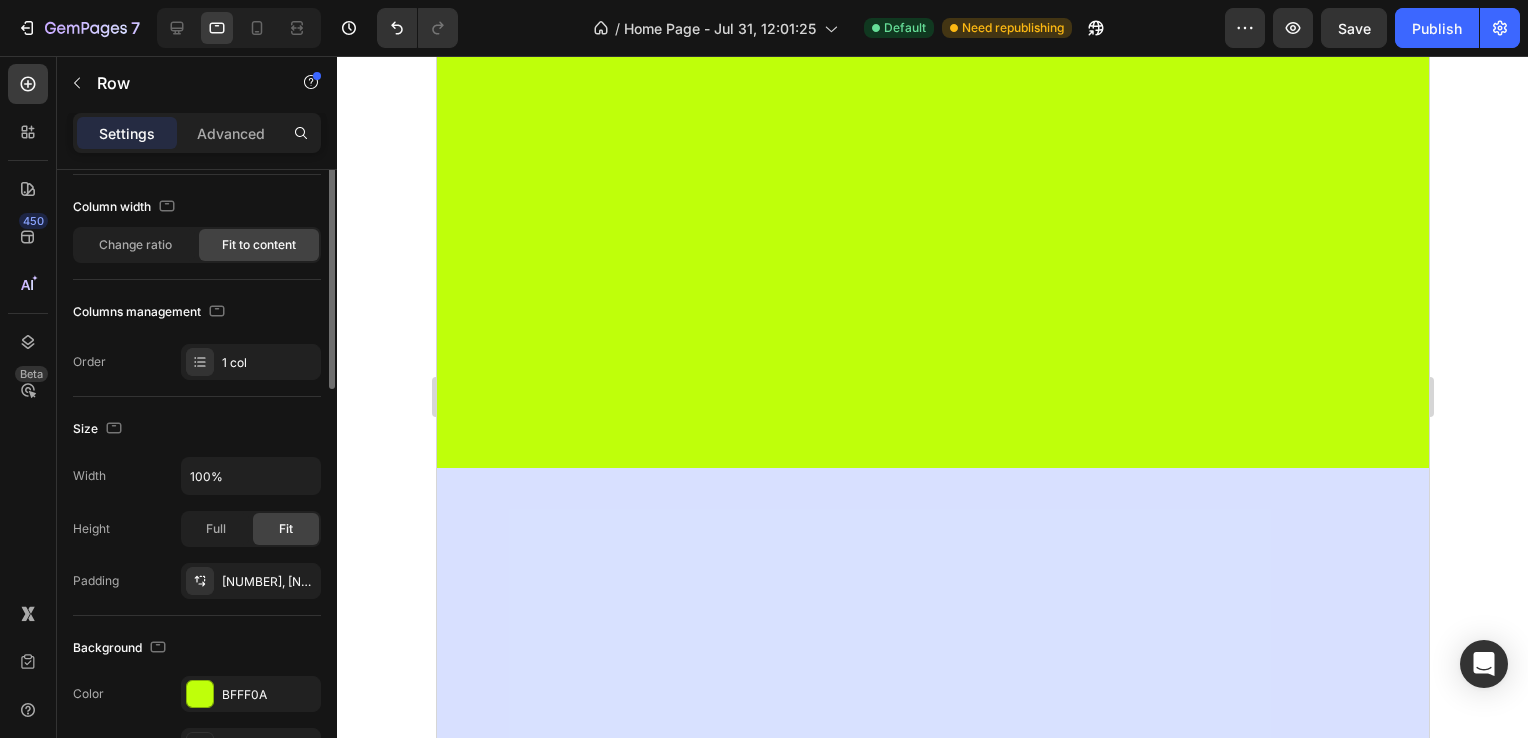 scroll, scrollTop: 0, scrollLeft: 0, axis: both 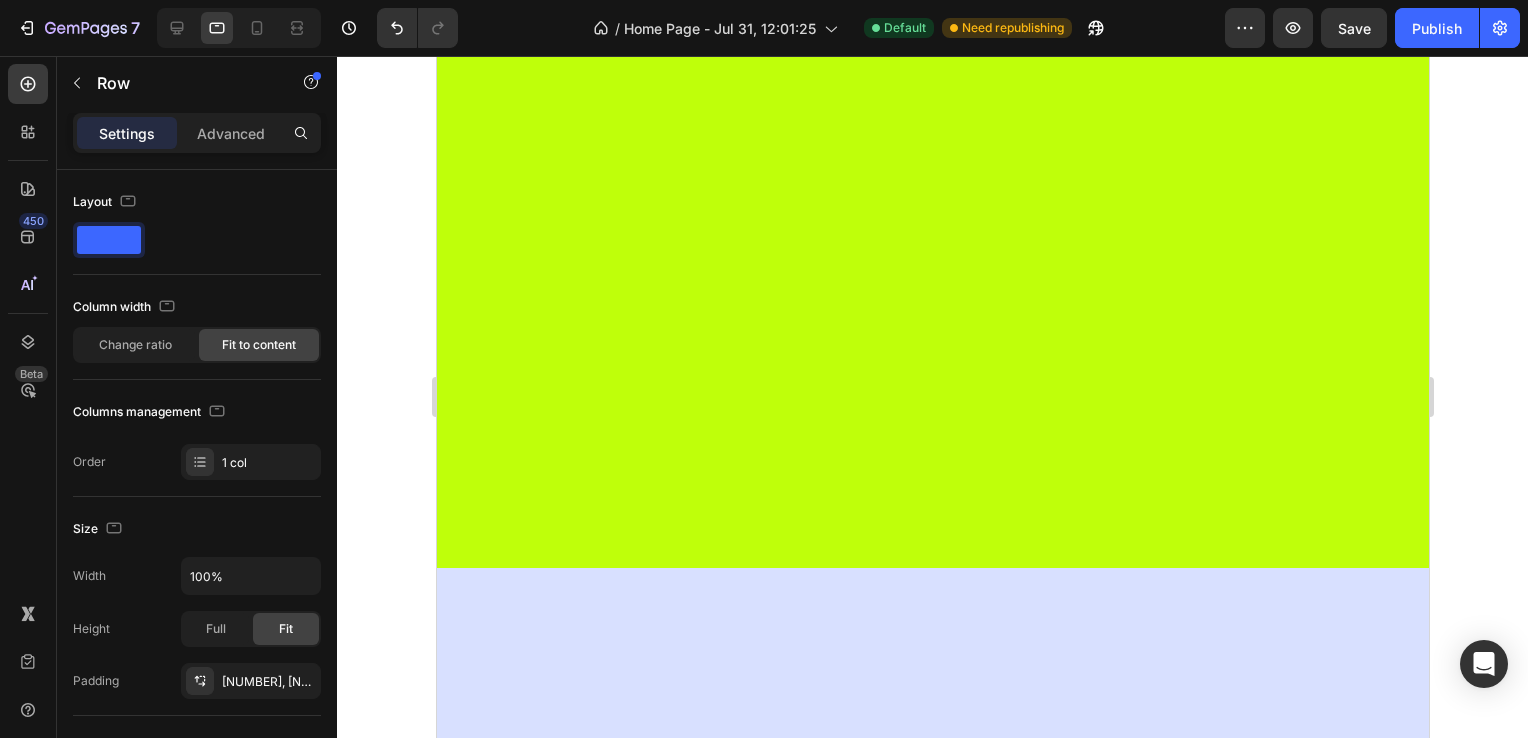 click on "⁠⁠⁠⁠⁠⁠⁠ what is it? Heading Row   587" at bounding box center (932, 161) 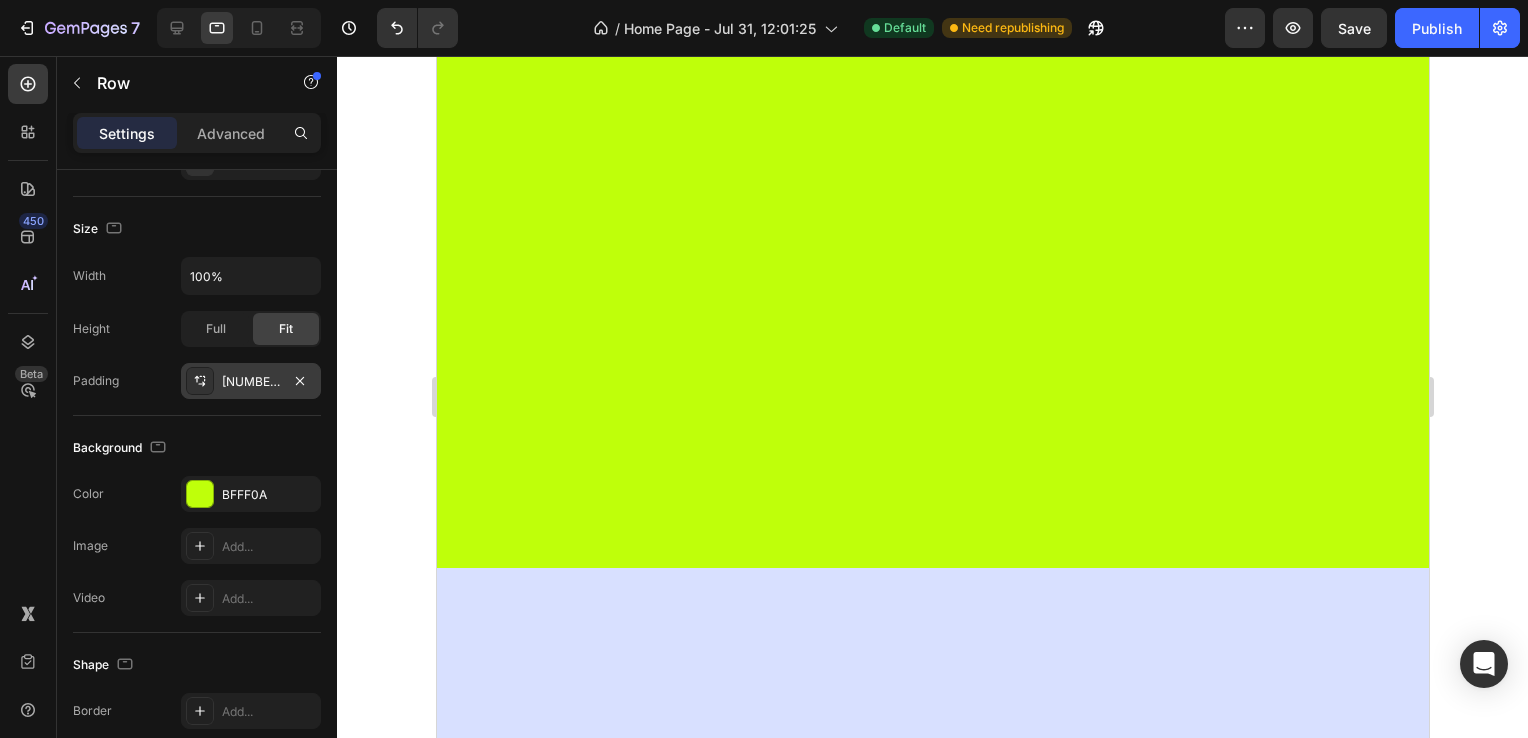 scroll, scrollTop: 601, scrollLeft: 0, axis: vertical 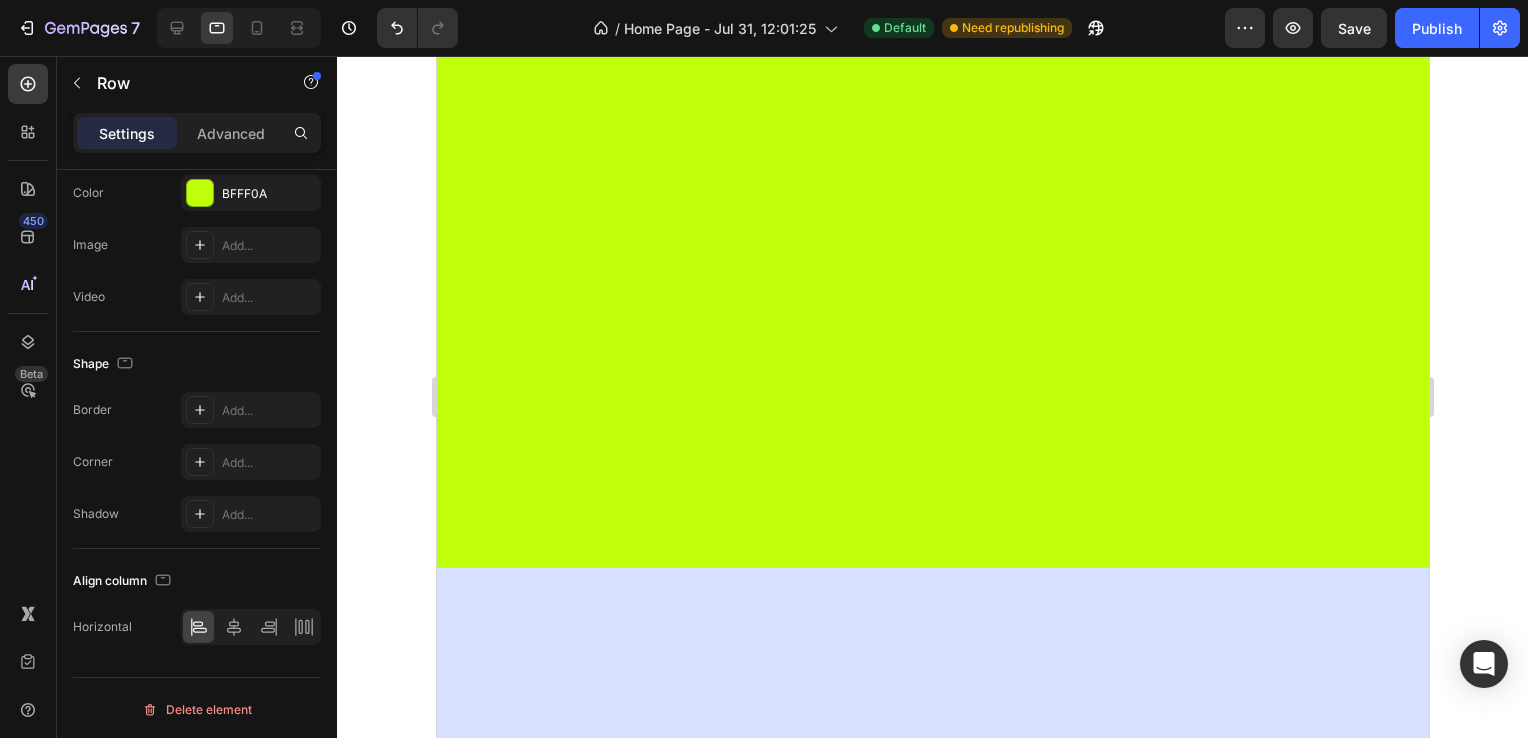 click on "Advanced" at bounding box center (231, 133) 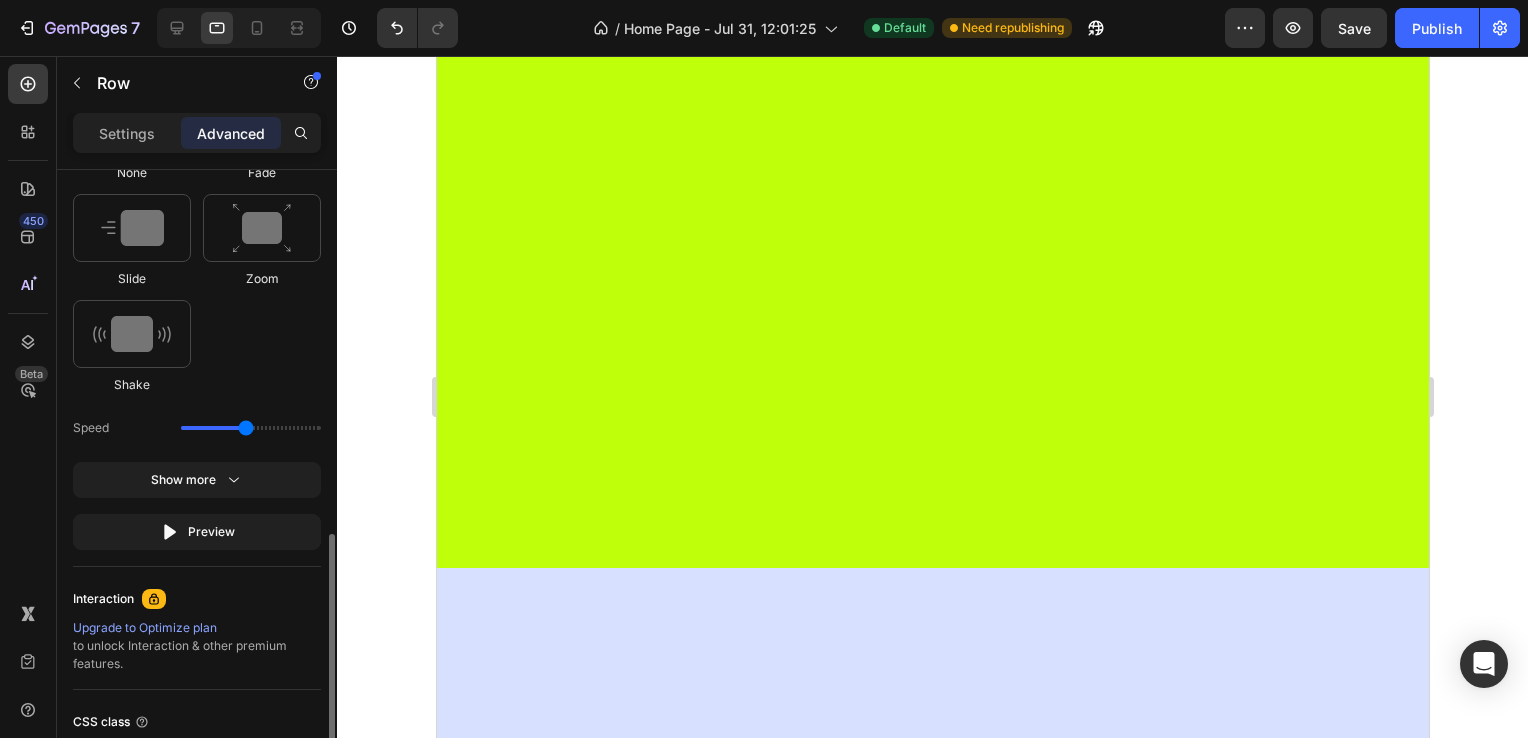 scroll, scrollTop: 1264, scrollLeft: 0, axis: vertical 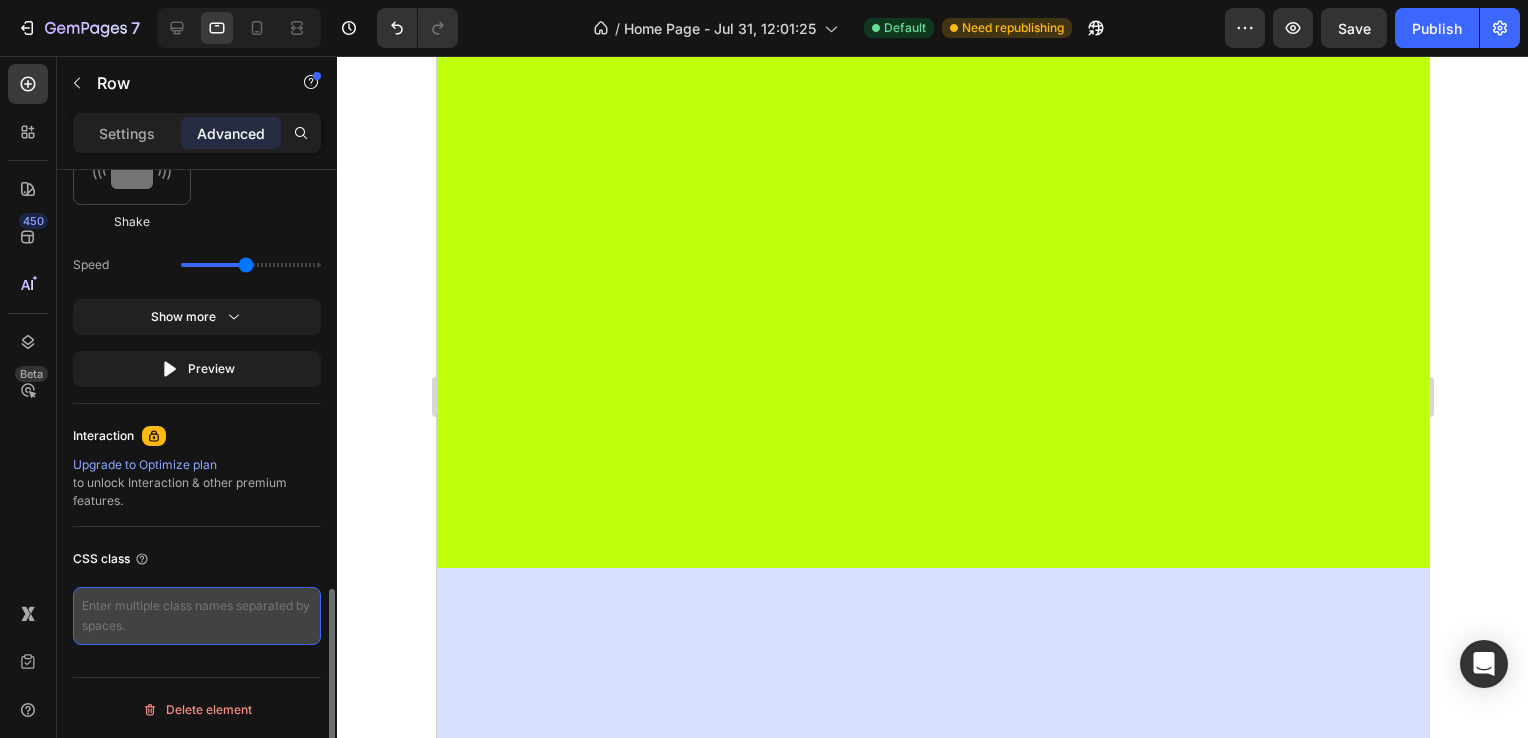 click at bounding box center [197, 616] 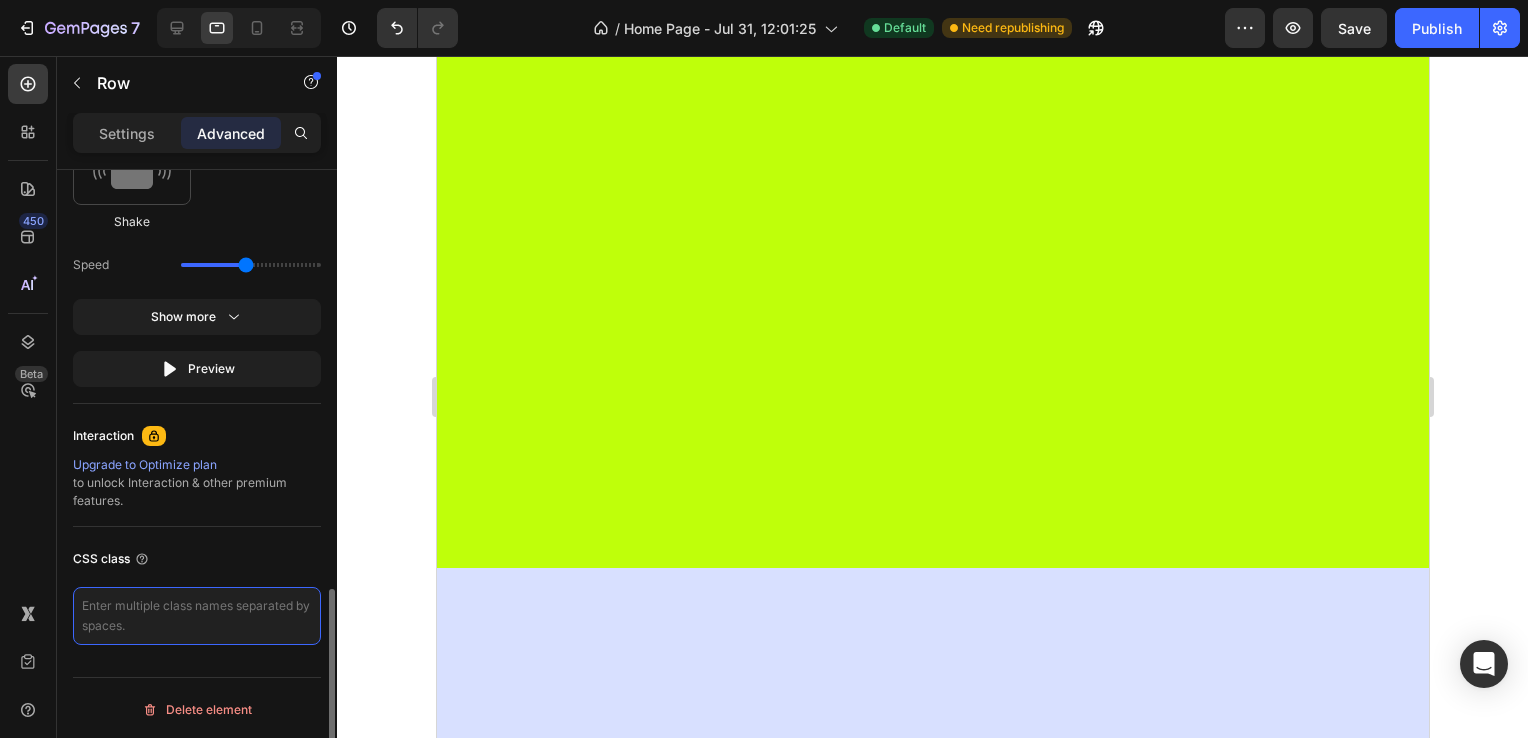 click at bounding box center (197, 616) 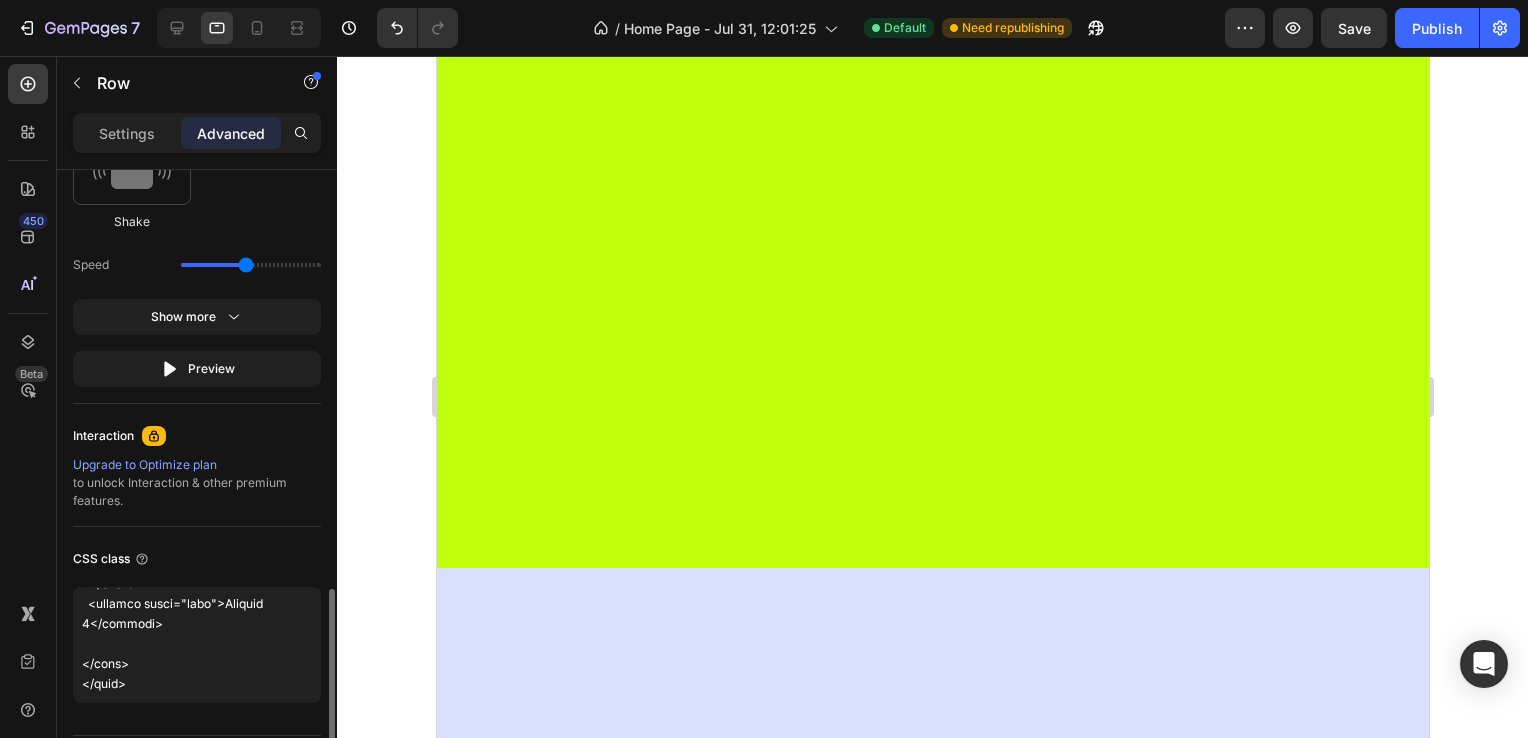 type on "<!DOCTYPE html>
<html lang="it">
<head>
<meta charset="UTF-8">
<title>Effetto Onda Scroll</title>
<style>
body {
margin: 0;
overflow-x: hidden;
font-family: sans-serif;
}
section {
height: 100vh;
position: relative;
display: flex;
align-items: center;
justify-content: center;
font-size: 3em;
color: white;
}
.wave {
background: linear-gradient(135deg, #6a11cb, #2575fc);
transform-origin: center;
animation: waveScroll 10s ease-in-out infinite alternate;
}
.wave:nth-child(2) {
background: linear-gradient(135deg, #ff6a00, #ee0979);
animation-delay: 1.5s;
}
.wave:nth-child(3) {
background: linear-gradient(135deg, #11998e, #38ef7d);
animation-delay: 3s;
}
@keyframes waveScroll {
0% {
transform: skewY(0deg) translateY(0px);
}
50% {
transform: skewY(2deg) translateY(-20px);
}
100% {
transform: skewY(-2deg) ..." 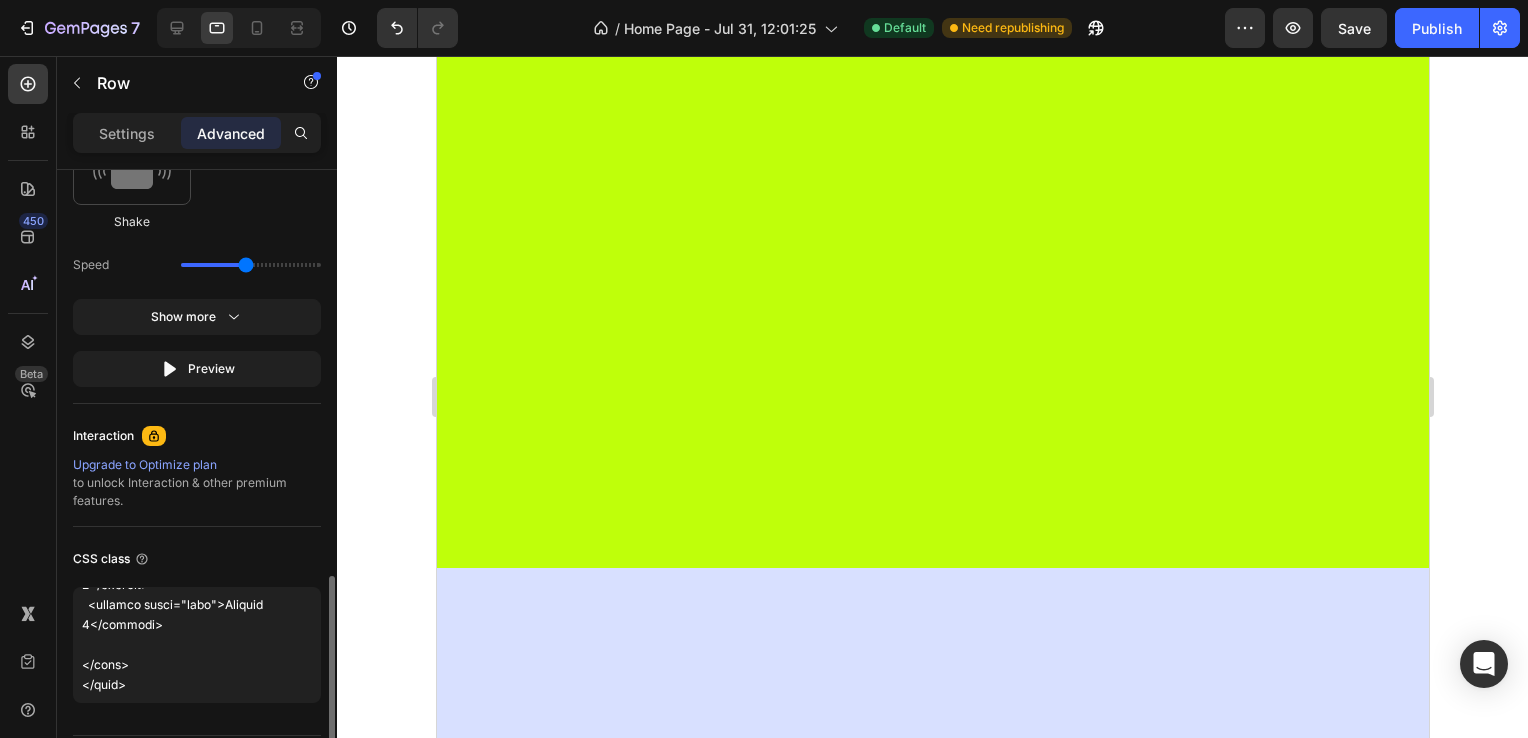 click on "Display on Desktop Yes No Tablet Yes No Mobile Yes No Spacing (px) 0 0 587 0 32 32 16 16 Shape Border Add... Corner Add... Shadow Add... Position Static Opacity 100% Animation Select When appear When hover None Fade Slide Zoom Shake  Speed  Show more Preview  Interaction Upgrade to Optimize plan  to unlock Interaction & other premium features. CSS class Delete element" at bounding box center (197, -119) 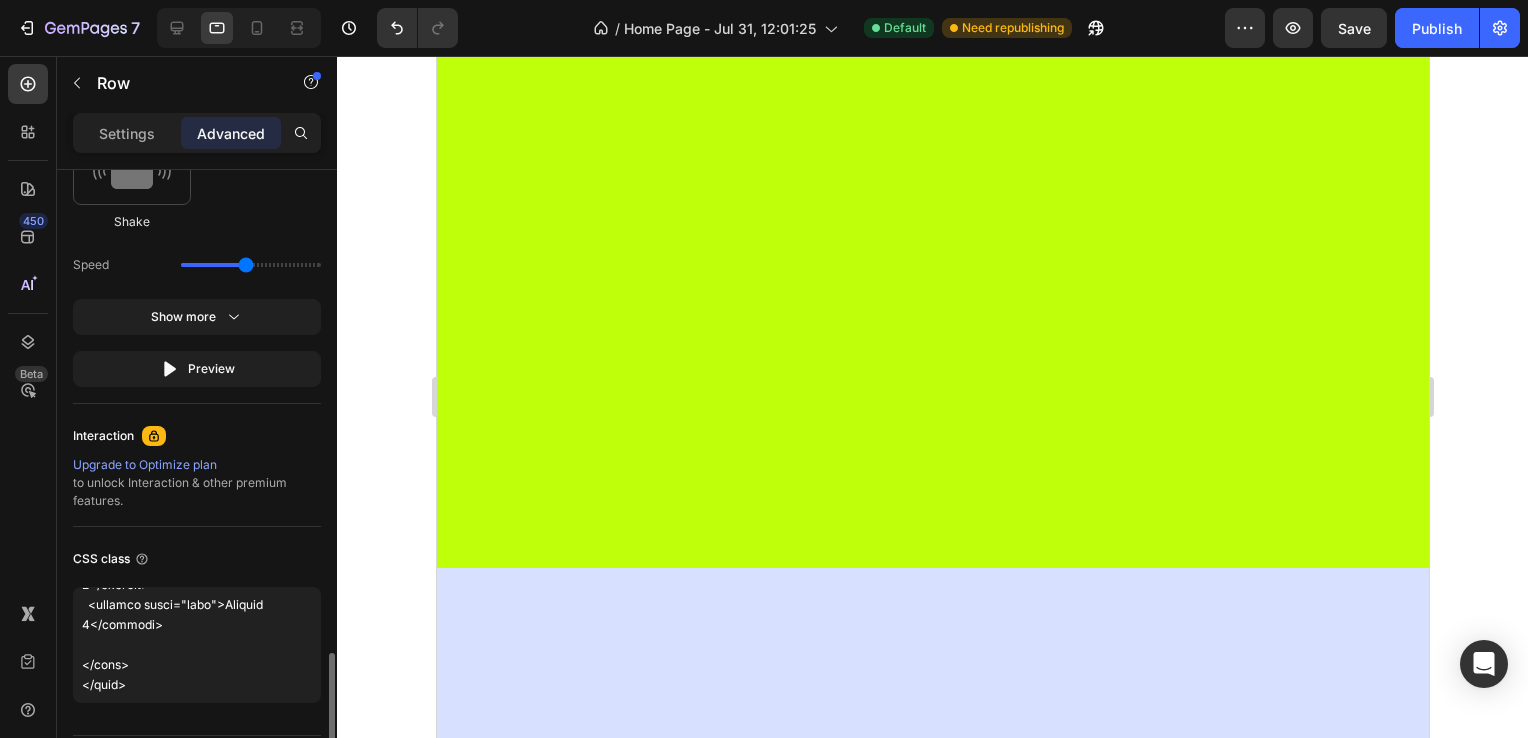 scroll, scrollTop: 1322, scrollLeft: 0, axis: vertical 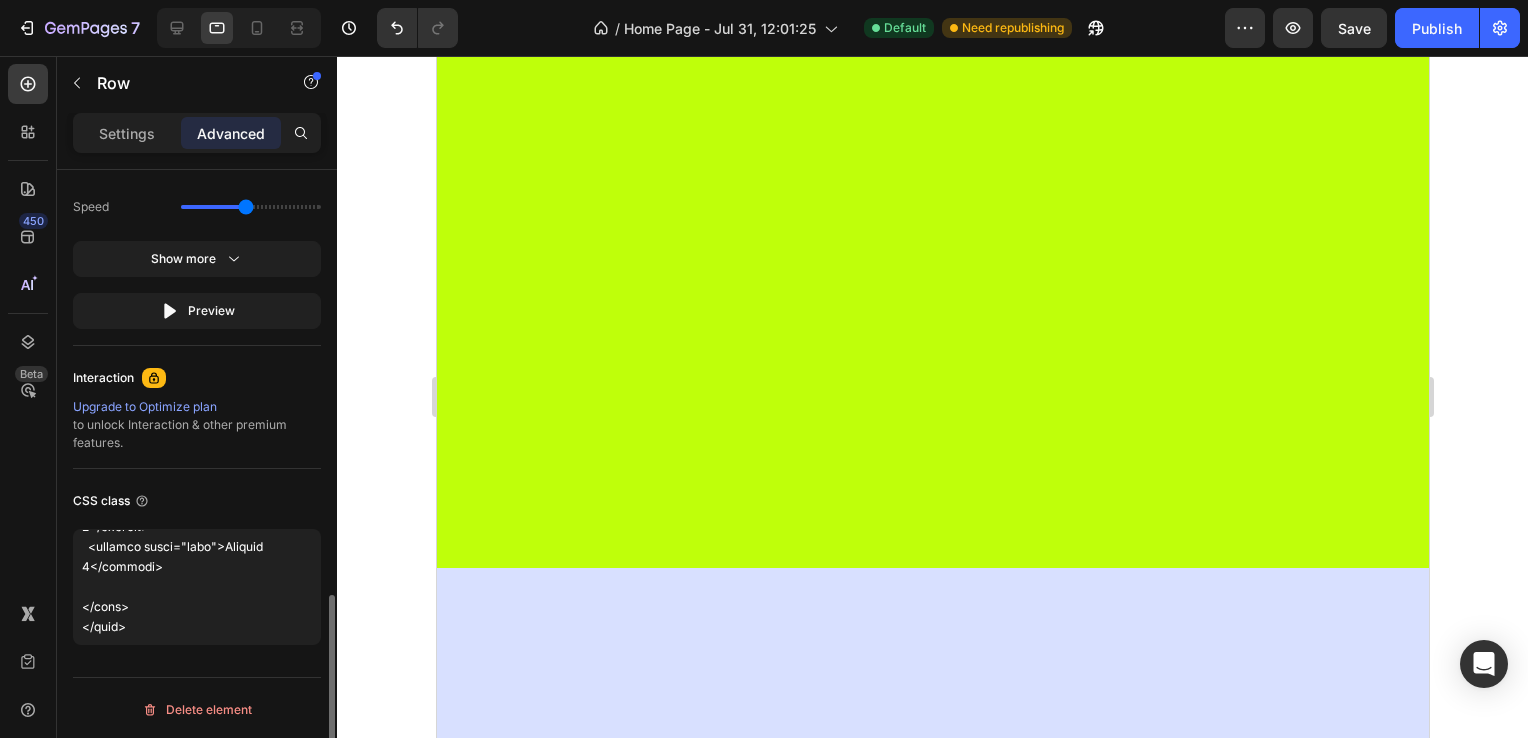 click on "CSS class" 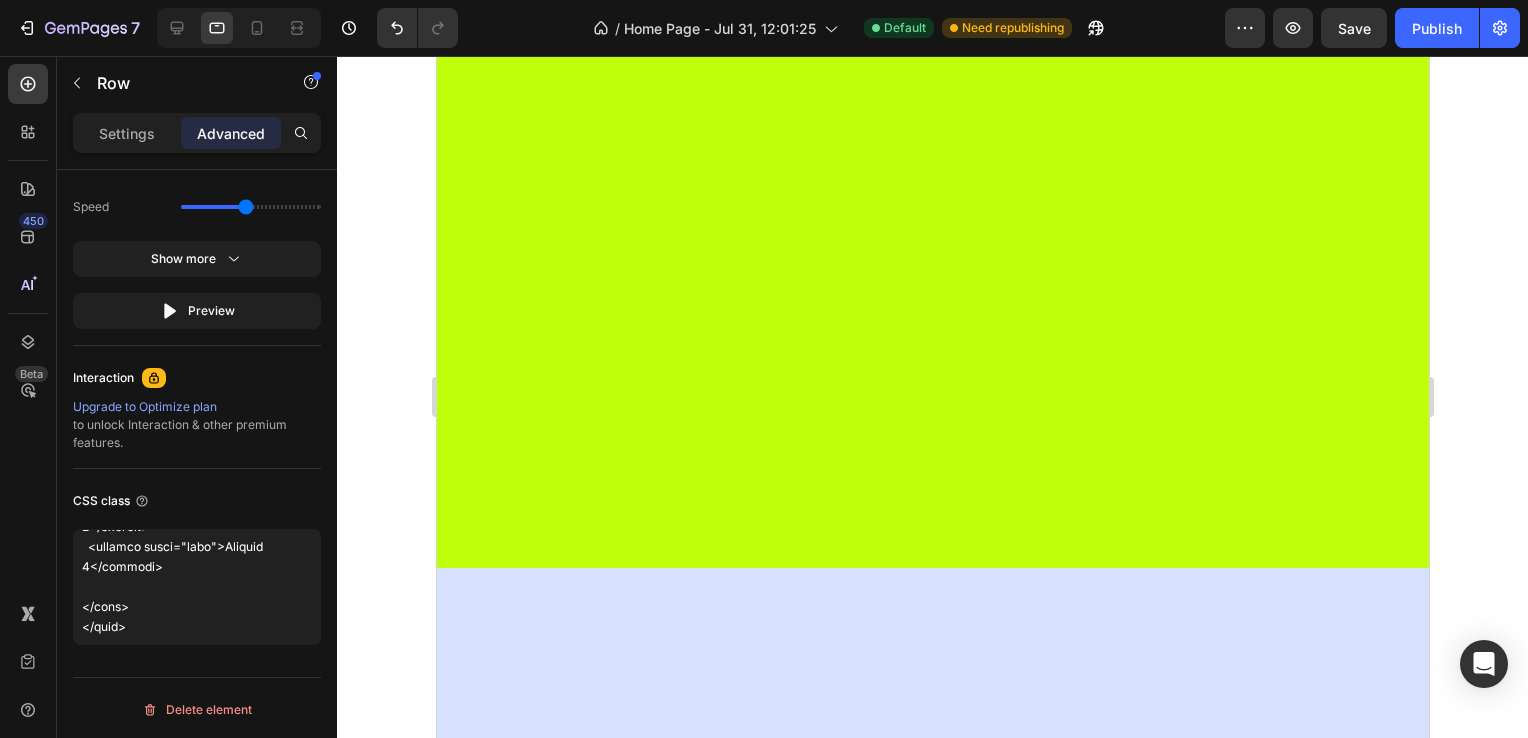 click 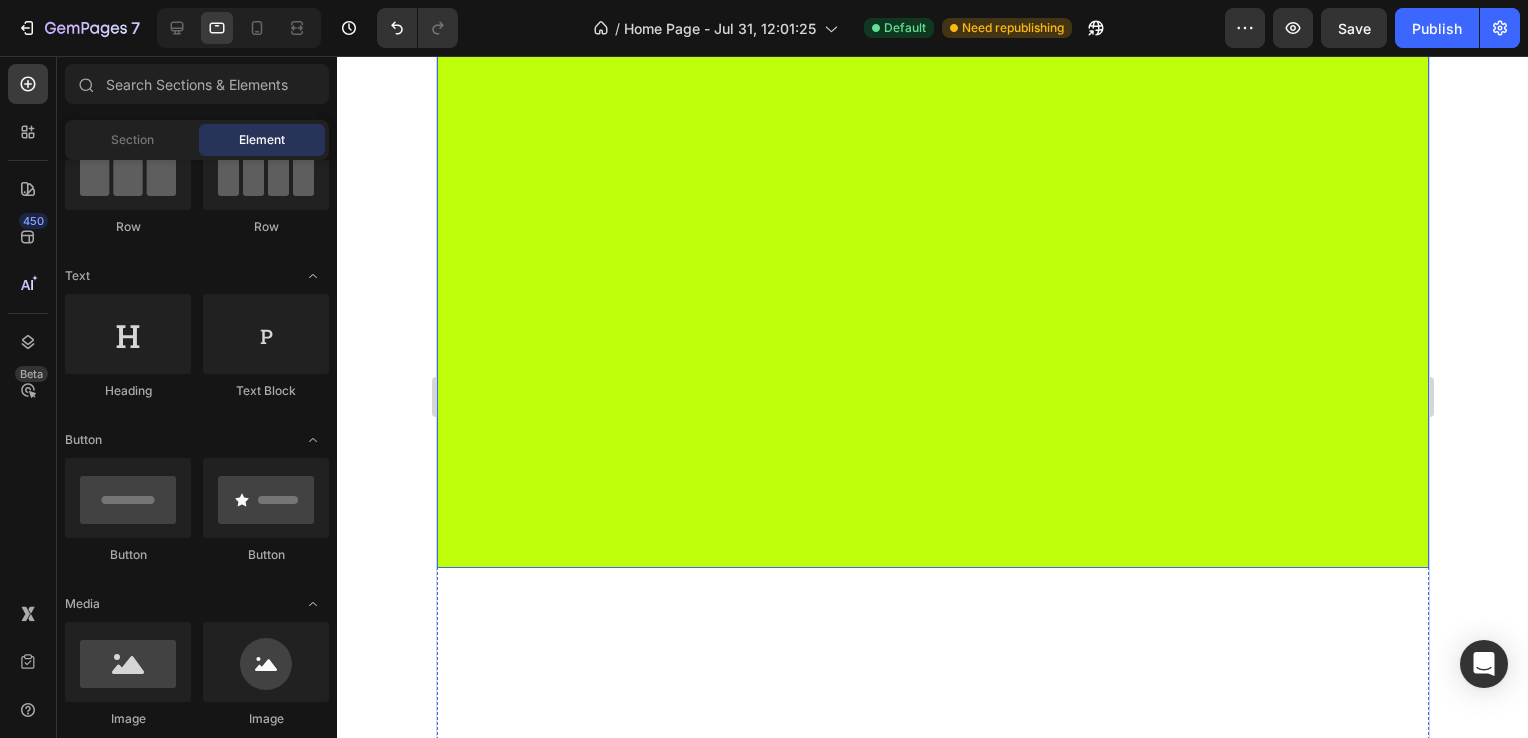 click on "⁠⁠⁠⁠⁠⁠⁠ what is it? Heading" at bounding box center [588, 169] 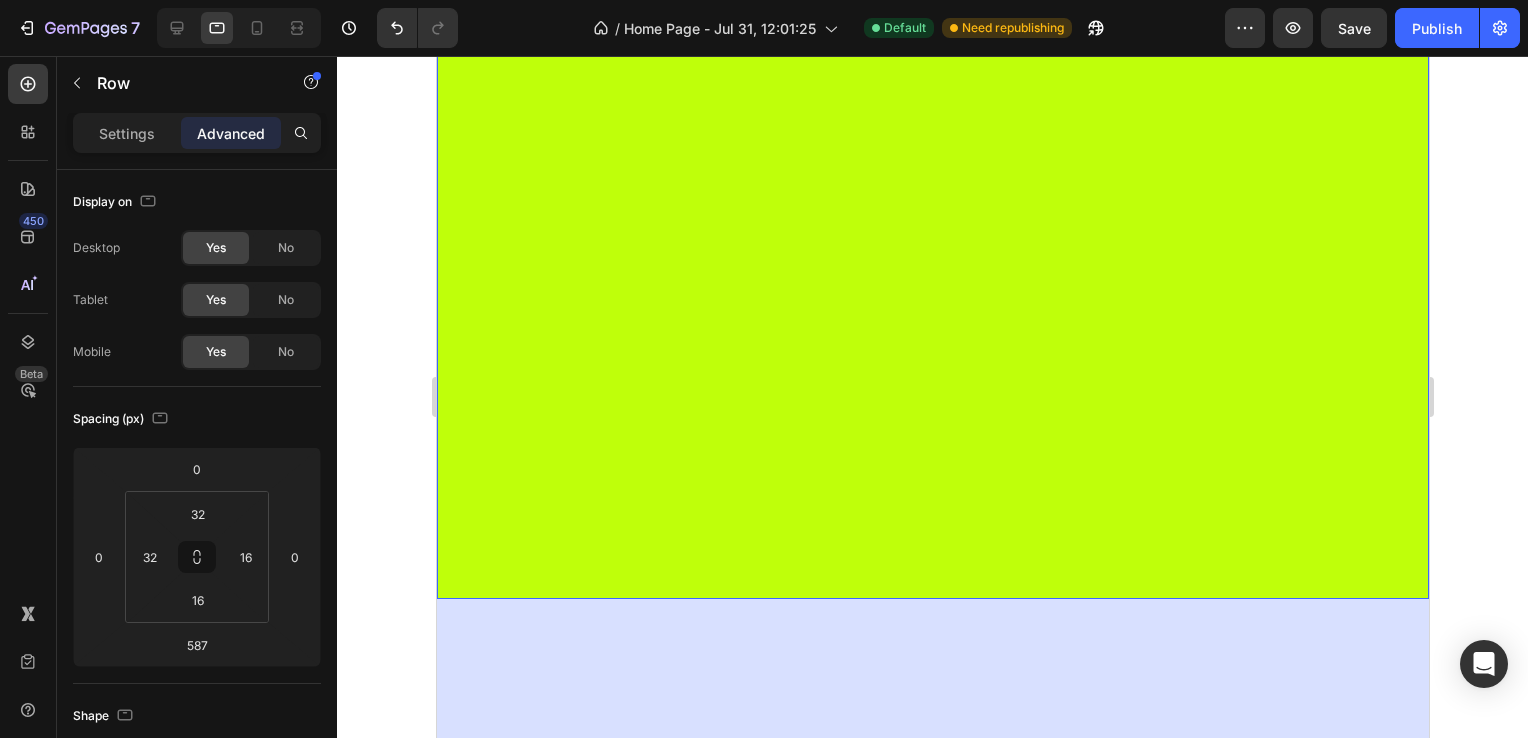 scroll, scrollTop: 900, scrollLeft: 0, axis: vertical 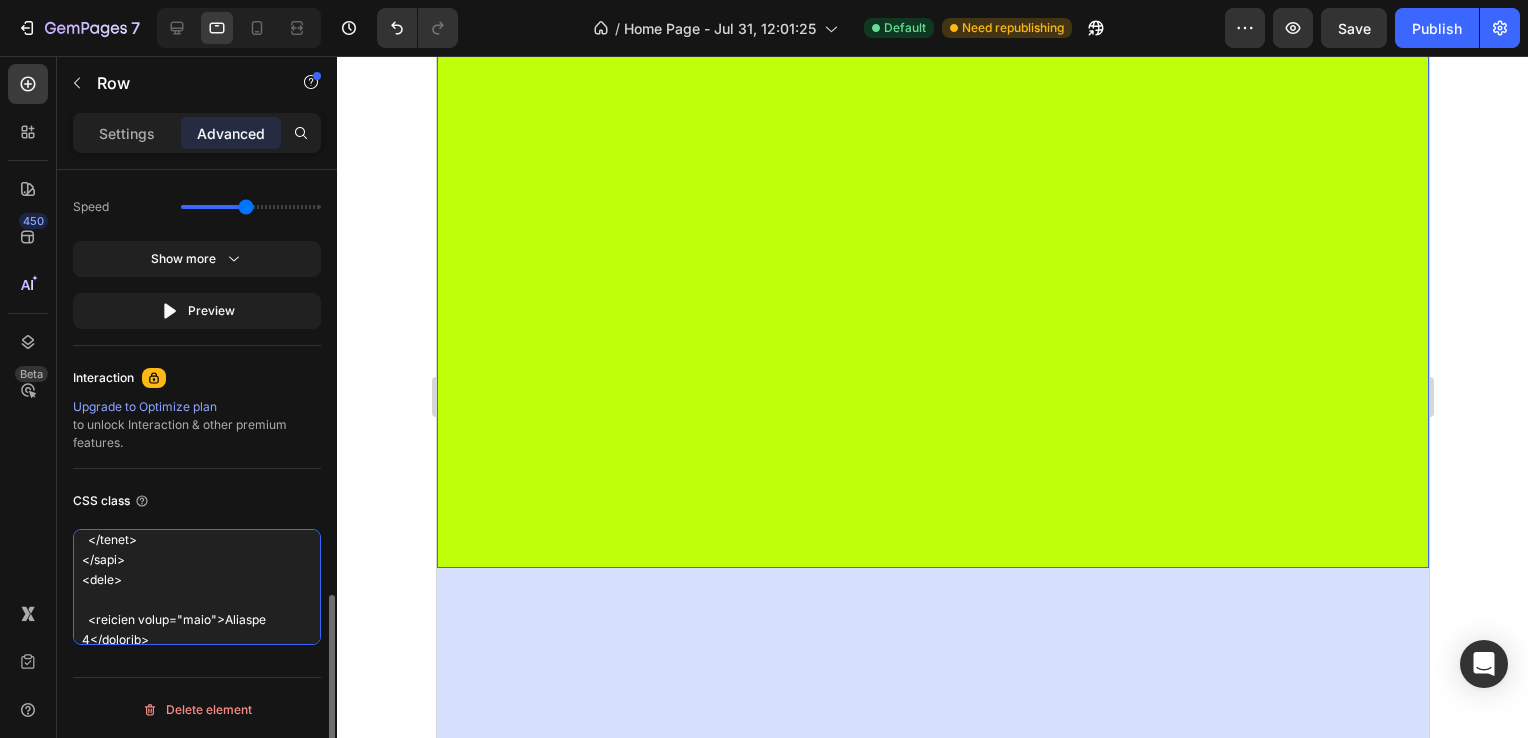 drag, startPoint x: 157, startPoint y: 630, endPoint x: 83, endPoint y: 560, distance: 101.862656 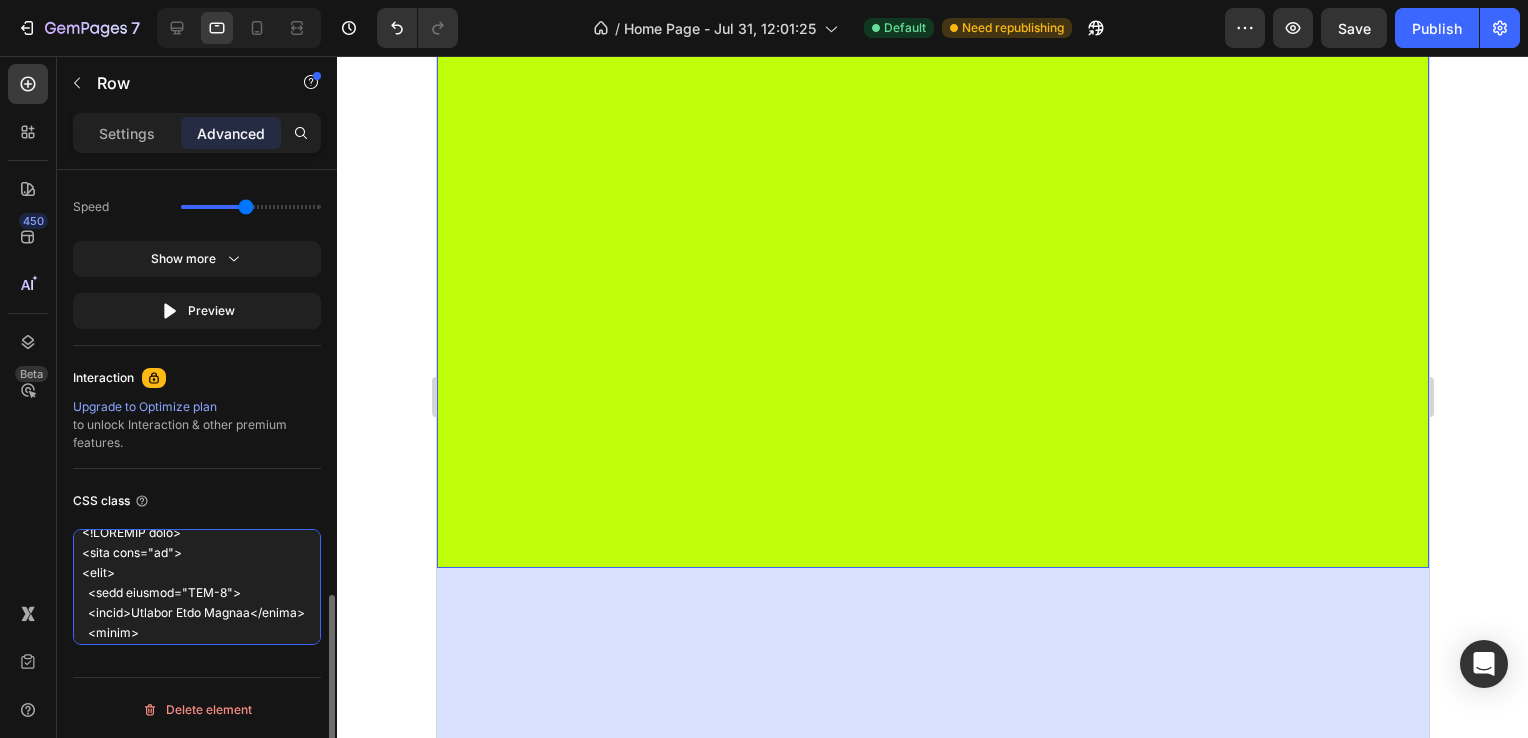 scroll, scrollTop: 0, scrollLeft: 0, axis: both 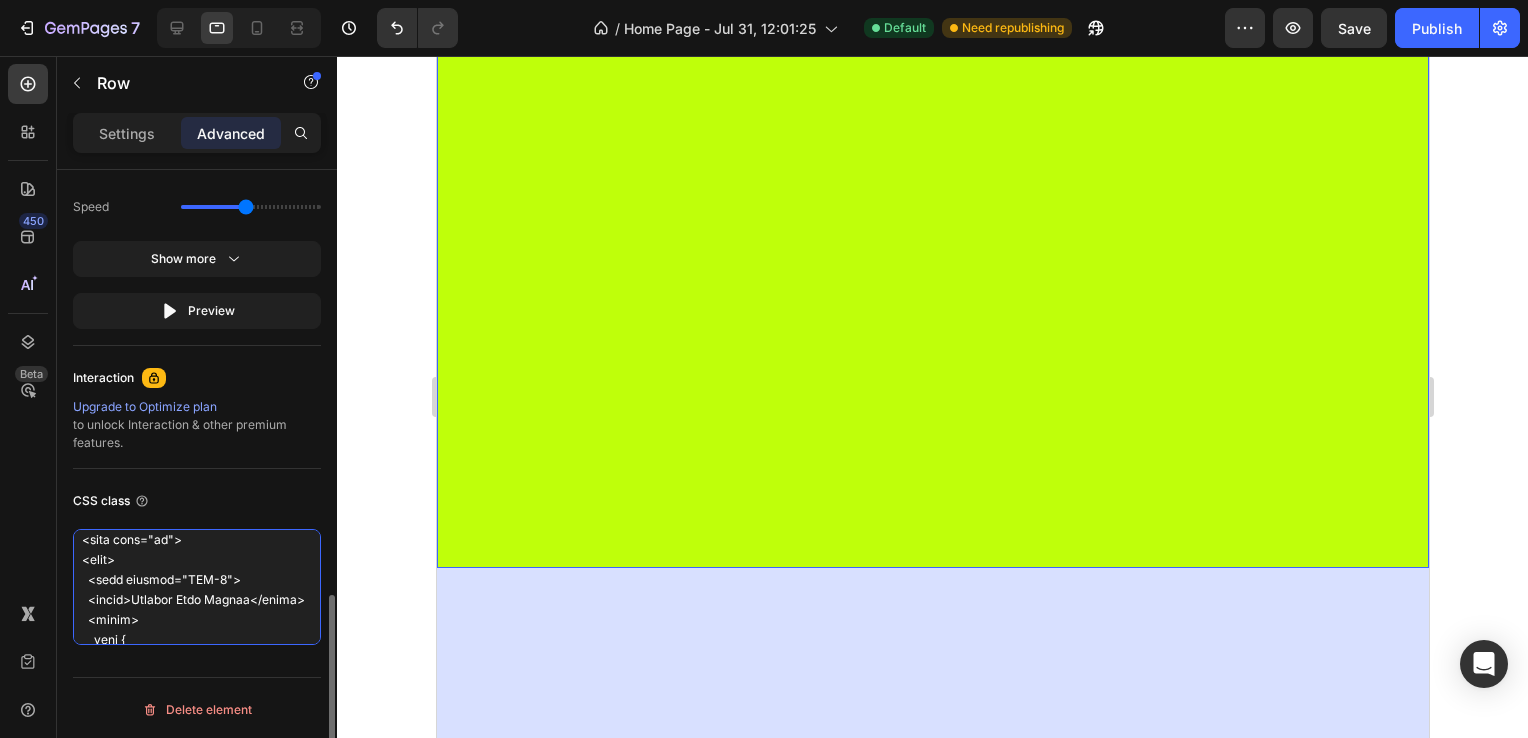 drag, startPoint x: 80, startPoint y: 547, endPoint x: 289, endPoint y: 602, distance: 216.1157 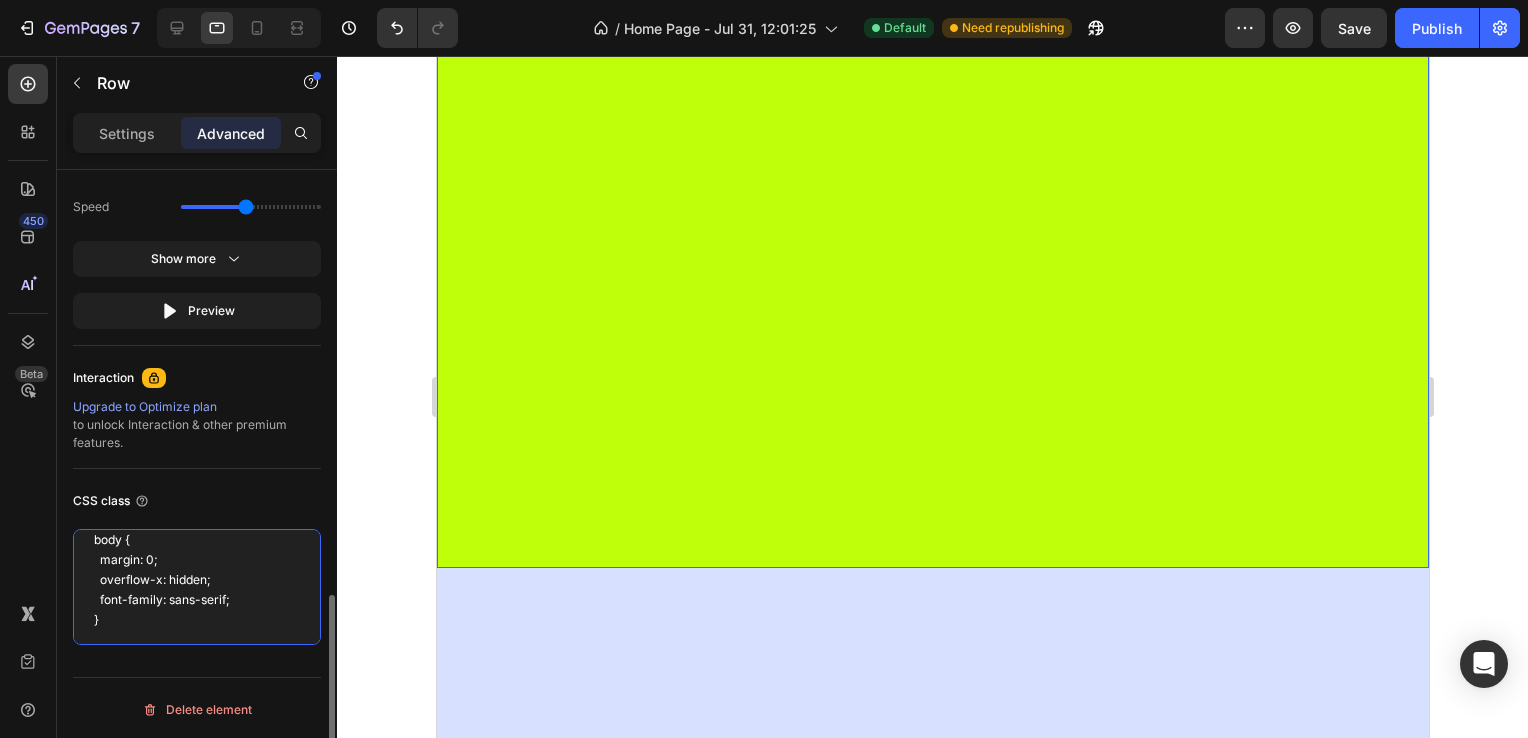 scroll, scrollTop: 0, scrollLeft: 0, axis: both 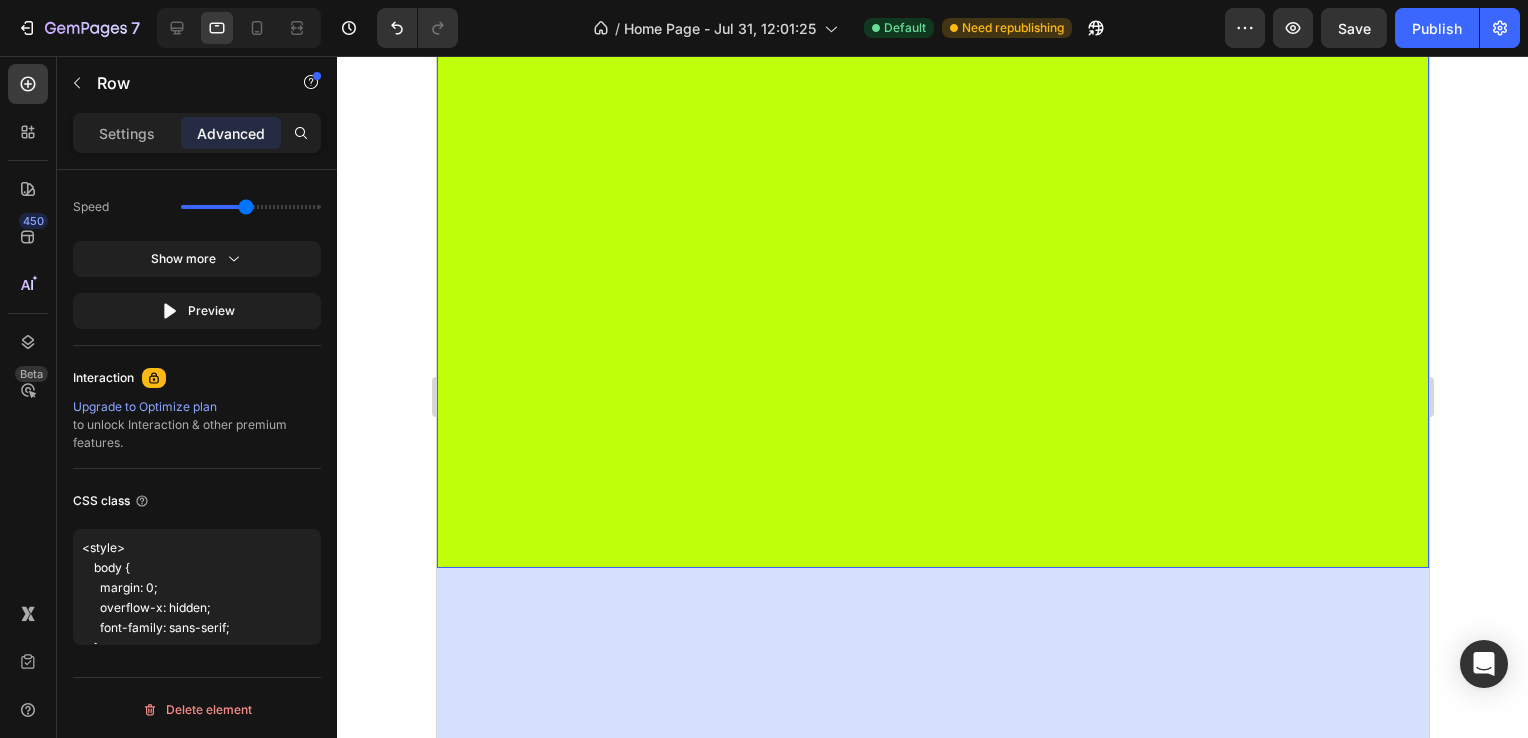 type on "<style>
body {
margin: 0;
overflow-x: hidden;
font-family: sans-serif;
}
section {
height: 100vh;
position: relative;
display: flex;
align-items: center;
justify-content: center;
font-size: 3em;
color: white;
}
.wave {
background: linear-gradient(135deg, #6a11cb, #2575fc);
transform-origin: center;
animation: waveScroll 10s ease-in-out infinite alternate;
}
.wave:nth-child(2) {
background: linear-gradient(135deg, #ff6a00, #ee0979);
animation-delay: 1.5s;
}
.wave:nth-child(3) {
background: linear-gradient(135deg, #11998e, #38ef7d);
animation-delay: 3s;
}
@keyframes waveScroll {
0% {
transform: skewY(0deg) translateY(0px);
}
50% {
transform: skewY(2deg) translateY(-20px);
}
100% {
transform: skewY(-2deg) translateY(0px);
}
}
</style>" 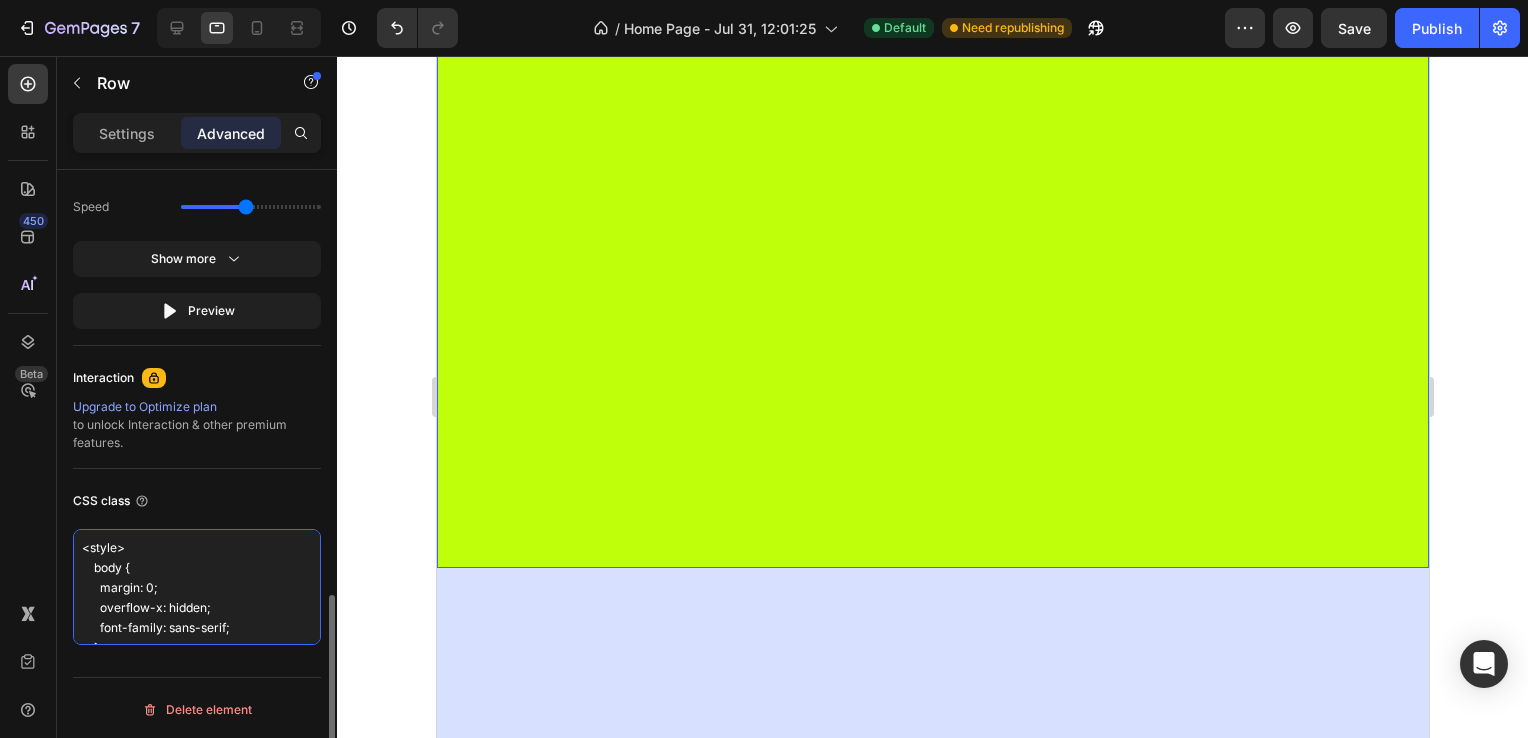 click on "<style>
body {
margin: 0;
overflow-x: hidden;
font-family: sans-serif;
}
section {
height: 100vh;
position: relative;
display: flex;
align-items: center;
justify-content: center;
font-size: 3em;
color: white;
}
.wave {
background: linear-gradient(135deg, #6a11cb, #2575fc);
transform-origin: center;
animation: waveScroll 10s ease-in-out infinite alternate;
}
.wave:nth-child(2) {
background: linear-gradient(135deg, #ff6a00, #ee0979);
animation-delay: 1.5s;
}
.wave:nth-child(3) {
background: linear-gradient(135deg, #11998e, #38ef7d);
animation-delay: 3s;
}
@keyframes waveScroll {
0% {
transform: skewY(0deg) translateY(0px);
}
50% {
transform: skewY(2deg) translateY(-20px);
}
100% {
transform: skewY(-2deg) translateY(0px);
}
}
</style>" at bounding box center (197, 587) 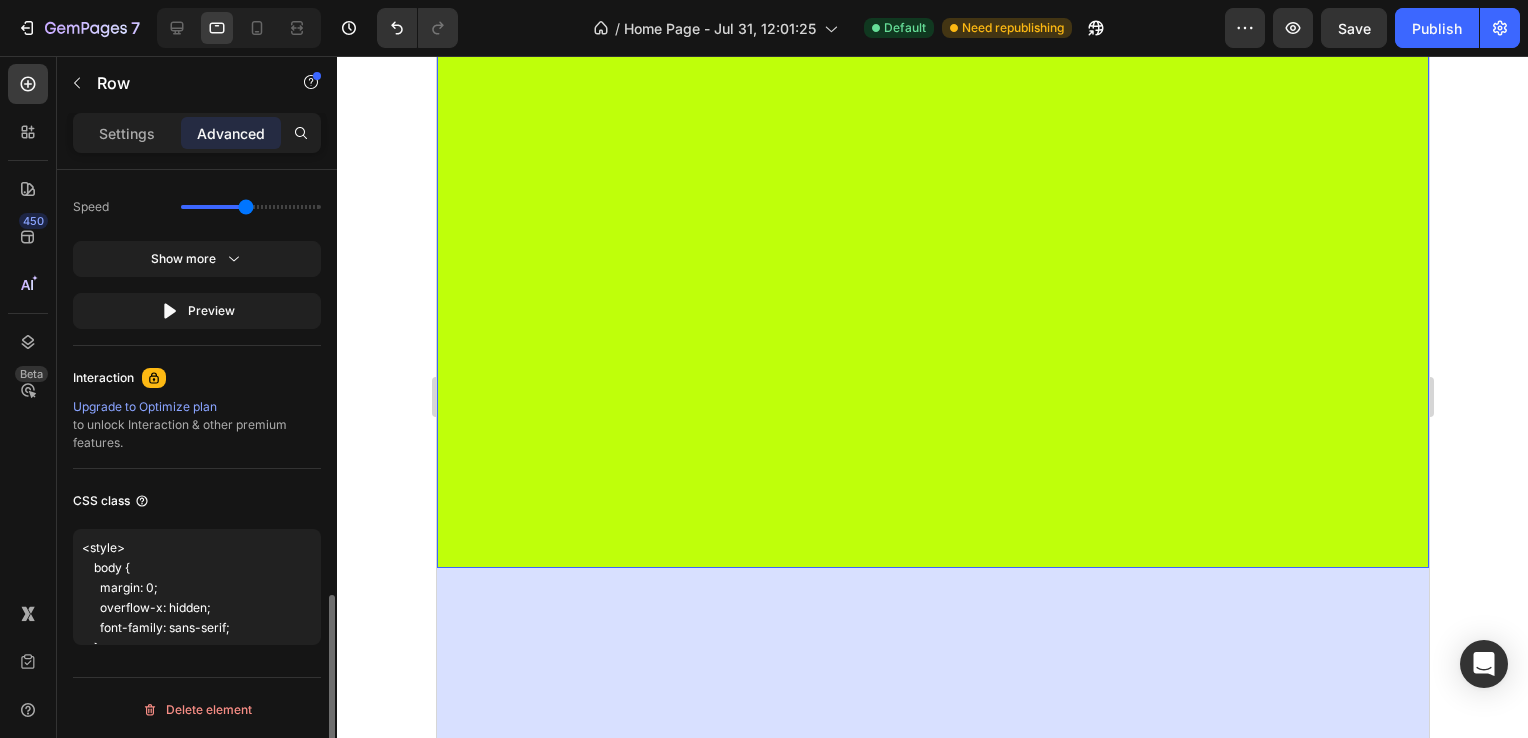 click 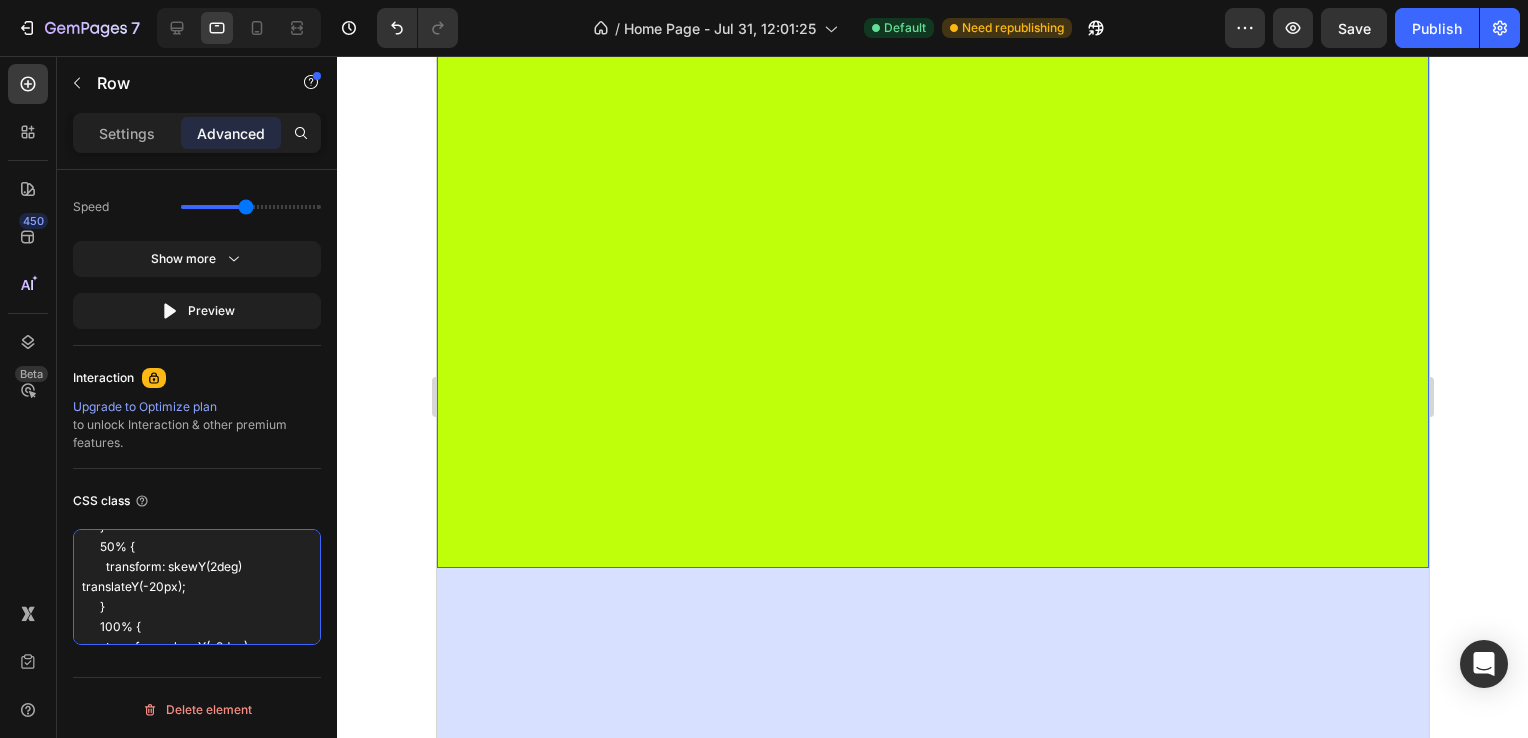 scroll, scrollTop: 941, scrollLeft: 0, axis: vertical 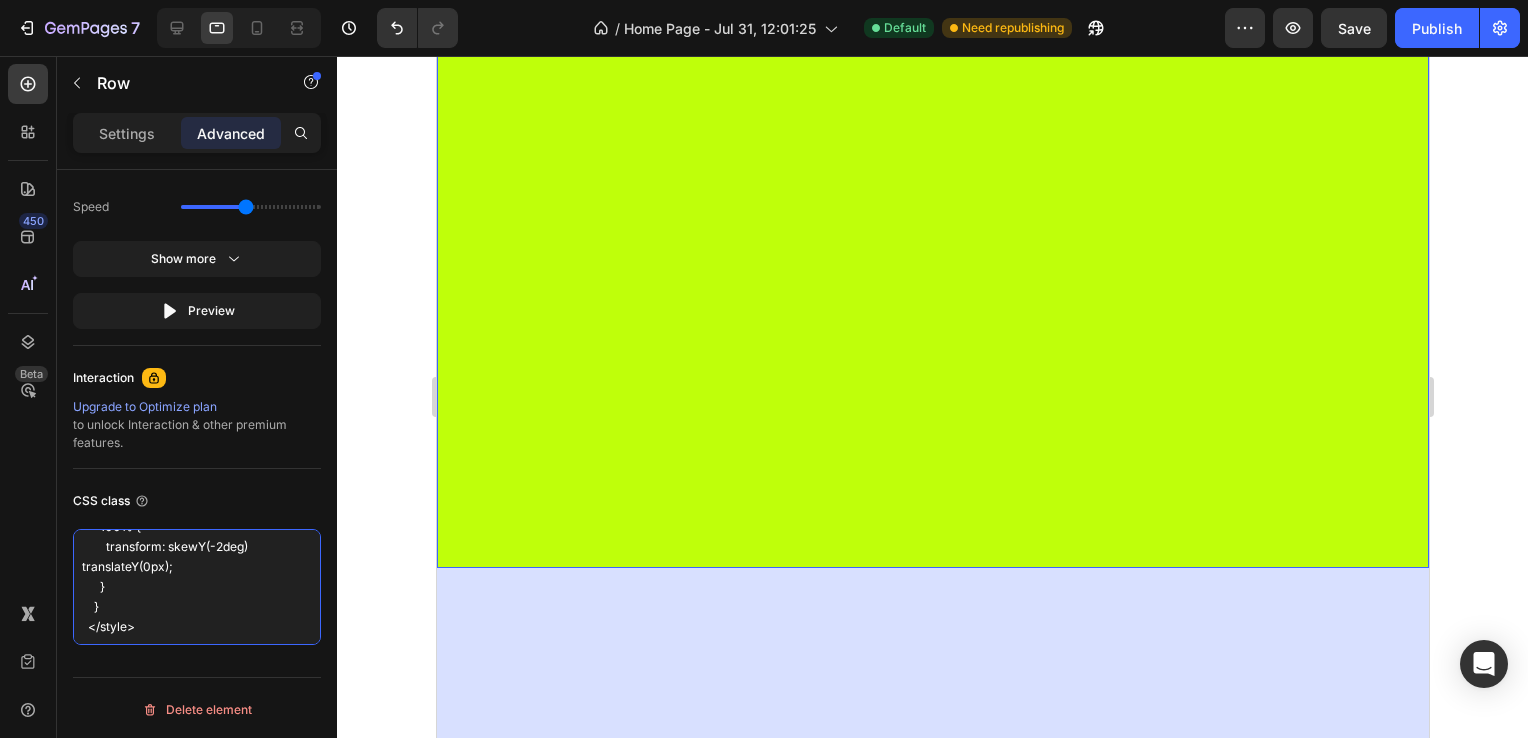 drag, startPoint x: 84, startPoint y: 543, endPoint x: 372, endPoint y: 680, distance: 318.92474 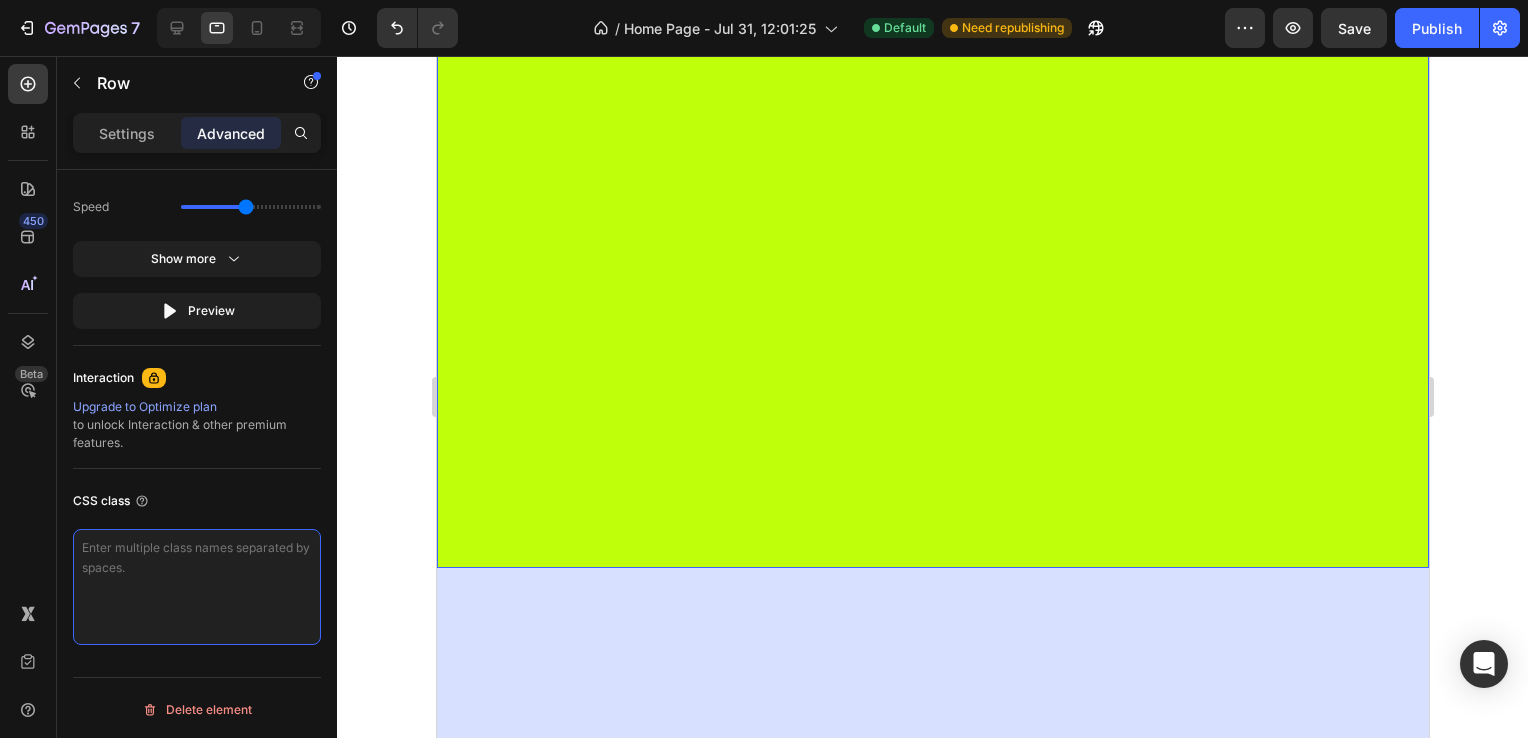 type on "ù" 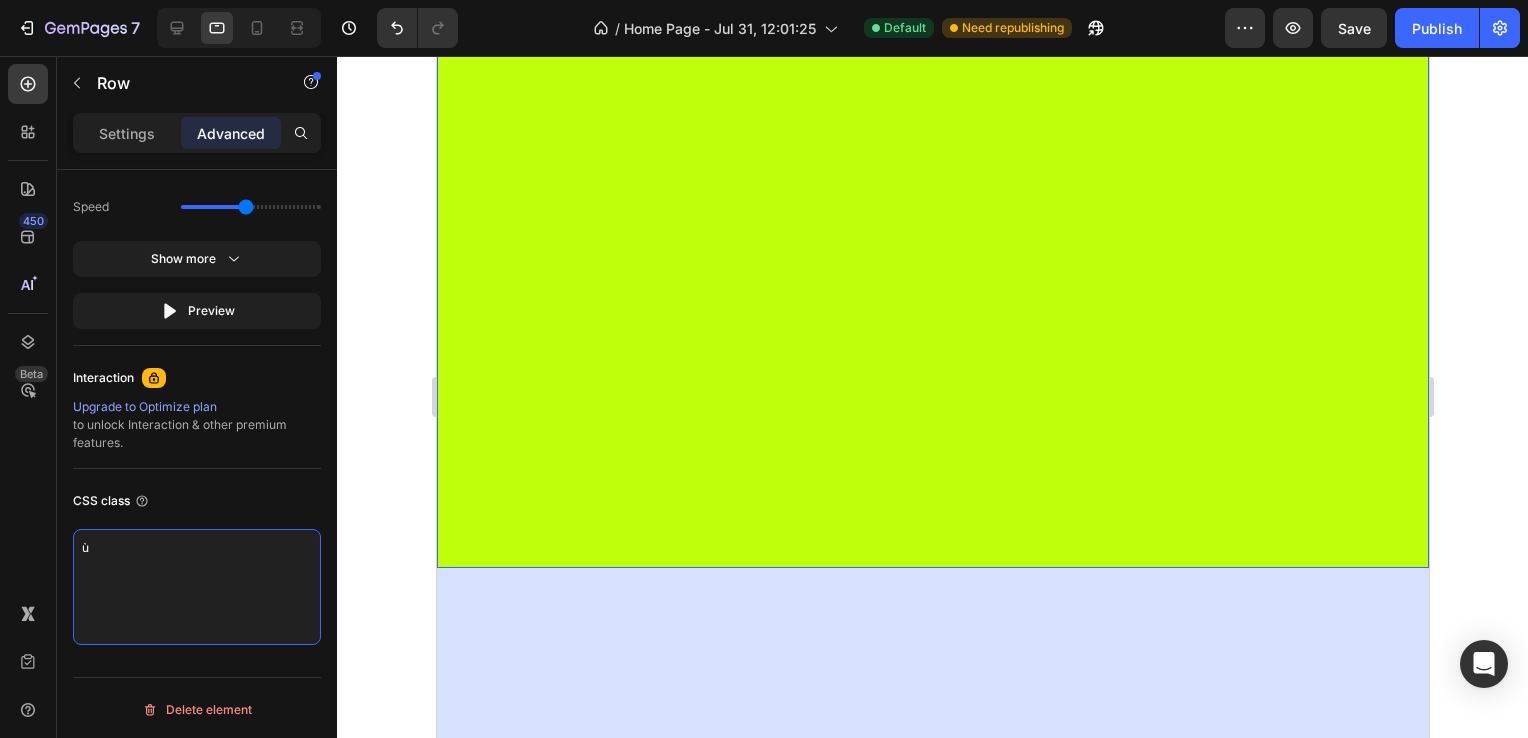 scroll, scrollTop: 0, scrollLeft: 0, axis: both 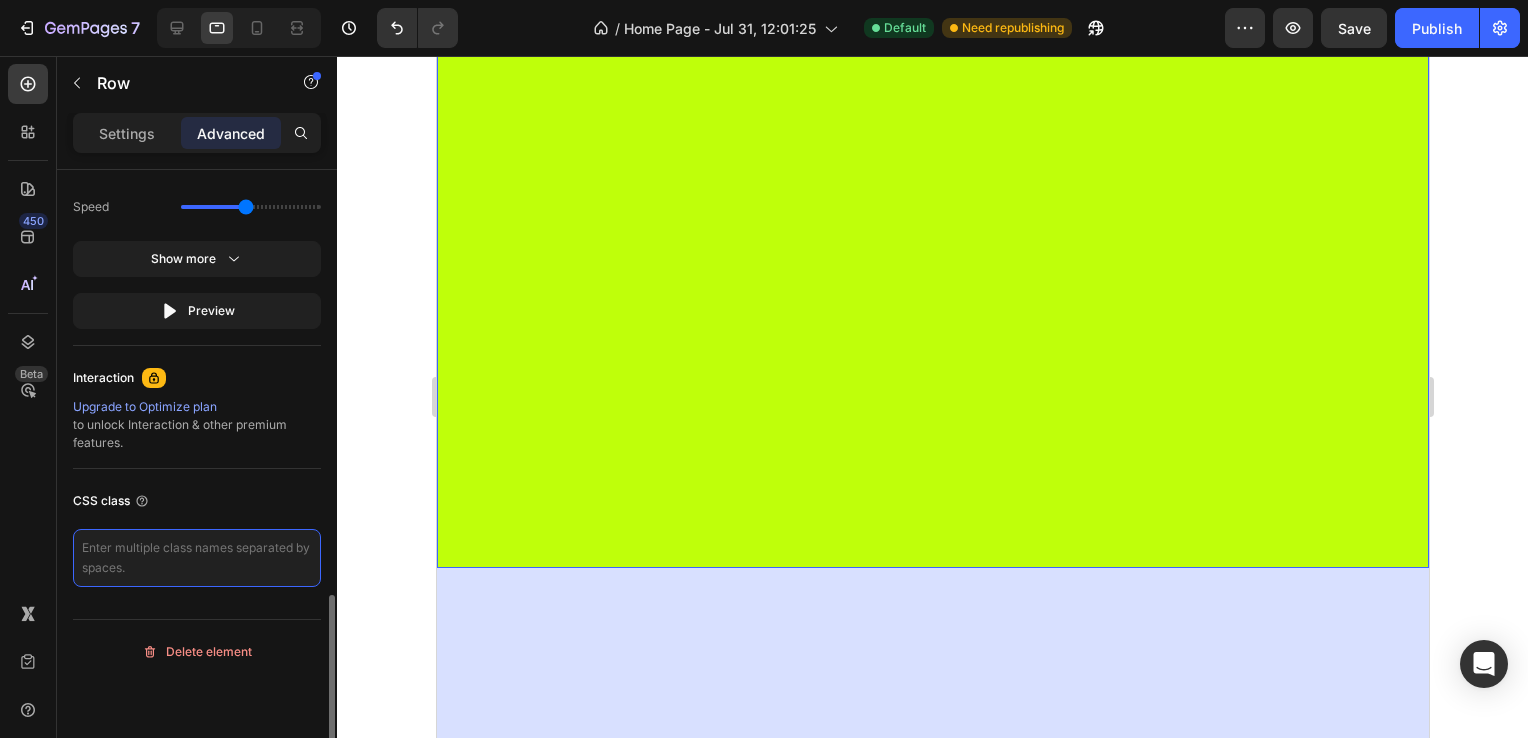 paste on "/* Reset base */
body, html {
margin: 0;
padding: 0;
overflow-x: hidden;
scroll-behavior: smooth;
font-family: sans-serif;
}
/* Sezioni a schermo intero */
section {
height: 100vh;
display: flex;
align-items: center;
justify-content: center;
font-size: 4vw;
color: white;
position: relative;
z-index: 1;
transform-style: preserve-3d;
will-change: transform;
transition: transform 0.5s ease;
}
/* Colori e animazioni ondulate */
.wave-1 {
background: linear-gradient(120deg, #6a11cb, #2575fc);
animation: waveScroll 8s ease-in-out infinite alternate;
}
.wave-2 {
background: linear-gradient(120deg, #ff6a00, #ee0979);
animation: waveScroll 9s ease-in-out infinite alternate-reverse;
}
.wave-3 {
background: linear-gradient(120deg, #38ef7d, #11998e);
animation: waveScroll 10s ease-in-out infinite alternate;
}
/* Animazione effetto onda */
@keyframes waveScroll {
0% {
transform: translateY(0px) skewY(0deg);
}
50% {
transform: translateY(-15px) skewY(1.5deg)..." 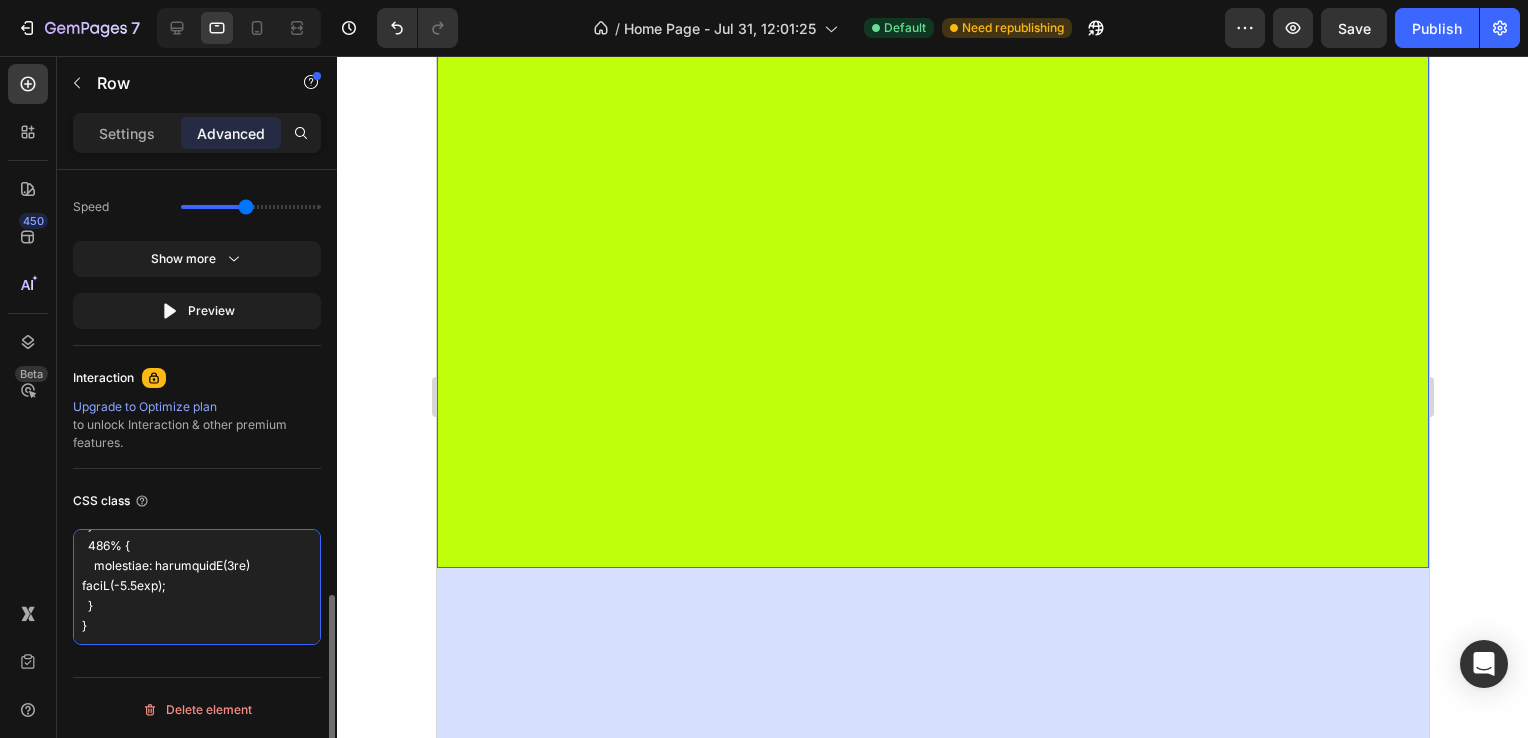 scroll, scrollTop: 1121, scrollLeft: 0, axis: vertical 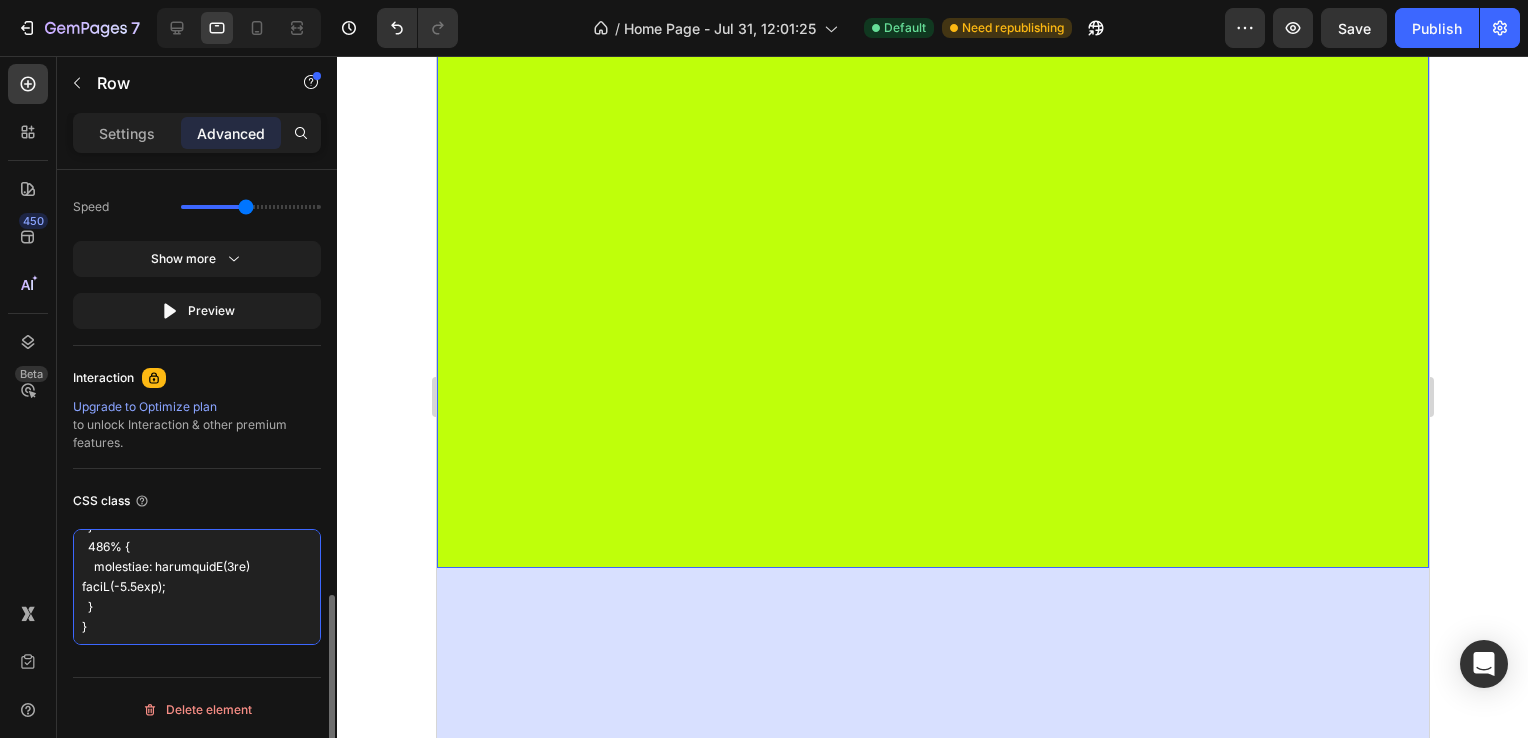 type on "/* Reset base */
body, html {
margin: 0;
padding: 0;
overflow-x: hidden;
scroll-behavior: smooth;
font-family: sans-serif;
}
/* Sezioni a schermo intero */
section {
height: 100vh;
display: flex;
align-items: center;
justify-content: center;
font-size: 4vw;
color: white;
position: relative;
z-index: 1;
transform-style: preserve-3d;
will-change: transform;
transition: transform 0.5s ease;
}
/* Colori e animazioni ondulate */
.wave-1 {
background: linear-gradient(120deg, #6a11cb, #2575fc);
animation: waveScroll 8s ease-in-out infinite alternate;
}
.wave-2 {
background: linear-gradient(120deg, #ff6a00, #ee0979);
animation: waveScroll 9s ease-in-out infinite alternate-reverse;
}
.wave-3 {
background: linear-gradient(120deg, #38ef7d, #11998e);
animation: waveScroll 10s ease-in-out infinite alternate;
}
/* Animazione effetto onda */
@keyframes waveScroll {
0% {
transform: translateY(0px) skewY(0deg);
}
50% {
transform: translateY(-15px) skewY(1.5deg)..." 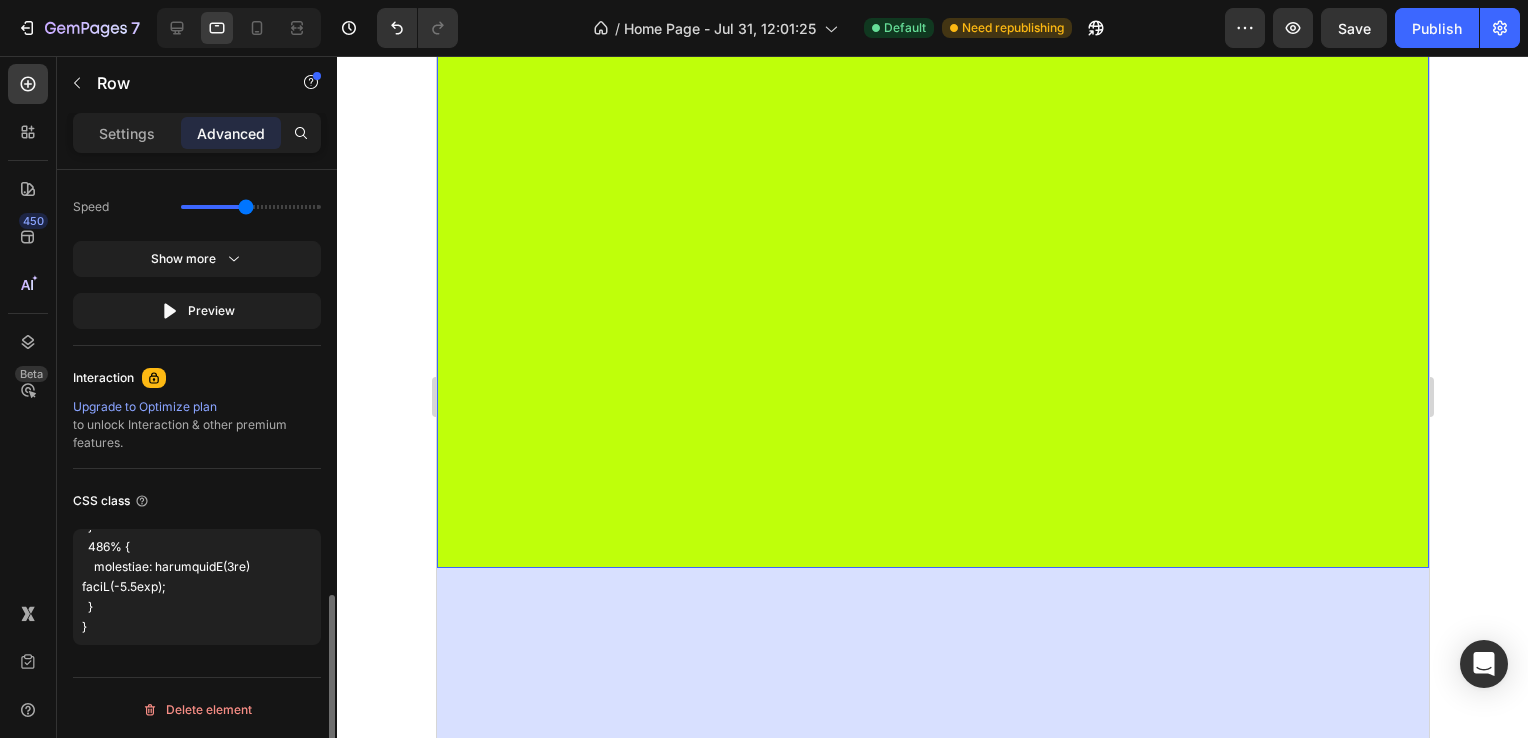 click on "Display on Desktop Yes No Tablet Yes No Mobile Yes No Spacing (px) 0 0 587 0 32 32 16 16 Shape Border Add... Corner Add... Shadow Add... Position Static Opacity 100% Animation Select When appear When hover None Fade Slide Zoom Shake  Speed  Show more Preview  Interaction Upgrade to Optimize plan  to unlock Interaction & other premium features. CSS class Delete element" at bounding box center [197, -177] 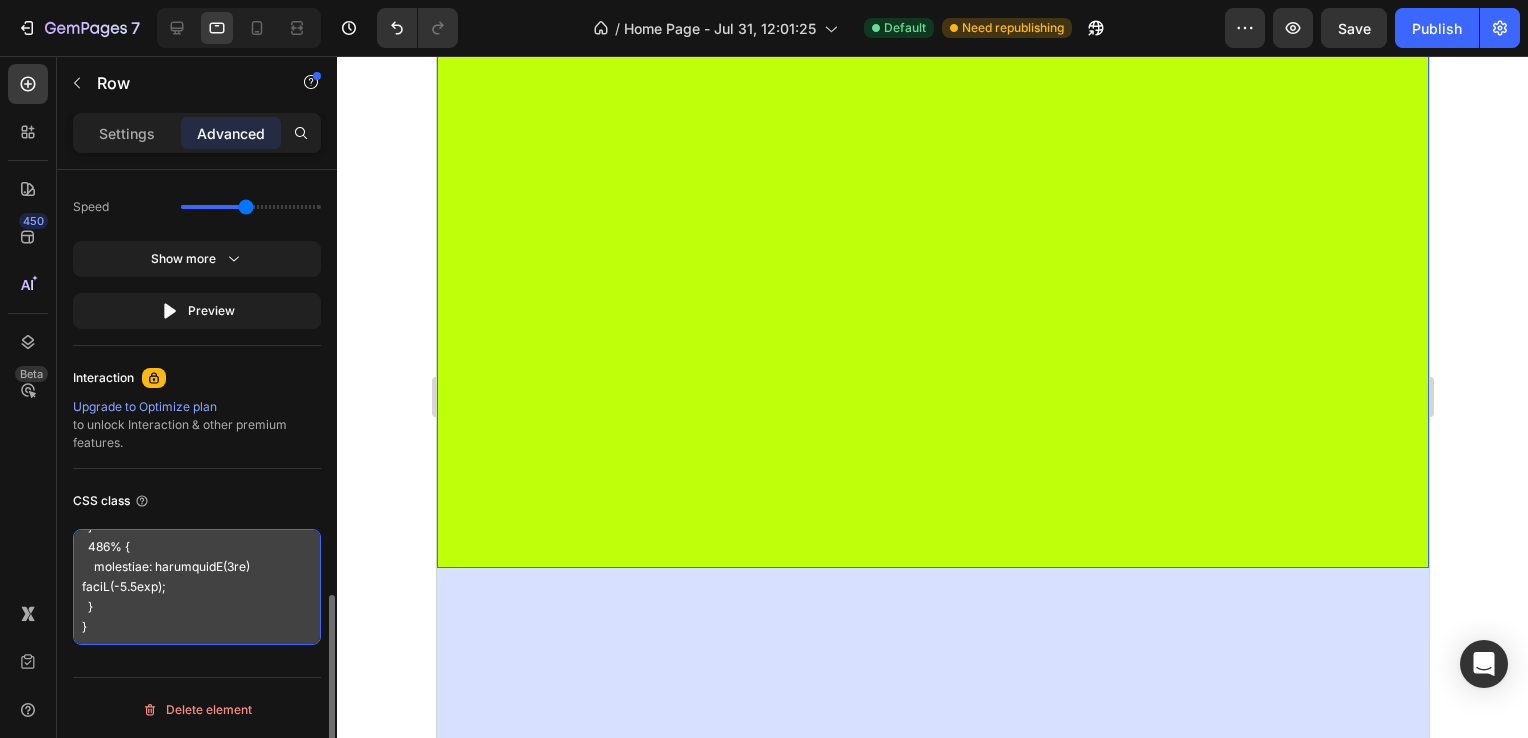 click at bounding box center (197, 587) 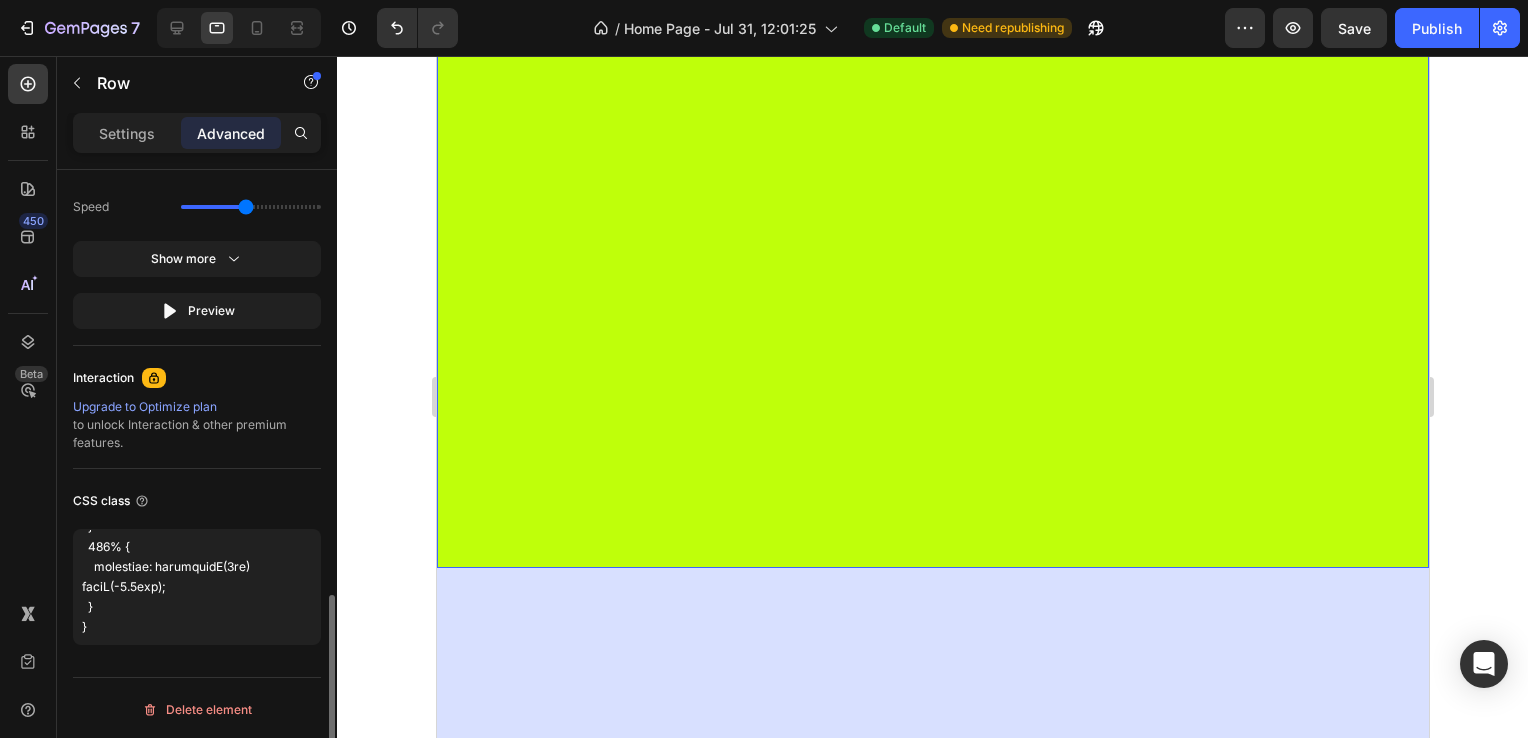 click on "Delete element" at bounding box center [197, 709] 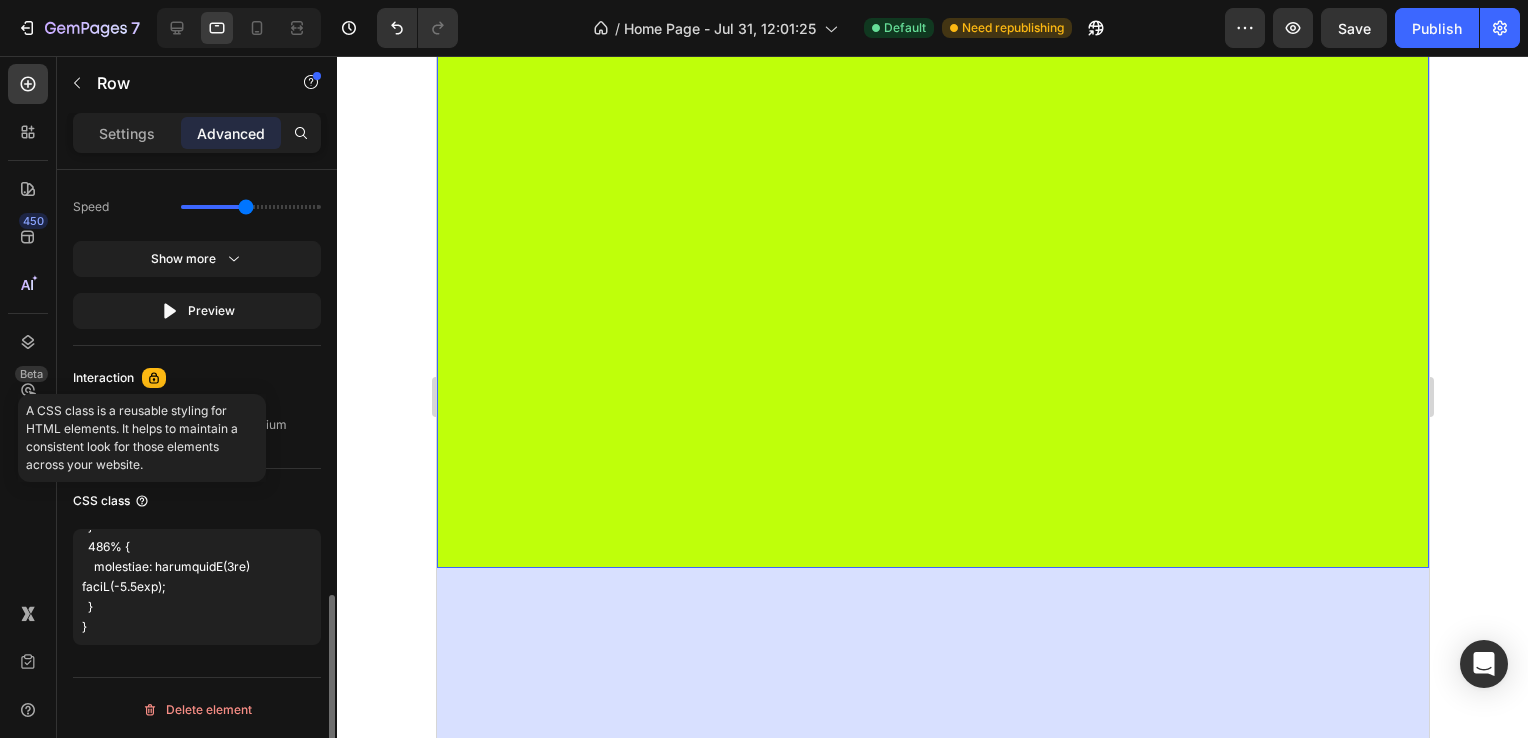click 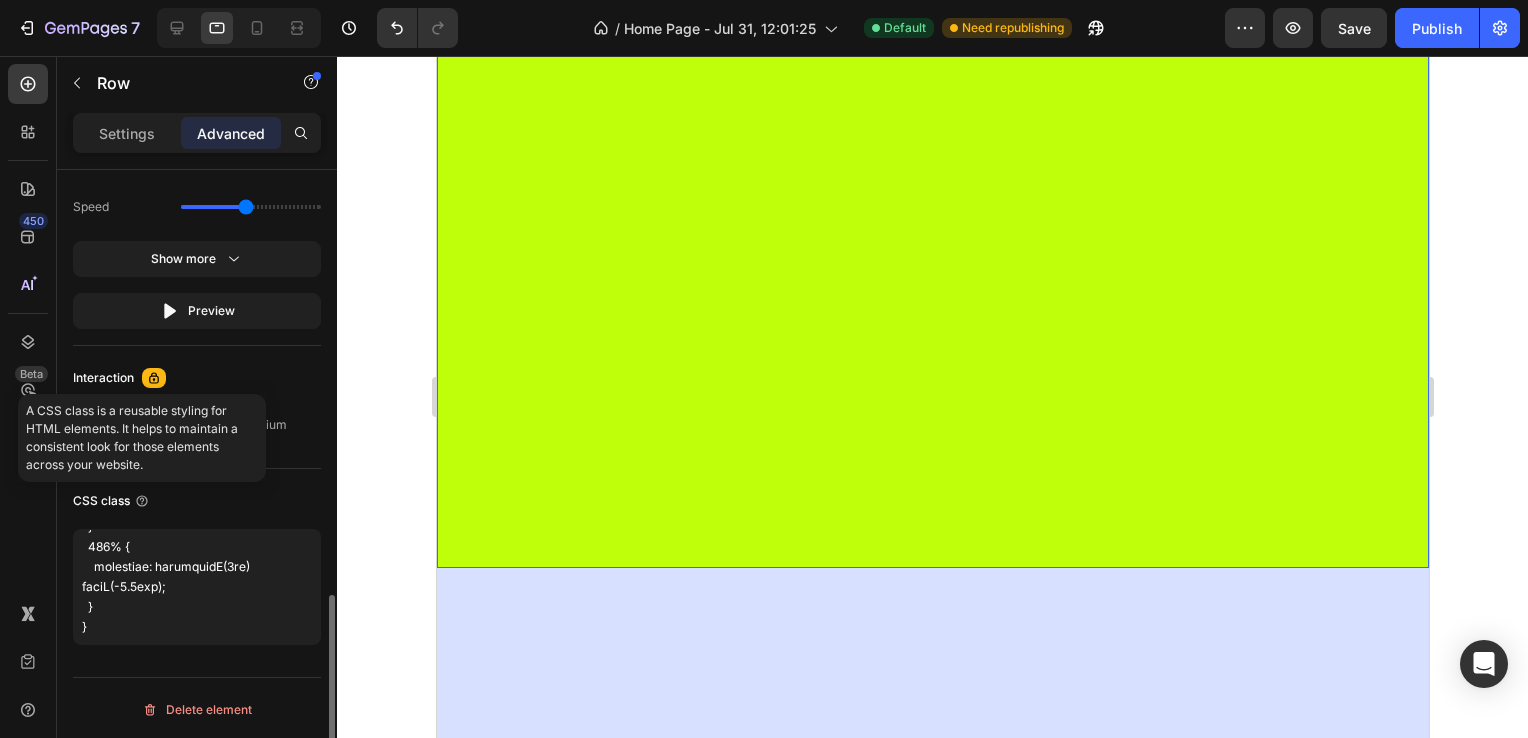 click on "CSS class" at bounding box center (197, 501) 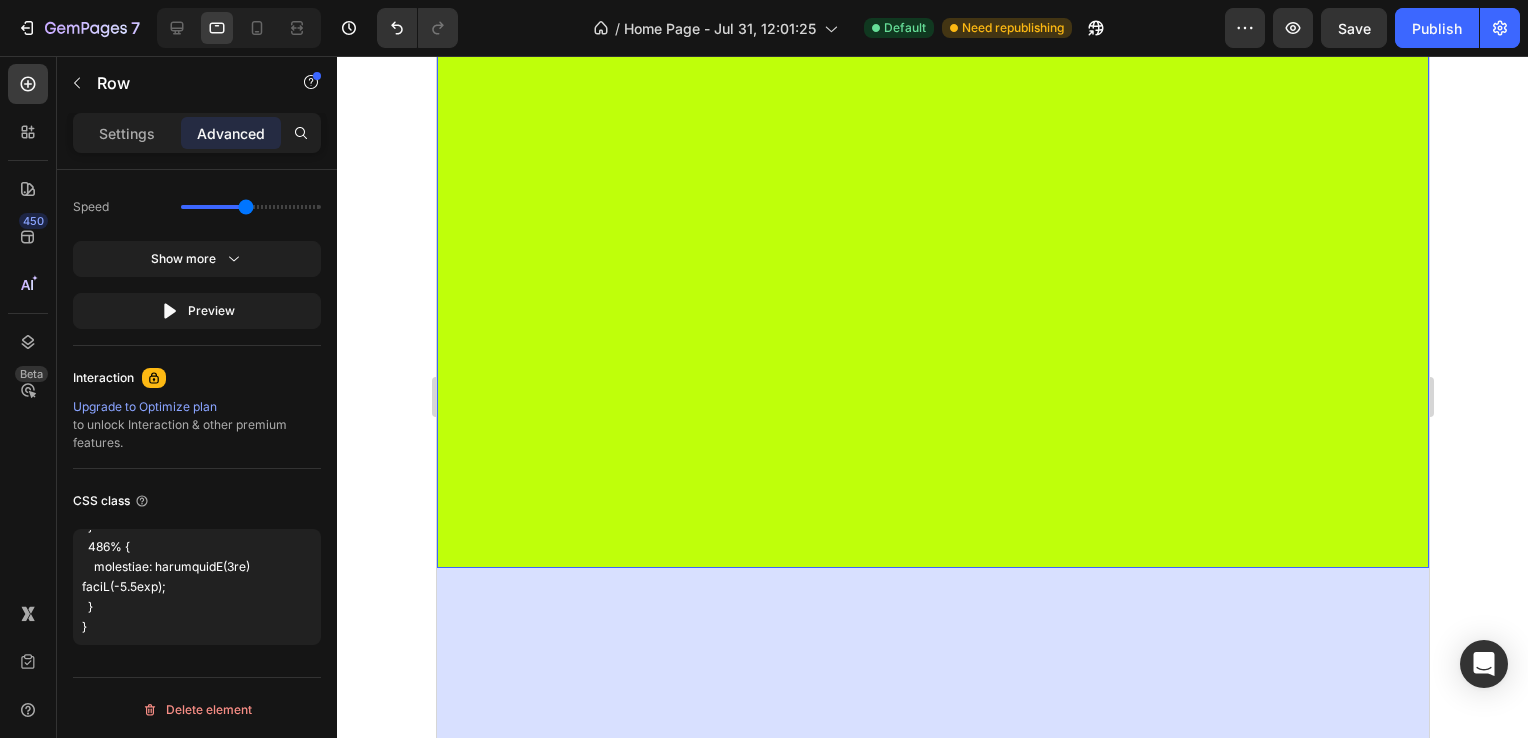 click 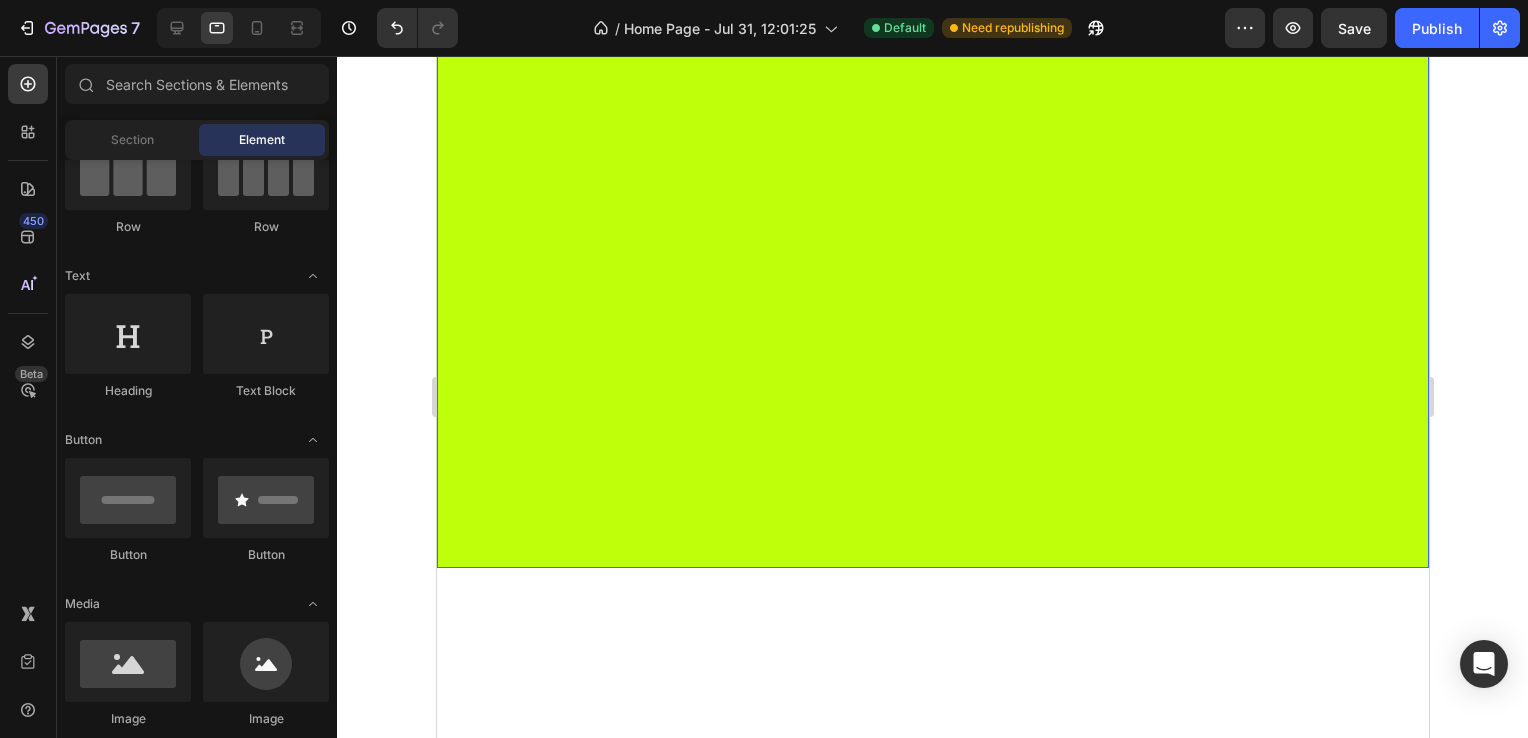 click 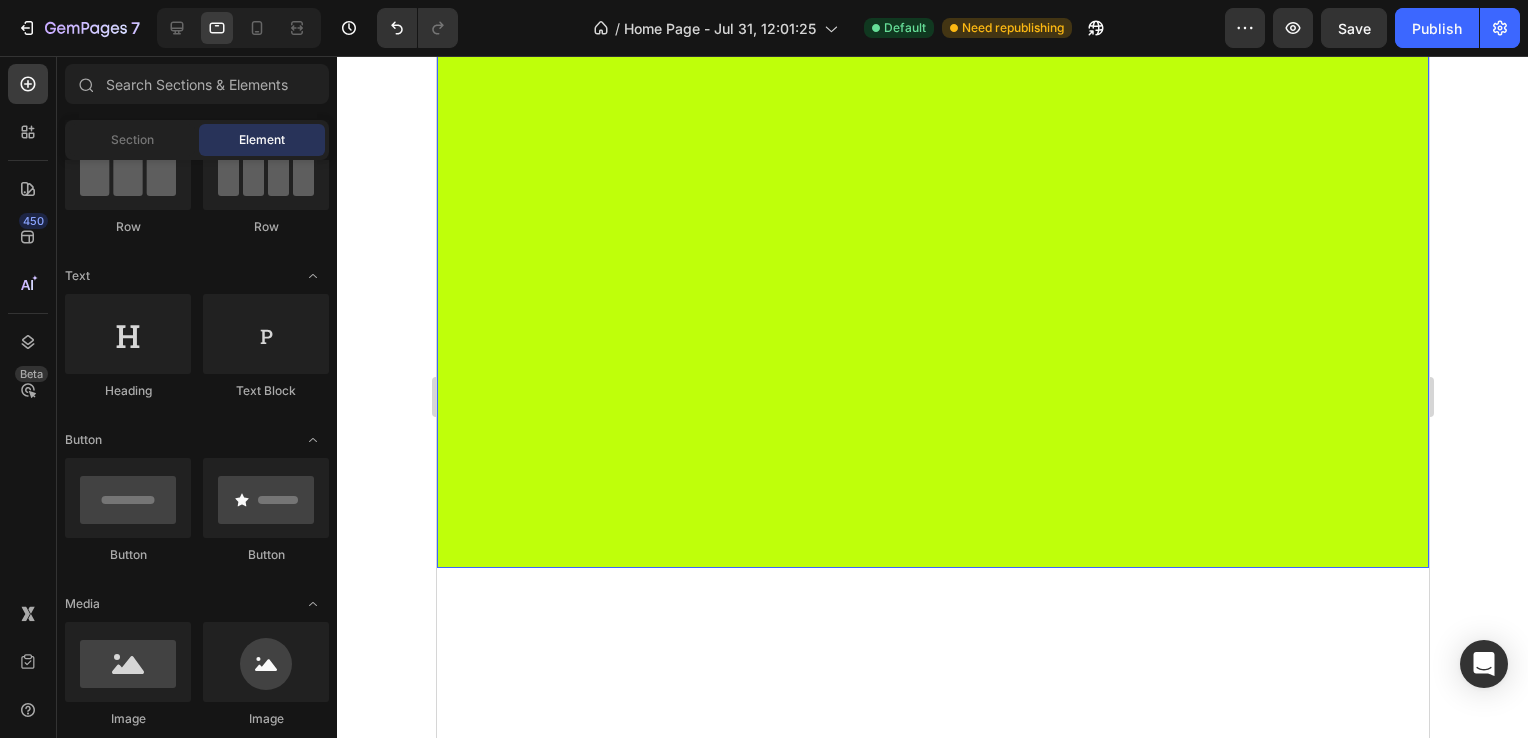 click on "⁠⁠⁠⁠⁠⁠⁠ what is it? Heading" at bounding box center [588, 169] 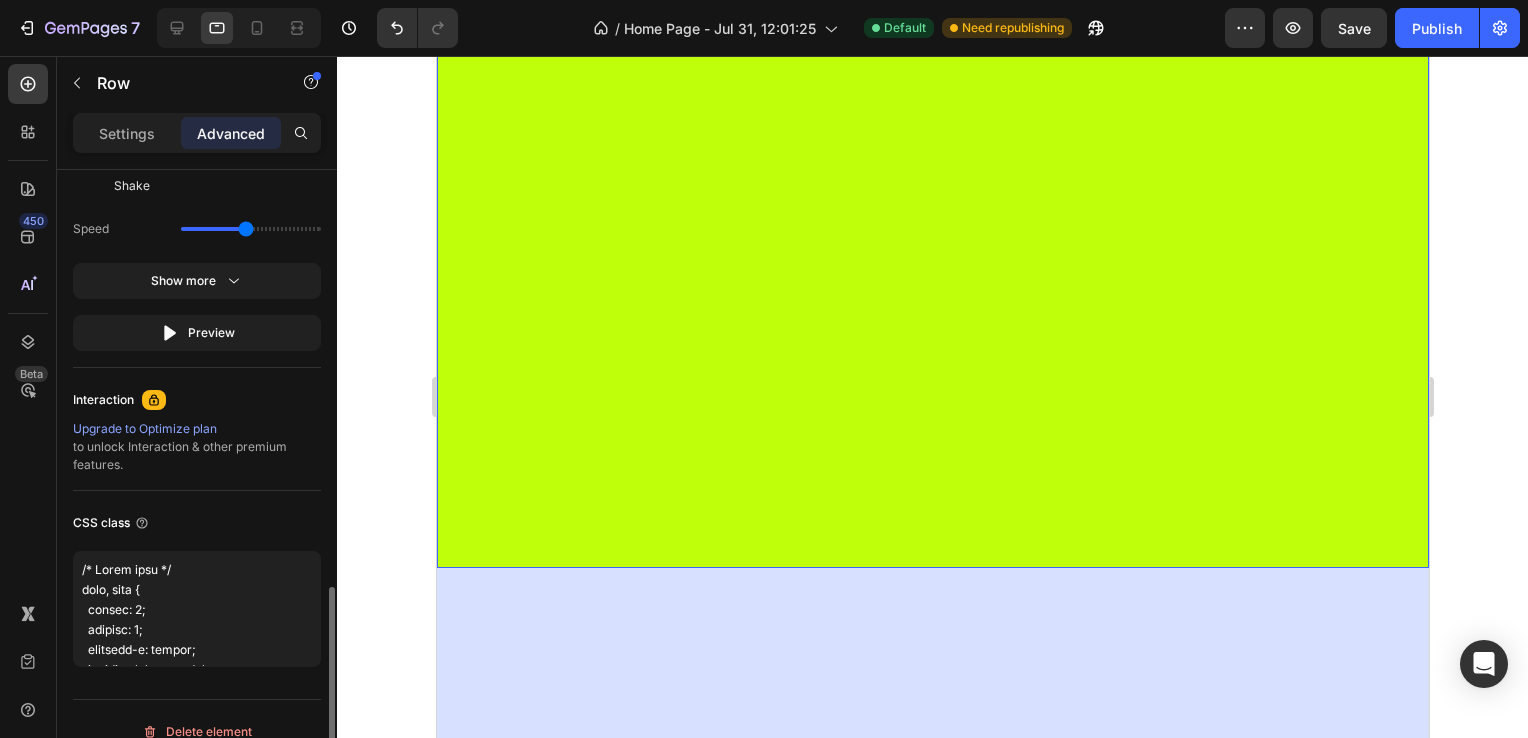 scroll, scrollTop: 1322, scrollLeft: 0, axis: vertical 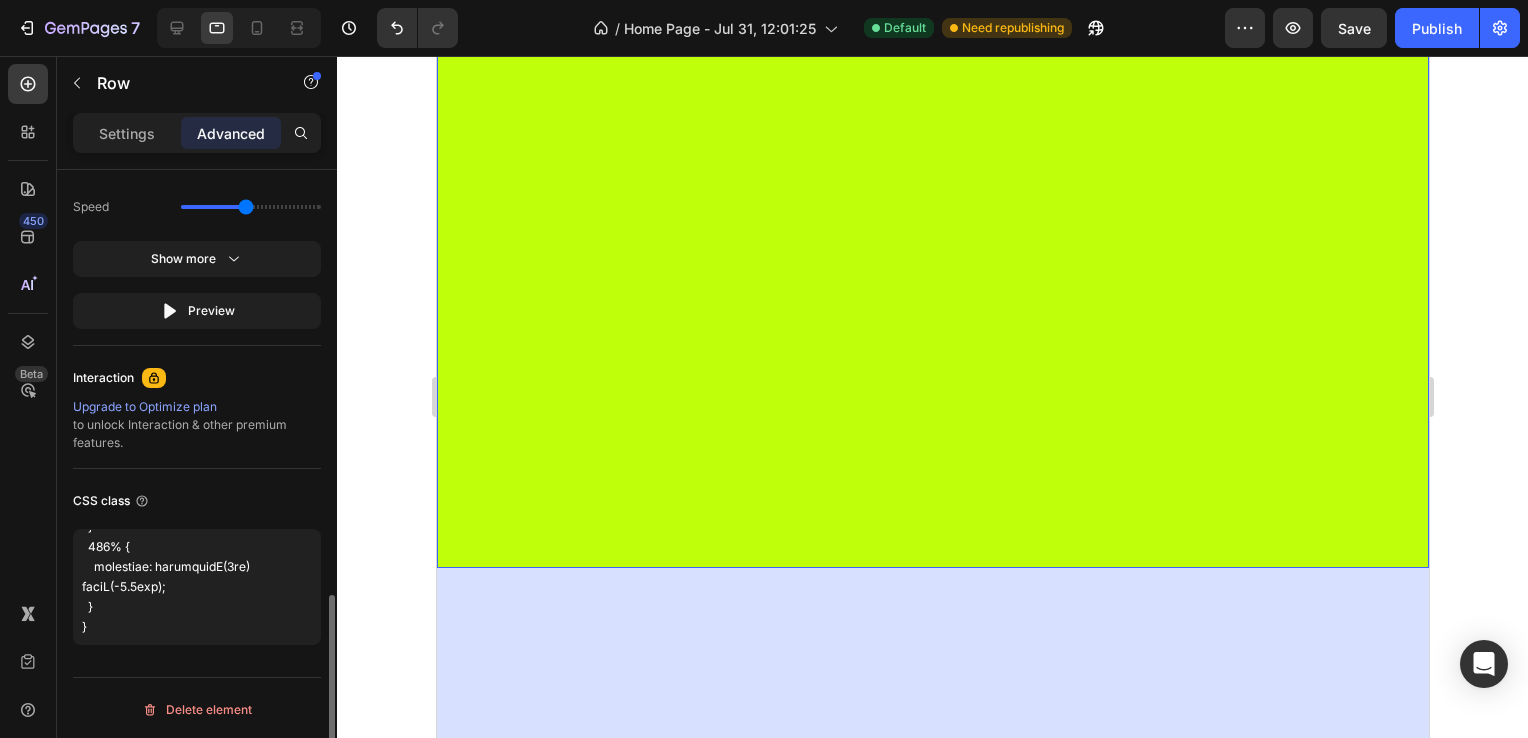 click on "Animation Select When appear When hover None Fade Slide Zoom Shake  Speed  Show more Preview" 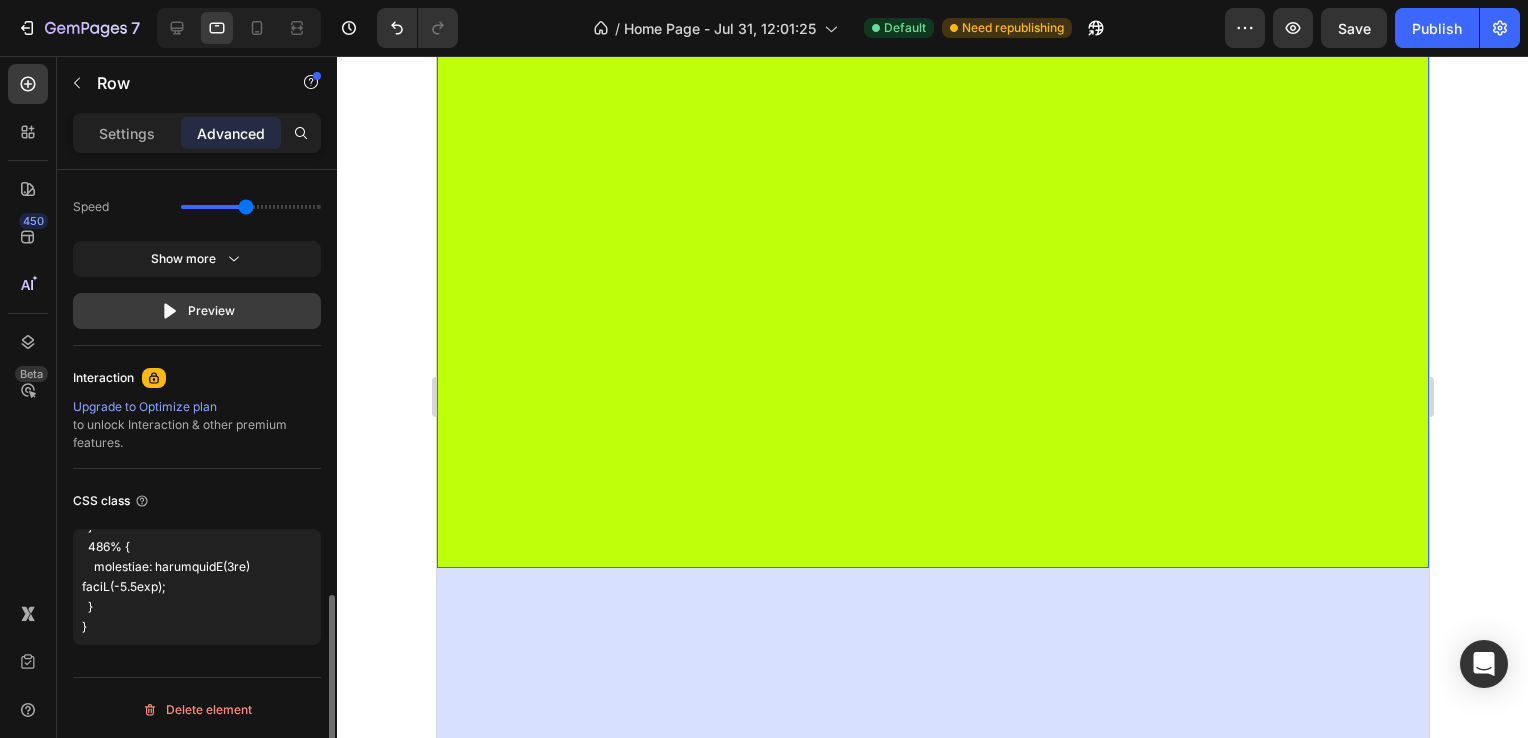 click on "Preview" 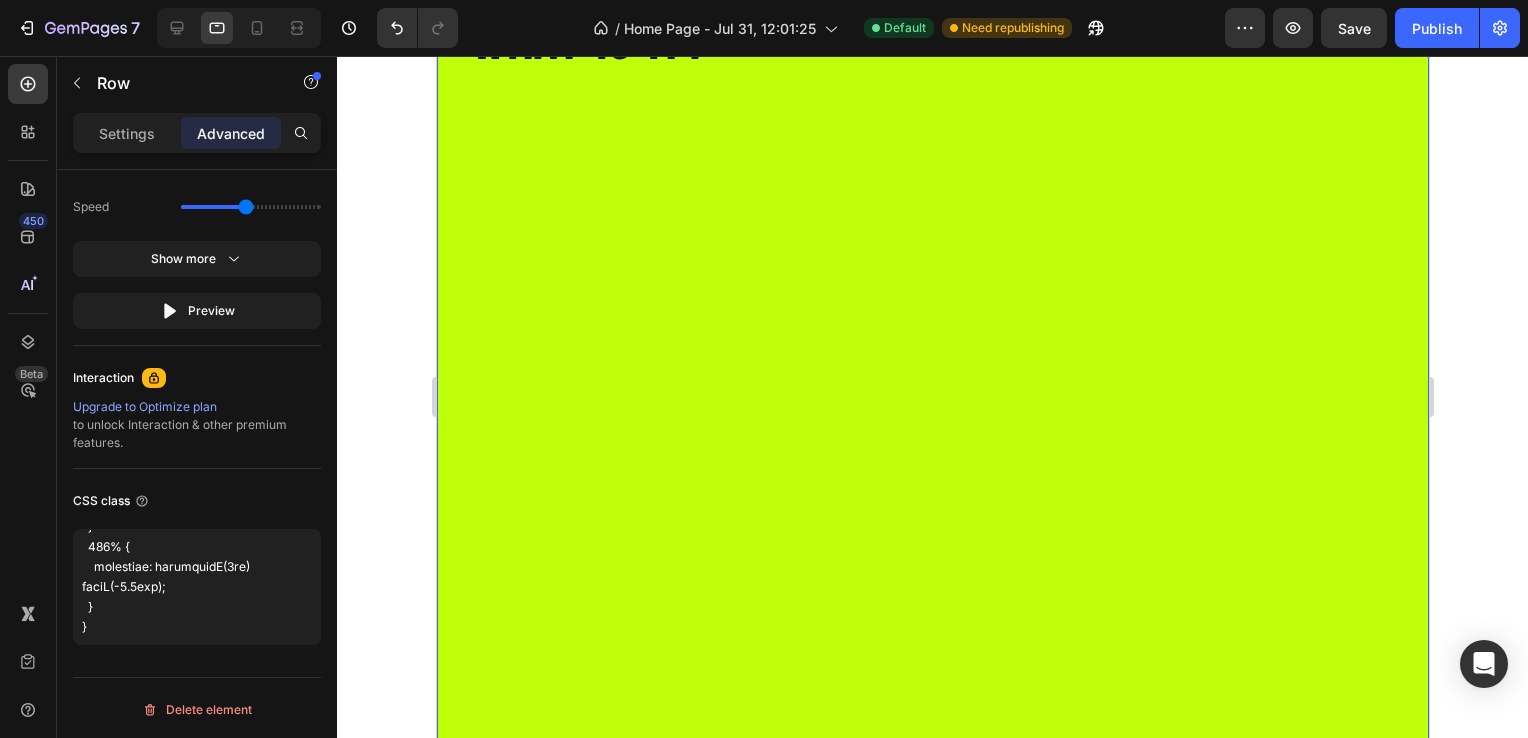 scroll, scrollTop: 800, scrollLeft: 0, axis: vertical 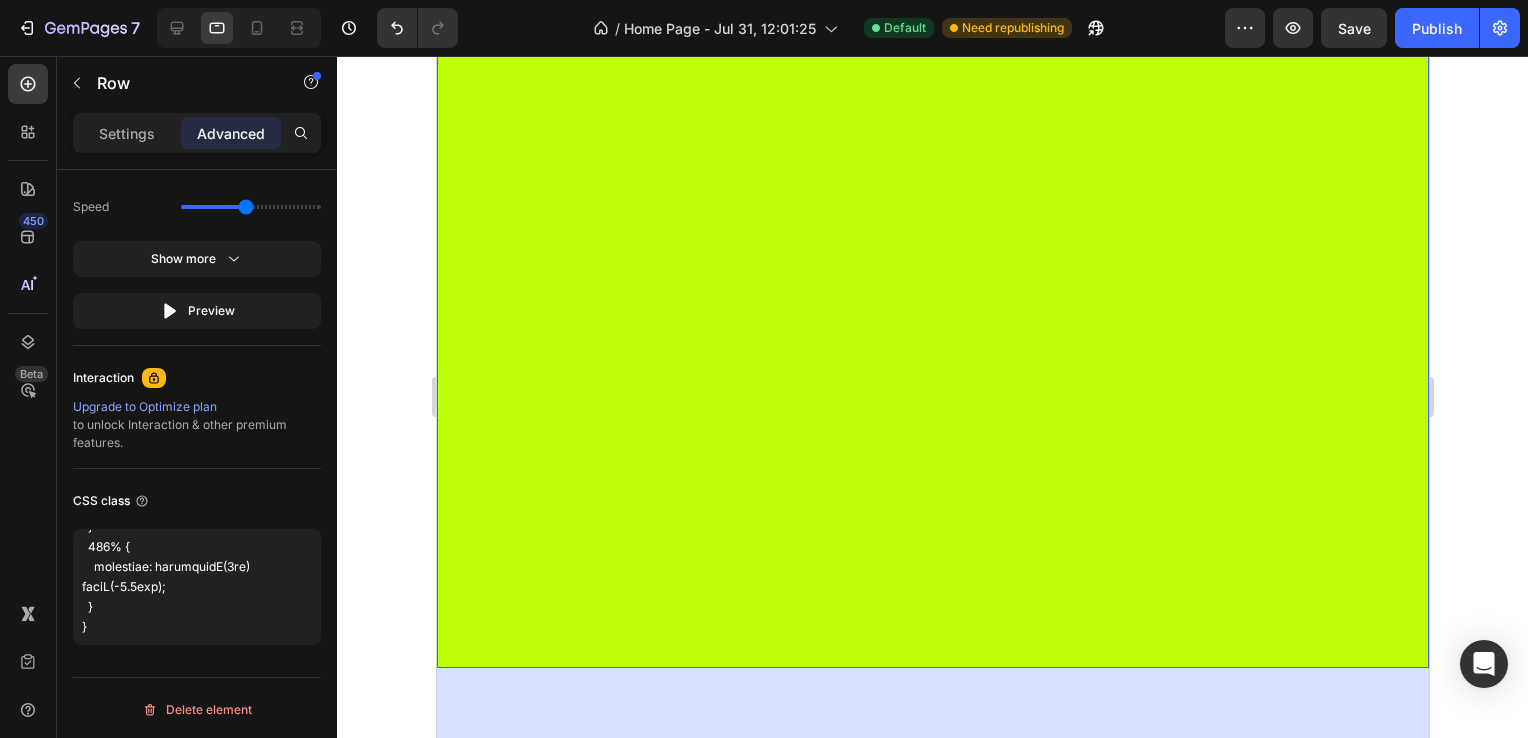 click on "⁠⁠⁠⁠⁠⁠⁠ what is it? Heading" at bounding box center (588, 269) 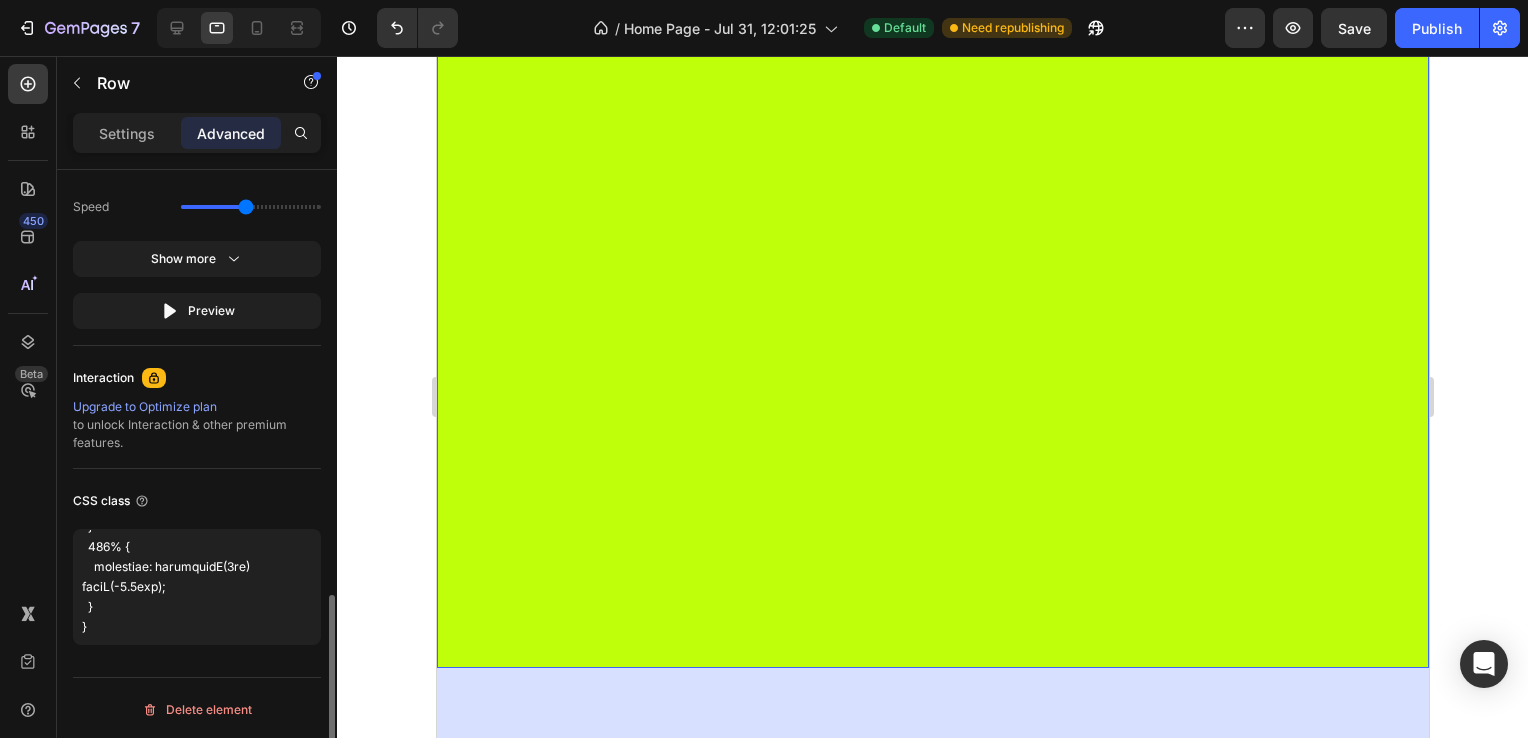 click on "CSS class" 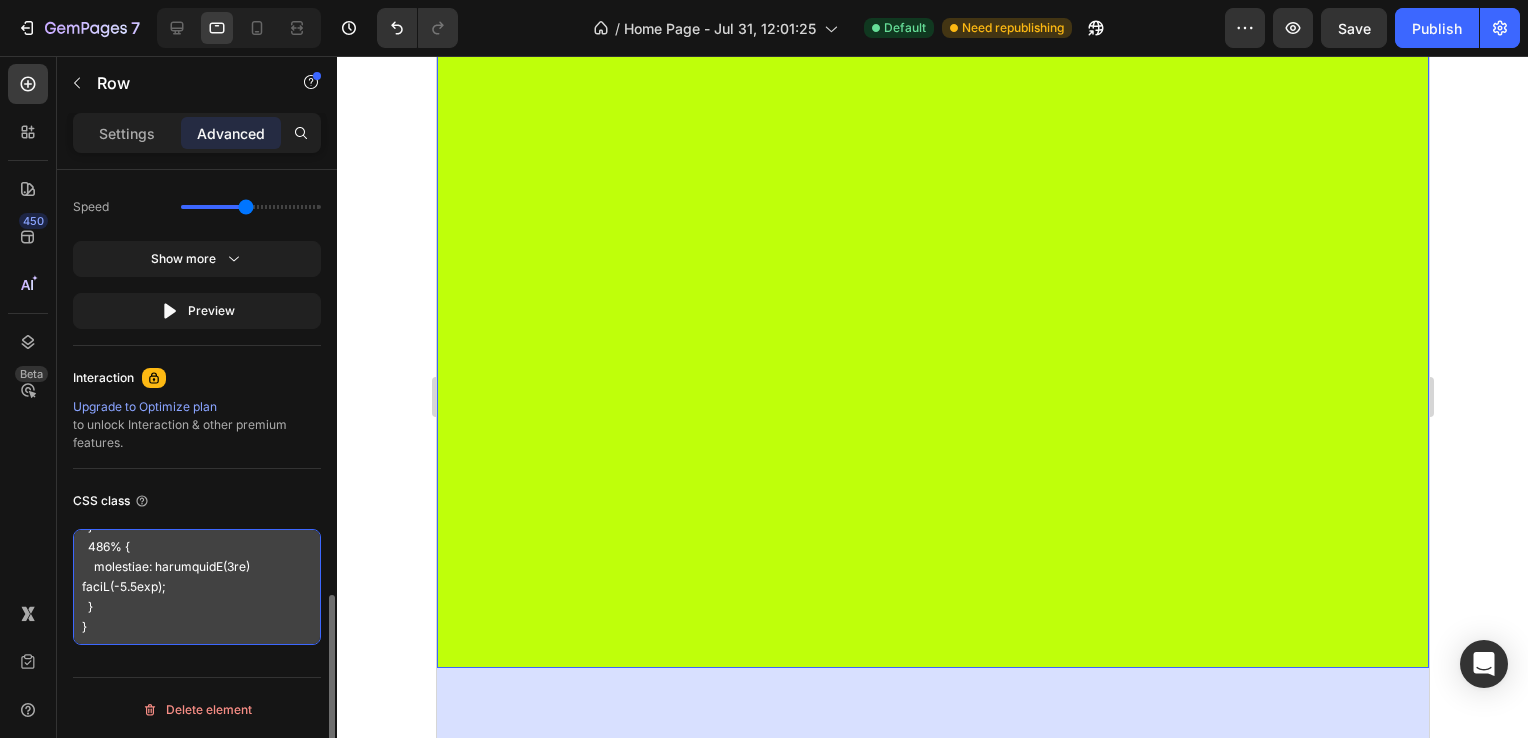 click at bounding box center [197, 587] 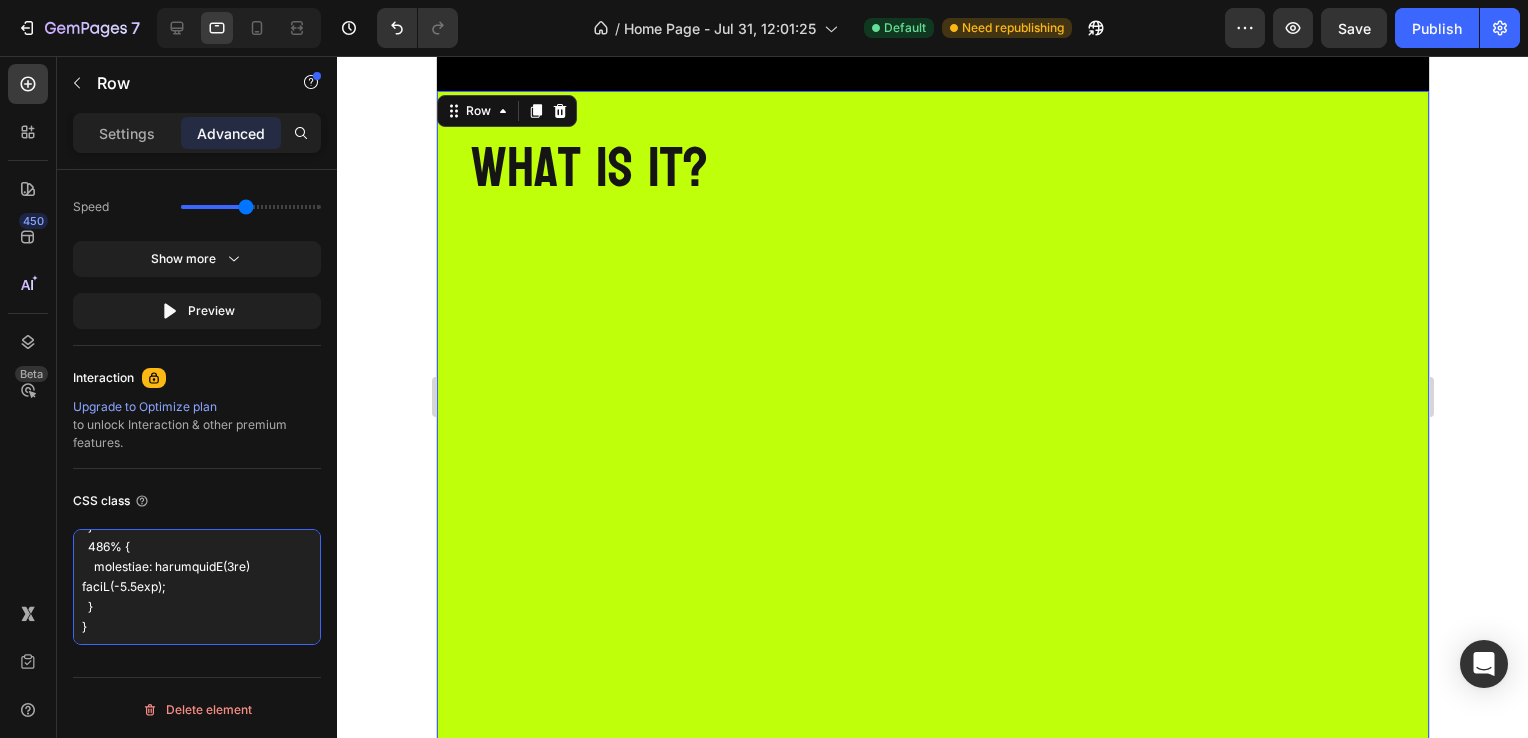 scroll, scrollTop: 900, scrollLeft: 0, axis: vertical 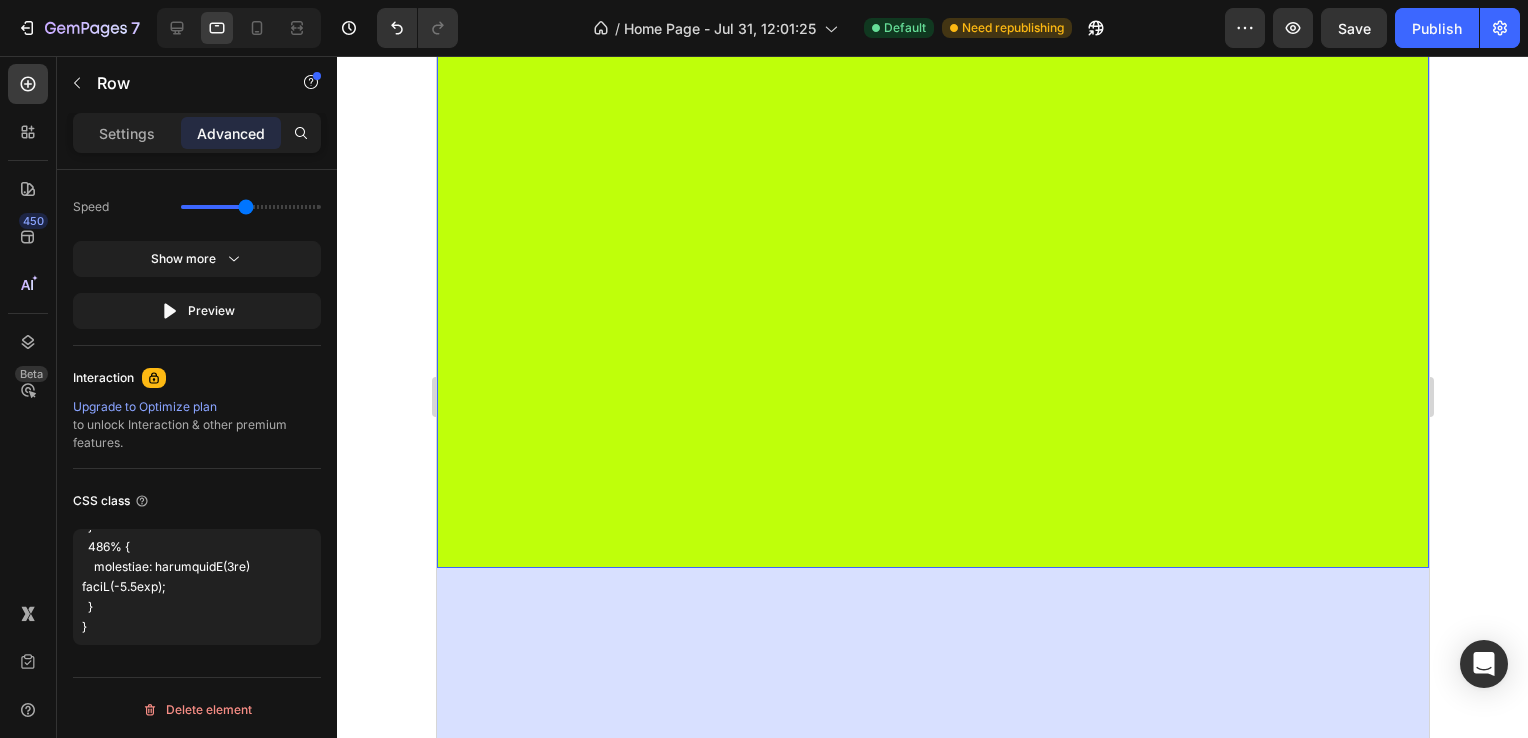 click on "Settings Advanced" at bounding box center (197, 141) 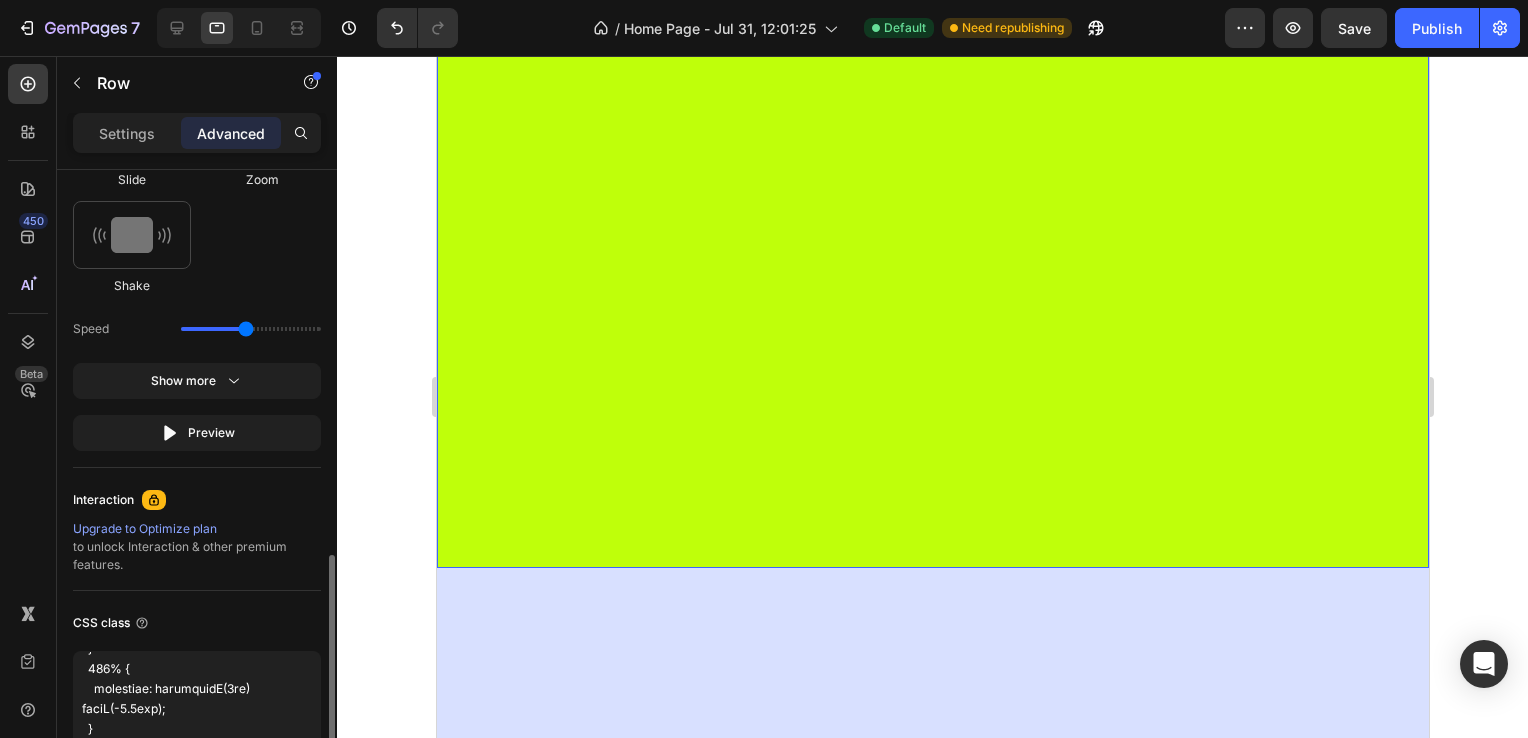 scroll, scrollTop: 1300, scrollLeft: 0, axis: vertical 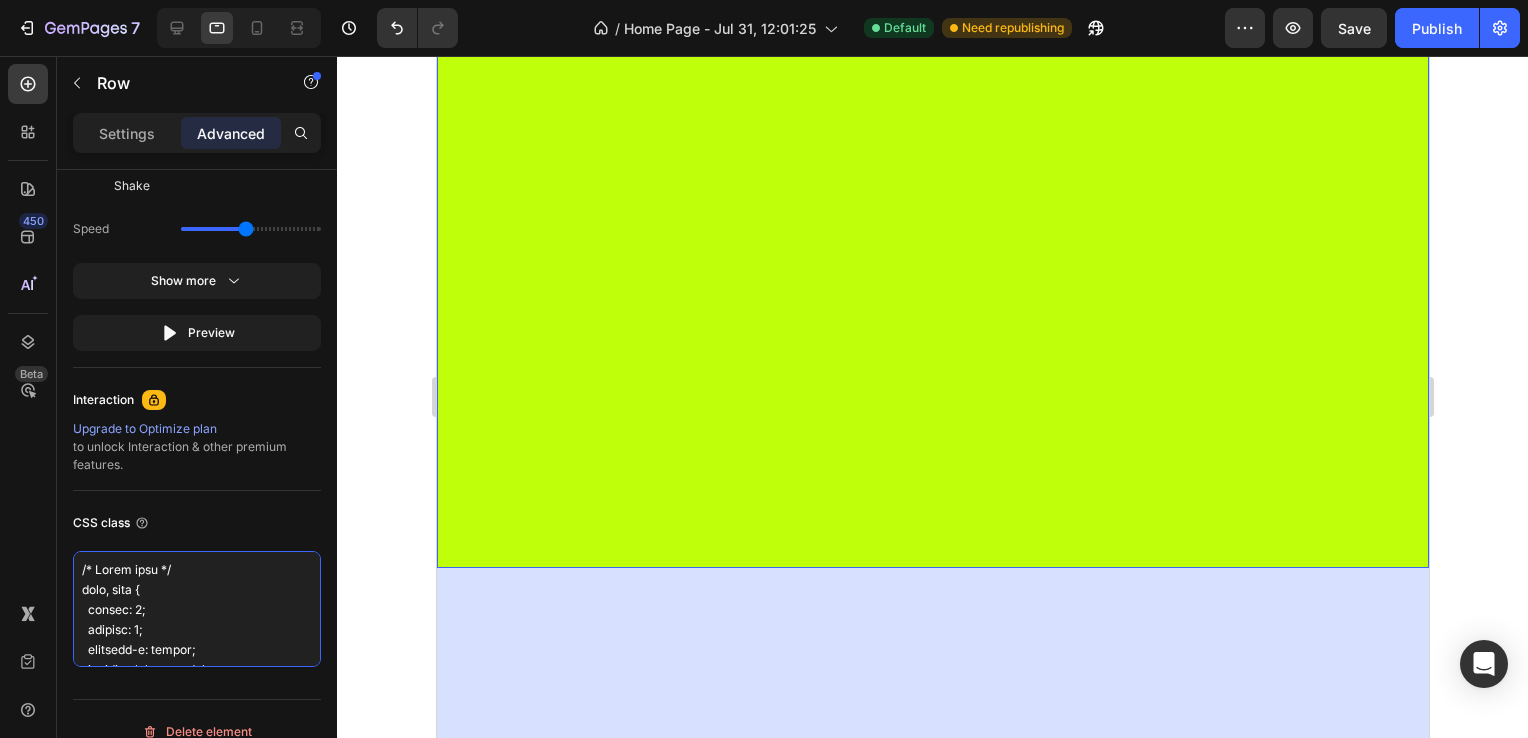 drag, startPoint x: 135, startPoint y: 638, endPoint x: 18, endPoint y: 507, distance: 175.64168 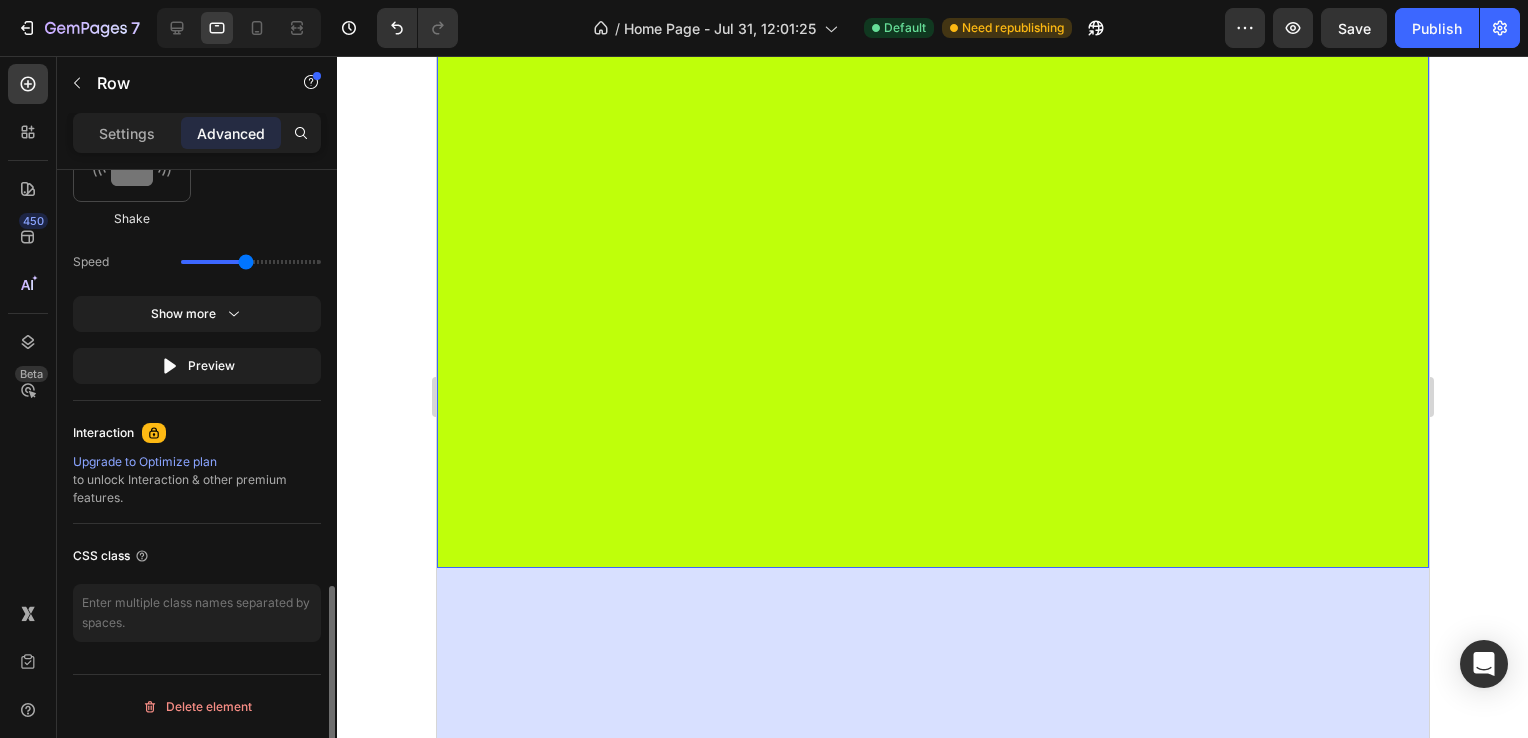 scroll, scrollTop: 1264, scrollLeft: 0, axis: vertical 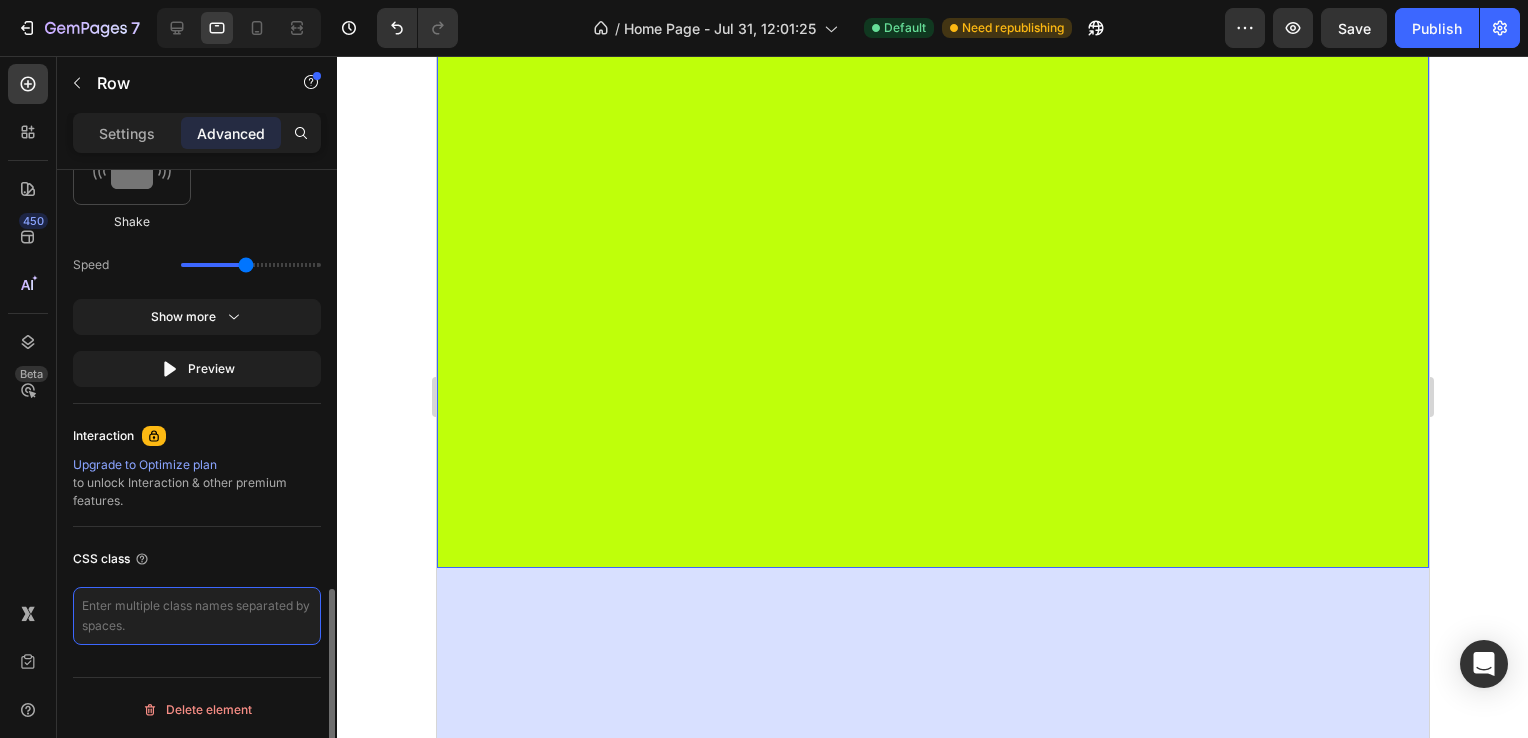click at bounding box center [197, 616] 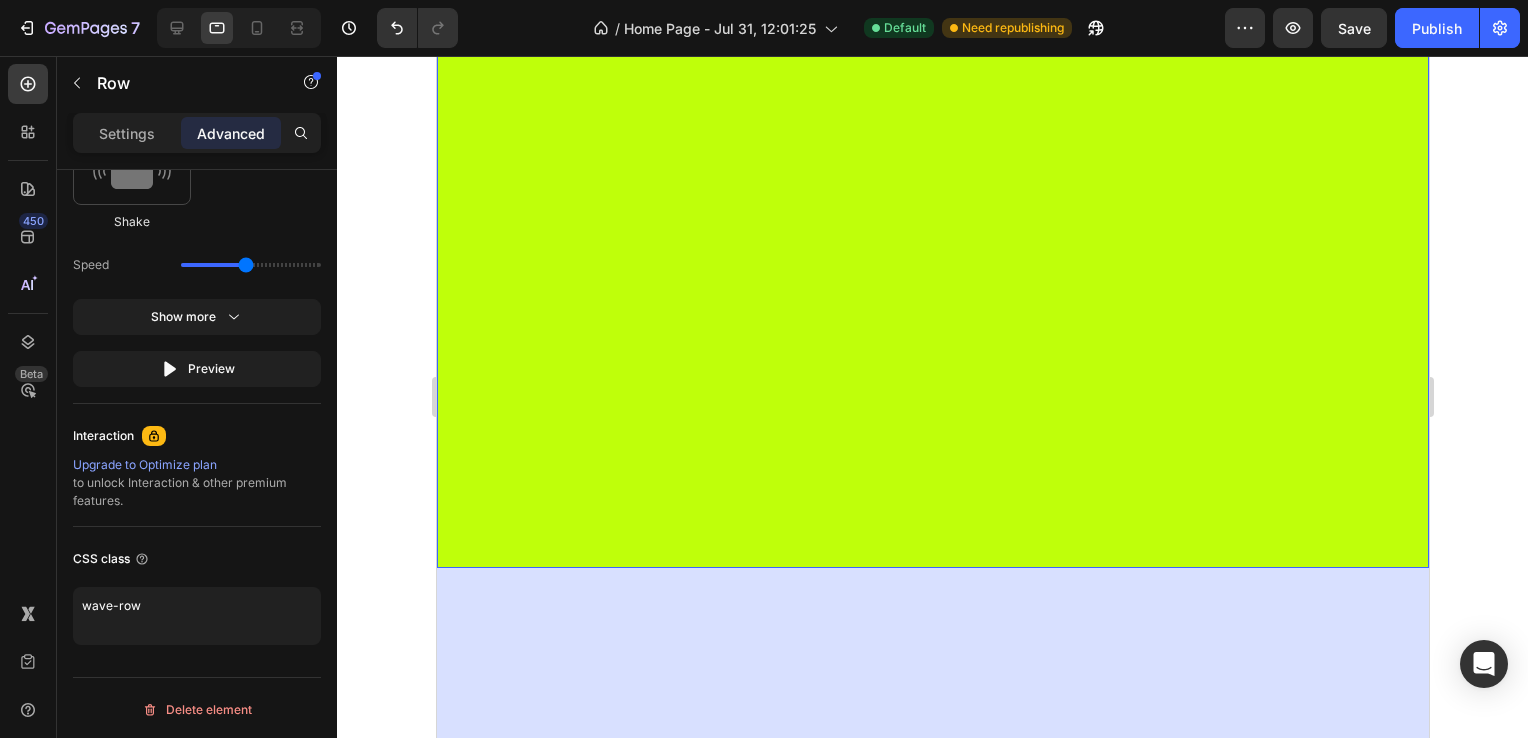 type on "wave-row" 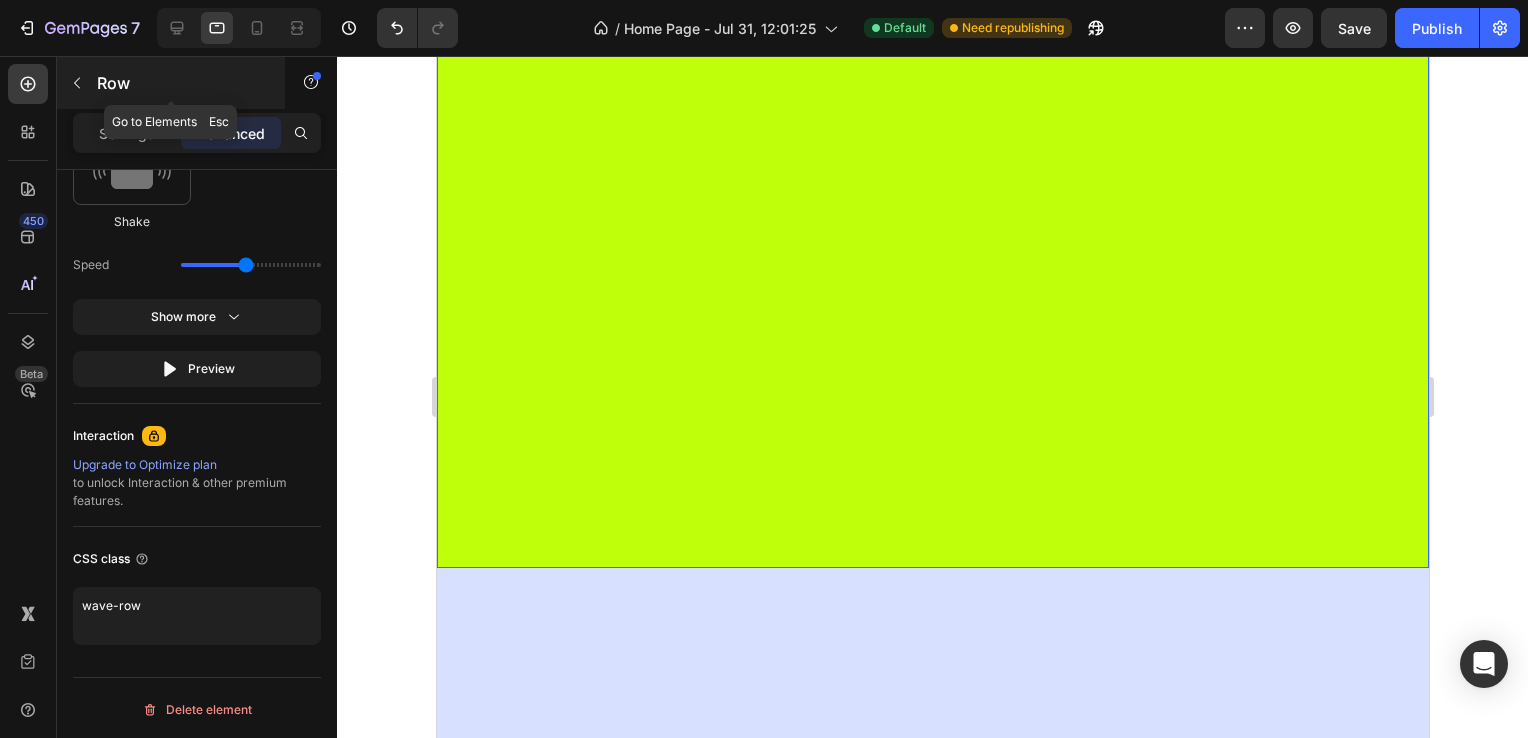 click at bounding box center (77, 83) 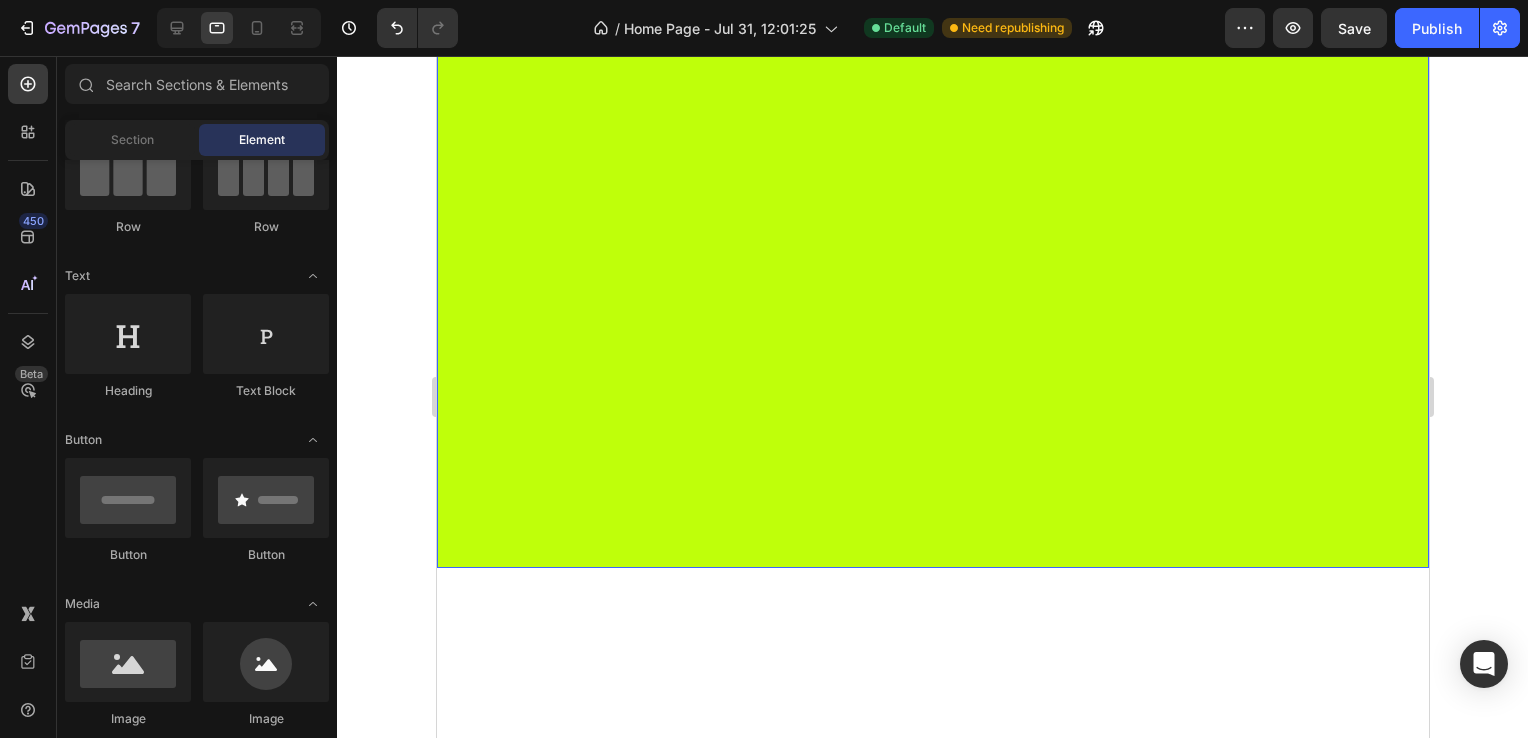 scroll, scrollTop: 0, scrollLeft: 0, axis: both 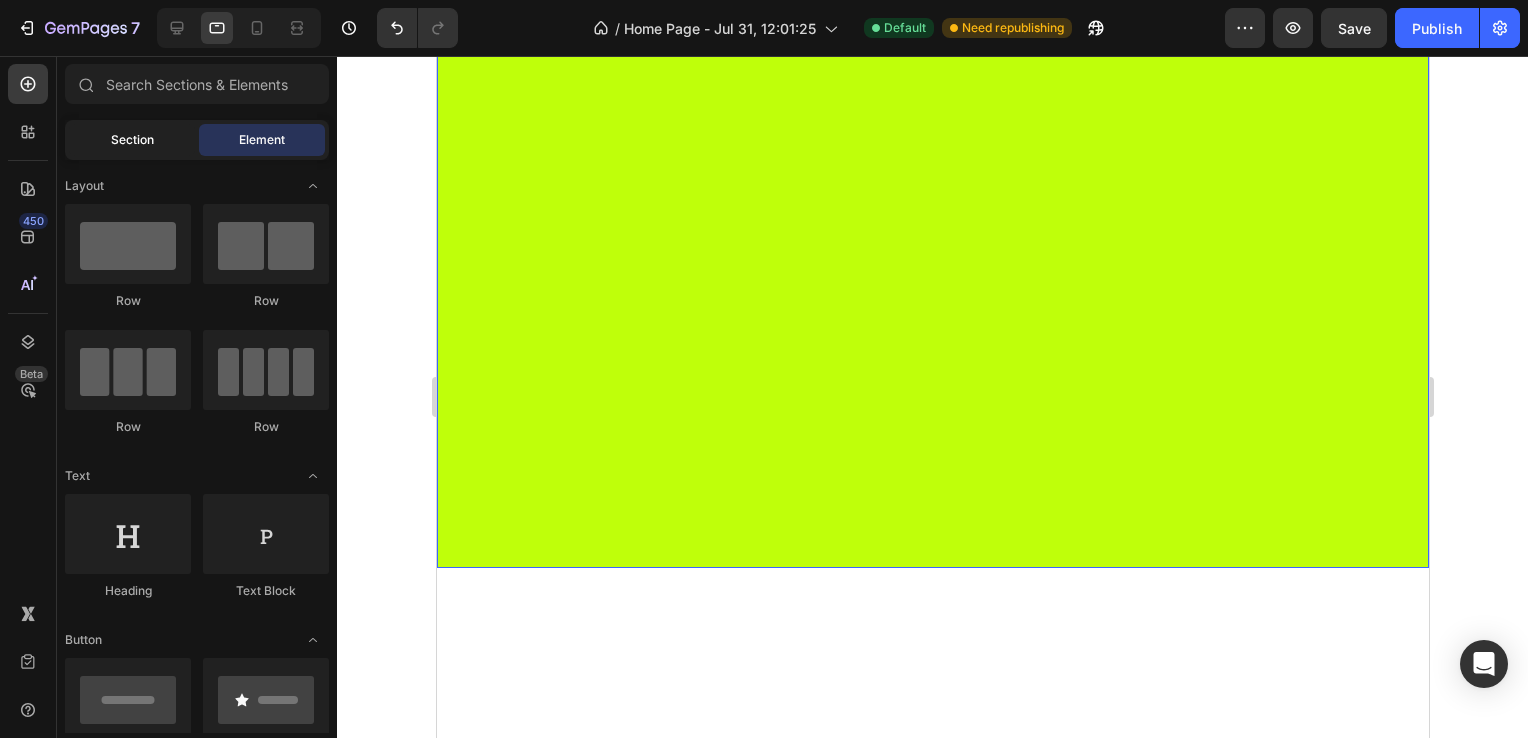 drag, startPoint x: 150, startPoint y: 250, endPoint x: 128, endPoint y: 126, distance: 125.93649 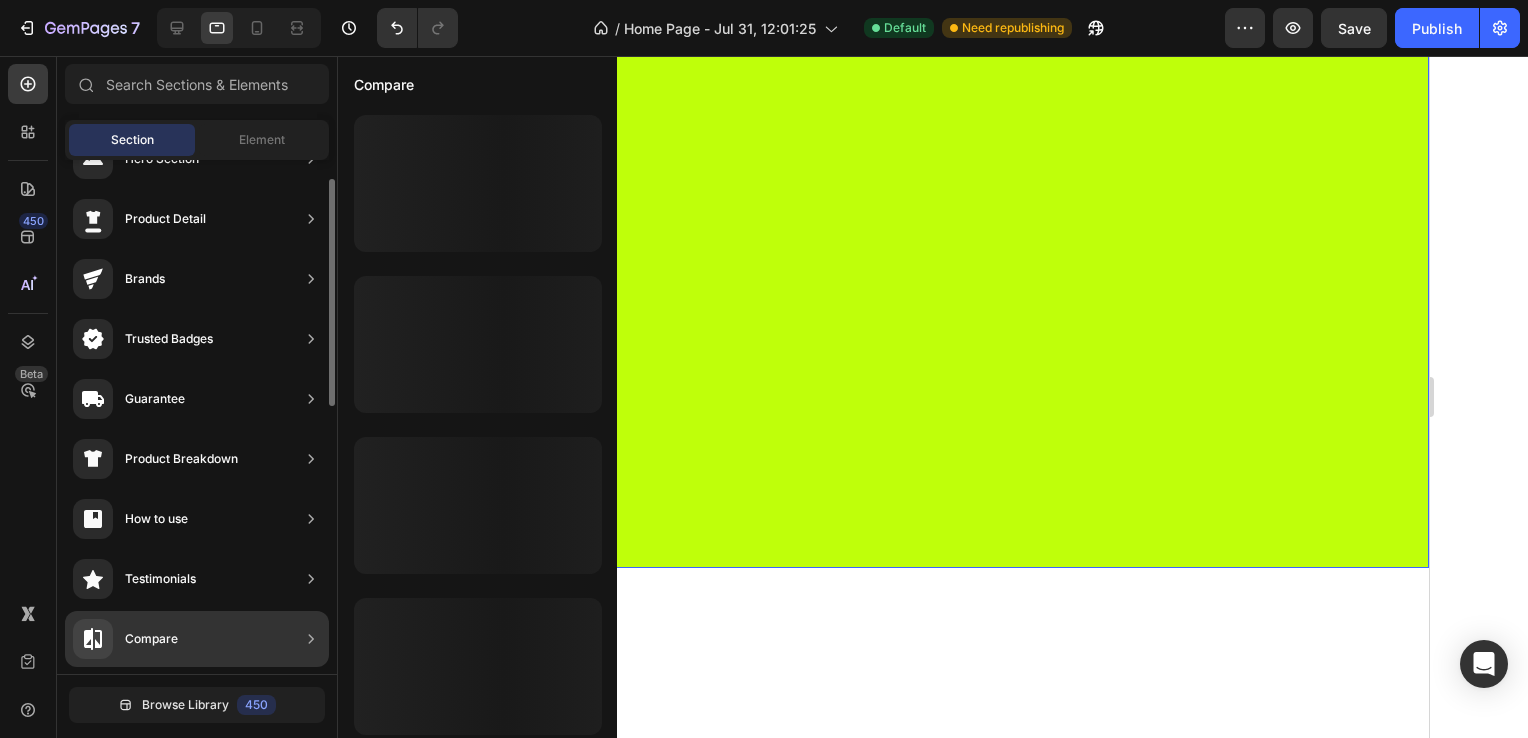 scroll, scrollTop: 0, scrollLeft: 0, axis: both 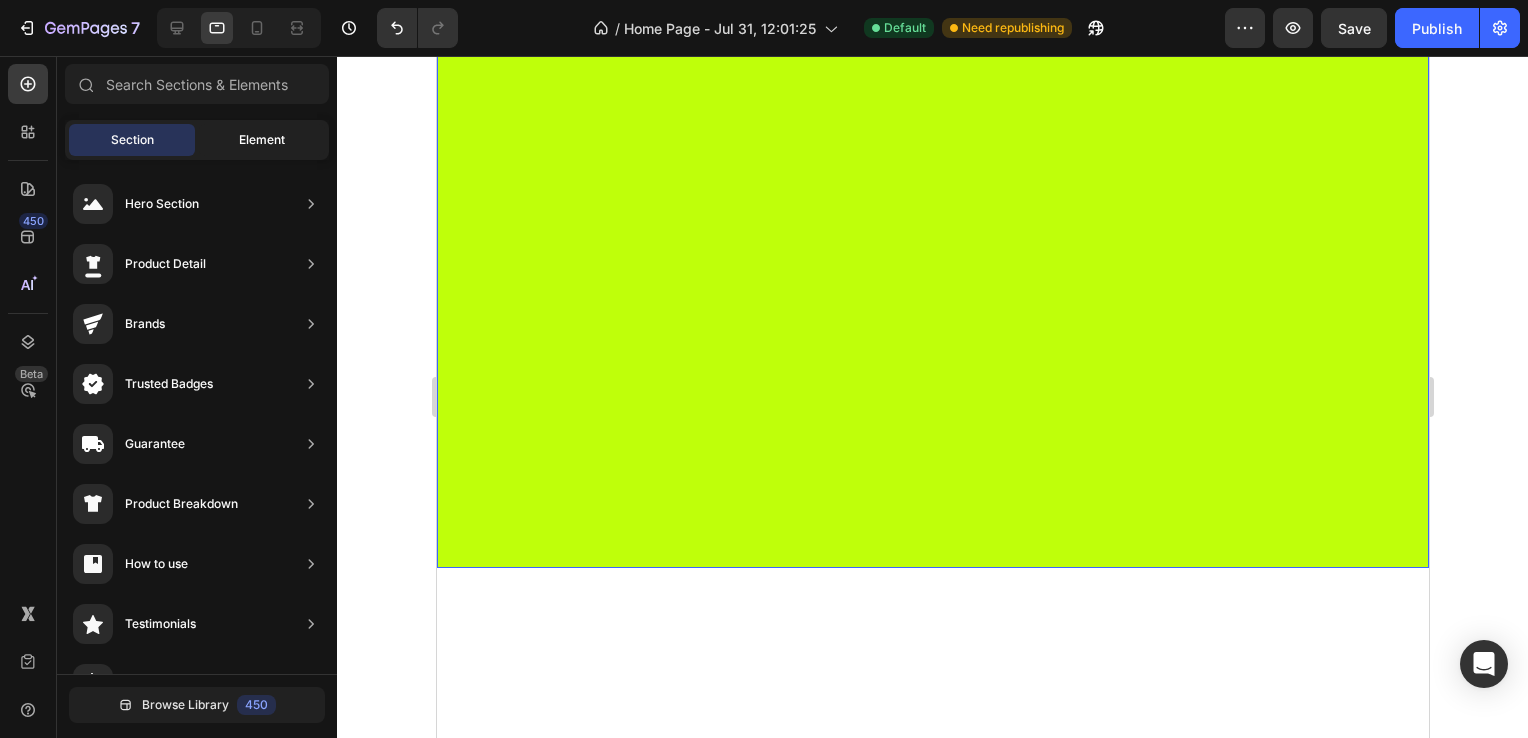 click on "Element" 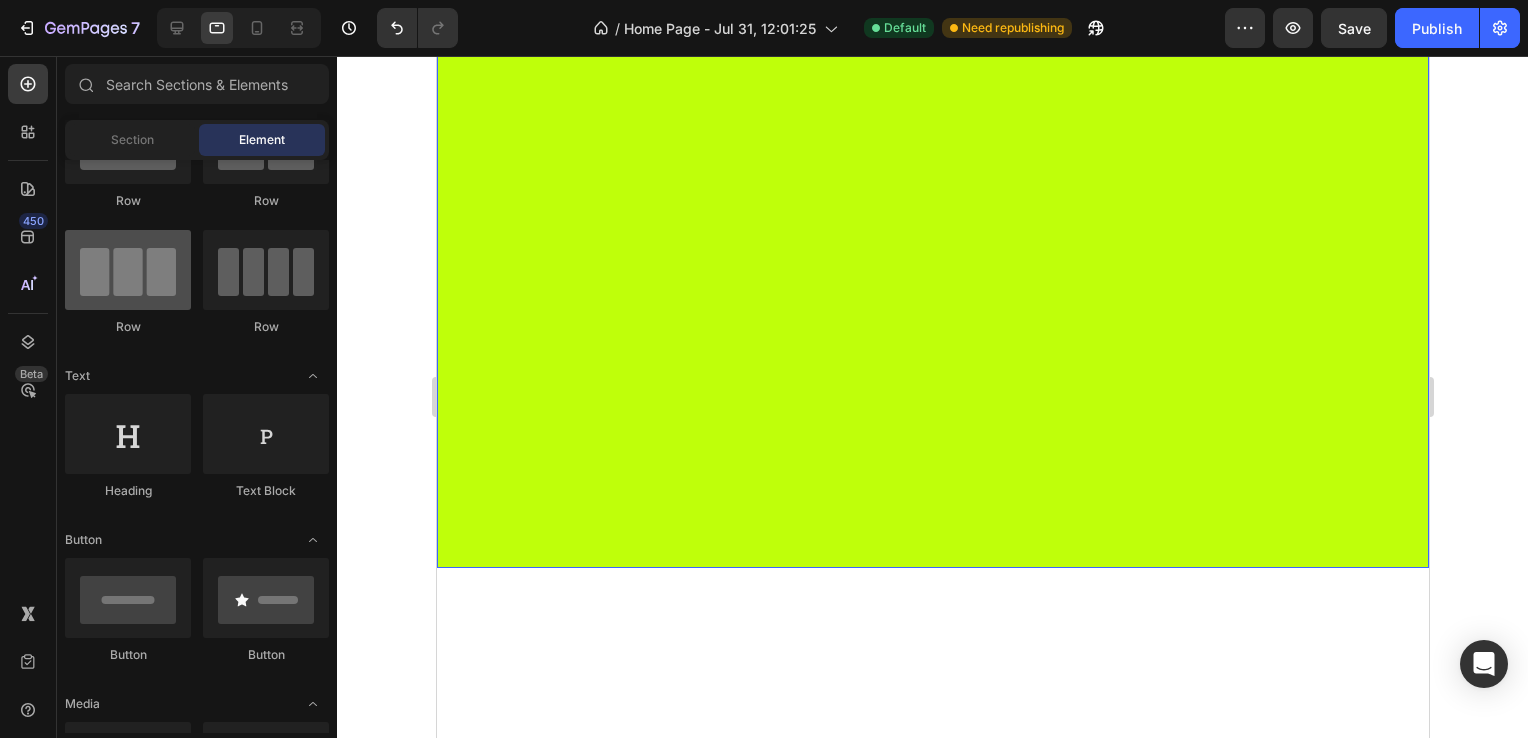 scroll, scrollTop: 0, scrollLeft: 0, axis: both 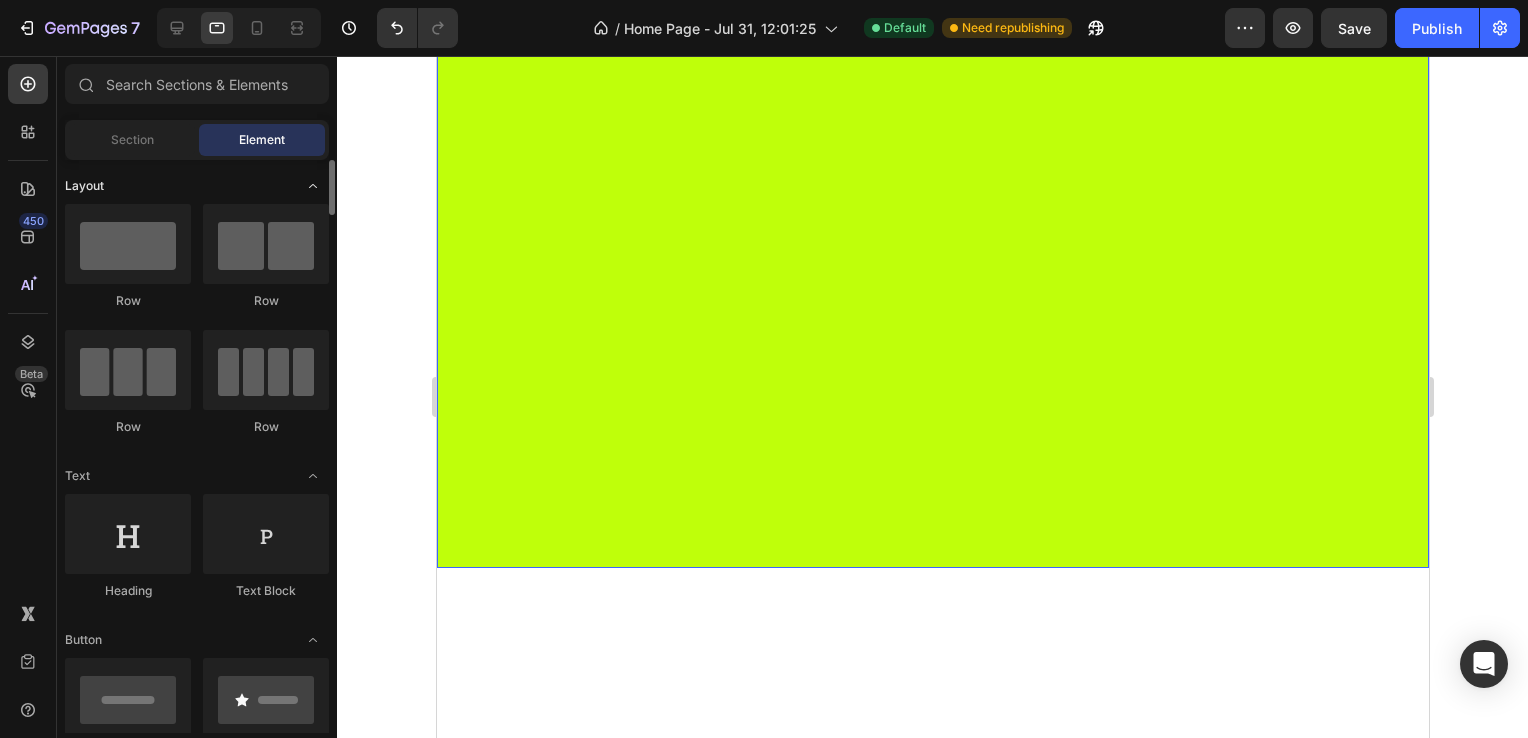 click on "Layout" at bounding box center (84, 186) 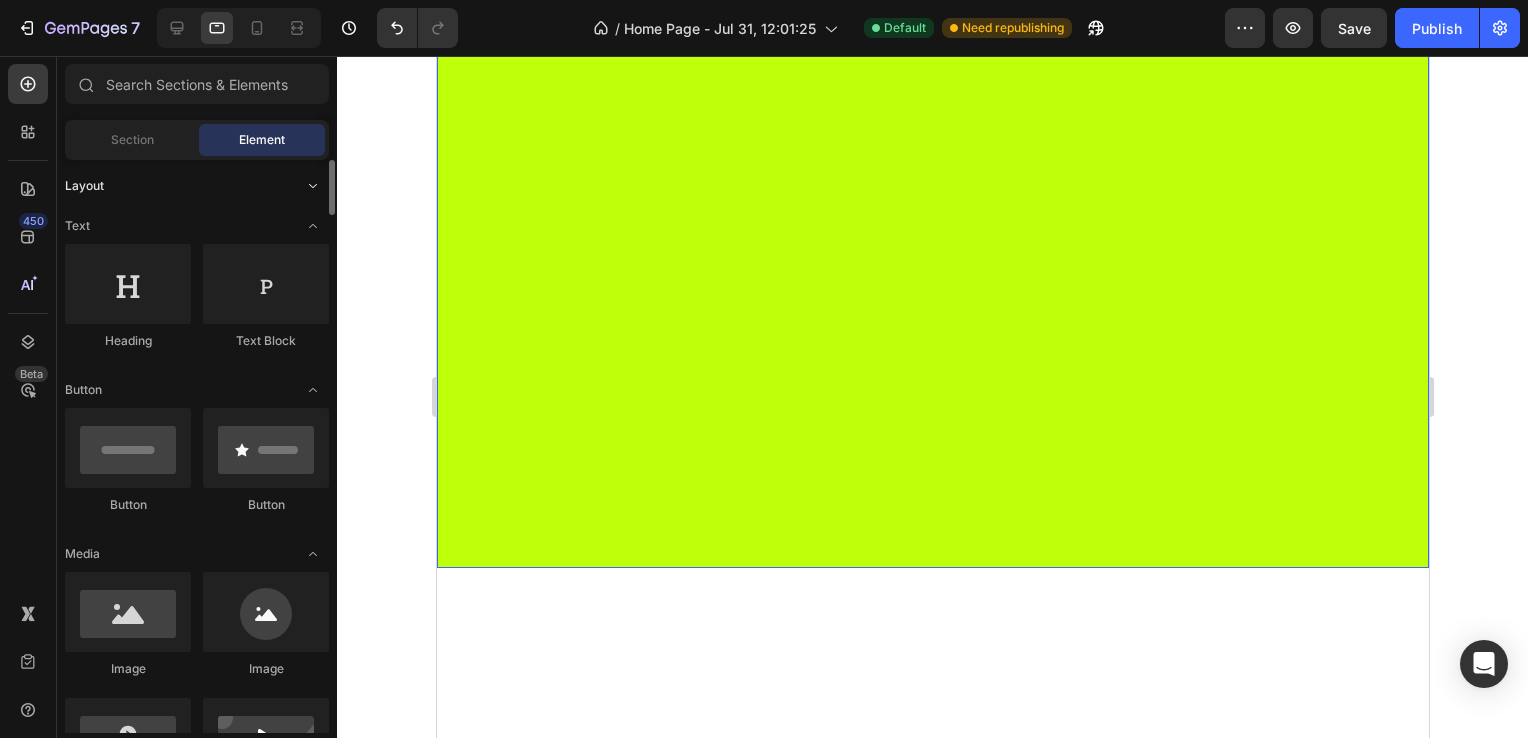 click on "Layout" at bounding box center (84, 186) 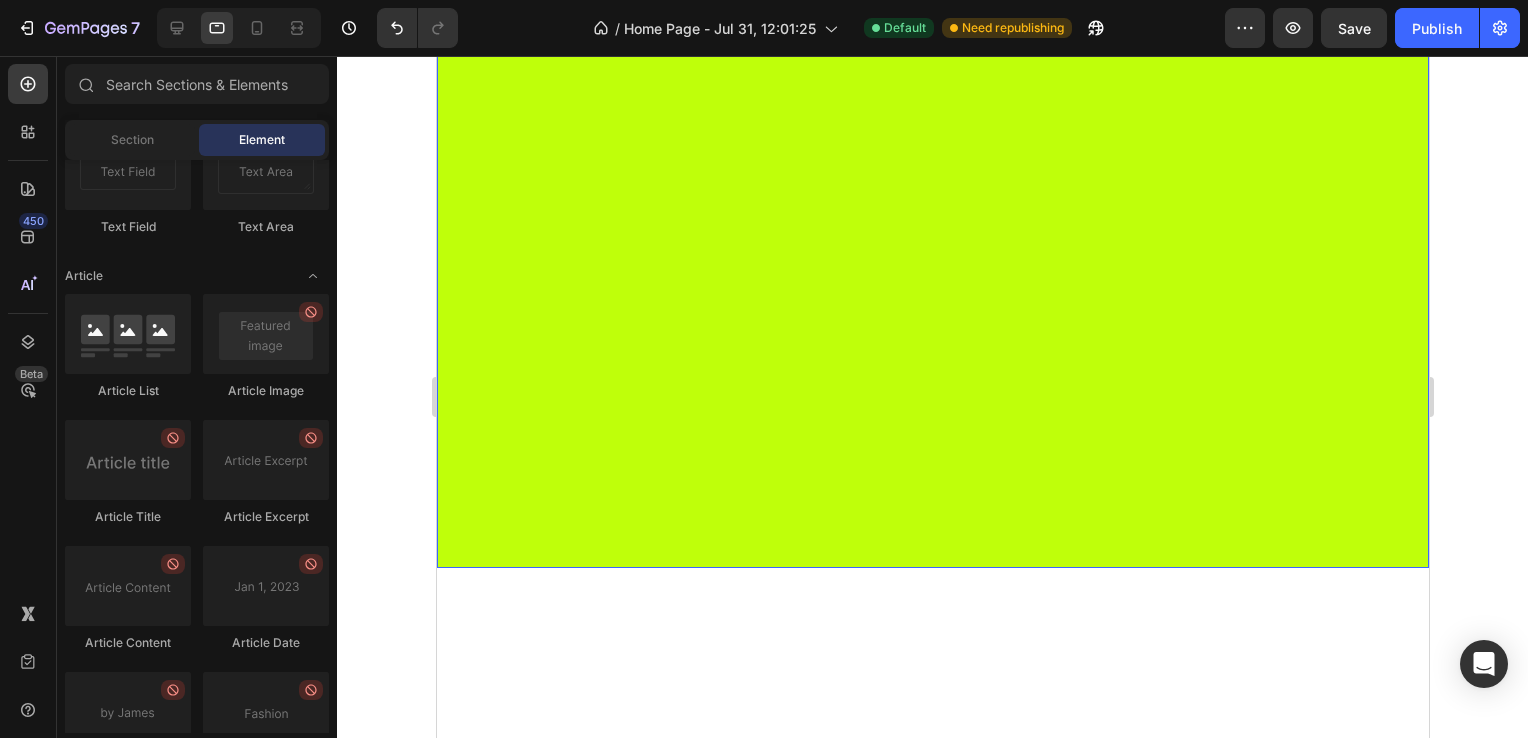 scroll, scrollTop: 5353, scrollLeft: 0, axis: vertical 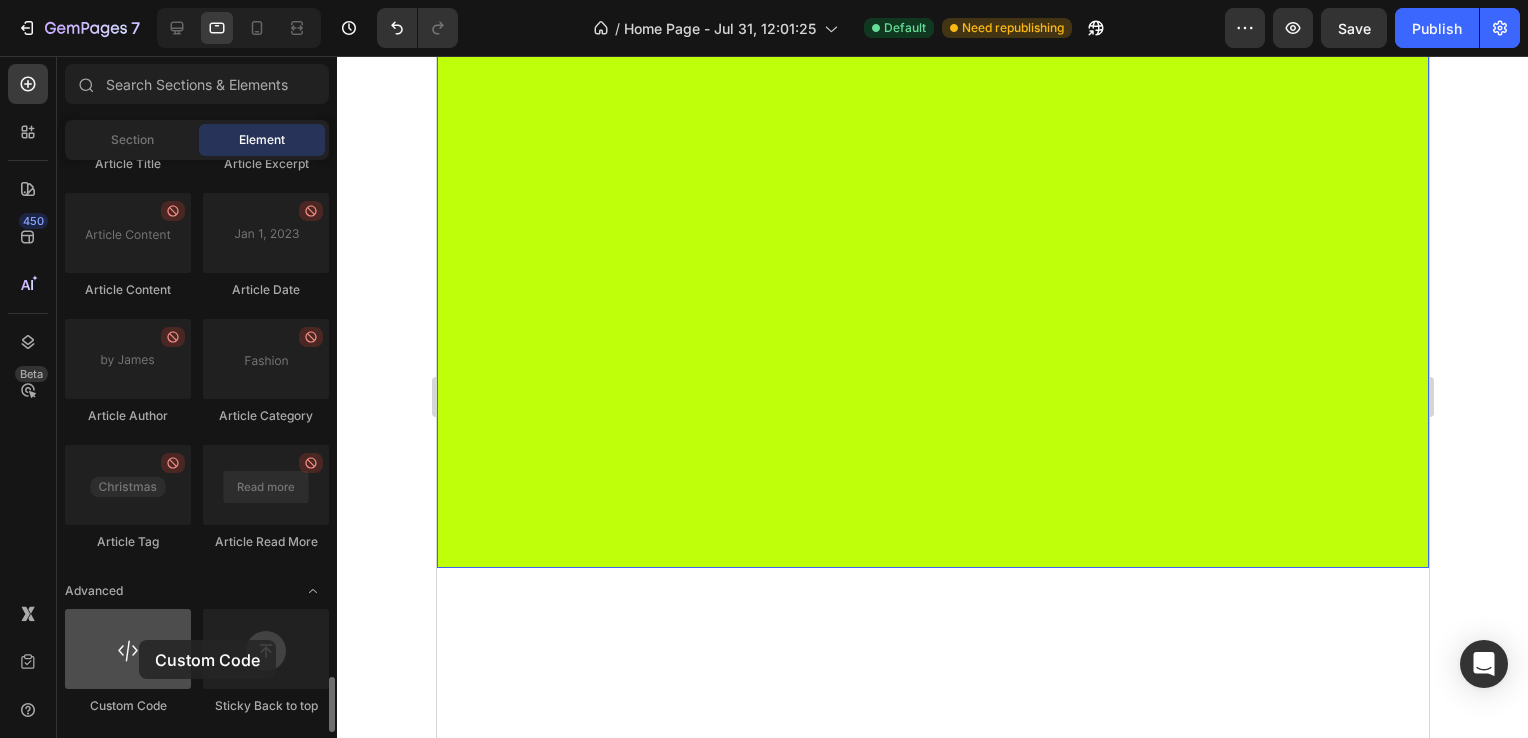 click at bounding box center (128, 649) 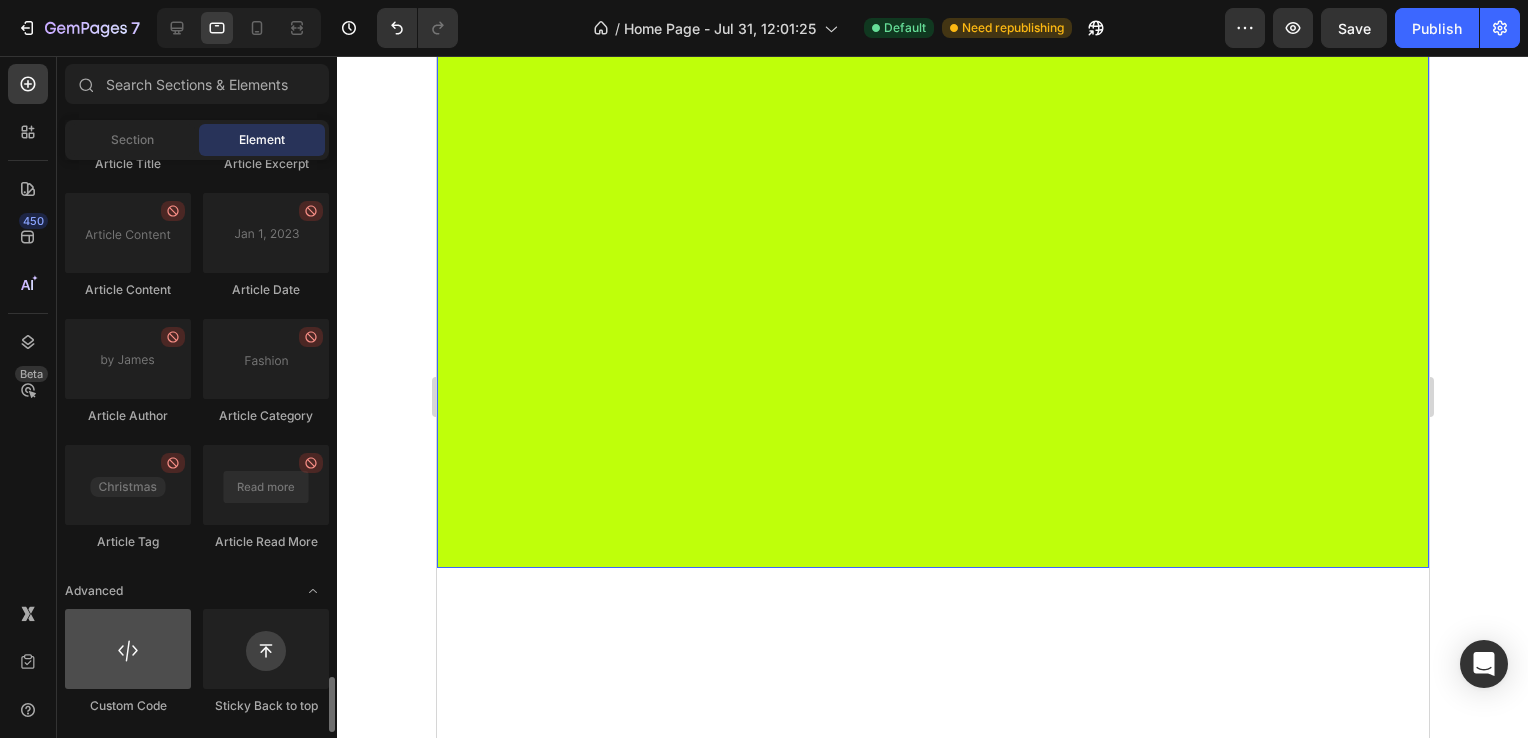 click at bounding box center [128, 649] 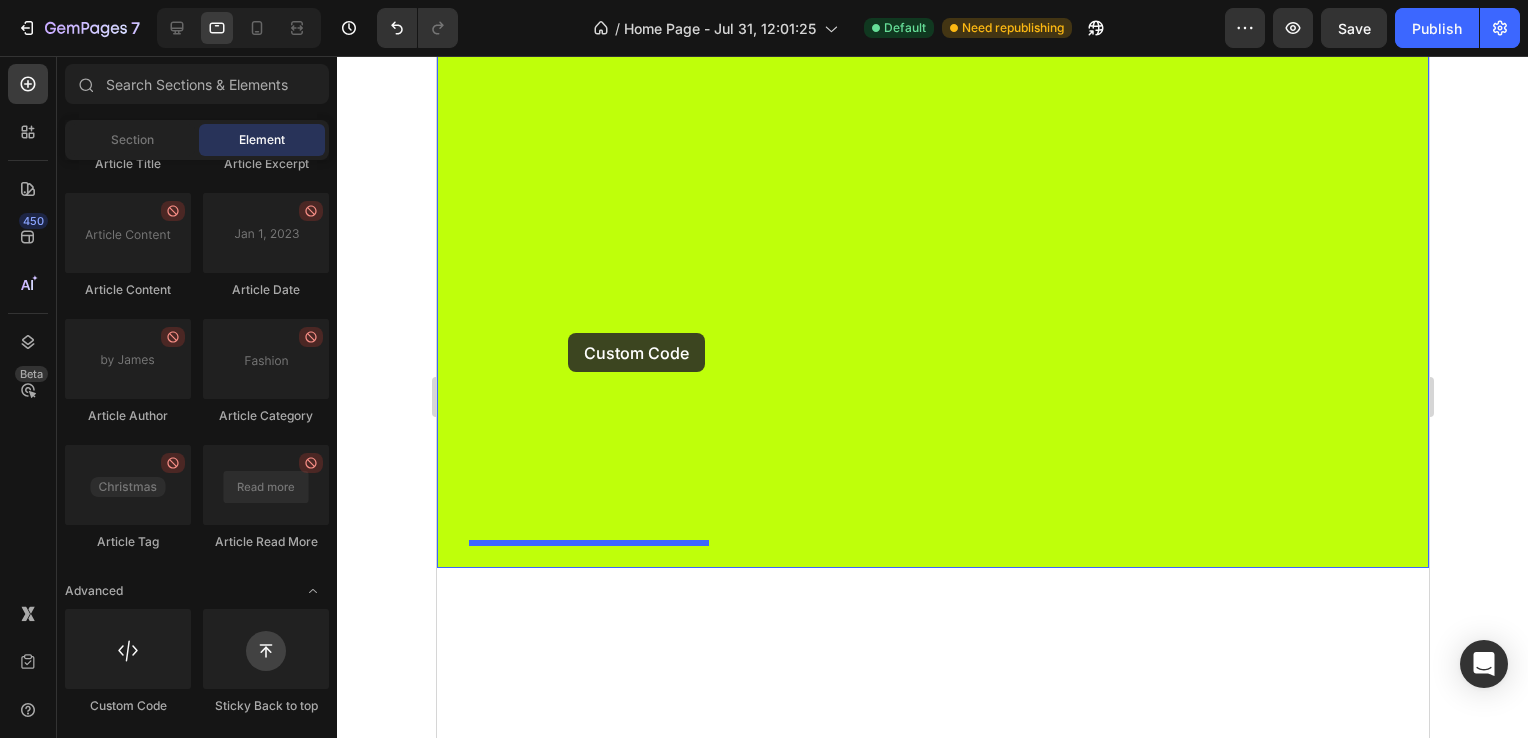 drag, startPoint x: 558, startPoint y: 724, endPoint x: 567, endPoint y: 333, distance: 391.10358 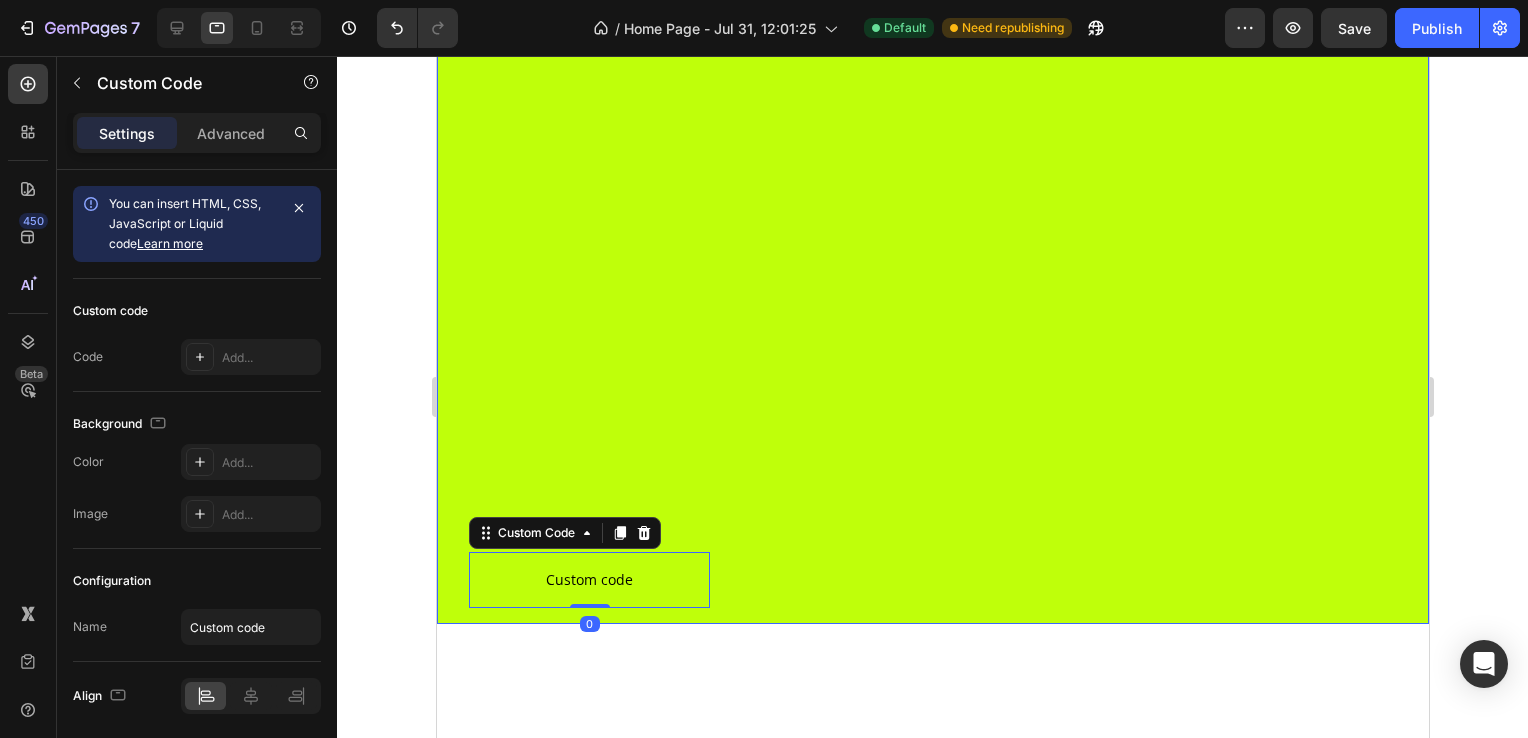 click on "Custom code" at bounding box center [588, 580] 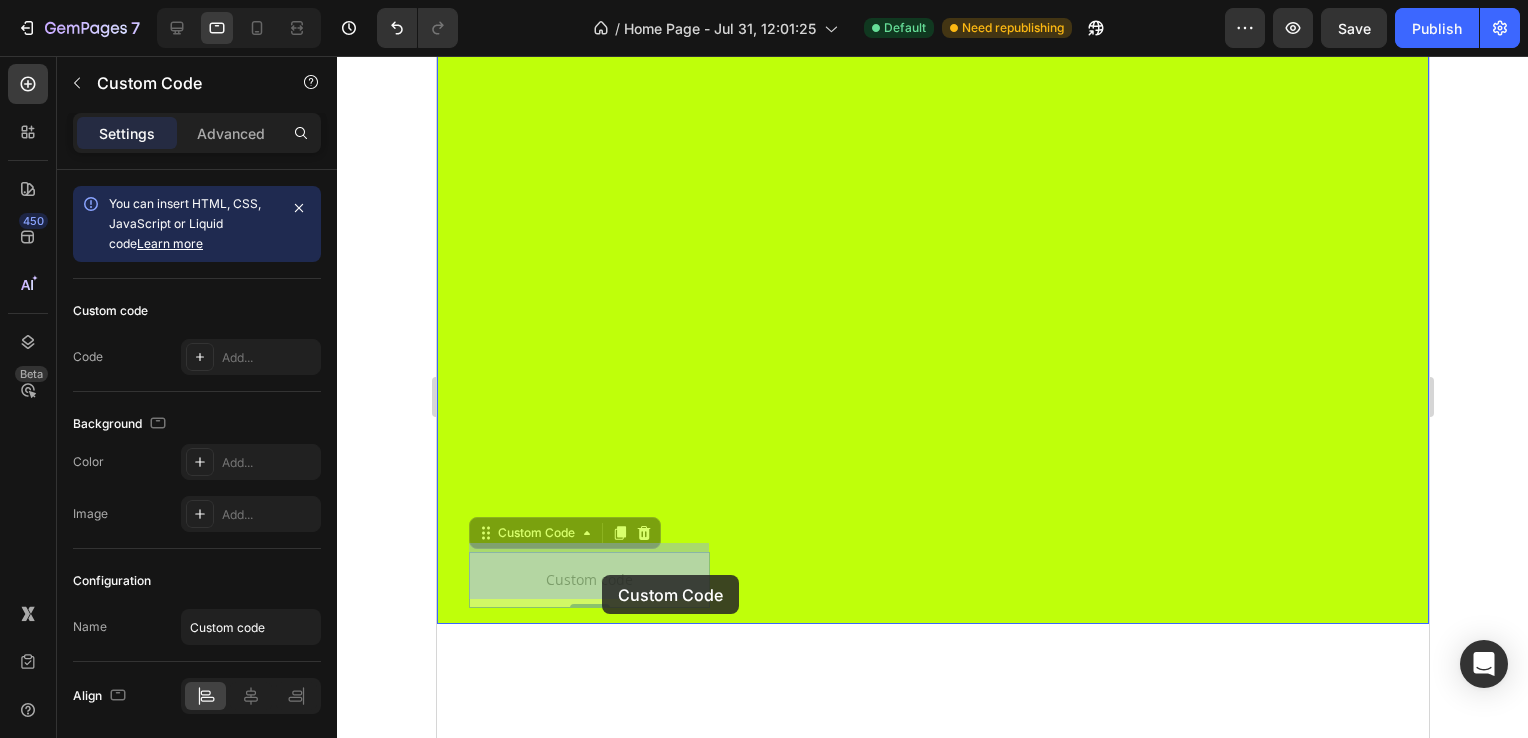 drag, startPoint x: 606, startPoint y: 572, endPoint x: 488, endPoint y: 495, distance: 140.90068 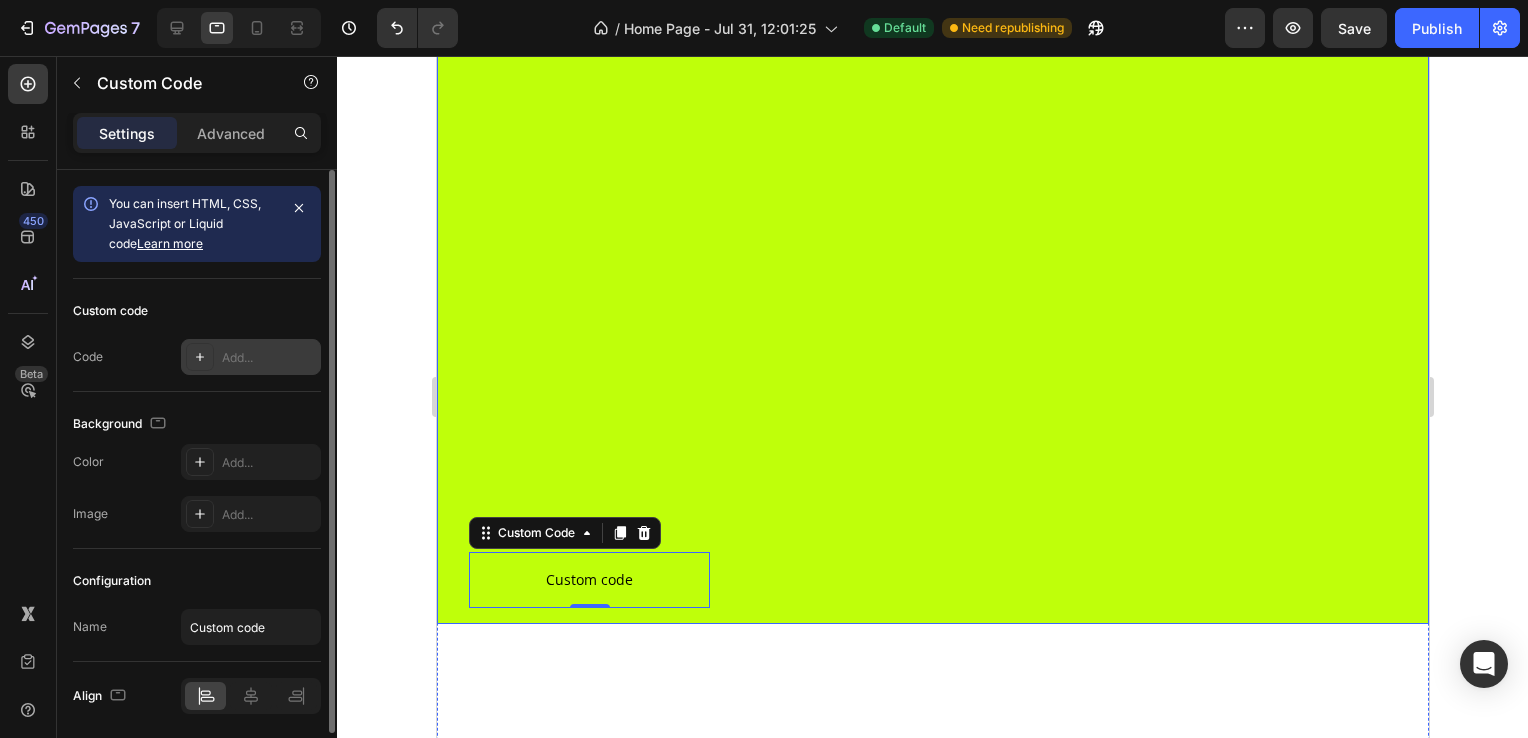 click at bounding box center [200, 357] 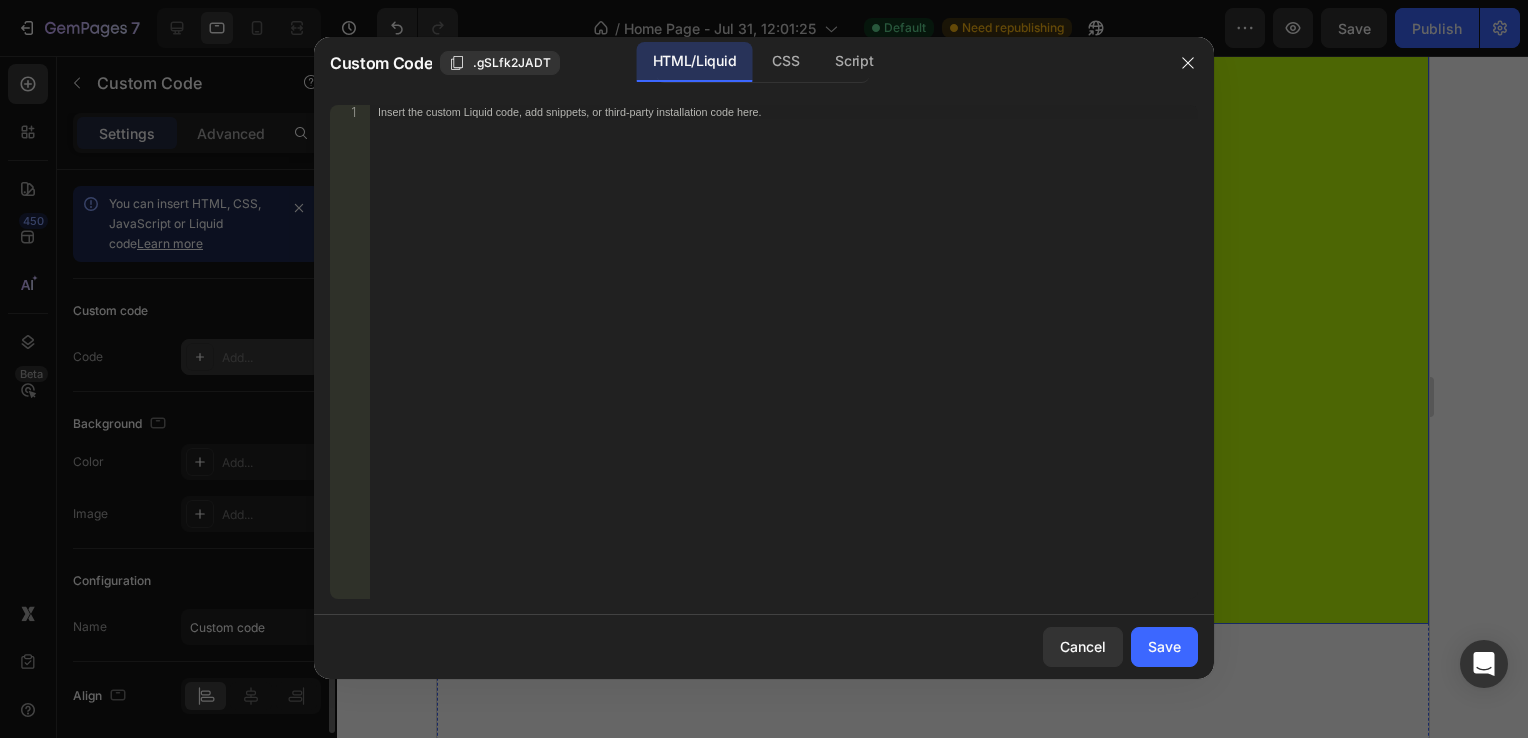 click at bounding box center [764, 369] 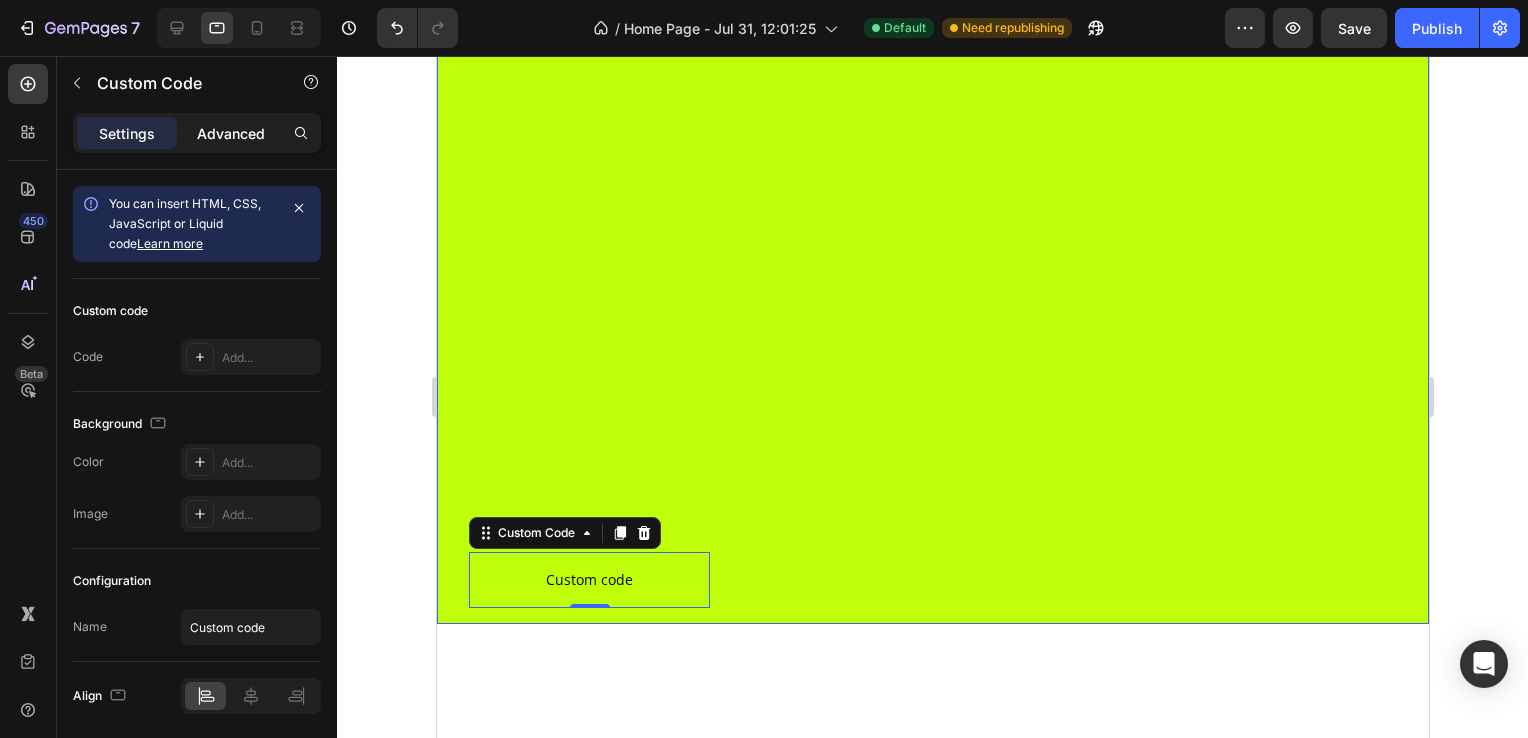 click on "Advanced" 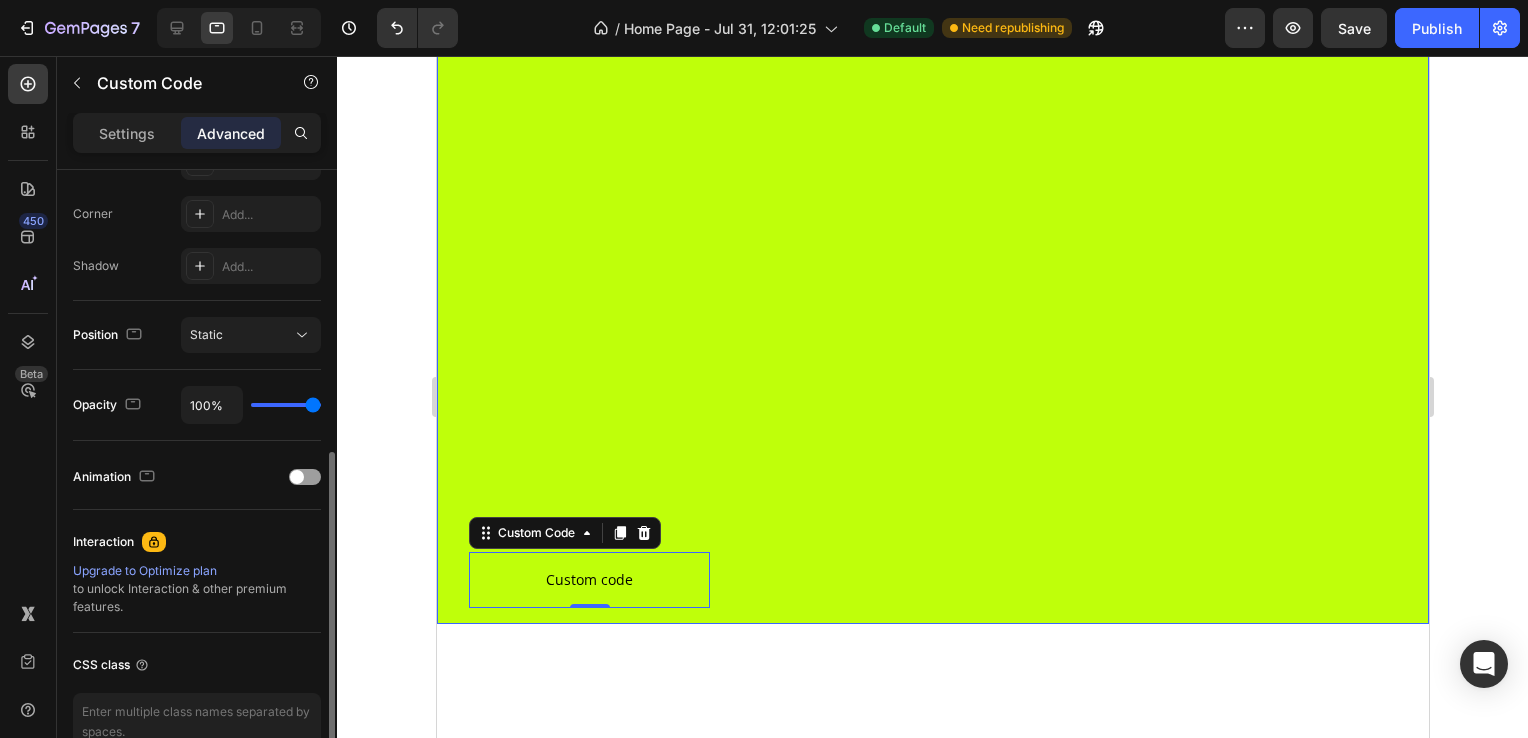 scroll, scrollTop: 706, scrollLeft: 0, axis: vertical 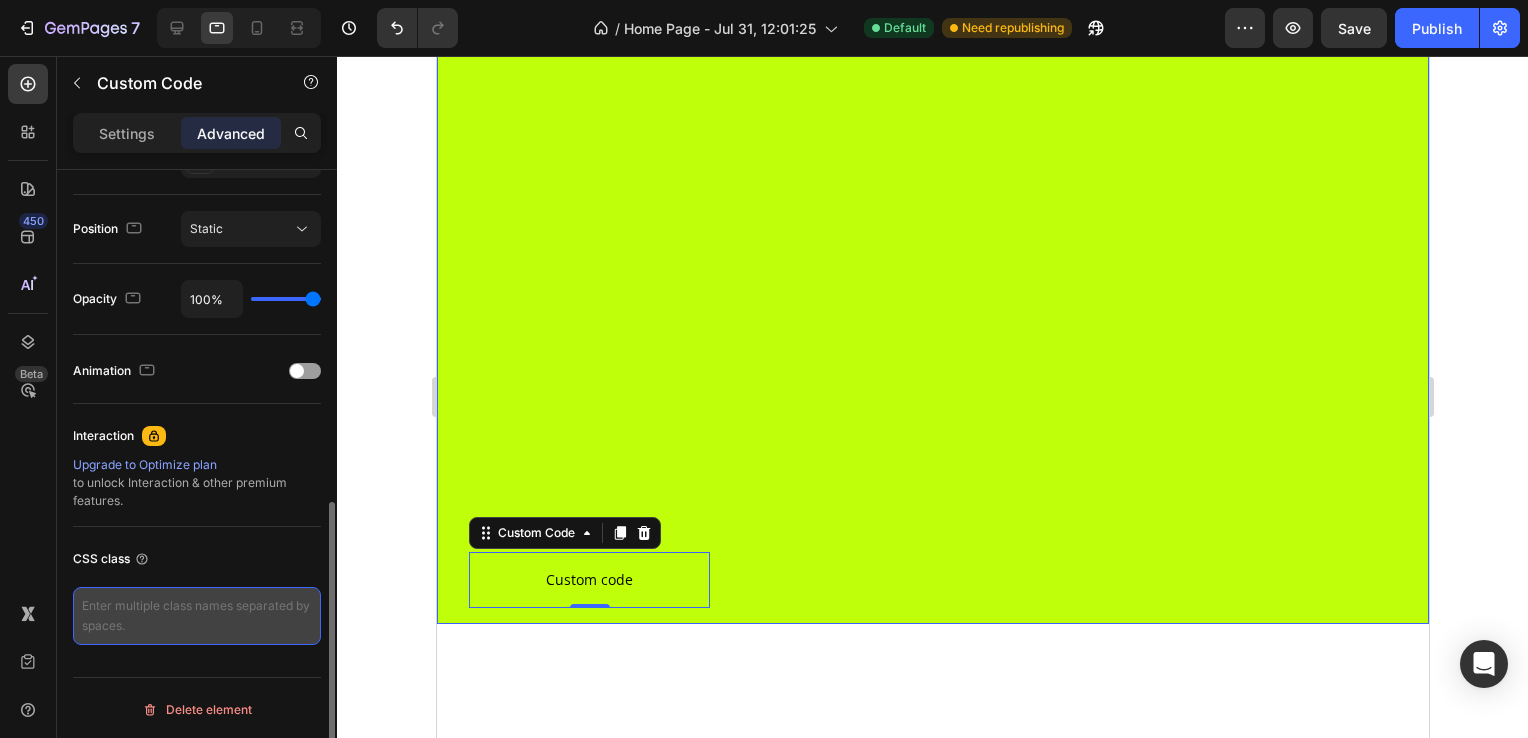 click at bounding box center [197, 616] 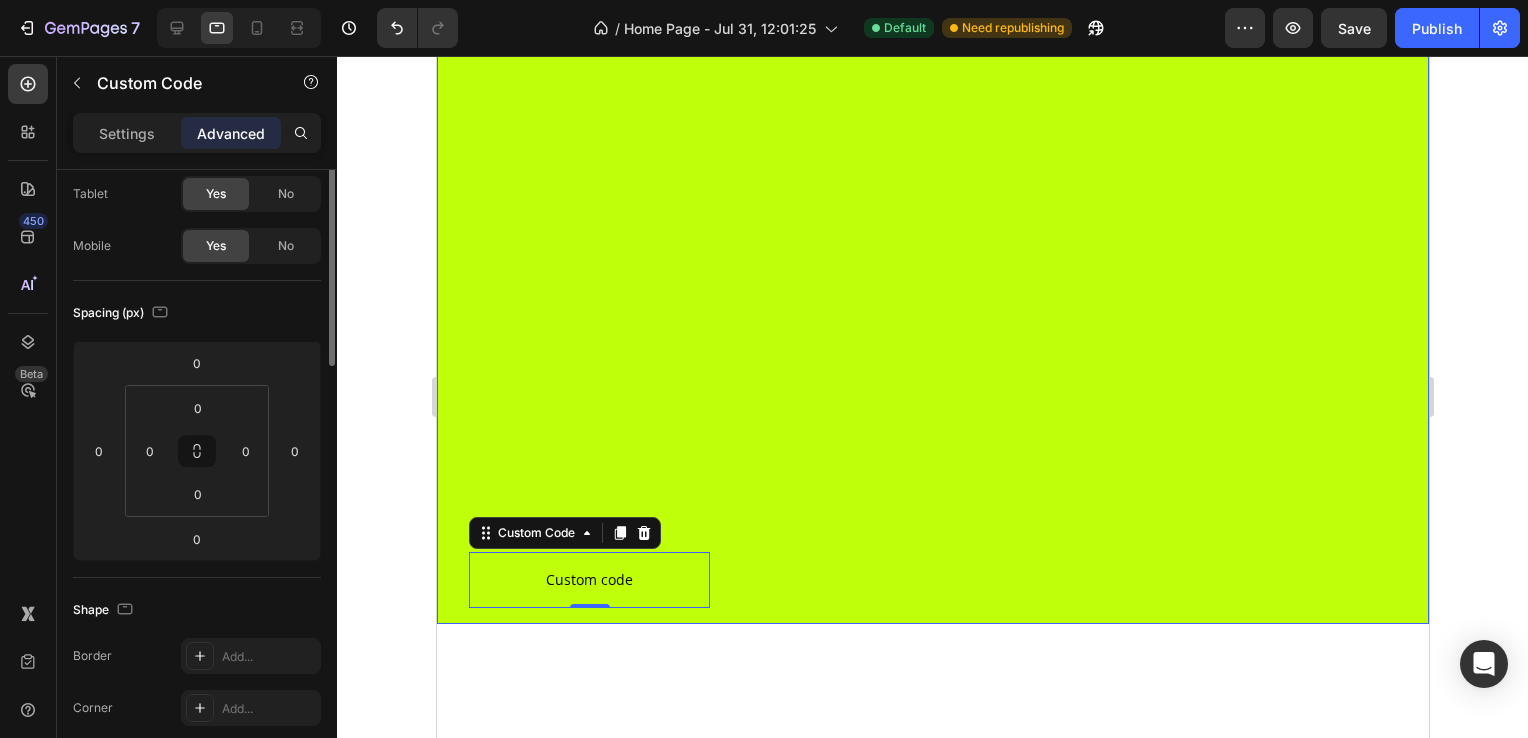 scroll, scrollTop: 0, scrollLeft: 0, axis: both 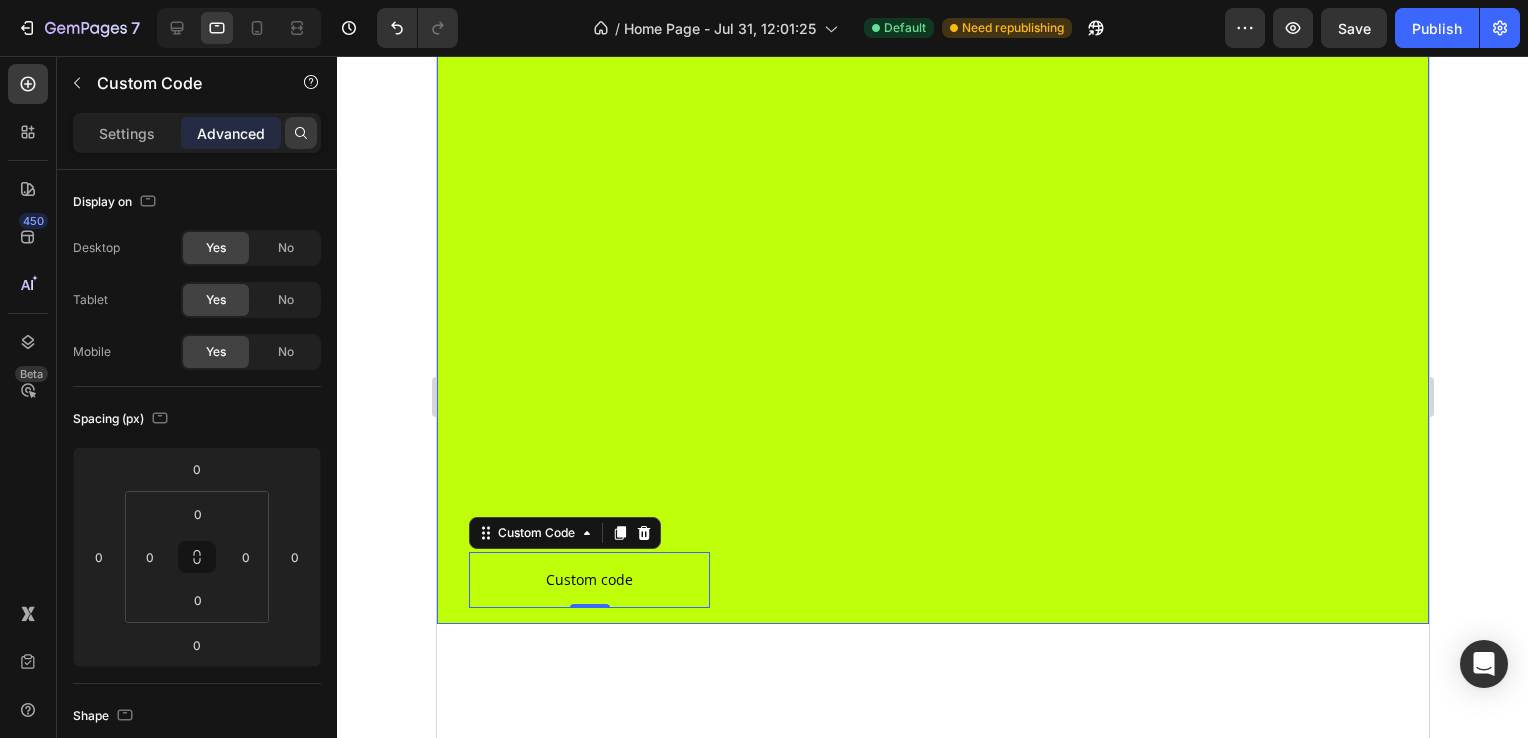 click 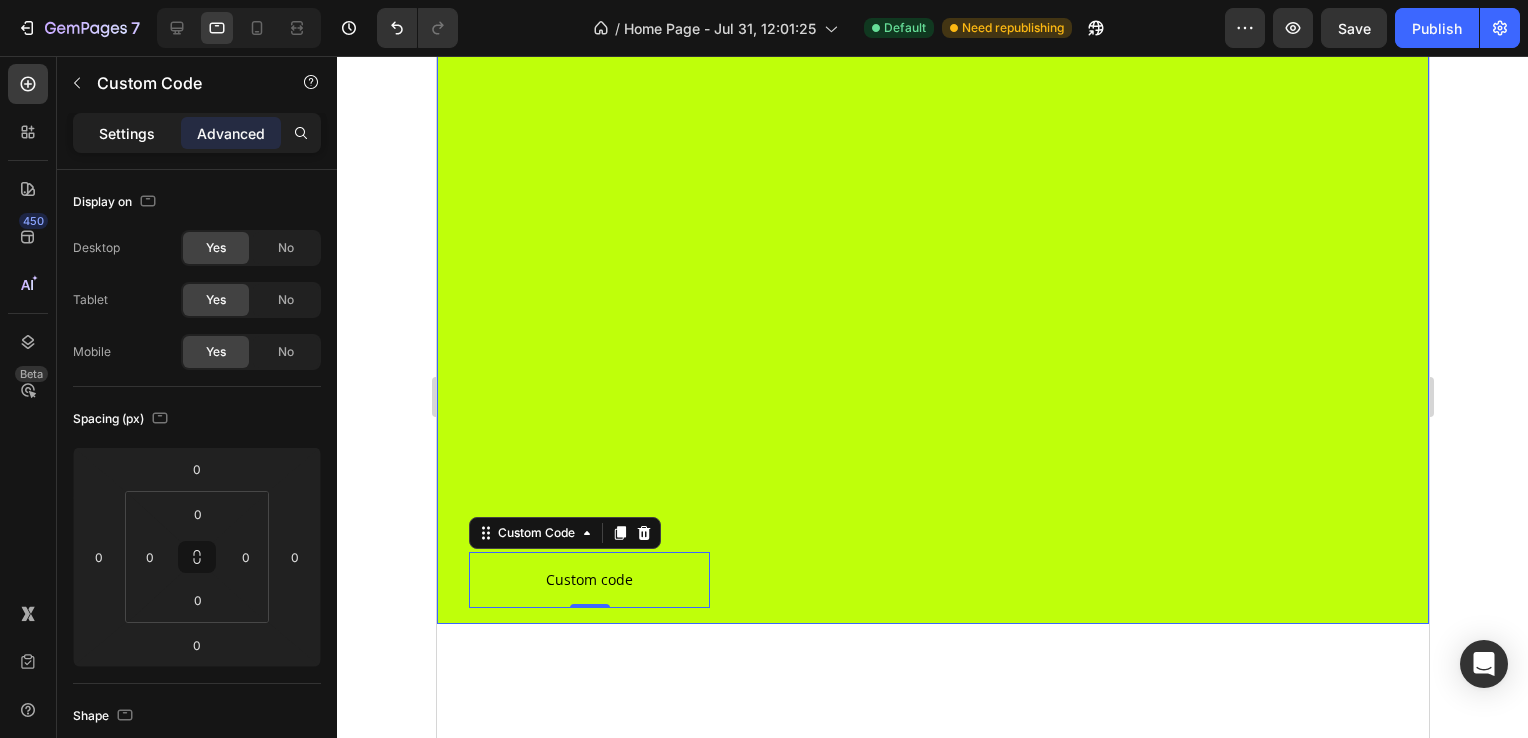 click on "Settings" at bounding box center (127, 133) 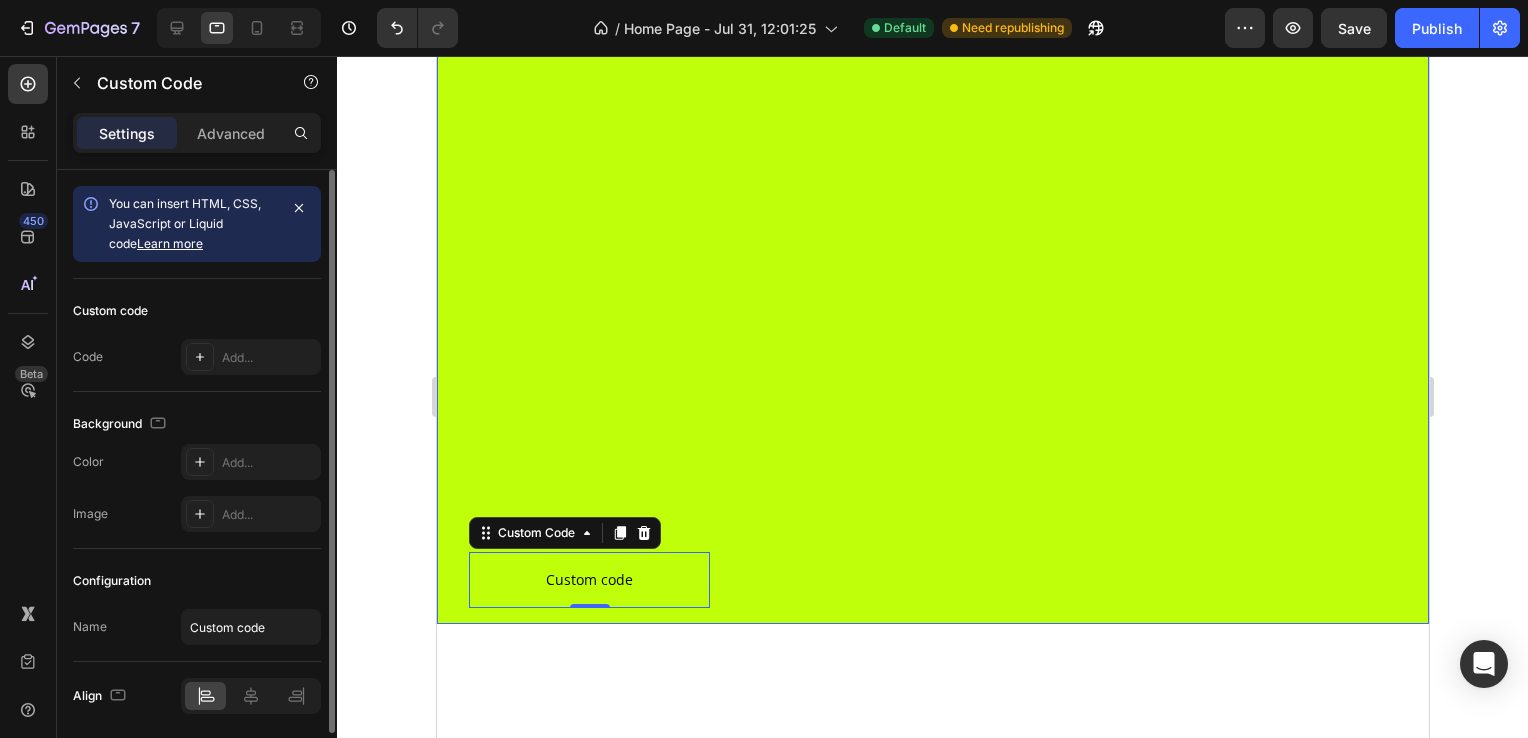 click 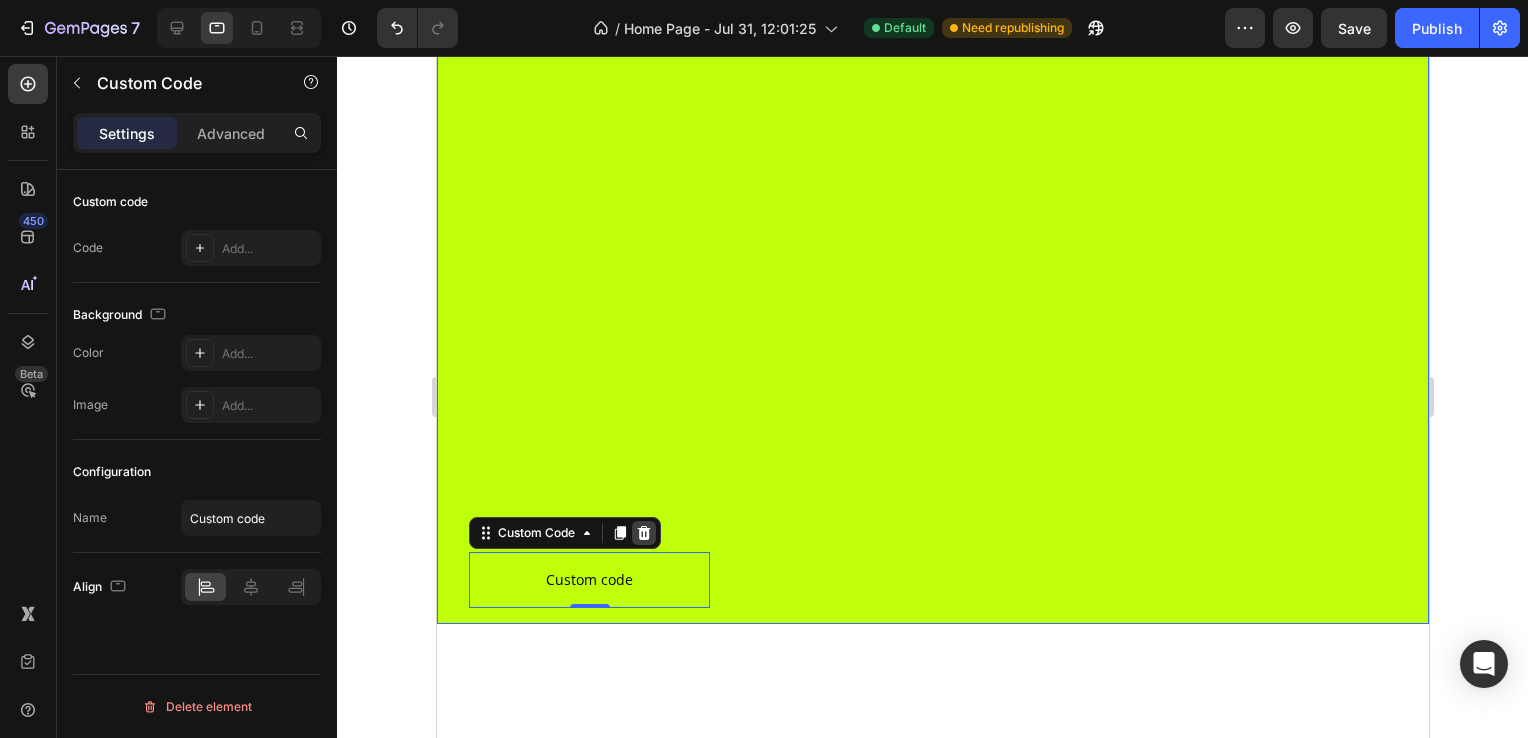 click 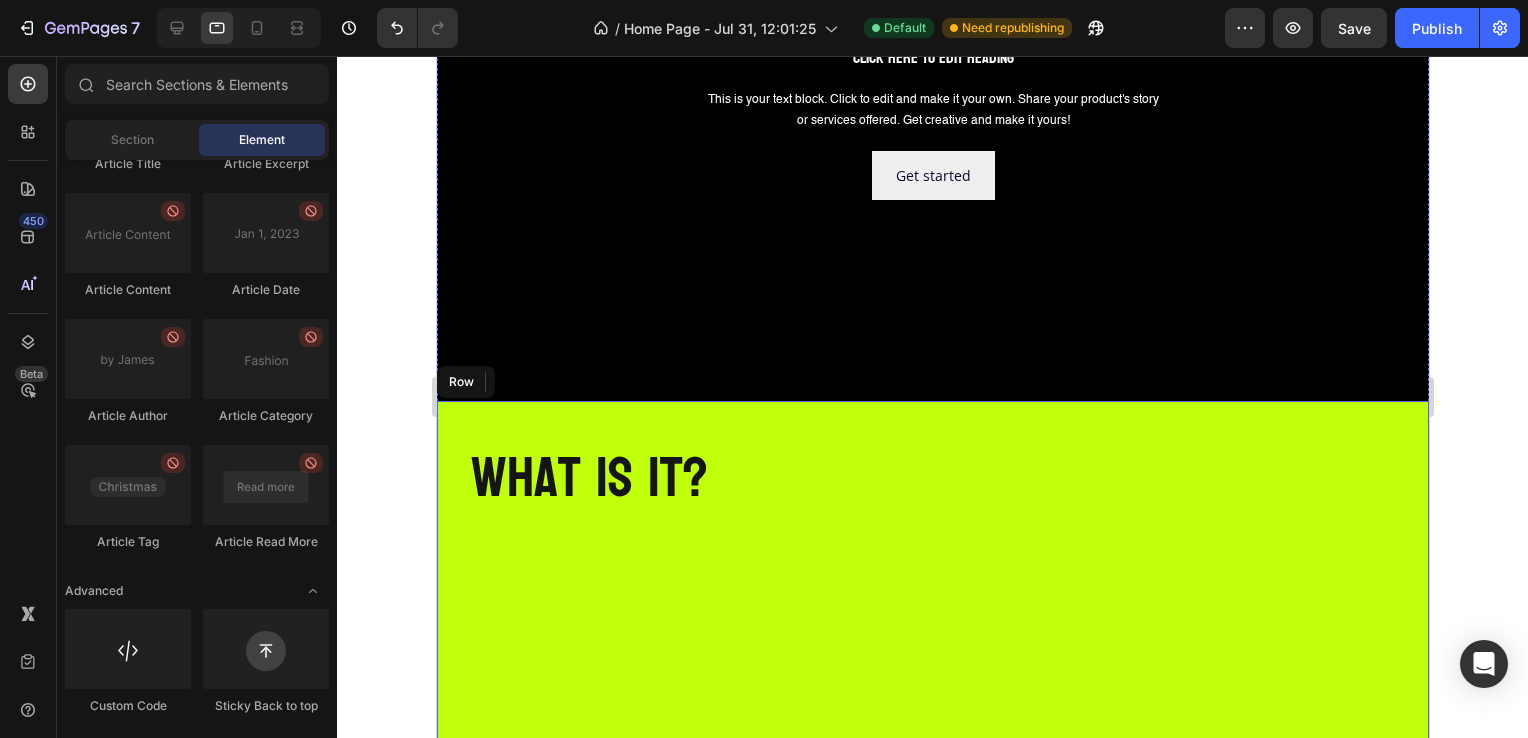 scroll, scrollTop: 100, scrollLeft: 0, axis: vertical 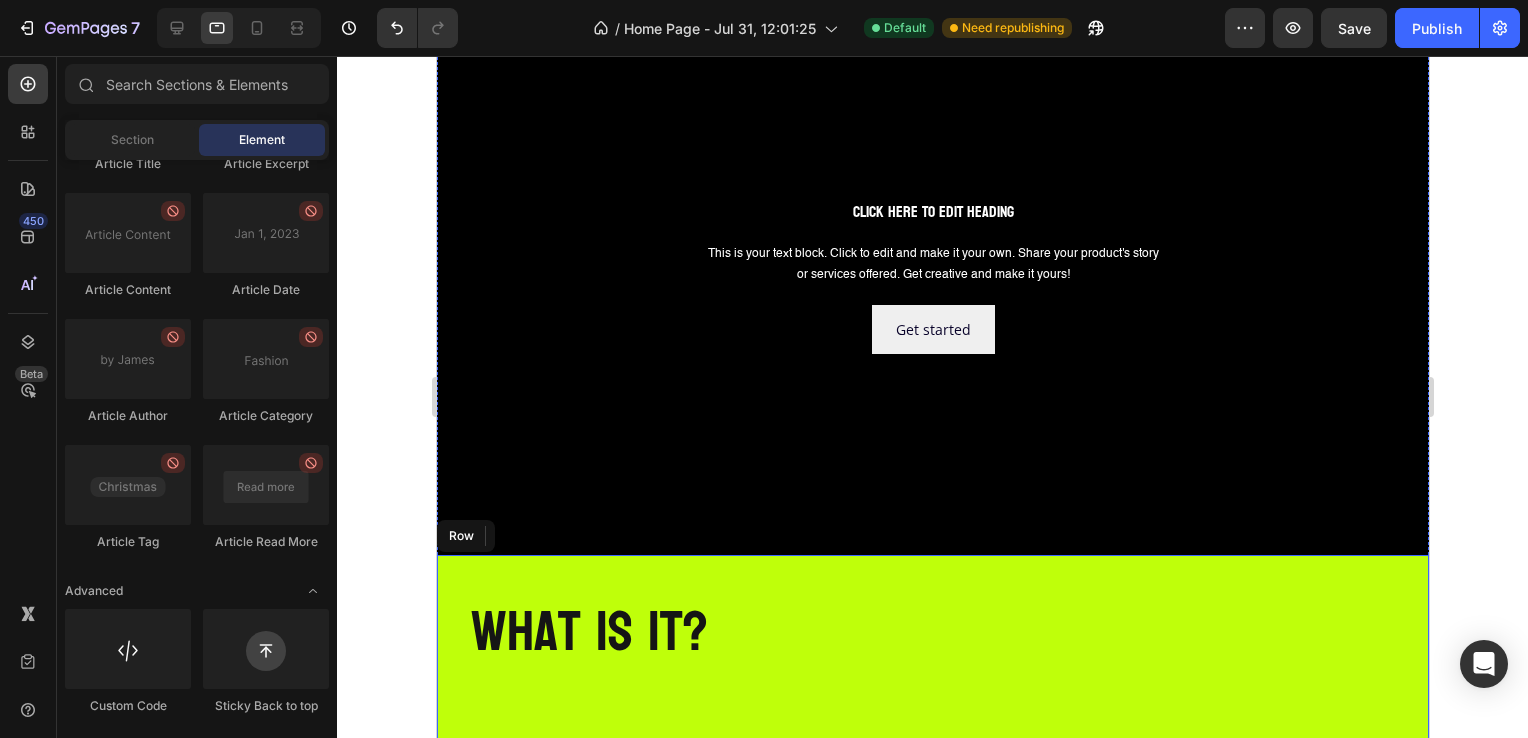 click on "Row" at bounding box center (465, 536) 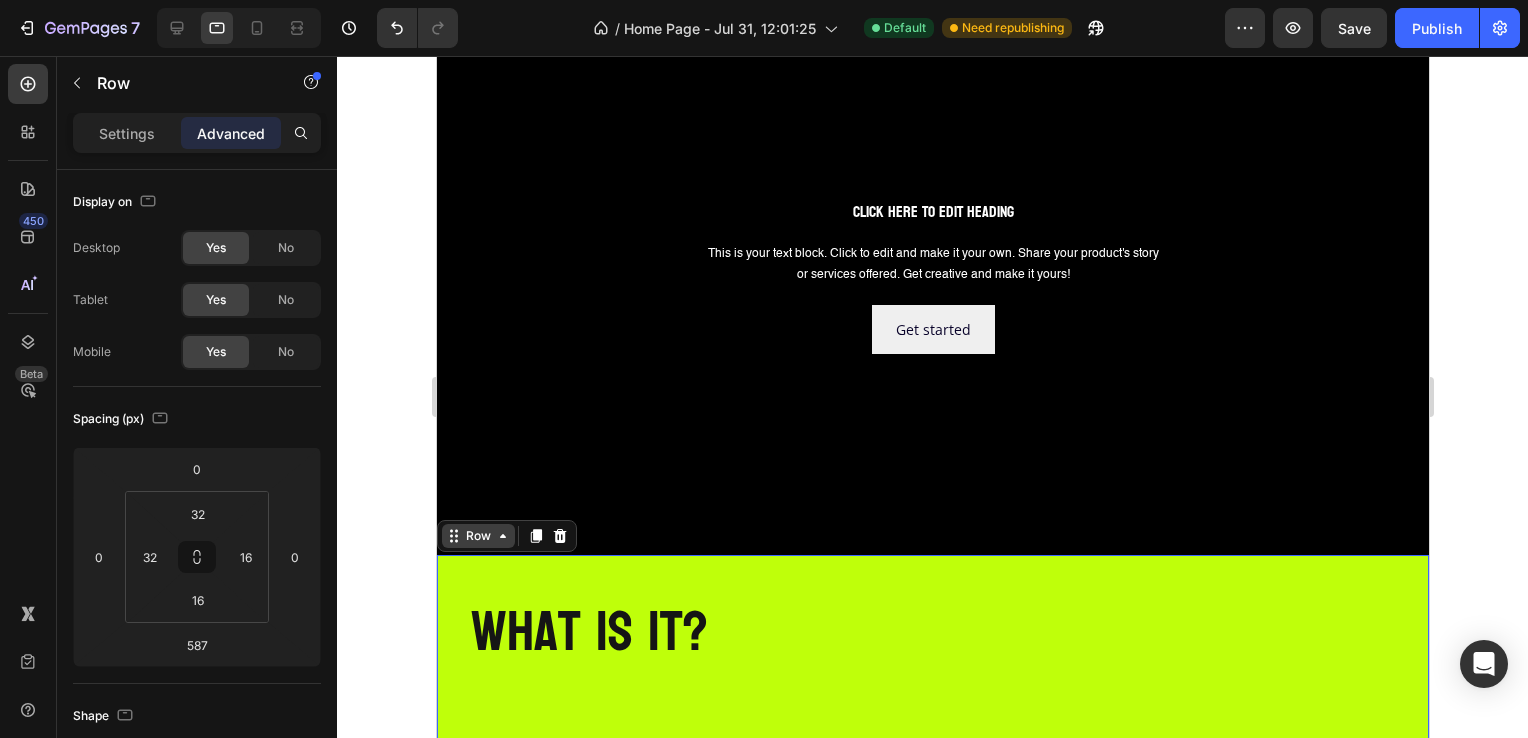 click 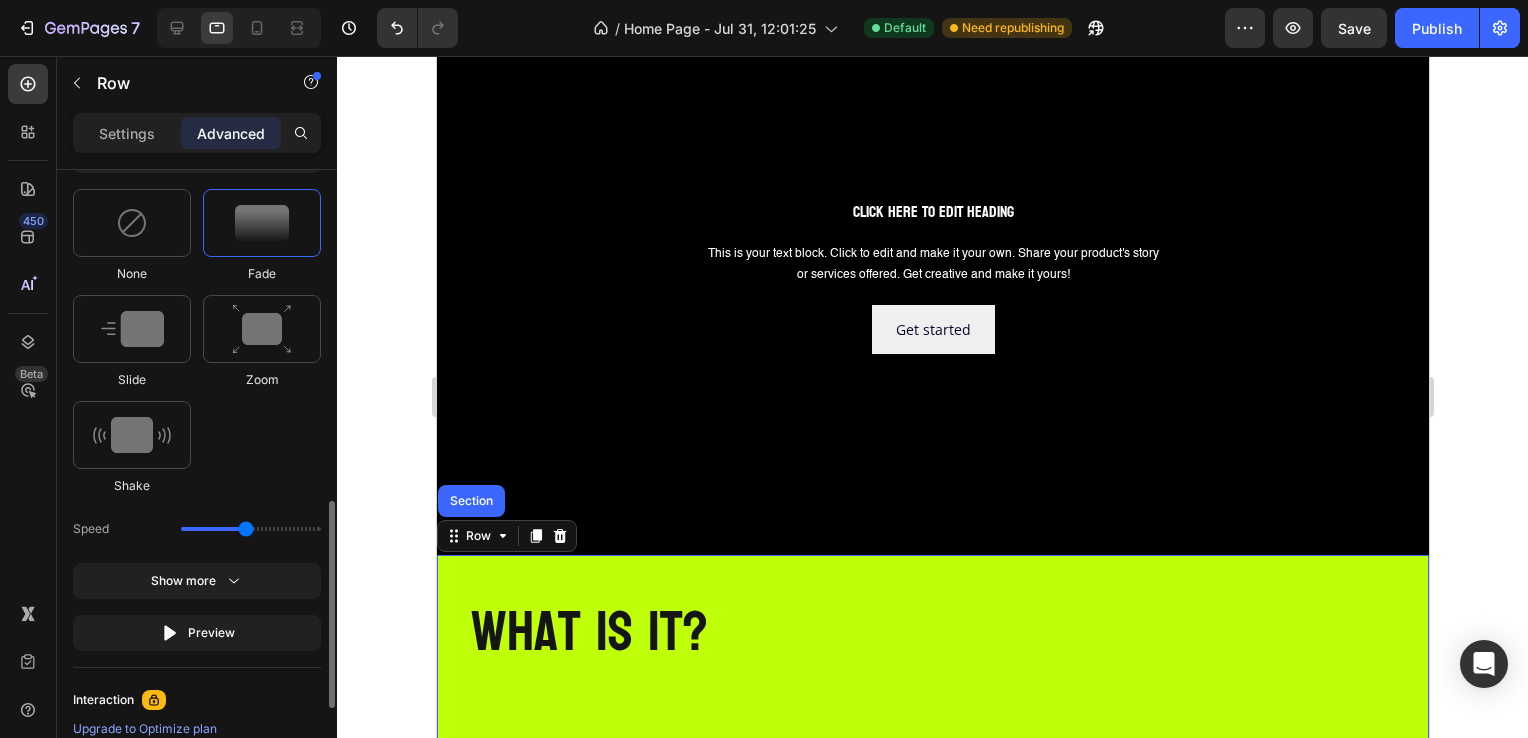 scroll, scrollTop: 1100, scrollLeft: 0, axis: vertical 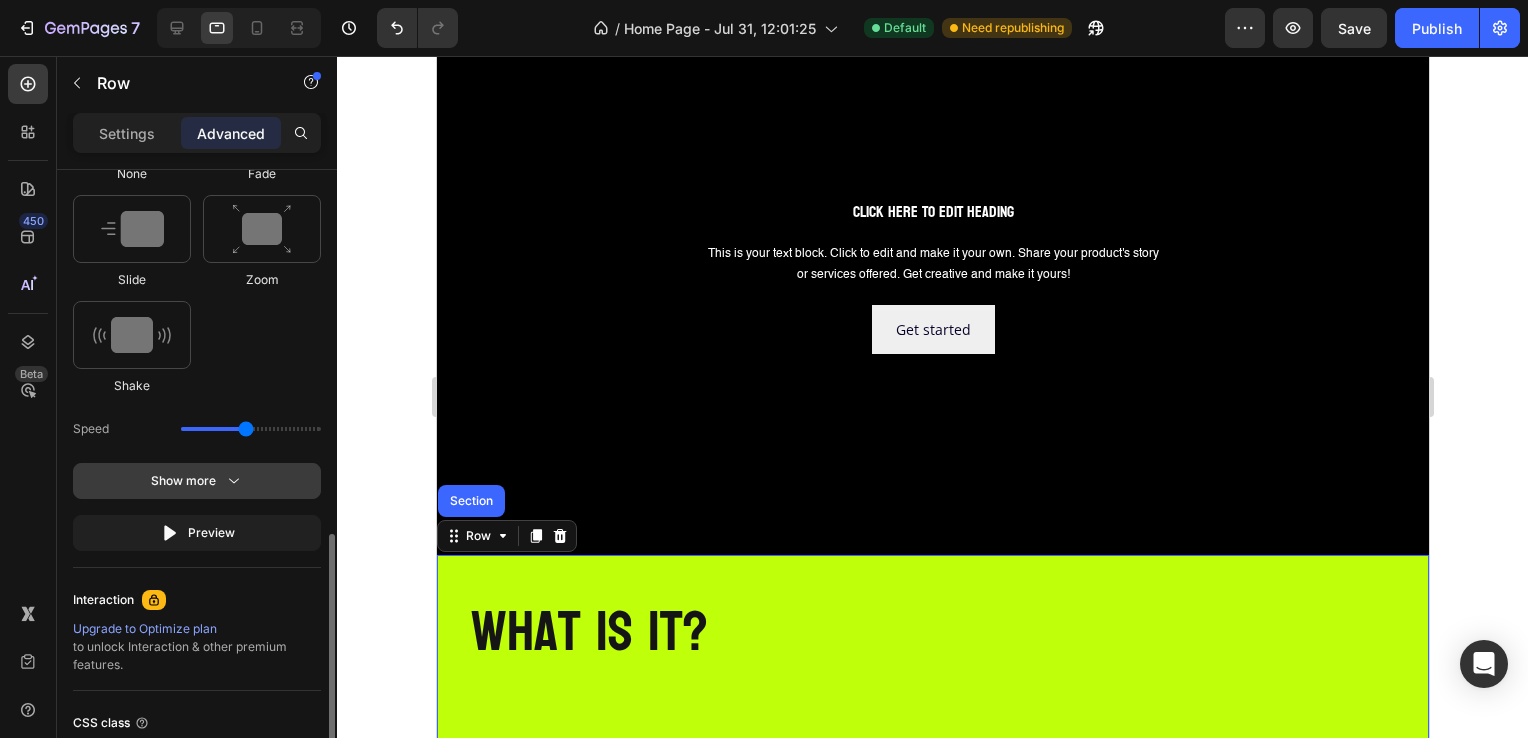 click on "Show more" at bounding box center (197, 481) 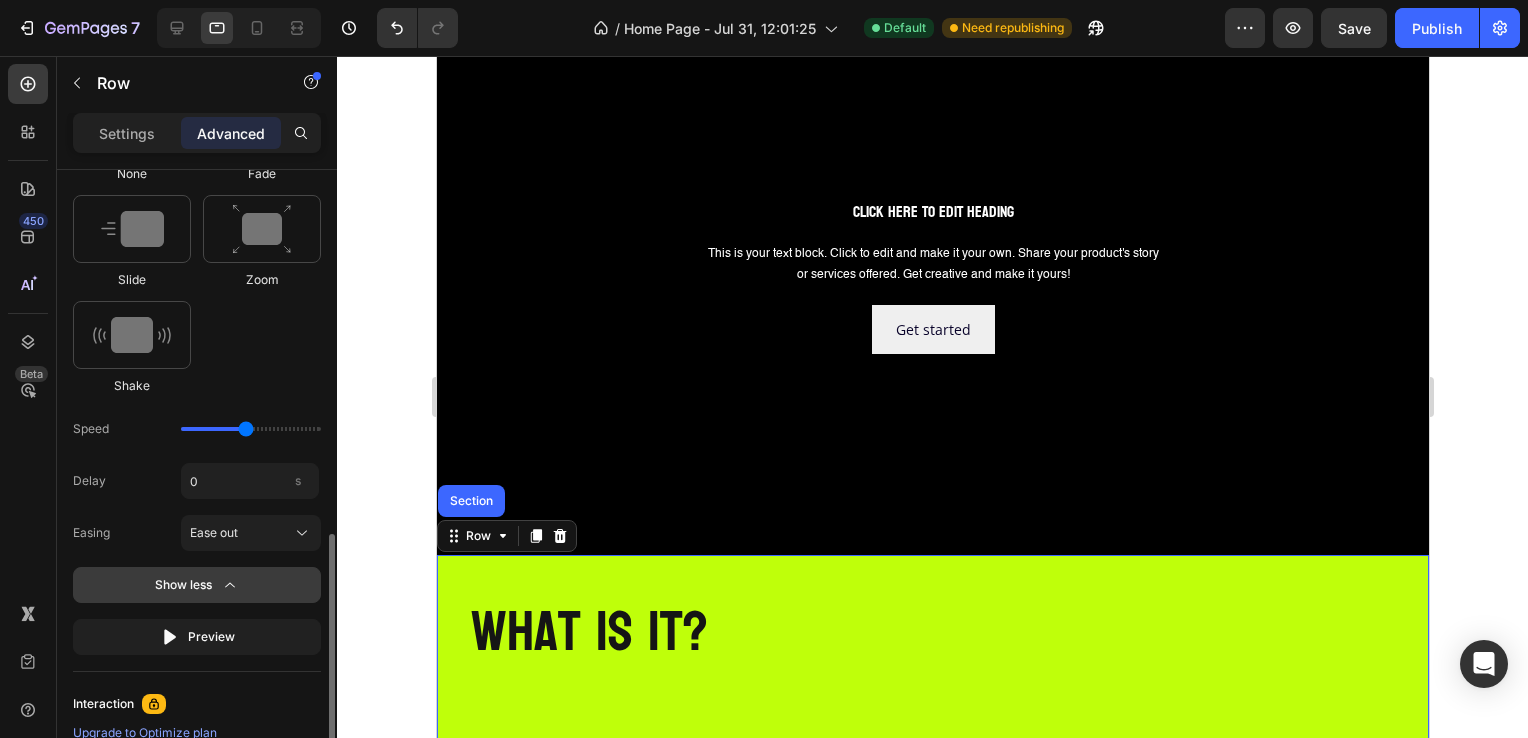 click on "Show less" at bounding box center (197, 585) 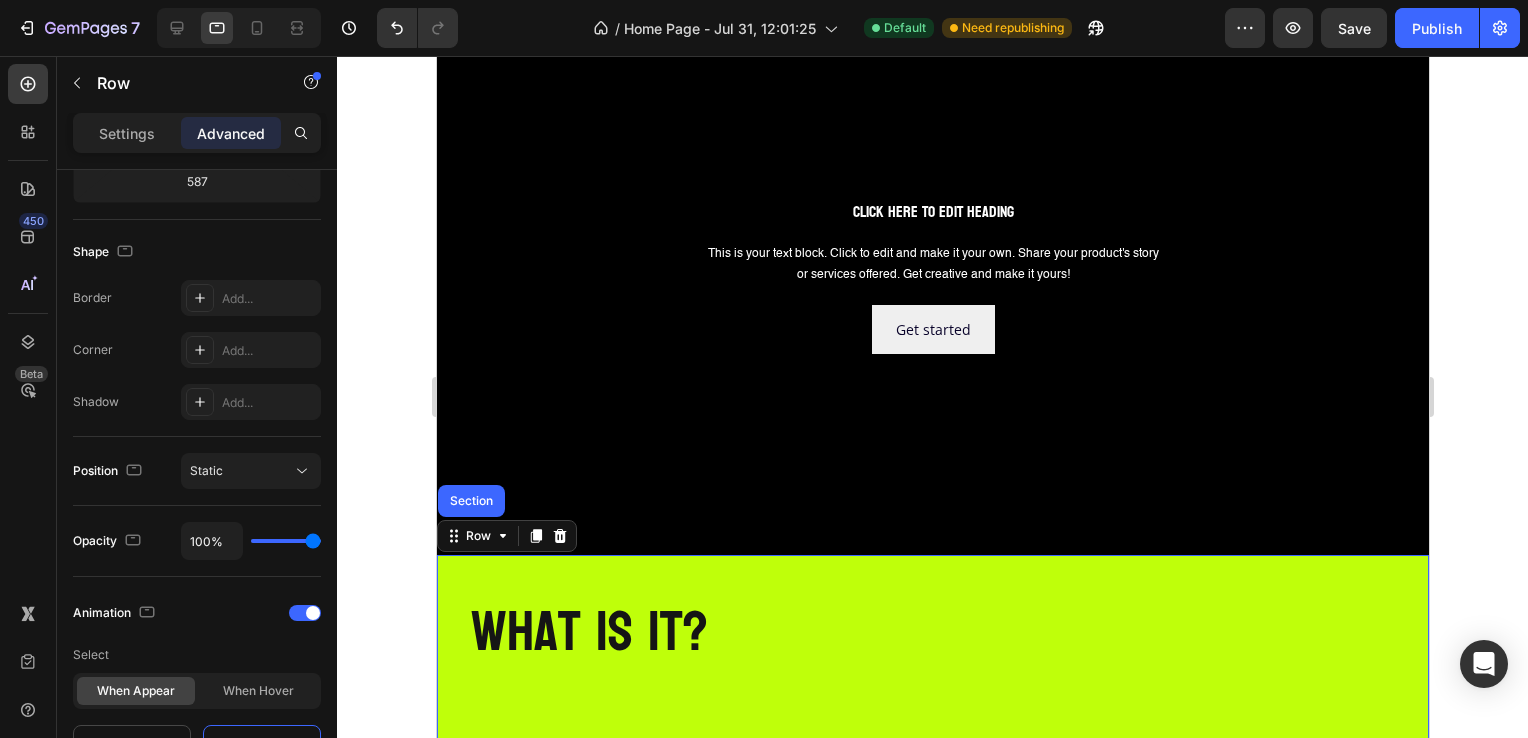 scroll, scrollTop: 0, scrollLeft: 0, axis: both 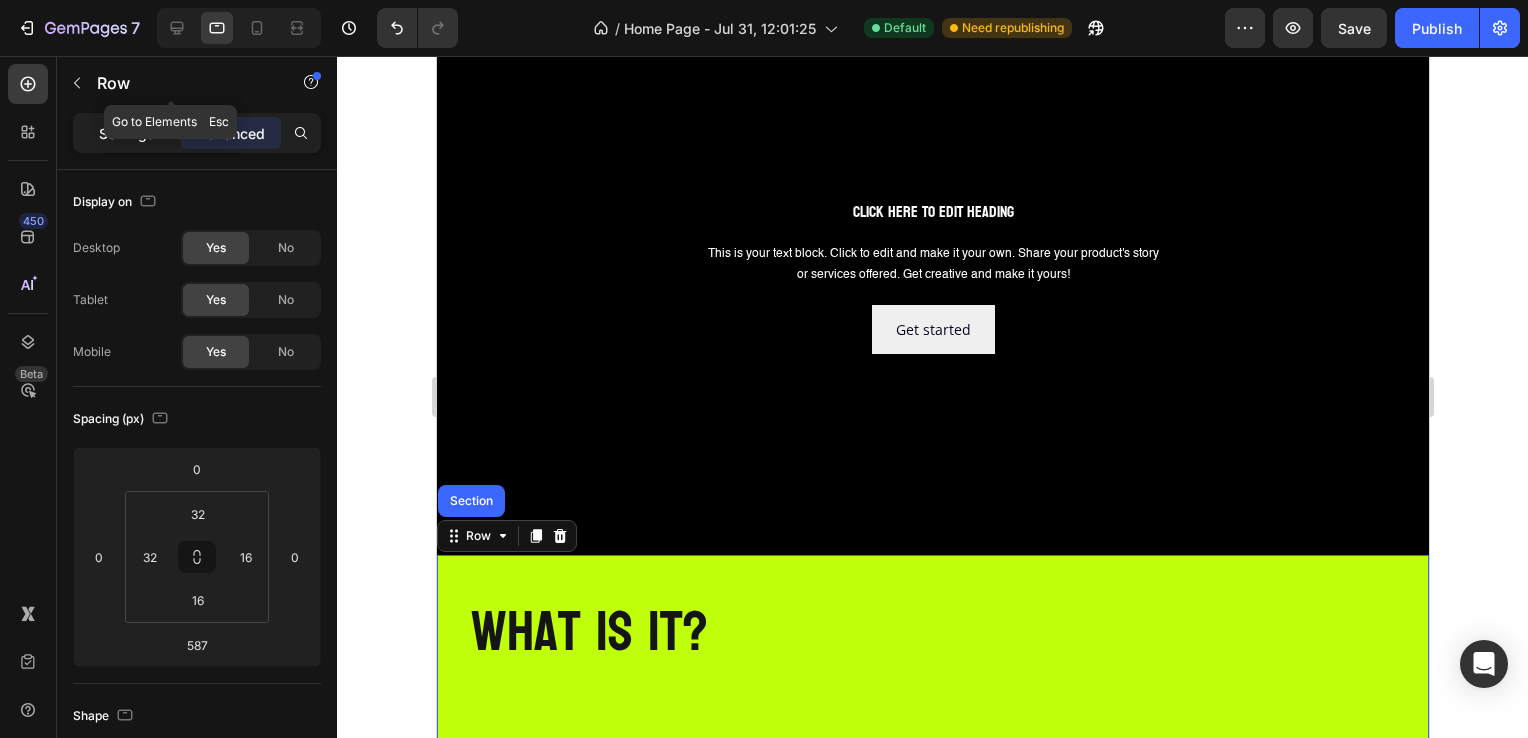 click on "Settings" at bounding box center (127, 133) 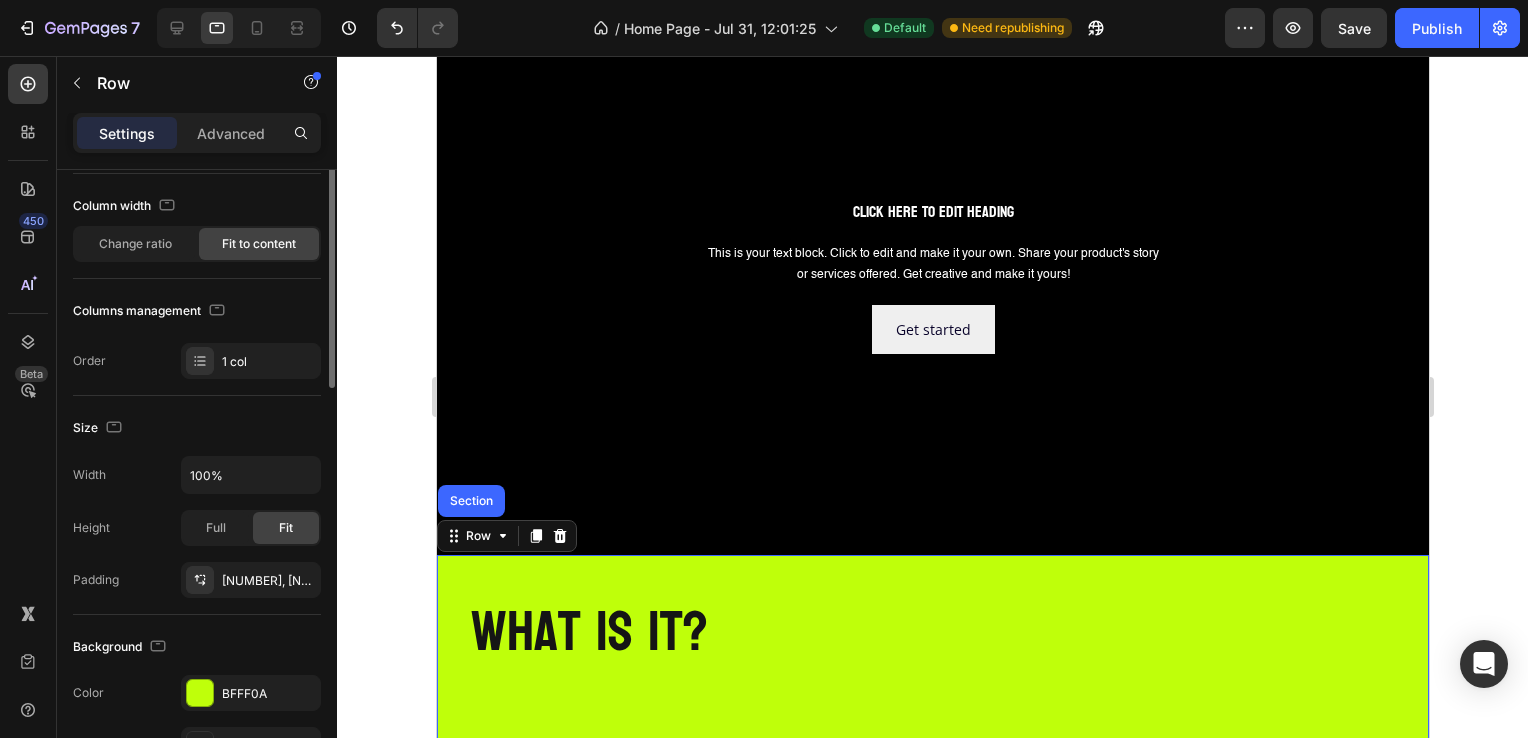 scroll, scrollTop: 0, scrollLeft: 0, axis: both 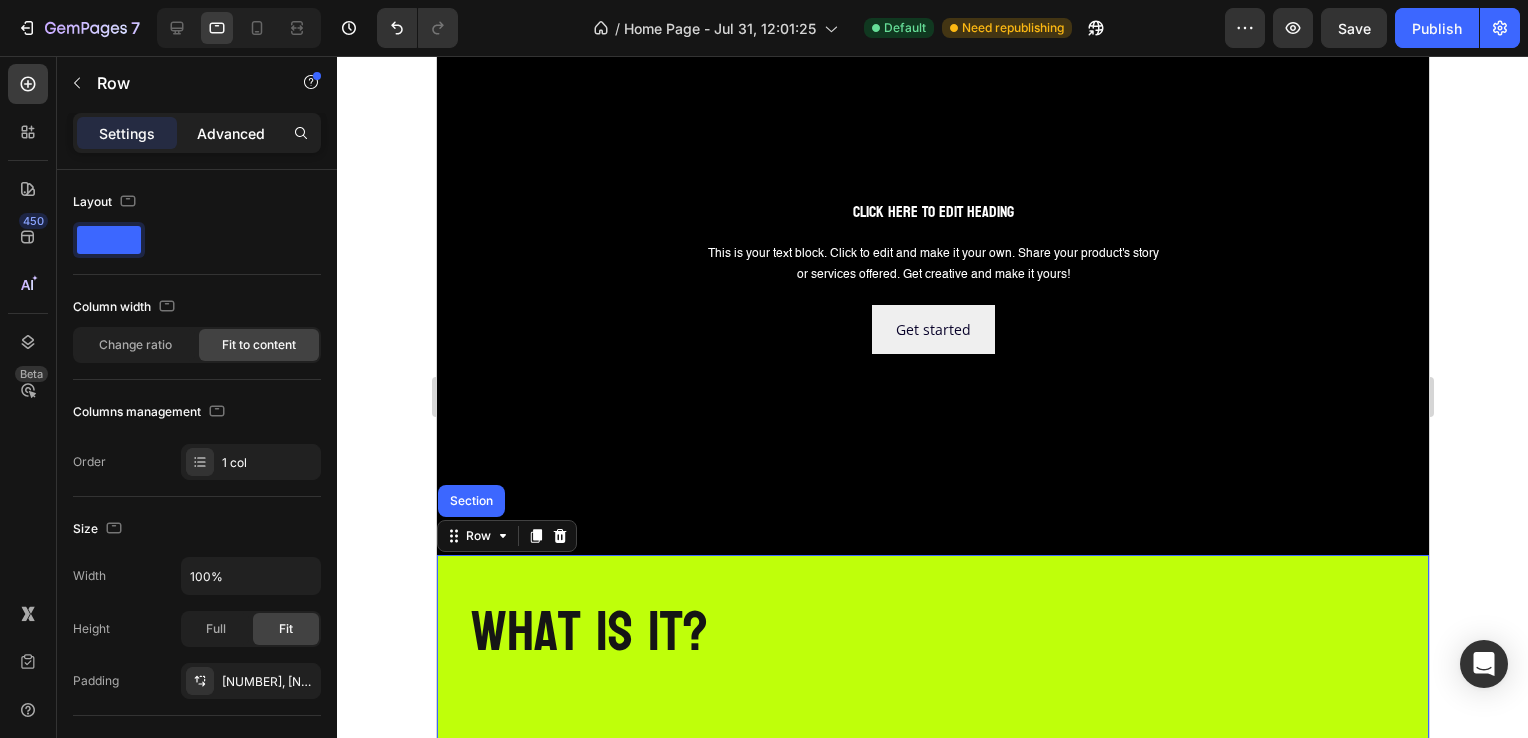 click on "Advanced" at bounding box center [231, 133] 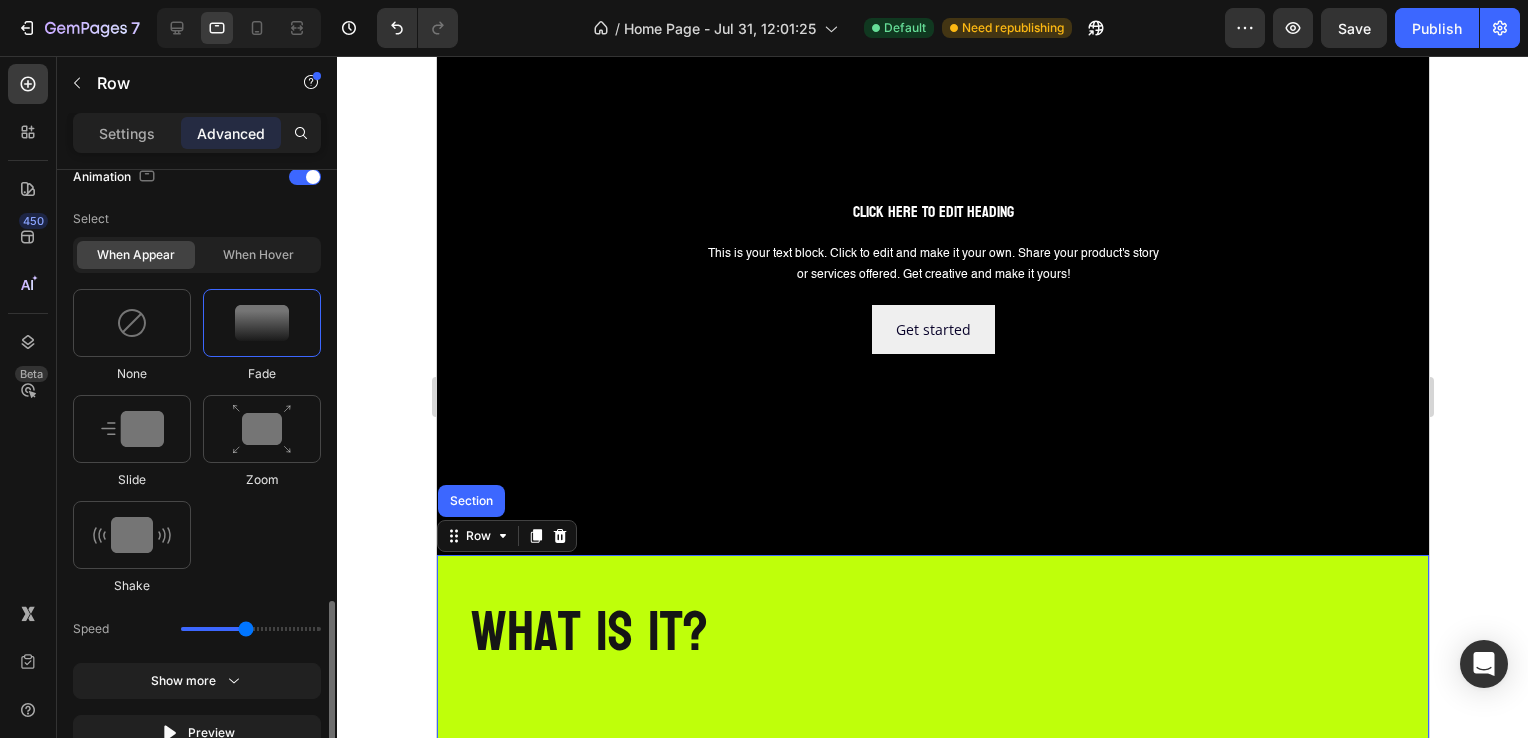 scroll, scrollTop: 1264, scrollLeft: 0, axis: vertical 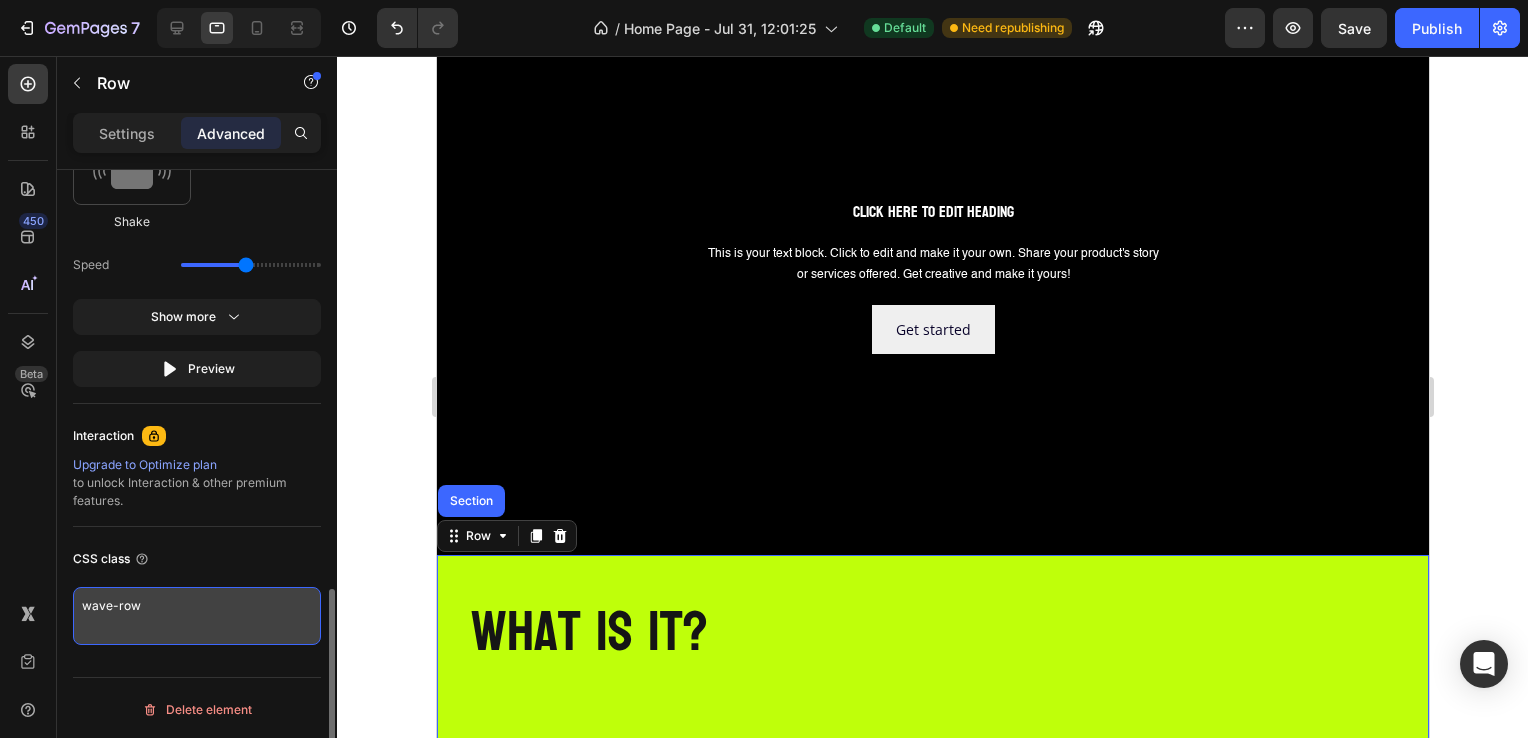 click on "wave-row" at bounding box center (197, 616) 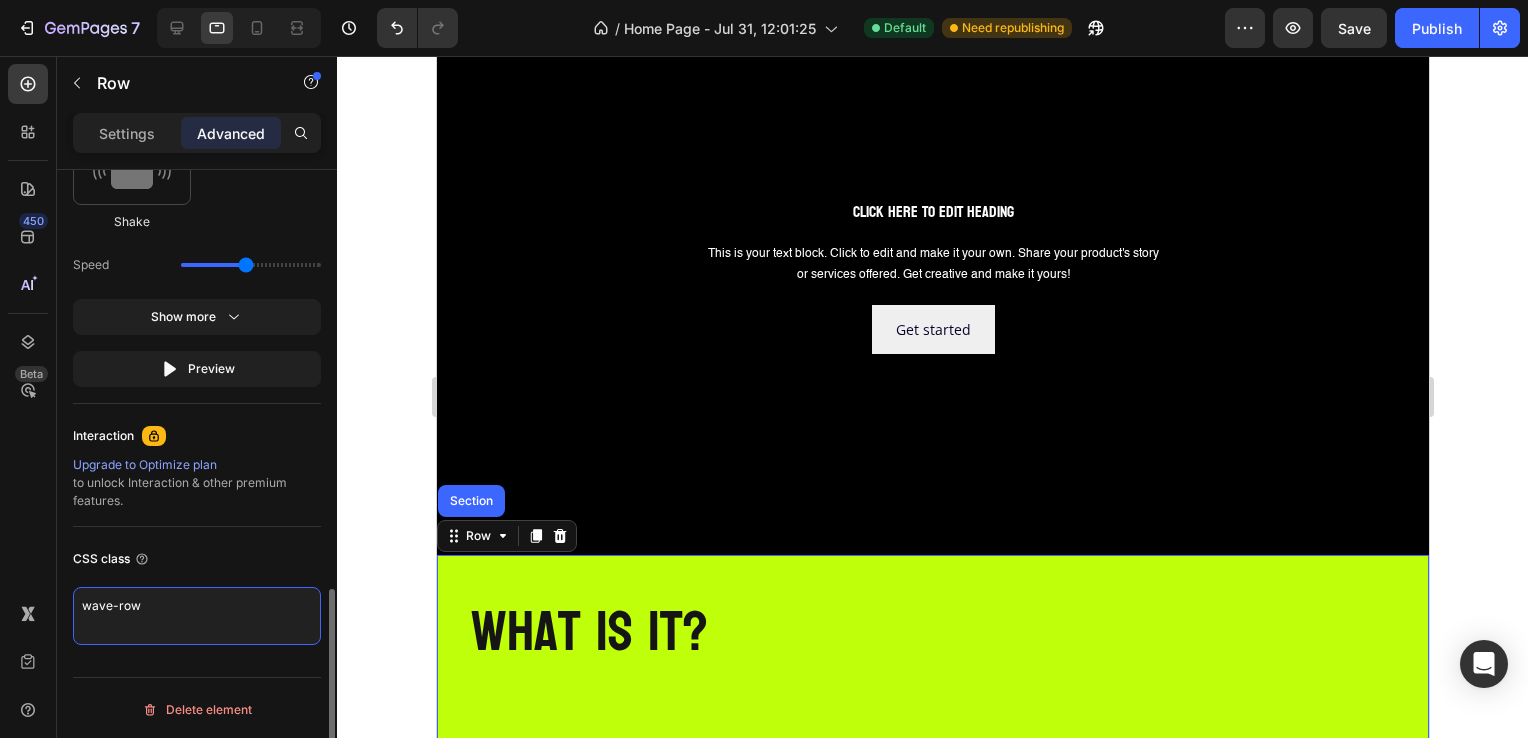 drag, startPoint x: 188, startPoint y: 610, endPoint x: 0, endPoint y: 583, distance: 189.92894 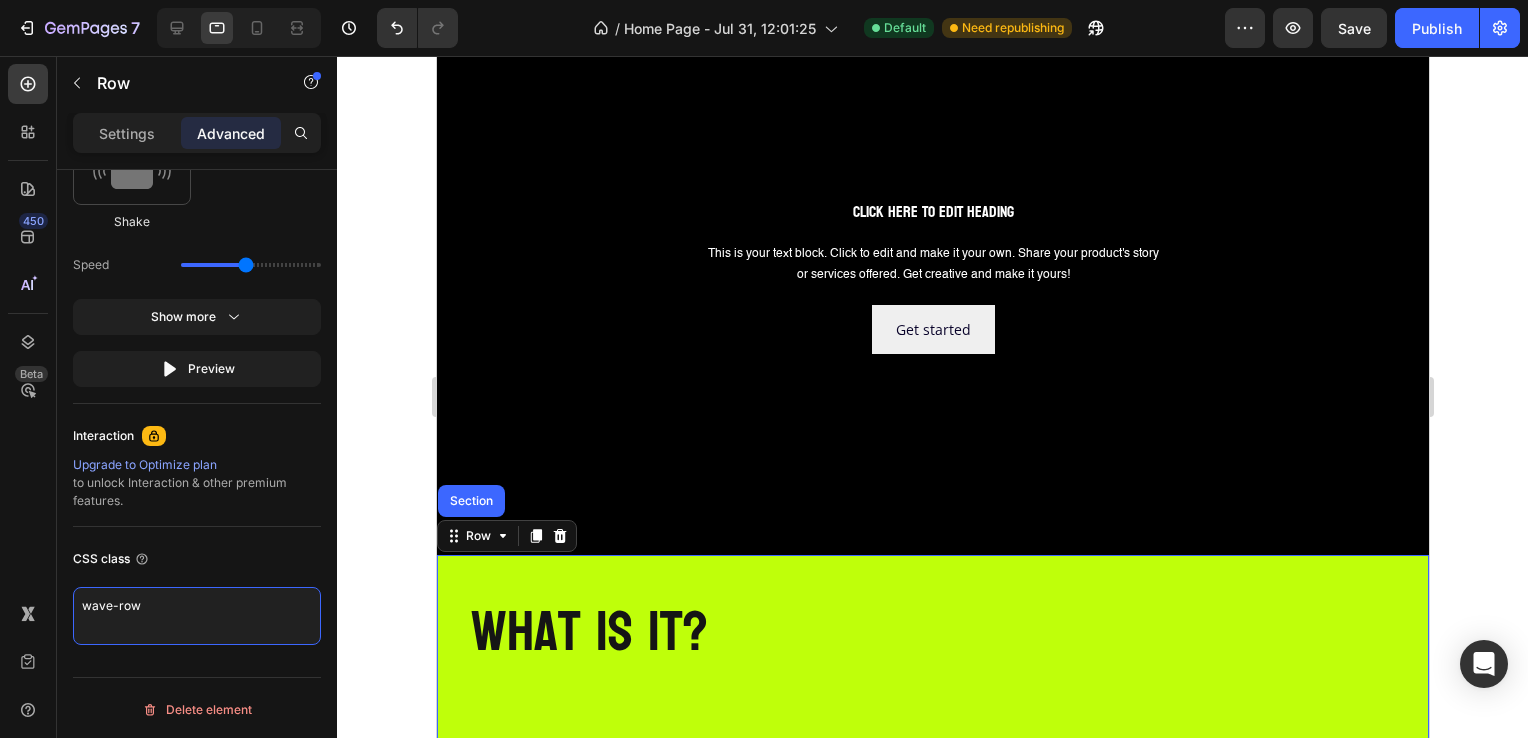 paste on "/* Applica l'effetto a tutte le Row di Gempages */
.g-row {
position: relative;
overflow: hidden;
animation: waveScroll 8s ease-in-out infinite alternate;
will-change: transform;
transition: transform 0.5s ease;
}
@keyframes waveScroll {
0% {
transform: translateY(0px) skewY(0deg);
}
50% {
transform: translateY(-10px) skewY(1.5deg);
}
100% {
transform: translateY(0px) skewY(-1.5deg);
}
}" 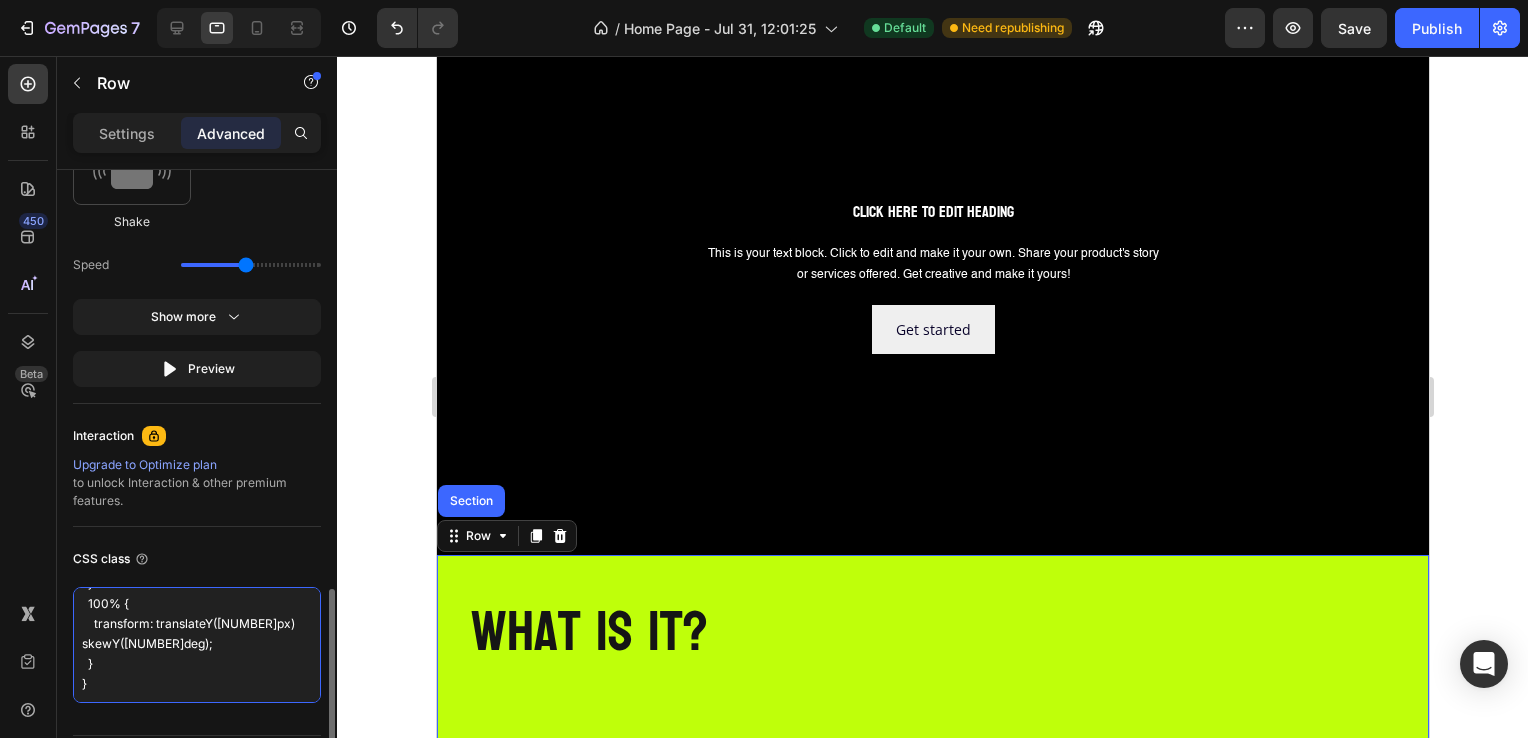 scroll, scrollTop: 401, scrollLeft: 0, axis: vertical 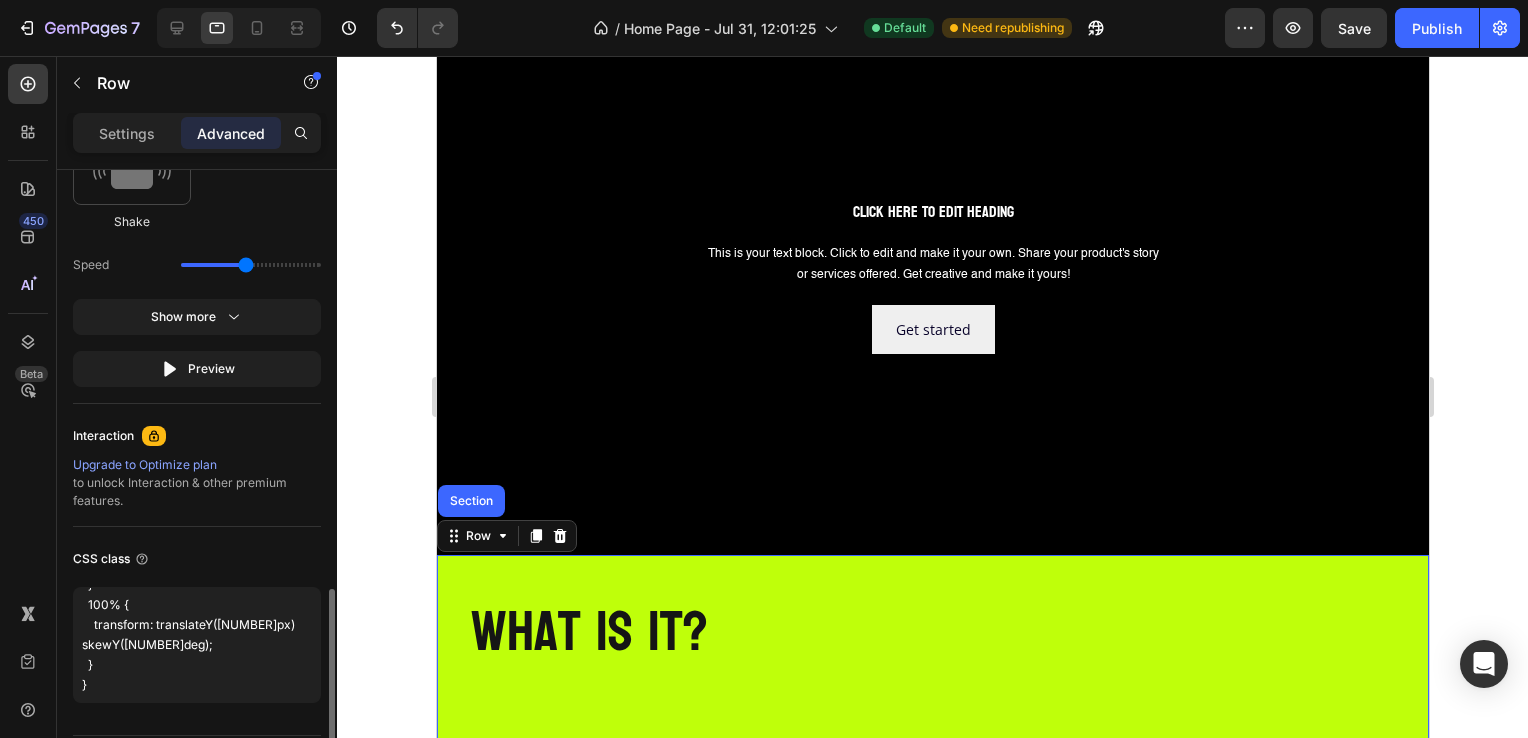 click on "CSS class" at bounding box center [197, 559] 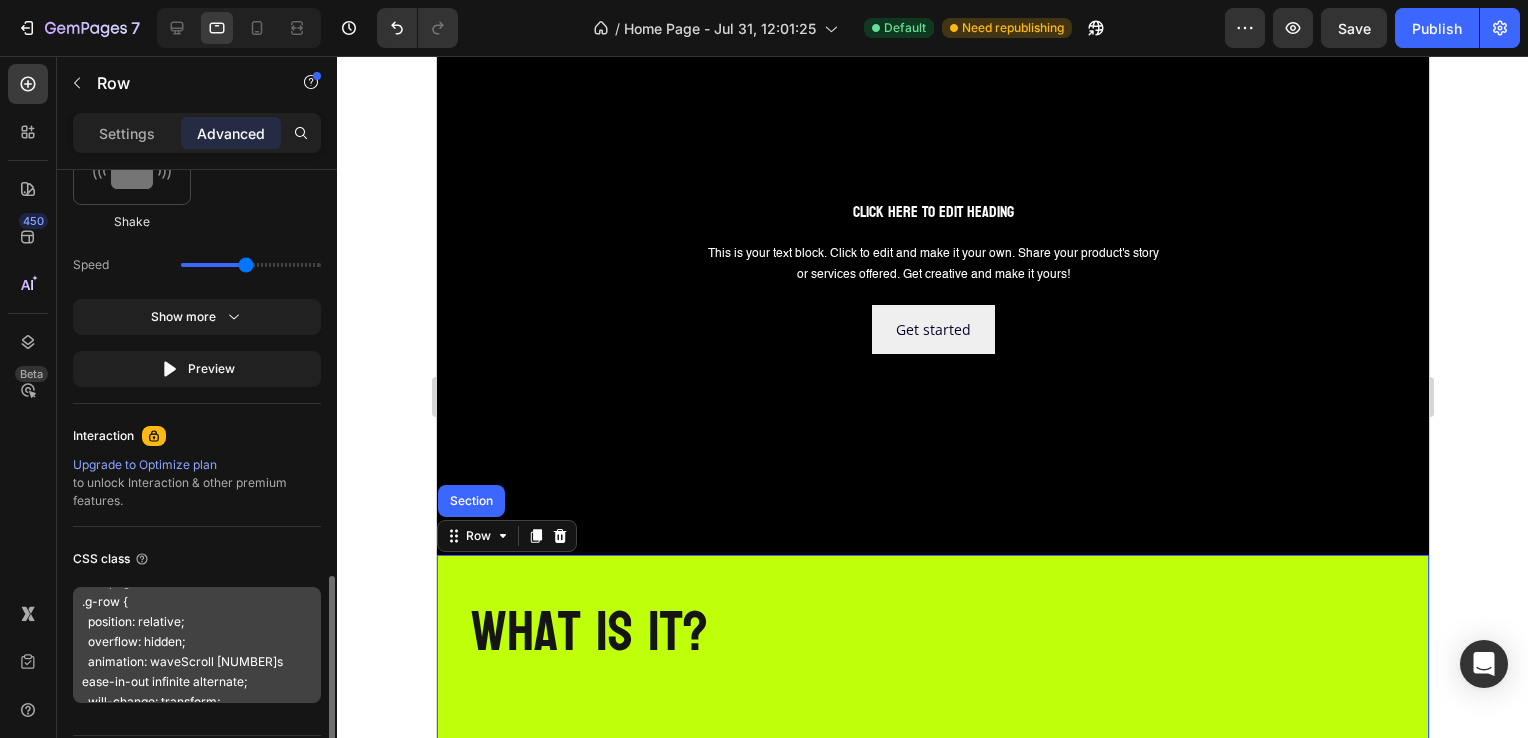 scroll, scrollTop: 0, scrollLeft: 0, axis: both 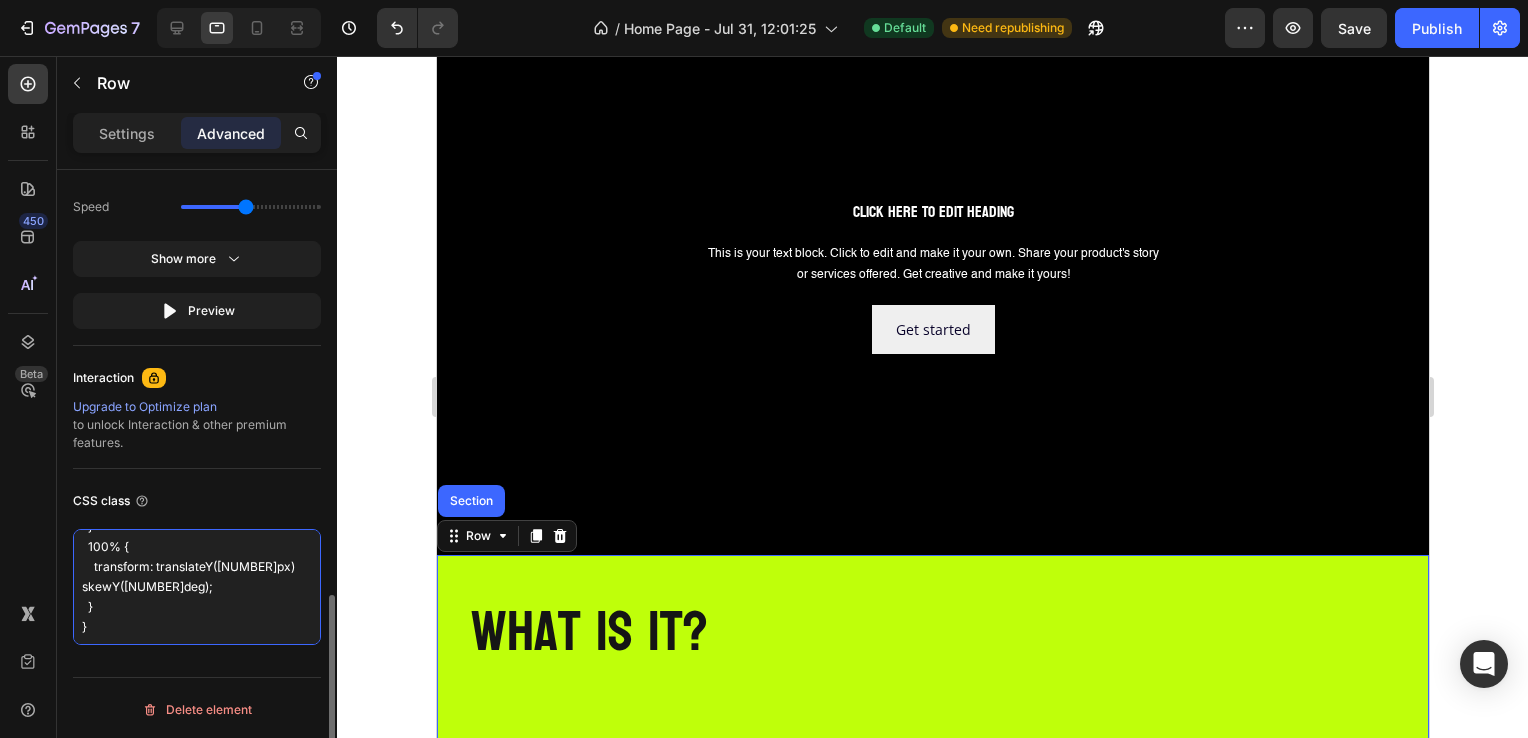 click on "/* Applica l'effetto a tutte le Row di Gempages */
.g-row {
position: relative;
overflow: hidden;
animation: waveScroll 8s ease-in-out infinite alternate;
will-change: transform;
transition: transform 0.5s ease;
}
@keyframes waveScroll {
0% {
transform: translateY(0px) skewY(0deg);
}
50% {
transform: translateY(-10px) skewY(1.5deg);
}
100% {
transform: translateY(0px) skewY(-1.5deg);
}
}" at bounding box center (197, 587) 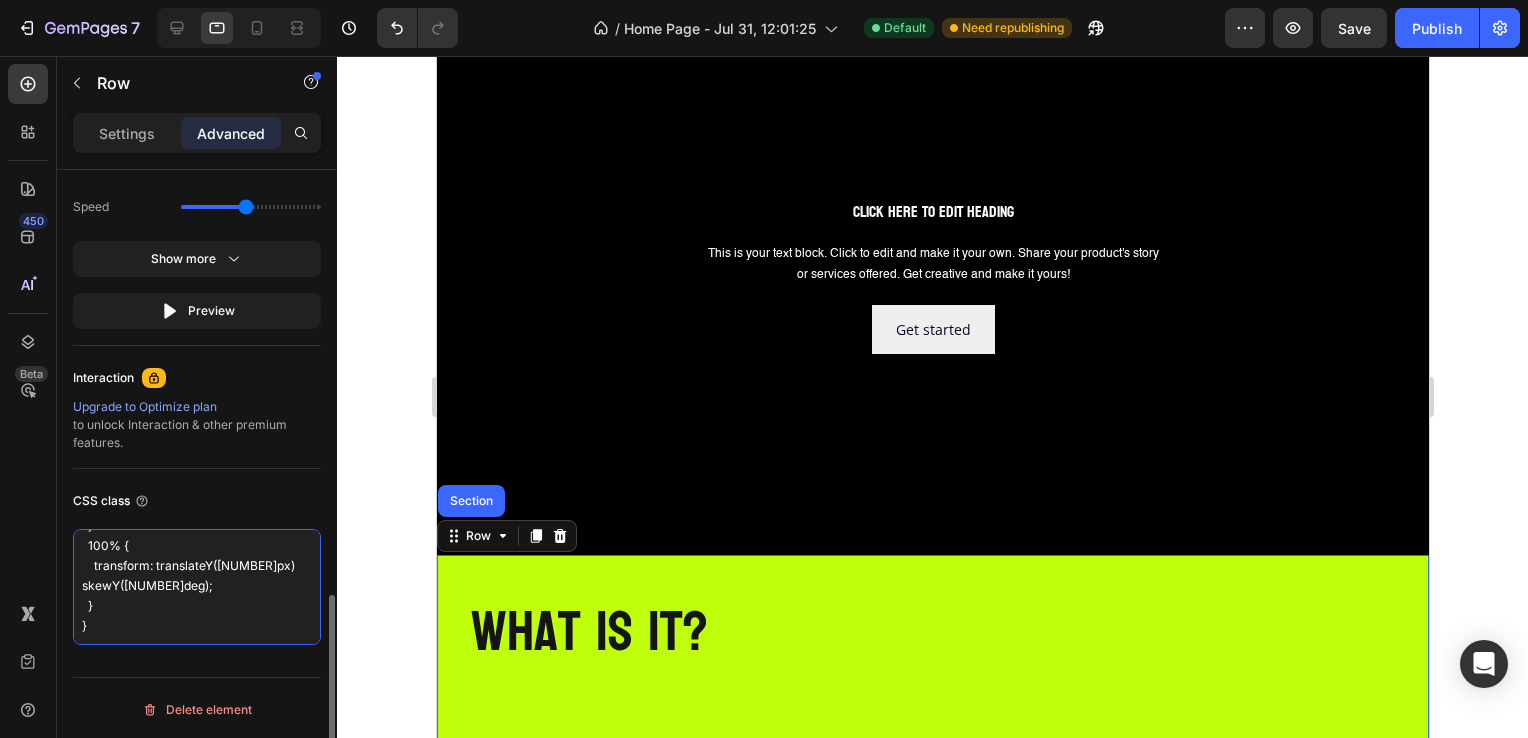 type on "/* Applica l'effetto a tutte le Row di Gempages */
.g-row {
position: relative;
overflow: hidden;
animation: waveScroll 8s ease-in-out infinite alternate;
will-change: transform;
transition: transform 0.5s ease;
}
@keyframes waveScroll {
0% {
transform: translateY(0px) skewY(0deg);
}
50% {
transform: translateY(-10px) skewY(1.5deg);
}
100% {
transform: translateY(0px) skewY(-1.5deg);
}
}" 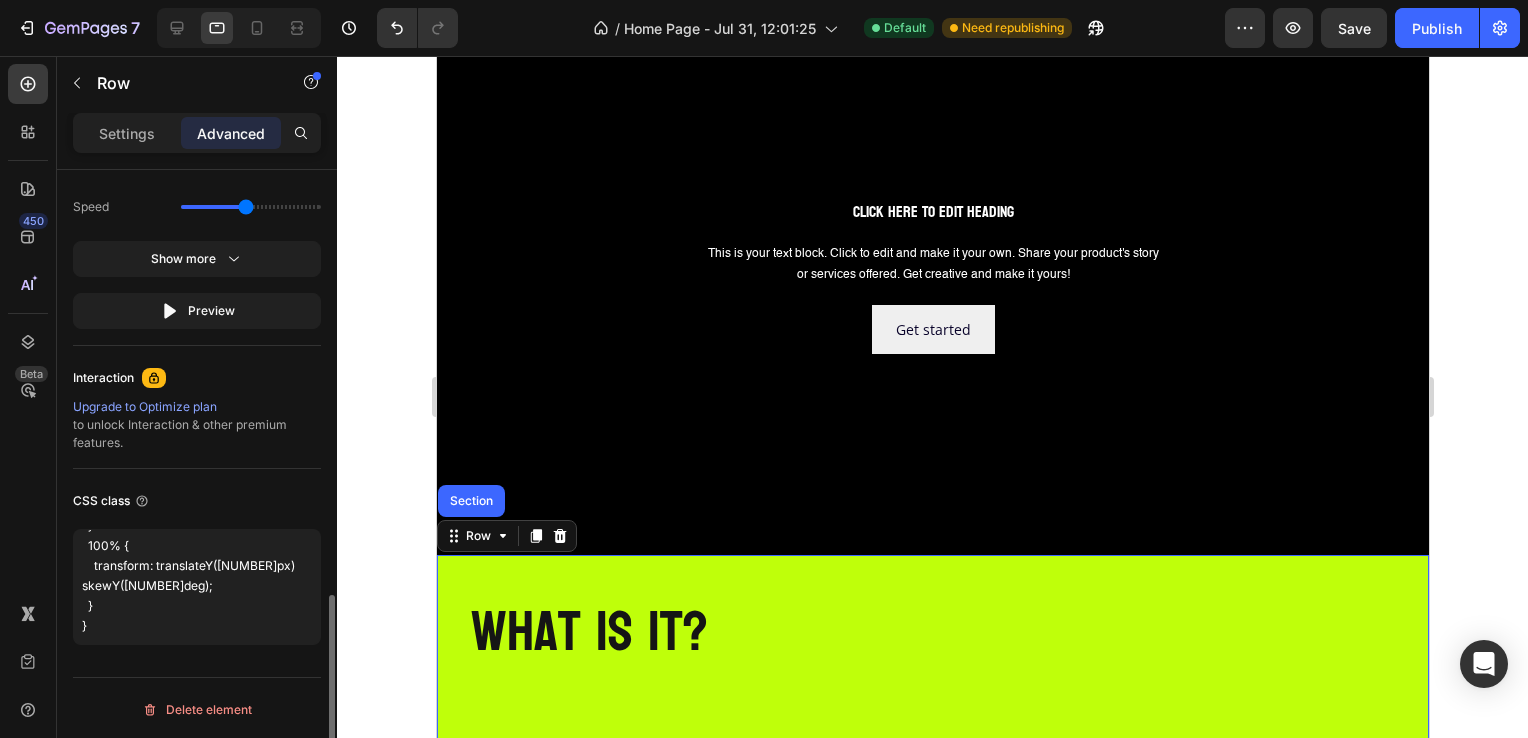 click on "CSS class /* Applica l'effetto a tutte le Row di Gempages */
.g-row {
position: relative;
overflow: hidden;
animation: waveScroll 8s ease-in-out infinite alternate;
will-change: transform;
transition: transform 0.5s ease;
}
@keyframes waveScroll {
0% {
transform: translateY(0px) skewY(0deg);
}
50% {
transform: translateY(-10px) skewY(1.5deg);
}
100% {
transform: translateY(0px) skewY(-1.5deg);
}
}" 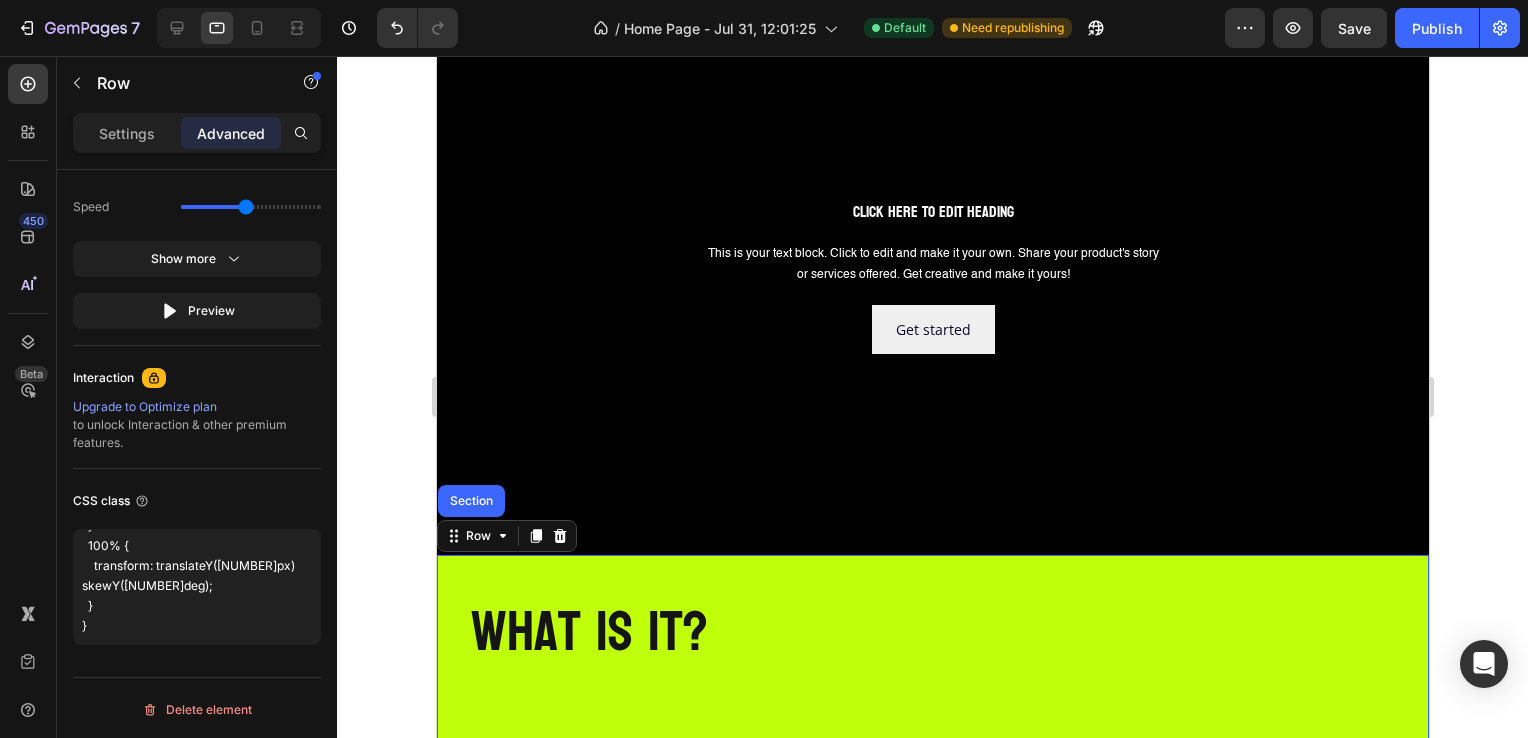 click on "⁠⁠⁠⁠⁠⁠⁠ what is it? Heading Row Section   587" at bounding box center [932, 961] 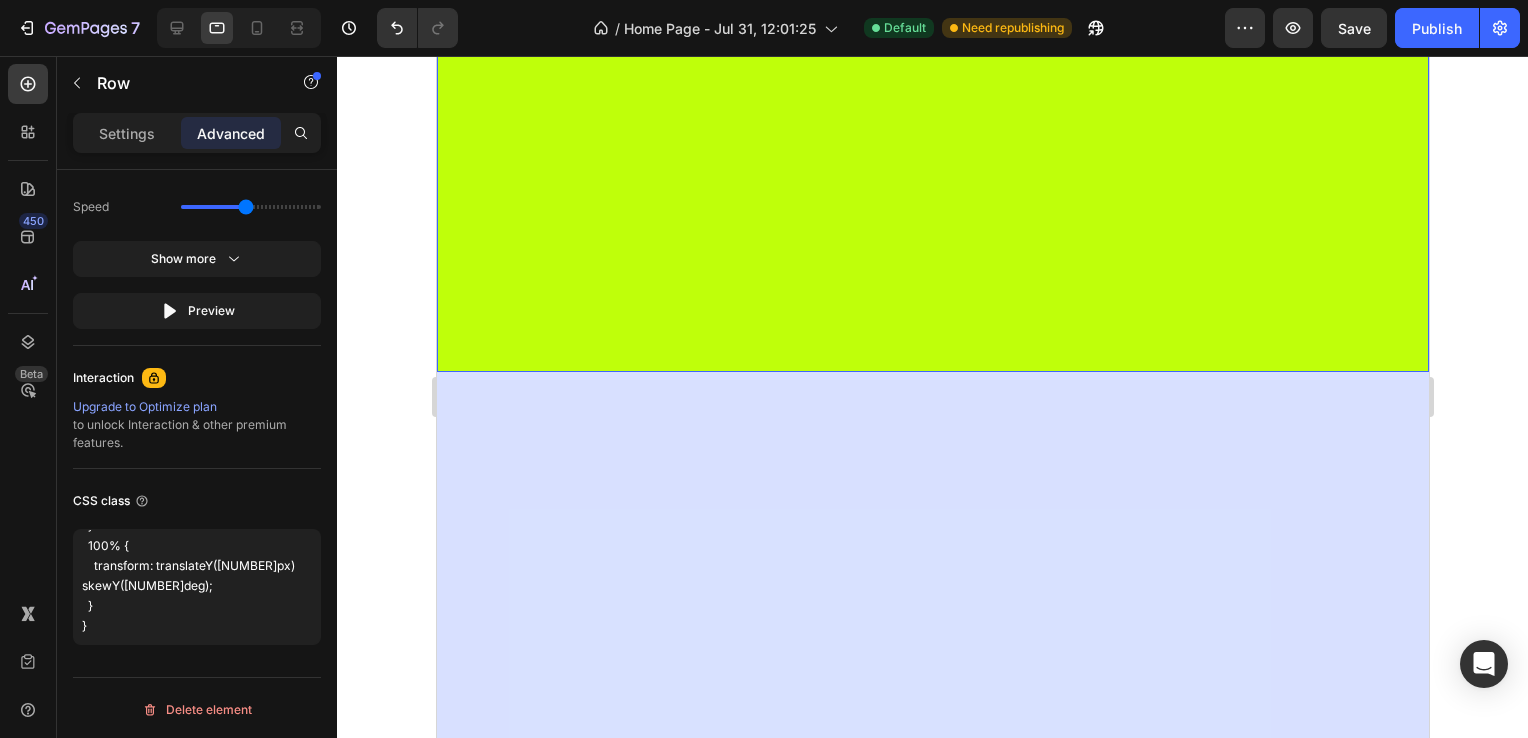 scroll, scrollTop: 1100, scrollLeft: 0, axis: vertical 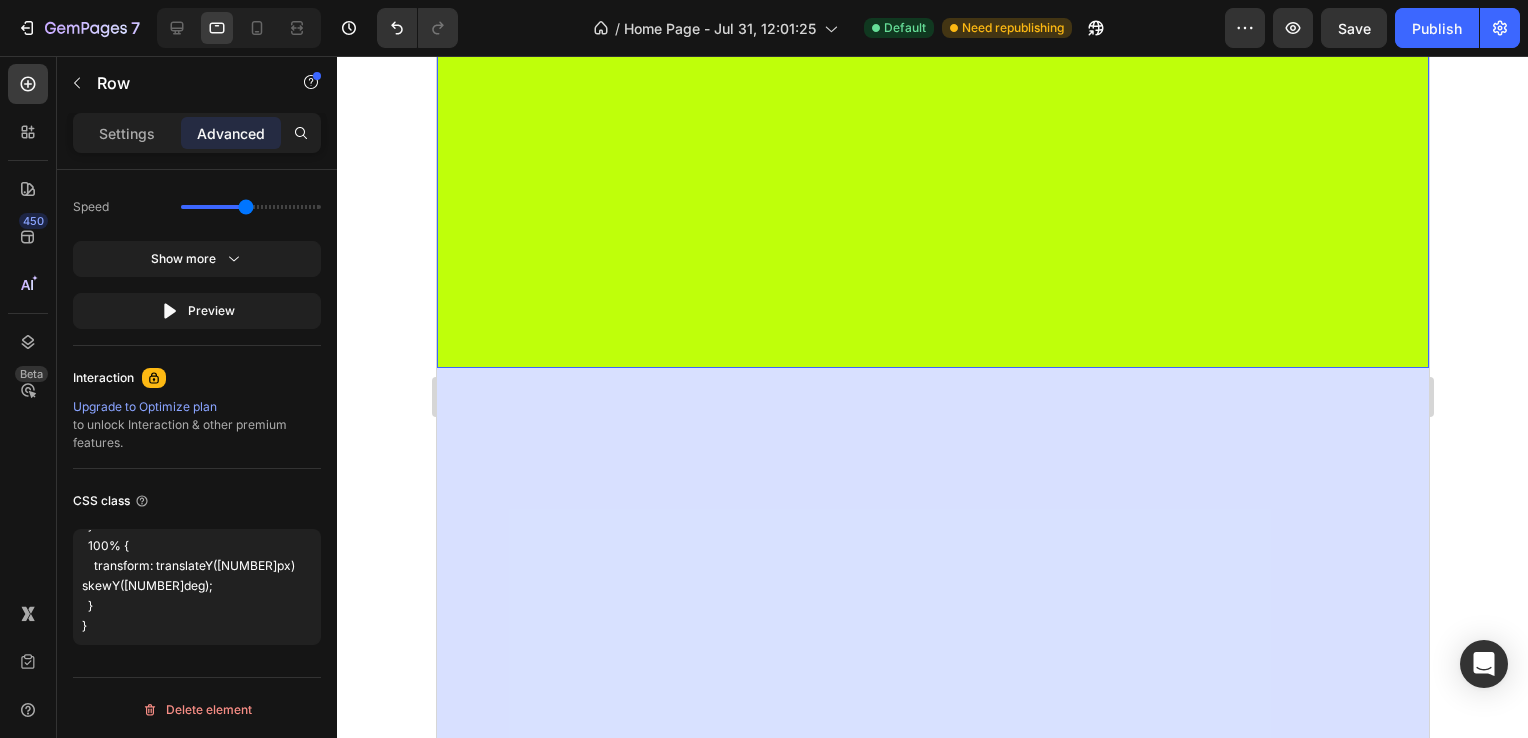 click on "⁠⁠⁠⁠⁠⁠⁠ what is it? Heading" at bounding box center (588, -31) 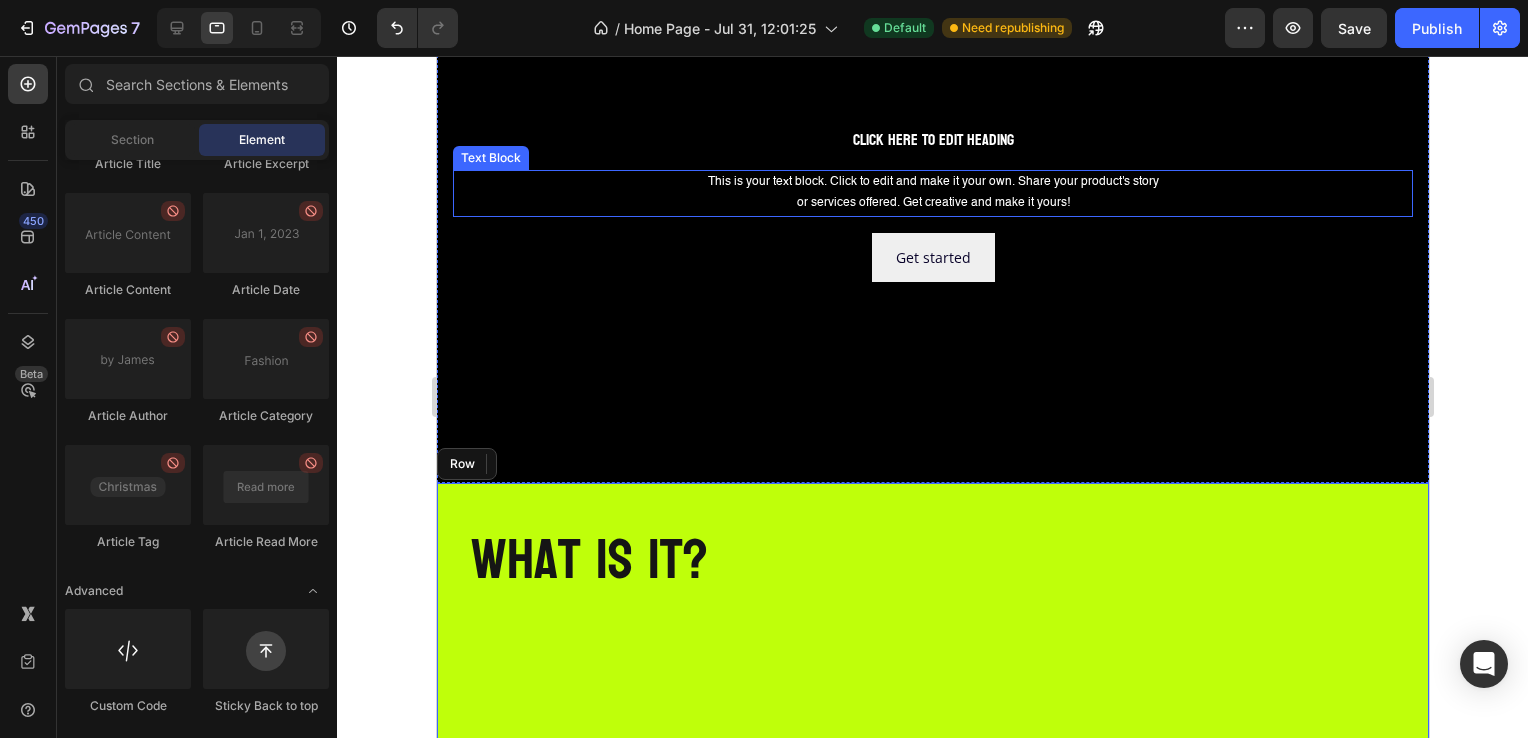 scroll, scrollTop: 300, scrollLeft: 0, axis: vertical 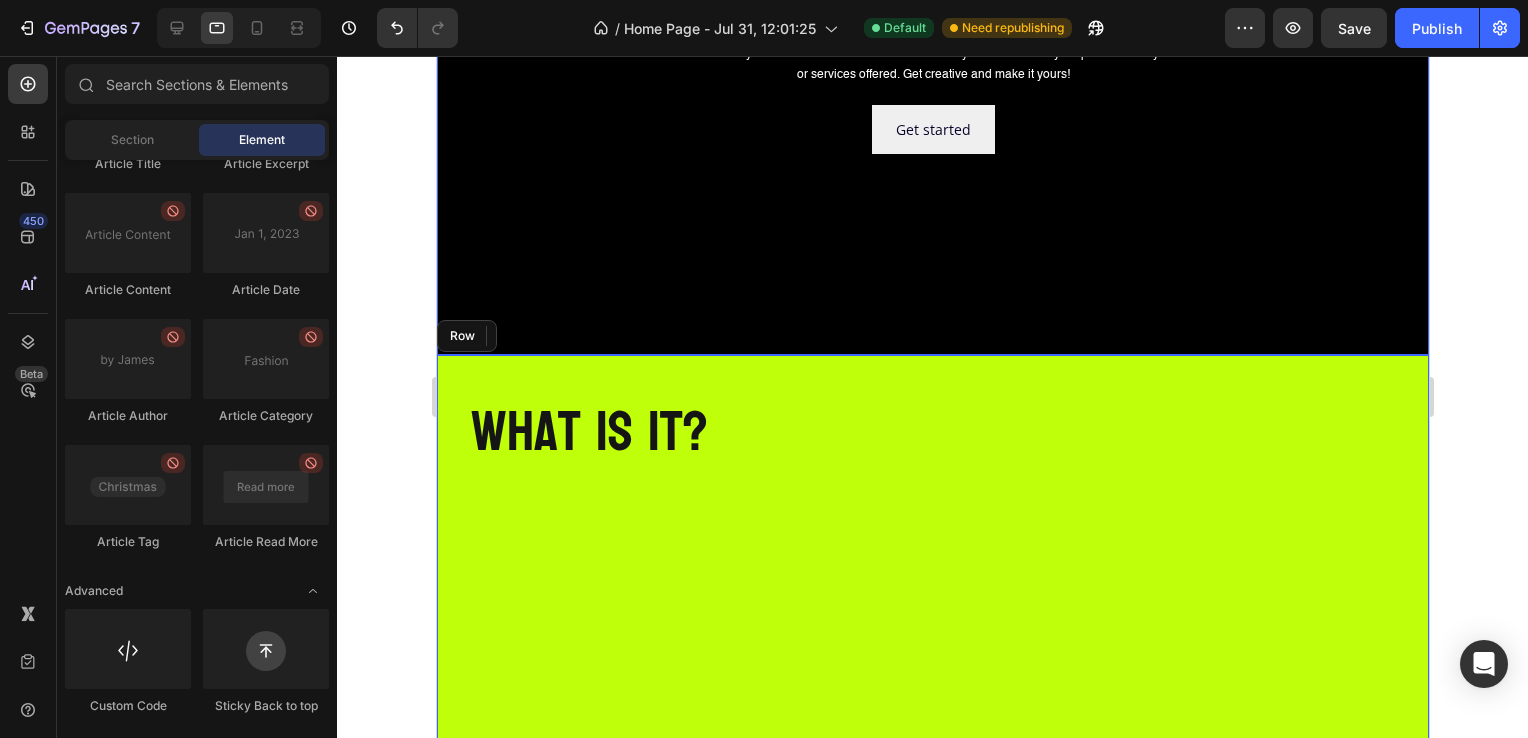 click on "⁠⁠⁠⁠⁠⁠⁠ what is it? Heading Row" at bounding box center (932, 761) 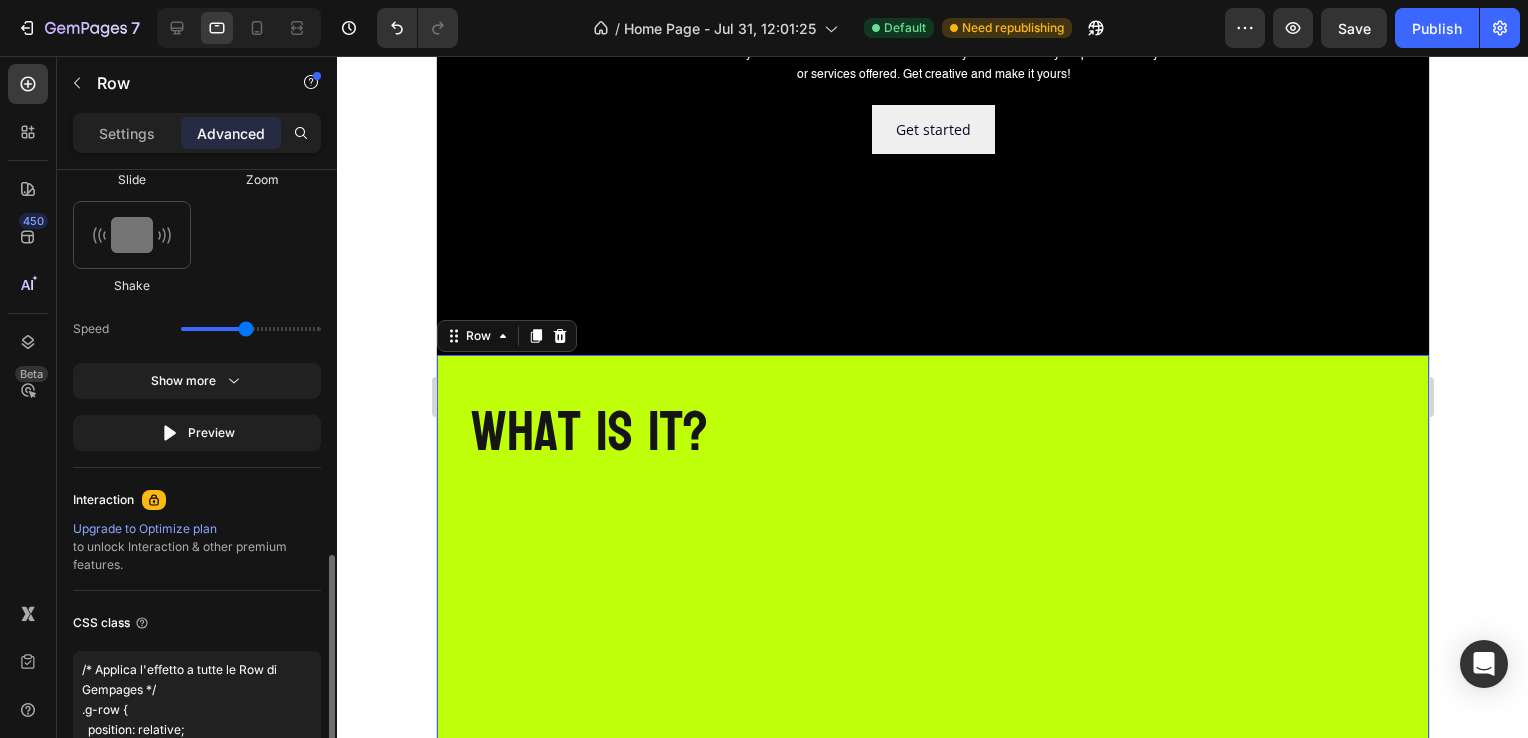 scroll, scrollTop: 1300, scrollLeft: 0, axis: vertical 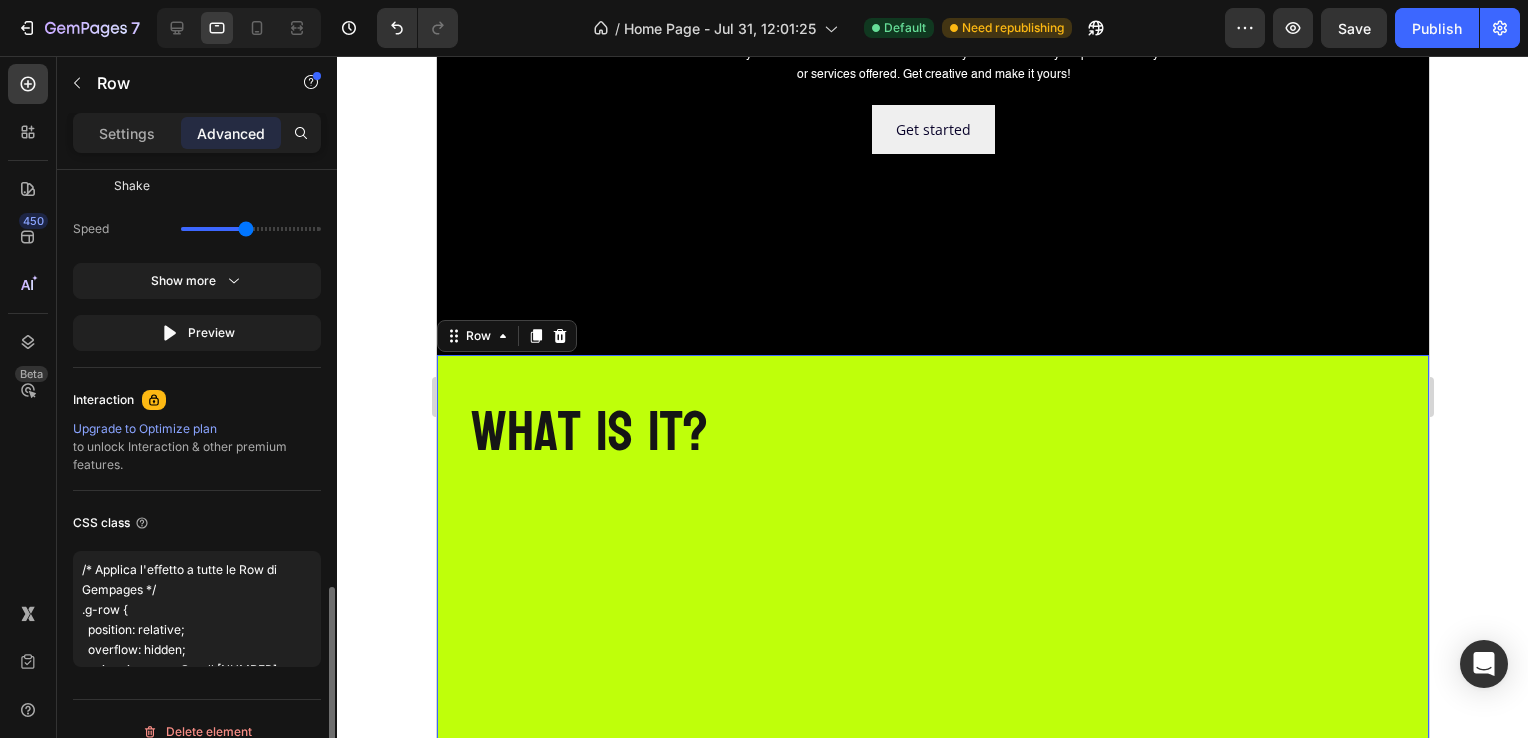 click on "Animation Select When appear When hover None Fade Slide Zoom Shake  Speed  Show more Preview" 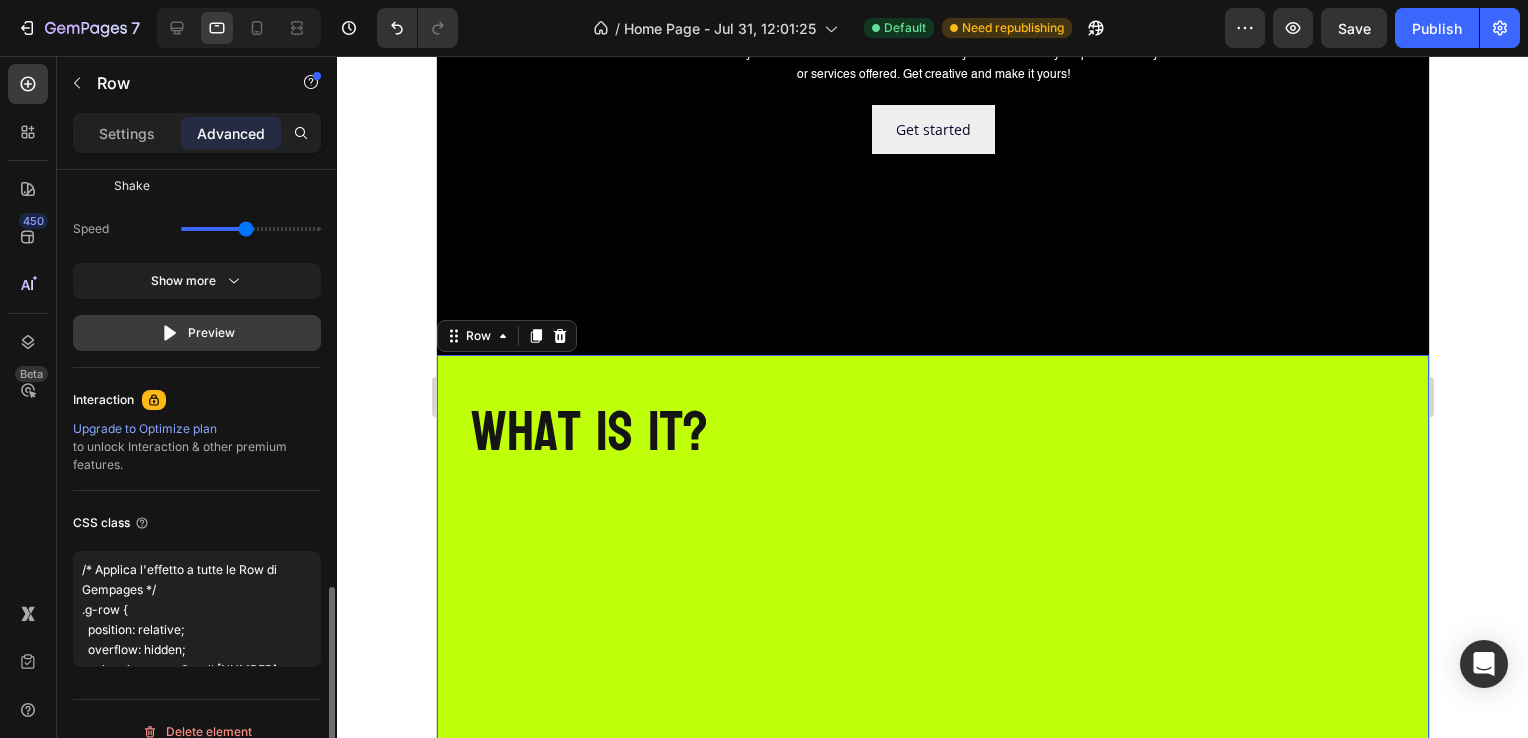 click on "Preview" at bounding box center (197, 333) 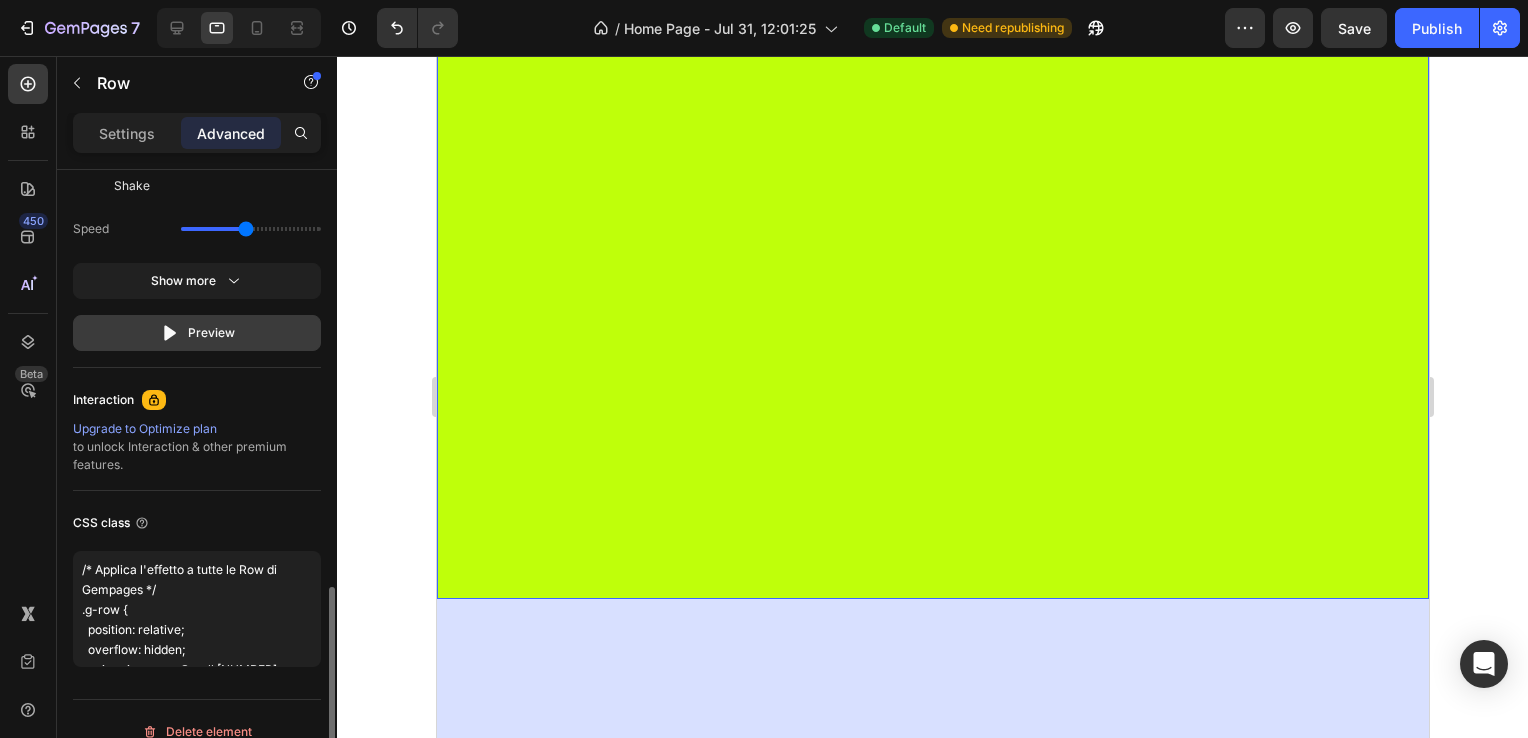 scroll, scrollTop: 900, scrollLeft: 0, axis: vertical 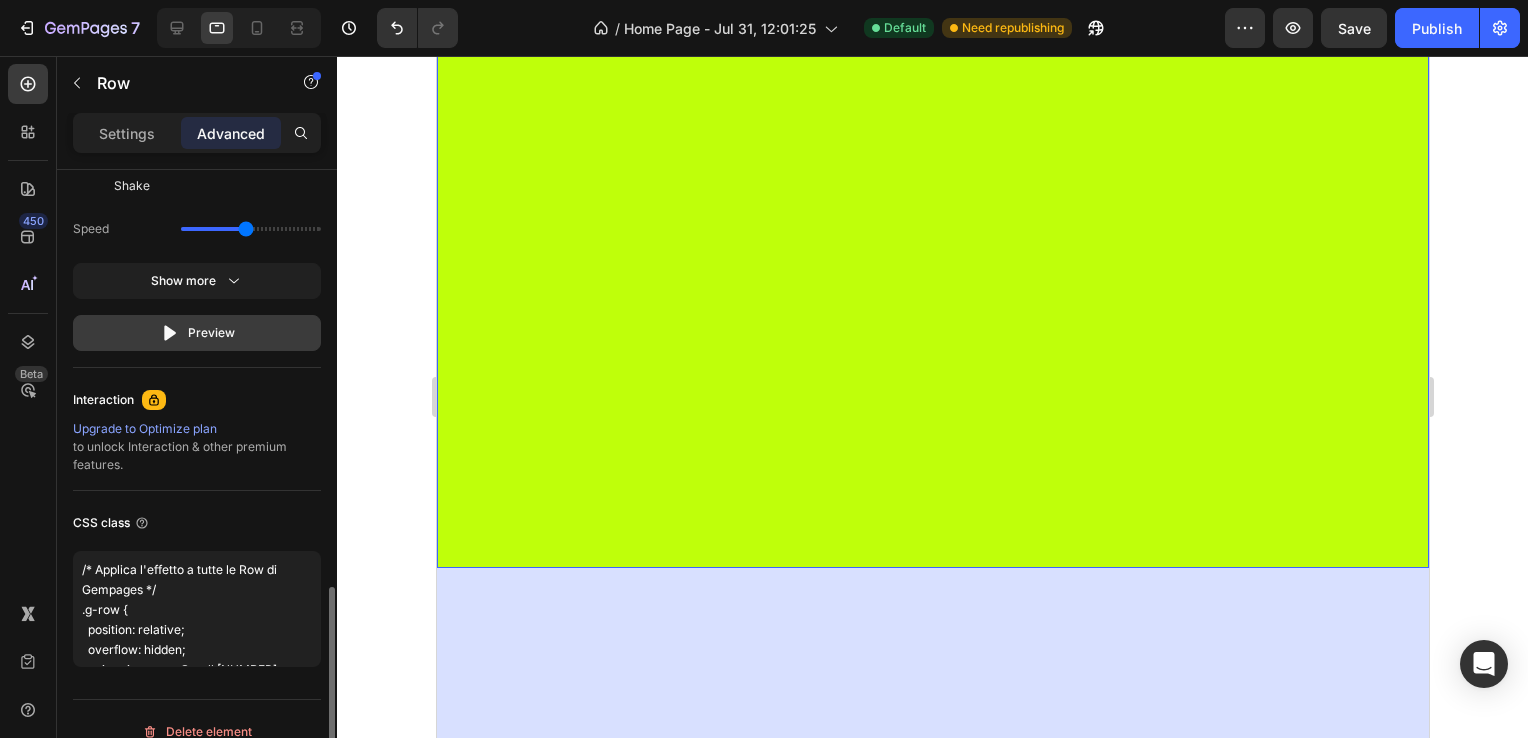 click 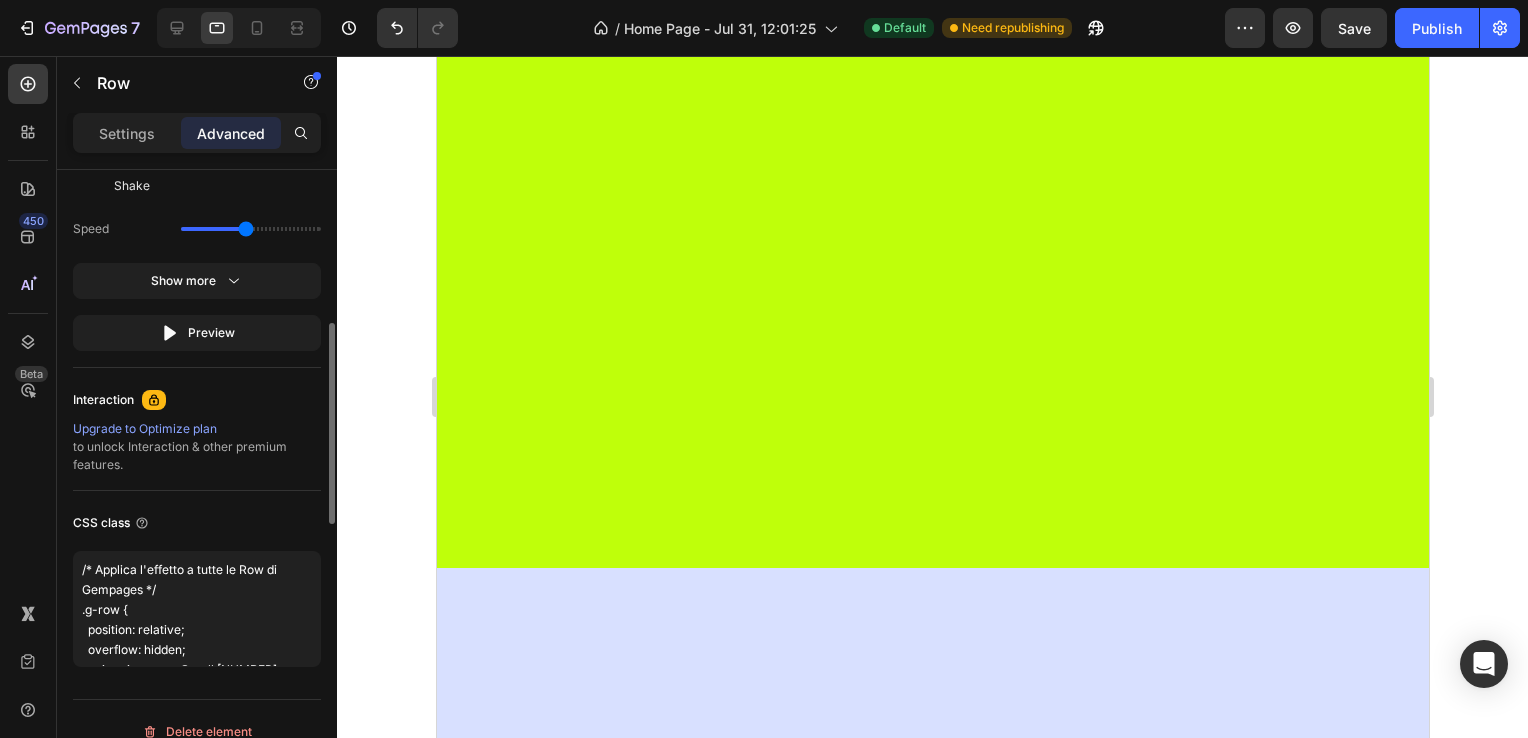scroll, scrollTop: 900, scrollLeft: 0, axis: vertical 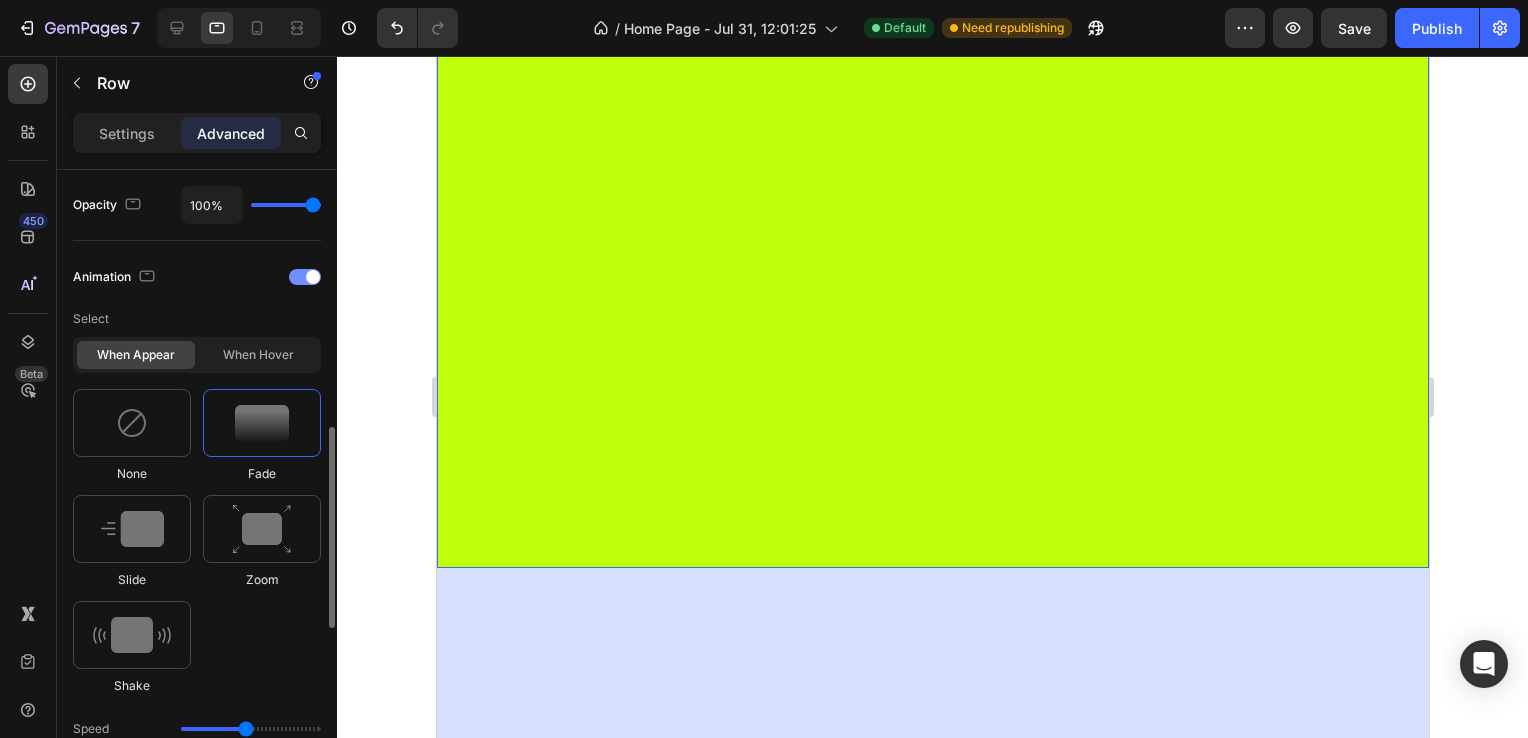 click at bounding box center [313, 277] 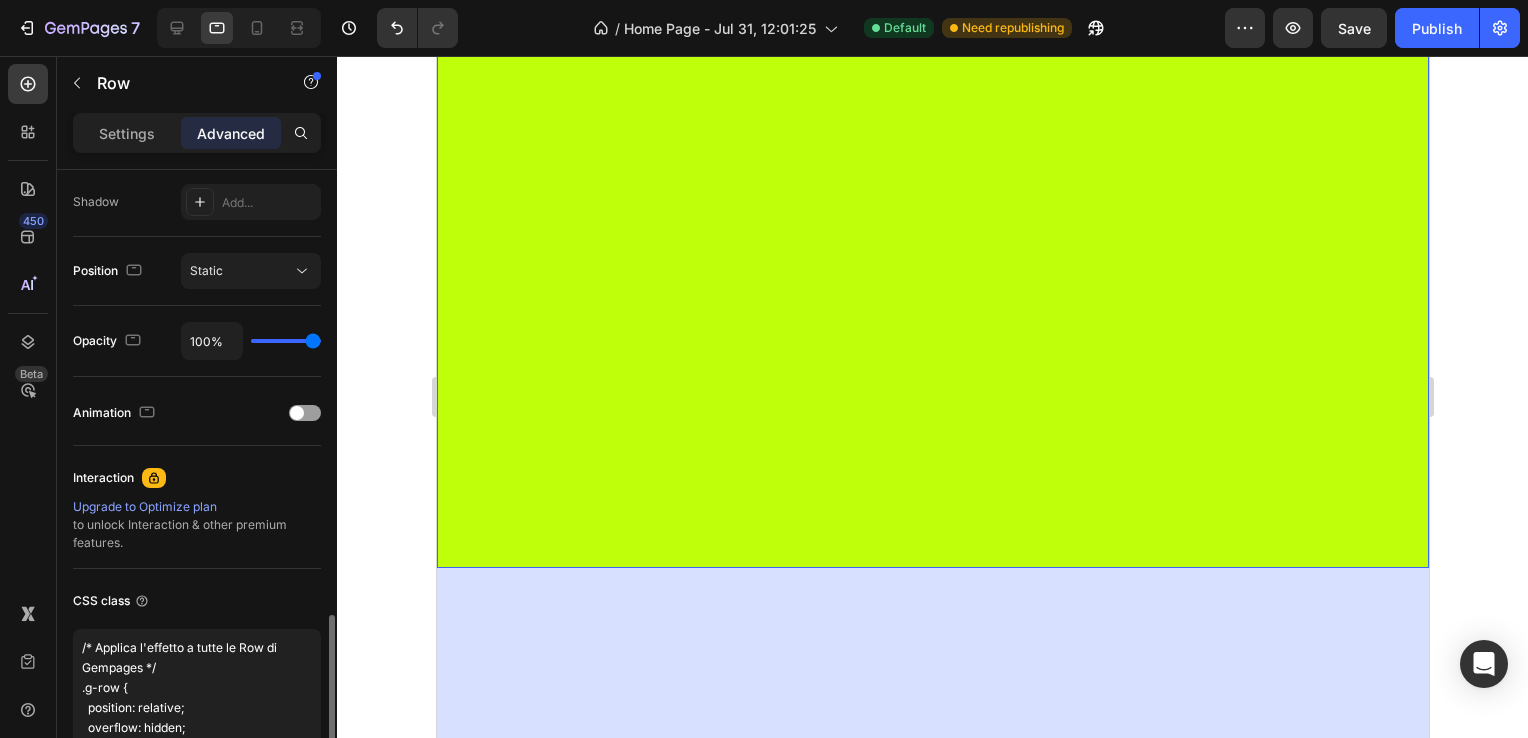 scroll, scrollTop: 764, scrollLeft: 0, axis: vertical 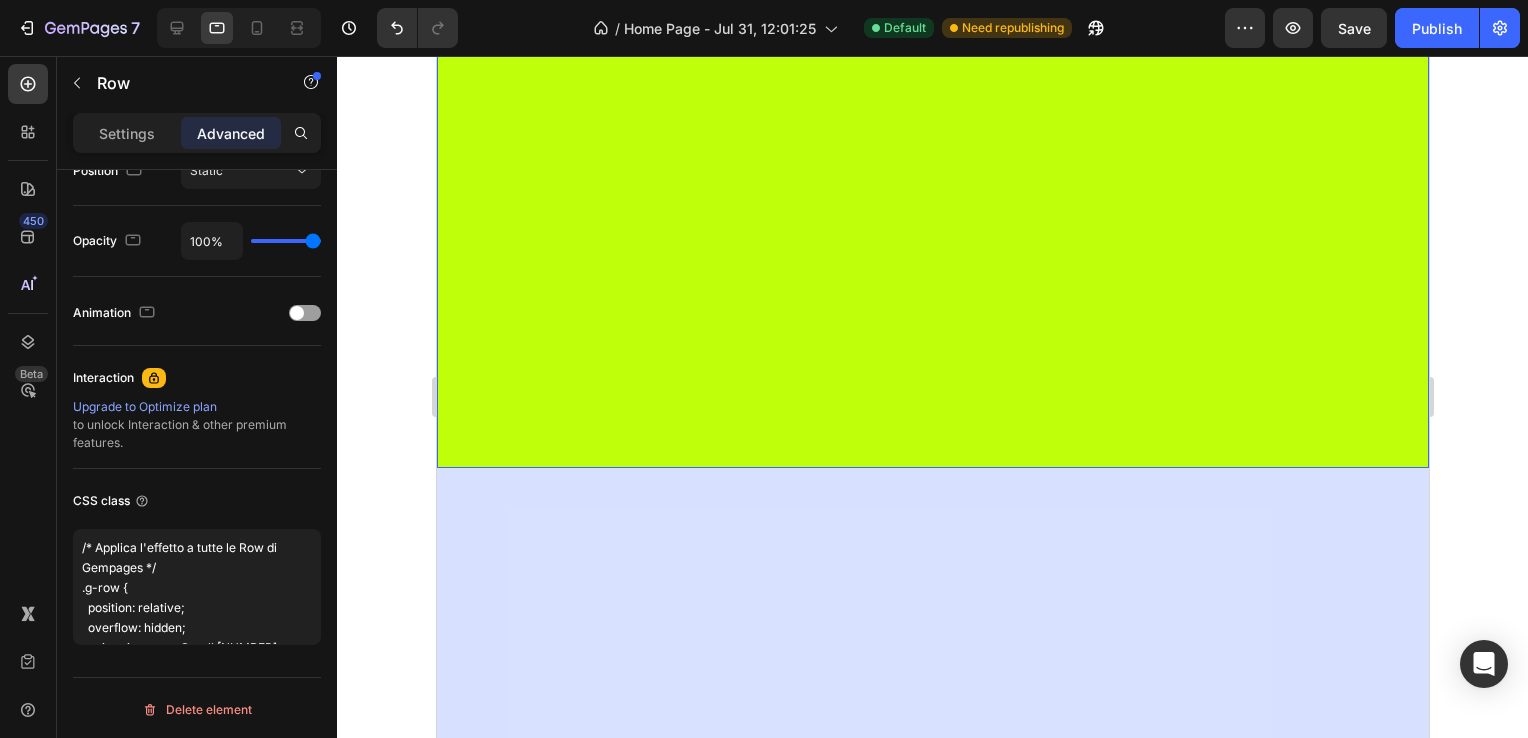click on "⁠⁠⁠⁠⁠⁠⁠ what is it? Heading Row   587" at bounding box center (932, 61) 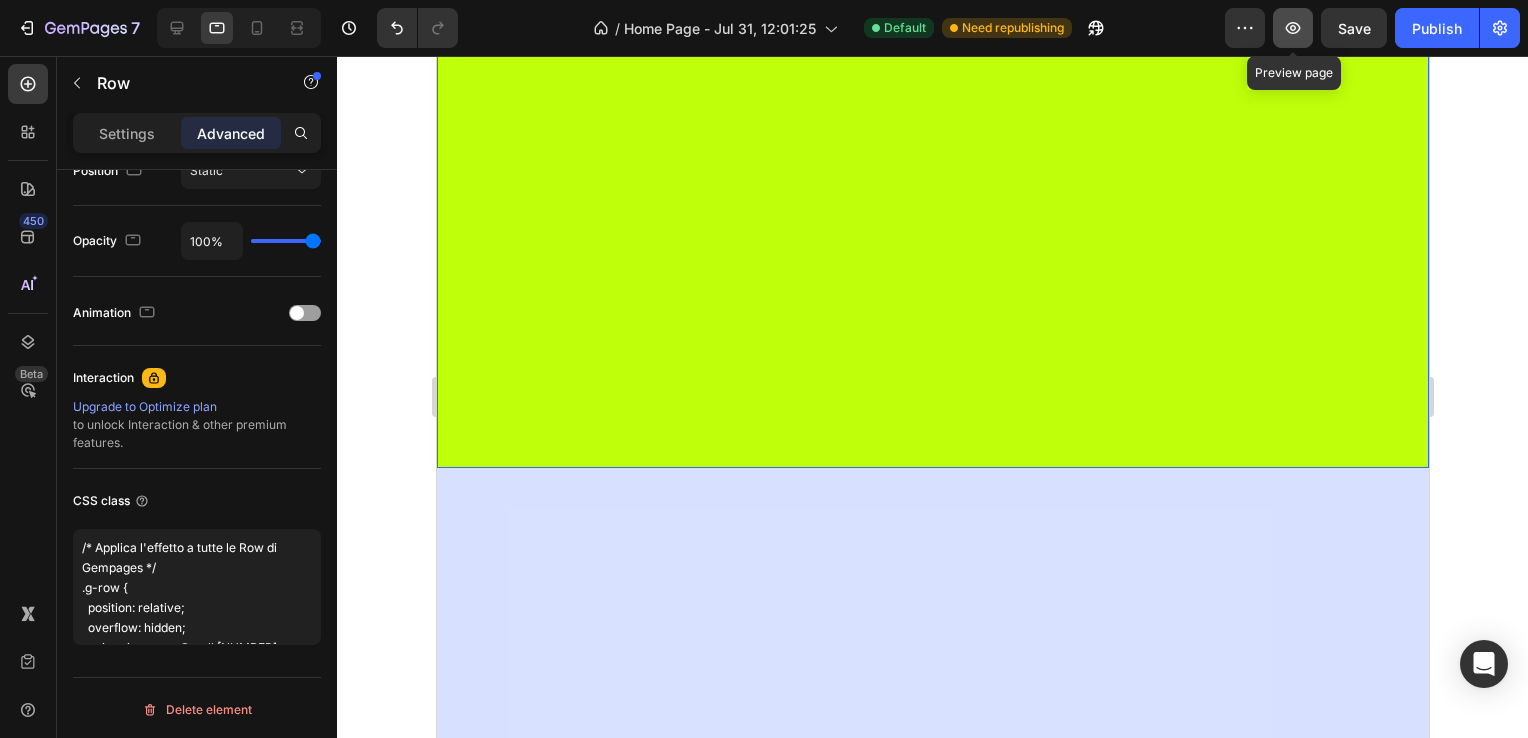 click 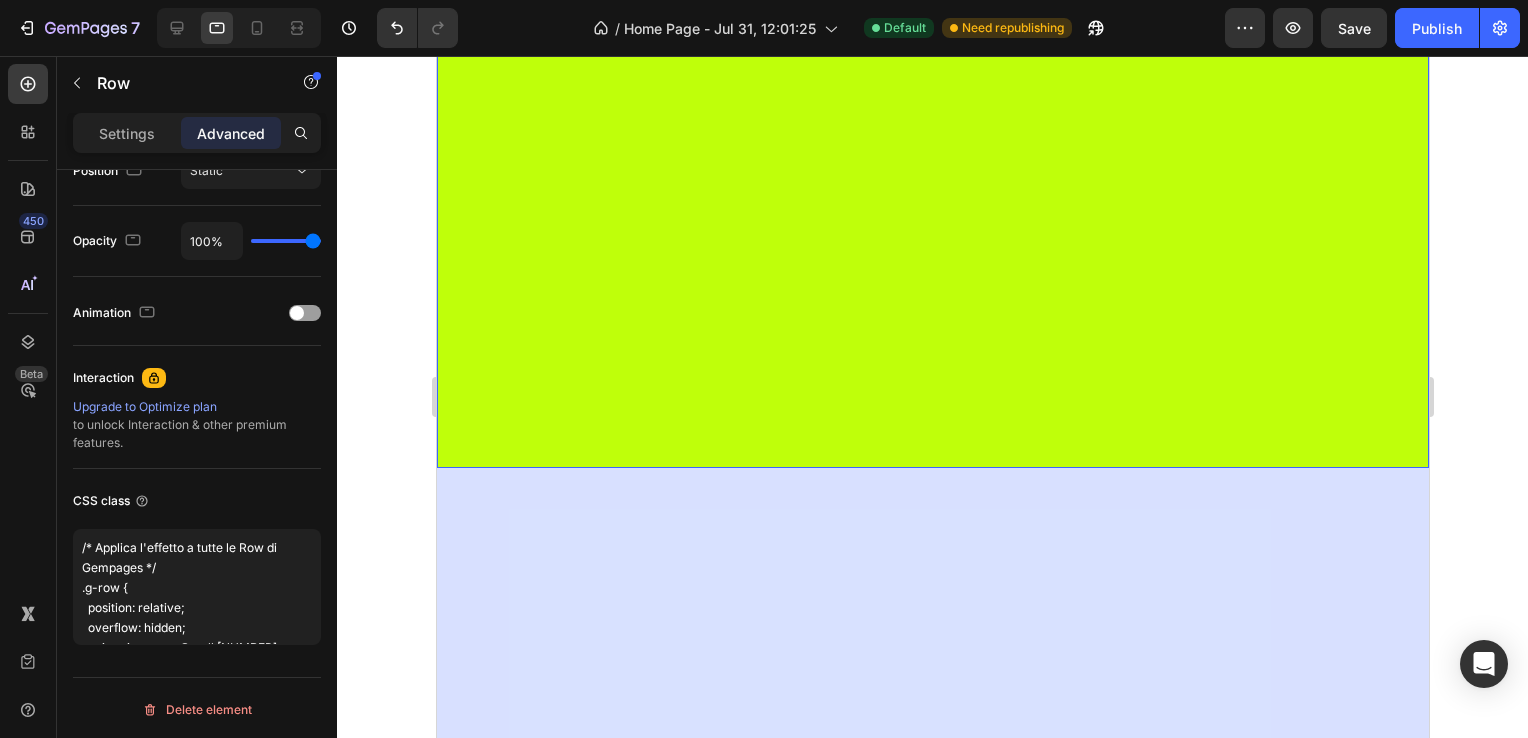 click on "⁠⁠⁠⁠⁠⁠⁠ what is it? Heading" at bounding box center [588, 69] 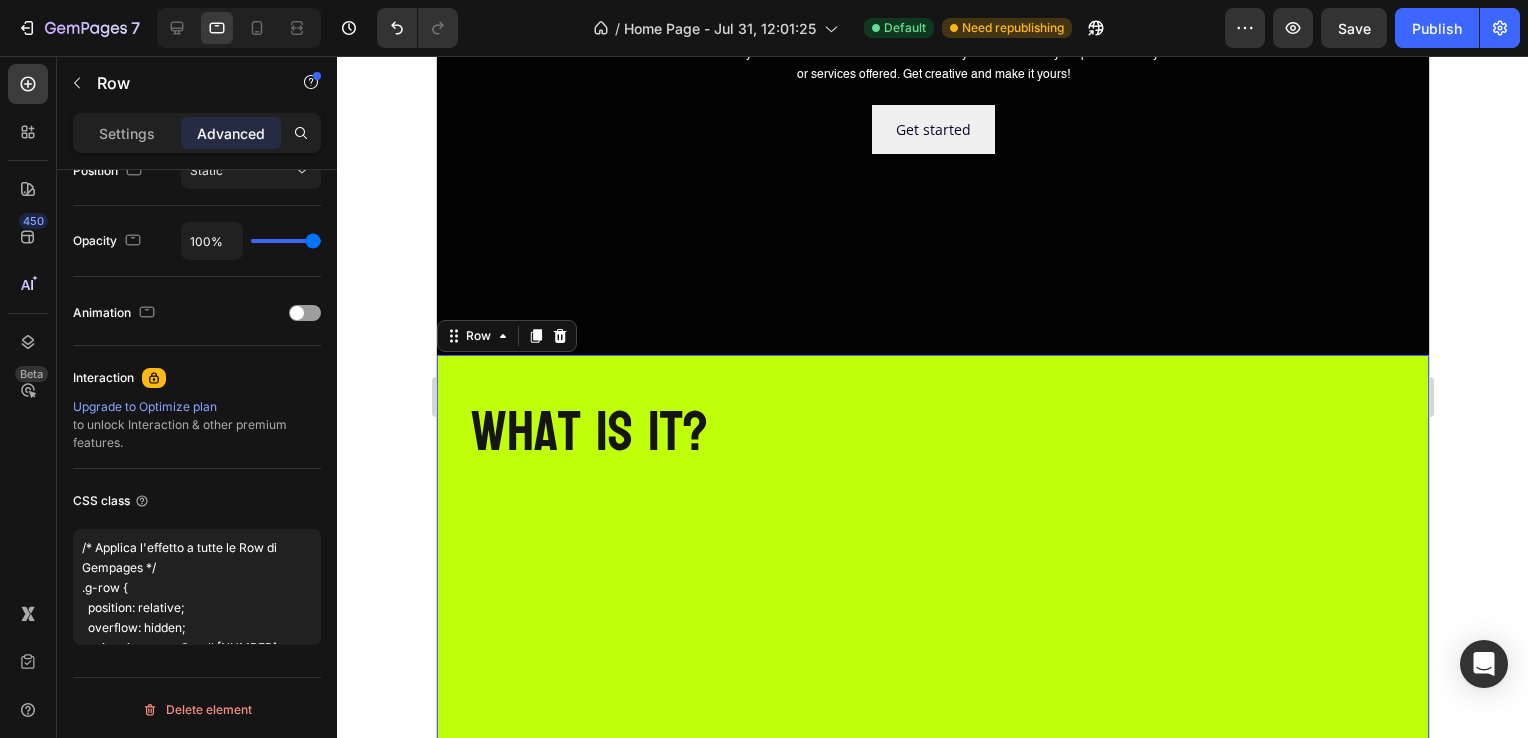 click 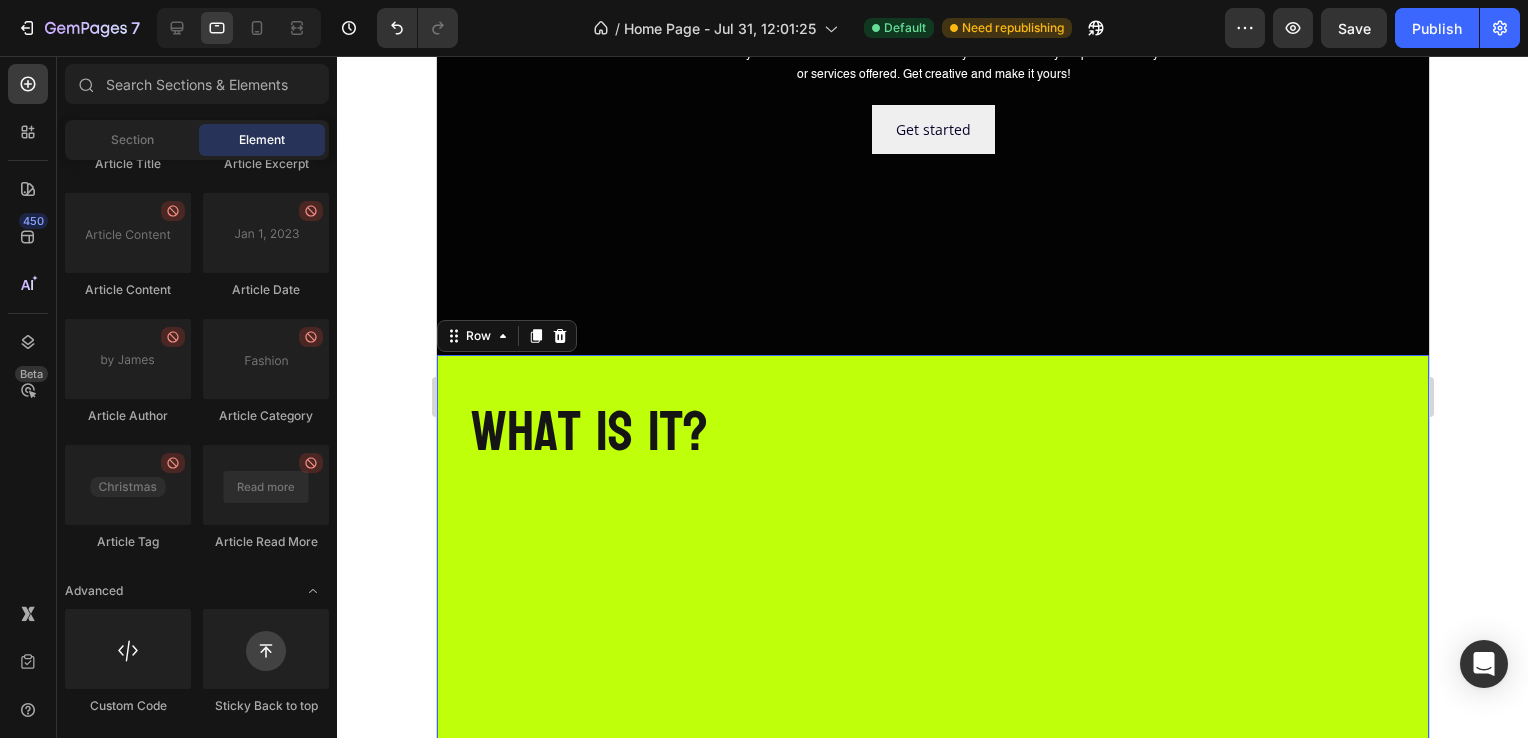 scroll, scrollTop: 153, scrollLeft: 0, axis: vertical 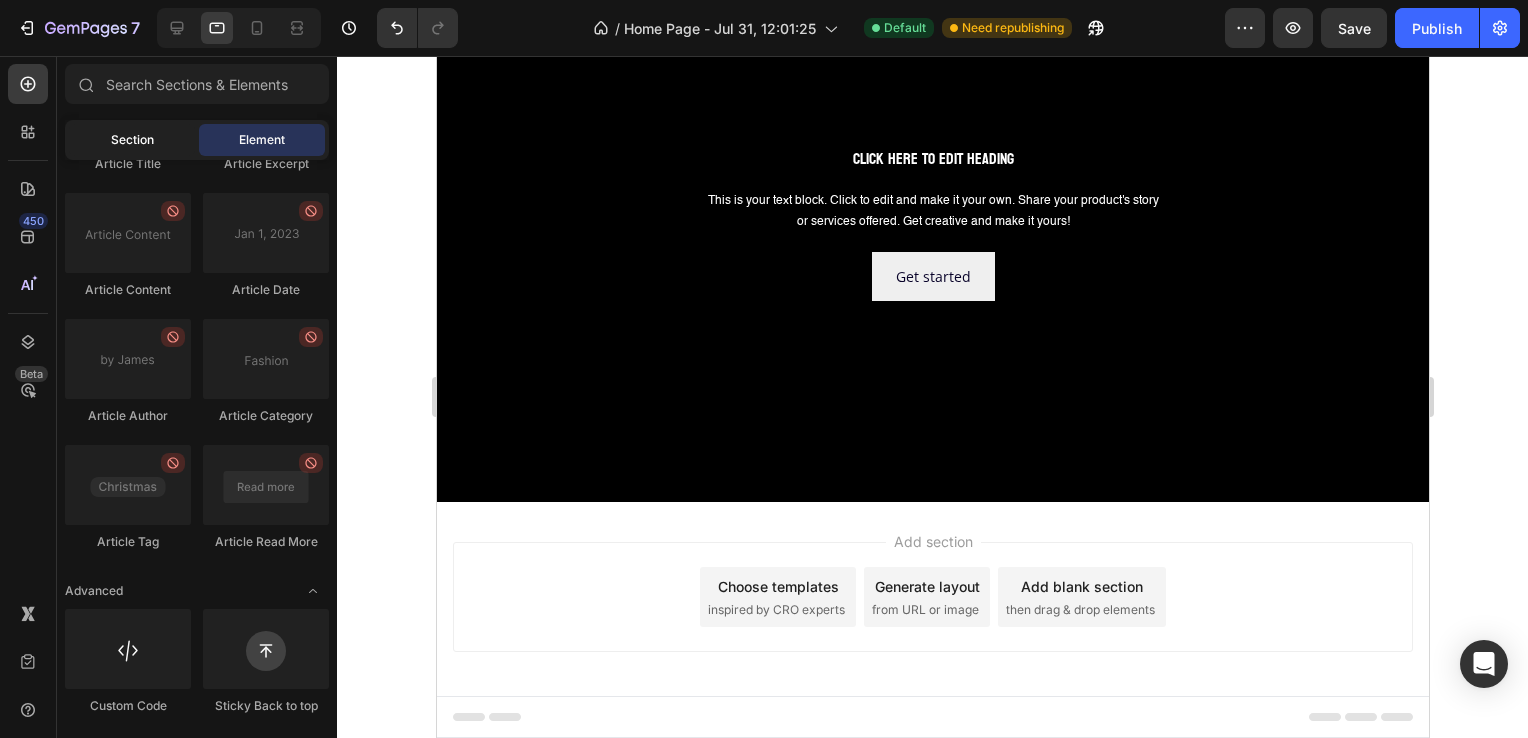 click on "Section" 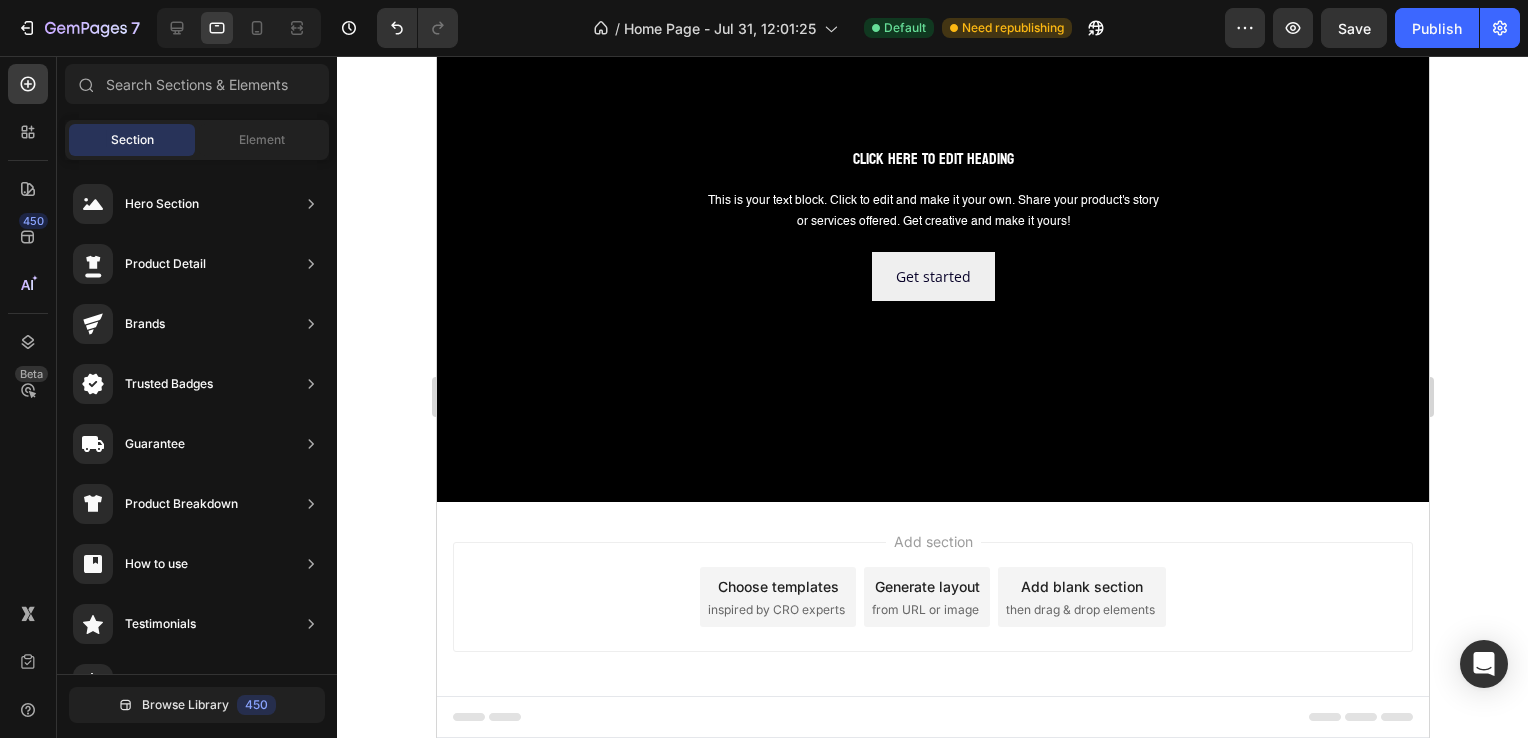 drag, startPoint x: 293, startPoint y: 138, endPoint x: 251, endPoint y: 245, distance: 114.947815 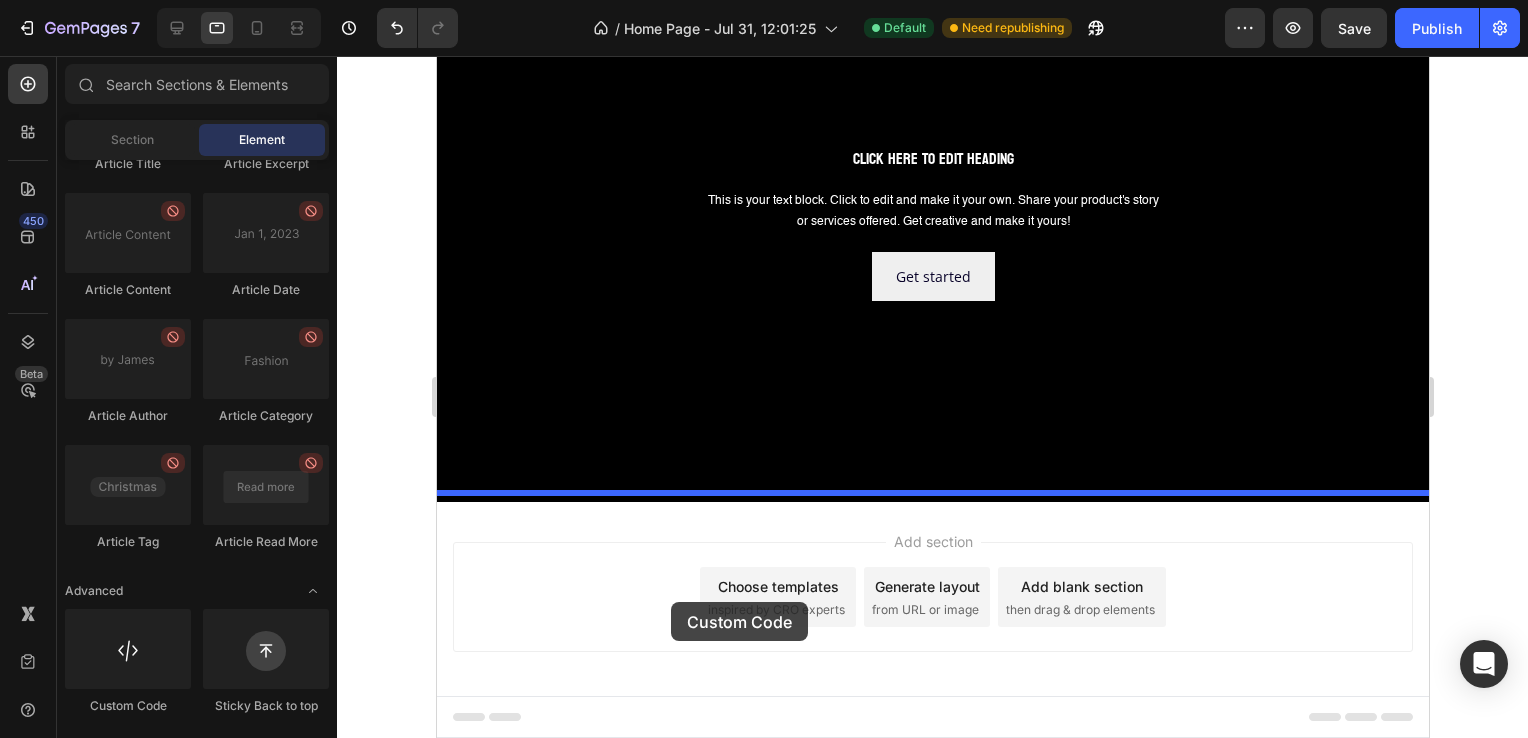 drag, startPoint x: 544, startPoint y: 691, endPoint x: 670, endPoint y: 600, distance: 155.42522 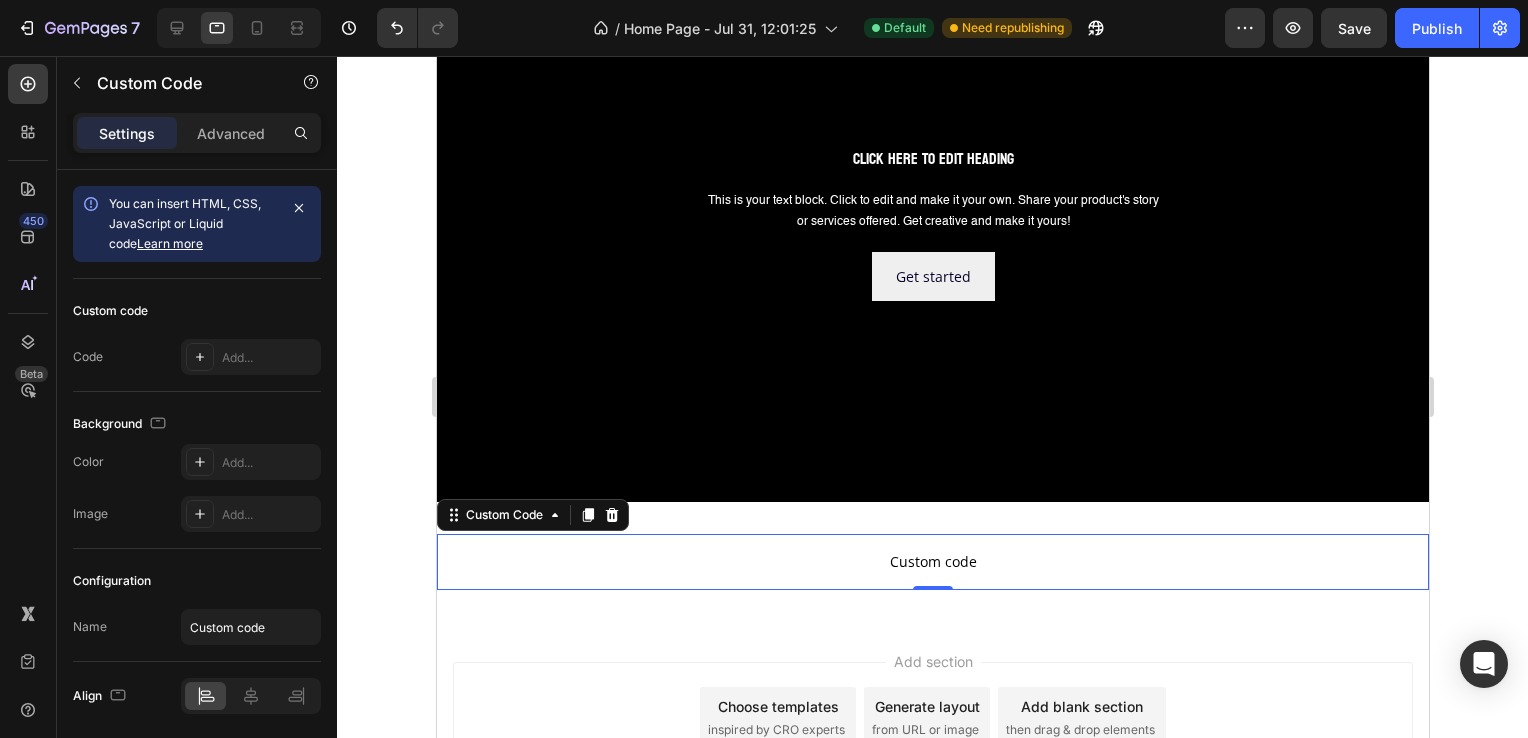 click on "Custom code" at bounding box center (932, 562) 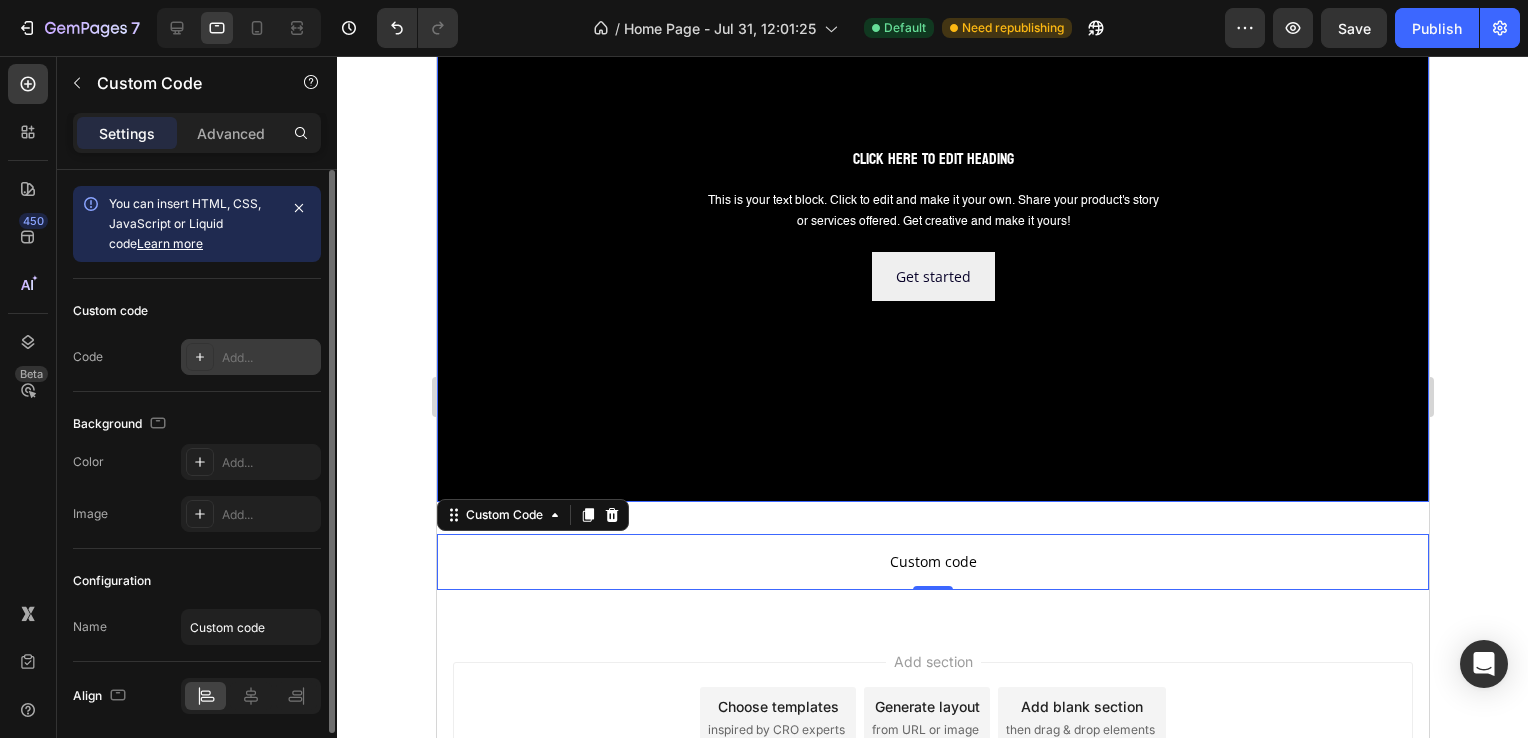 click at bounding box center (200, 357) 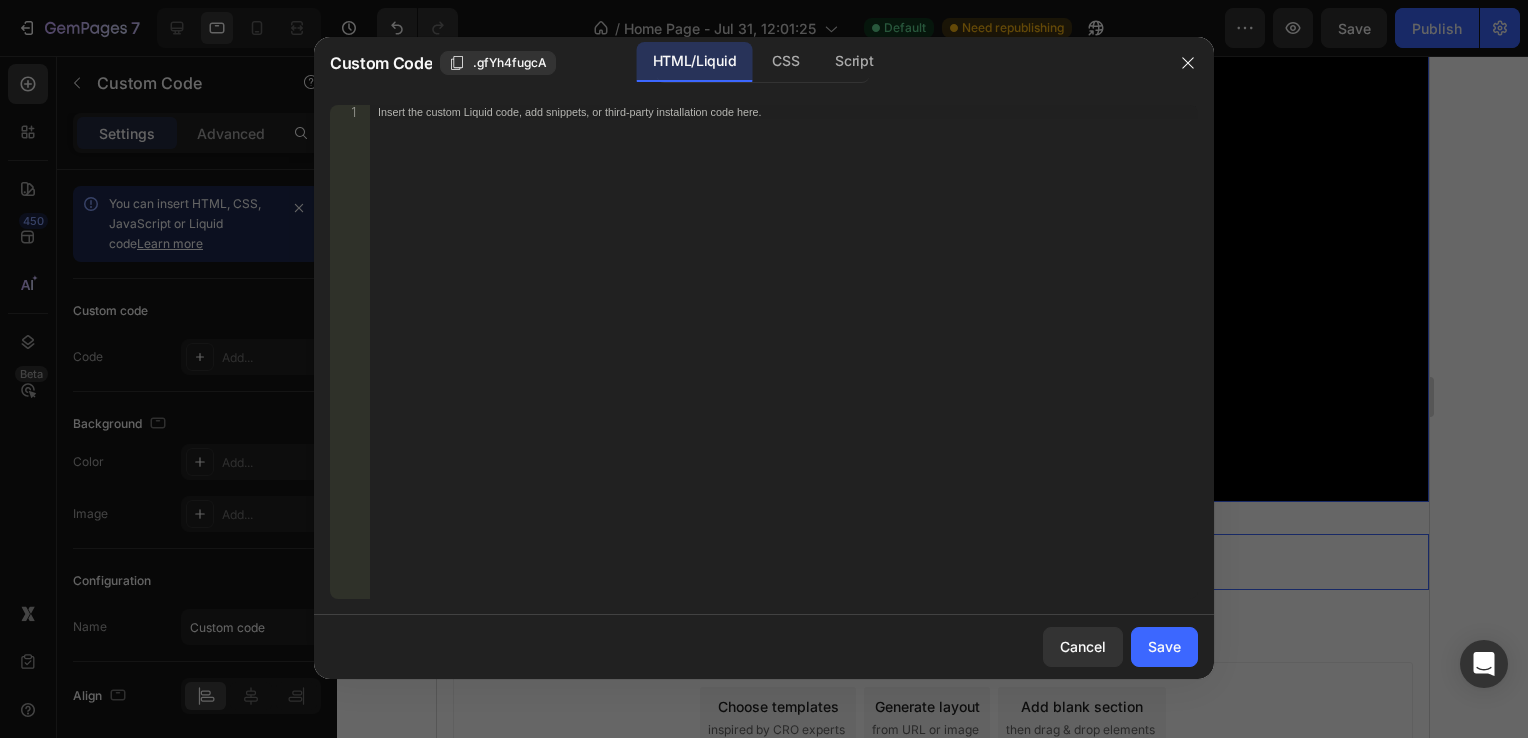 type 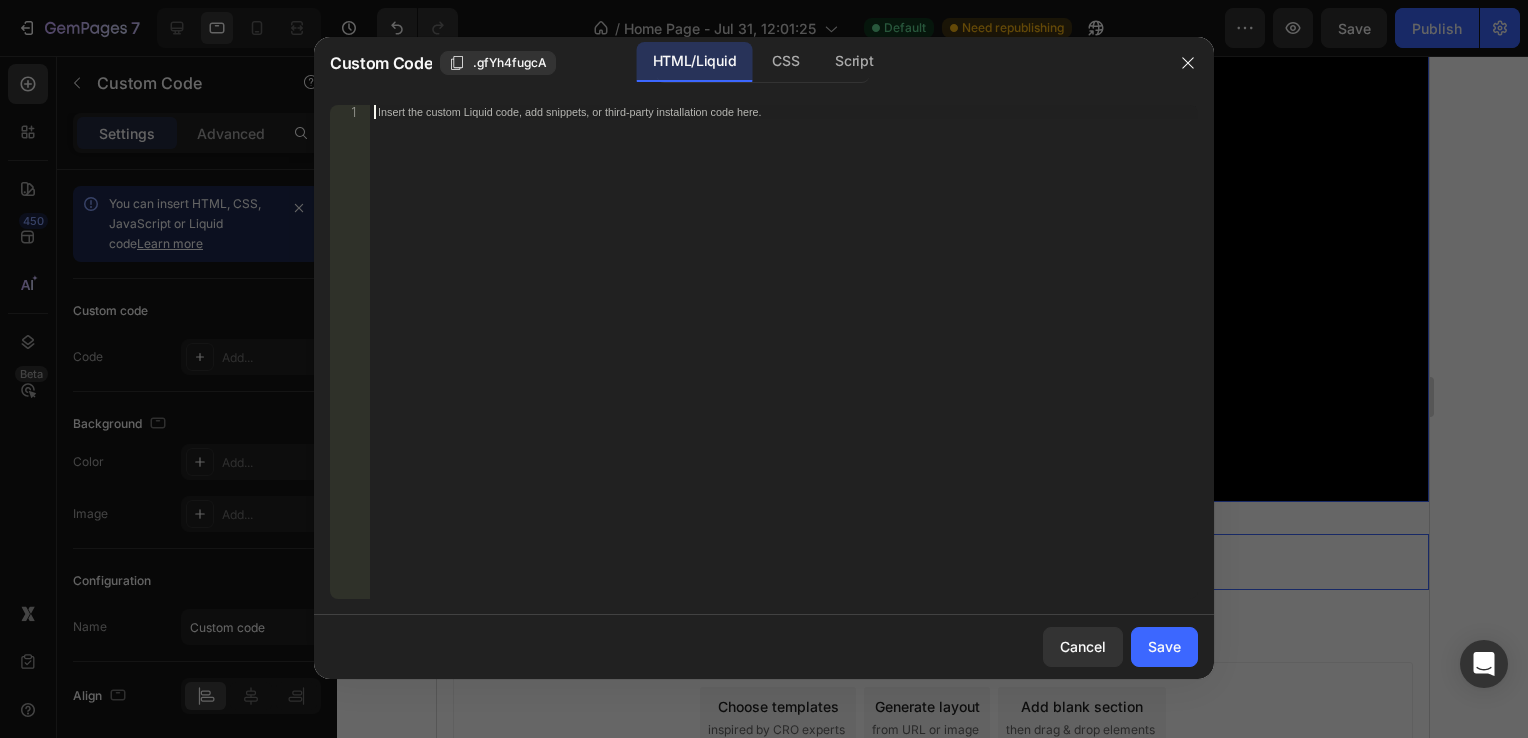 click on "Insert the custom Liquid code, add snippets, or third-party installation code here." at bounding box center (784, 366) 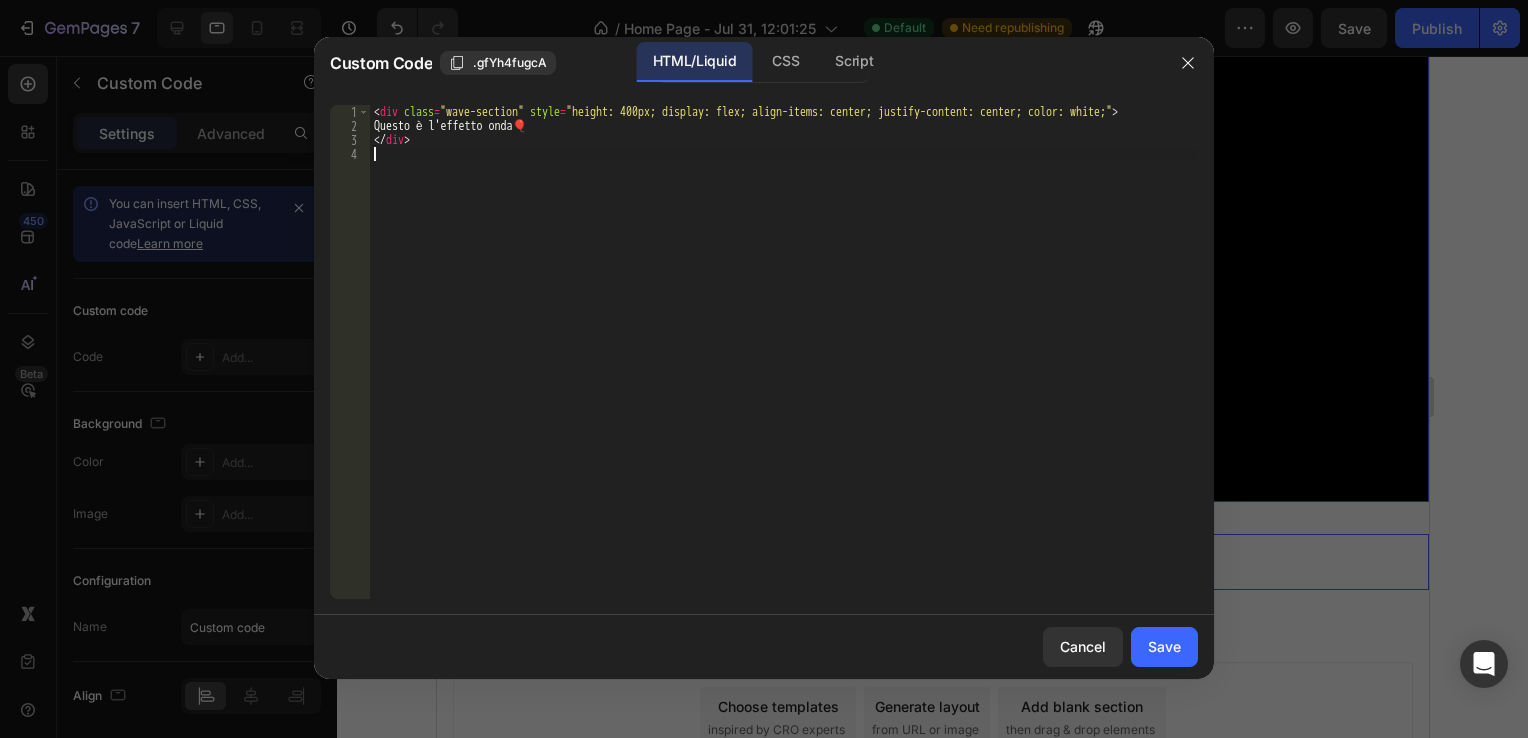 click on "< div   class = "wave-section"   style = "height: 400px; display: flex; align-items: center; justify-content: center; color: white;" >   Questo è l'effetto onda  🎈 </ div >" at bounding box center (784, 366) 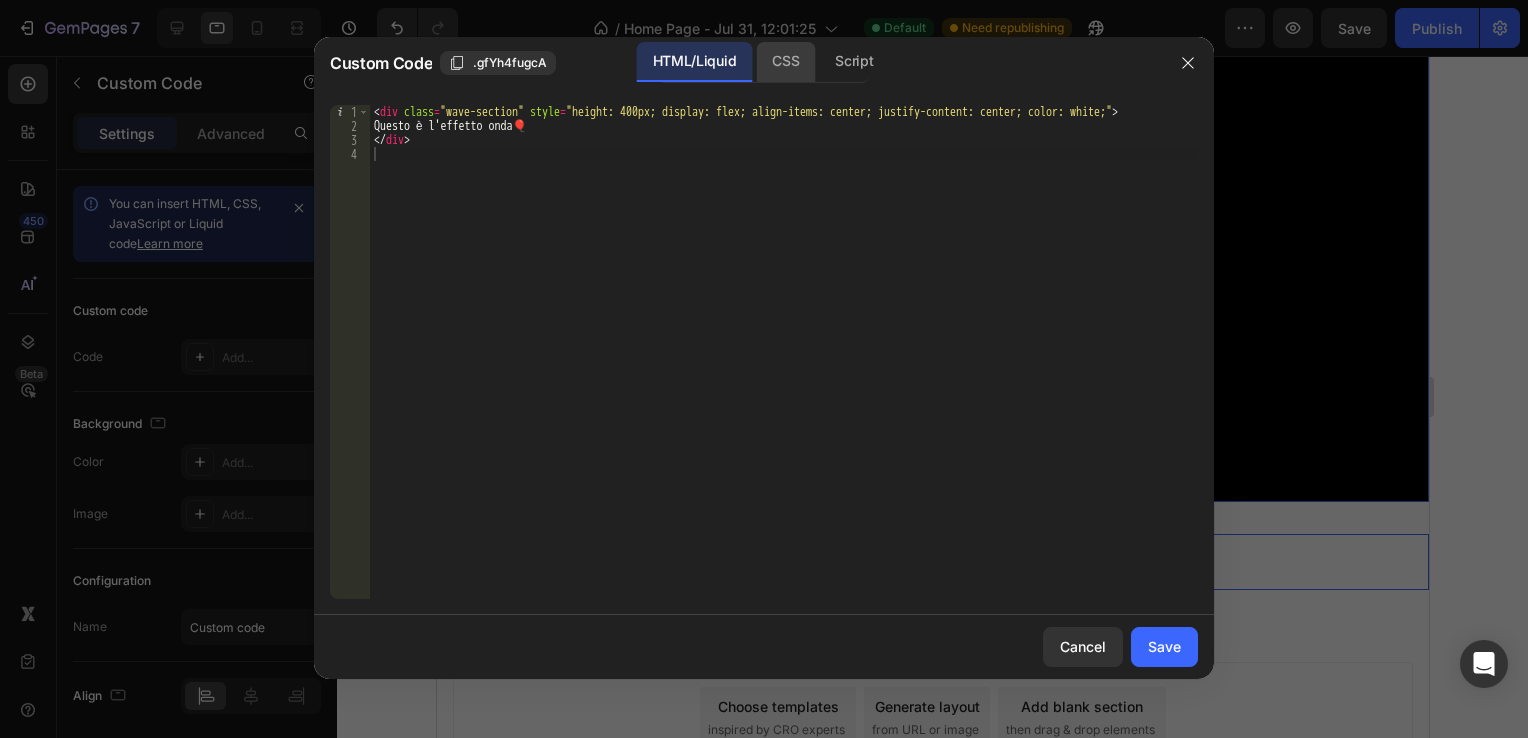 click on "CSS" 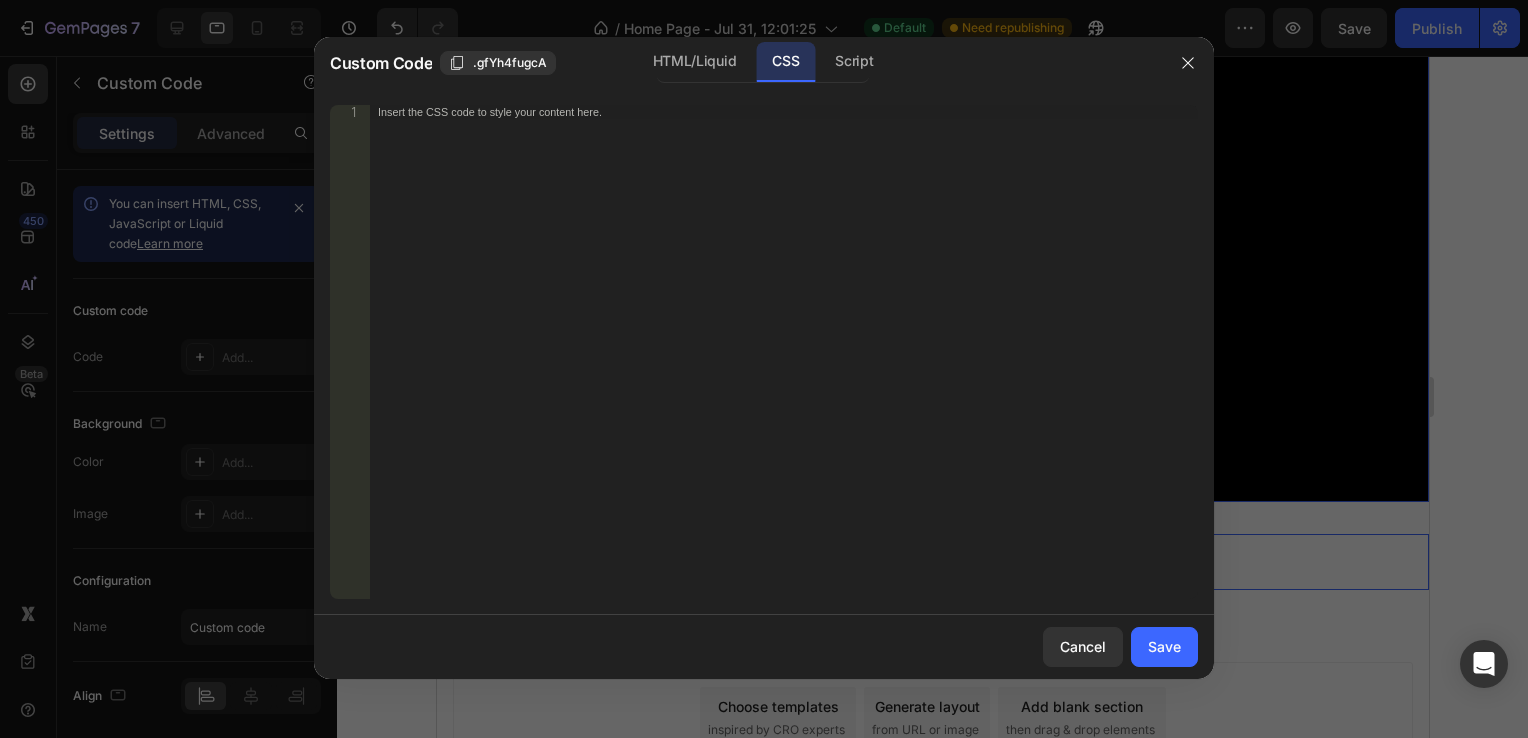 click on "Insert the CSS code to style your content here." at bounding box center (784, 366) 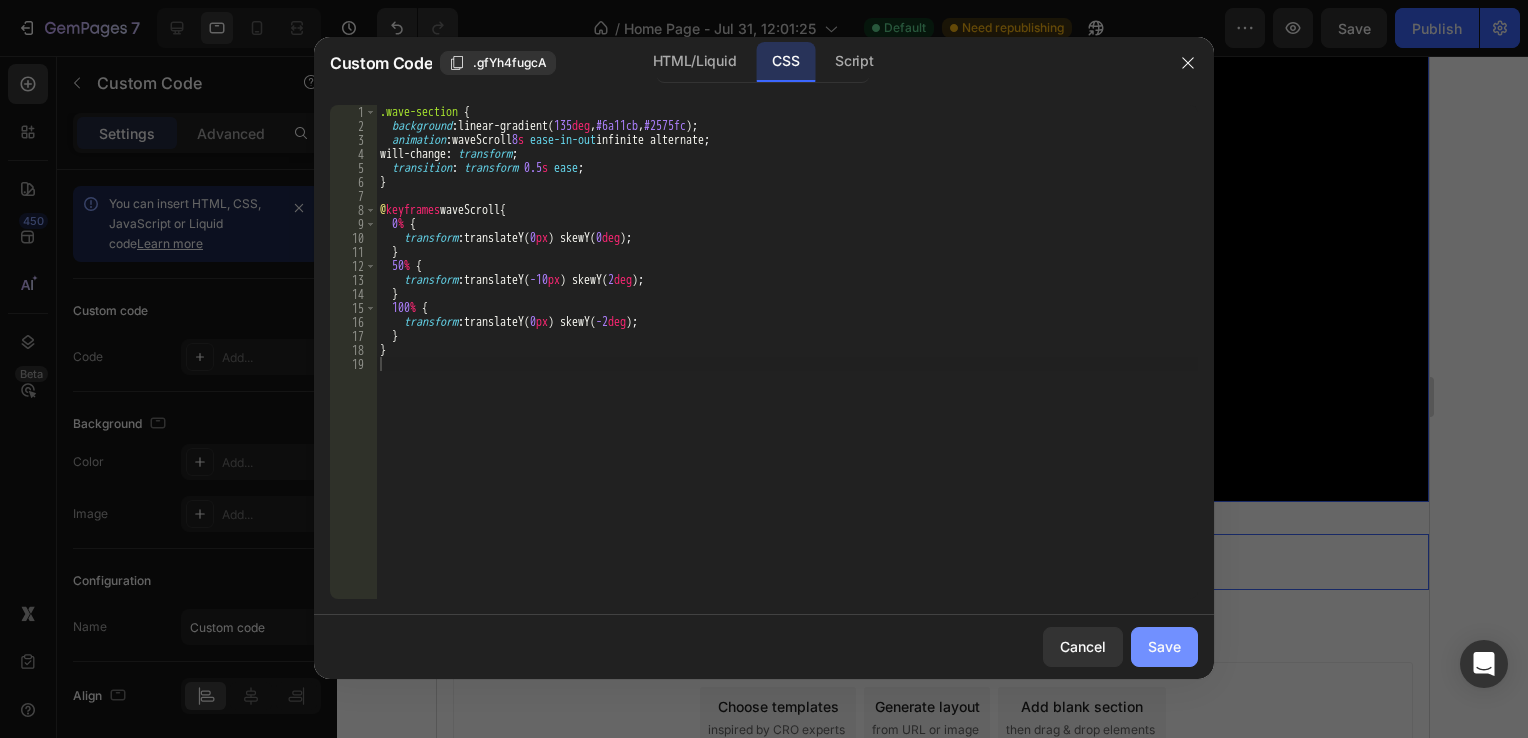 click on "Save" at bounding box center [1164, 646] 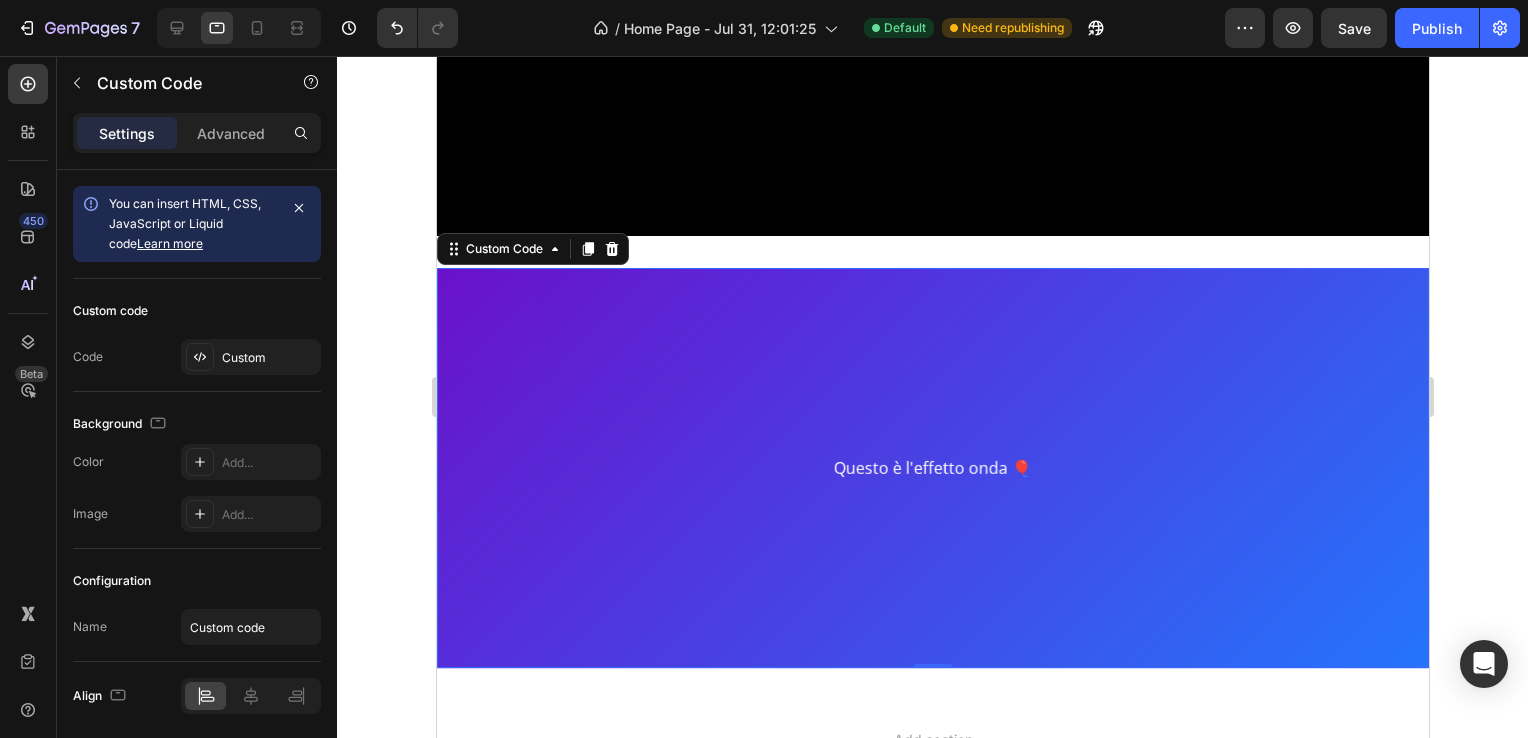 scroll, scrollTop: 453, scrollLeft: 0, axis: vertical 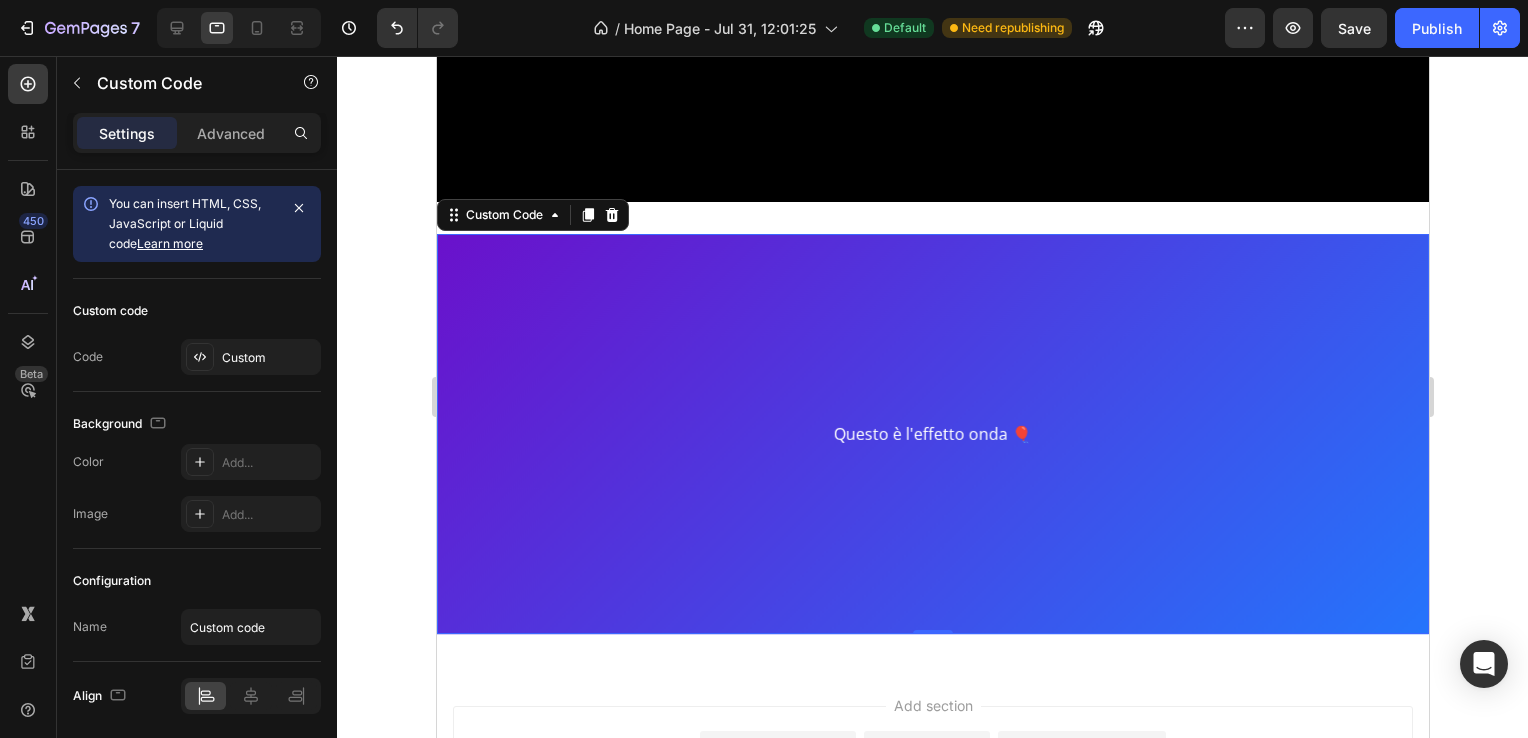 click on "Questo è l'effetto onda 🎈" at bounding box center (932, 434) 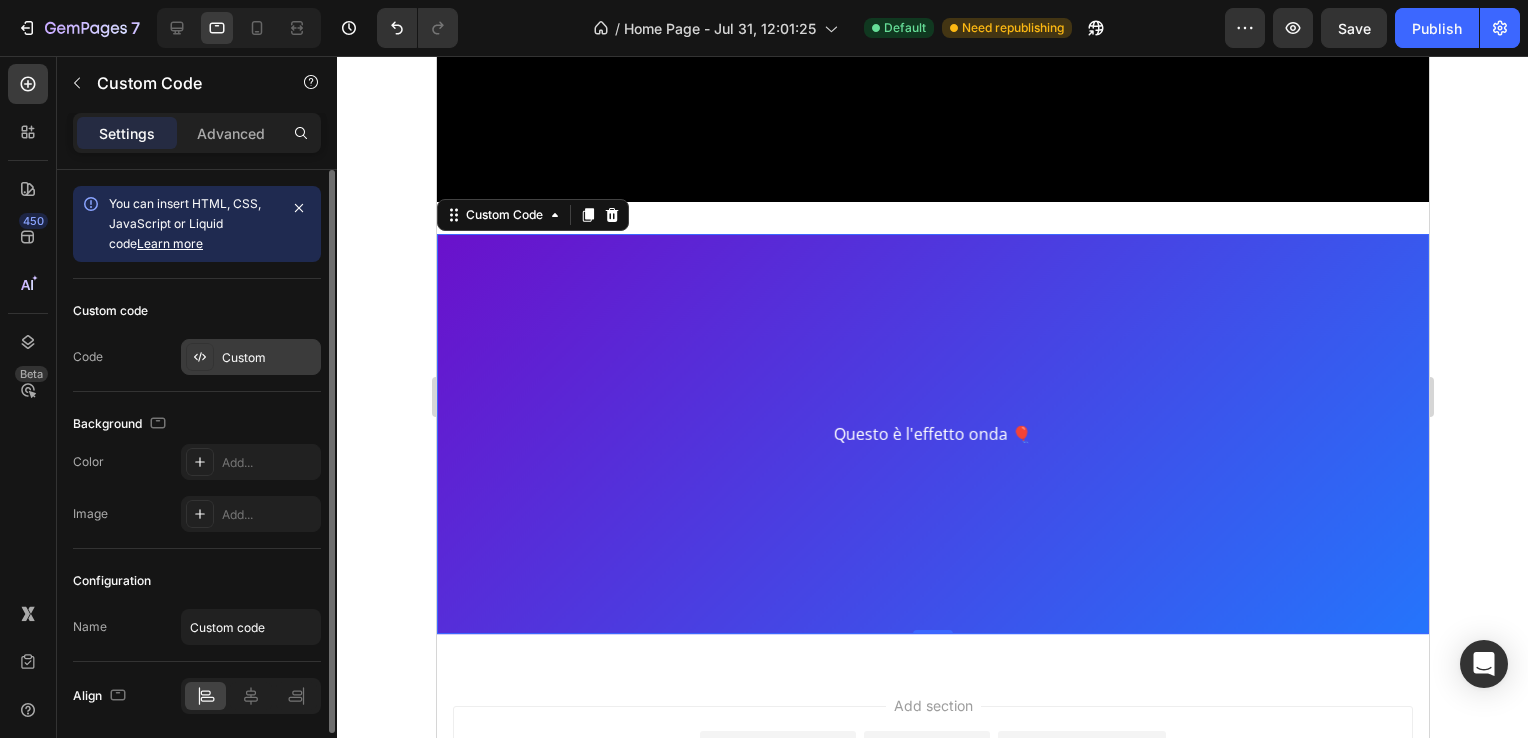 click on "Custom" at bounding box center [269, 358] 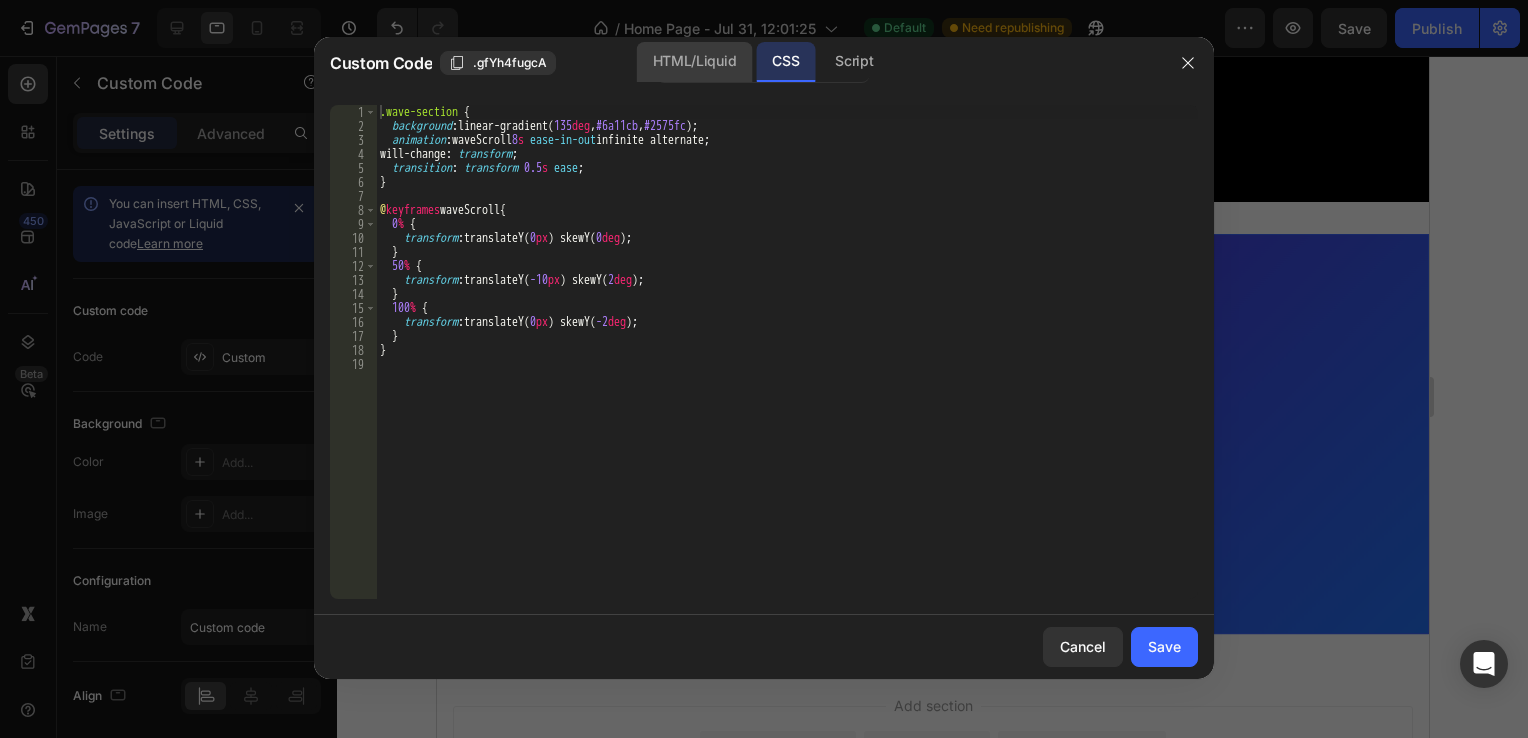 click on "HTML/Liquid" 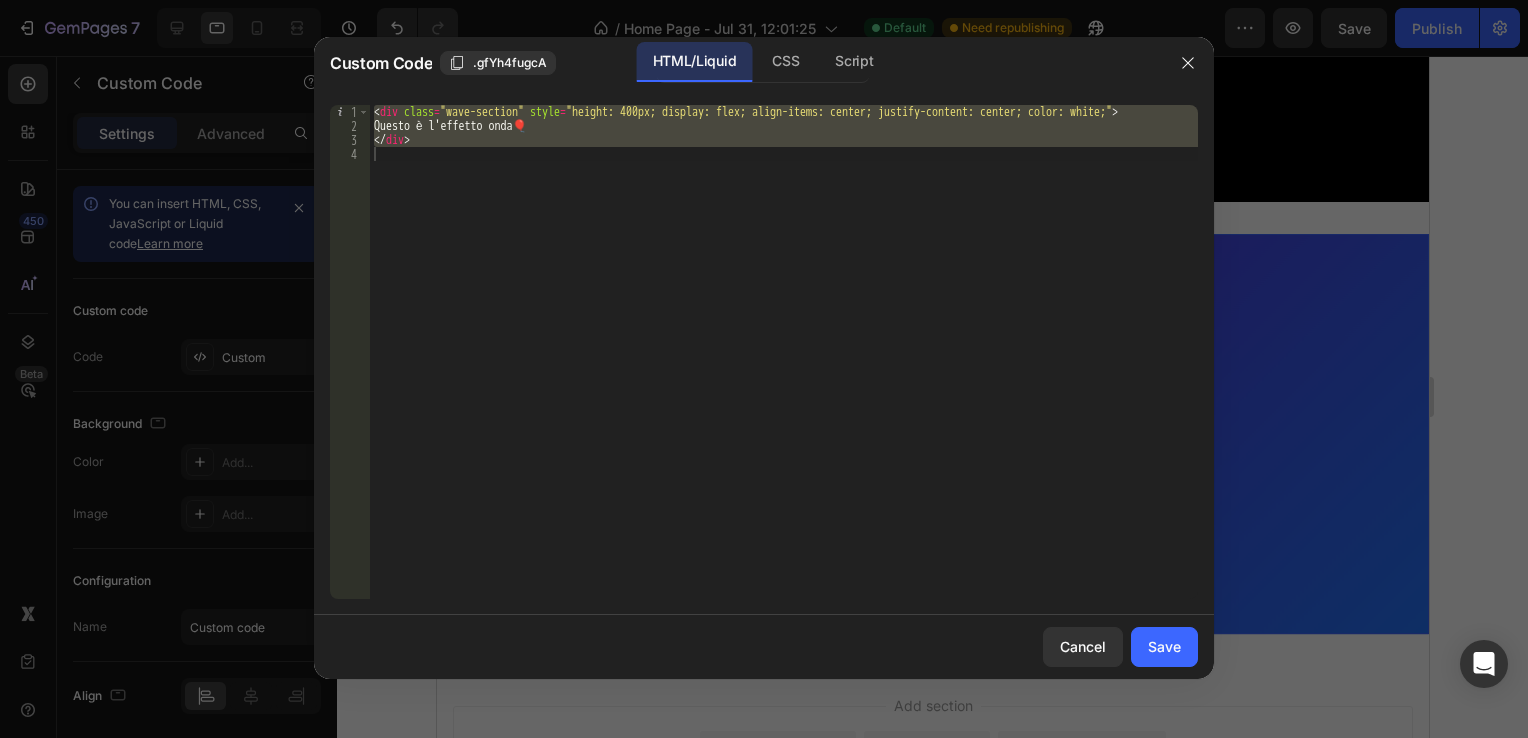 type on "</div>" 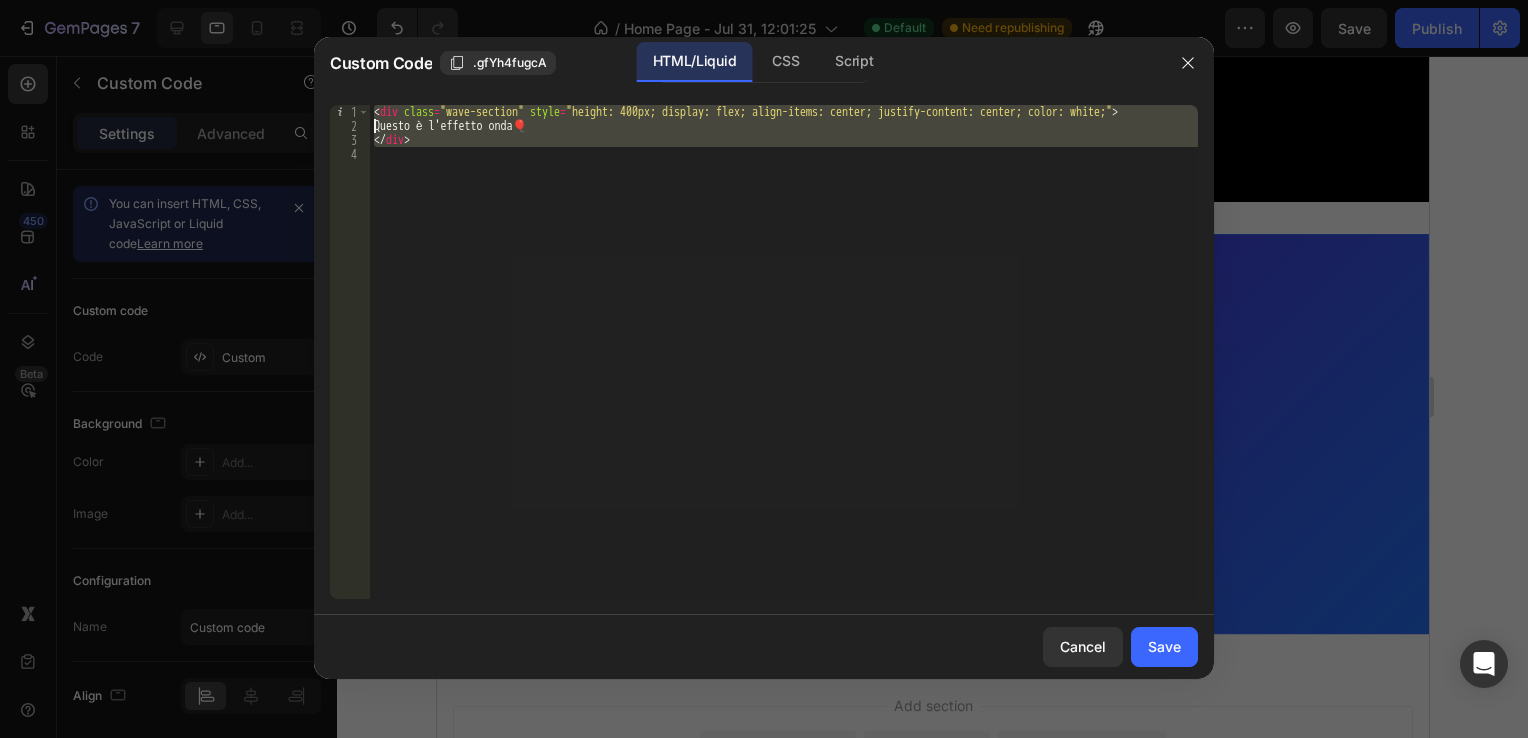 type on "</div>" 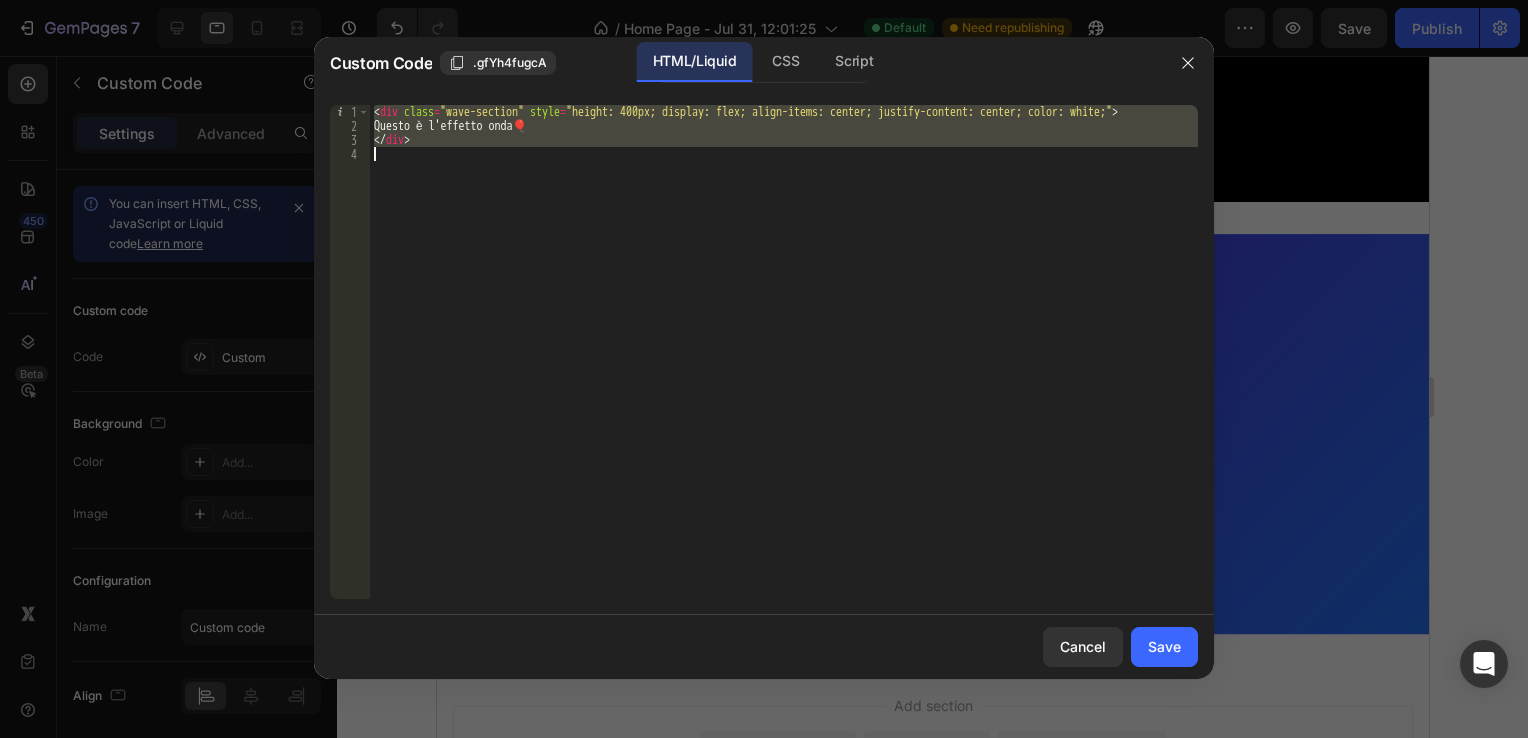 click on "< div   class = "wave-section"   style = "height: 400px; display: flex; align-items: center; justify-content: center; color: white;" >   Questo è l'effetto onda  🎈 </ div >" at bounding box center (784, 352) 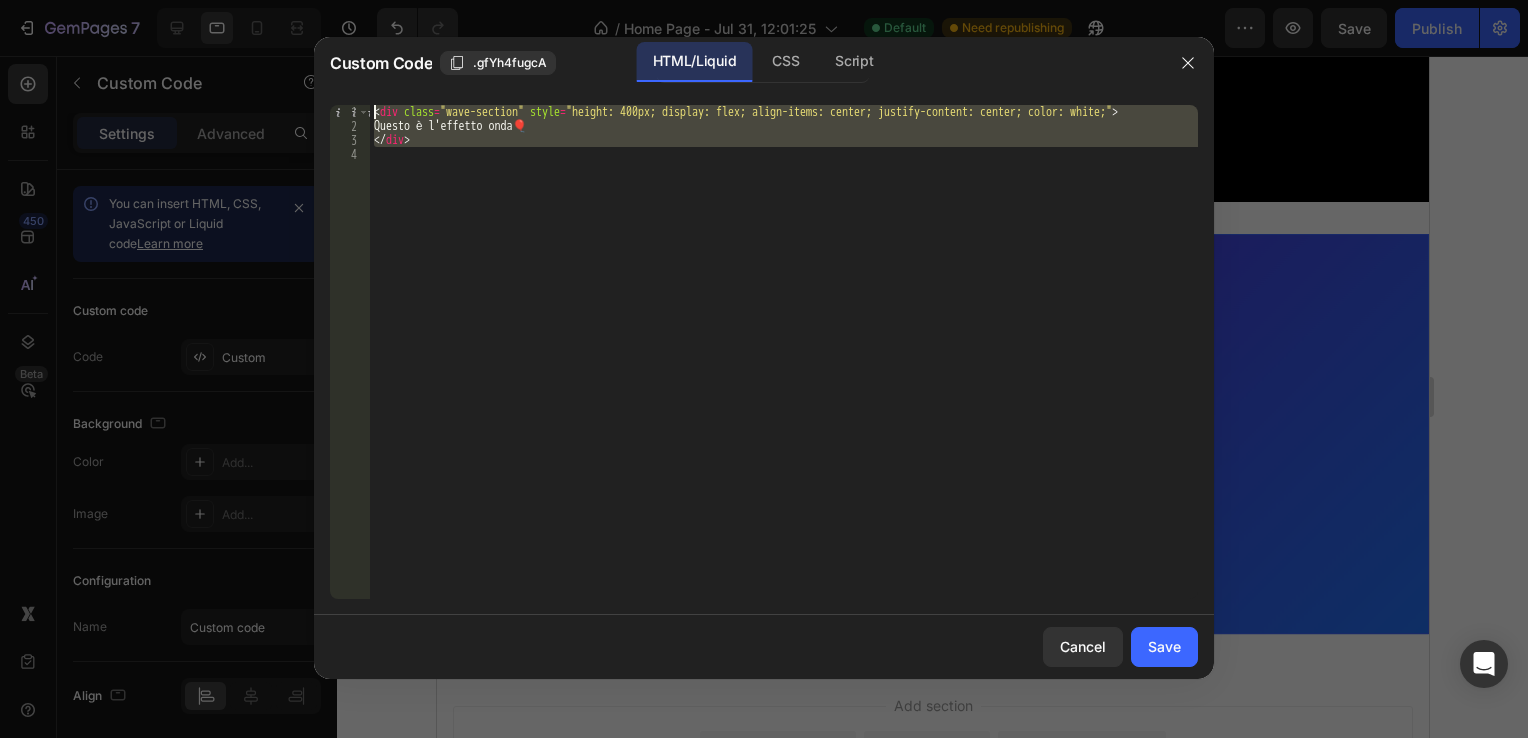 drag, startPoint x: 373, startPoint y: 147, endPoint x: 361, endPoint y: 96, distance: 52.392746 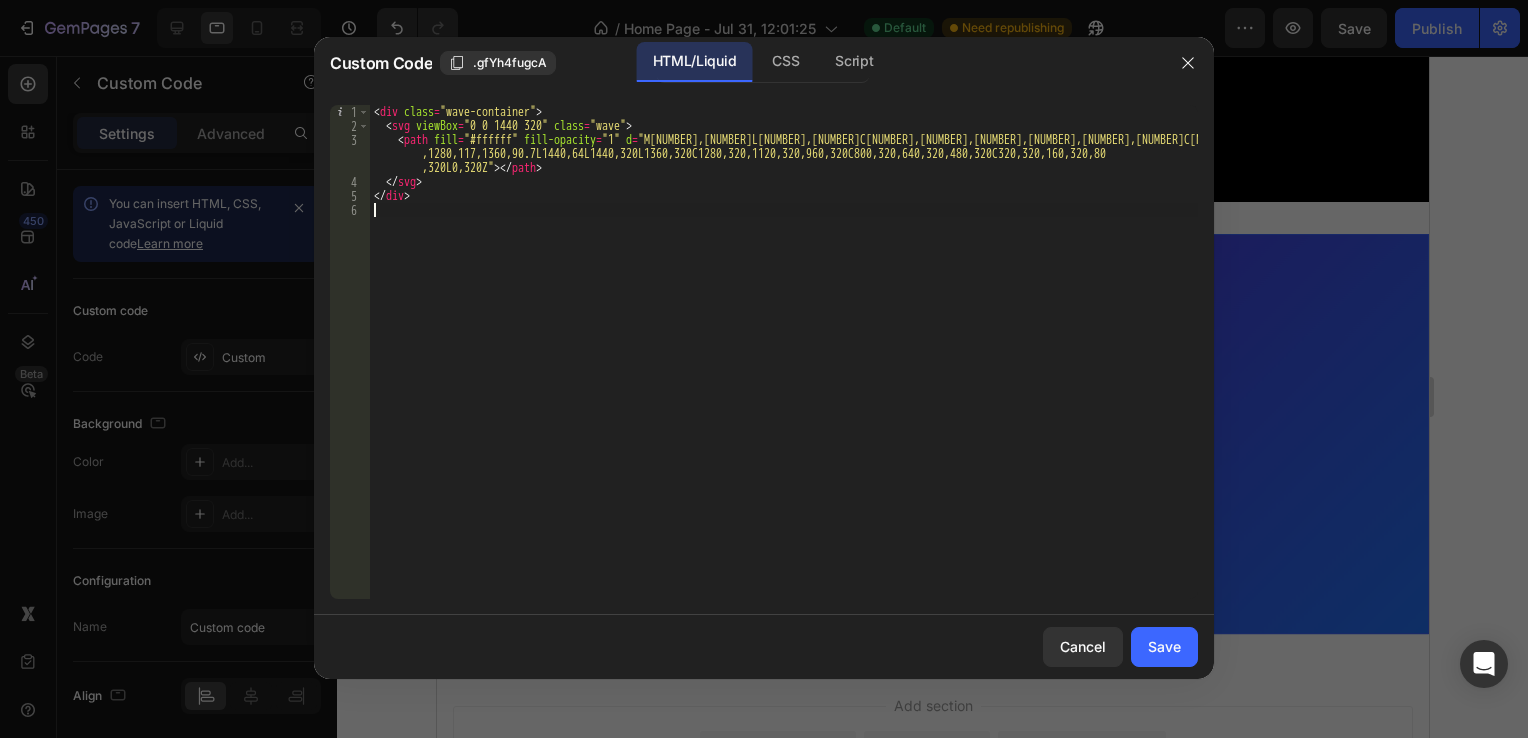 click on "< div   class = "wave-container" >    < svg   viewBox = "0 0 1440 320"   class = "wave" >      < path   fill = "#ffffff"   fill-opacity = "1"   d = "M0,160L80,154.7C160,149,320,139,480,149.3C640,160,800,192,960,181.3C1120,171          ,1280,117,1360,90.7L1440,64L1440,320L1360,320C1280,320,1120,320,960,320C800,320,640,320,480,320C320,320,160,320,80          ,320L0,320Z" > </ path >    </ svg > </ div >" at bounding box center [784, 366] 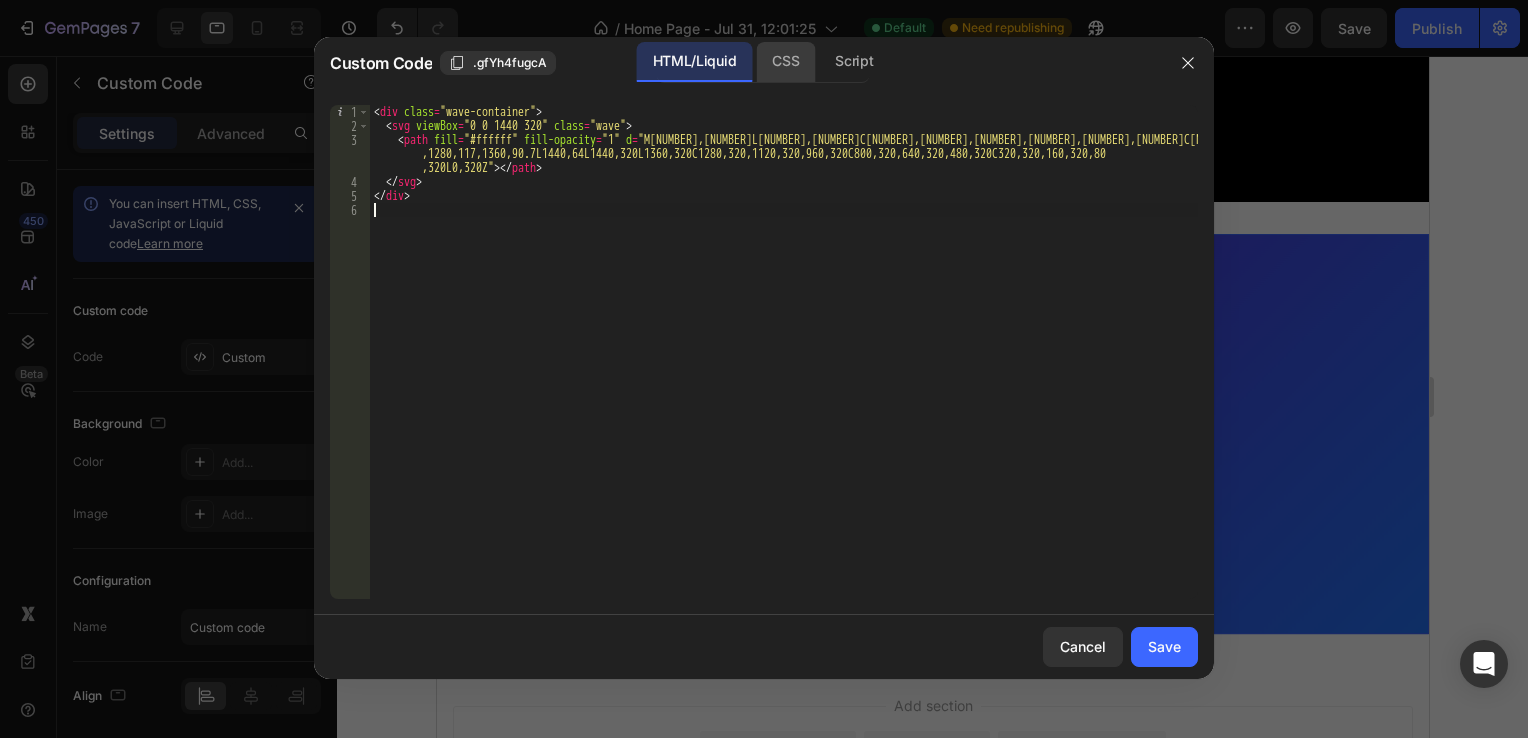 click on "CSS" 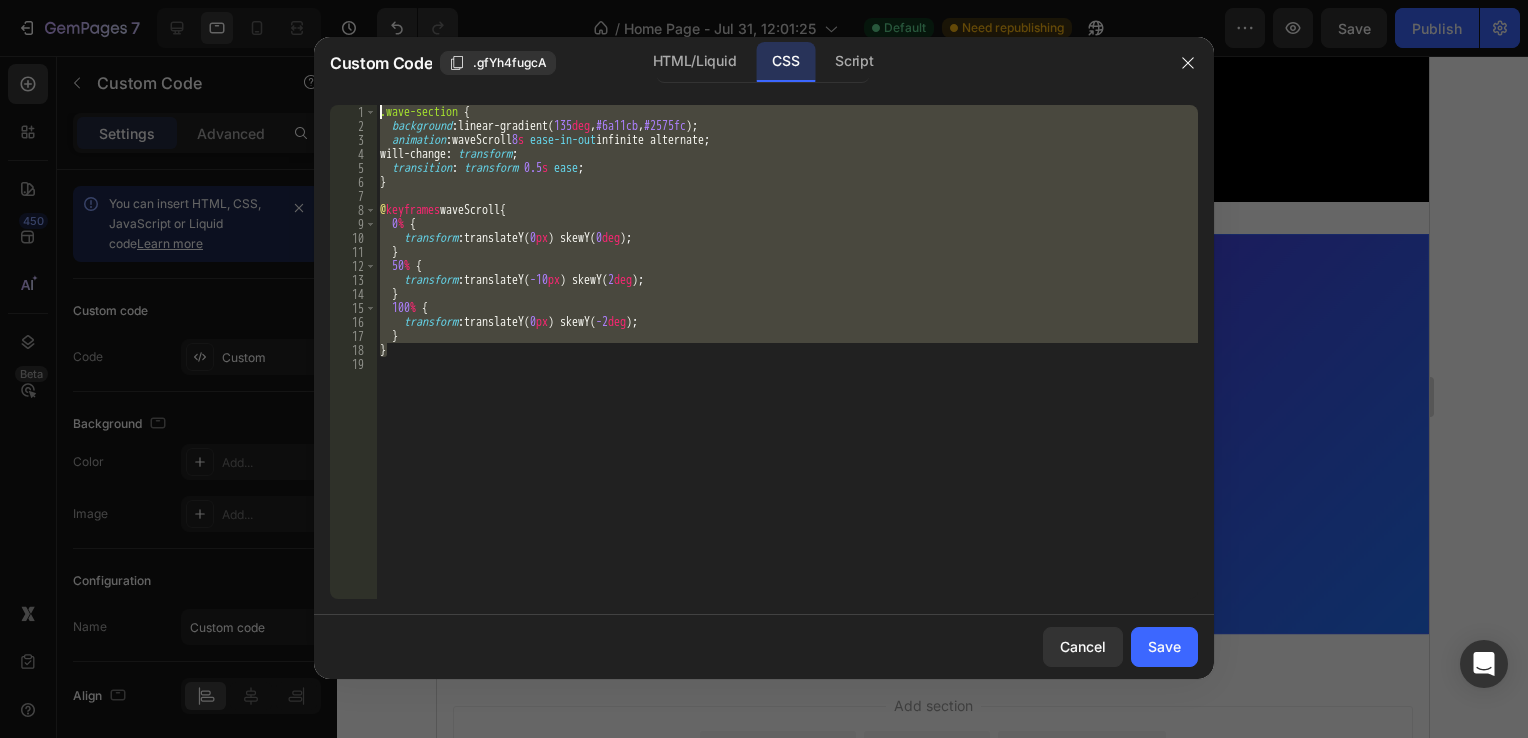 drag, startPoint x: 388, startPoint y: 350, endPoint x: 355, endPoint y: 90, distance: 262.08588 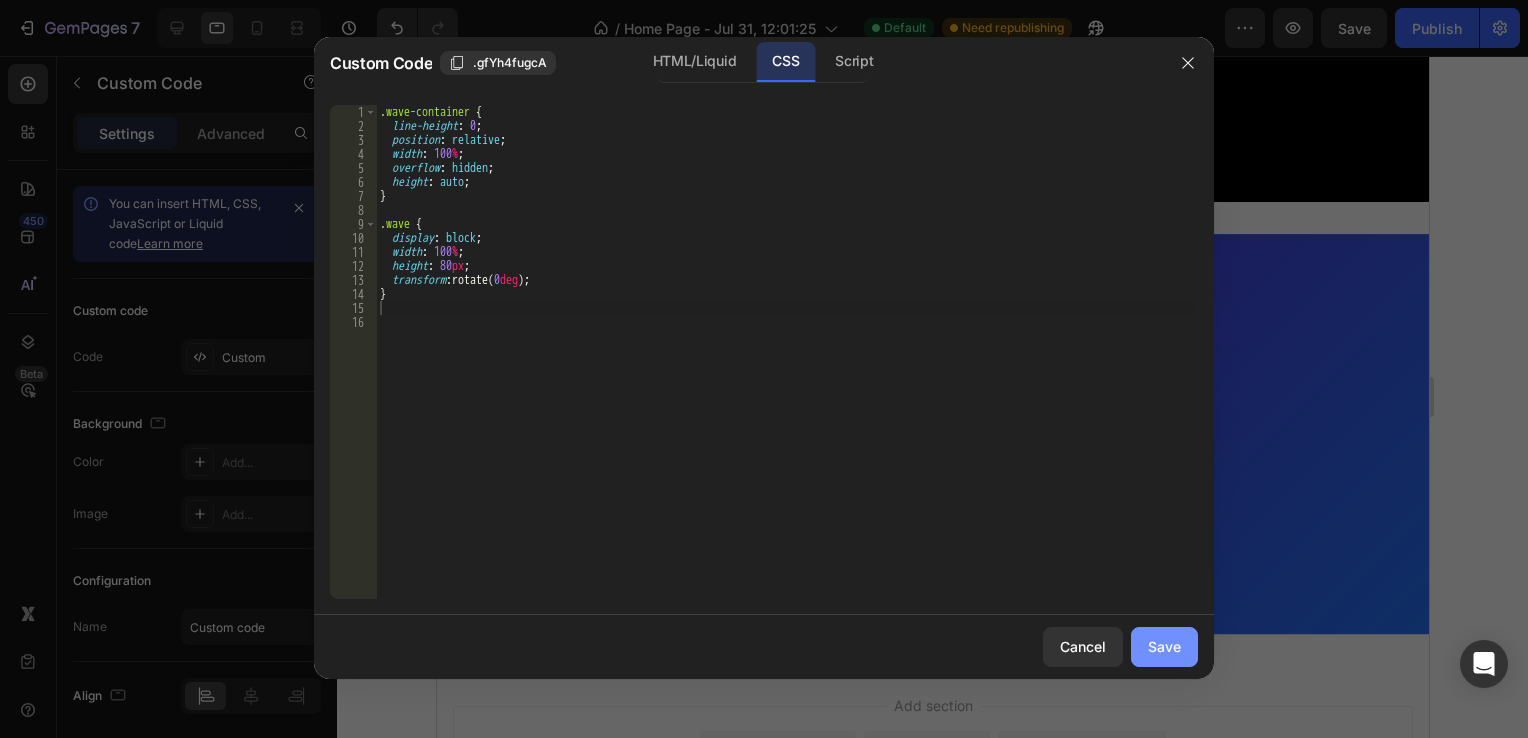 click on "Save" at bounding box center [1164, 646] 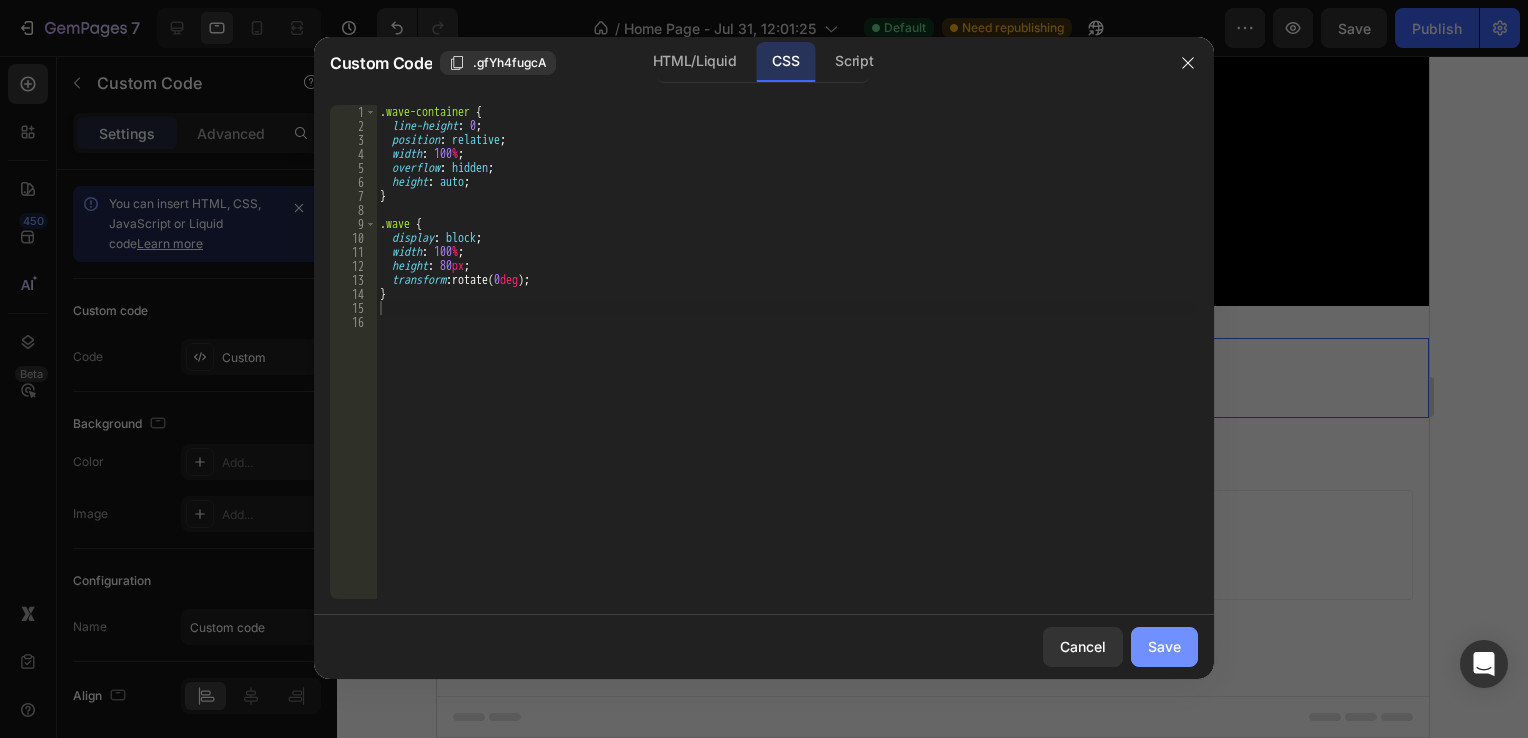 scroll, scrollTop: 339, scrollLeft: 0, axis: vertical 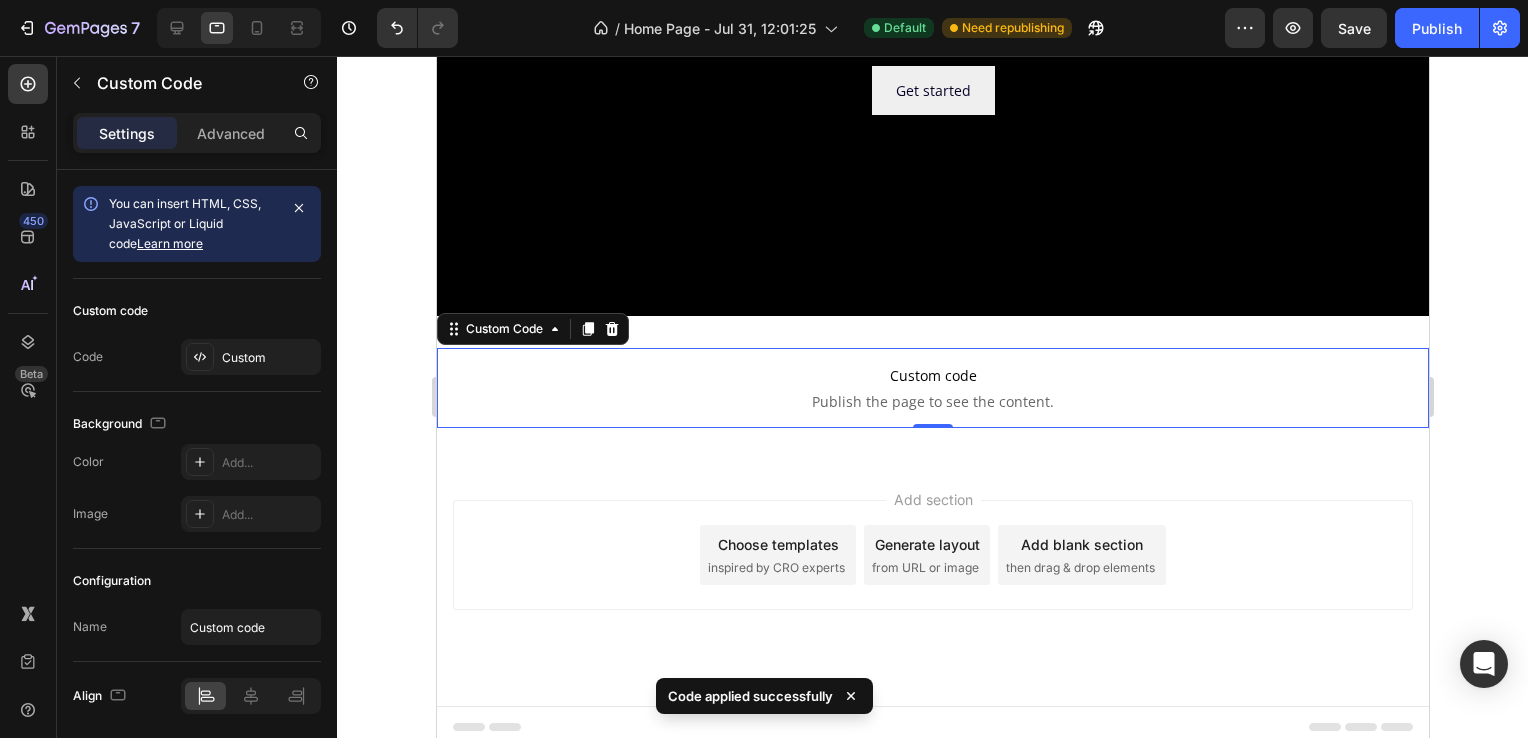 click on "Custom code" at bounding box center [932, 376] 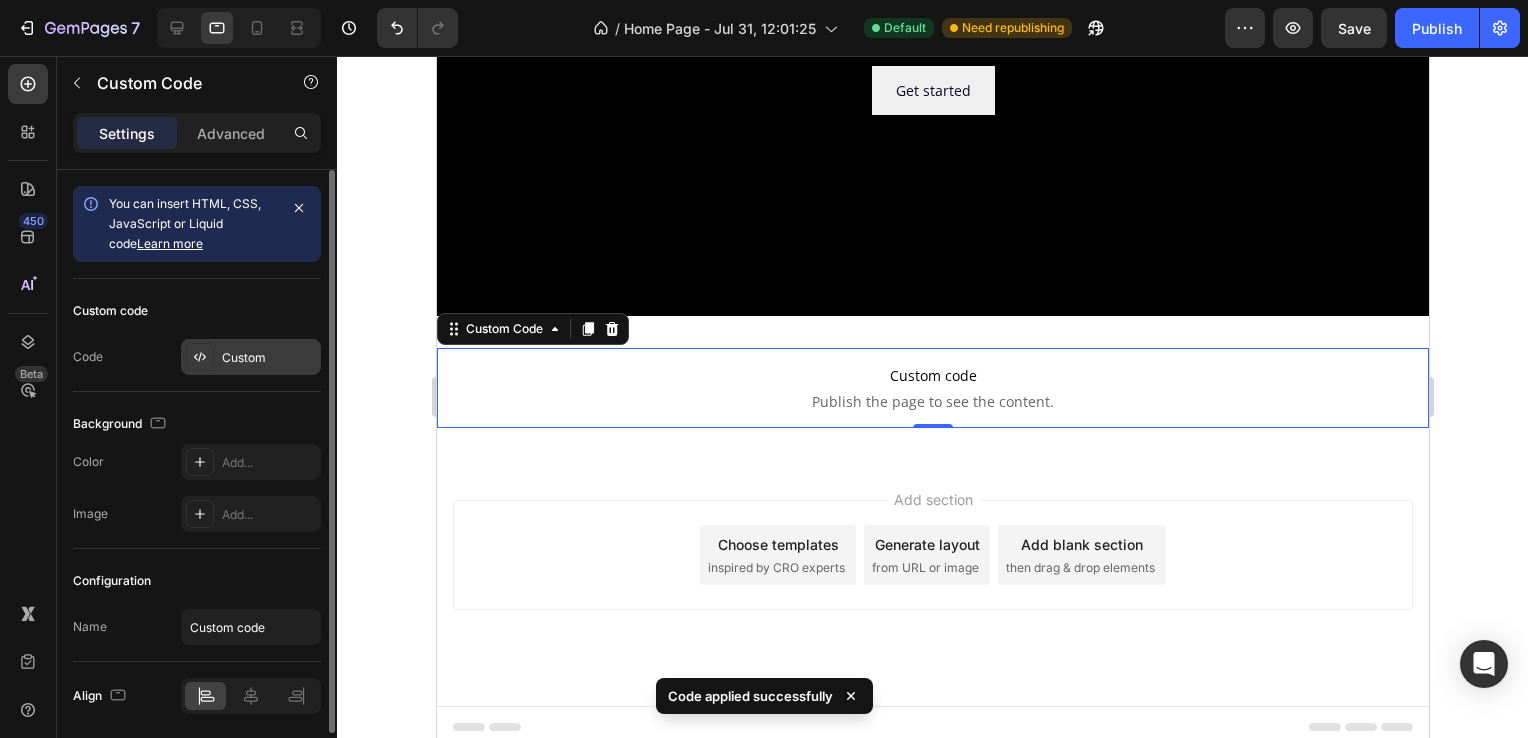 click on "Custom" at bounding box center [269, 358] 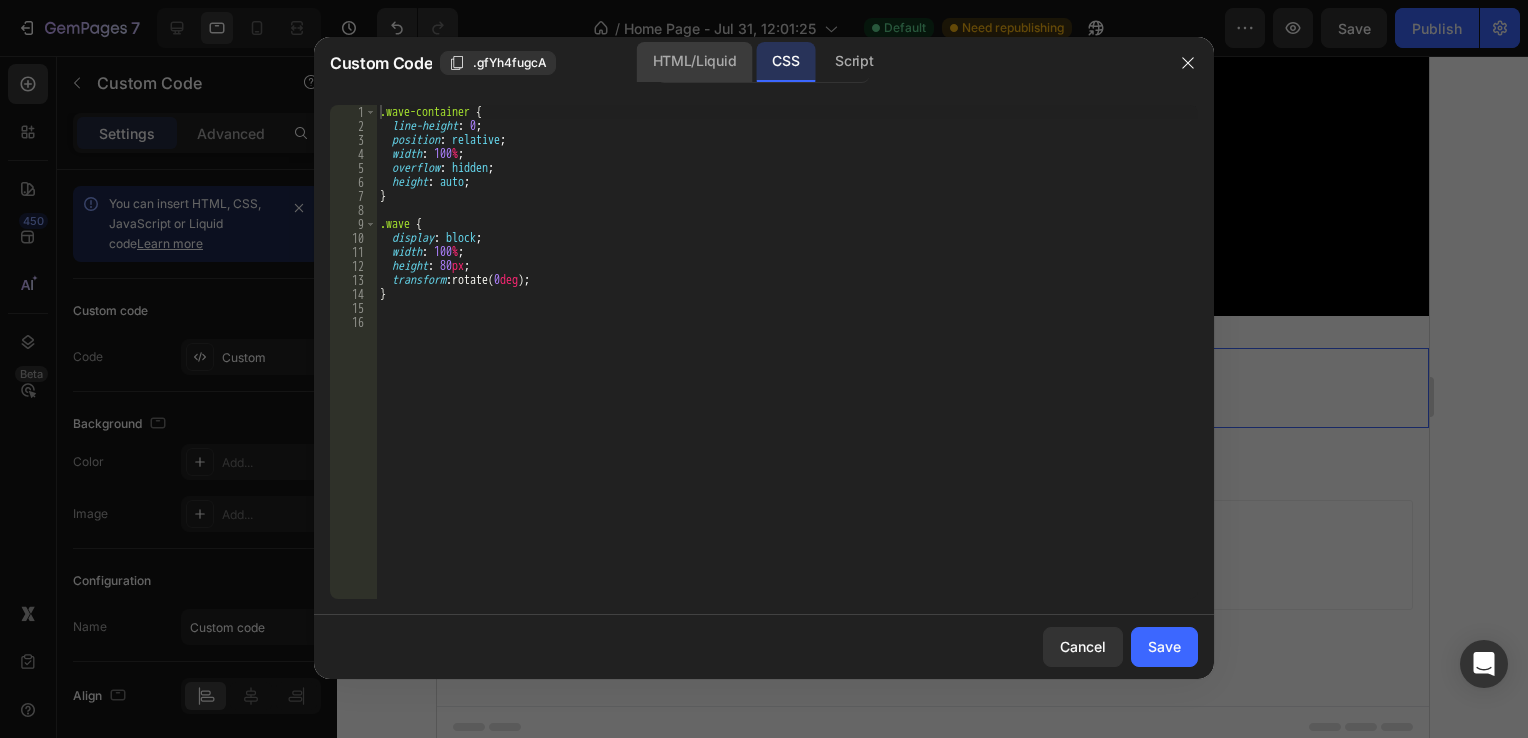 click on "HTML/Liquid" 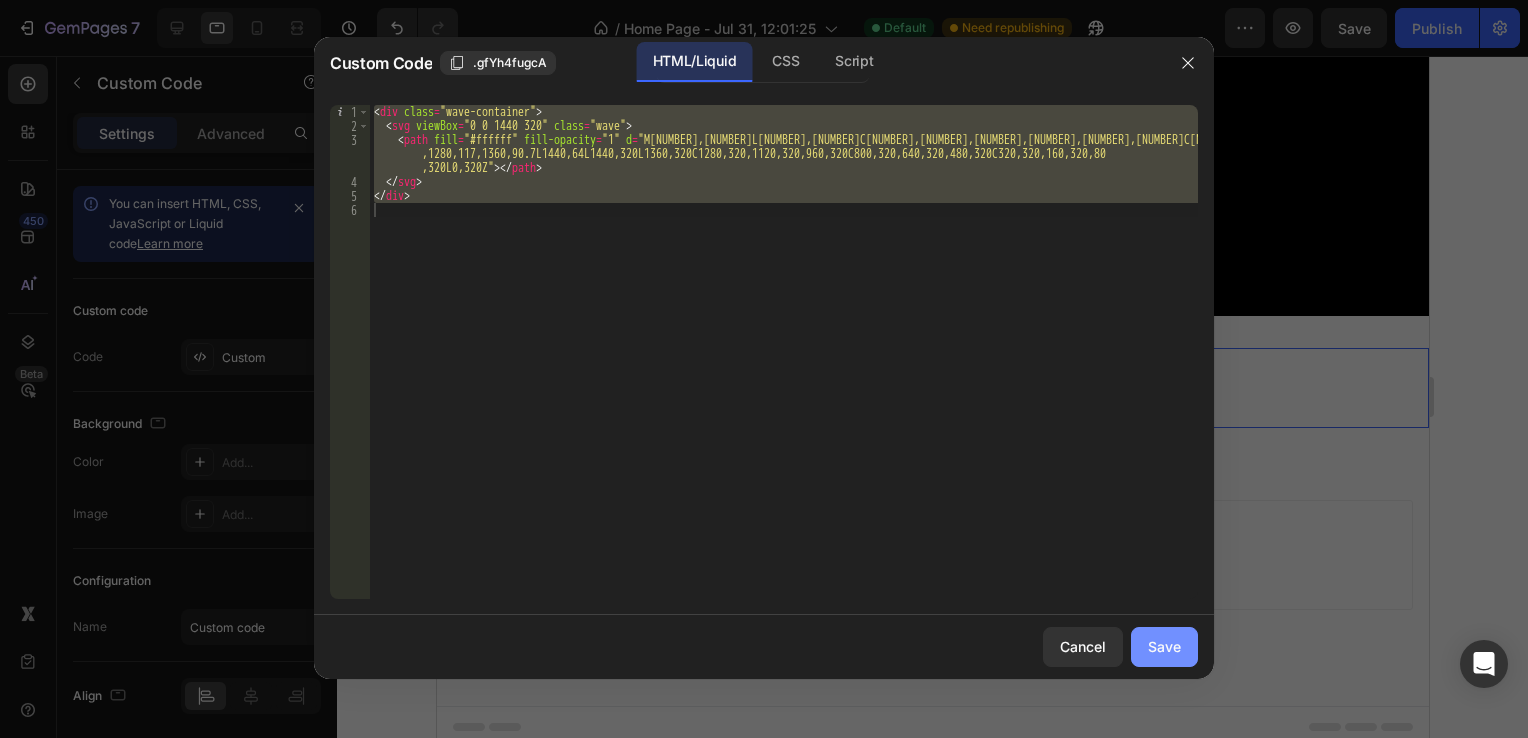 click on "Save" at bounding box center [1164, 646] 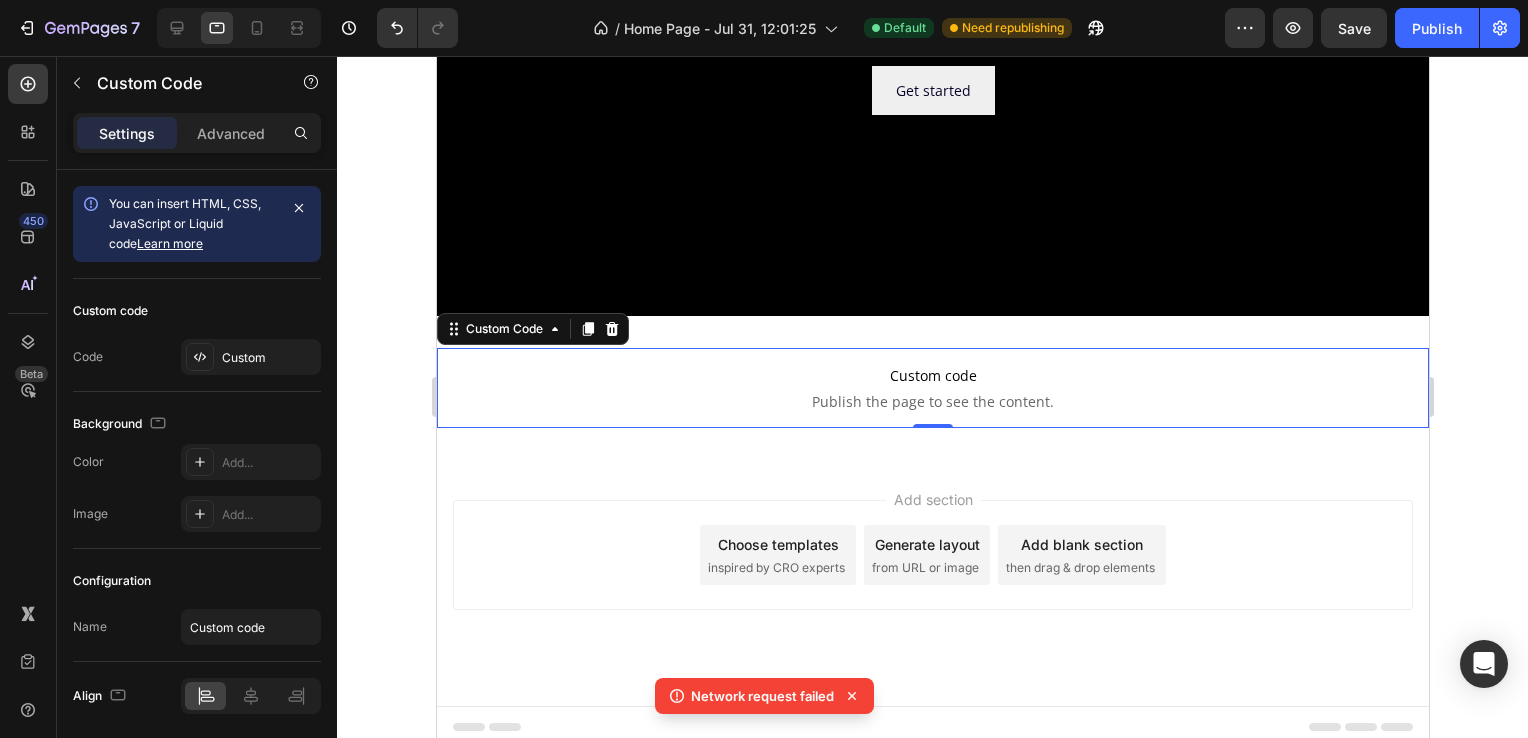 click on "Custom code
Publish the page to see the content." at bounding box center [932, 388] 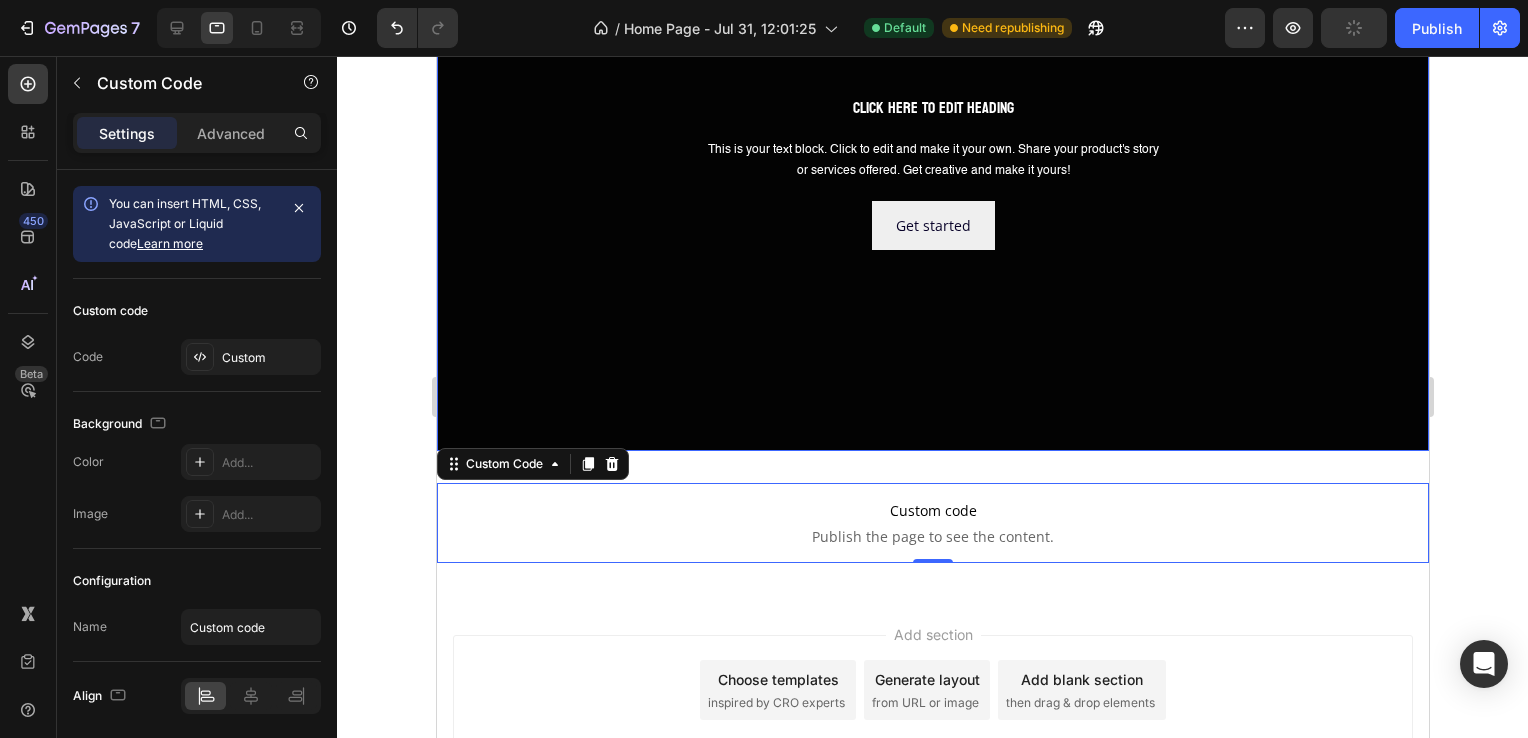 scroll, scrollTop: 239, scrollLeft: 0, axis: vertical 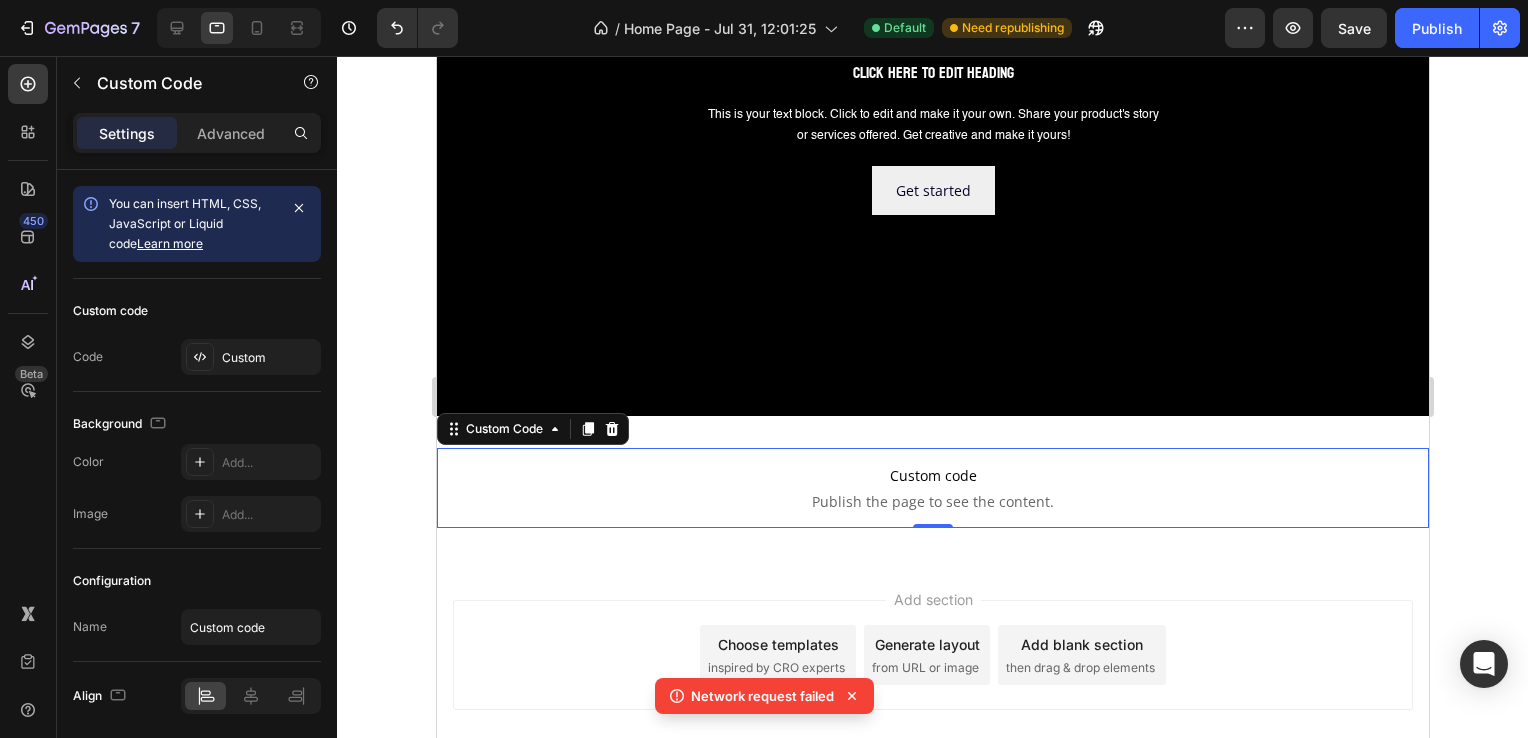 click on "Network request failed" at bounding box center [762, 696] 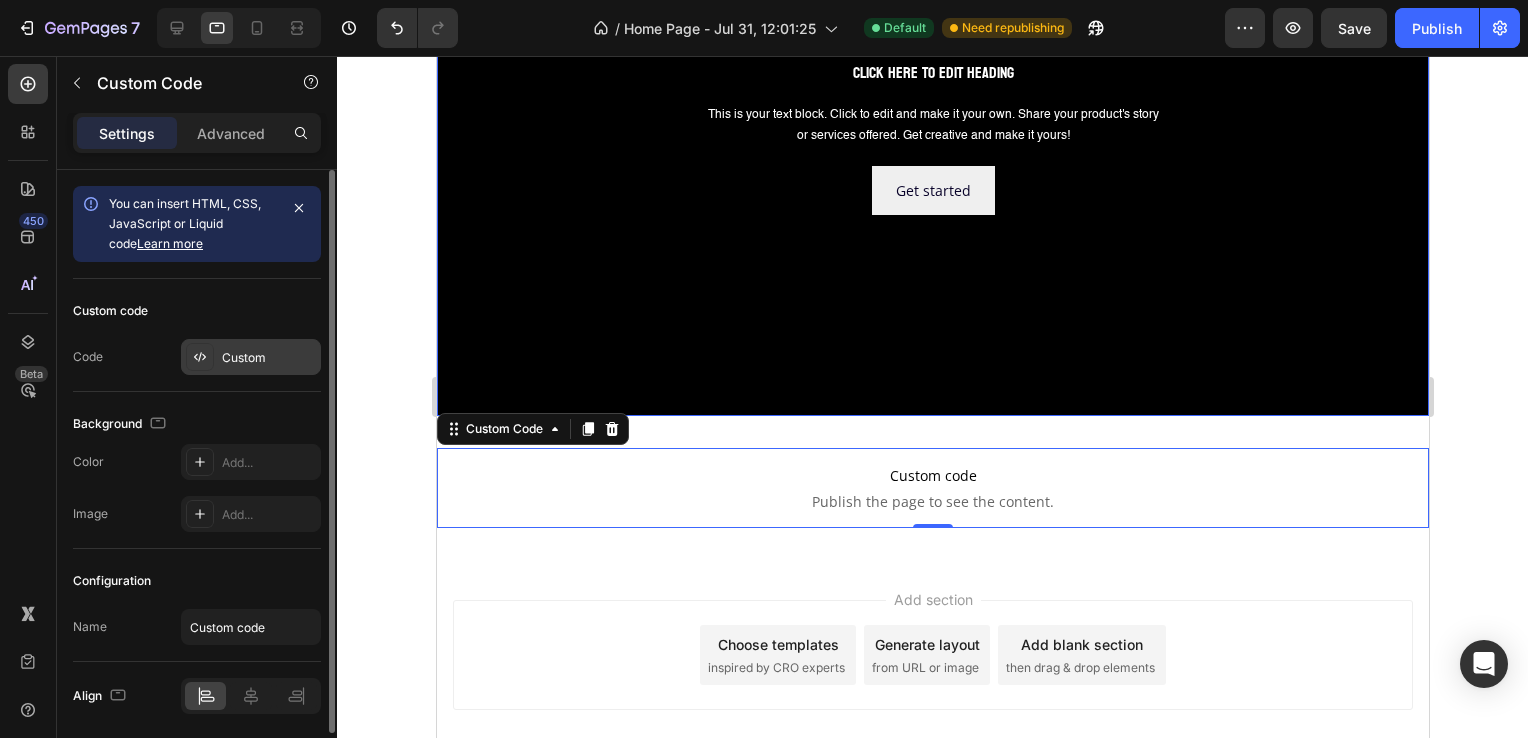 click on "Custom" at bounding box center [269, 358] 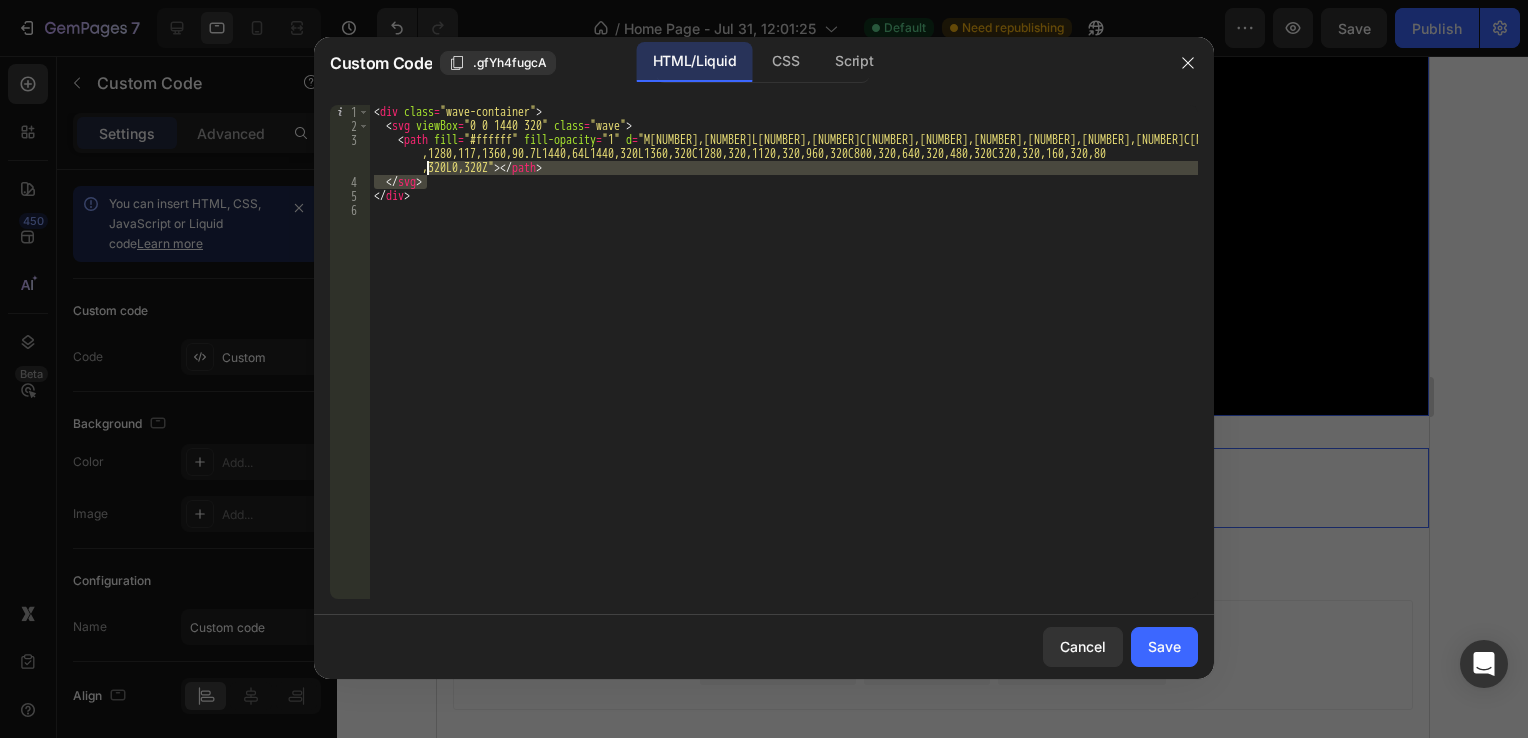 drag, startPoint x: 493, startPoint y: 187, endPoint x: 416, endPoint y: 200, distance: 78.08969 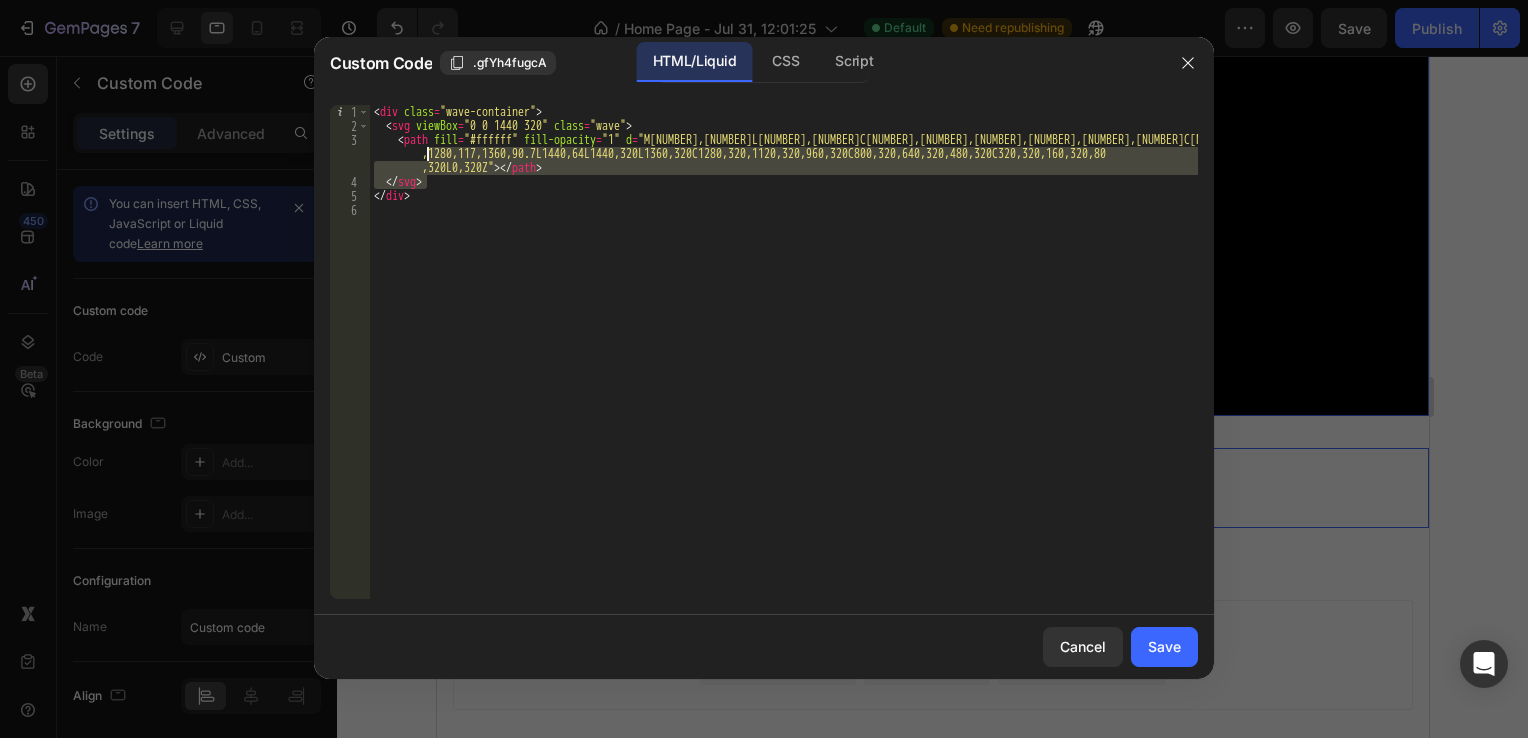 click on "< div   class = "wave-container" >    < svg   viewBox = "0 0 1440 320"   class = "wave" >      < path   fill = "#ffffff"   fill-opacity = "1"   d = "M0,160L80,154.7C160,149,320,139,480,149.3C640,160,800,192,960,181.3C1120,171          ,1280,117,1360,90.7L1440,64L1440,320L1360,320C1280,320,1120,320,960,320C800,320,640,320,480,320C320,320,160,320,80          ,320L0,320Z" > </ path >    </ svg > </ div >" at bounding box center (784, 366) 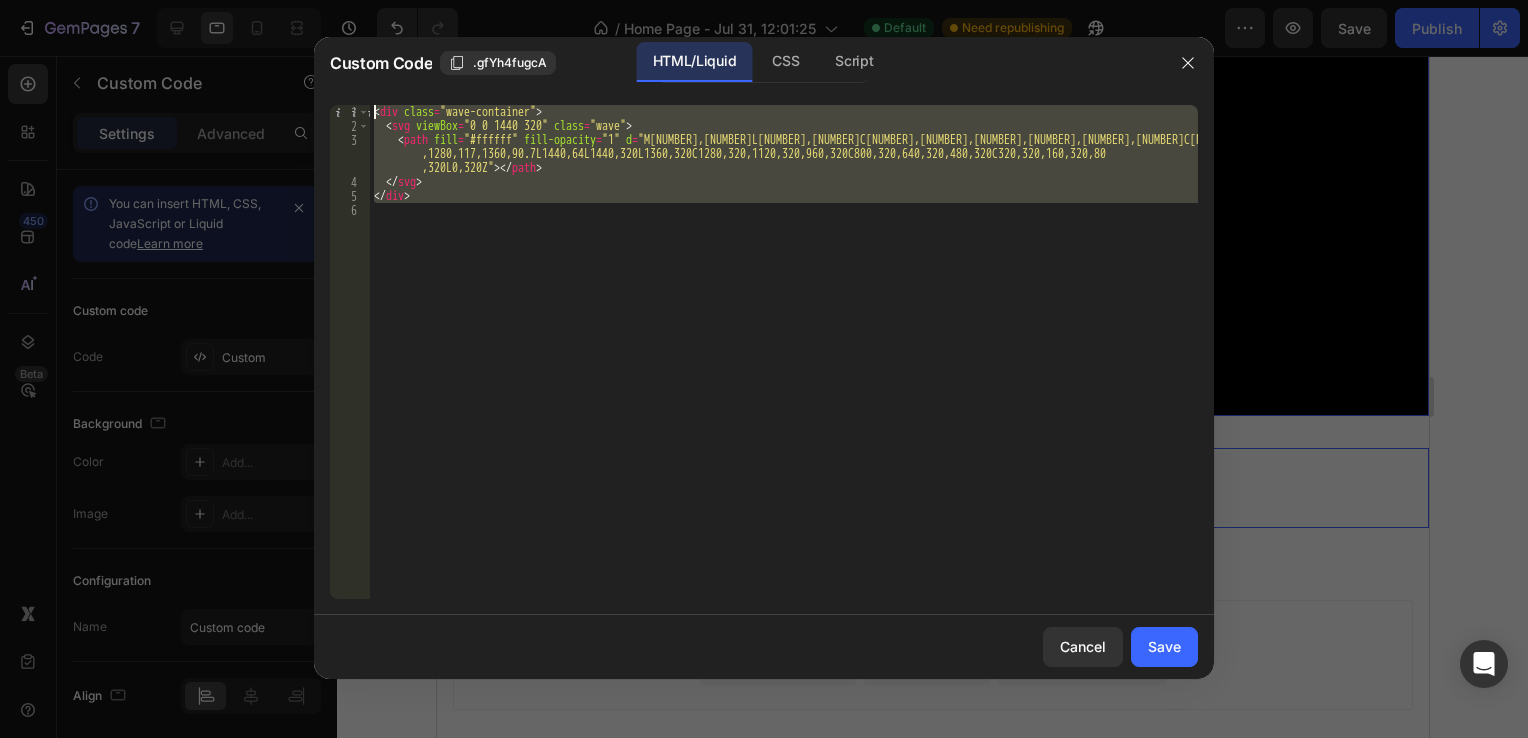 drag, startPoint x: 413, startPoint y: 194, endPoint x: 344, endPoint y: 66, distance: 145.41321 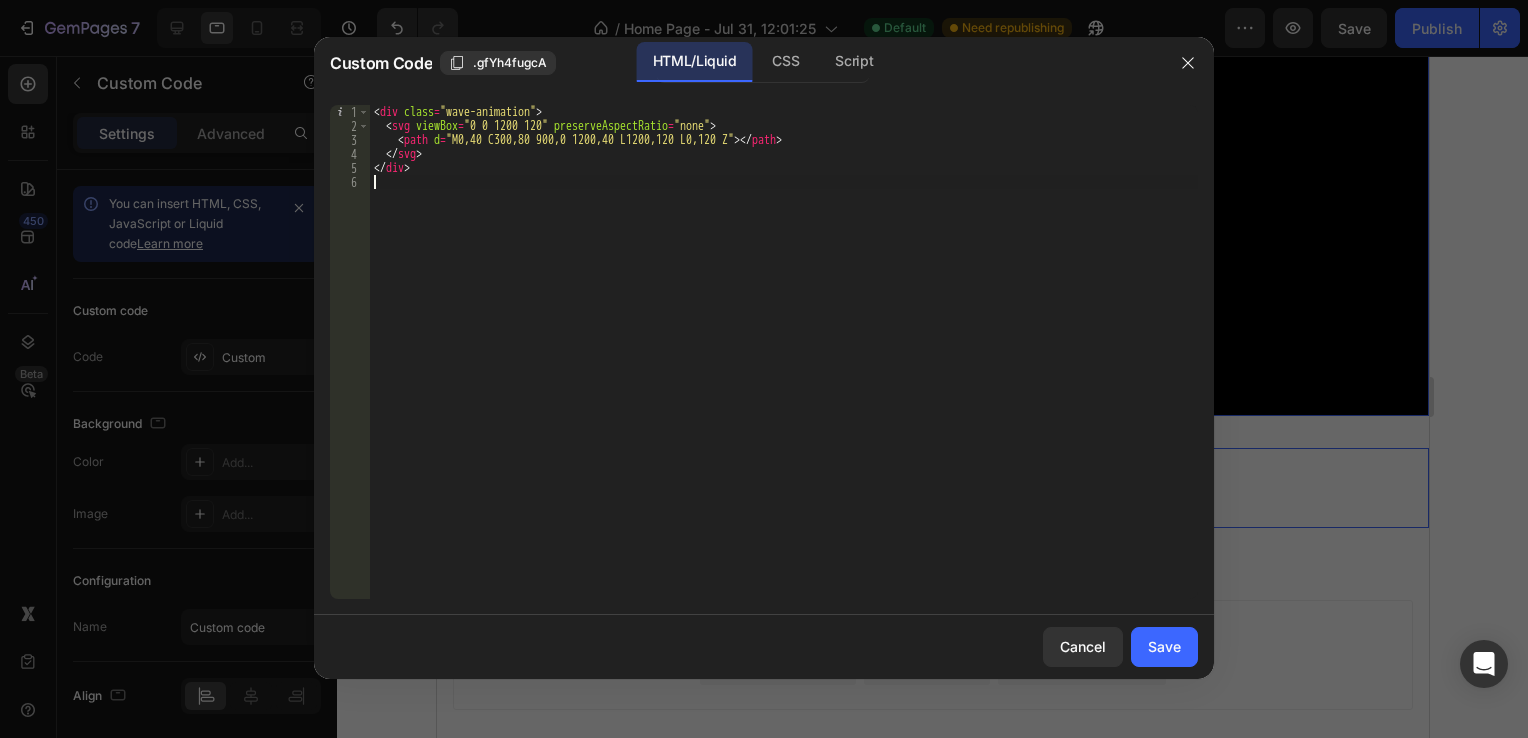 click on "< div   class = "wave-animation" >    < svg   viewBox = "0 0 1200 120"   preserveAspectRatio = "none" >      < path   d = "M0,40 C300,80 900,0 1200,40 L1200,120 L0,120 Z" > </ path >    </ svg > </ div >" at bounding box center (784, 366) 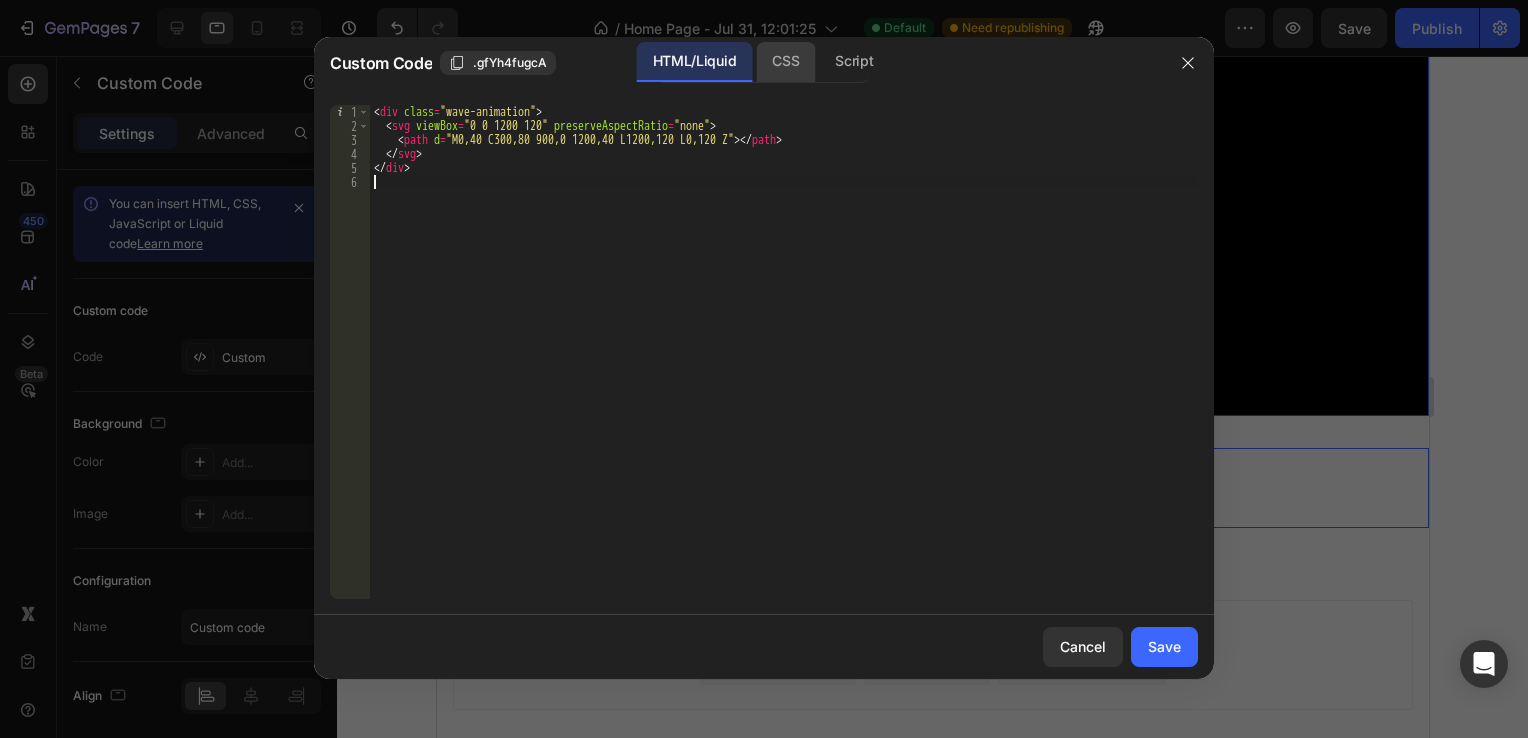 click on "CSS" 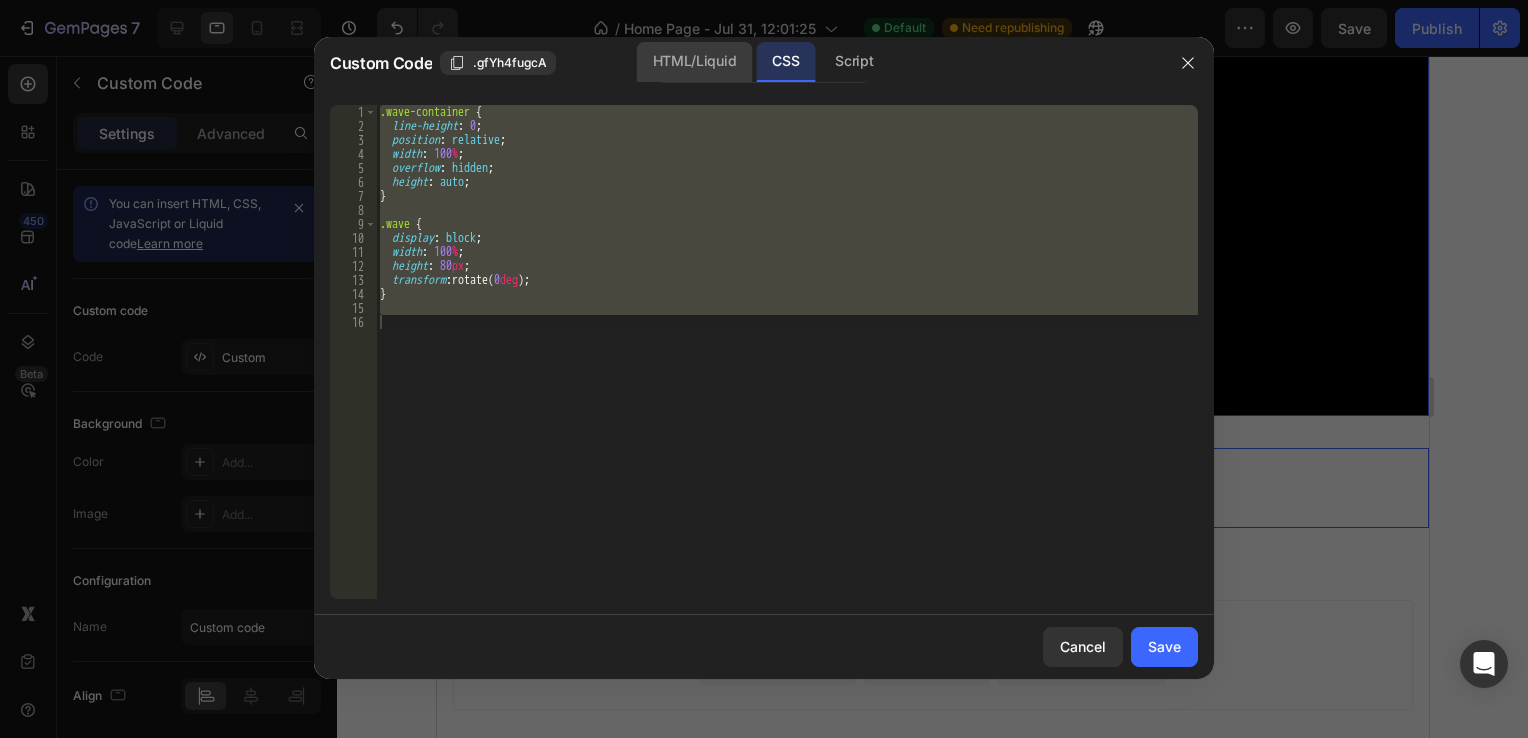 click on "HTML/Liquid" 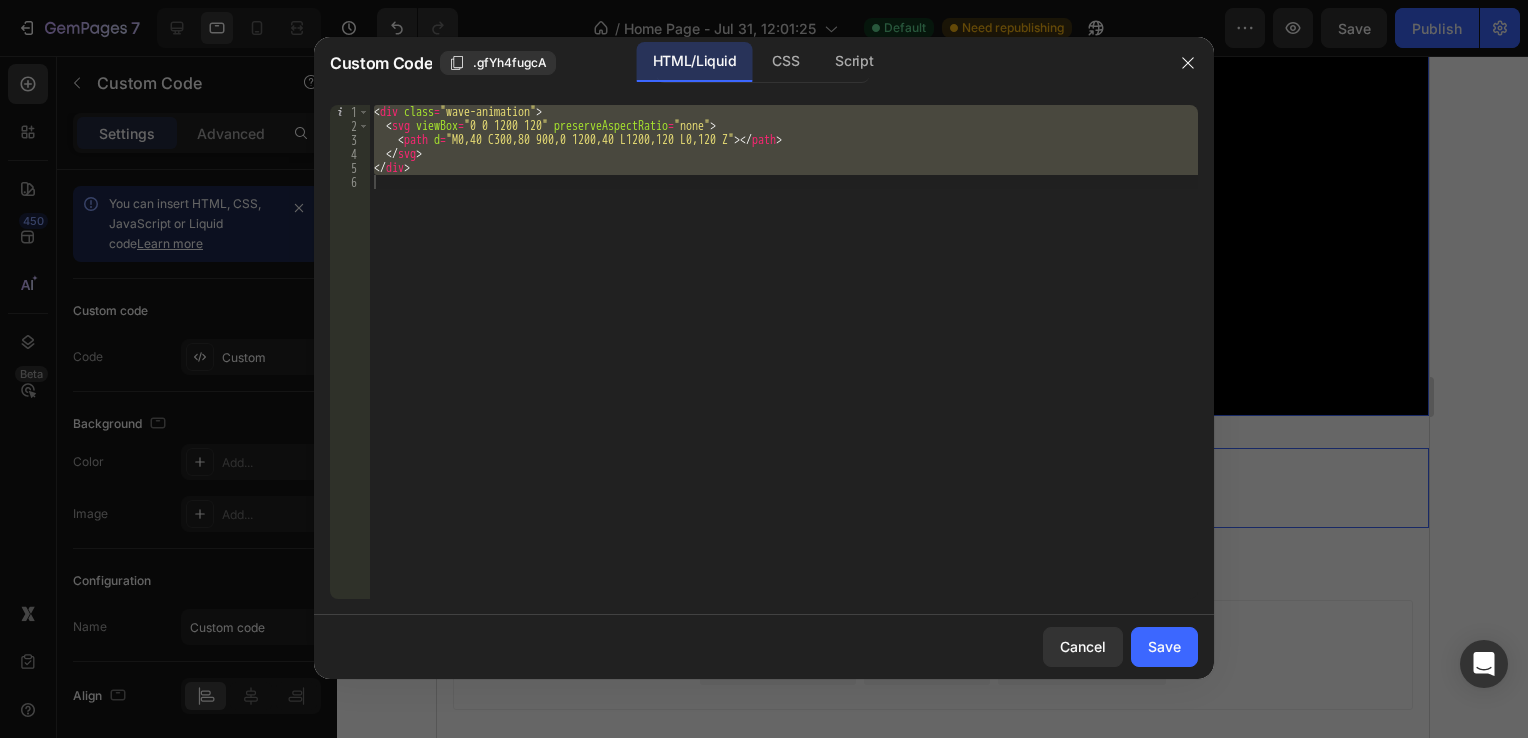 type on "</div>" 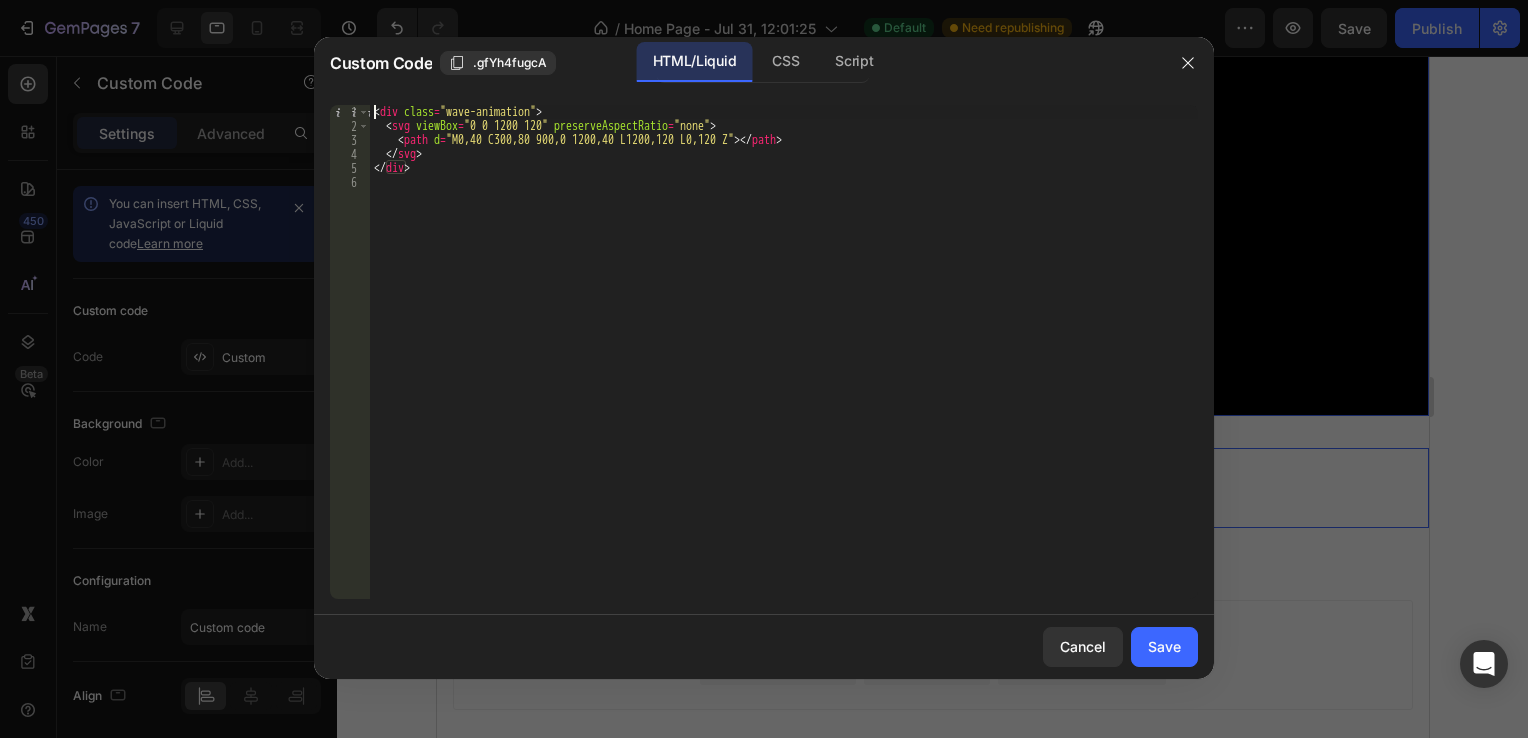 click on "< div   class = "wave-animation" >    < svg   viewBox = "0 0 1200 120"   preserveAspectRatio = "none" >      < path   d = "M0,40 C300,80 900,0 1200,40 L1200,120 L0,120 Z" > </ path >    </ svg > </ div >" at bounding box center [784, 366] 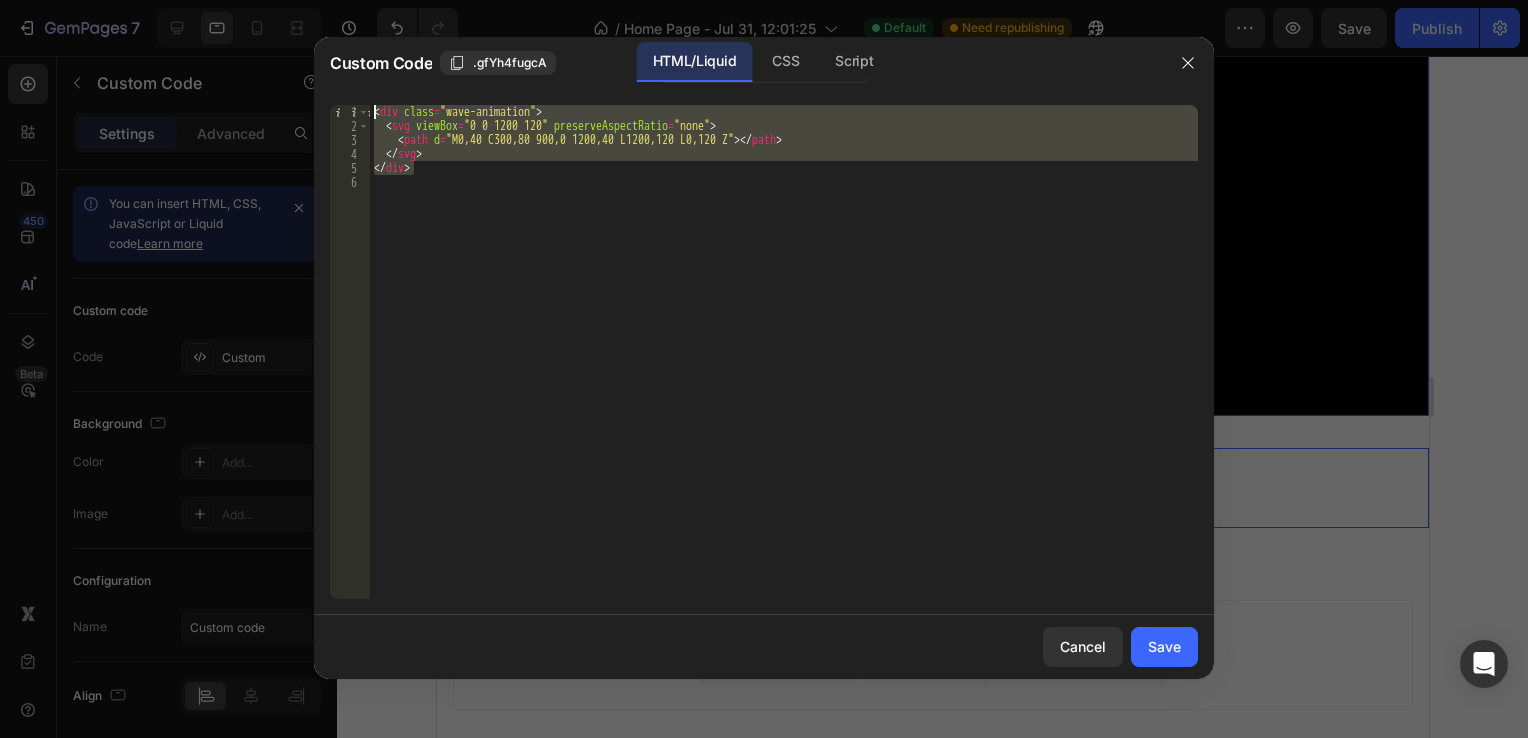 drag, startPoint x: 421, startPoint y: 171, endPoint x: 351, endPoint y: 106, distance: 95.524864 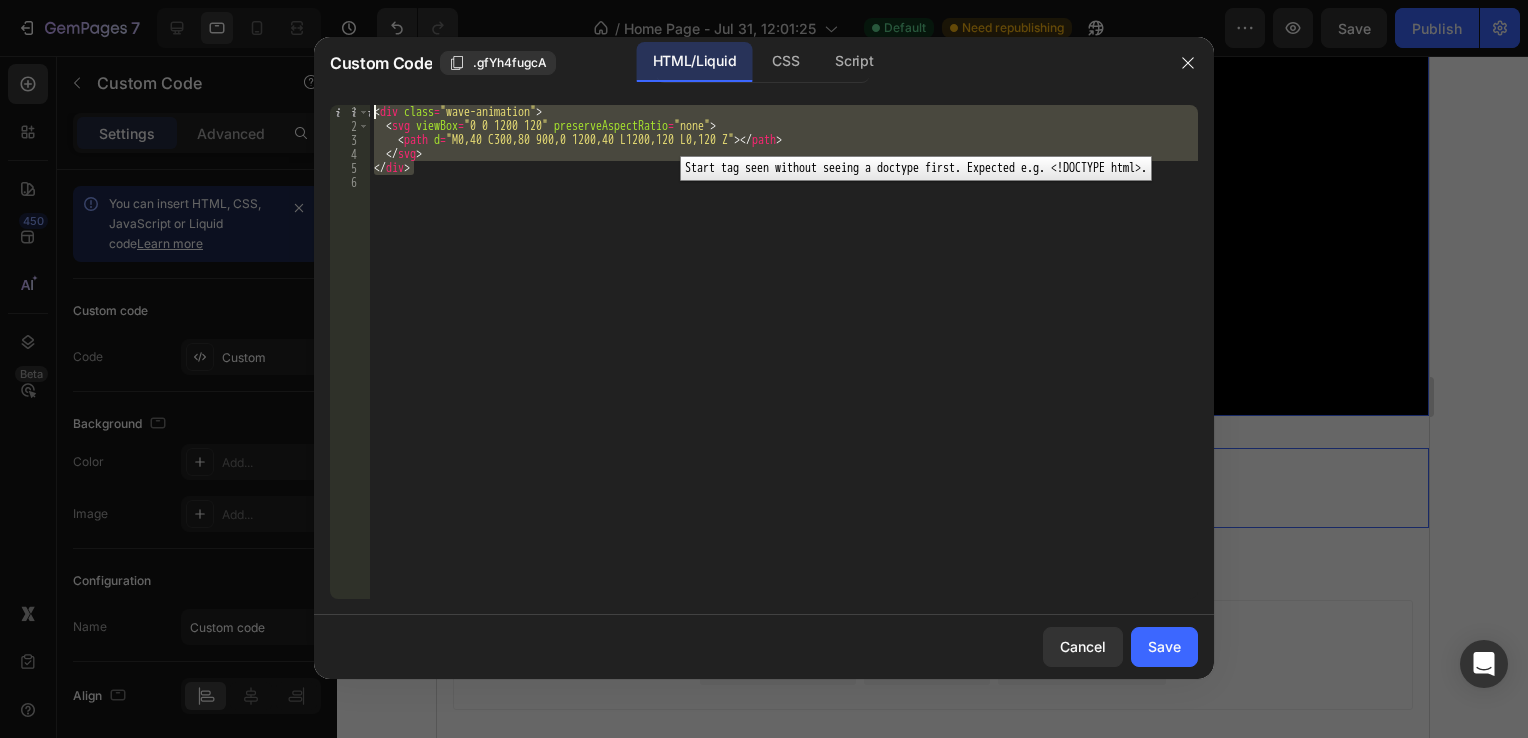paste 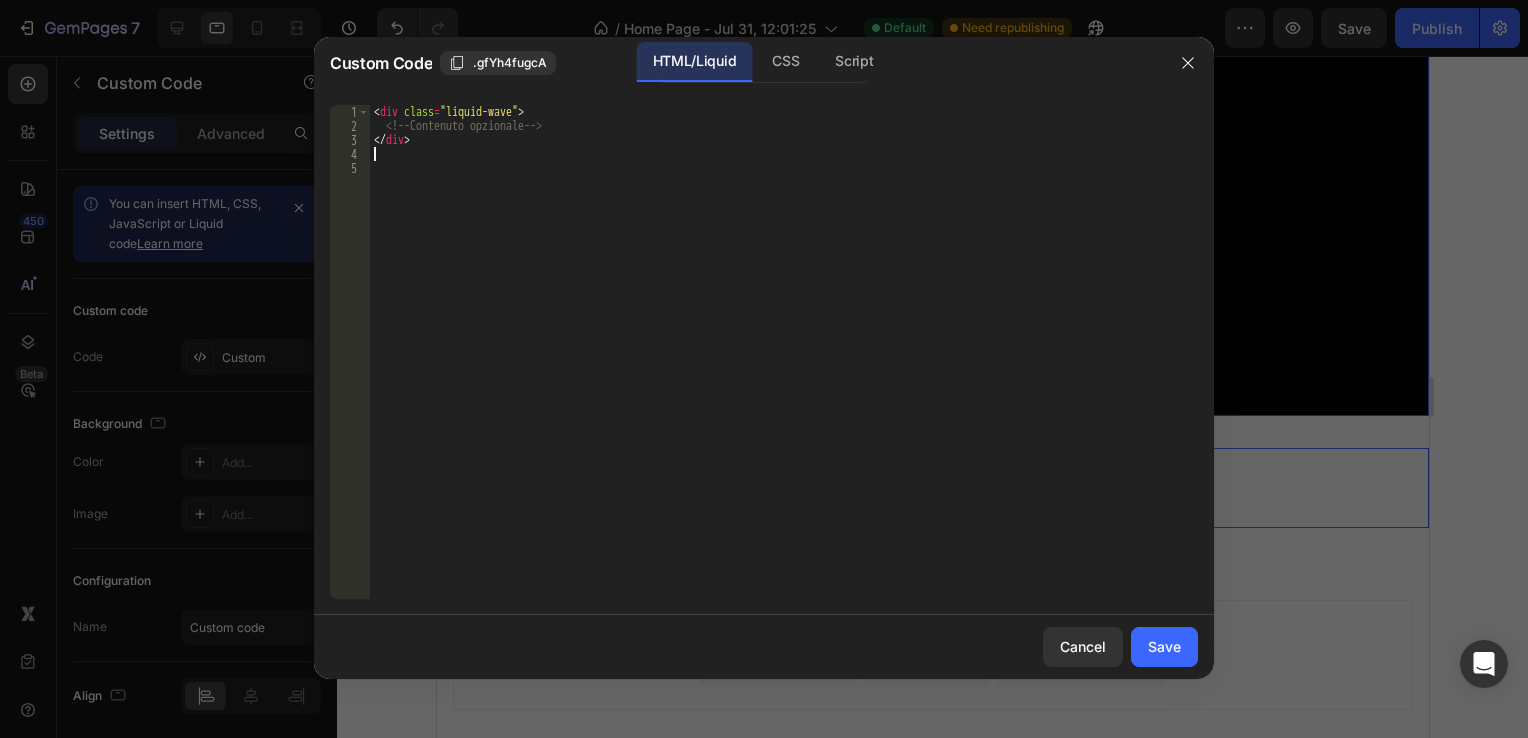 drag, startPoint x: 488, startPoint y: 239, endPoint x: 523, endPoint y: 209, distance: 46.09772 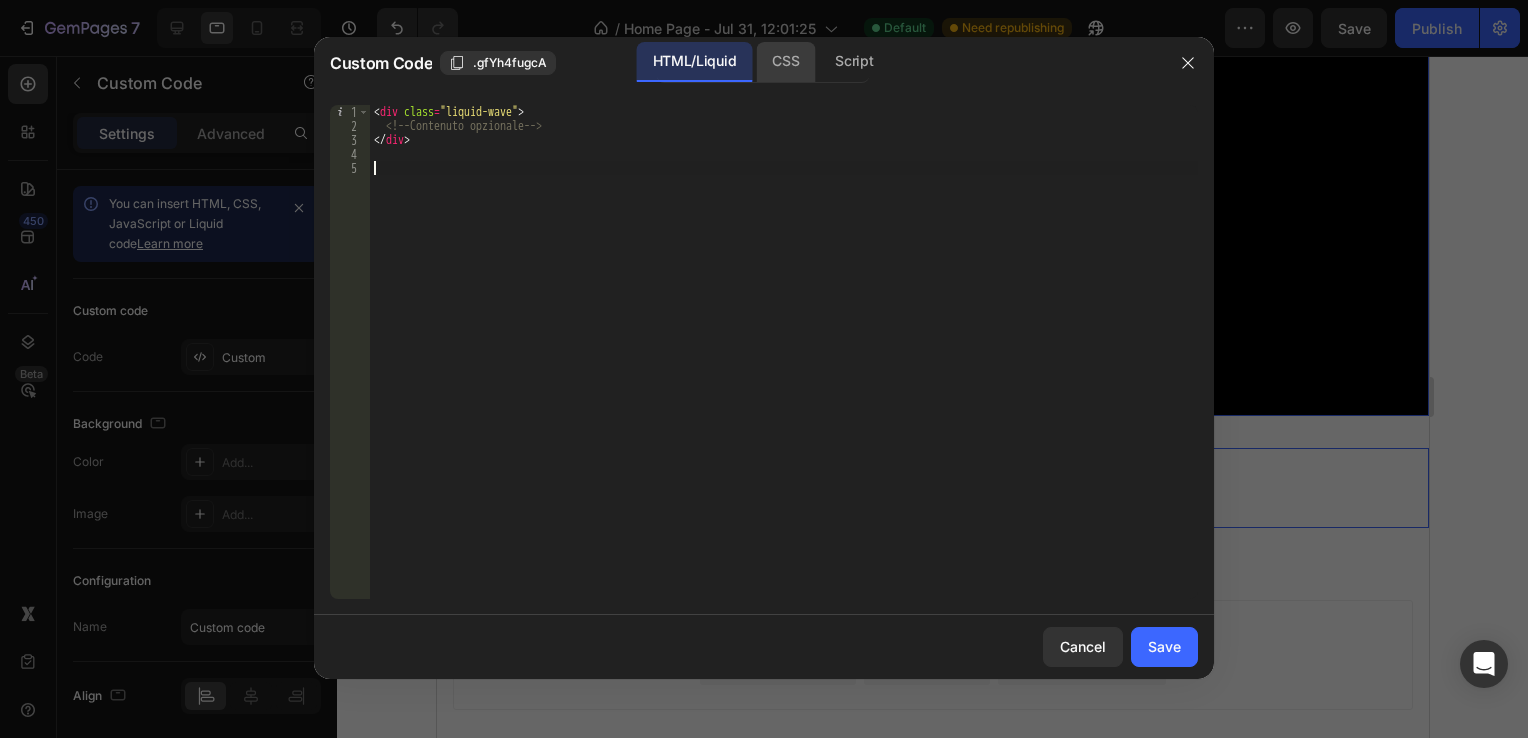 click on "CSS" 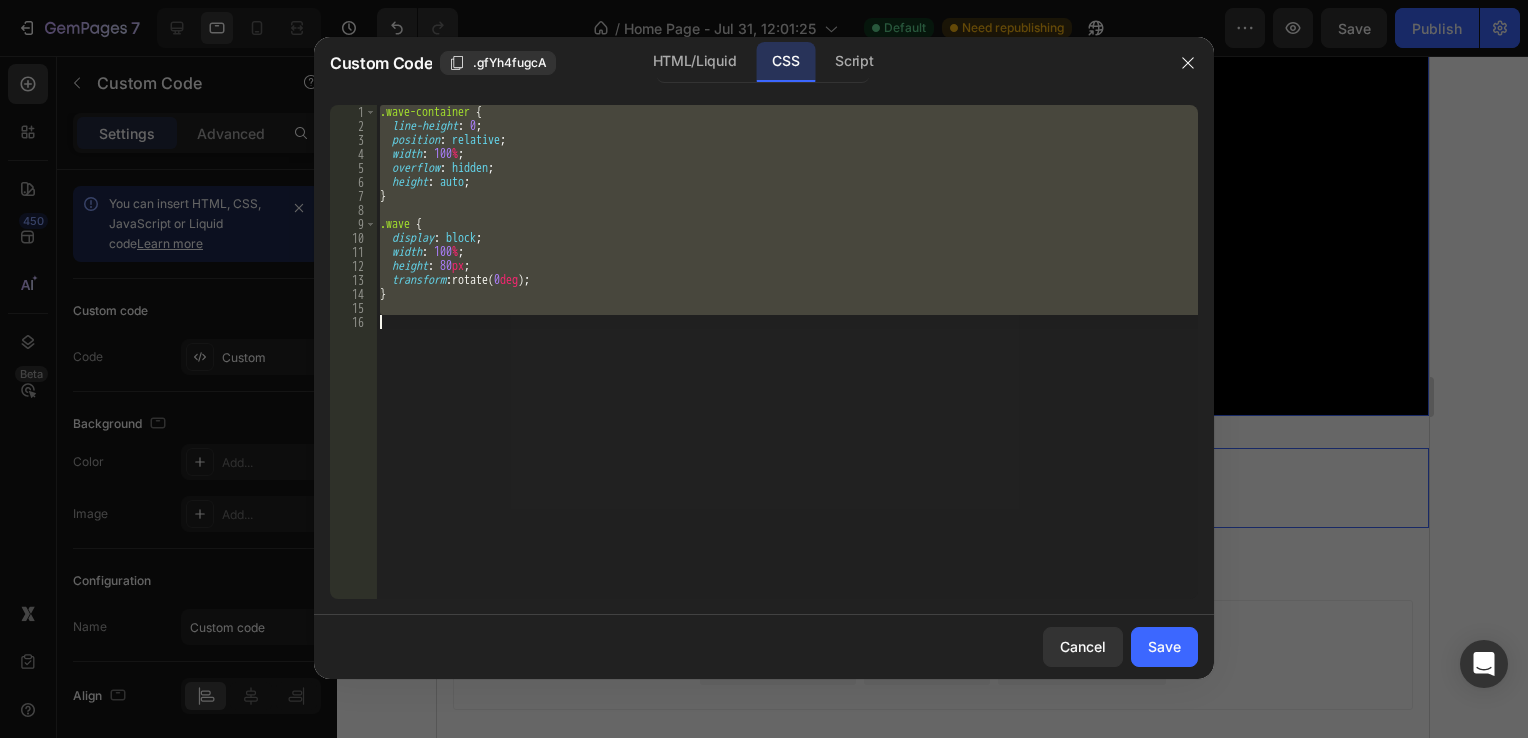 click on ".wave-container   {    line-height :   0 ;    position :   relative ;    width :   100 % ;    overflow :   hidden ;    height :   auto ; } .wave   {    display :   block ;    width :   100 % ;    height :   80 px ;    transform :  rotate( 0 deg ) ; }" at bounding box center [787, 352] 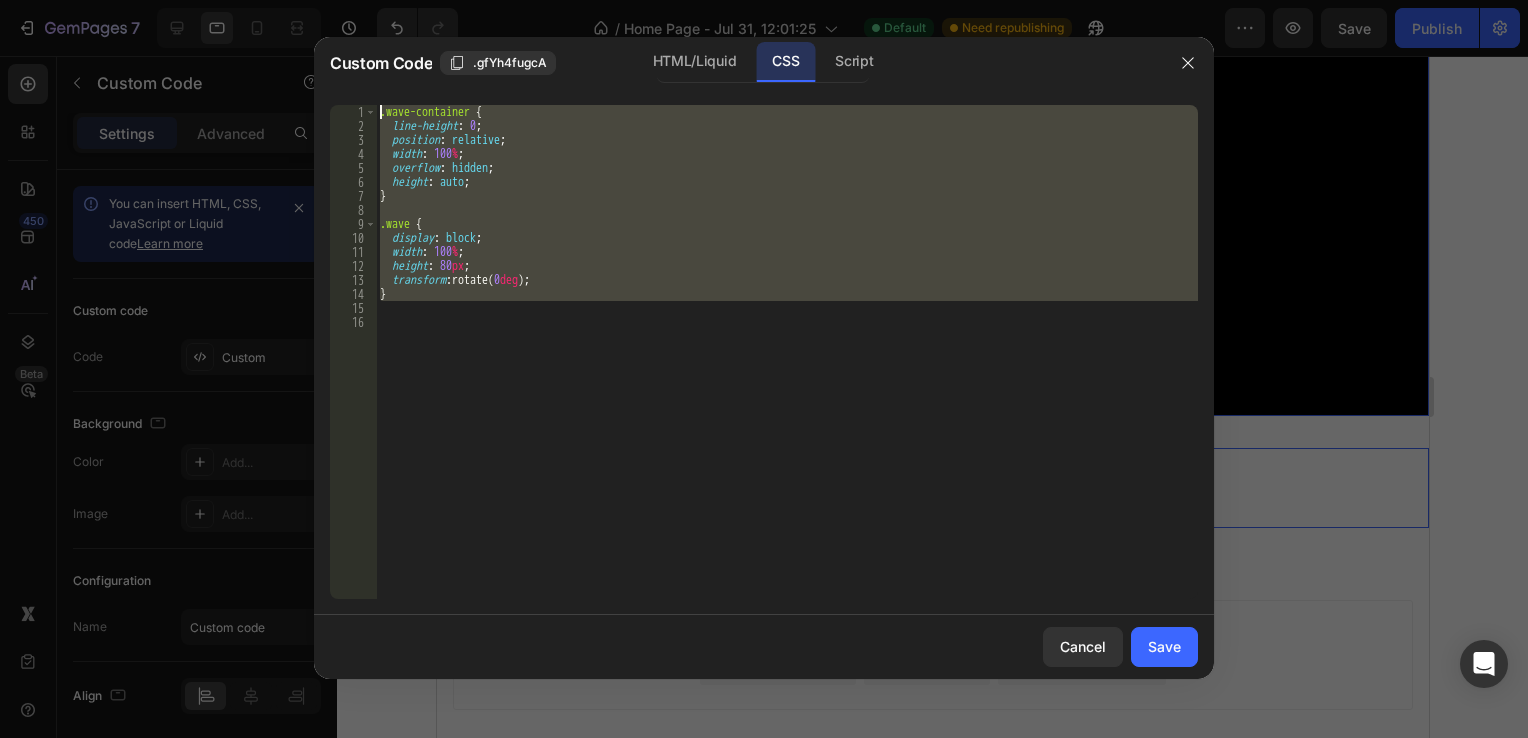 drag, startPoint x: 390, startPoint y: 301, endPoint x: 355, endPoint y: 62, distance: 241.54916 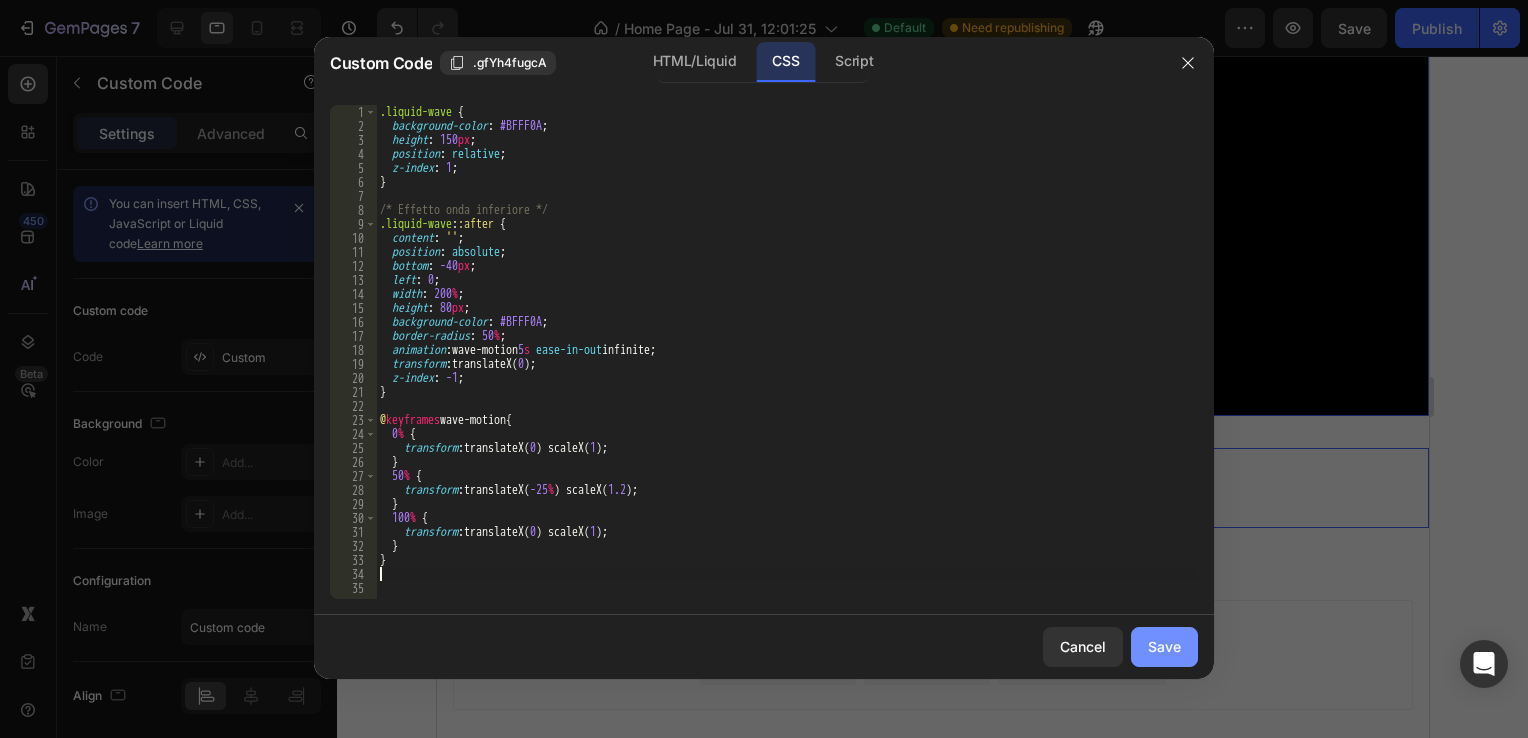 click on "Save" 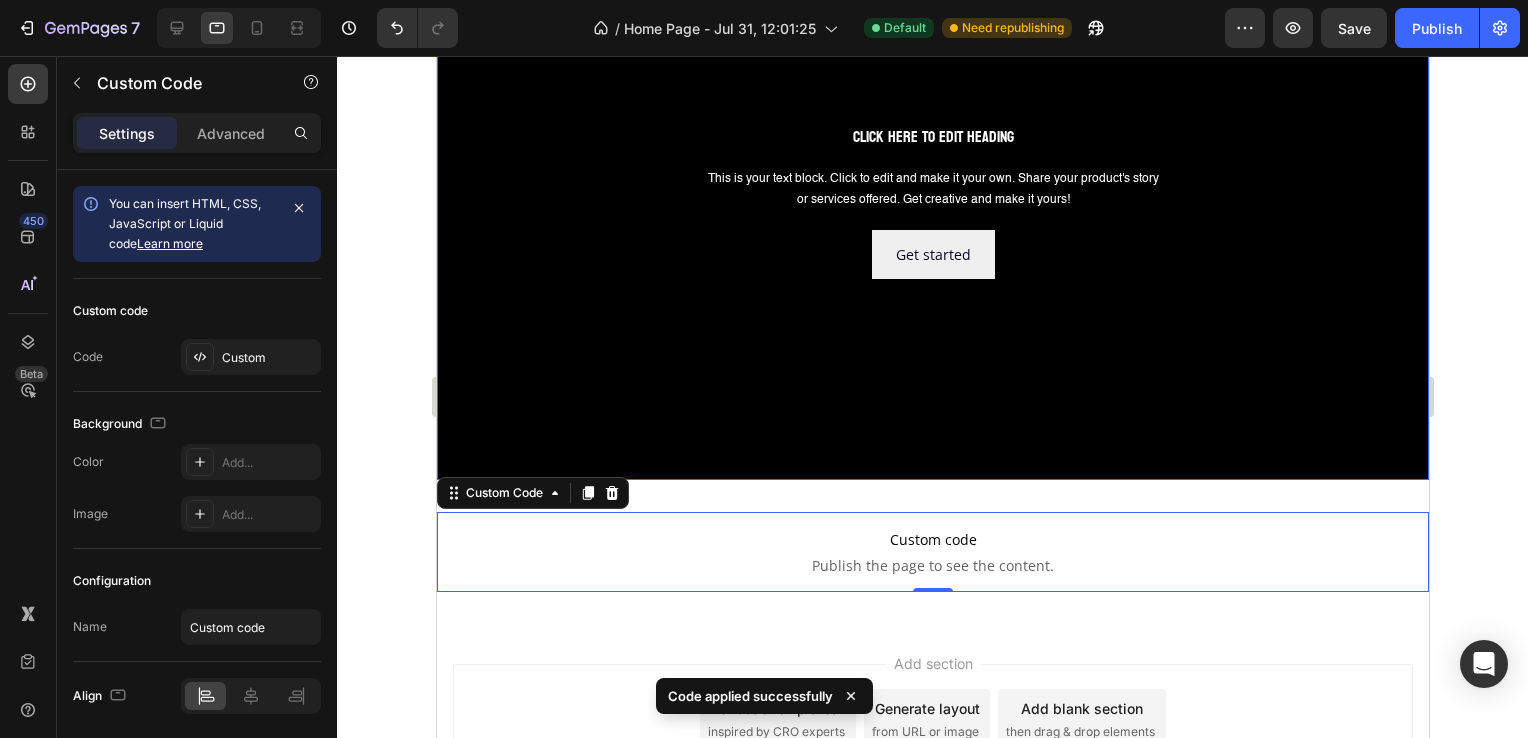 scroll, scrollTop: 300, scrollLeft: 0, axis: vertical 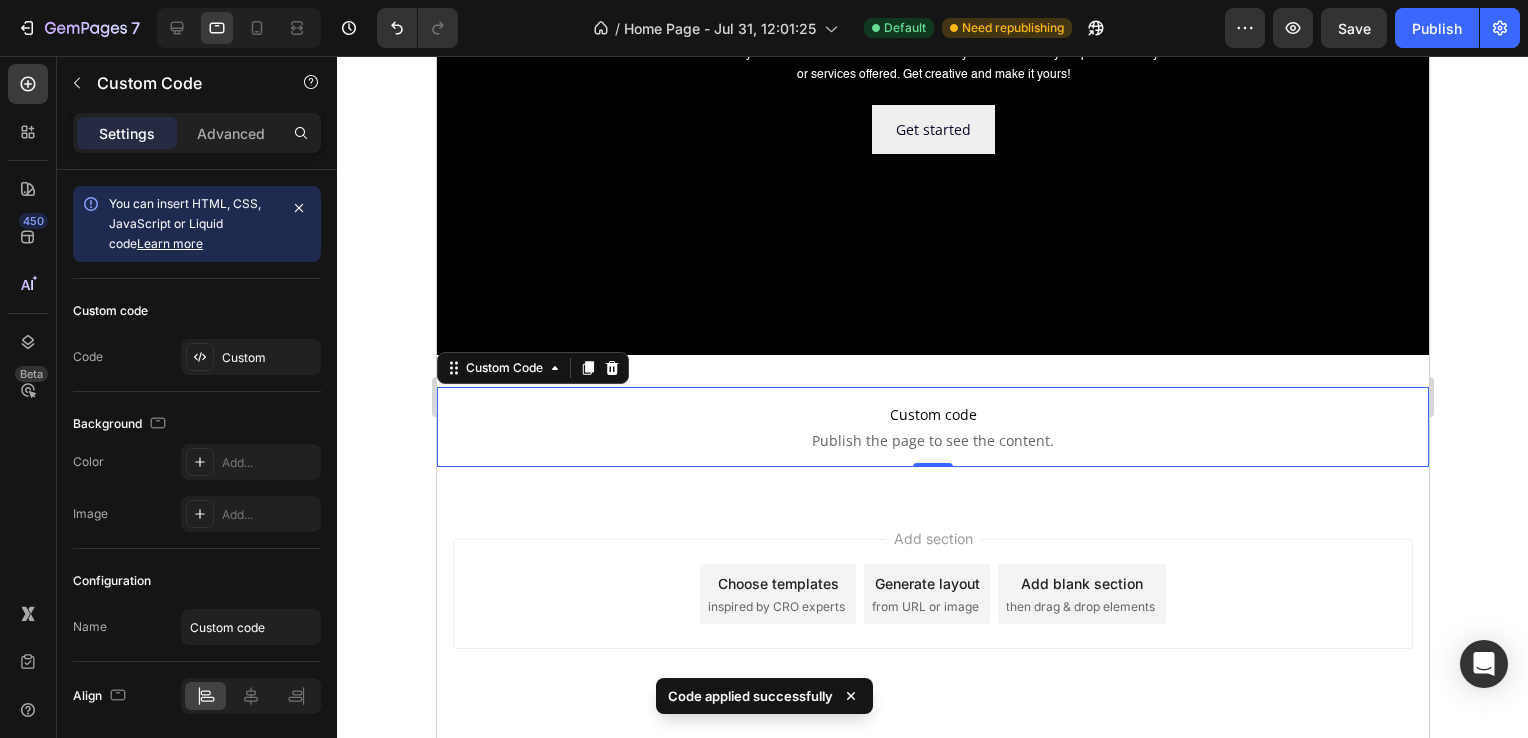 click on "Publish the page to see the content." at bounding box center [932, 441] 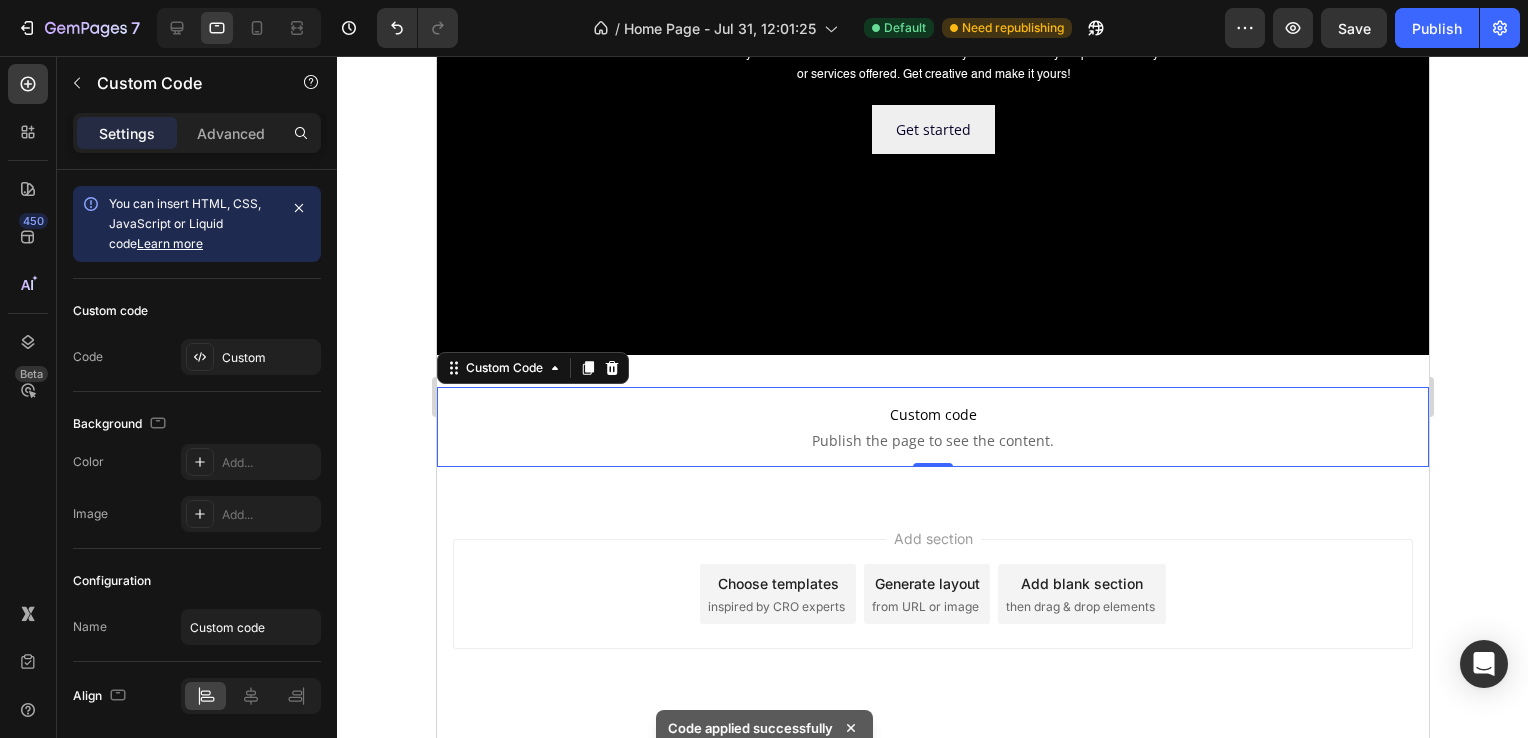 click on "Publish the page to see the content." at bounding box center (932, 441) 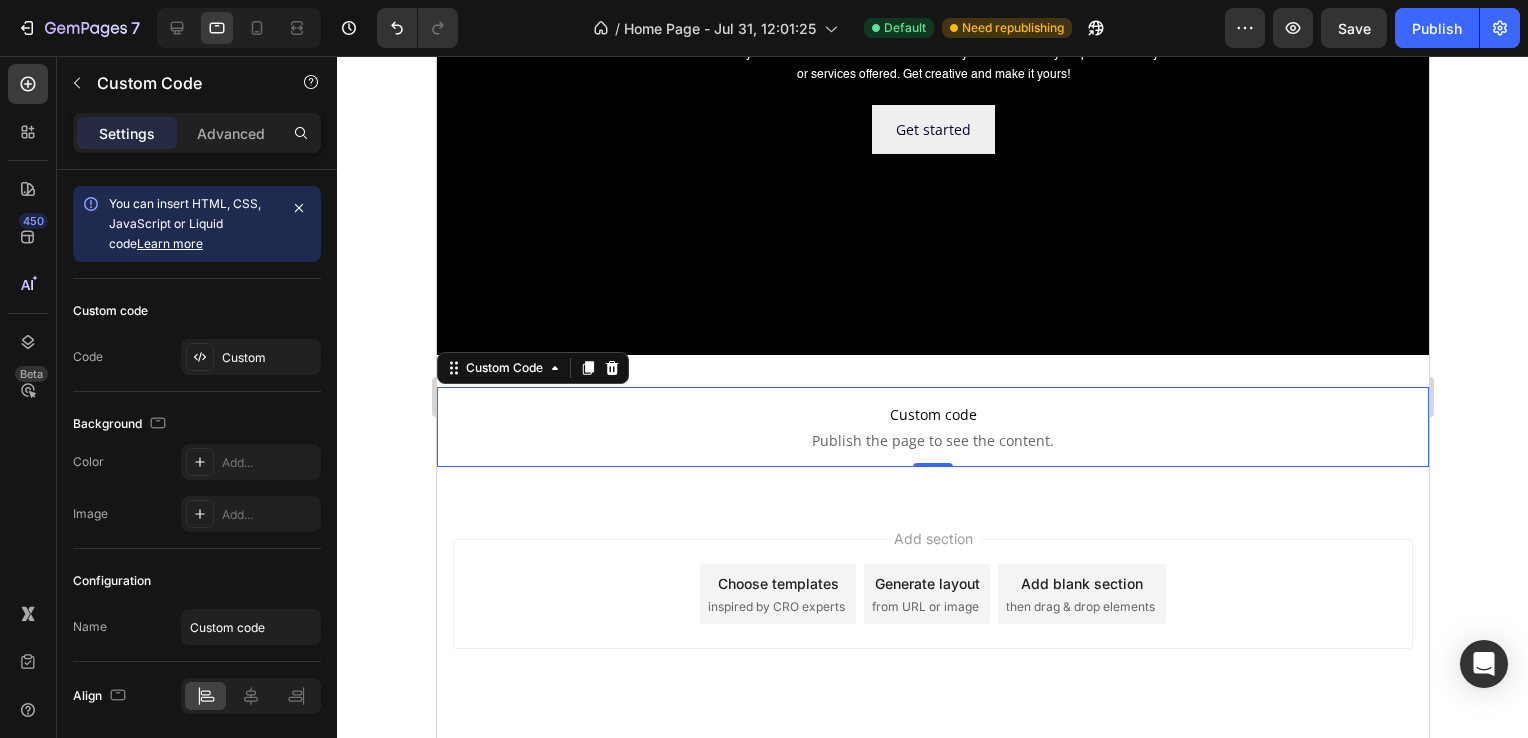 click on "Publish the page to see the content." at bounding box center [932, 441] 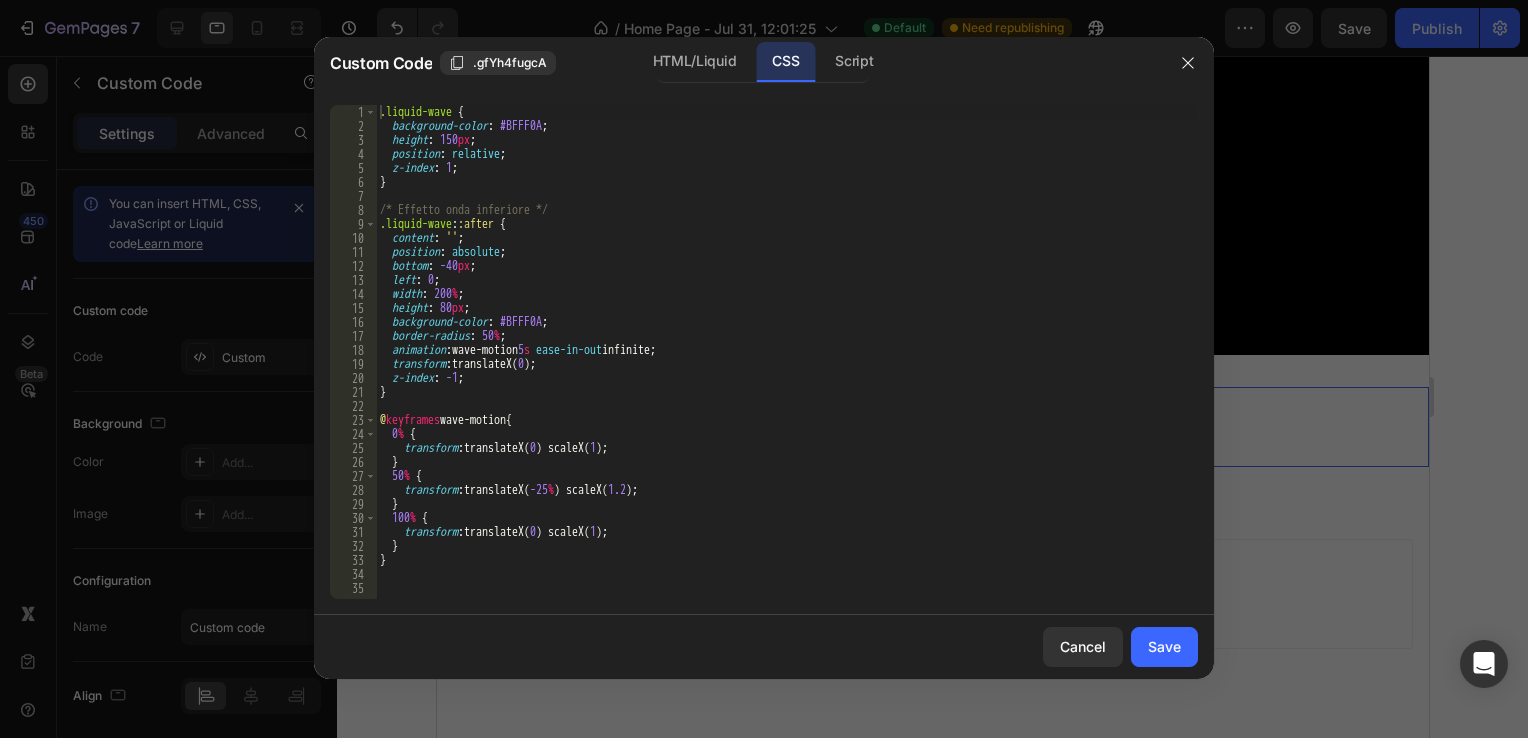 click at bounding box center (764, 369) 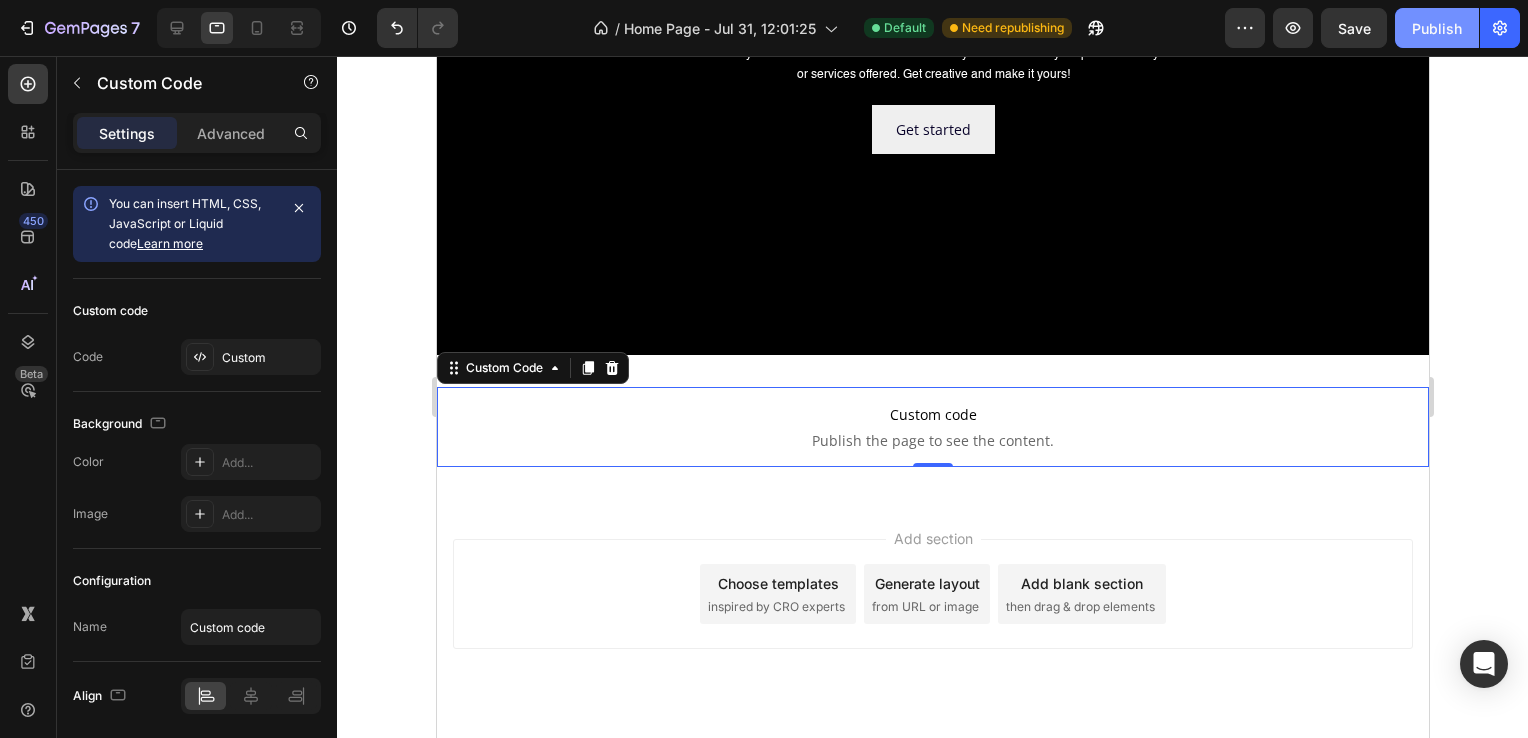 click on "Publish" at bounding box center [1437, 28] 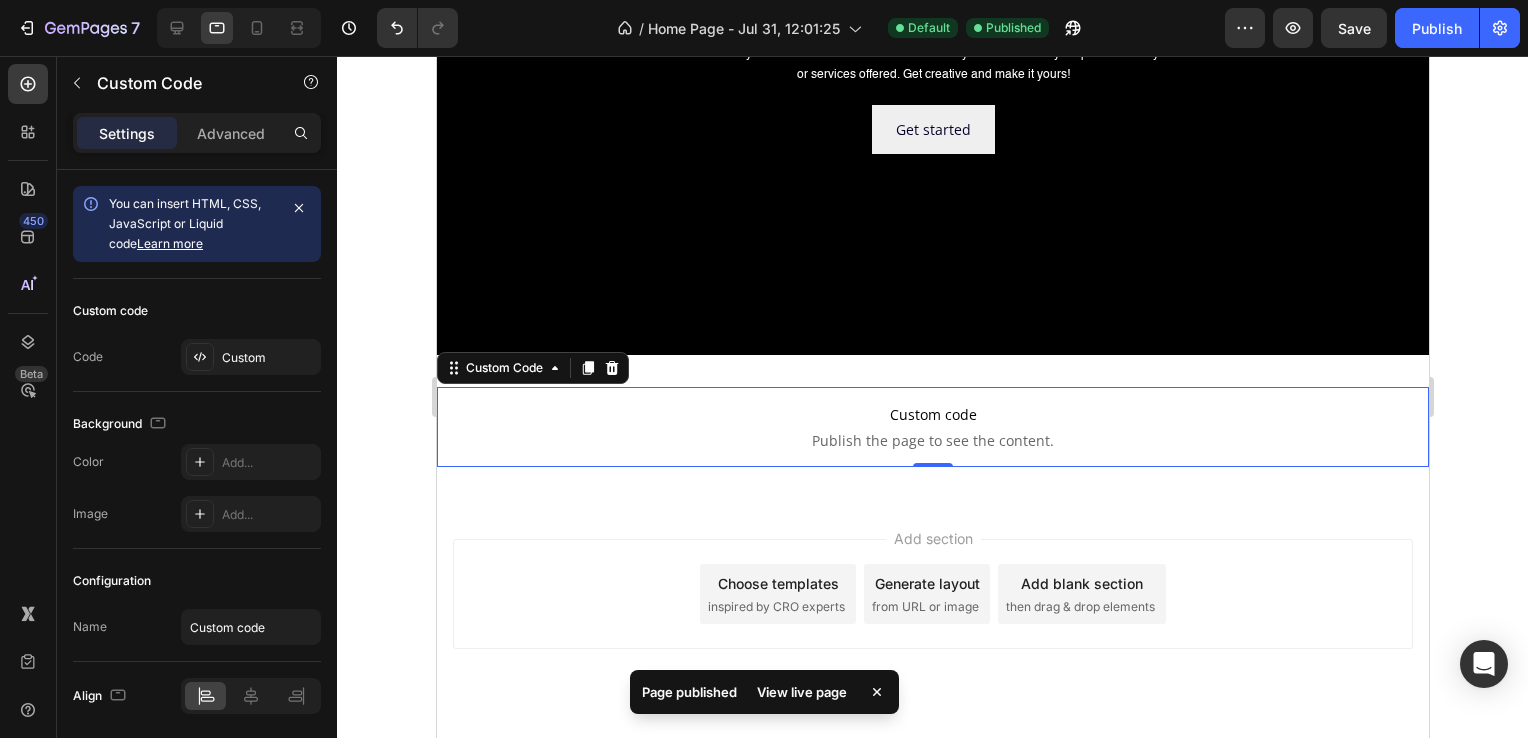 click on "View live page" at bounding box center [802, 692] 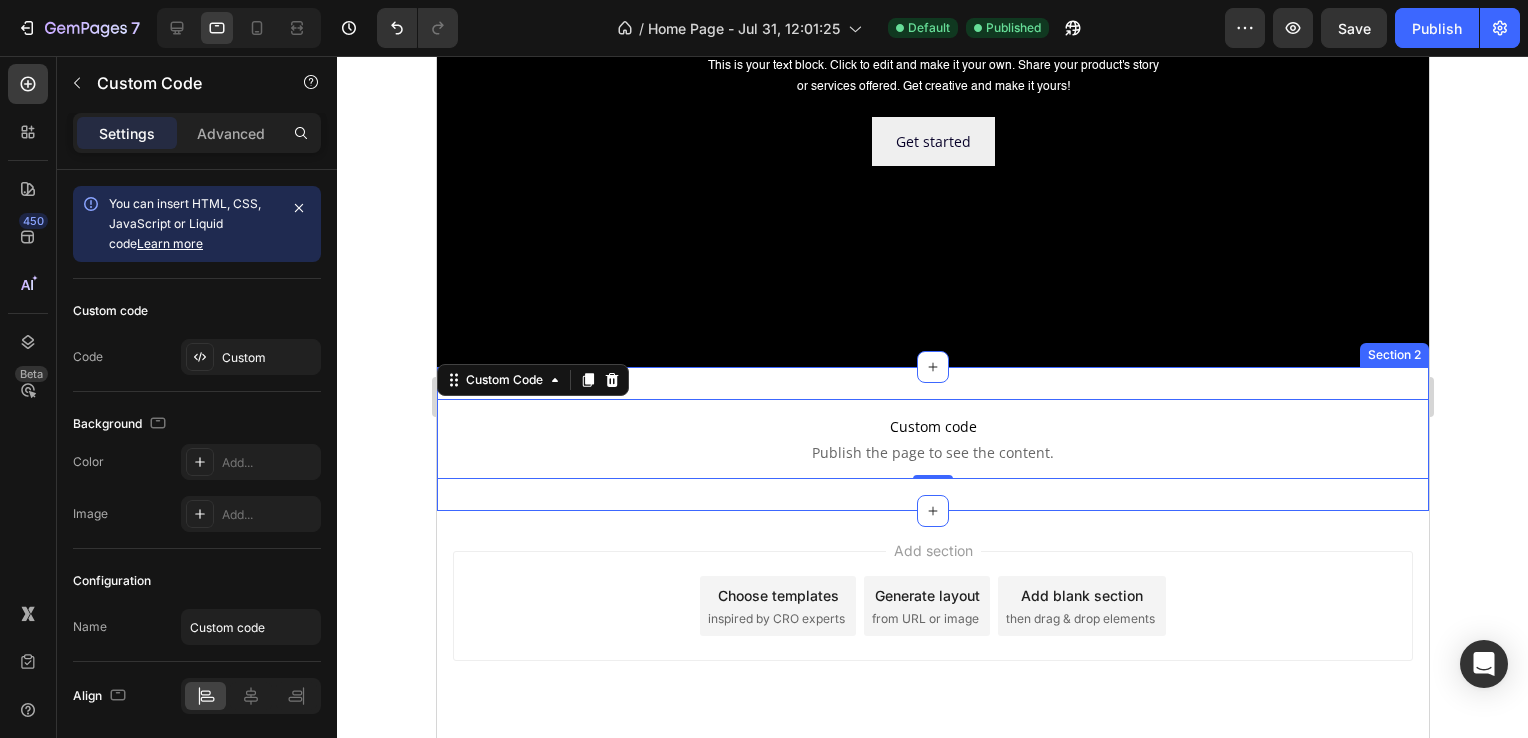 scroll, scrollTop: 339, scrollLeft: 0, axis: vertical 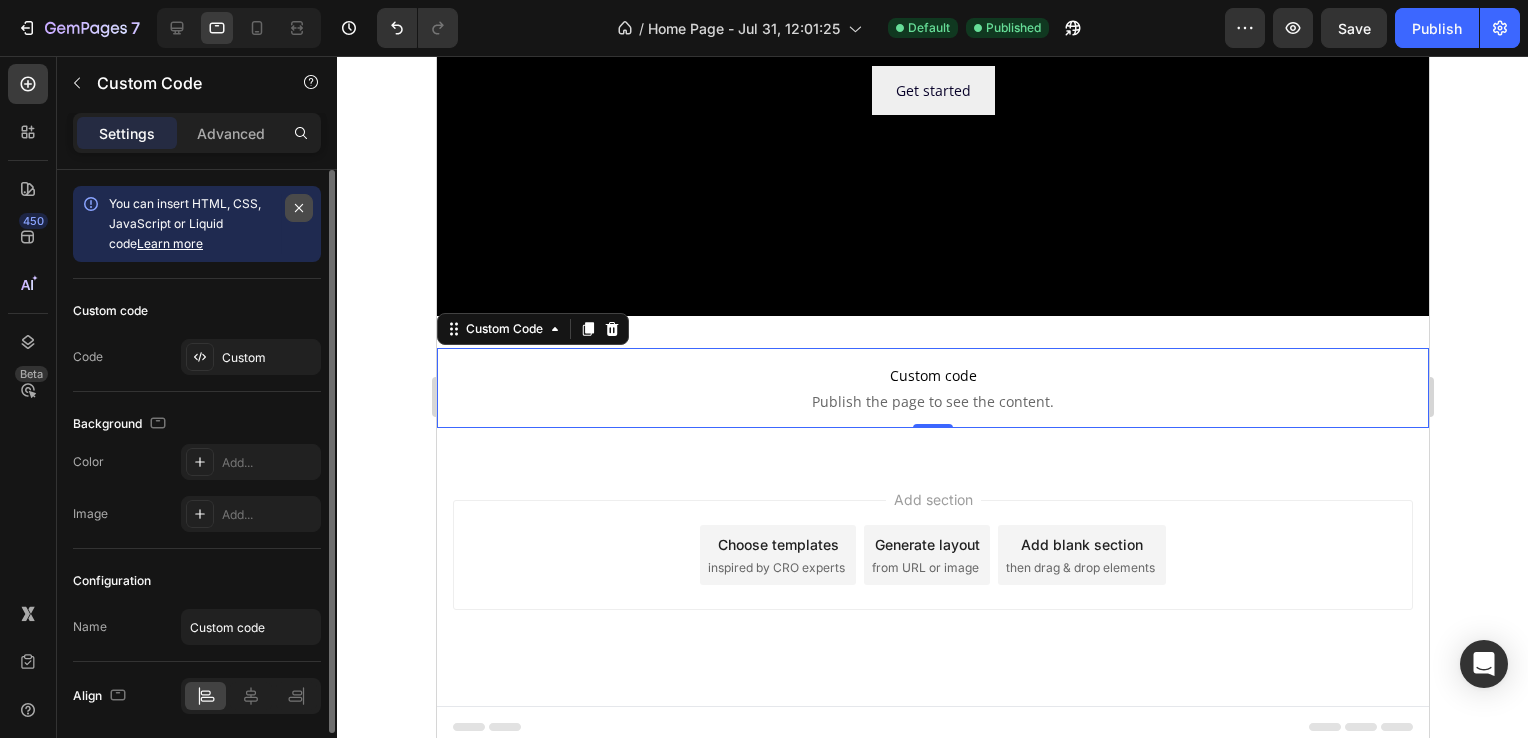 click 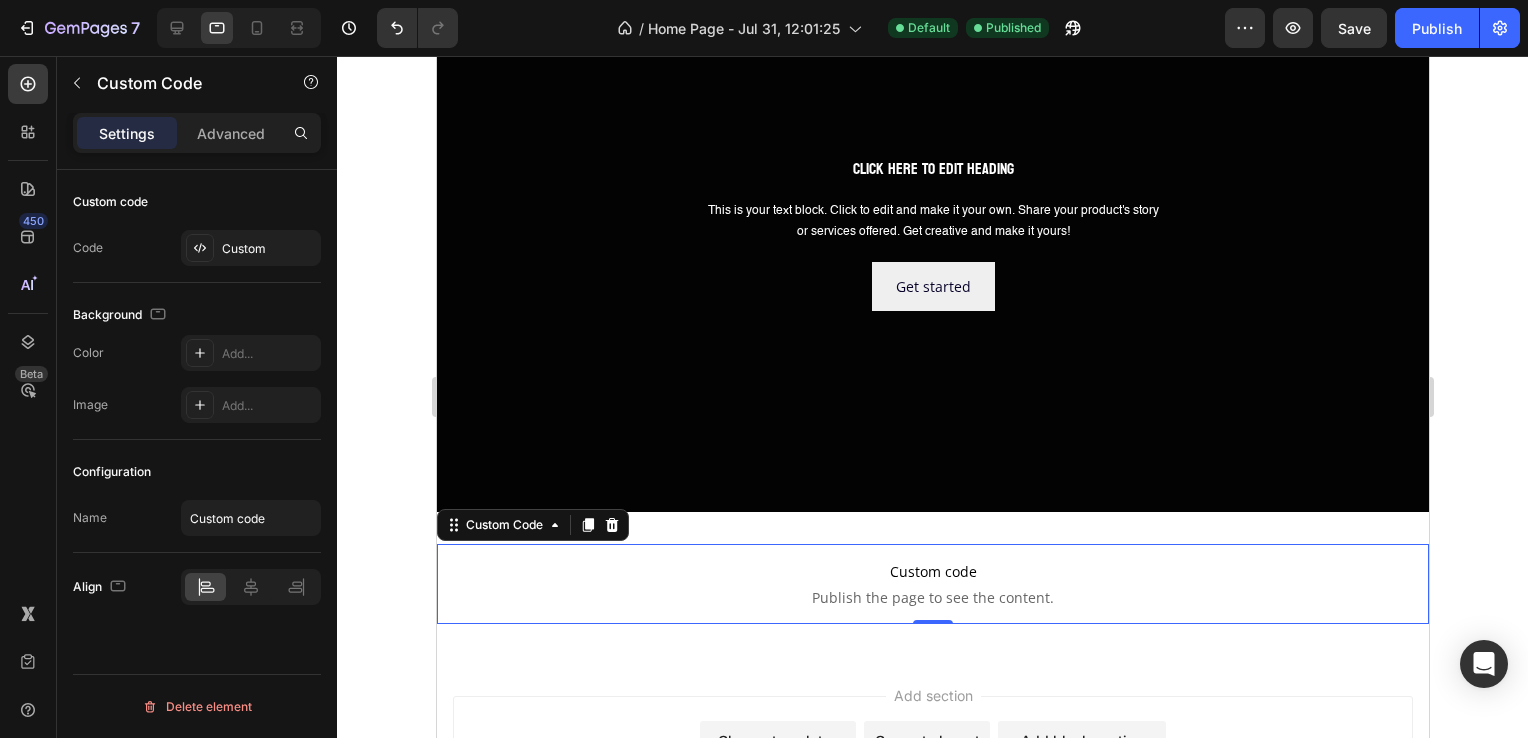 scroll, scrollTop: 139, scrollLeft: 0, axis: vertical 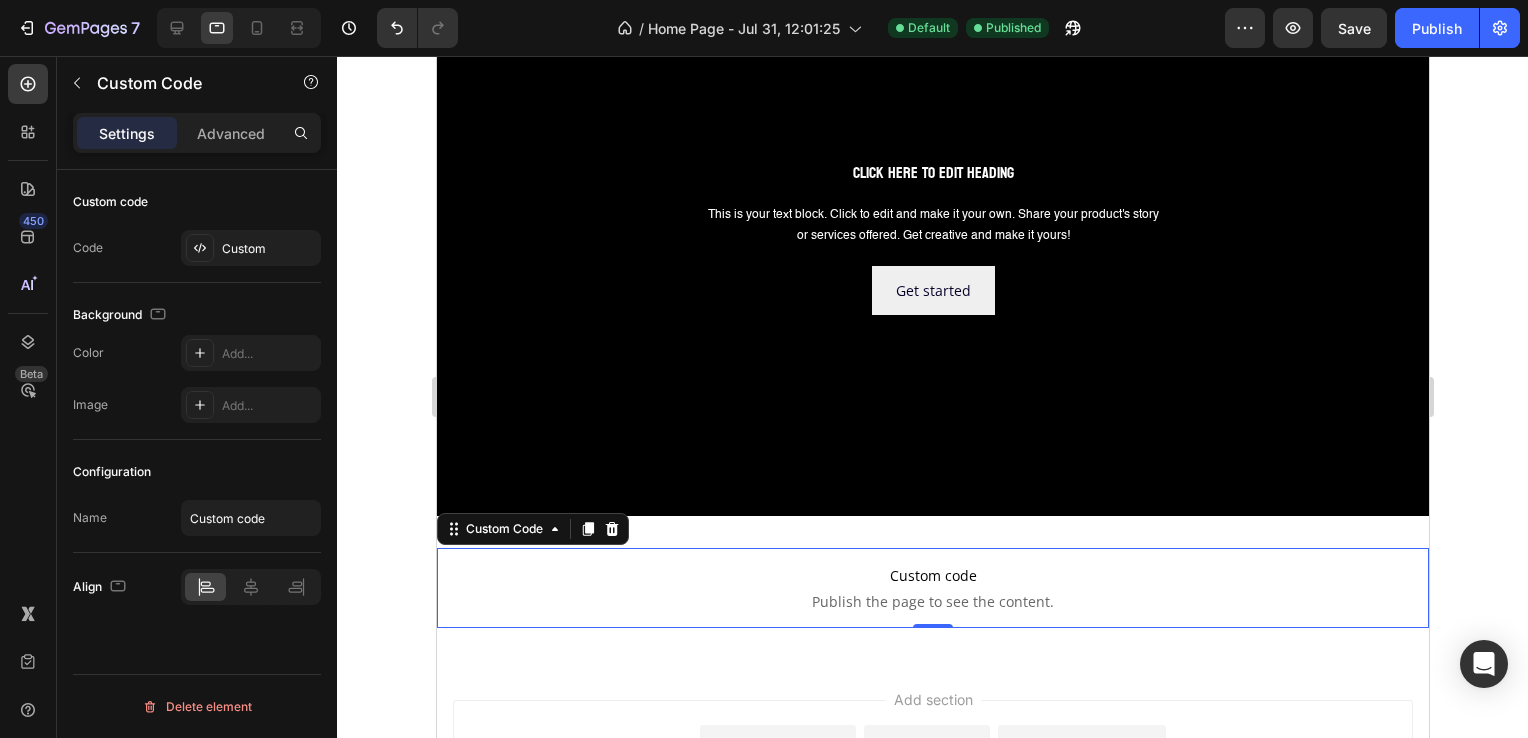 click on "Custom code
Publish the page to see the content." at bounding box center [932, 588] 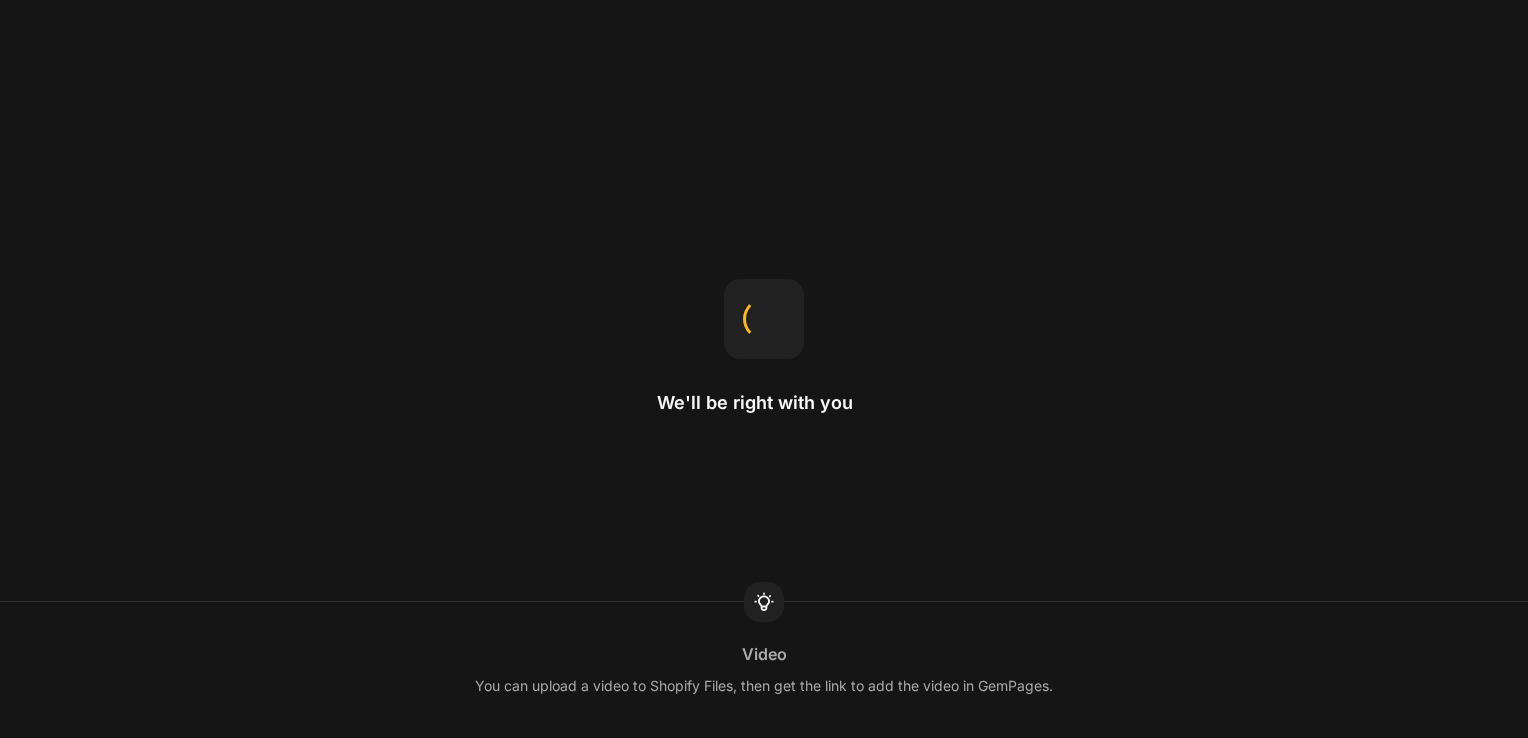 scroll, scrollTop: 0, scrollLeft: 0, axis: both 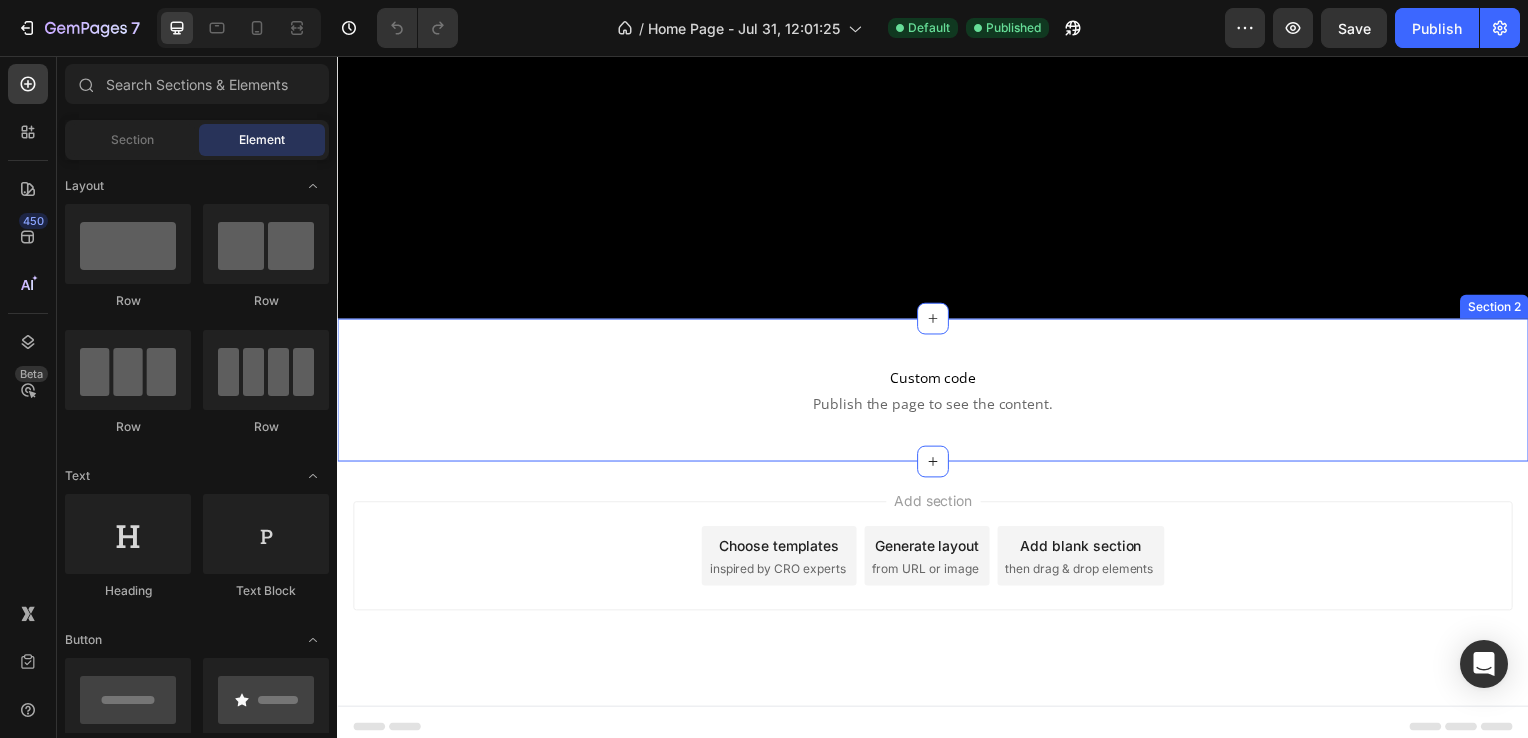 click on "Custom code
Publish the page to see the content.
Custom Code Section 2" at bounding box center [937, 393] 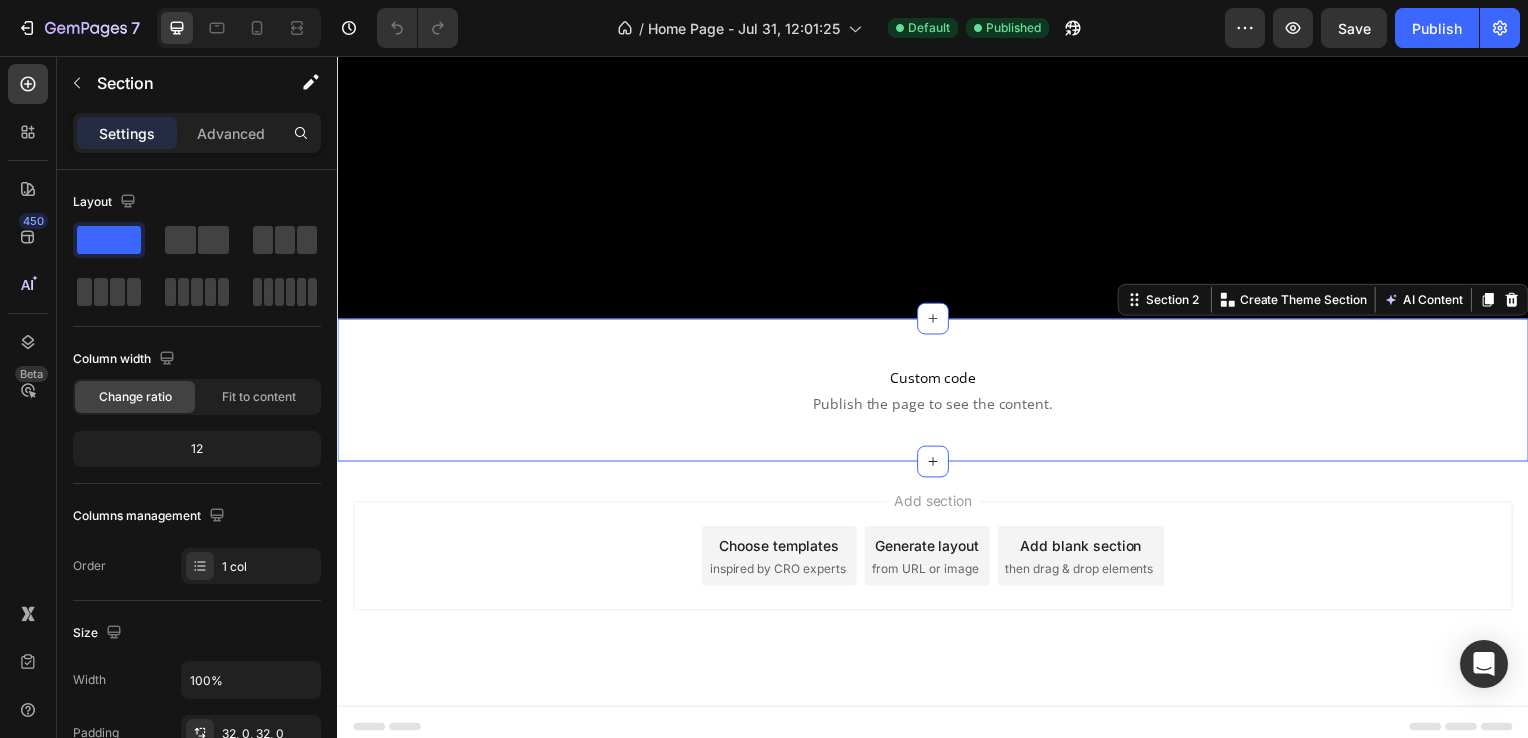 scroll, scrollTop: 0, scrollLeft: 0, axis: both 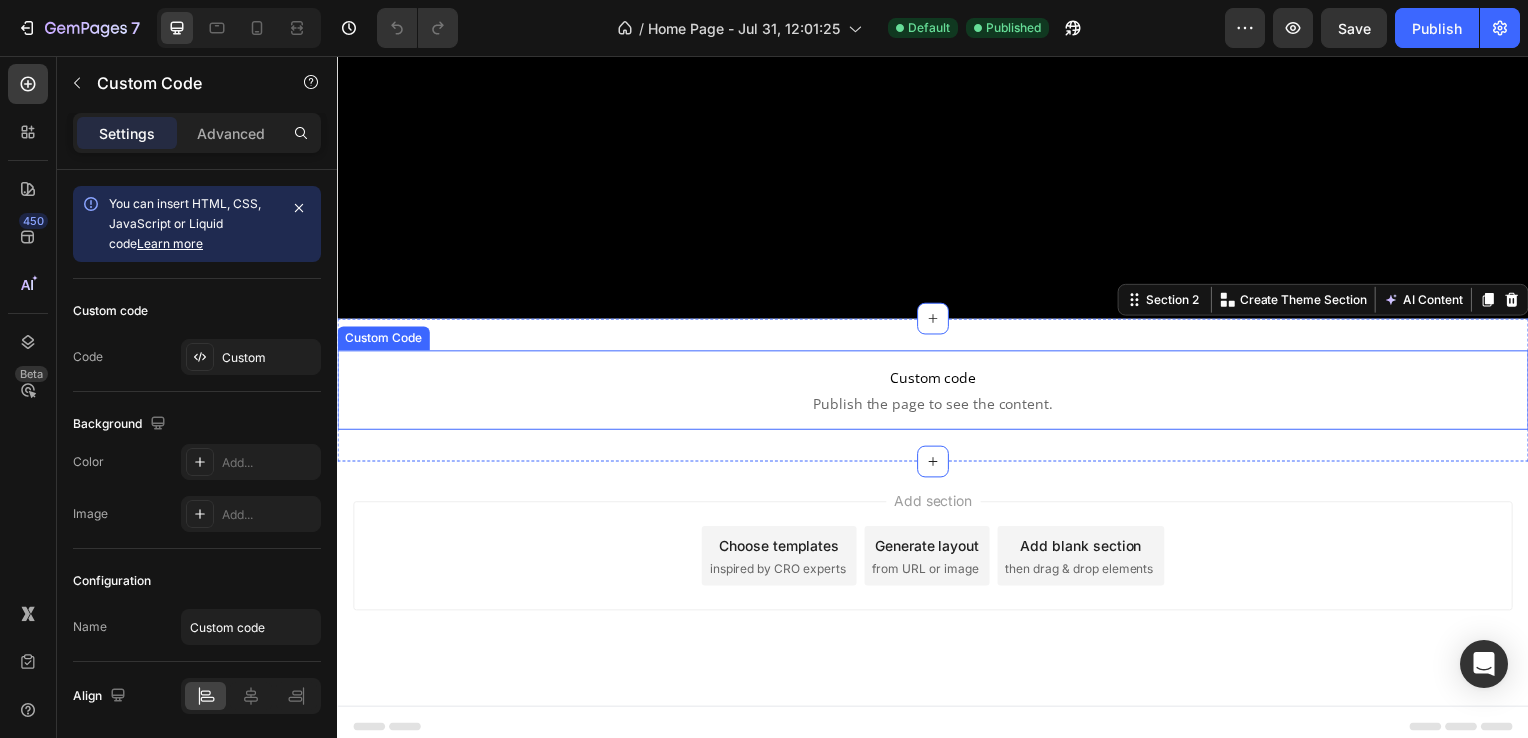 click on "Custom code
Publish the page to see the content." at bounding box center [937, 393] 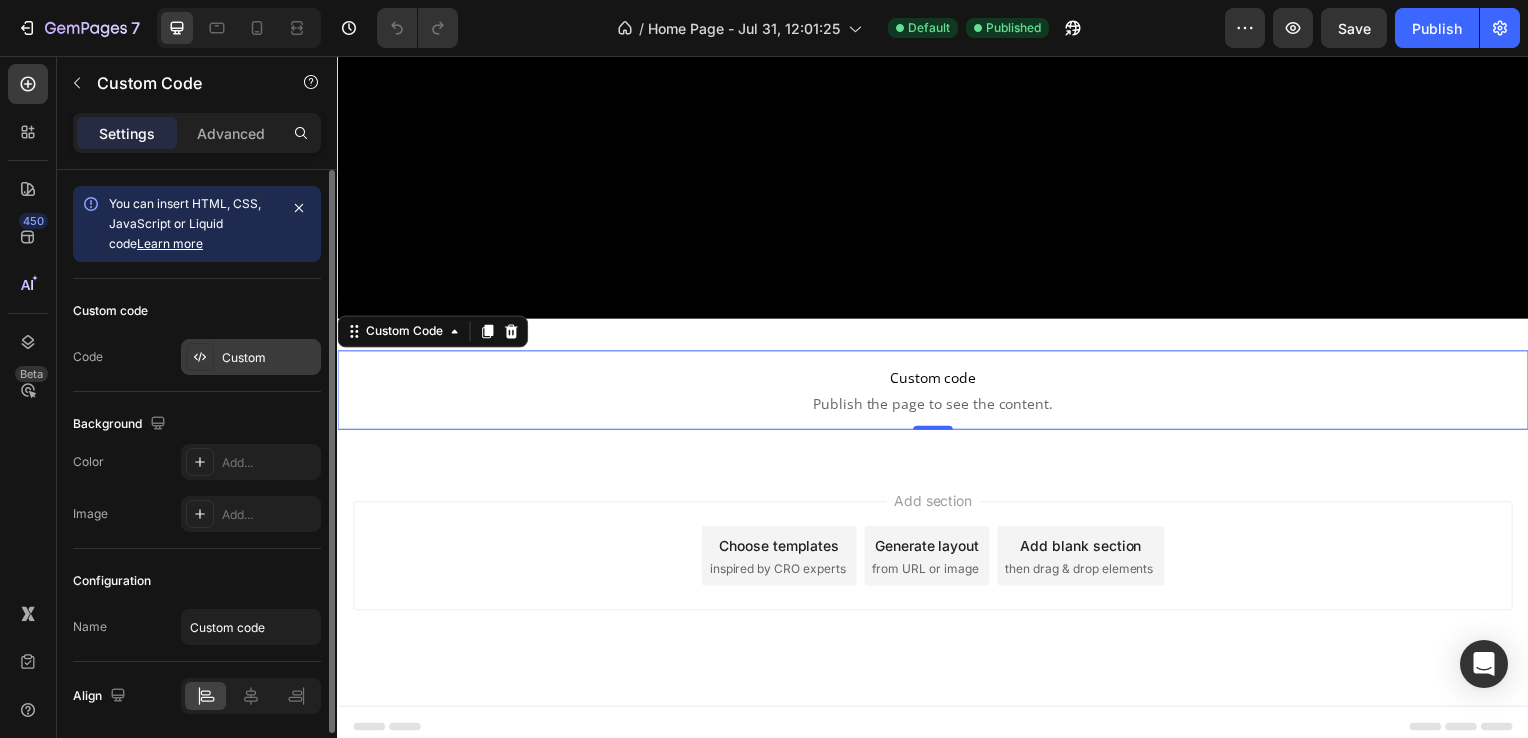 click on "Custom" at bounding box center [251, 357] 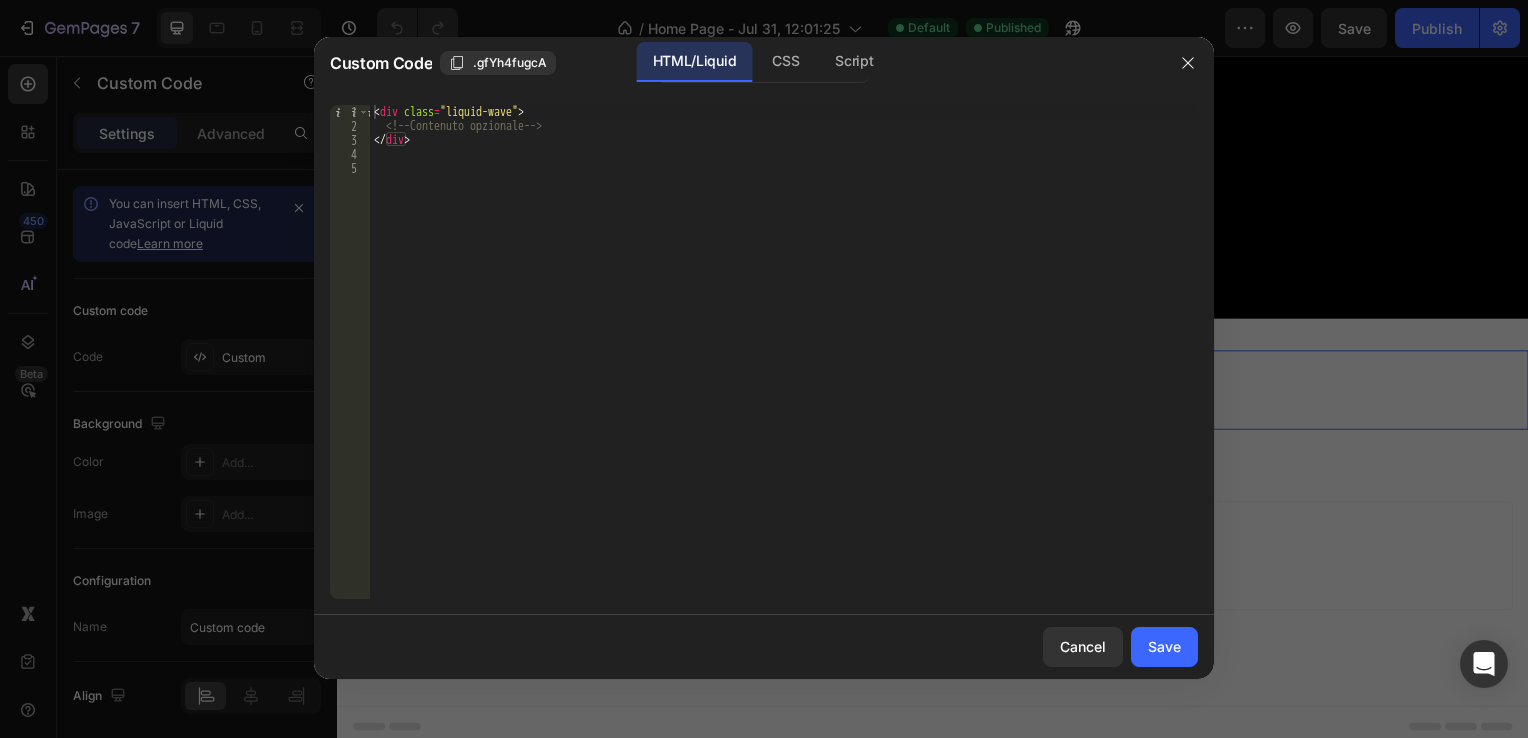click on "< div   class = "liquid-wave" >    <!--  Contenuto opzionale  --> </ div >" at bounding box center (784, 366) 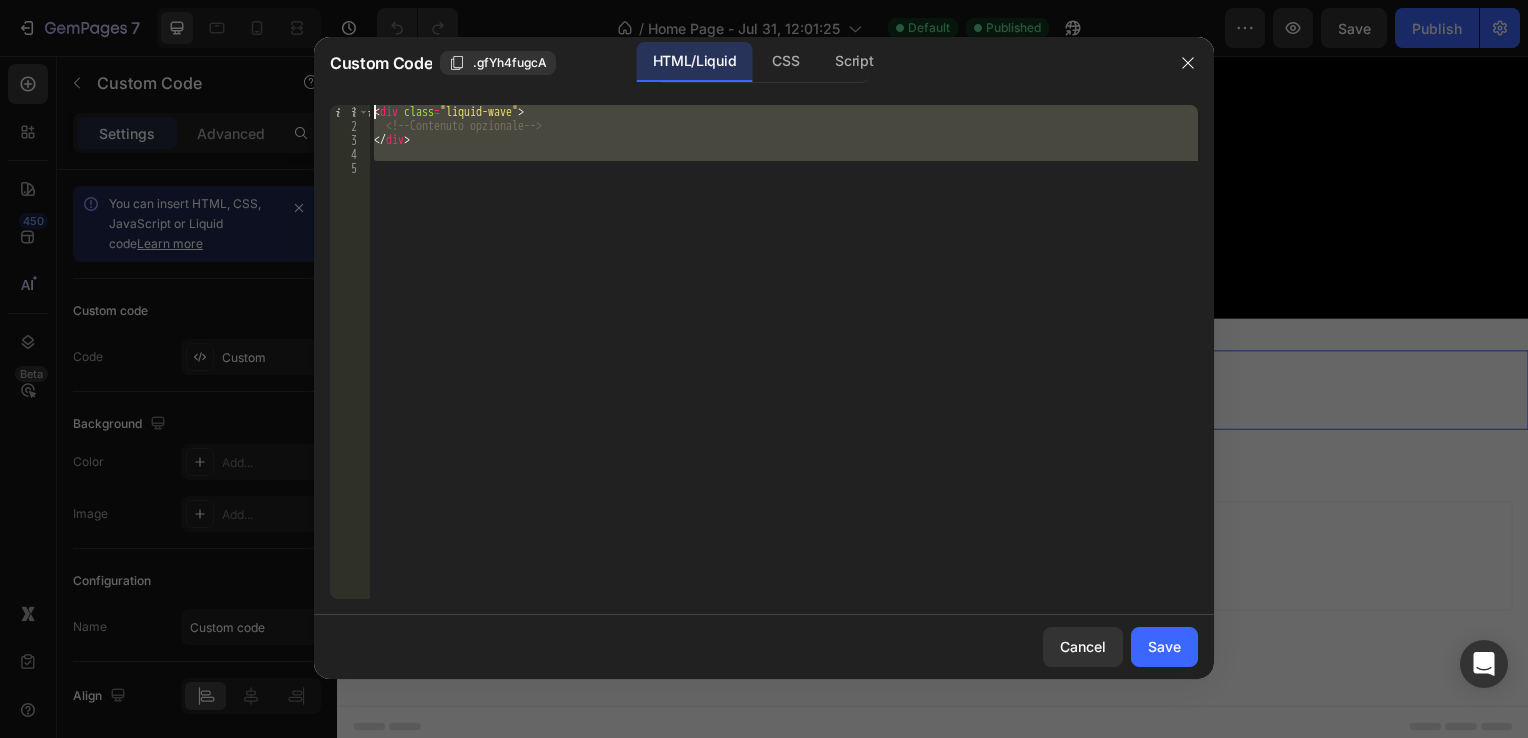 drag, startPoint x: 424, startPoint y: 160, endPoint x: 325, endPoint y: 96, distance: 117.88554 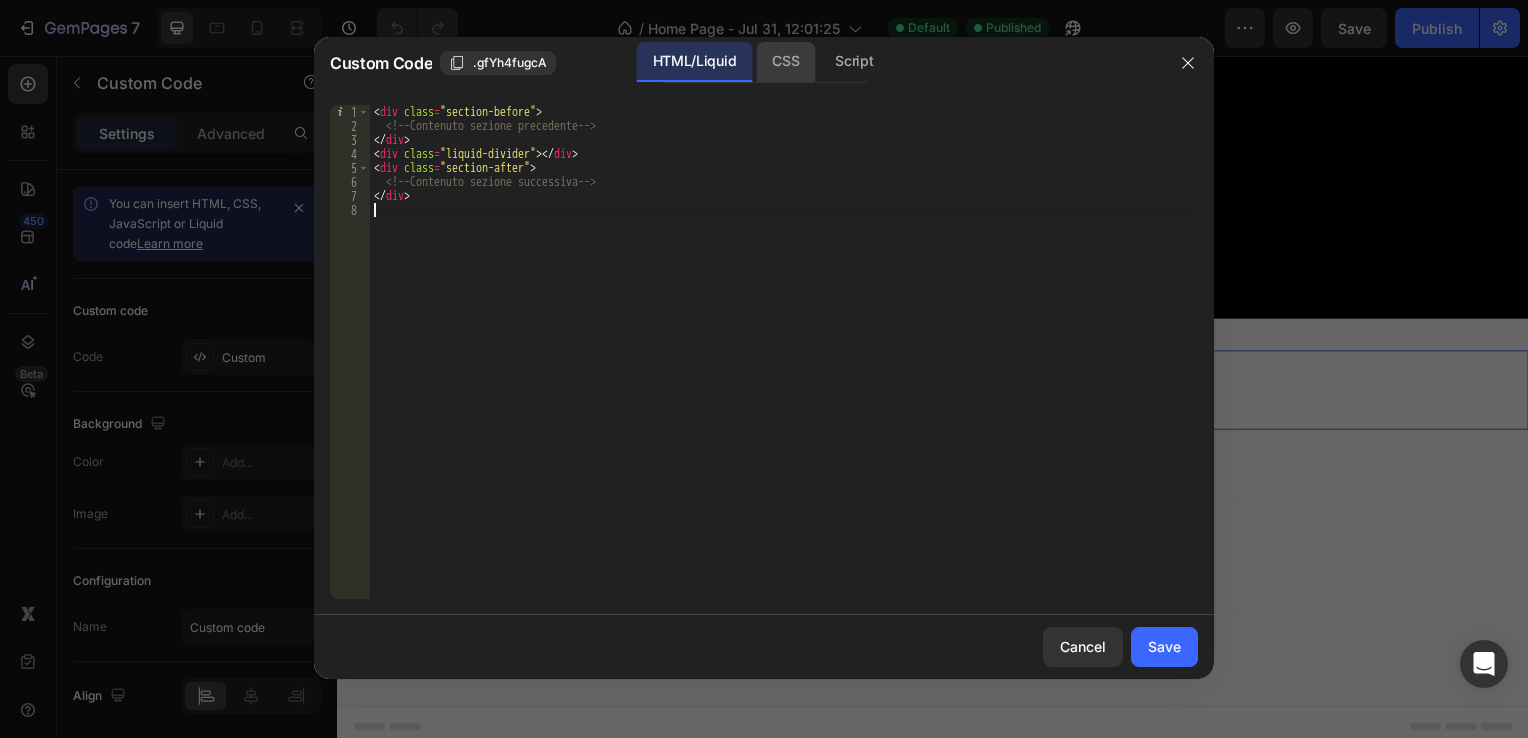 click on "CSS" 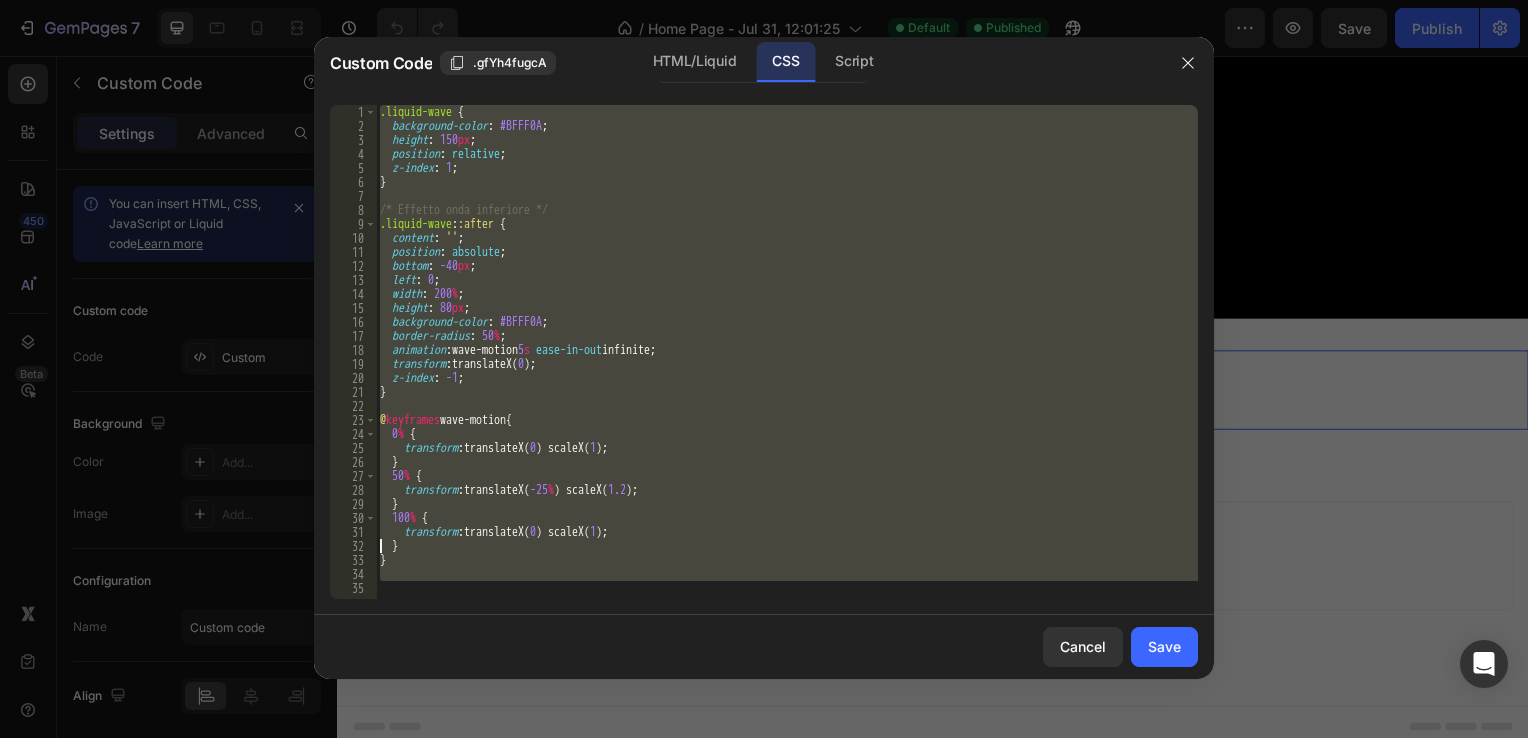type on "}" 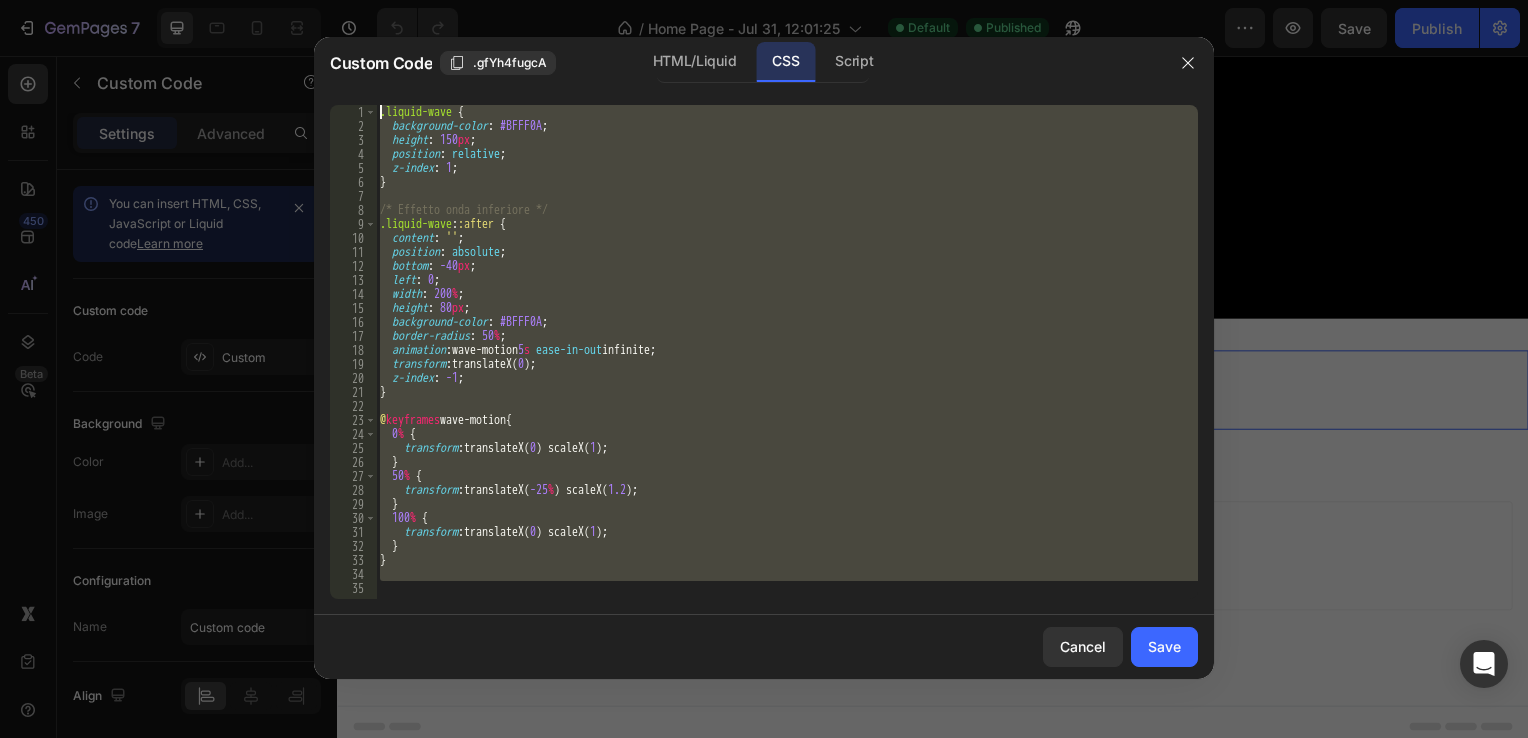 drag, startPoint x: 385, startPoint y: 588, endPoint x: 270, endPoint y: 34, distance: 565.81006 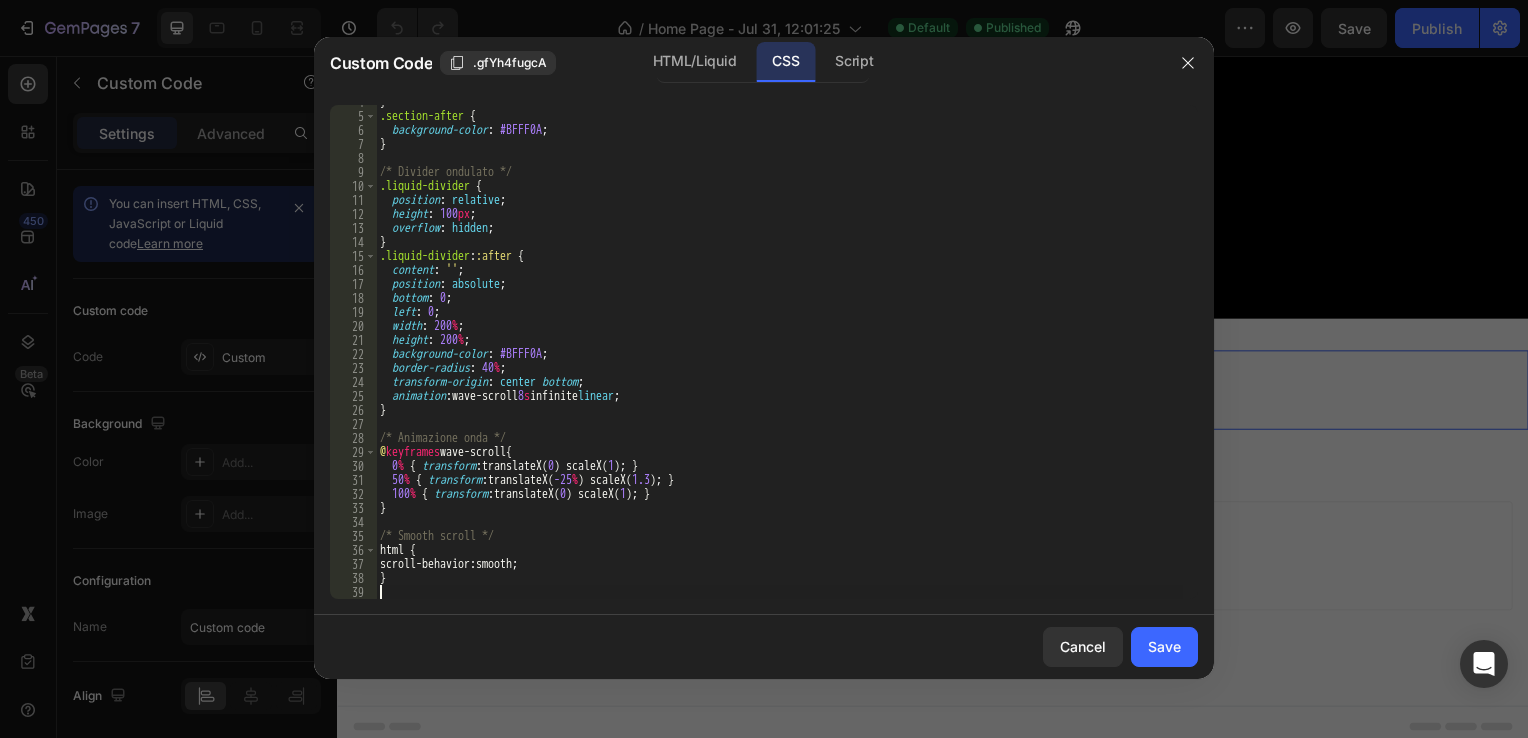 scroll, scrollTop: 52, scrollLeft: 0, axis: vertical 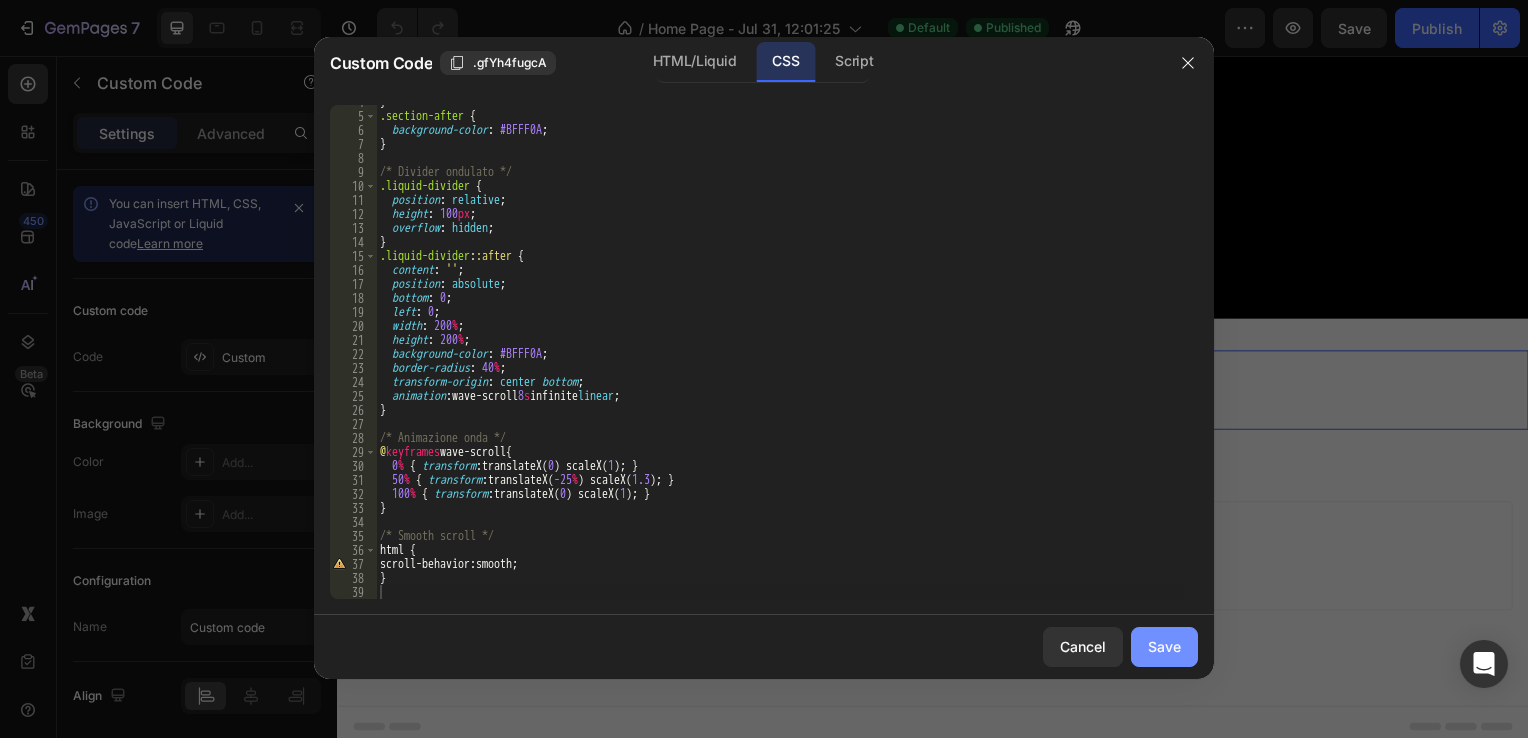 click on "Save" at bounding box center [1164, 646] 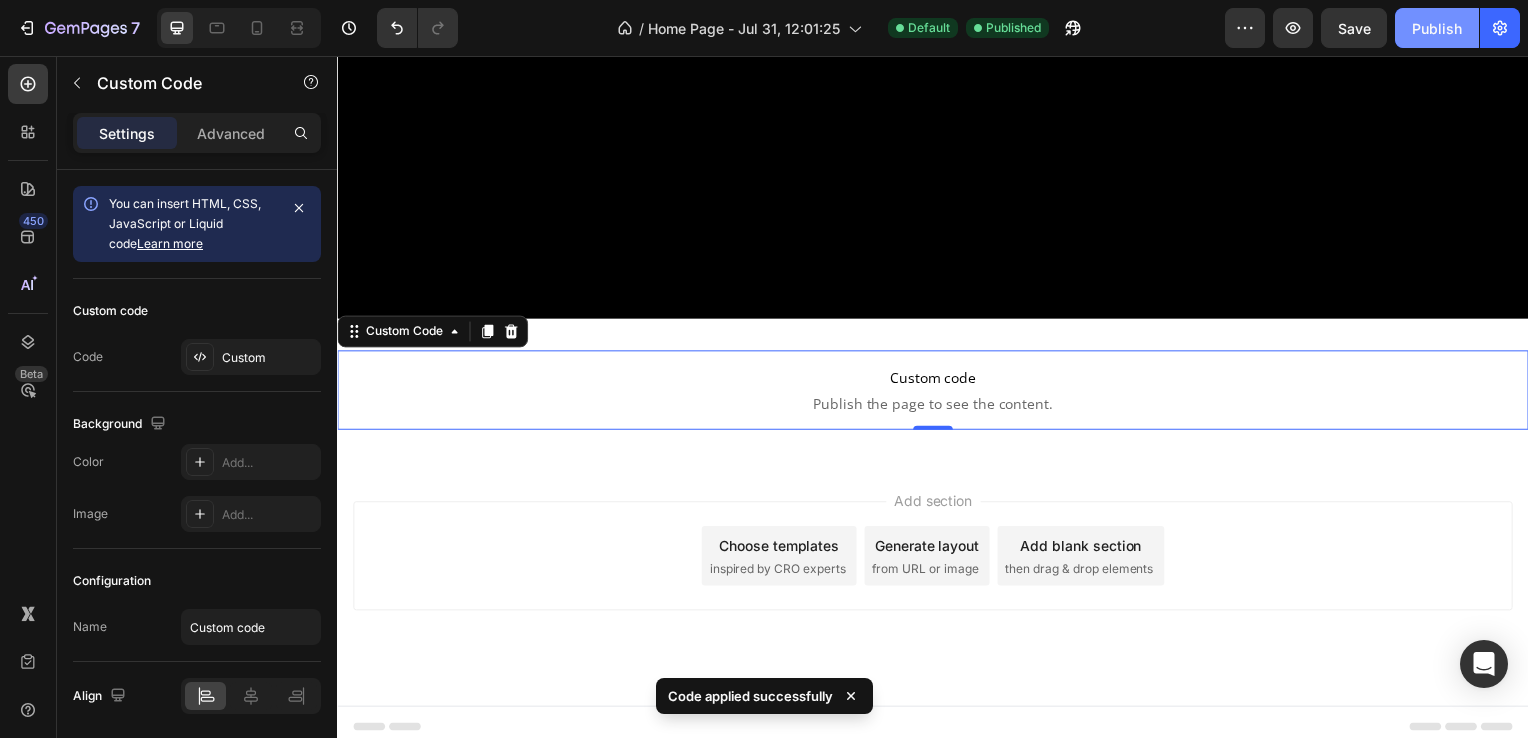 click on "Publish" at bounding box center [1437, 28] 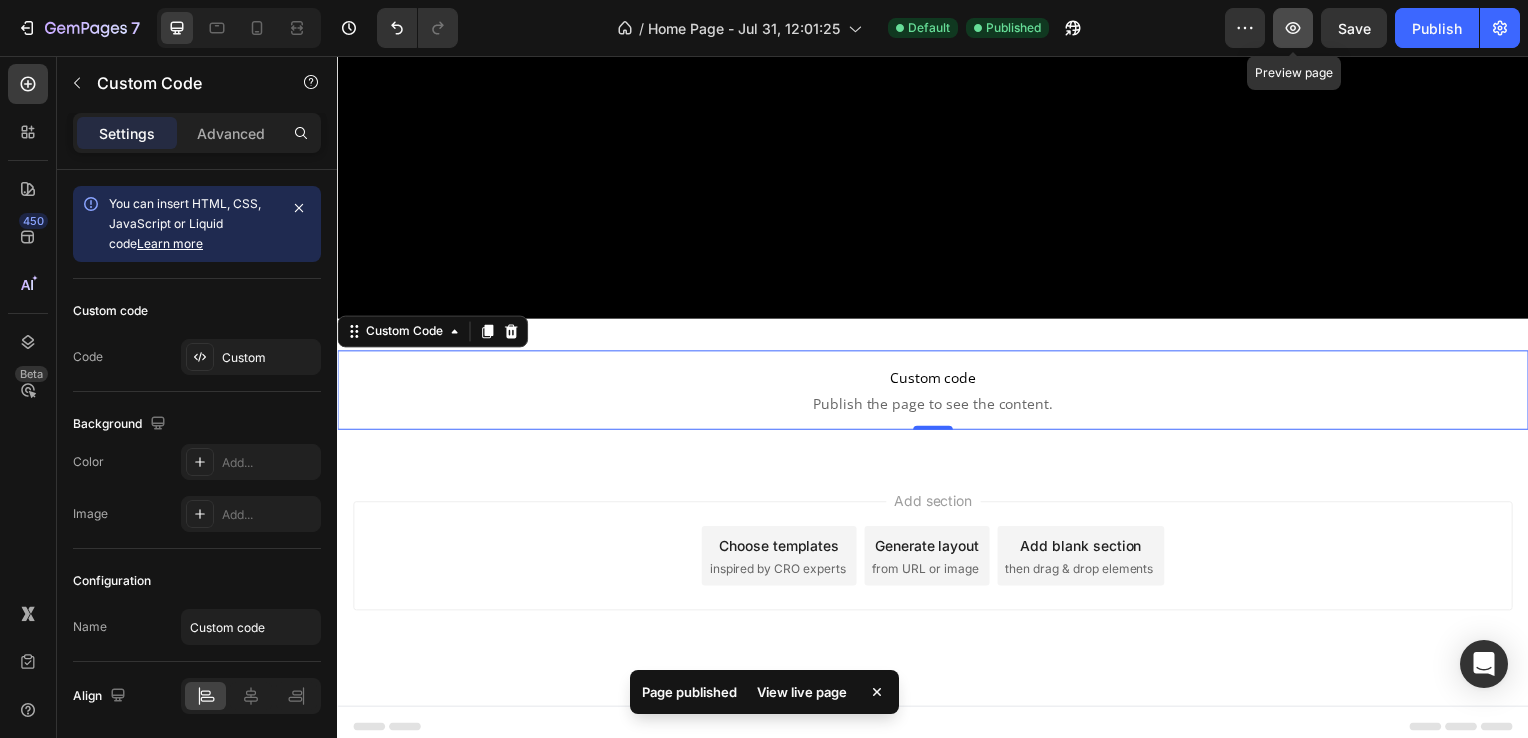 click 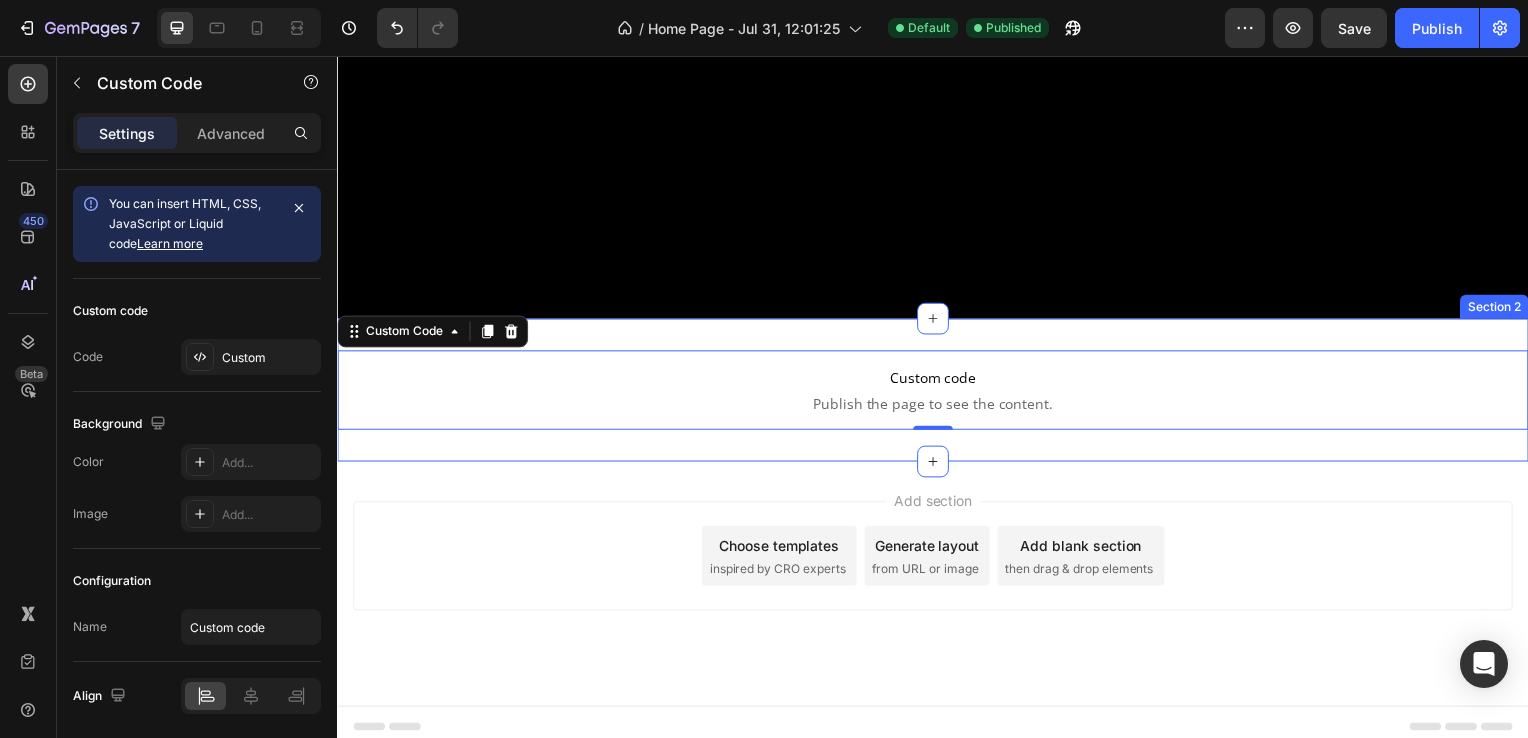 click on "Publish the page to see the content." at bounding box center [937, 407] 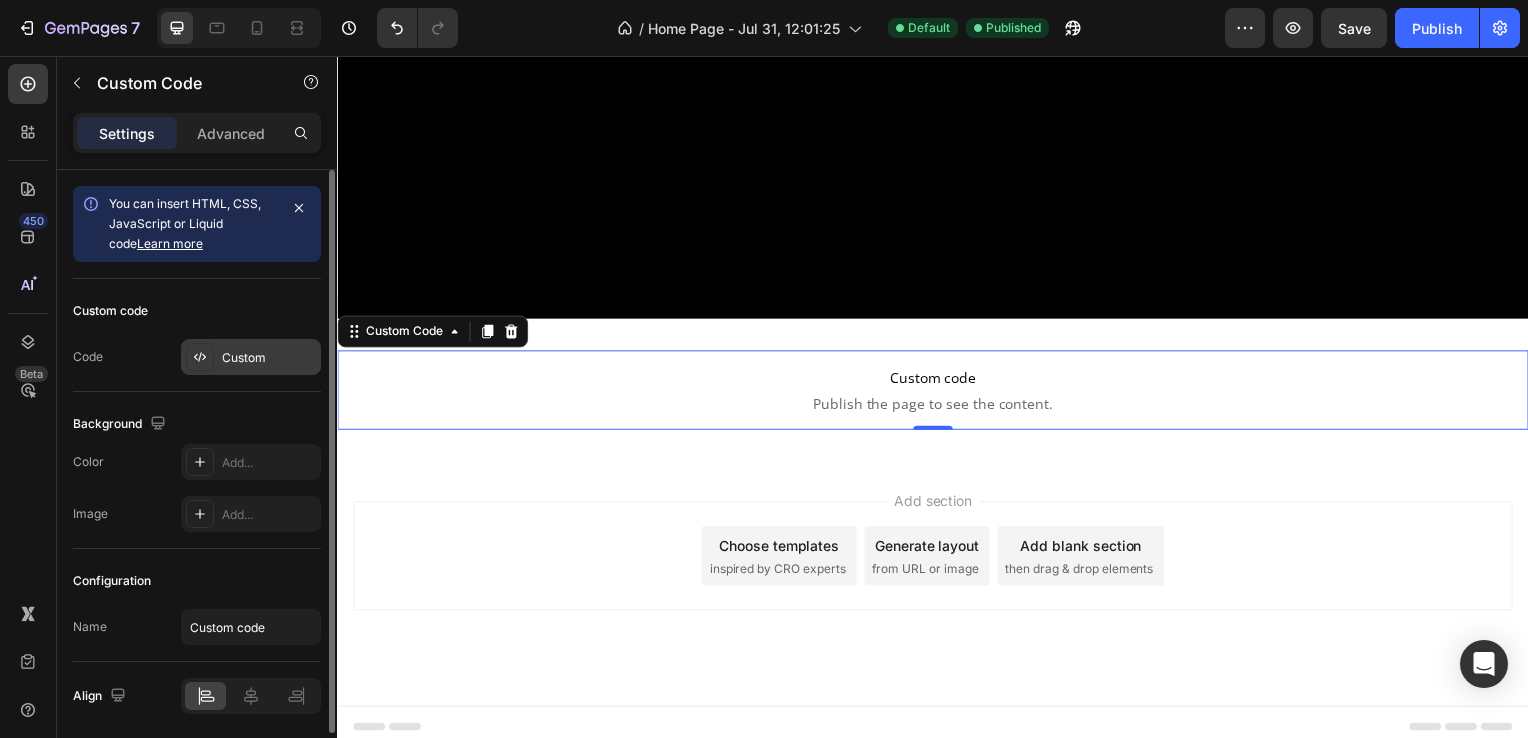 click on "Custom" at bounding box center [251, 357] 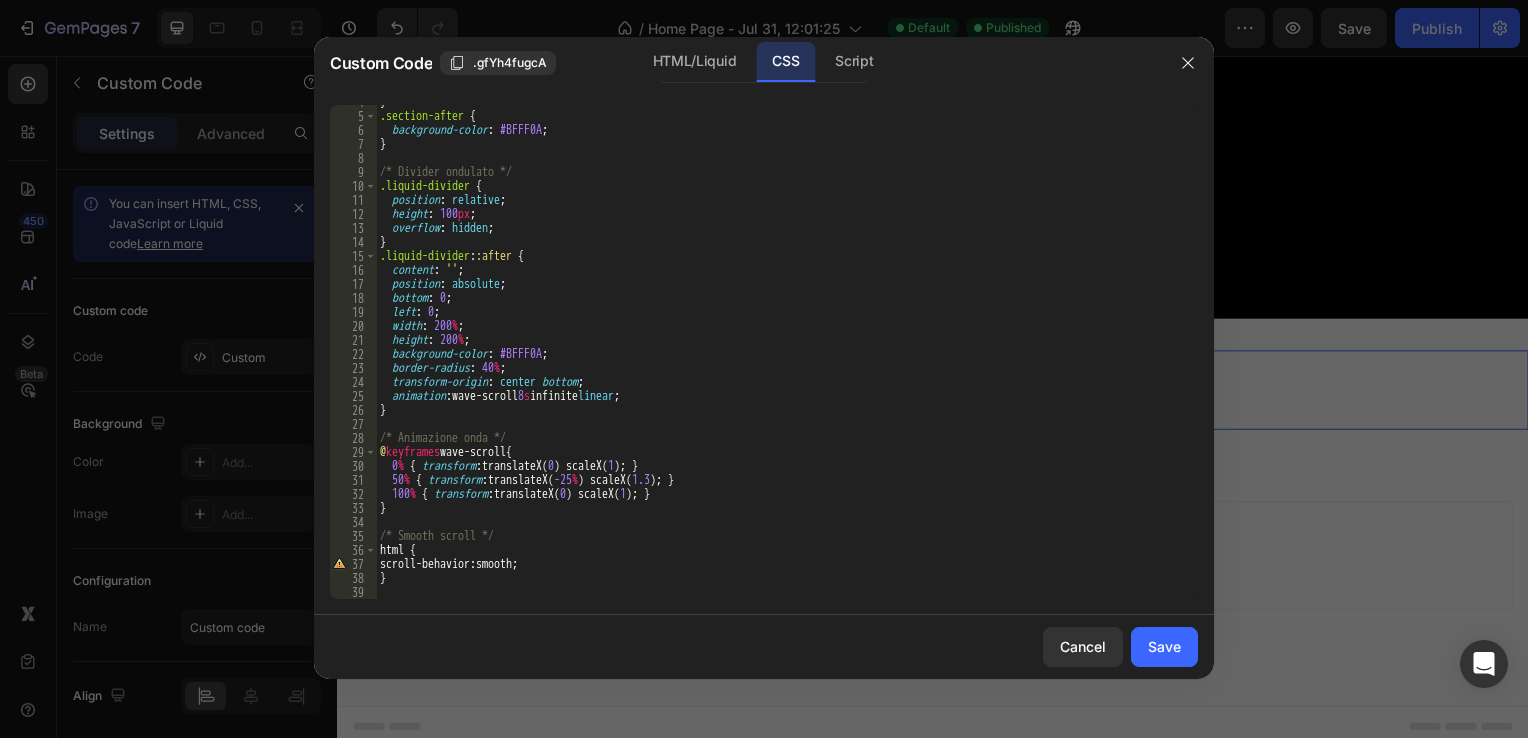 scroll, scrollTop: 52, scrollLeft: 0, axis: vertical 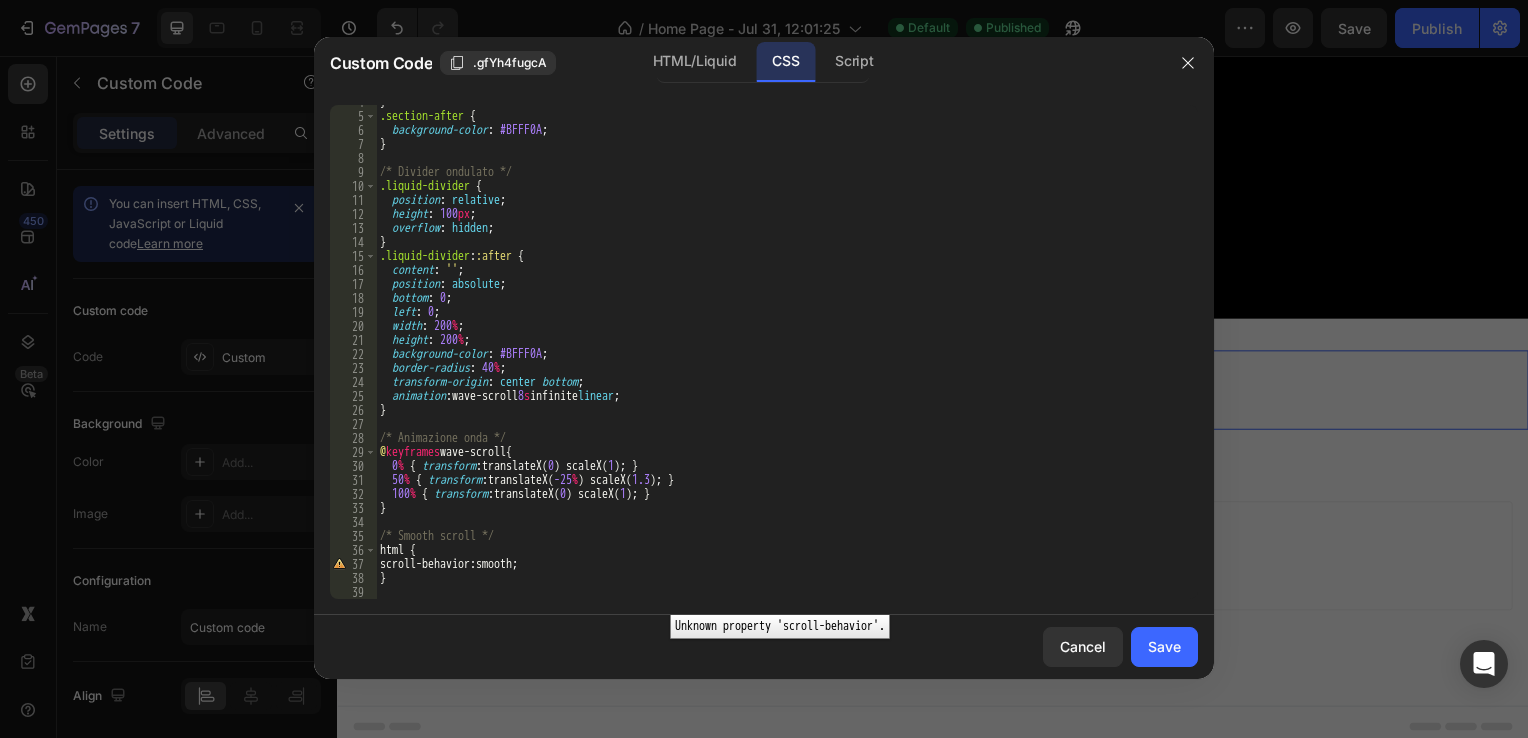 click on "37" at bounding box center (353, 564) 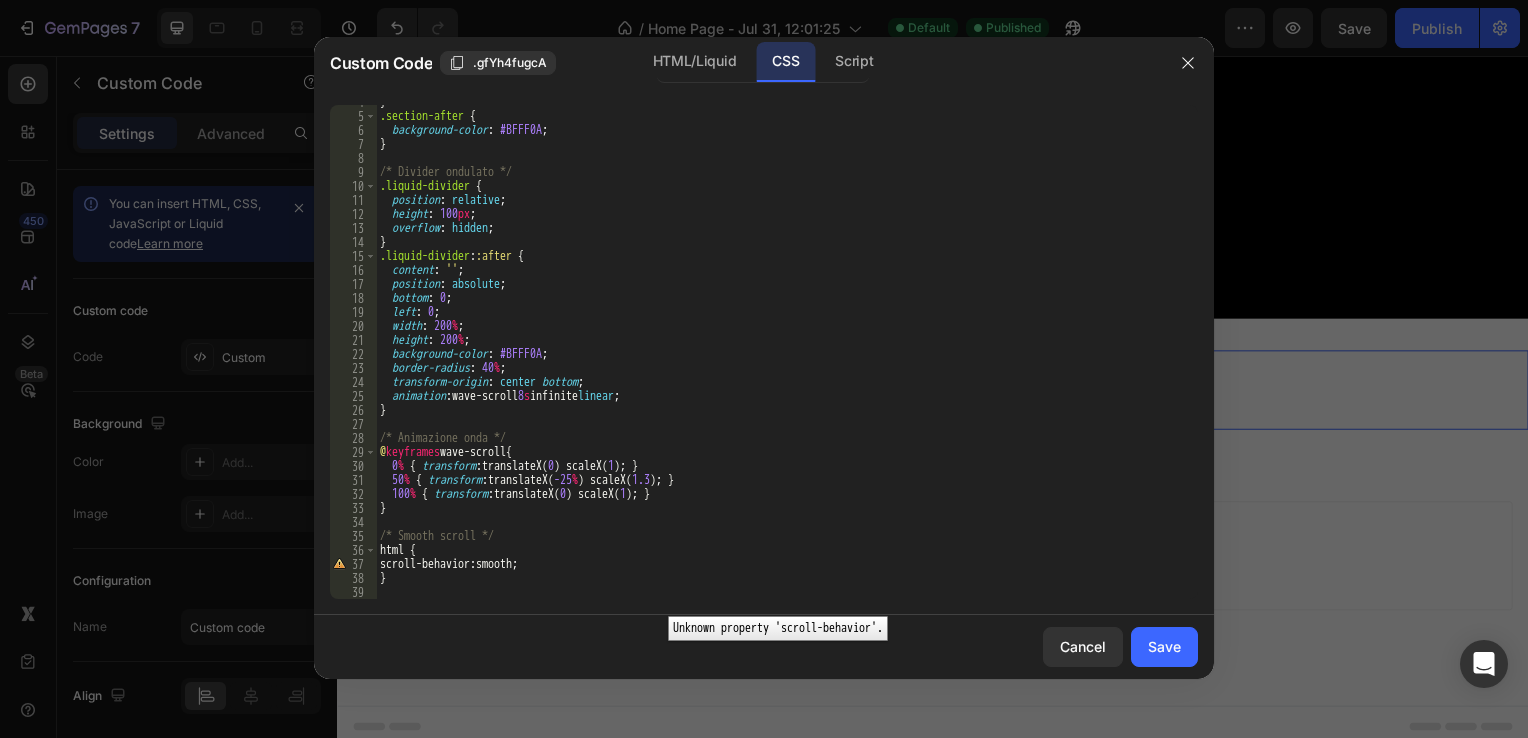 click on "37" at bounding box center (353, 564) 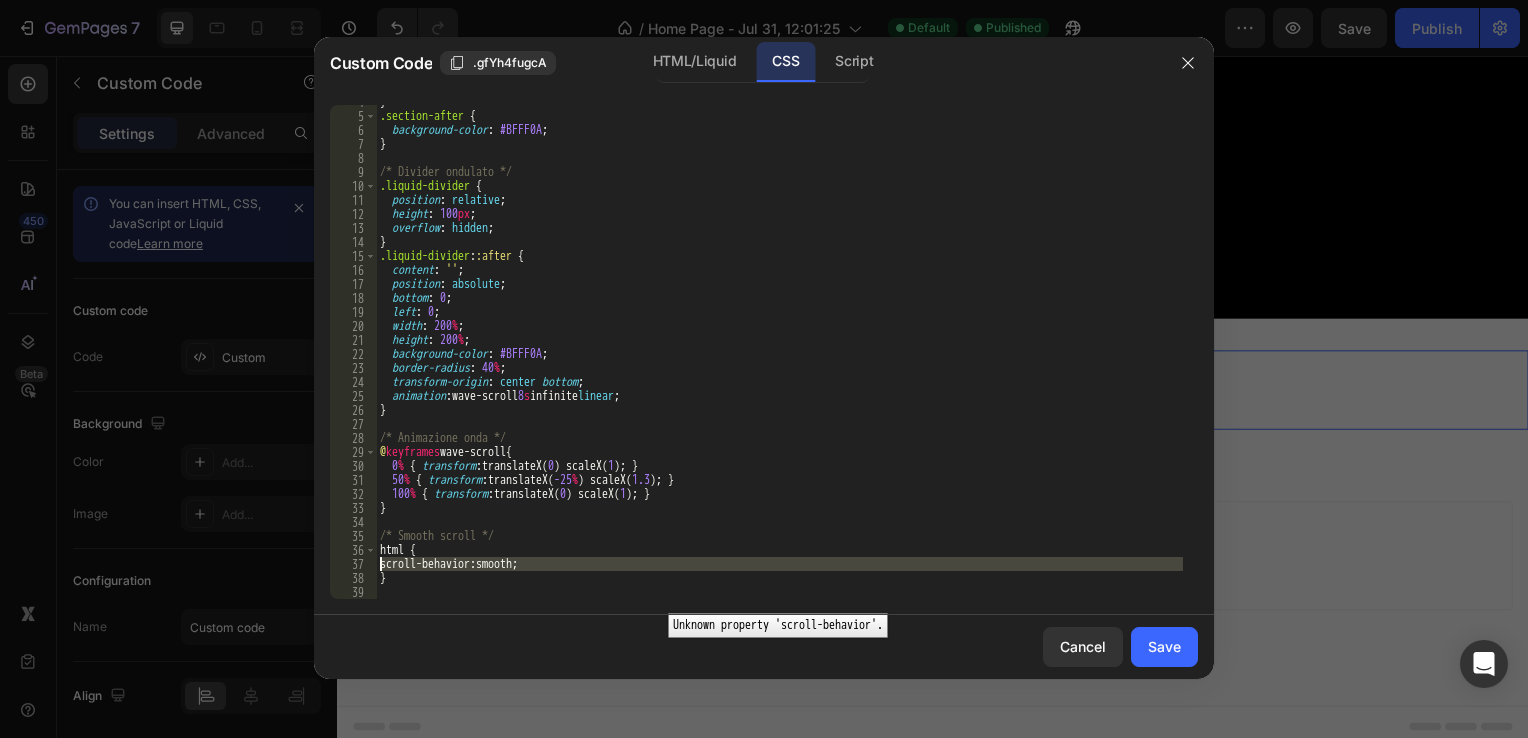 click on "37" at bounding box center [353, 564] 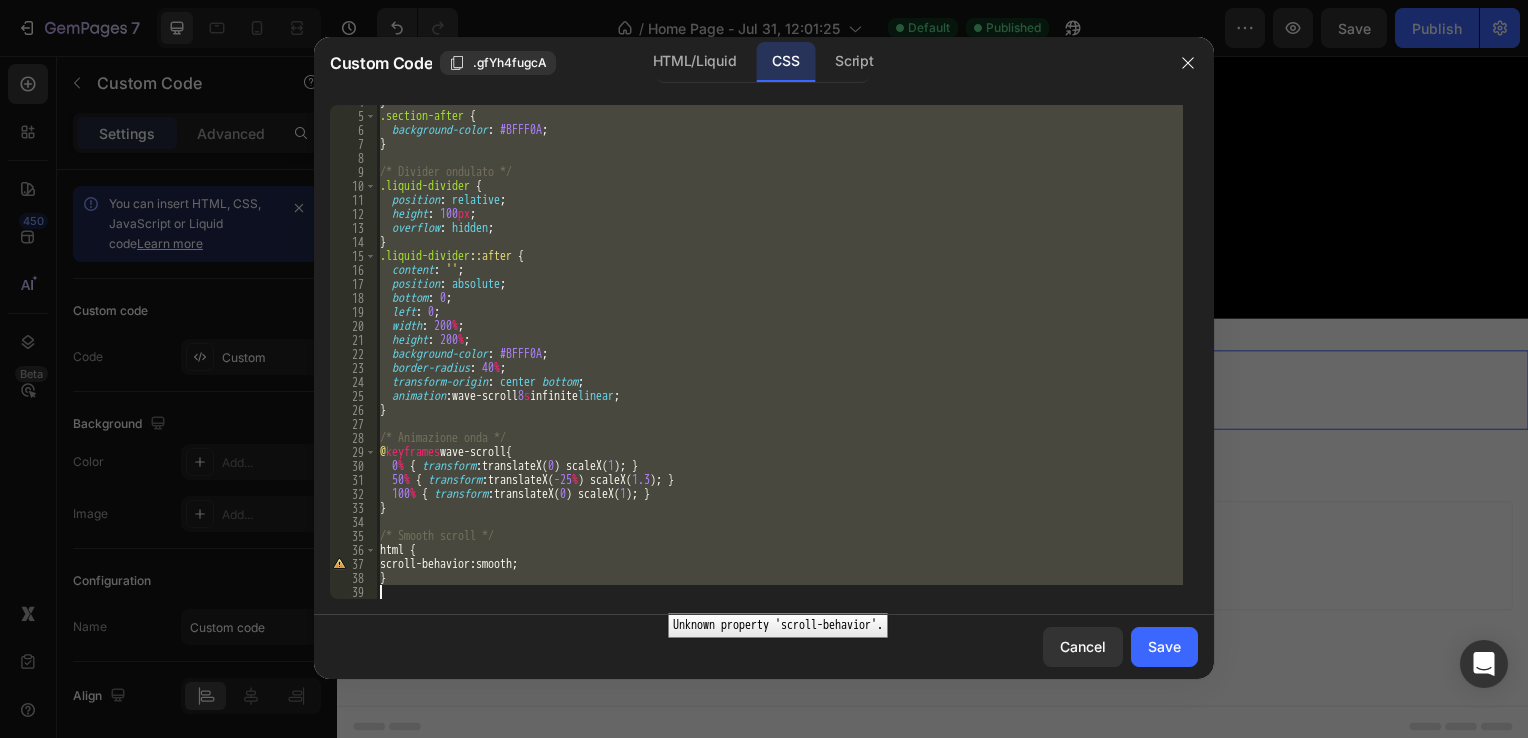 click on "37" at bounding box center [353, 564] 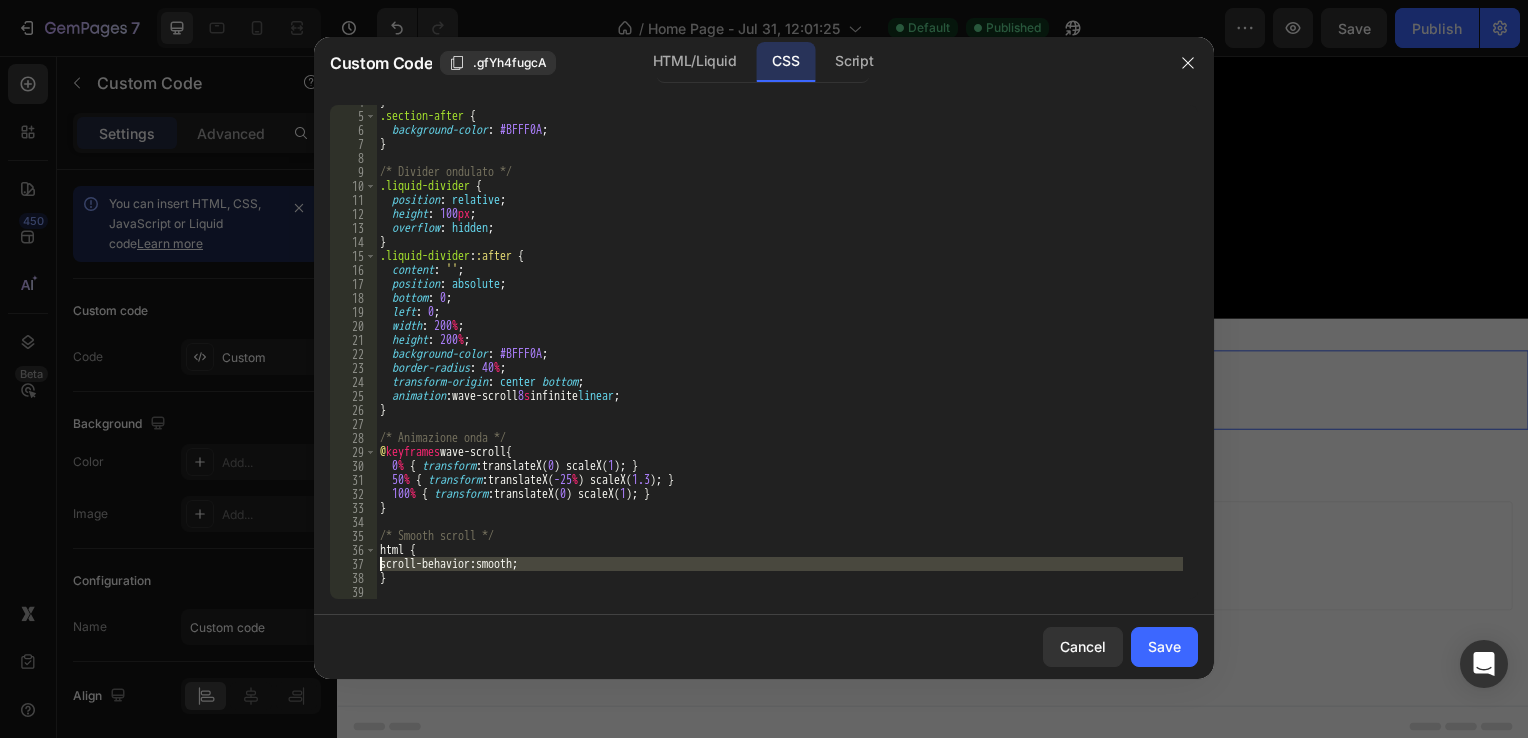 click on "scroll-behavior: smooth;
} 4 5 6 7 8 9 10 11 12 13 14 15 16 17 18 19 20 21 22 23 24 25 26 27 28 29 30 31 32 33 34 35 36 37 38 39 } .section-after   {    background-color :   #BFFF0A ; } /* Divider ondulato */ .liquid-divider   {    position :   relative ;    height :   100 px ;    overflow :   hidden ; } .liquid-divider : :after   {    content :   ' ' ;    position :   absolute ;    bottom :   0 ;    left :   0 ;    width :   200 % ;    height :   200 % ;    background-color :   #BFFF0A ;    border-radius :   40 % ;    transform-origin :   center   bottom ;    animation :  wave-scroll  8 s  infinite  linear ; } /* Animazione onda */ @ keyframes  wave-scroll  {    0 %   {   transform :  translateX( 0 ) scaleX( 1 ) ;   }    50 %   {   transform :  translateX( -25 % ) scaleX( 1.3 ) ;   }    100 %   {   transform :  translateX( 0 ) scaleX( 1 ) ;   } } /* Smooth scroll */ html   {   scroll-behavior :  smooth ; }     Unknown property 'scroll-behavior'." 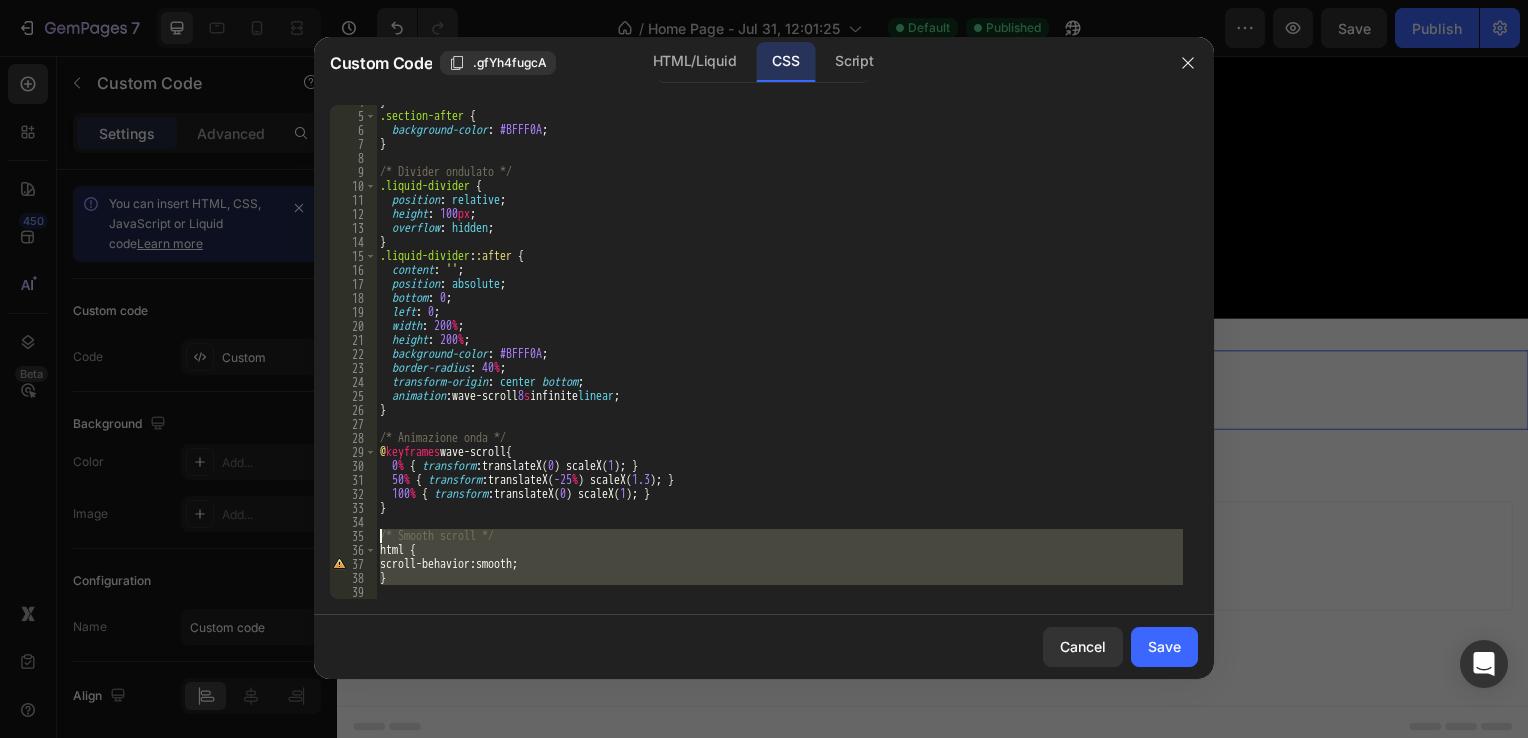 drag, startPoint x: 384, startPoint y: 589, endPoint x: 353, endPoint y: 533, distance: 64.00781 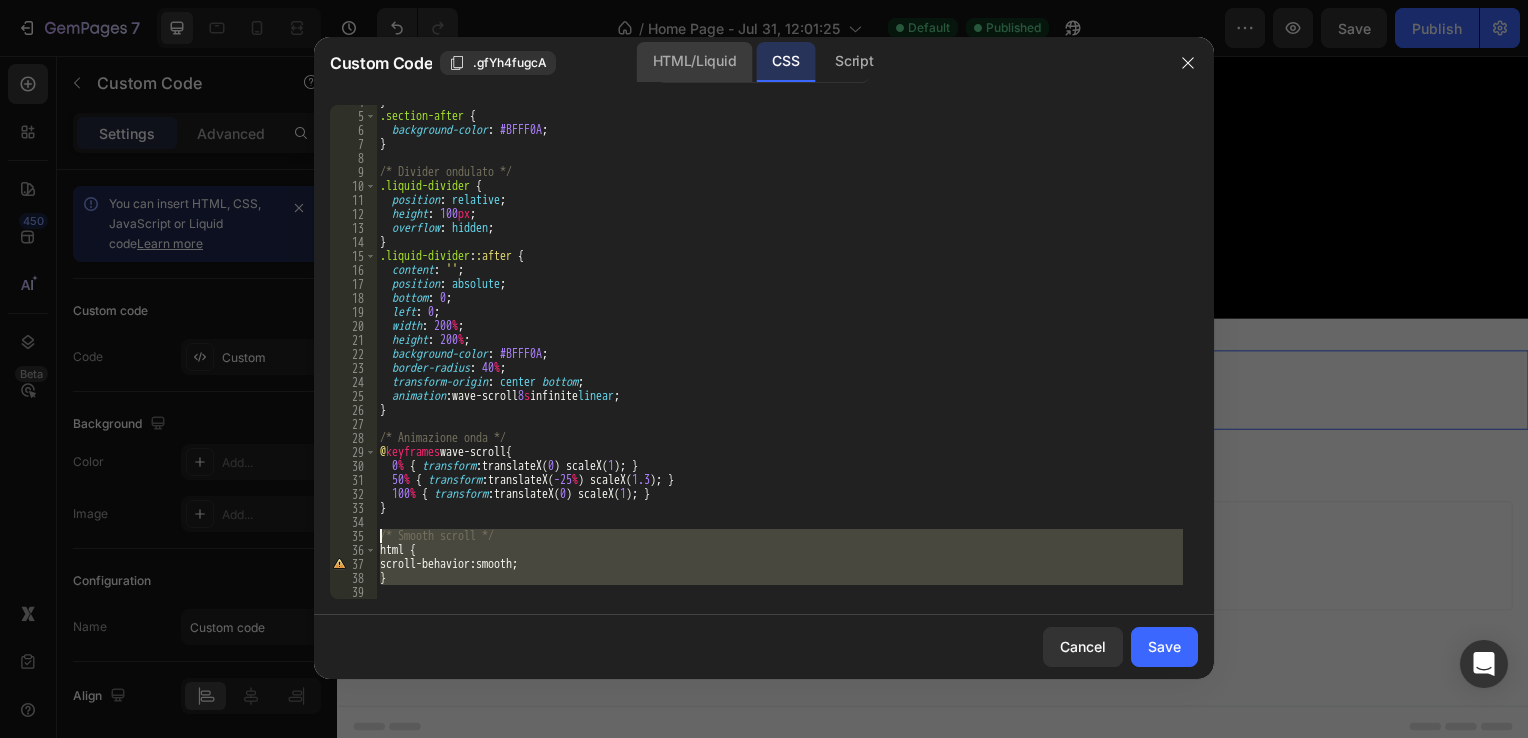 click on "HTML/Liquid" 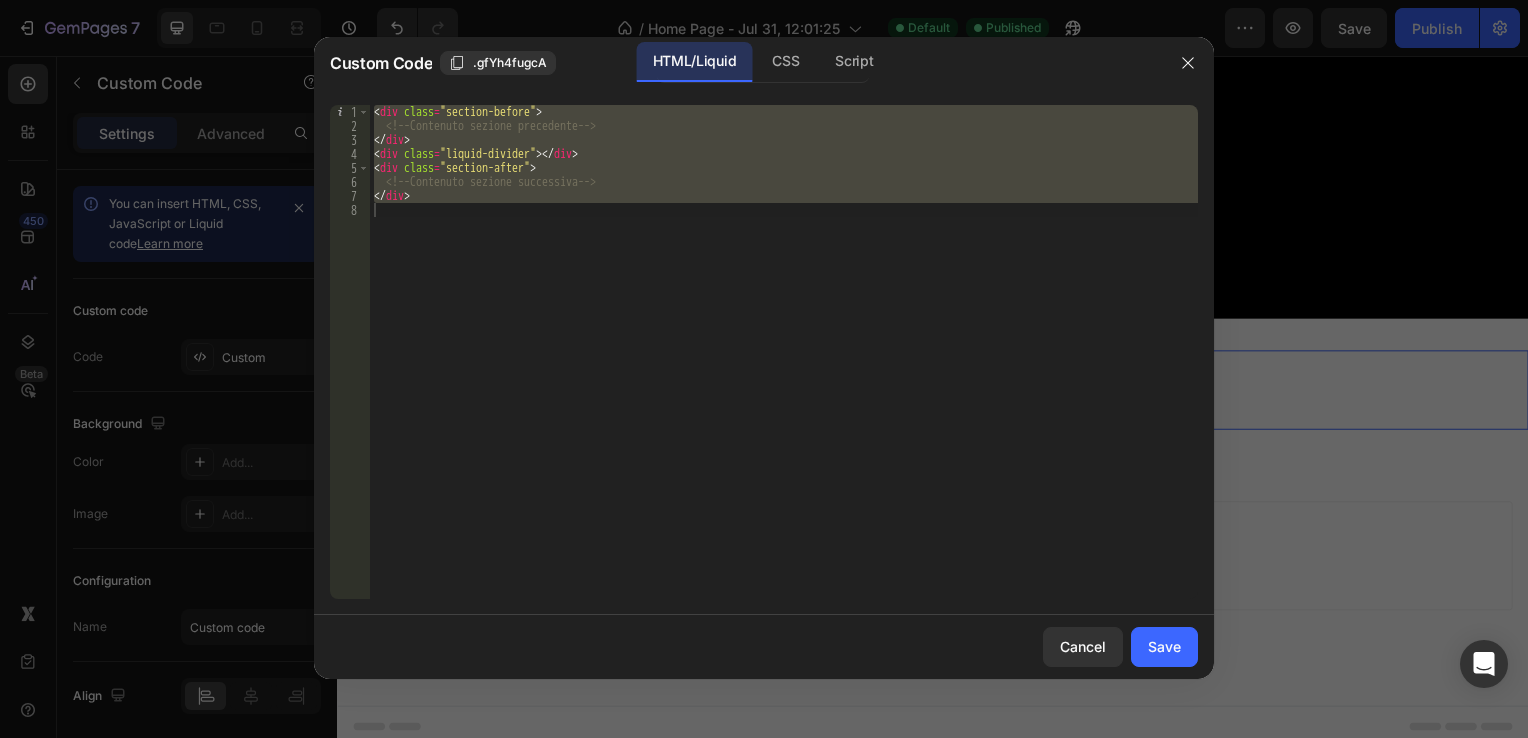 type on "</div>" 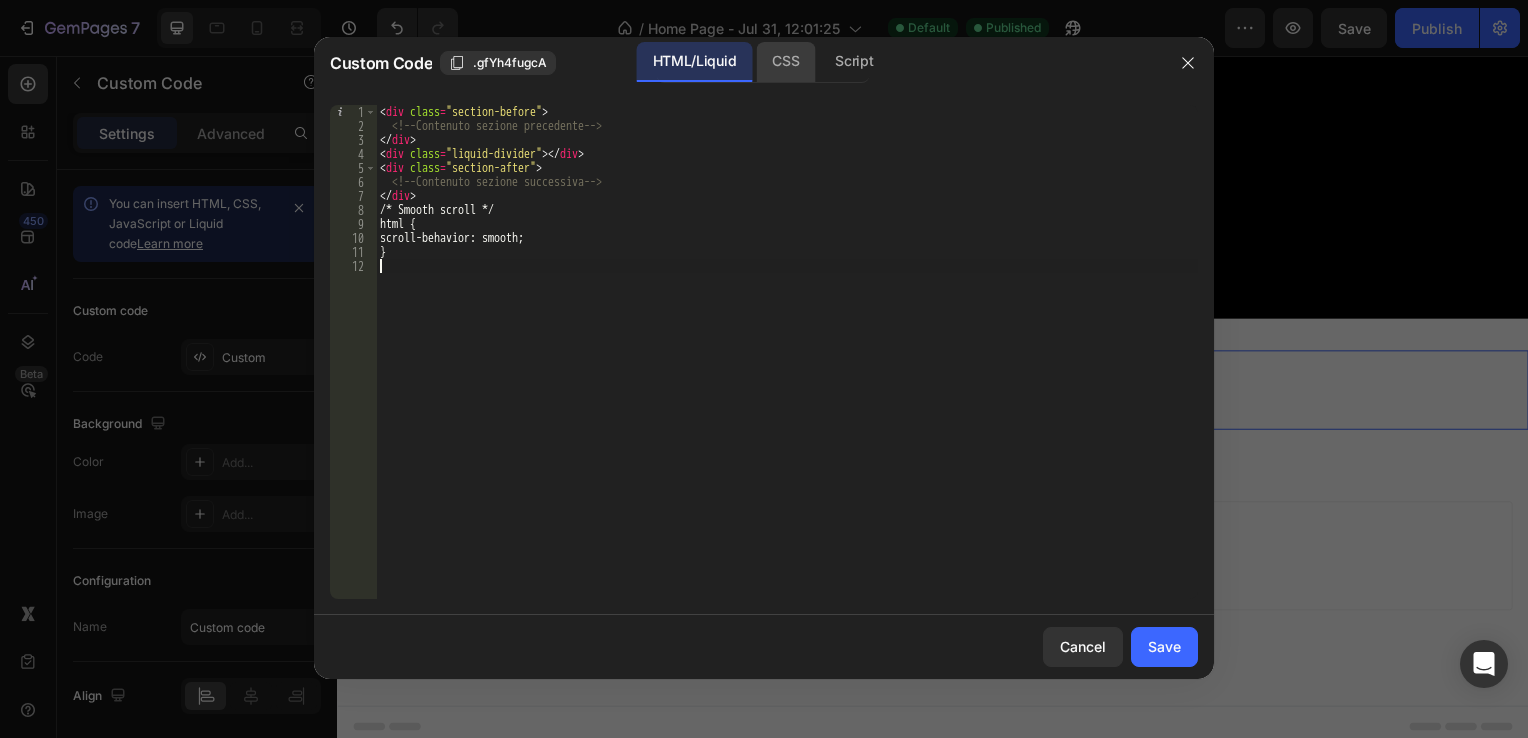 click on "CSS" 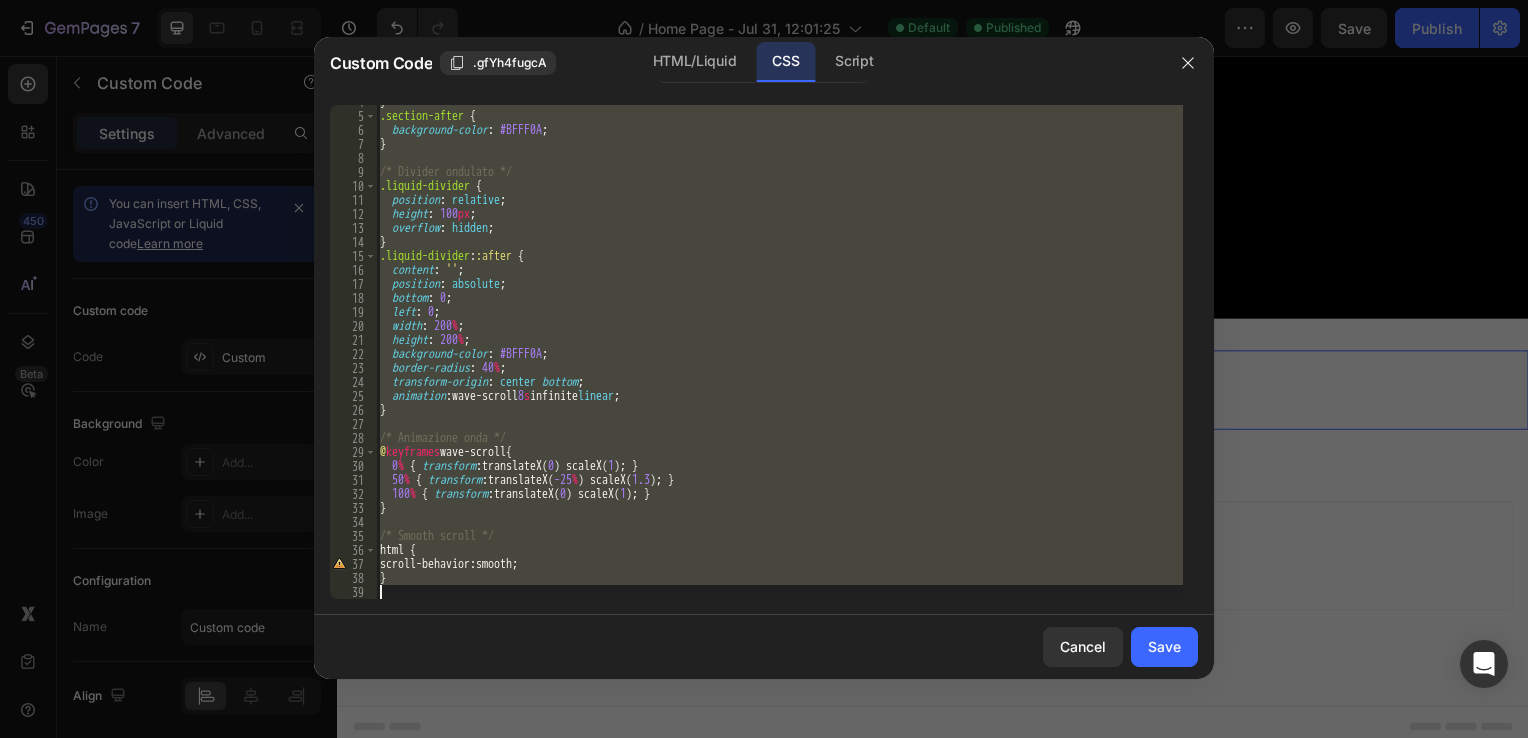 click on "} .section-after   {    background-color :   #BFFF0A ; } /* Divider ondulato */ .liquid-divider   {    position :   relative ;    height :   100 px ;    overflow :   hidden ; } .liquid-divider : :after   {    content :   ' ' ;    position :   absolute ;    bottom :   0 ;    left :   0 ;    width :   200 % ;    height :   200 % ;    background-color :   #BFFF0A ;    border-radius :   40 % ;    transform-origin :   center   bottom ;    animation :  wave-scroll  8 s  infinite  linear ; } /* Animazione onda */ @ keyframes  wave-scroll  {    0 %   {   transform :  translateX( 0 ) scaleX( 1 ) ;   }    50 %   {   transform :  translateX( -25 % ) scaleX( 1.3 ) ;   }    100 %   {   transform :  translateX( 0 ) scaleX( 1 ) ;   } } /* Smooth scroll */ html   {   scroll-behavior :  smooth ; }" at bounding box center [779, 352] 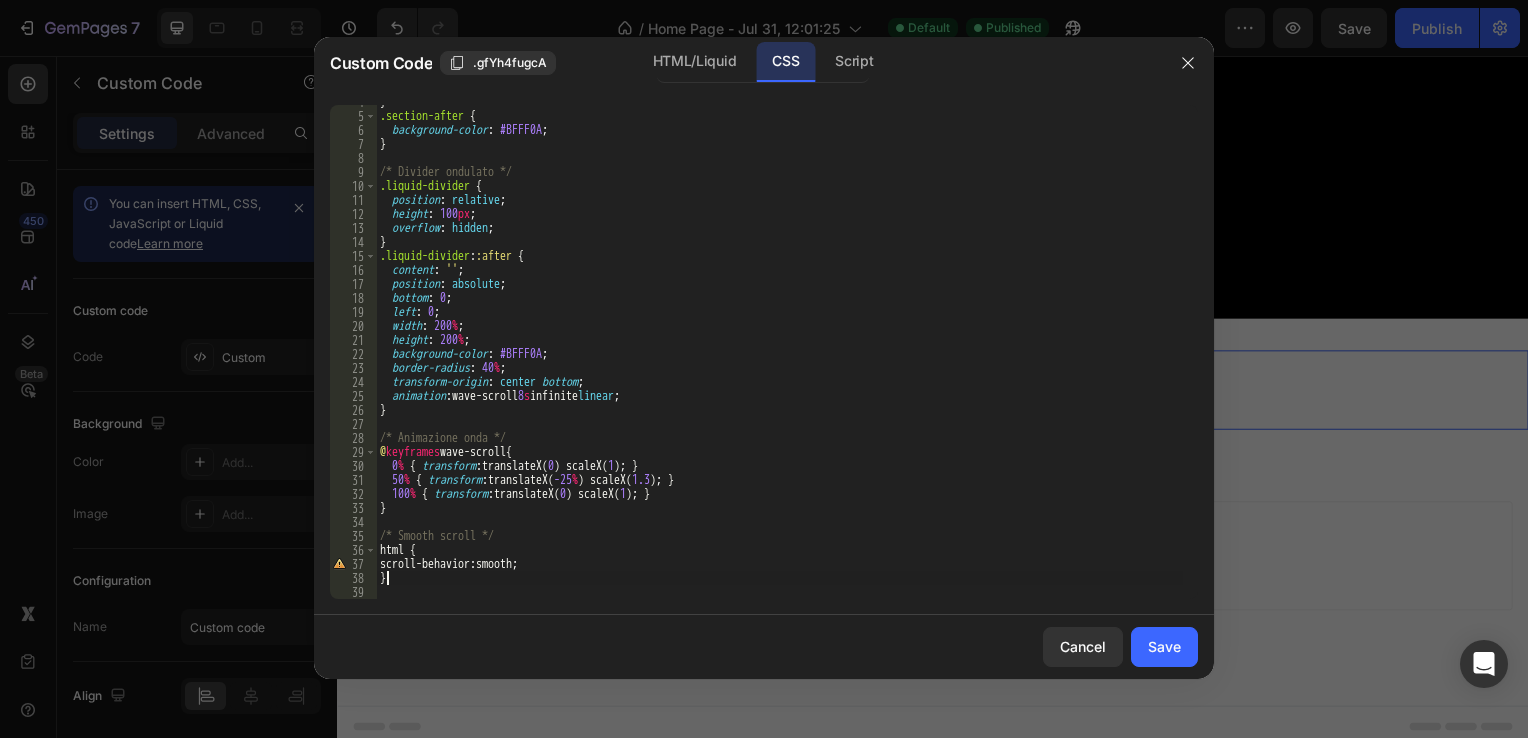 click on "} .section-after   {    background-color :   #BFFF0A ; } /* Divider ondulato */ .liquid-divider   {    position :   relative ;    height :   100 px ;    overflow :   hidden ; } .liquid-divider : :after   {    content :   ' ' ;    position :   absolute ;    bottom :   0 ;    left :   0 ;    width :   200 % ;    height :   200 % ;    background-color :   #BFFF0A ;    border-radius :   40 % ;    transform-origin :   center   bottom ;    animation :  wave-scroll  8 s  infinite  linear ; } /* Animazione onda */ @ keyframes  wave-scroll  {    0 %   {   transform :  translateX( 0 ) scaleX( 1 ) ;   }    50 %   {   transform :  translateX( -25 % ) scaleX( 1.3 ) ;   }    100 %   {   transform :  translateX( 0 ) scaleX( 1 ) ;   } } /* Smooth scroll */ html   {   scroll-behavior :  smooth ; }" at bounding box center [779, 356] 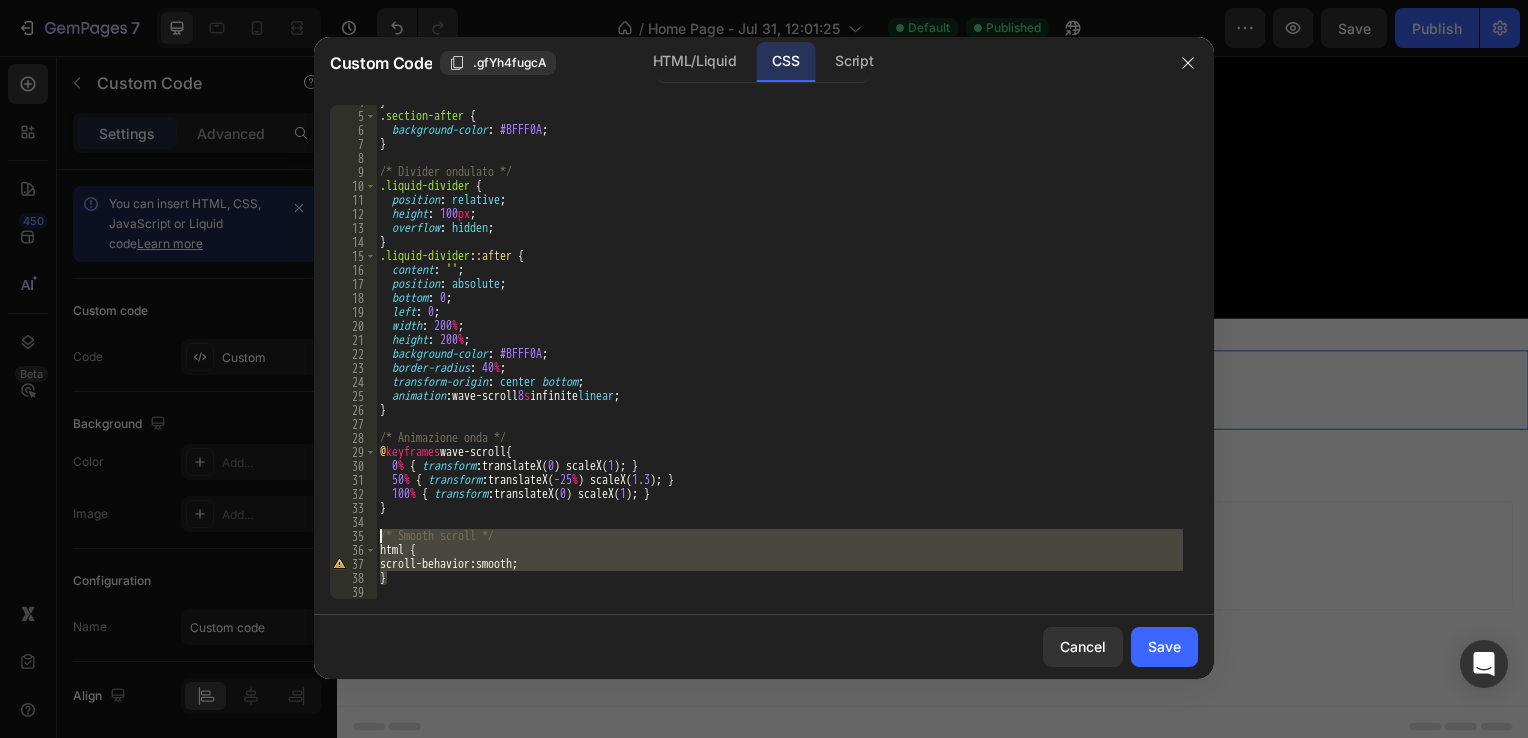 drag, startPoint x: 376, startPoint y: 564, endPoint x: 357, endPoint y: 537, distance: 33.01515 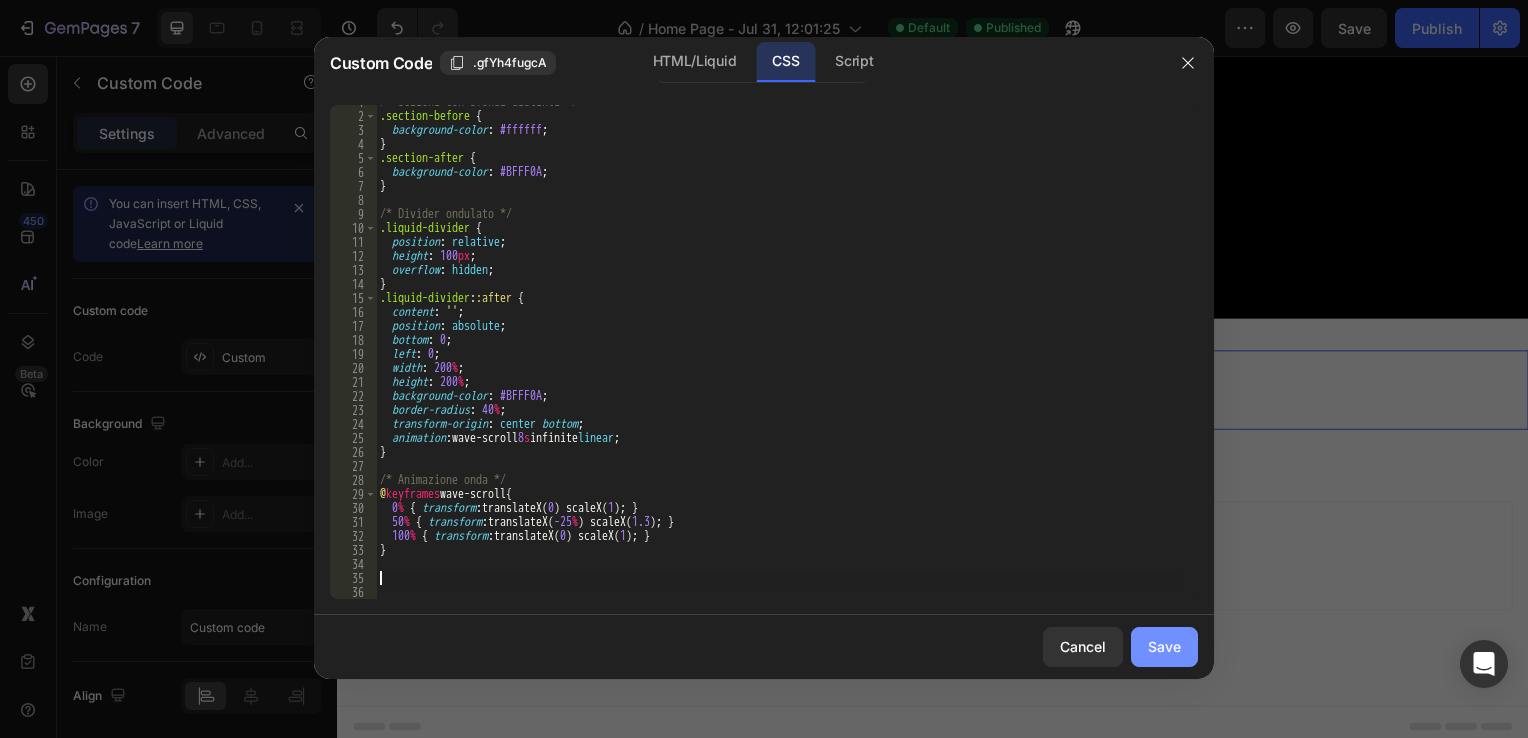 click on "Save" 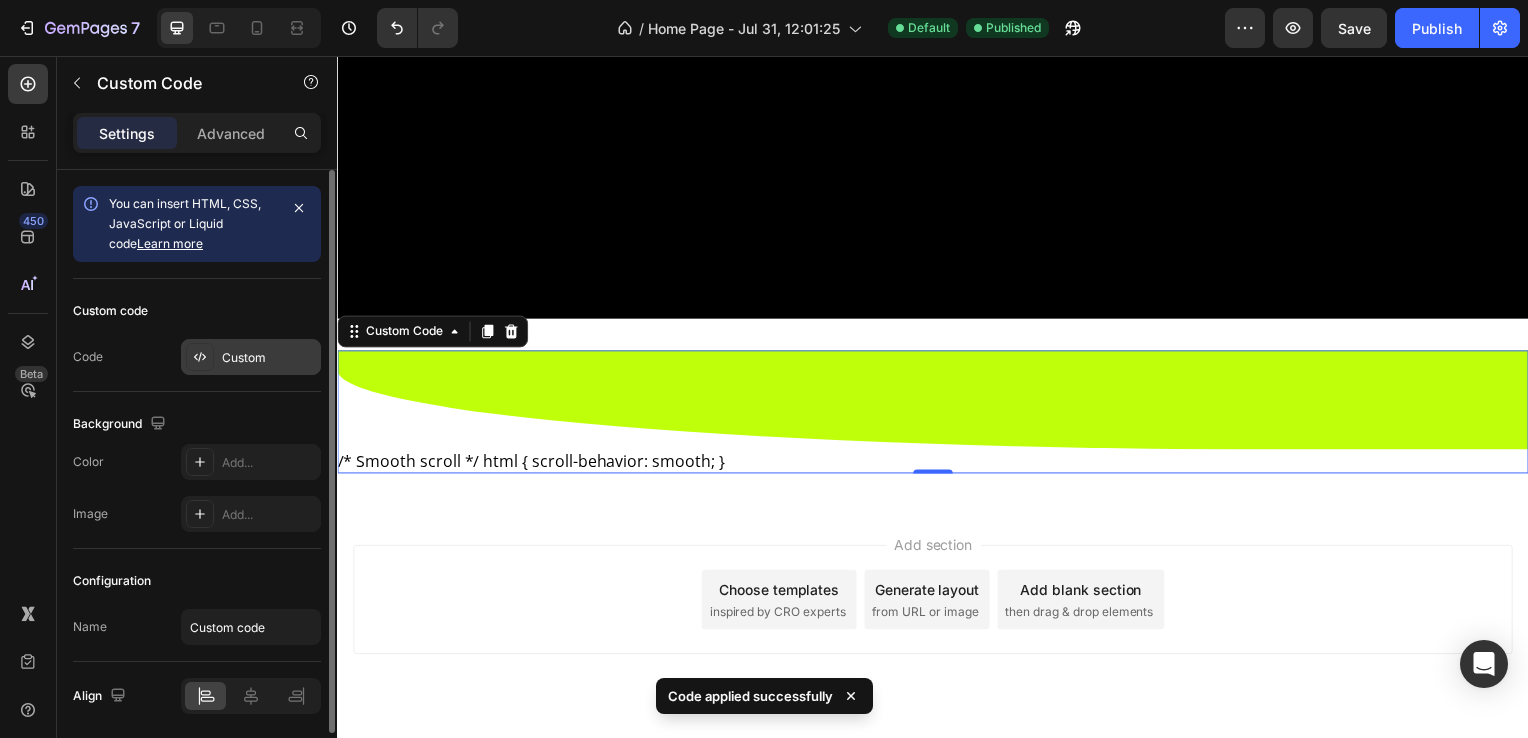 click on "Custom" at bounding box center (269, 358) 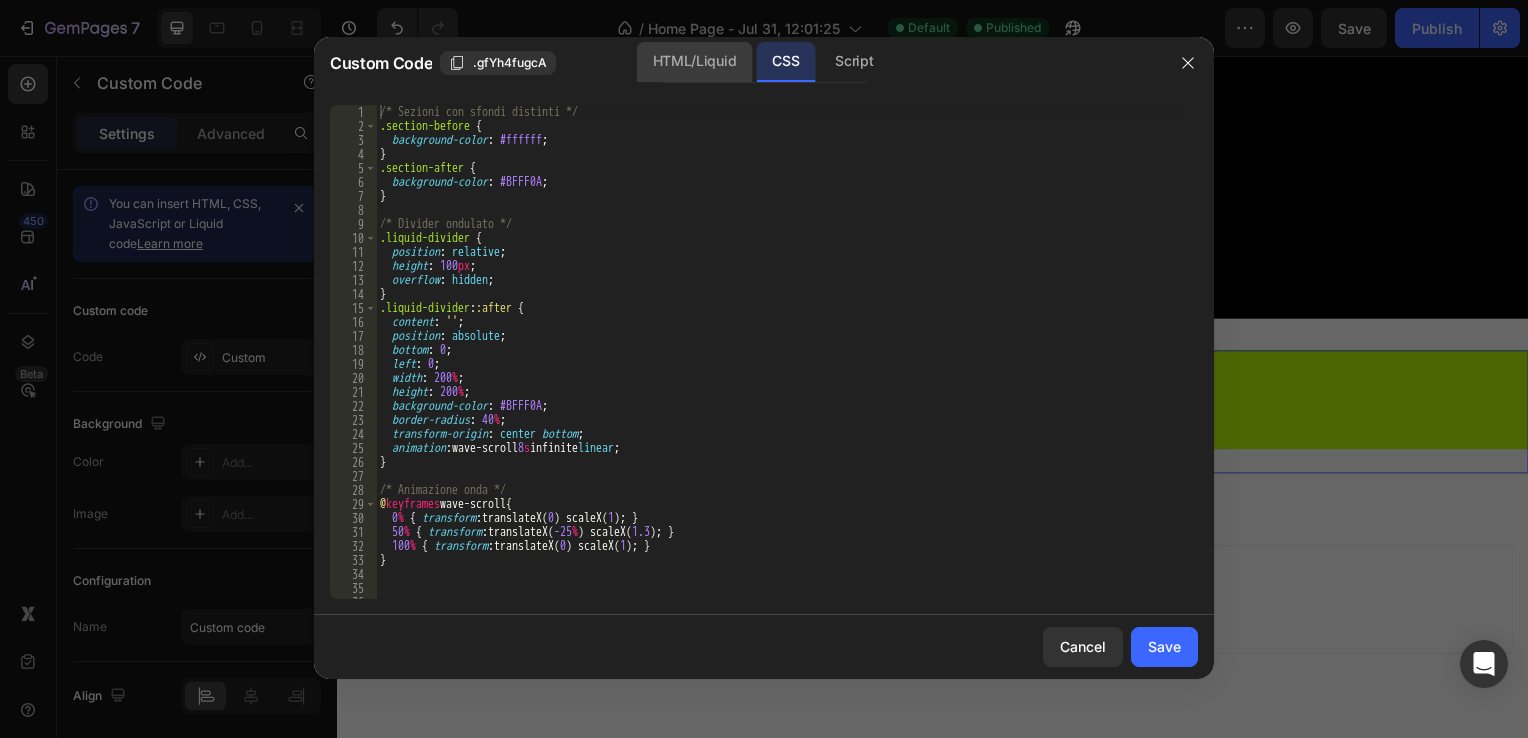 click on "HTML/Liquid" 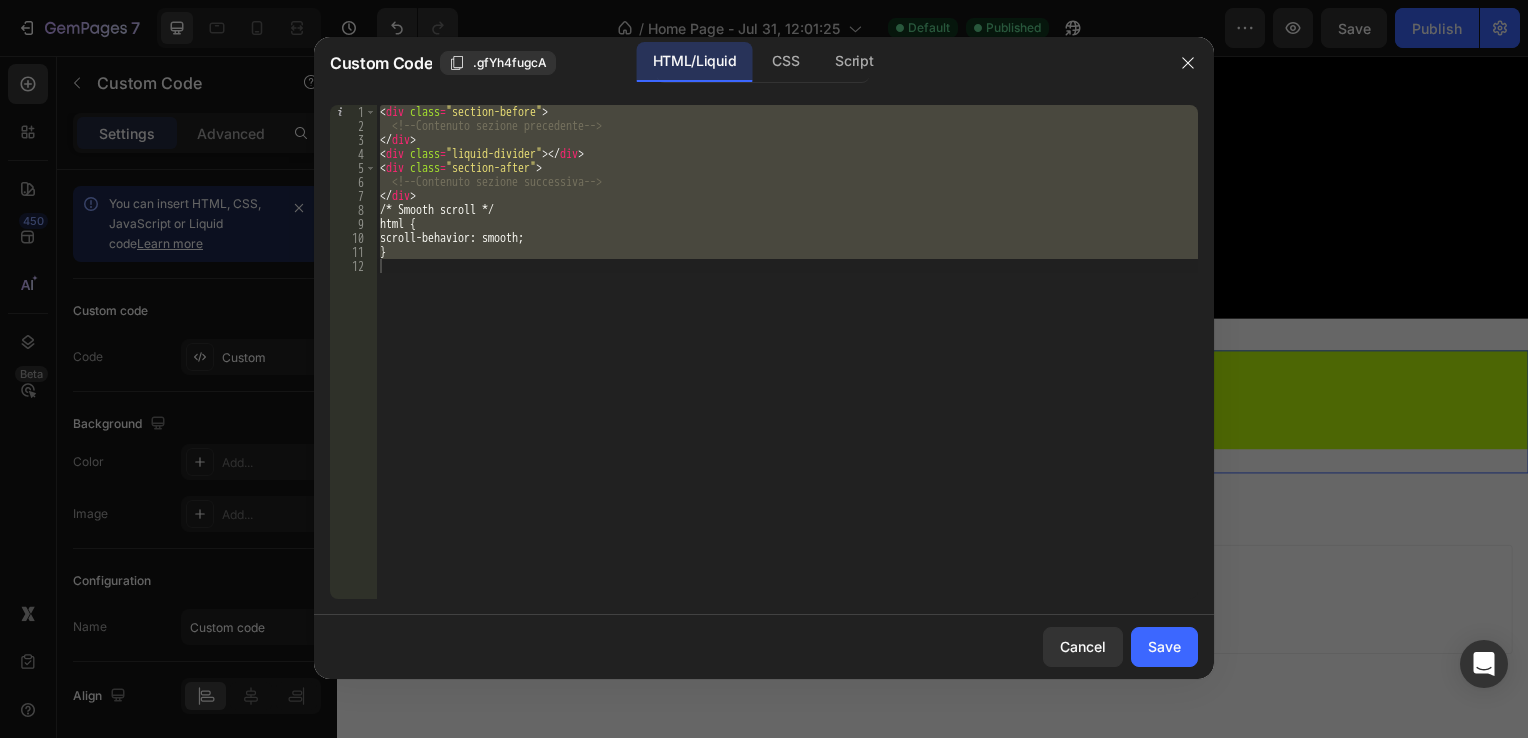 type on "}" 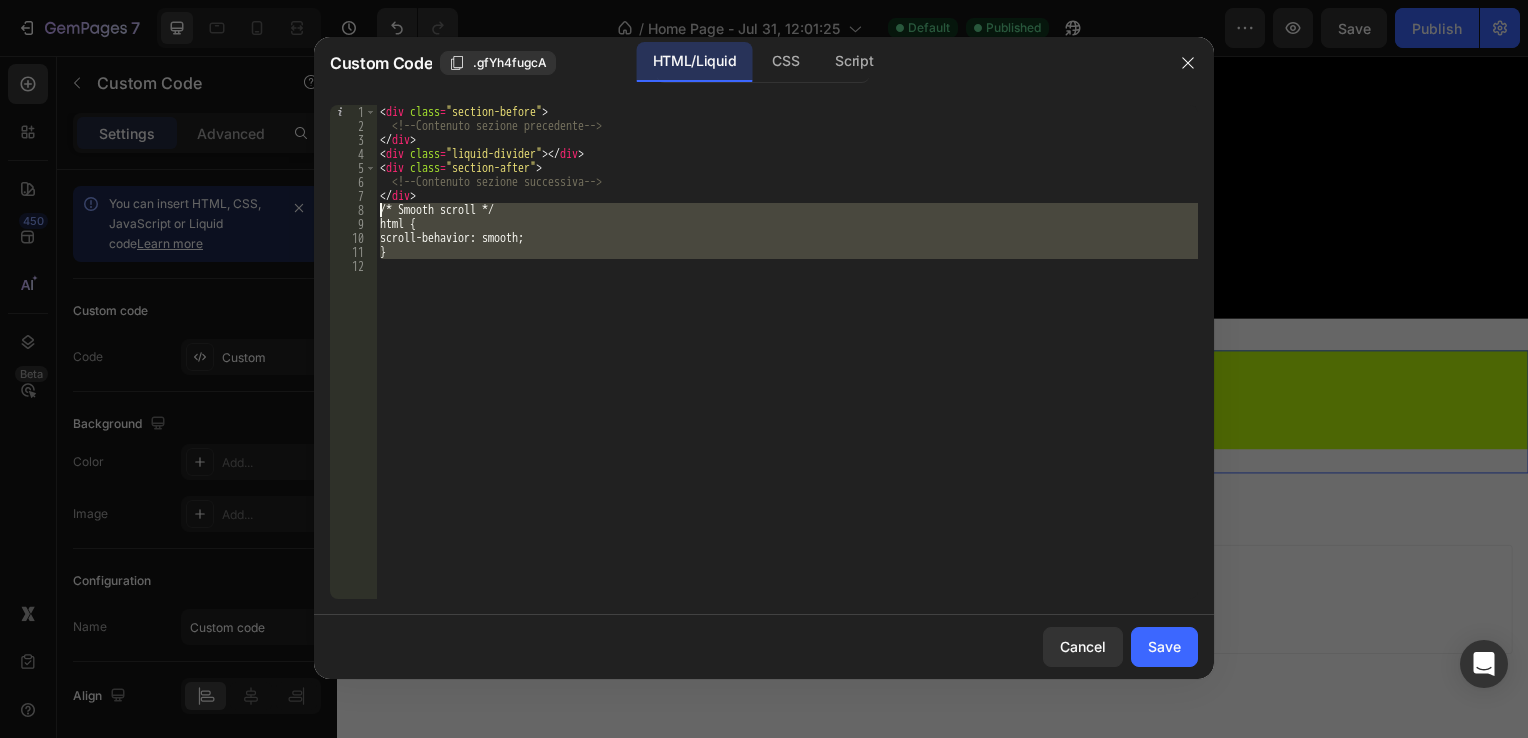 drag, startPoint x: 394, startPoint y: 265, endPoint x: 372, endPoint y: 207, distance: 62.03225 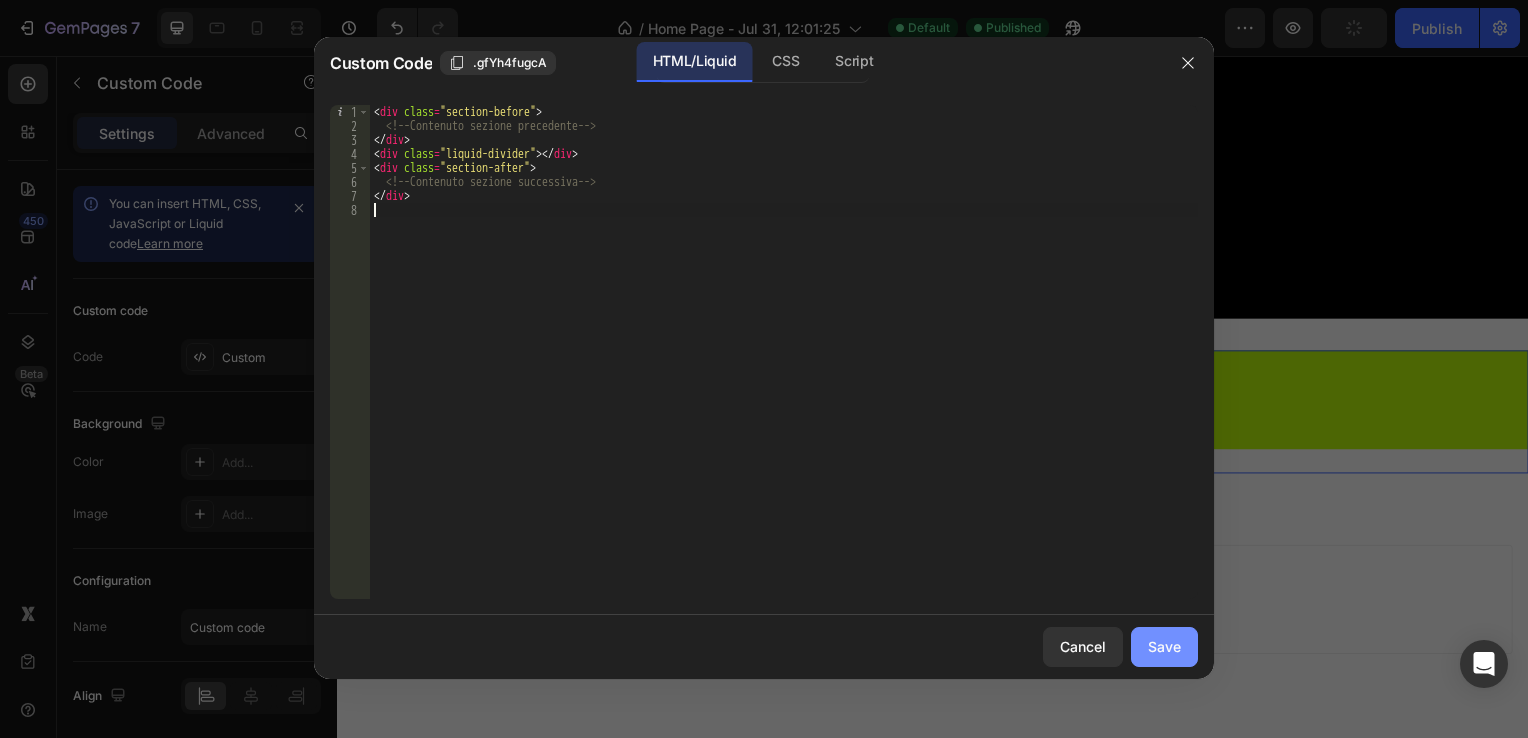 click on "Save" 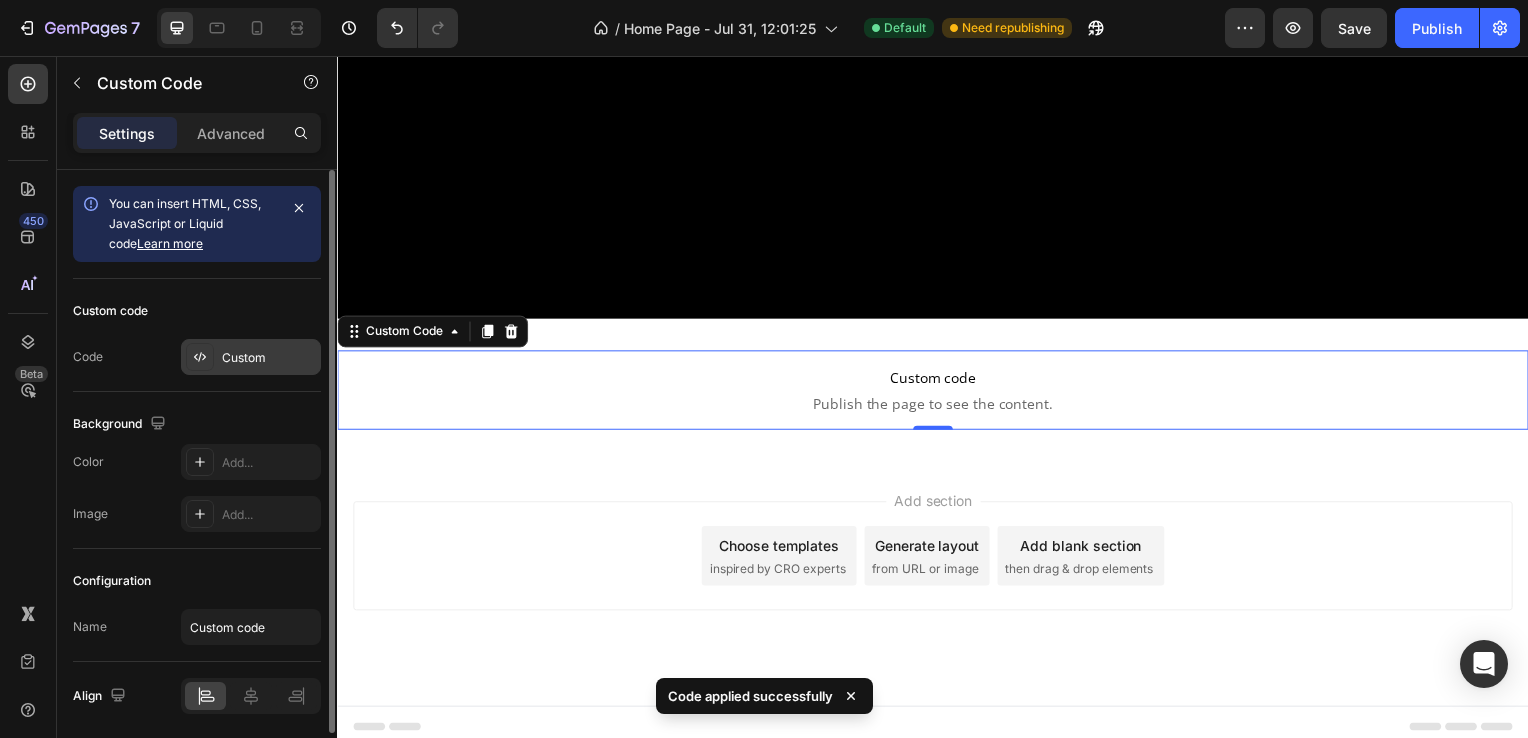click at bounding box center [200, 357] 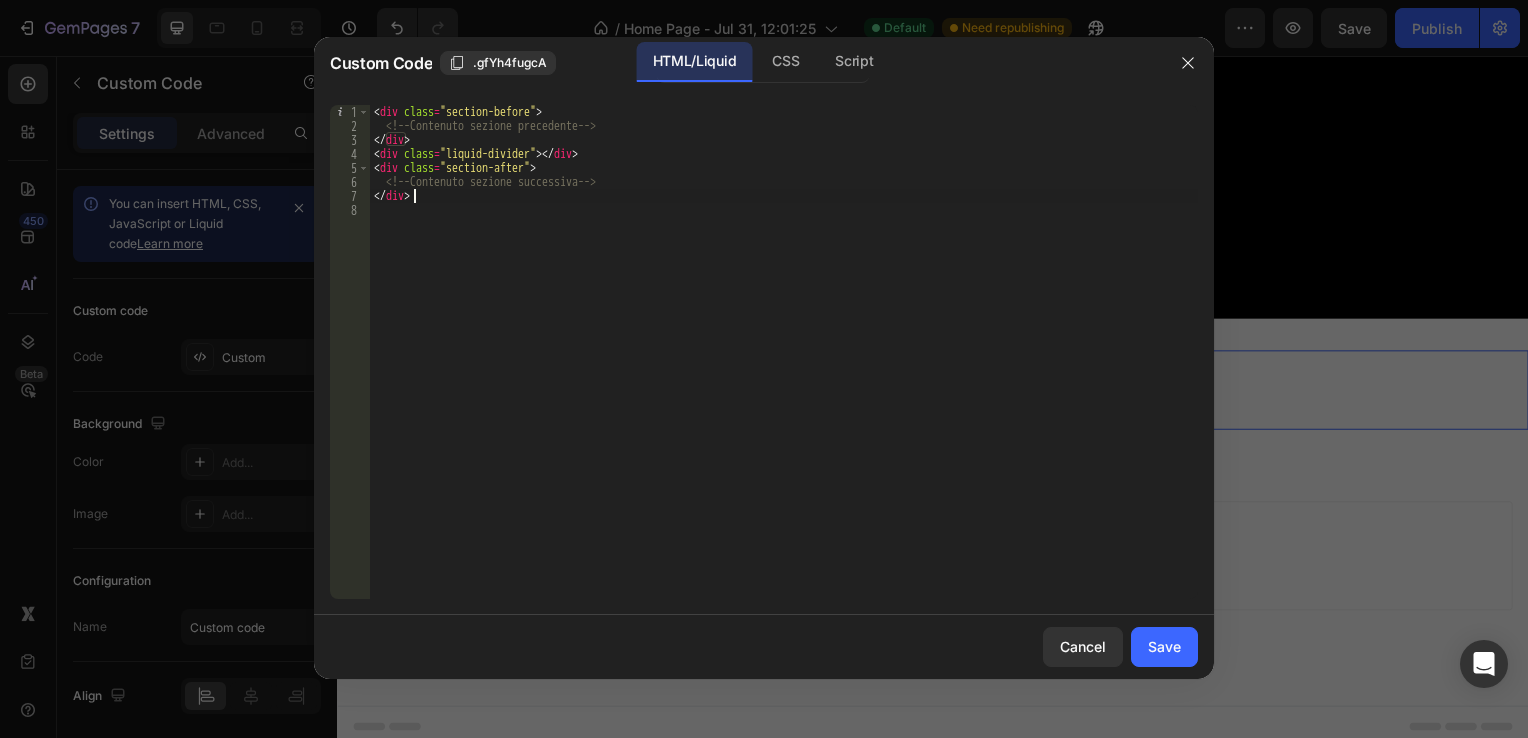 drag, startPoint x: 372, startPoint y: 110, endPoint x: 912, endPoint y: 194, distance: 546.49426 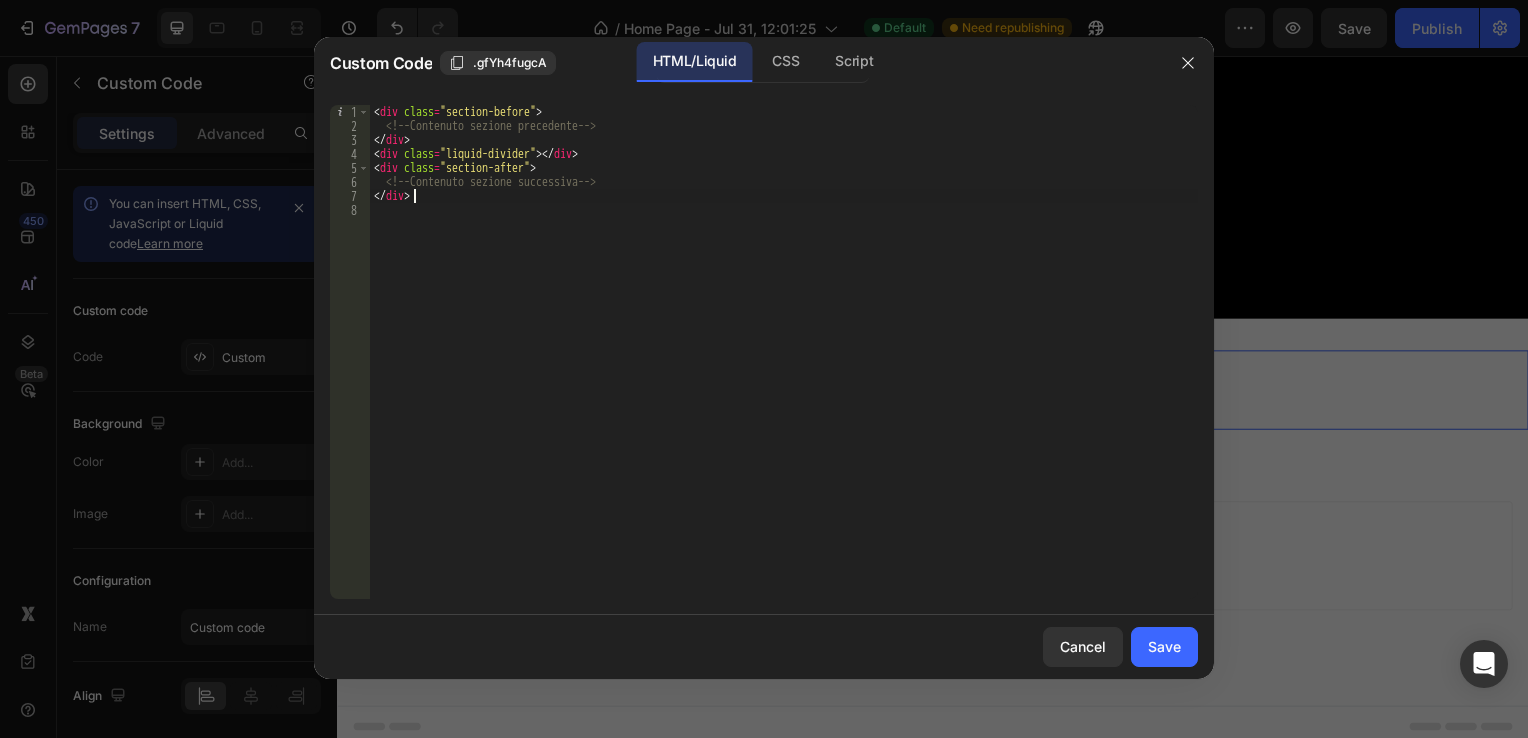 click on "< div   class = "section-before" >    <!--  Contenuto sezione precedente  --> </ div > < div   class = "liquid-divider" > </ div > < div   class = "section-after" >    <!--  Contenuto sezione successiva  --> </ div >" at bounding box center (784, 366) 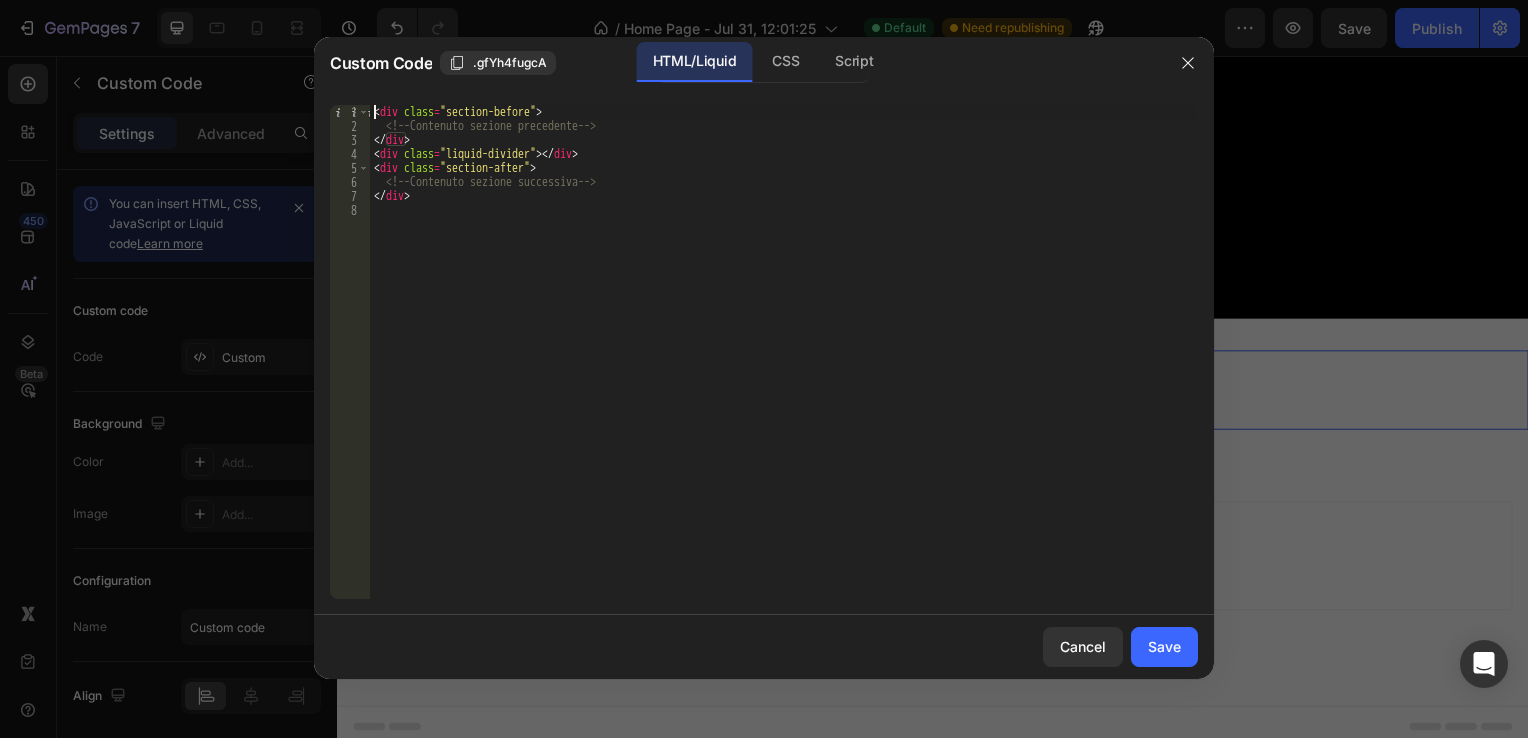type on "<div class="section-before">" 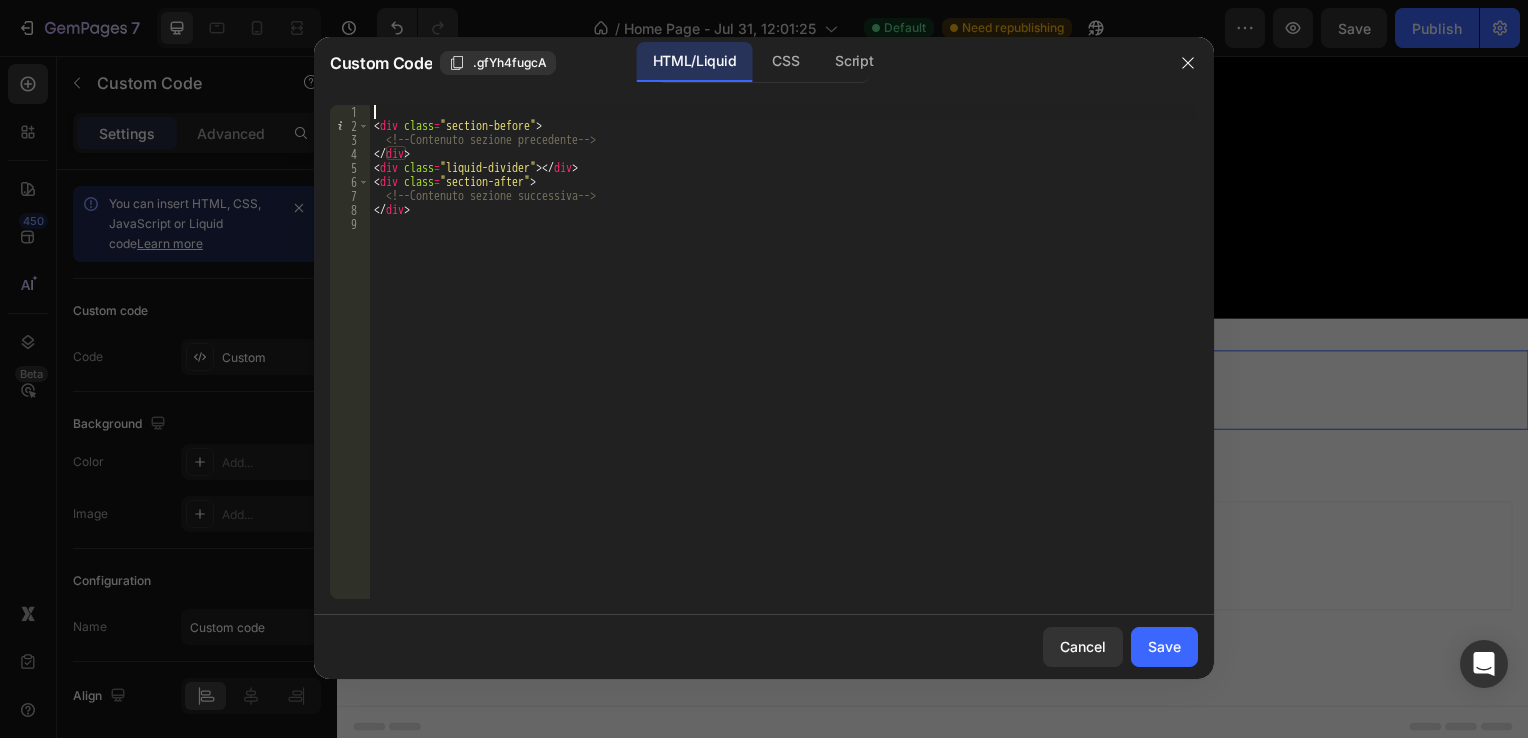 click on "< div   class = "section-before" >    <!--  Contenuto sezione precedente  --> </ div > < div   class = "liquid-divider" > </ div > < div   class = "section-after" >    <!--  Contenuto sezione successiva  --> </ div >" at bounding box center [784, 366] 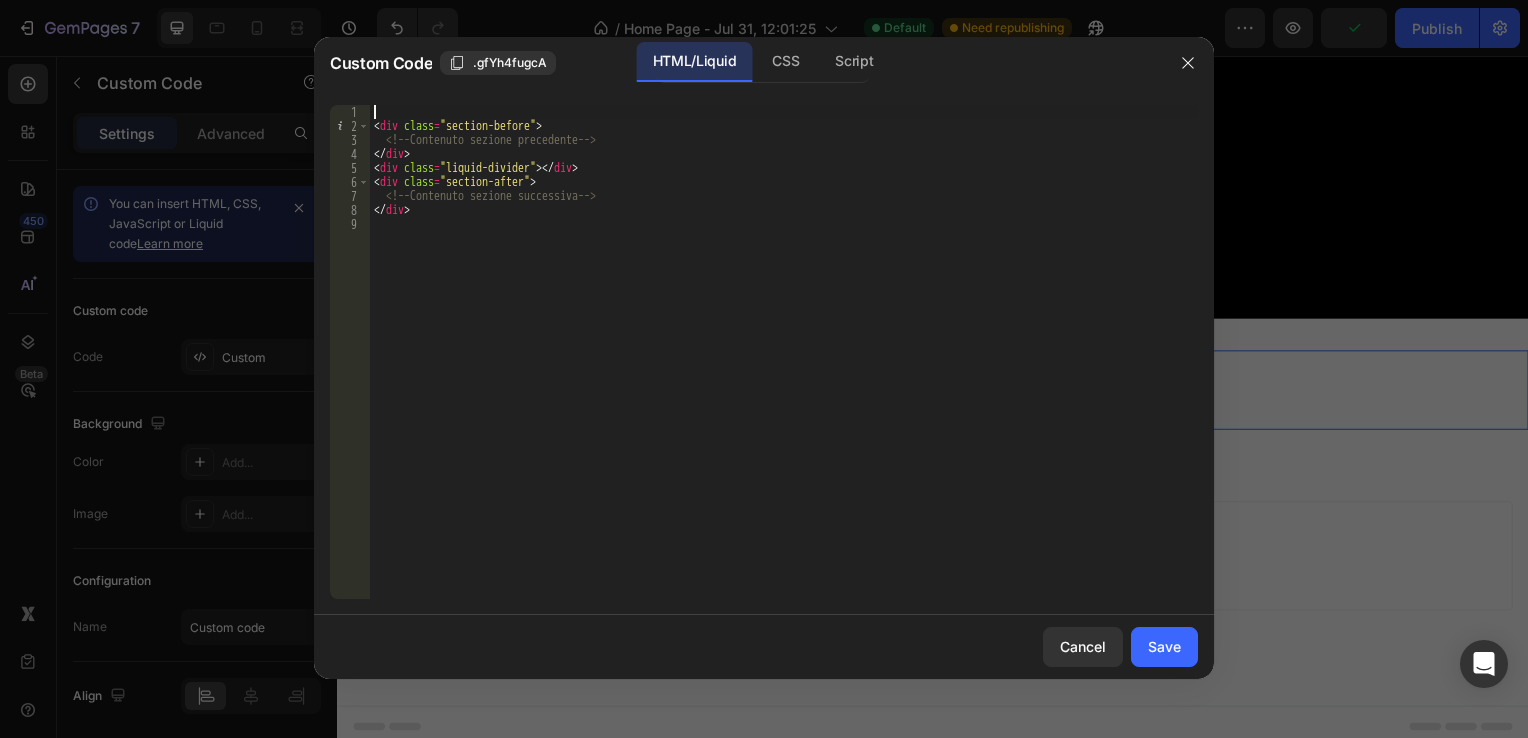 type on "<div class="section-before">" 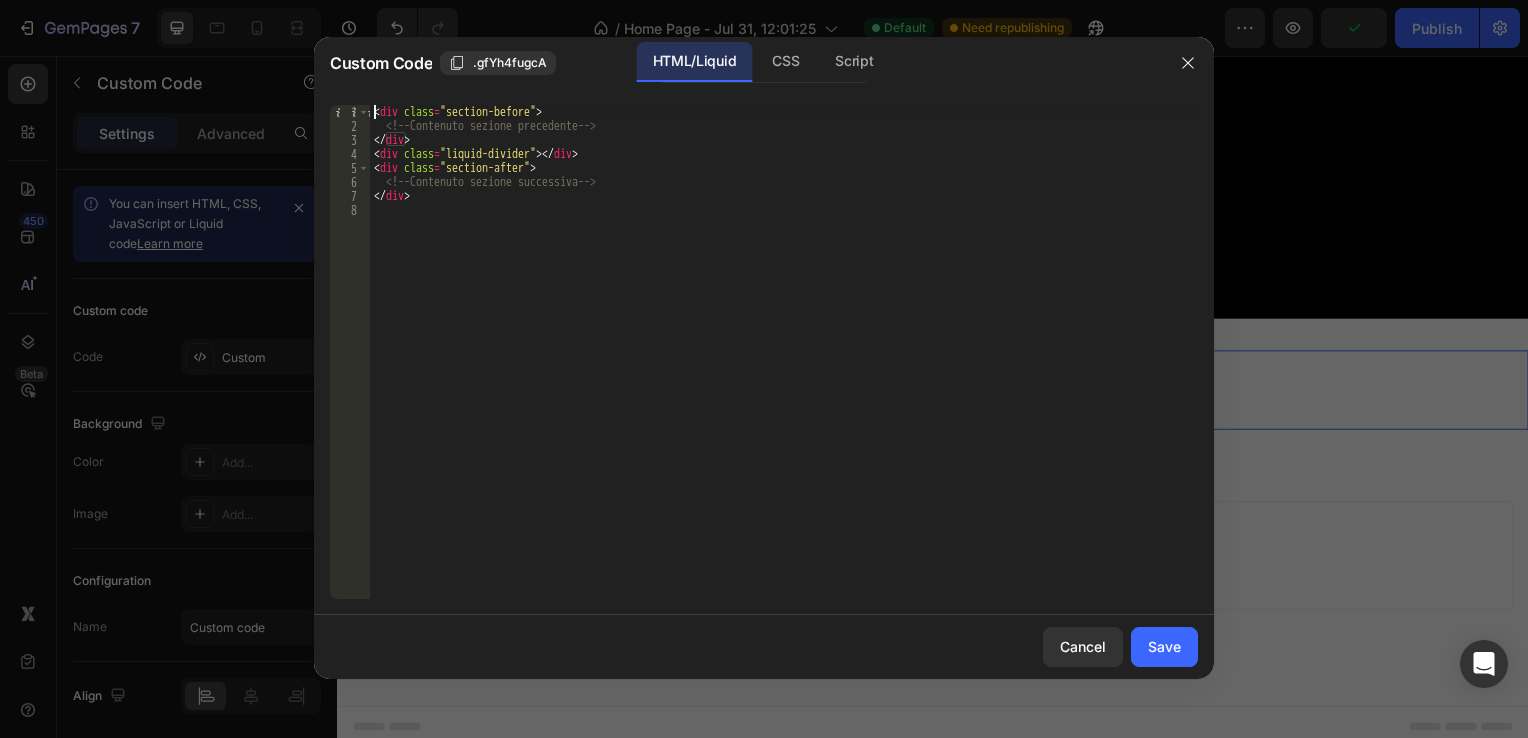 click on "< div   class = "section-before" >    <!--  Contenuto sezione precedente  --> </ div > < div   class = "liquid-divider" > </ div > < div   class = "section-after" >    <!--  Contenuto sezione successiva  --> </ div >" at bounding box center [784, 366] 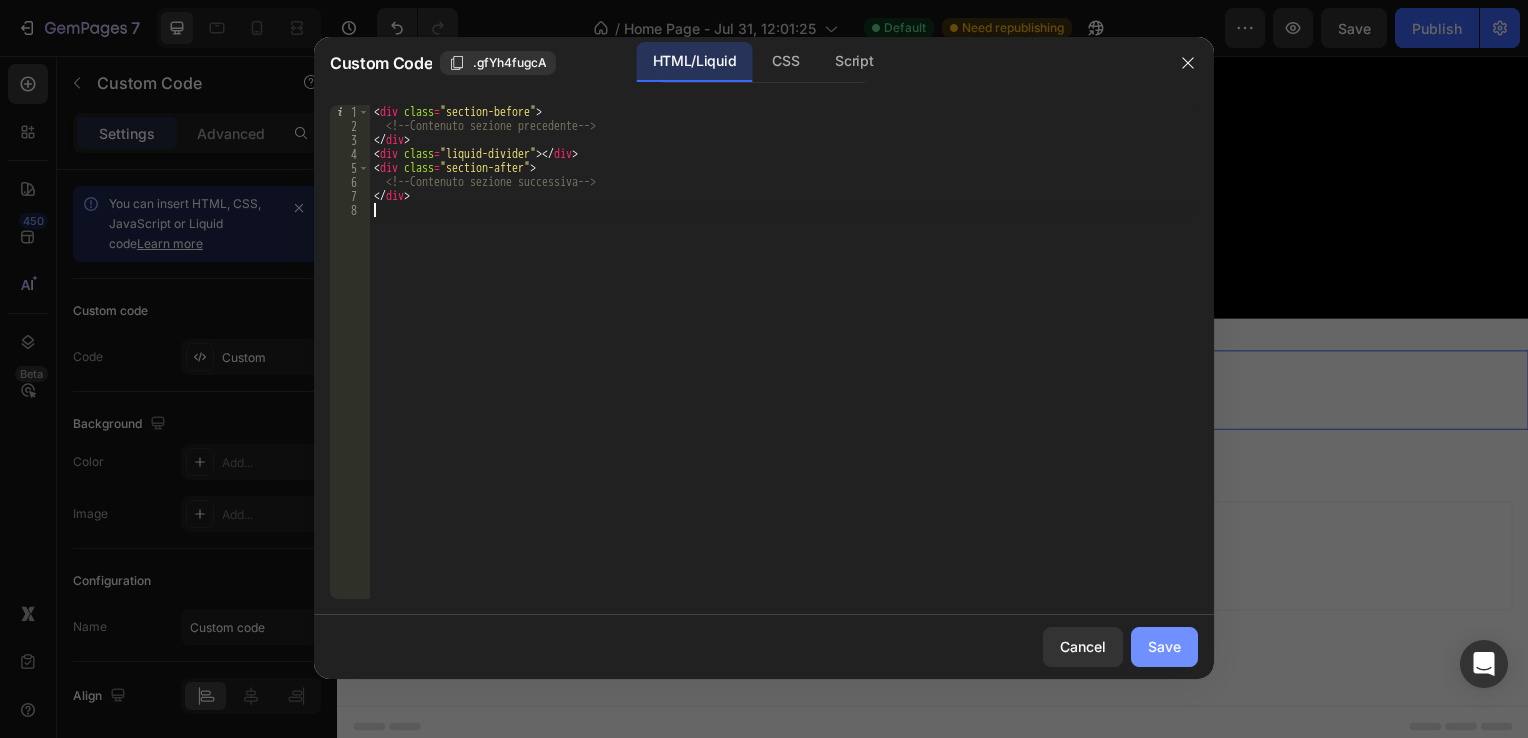 type 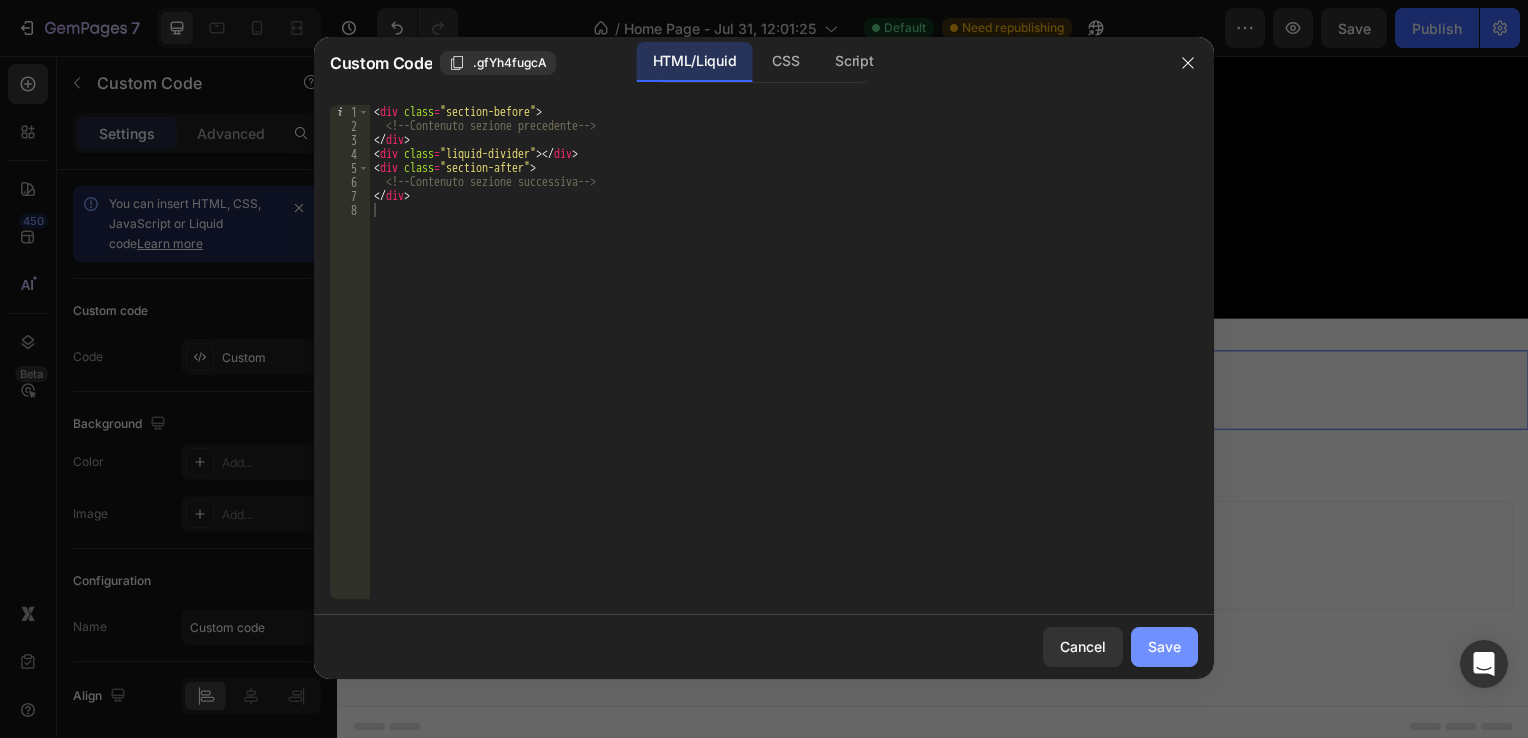 click on "Save" at bounding box center [1164, 646] 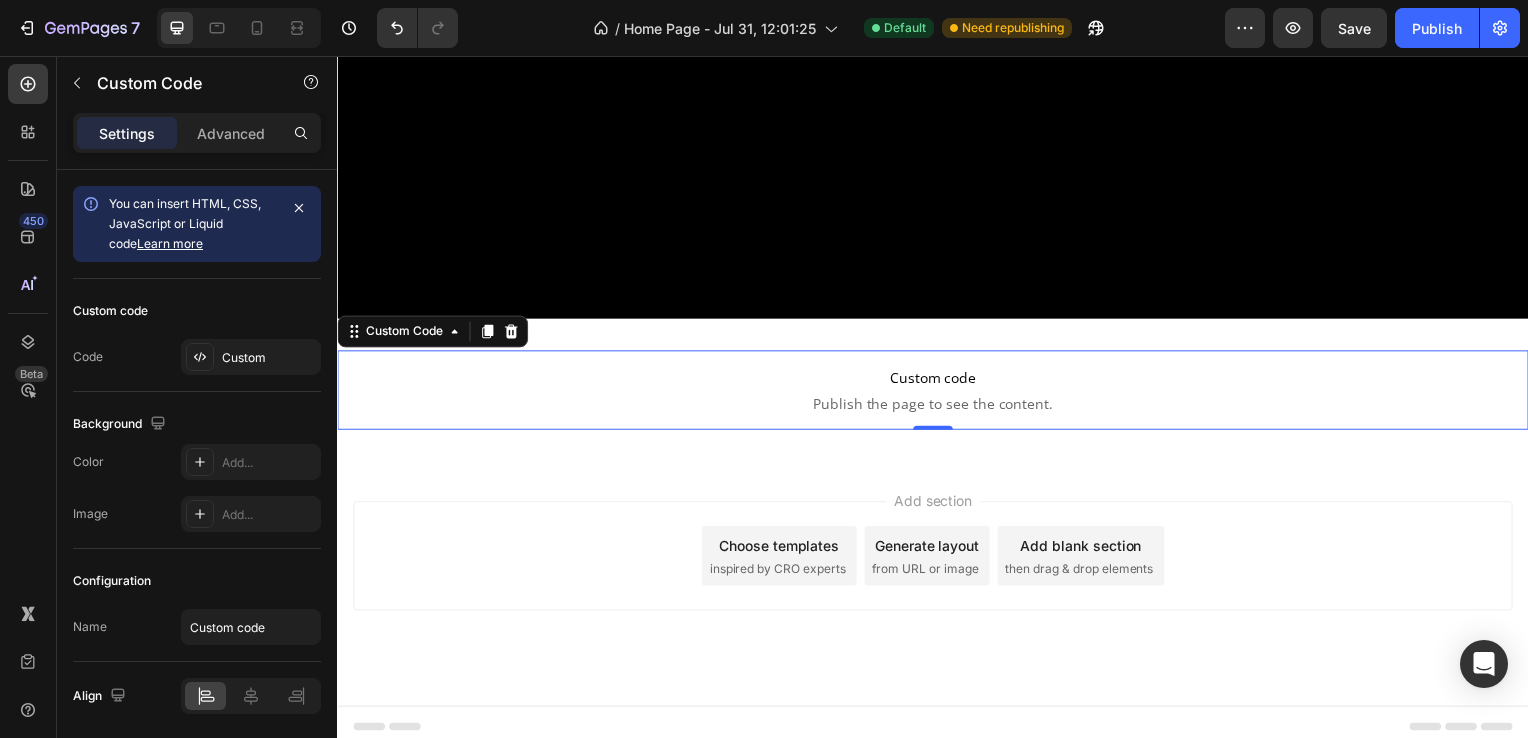 drag, startPoint x: 763, startPoint y: 402, endPoint x: 730, endPoint y: 402, distance: 33 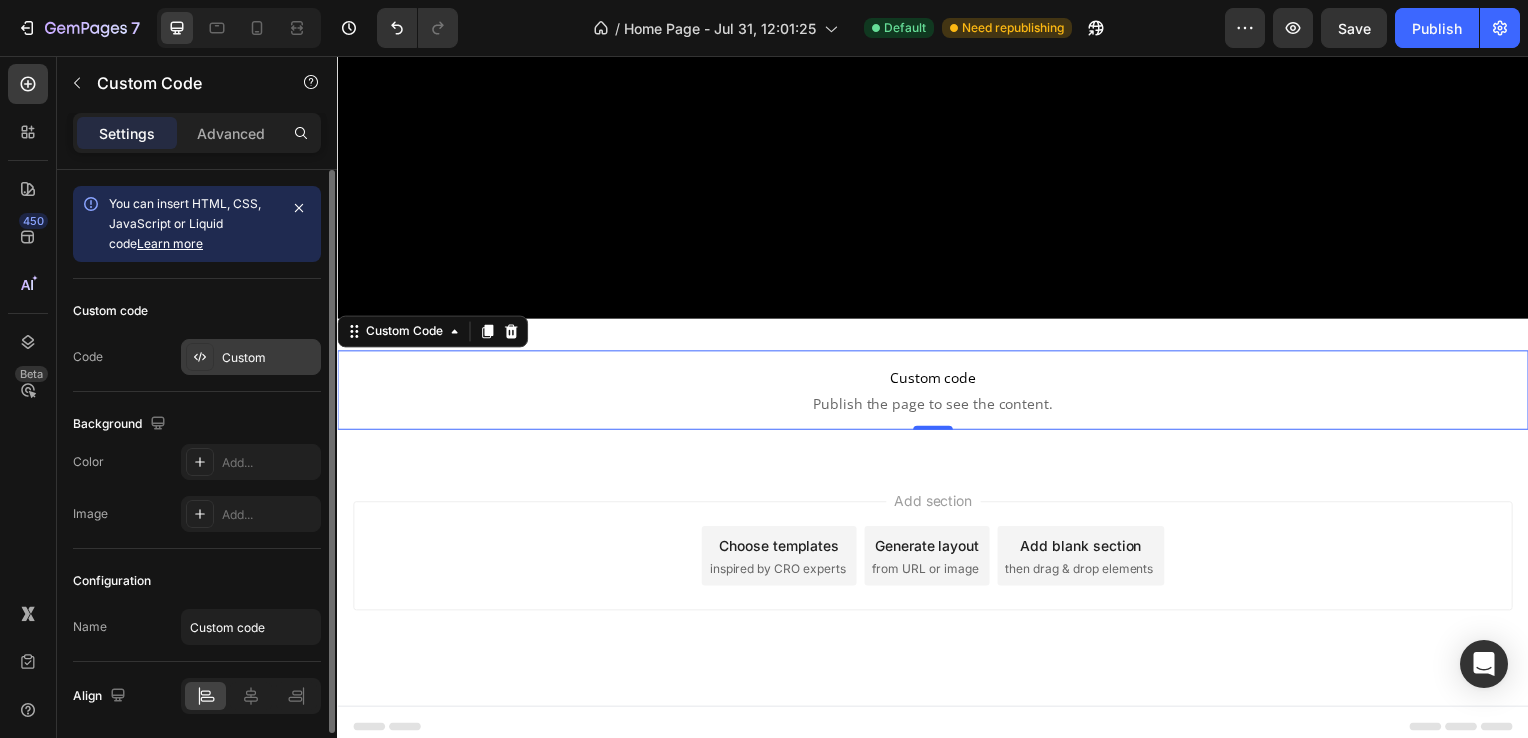 click on "Custom" at bounding box center (269, 358) 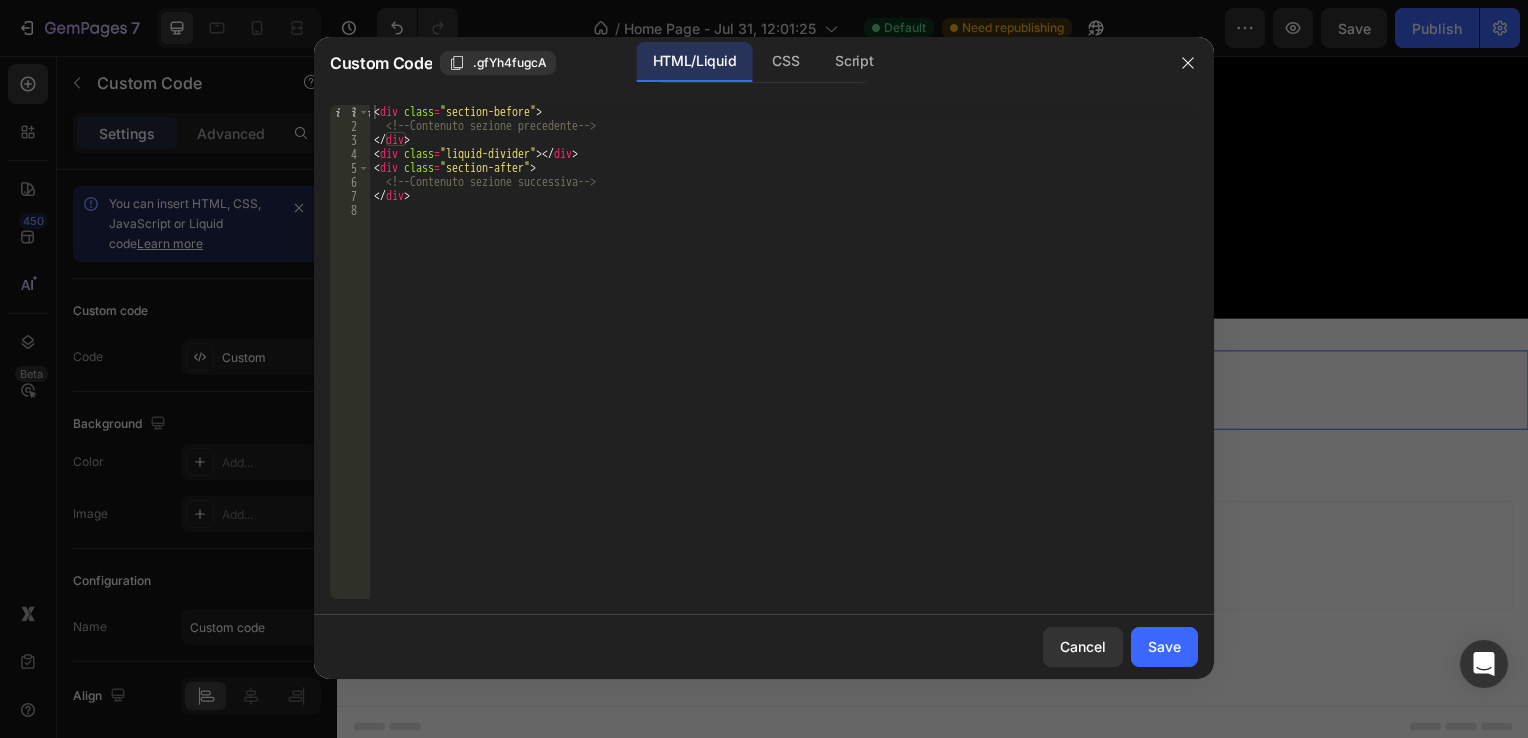 click on "< div   class = "section-before" >    <!--  Contenuto sezione precedente  --> </ div > < div   class = "liquid-divider" > </ div > < div   class = "section-after" >    <!--  Contenuto sezione successiva  --> </ div >" at bounding box center [784, 366] 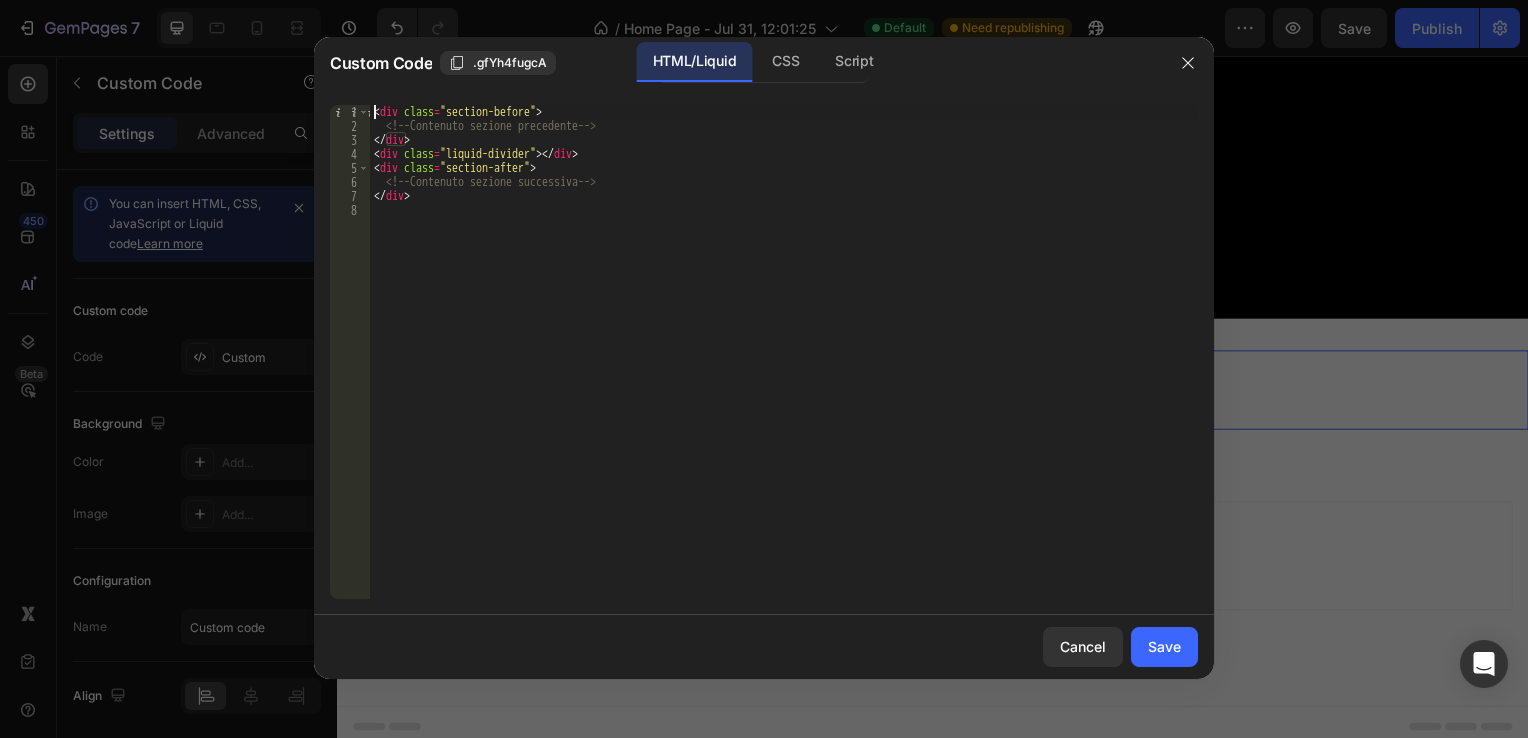 type on "<div class="section-before">" 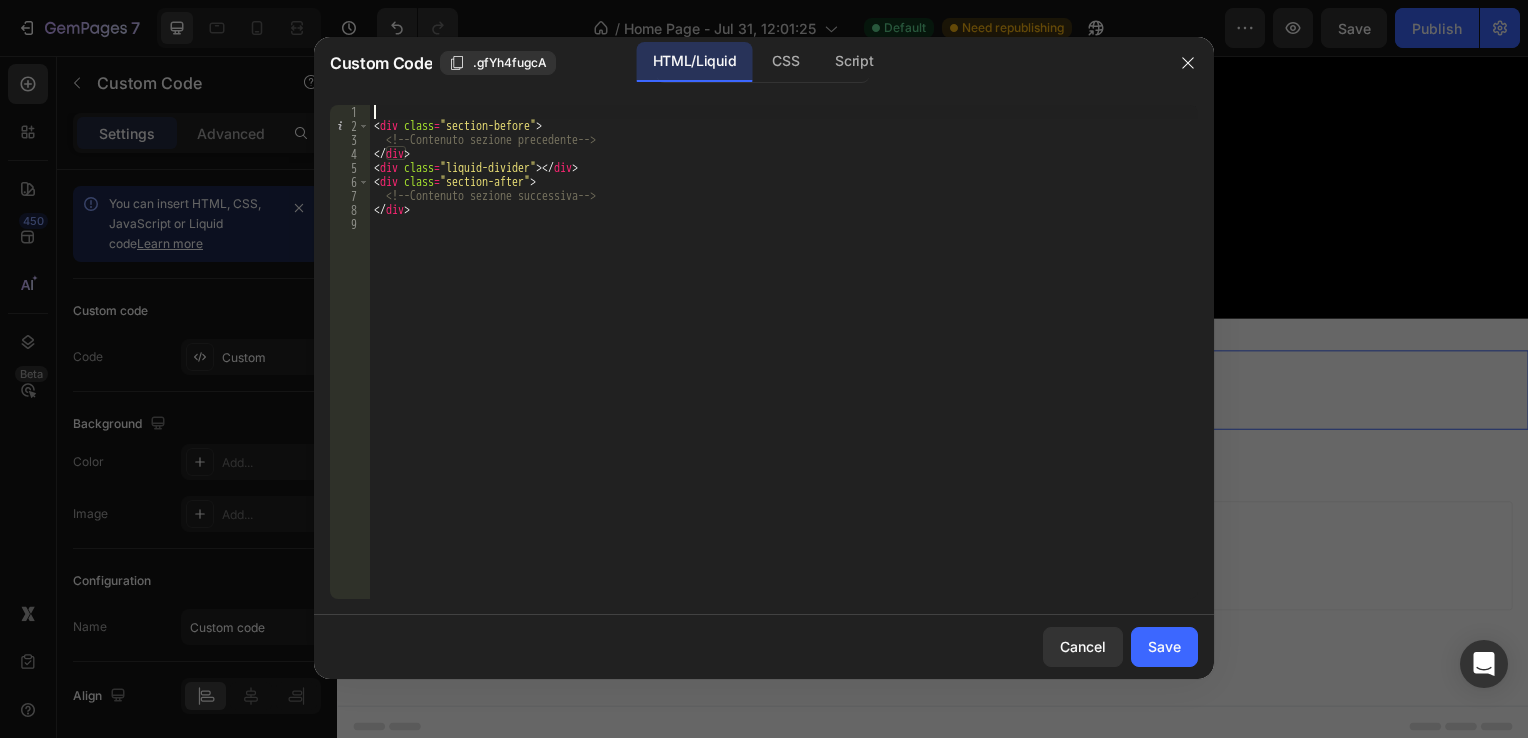 click on "< div   class = "section-before" >    <!--  Contenuto sezione precedente  --> </ div > < div   class = "liquid-divider" > </ div > < div   class = "section-after" >    <!--  Contenuto sezione successiva  --> </ div >" at bounding box center [784, 366] 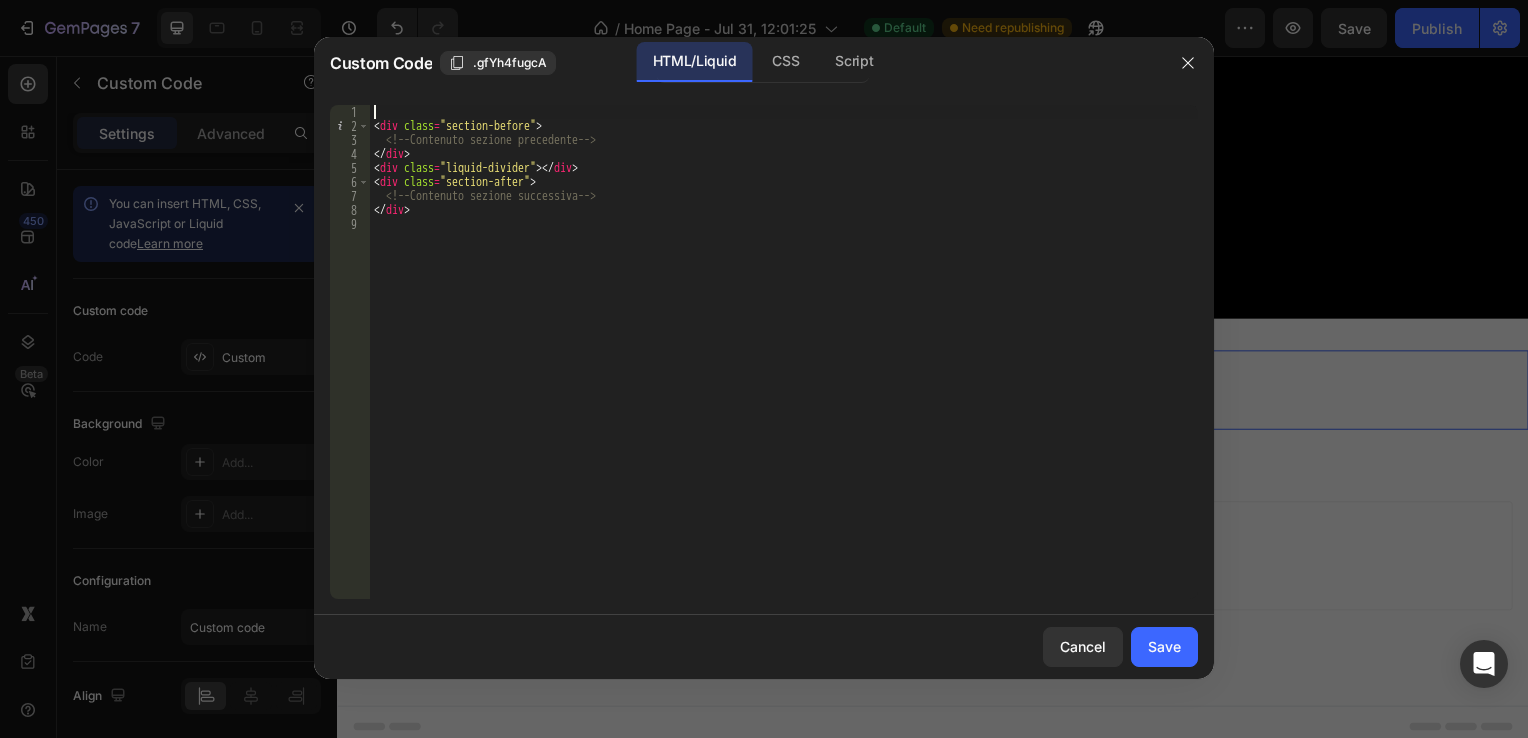 paste on "html {" 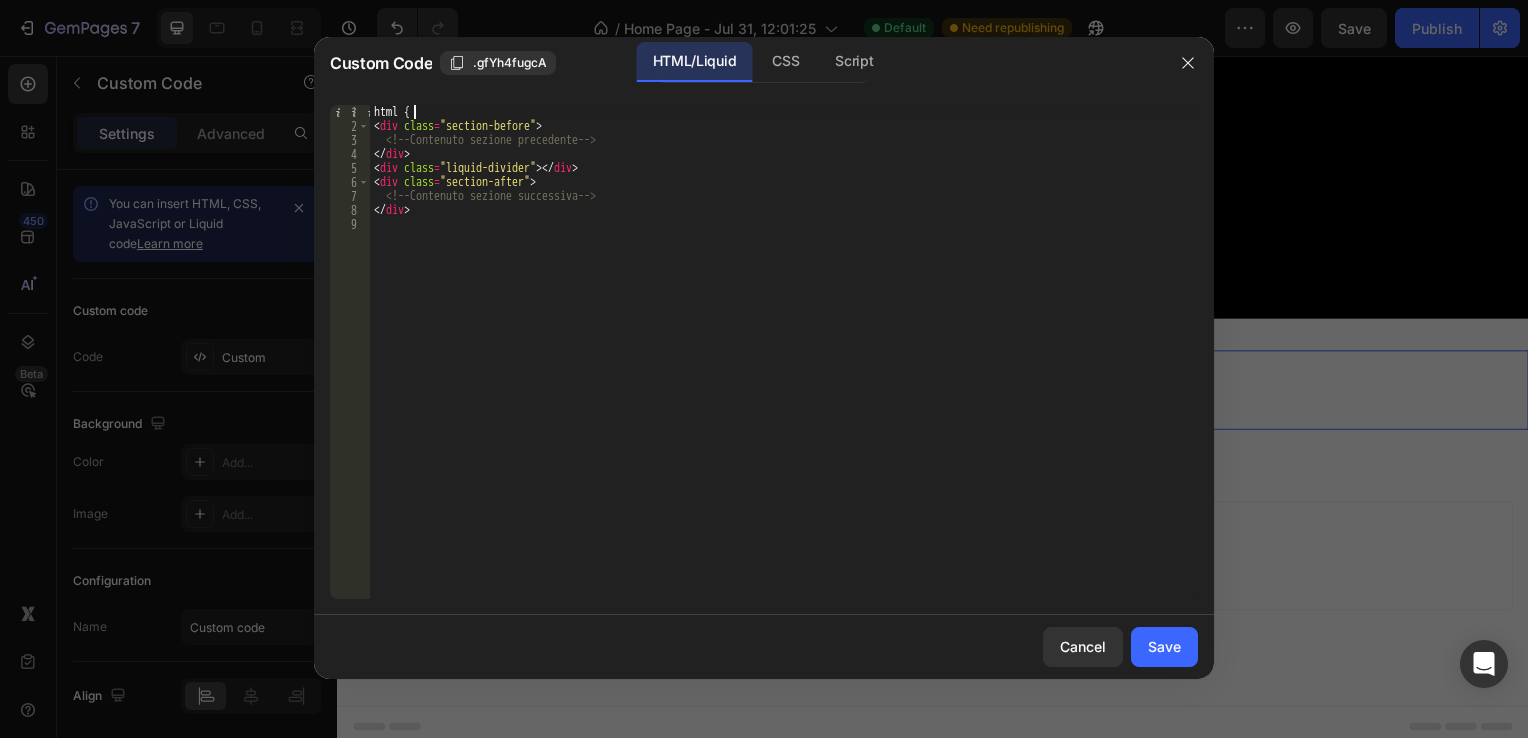 click on "html { < div   class = "section-before" >    <!--  Contenuto sezione precedente  --> </ div > < div   class = "liquid-divider" > </ div > < div   class = "section-after" >    <!--  Contenuto sezione successiva  --> </ div >" at bounding box center [784, 366] 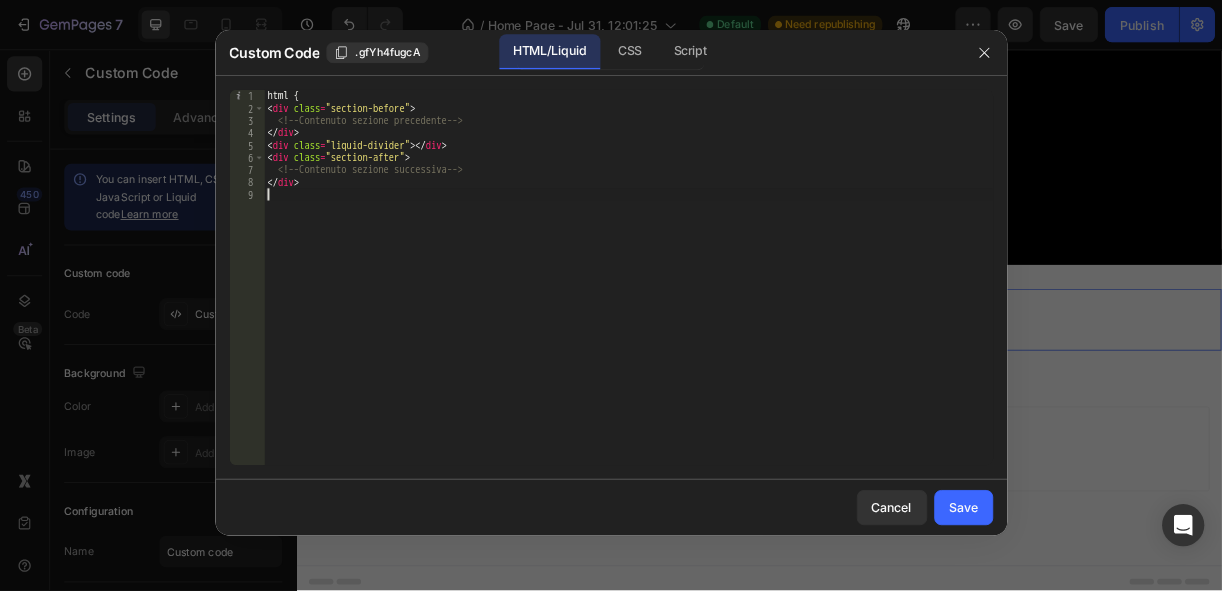 scroll, scrollTop: 414, scrollLeft: 0, axis: vertical 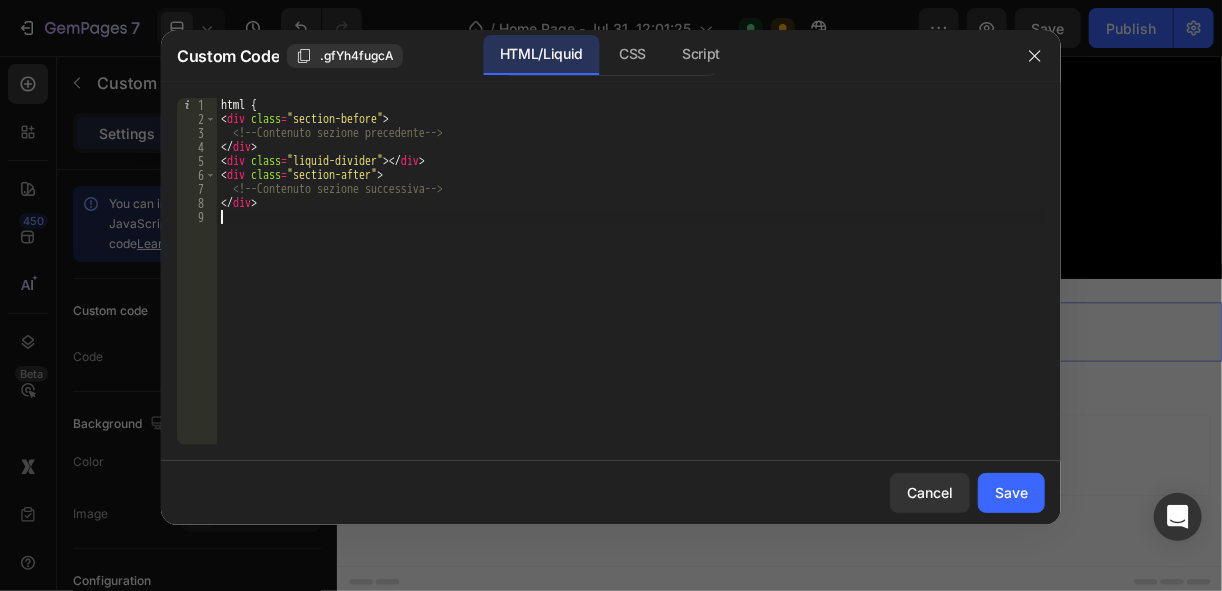 type on "*" 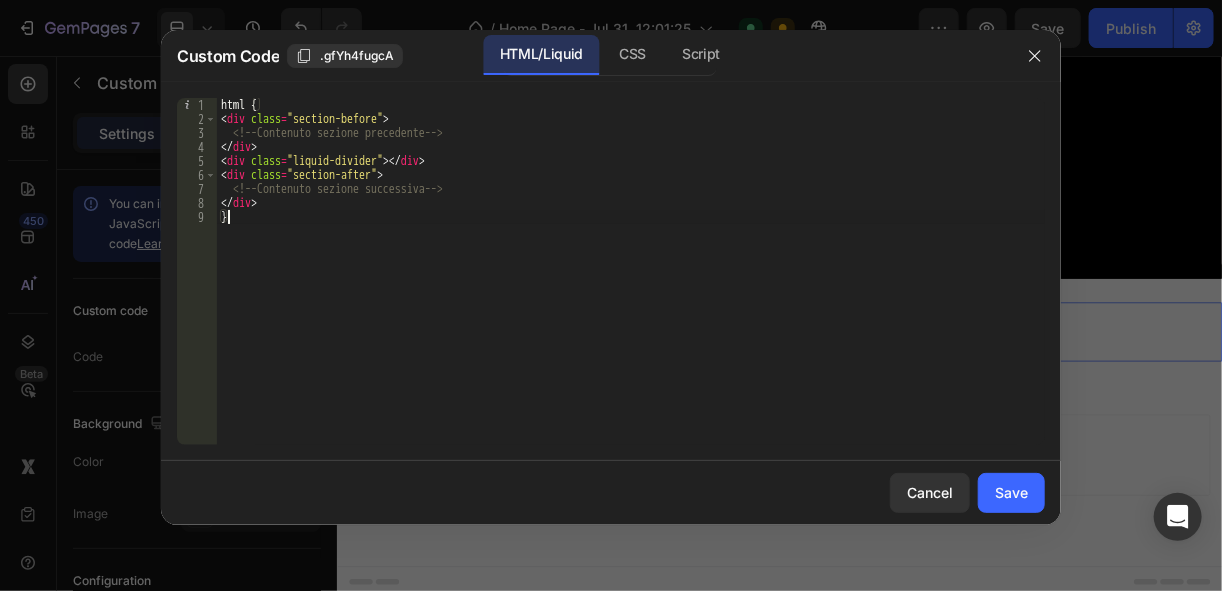 click on "html { < div   class = "section-before" >    <!--  Contenuto sezione precedente  --> </ div > < div   class = "liquid-divider" > </ div > < div   class = "section-after" >    <!--  Contenuto sezione successiva  --> </ div > }" at bounding box center [631, 285] 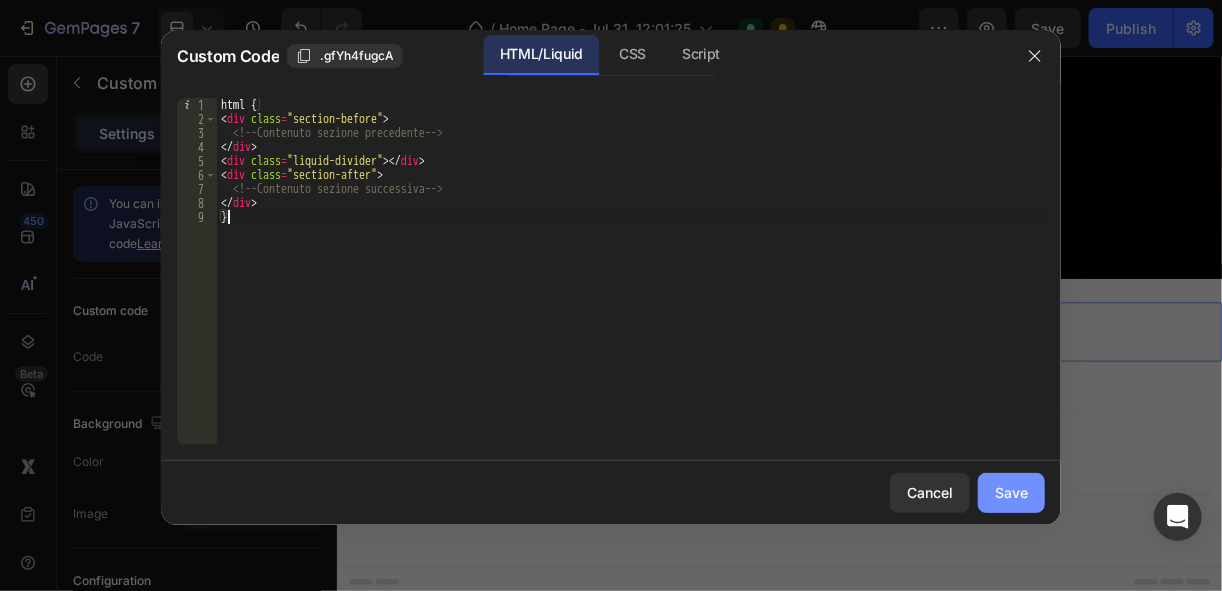 type on "}" 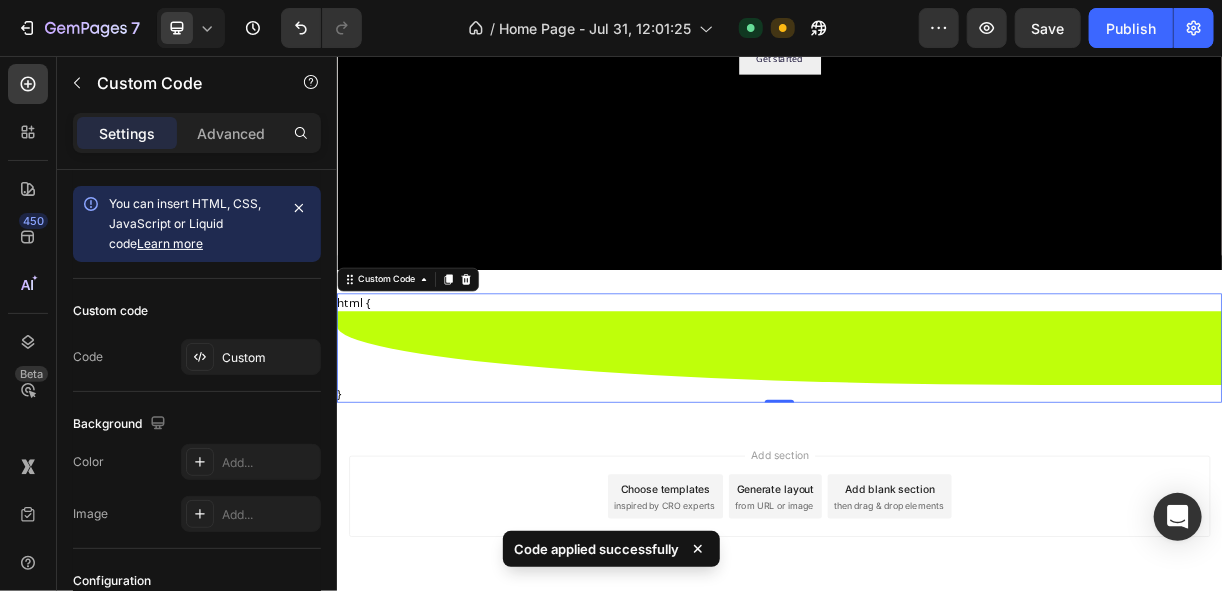 scroll, scrollTop: 402, scrollLeft: 0, axis: vertical 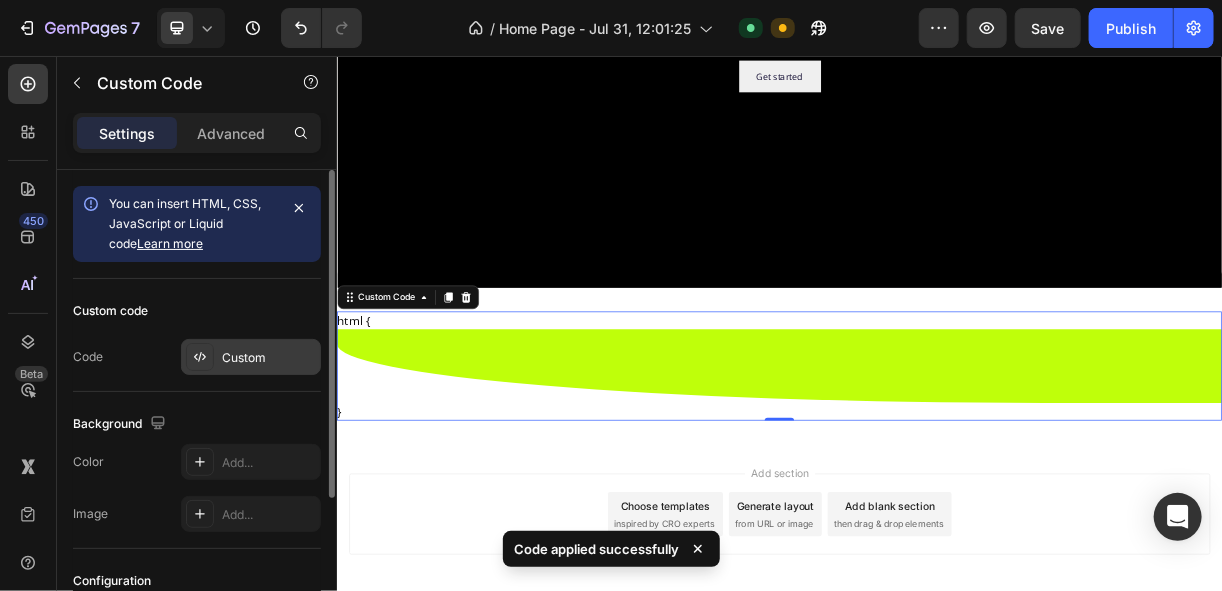 click on "Custom" at bounding box center [269, 358] 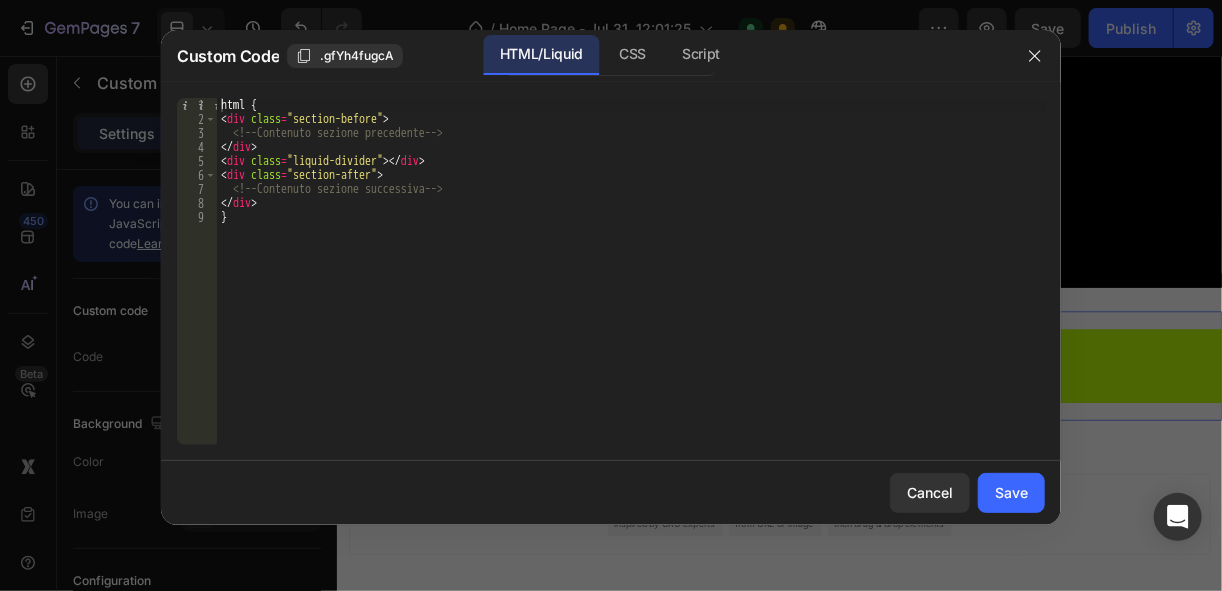click on "html { < div   class = "section-before" >    <!--  Contenuto sezione precedente  --> </ div > < div   class = "liquid-divider" > </ div > < div   class = "section-after" >    <!--  Contenuto sezione successiva  --> </ div > }" at bounding box center [631, 285] 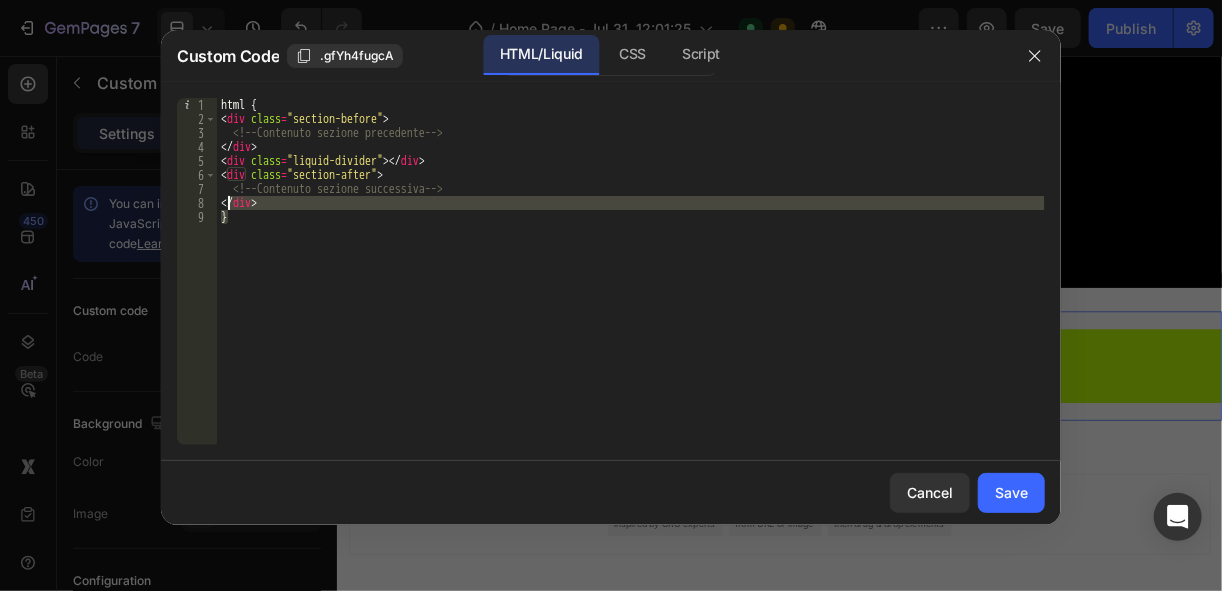 drag, startPoint x: 240, startPoint y: 214, endPoint x: 225, endPoint y: 201, distance: 19.849434 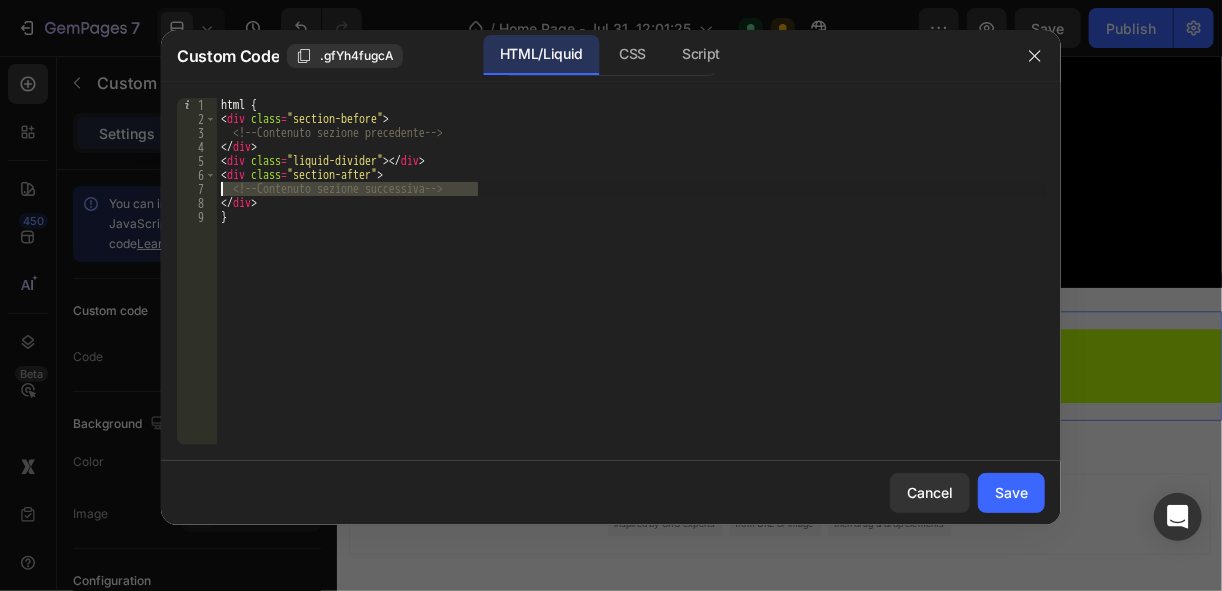 drag, startPoint x: 495, startPoint y: 187, endPoint x: 204, endPoint y: 191, distance: 291.0275 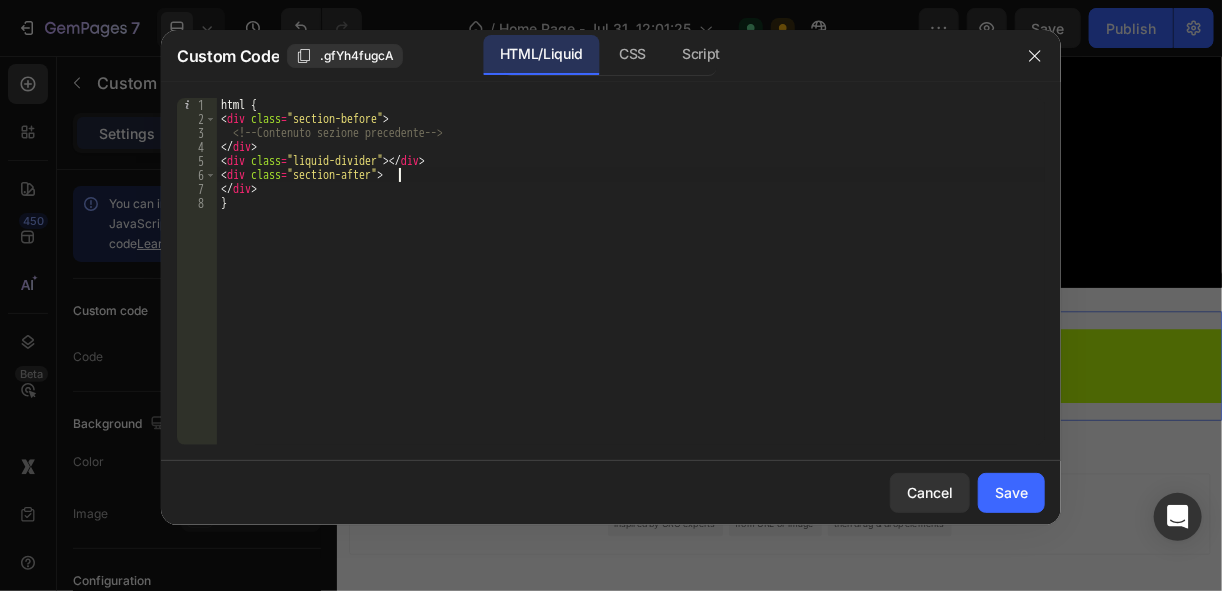 click on "html { < div   class = "section-before" >    <!--  Contenuto sezione precedente  --> </ div > < div   class = "liquid-divider" > </ div > < div   class = "section-after" > </ div > }" at bounding box center (631, 285) 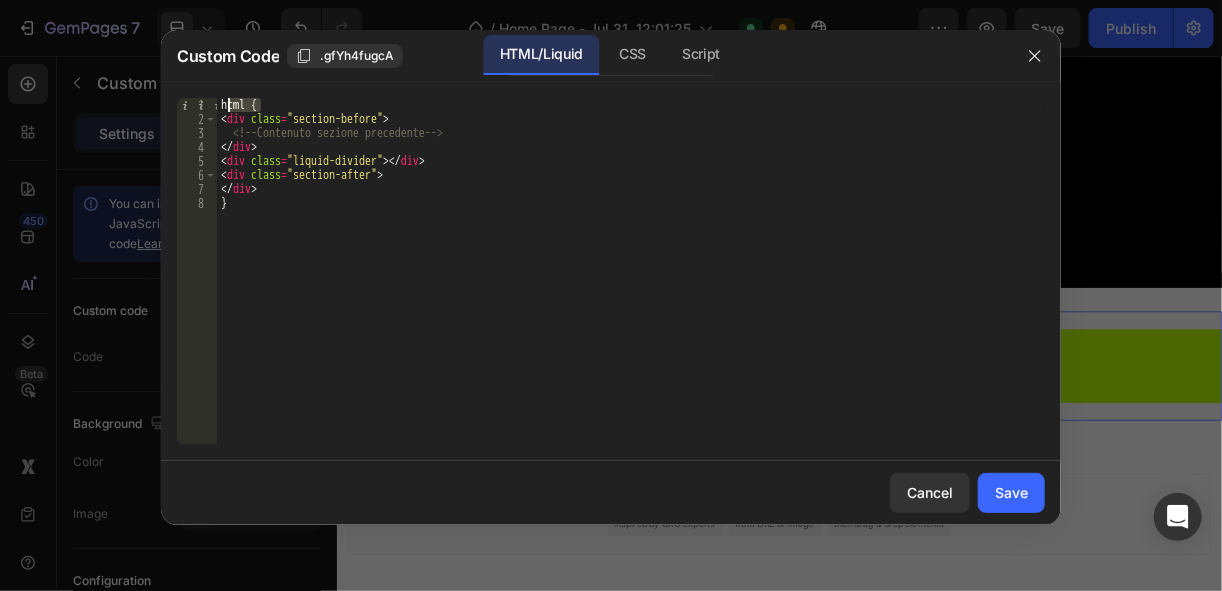 drag, startPoint x: 272, startPoint y: 104, endPoint x: 219, endPoint y: 99, distance: 53.235325 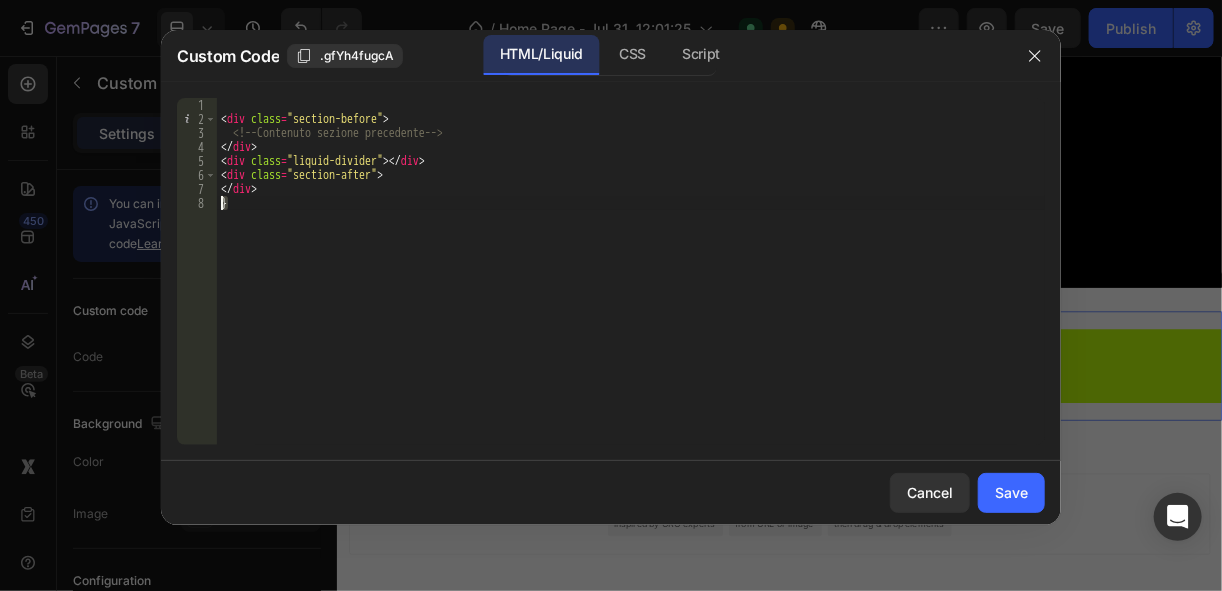 drag, startPoint x: 237, startPoint y: 198, endPoint x: 212, endPoint y: 198, distance: 25 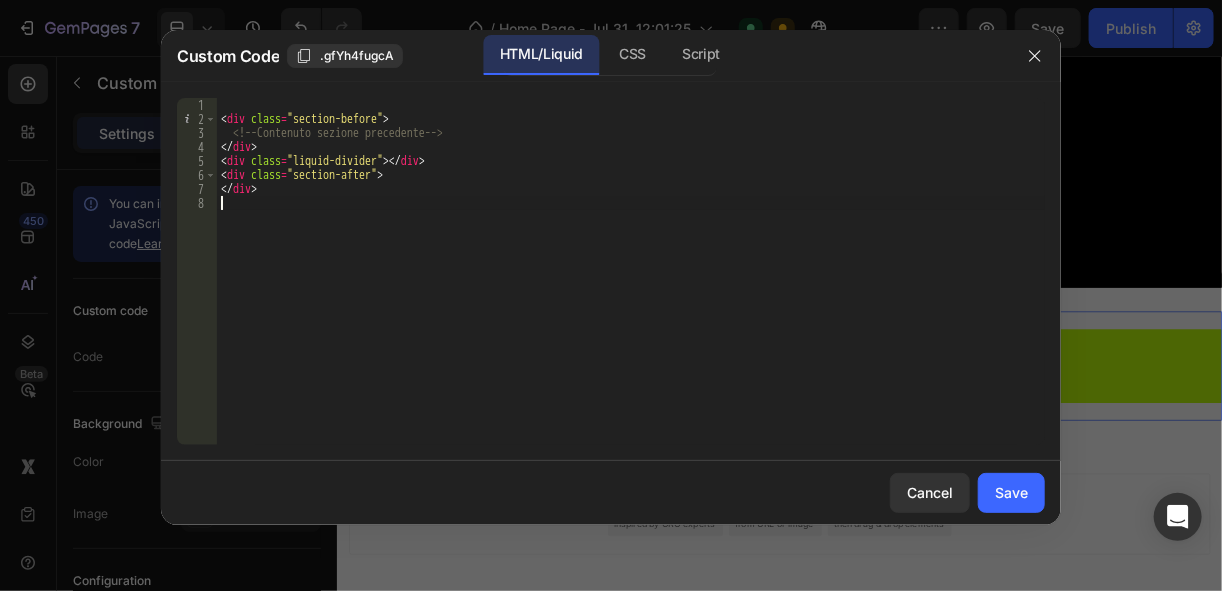 type on "</div>" 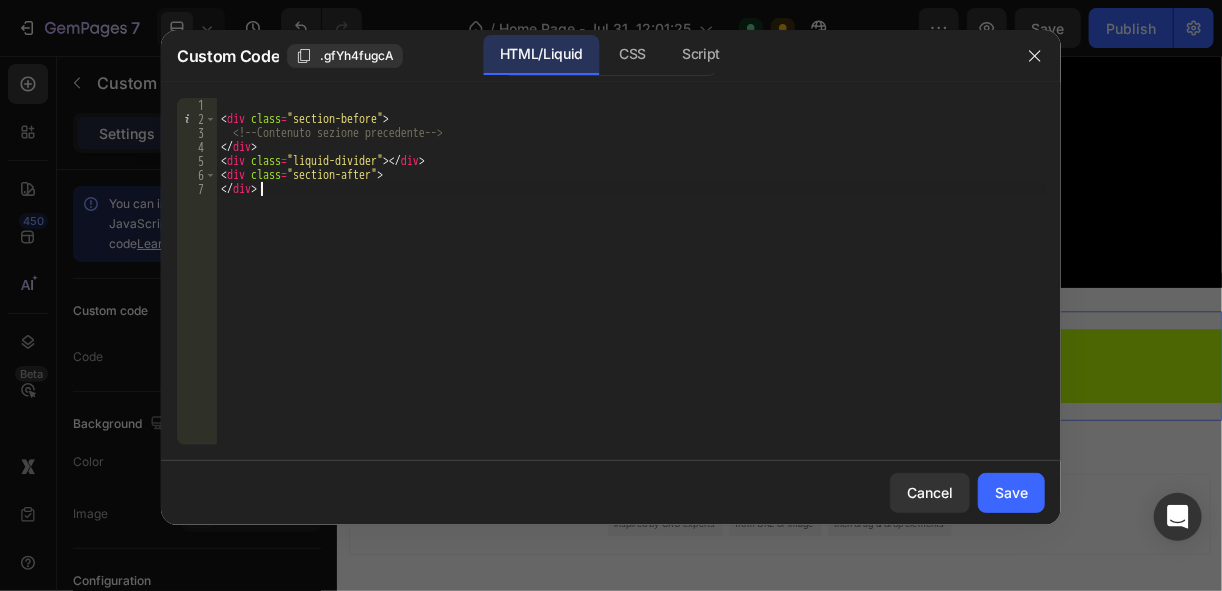 click on "< div   class = "section-before" >    <!--  Contenuto sezione precedente  --> </ div > < div   class = "liquid-divider" > </ div > < div   class = "section-after" > </ div >" at bounding box center (631, 285) 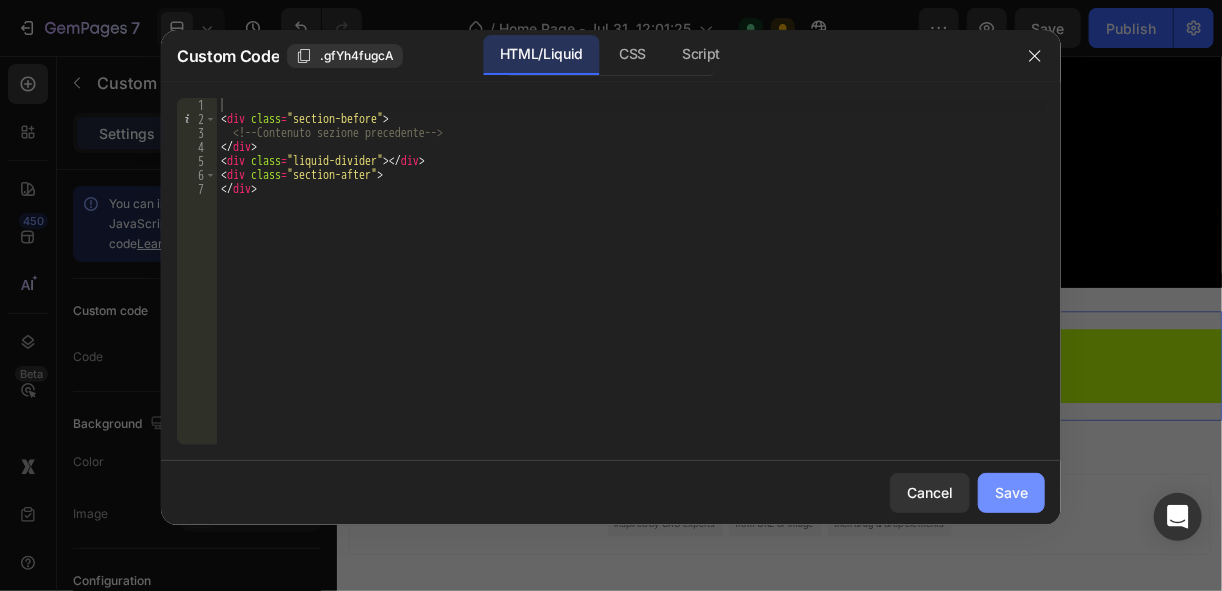 click on "Save" 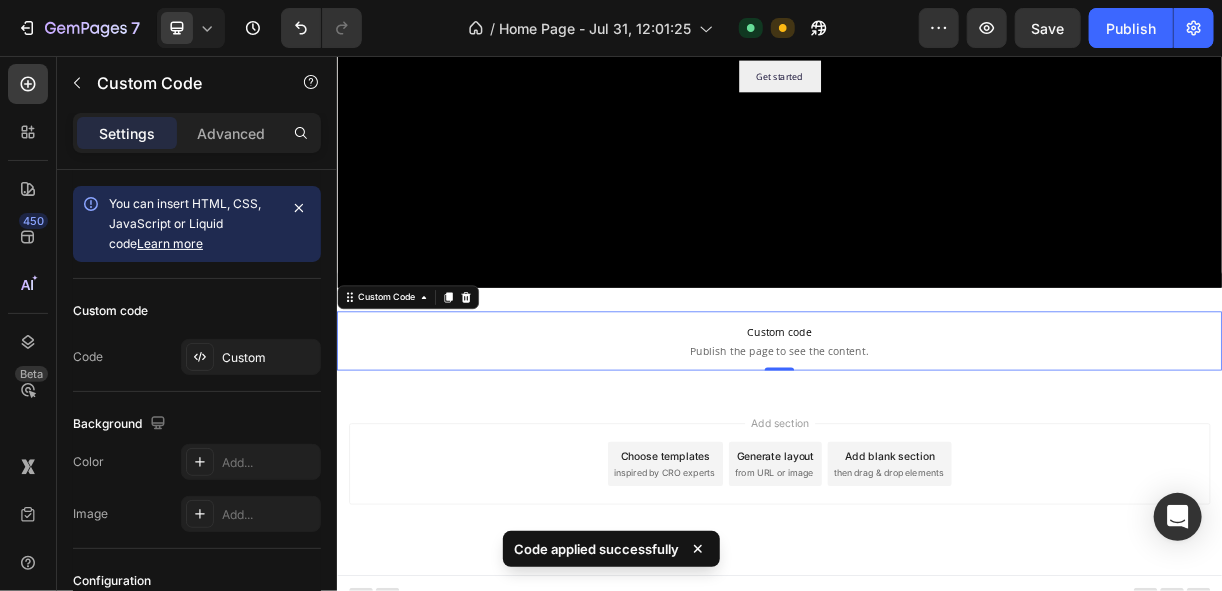 drag, startPoint x: 822, startPoint y: 434, endPoint x: 417, endPoint y: 469, distance: 406.50952 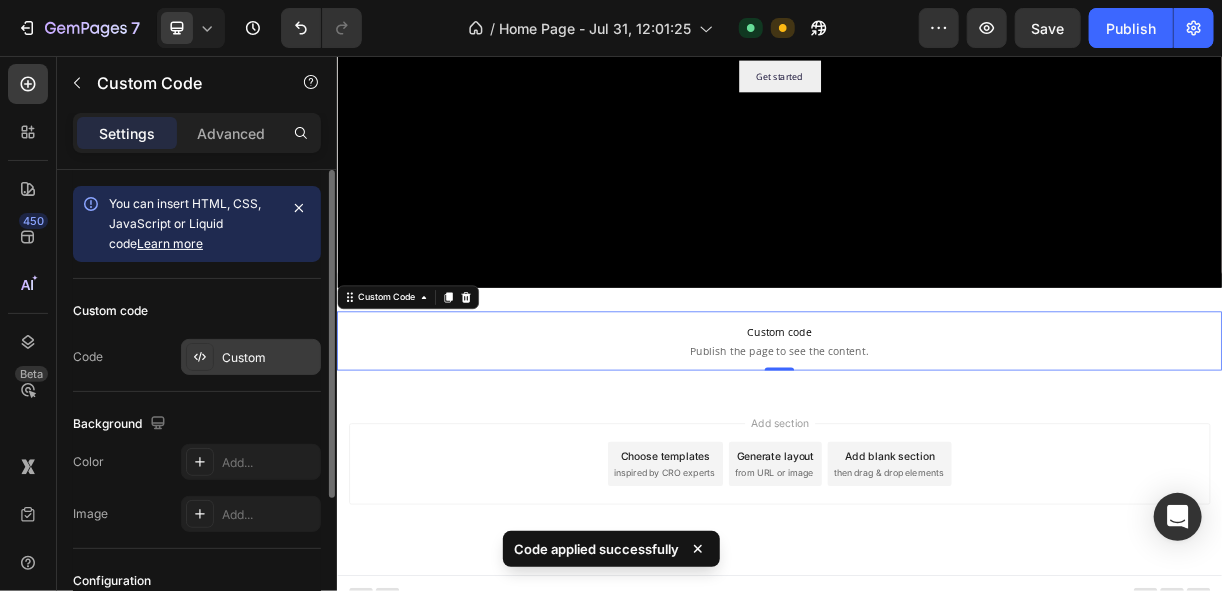 click 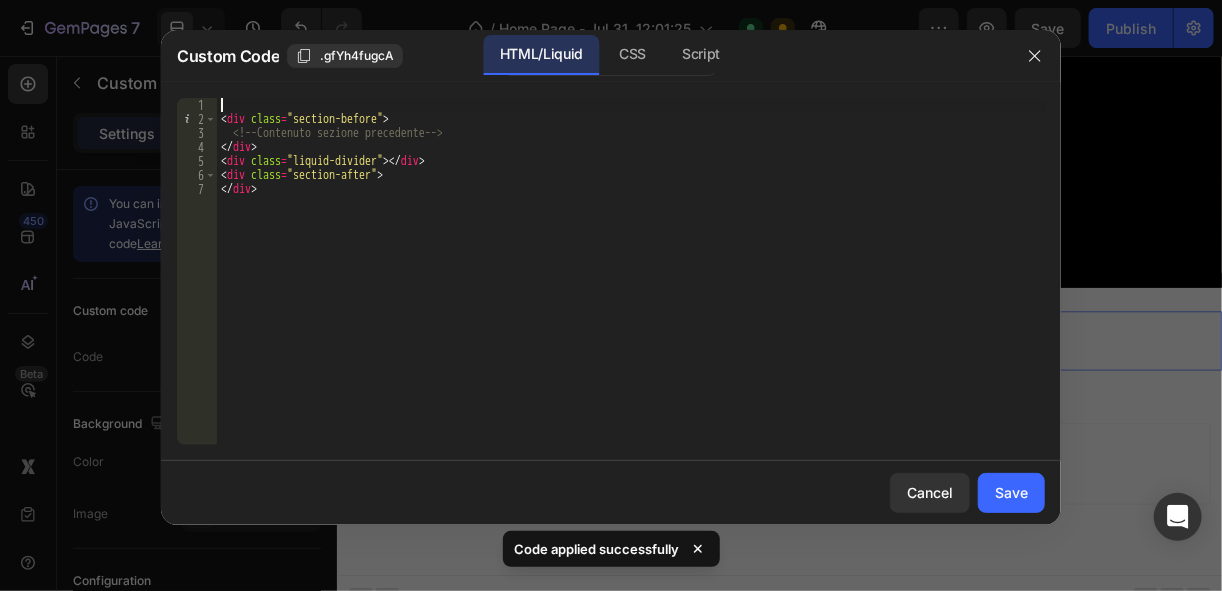 click on "< div   class = "section-before" >    <!--  Contenuto sezione precedente  --> </ div > < div   class = "liquid-divider" > </ div > < div   class = "section-after" > </ div >" at bounding box center [631, 285] 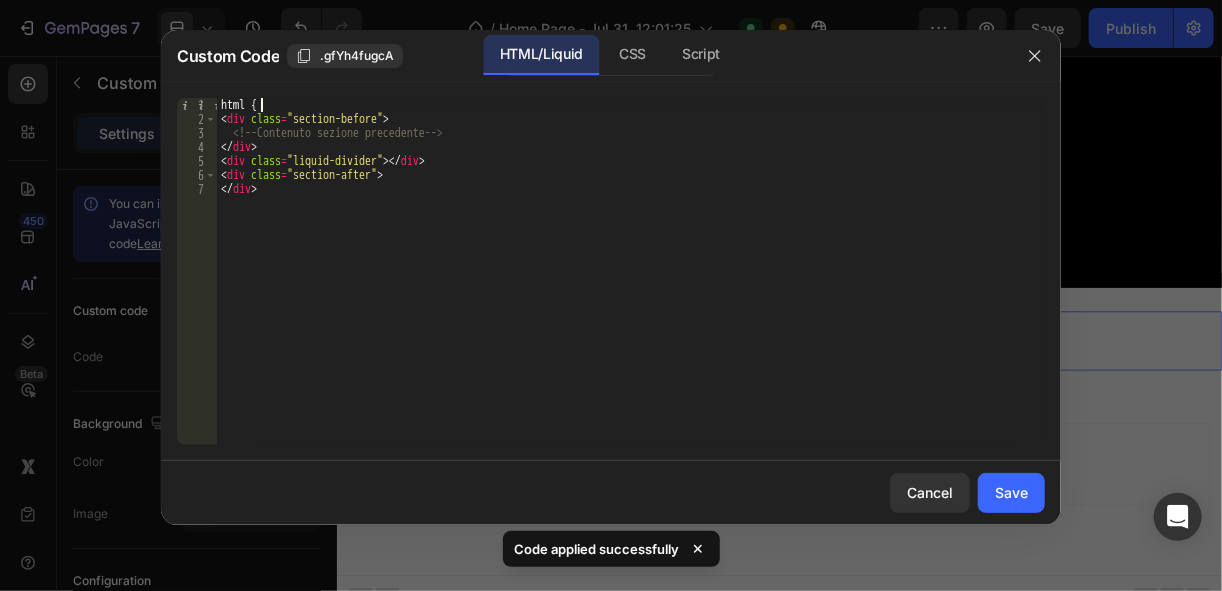 click on "html { < div   class = "section-before" >    <!--  Contenuto sezione precedente  --> </ div > < div   class = "liquid-divider" > </ div > < div   class = "section-after" > </ div >" at bounding box center [631, 285] 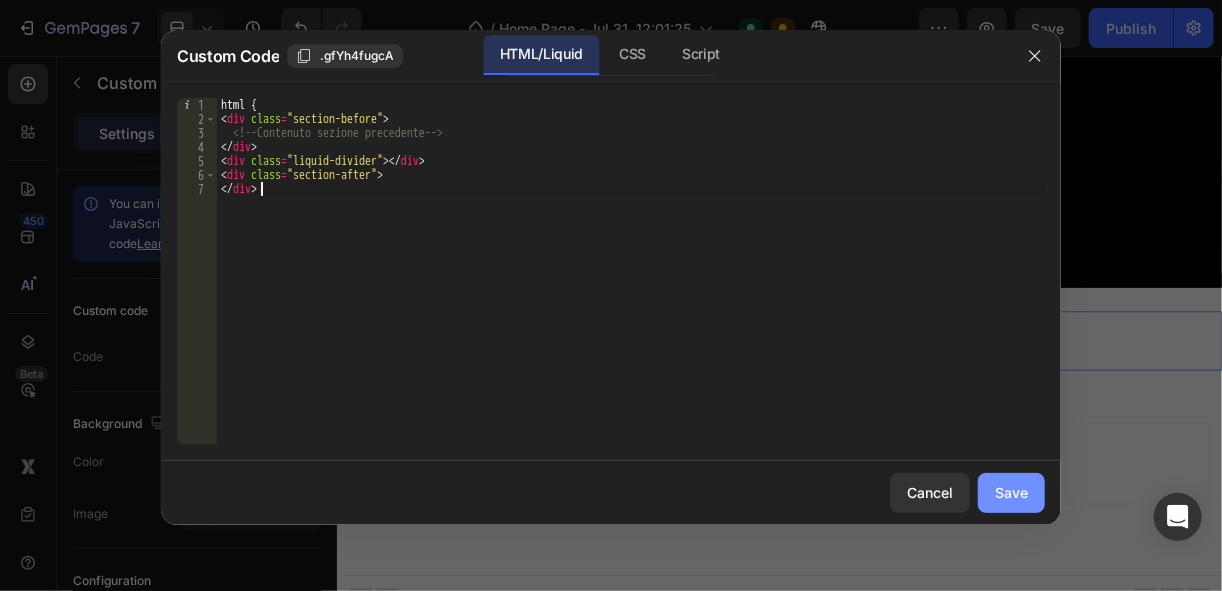 click on "Save" 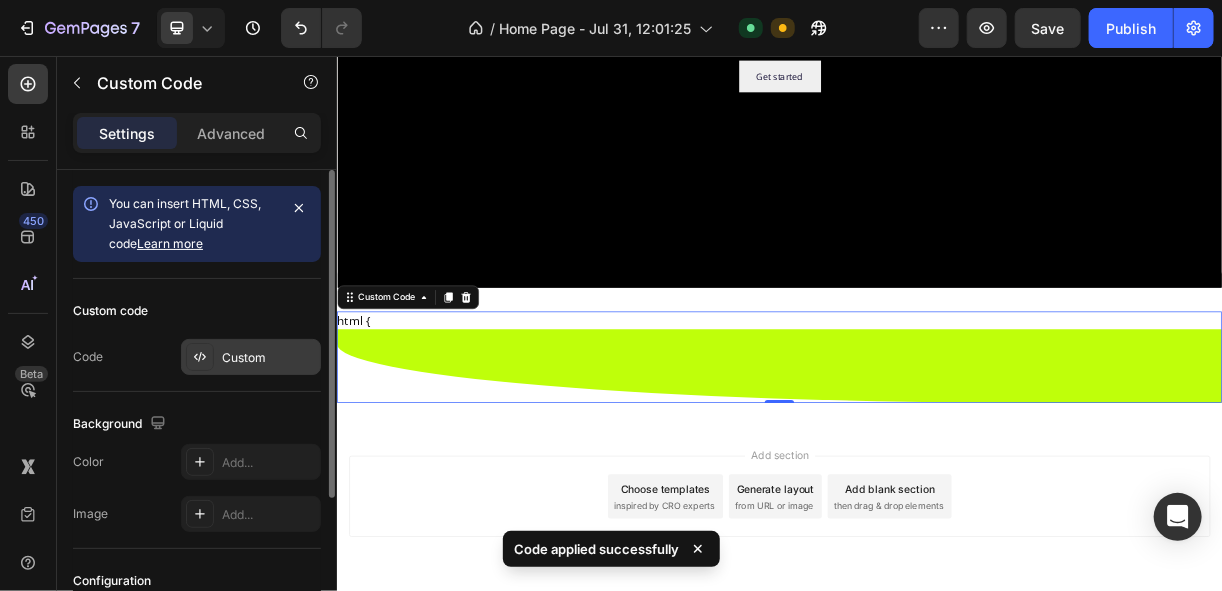 click on "Custom code Code Custom" 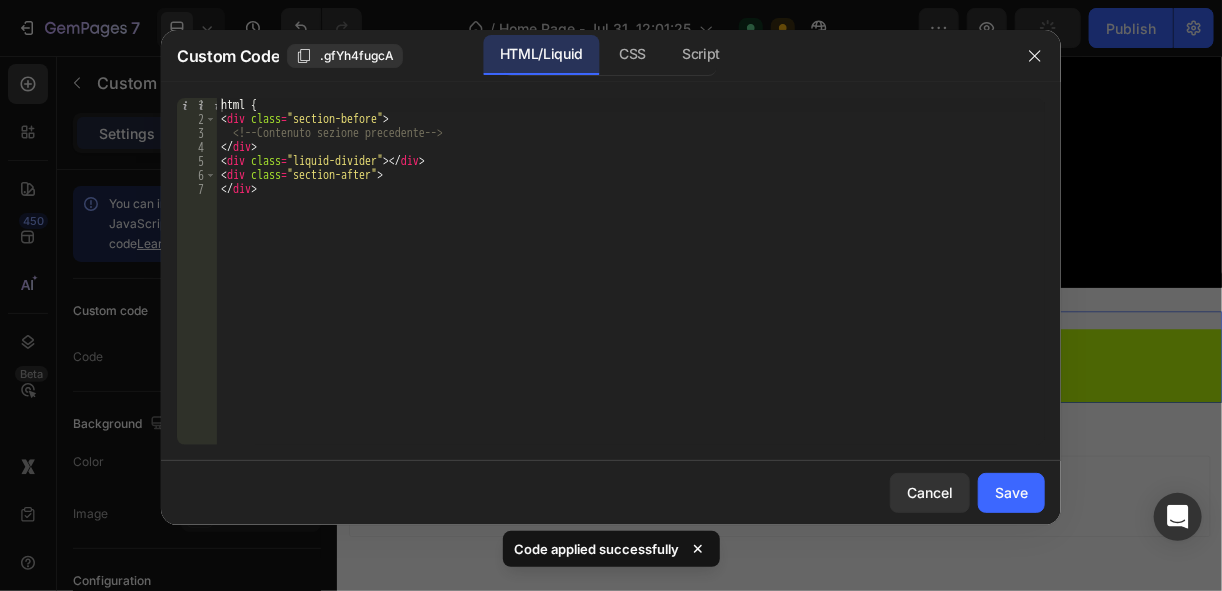 type on "html {" 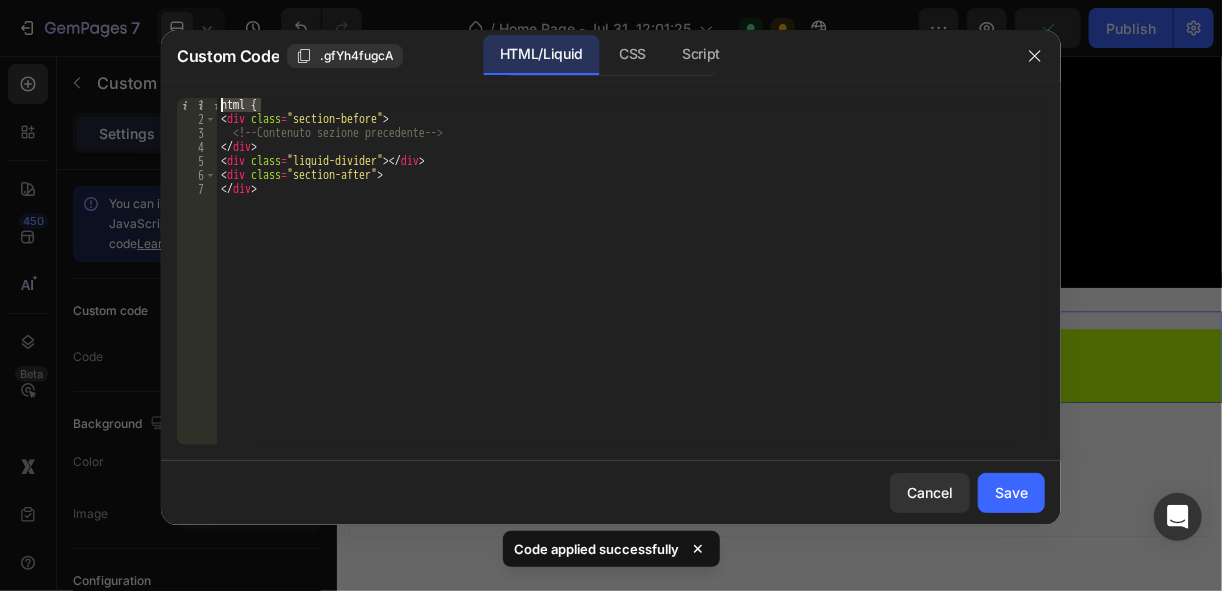 drag, startPoint x: 285, startPoint y: 102, endPoint x: 179, endPoint y: 104, distance: 106.01887 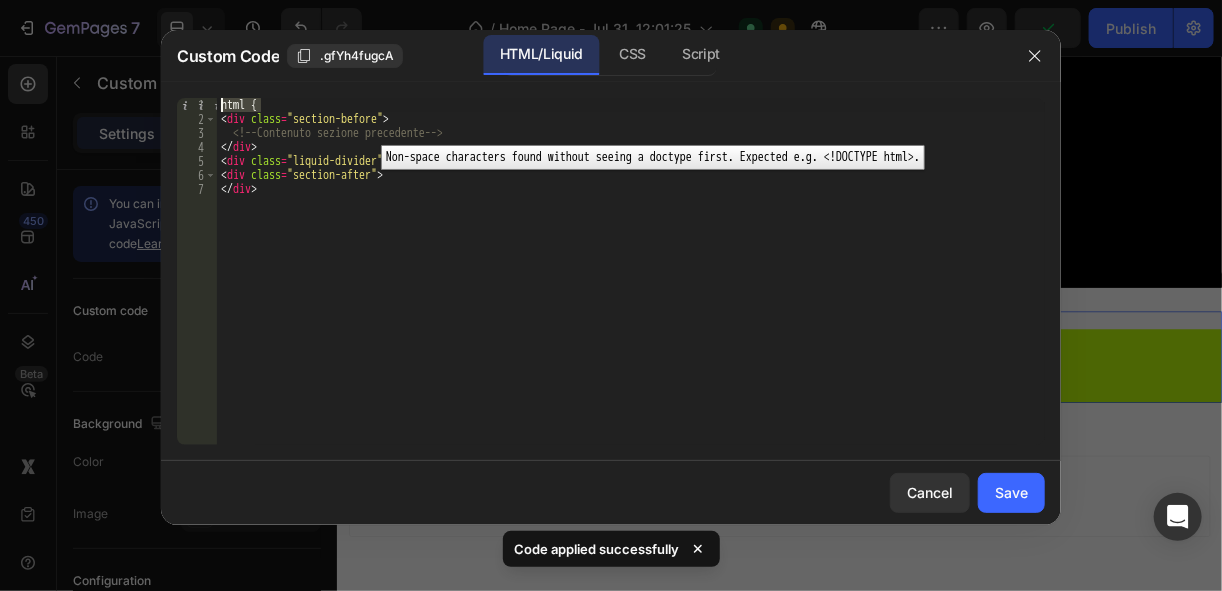 click on "html { < div   class = "section-before" >    <!--  Contenuto sezione precedente  --> </ div > < div   class = "liquid-divider" > </ div > < div   class = "section-after" > </ div >" at bounding box center [631, 271] 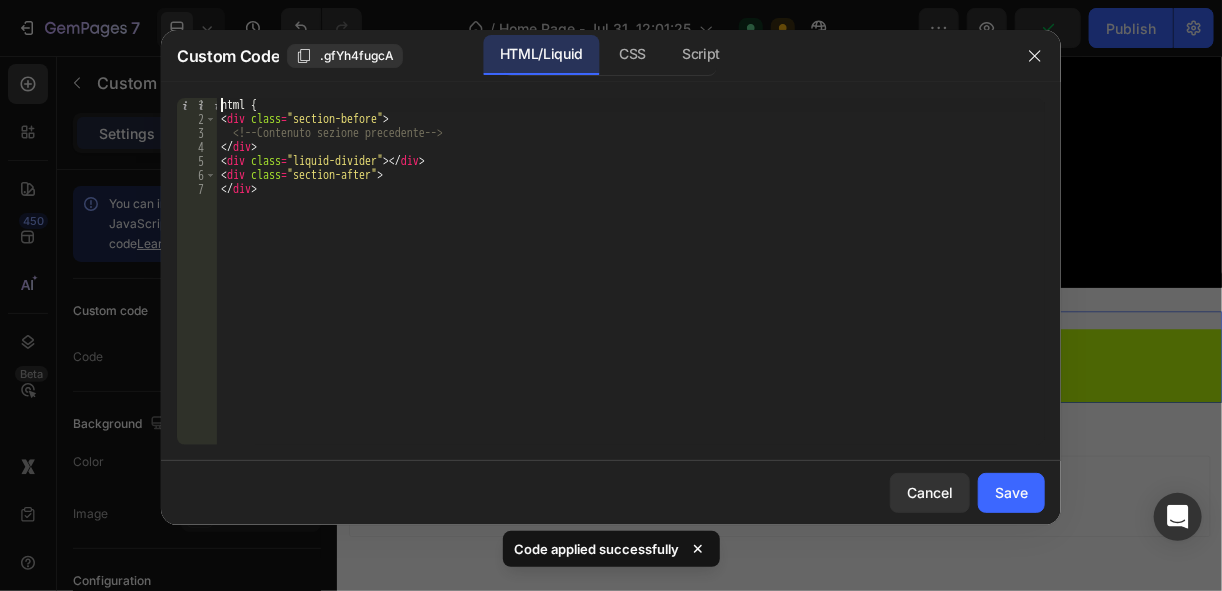 click on "1" at bounding box center [197, 105] 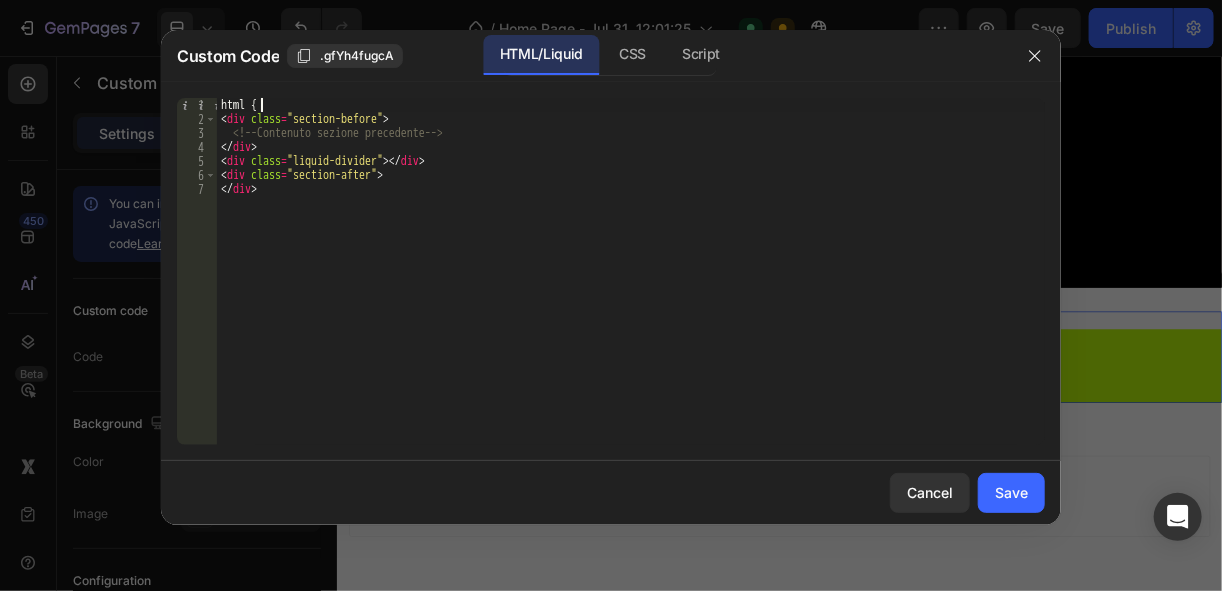 drag, startPoint x: 273, startPoint y: 100, endPoint x: 206, endPoint y: 102, distance: 67.02985 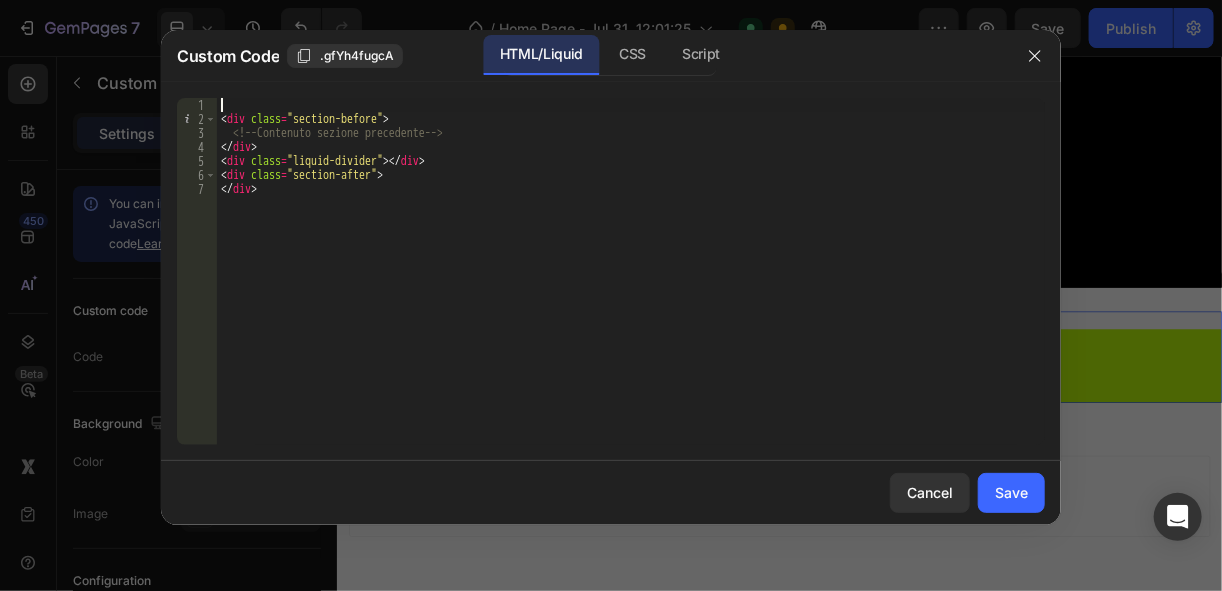 click on "< div   class = "section-before" >    <!--  Contenuto sezione precedente  --> </ div > < div   class = "liquid-divider" > </ div > < div   class = "section-after" > </ div >" at bounding box center (631, 285) 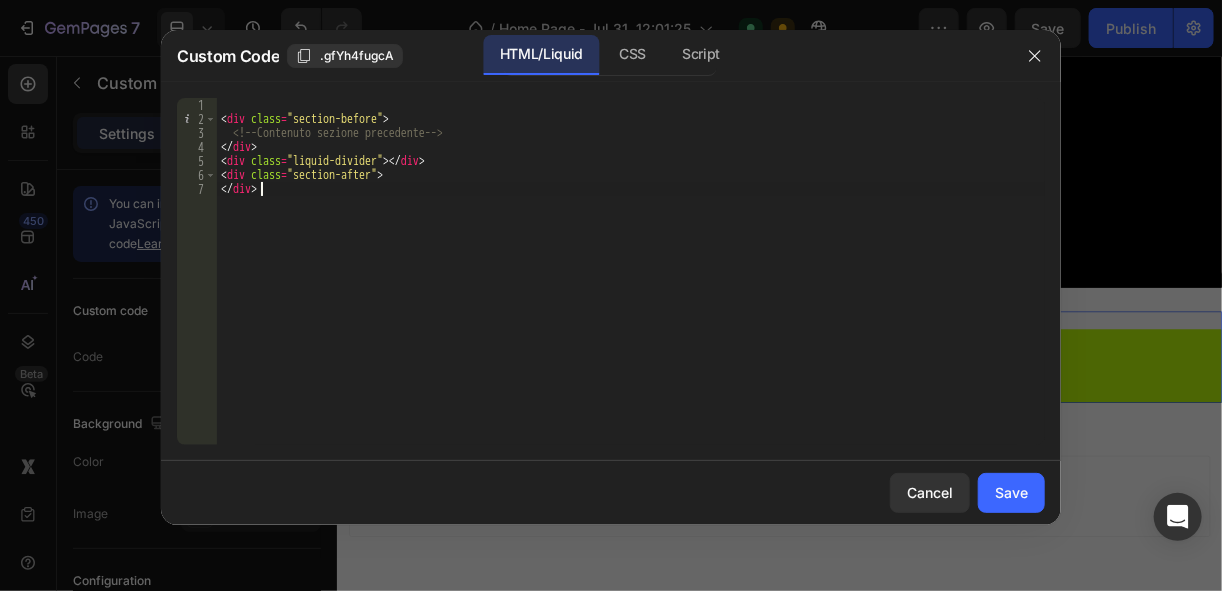 click on "</div> 1 2 3 4 5 6 7 < div   class = "section-before" >    <!--  Contenuto sezione precedente  --> </ div > < div   class = "liquid-divider" > </ div > < div   class = "section-after" > </ div >     [PERSONAL_GEO] XXXXXXXXXXXXXXXXXXXXXXXXXXXXXXXXXXXXXXXXXXXXXXXXXXXXXXXXXXXXXXXXXXXXXXXXXXXXXXXXXXXXXXXXXXXXXXXXXXXXXXXXXXXXXXXXXXXXXXXXXXXXXXXXXXXXXXXXXXXXXXXXXXXXXXXXXXXXXXXXXXXXXXXXXXXXXXXXXXXXXXXXXXXXXXXXXXXXXXXXXXXXXXXXXXXXXXXXXXXXXXXXXXXXXXXXXXXXXXXXXXXXXXXXXXXXXXXX" 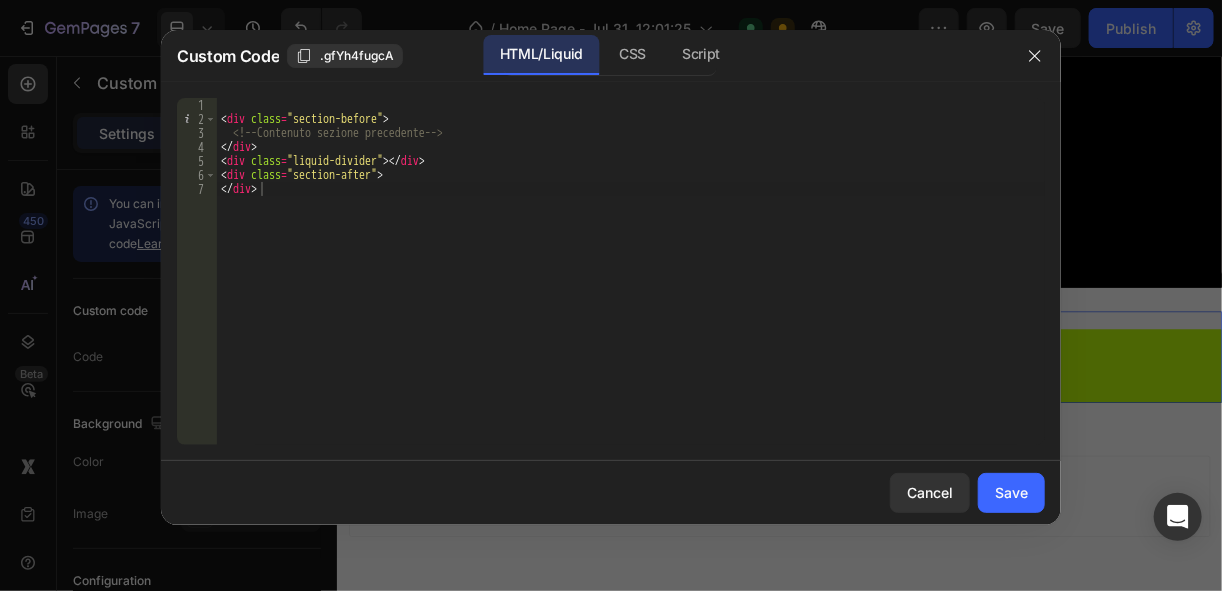 type on "<div class="section-before">" 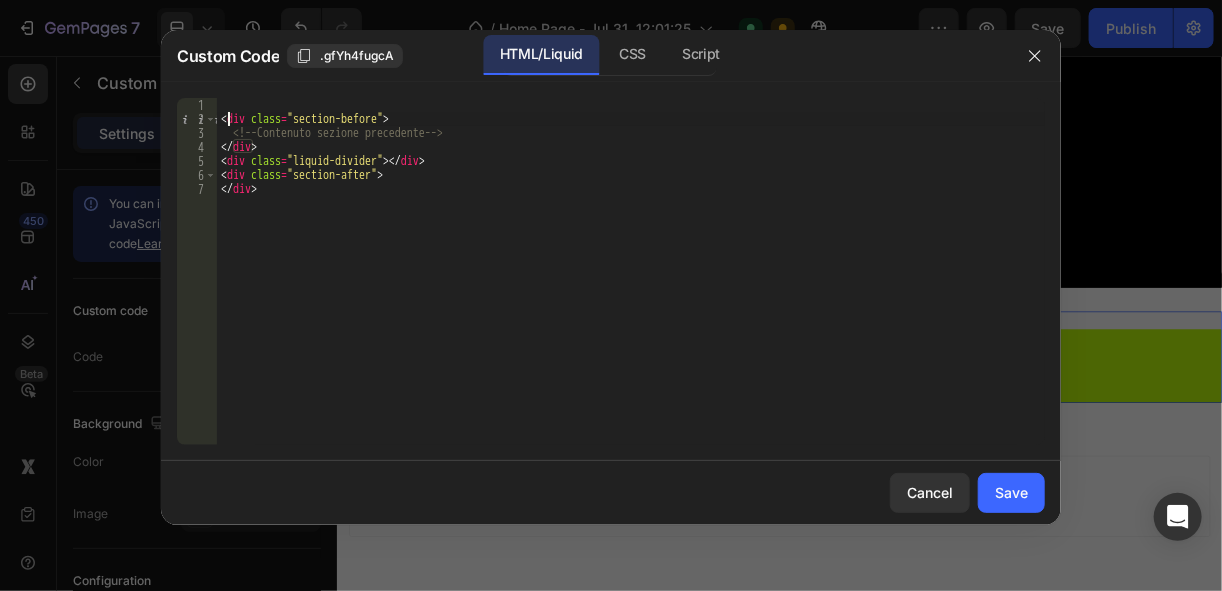 click on "< div   class = "section-before" >    <!--  Contenuto sezione precedente  --> </ div > < div   class = "liquid-divider" > </ div > < div   class = "section-after" > </ div >" at bounding box center [631, 285] 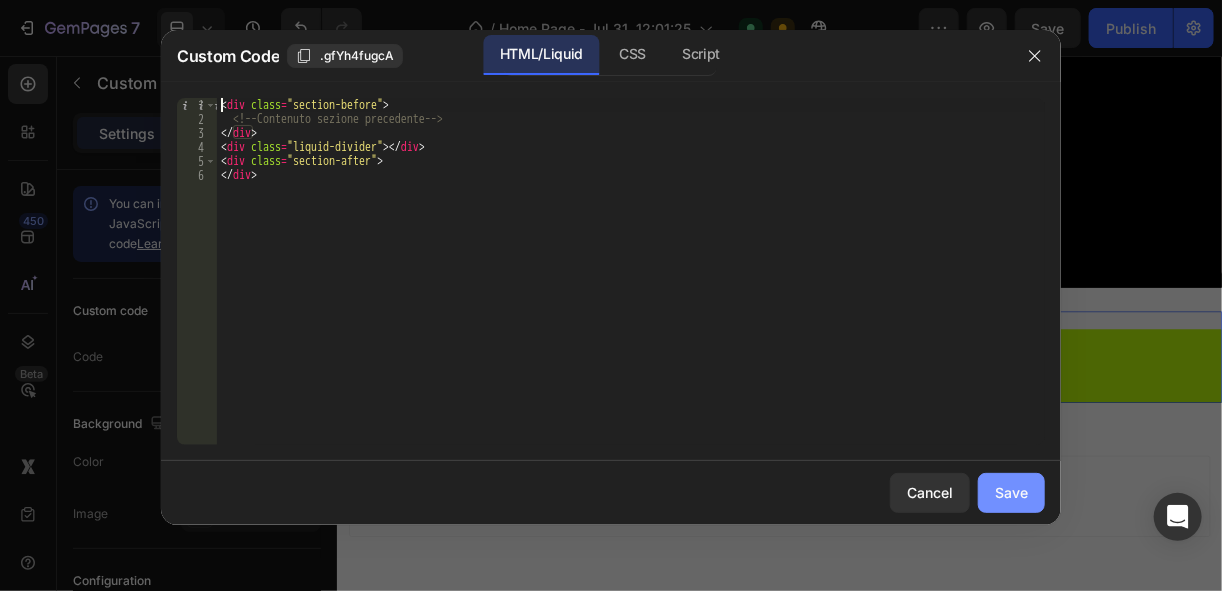 click on "Save" 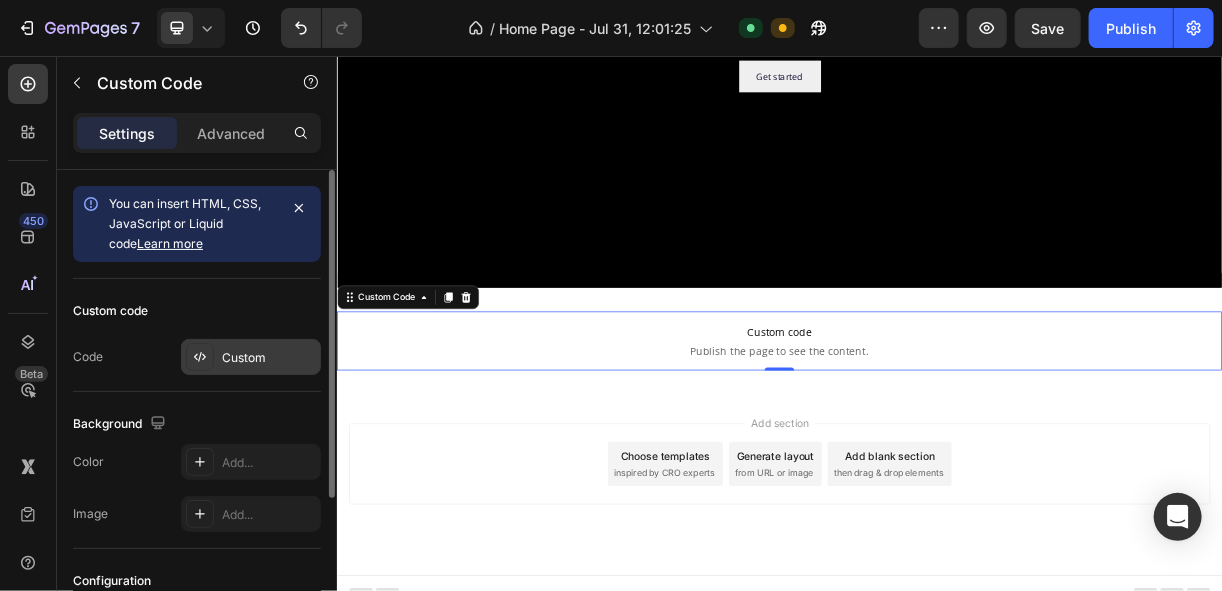 click on "Custom" at bounding box center (251, 357) 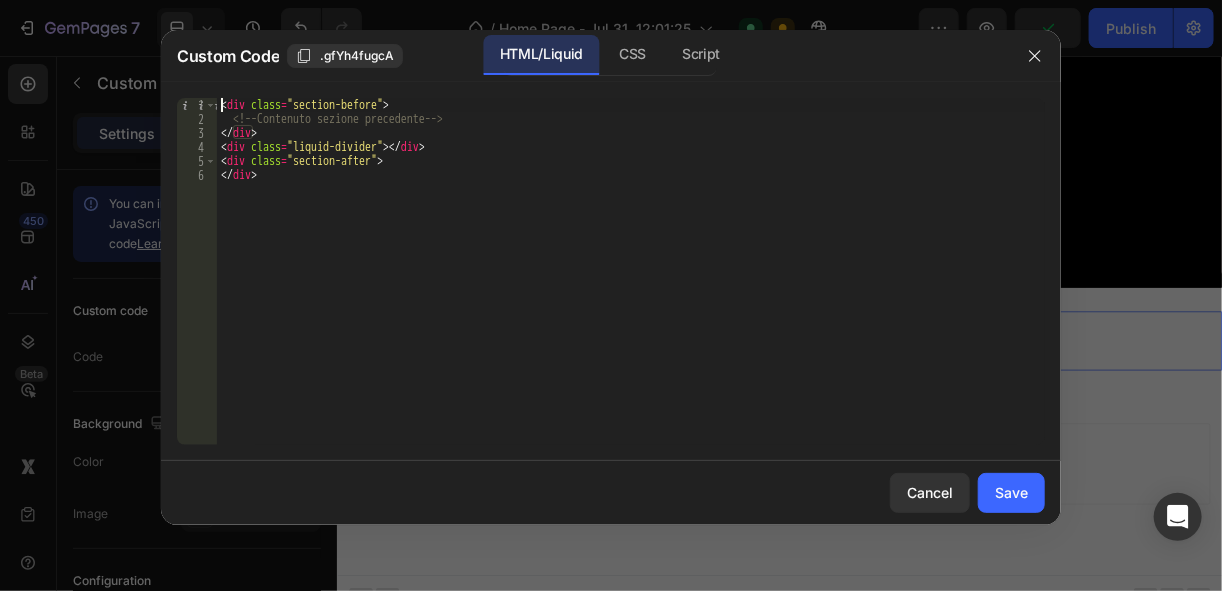 click on "< div   class = "section-before" >    <!--  Contenuto sezione precedente  --> </ div > < div   class = "liquid-divider" > </ div > < div   class = "section-after" > </ div >" at bounding box center (631, 285) 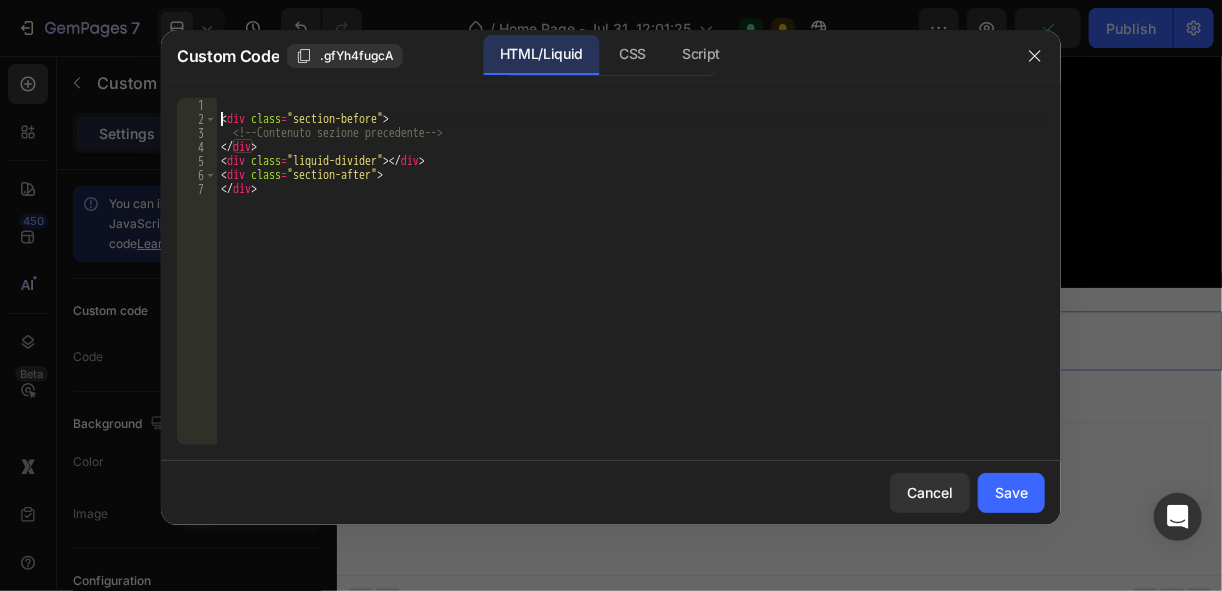 paste on "html {" 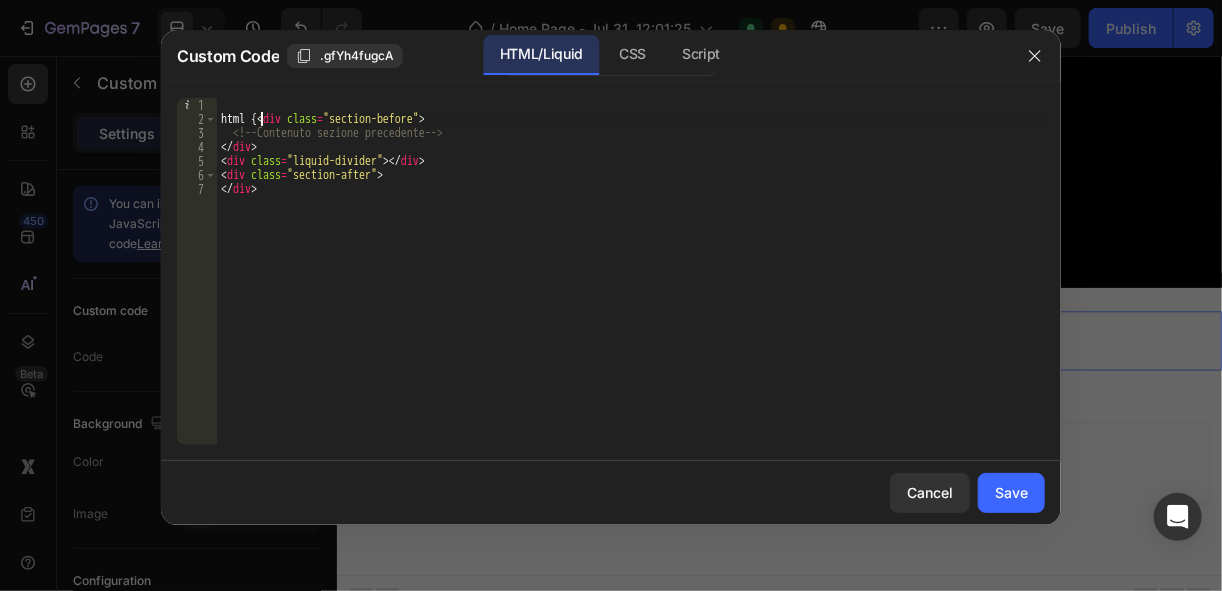 type on "<div class="section-before">" 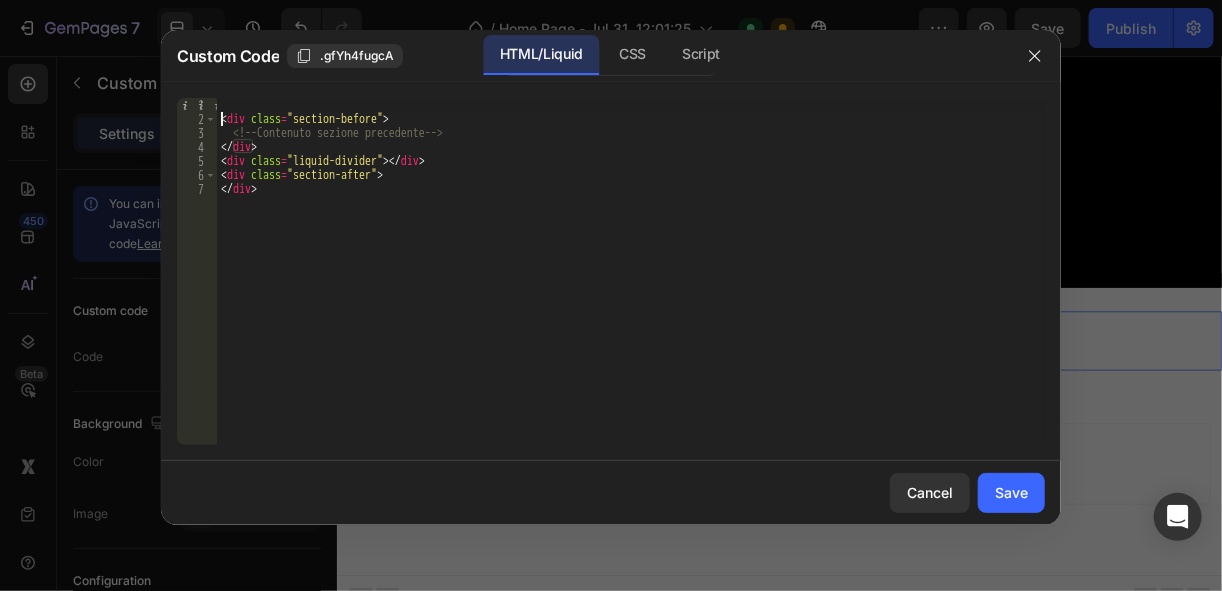 click on "< div   class = "section-before" >    <!--  Contenuto sezione precedente  --> </ div > < div   class = "liquid-divider" > </ div > < div   class = "section-after" > </ div >" at bounding box center [631, 285] 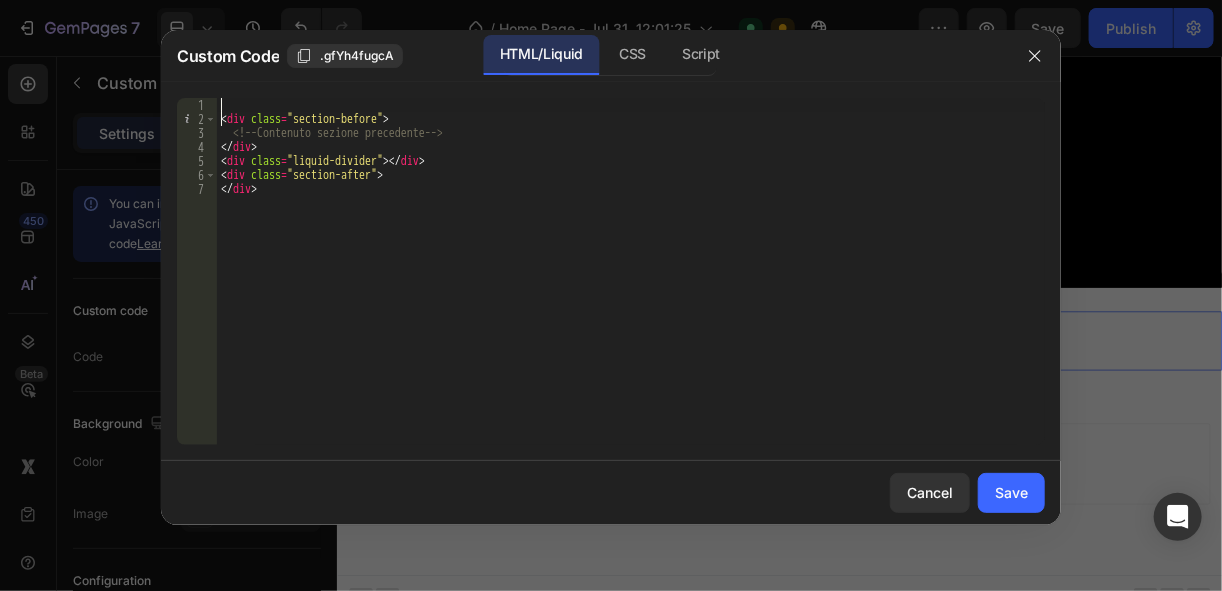 click on "< div   class = "section-before" >    <!--  Contenuto sezione precedente  --> </ div > < div   class = "liquid-divider" > </ div > < div   class = "section-after" > </ div >" at bounding box center (631, 285) 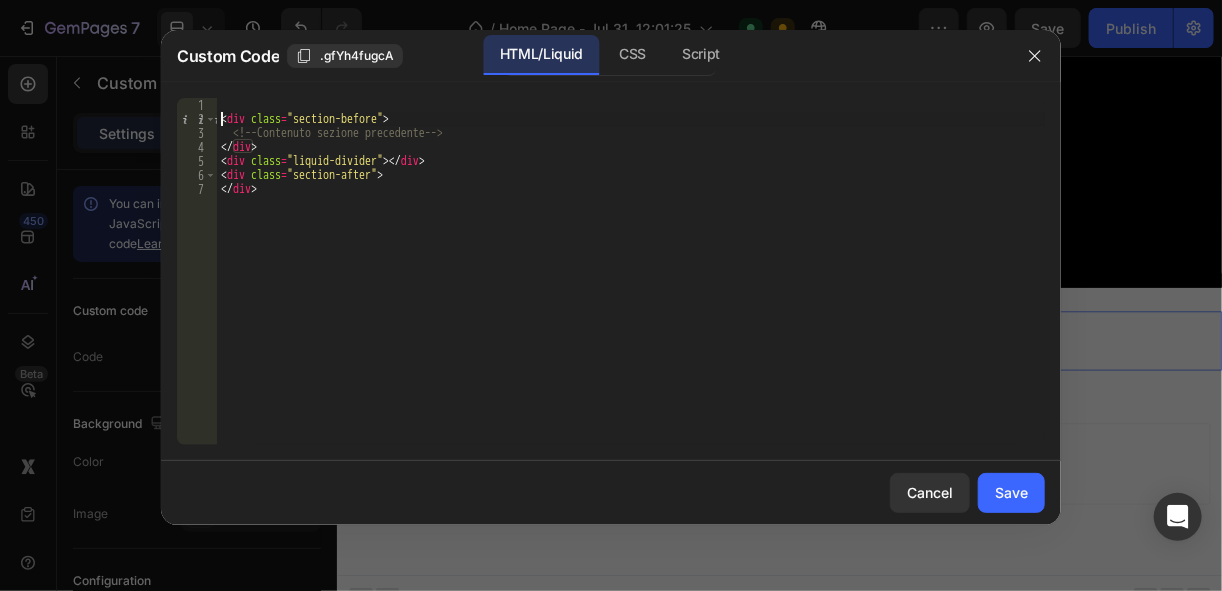 click on "< div   class = "section-before" >    <!--  Contenuto sezione precedente  --> </ div > < div   class = "liquid-divider" > </ div > < div   class = "section-after" > </ div >" at bounding box center [631, 285] 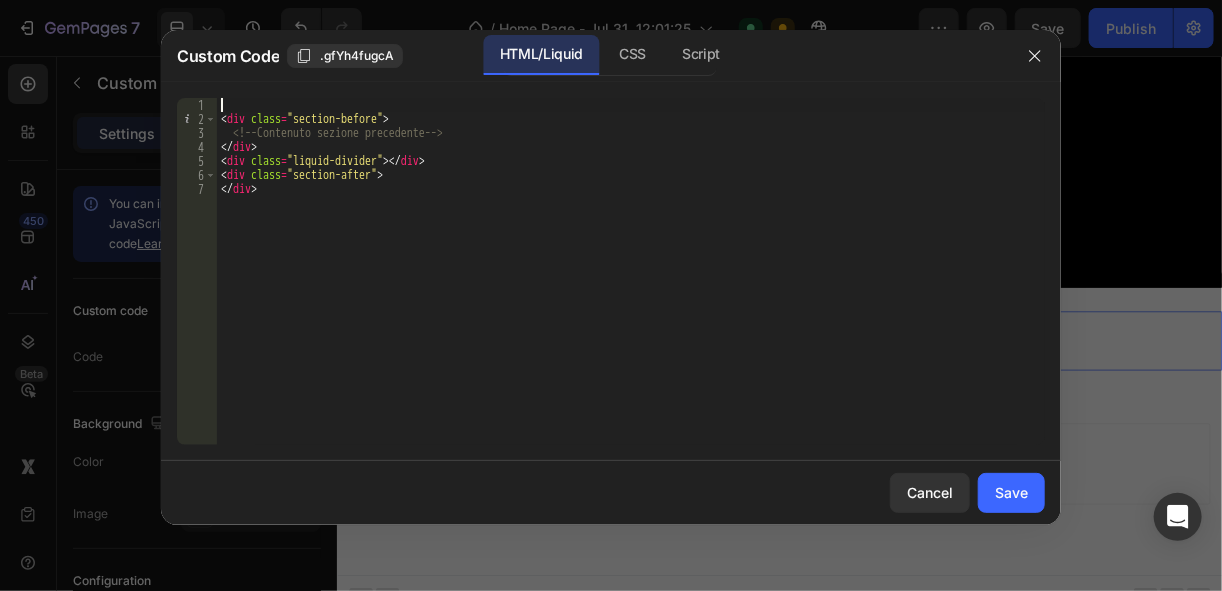 paste on "html {" 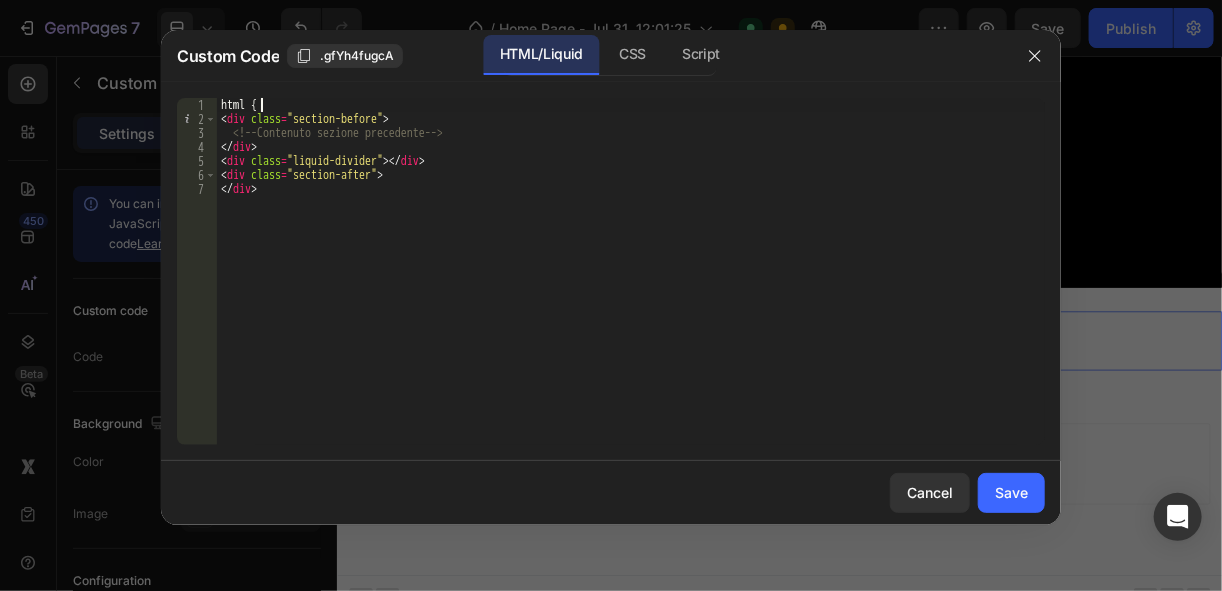 click on "html { < div   class = "section-before" >    <!--  Contenuto sezione precedente  --> </ div > < div   class = "liquid-divider" > </ div > < div   class = "section-after" > </ div >" at bounding box center [631, 285] 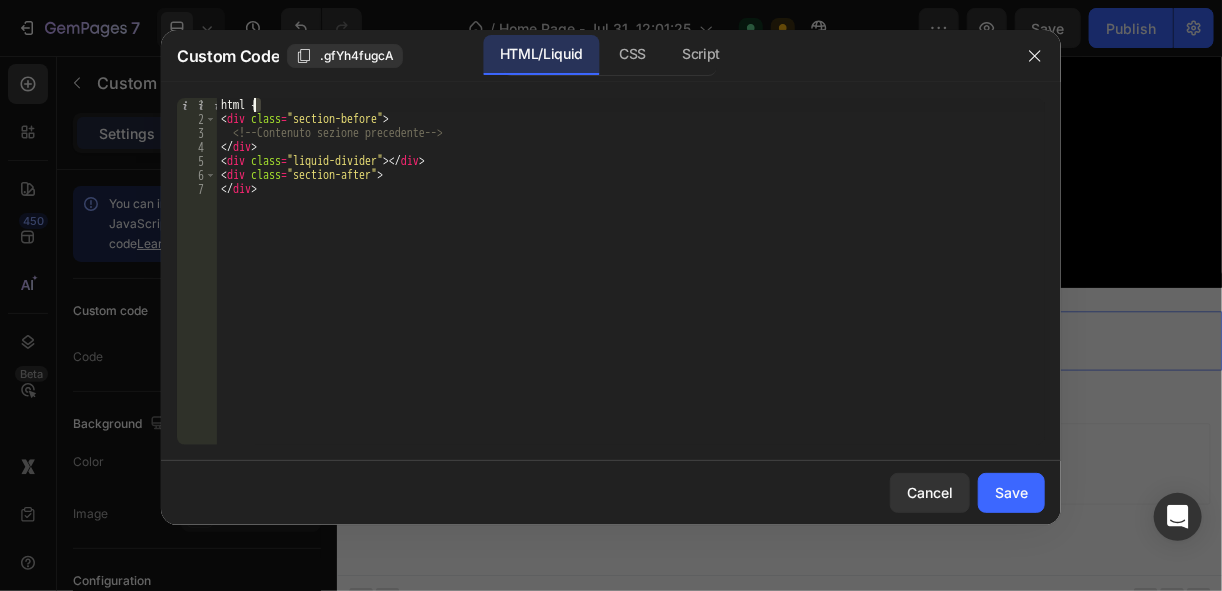 drag, startPoint x: 262, startPoint y: 100, endPoint x: 251, endPoint y: 107, distance: 13.038404 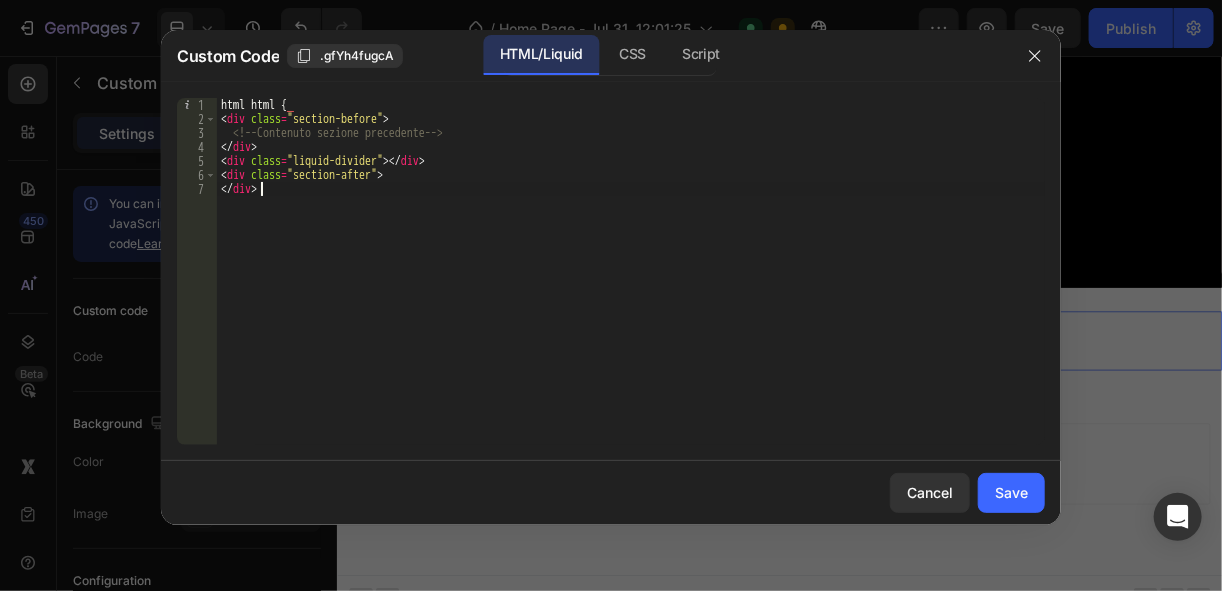 click on "html html { < div   class = "section-before" >    <!--  Contenuto sezione precedente  --> </ div > < div   class = "liquid-divider" > </ div > < div   class = "section-after" > </ div >" at bounding box center (631, 285) 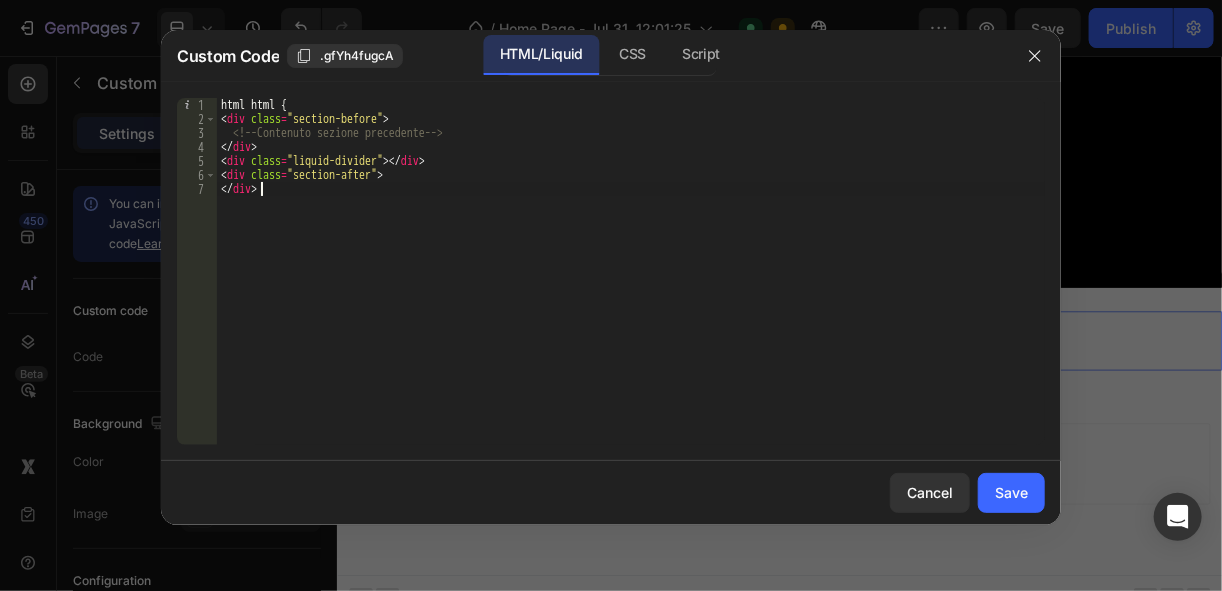 click on "html html { < div   class = "section-before" >    <!--  Contenuto sezione precedente  --> </ div > < div   class = "liquid-divider" > </ div > < div   class = "section-after" > </ div >" at bounding box center [631, 285] 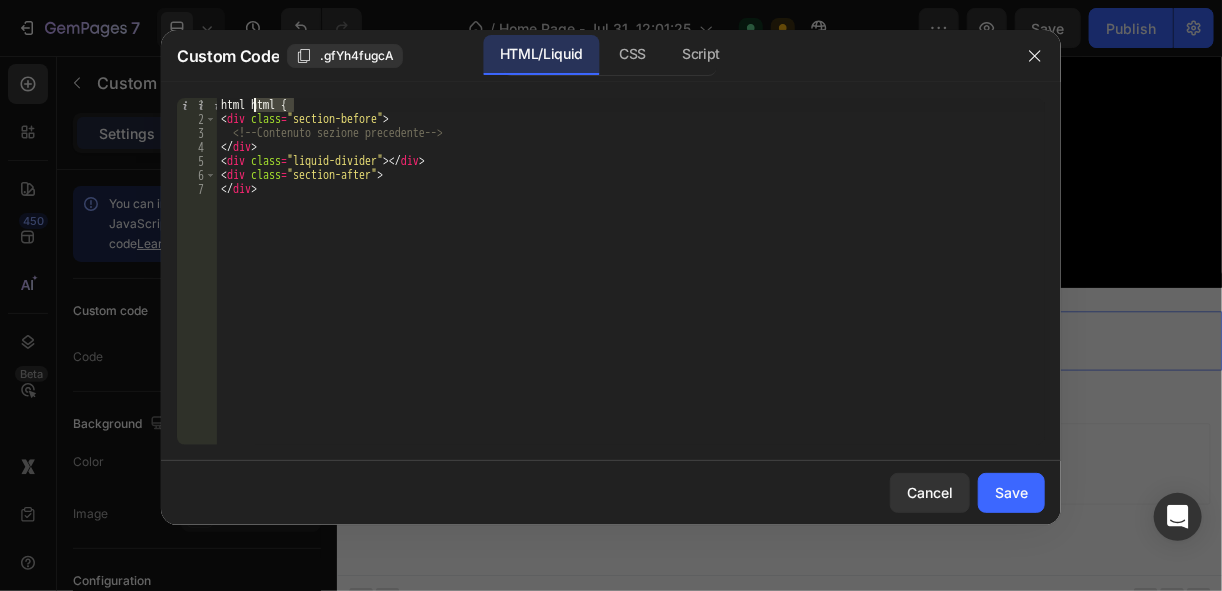 drag, startPoint x: 314, startPoint y: 98, endPoint x: 253, endPoint y: 105, distance: 61.400326 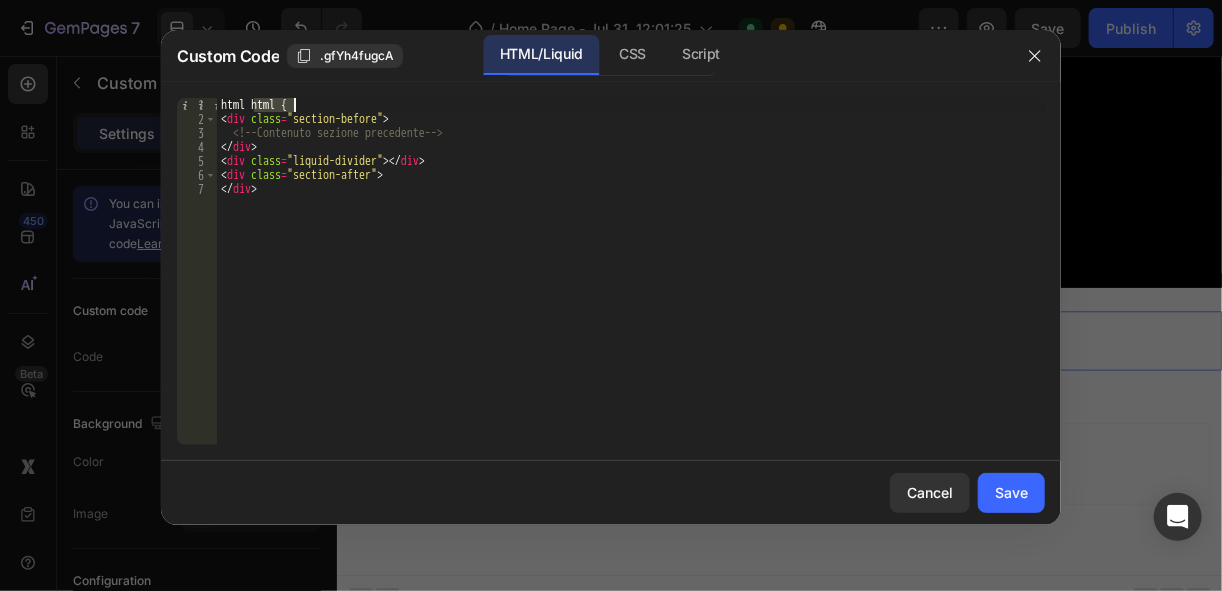 type on "html {" 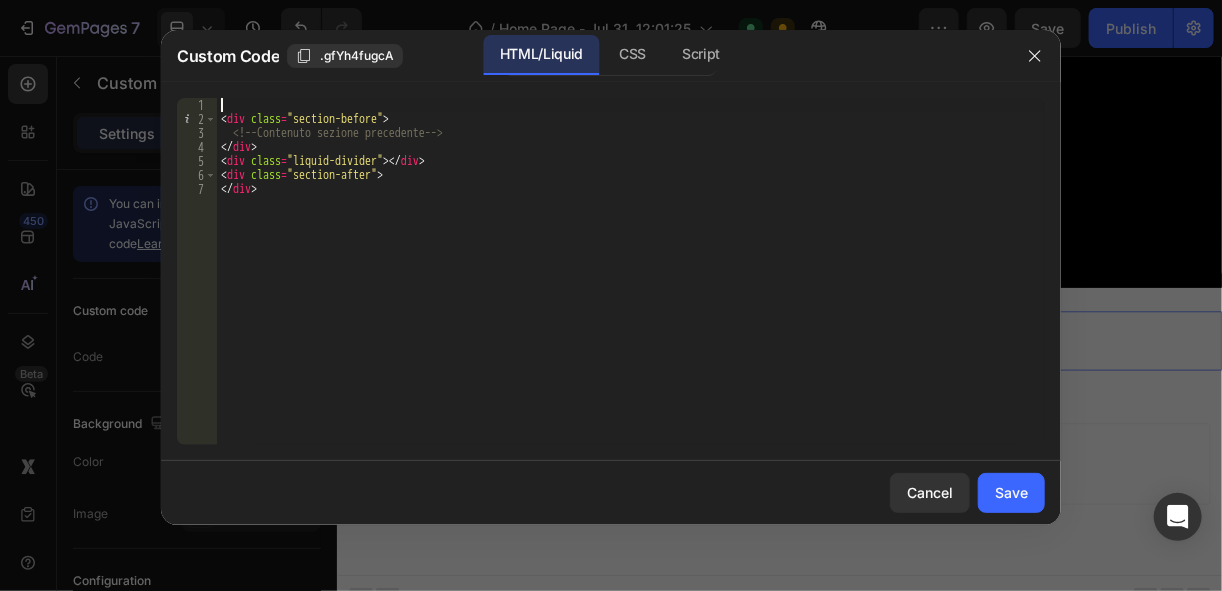paste on "html {" 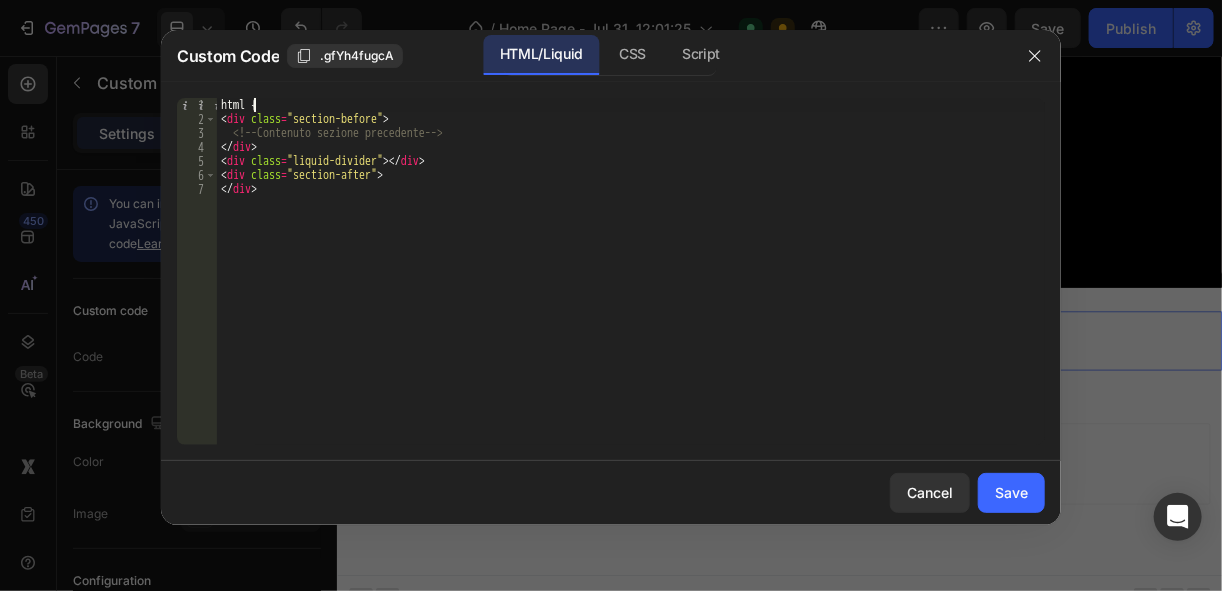 click on "html { < div   class = "section-before" >    <!--  Contenuto sezione precedente  --> </ div > < div   class = "liquid-divider" > </ div > < div   class = "section-after" > </ div >" at bounding box center (631, 285) 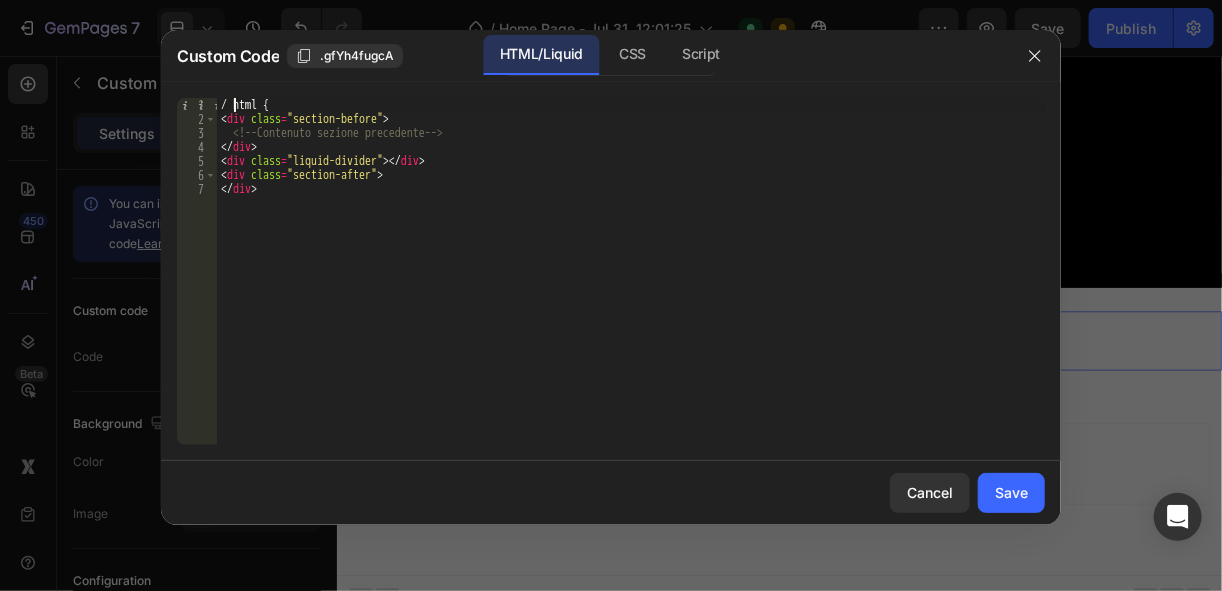 scroll, scrollTop: 0, scrollLeft: 0, axis: both 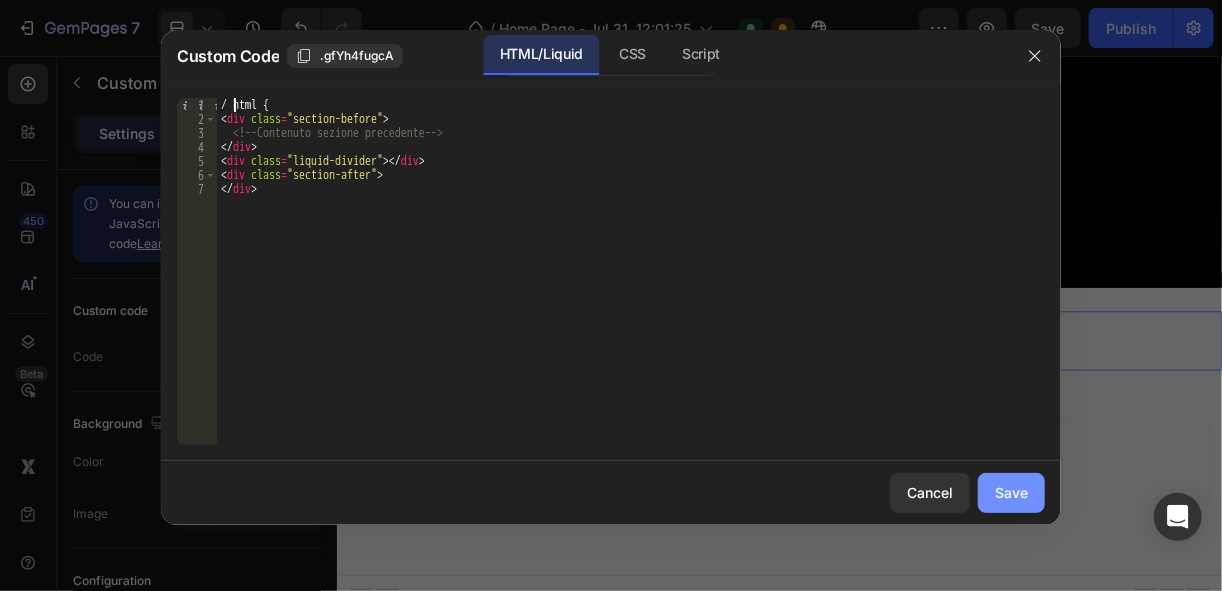 type on "/ html {" 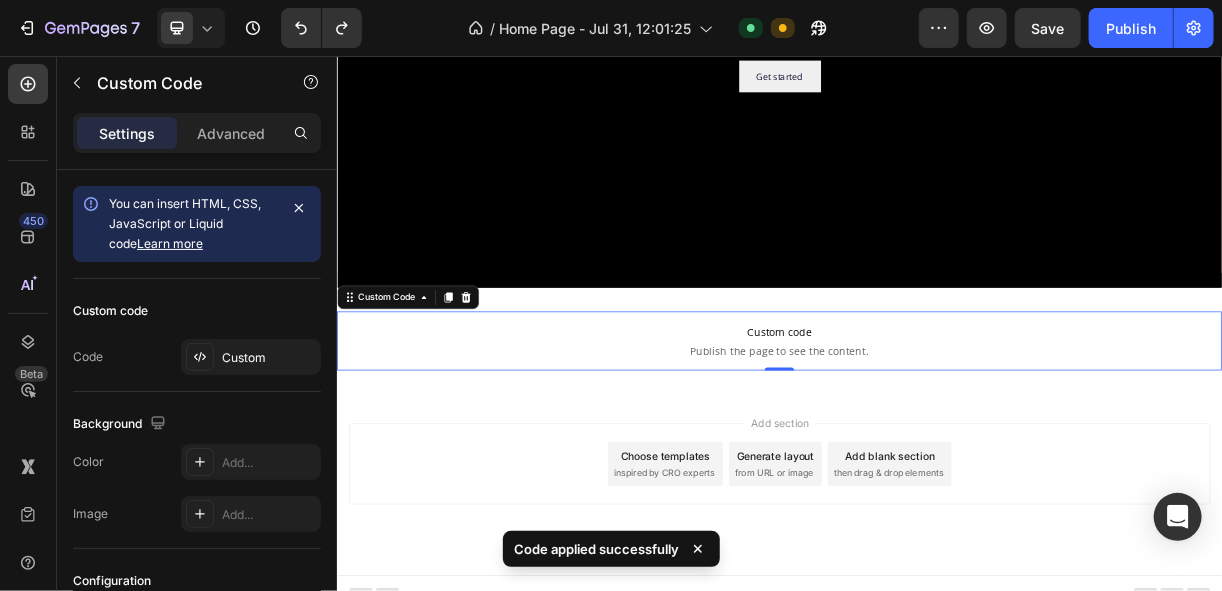 click on "Custom code" at bounding box center [936, 430] 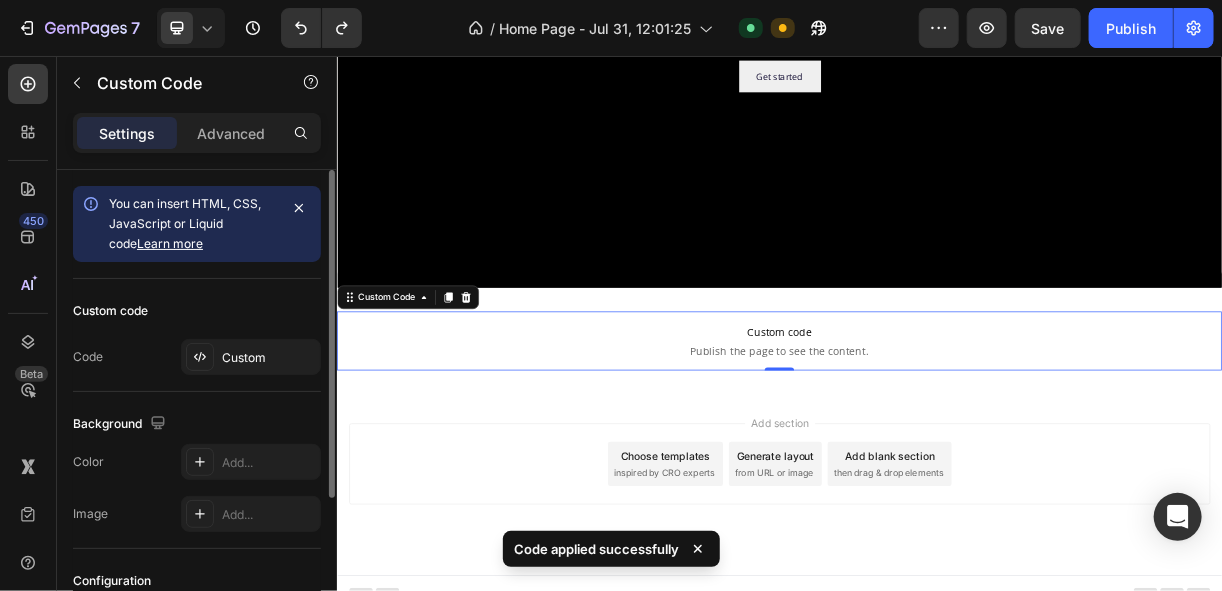 click on "Learn more" at bounding box center [170, 243] 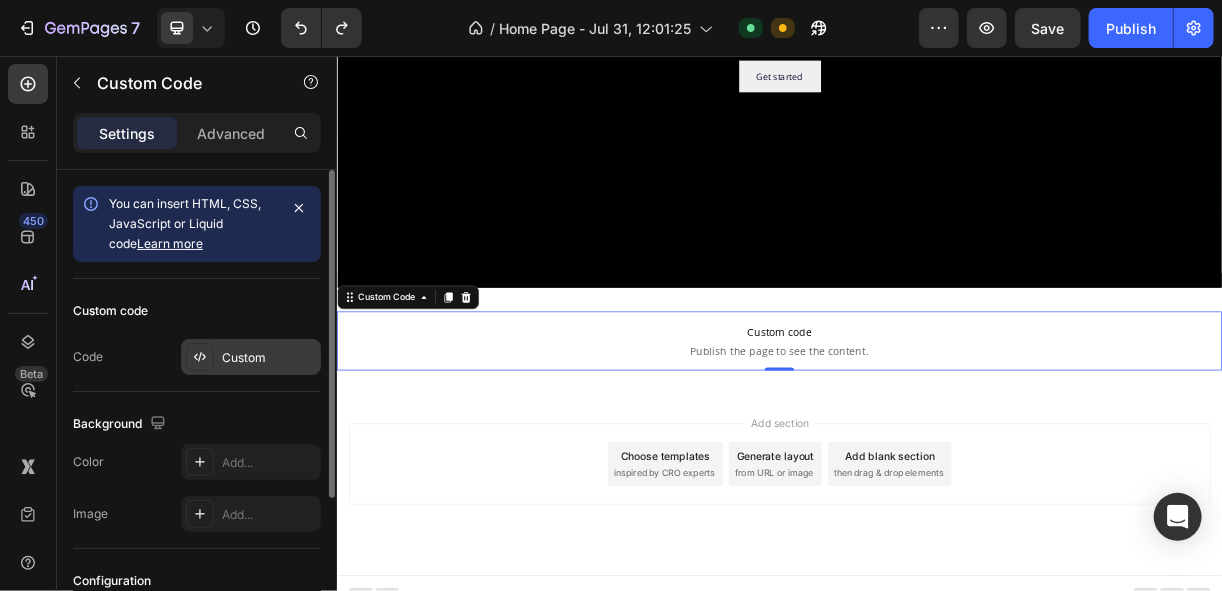 click on "Custom" at bounding box center (269, 358) 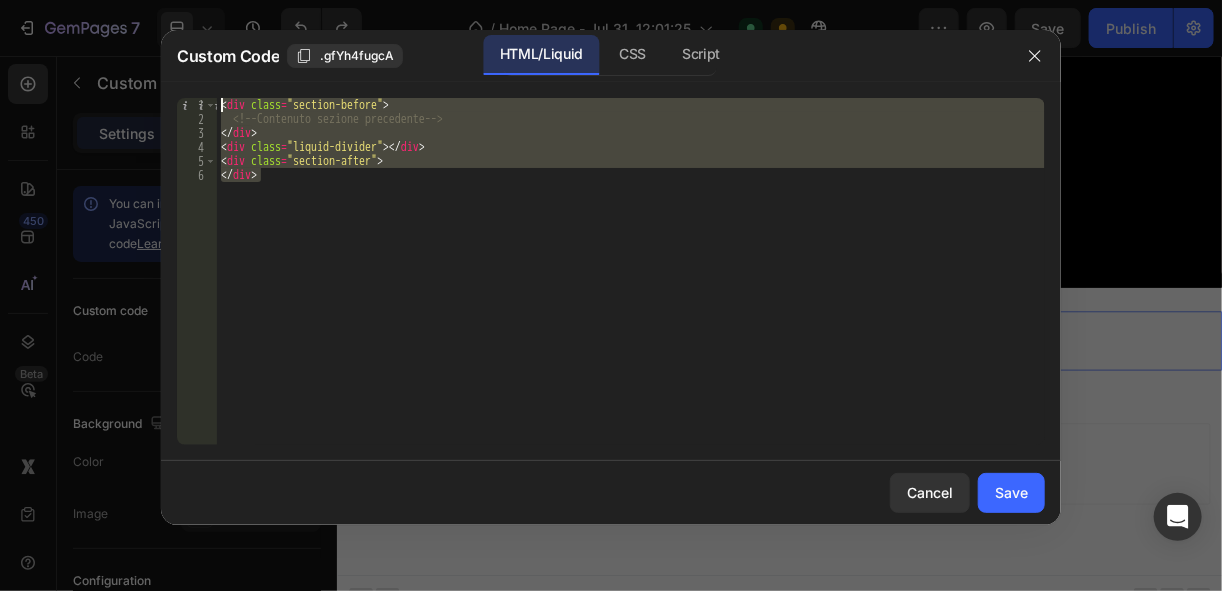 drag, startPoint x: 244, startPoint y: 171, endPoint x: 167, endPoint y: 98, distance: 106.10372 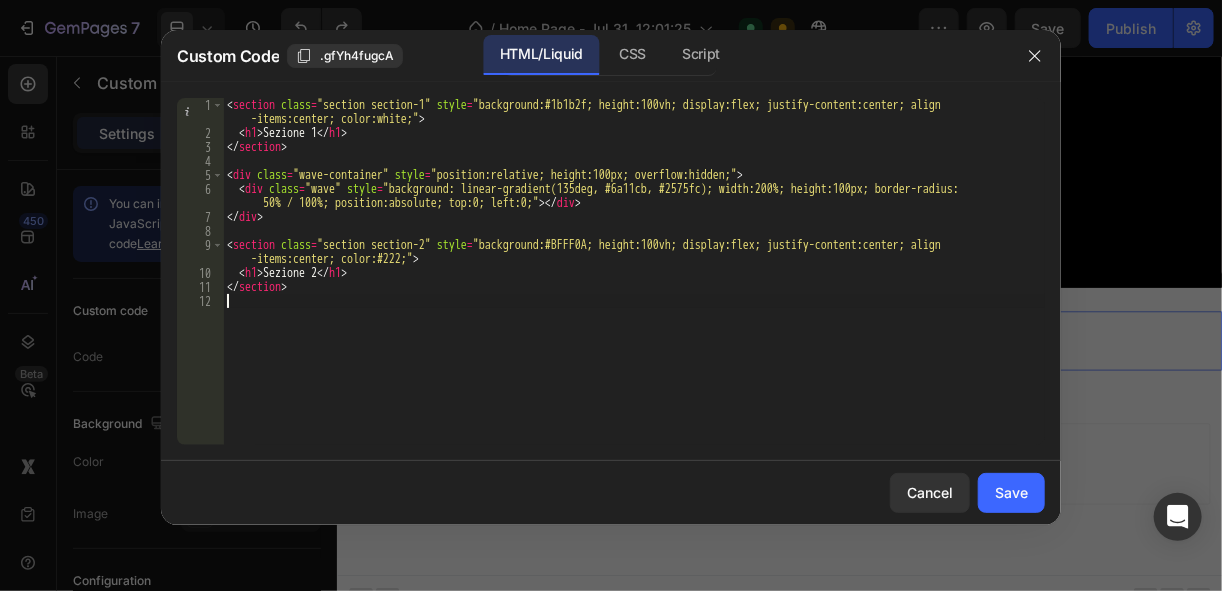 click on "< section   class = "section section-1"   style = "background:#1b1b2f; height:100vh; display:flex; justify-content:center; align      -items:center; color:white;" >    < h1 > Sezione 1 </ h1 > </ section > < div   class = "wave-container"   style = "position:relative; height:100px; overflow:hidden;" >    < div   class = "wave"   style = "background: linear-gradient(135deg, #6a11cb, #2575fc); width:200%; height:100px; border-radius:         50% / 100%; position:absolute; top:0; left:0;" > </ div > </ div > < section   class = "section section-2"   style = "background:#BFFF0A; height:100vh; display:flex; justify-content:center; align      -items:center; color:#222;" >    < h1 > Sezione 2 </ h1 > </ section >" at bounding box center [634, 292] 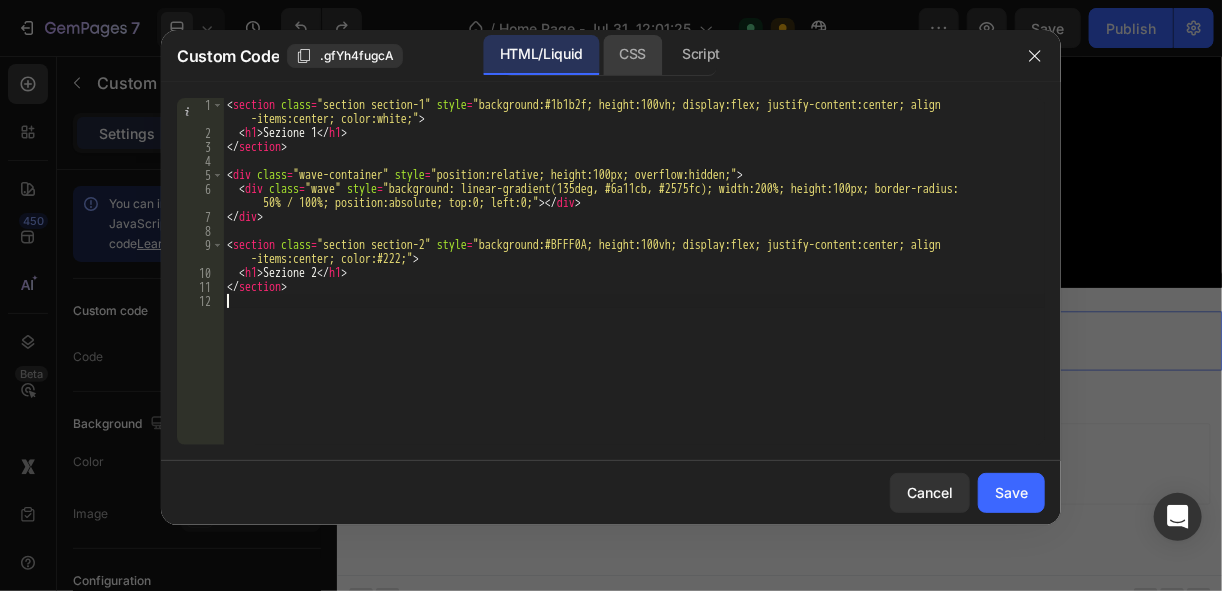 click on "CSS" 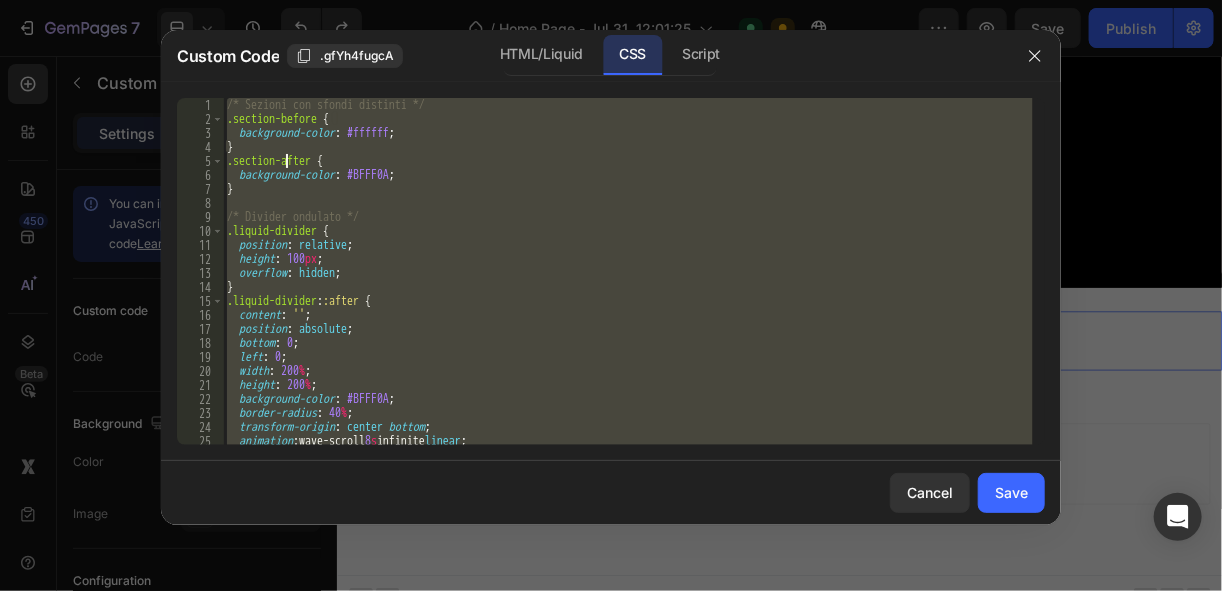 type on "}" 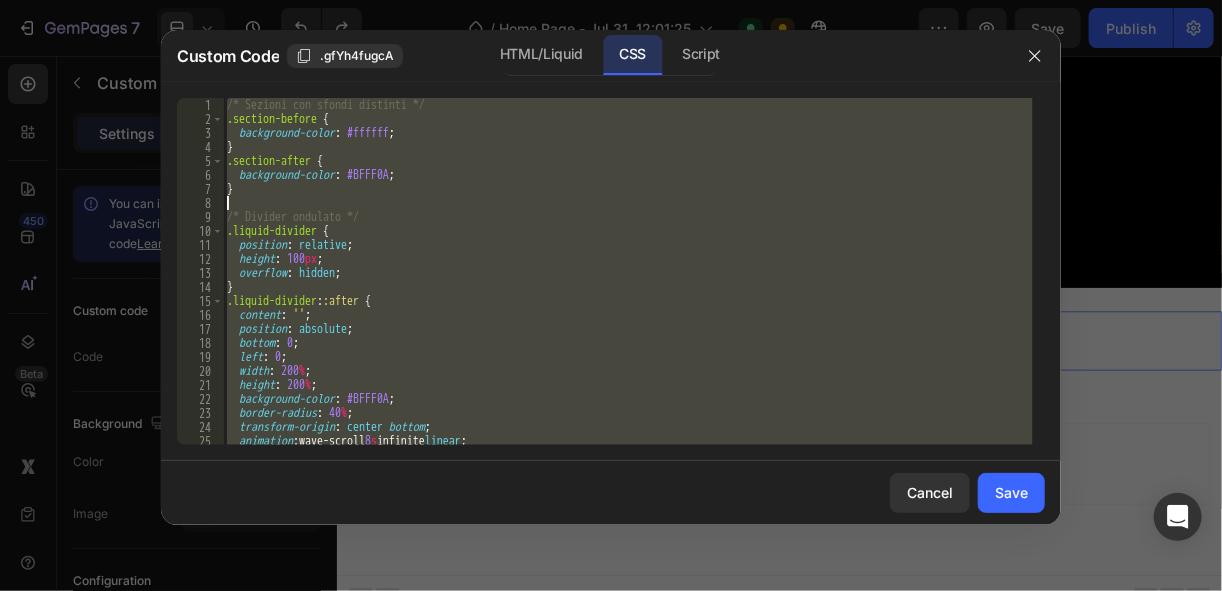 type on "background-color: #BFFF0A;" 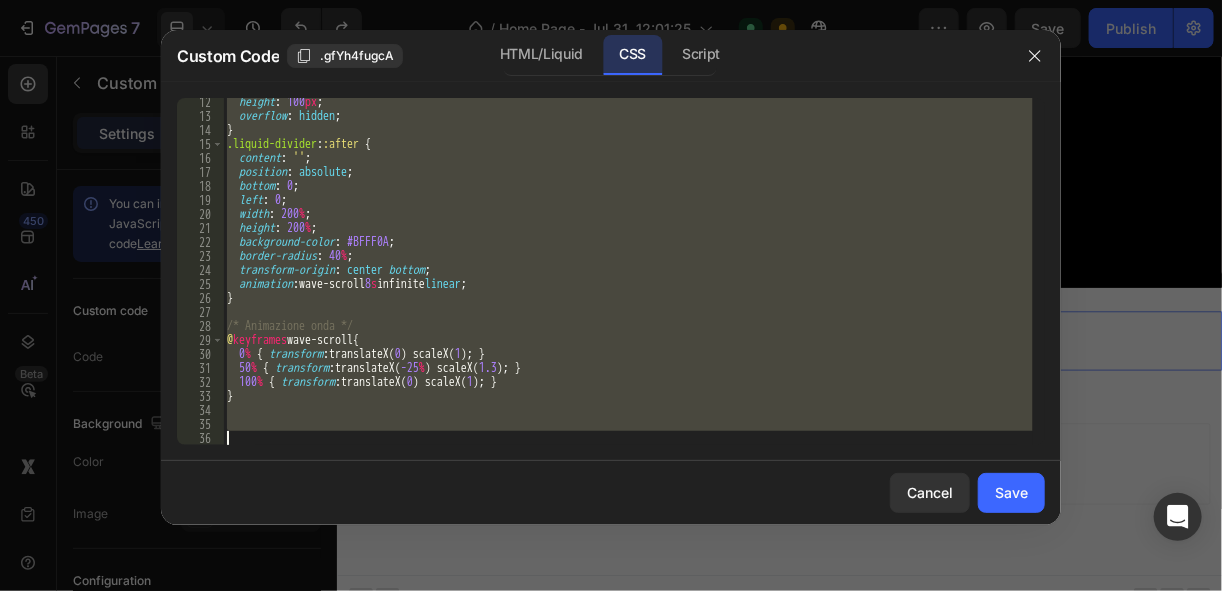 scroll, scrollTop: 156, scrollLeft: 0, axis: vertical 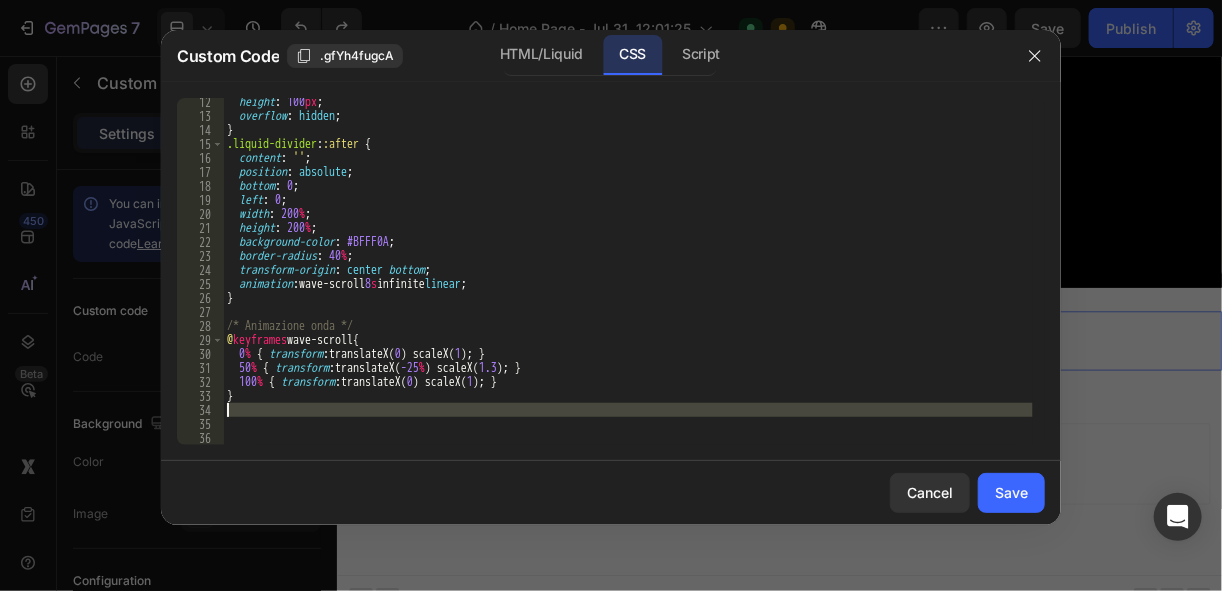 click on "34" at bounding box center (200, 410) 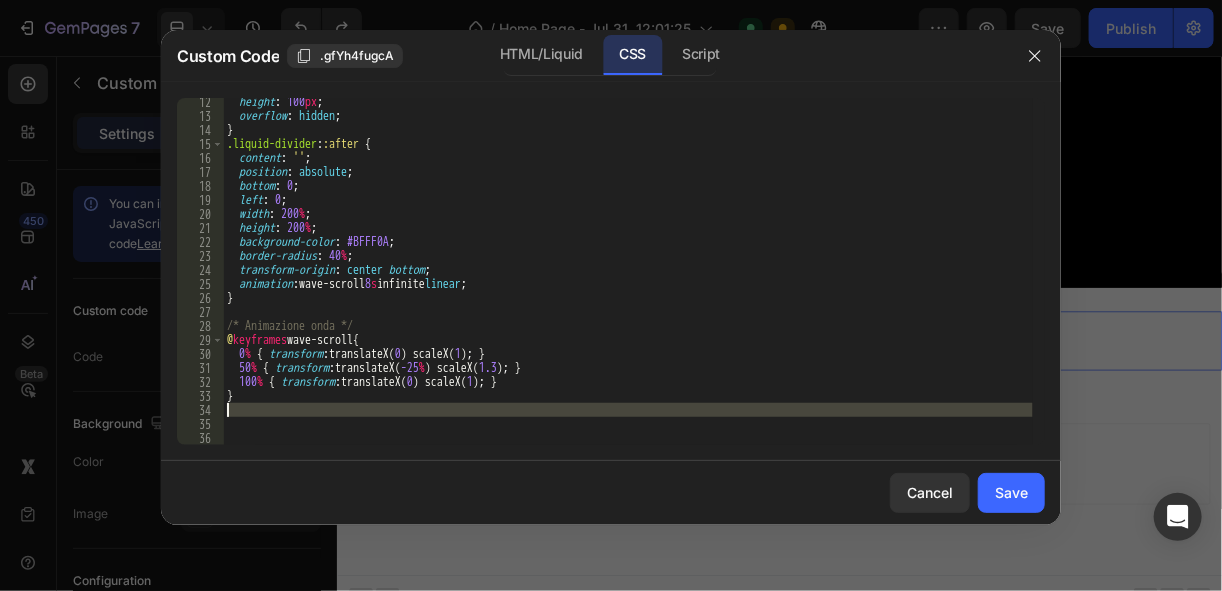 type on "@keyframes wave-scroll {" 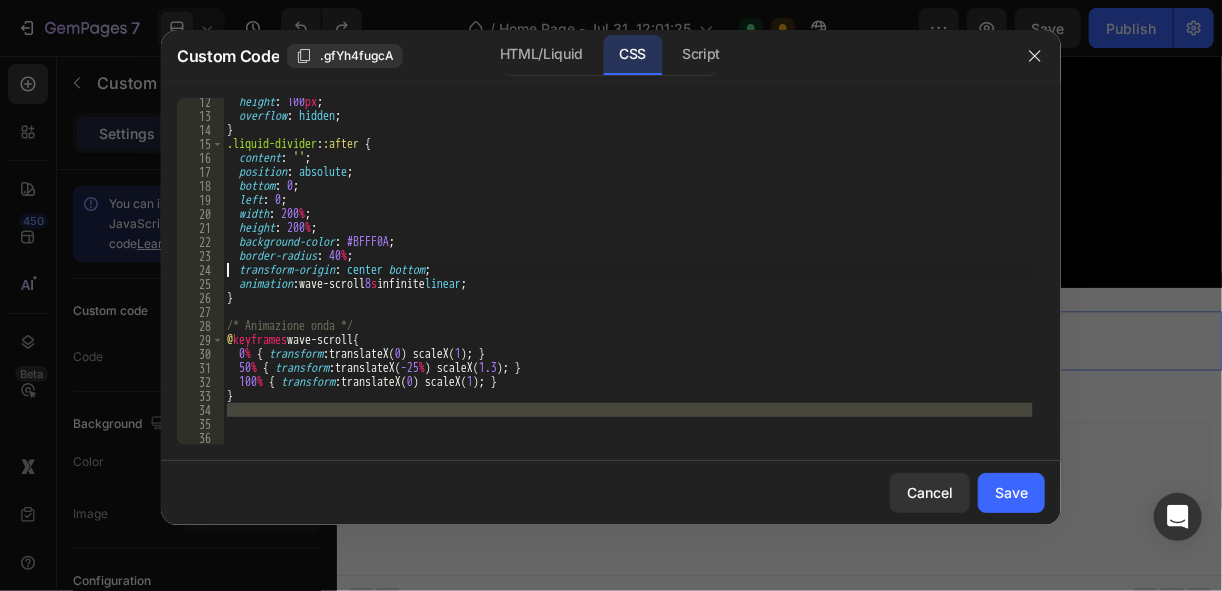 type on "100% { transform: translateX(0) scaleX(1); }" 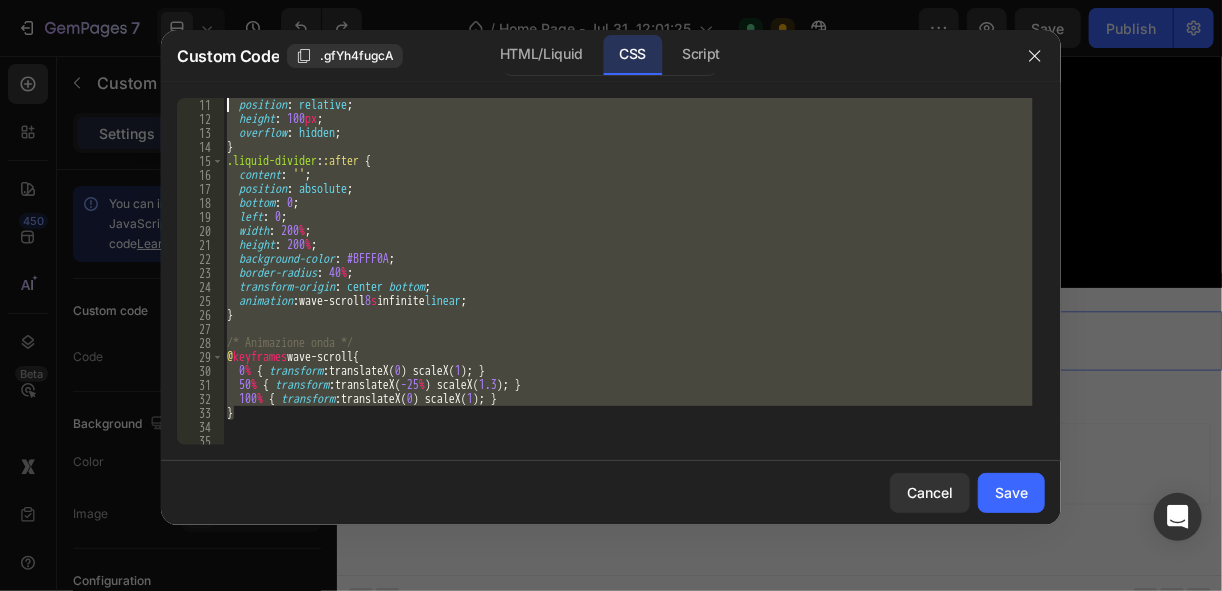 scroll, scrollTop: 0, scrollLeft: 0, axis: both 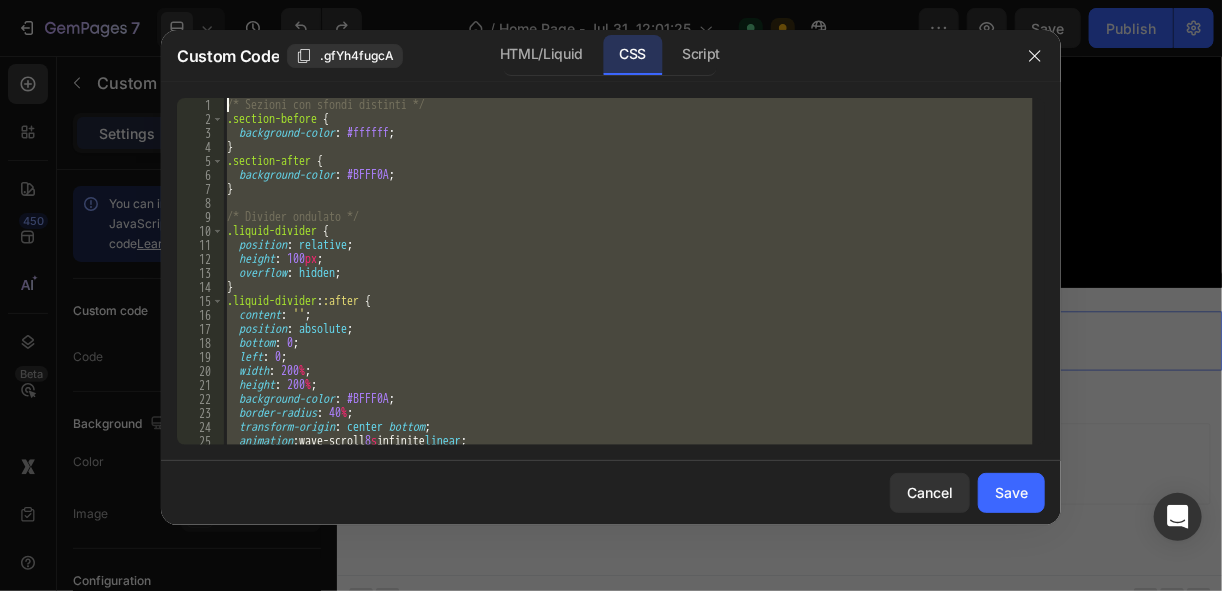 drag, startPoint x: 231, startPoint y: 397, endPoint x: 188, endPoint y: 40, distance: 359.58032 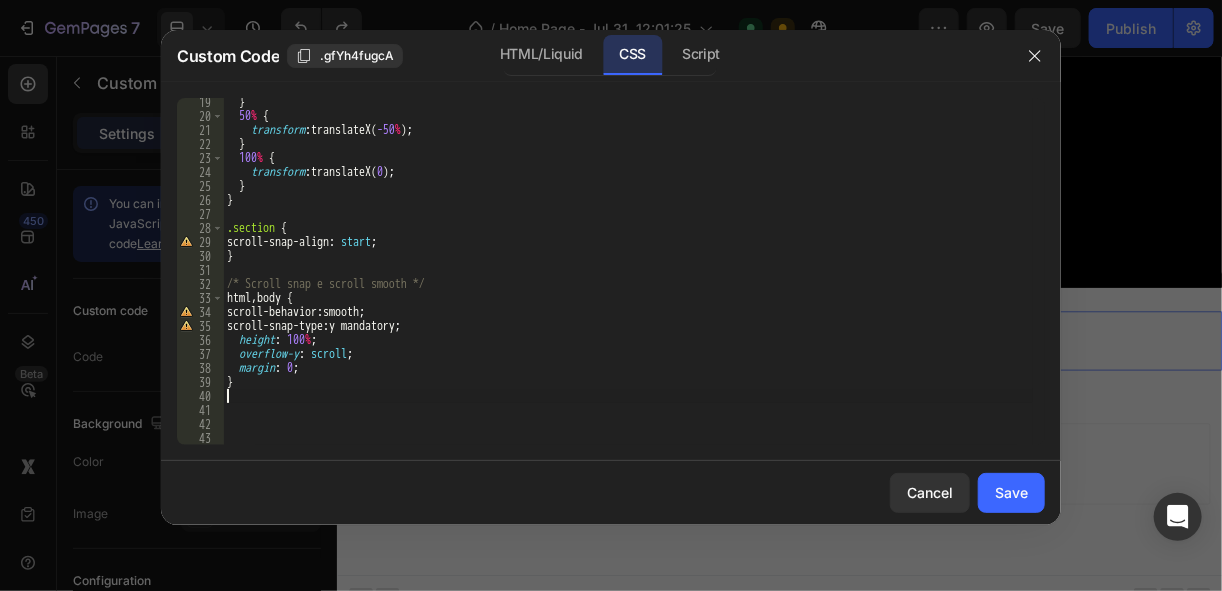 scroll, scrollTop: 254, scrollLeft: 0, axis: vertical 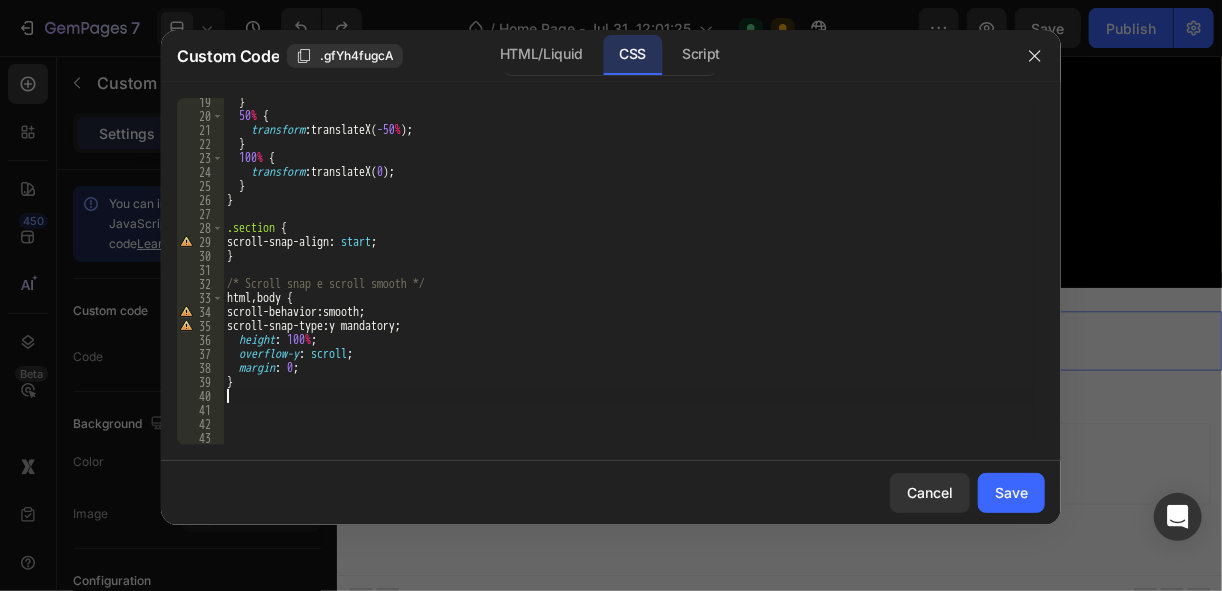 click on "}    50 %   {      transform :  translateX( -50 % ) ;    }    100 %   {      transform :  translateX( 0 ) ;    } } .section   {   scroll-snap-align :   start ; } /* Scroll snap e scroll smooth */ html ,  body   {   scroll-behavior :  smooth ;   scroll-snap-type :  y mandatory ;    height :   100 % ;    overflow-y :   scroll ;    margin :   0 ; }" at bounding box center (628, 282) 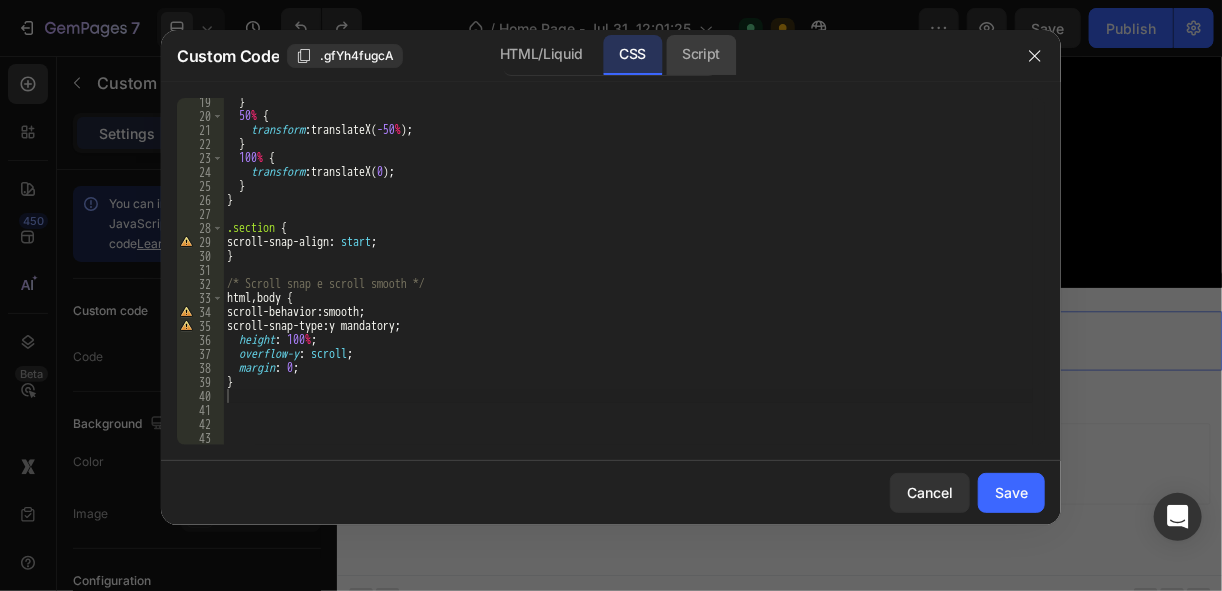 click on "Script" 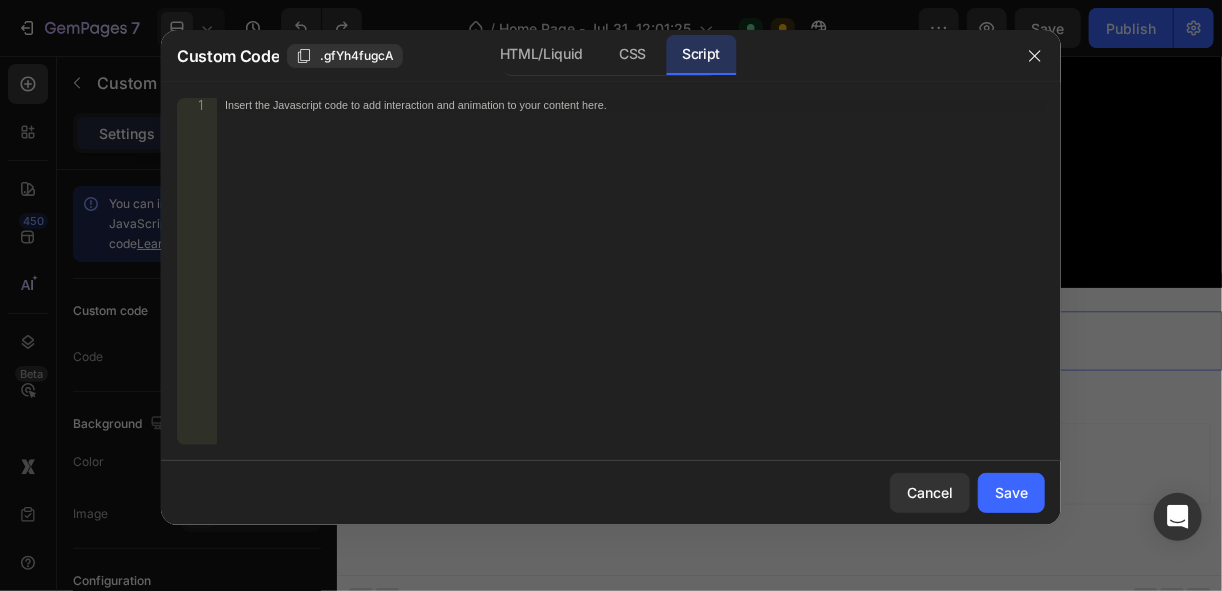 click on "Insert the Javascript code to add interaction and animation to your content here." at bounding box center (589, 104) 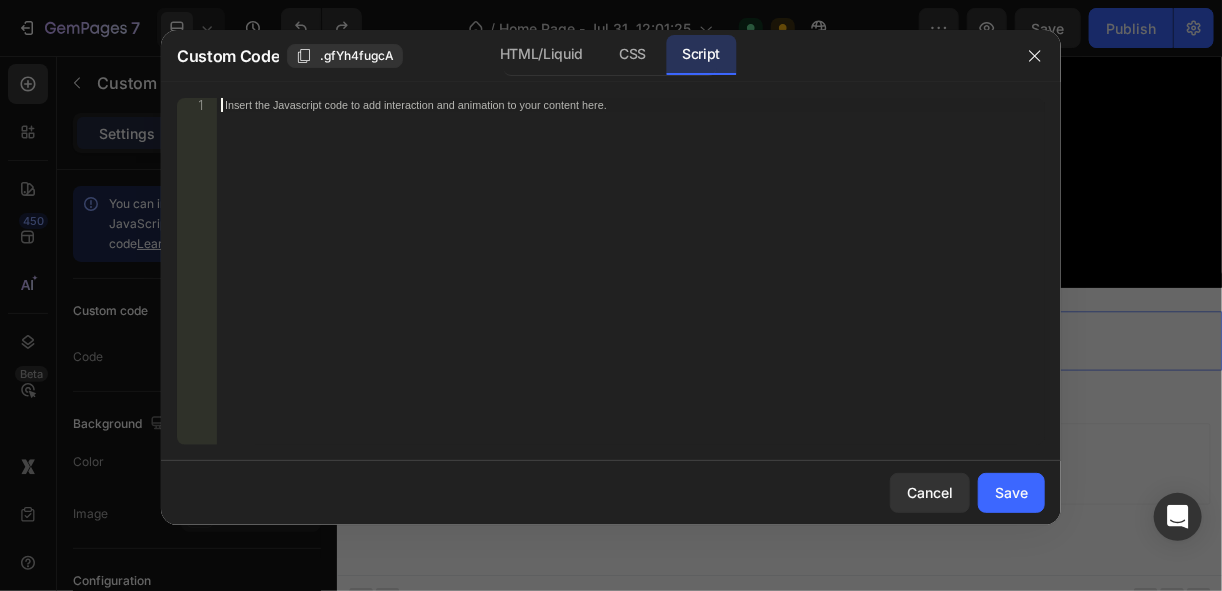 scroll, scrollTop: 227, scrollLeft: 0, axis: vertical 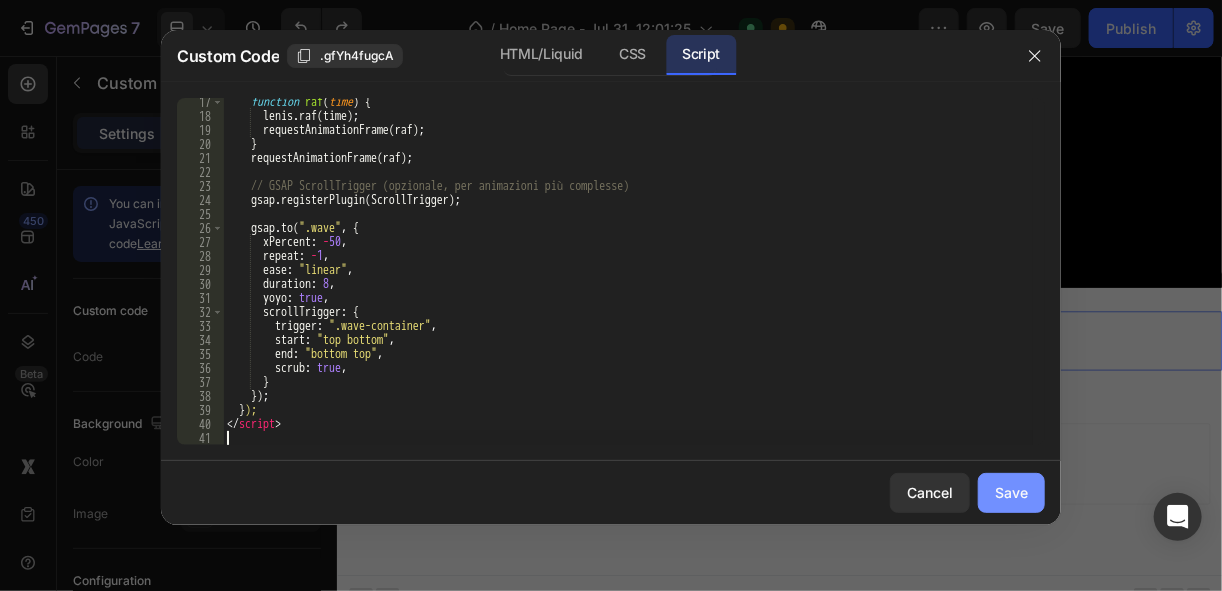 click on "Save" 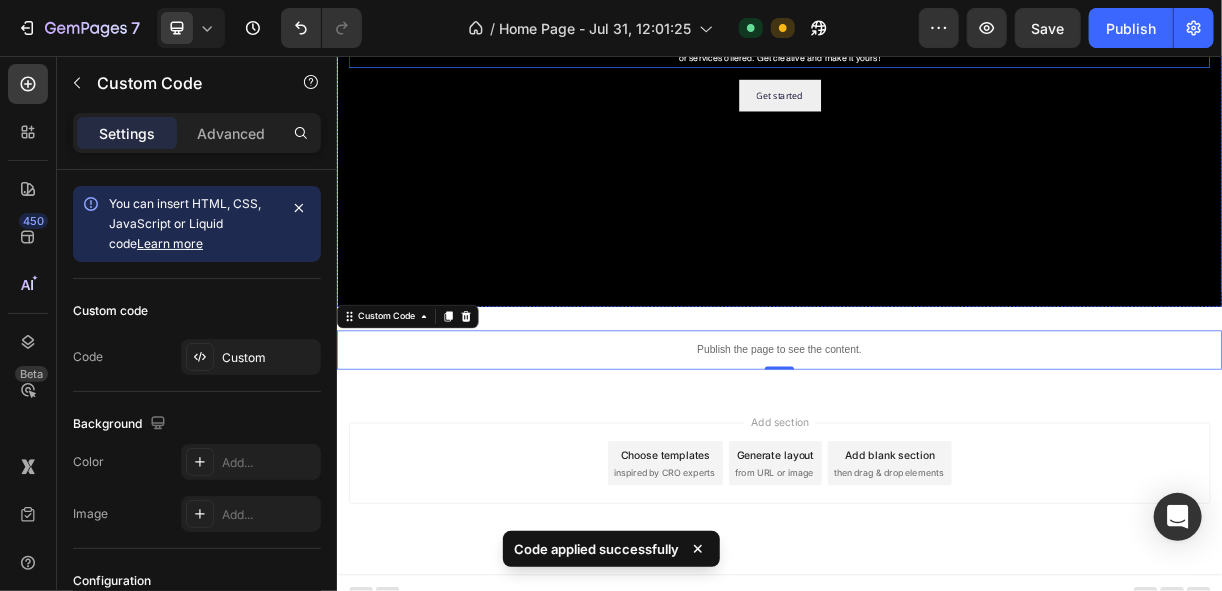 scroll, scrollTop: 380, scrollLeft: 0, axis: vertical 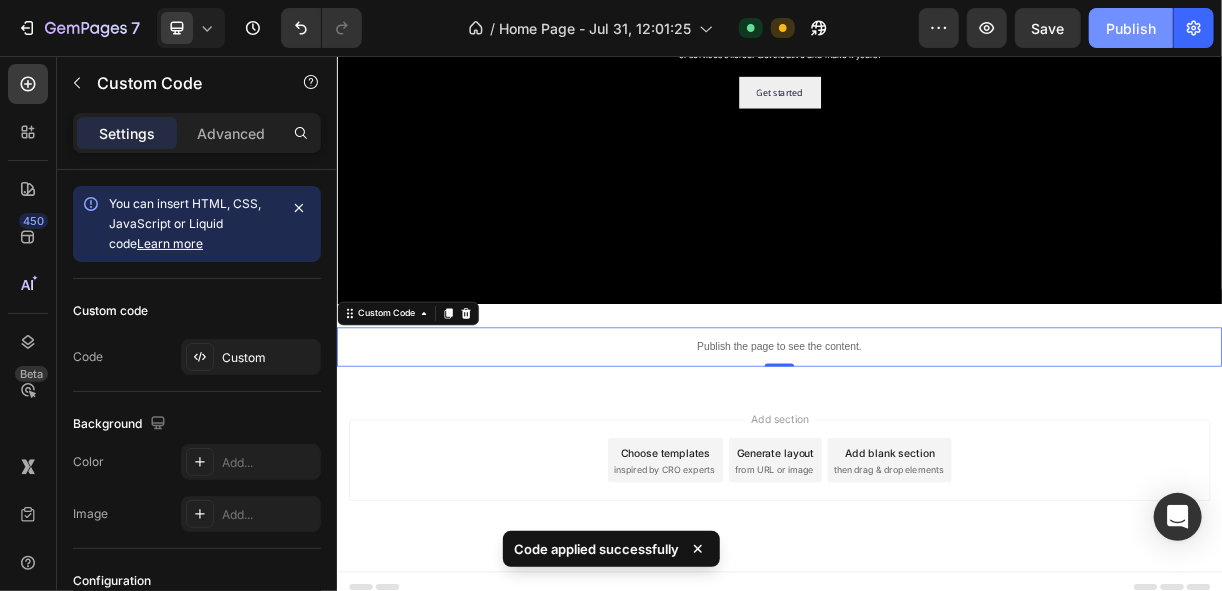 click on "Publish" at bounding box center (1131, 28) 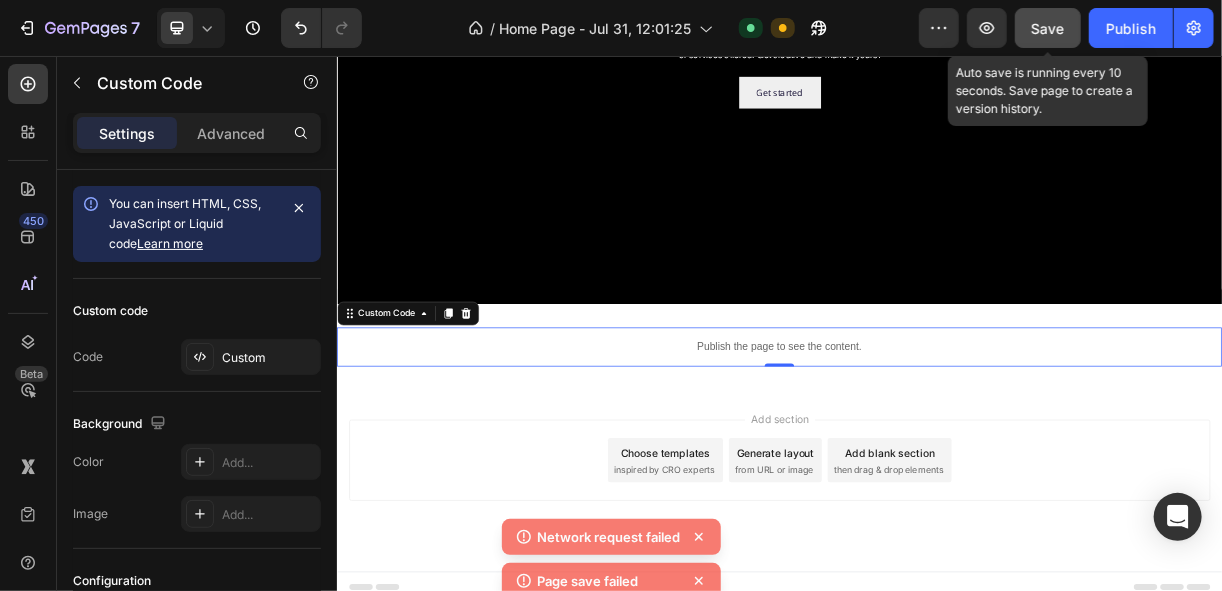 click on "Save" 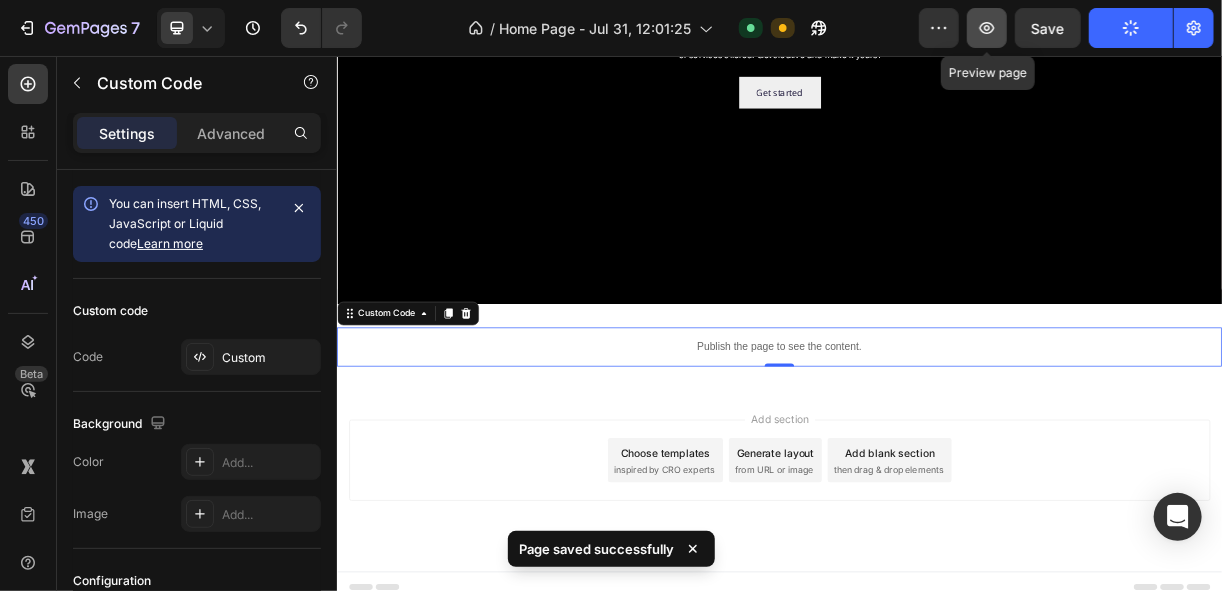 click 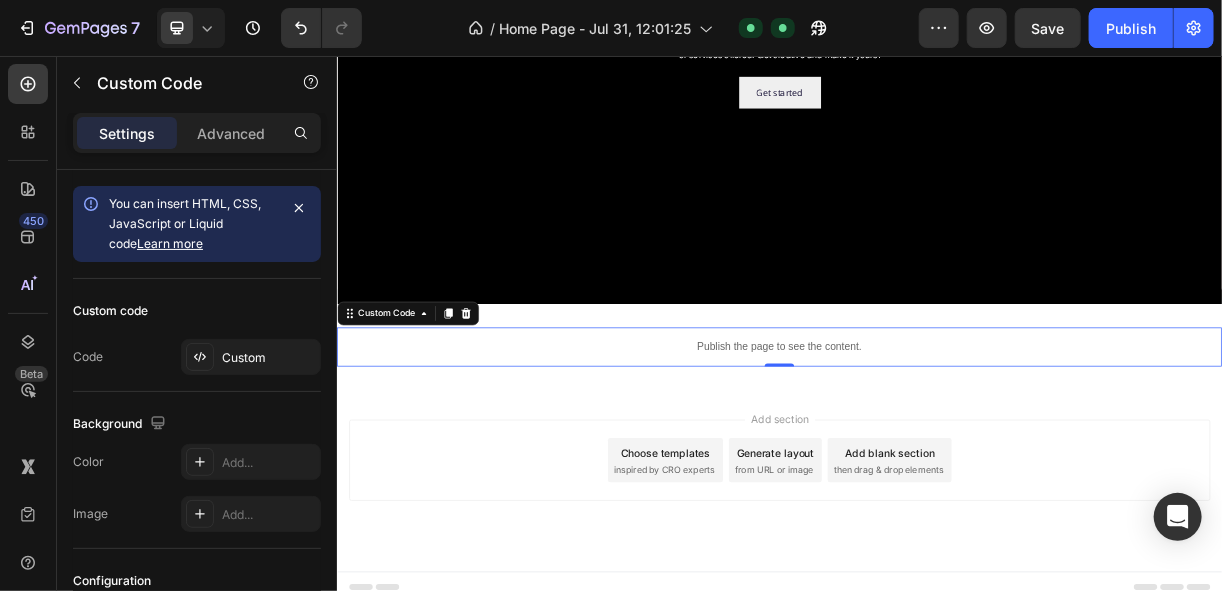 click on "Publish the page to see the content." at bounding box center [936, 450] 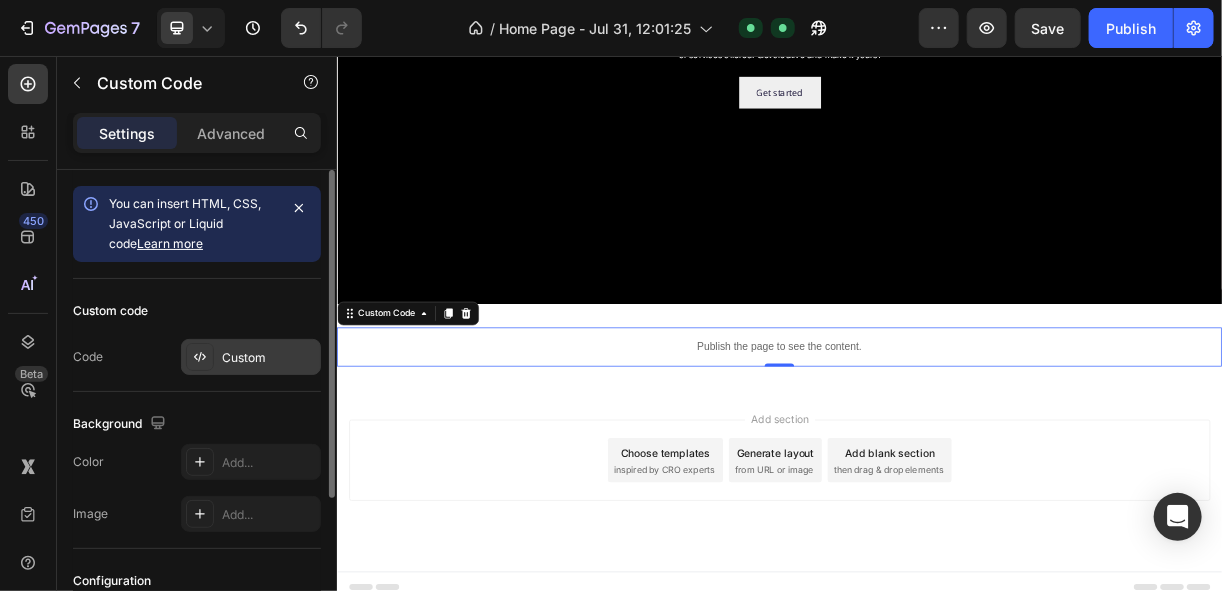 click at bounding box center (200, 357) 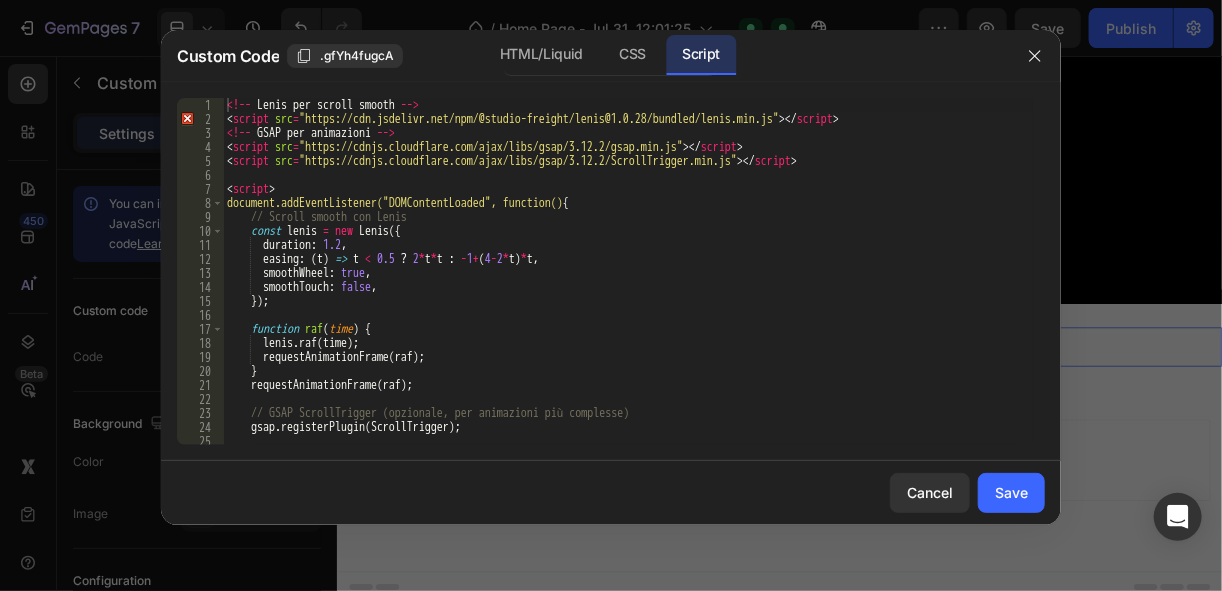 scroll, scrollTop: 0, scrollLeft: 0, axis: both 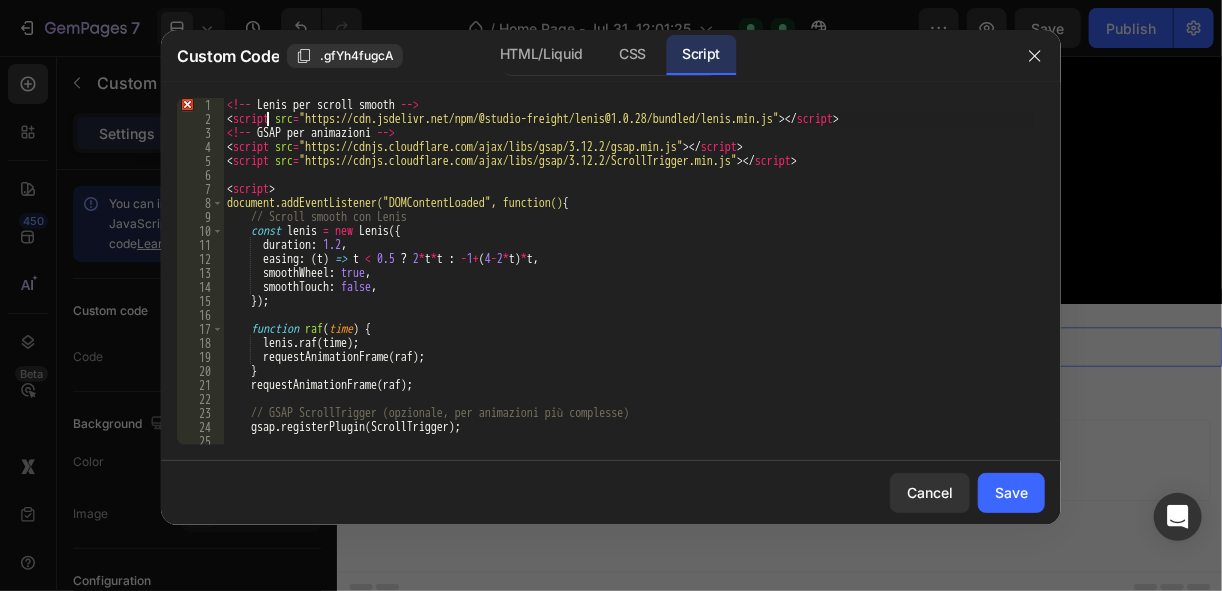 click on "<!--   Lenis   per   scroll   smooth   --> < script   src = "https://cdn.jsdelivr.net/npm/@studio-freight/lenis@1.0.28/bundled/lenis.min.js" > </ script > <!--   GSAP   per   animazioni   --> < script   src = "https://cdnjs.cloudflare.com/ajax/libs/gsap/3.12.2/gsap.min.js" > </ script > < script   src = "https://cdnjs.cloudflare.com/ajax/libs/gsap/3.12.2/ScrollTrigger.min.js" > </ script > < script >   document.addEventListener("DOMContentLoaded", function()  {      // Scroll smooth con Lenis      const   lenis   =   new   Lenis ({         duration :   1.2 ,         easing :   ( t )   =>   t   <   0.5   ?   2 * t * t   :   - 1 + ( 4 - 2 * t ) * t ,         smoothWheel :   true ,         smoothTouch :   false ,      }) ;      function   raf ( time )   {         lenis . raf ( time ) ;         requestAnimationFrame ( raf ) ;      }      requestAnimationFrame ( raf ) ;      // GSAP ScrollTrigger (opzionale, per animazioni più complesse)      gsap . registerPlugin ( ScrollTrigger ) ;      gsap . to ( ".wave" ," at bounding box center (628, 285) 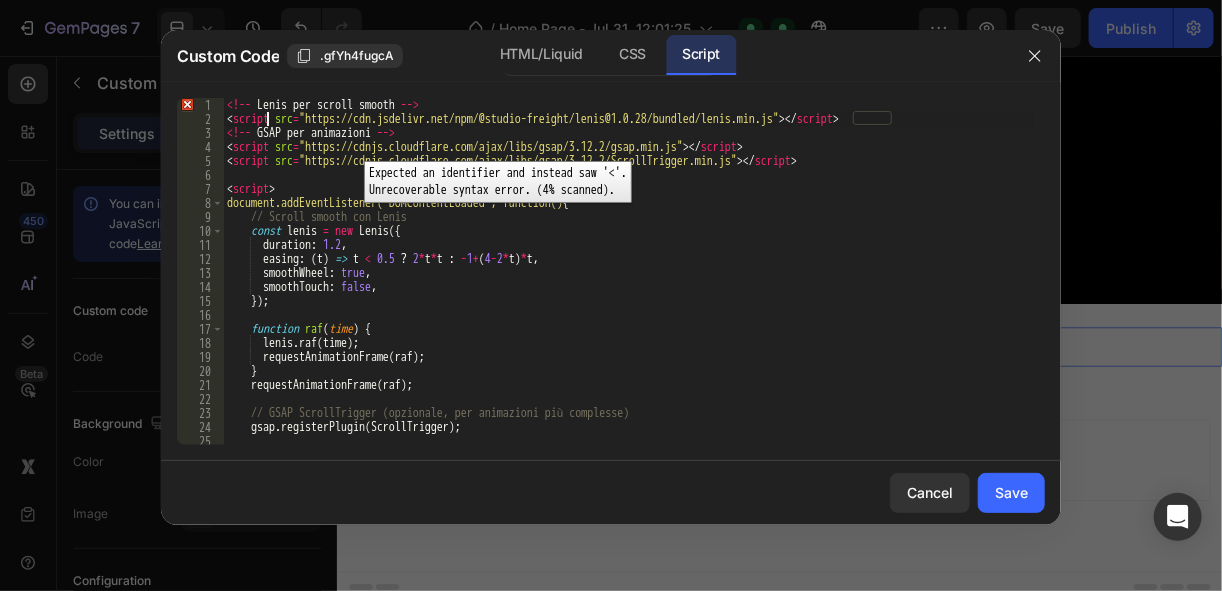 click on "2" at bounding box center [200, 119] 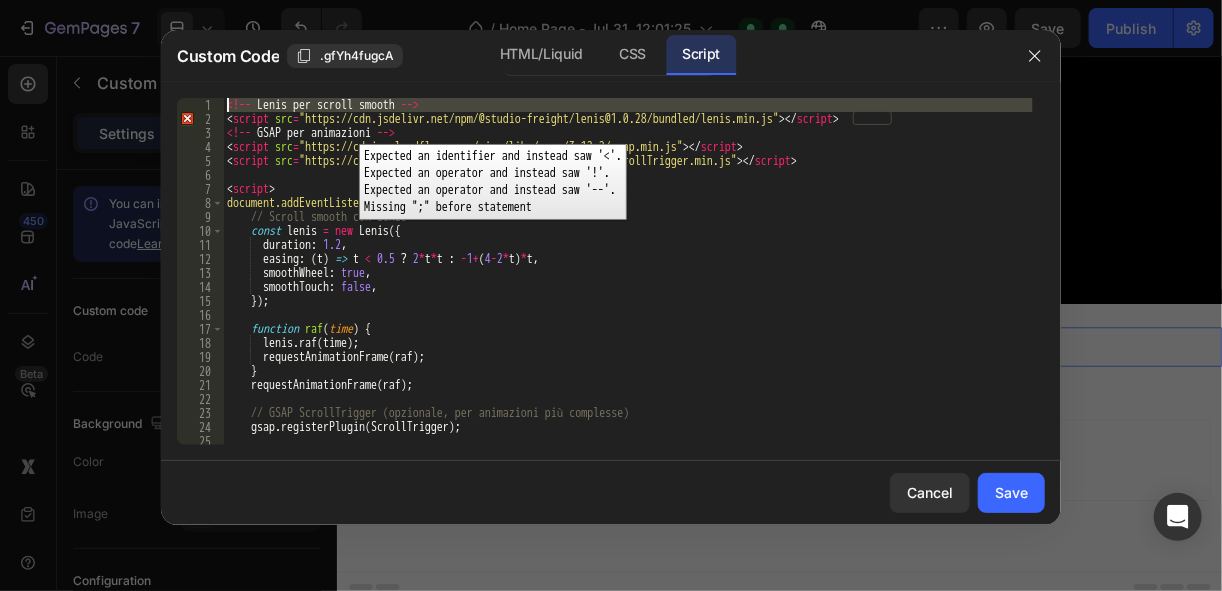 click on "1" at bounding box center (200, 105) 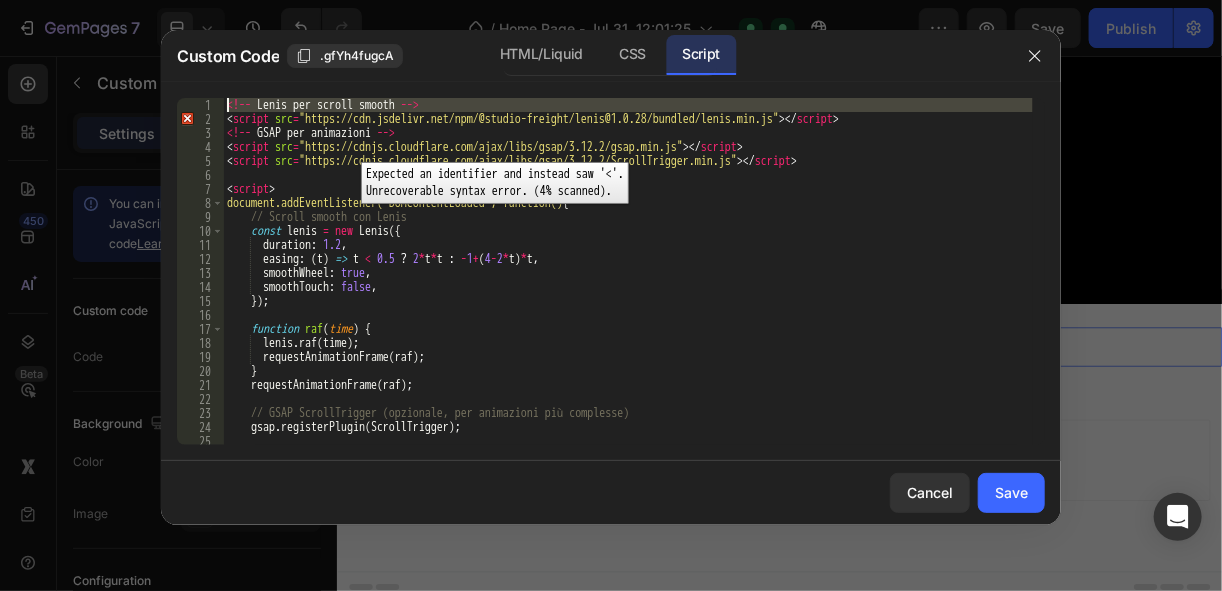 click on "2" at bounding box center (200, 119) 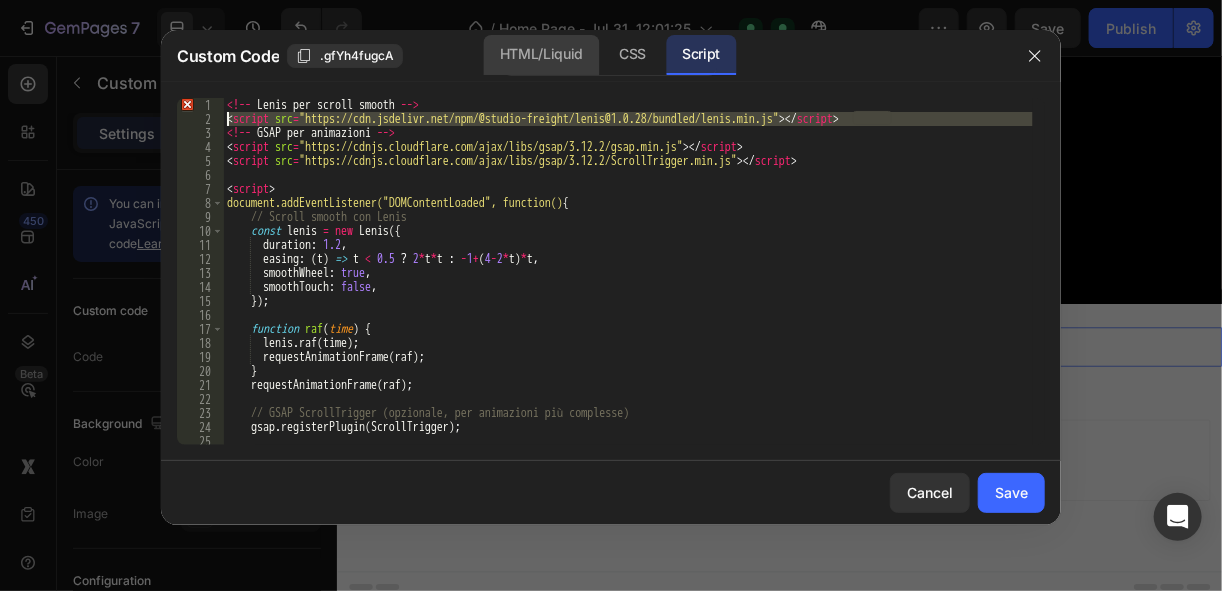 click on "HTML/Liquid" 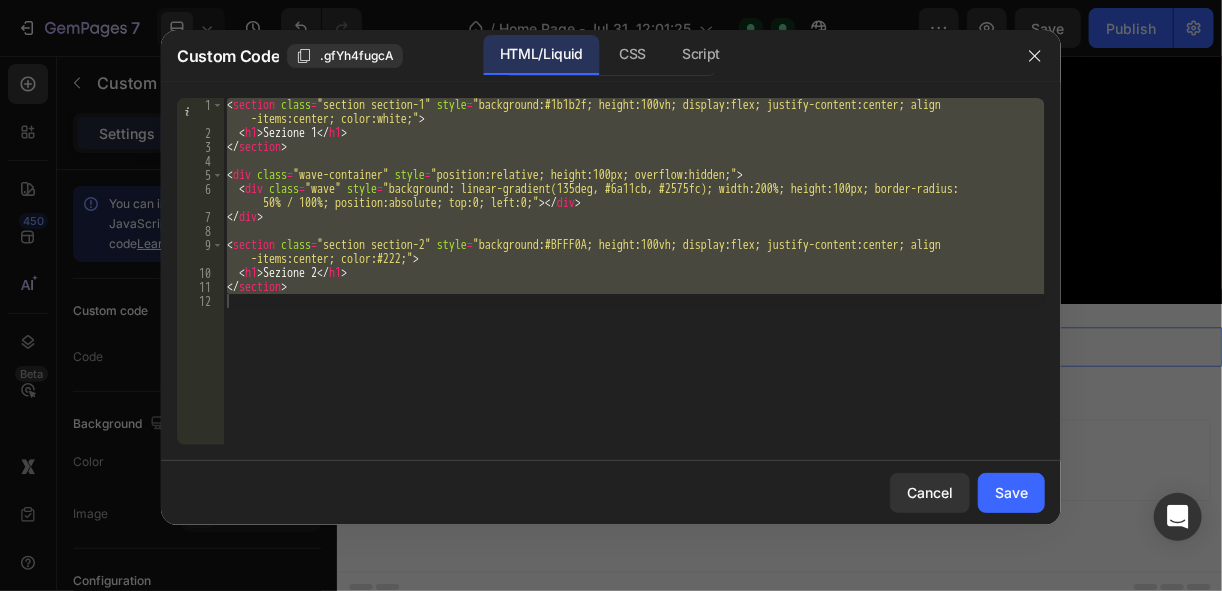click on "< section   class = "section section-1"   style = "background:#1b1b2f; height:100vh; display:flex; justify-content:center; align      -items:center; color:white;" >    < h1 > Sezione 1 </ h1 > </ section > < div   class = "wave-container"   style = "position:relative; height:100px; overflow:hidden;" >    < div   class = "wave"   style = "background: linear-gradient(135deg, #6a11cb, #2575fc); width:200%; height:100px; border-radius:         50% / 100%; position:absolute; top:0; left:0;" > </ div > </ div > < section   class = "section section-2"   style = "background:#BFFF0A; height:100vh; display:flex; justify-content:center; align      -items:center; color:#222;" >    < h1 > Sezione 2 </ h1 > </ section >" at bounding box center [634, 271] 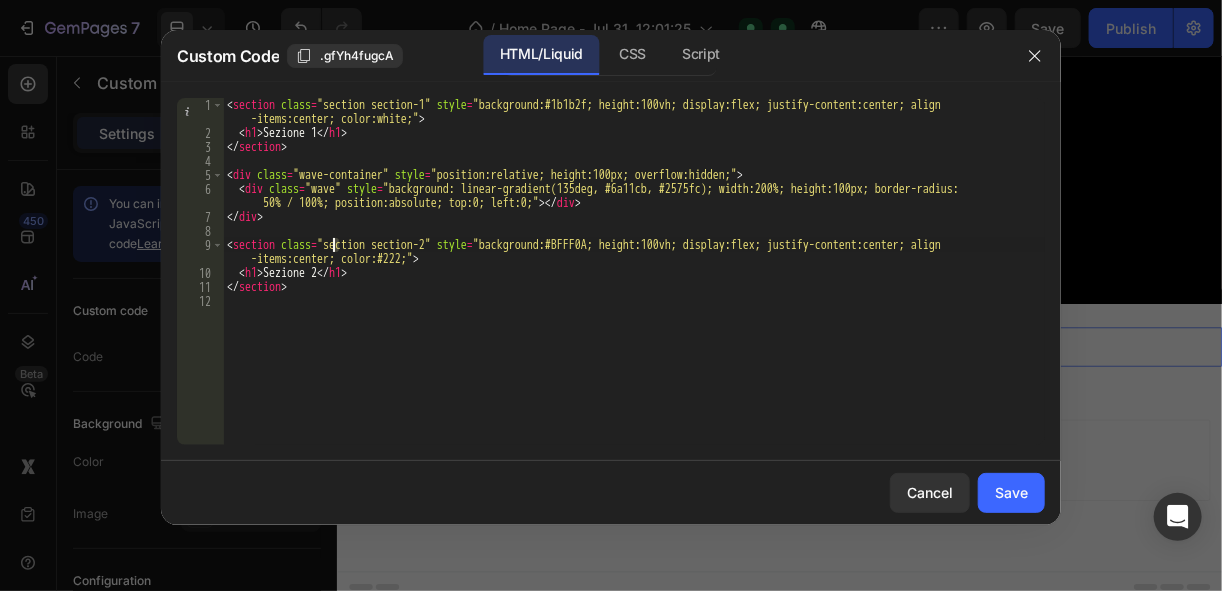 click on "< section   class = "section section-1"   style = "background:#1b1b2f; height:100vh; display:flex; justify-content:center; align      -items:center; color:white;" >    < h1 > Sezione 1 </ h1 > </ section > < div   class = "wave-container"   style = "position:relative; height:100px; overflow:hidden;" >    < div   class = "wave"   style = "background: linear-gradient(135deg, #6a11cb, #2575fc); width:200%; height:100px; border-radius:         50% / 100%; position:absolute; top:0; left:0;" > </ div > </ div > < section   class = "section section-2"   style = "background:#BFFF0A; height:100vh; display:flex; justify-content:center; align      -items:center; color:#222;" >    < h1 > Sezione 2 </ h1 > </ section >" at bounding box center [634, 292] 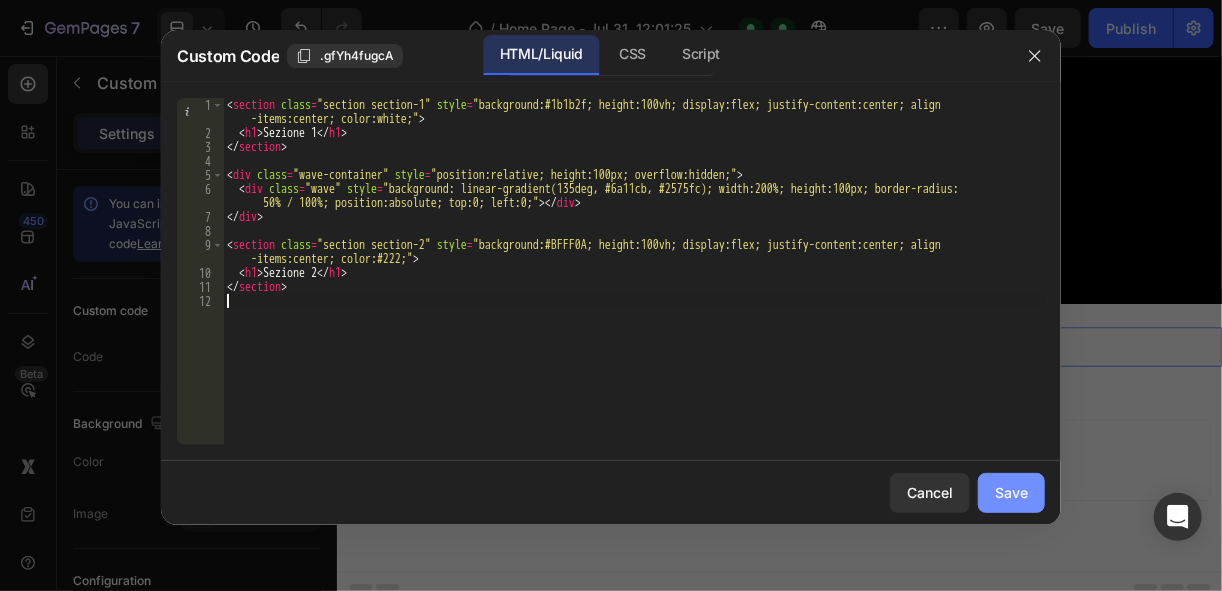 click on "Save" 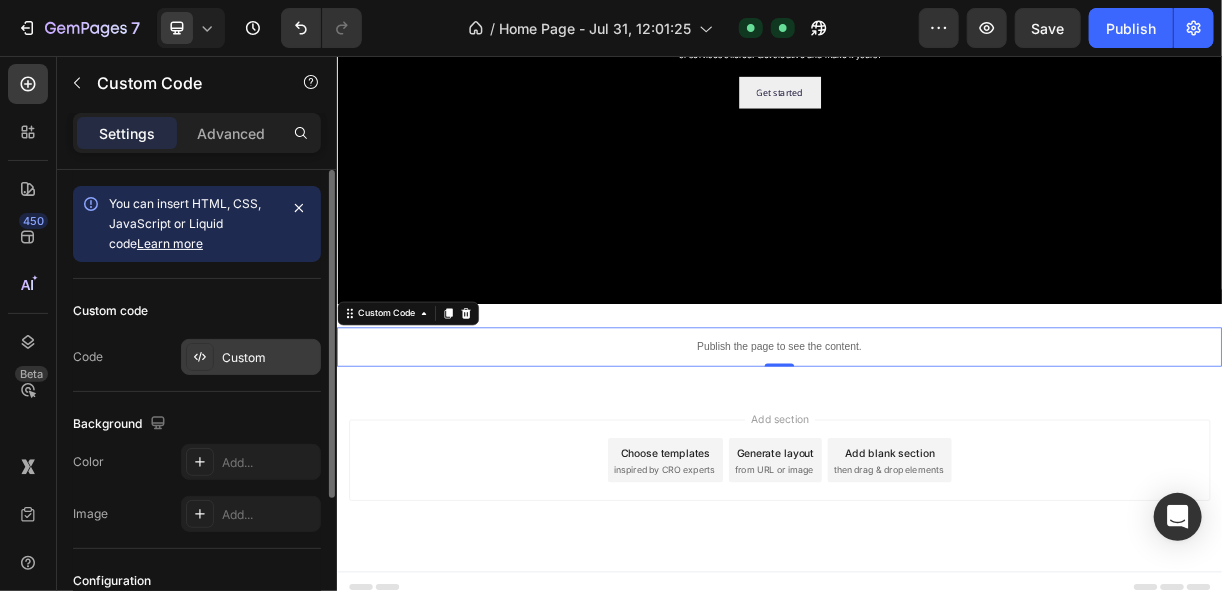 click at bounding box center [200, 357] 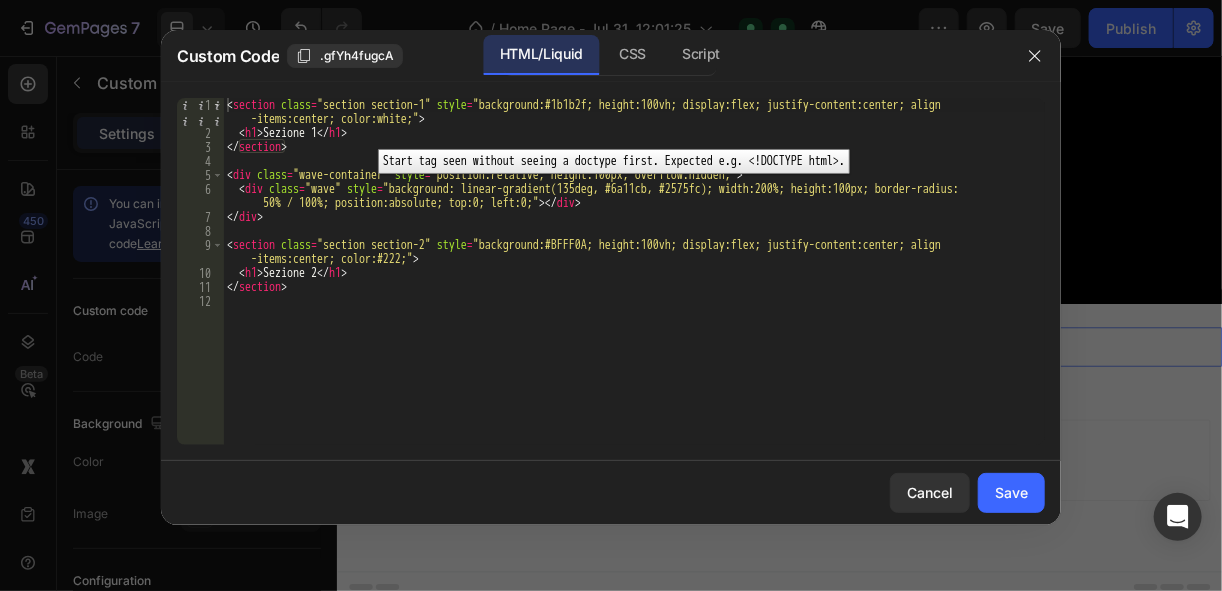 type on "<section class="section section-1" style="background:#1b1b2f; height:100vh; display:flex; justify-content:center; align-items:center; color:white;">" 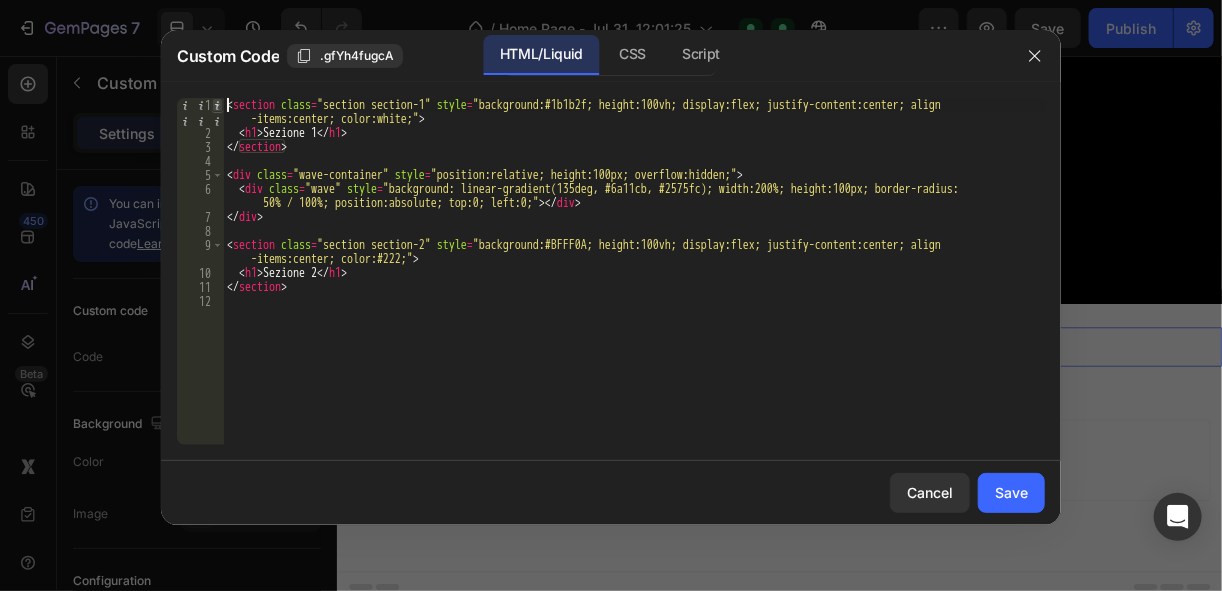click at bounding box center (217, 105) 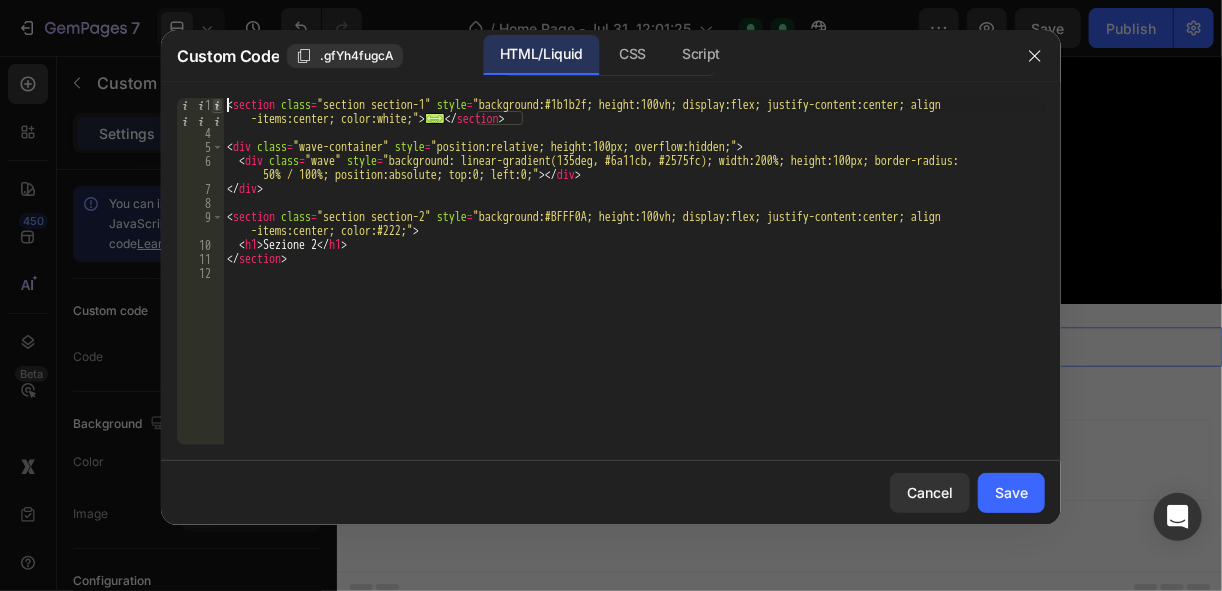 click at bounding box center (217, 105) 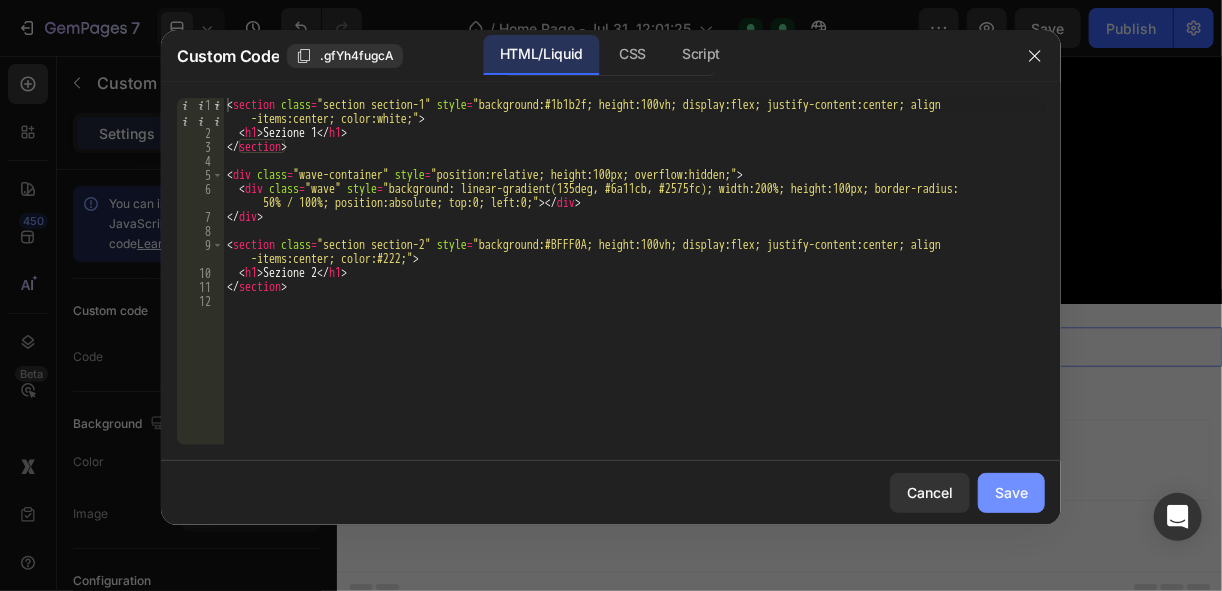 click on "Save" 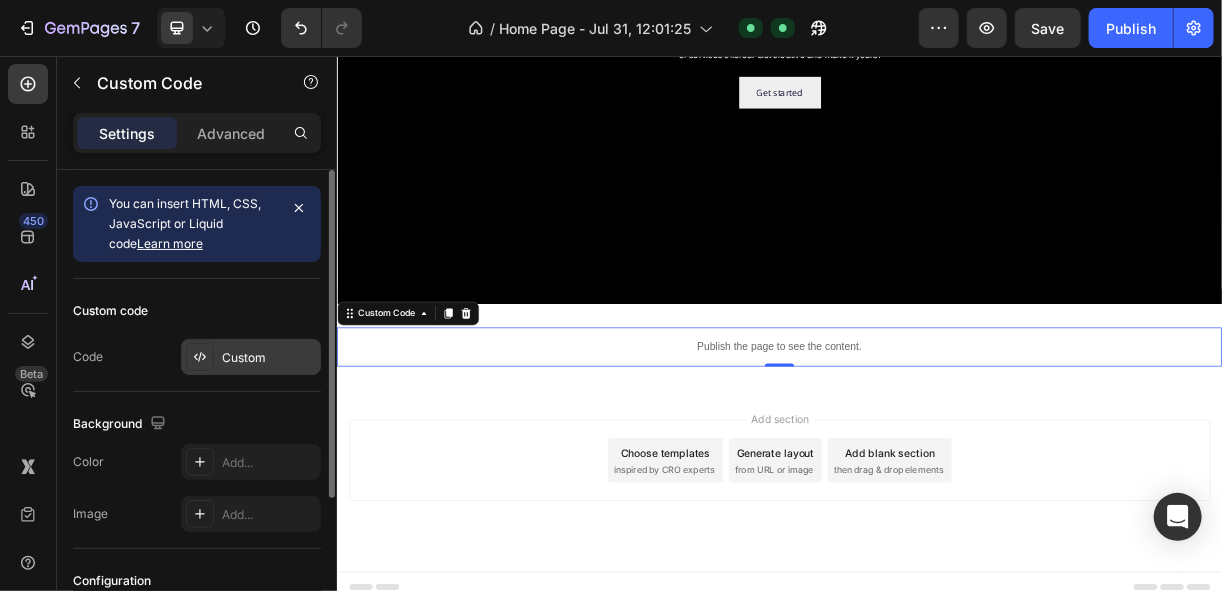 click on "Custom" at bounding box center [269, 358] 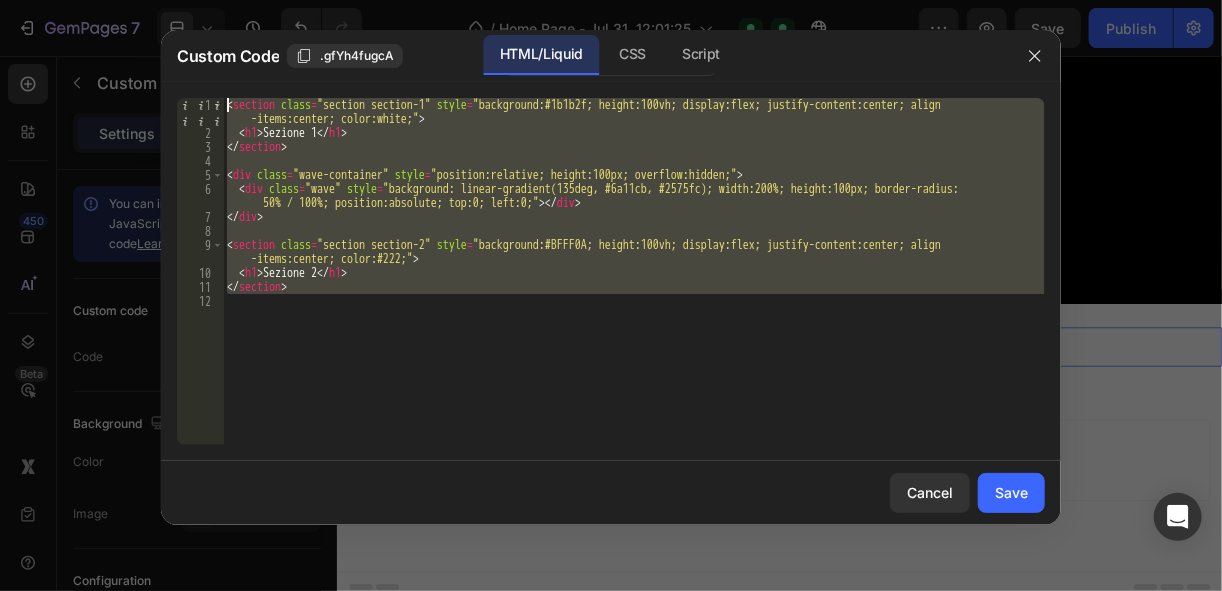 drag, startPoint x: 288, startPoint y: 292, endPoint x: 185, endPoint y: 107, distance: 211.7404 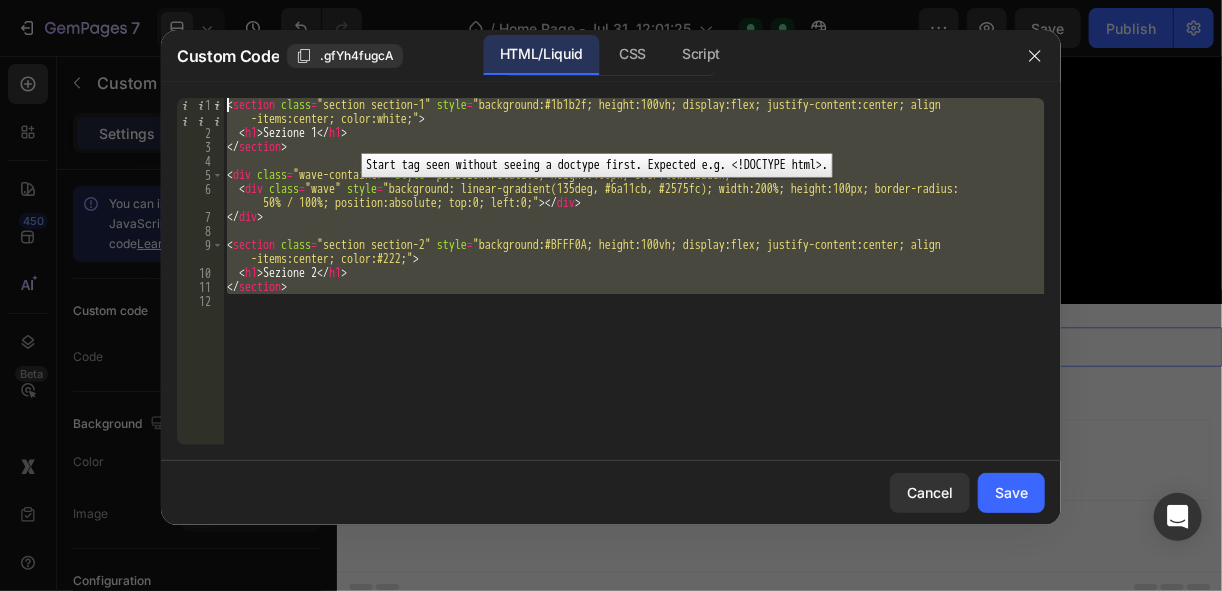 paste 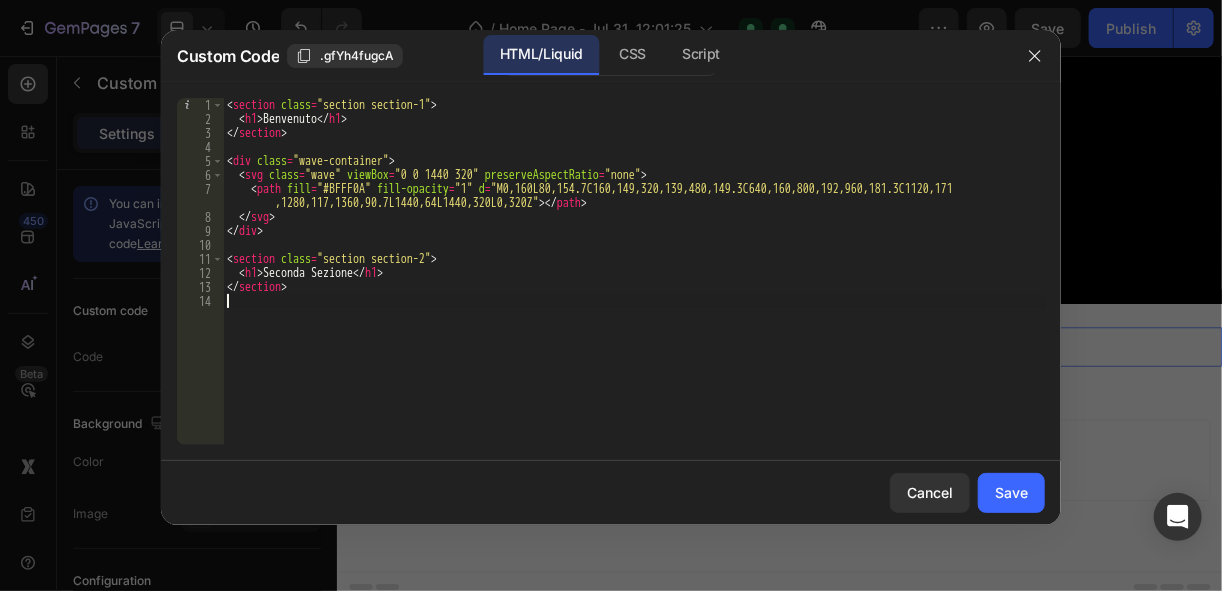 click on "< section   class = "section section-1" >    < h1 > Benvenuto </ h1 > </ section > < div   class = "wave-container" >    < svg   class = "wave"   viewBox = "0 0 1440 320"   preserveAspectRatio = "none" >      < path   fill = "#BFFF0A"   fill-opacity = "1"   d = "M0,160L80,154.7C160,149,320,139,480,149.3C640,160,800,192,960,181.3C1120,171          ,1280,117,1360,90.7L1440,64L1440,320L0,320Z" > </ path >    </ svg > </ div > < section   class = "section section-2" >    < h1 > Seconda Sezione </ h1 > </ section >" at bounding box center (634, 285) 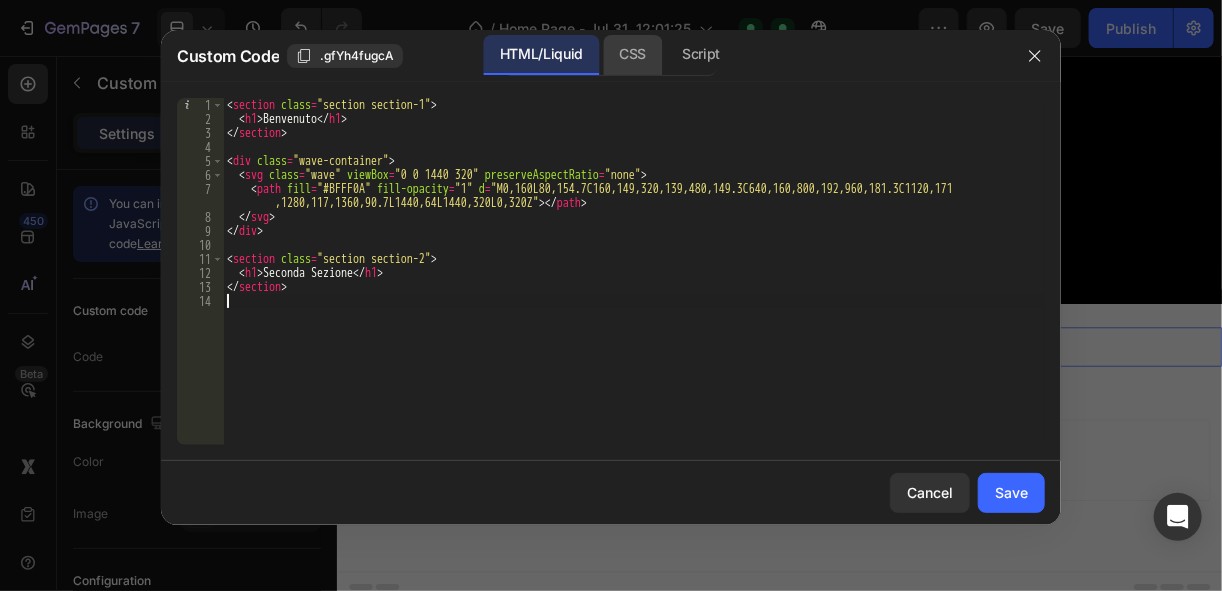 click on "CSS" 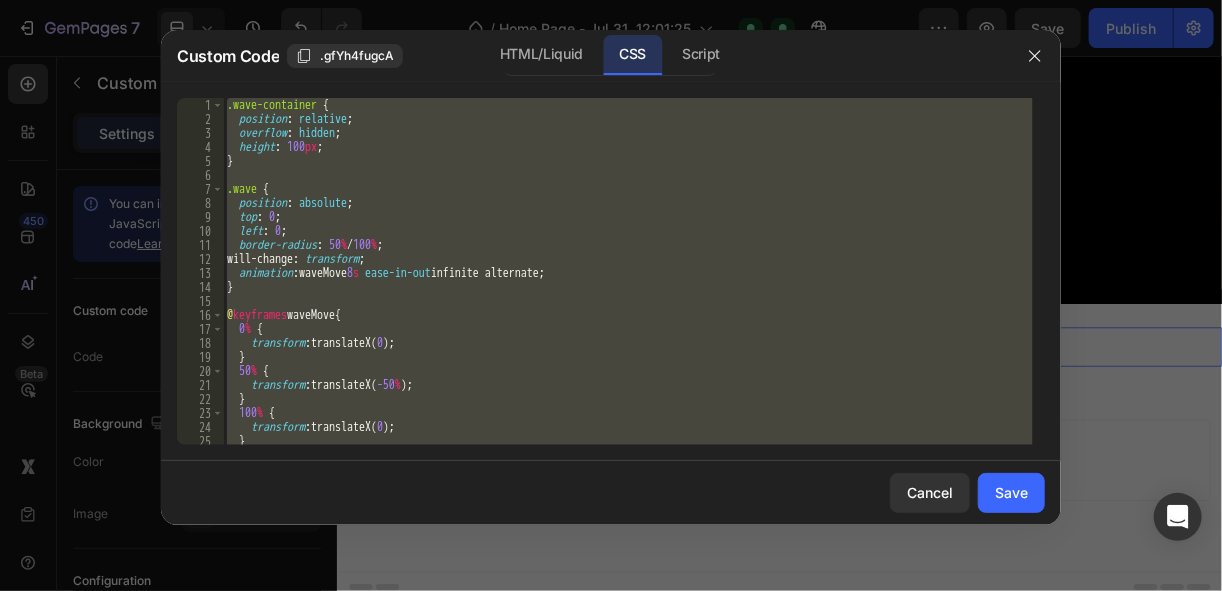 type on ".wave-container {" 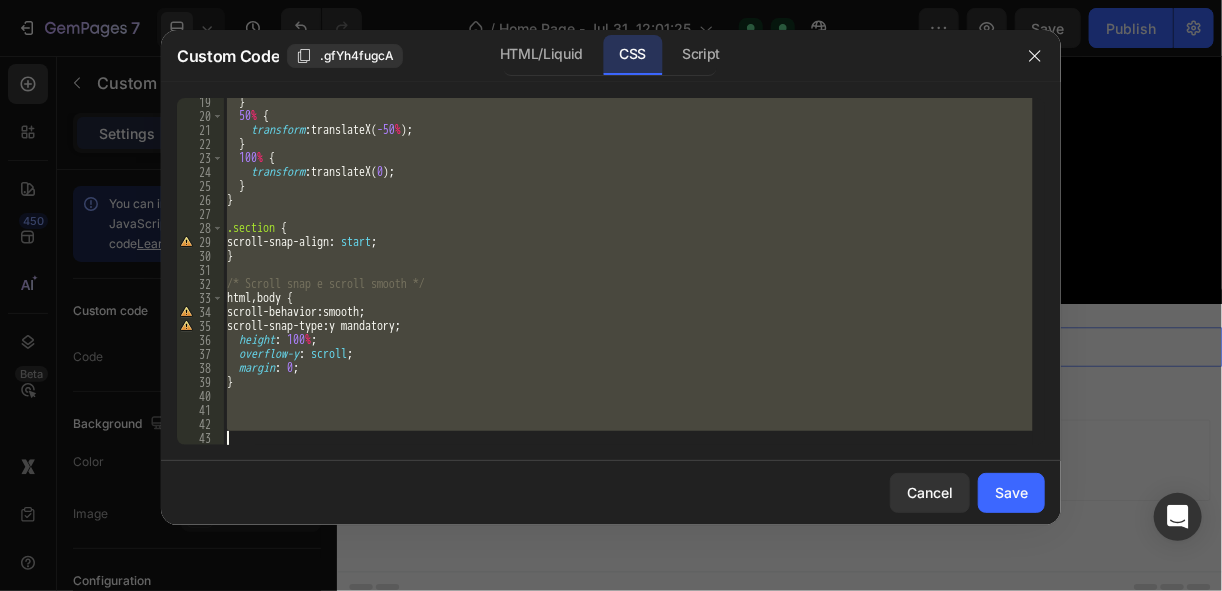 scroll, scrollTop: 254, scrollLeft: 0, axis: vertical 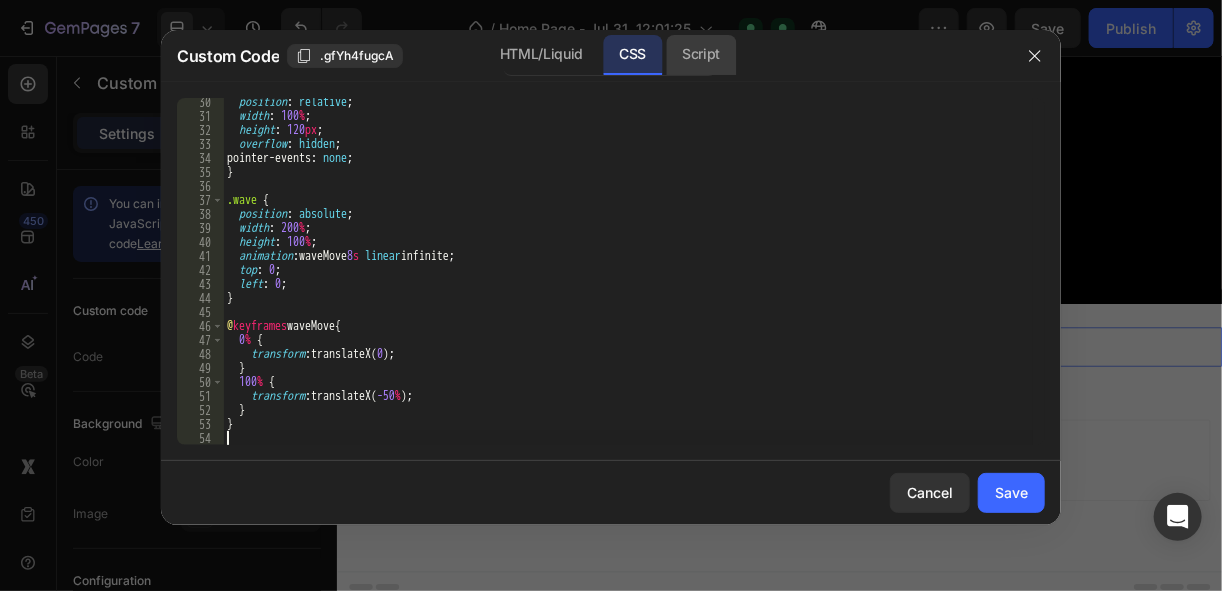 click on "Script" 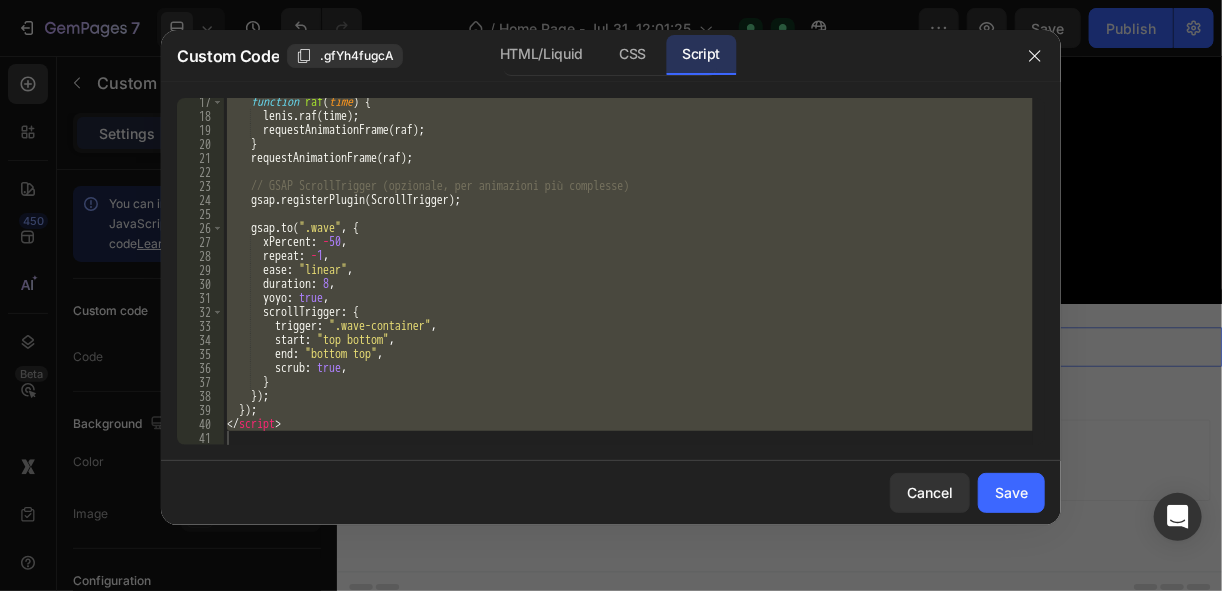 scroll, scrollTop: 227, scrollLeft: 0, axis: vertical 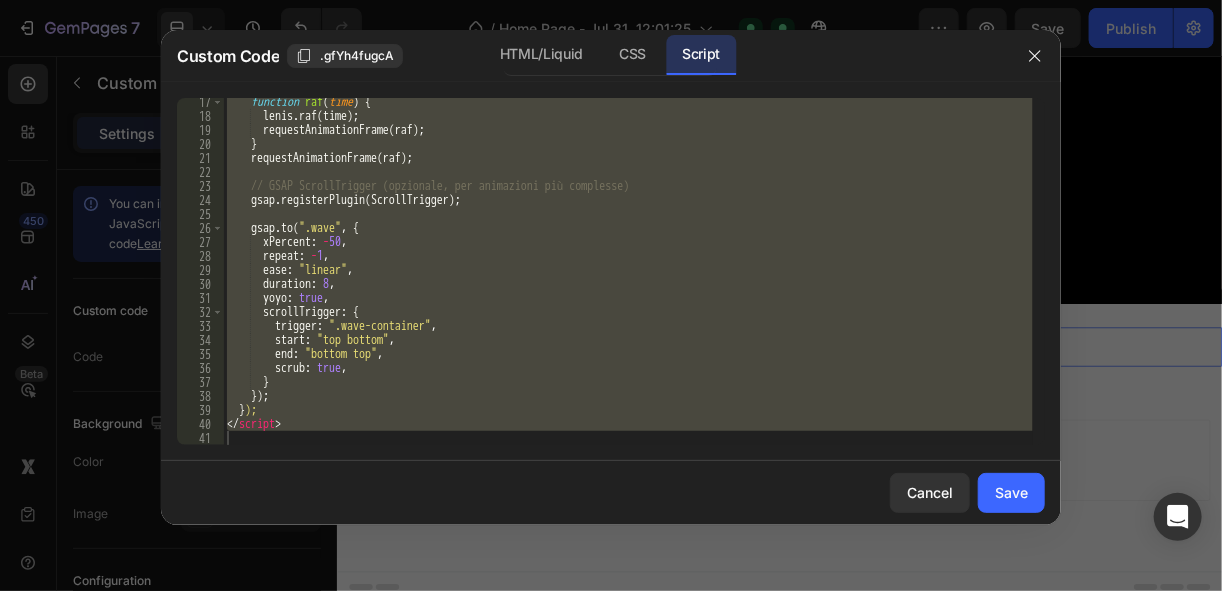 type on "</script>" 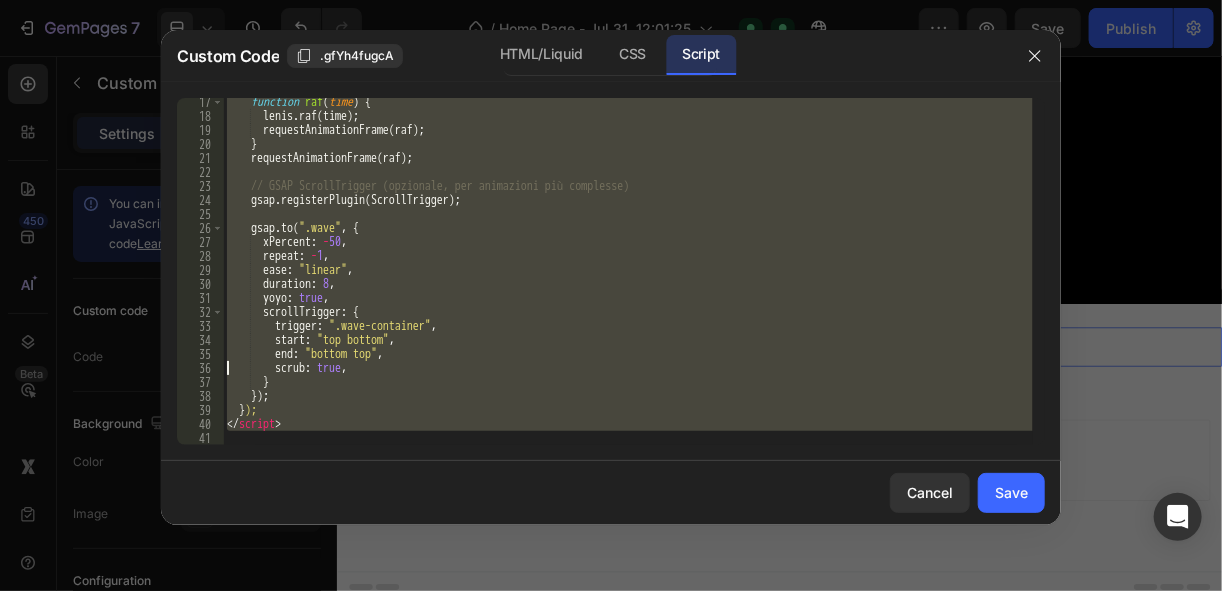 type on "</script>" 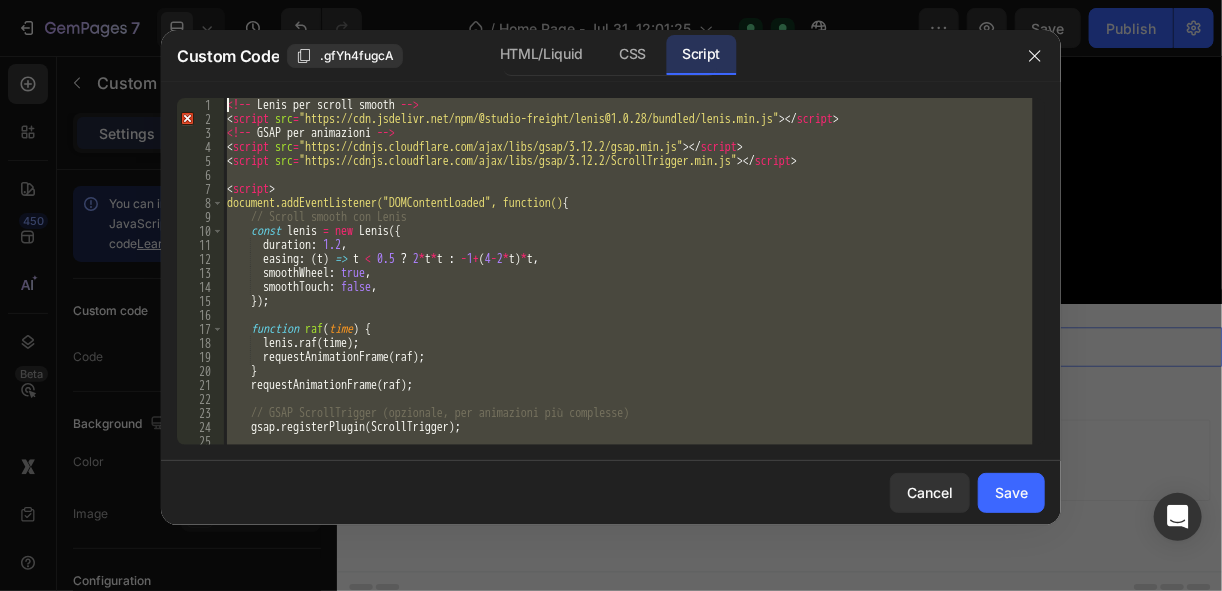 scroll, scrollTop: 0, scrollLeft: 0, axis: both 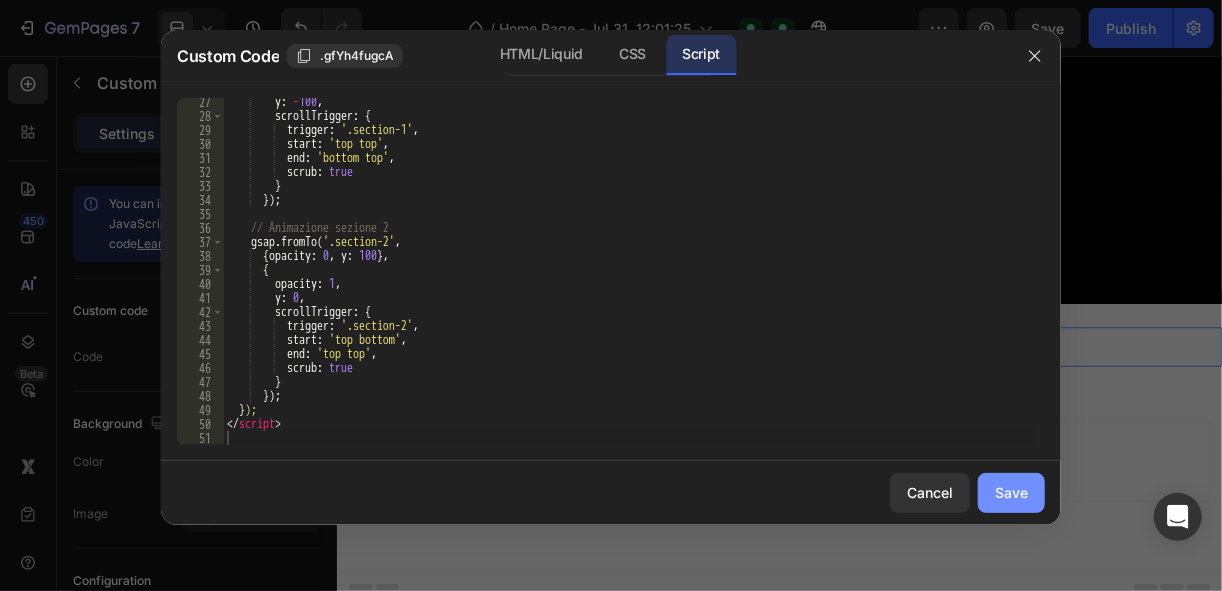 click on "Save" at bounding box center (1011, 492) 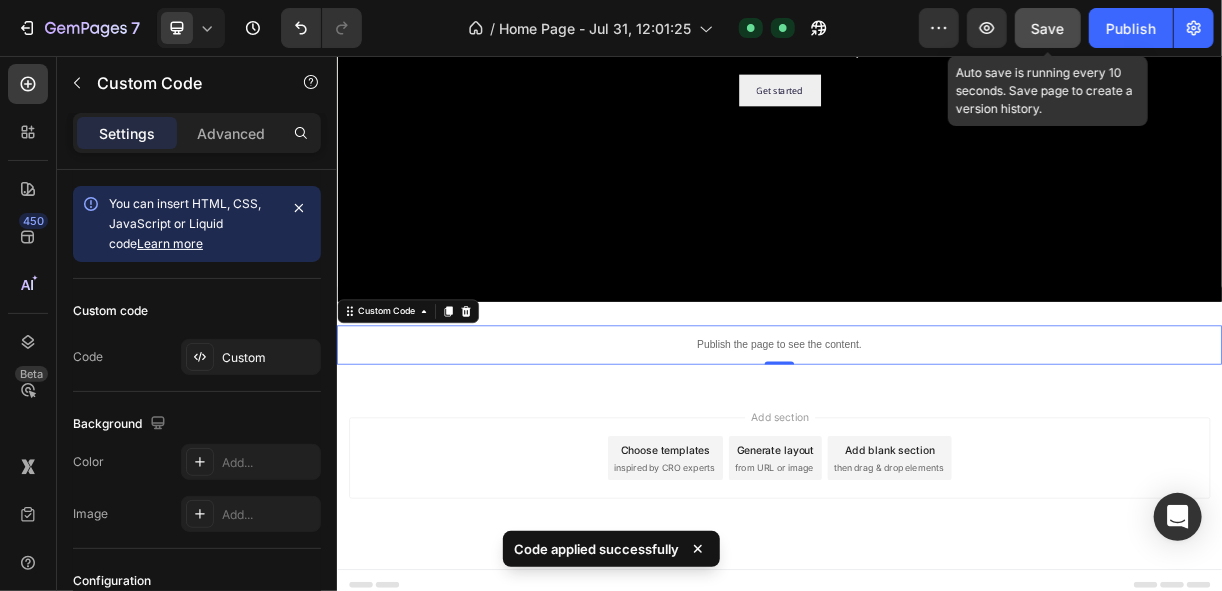 click on "Save" at bounding box center [1048, 28] 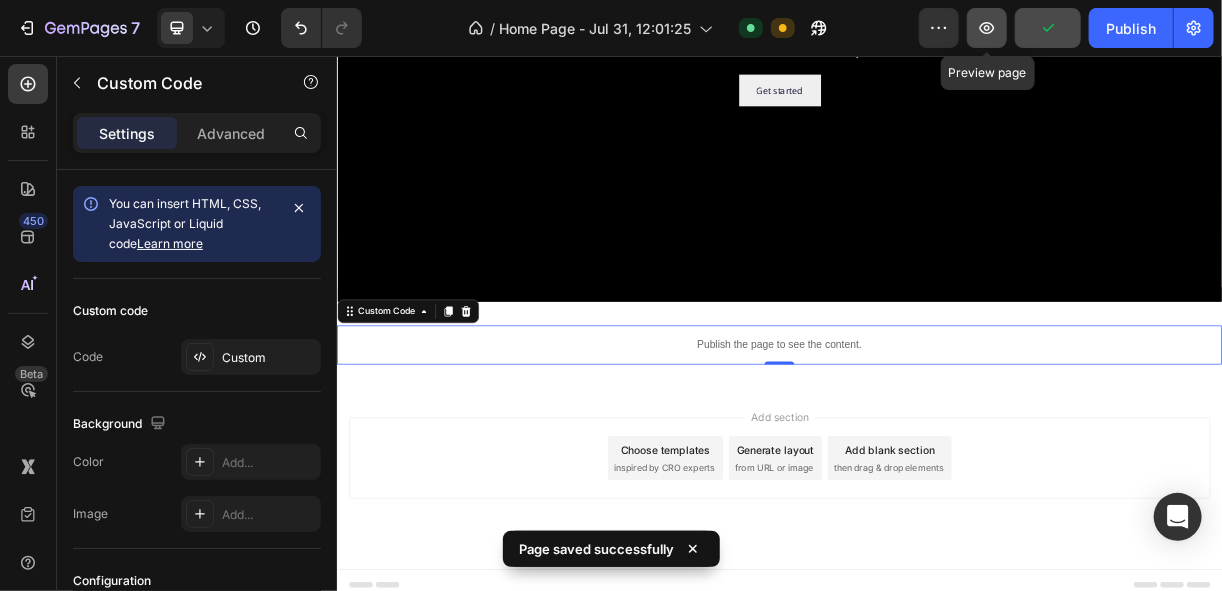 click 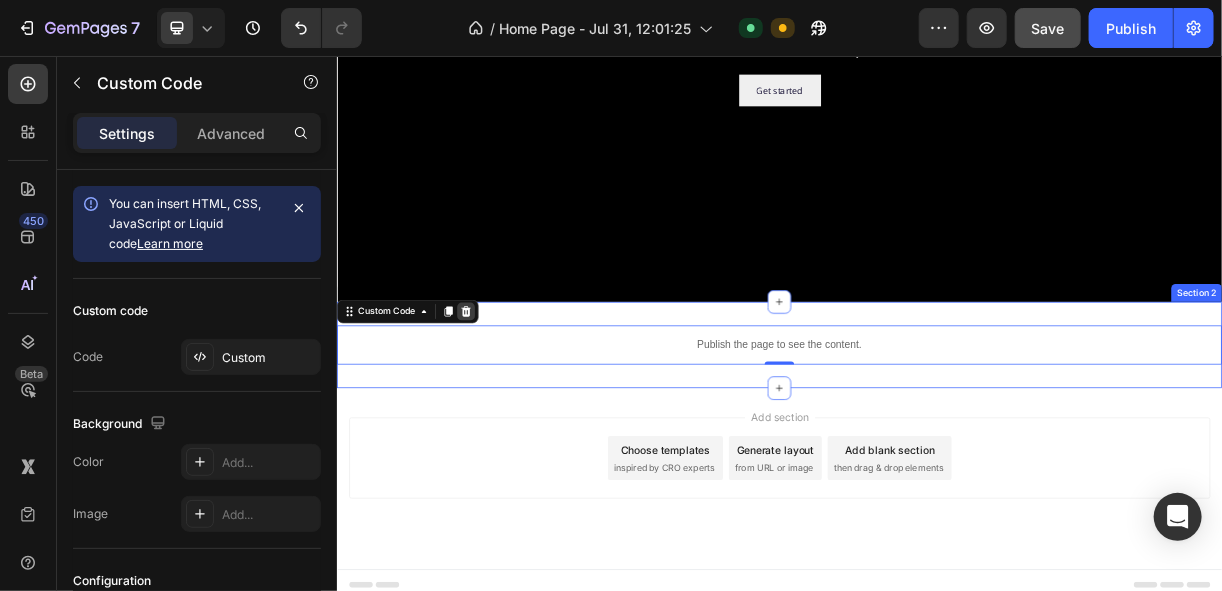 click 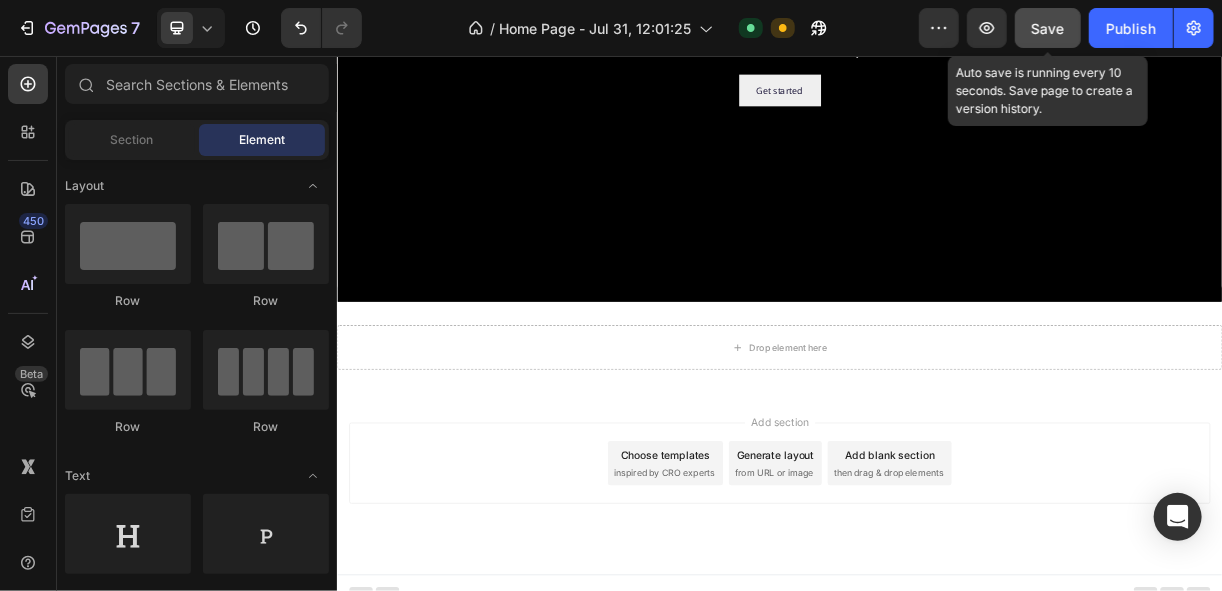 click on "Save" 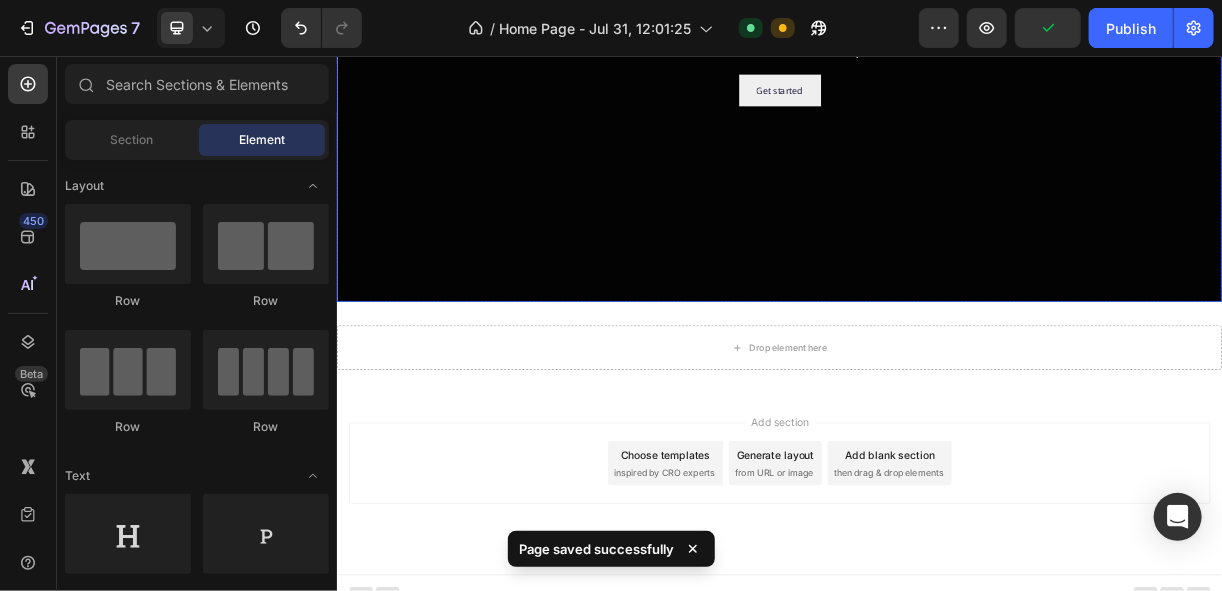 scroll, scrollTop: 394, scrollLeft: 0, axis: vertical 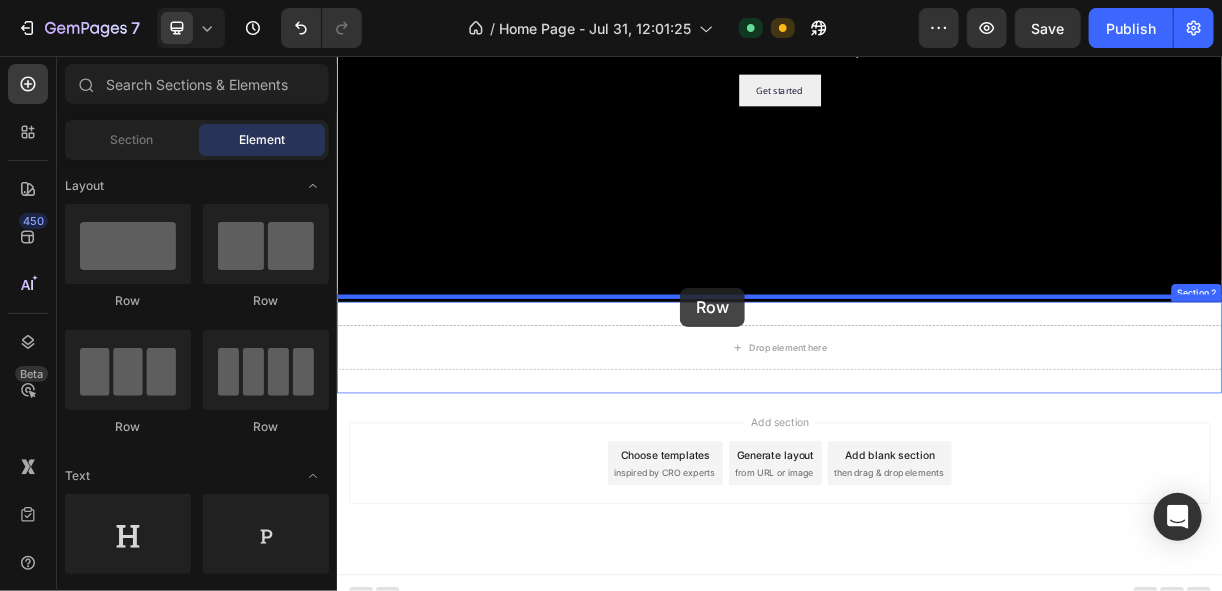 drag, startPoint x: 461, startPoint y: 303, endPoint x: 806, endPoint y: 374, distance: 352.23004 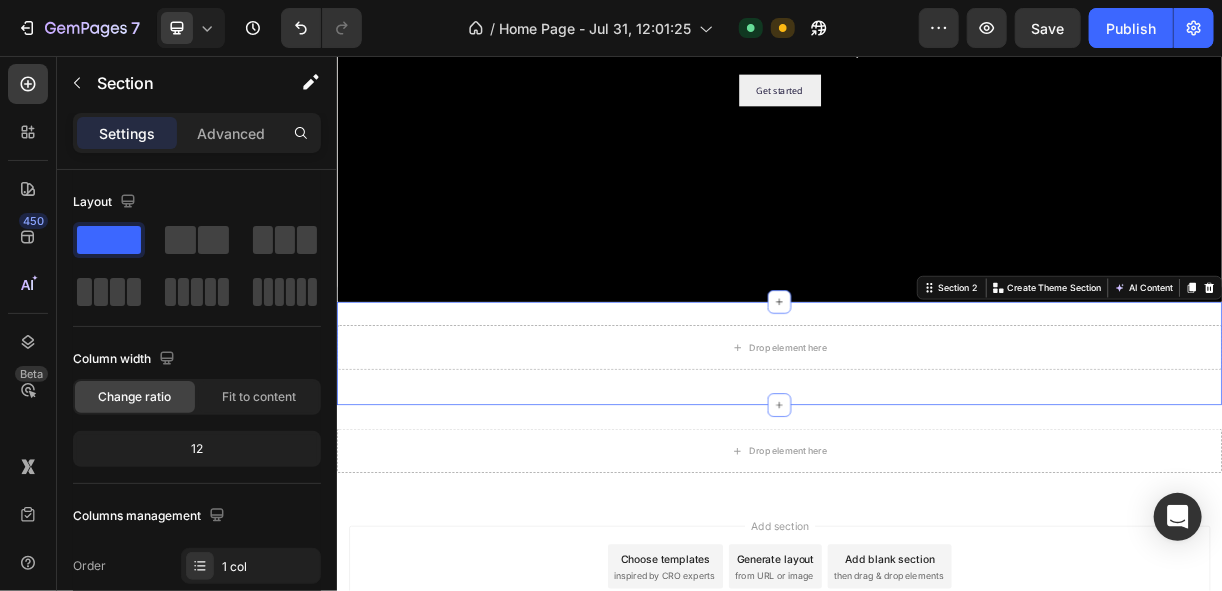 click on "Drop element here Row Section 2   You can create reusable sections Create Theme Section AI Content Write with GemAI What would you like to describe here? Tone and Voice Persuasive Product Show more Generate" at bounding box center (936, 459) 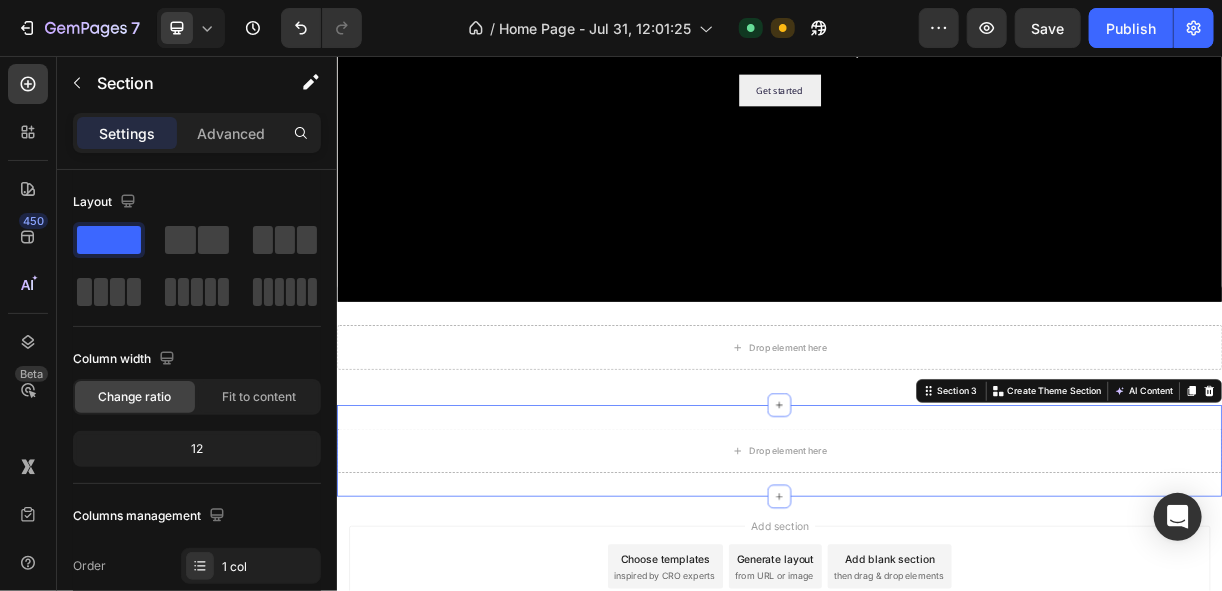 click on "Drop element here Section 3   You can create reusable sections Create Theme Section AI Content Write with GemAI What would you like to describe here? Tone and Voice Persuasive Product Show more Generate" at bounding box center (936, 591) 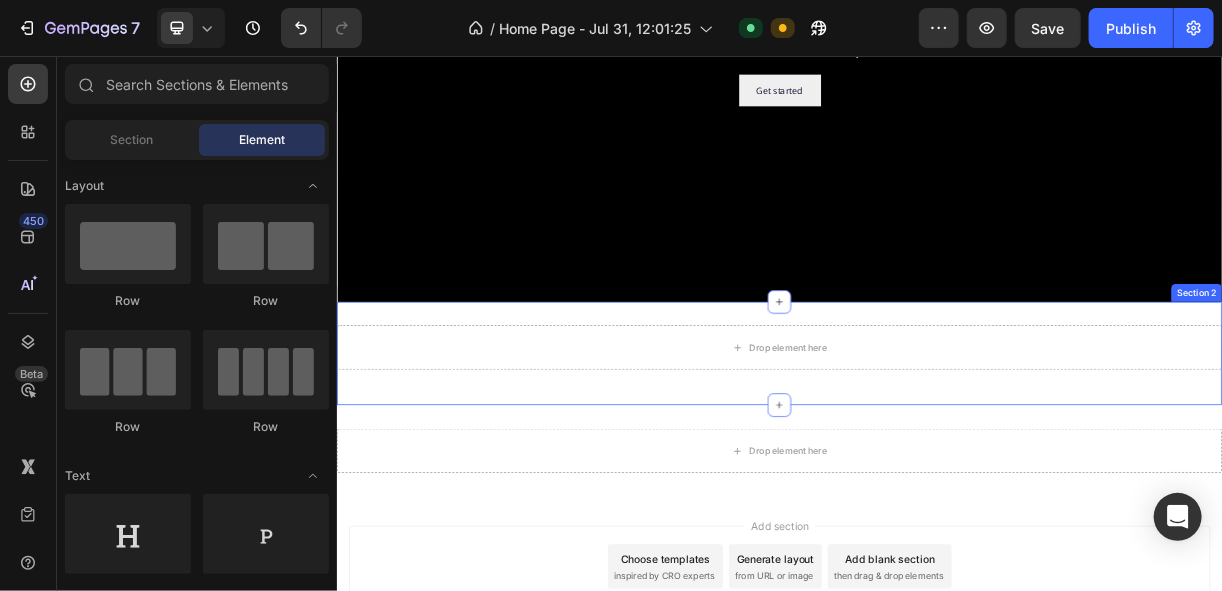 click on "Drop element here Row Section 2" at bounding box center (936, 459) 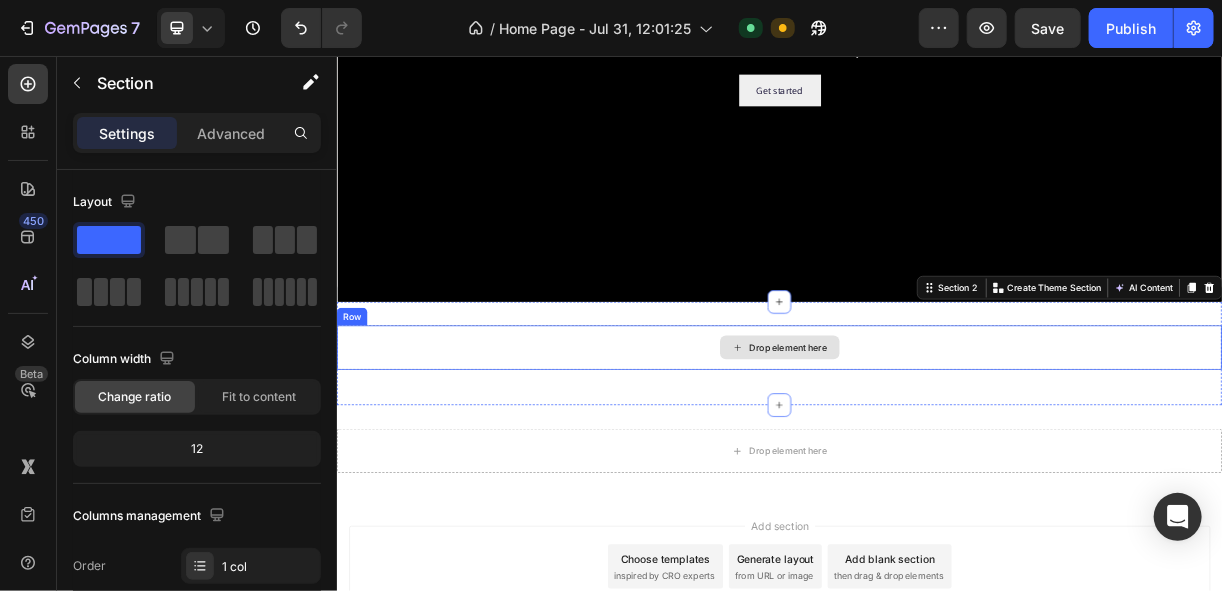 click on "Drop element here" at bounding box center (936, 451) 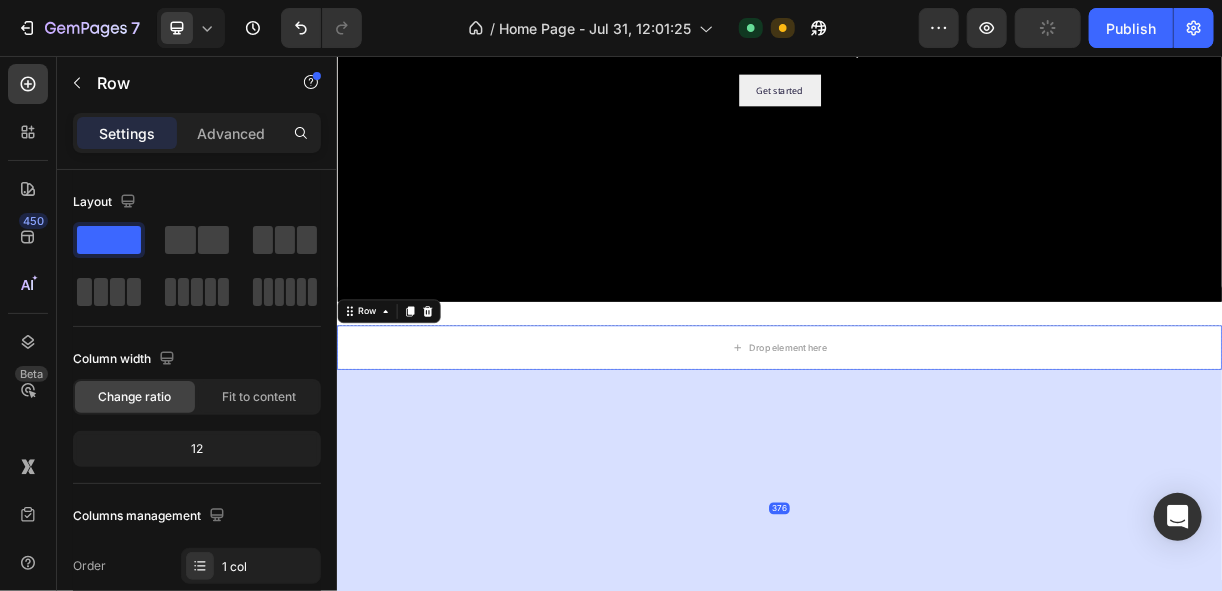 drag, startPoint x: 937, startPoint y: 477, endPoint x: 902, endPoint y: 836, distance: 360.7021 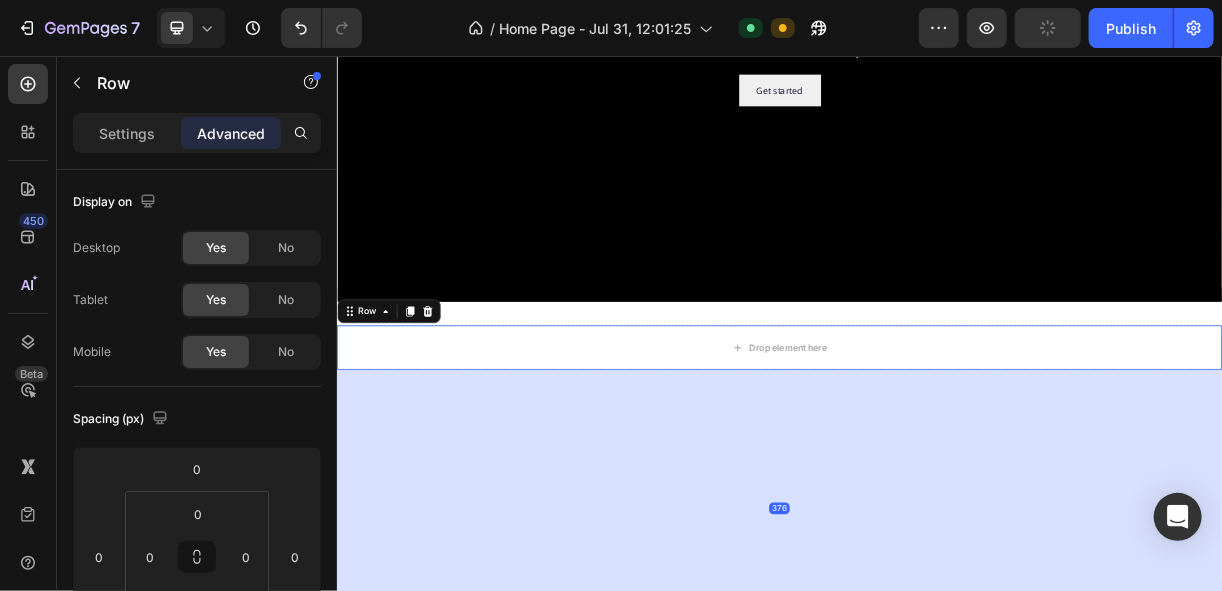 scroll, scrollTop: 634, scrollLeft: 0, axis: vertical 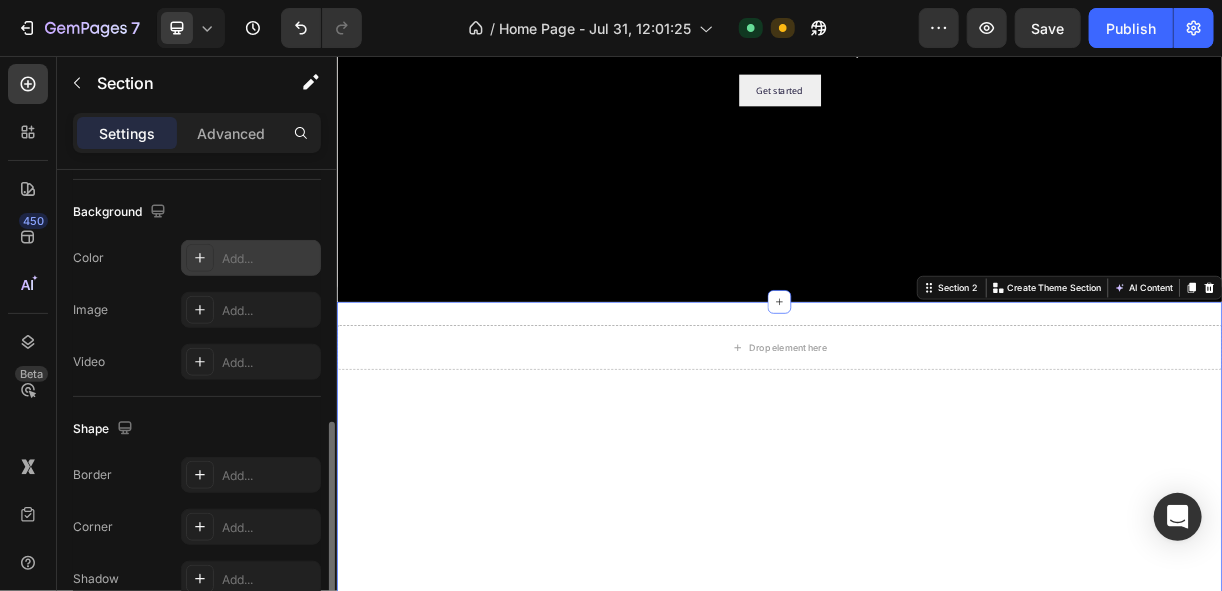 click at bounding box center (200, 258) 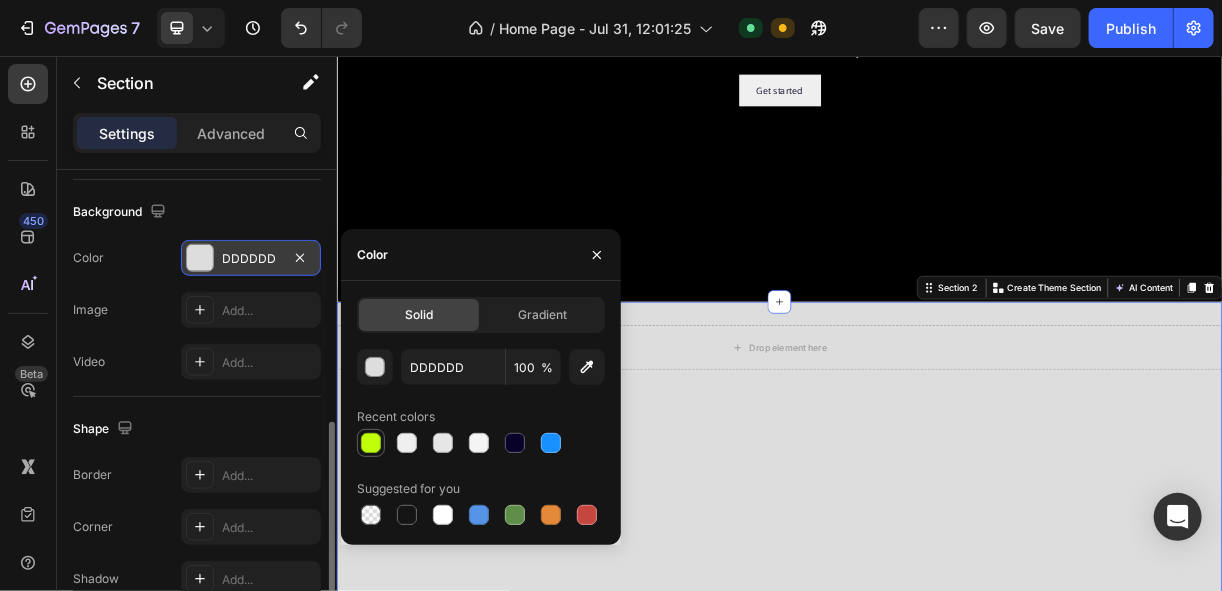 click at bounding box center (371, 443) 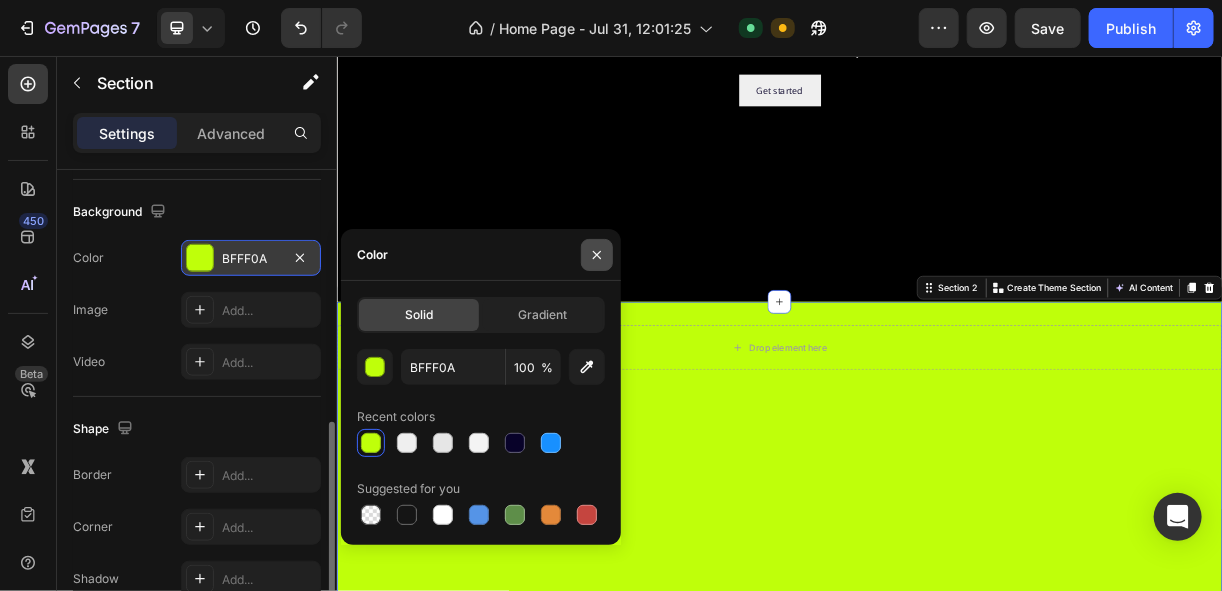 click 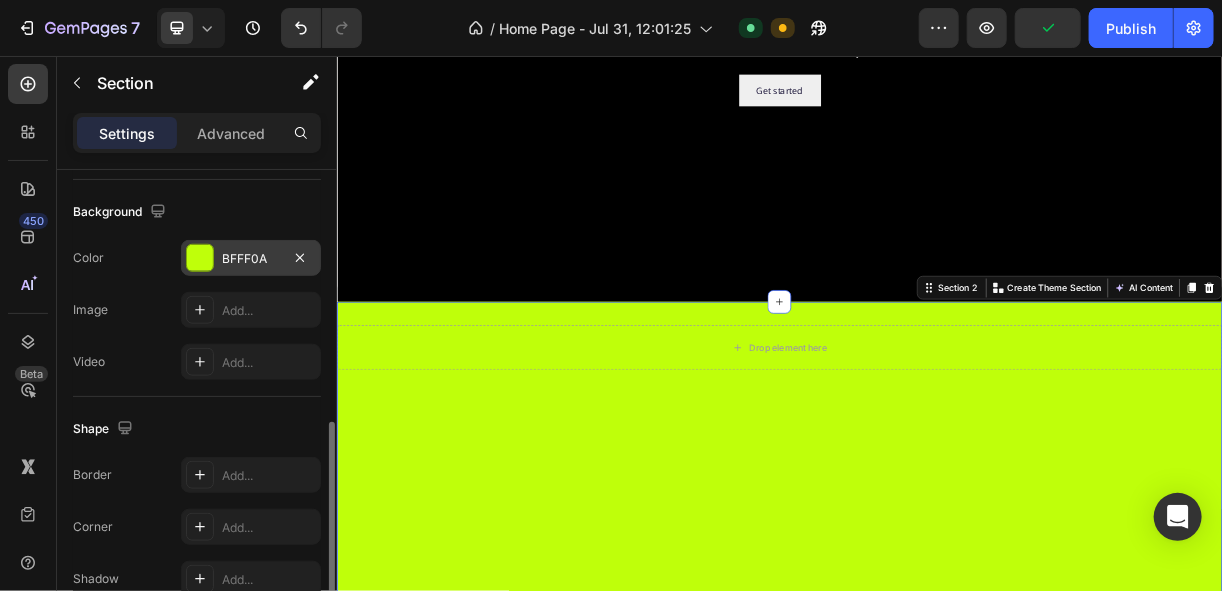 scroll, scrollTop: 794, scrollLeft: 0, axis: vertical 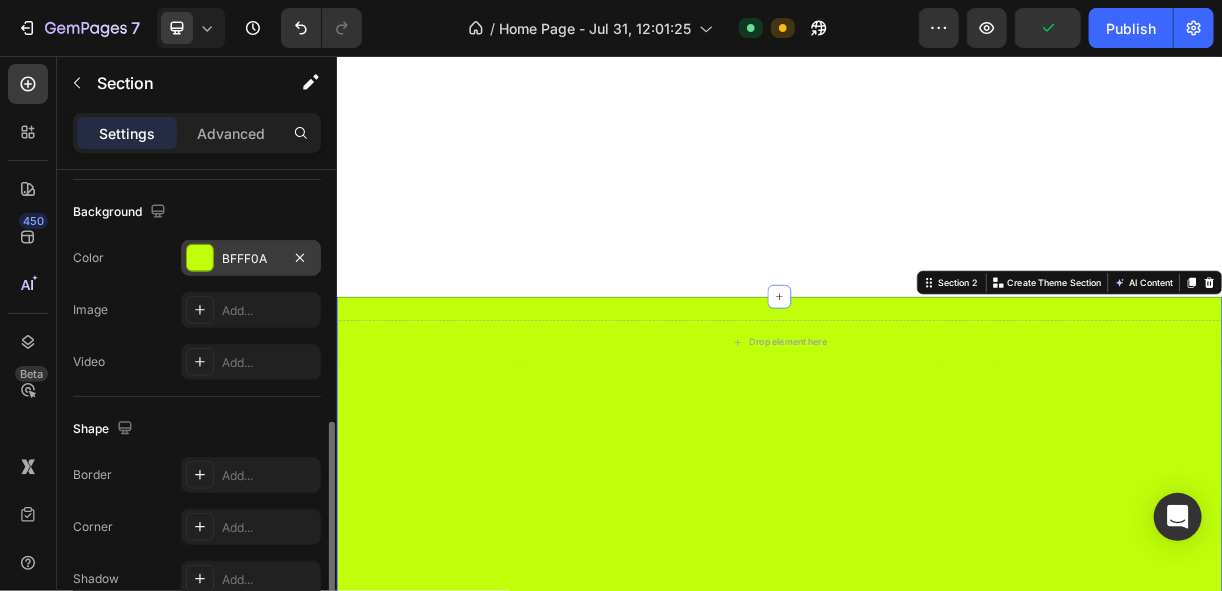 click on "Drop element here Row Section 2   You can create reusable sections Create Theme Section AI Content Write with GemAI What would you like to describe here? Tone and Voice Persuasive Product Show more Generate" at bounding box center [936, 632] 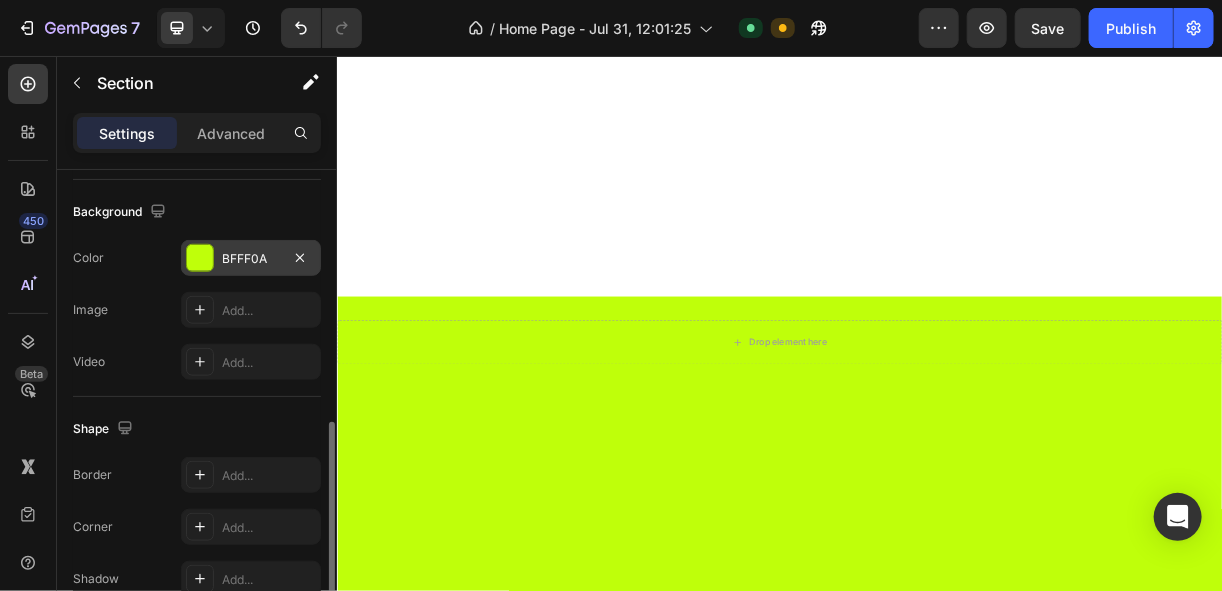 click on "Drop element here Section 3   You can create reusable sections Create Theme Section AI Content Write with GemAI What would you like to describe here? Tone and Voice Persuasive Product Show more Generate" at bounding box center (936, 944) 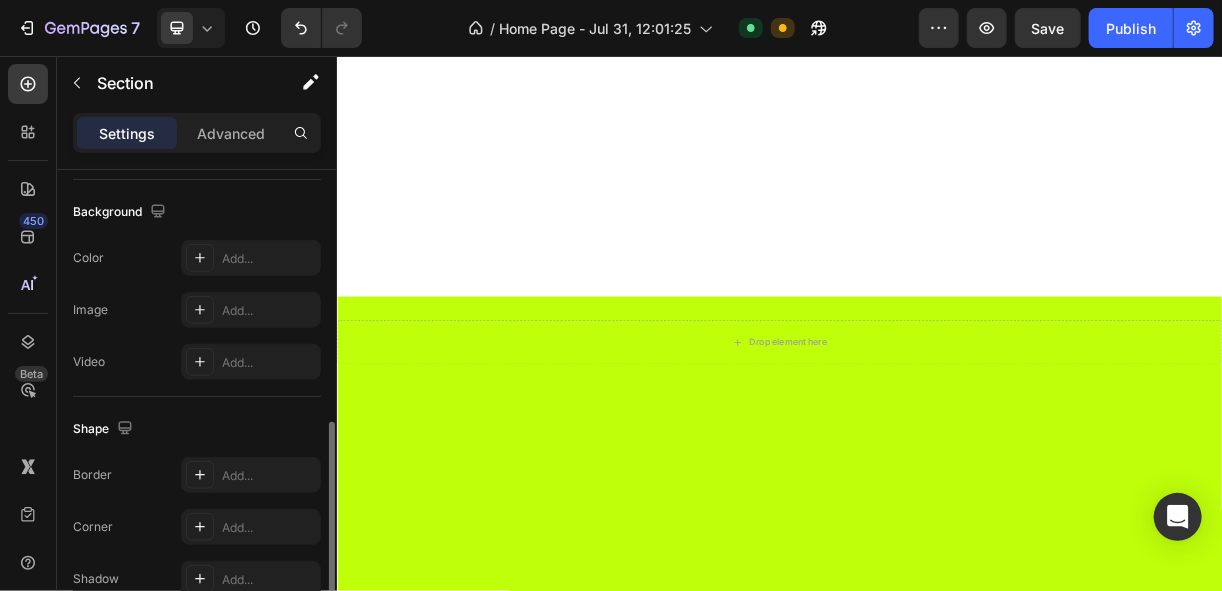 click on "Drop element here Section 3   You can create reusable sections Create Theme Section AI Content Write with GemAI What would you like to describe here? Tone and Voice Persuasive Product Show more Generate" at bounding box center [936, 944] 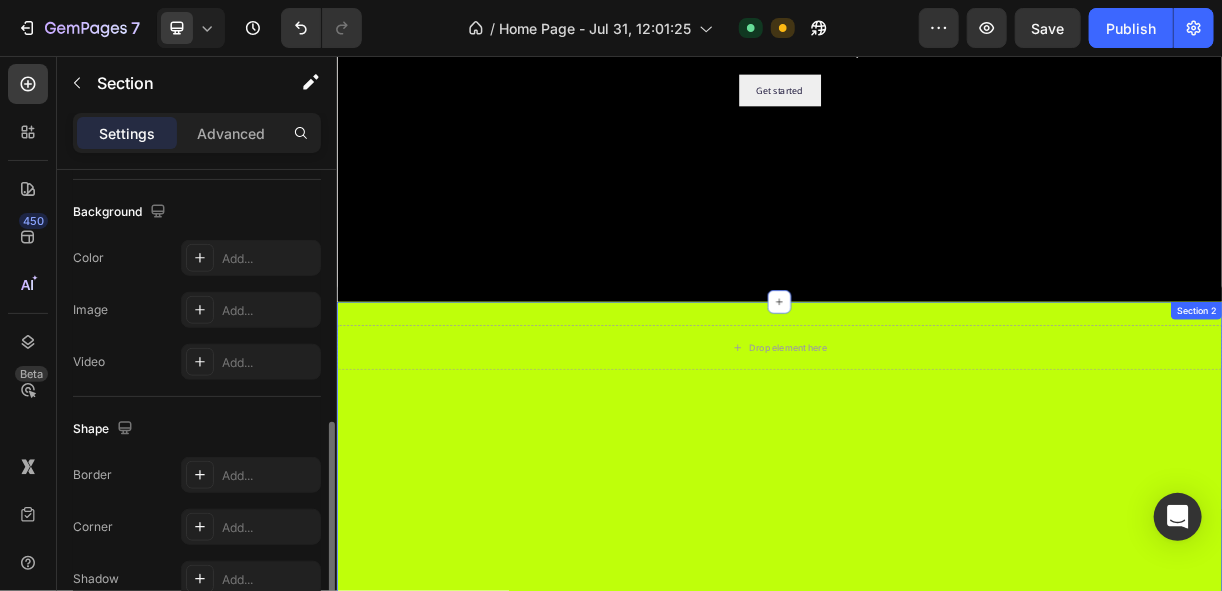 scroll, scrollTop: 474, scrollLeft: 0, axis: vertical 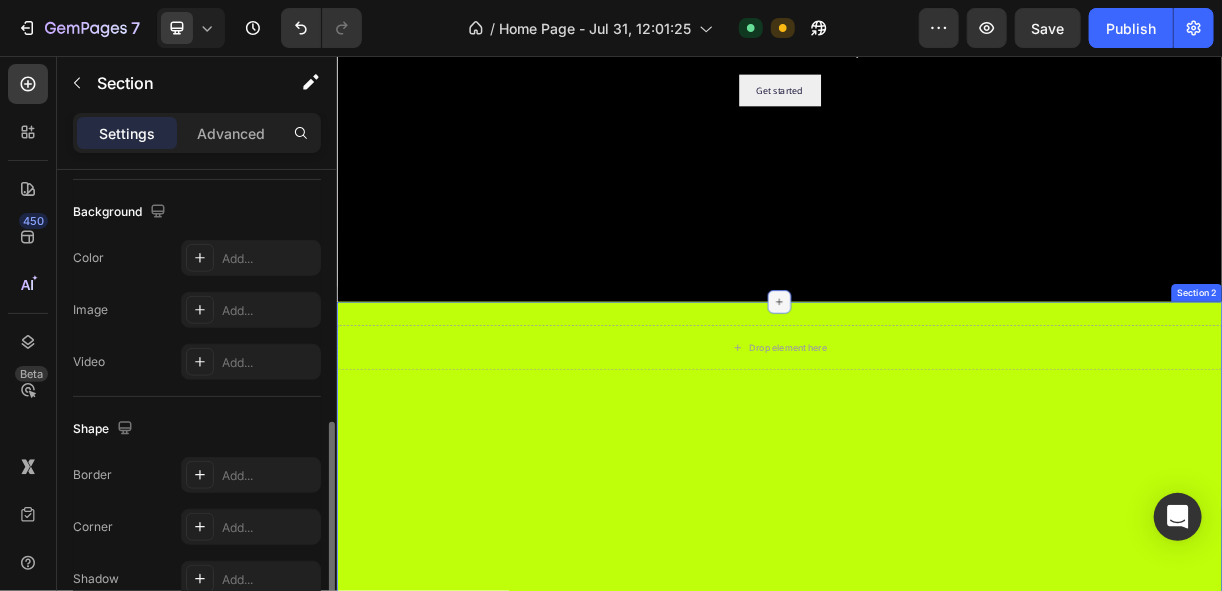 click 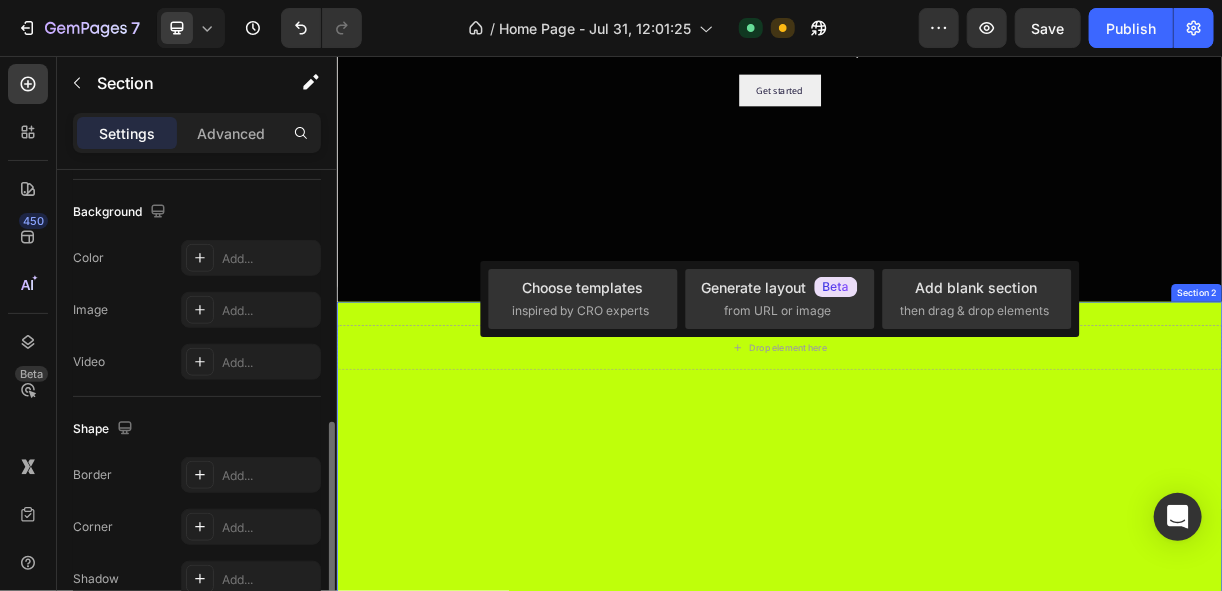 click at bounding box center (936, 51) 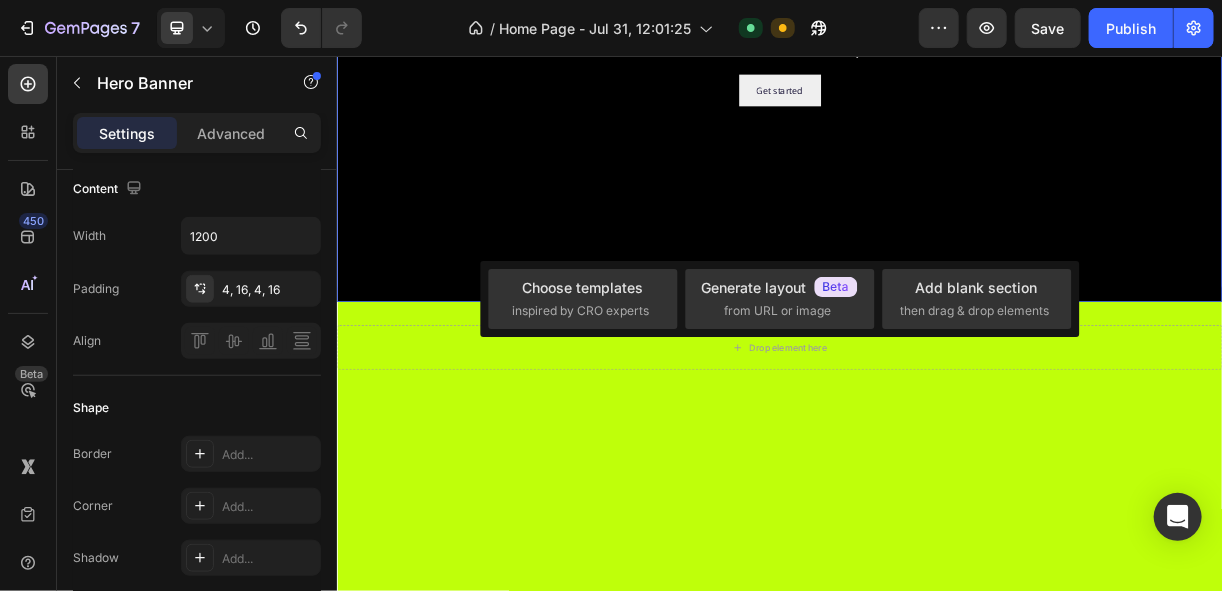 scroll, scrollTop: 0, scrollLeft: 0, axis: both 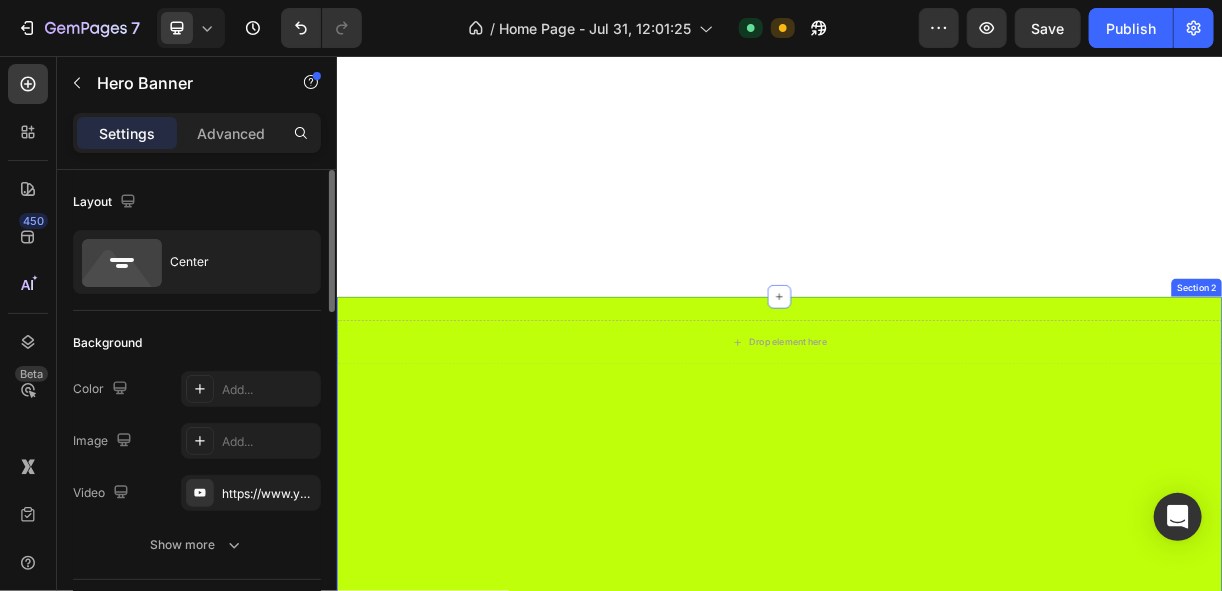 click on "Drop element here Row Section 2" at bounding box center [936, 632] 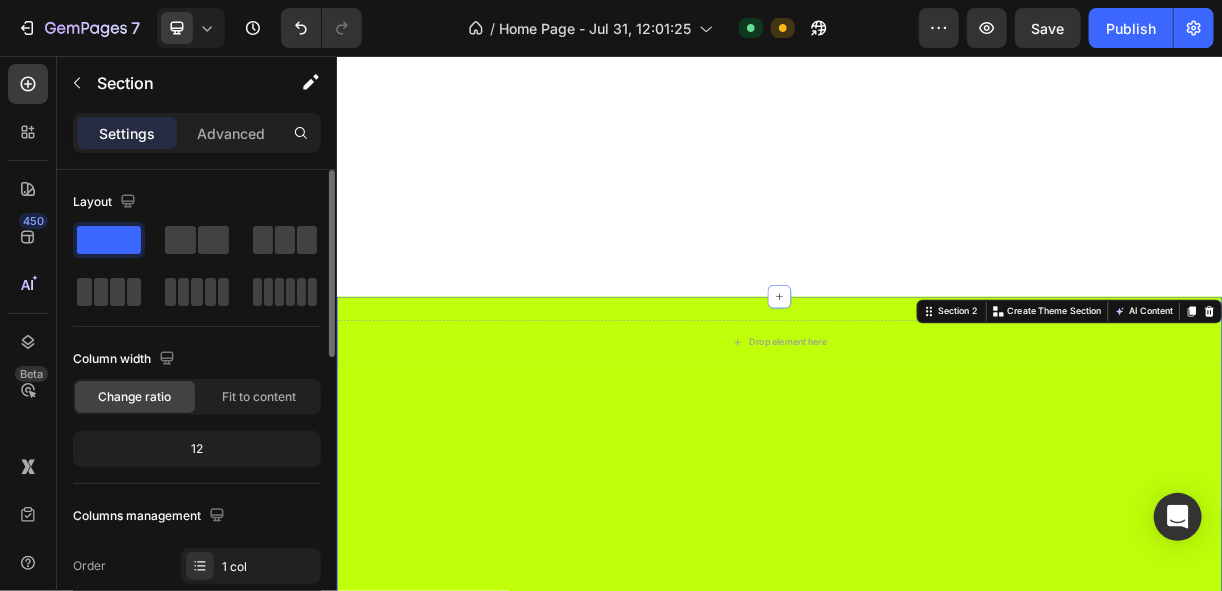 click on "Drop element here Row Section 2   You can create reusable sections Create Theme Section AI Content Write with GemAI What would you like to describe here? Tone and Voice Persuasive Product Show more Generate" at bounding box center [936, 632] 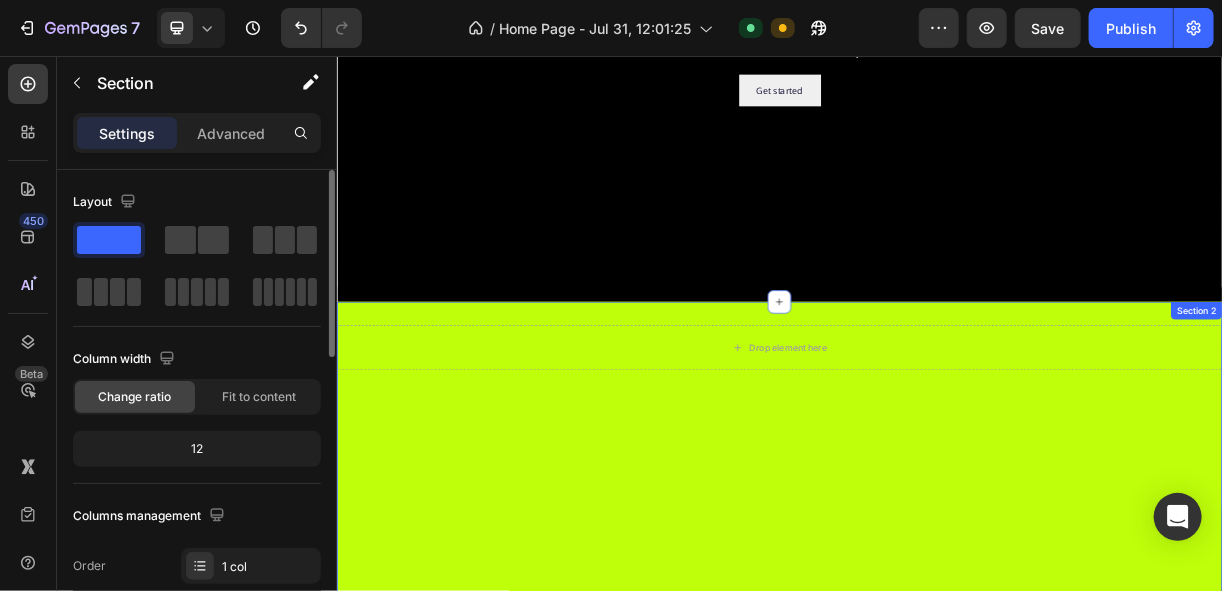 scroll, scrollTop: 554, scrollLeft: 0, axis: vertical 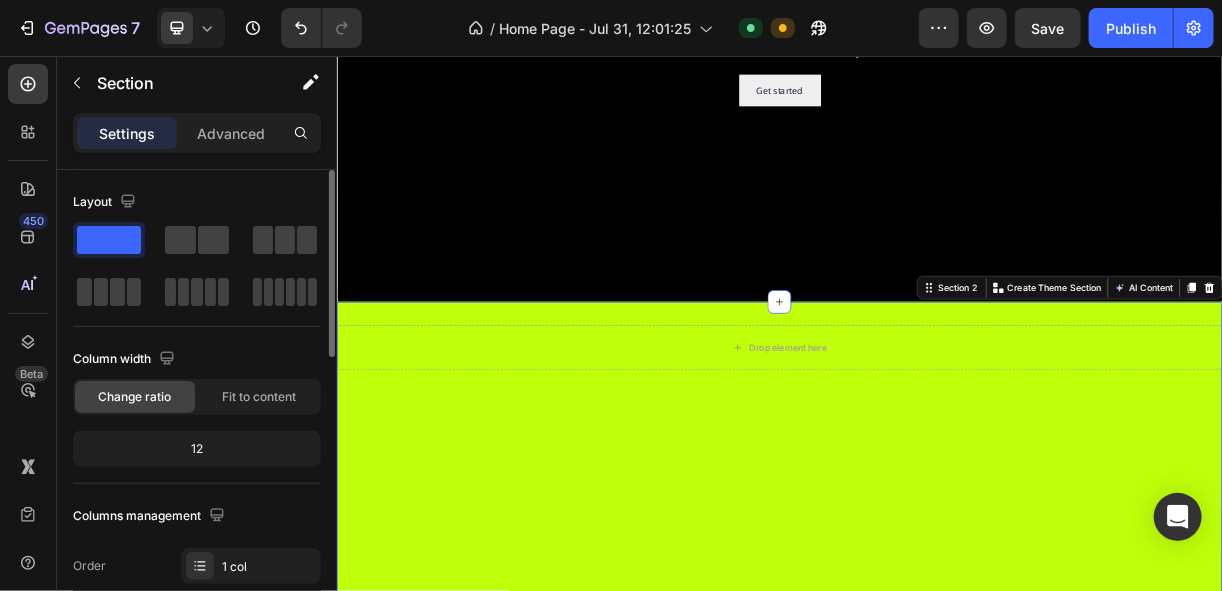 click on "Drop element here Row" at bounding box center (936, 639) 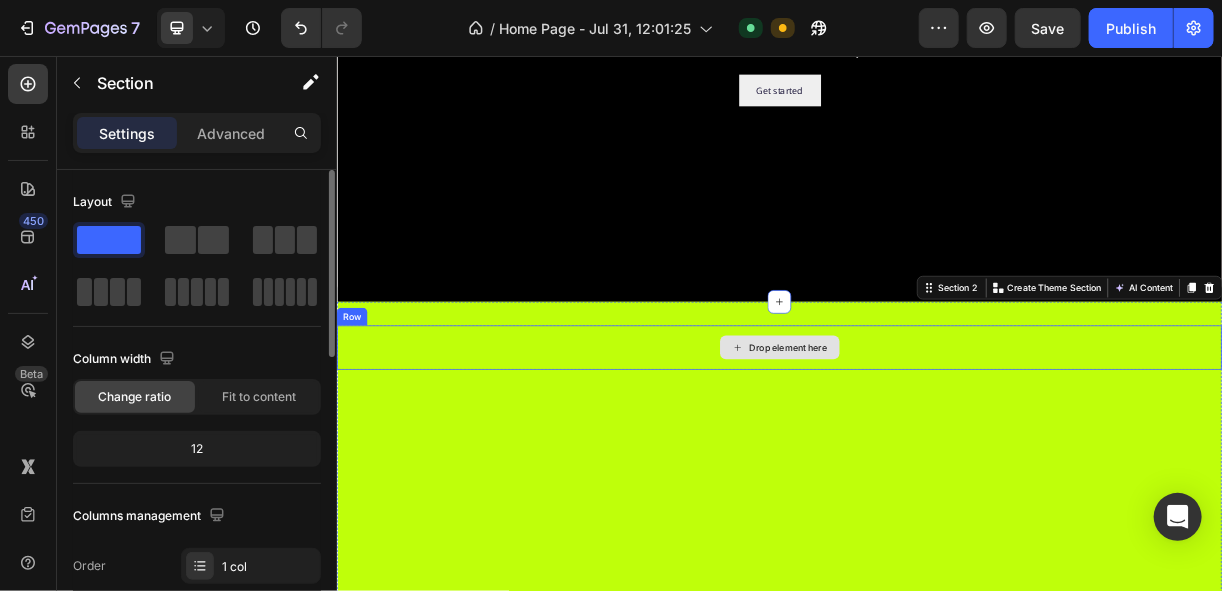 click on "Drop element here" at bounding box center [936, 451] 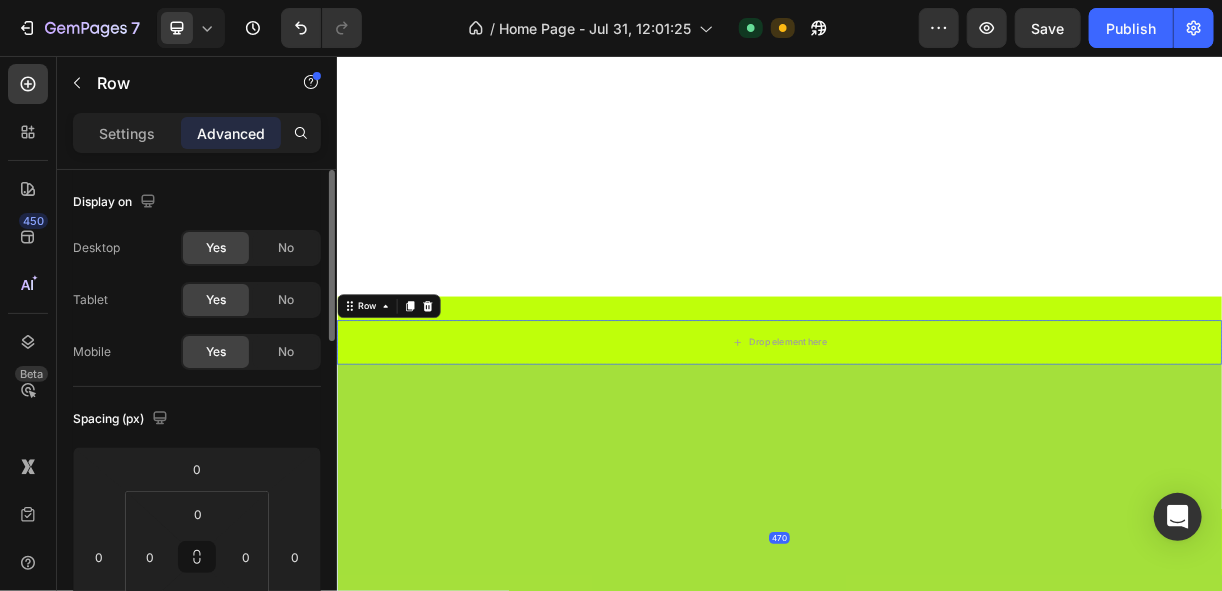 scroll, scrollTop: 714, scrollLeft: 0, axis: vertical 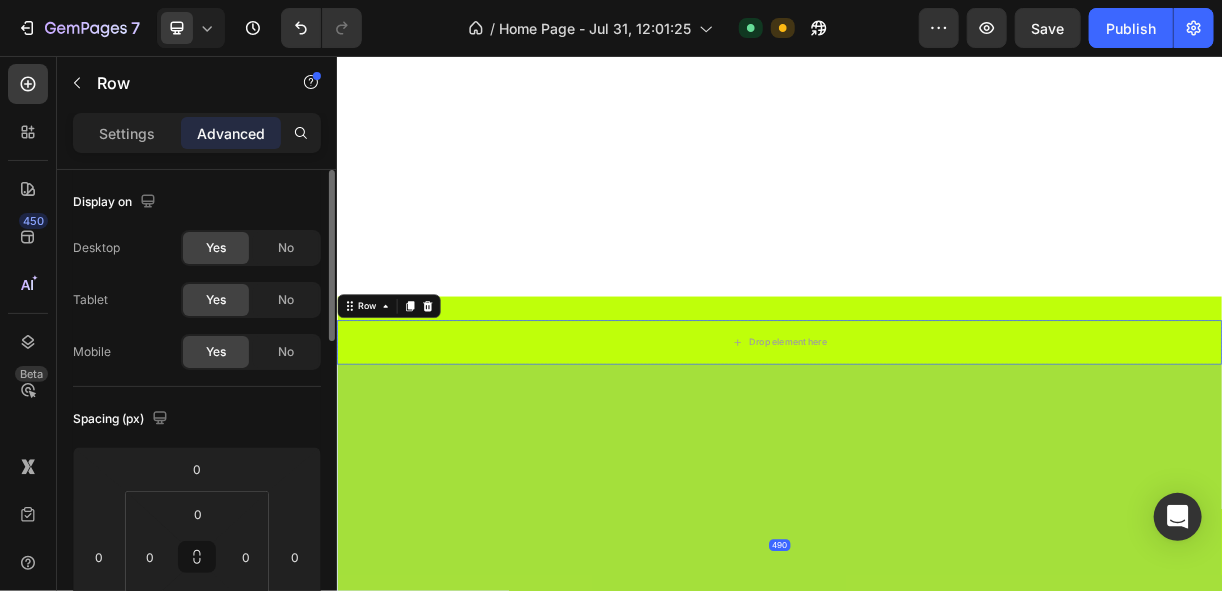 drag, startPoint x: 923, startPoint y: 677, endPoint x: 948, endPoint y: 741, distance: 68.70953 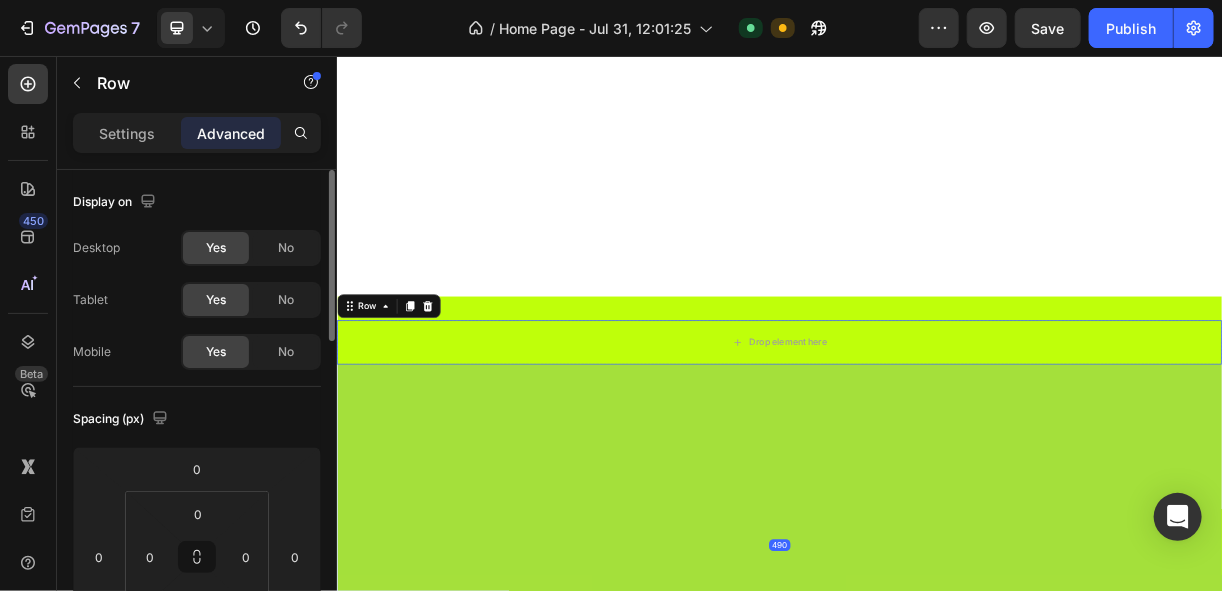 click on "Header
Drop element here Row   490 Section 2
Drop element here Section 3 Root Start with Sections from sidebar Add sections Add elements Start with Generating from URL or image Add section Choose templates inspired by CRO experts Generate layout from URL or image Add blank section then drag & drop elements Footer" at bounding box center (936, 540) 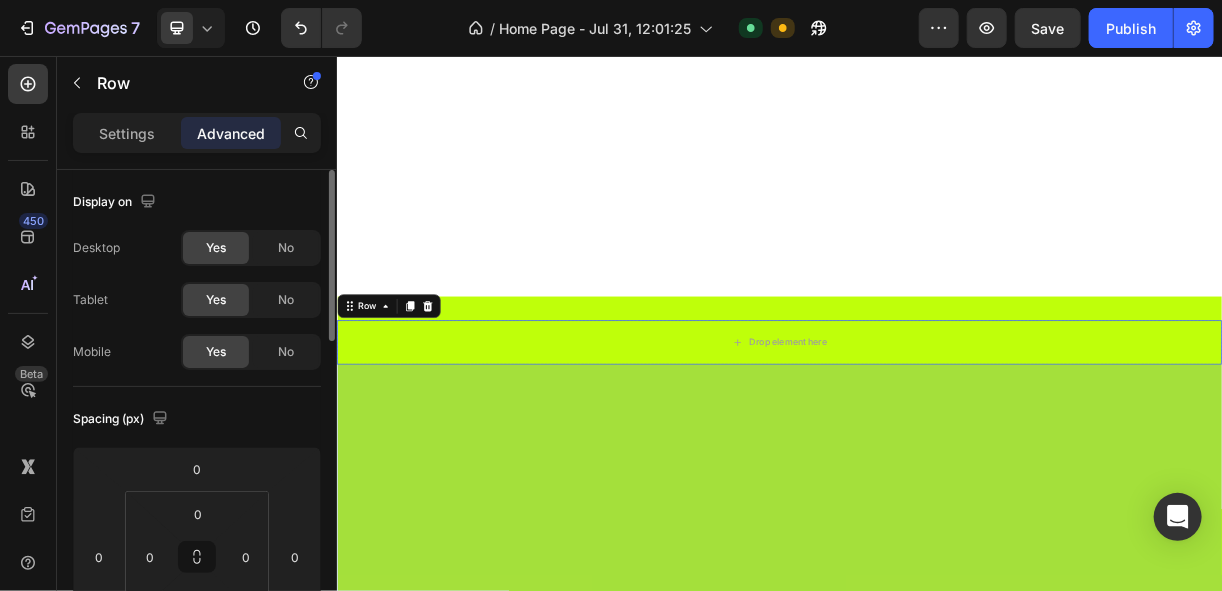 drag, startPoint x: 927, startPoint y: 632, endPoint x: 977, endPoint y: 822, distance: 196.46883 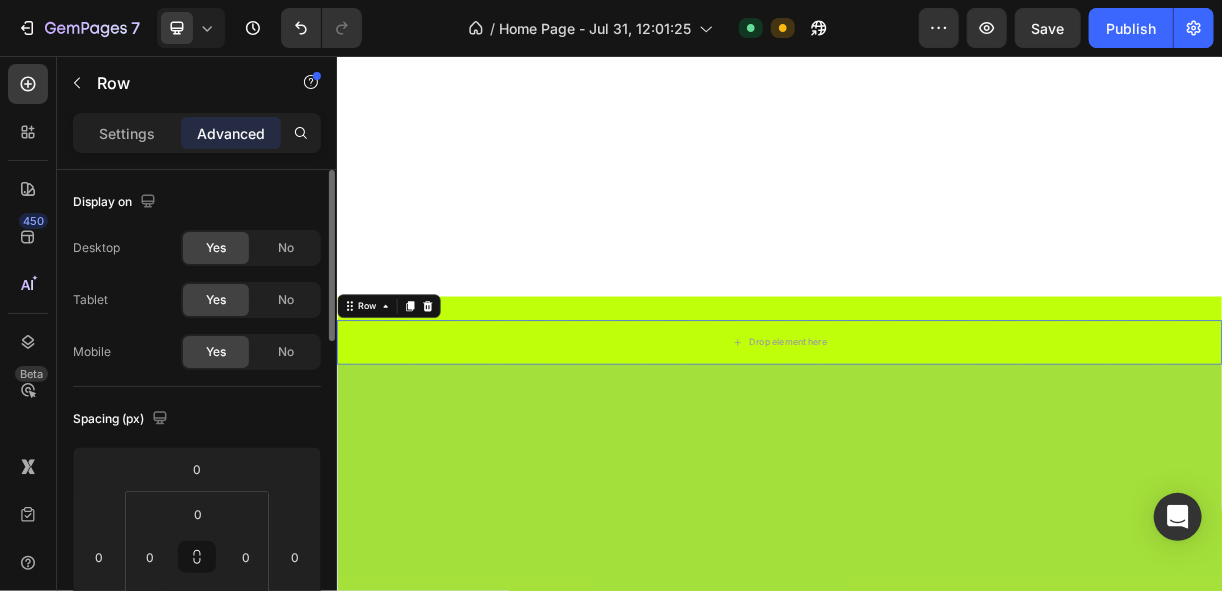 click on "Header
Drop element here Row Section 2
Carousel   198
Drop element here
Drop element here
Drop element here
Drop element here
Carousel   198 Section 3 Root Start with Sections from sidebar Add sections Add elements Start with Generating from URL or image Add section Choose templates inspired by CRO experts Generate layout from URL or image Add blank section then drag & drop elements Footer" at bounding box center [936, 636] 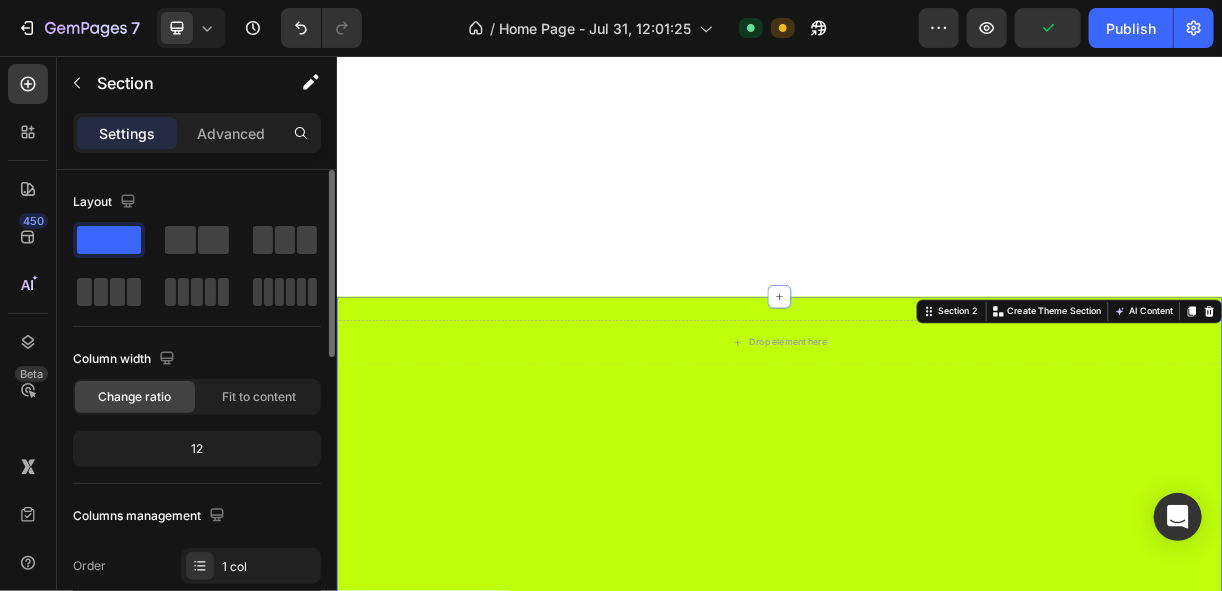 scroll, scrollTop: 1200, scrollLeft: 0, axis: vertical 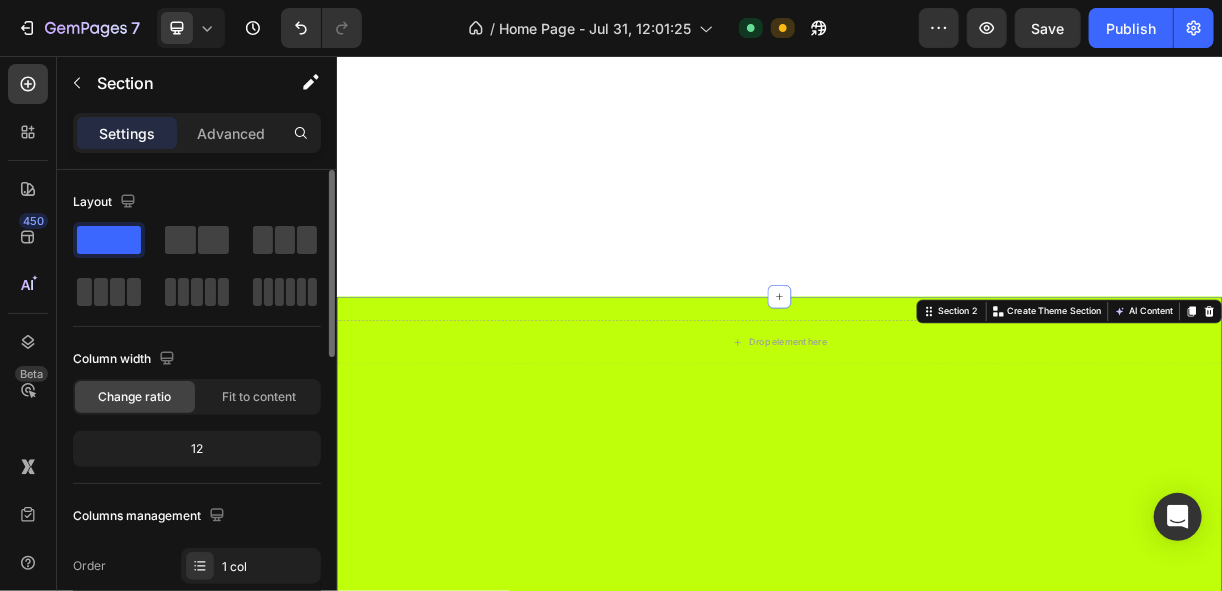 click on "Drop element here" at bounding box center (936, 1250) 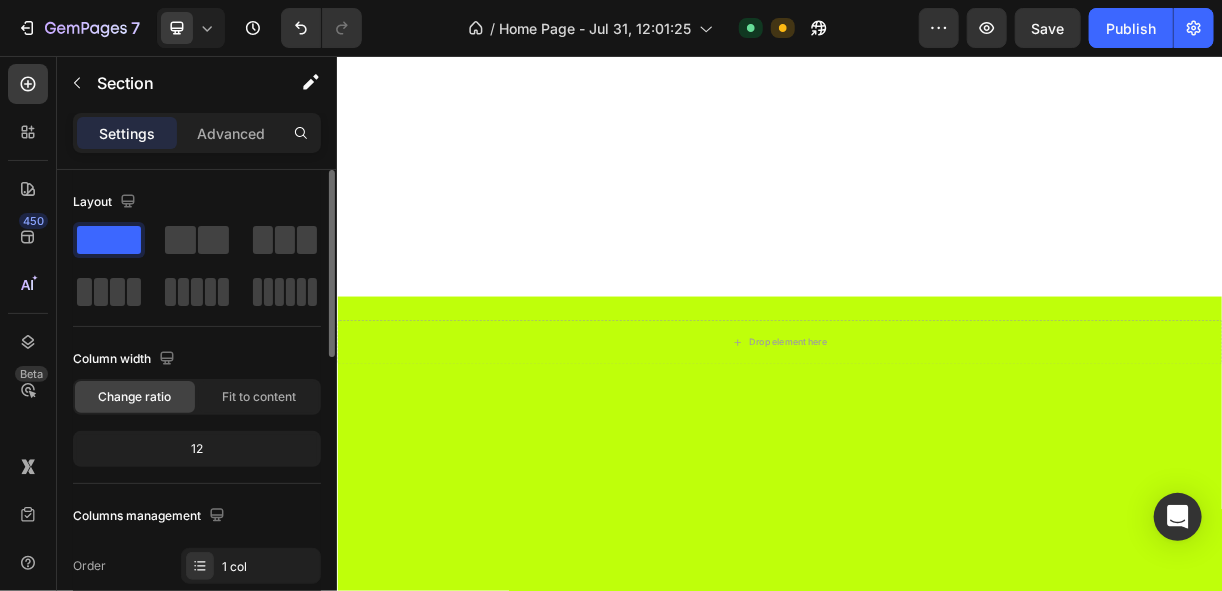 drag, startPoint x: 449, startPoint y: 292, endPoint x: 638, endPoint y: 420, distance: 228.2652 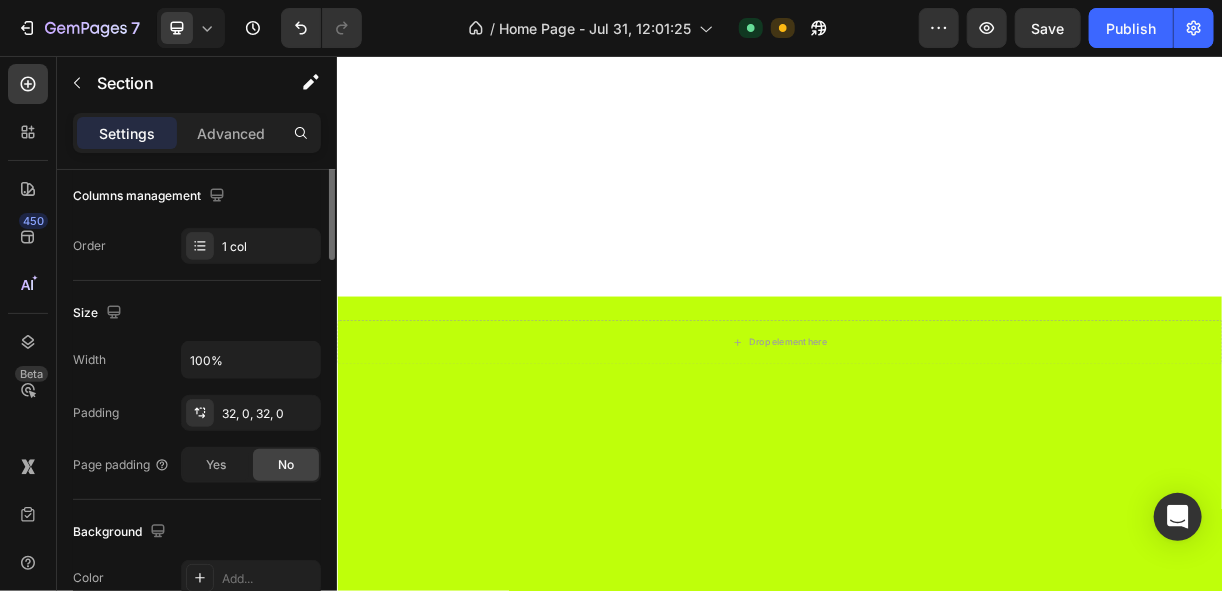 scroll, scrollTop: 0, scrollLeft: 0, axis: both 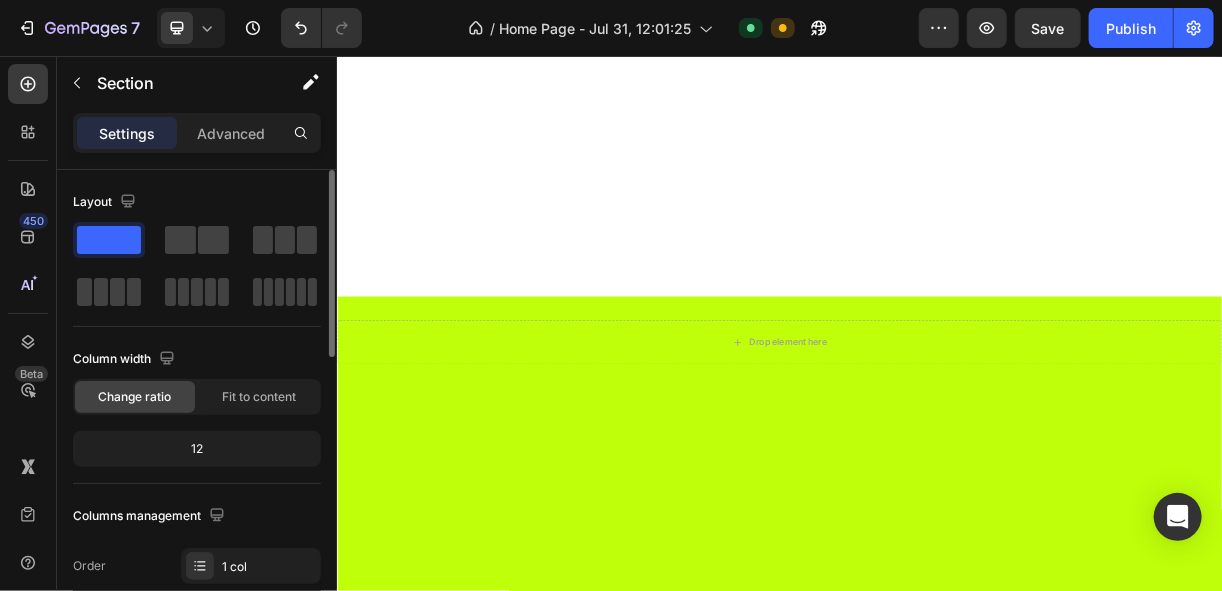 click on "Drop element here Section 3   You can create reusable sections Create Theme Section AI Content Write with GemAI What would you like to describe here? Tone and Voice Persuasive Product Show more Generate" at bounding box center (936, 1250) 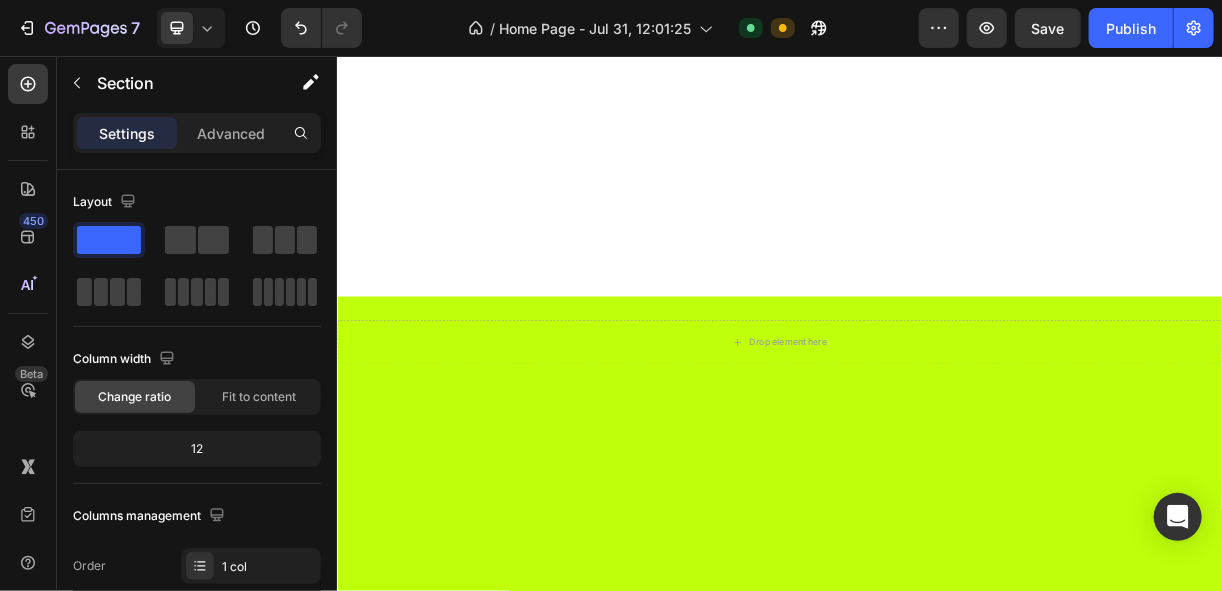 click on "Drop element here Section 3   You can create reusable sections Create Theme Section AI Content Write with GemAI What would you like to describe here? Tone and Voice Persuasive Product Show more Generate" at bounding box center (936, 1250) 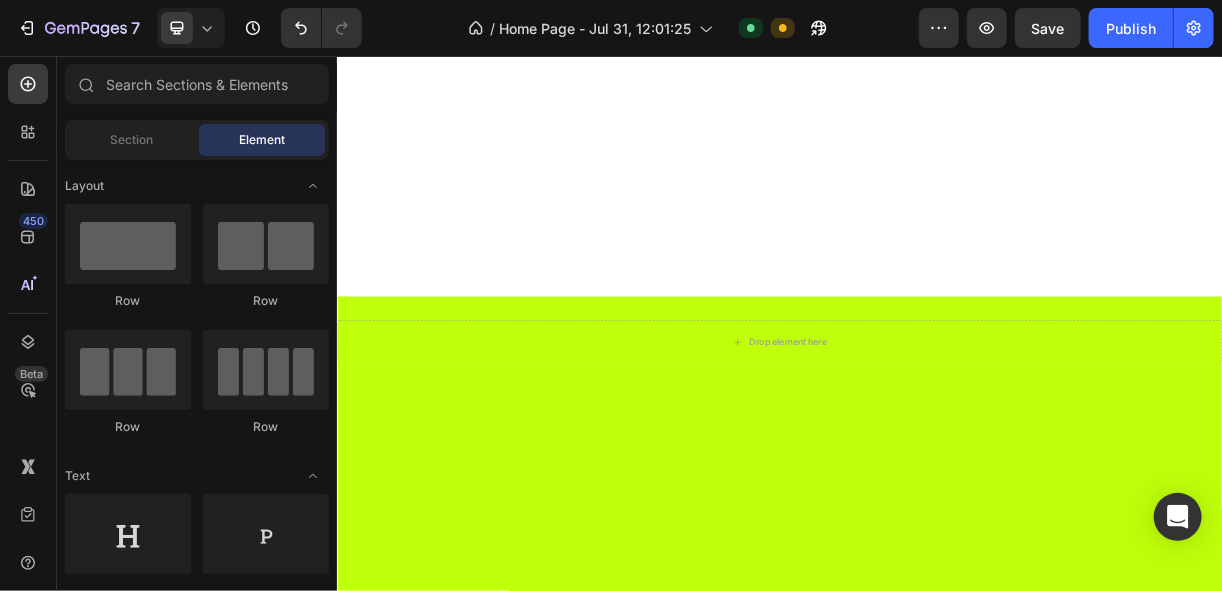 click on "Drop element here" at bounding box center [936, 1250] 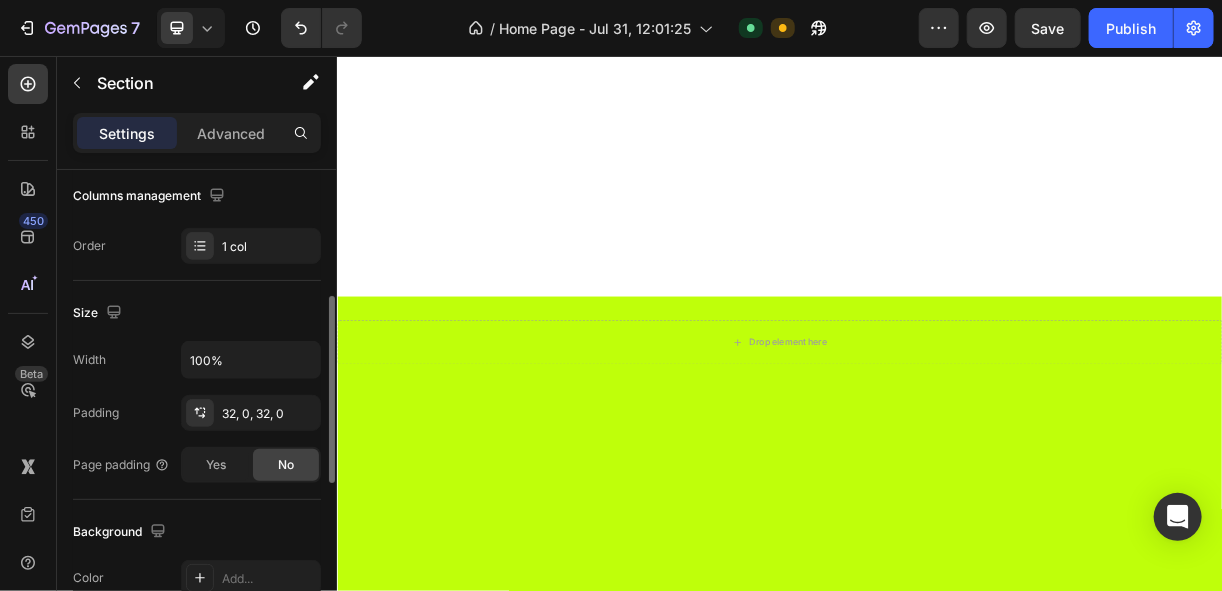 scroll, scrollTop: 80, scrollLeft: 0, axis: vertical 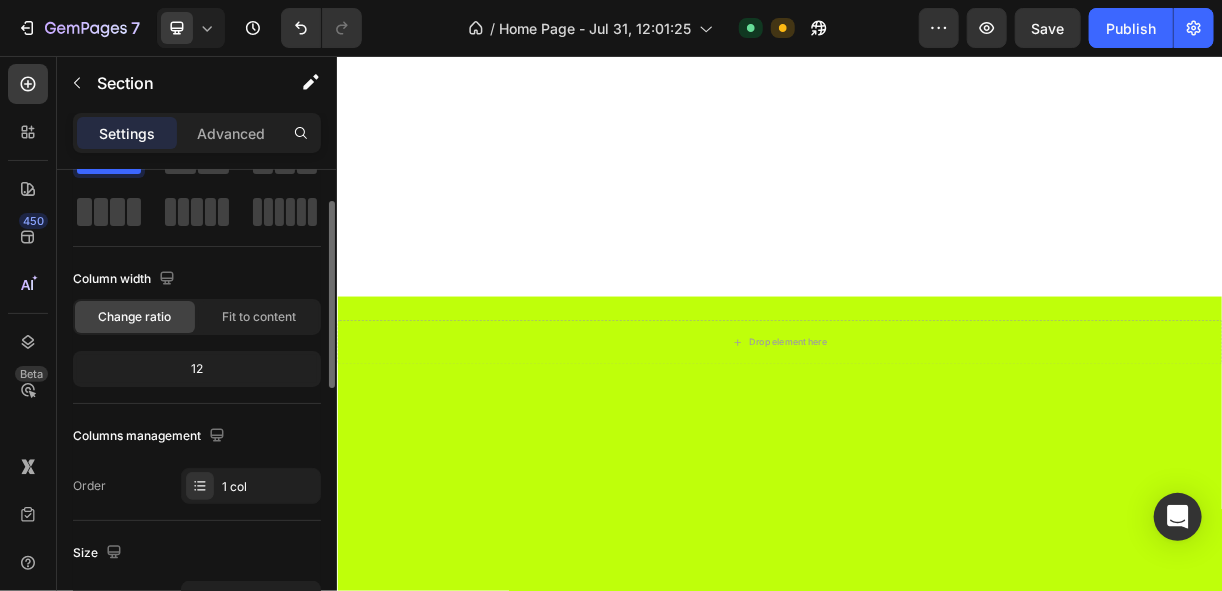 click on "Settings Advanced" at bounding box center [197, 133] 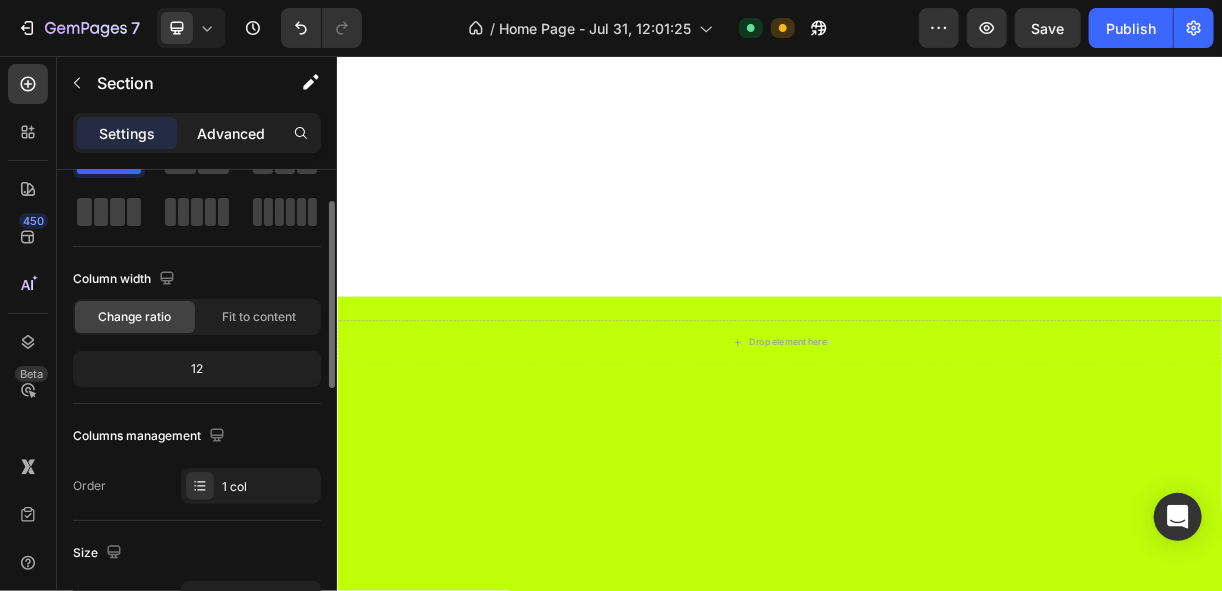 click on "Advanced" at bounding box center [231, 133] 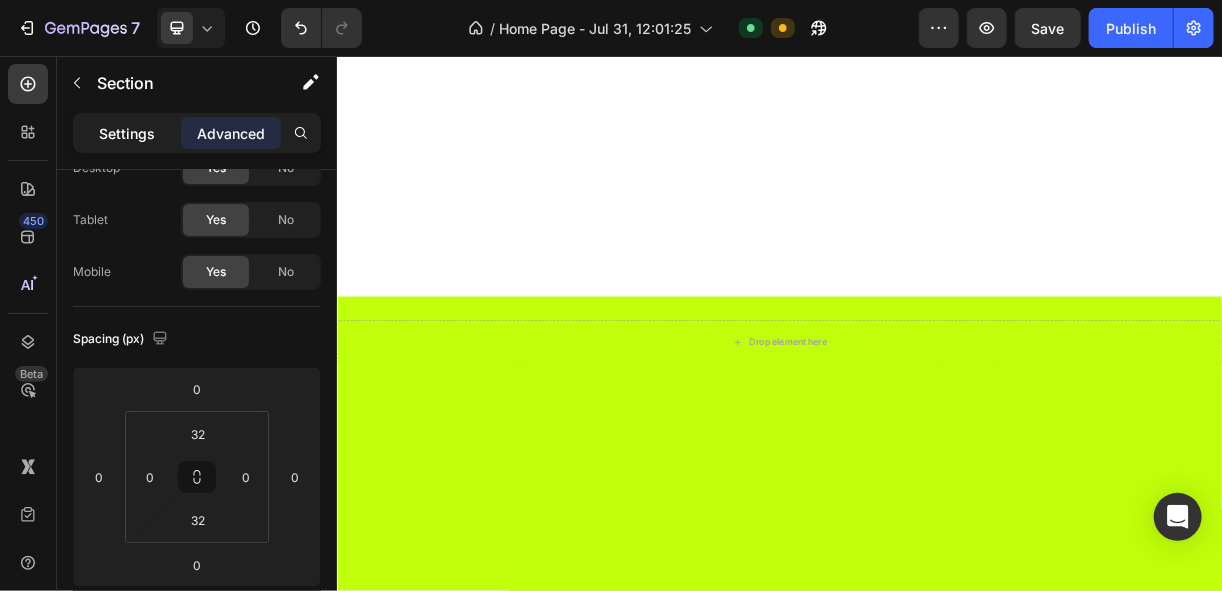 click on "Settings" at bounding box center [127, 133] 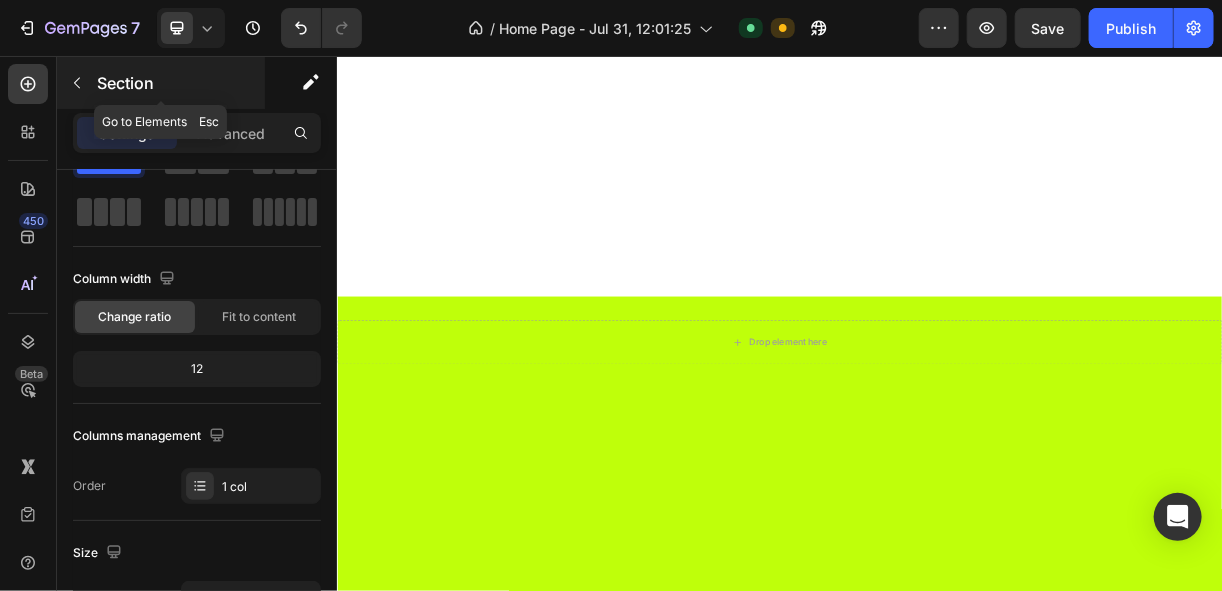 click 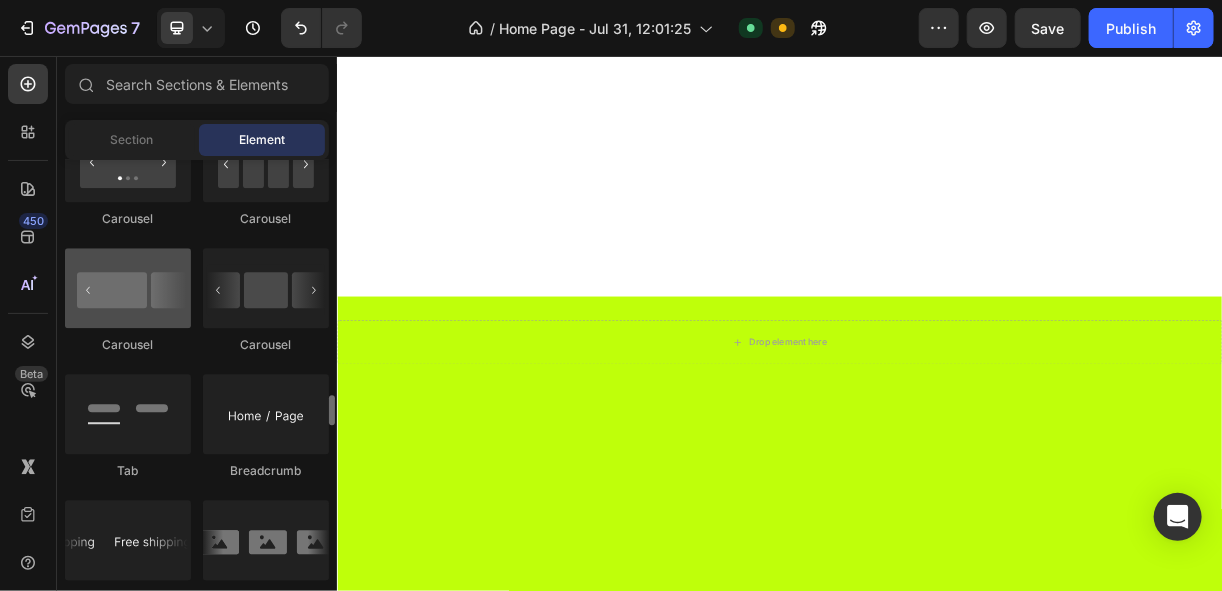 scroll, scrollTop: 2160, scrollLeft: 0, axis: vertical 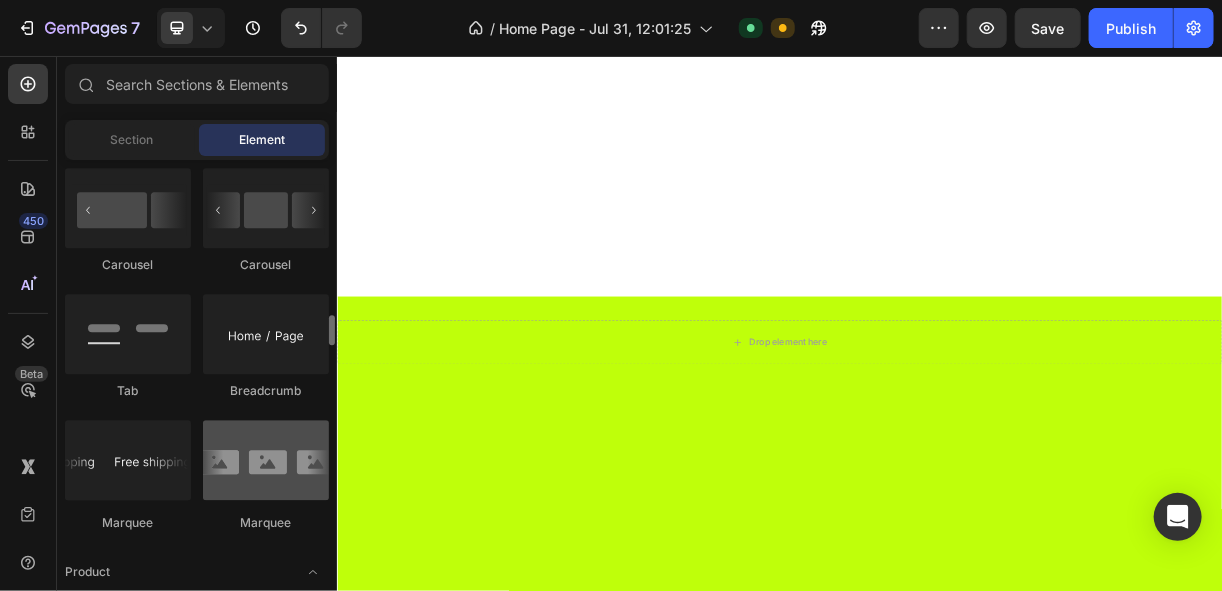 click at bounding box center [266, 460] 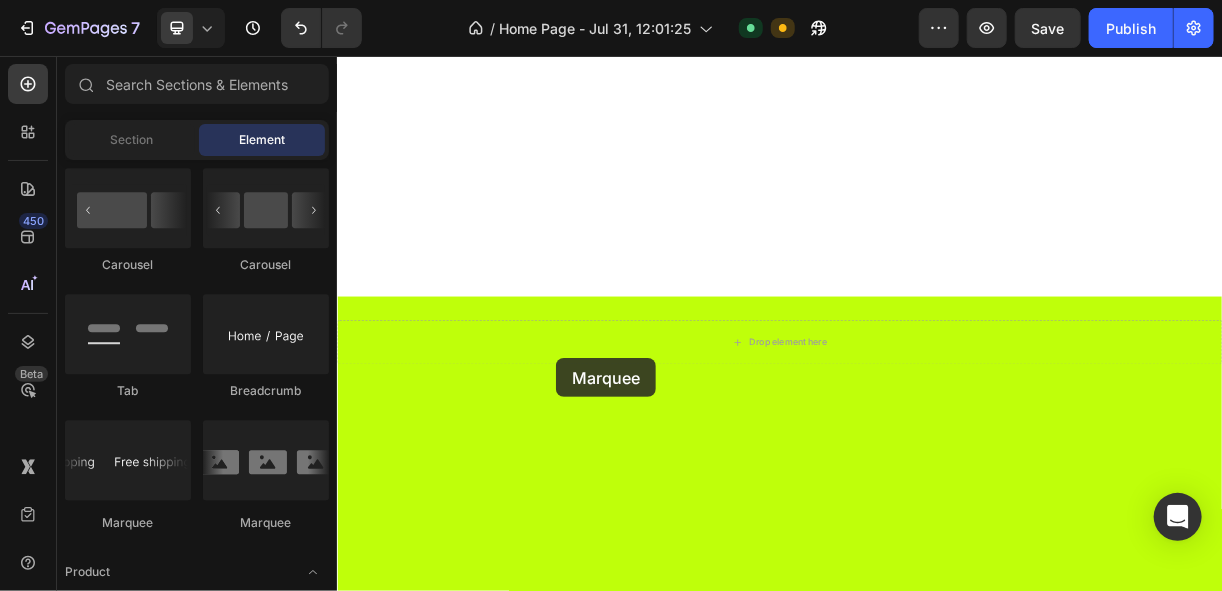 drag, startPoint x: 611, startPoint y: 528, endPoint x: 633, endPoint y: 436, distance: 94.59387 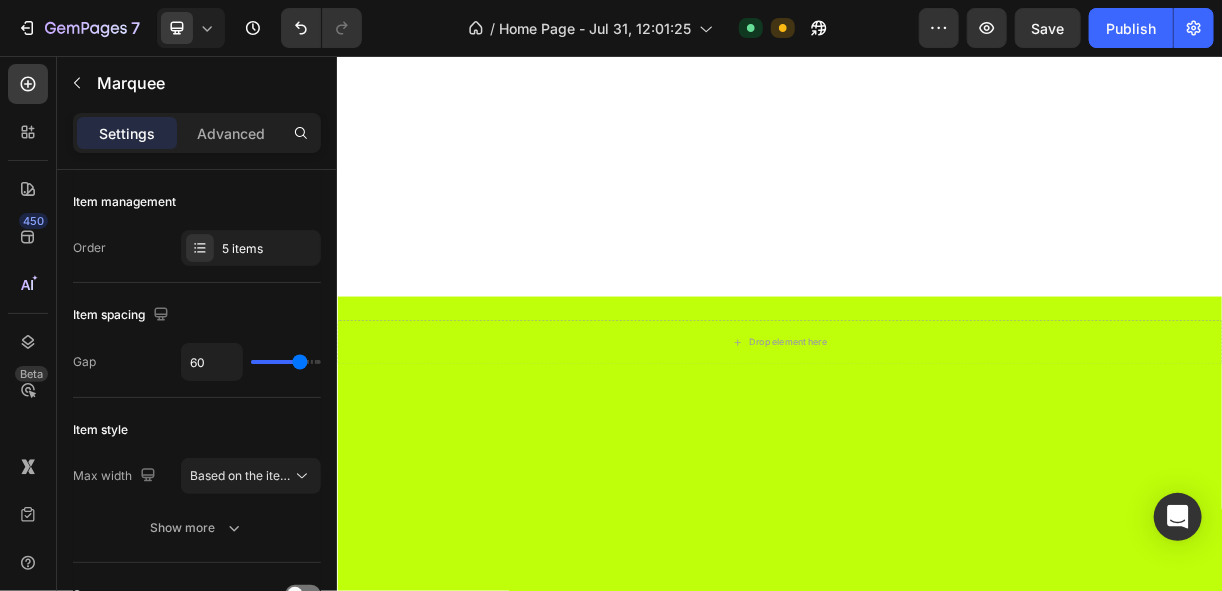 scroll, scrollTop: 1200, scrollLeft: 0, axis: vertical 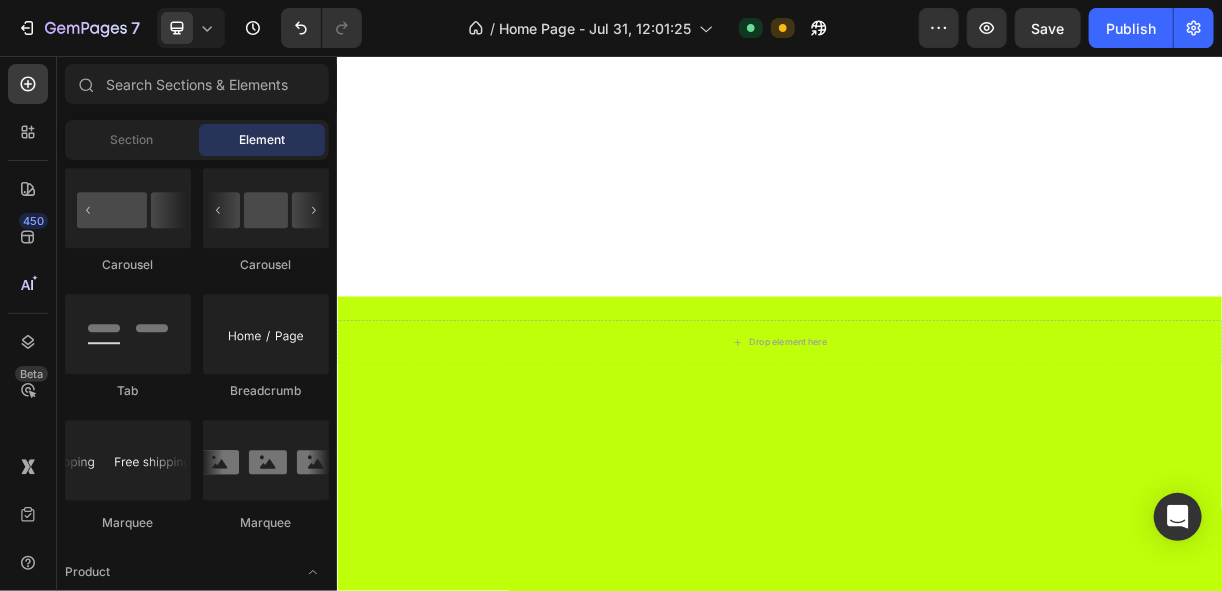 click on "Drop element here" at bounding box center [936, 1250] 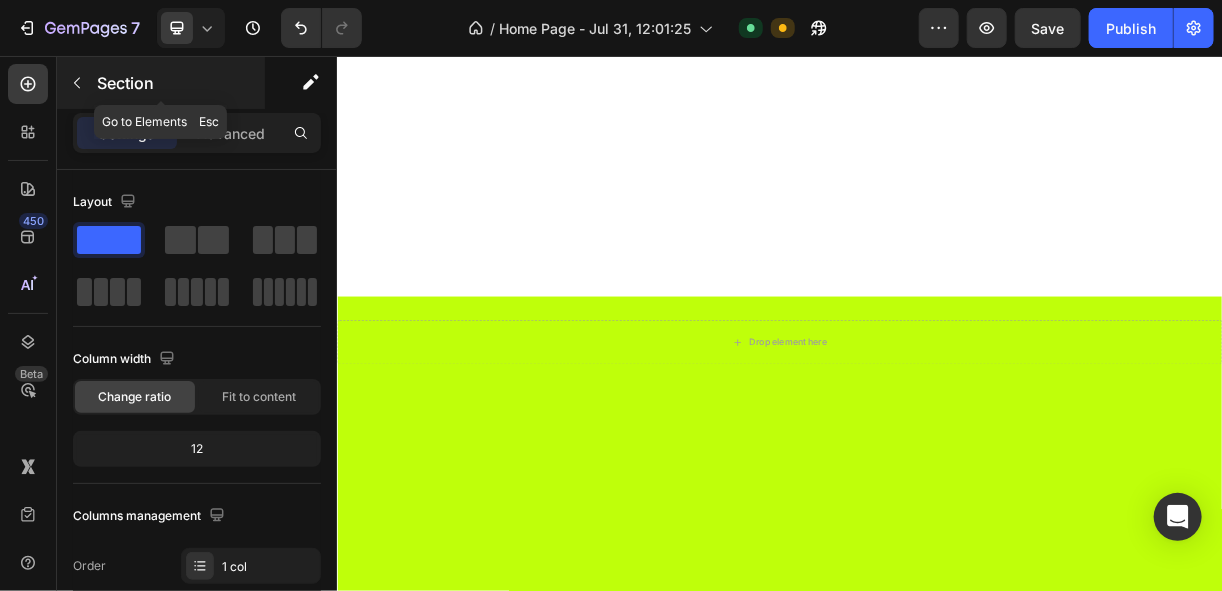 click at bounding box center [77, 83] 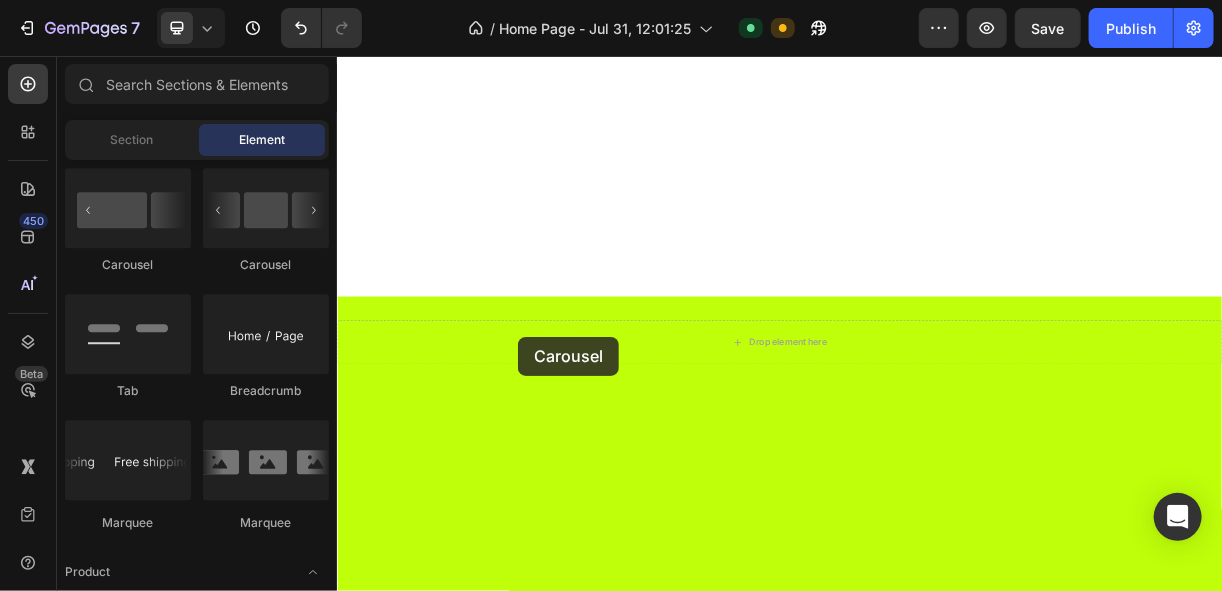 drag, startPoint x: 584, startPoint y: 280, endPoint x: 573, endPoint y: 437, distance: 157.38487 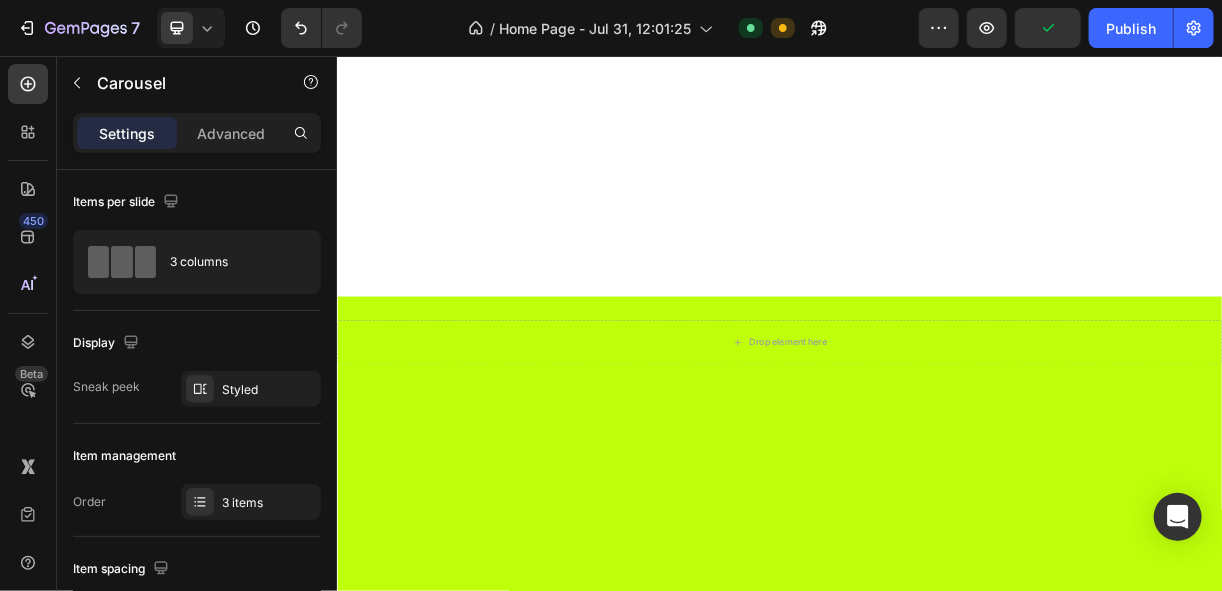 click 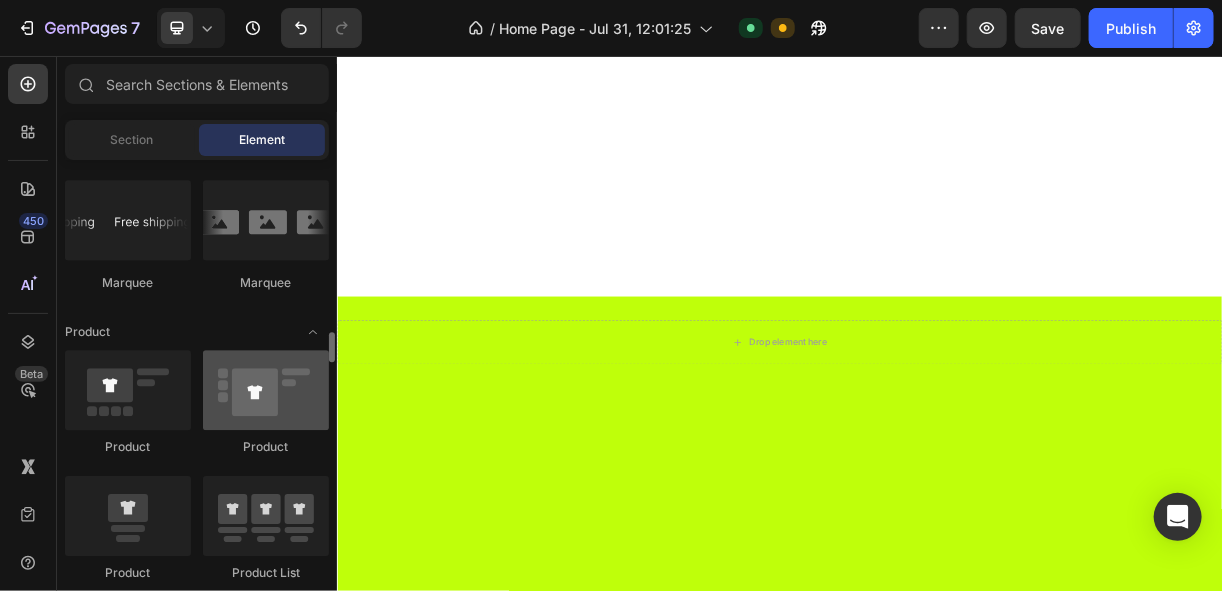 scroll, scrollTop: 2560, scrollLeft: 0, axis: vertical 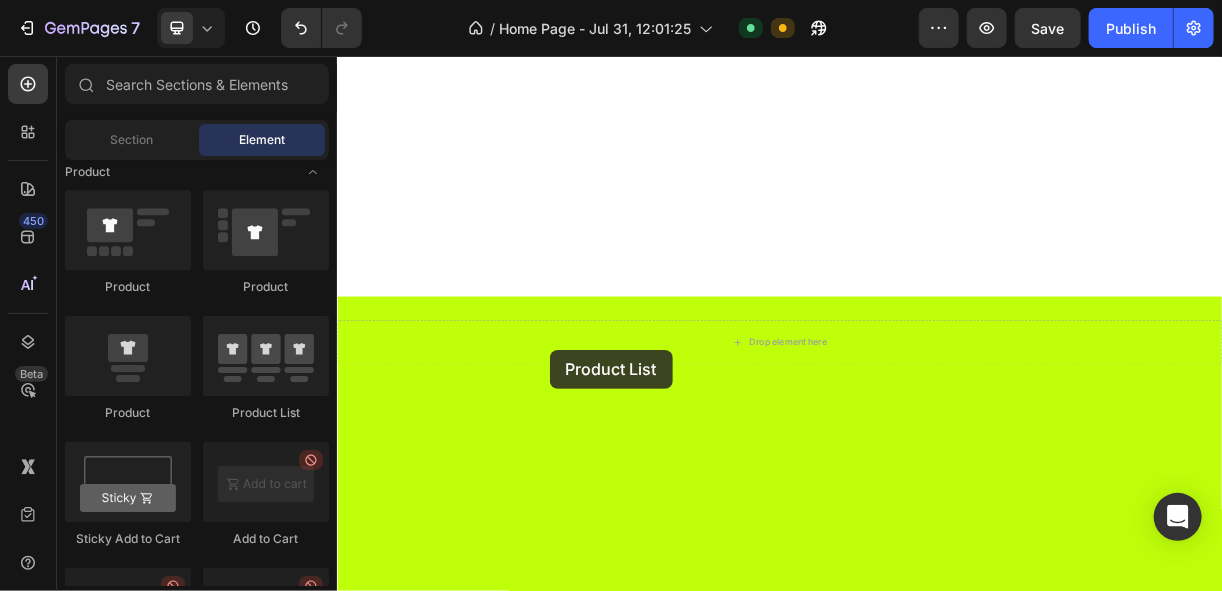 drag, startPoint x: 605, startPoint y: 414, endPoint x: 624, endPoint y: 454, distance: 44.28318 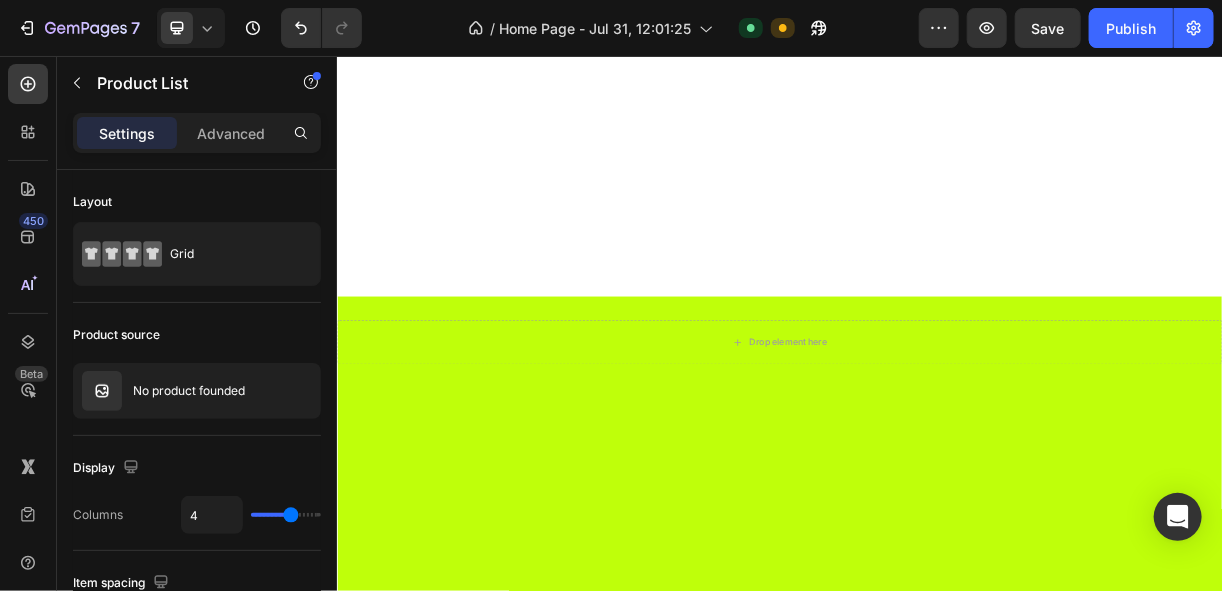 scroll, scrollTop: 1200, scrollLeft: 0, axis: vertical 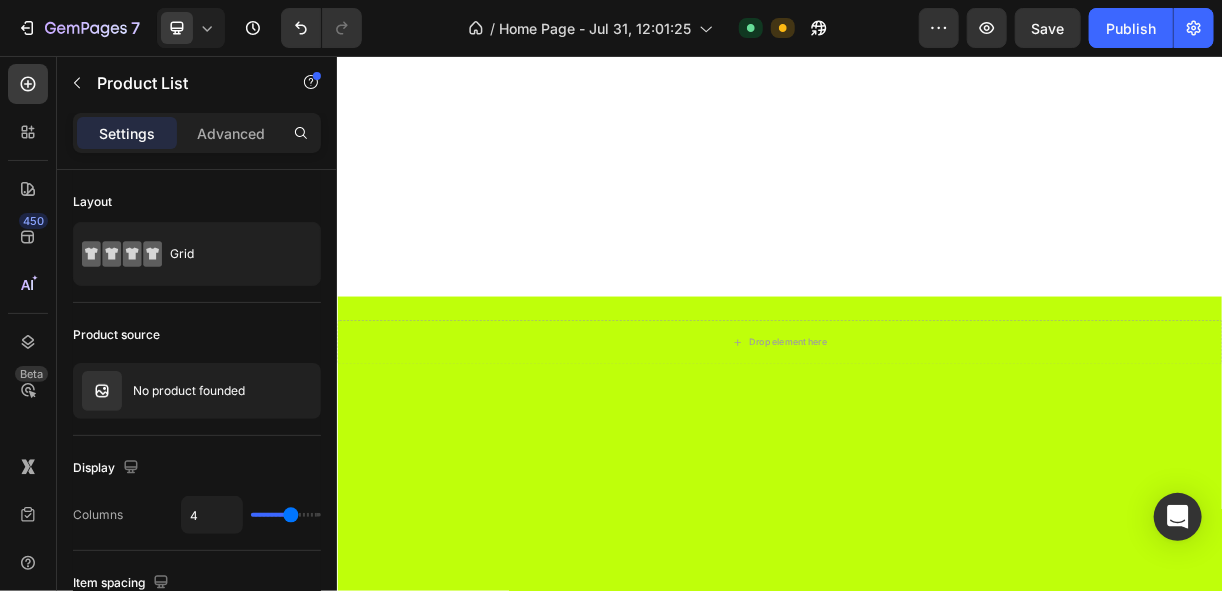 click on "Add product" at bounding box center (431, 1296) 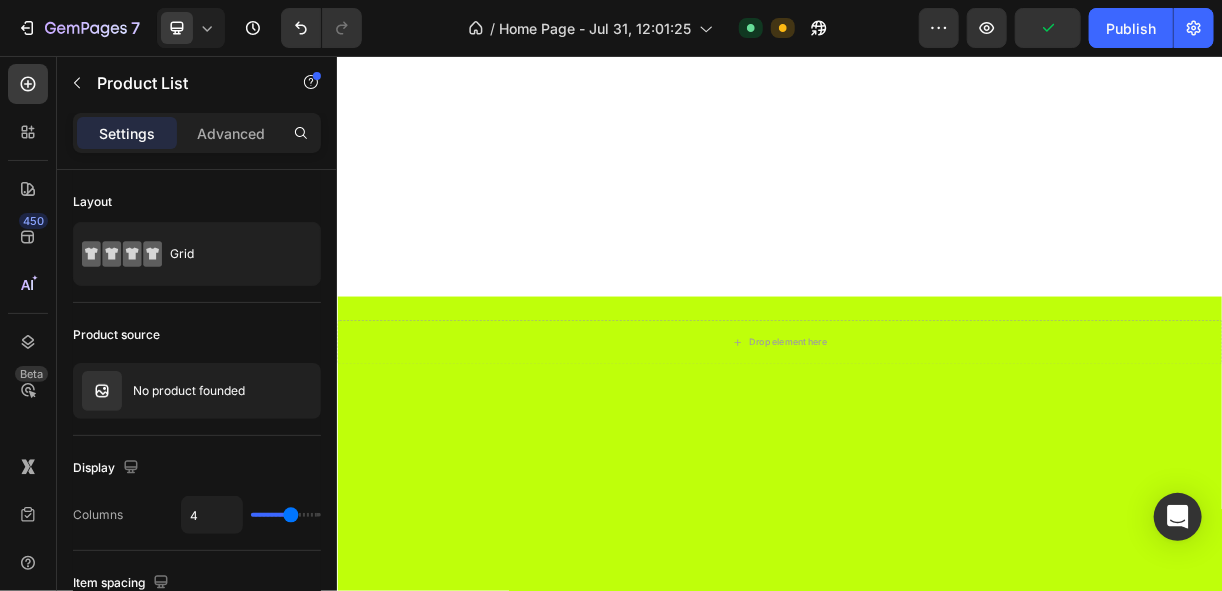 click 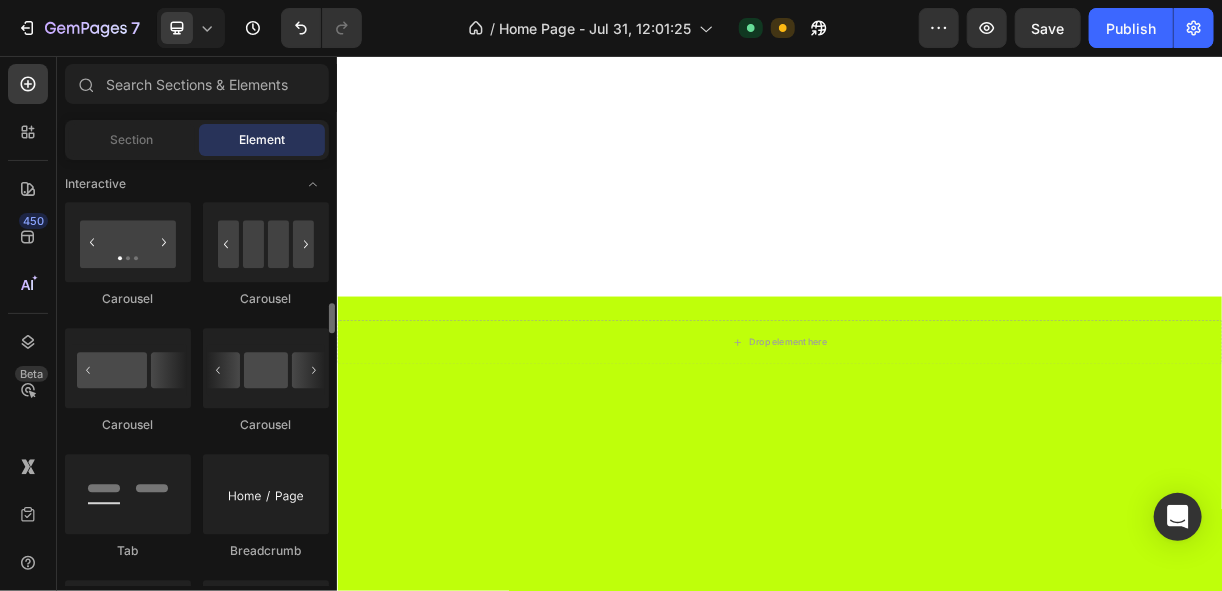 scroll, scrollTop: 1920, scrollLeft: 0, axis: vertical 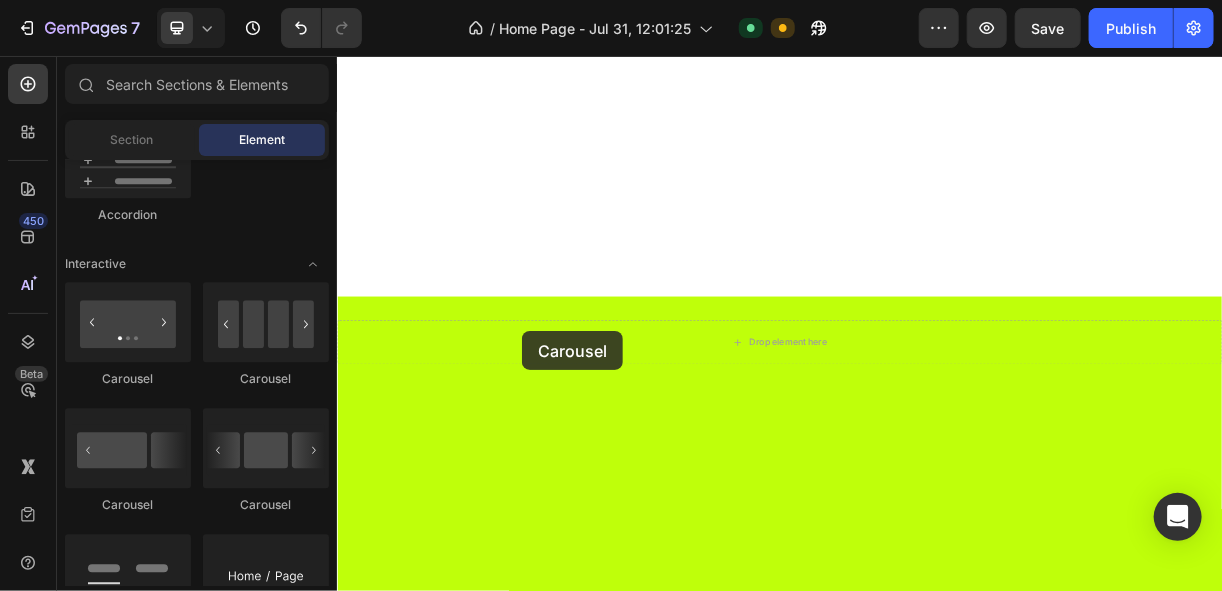 drag, startPoint x: 615, startPoint y: 398, endPoint x: 587, endPoint y: 430, distance: 42.520584 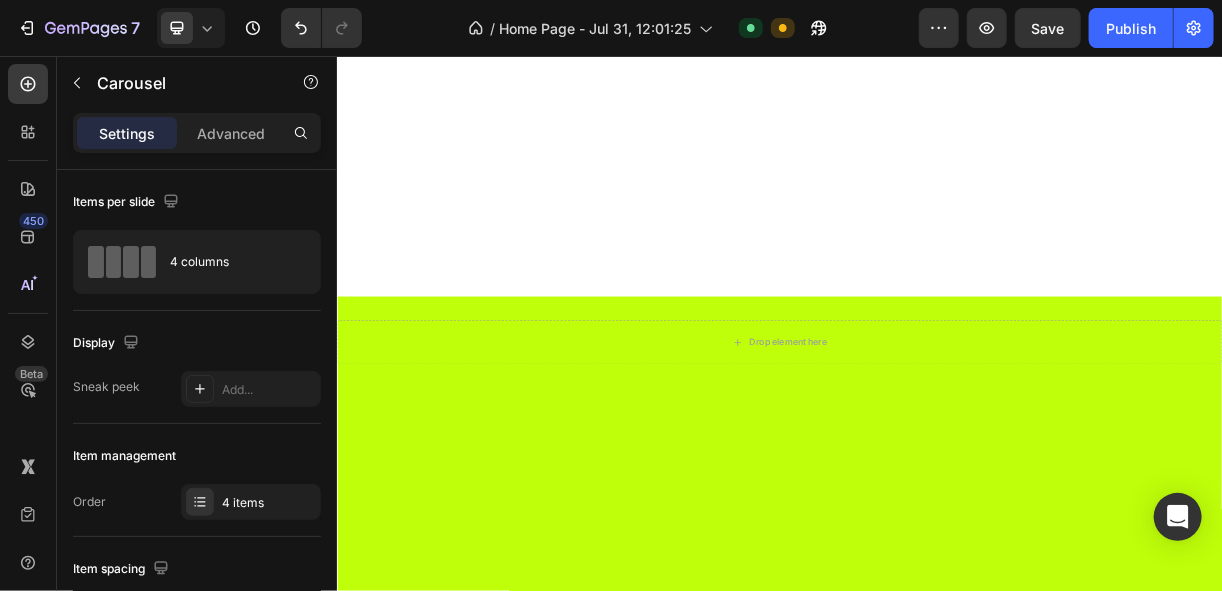 click on "Drop element here
Drop element here
Drop element here
Drop element here
Carousel   0 Section 3" at bounding box center [936, 1264] 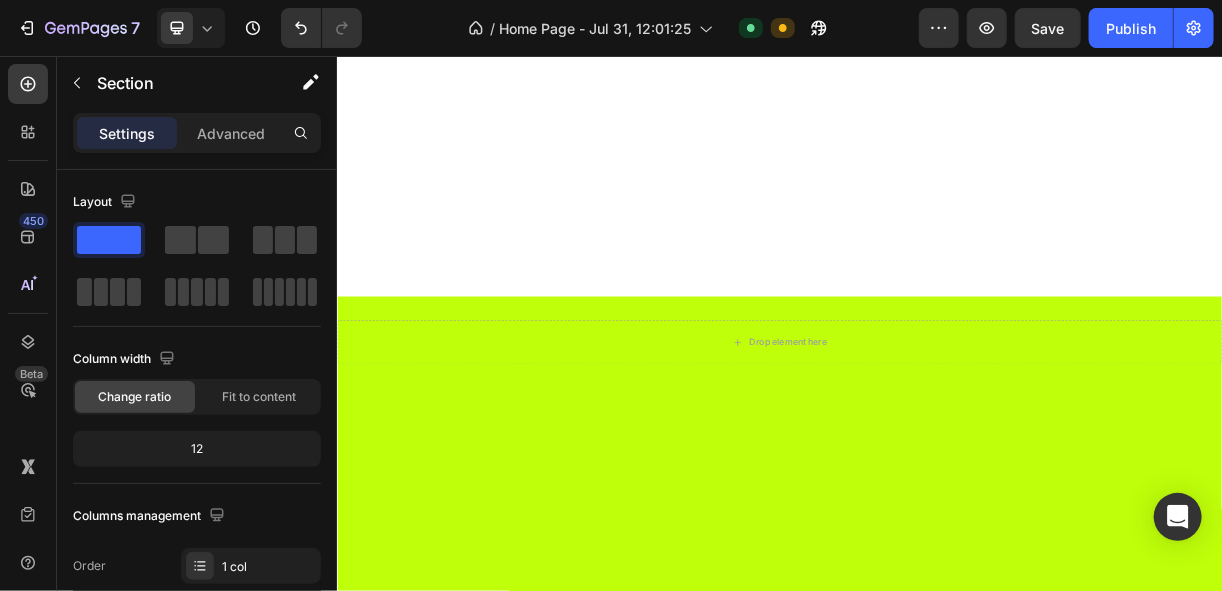 click on "Drop element here
Drop element here
Drop element here
Drop element here
Carousel" at bounding box center (936, 1264) 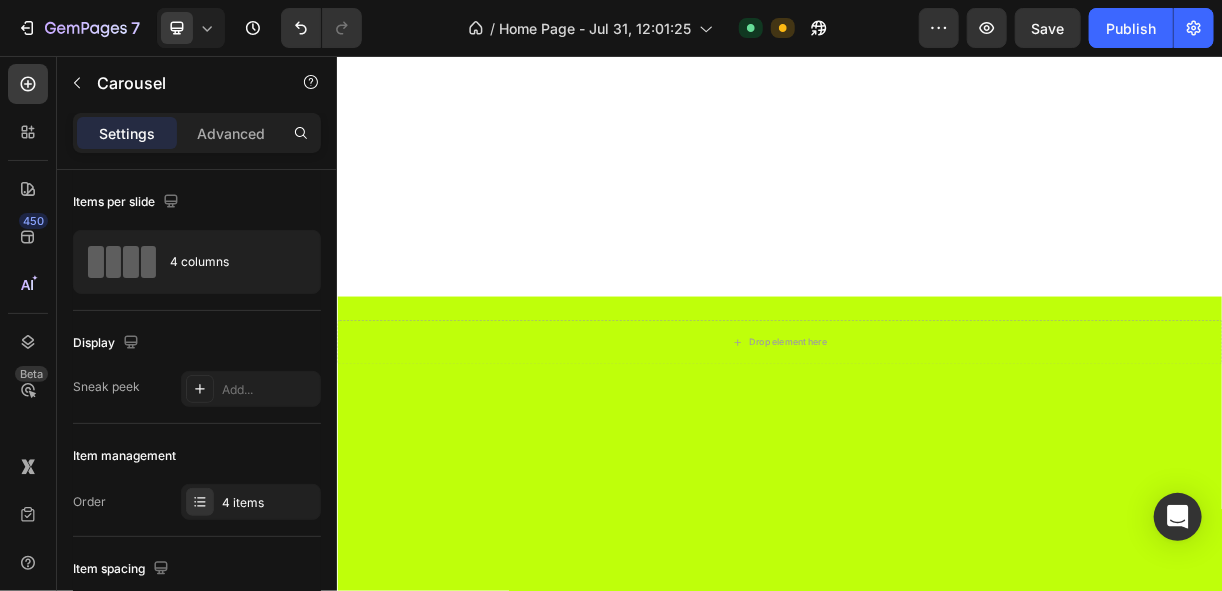 drag, startPoint x: 928, startPoint y: 488, endPoint x: 935, endPoint y: 681, distance: 193.1269 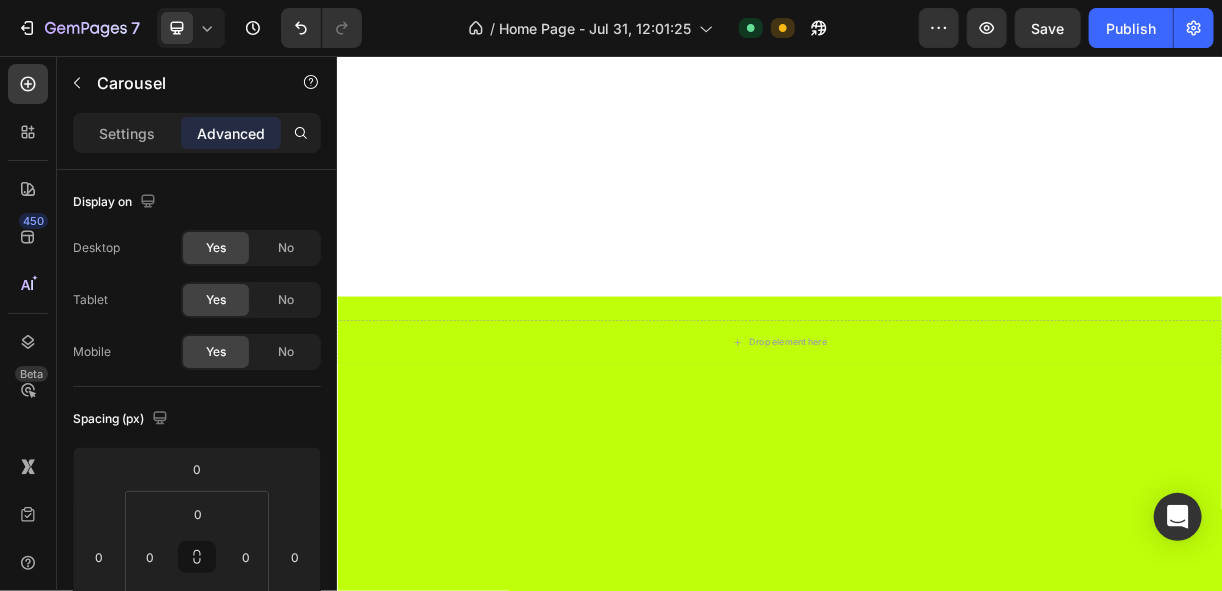 click on "Drop element here
Drop element here
Drop element here
Drop element here
Carousel   198" at bounding box center (936, 1264) 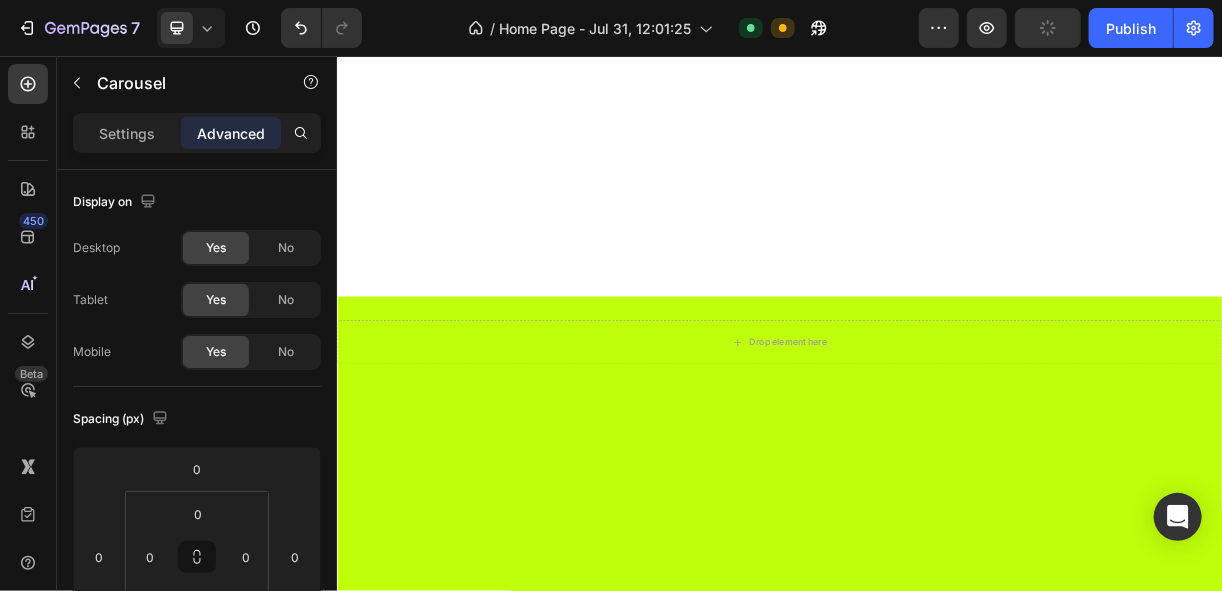 click on "Drop element here" at bounding box center (532, 1250) 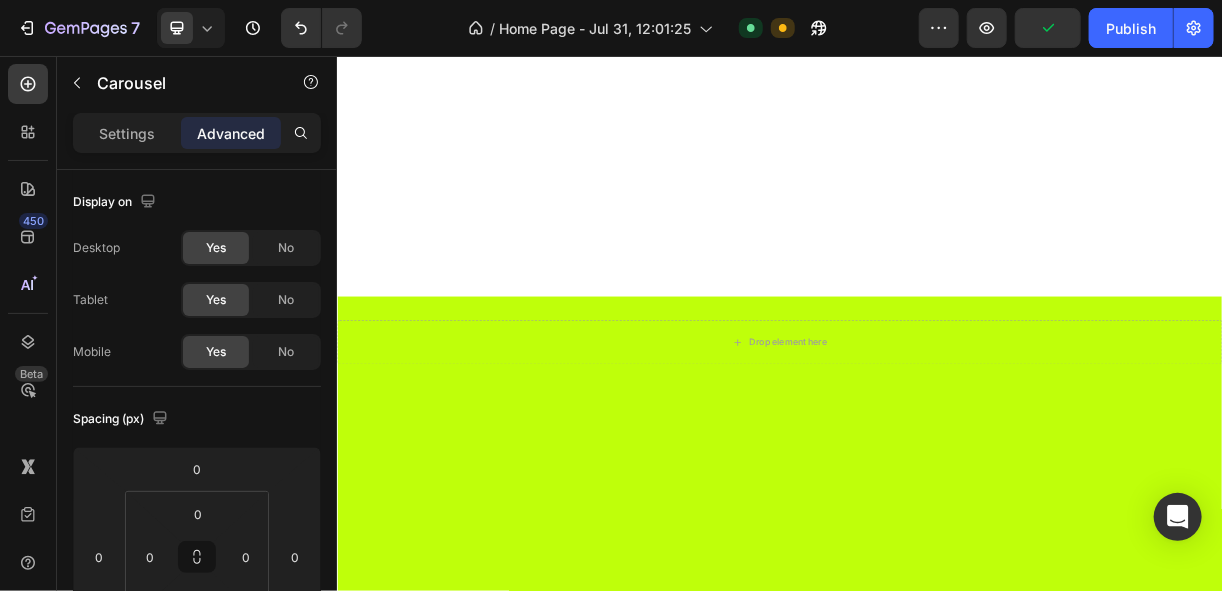 click on "Drop element here
Drop element here
Drop element here
Drop element here
Carousel Section 3   You can create reusable sections Create Theme Section AI Content Write with GemAI What would you like to describe here? Tone and Voice Persuasive Product Show more Generate" at bounding box center (936, 1363) 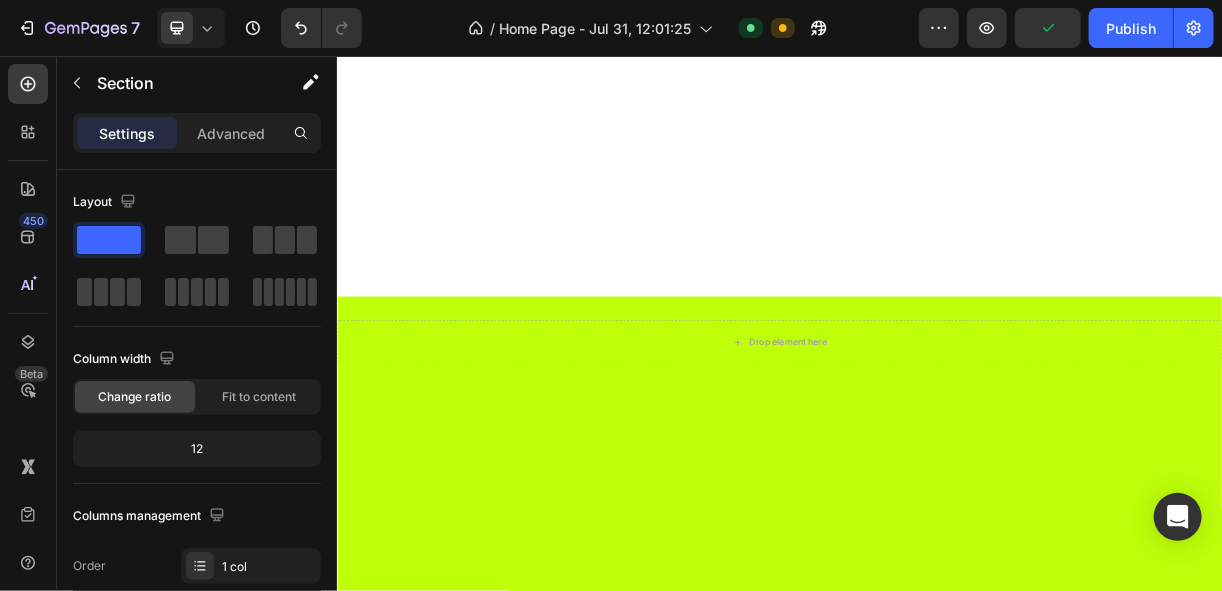 click on "Drop element here
Drop element here
Drop element here
Drop element here
Carousel Section 3   You can create reusable sections Create Theme Section AI Content Write with GemAI What would you like to describe here? Tone and Voice Persuasive Product Show more Generate" at bounding box center [936, 1363] 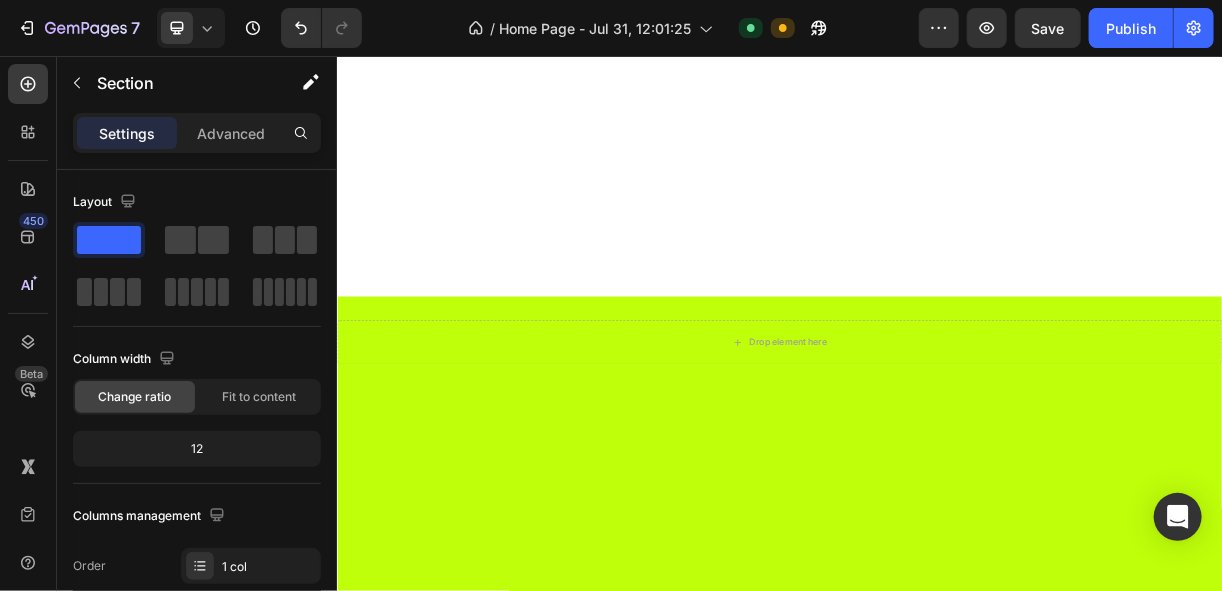 click on "Drop element here
Drop element here
Drop element here
Drop element here
Carousel Section 3   You can create reusable sections Create Theme Section AI Content Write with GemAI What would you like to describe here? Tone and Voice Persuasive Product Show more Generate" at bounding box center (936, 1363) 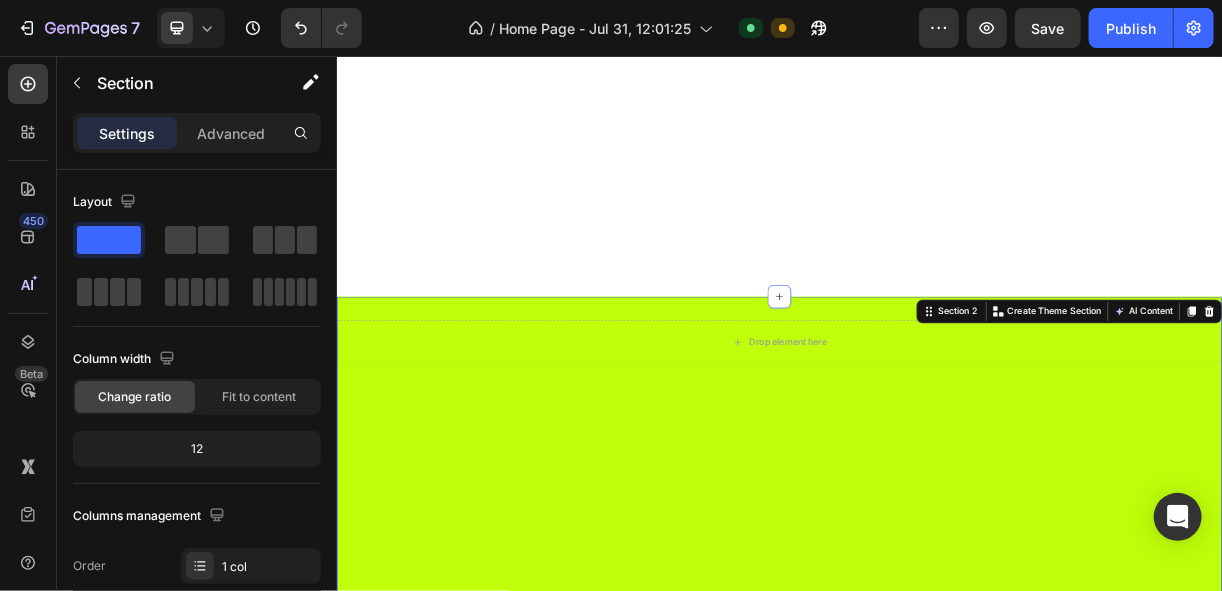 click on "Drop element here Row Section 2   You can create reusable sections Create Theme Section AI Content Write with GemAI What would you like to describe here? Tone and Voice Persuasive Product Show more Generate" at bounding box center [936, 785] 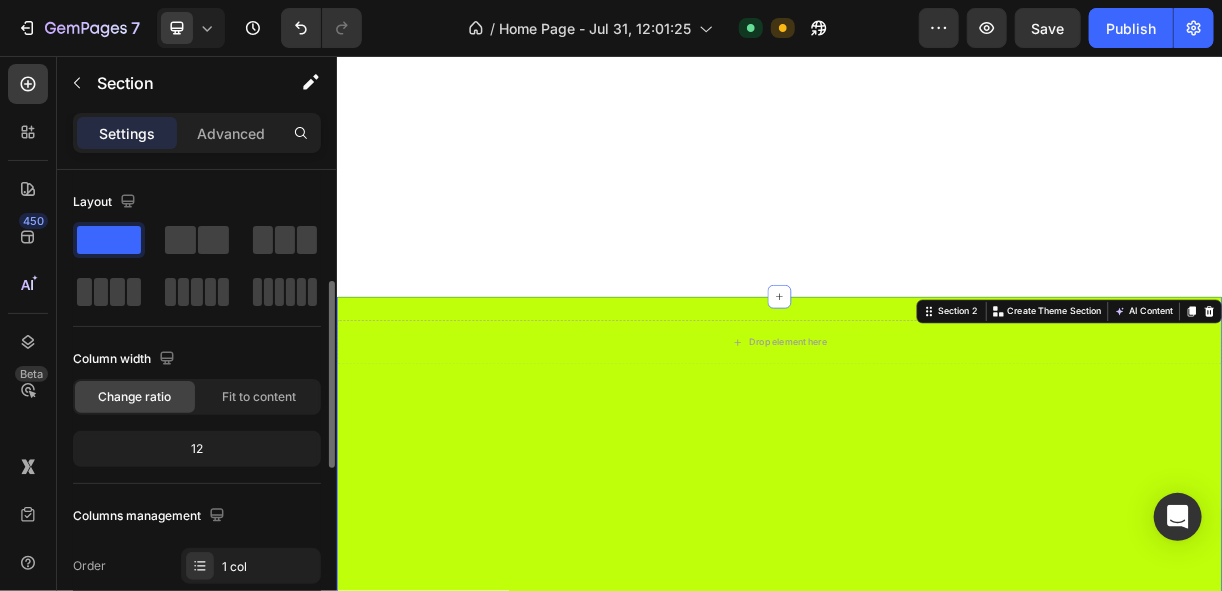 scroll, scrollTop: 80, scrollLeft: 0, axis: vertical 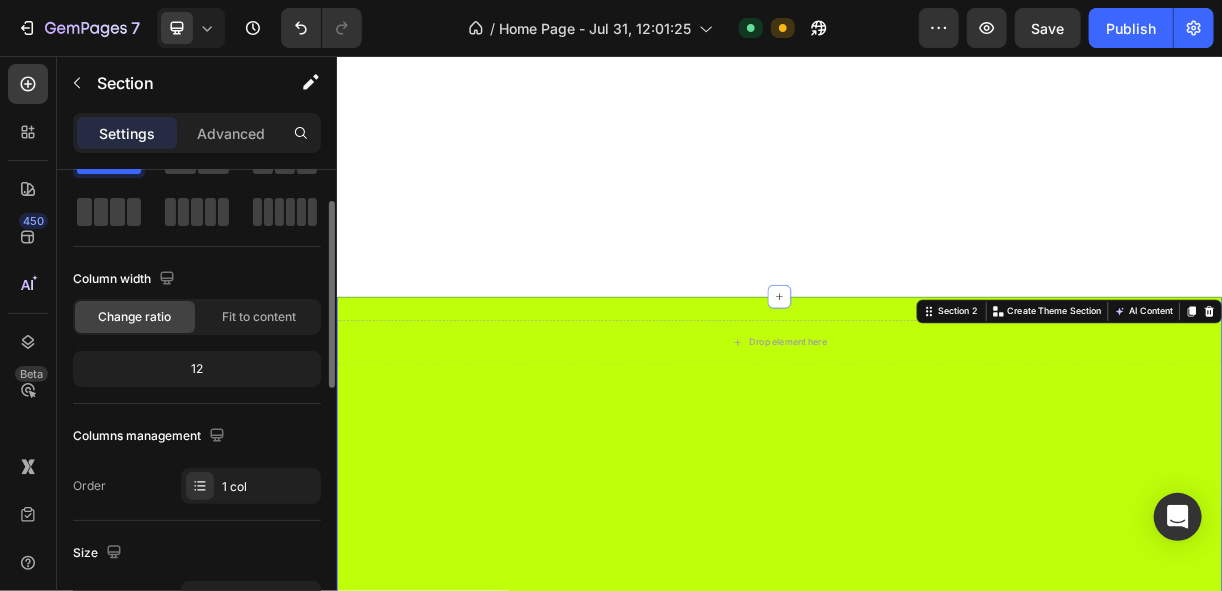 click on "Drop element here Row Section 2   You can create reusable sections Create Theme Section AI Content Write with GemAI What would you like to describe here? Tone and Voice Persuasive Product Show more Generate" at bounding box center (936, 785) 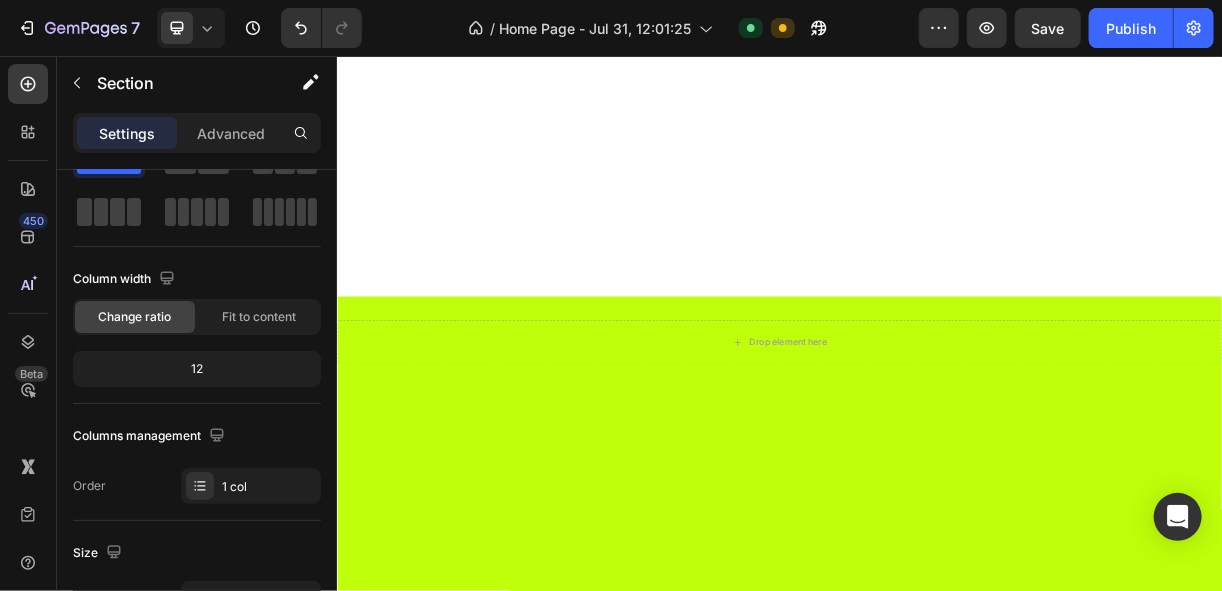 click on "Drop element here
Drop element here
Drop element here
Drop element here
Carousel Section 3   You can create reusable sections Create Theme Section AI Content Write with GemAI What would you like to describe here? Tone and Voice Persuasive Product Show more Generate" at bounding box center [936, 1363] 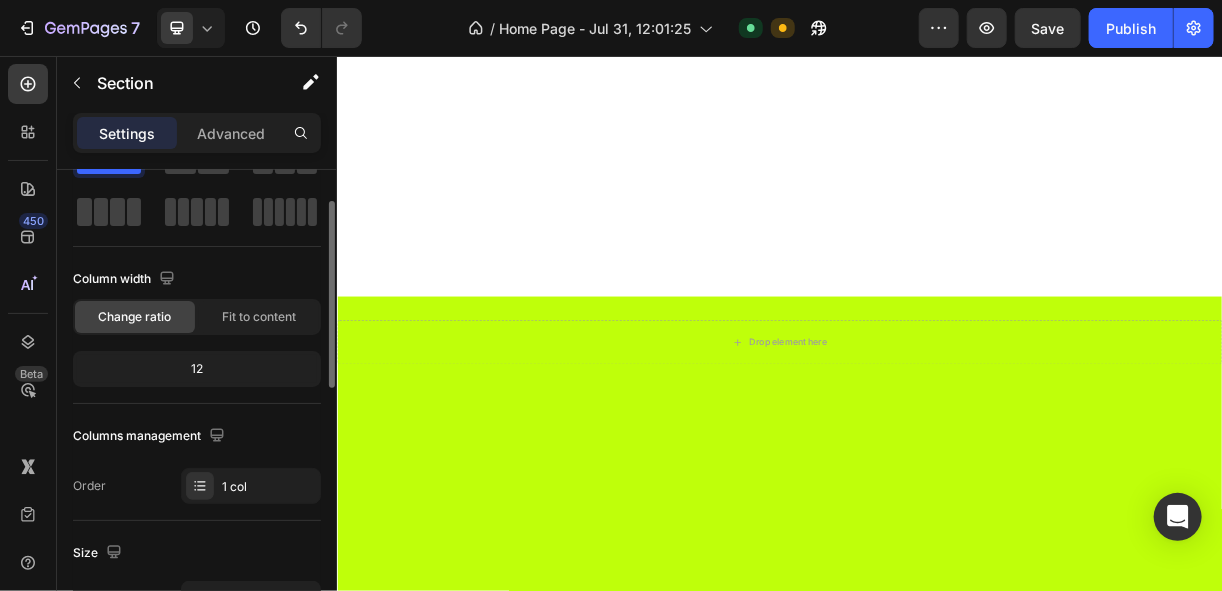 scroll, scrollTop: 0, scrollLeft: 0, axis: both 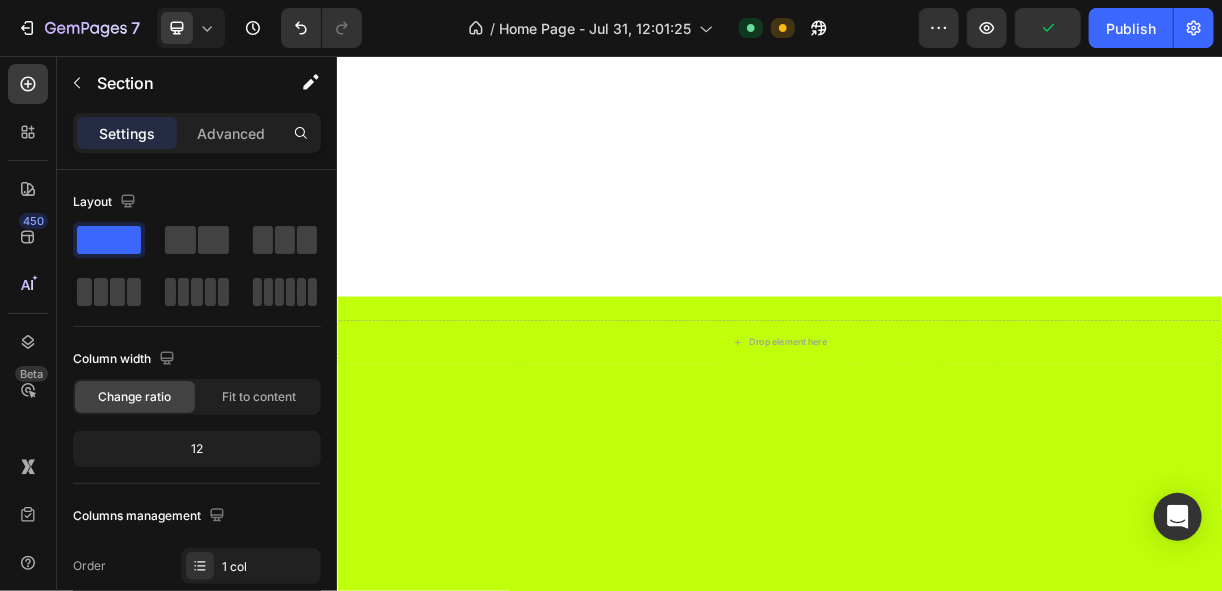 click on "Drop element here" at bounding box center (532, 1250) 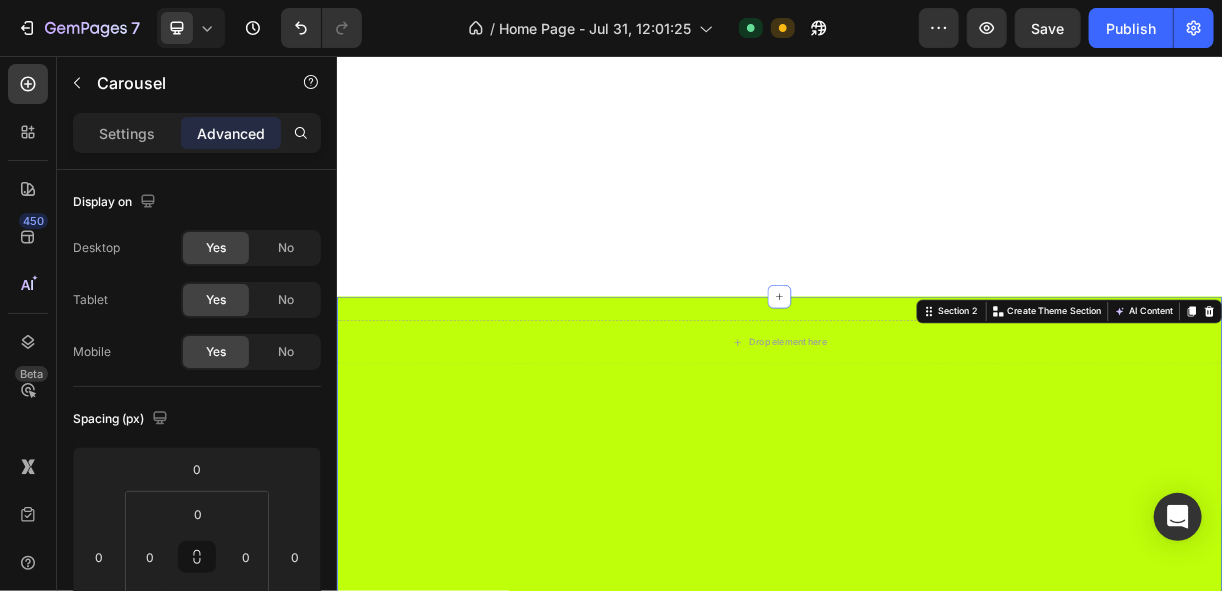click on "Drop element here Row Section 2   You can create reusable sections Create Theme Section AI Content Write with GemAI What would you like to describe here? Tone and Voice Persuasive Product Show more Generate" at bounding box center (936, 785) 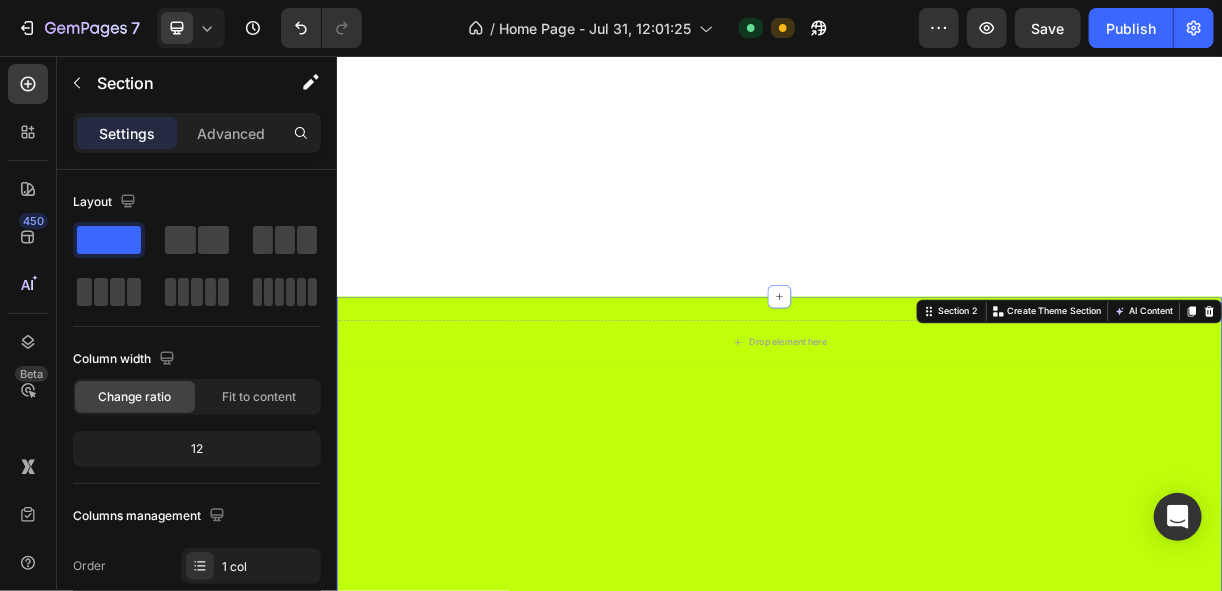 click on "Drop element here
Drop element here
Drop element here
Drop element here
Carousel Section 3" at bounding box center (936, 1363) 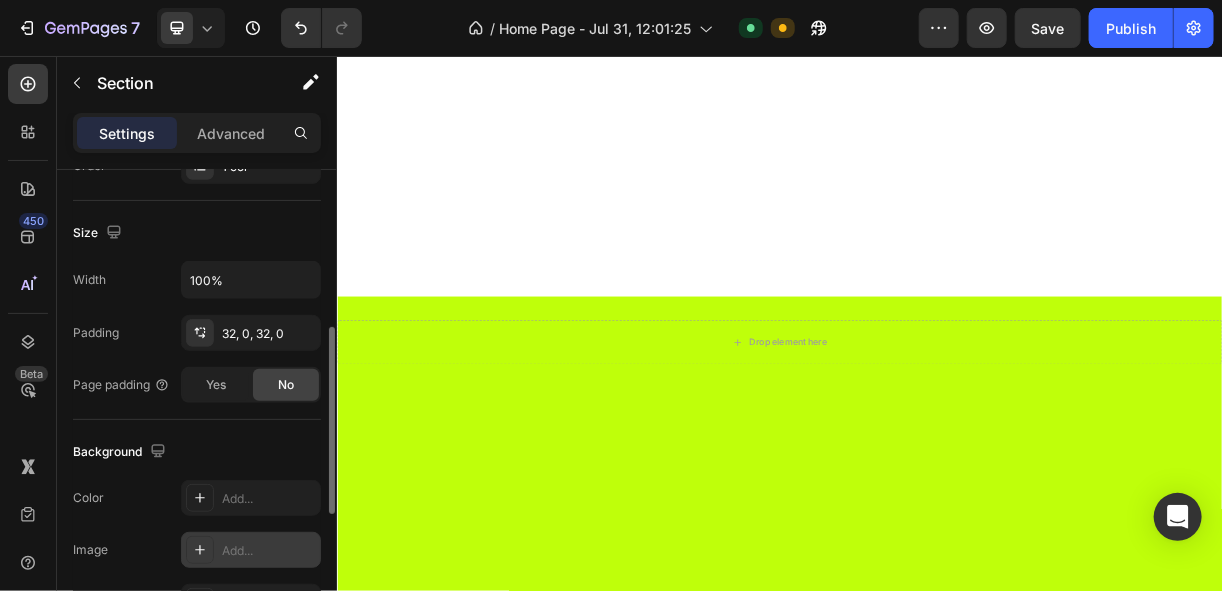 scroll, scrollTop: 480, scrollLeft: 0, axis: vertical 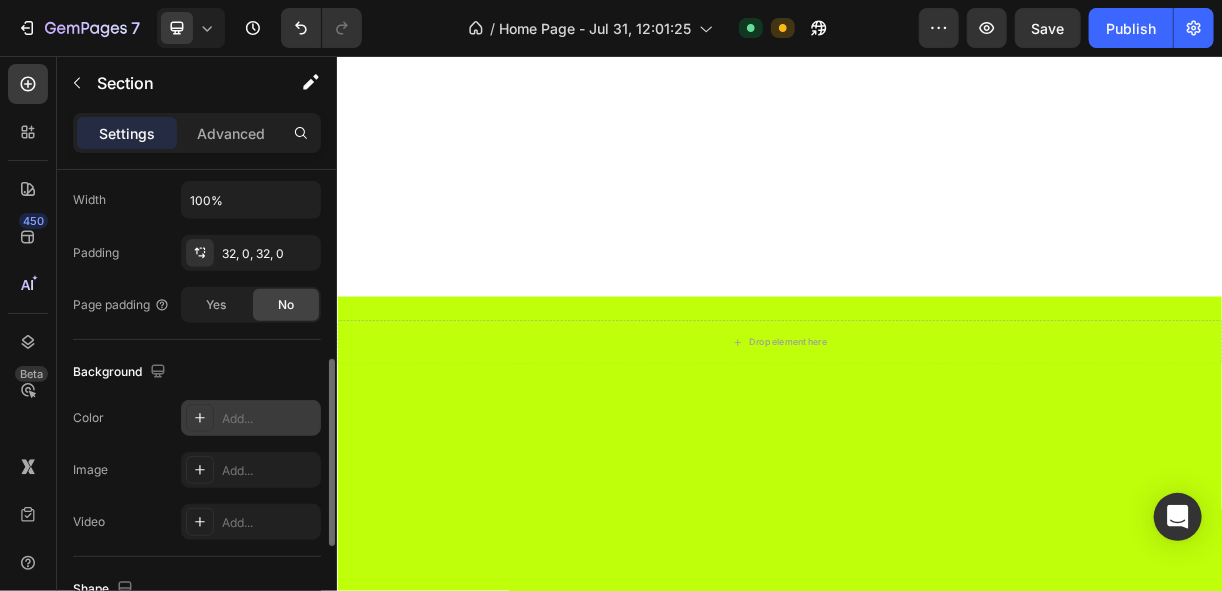 click 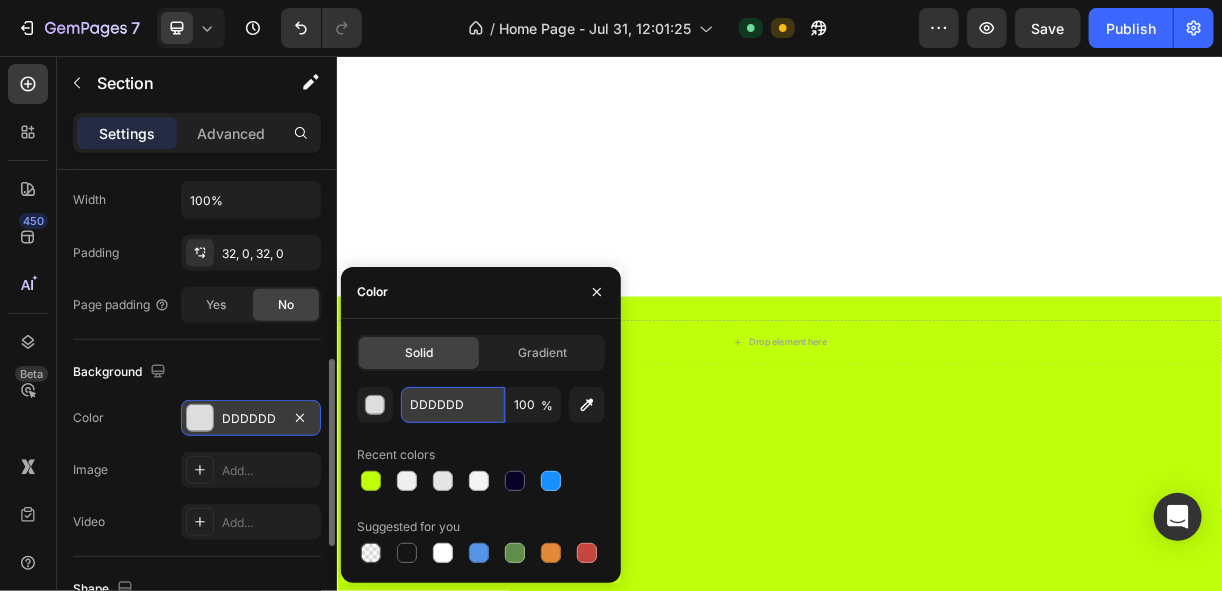 click on "DDDDDD" at bounding box center (453, 405) 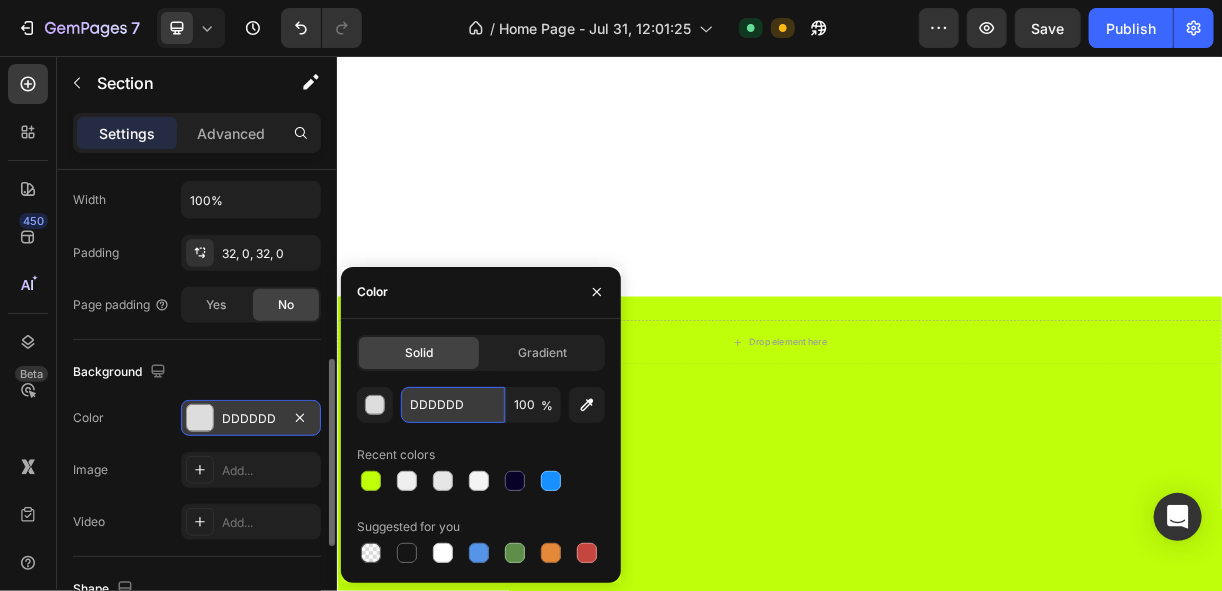 click on "DDDDDD" at bounding box center [453, 405] 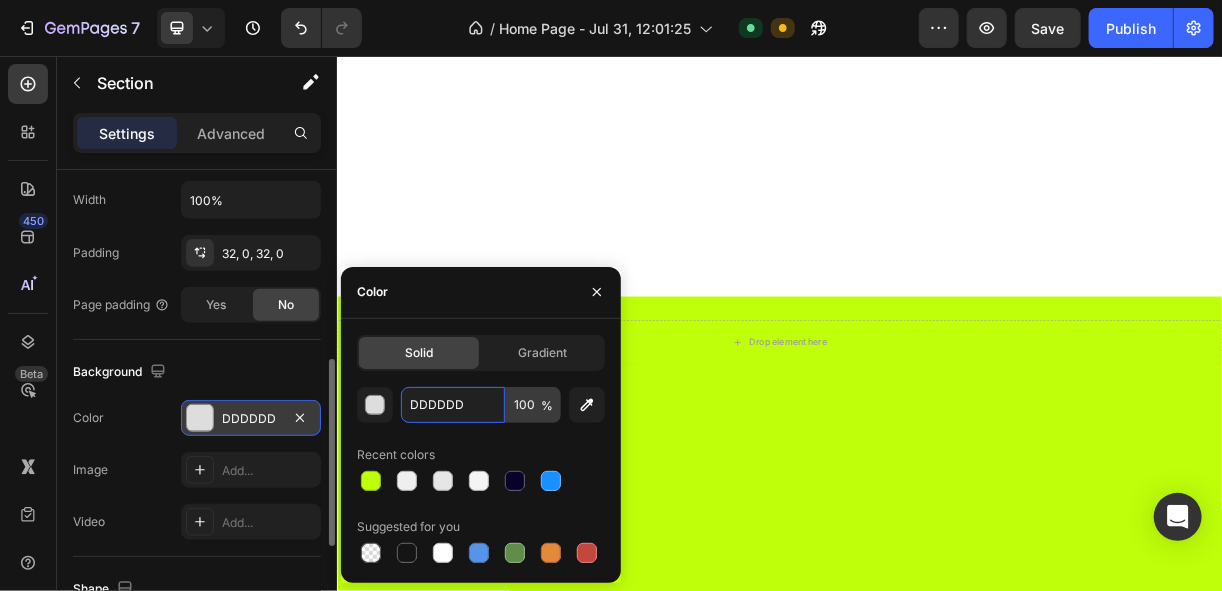 paste on "1B161C" 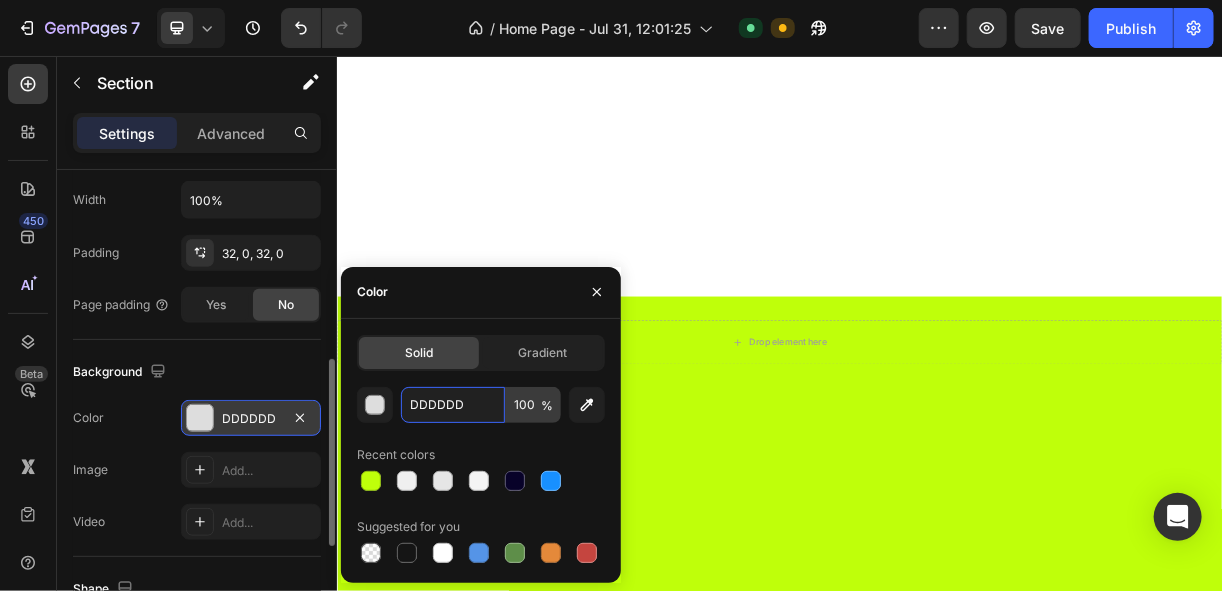 type on "1B161C" 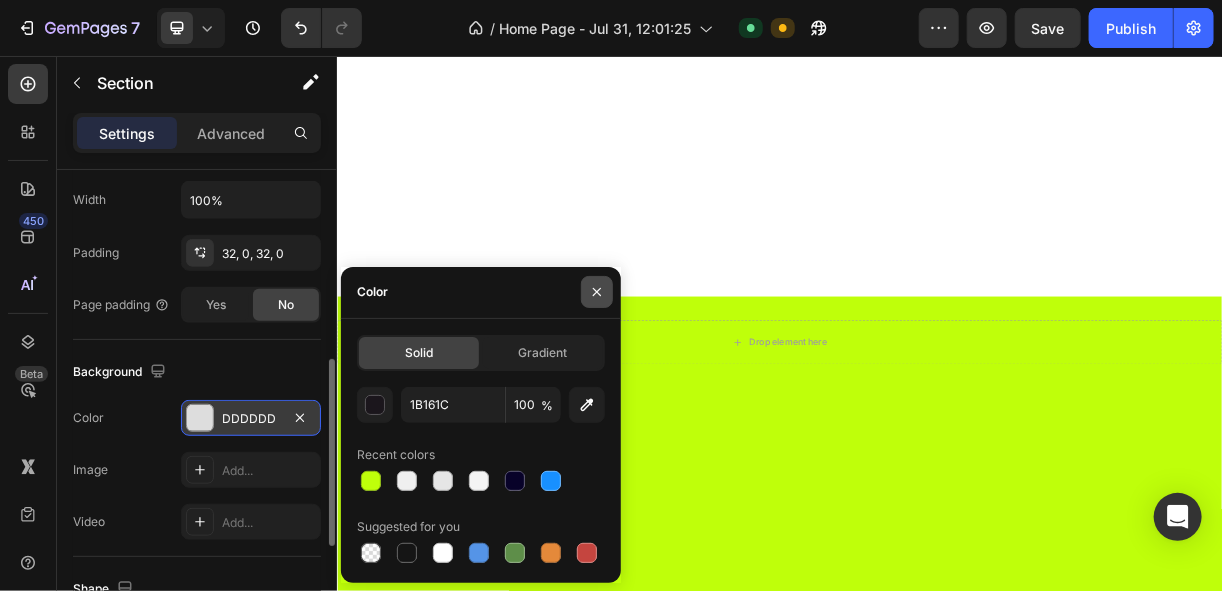 click 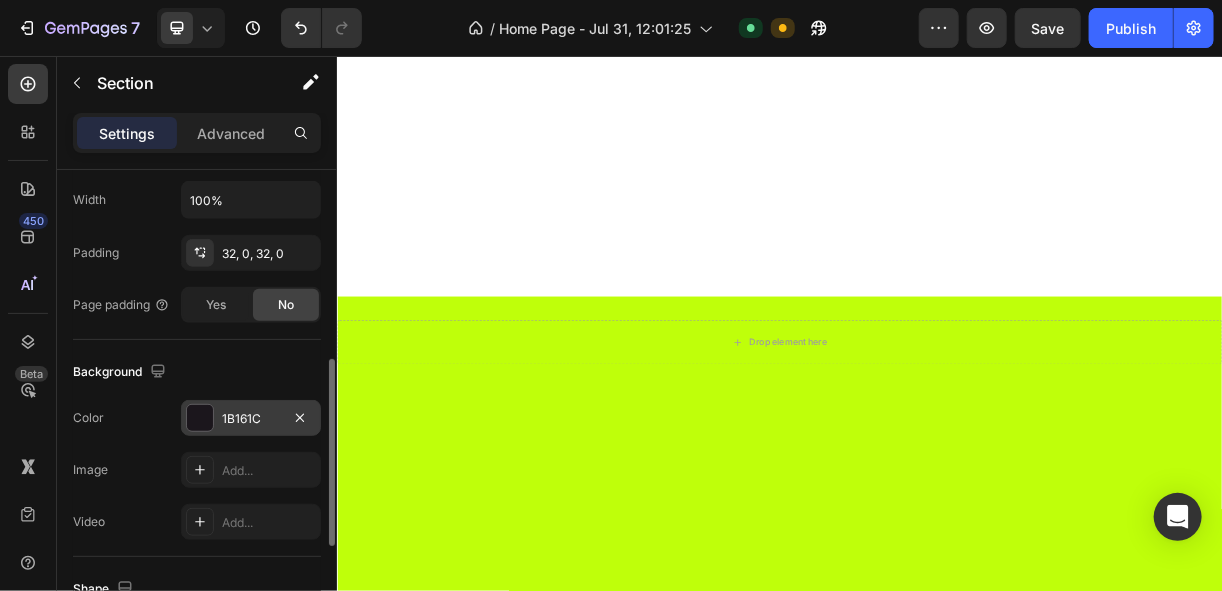 click on "Drop element here
Drop element here
Drop element here
Drop element here
Carousel Section 3   You can create reusable sections Create Theme Section AI Content Write with GemAI What would you like to describe here? Tone and Voice Persuasive Product Show more Generate" at bounding box center [936, 1363] 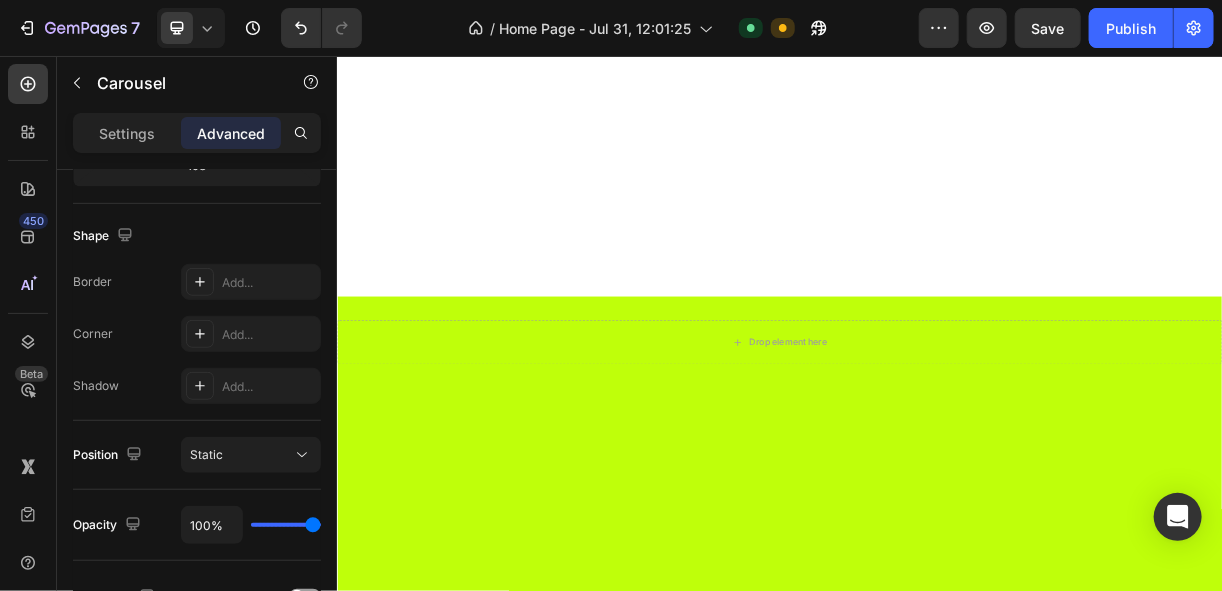 scroll, scrollTop: 0, scrollLeft: 0, axis: both 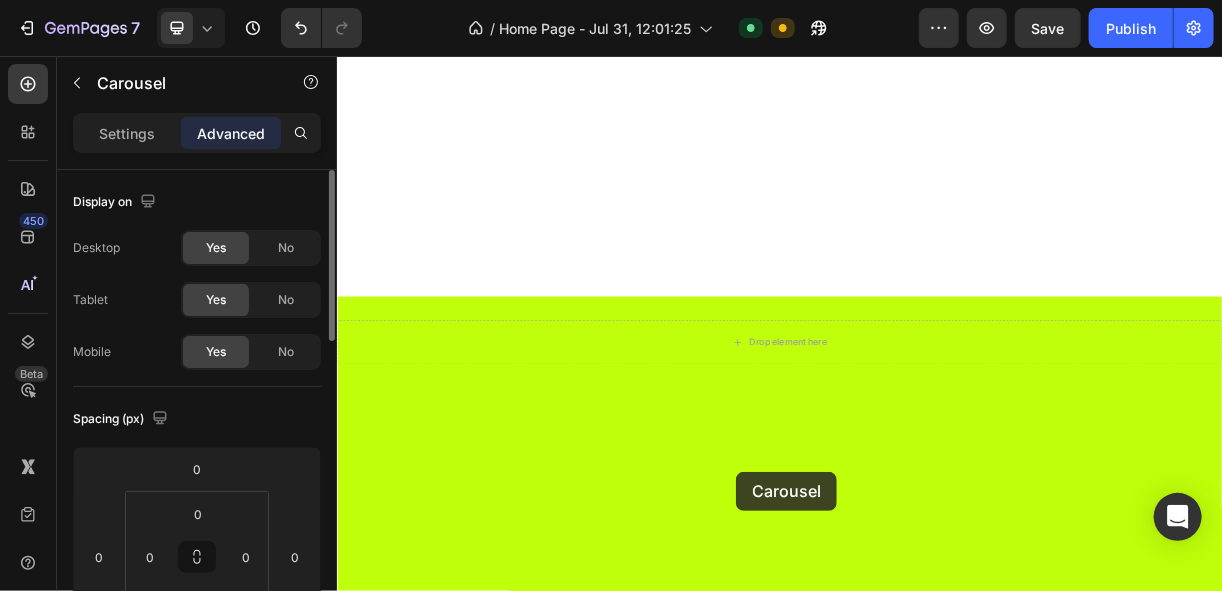 drag, startPoint x: 902, startPoint y: 505, endPoint x: 880, endPoint y: 622, distance: 119.05041 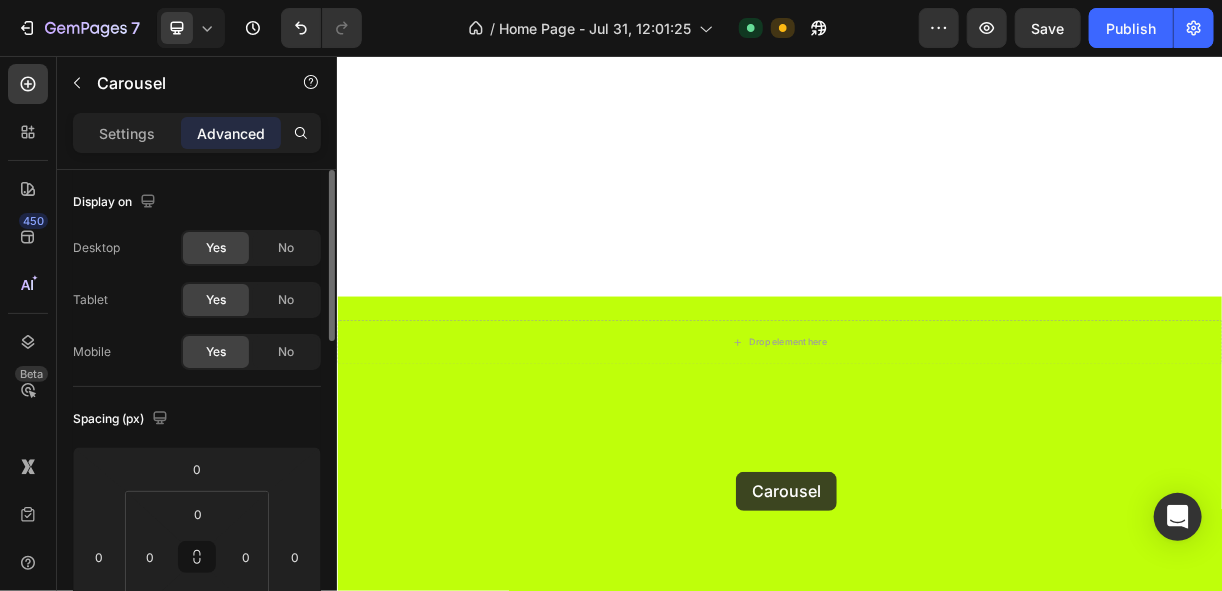 click on "Header
Drop element here Row Section 2
Carousel   198
Drop element here
Drop element here
Drop element here
Drop element here
Carousel   198 Section 3 Root Start with Sections from sidebar Add sections Add elements Start with Generating from URL or image Add section Choose templates inspired by CRO experts Generate layout from URL or image Add blank section then drag & drop elements Footer" at bounding box center (936, 749) 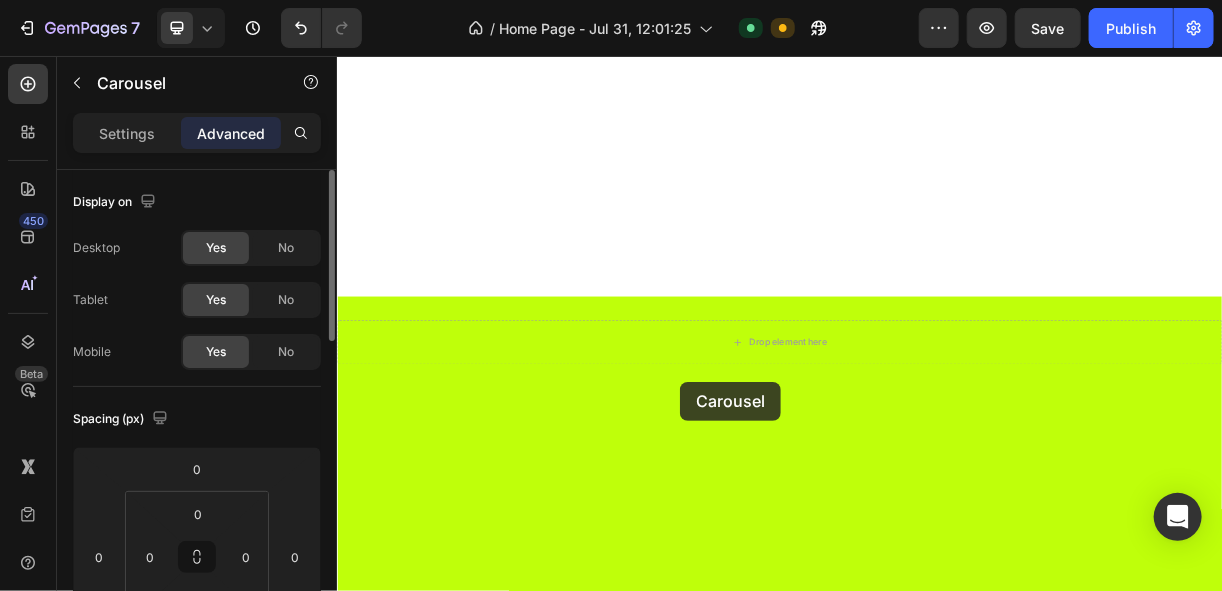 drag, startPoint x: 803, startPoint y: 462, endPoint x: 802, endPoint y: 491, distance: 29.017237 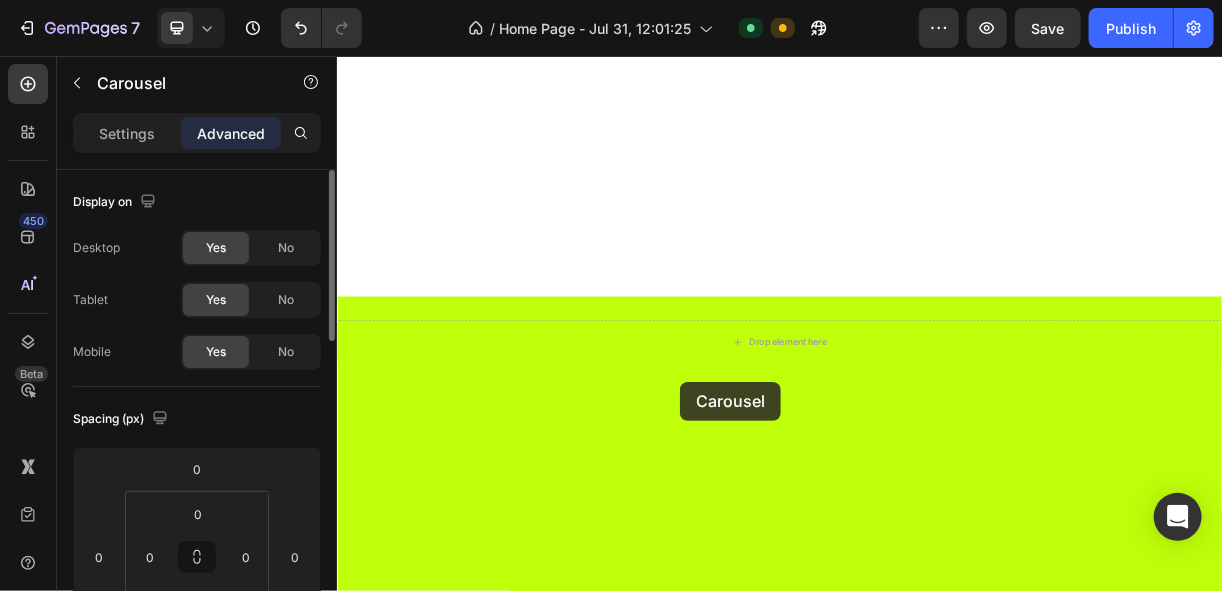click on "Header
Drop element here Row Section 2
Carousel   198
Drop element here
Drop element here
Drop element here
Drop element here
Carousel   198 Section 3 Root Start with Sections from sidebar Add sections Add elements Start with Generating from URL or image Add section Choose templates inspired by CRO experts Generate layout from URL or image Add blank section then drag & drop elements Footer" at bounding box center (936, 749) 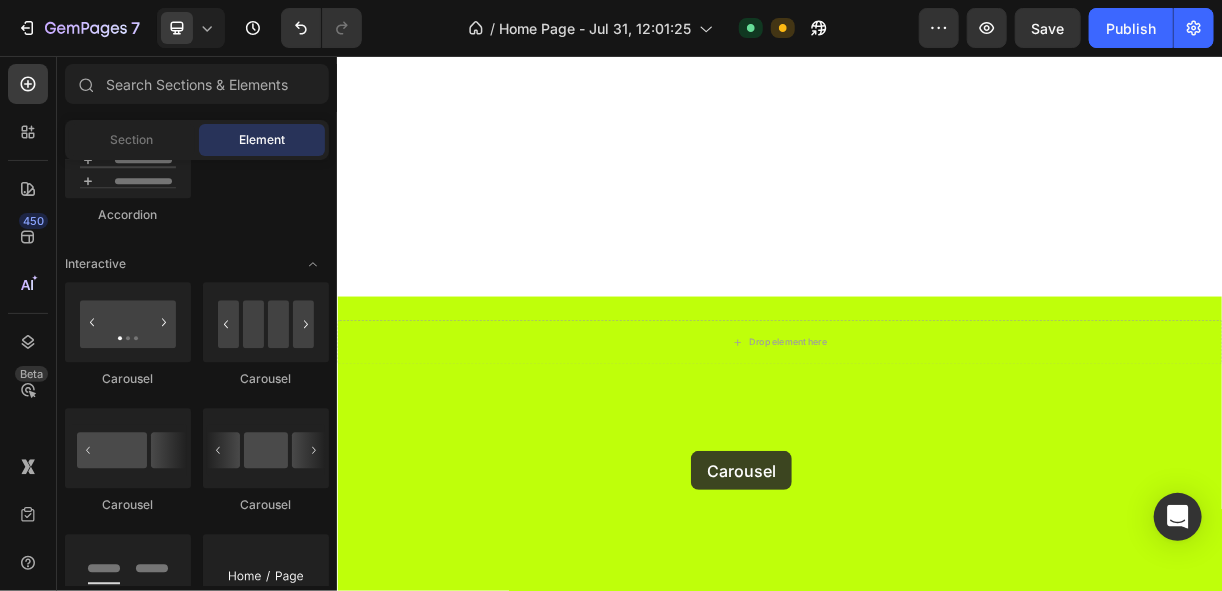 scroll, scrollTop: 1426, scrollLeft: 0, axis: vertical 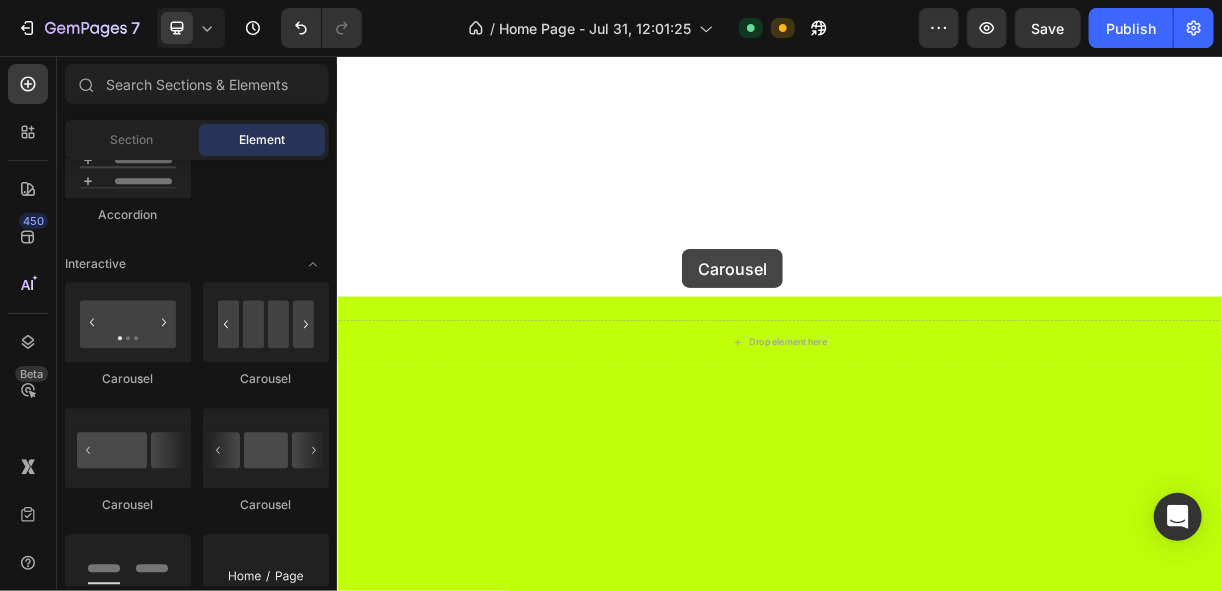 drag, startPoint x: 815, startPoint y: 430, endPoint x: 804, endPoint y: 307, distance: 123.49089 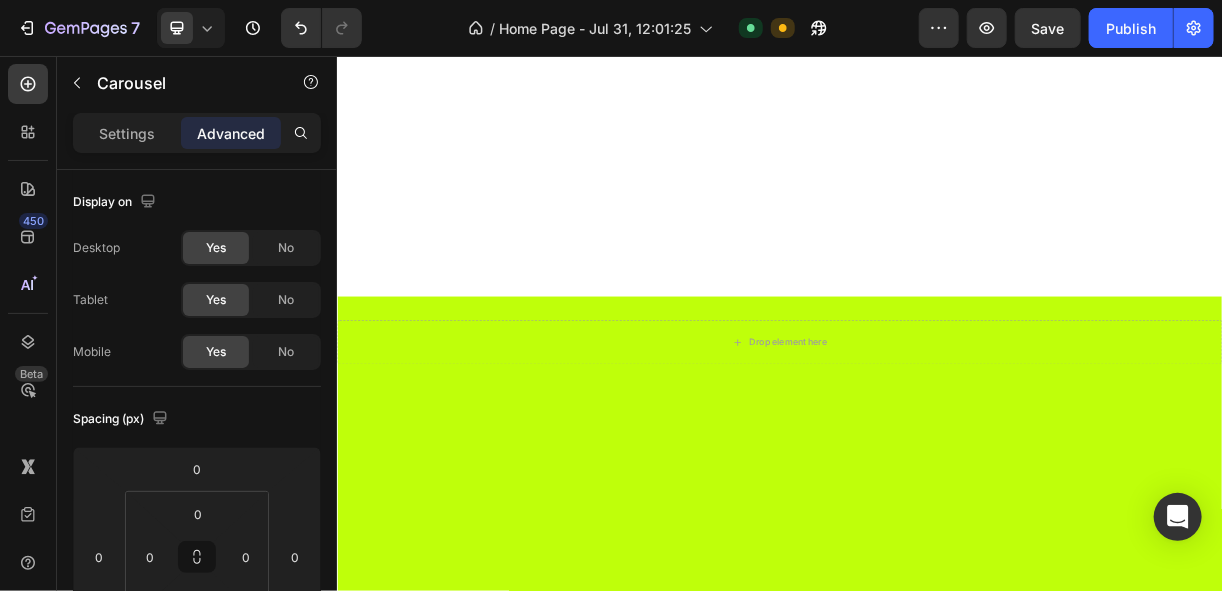 click on "Drop element here
Drop element here
Drop element here
Drop element here
Carousel Section 3   You can create reusable sections Create Theme Section AI Content Write with GemAI What would you like to describe here? Tone and Voice Persuasive Product Show more Generate" at bounding box center [936, 1363] 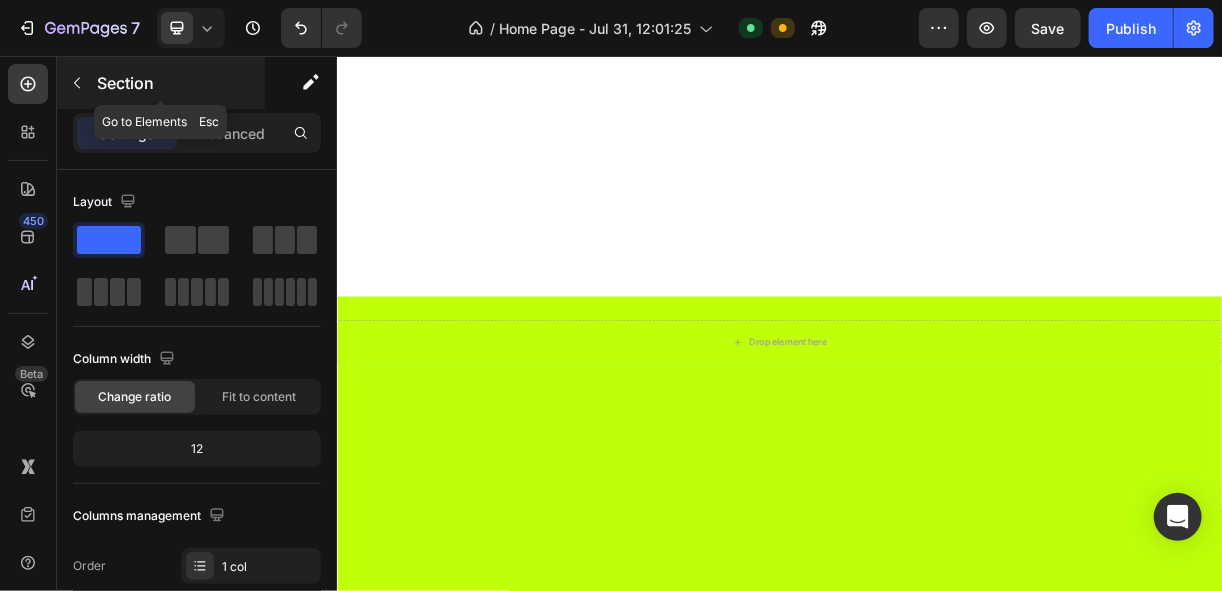 click 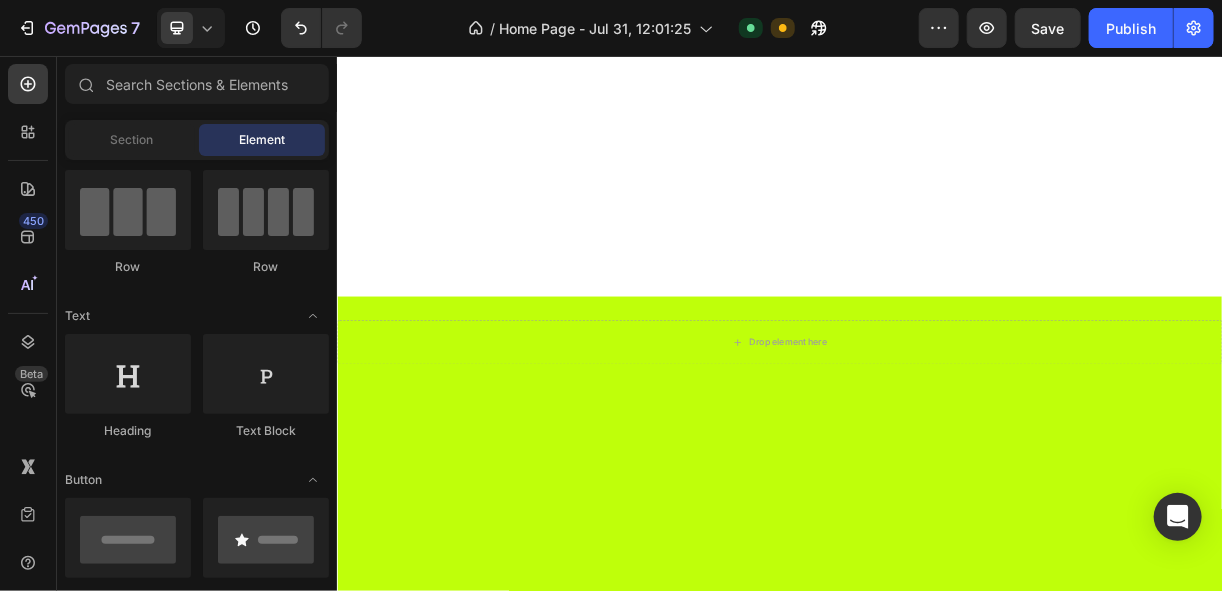 scroll, scrollTop: 80, scrollLeft: 0, axis: vertical 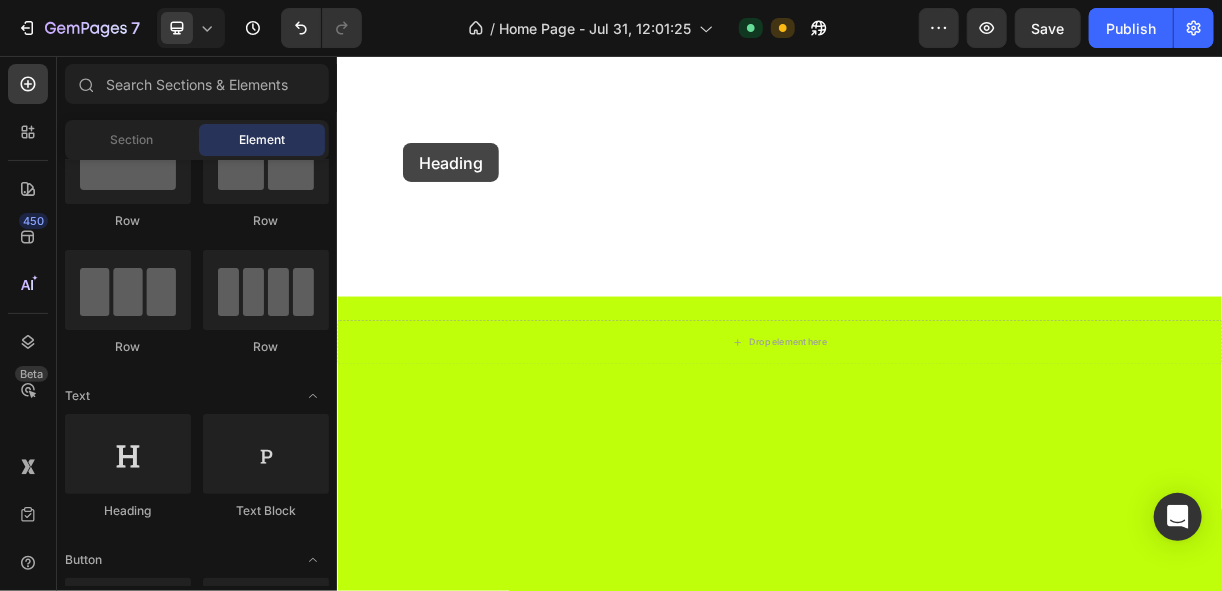 drag, startPoint x: 467, startPoint y: 498, endPoint x: 425, endPoint y: 169, distance: 331.67 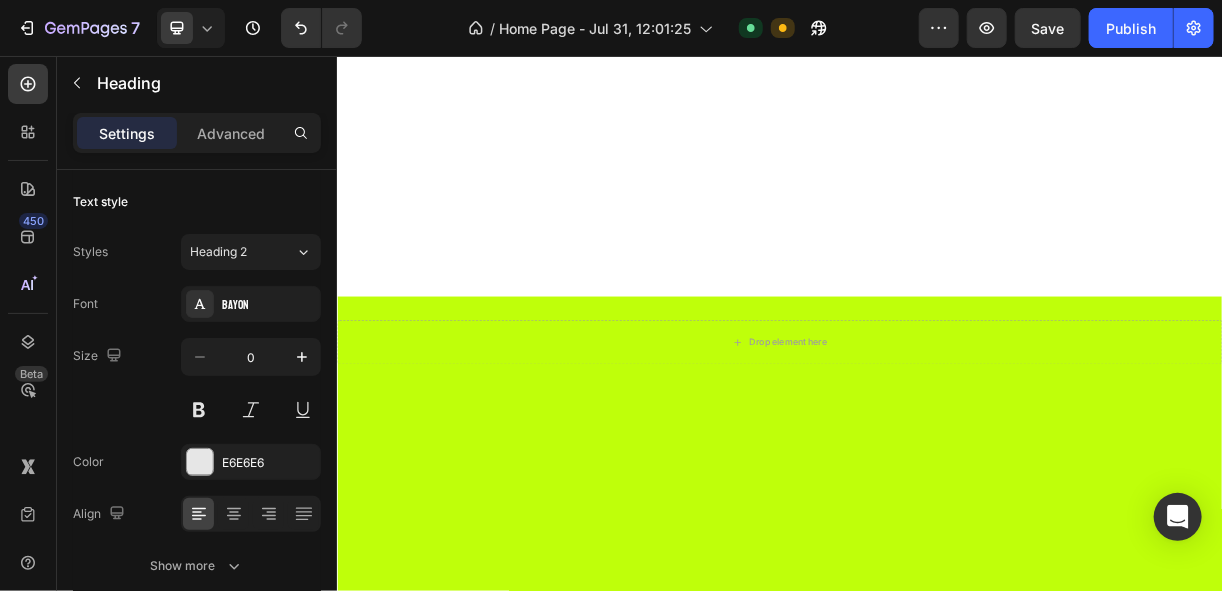 click on "Your heading text goes here" at bounding box center (936, 1234) 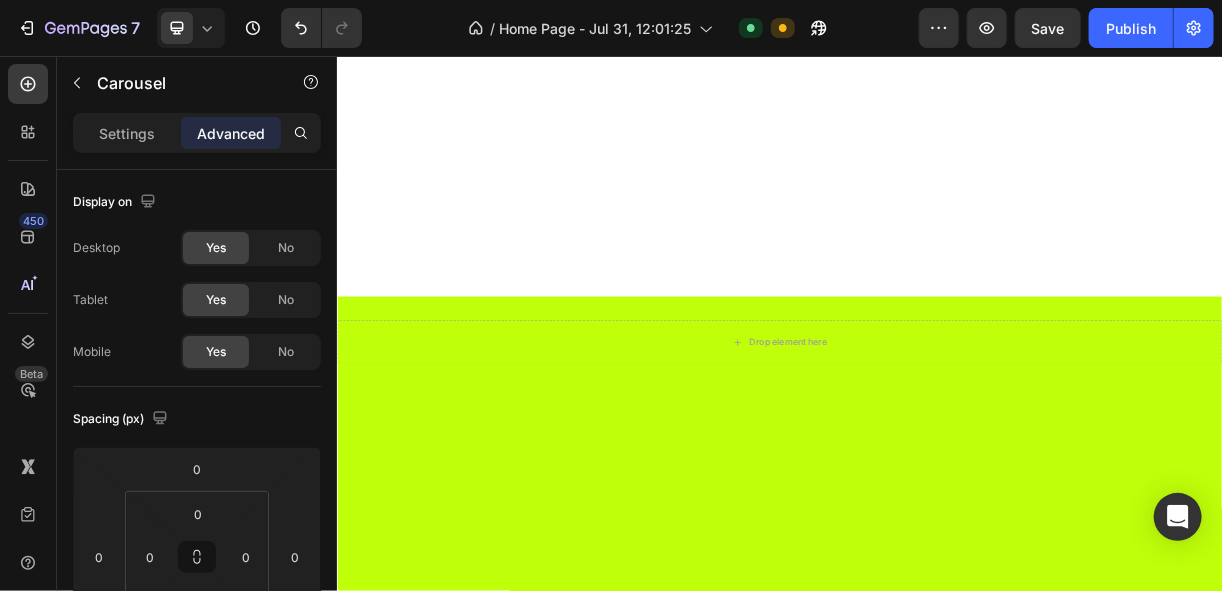 click on "Your heading text goes here" at bounding box center (936, 1234) 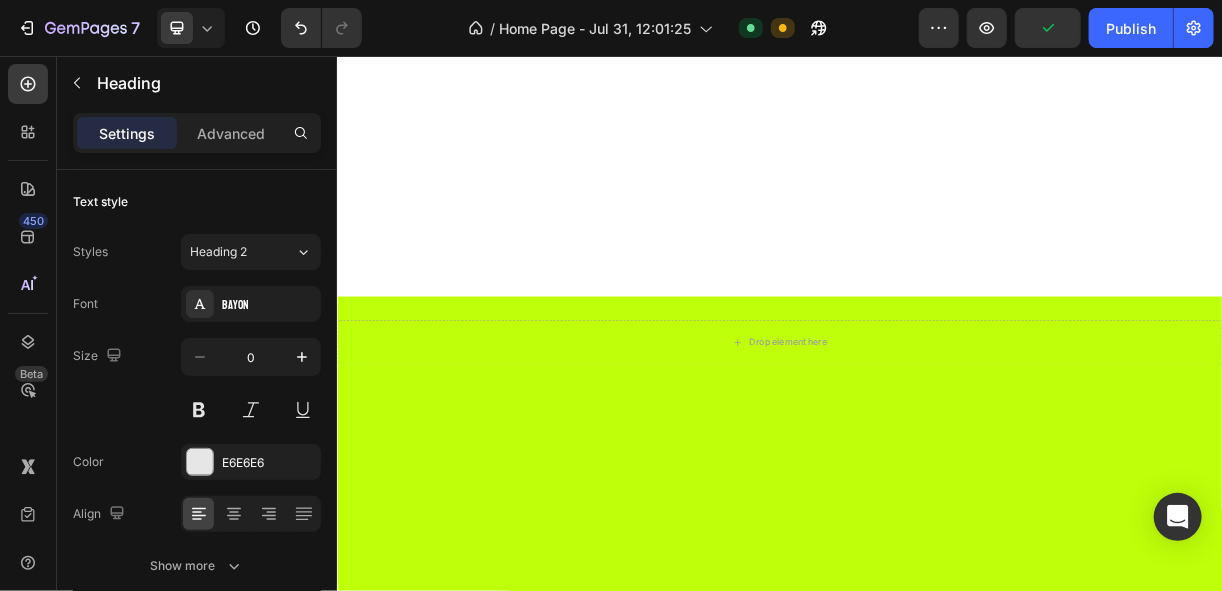 scroll, scrollTop: 1150, scrollLeft: 0, axis: vertical 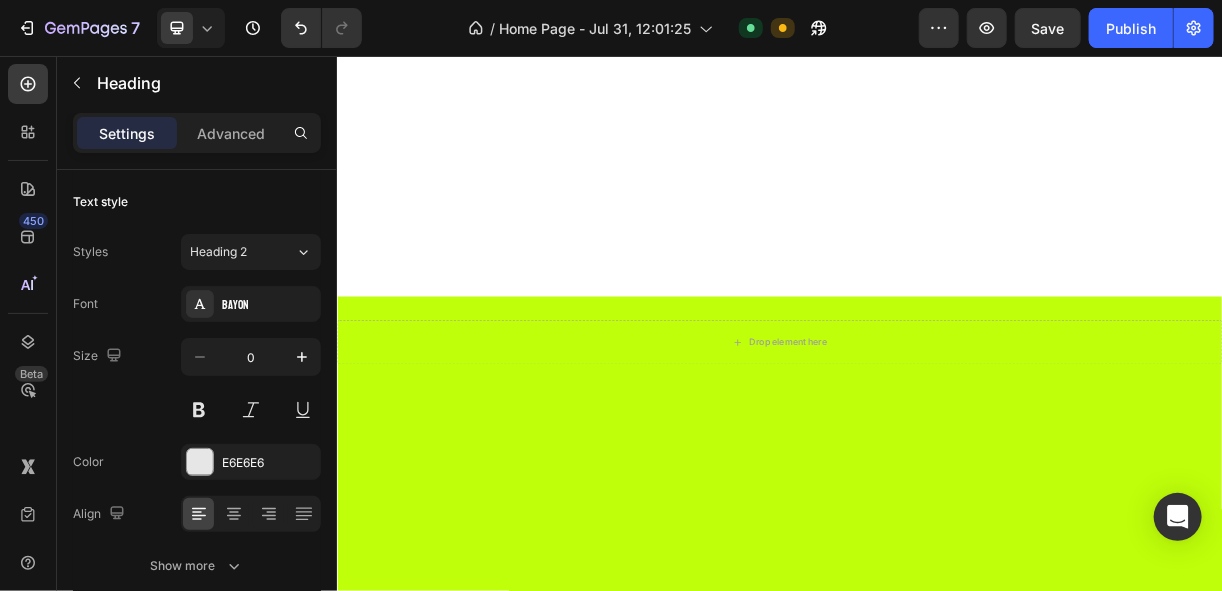 click on "Drop element here Row Section 2" at bounding box center [936, 785] 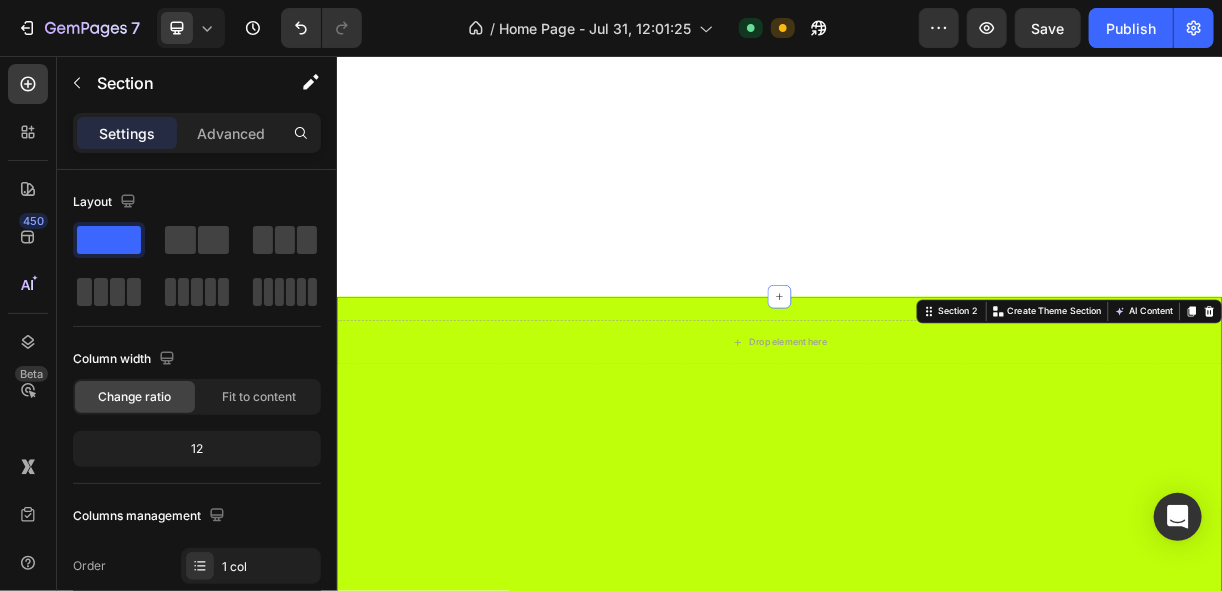 click on "Your heading text goes here" at bounding box center (936, 1234) 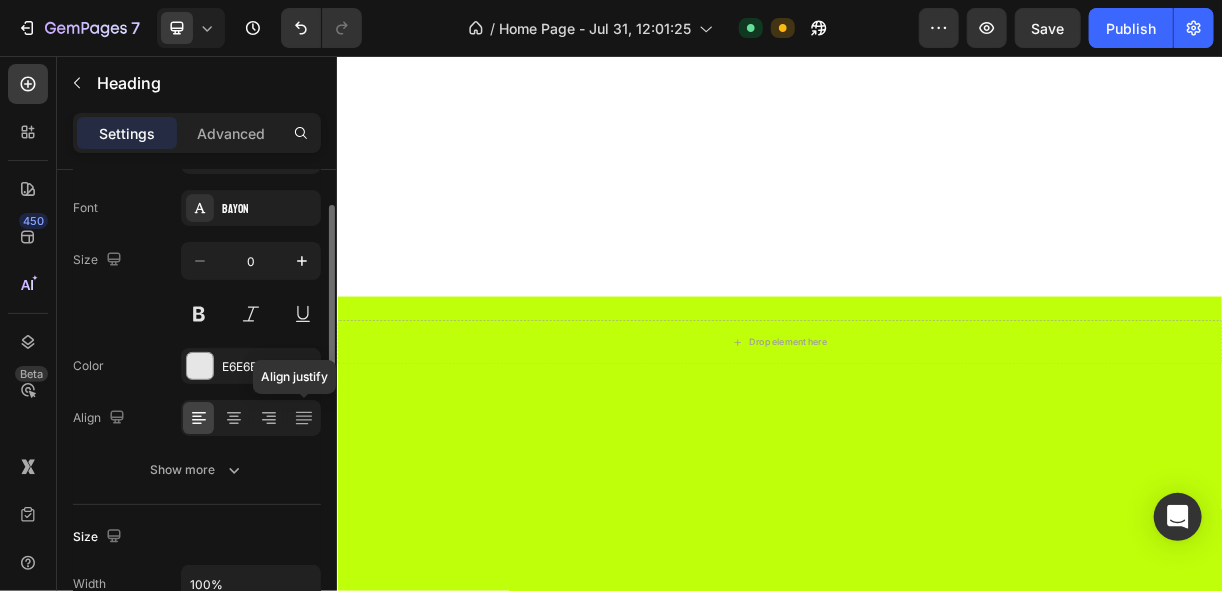 scroll, scrollTop: 0, scrollLeft: 0, axis: both 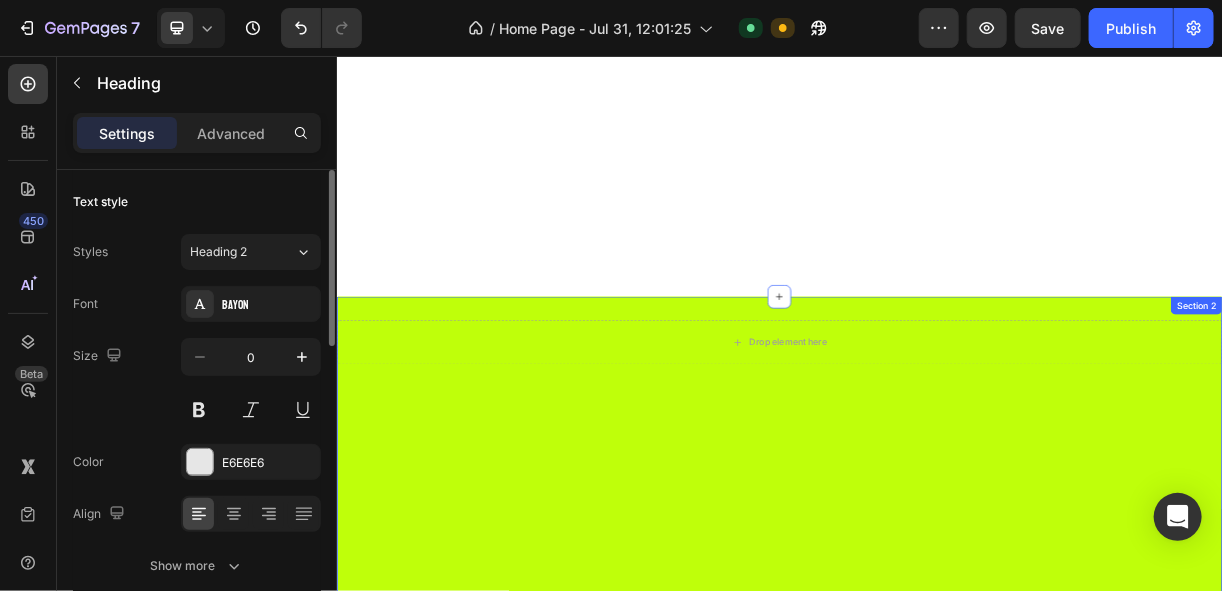 click on "Your heading text goes here Heading   16
Drop element here
Drop element here
Drop element here
Drop element here
Carousel Section 3" at bounding box center [936, 1385] 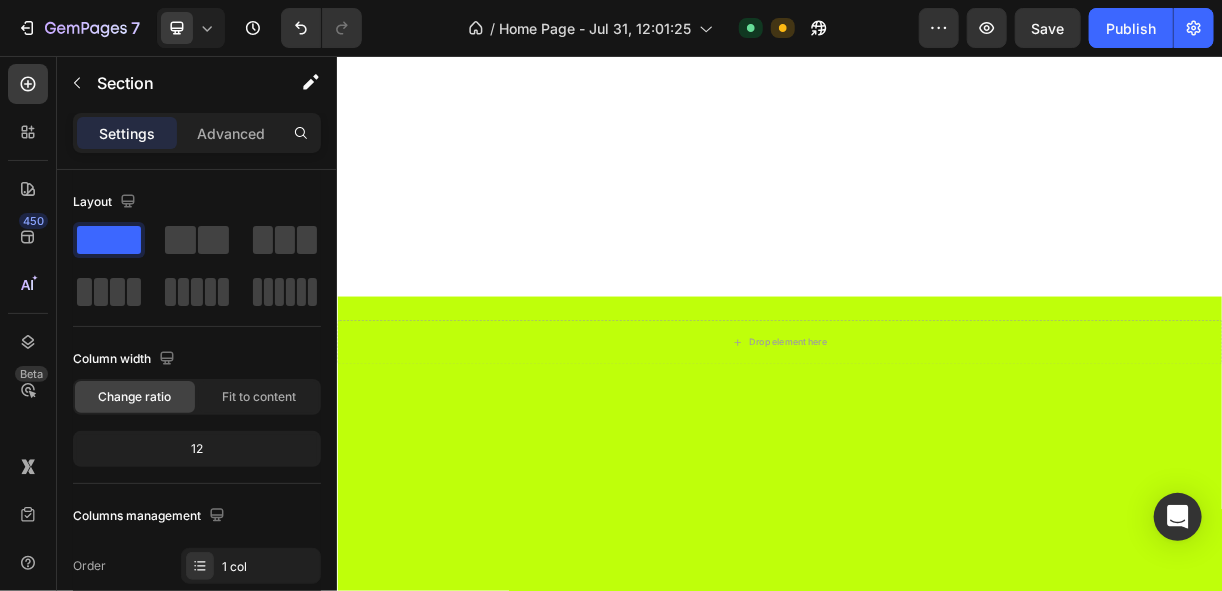 click on "Your heading text goes here Heading
Drop element here
Drop element here
Drop element here
Drop element here
Carousel Section 3   You can create reusable sections Create Theme Section AI Content Write with GemAI What would you like to describe here? Tone and Voice Persuasive Product Show more Generate" at bounding box center (936, 1385) 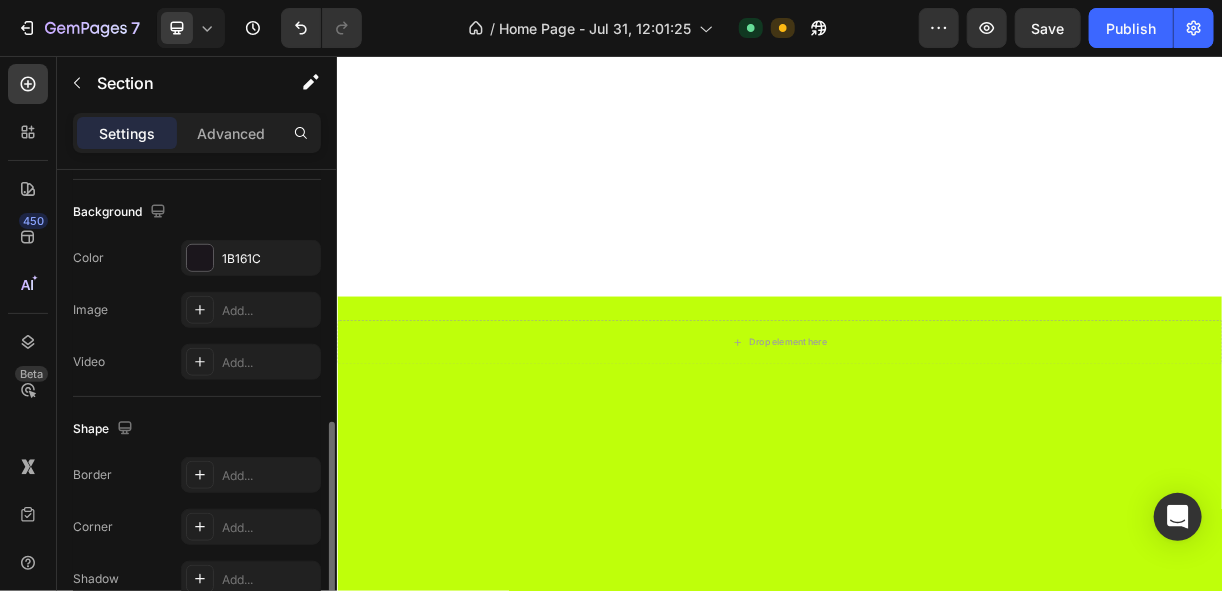 scroll, scrollTop: 480, scrollLeft: 0, axis: vertical 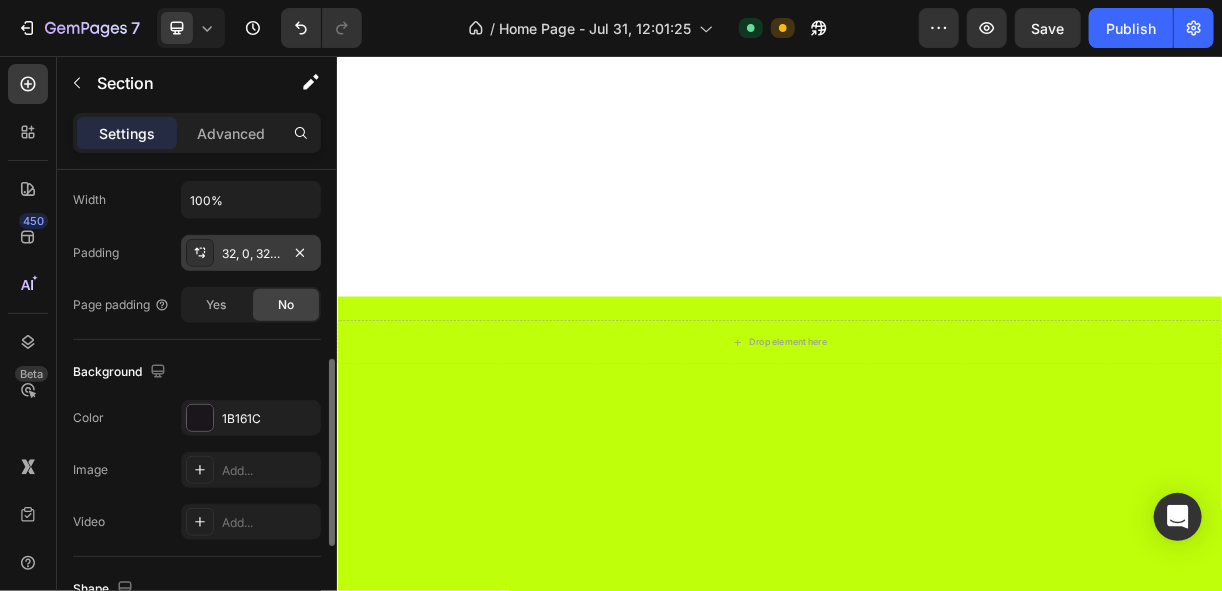 click 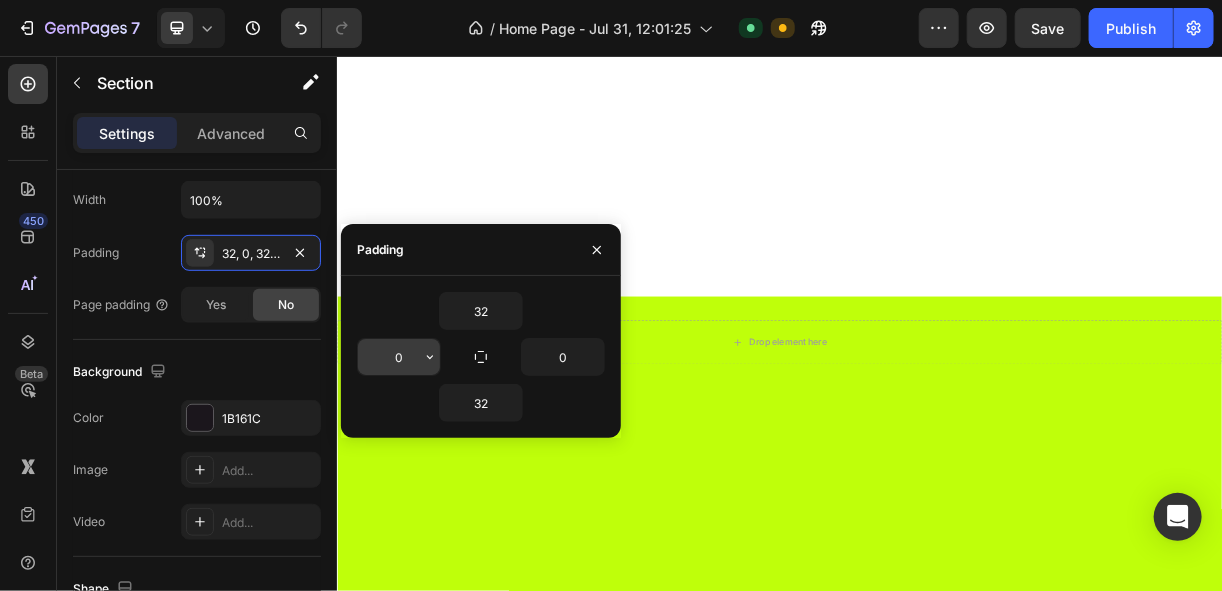 click on "0" at bounding box center (399, 357) 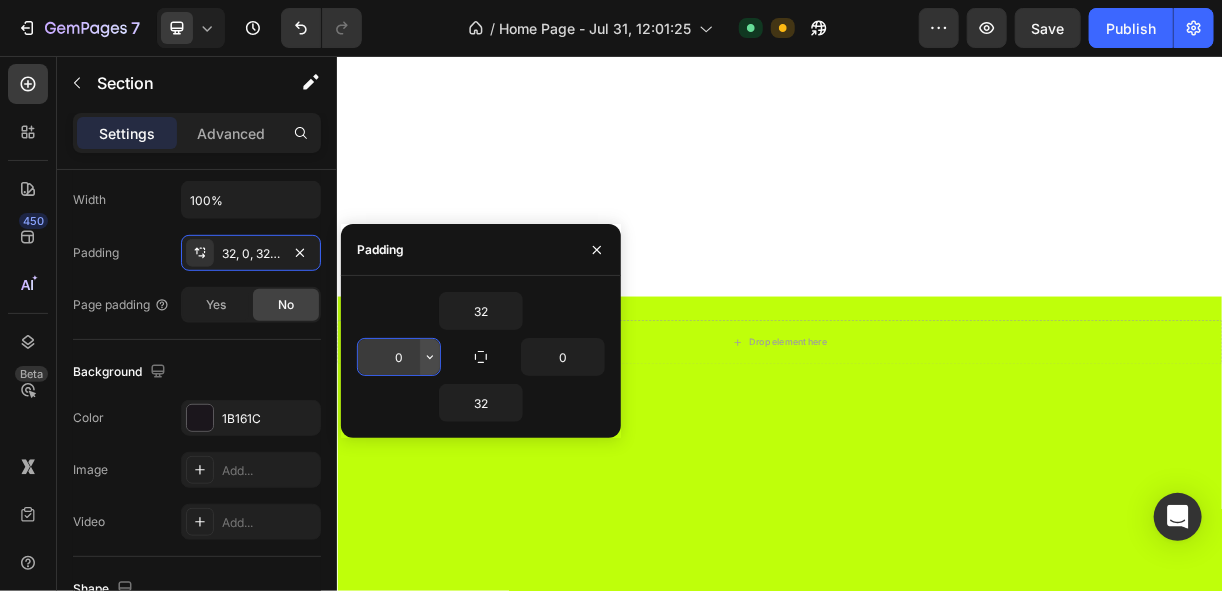 click 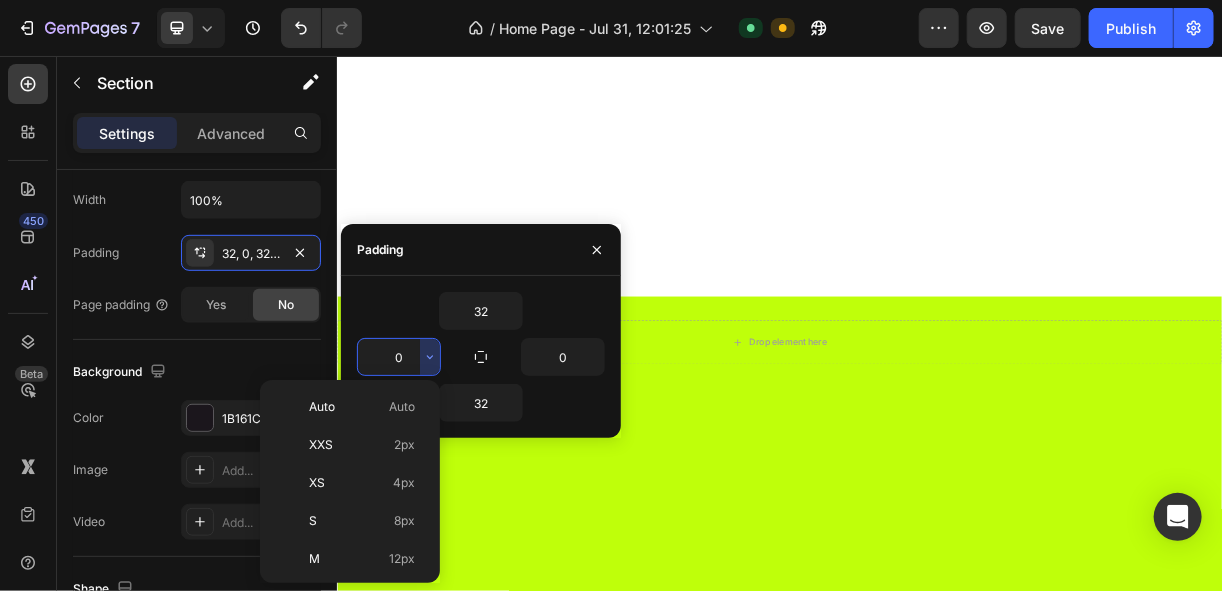 scroll, scrollTop: 160, scrollLeft: 0, axis: vertical 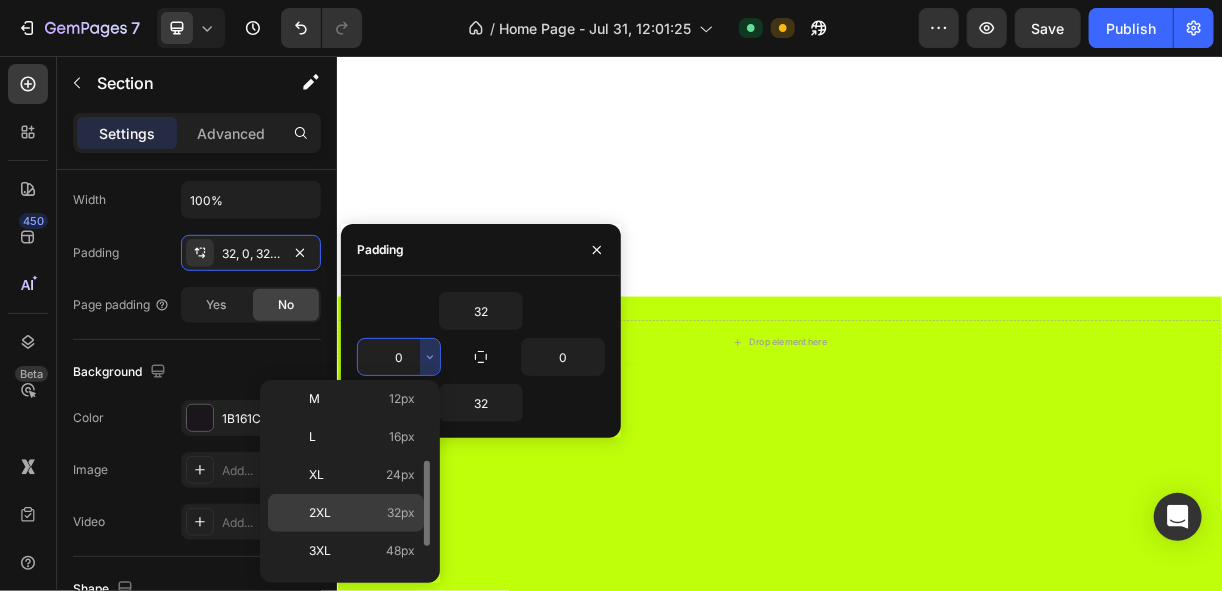 click on "2XL 32px" at bounding box center (362, 513) 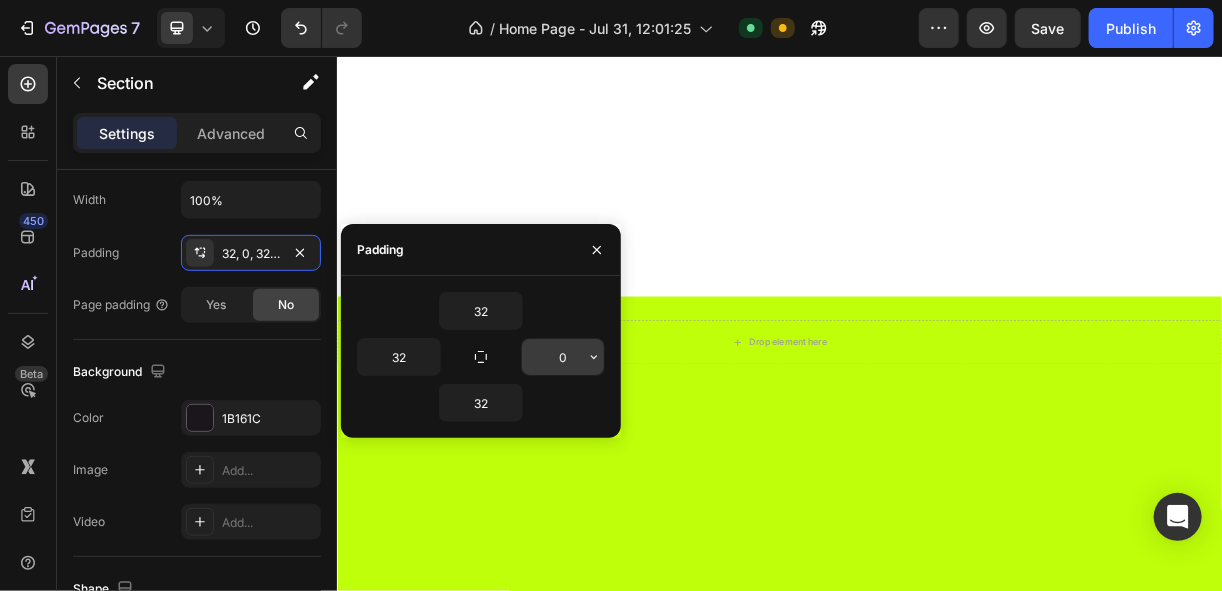 click on "0" at bounding box center (563, 357) 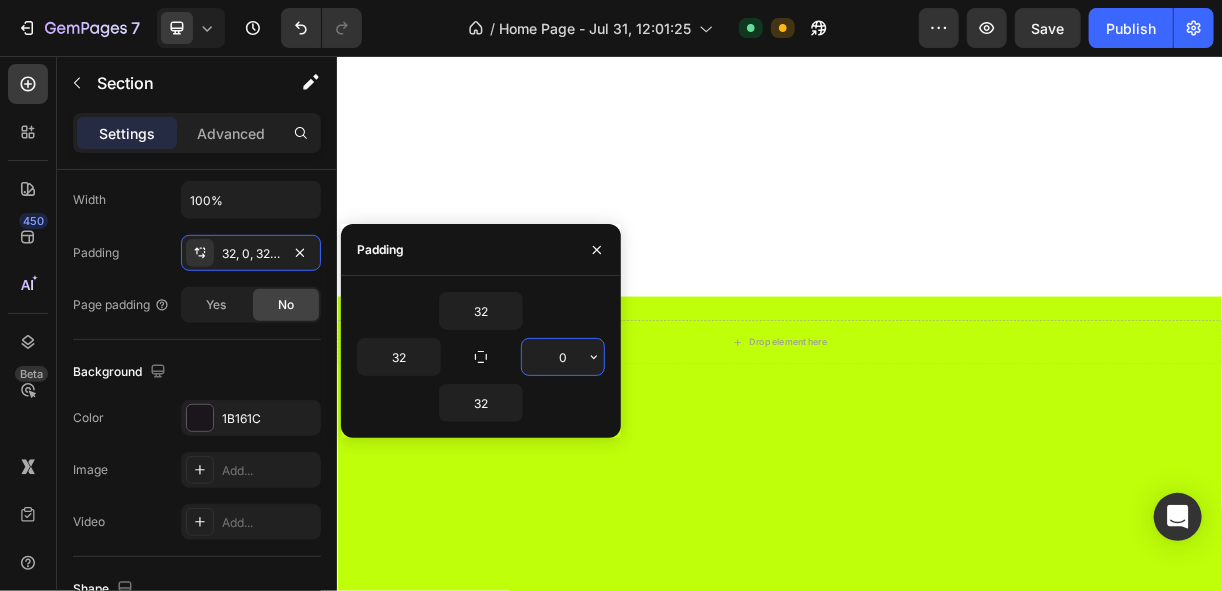 click on "0" at bounding box center (563, 357) 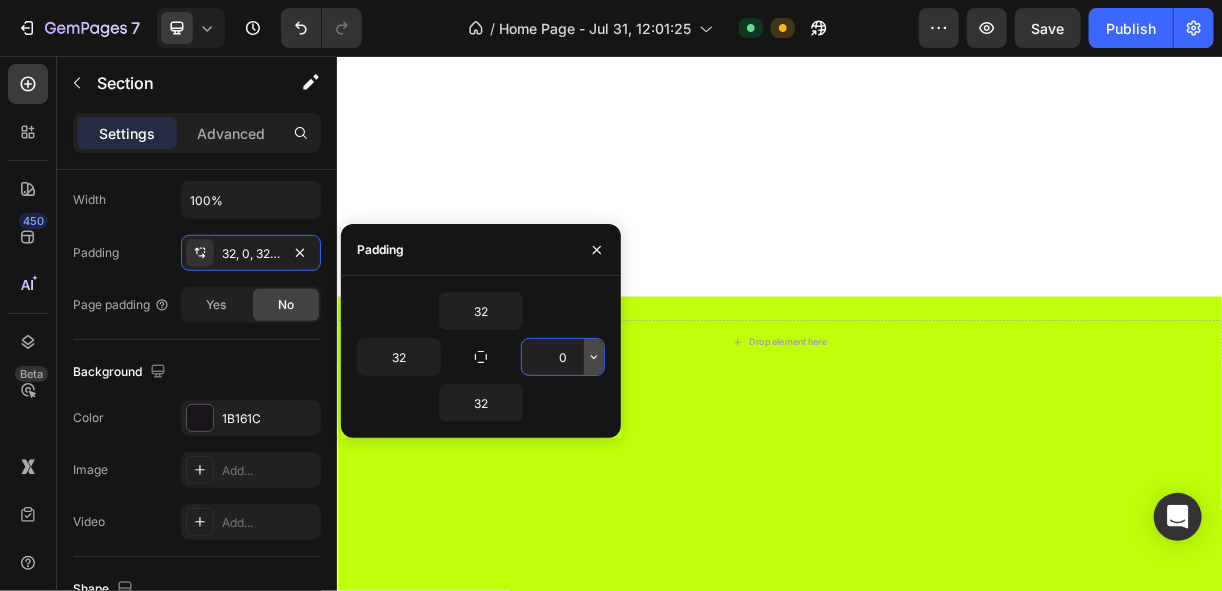 click 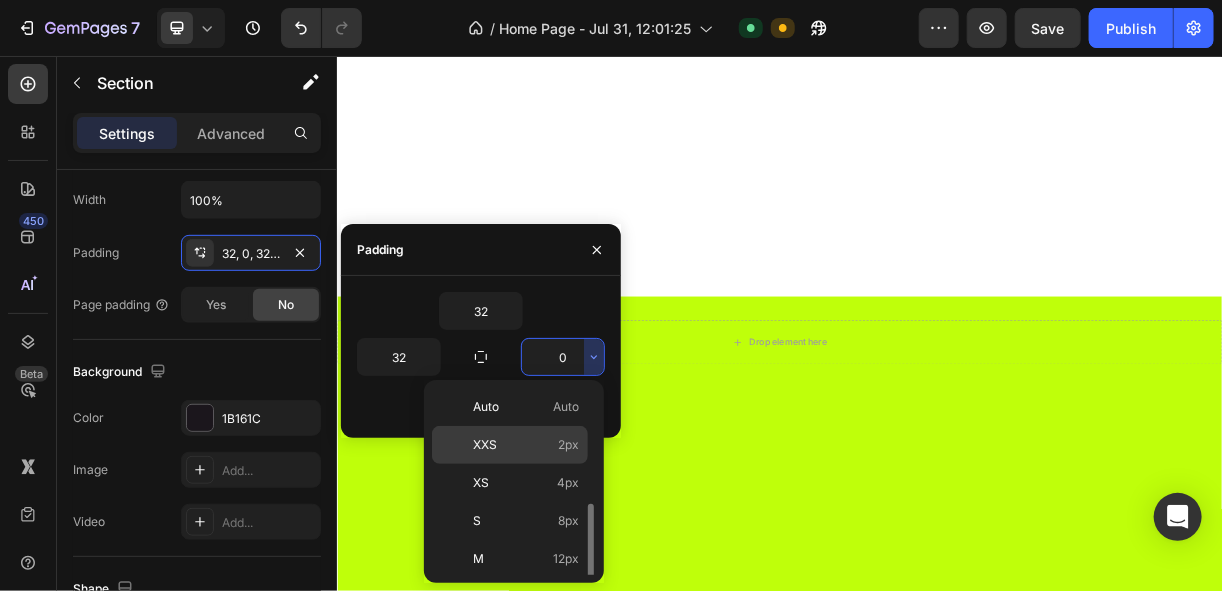 scroll, scrollTop: 160, scrollLeft: 0, axis: vertical 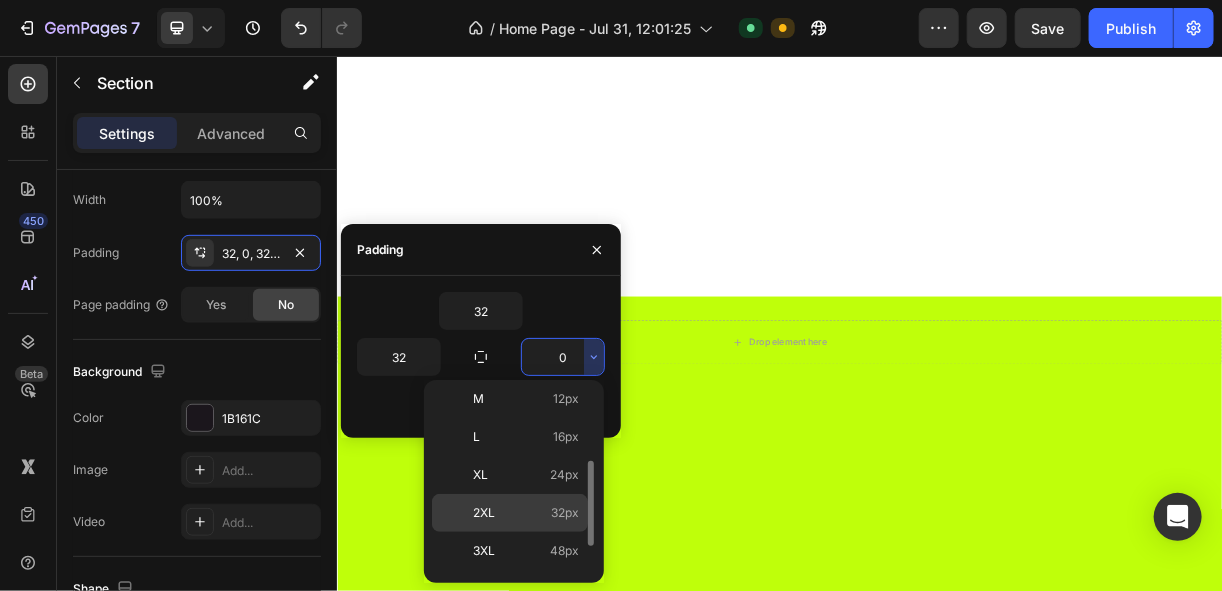 drag, startPoint x: 250, startPoint y: 608, endPoint x: 521, endPoint y: 505, distance: 289.9138 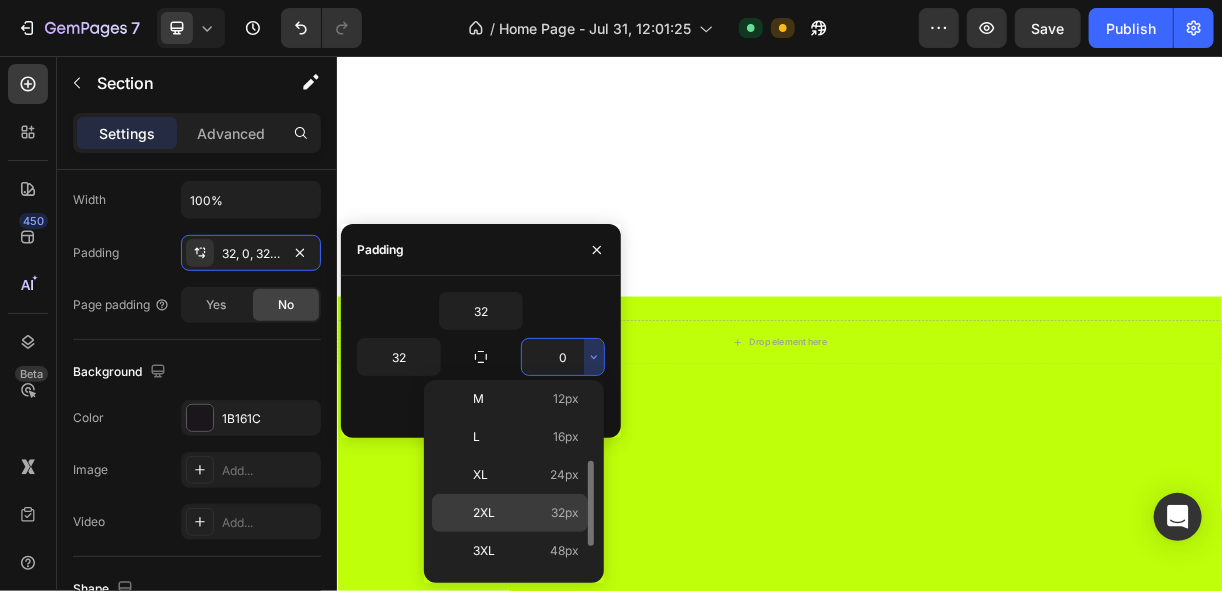 click on "2XL 32px" at bounding box center [526, 513] 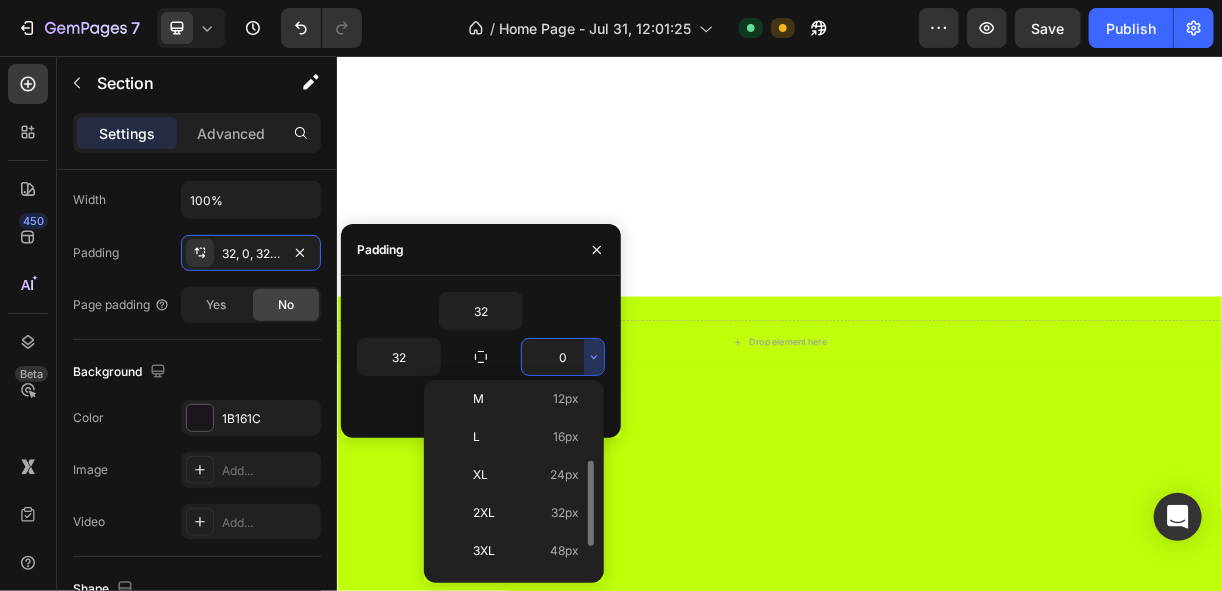 type on "32" 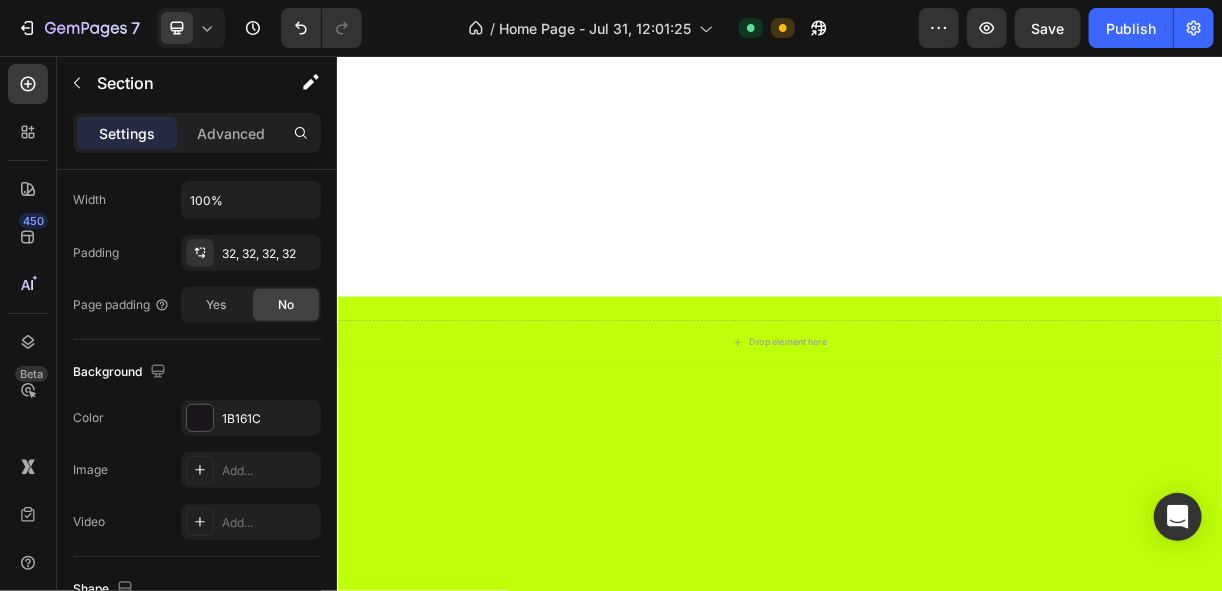 click on "Drop element here
Drop element here
Drop element here
Drop element here
Carousel" at bounding box center [936, 1407] 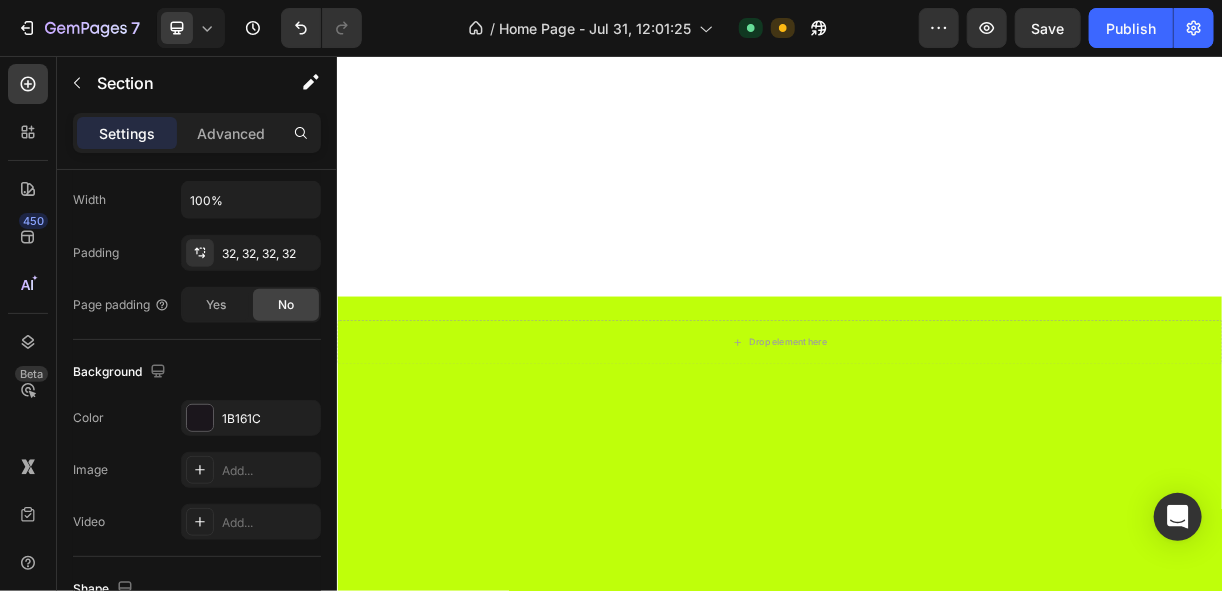 click on "Drop element here" at bounding box center (556, 1294) 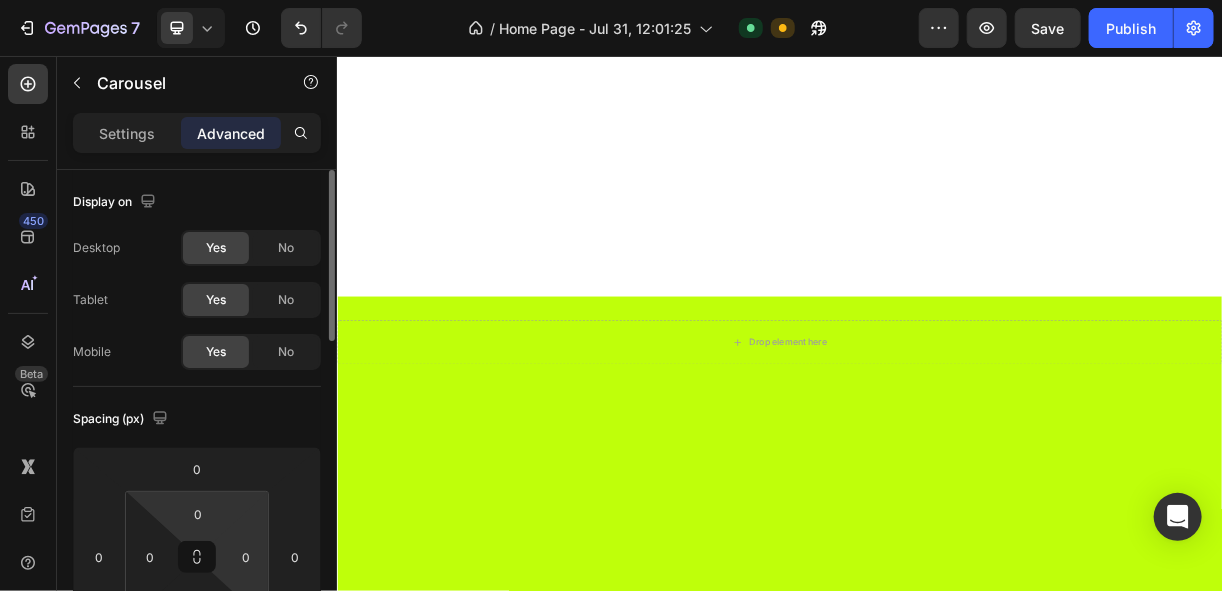scroll, scrollTop: 80, scrollLeft: 0, axis: vertical 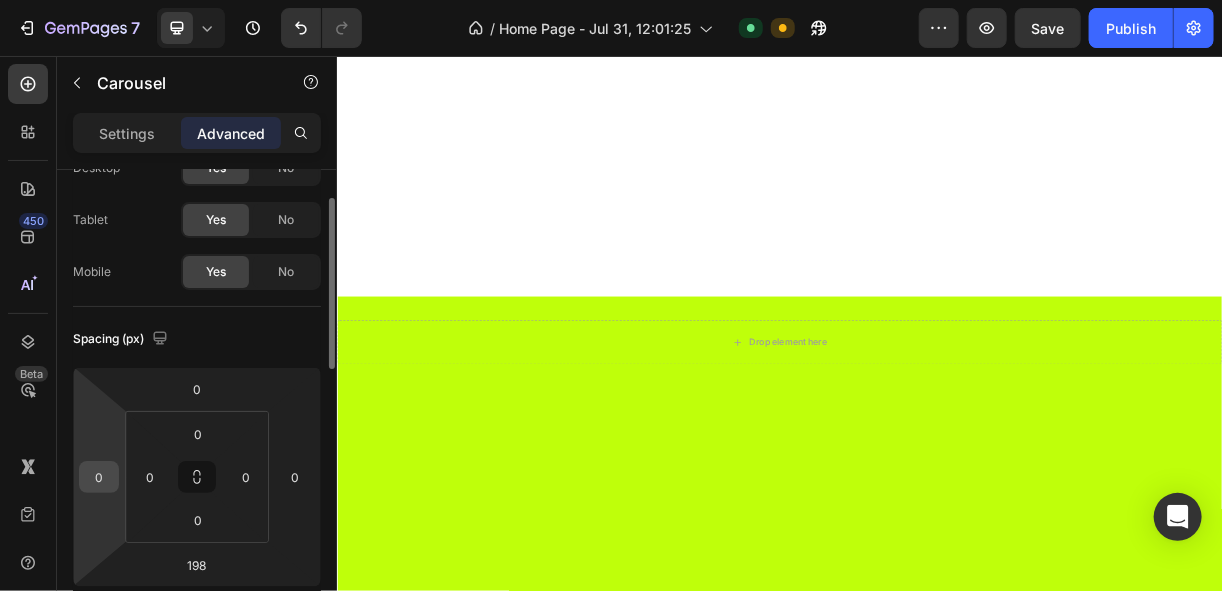 click on "0" at bounding box center (99, 477) 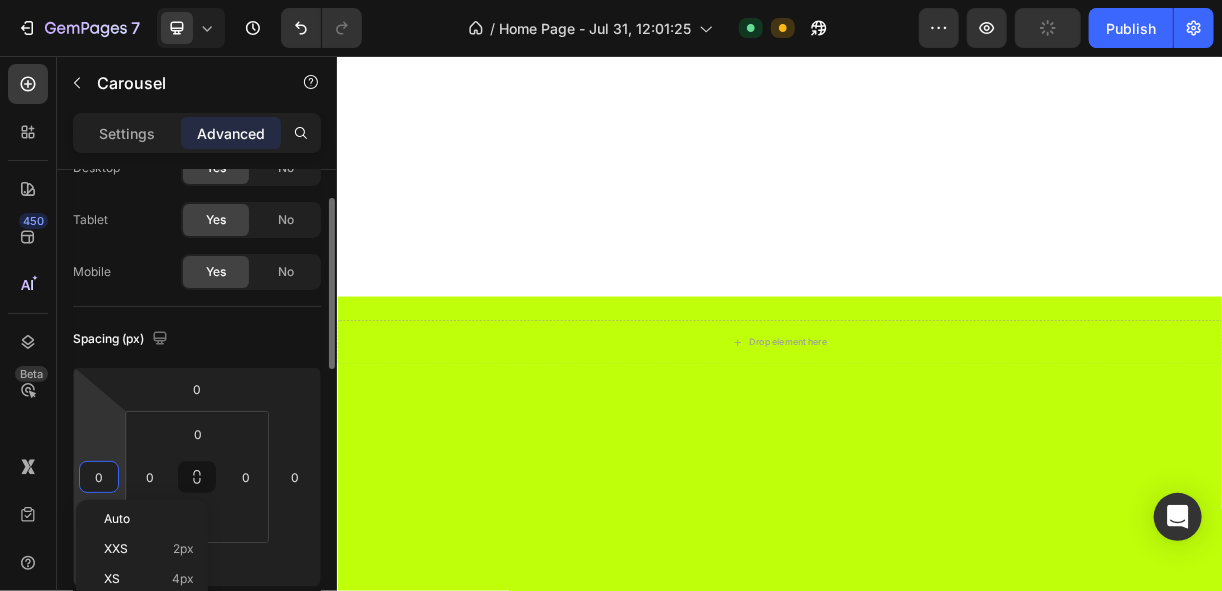 scroll, scrollTop: 160, scrollLeft: 0, axis: vertical 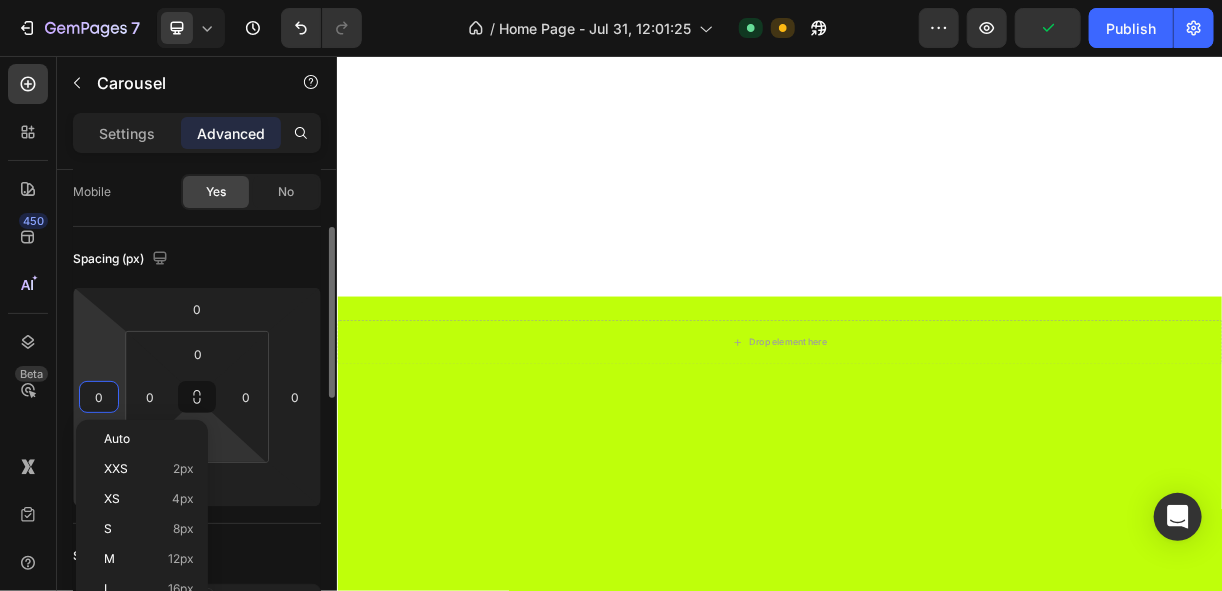 click on "7  Version history  /  Home Page - Jul 31, 12:01:25 Default Need republishing Preview  Publish  450 Beta Sections(18) Elements(83) Section Element Hero Section Product Detail Brands Trusted Badges Guarantee Product Breakdown How to use Testimonials Compare Bundle FAQs Social Proof Brand Story Product List Collection Blog List Contact Sticky Add to Cart Custom Footer Browse Library 450 Layout
Row
Row
Row
Row Text
Heading
Text Block Button
Button
Button Media
Image
Image" at bounding box center (611, 0) 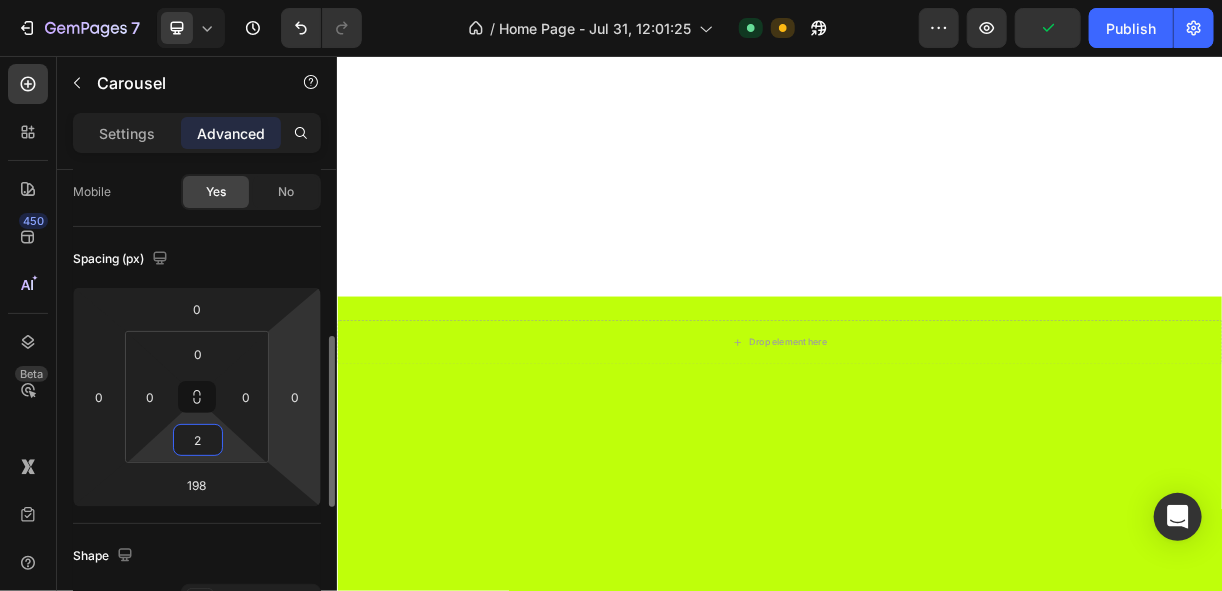 scroll, scrollTop: 240, scrollLeft: 0, axis: vertical 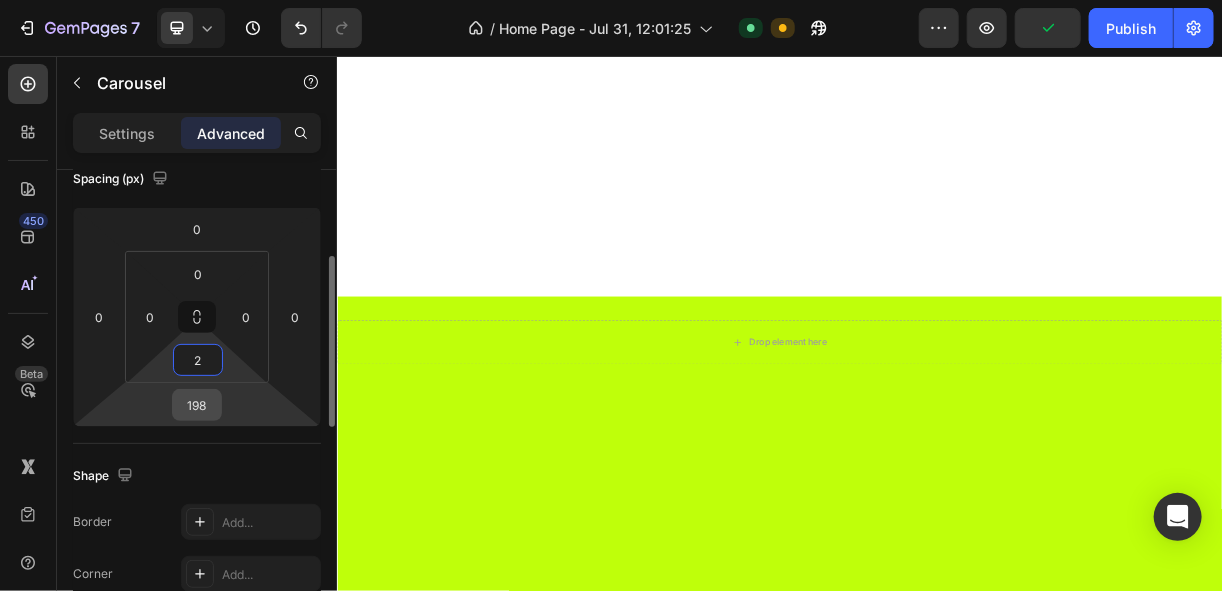 click on "198" at bounding box center [197, 405] 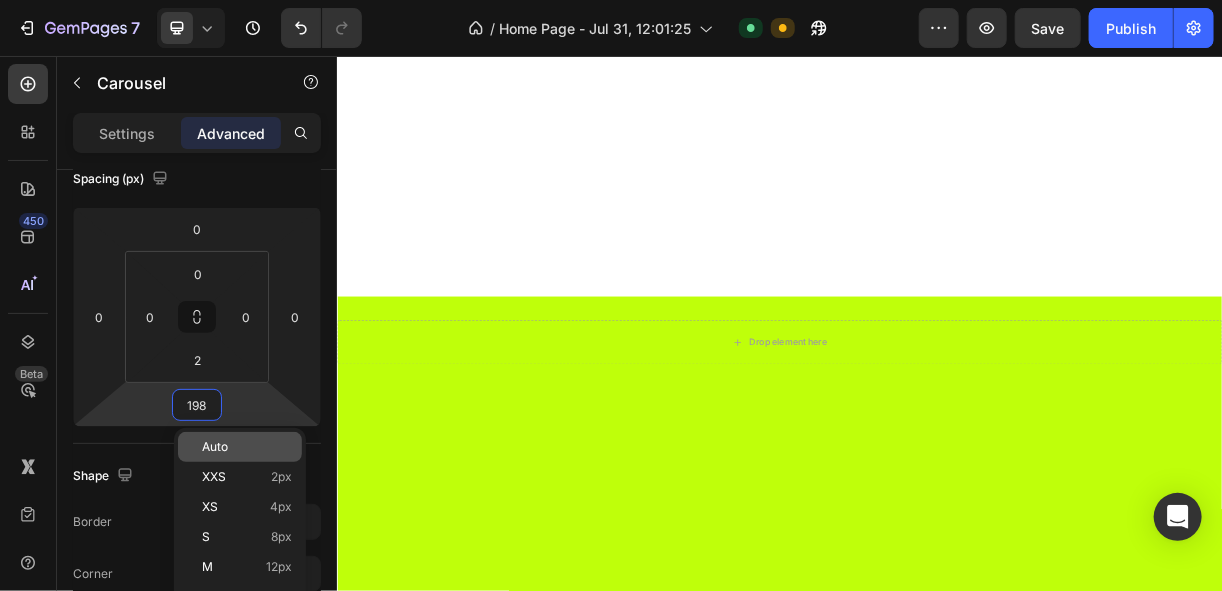 click on "Auto" at bounding box center [247, 447] 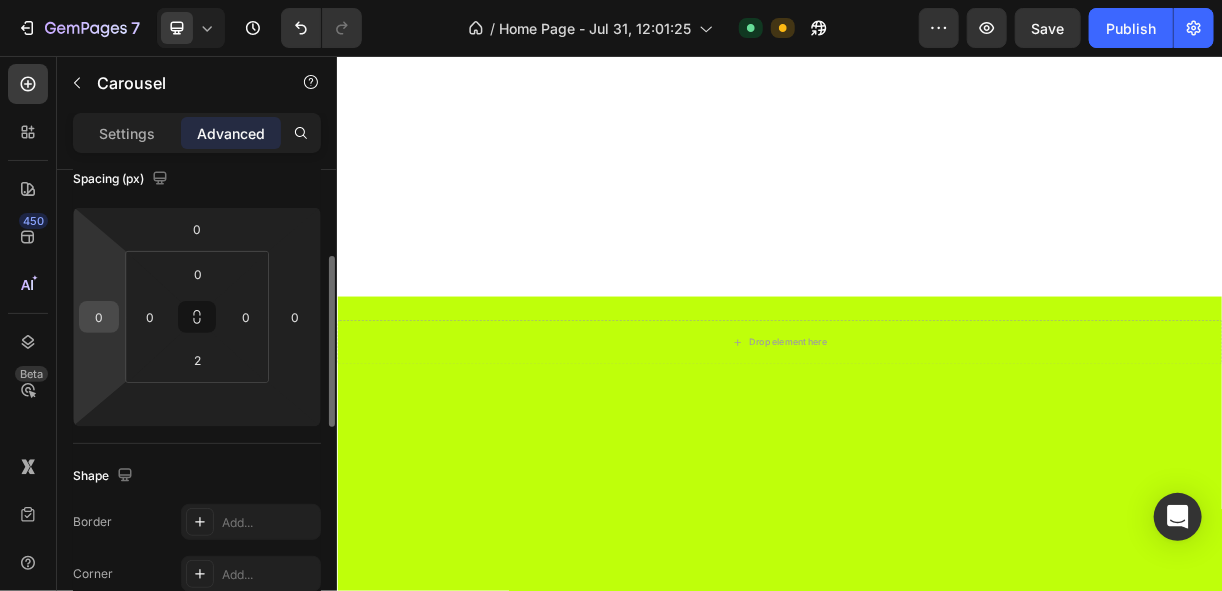 click on "0" at bounding box center [99, 317] 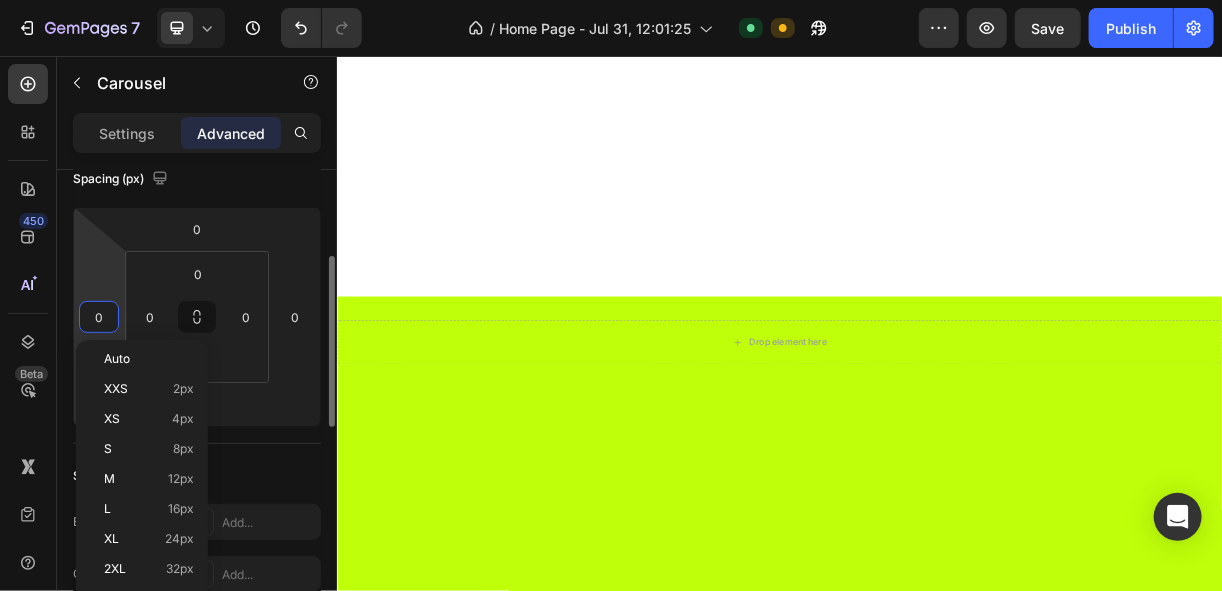 click on "Shape Border Add... Corner Add... Shadow Add..." 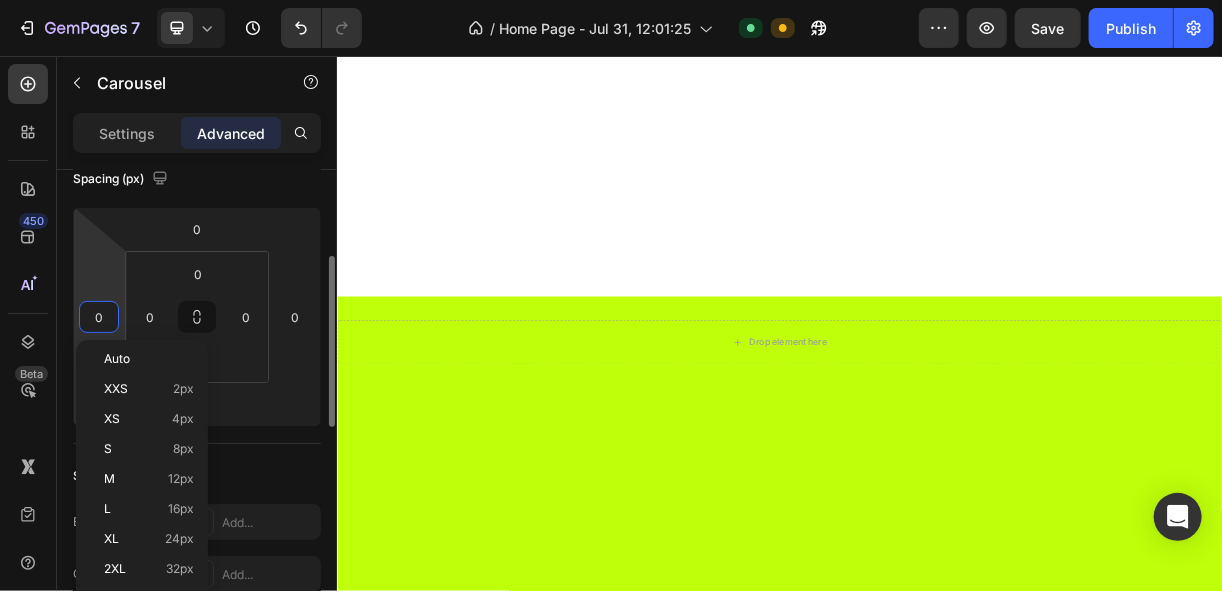 type 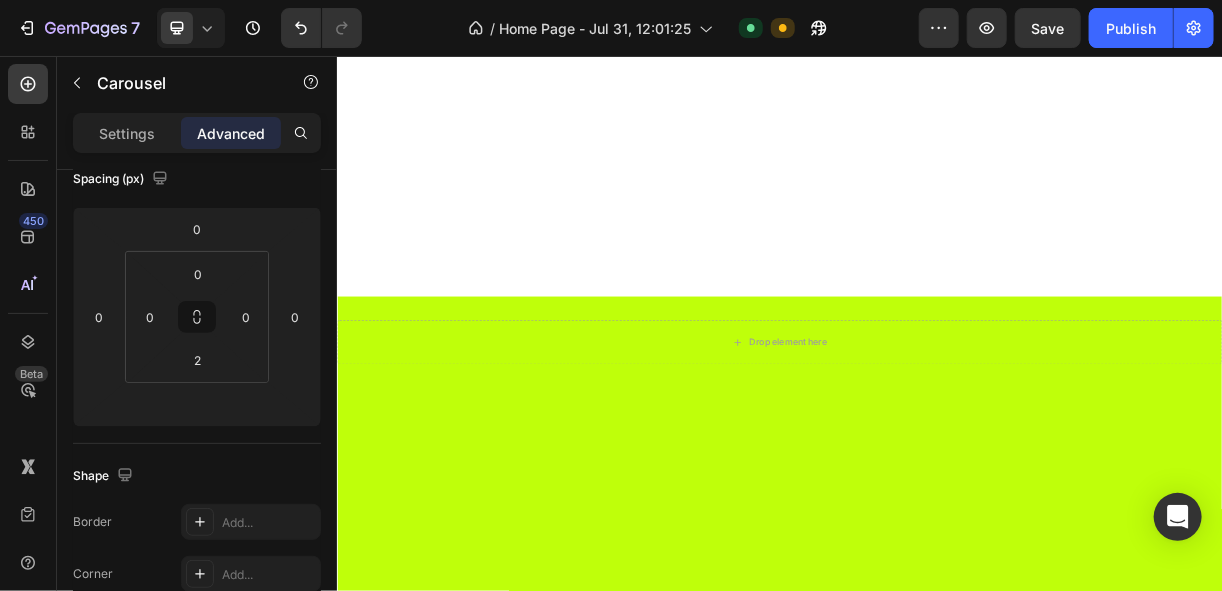 click at bounding box center [399, 1294] 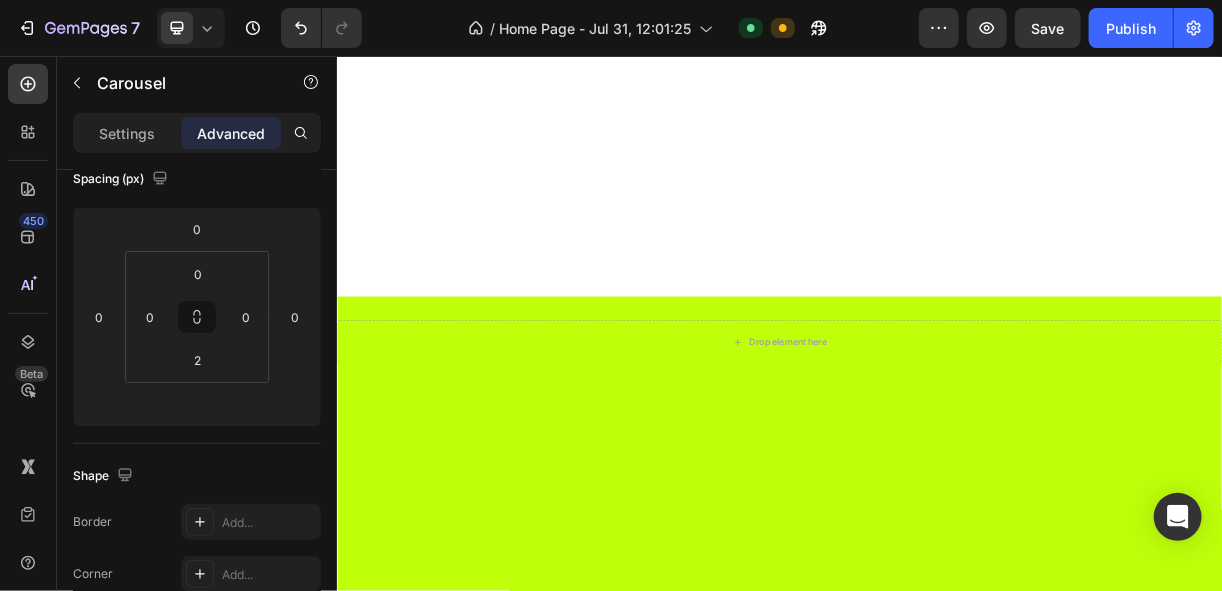 click on "Your heading text goes here Heading
Drop element here
Drop element here
Drop element here
Drop element here
Carousel   0 Section 3" at bounding box center (936, 1287) 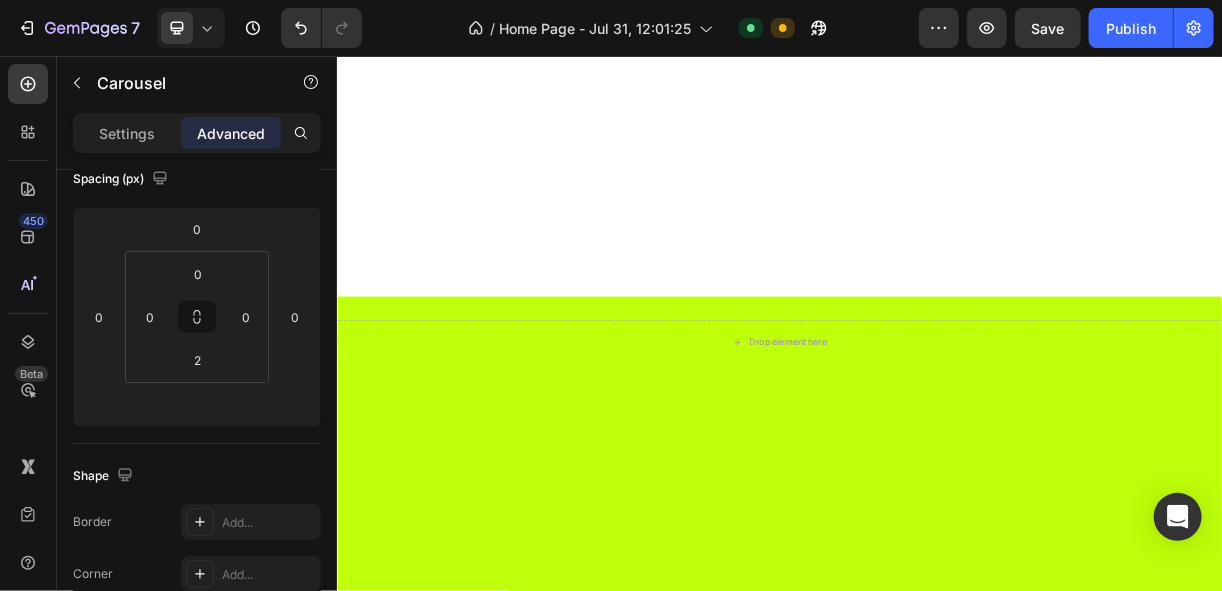 scroll, scrollTop: 0, scrollLeft: 0, axis: both 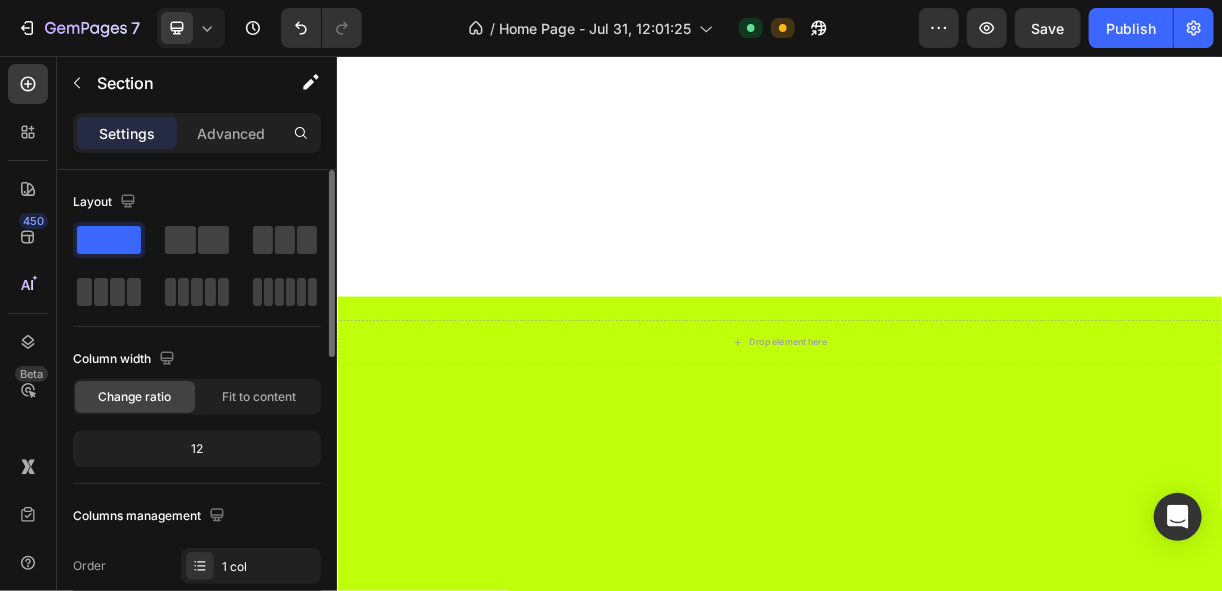 click on "Your heading text goes here" at bounding box center (936, 1234) 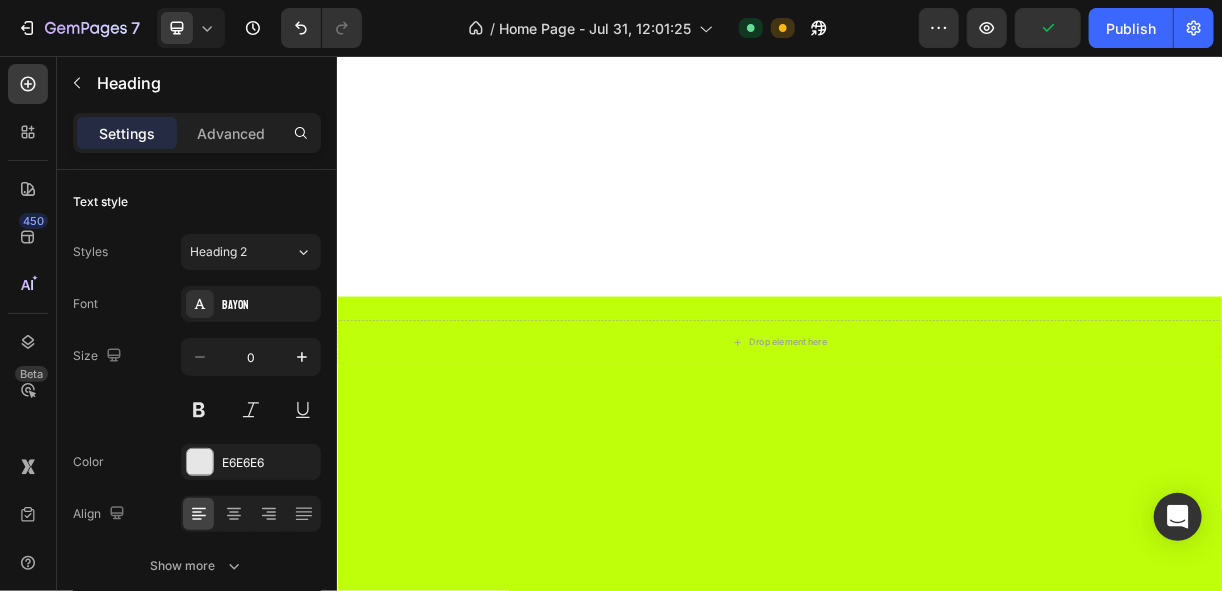 click at bounding box center [399, 1294] 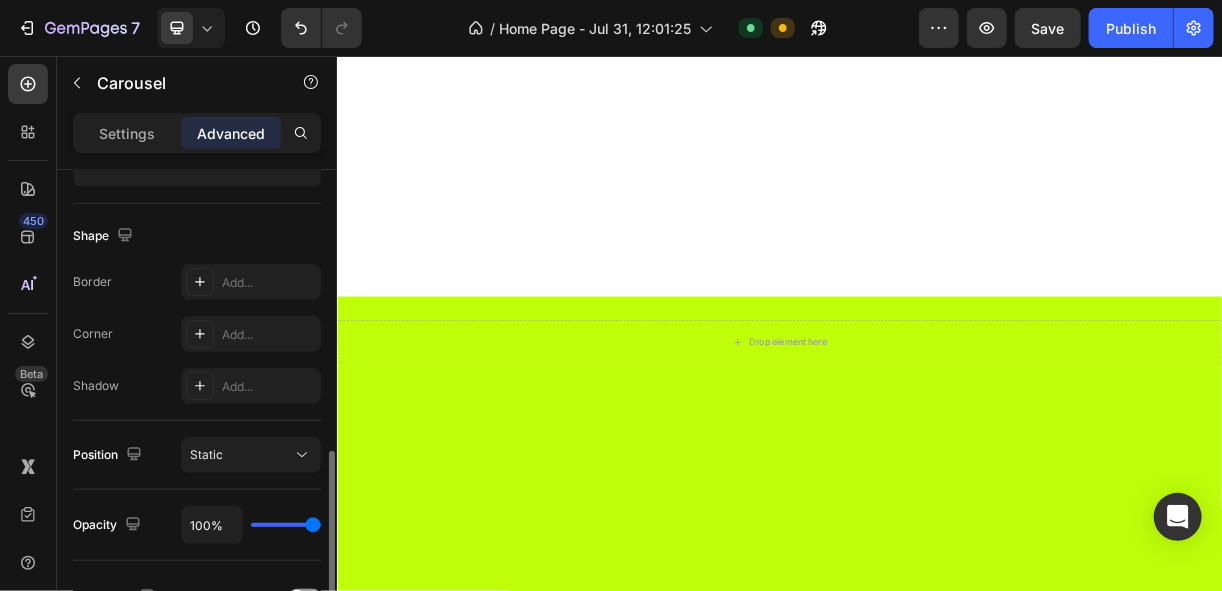 scroll, scrollTop: 560, scrollLeft: 0, axis: vertical 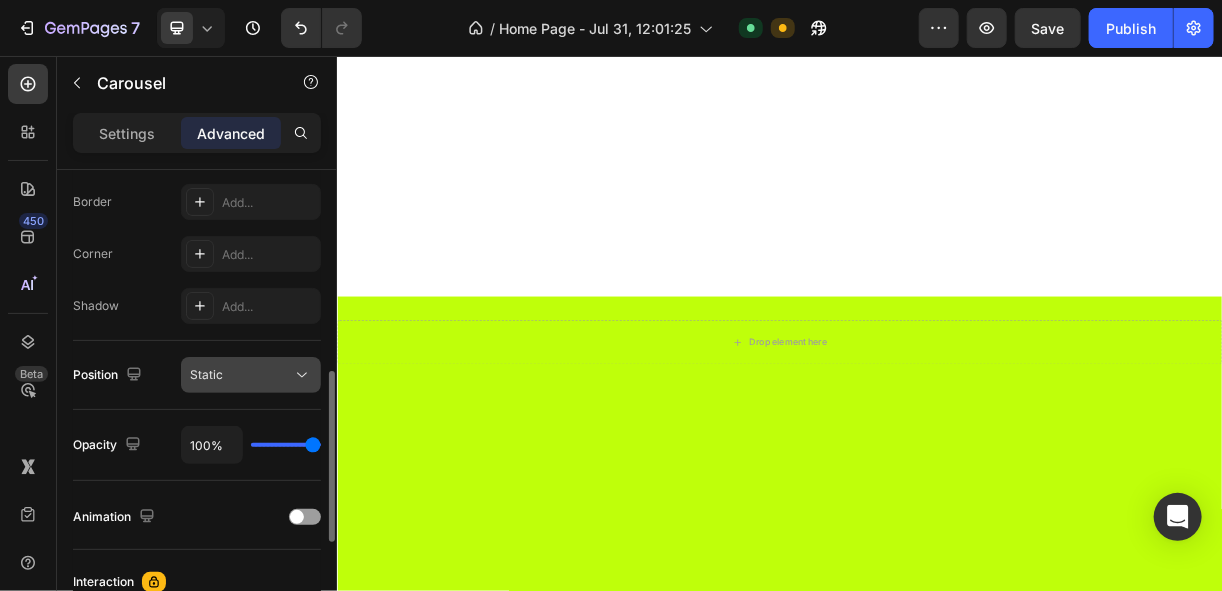 click on "Static" at bounding box center [241, 375] 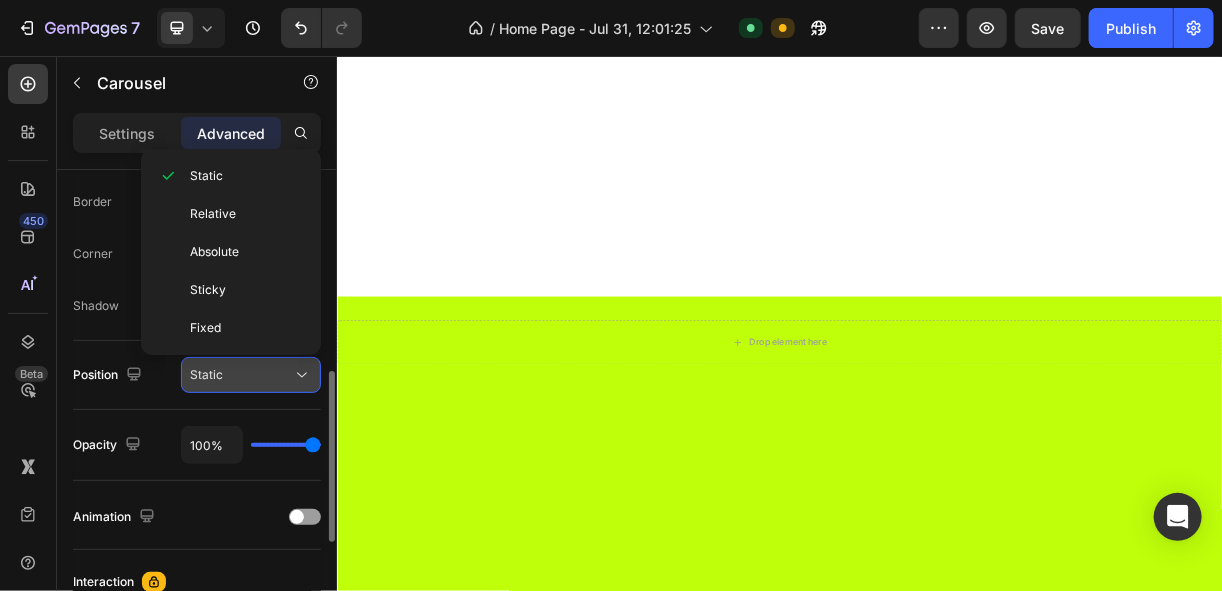 click on "Static" at bounding box center [241, 375] 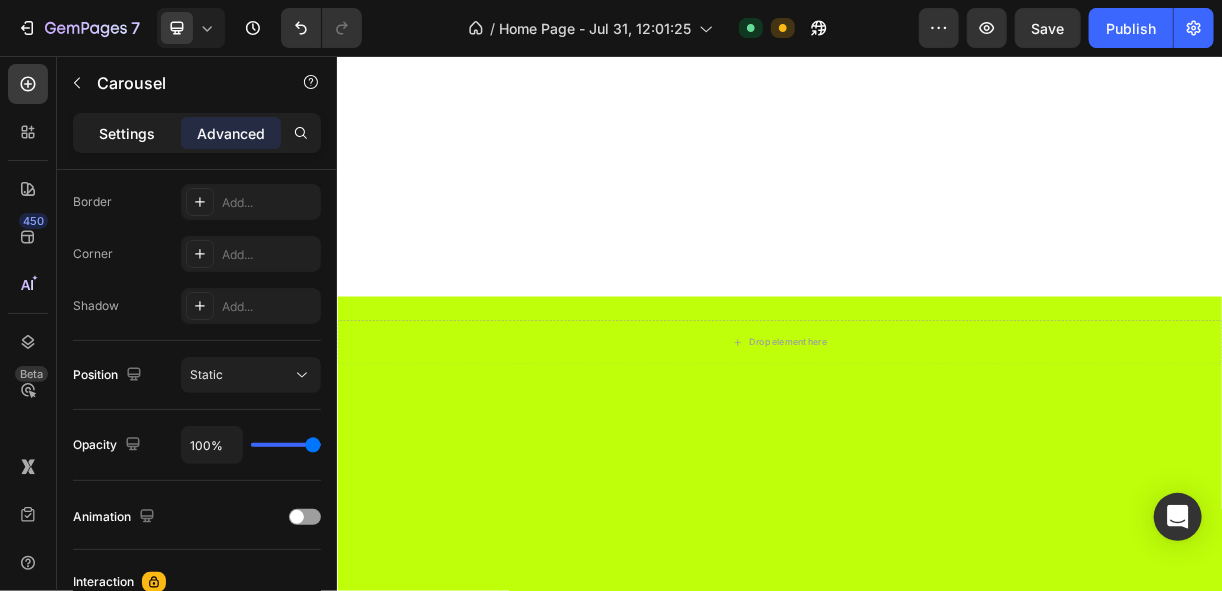 click on "Settings" at bounding box center (127, 133) 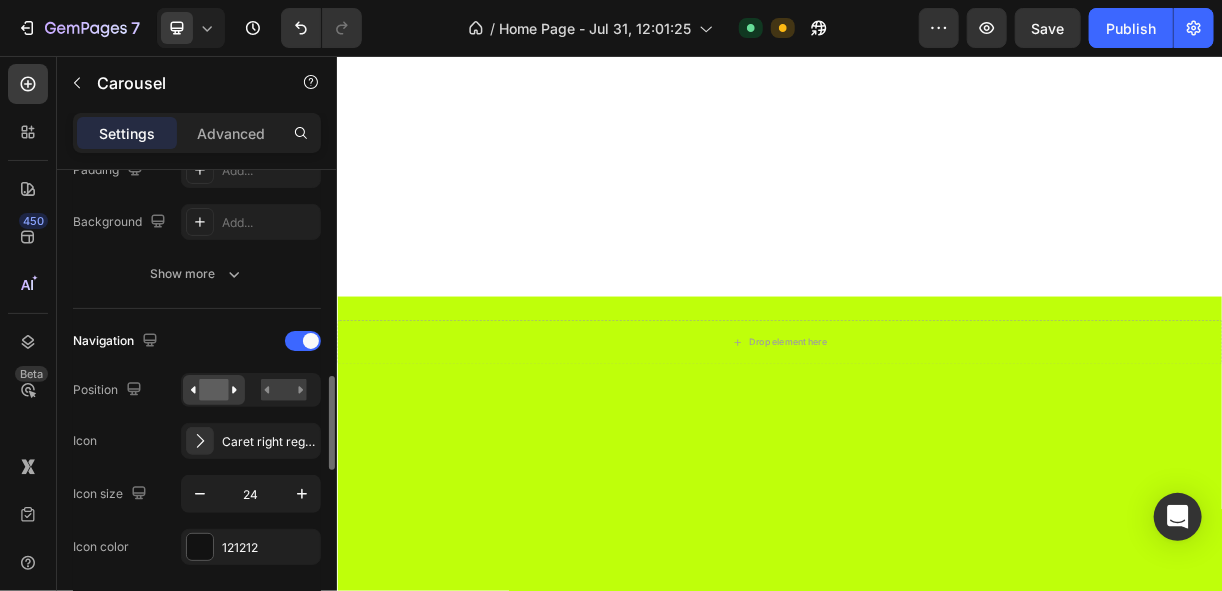 scroll, scrollTop: 640, scrollLeft: 0, axis: vertical 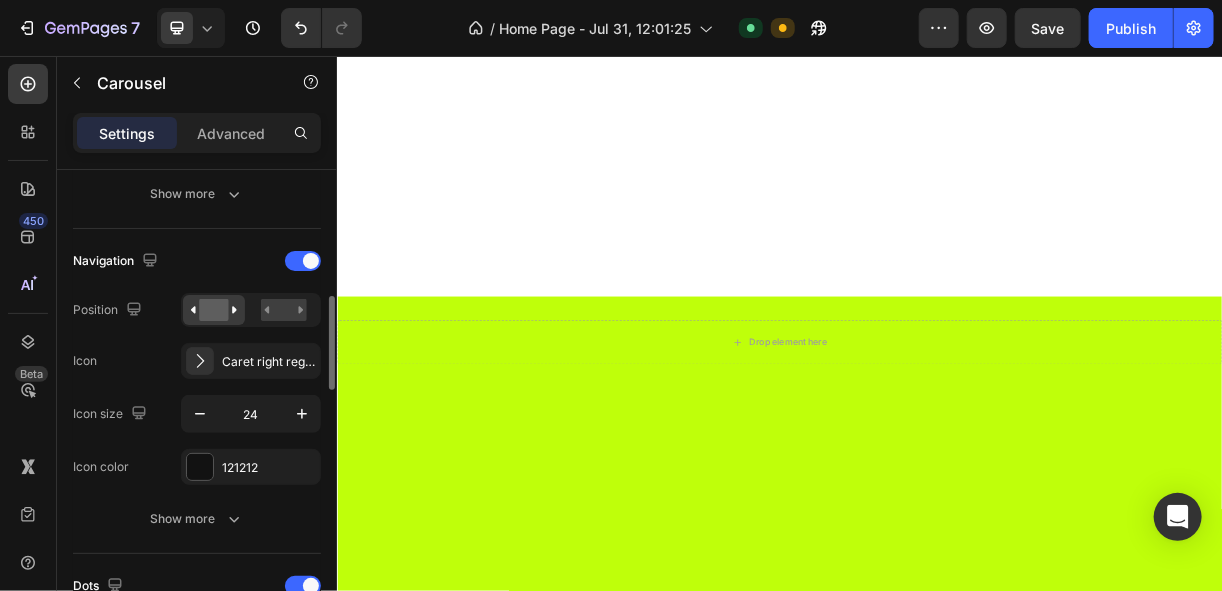 click 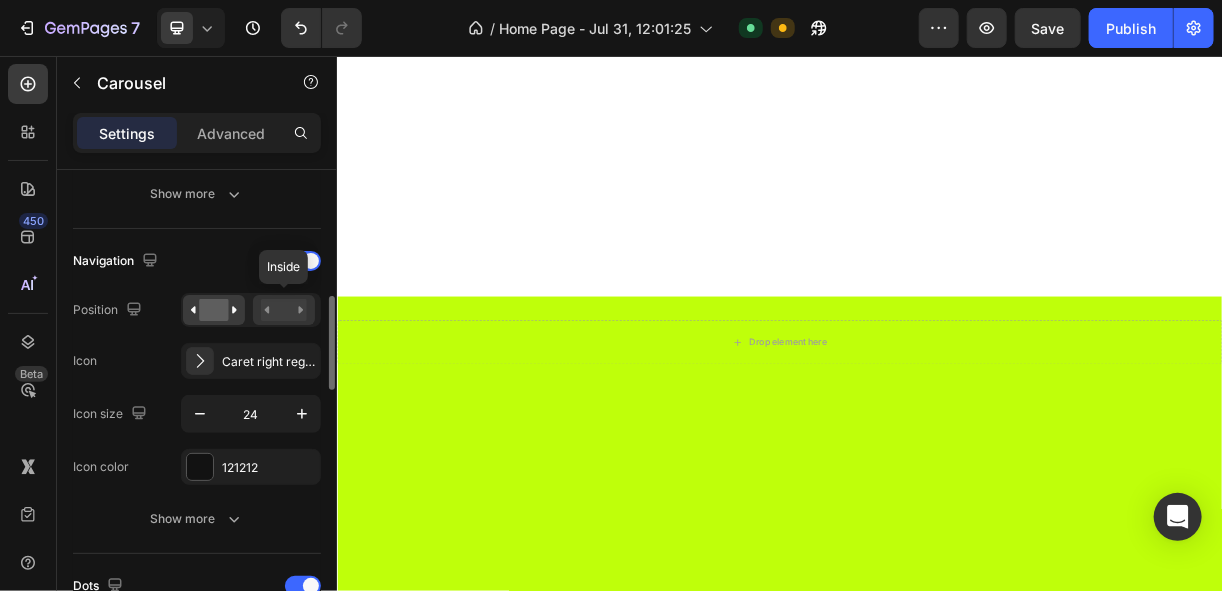 click 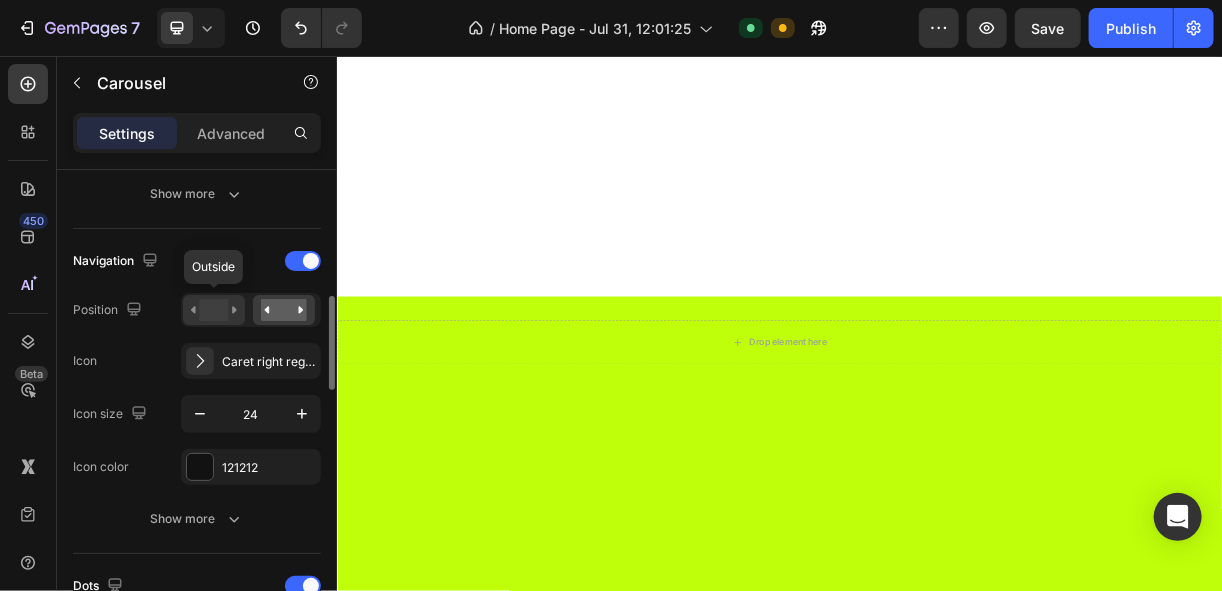 click 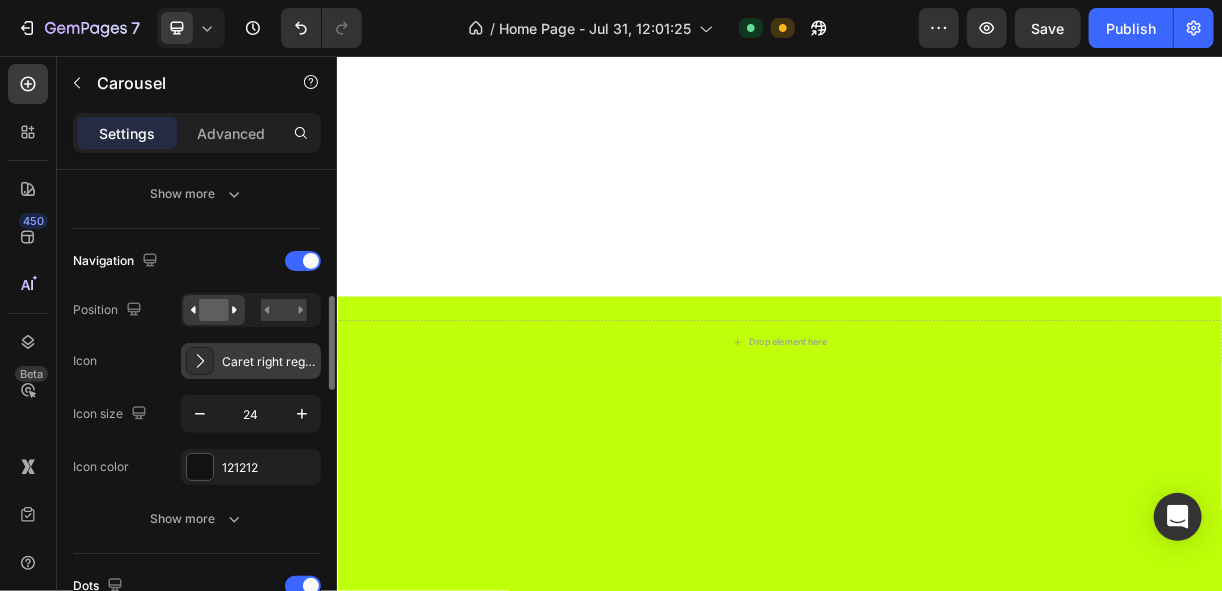 click 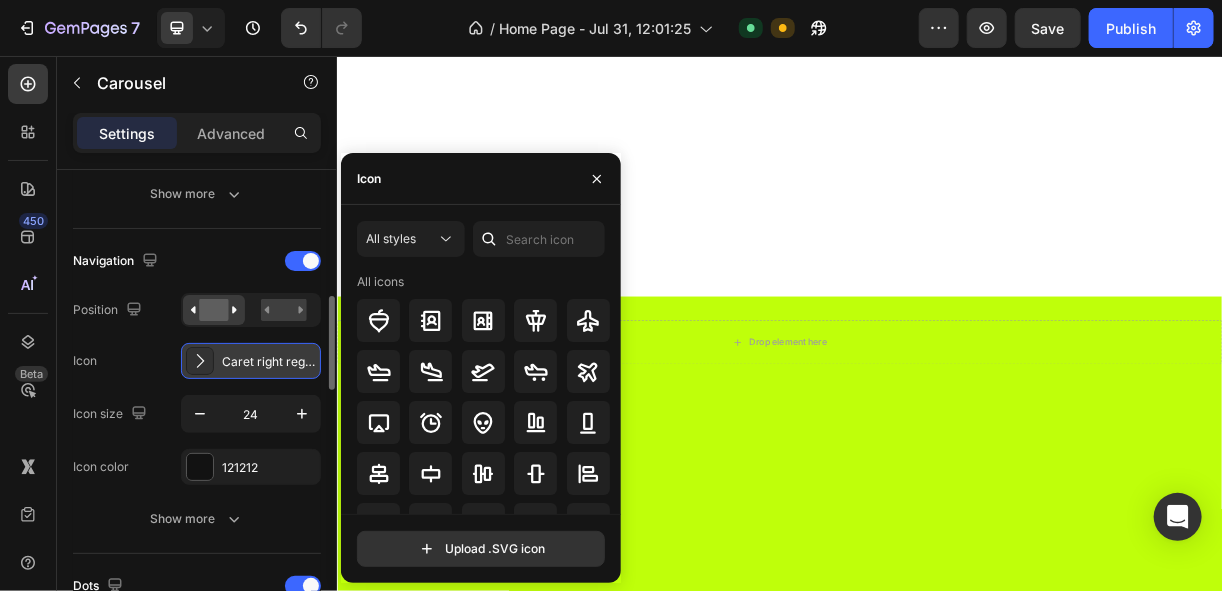 click 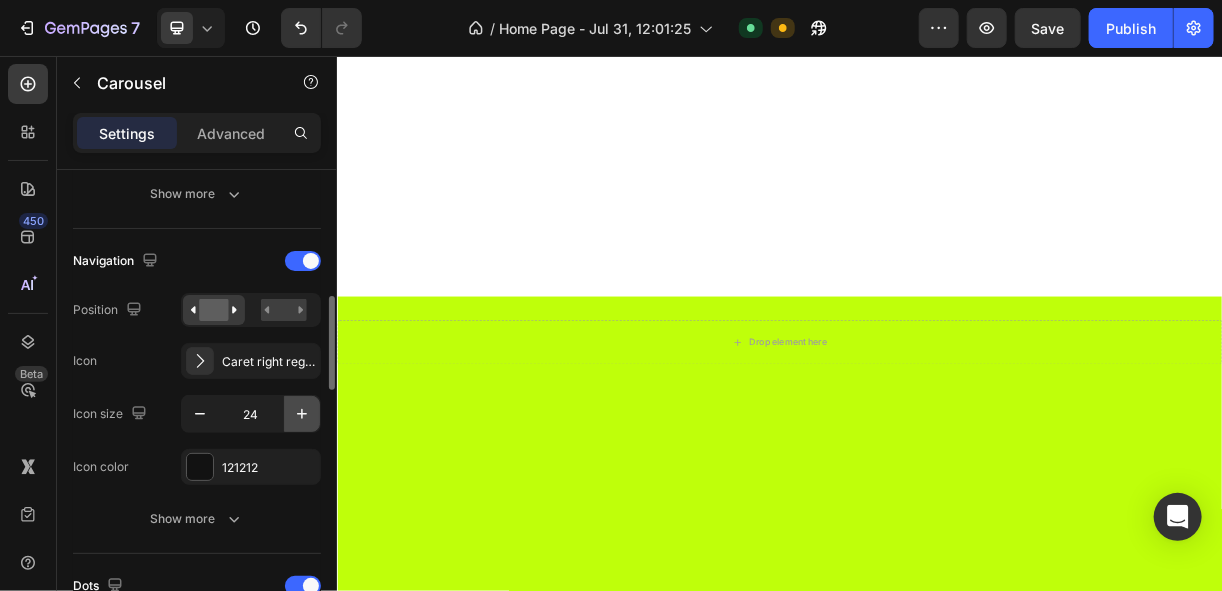 click 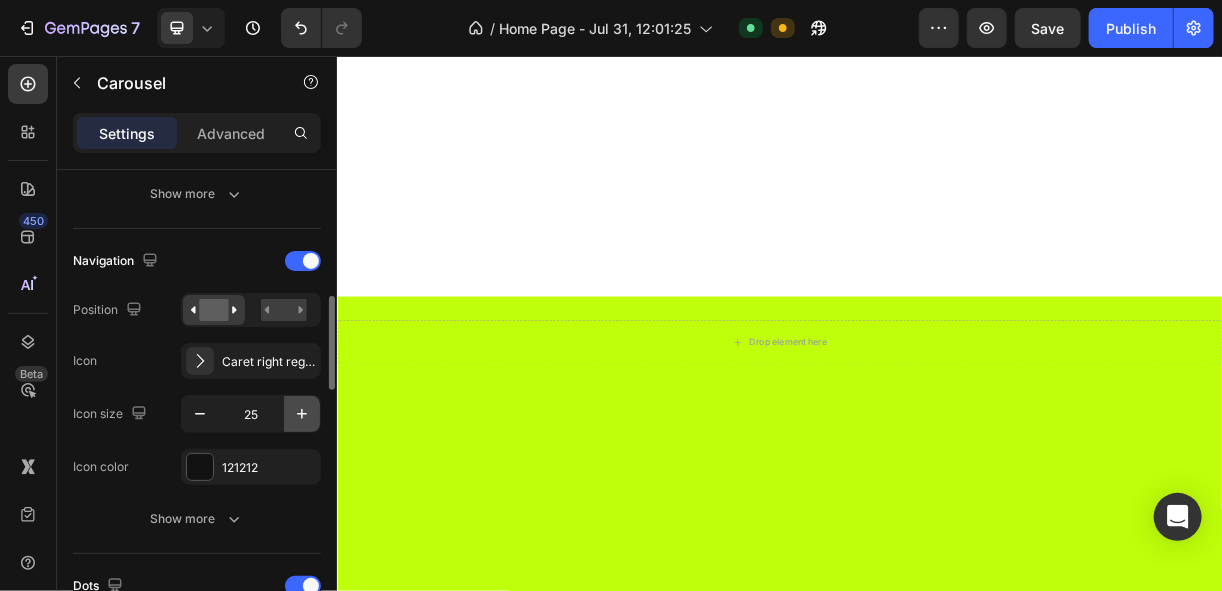 click 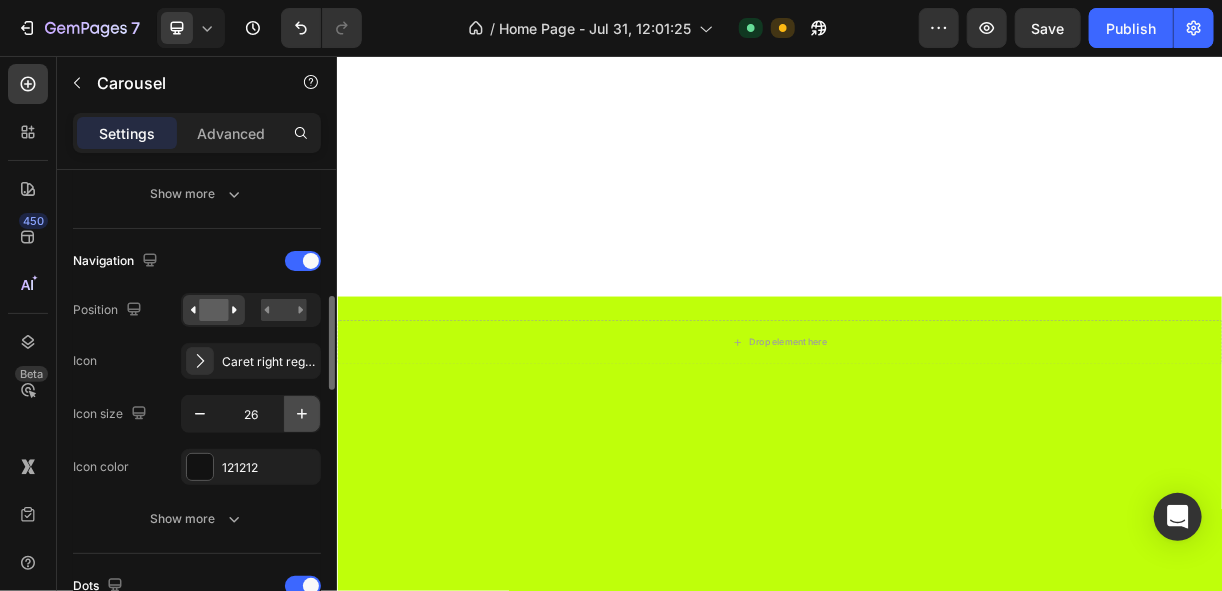 click 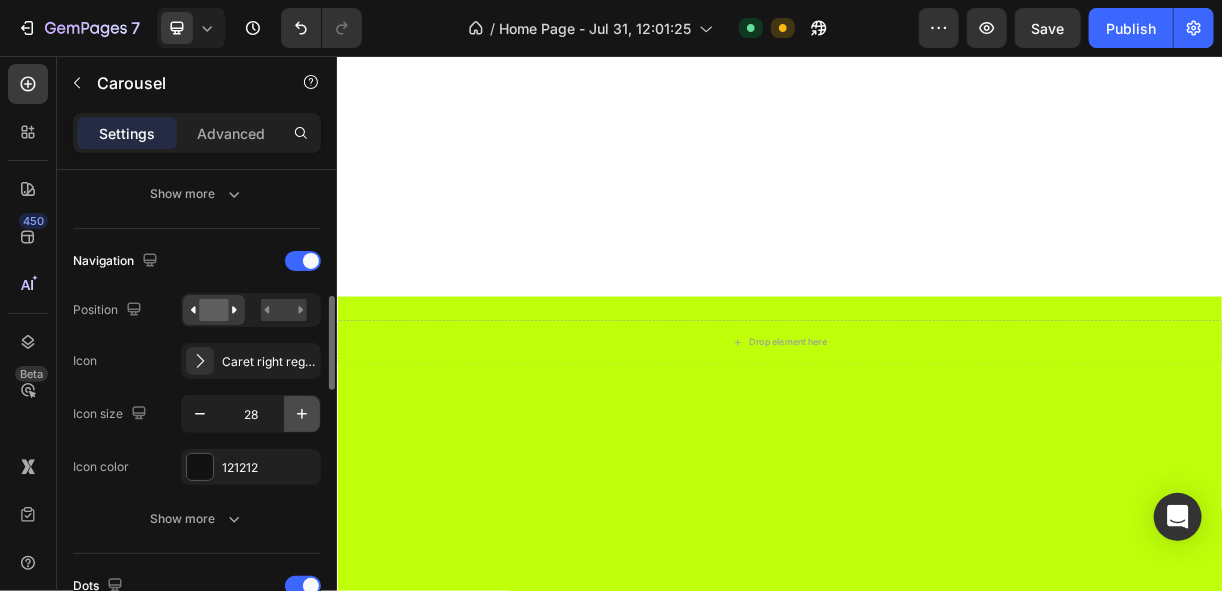 click 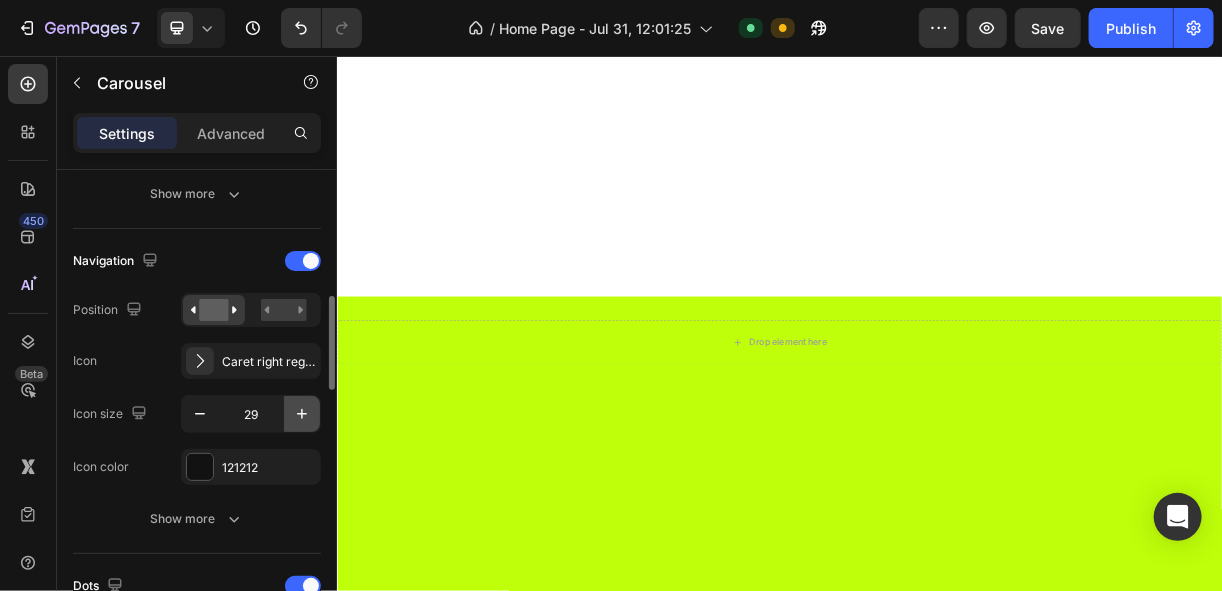 click 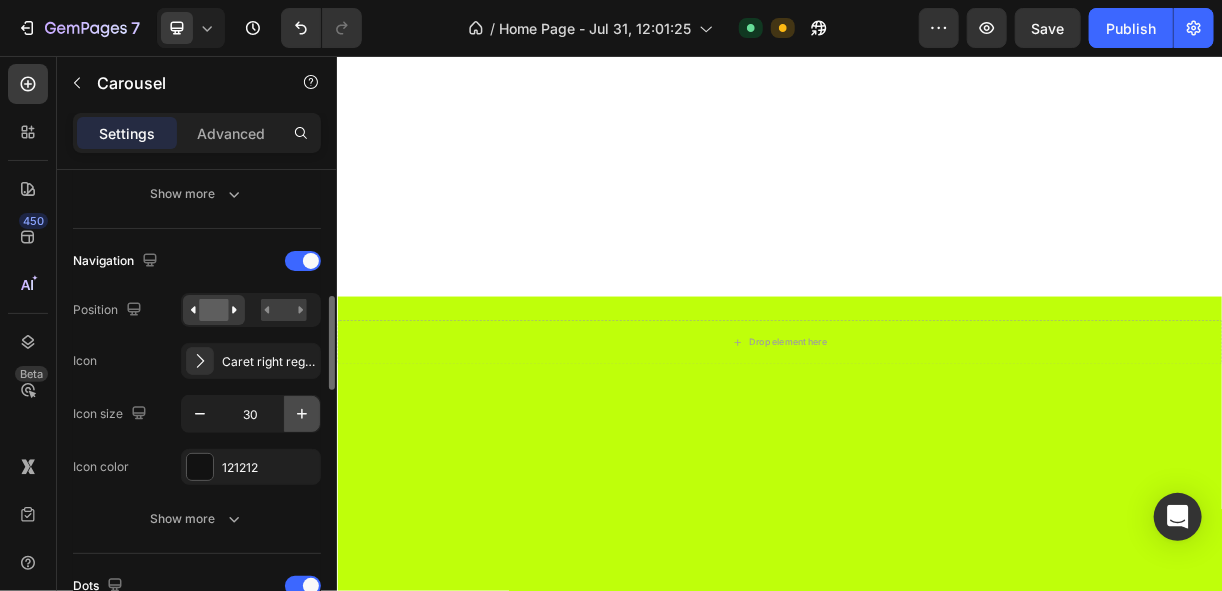 click 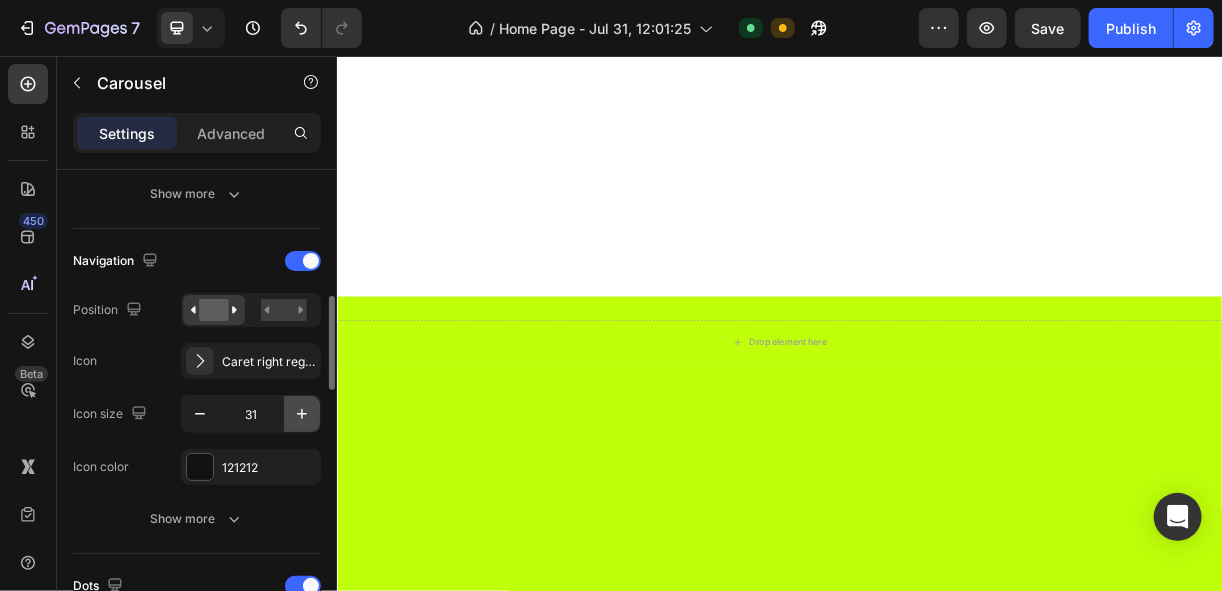 click 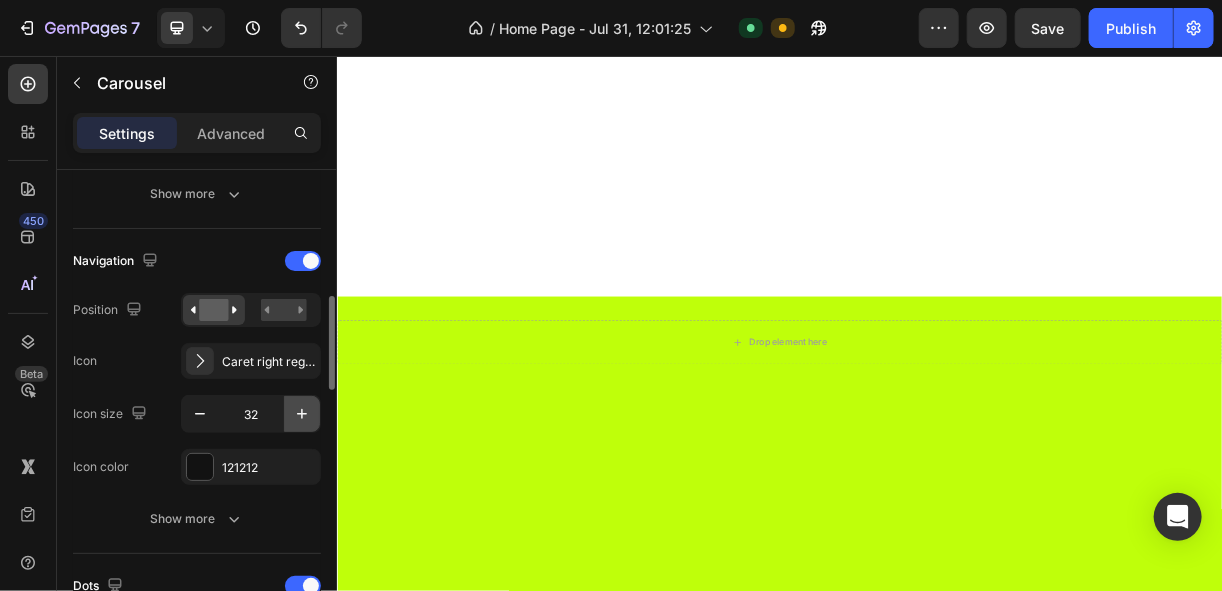 click 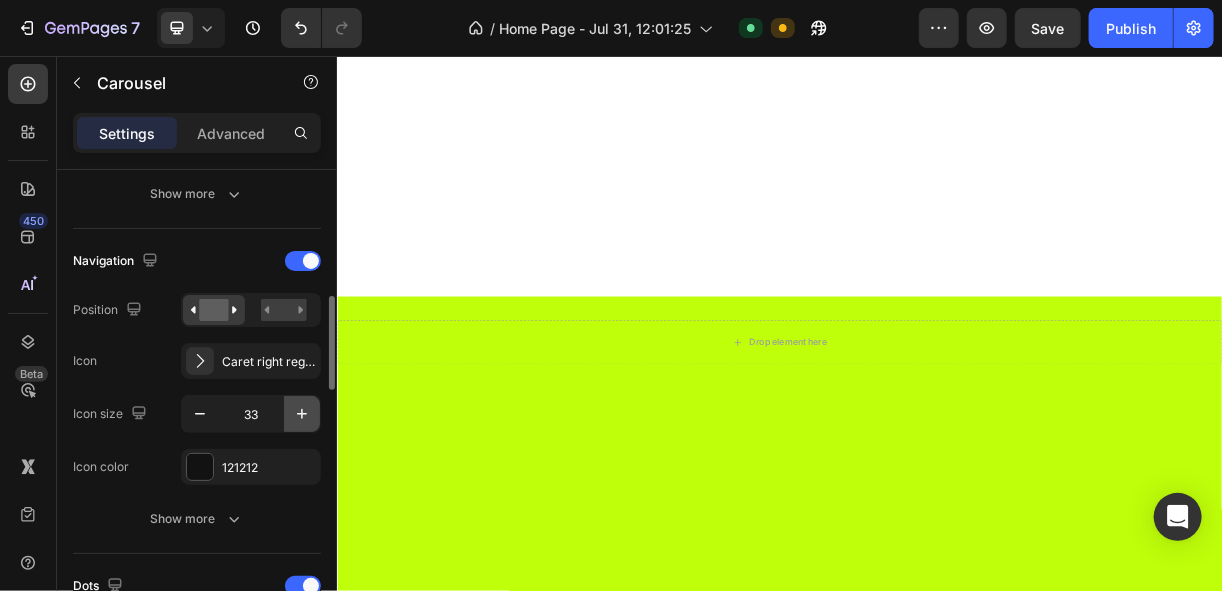 click 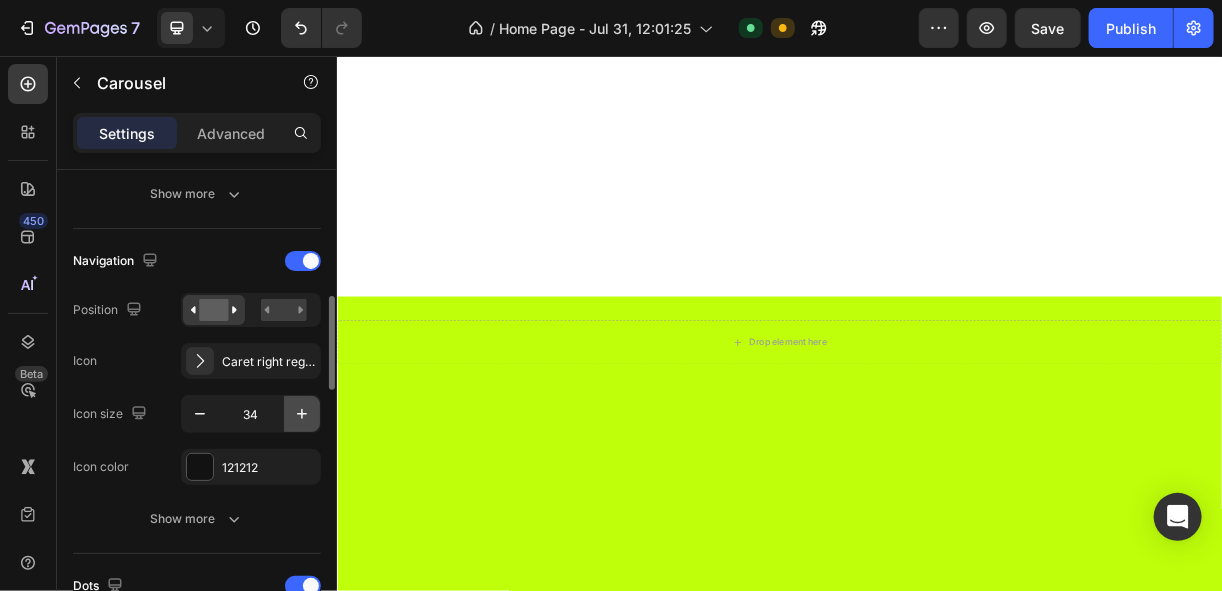 click 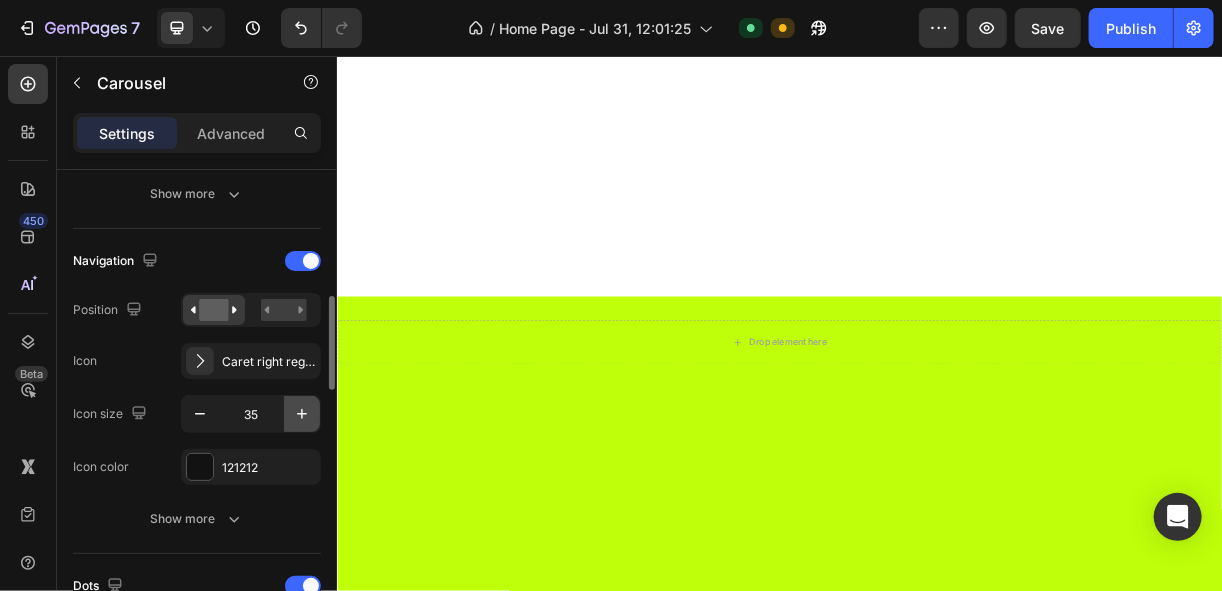 click 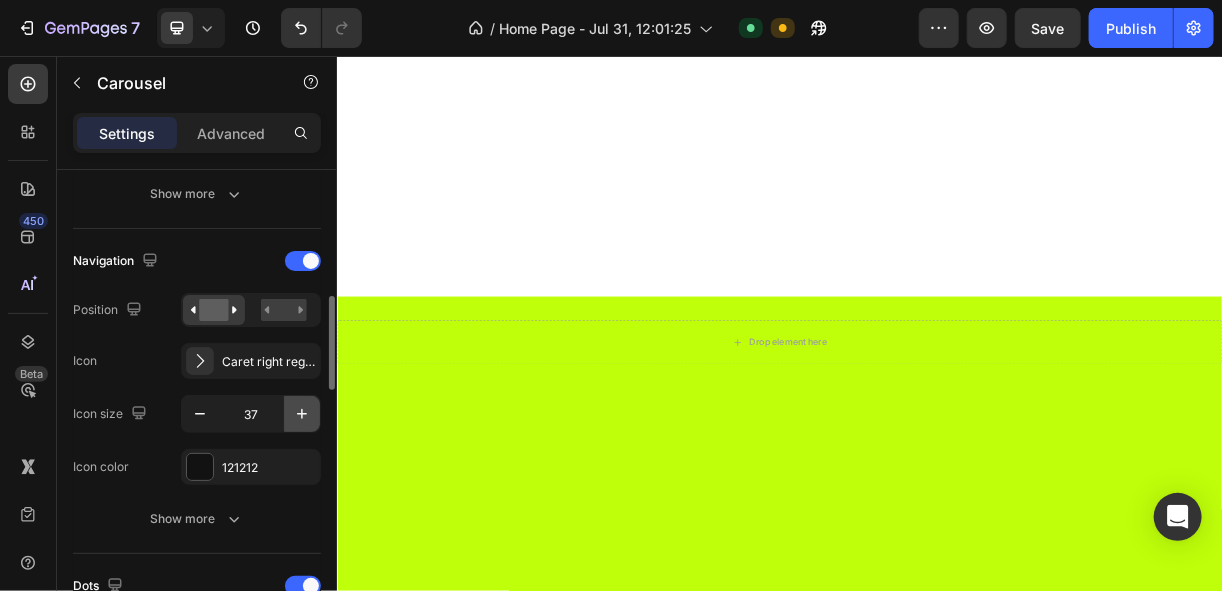 click 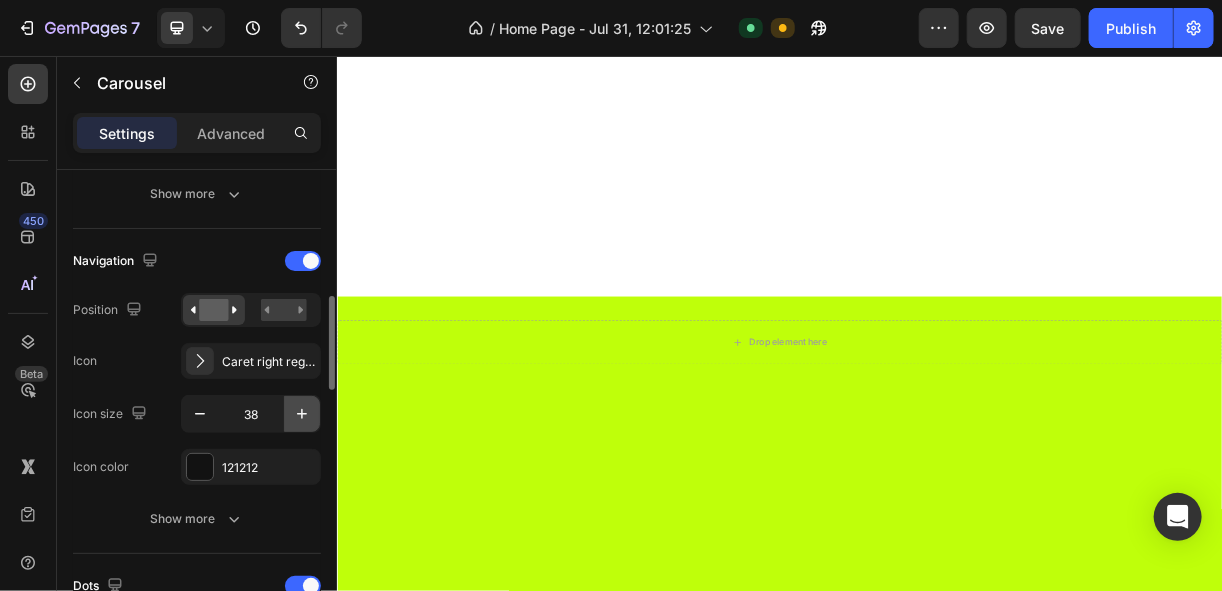 click 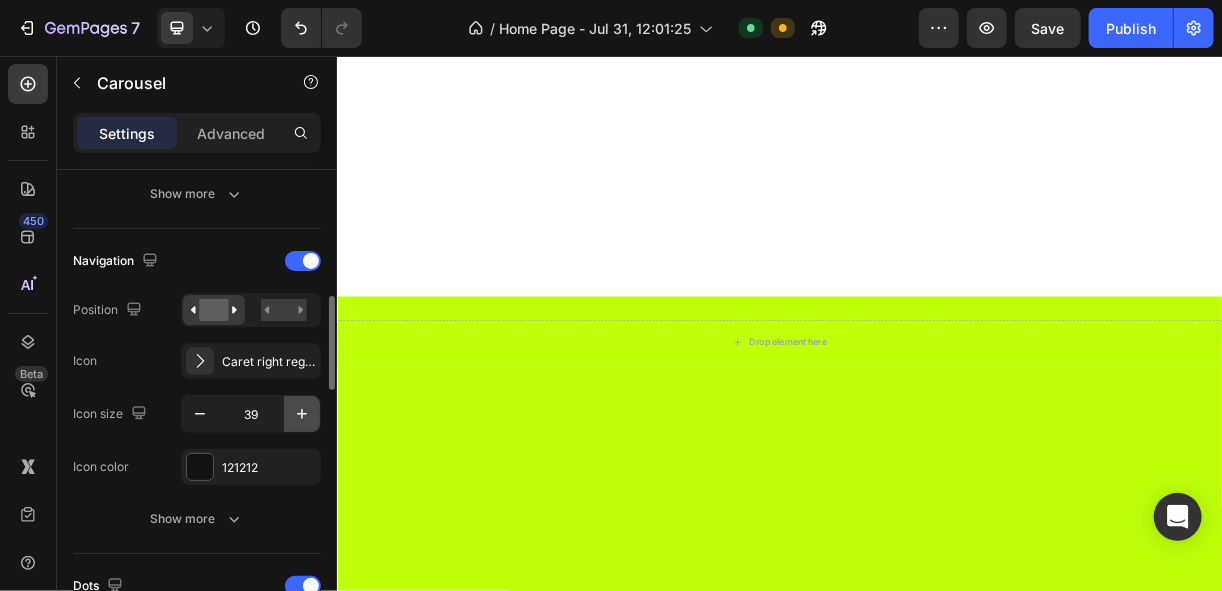 click 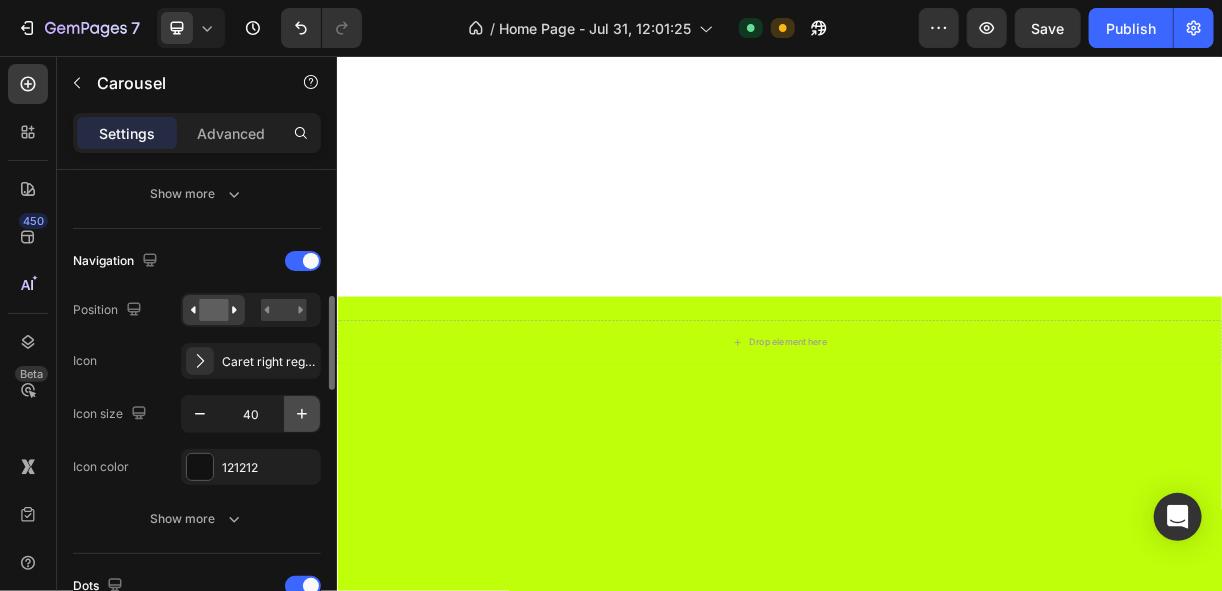 click 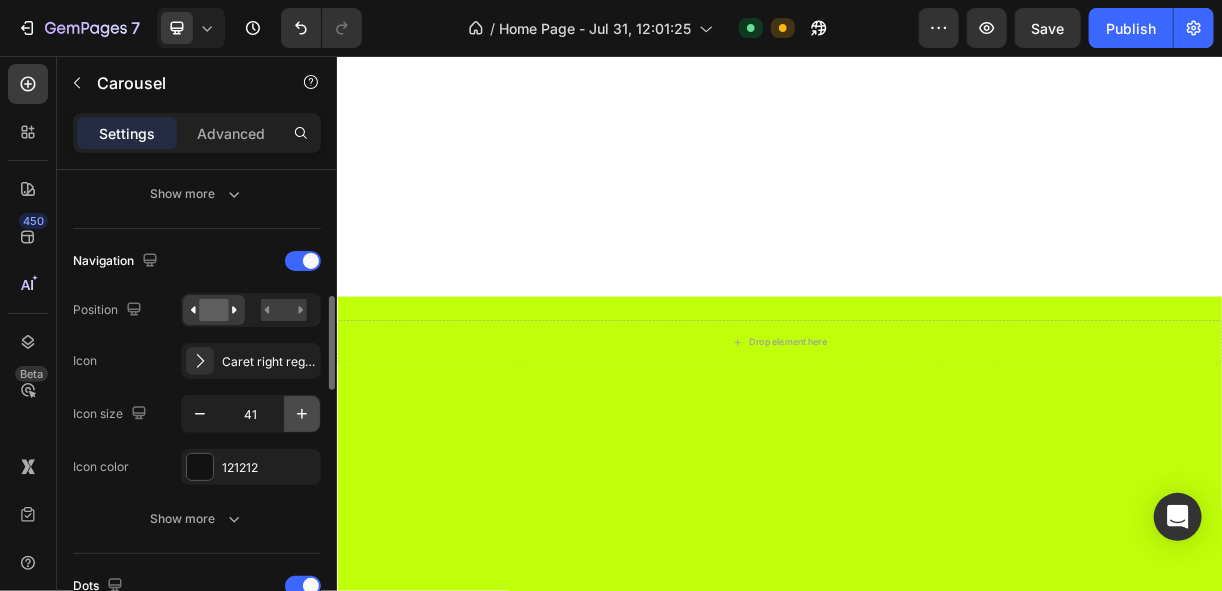 click 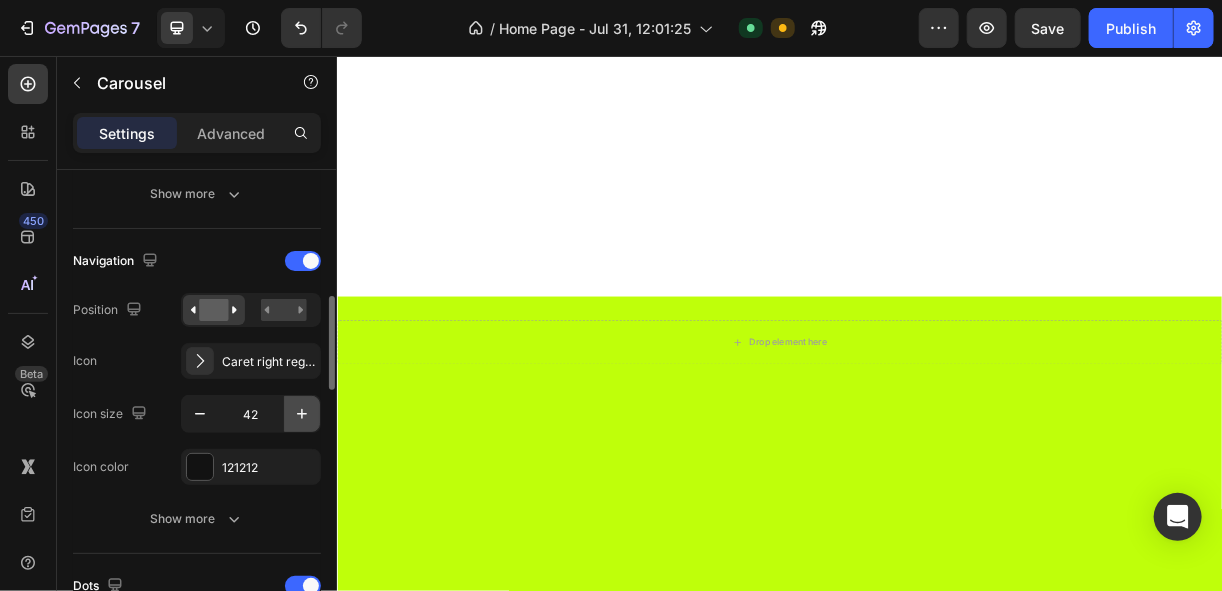 click 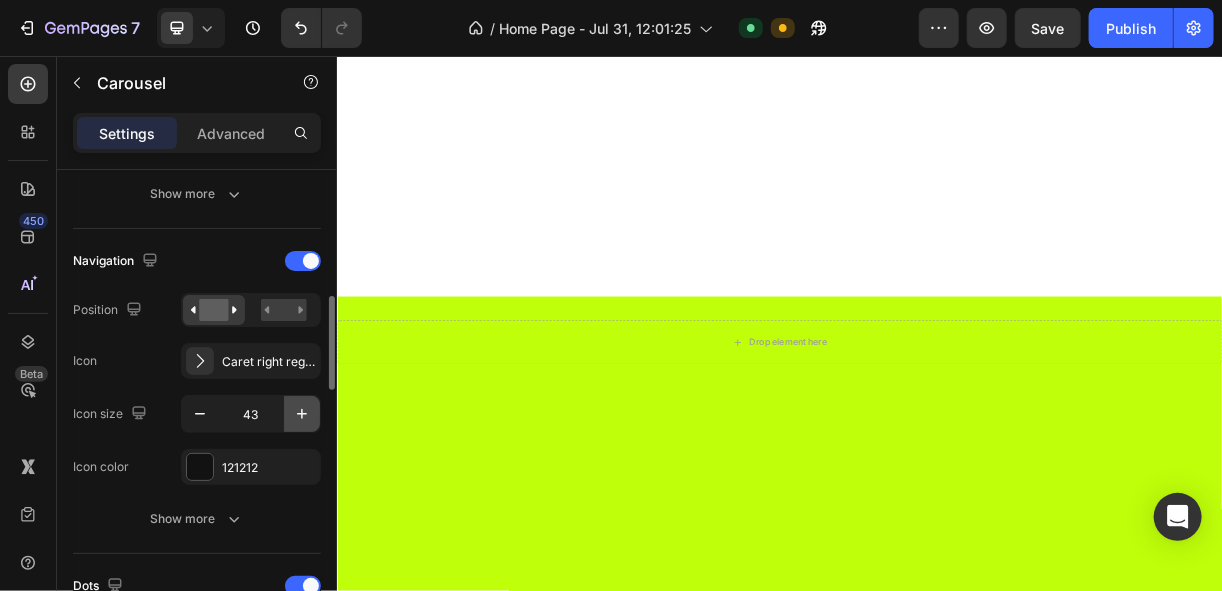 click 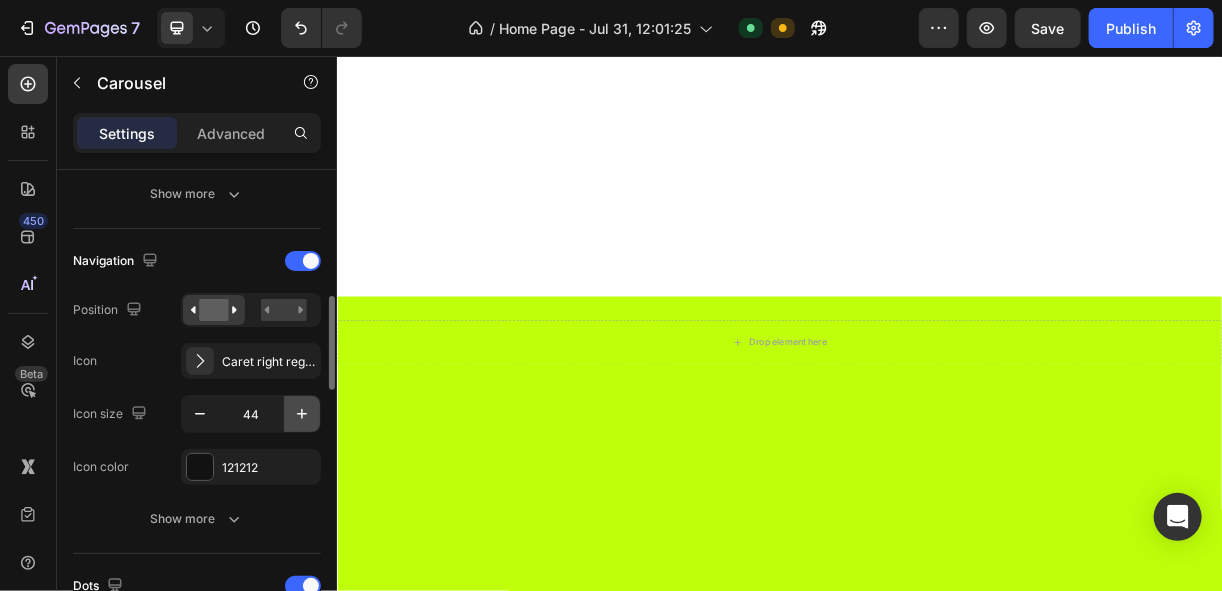 click 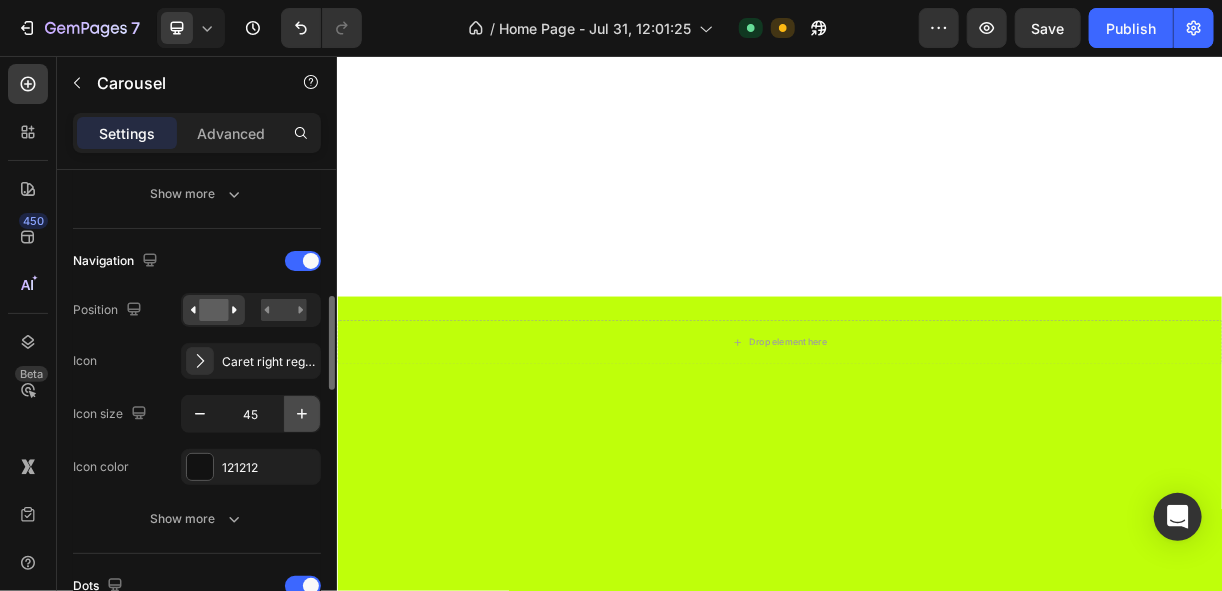 click 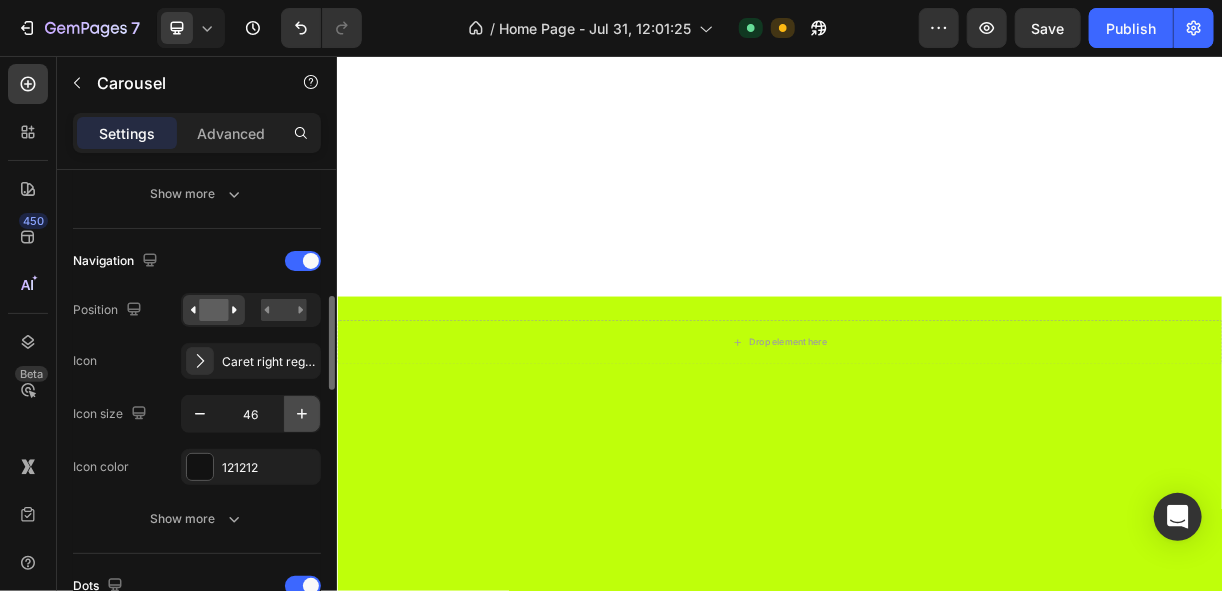 click 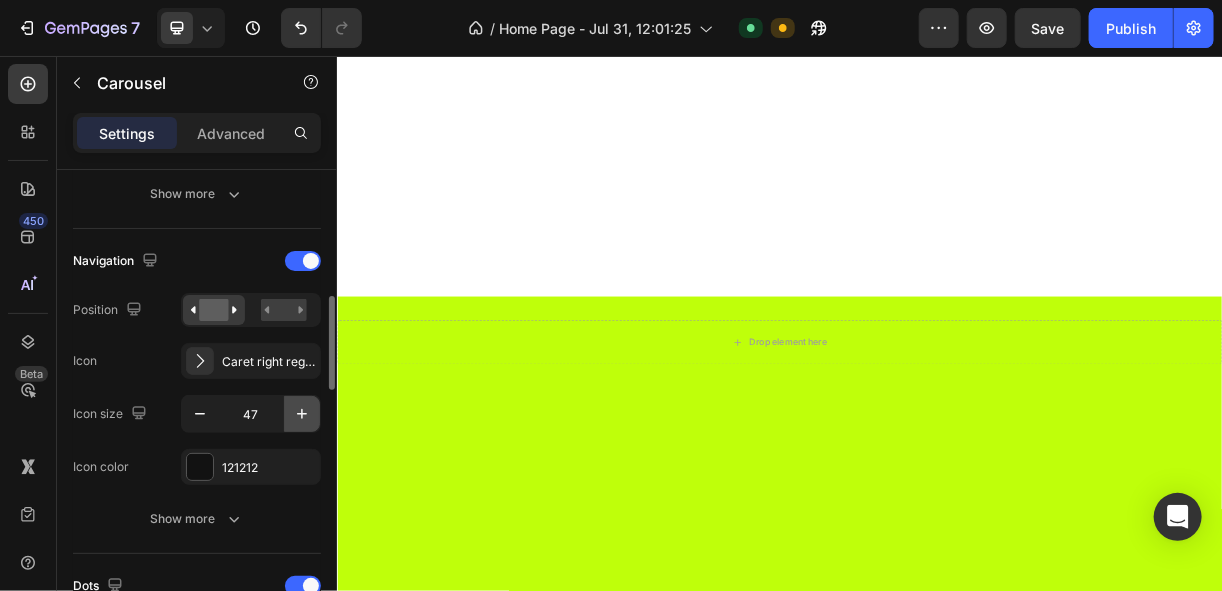 click 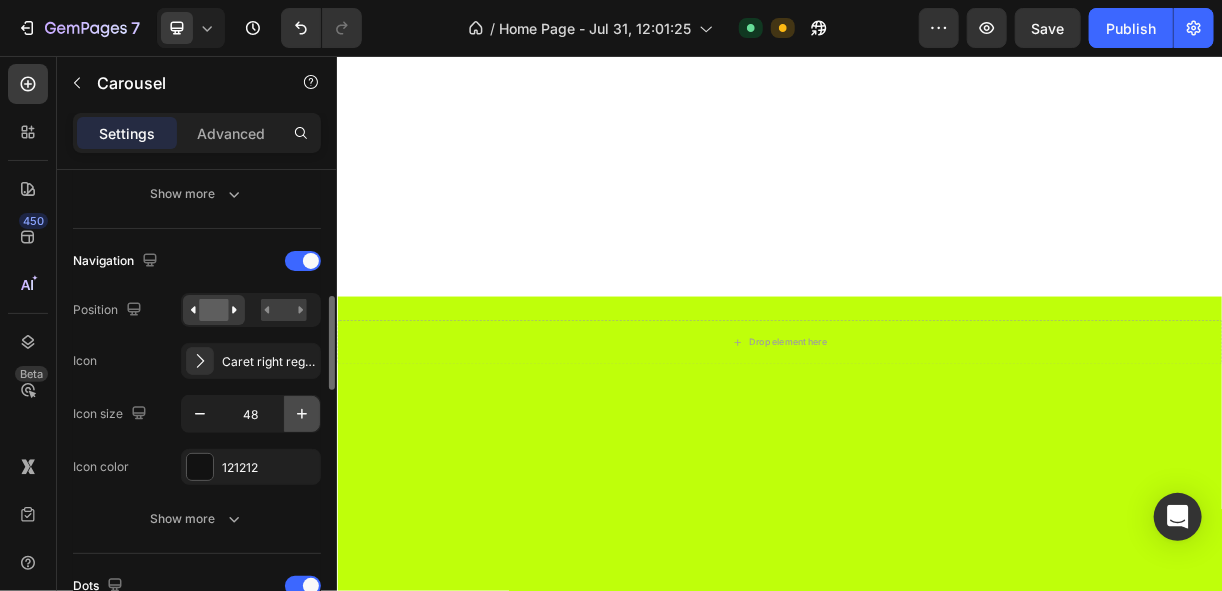 click 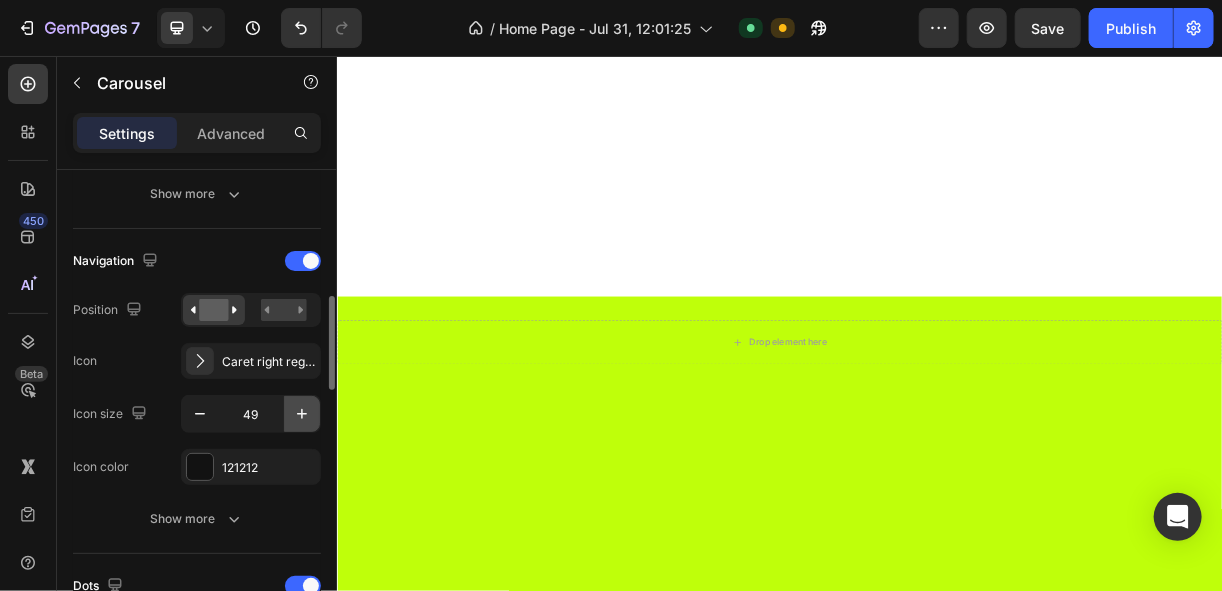 click 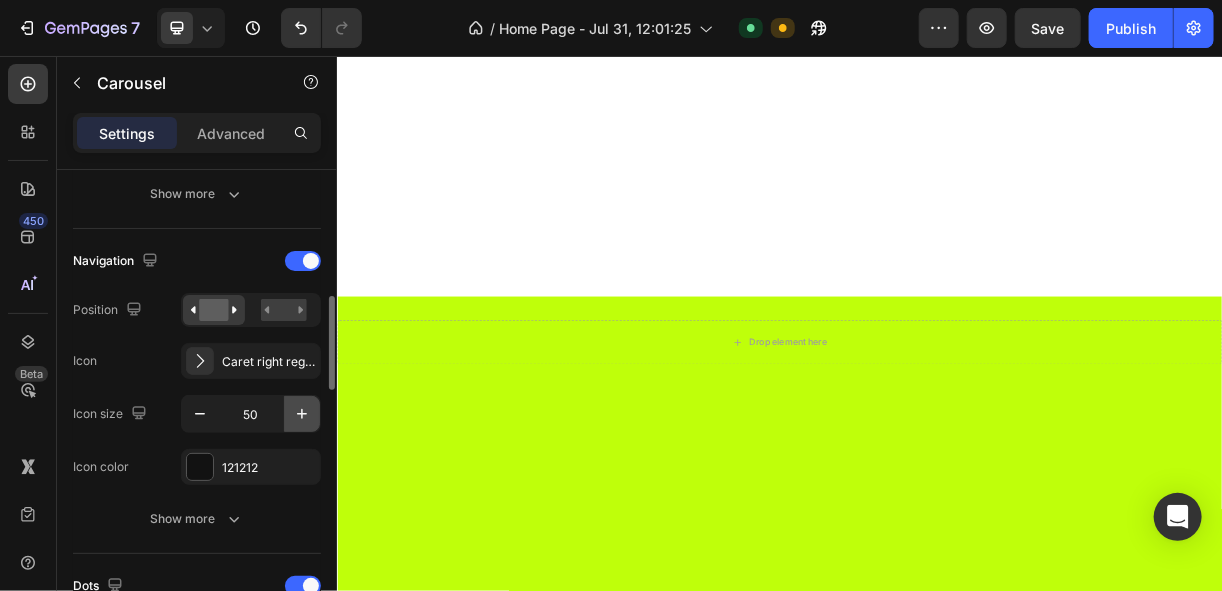 click 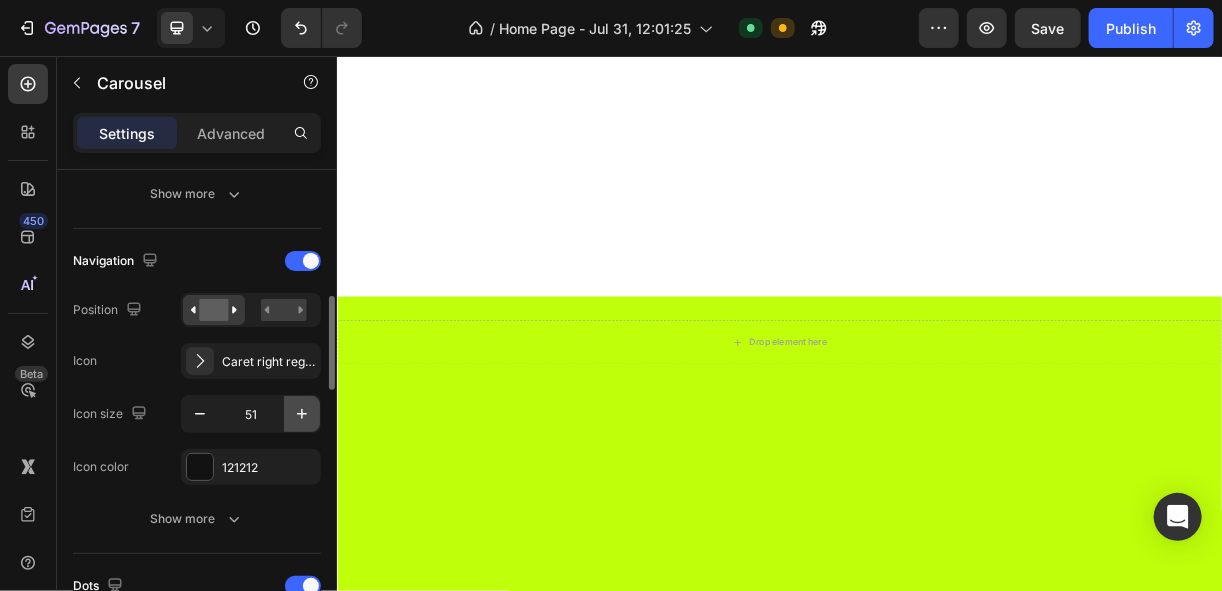 click 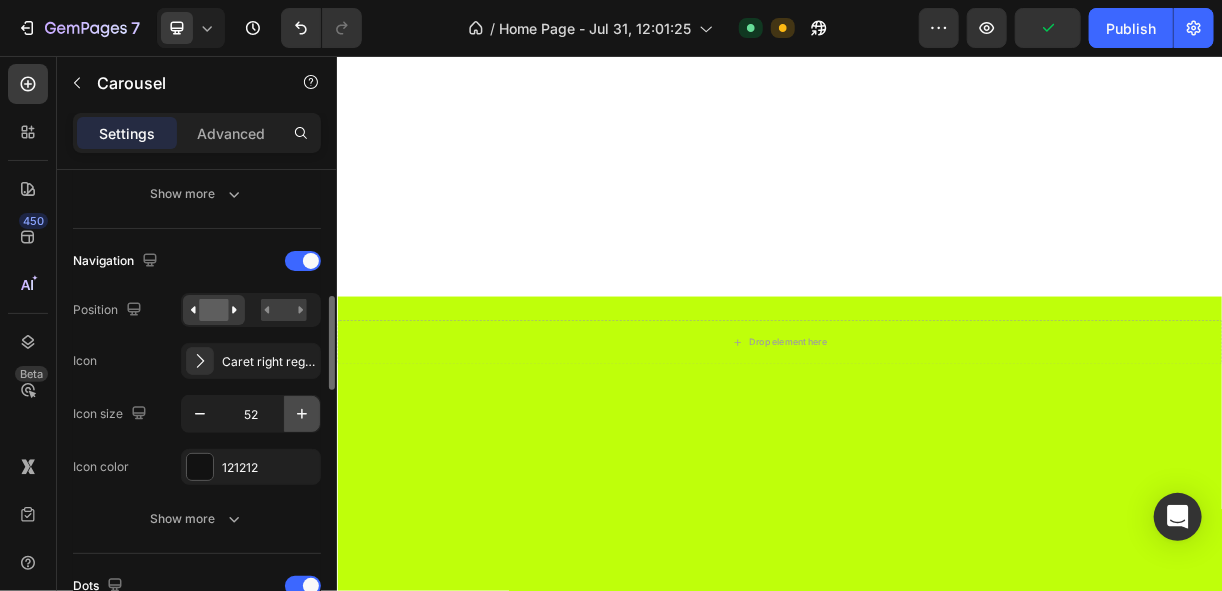 click 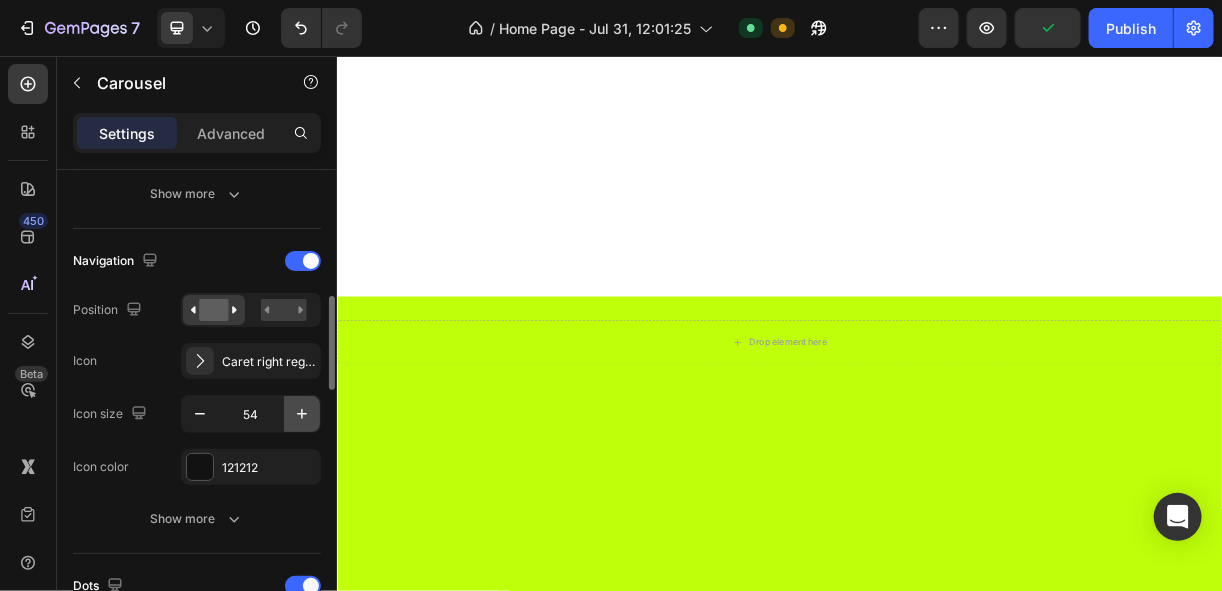 click 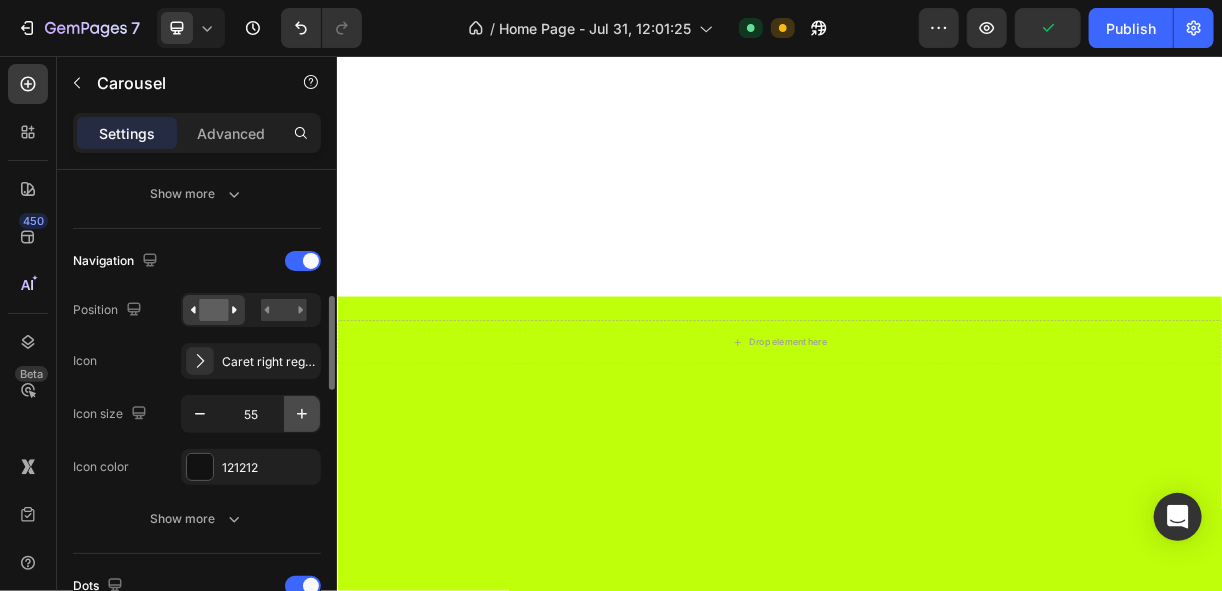 click 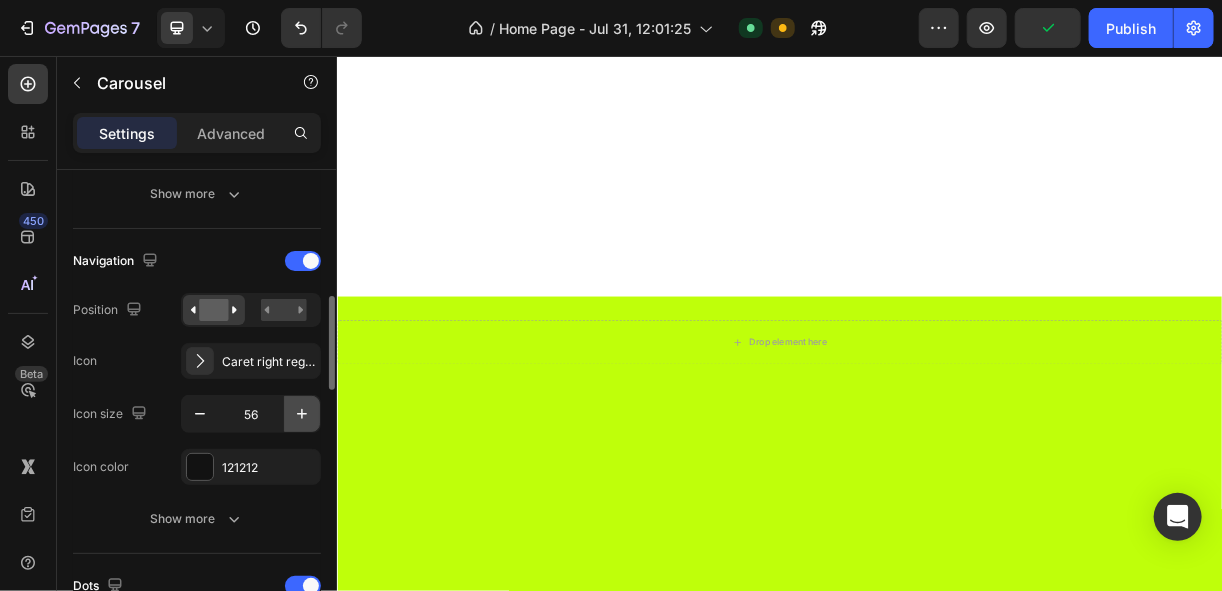 click 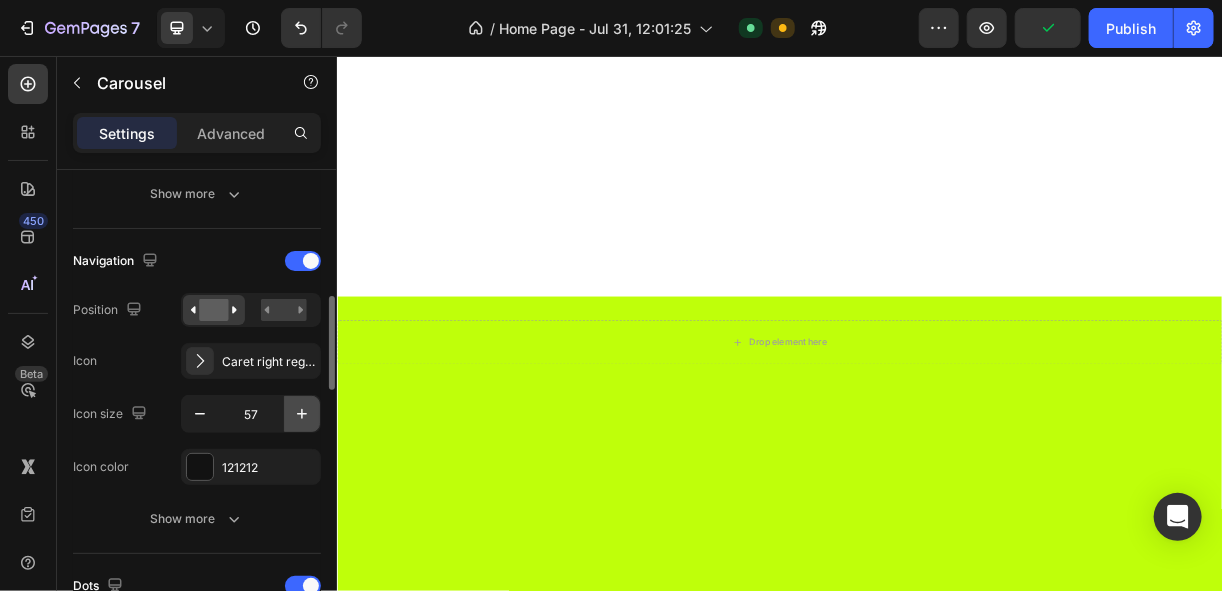 click 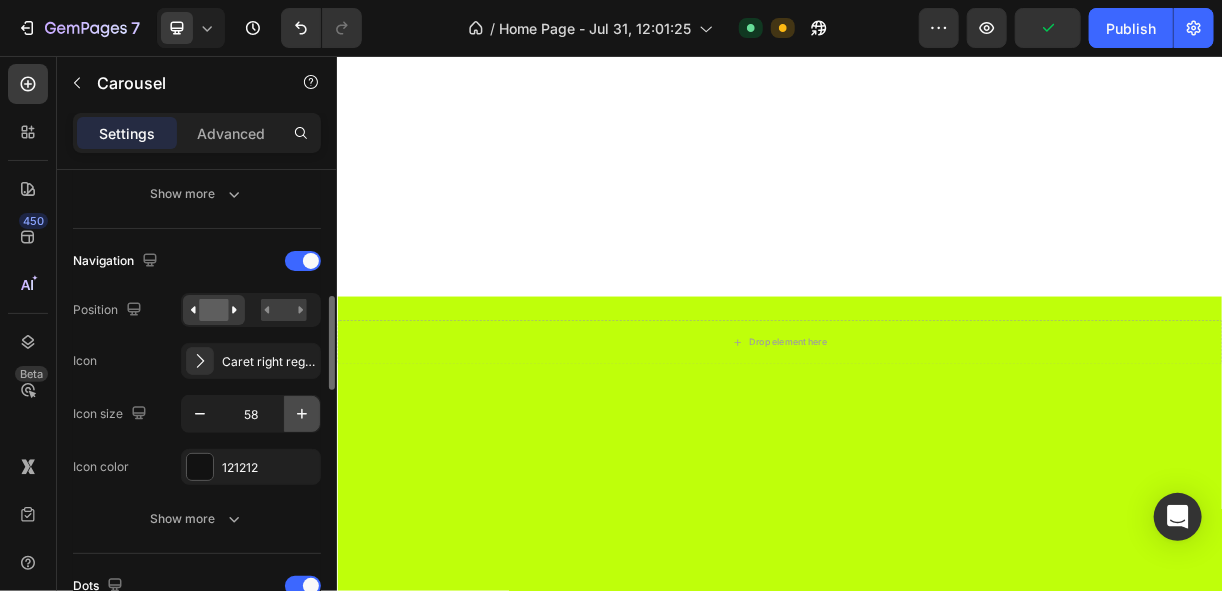 click 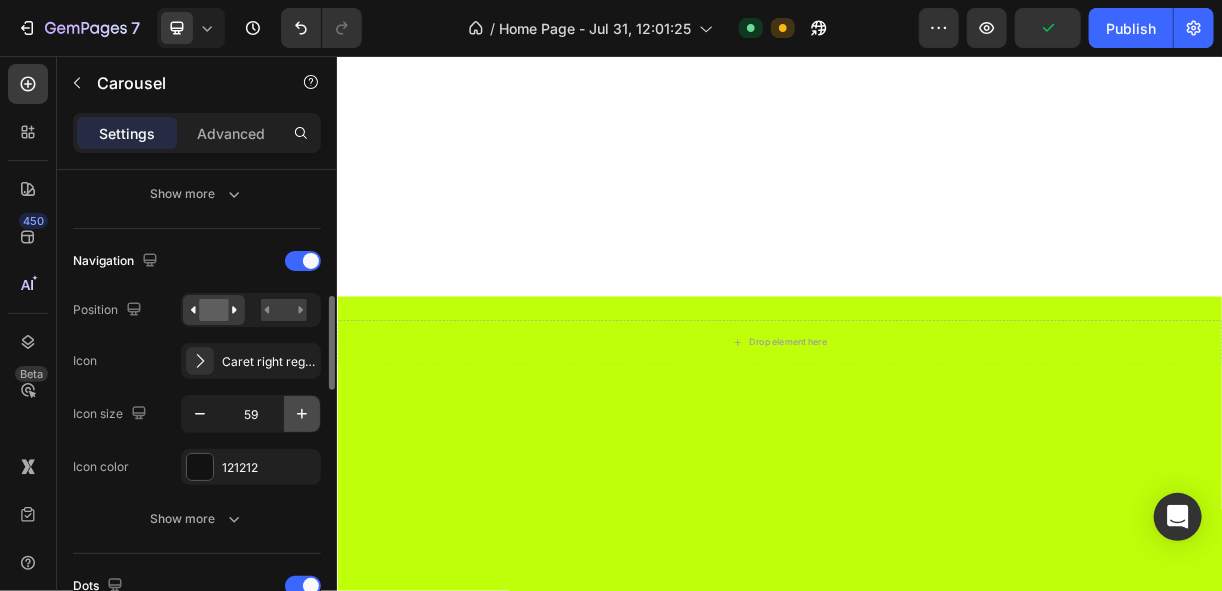 click 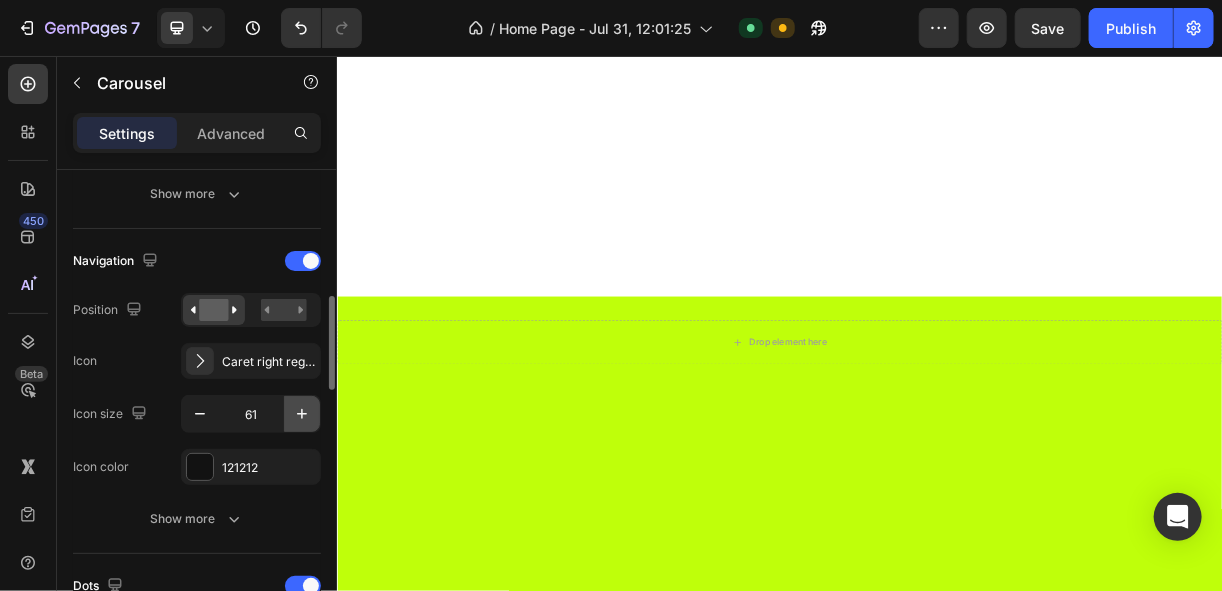 click 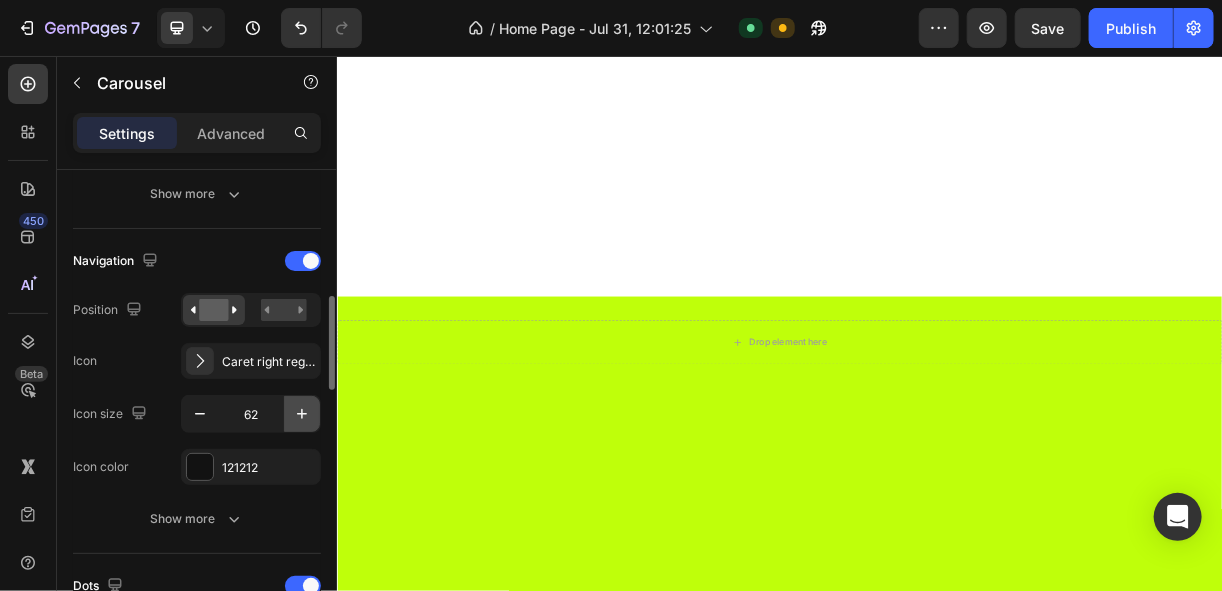 click 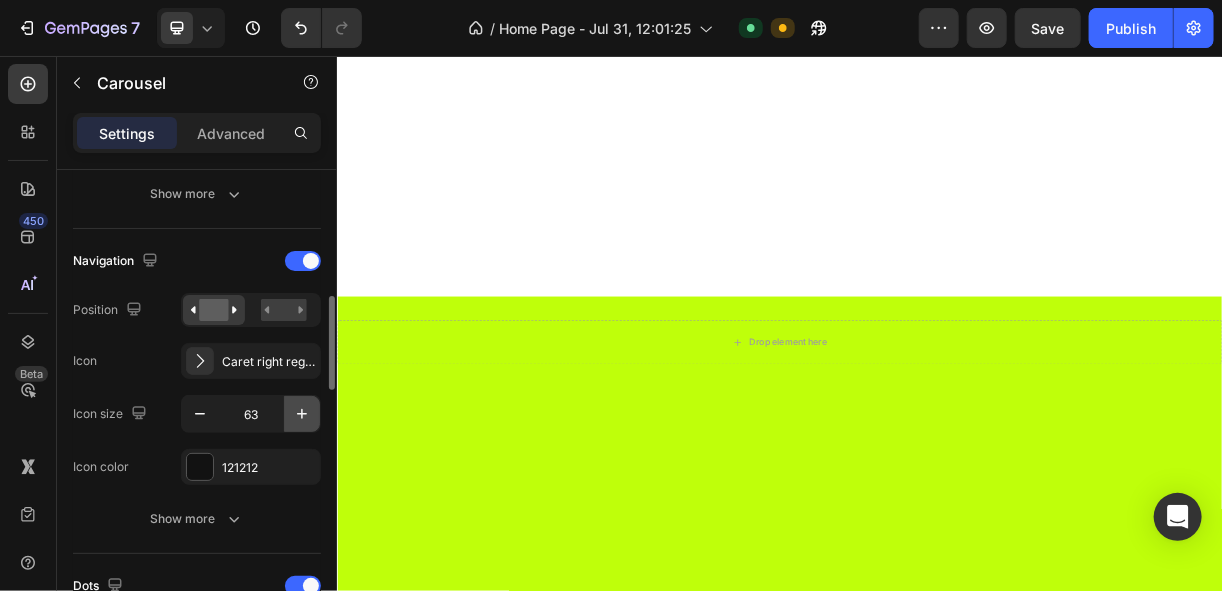 click 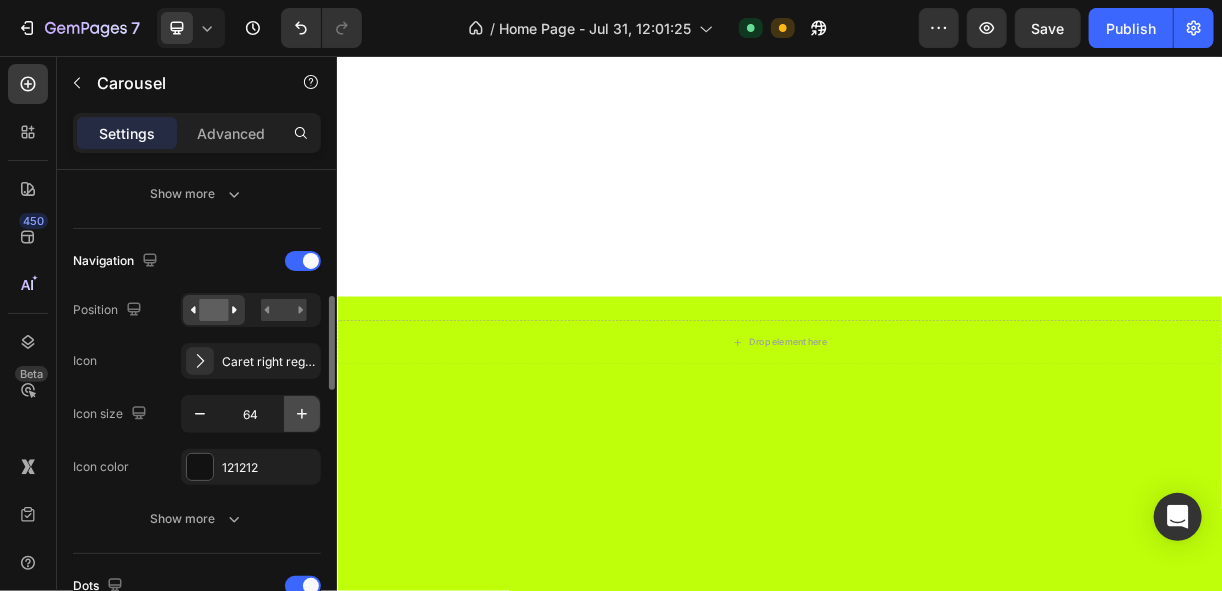 click 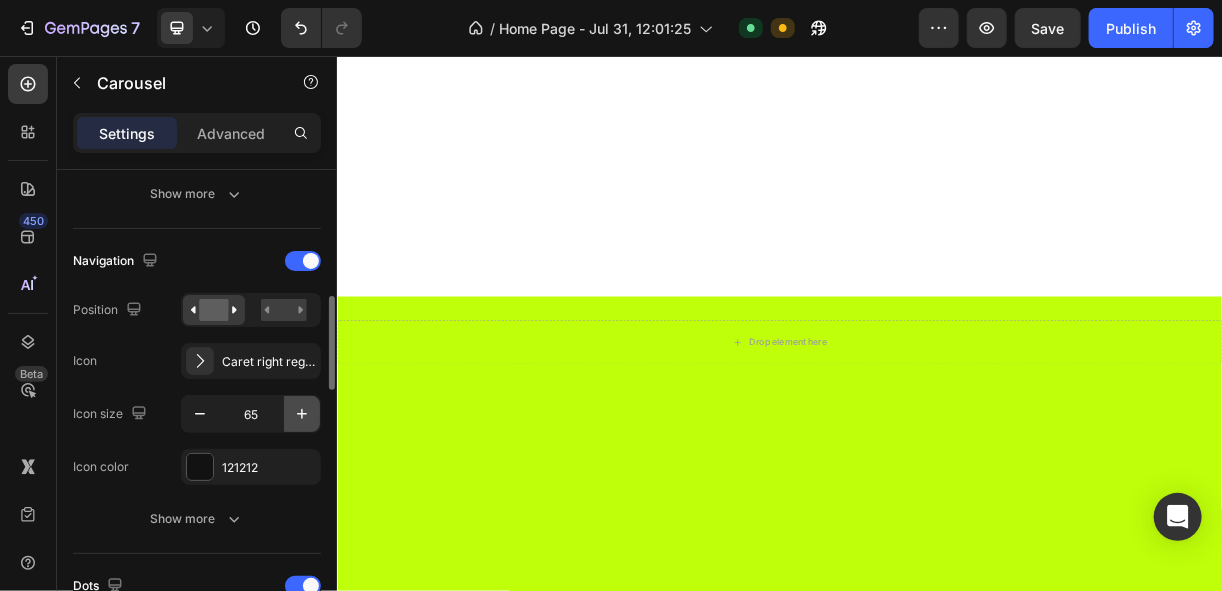 click 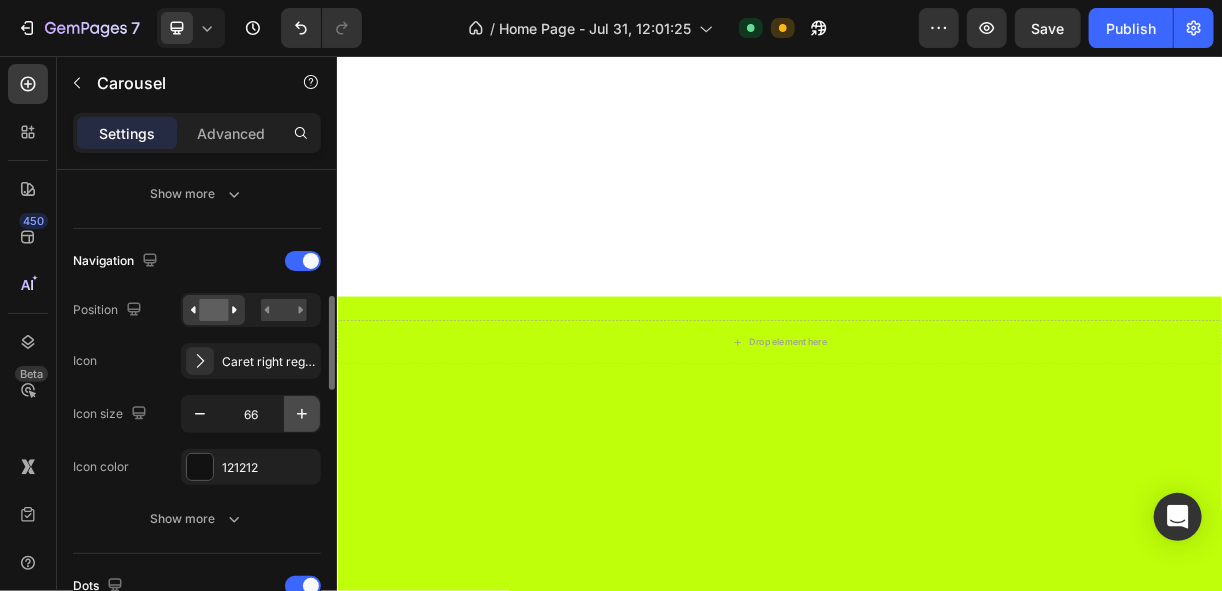 click 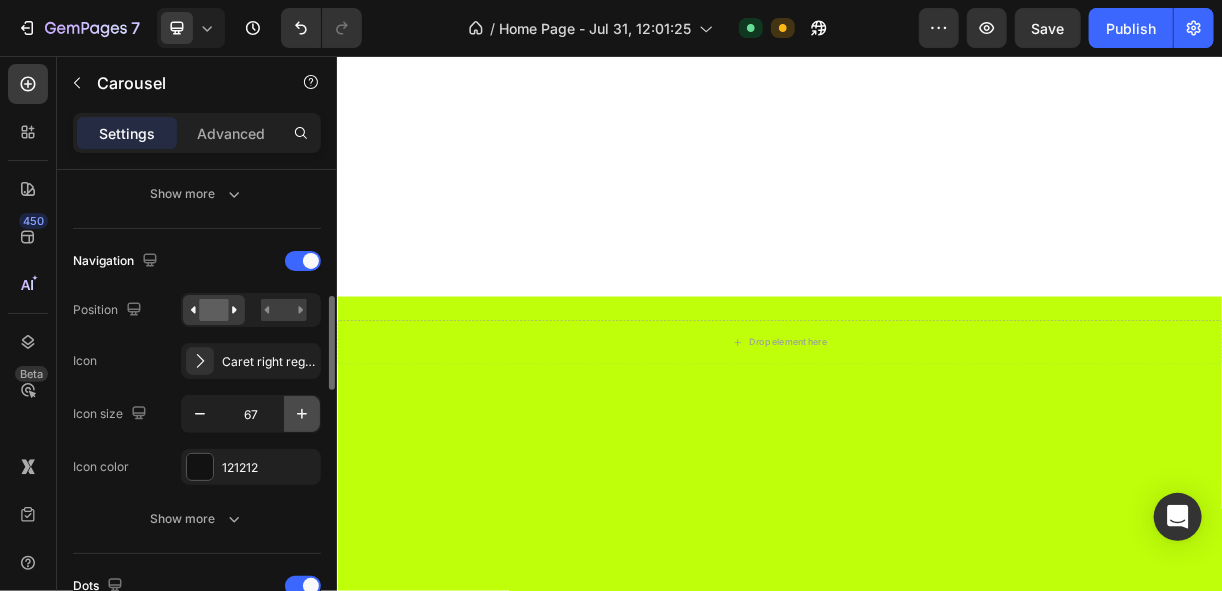 click 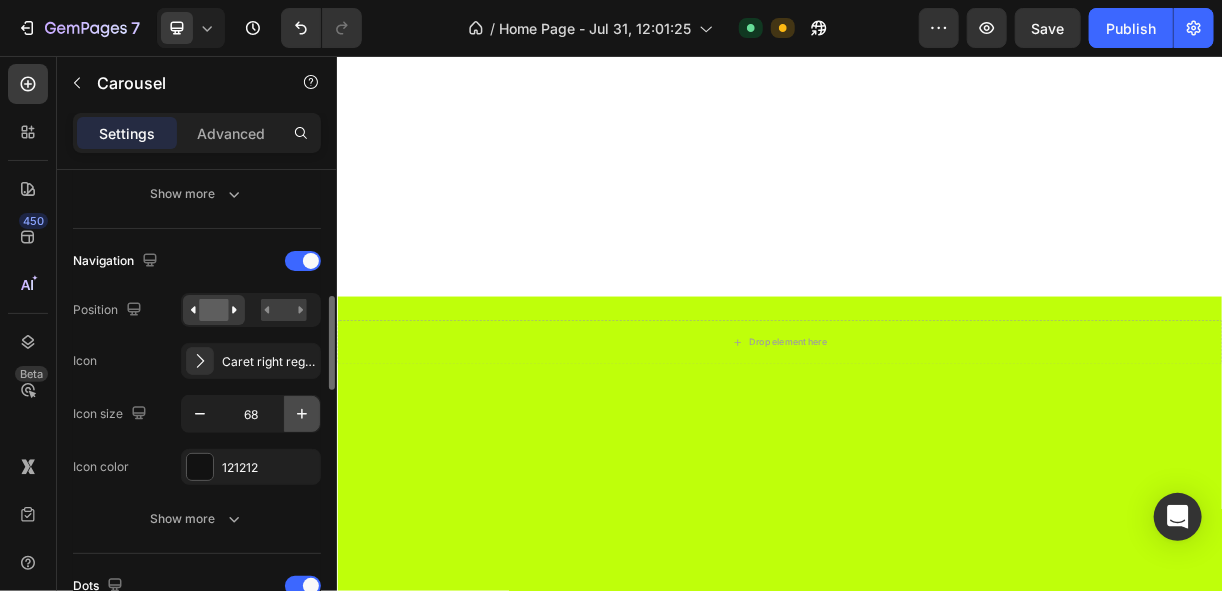 click 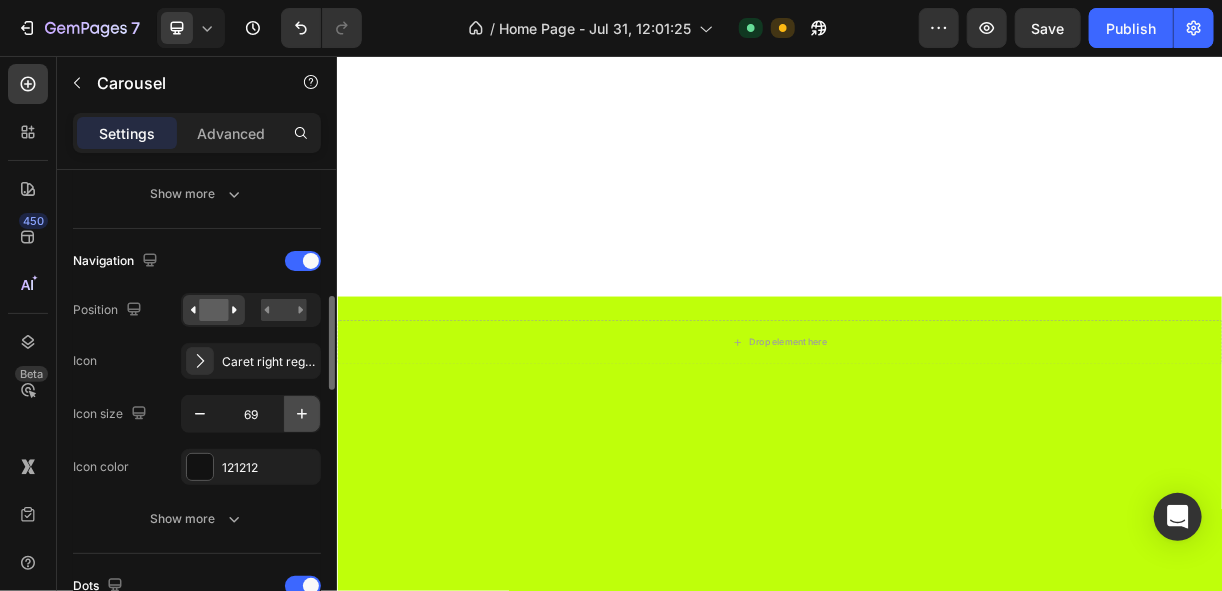 click 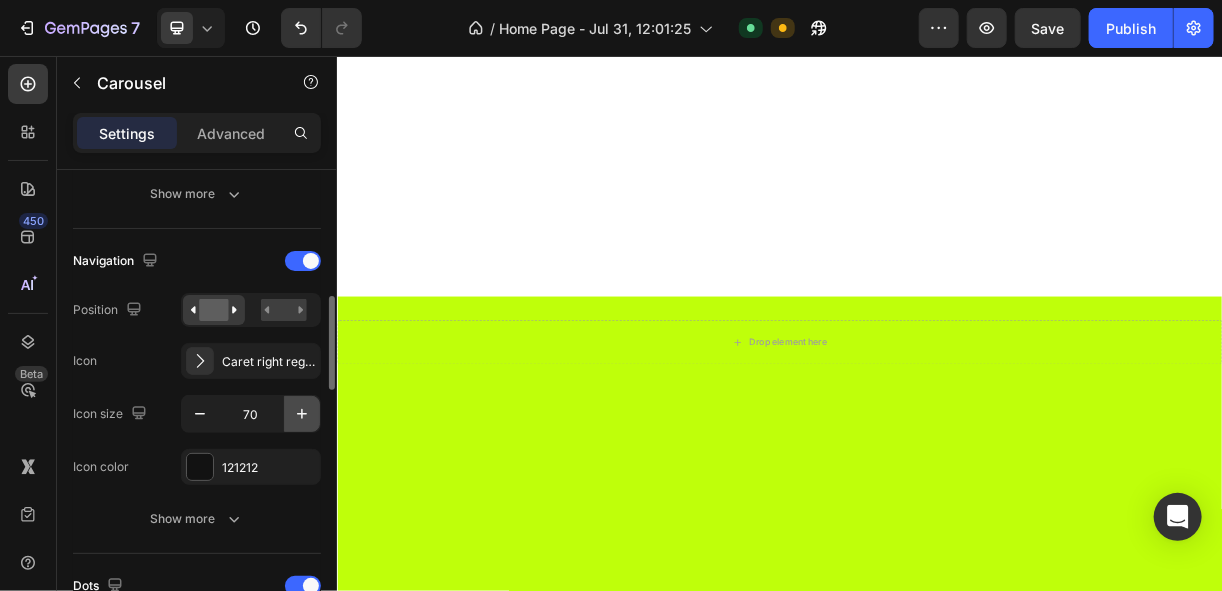 click 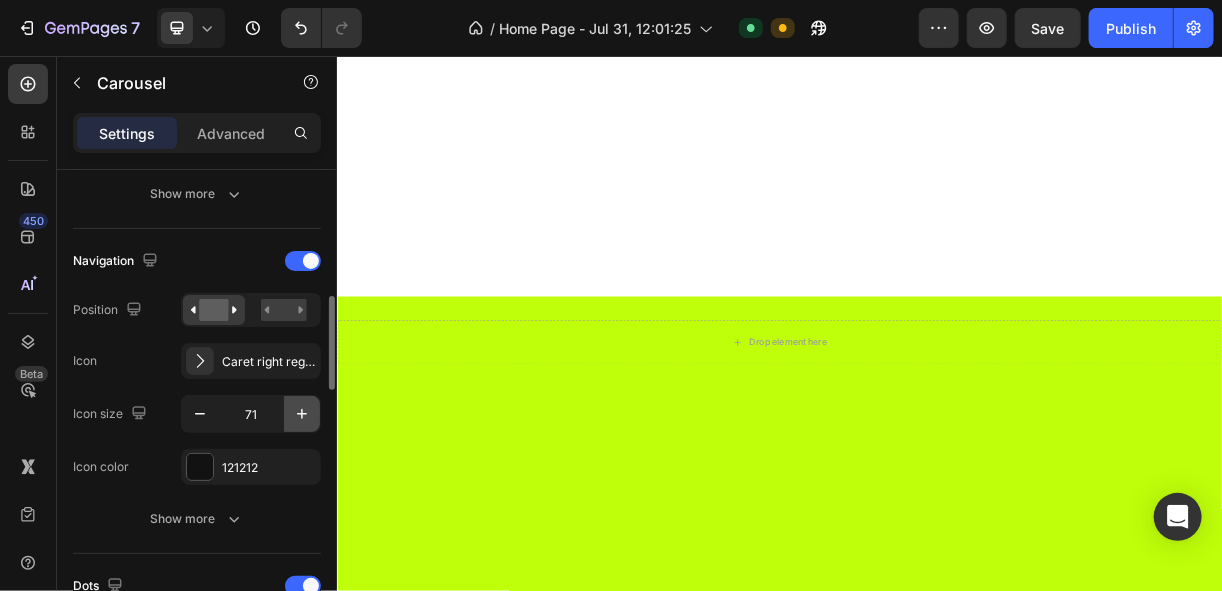 click 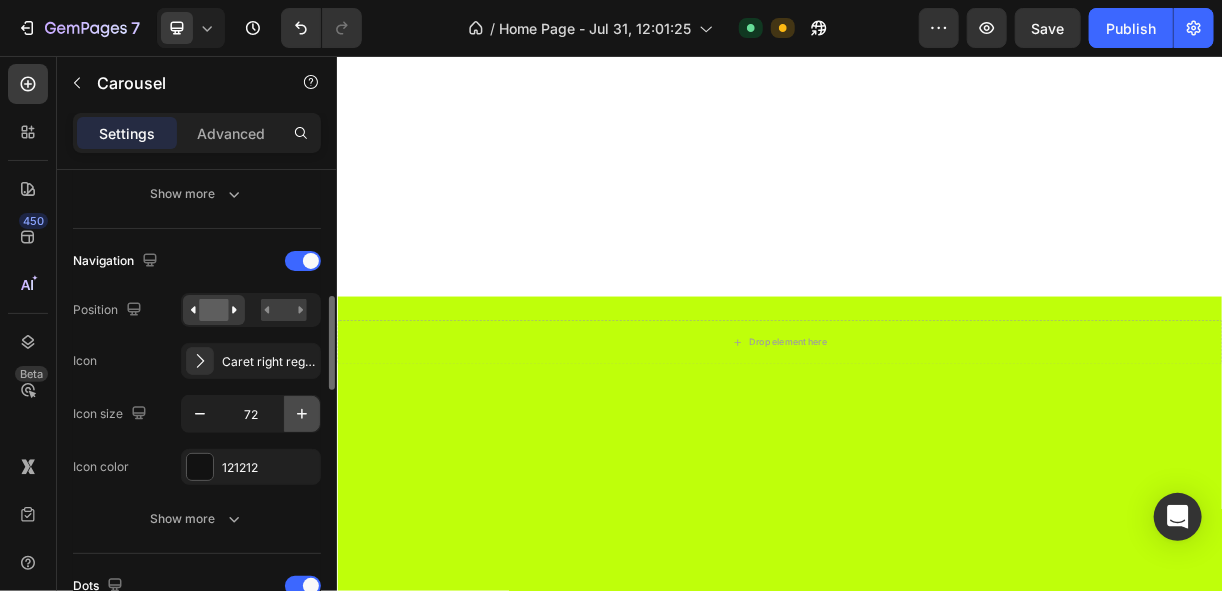 click 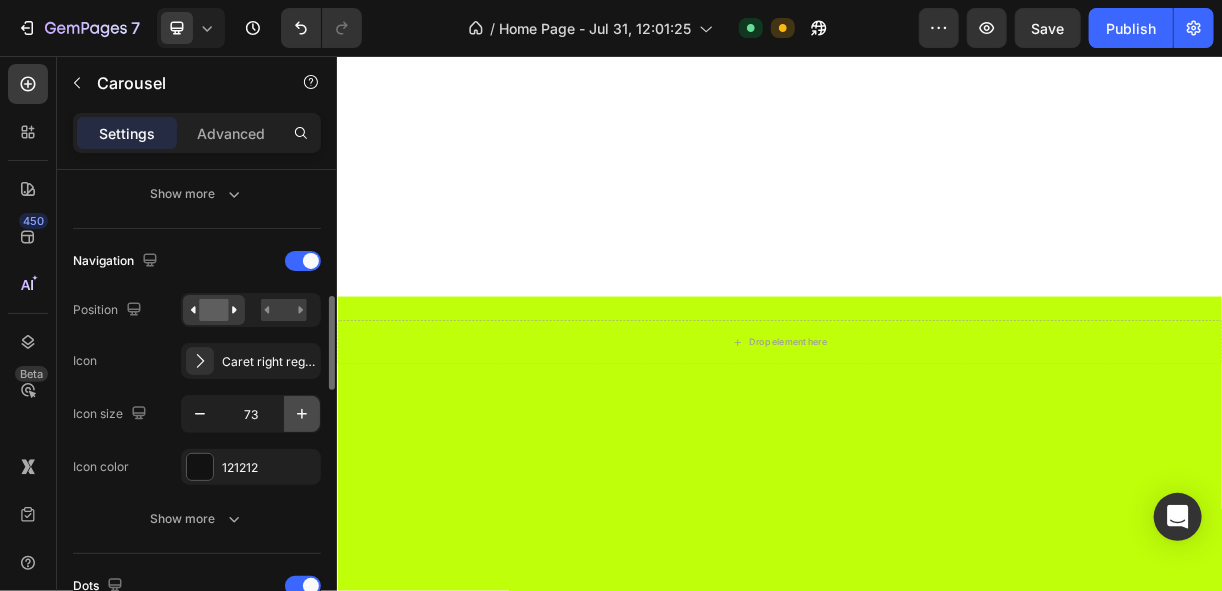 click 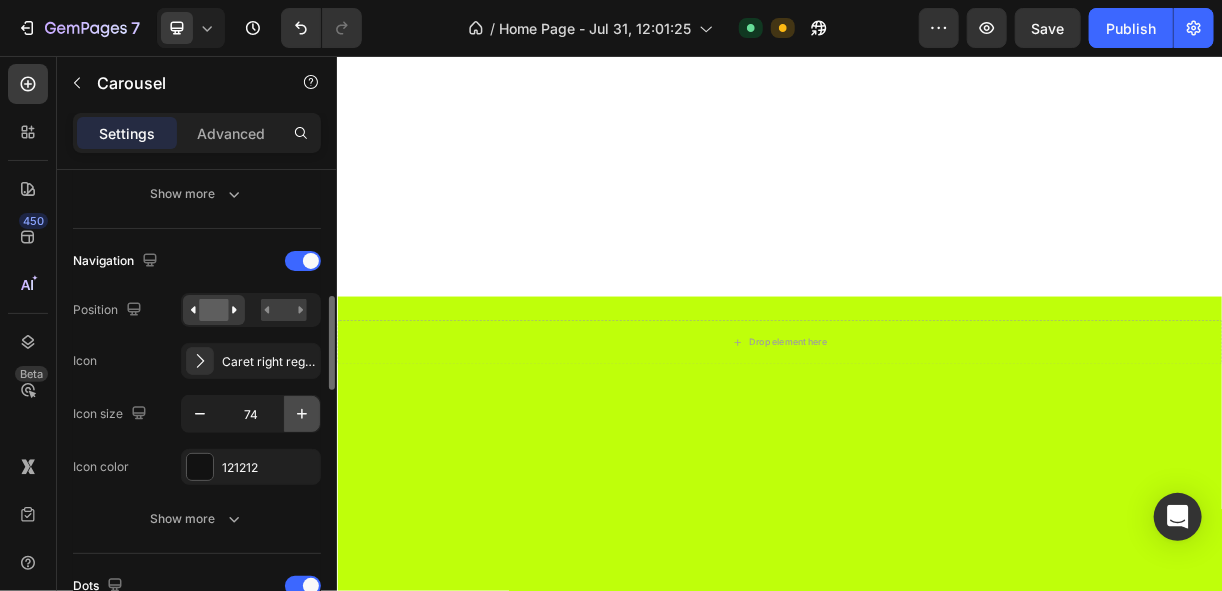 click 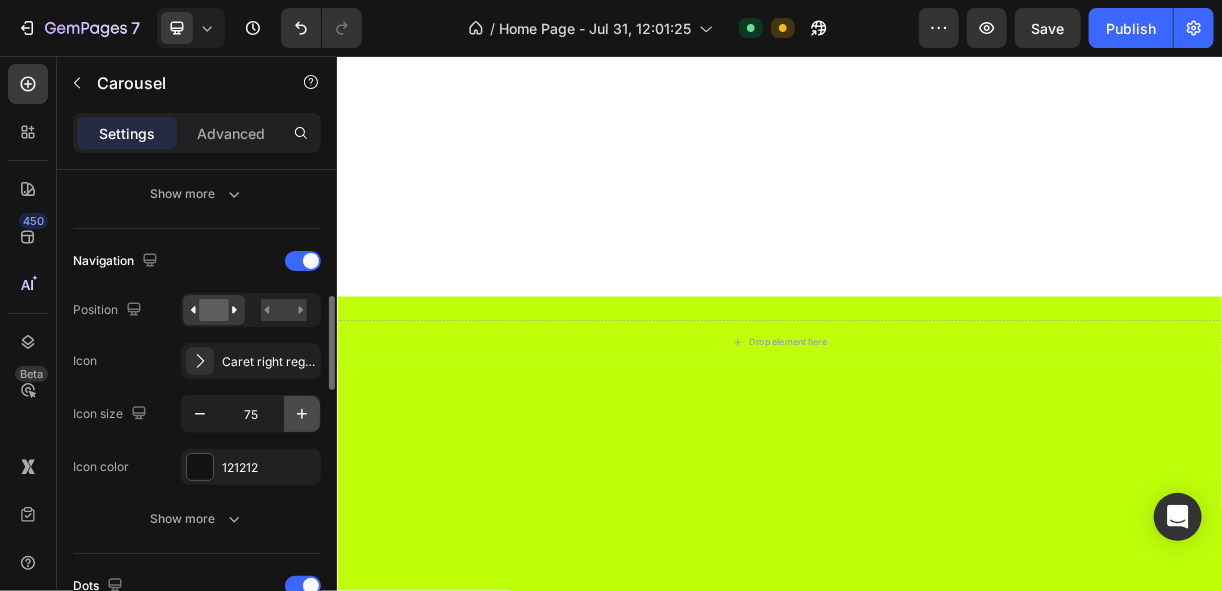 click 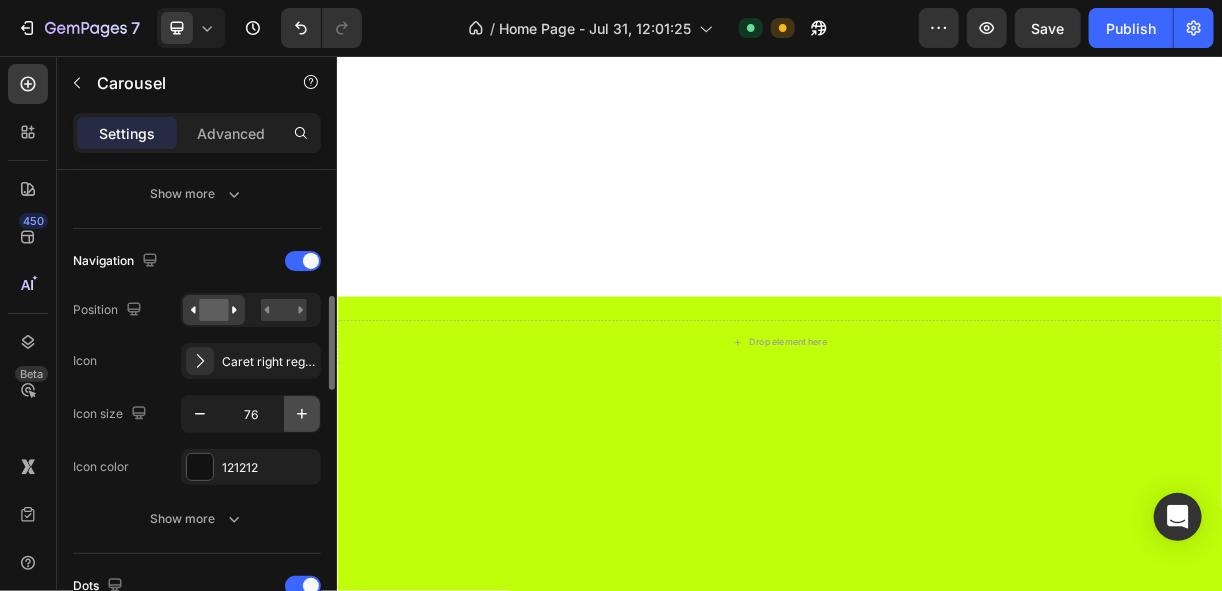 click 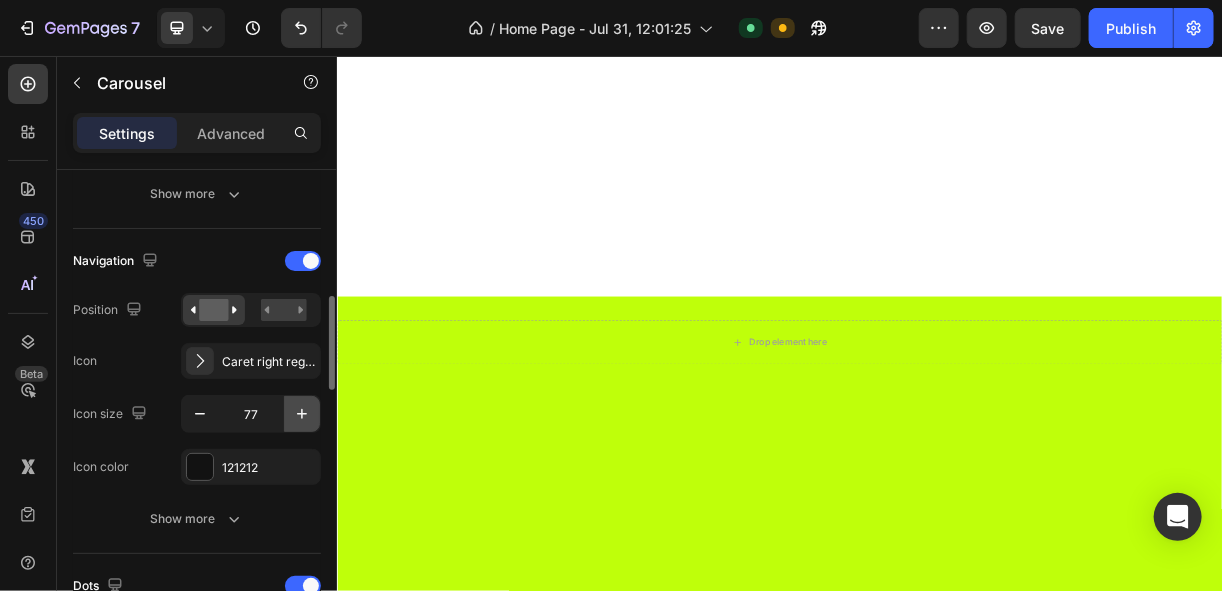 click 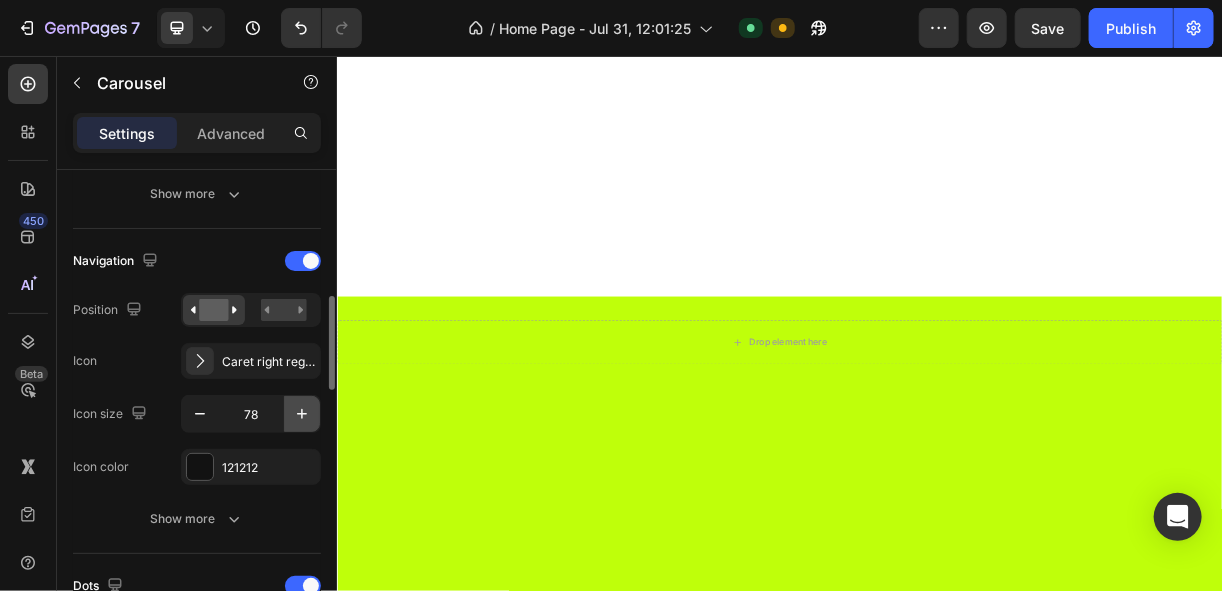 click 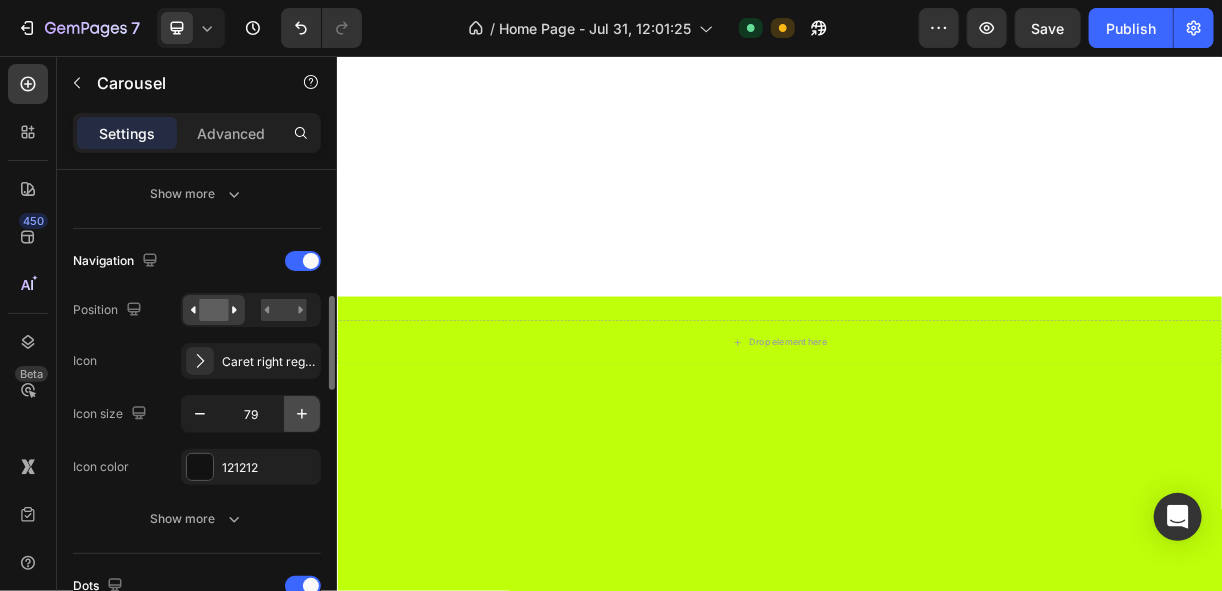 click 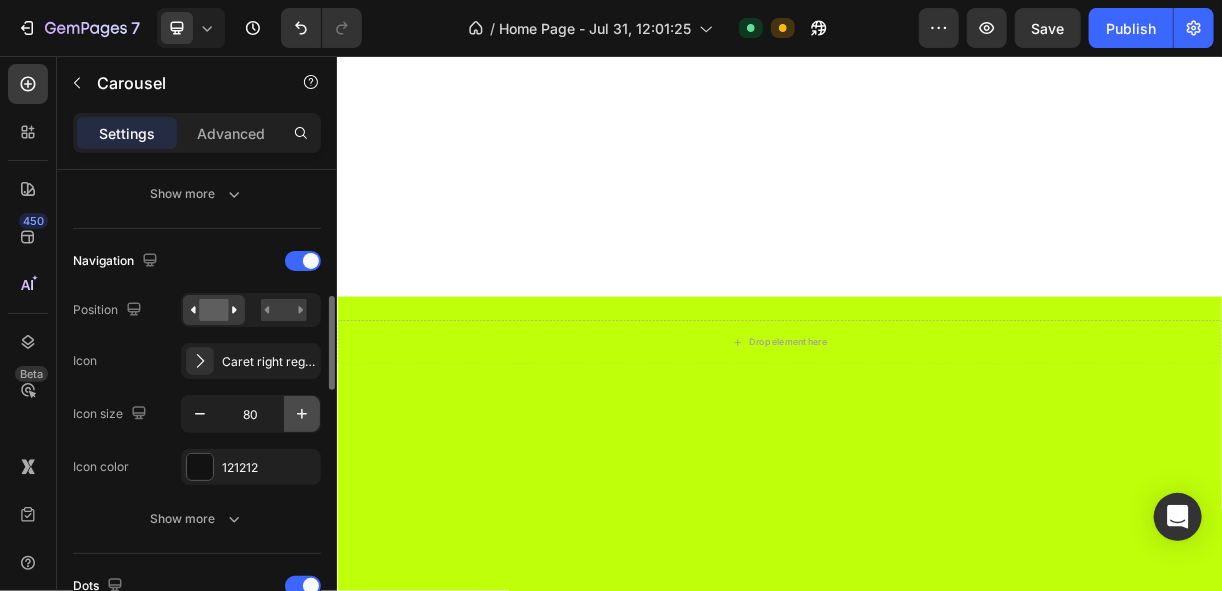 click 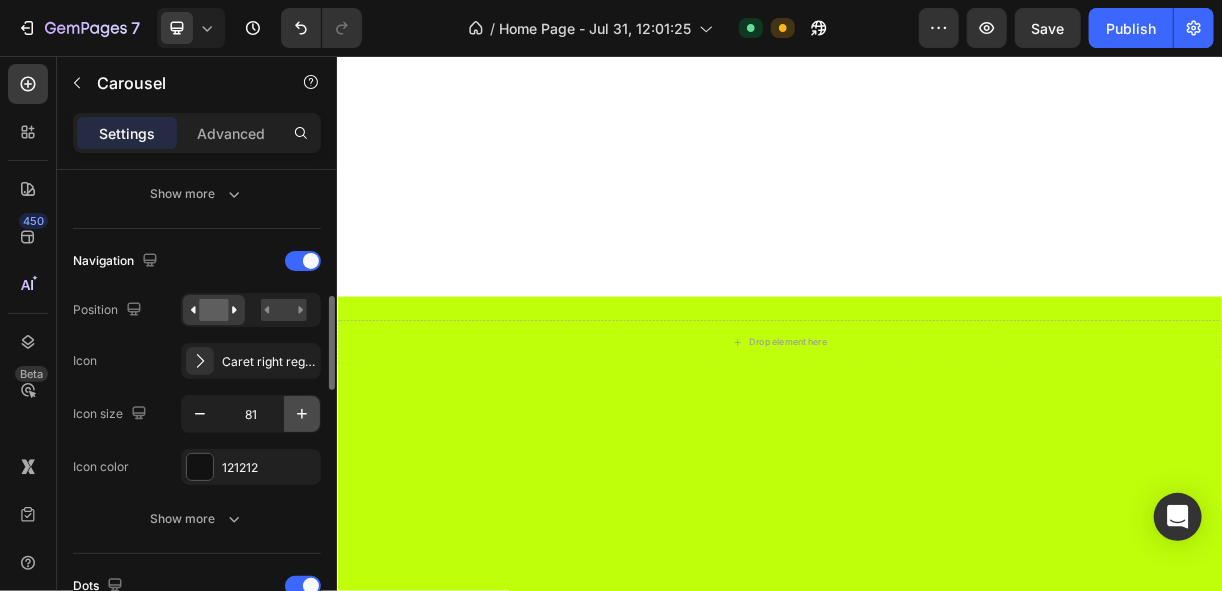 click 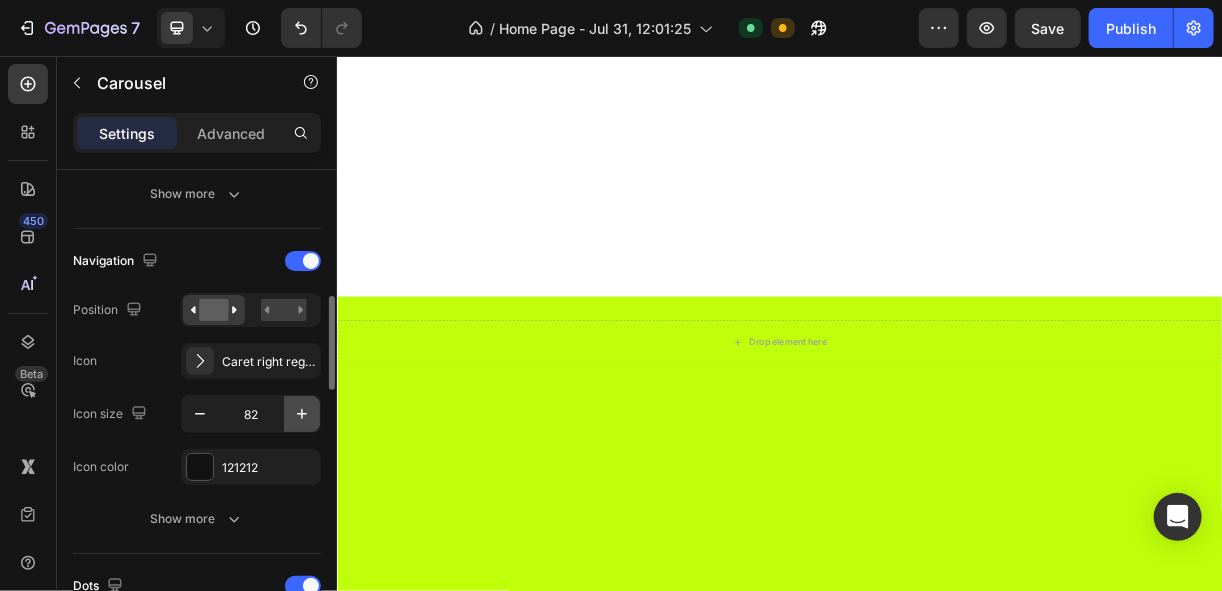 click 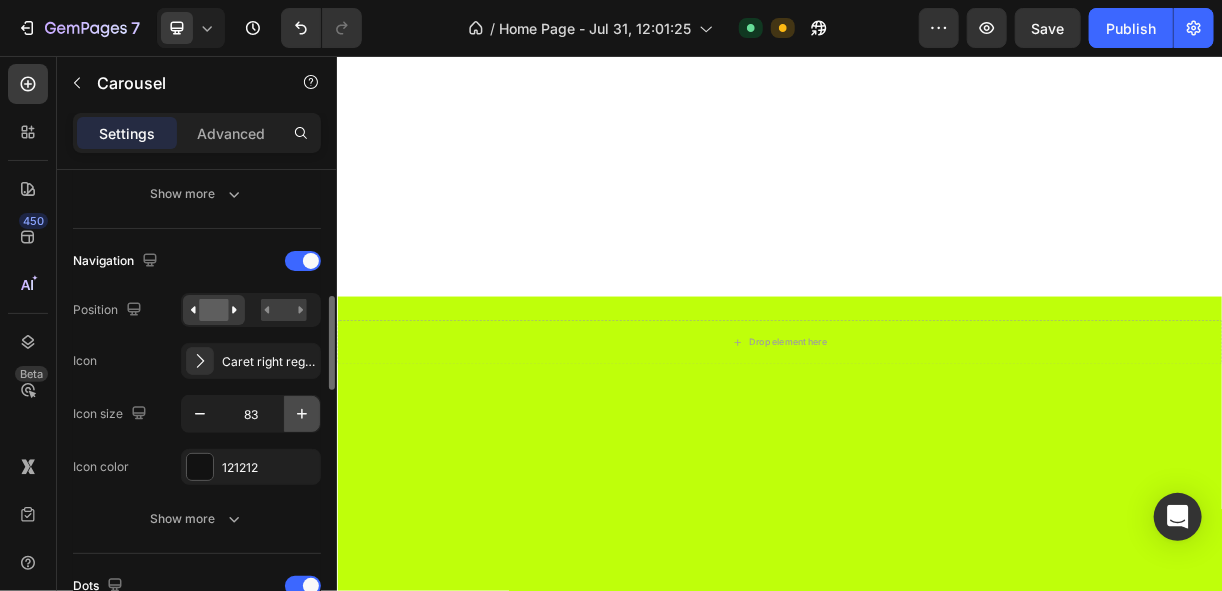 click 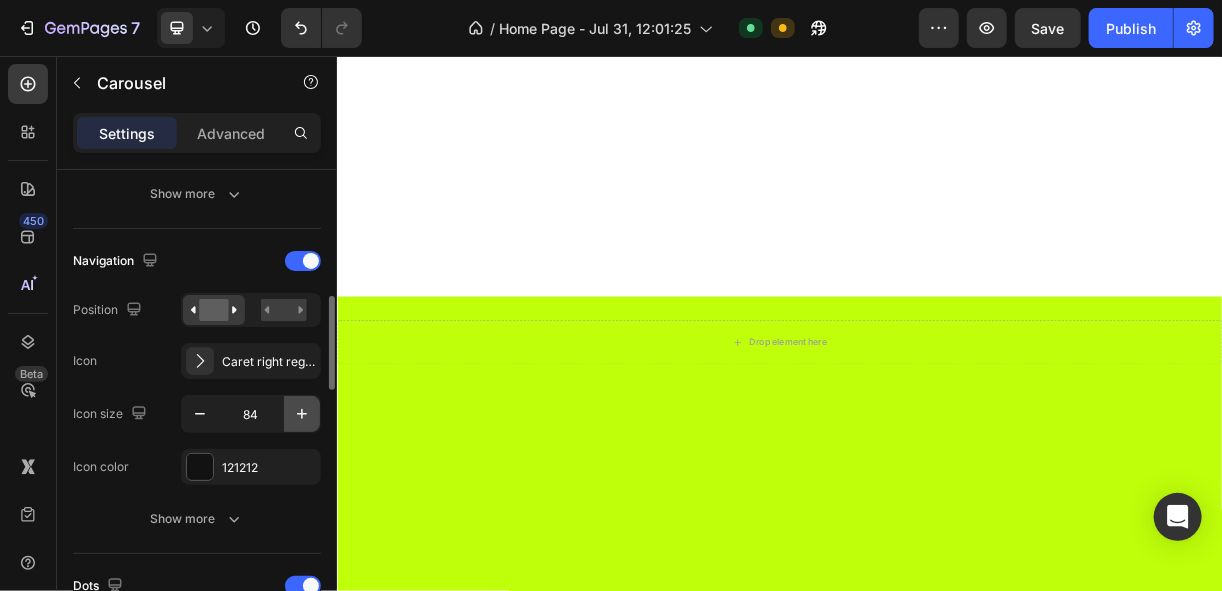 click 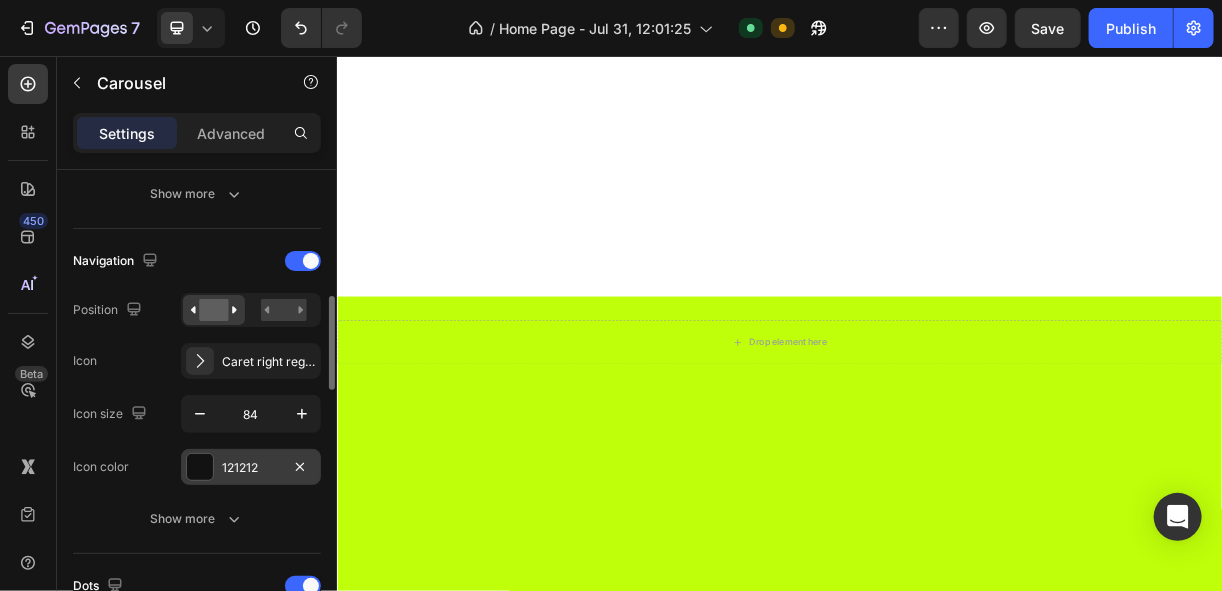 type on "85" 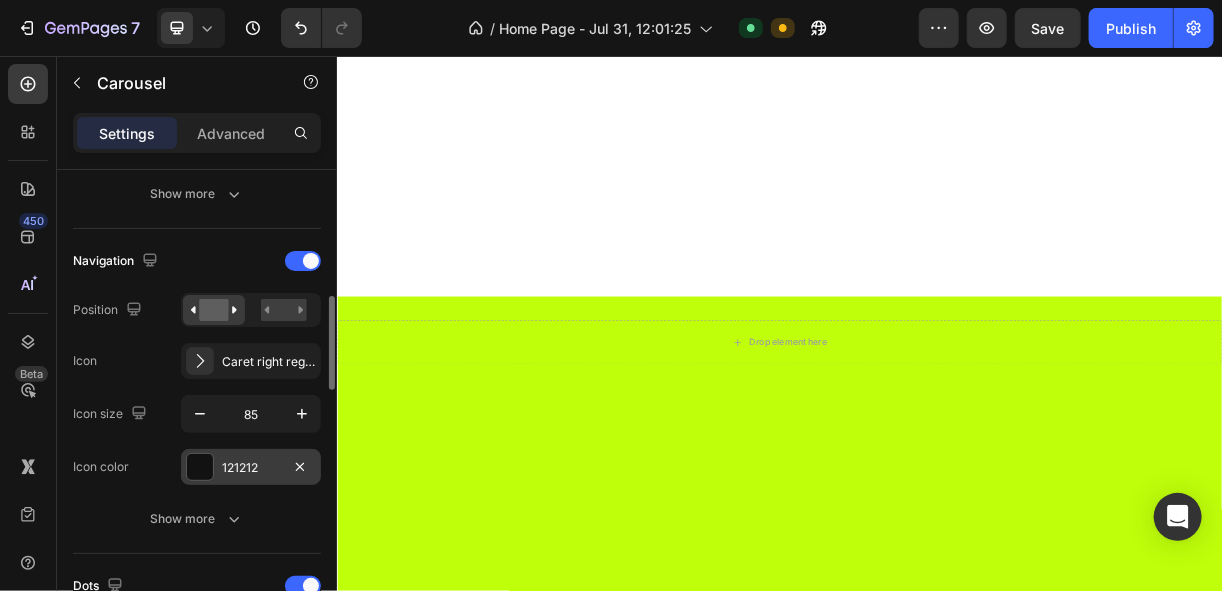 click on "121212" at bounding box center [251, 467] 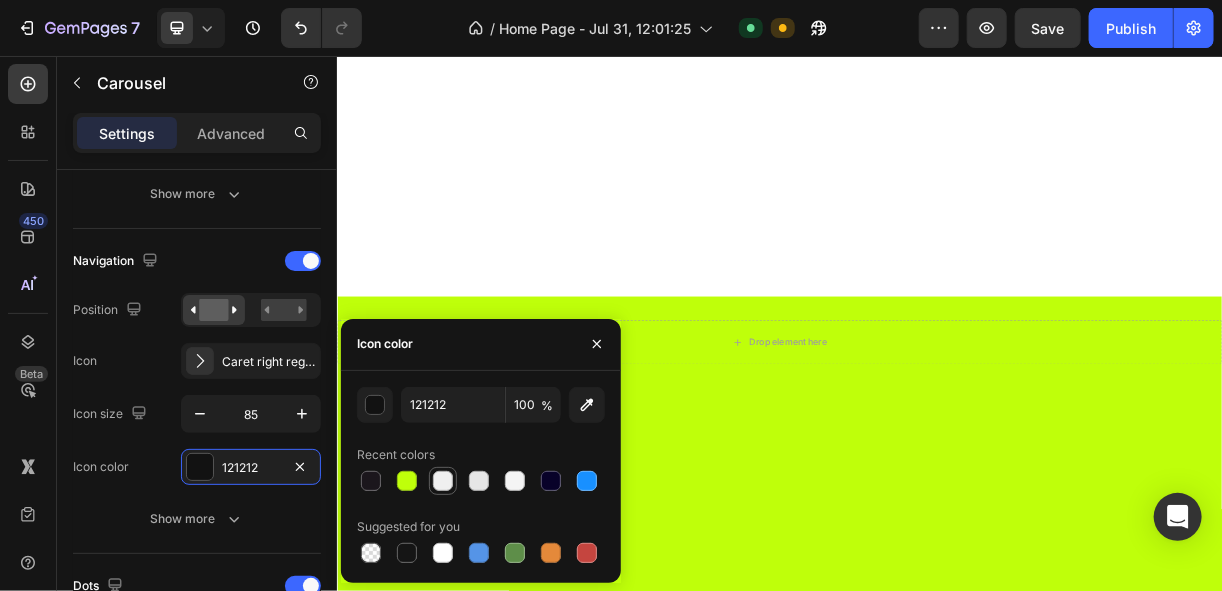 click at bounding box center (443, 481) 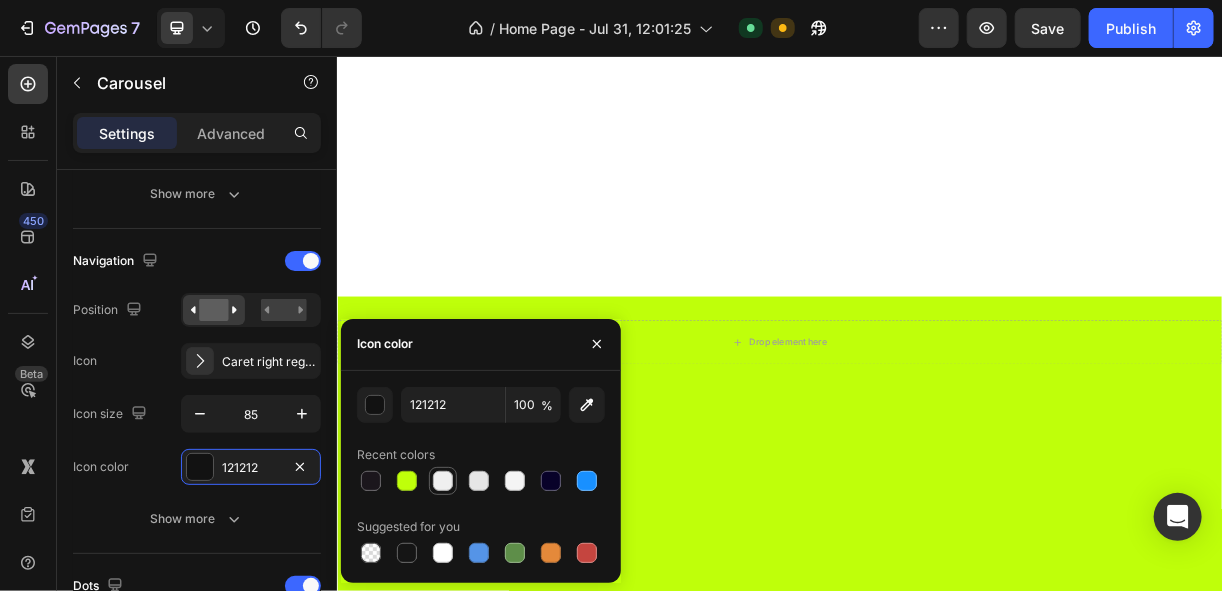 type on "EFEFEF" 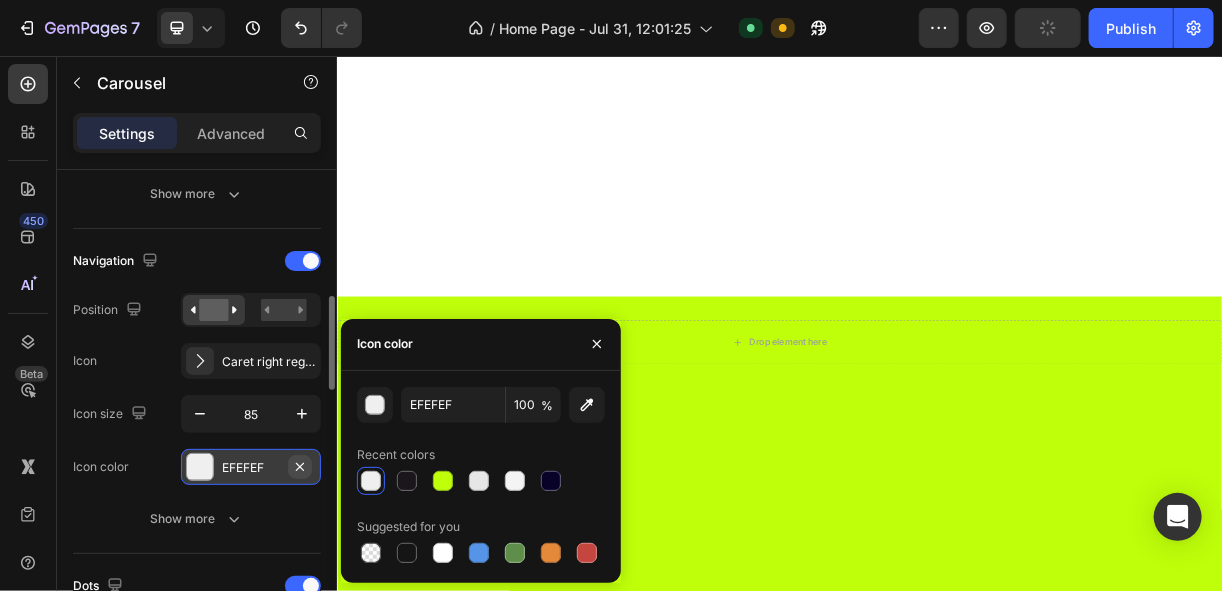 click 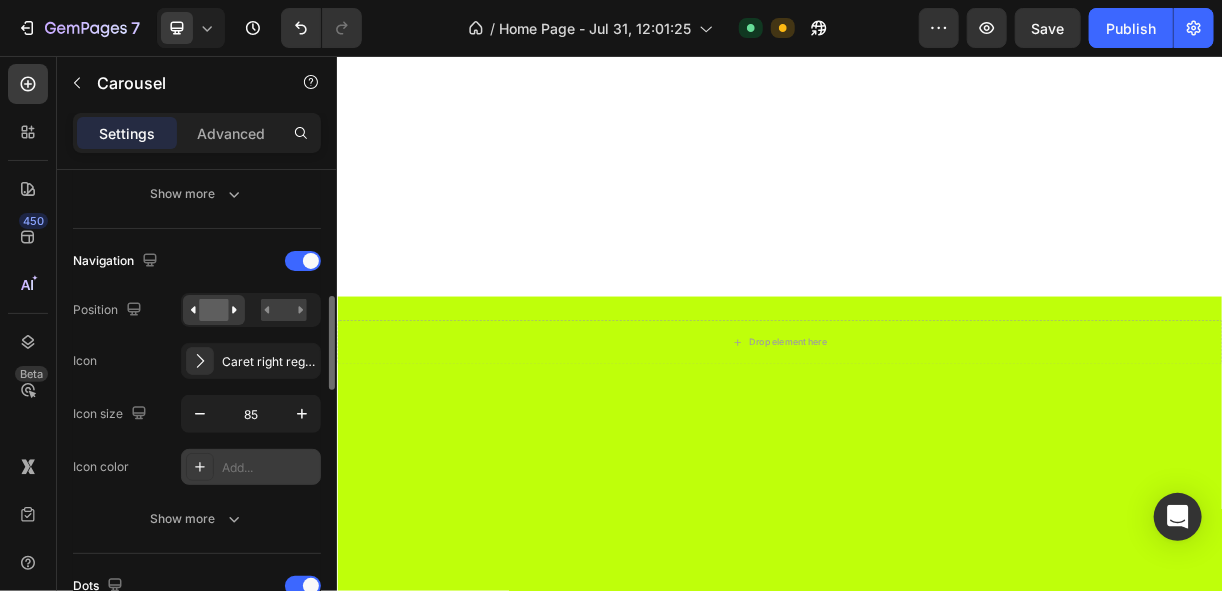 scroll, scrollTop: 880, scrollLeft: 0, axis: vertical 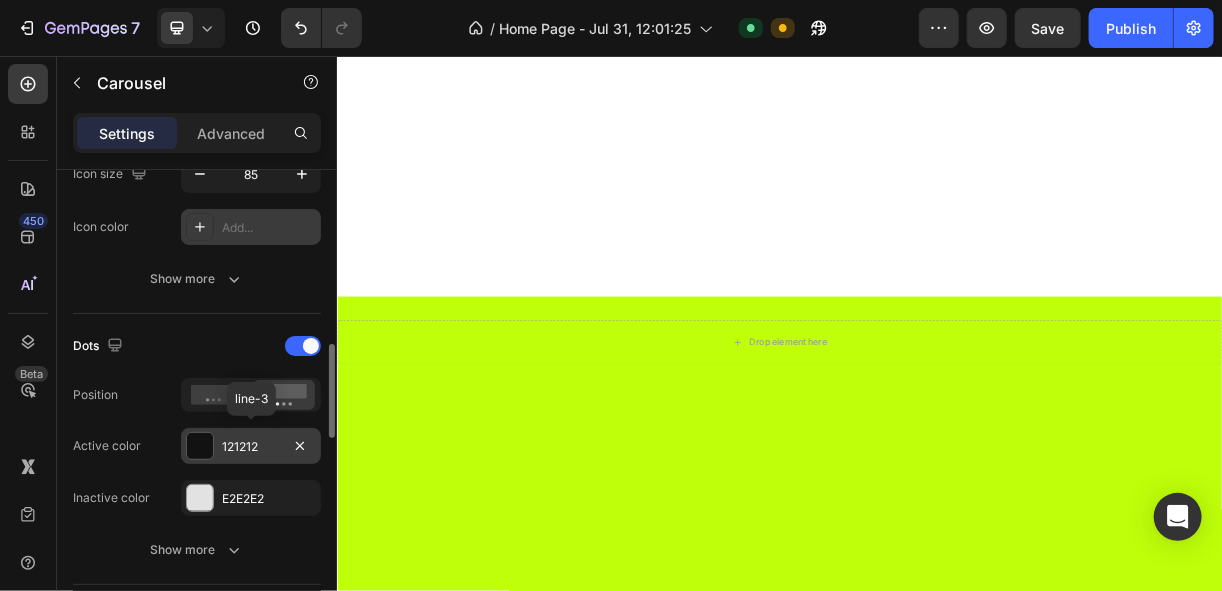 click at bounding box center [200, 446] 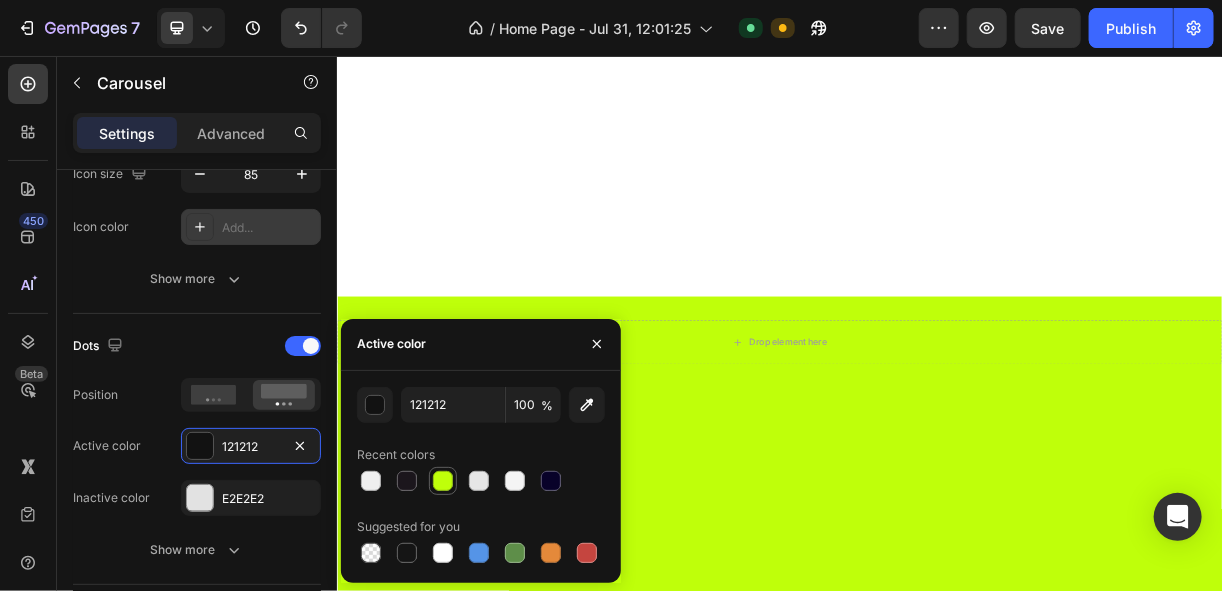 click at bounding box center [443, 481] 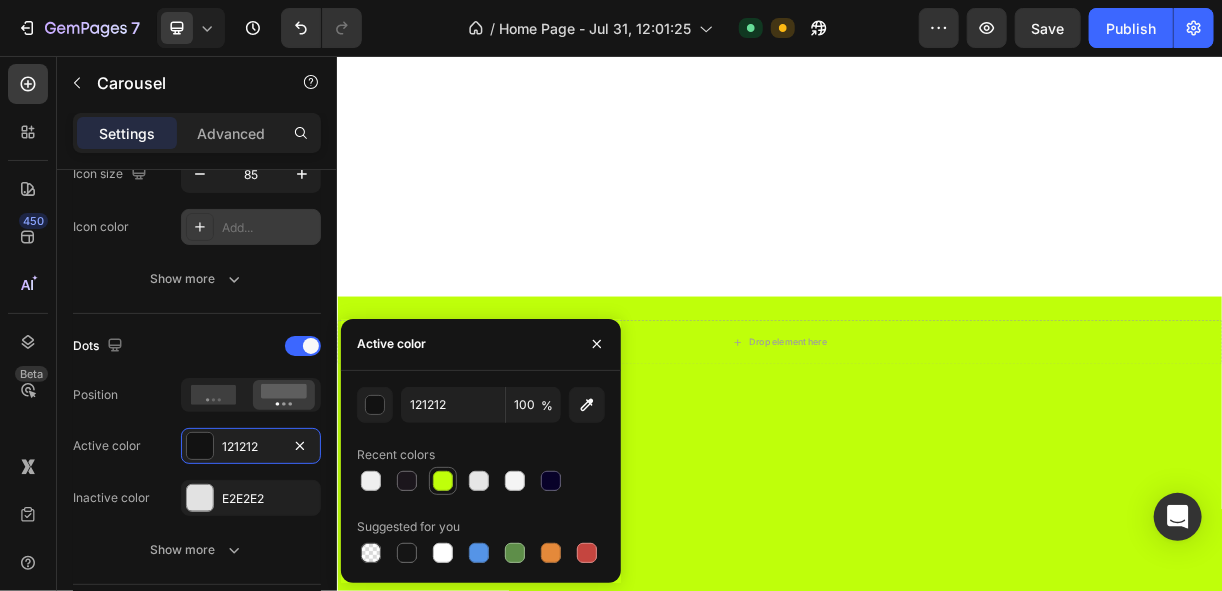 type on "BFFF0A" 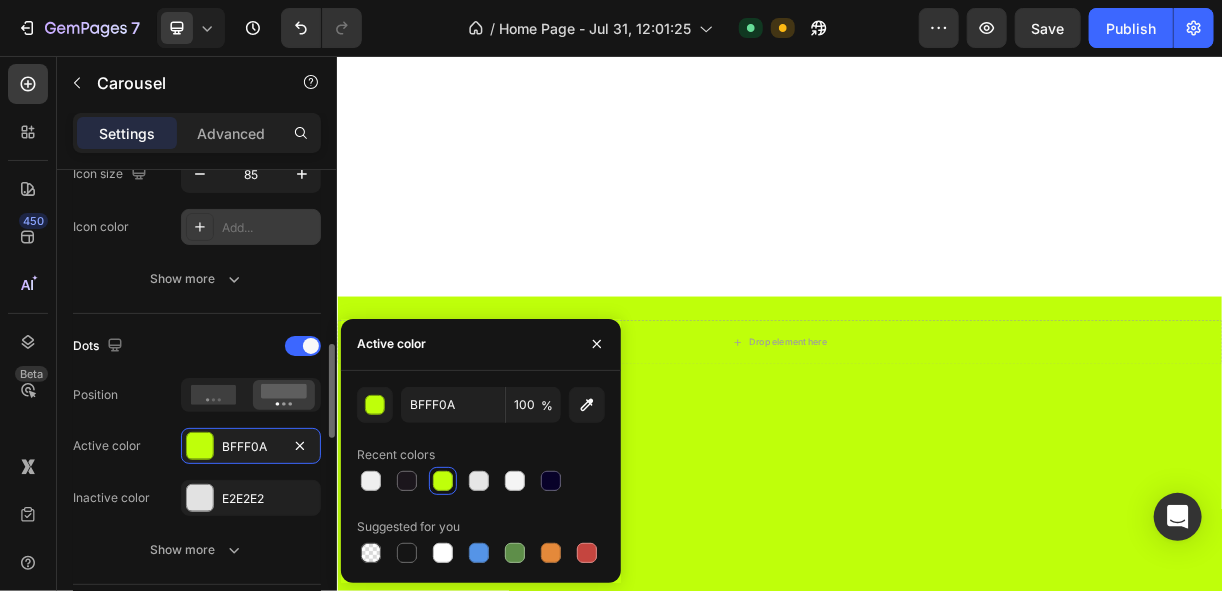 click on "Dots" at bounding box center [197, 346] 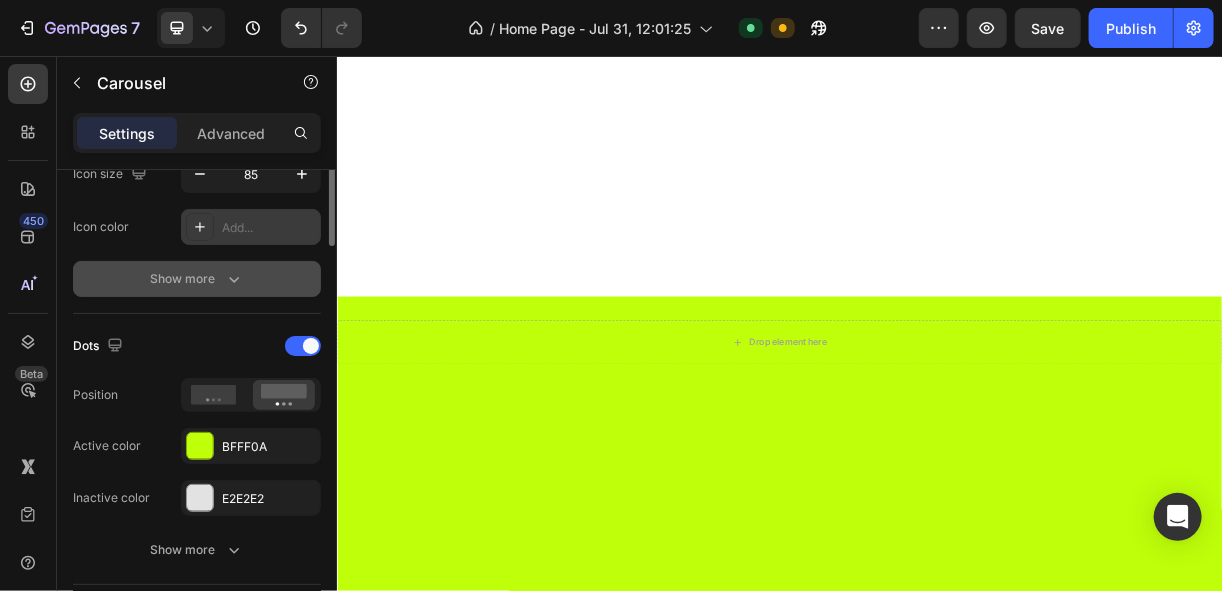 scroll, scrollTop: 720, scrollLeft: 0, axis: vertical 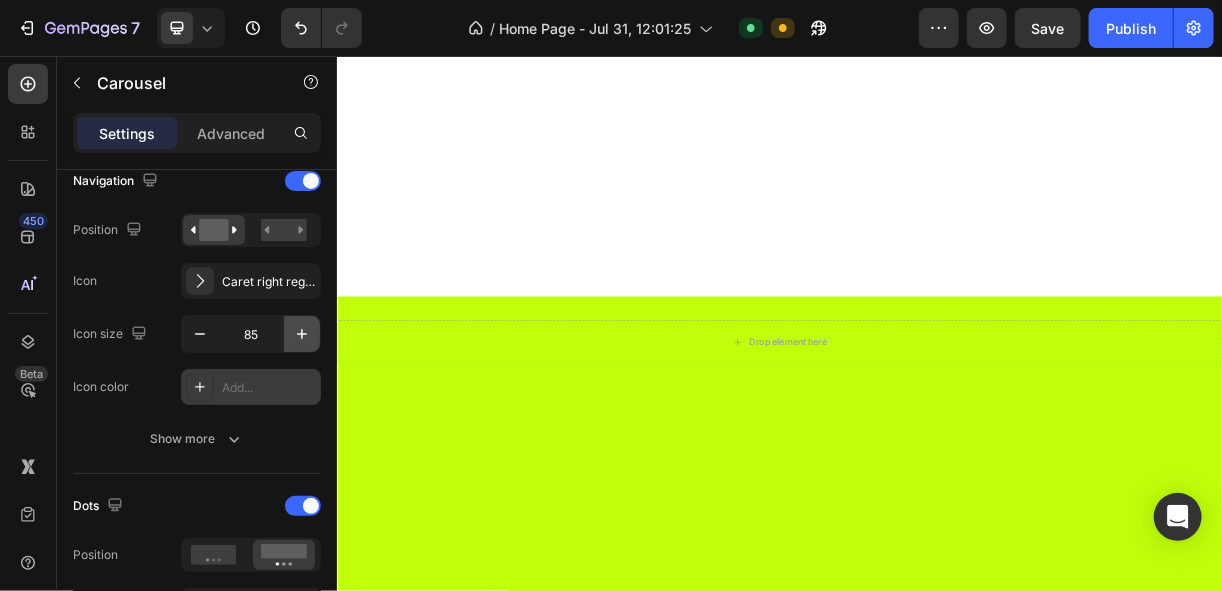 click at bounding box center [302, 334] 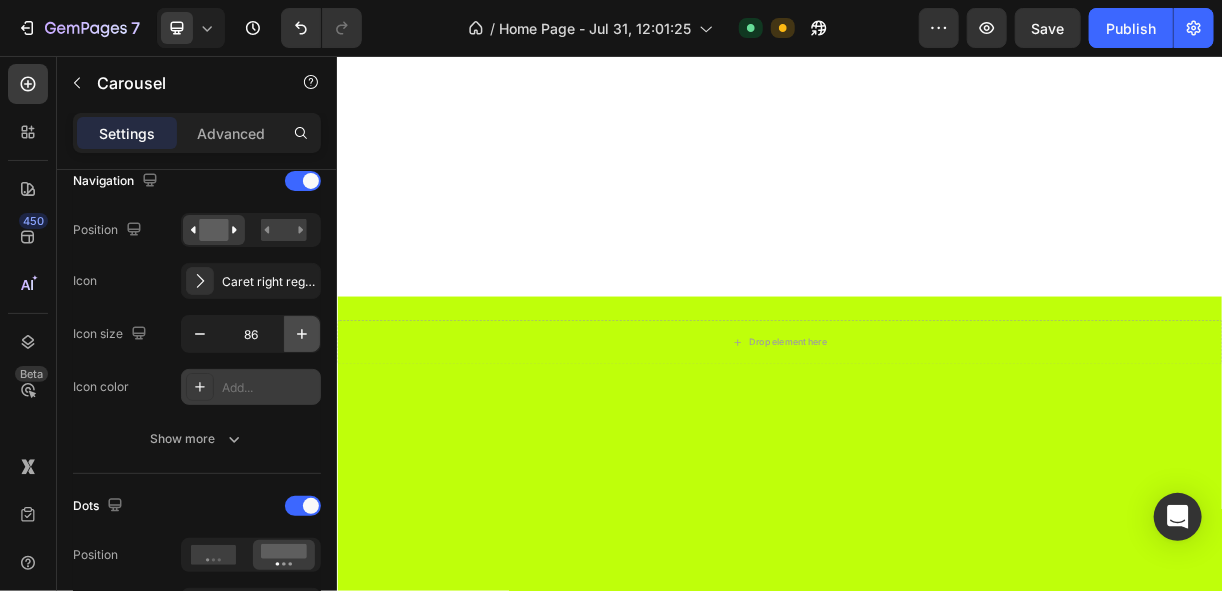 click at bounding box center [302, 334] 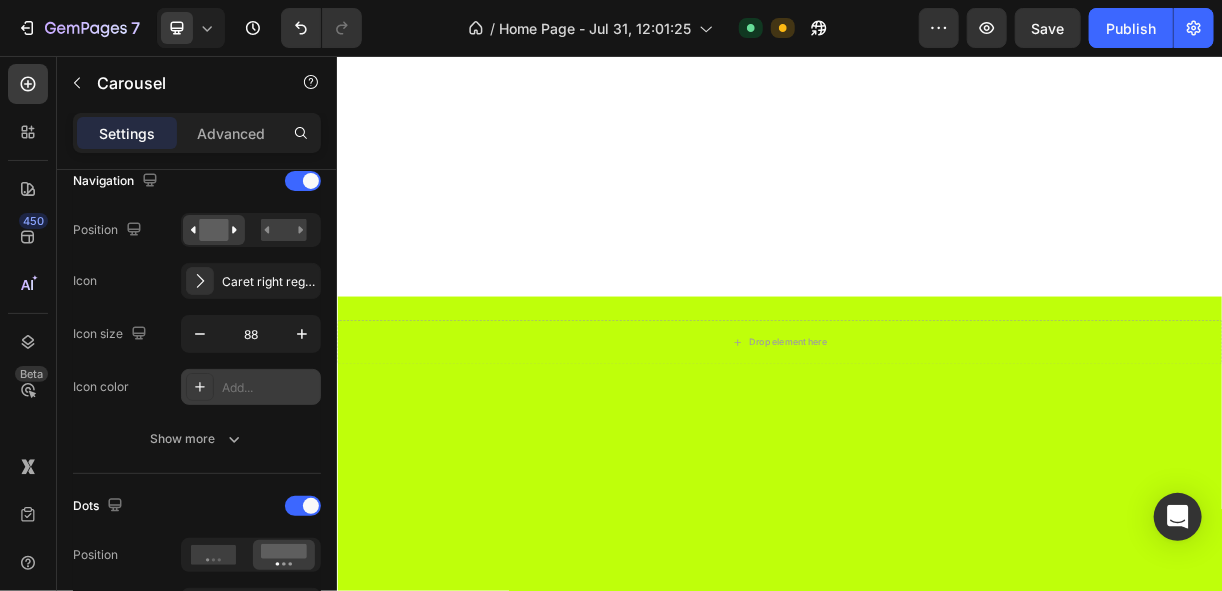 click on "88" at bounding box center [251, 334] 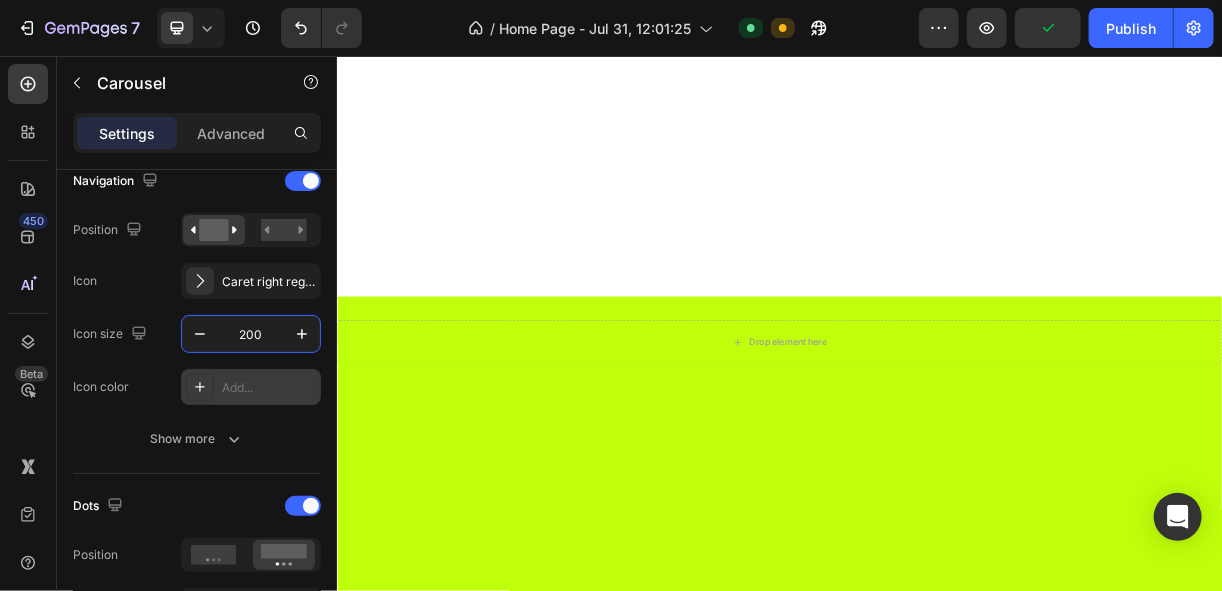 type on "200" 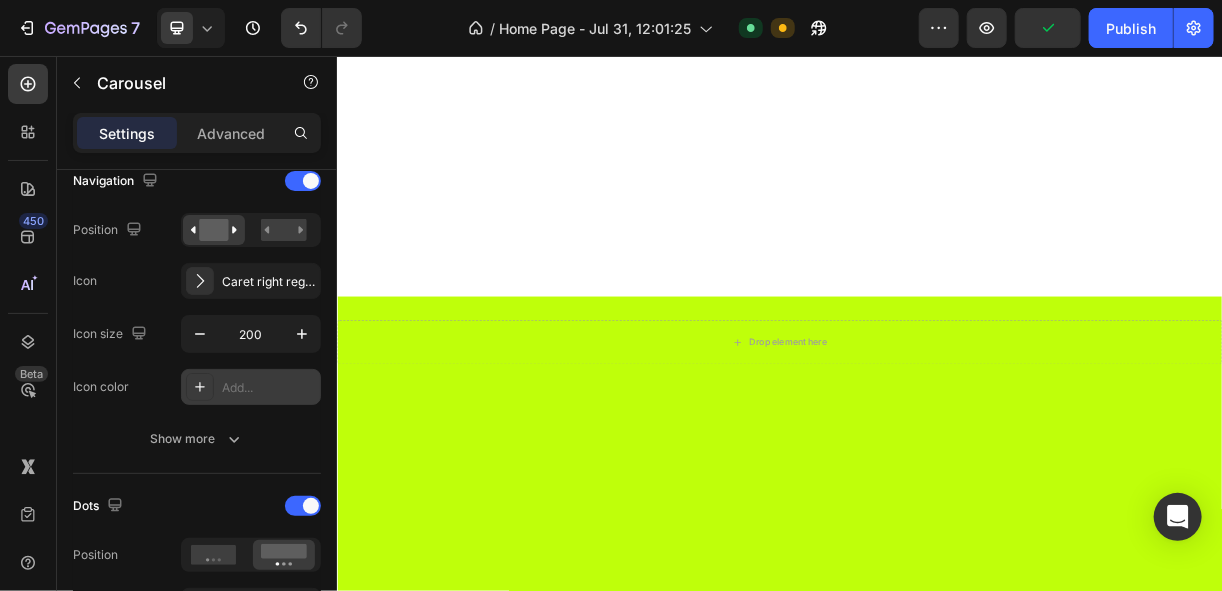 click at bounding box center [849, 1380] 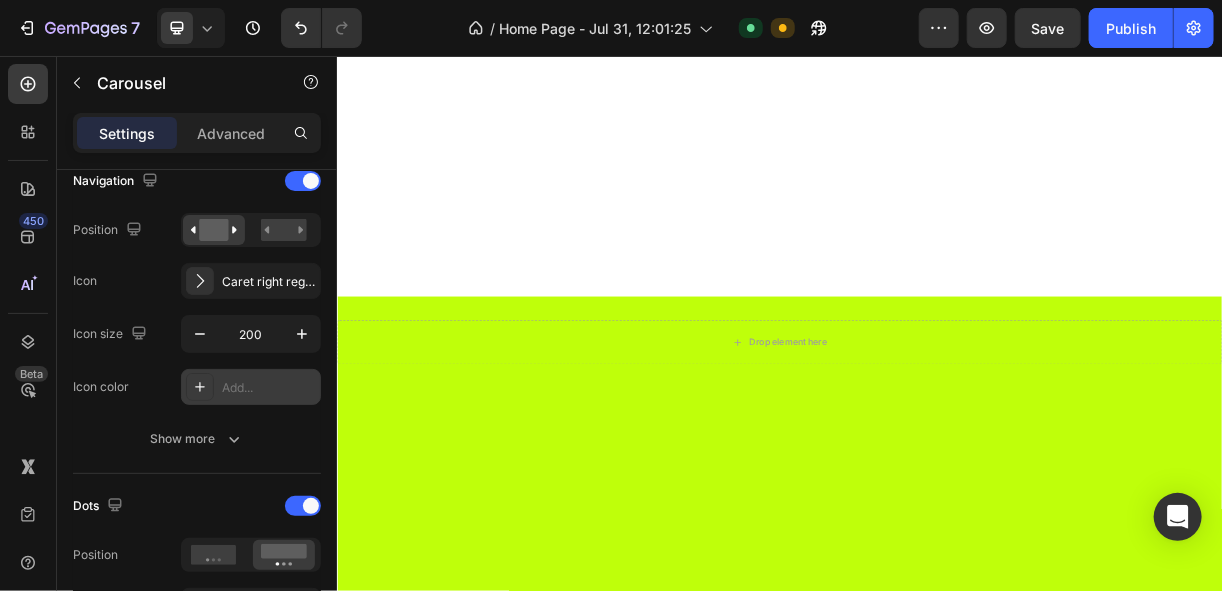 click at bounding box center [688, 1380] 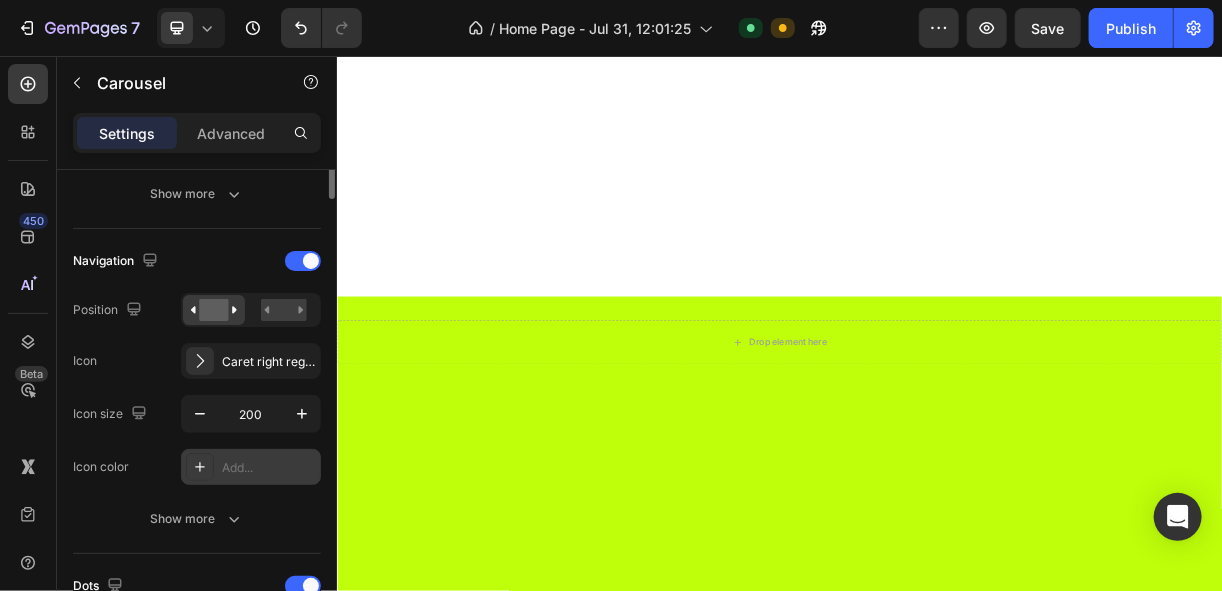 scroll, scrollTop: 480, scrollLeft: 0, axis: vertical 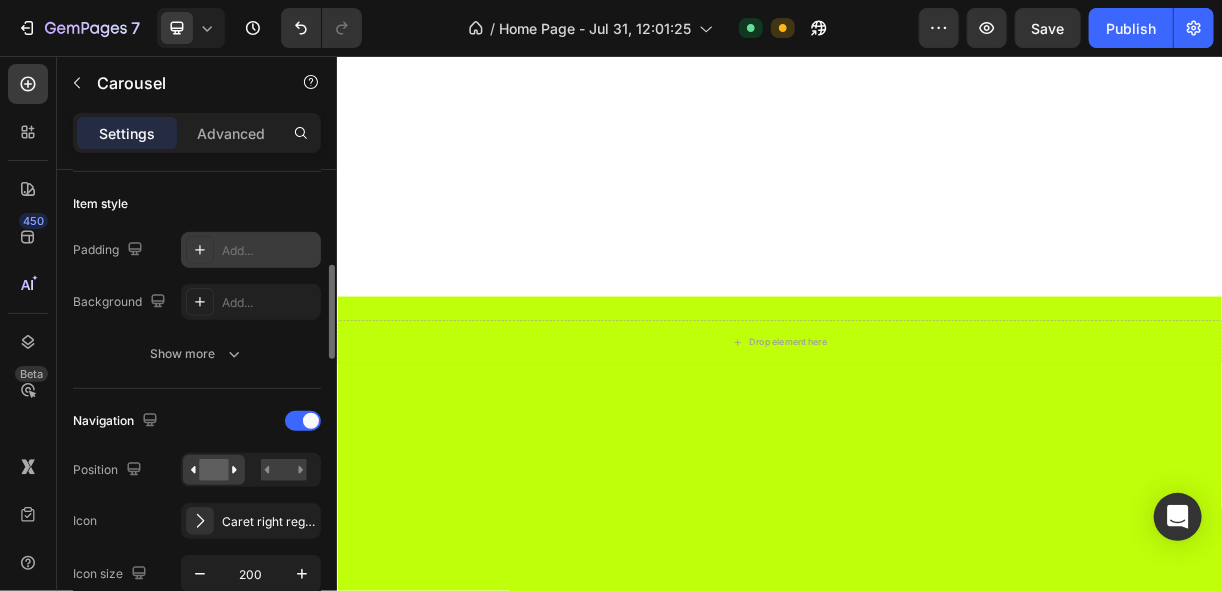 click at bounding box center [200, 250] 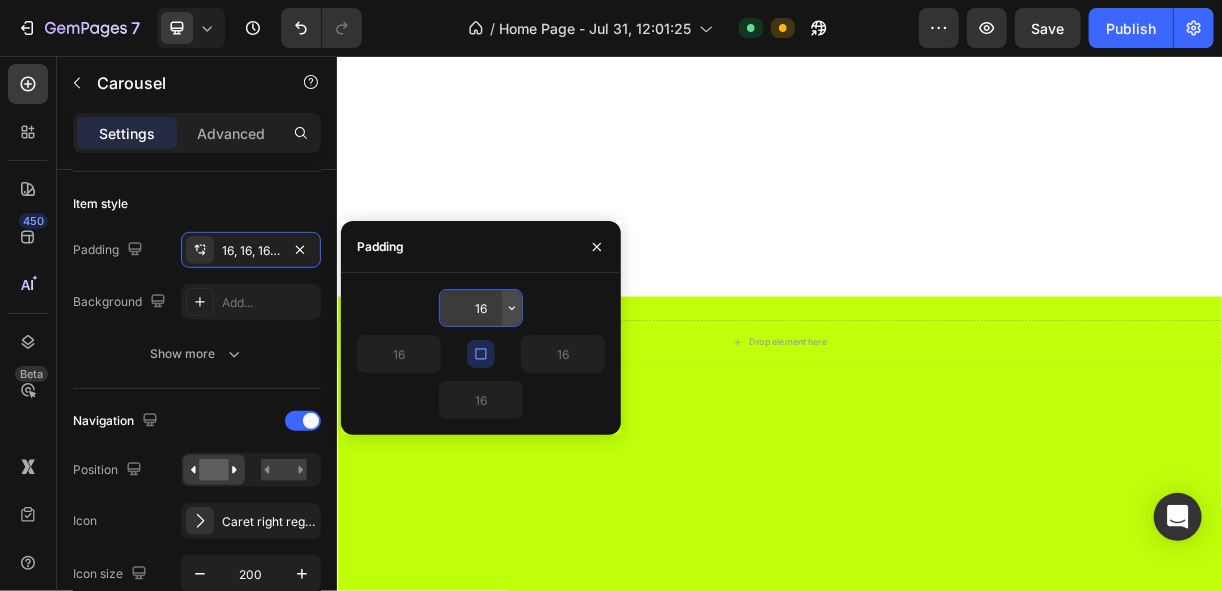 click 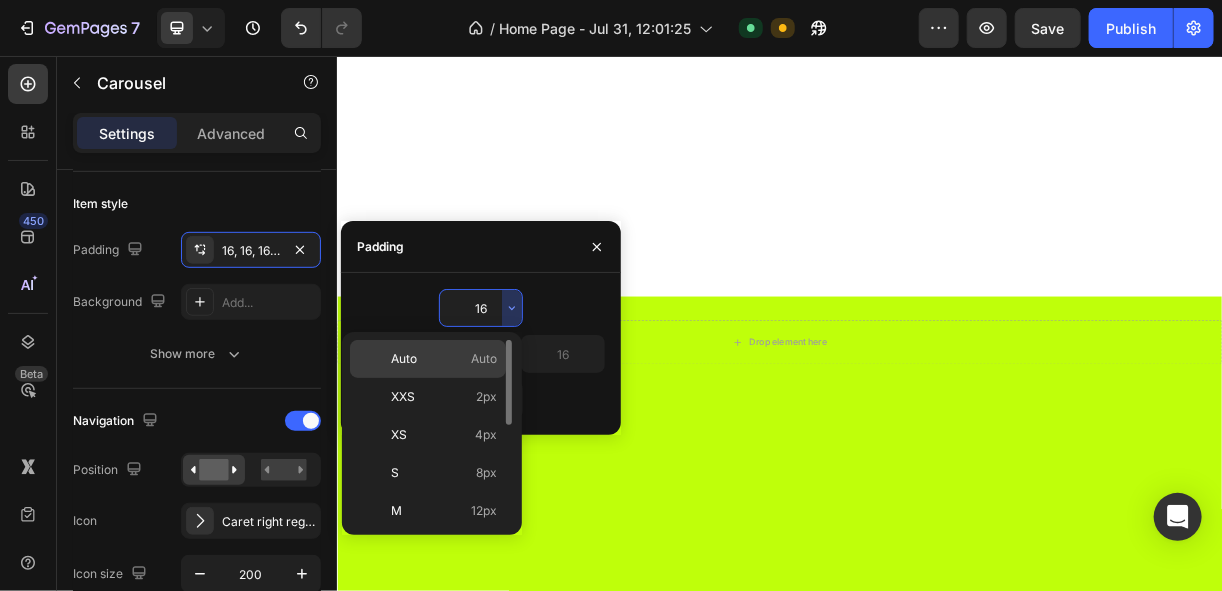 click on "Auto Auto" at bounding box center [444, 359] 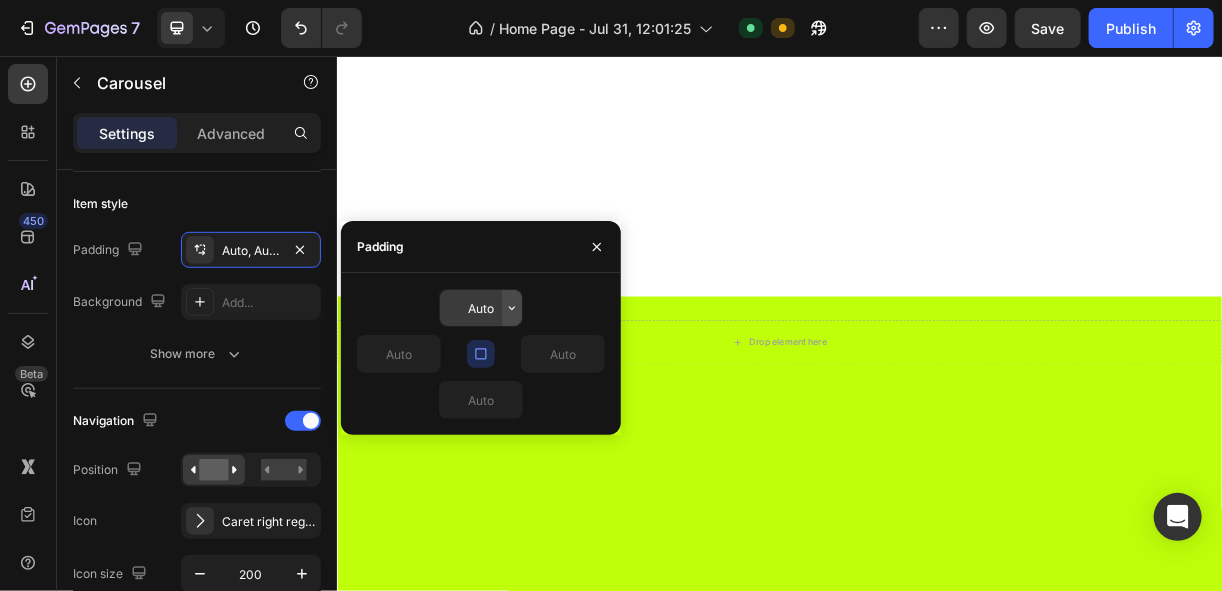 click 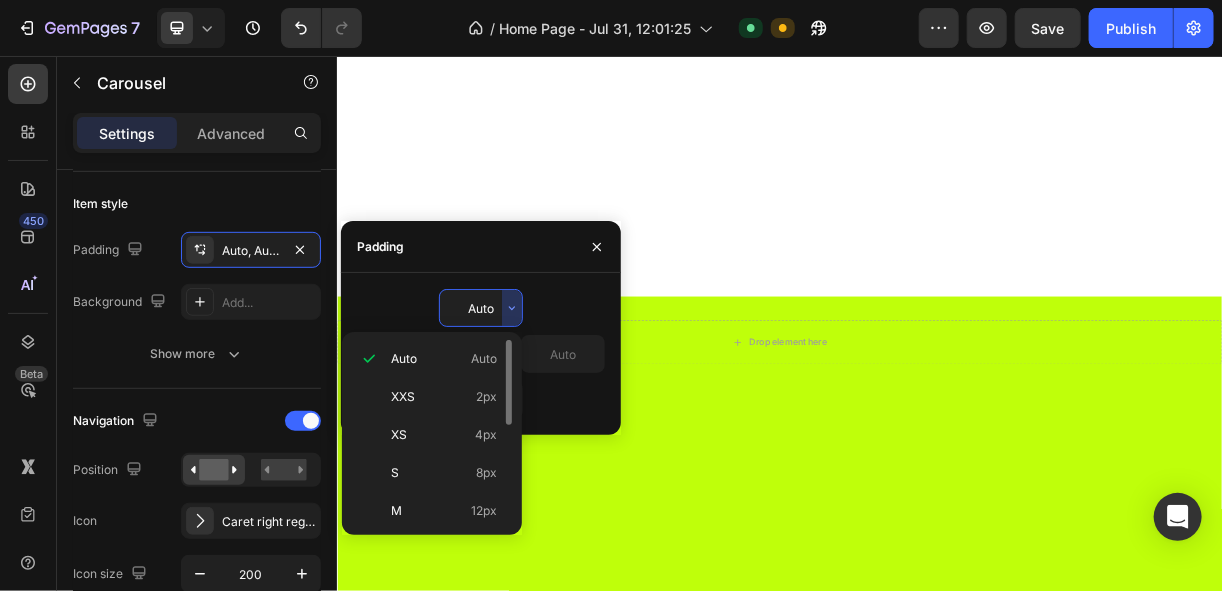 scroll, scrollTop: 160, scrollLeft: 0, axis: vertical 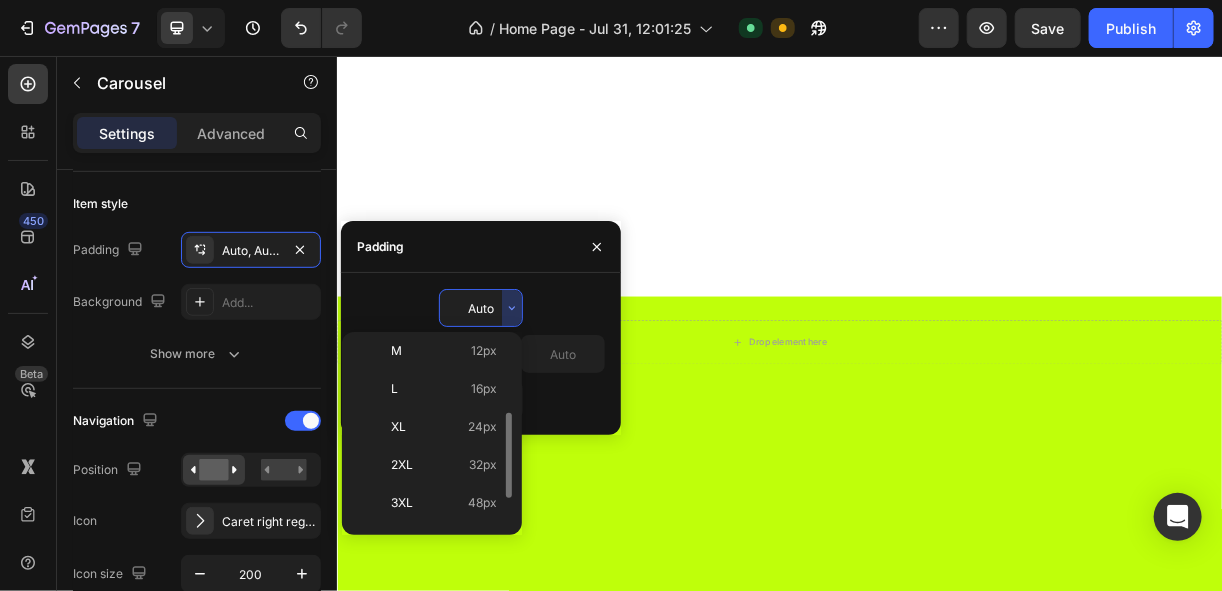 click on "Auto Auto Auto Auto" at bounding box center (481, 354) 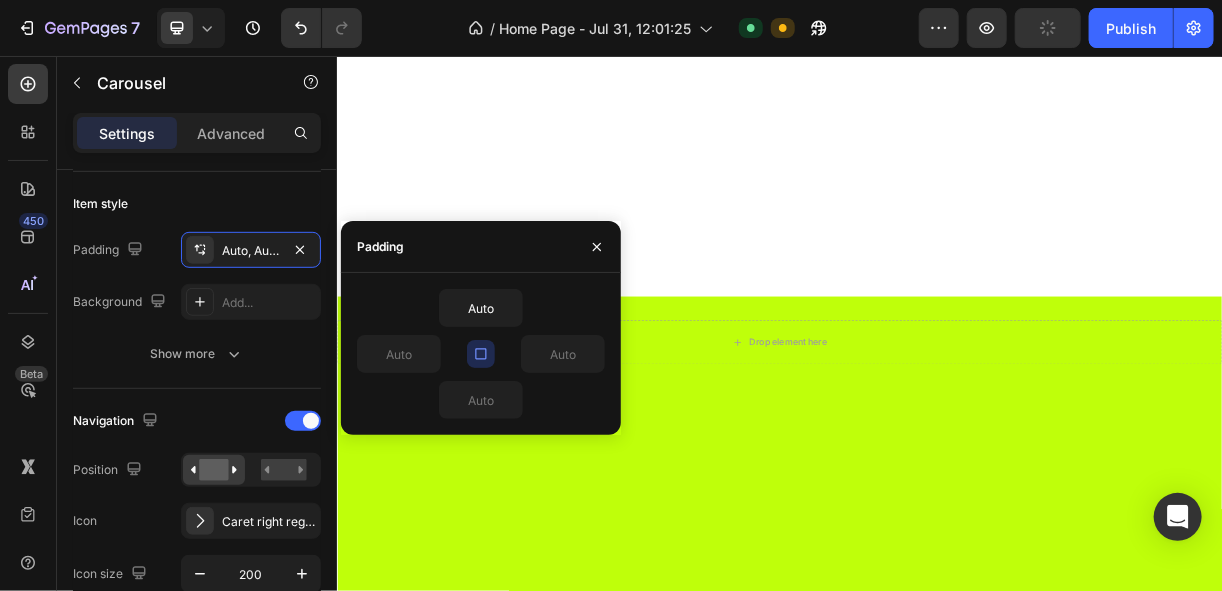click at bounding box center [481, 354] 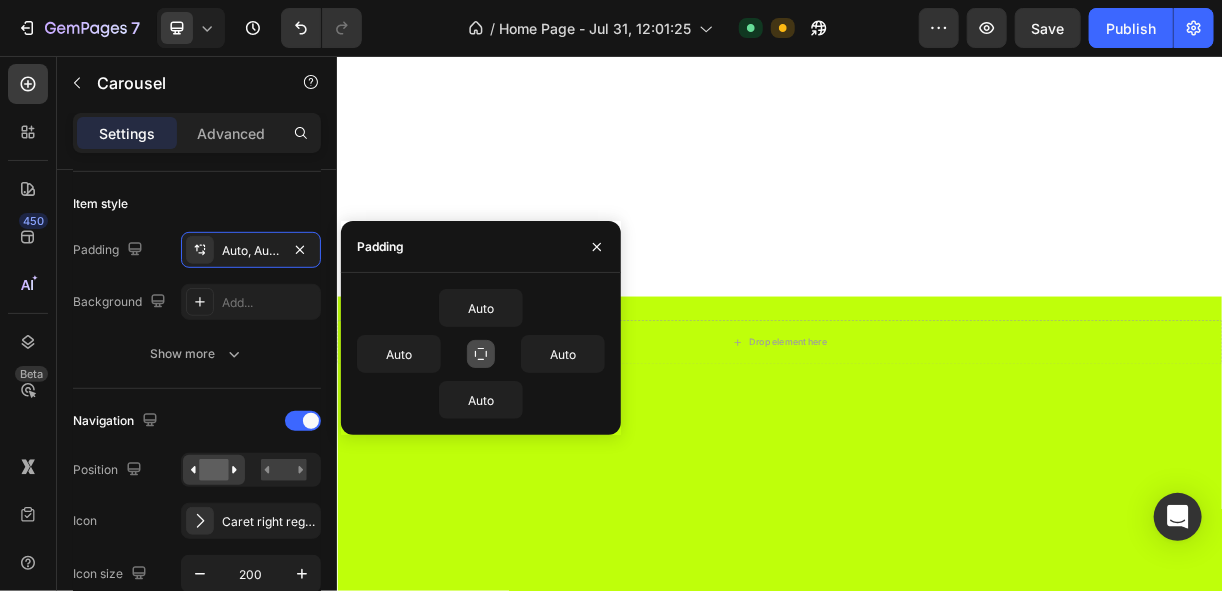 click 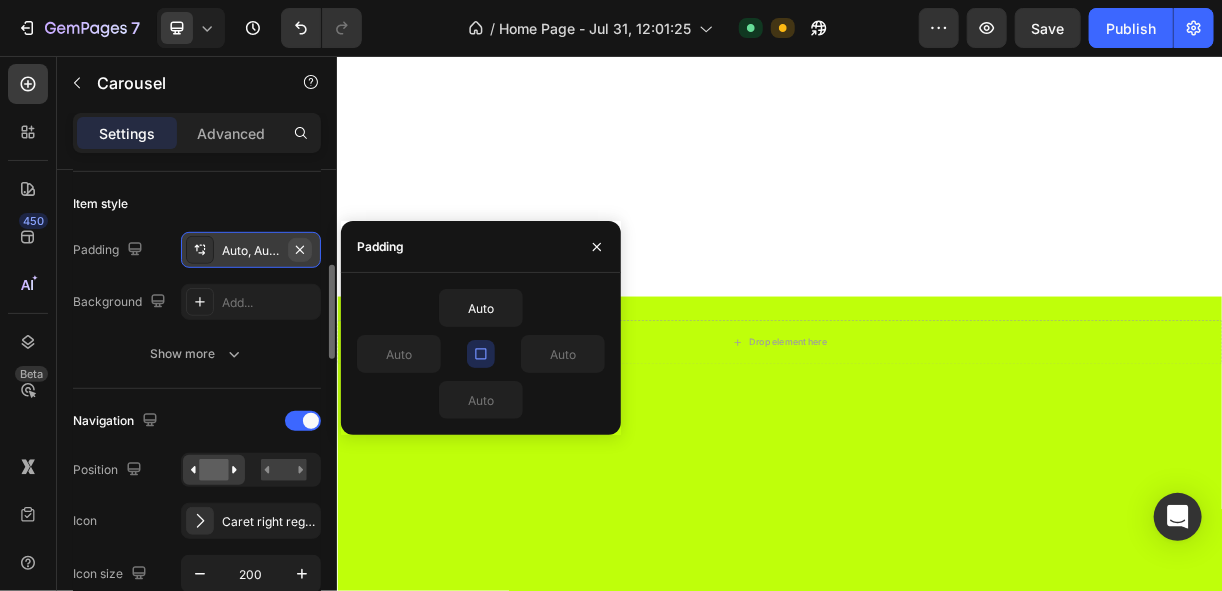 click 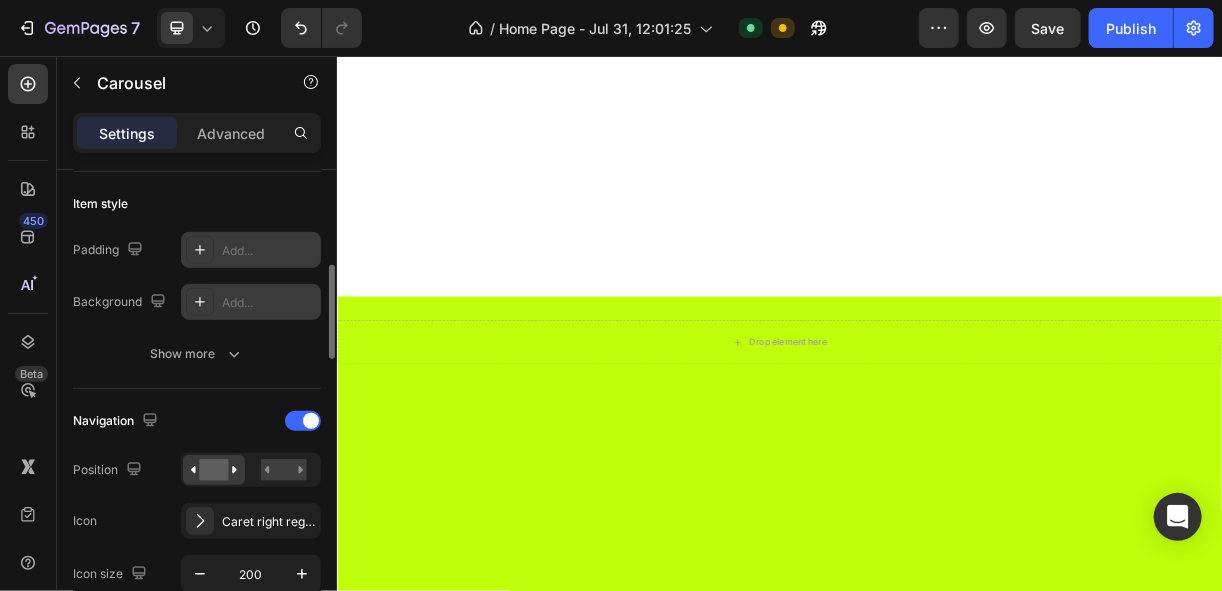 click on "Add..." at bounding box center (251, 302) 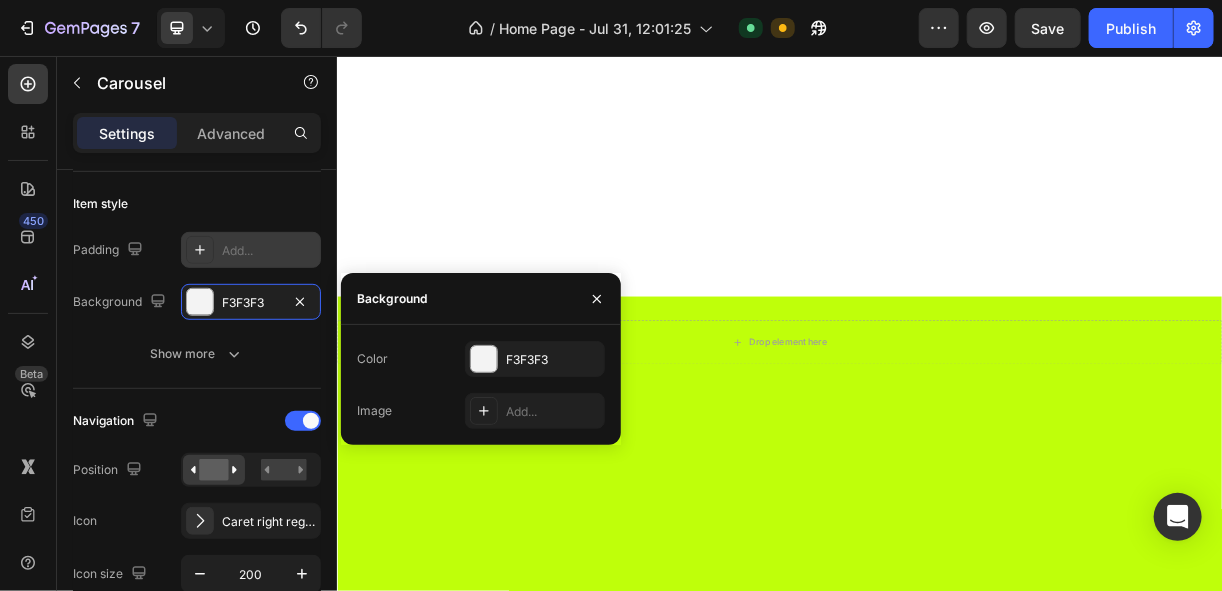 click at bounding box center (597, 298) 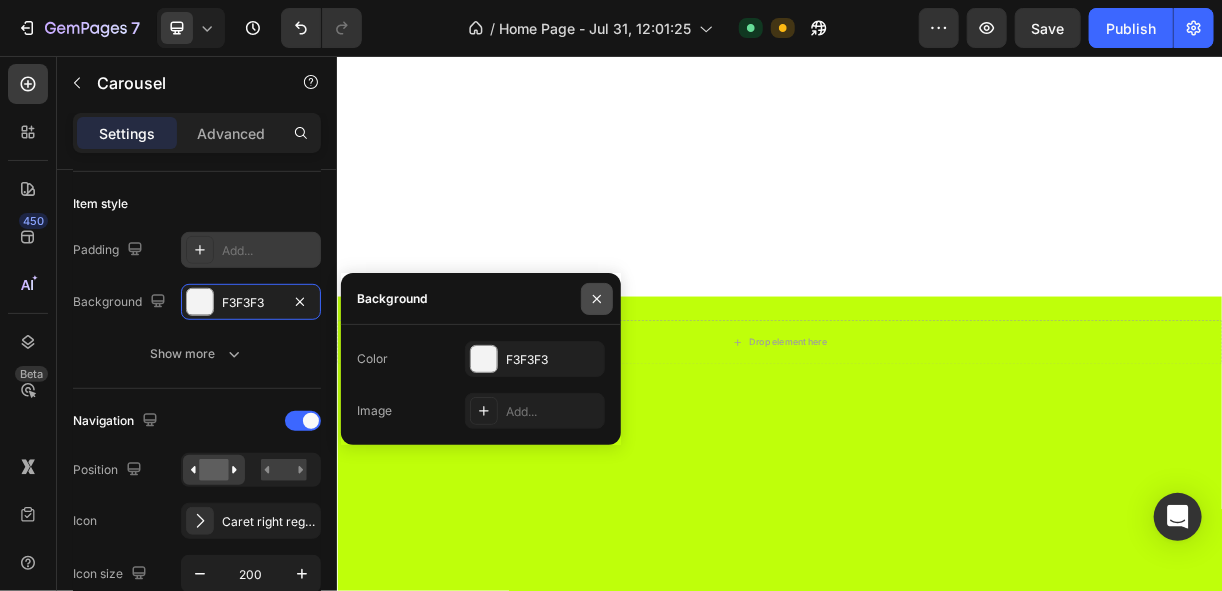 click at bounding box center [597, 299] 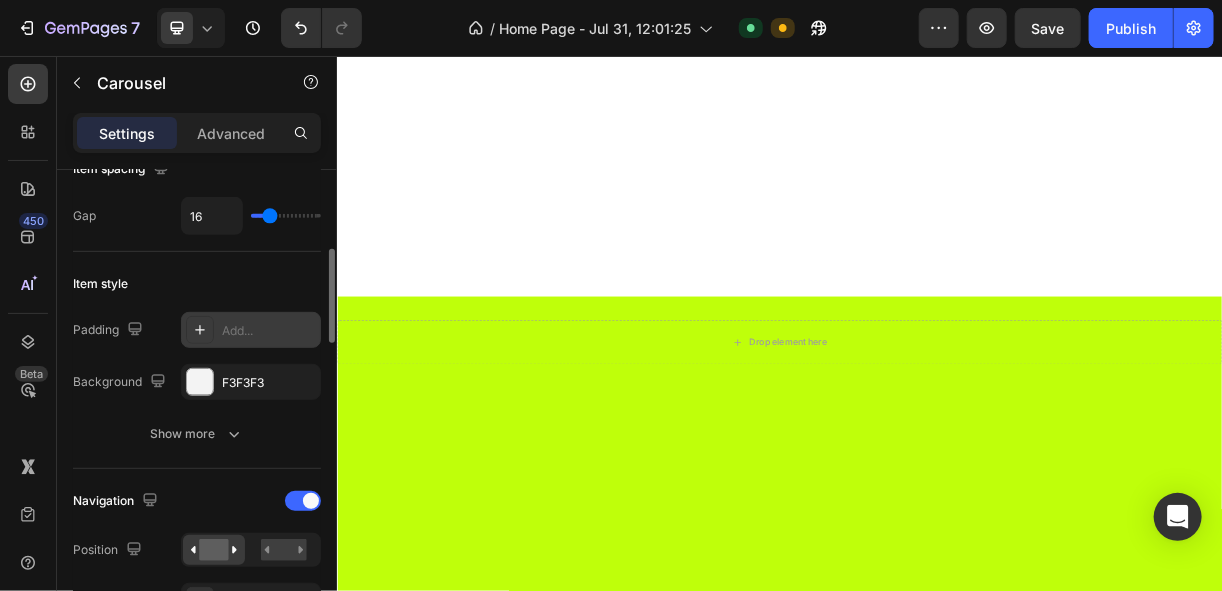 scroll, scrollTop: 320, scrollLeft: 0, axis: vertical 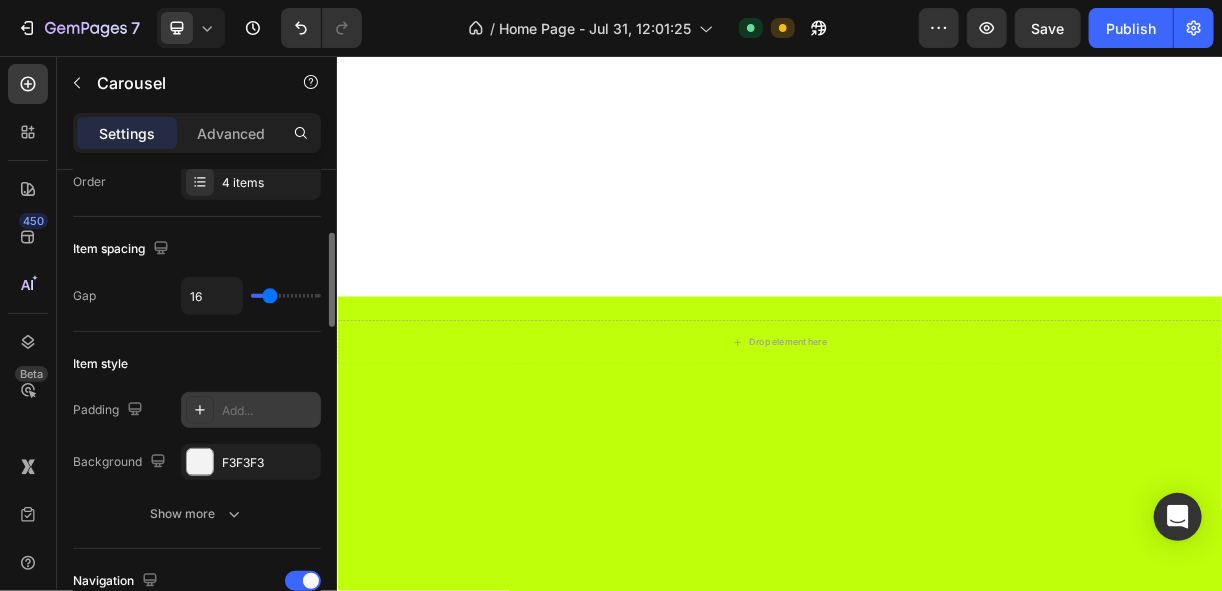 type on "0" 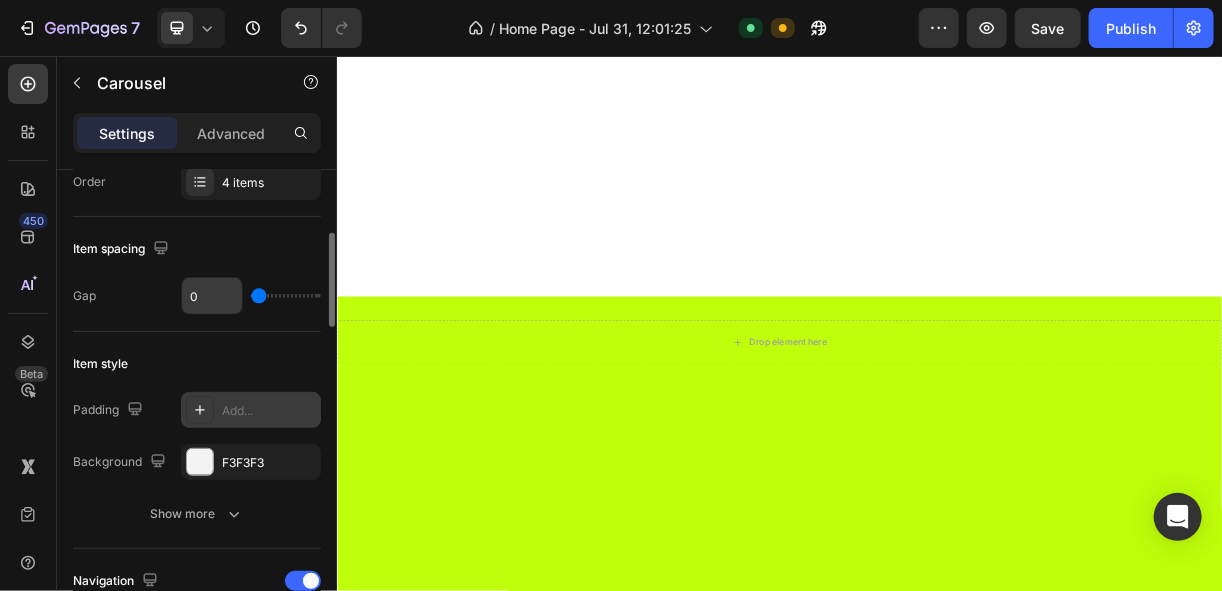 drag, startPoint x: 267, startPoint y: 300, endPoint x: 242, endPoint y: 286, distance: 28.653097 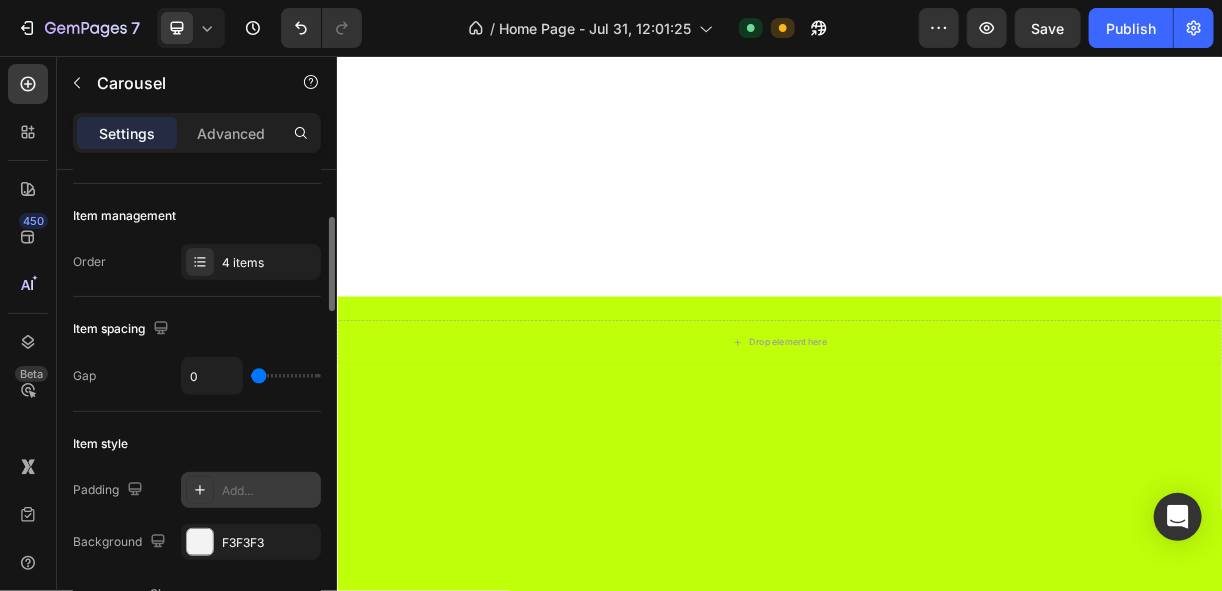 scroll, scrollTop: 160, scrollLeft: 0, axis: vertical 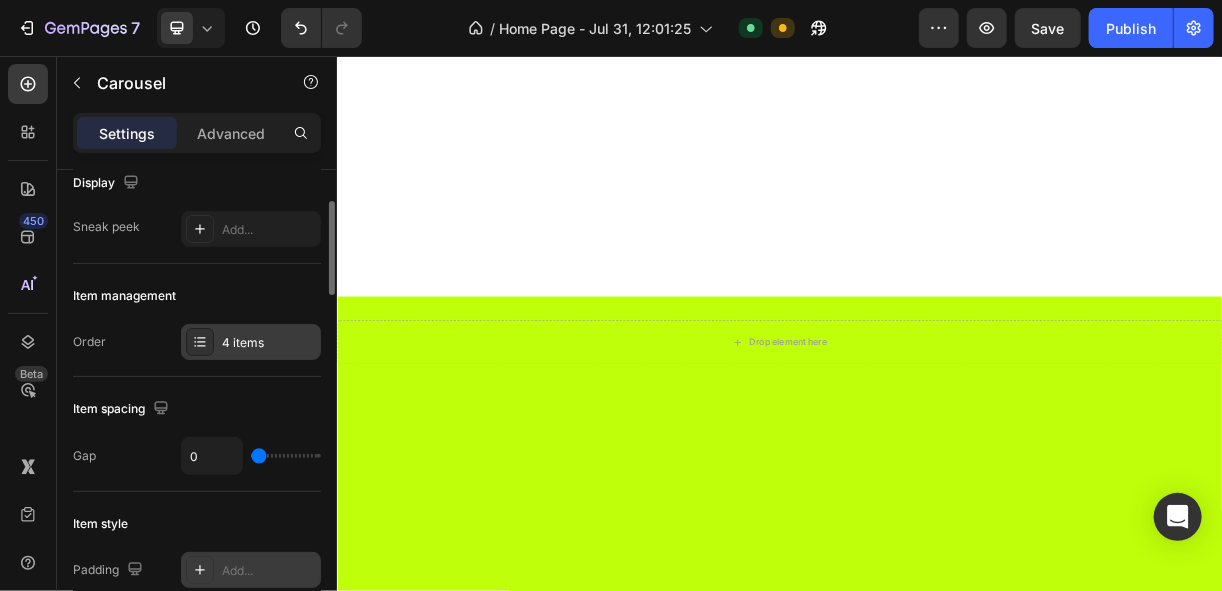 click 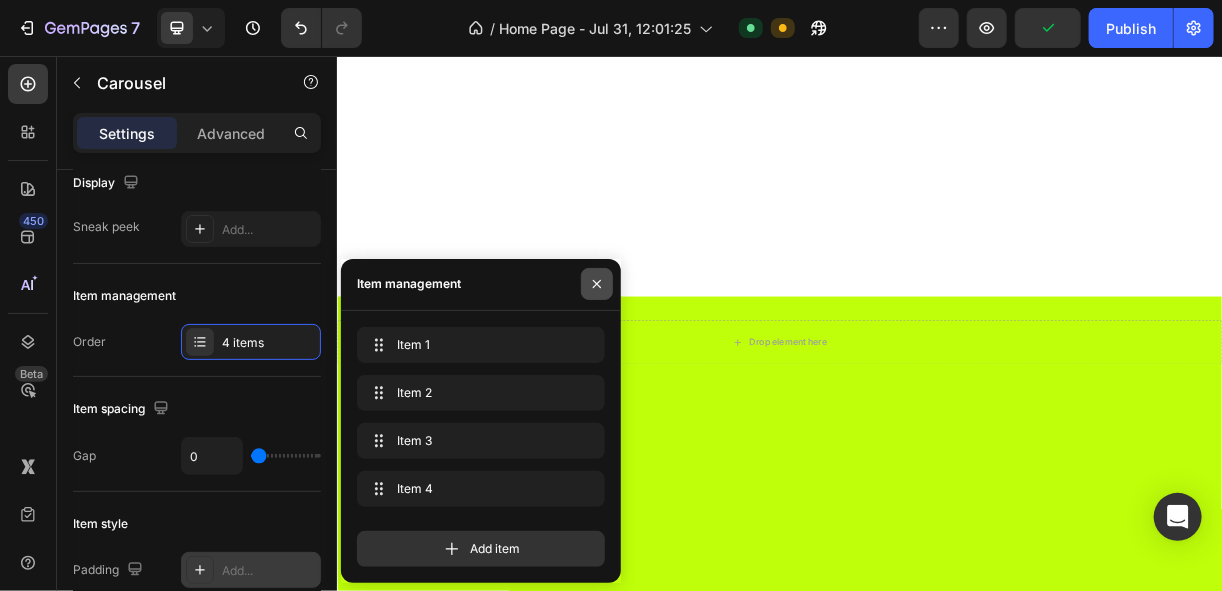 click at bounding box center (597, 284) 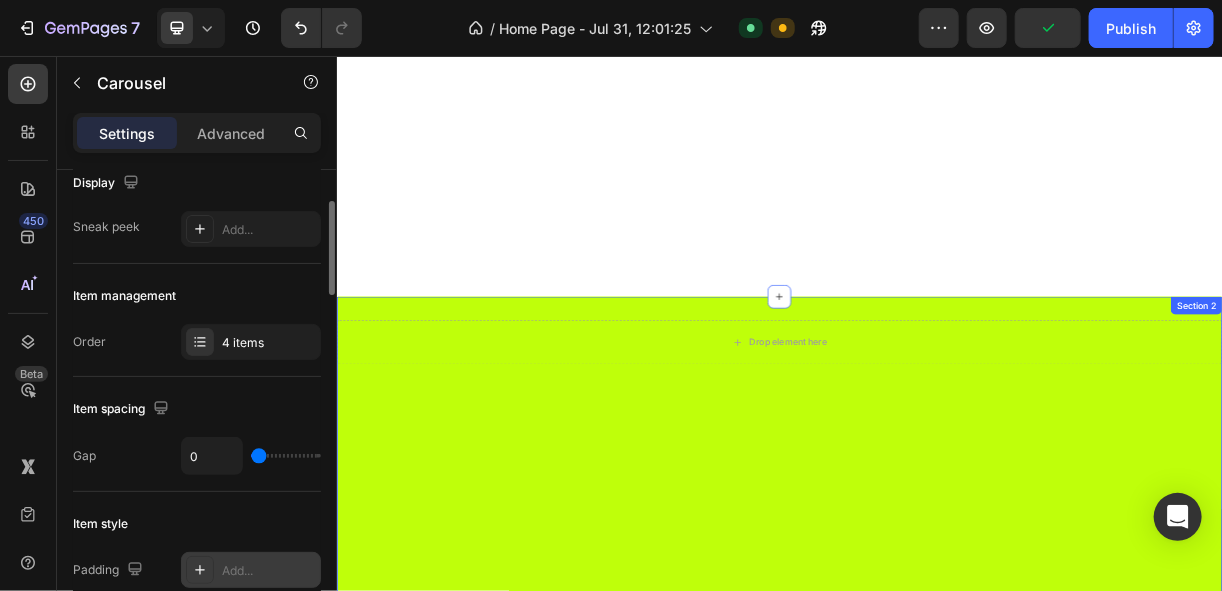 scroll, scrollTop: 1070, scrollLeft: 0, axis: vertical 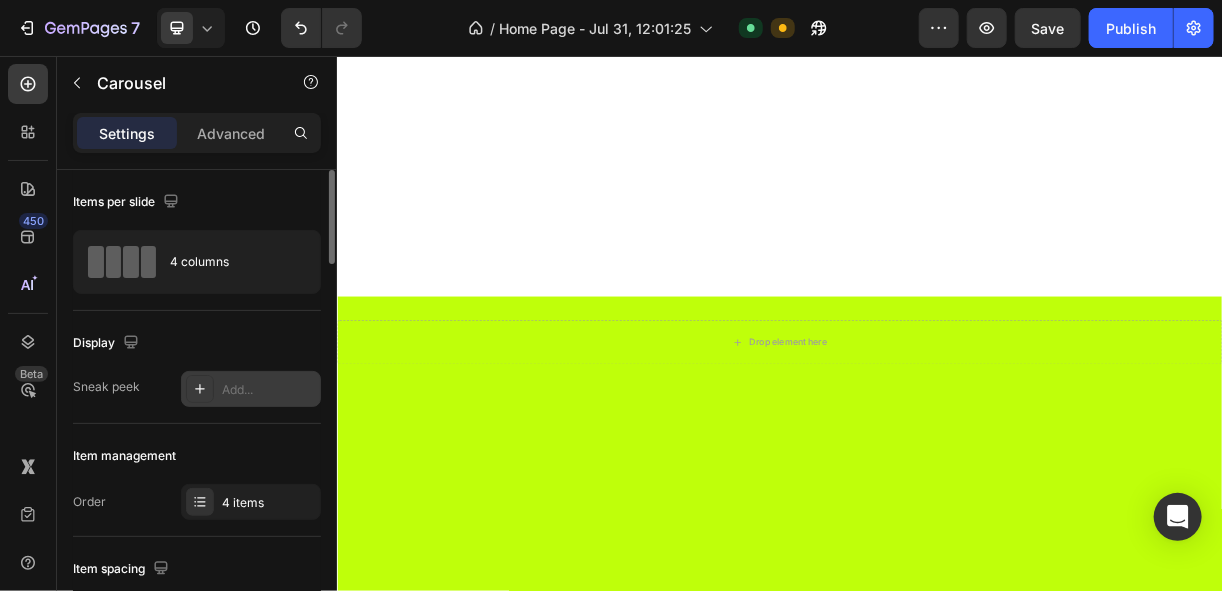 click 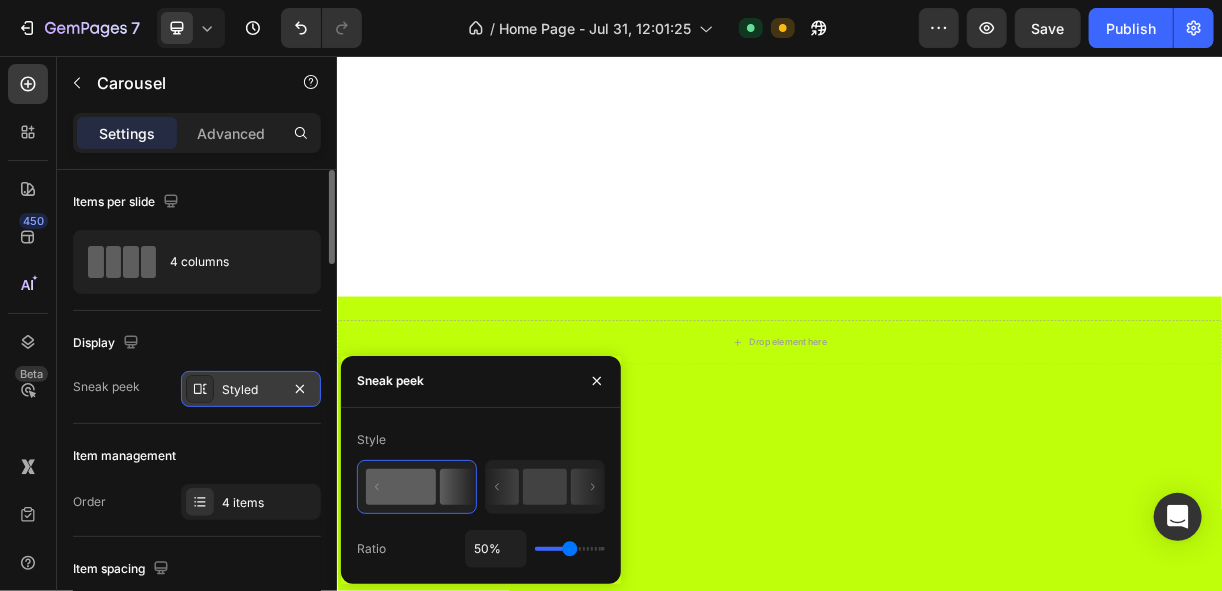 click 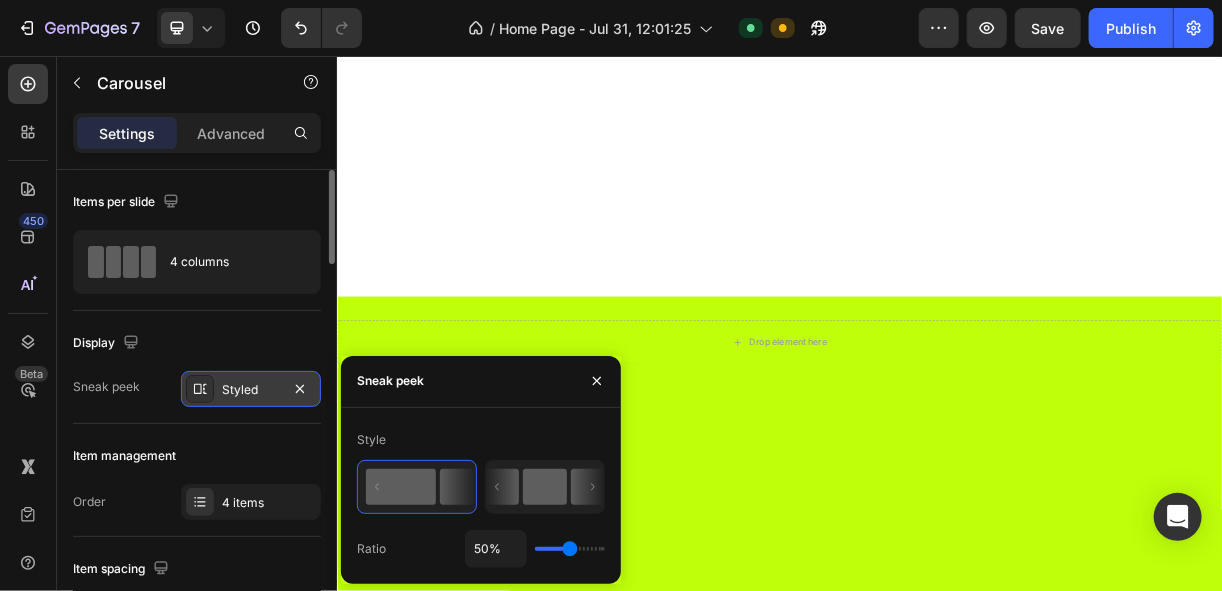 click 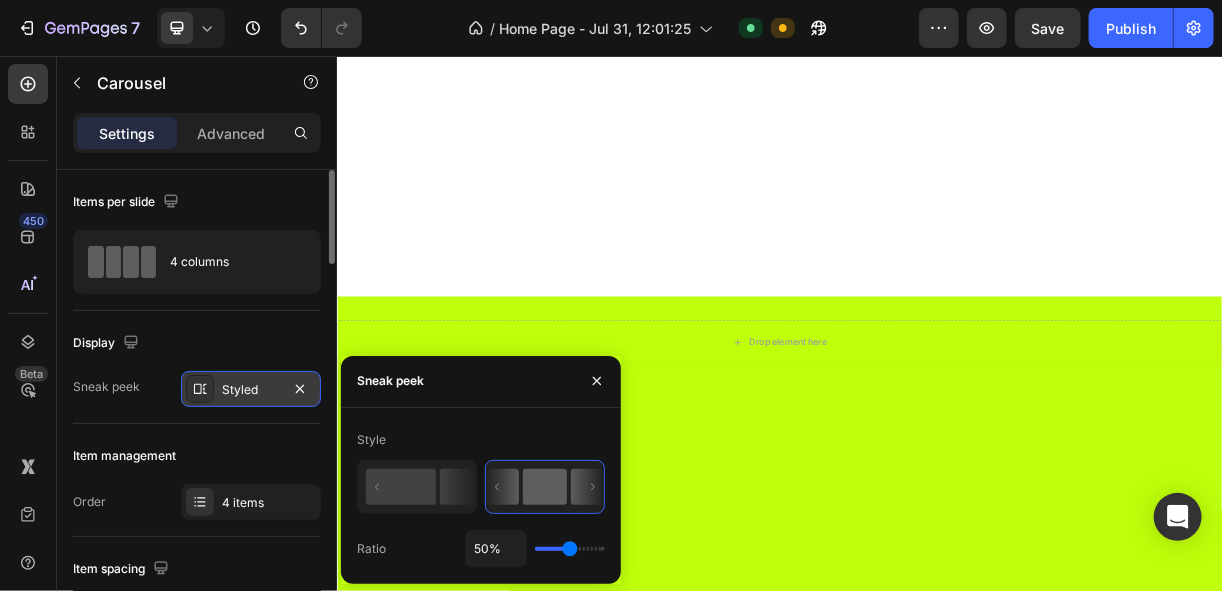 drag, startPoint x: 416, startPoint y: 486, endPoint x: 546, endPoint y: 445, distance: 136.31215 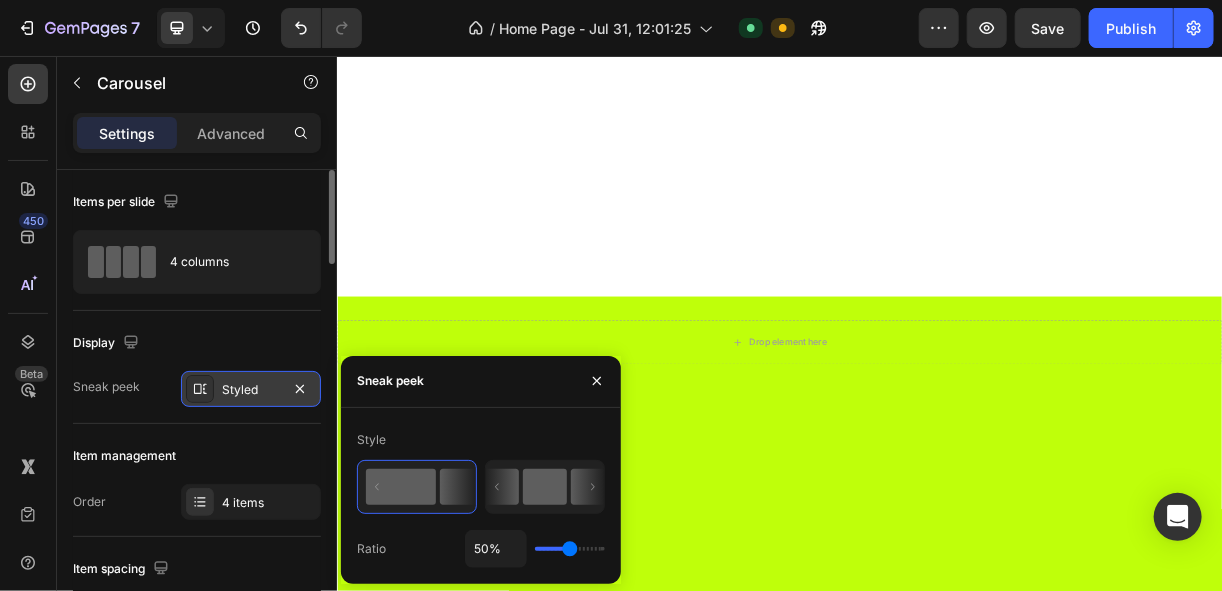 click 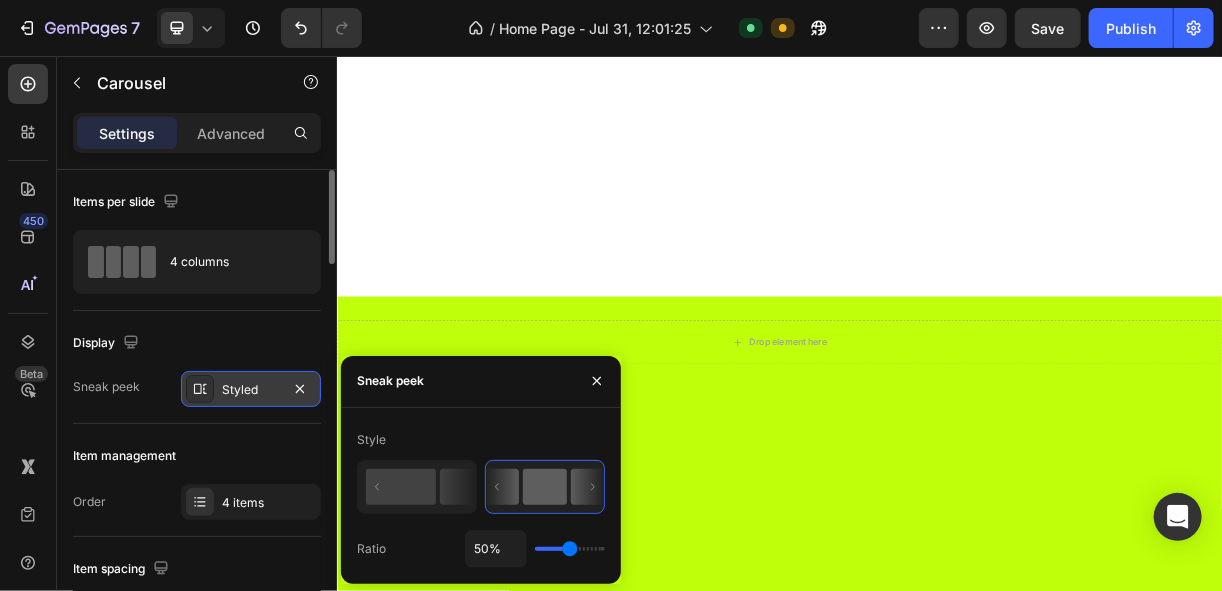 click 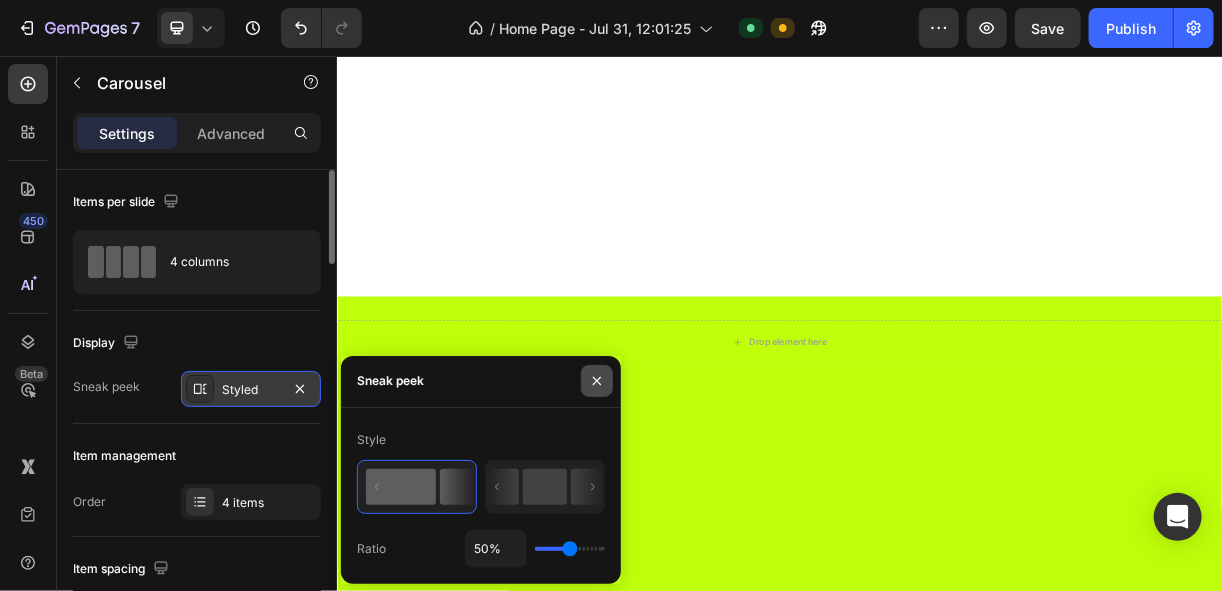 click at bounding box center (597, 381) 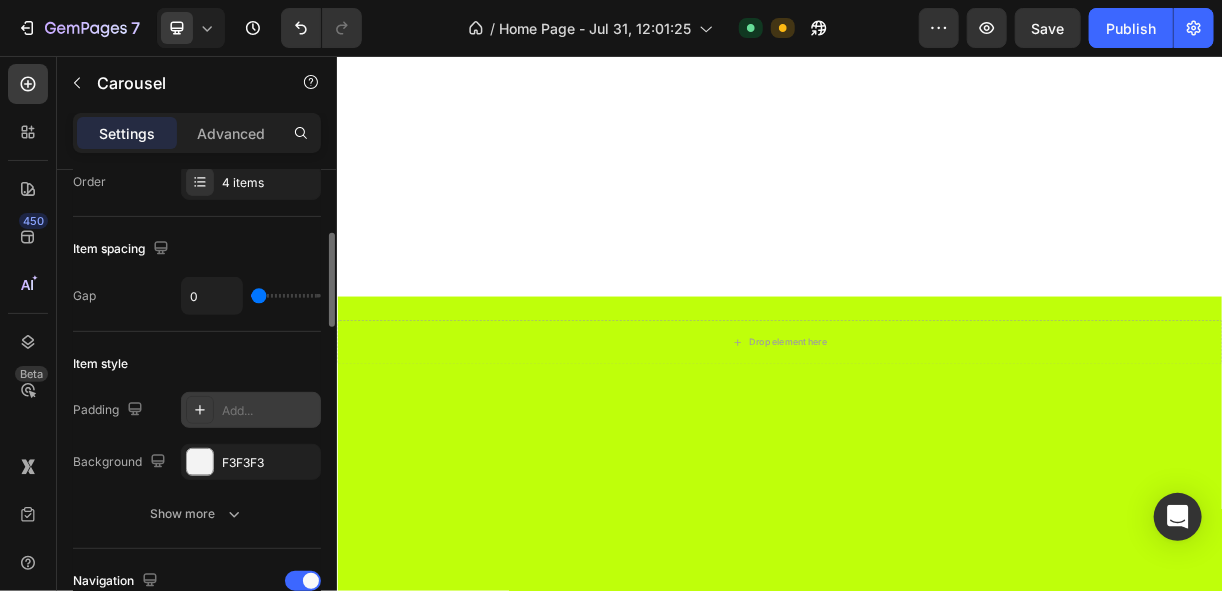 scroll, scrollTop: 480, scrollLeft: 0, axis: vertical 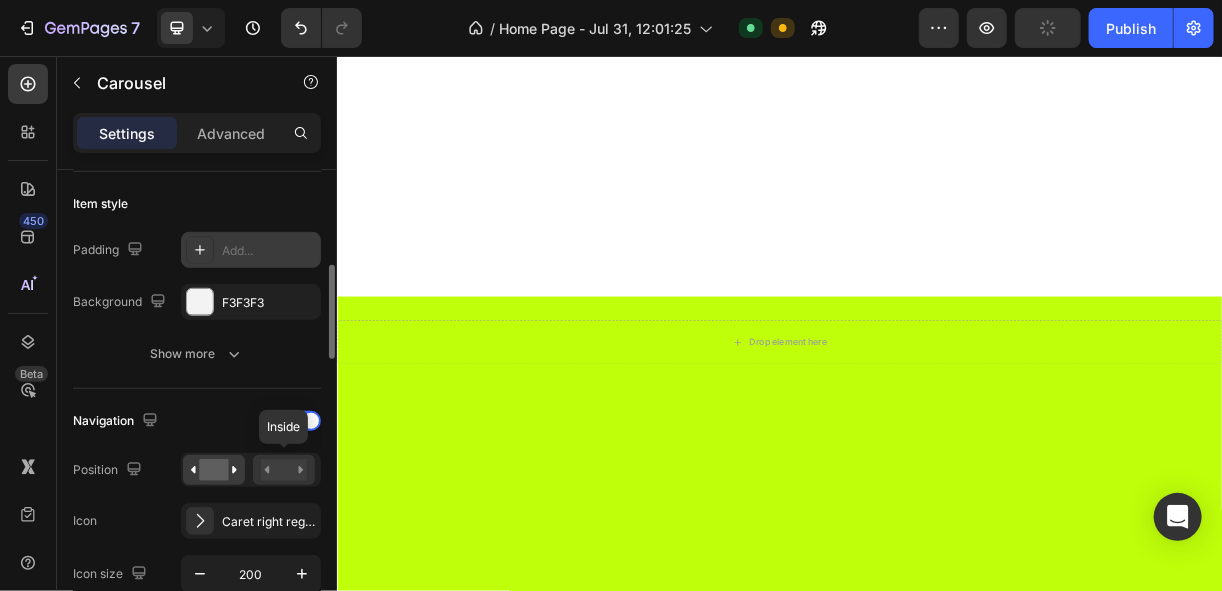 click 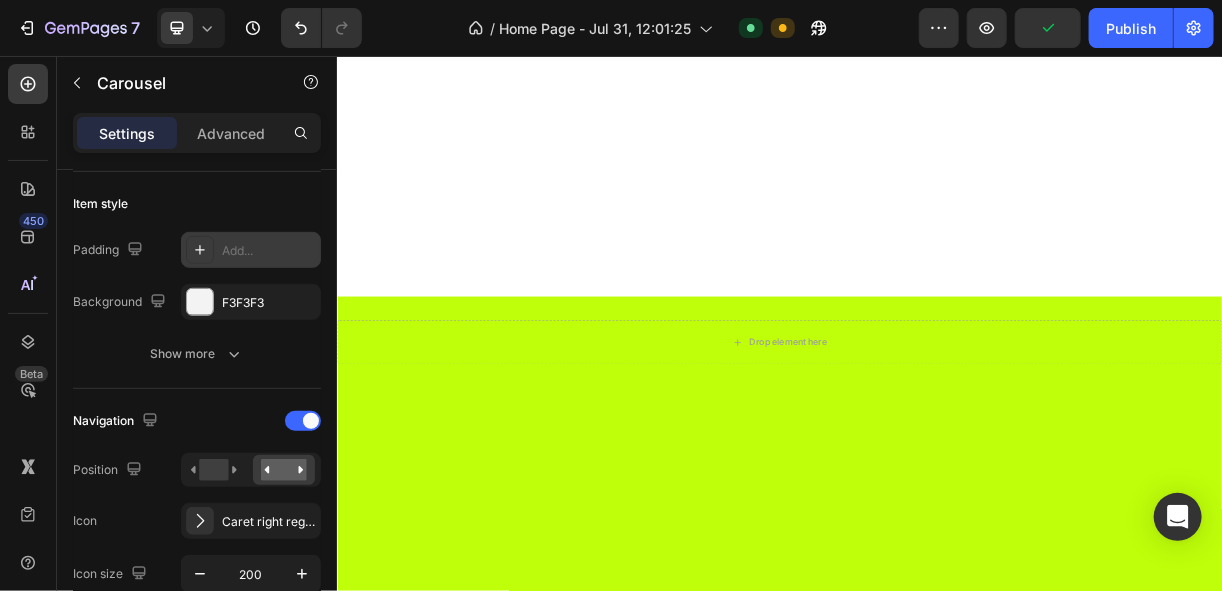 scroll, scrollTop: 1230, scrollLeft: 0, axis: vertical 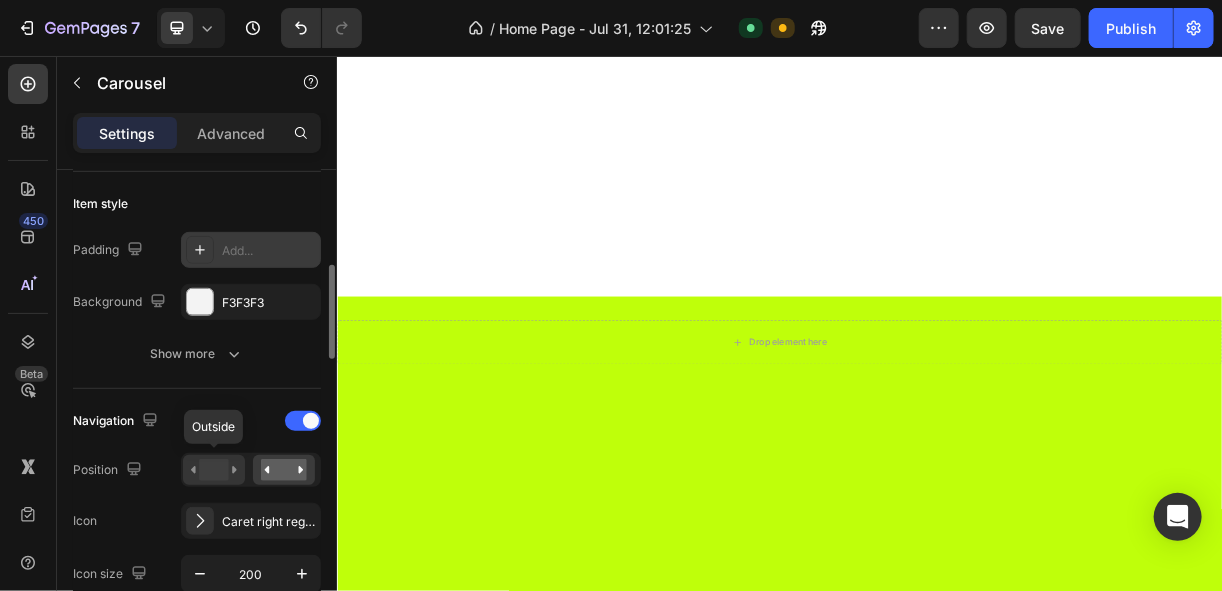 click 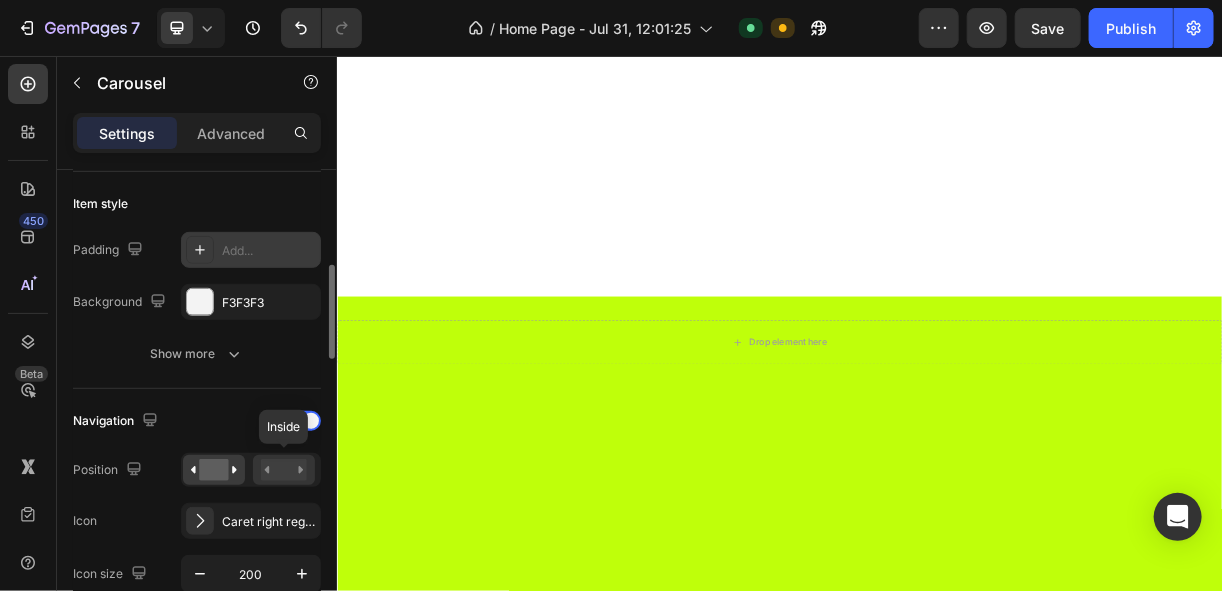 click 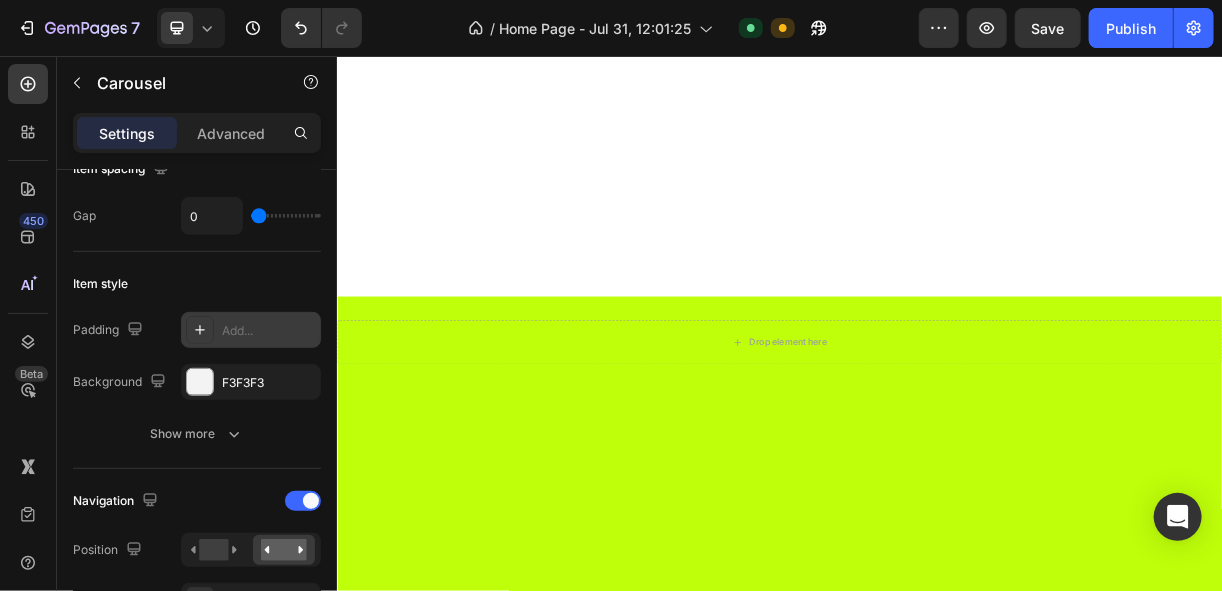 scroll, scrollTop: 80, scrollLeft: 0, axis: vertical 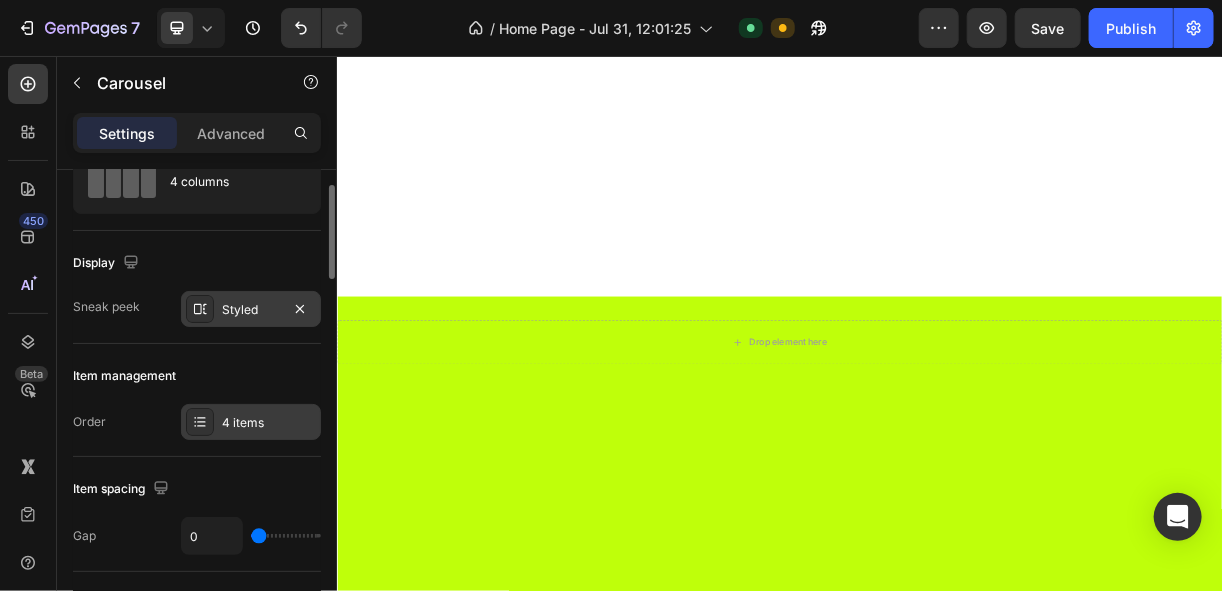 click on "4 items" at bounding box center [269, 423] 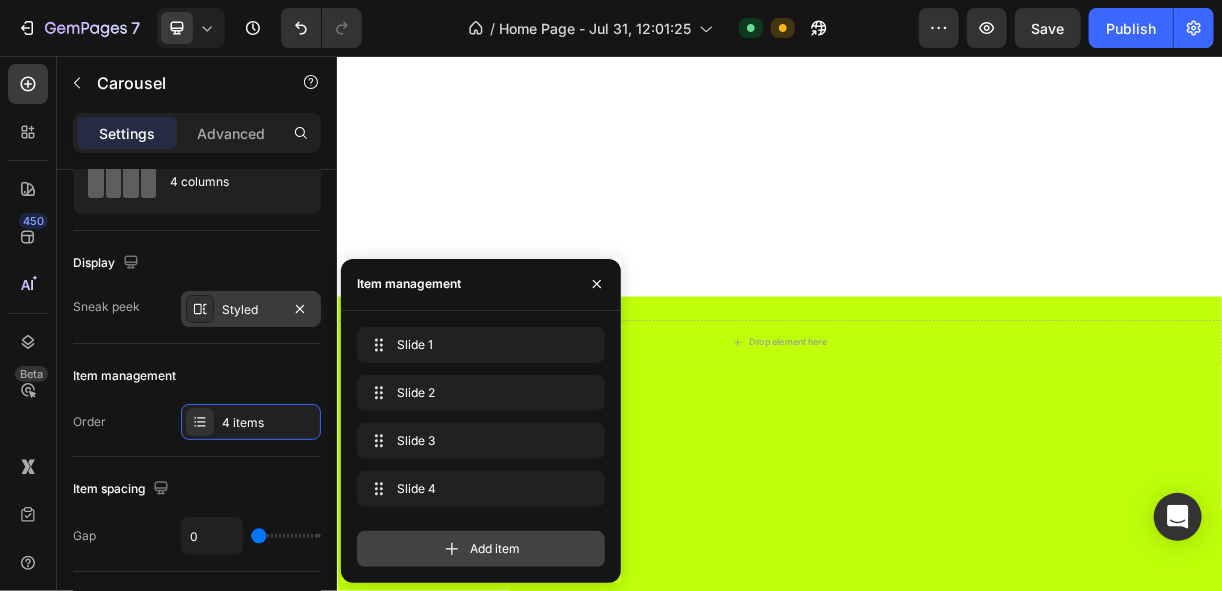click on "Add item" at bounding box center [481, 549] 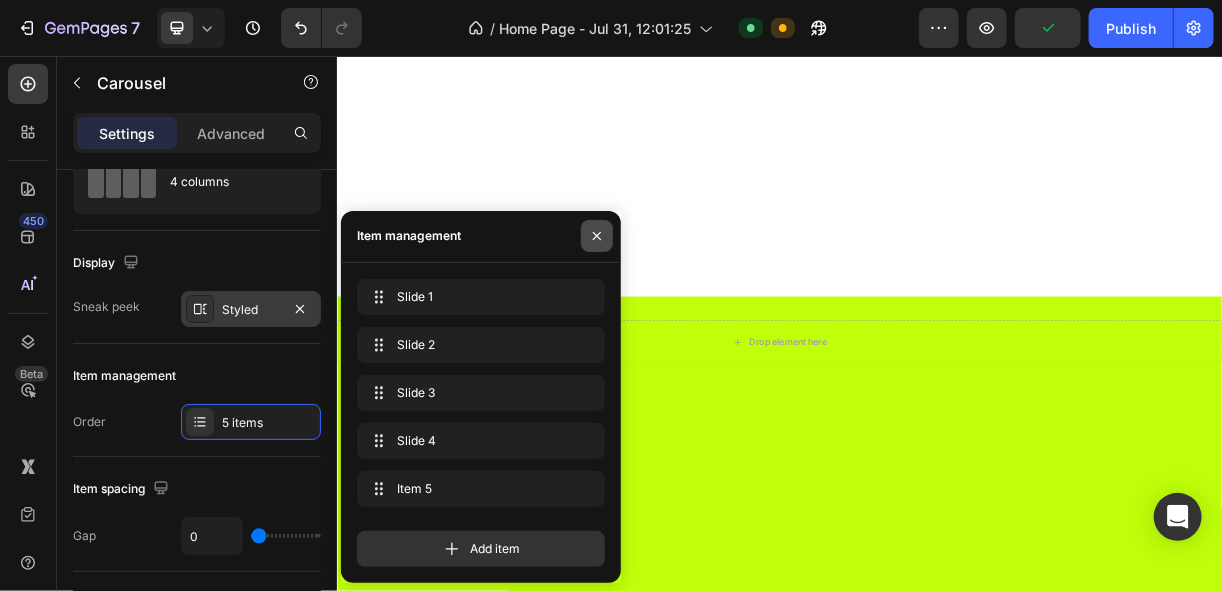 click 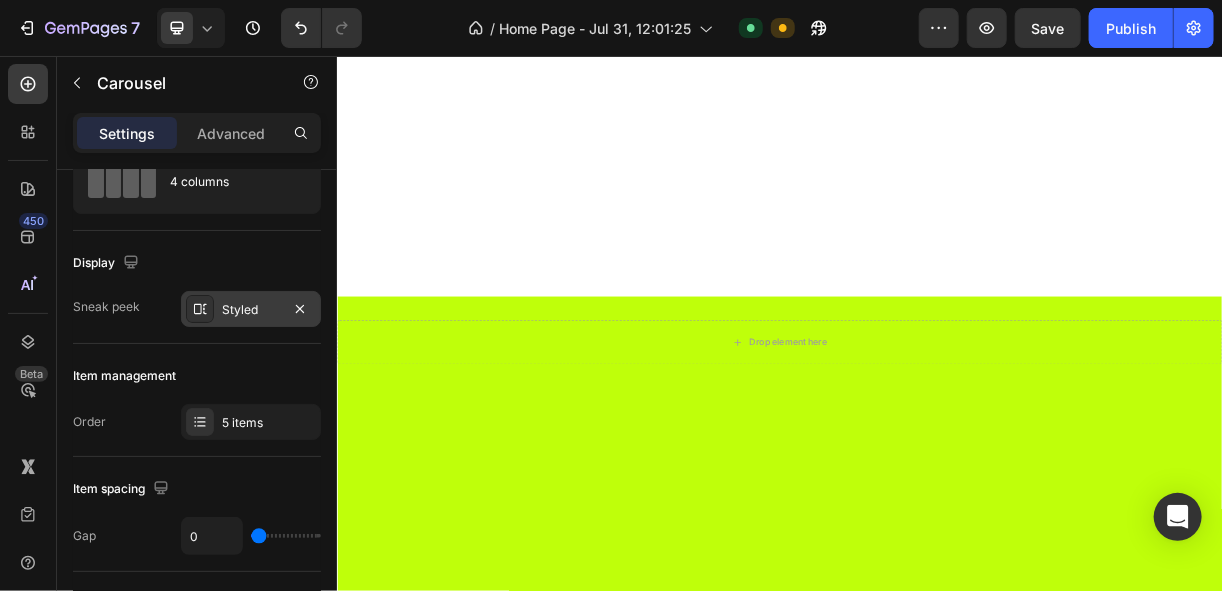 click on "Display" at bounding box center [197, 263] 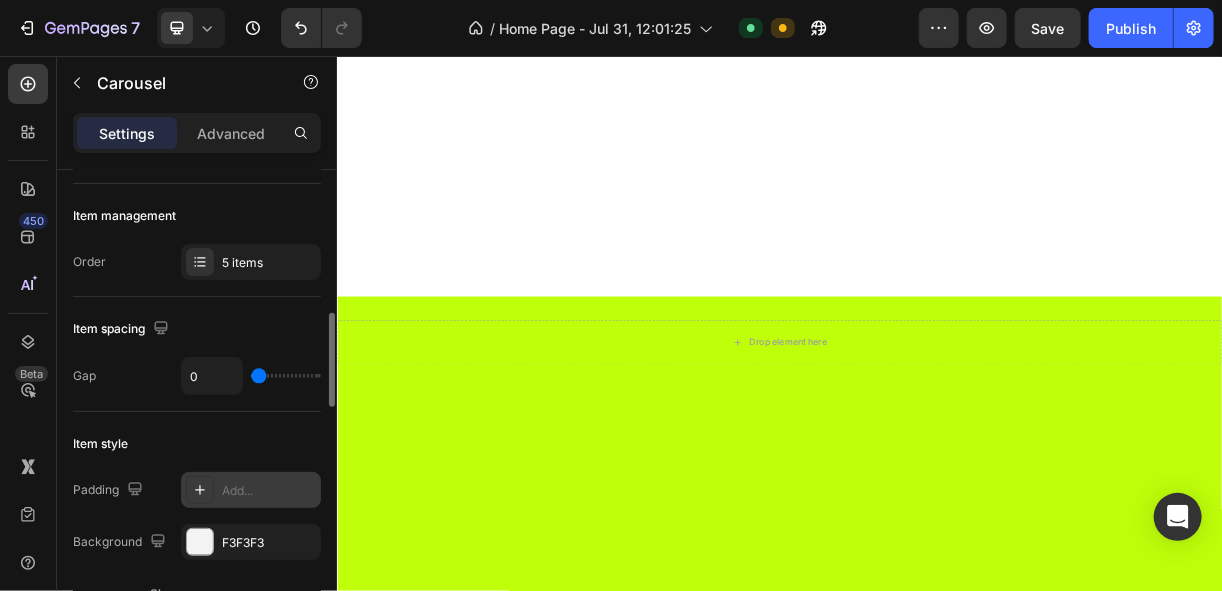 scroll, scrollTop: 320, scrollLeft: 0, axis: vertical 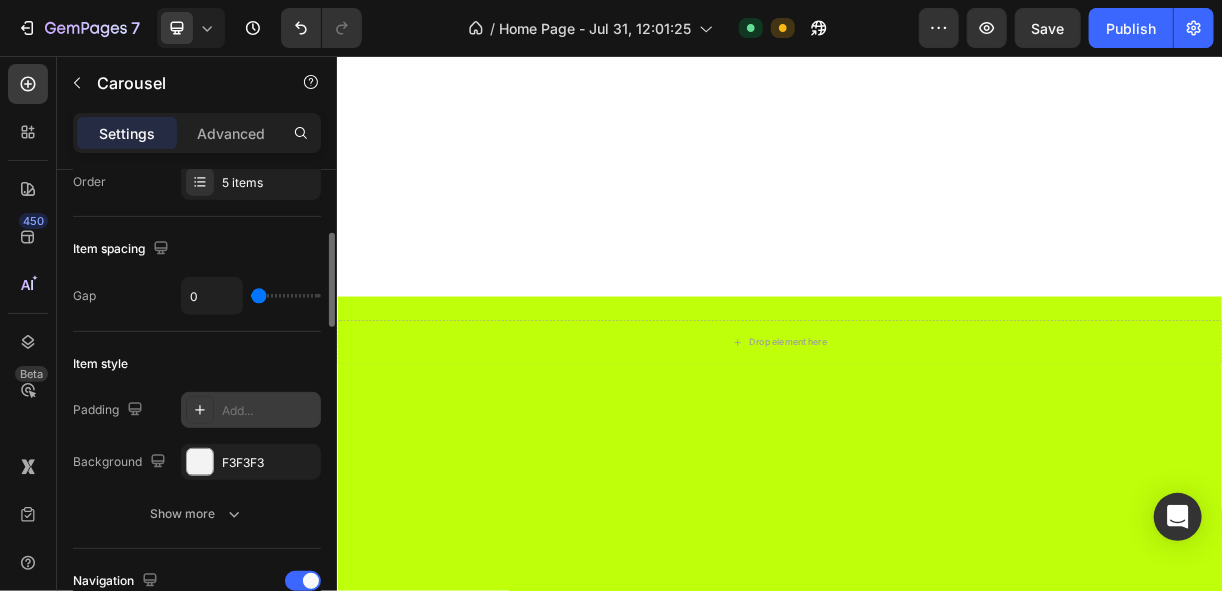 click on "Add..." at bounding box center (251, 410) 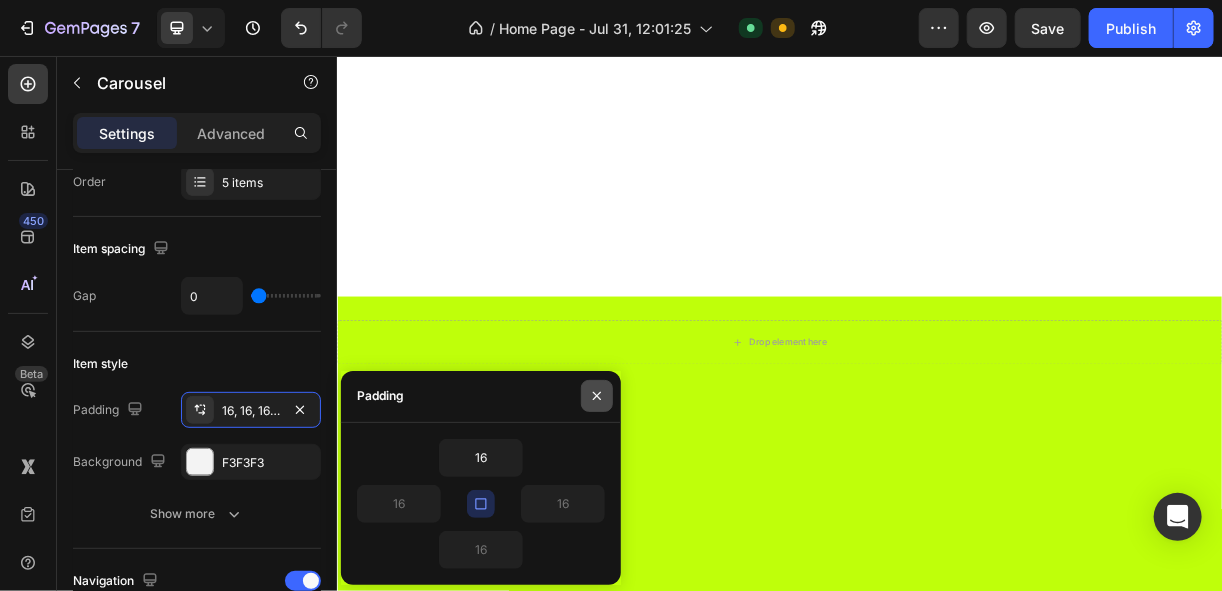 click 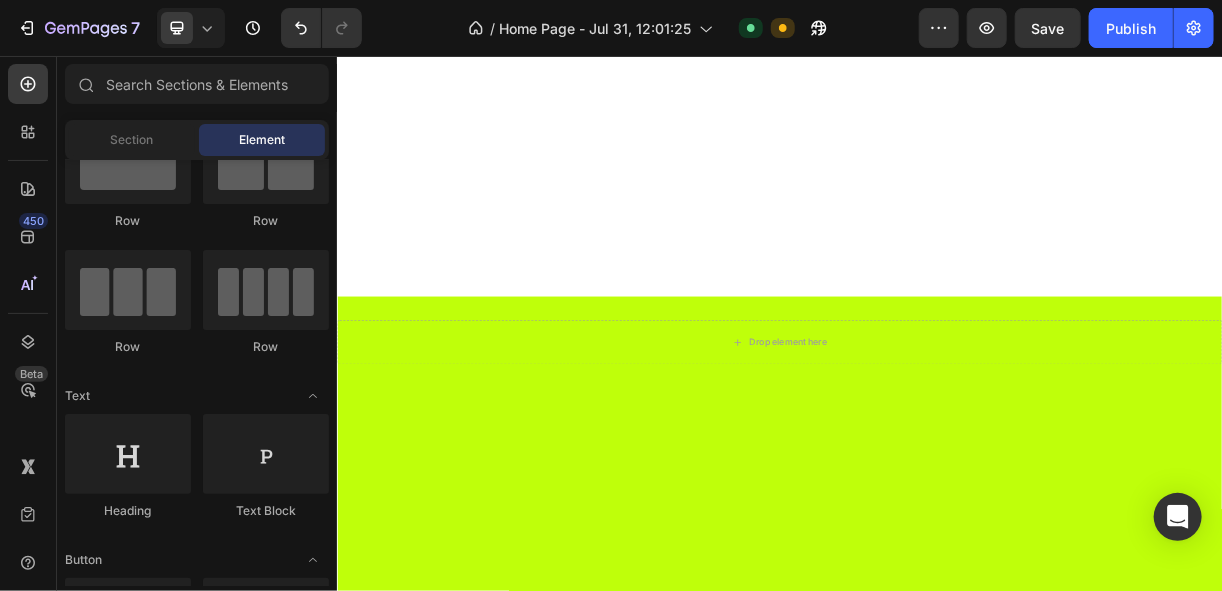 click on "Add section Choose templates inspired by CRO experts Generate layout from URL or image Add blank section then drag & drop elements" at bounding box center [936, 1541] 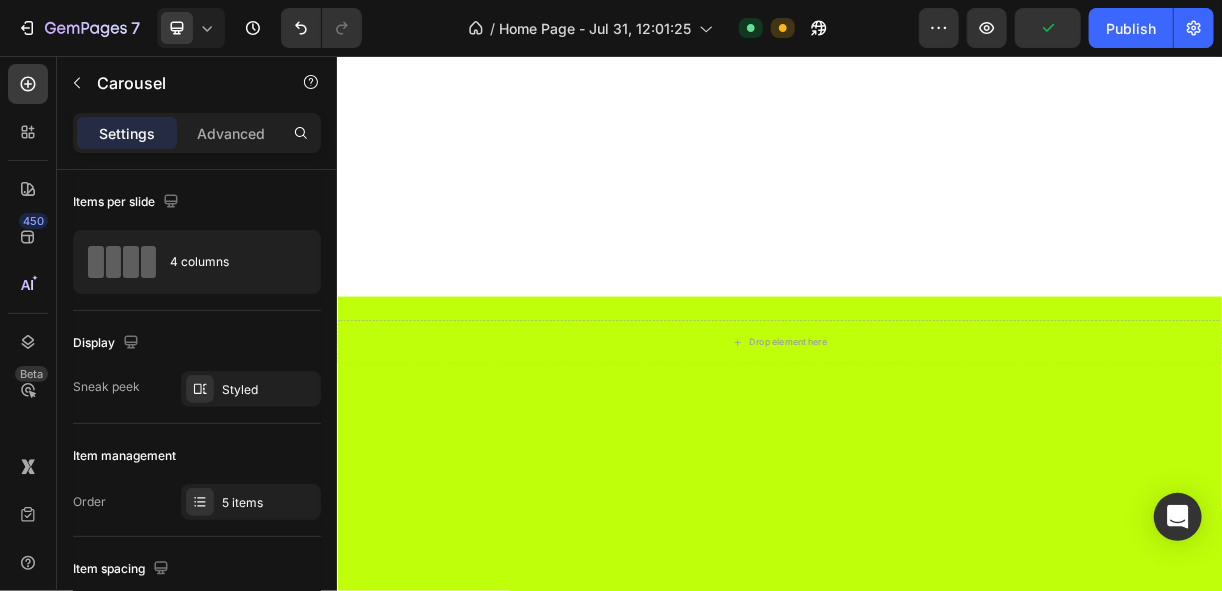 scroll, scrollTop: 1306, scrollLeft: 0, axis: vertical 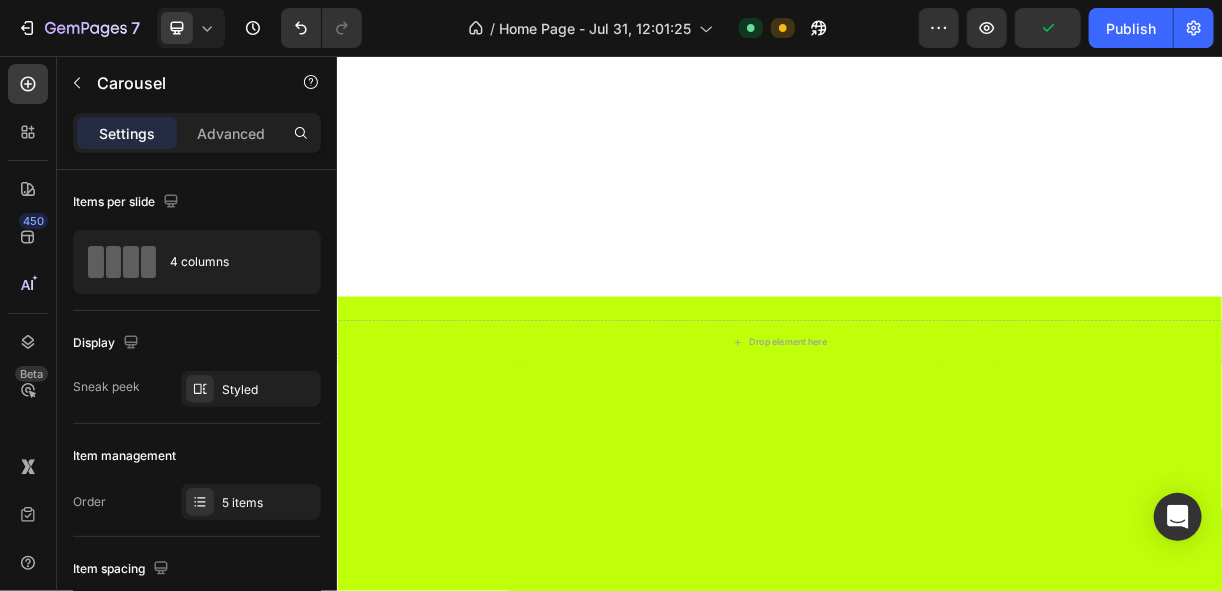 click at bounding box center (500, 1310) 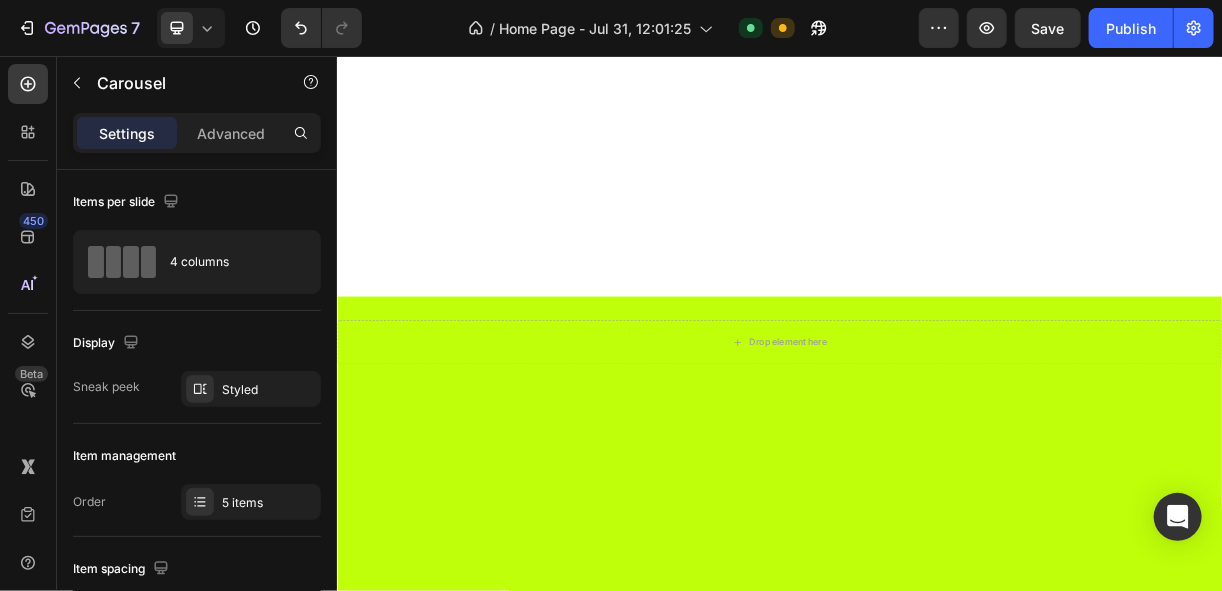 click 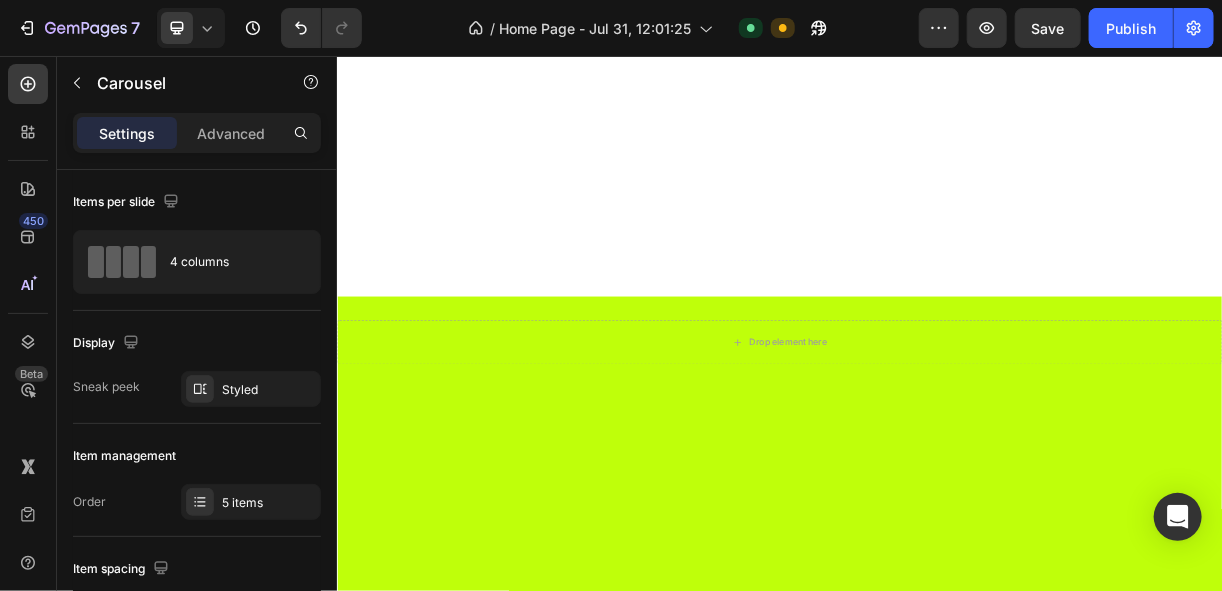 click 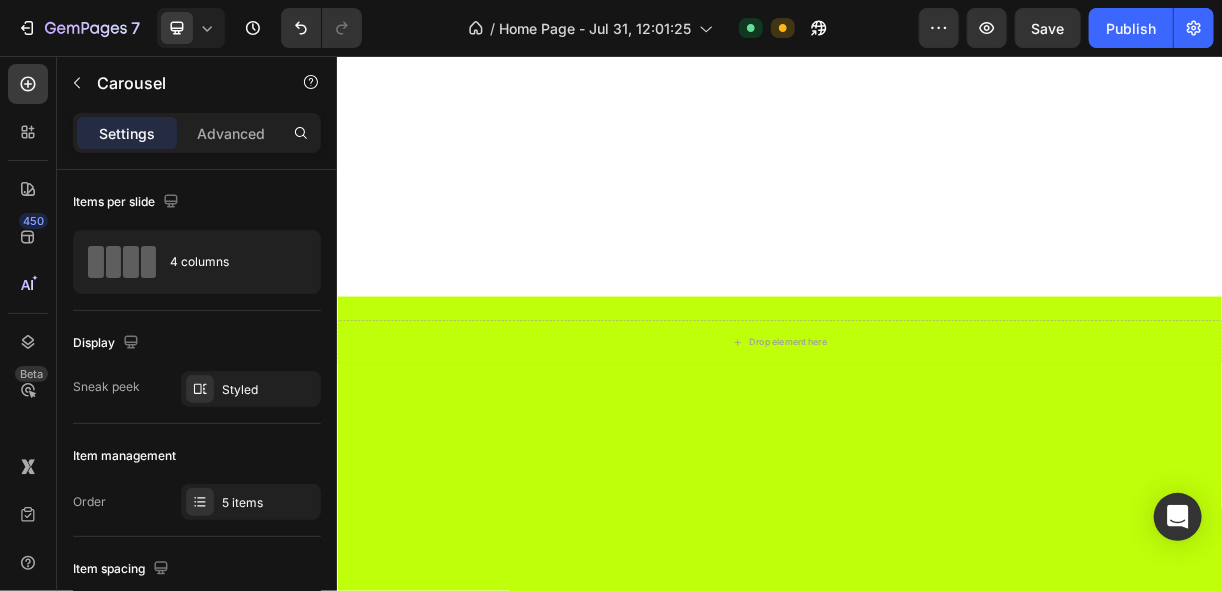 click on "Drop element here
Drop element here
Drop element here
Drop element here
Drop element here
Carousel   0" at bounding box center (936, 1325) 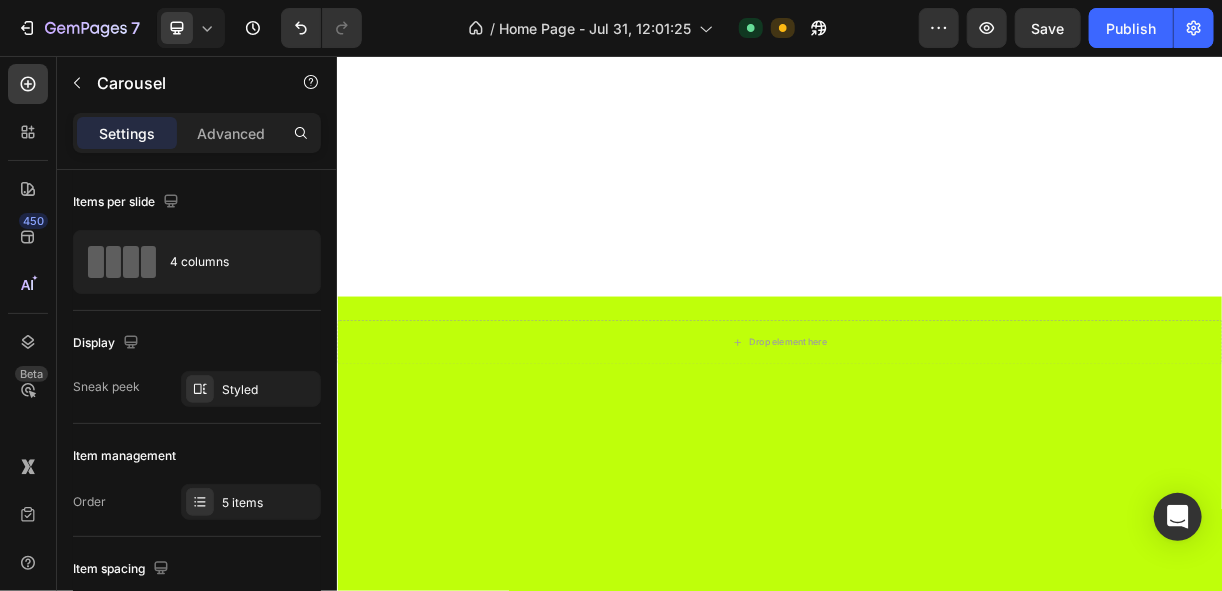 click on "Drop element here" at bounding box center (849, 1310) 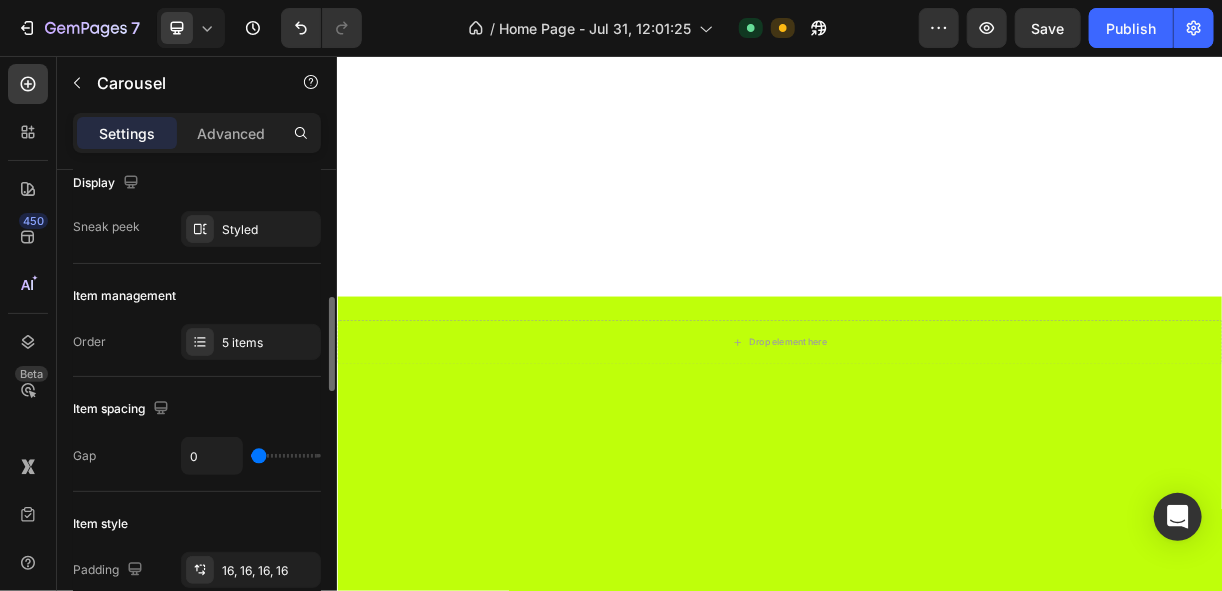 scroll, scrollTop: 240, scrollLeft: 0, axis: vertical 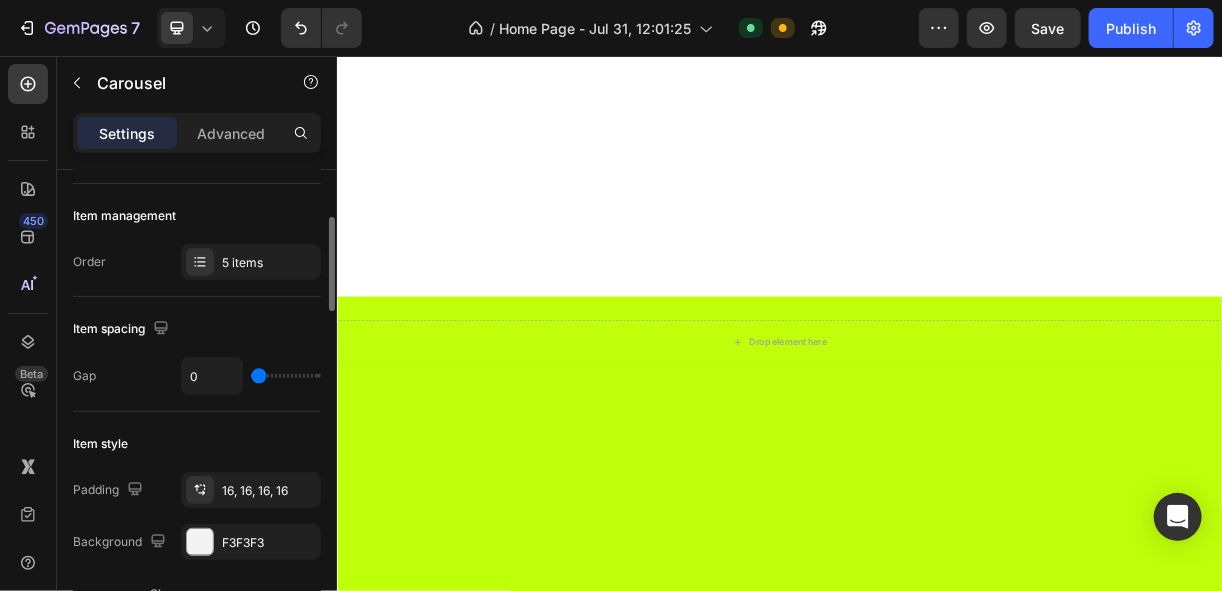 type on "11" 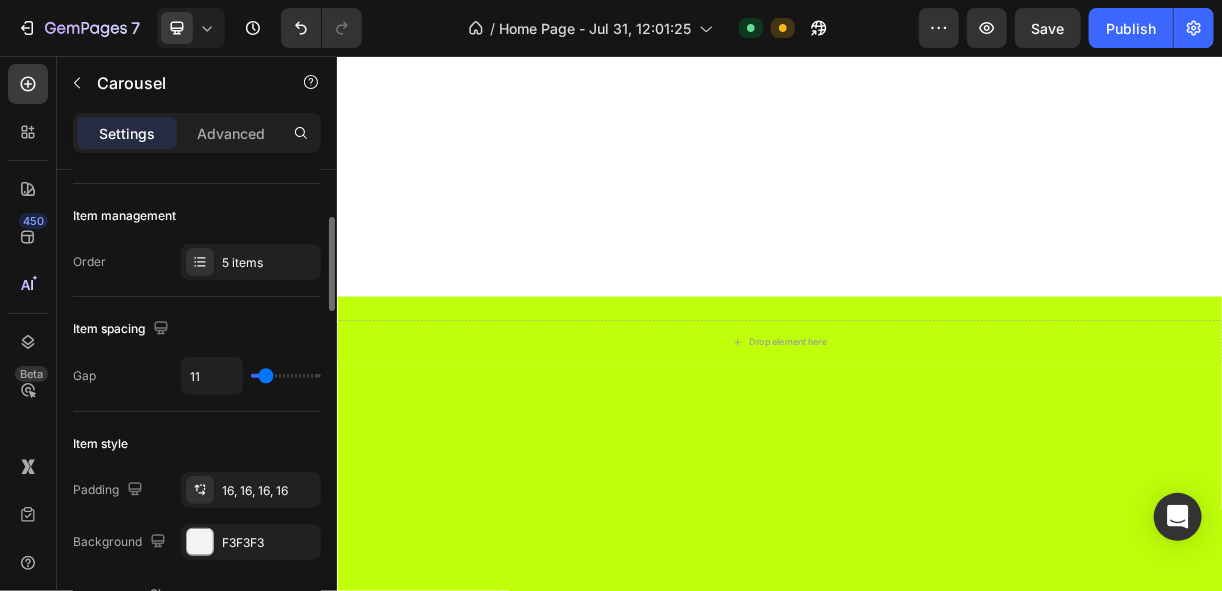 type on "8" 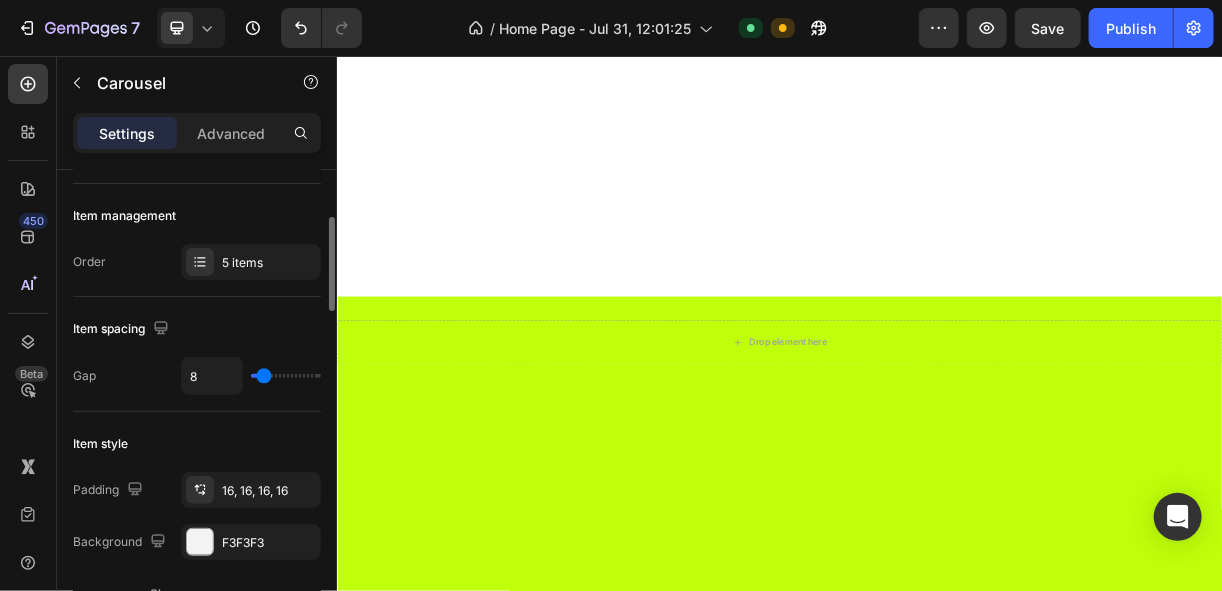 type on "7" 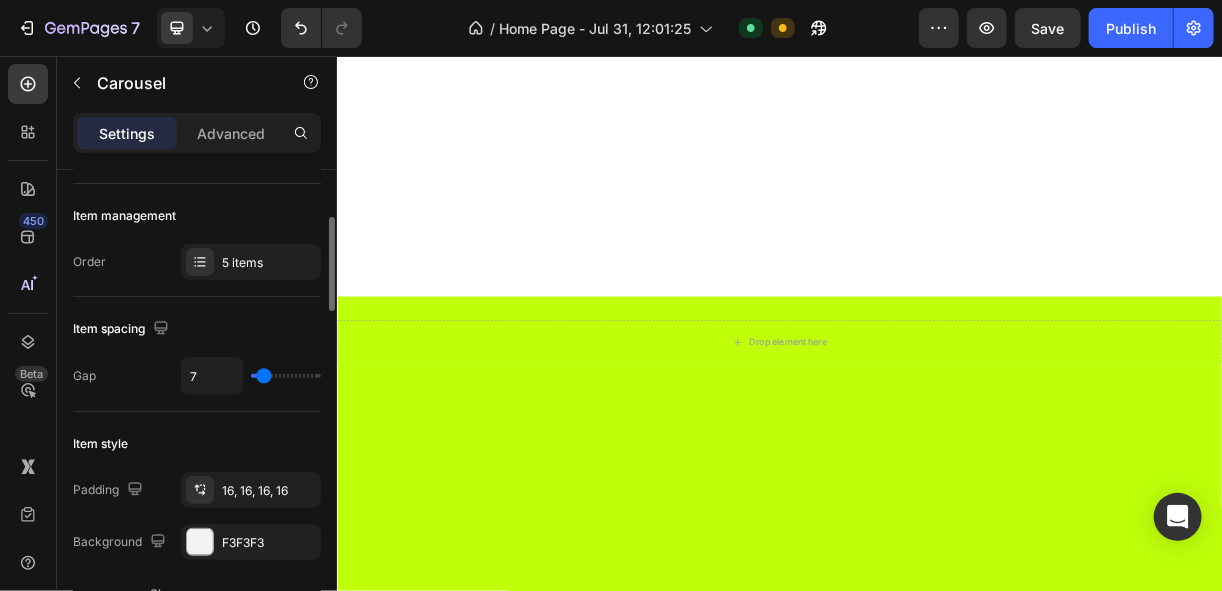 type on "3" 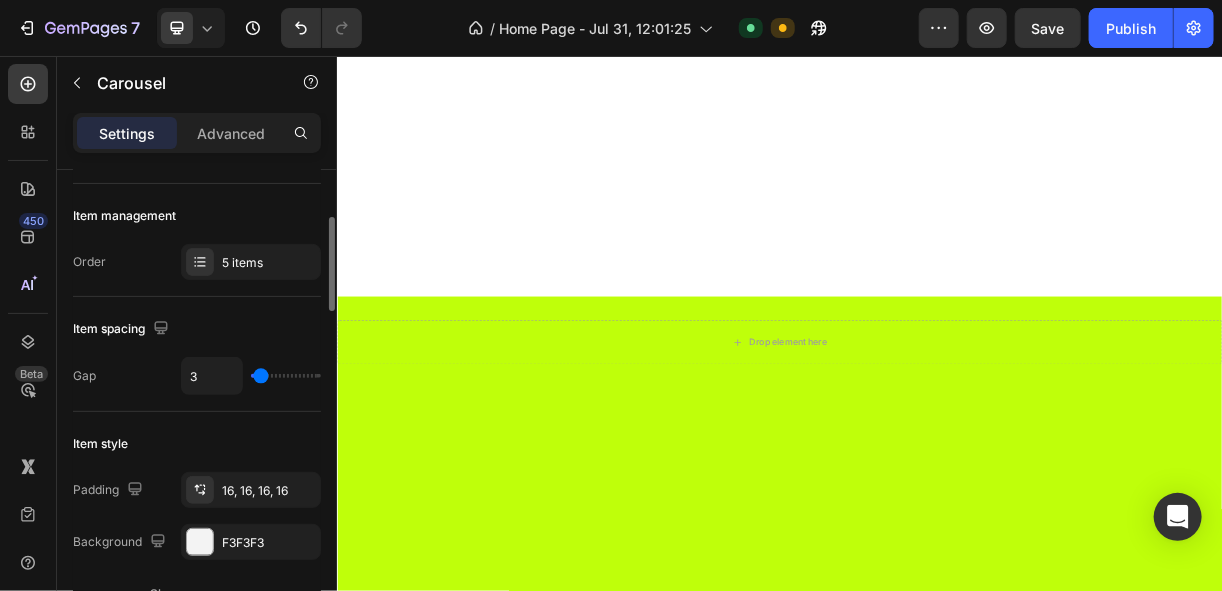 type on "3" 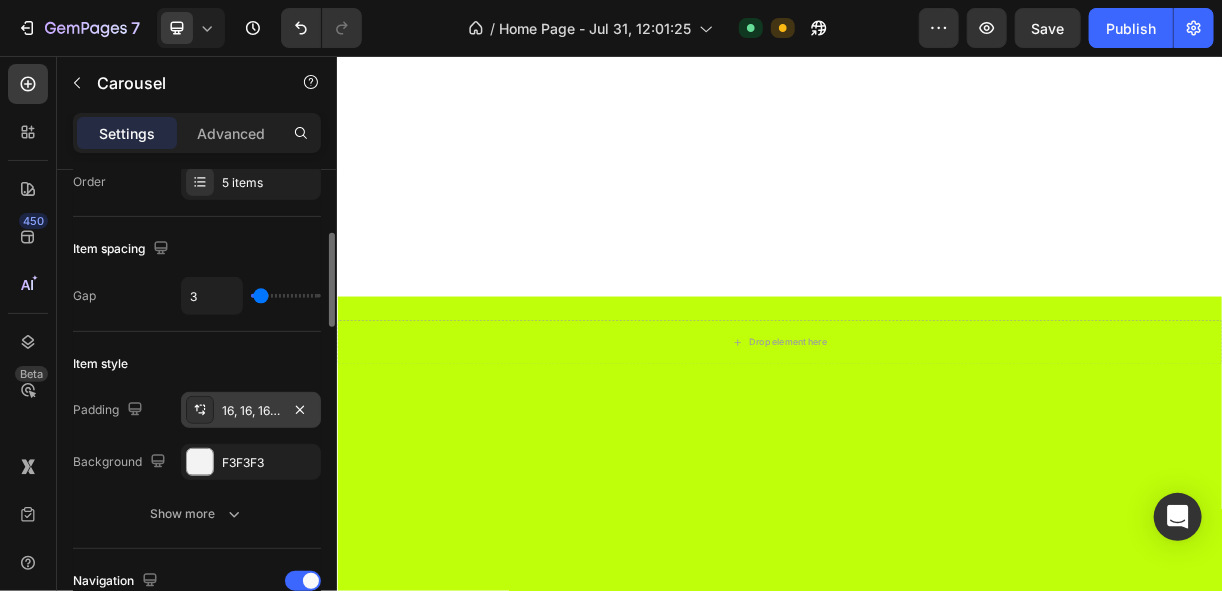 click 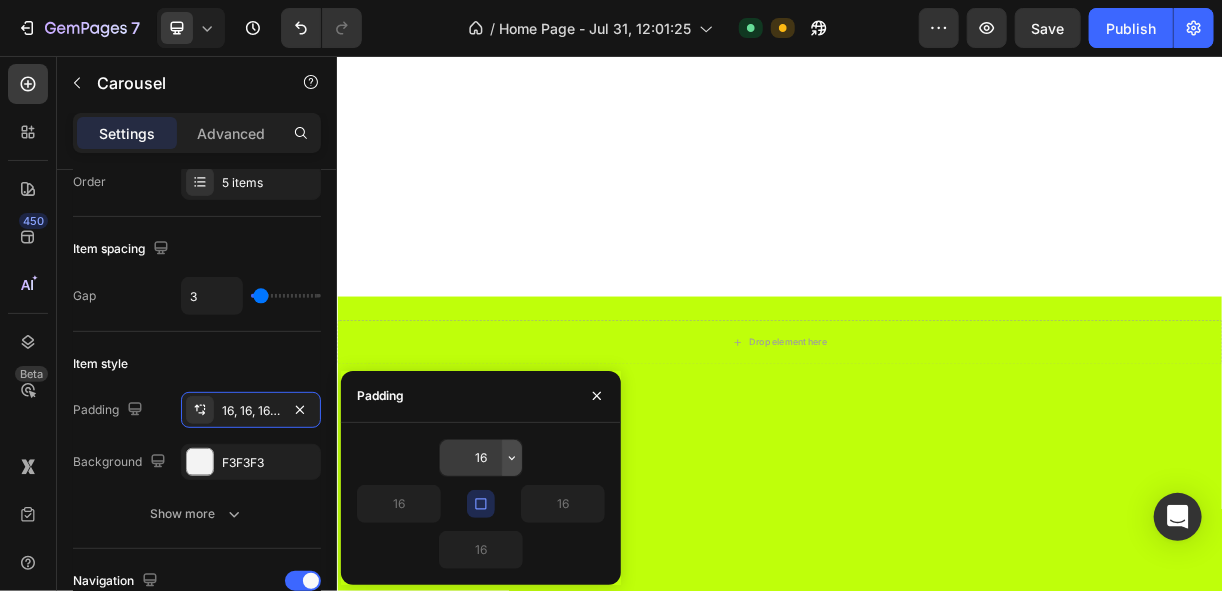 click 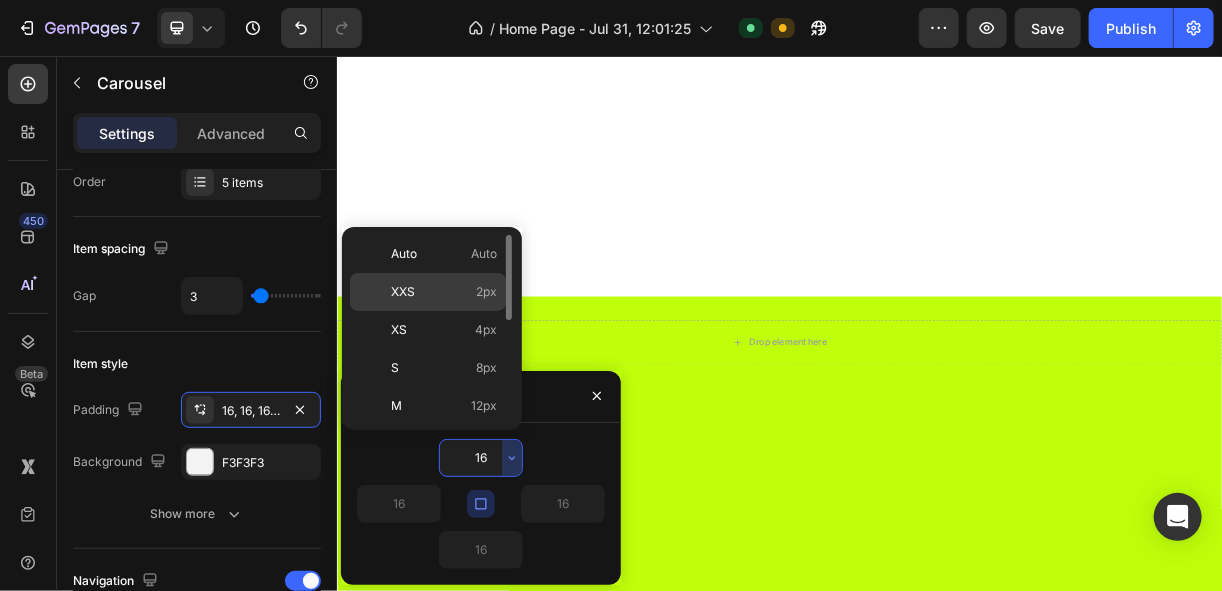 click on "XXS 2px" at bounding box center [444, 292] 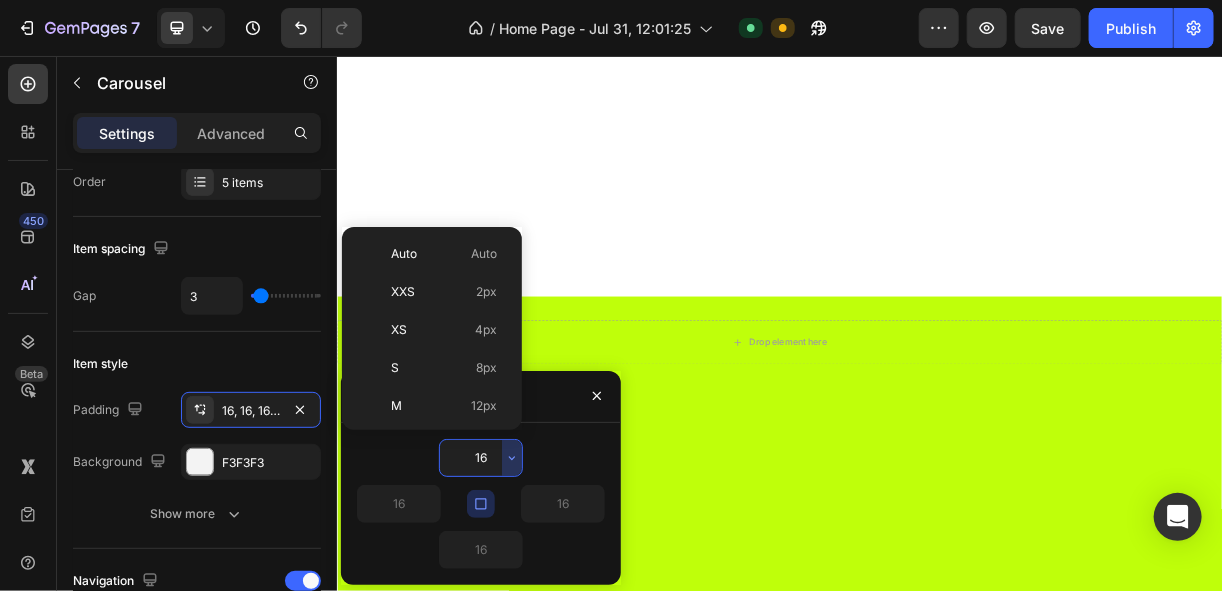 type on "2" 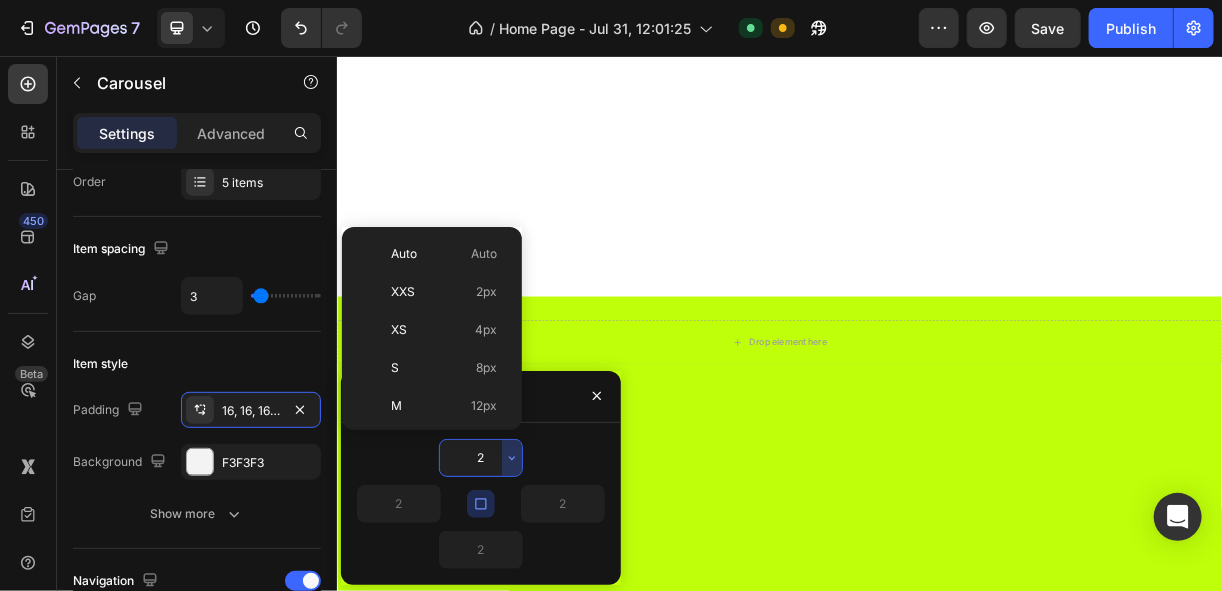 scroll, scrollTop: 1278, scrollLeft: 0, axis: vertical 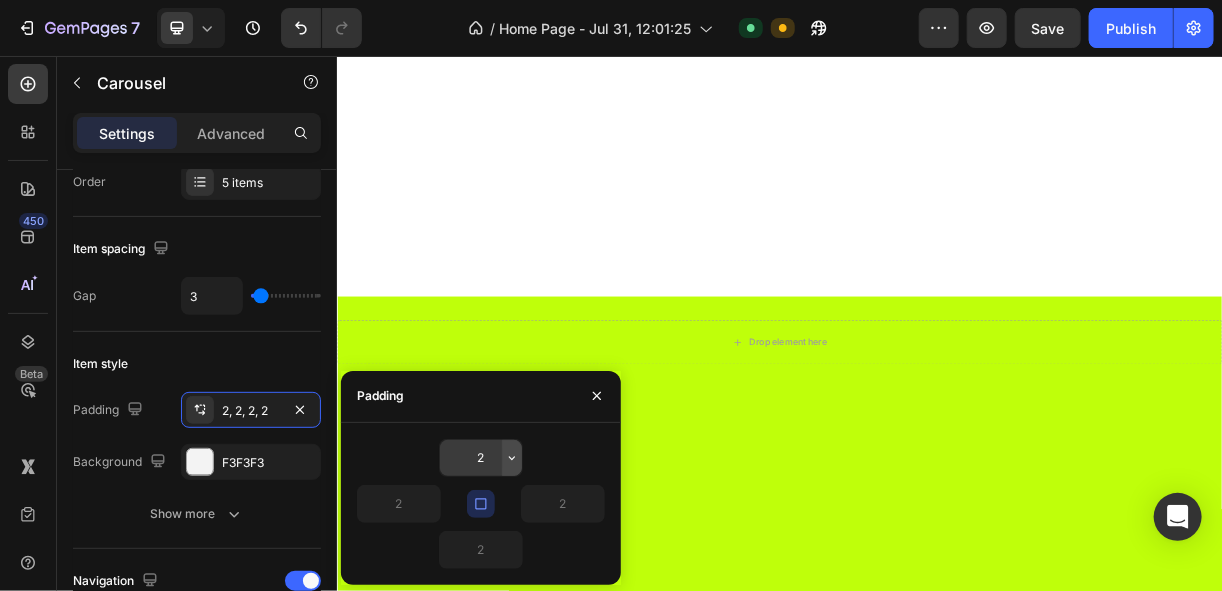 click 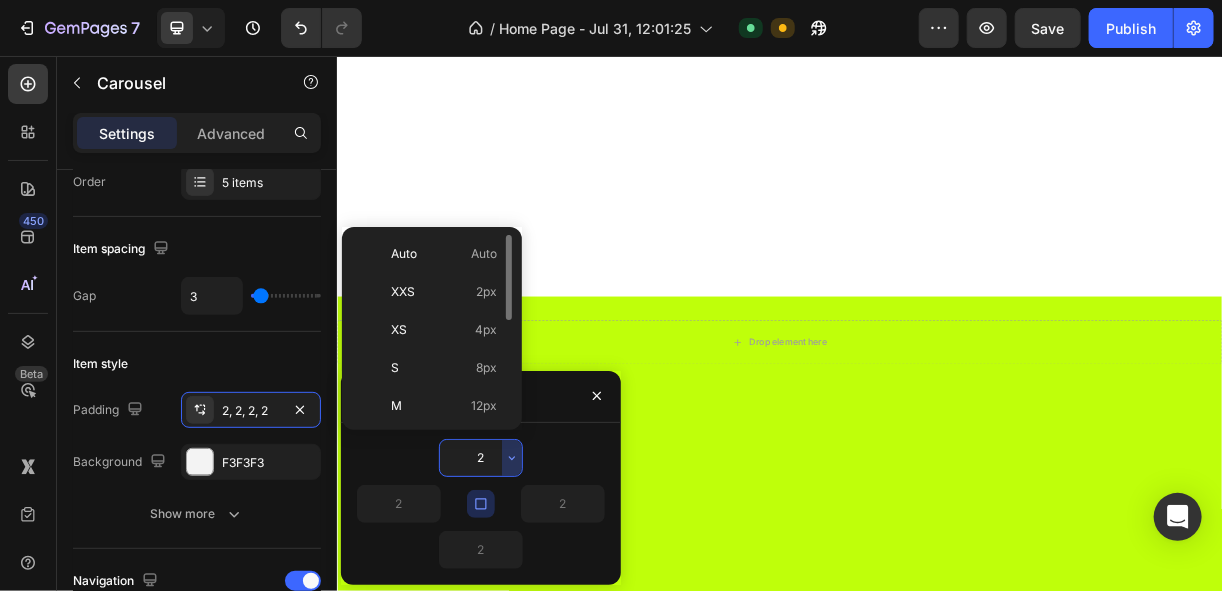 scroll, scrollTop: 223, scrollLeft: 0, axis: vertical 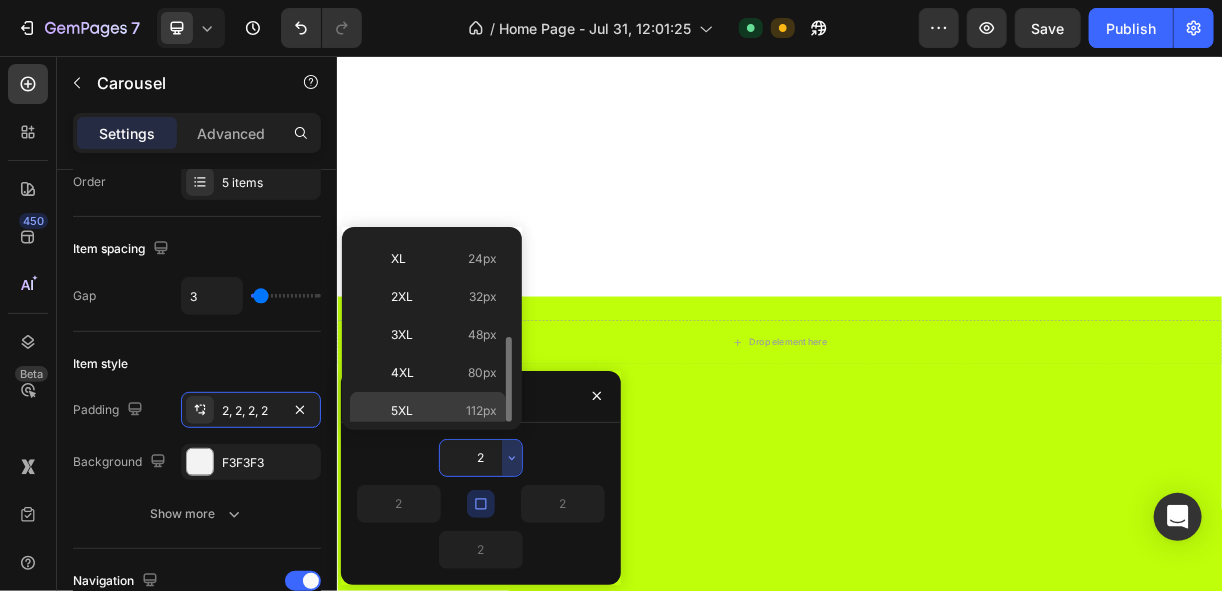 click on "112px" at bounding box center (481, 411) 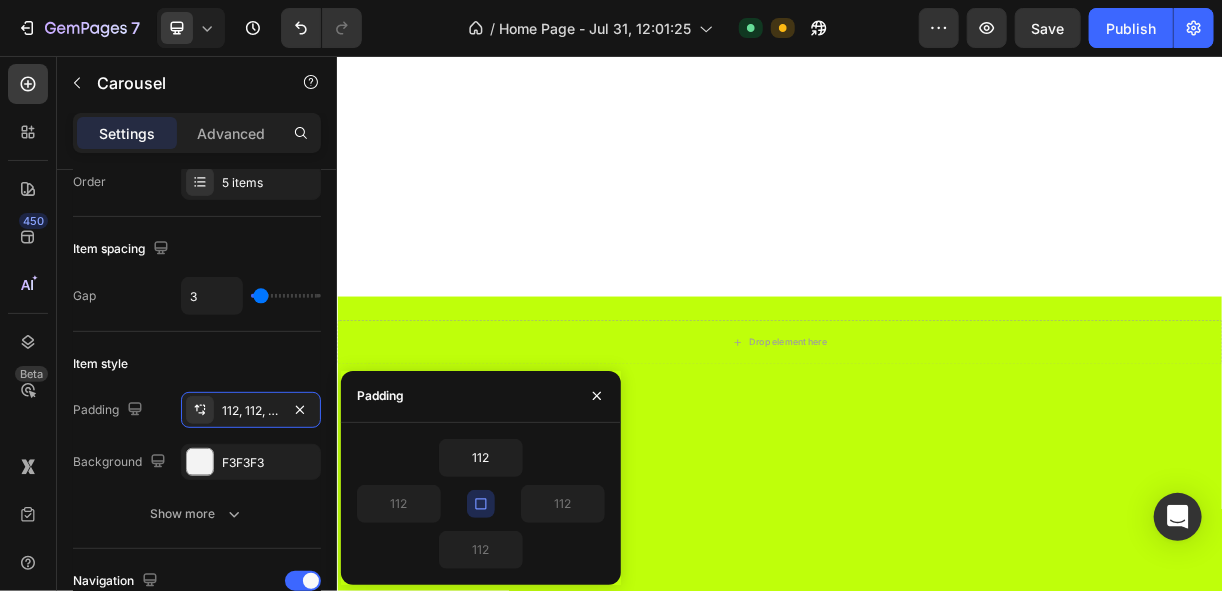 scroll, scrollTop: 1306, scrollLeft: 0, axis: vertical 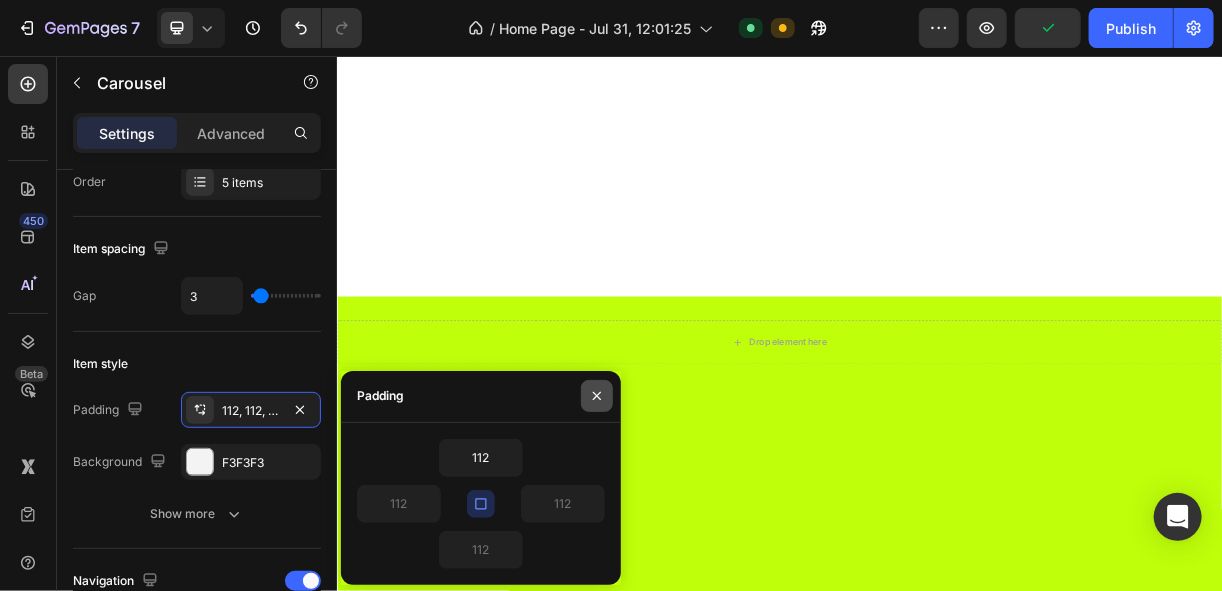 click 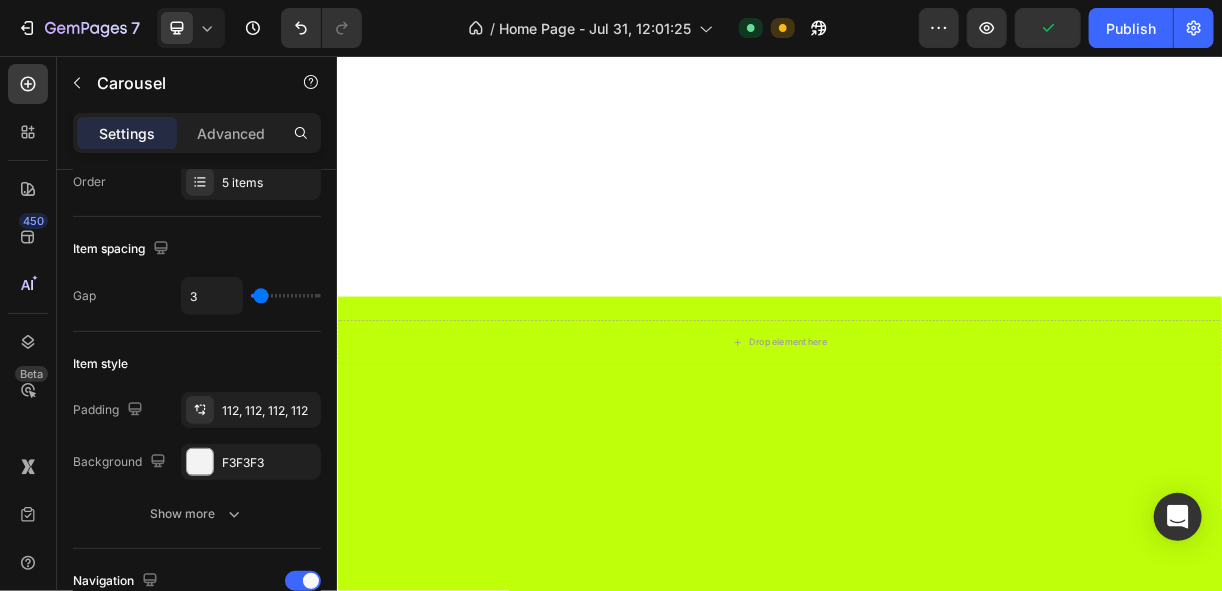 click on "Drop element here Row Section 2" at bounding box center (936, 785) 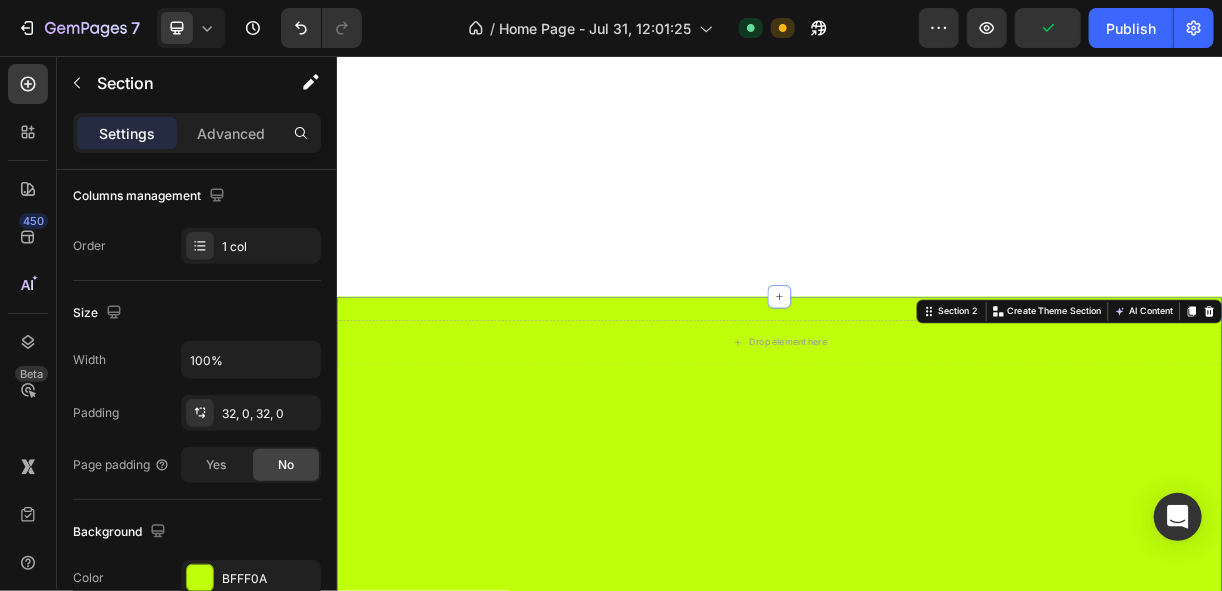 scroll, scrollTop: 0, scrollLeft: 0, axis: both 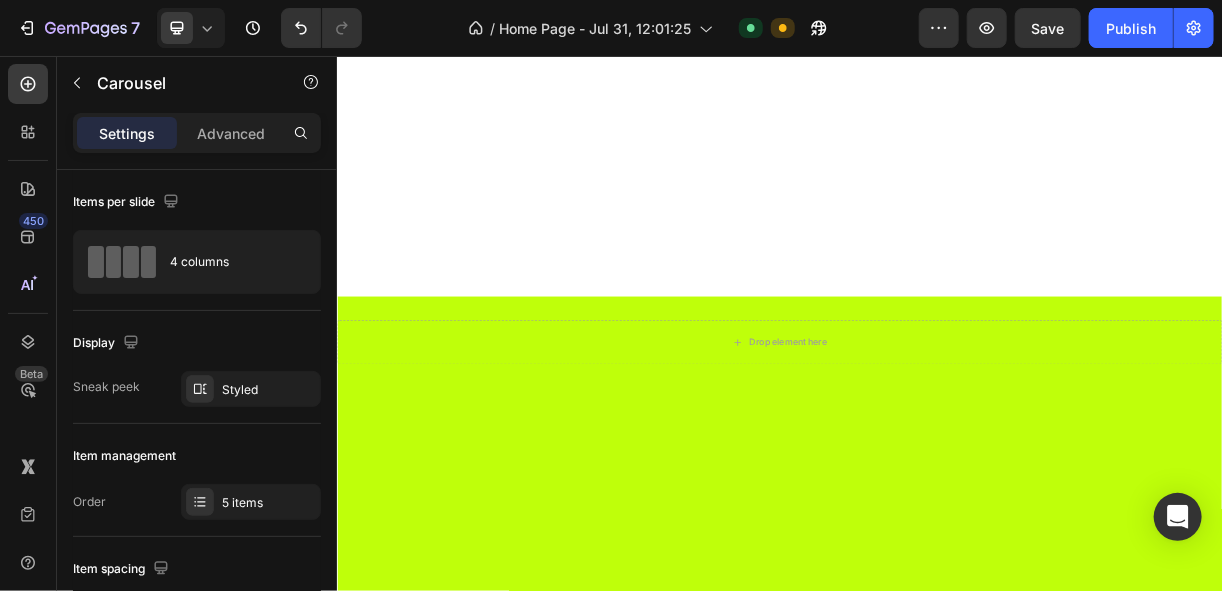 click on "Your heading text goes here" at bounding box center [936, 1234] 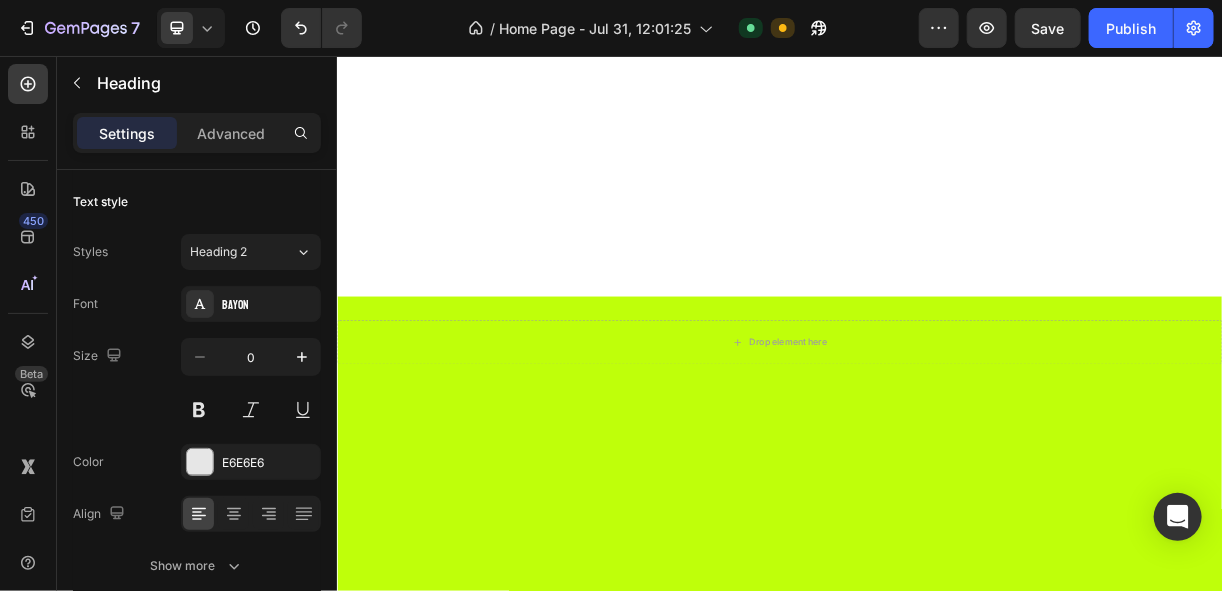 click on "Your heading text goes here" at bounding box center [936, 1234] 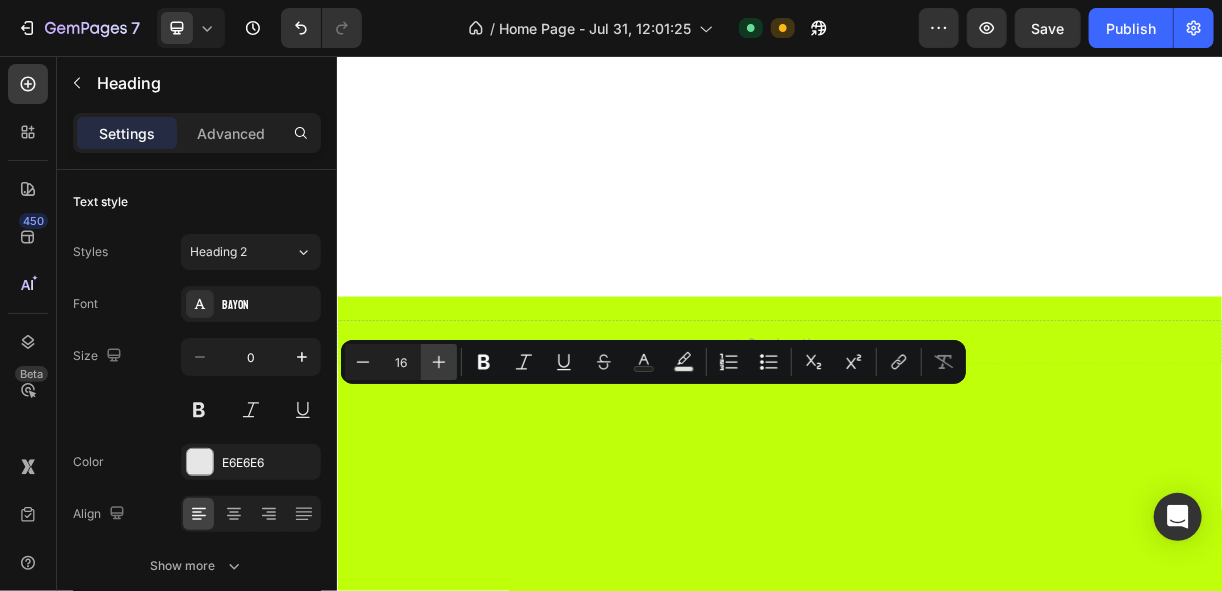 click 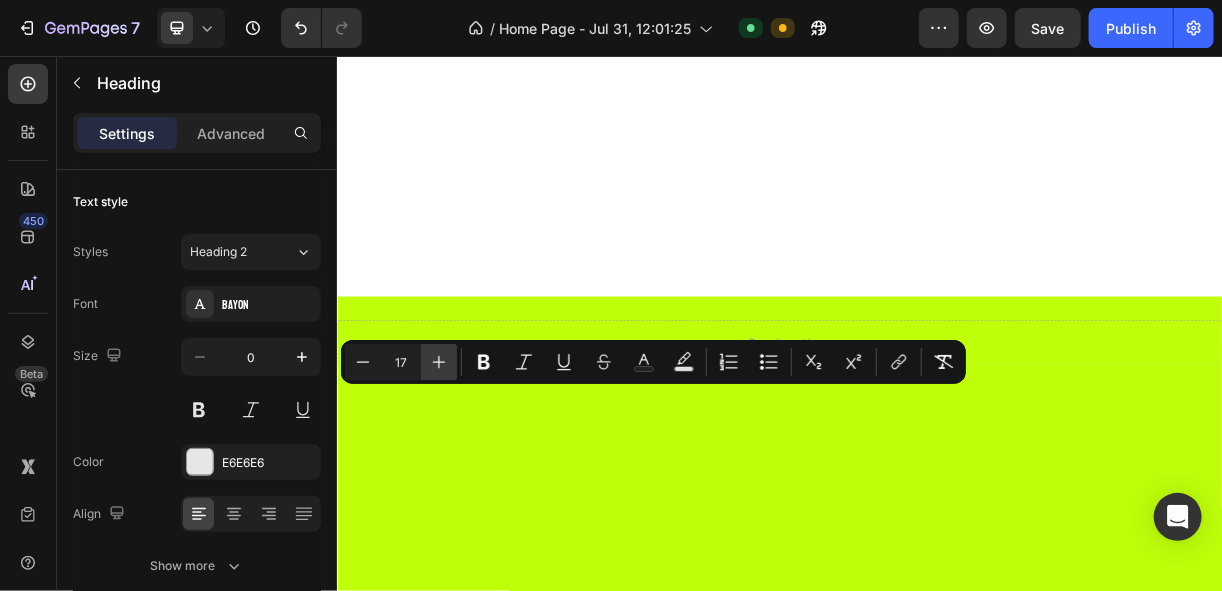 click 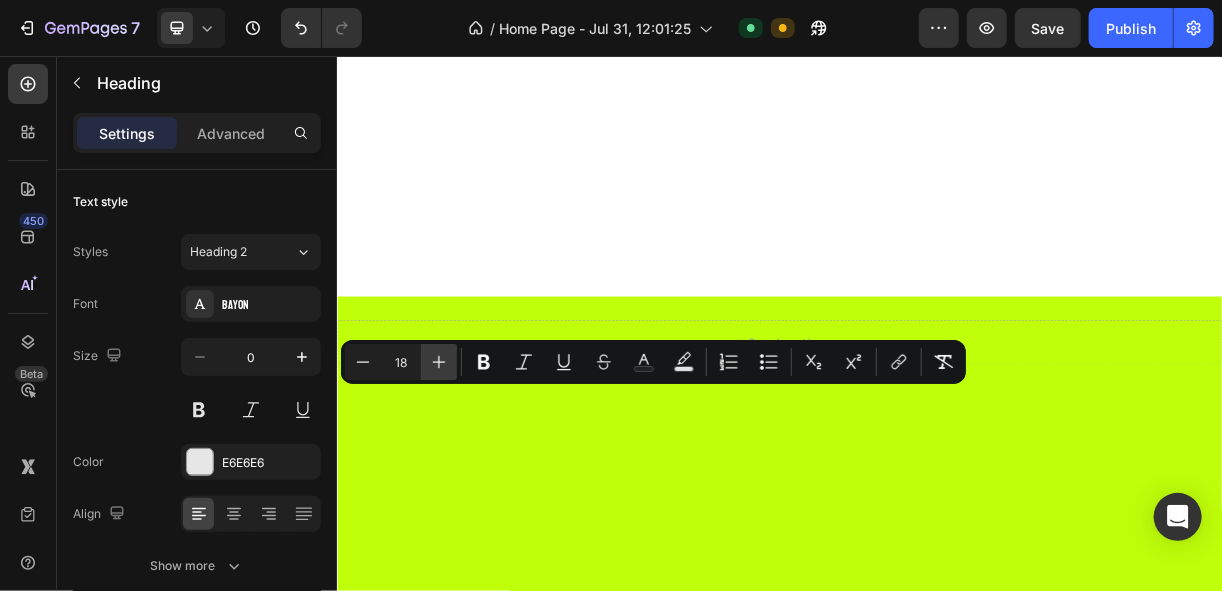 click 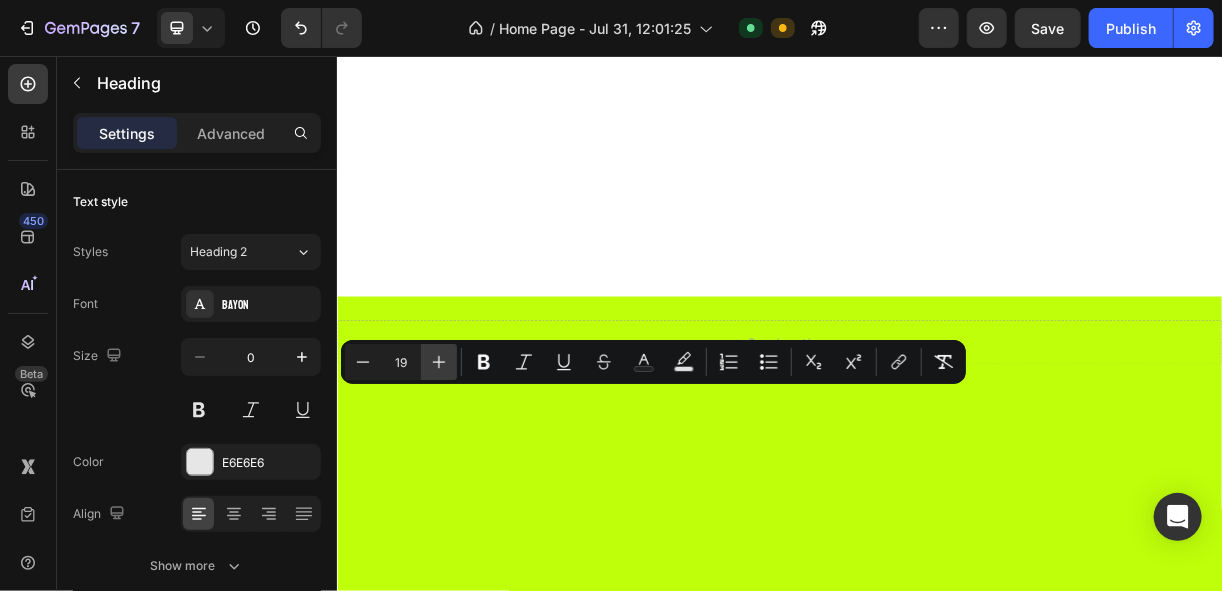 click 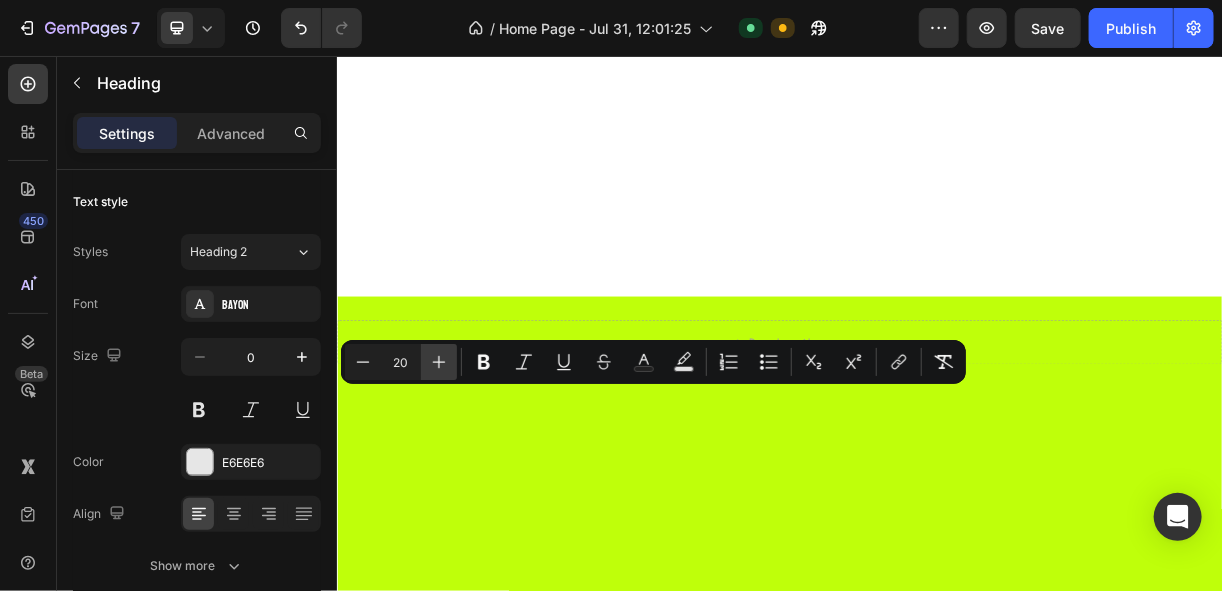 click 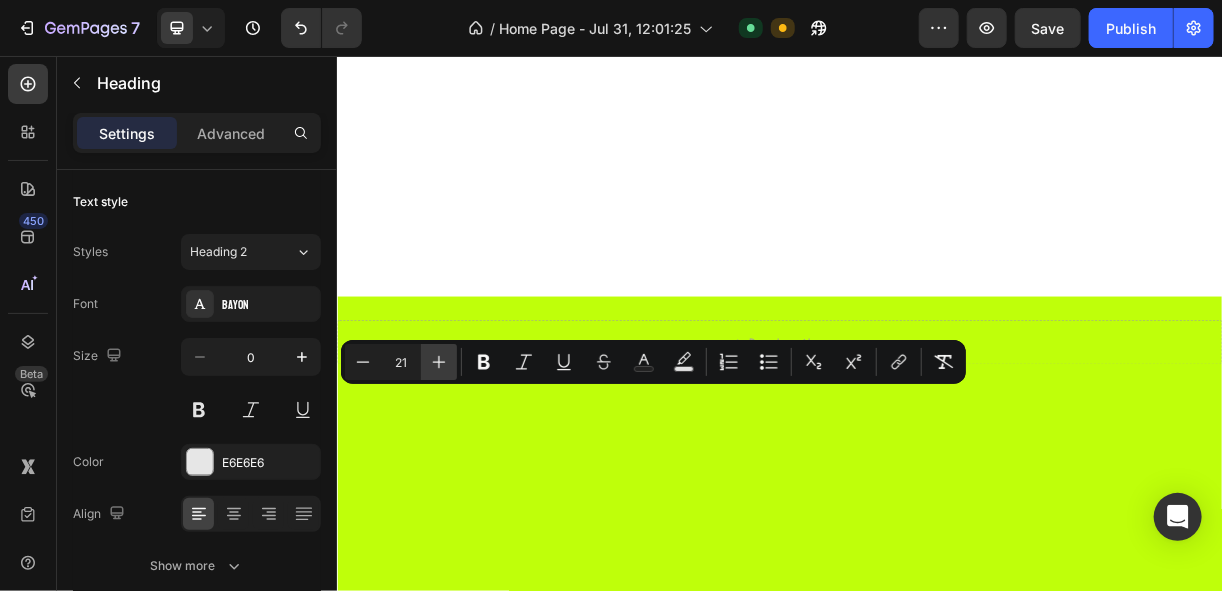 click 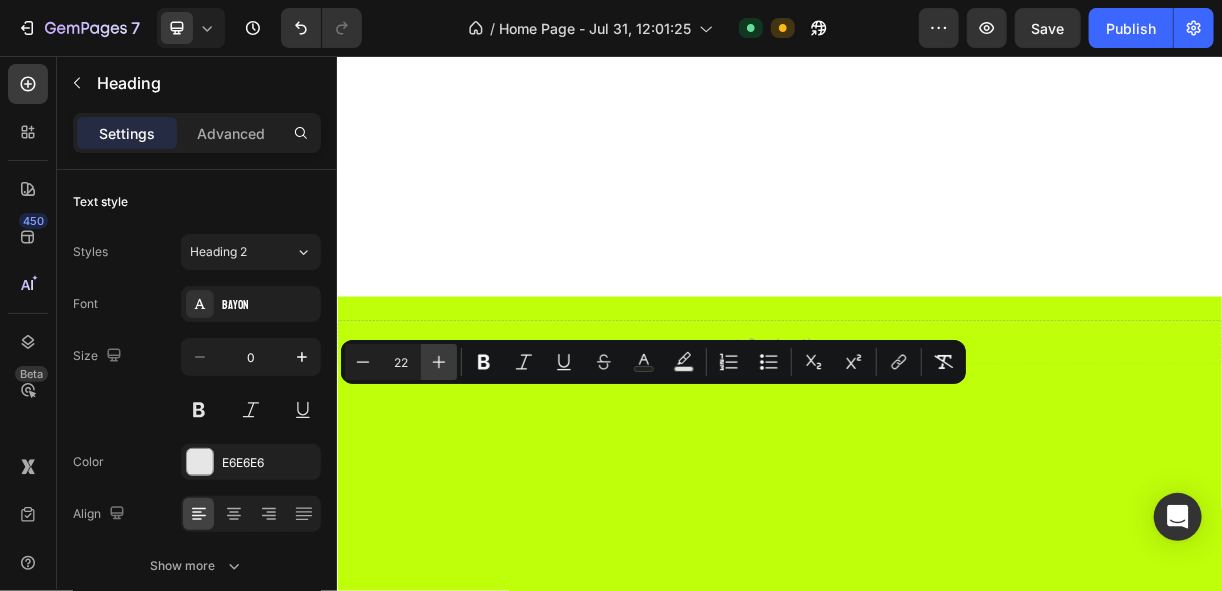 click 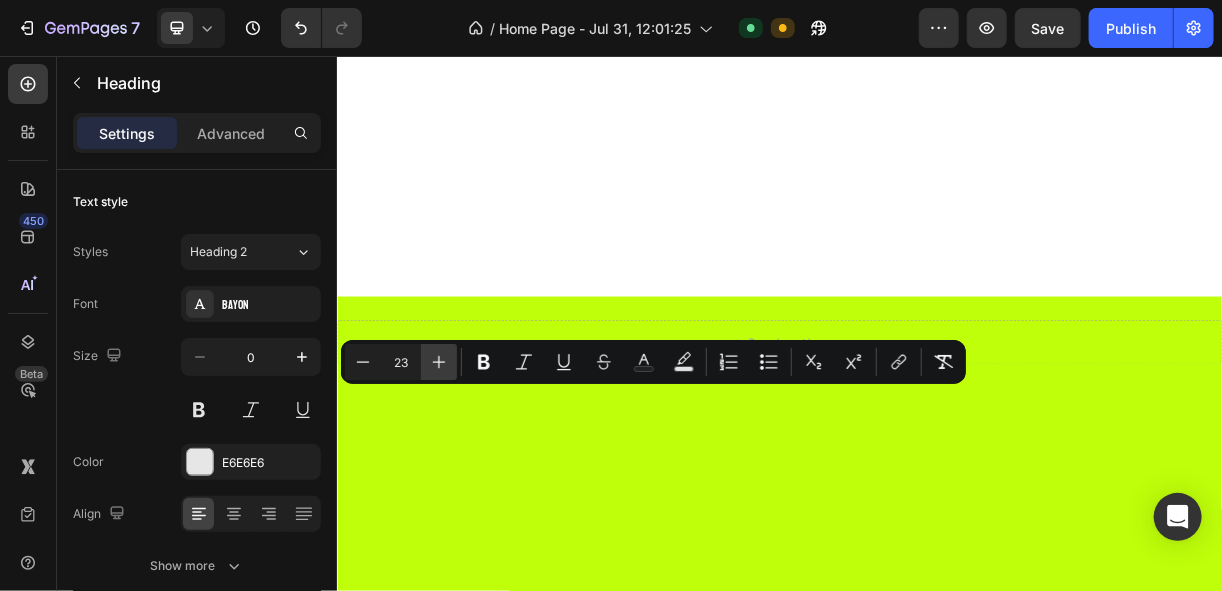 click 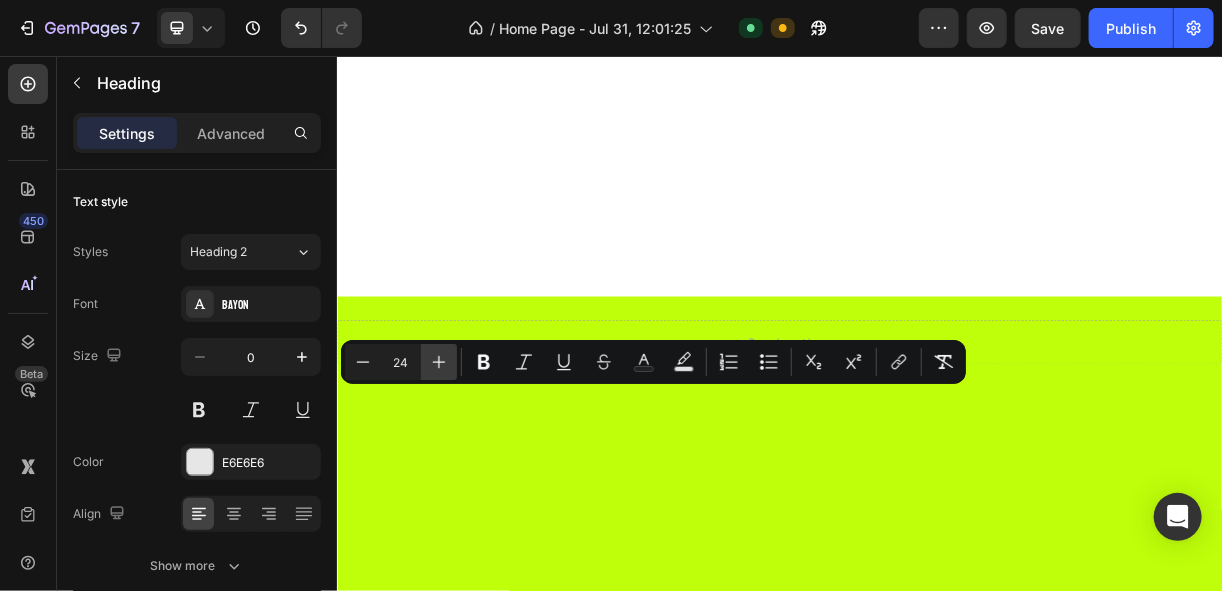 click 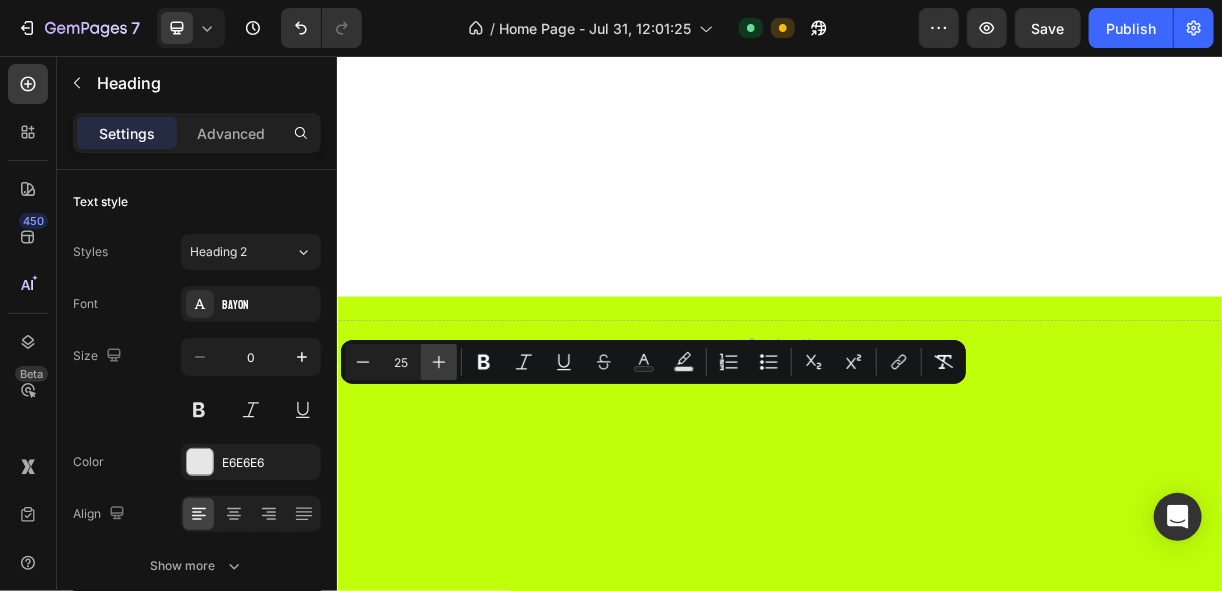 click 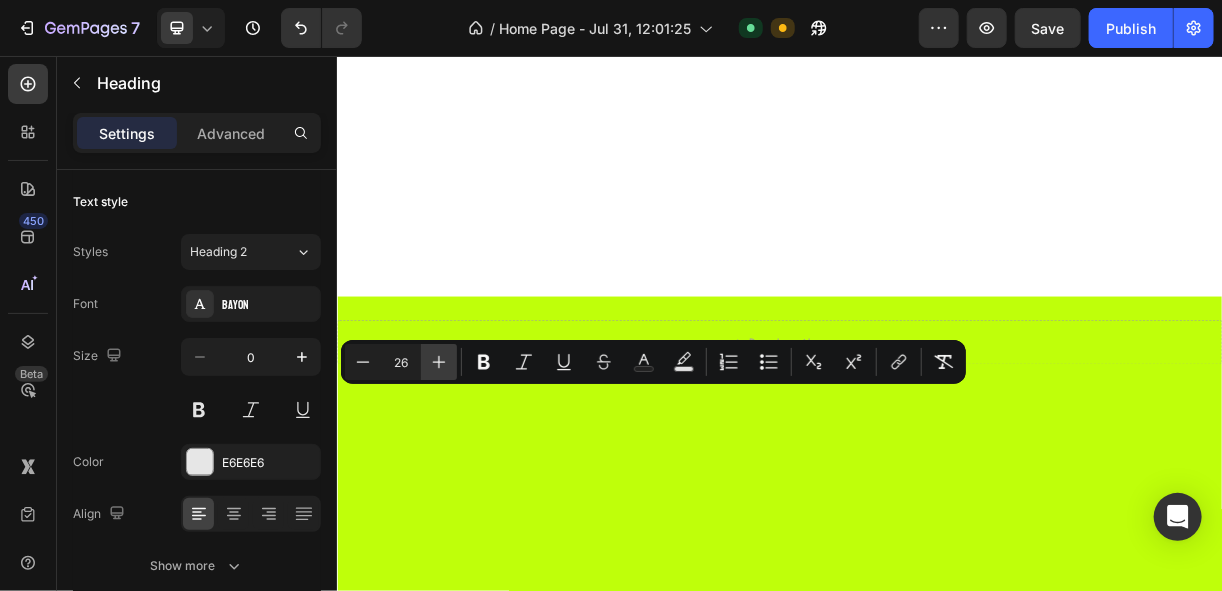 click 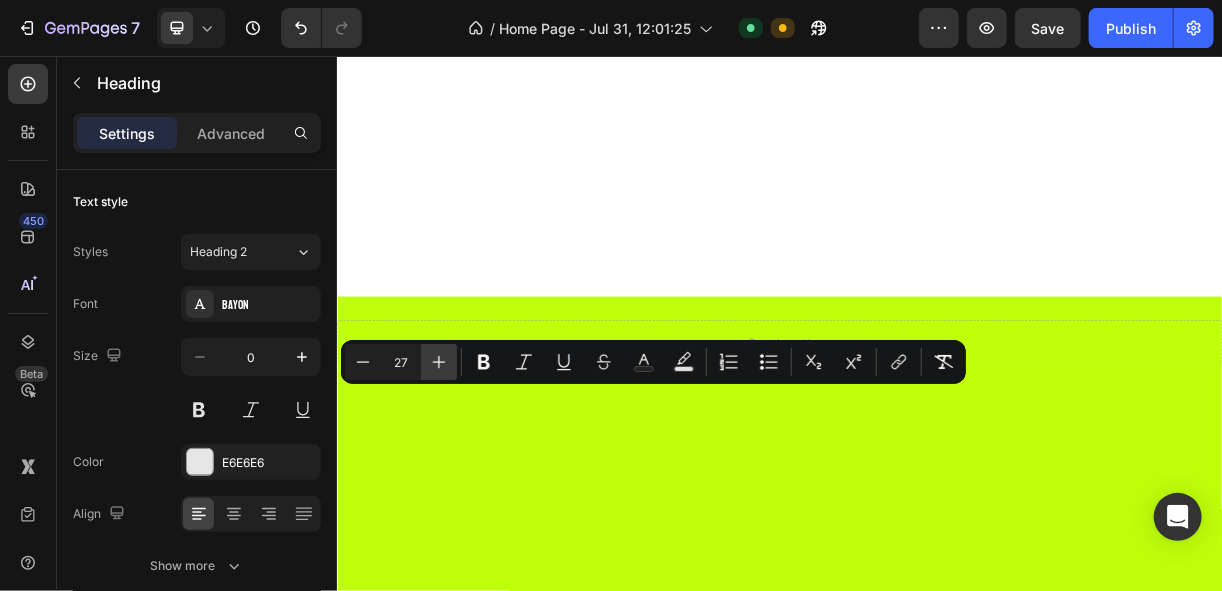 click 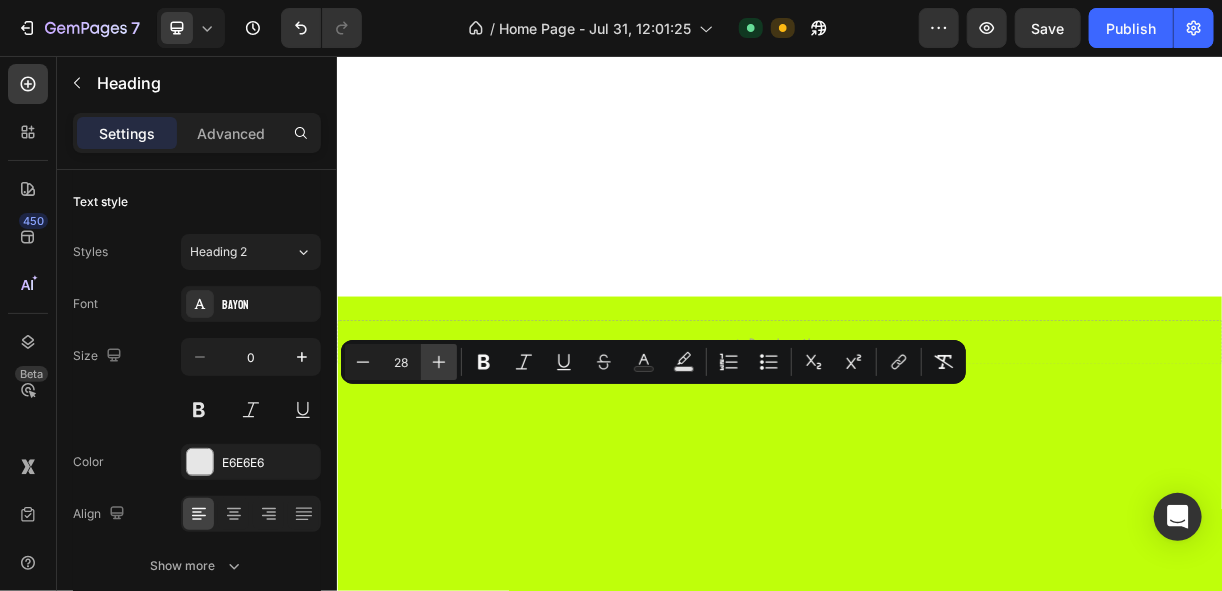 click 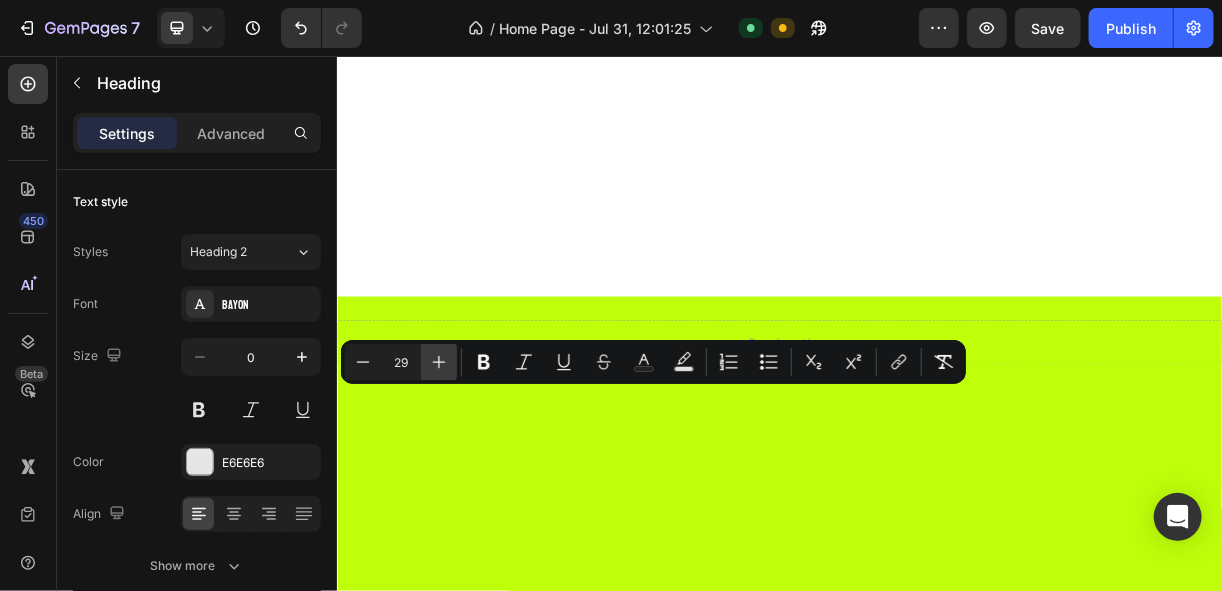 click 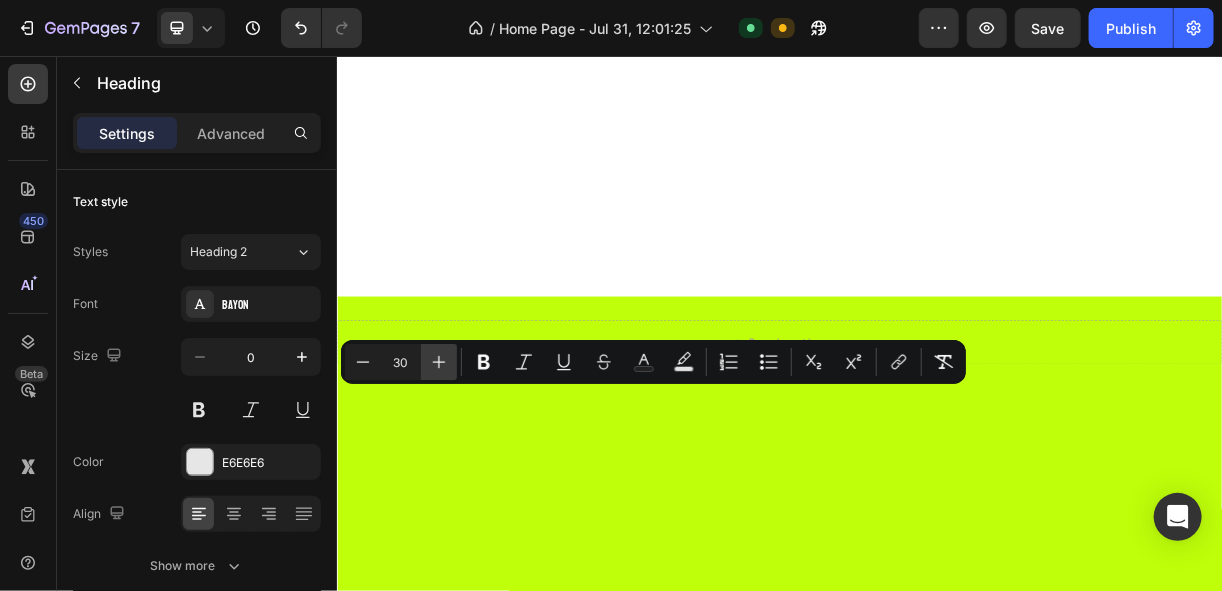 click 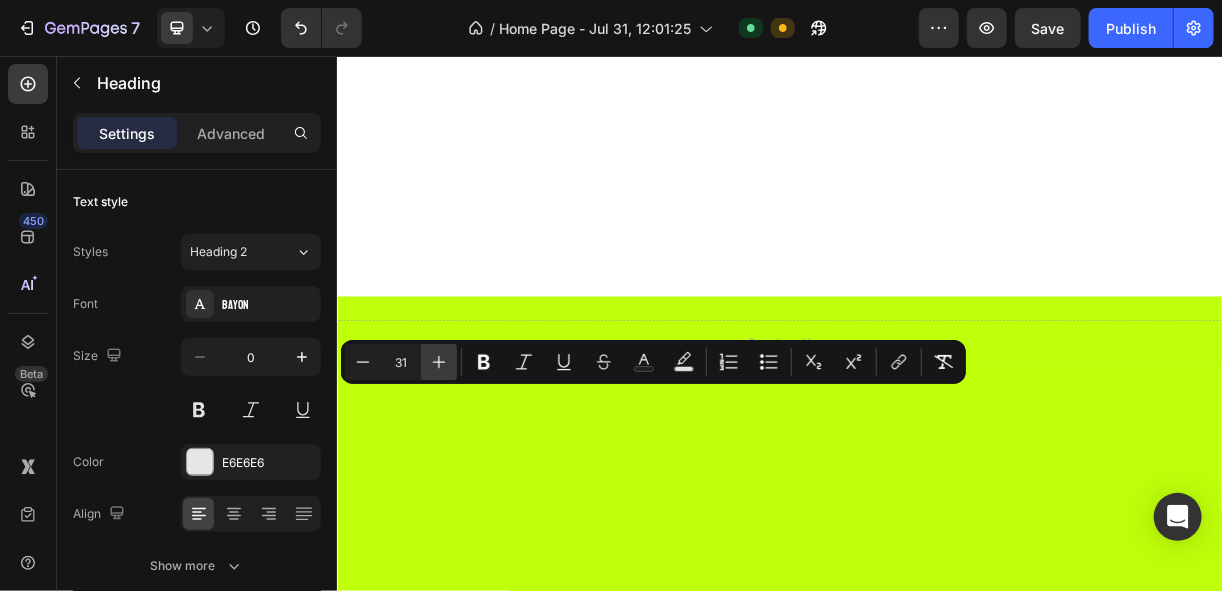 click 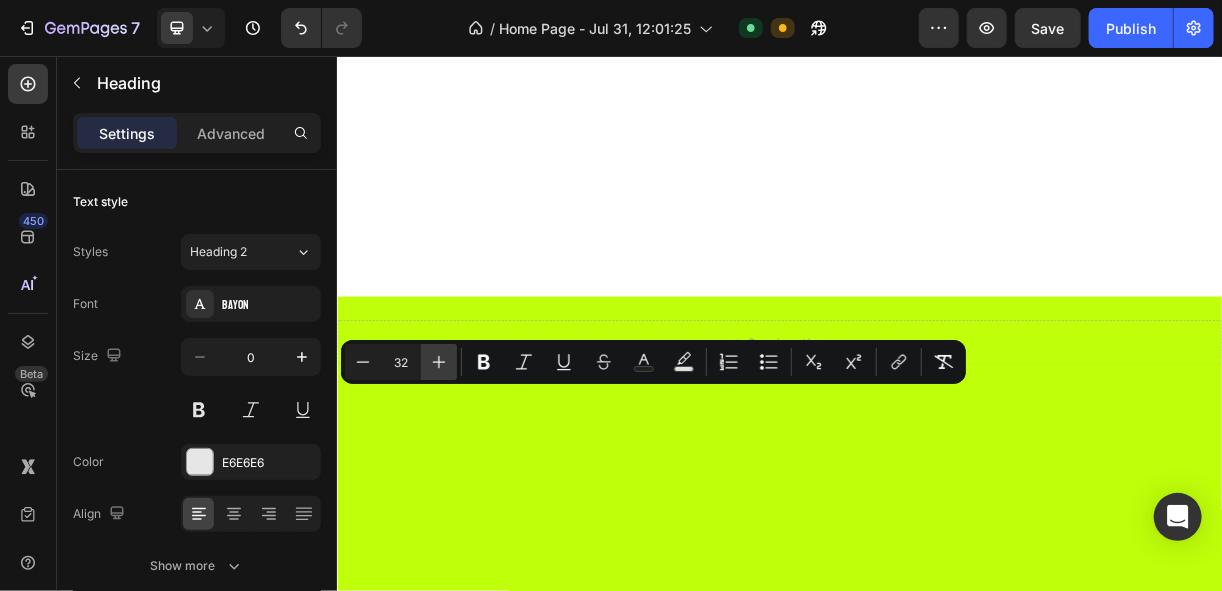 click 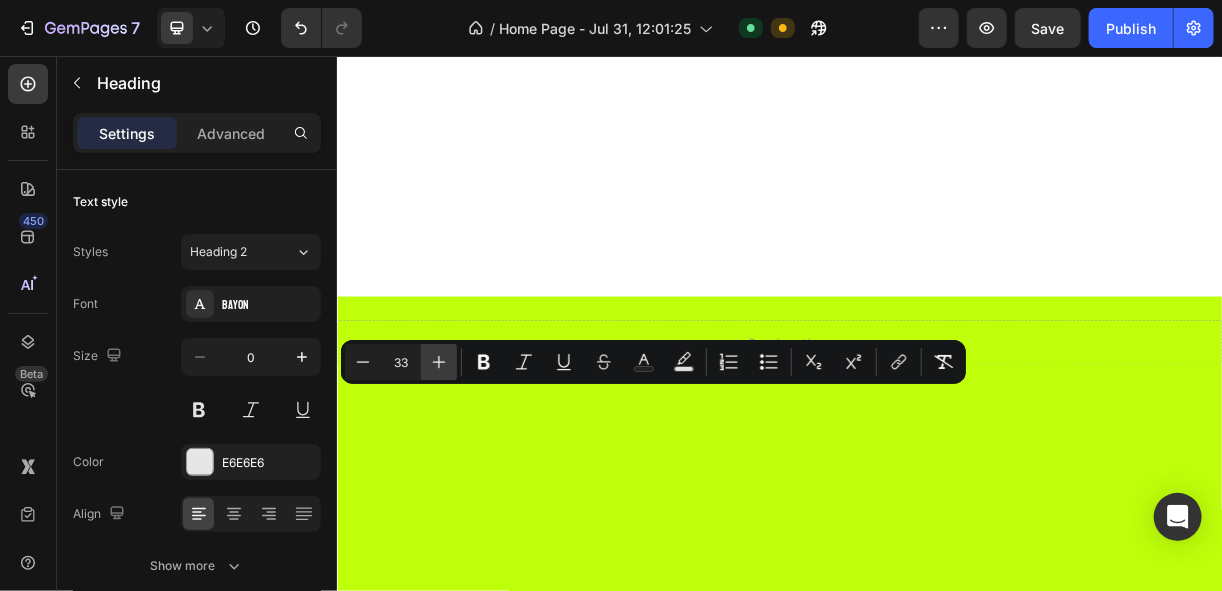 click 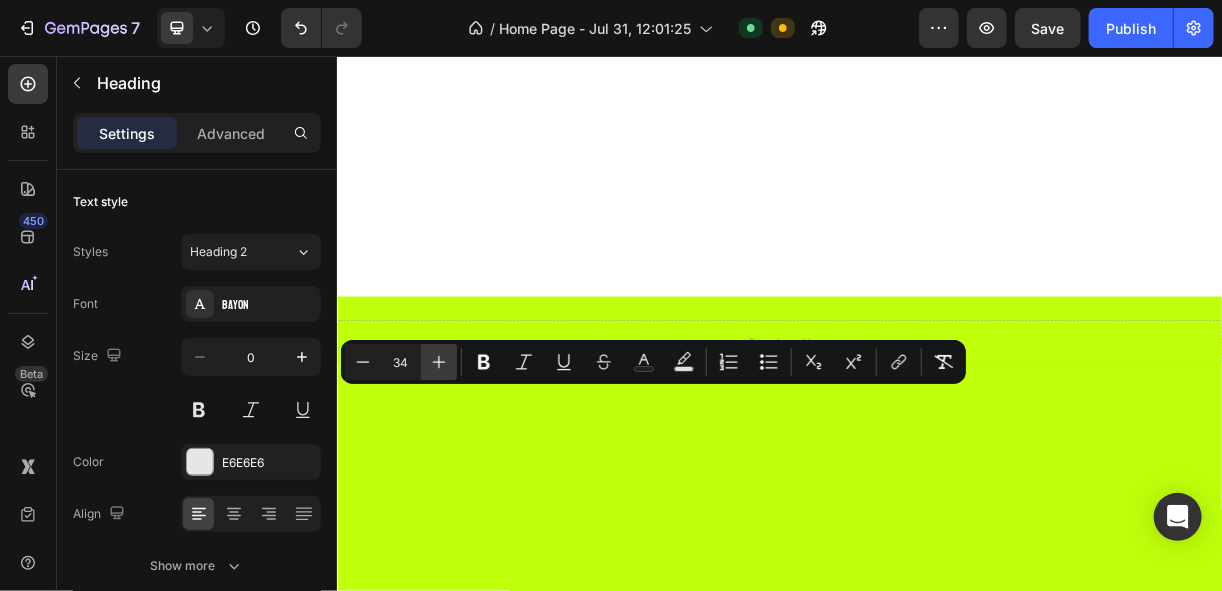 click 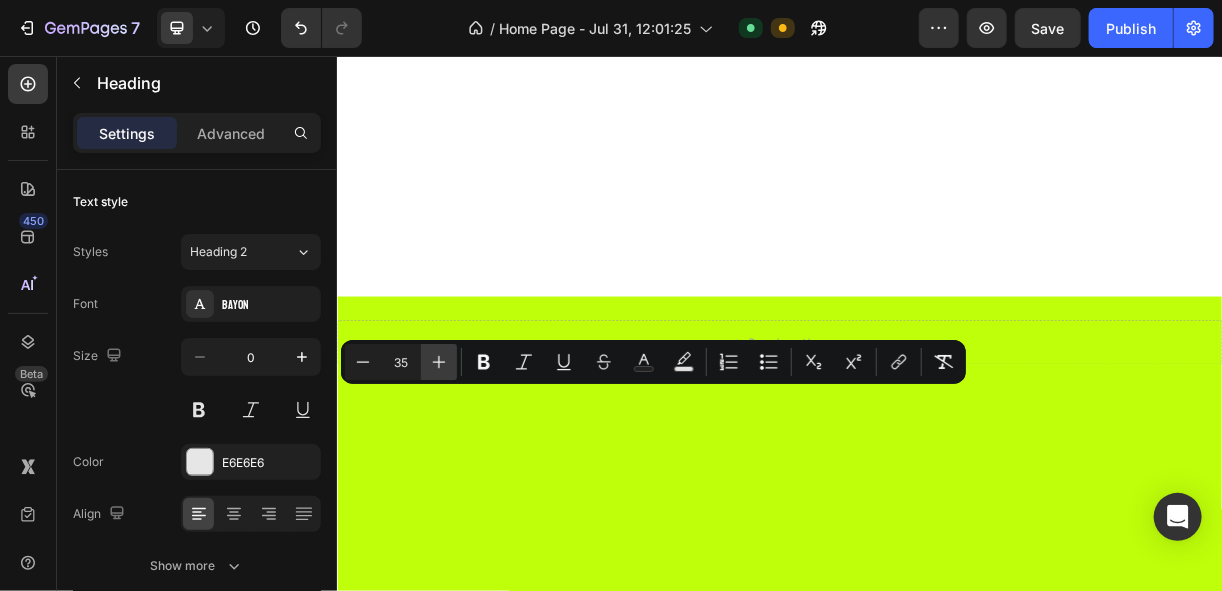 click 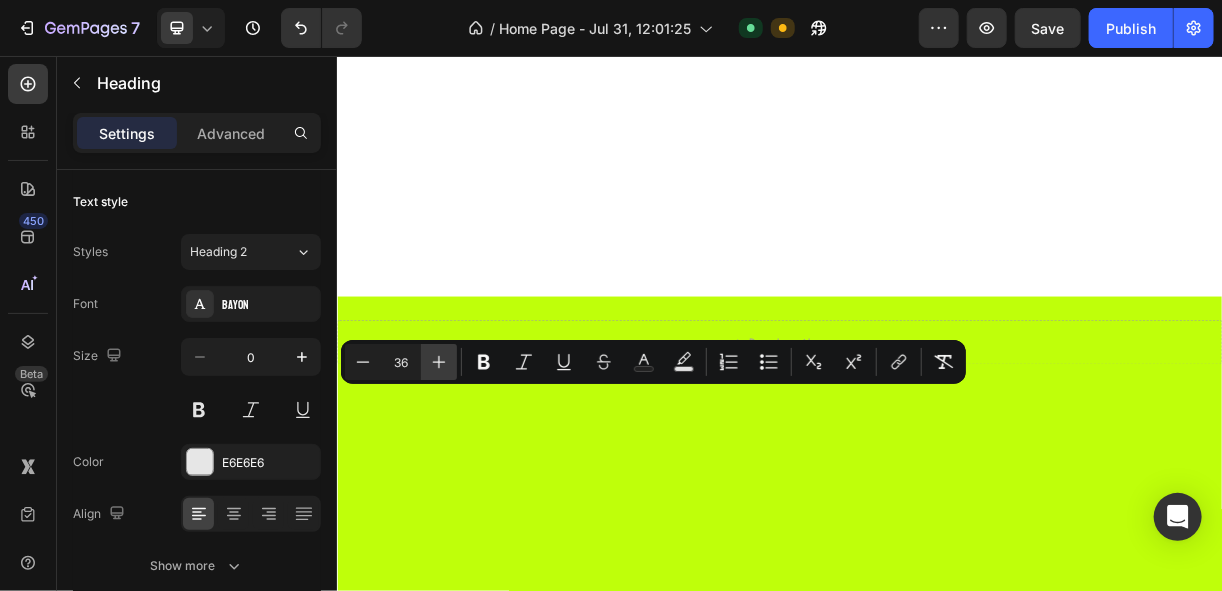click 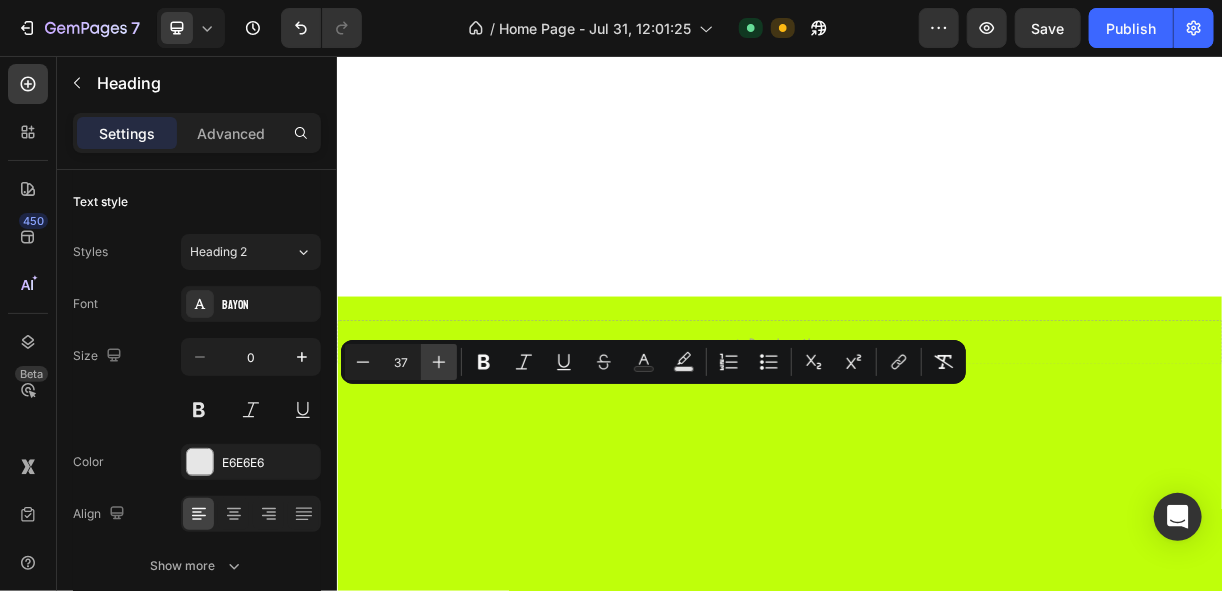 click 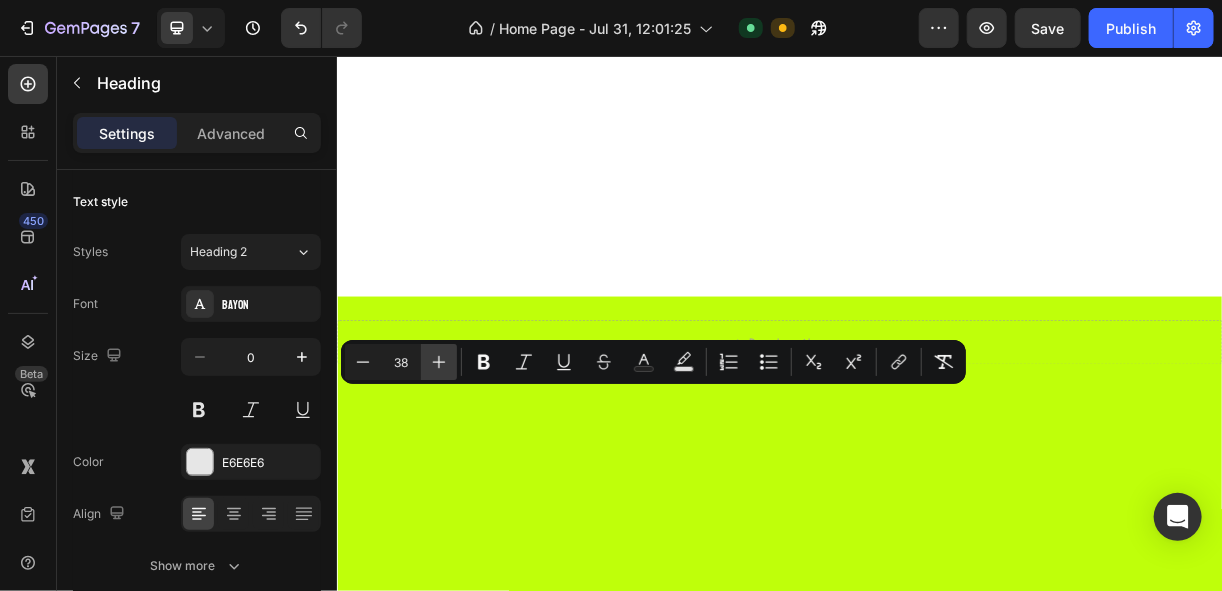 click 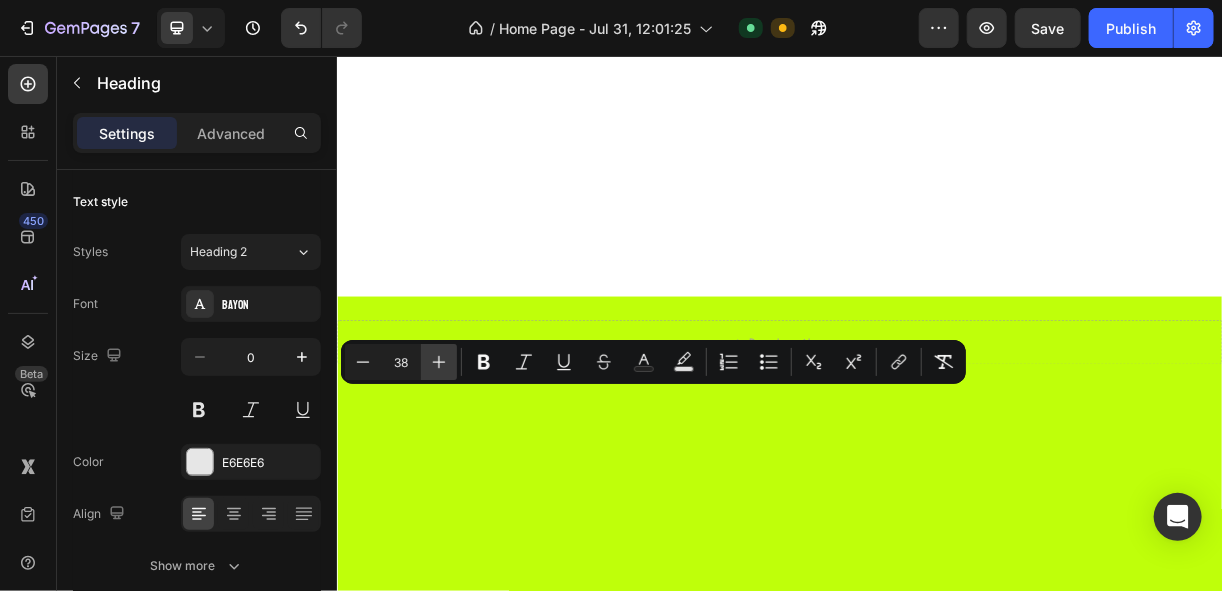 type on "39" 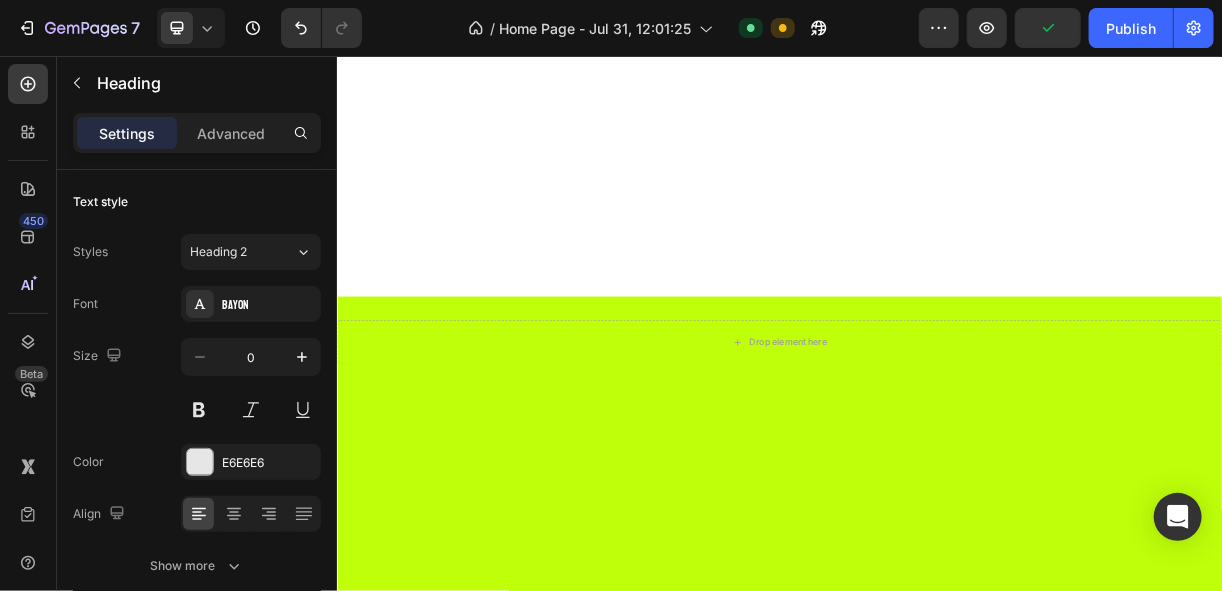 click on "works" at bounding box center [936, 1251] 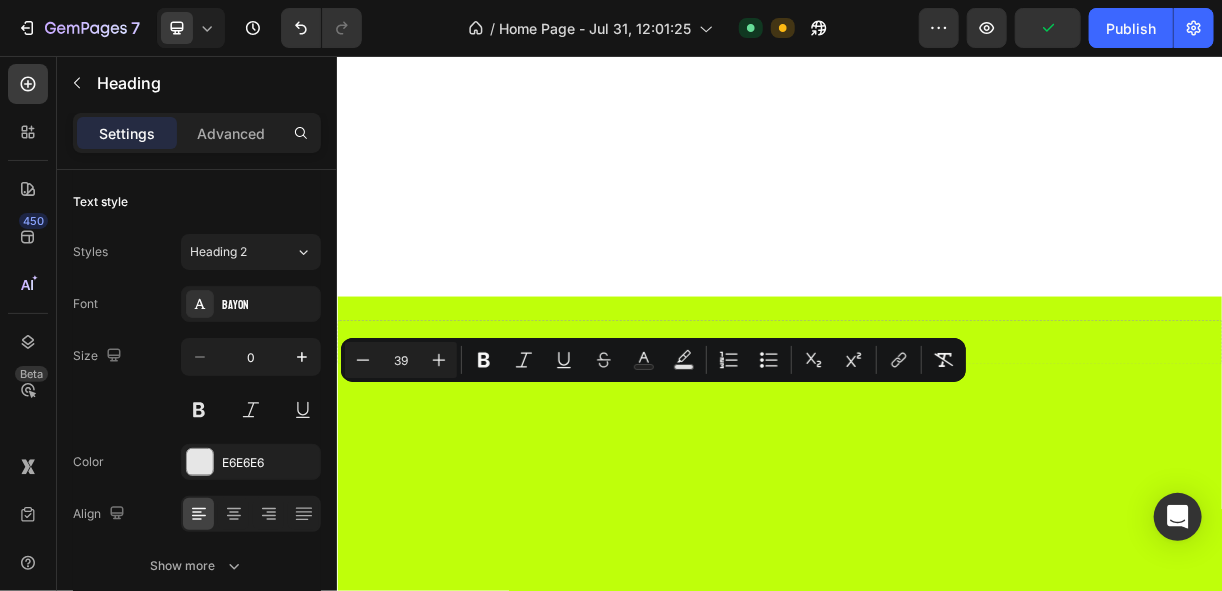click on "works" at bounding box center (936, 1251) 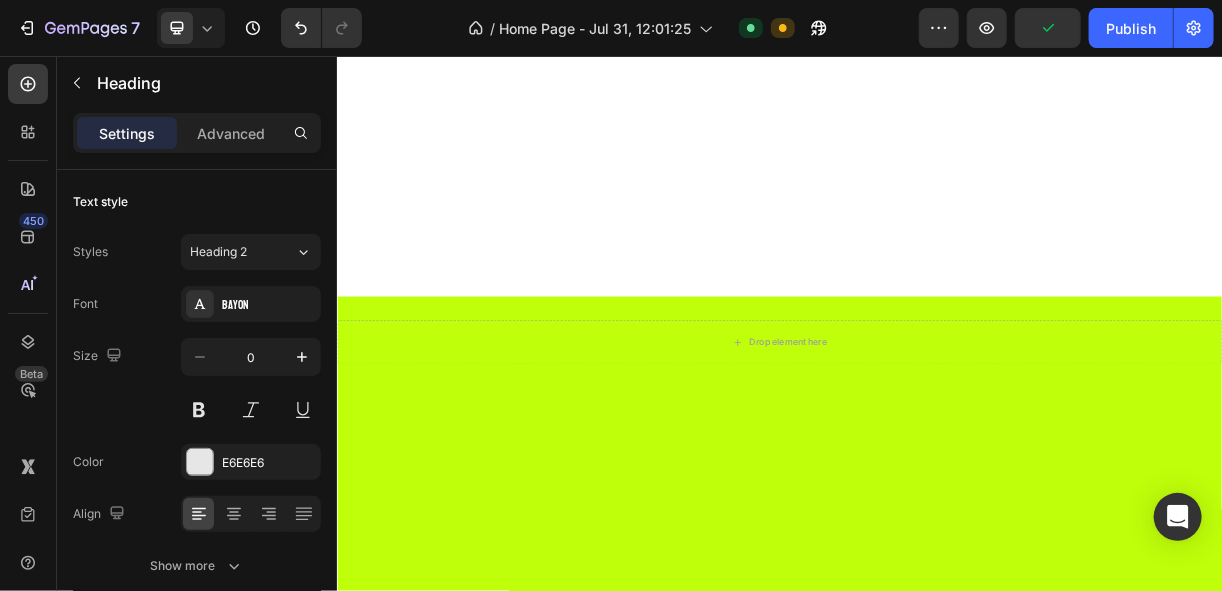 drag, startPoint x: 454, startPoint y: 537, endPoint x: 360, endPoint y: 530, distance: 94.26028 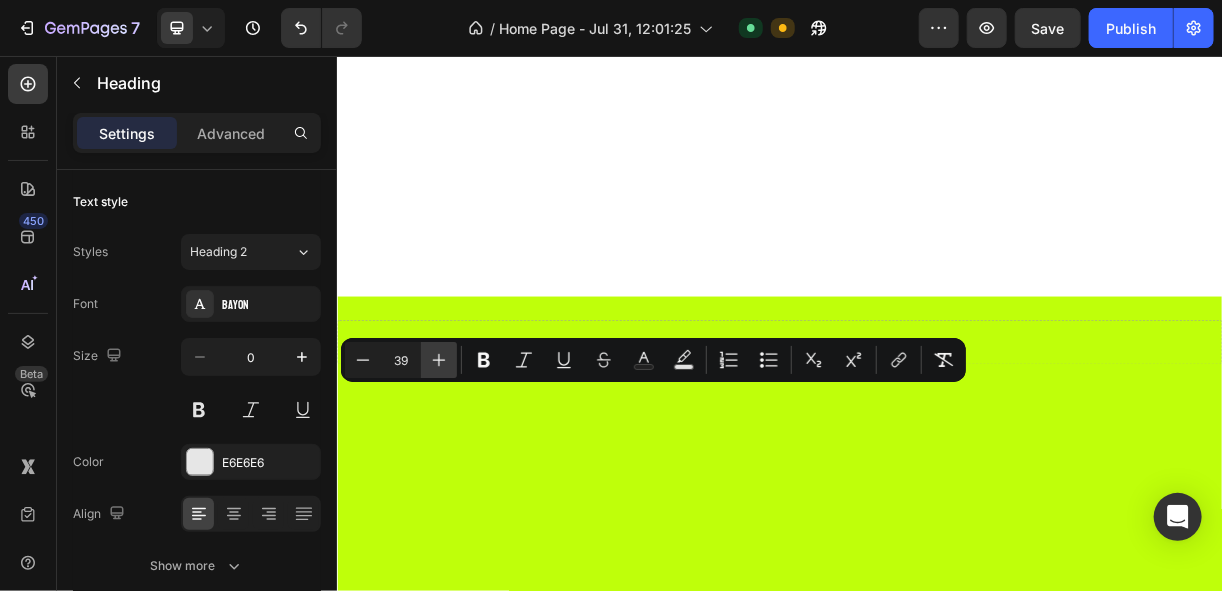 click 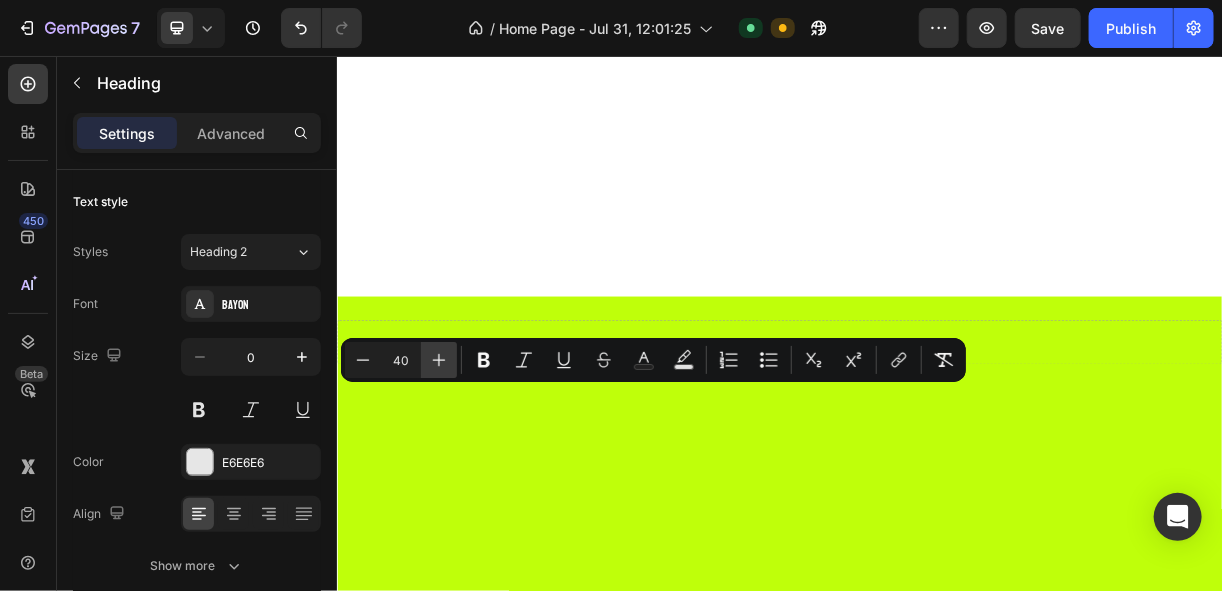 click 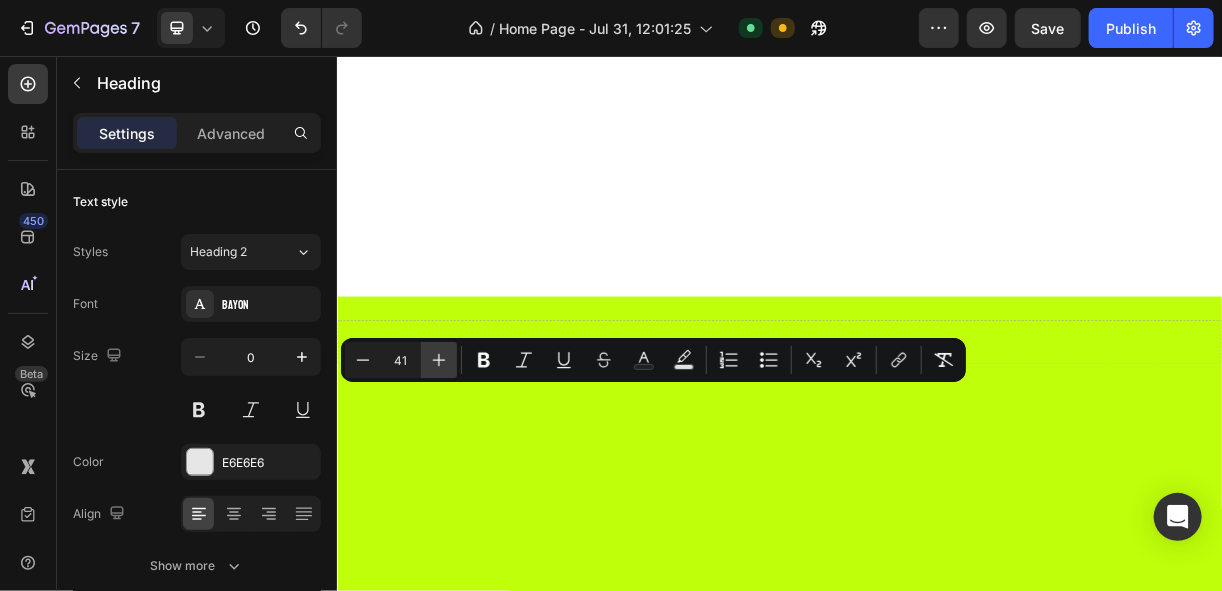 click 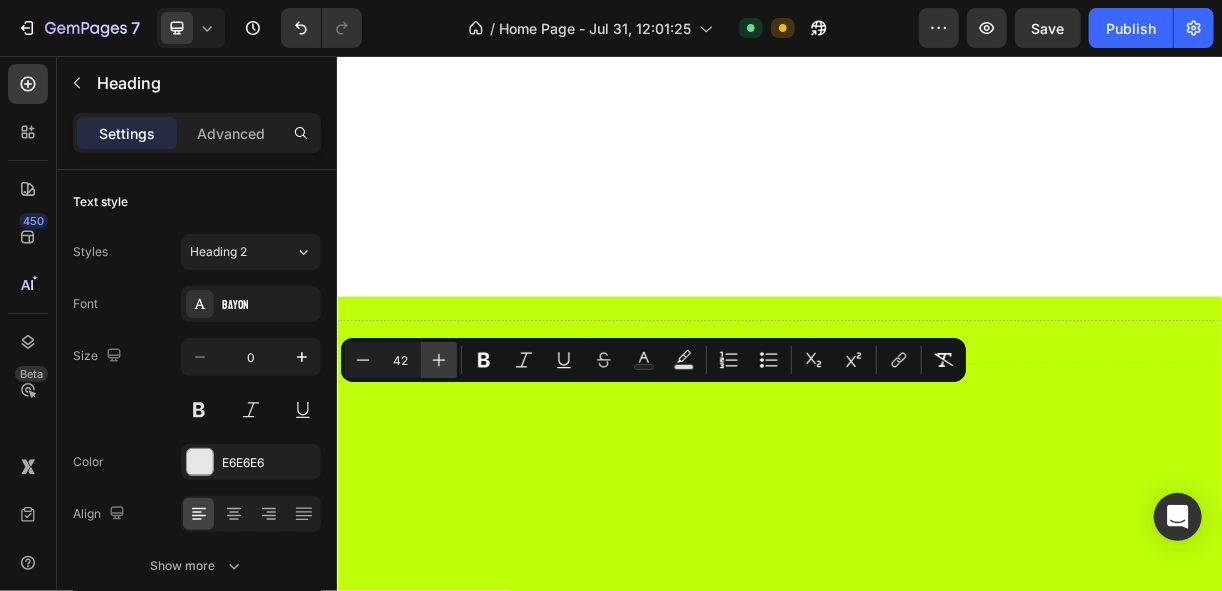click 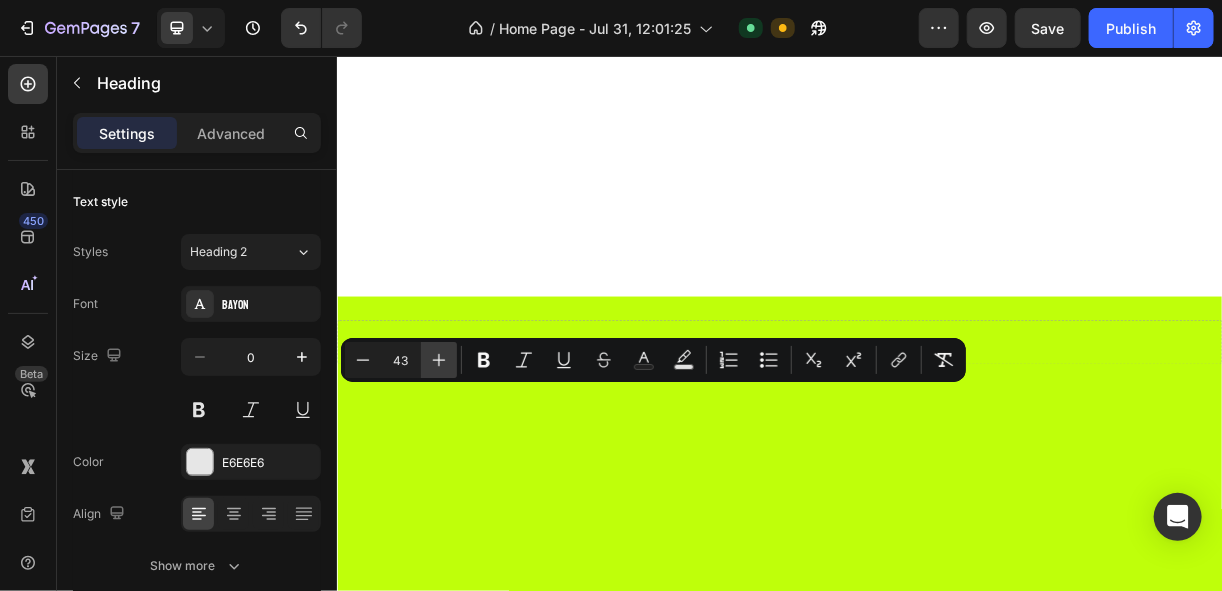 click 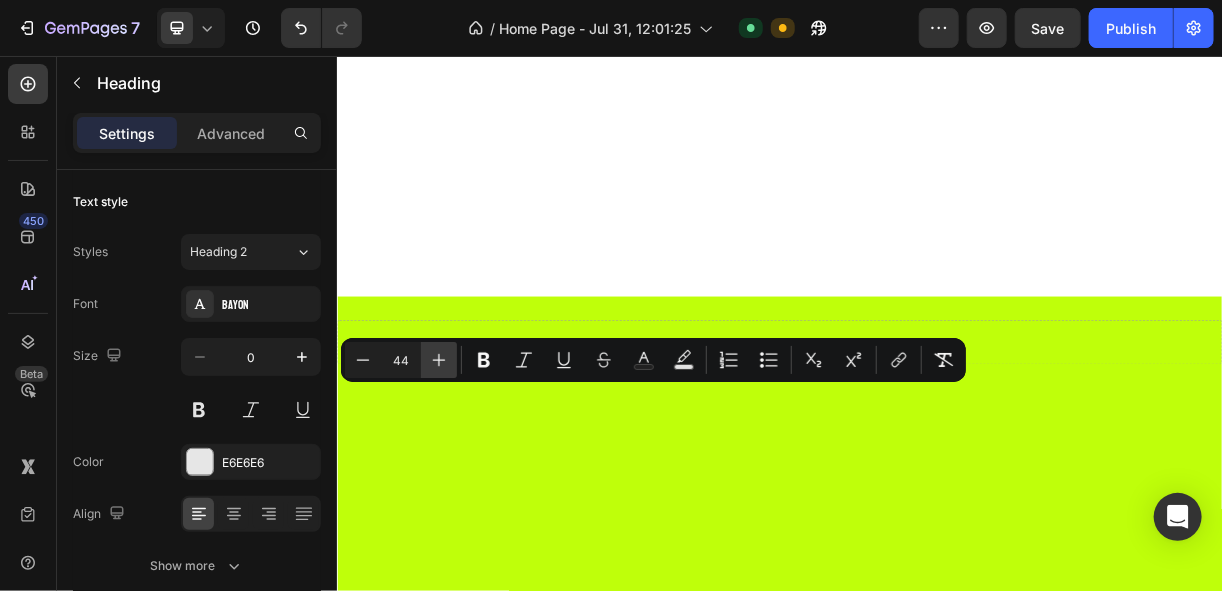 click 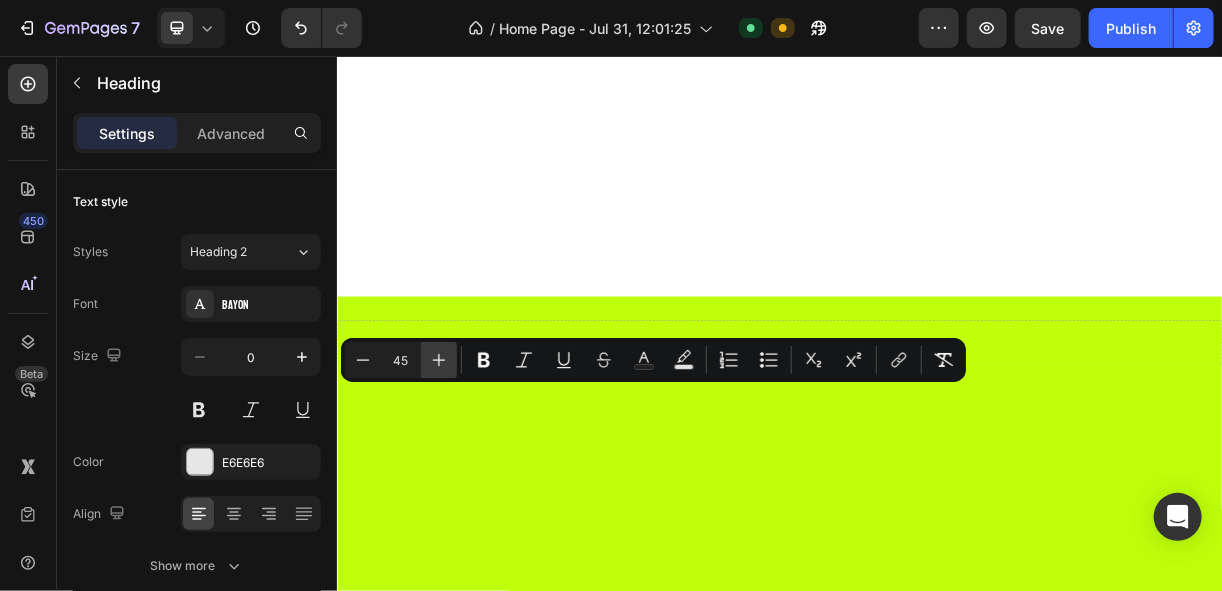 click 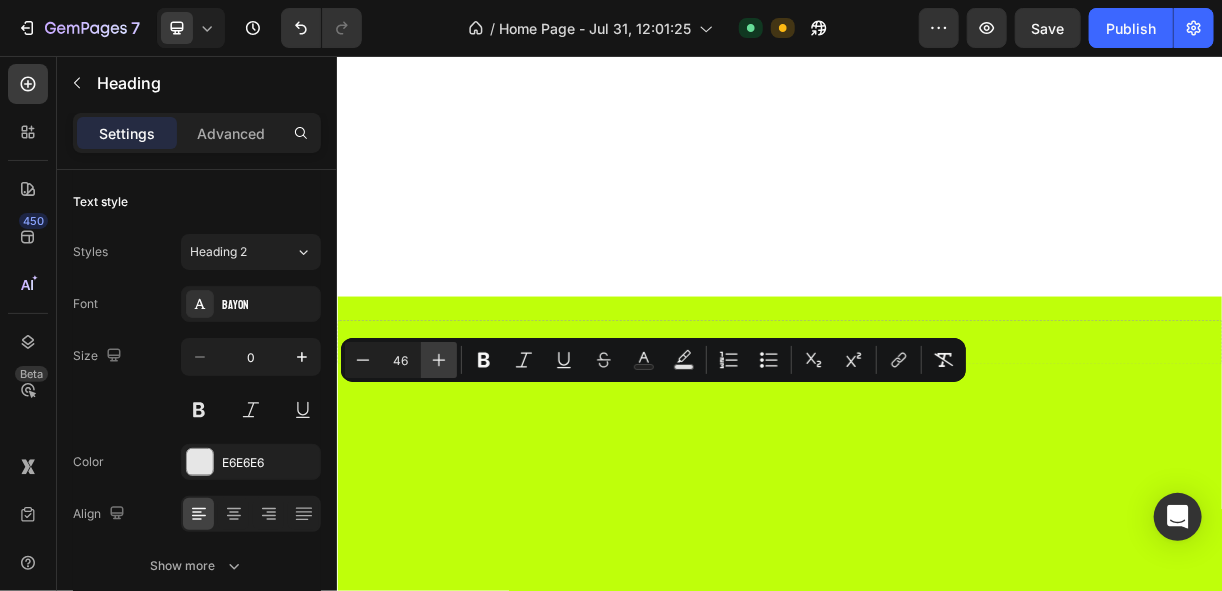 click 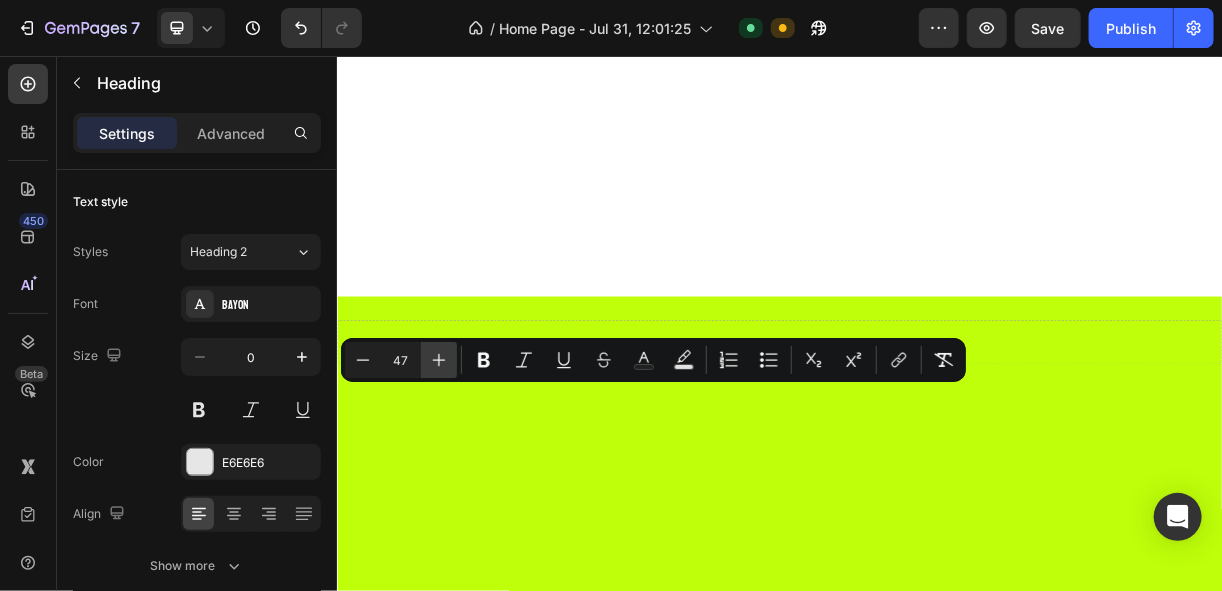 click 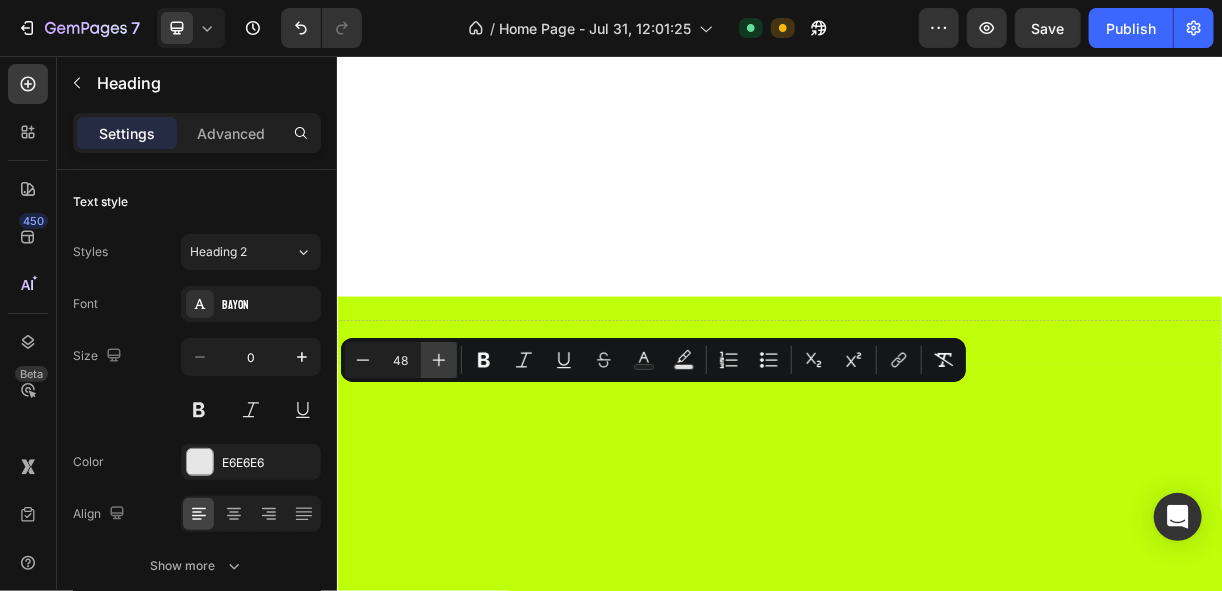 click 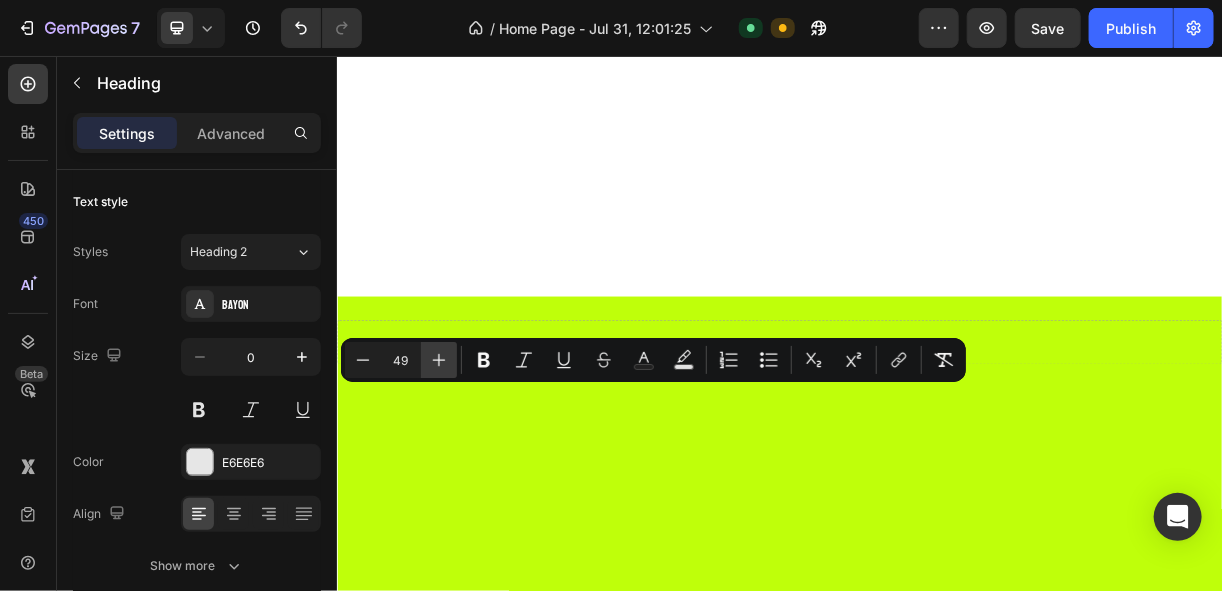 click 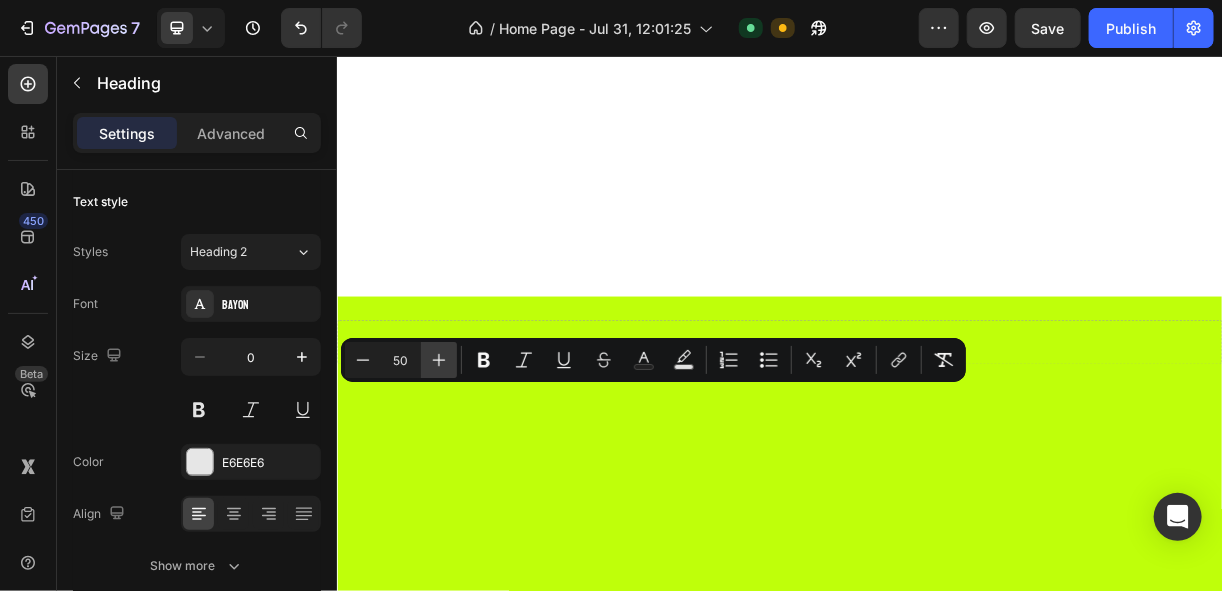 click 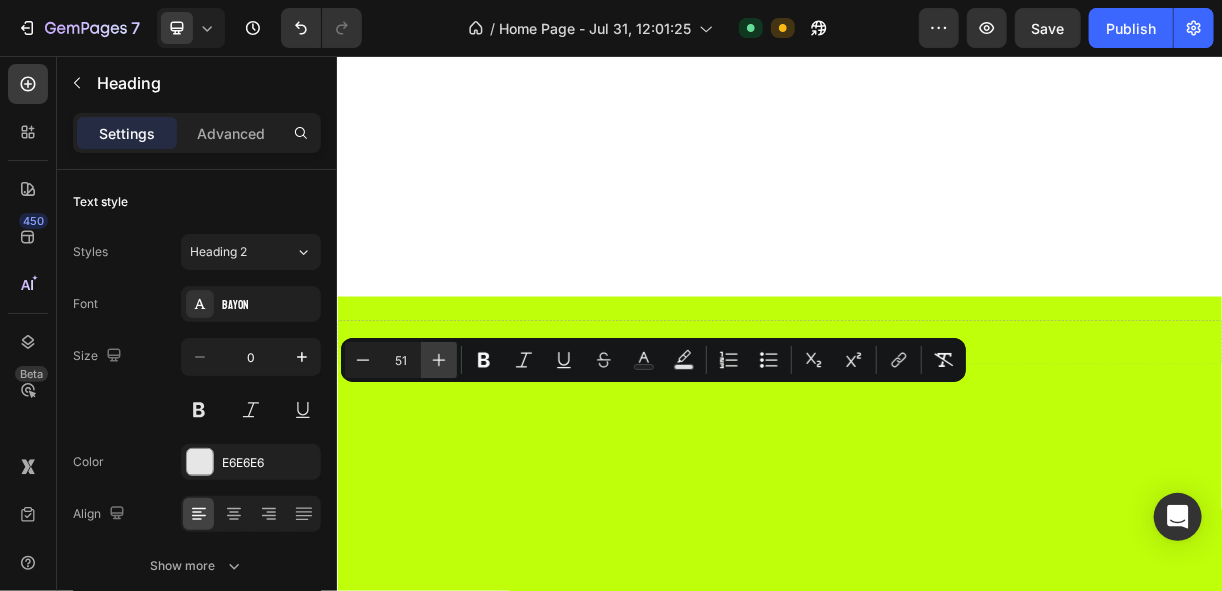 click 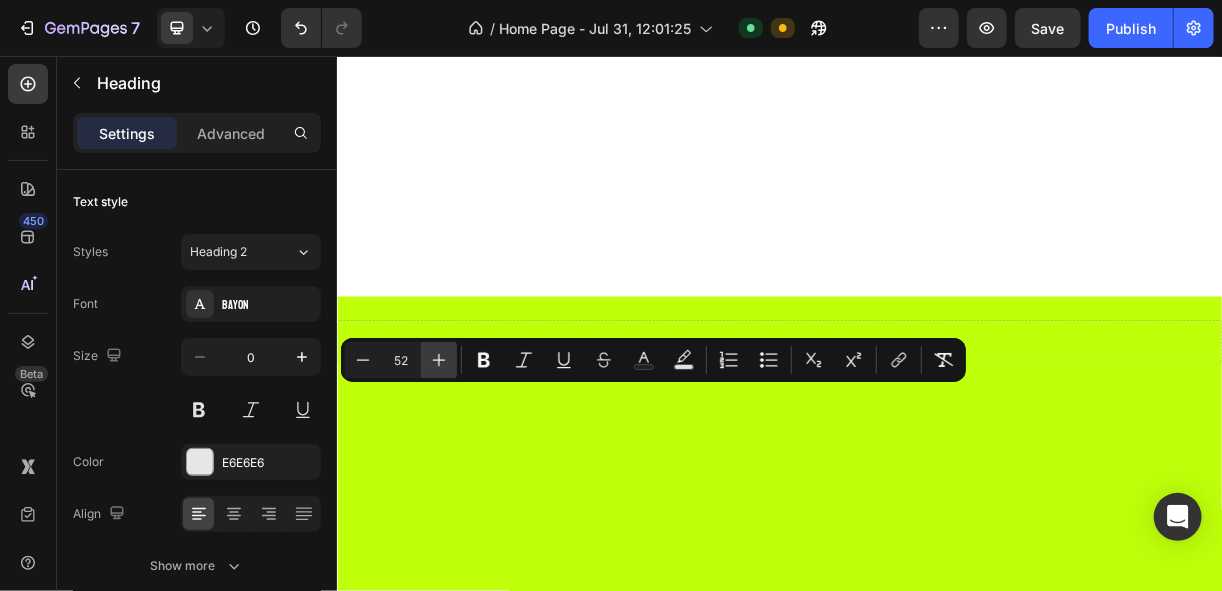 click 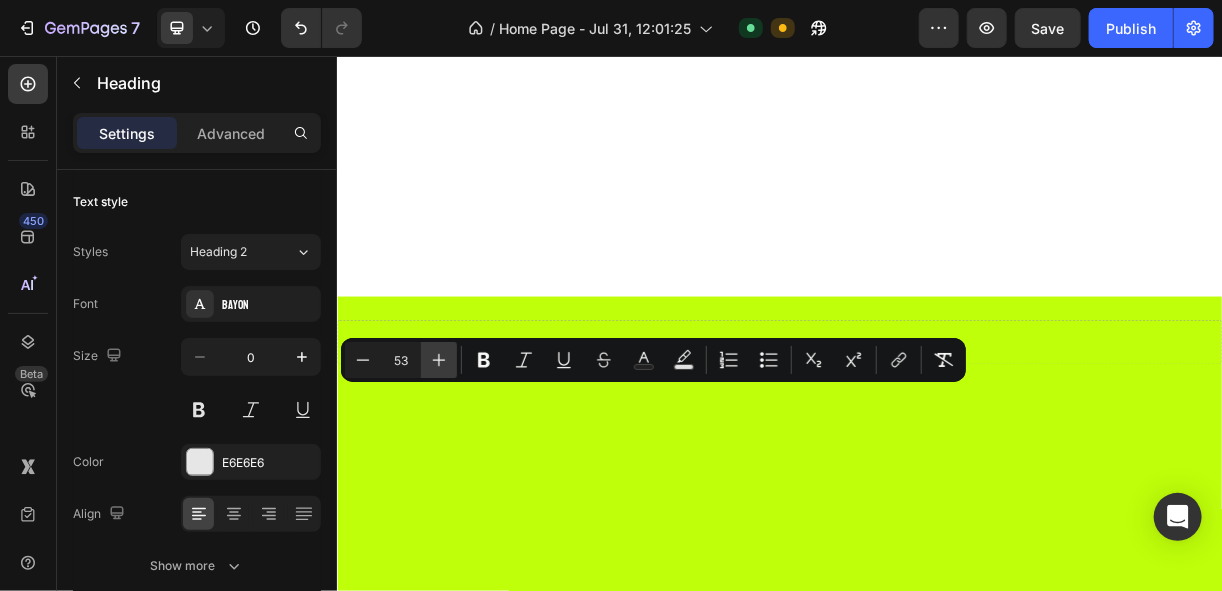 click 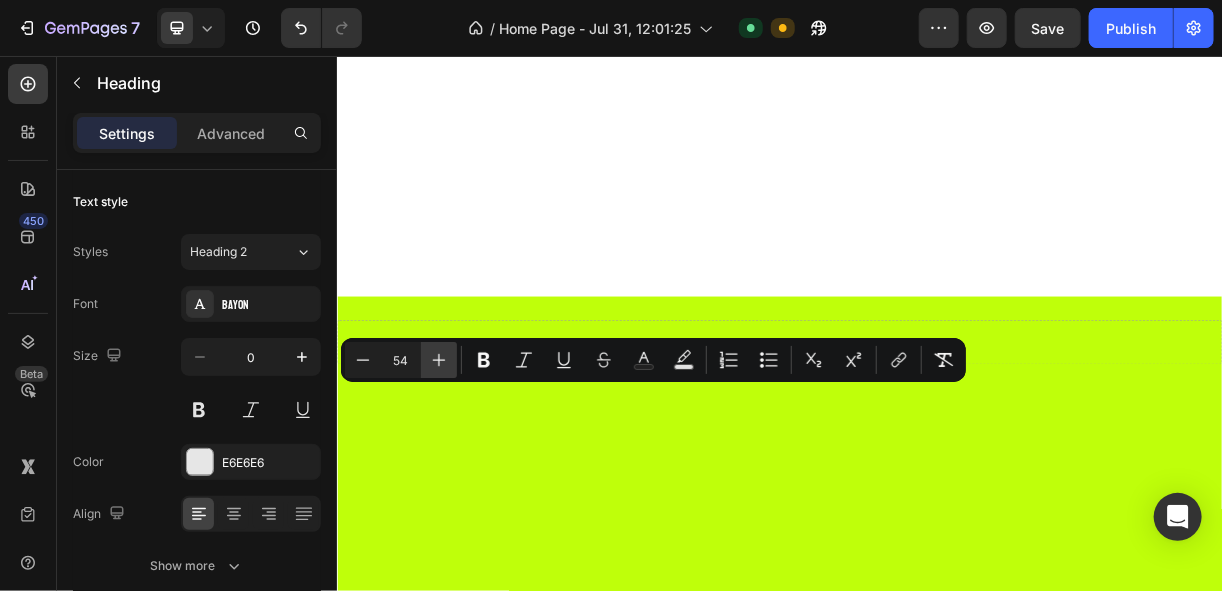 click 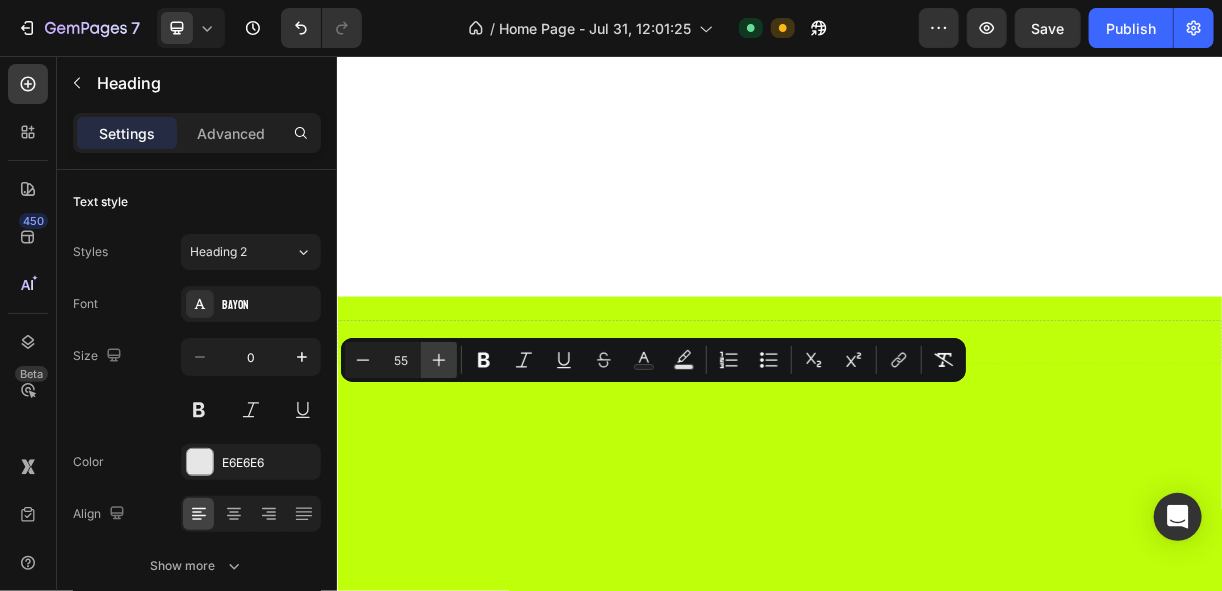 click 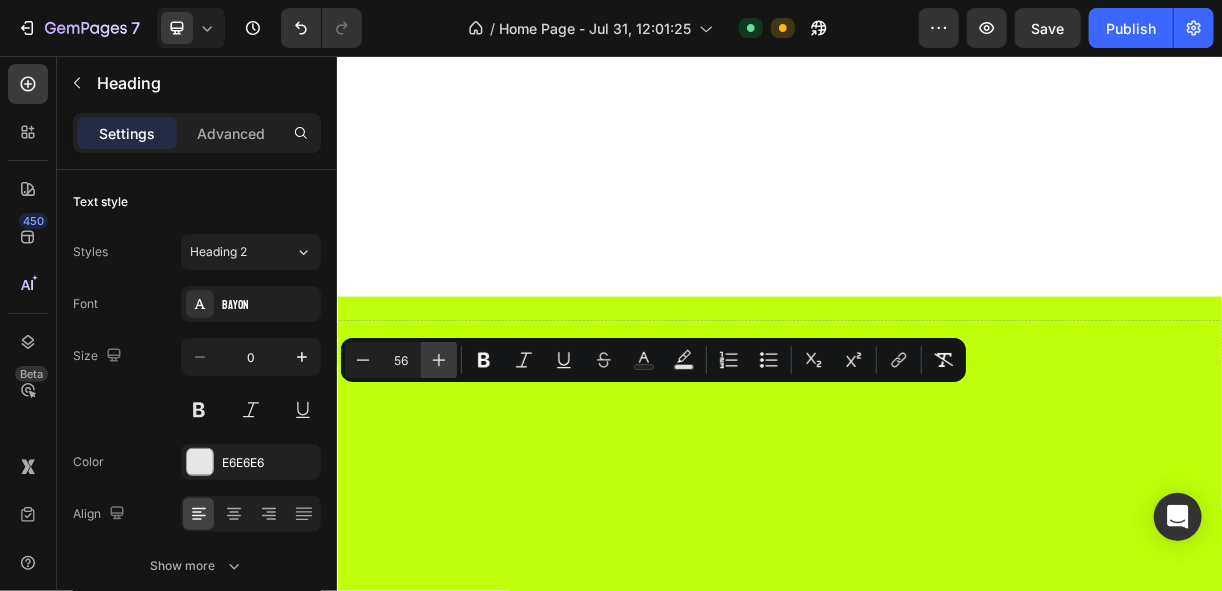 click 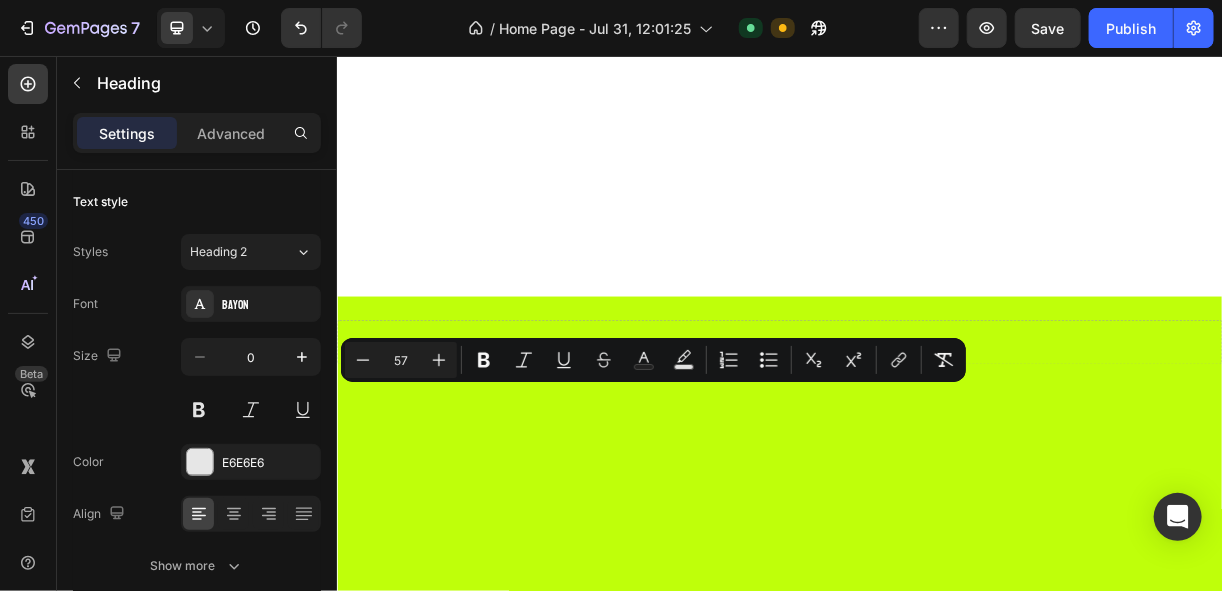 drag, startPoint x: 688, startPoint y: 535, endPoint x: 675, endPoint y: 539, distance: 13.601471 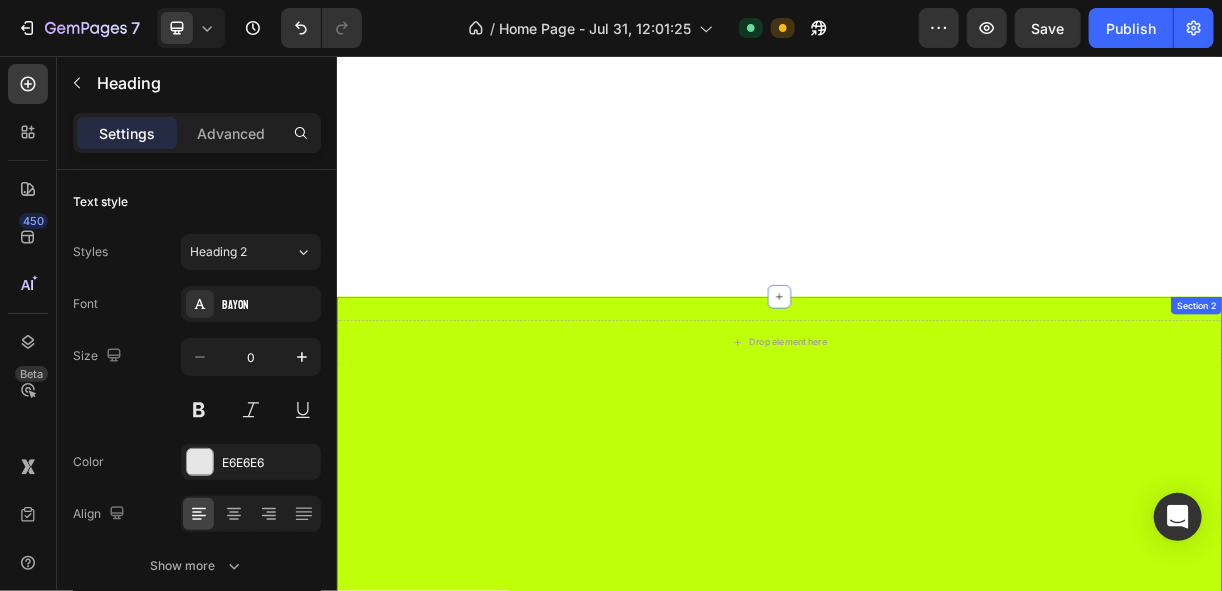 click on "Drop element here Row" at bounding box center (936, 785) 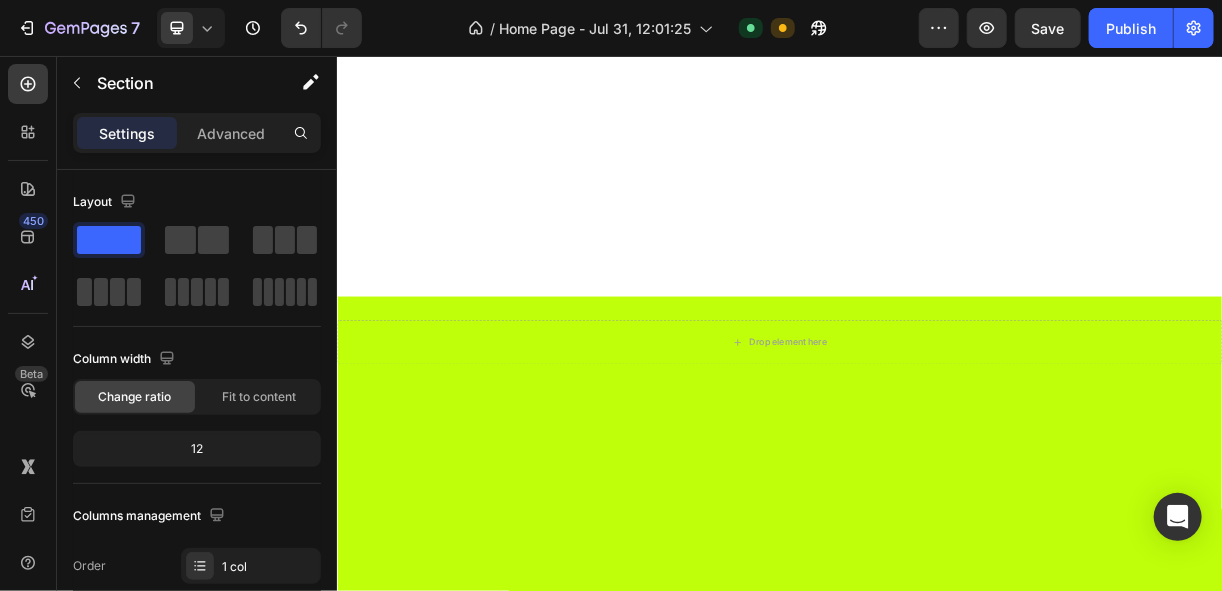 scroll, scrollTop: 1520, scrollLeft: 0, axis: vertical 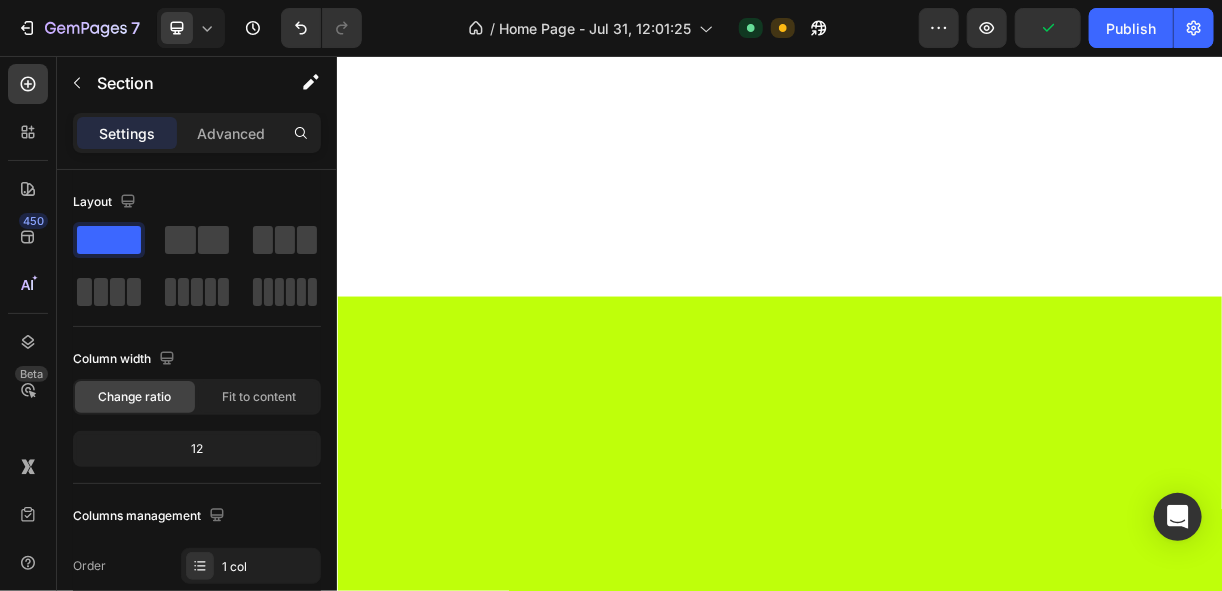 click on "works Heading
Carousel Section 3" at bounding box center (936, 1430) 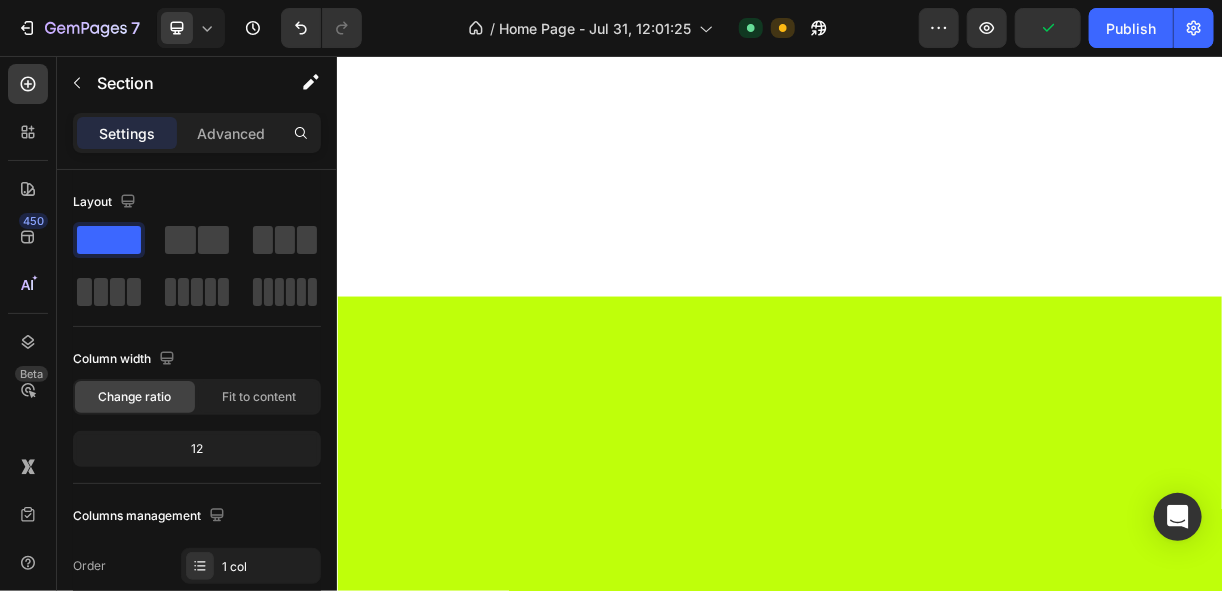 click 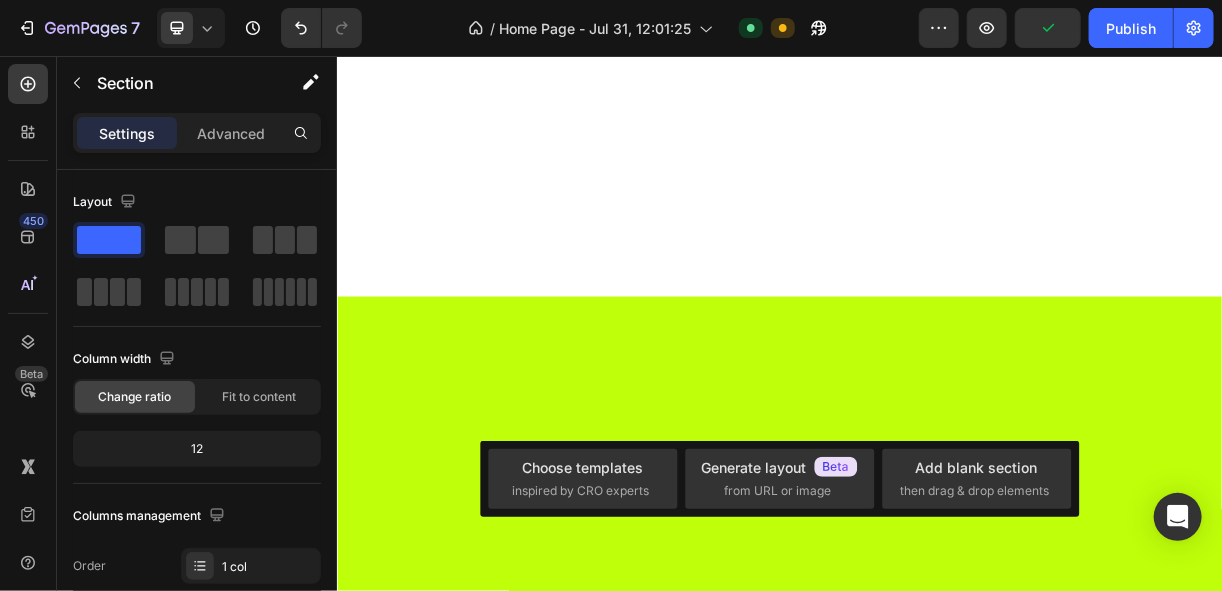 click on "works Heading
Carousel Section 3   You can create reusable sections Create Theme Section AI Content Write with GemAI What would you like to describe here? Tone and Voice Persuasive Product Show more Generate" at bounding box center (936, 1430) 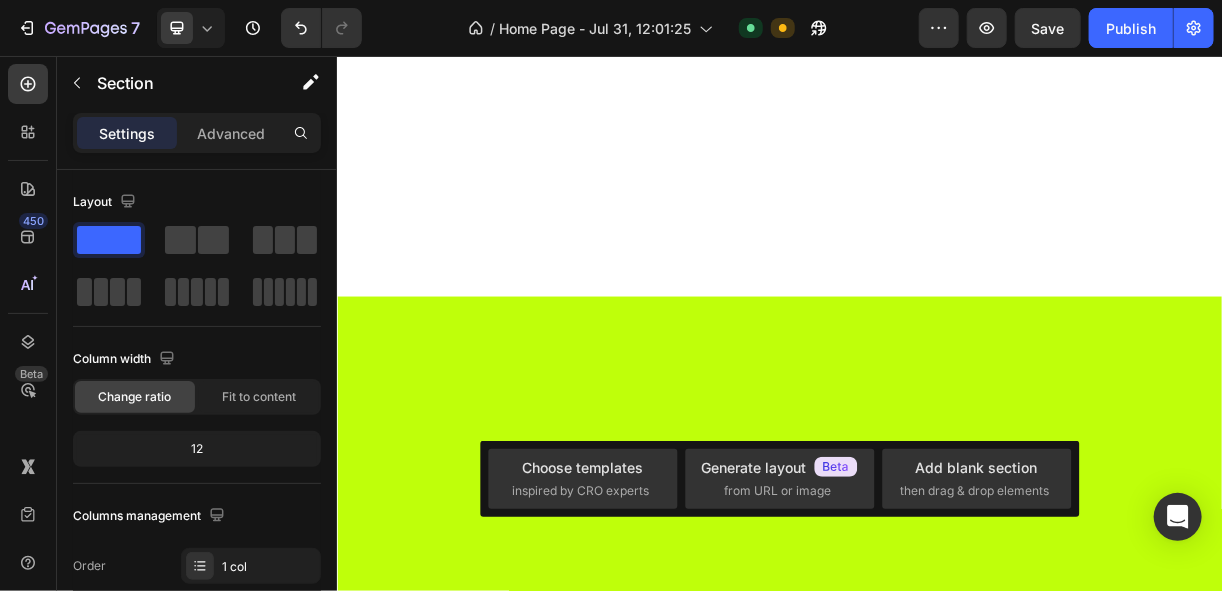click 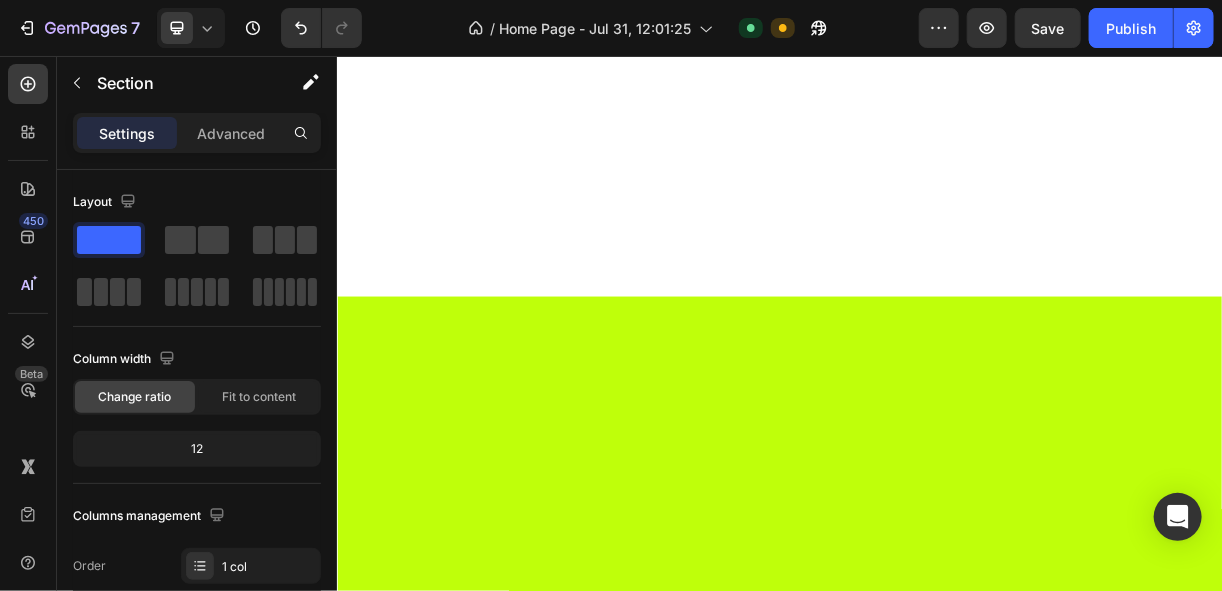 click on "works" at bounding box center [936, 1265] 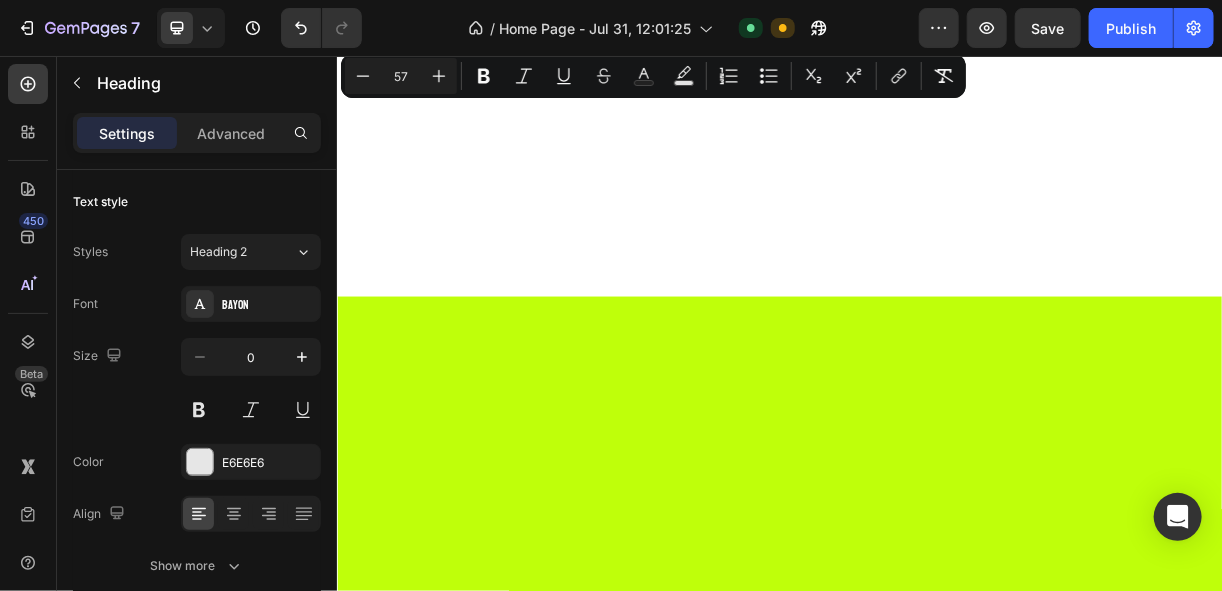 drag, startPoint x: 444, startPoint y: 149, endPoint x: 505, endPoint y: 144, distance: 61.204575 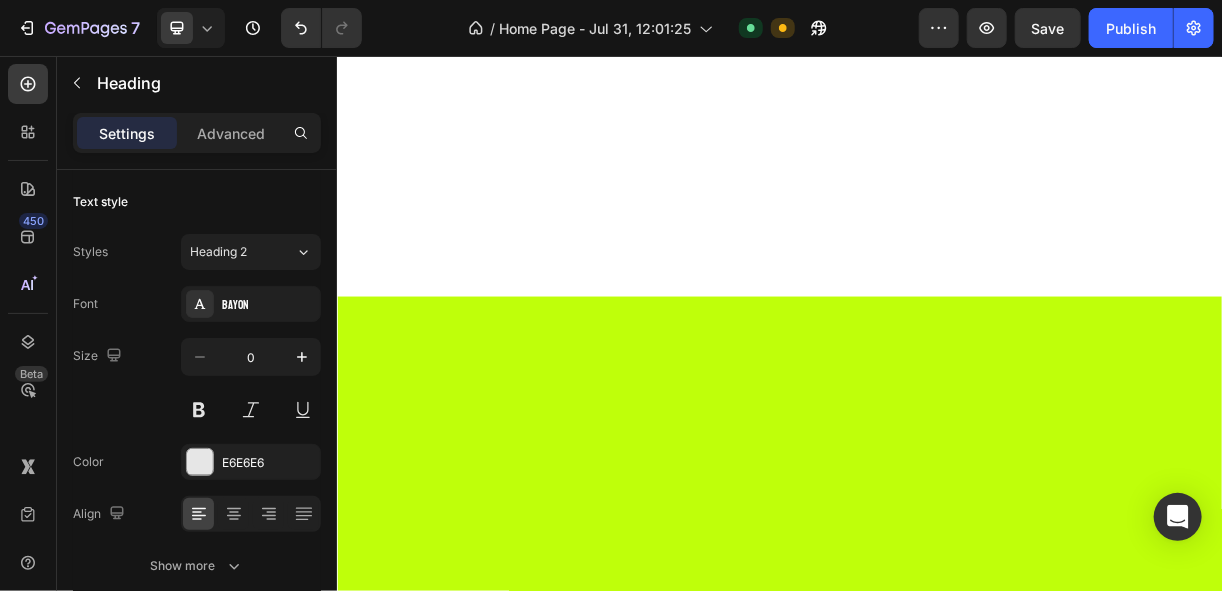 click on "works" at bounding box center [936, 1265] 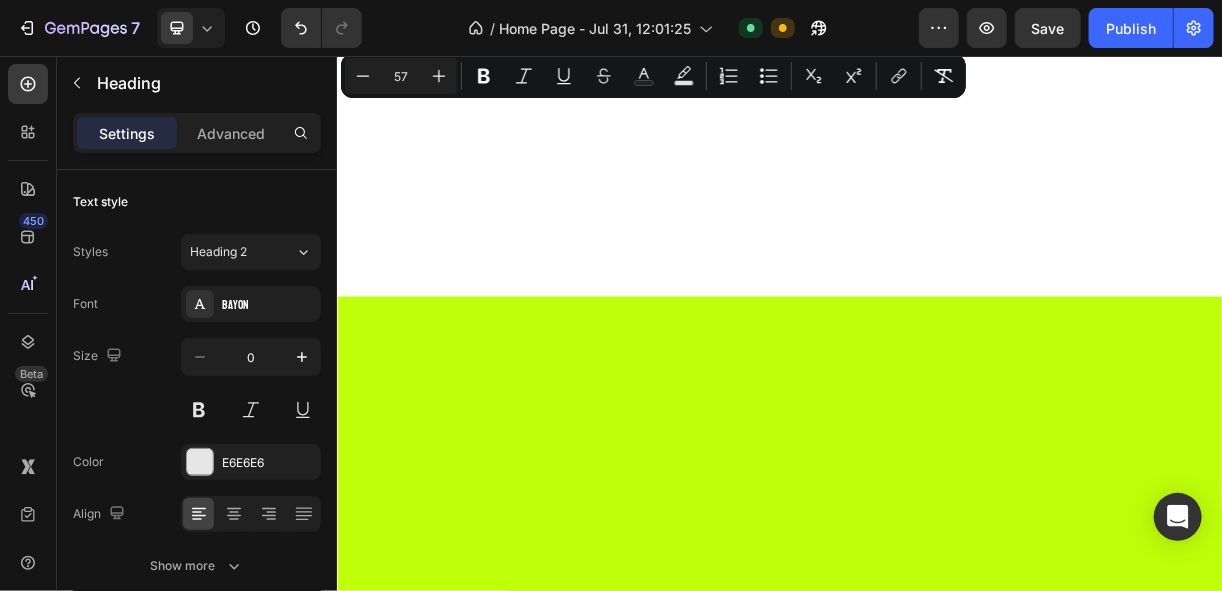 click on "works" at bounding box center [936, 1265] 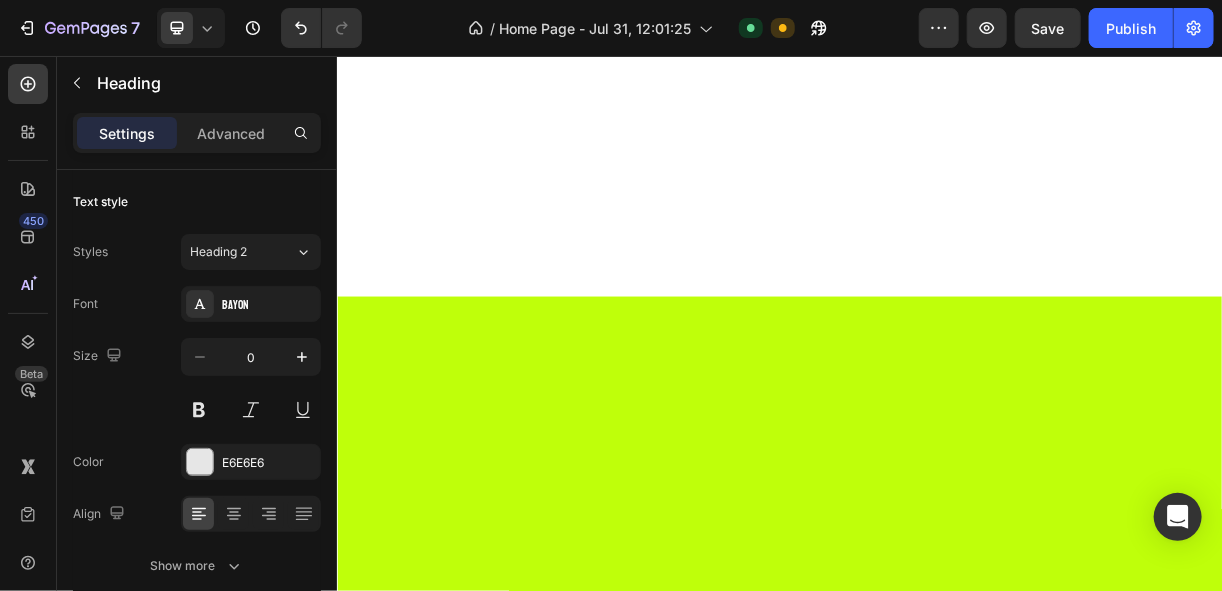 click on "works Heading   16
Carousel Section 3" at bounding box center (936, 1430) 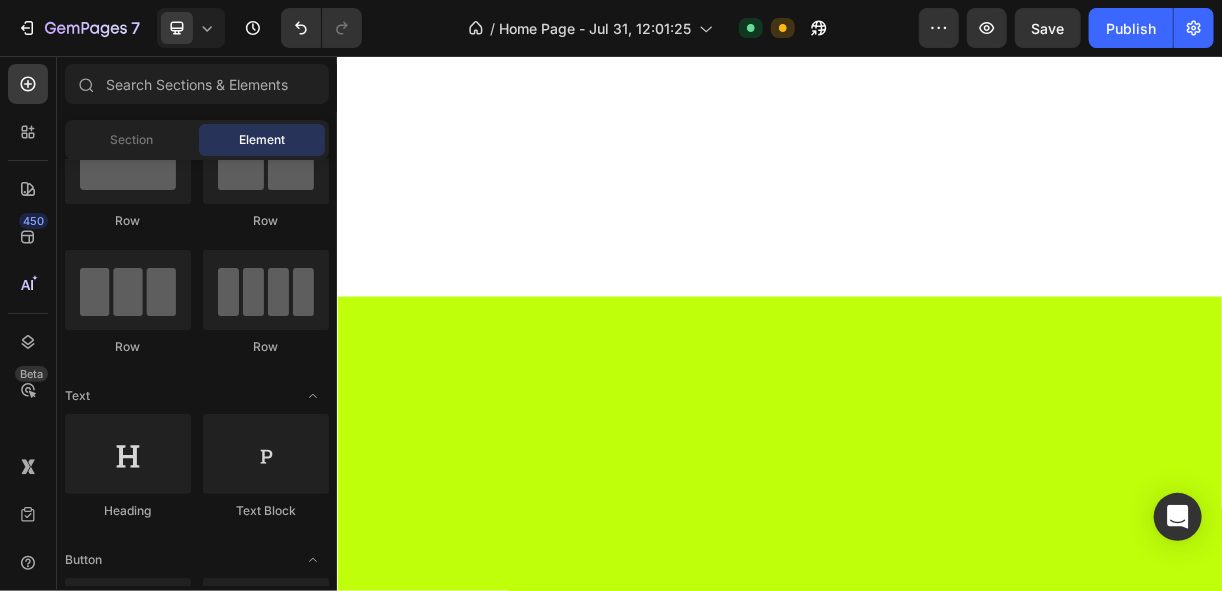 click on "Add section Choose templates inspired by CRO experts Generate layout from URL or image Add blank section then drag & drop elements" at bounding box center (936, 1795) 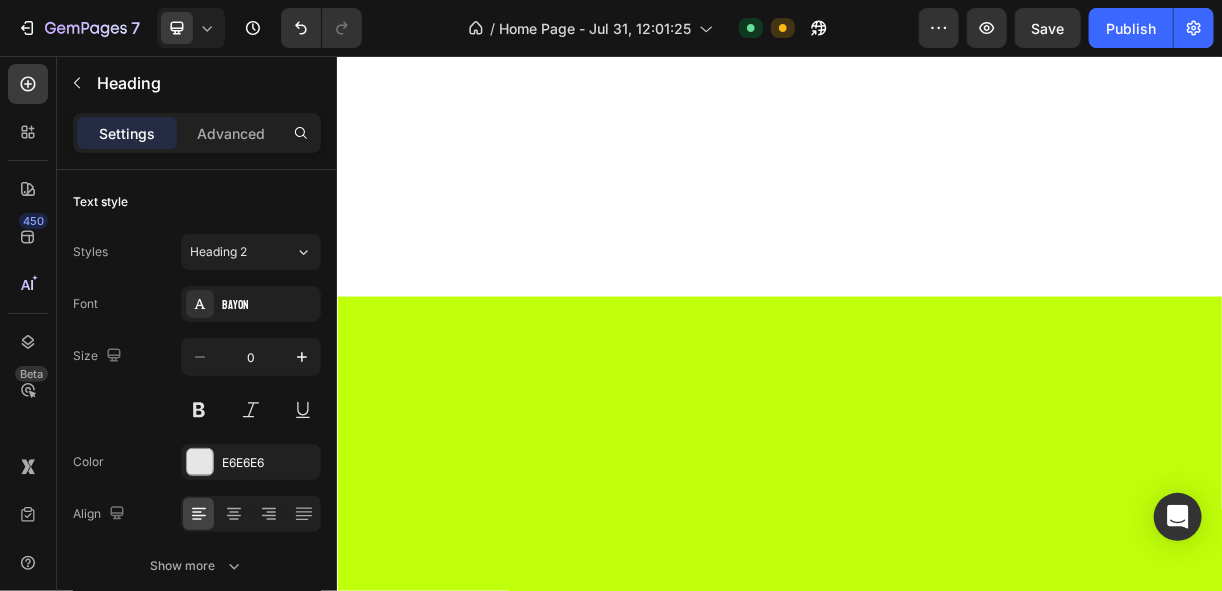 click 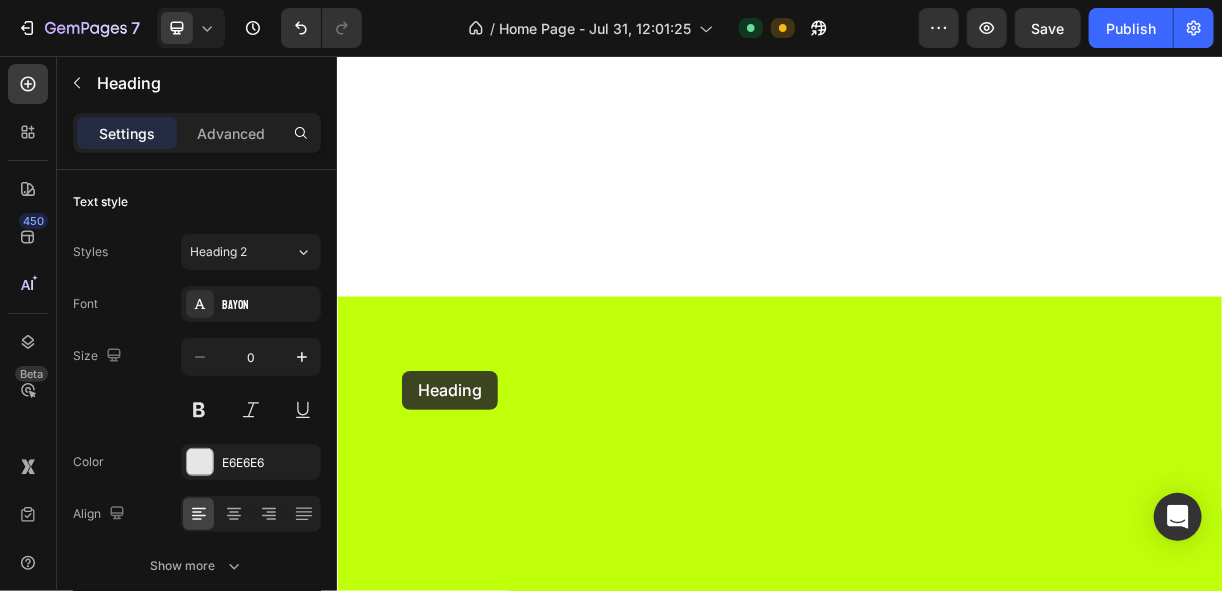 drag, startPoint x: 422, startPoint y: 167, endPoint x: 424, endPoint y: 483, distance: 316.00632 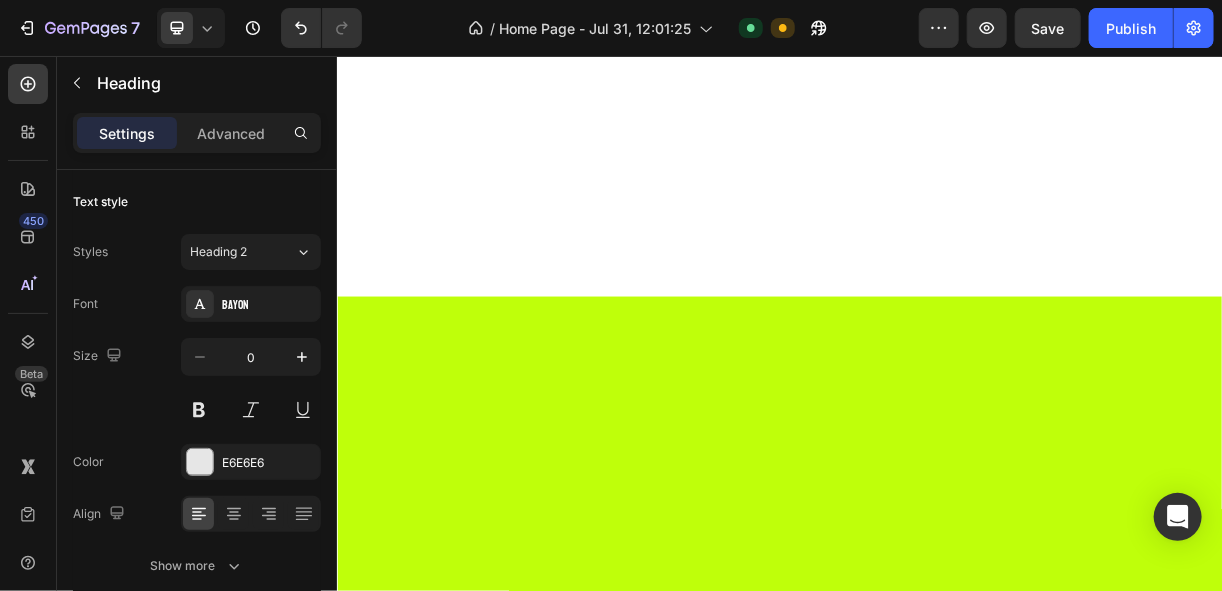 click on "works" at bounding box center [440, 1684] 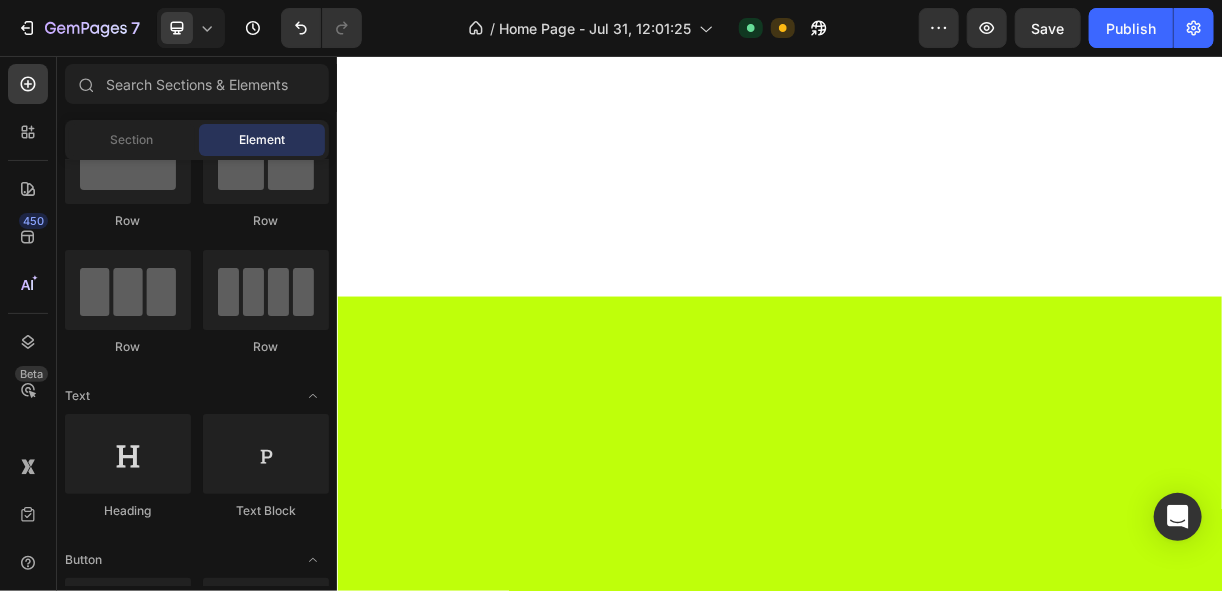 click on "Add section Choose templates inspired by CRO experts Generate layout from URL or image Add blank section then drag & drop elements" at bounding box center [936, 1856] 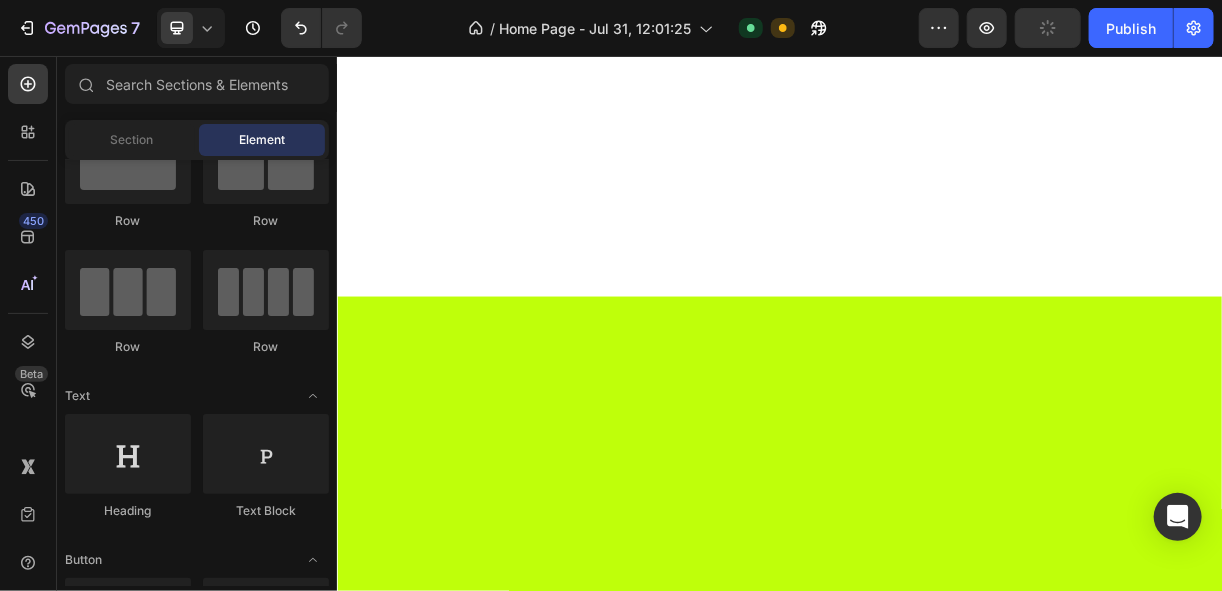 click on "Add section Choose templates inspired by CRO experts Generate layout from URL or image Add blank section then drag & drop elements" at bounding box center [936, 1884] 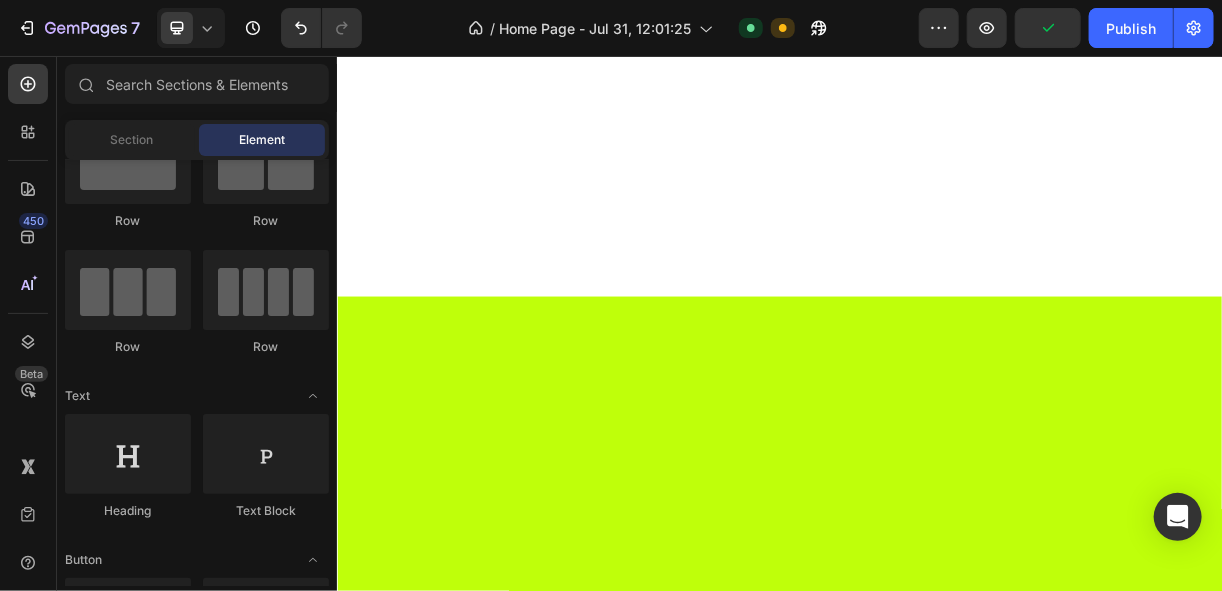 click on "what we do" at bounding box center (496, 1684) 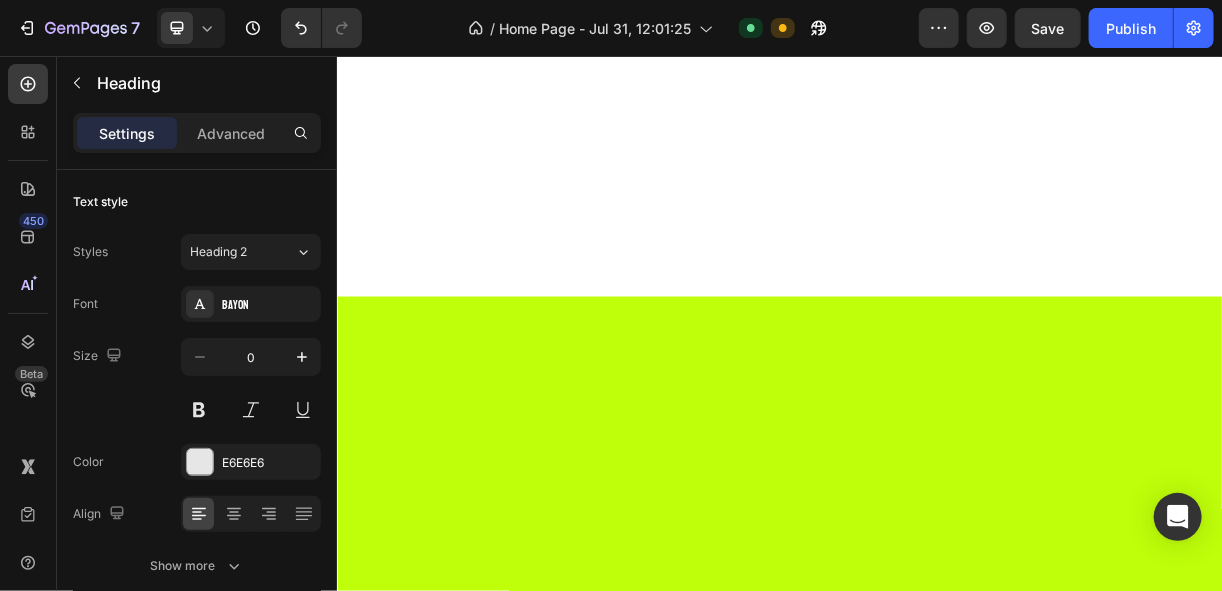 click on "what we do" at bounding box center (936, 1685) 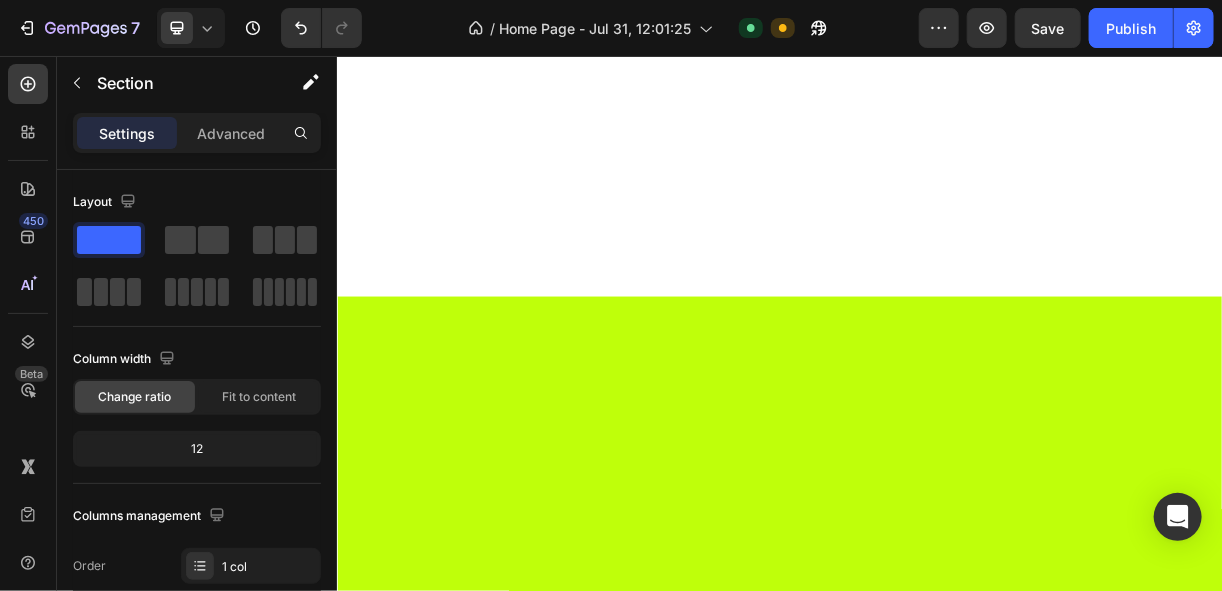 drag, startPoint x: 734, startPoint y: 506, endPoint x: 748, endPoint y: 521, distance: 20.518284 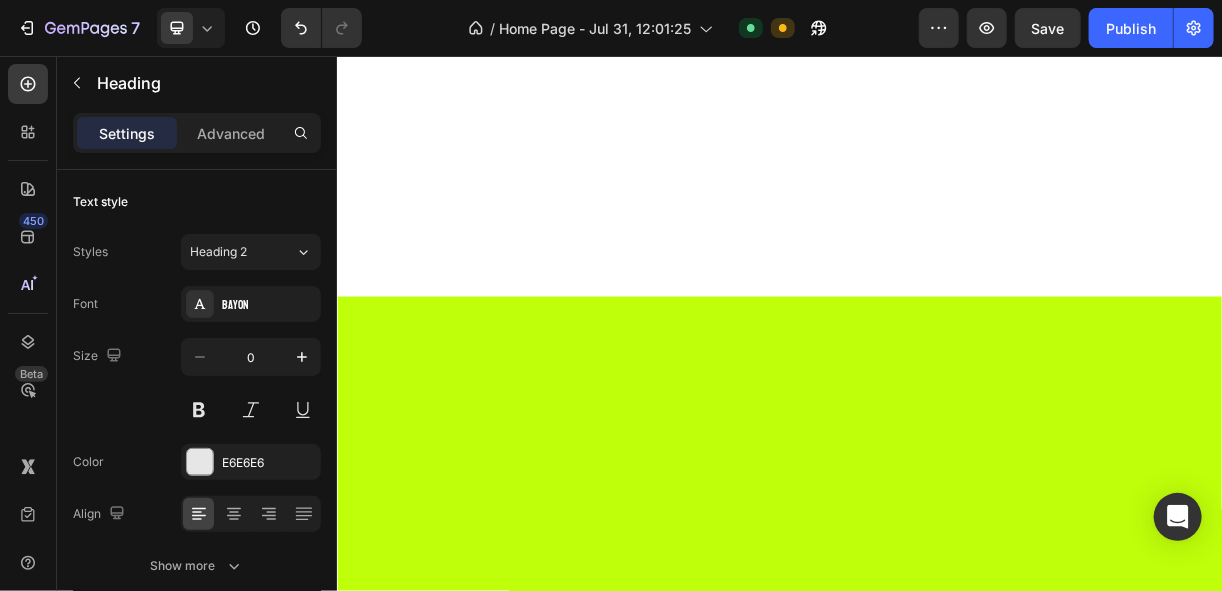 drag, startPoint x: 932, startPoint y: 551, endPoint x: 936, endPoint y: 510, distance: 41.19466 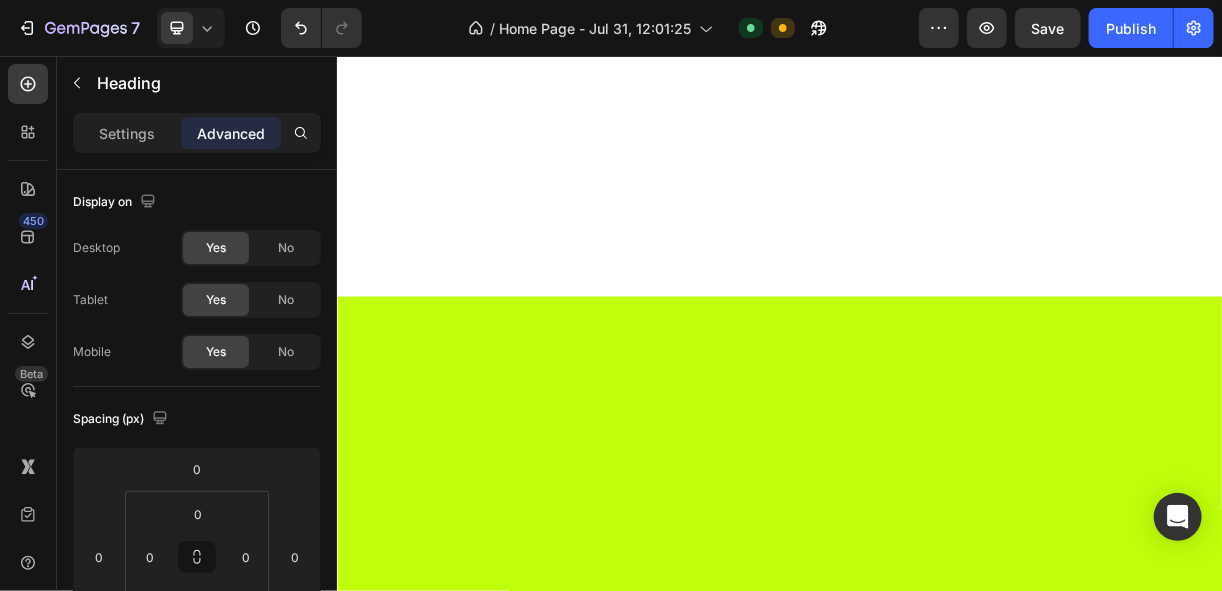 click on "⁠⁠⁠⁠⁠⁠⁠ works Heading
Carousel ⁠⁠⁠⁠⁠⁠⁠ what we do Heading   0 Section 3" at bounding box center (936, 1474) 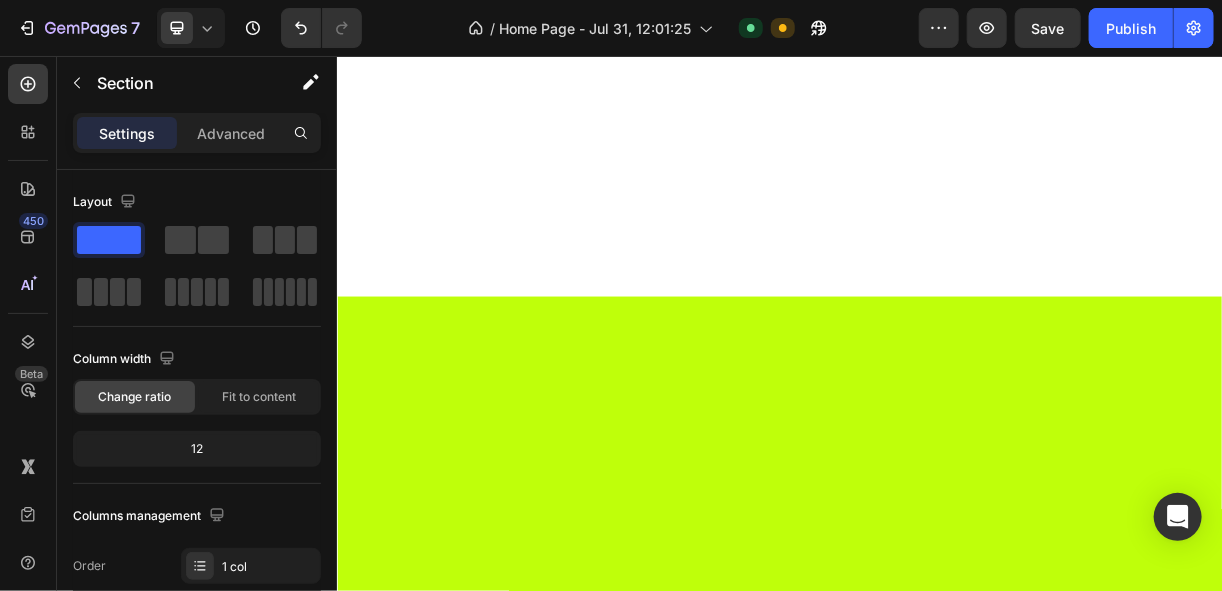 click on "what we do" at bounding box center (496, 1684) 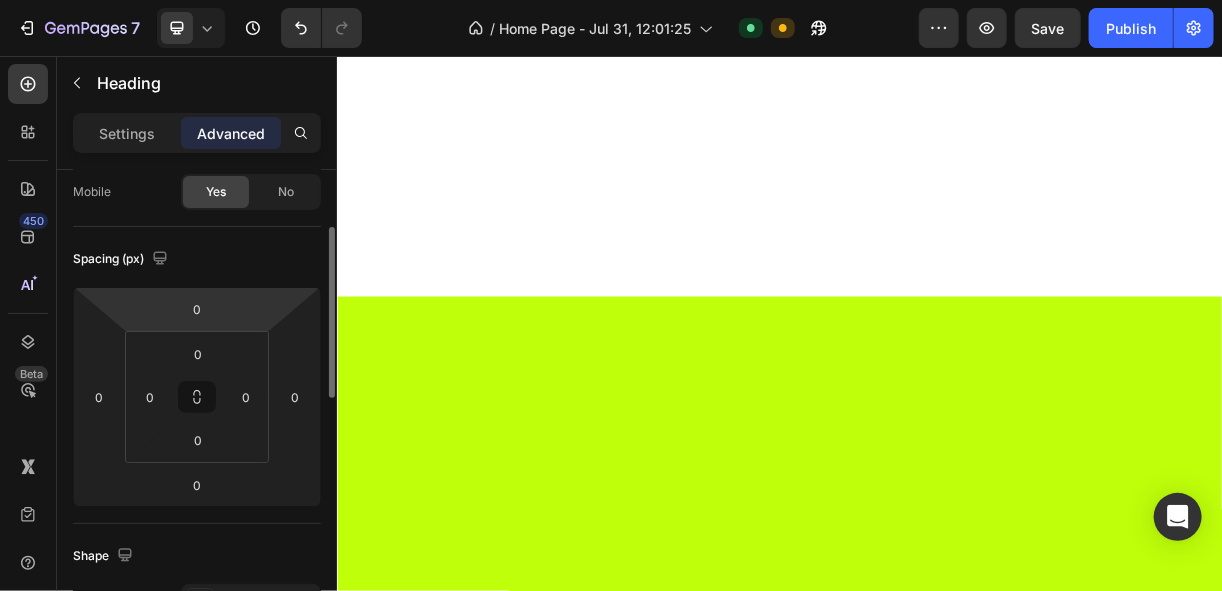 scroll, scrollTop: 0, scrollLeft: 0, axis: both 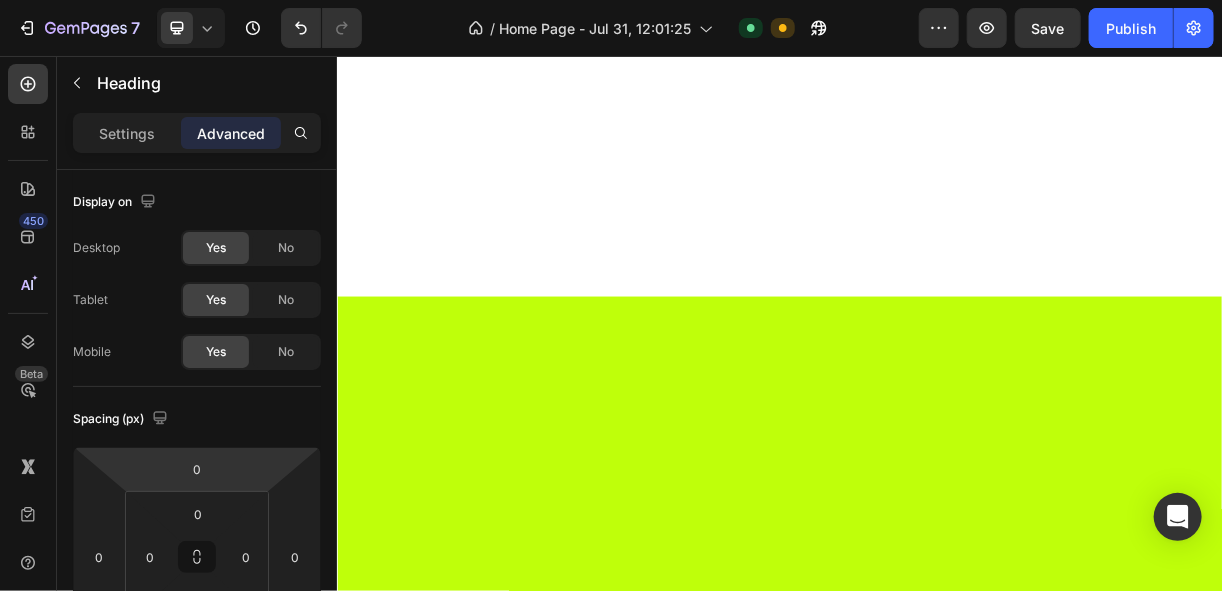 click on "Add section Choose templates inspired by CRO experts Generate layout from URL or image Add blank section then drag & drop elements" at bounding box center (936, 1856) 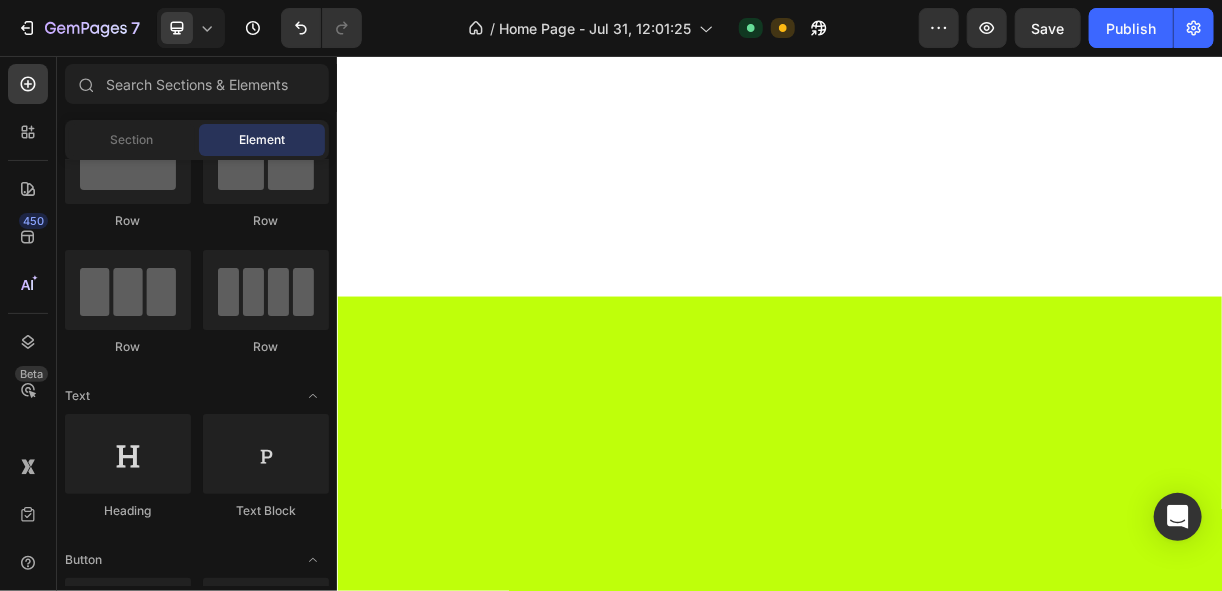 click on "⁠⁠⁠⁠⁠⁠⁠ works Heading
Carousel ⁠⁠⁠⁠⁠⁠⁠ what we do Heading Section 3" at bounding box center (936, 1474) 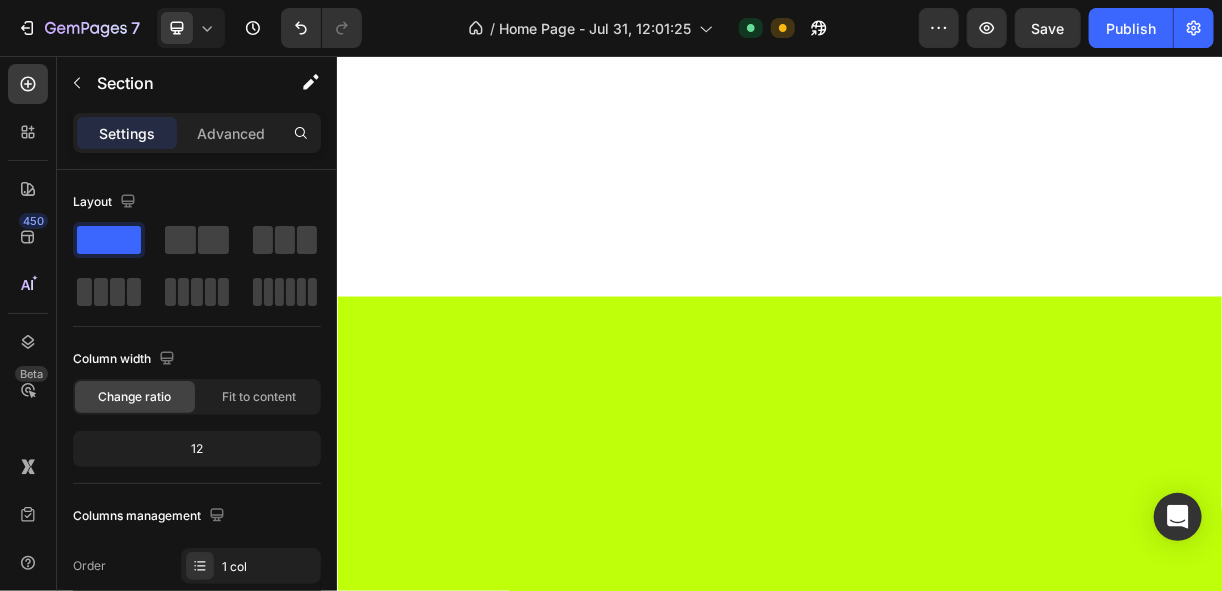 click at bounding box center [936, 1761] 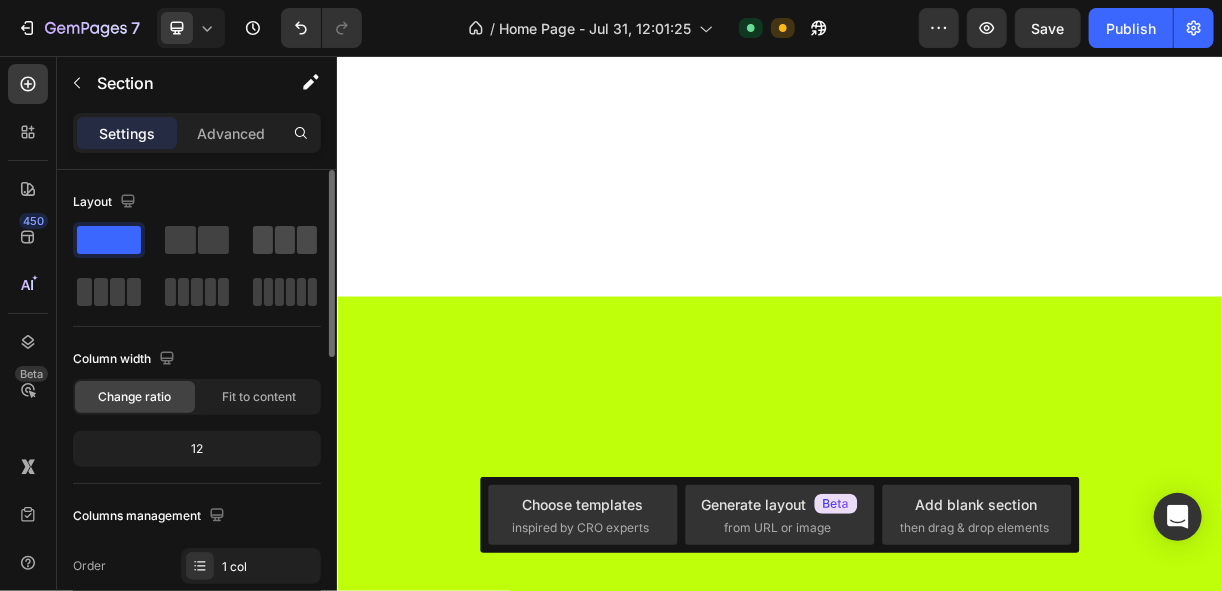 drag, startPoint x: 284, startPoint y: 235, endPoint x: 302, endPoint y: 248, distance: 22.203604 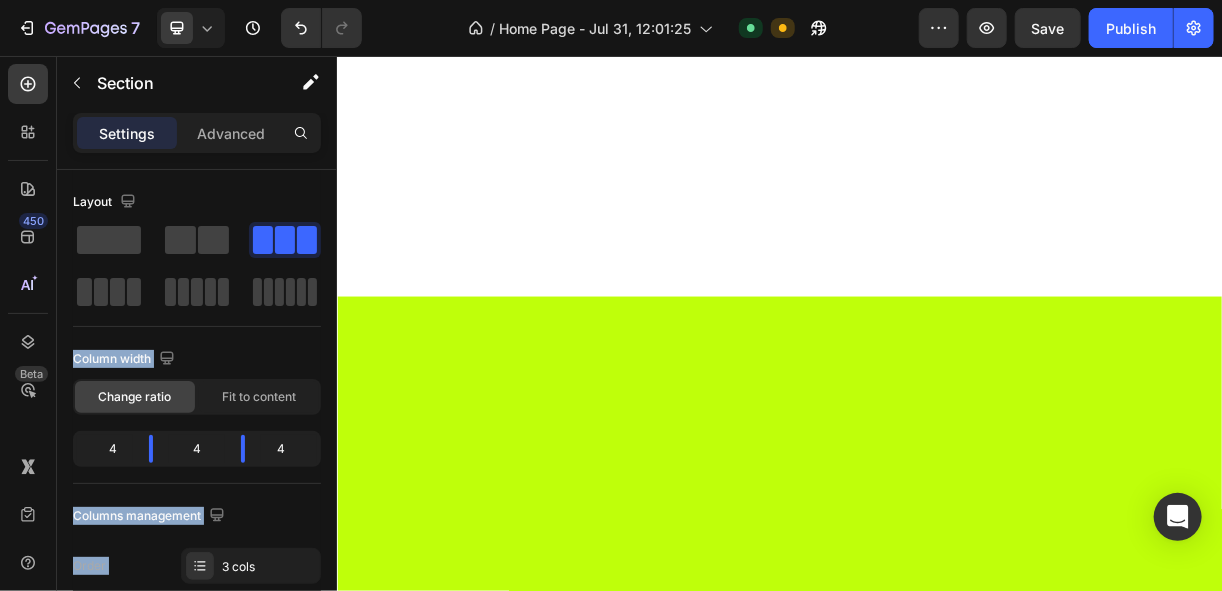 drag, startPoint x: 617, startPoint y: 291, endPoint x: 576, endPoint y: 587, distance: 298.82605 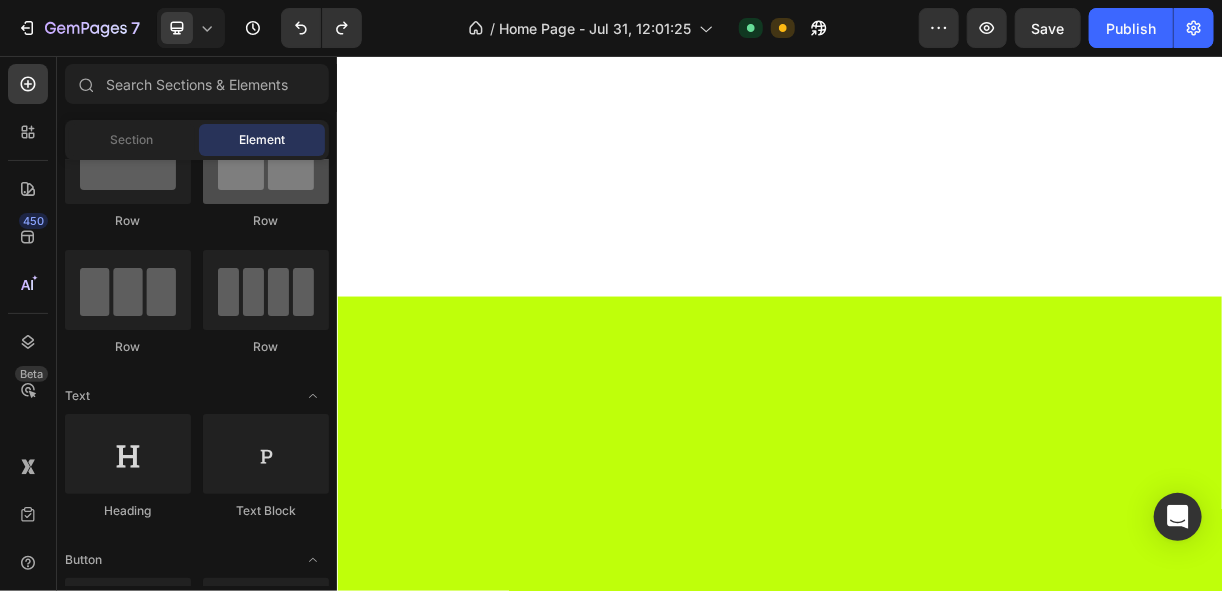 scroll, scrollTop: 0, scrollLeft: 0, axis: both 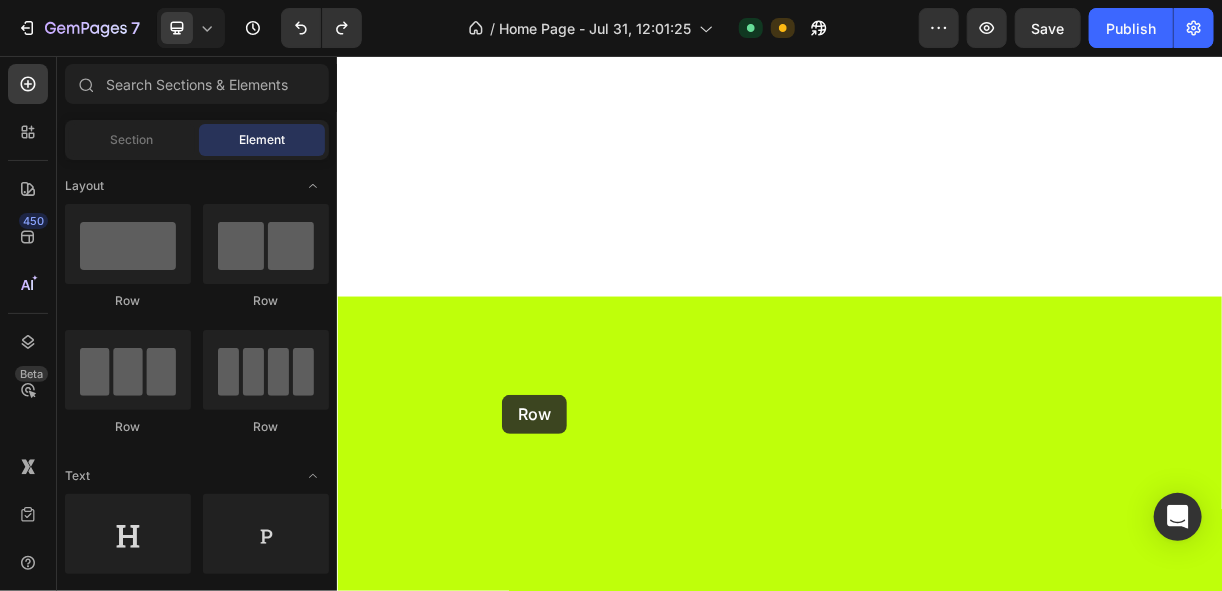 drag, startPoint x: 475, startPoint y: 437, endPoint x: 560, endPoint y: 514, distance: 114.69089 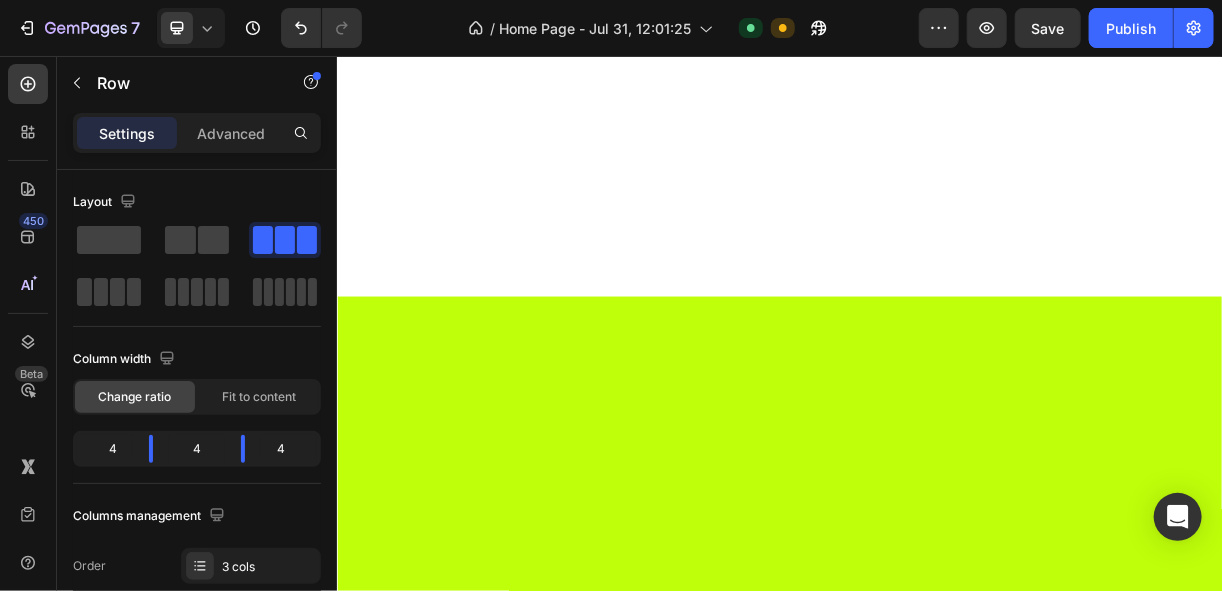 click on "⁠⁠⁠⁠⁠⁠⁠ works Heading
Carousel ⁠⁠⁠⁠⁠⁠⁠ what we do Heading Section 3" at bounding box center (936, 1474) 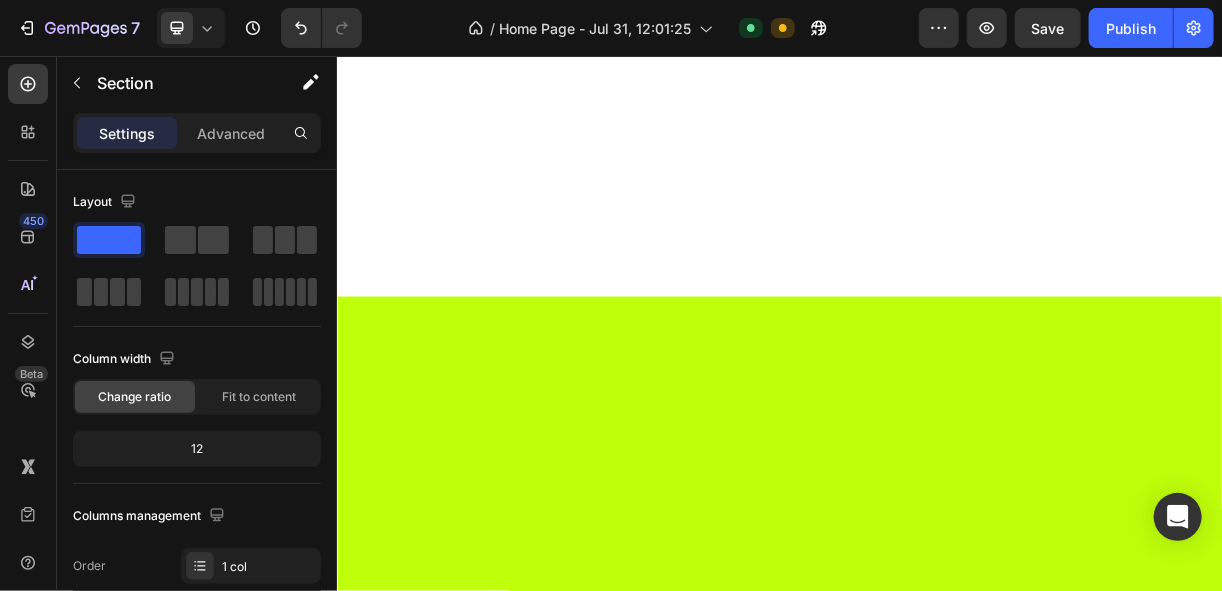 click on "Drop element here" at bounding box center (530, 1823) 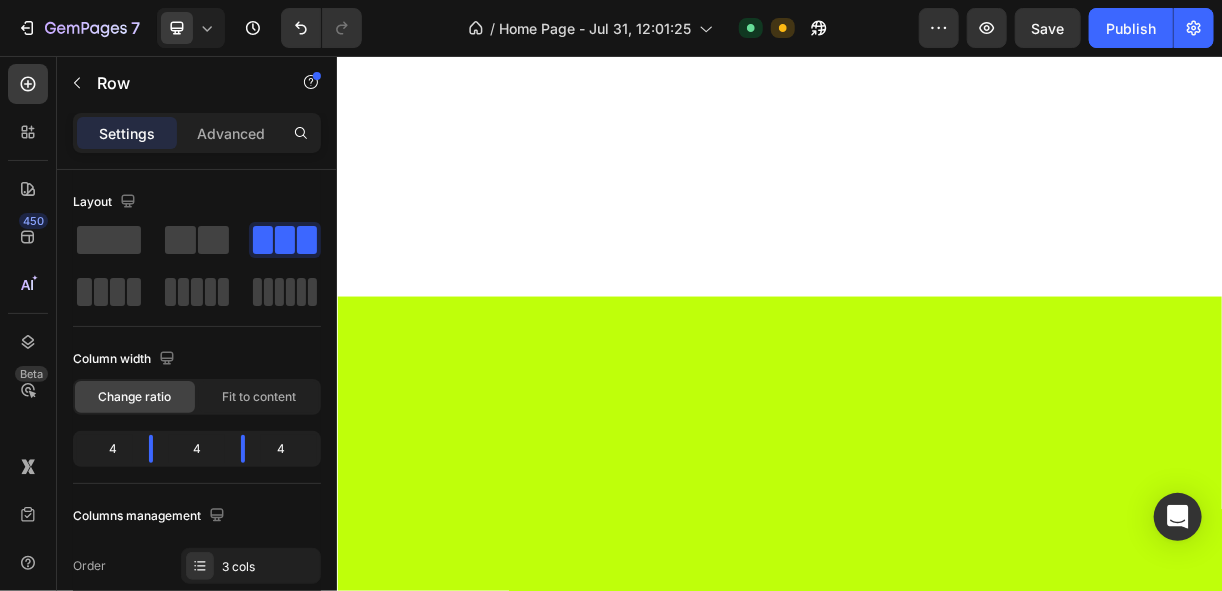 click on "Drop element here
Drop element here
Drop element here Row Section 4   You can create reusable sections Create Theme Section AI Content Write with GemAI What would you like to describe here? Tone and Voice Persuasive Product Show more Generate" at bounding box center [936, 1831] 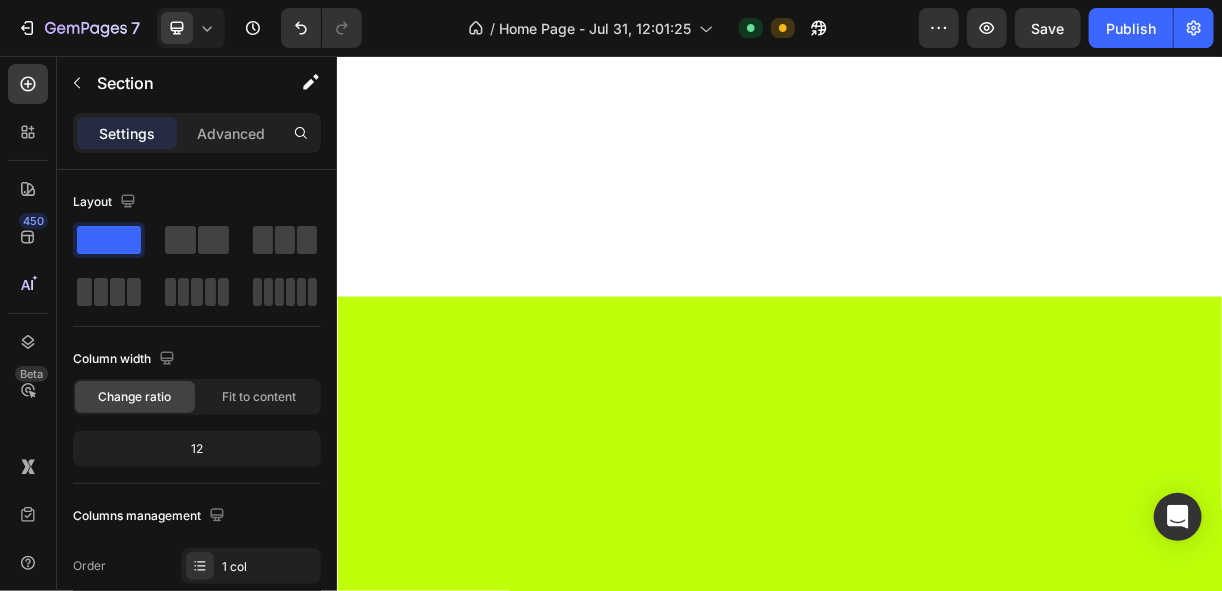 click on "Drop element here" at bounding box center [531, 1823] 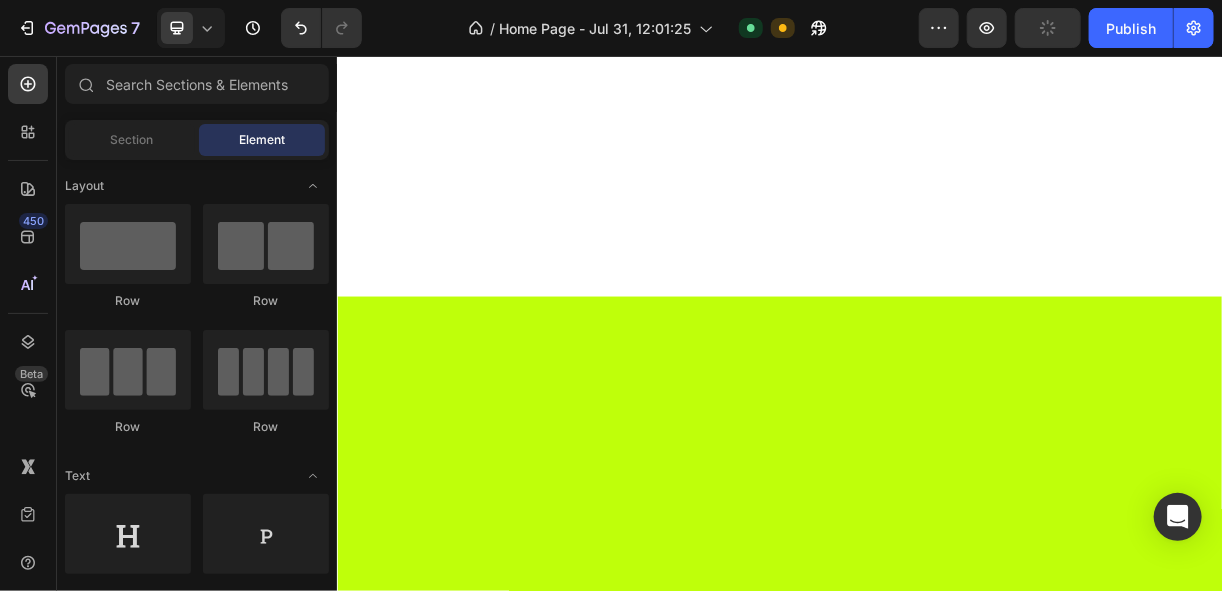 click on "Drop element here
Drop element here
Drop element here Row Section 4" at bounding box center (936, 1831) 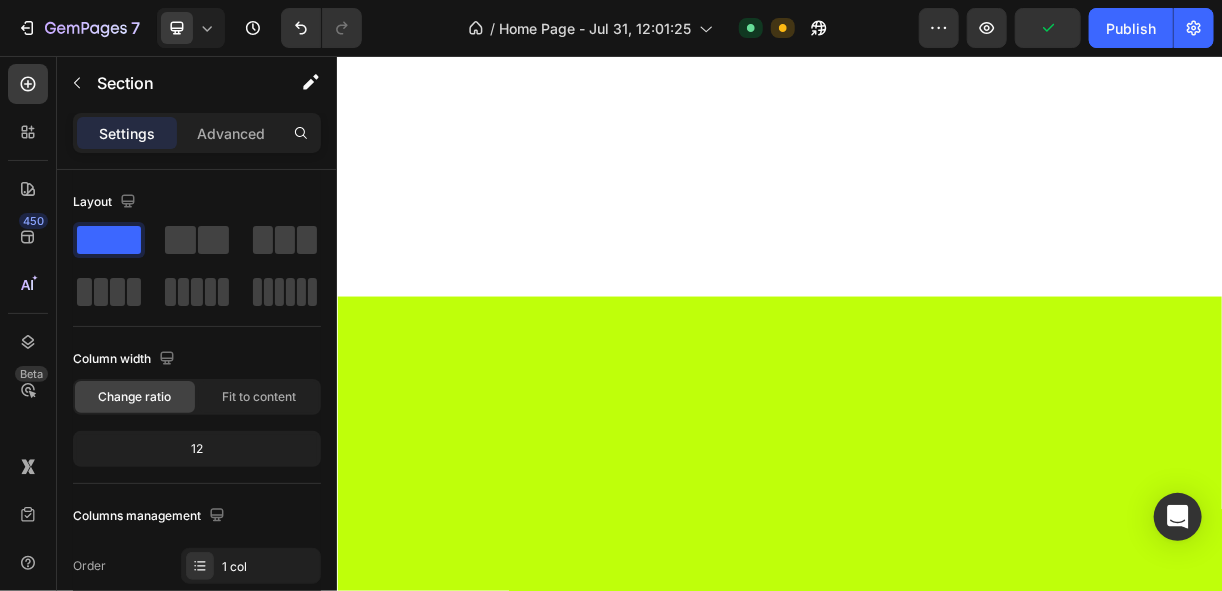 click on "⁠⁠⁠⁠⁠⁠⁠ works Heading
Carousel ⁠⁠⁠⁠⁠⁠⁠ what we do Heading Section 3" at bounding box center [936, 1474] 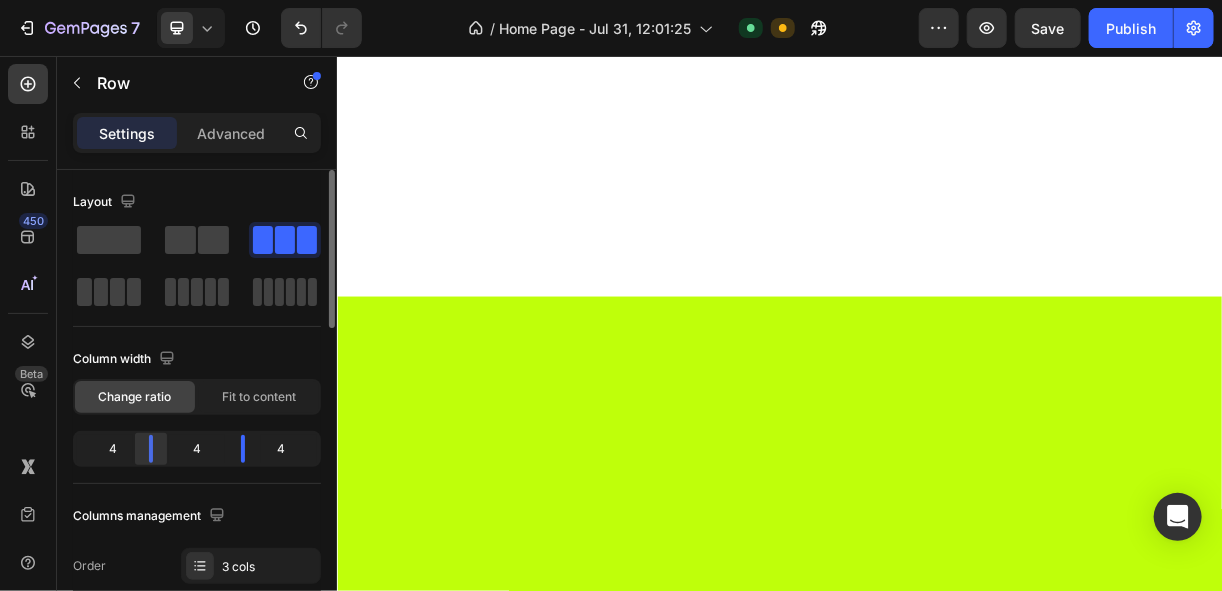 click at bounding box center [151, 449] 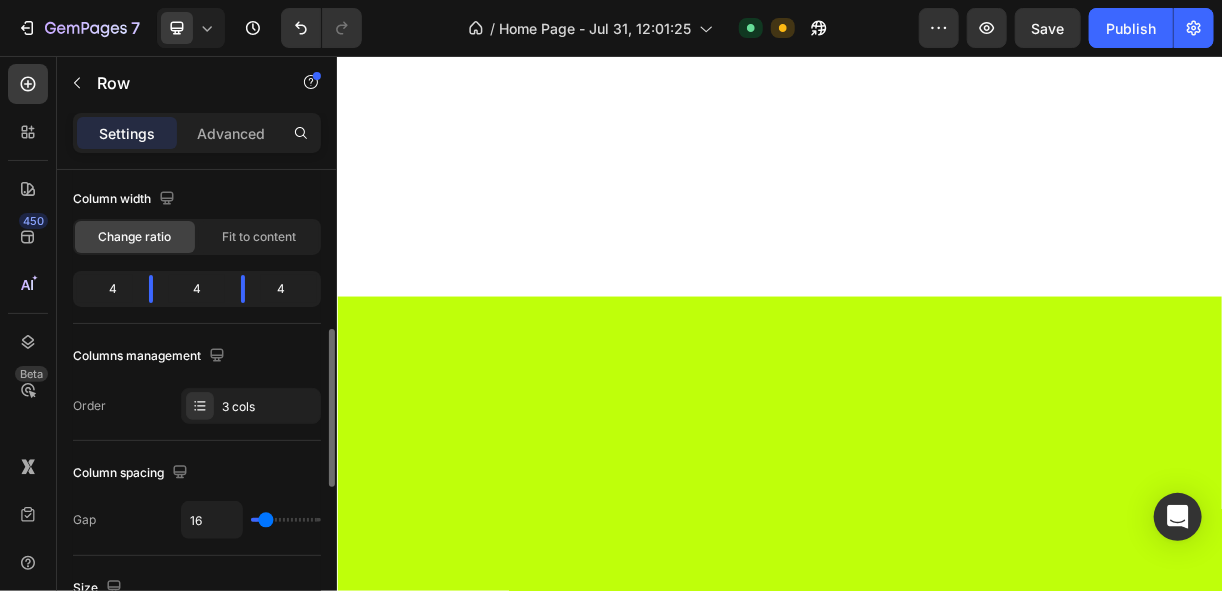 scroll, scrollTop: 240, scrollLeft: 0, axis: vertical 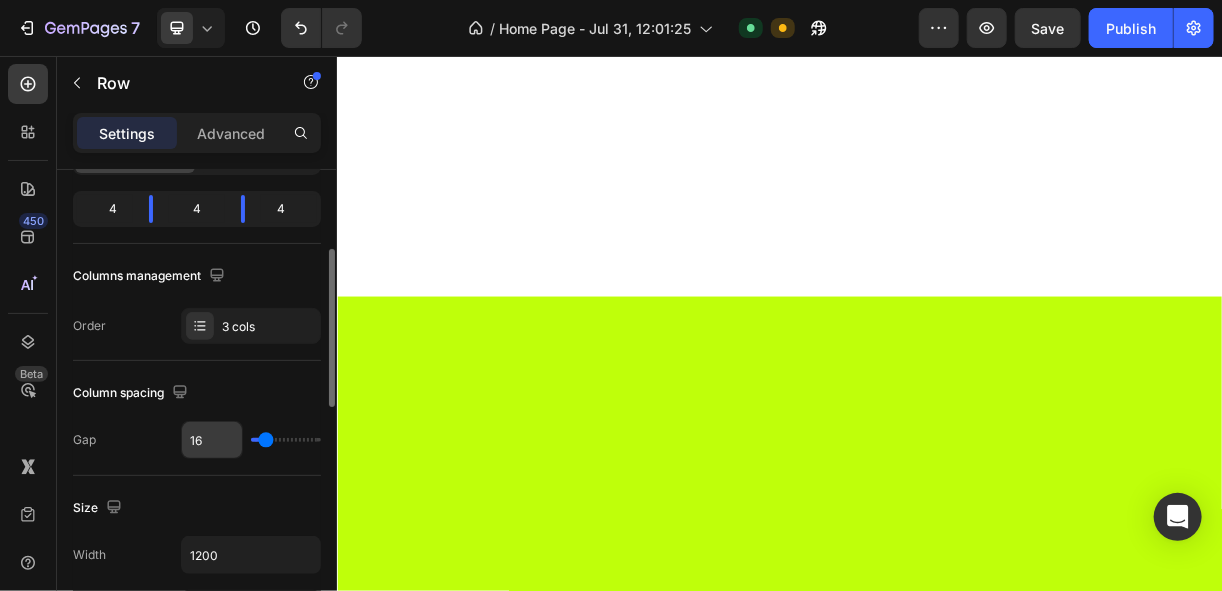type on "0" 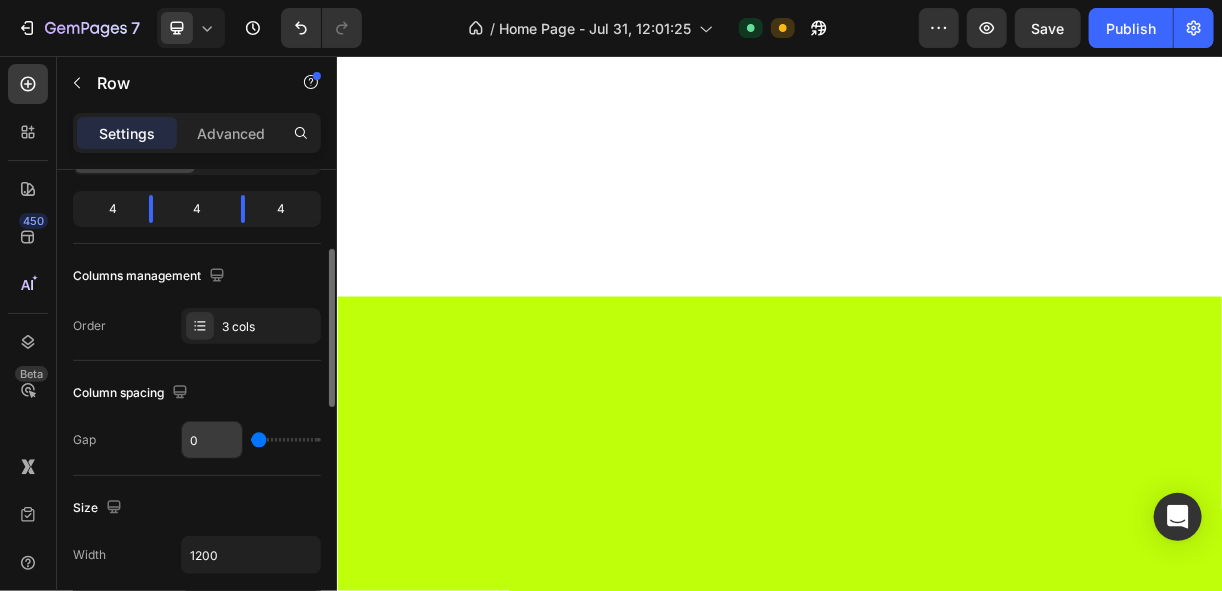 type on "0" 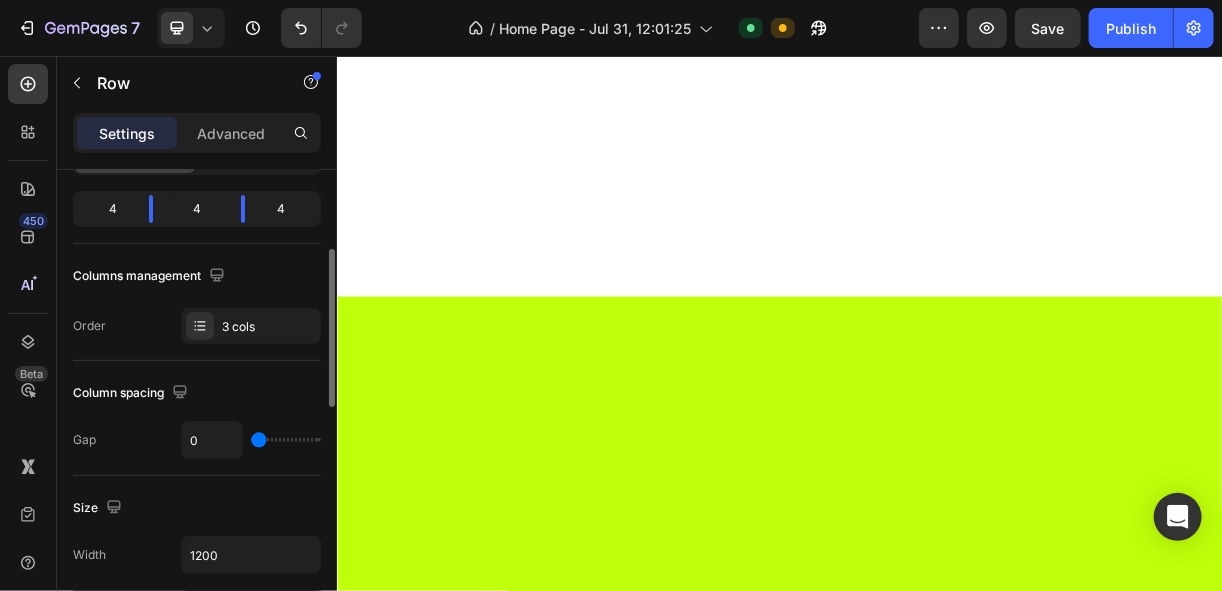 scroll, scrollTop: 320, scrollLeft: 0, axis: vertical 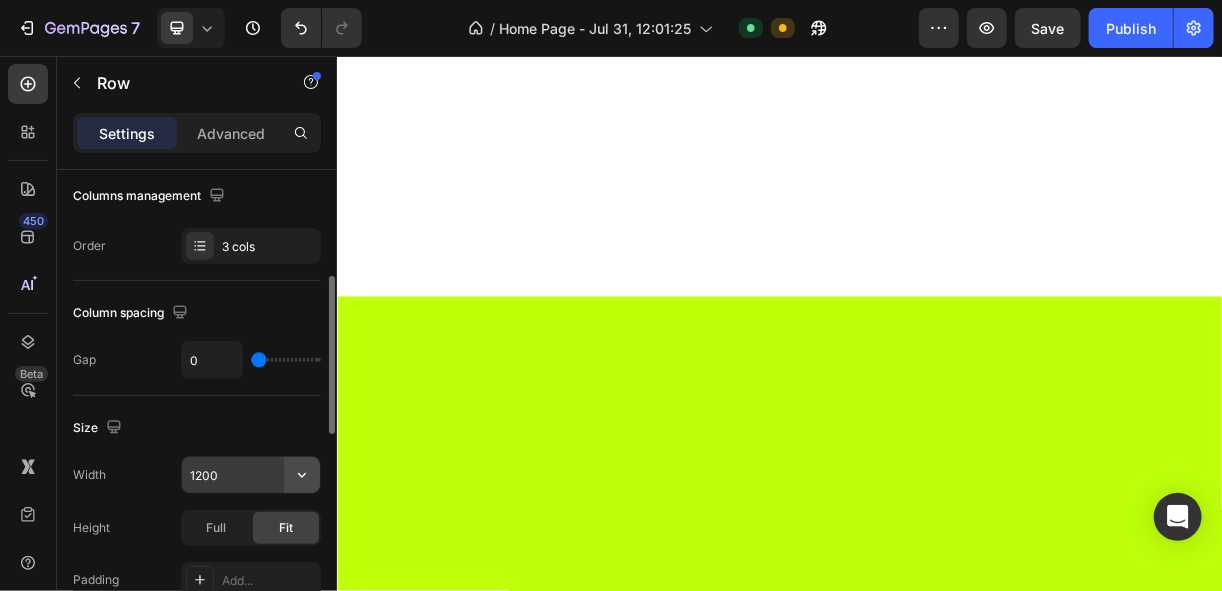 click 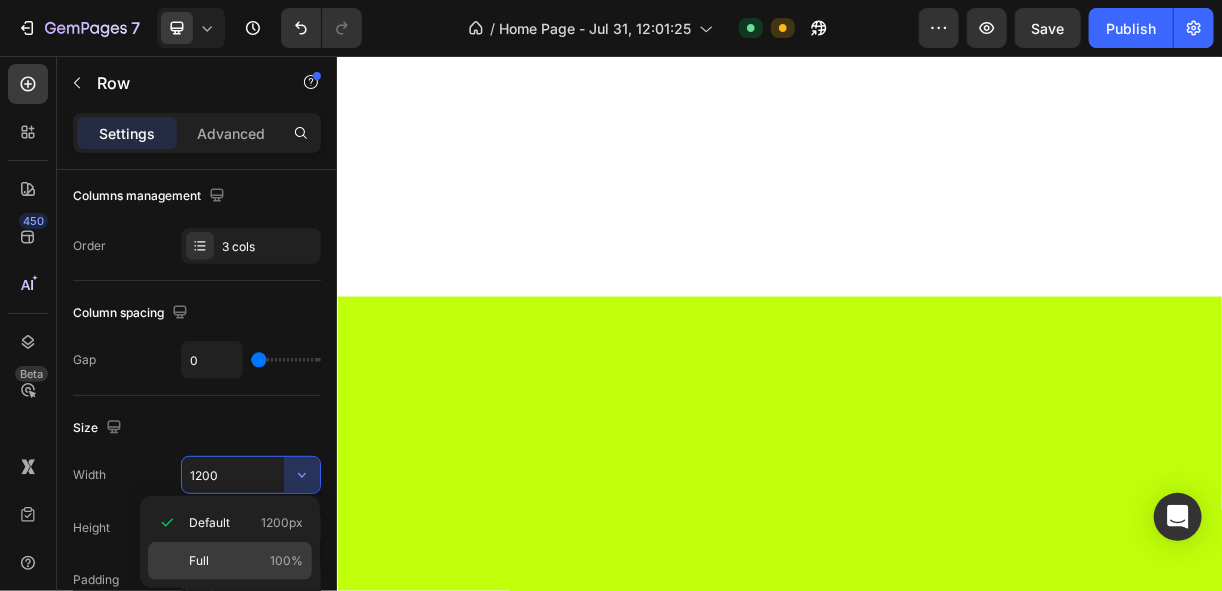 click on "Full 100%" at bounding box center (246, 561) 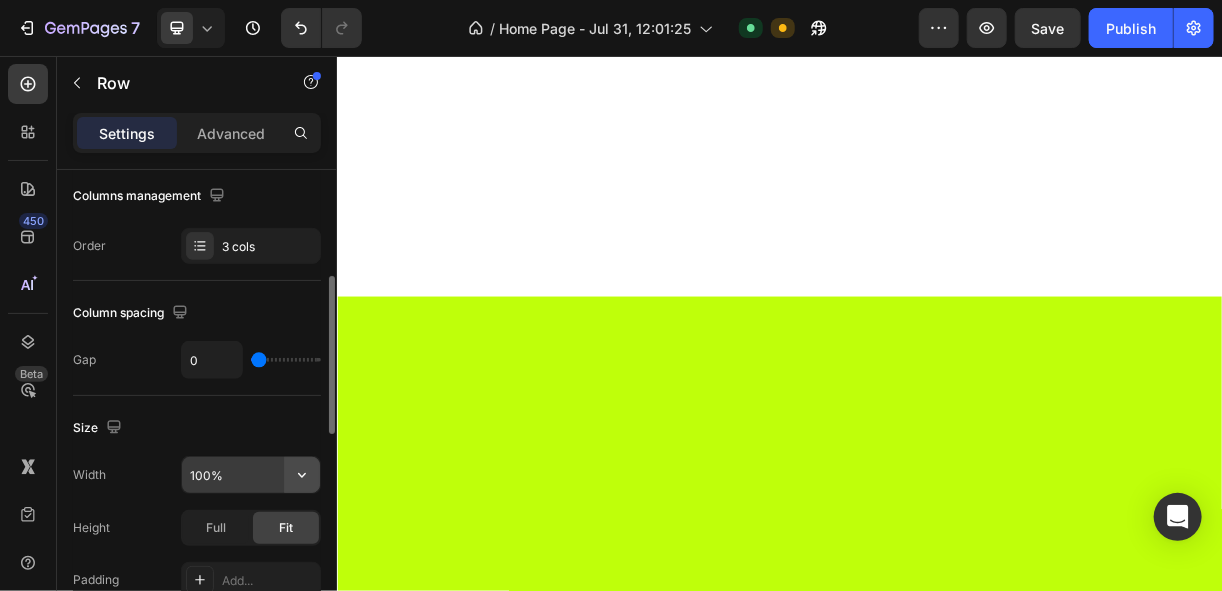 click 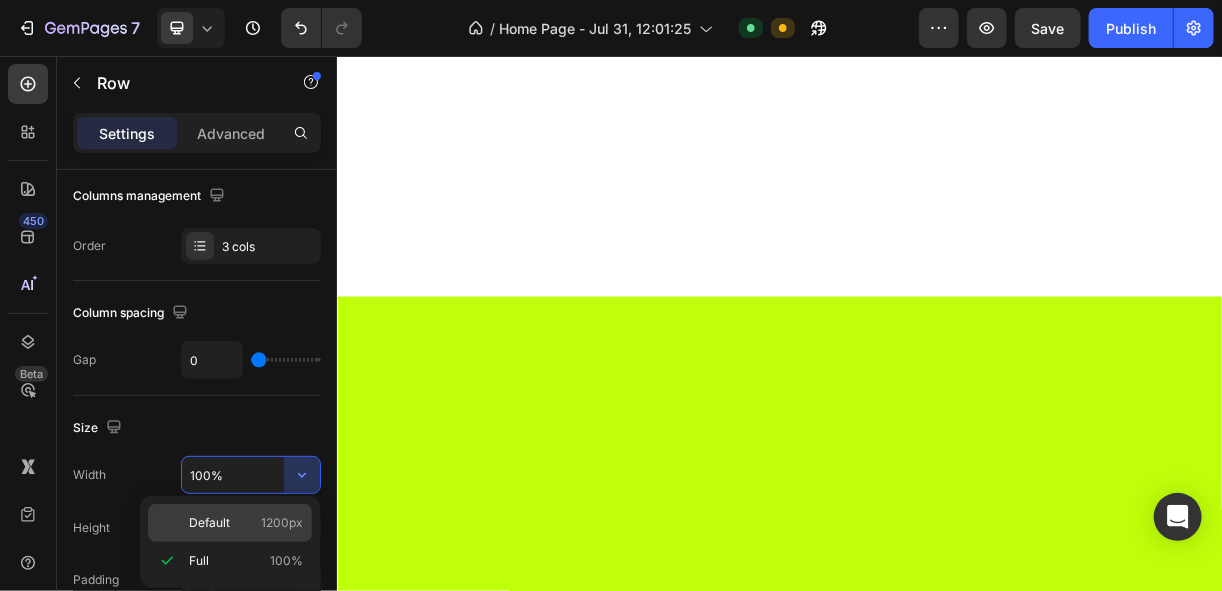 click on "1200px" at bounding box center (282, 523) 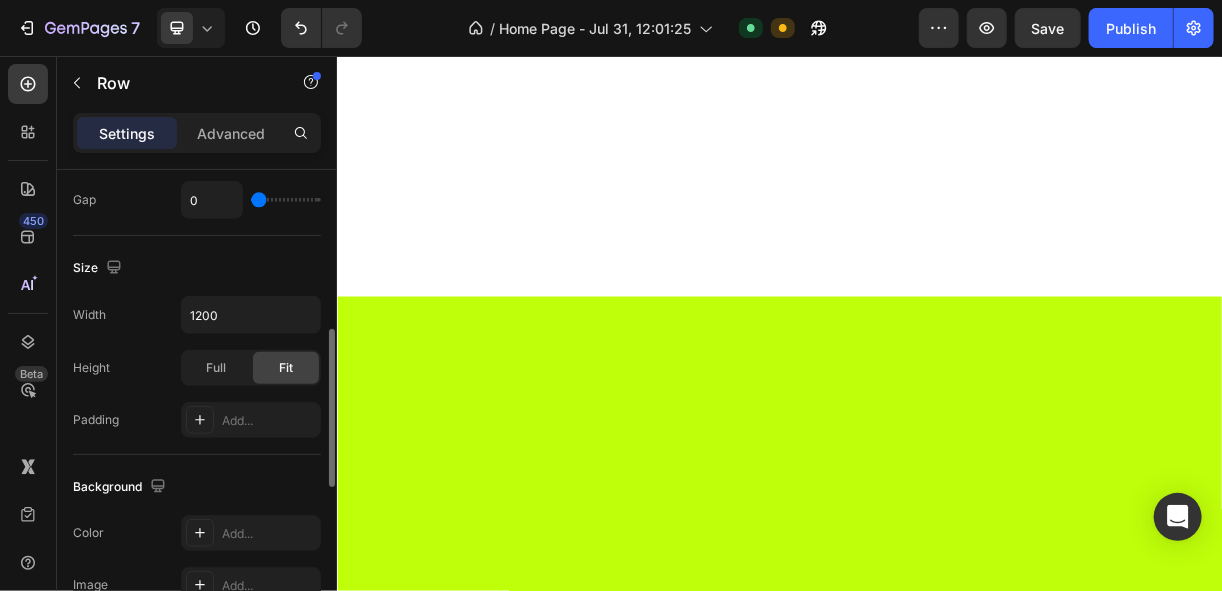 scroll, scrollTop: 560, scrollLeft: 0, axis: vertical 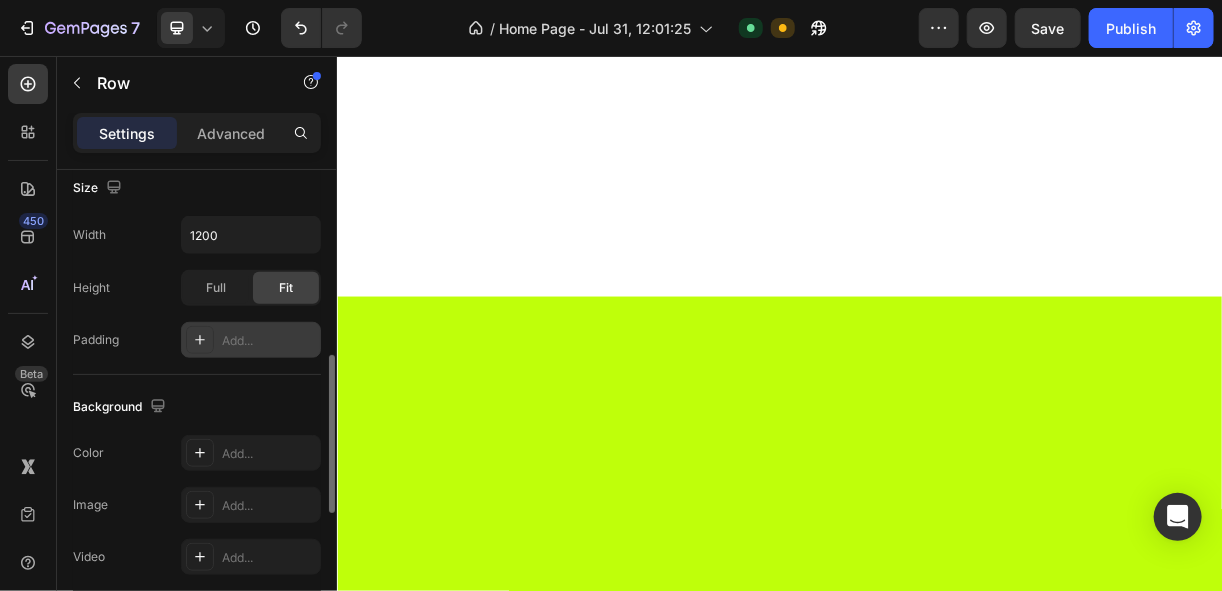 click on "Add..." at bounding box center (269, 341) 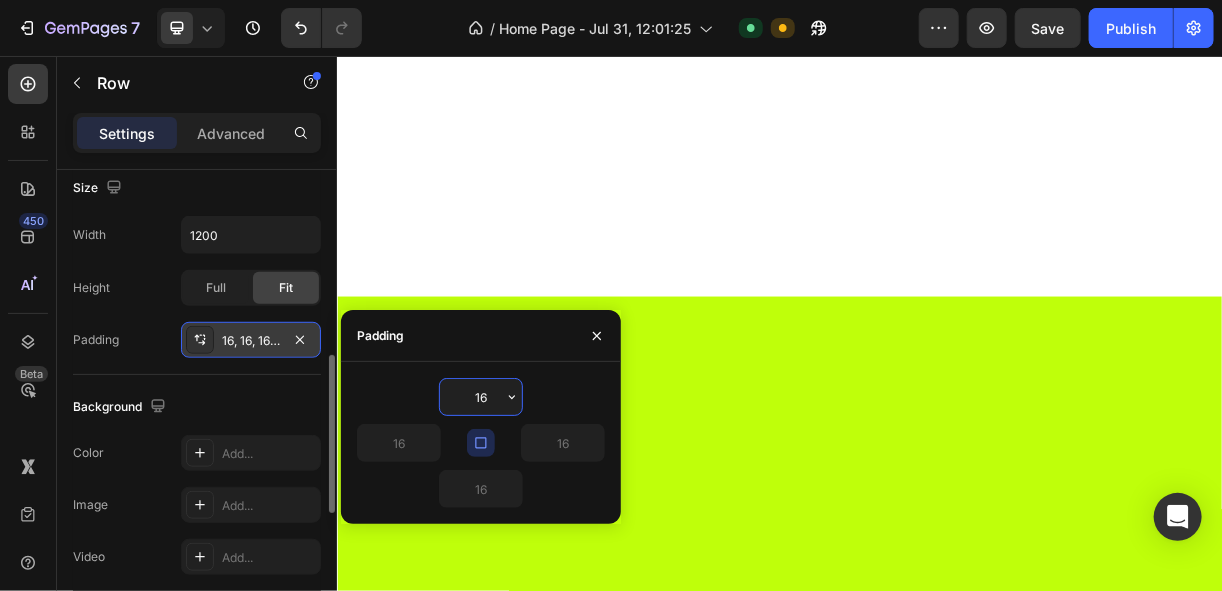 click on "16" at bounding box center [481, 397] 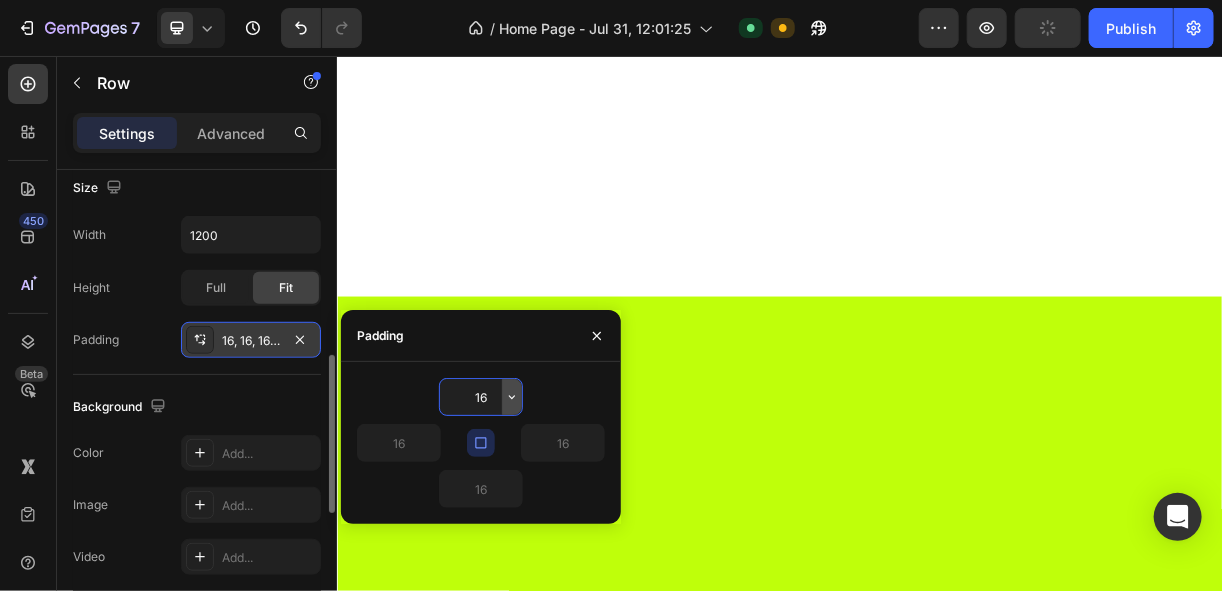 click 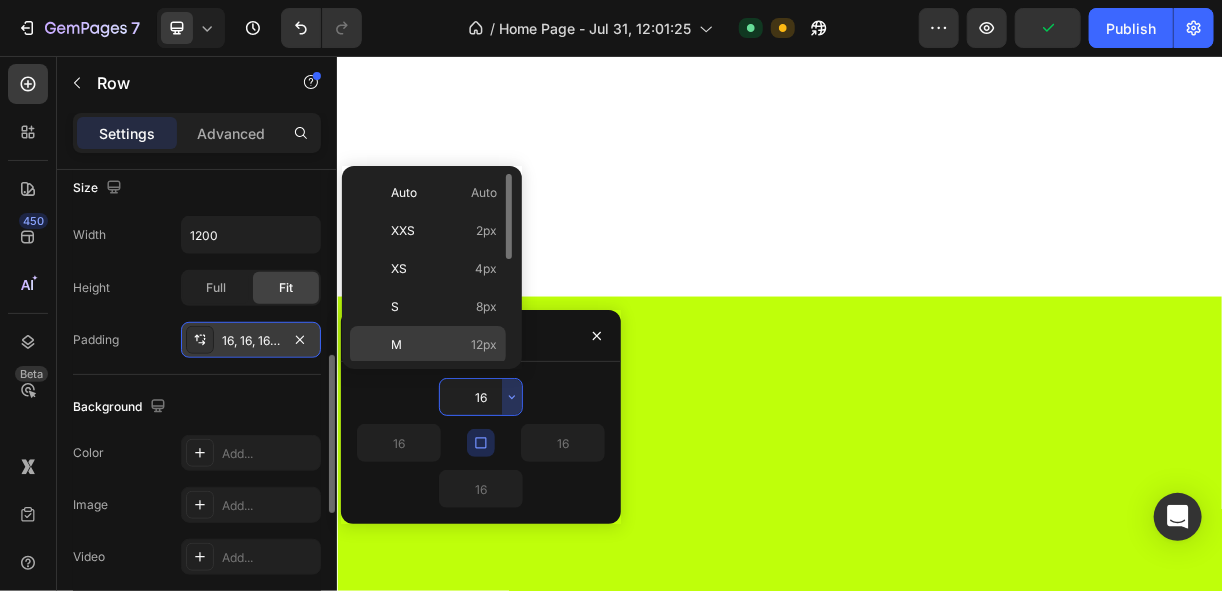 scroll, scrollTop: 223, scrollLeft: 0, axis: vertical 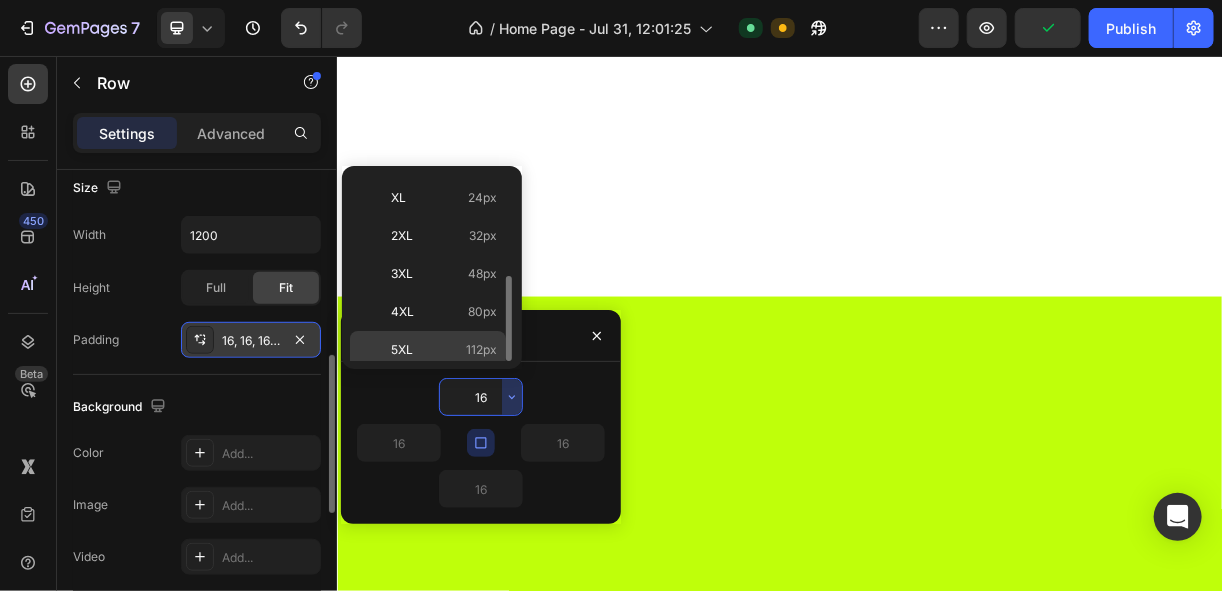 click on "5XL 112px" at bounding box center (444, 350) 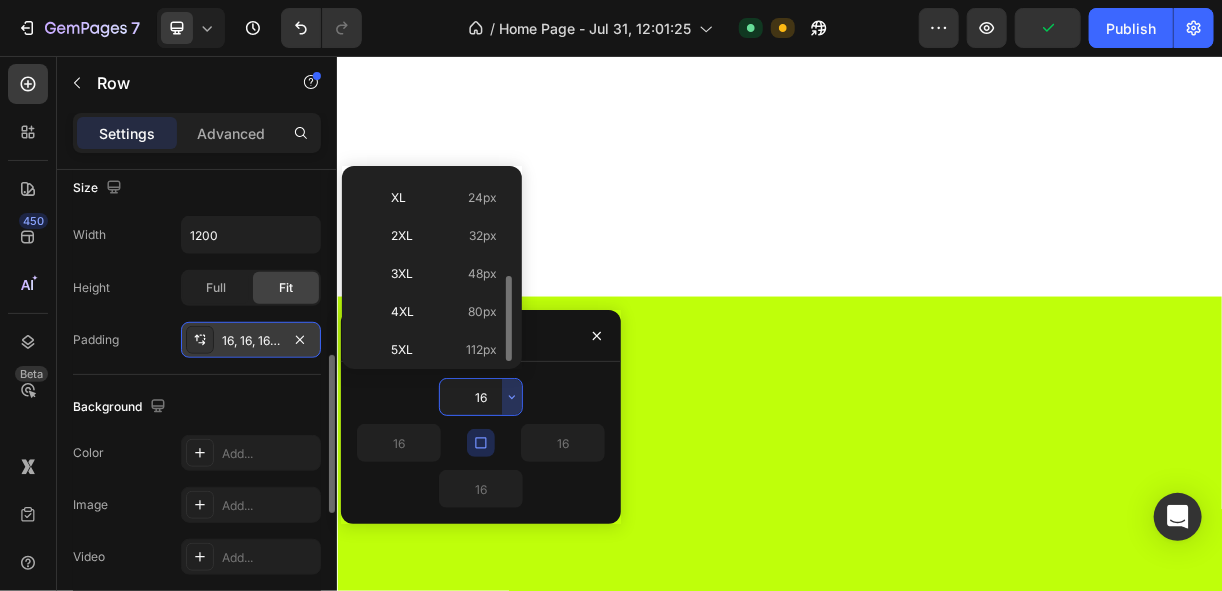 type on "112" 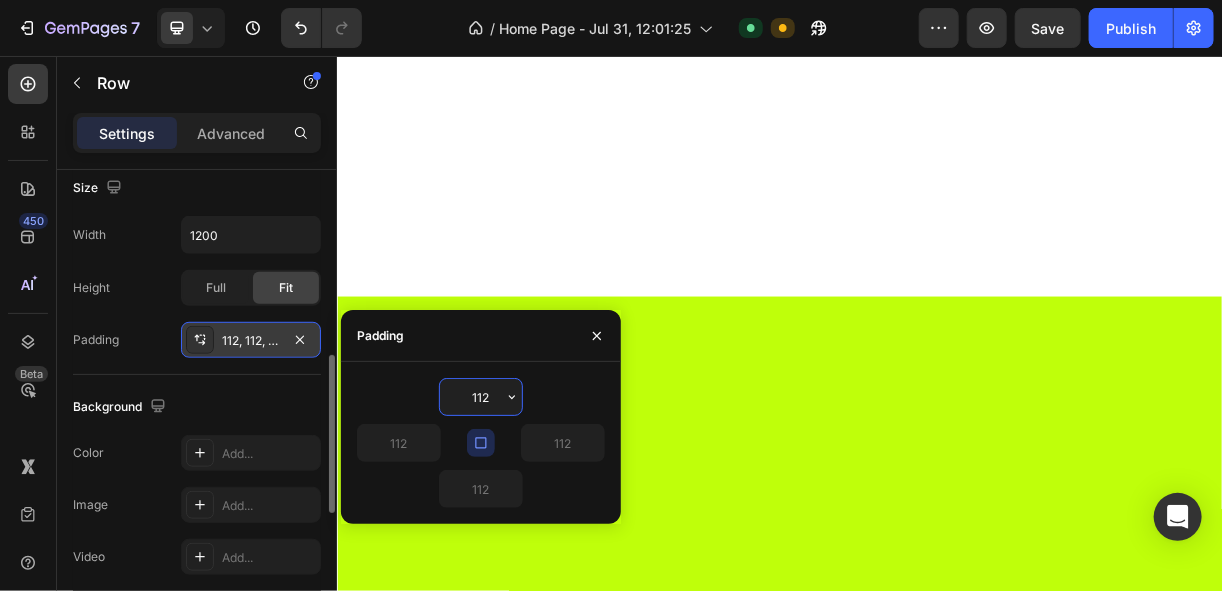 click on "112" at bounding box center (481, 397) 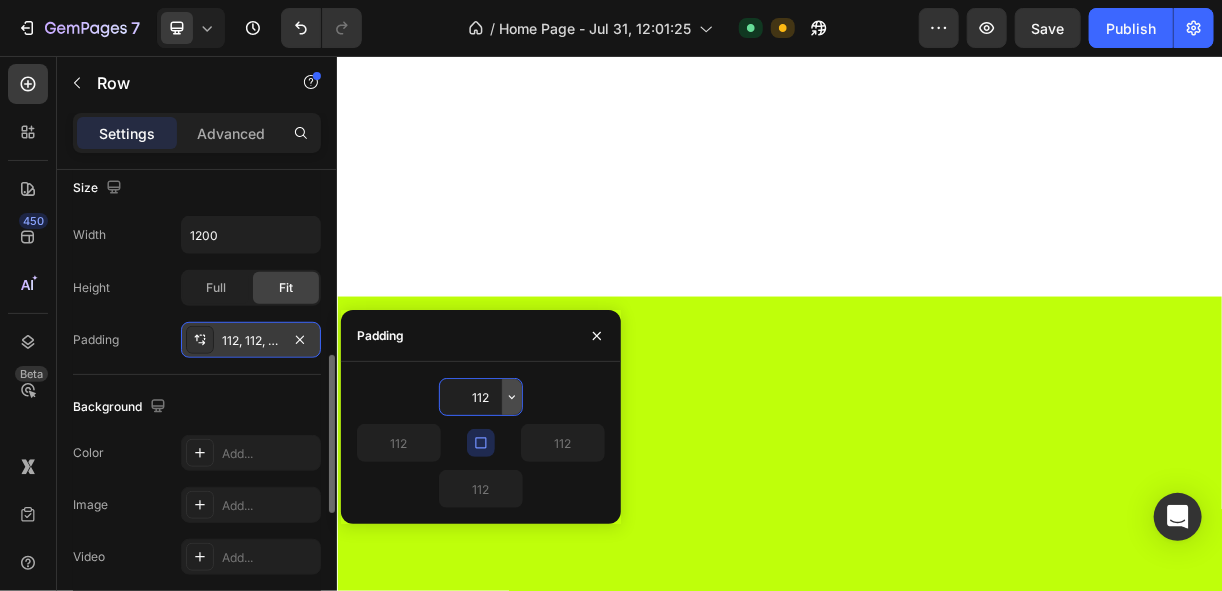 click 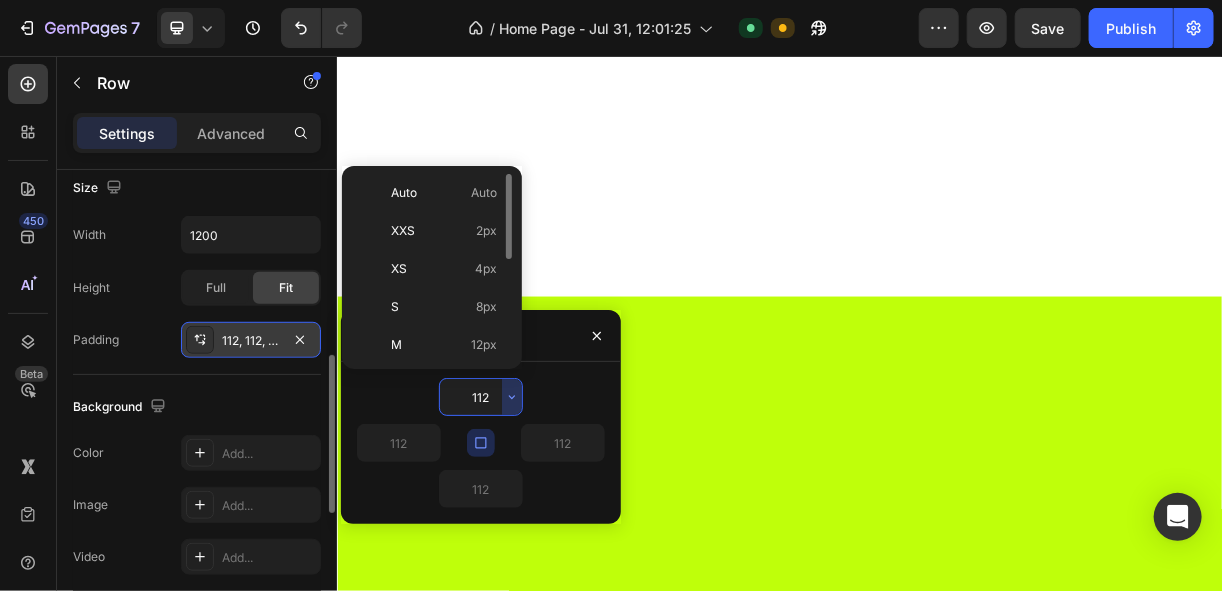 scroll, scrollTop: 223, scrollLeft: 0, axis: vertical 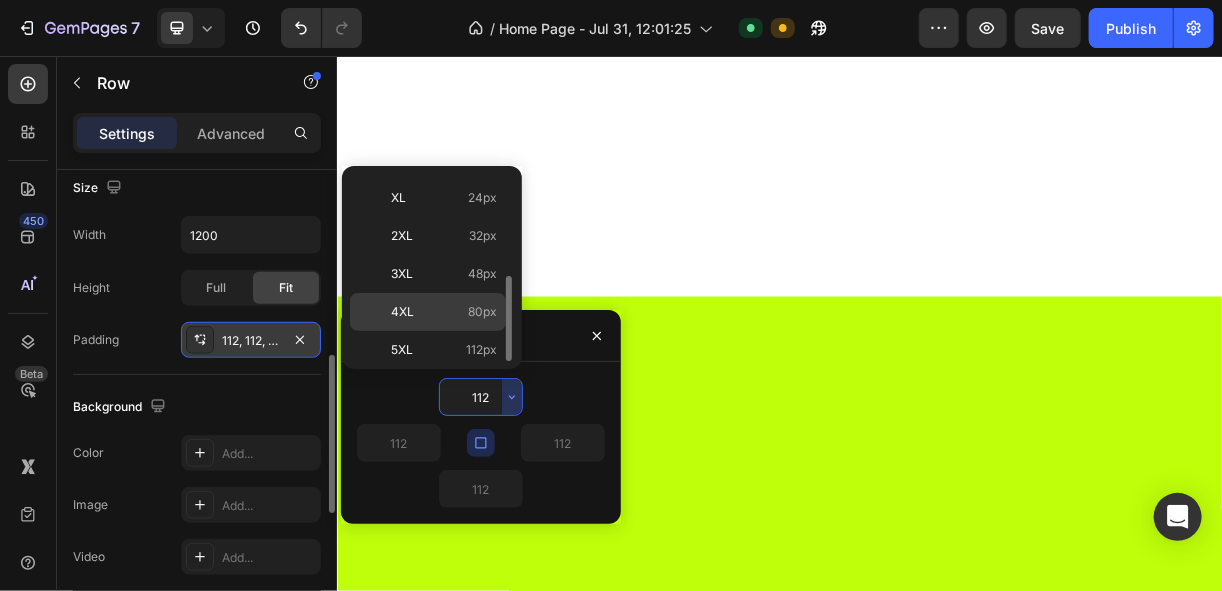 click on "4XL 80px" 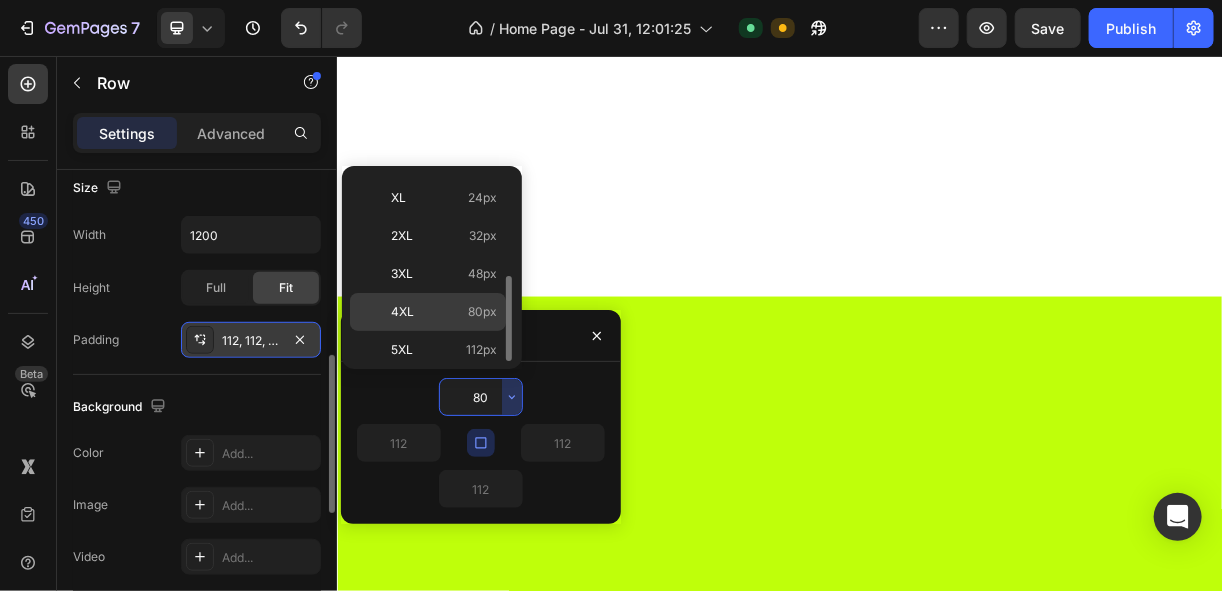 type on "80" 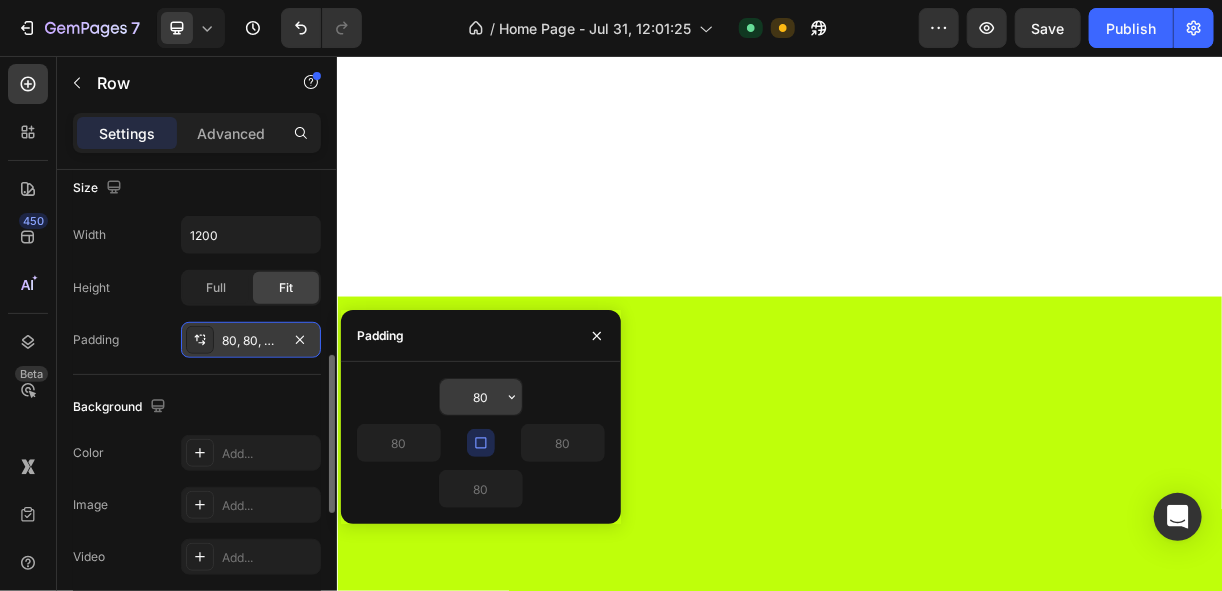 click on "80" at bounding box center [481, 397] 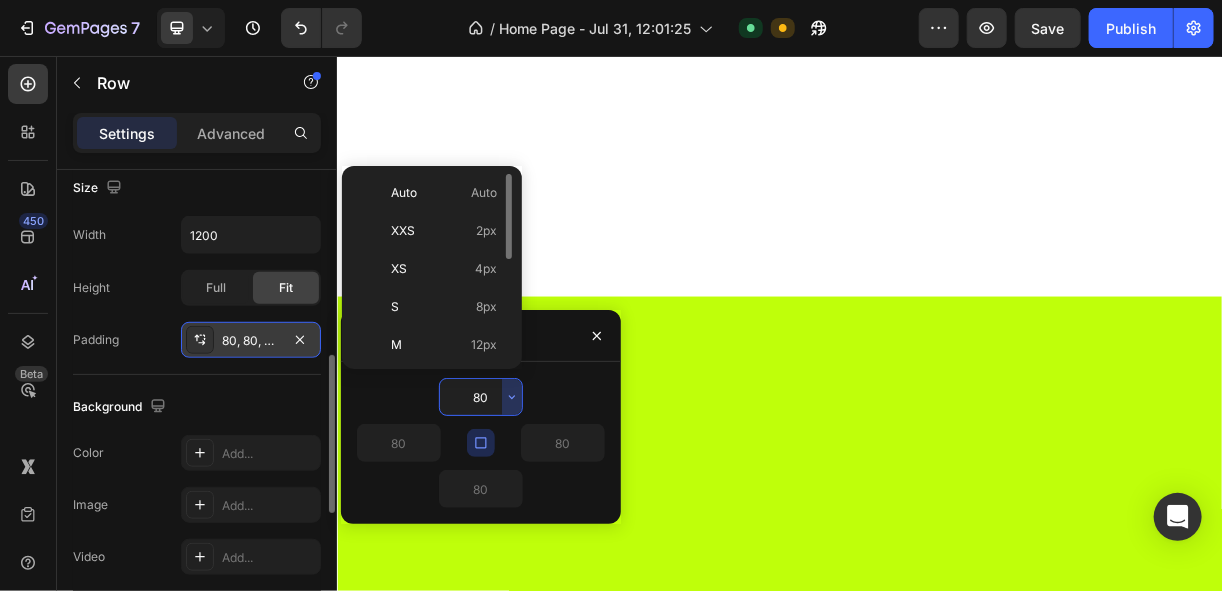 scroll, scrollTop: 223, scrollLeft: 0, axis: vertical 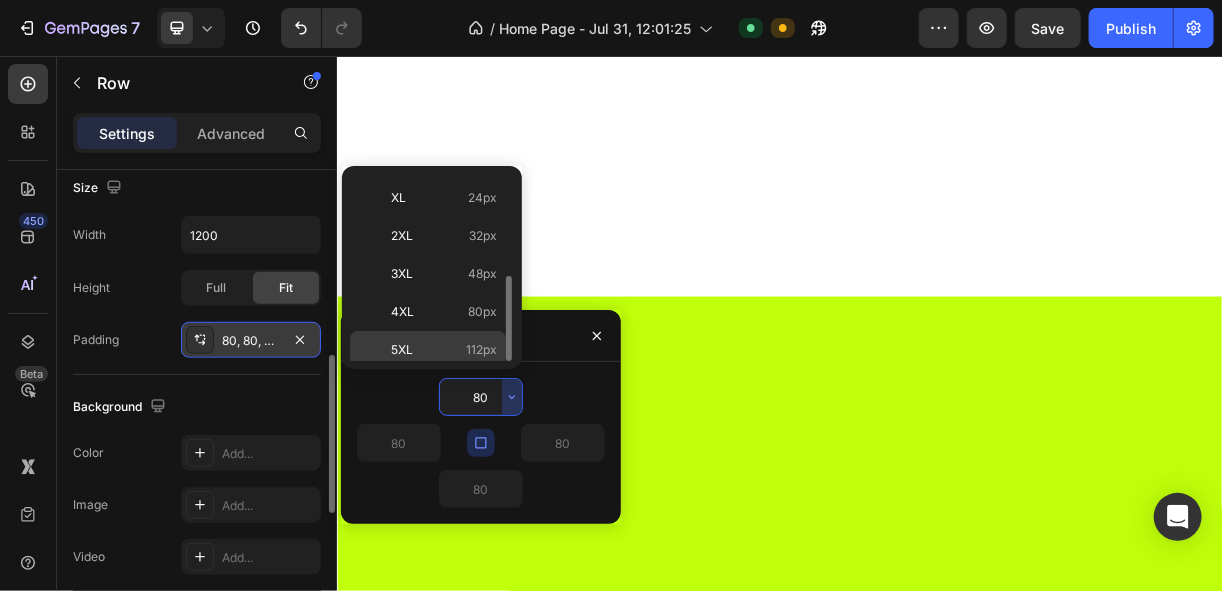 click on "112px" at bounding box center [481, 350] 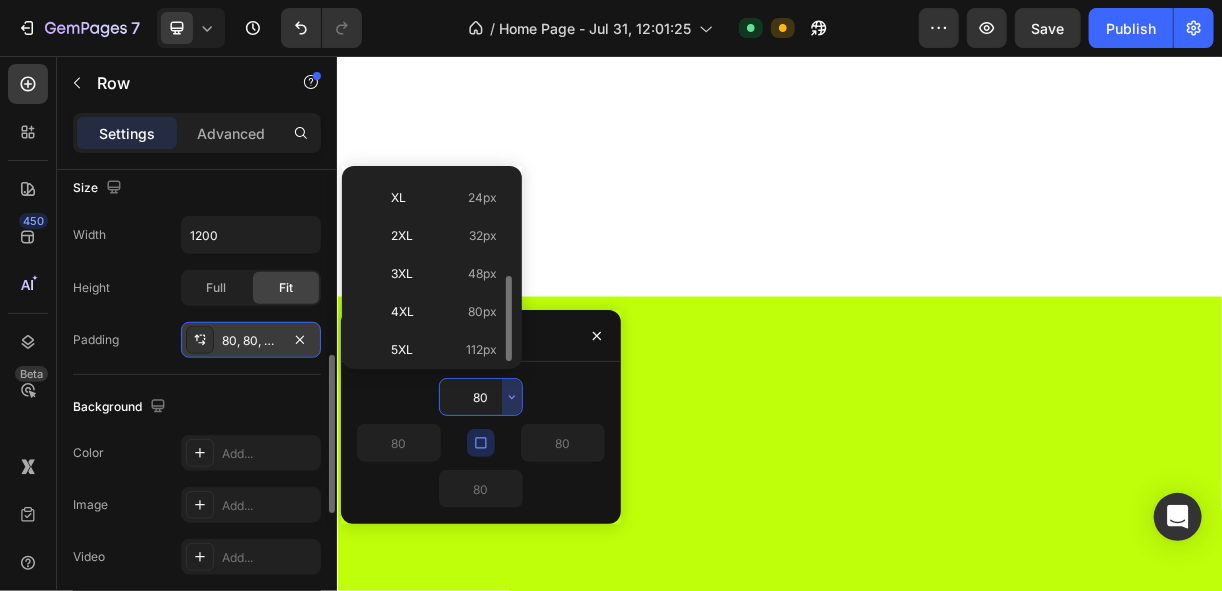type on "112" 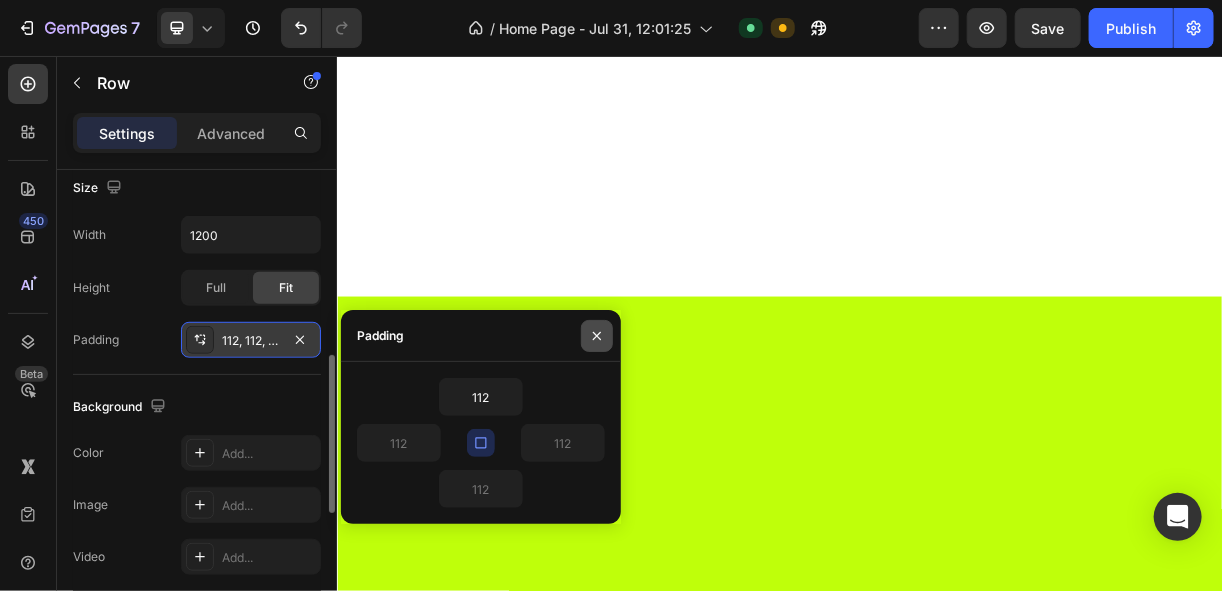 click at bounding box center [597, 336] 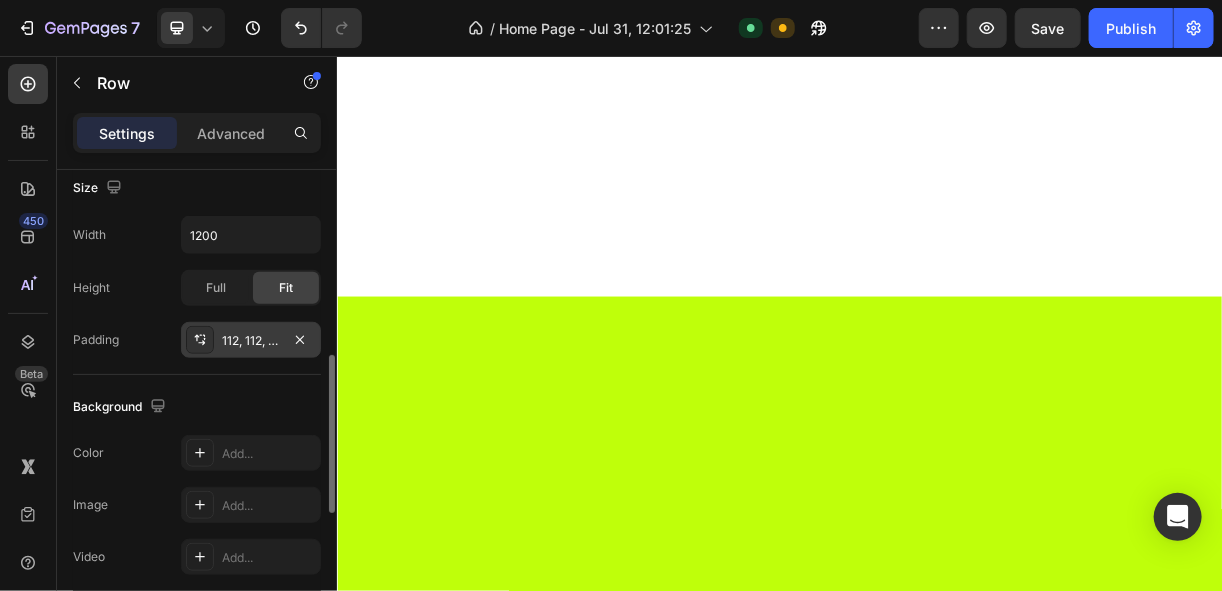 scroll, scrollTop: 1809, scrollLeft: 0, axis: vertical 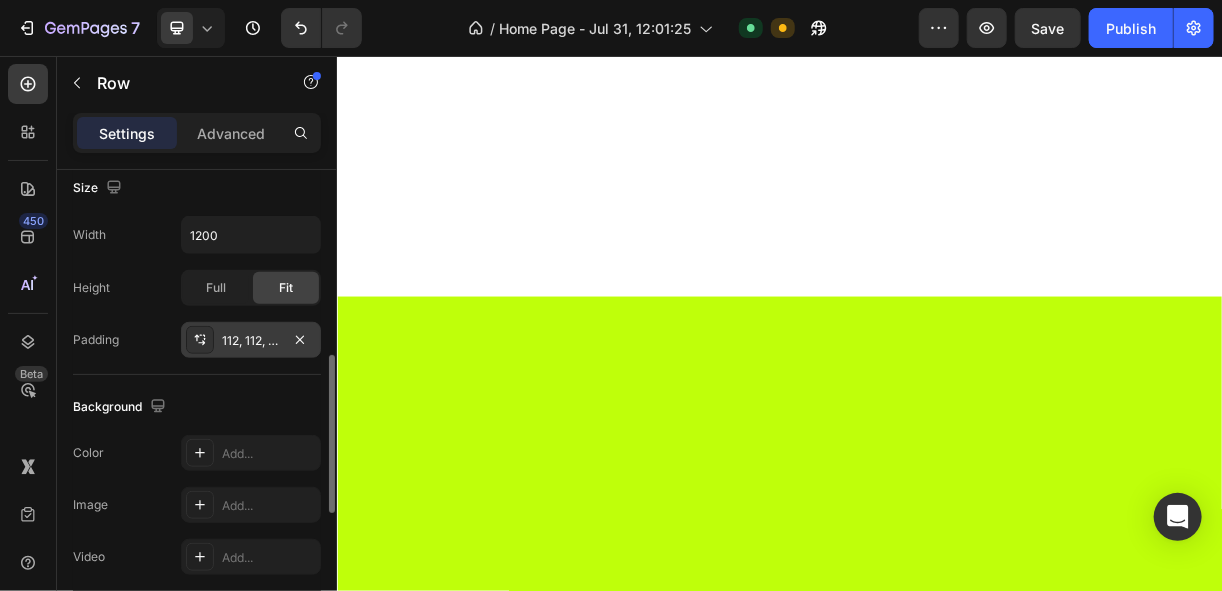 click on "Drop element here
Drop element here
Drop element here Row   16" at bounding box center (936, 1935) 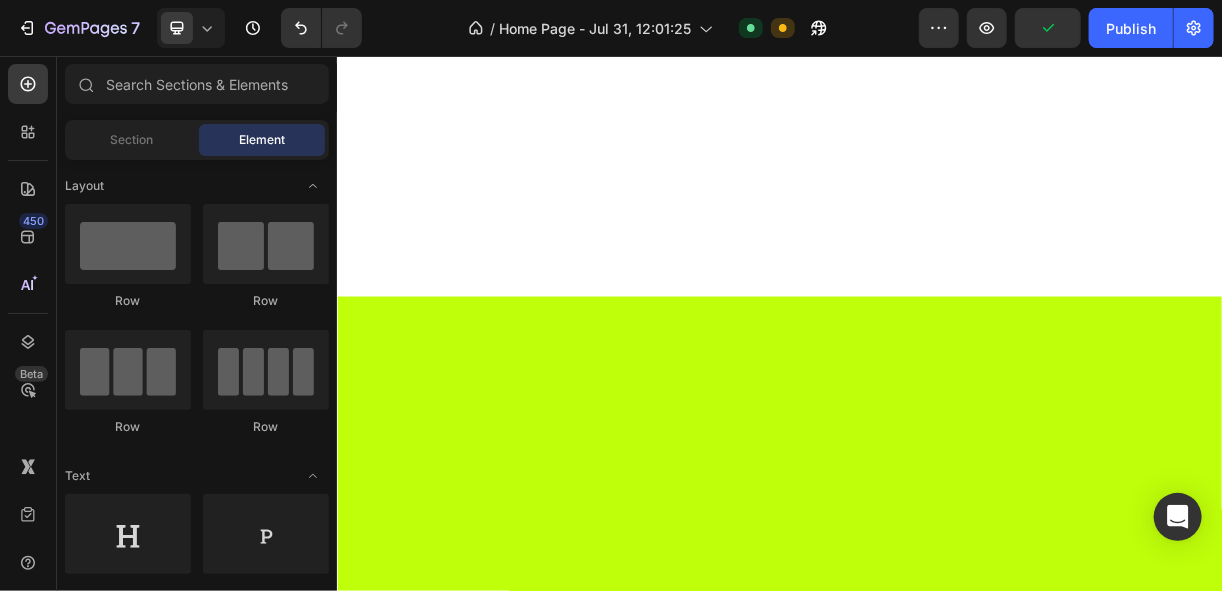 click on "Drop element here" at bounding box center (610, 1935) 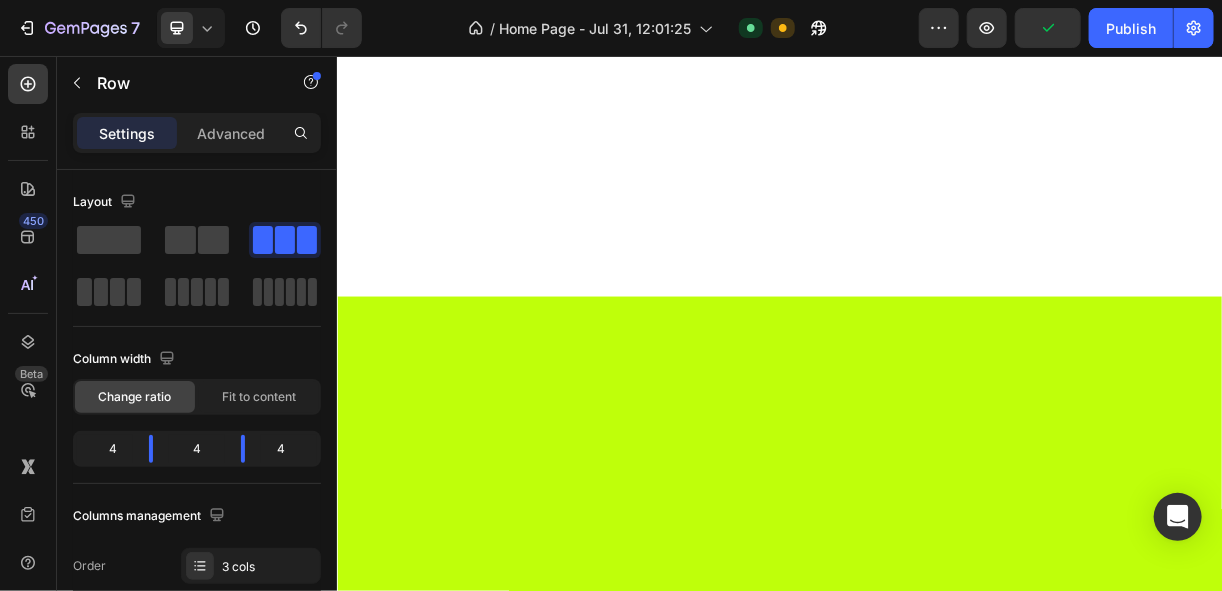 click on "Drop element here" at bounding box center [610, 1935] 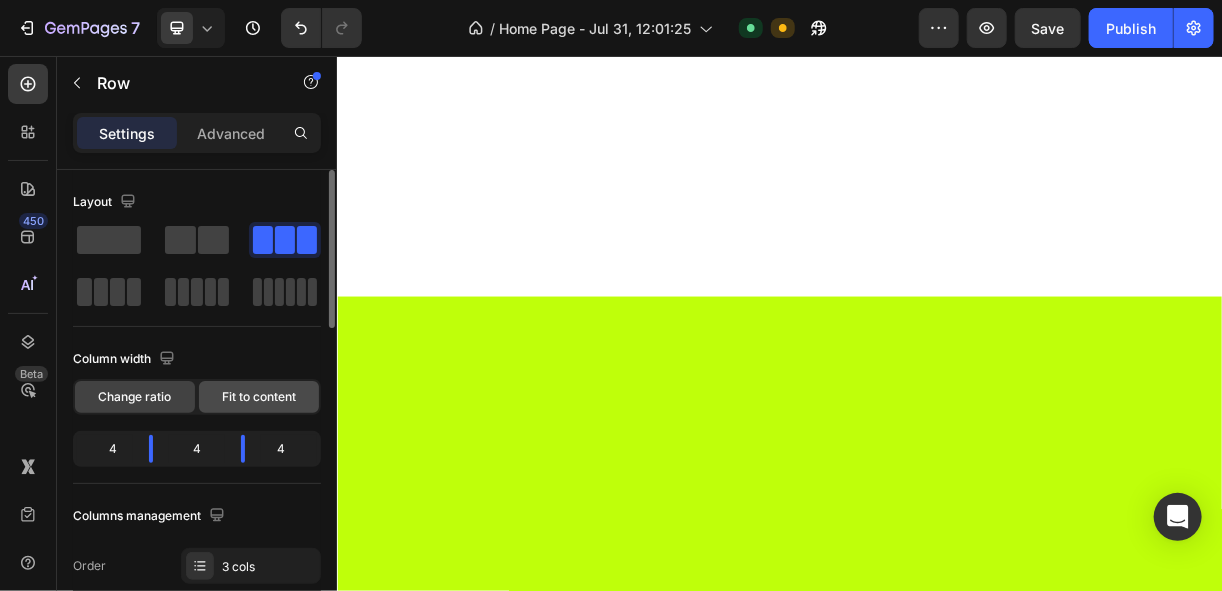 click on "Fit to content" 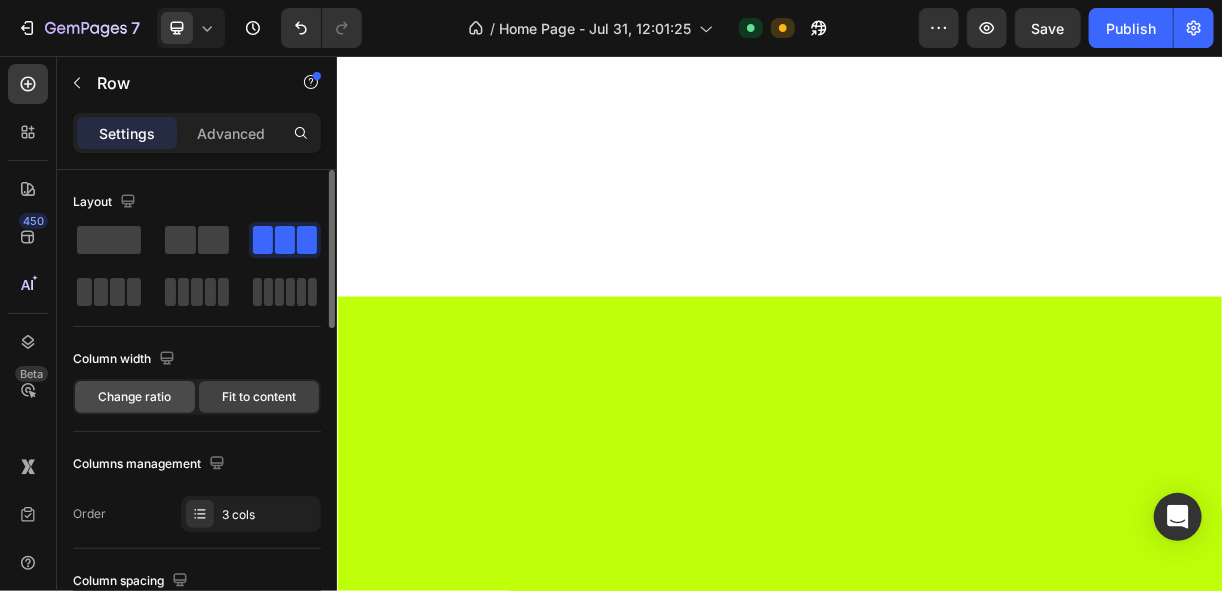 click on "Change ratio" 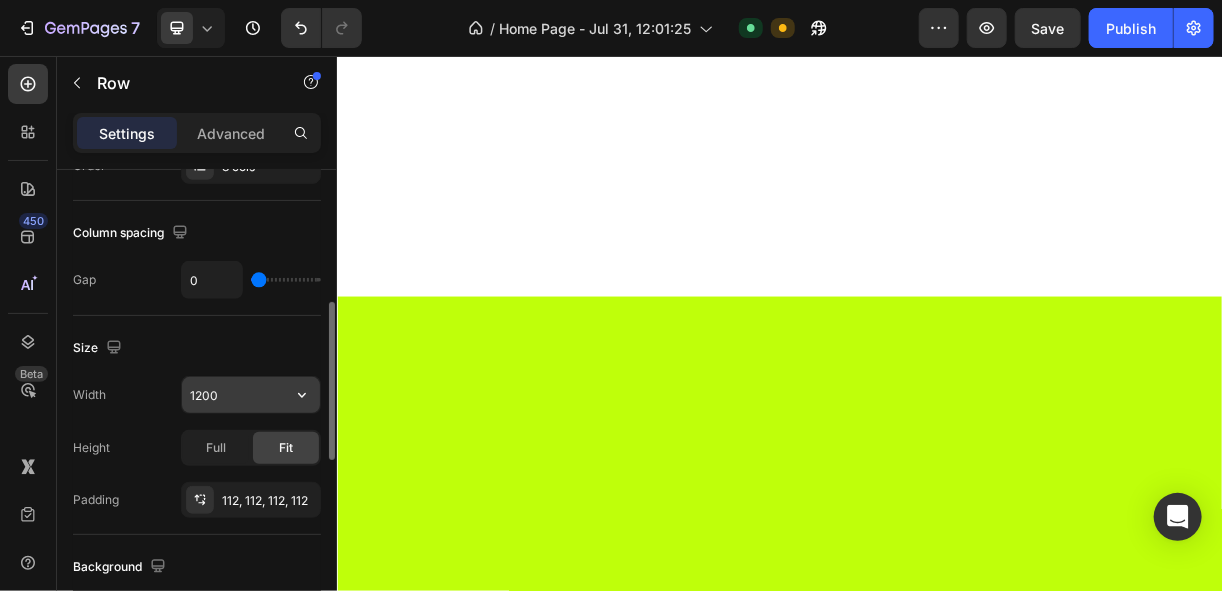 scroll, scrollTop: 480, scrollLeft: 0, axis: vertical 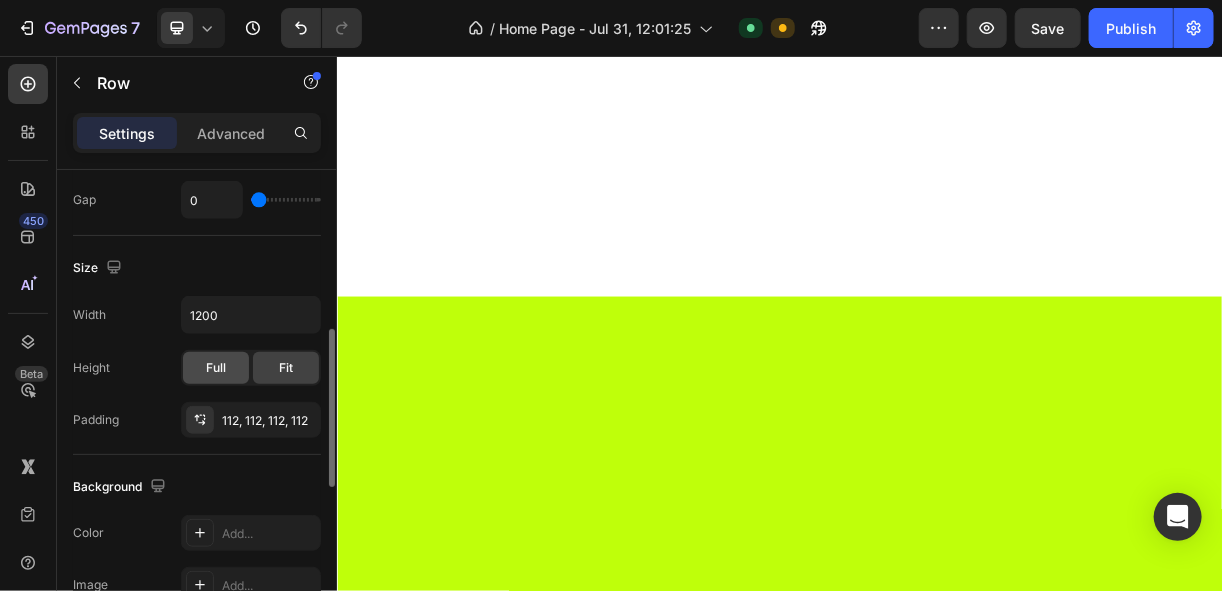 click on "Full" 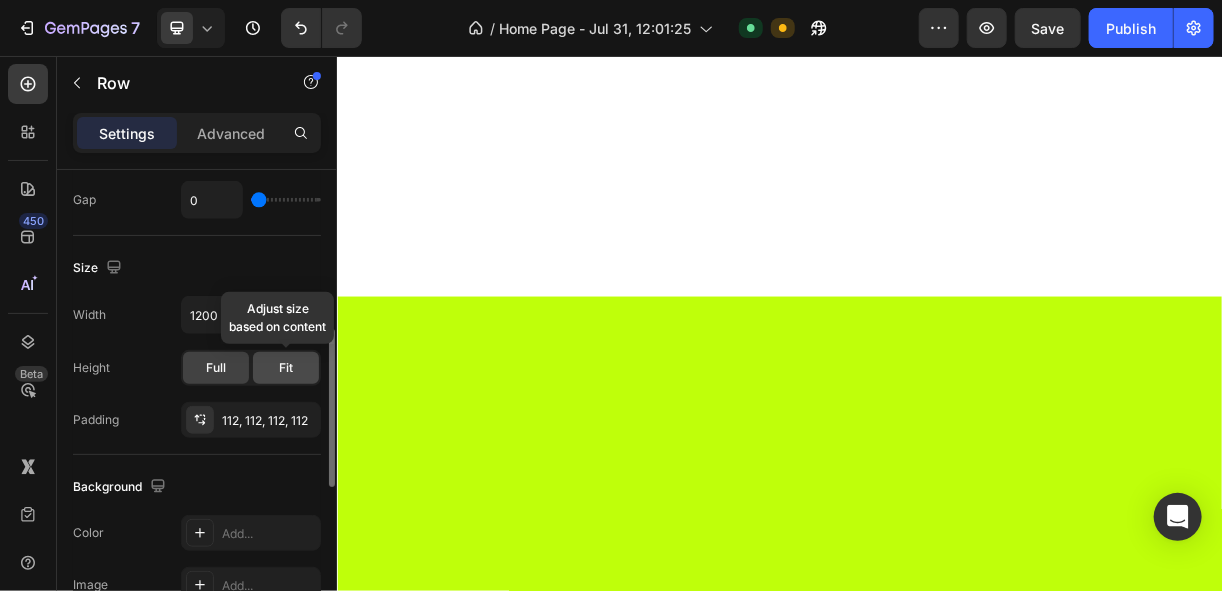 click on "Fit" 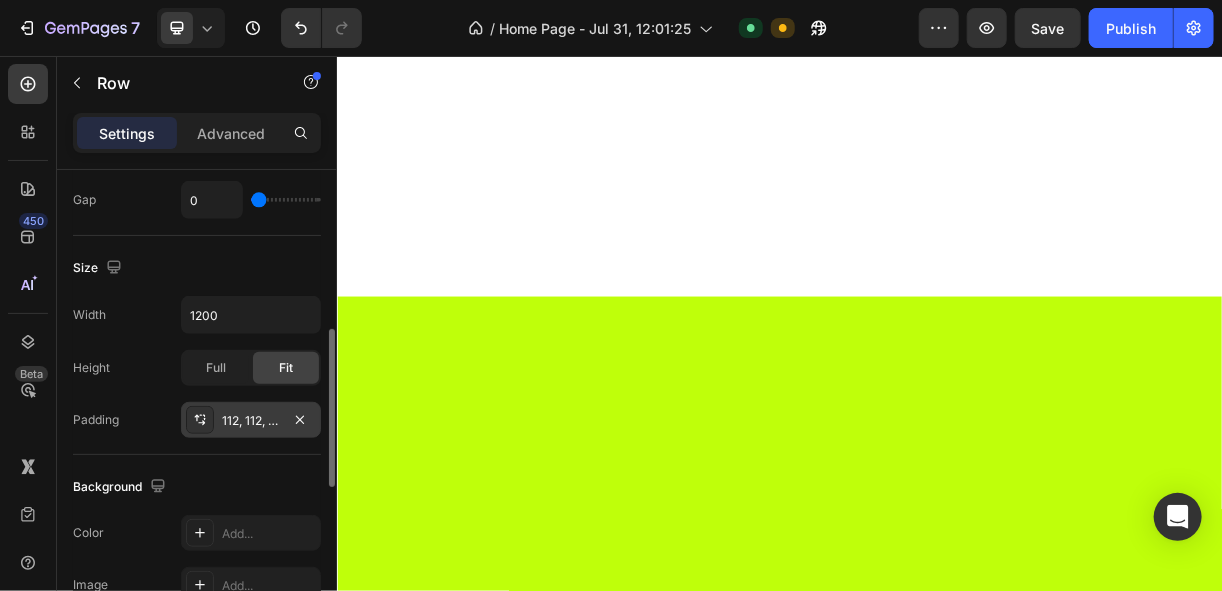 scroll, scrollTop: 560, scrollLeft: 0, axis: vertical 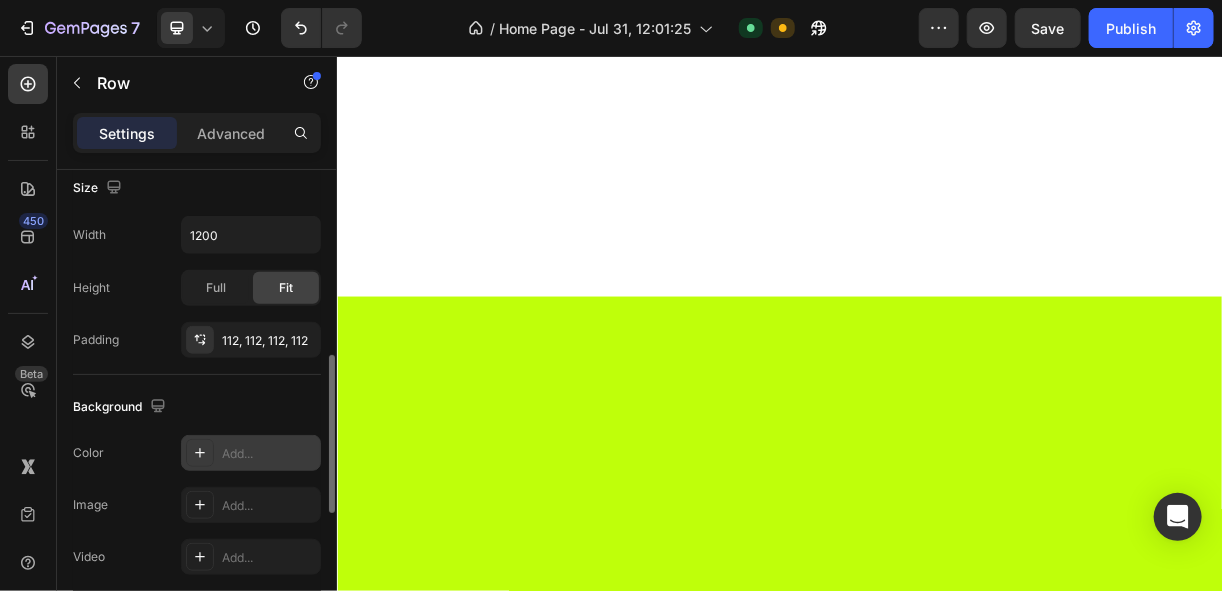 click 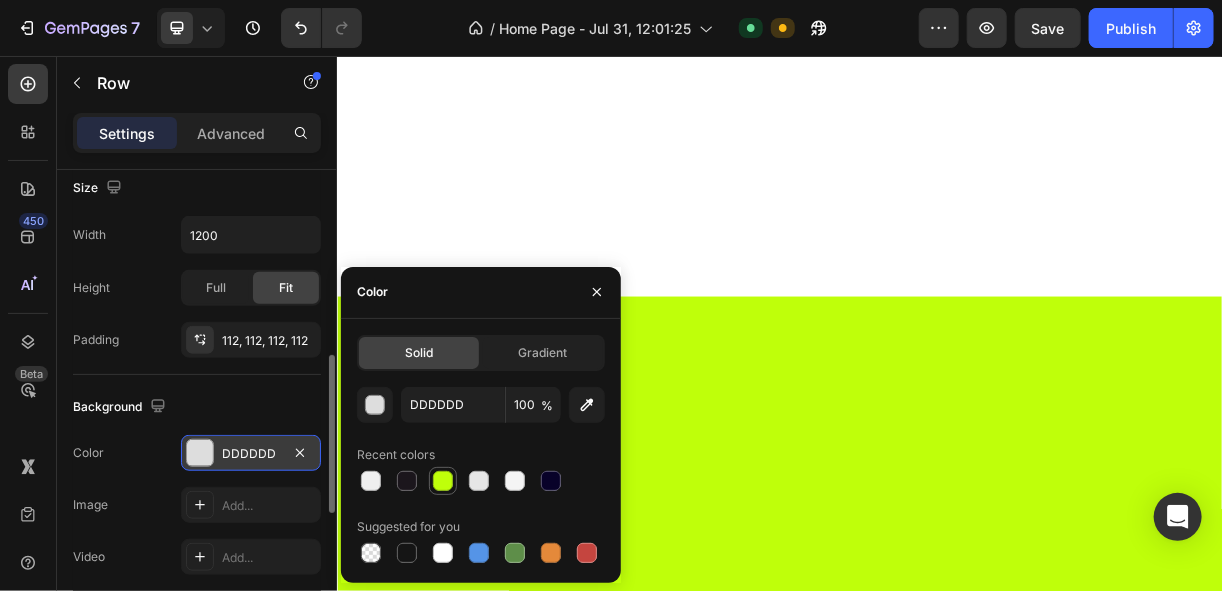 click at bounding box center [443, 481] 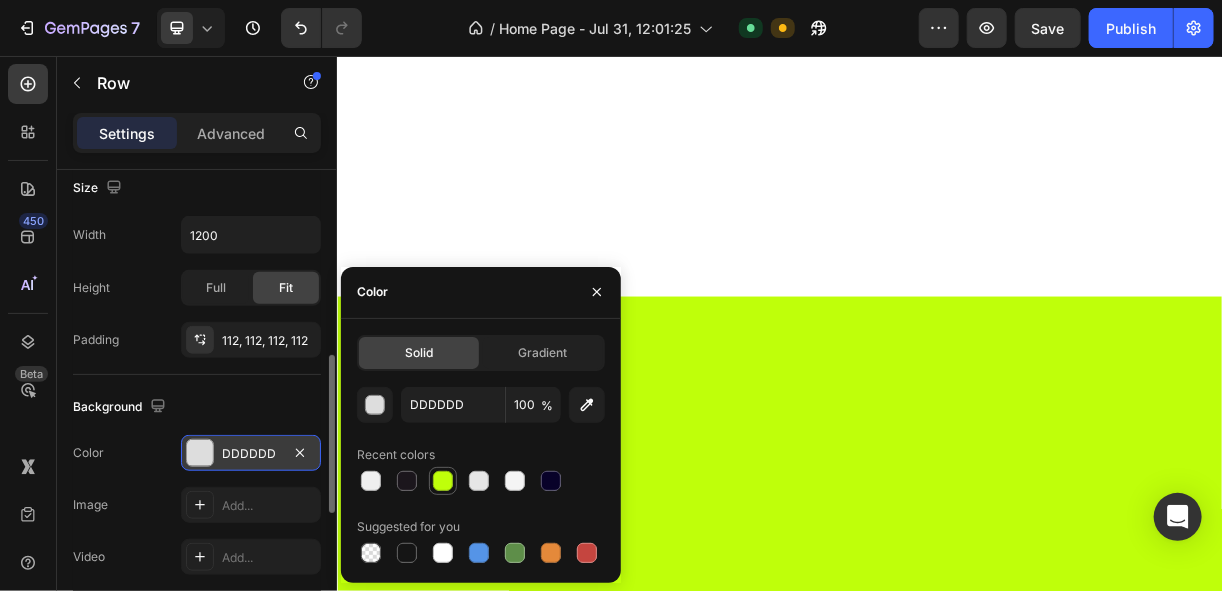 type on "BFFF0A" 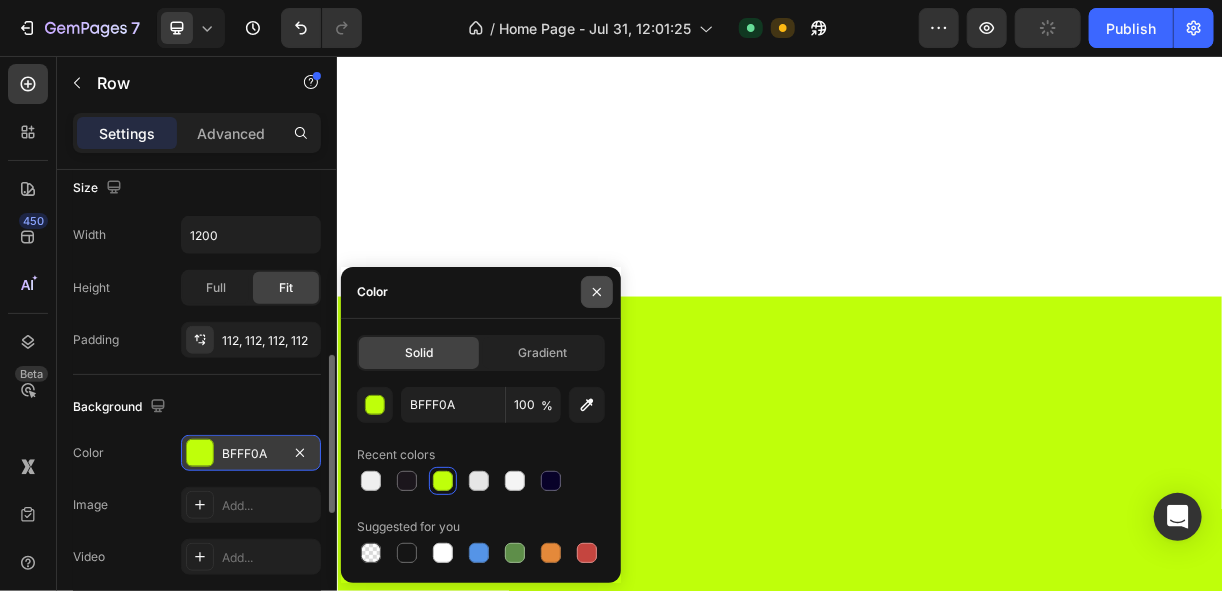 click at bounding box center (597, 292) 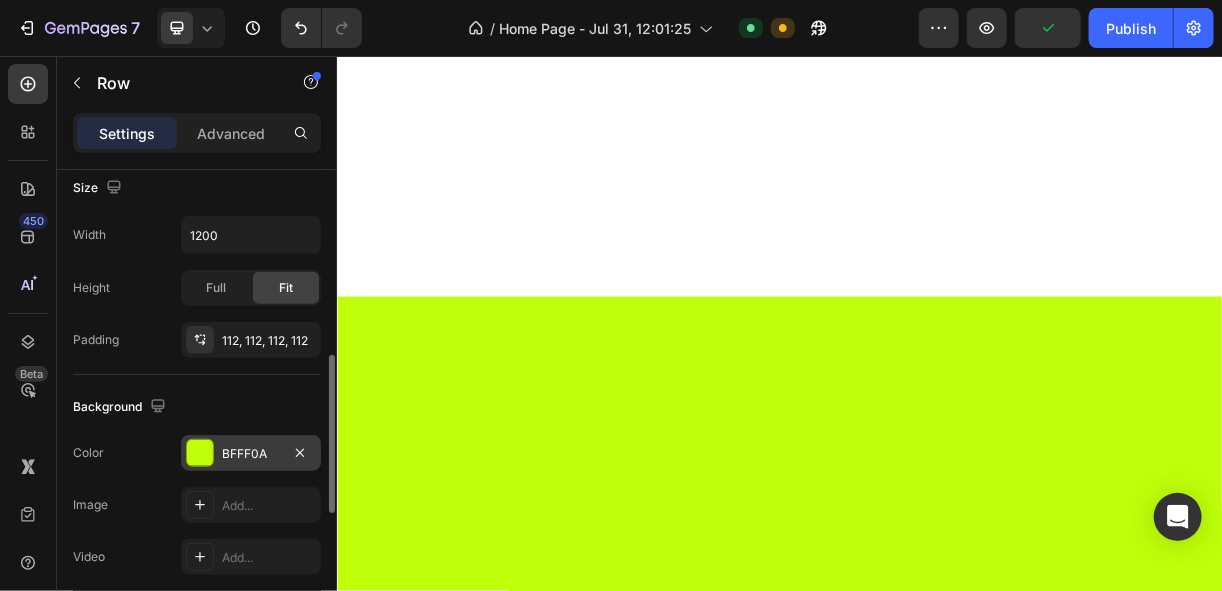 click on "Drop element here" at bounding box center (610, 1935) 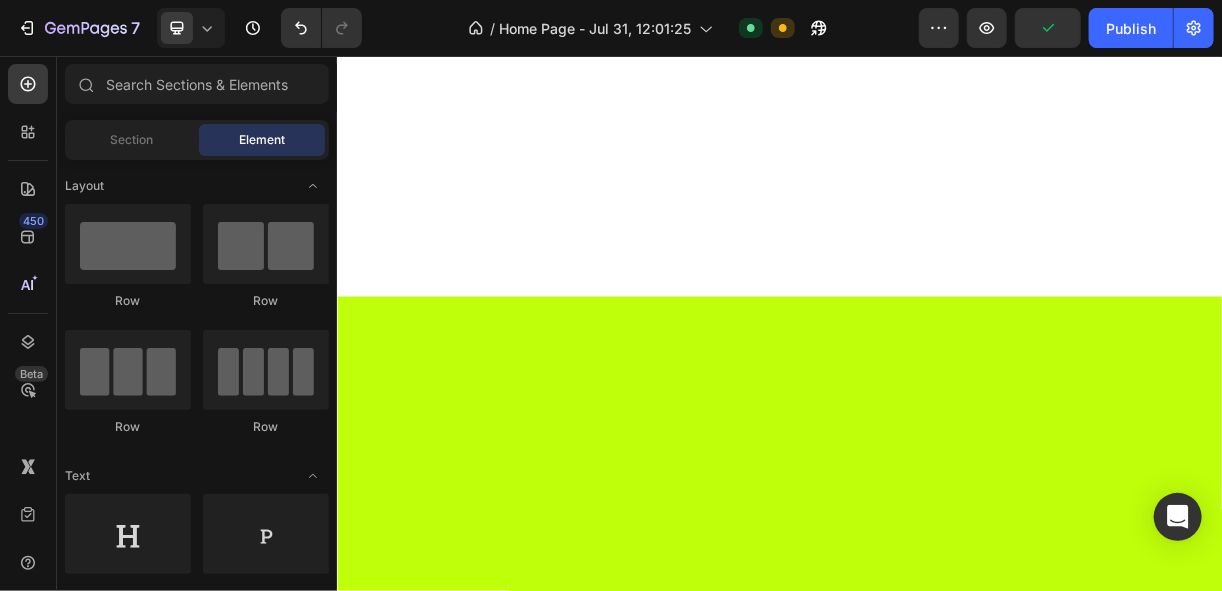 click 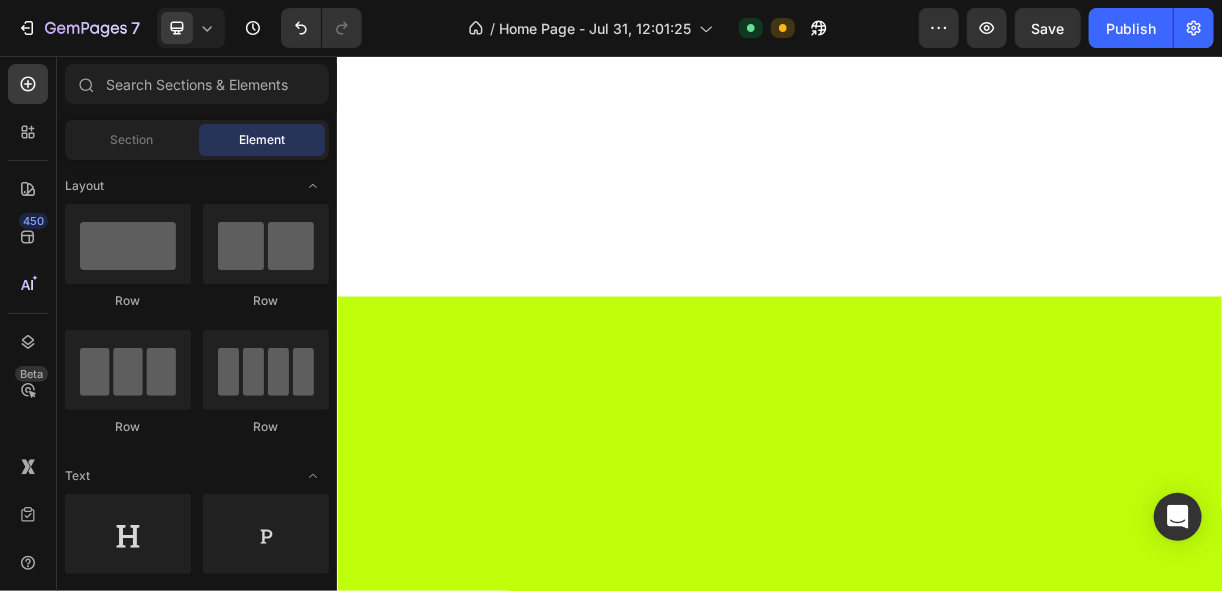 click on "Drop element here" at bounding box center [611, 1935] 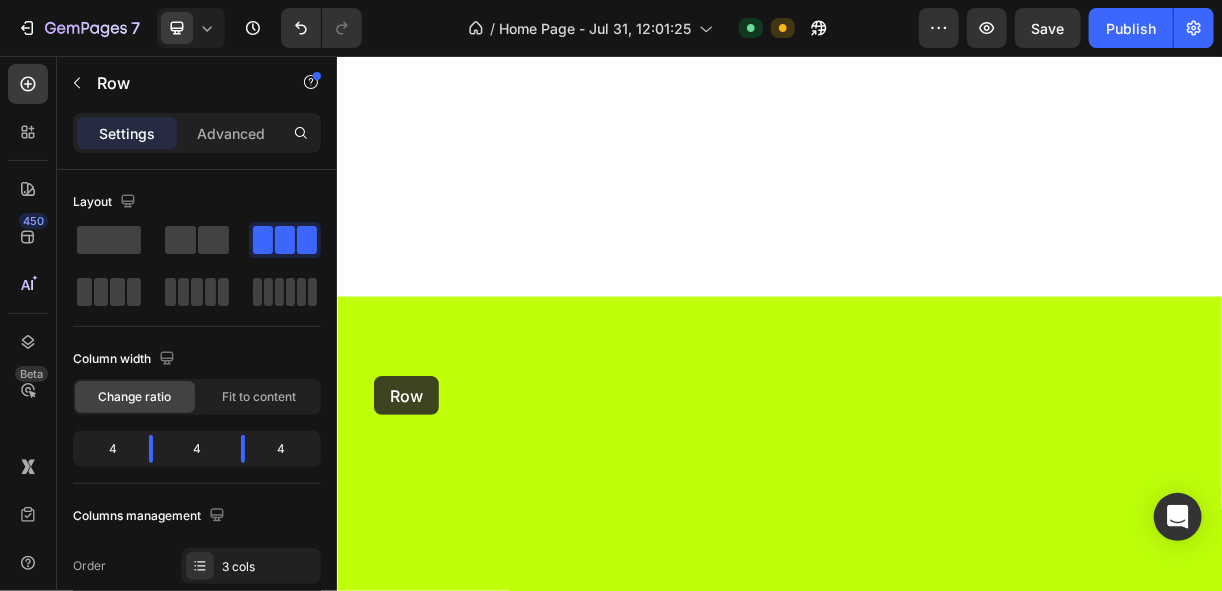 drag, startPoint x: 566, startPoint y: 532, endPoint x: 387, endPoint y: 475, distance: 187.85632 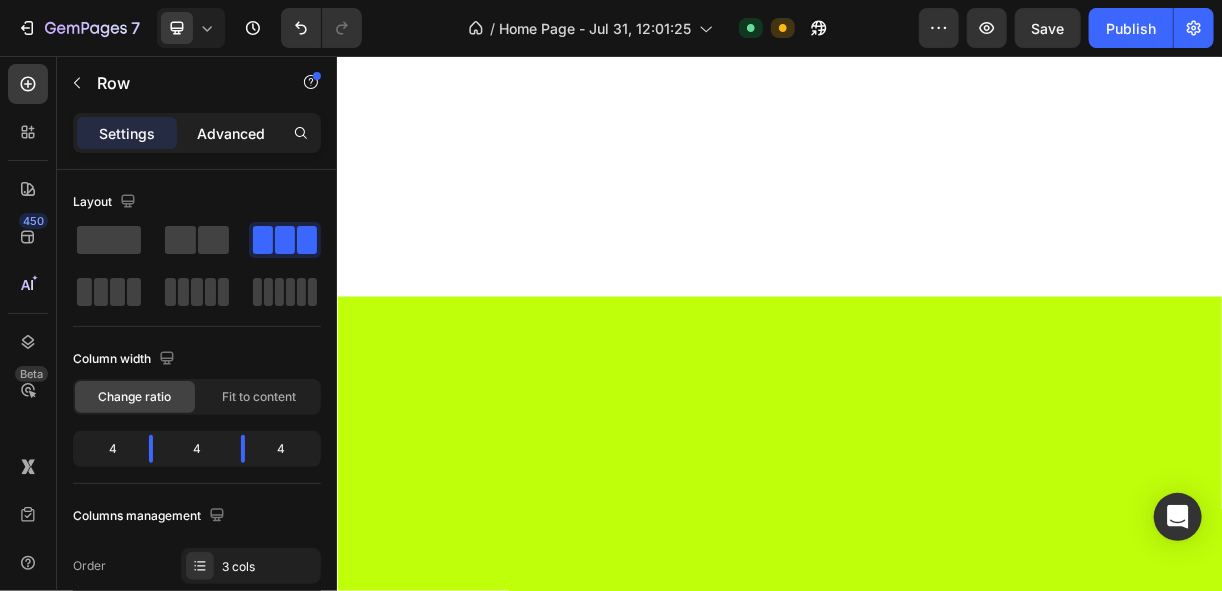 click on "Advanced" at bounding box center [231, 133] 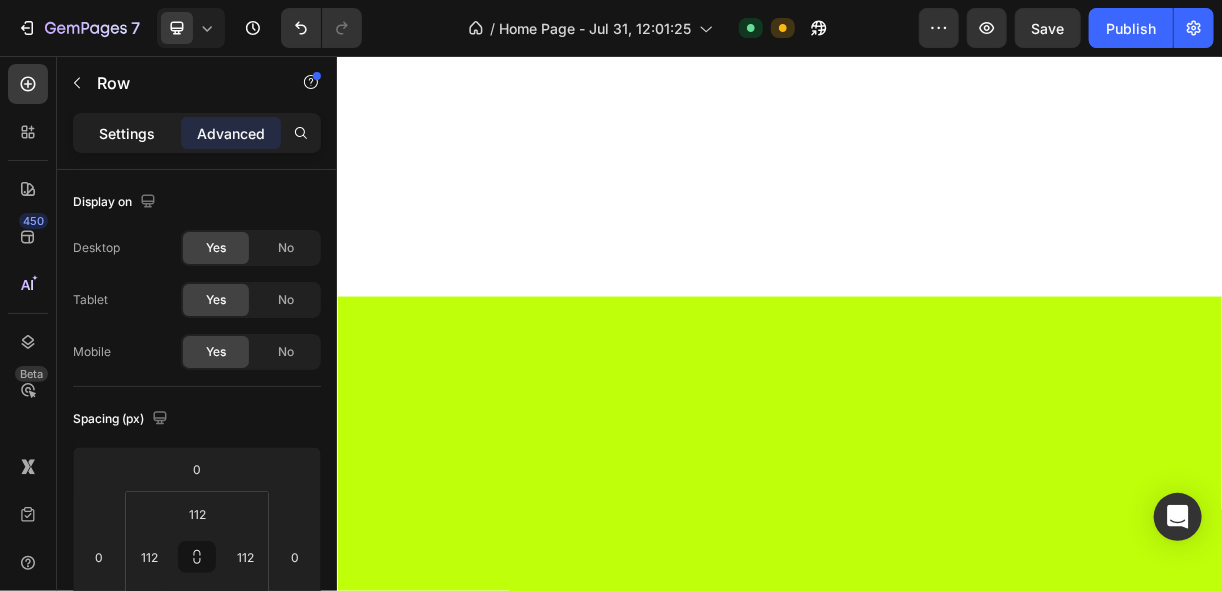 drag, startPoint x: 131, startPoint y: 127, endPoint x: 119, endPoint y: 128, distance: 12.0415945 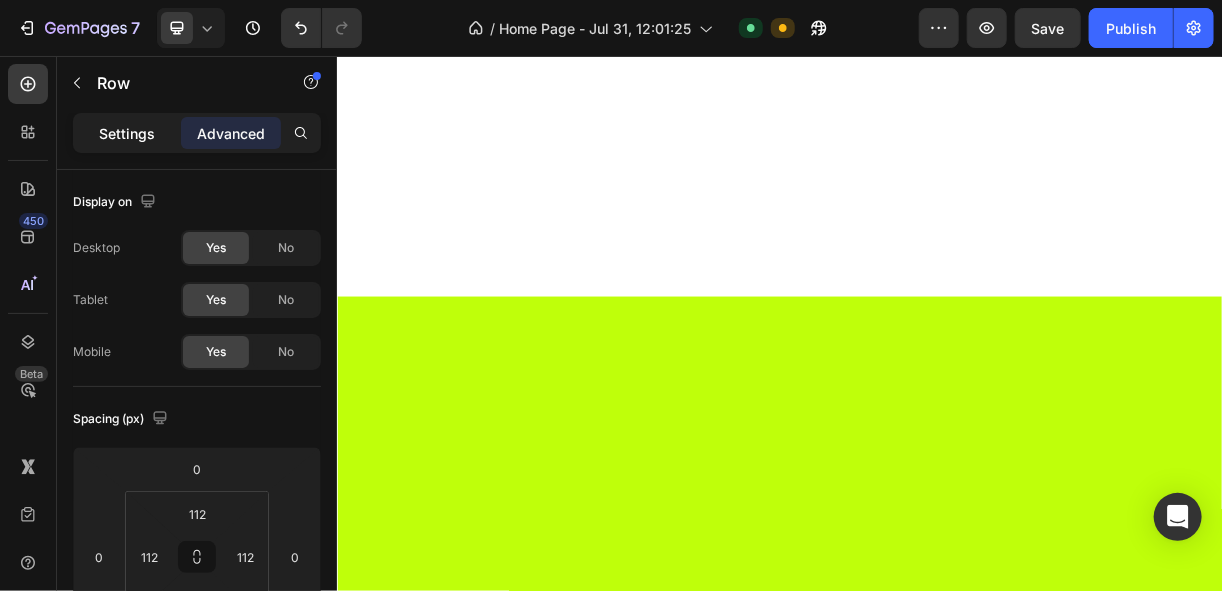 click on "Settings" at bounding box center (127, 133) 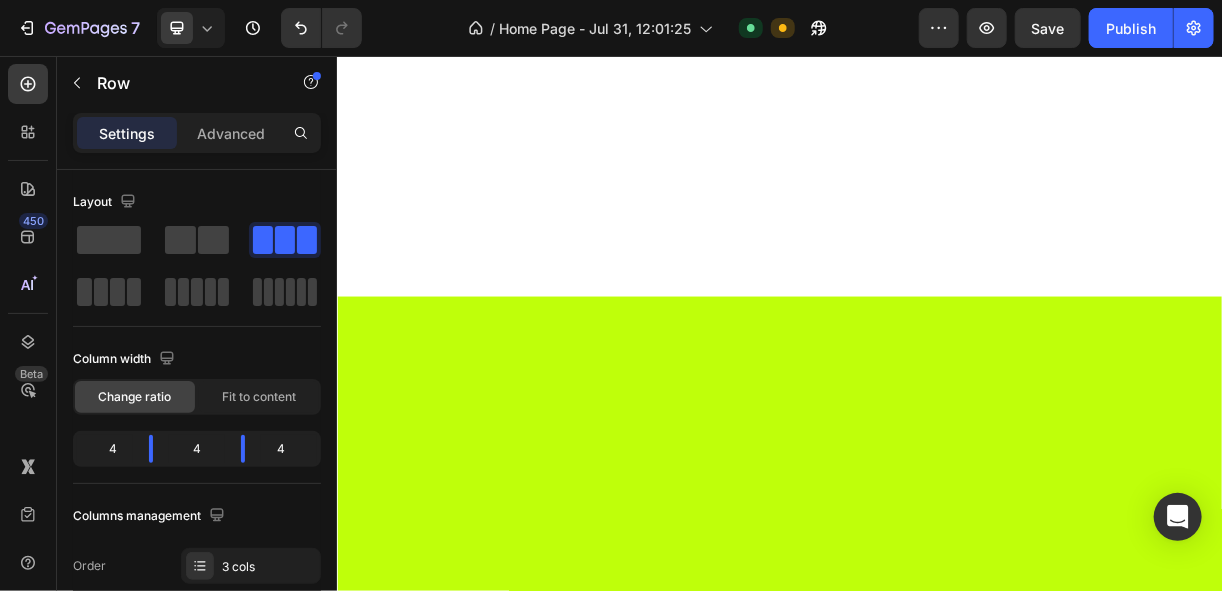 drag, startPoint x: 639, startPoint y: 361, endPoint x: 527, endPoint y: 480, distance: 163.41664 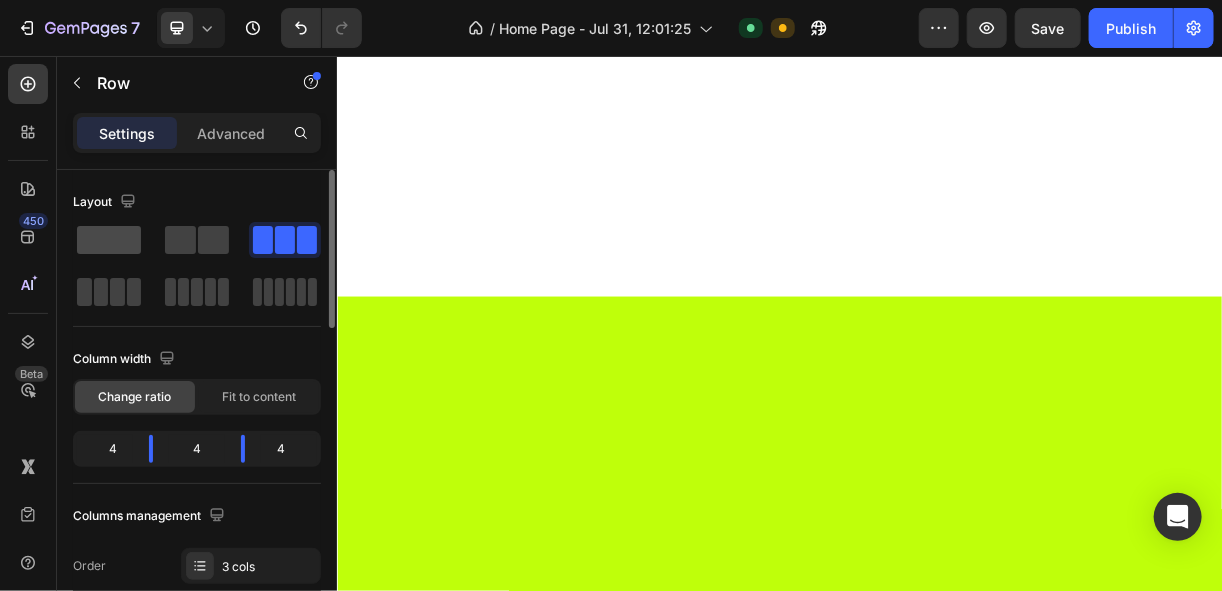 click 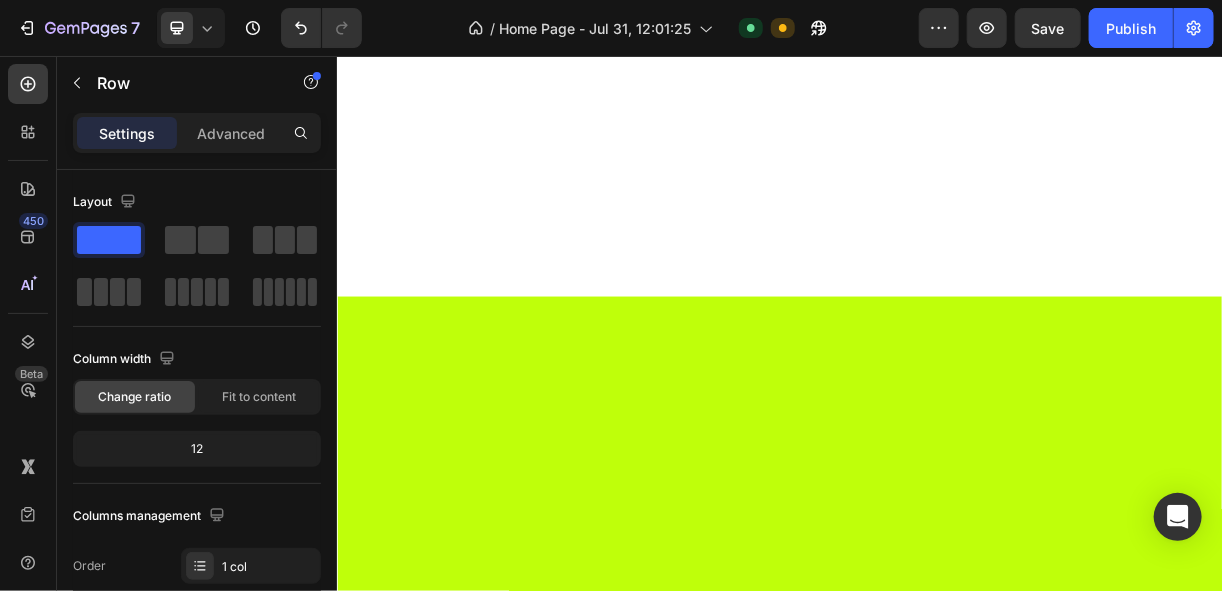 click on "Drop element here" at bounding box center (936, 1935) 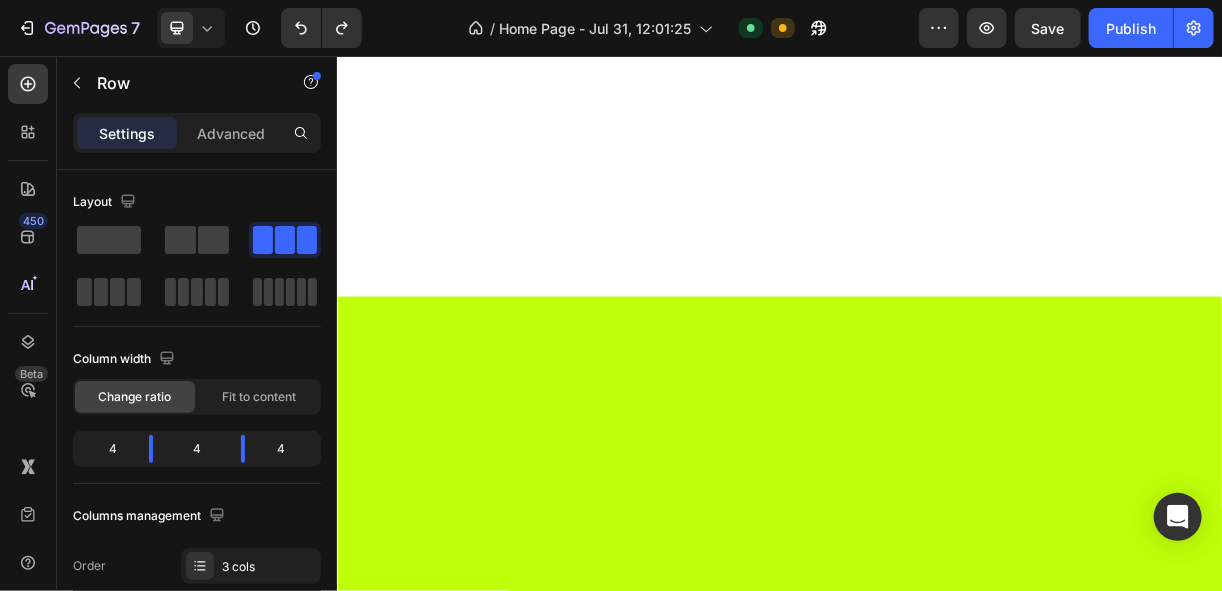 click on "Drop element here" at bounding box center (610, 1935) 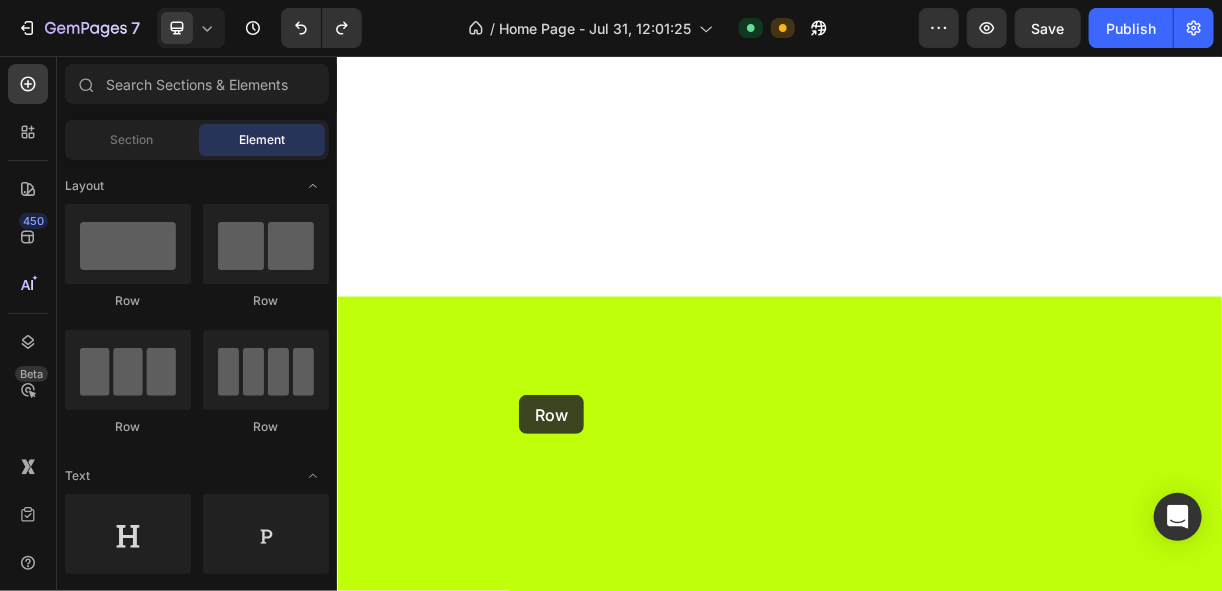scroll, scrollTop: 1866, scrollLeft: 0, axis: vertical 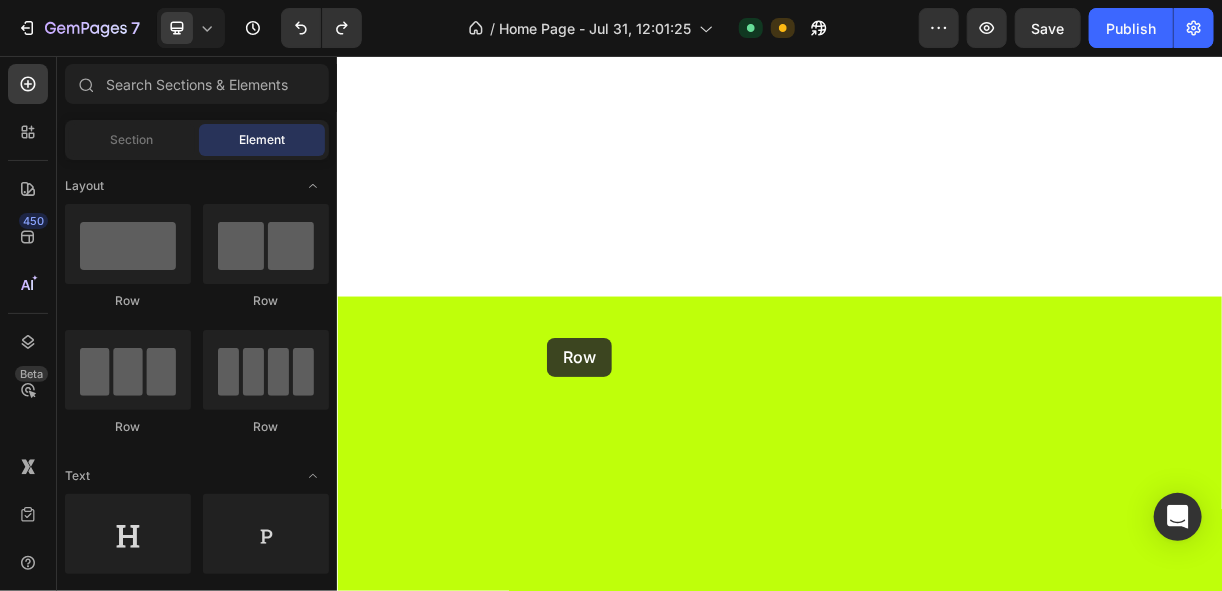 drag, startPoint x: 465, startPoint y: 317, endPoint x: 621, endPoint y: 438, distance: 197.42593 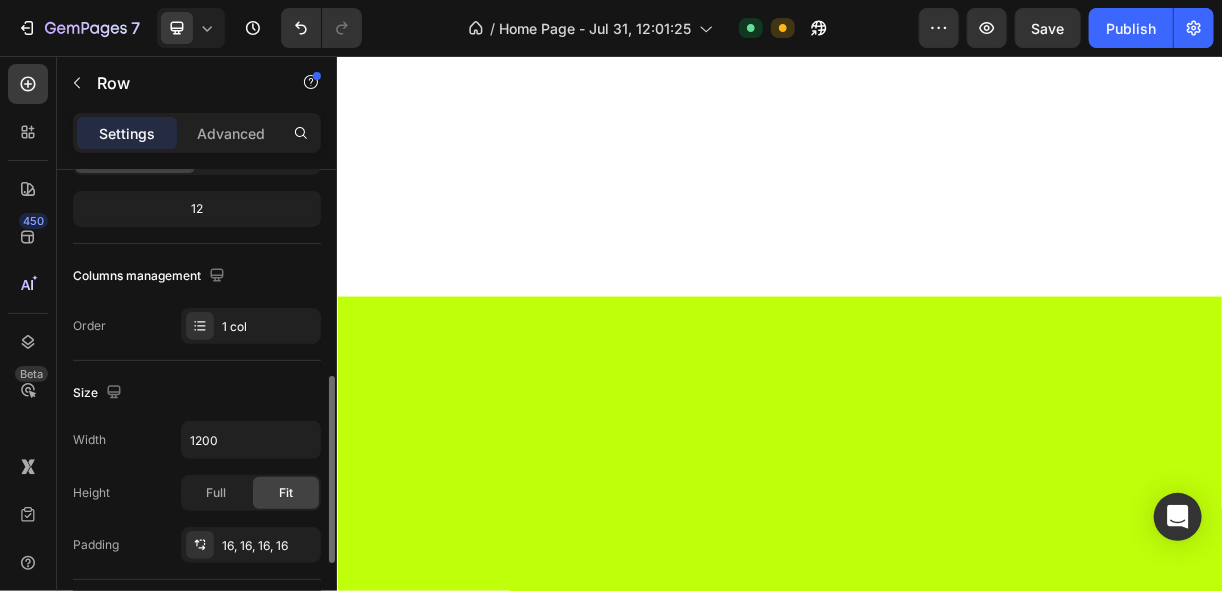 scroll, scrollTop: 320, scrollLeft: 0, axis: vertical 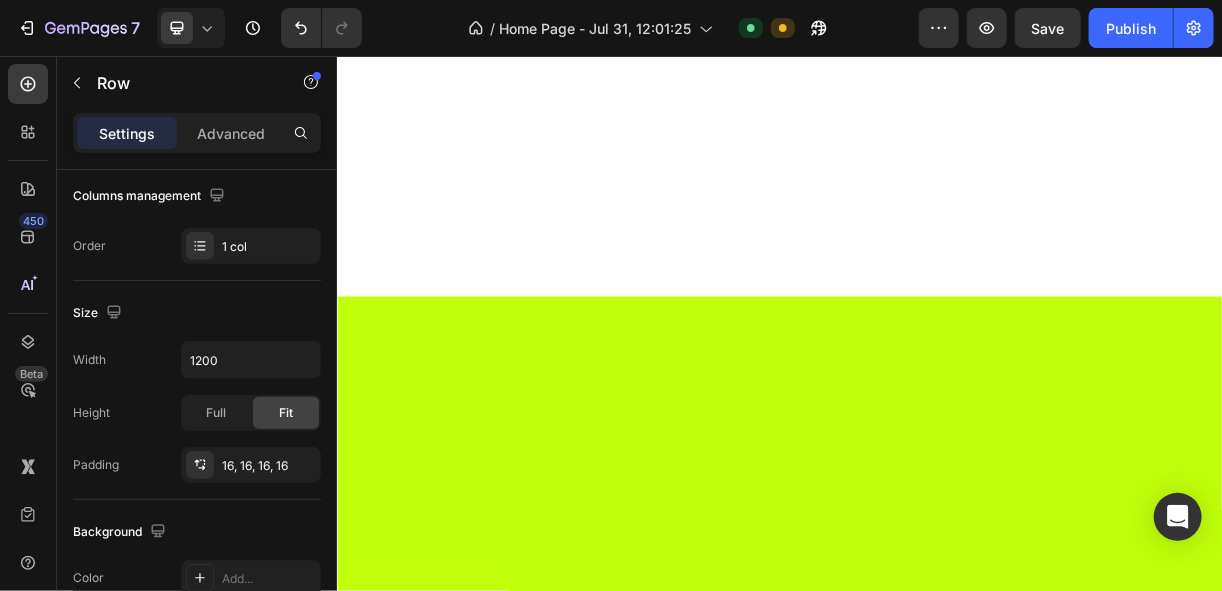 drag, startPoint x: 603, startPoint y: 511, endPoint x: 579, endPoint y: 678, distance: 168.71574 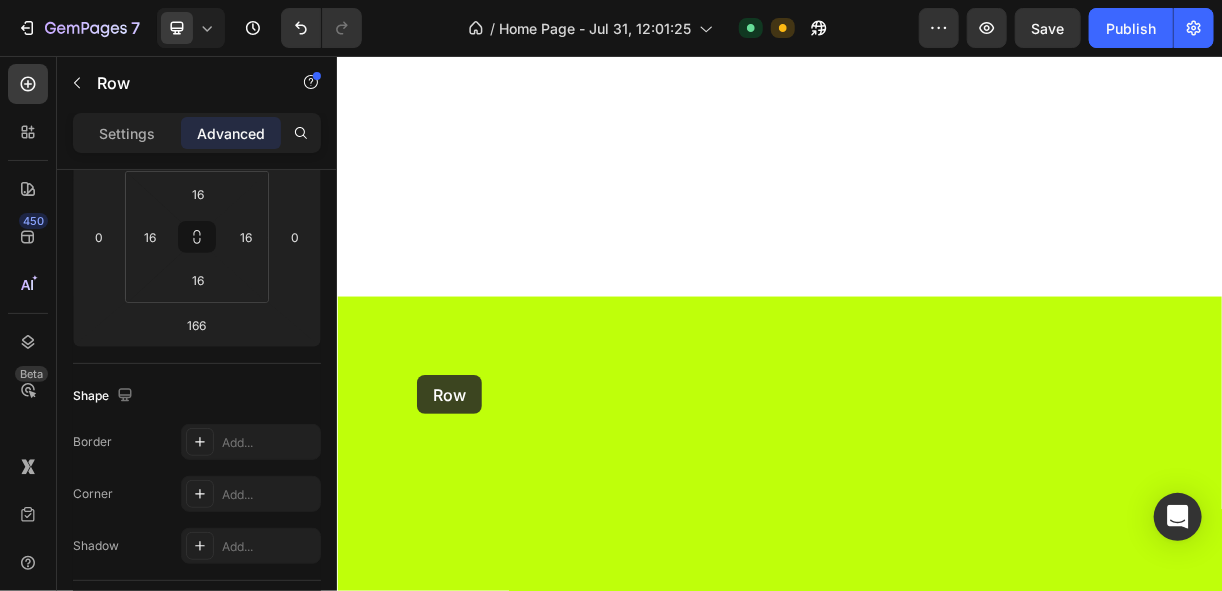 drag, startPoint x: 598, startPoint y: 495, endPoint x: 444, endPoint y: 489, distance: 154.11684 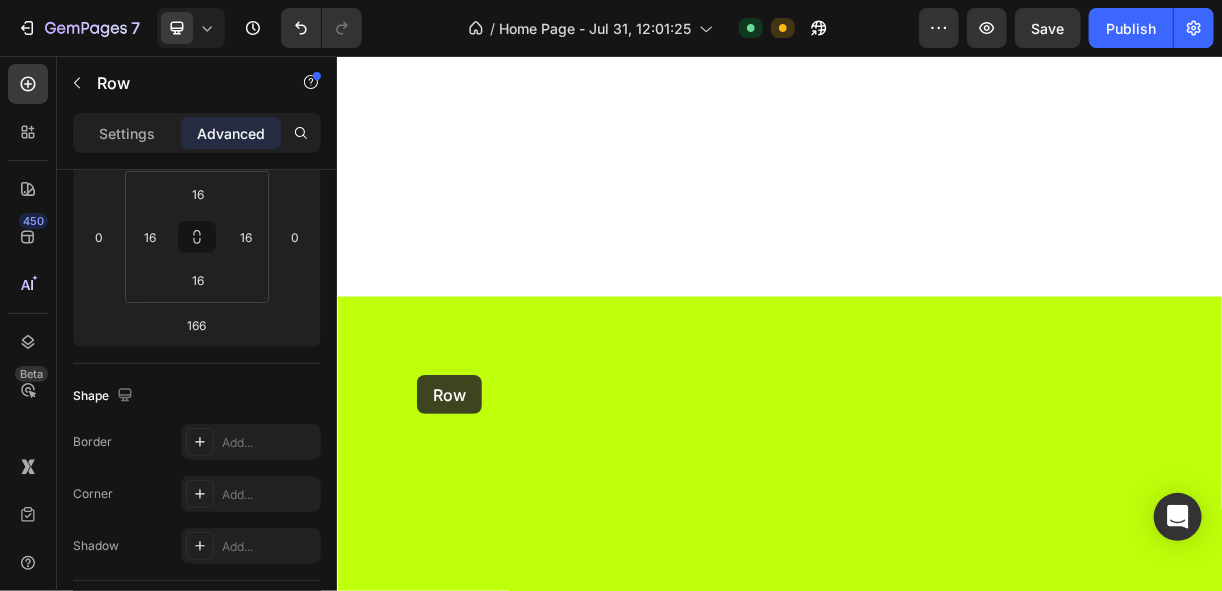 click on "Header ⁠⁠⁠⁠⁠⁠⁠ works Heading
Carousel ⁠⁠⁠⁠⁠⁠⁠ what we do Heading Section 3
Row   166
Drop element here Row   166
Drop element here
Drop element here Row Section 4 Root Start with Sections from sidebar Add sections Add elements Start with Generating from URL or image Add section Choose templates inspired by CRO experts Generate layout from URL or image Add blank section then drag & drop elements Footer" at bounding box center (936, 1142) 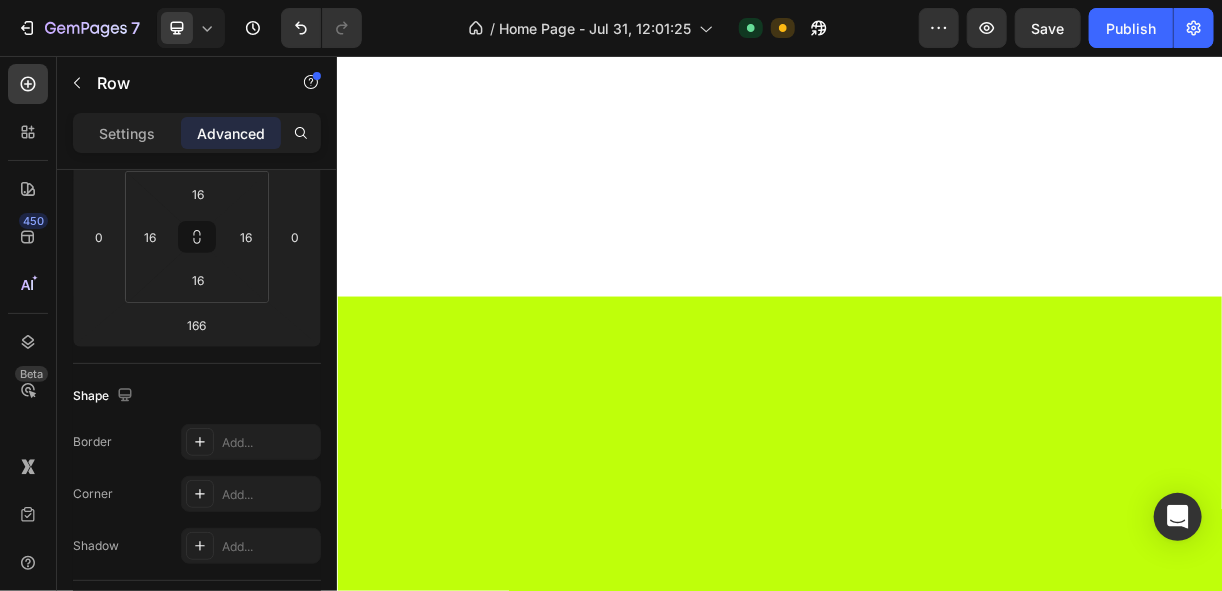type on "0" 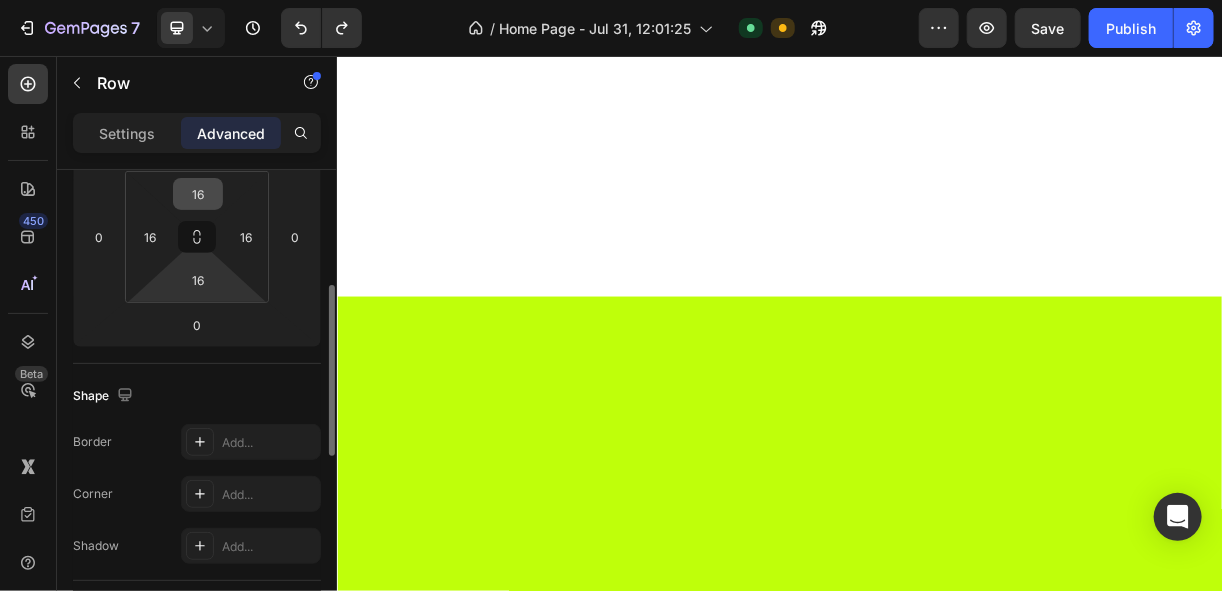 scroll, scrollTop: 240, scrollLeft: 0, axis: vertical 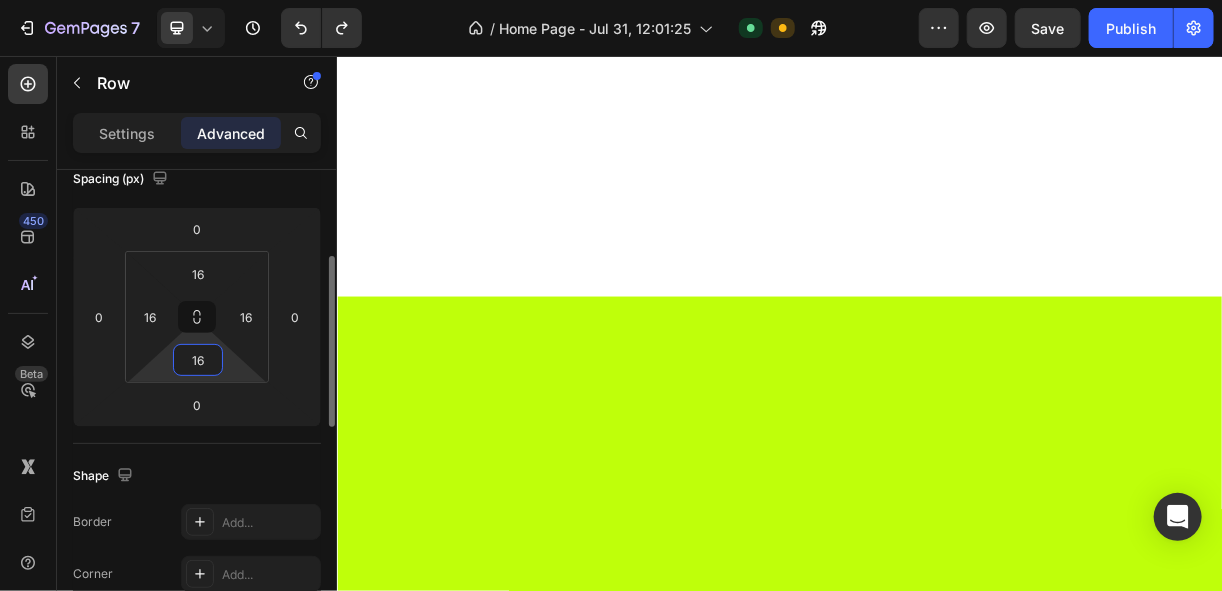 click on "16" at bounding box center [198, 360] 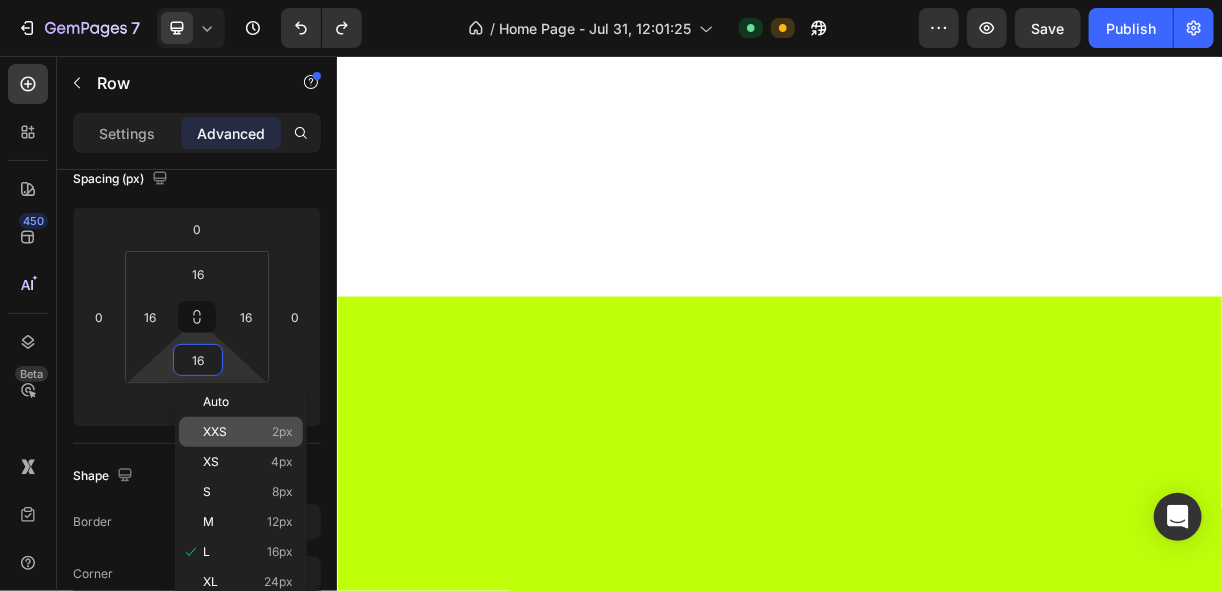click on "XXS 2px" 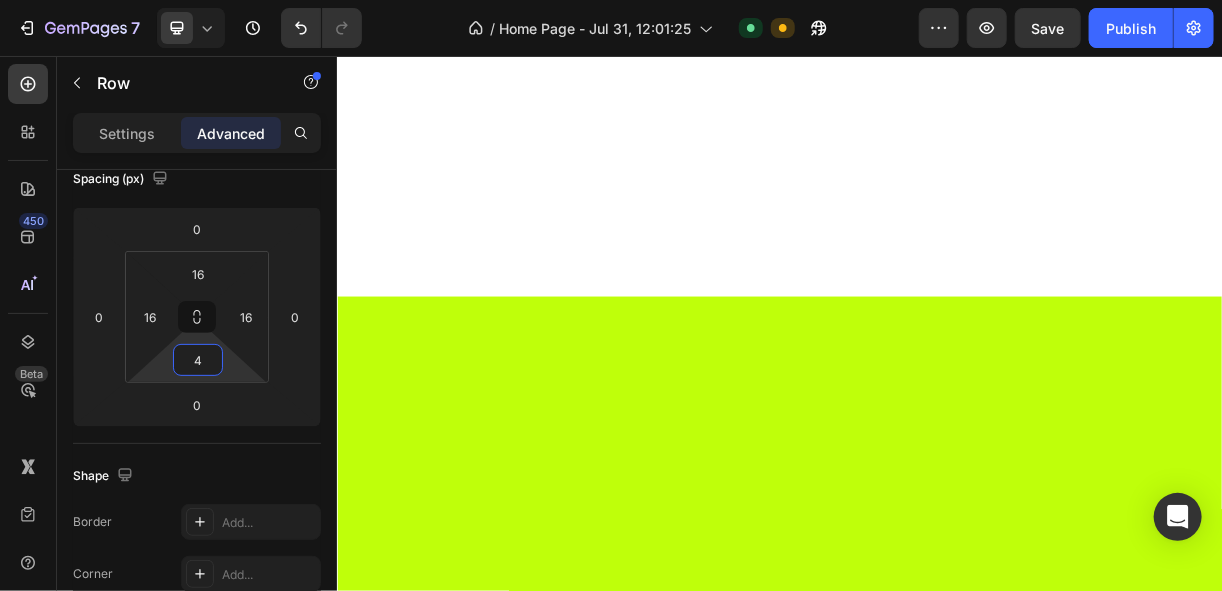 click on "7  Version history  /  Home Page - Jul 31, 12:01:25 Default Need republishing Preview  Save   Publish  450 Beta Sections(18) Elements(83) Section Element Hero Section Product Detail Brands Trusted Badges Guarantee Product Breakdown How to use Testimonials Compare Bundle FAQs Social Proof Brand Story Product List Collection Blog List Contact Sticky Add to Cart Custom Footer Browse Library 450 Layout
Row
Row
Row
Row Text
Heading
Text Block Button
Button
Button Media
Image
Image" at bounding box center [611, 0] 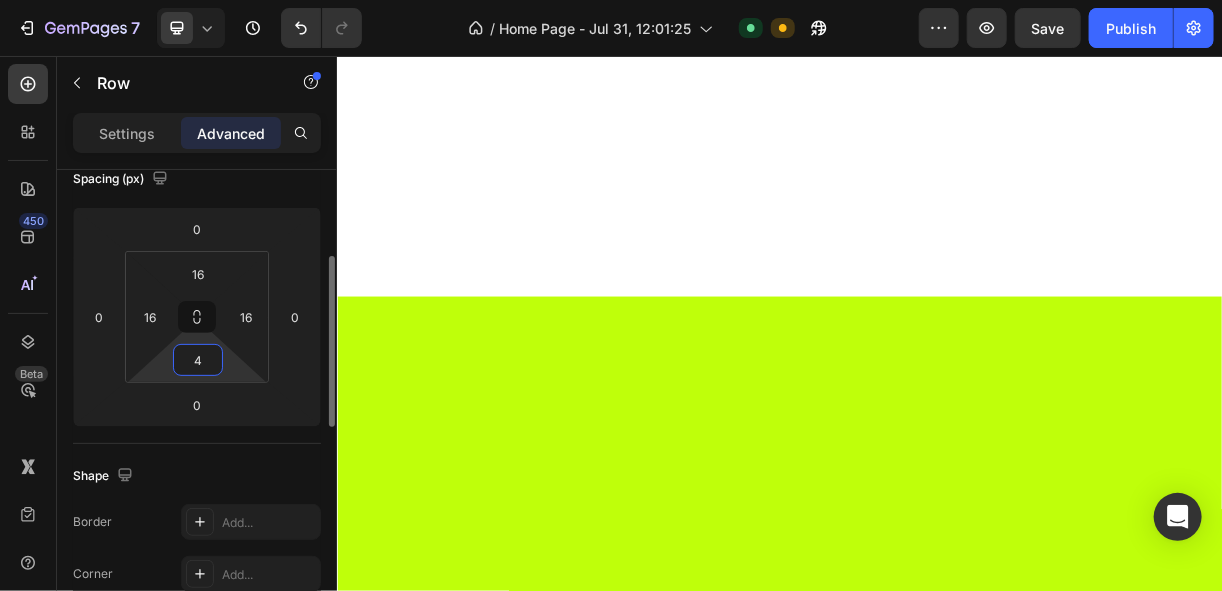 click on "4" at bounding box center (198, 360) 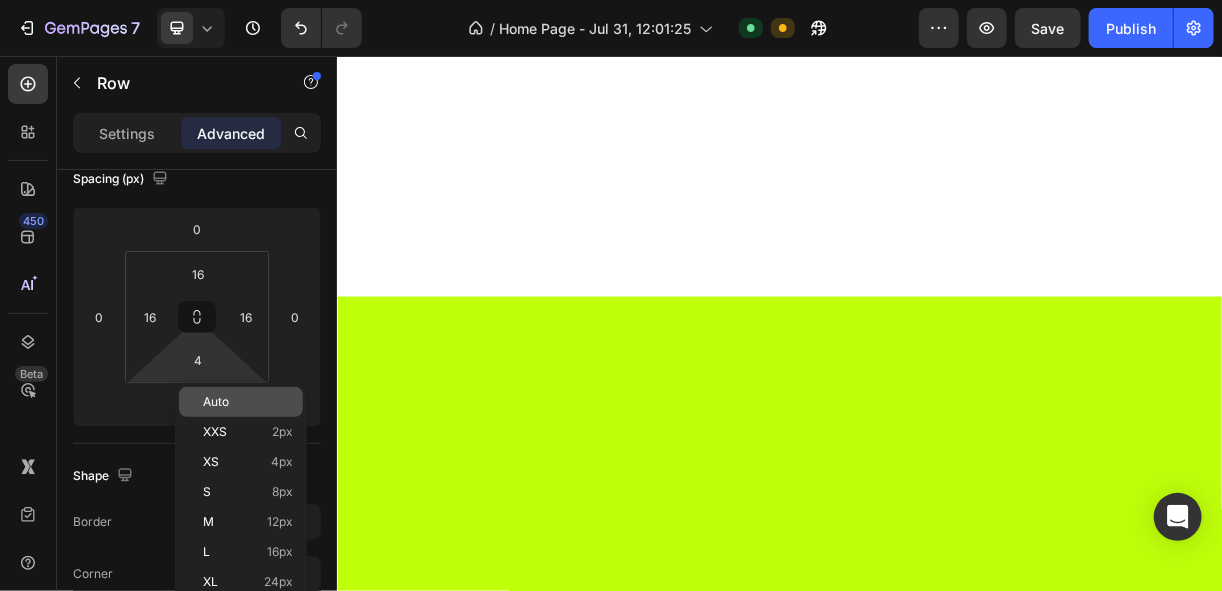 click on "Auto" at bounding box center (248, 402) 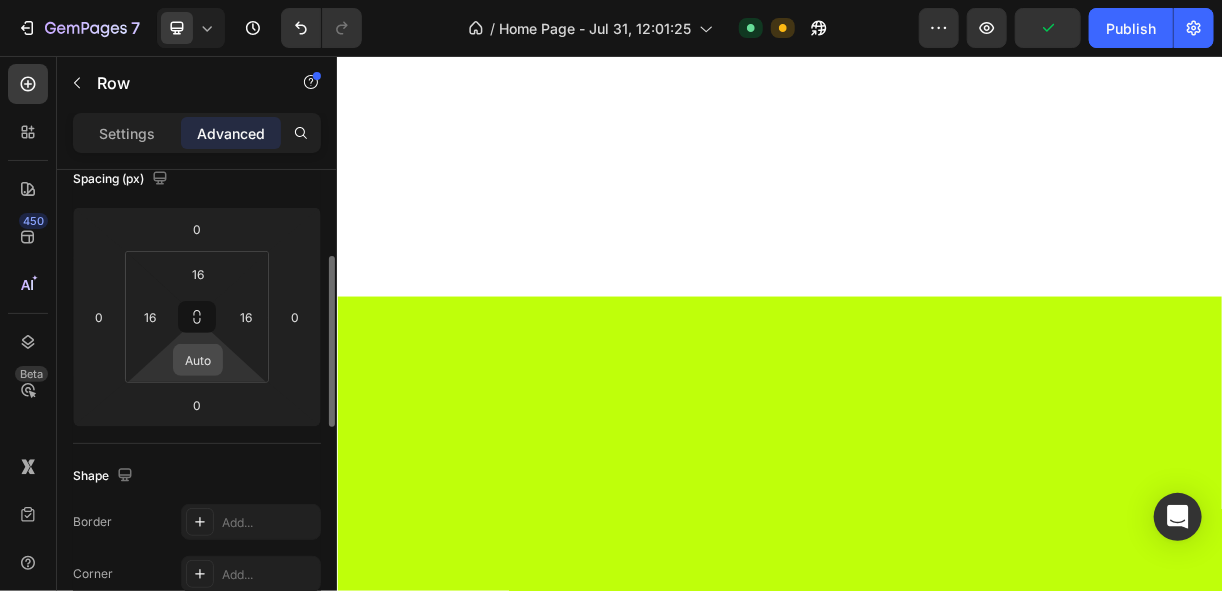 click on "Auto" at bounding box center (198, 360) 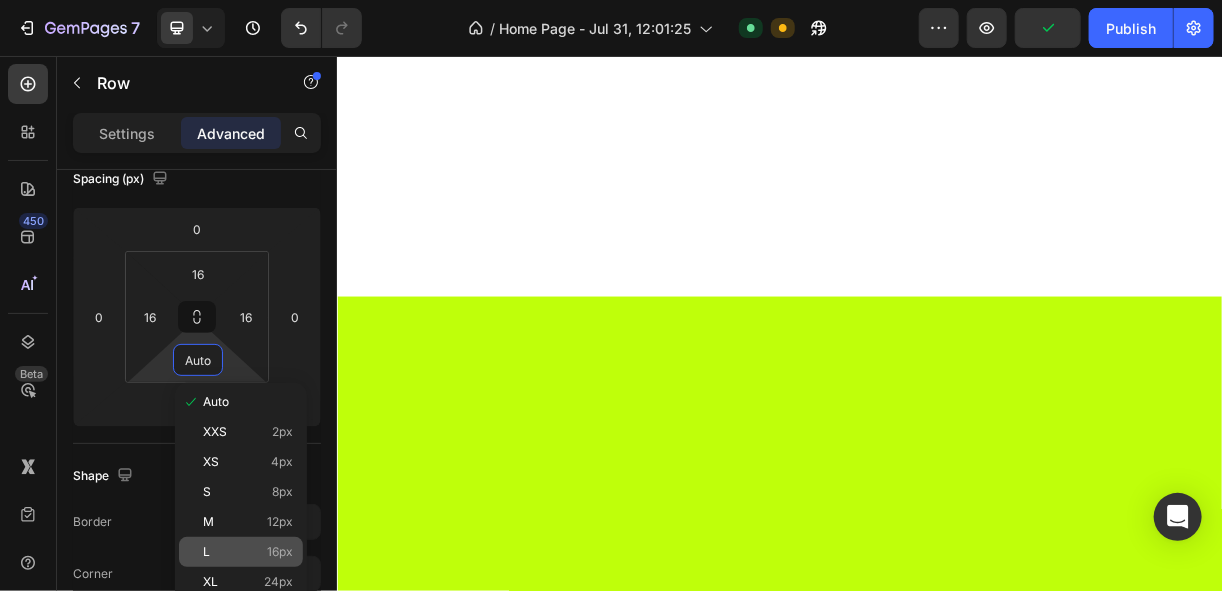 click on "L 16px" 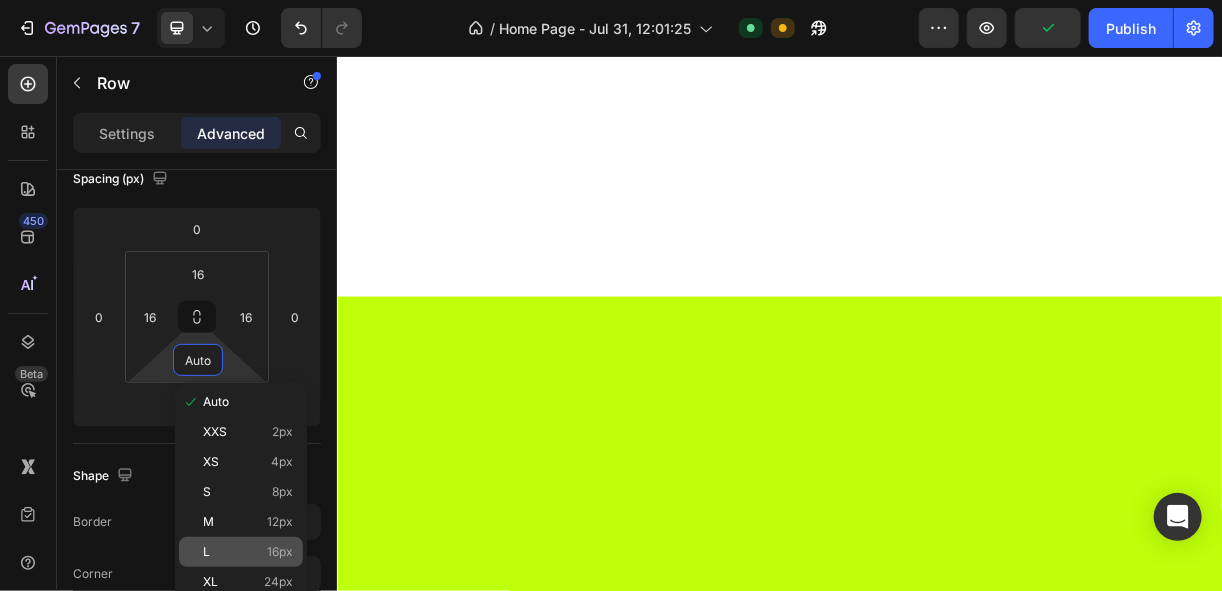 type on "16" 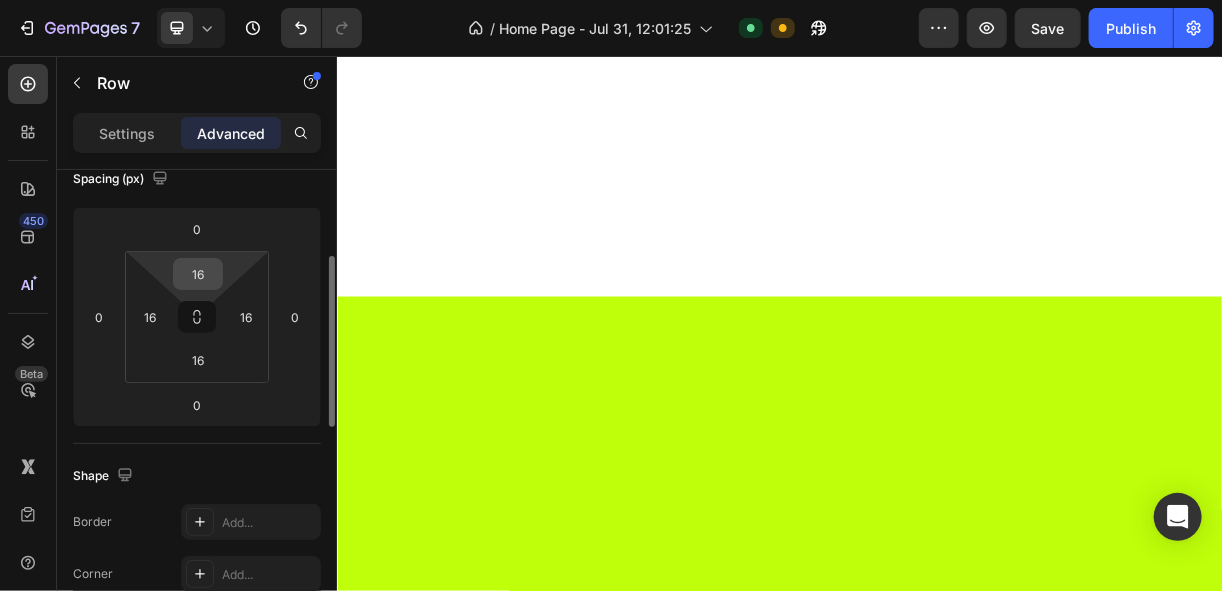 click on "16" at bounding box center [198, 274] 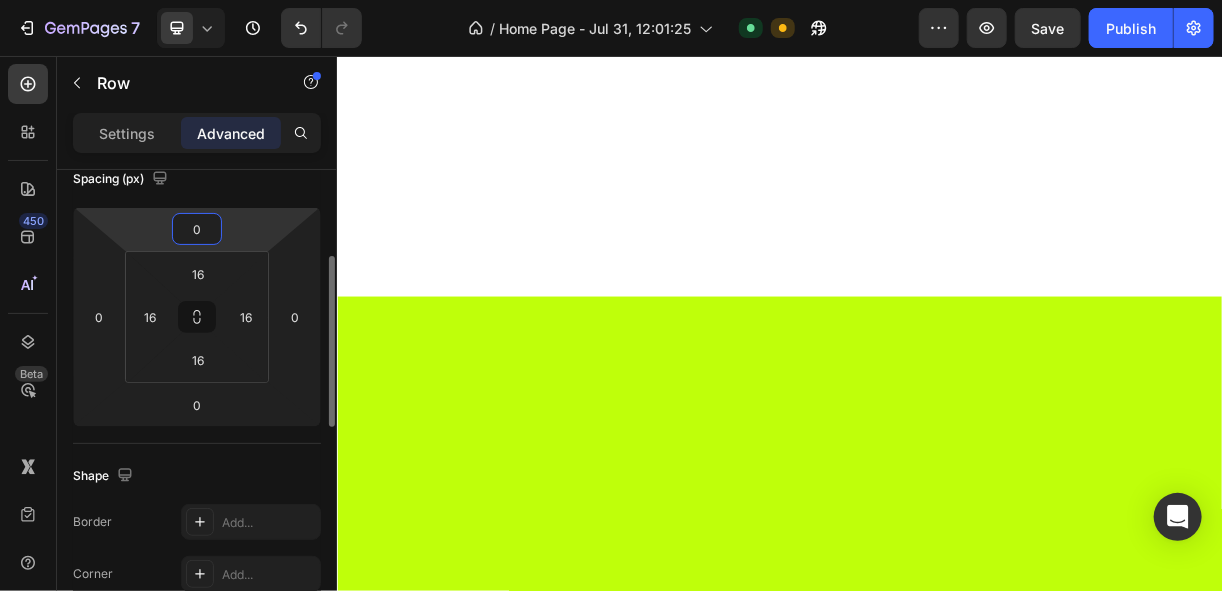 click on "0" at bounding box center (197, 229) 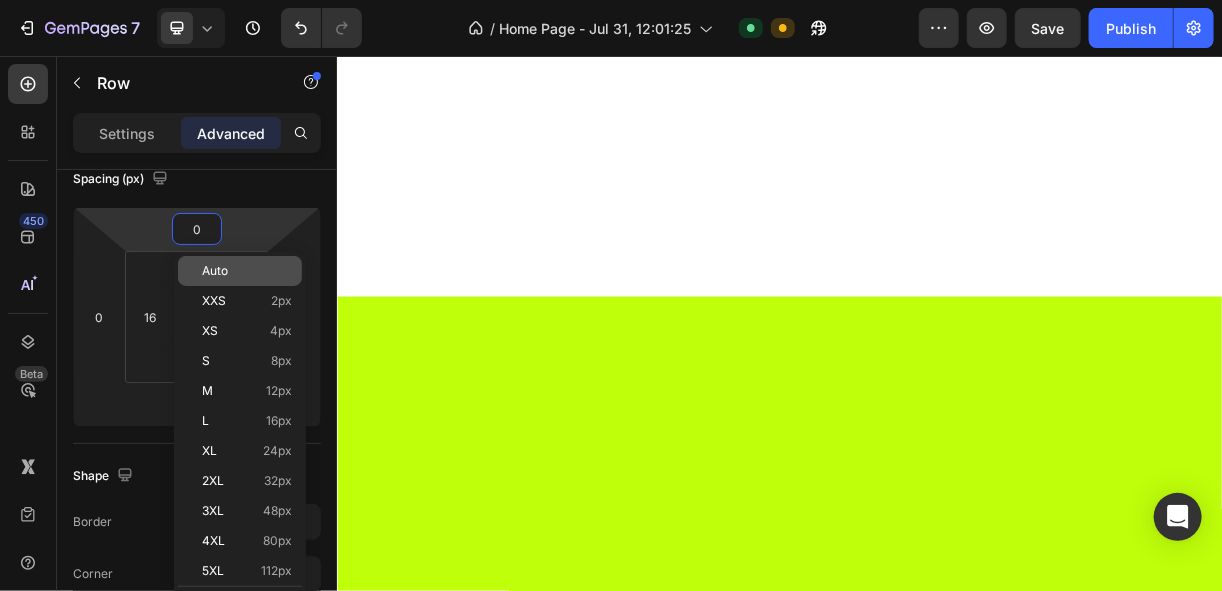 click on "Auto" at bounding box center [215, 271] 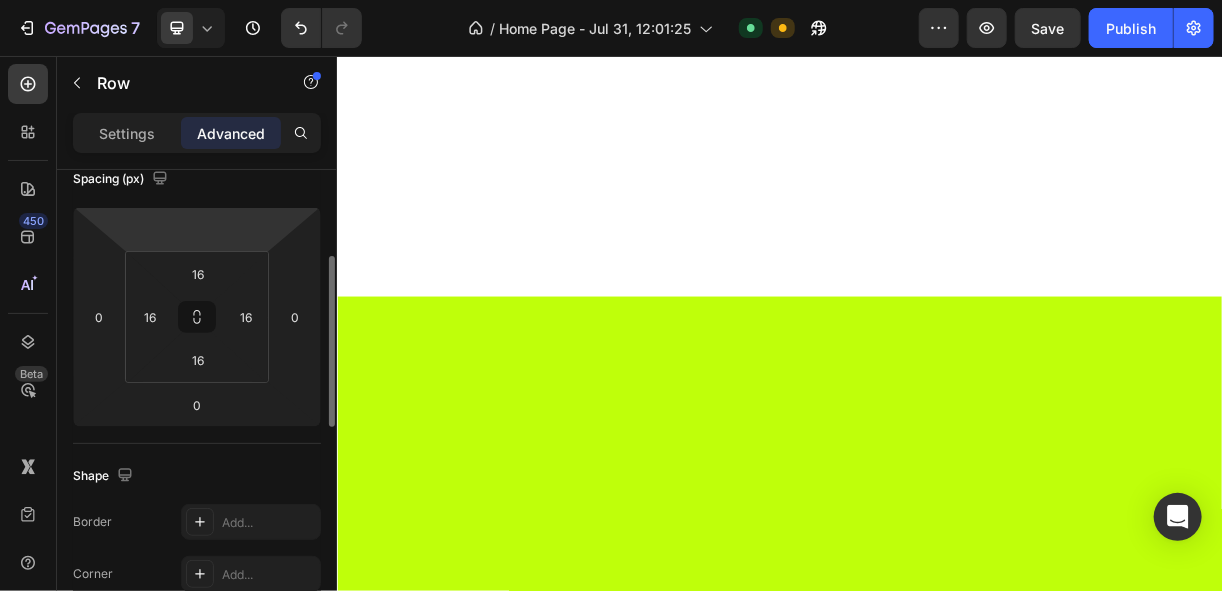 click on "7  Version history  /  Home Page - Jul 31, 12:01:25 Default Need republishing Preview  Save   Publish  450 Beta Sections(18) Elements(83) Section Element Hero Section Product Detail Brands Trusted Badges Guarantee Product Breakdown How to use Testimonials Compare Bundle FAQs Social Proof Brand Story Product List Collection Blog List Contact Sticky Add to Cart Custom Footer Browse Library 450 Layout
Row
Row
Row
Row Text
Heading
Text Block Button
Button
Button Media
Image
Image" at bounding box center [611, 0] 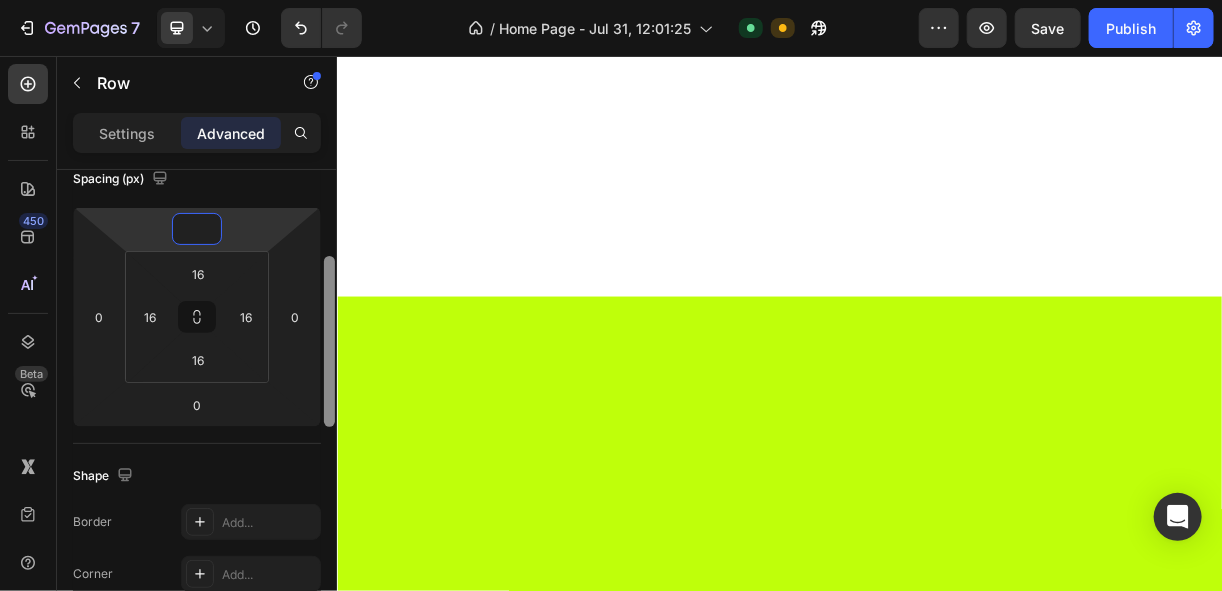 click at bounding box center (329, 409) 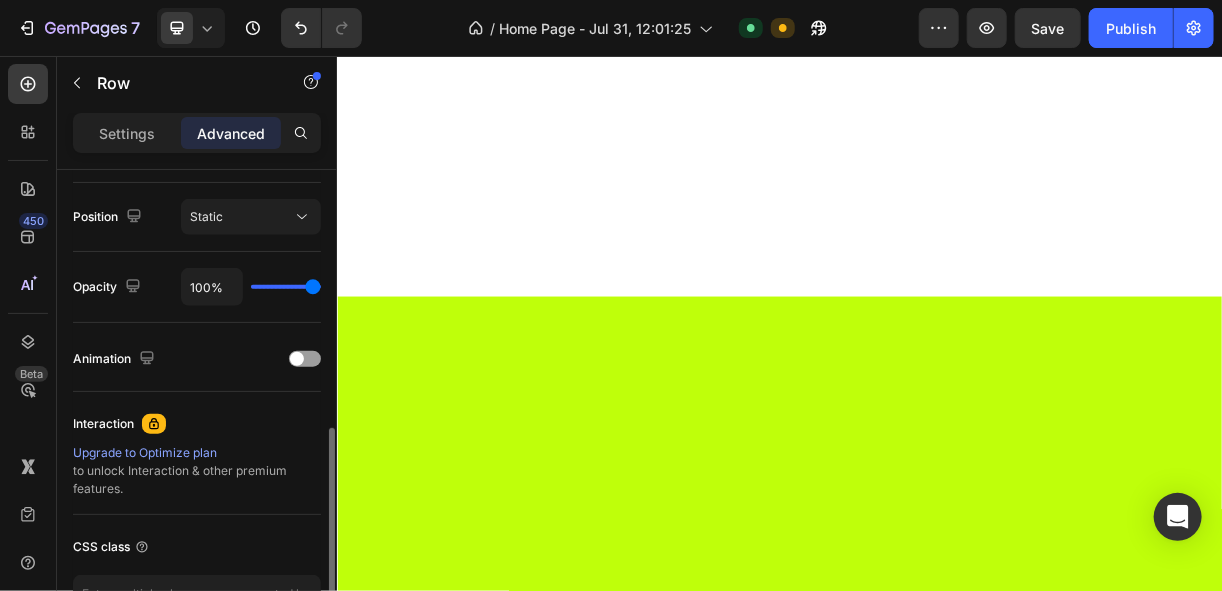 click on "Drop element here Row   0
Drop element here
Drop element here Row" at bounding box center [936, 1951] 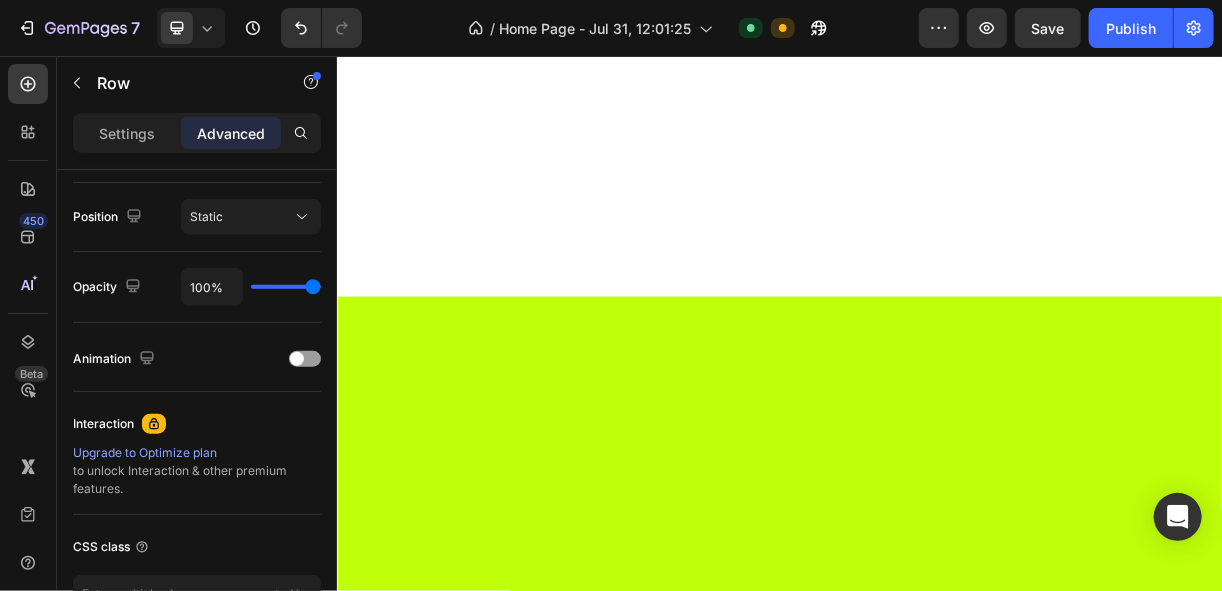 click on "Drop element here Row
Drop element here
Drop element here Row   16" at bounding box center [936, 1951] 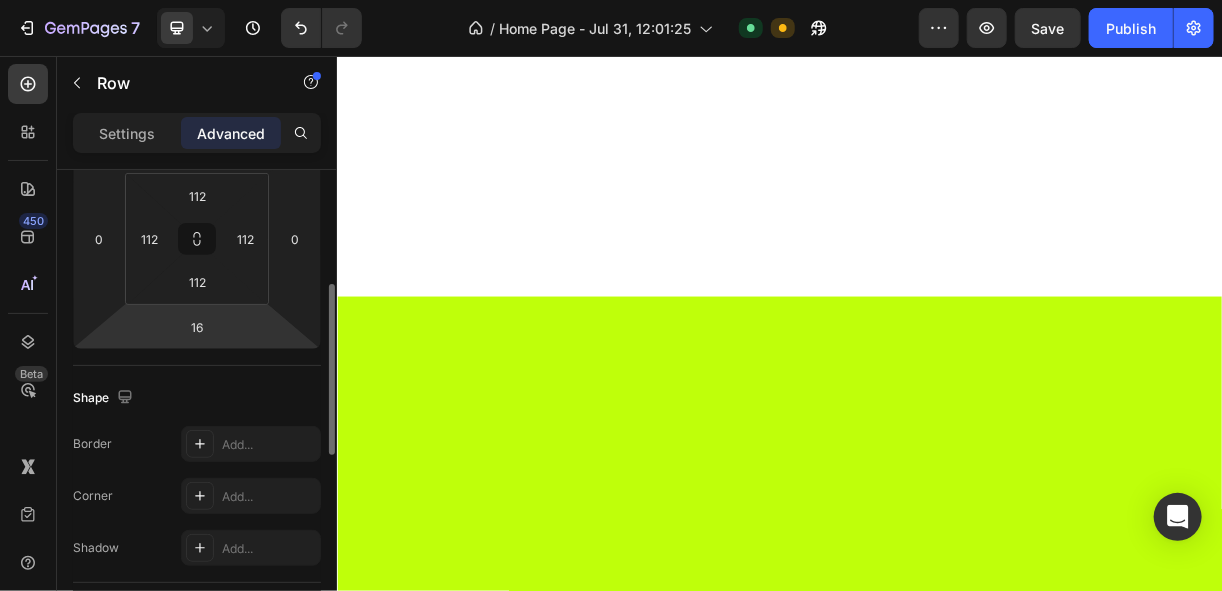 scroll, scrollTop: 158, scrollLeft: 0, axis: vertical 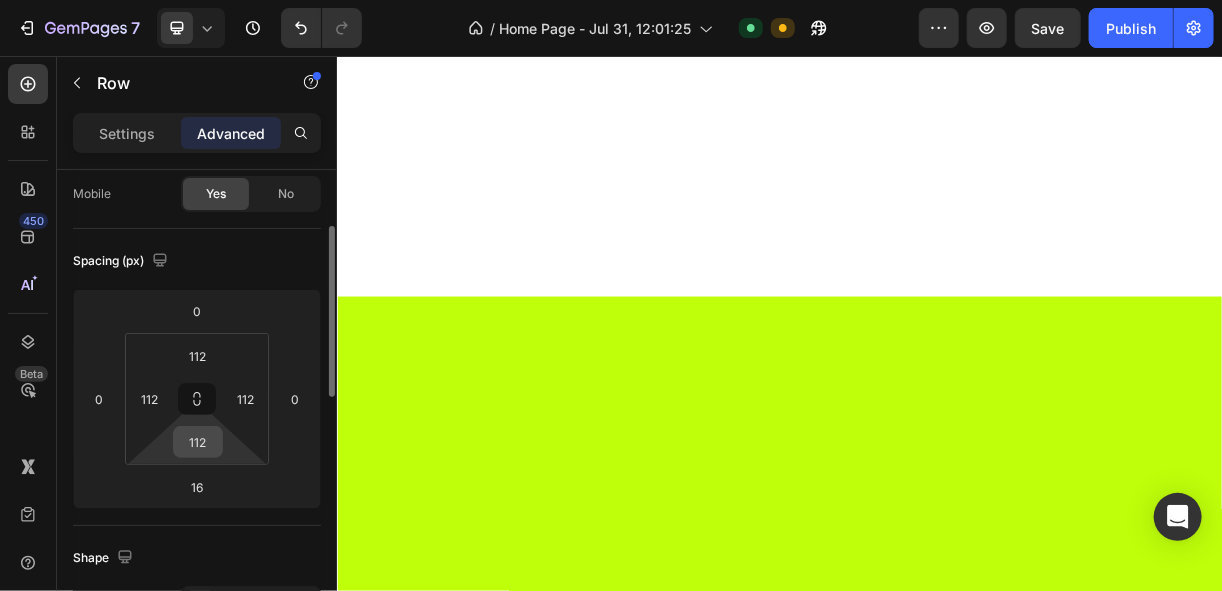 click on "112" at bounding box center (198, 442) 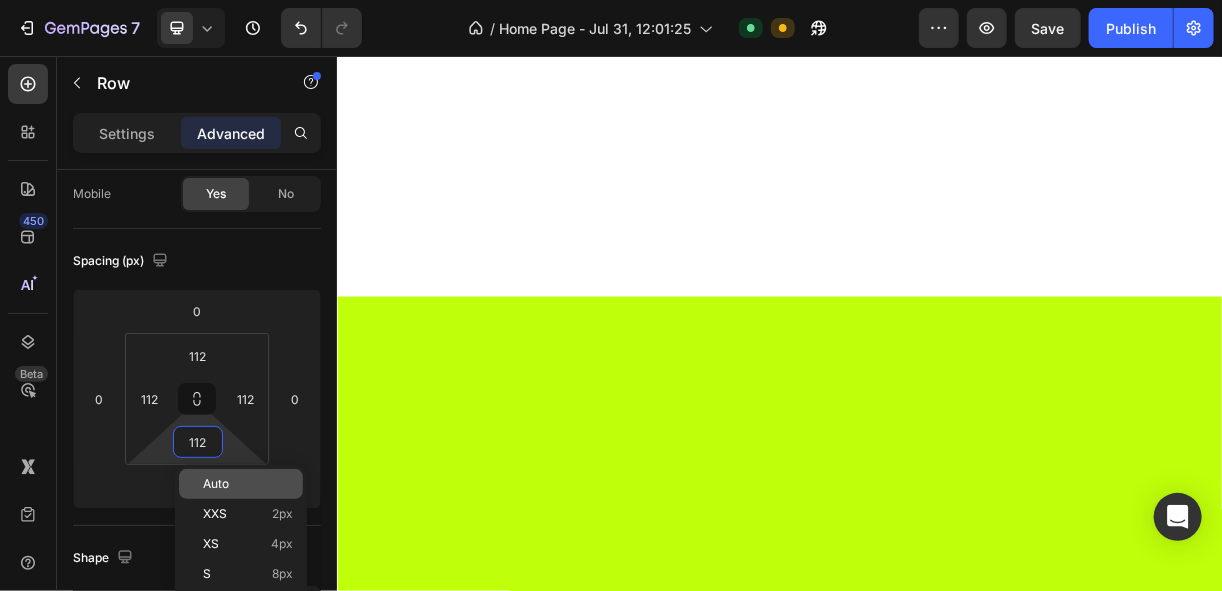click on "Auto" at bounding box center (248, 484) 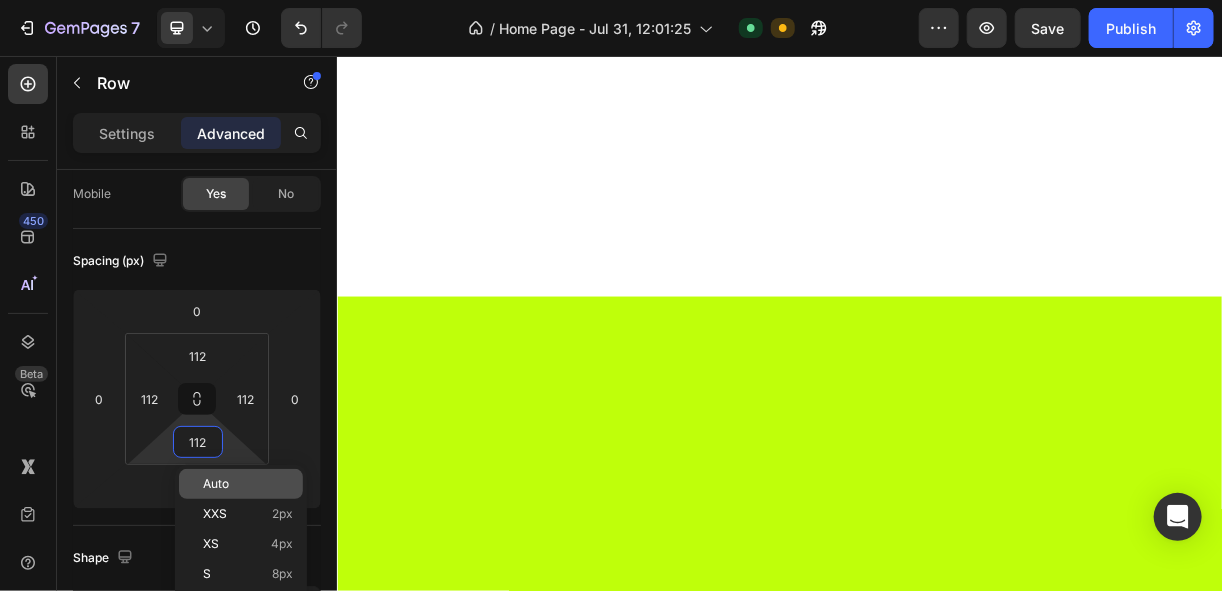 type on "Auto" 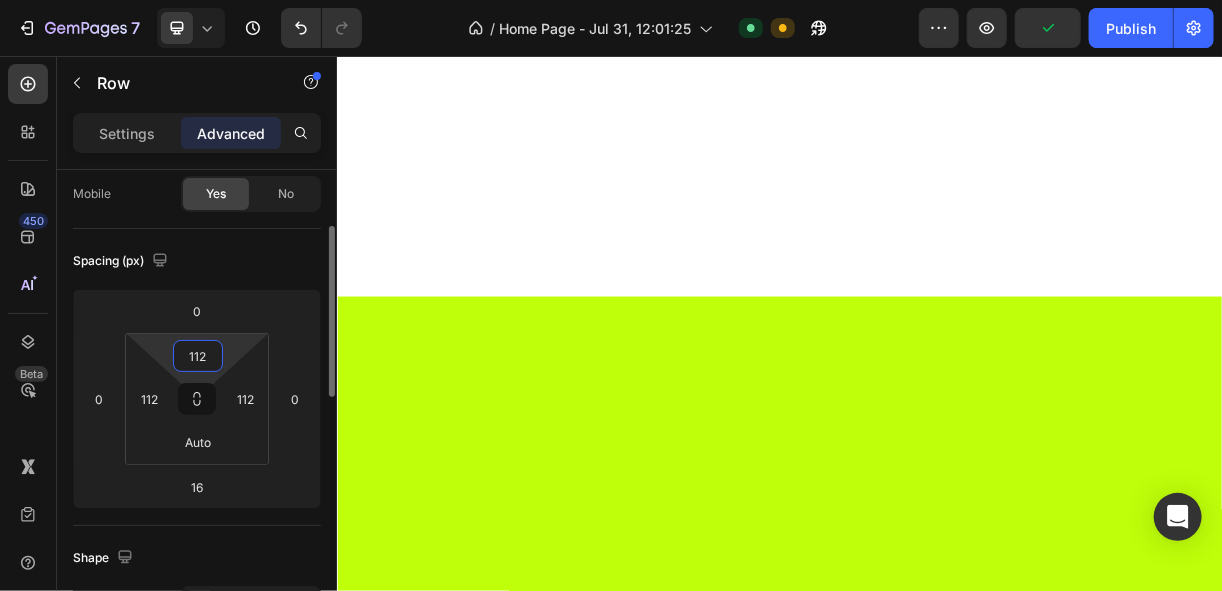click on "112" at bounding box center (198, 356) 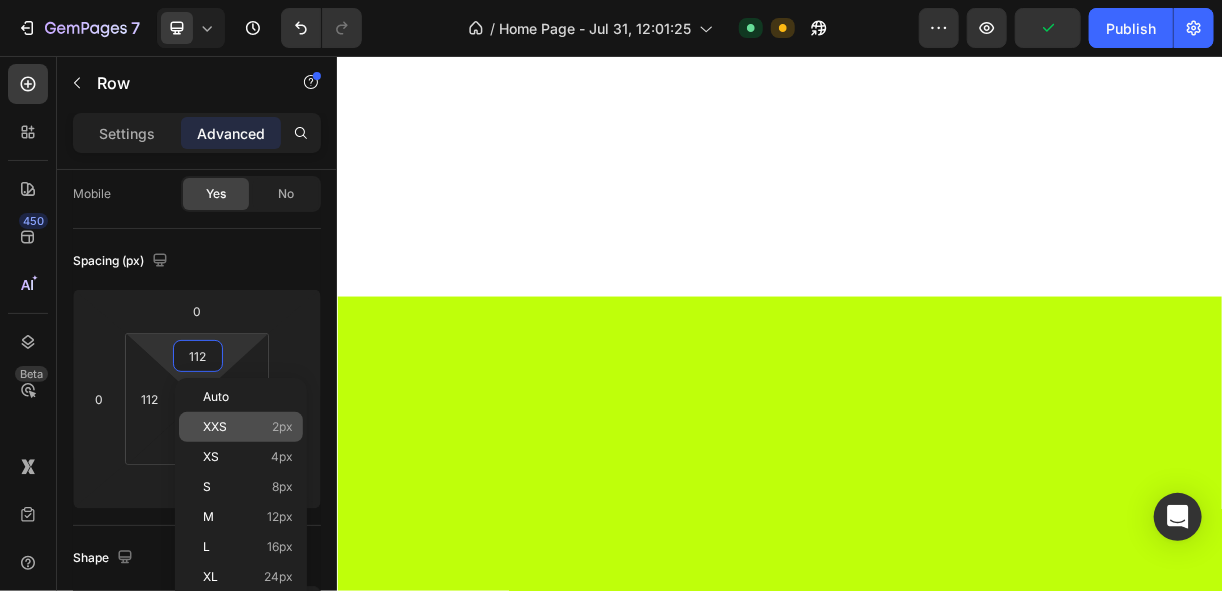 click on "XXS 2px" at bounding box center [248, 427] 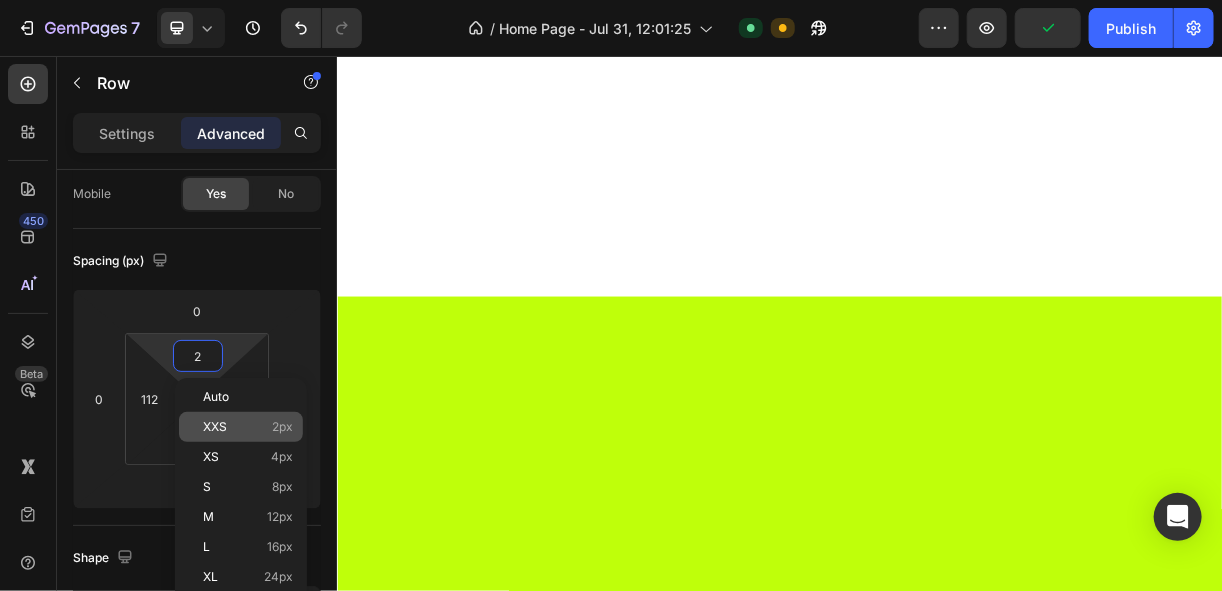 scroll, scrollTop: 1823, scrollLeft: 0, axis: vertical 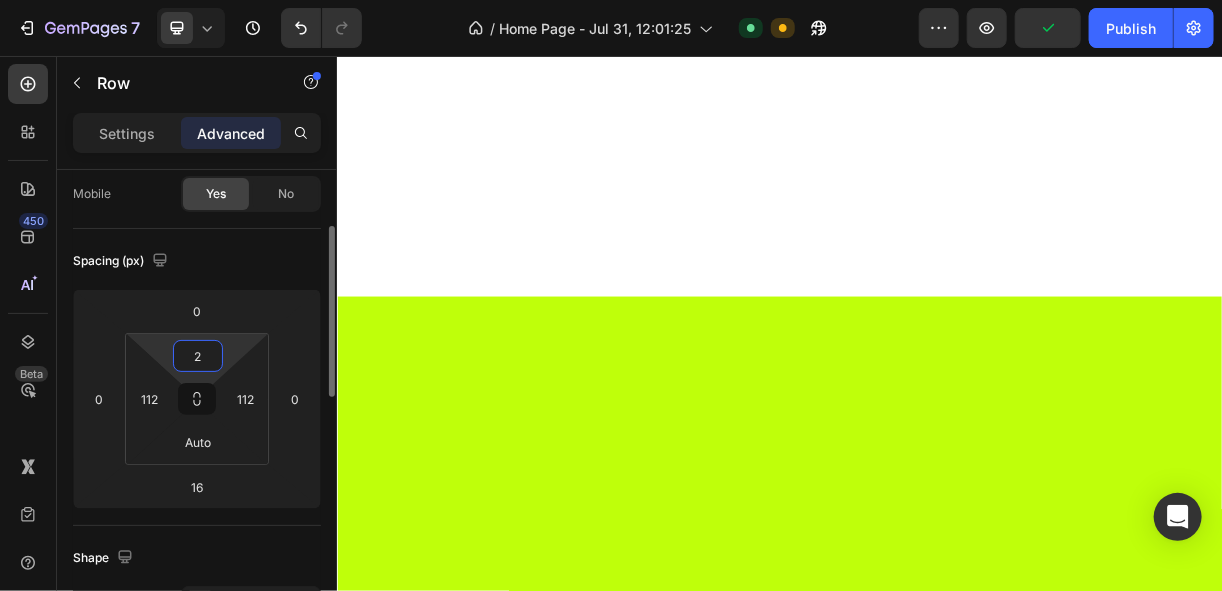 click on "2" at bounding box center (198, 356) 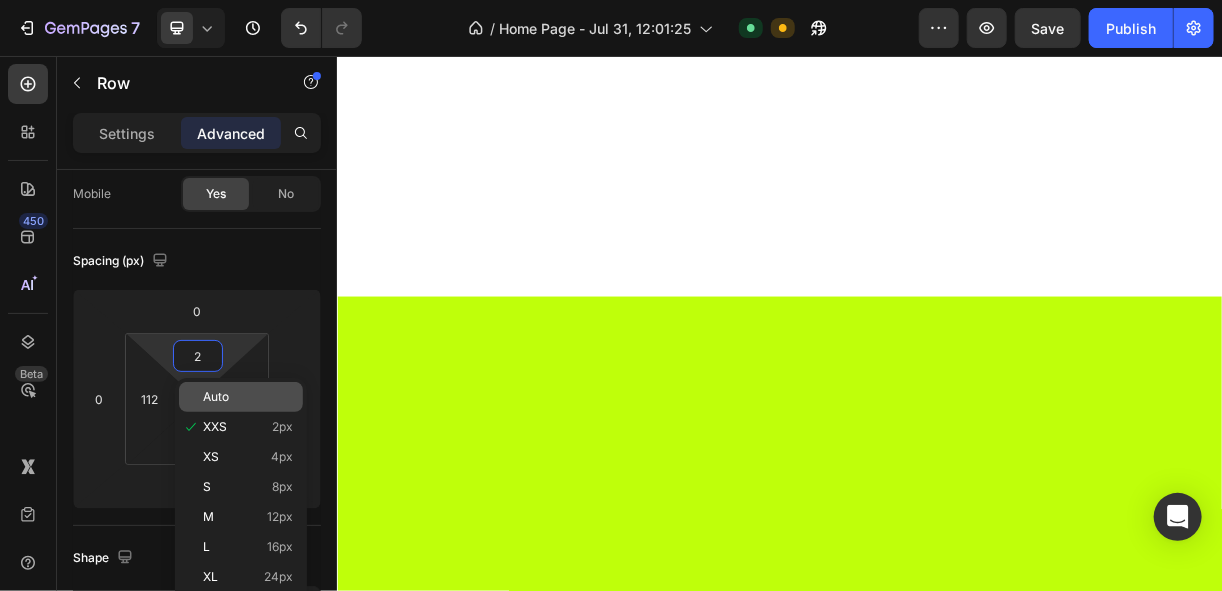 click on "Auto" at bounding box center [216, 397] 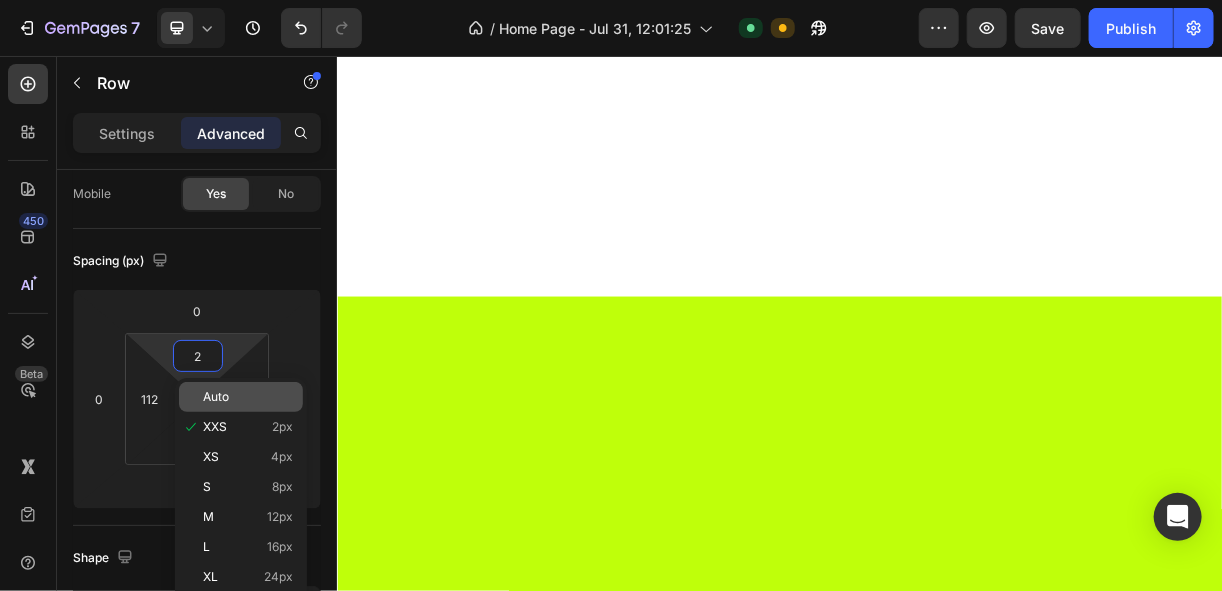 type on "Auto" 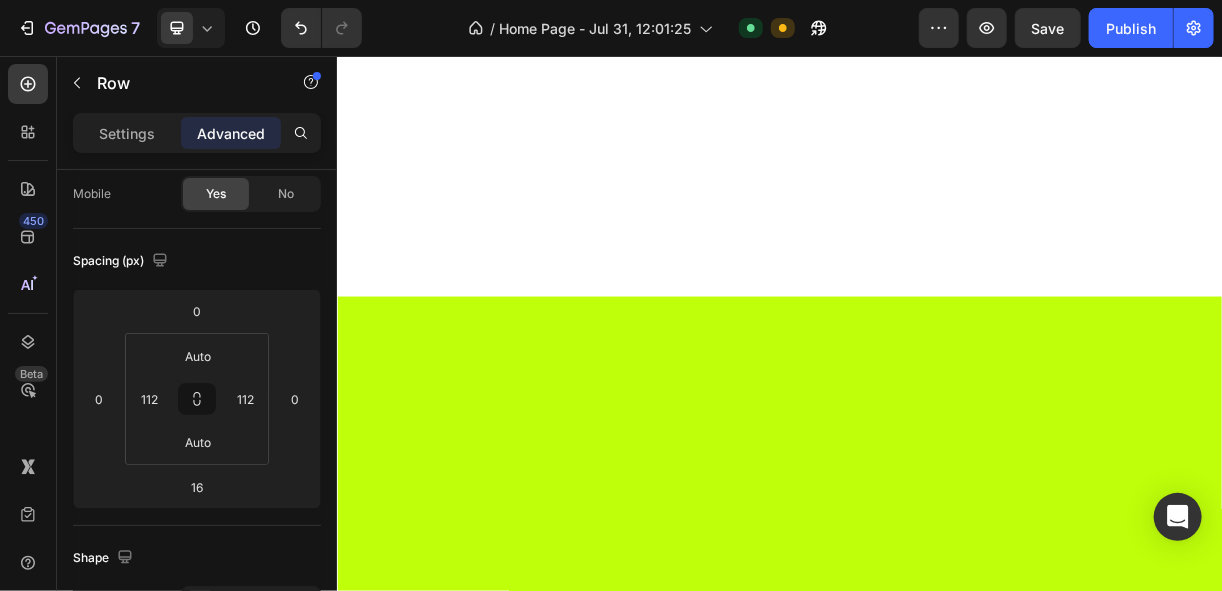 scroll, scrollTop: 1821, scrollLeft: 0, axis: vertical 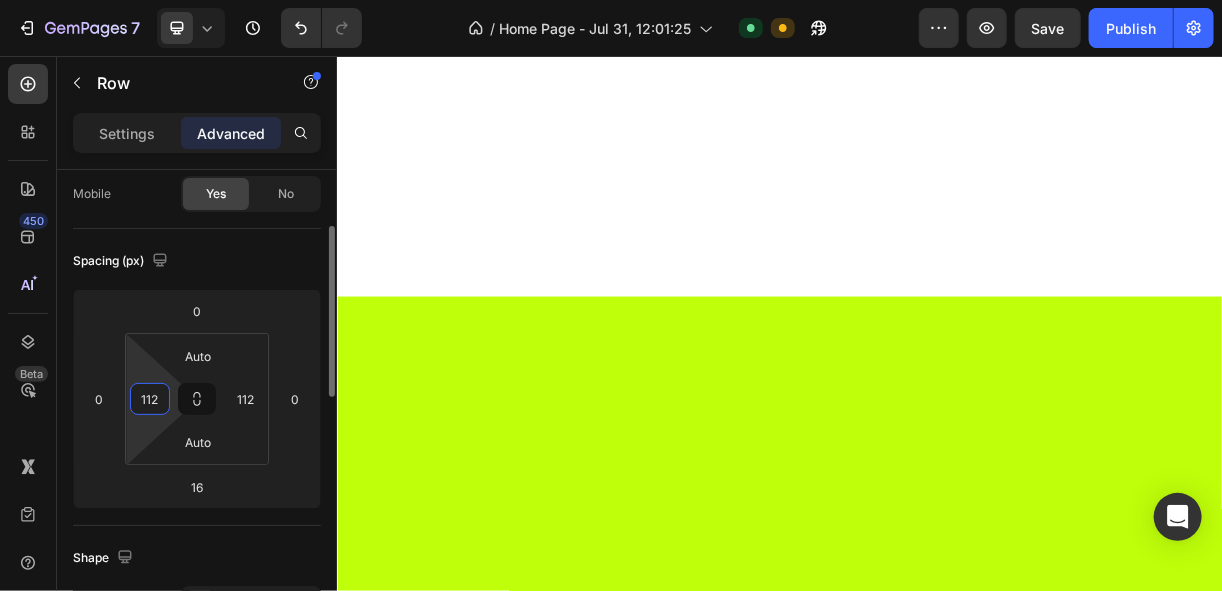 click on "112" at bounding box center [150, 399] 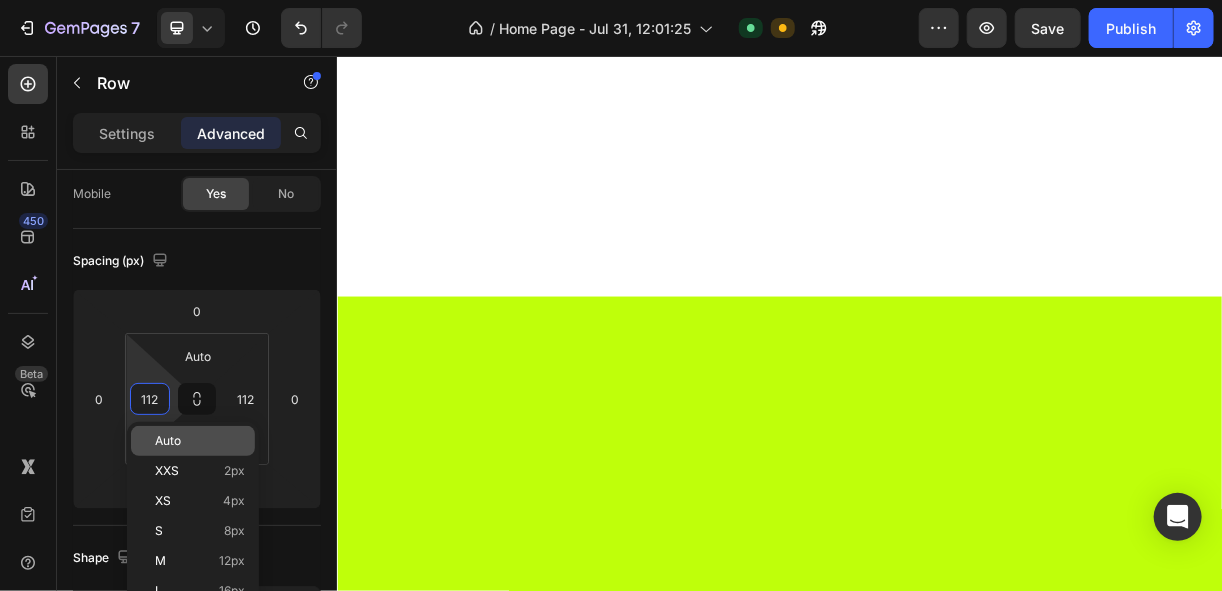 click on "Auto" at bounding box center [168, 441] 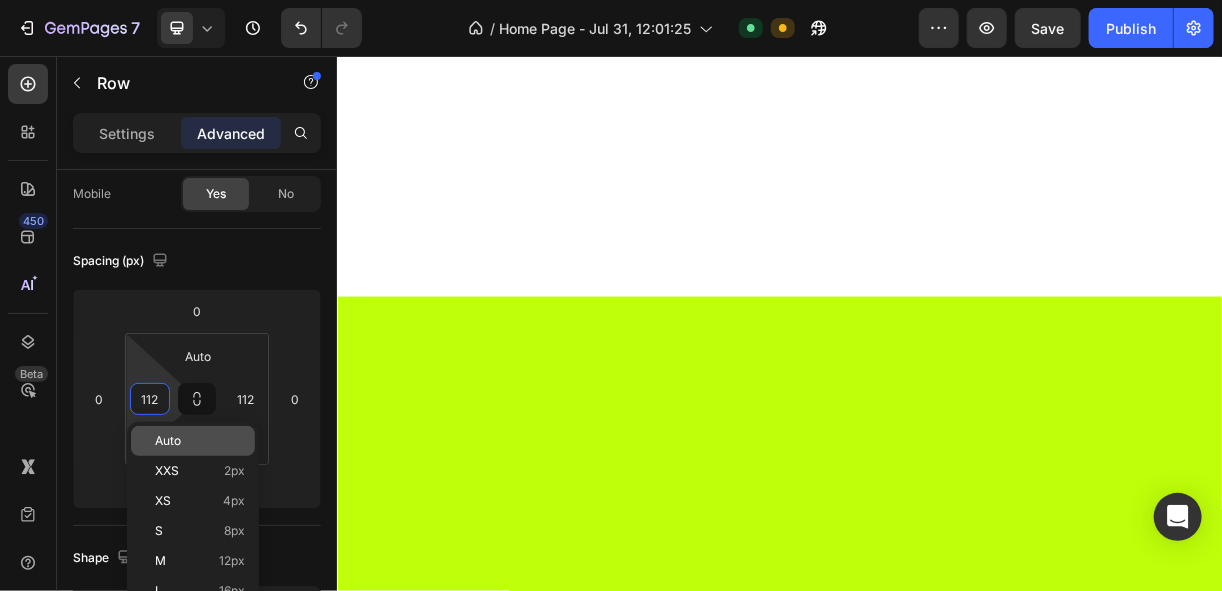 type on "Auto" 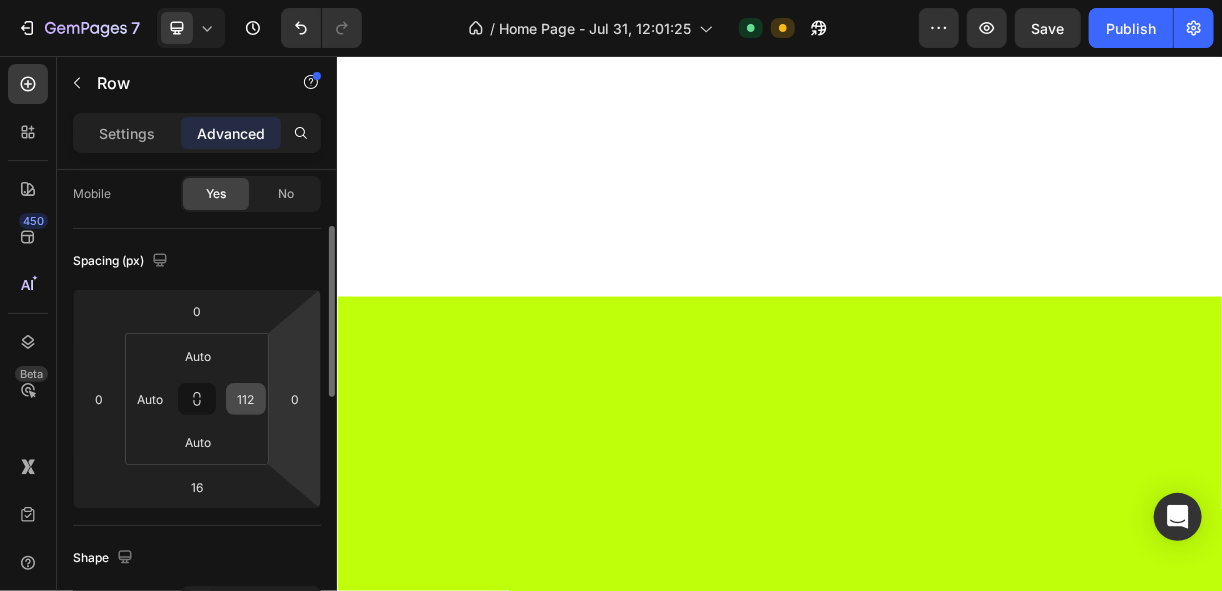 click on "112" at bounding box center [246, 399] 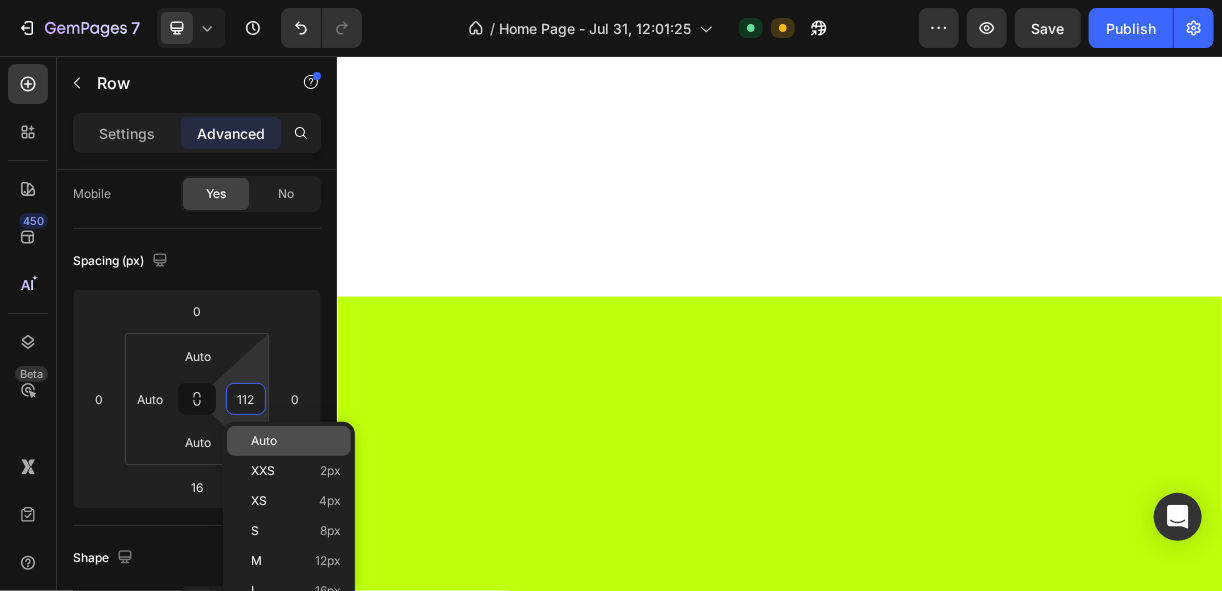 click on "Auto" at bounding box center [264, 441] 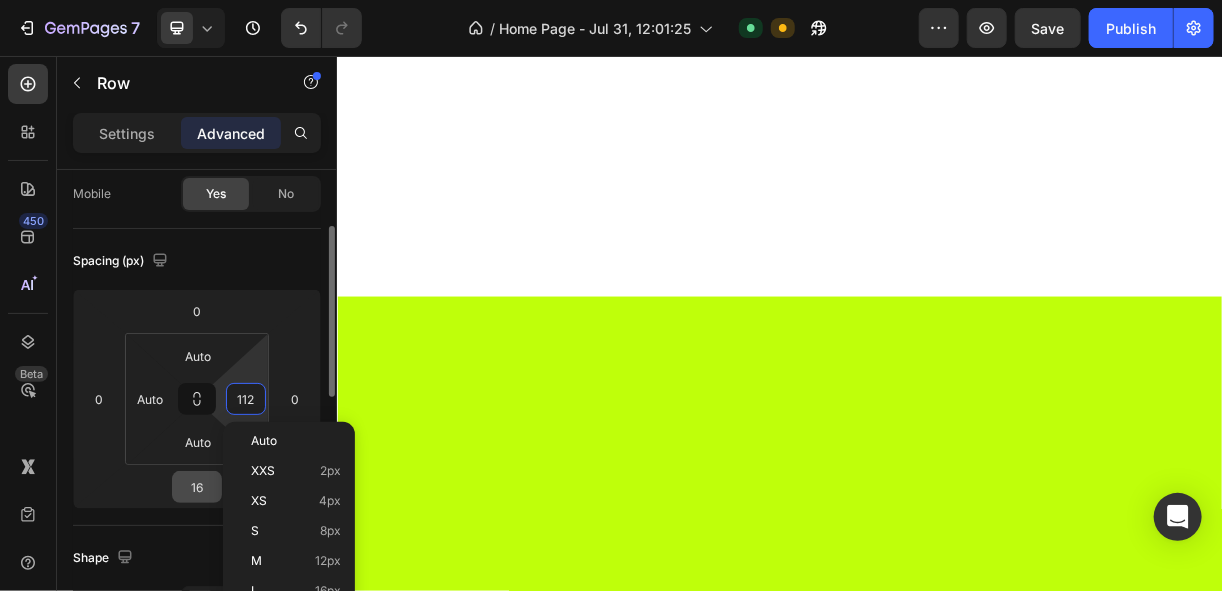 type on "Auto" 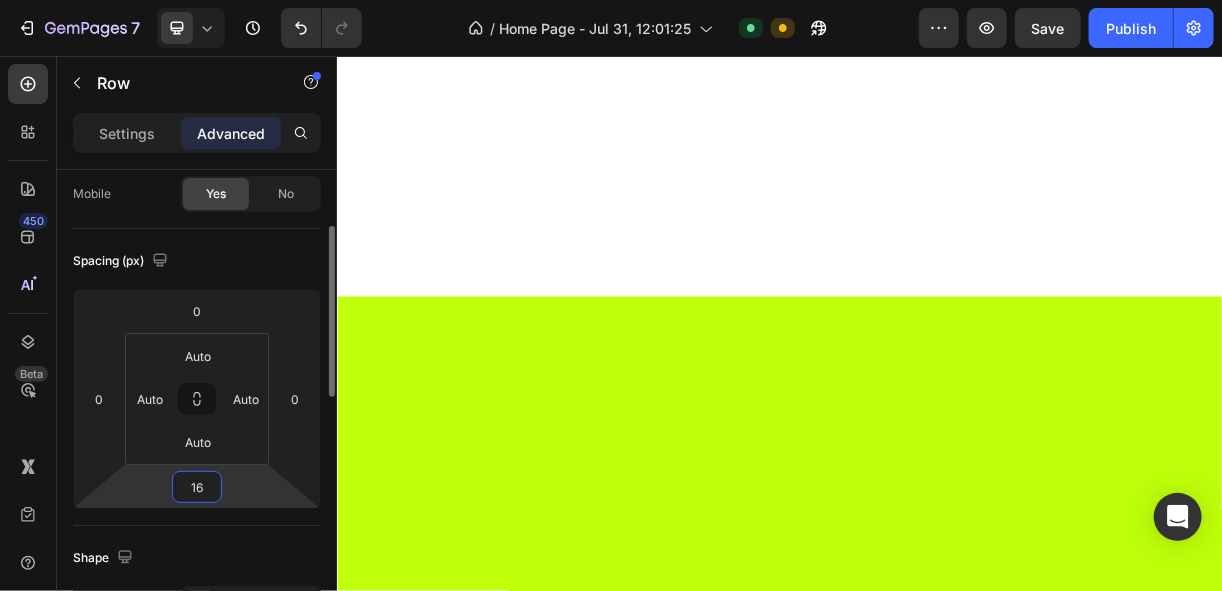 click on "16" at bounding box center [197, 487] 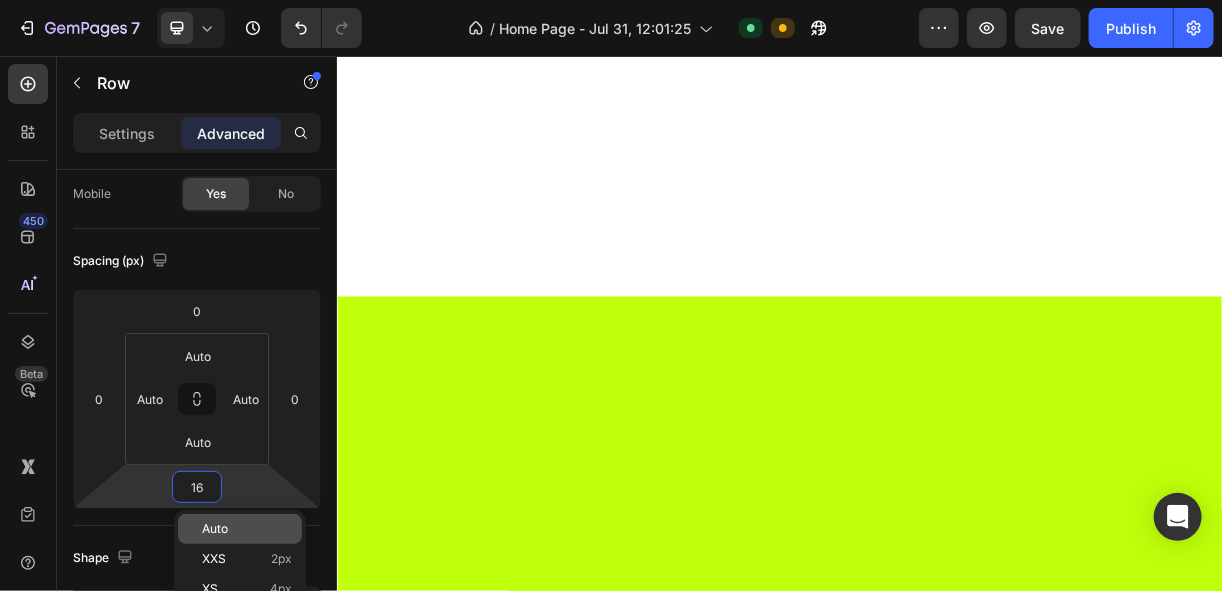 click on "Auto" at bounding box center (215, 529) 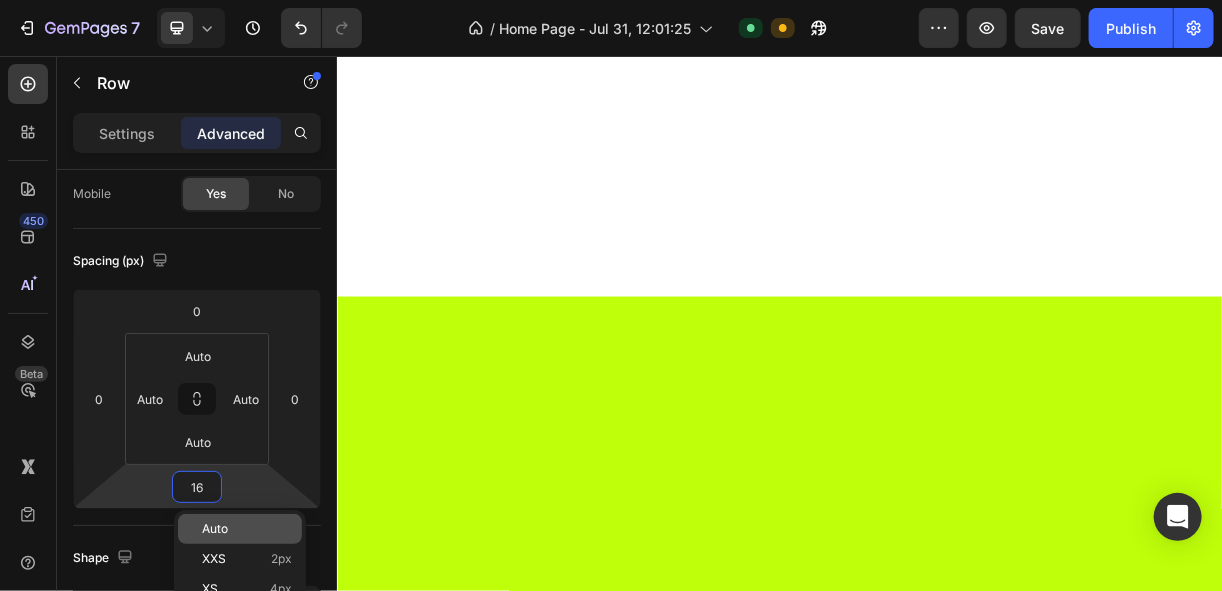 type 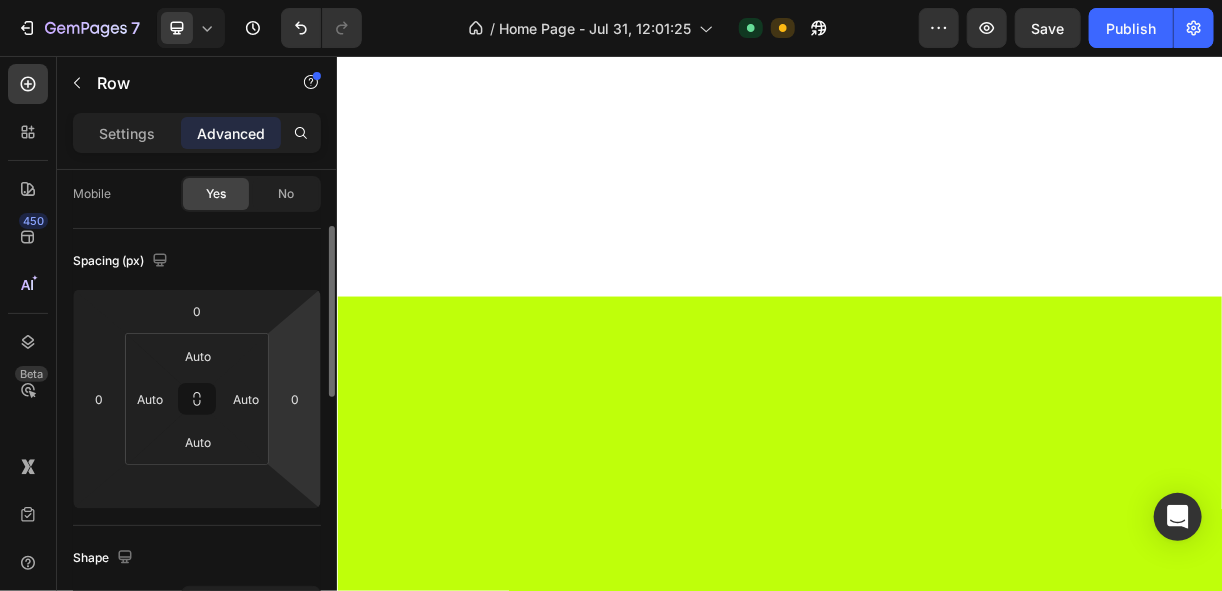 scroll, scrollTop: 1805, scrollLeft: 0, axis: vertical 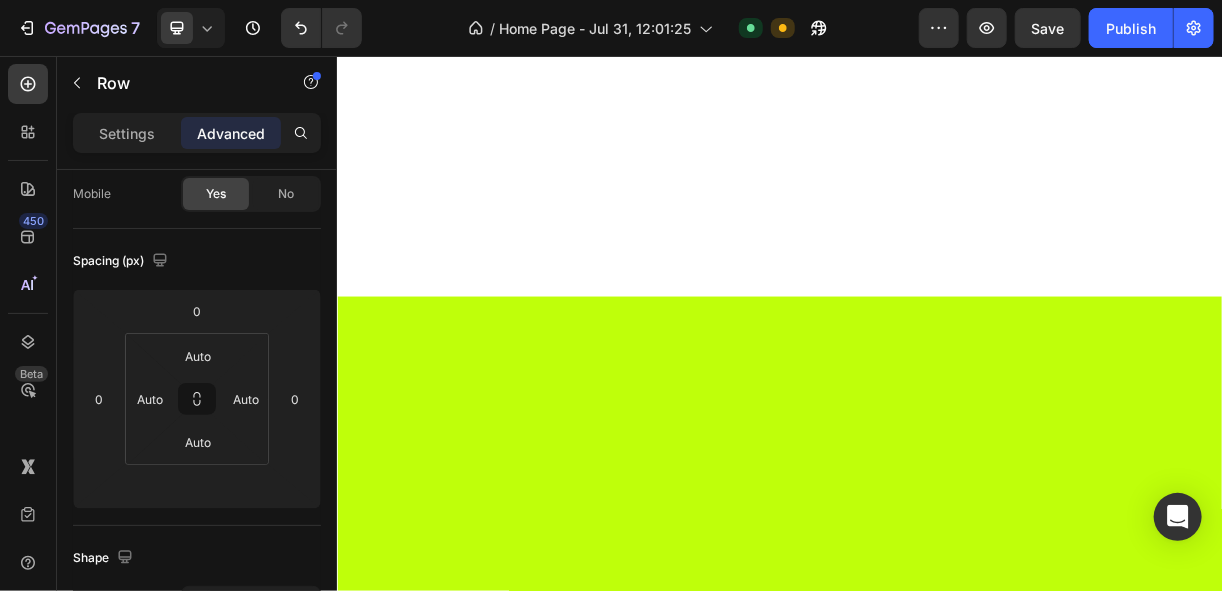 click on "Drop element here" at bounding box center [536, 1839] 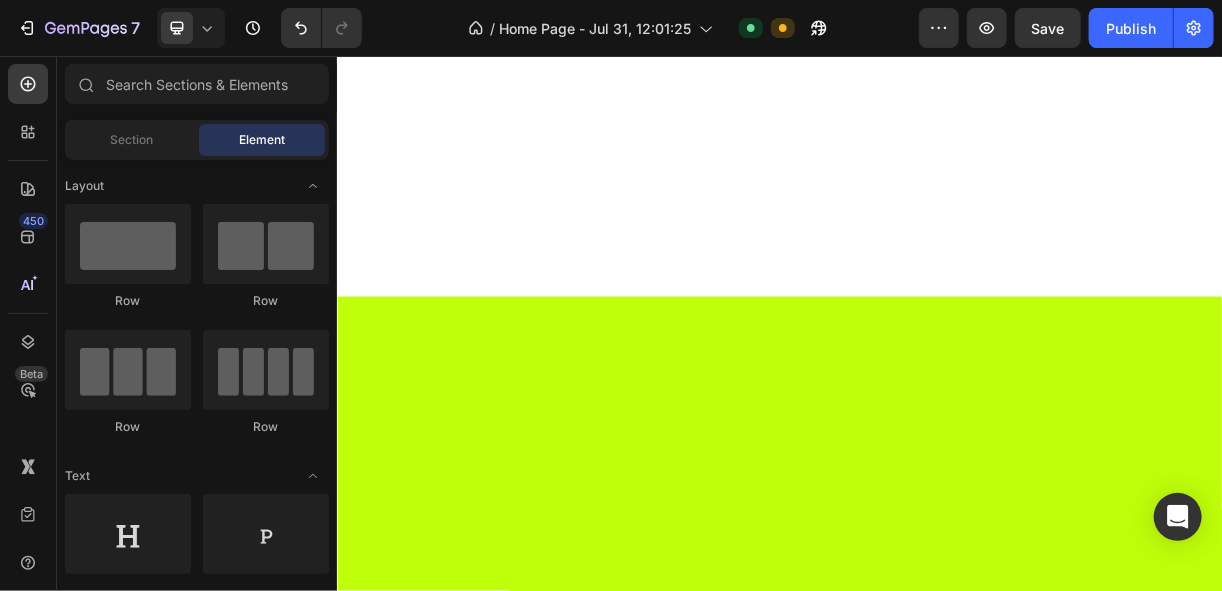 click on "Drop element here" at bounding box center (548, 1839) 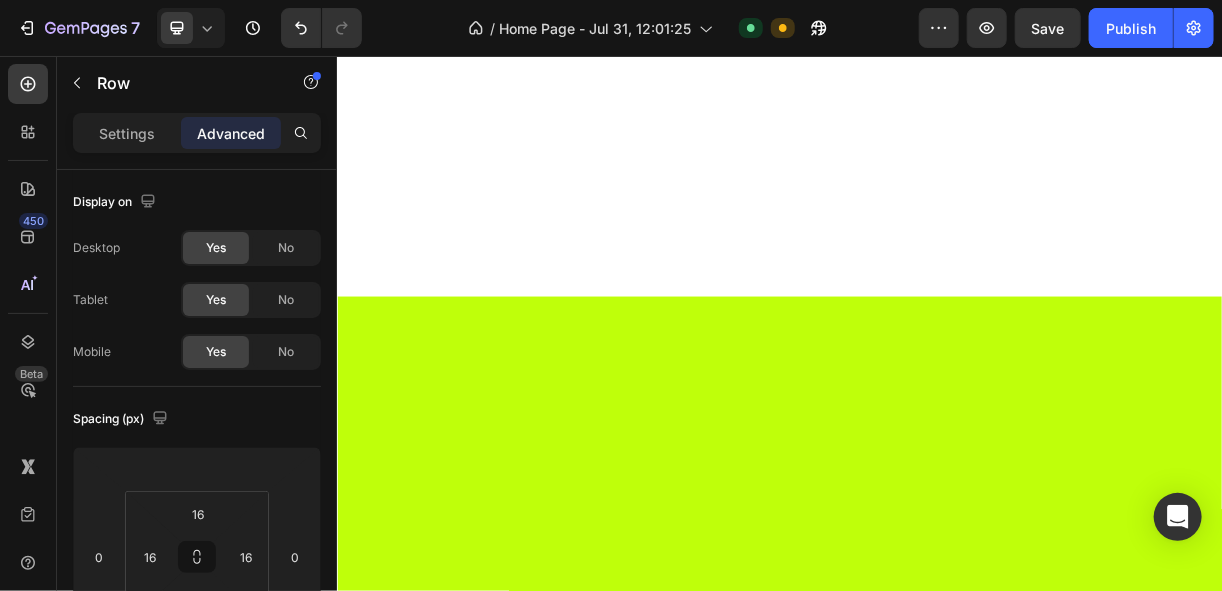 click on "Drop element here" at bounding box center [536, 1839] 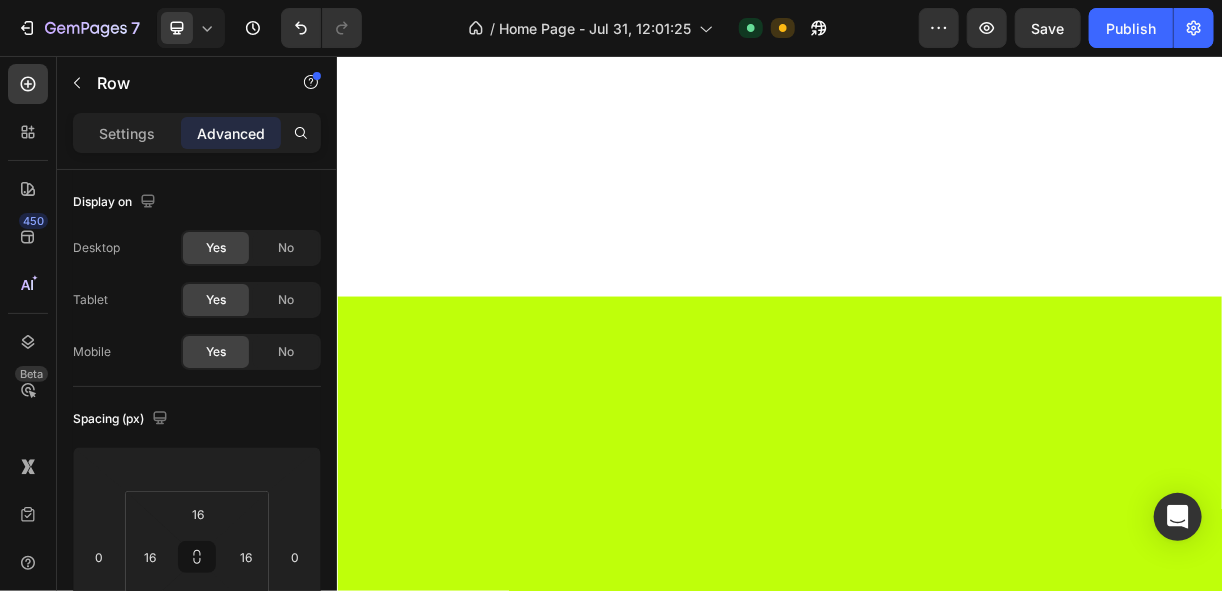 click on "Drop element here" at bounding box center (536, 1839) 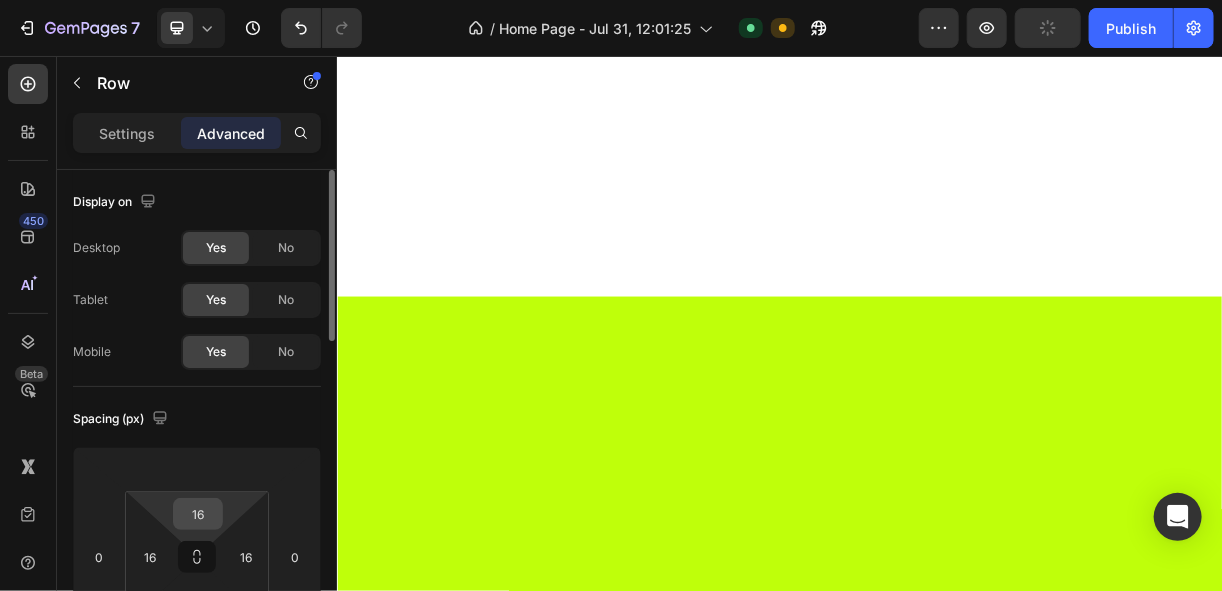 scroll, scrollTop: 80, scrollLeft: 0, axis: vertical 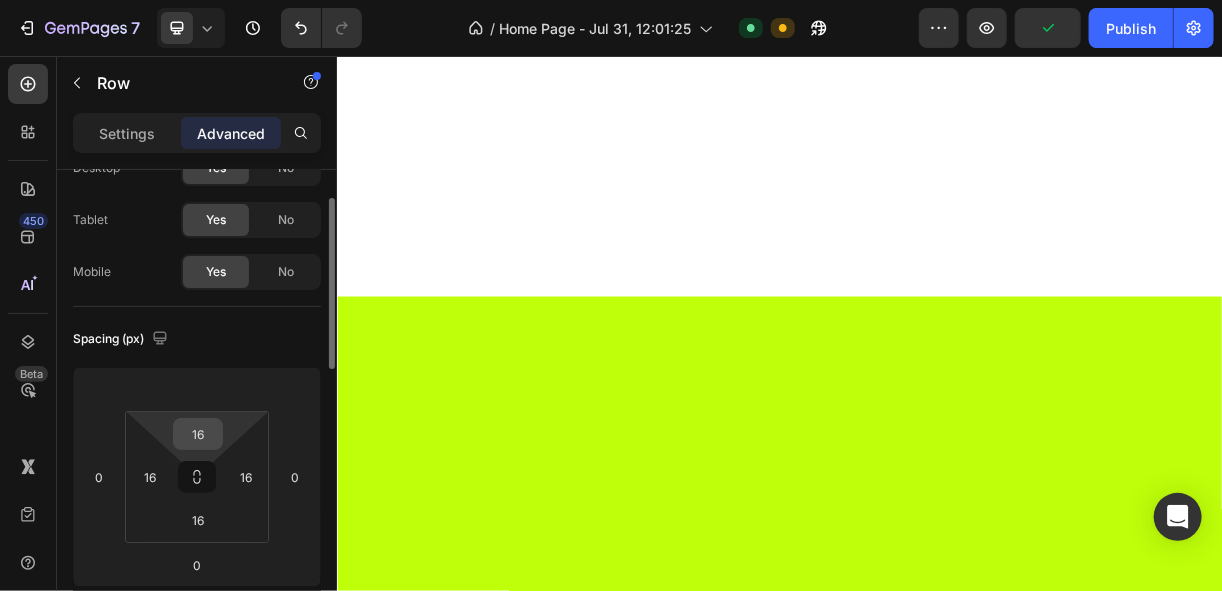 click on "16" at bounding box center (198, 434) 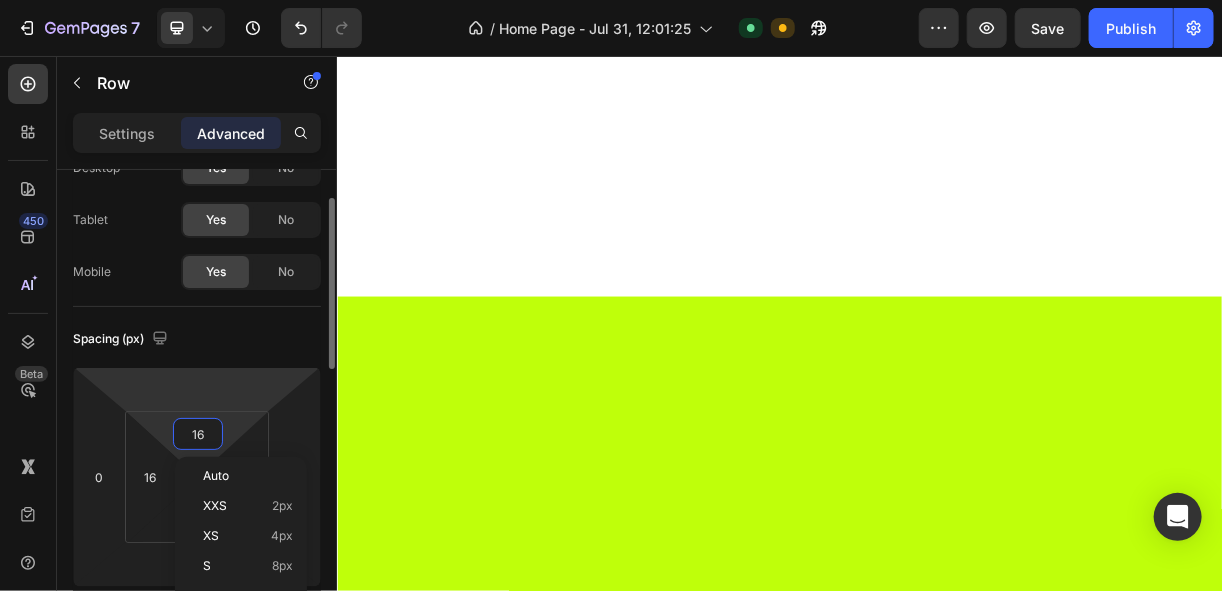 click on "7  Version history  /  Home Page - Jul 31, 12:01:25 Default Need republishing Preview  Save   Publish  450 Beta Sections(18) Elements(83) Section Element Hero Section Product Detail Brands Trusted Badges Guarantee Product Breakdown How to use Testimonials Compare Bundle FAQs Social Proof Brand Story Product List Collection Blog List Contact Sticky Add to Cart Custom Footer Browse Library 450 Layout
Row
Row
Row
Row Text
Heading
Text Block Button
Button
Button Media
Image
Image" at bounding box center (611, 0) 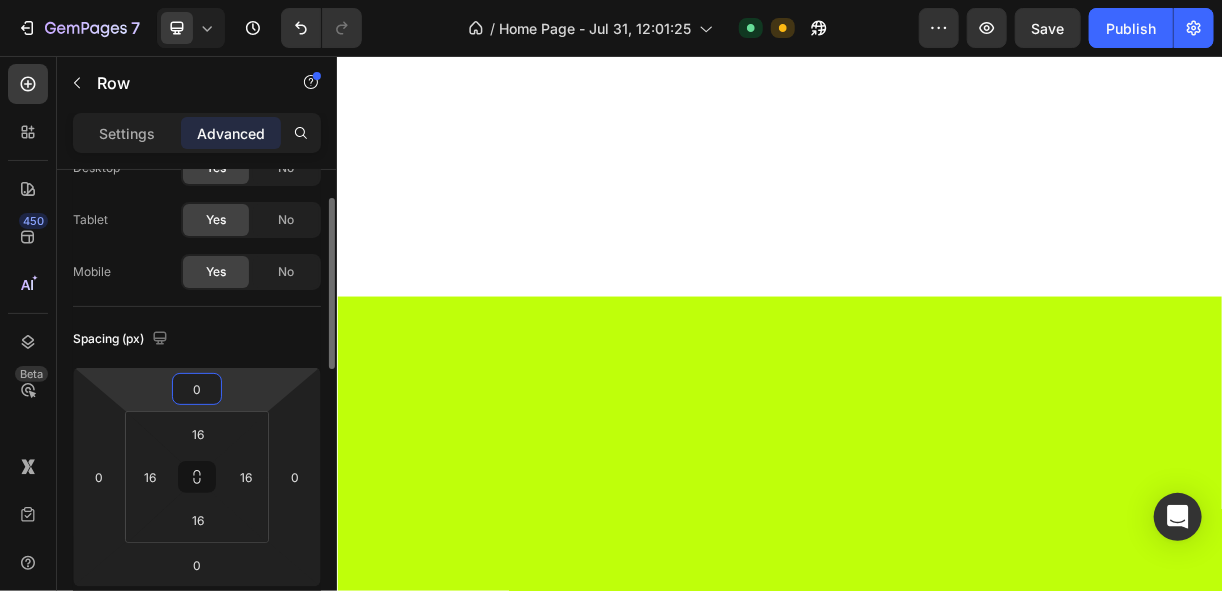 click on "0" at bounding box center (197, 389) 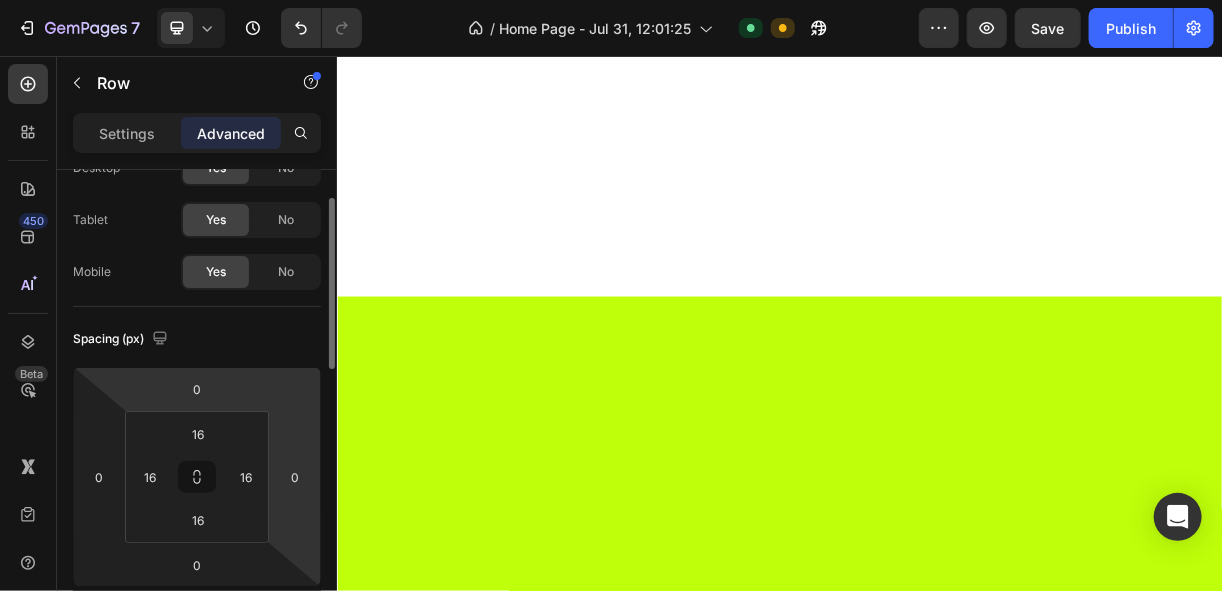 click on "0 0 0 0 16 16 16 16" at bounding box center [295, 477] 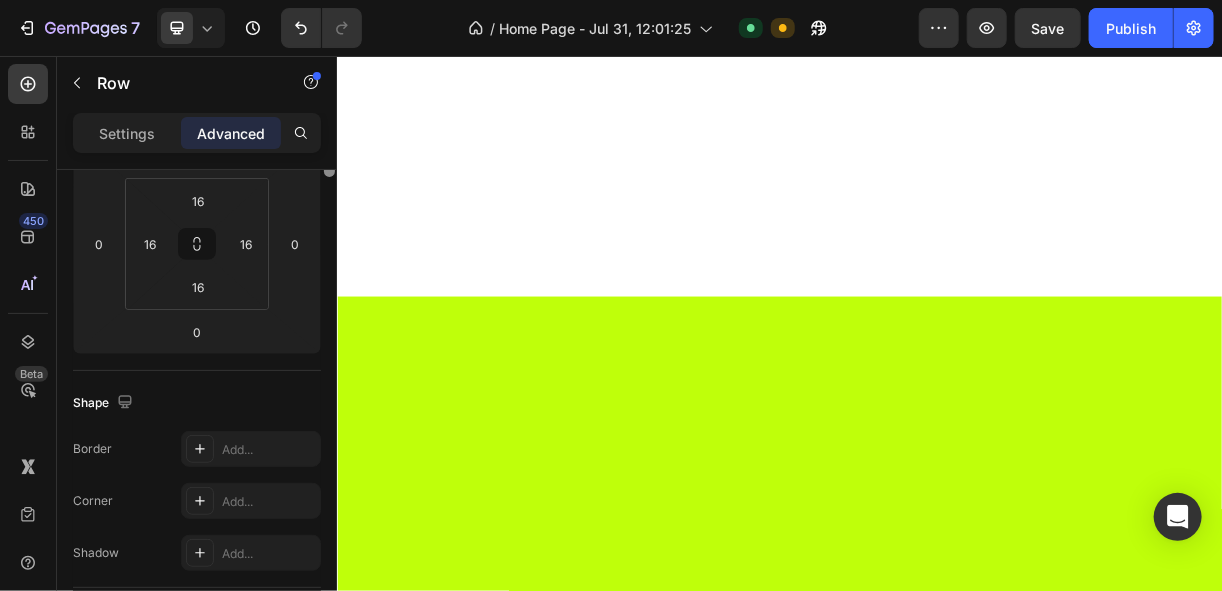 drag, startPoint x: 330, startPoint y: 370, endPoint x: 324, endPoint y: 446, distance: 76.23647 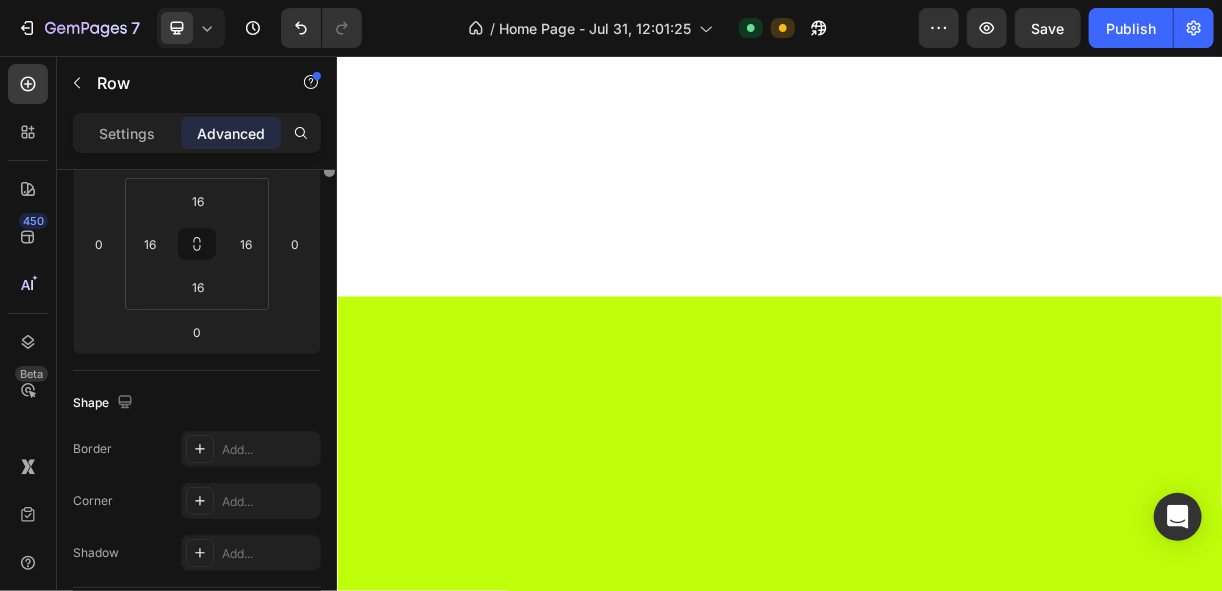 click at bounding box center [329, 91] 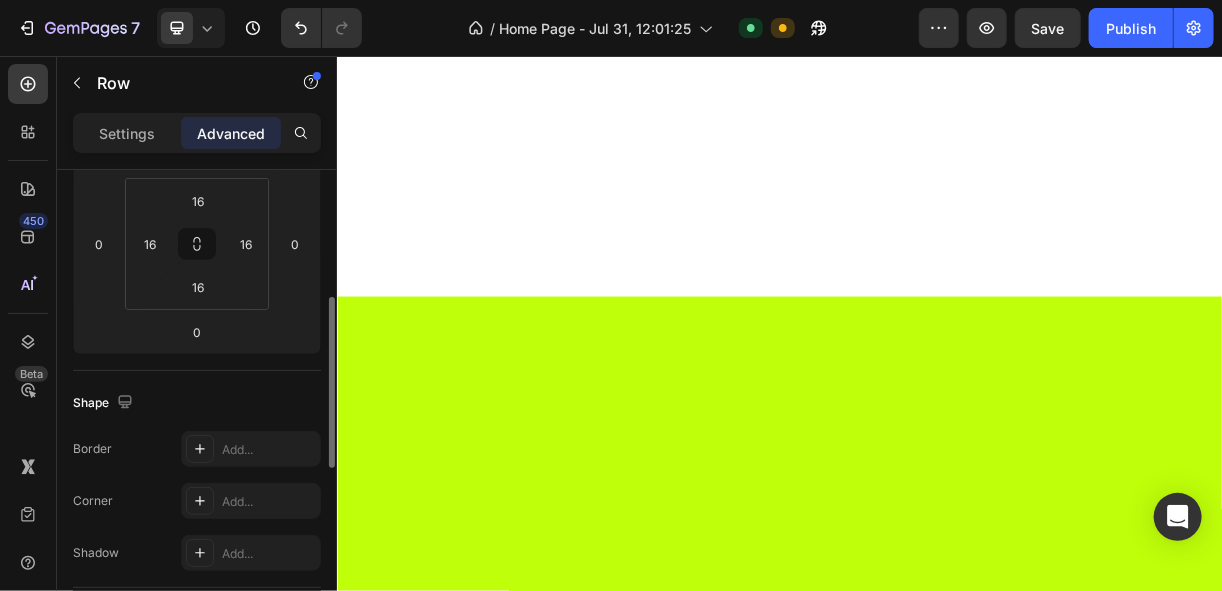 scroll, scrollTop: 324, scrollLeft: 0, axis: vertical 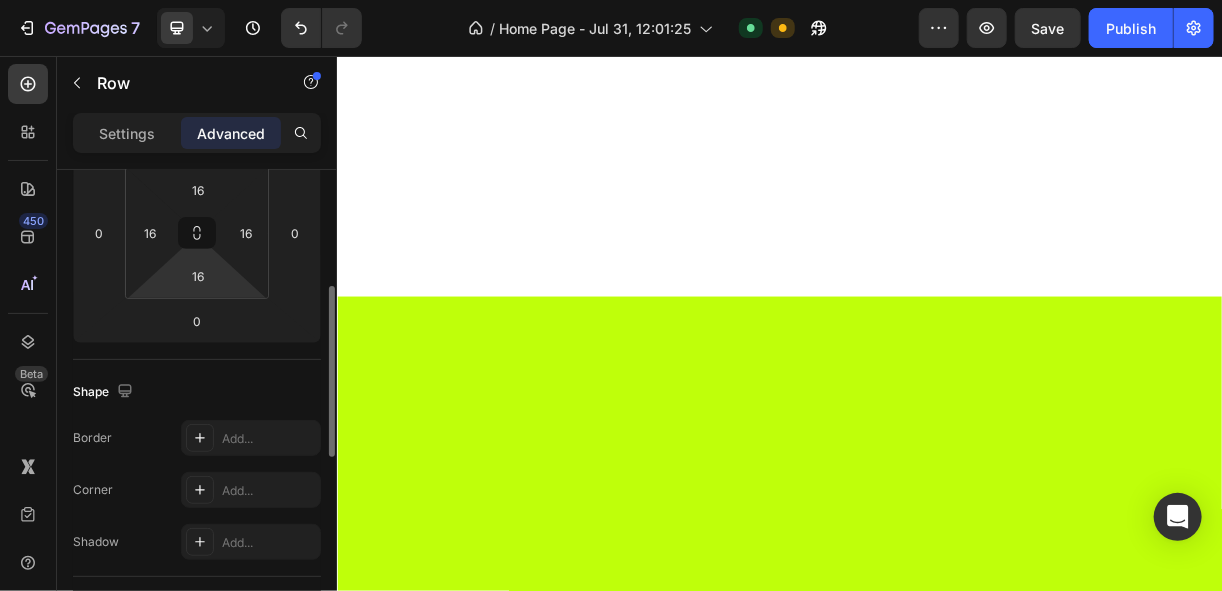 click on "16" at bounding box center [198, 276] 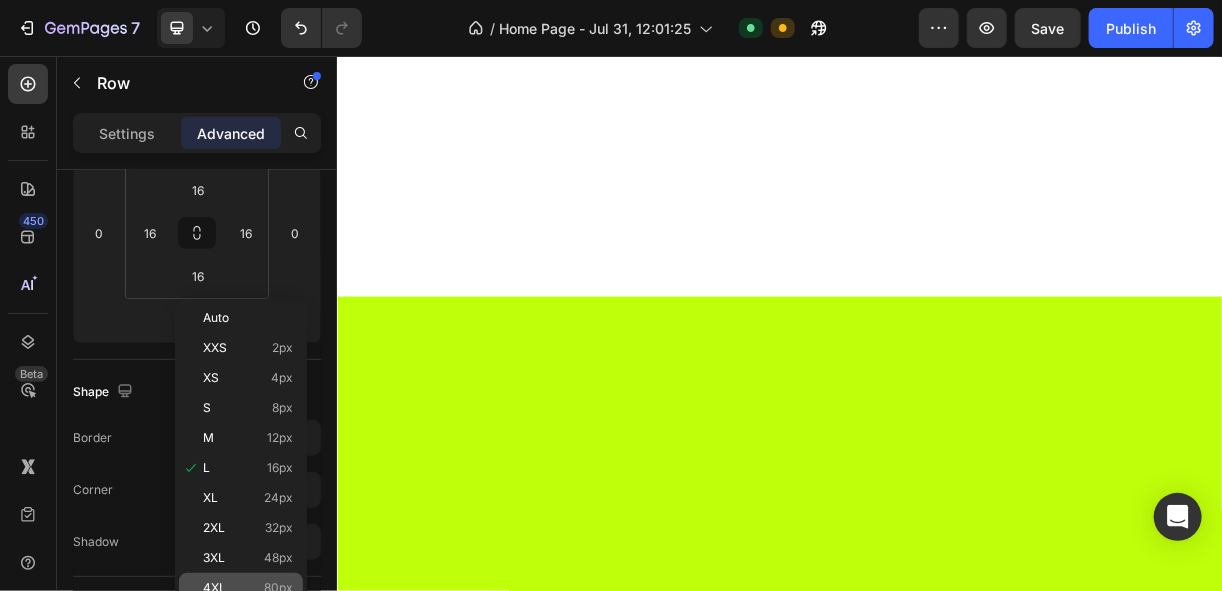 click on "4XL 80px" 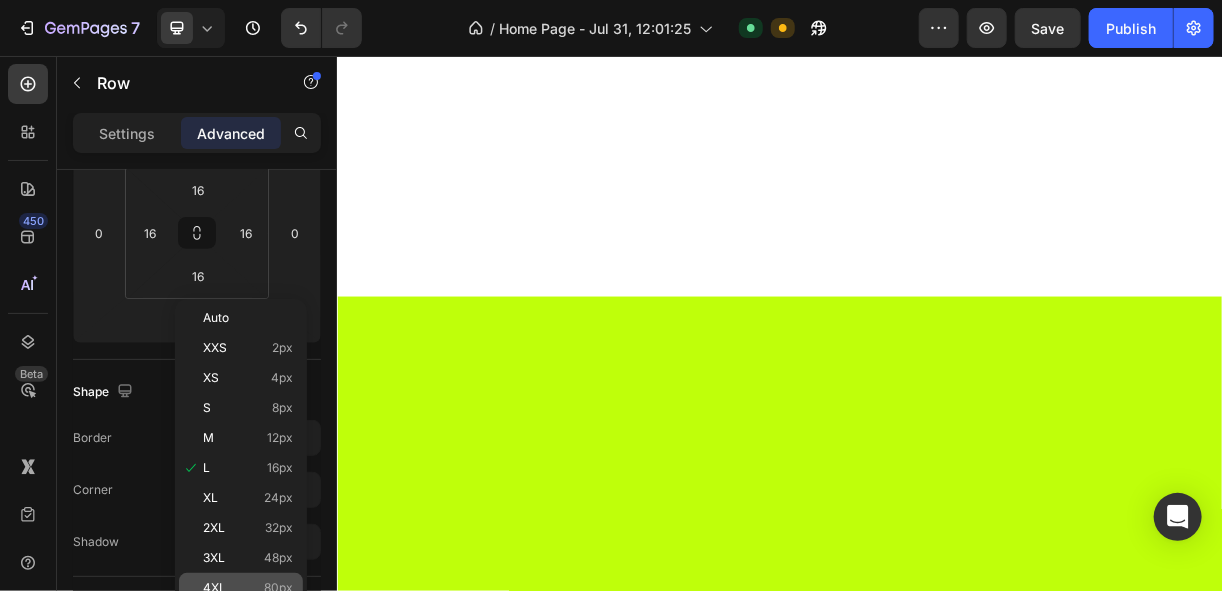 type on "80" 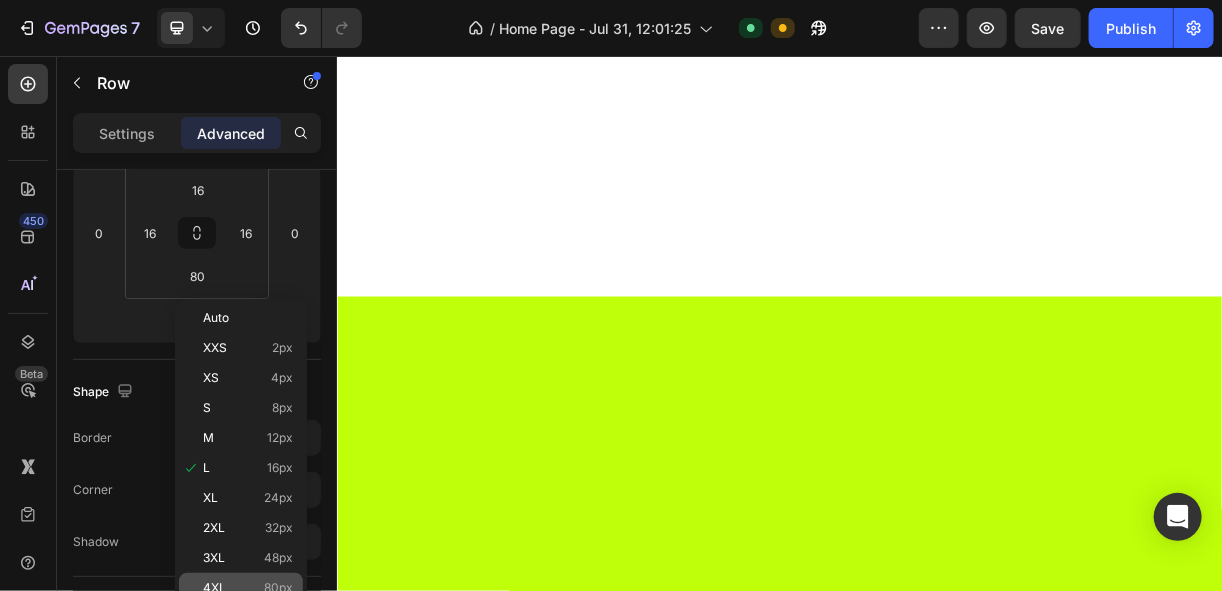 scroll, scrollTop: 1866, scrollLeft: 0, axis: vertical 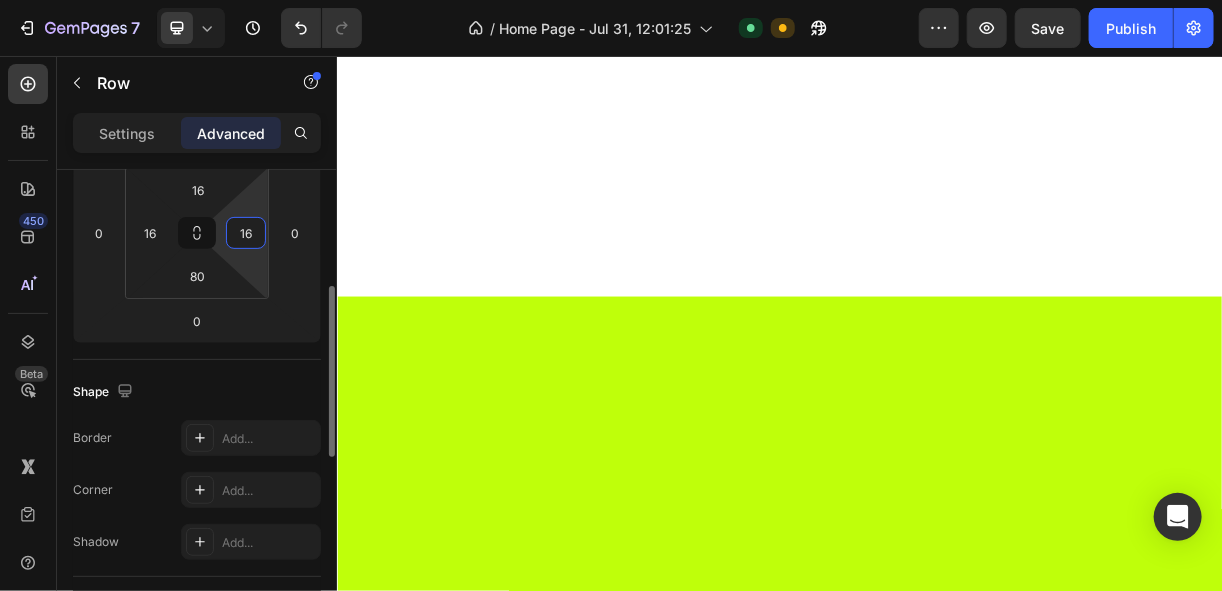 click on "16" at bounding box center (246, 233) 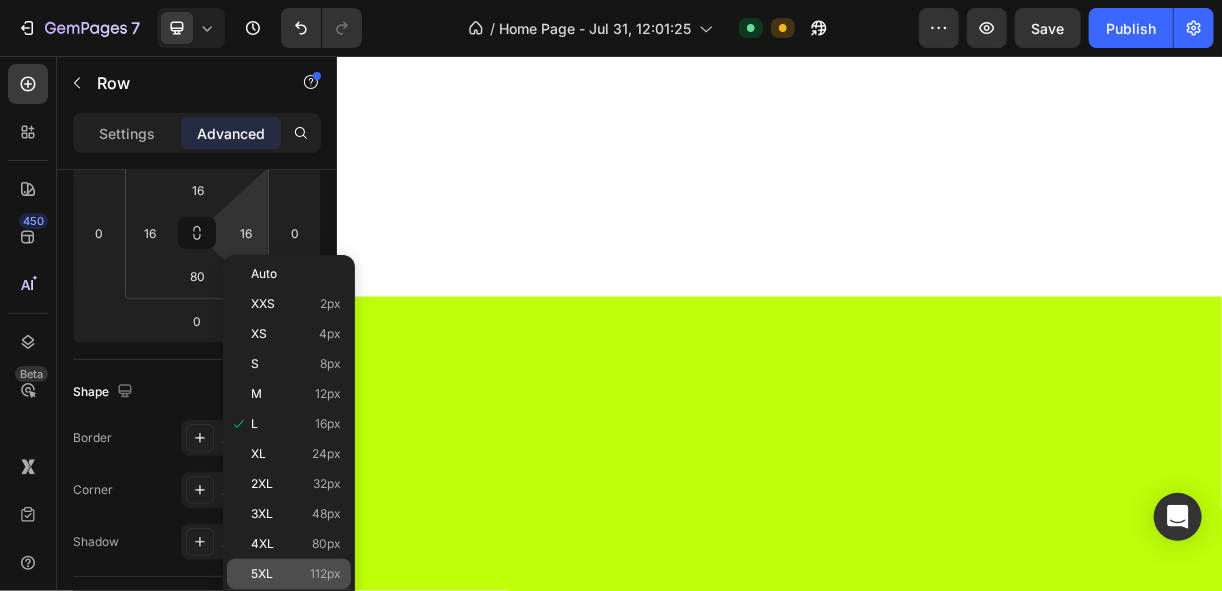 click on "5XL 112px" 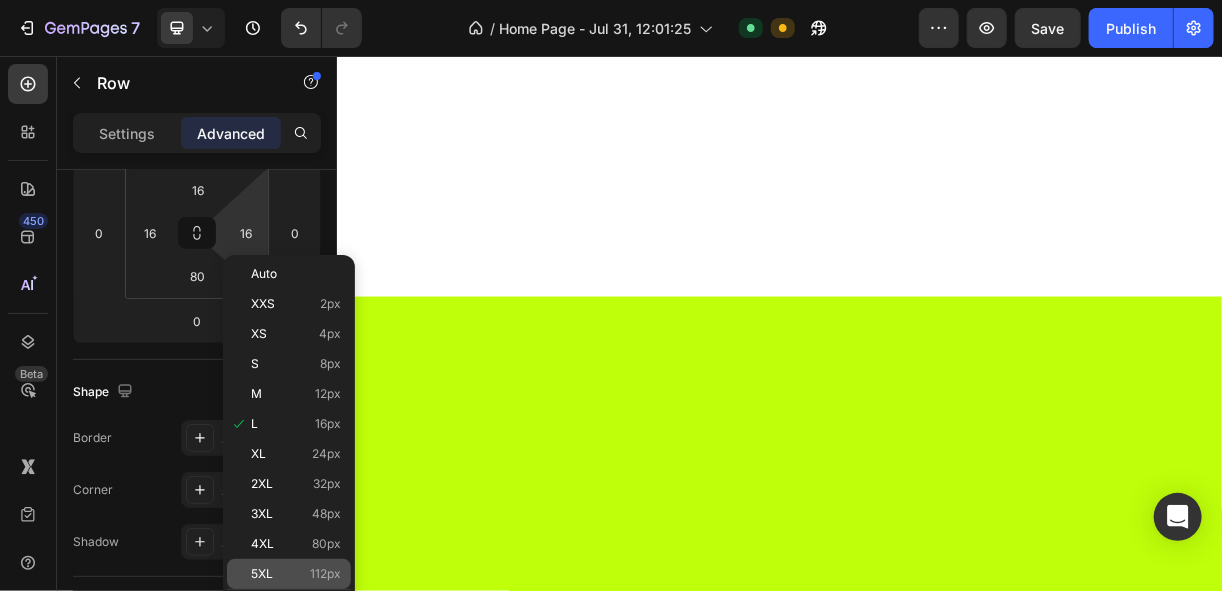 type on "112" 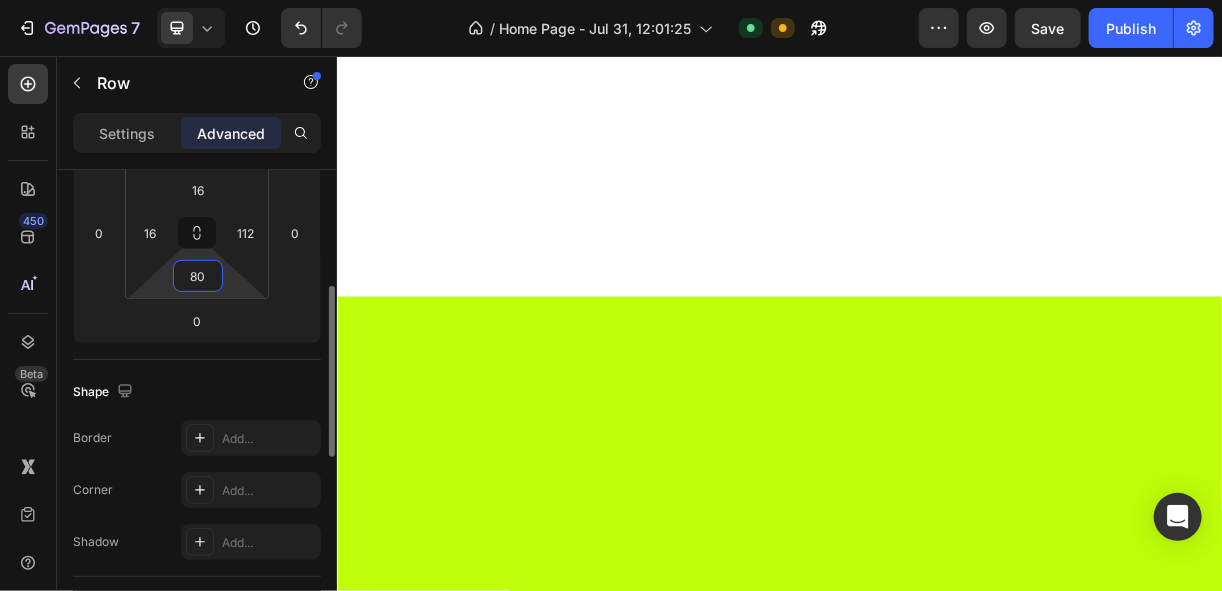 click on "80" at bounding box center [198, 276] 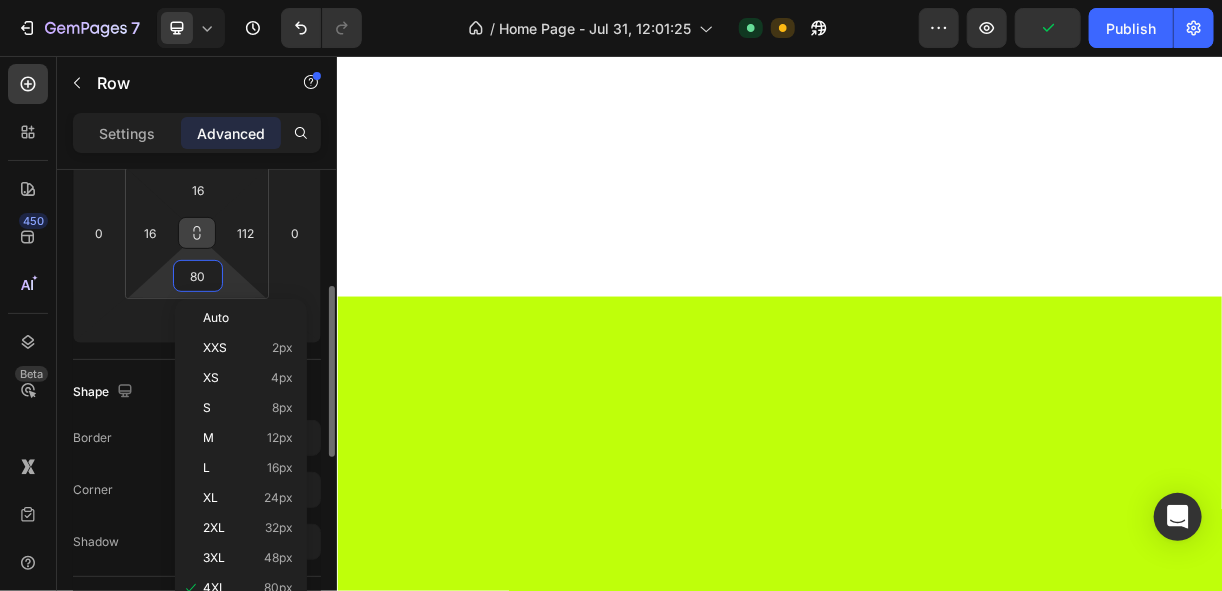 click 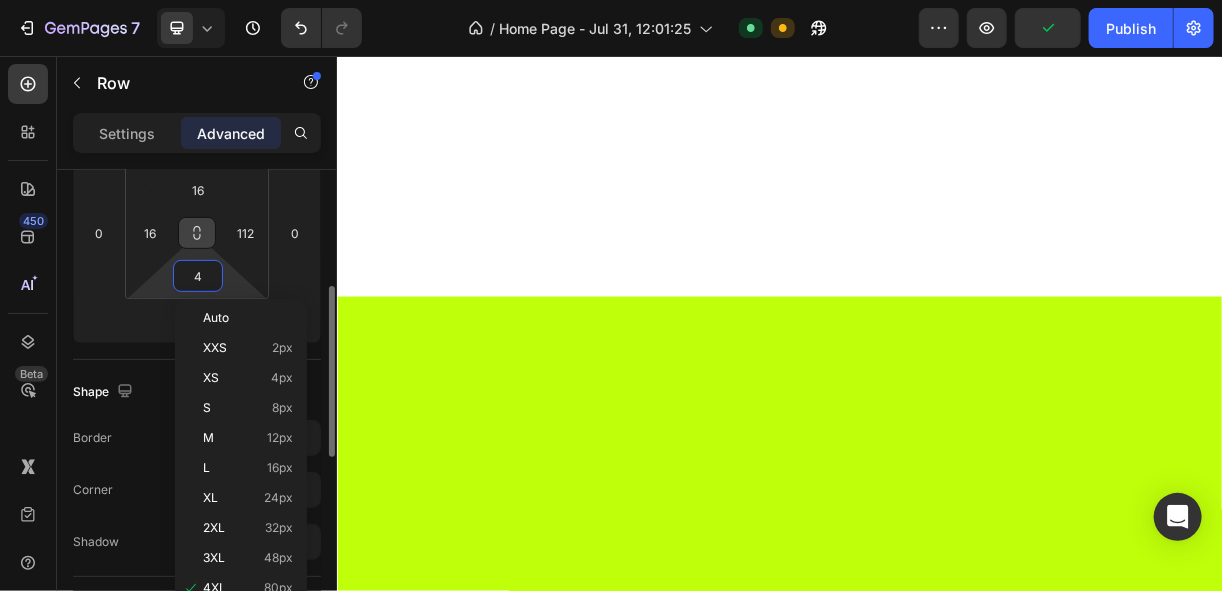 scroll, scrollTop: 1793, scrollLeft: 0, axis: vertical 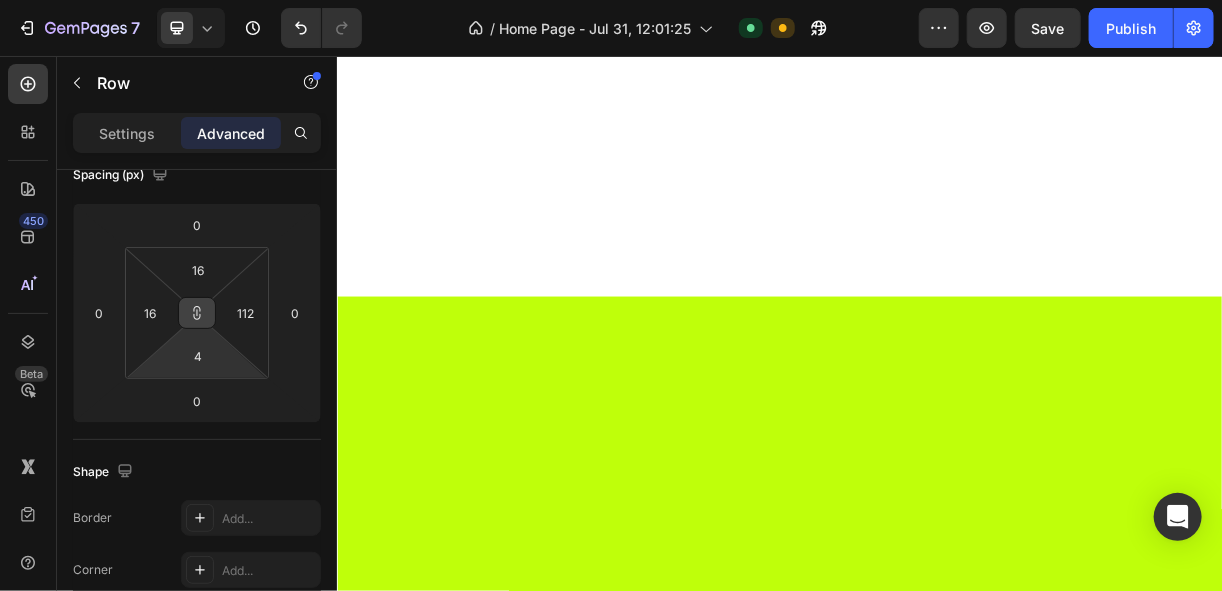 click 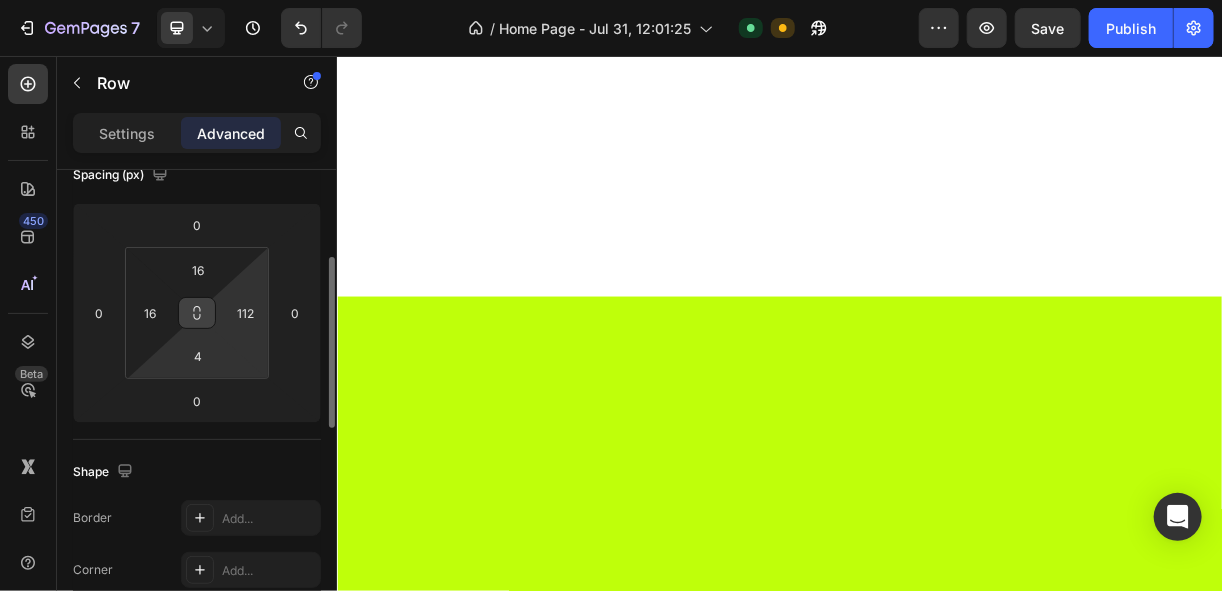 type 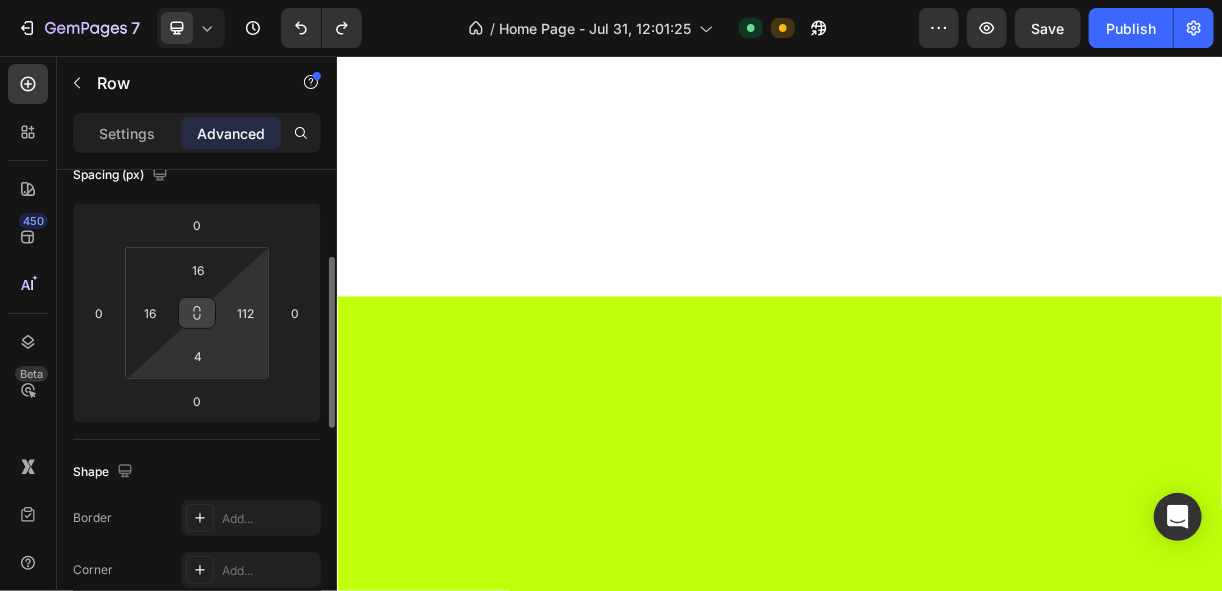 type on "80" 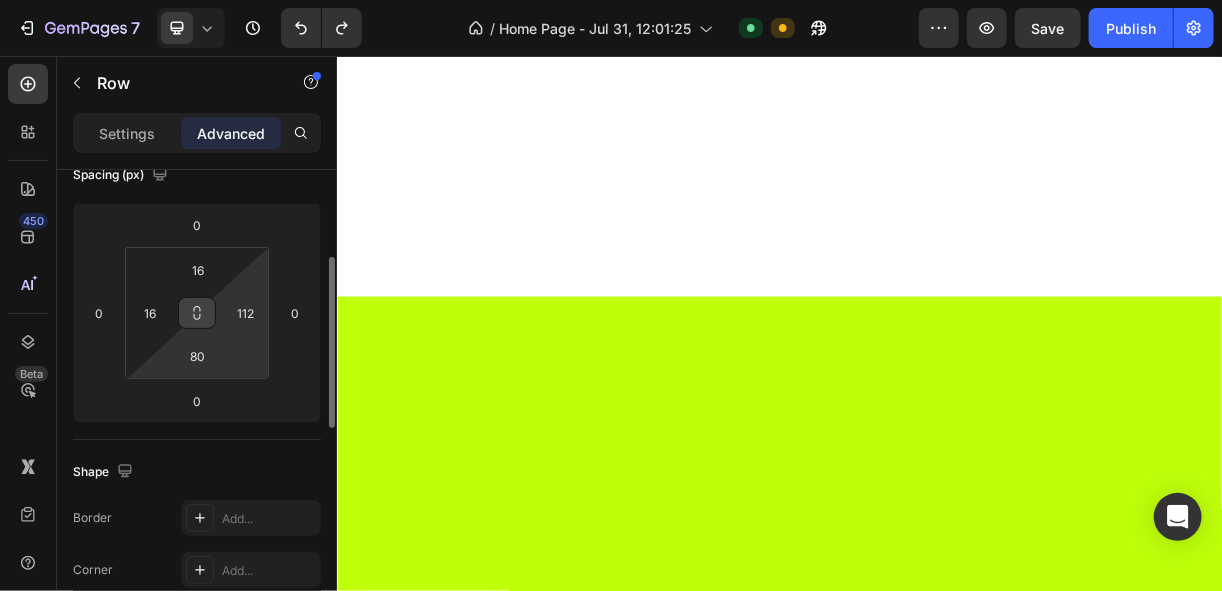 scroll, scrollTop: 1866, scrollLeft: 0, axis: vertical 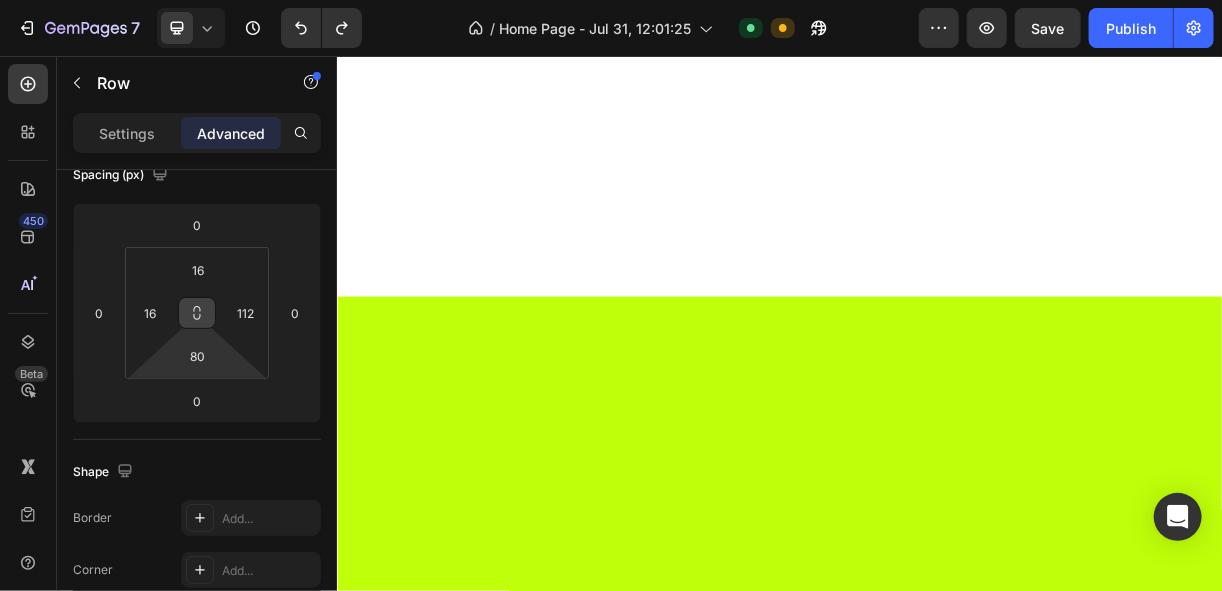 type on "16" 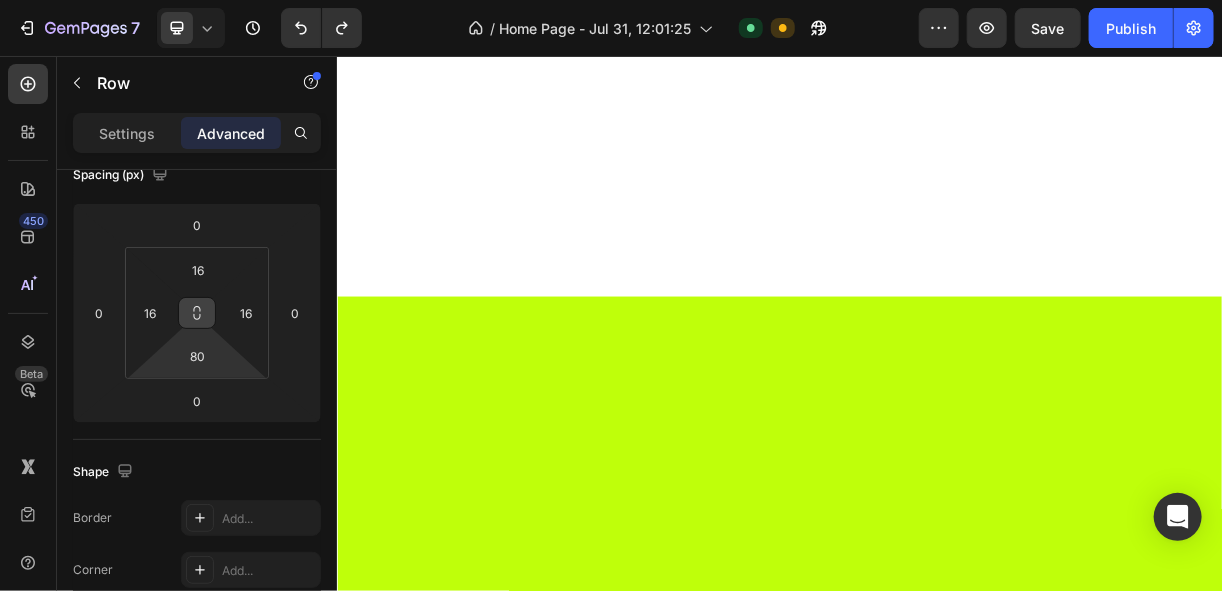 type on "16" 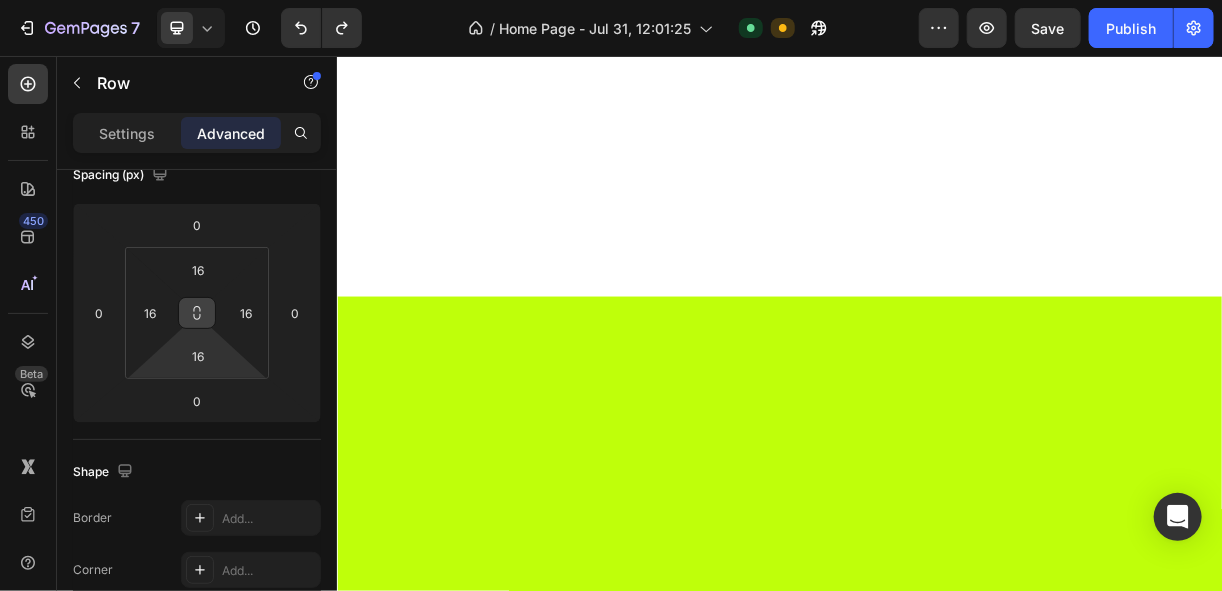 scroll, scrollTop: 1805, scrollLeft: 0, axis: vertical 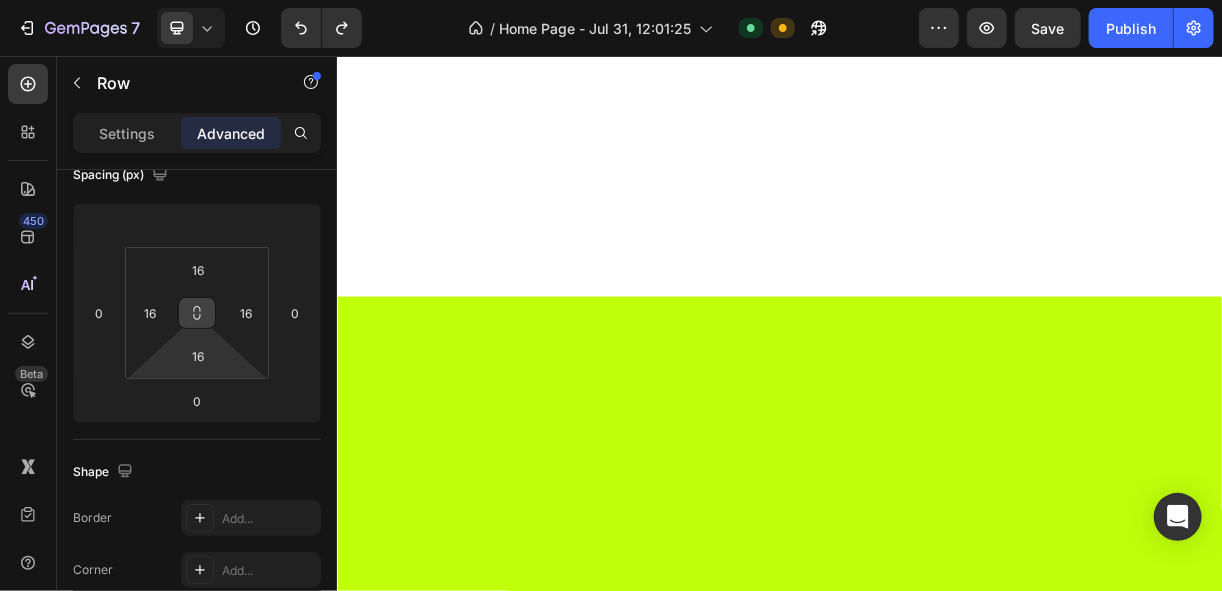 click on "Drop element here Row   0
Drop element here
Drop element here Row Section 4" at bounding box center [936, 1839] 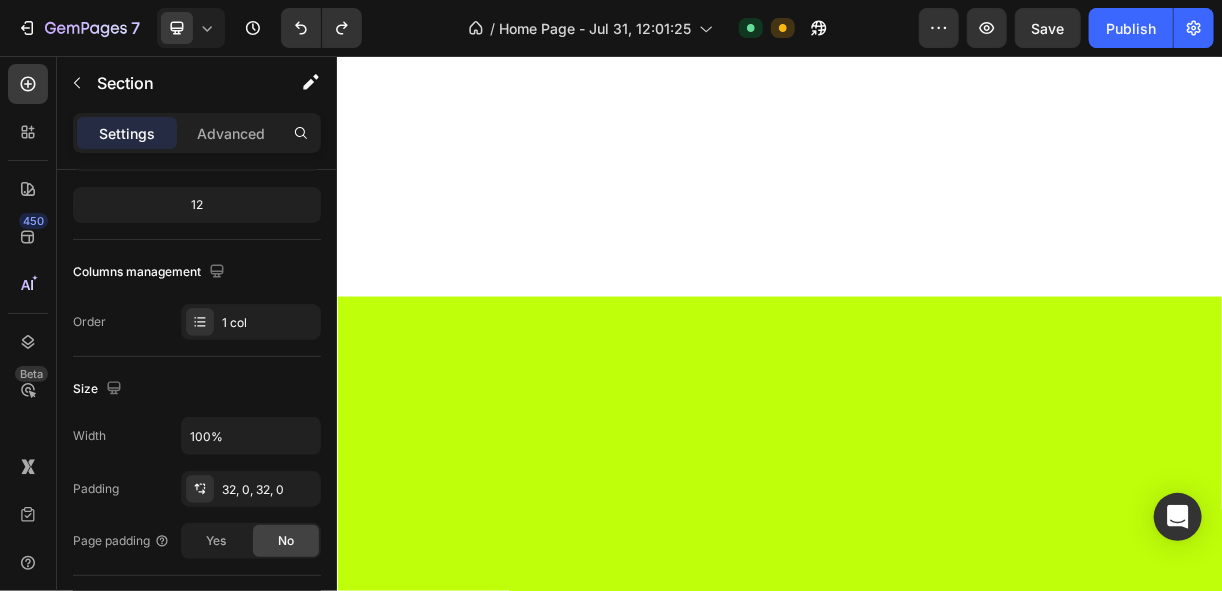 scroll, scrollTop: 0, scrollLeft: 0, axis: both 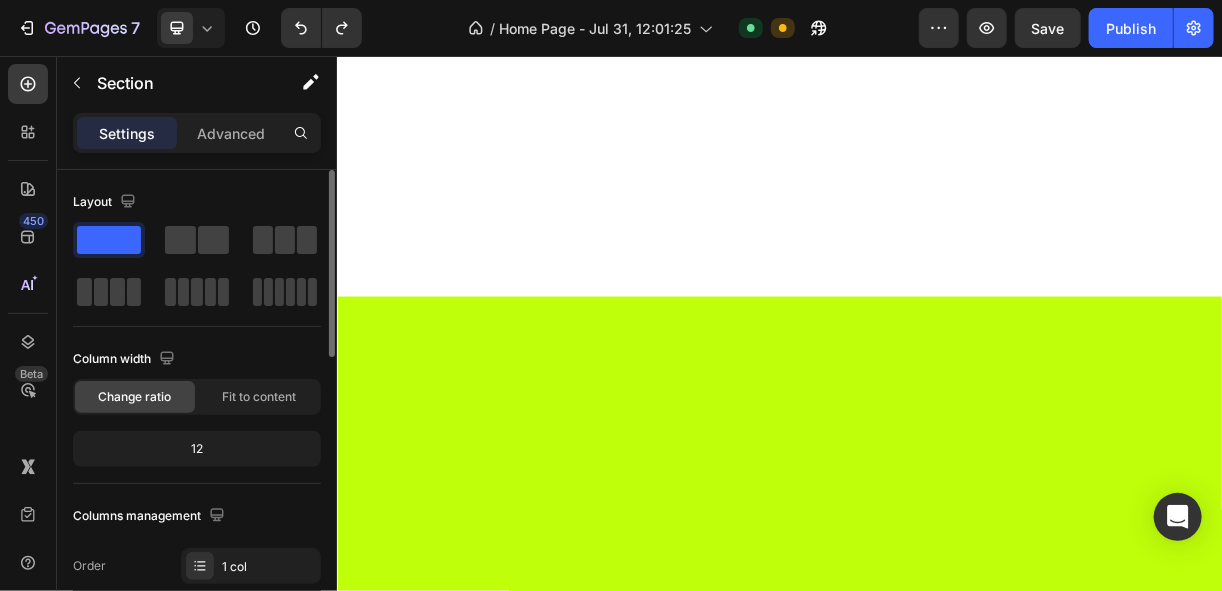 click on "⁠⁠⁠⁠⁠⁠⁠ works Heading
Carousel ⁠⁠⁠⁠⁠⁠⁠ what we do Heading Section 3" at bounding box center [936, 1474] 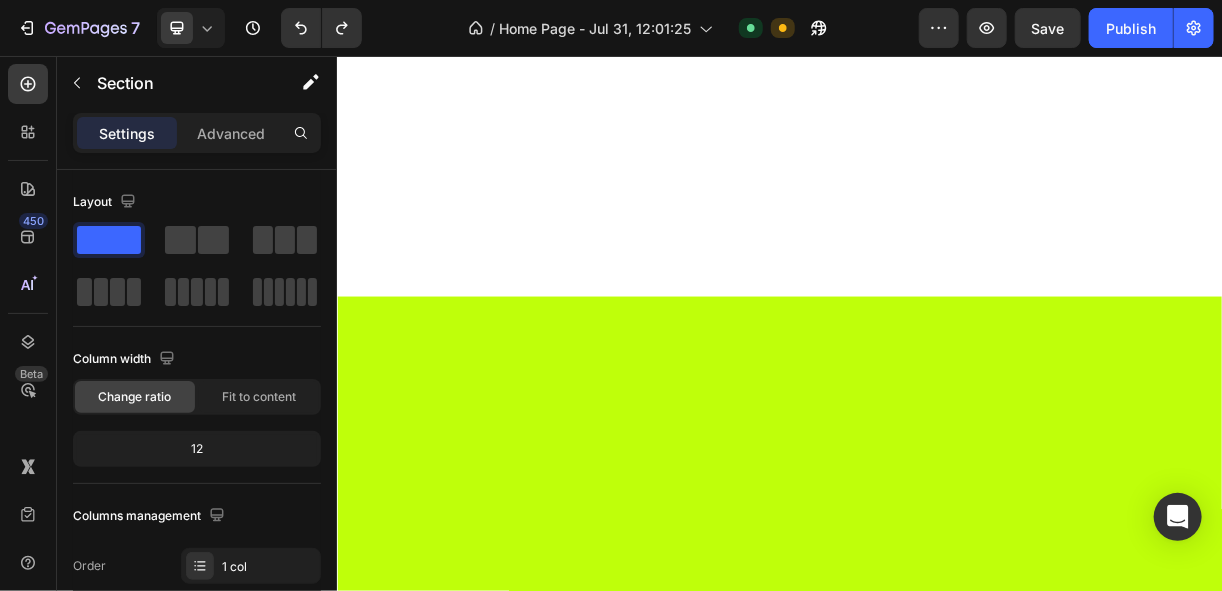 click on "Drop element here Row
Drop element here
Drop element here Row Section 4" at bounding box center (936, 1839) 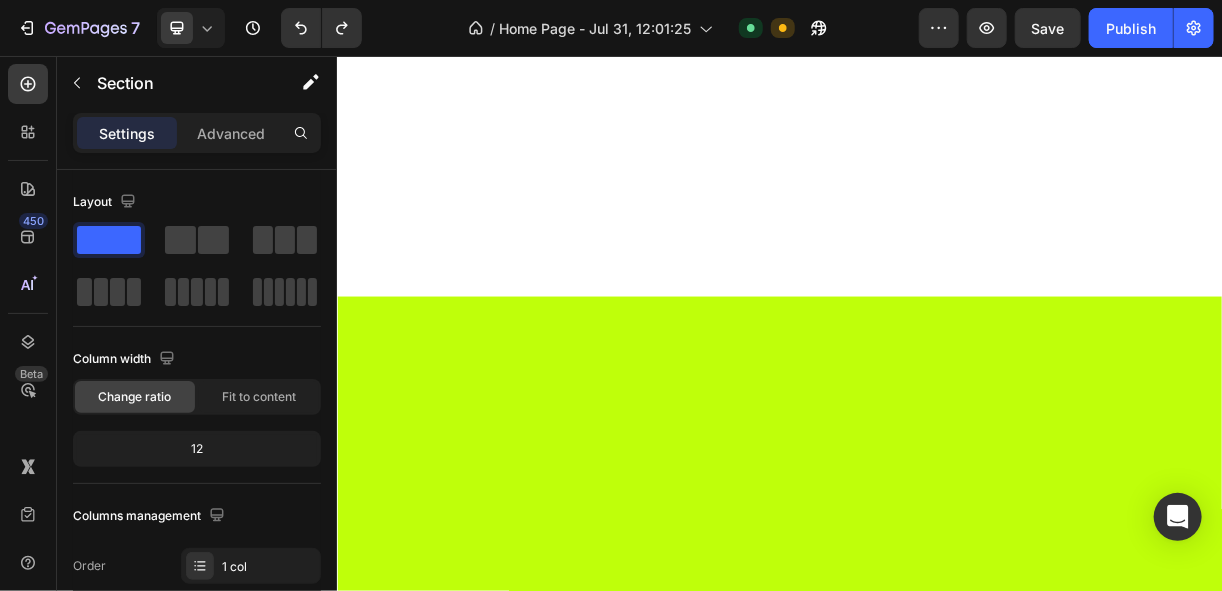 click on "Drop element here Row
Drop element here
Drop element here Row Section 4   You can create reusable sections Create Theme Section AI Content Write with GemAI What would you like to describe here? Tone and Voice Persuasive Product Show more Generate" at bounding box center (936, 1839) 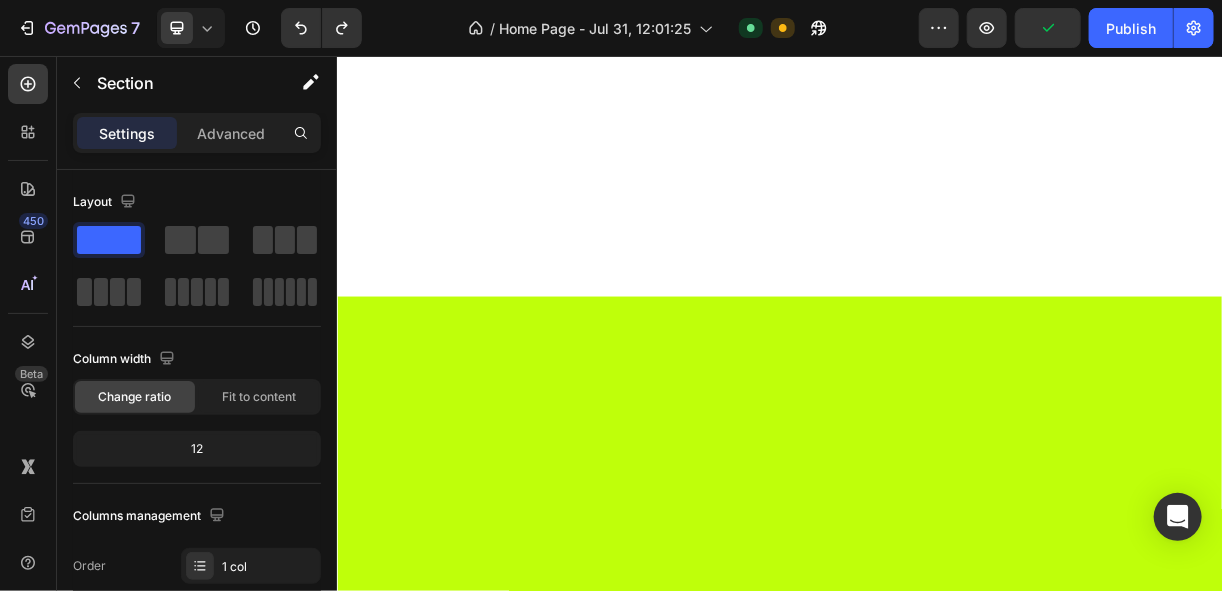 click on "Drop element here" at bounding box center (536, 1839) 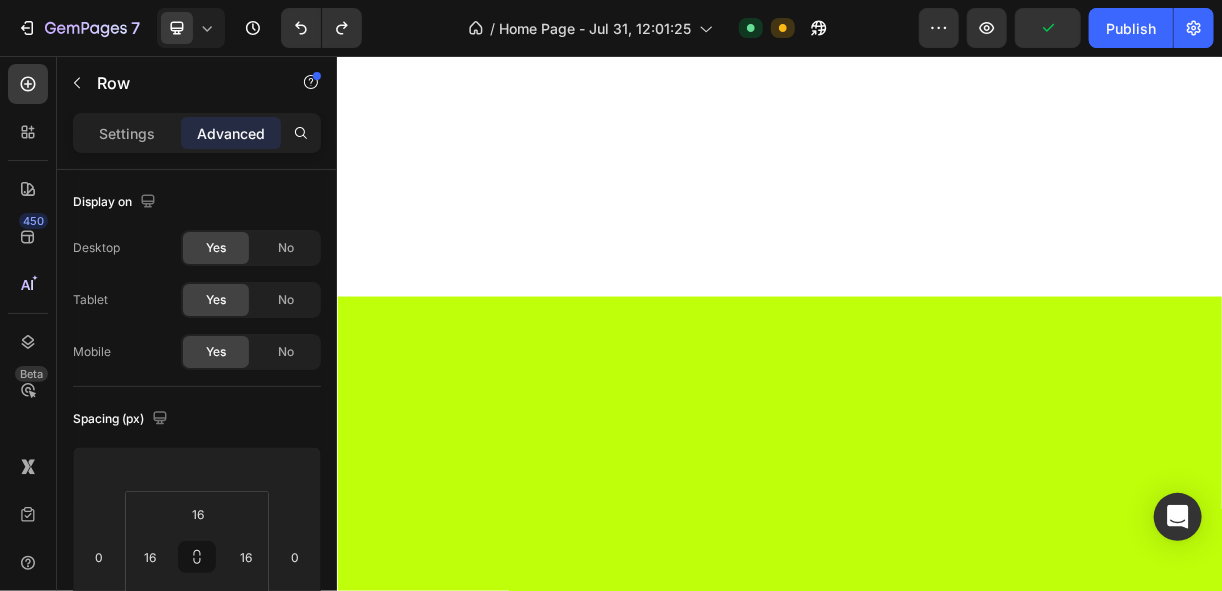 click on "Drop element here Row   0
Drop element here
Drop element here Row Section 4" at bounding box center (936, 1839) 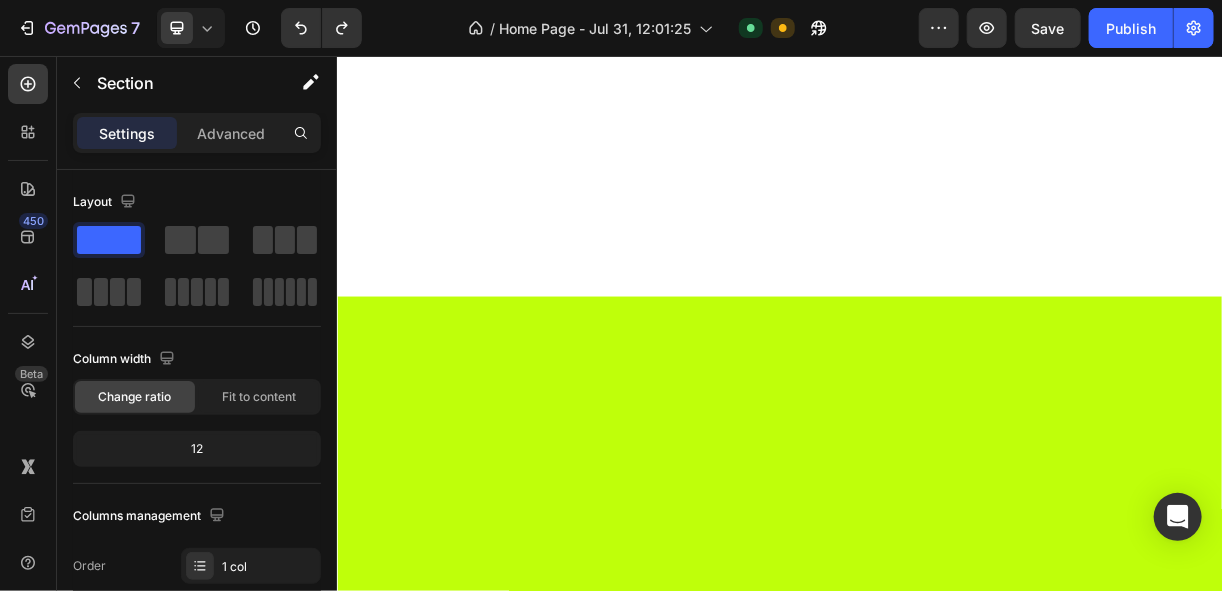 click on "Drop element here Row" at bounding box center [536, 1839] 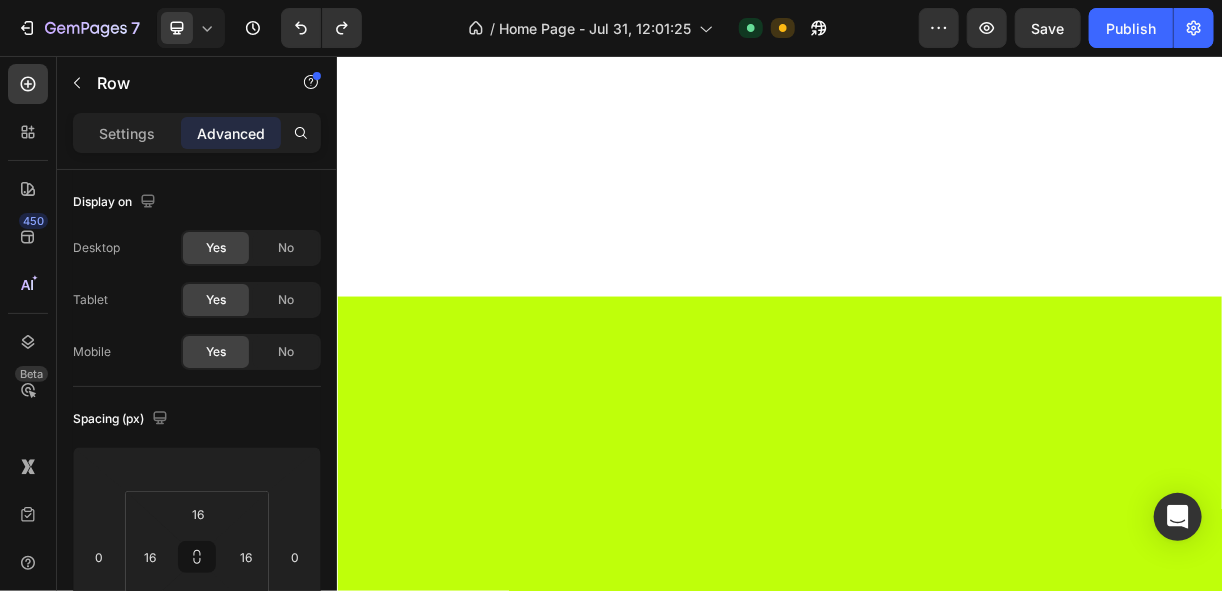 click at bounding box center [459, 1774] 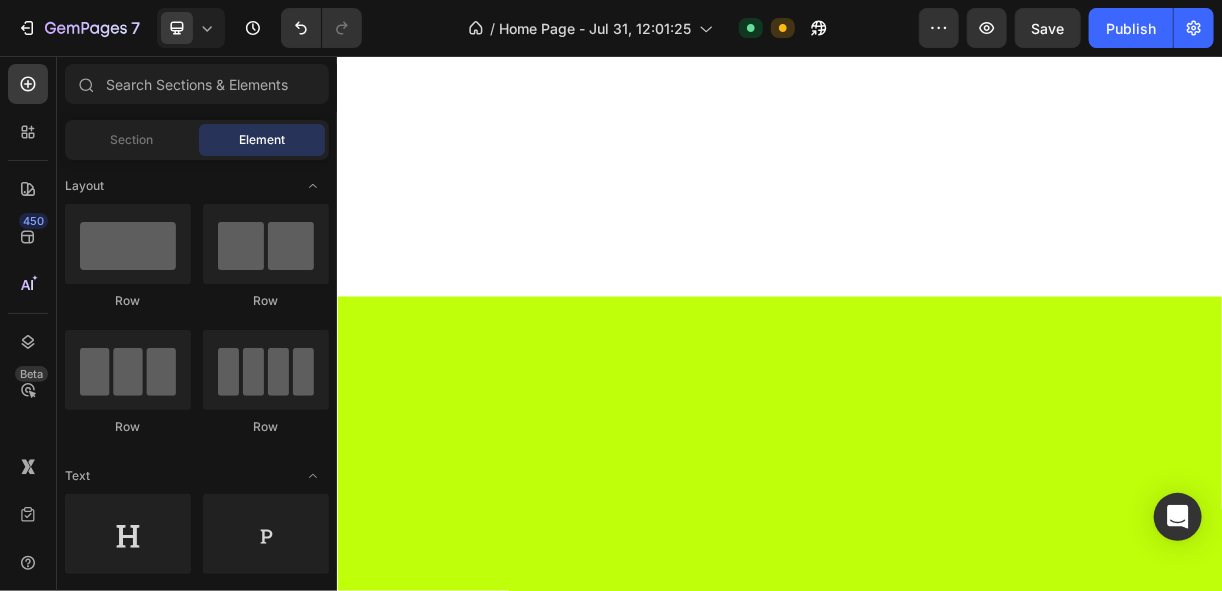 click on "Drop element here" at bounding box center (536, 1823) 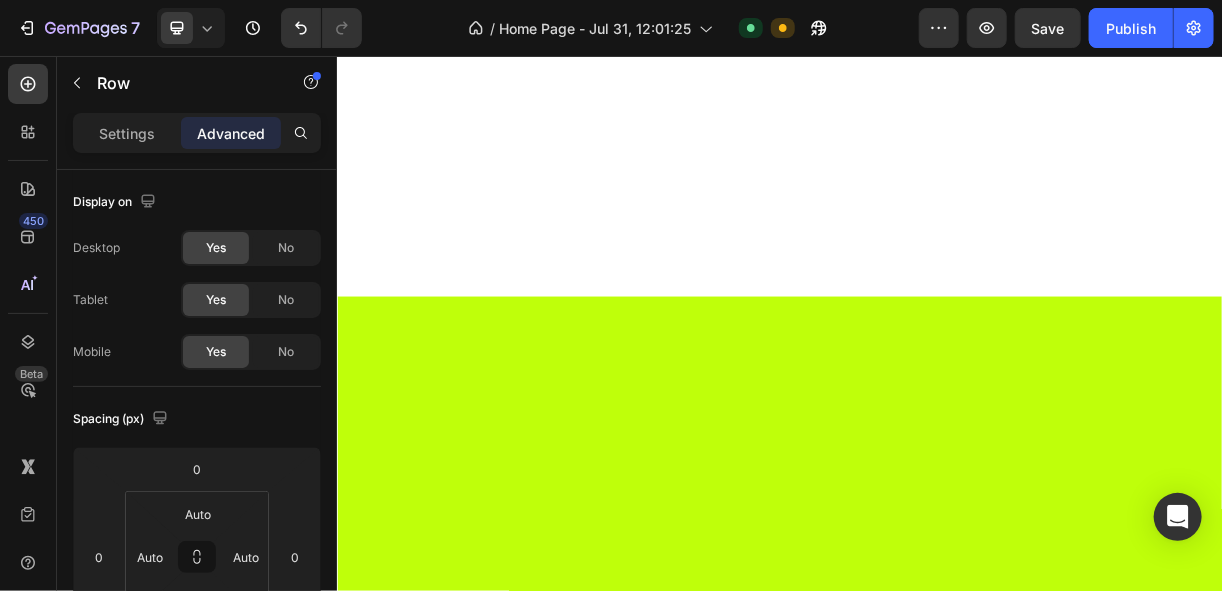 click at bounding box center [459, 1774] 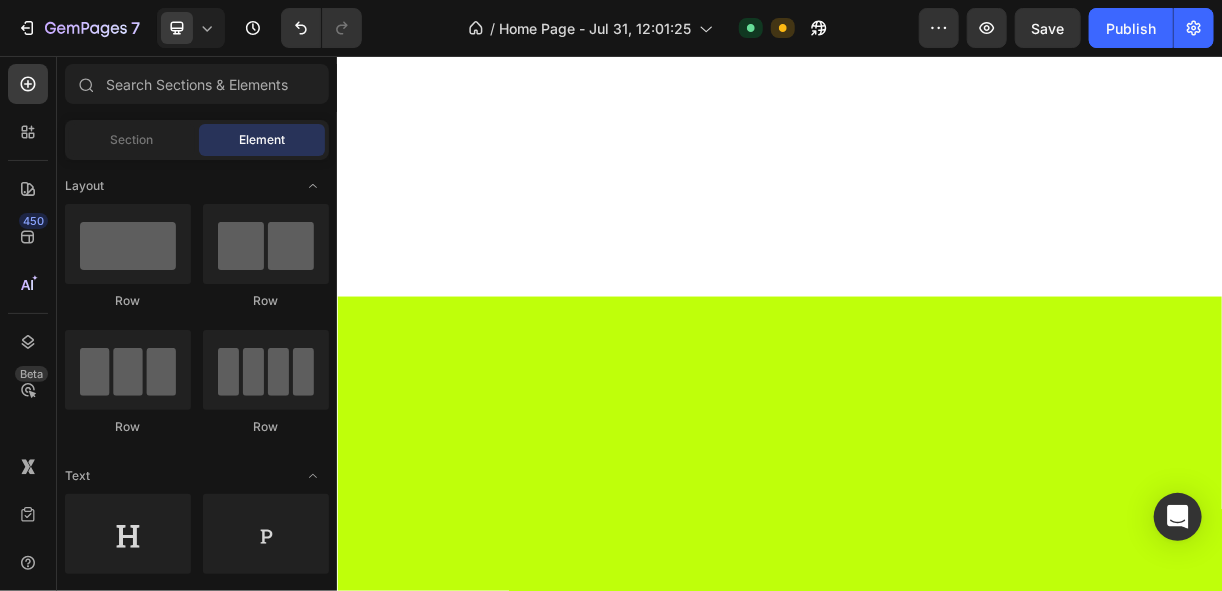 click on "Drop element here Section 4" at bounding box center [936, 1823] 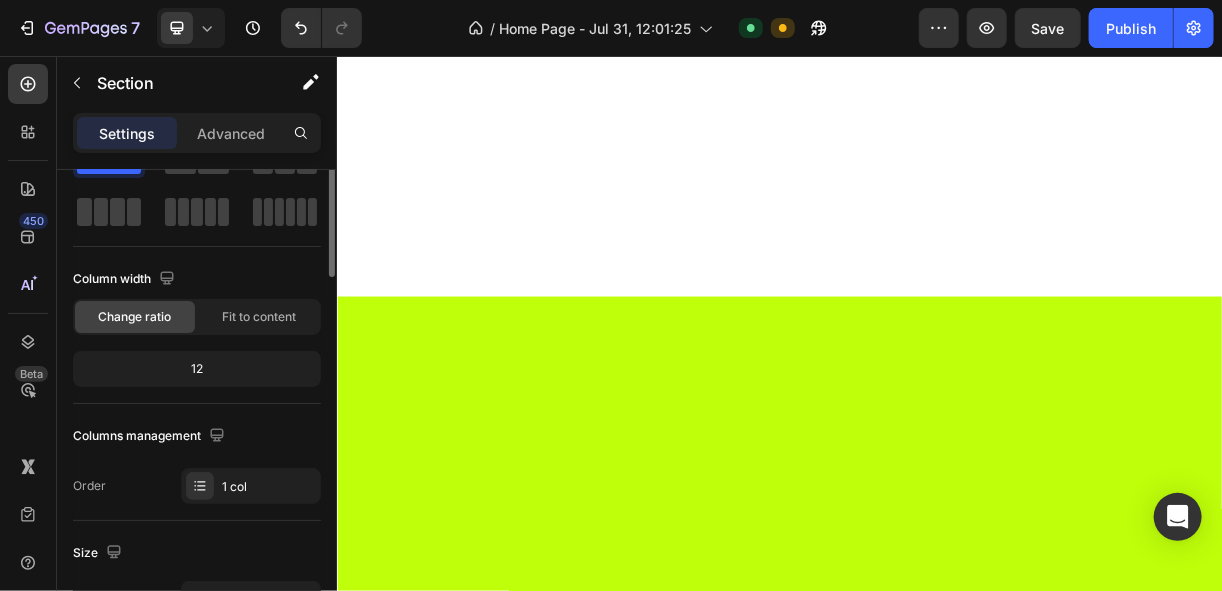 scroll, scrollTop: 0, scrollLeft: 0, axis: both 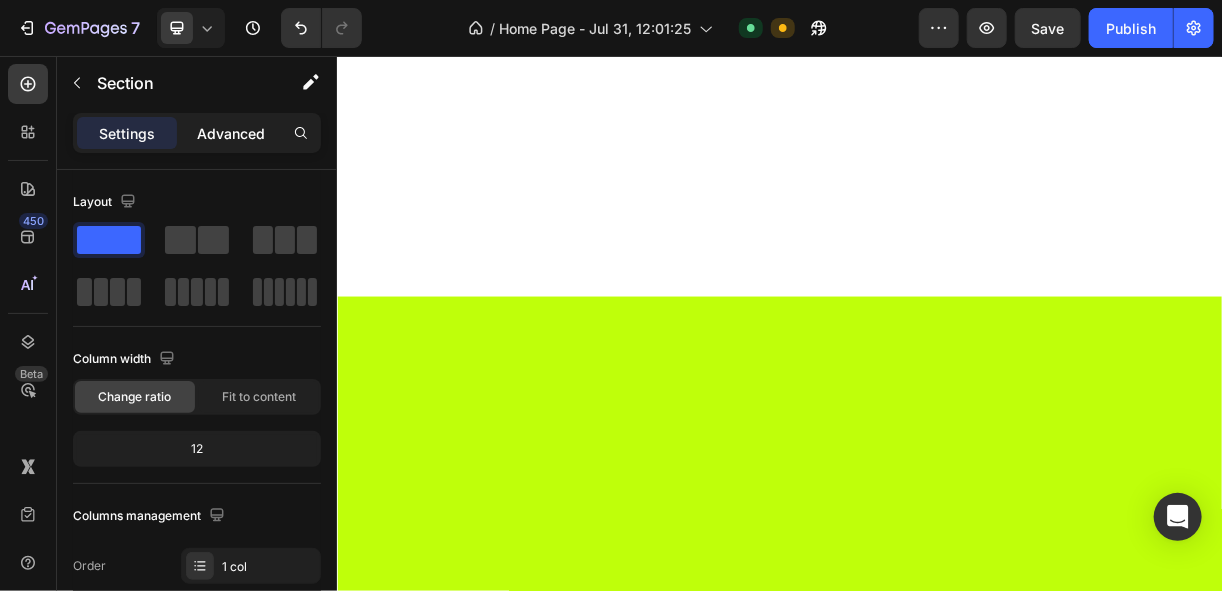 click on "Advanced" at bounding box center [231, 133] 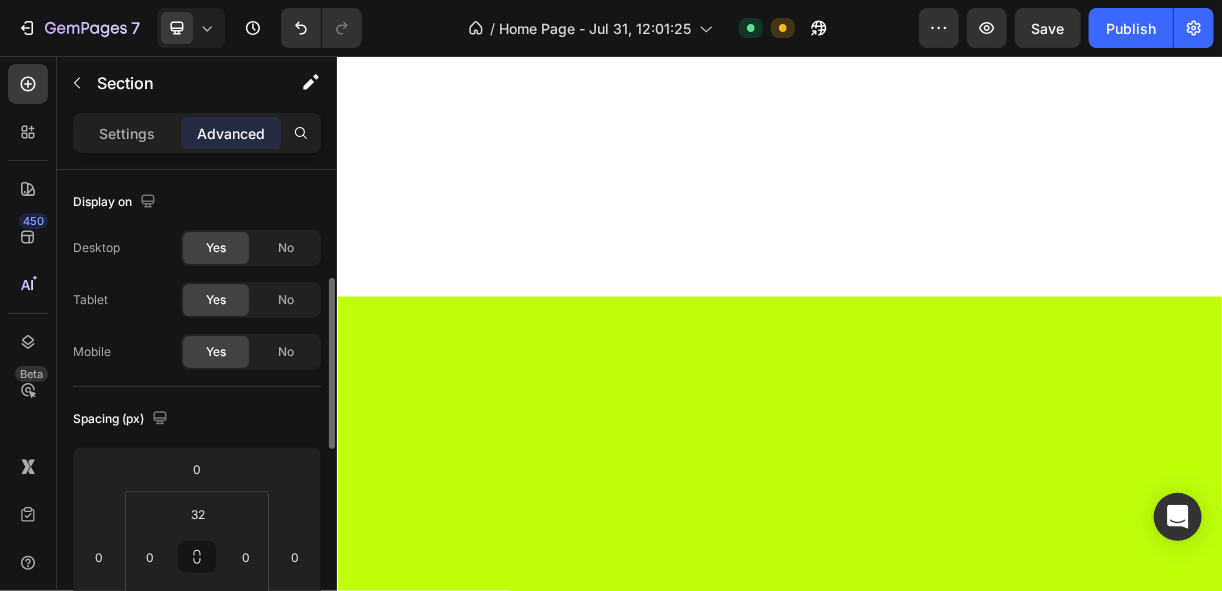 scroll, scrollTop: 160, scrollLeft: 0, axis: vertical 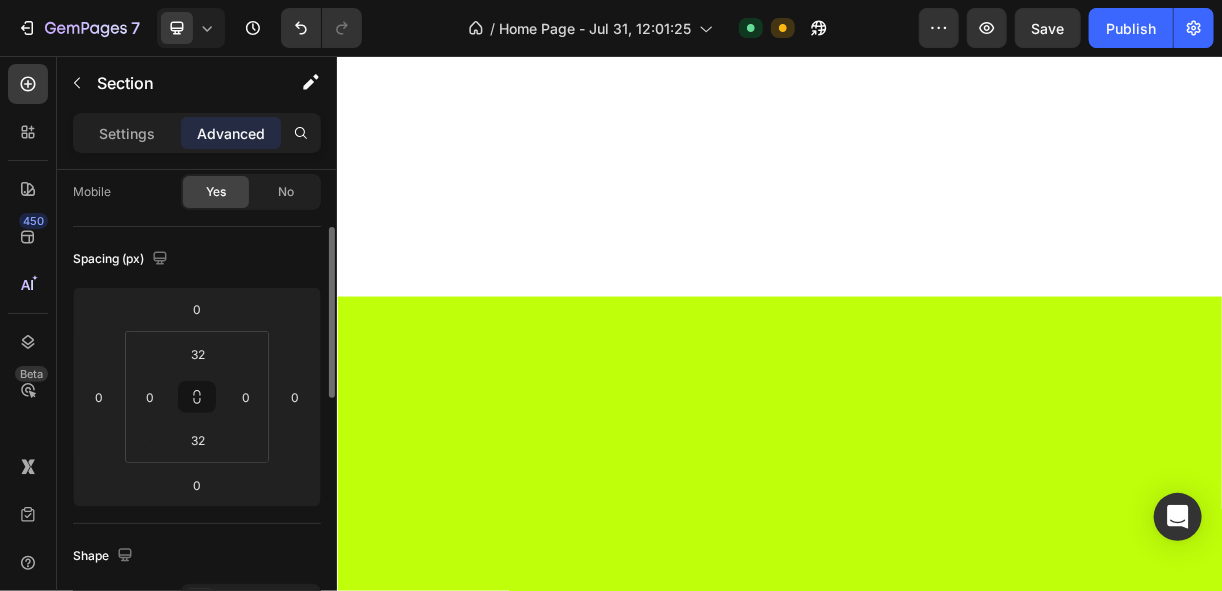 click on "Settings Advanced" at bounding box center [197, 133] 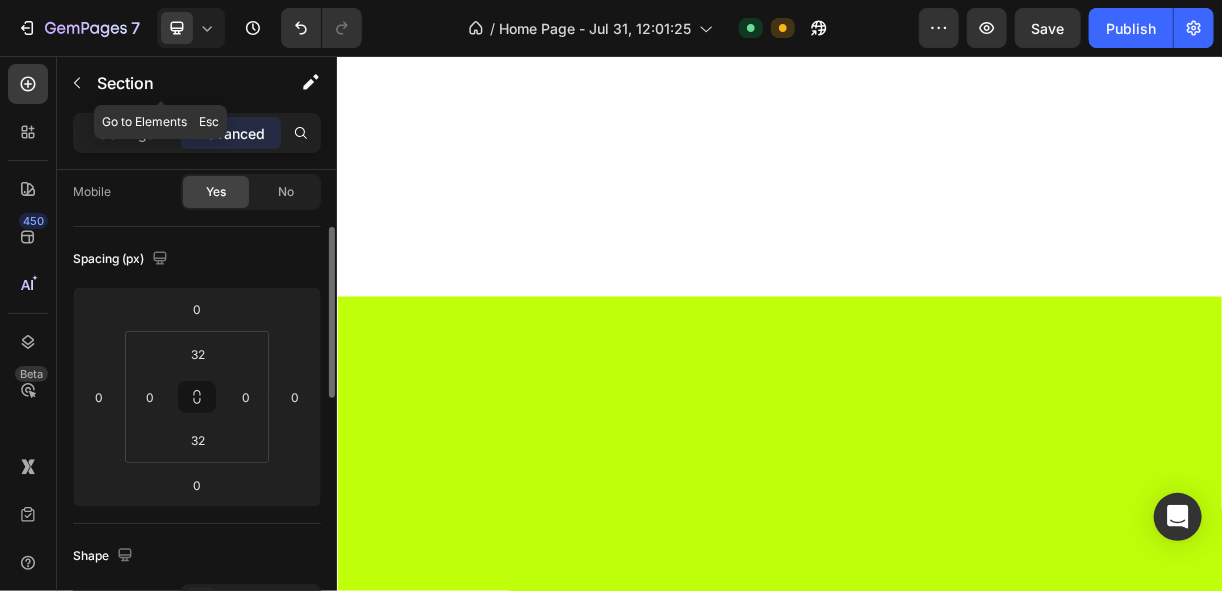 click at bounding box center [77, 83] 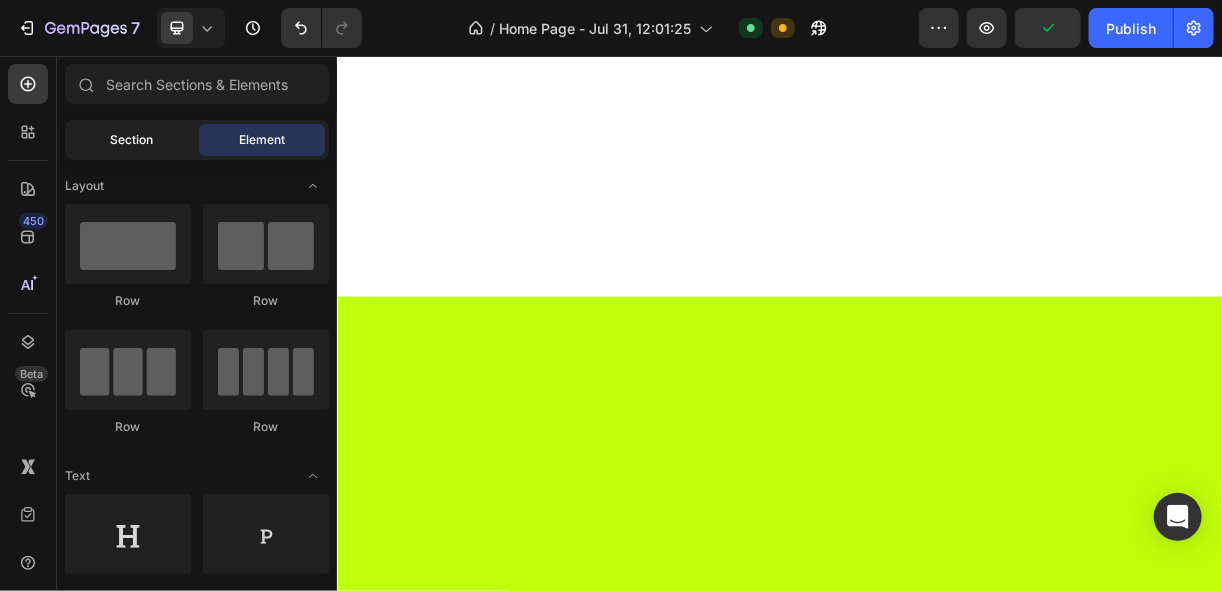click on "Section" at bounding box center [132, 140] 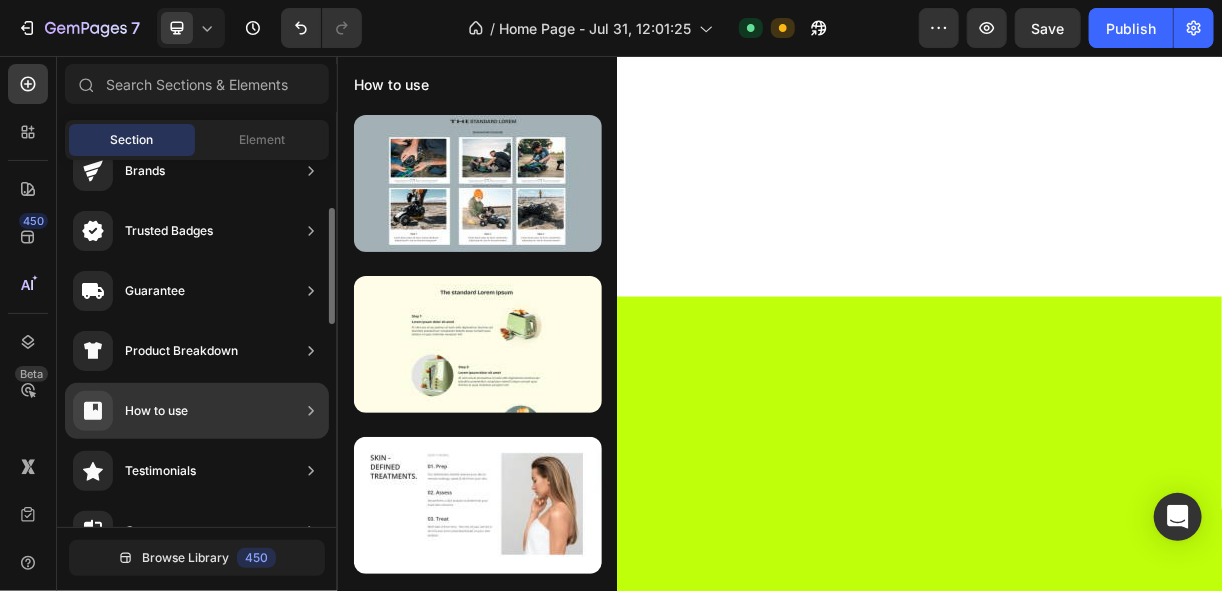 scroll, scrollTop: 0, scrollLeft: 0, axis: both 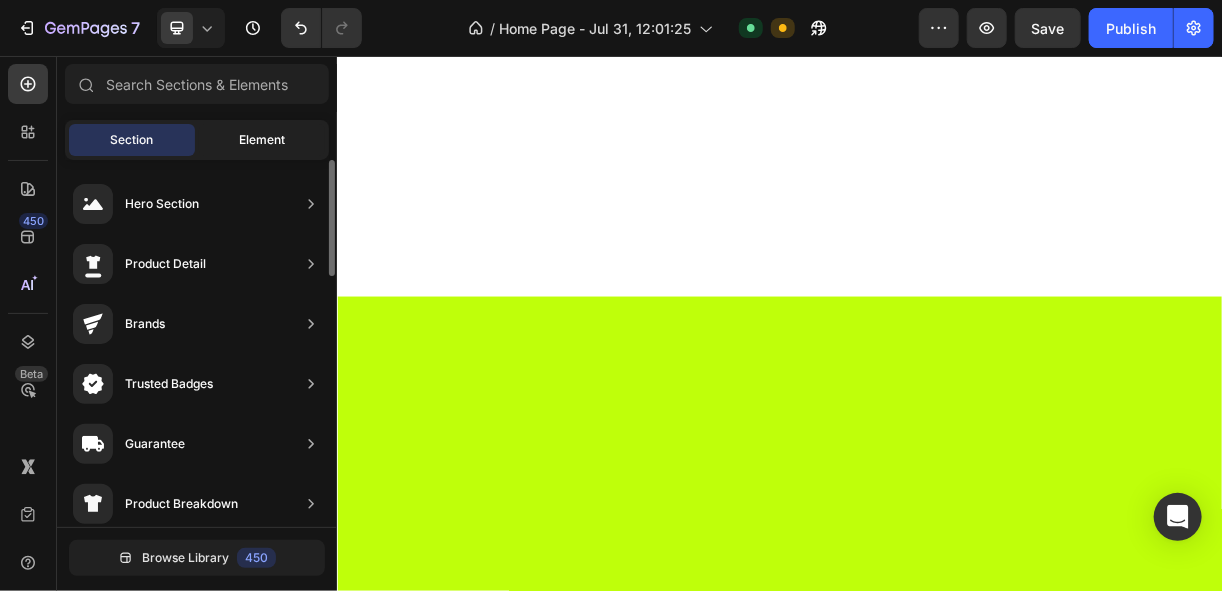 click on "Section Element" at bounding box center [197, 140] 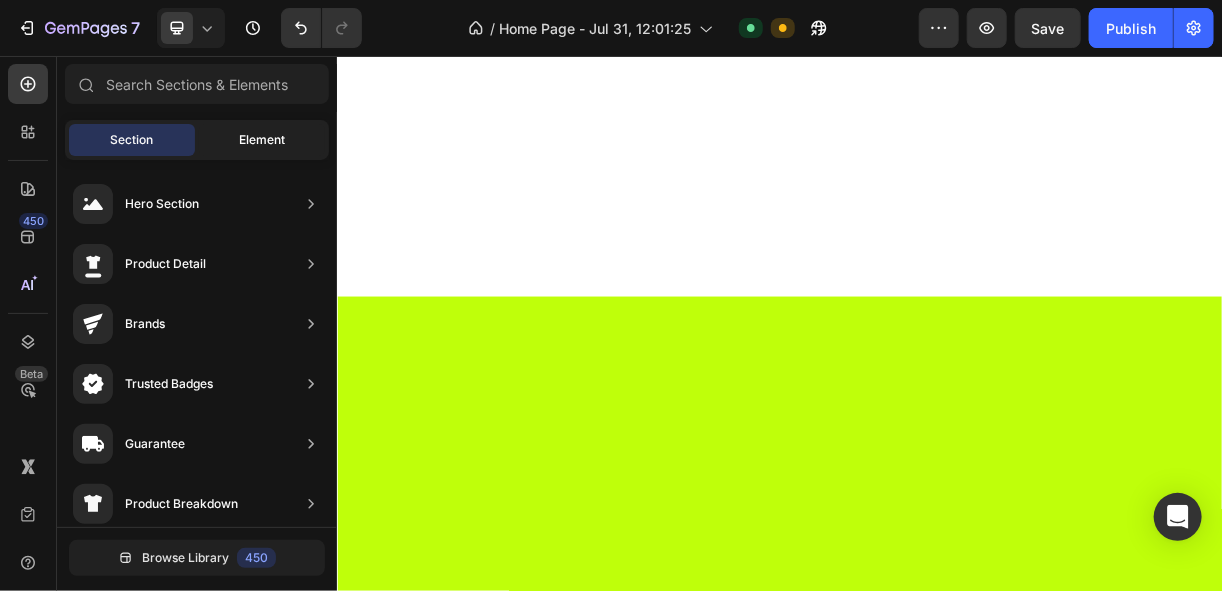 click on "Element" at bounding box center (262, 140) 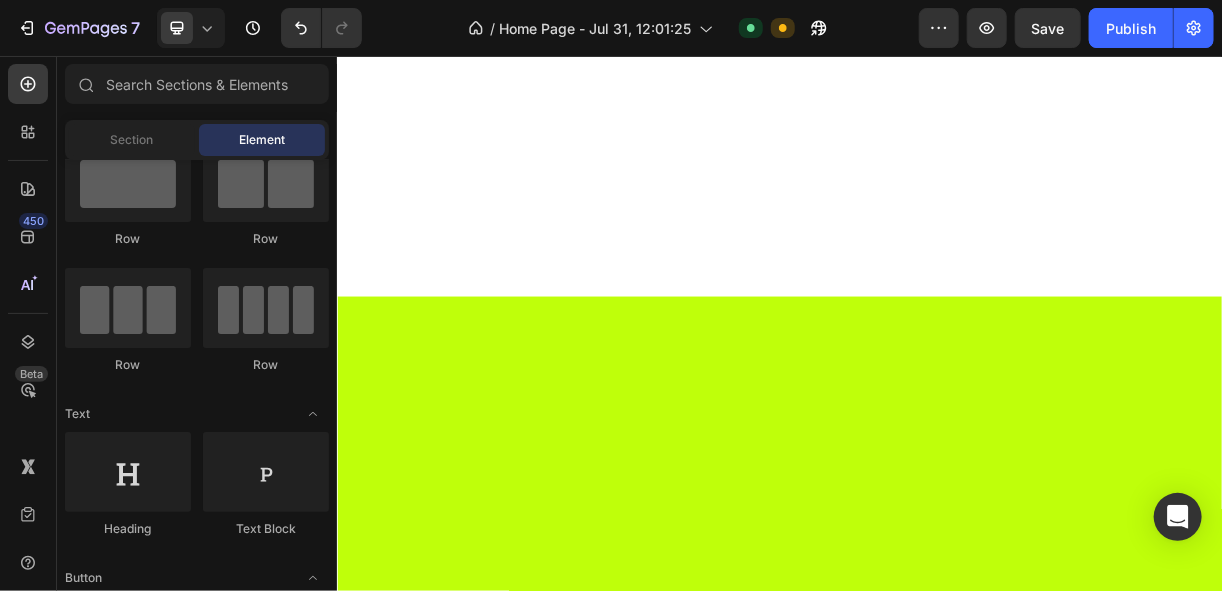 scroll, scrollTop: 0, scrollLeft: 0, axis: both 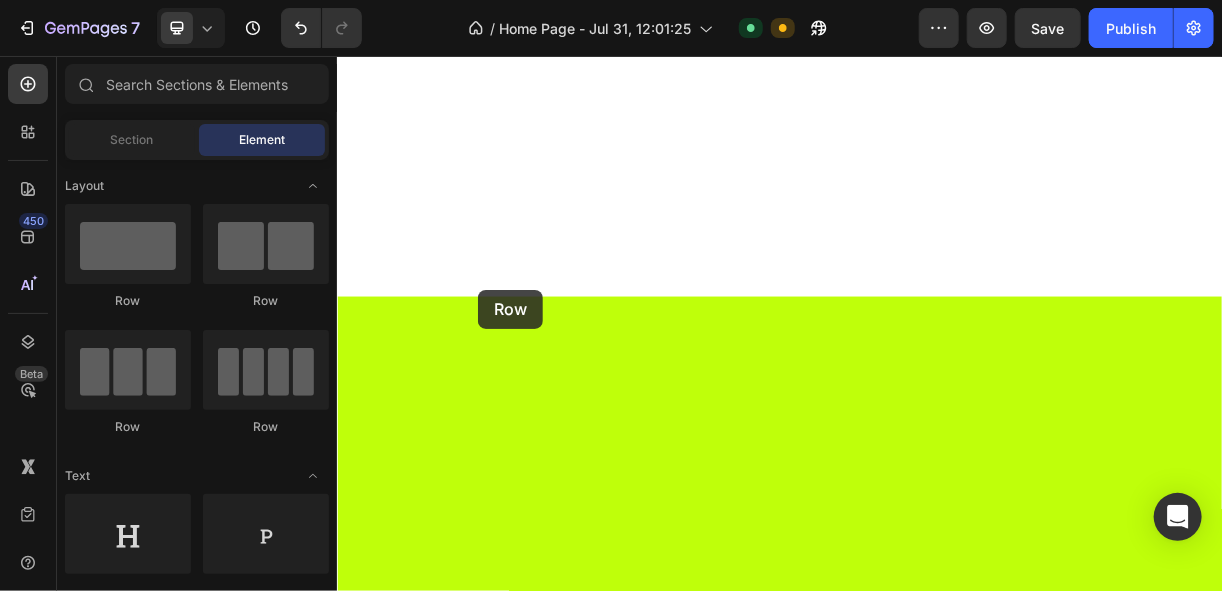 drag, startPoint x: 481, startPoint y: 458, endPoint x: 527, endPoint y: 373, distance: 96.64885 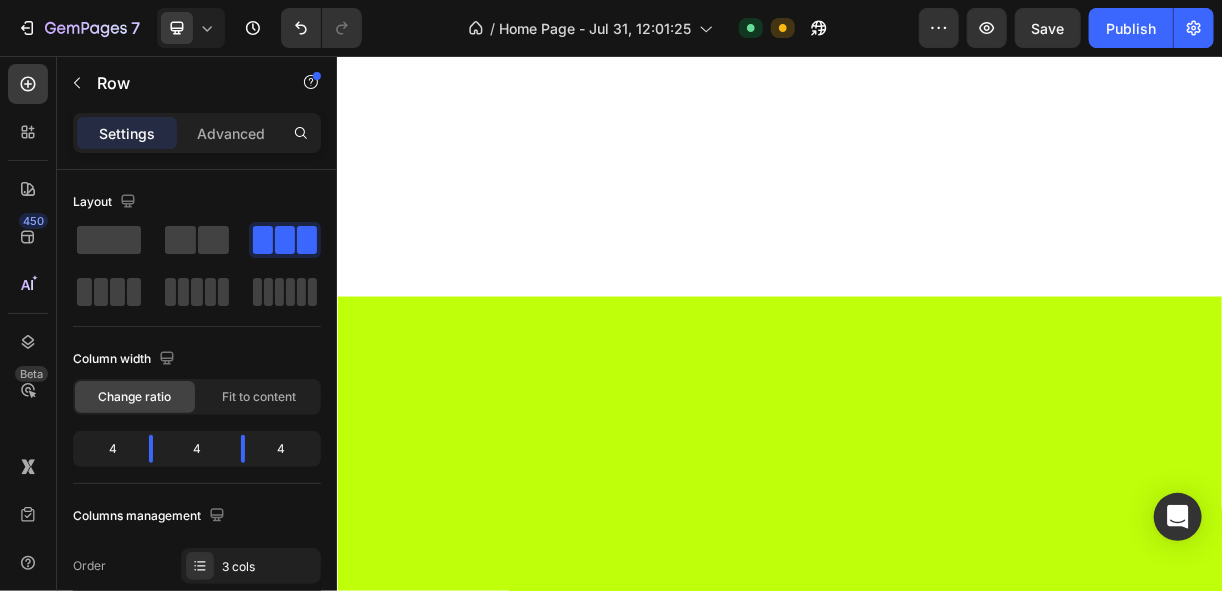 click on "Drop element here
Drop element here
Drop element here Row   16 Section 4" at bounding box center [936, 1831] 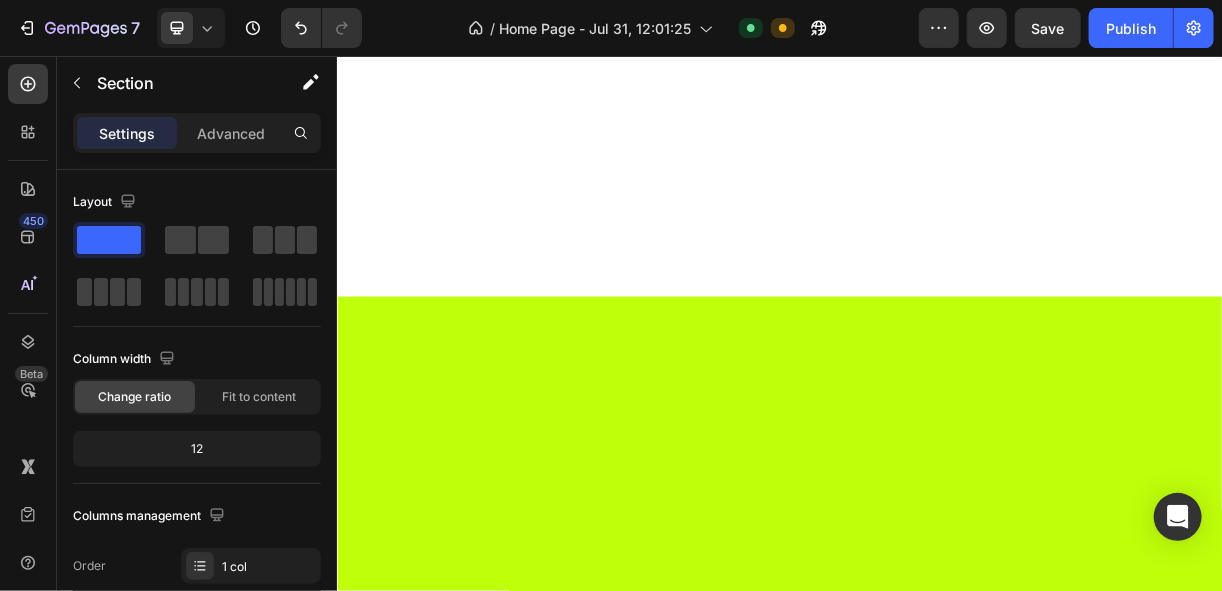 click on "Drop element here
Drop element here
Drop element here Row Section 4   You can create reusable sections Create Theme Section AI Content Write with GemAI What would you like to describe here? Tone and Voice Persuasive Product Show more Generate" at bounding box center (936, 1831) 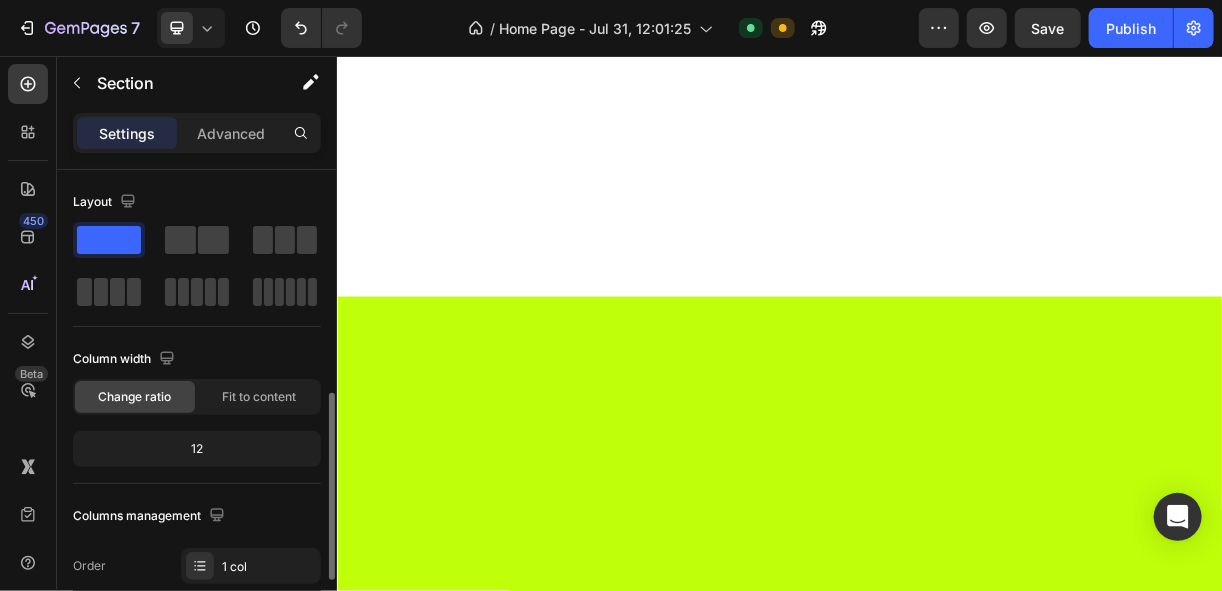 scroll, scrollTop: 160, scrollLeft: 0, axis: vertical 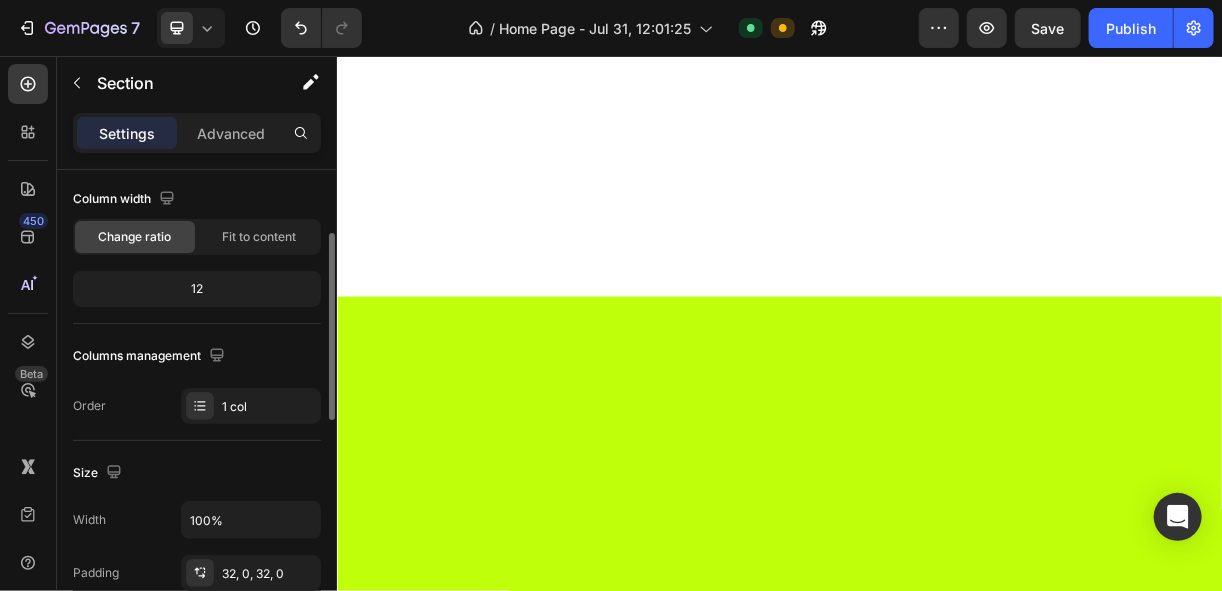 click 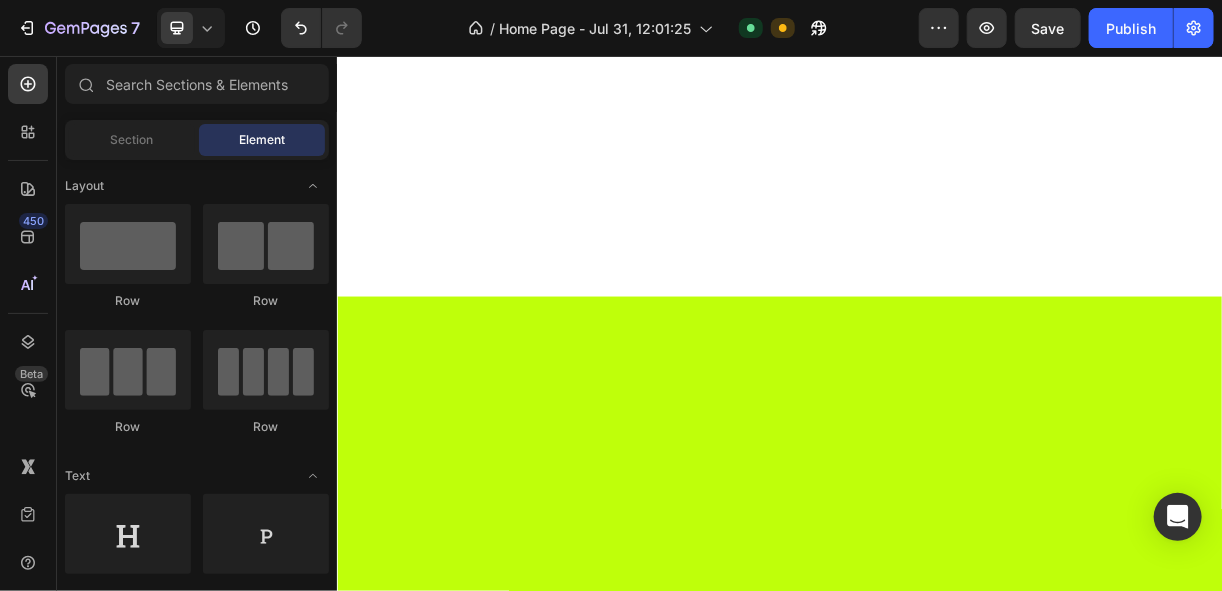 click on "Drop element here
Drop element here
Drop element here Row Section 4" at bounding box center (936, 1831) 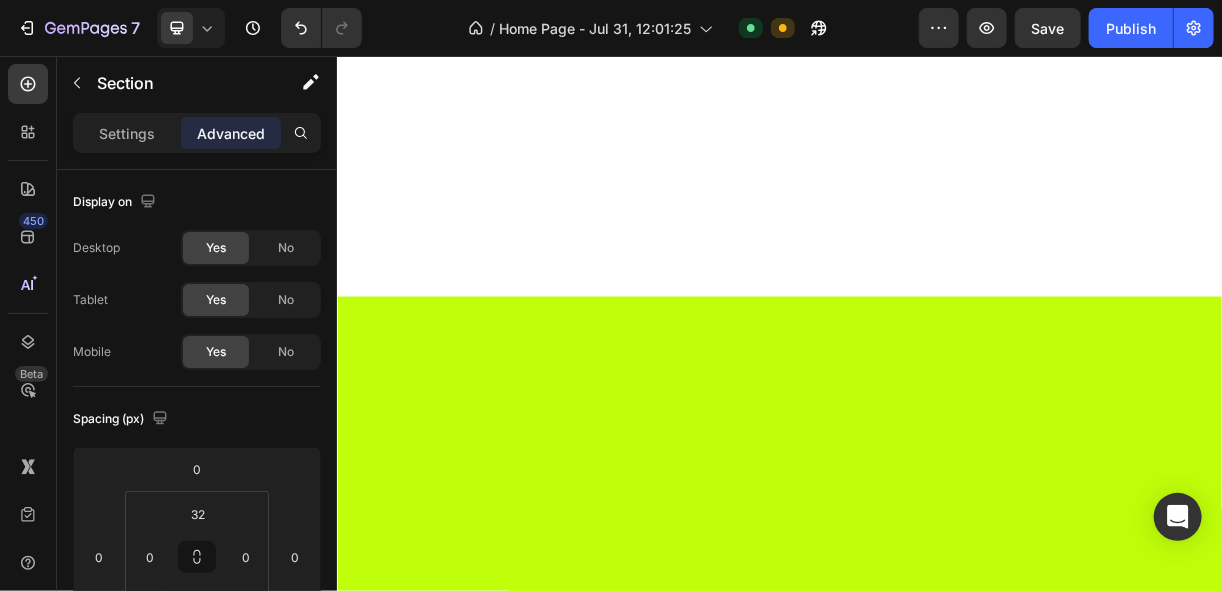 click on "Drop element here" at bounding box center [531, 1823] 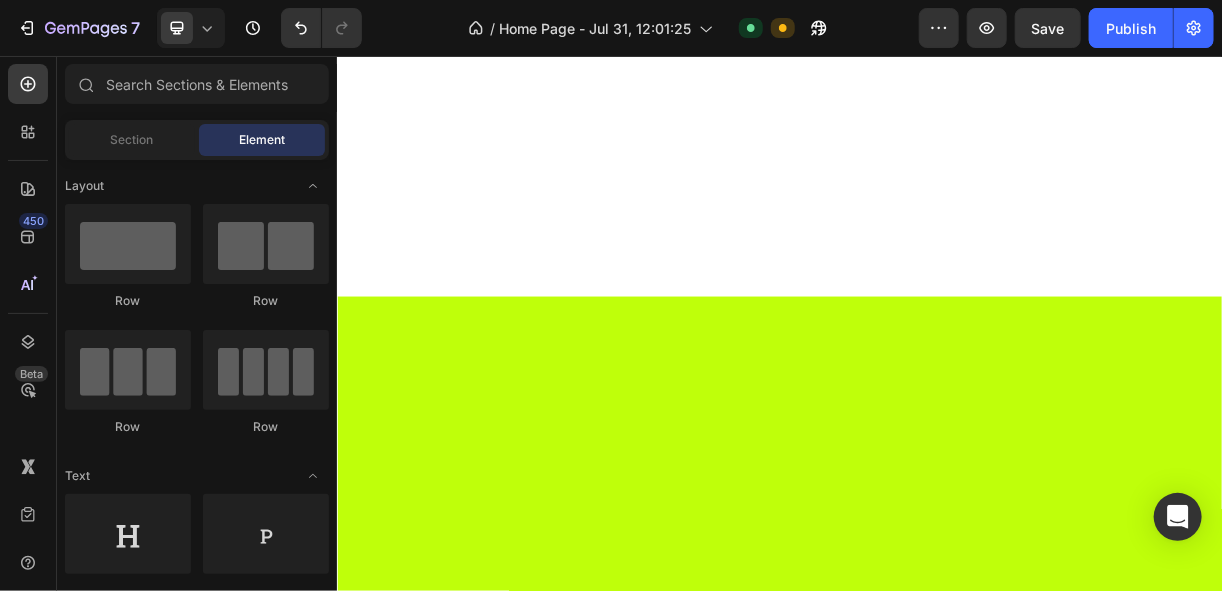 click on "Row" at bounding box center [356, 1781] 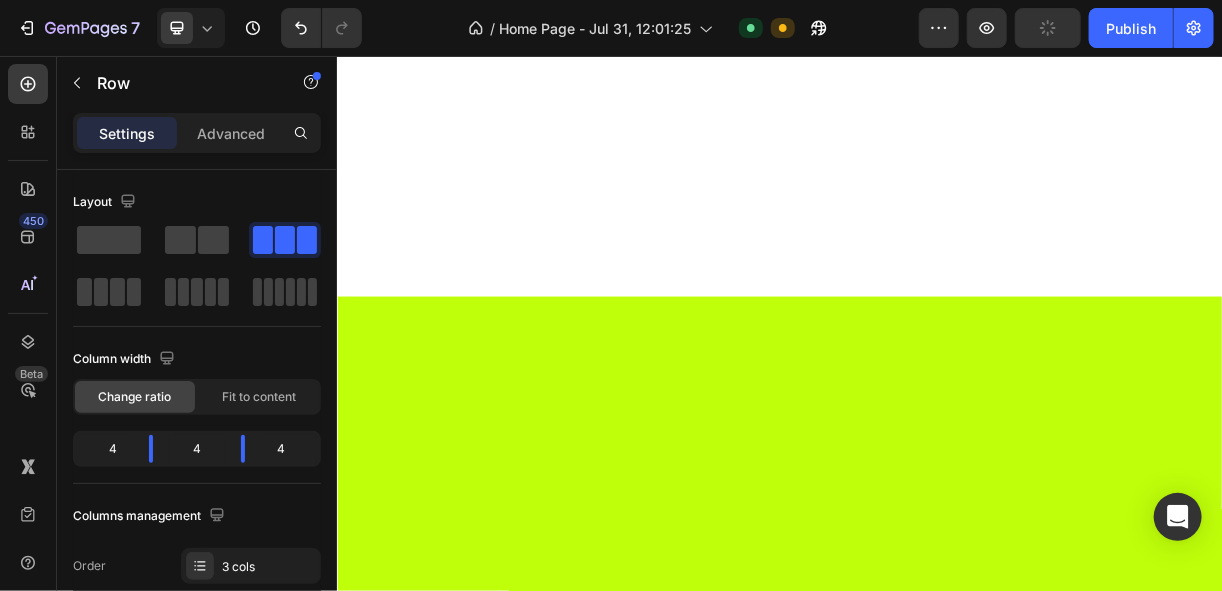 click on "Drop element here
Drop element here
Drop element here Row   16 Section 4" at bounding box center [936, 1831] 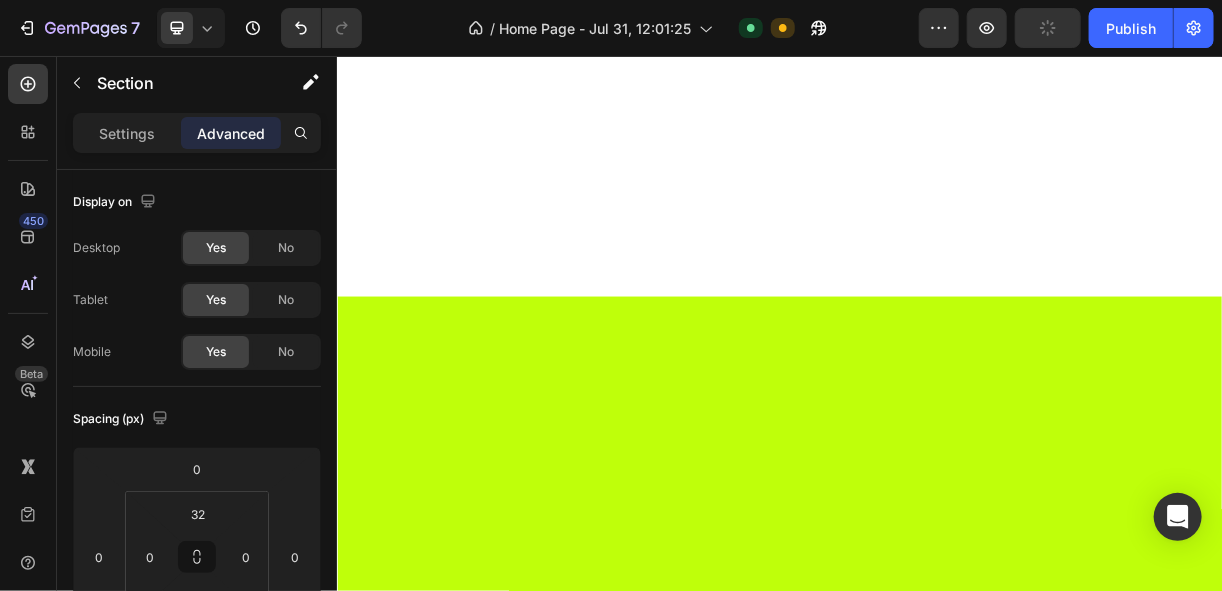 click on "Drop element here" at bounding box center [530, 1823] 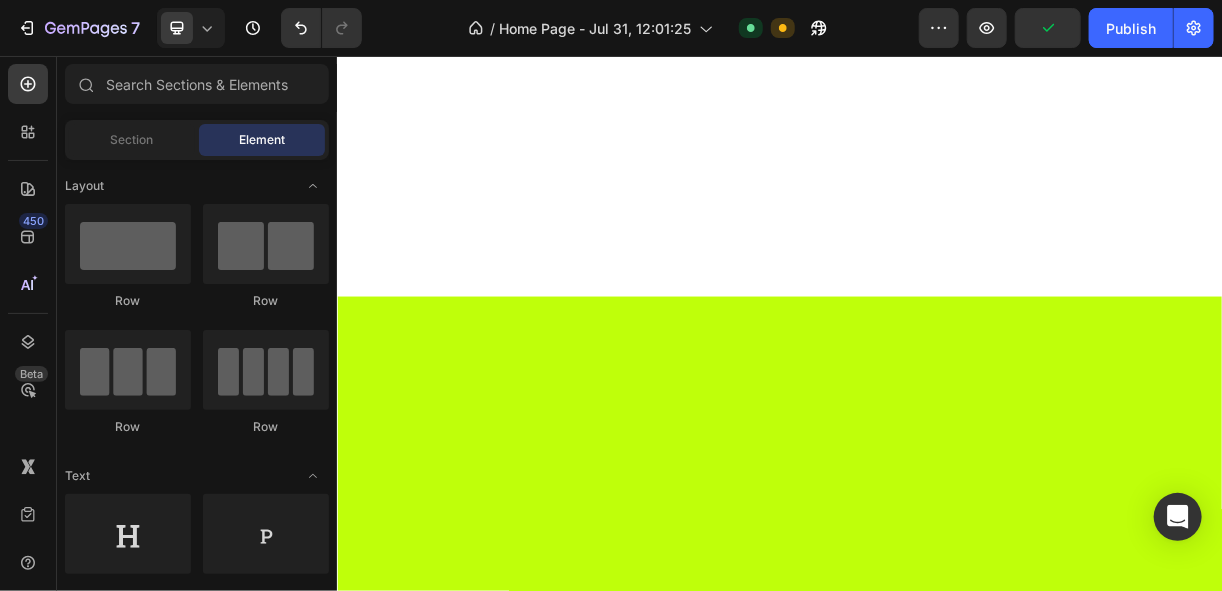 click on "Drop element here" at bounding box center [543, 1823] 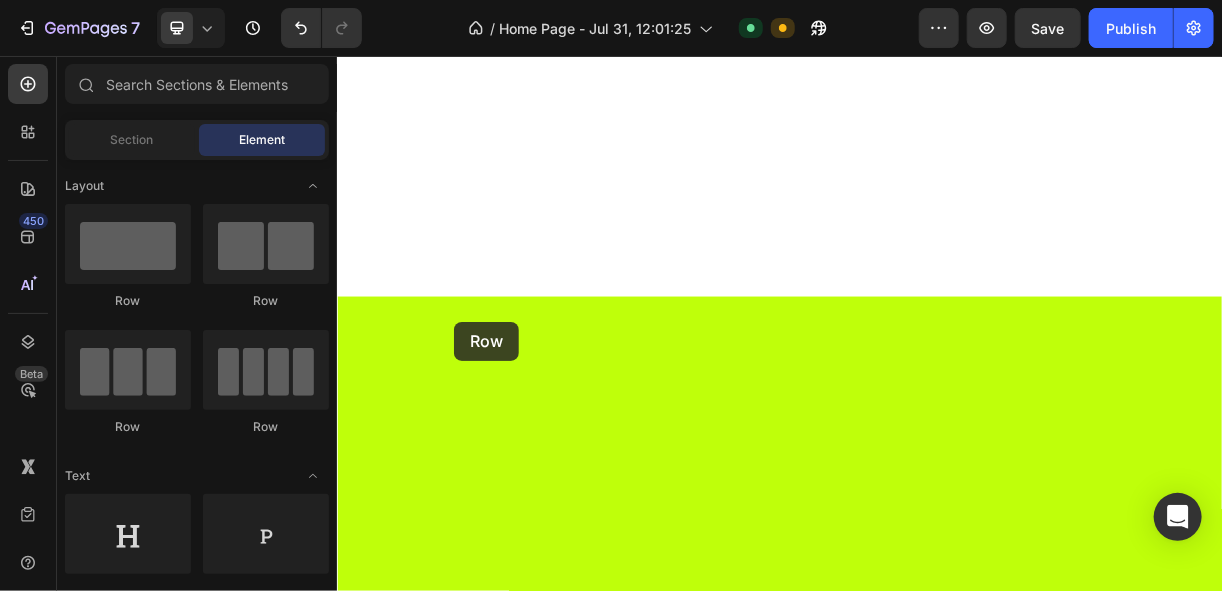 drag, startPoint x: 497, startPoint y: 311, endPoint x: 495, endPoint y: 416, distance: 105.01904 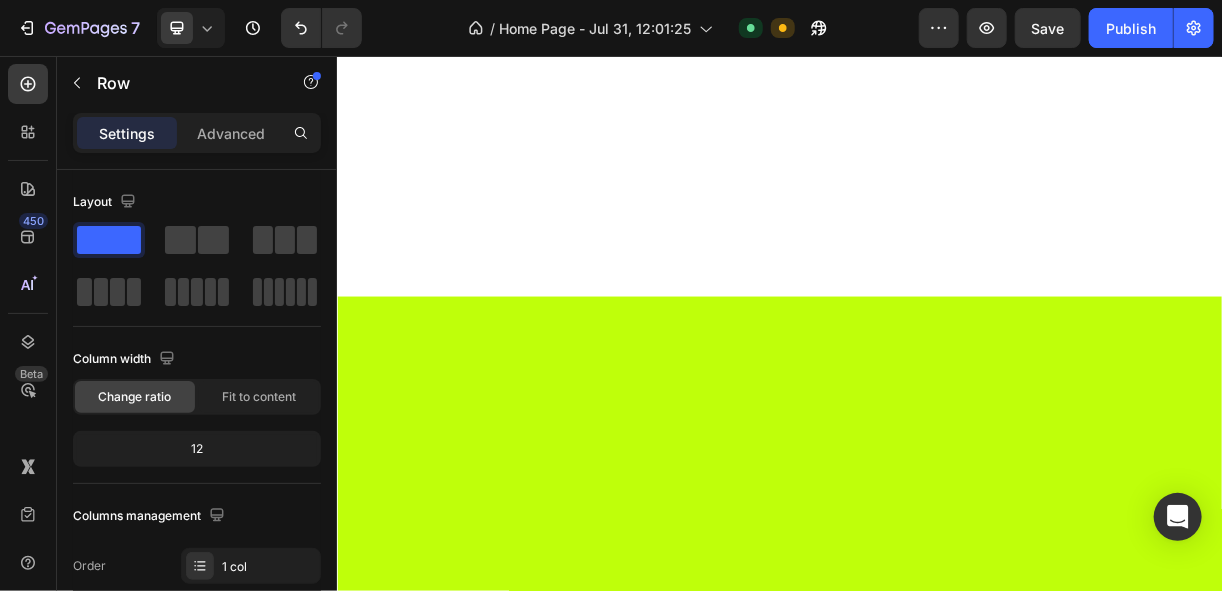 click on "Drop element here" at bounding box center (531, 1839) 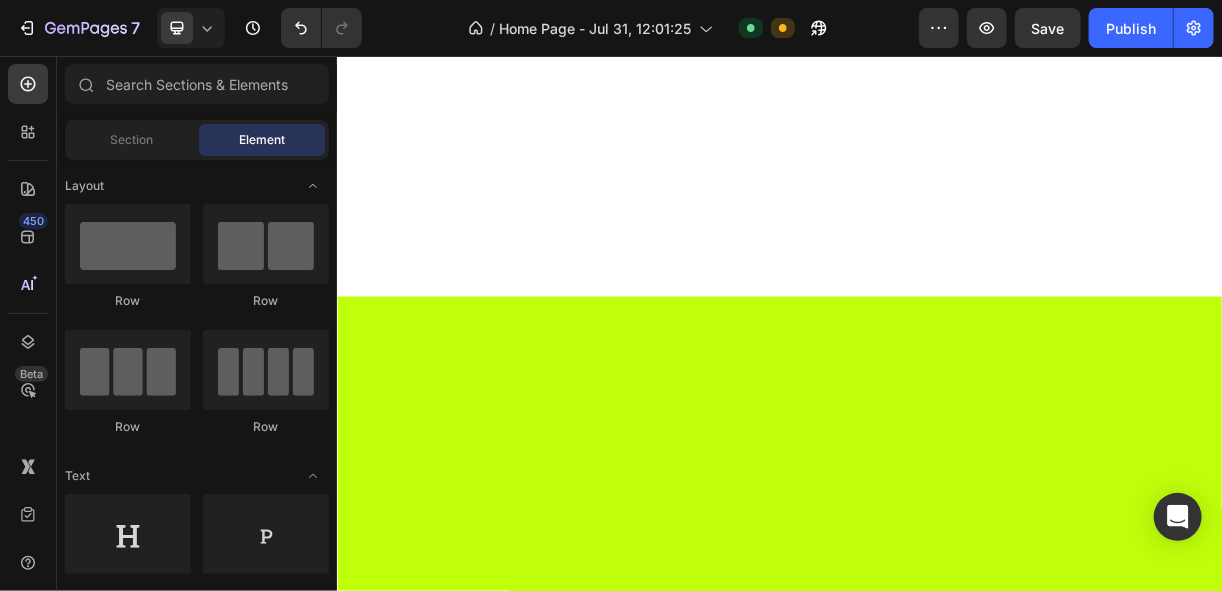 click on "Drop element here Row" at bounding box center [530, 1839] 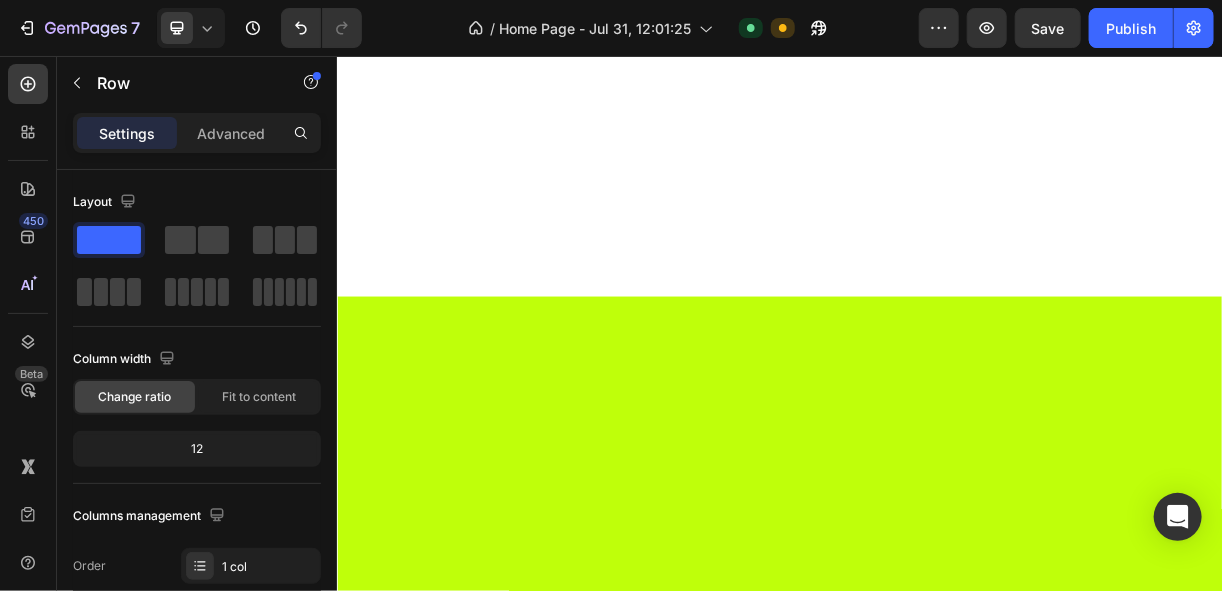 click on "Drop element here Row   0" at bounding box center (530, 1839) 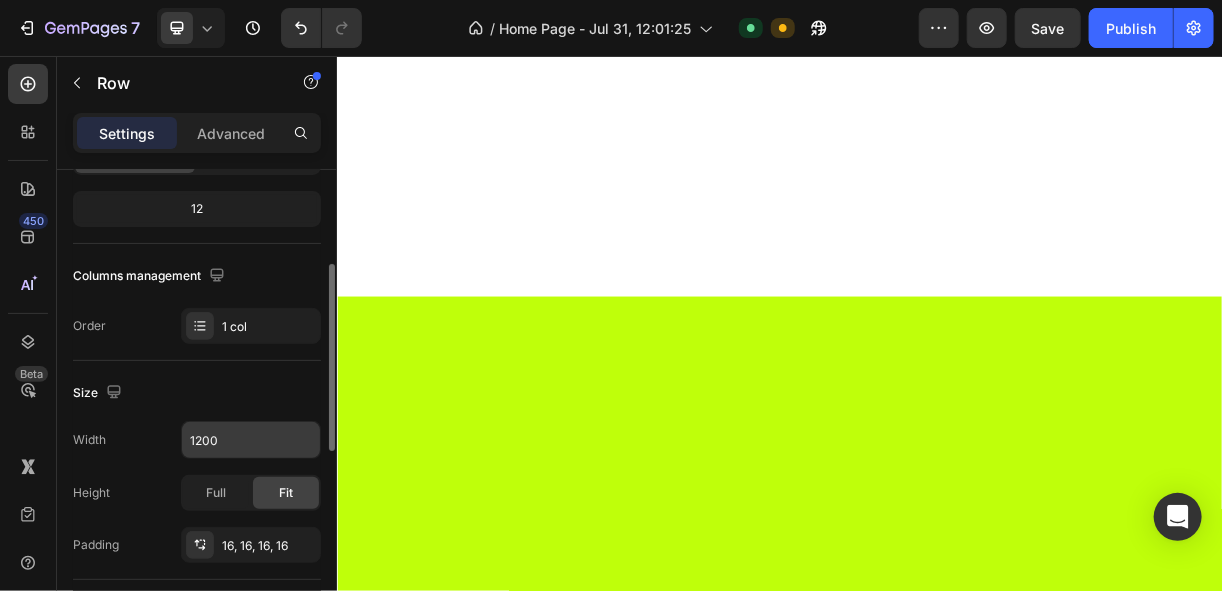 scroll, scrollTop: 320, scrollLeft: 0, axis: vertical 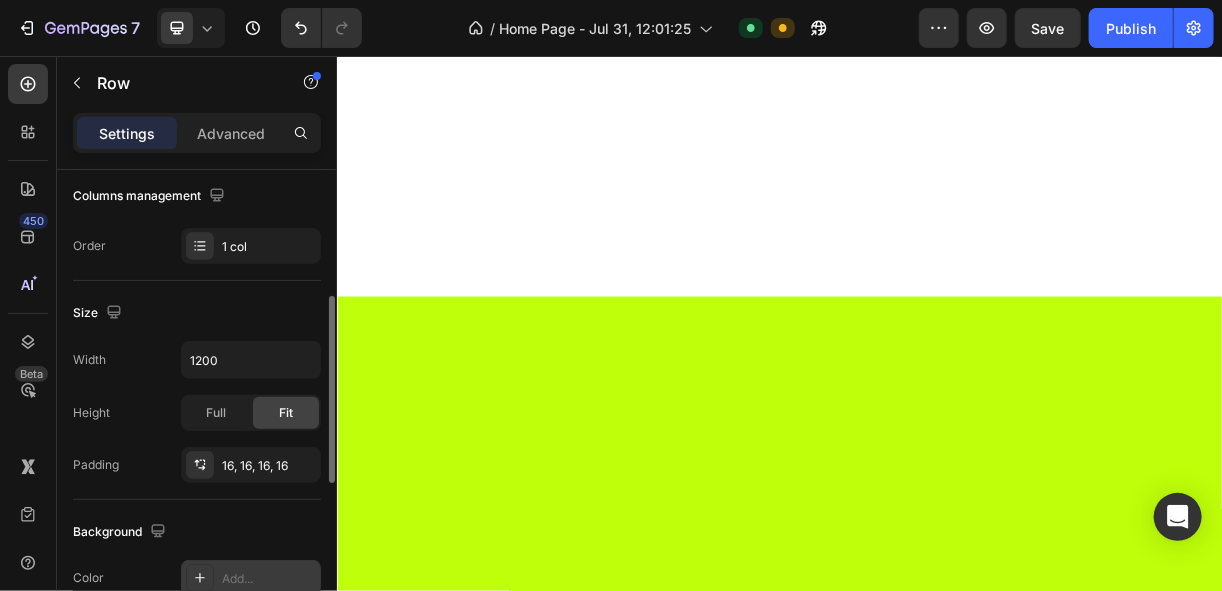 click on "Add..." at bounding box center [269, 579] 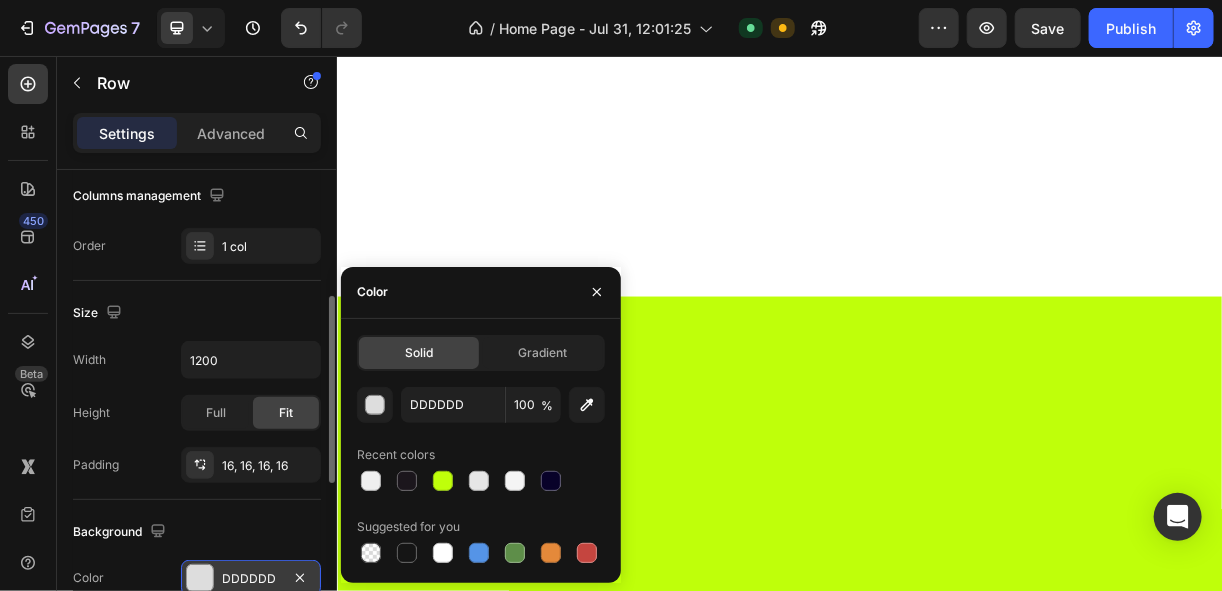 click 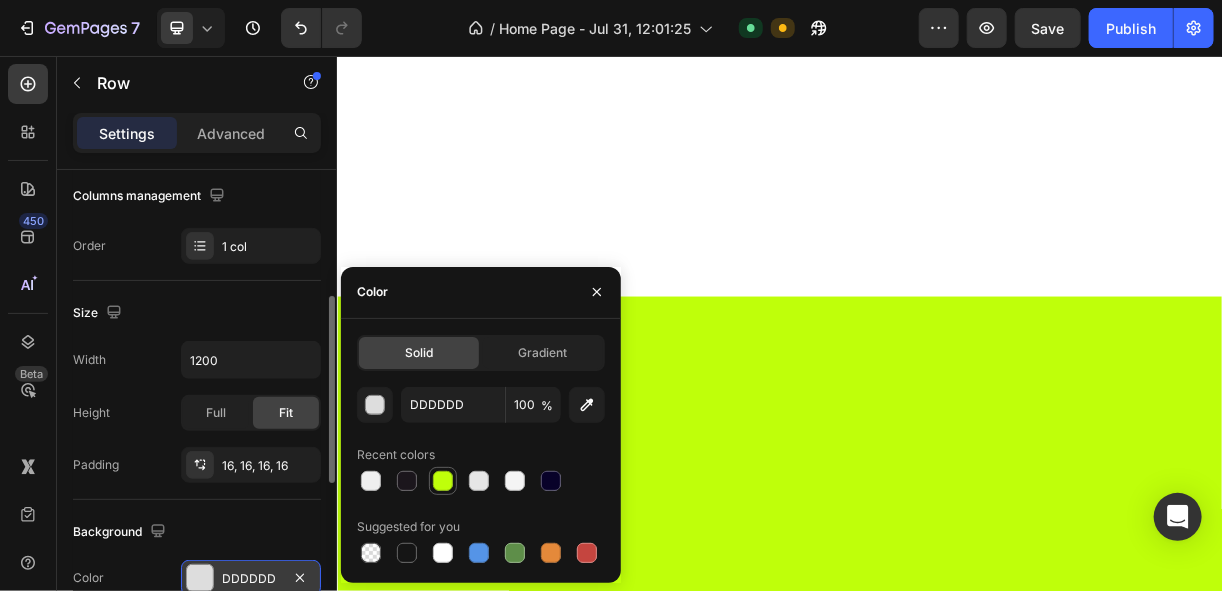drag, startPoint x: 444, startPoint y: 475, endPoint x: 455, endPoint y: 470, distance: 12.083046 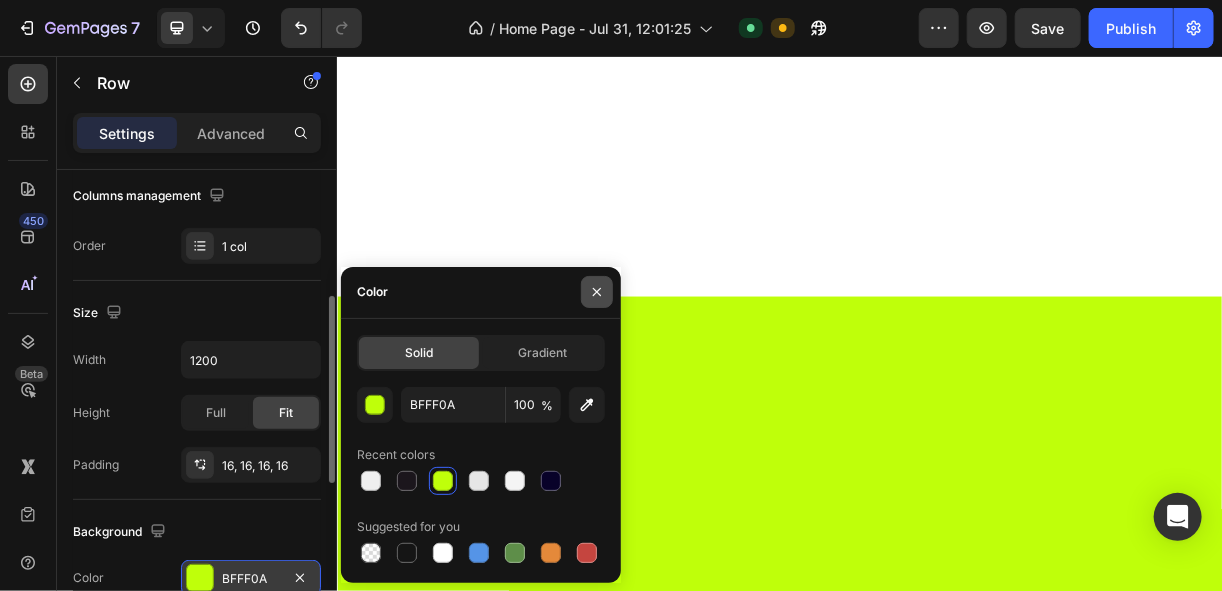 click at bounding box center [597, 292] 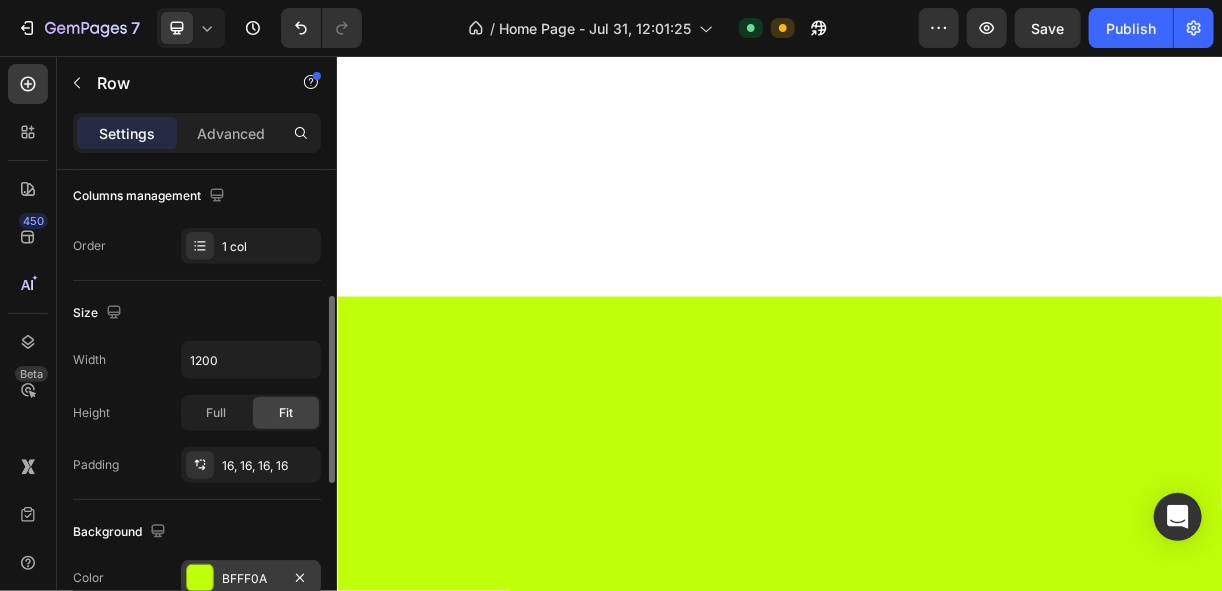 click on "Drop element here Row   0
Drop element here
Drop element here Row Section 4" at bounding box center (936, 1847) 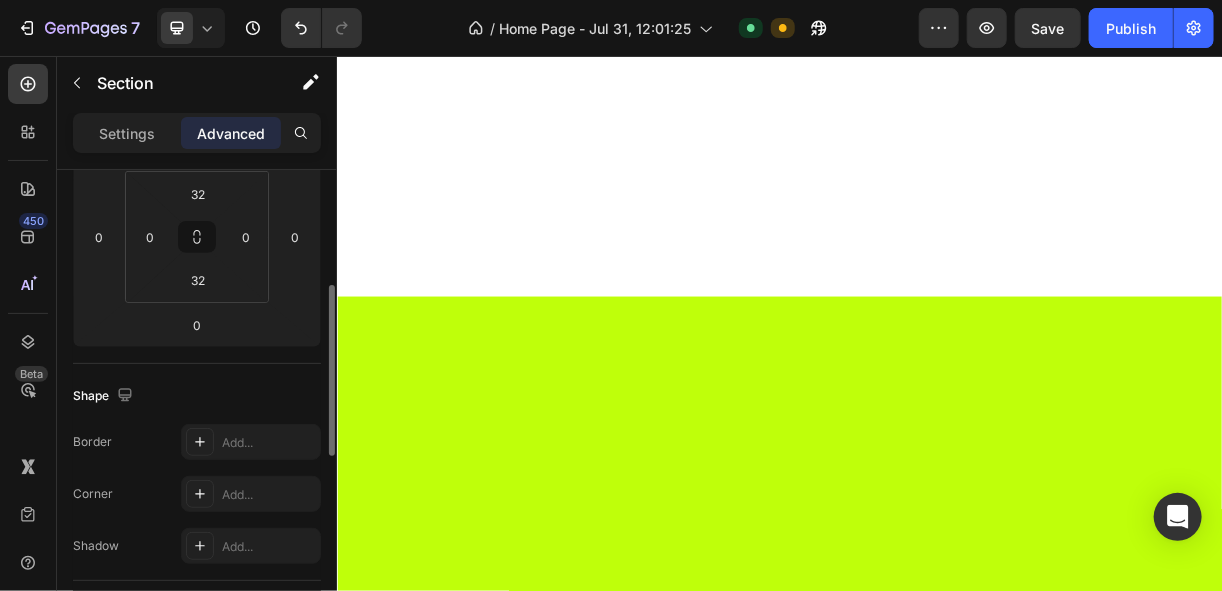 scroll, scrollTop: 0, scrollLeft: 0, axis: both 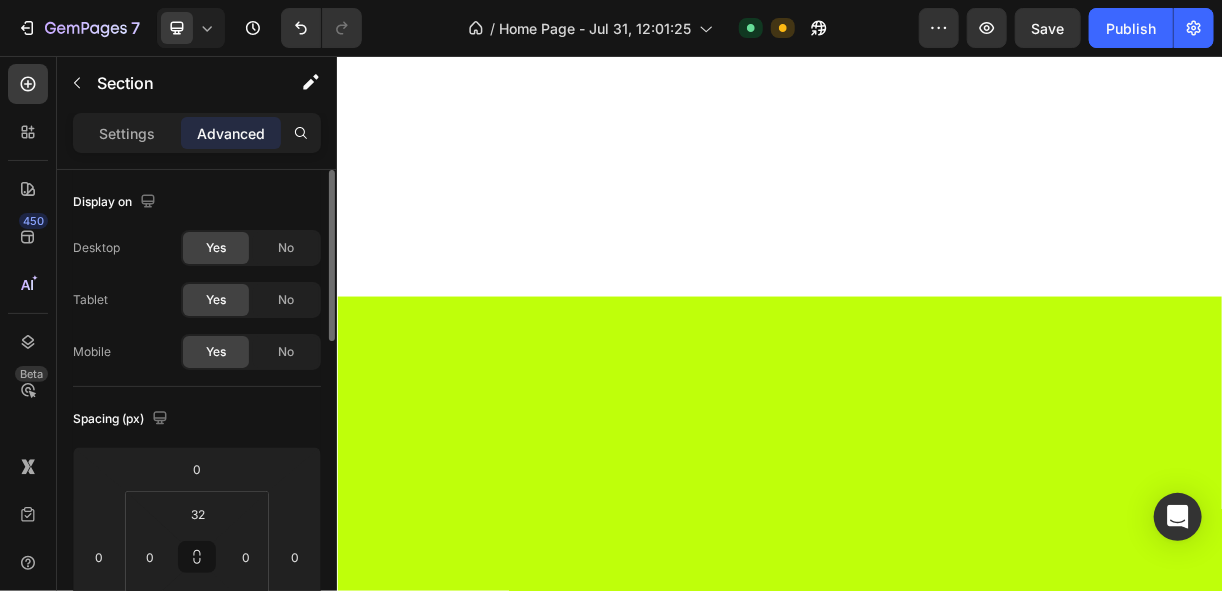 click on "Drop element here Row" at bounding box center [530, 1839] 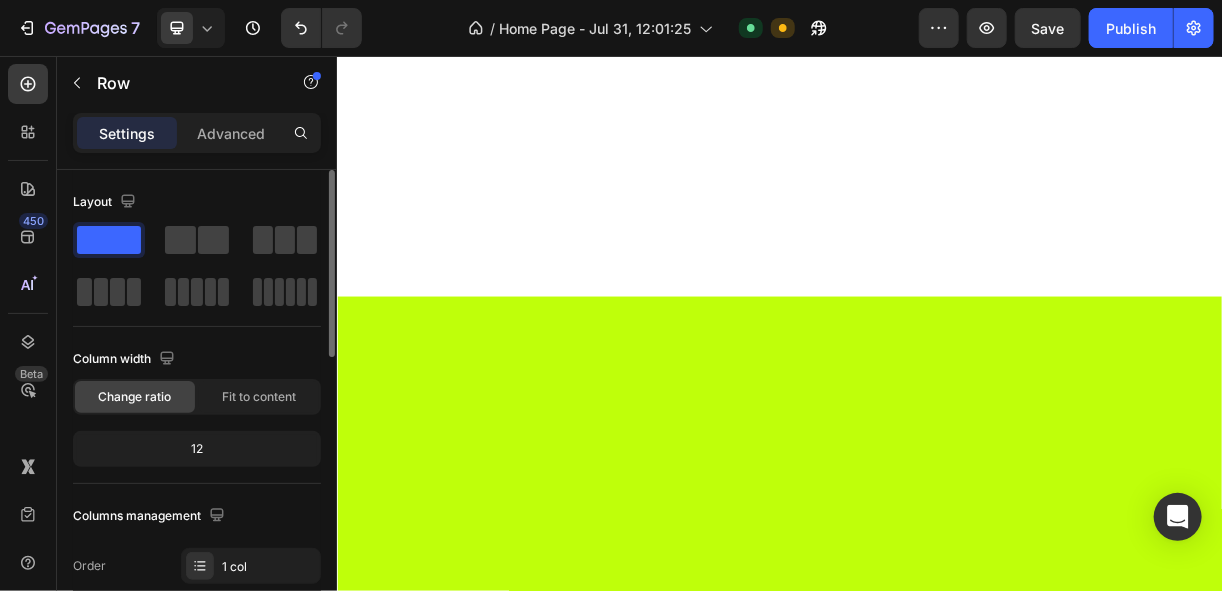 click on "Drop element here Row   0
Drop element here
Drop element here Row Section 4" at bounding box center [936, 1847] 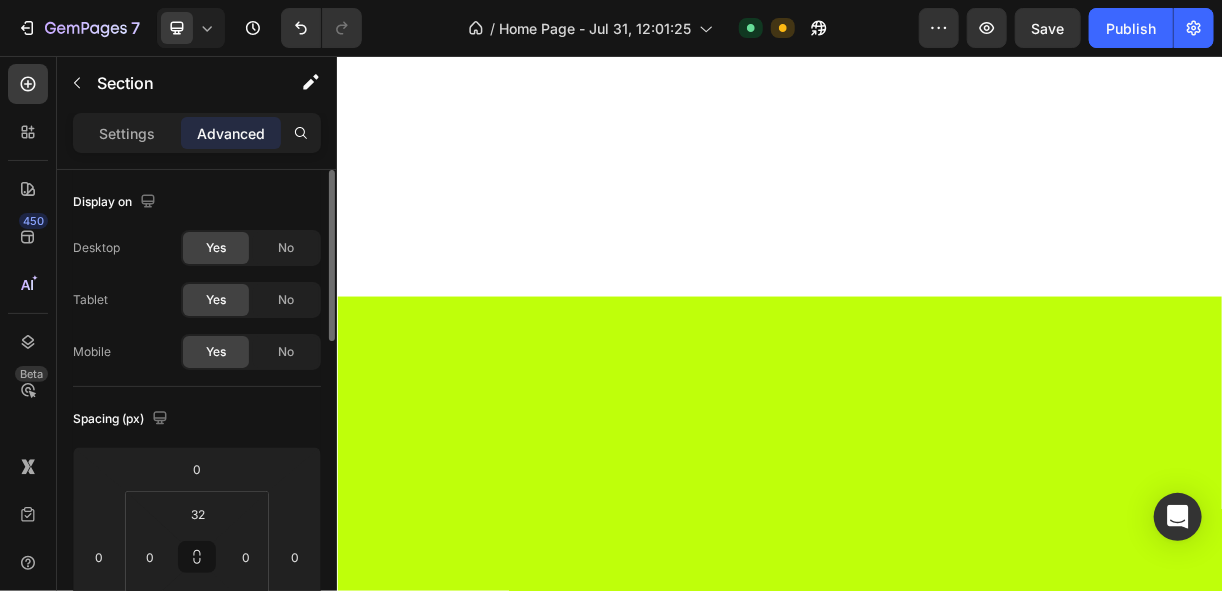 click on "Drop element here Row" at bounding box center (530, 1839) 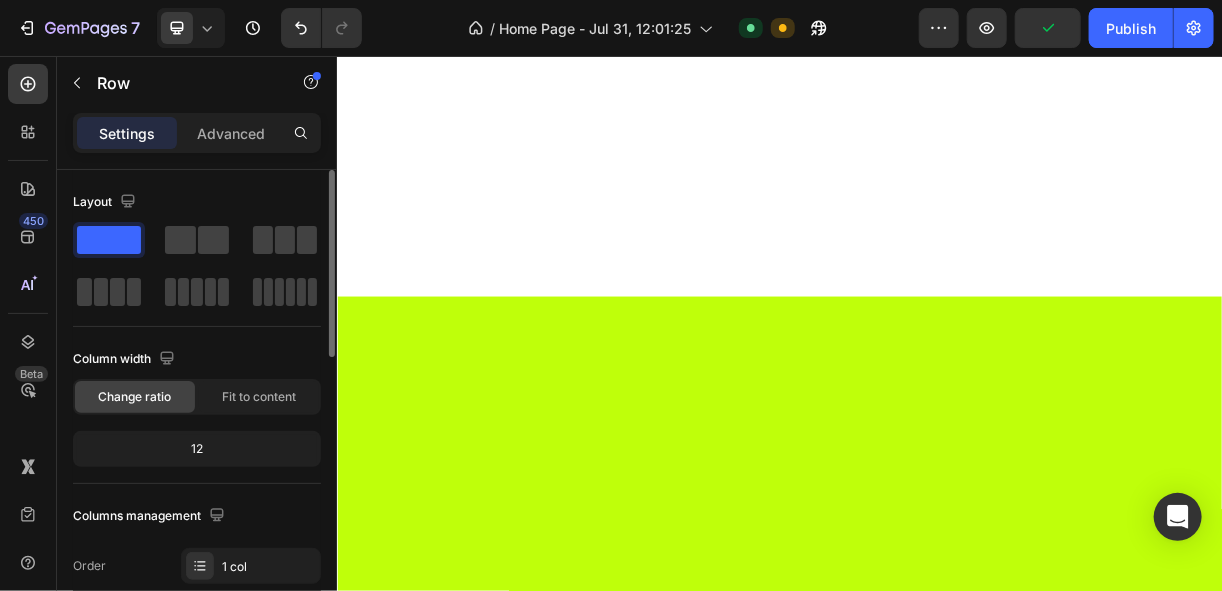 click on "Drop element here Row   0
Drop element here
Drop element here Row" at bounding box center (936, 1847) 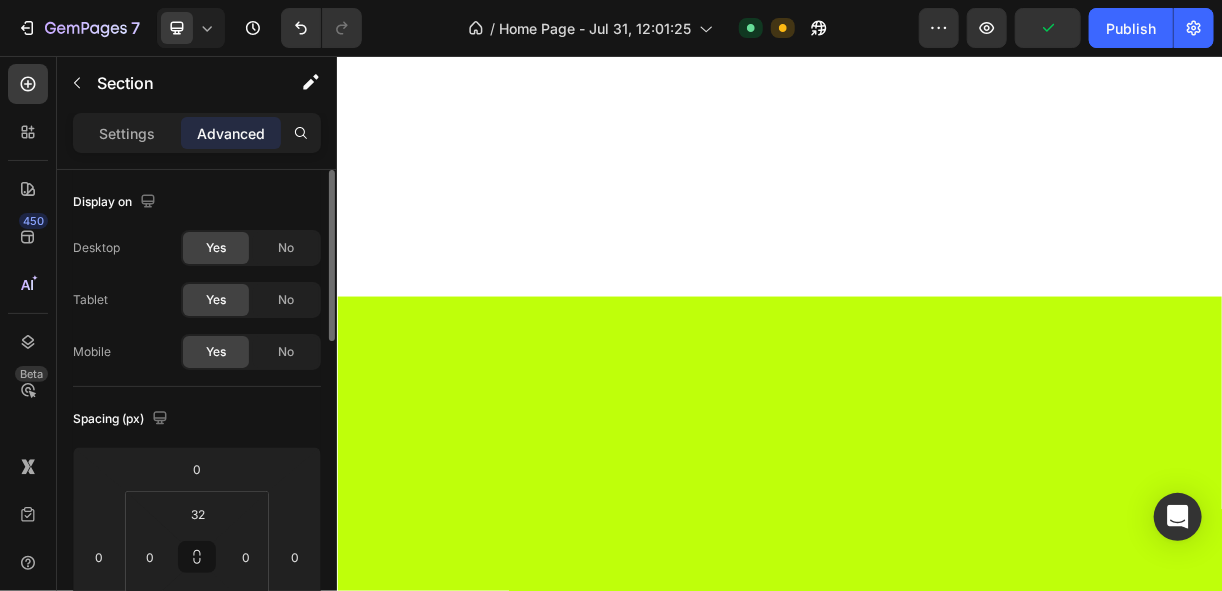 click on "Drop element here Row" at bounding box center (530, 1839) 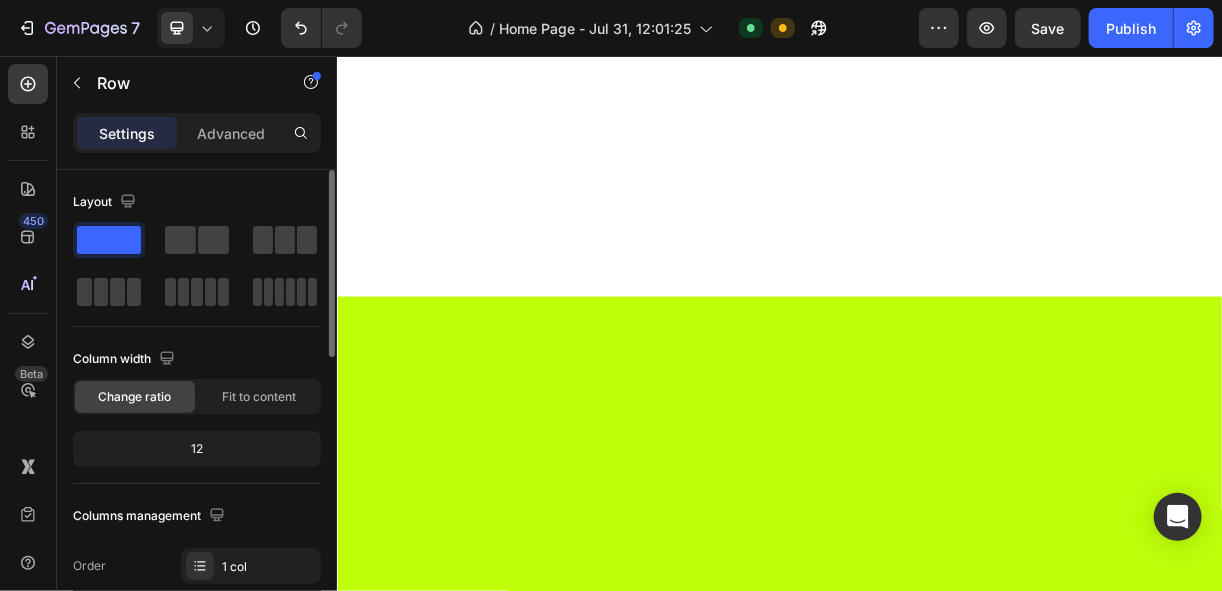 drag, startPoint x: 532, startPoint y: 493, endPoint x: 530, endPoint y: 573, distance: 80.024994 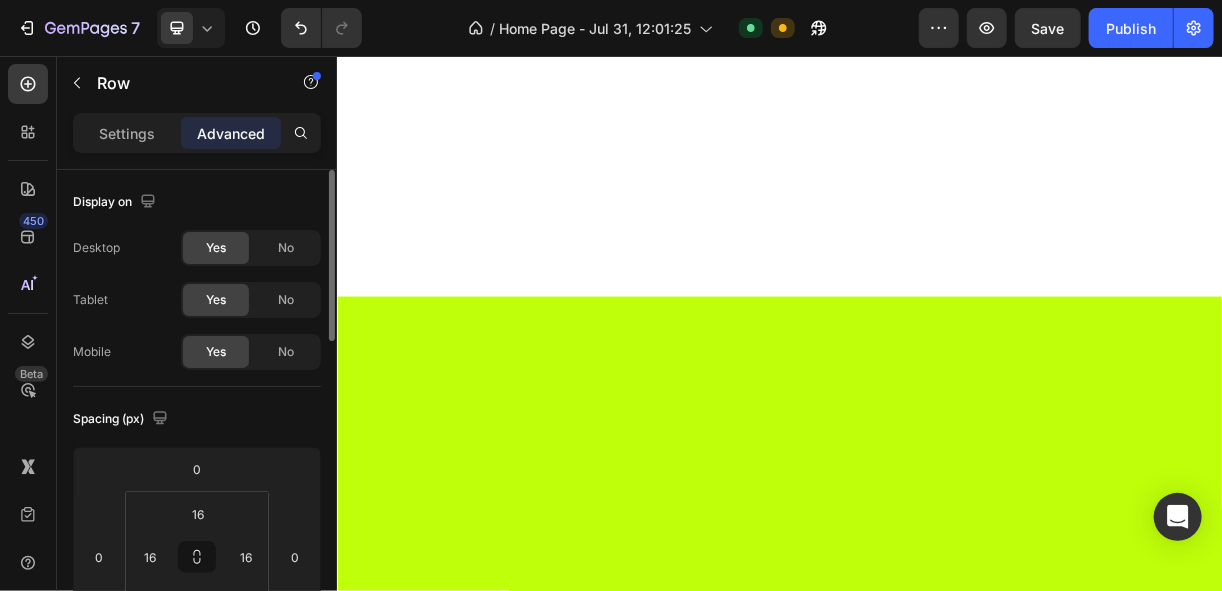 drag, startPoint x: 544, startPoint y: 569, endPoint x: 558, endPoint y: 482, distance: 88.11924 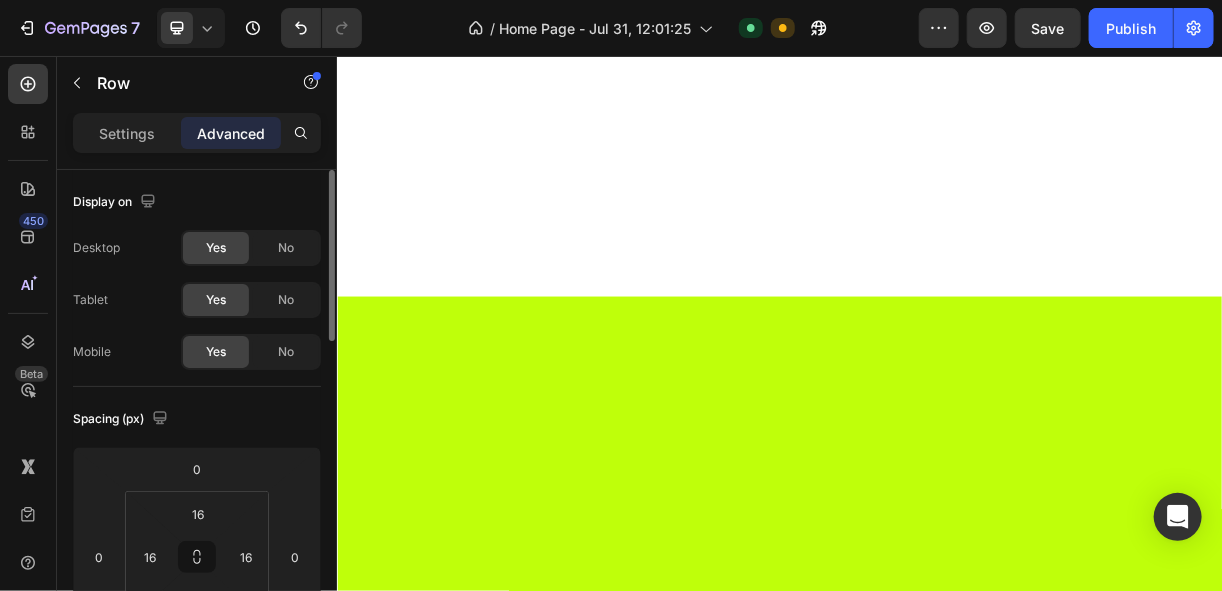 click on "Drop element here Row   0" at bounding box center (530, 1839) 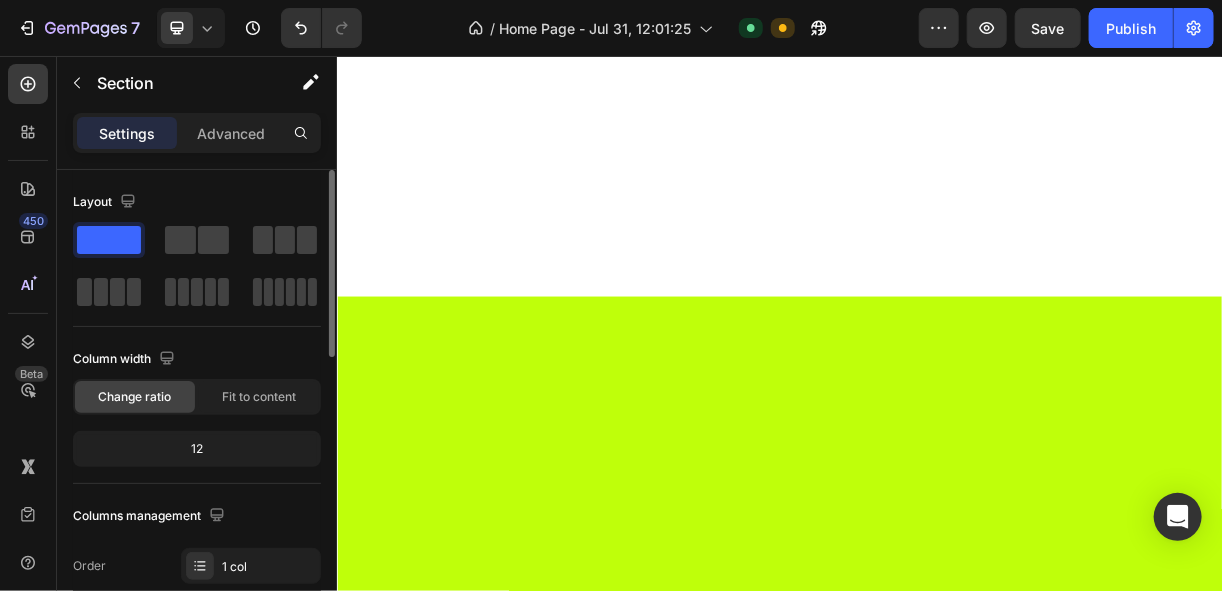 click on "Drop element here Row
Drop element here
Drop element here Row Section 4" at bounding box center (936, 1847) 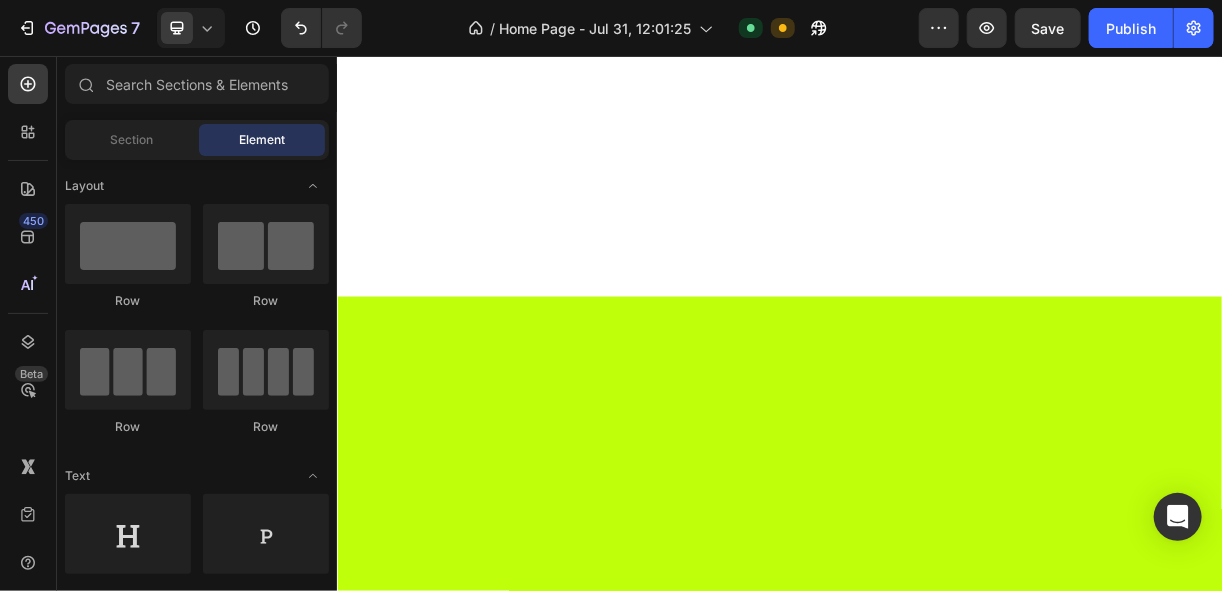 click on "Add section Choose templates inspired by CRO experts Generate layout from URL or image Add blank section then drag & drop elements" at bounding box center [936, 1884] 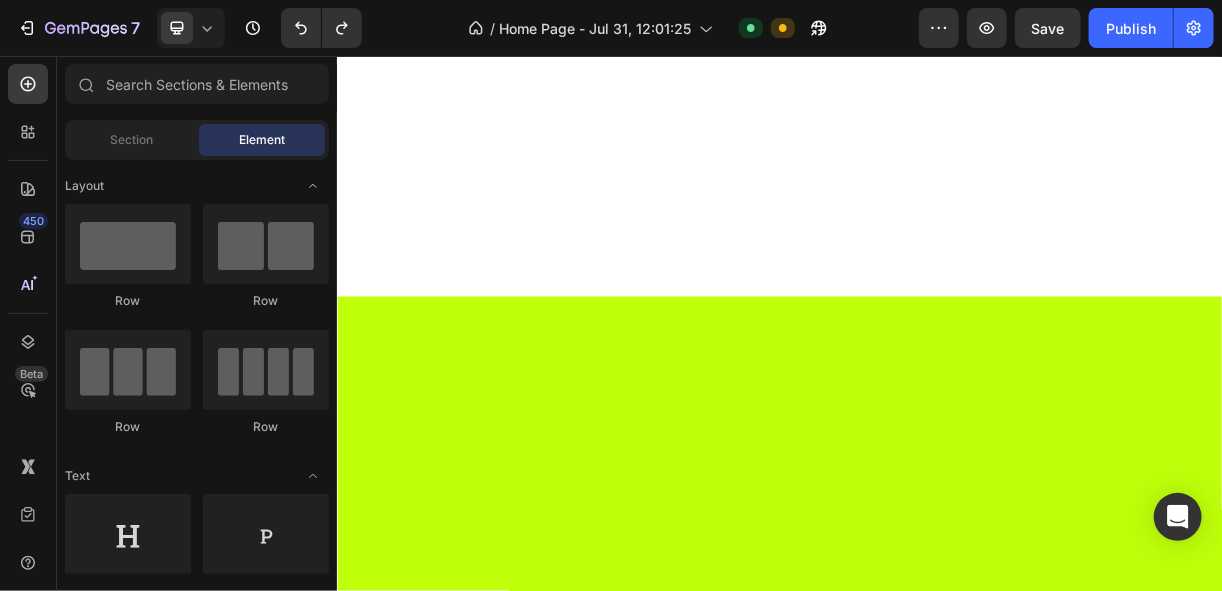 scroll, scrollTop: 1773, scrollLeft: 0, axis: vertical 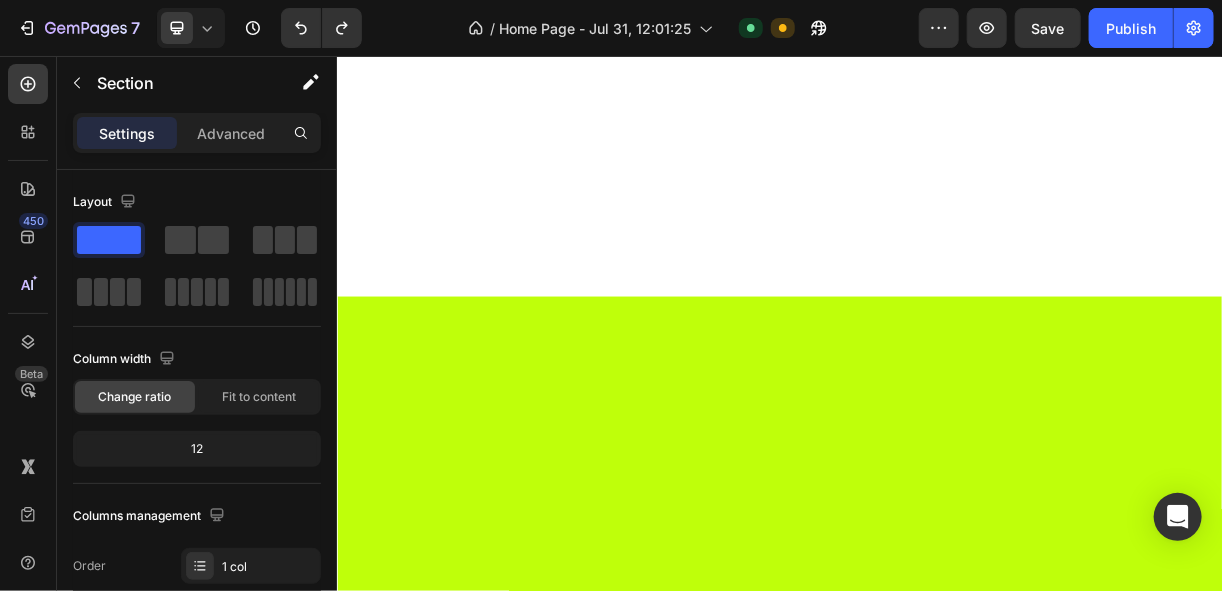 click on "Drop element here Row" at bounding box center (530, 1839) 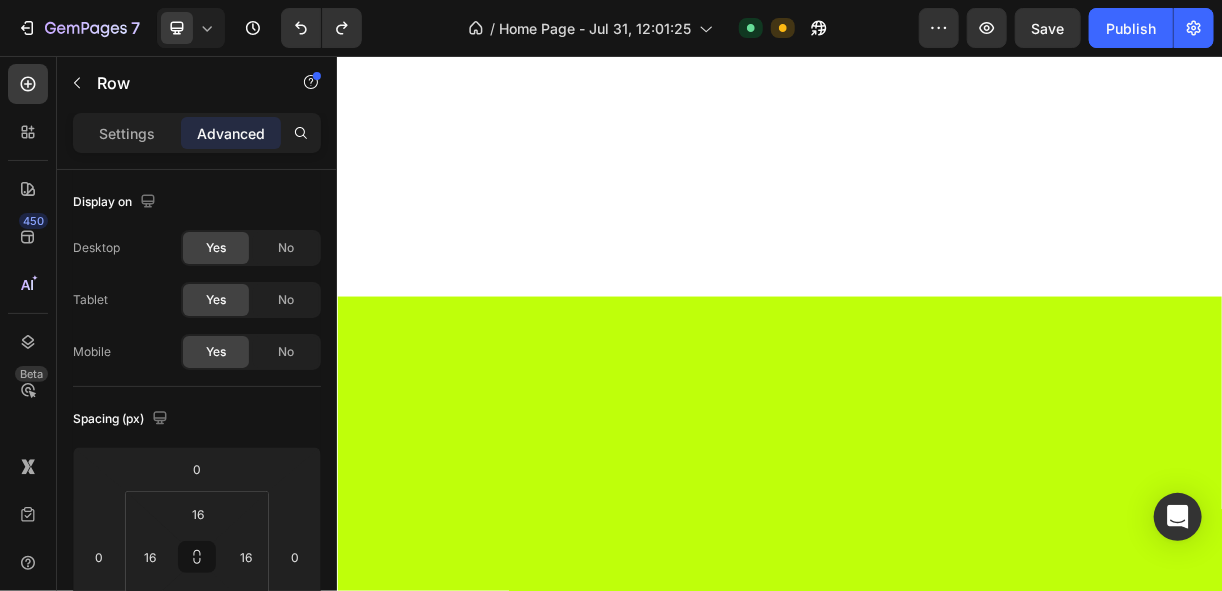 click on "Drop element here Row   0
Drop element here
Drop element here Row Section 4" at bounding box center [936, 1847] 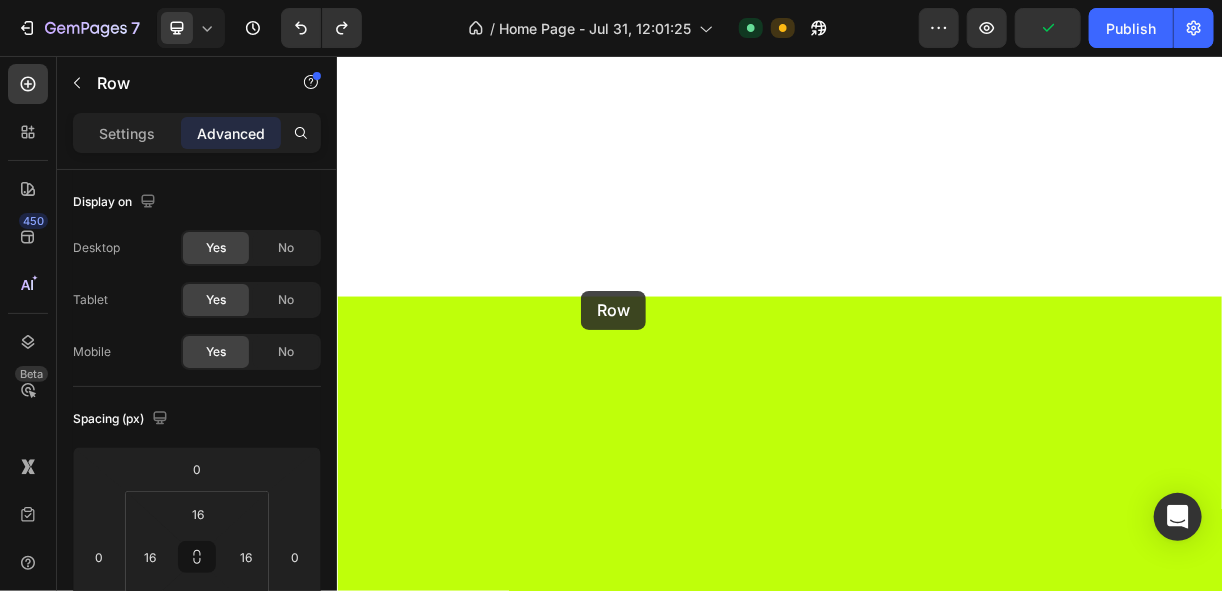 drag, startPoint x: 652, startPoint y: 416, endPoint x: 665, endPoint y: 363, distance: 54.571056 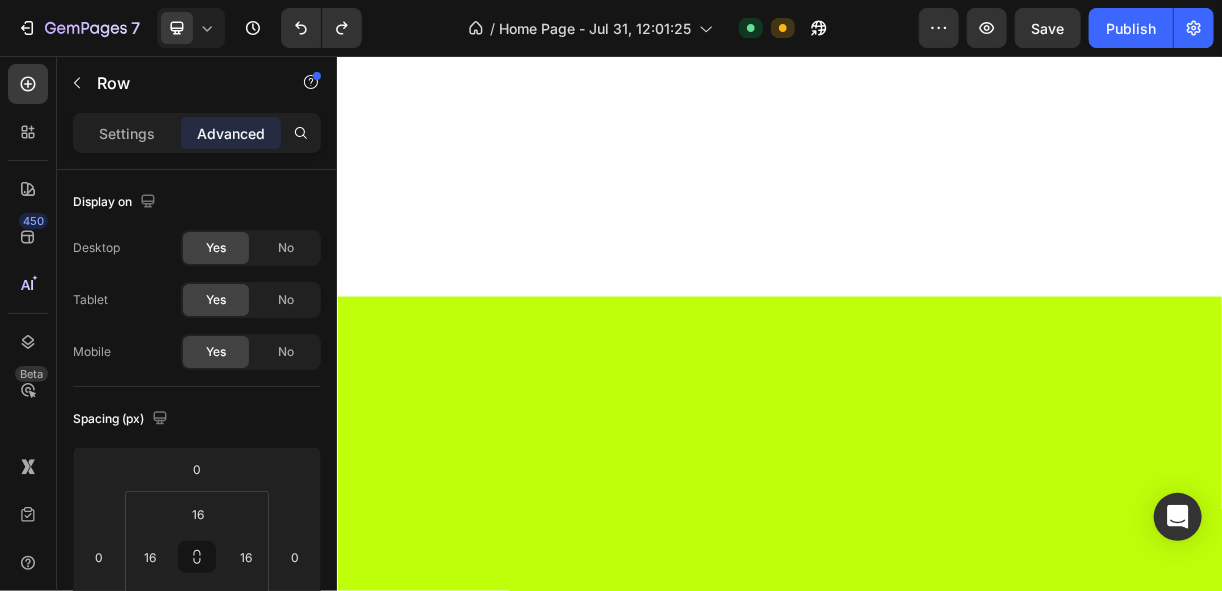 click on "Drop element here Row" at bounding box center [530, 1839] 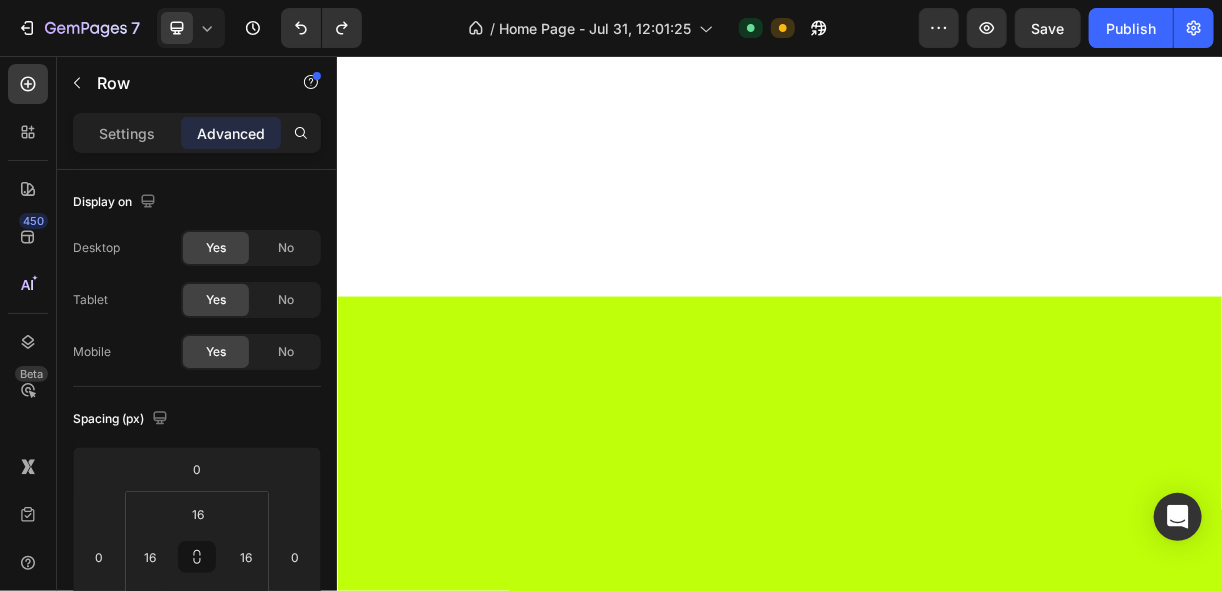click on "Drop element here Row
Drop element here
Drop element here Row Section 4" at bounding box center [936, 1847] 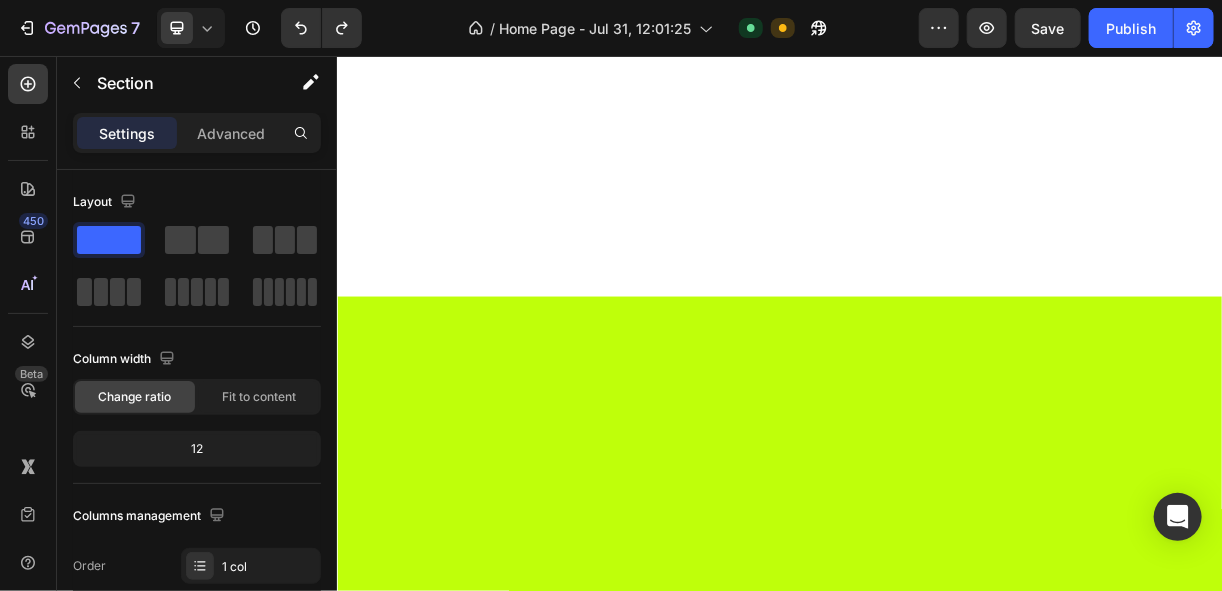 click on "Drop element here Row" at bounding box center (530, 1839) 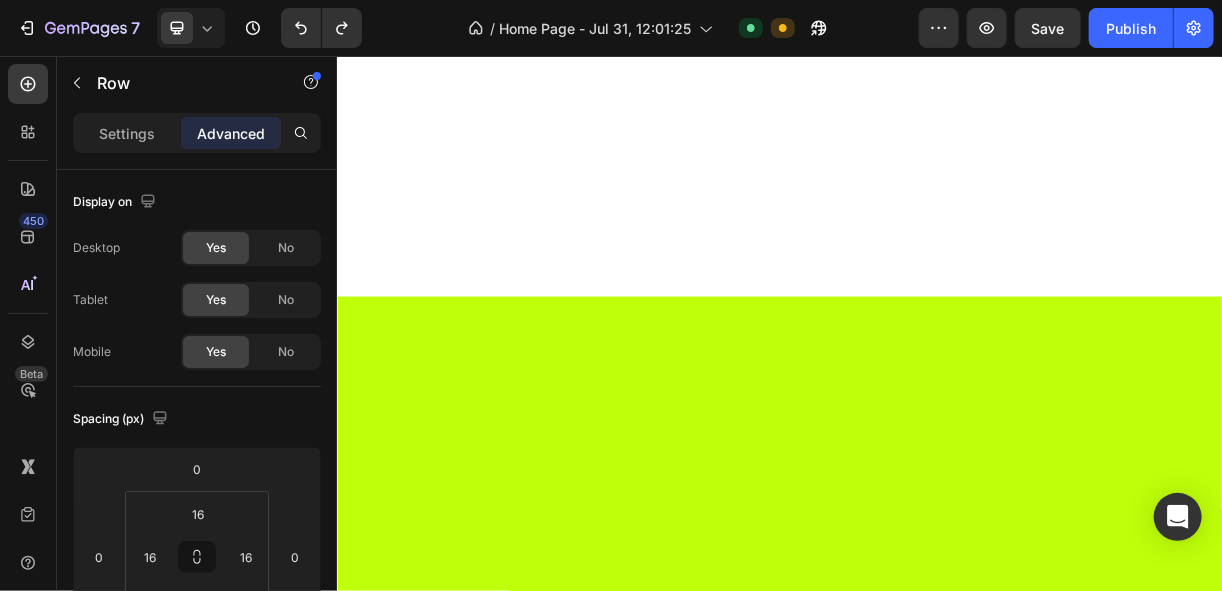 click on "Drop element here Row   0" at bounding box center [530, 1839] 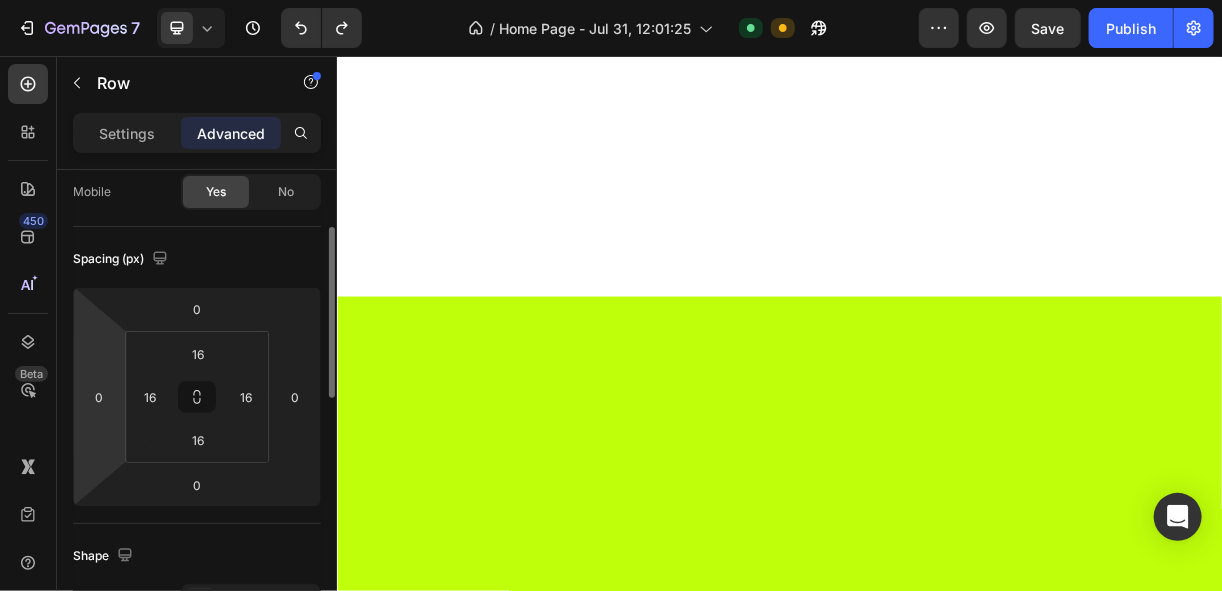 scroll, scrollTop: 320, scrollLeft: 0, axis: vertical 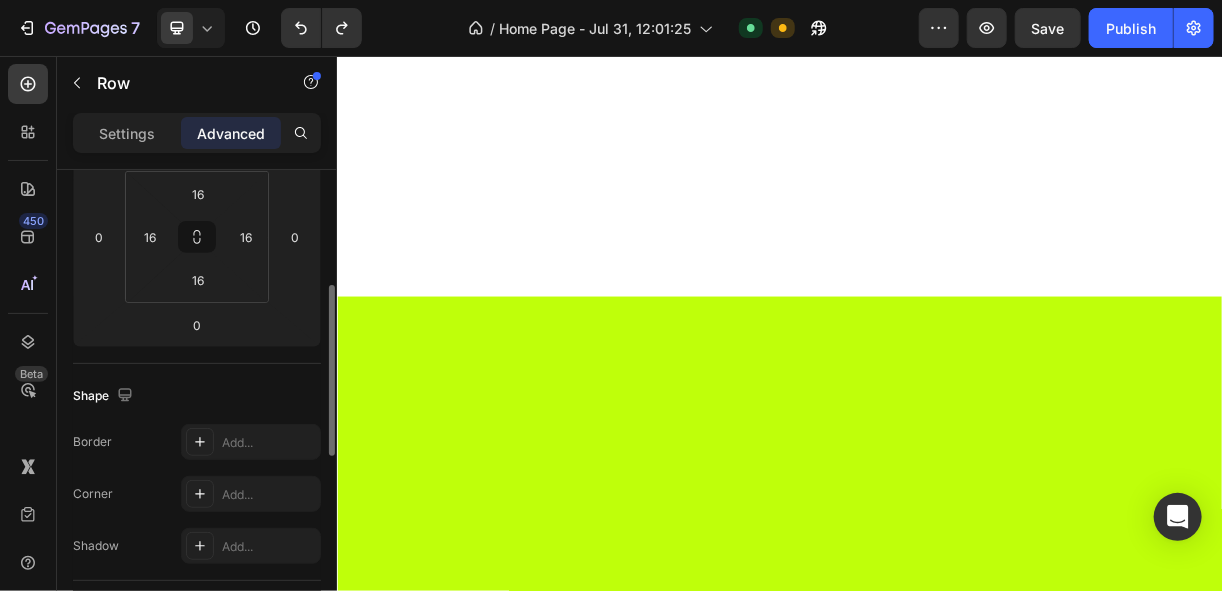 click on "Drop element here Row   0
Drop element here
Drop element here Row Section 4" at bounding box center (936, 1847) 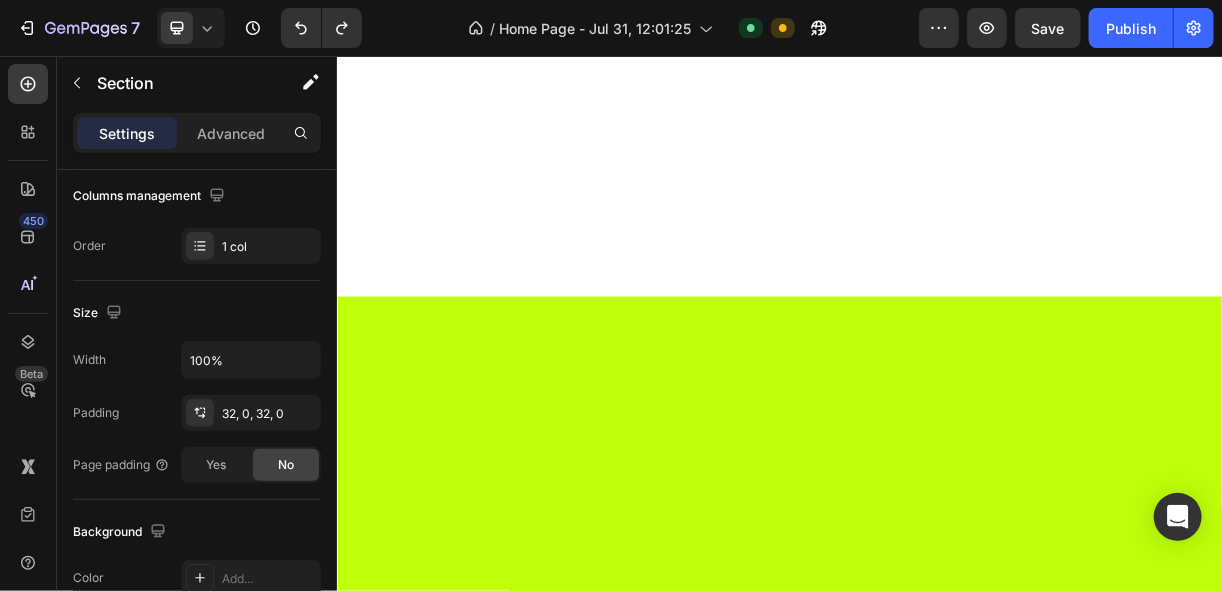 scroll, scrollTop: 0, scrollLeft: 0, axis: both 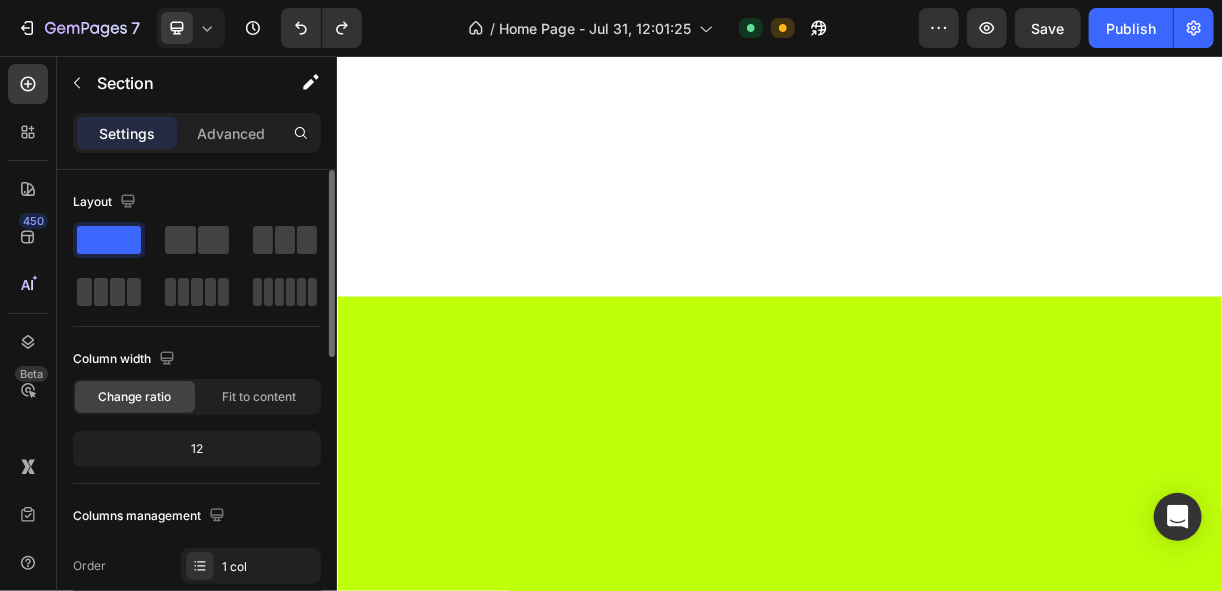 click on "Drop element here" at bounding box center (530, 1839) 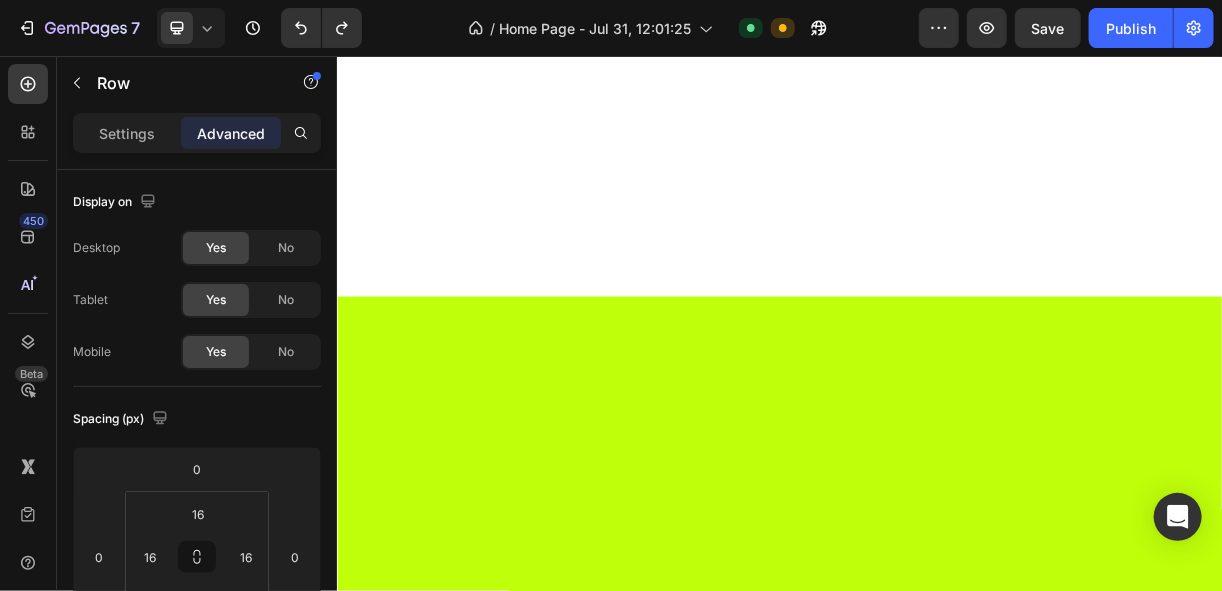 click on "Drop element here Row   0
Drop element here
Drop element here Row Section 4" at bounding box center (936, 1847) 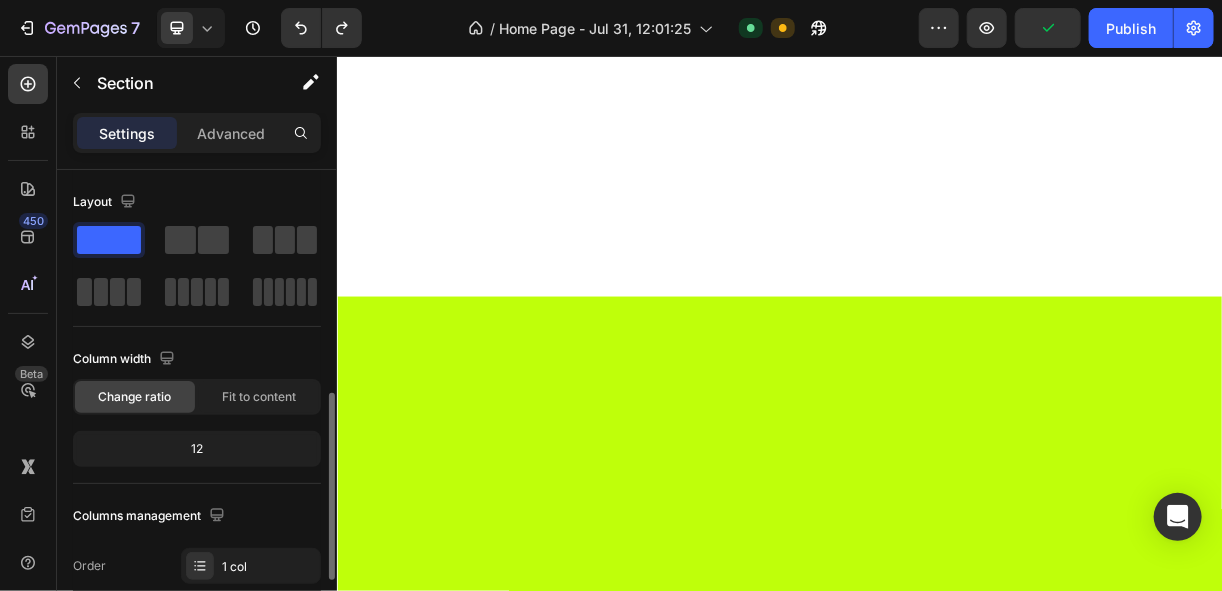scroll, scrollTop: 240, scrollLeft: 0, axis: vertical 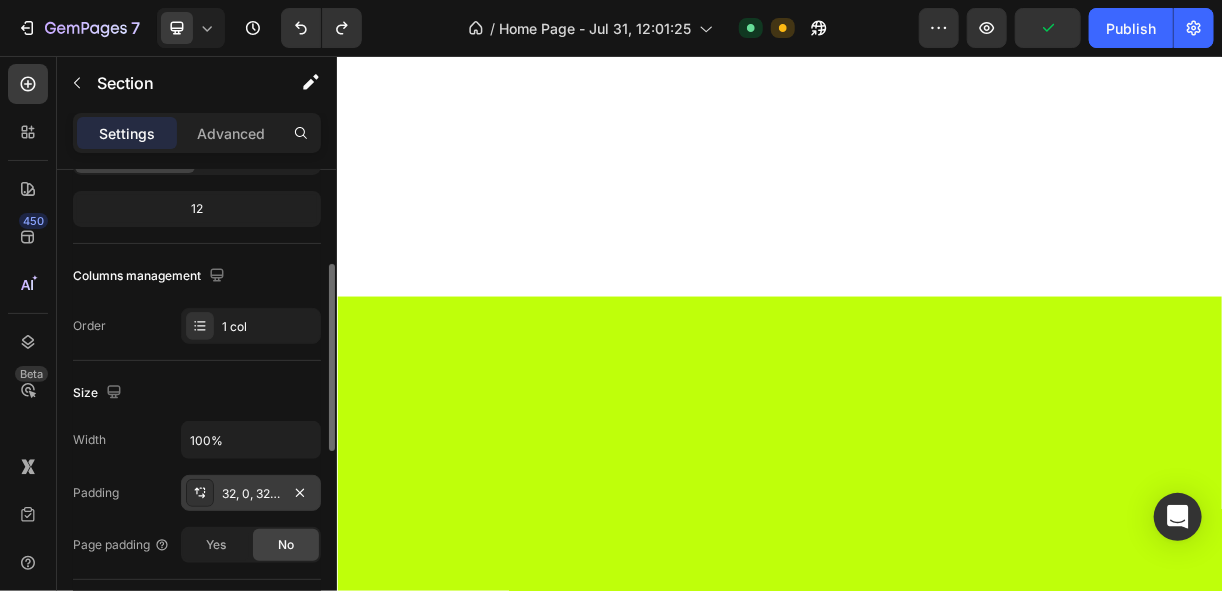 click 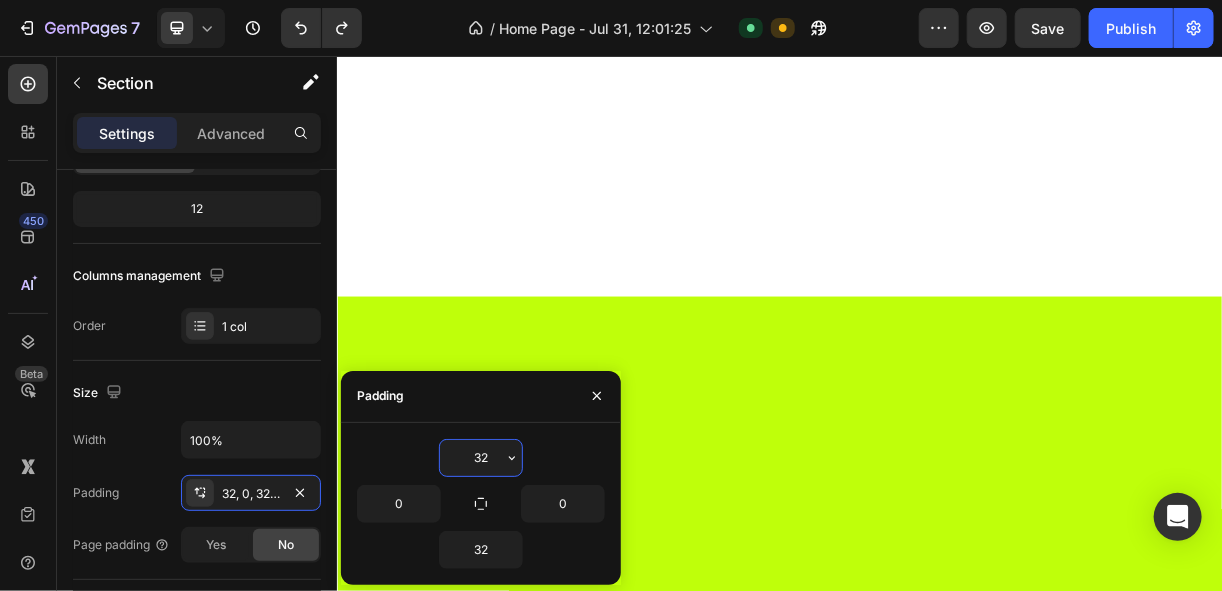 click on "32" at bounding box center [481, 458] 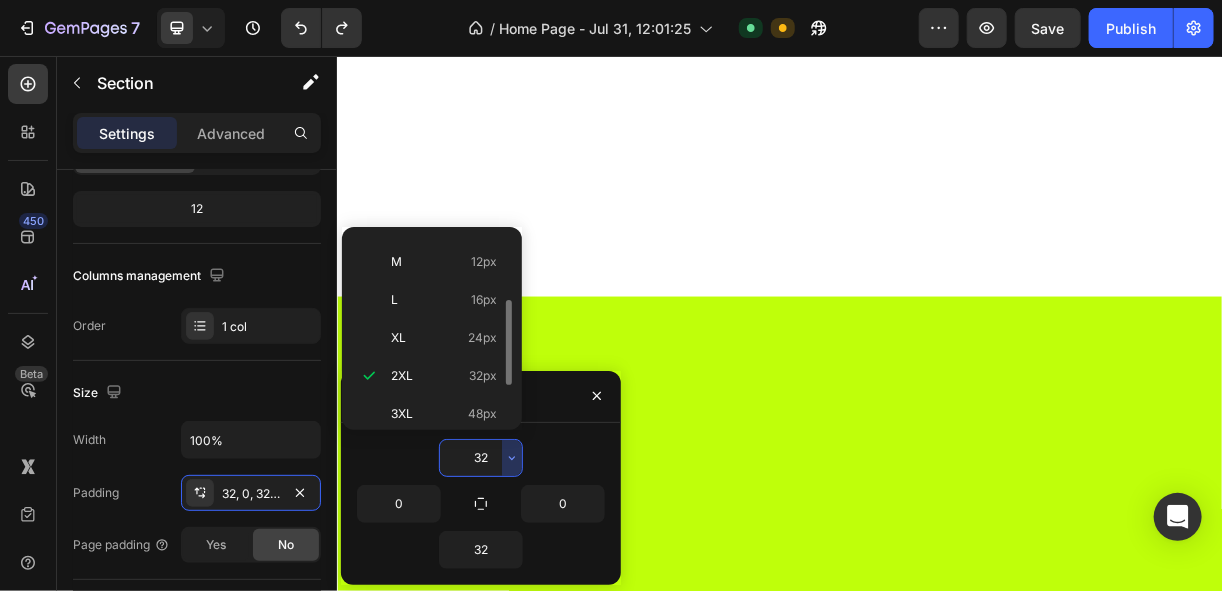 scroll, scrollTop: 0, scrollLeft: 0, axis: both 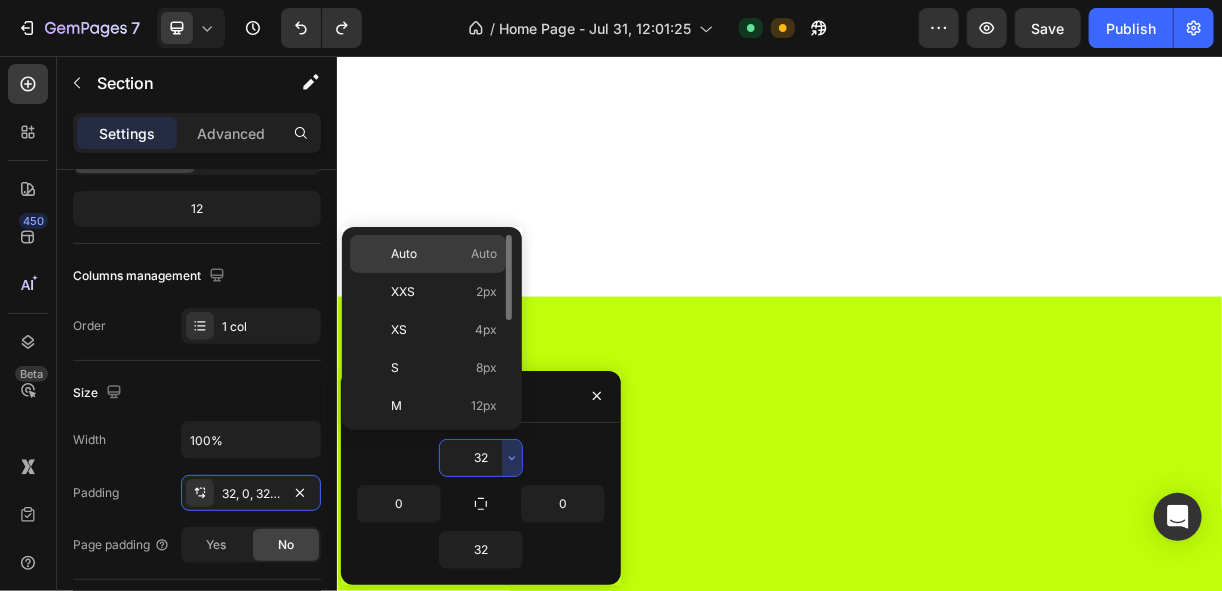click on "Auto" at bounding box center (404, 254) 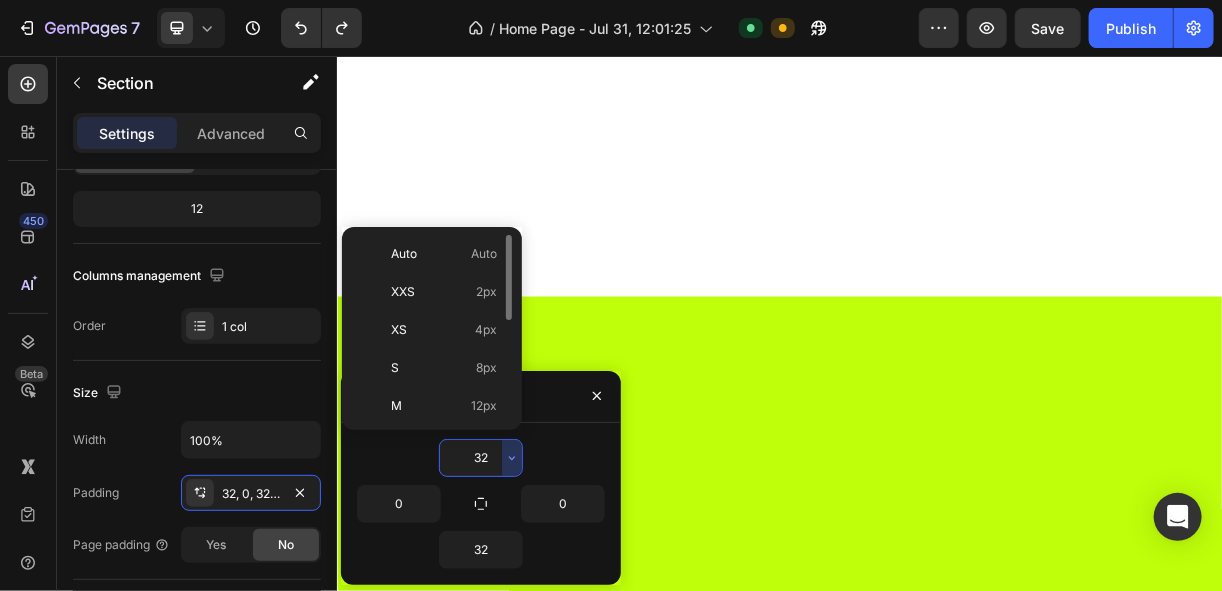 type on "Auto" 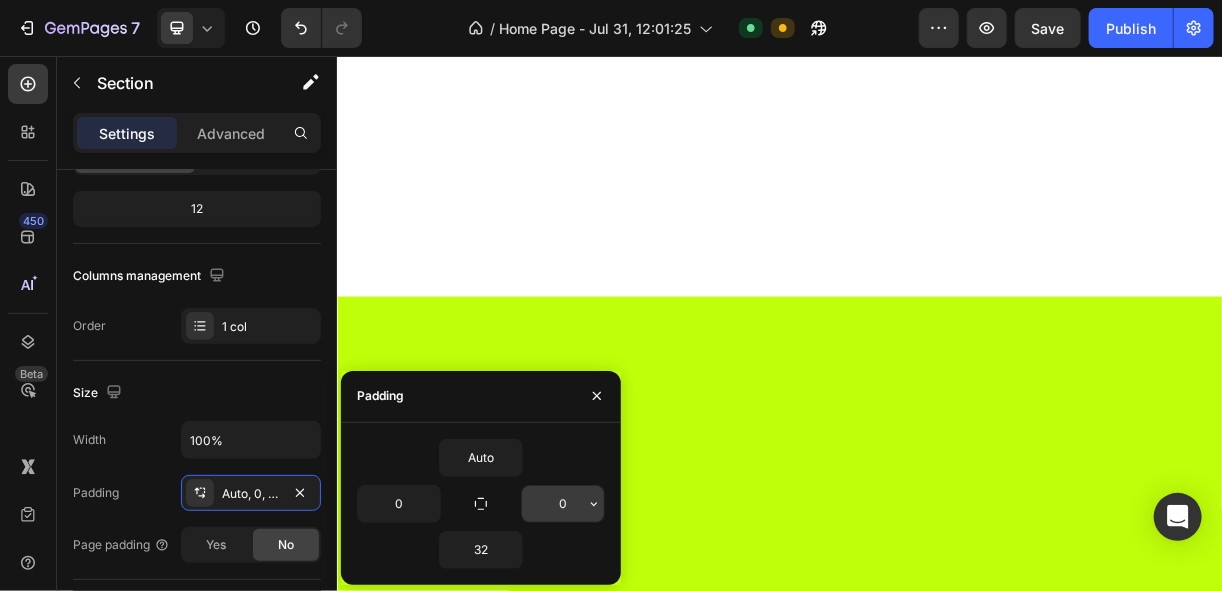 click on "0" at bounding box center [563, 504] 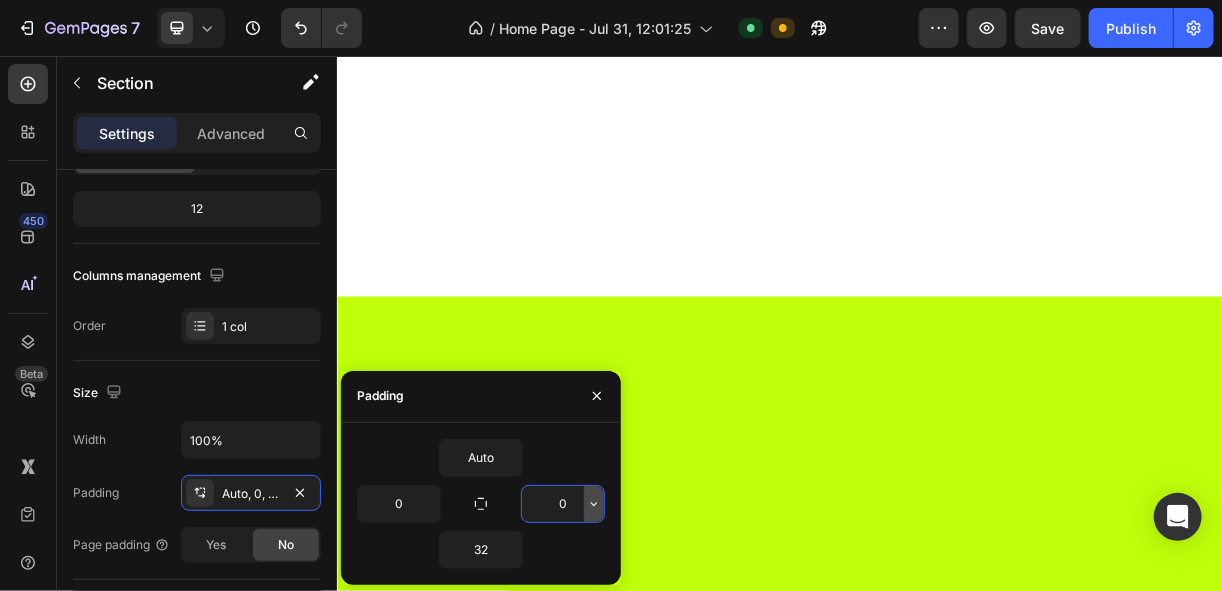click 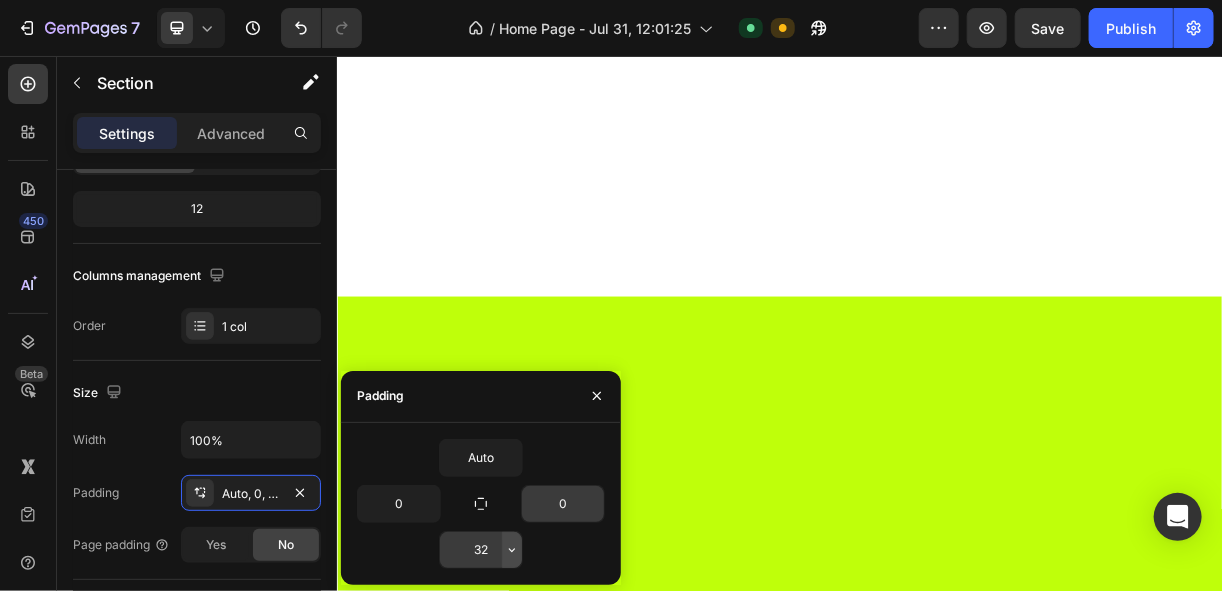 click 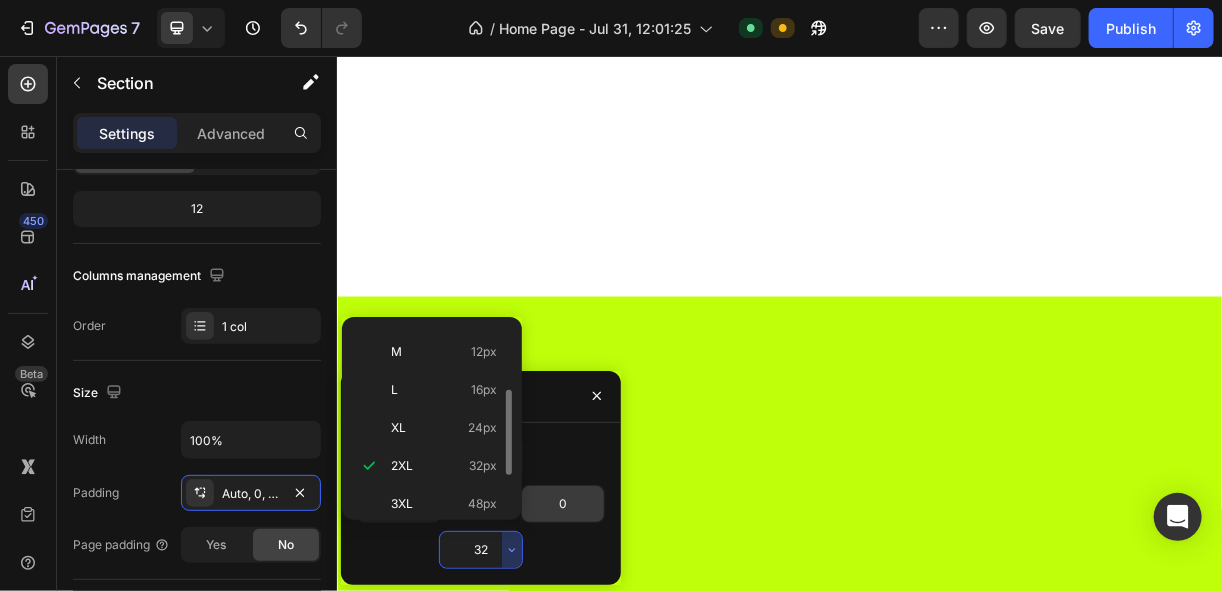 scroll, scrollTop: 0, scrollLeft: 0, axis: both 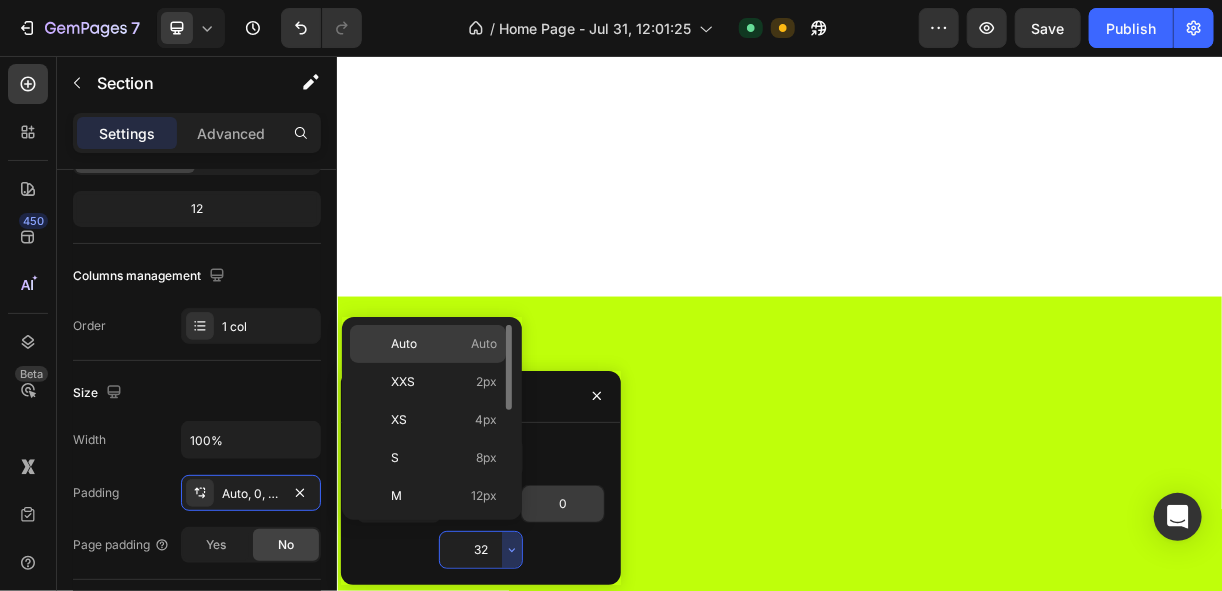 click on "Auto Auto" at bounding box center (444, 344) 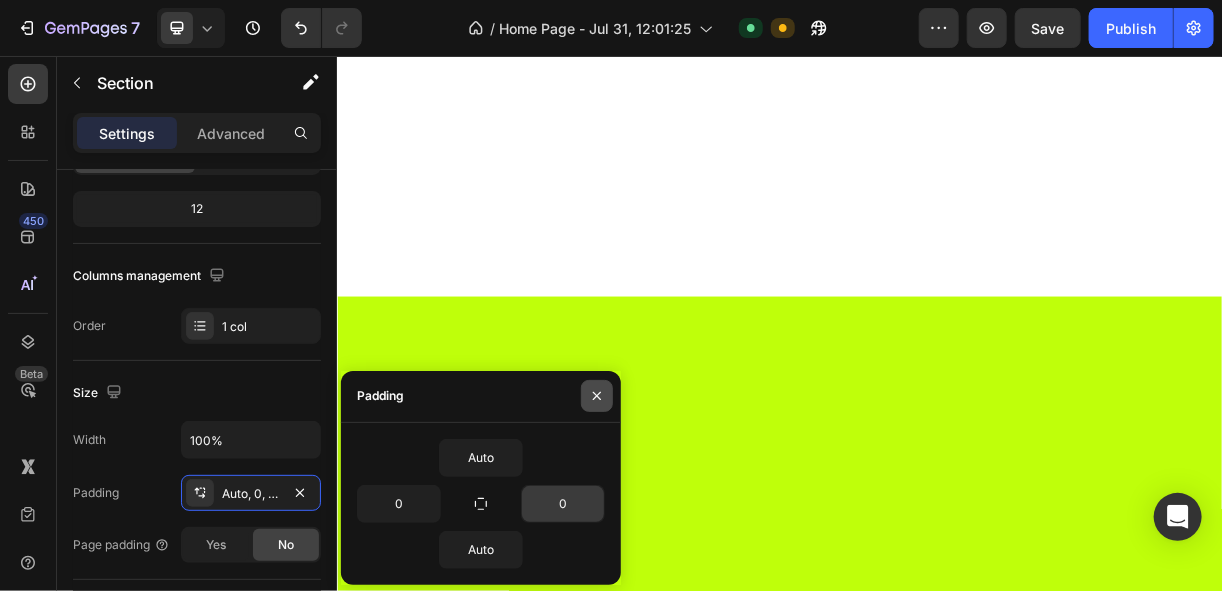 click at bounding box center (597, 396) 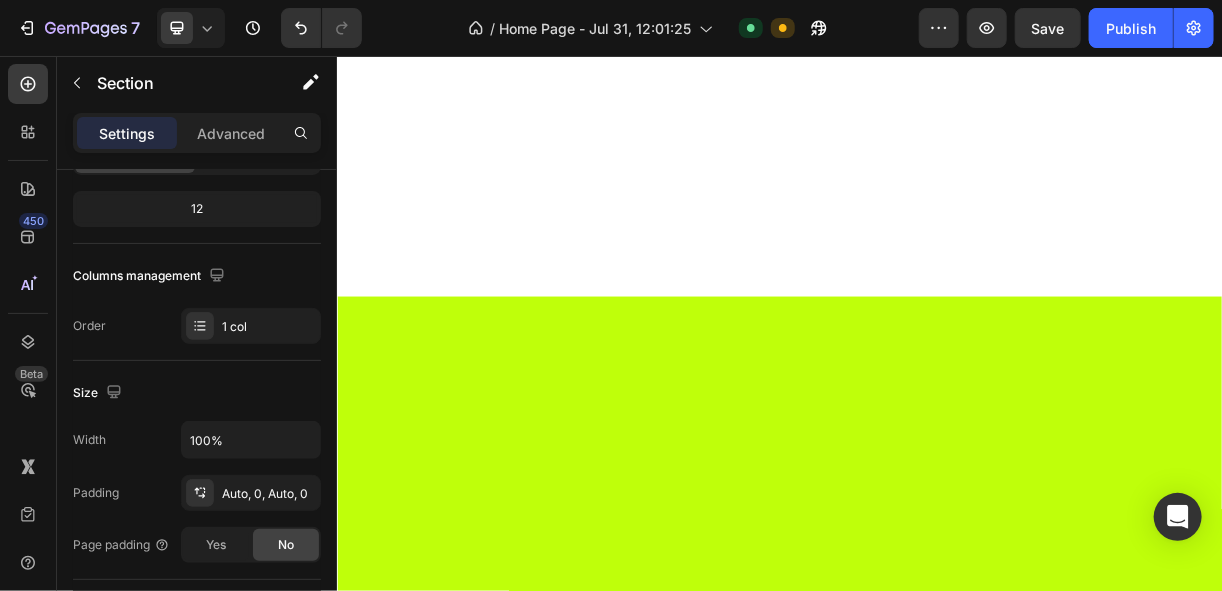 scroll, scrollTop: 1757, scrollLeft: 0, axis: vertical 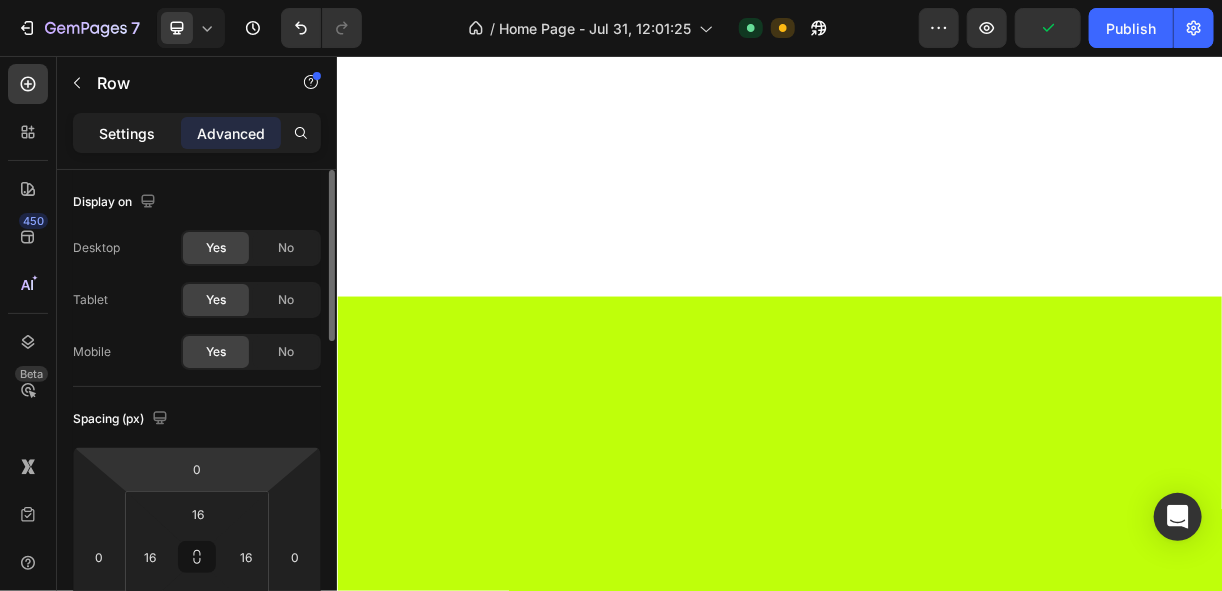 click on "Settings" 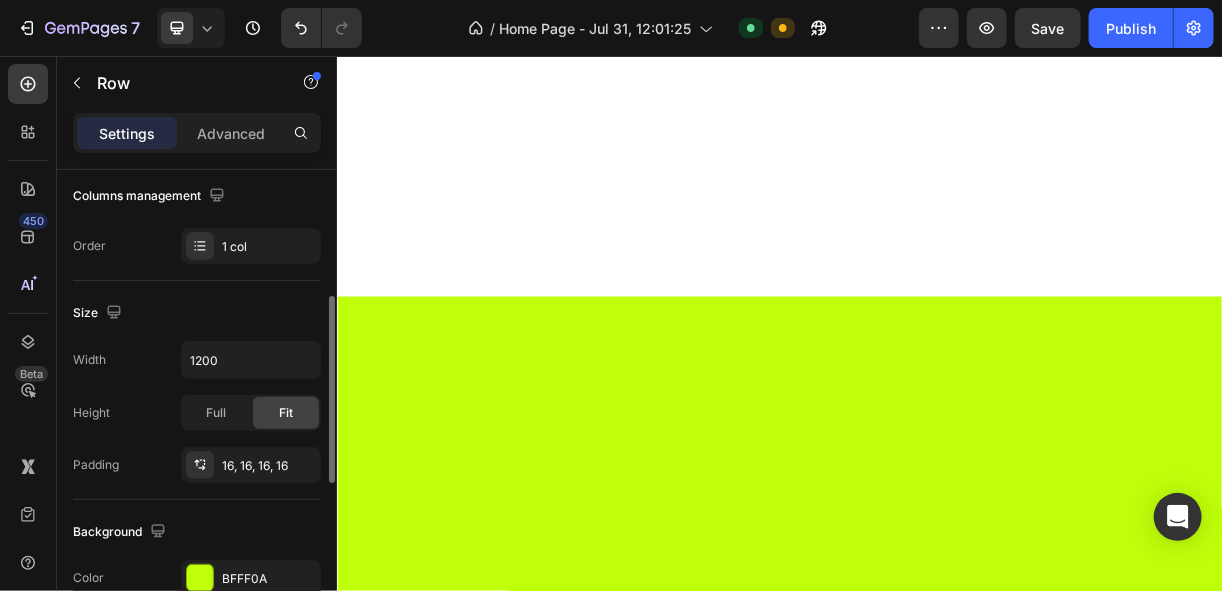 scroll, scrollTop: 400, scrollLeft: 0, axis: vertical 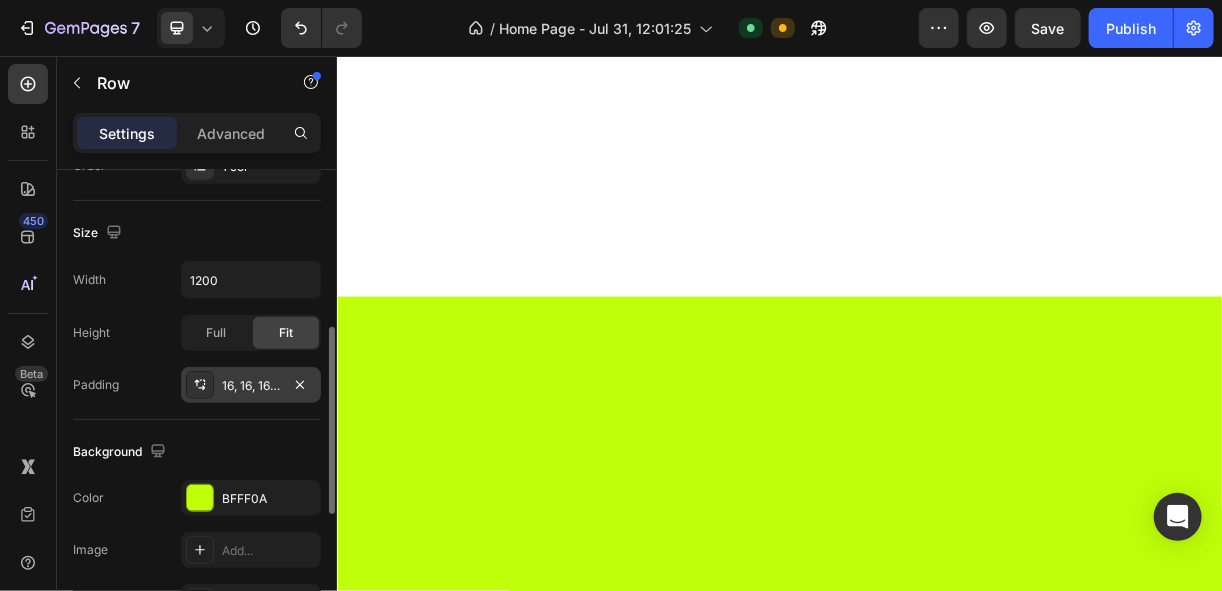 click on "16, 16, 16, 16" at bounding box center [251, 385] 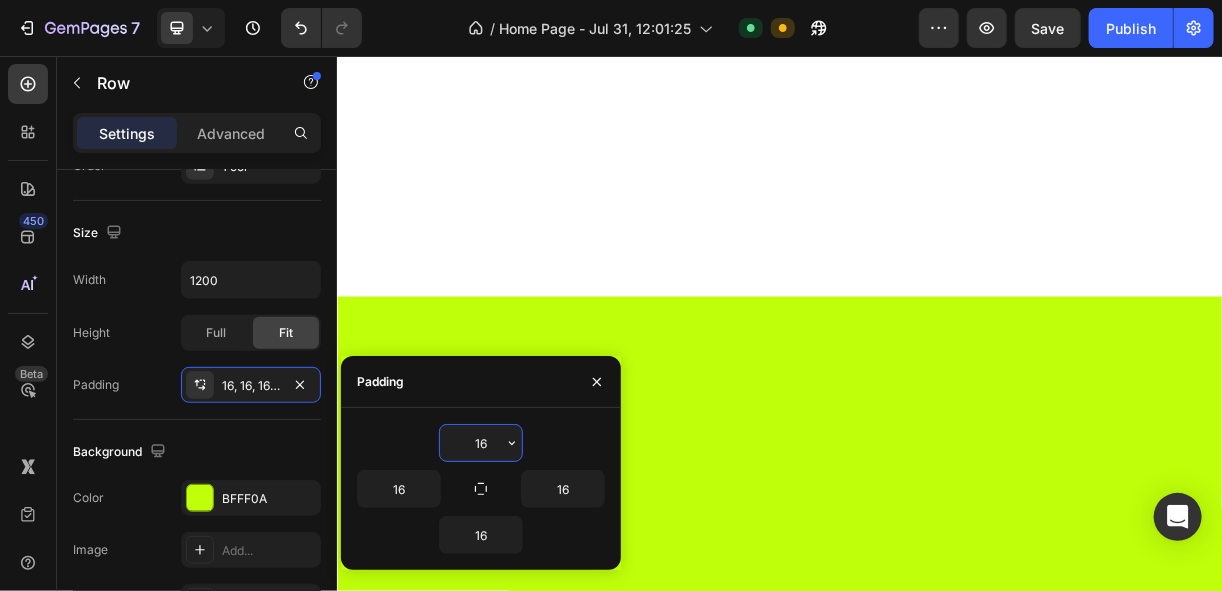 click on "16" at bounding box center (481, 443) 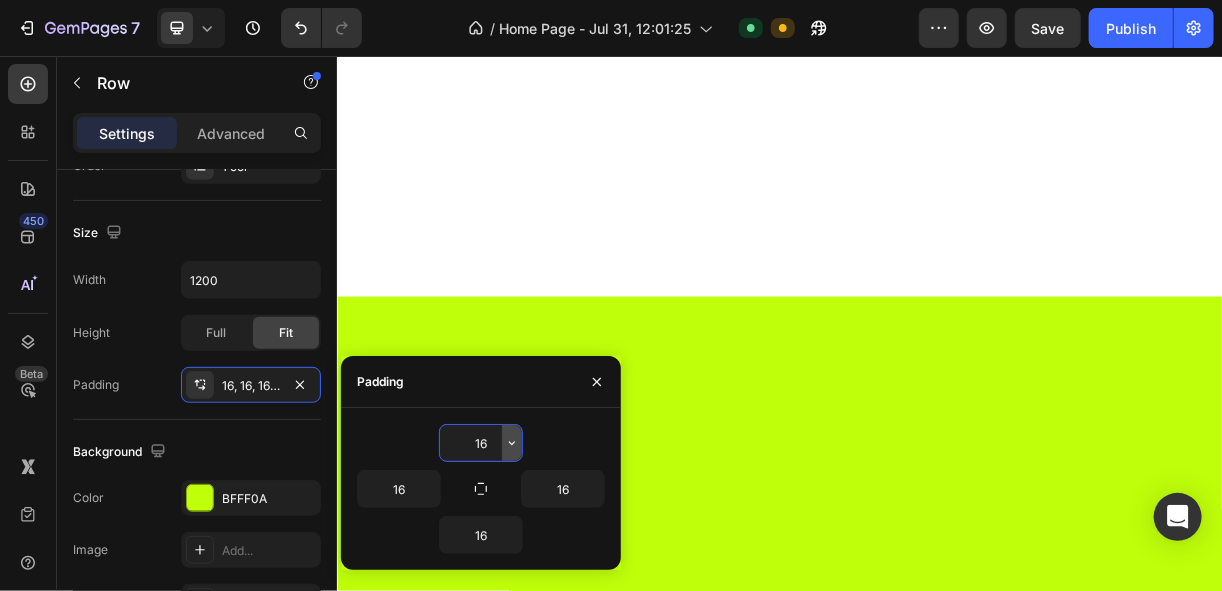 click 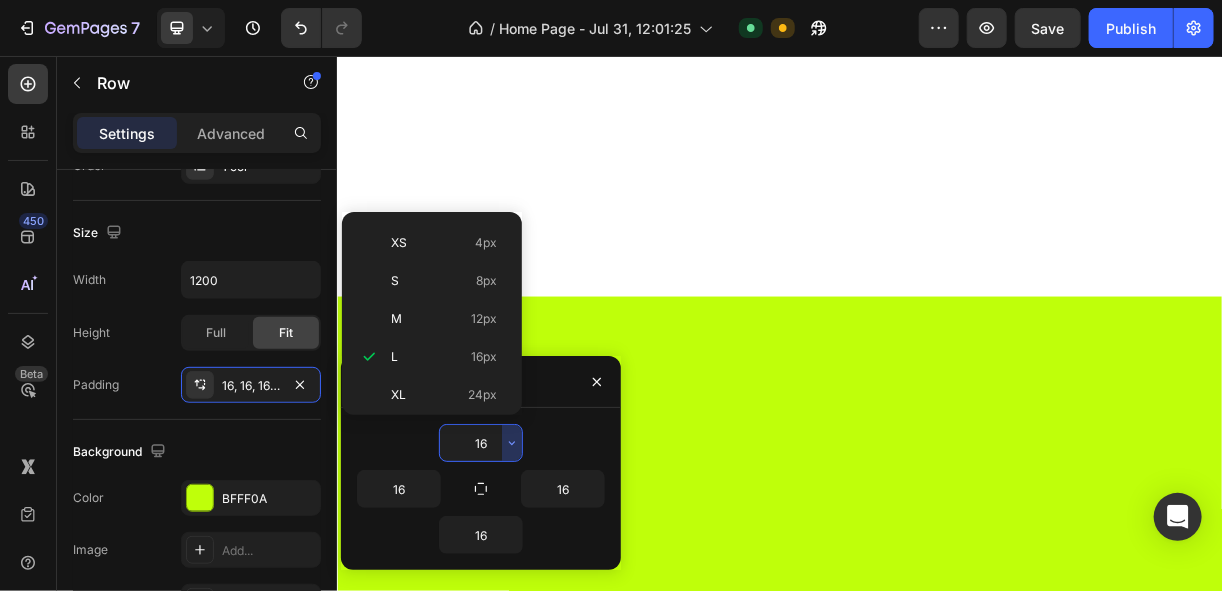 scroll, scrollTop: 223, scrollLeft: 0, axis: vertical 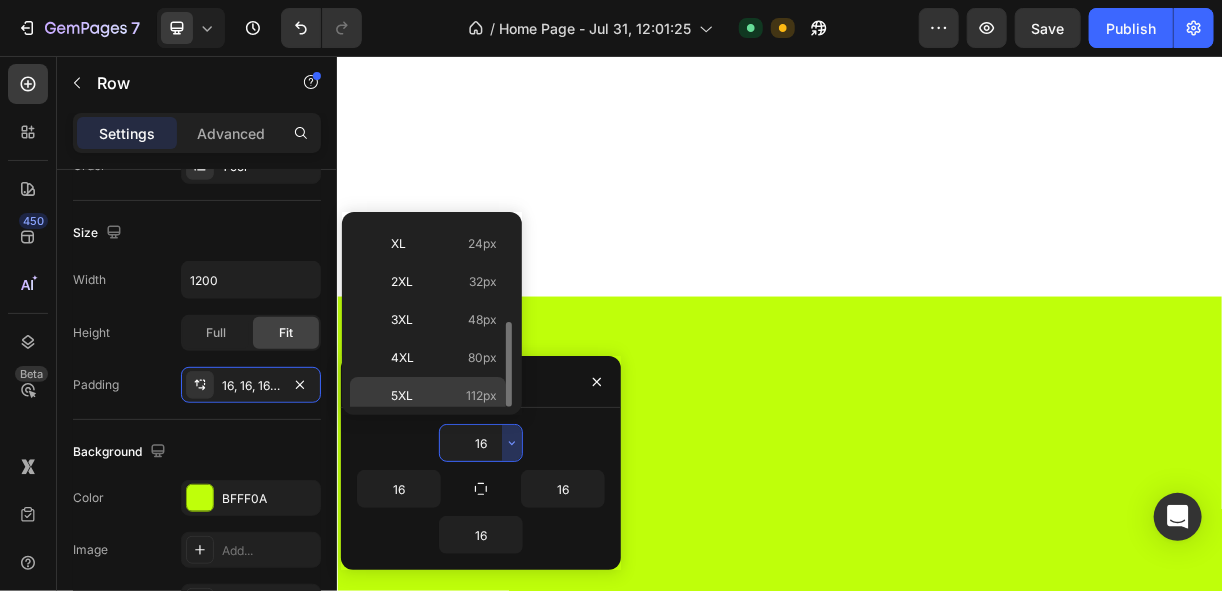 click on "5XL 112px" at bounding box center (444, 396) 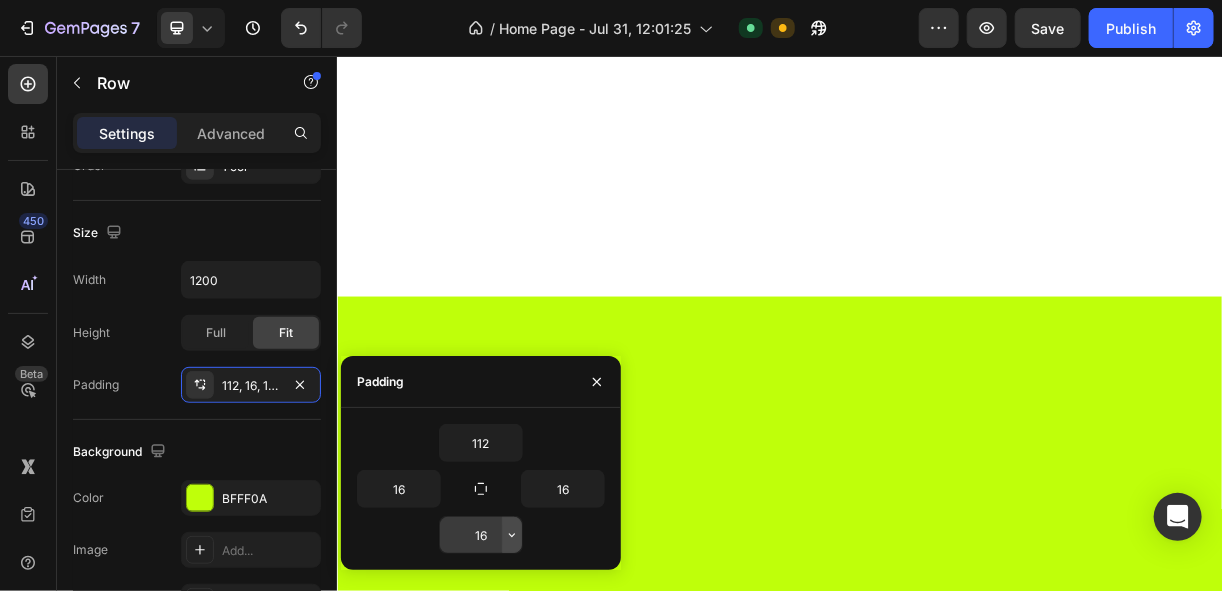 click 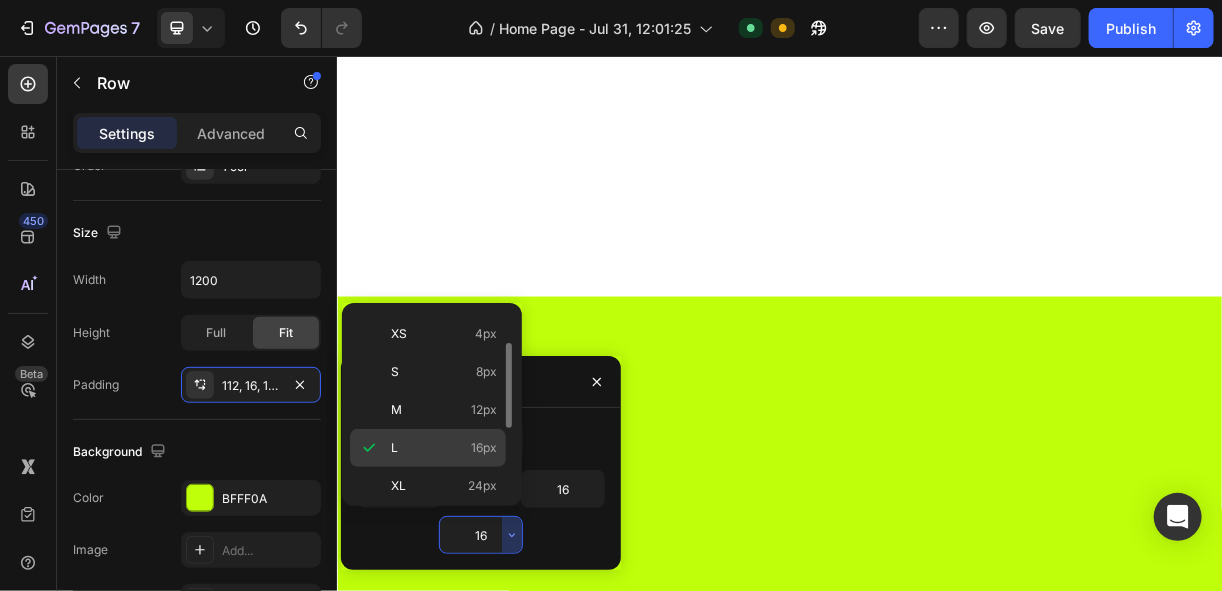 scroll, scrollTop: 223, scrollLeft: 0, axis: vertical 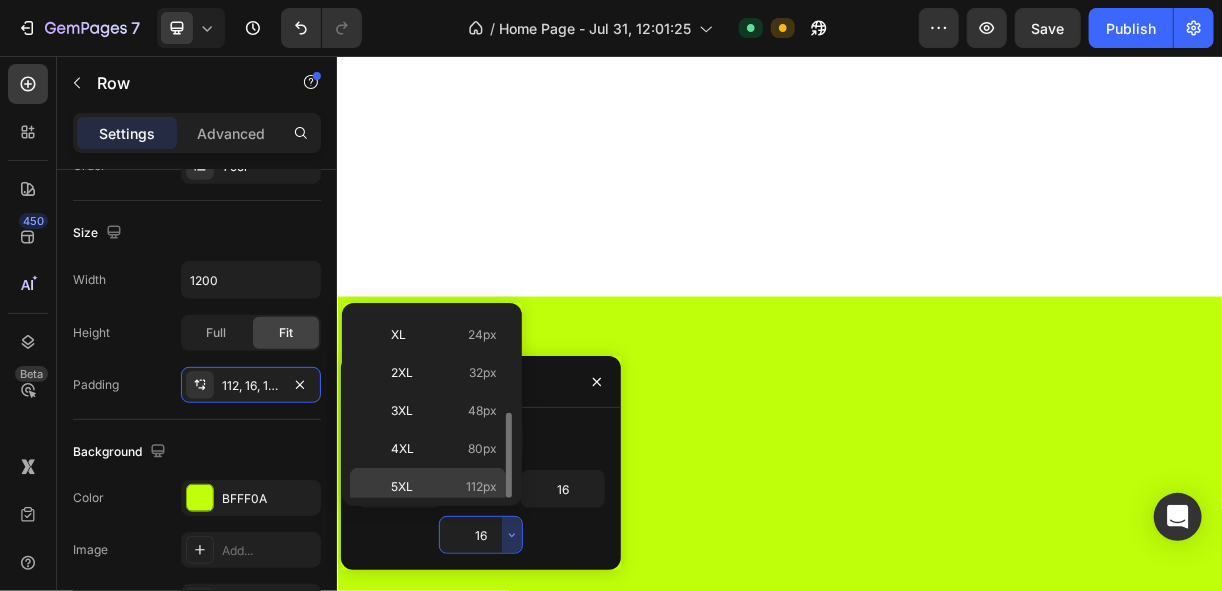 click on "5XL 112px" 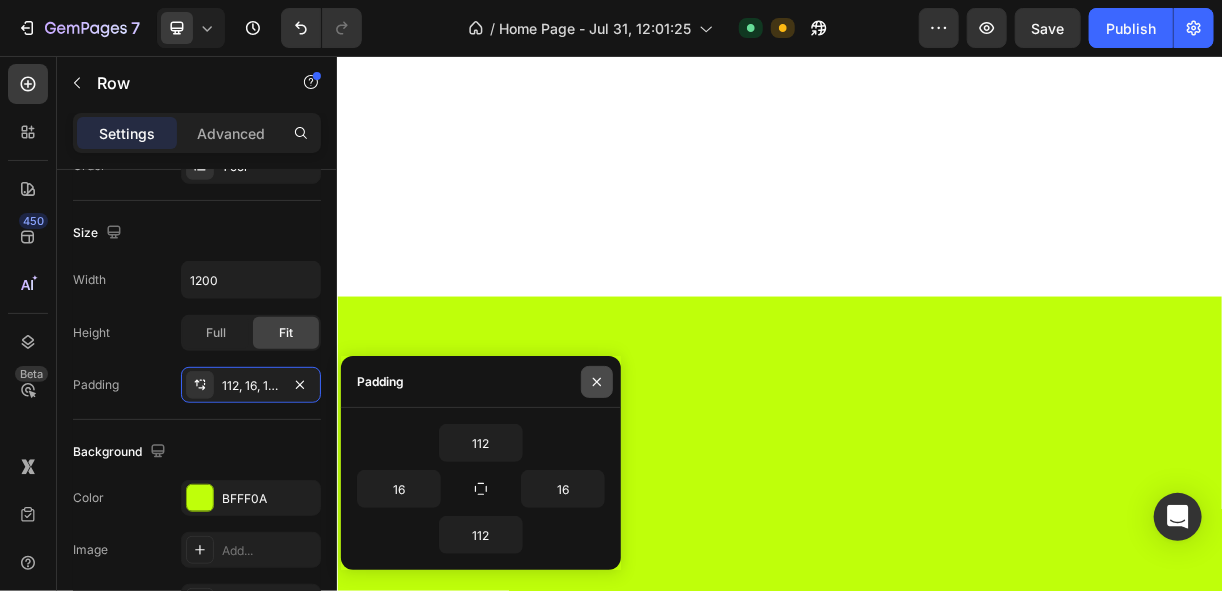 click 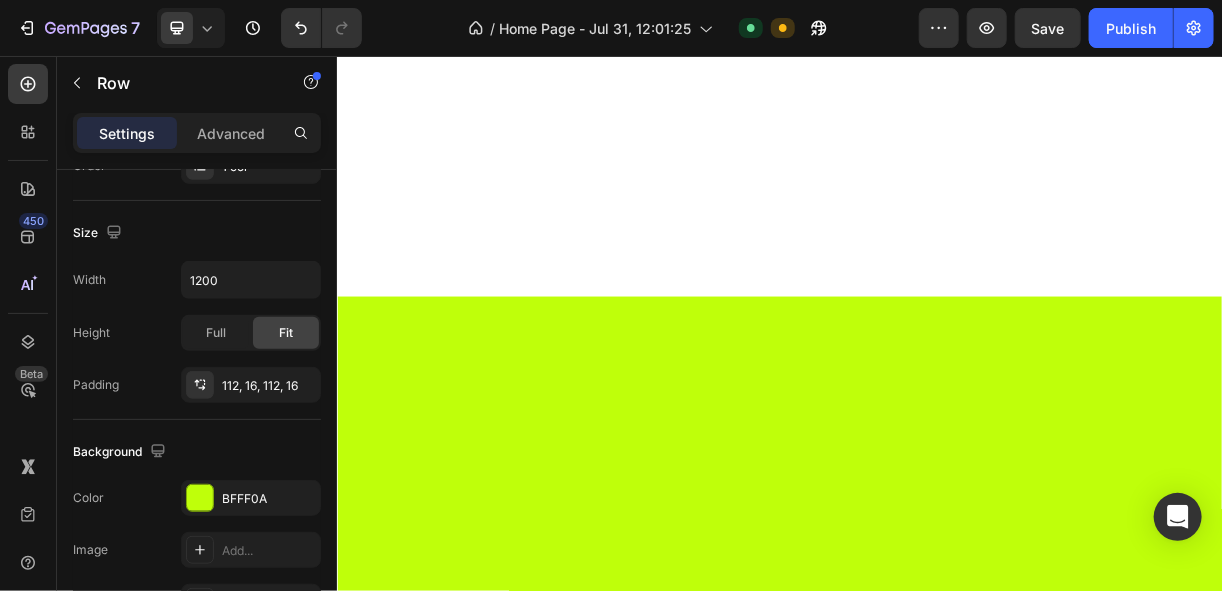 scroll, scrollTop: 1837, scrollLeft: 0, axis: vertical 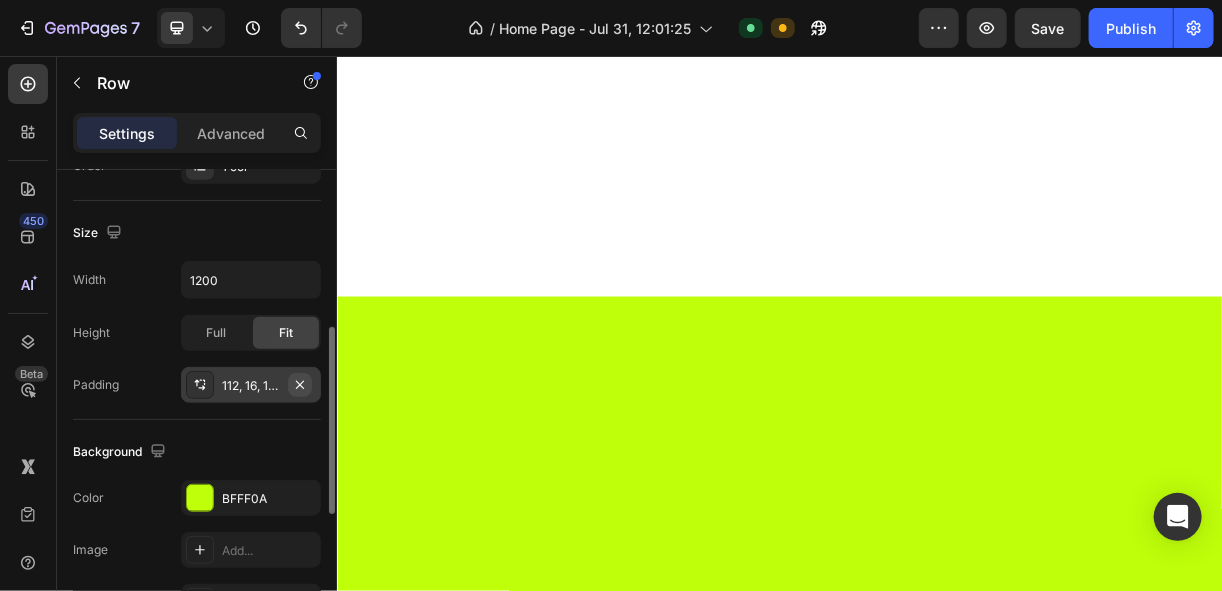 click 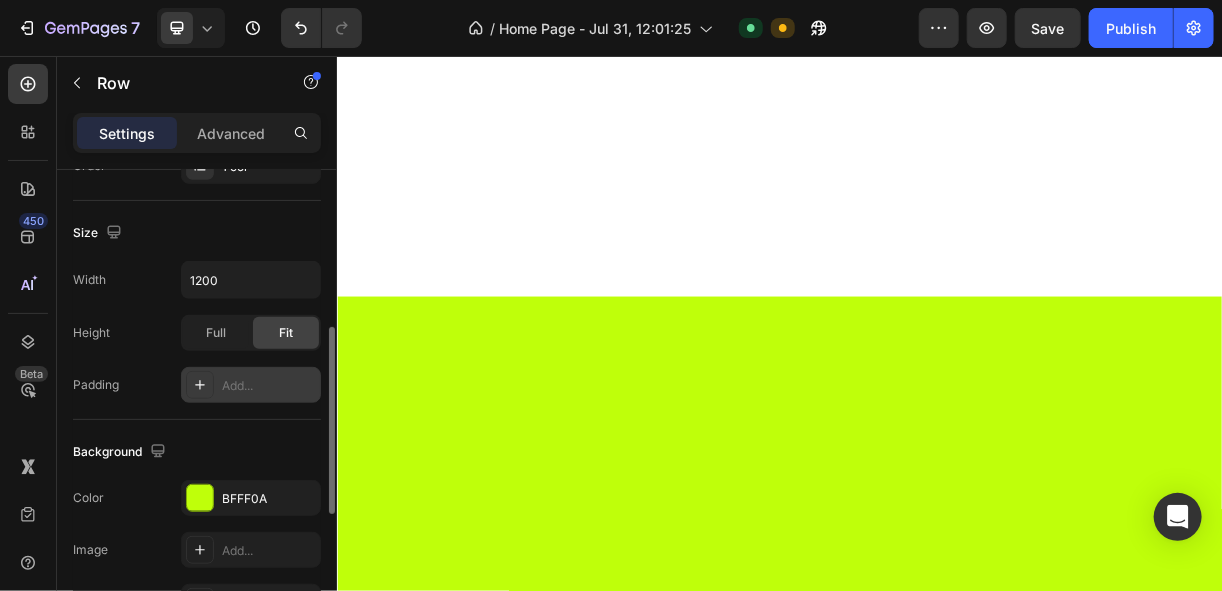 click on "Add..." at bounding box center (269, 386) 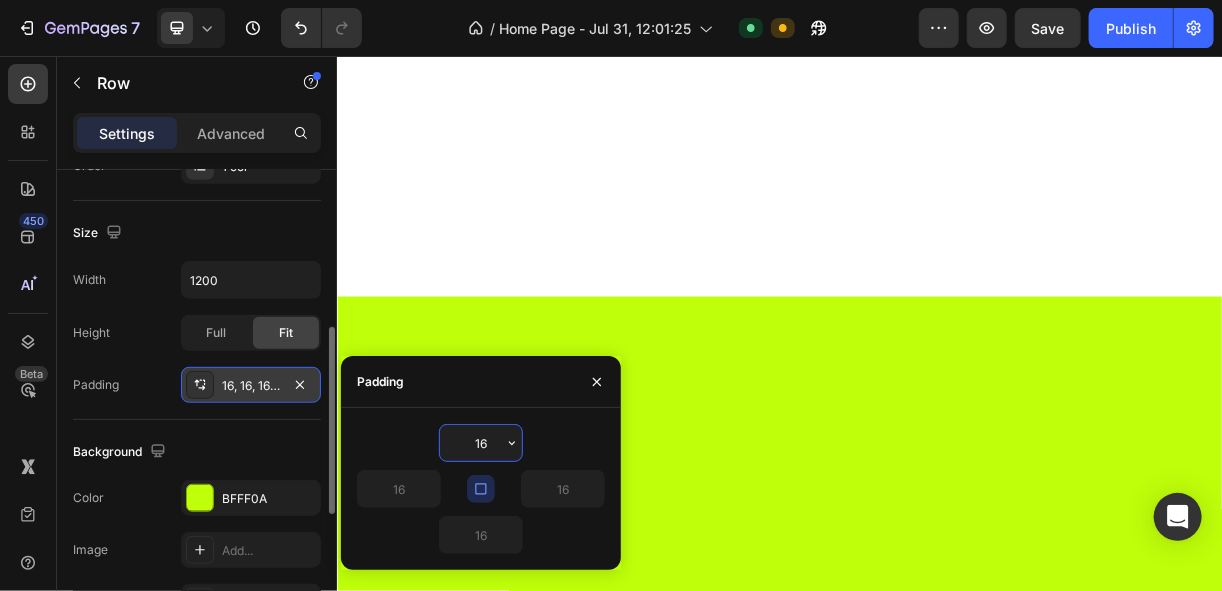 click on "16" at bounding box center [481, 443] 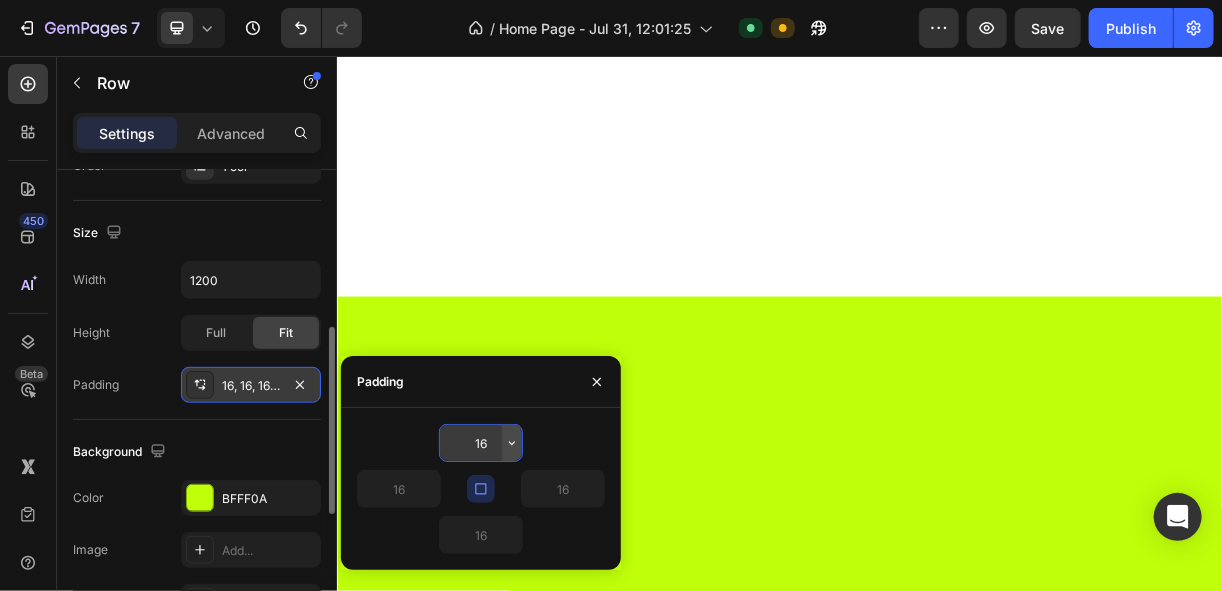 click 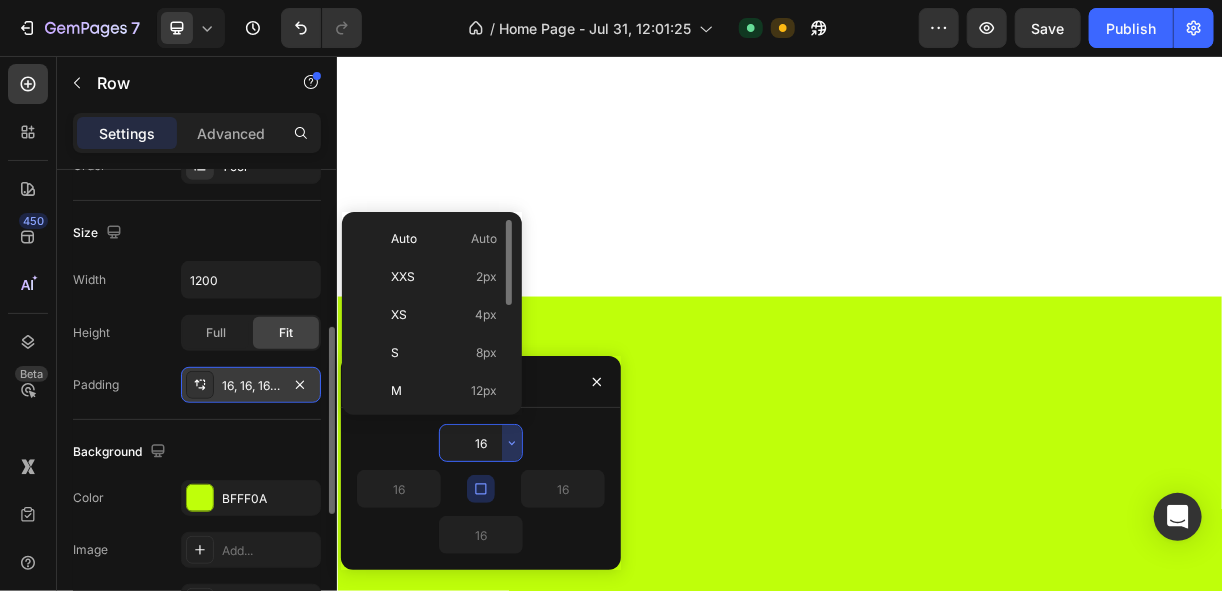 scroll, scrollTop: 223, scrollLeft: 0, axis: vertical 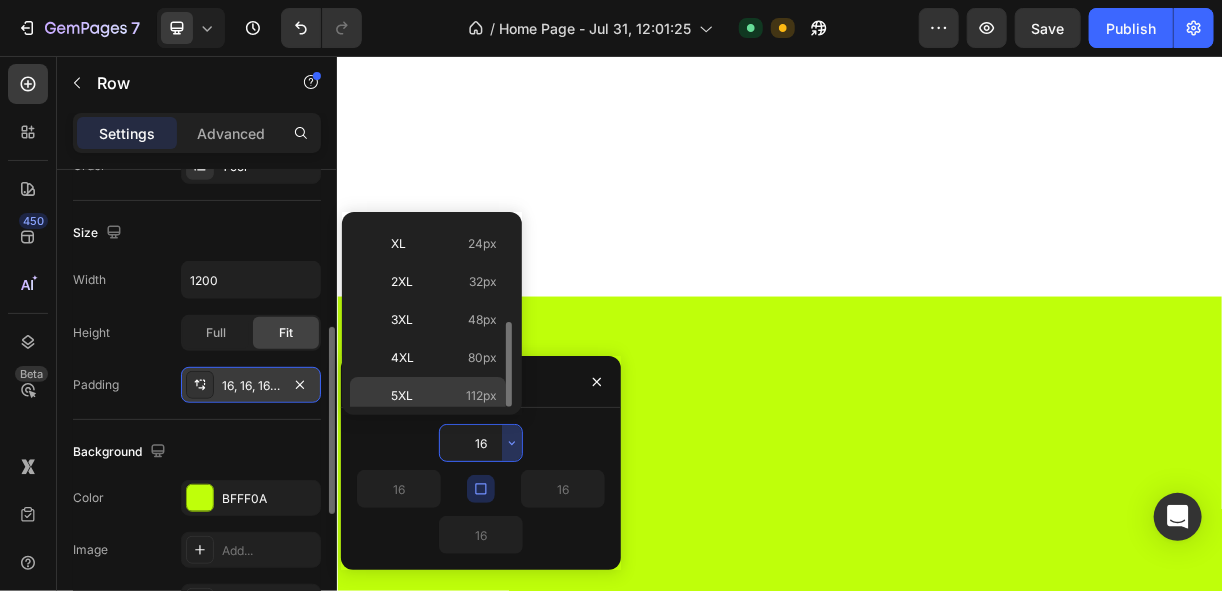 click on "5XL 112px" at bounding box center [444, 396] 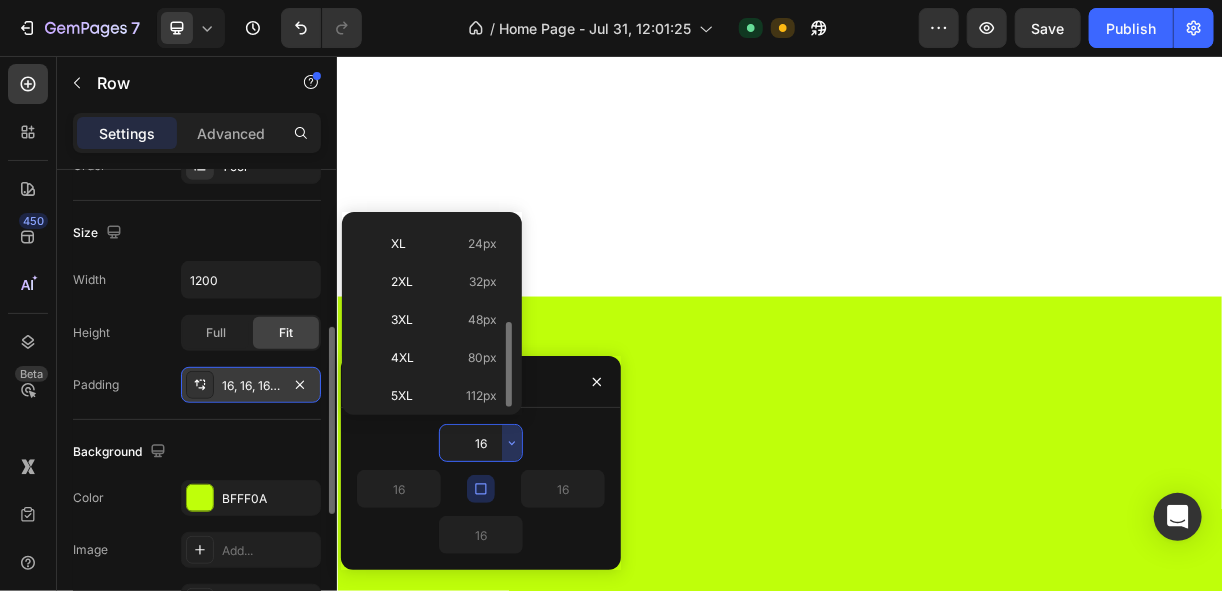 type on "112" 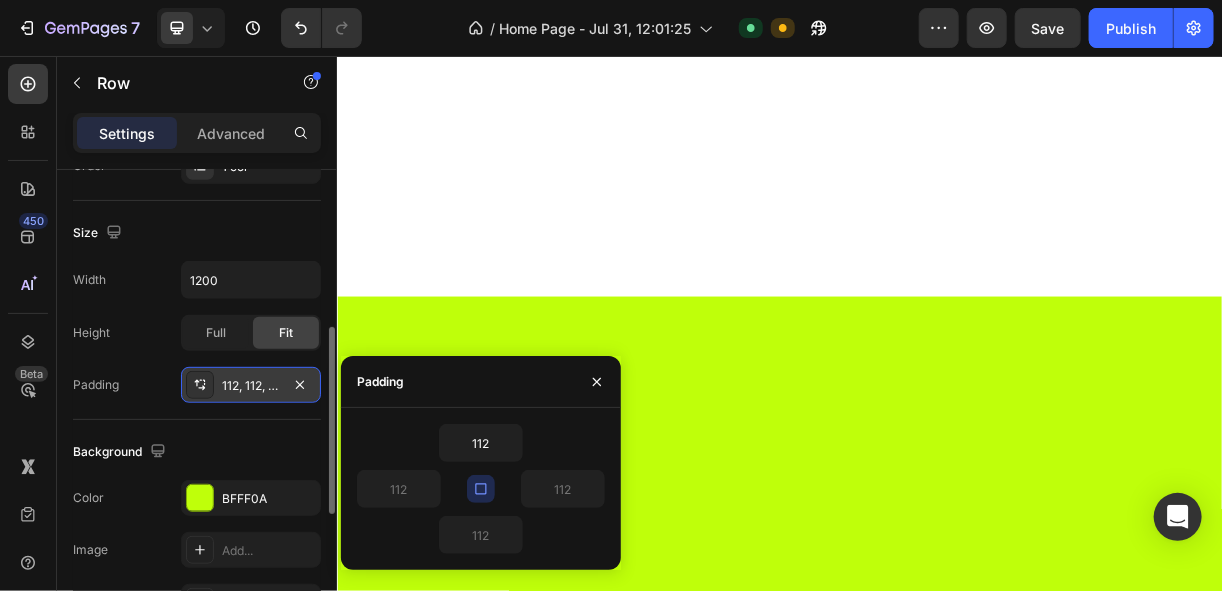 scroll, scrollTop: 1837, scrollLeft: 0, axis: vertical 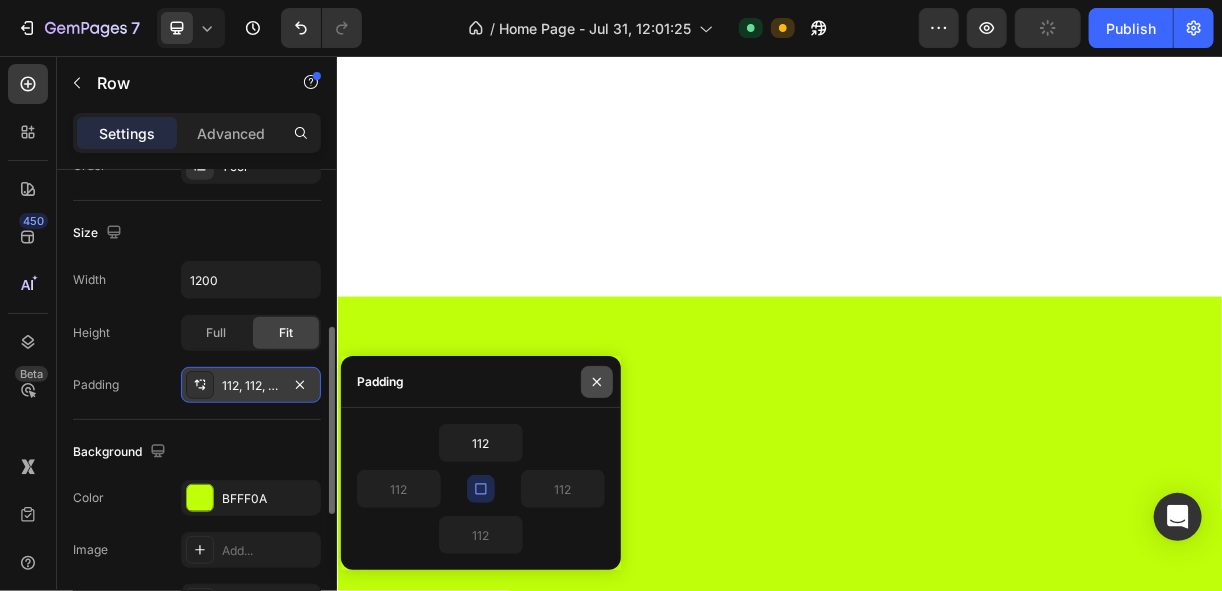click 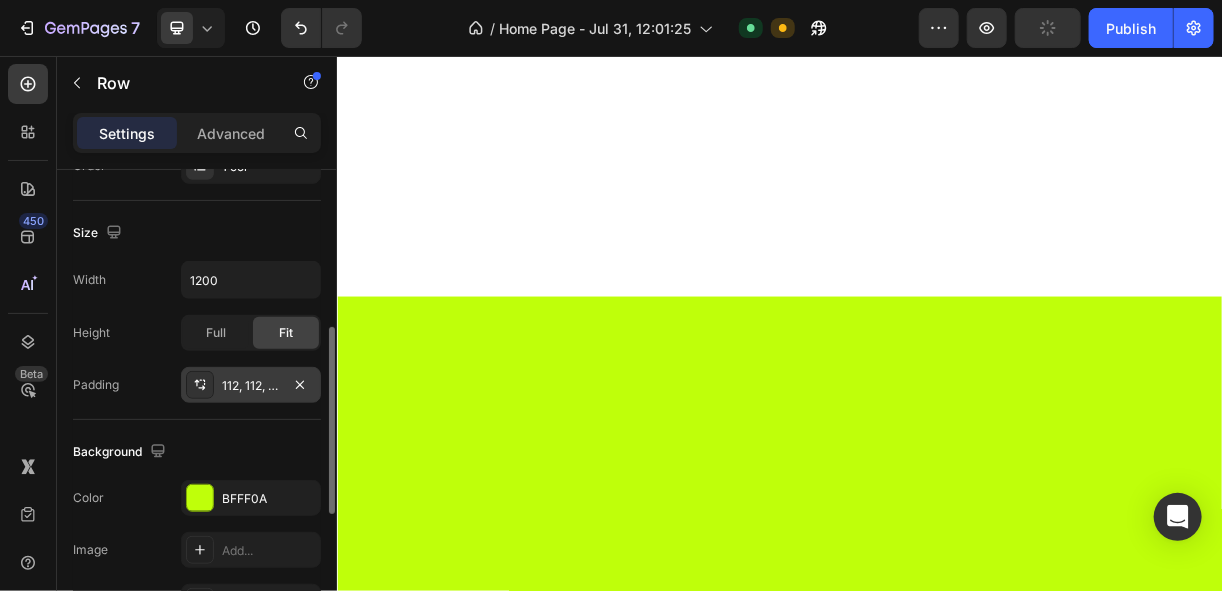 click on "Drop element here" at bounding box center [935, 1903] 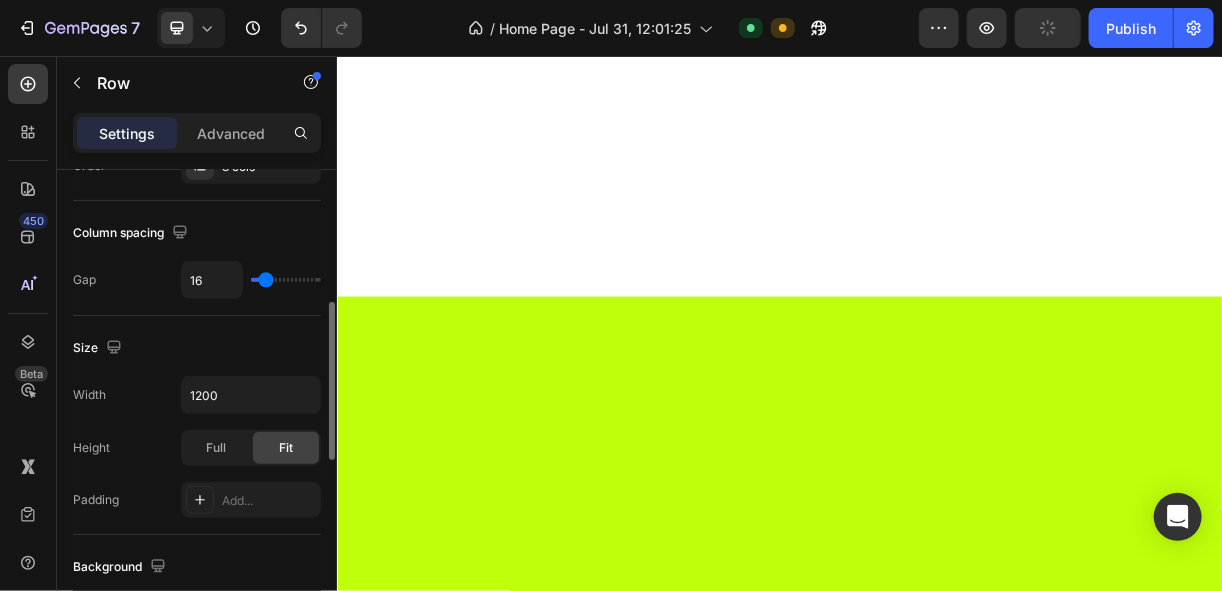 click on "Drop element here Row" at bounding box center [530, 1903] 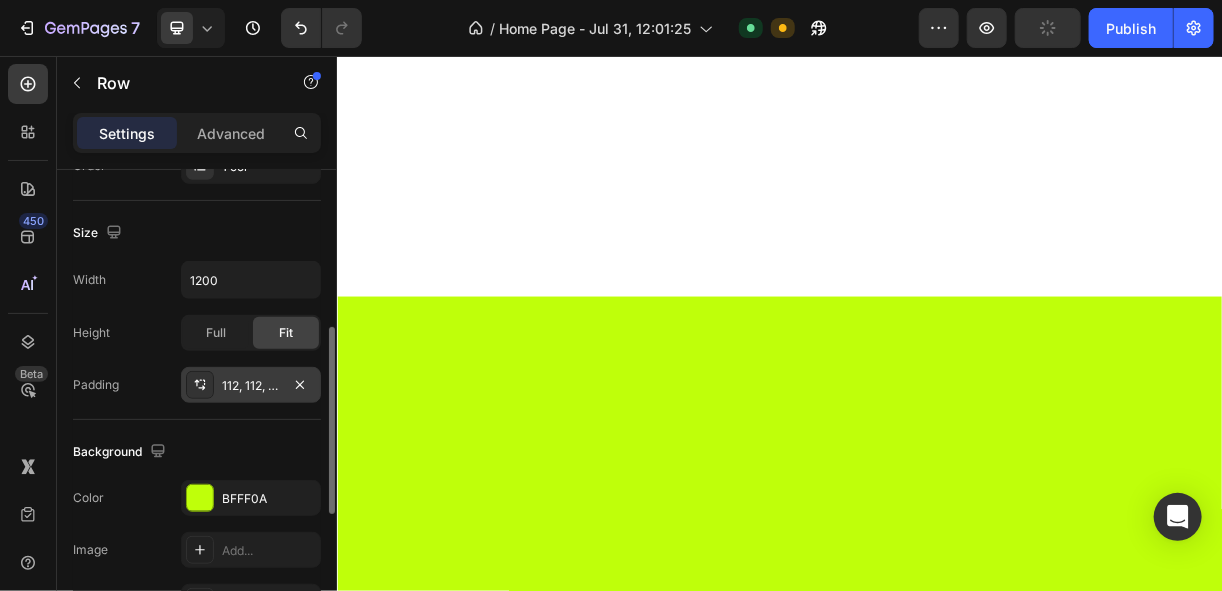 click at bounding box center [200, 385] 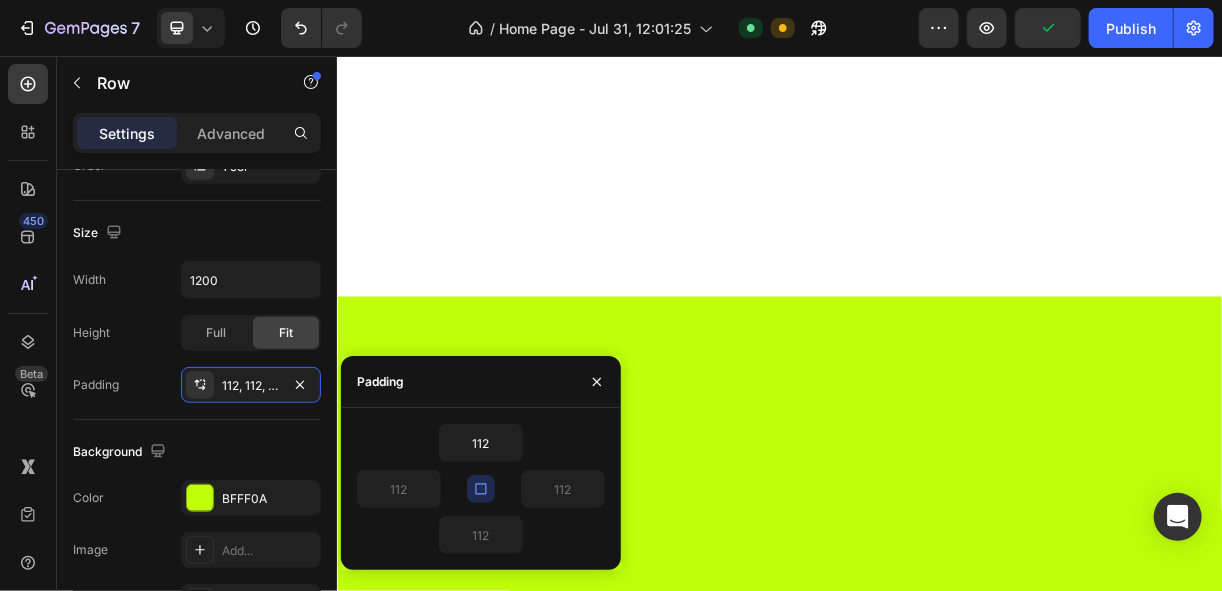 click 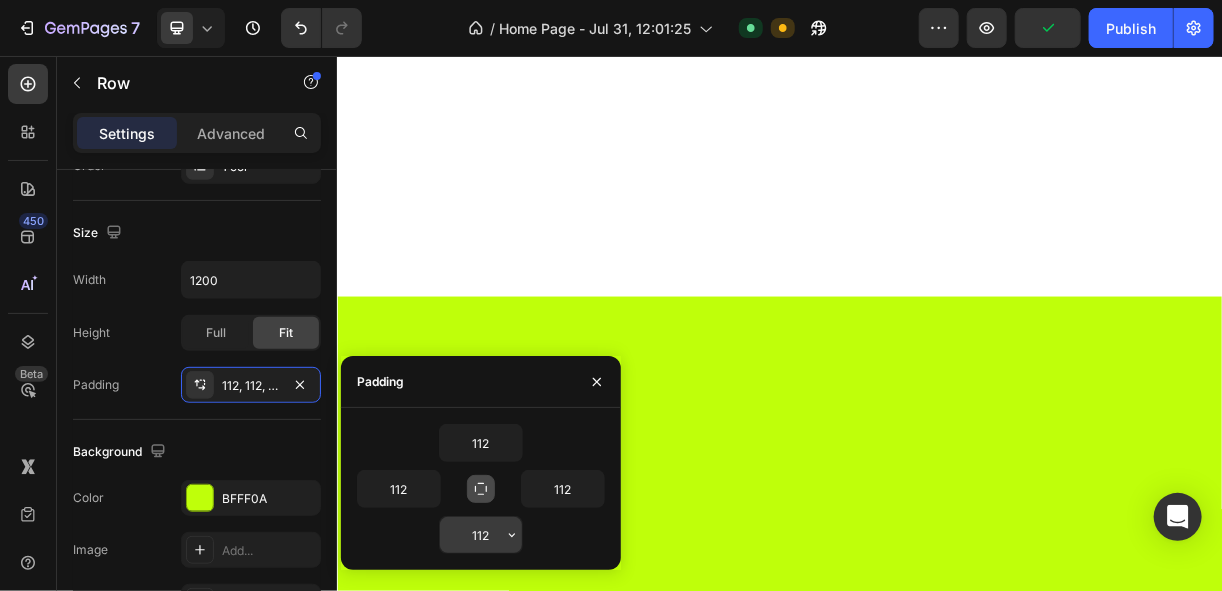 click on "112" at bounding box center [481, 535] 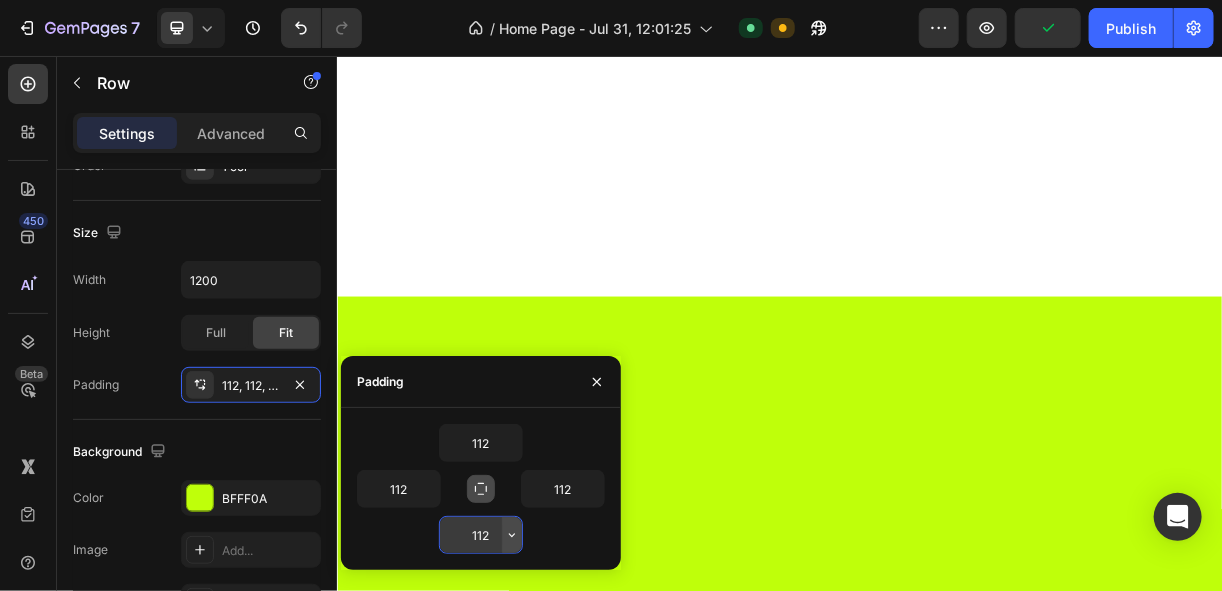 click 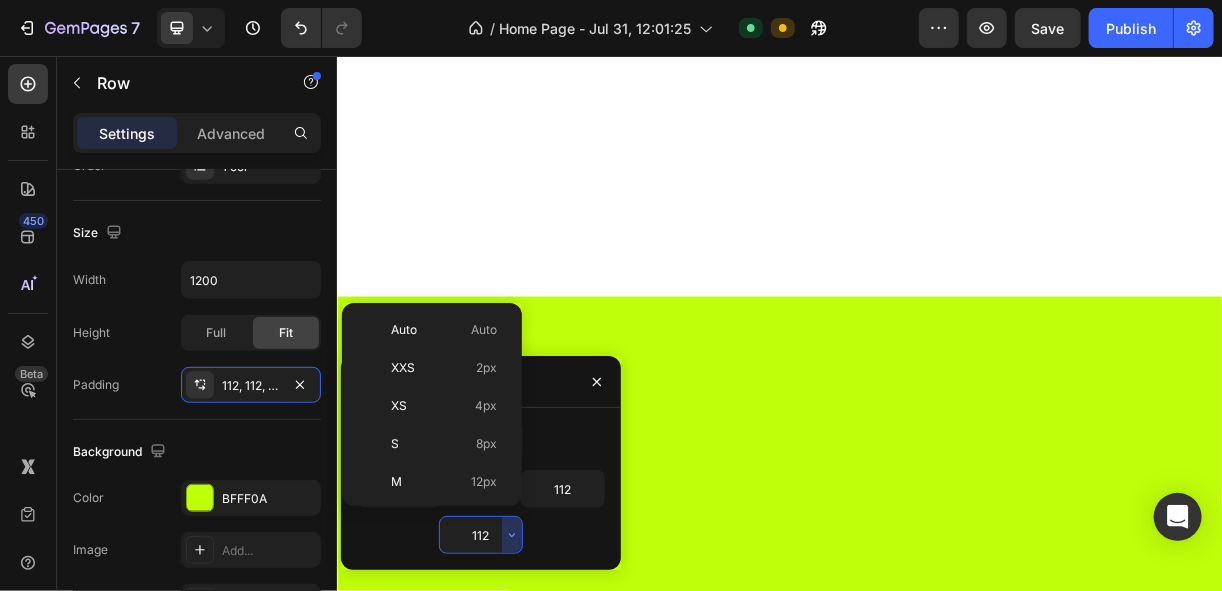 click on "112" at bounding box center (481, 535) 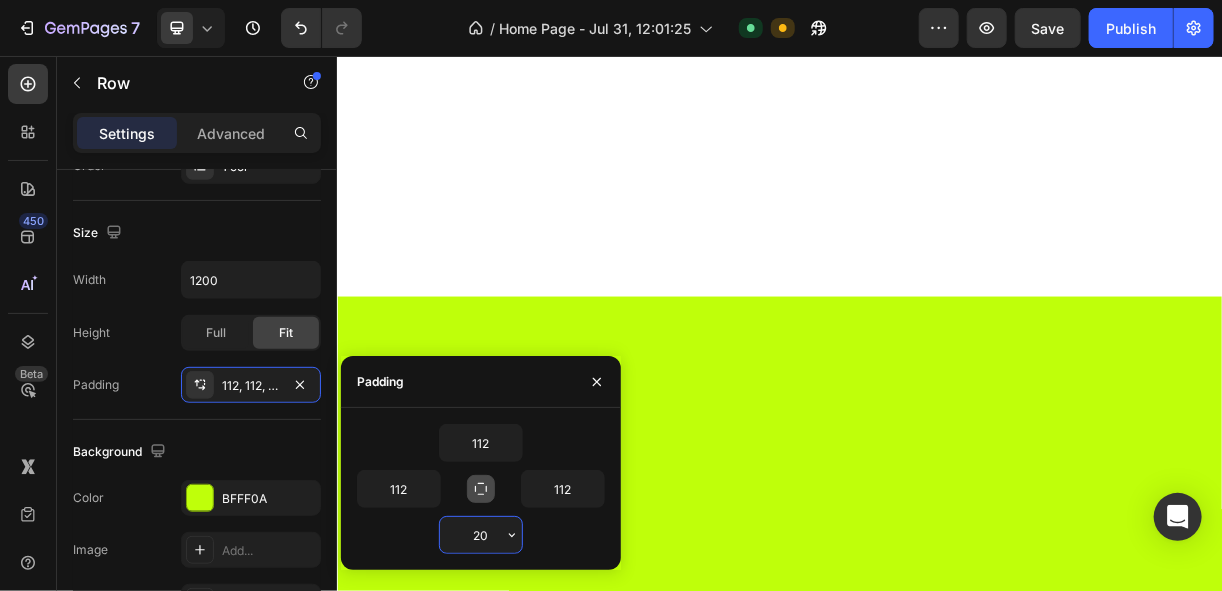 type on "2" 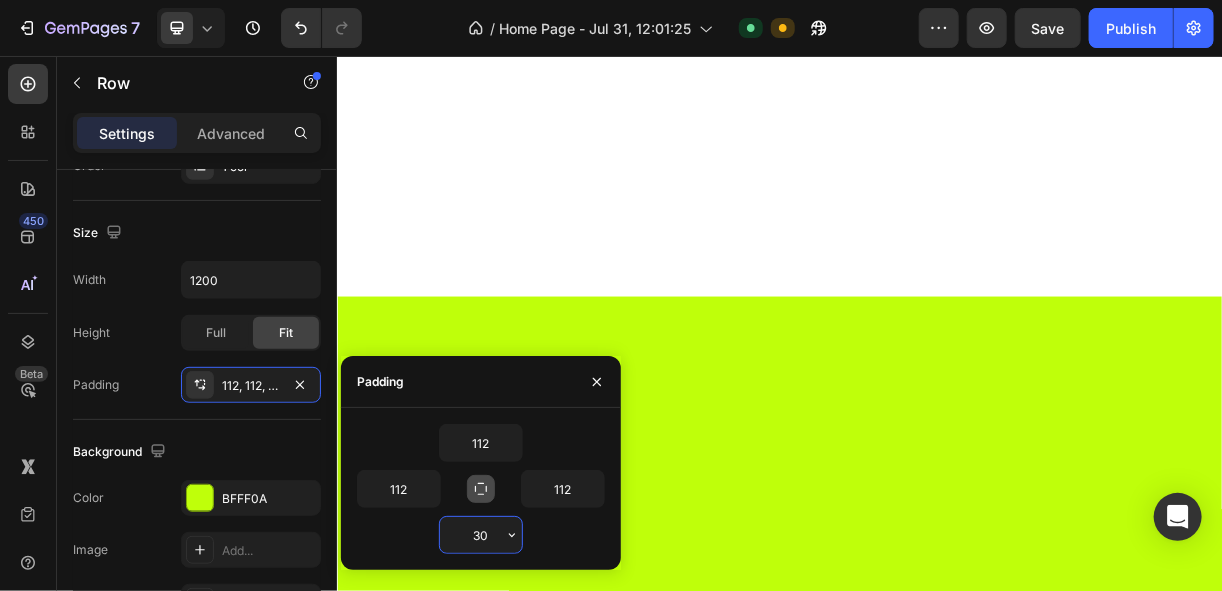 type on "300" 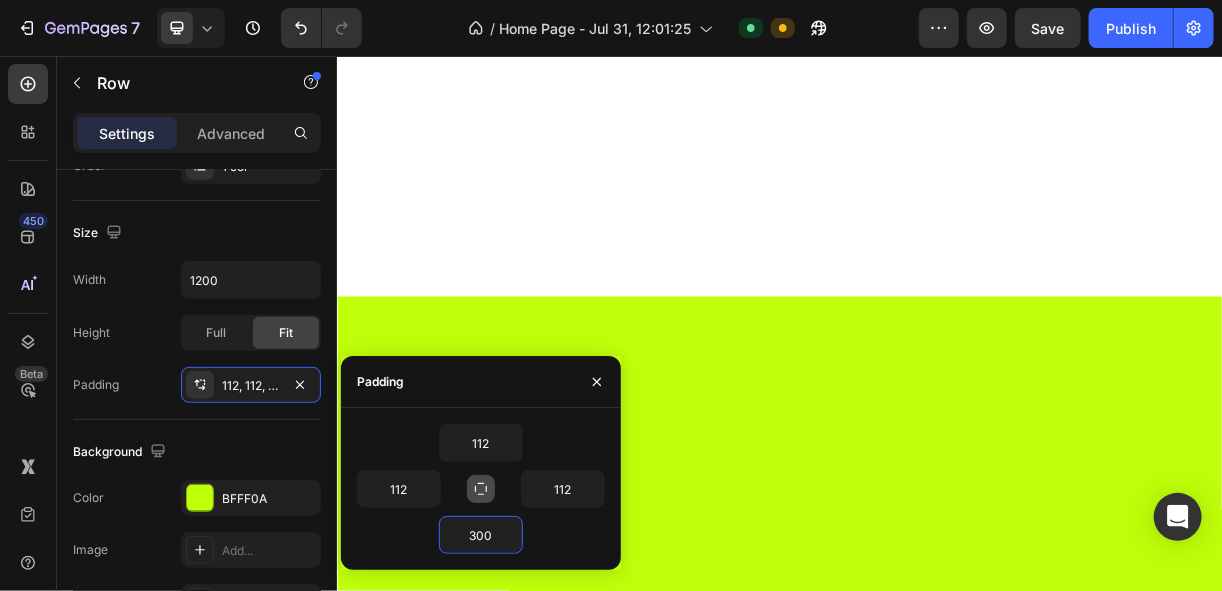 click on "Drop element here" at bounding box center [935, 1997] 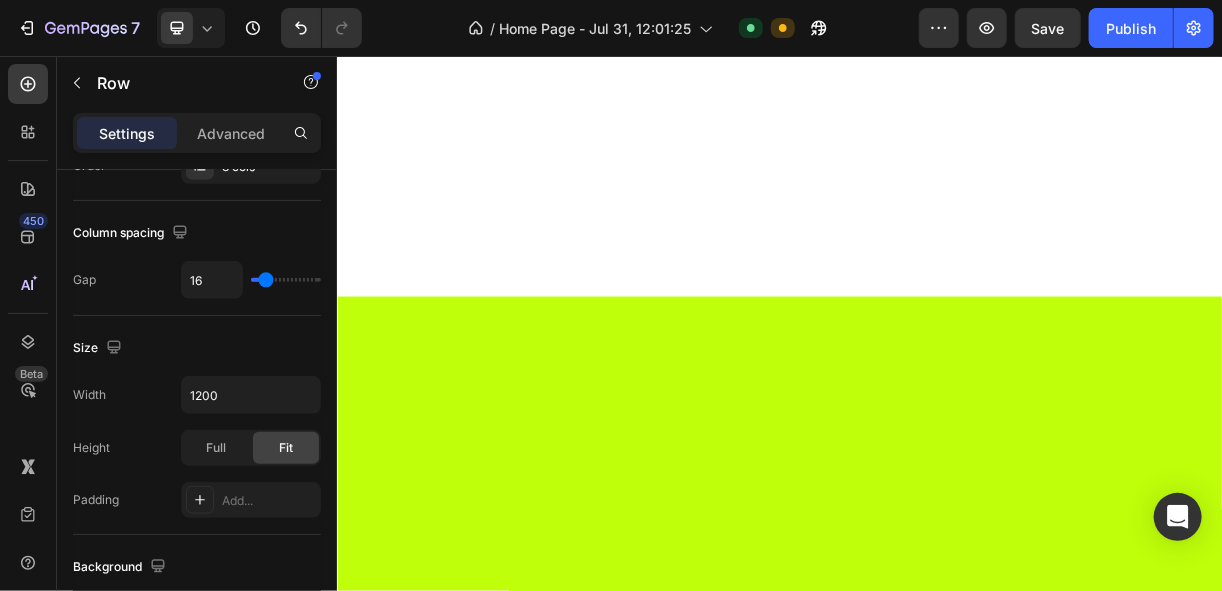 click on "Drop element here" at bounding box center (935, 1997) 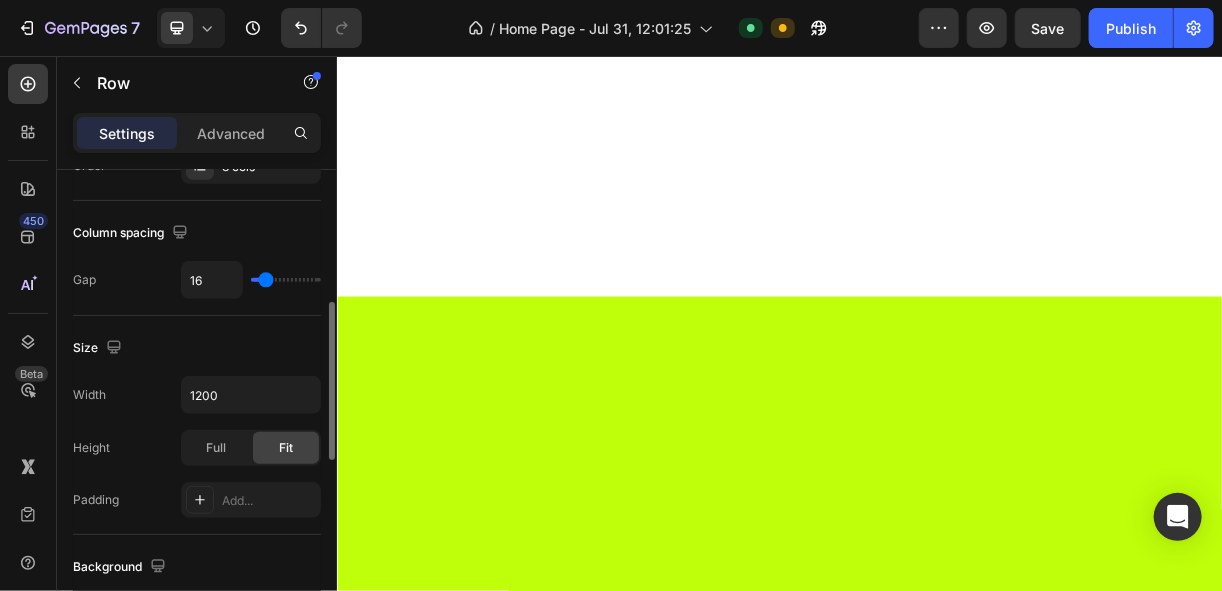 type on "6" 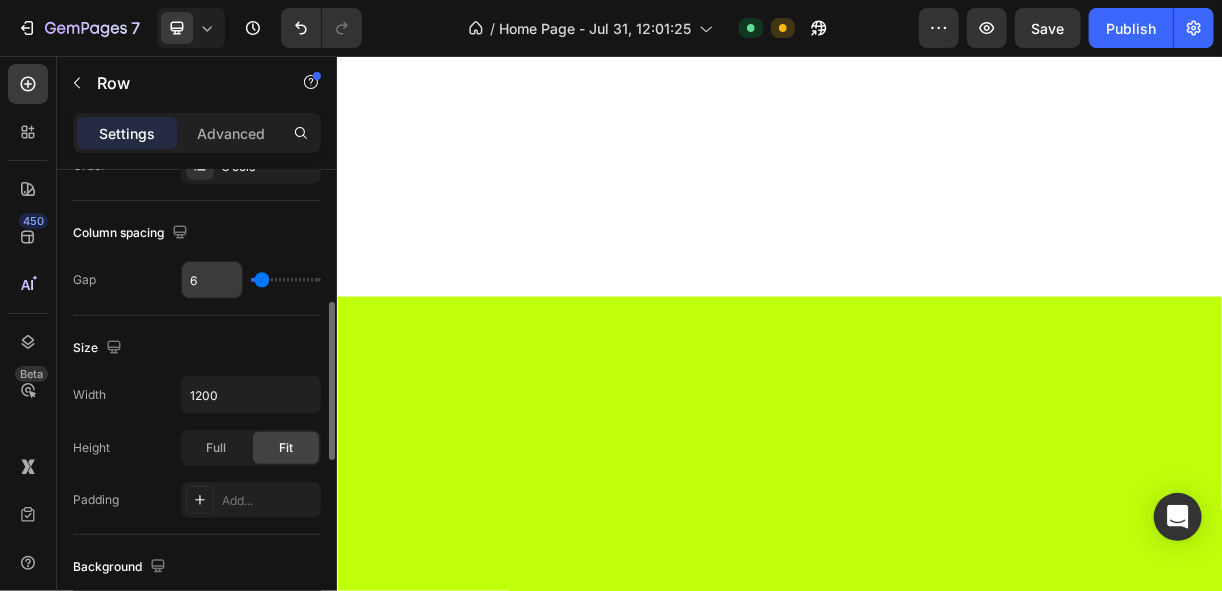type on "0" 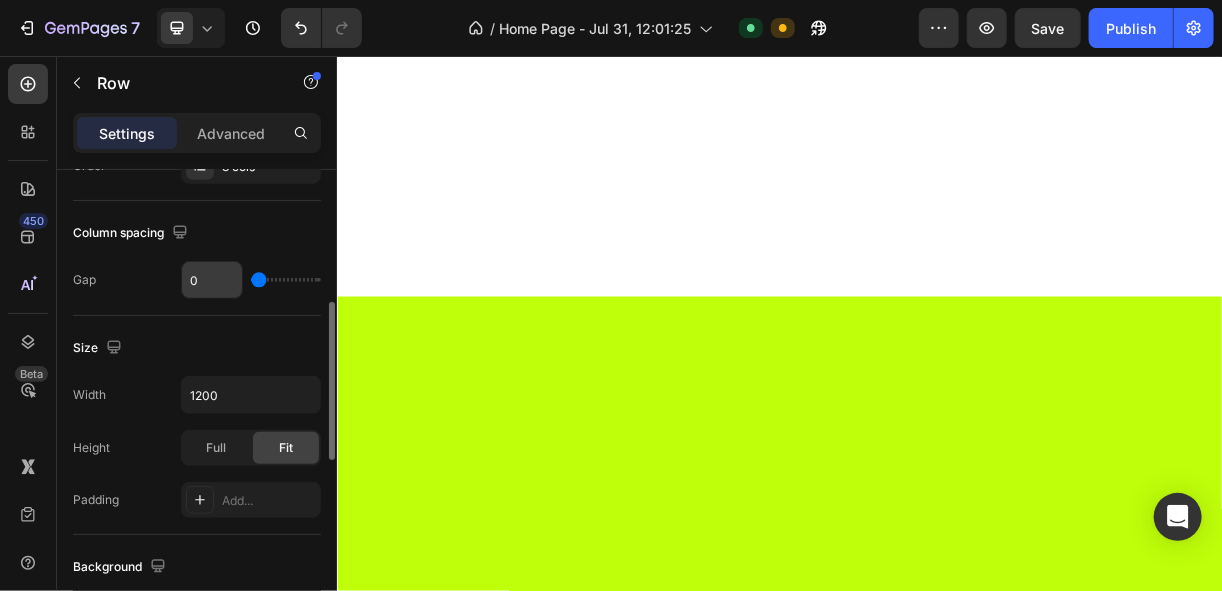 drag, startPoint x: 263, startPoint y: 279, endPoint x: 226, endPoint y: 282, distance: 37.12142 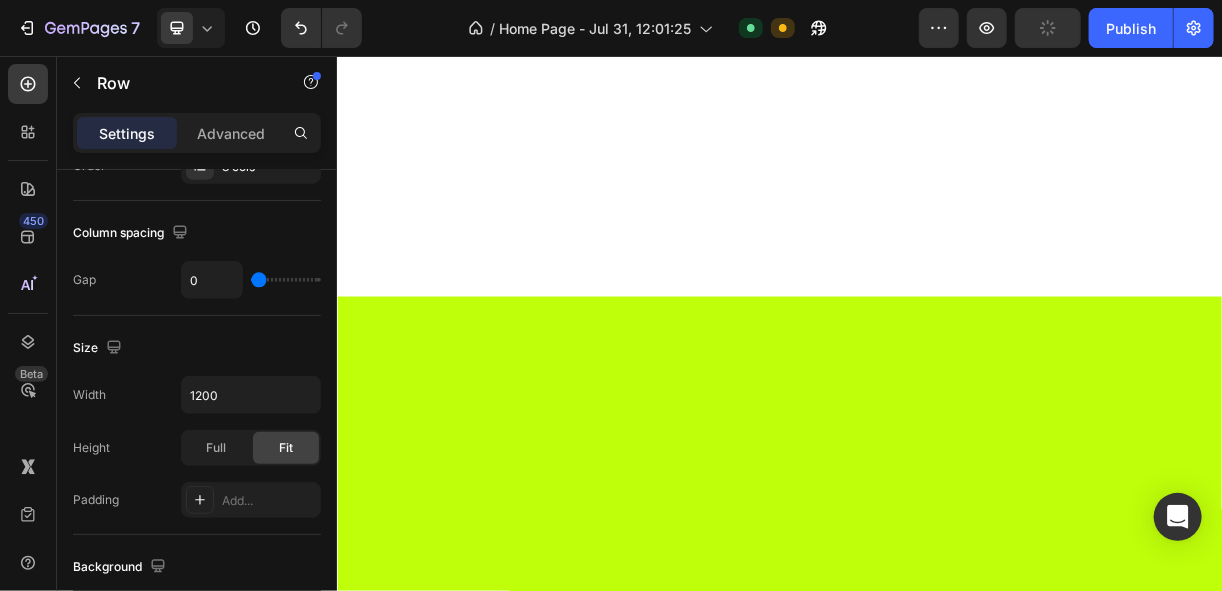 scroll, scrollTop: 1997, scrollLeft: 0, axis: vertical 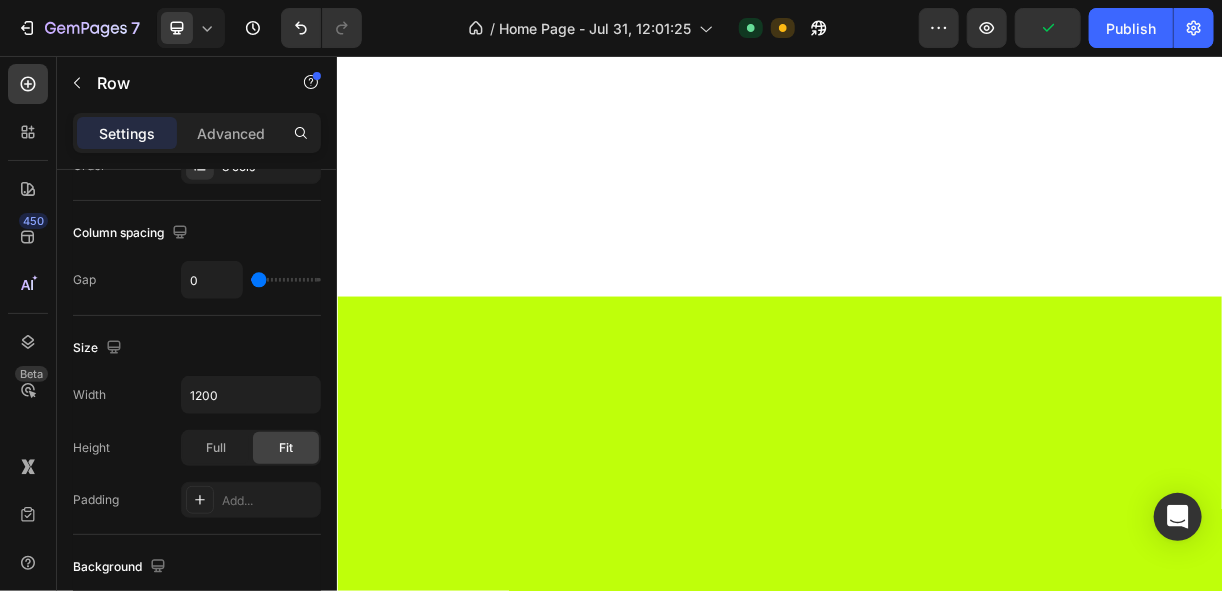click on "Drop element here" at bounding box center (936, 1997) 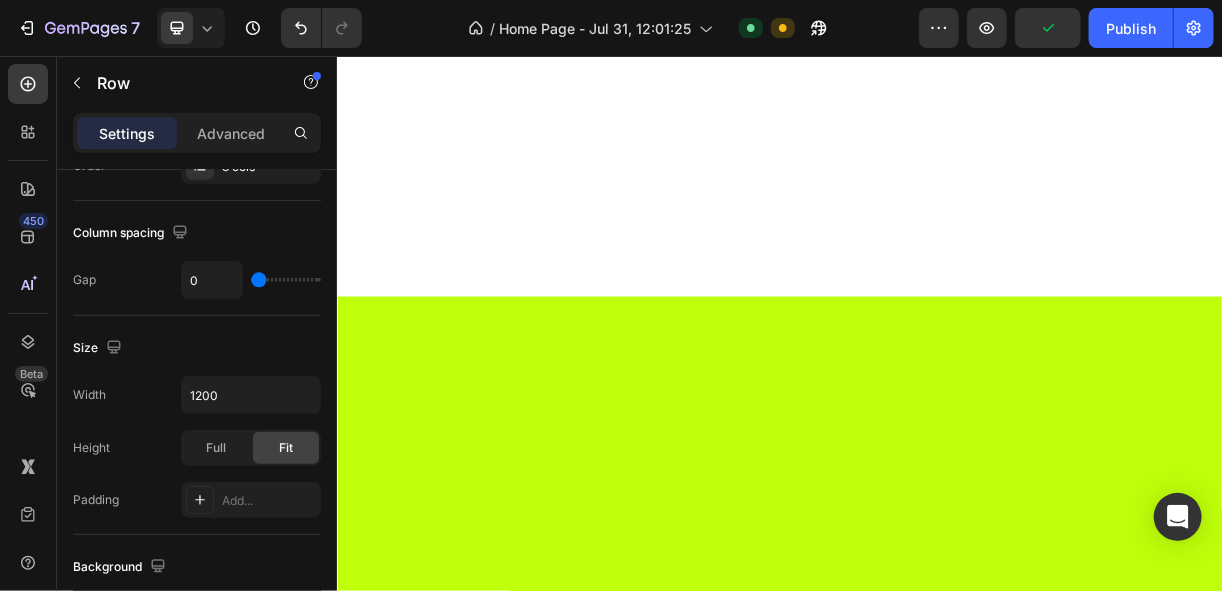 click on "Drop element here" at bounding box center [936, 1997] 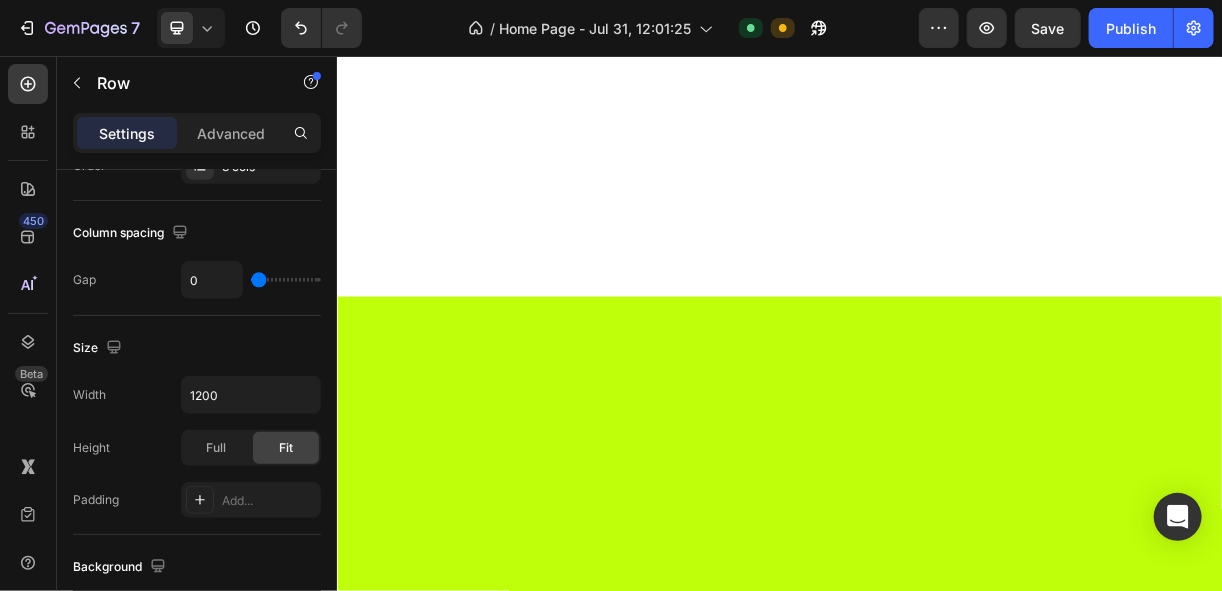 click on "Drop element here" at bounding box center (936, 1997) 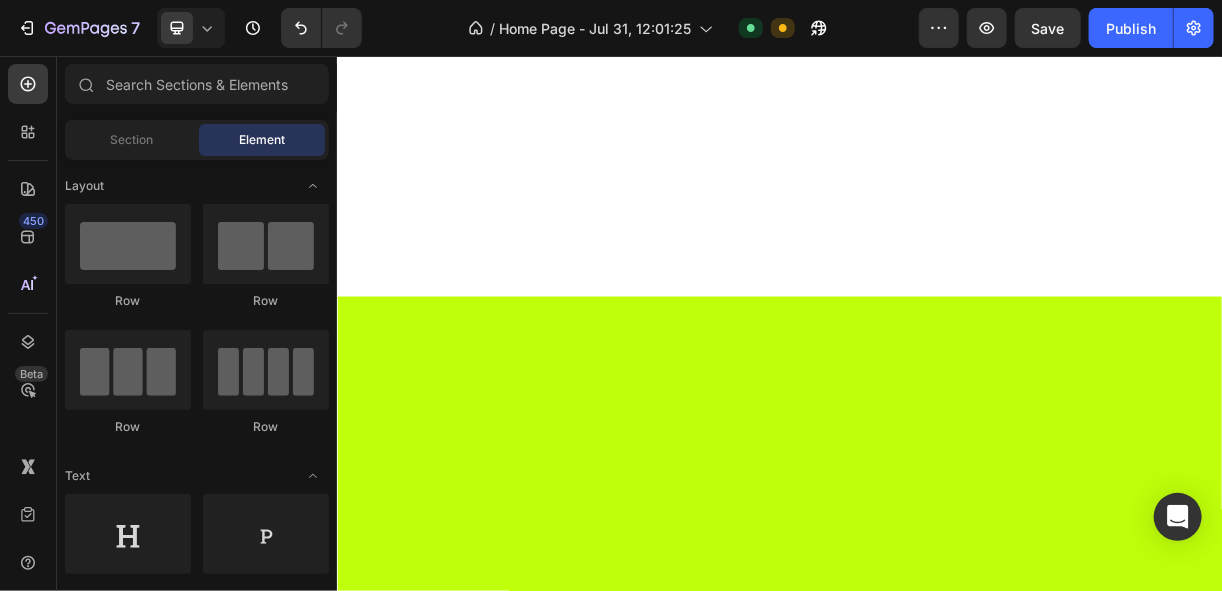 click on "Drop element here" at bounding box center (936, 1997) 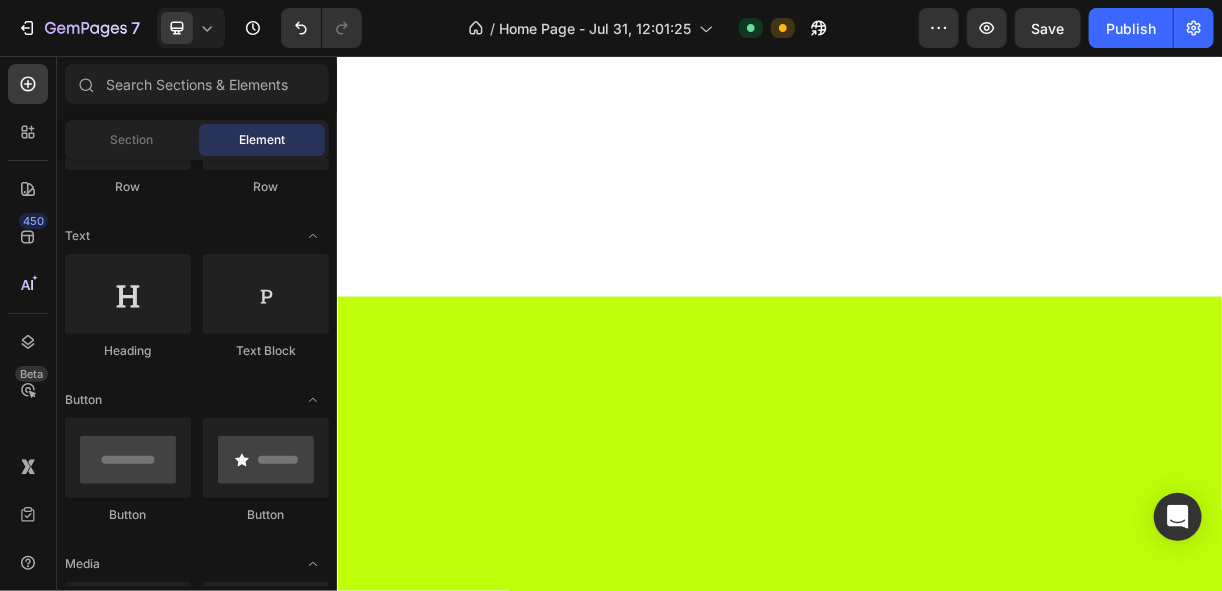 scroll, scrollTop: 0, scrollLeft: 0, axis: both 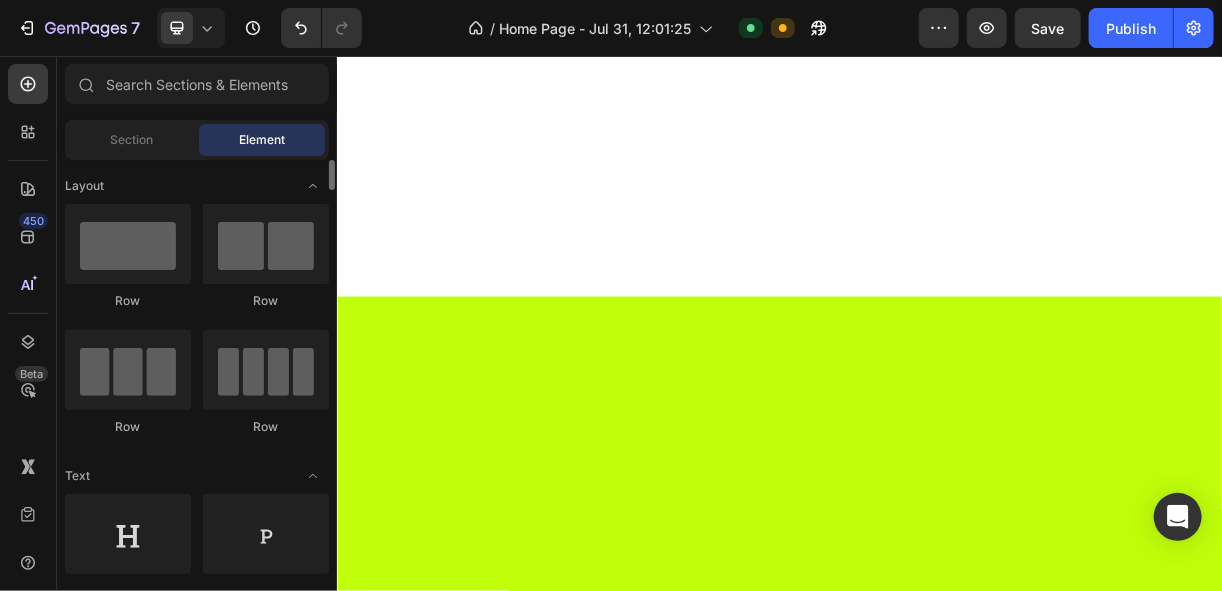 click on "Drop element here" at bounding box center (536, 1903) 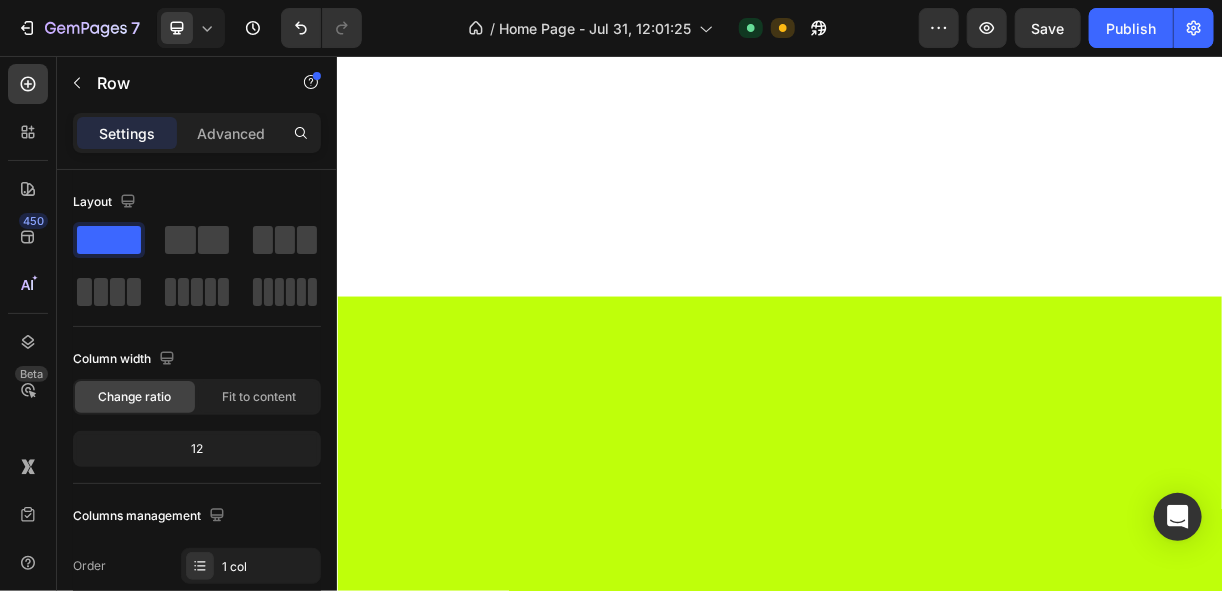 click on "Drop element here Row   0" at bounding box center (536, 1997) 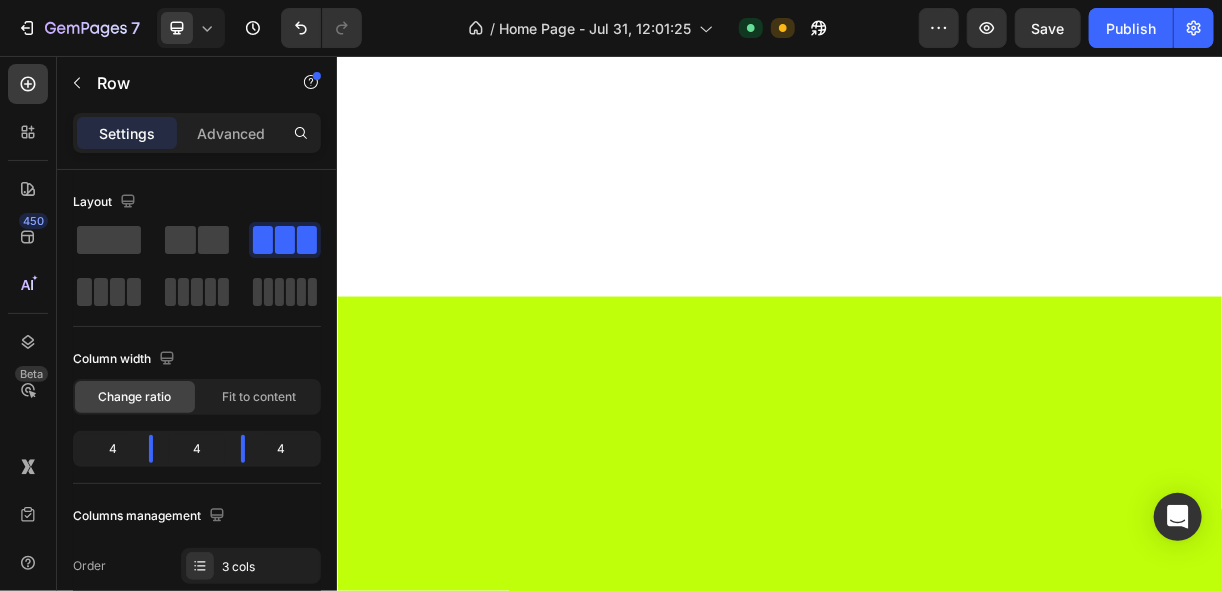 click on "Drop element here" at bounding box center [936, 1997] 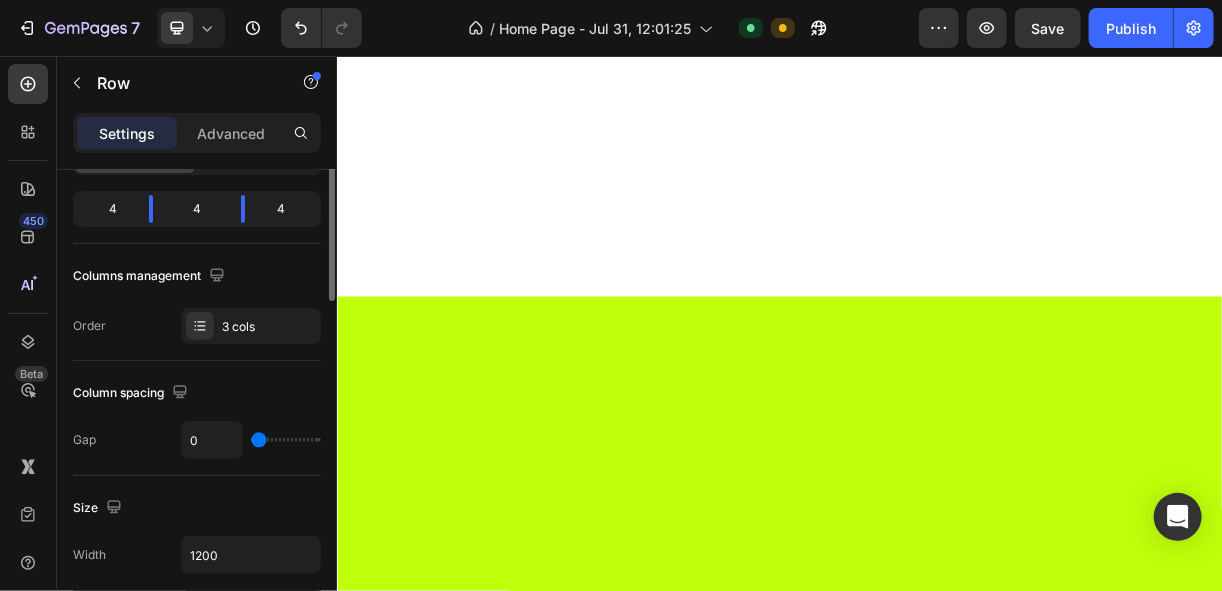 scroll, scrollTop: 0, scrollLeft: 0, axis: both 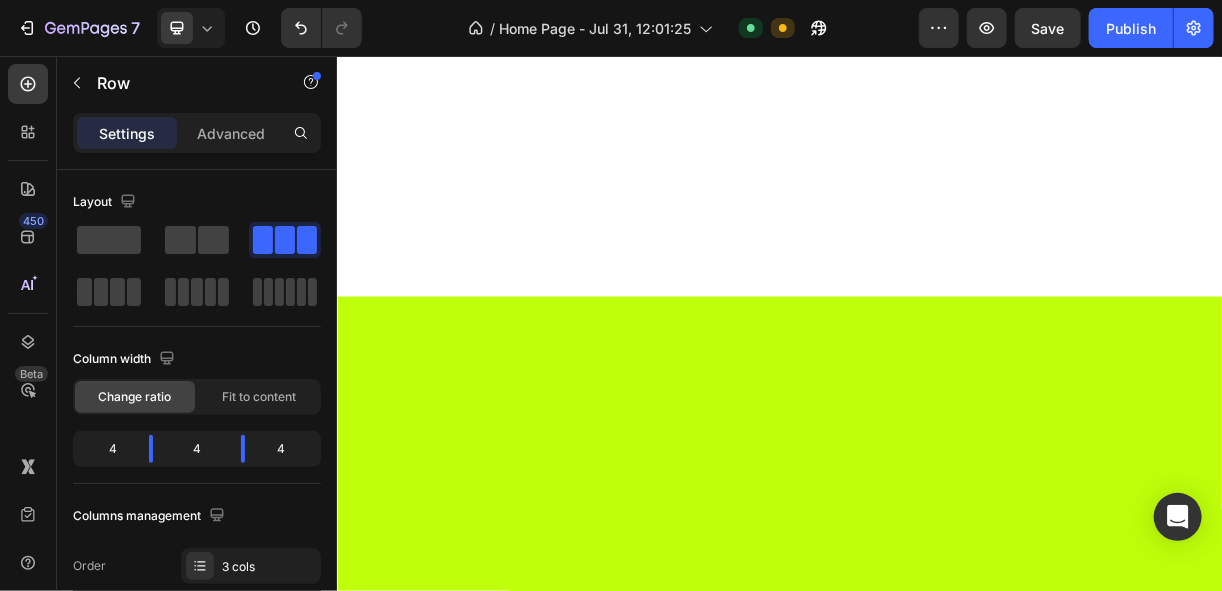 drag, startPoint x: 944, startPoint y: 353, endPoint x: 931, endPoint y: 366, distance: 18.384777 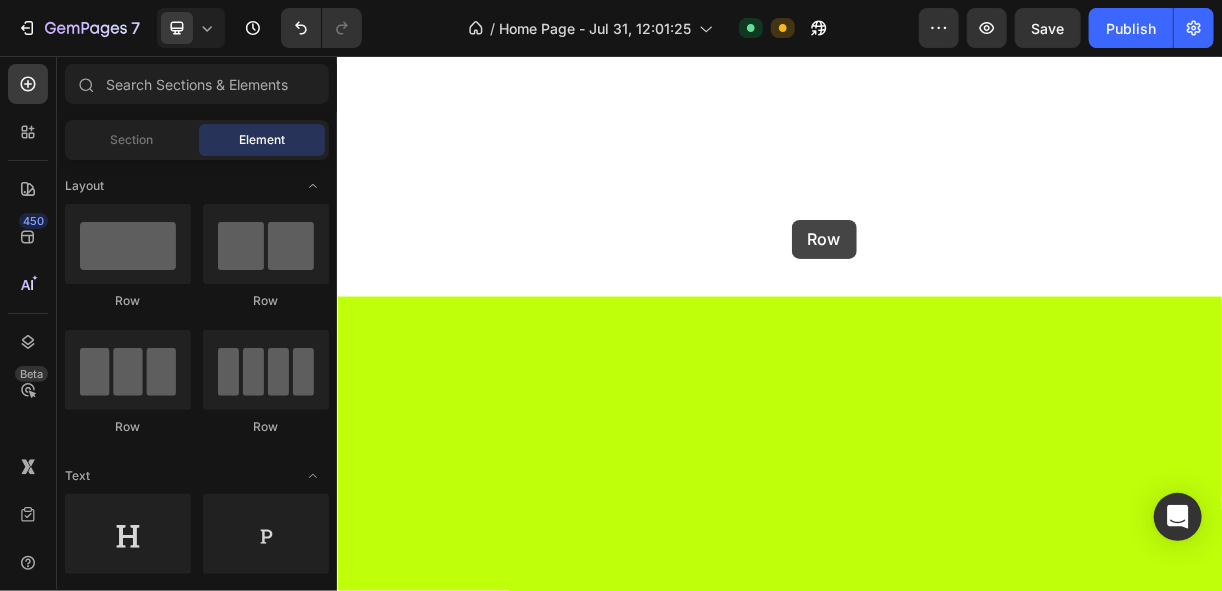 drag, startPoint x: 474, startPoint y: 311, endPoint x: 952, endPoint y: 278, distance: 479.13776 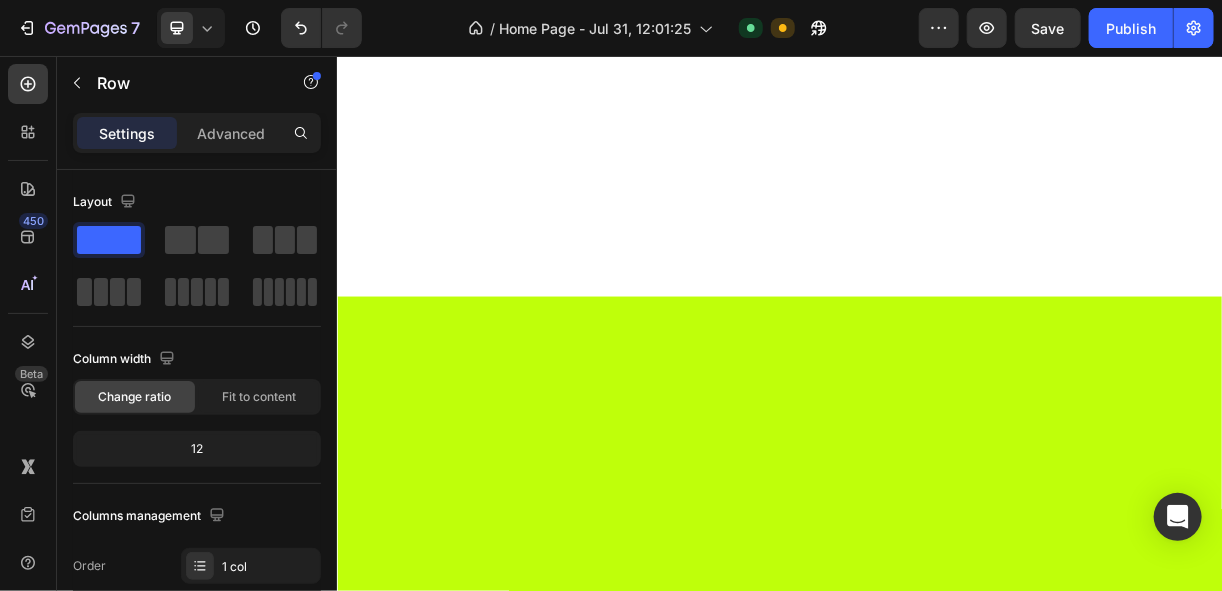 click on "Drop element here" at bounding box center (936, 1807) 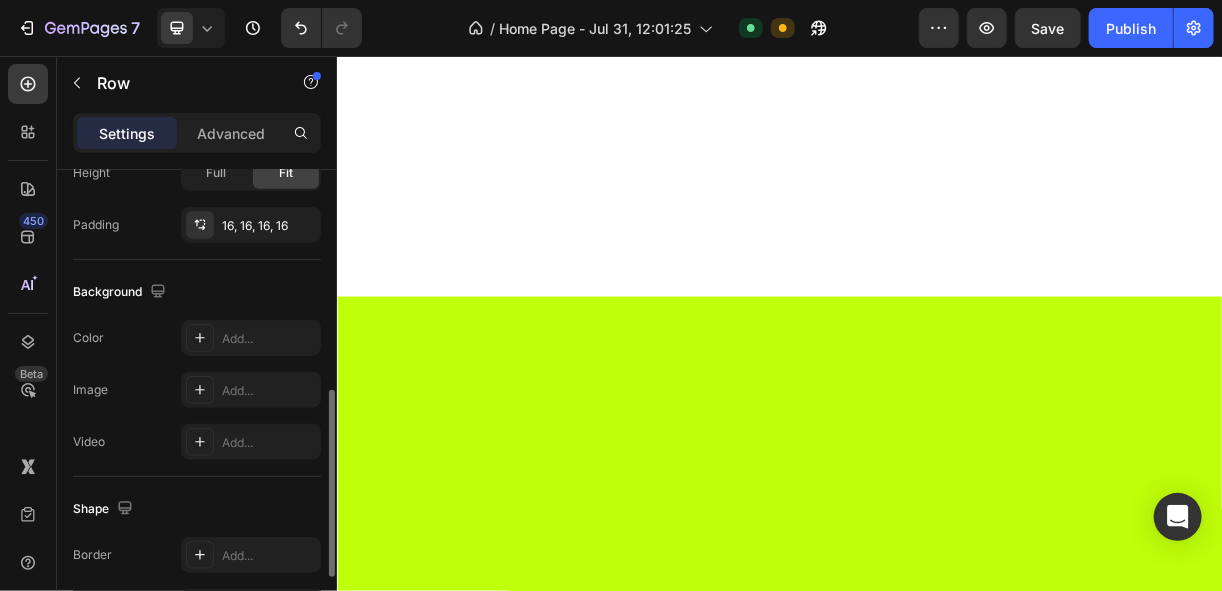 scroll, scrollTop: 400, scrollLeft: 0, axis: vertical 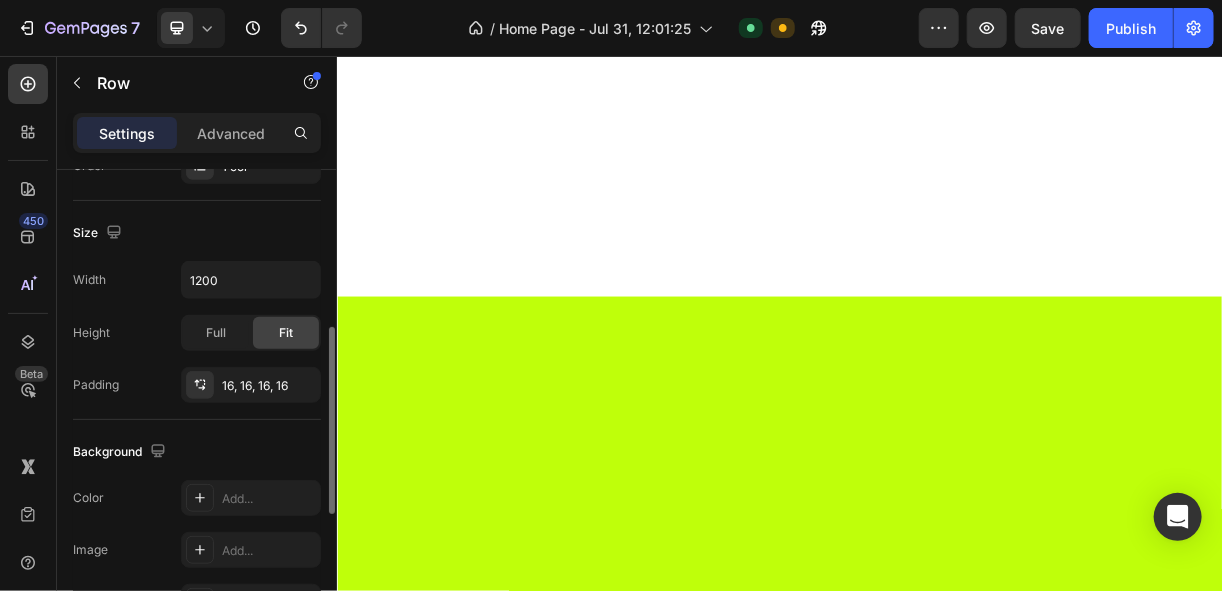 click on "Drop element here Row" at bounding box center [536, 1997] 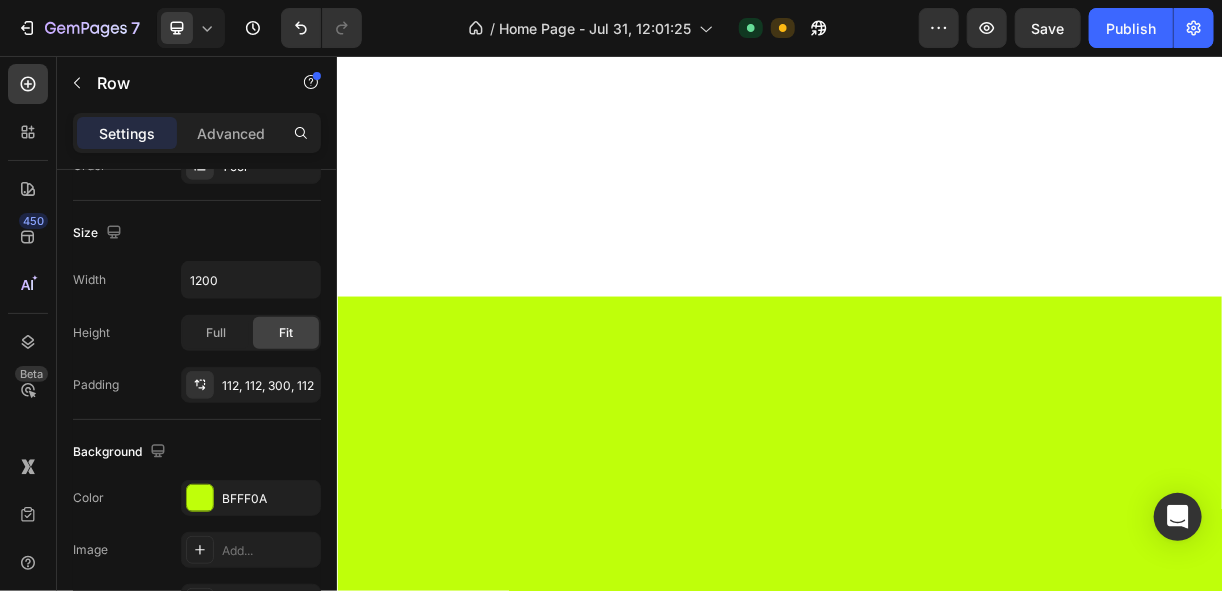 click on "Drop element here" at bounding box center (936, 1807) 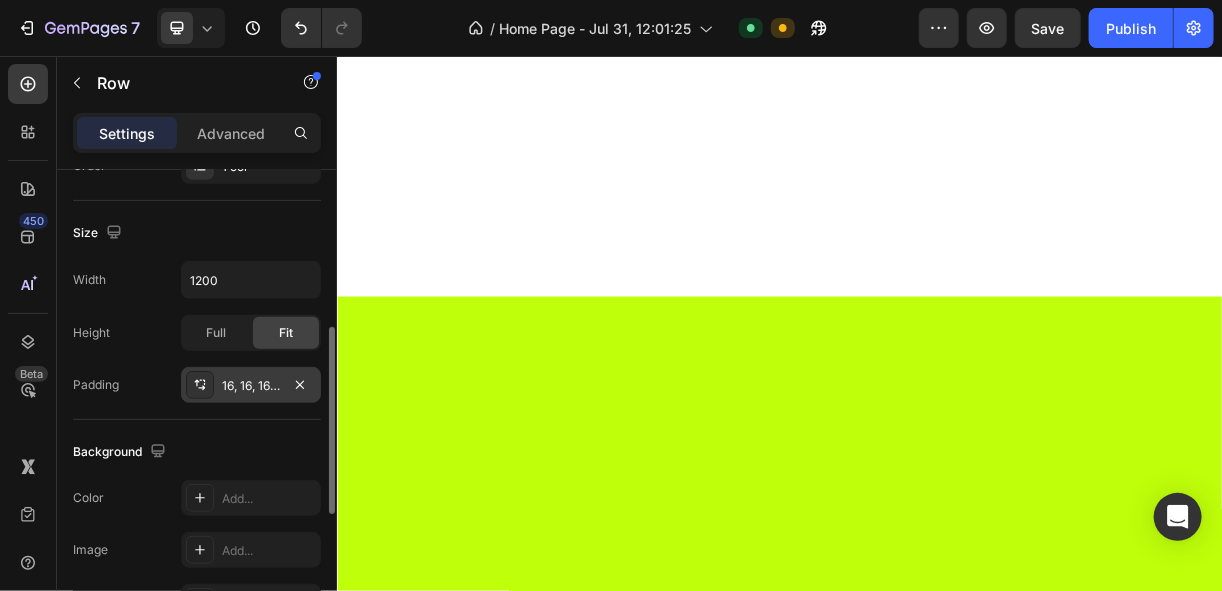 click on "16, 16, 16, 16" at bounding box center [251, 386] 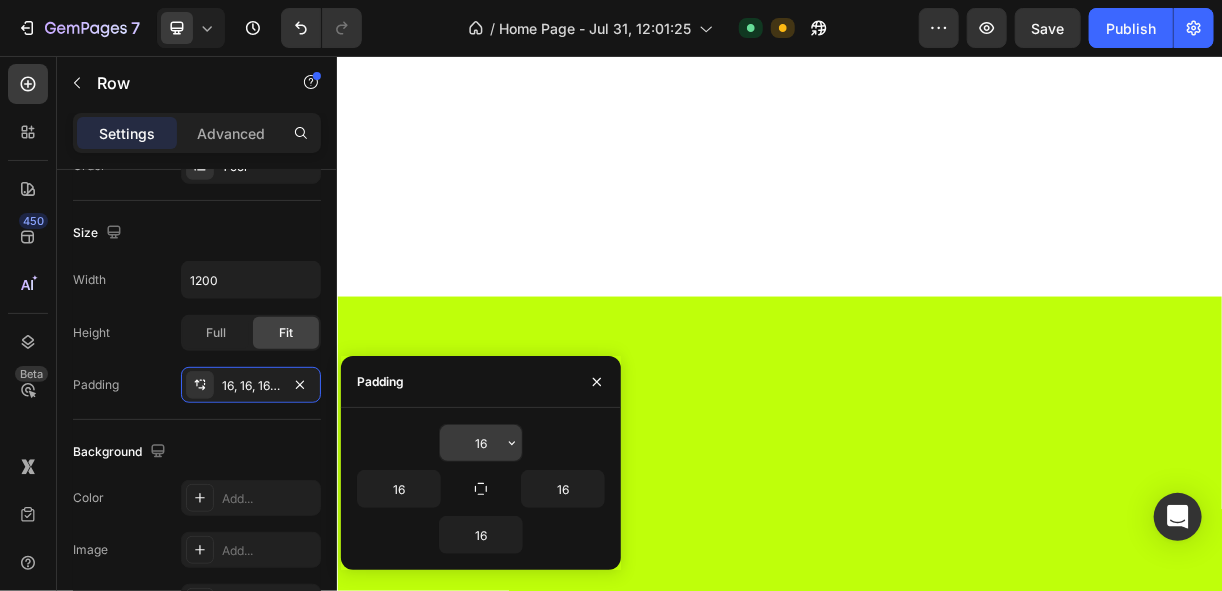click on "16" at bounding box center [481, 443] 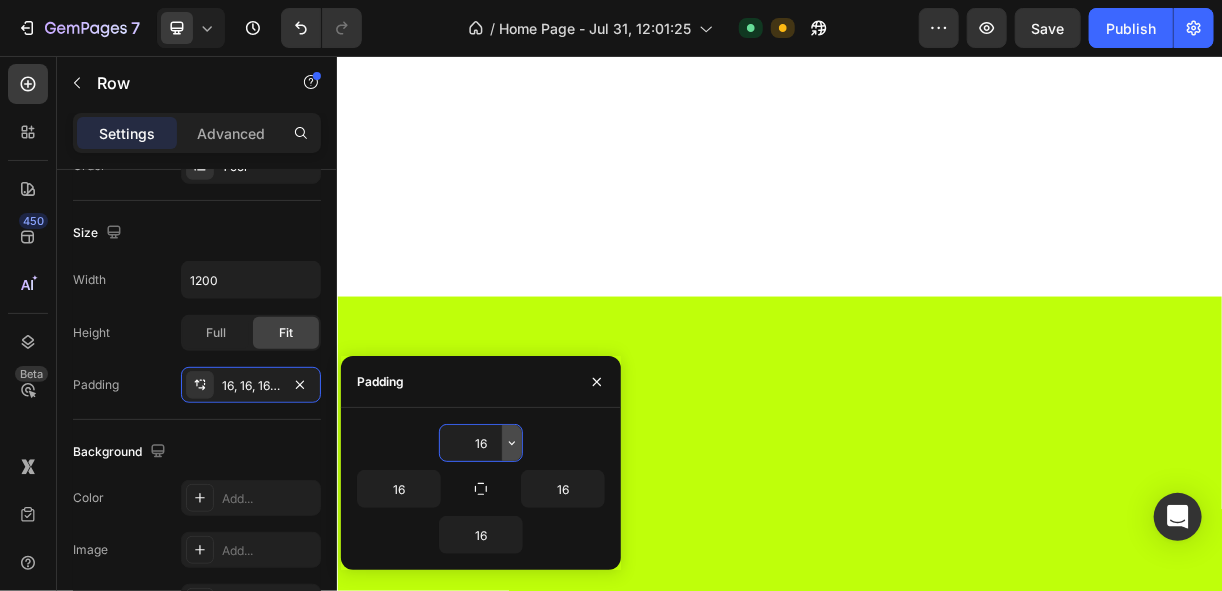 click 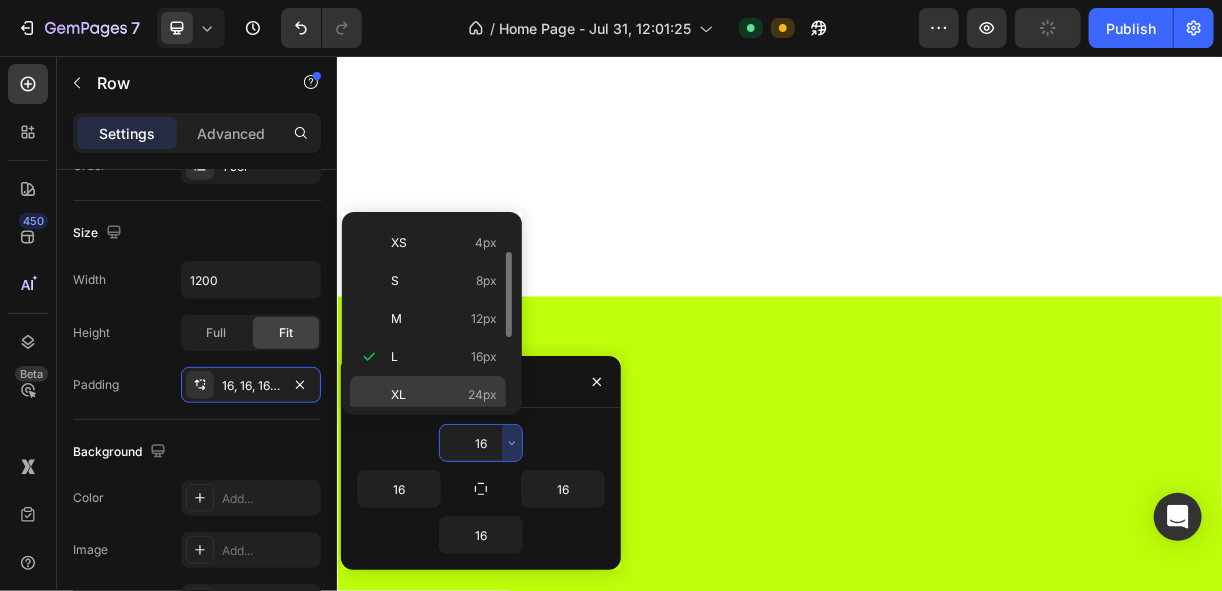 scroll, scrollTop: 223, scrollLeft: 0, axis: vertical 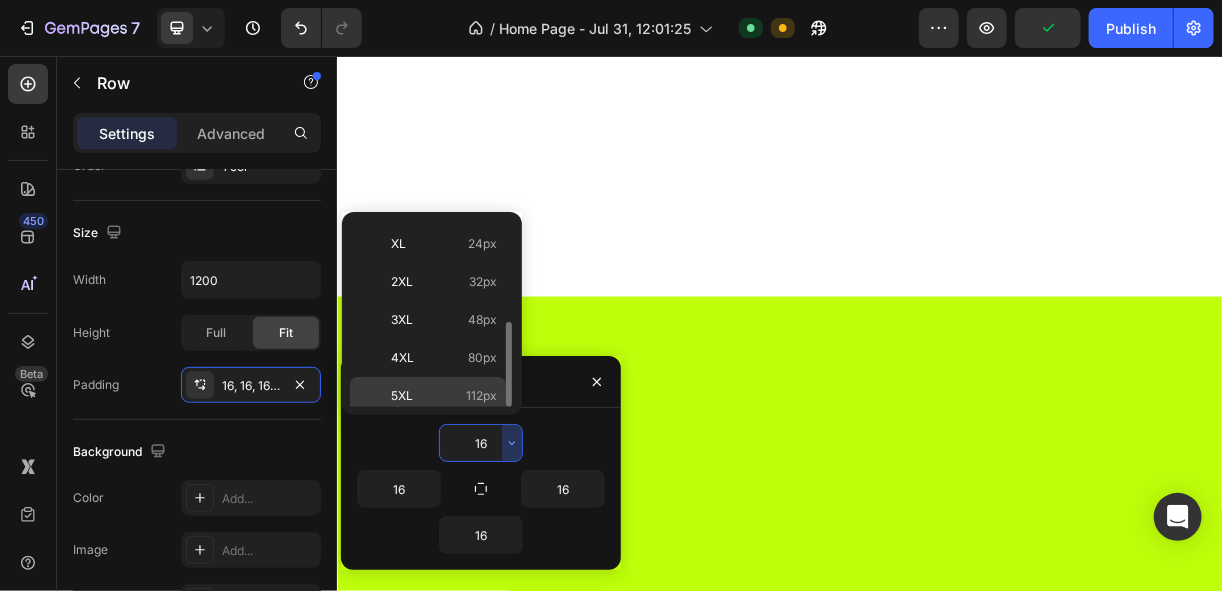 click on "5XL 112px" at bounding box center [444, 396] 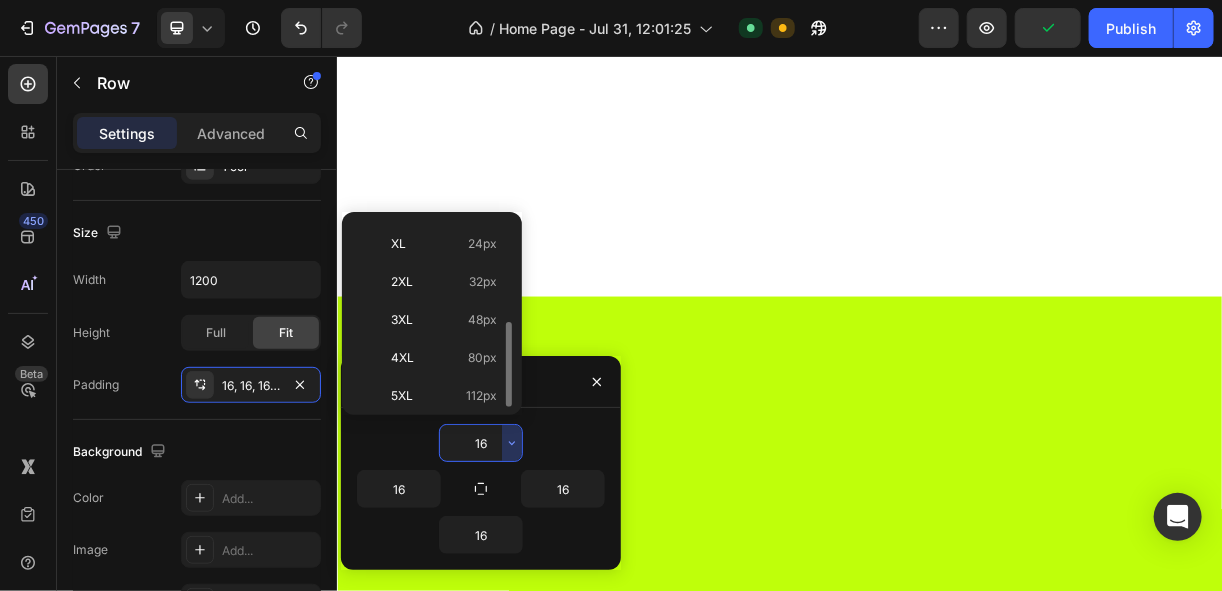type on "112" 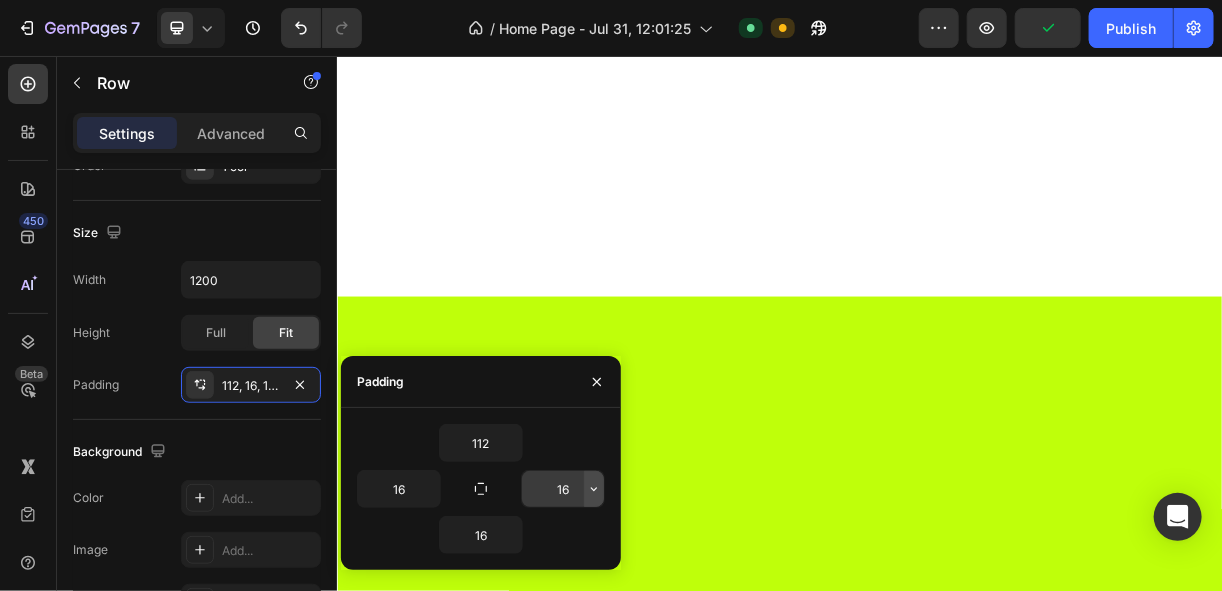 click 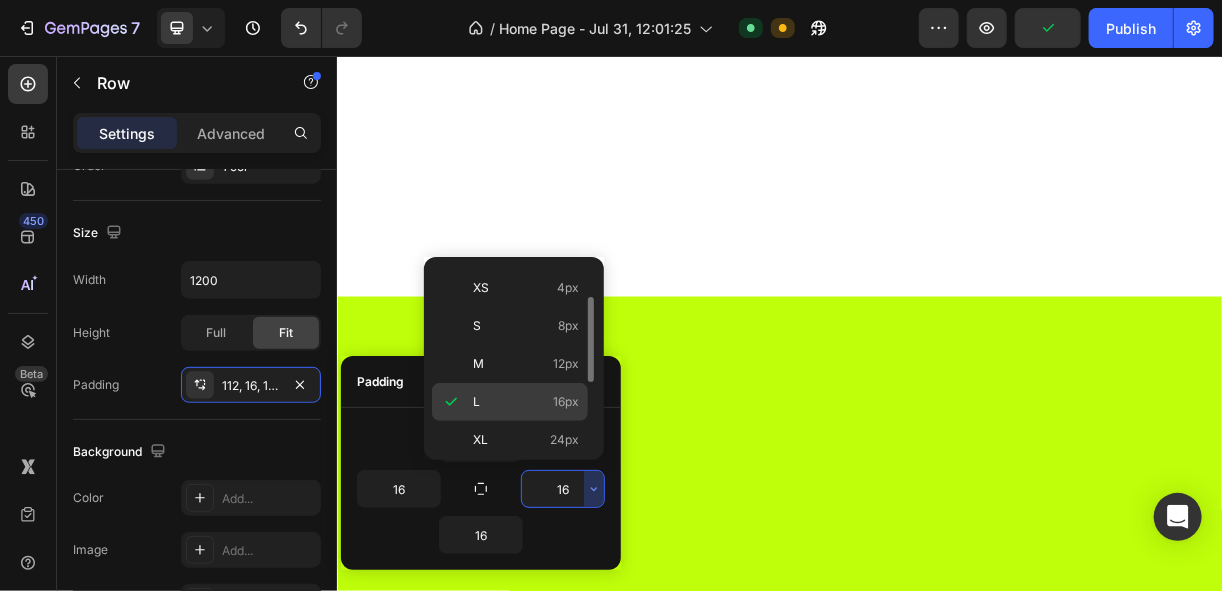 scroll, scrollTop: 223, scrollLeft: 0, axis: vertical 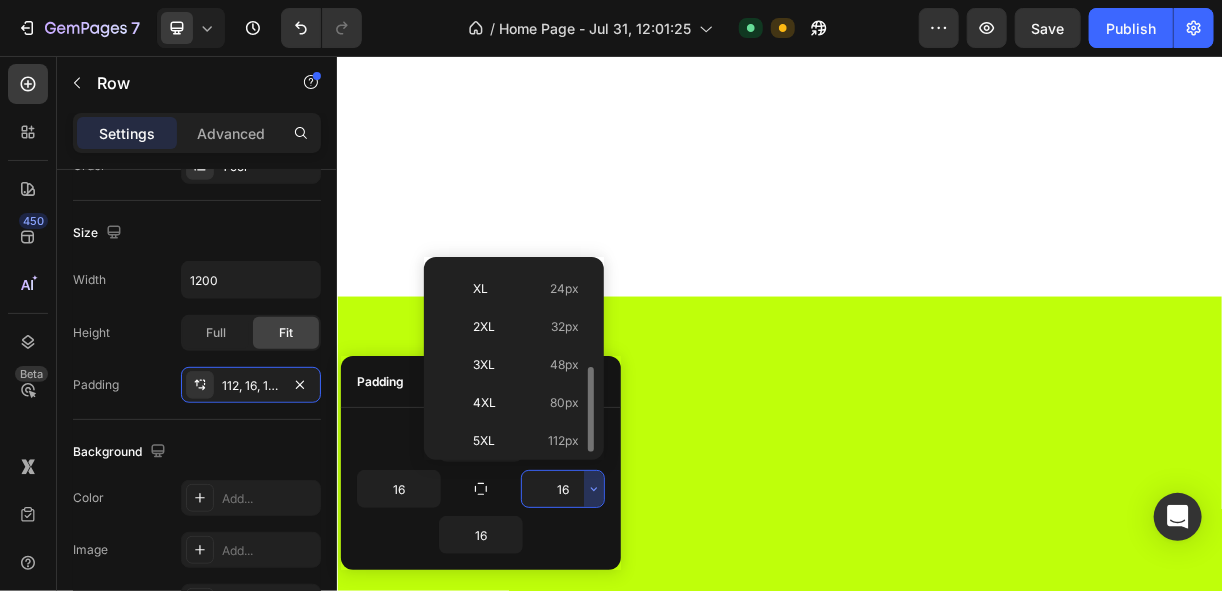 click on "112px" at bounding box center (563, 441) 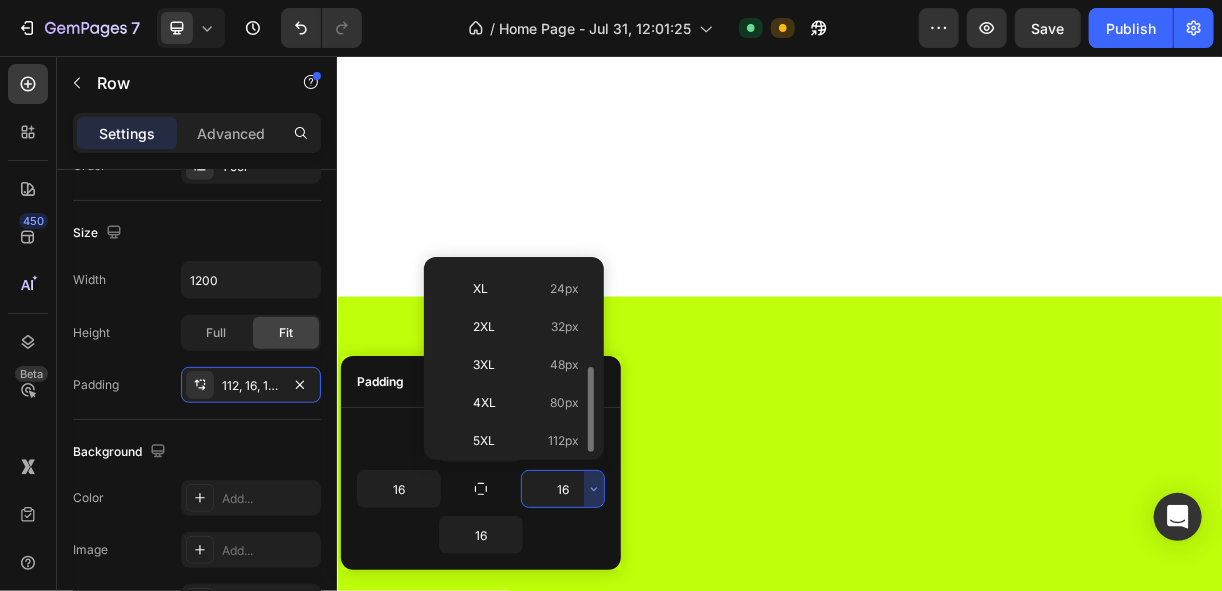 type on "112" 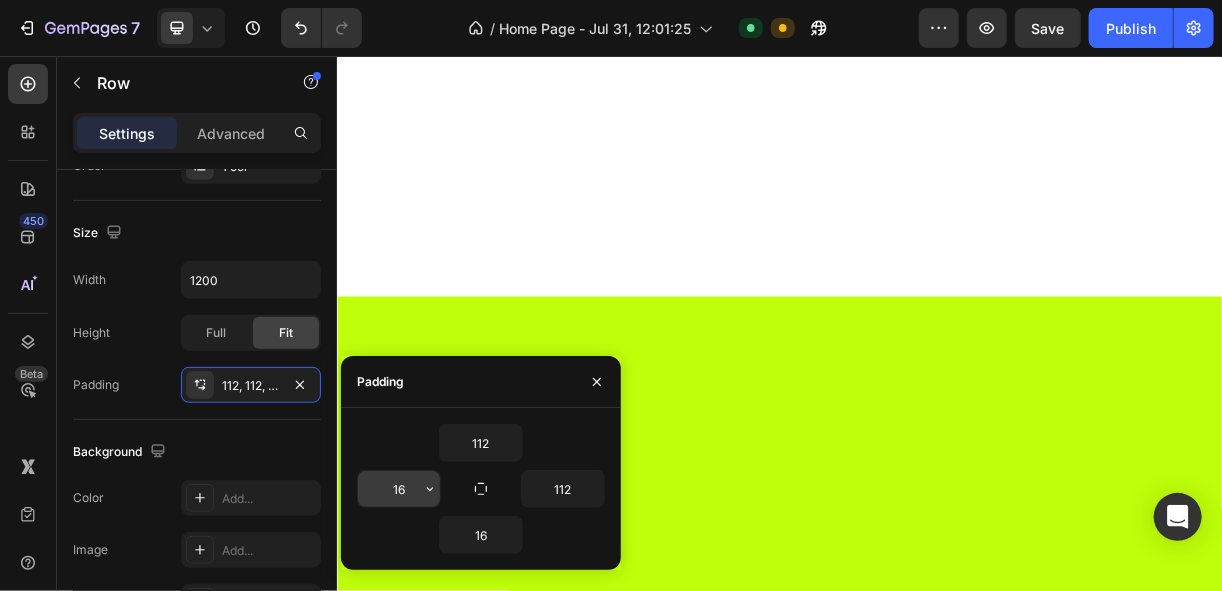 click 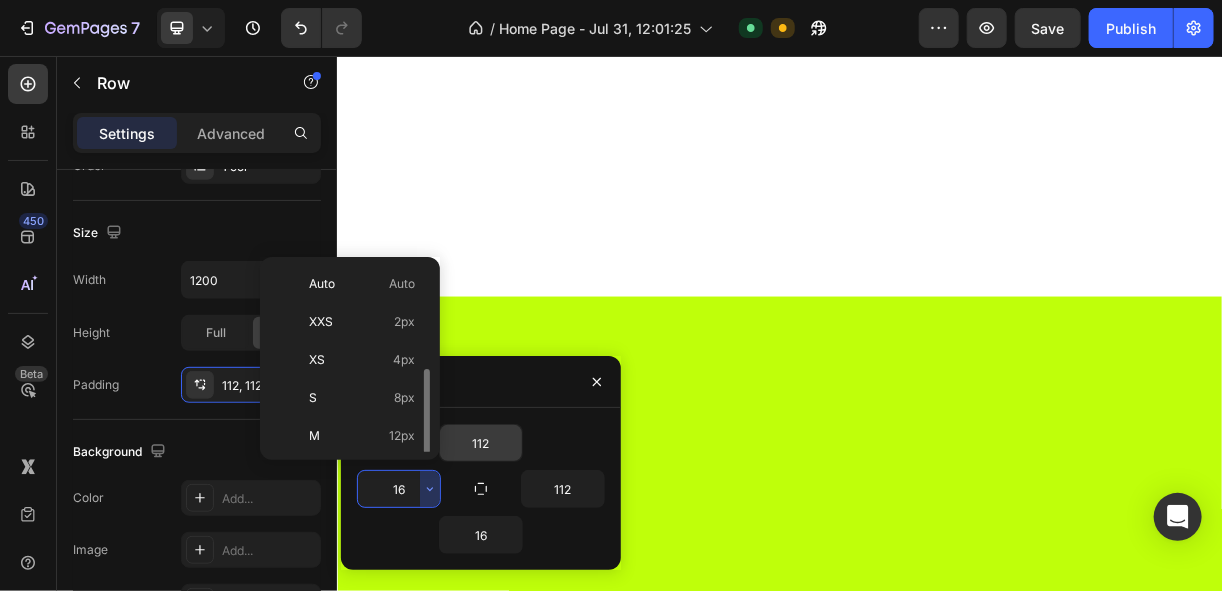 scroll, scrollTop: 72, scrollLeft: 0, axis: vertical 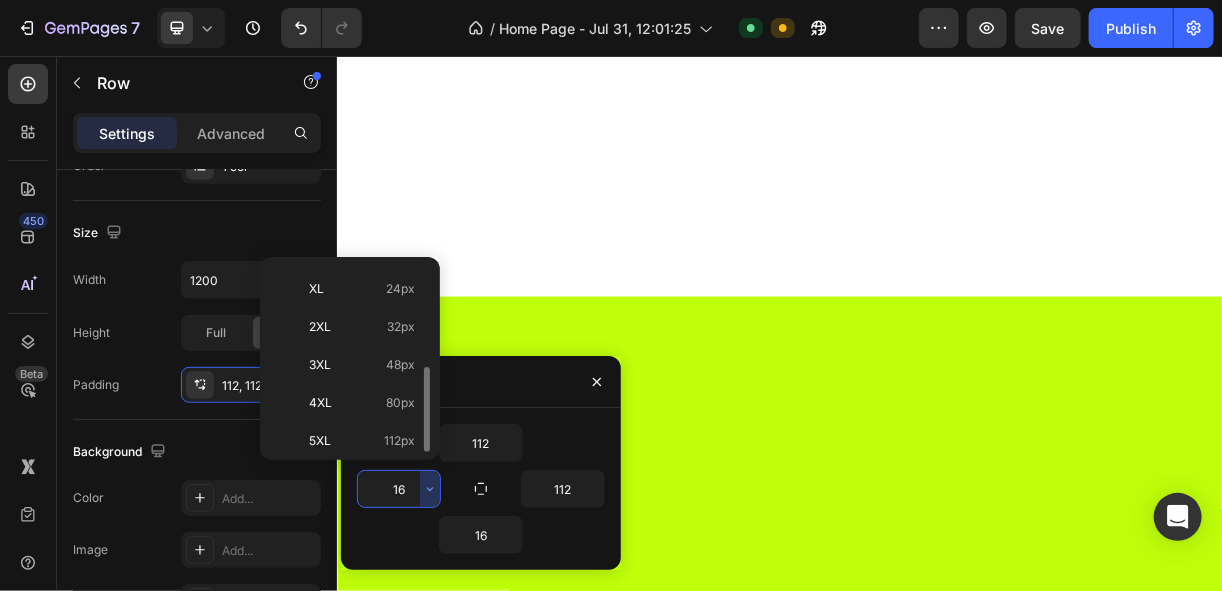 click on "112px" at bounding box center (399, 441) 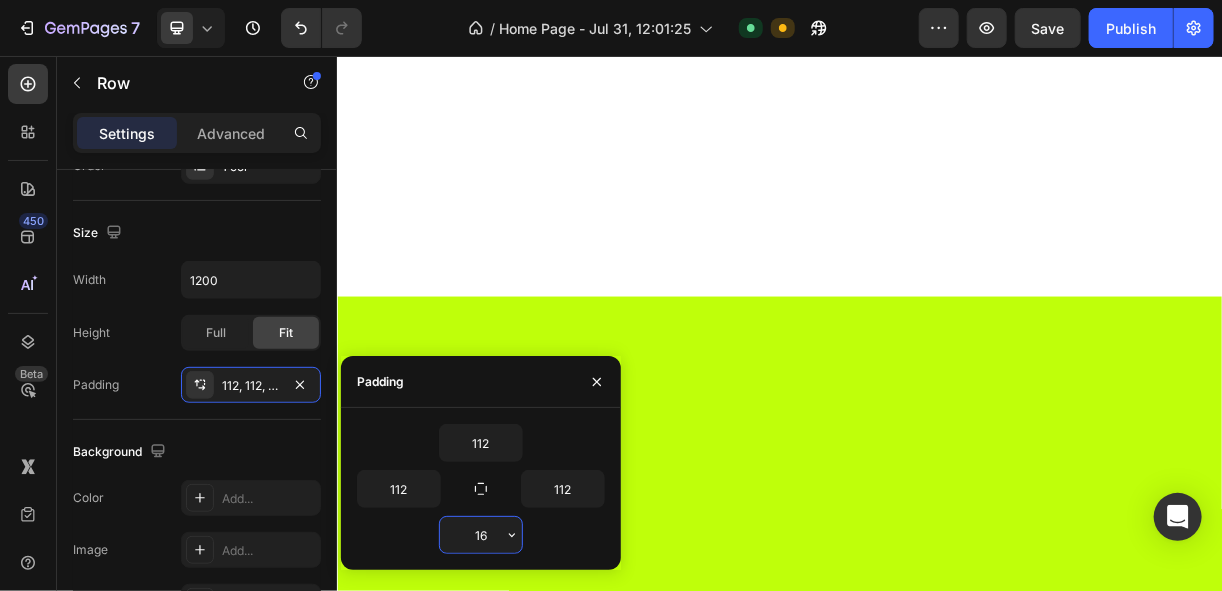 click on "16" at bounding box center [481, 535] 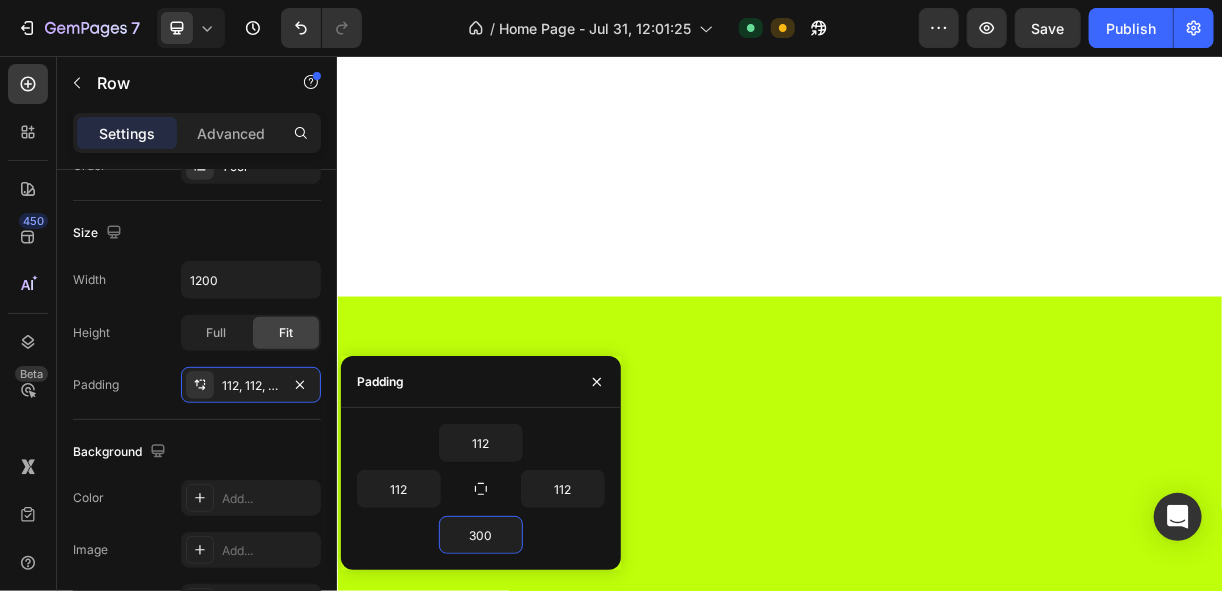 scroll, scrollTop: 1924, scrollLeft: 0, axis: vertical 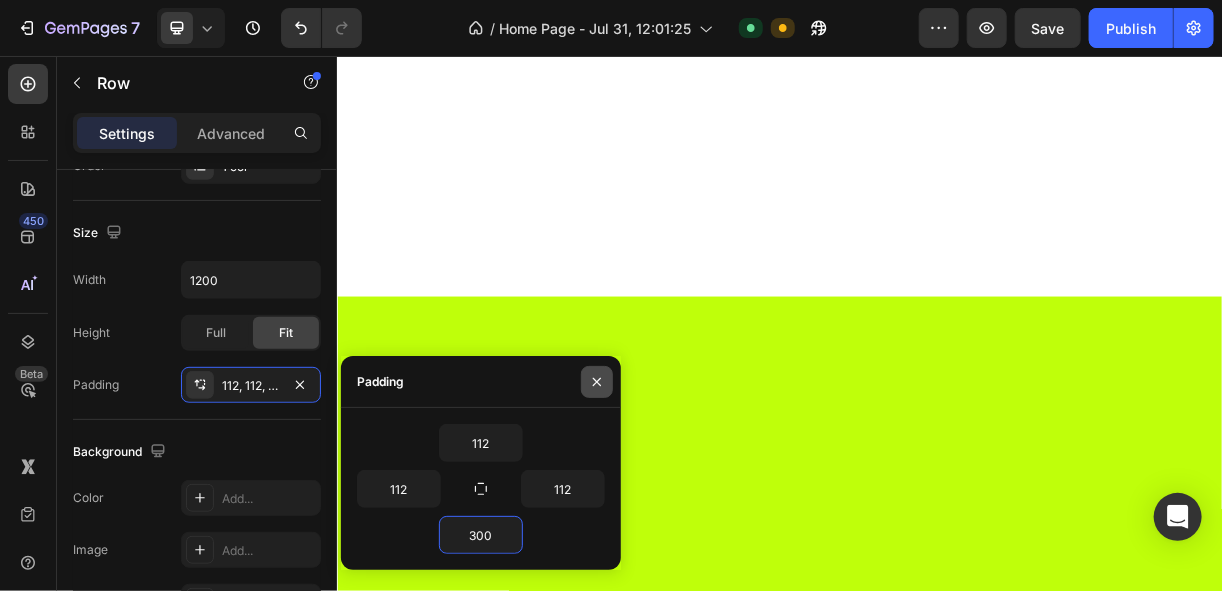 type on "300" 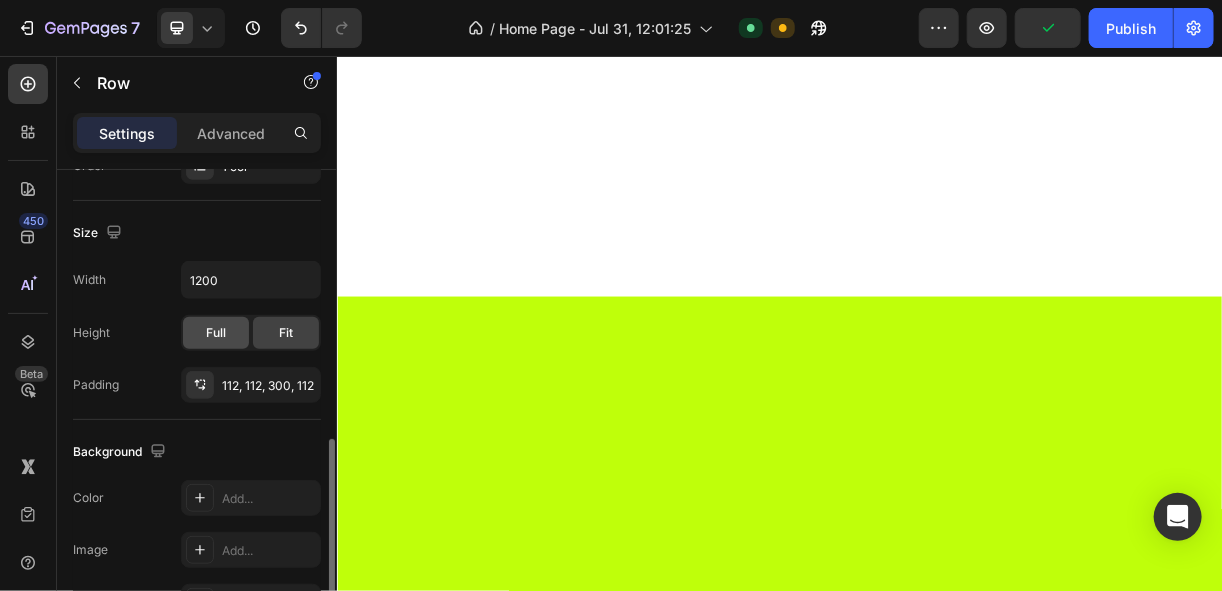 scroll, scrollTop: 480, scrollLeft: 0, axis: vertical 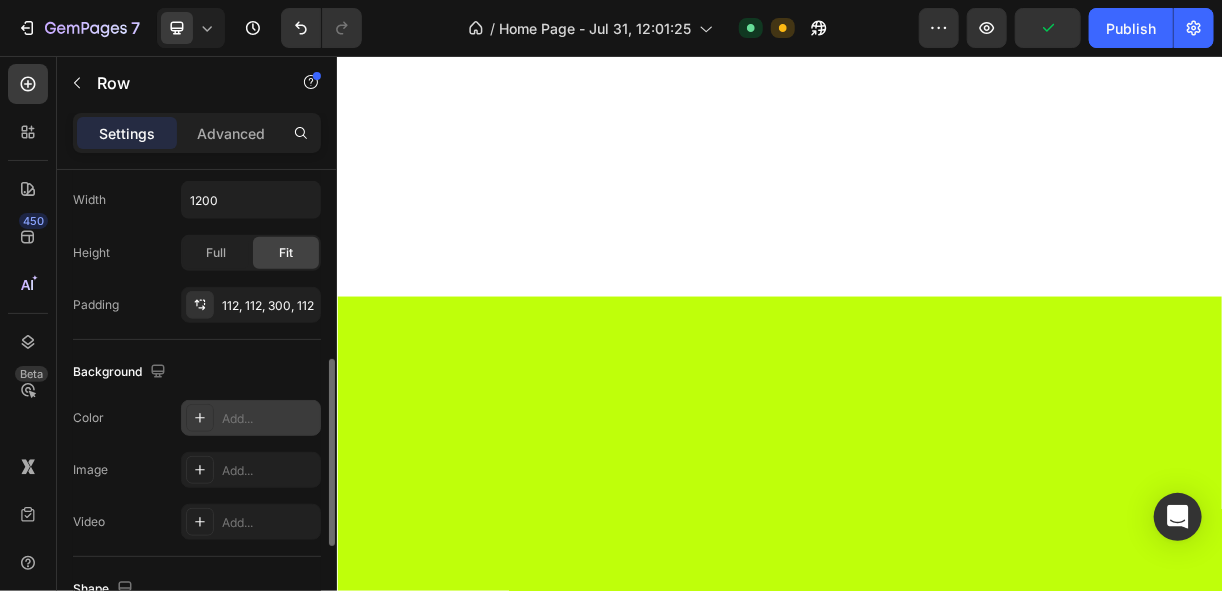 click at bounding box center [200, 418] 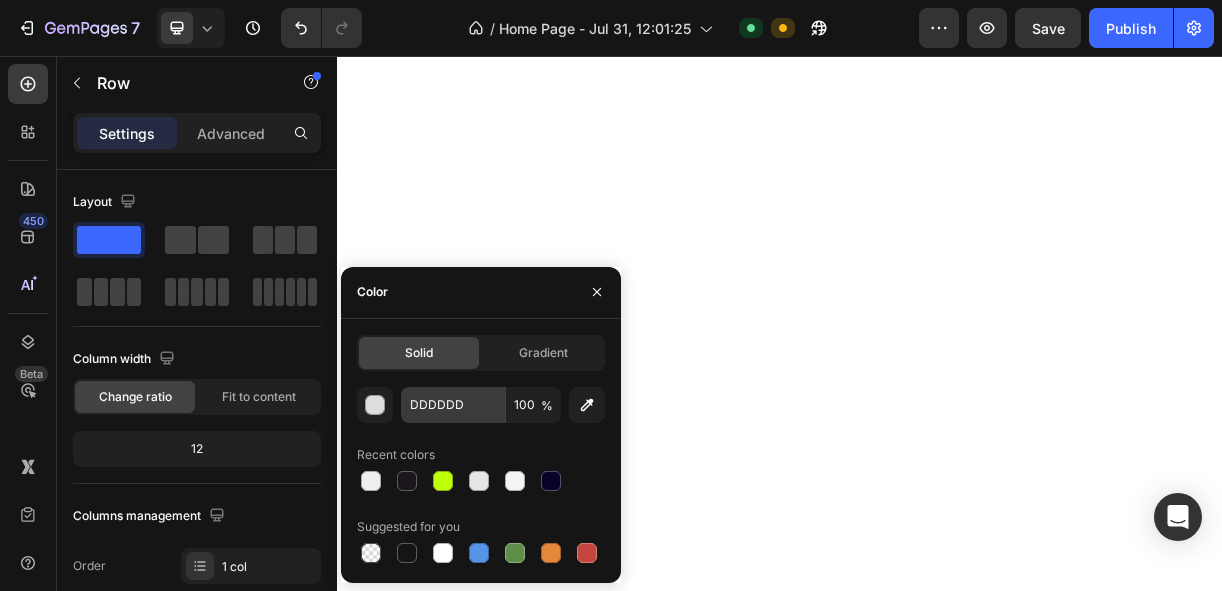 scroll, scrollTop: 0, scrollLeft: 0, axis: both 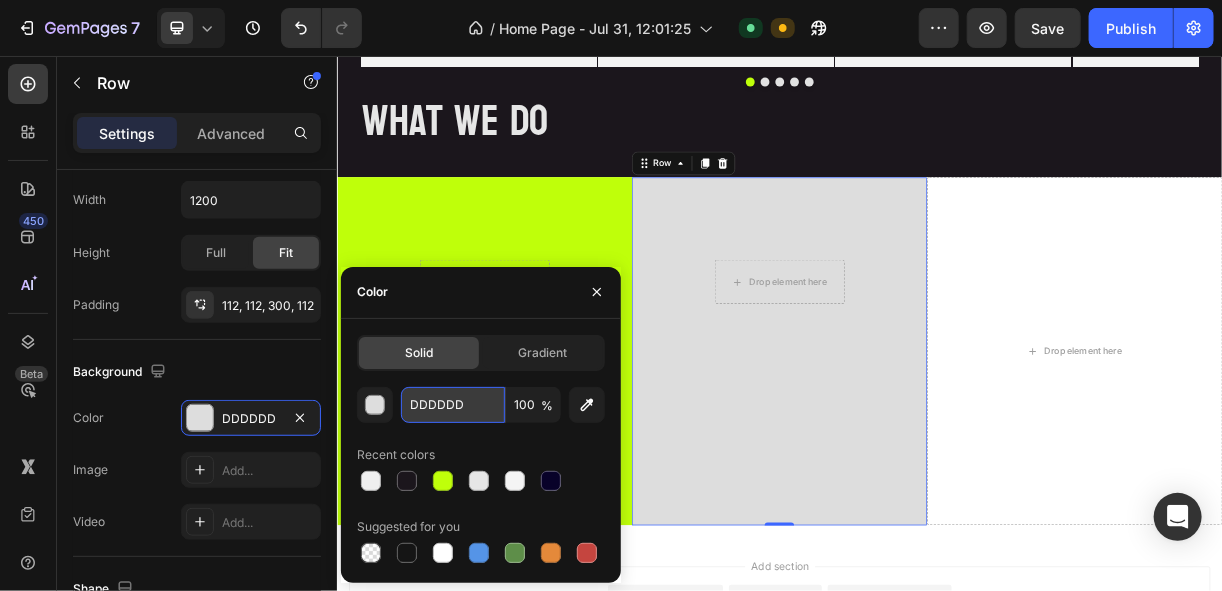 click on "DDDDDD" at bounding box center (453, 405) 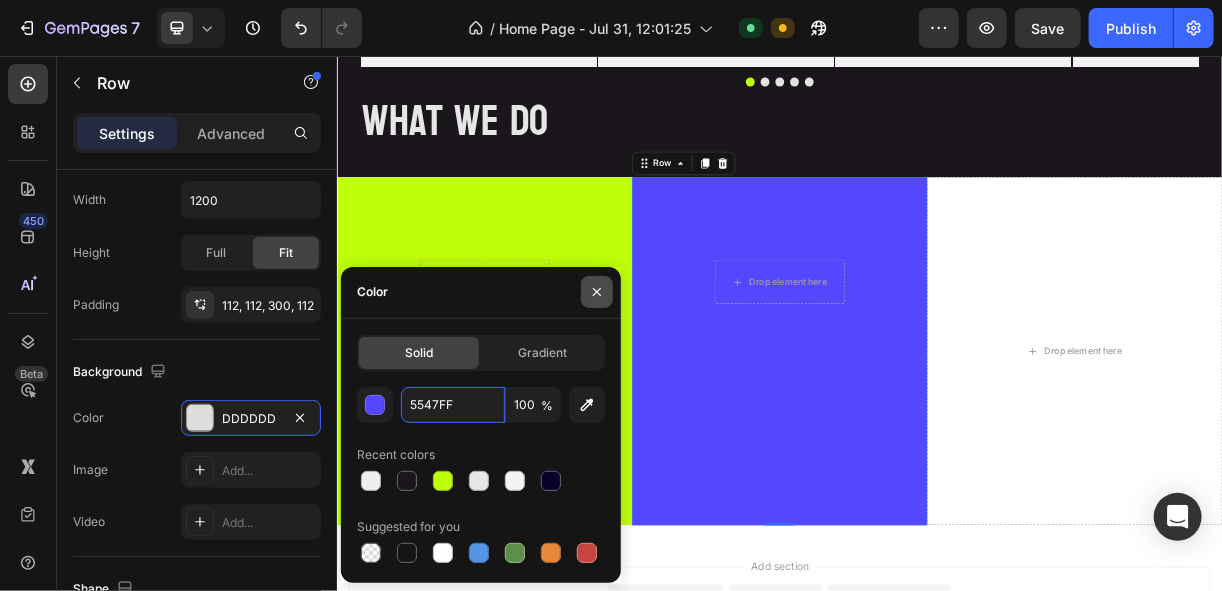 type on "5547FF" 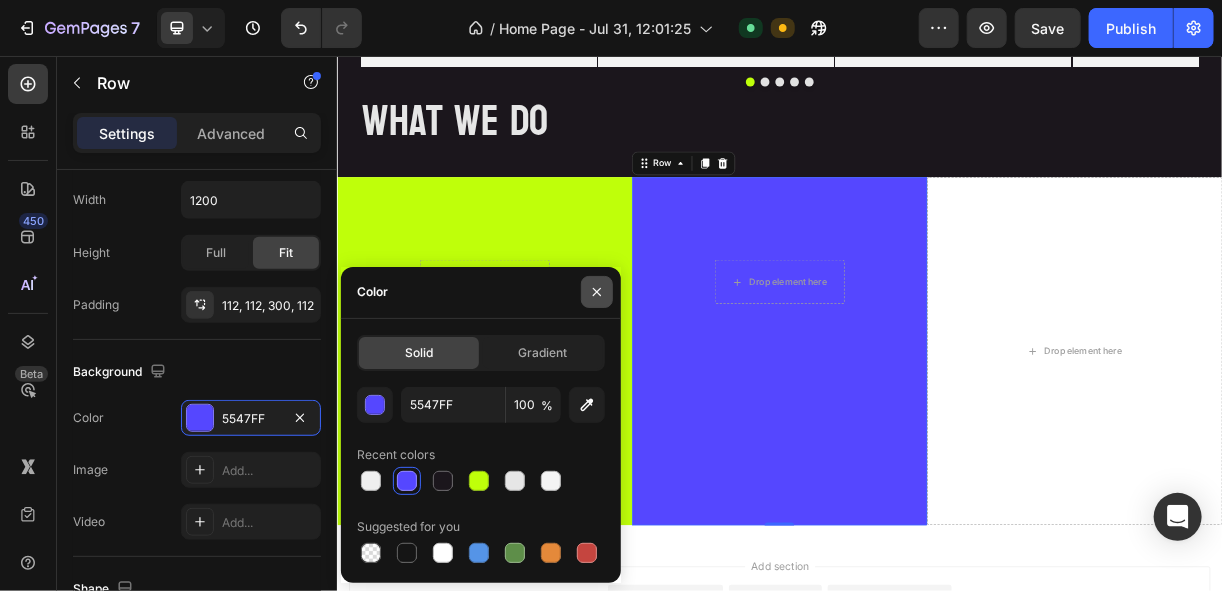 click 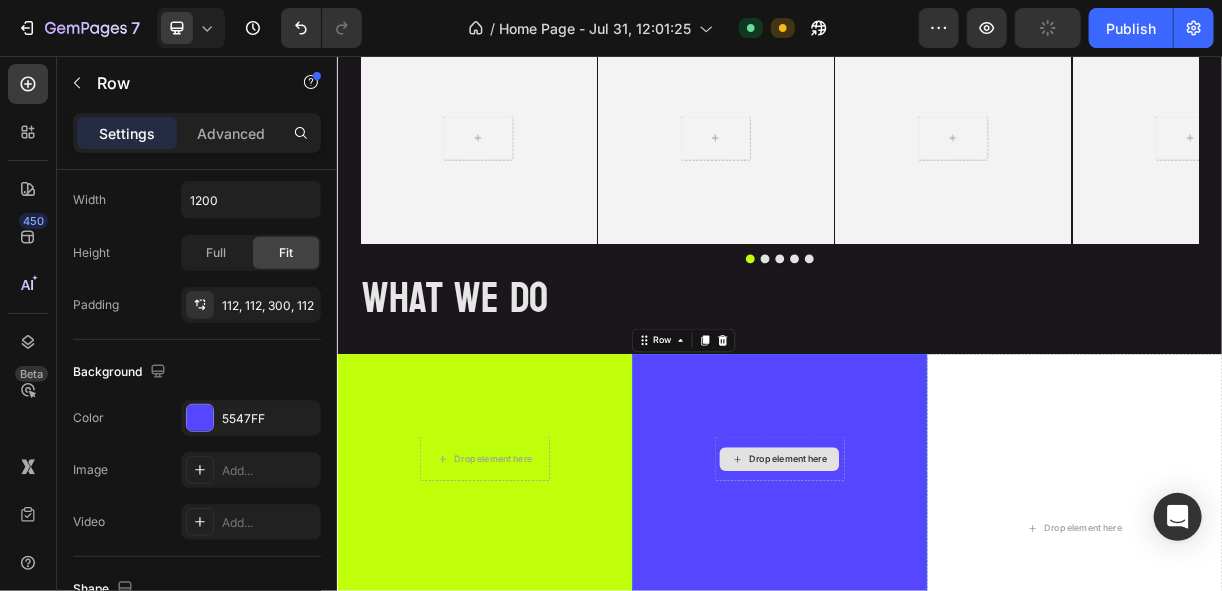 scroll, scrollTop: 1844, scrollLeft: 0, axis: vertical 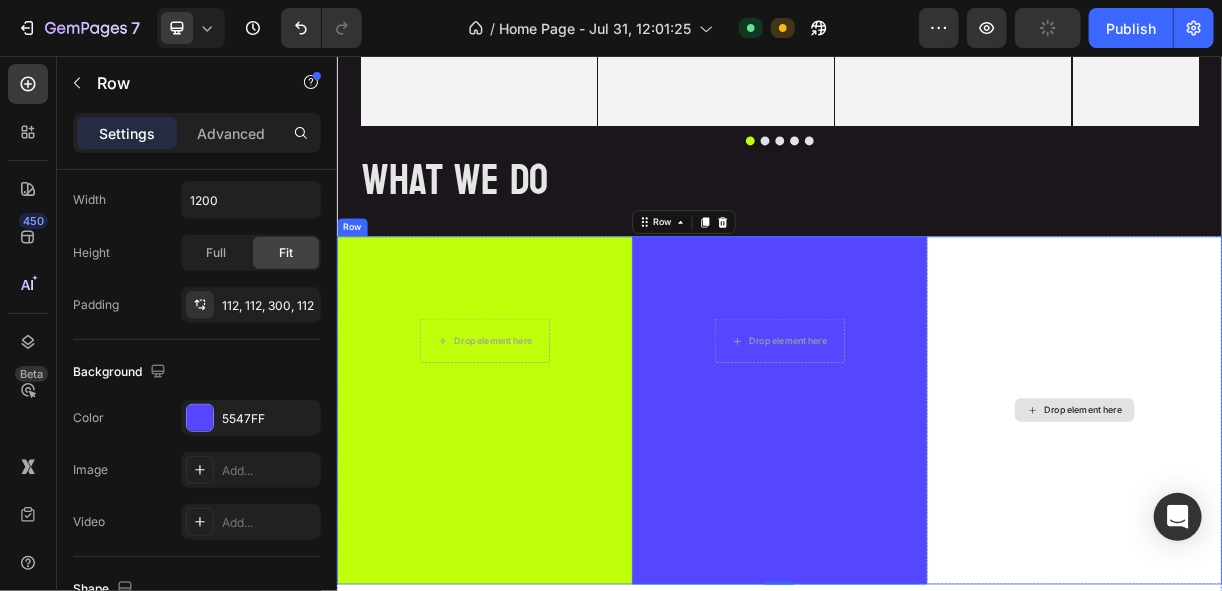 click on "Drop element here" at bounding box center [1336, 536] 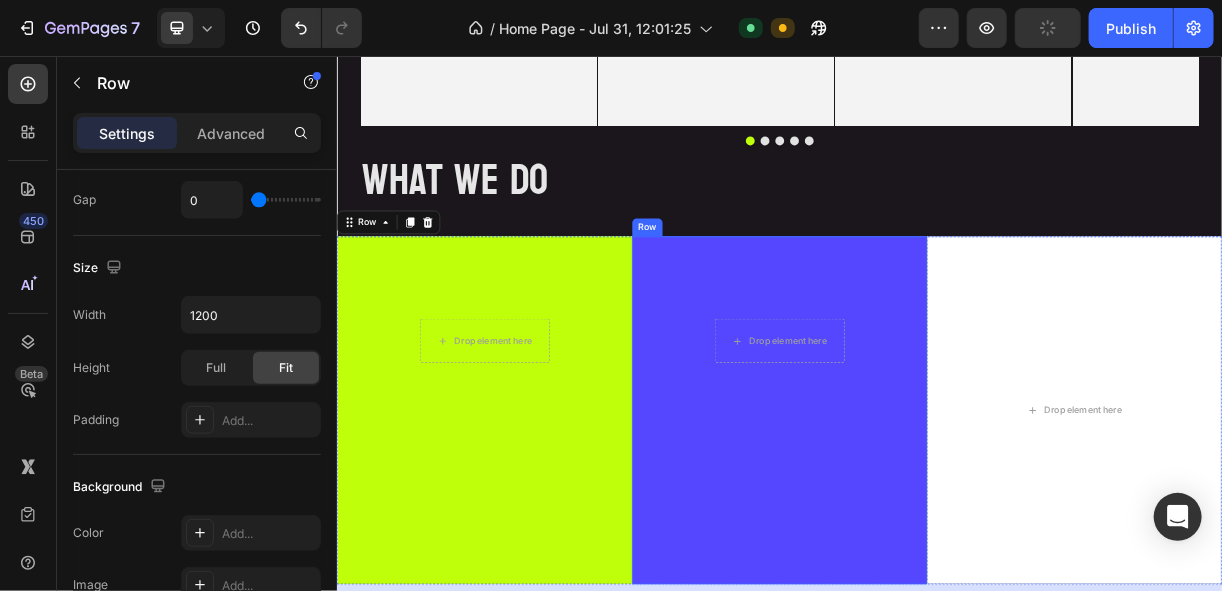 click on "Drop element here Row" at bounding box center (936, 536) 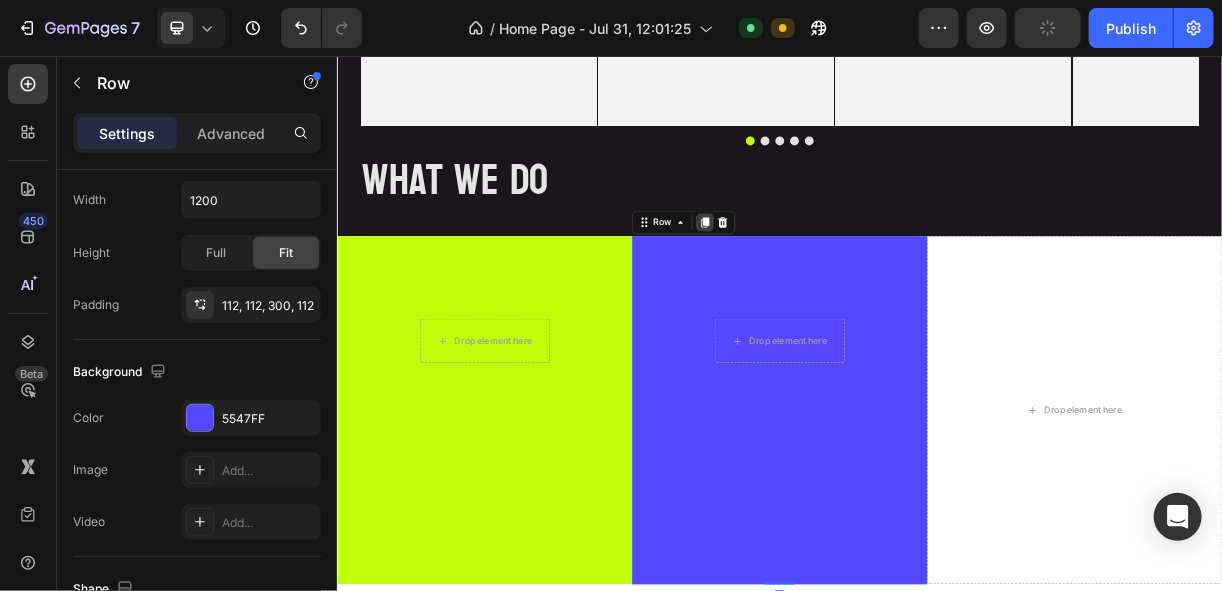 click 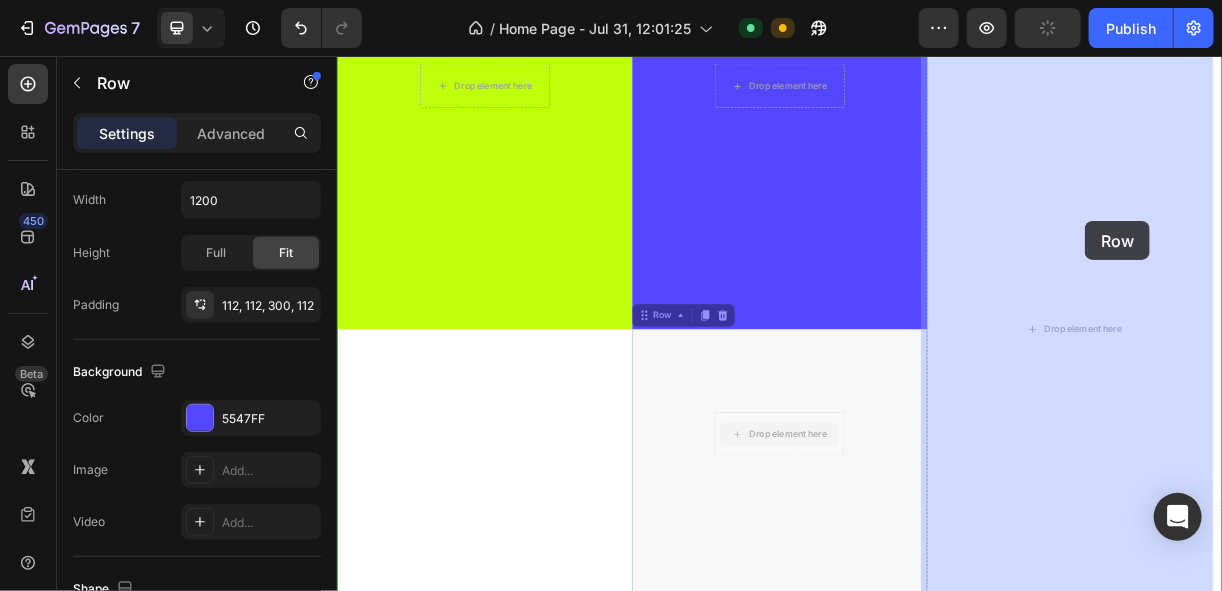 drag, startPoint x: 850, startPoint y: 450, endPoint x: 1349, endPoint y: 279, distance: 527.4865 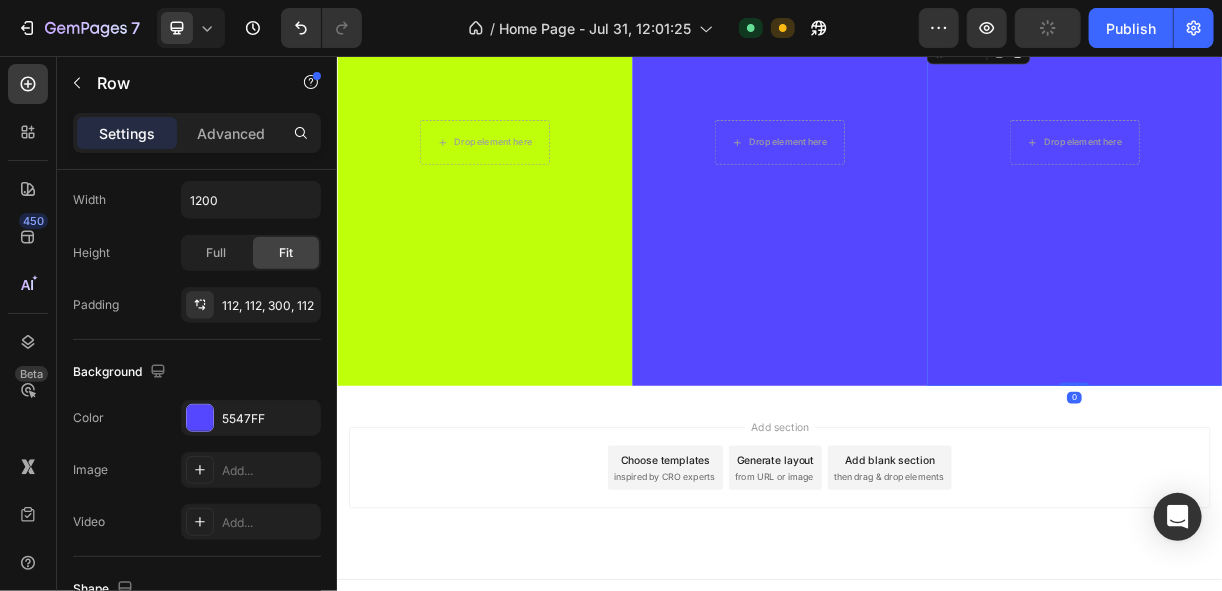scroll, scrollTop: 2056, scrollLeft: 0, axis: vertical 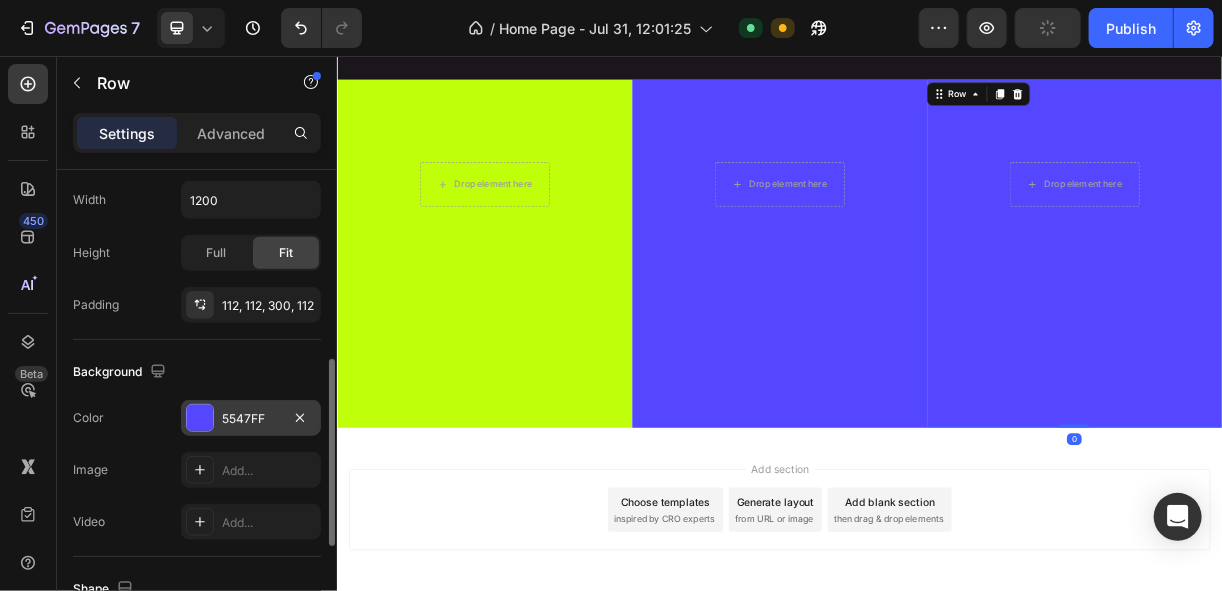 click on "5547FF" at bounding box center [251, 419] 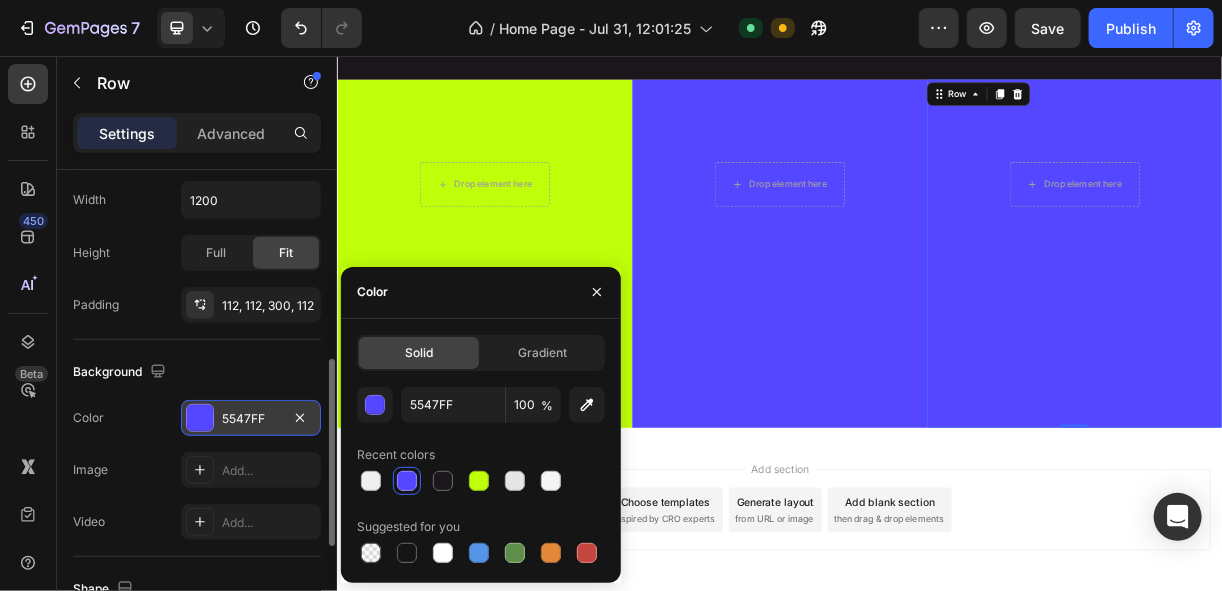 click on "5547FF" at bounding box center (251, 419) 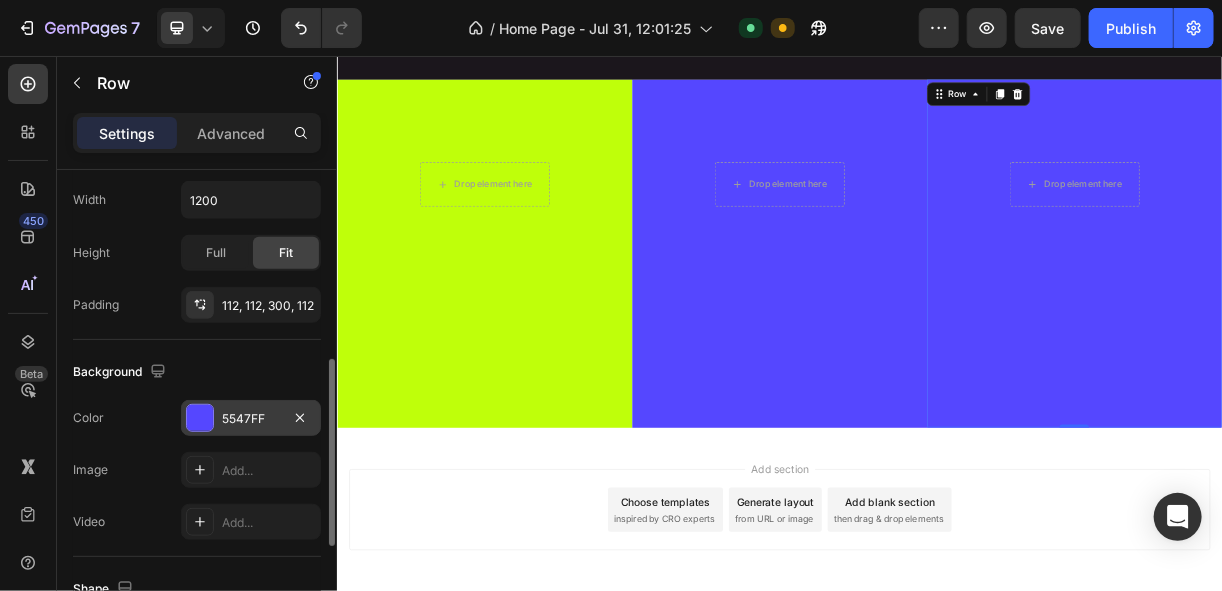 click on "5547FF" at bounding box center (251, 419) 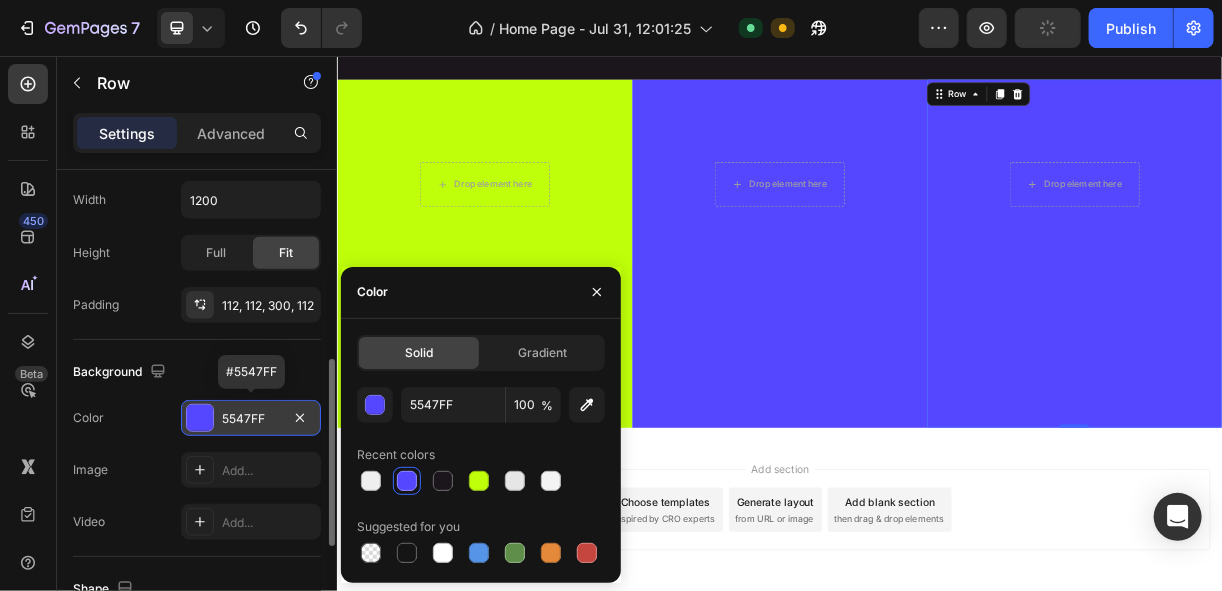 click on "5547FF" at bounding box center [251, 419] 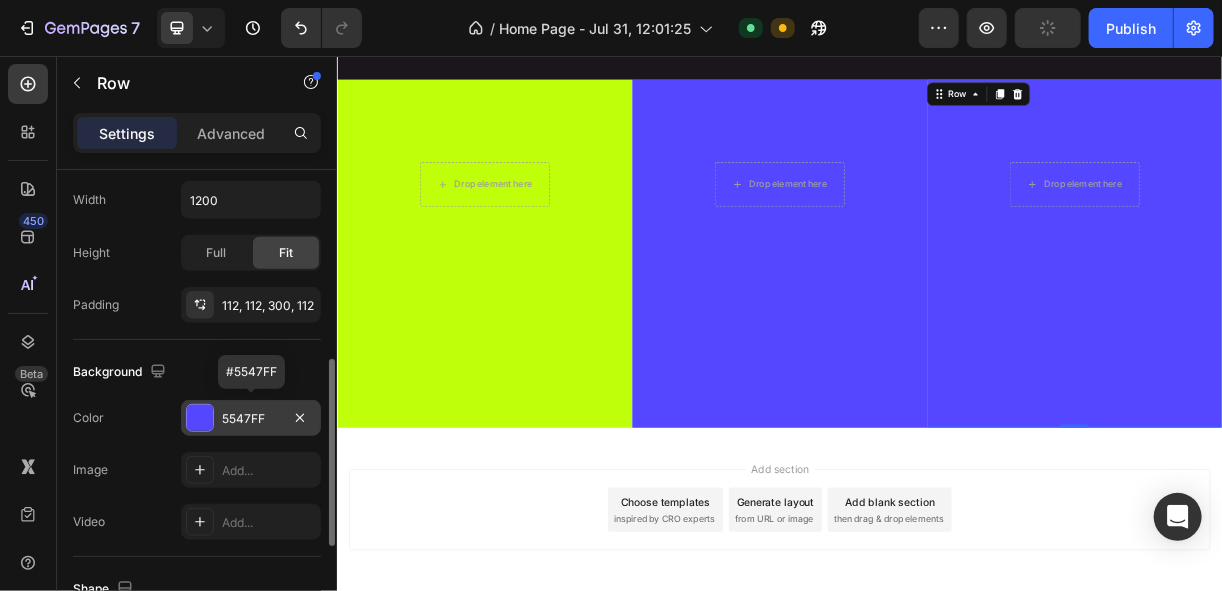 click on "5547FF" at bounding box center (251, 419) 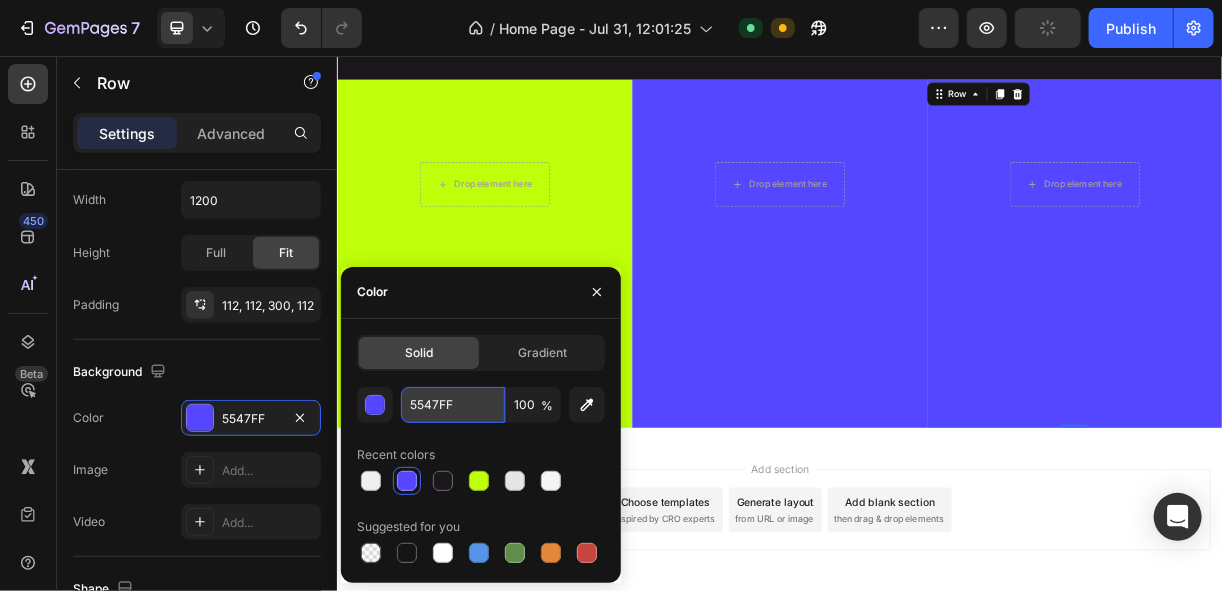 click on "5547FF" at bounding box center (453, 405) 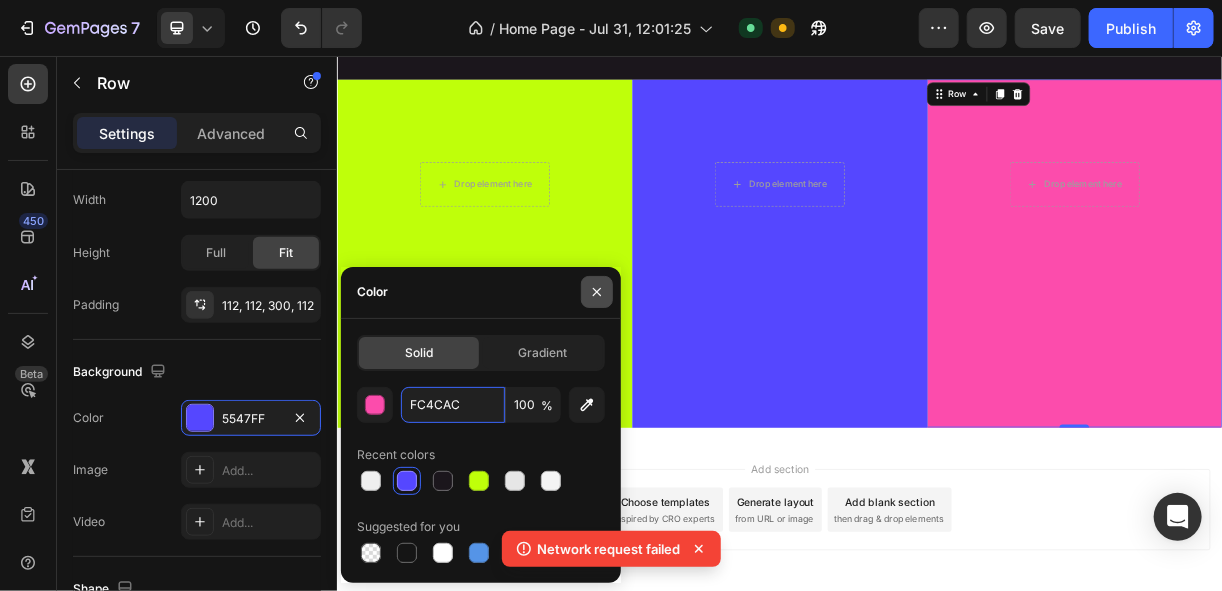 type on "FC4CAC" 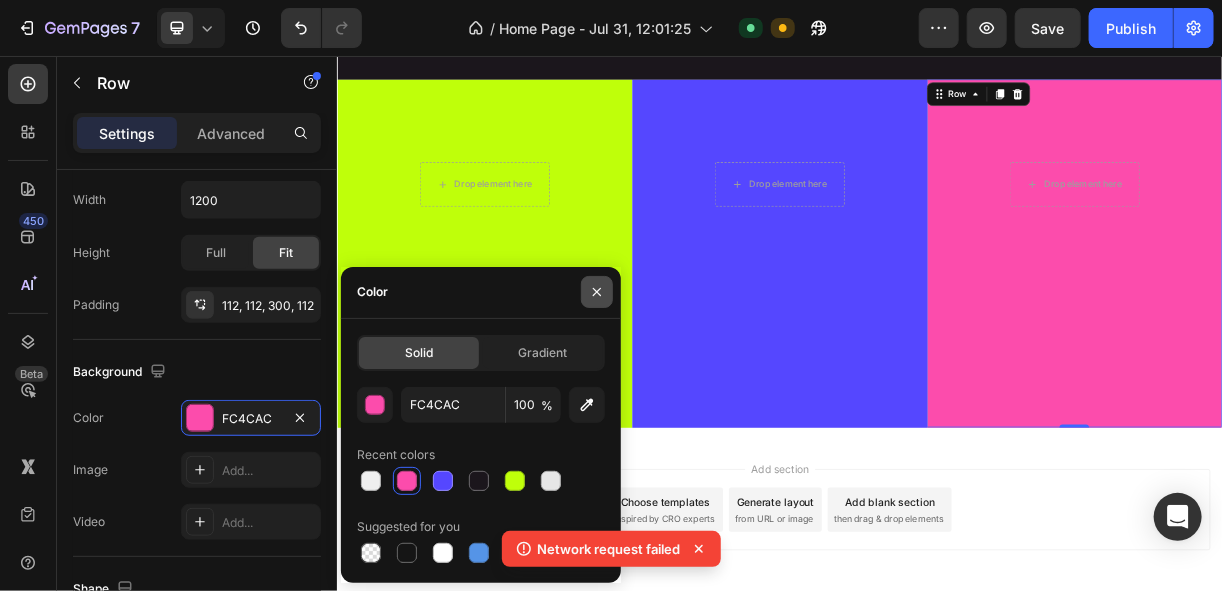 click at bounding box center (597, 292) 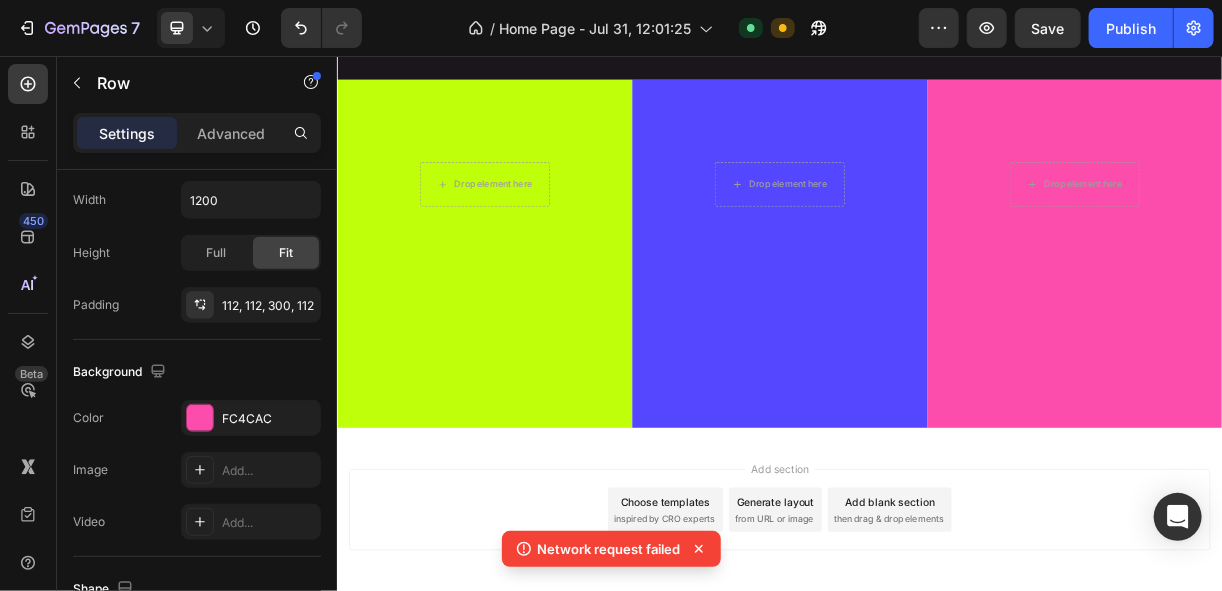 click on "Add section Choose templates inspired by CRO experts Generate layout from URL or image Add blank section then drag & drop elements" at bounding box center (936, 671) 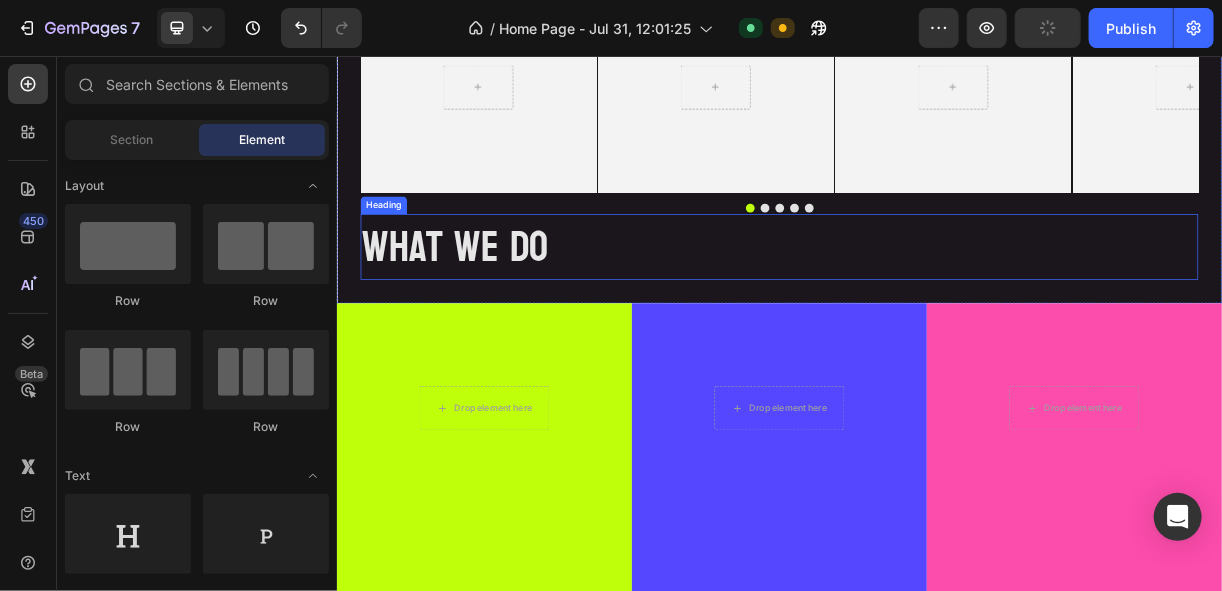 scroll, scrollTop: 1760, scrollLeft: 0, axis: vertical 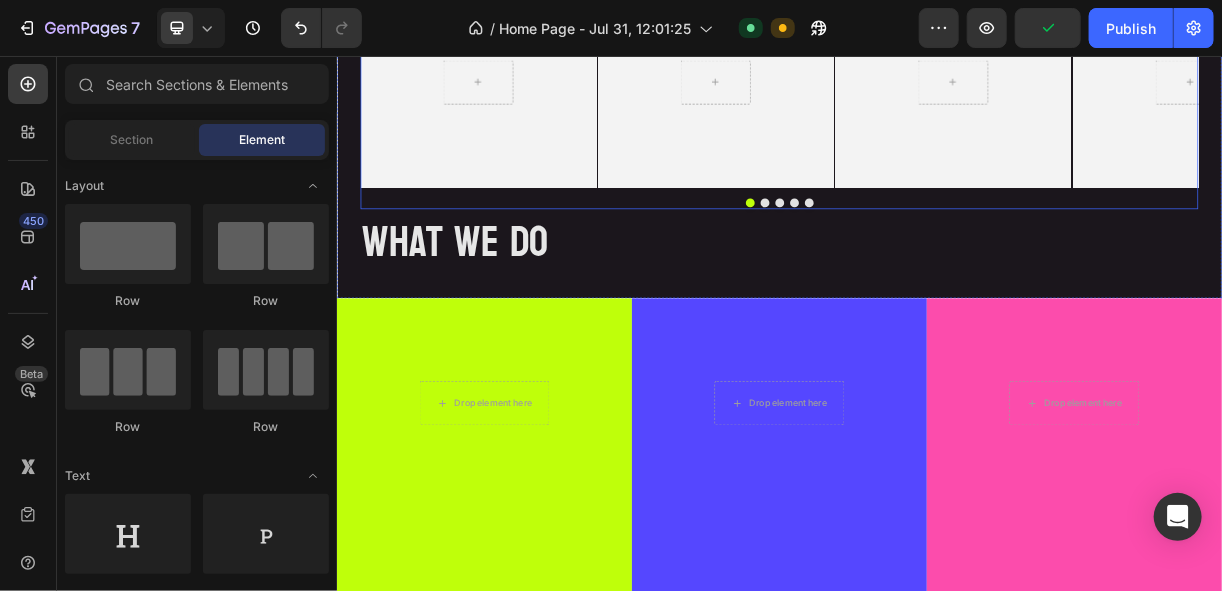 click at bounding box center [500, 91] 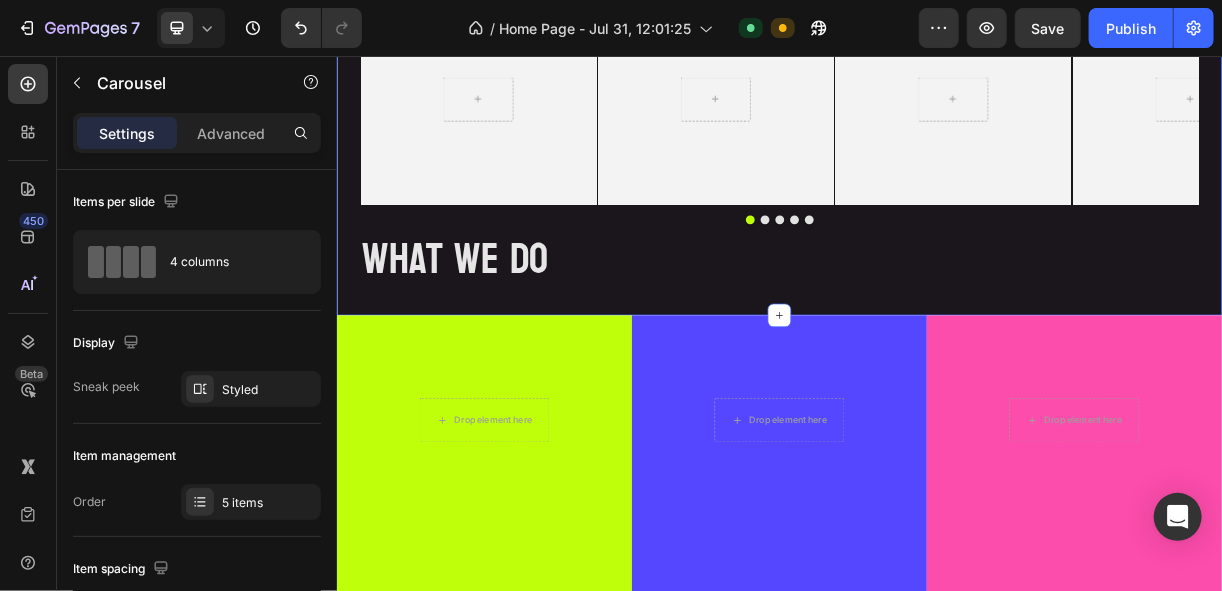 scroll, scrollTop: 1736, scrollLeft: 0, axis: vertical 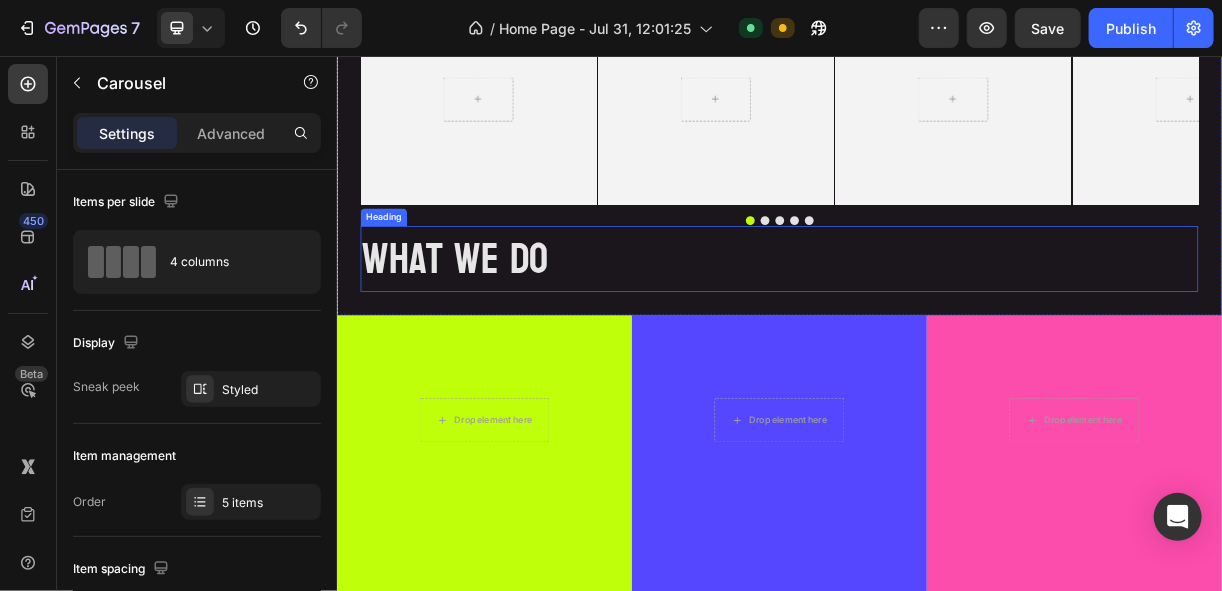 click on "what we do" at bounding box center [496, 331] 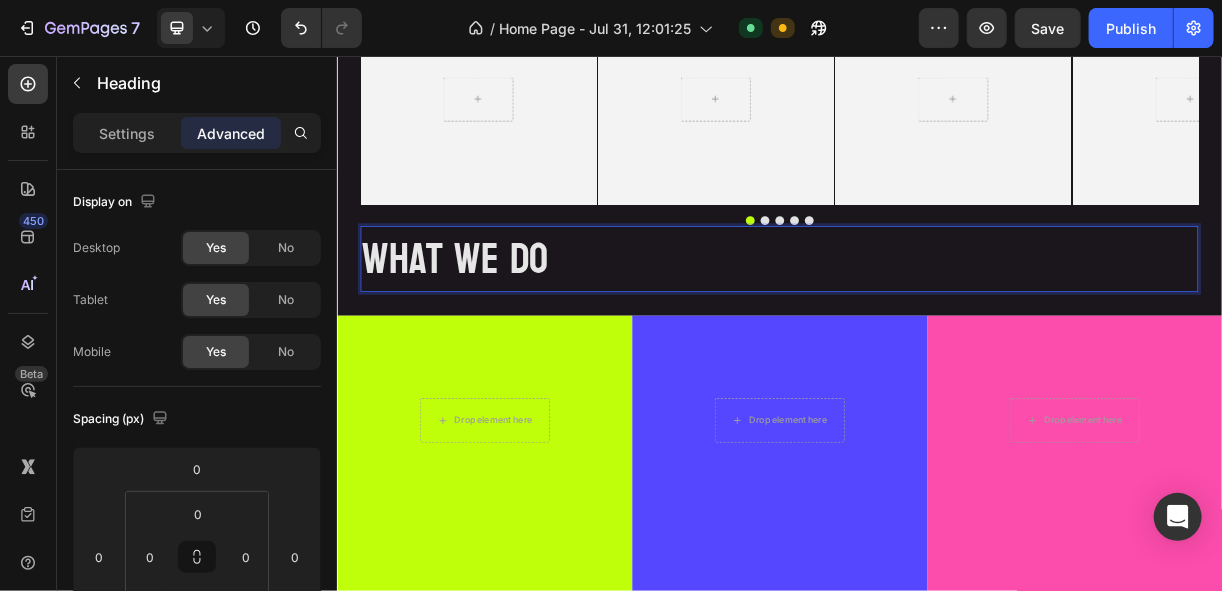 drag, startPoint x: 487, startPoint y: 331, endPoint x: 483, endPoint y: 372, distance: 41.19466 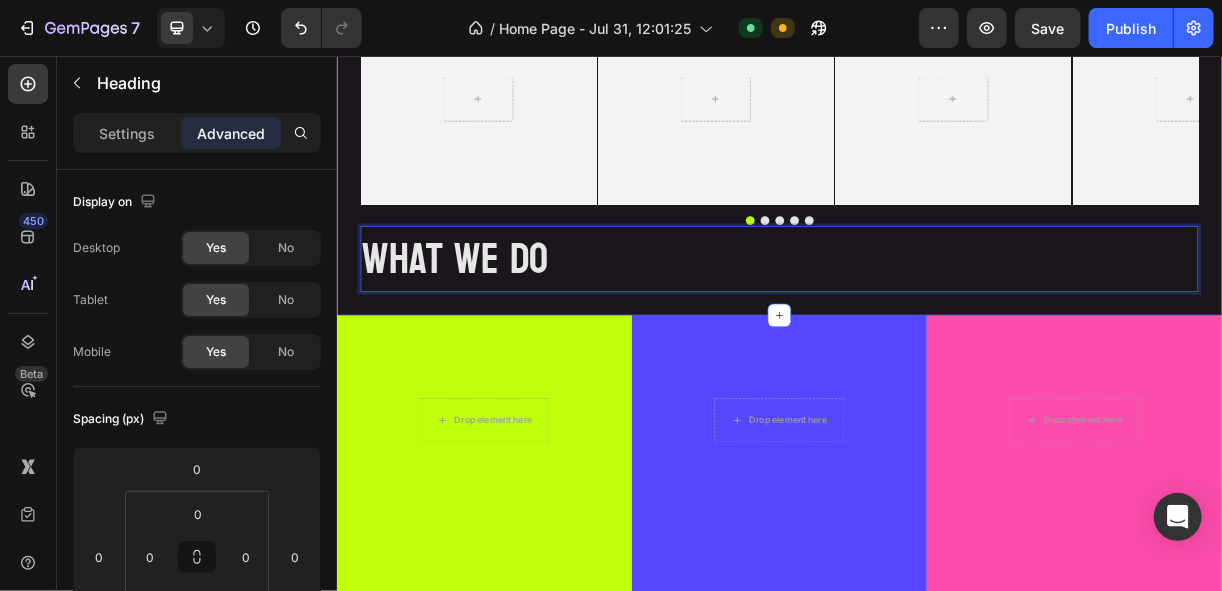 click on "works Heading
Carousel what we do Heading   0 Section 3" at bounding box center (936, 121) 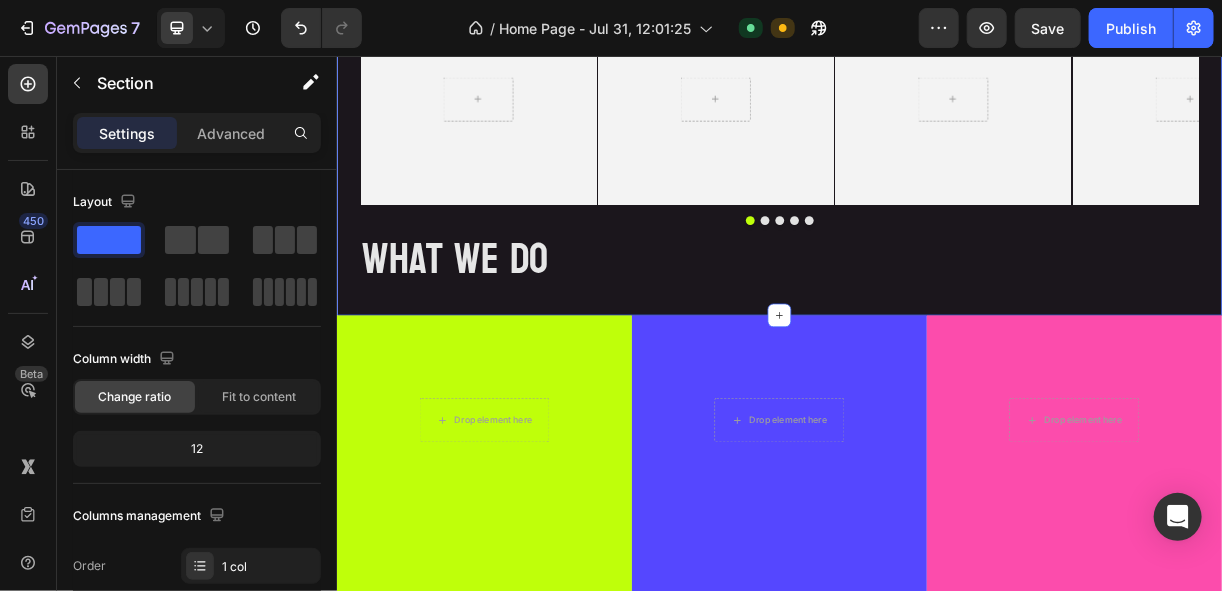 click on "what we do" at bounding box center [496, 331] 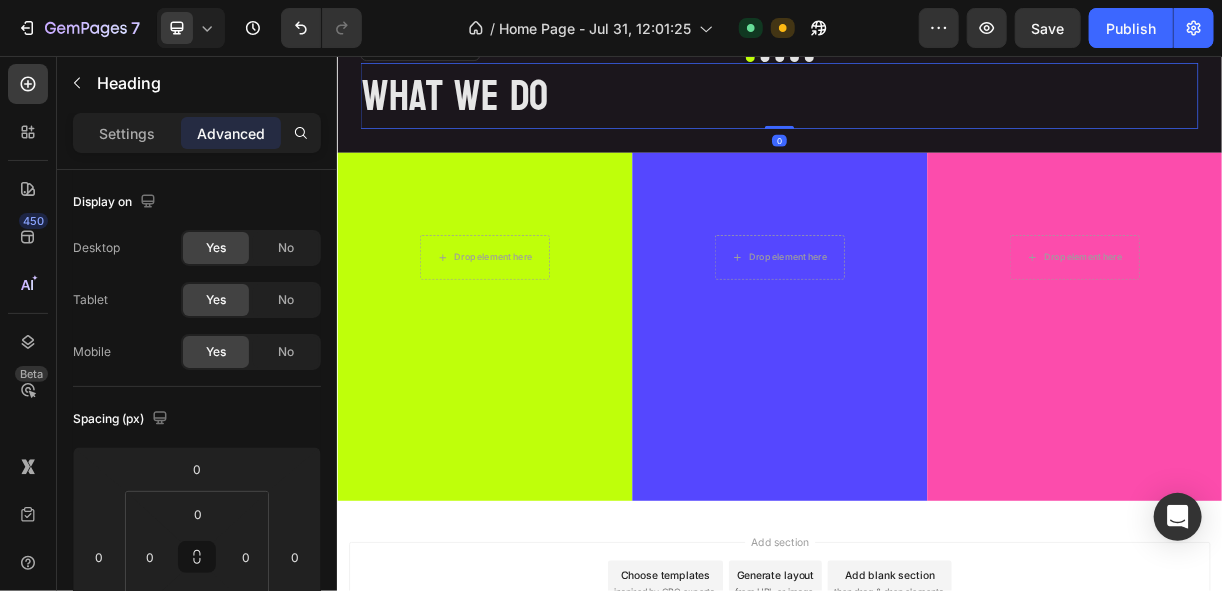 scroll, scrollTop: 2056, scrollLeft: 0, axis: vertical 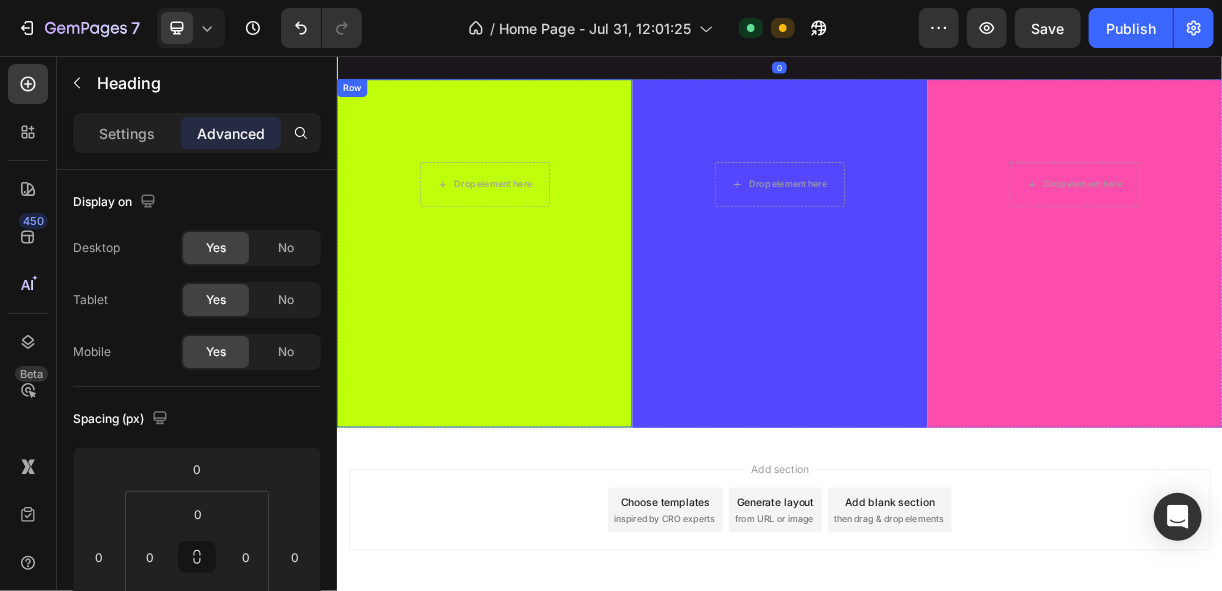 click on "Drop element here Row" at bounding box center (536, 324) 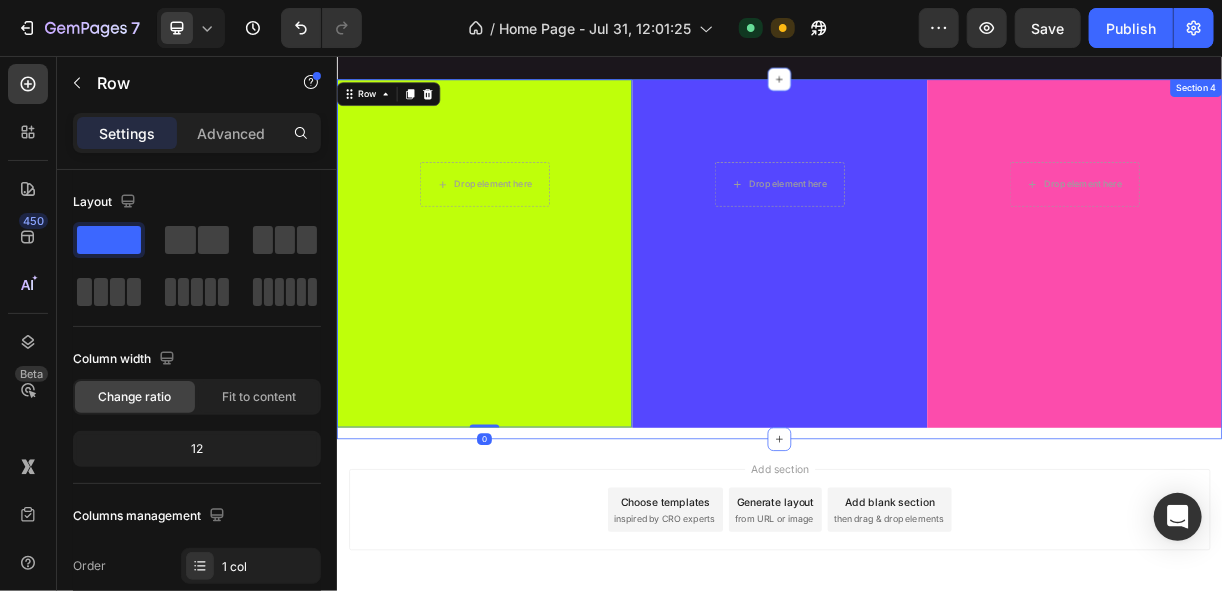 click on "Drop element here Row   0
Drop element here Row
Drop element here Row Row" at bounding box center (936, 332) 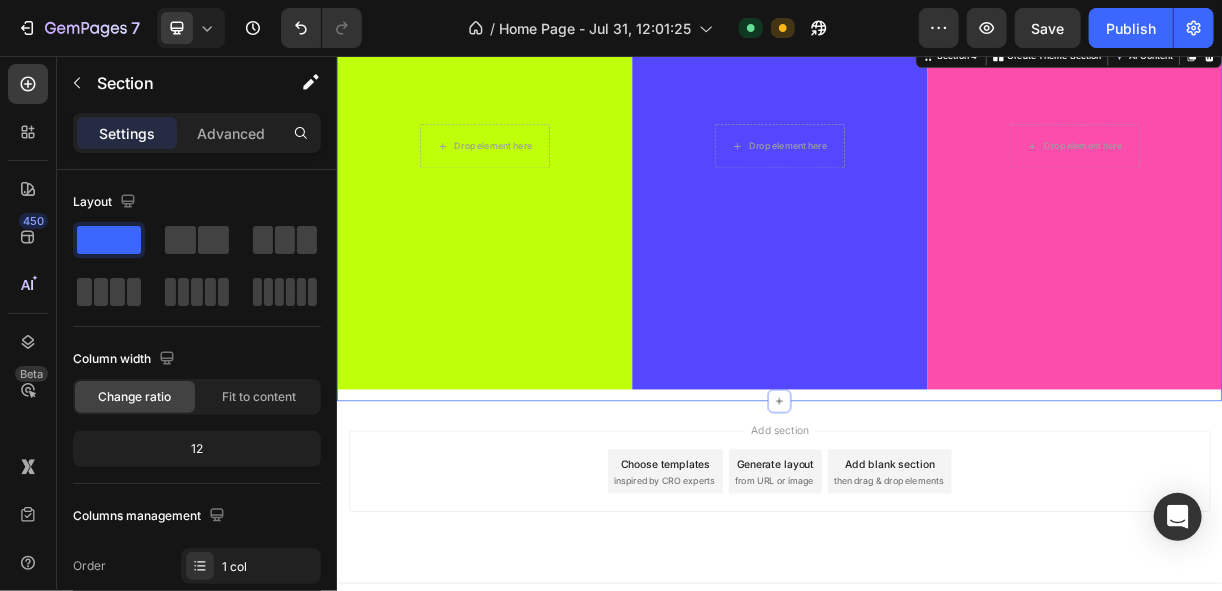 scroll, scrollTop: 2136, scrollLeft: 0, axis: vertical 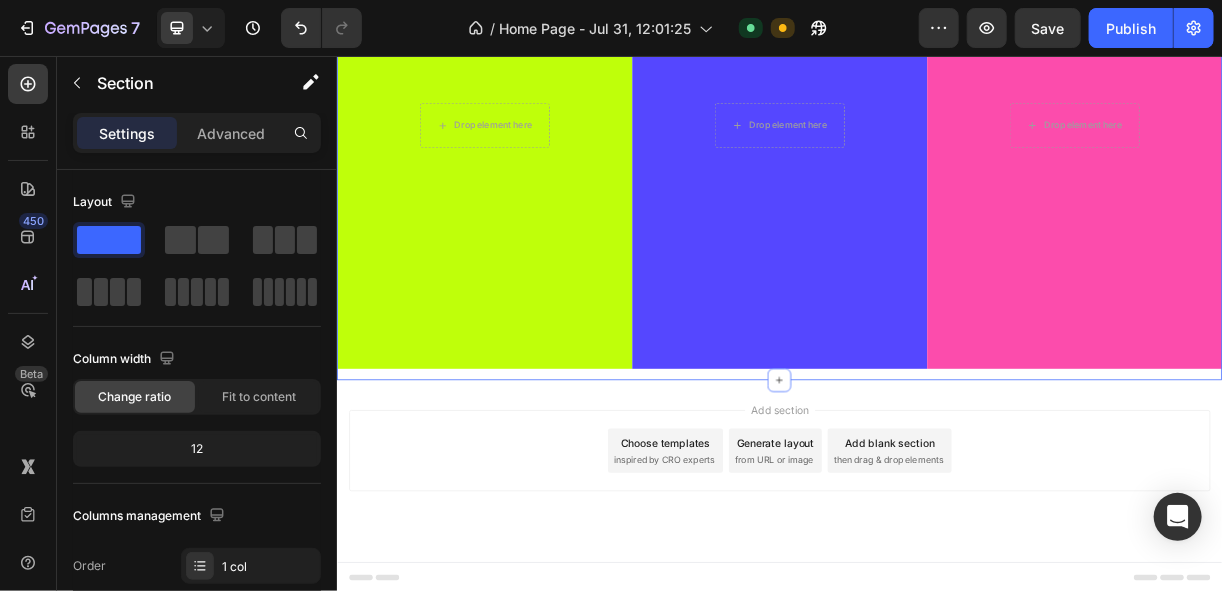 click on "Settings Advanced" at bounding box center (197, 133) 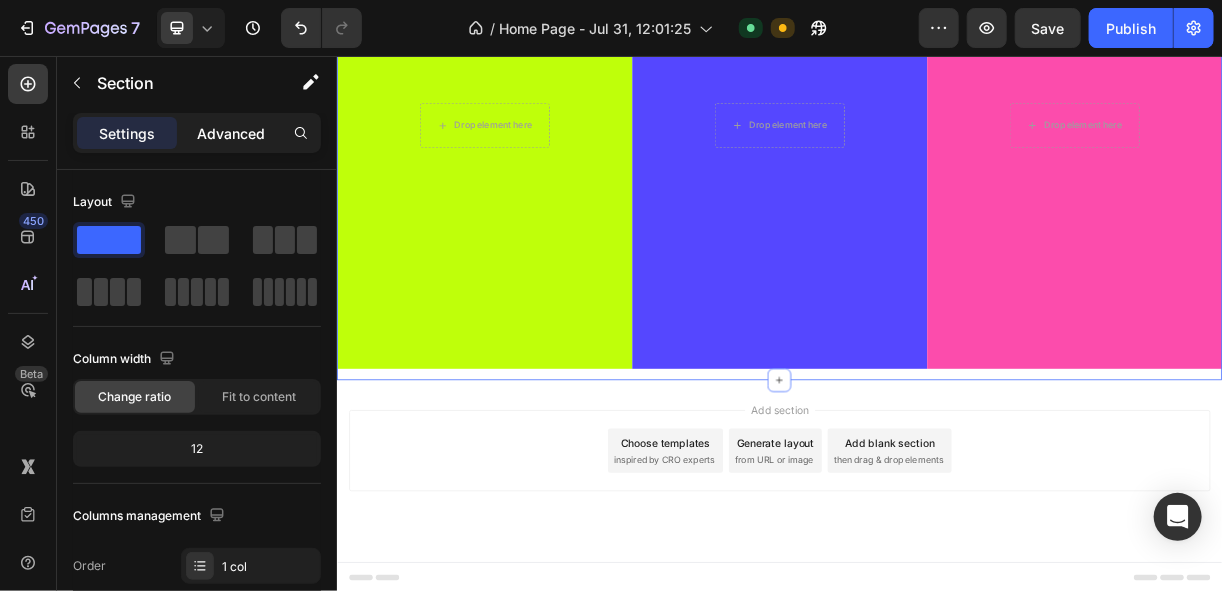 click on "Advanced" at bounding box center [231, 133] 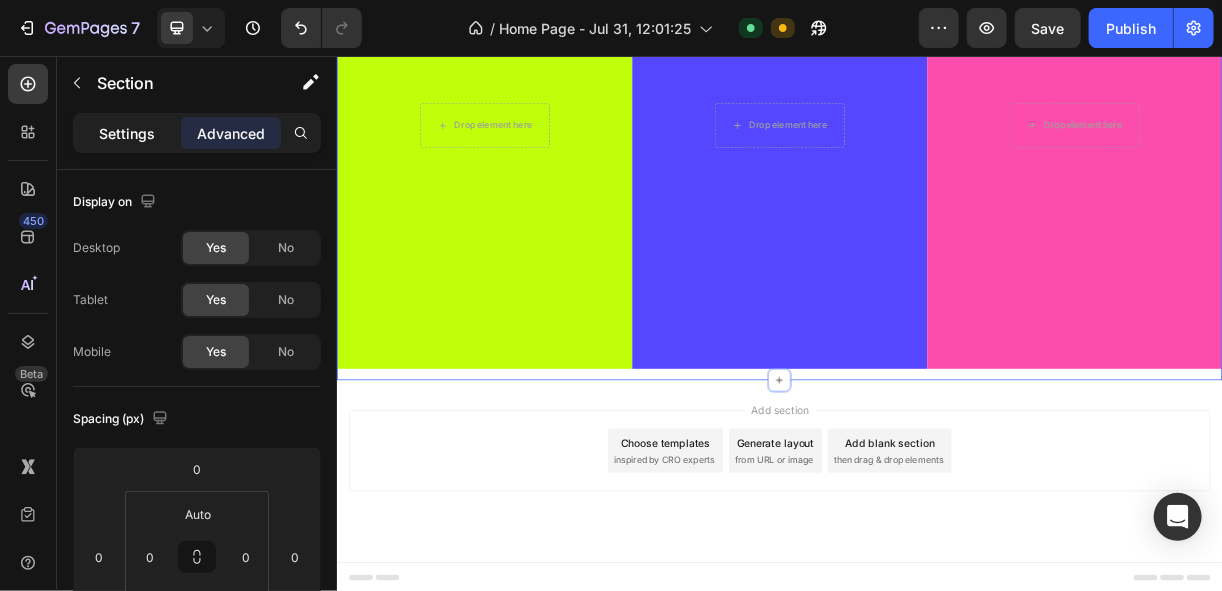 click on "Settings" at bounding box center (127, 133) 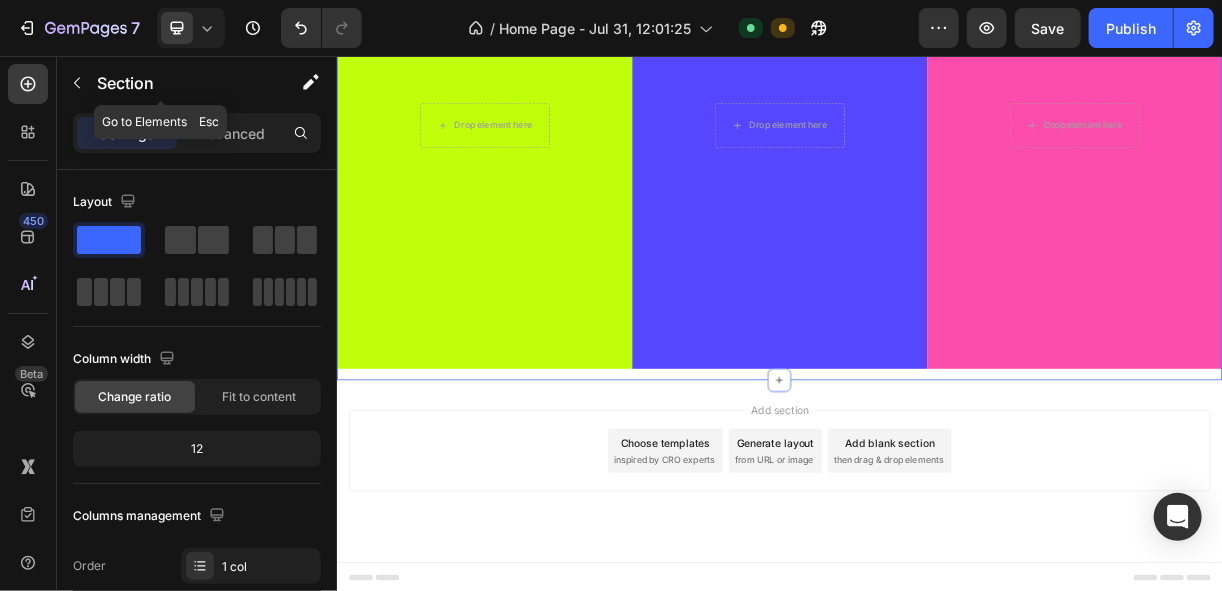 click on "Section" at bounding box center [179, 83] 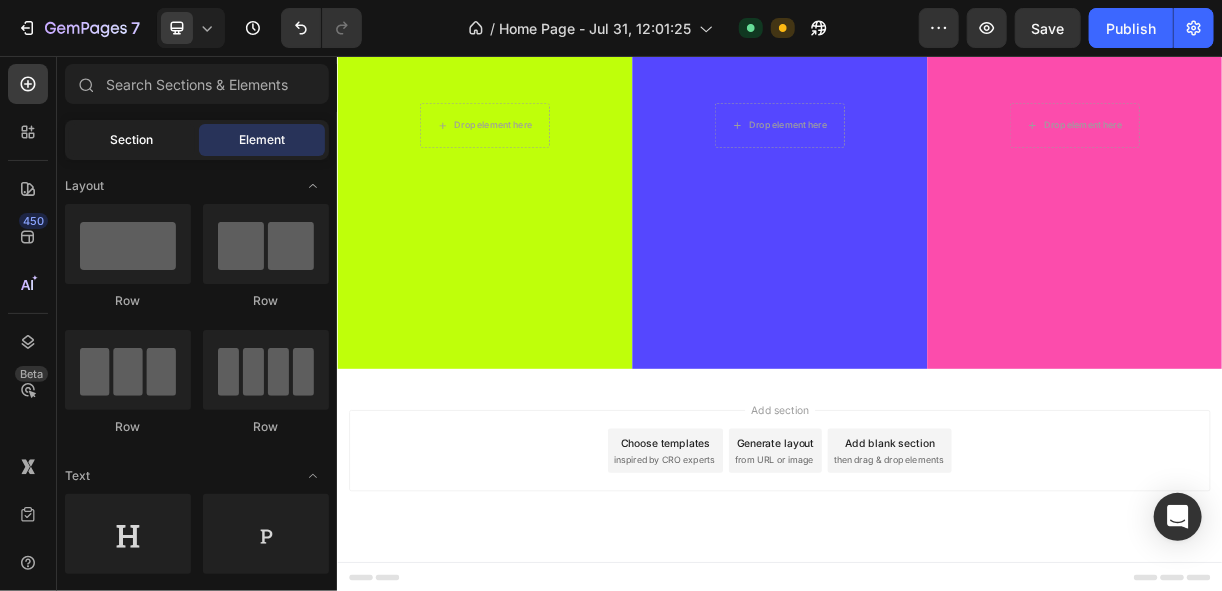 click on "Section" at bounding box center (132, 140) 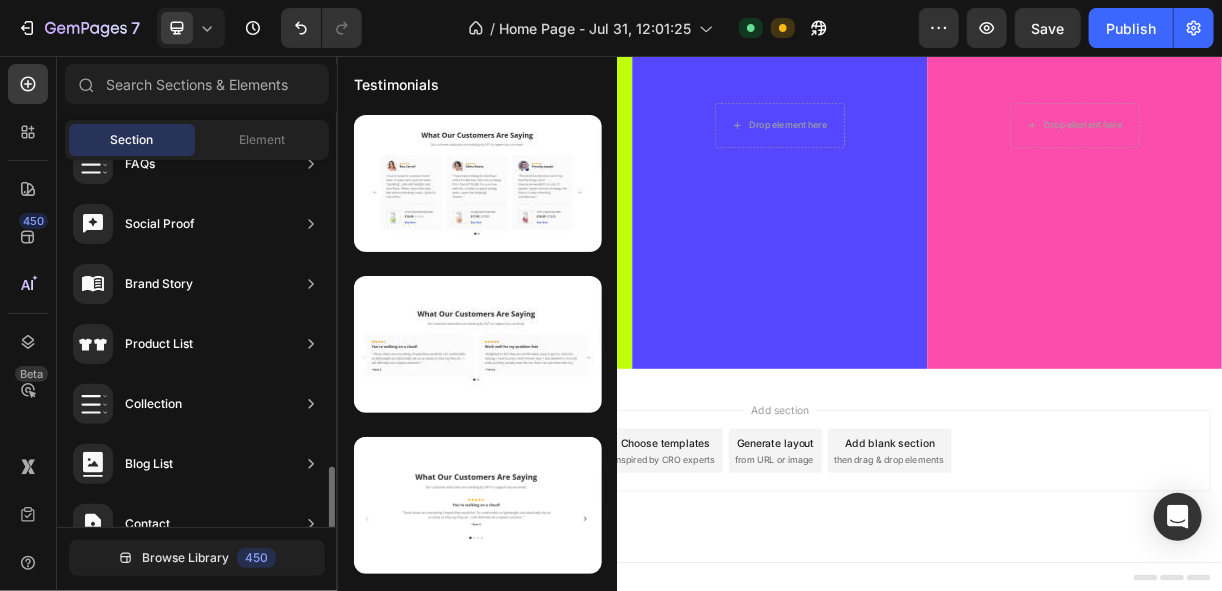 scroll, scrollTop: 793, scrollLeft: 0, axis: vertical 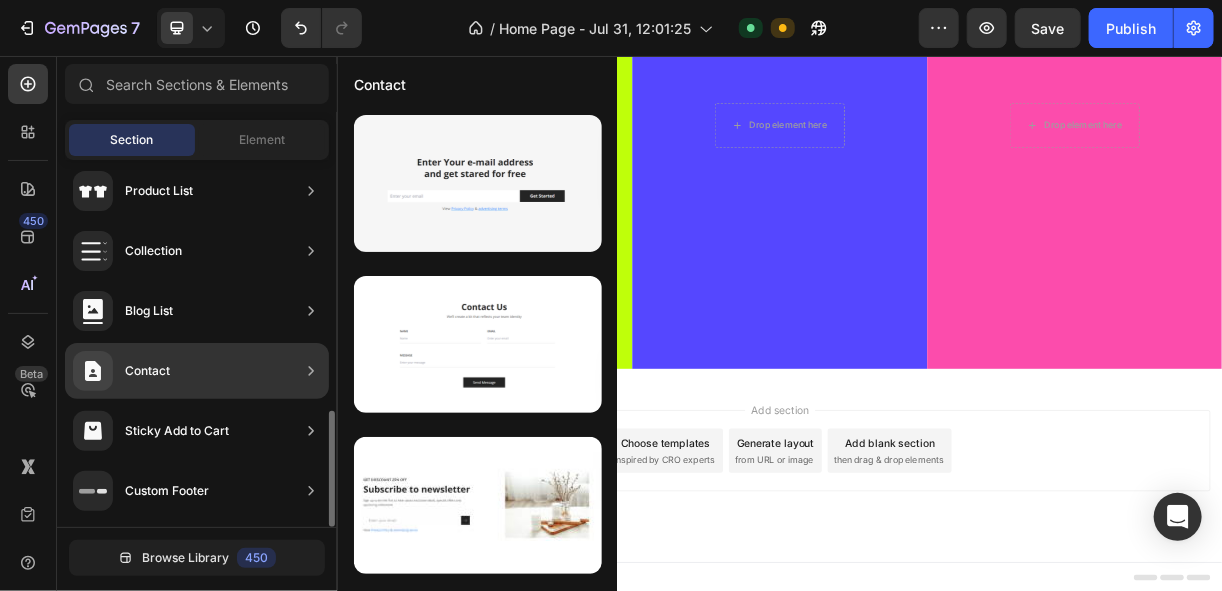 click on "Contact" 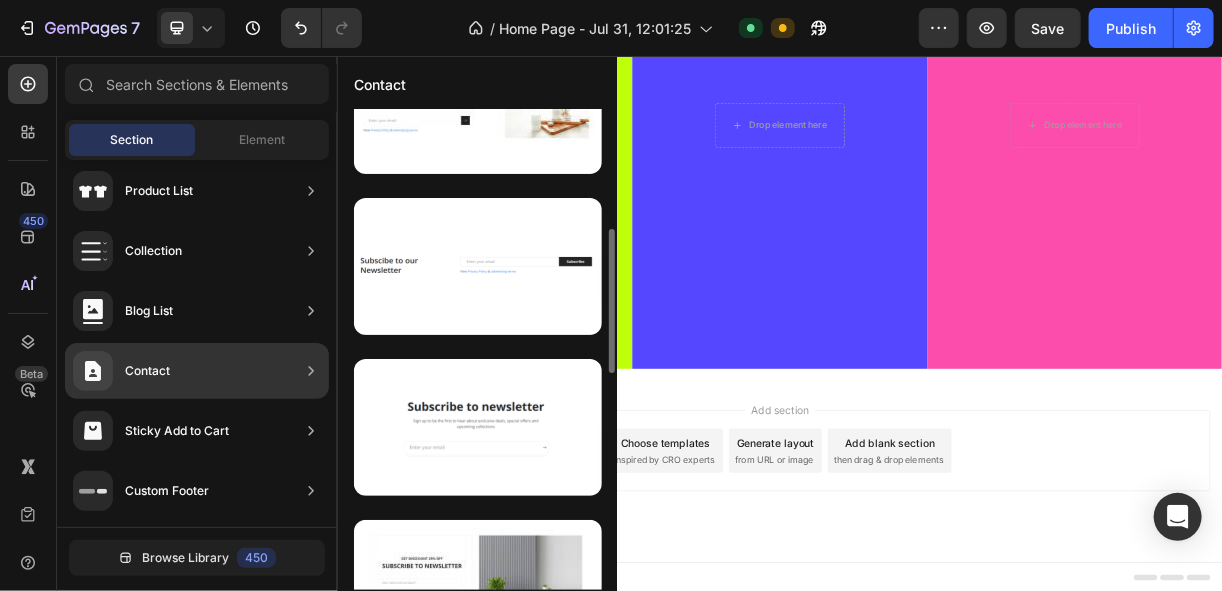 scroll, scrollTop: 0, scrollLeft: 0, axis: both 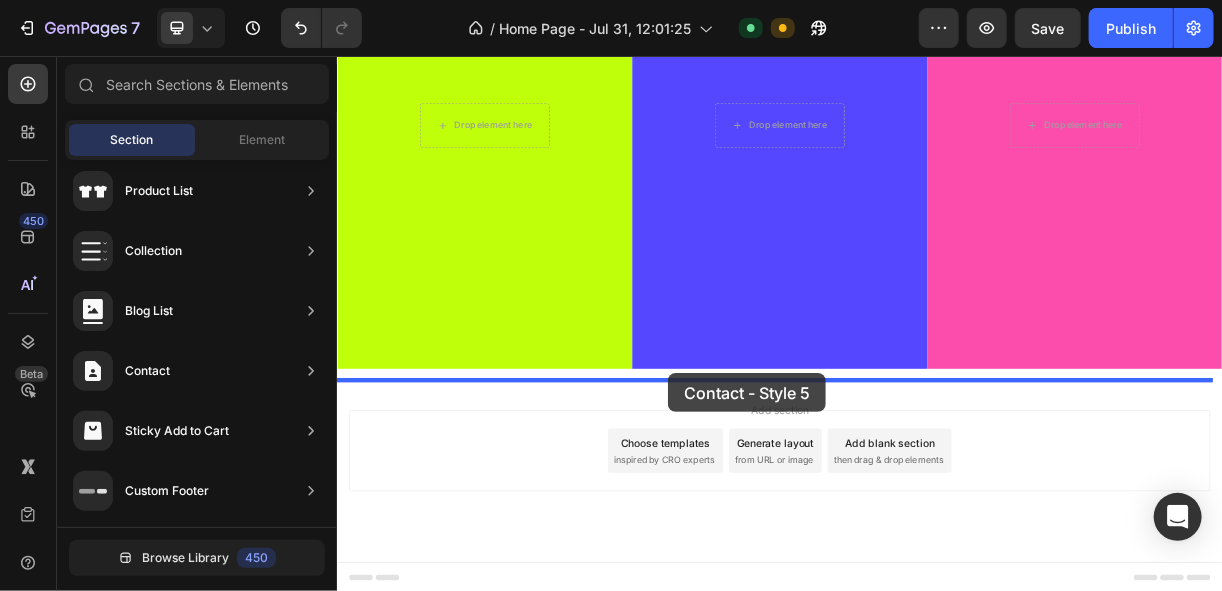 drag, startPoint x: 797, startPoint y: 383, endPoint x: 785, endPoint y: 489, distance: 106.677086 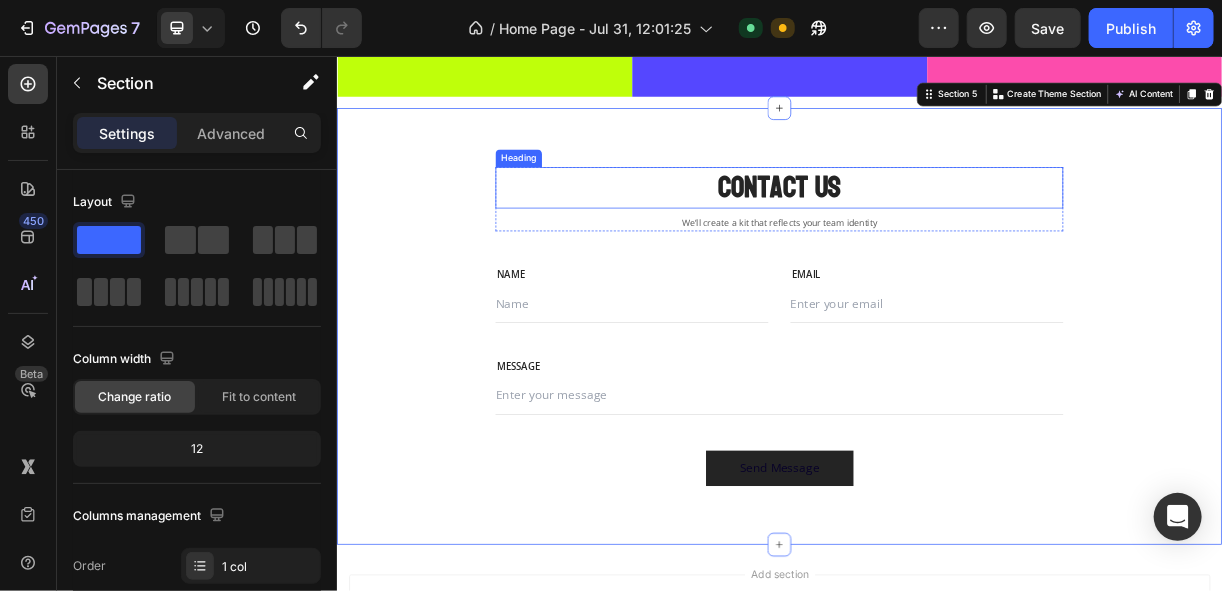 scroll, scrollTop: 2425, scrollLeft: 0, axis: vertical 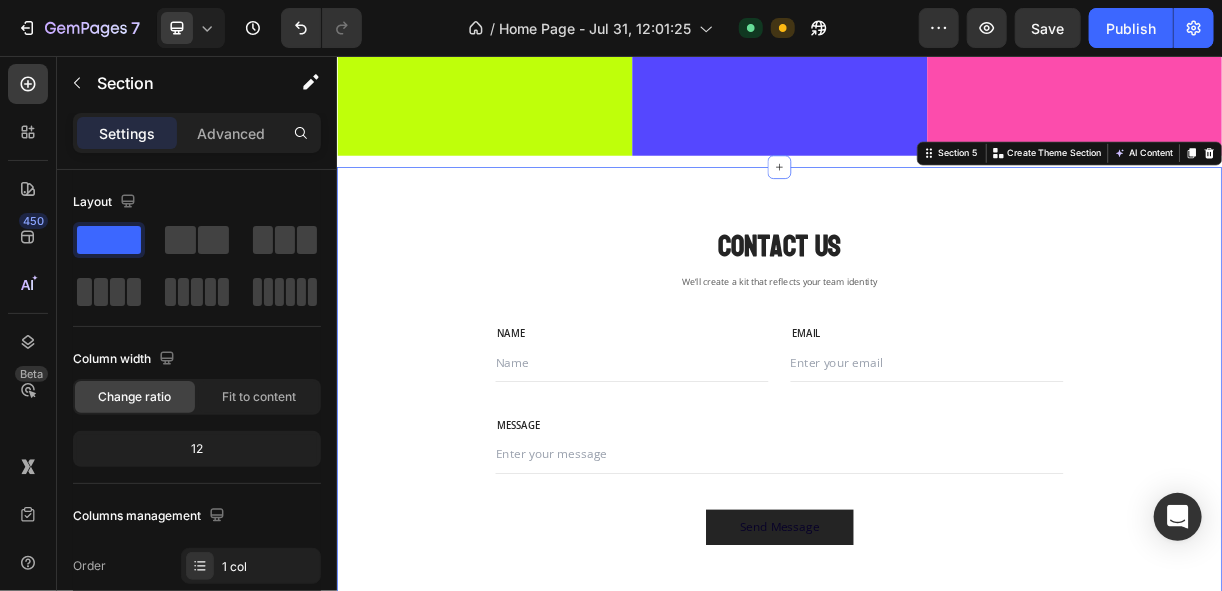 click on "Drop element here Row
Drop element here Row
Drop element here Row Row" at bounding box center [936, -37] 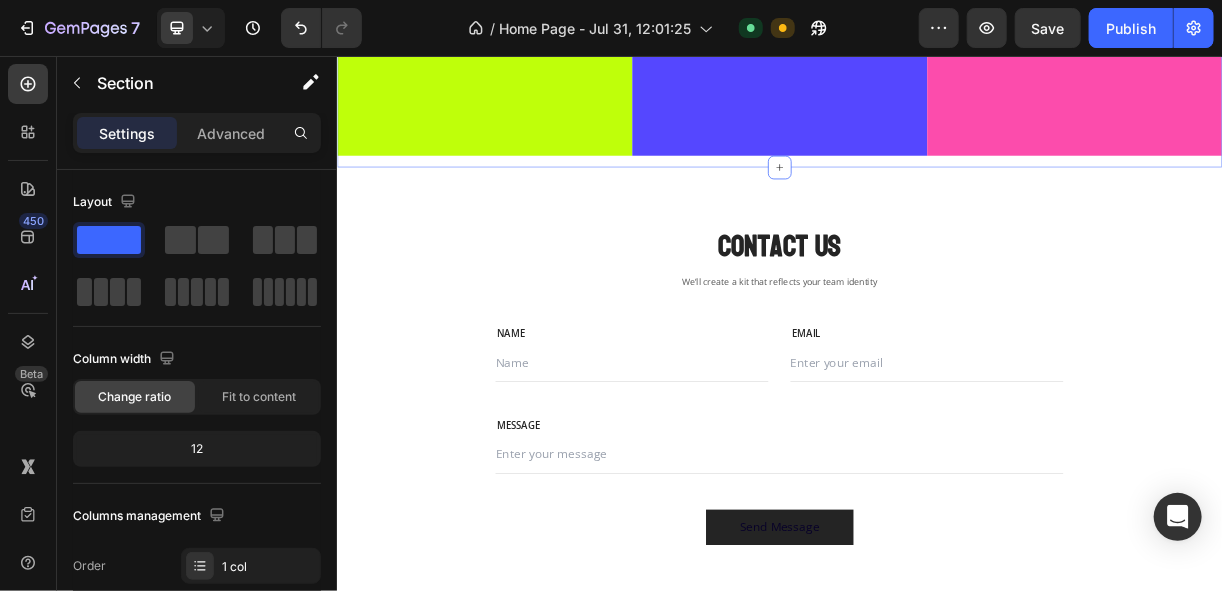 scroll, scrollTop: 480, scrollLeft: 0, axis: vertical 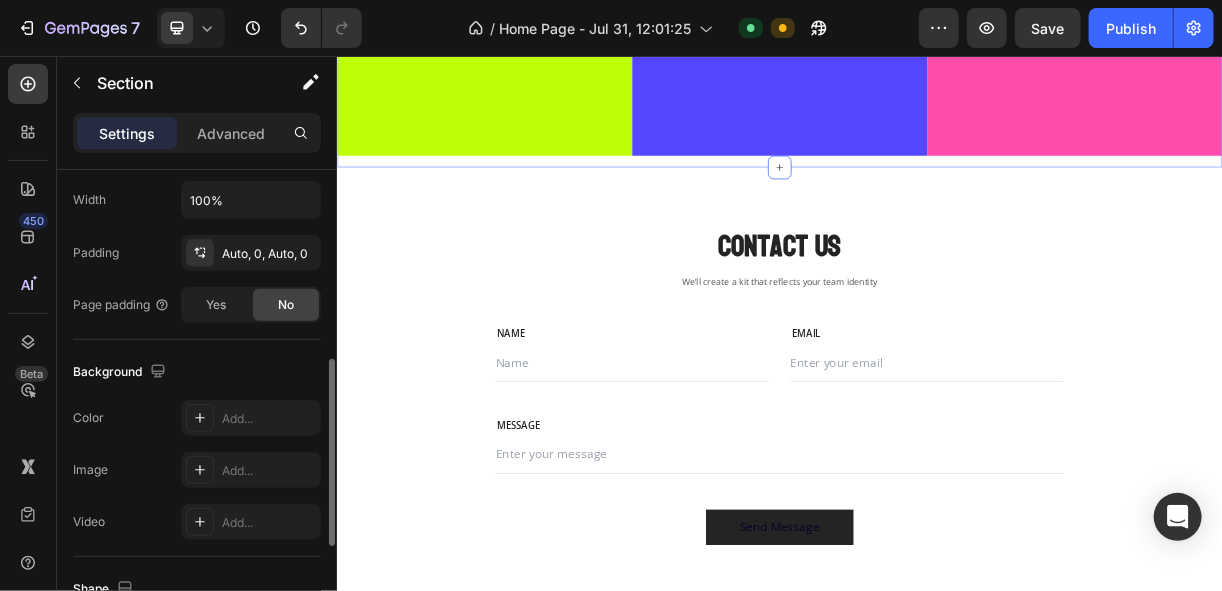 click on "Drop element here Row
Drop element here Row
Drop element here Row Row" at bounding box center (936, -37) 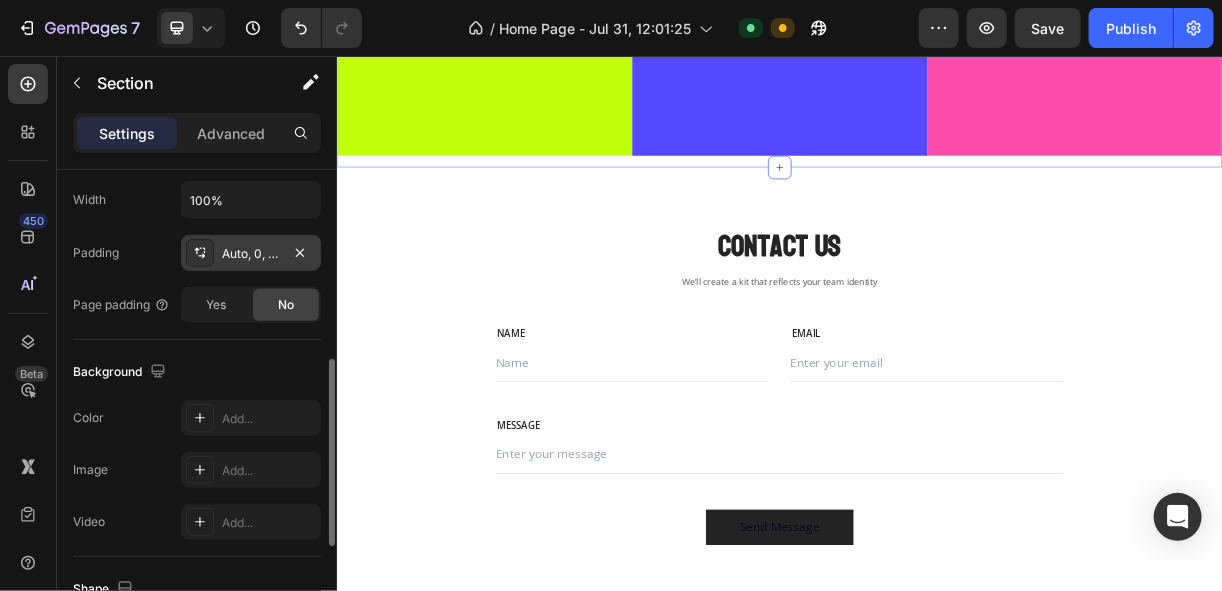 click on "Auto, 0, Auto, 0" at bounding box center [251, 254] 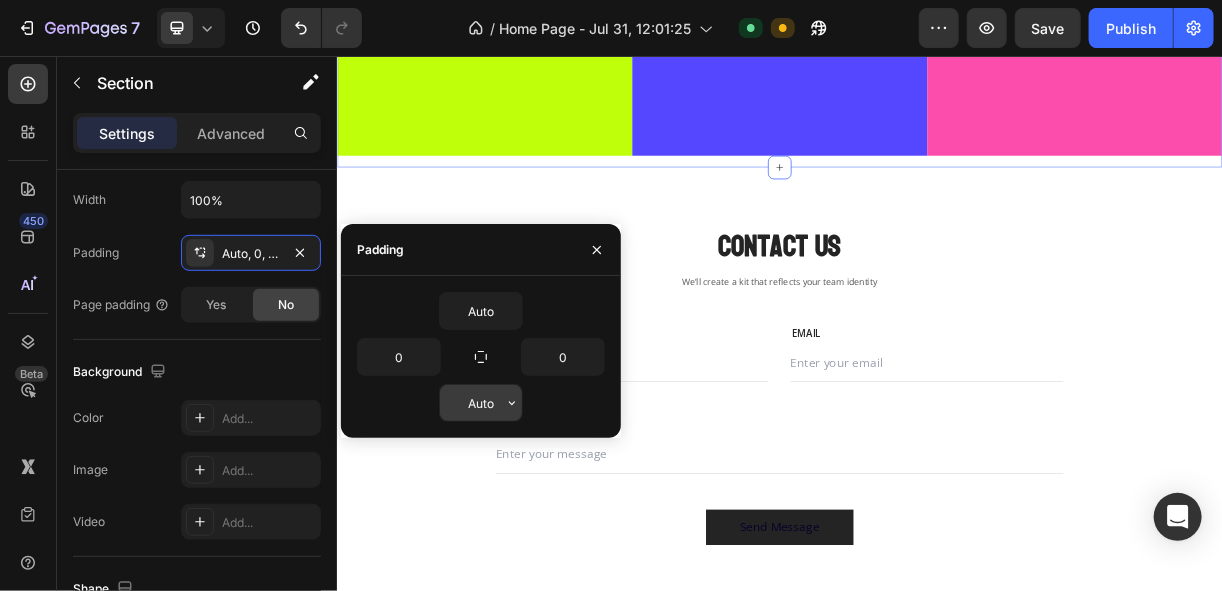 click on "Auto" at bounding box center (481, 403) 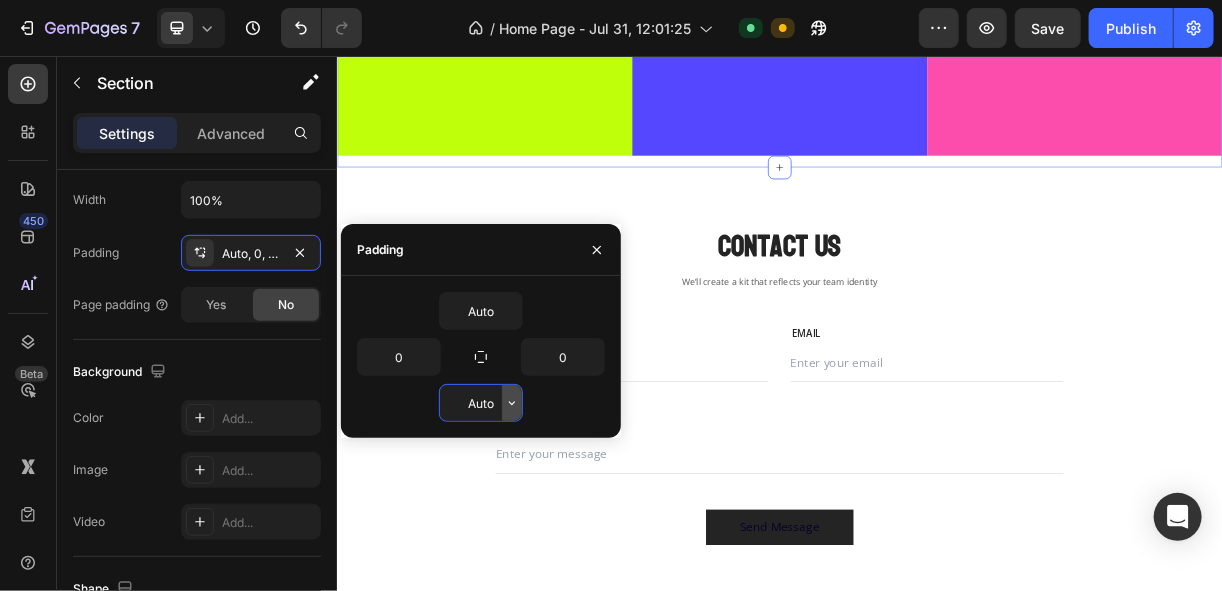 click 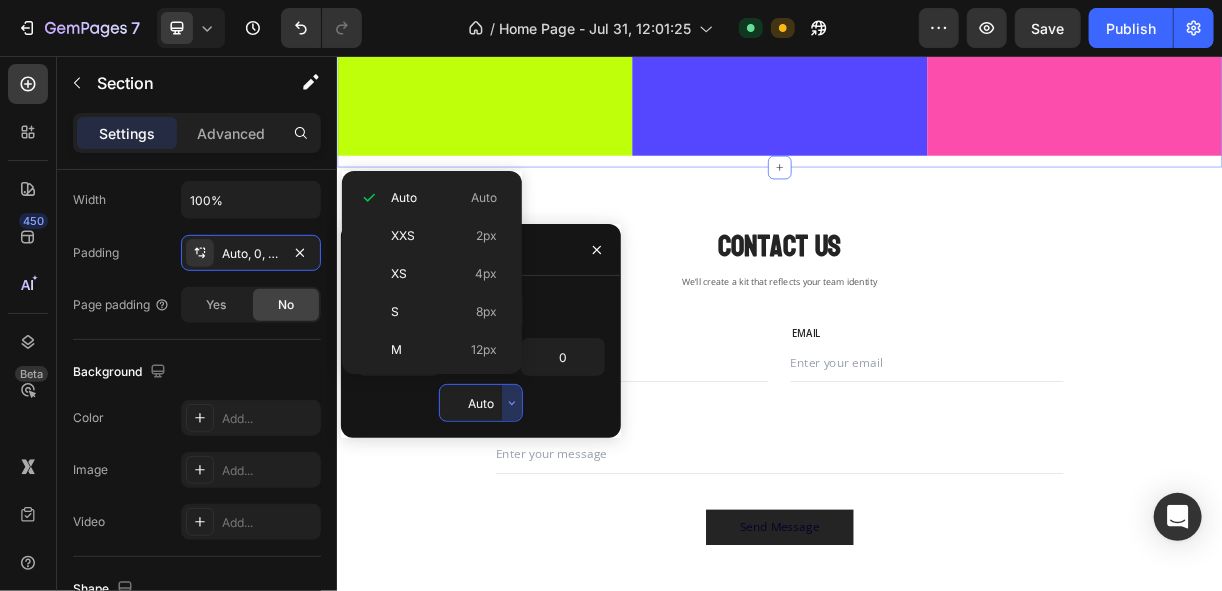 click on "Auto" at bounding box center [481, 403] 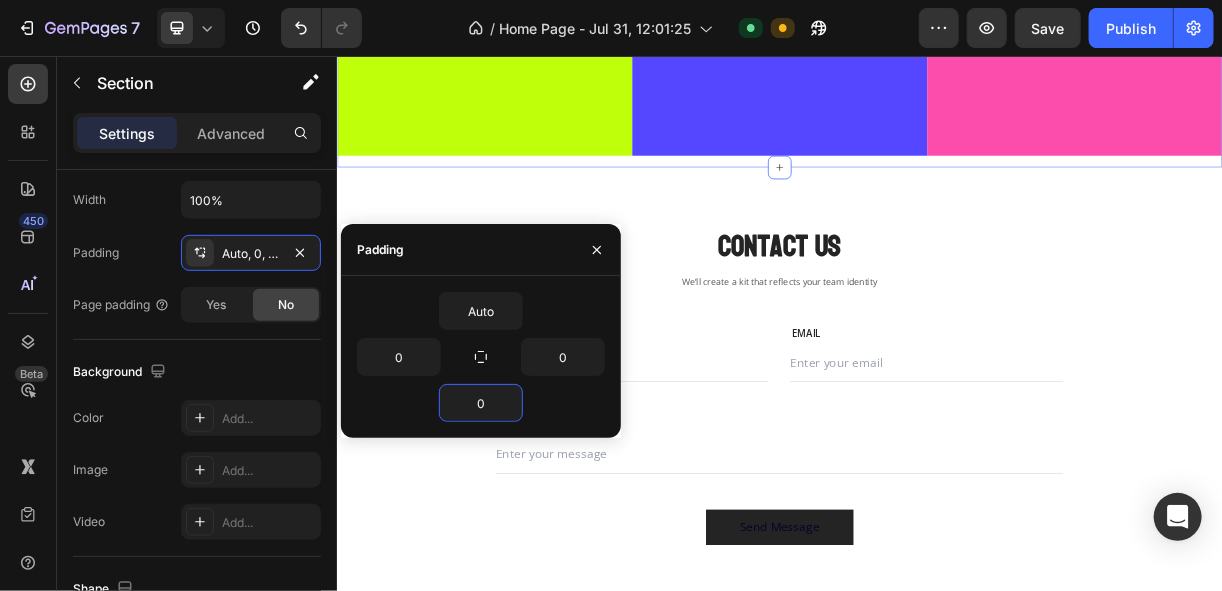 type on "0" 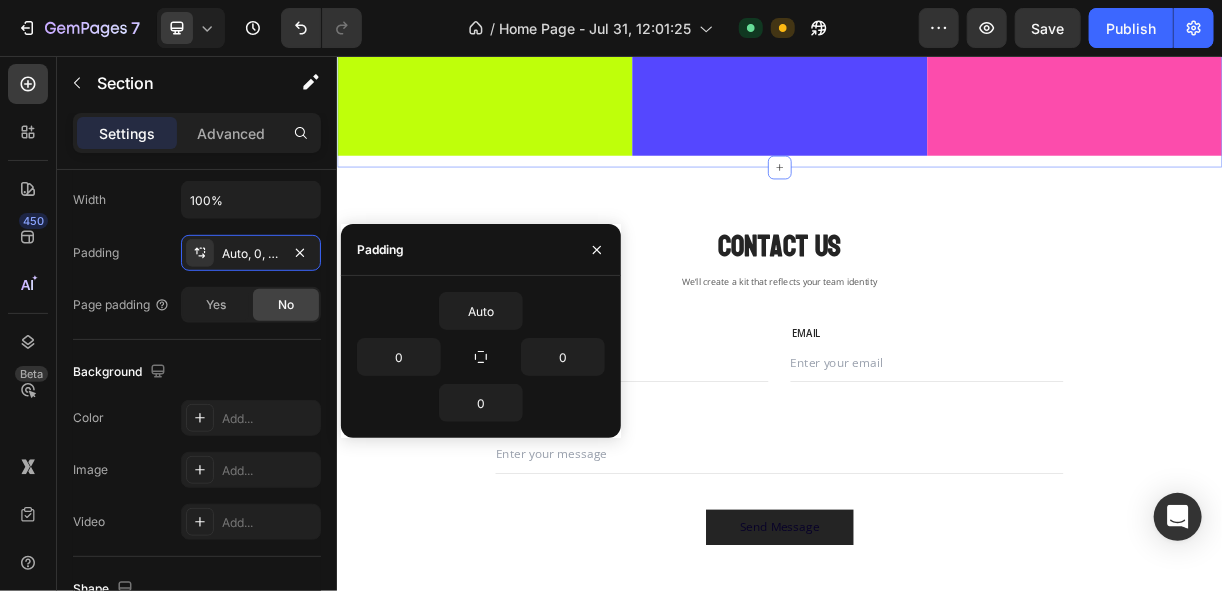 click on "Auto" at bounding box center [481, 311] 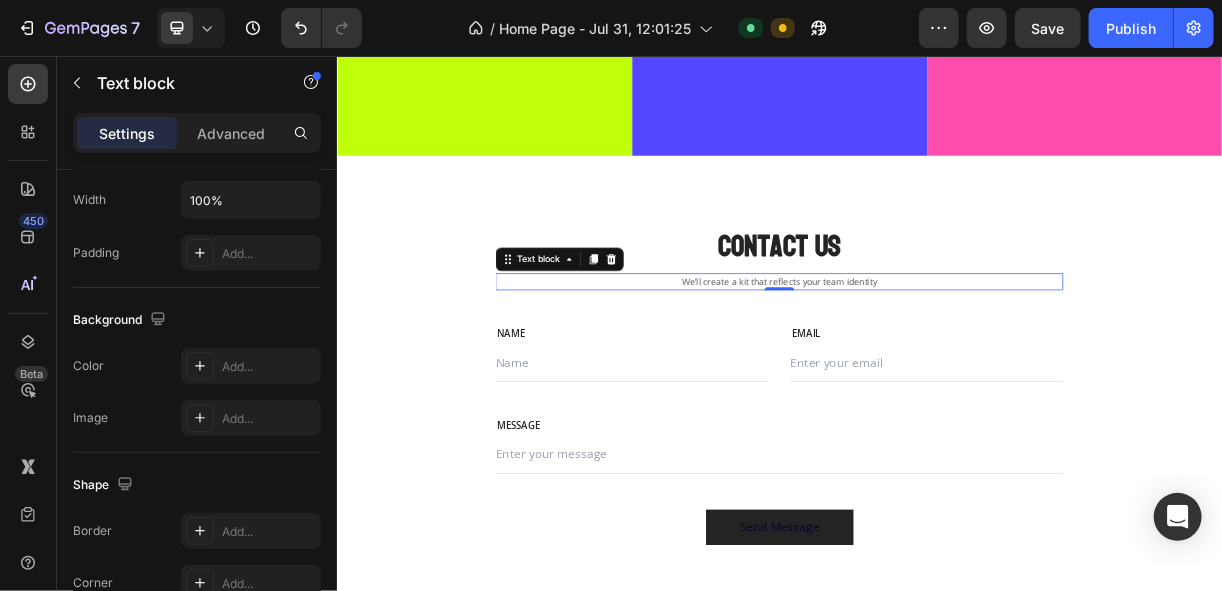 scroll, scrollTop: 0, scrollLeft: 0, axis: both 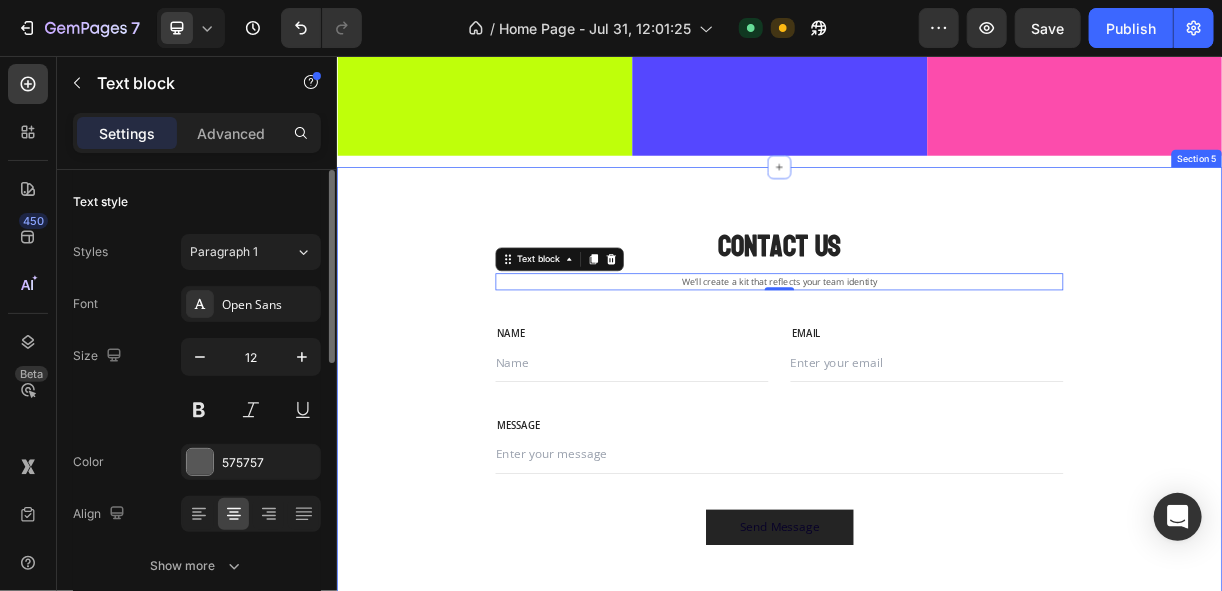 click on "Drop element here Row
Drop element here Row
Drop element here Row Row" at bounding box center [936, -37] 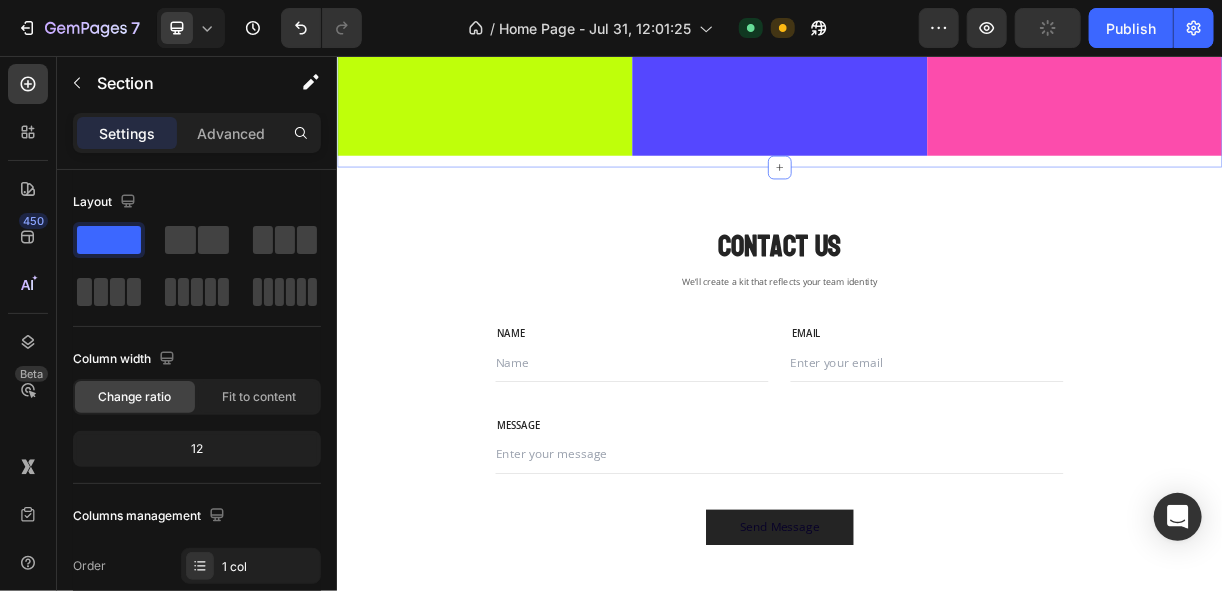 click on "Drop element here Row
Drop element here Row
Drop element here Row Row" at bounding box center (936, -37) 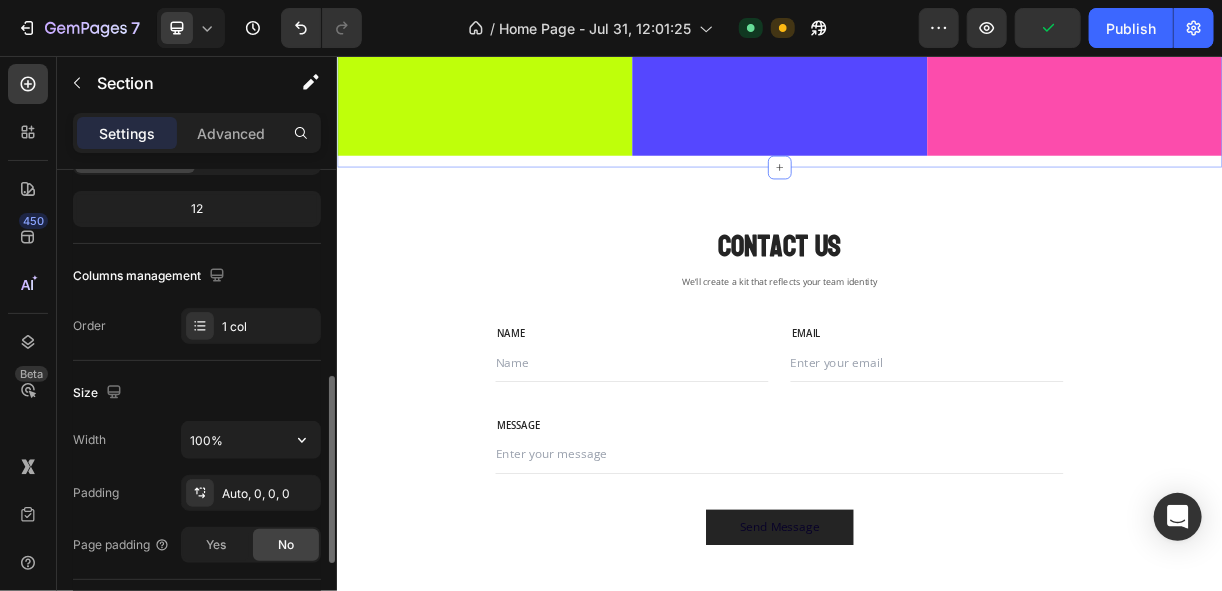 scroll, scrollTop: 320, scrollLeft: 0, axis: vertical 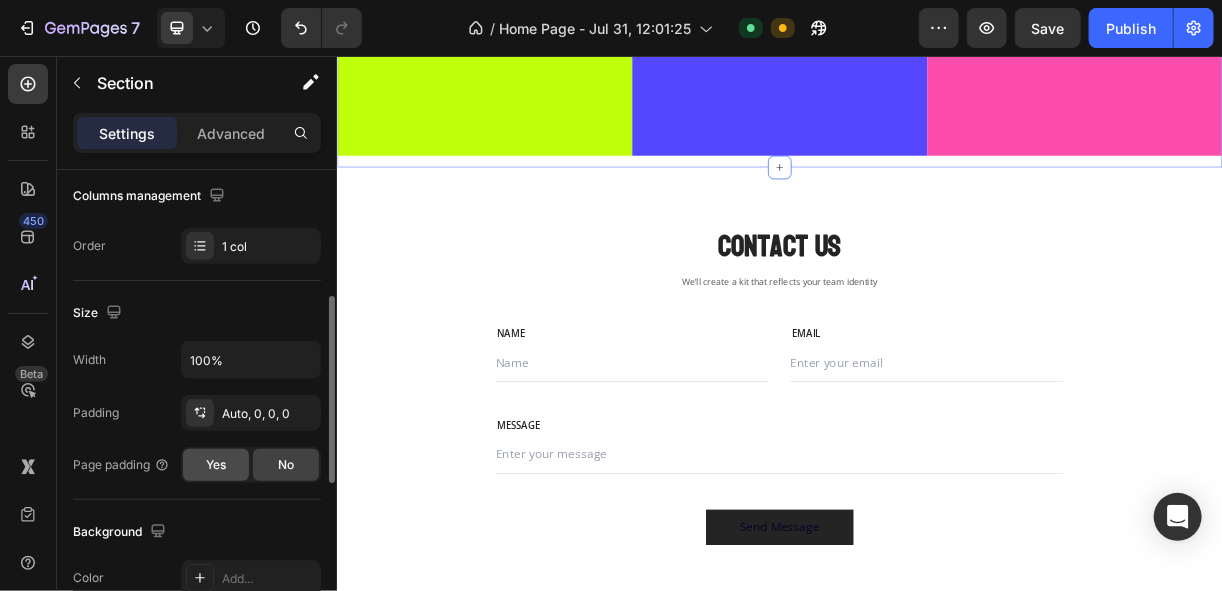 click on "Yes" 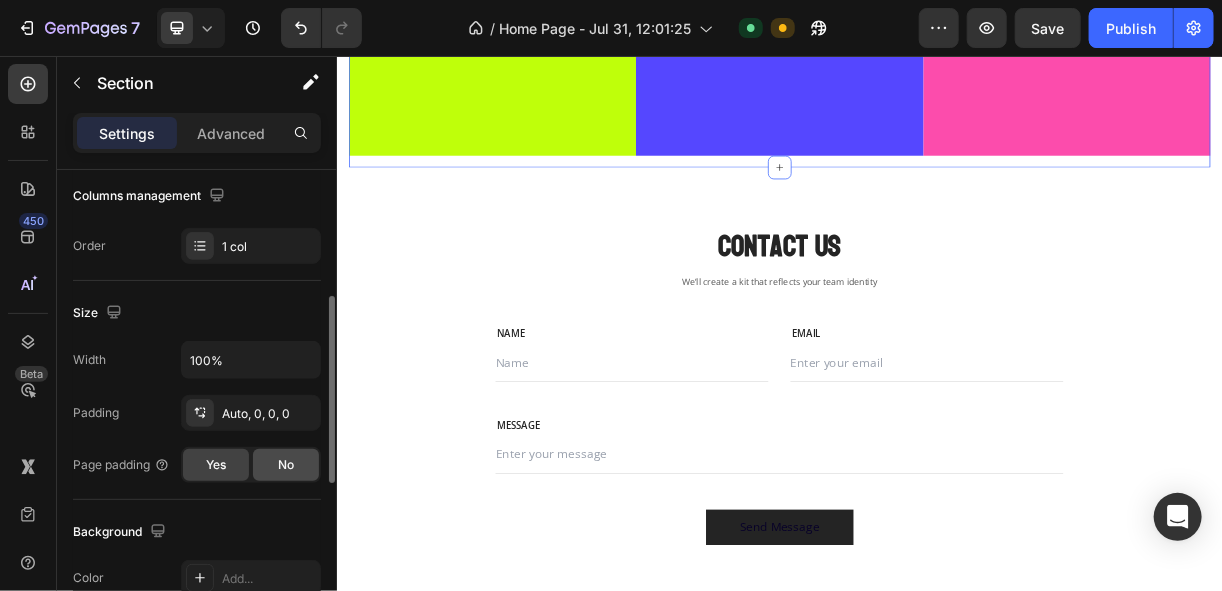 click on "No" 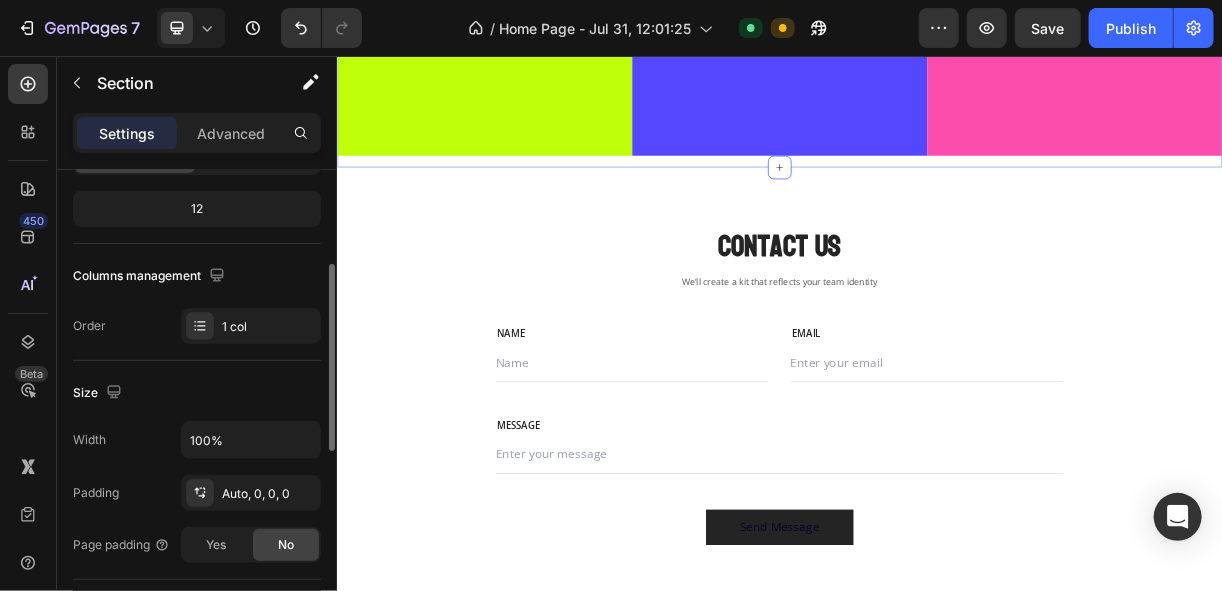 scroll, scrollTop: 160, scrollLeft: 0, axis: vertical 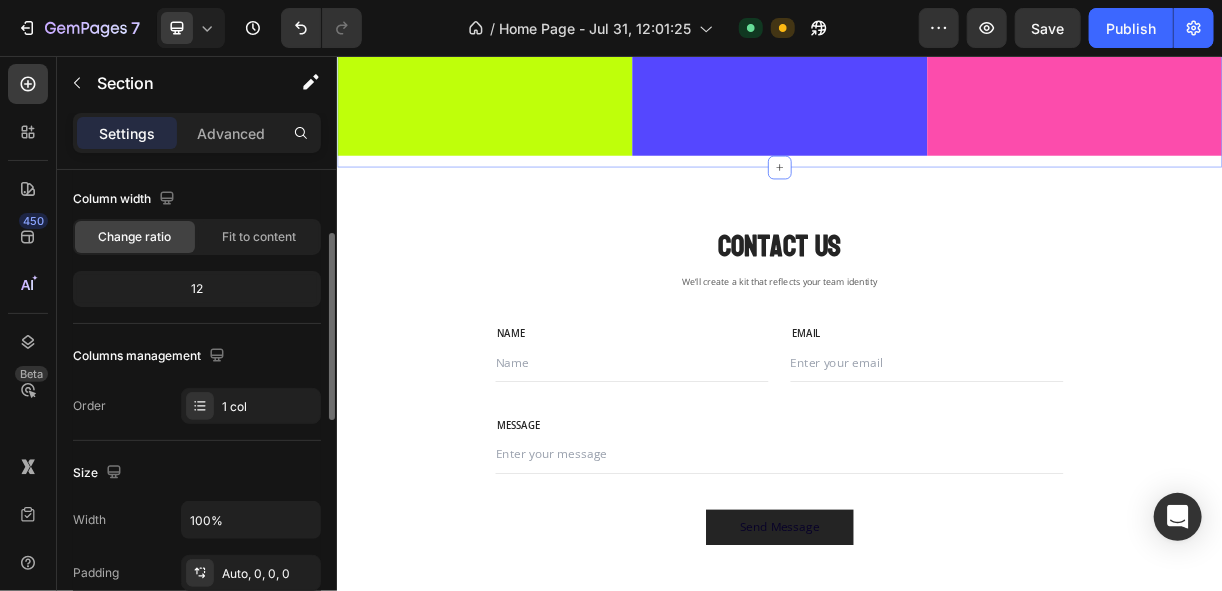 click on "12" 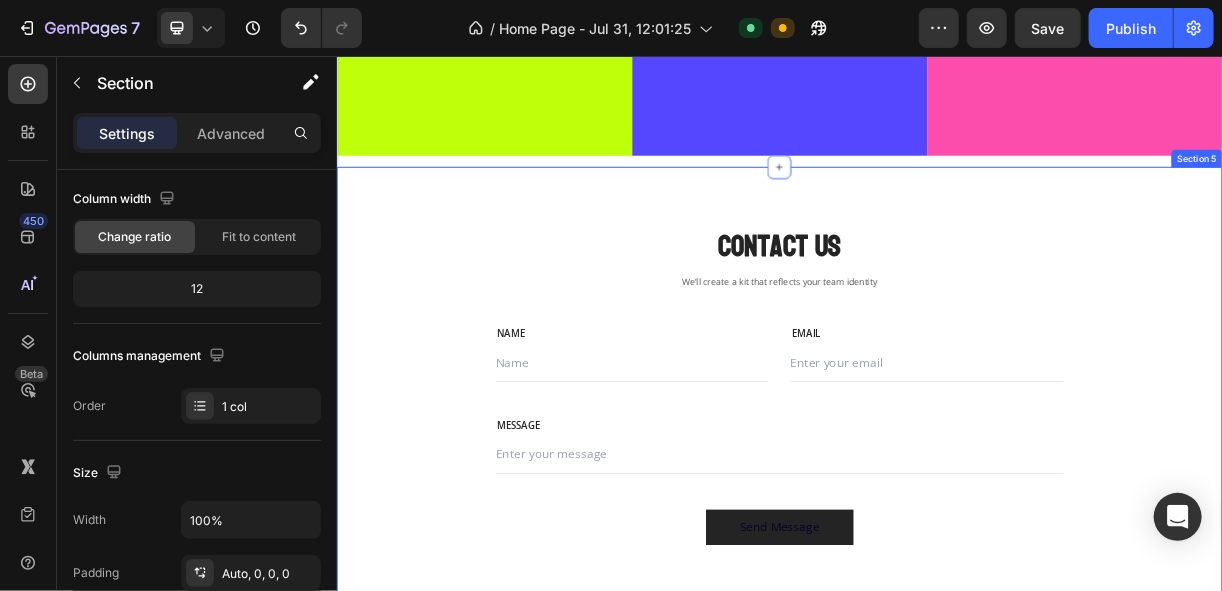 click on "Drop element here Row
Drop element here Row
Drop element here Row Row" at bounding box center [936, -37] 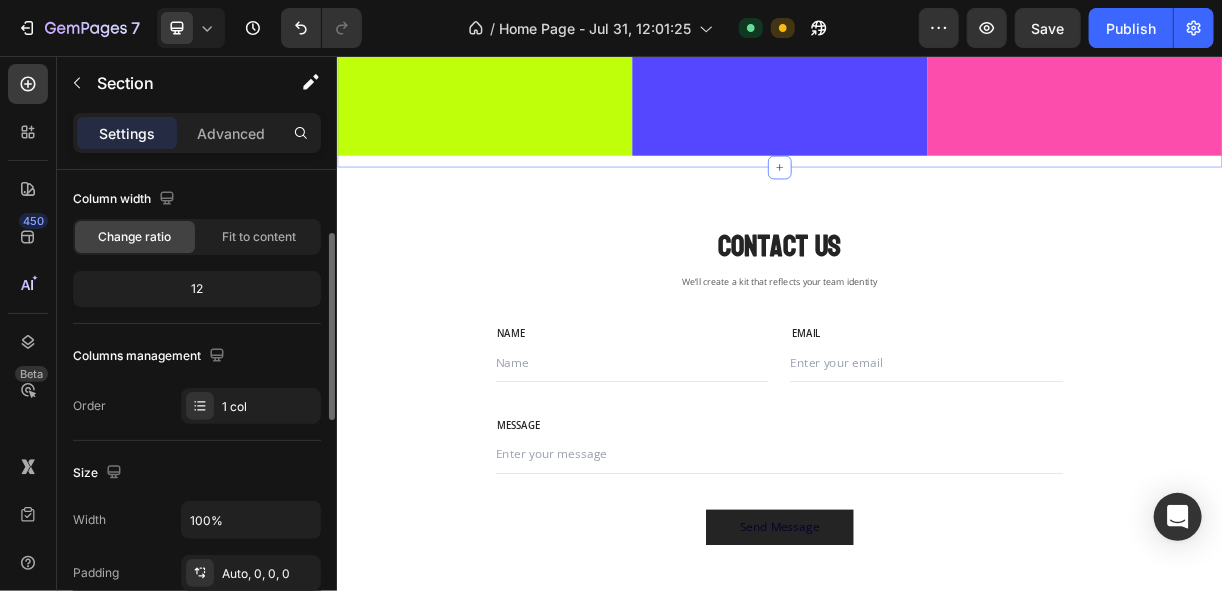click on "Column width Change ratio Fit to content" at bounding box center (197, 219) 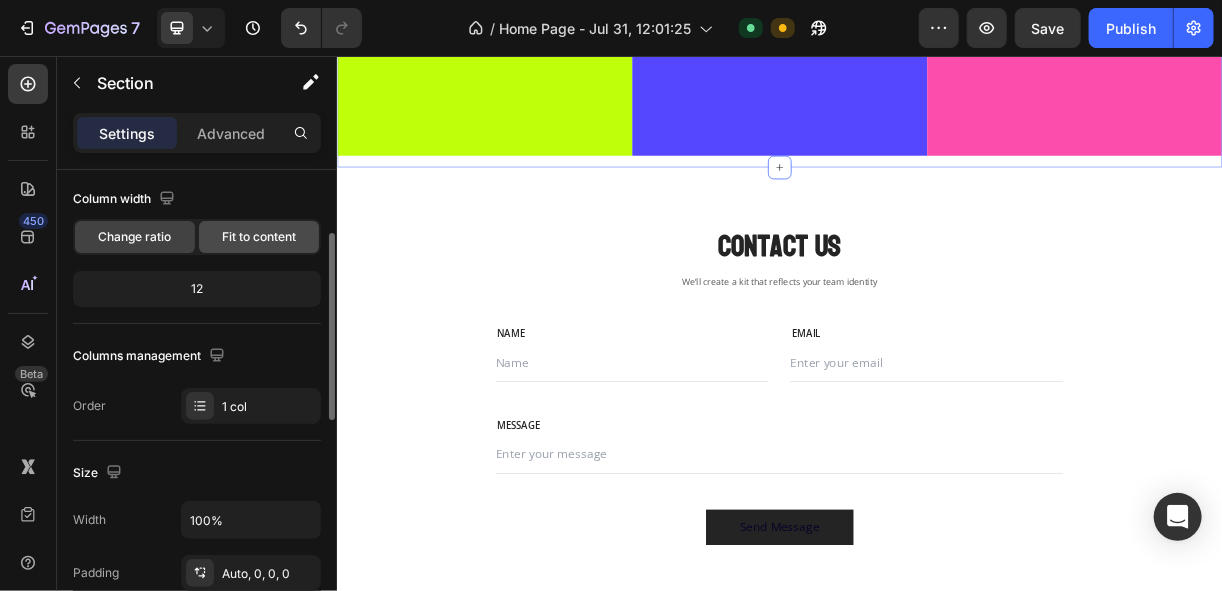 click on "Fit to content" 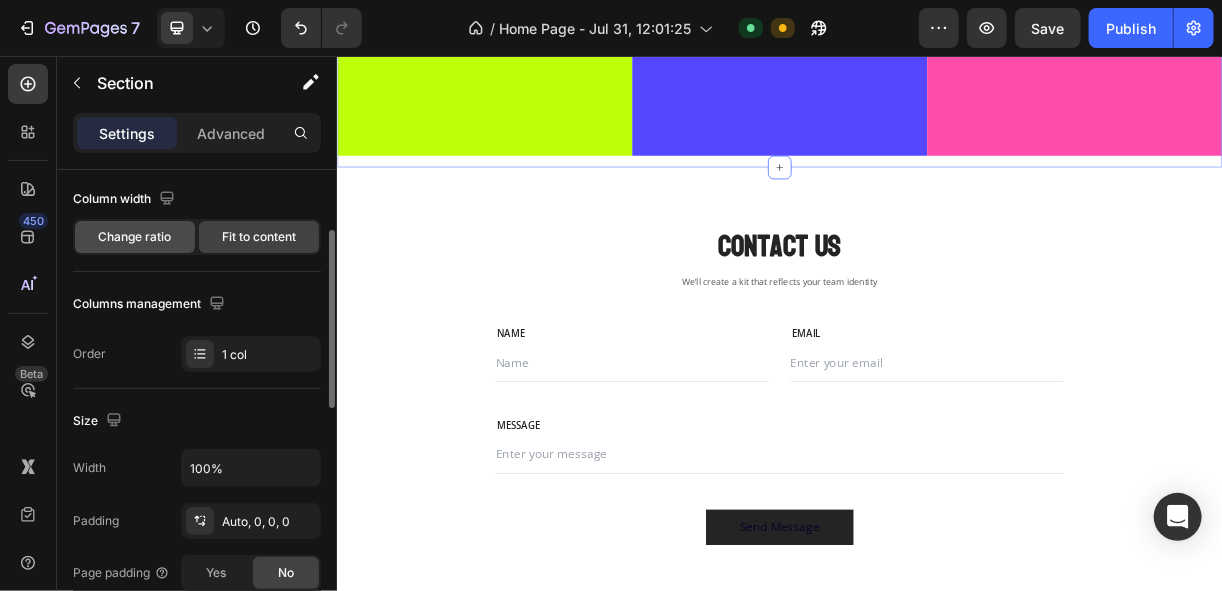 click on "Change ratio" 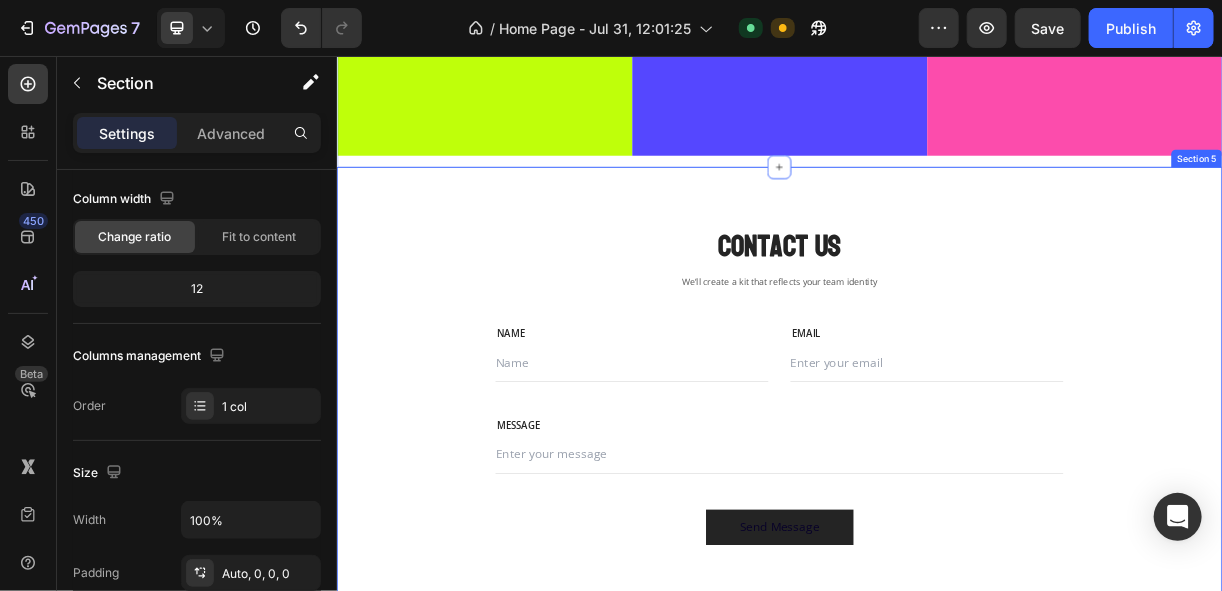 click on "Contact Us Heading We’ll create a kit that reflects your team identity Text block Row NAME Text block Text Field EMAIL Text block Email Field Row MESSAGE Text block Text Field Send Message Submit Button Contact Form Row Section 5" at bounding box center [936, 502] 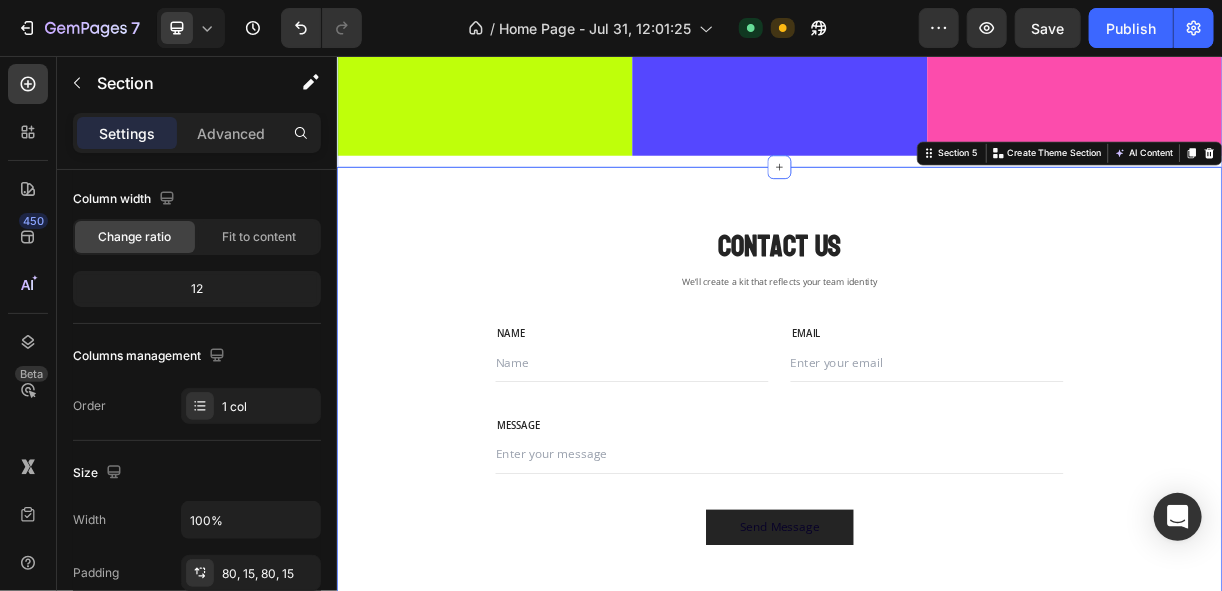 click on "Drop element here Row
Drop element here Row
Drop element here Row Row" at bounding box center (936, -37) 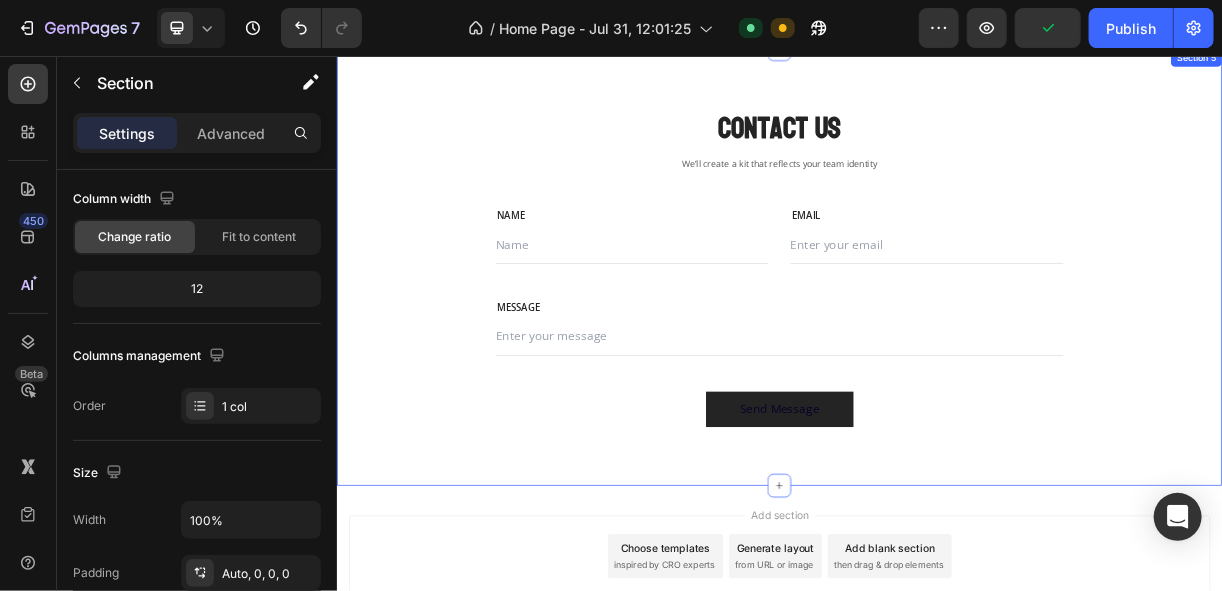 scroll, scrollTop: 2505, scrollLeft: 0, axis: vertical 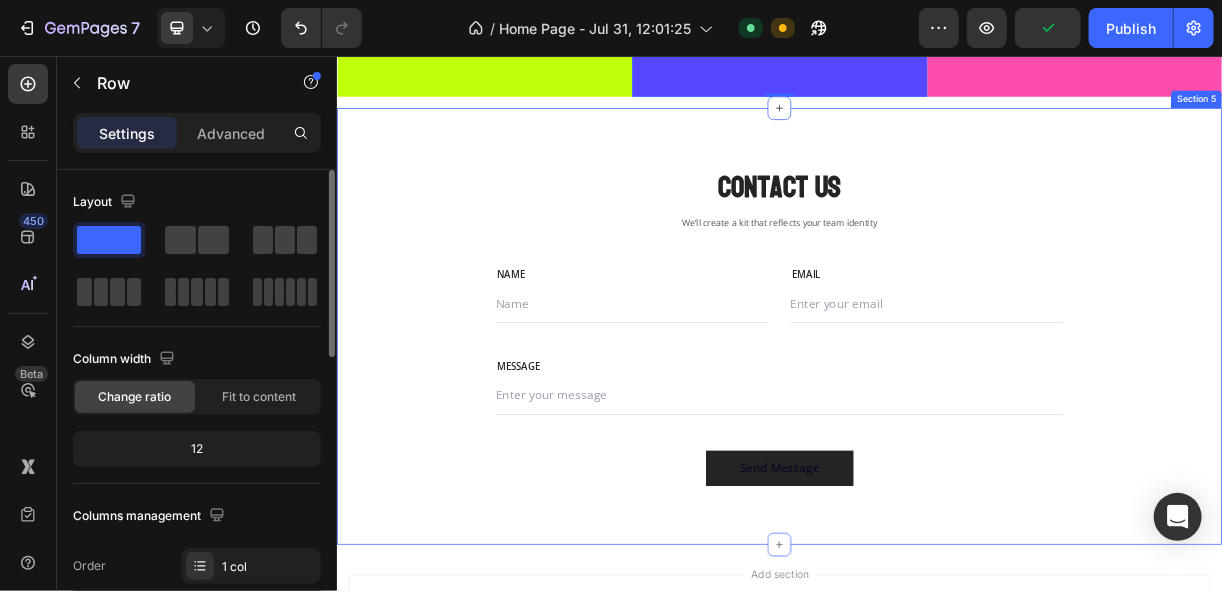 click on "Contact Us Heading We’ll create a kit that reflects your team identity Text block Row NAME Text block Text Field EMAIL Text block Email Field Row MESSAGE Text block Text Field Send Message Submit Button Contact Form Row Section 5" at bounding box center (936, 422) 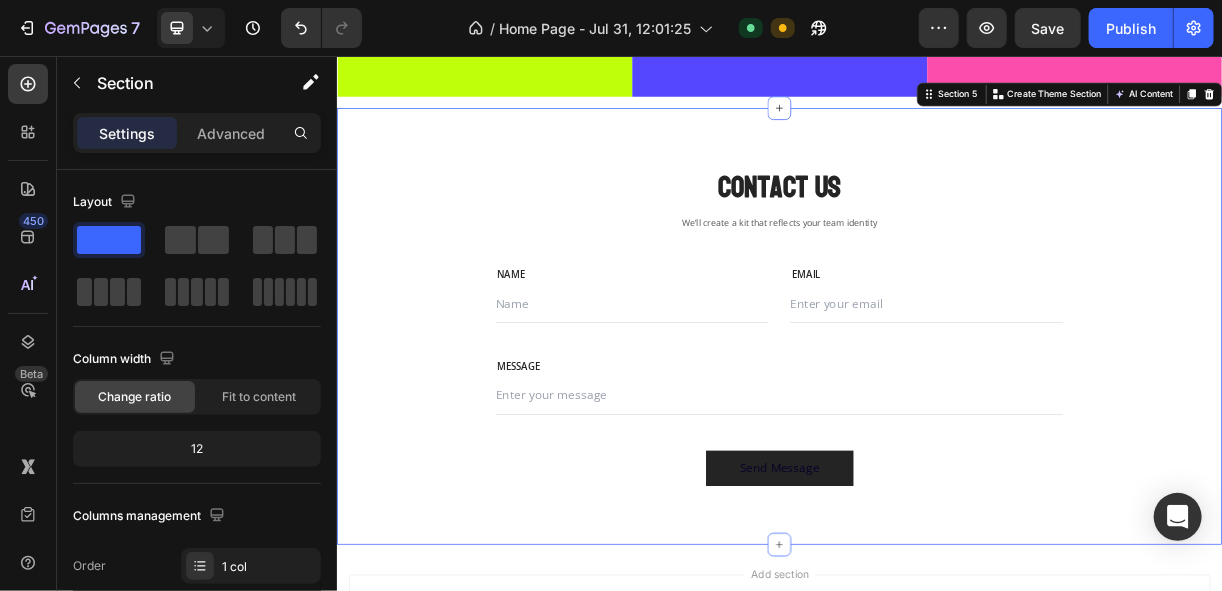 click on "Contact Us Heading We’ll create a kit that reflects your team identity Text block Row NAME Text block Text Field EMAIL Text block Email Field Row MESSAGE Text block Text Field Send Message Submit Button Contact Form Row Section 5   You can create reusable sections Create Theme Section AI Content Write with GemAI What would you like to describe here? Tone and Voice Persuasive Product Show more Generate" at bounding box center (936, 422) 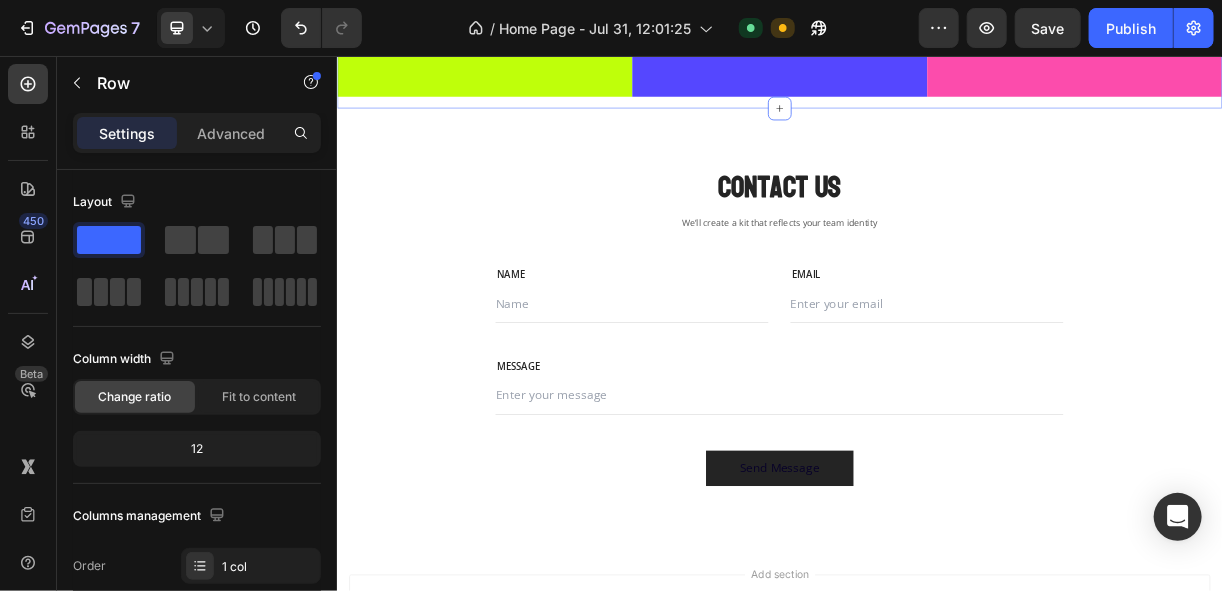 click on "Drop element here Row" at bounding box center [936, -125] 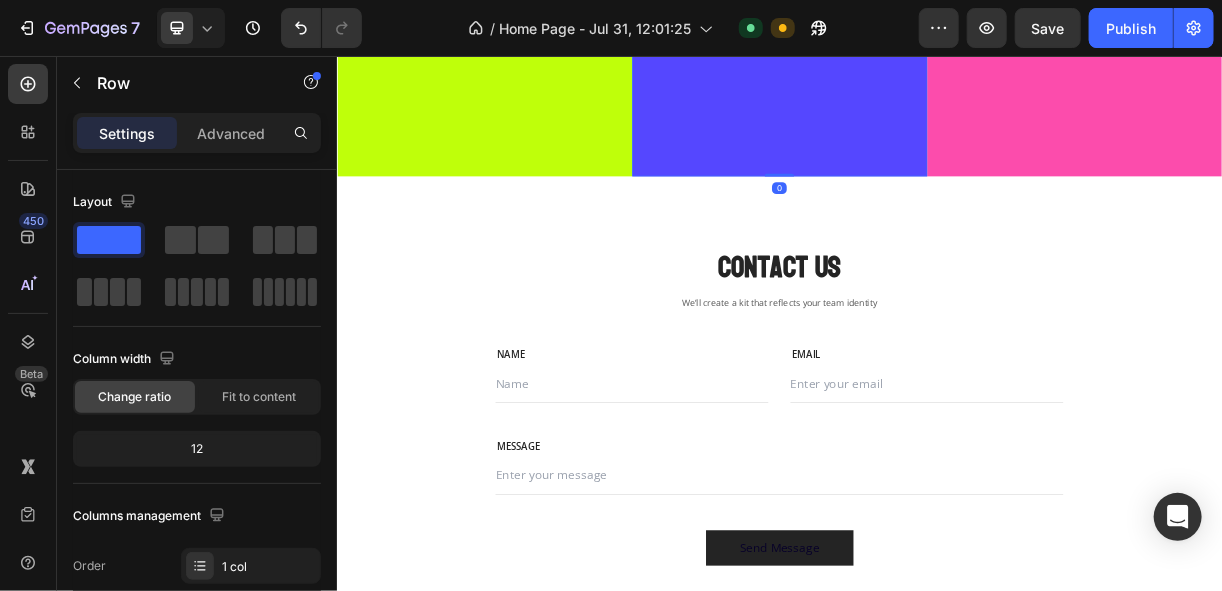 scroll, scrollTop: 2265, scrollLeft: 0, axis: vertical 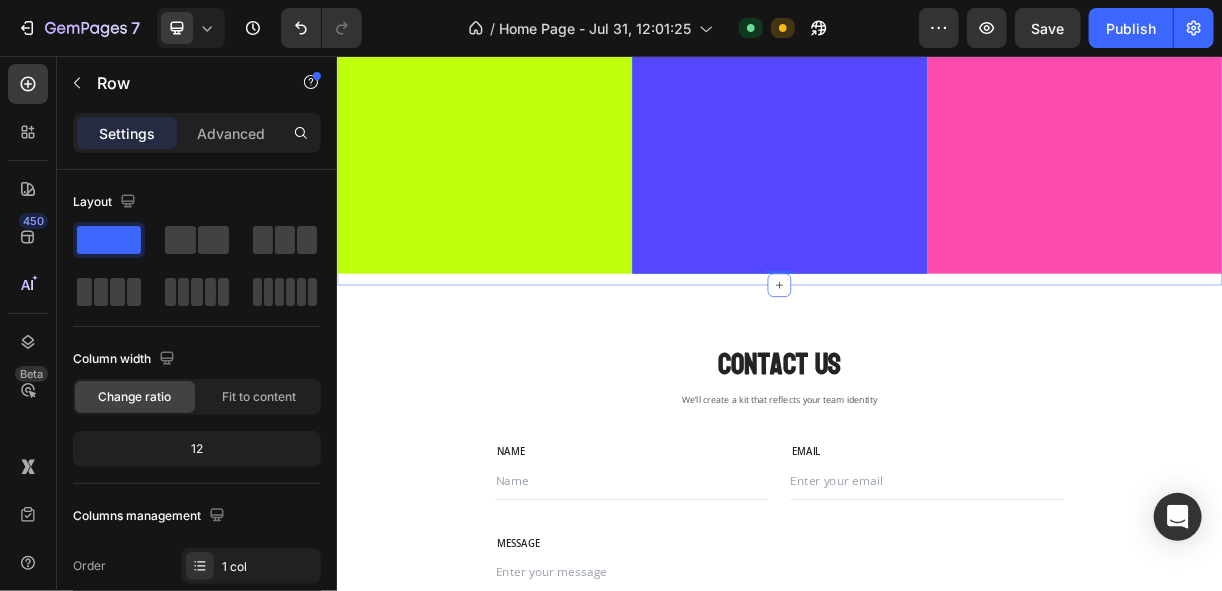click on "Drop element here Row
Drop element here Row   0
Drop element here Row Row" at bounding box center [936, 123] 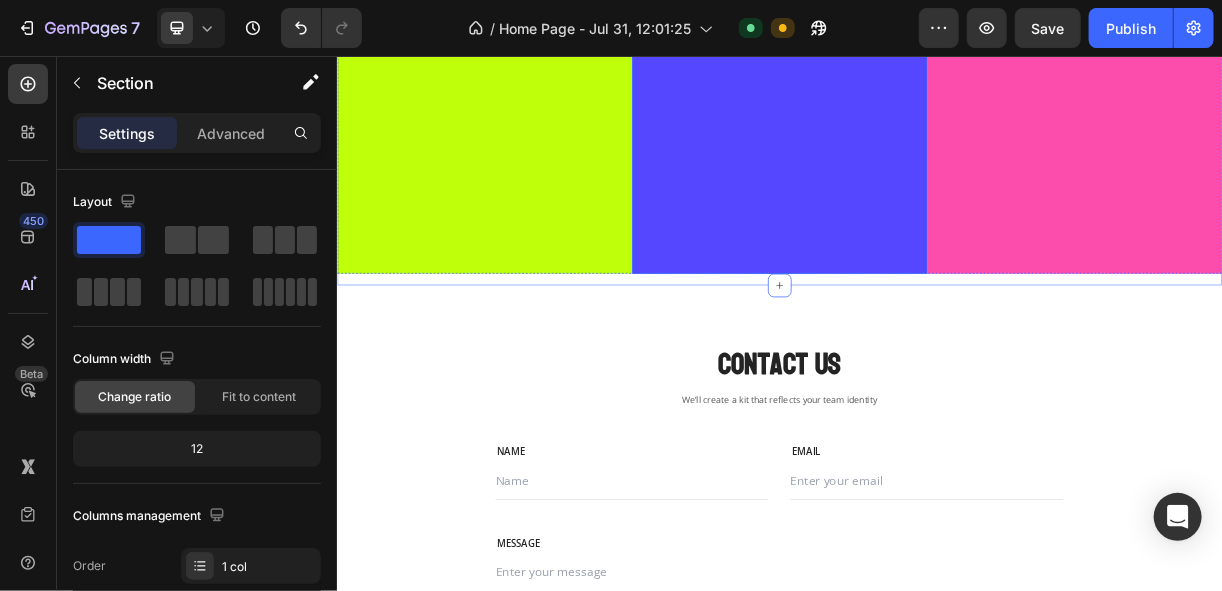 click on "Drop element here Row" at bounding box center [936, 115] 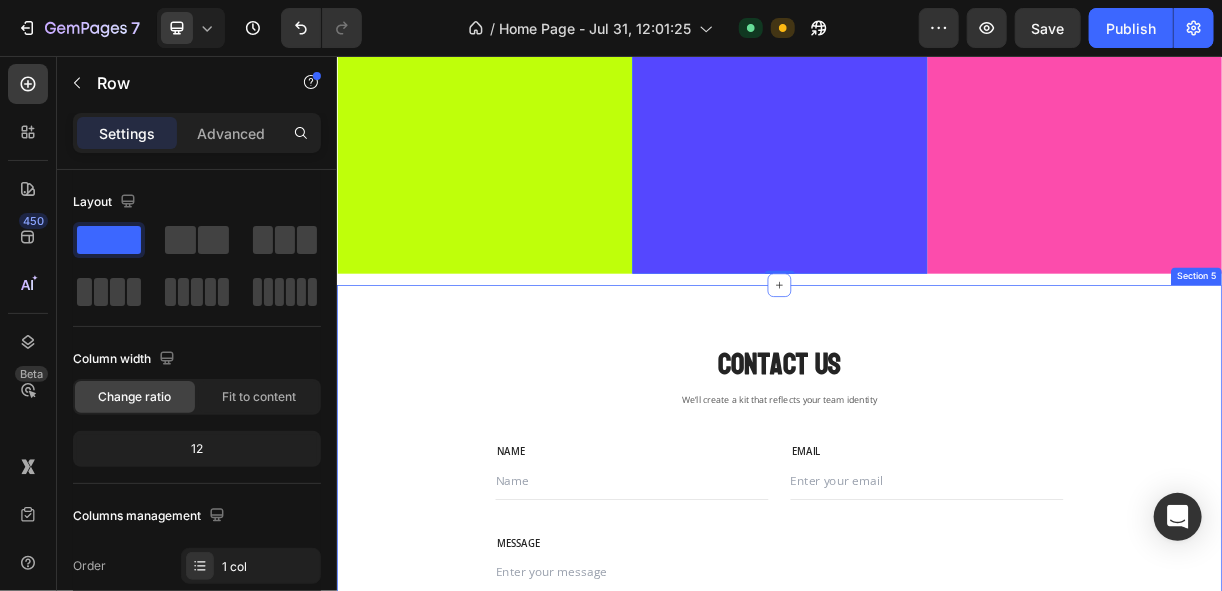 click on "Contact Us Heading We’ll create a kit that reflects your team identity Text block Row NAME Text block Text Field EMAIL Text block Email Field Row MESSAGE Text block Text Field Send Message Submit Button Contact Form Row Section 5" at bounding box center [936, 662] 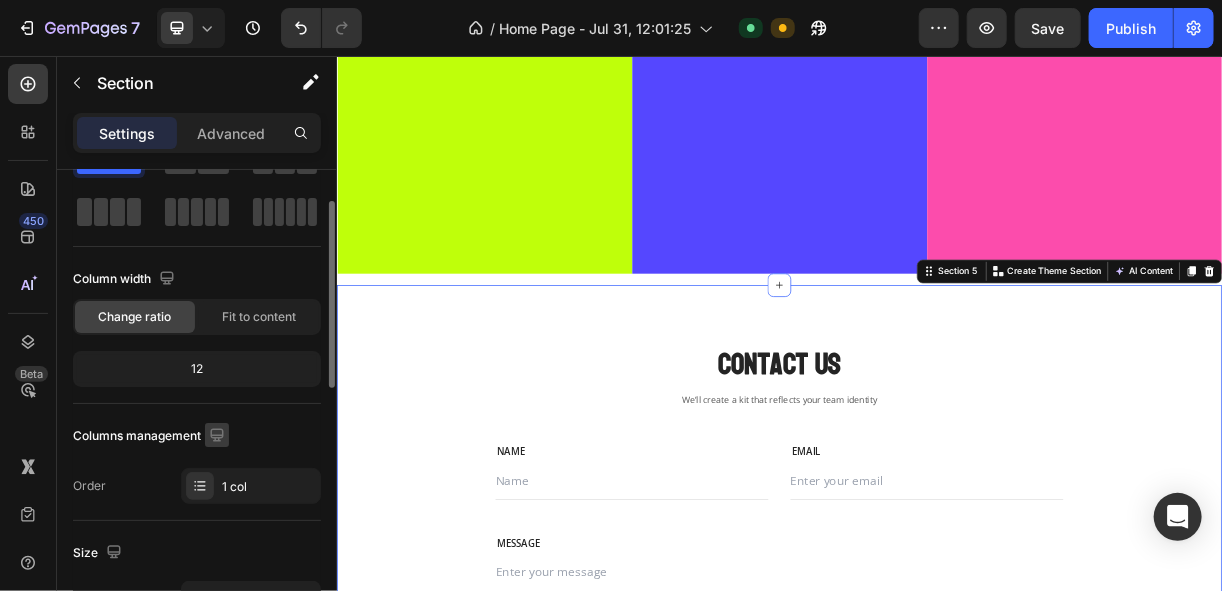 scroll, scrollTop: 240, scrollLeft: 0, axis: vertical 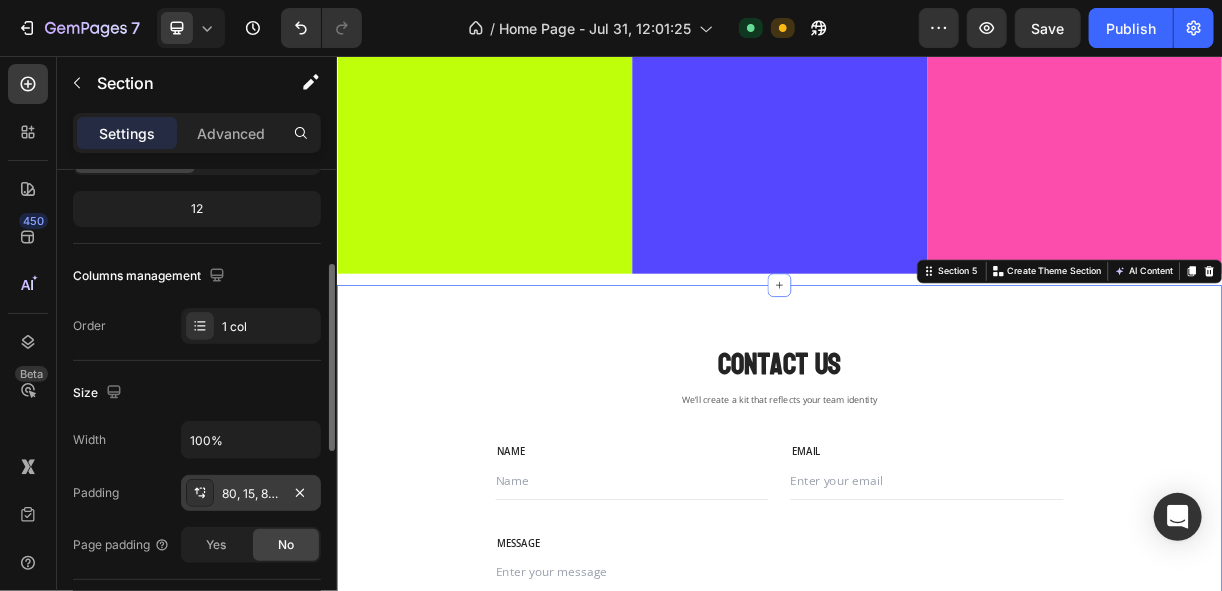 click on "80, 15, 80, 15" at bounding box center (251, 493) 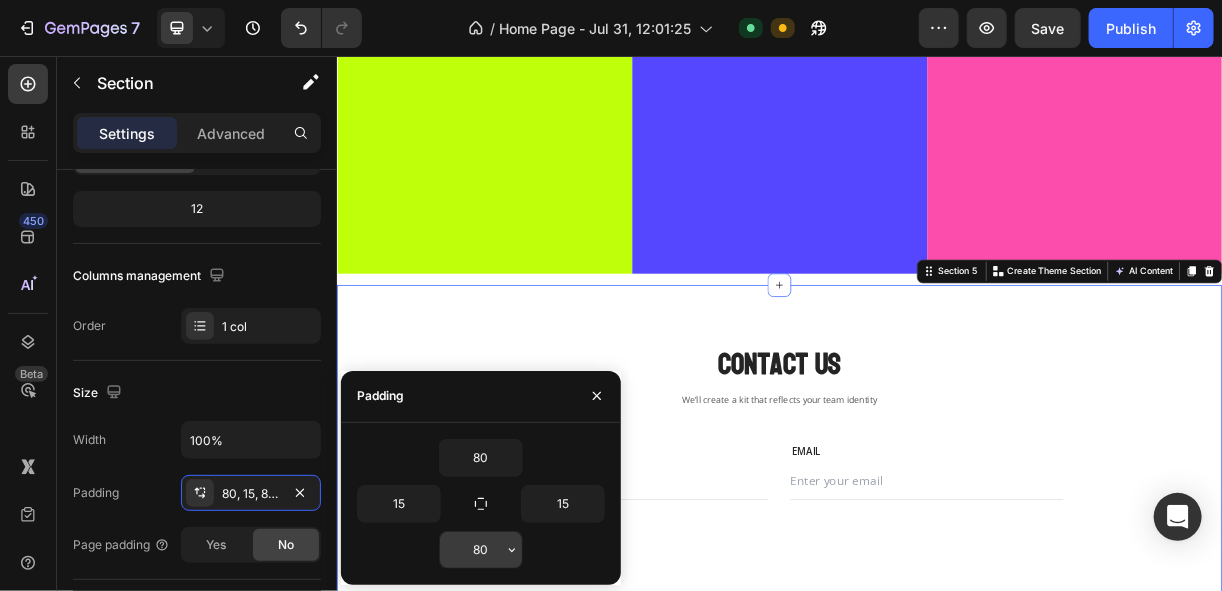 click on "80" at bounding box center (481, 550) 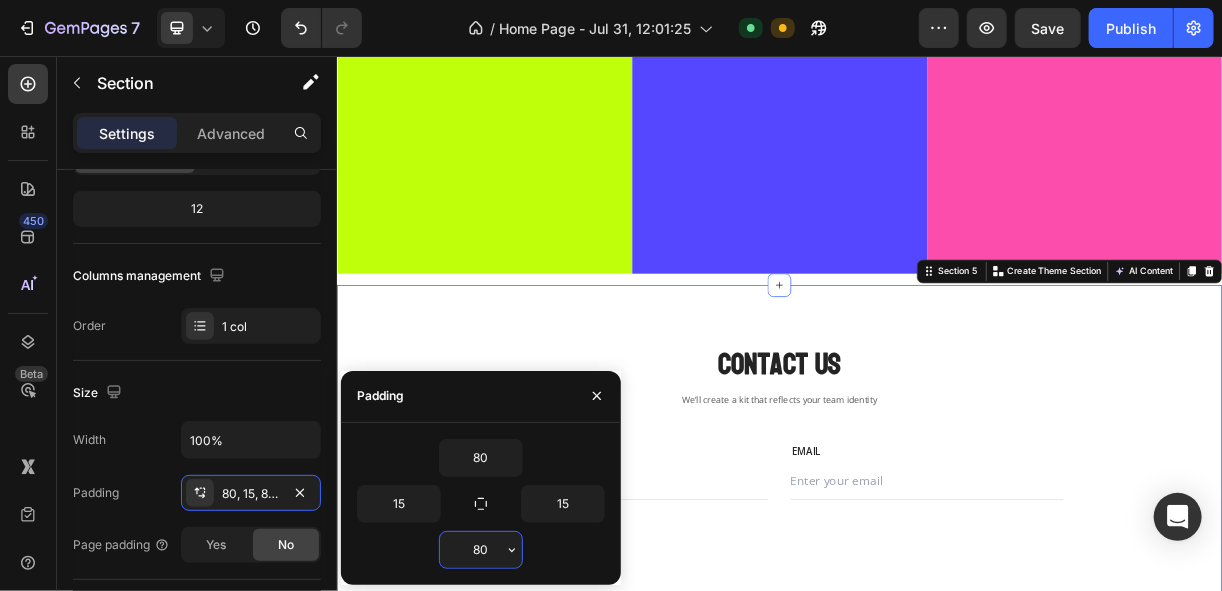 click on "80" at bounding box center (481, 550) 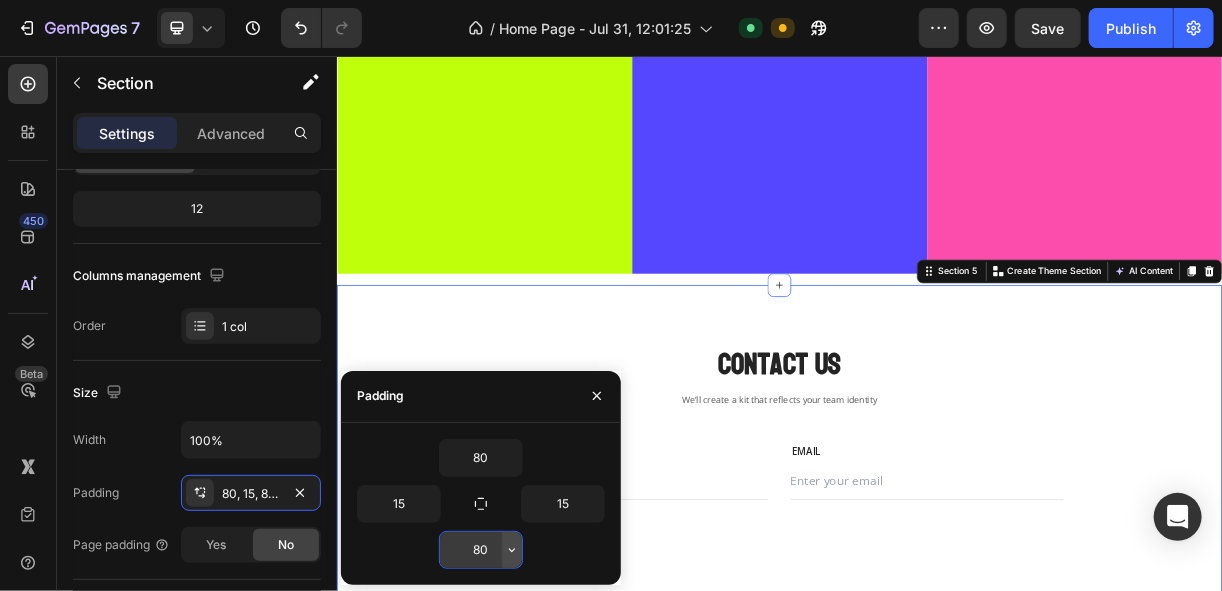 click 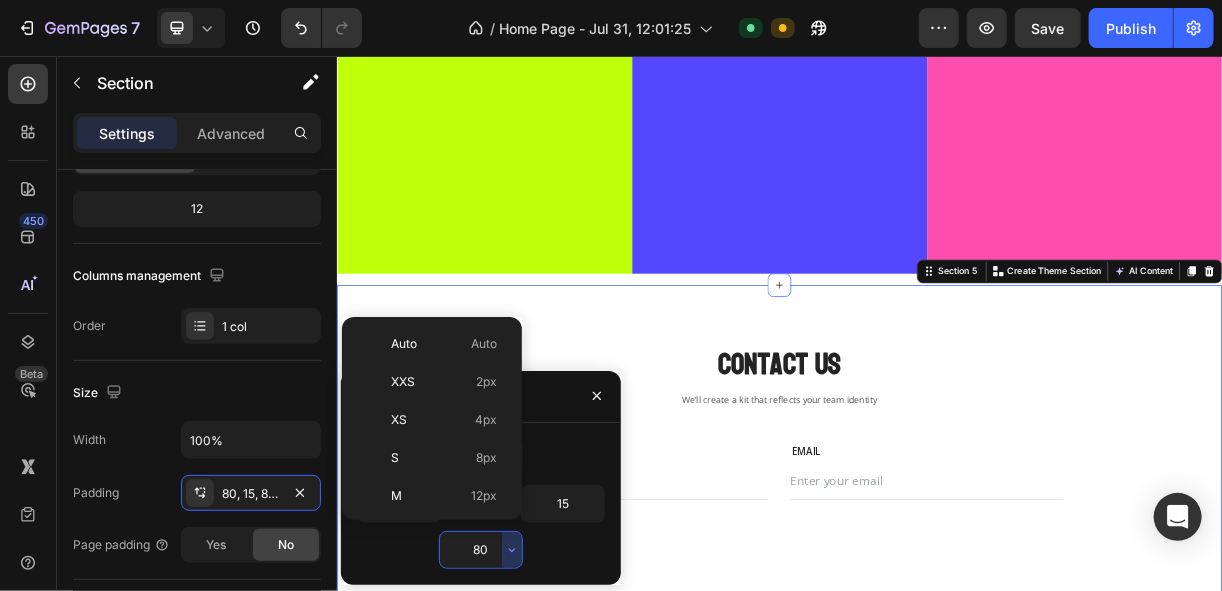 scroll, scrollTop: 216, scrollLeft: 0, axis: vertical 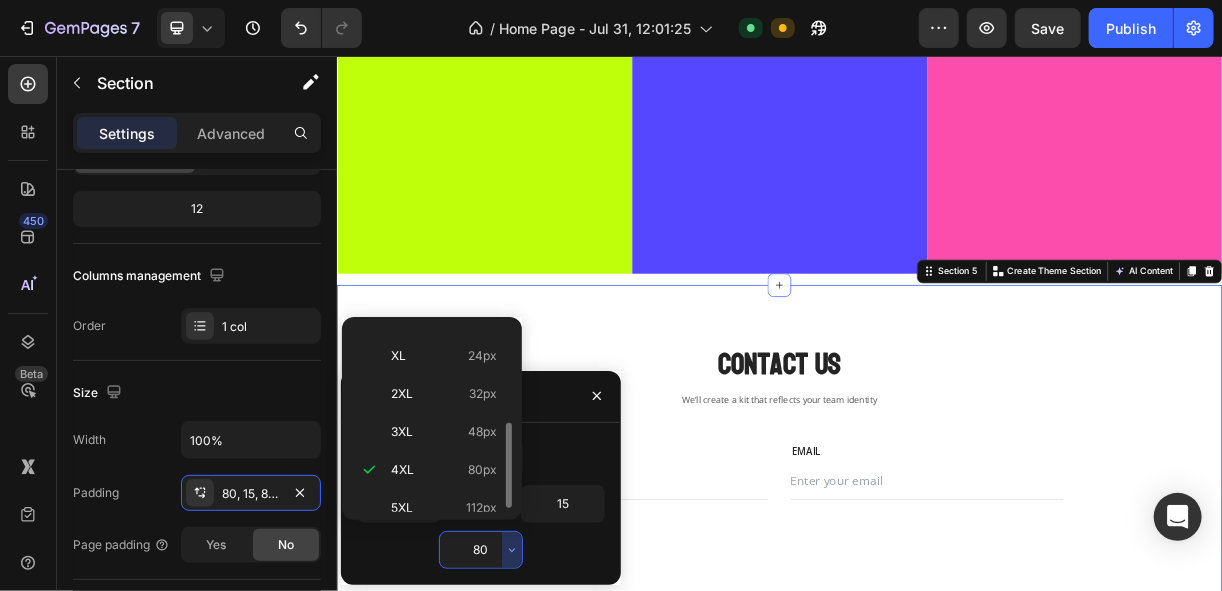 type 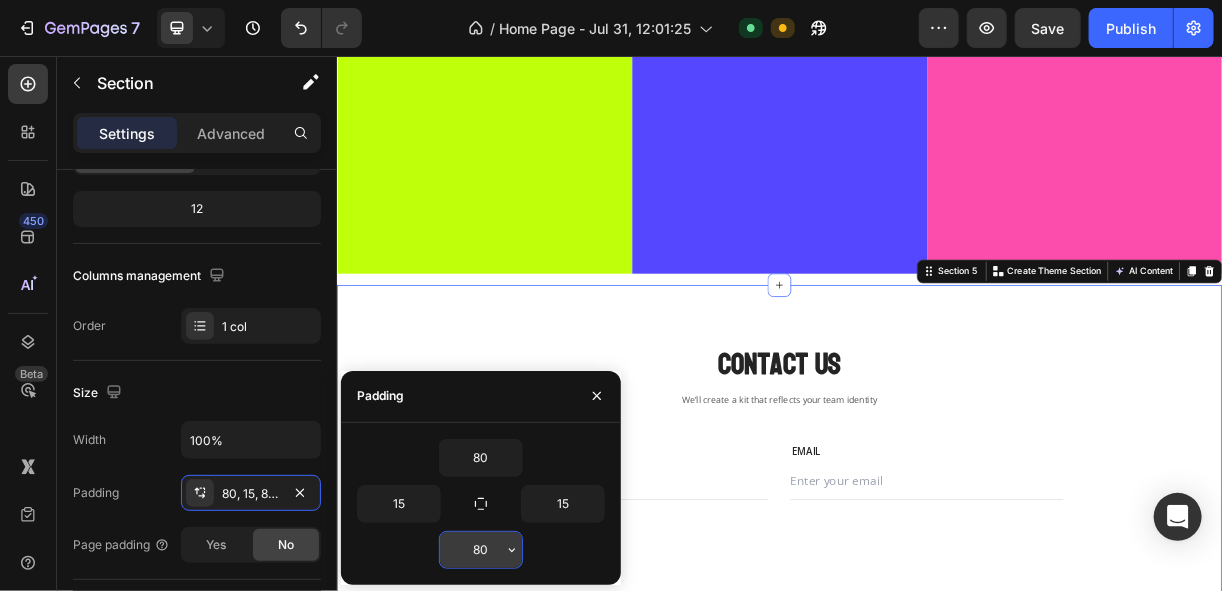 click on "80" at bounding box center [481, 550] 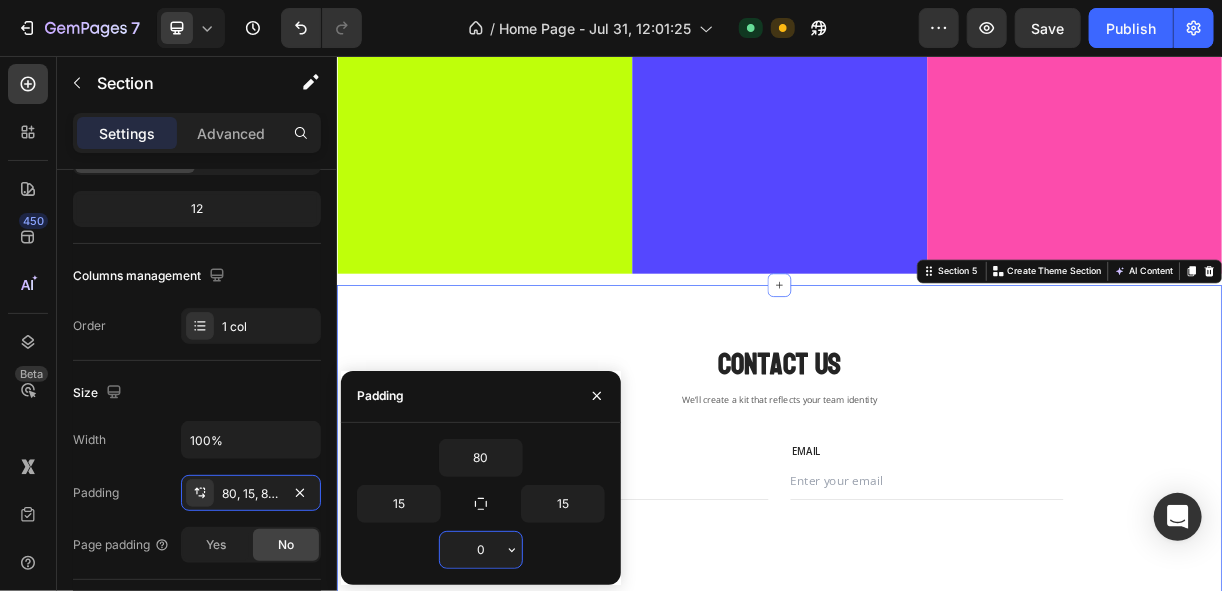 type on "0" 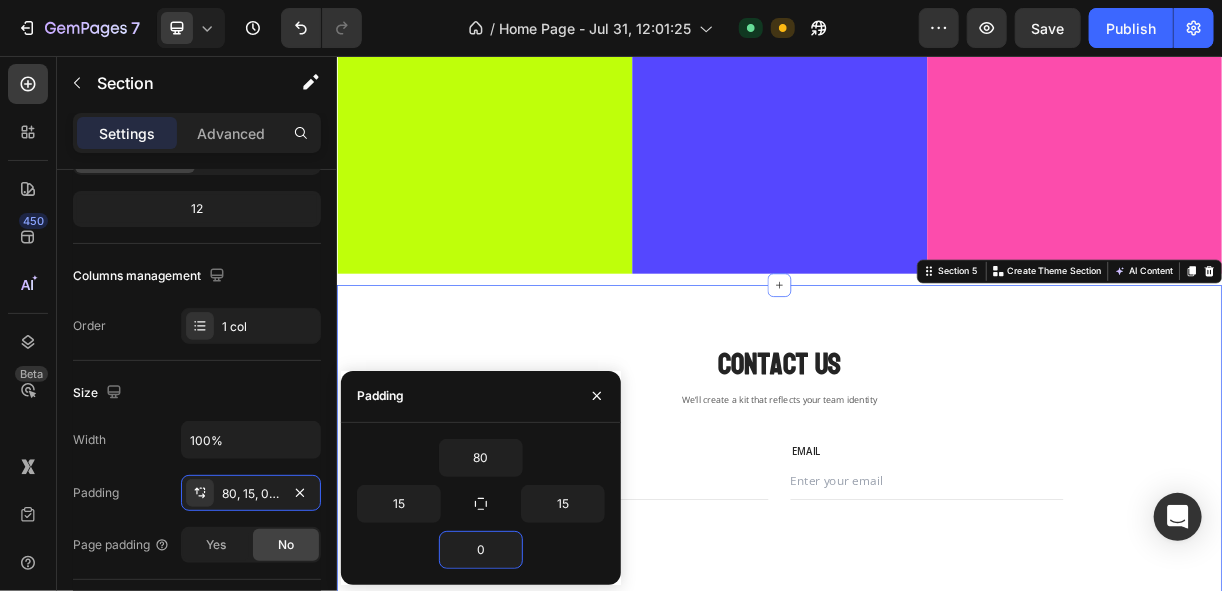 click on "Contact Us Heading We’ll create a kit that reflects your team identity Text block Row NAME Text block Text Field EMAIL Text block Email Field Row MESSAGE Text block Text Field Send Message Submit Button Contact Form Row Section 5   You can create reusable sections Create Theme Section AI Content Write with GemAI What would you like to describe here? Tone and Voice Persuasive Product Show more Generate" at bounding box center (936, 622) 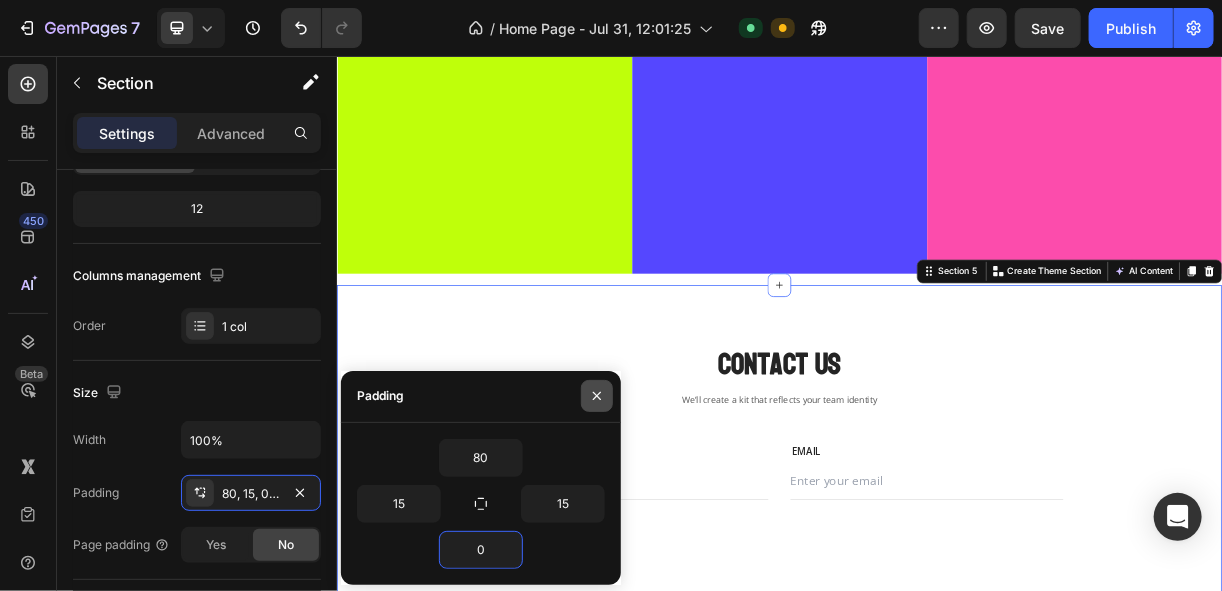 click at bounding box center [597, 396] 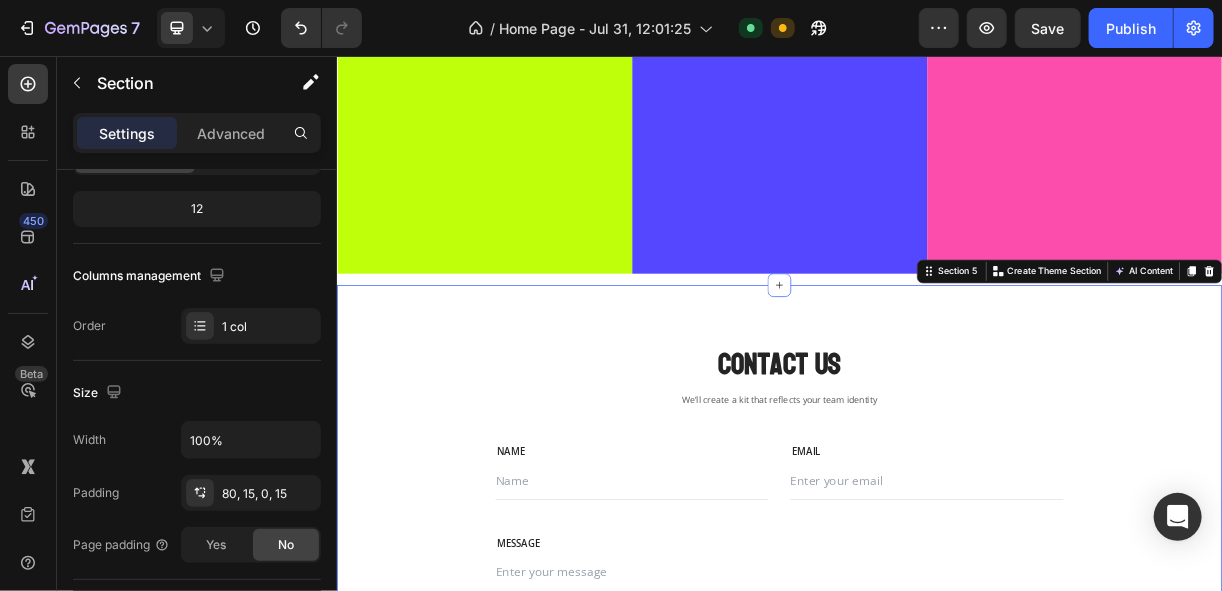 click on "Contact Us Heading We’ll create a kit that reflects your team identity Text block Row NAME Text block Text Field EMAIL Text block Email Field Row MESSAGE Text block Text Field Send Message Submit Button Contact Form Row Section 5   You can create reusable sections Create Theme Section AI Content Write with GemAI What would you like to describe here? Tone and Voice Persuasive Product Show more Generate" at bounding box center [936, 622] 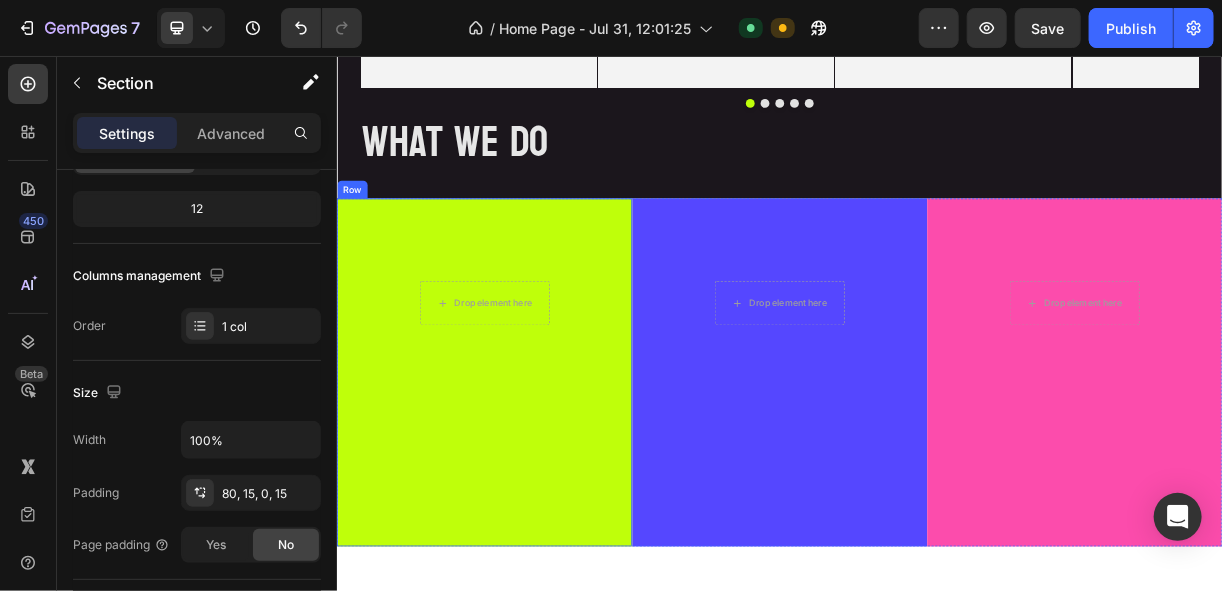 scroll, scrollTop: 1945, scrollLeft: 0, axis: vertical 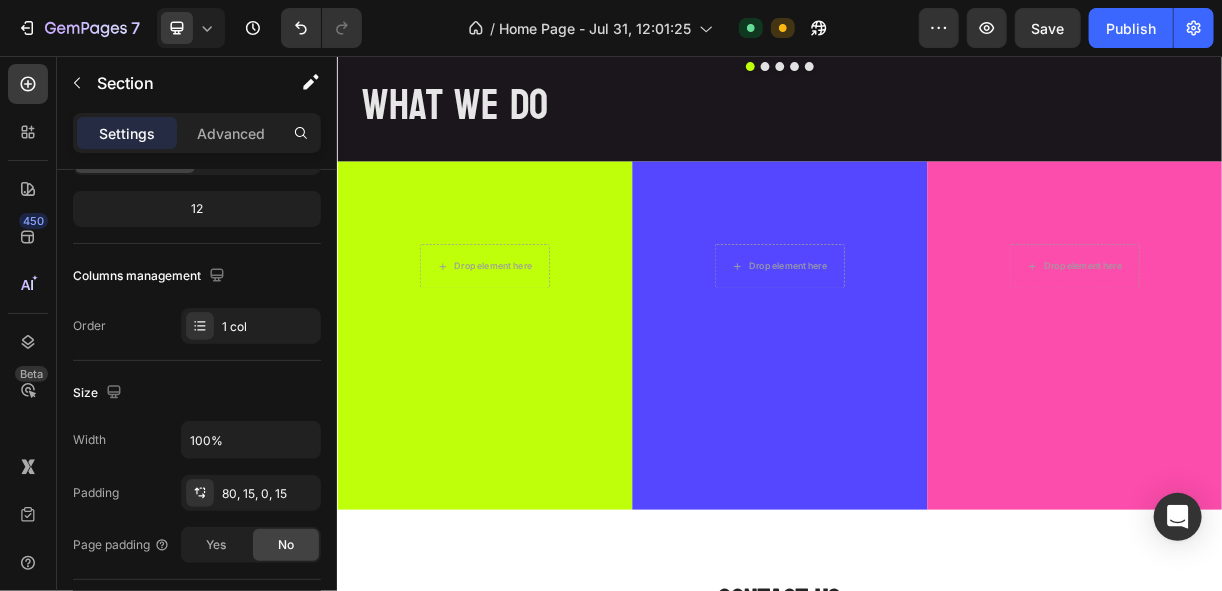 click on "Contact Us Heading We’ll create a kit that reflects your team identity Text block Row NAME Text block Text Field EMAIL Text block Email Field Row MESSAGE Text block Text Field Send Message Submit Button Contact Form Row Section 5" at bounding box center [936, 942] 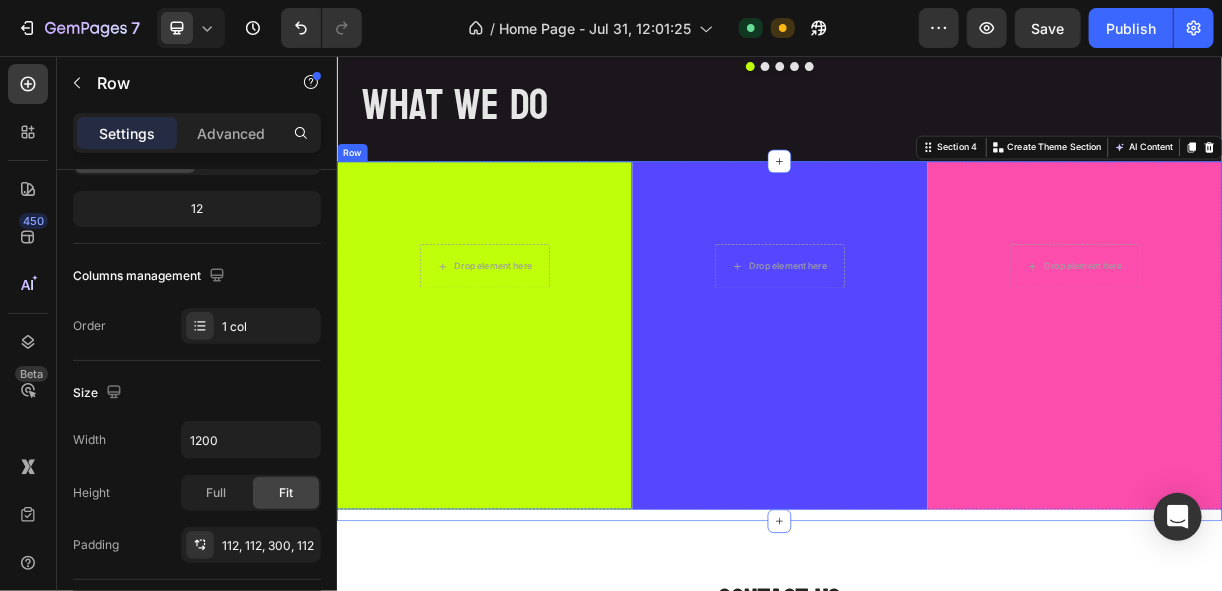 click on "Drop element here Row" at bounding box center (536, 435) 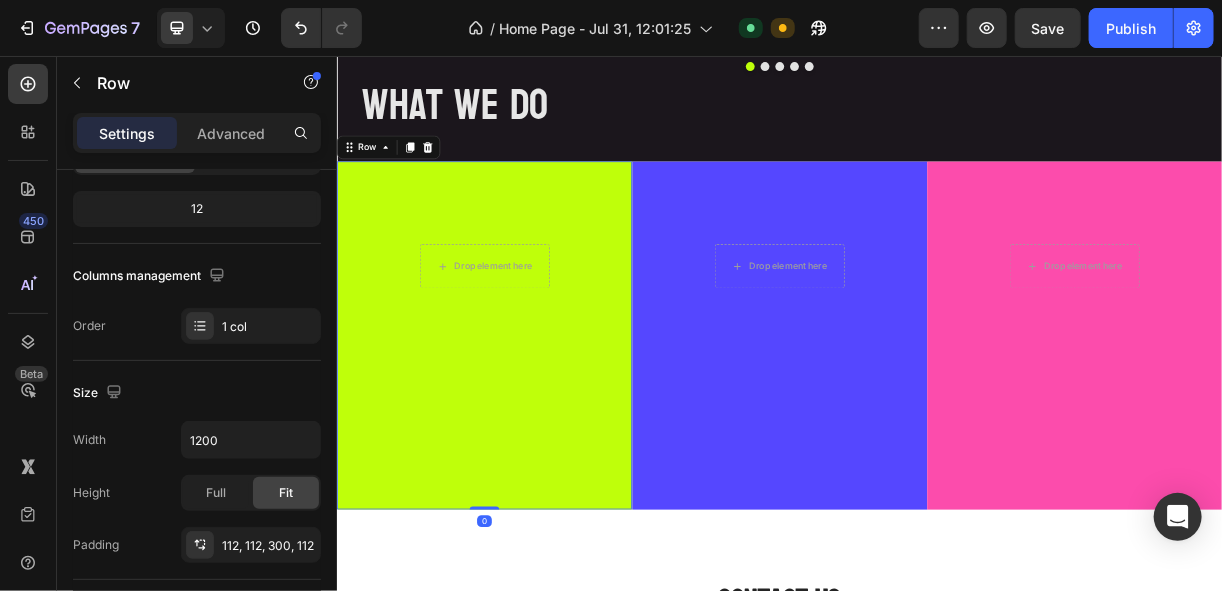 scroll, scrollTop: 0, scrollLeft: 0, axis: both 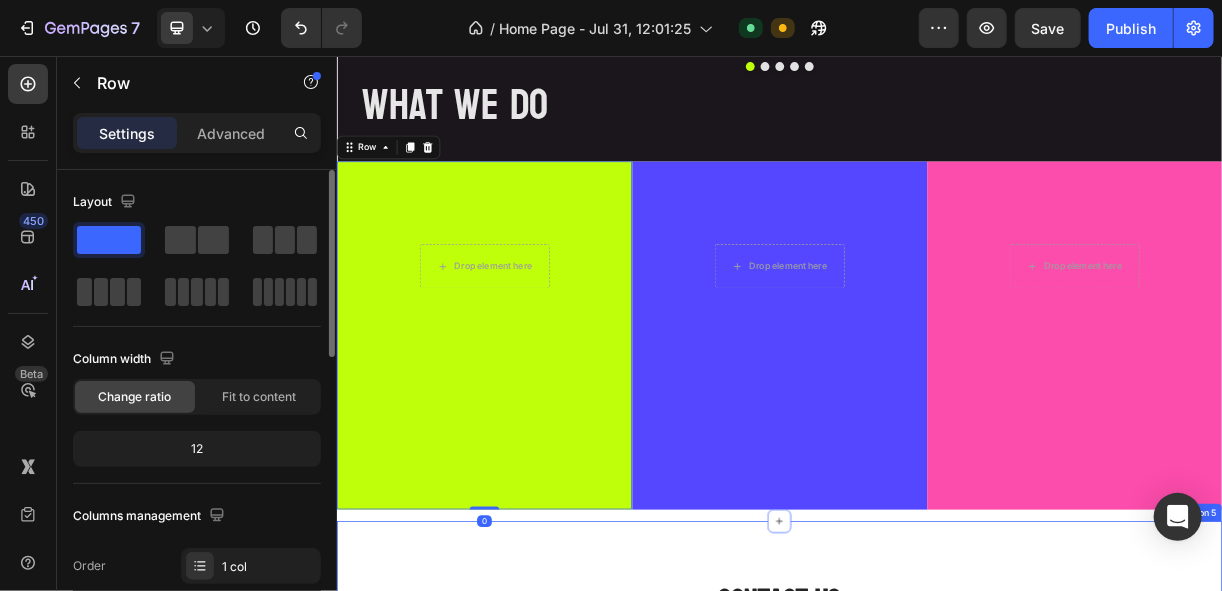 click on "Contact Us Heading We’ll create a kit that reflects your team identity Text block Row NAME Text block Text Field EMAIL Text block Email Field Row MESSAGE Text block Text Field Send Message Submit Button Contact Form Row Section 5" at bounding box center [936, 942] 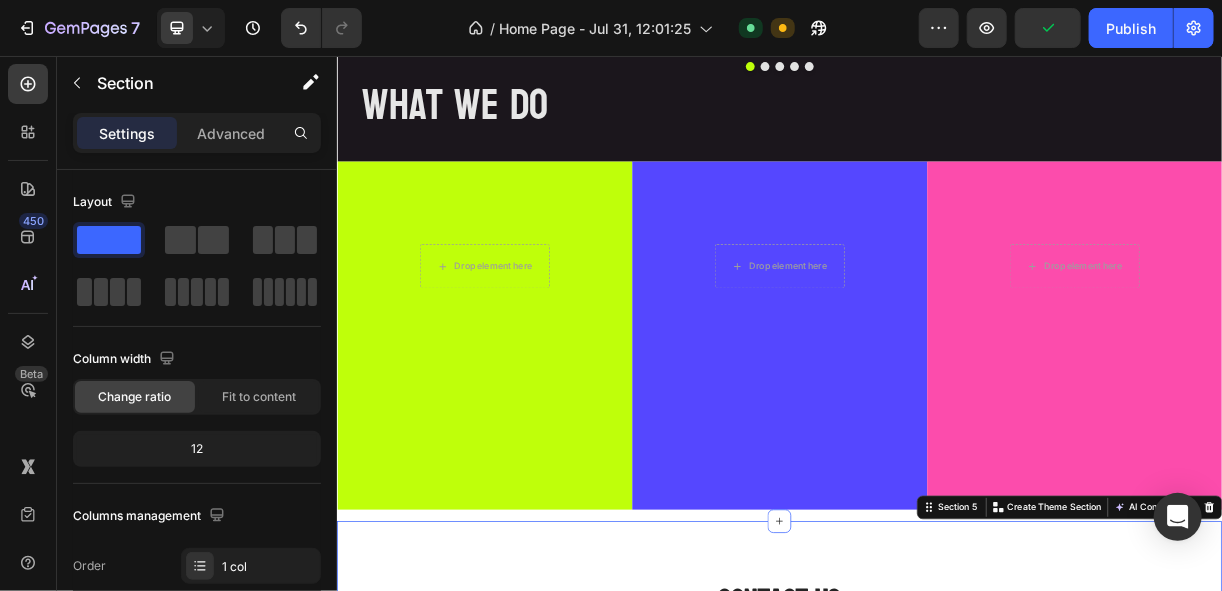 click on "Contact Us Heading We’ll create a kit that reflects your team identity Text block Row NAME Text block Text Field EMAIL Text block Email Field Row MESSAGE Text block Text Field Send Message Submit Button Contact Form Row Section 5   You can create reusable sections Create Theme Section AI Content Write with GemAI What would you like to describe here? Tone and Voice Persuasive Product Show more Generate" at bounding box center [936, 942] 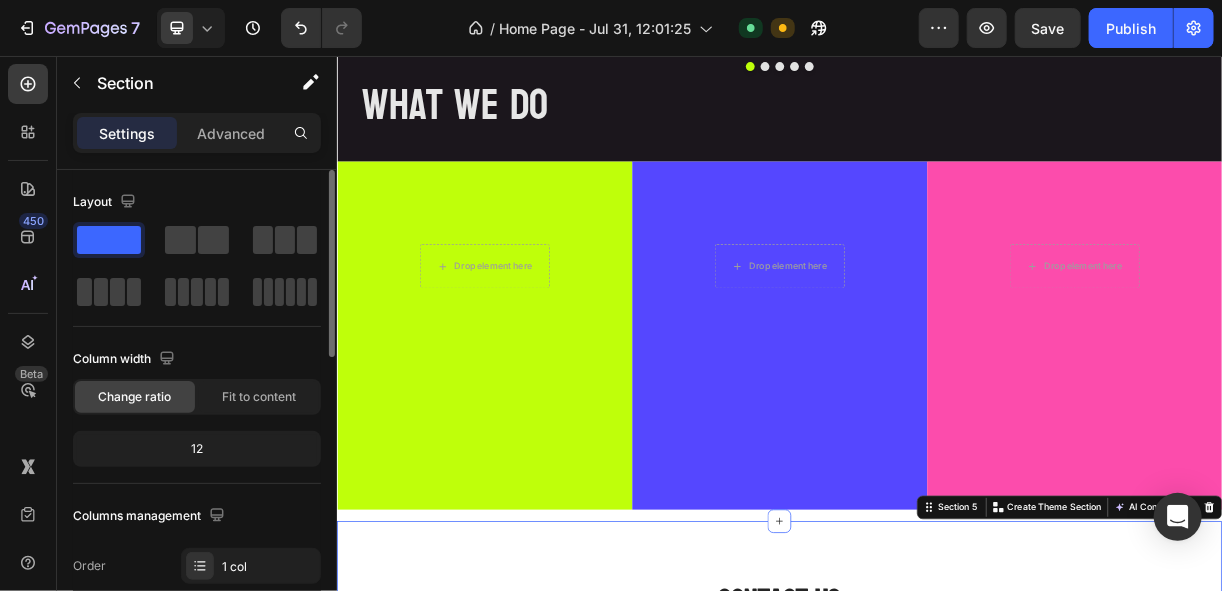 scroll, scrollTop: 240, scrollLeft: 0, axis: vertical 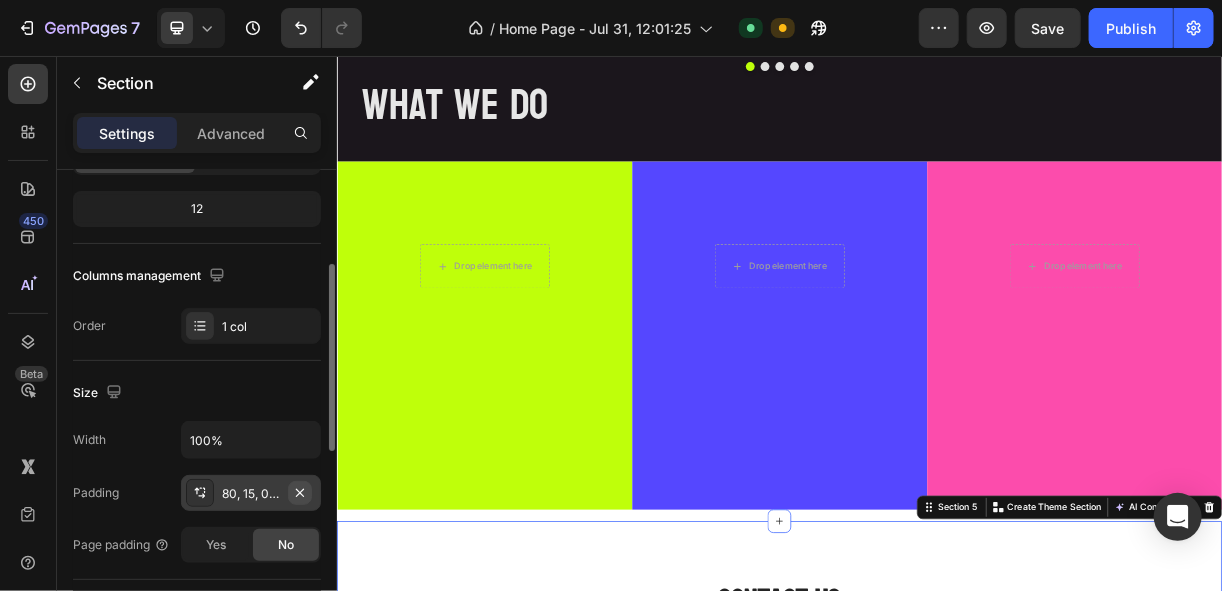 click 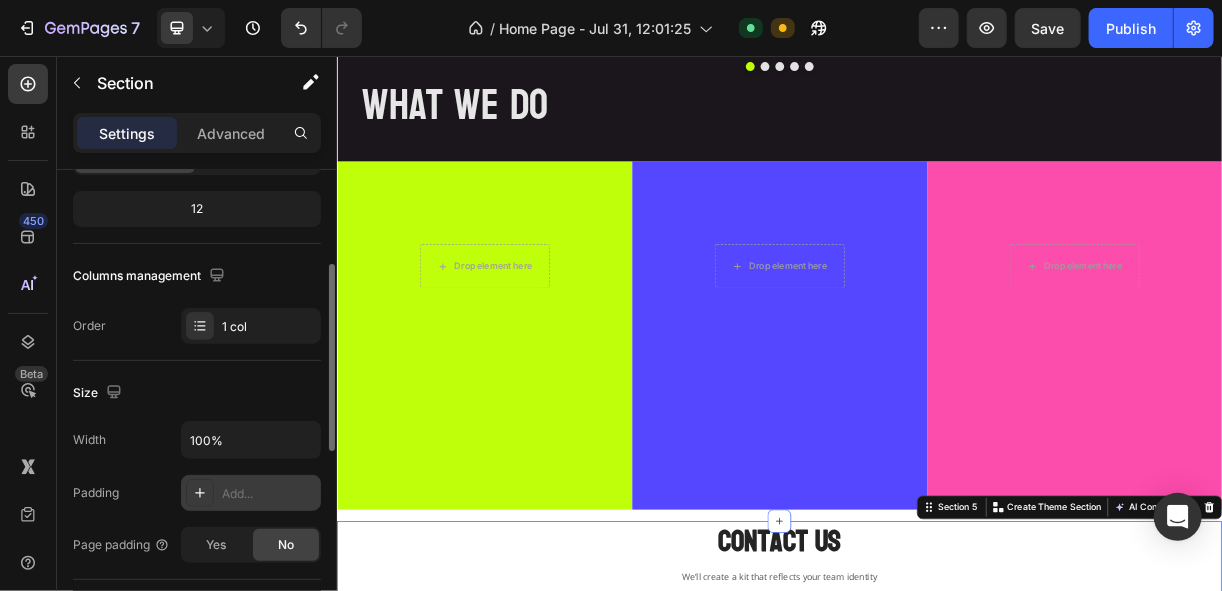 scroll, scrollTop: 320, scrollLeft: 0, axis: vertical 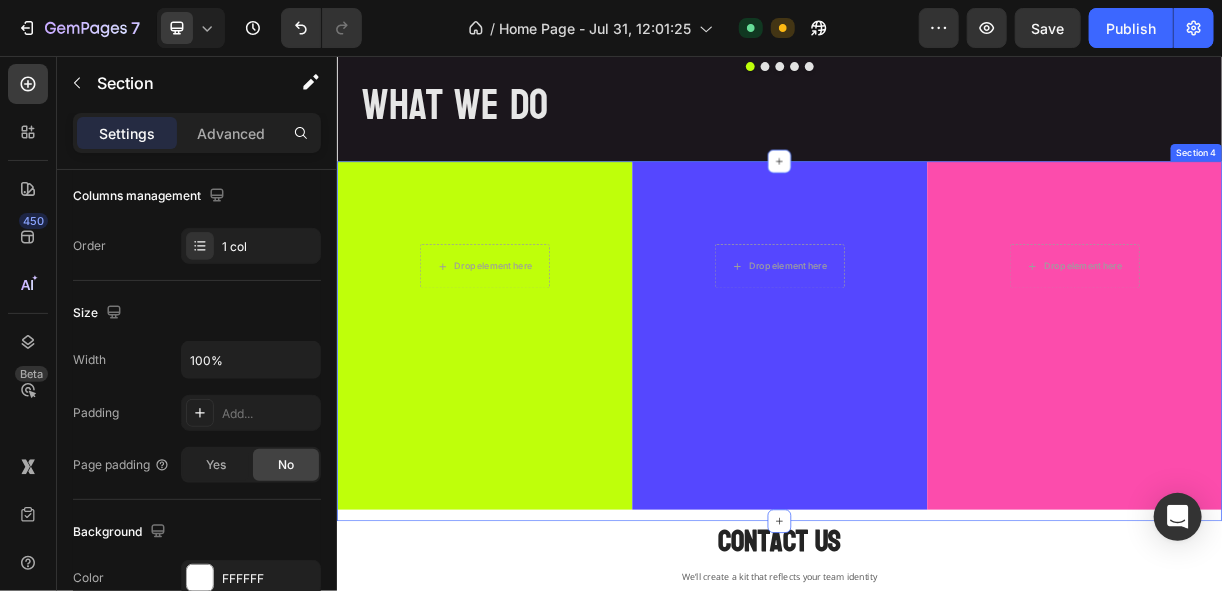 click on "Drop element here Row
Drop element here Row
Drop element here Row Row" at bounding box center (936, 443) 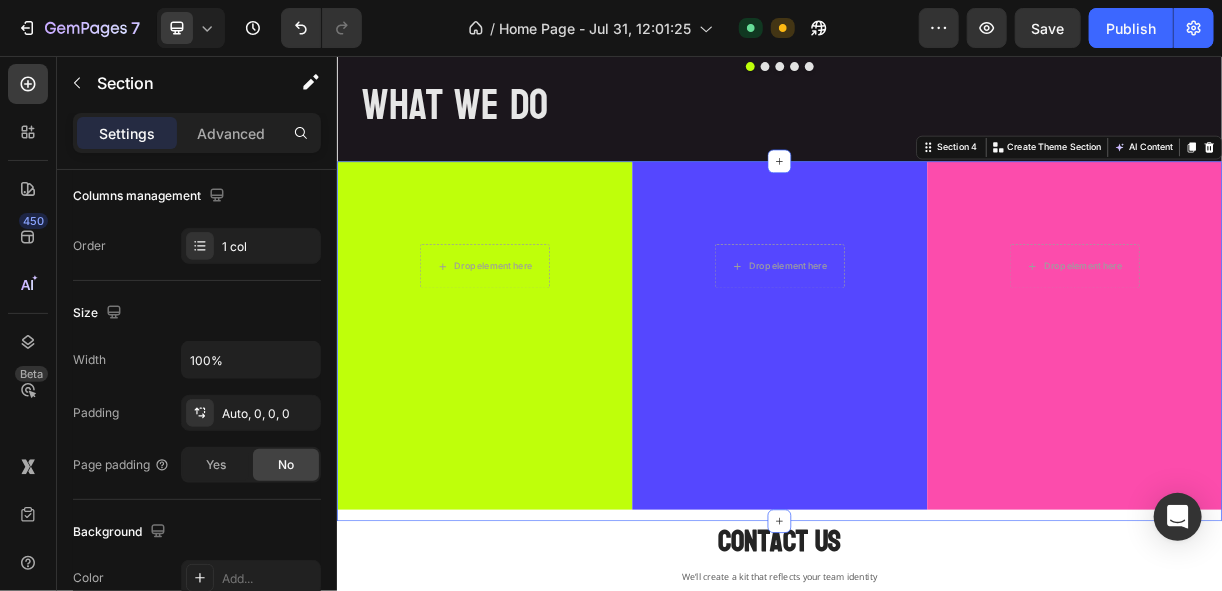 drag, startPoint x: 520, startPoint y: 683, endPoint x: 617, endPoint y: 493, distance: 213.32838 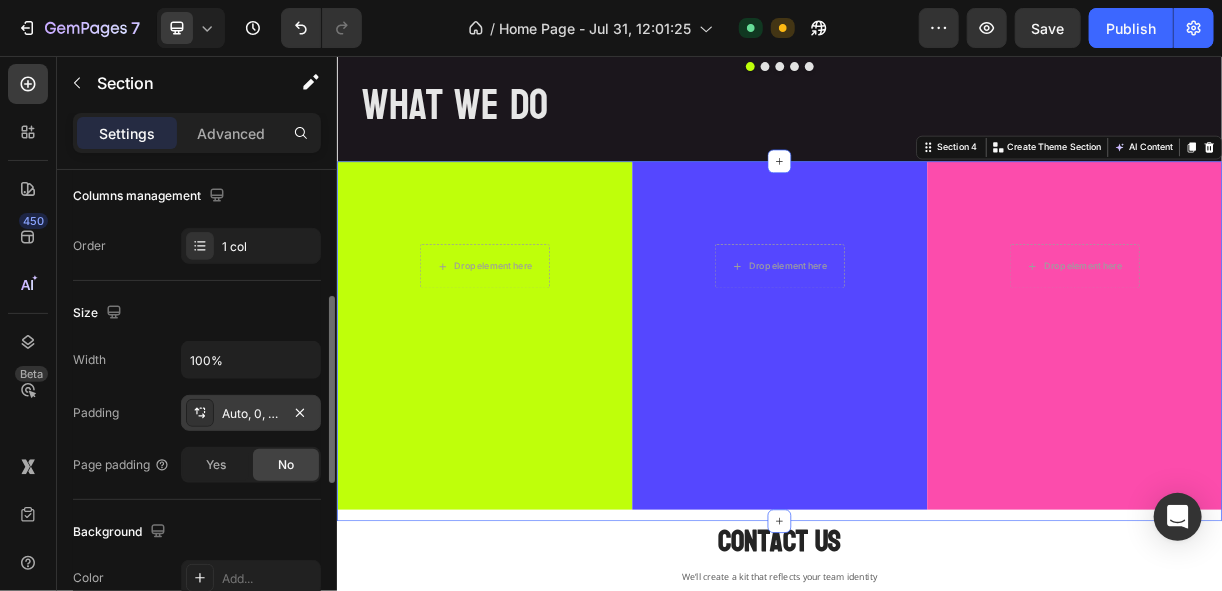 click on "Auto, 0, 0, 0" at bounding box center (251, 414) 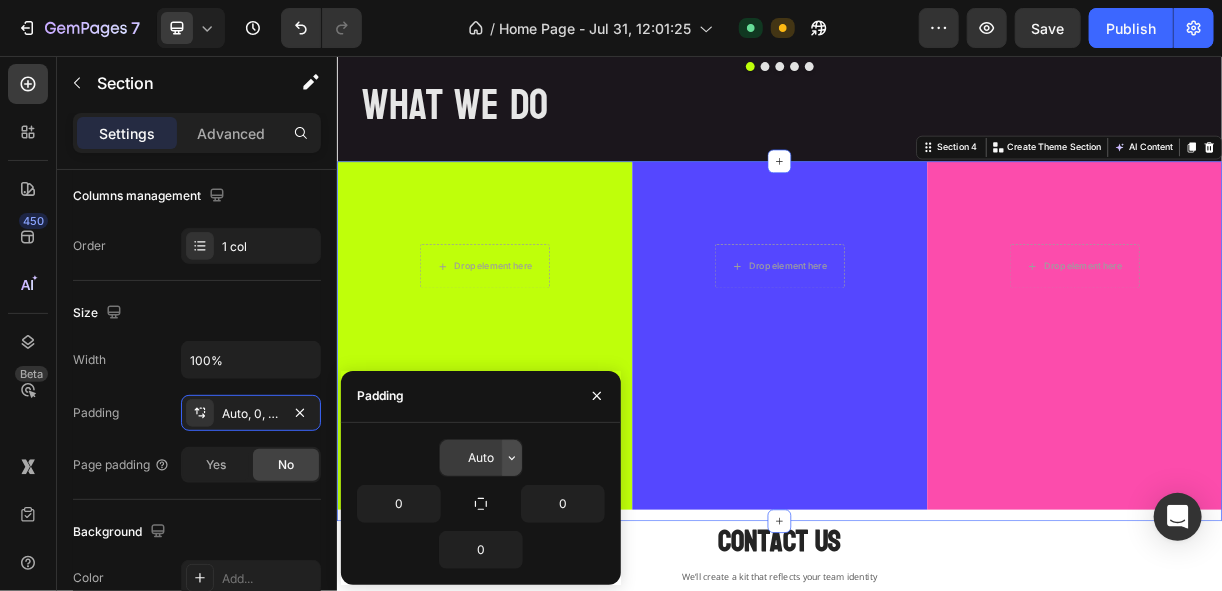 click 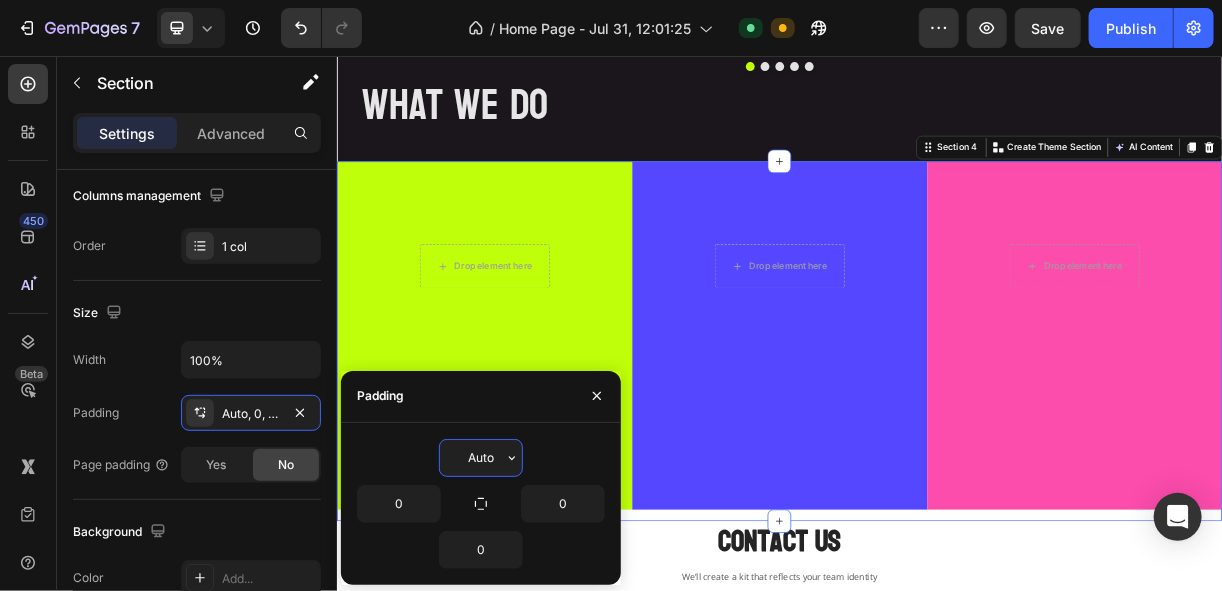 click on "Auto" at bounding box center (481, 458) 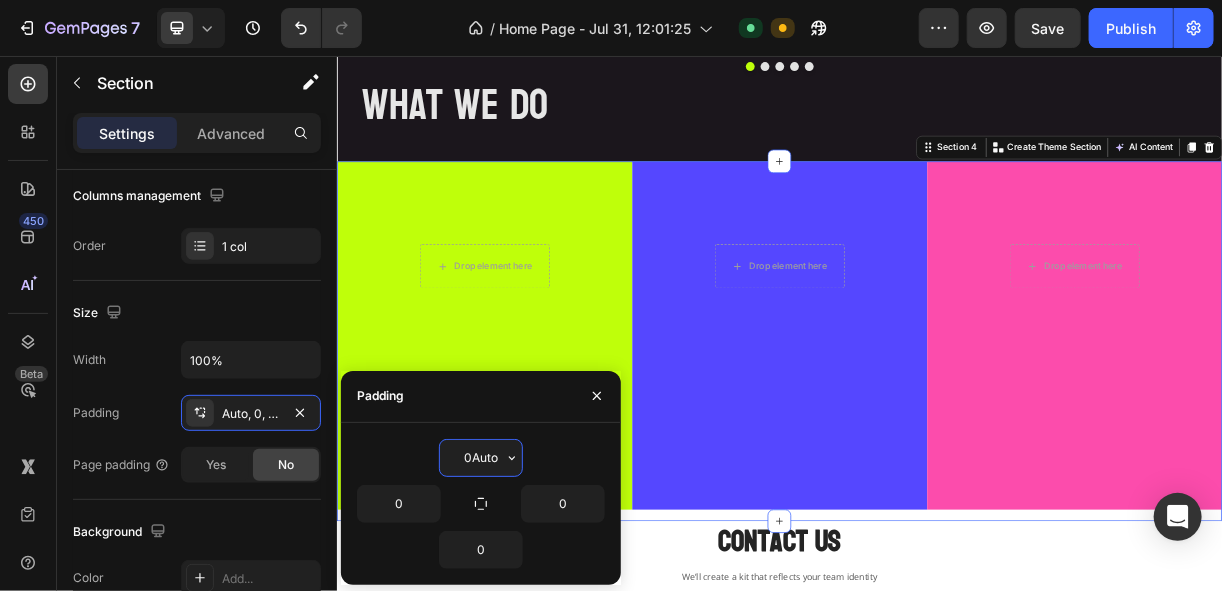 click on "0Auto" at bounding box center [481, 458] 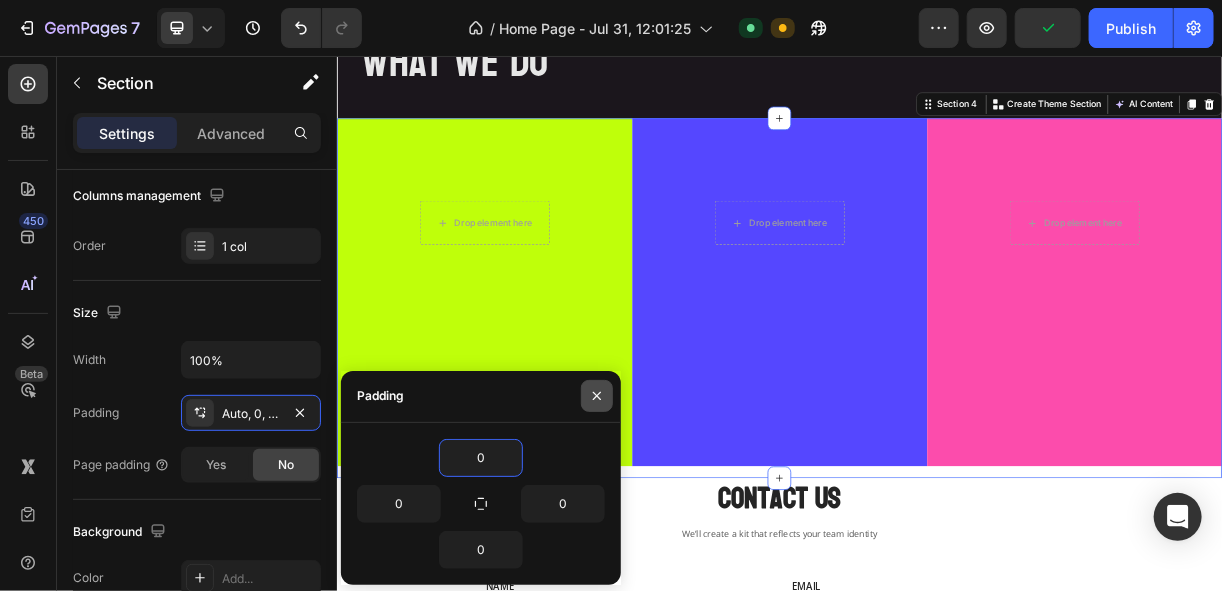 scroll, scrollTop: 2025, scrollLeft: 0, axis: vertical 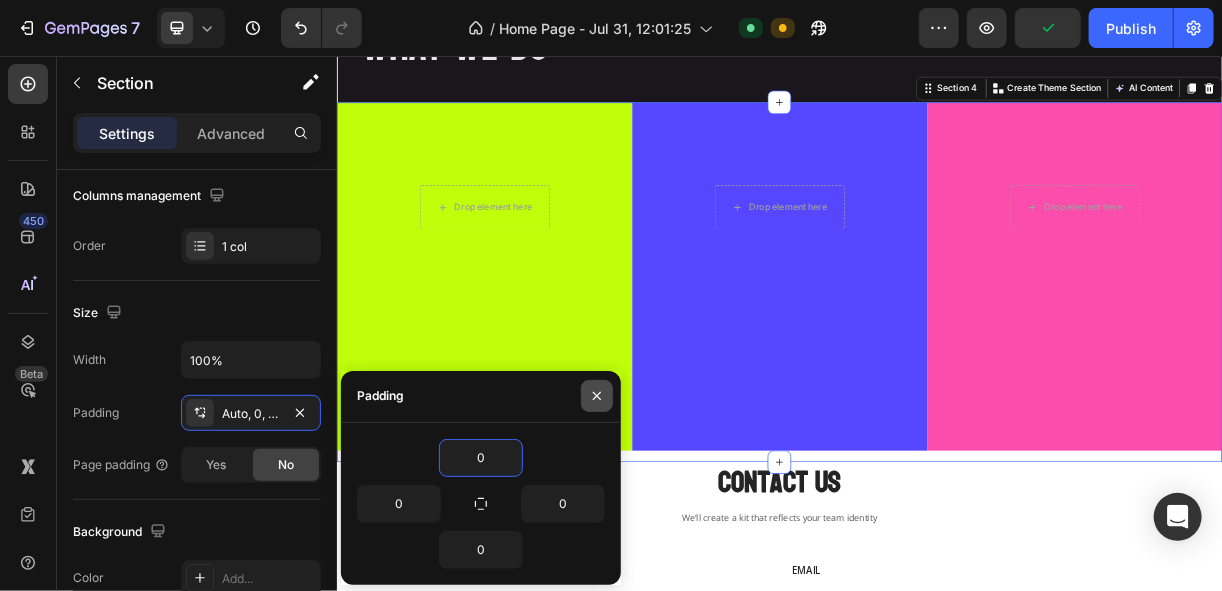 type on "0" 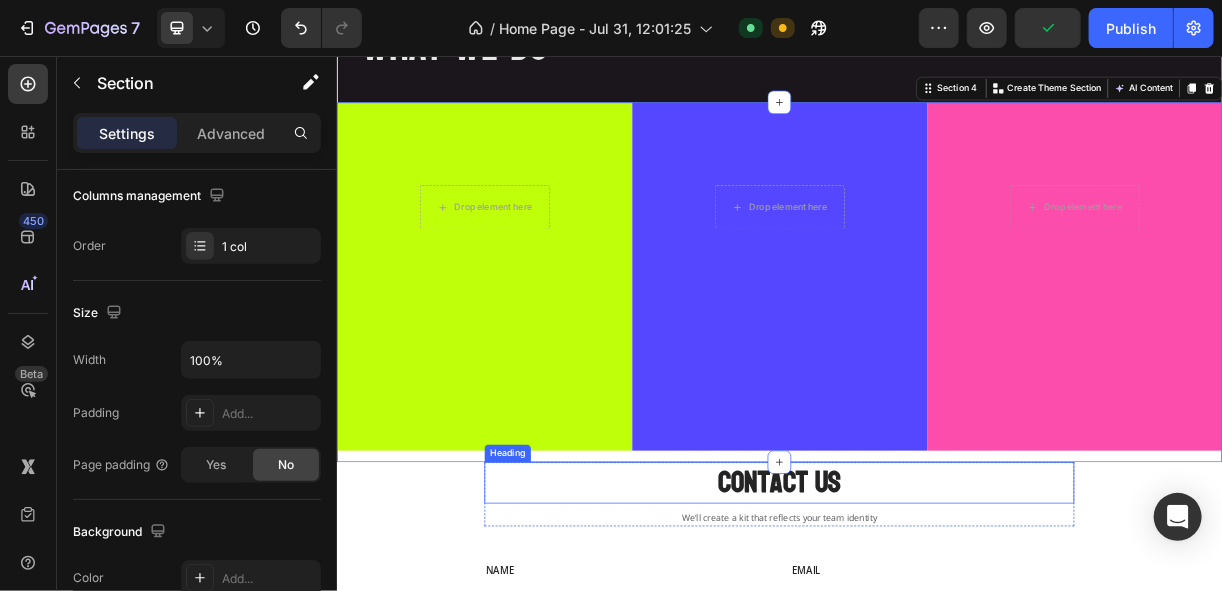 drag, startPoint x: 725, startPoint y: 639, endPoint x: 727, endPoint y: 613, distance: 26.076809 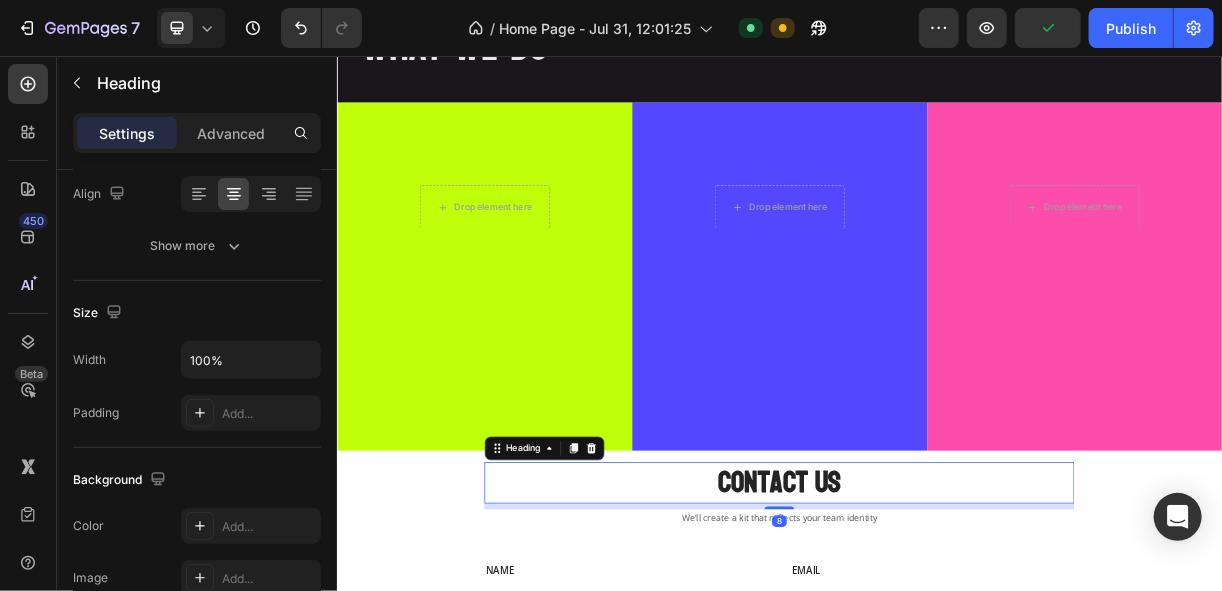 scroll, scrollTop: 0, scrollLeft: 0, axis: both 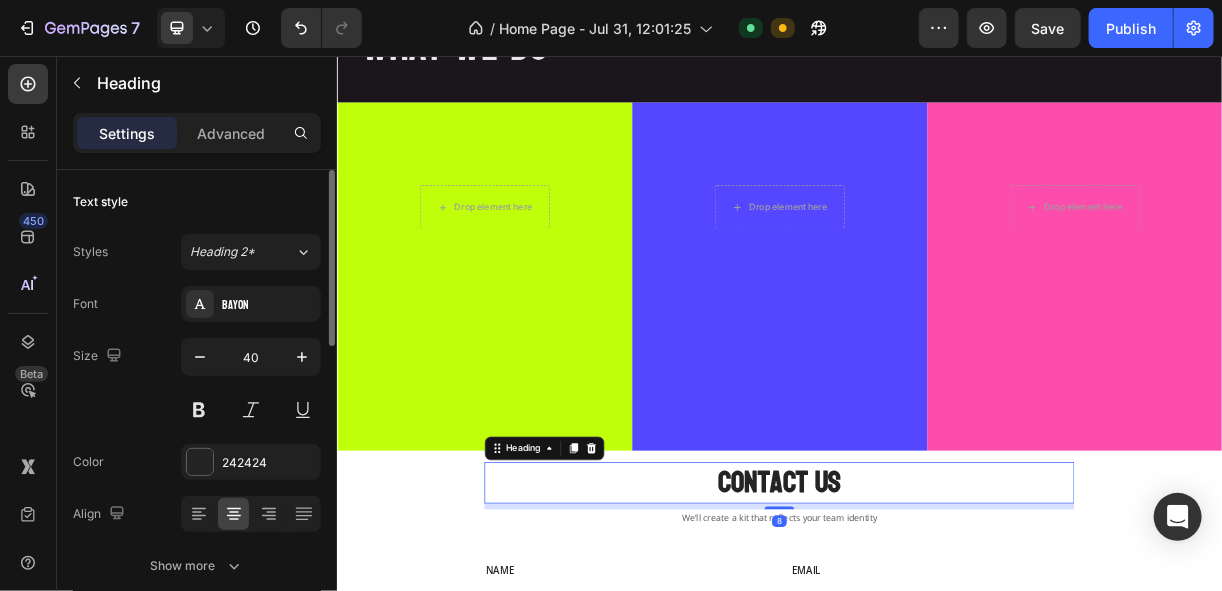 click on "Contact Us" at bounding box center [936, 635] 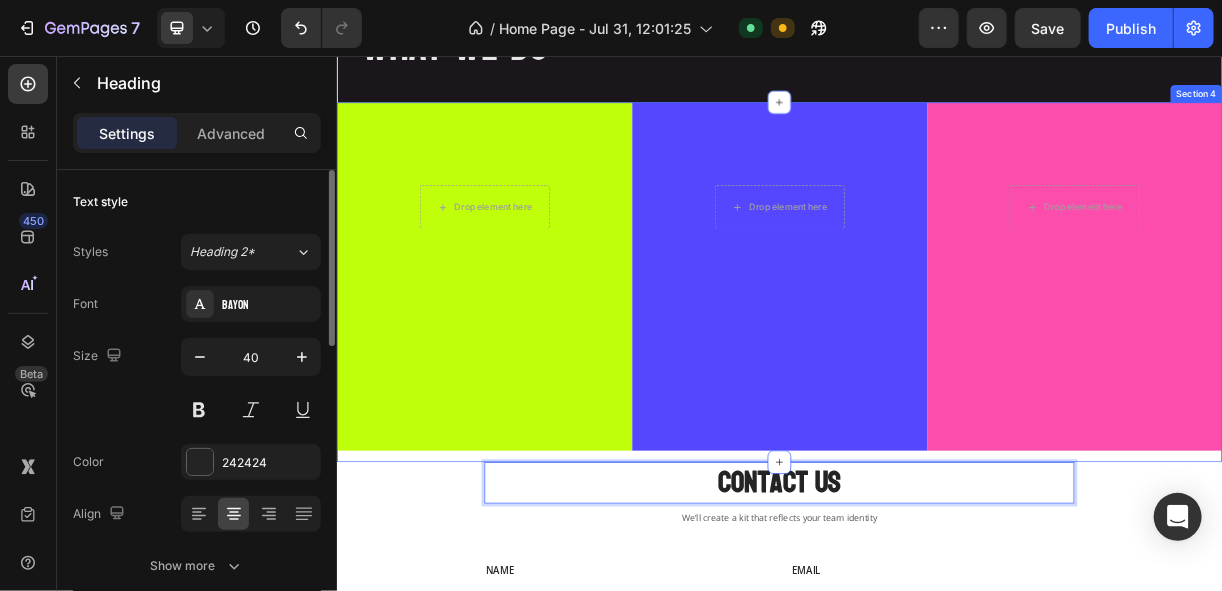 click on "Drop element here Row
Drop element here Row
Drop element here Row Row" at bounding box center (936, 363) 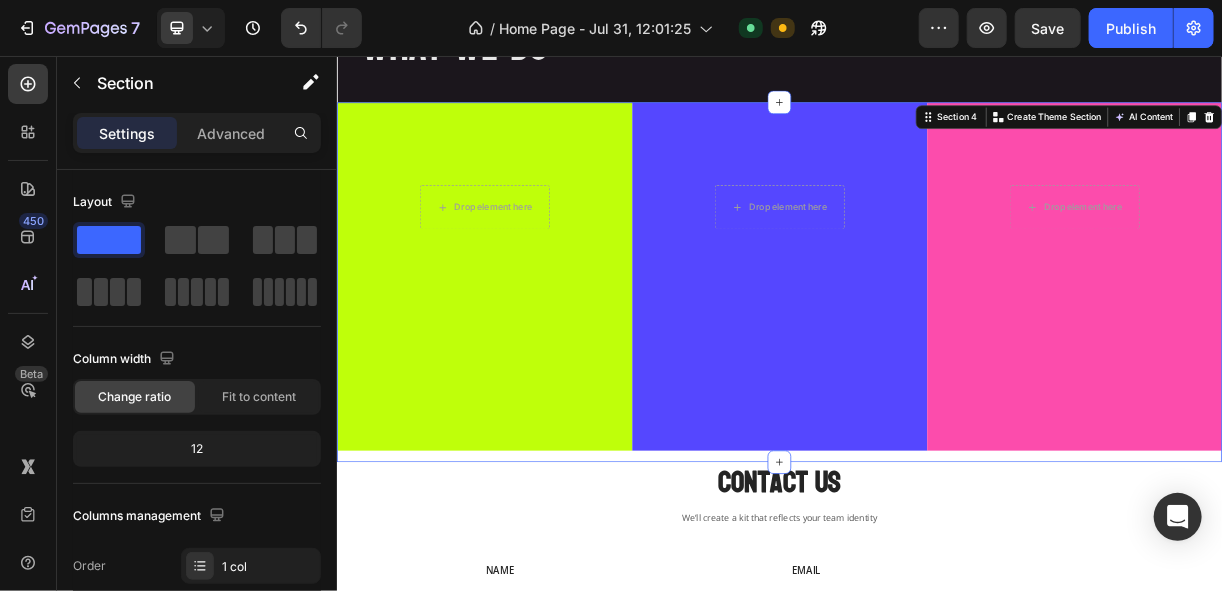 click on "Drop element here Row
Drop element here Row
Drop element here Row Row" at bounding box center [936, 363] 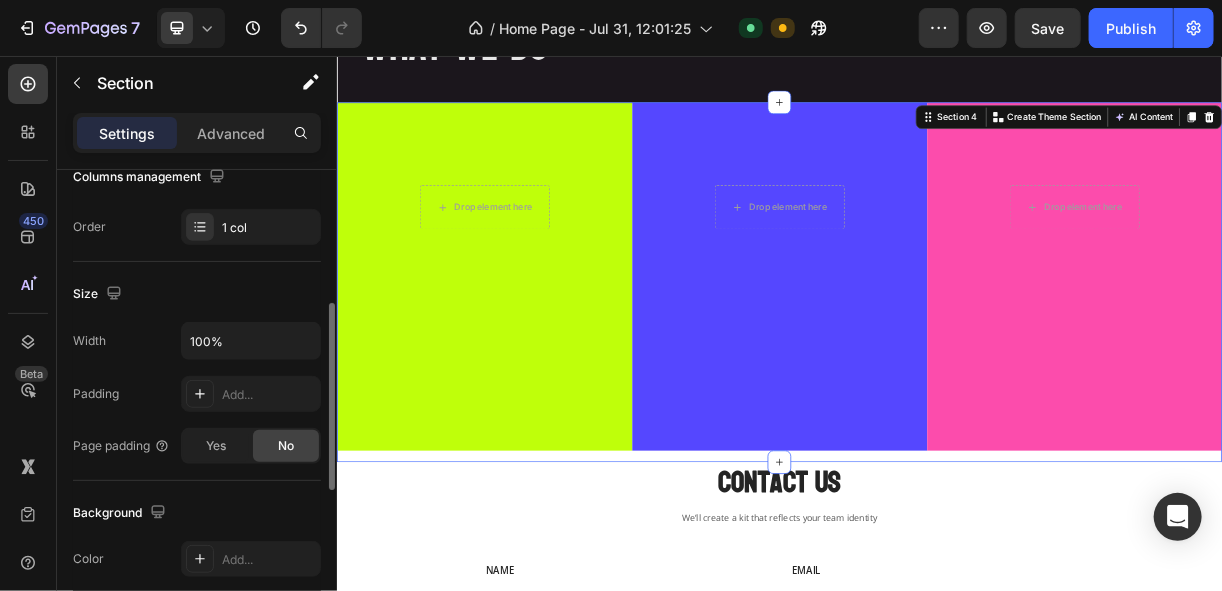 scroll, scrollTop: 19, scrollLeft: 0, axis: vertical 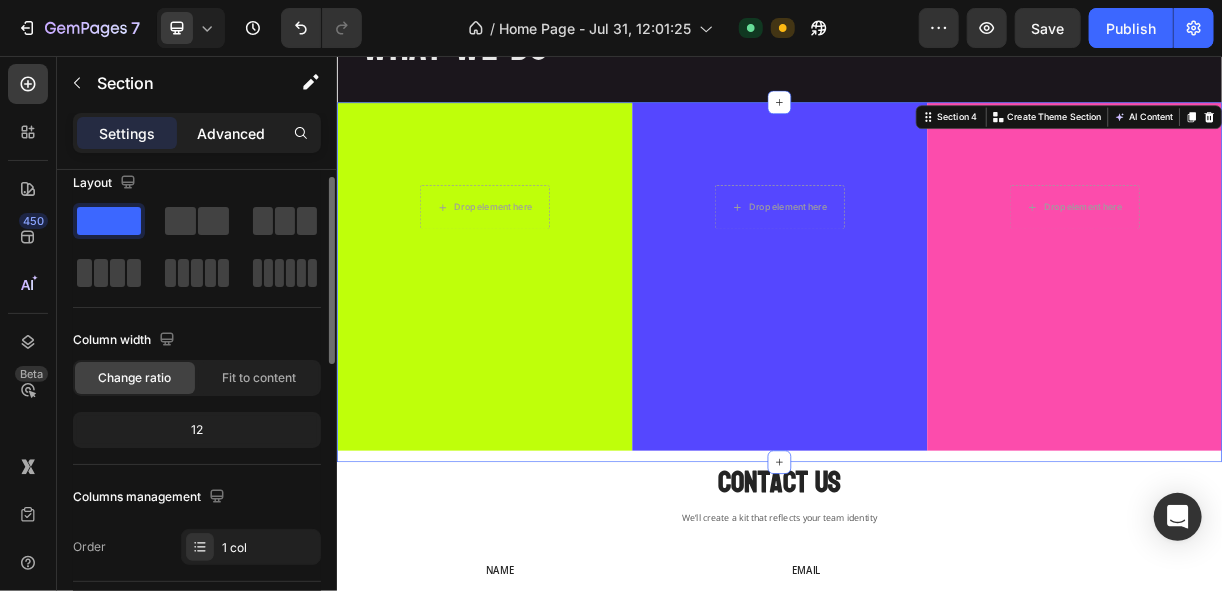 click on "Advanced" at bounding box center (231, 133) 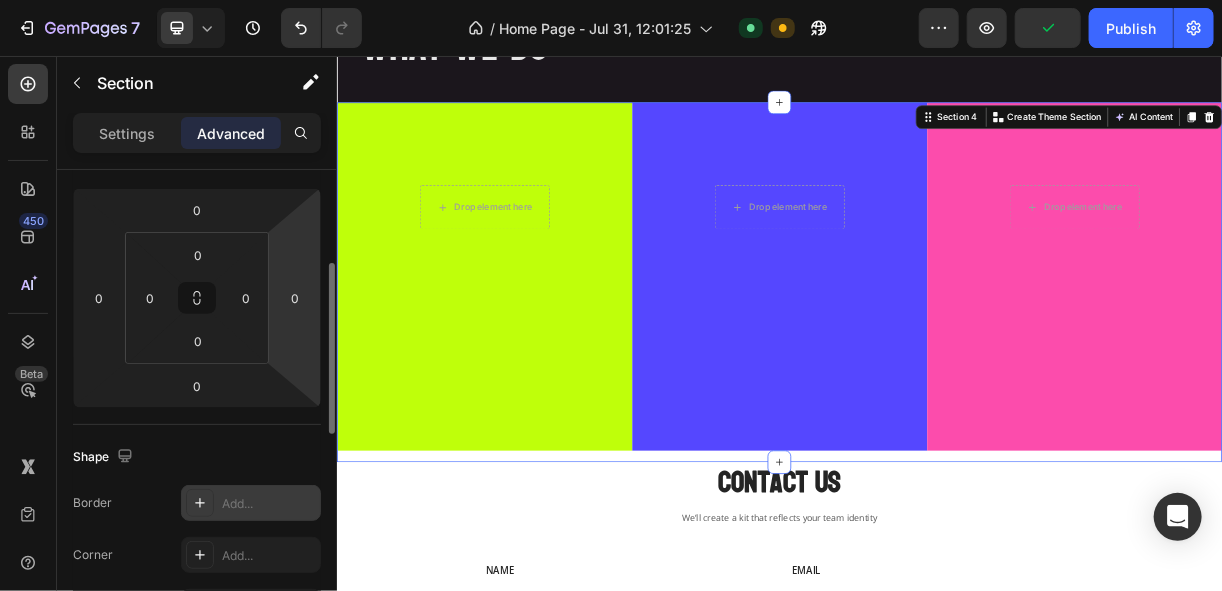 scroll, scrollTop: 0, scrollLeft: 0, axis: both 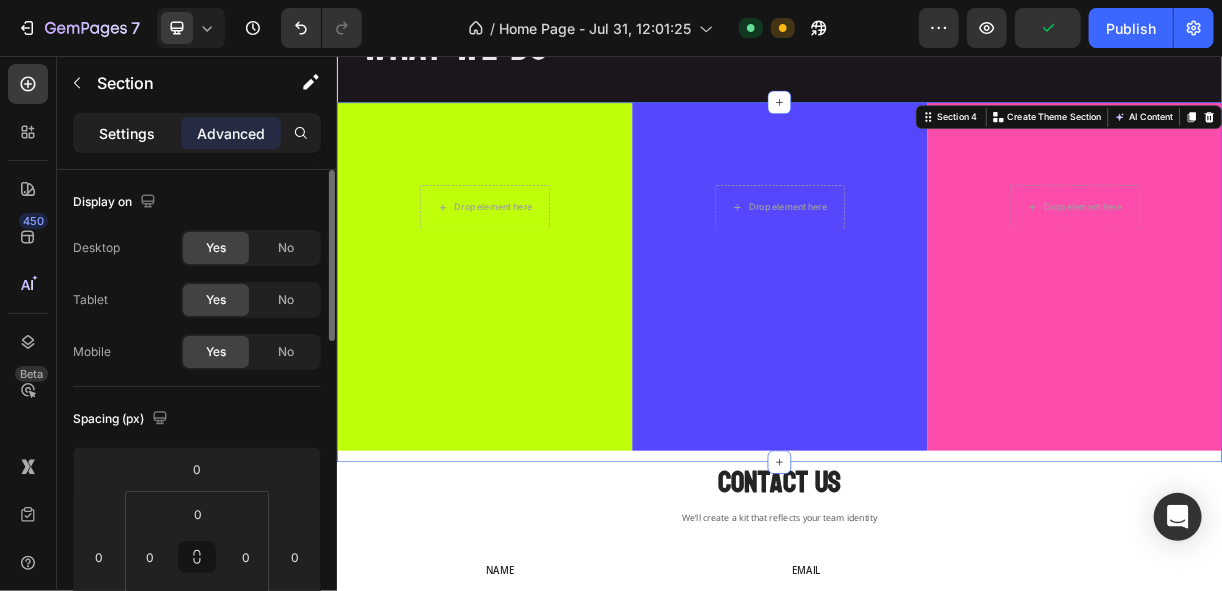 click on "Settings" 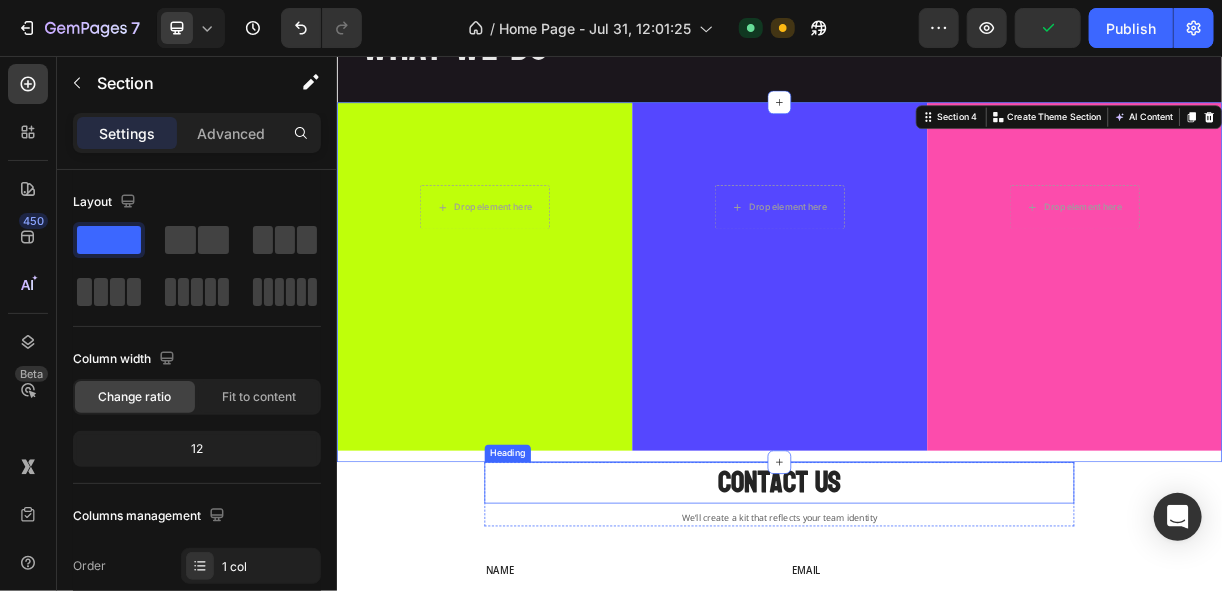 click on "Contact Us" at bounding box center (936, 635) 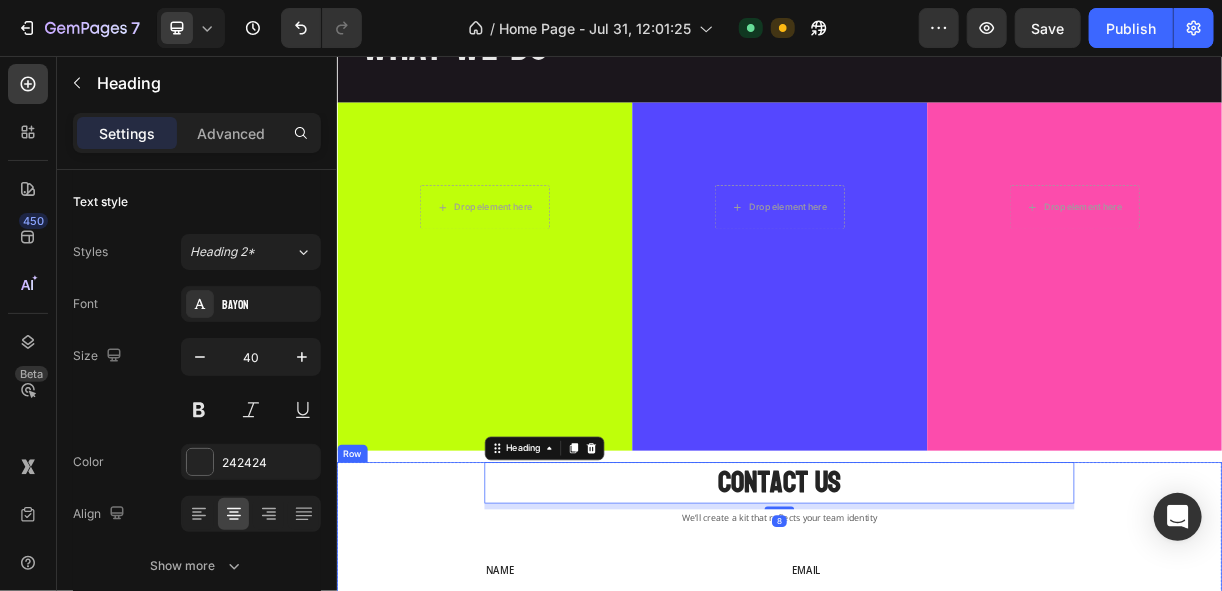 scroll, scrollTop: 2265, scrollLeft: 0, axis: vertical 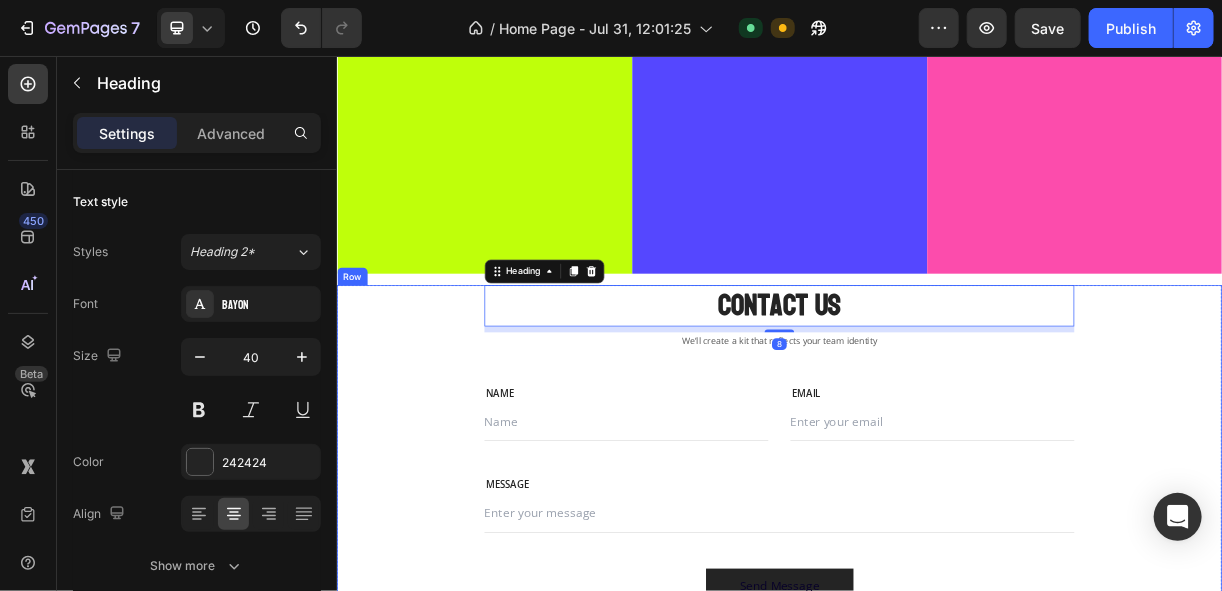 click on "Contact Us Heading   8 We’ll create a kit that reflects your team identity Text block Row NAME Text block Text Field EMAIL Text block Email Field Row MESSAGE Text block Text Field Send Message Submit Button Contact Form Row" at bounding box center (936, 582) 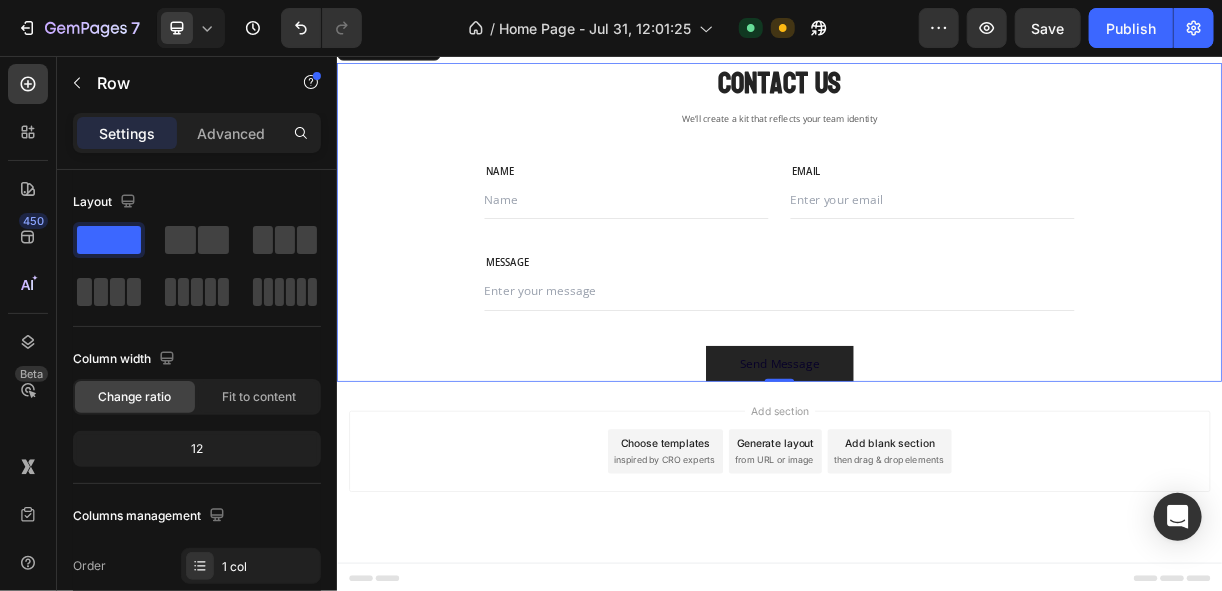 scroll, scrollTop: 2407, scrollLeft: 0, axis: vertical 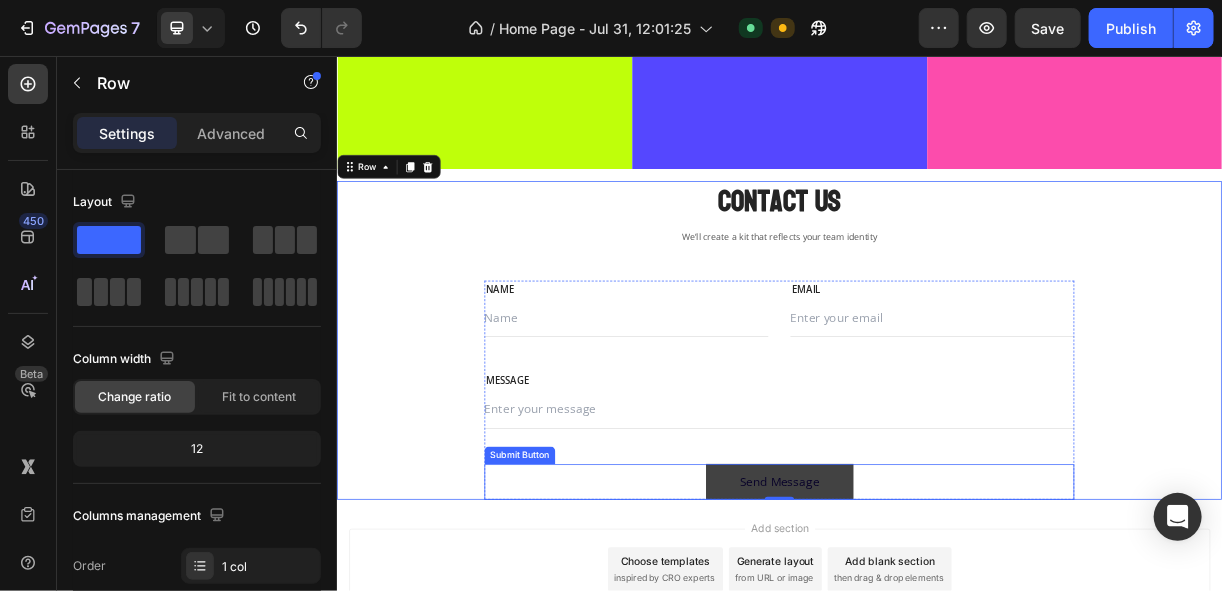 click on "Send Message" at bounding box center [936, 633] 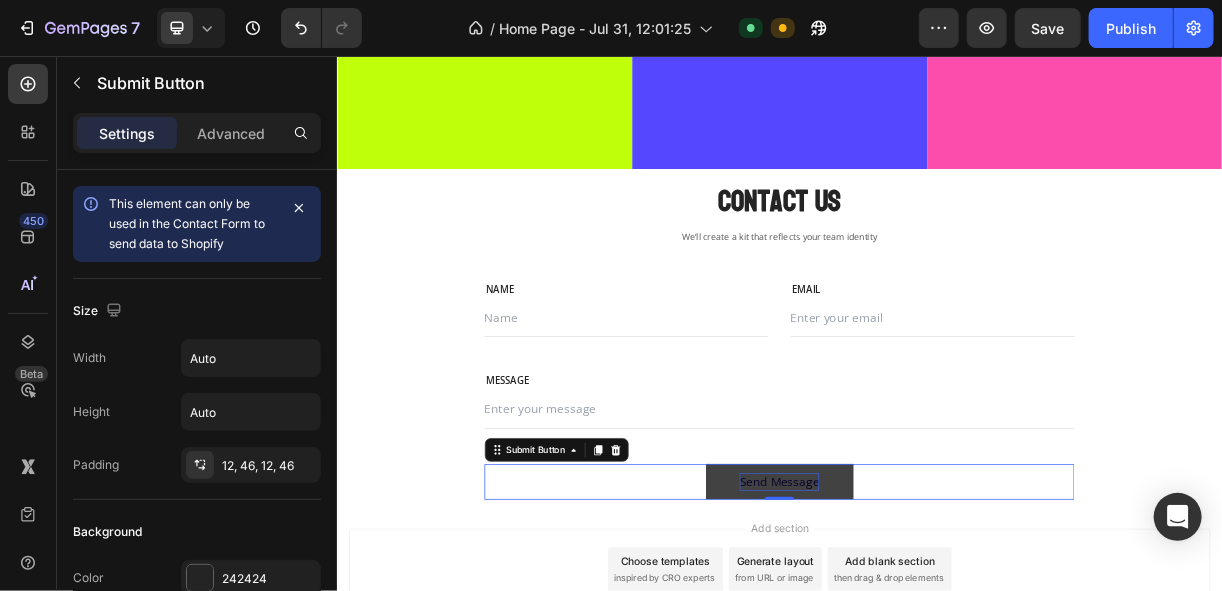 click on "Send Message" at bounding box center (936, 633) 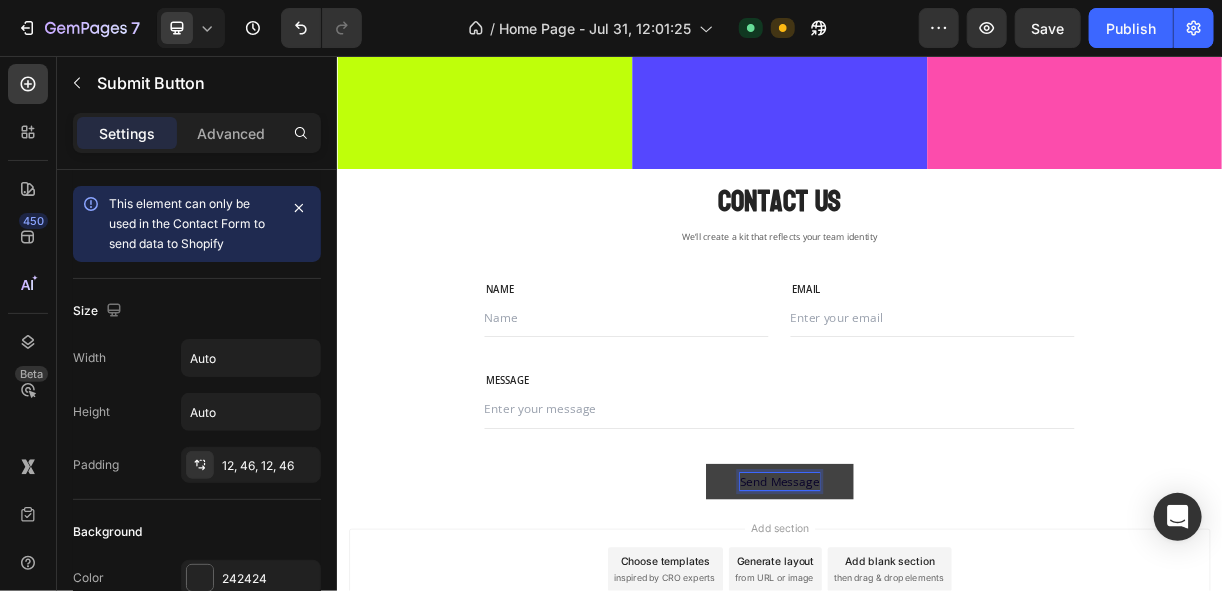 click on "Send Message" at bounding box center [936, 633] 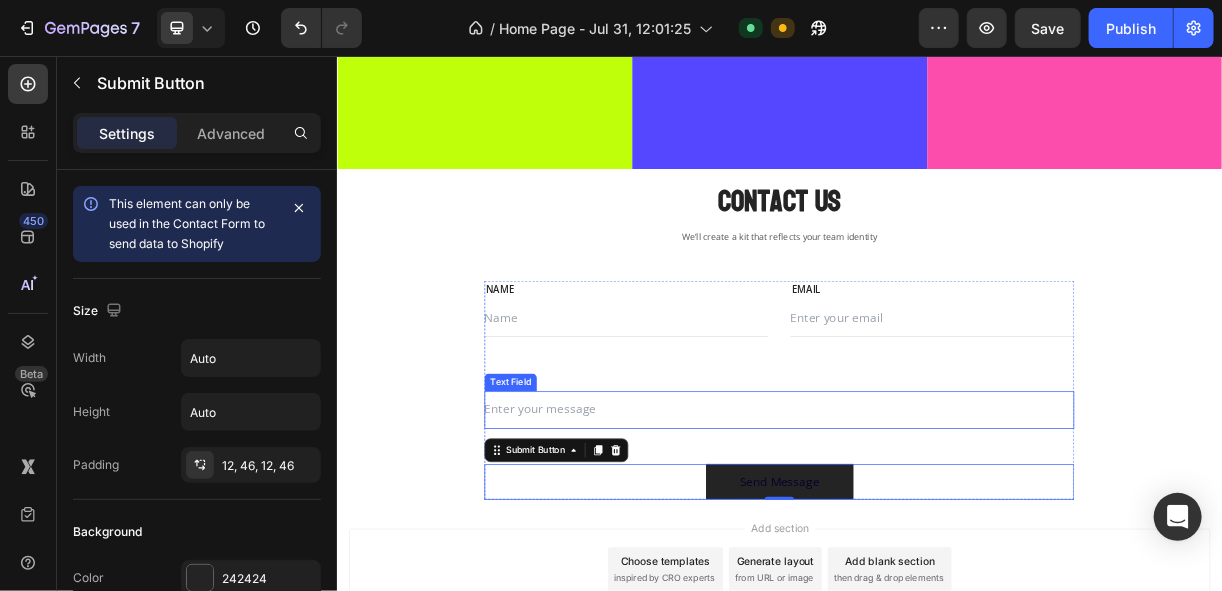 click on "Contact Us Heading We’ll create a kit that reflects your team identity Text block Row NAME Text block Text Field EMAIL Text block Email Field Row MESSAGE Text block Text Field Send Message Submit Button   0 Contact Form Row" at bounding box center (936, 440) 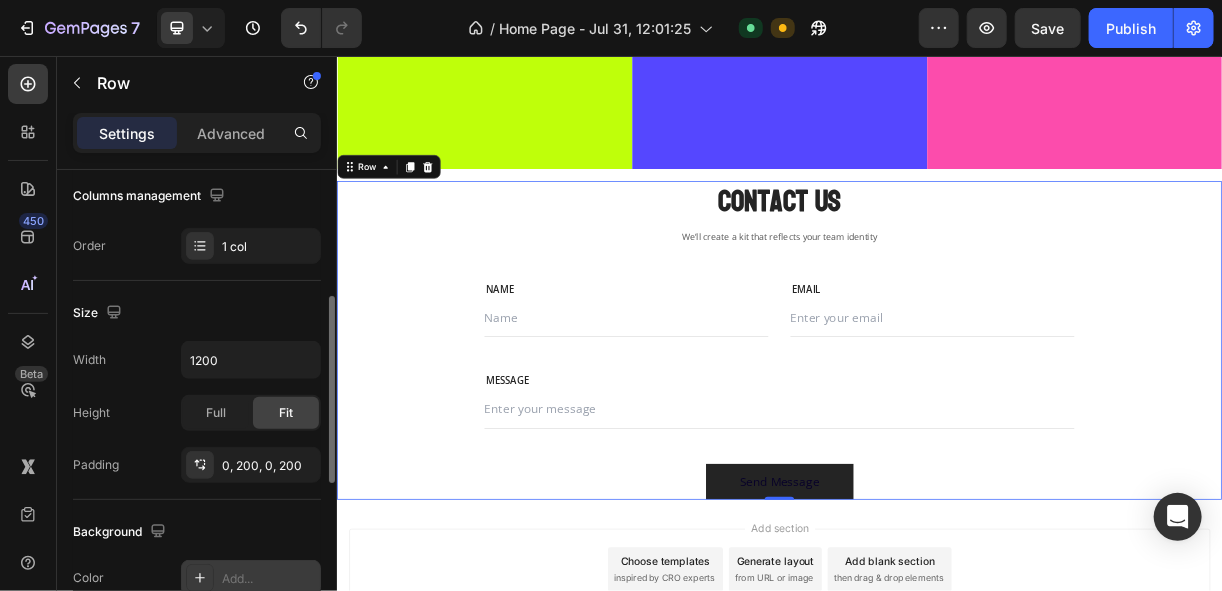 scroll, scrollTop: 400, scrollLeft: 0, axis: vertical 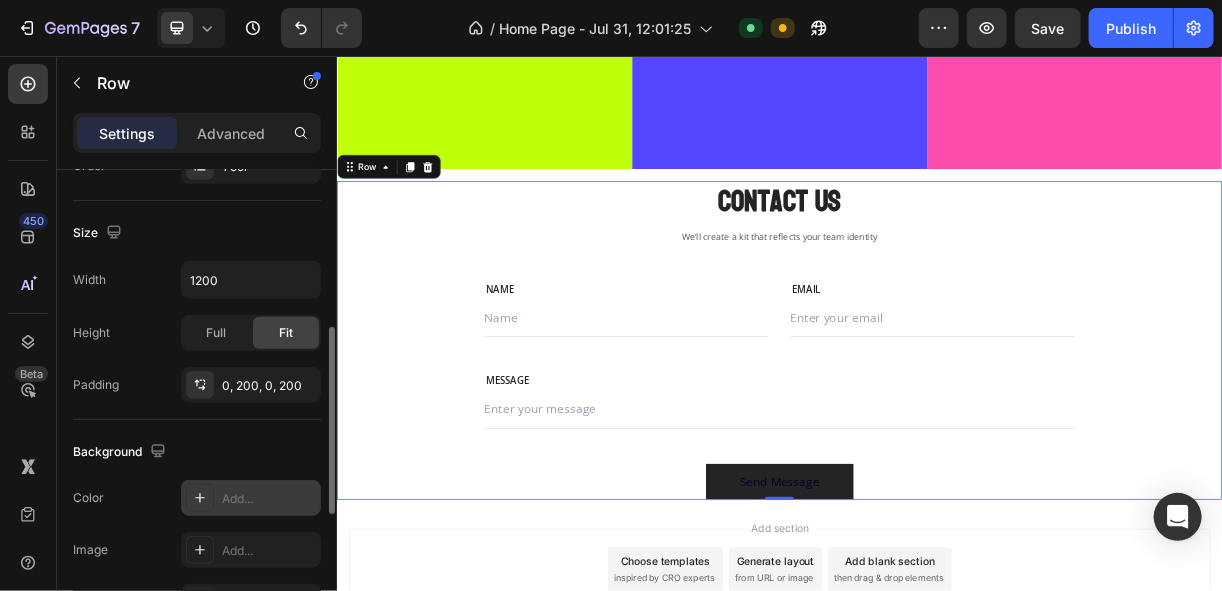 click on "Add..." at bounding box center (251, 498) 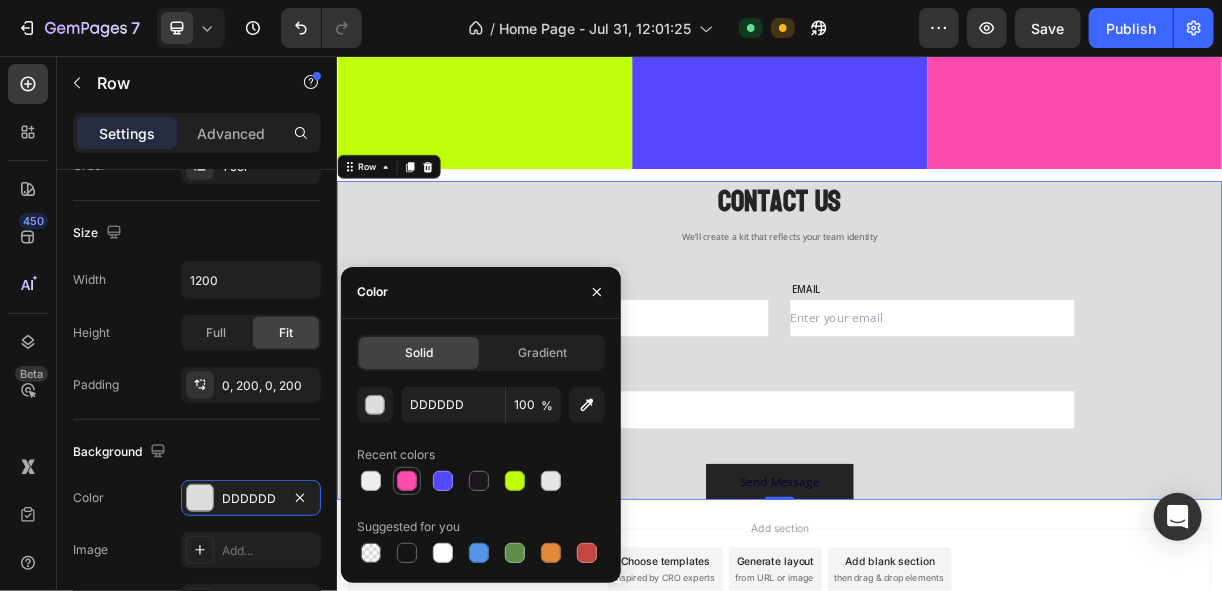 click at bounding box center [407, 481] 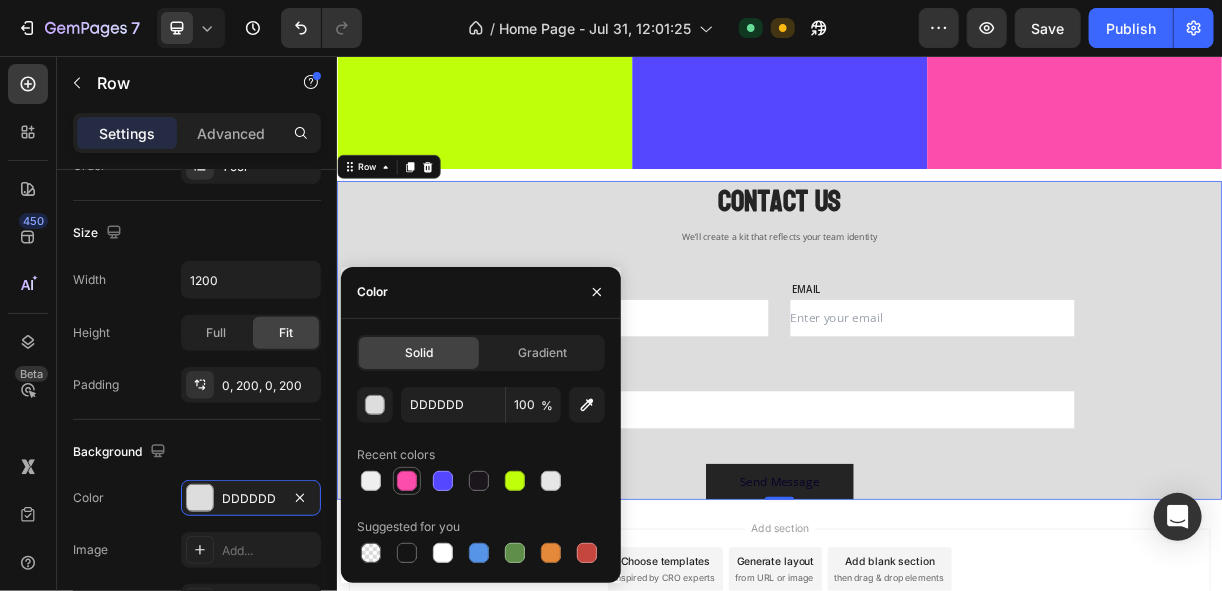 type on "FC4CAC" 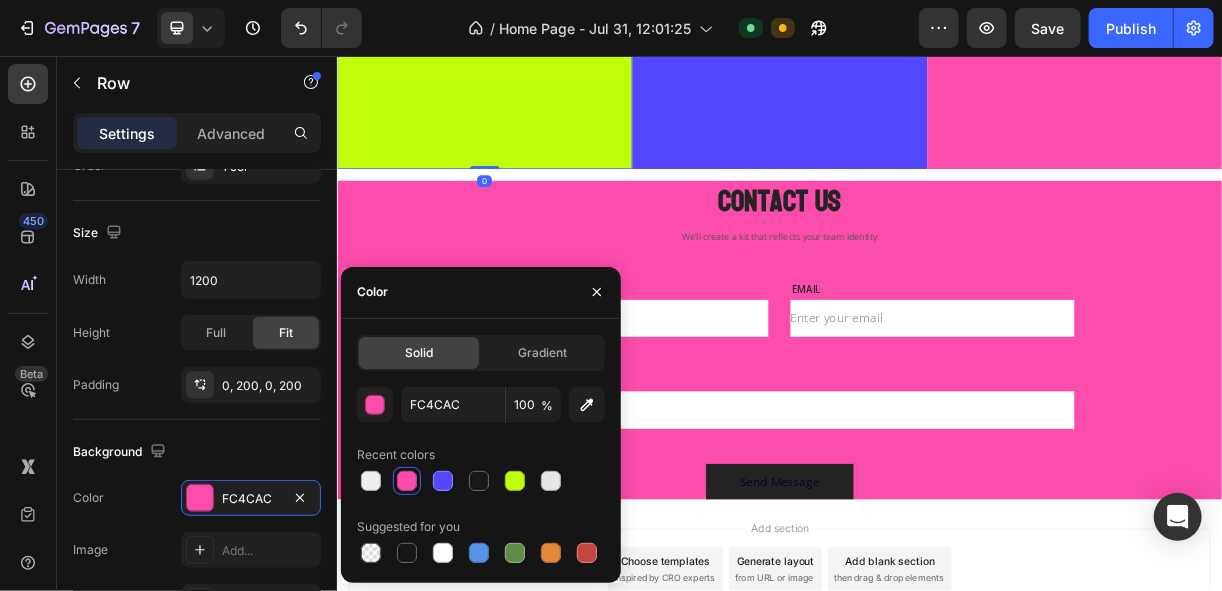 click on "Drop element here Row   0" at bounding box center [536, -27] 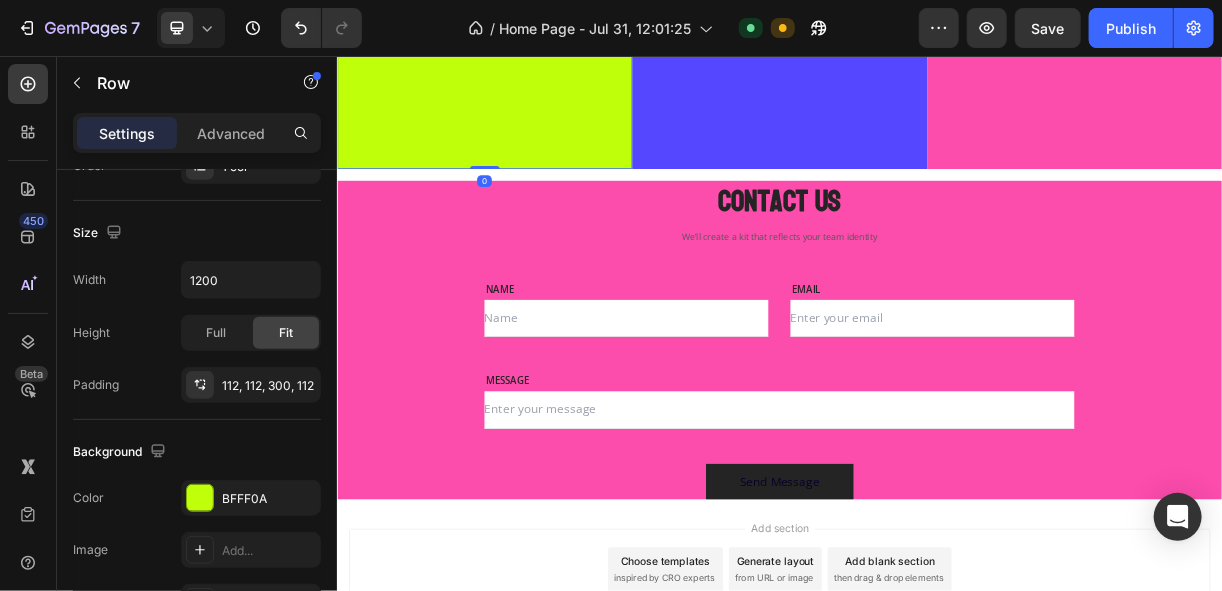 click on "Drop element here Row   0
Drop element here Row
Drop element here Row Row" at bounding box center (936, -19) 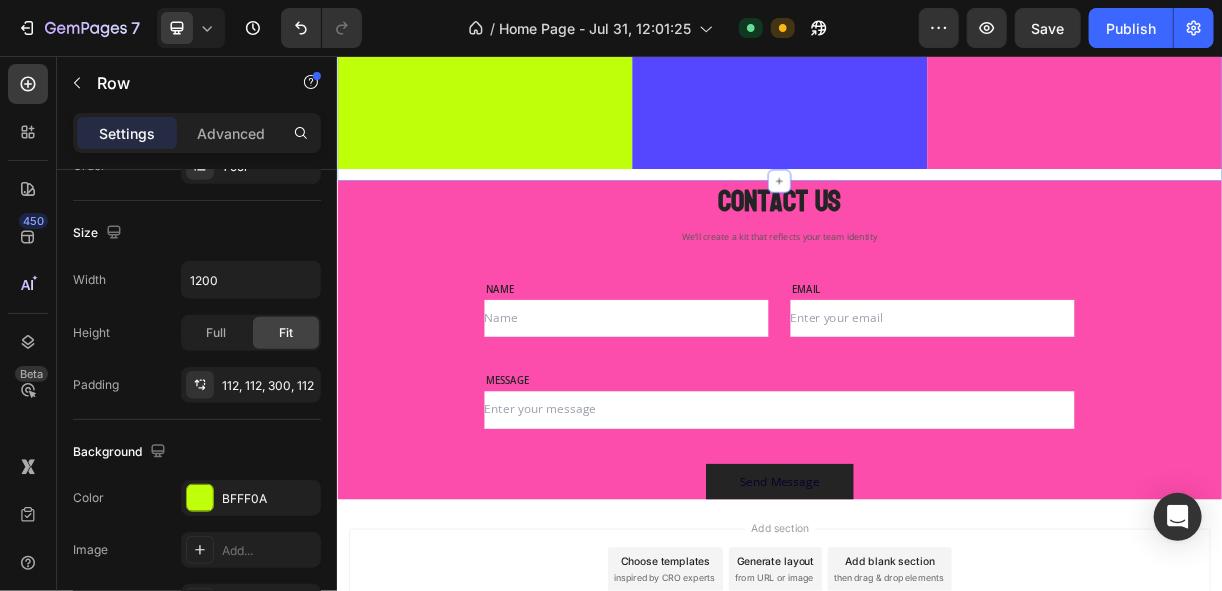 scroll, scrollTop: 0, scrollLeft: 0, axis: both 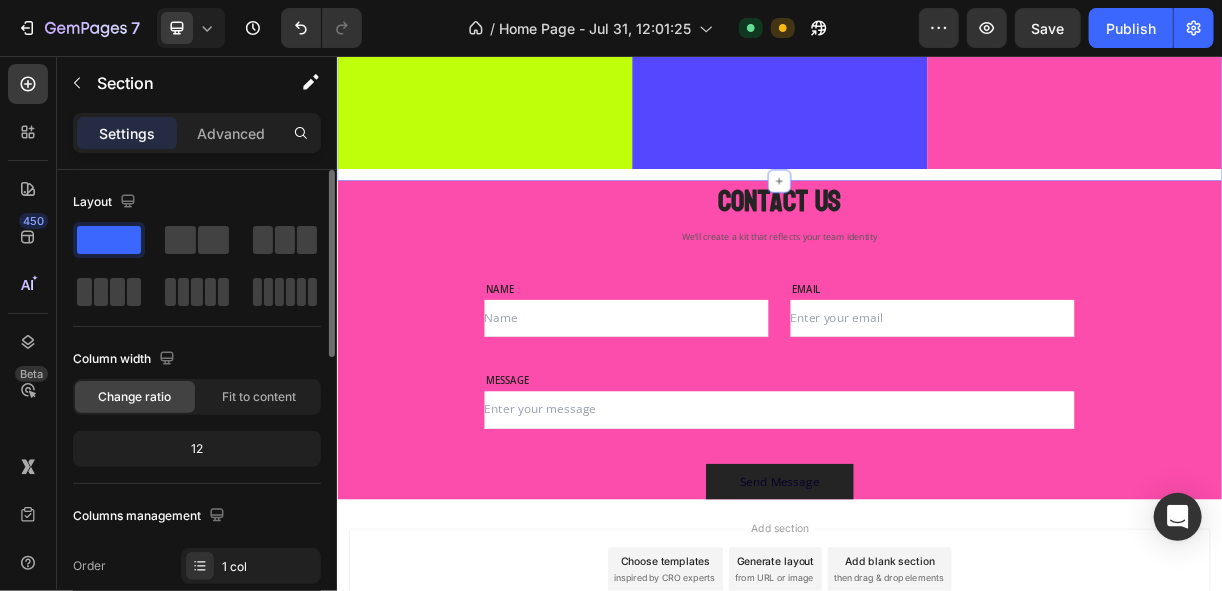 click on "Drop element here Row
Drop element here Row
Drop element here Row Row" at bounding box center (936, -19) 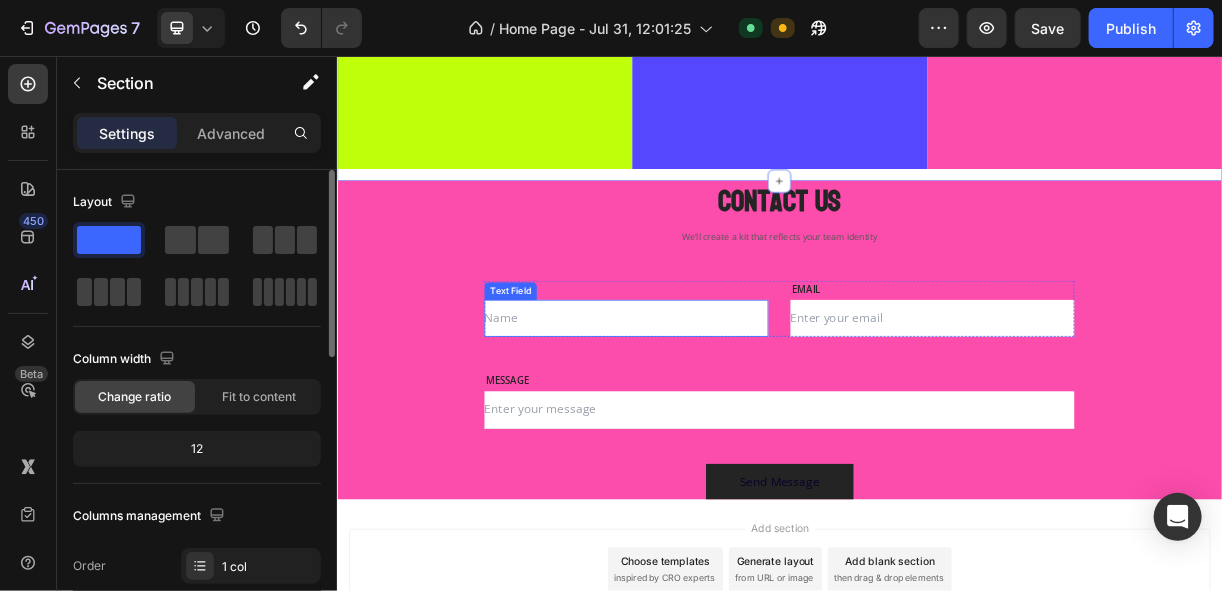 click at bounding box center (728, 411) 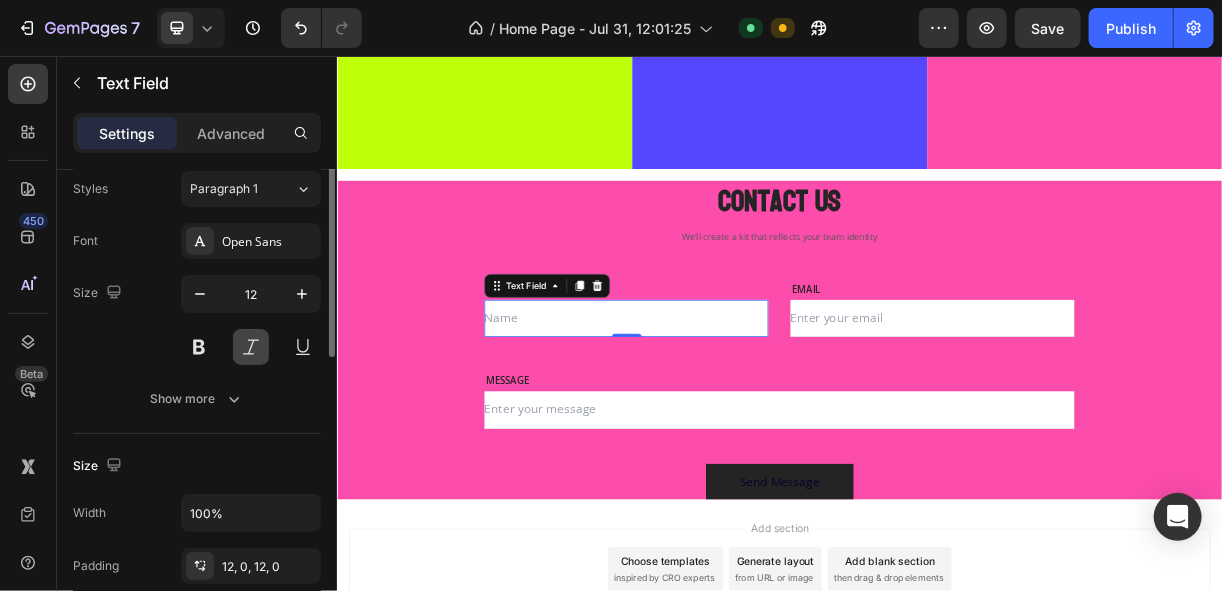 scroll, scrollTop: 0, scrollLeft: 0, axis: both 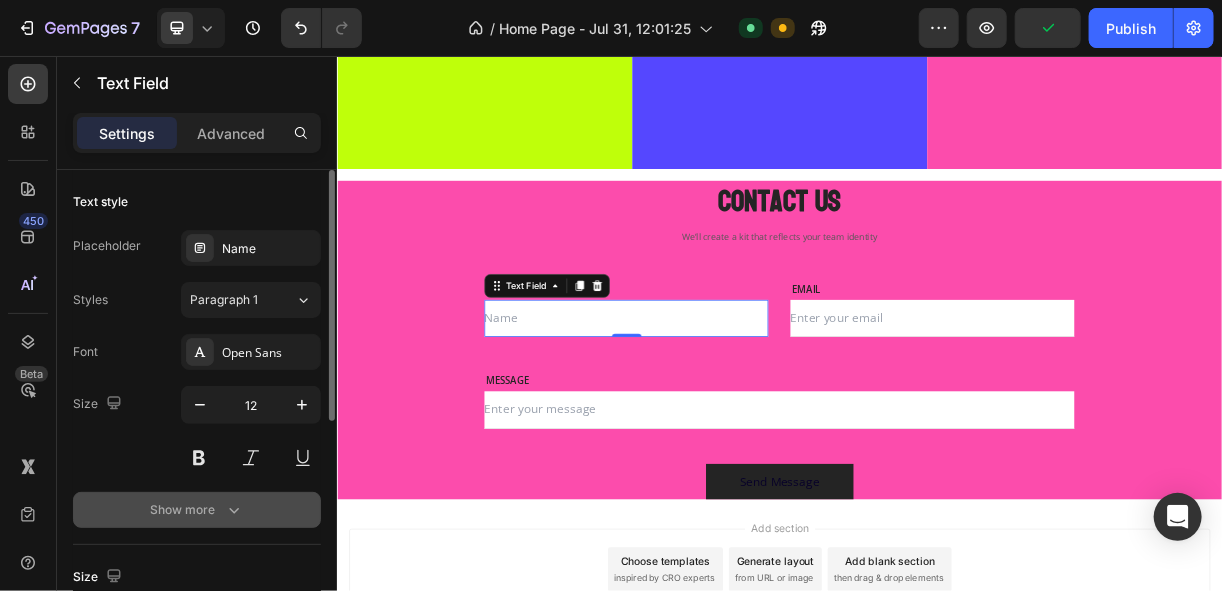 click on "Show more" at bounding box center [197, 510] 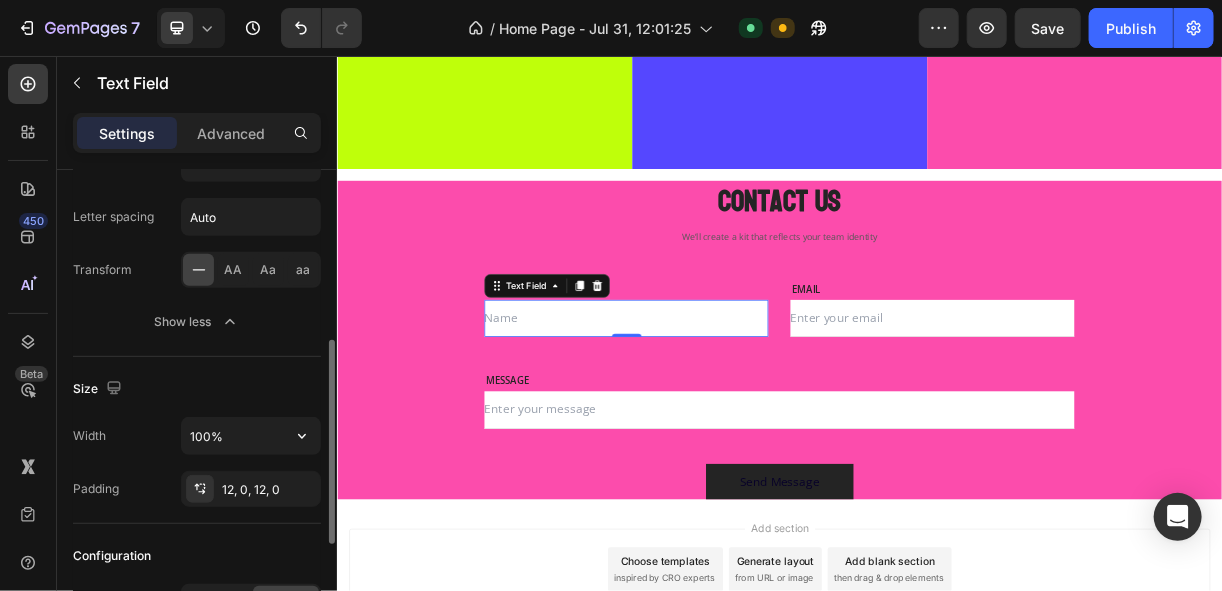 scroll, scrollTop: 0, scrollLeft: 0, axis: both 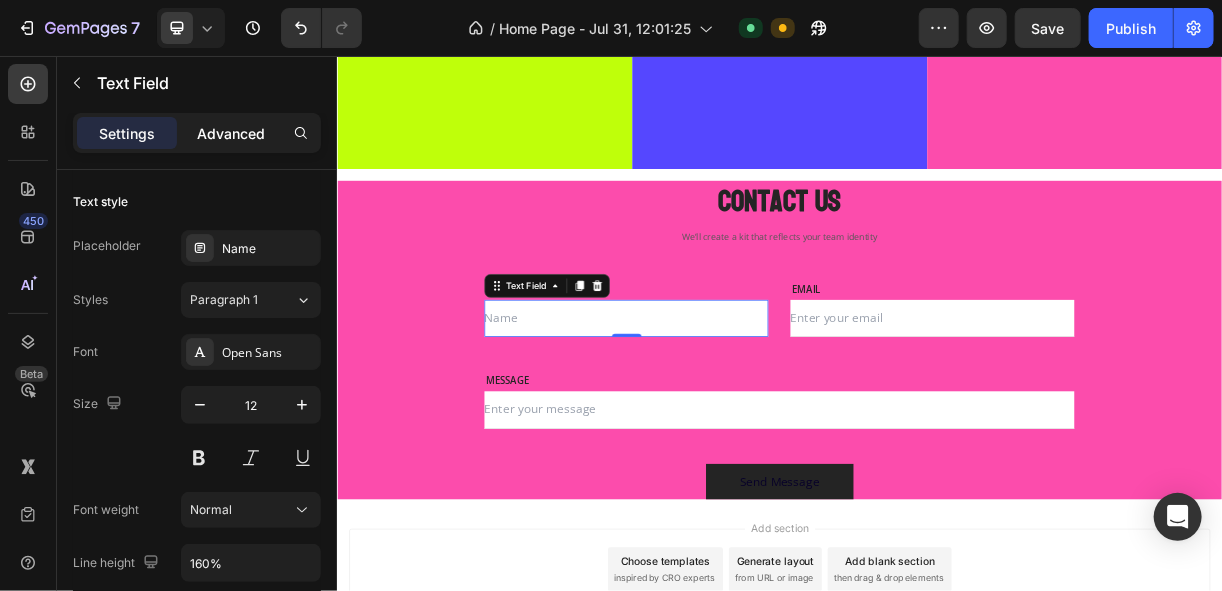click on "Advanced" at bounding box center (231, 133) 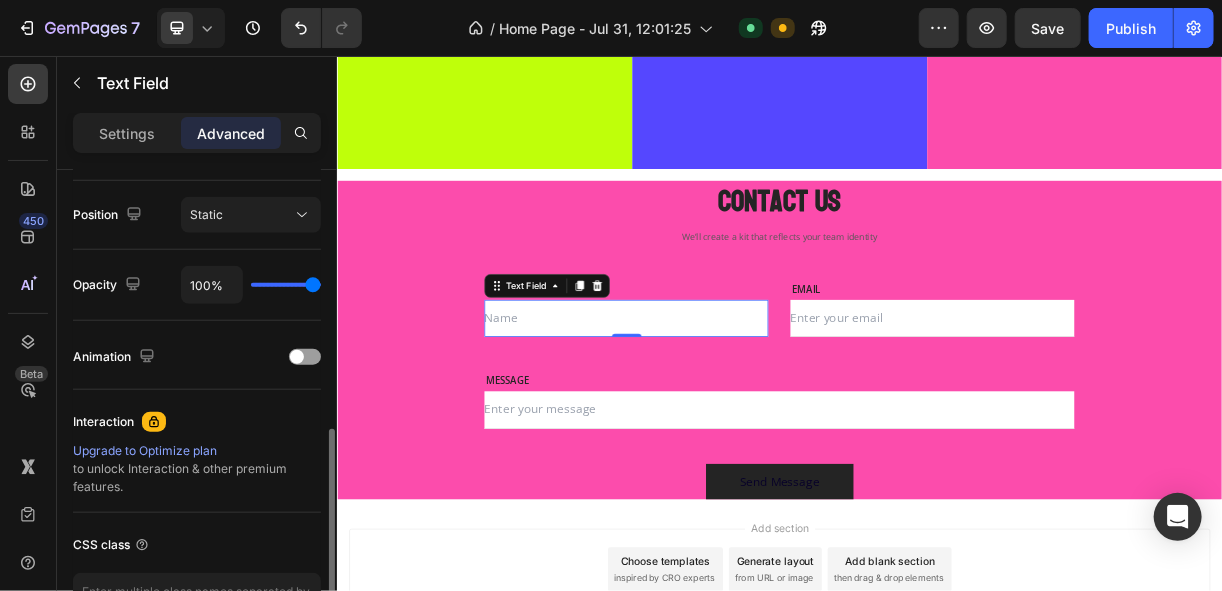 scroll, scrollTop: 480, scrollLeft: 0, axis: vertical 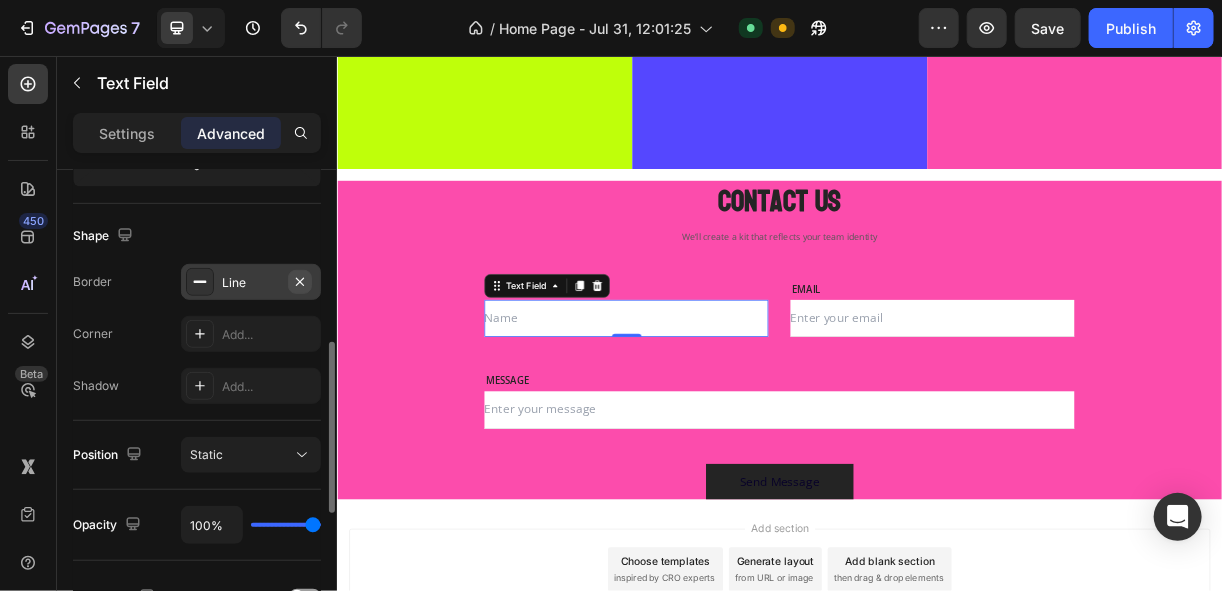 click 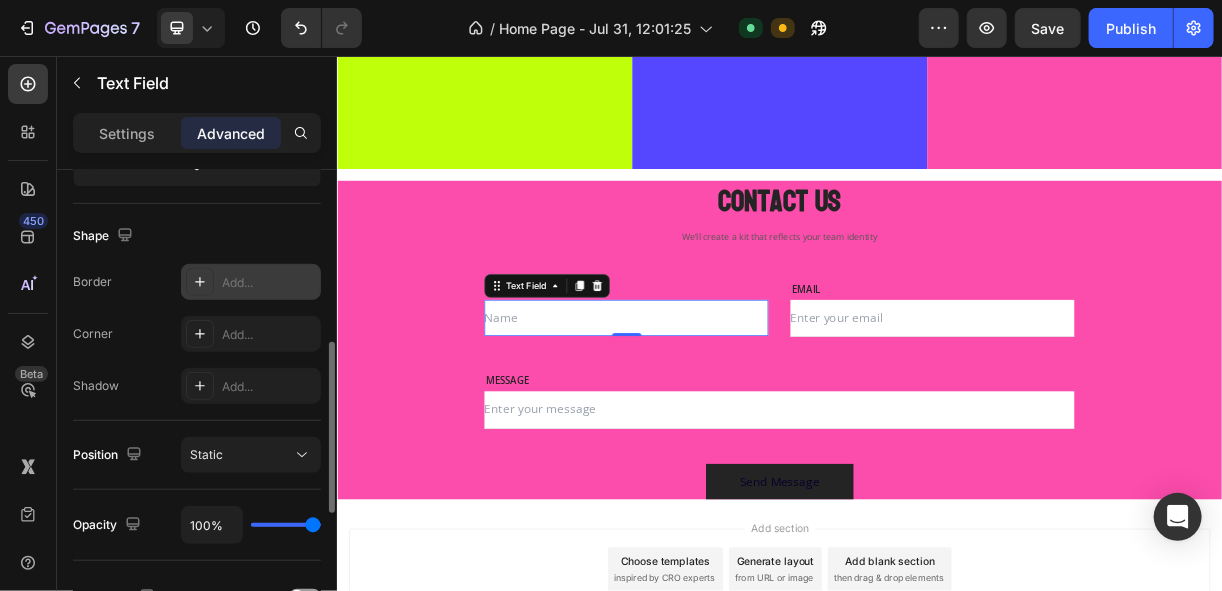 click on "Add..." at bounding box center (269, 283) 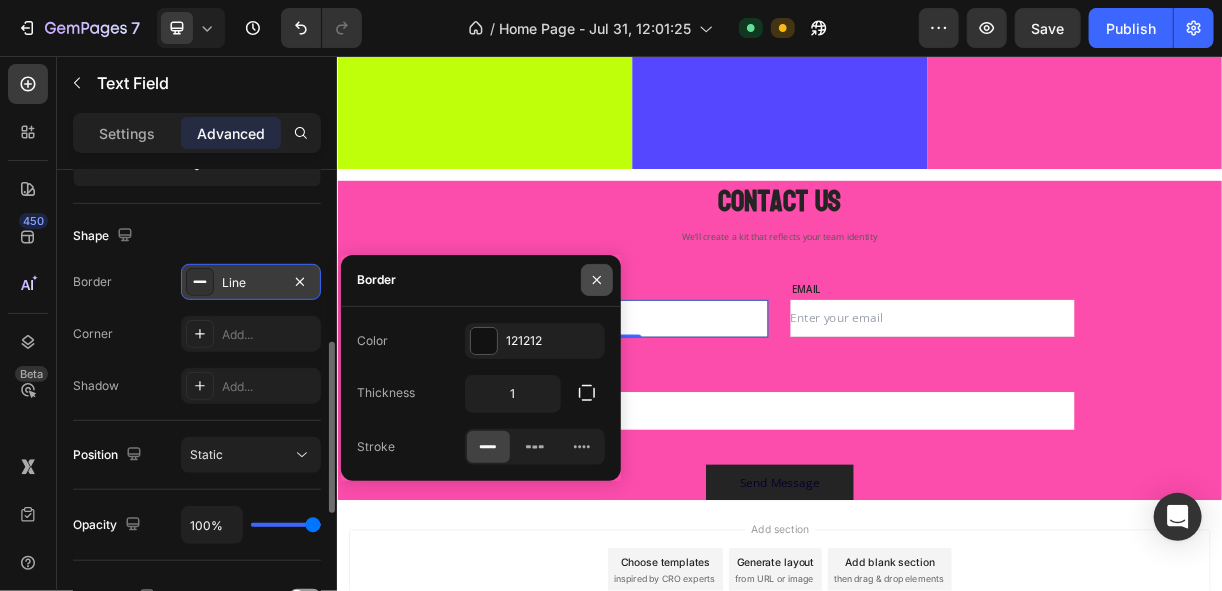 click 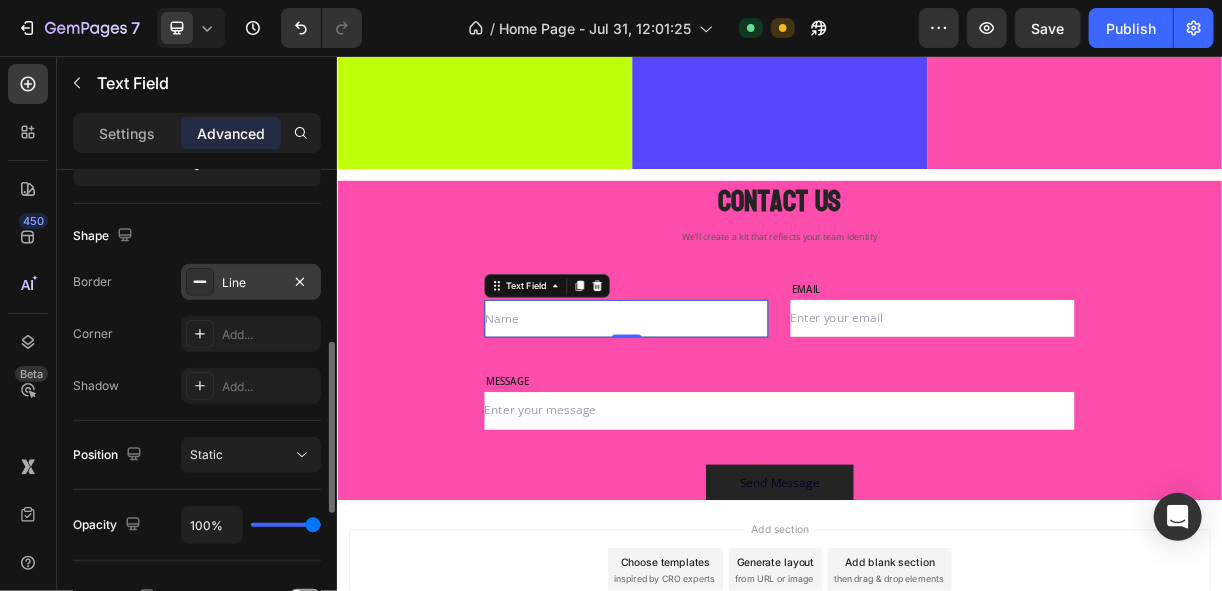 click at bounding box center (728, 412) 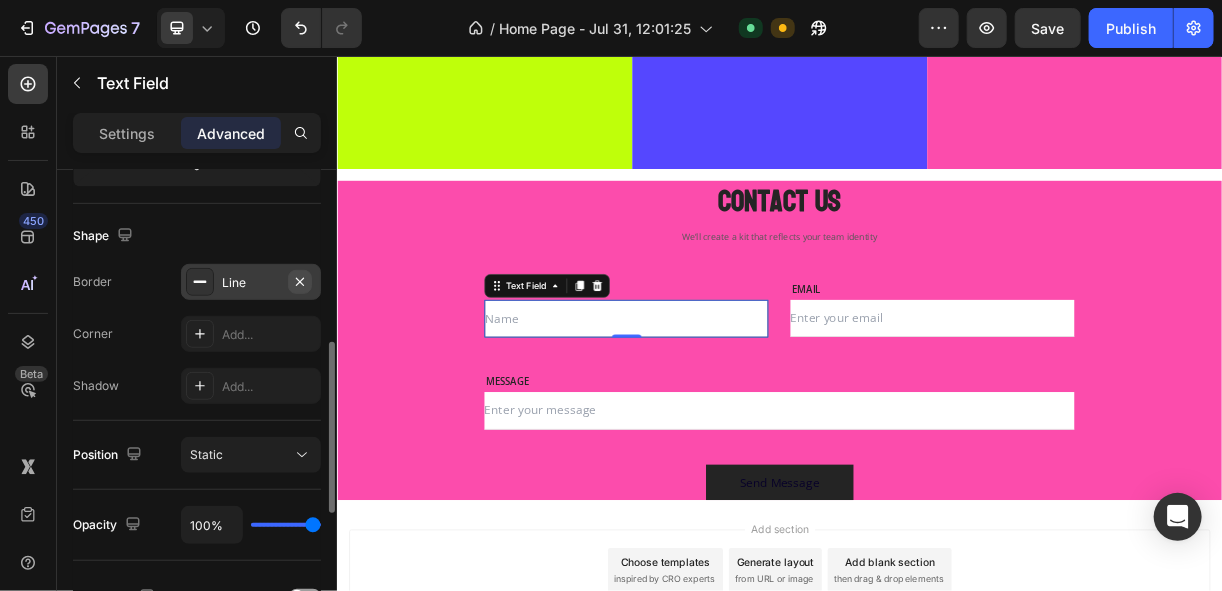 click 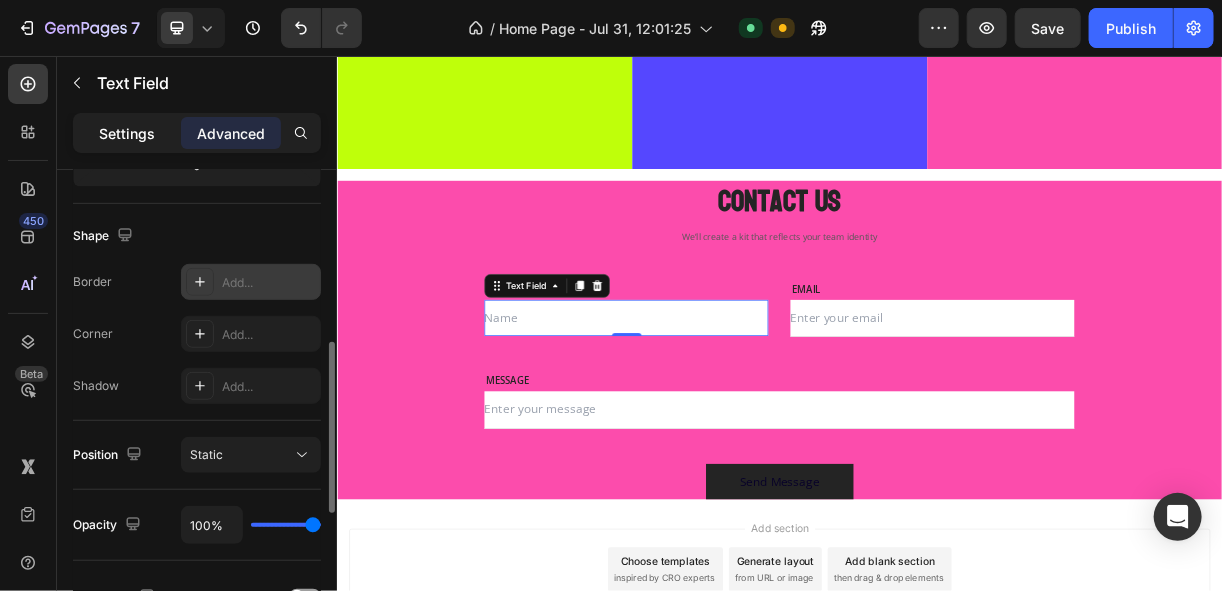 click on "Settings" at bounding box center (127, 133) 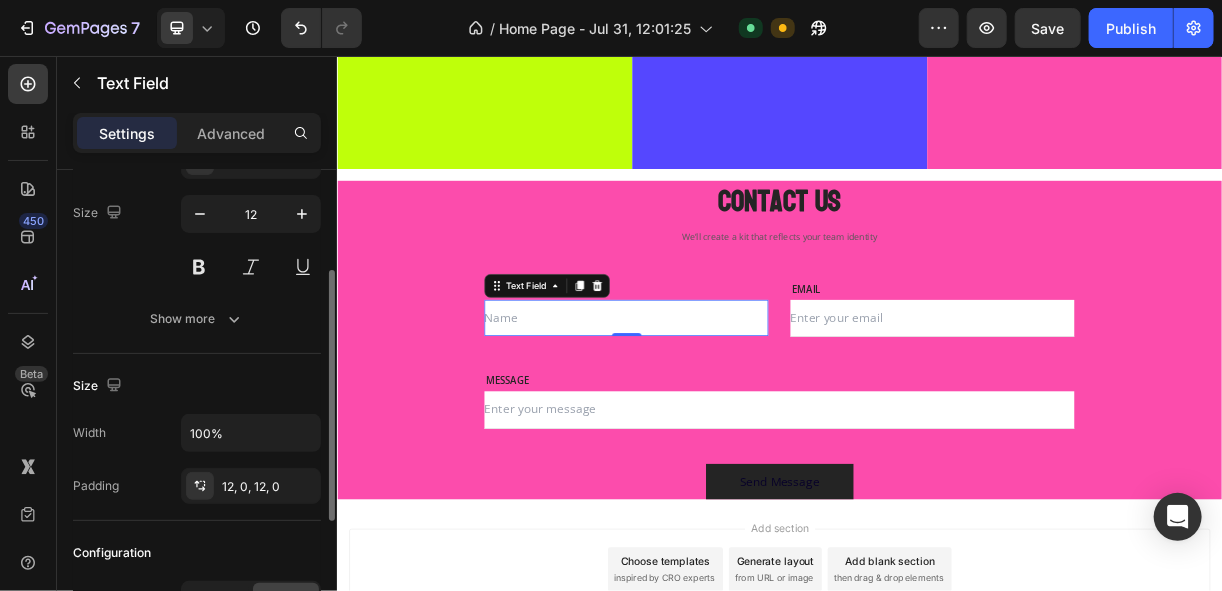 scroll, scrollTop: 0, scrollLeft: 0, axis: both 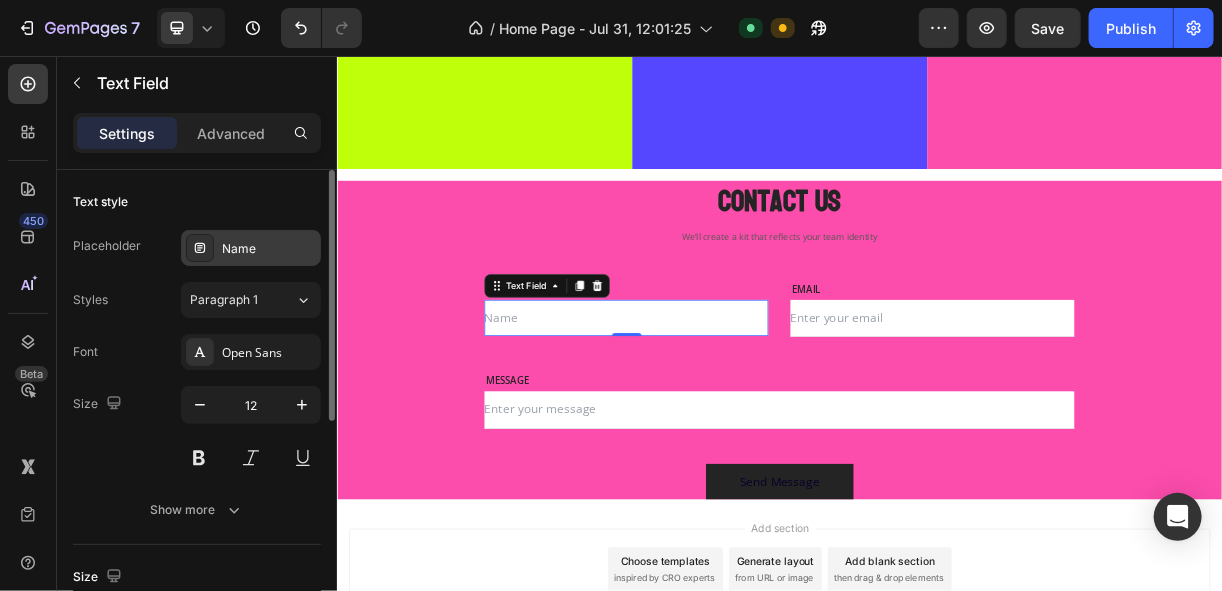 click on "Name" at bounding box center (269, 249) 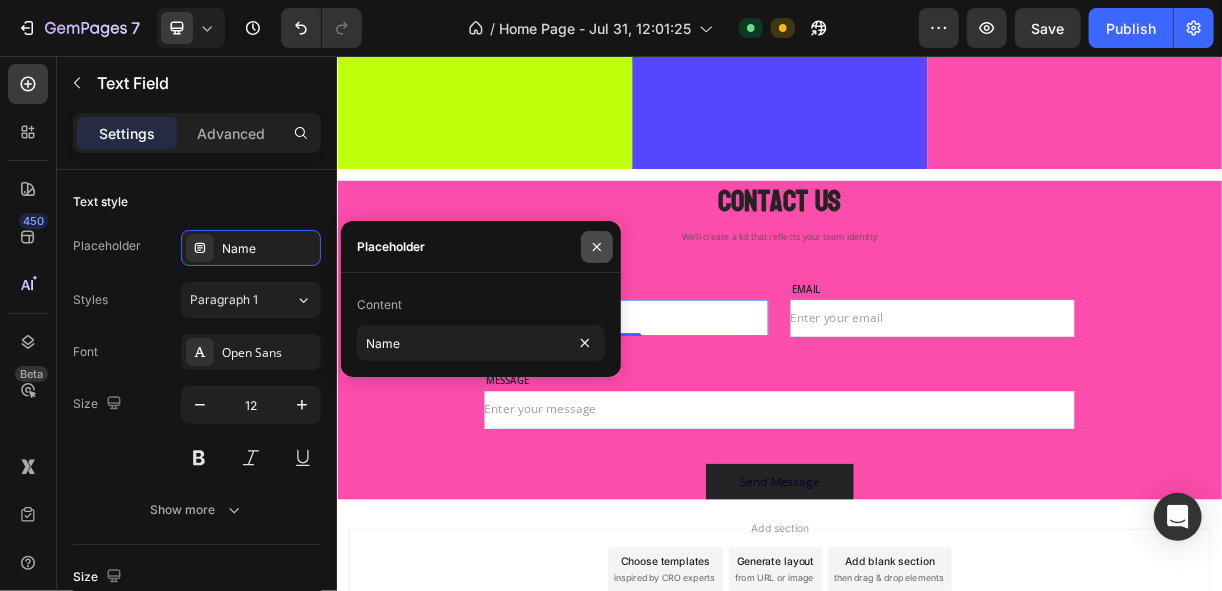 click 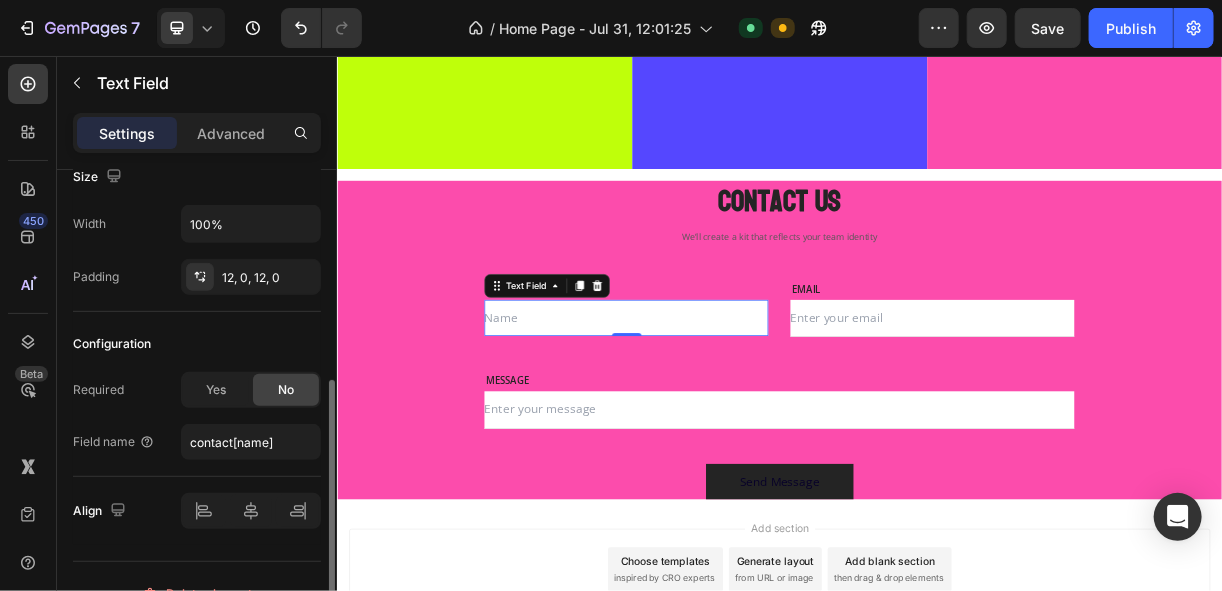 scroll, scrollTop: 431, scrollLeft: 0, axis: vertical 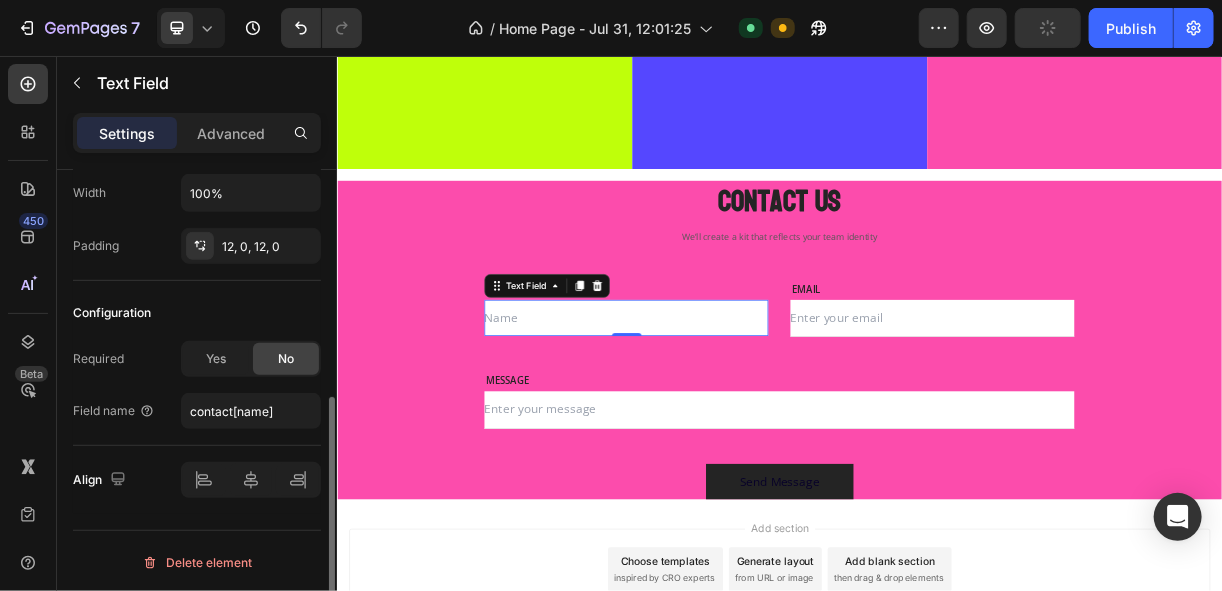 click at bounding box center [728, 411] 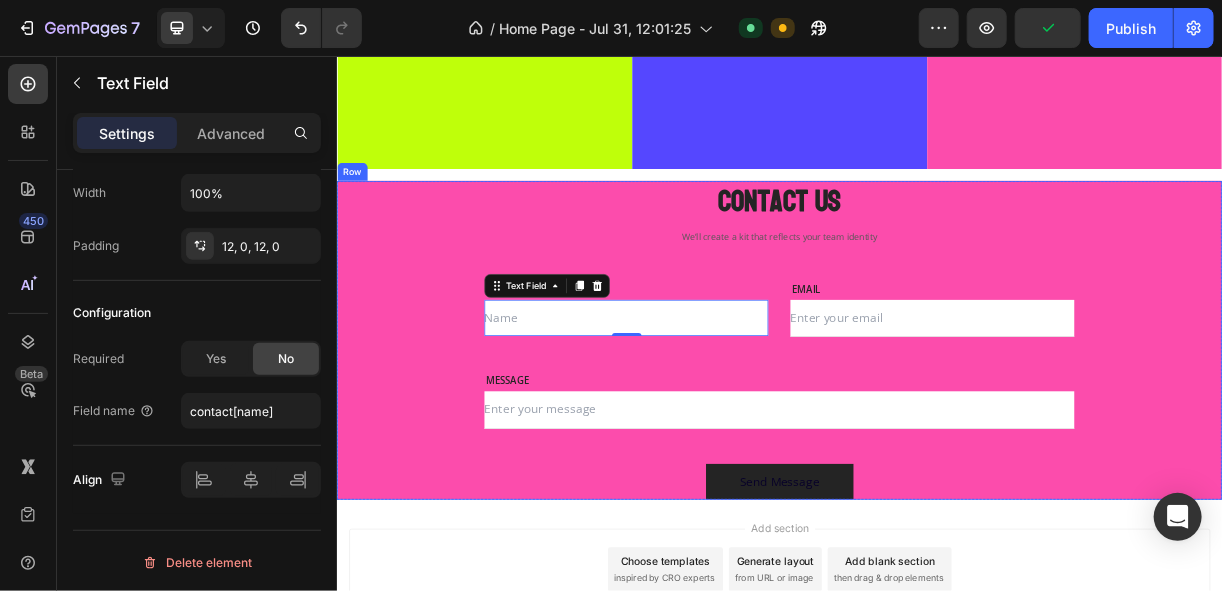 click on "Contact Us Heading We’ll create a kit that reflects your team identity Text block Row NAME Text block Text Field   0 EMAIL Text block Email Field Row MESSAGE Text block Text Field Send Message Submit Button Contact Form Row" at bounding box center [936, 440] 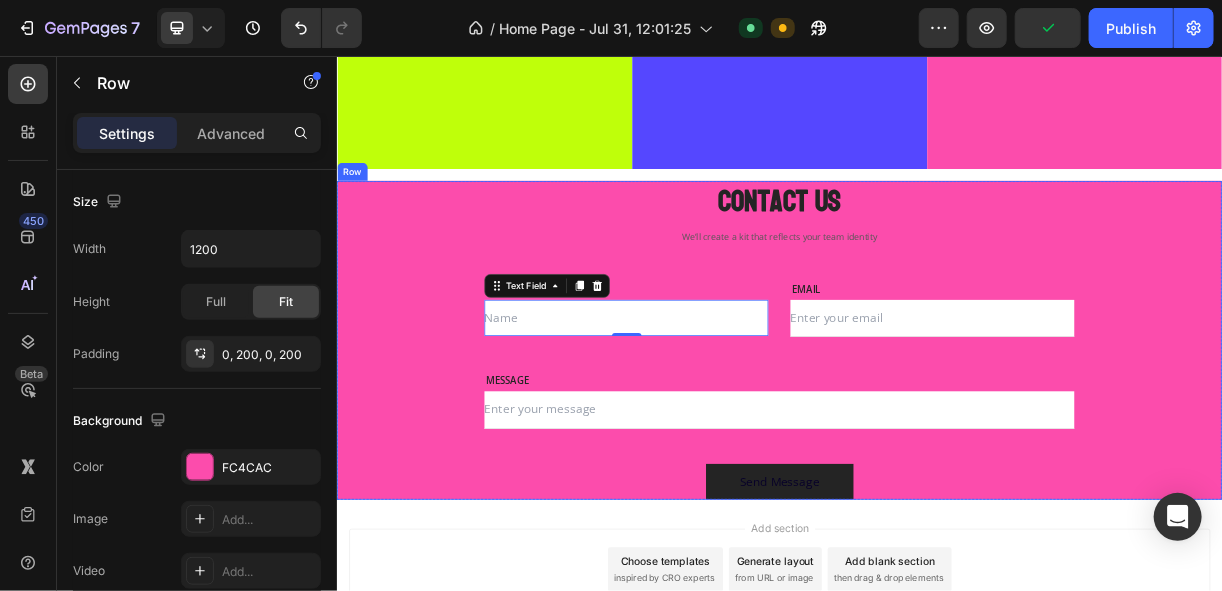 scroll, scrollTop: 0, scrollLeft: 0, axis: both 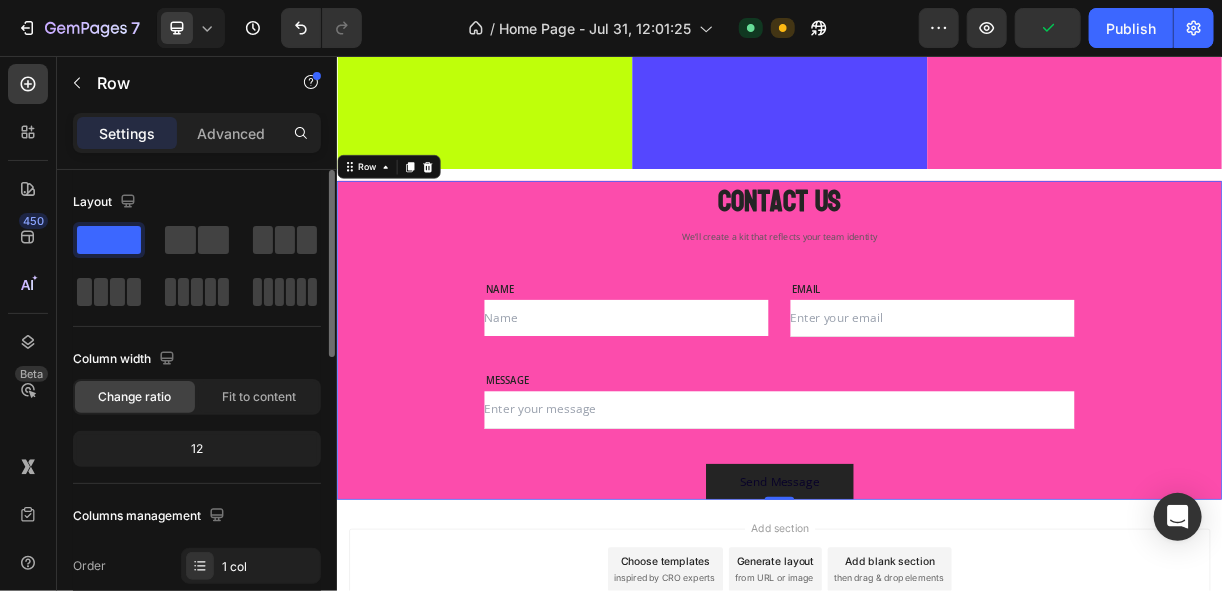 click at bounding box center [728, 411] 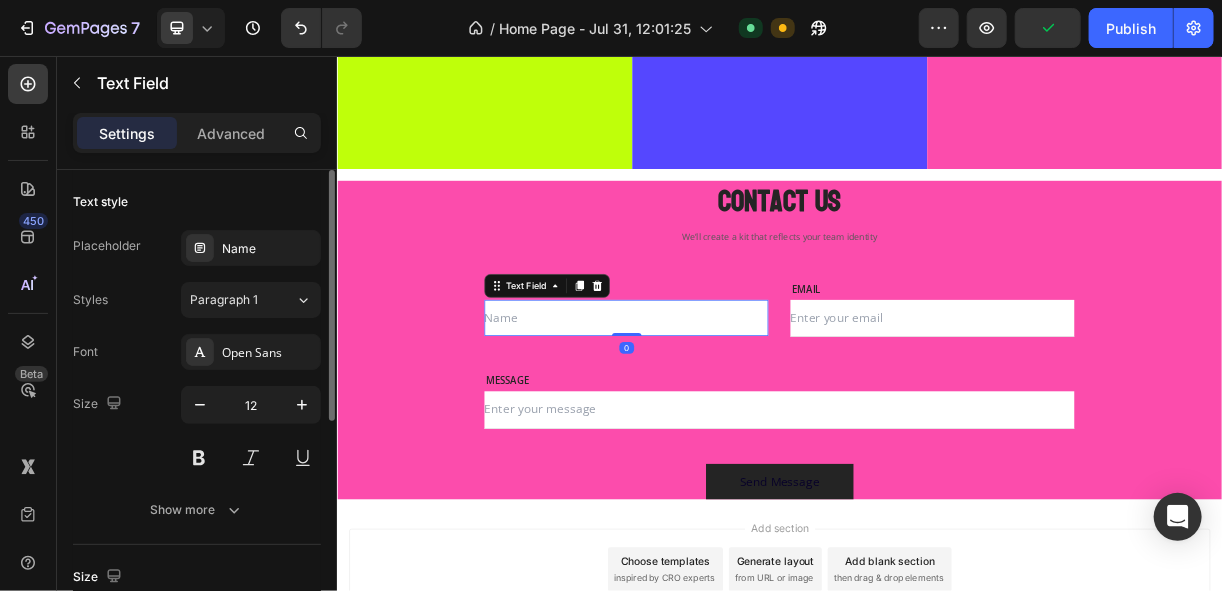 click on "Contact Us Heading We’ll create a kit that reflects your team identity Text block Row NAME Text block Text Field   0 EMAIL Text block Email Field Row MESSAGE Text block Text Field Send Message Submit Button Contact Form Row" at bounding box center (936, 440) 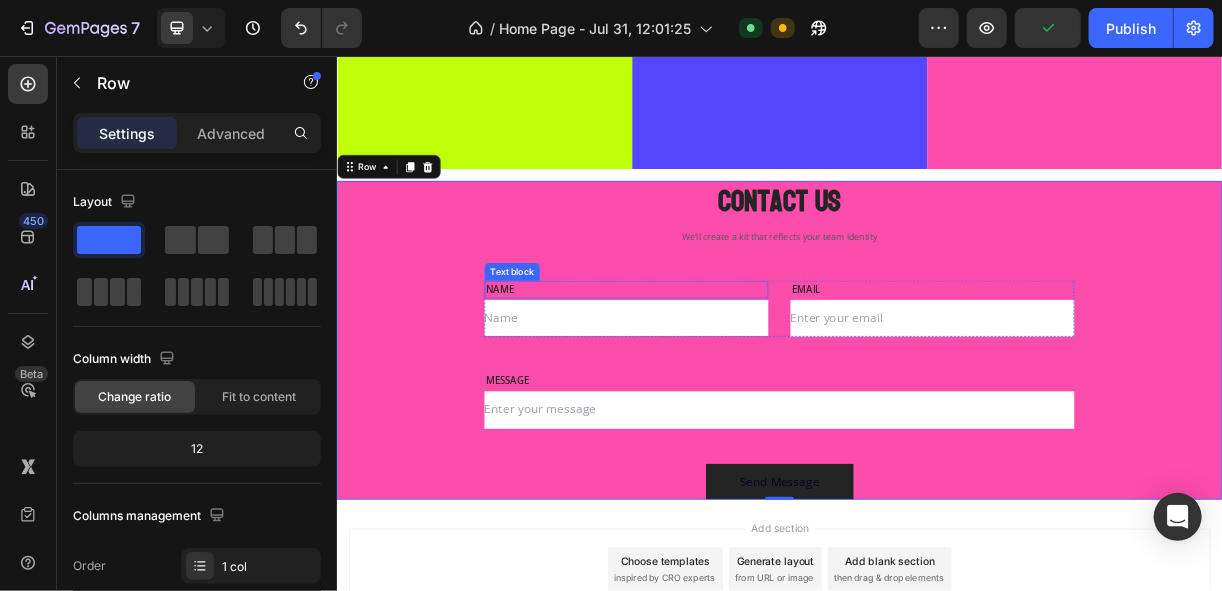 click on "NAME" at bounding box center (728, 372) 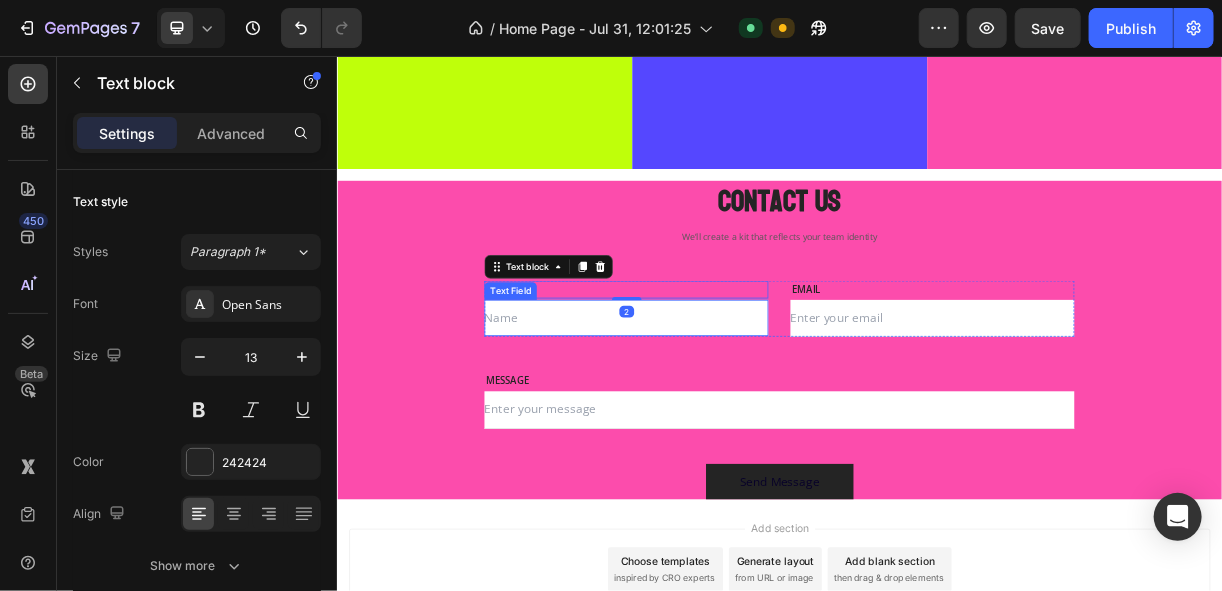 click at bounding box center (728, 411) 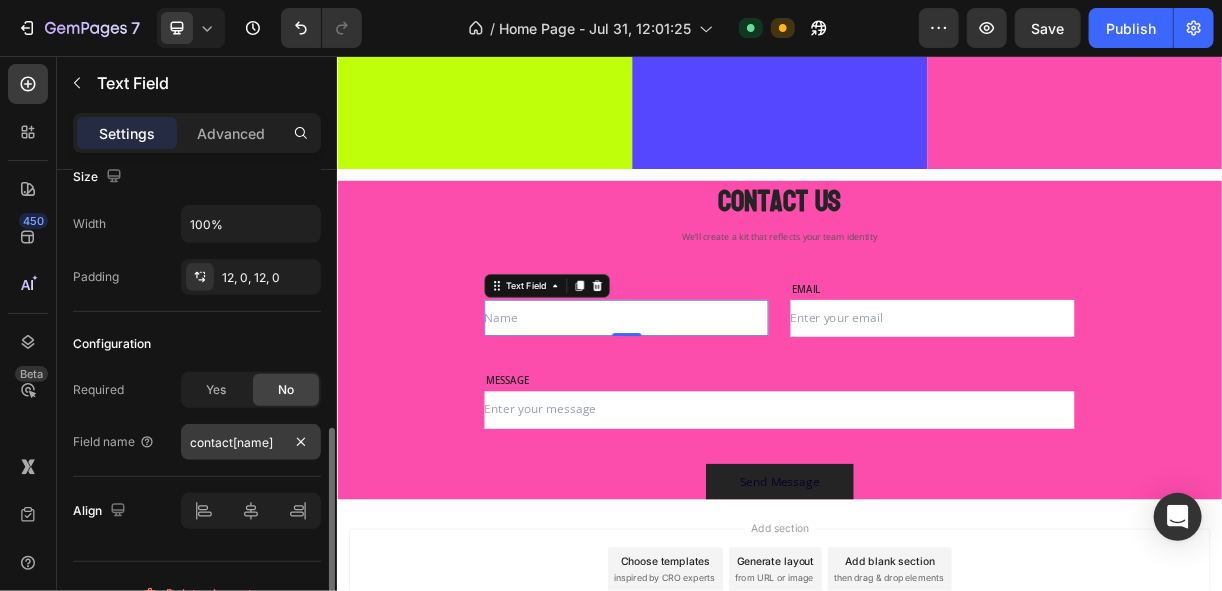 scroll, scrollTop: 431, scrollLeft: 0, axis: vertical 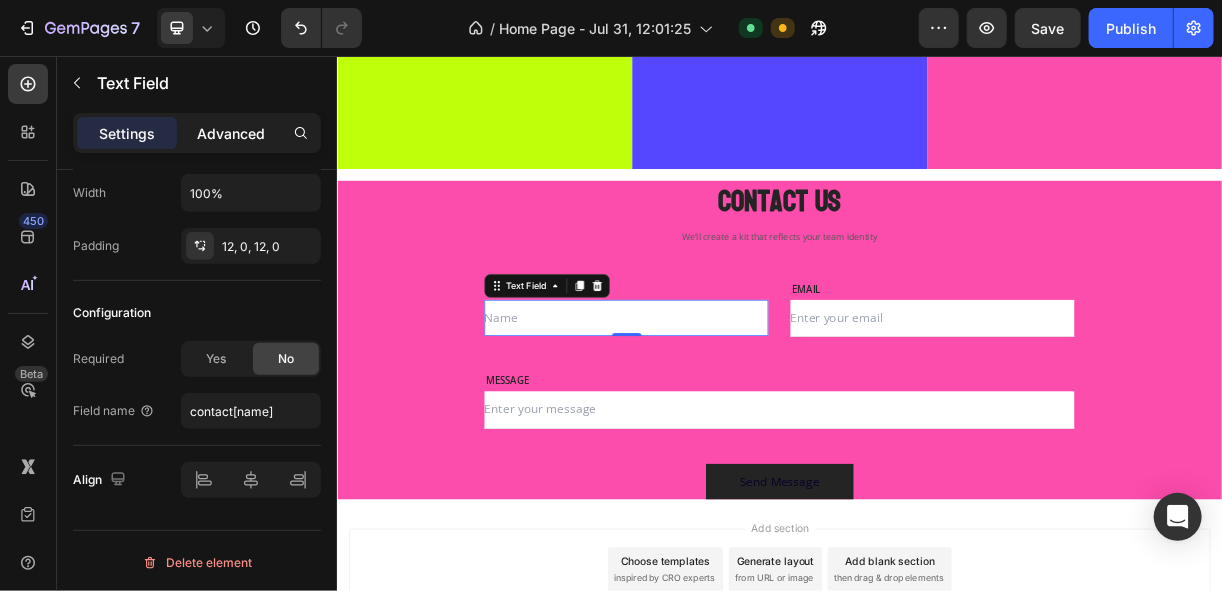 click on "Advanced" at bounding box center (231, 133) 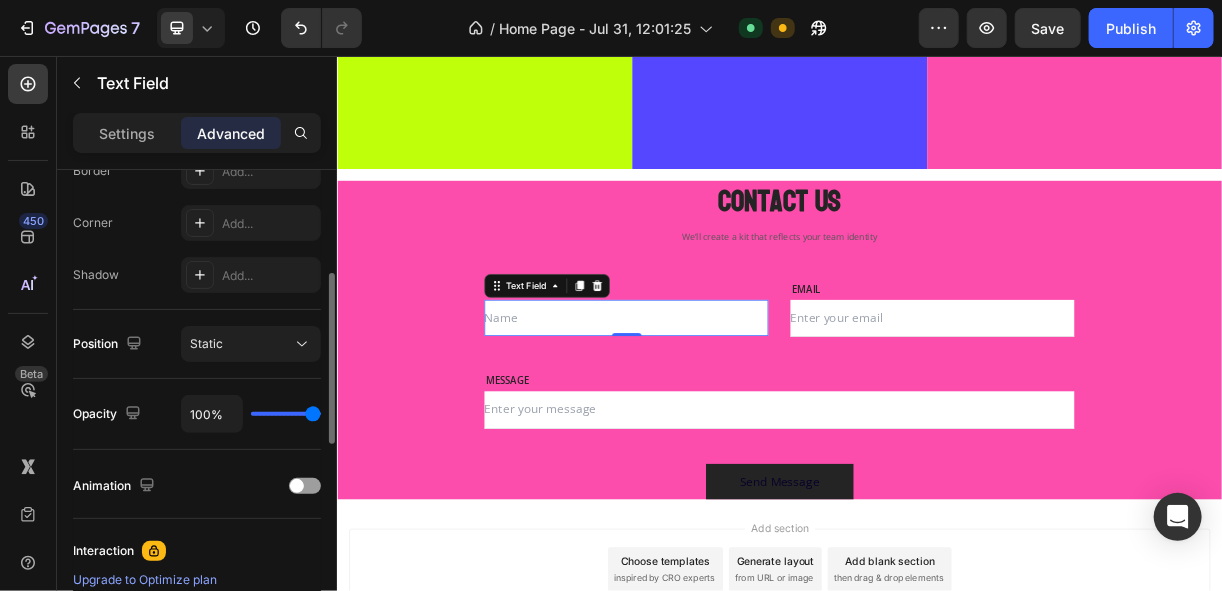scroll, scrollTop: 511, scrollLeft: 0, axis: vertical 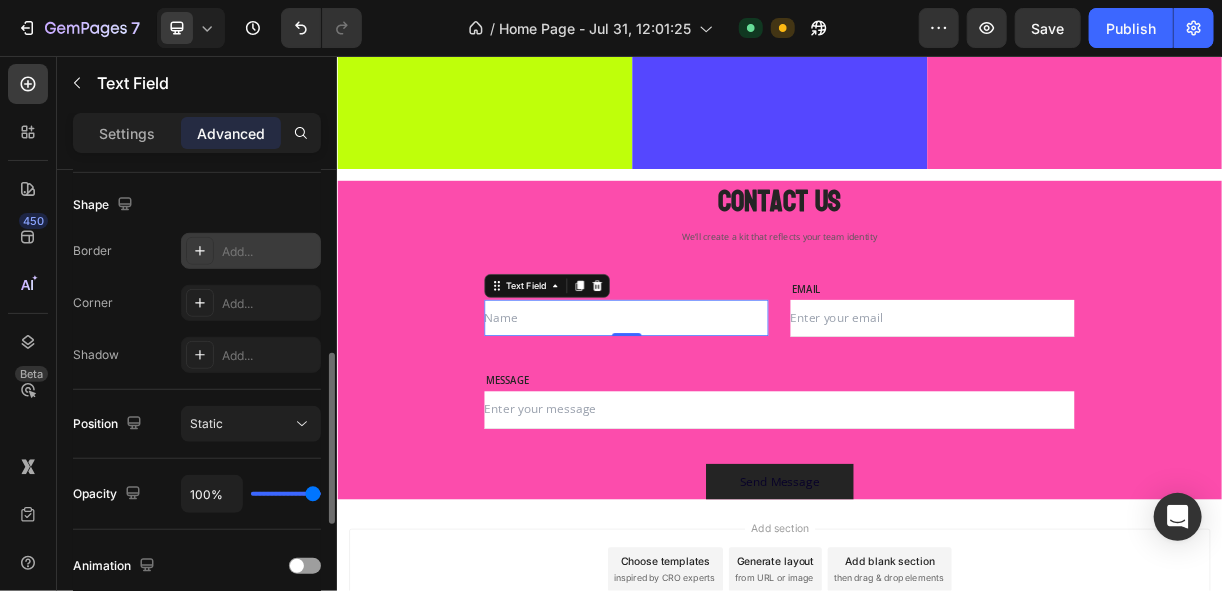 click 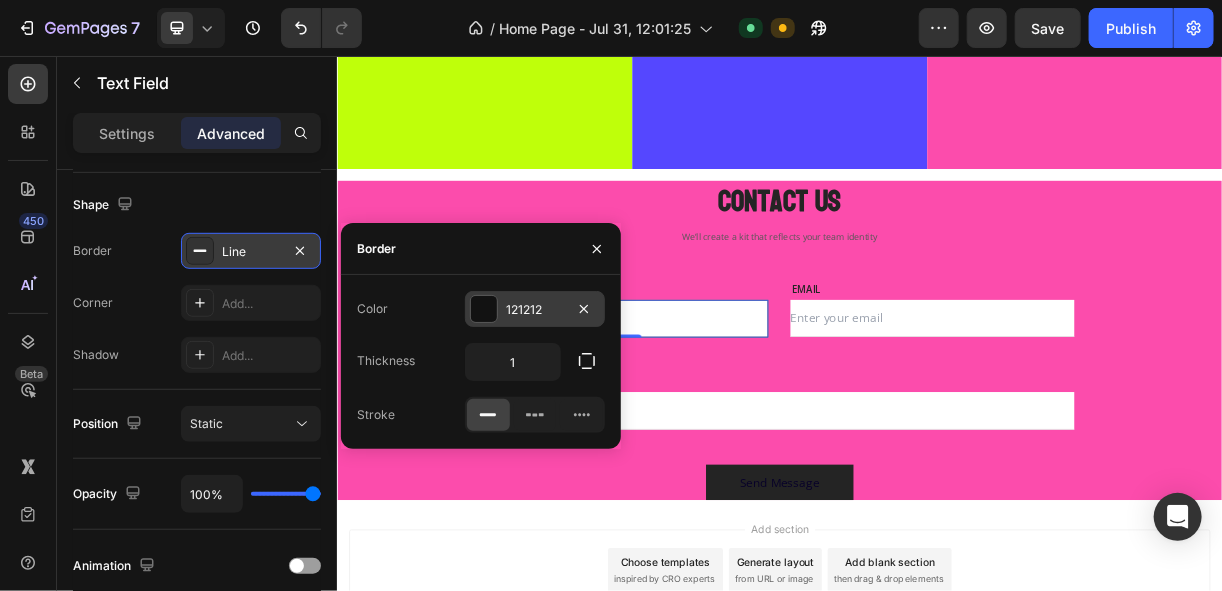click at bounding box center [484, 309] 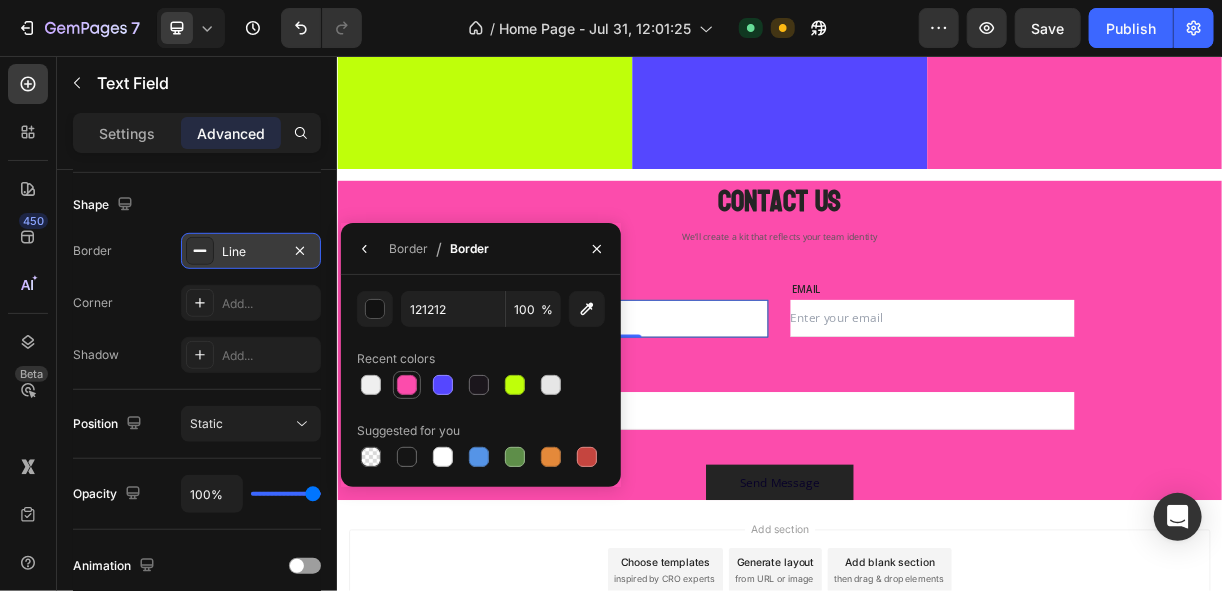 click at bounding box center (407, 385) 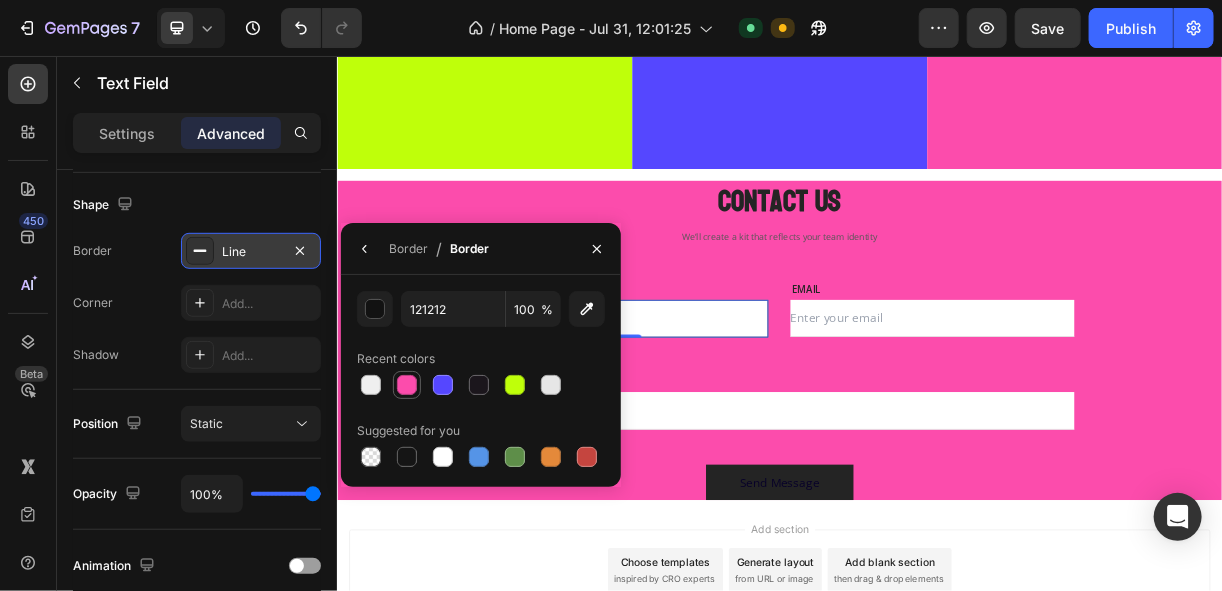 type on "FC4CAC" 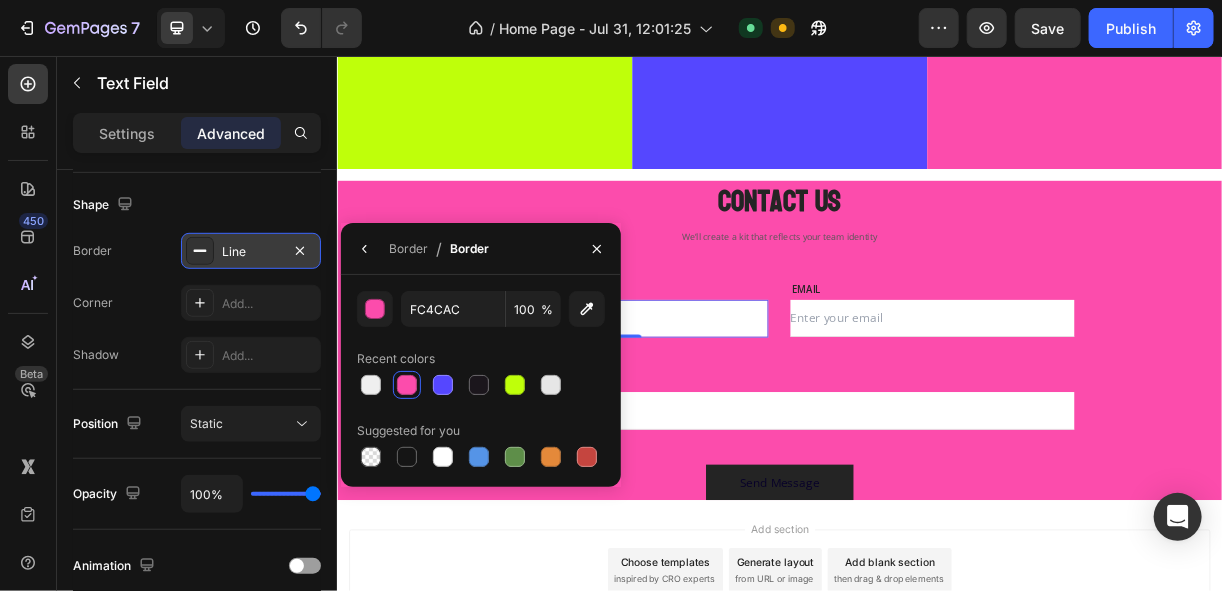 click at bounding box center (597, 248) 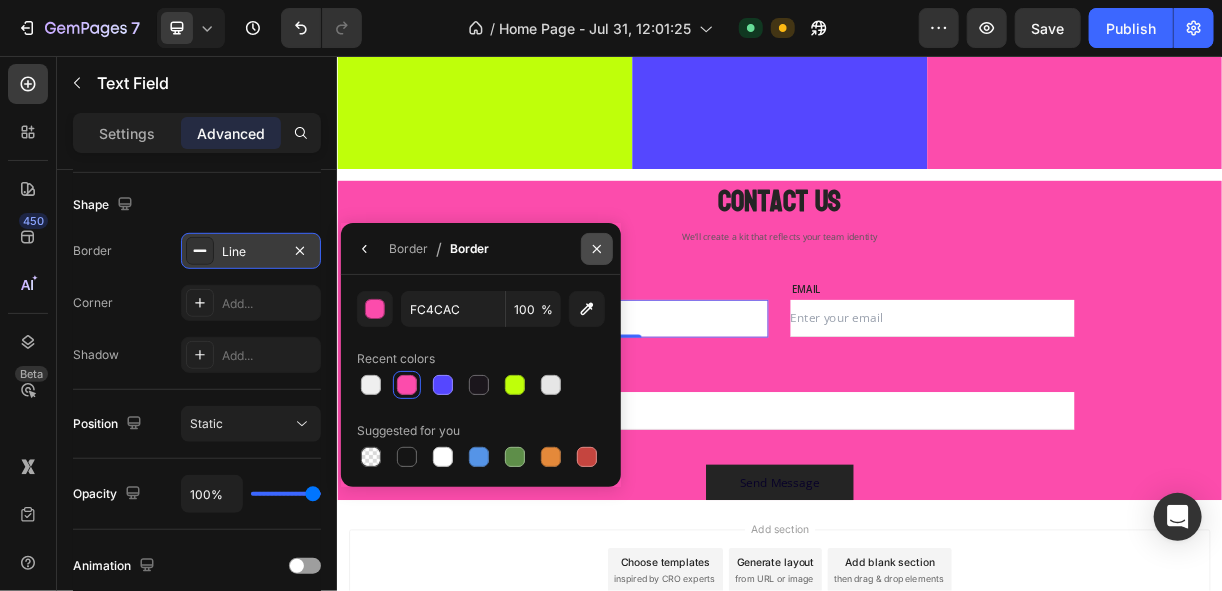click 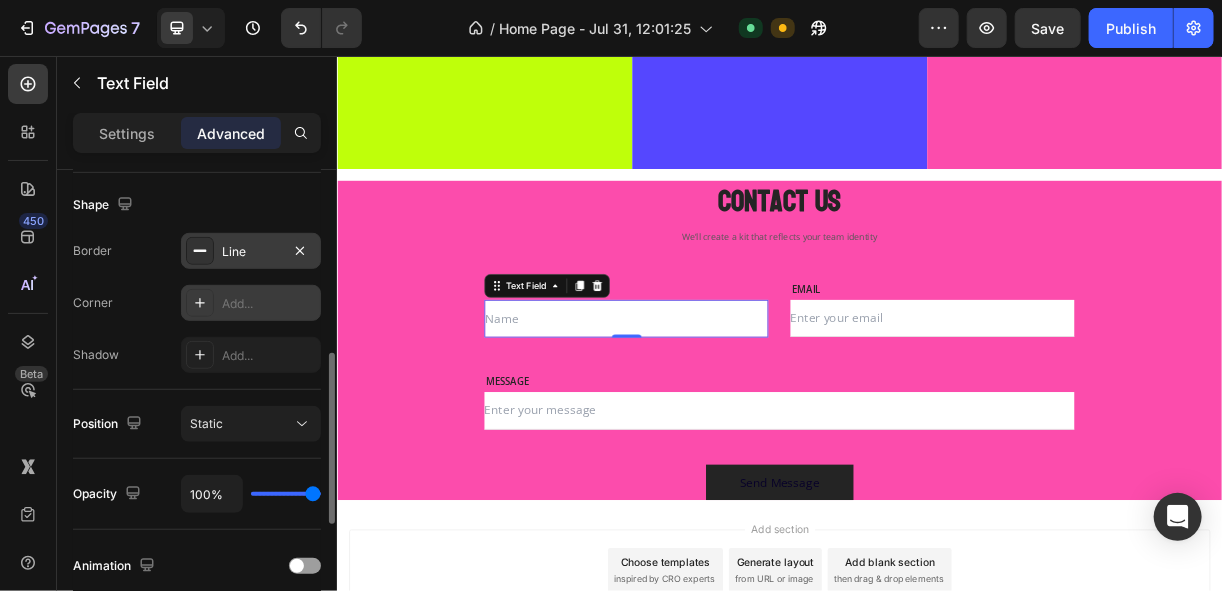 click on "Add..." at bounding box center [251, 303] 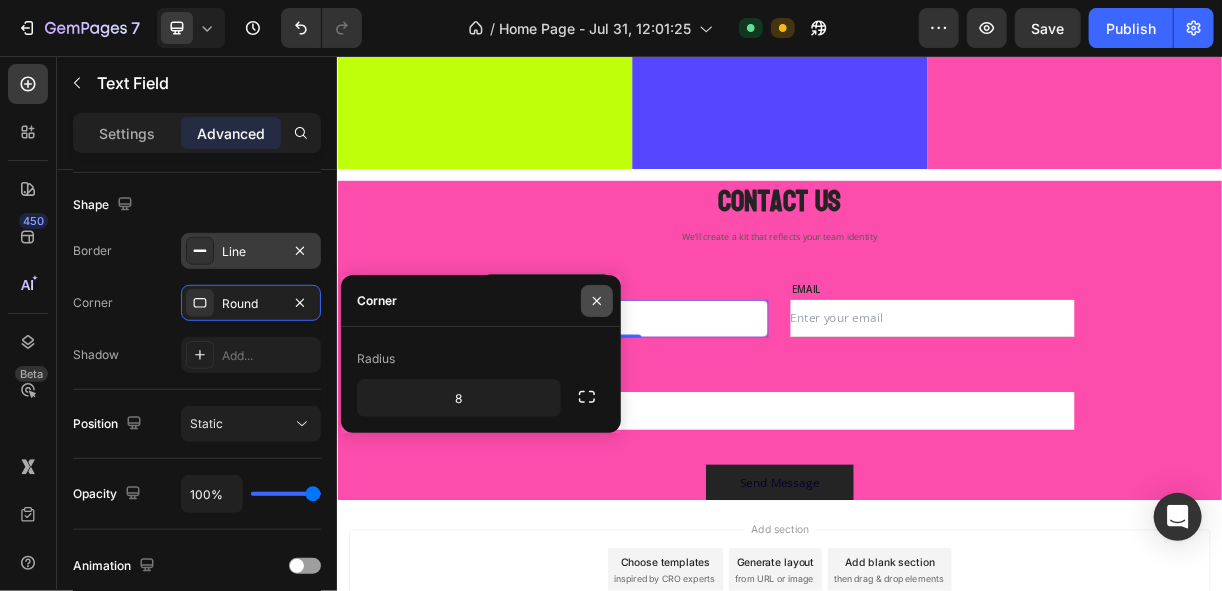 click 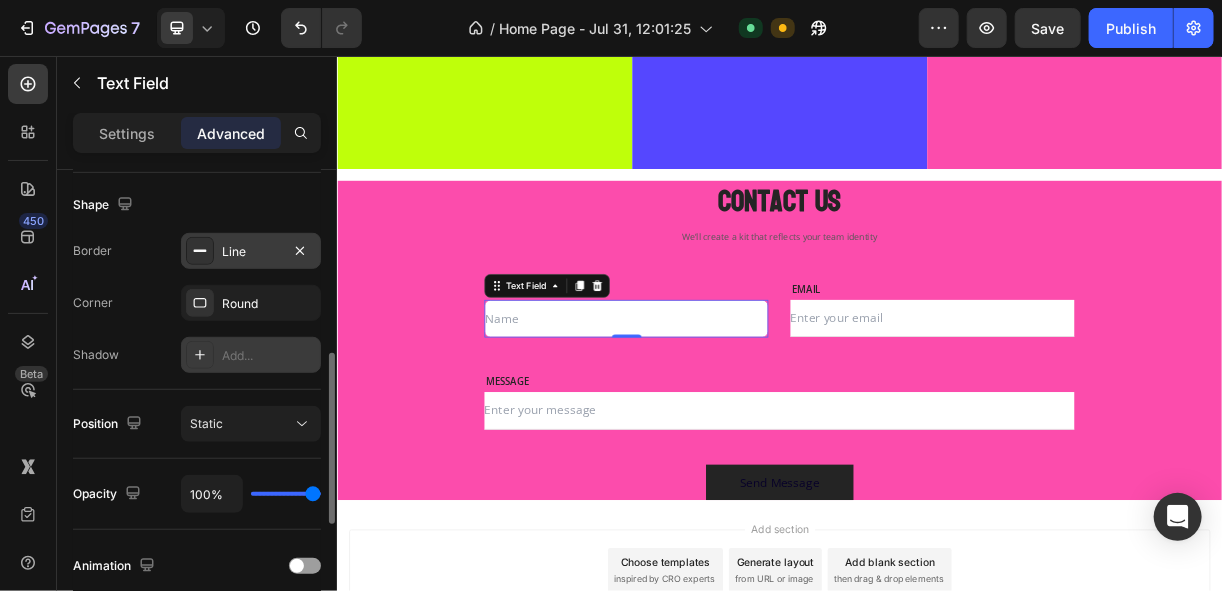 click 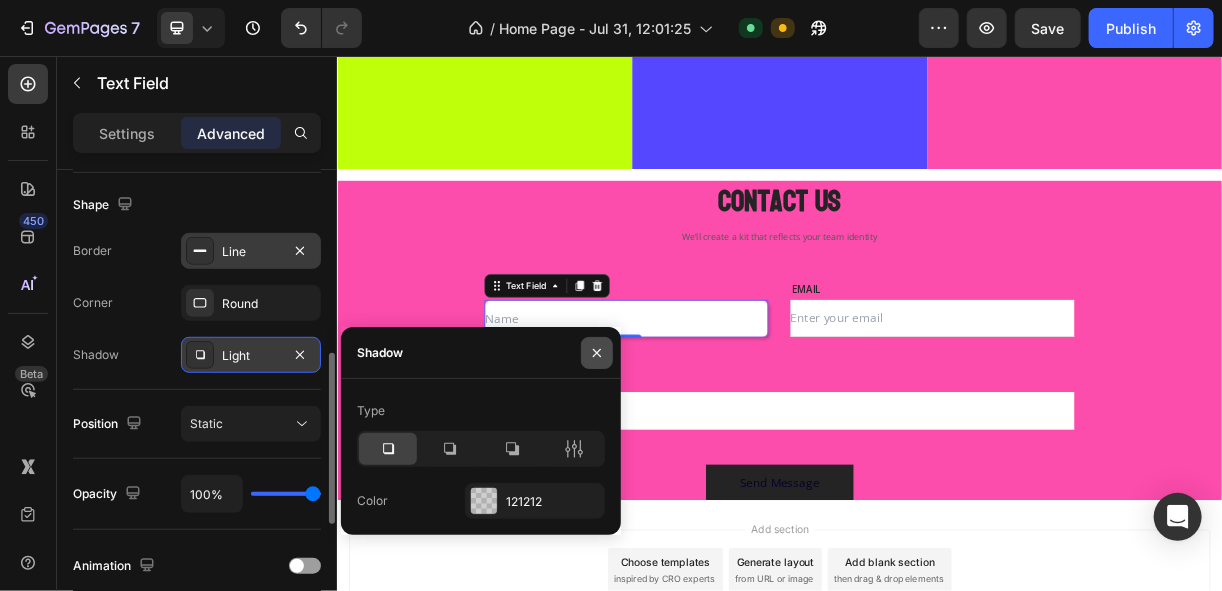 click at bounding box center (597, 353) 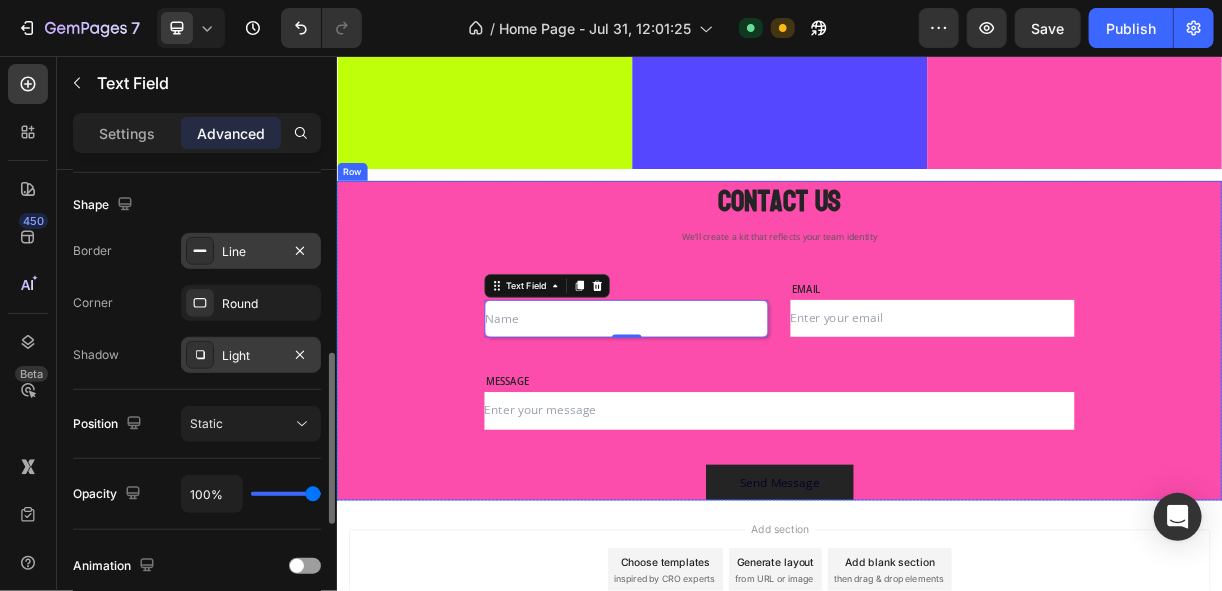 click on "Contact Us Heading We’ll create a kit that reflects your team identity Text block Row NAME Text block Text Field   0 EMAIL Text block Email Field Row MESSAGE Text block Text Field Send Message Submit Button Contact Form Row" at bounding box center (936, 441) 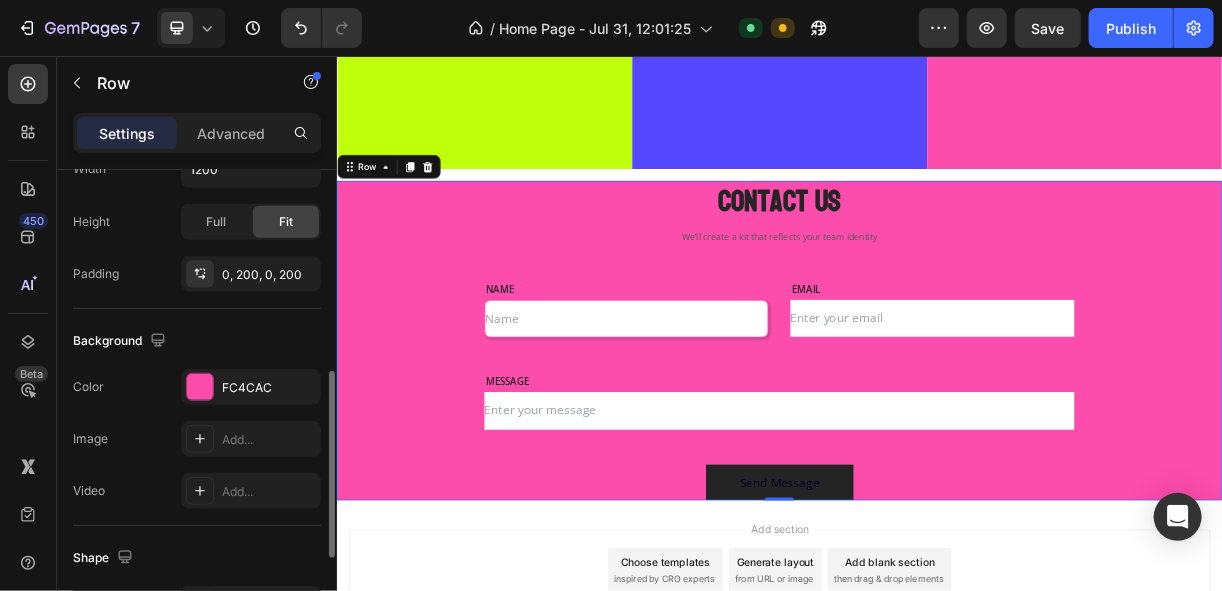scroll, scrollTop: 0, scrollLeft: 0, axis: both 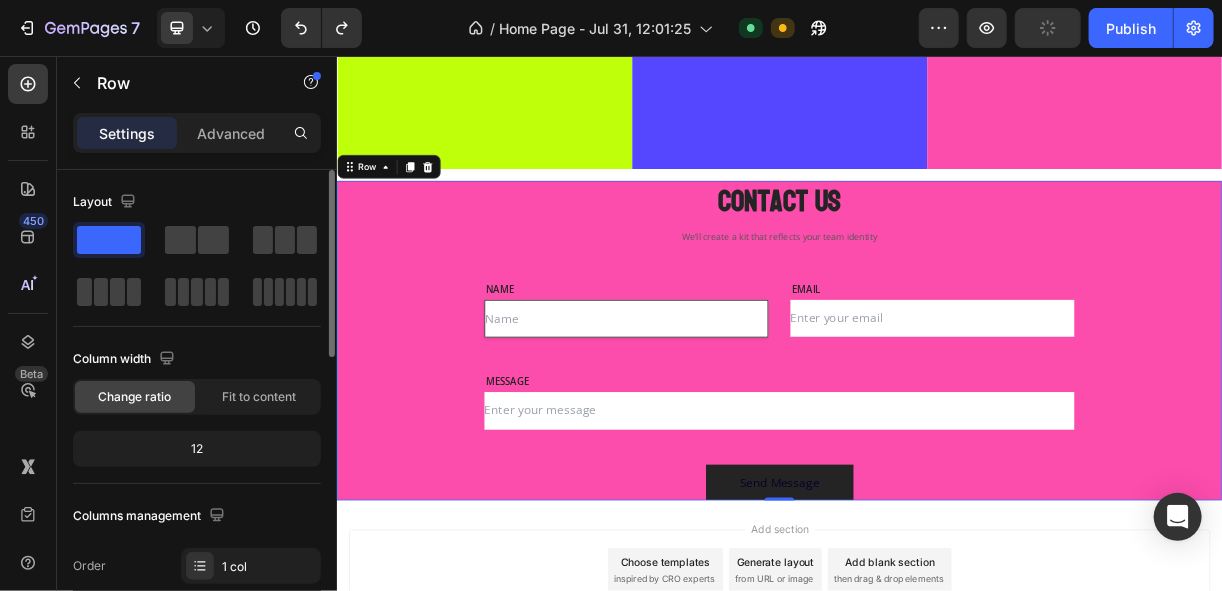 click at bounding box center [728, 412] 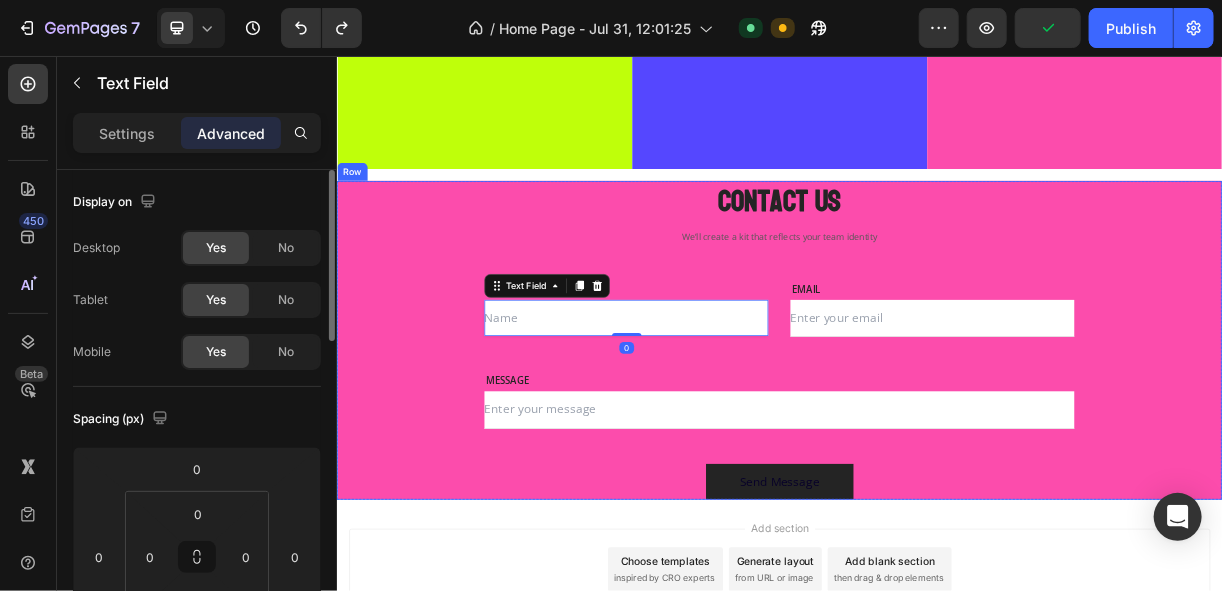 click on "Contact Us Heading We’ll create a kit that reflects your team identity Text block Row NAME Text block Text Field   0 EMAIL Text block Email Field Row MESSAGE Text block Text Field Send Message Submit Button Contact Form Row" at bounding box center (936, 440) 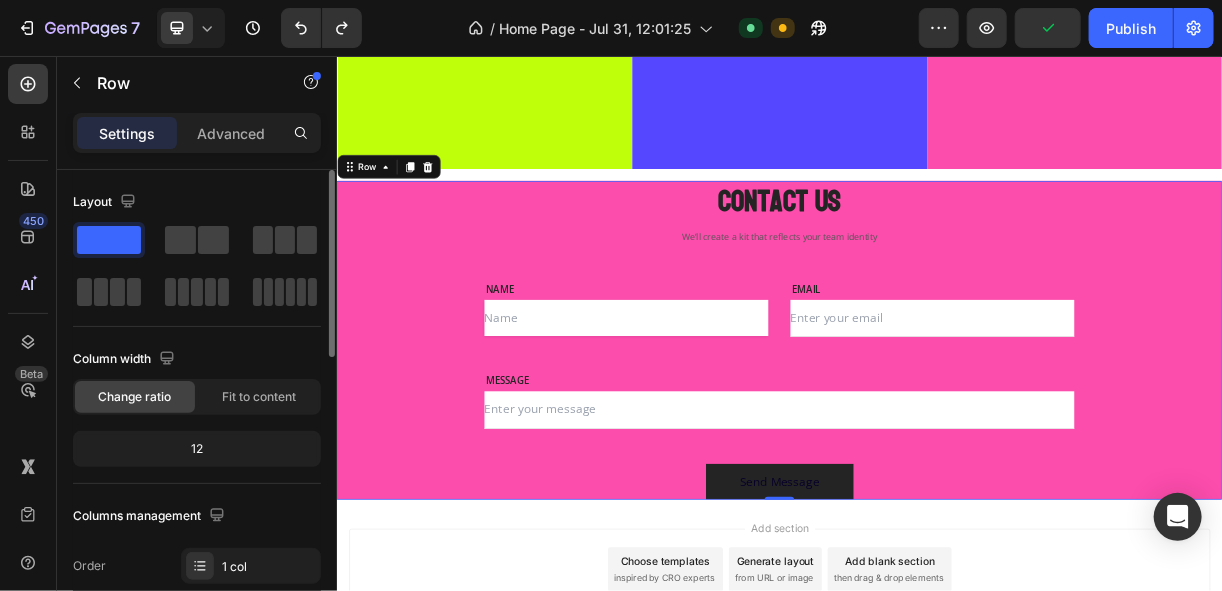 click on "Contact Us" at bounding box center (936, 253) 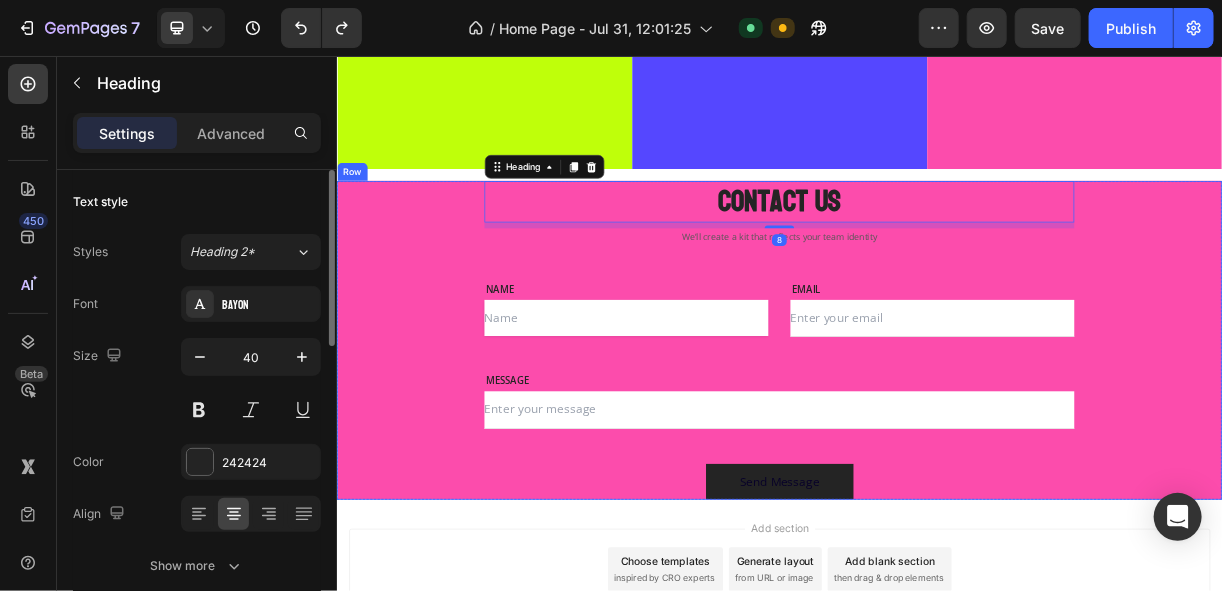 click on "Contact Us Heading   8 We’ll create a kit that reflects your team identity Text block Row NAME Text block Text Field EMAIL Text block Email Field Row MESSAGE Text block Text Field Send Message Submit Button Contact Form" at bounding box center (936, 440) 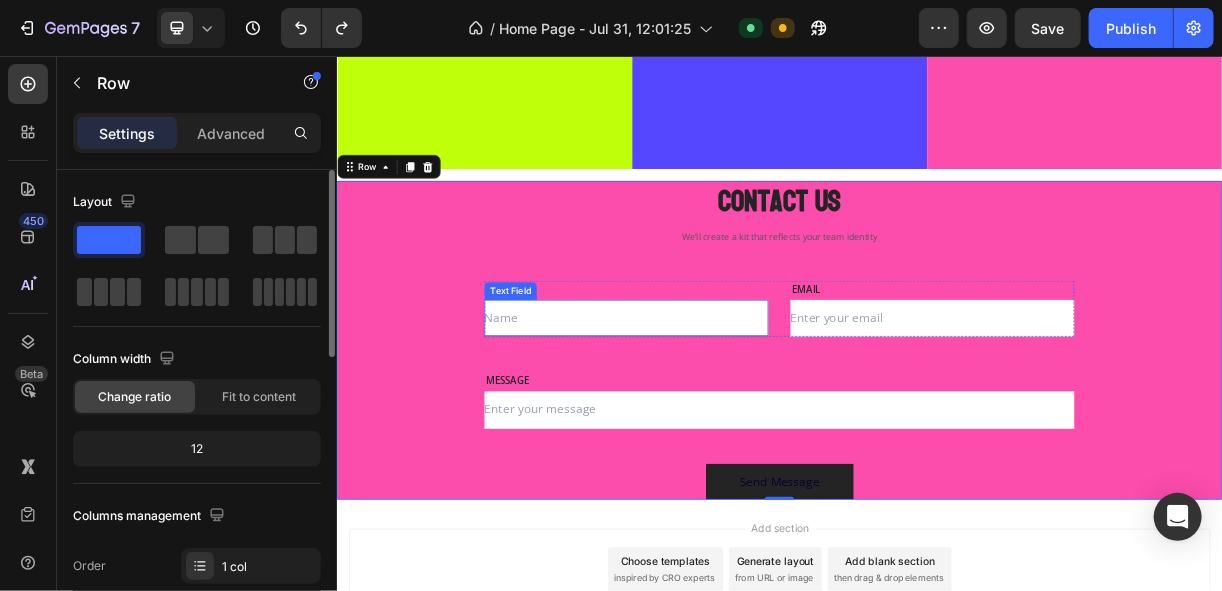 click at bounding box center [728, 411] 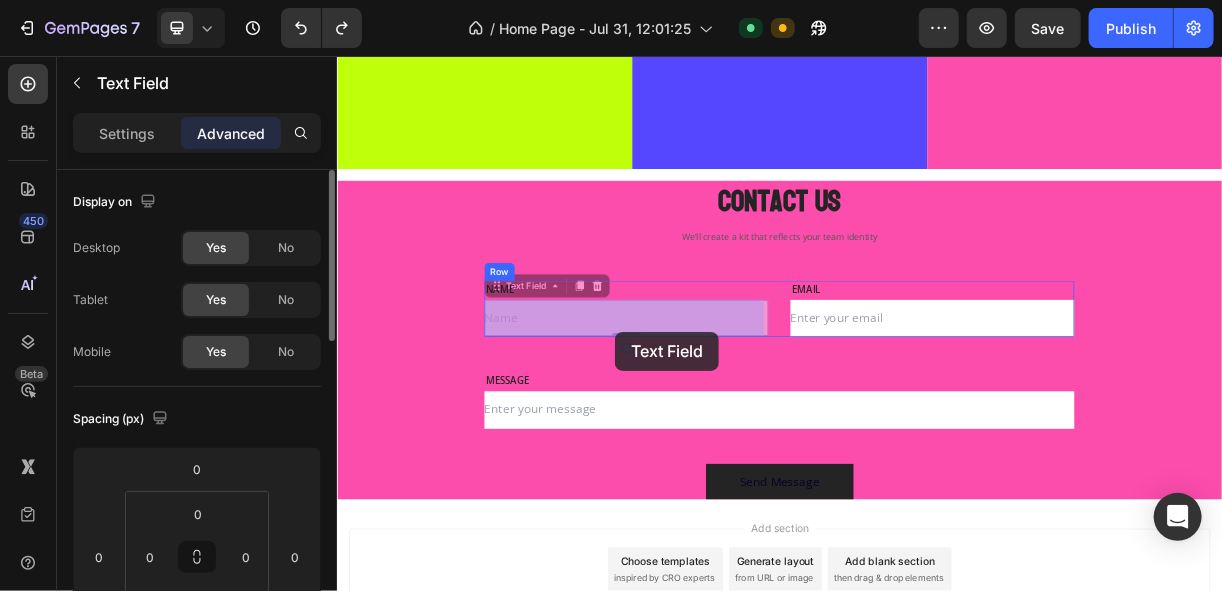 drag, startPoint x: 745, startPoint y: 431, endPoint x: 713, endPoint y: 430, distance: 32.01562 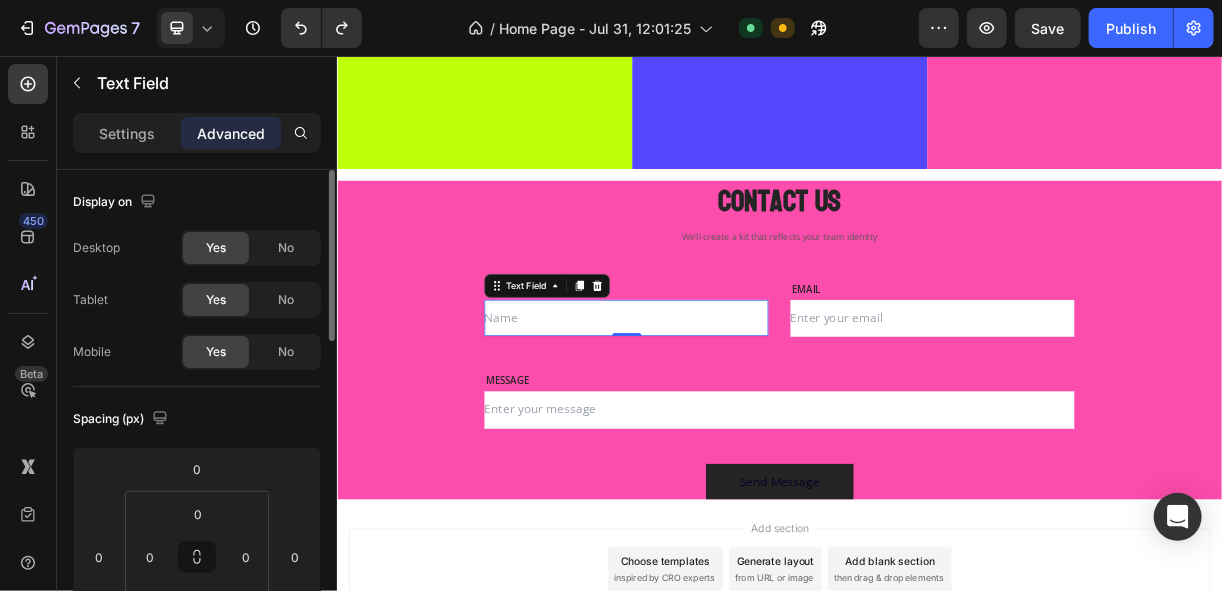 click at bounding box center [728, 411] 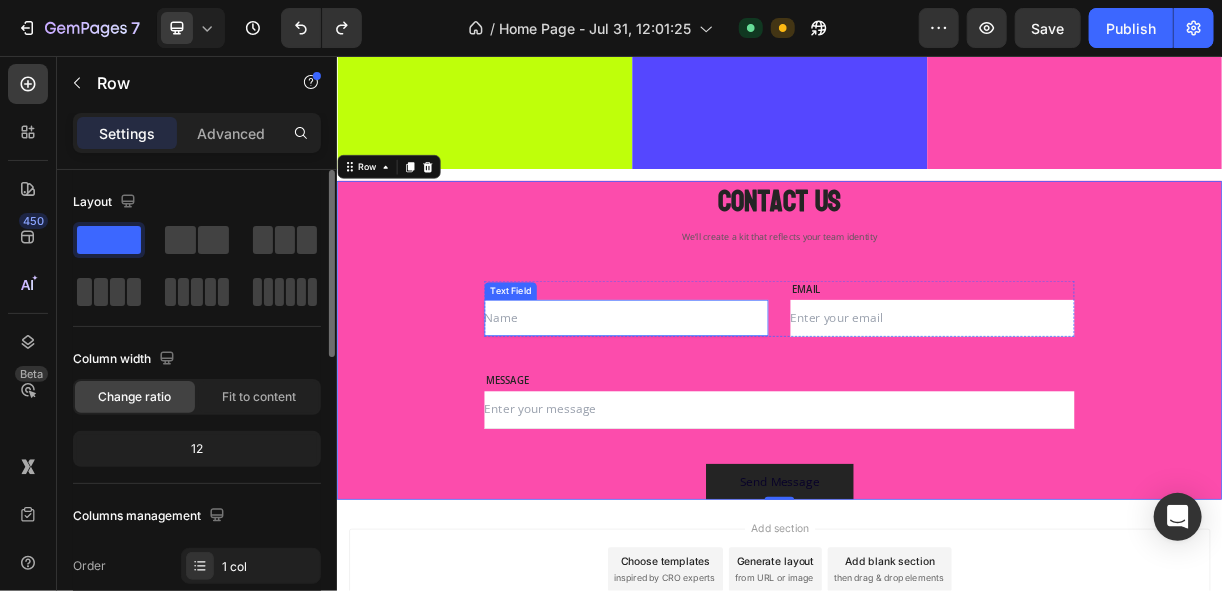 click at bounding box center (728, 411) 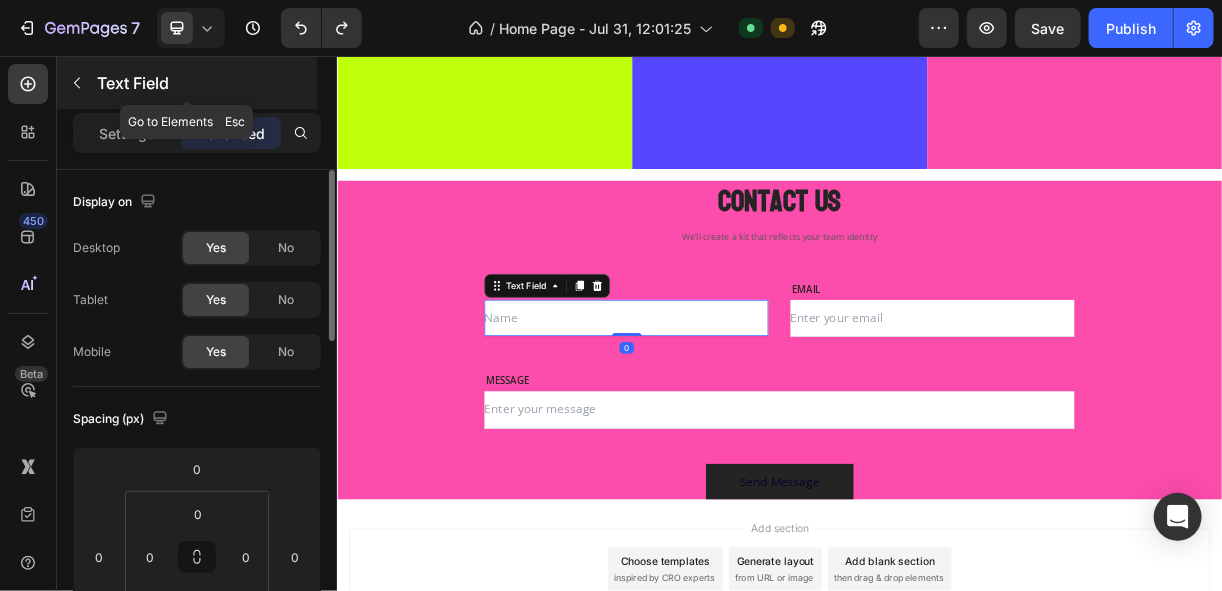 click on "Text Field" at bounding box center (187, 83) 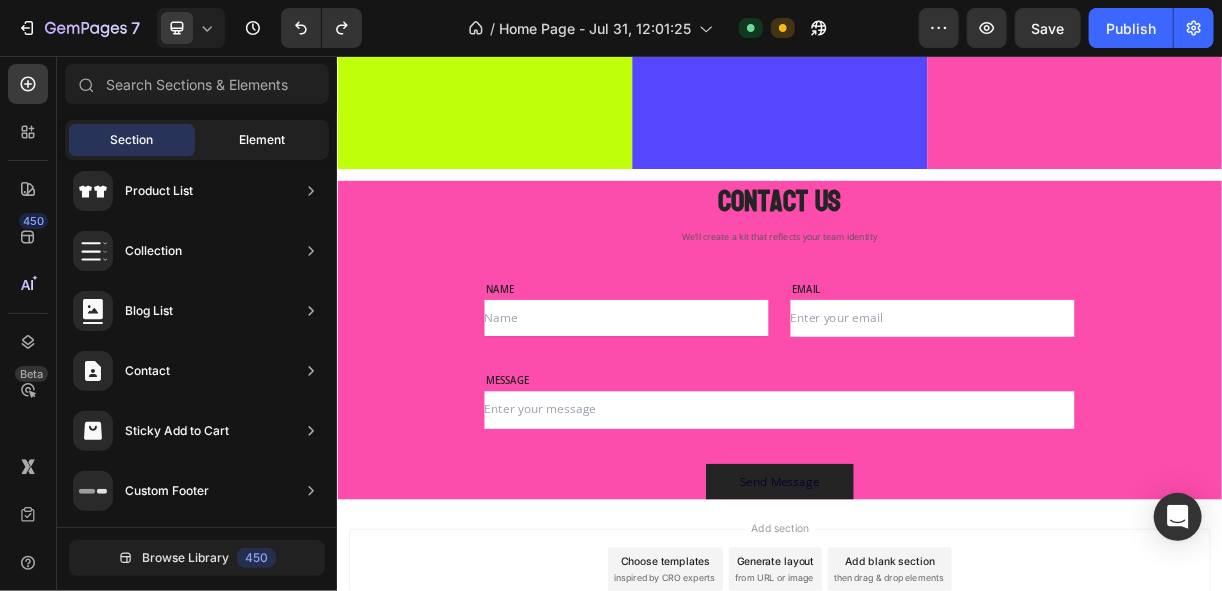click on "Element" at bounding box center [262, 140] 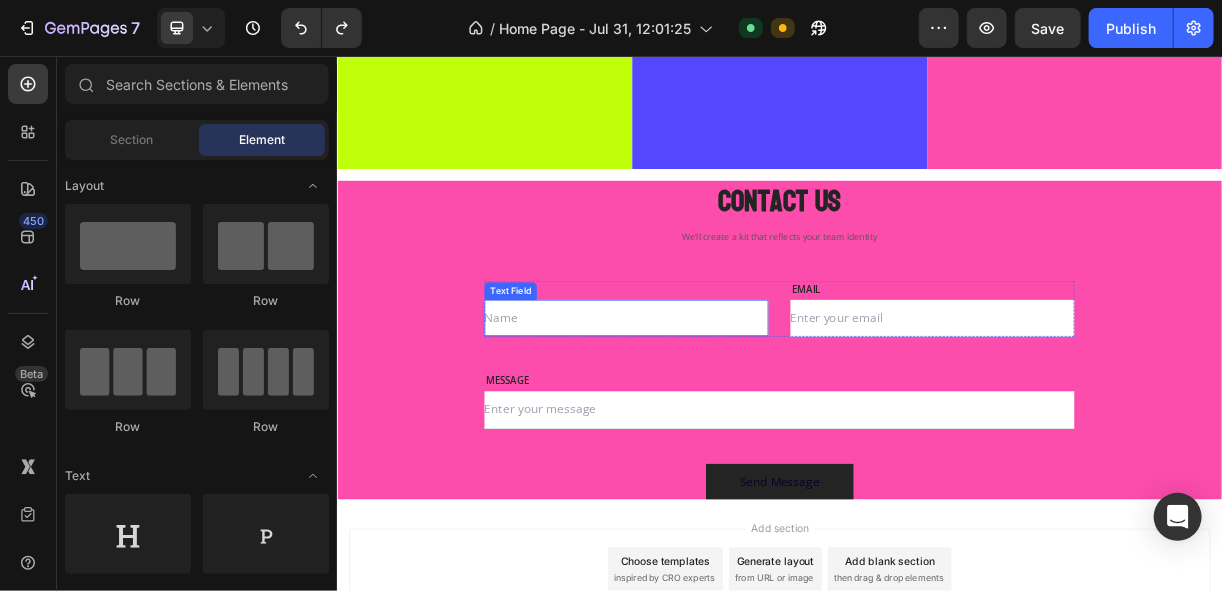click at bounding box center (728, 411) 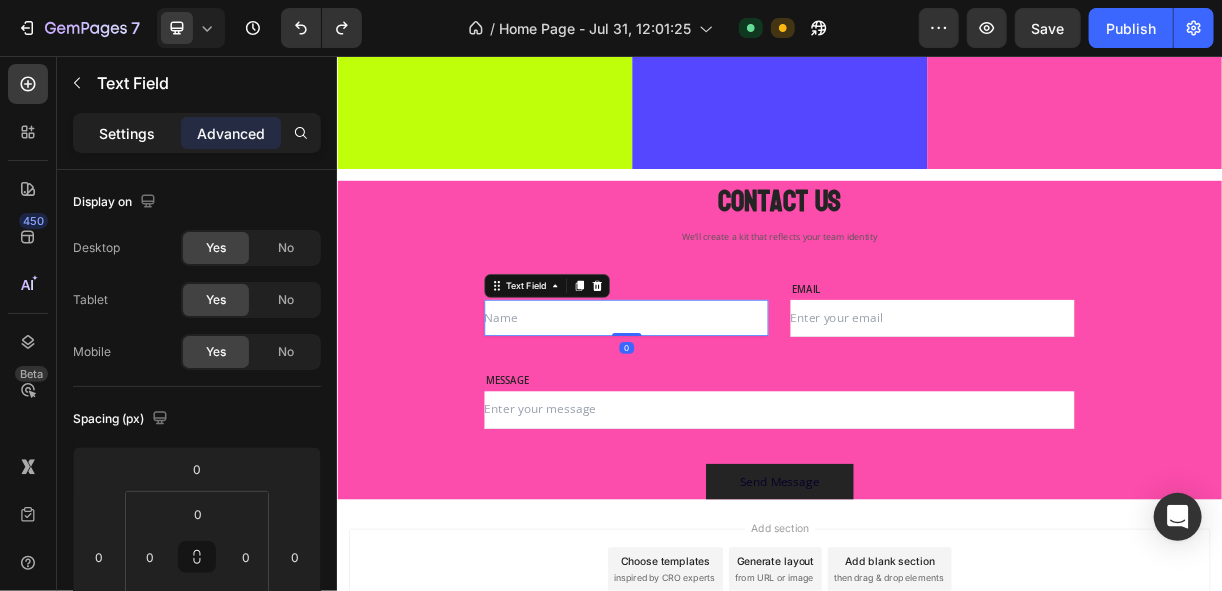 click on "Settings" 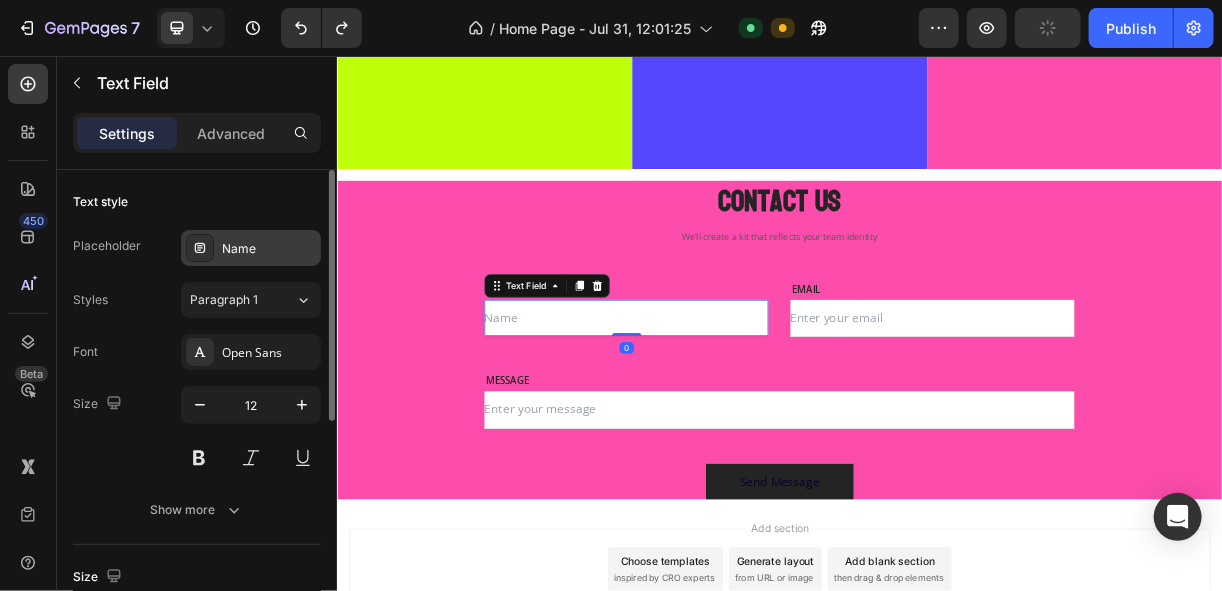 click on "Name" at bounding box center [269, 249] 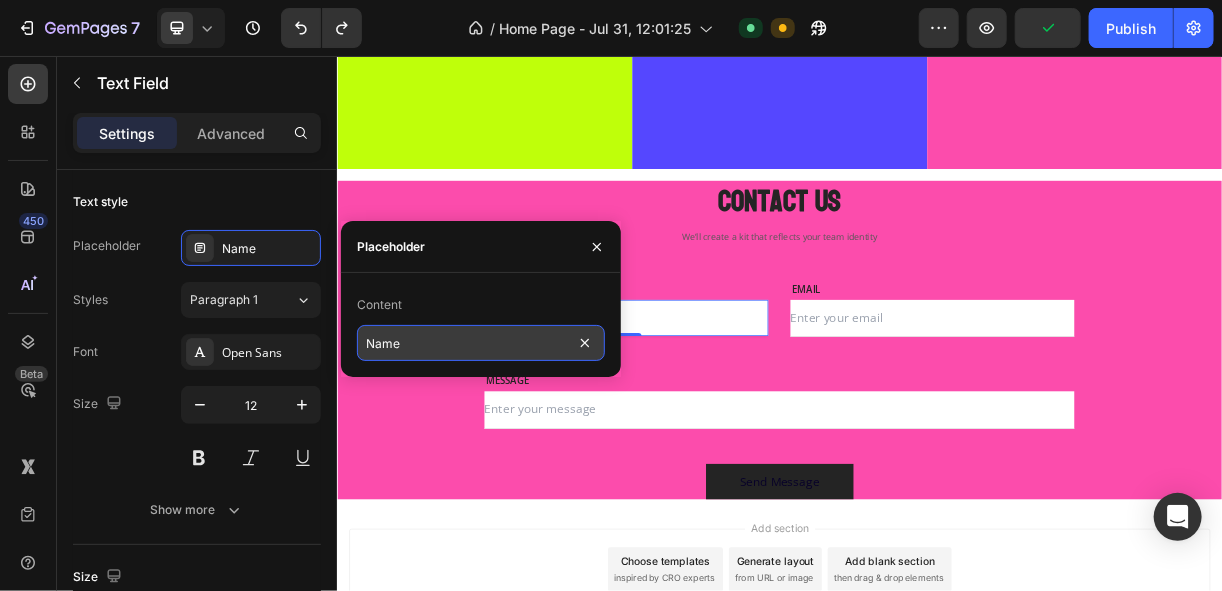 click on "Name" at bounding box center (481, 343) 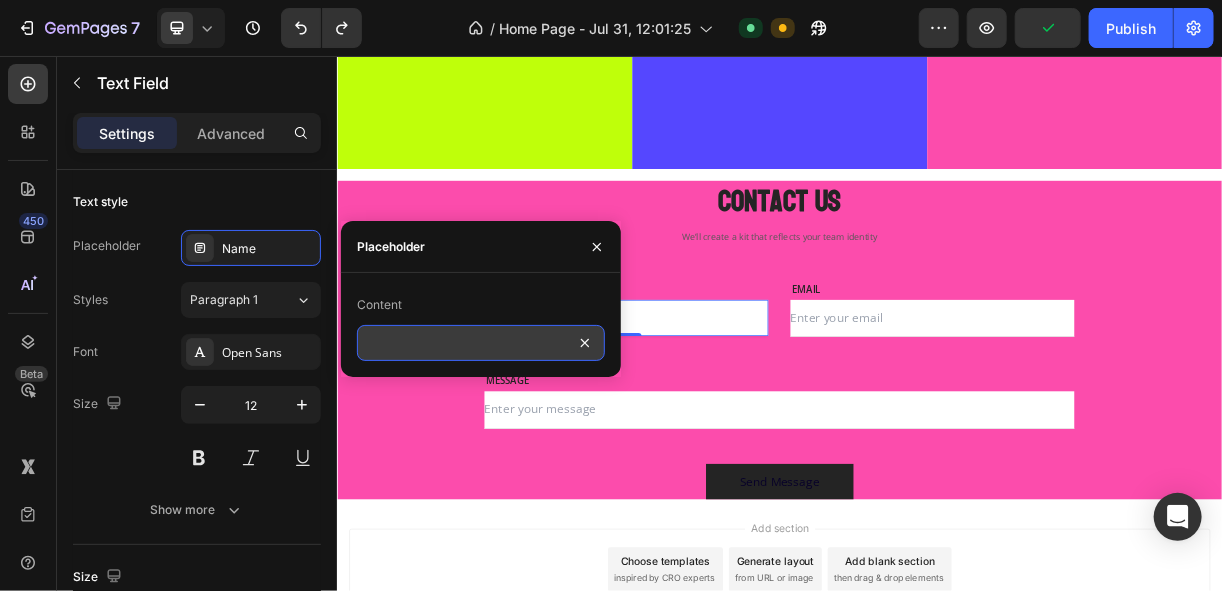 type 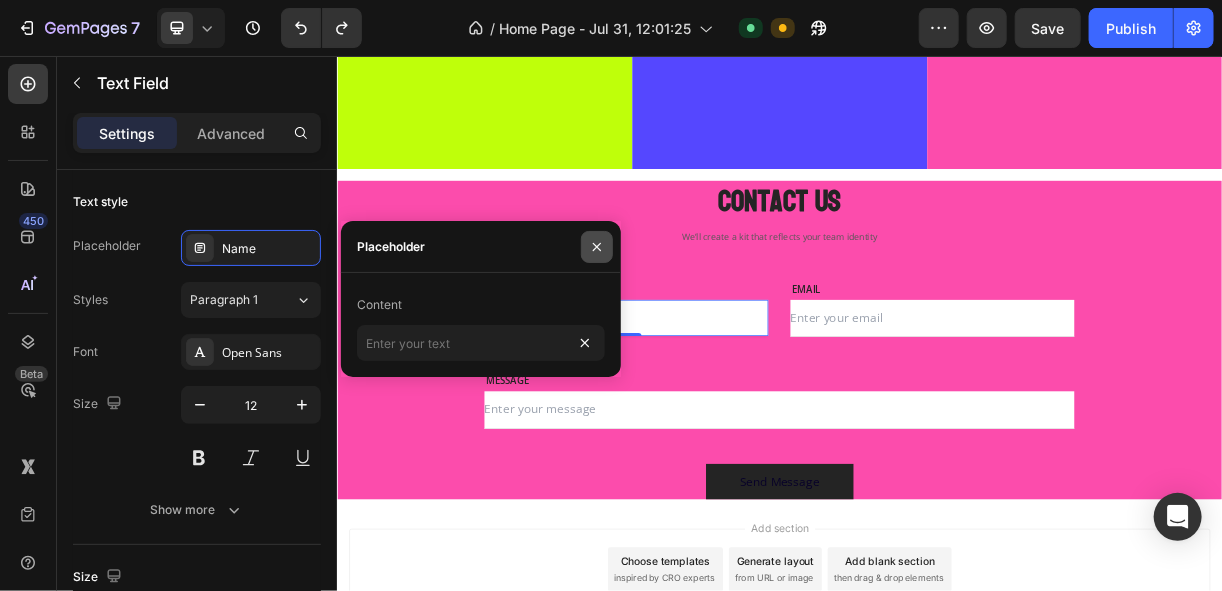 click 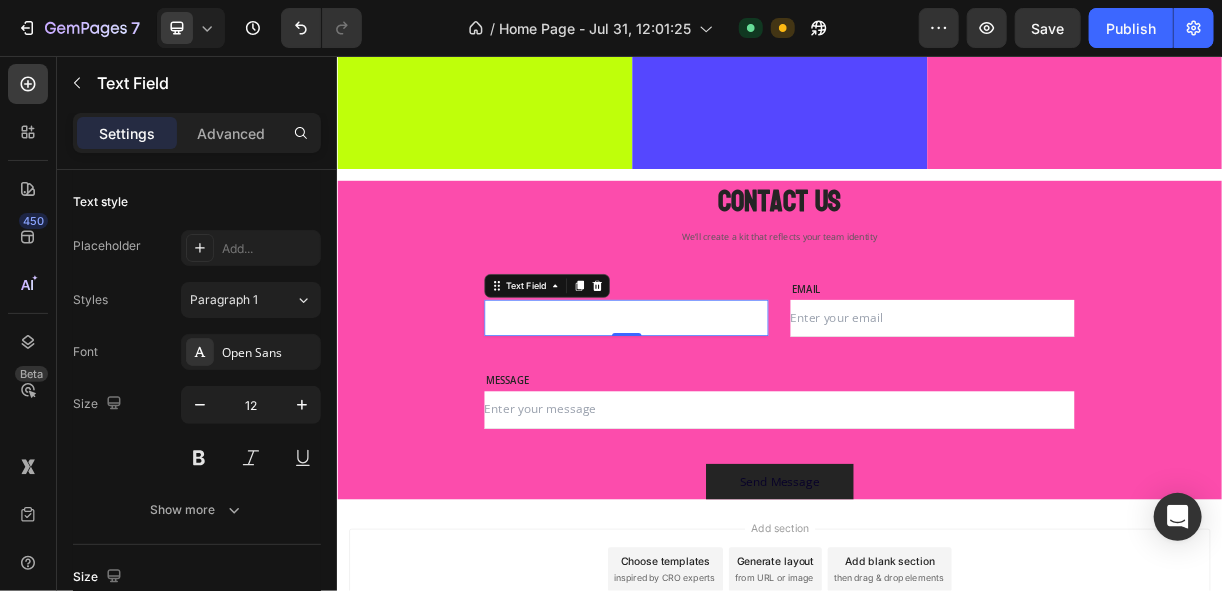 click at bounding box center (1143, 411) 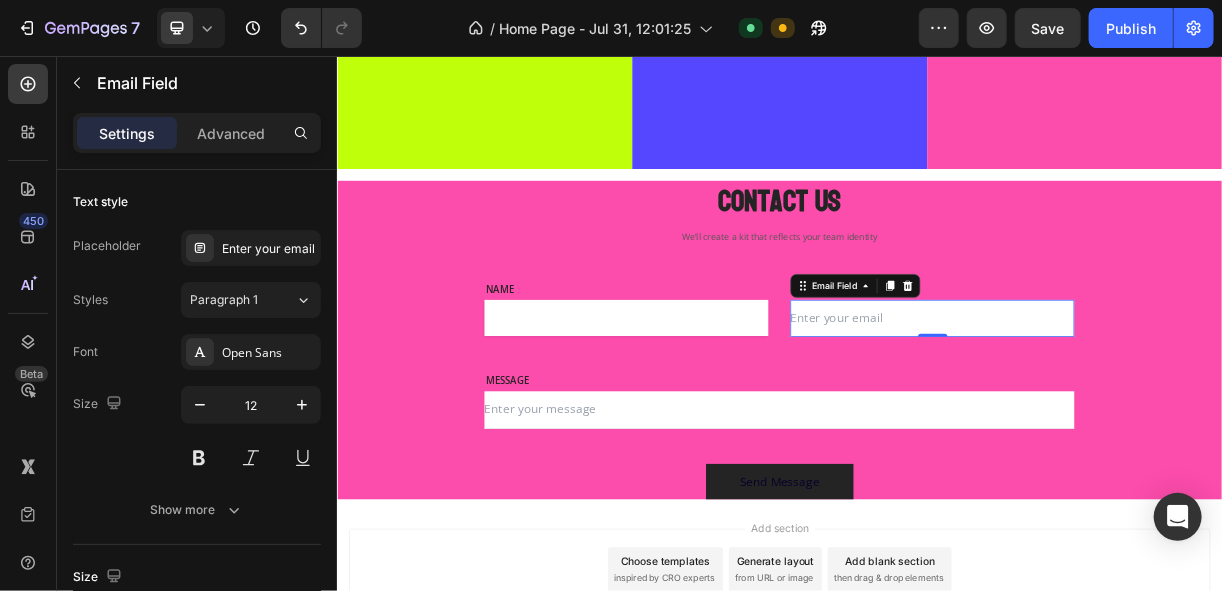 click at bounding box center [1143, 411] 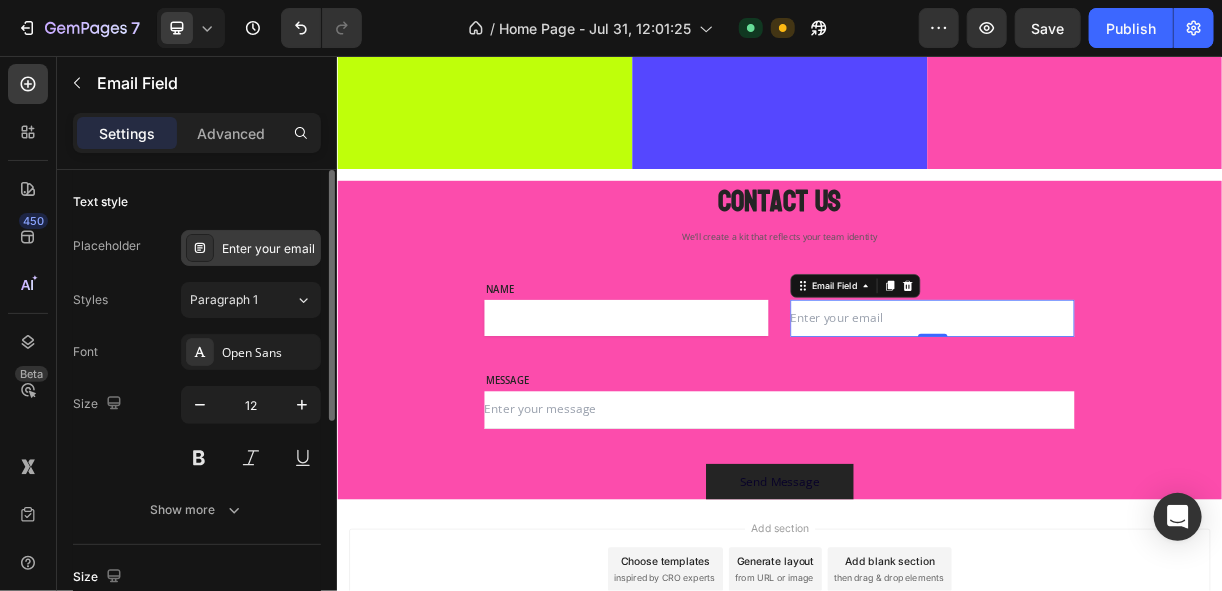 click on "Enter your email" at bounding box center (251, 248) 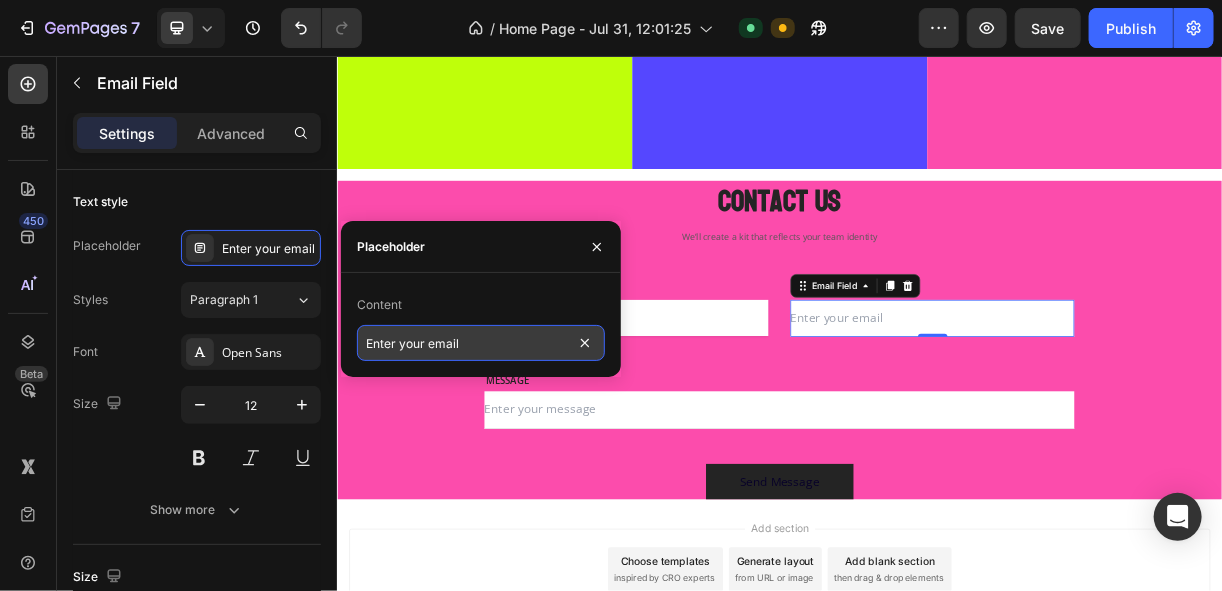 click on "Enter your email" at bounding box center [481, 343] 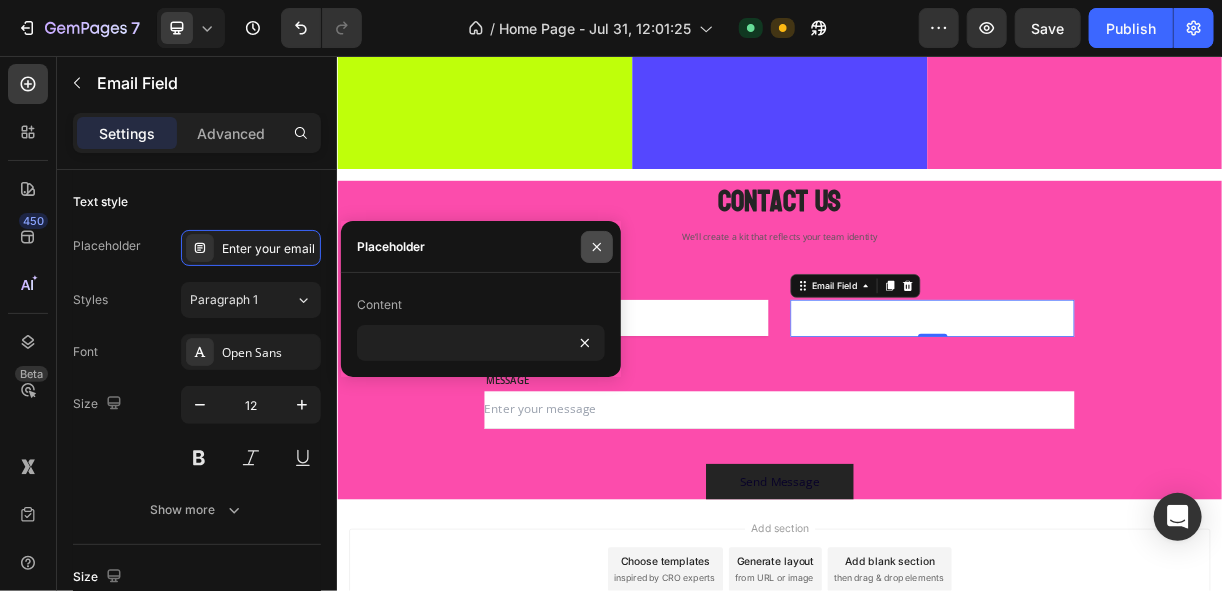 type 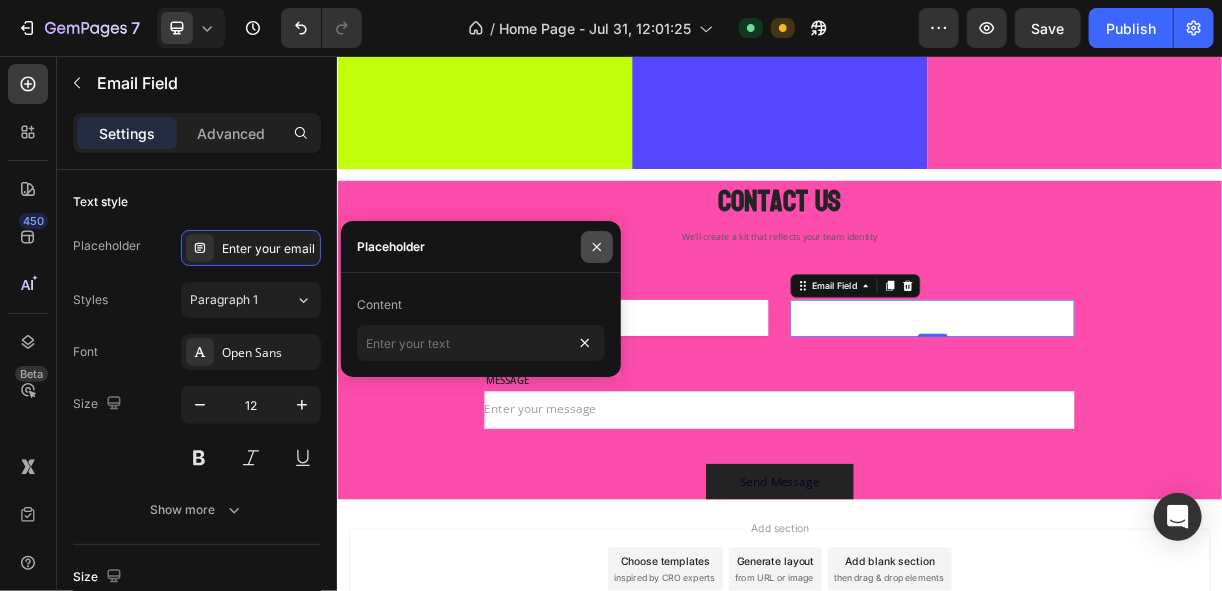click at bounding box center [597, 247] 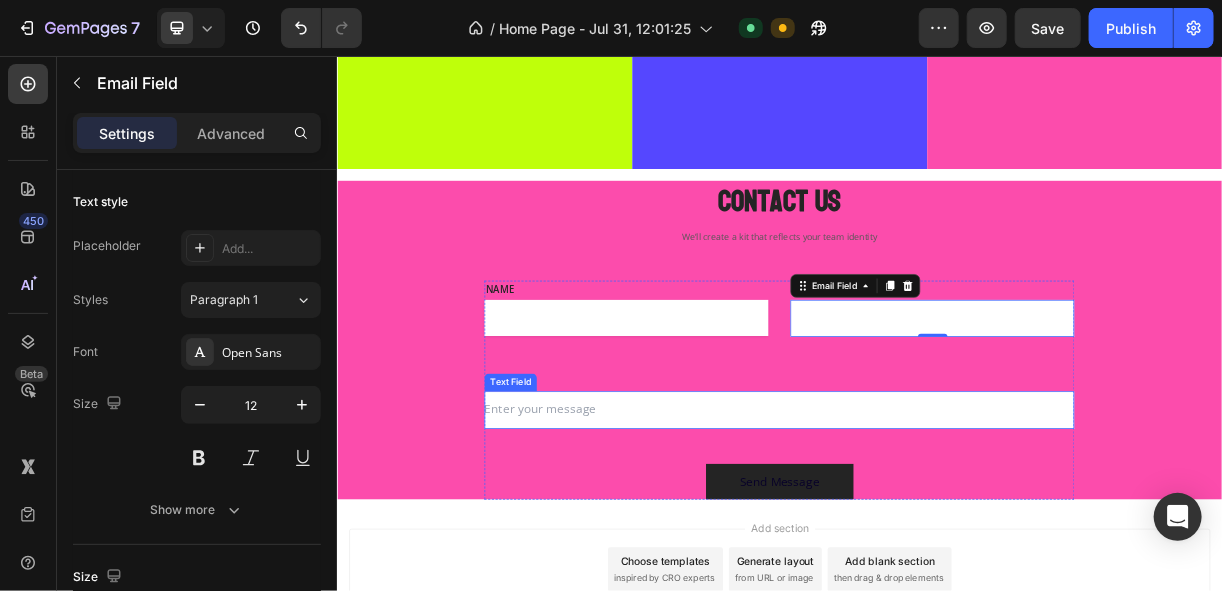 click at bounding box center [936, 535] 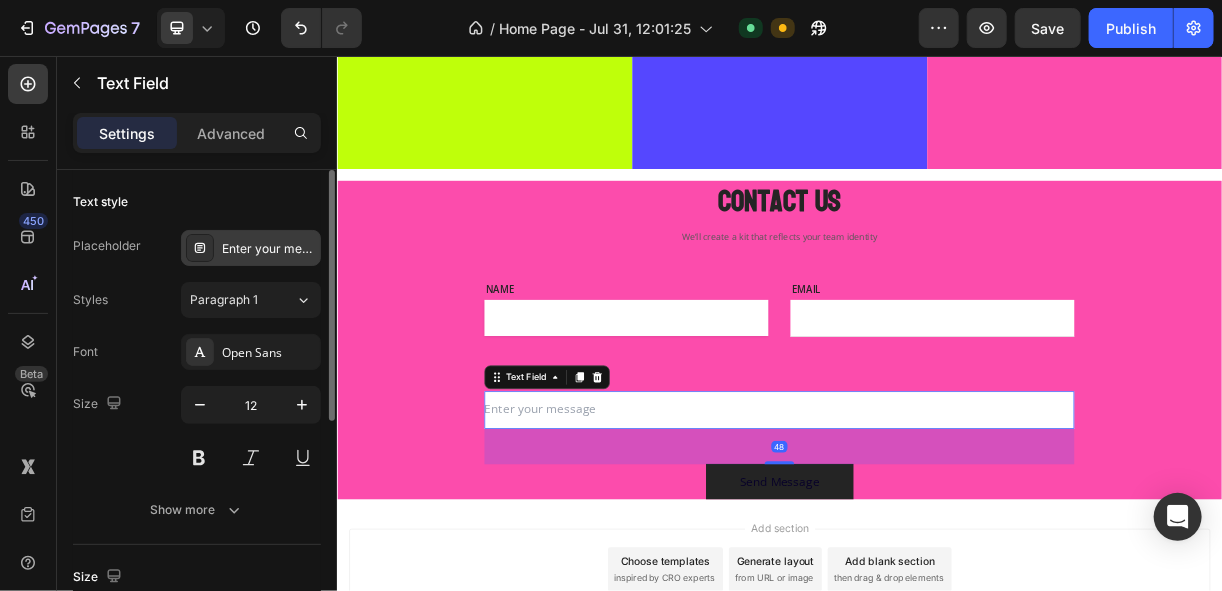 click on "Enter your message" at bounding box center (269, 249) 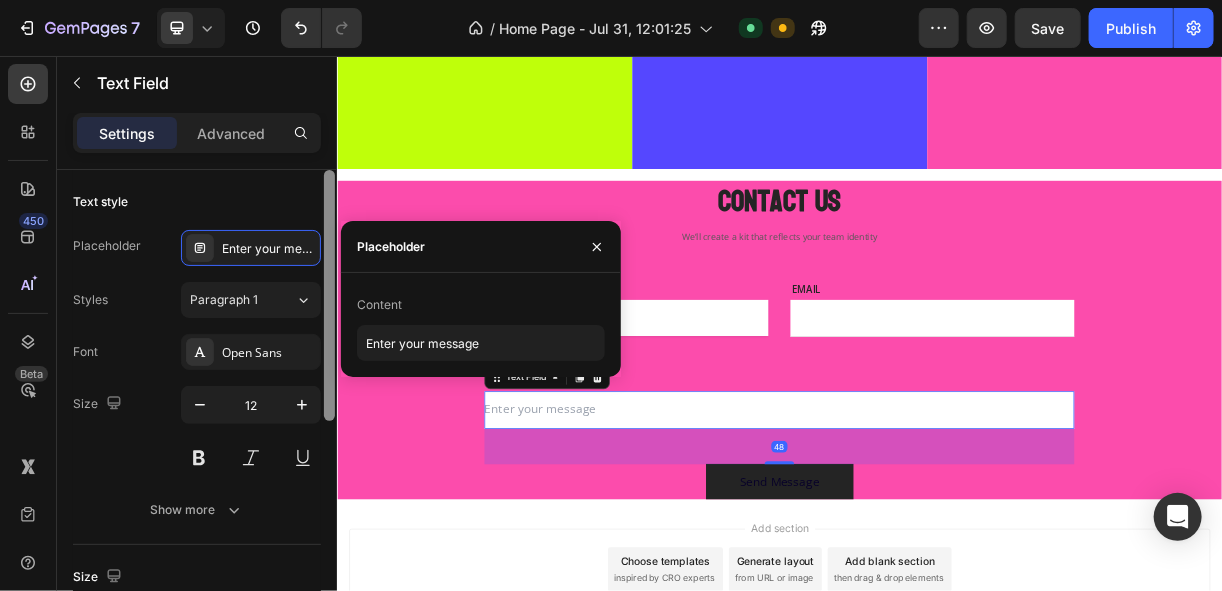scroll, scrollTop: 431, scrollLeft: 0, axis: vertical 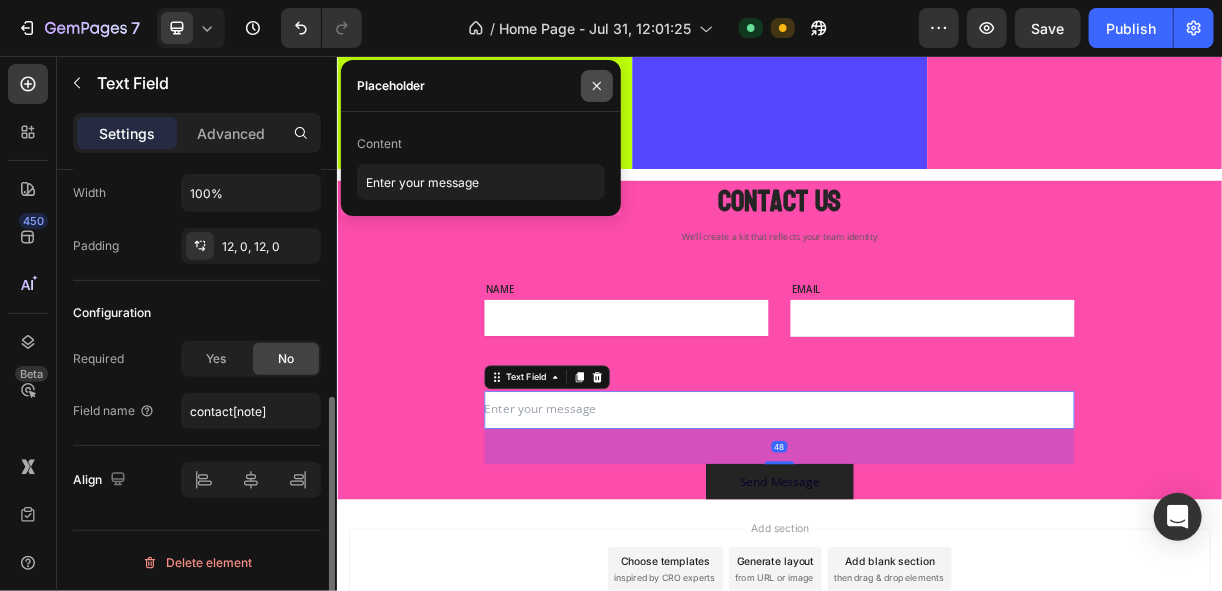 click 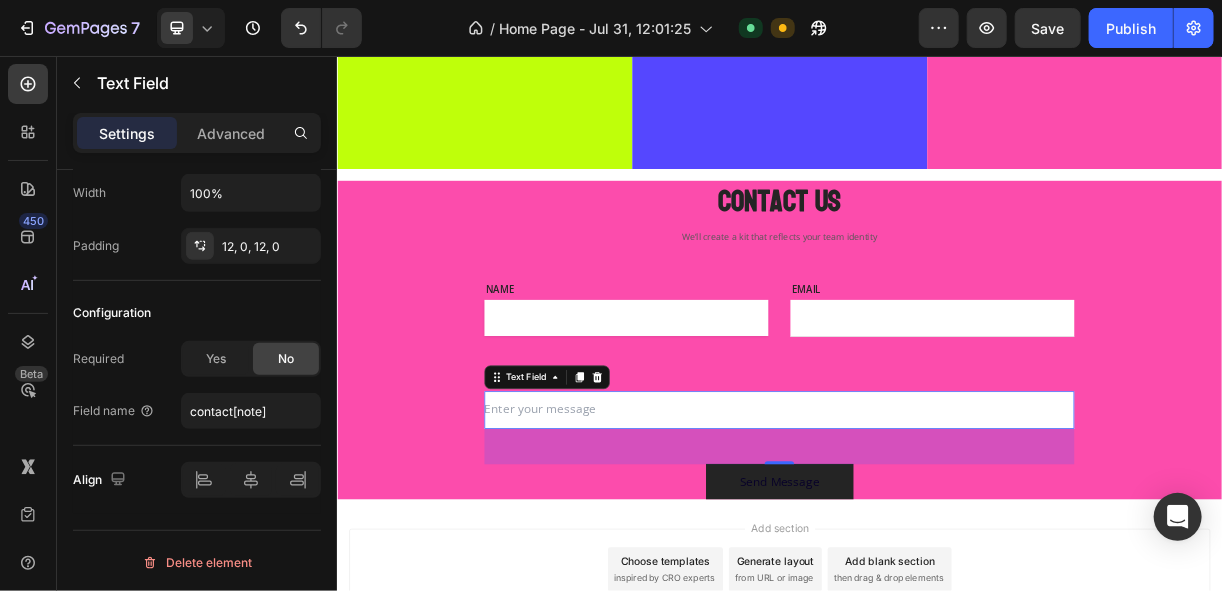 click at bounding box center [936, 535] 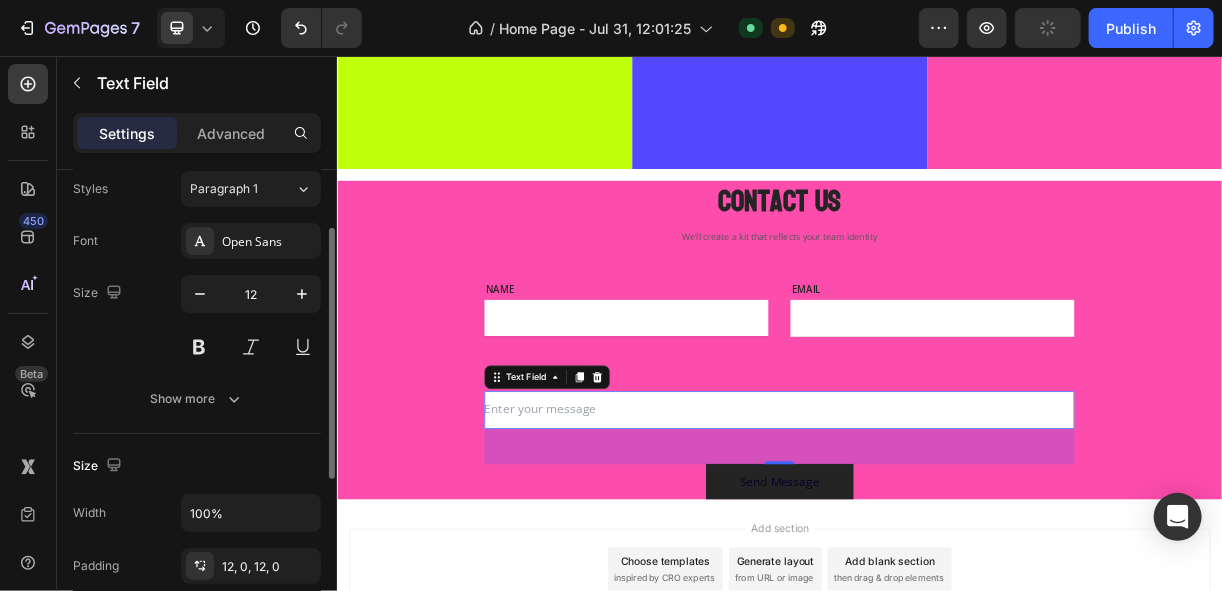 scroll, scrollTop: 0, scrollLeft: 0, axis: both 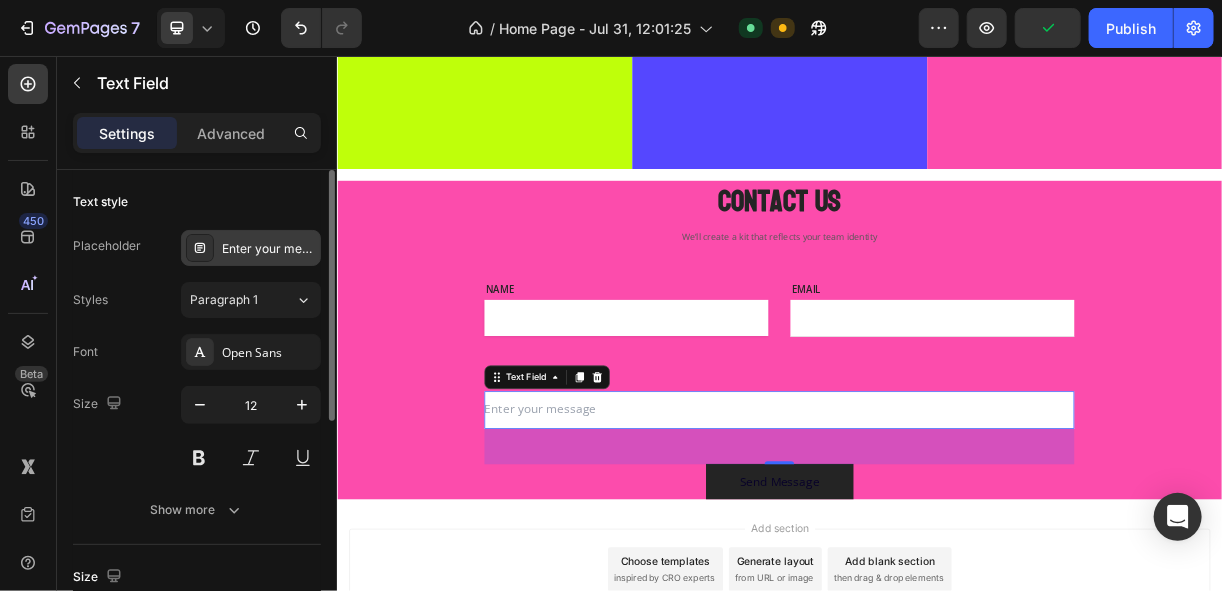 click on "Enter your message" at bounding box center (269, 249) 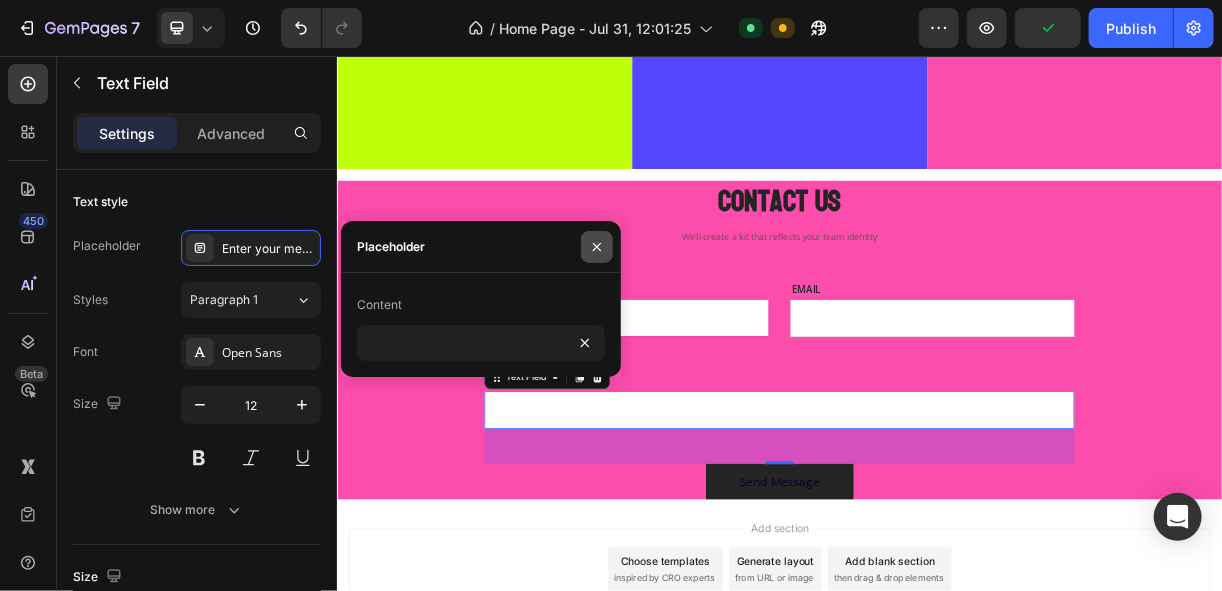 type 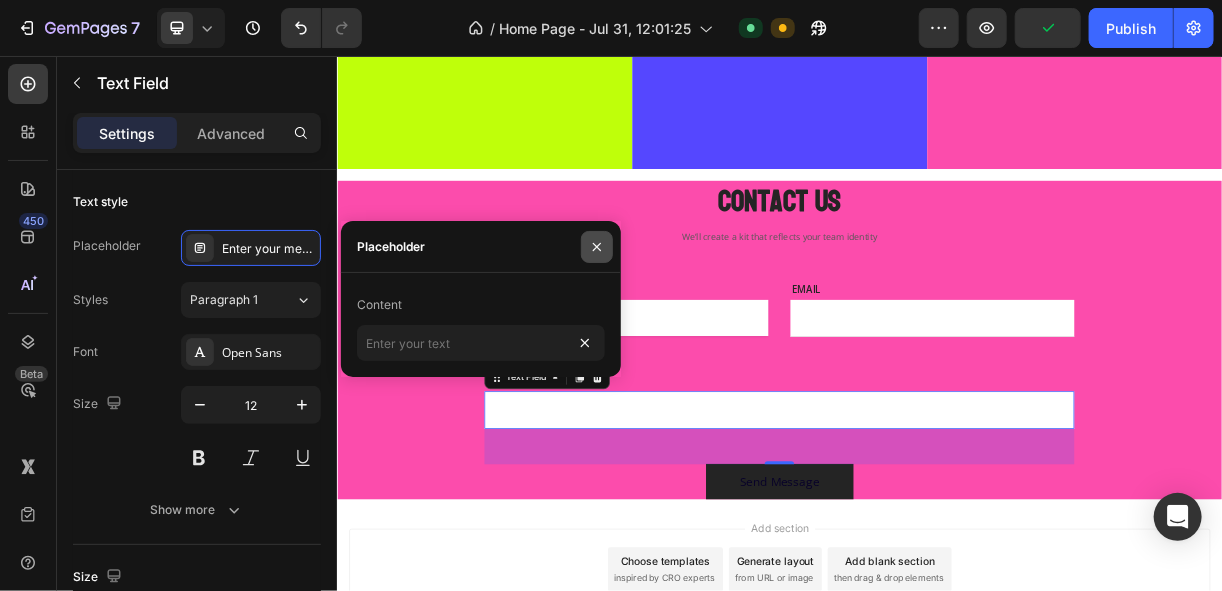 click 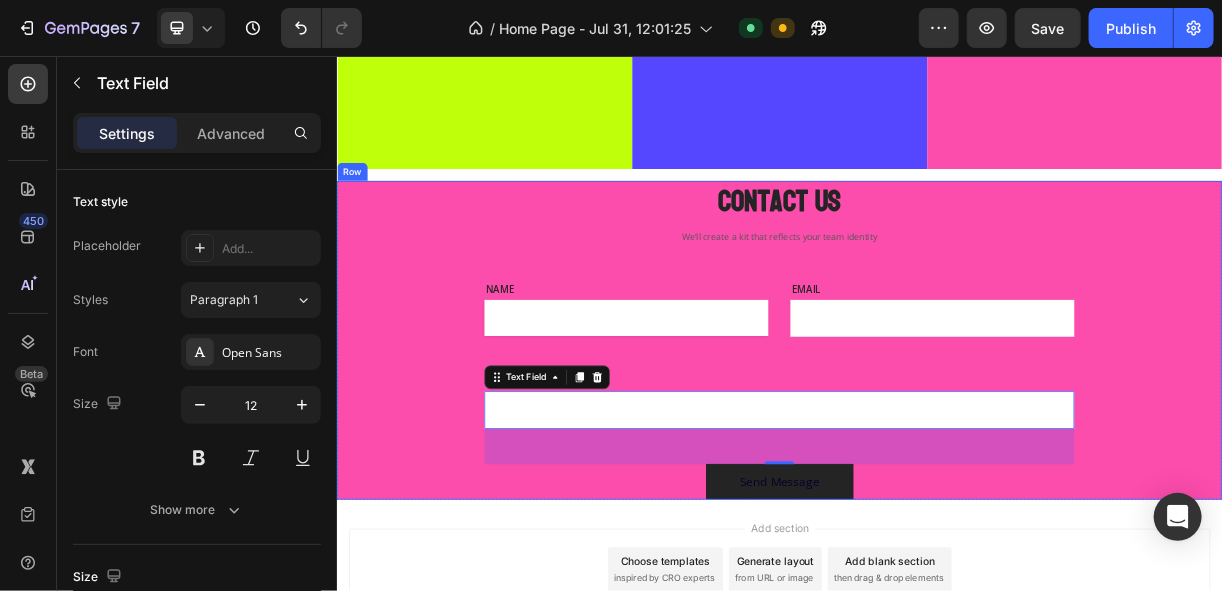 click on "Contact Us Heading We’ll create a kit that reflects your team identity Text block Row NAME Text block Text Field EMAIL Text block Email Field Row MESSAGE Text block Text Field   48 Send Message Submit Button Contact Form Row" at bounding box center [936, 440] 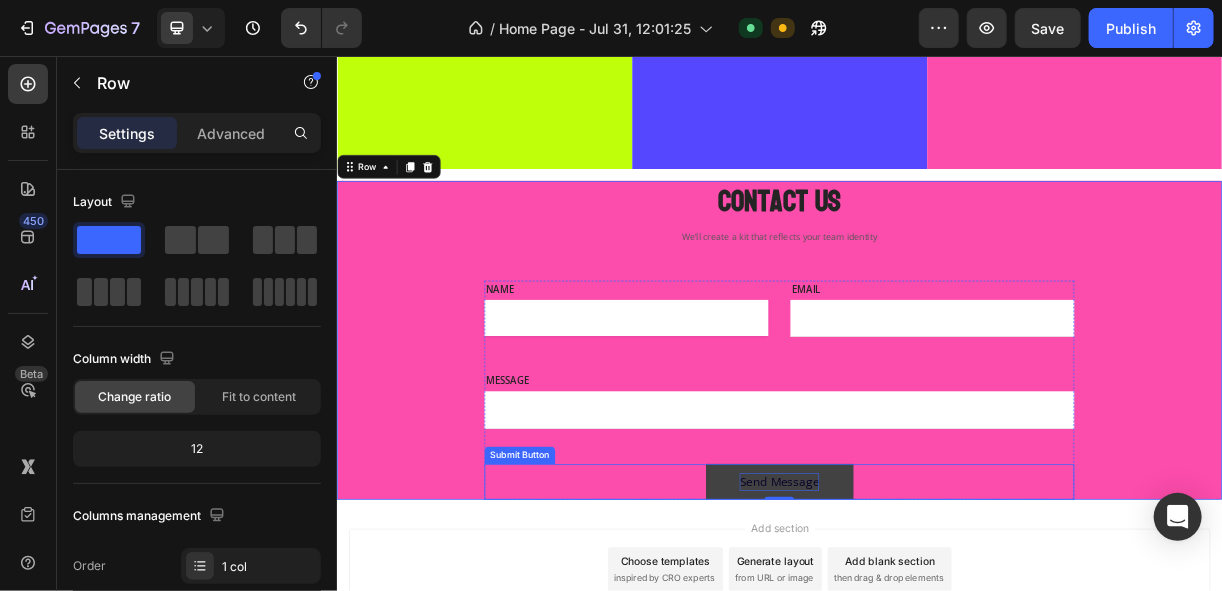 click on "Send Message" at bounding box center (936, 633) 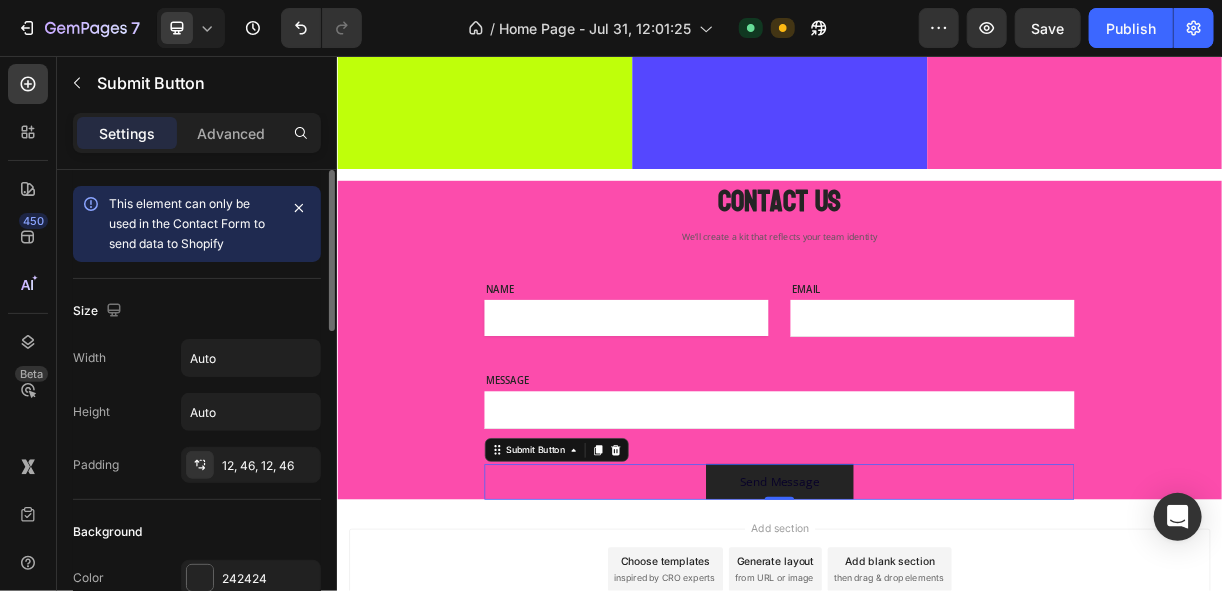 scroll, scrollTop: 80, scrollLeft: 0, axis: vertical 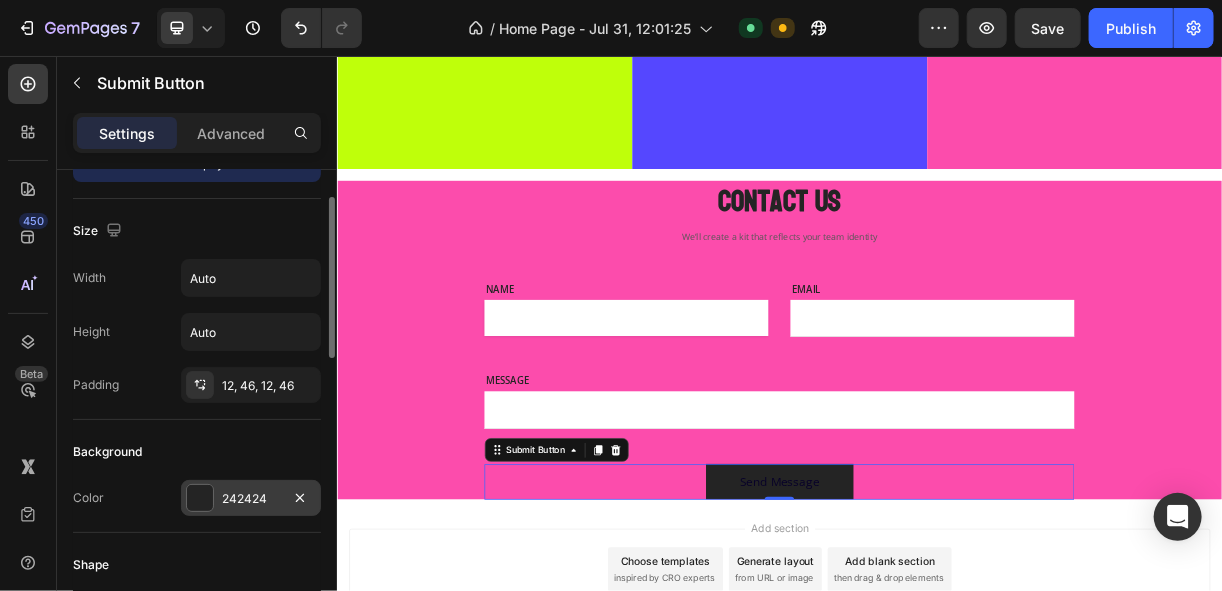 click at bounding box center (200, 498) 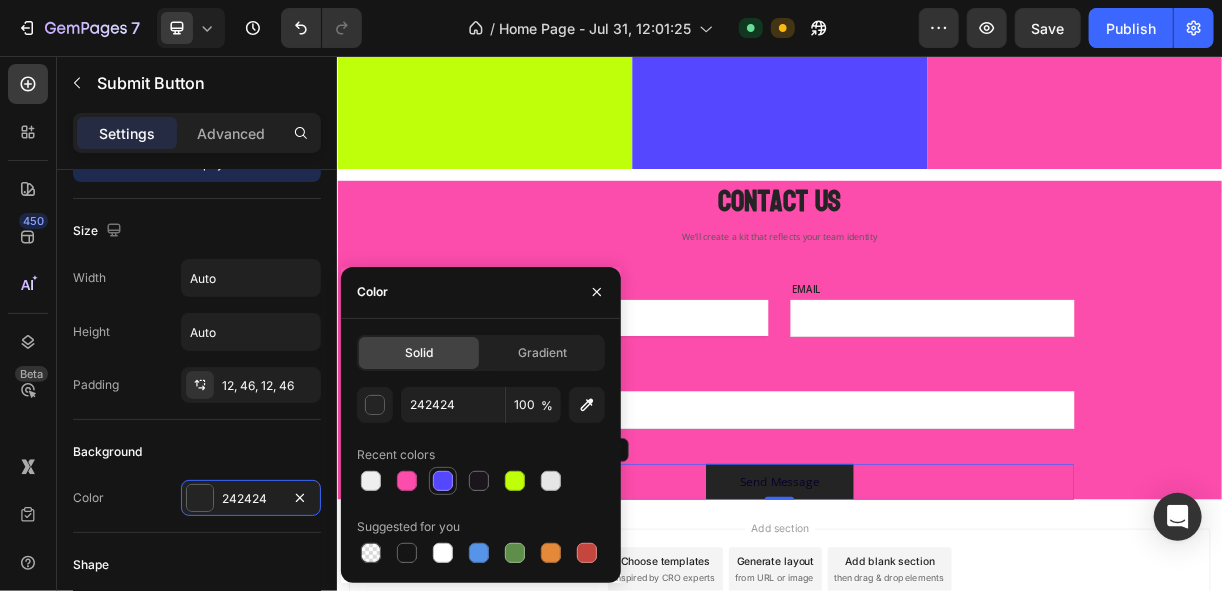 click at bounding box center (443, 481) 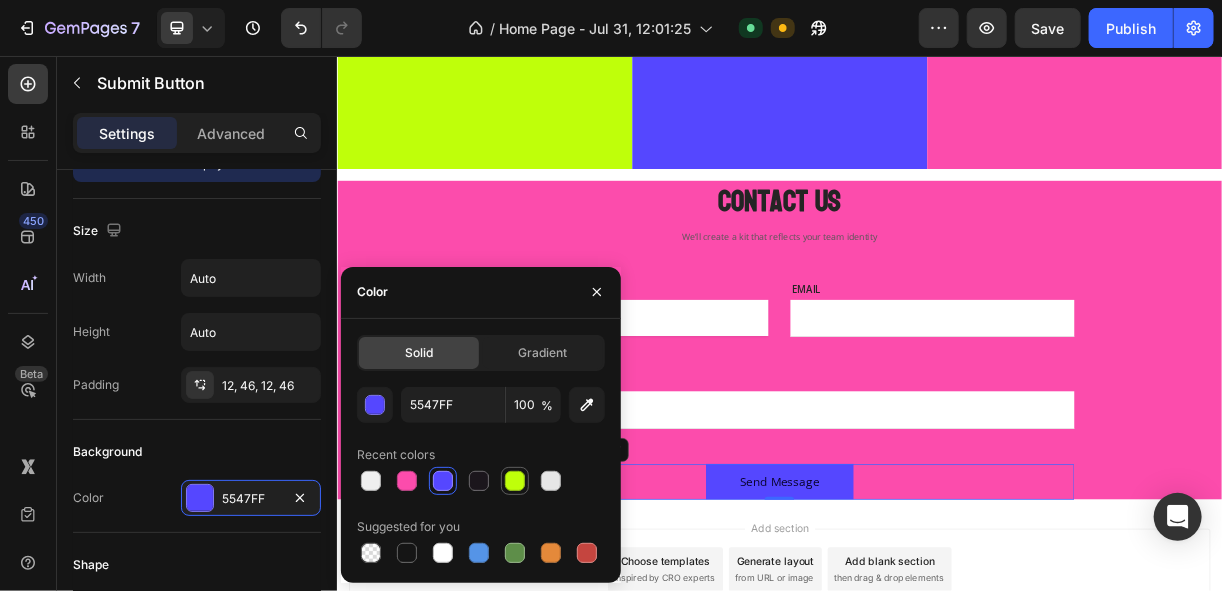 click at bounding box center [515, 481] 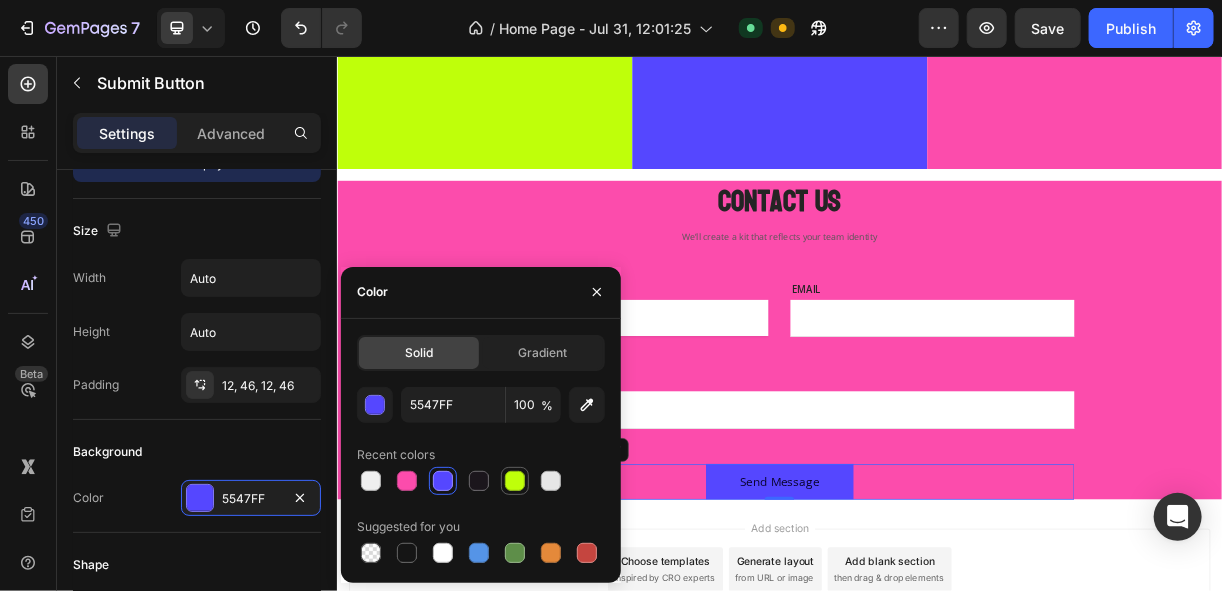 type on "BFFF0A" 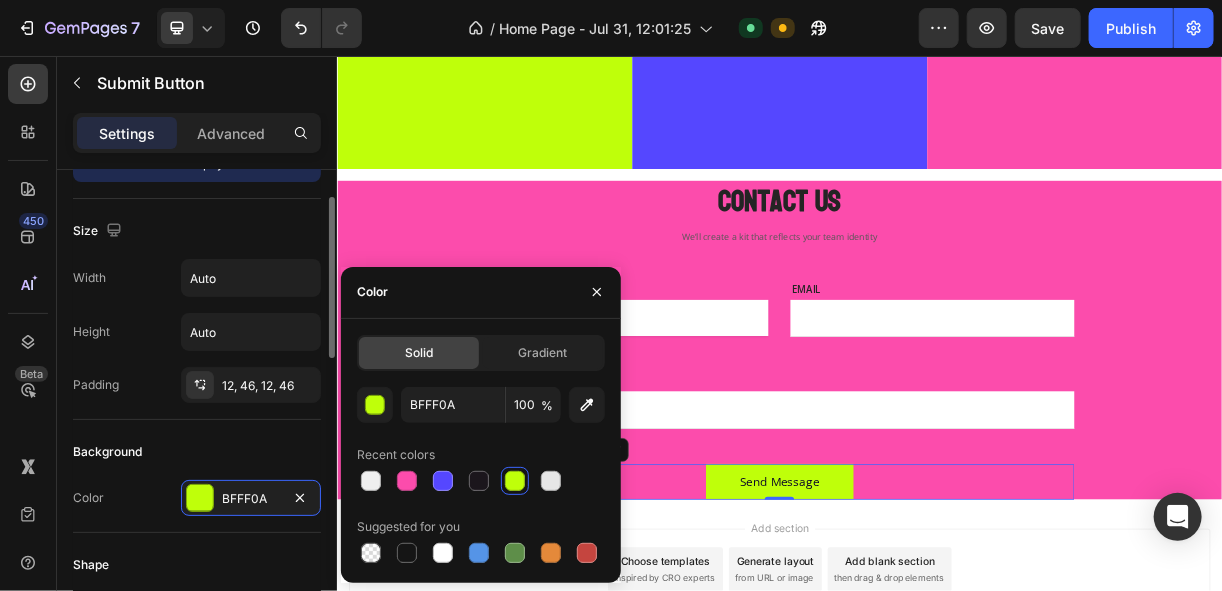 scroll, scrollTop: 240, scrollLeft: 0, axis: vertical 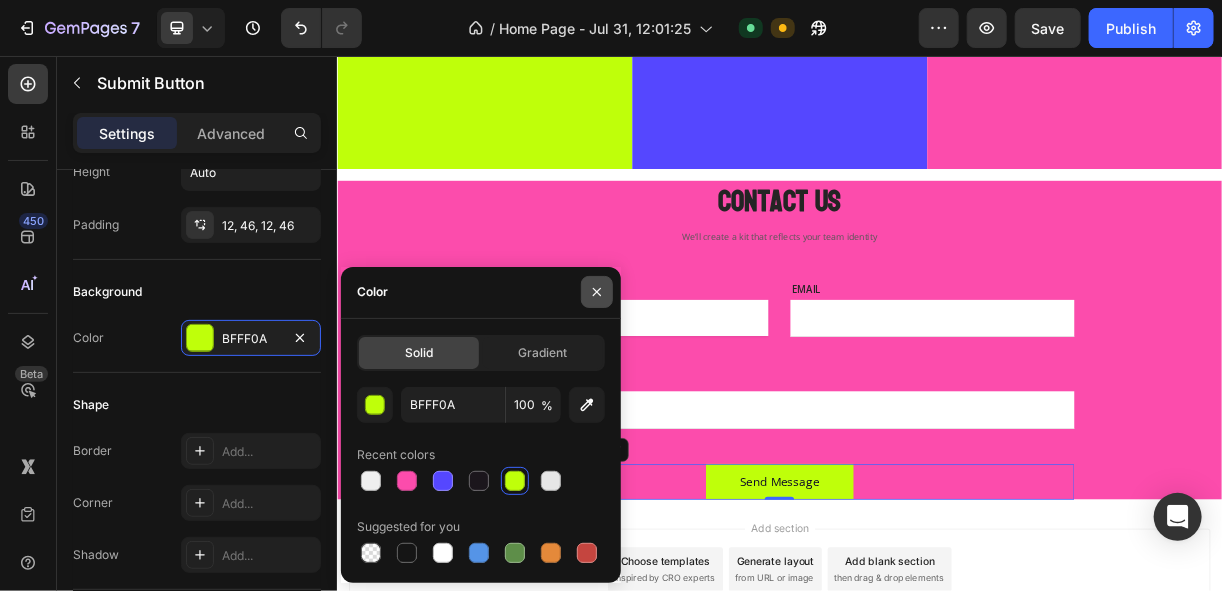 click 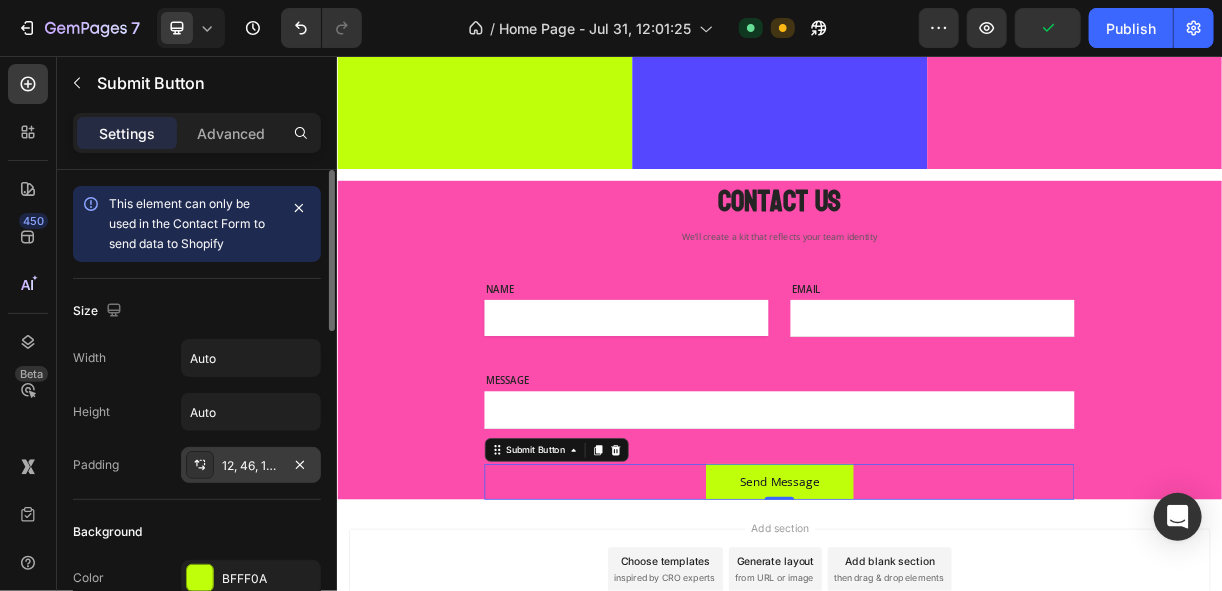 scroll, scrollTop: 160, scrollLeft: 0, axis: vertical 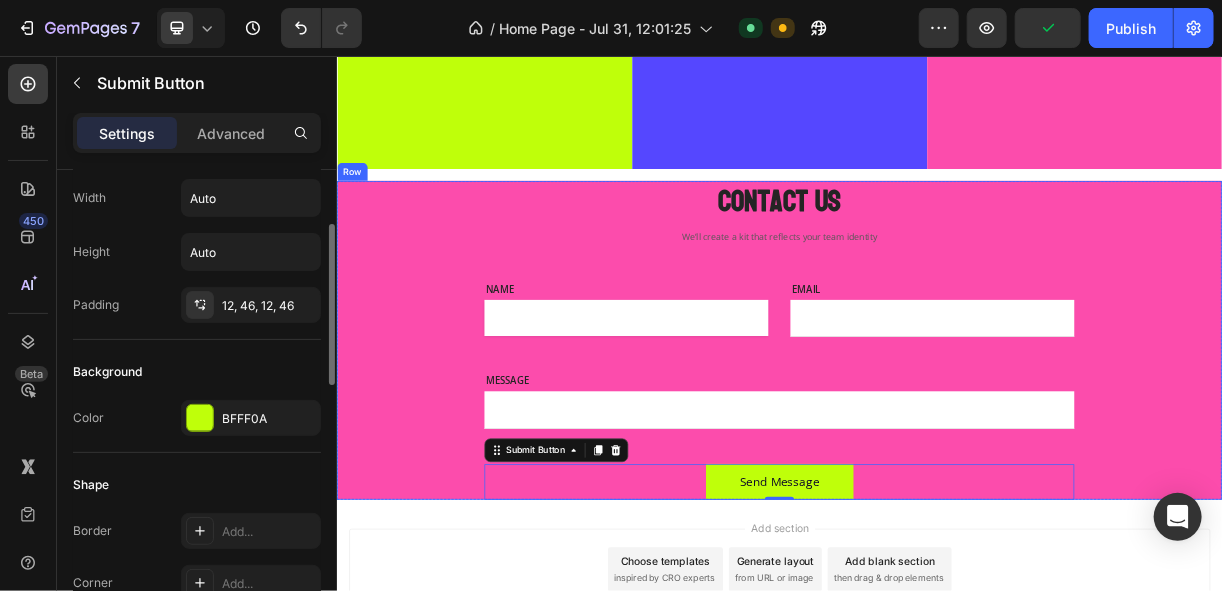 click on "Contact Us Heading We’ll create a kit that reflects your team identity Text block Row NAME Text block Text Field EMAIL Text block Email Field Row MESSAGE Text block Text Field Send Message Submit Button   0 Contact Form Row" at bounding box center [936, 440] 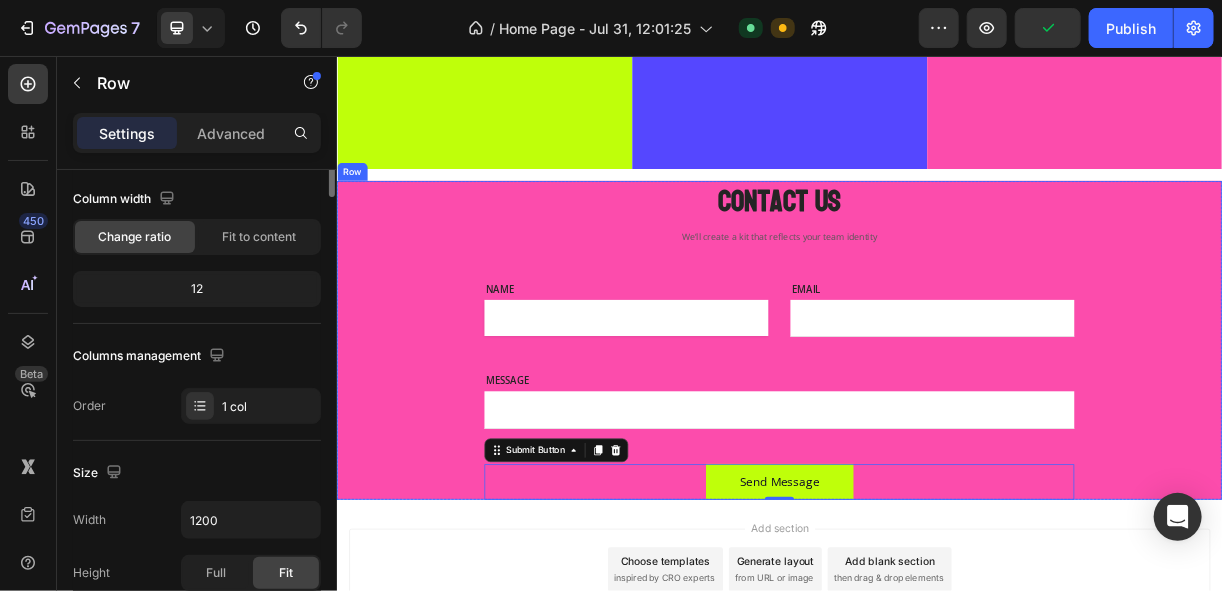 scroll, scrollTop: 0, scrollLeft: 0, axis: both 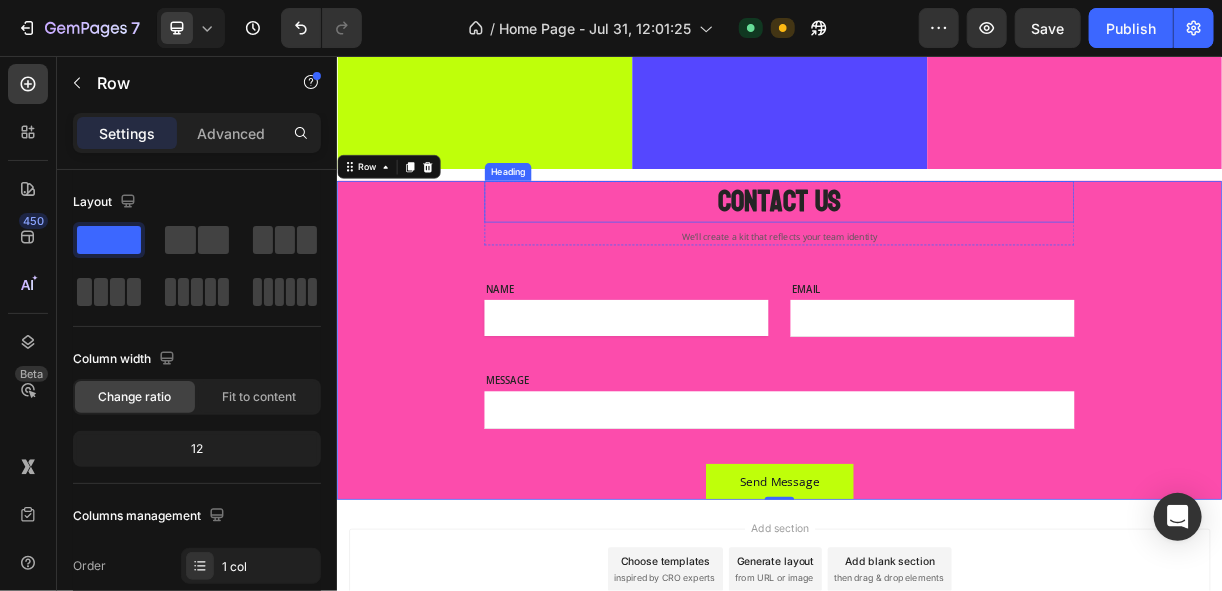 click on "Contact Us" at bounding box center [936, 253] 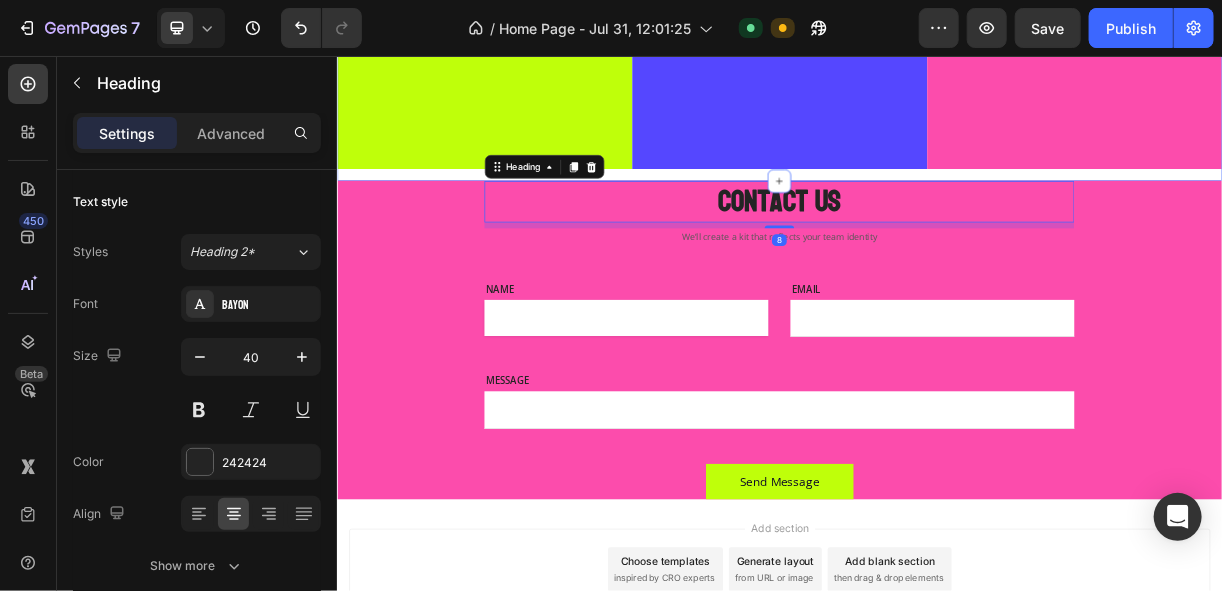 click on "Drop element here Row
Drop element here Row
Drop element here Row Row" at bounding box center [936, -19] 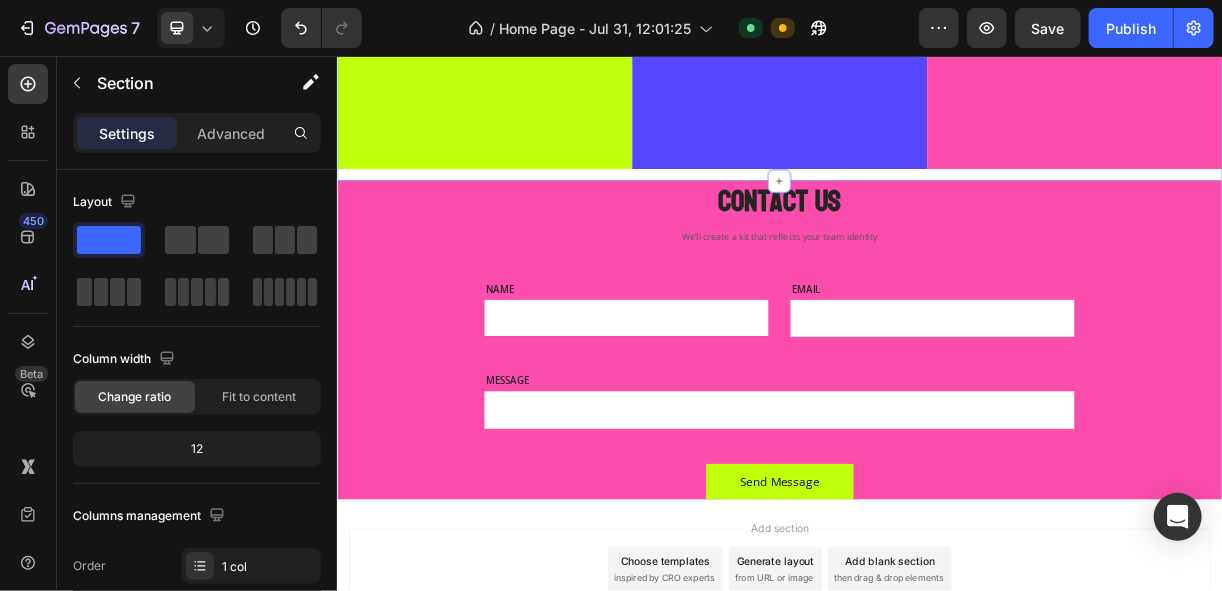 click on "Contact Us Heading We’ll create a kit that reflects your team identity Text block Row NAME Text block Text Field EMAIL Text block Email Field Row MESSAGE Text block Text Field Send Message Submit Button Contact Form Row" at bounding box center [936, 440] 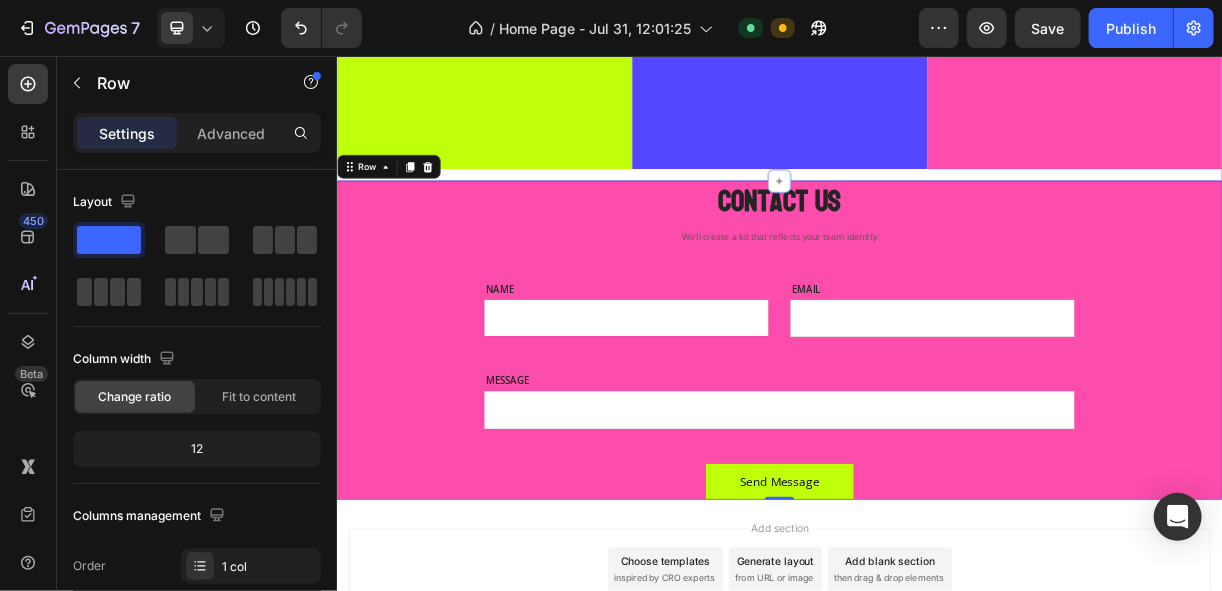 click on "Drop element here Row
Drop element here Row
Drop element here Row Row" at bounding box center (936, -19) 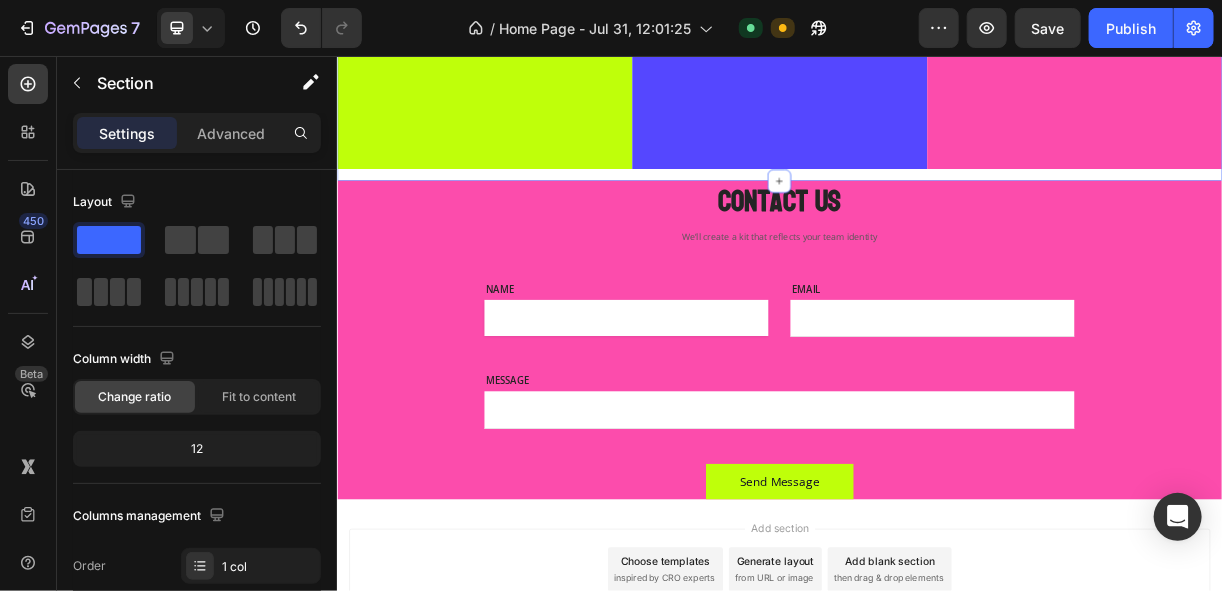 click on "Drop element here Row
Drop element here Row
Drop element here Row Row" at bounding box center [936, -19] 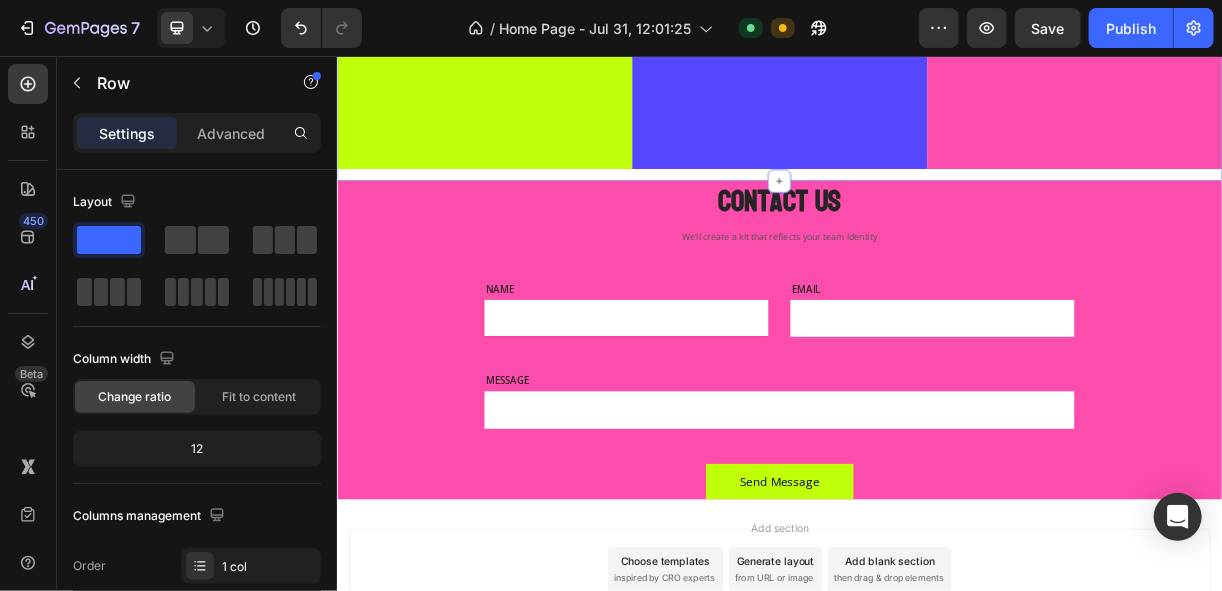 click on "Contact Us Heading We’ll create a kit that reflects your team identity Text block Row NAME Text block Text Field EMAIL Text block Email Field Row MESSAGE Text block Text Field Send Message Submit Button Contact Form Row" at bounding box center (936, 440) 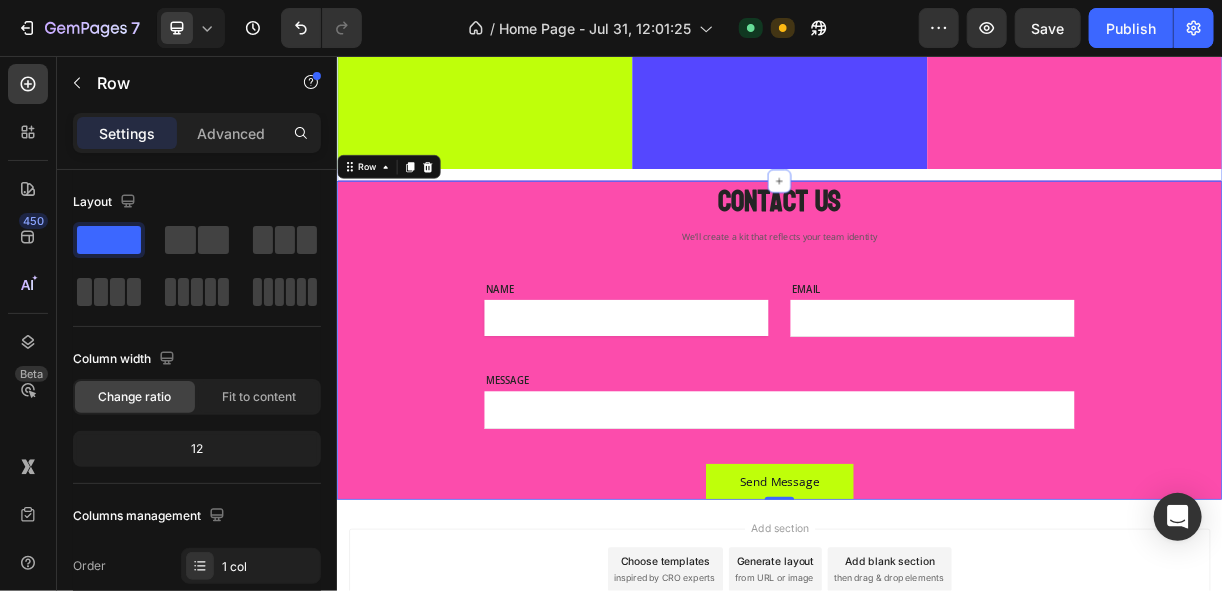 click on "Drop element here Row
Drop element here Row
Drop element here Row Row" at bounding box center (936, -19) 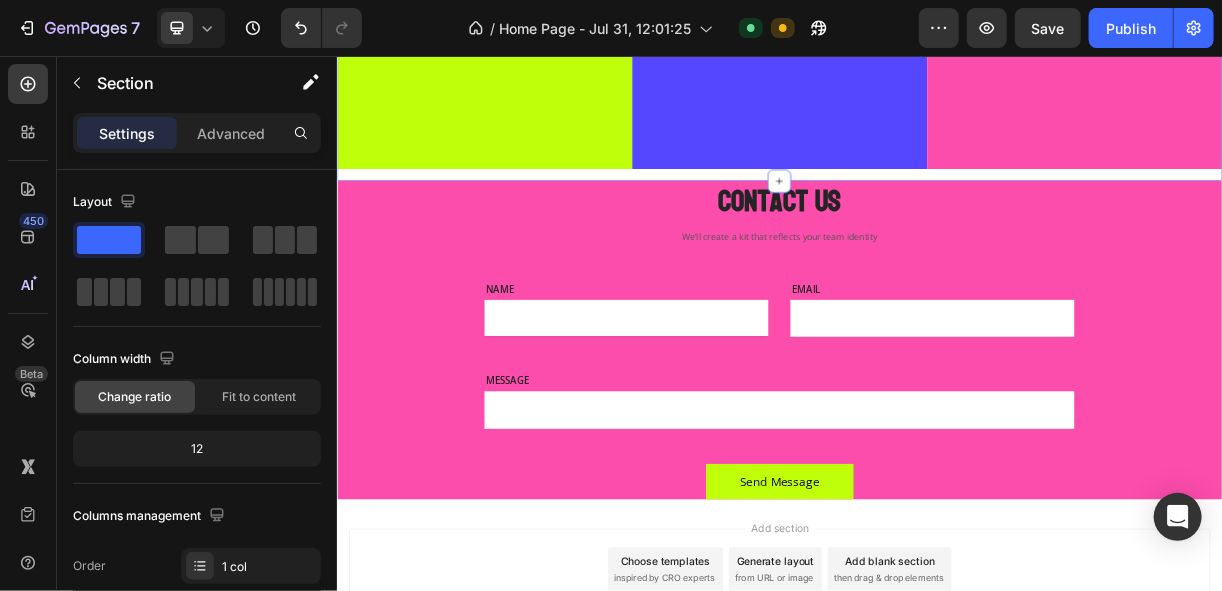 click on "Drop element here Row
Drop element here Row
Drop element here Row Row" at bounding box center [936, -19] 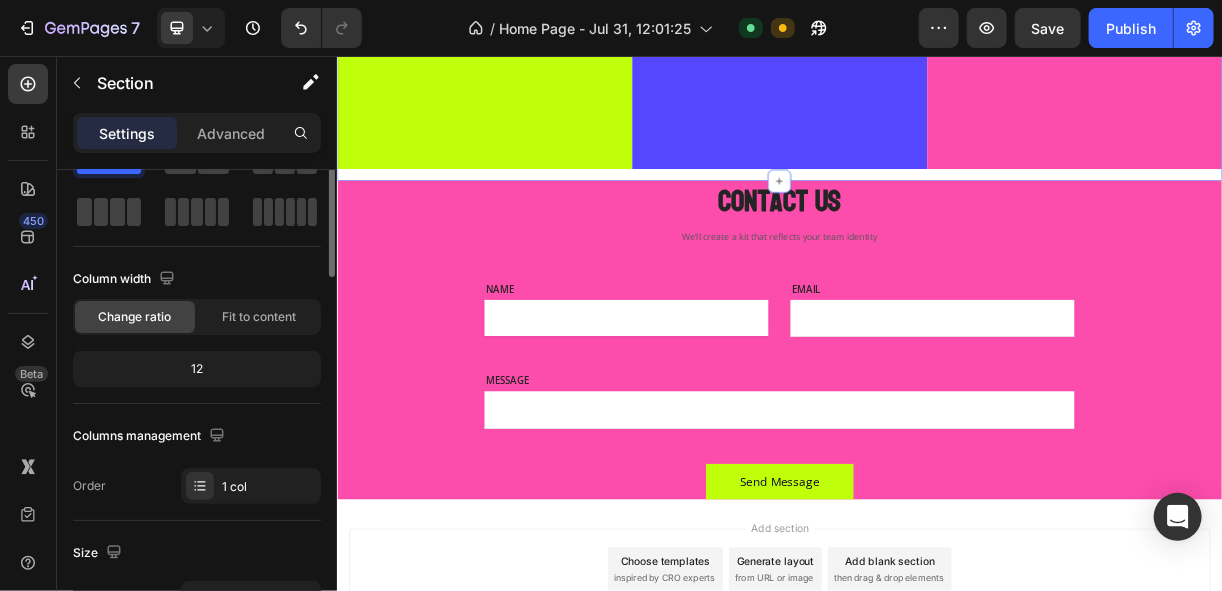 scroll, scrollTop: 0, scrollLeft: 0, axis: both 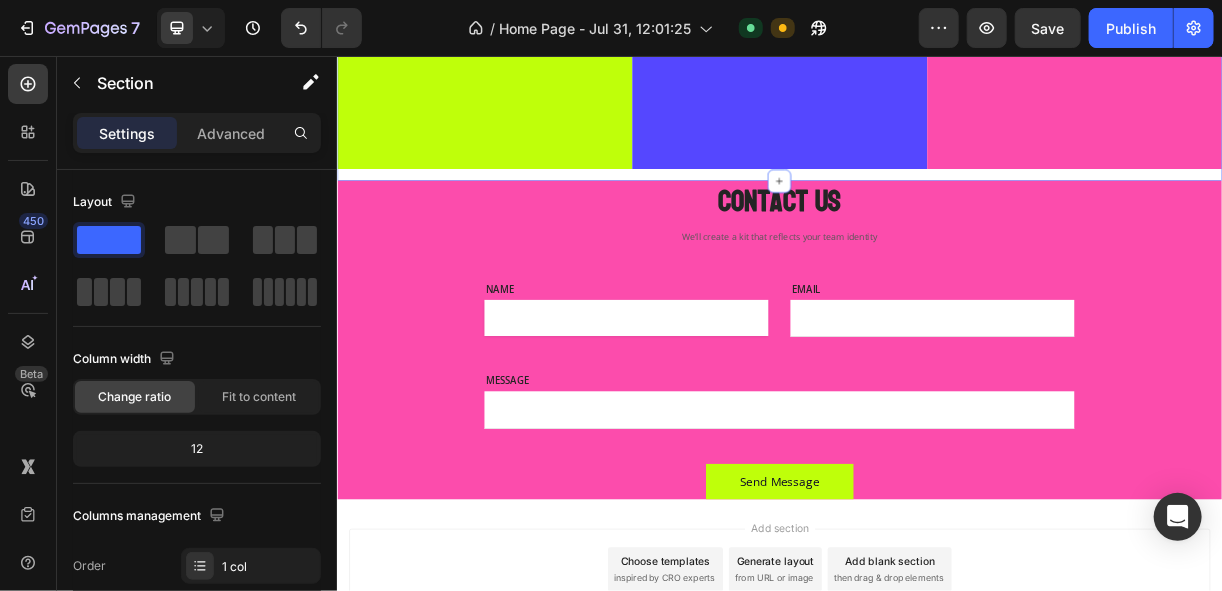 click on "Drop element here Row
Drop element here Row
Drop element here Row Row" at bounding box center [936, -19] 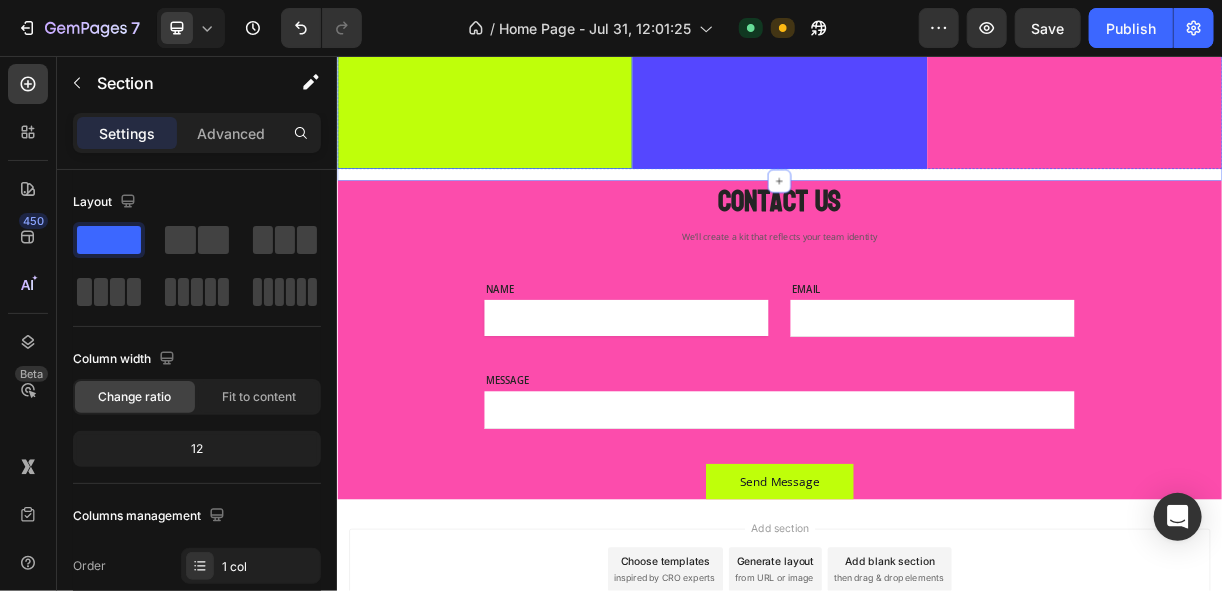 click on "Drop element here Row" at bounding box center (536, -27) 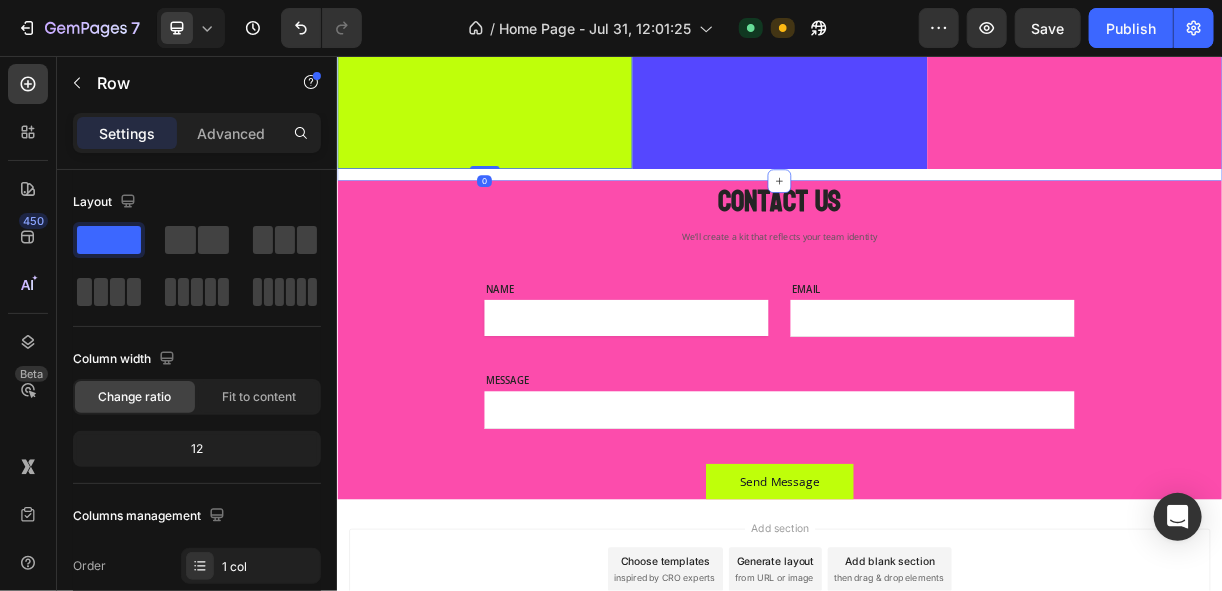 click on "Drop element here Row   0
Drop element here Row
Drop element here Row Row" at bounding box center [936, -19] 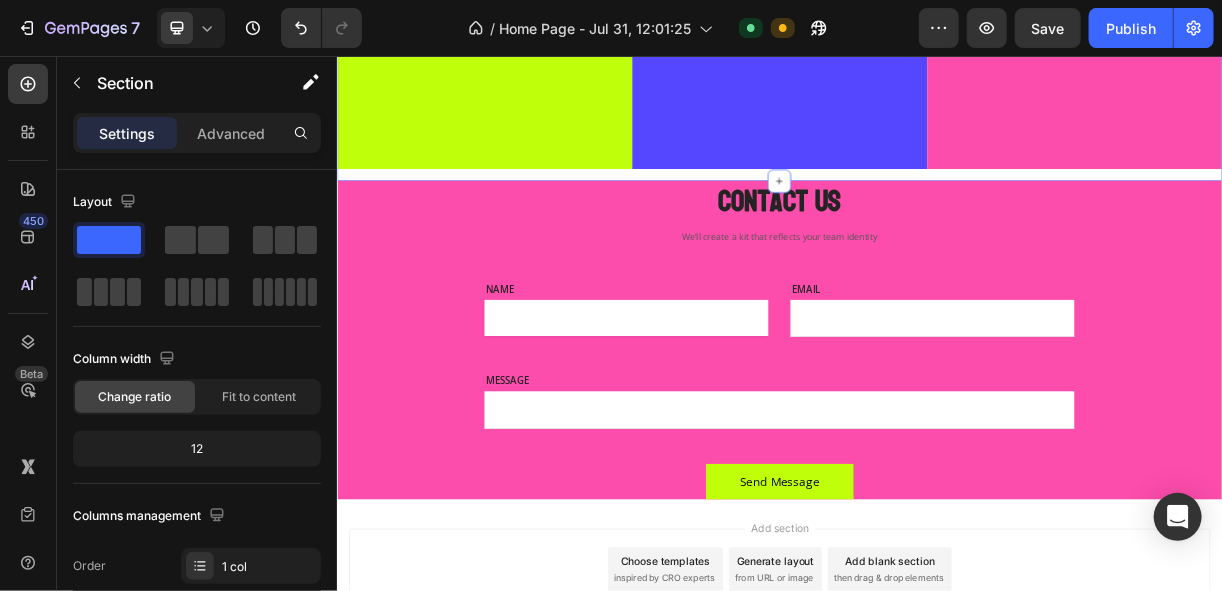 click on "Drop element here Row
Drop element here Row
Drop element here Row Row" at bounding box center (936, -19) 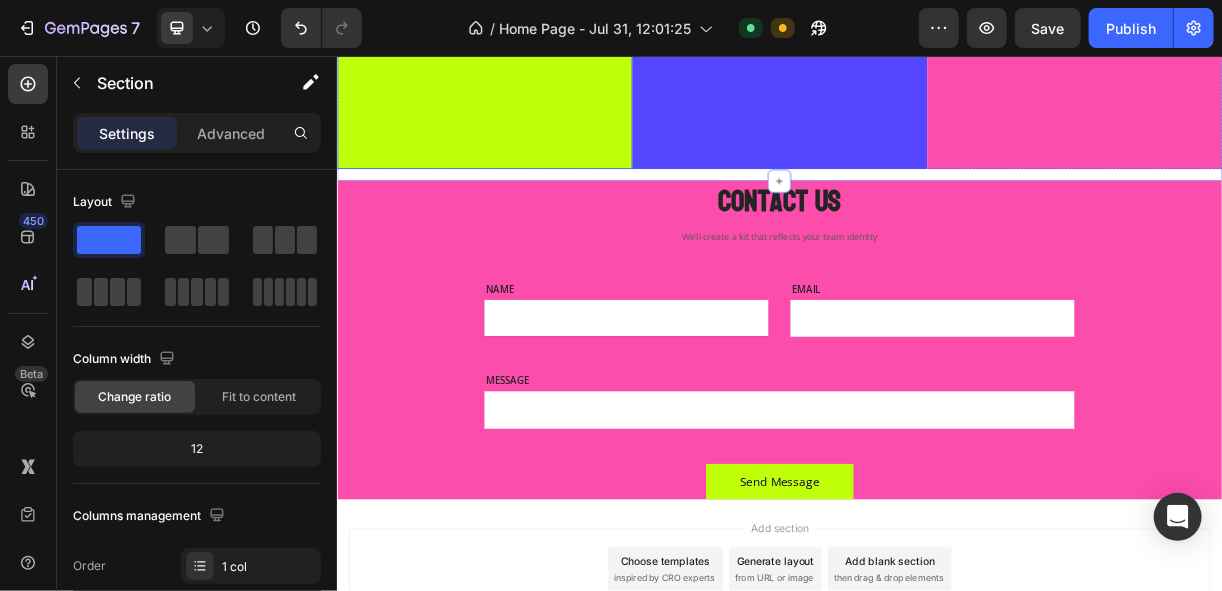 click on "Drop element here Row" at bounding box center [536, -27] 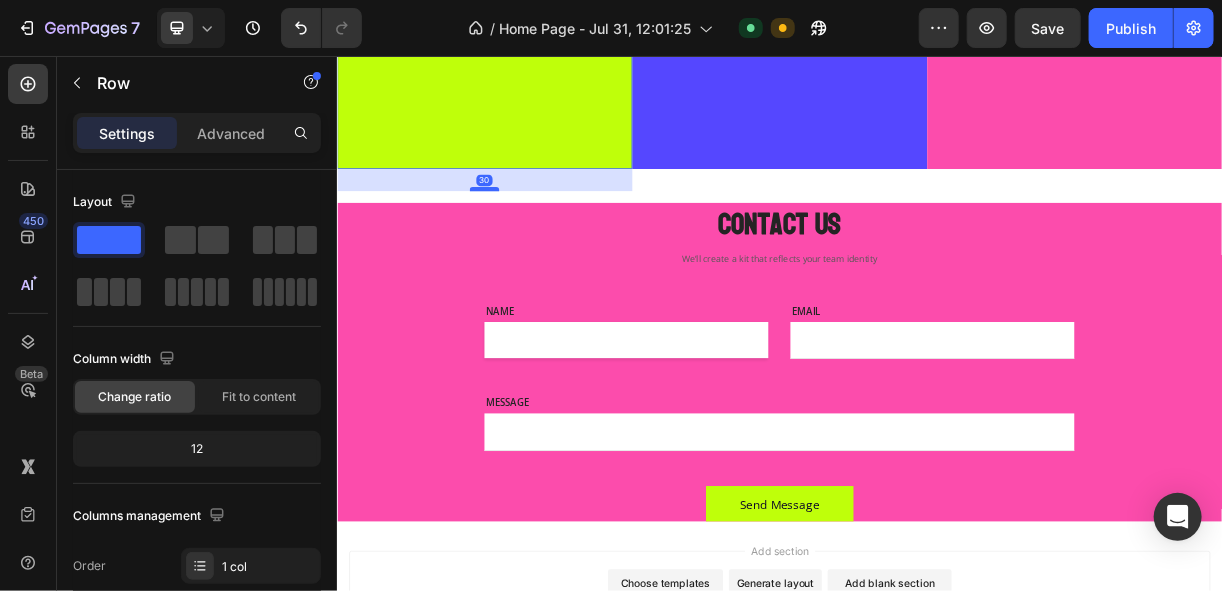 drag, startPoint x: 532, startPoint y: 201, endPoint x: 532, endPoint y: 231, distance: 30 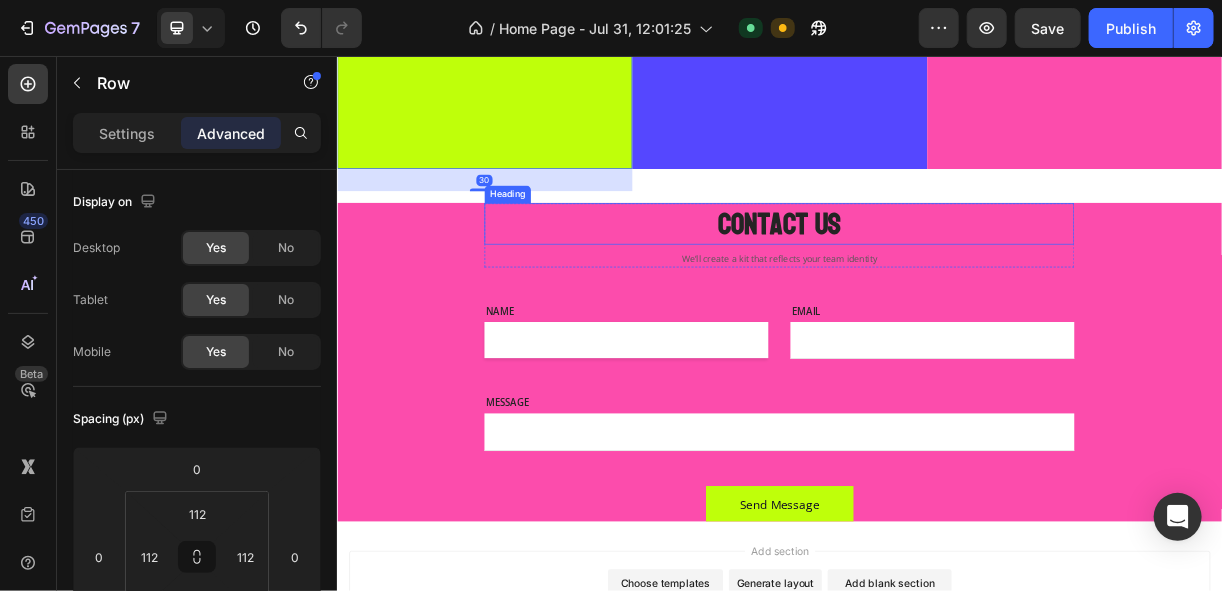 type on "0" 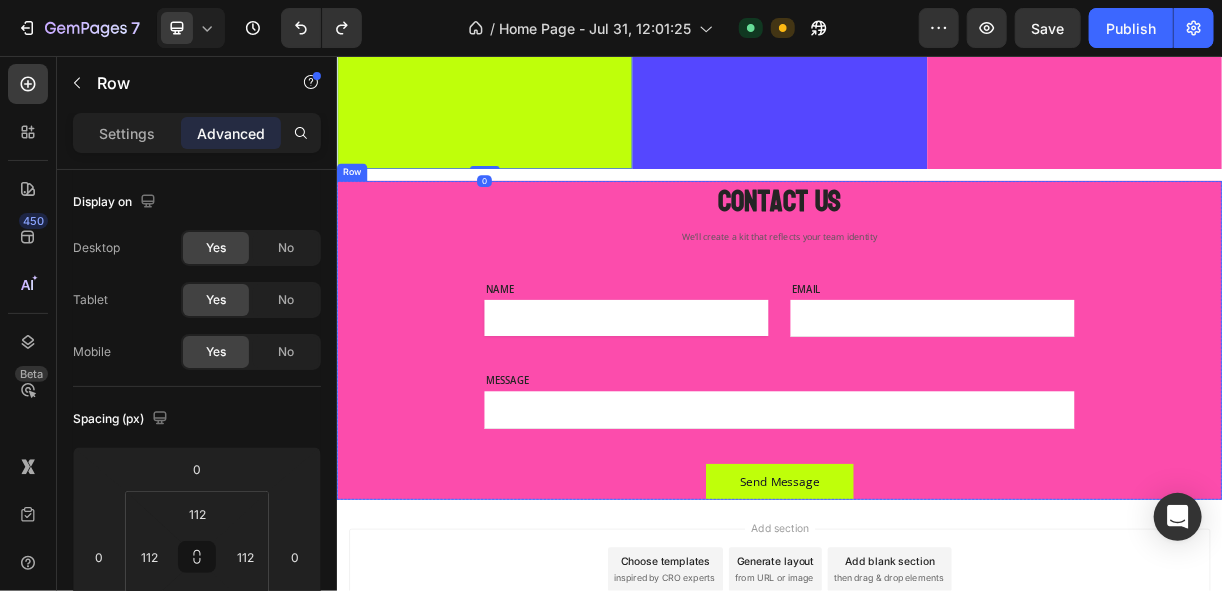 click on "Drop element here Row   0
Drop element here Row
Drop element here Row Row" at bounding box center (936, -19) 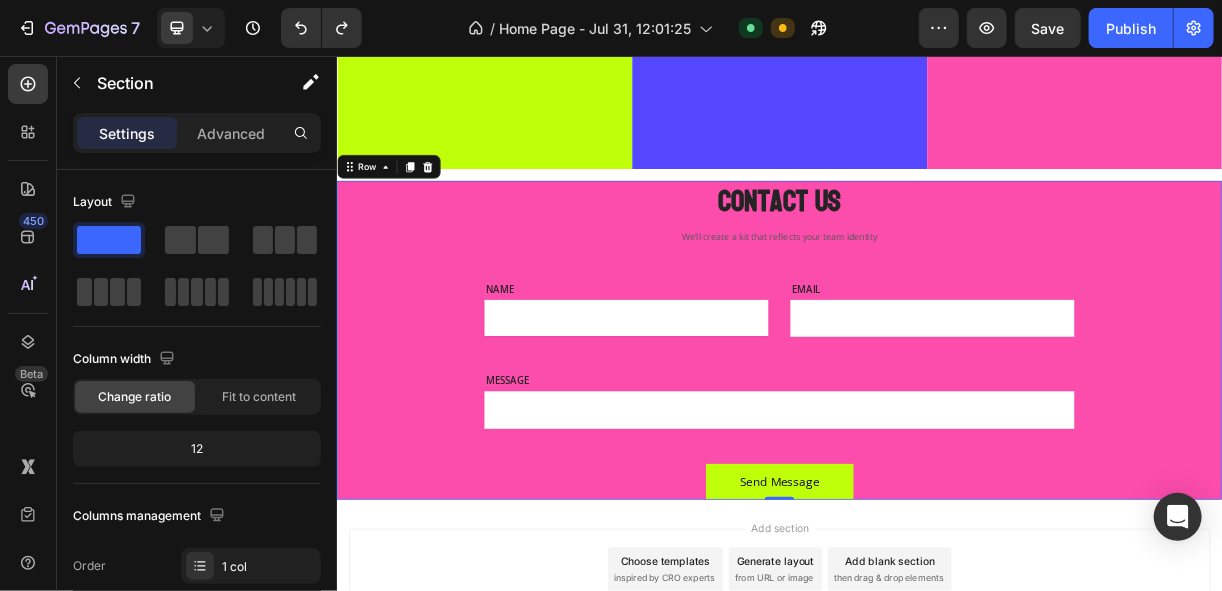 click on "Contact Us Heading We’ll create a kit that reflects your team identity Text block Row NAME Text block Text Field EMAIL Text block Email Field Row MESSAGE Text block Text Field Send Message Submit Button Contact Form Row   0" at bounding box center [936, 440] 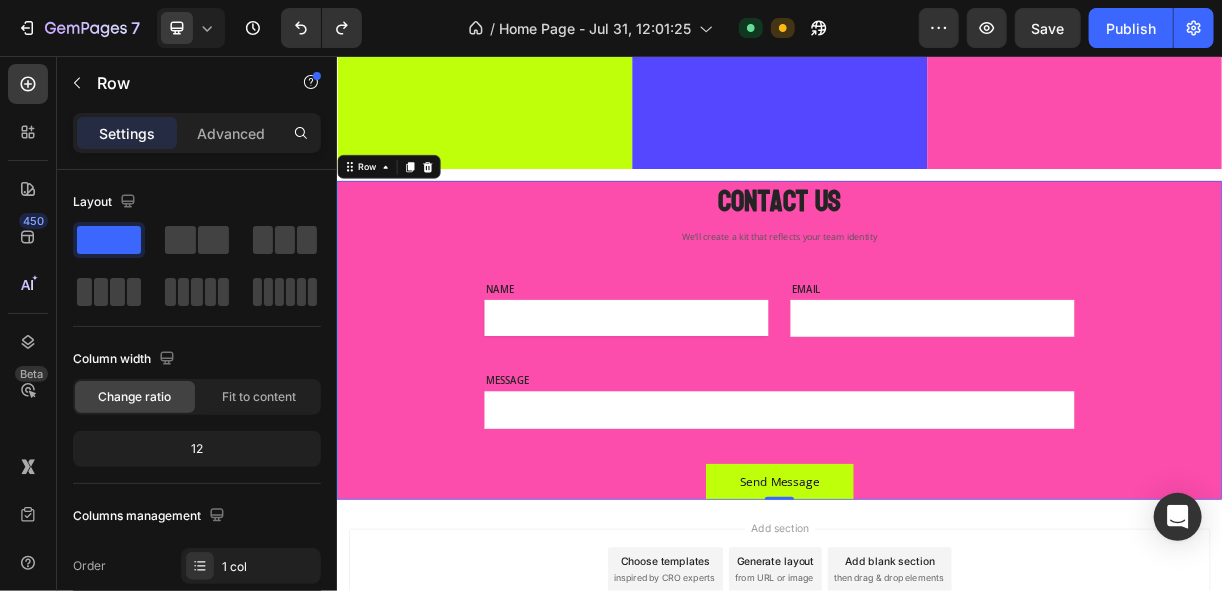 click on "Contact Us Heading We’ll create a kit that reflects your team identity Text block Row NAME Text block Text Field EMAIL Text block Email Field Row MESSAGE Text block Text Field Send Message Submit Button Contact Form Row   0" at bounding box center [936, 440] 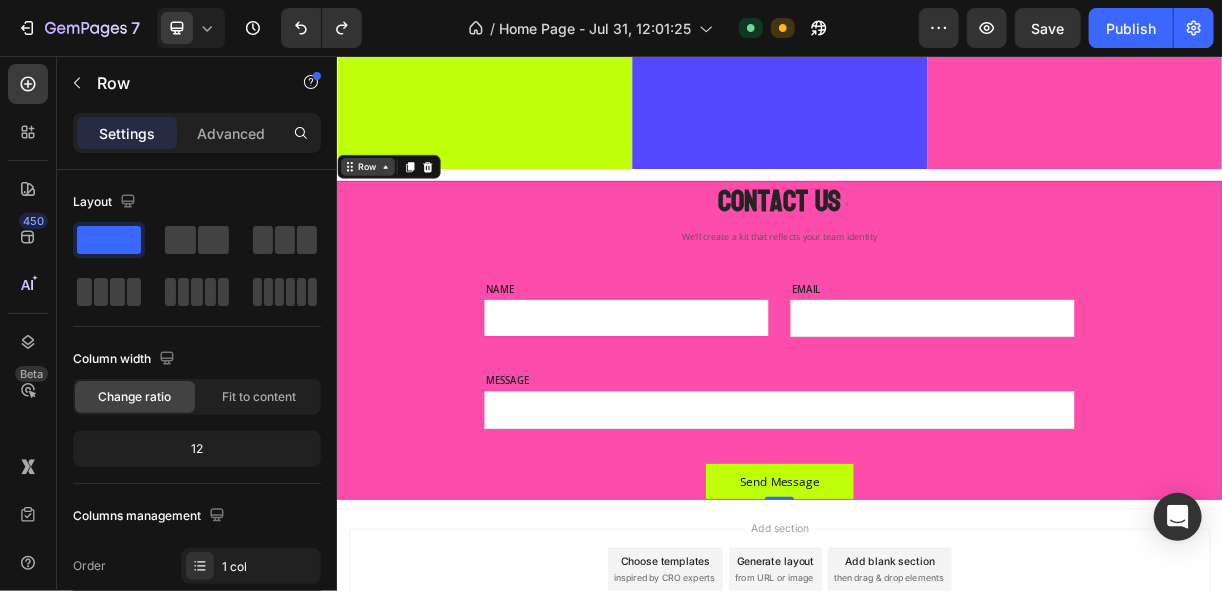 click 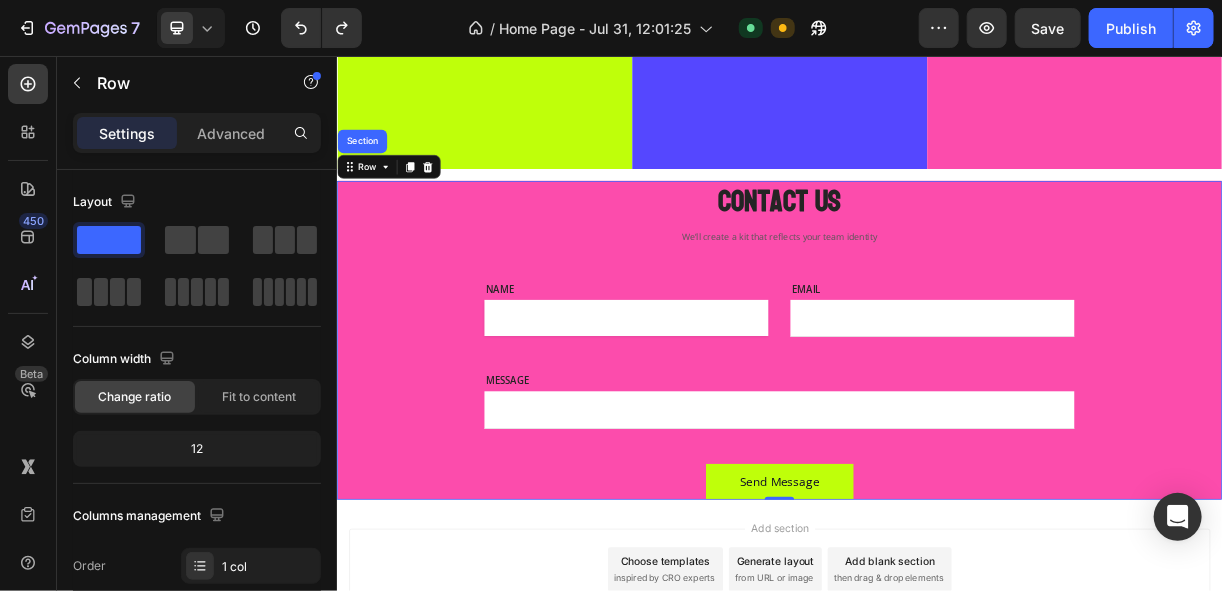 click on "Contact Us Heading We’ll create a kit that reflects your team identity Text block Row NAME Text block Text Field EMAIL Text block Email Field Row MESSAGE Text block Text Field Send Message Submit Button Contact Form Row Section   0" at bounding box center [936, 440] 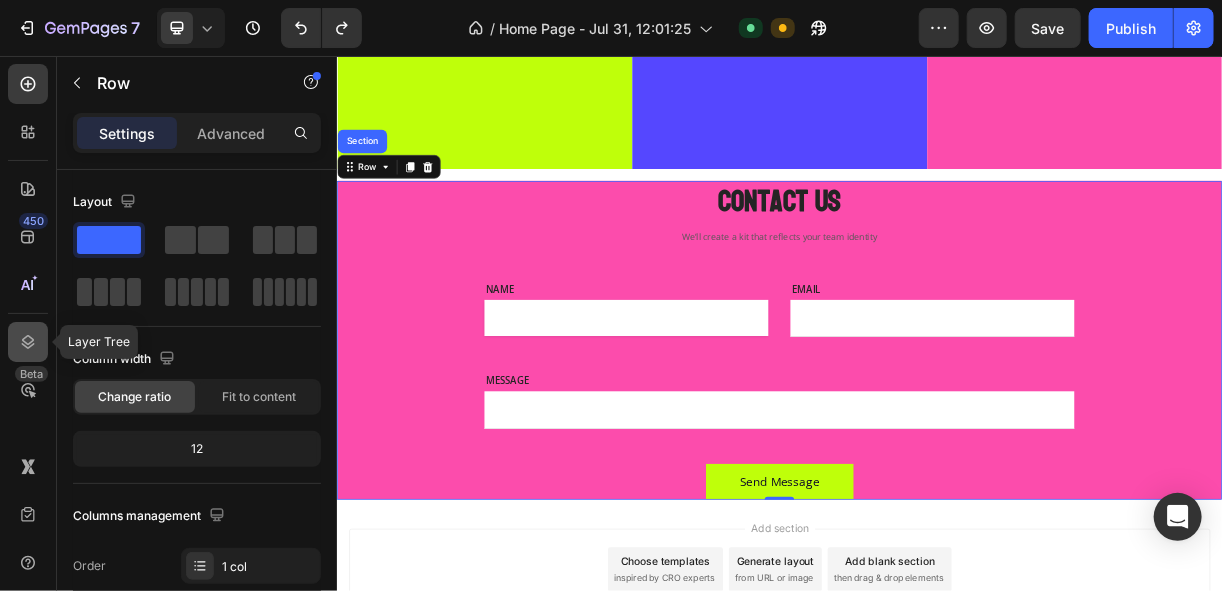 click 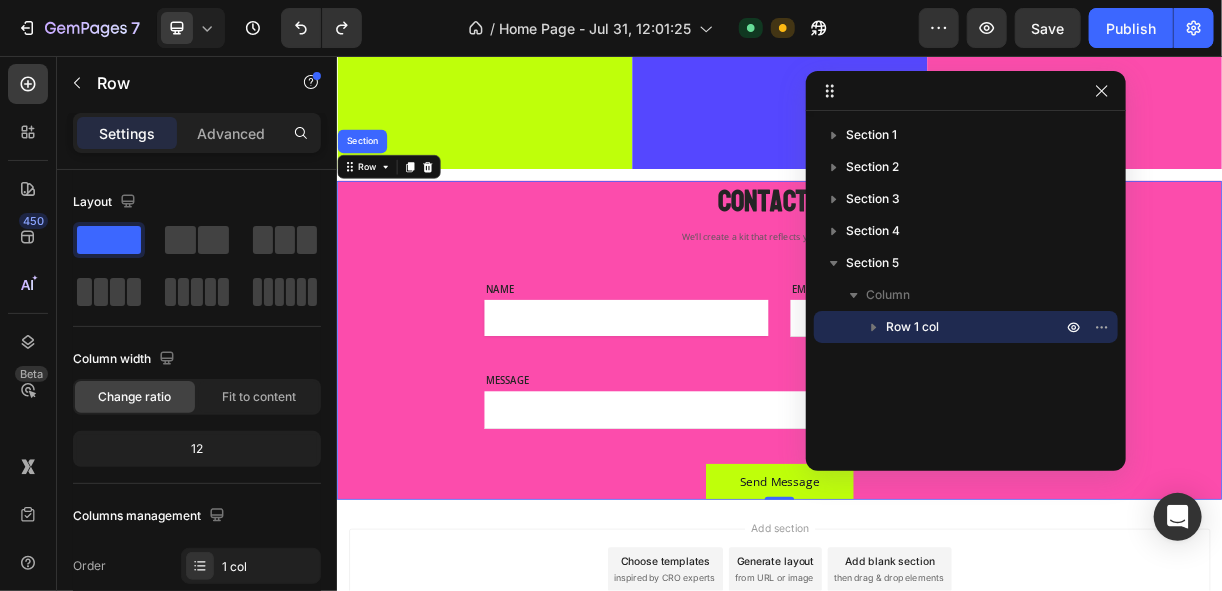 drag, startPoint x: 1130, startPoint y: 77, endPoint x: 1034, endPoint y: 86, distance: 96.42095 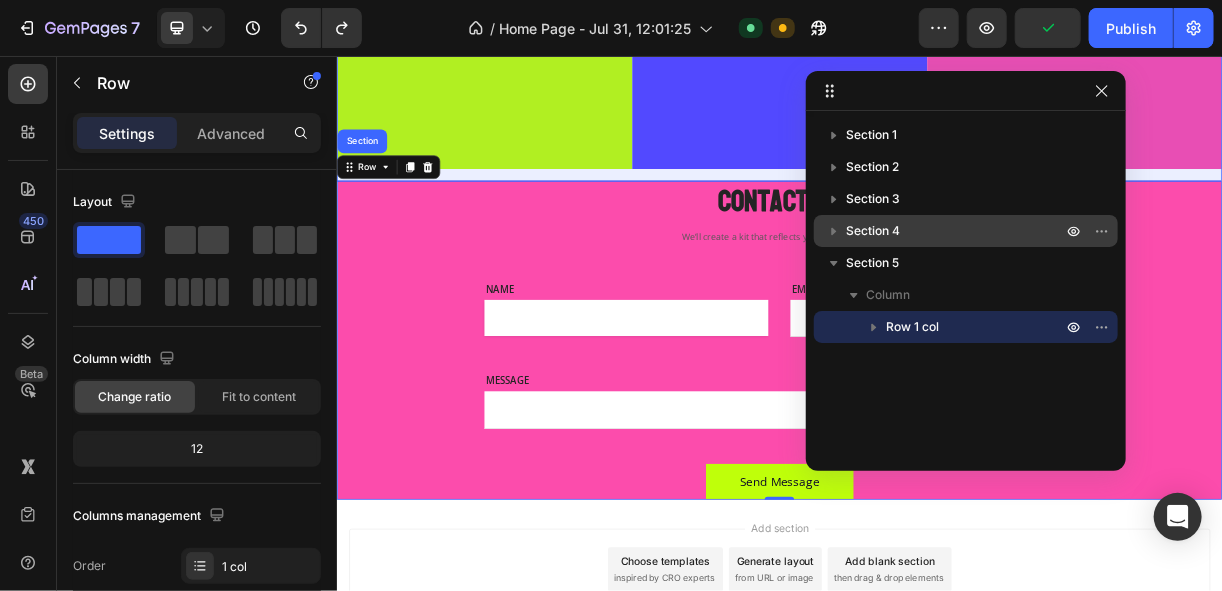 click on "Section 4" at bounding box center (956, 231) 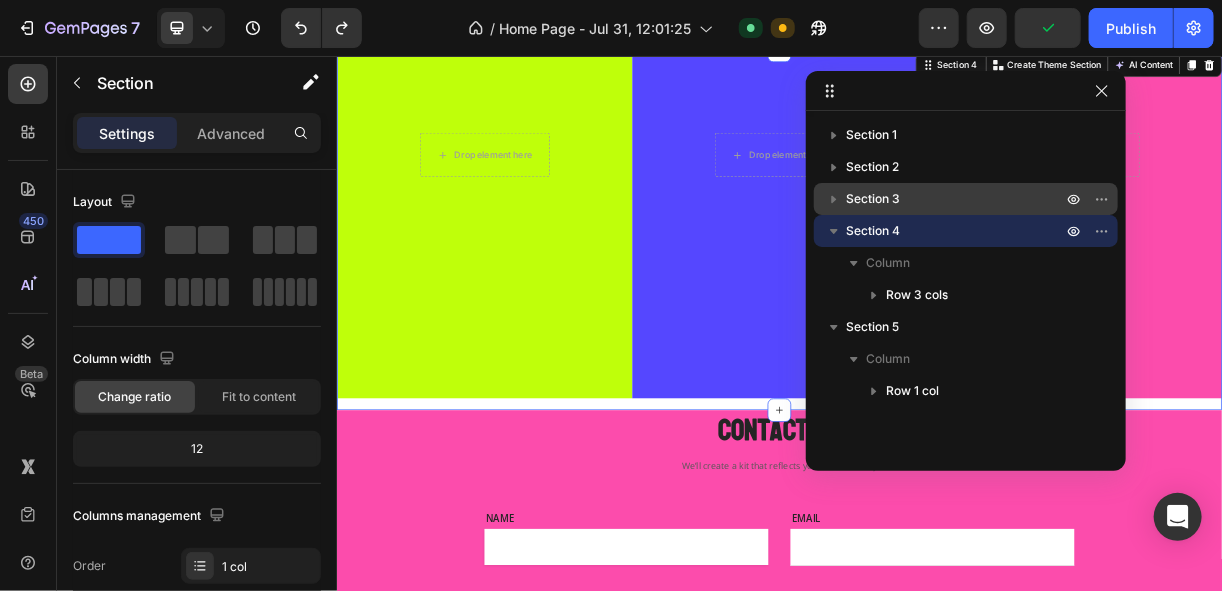 scroll, scrollTop: 2017, scrollLeft: 0, axis: vertical 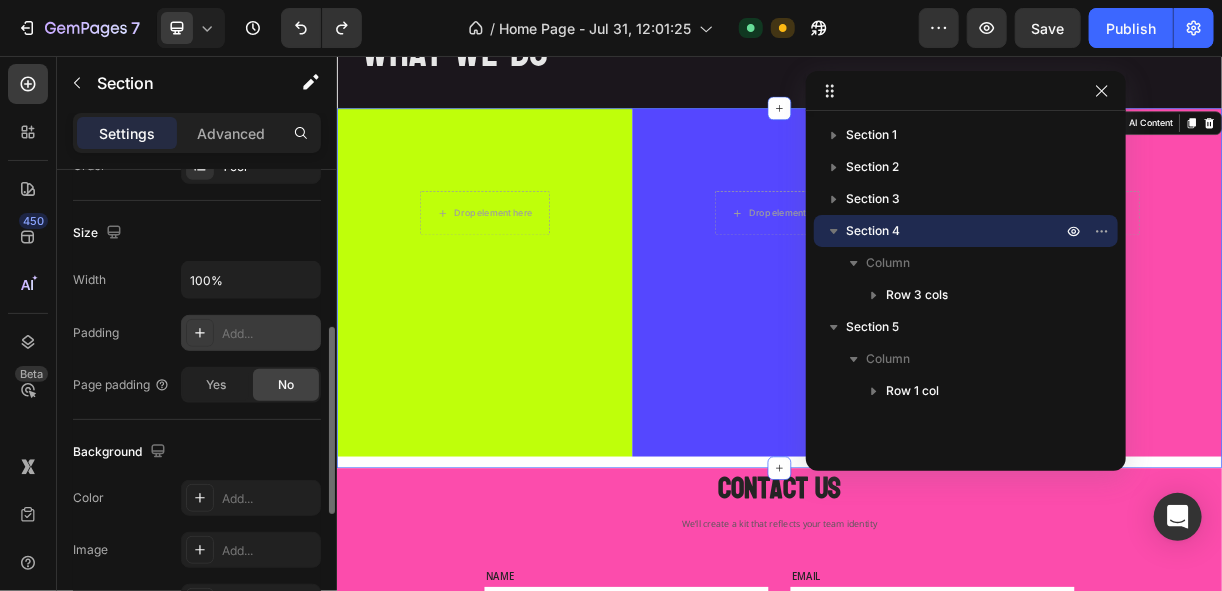 click at bounding box center (200, 333) 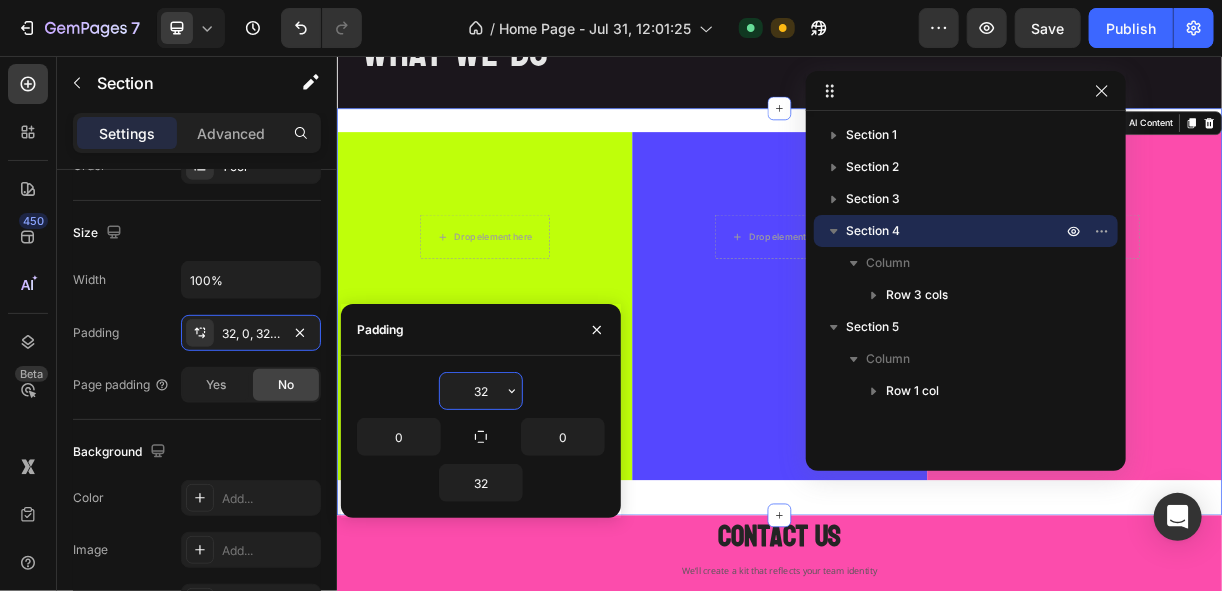 click on "32 0 0 32" at bounding box center [481, 437] 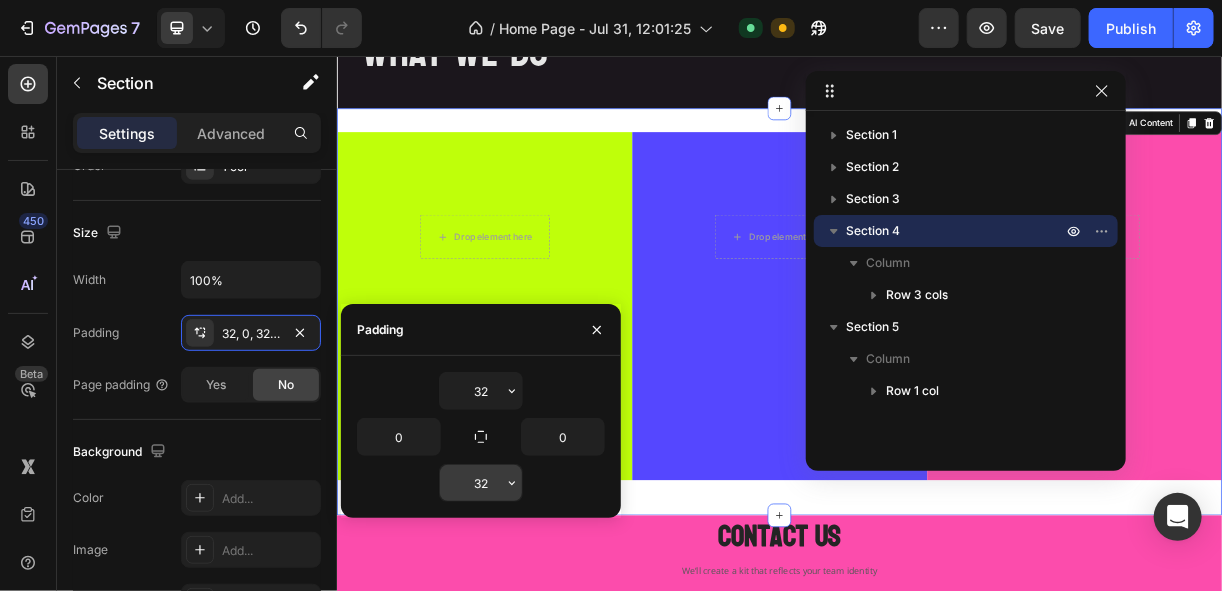 click on "32" at bounding box center [481, 483] 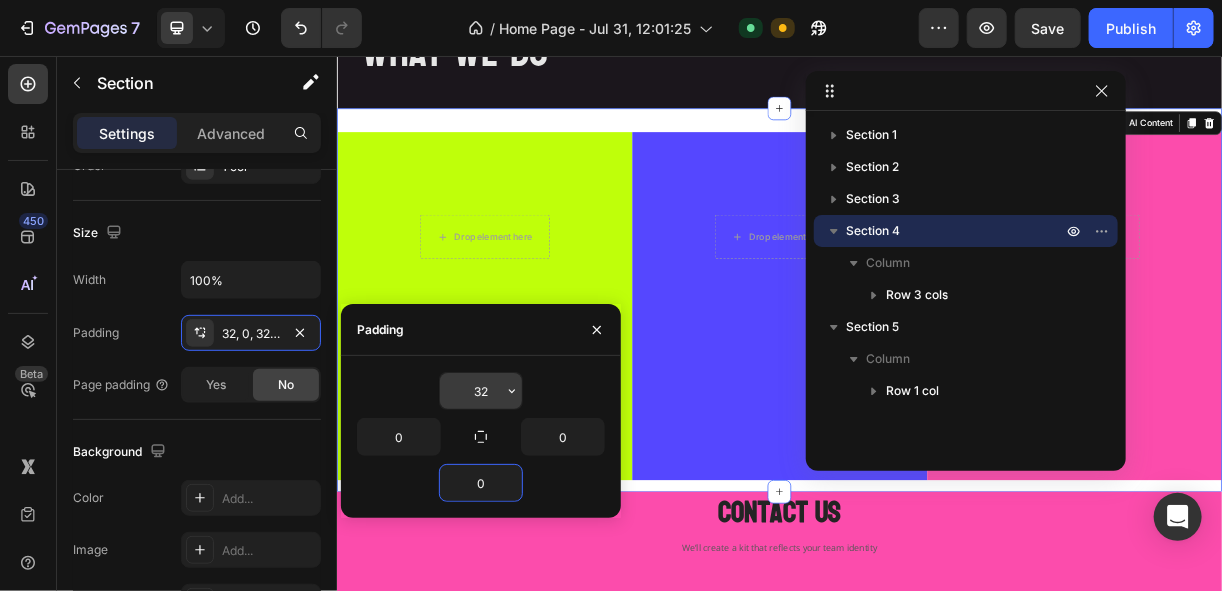 type on "0" 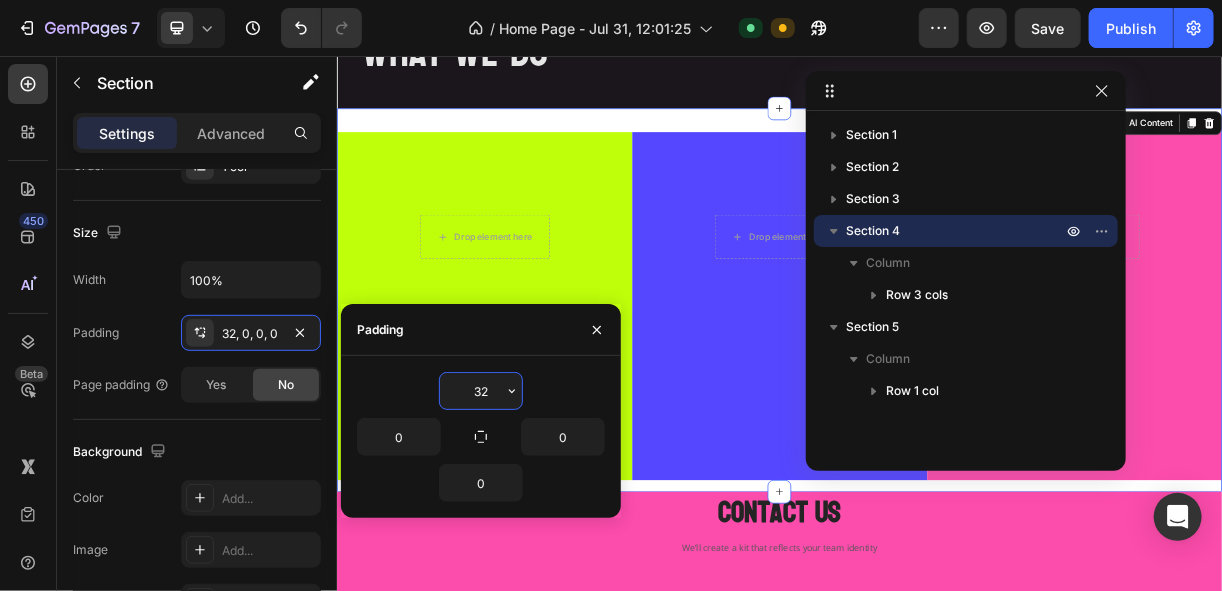 type on "0" 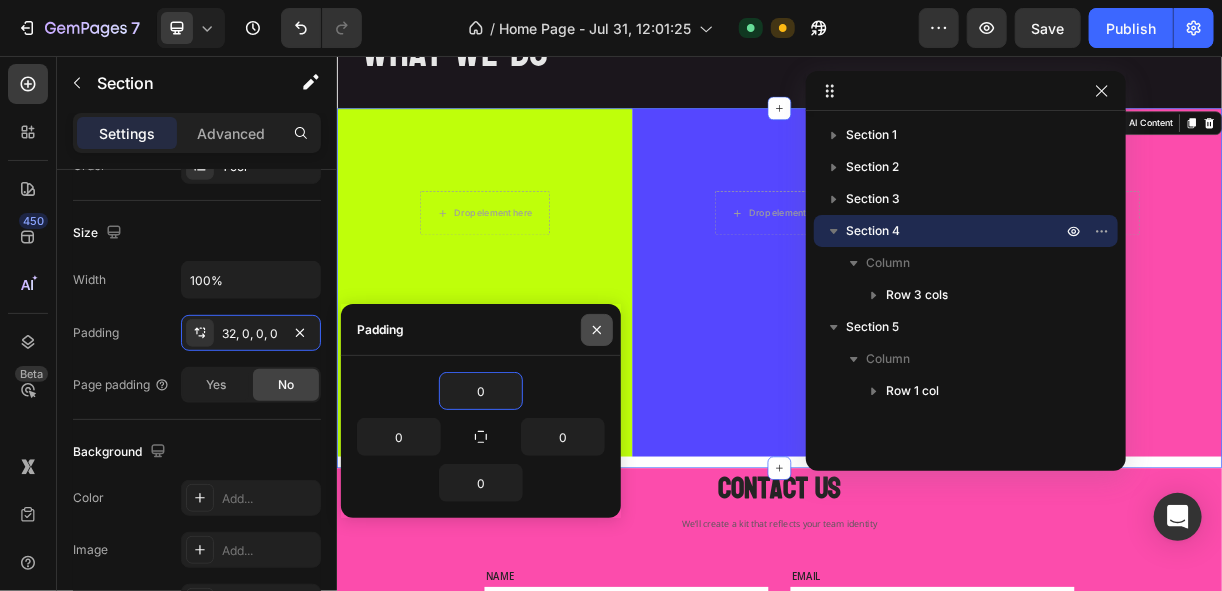 click 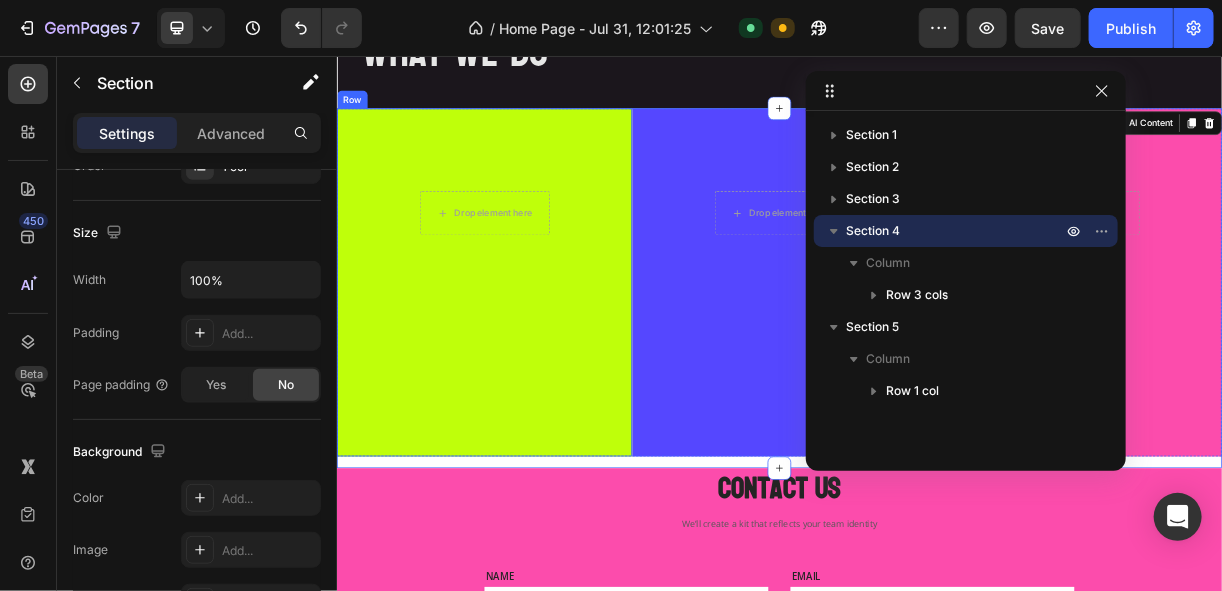 click on "Drop element here Row" at bounding box center [536, 363] 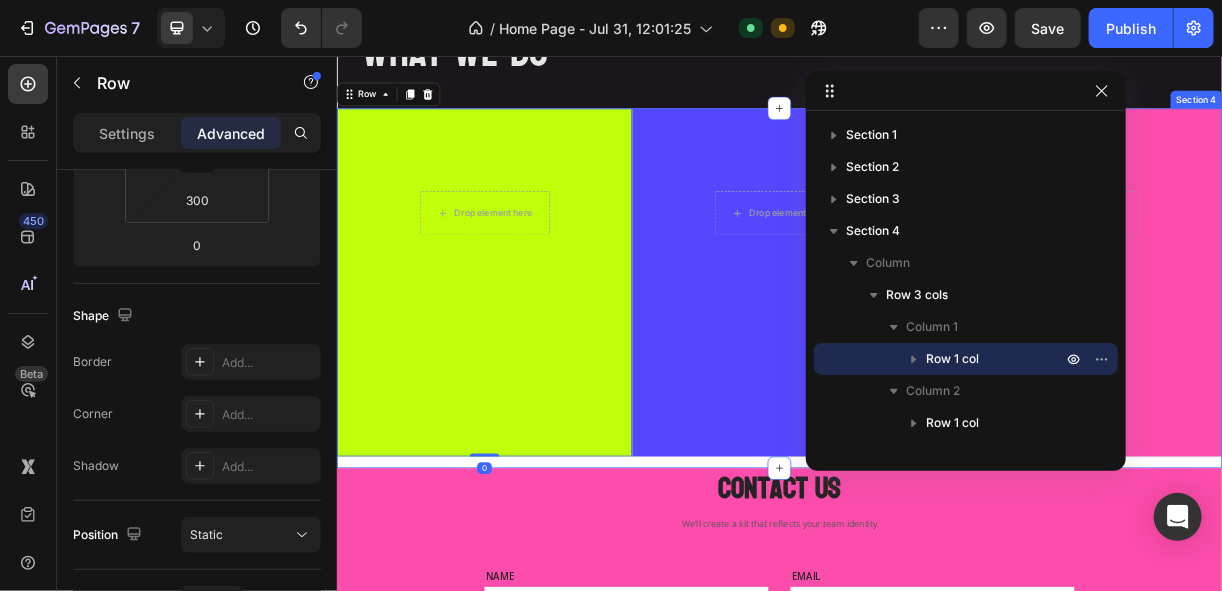 scroll, scrollTop: 0, scrollLeft: 0, axis: both 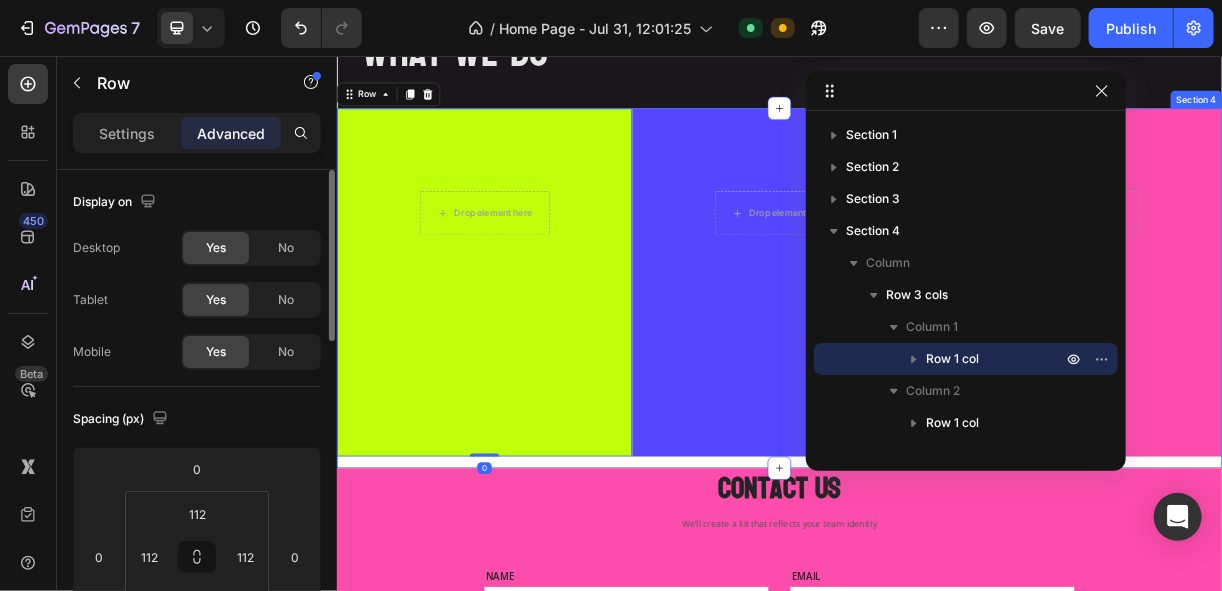 click on "Drop element here Row   0
Drop element here Row
Drop element here Row Row" at bounding box center (936, 371) 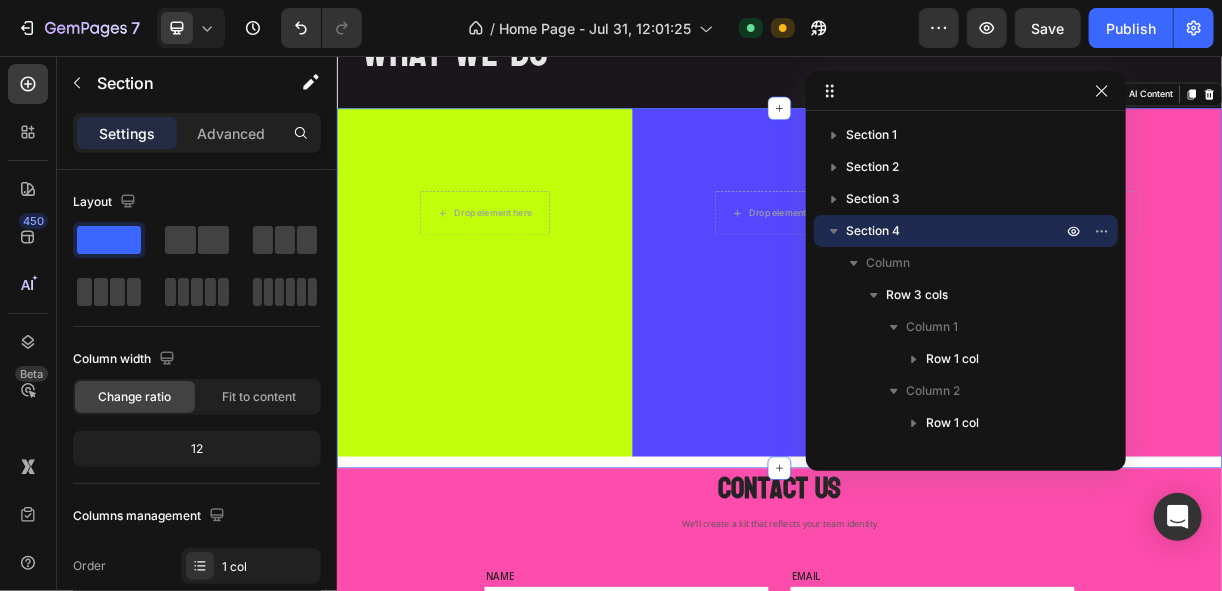 click on "Drop element here Row
Drop element here Row
Drop element here Row Row" at bounding box center (936, 371) 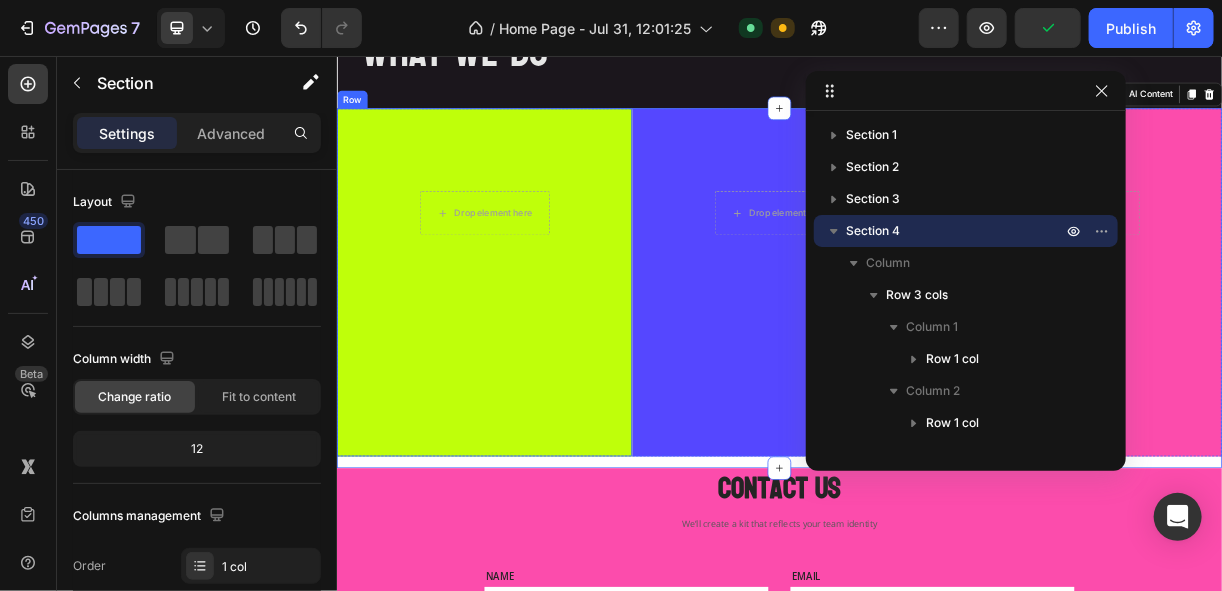 click on "Drop element here Row" at bounding box center [536, 363] 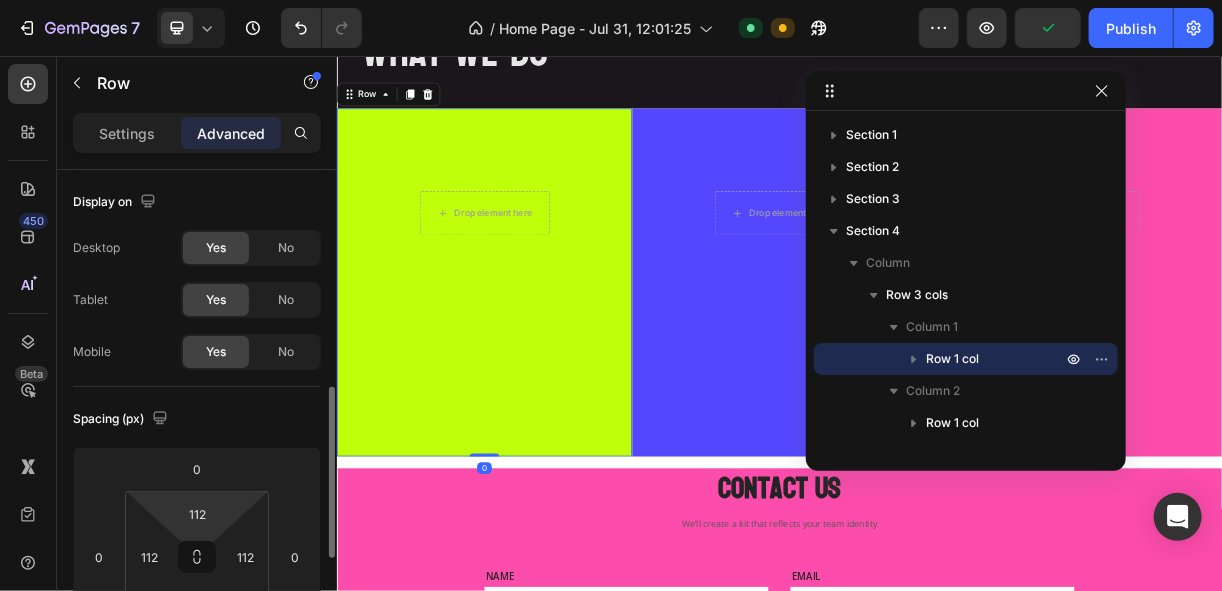 scroll, scrollTop: 160, scrollLeft: 0, axis: vertical 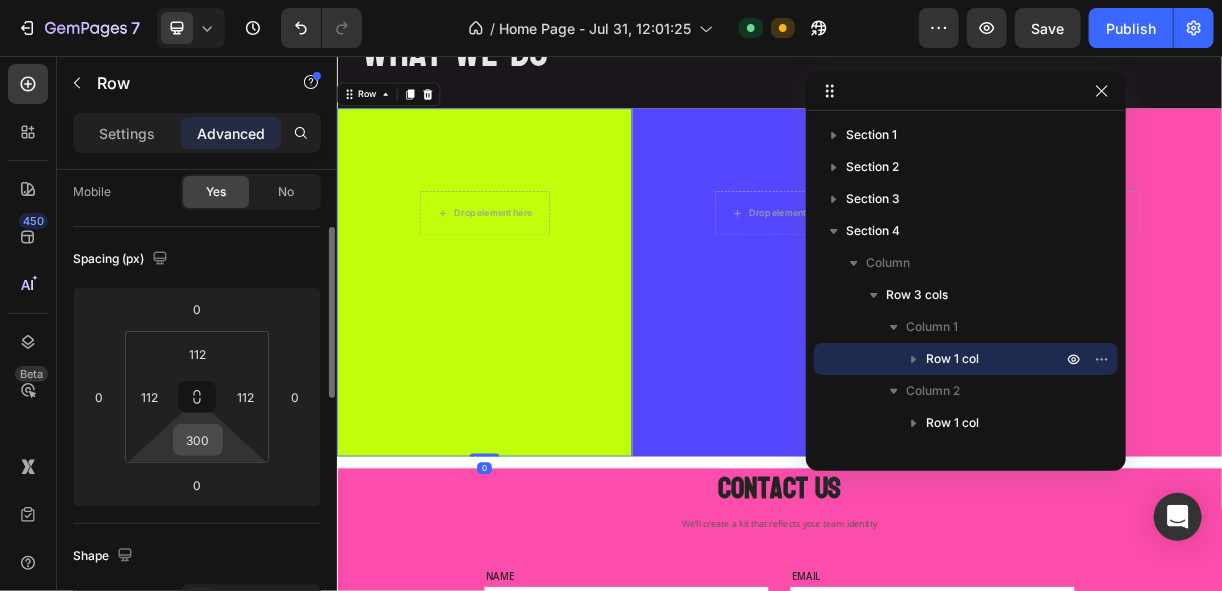 click on "300" at bounding box center [198, 440] 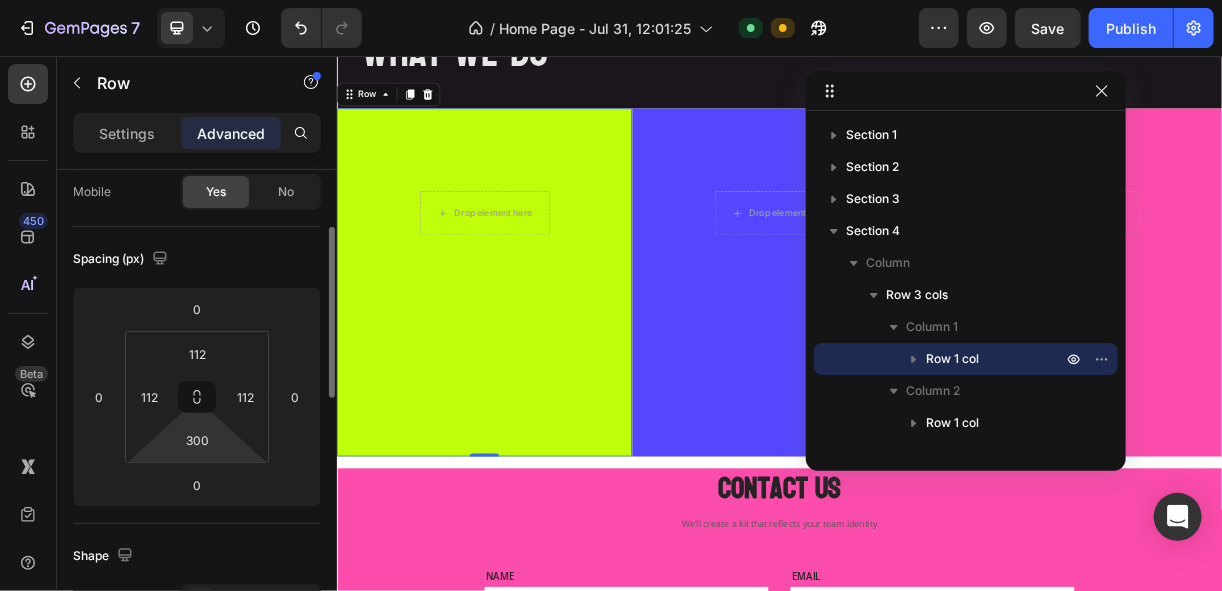 click on "7  Version history  /  Home Page - Jul 31, 12:01:25 Default Need republishing Preview  Save   Publish  450 Beta Sections(18) Elements(83) Section Element Hero Section Product Detail Brands Trusted Badges Guarantee Product Breakdown How to use Testimonials Compare Bundle FAQs Social Proof Brand Story Product List Collection Blog List Contact Sticky Add to Cart Custom Footer Browse Library 450 Layout
Row
Row
Row
Row Text
Heading
Text Block Button
Button
Button Media
Image
Image" at bounding box center (611, 0) 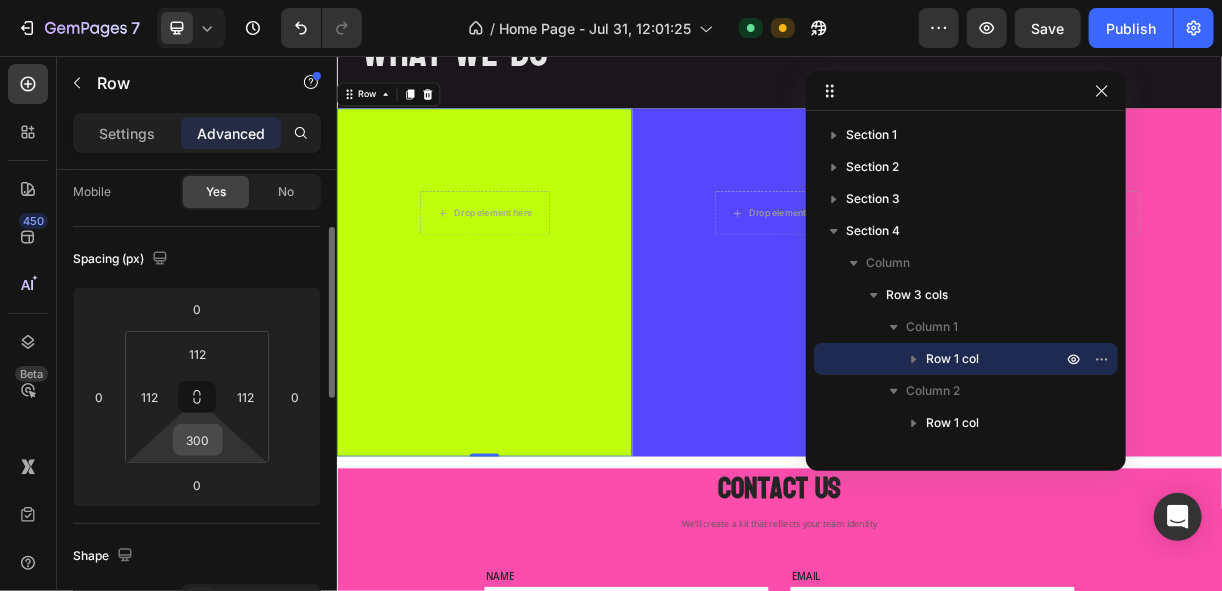 click on "300" at bounding box center (198, 440) 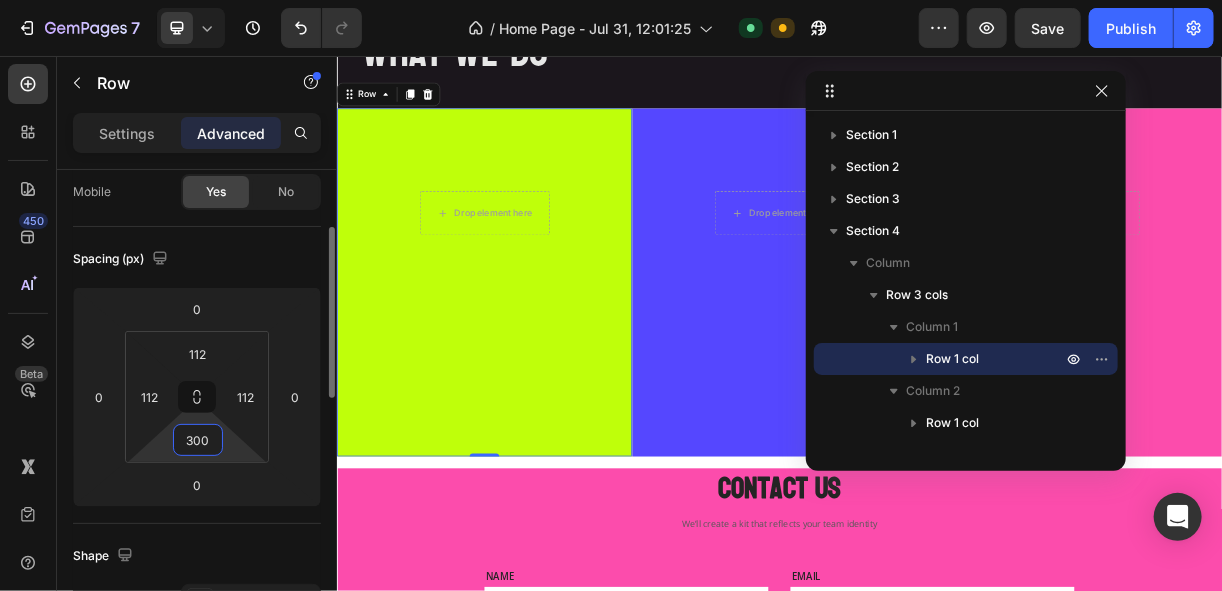 click on "300" at bounding box center (198, 440) 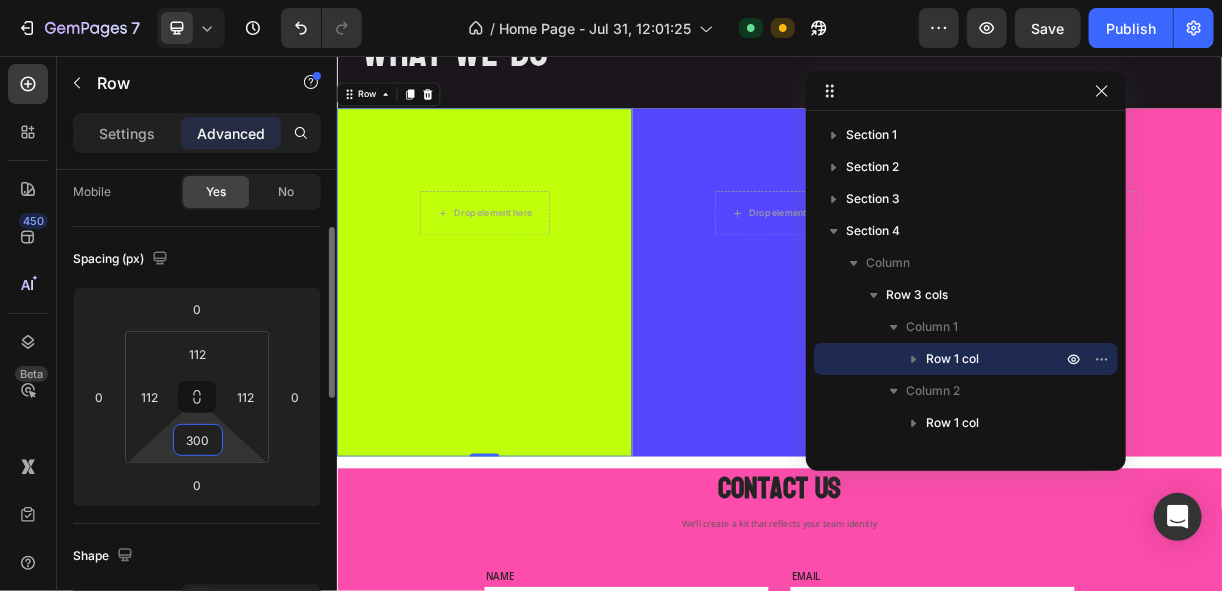 drag, startPoint x: 213, startPoint y: 438, endPoint x: 193, endPoint y: 440, distance: 20.09975 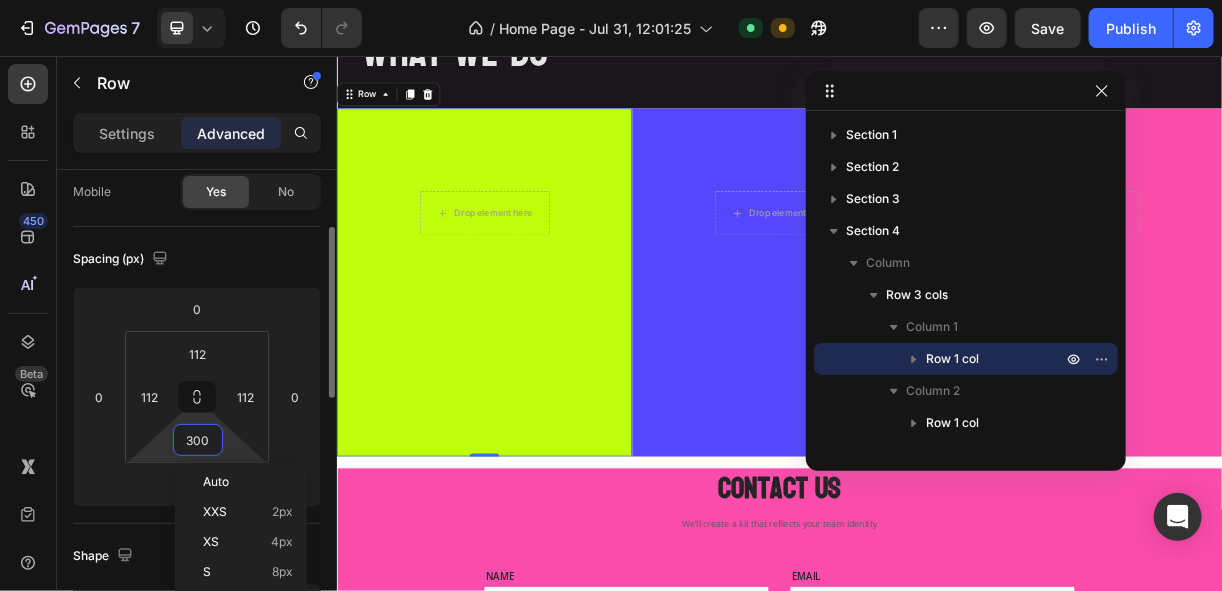 click on "300" at bounding box center (198, 440) 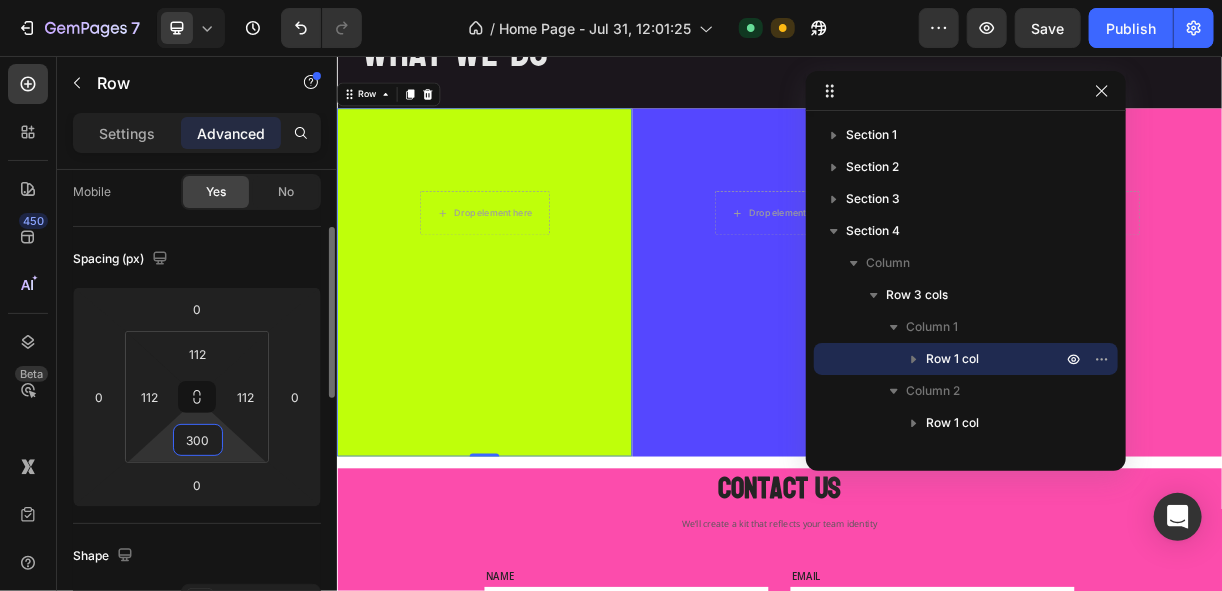 drag, startPoint x: 192, startPoint y: 440, endPoint x: 213, endPoint y: 437, distance: 21.213203 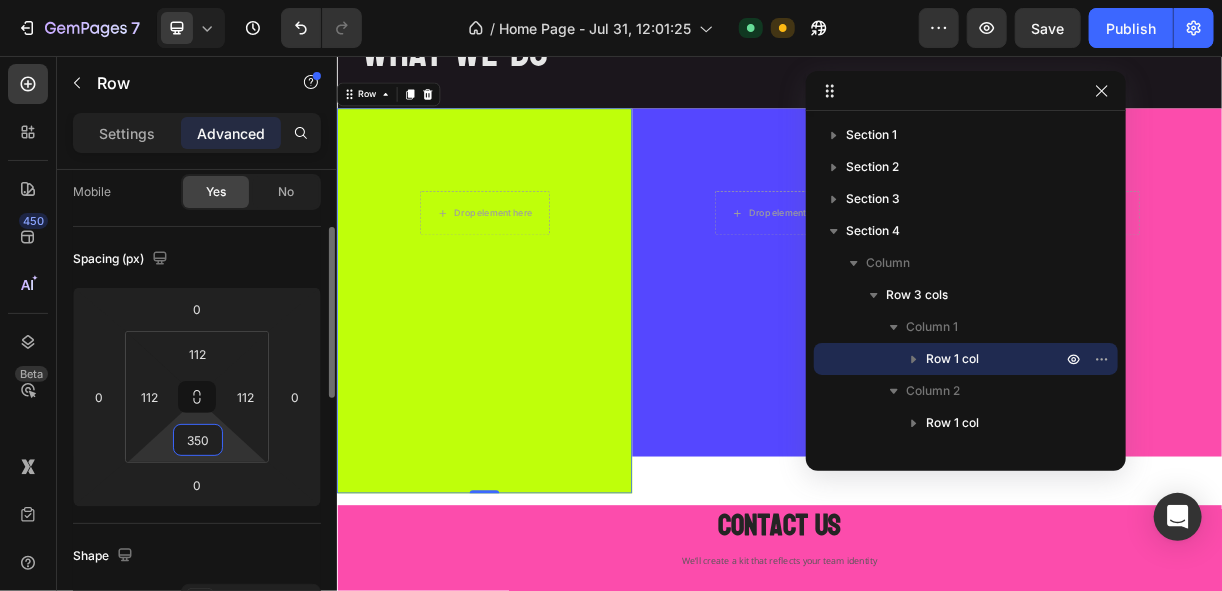 type on "300" 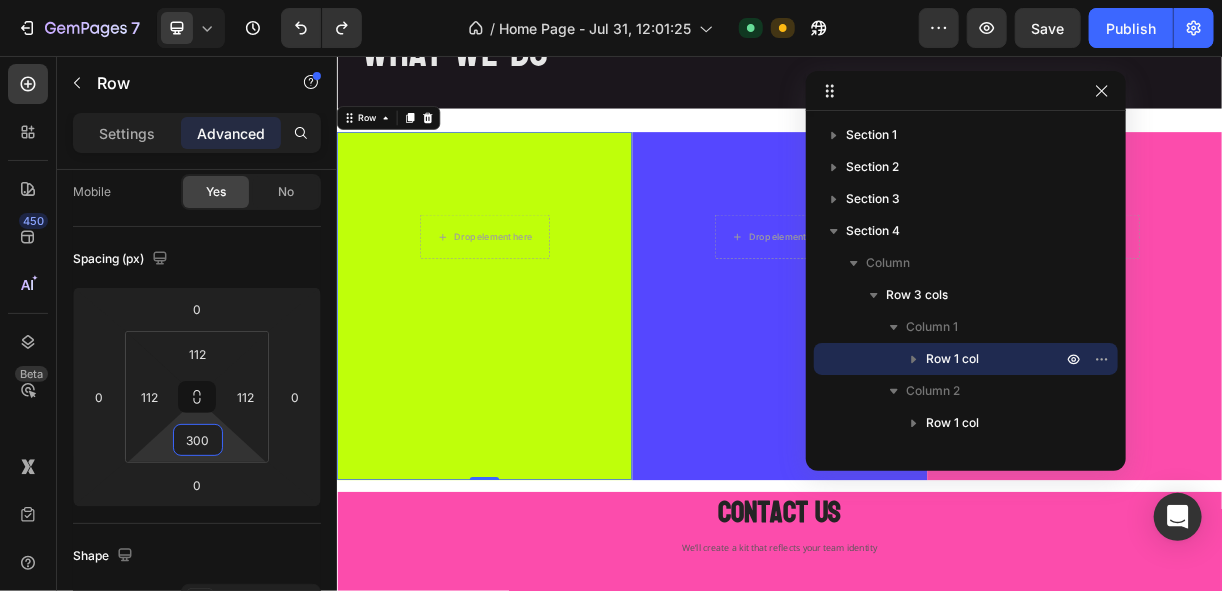 click on "Drop element here Row   0" at bounding box center (536, 395) 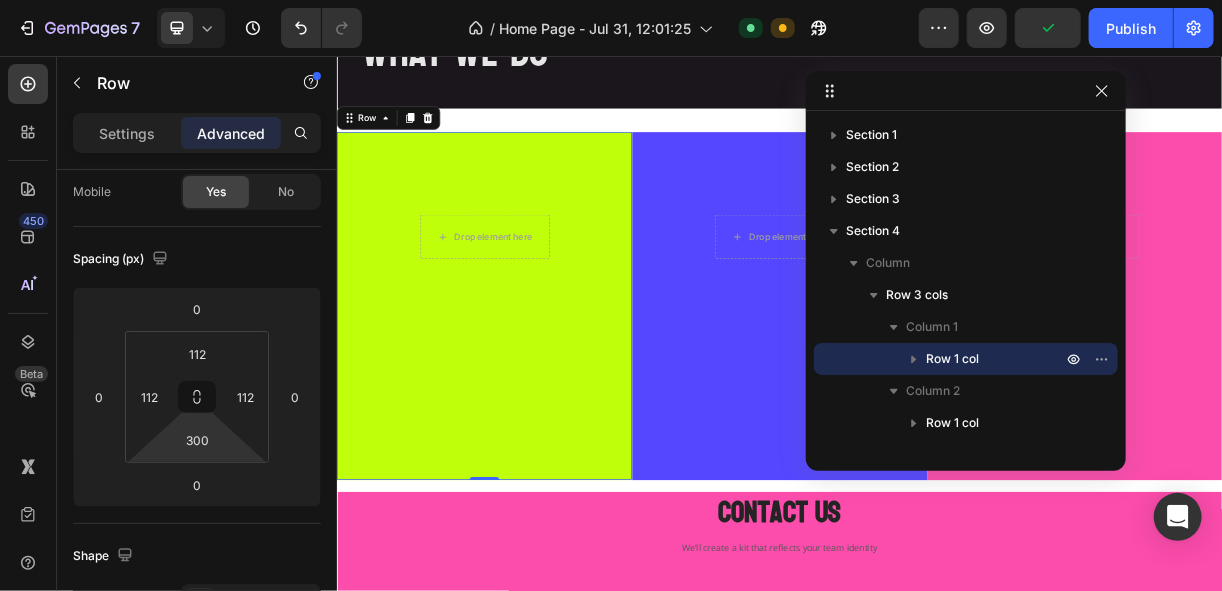 click on "Drop element here Row   0
Drop element here Row
Drop element here Row Row Section 4" at bounding box center (936, 387) 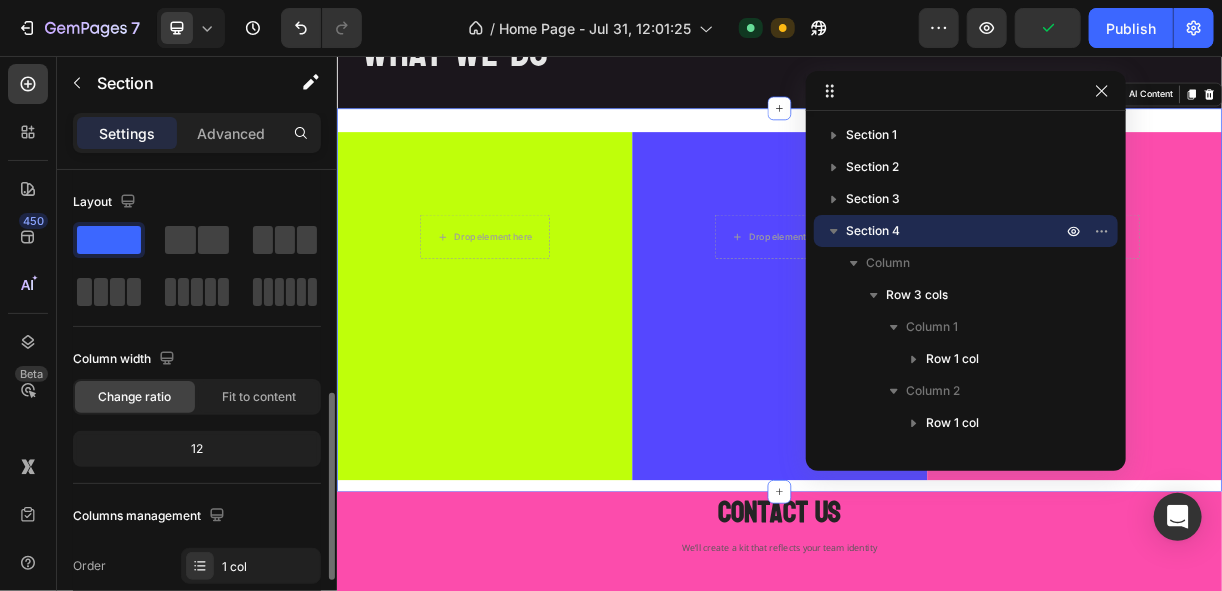 scroll, scrollTop: 240, scrollLeft: 0, axis: vertical 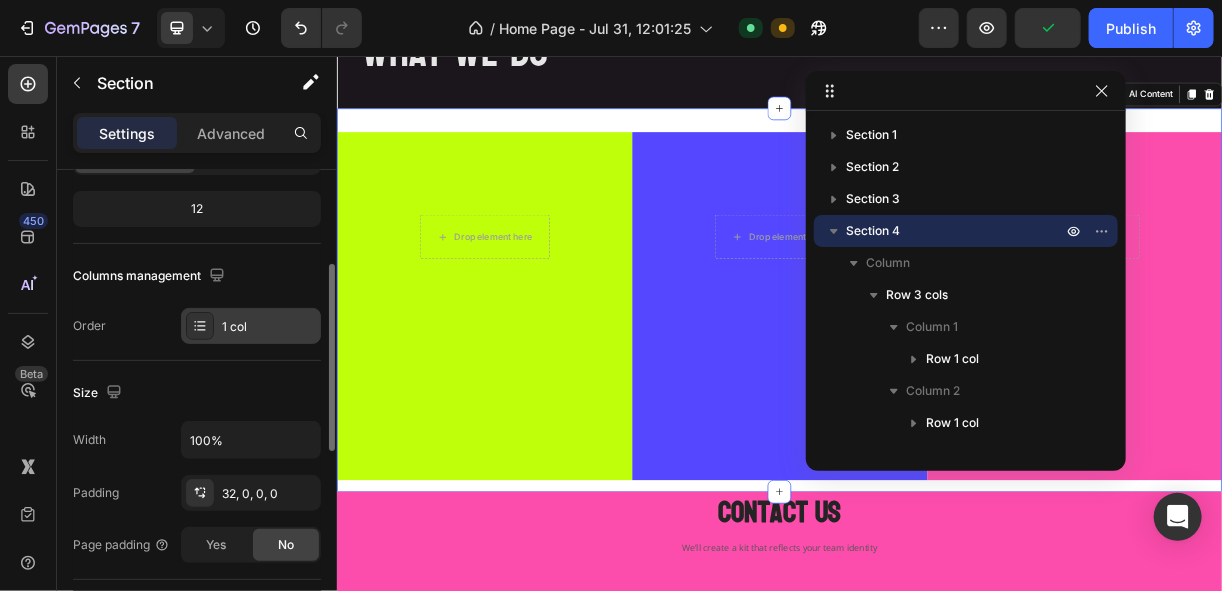 click on "1 col" at bounding box center [251, 326] 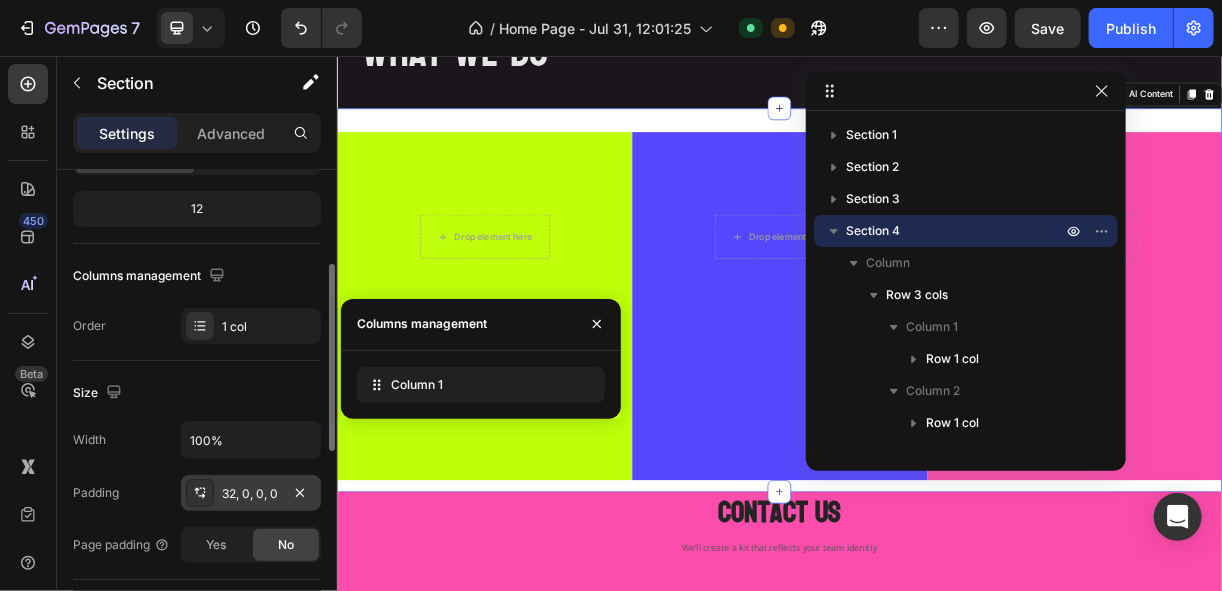 click on "32, 0, 0, 0" at bounding box center [251, 494] 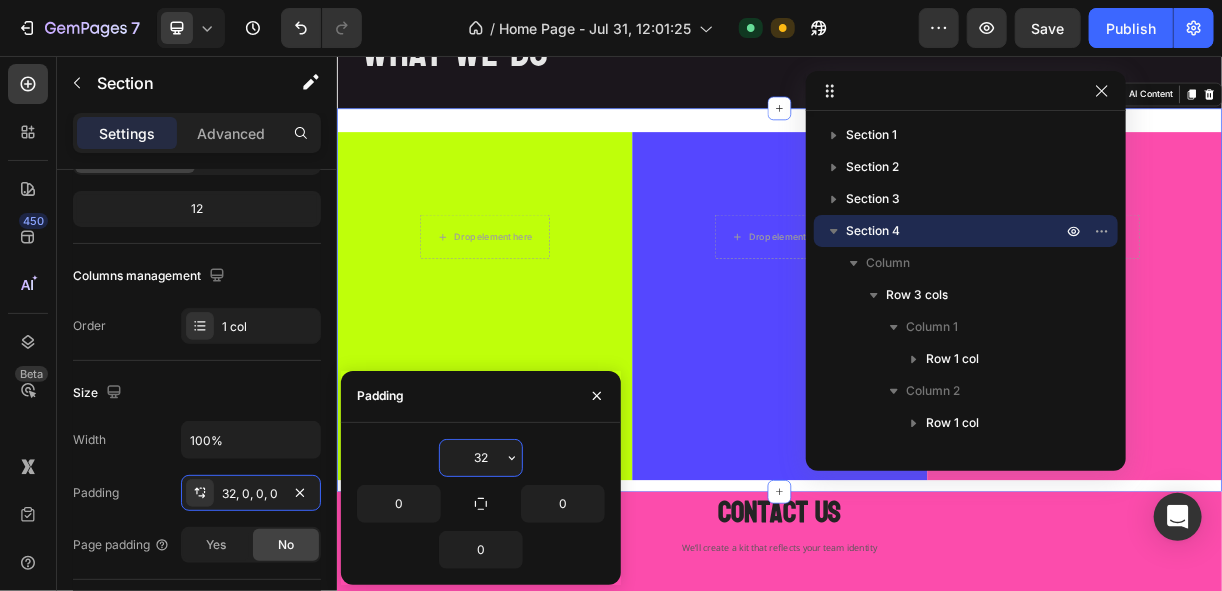 click on "32" at bounding box center [481, 458] 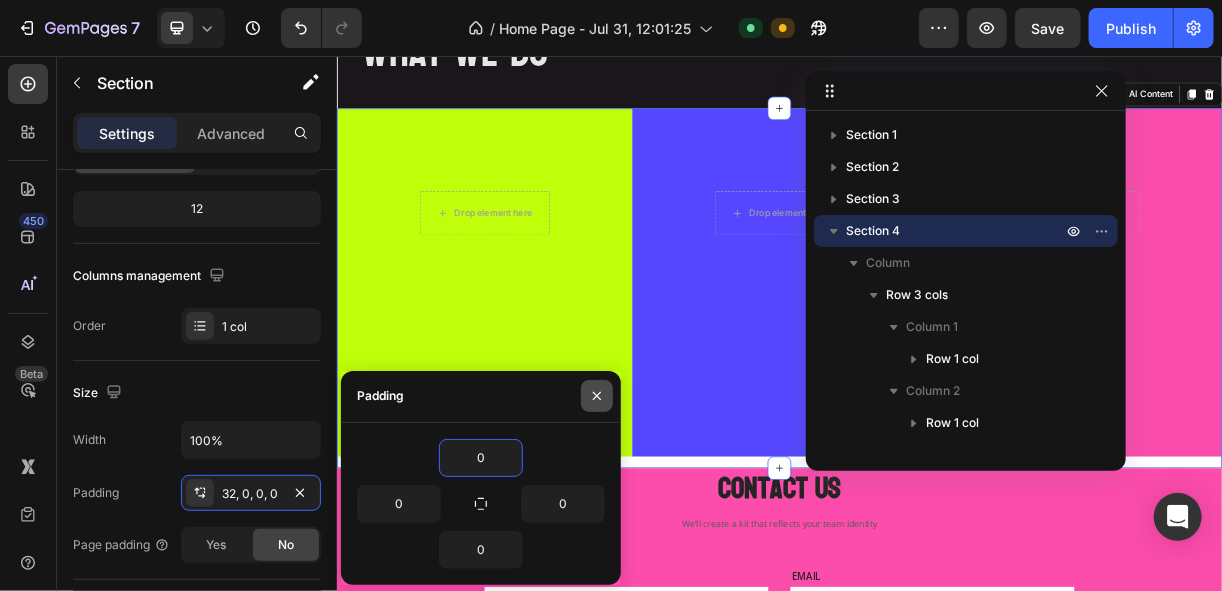 type on "0" 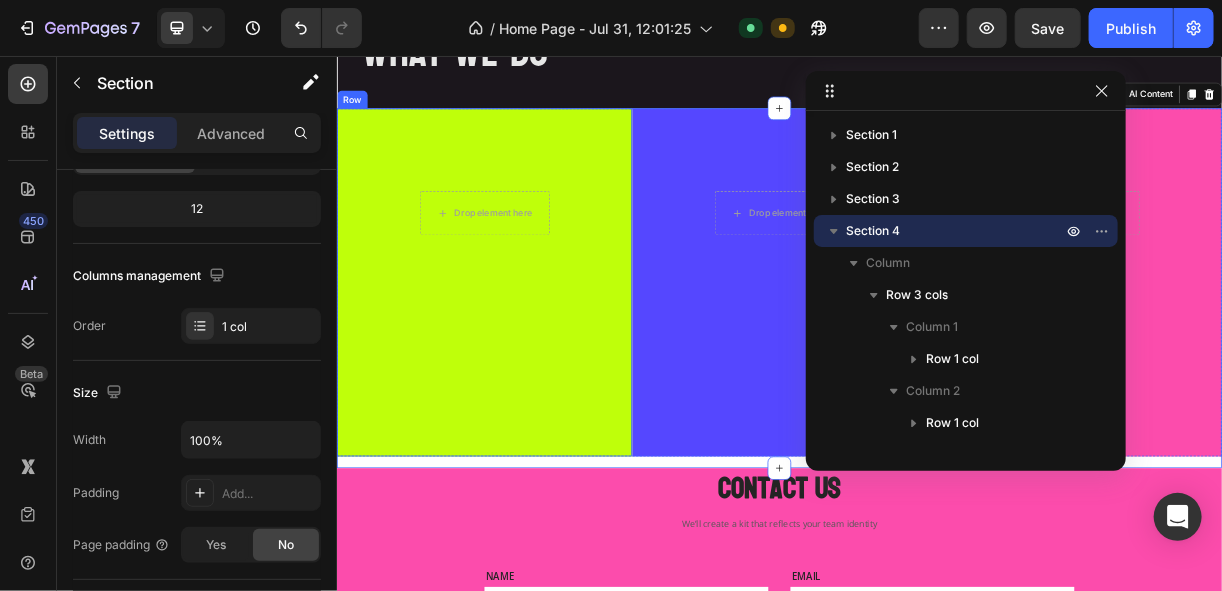 click on "Drop element here Row" at bounding box center (536, 363) 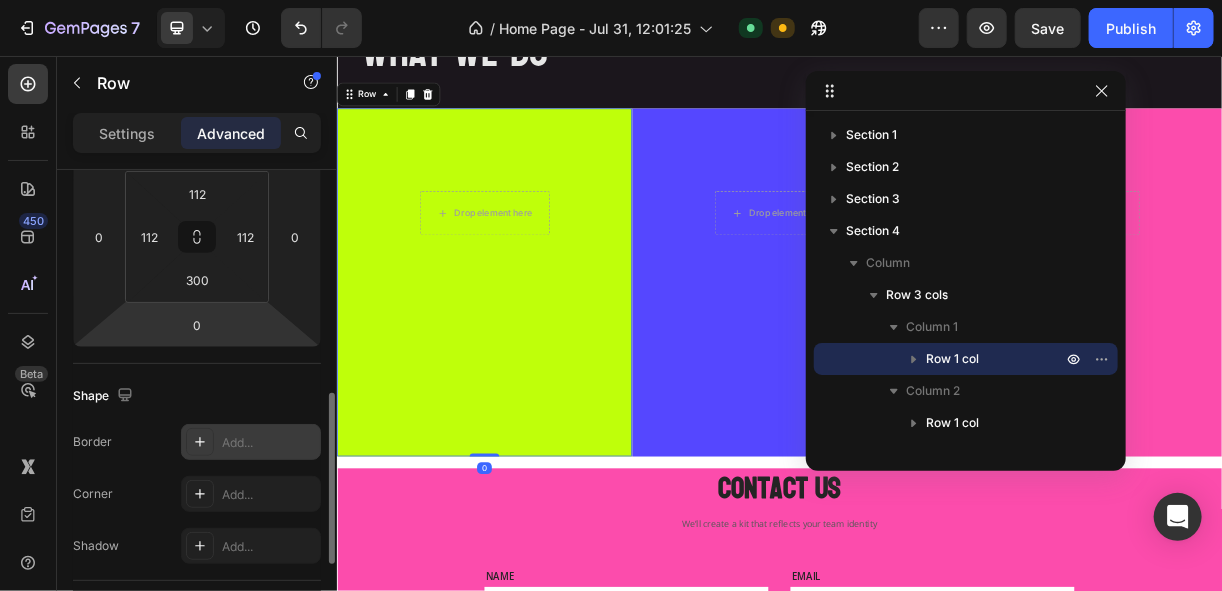 scroll, scrollTop: 400, scrollLeft: 0, axis: vertical 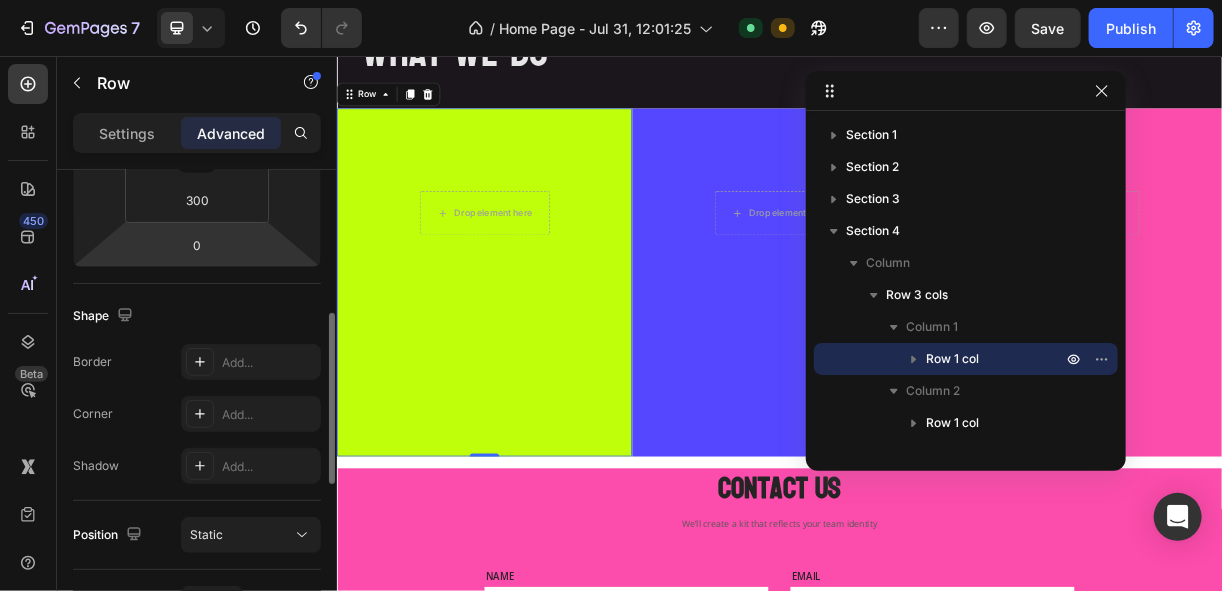 click on "Drop element here Row   0" at bounding box center (536, 363) 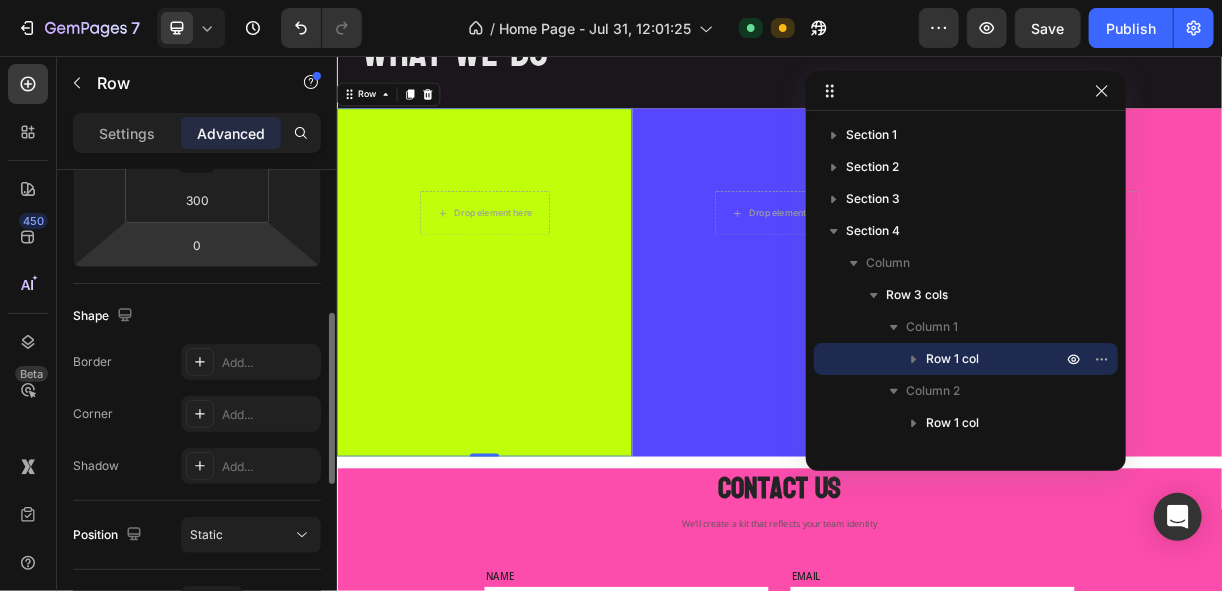 click on "Drop element here Row   0" at bounding box center [536, 363] 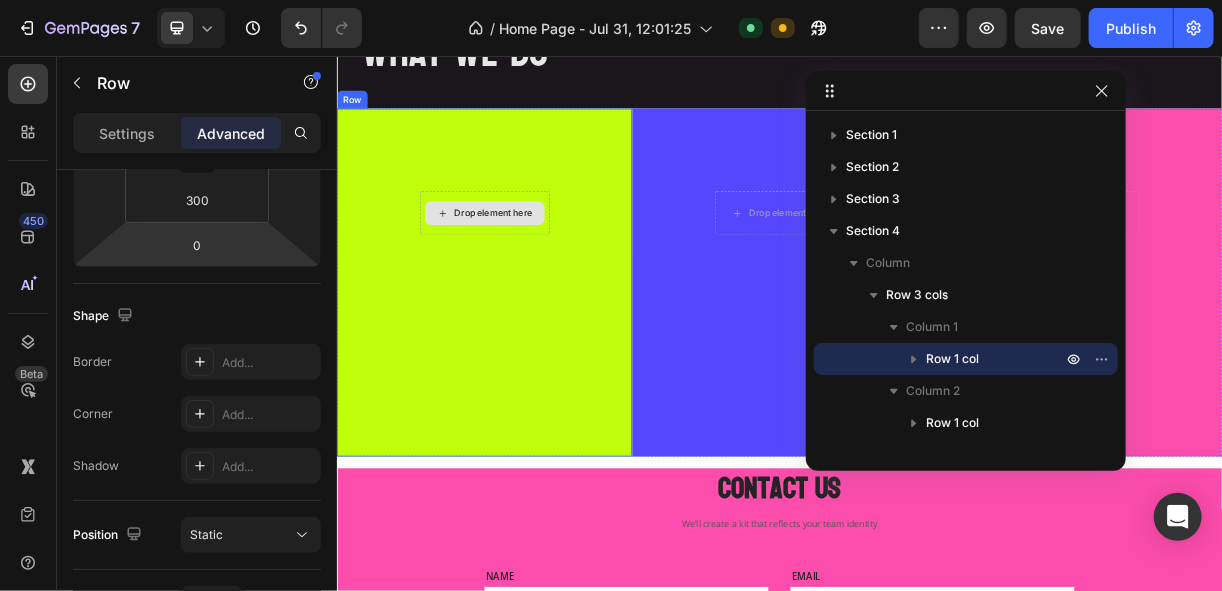 click on "Drop element here" at bounding box center [536, 269] 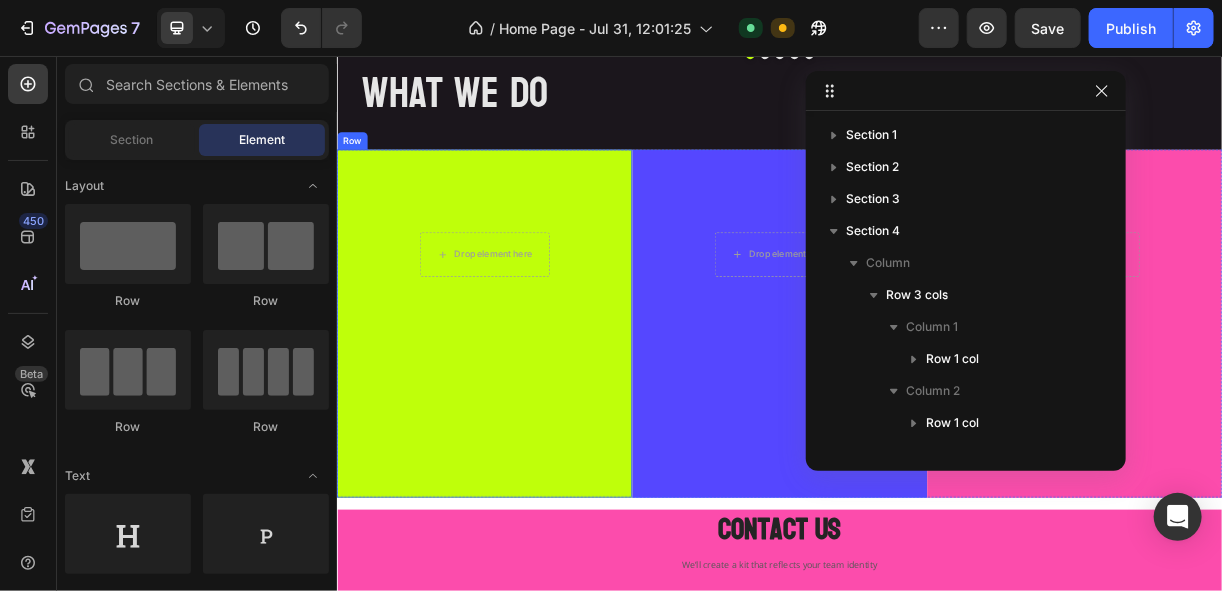 scroll, scrollTop: 1937, scrollLeft: 0, axis: vertical 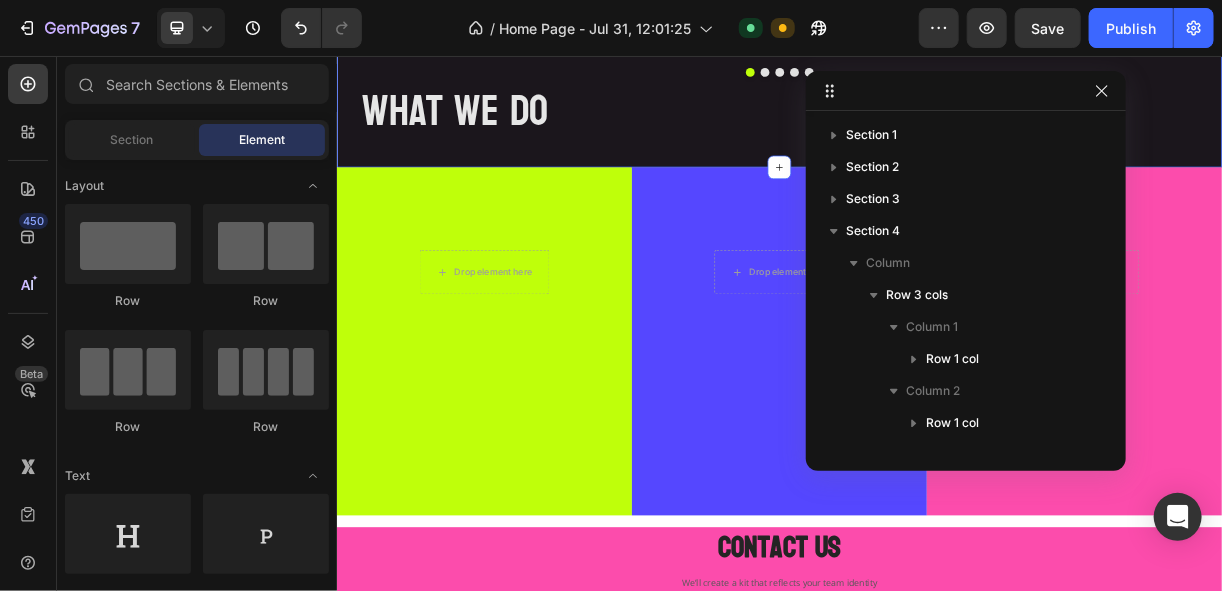 click on "works Heading
Carousel what we do Heading Section 3" at bounding box center [936, -80] 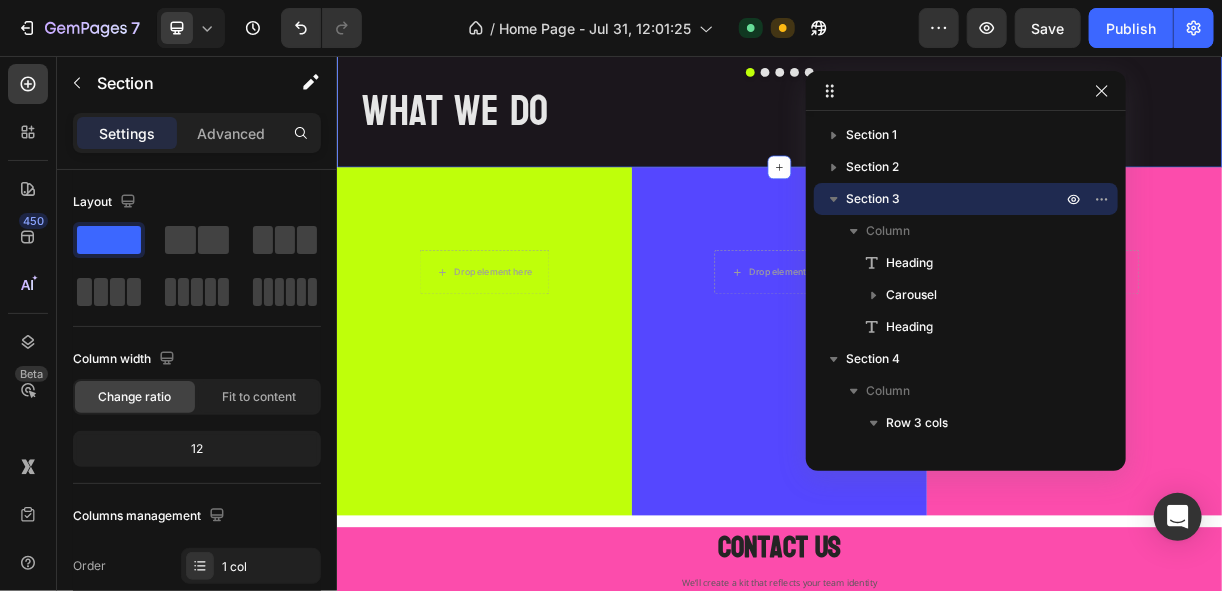 click on "Drop element here Row" at bounding box center [536, 443] 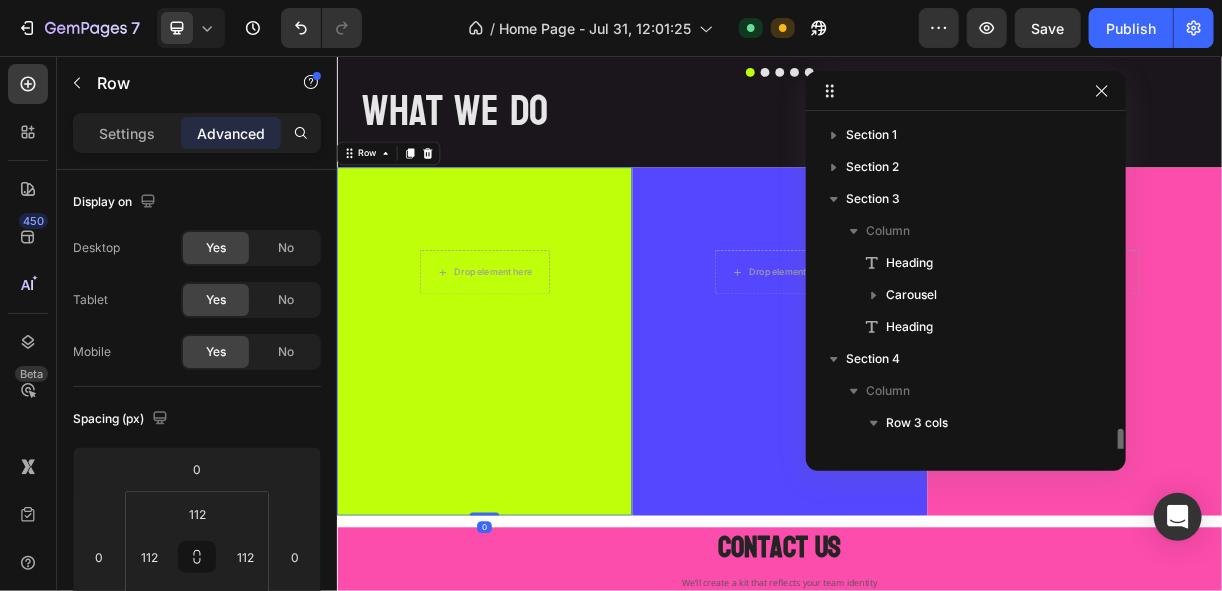 scroll, scrollTop: 218, scrollLeft: 0, axis: vertical 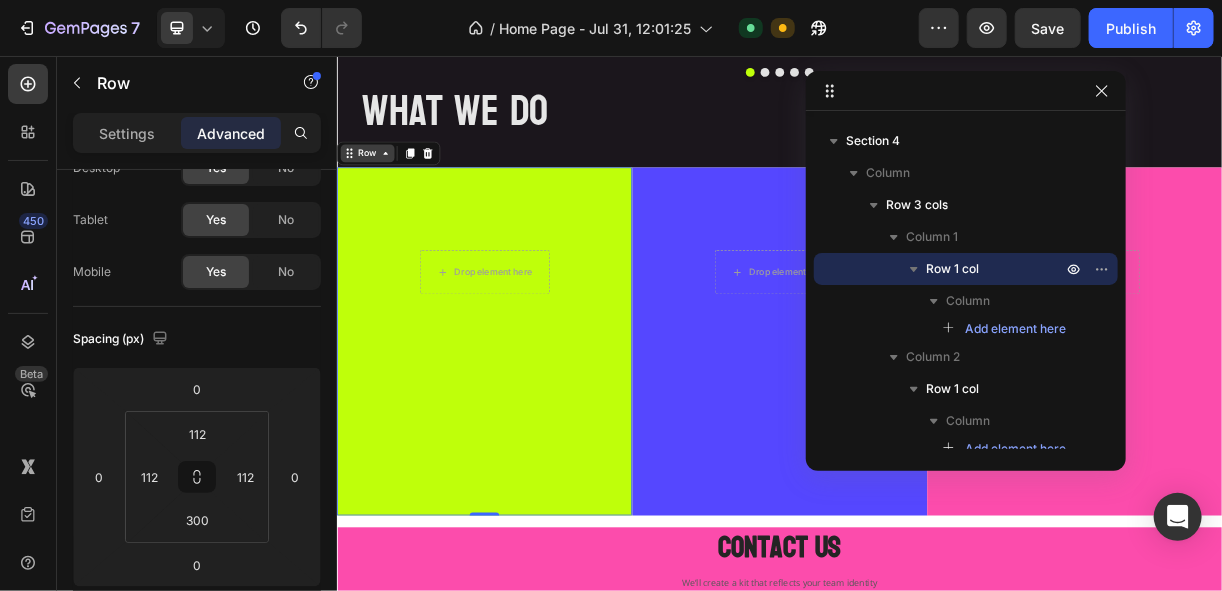 click on "Row" at bounding box center [377, 188] 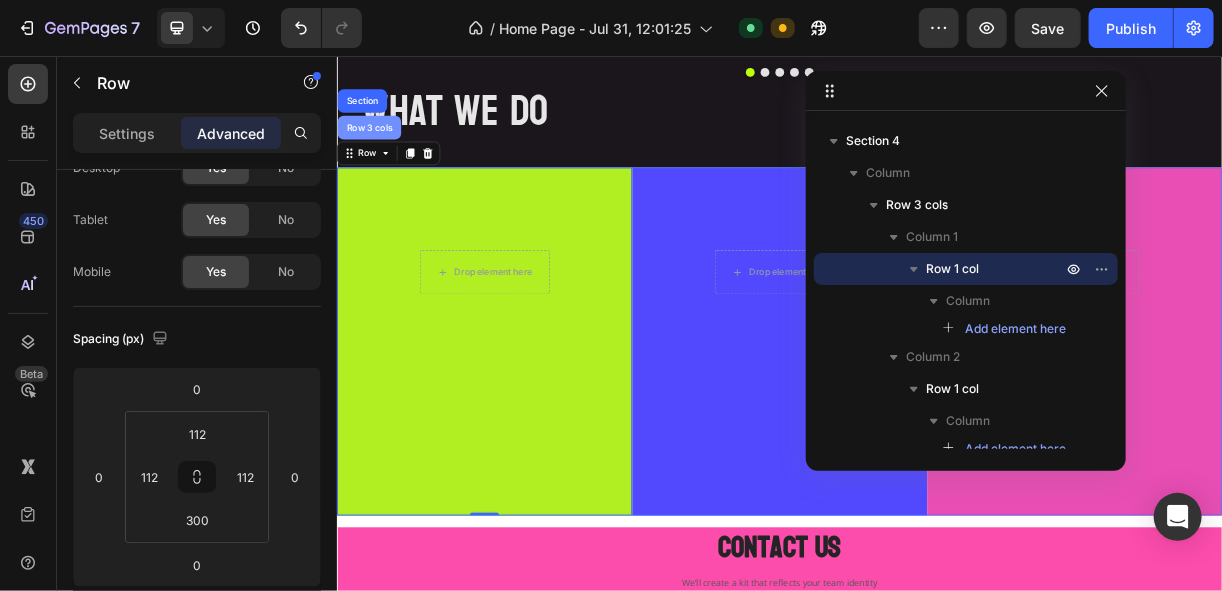 click on "Row 3 cols" at bounding box center [380, 153] 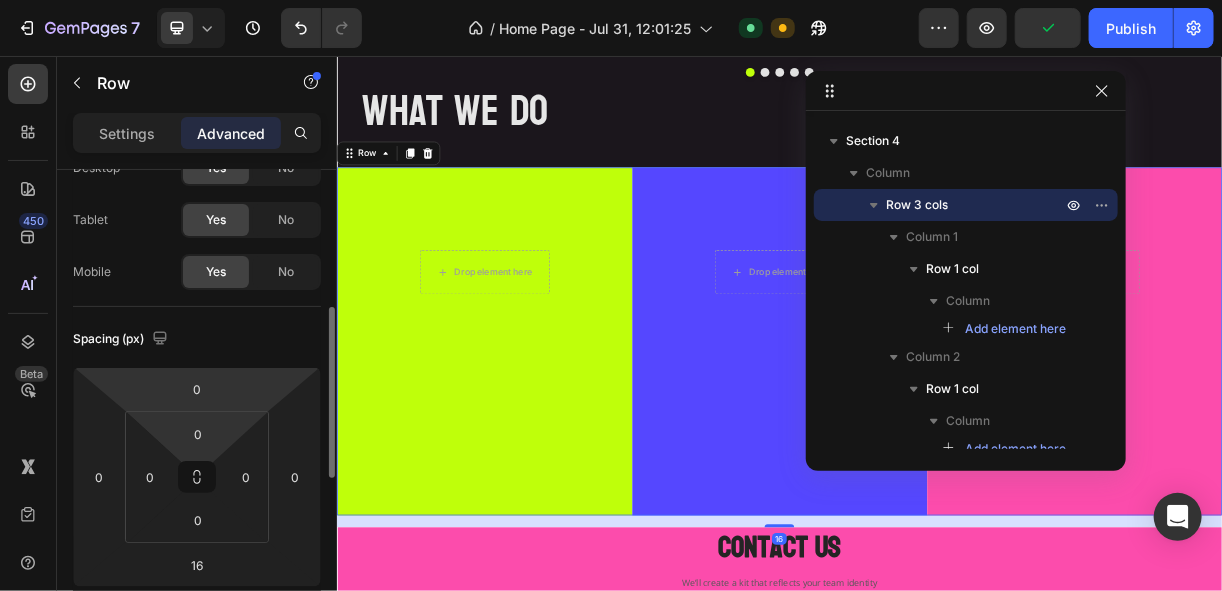scroll, scrollTop: 160, scrollLeft: 0, axis: vertical 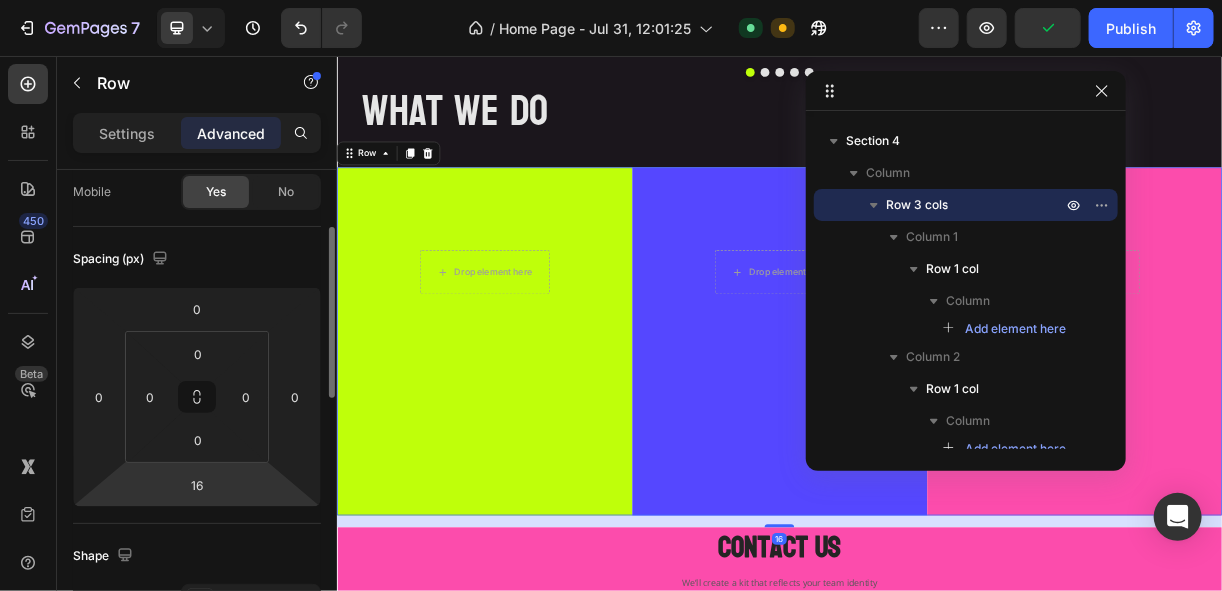 click on "7  Version history  /  Home Page - Jul 31, 12:01:25 Default Need republishing Preview  Publish  450 Beta Sections(18) Elements(83) Section Element Hero Section Product Detail Brands Trusted Badges Guarantee Product Breakdown How to use Testimonials Compare Bundle FAQs Social Proof Brand Story Product List Collection Blog List Contact Sticky Add to Cart Custom Footer Browse Library 450 Layout
Row
Row
Row
Row Text
Heading
Text Block Button
Button
Button Media
Image
Image" at bounding box center [611, 0] 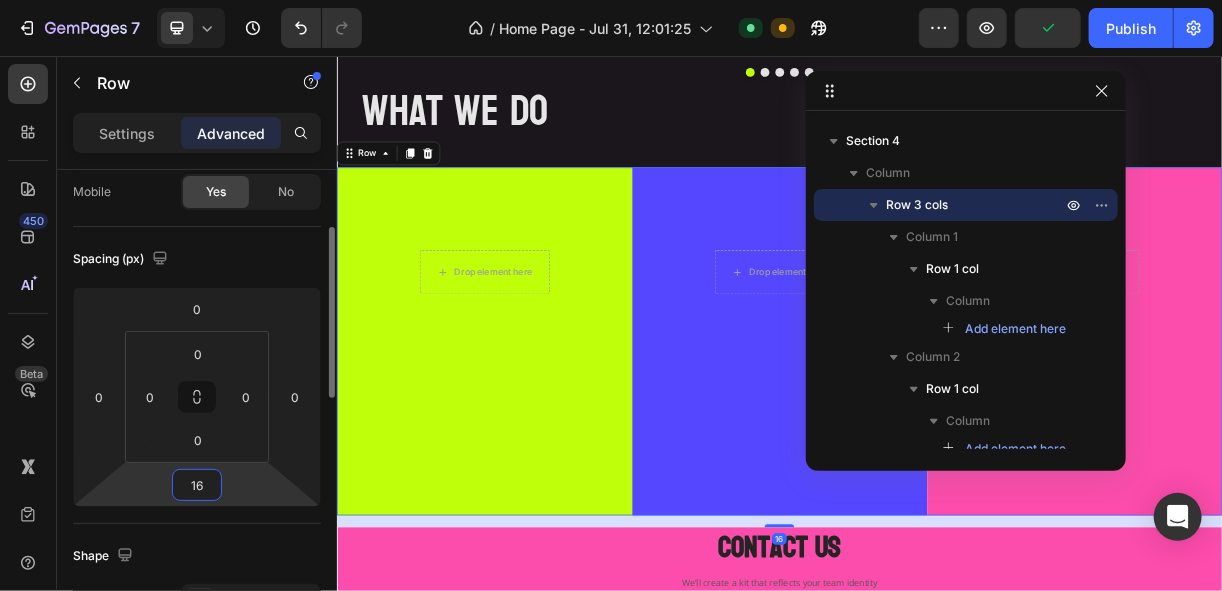 click on "16" at bounding box center [197, 485] 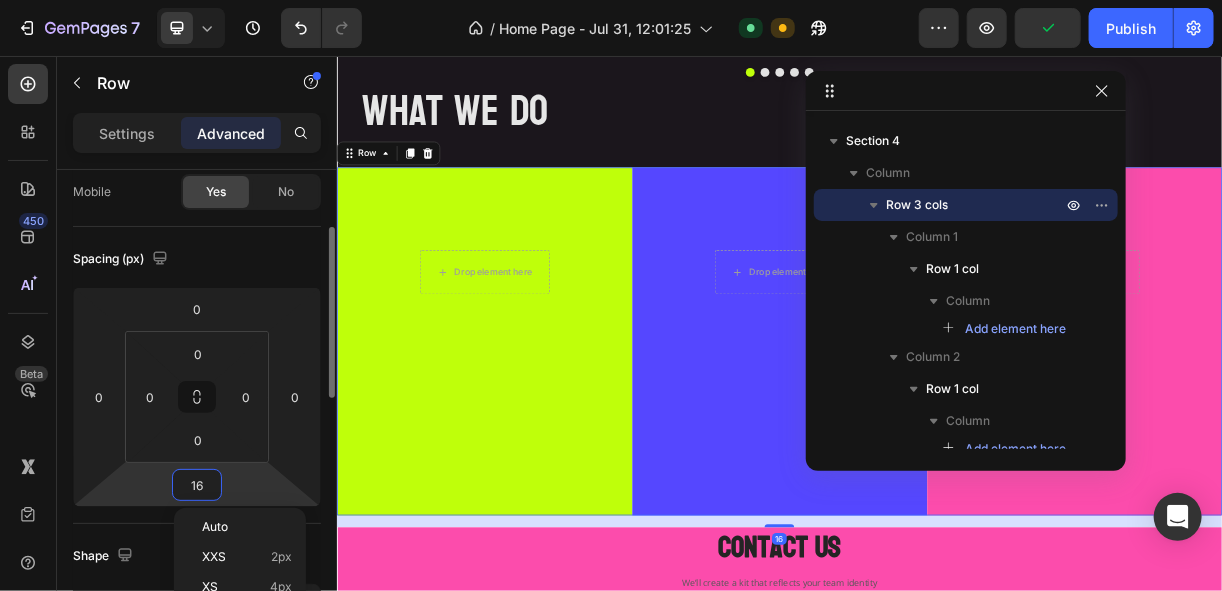 click on "16" at bounding box center [197, 485] 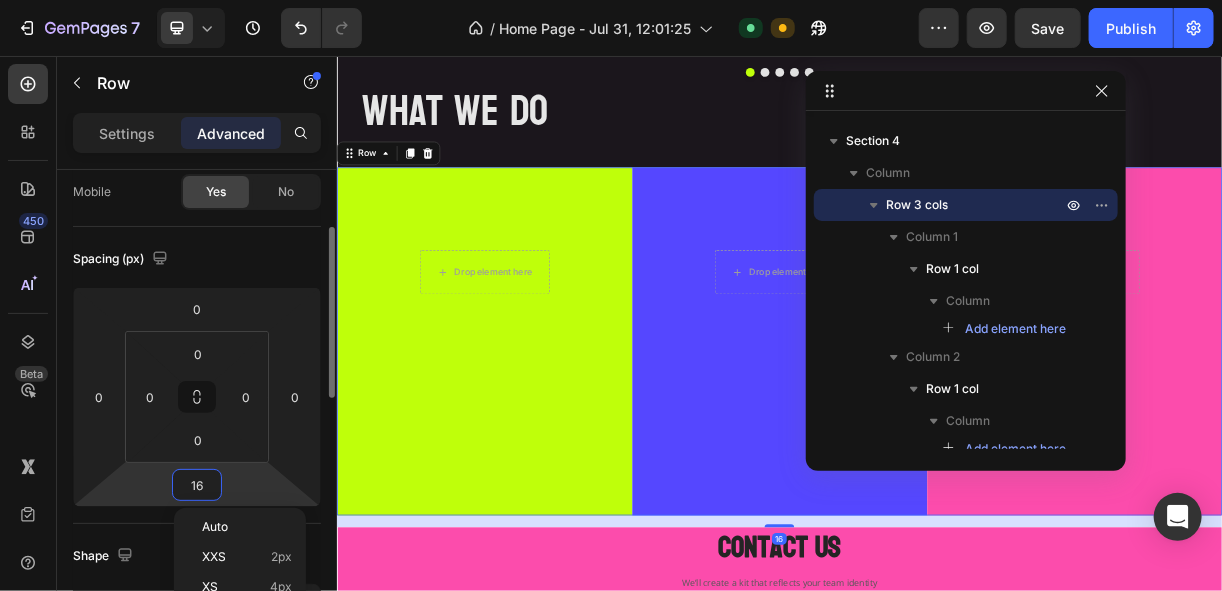 type on "0" 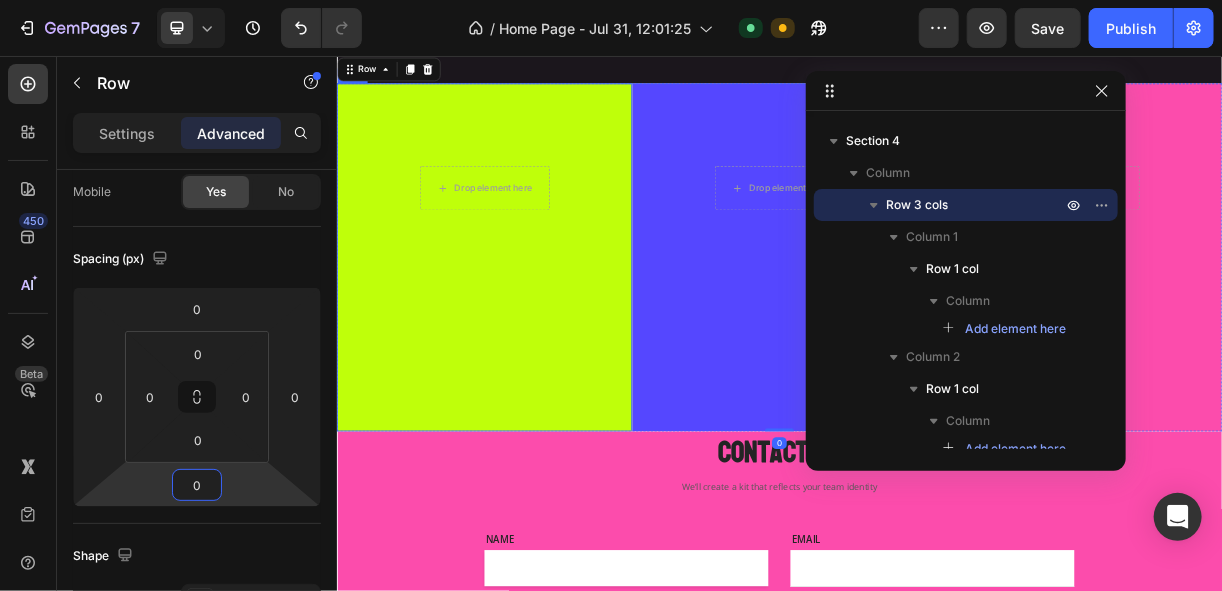 scroll, scrollTop: 2177, scrollLeft: 0, axis: vertical 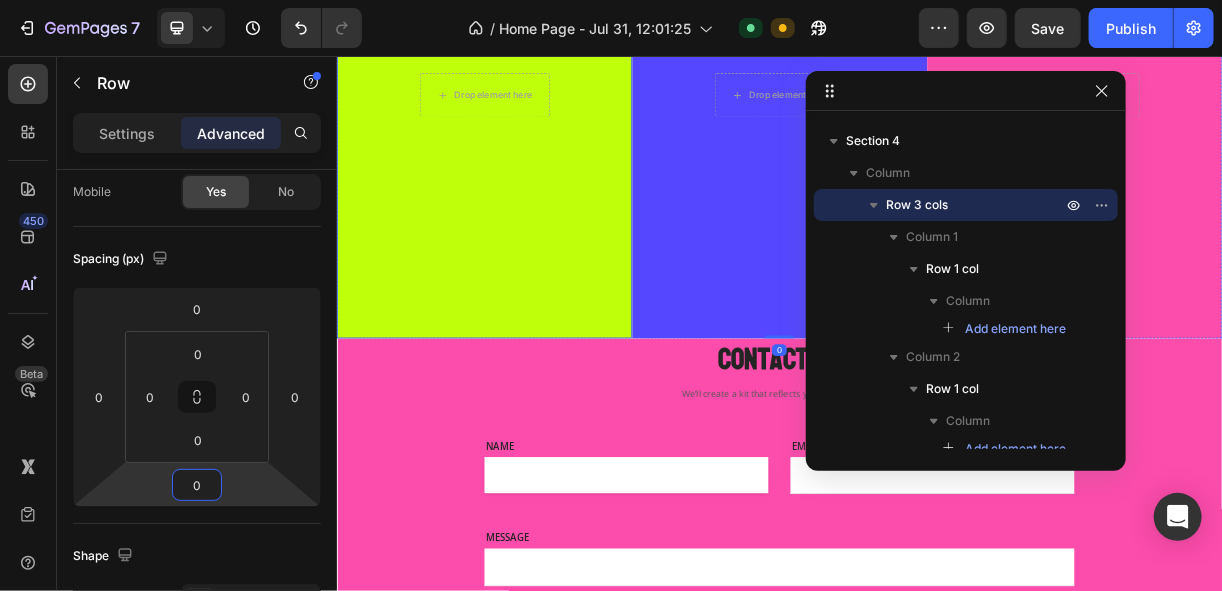 click on "Contact Us Heading We’ll create a kit that reflects your team identity Text block Row NAME Text block Text Field EMAIL Text block Email Field Row MESSAGE Text block Text Field Send Message Submit Button Contact Form Row" at bounding box center [936, 654] 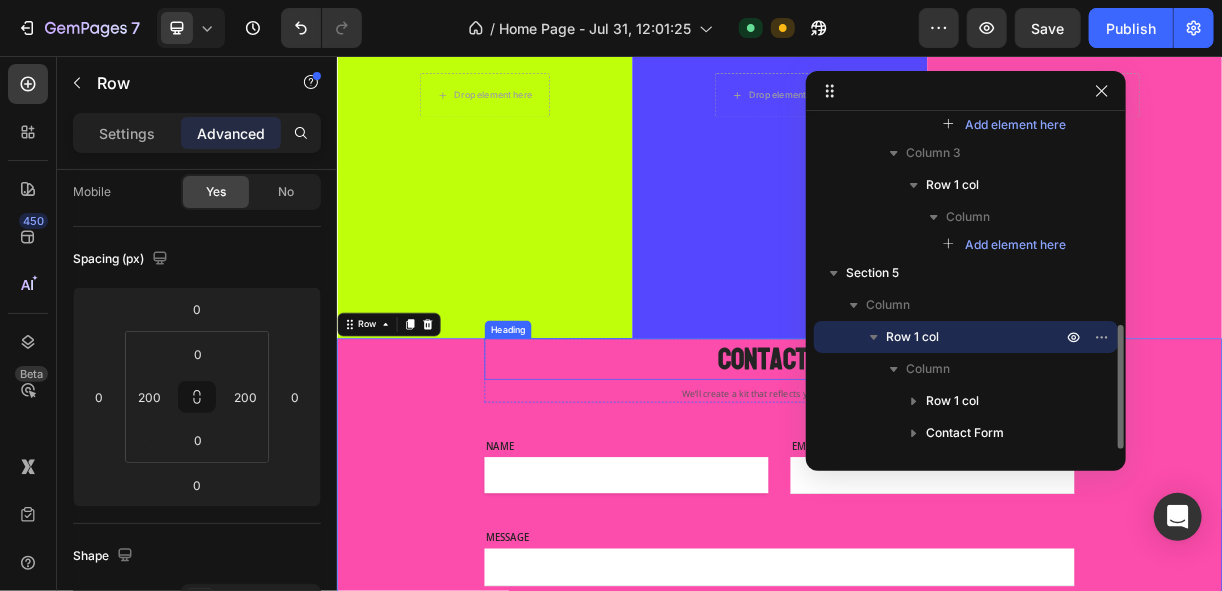 click on "Contact Us" at bounding box center (936, 467) 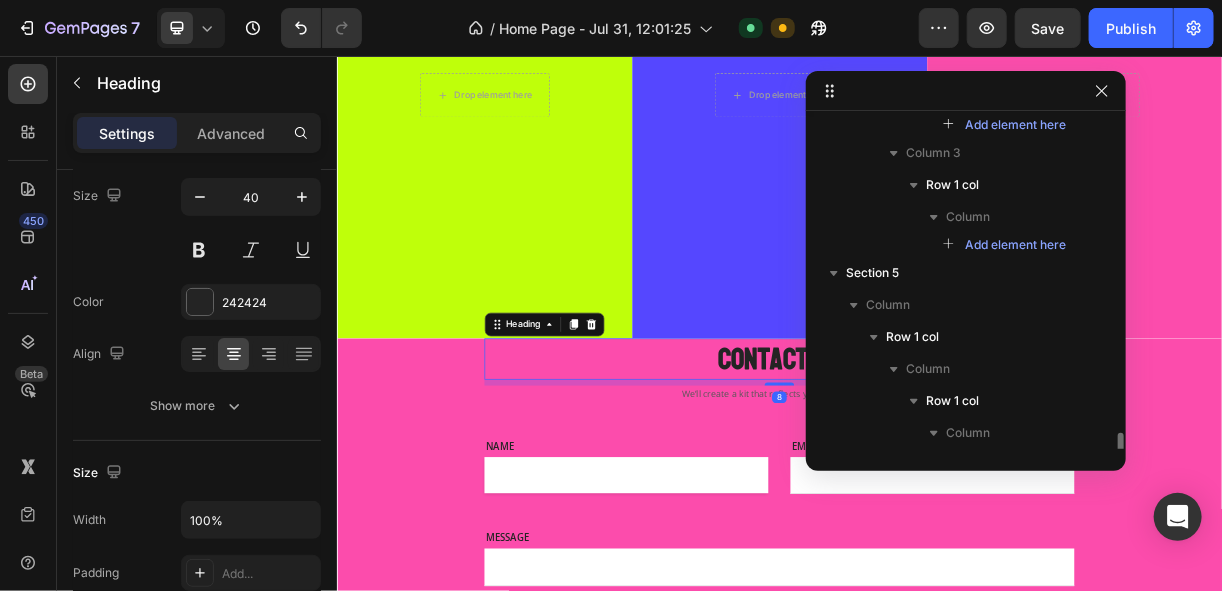 scroll, scrollTop: 638, scrollLeft: 0, axis: vertical 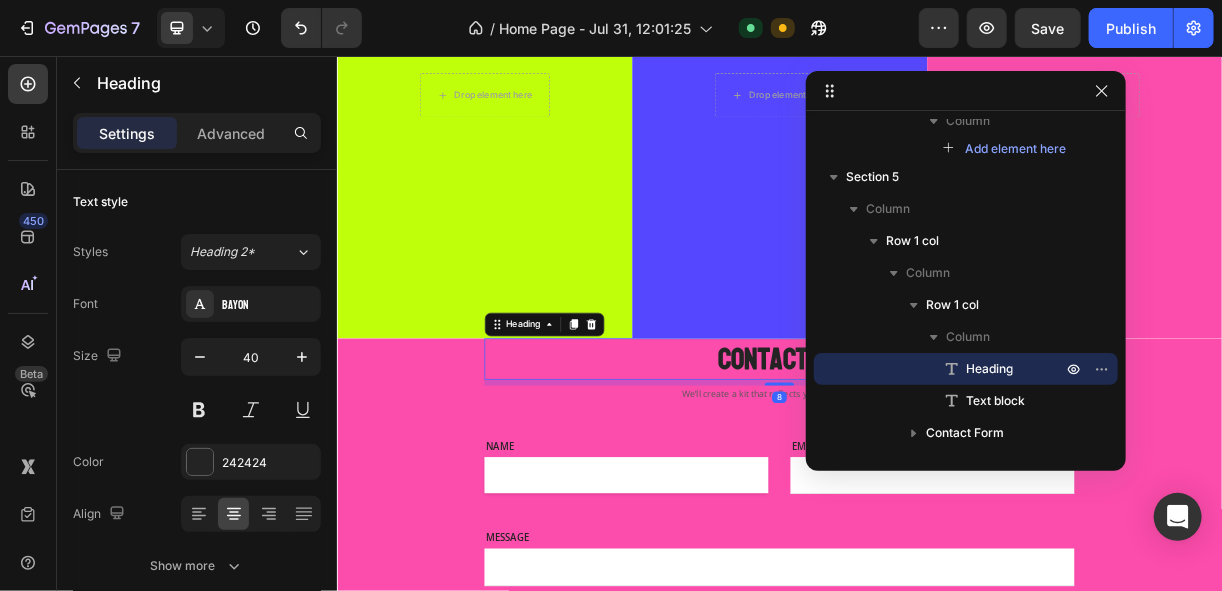 click on "Drop element here Row" at bounding box center [936, 203] 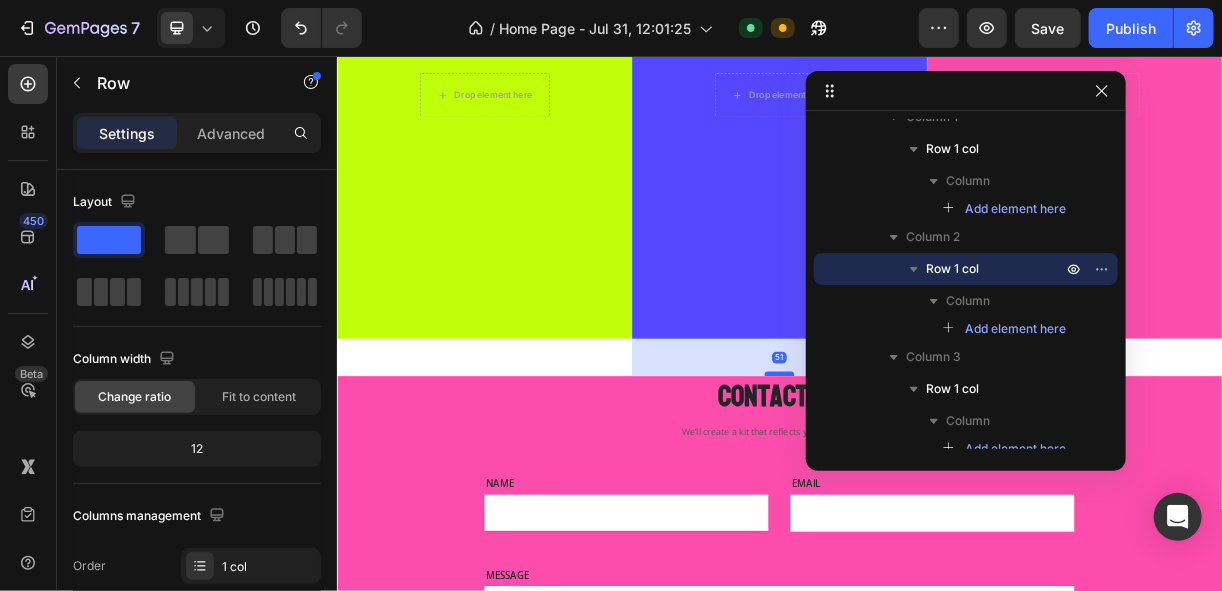 drag, startPoint x: 924, startPoint y: 434, endPoint x: 928, endPoint y: 484, distance: 50.159744 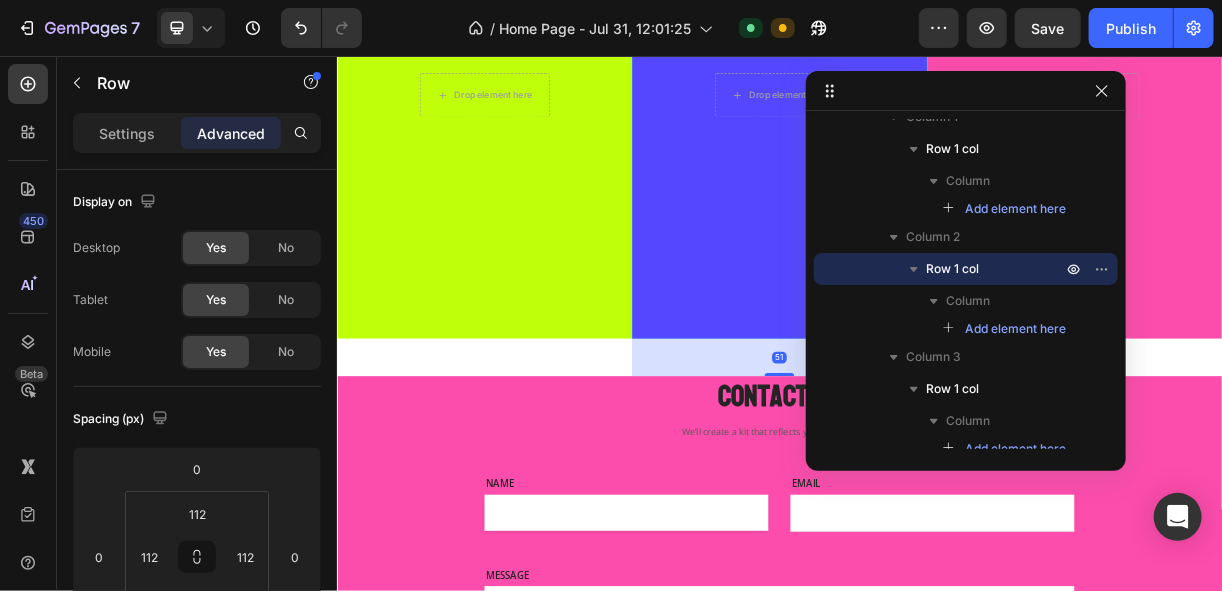 click on "51" at bounding box center [936, 464] 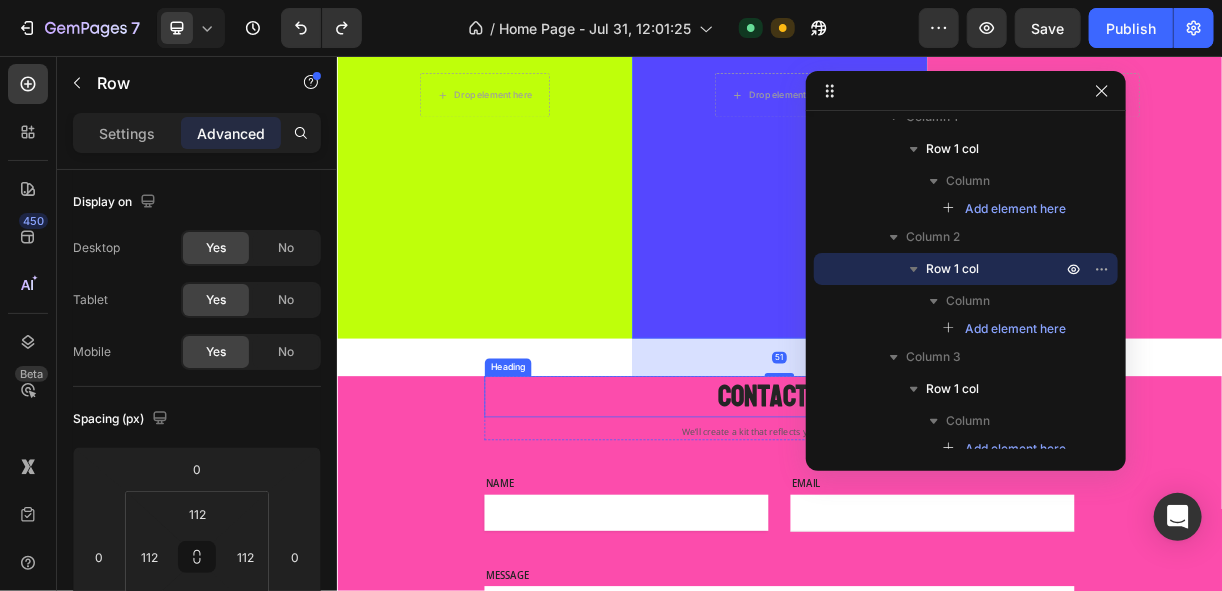 type on "0" 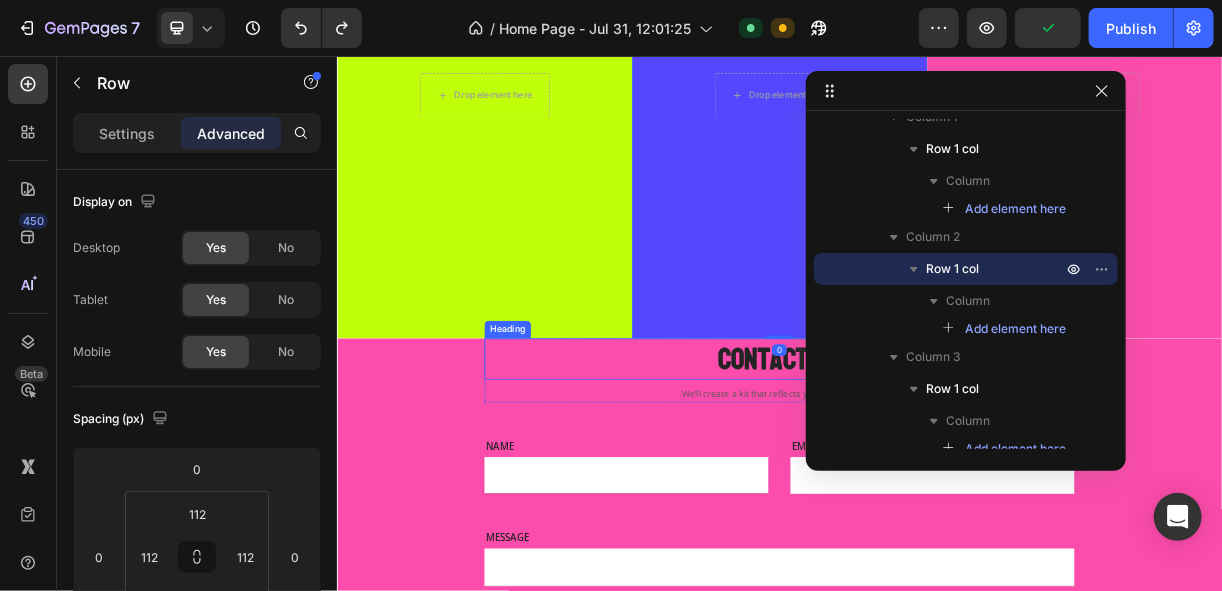 click on "Contact Us" at bounding box center (936, 467) 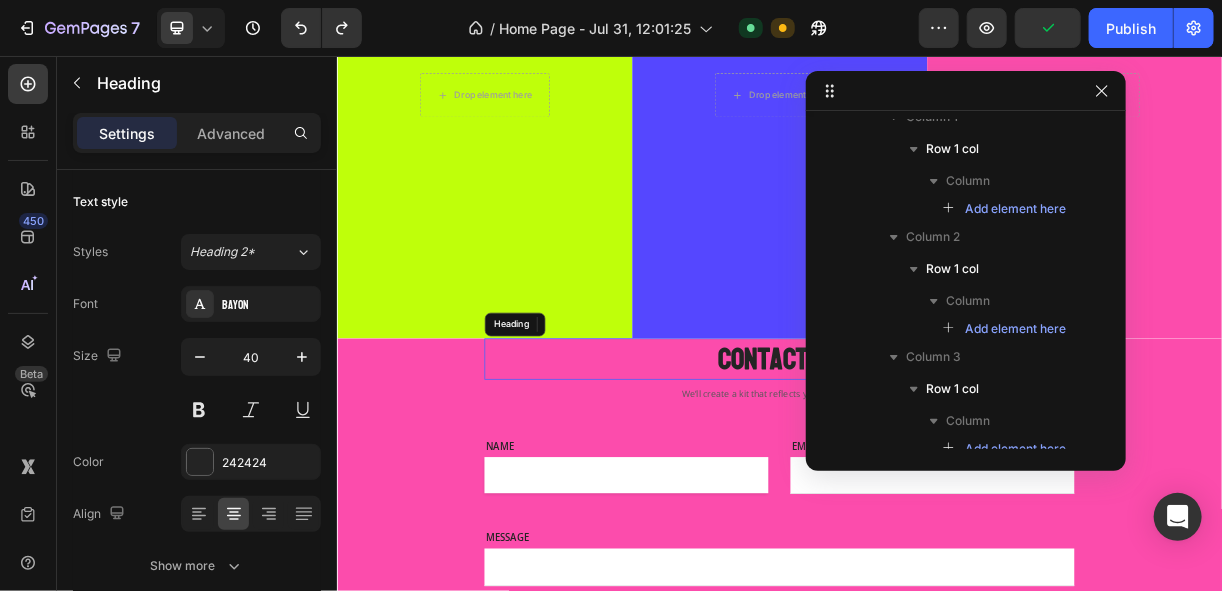 scroll, scrollTop: 738, scrollLeft: 0, axis: vertical 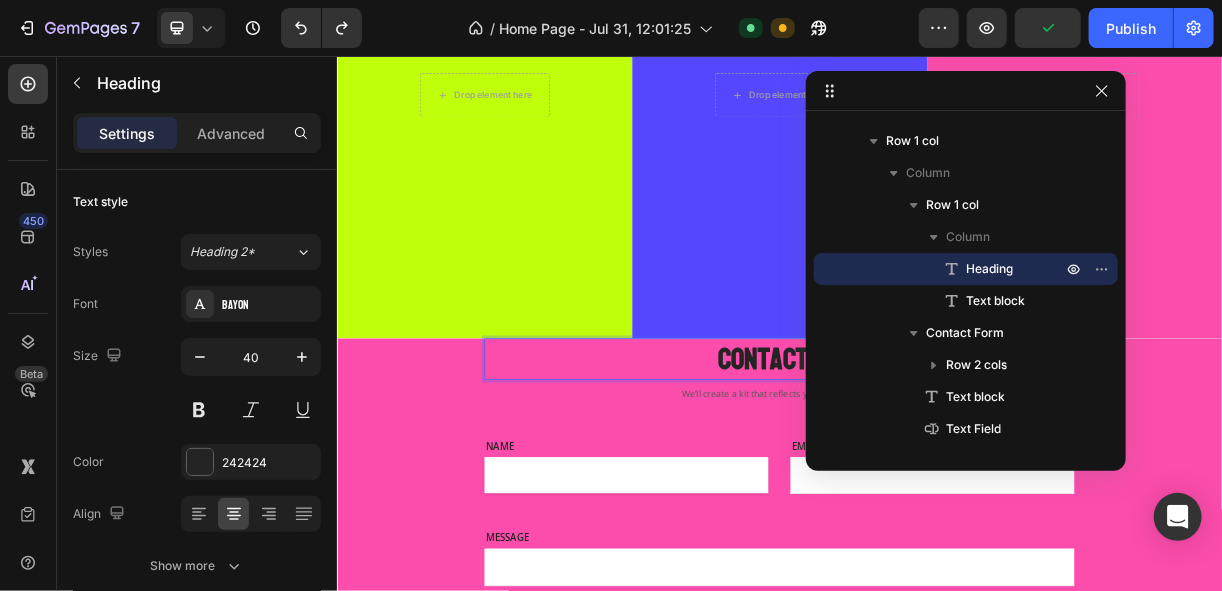 click on "Contact Us" at bounding box center [936, 467] 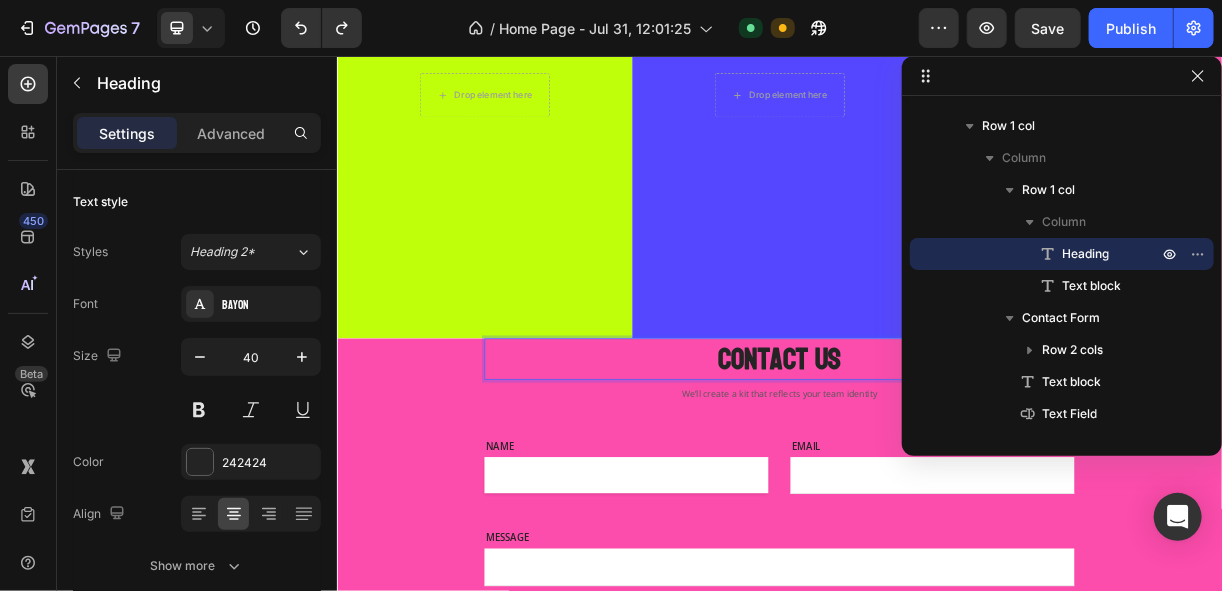 drag, startPoint x: 1018, startPoint y: 102, endPoint x: 1155, endPoint y: 72, distance: 140.24622 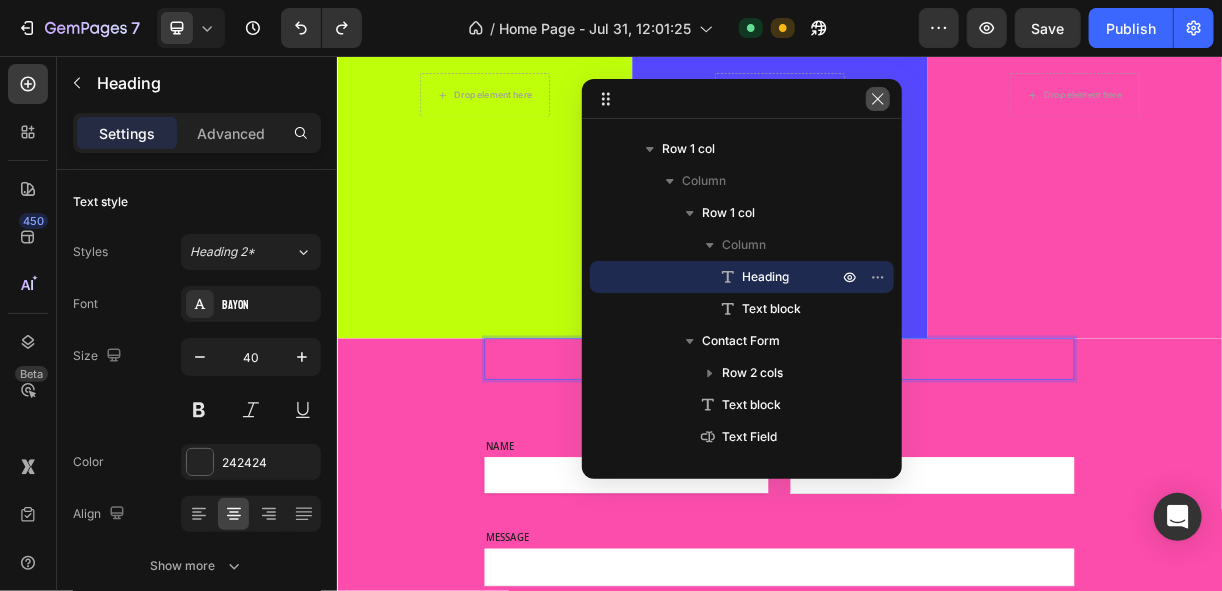 click 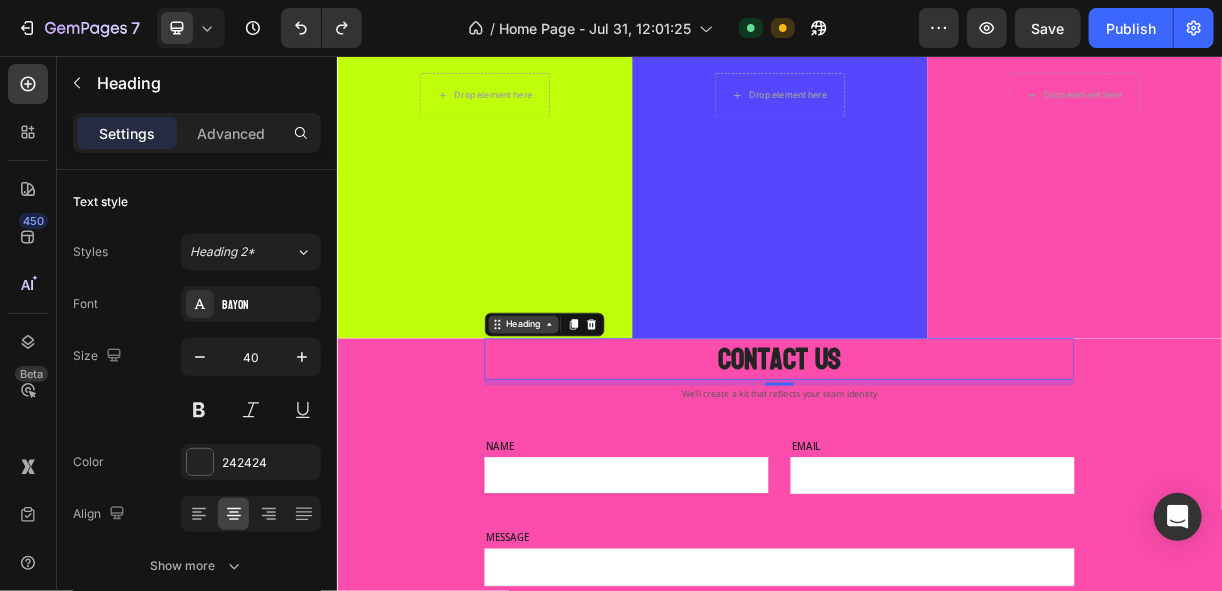 click on "Heading" at bounding box center [588, 420] 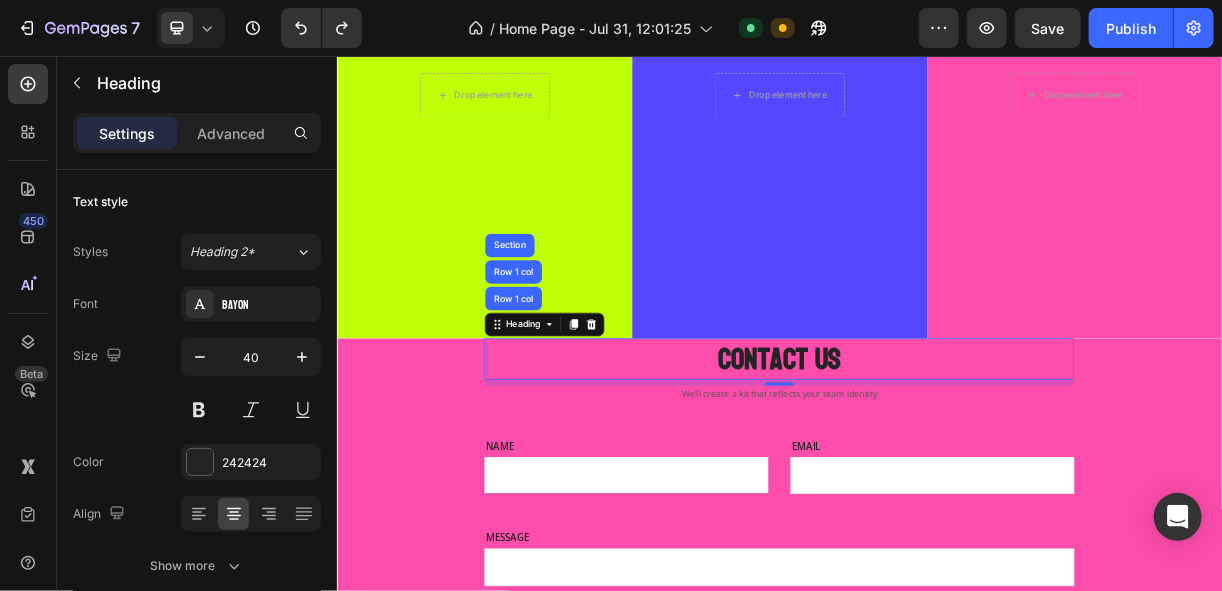 drag, startPoint x: 573, startPoint y: 420, endPoint x: 572, endPoint y: 448, distance: 28.01785 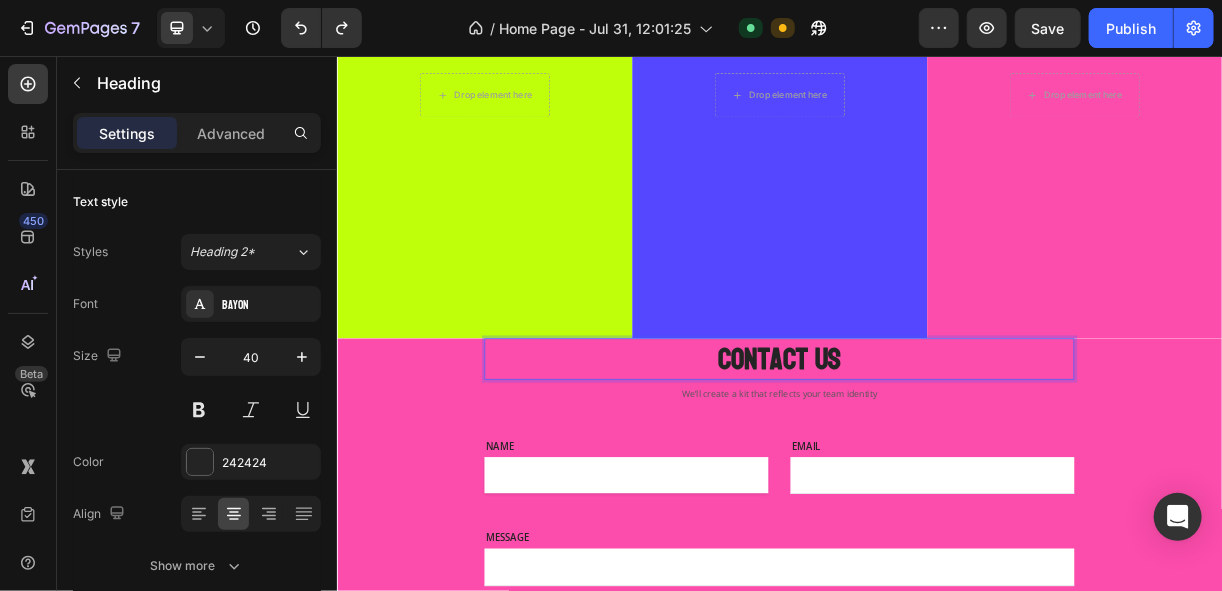 click on "Contact Us Heading Row 1 col Row 1 col Section   8 We’ll create a kit that reflects your team identity Text block Row NAME Text block Text Field EMAIL Text block Email Field Row MESSAGE Text block Text Field Send Message Submit Button Contact Form Row" at bounding box center [936, 654] 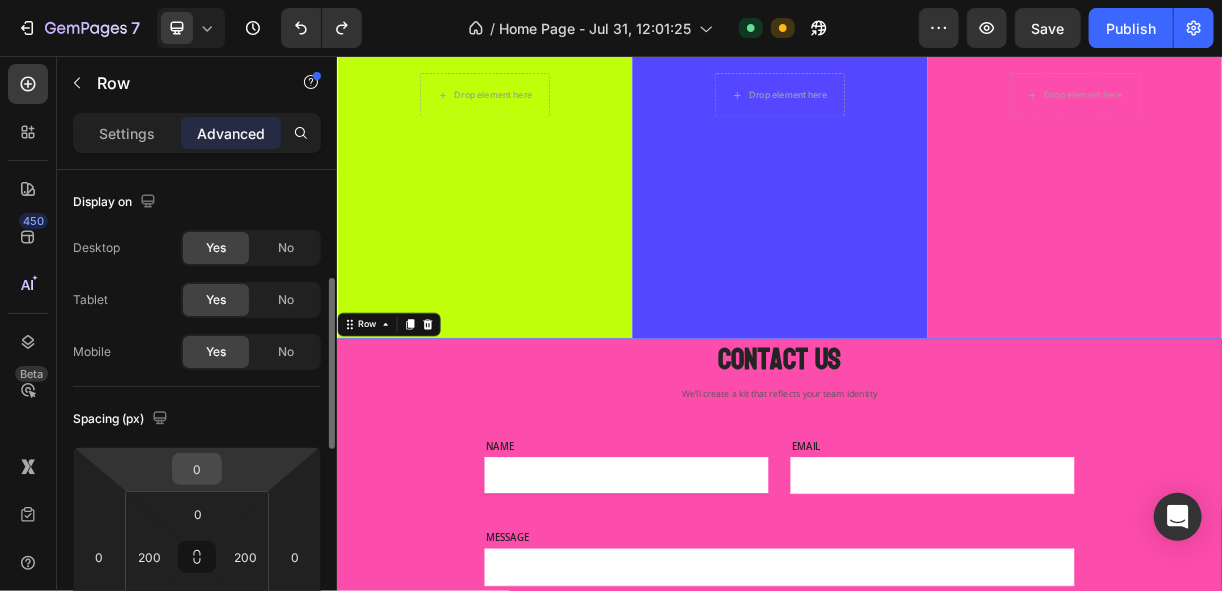 scroll, scrollTop: 80, scrollLeft: 0, axis: vertical 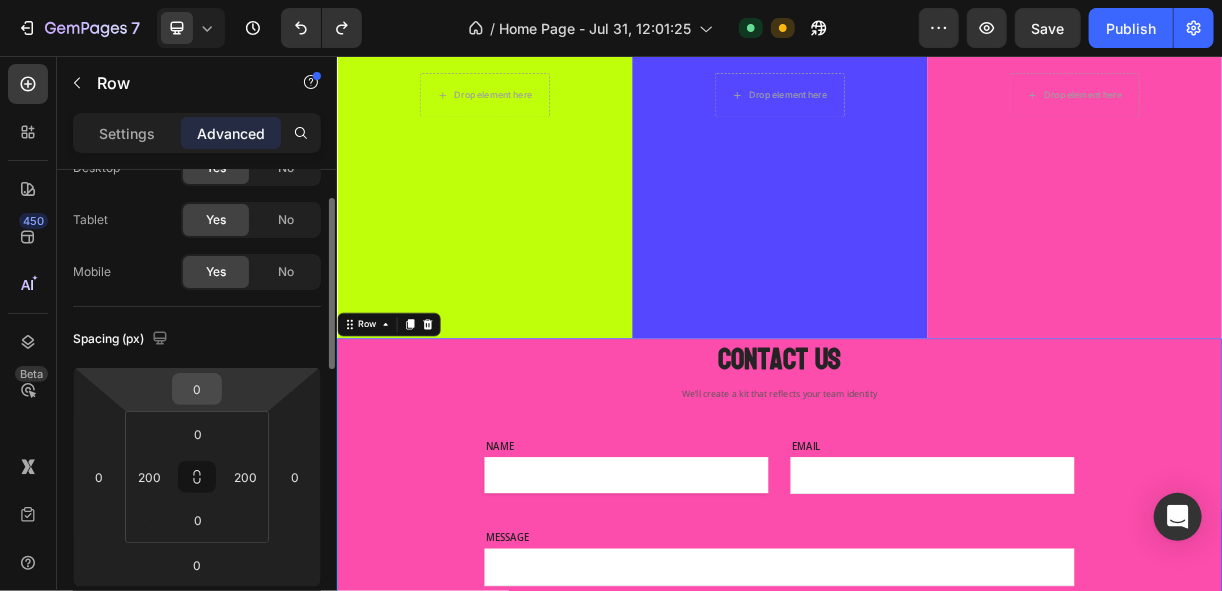 click on "0" at bounding box center (197, 389) 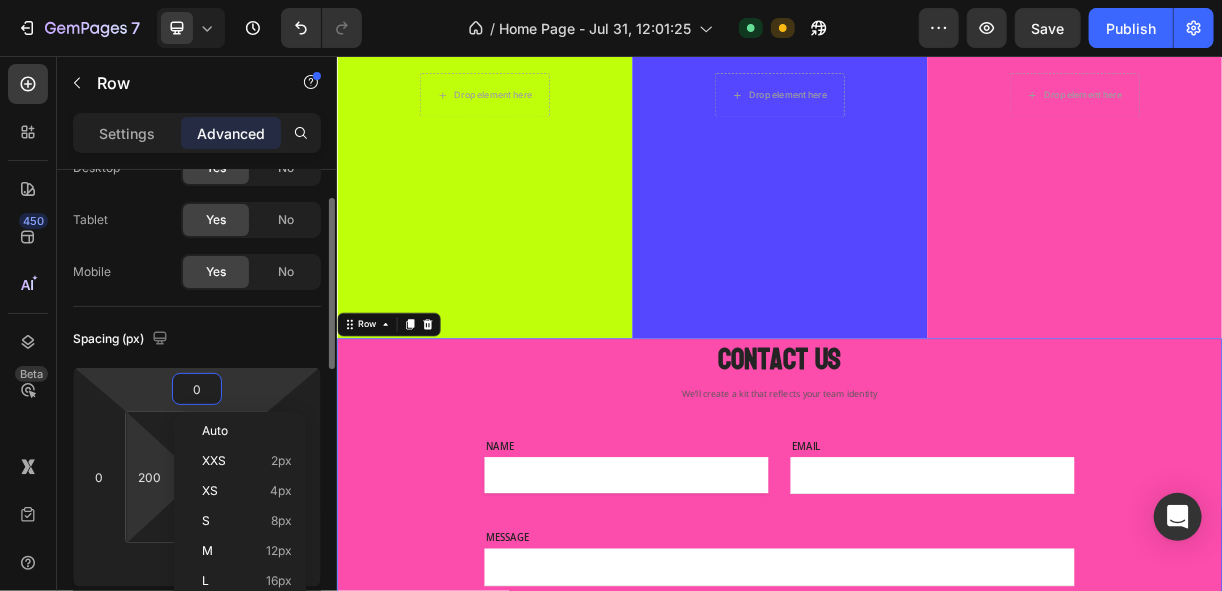 click on "7  Version history  /  Home Page - Jul 31, 12:01:25 Default Need republishing Preview  Save   Publish  450 Beta Sections(18) Elements(83) Section Element Hero Section Product Detail Brands Trusted Badges Guarantee Product Breakdown How to use Testimonials Compare Bundle FAQs Social Proof Brand Story Product List Collection Blog List Contact Sticky Add to Cart Custom Footer Browse Library 450 Layout
Row
Row
Row
Row Text
Heading
Text Block Button
Button
Button Media
Image
Image" at bounding box center (611, 0) 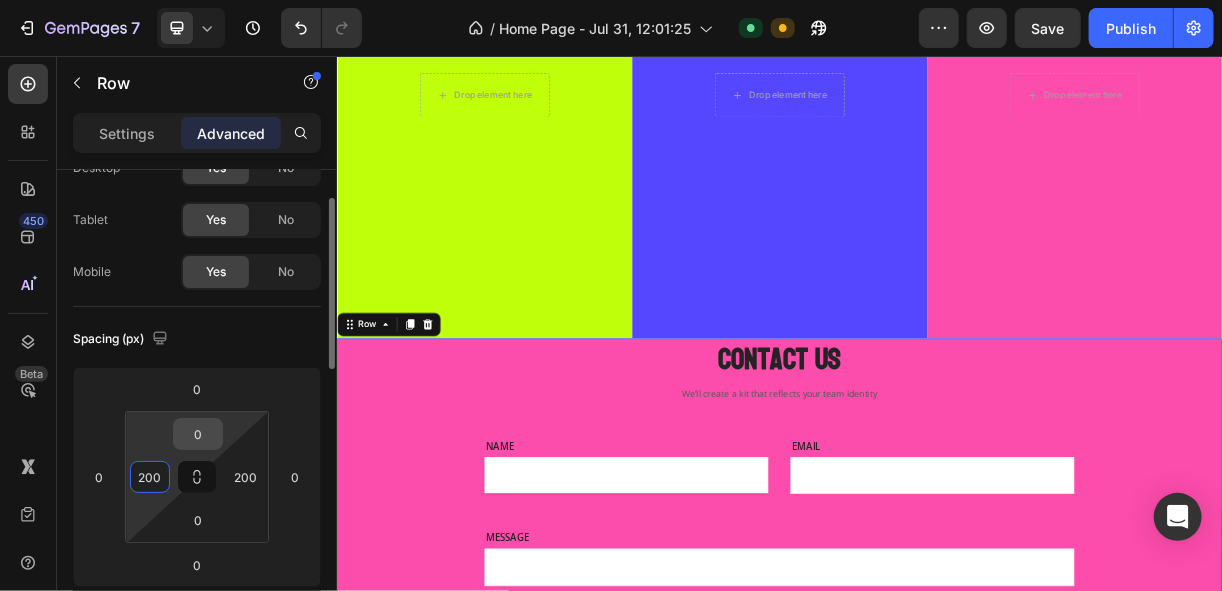 click on "0" at bounding box center [198, 434] 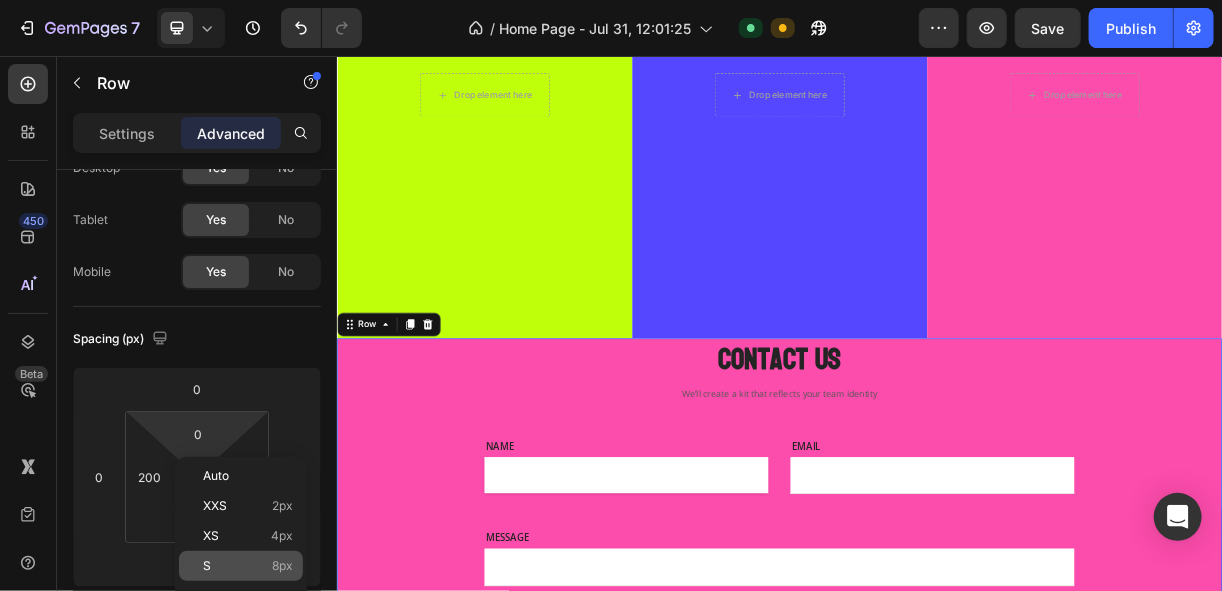 click on "S 8px" at bounding box center (248, 566) 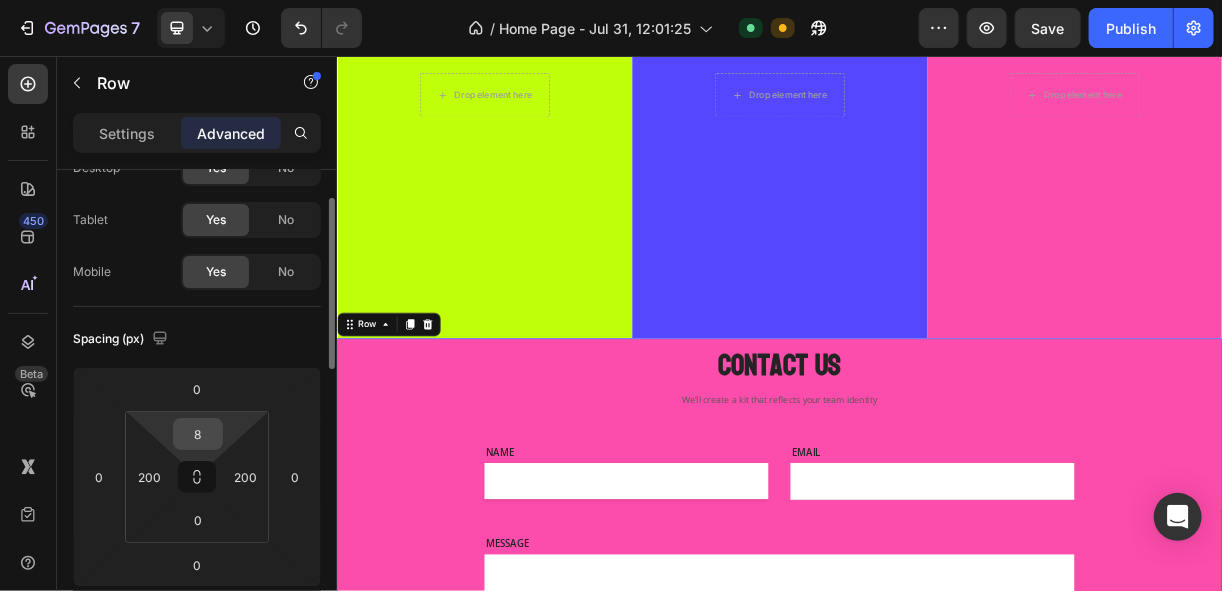 click on "8" at bounding box center [198, 434] 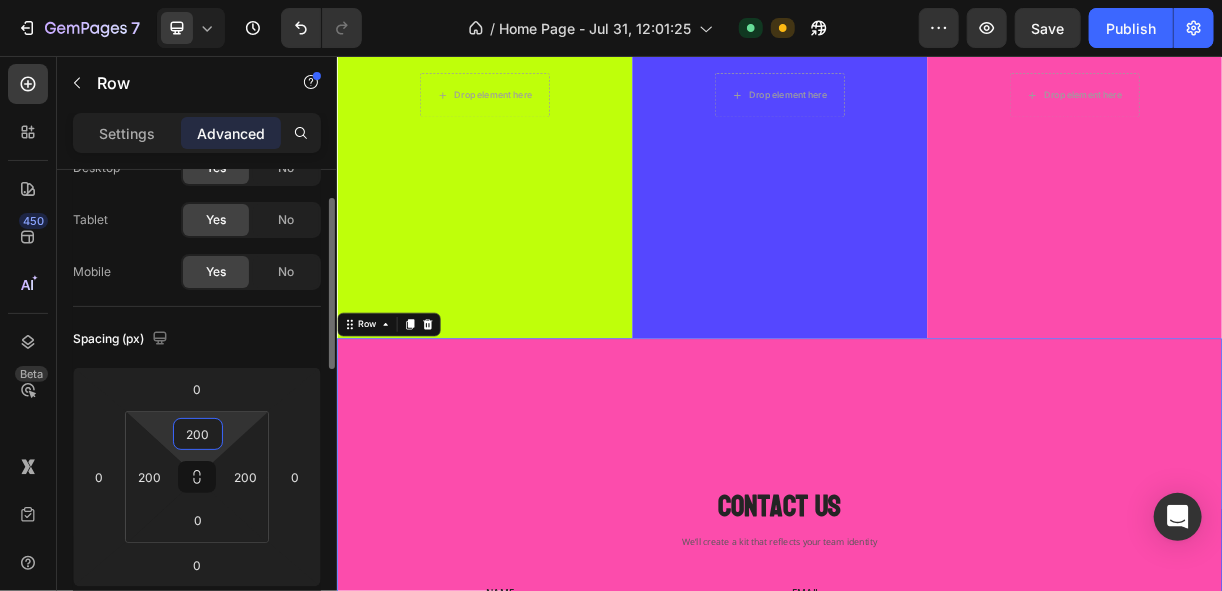 drag, startPoint x: 213, startPoint y: 427, endPoint x: 154, endPoint y: 431, distance: 59.135437 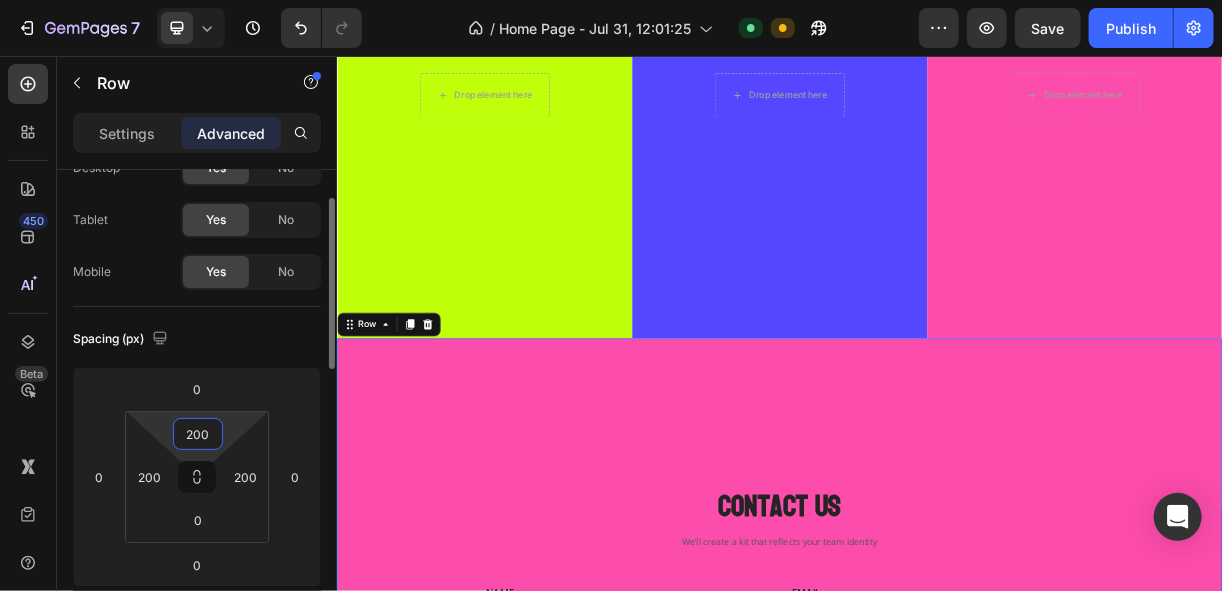 click on "200 200 0 200" at bounding box center (197, 477) 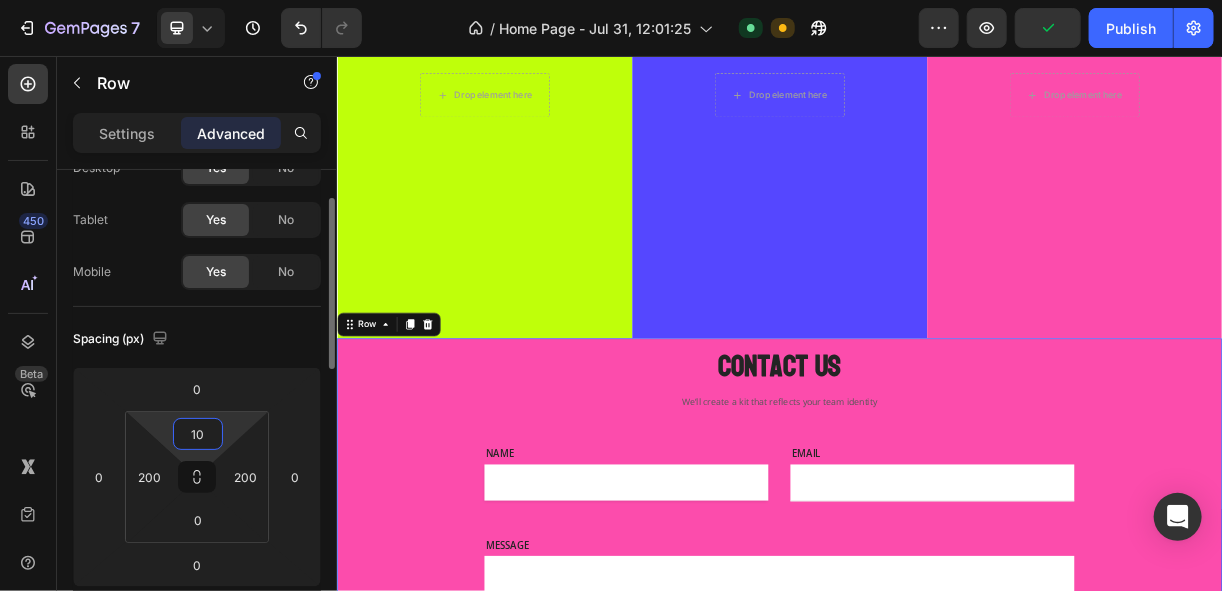 type on "1" 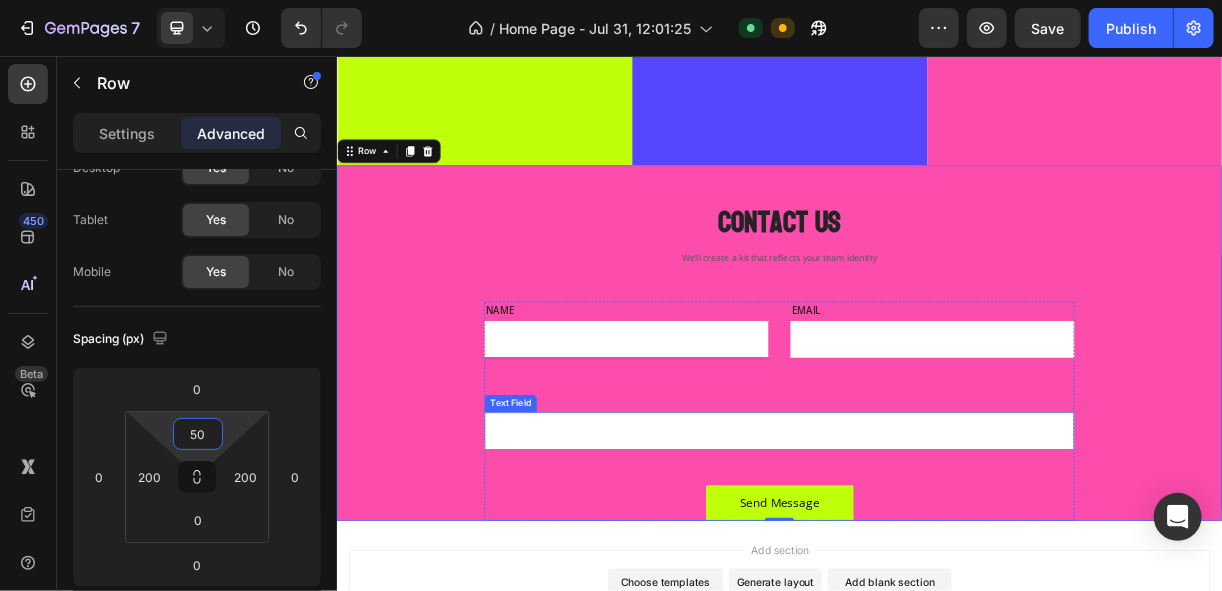 scroll, scrollTop: 2497, scrollLeft: 0, axis: vertical 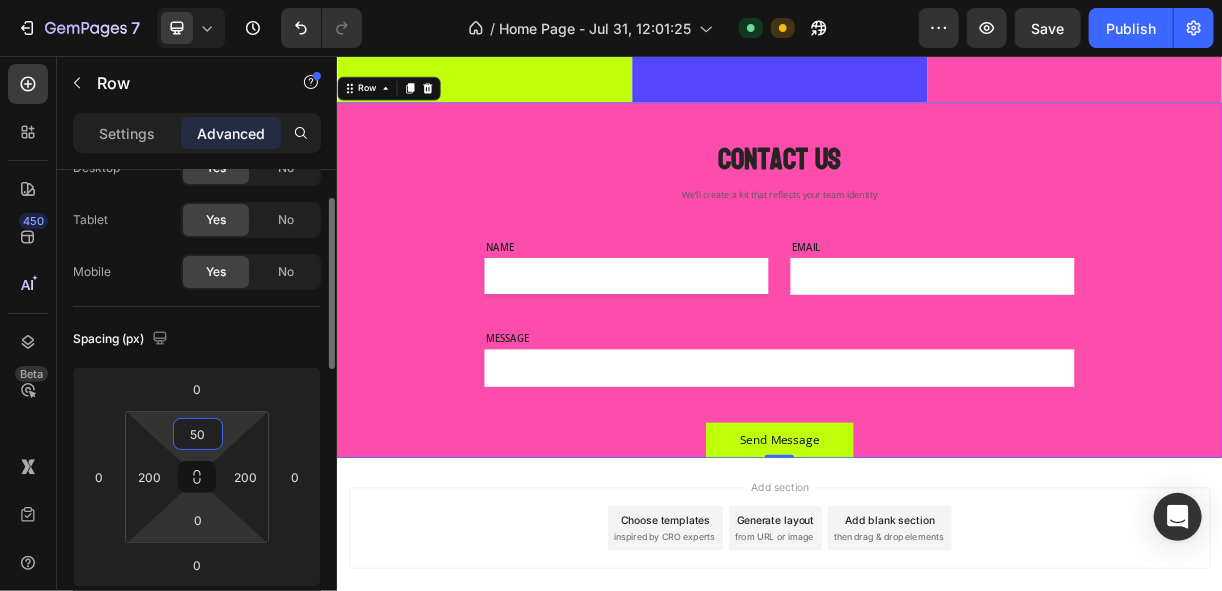 type on "50" 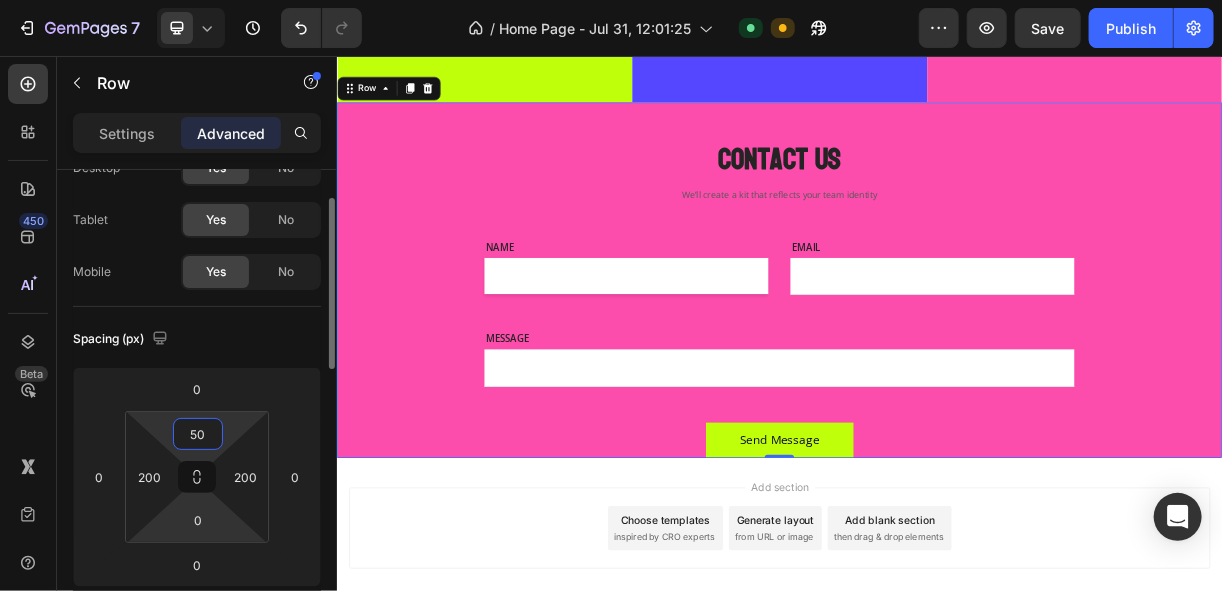 click on "7  Version history  /  Home Page - Jul 31, 12:01:25 Default Need republishing Preview  Save   Publish  450 Beta Sections(18) Elements(83) Section Element Hero Section Product Detail Brands Trusted Badges Guarantee Product Breakdown How to use Testimonials Compare Bundle FAQs Social Proof Brand Story Product List Collection Blog List Contact Sticky Add to Cart Custom Footer Browse Library 450 Layout
Row
Row
Row
Row Text
Heading
Text Block Button
Button
Button Media
Image
Image" at bounding box center [611, 0] 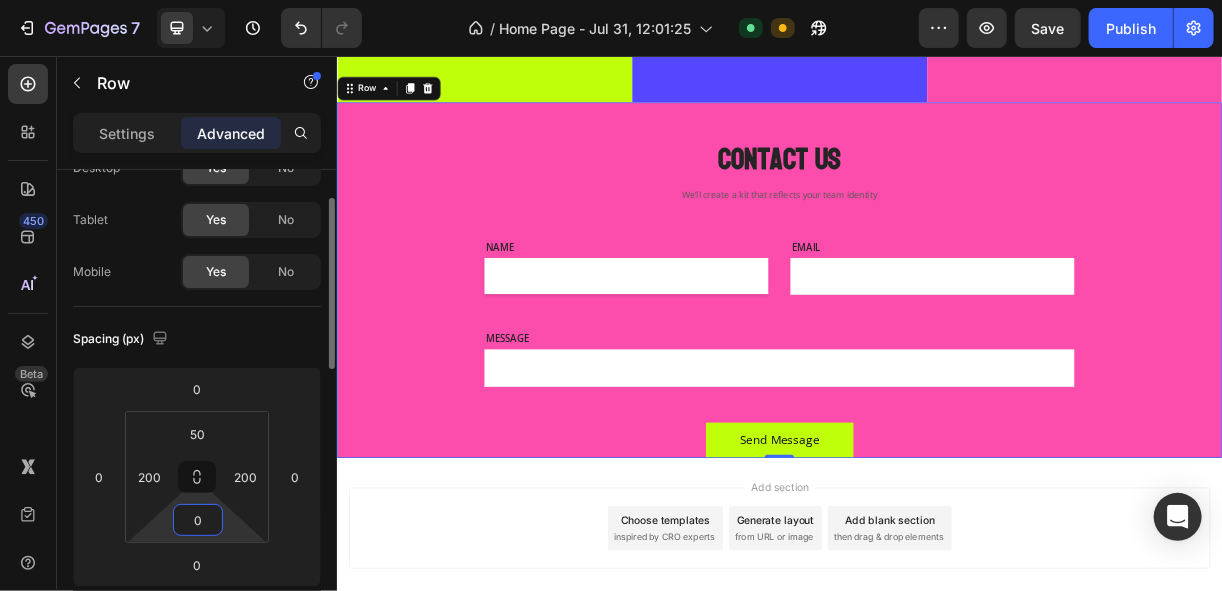 click on "0" at bounding box center [198, 520] 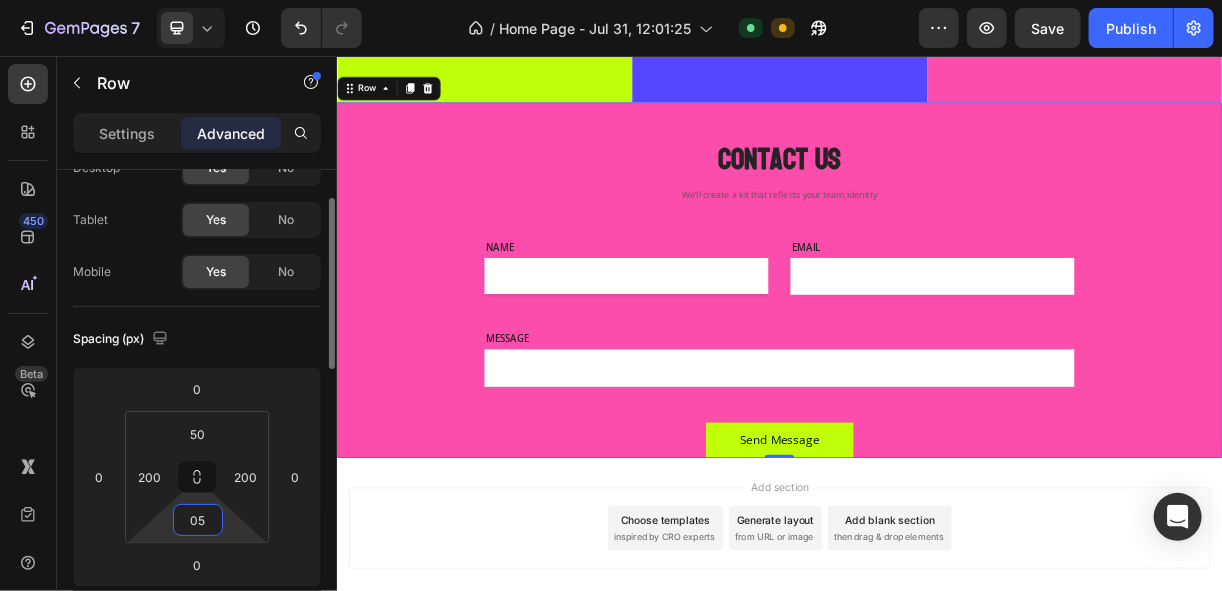 type on "050" 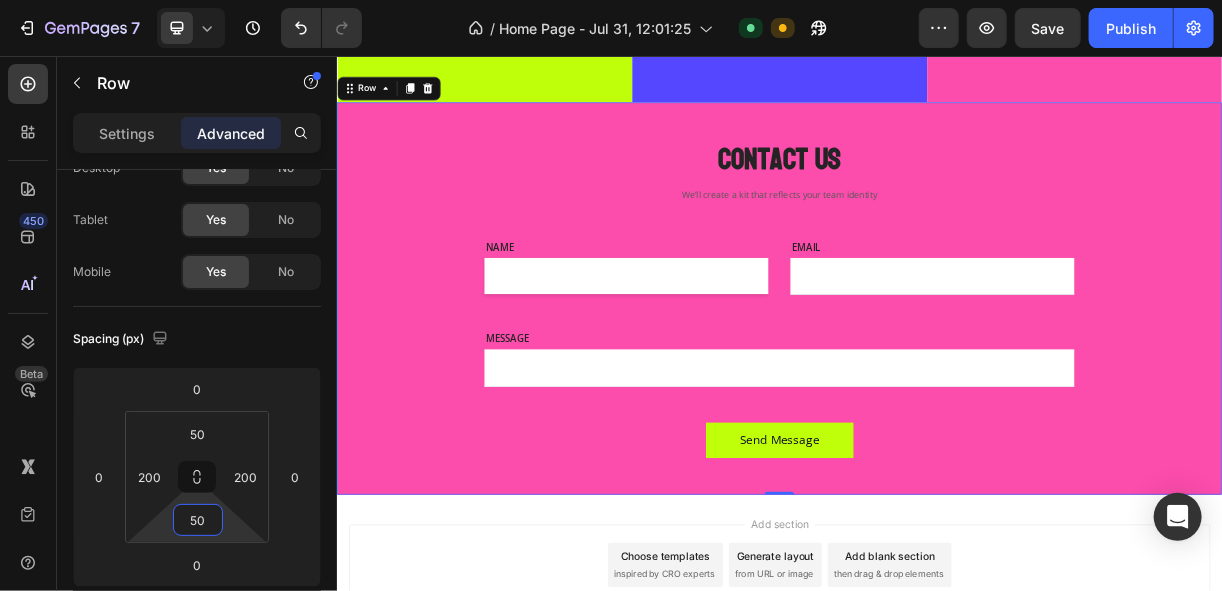 click on "Add section Choose templates inspired by CRO experts Generate layout from URL or image Add blank section then drag & drop elements" at bounding box center (936, 746) 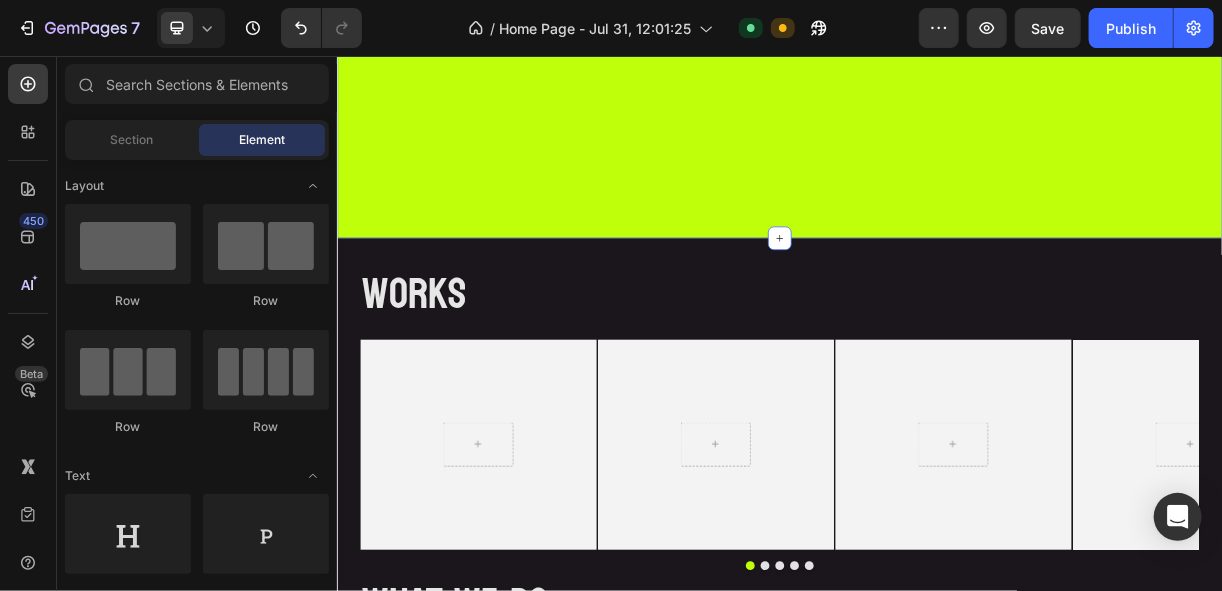scroll, scrollTop: 1267, scrollLeft: 0, axis: vertical 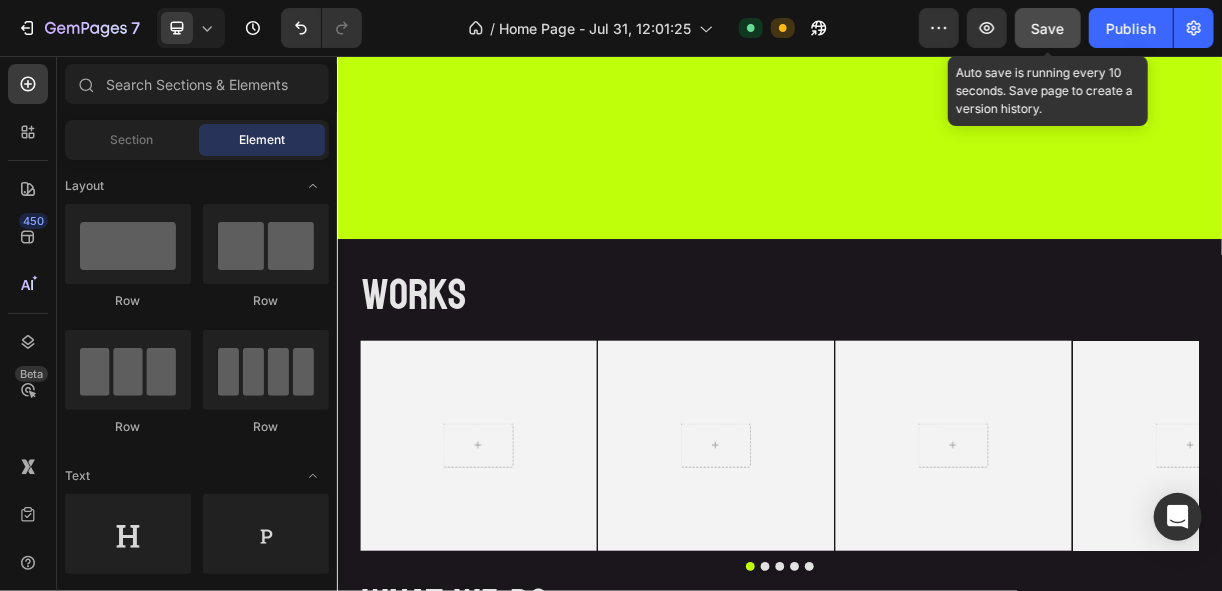 click on "Save" at bounding box center [1048, 28] 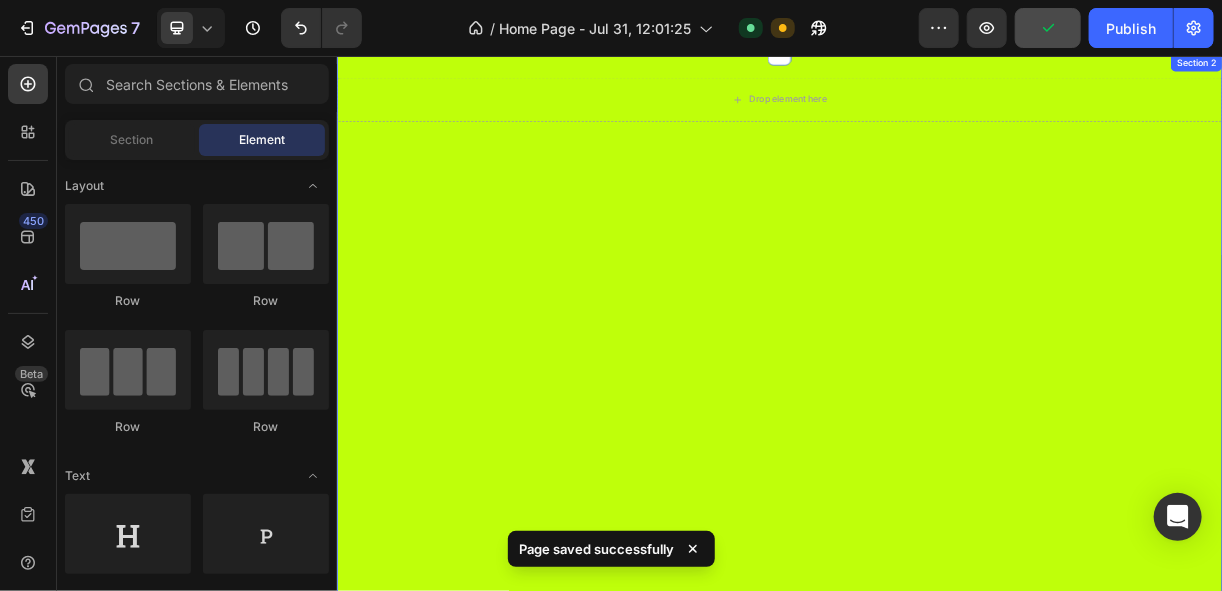 scroll, scrollTop: 707, scrollLeft: 0, axis: vertical 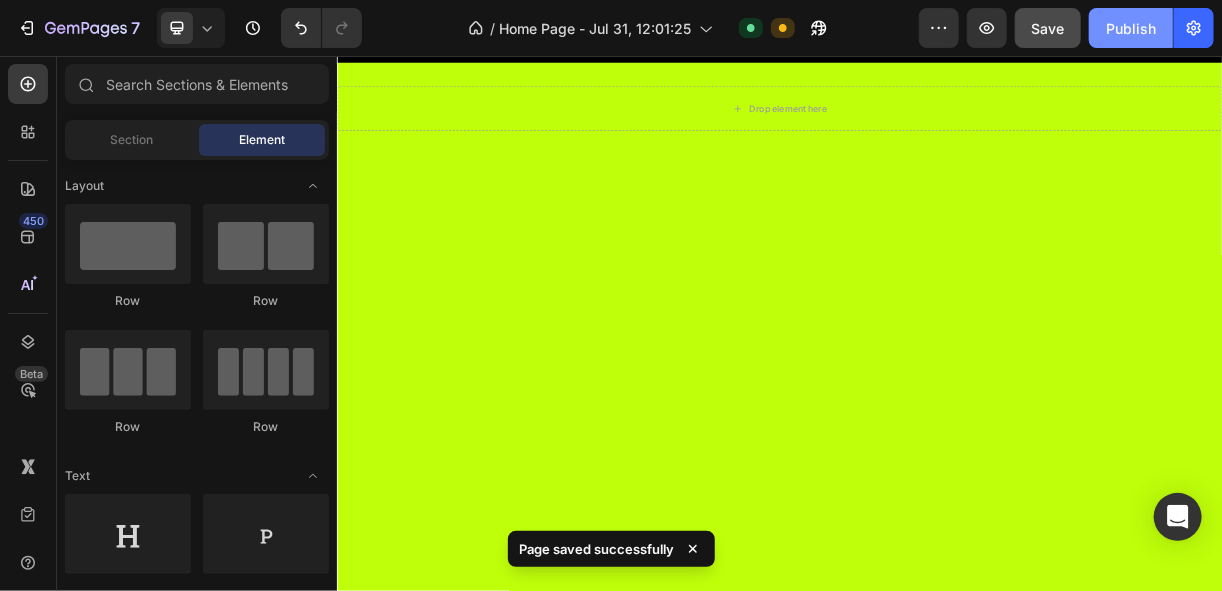 click on "Publish" at bounding box center (1131, 28) 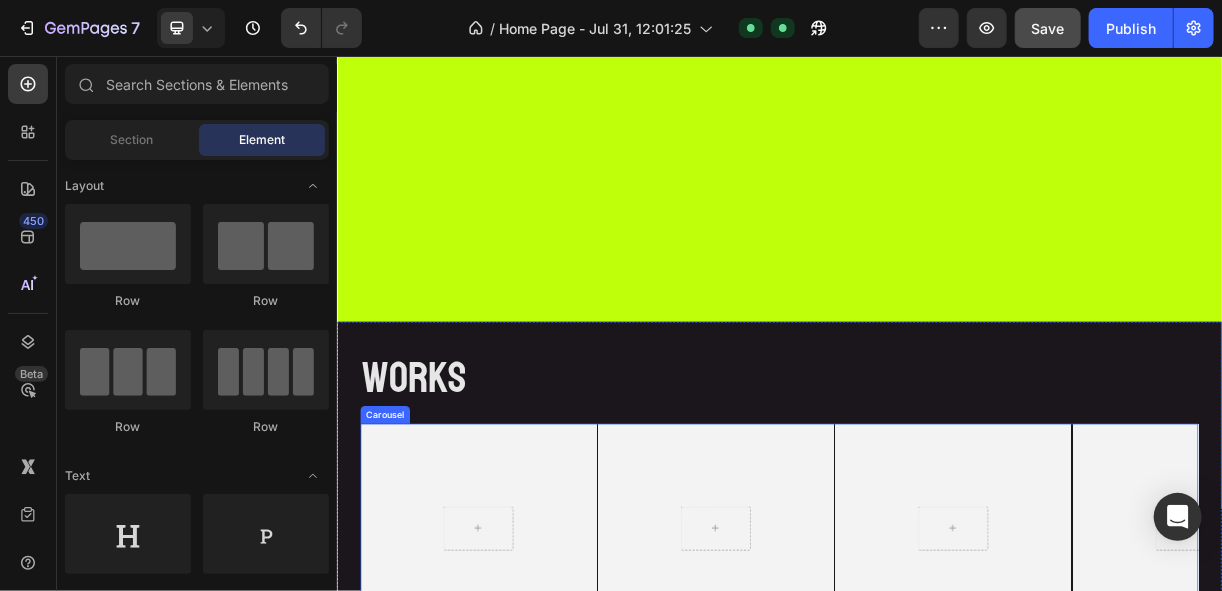 scroll, scrollTop: 947, scrollLeft: 0, axis: vertical 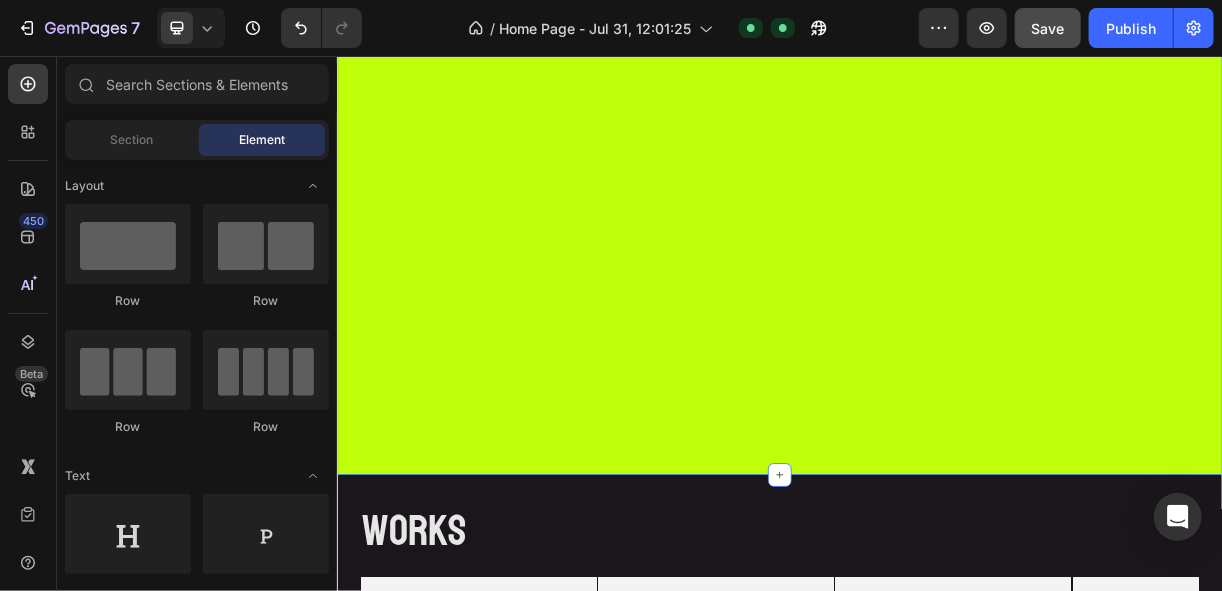 drag, startPoint x: 1524, startPoint y: 568, endPoint x: 1362, endPoint y: 475, distance: 186.79668 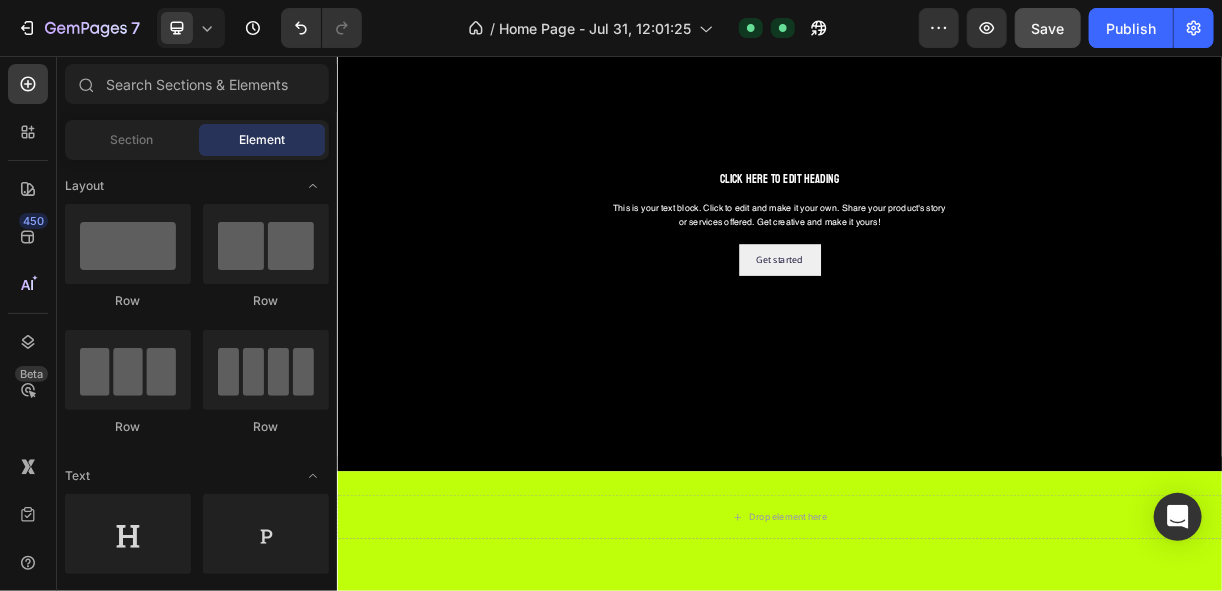 scroll, scrollTop: 0, scrollLeft: 0, axis: both 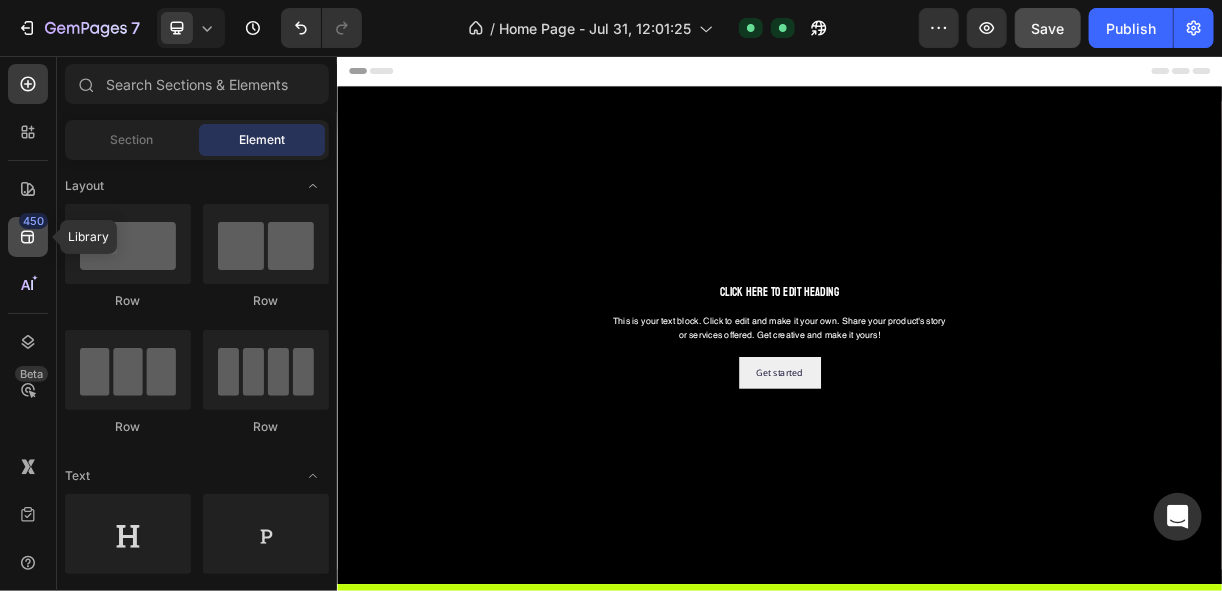 click 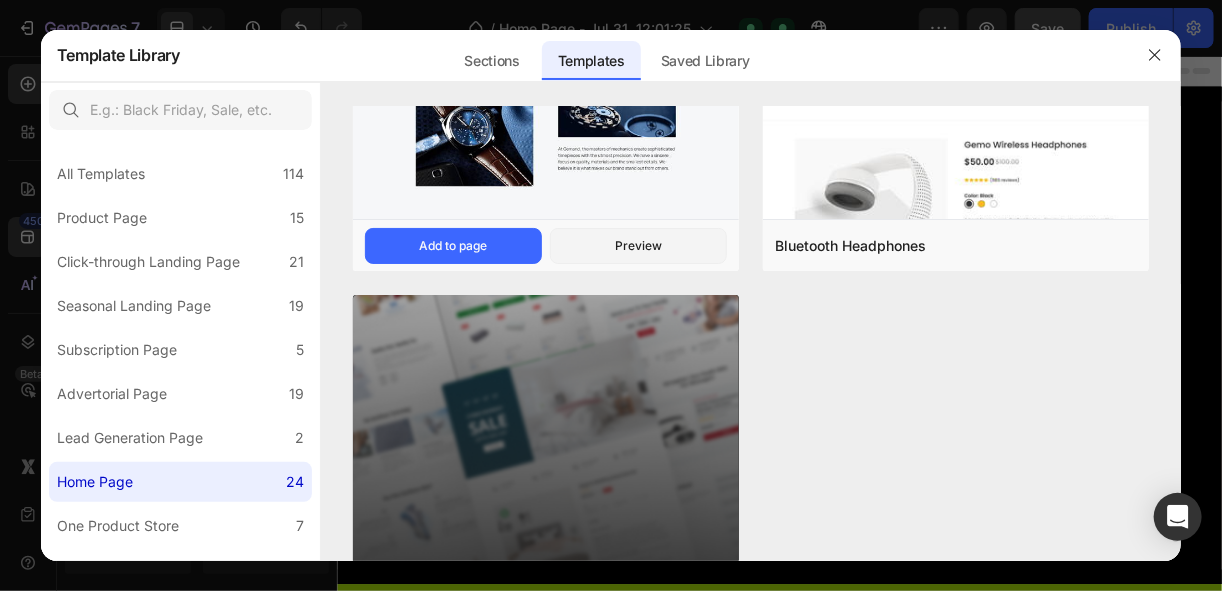 scroll, scrollTop: 4992, scrollLeft: 0, axis: vertical 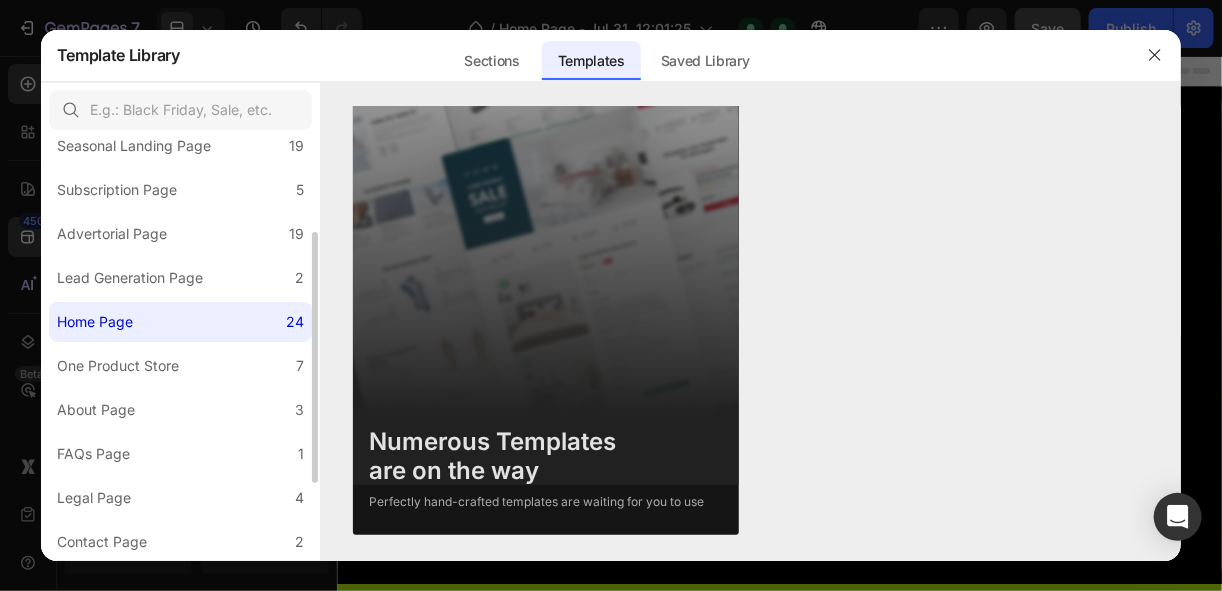 click on "Home Page 24" 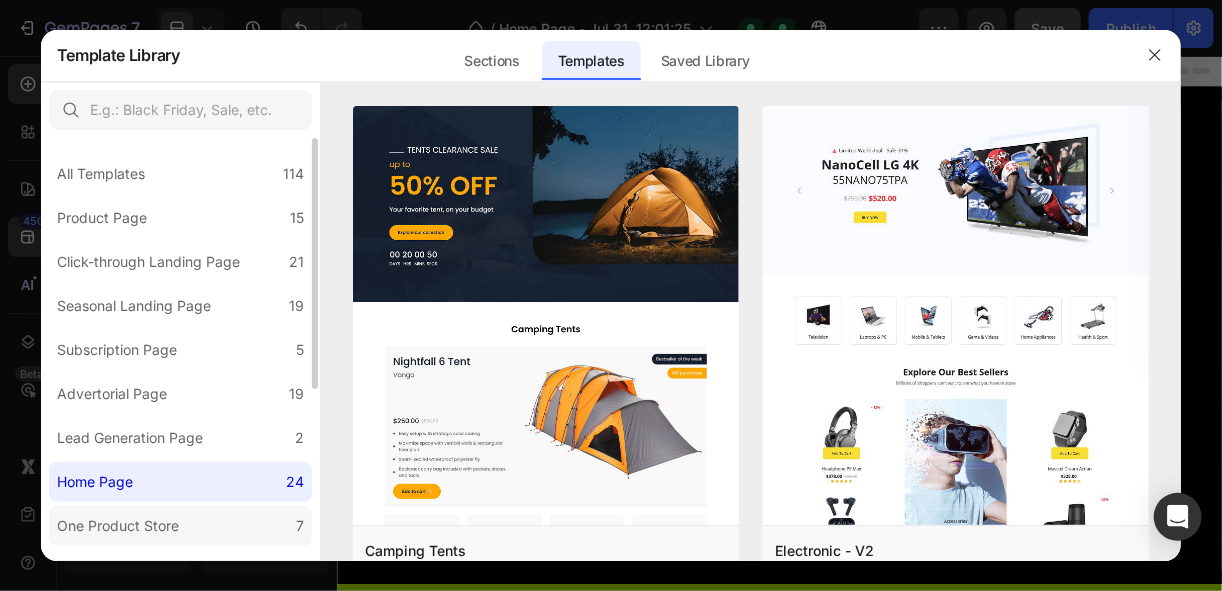 scroll, scrollTop: 292, scrollLeft: 0, axis: vertical 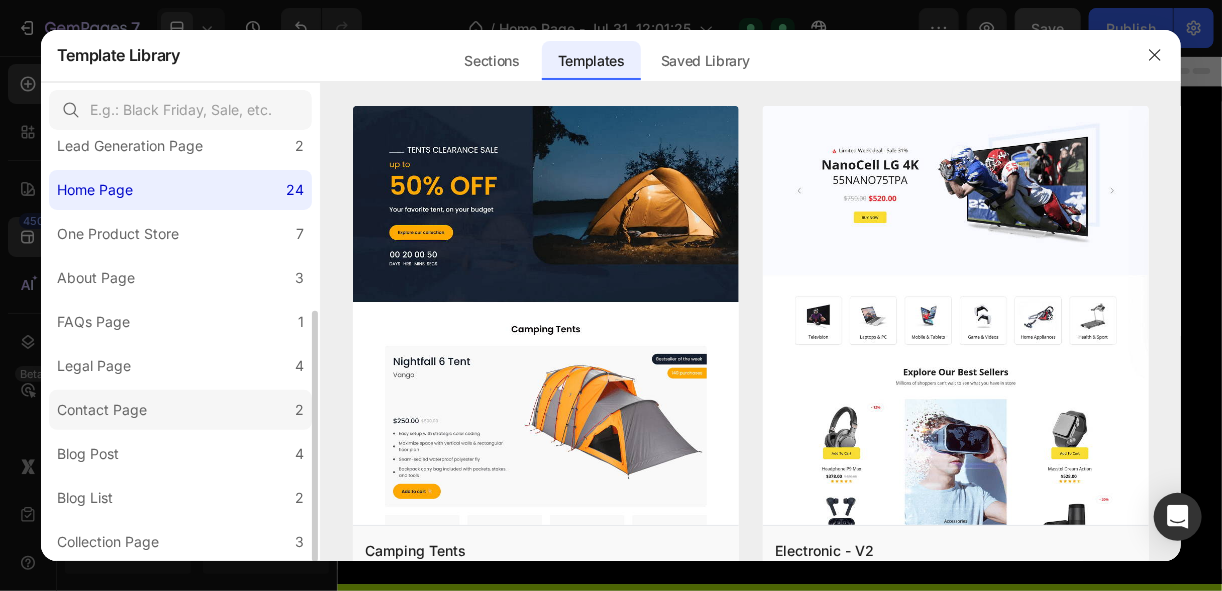 click on "Contact Page" at bounding box center (102, 410) 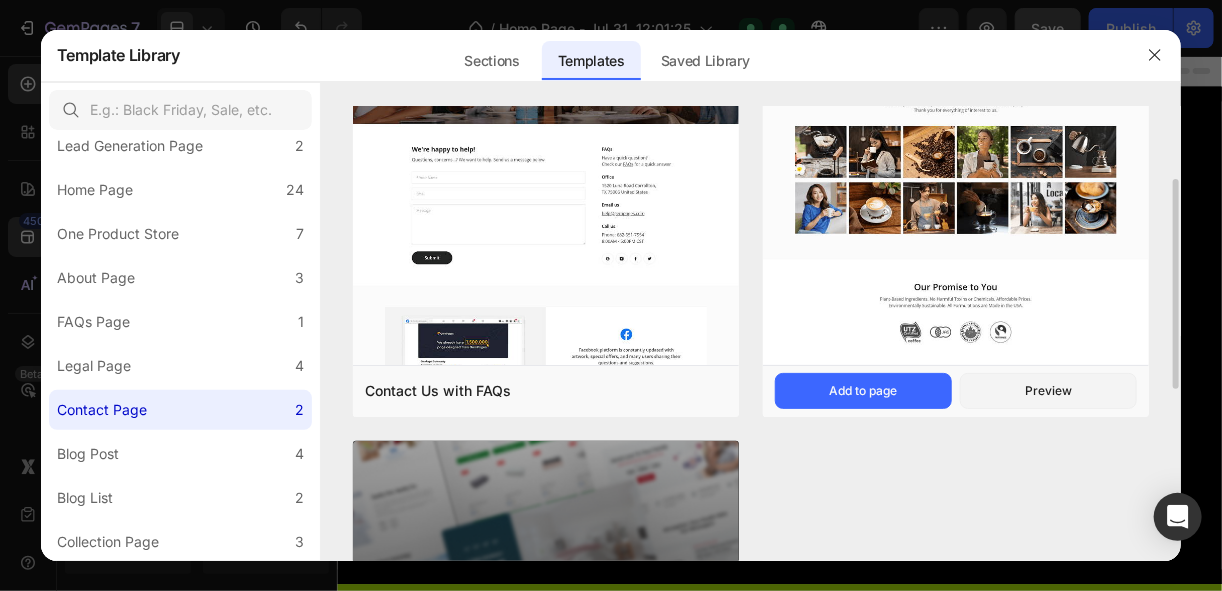 scroll, scrollTop: 0, scrollLeft: 0, axis: both 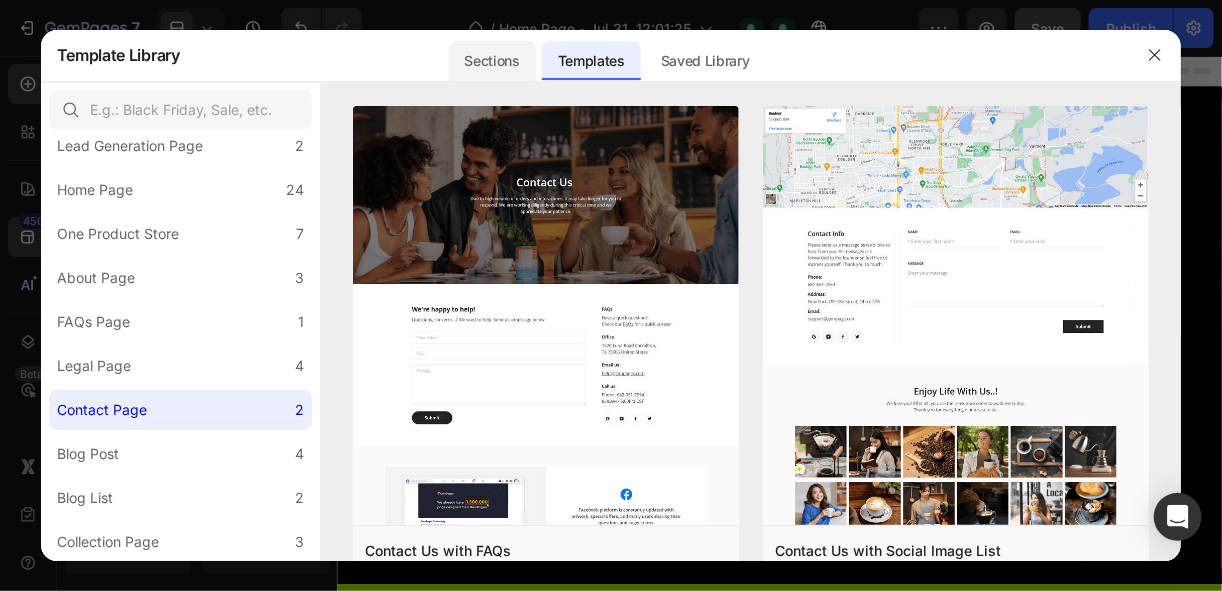 click on "Sections" 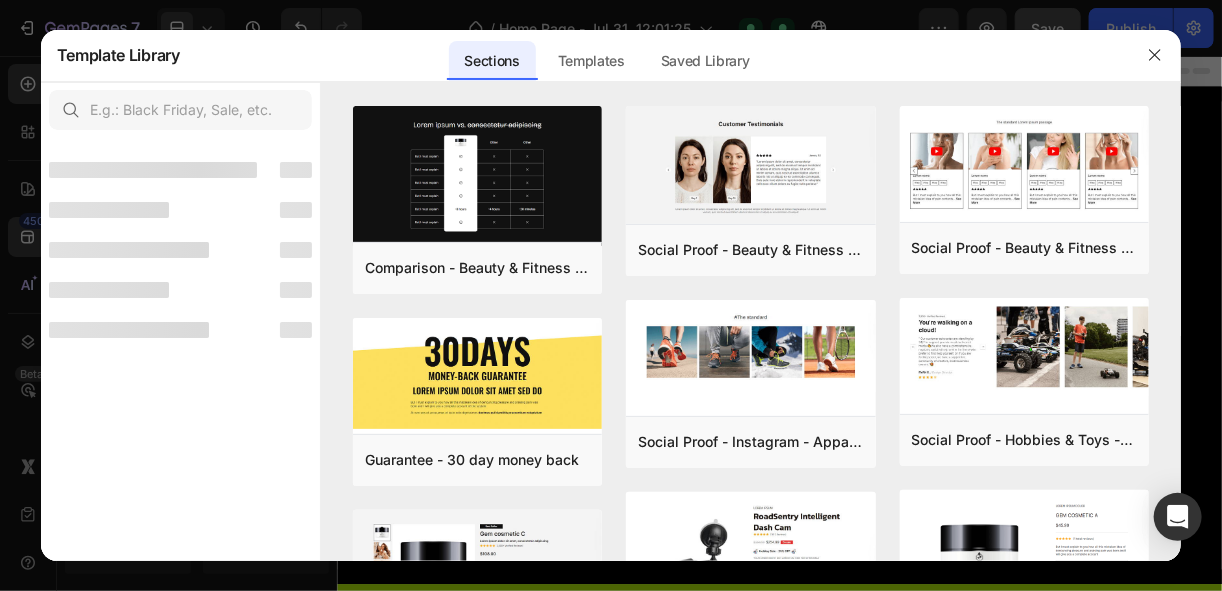 scroll, scrollTop: 0, scrollLeft: 0, axis: both 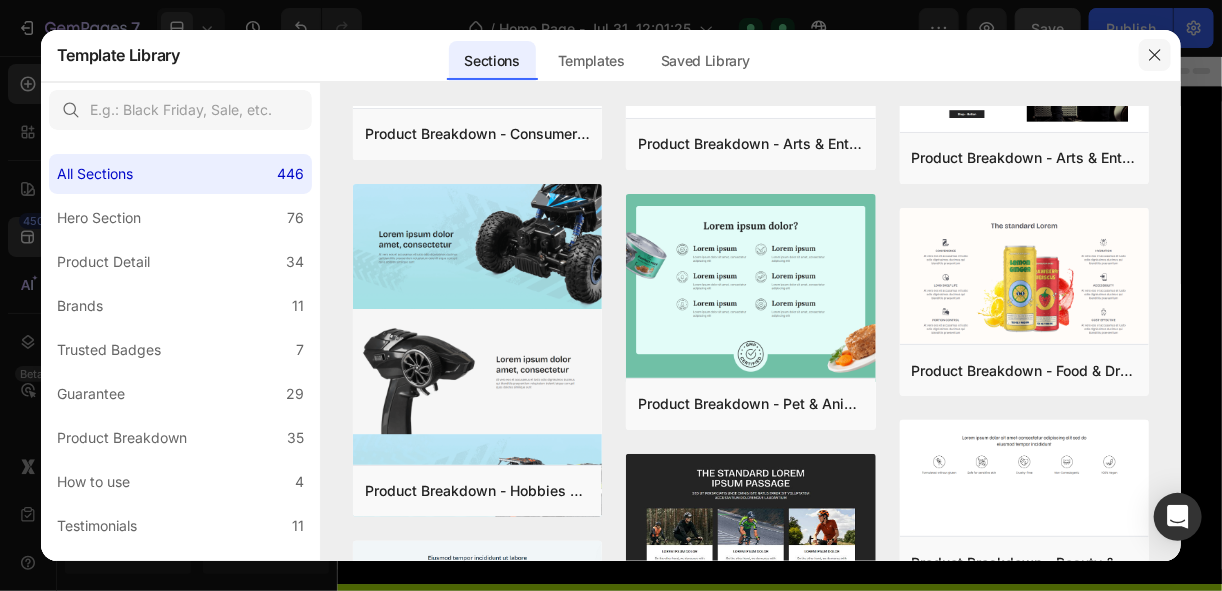 click at bounding box center [1155, 55] 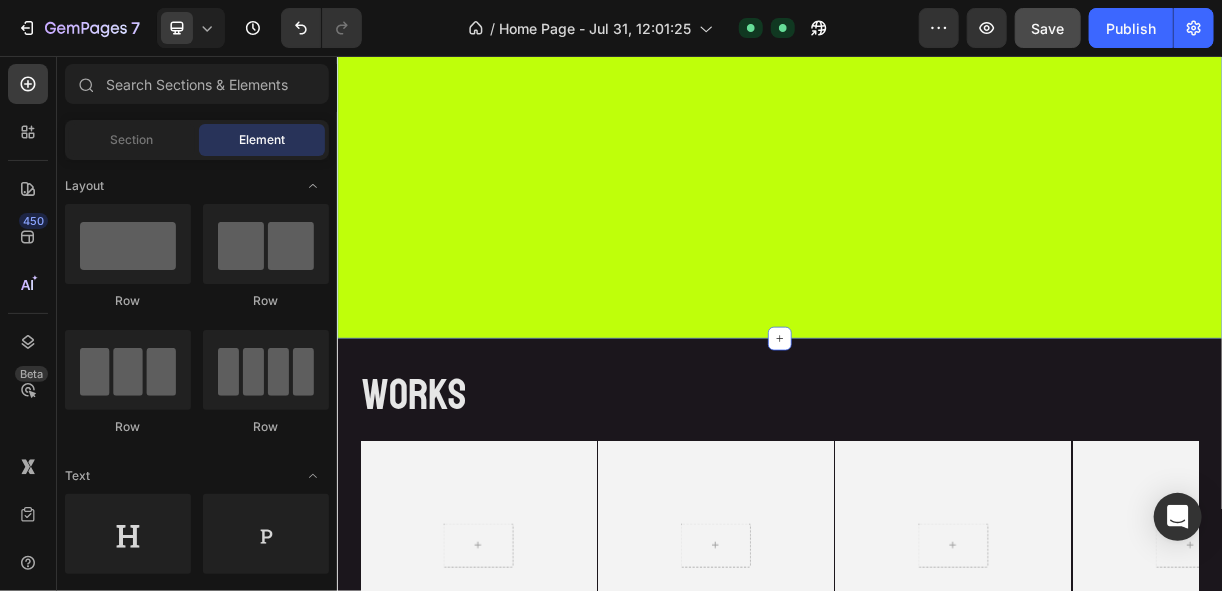 scroll, scrollTop: 1532, scrollLeft: 0, axis: vertical 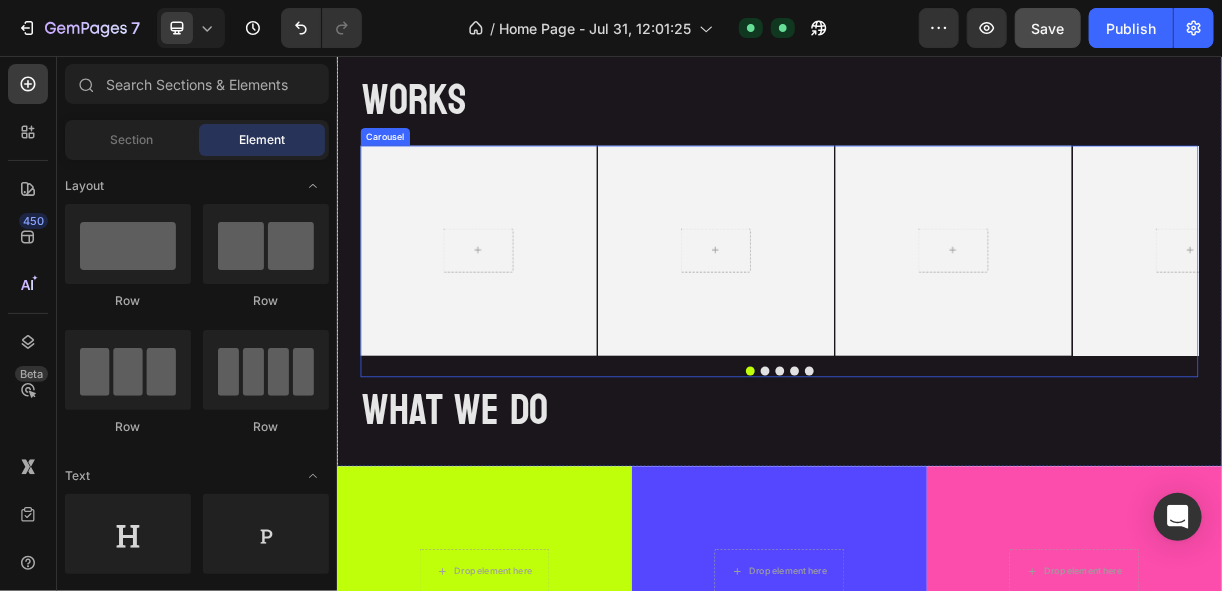 click 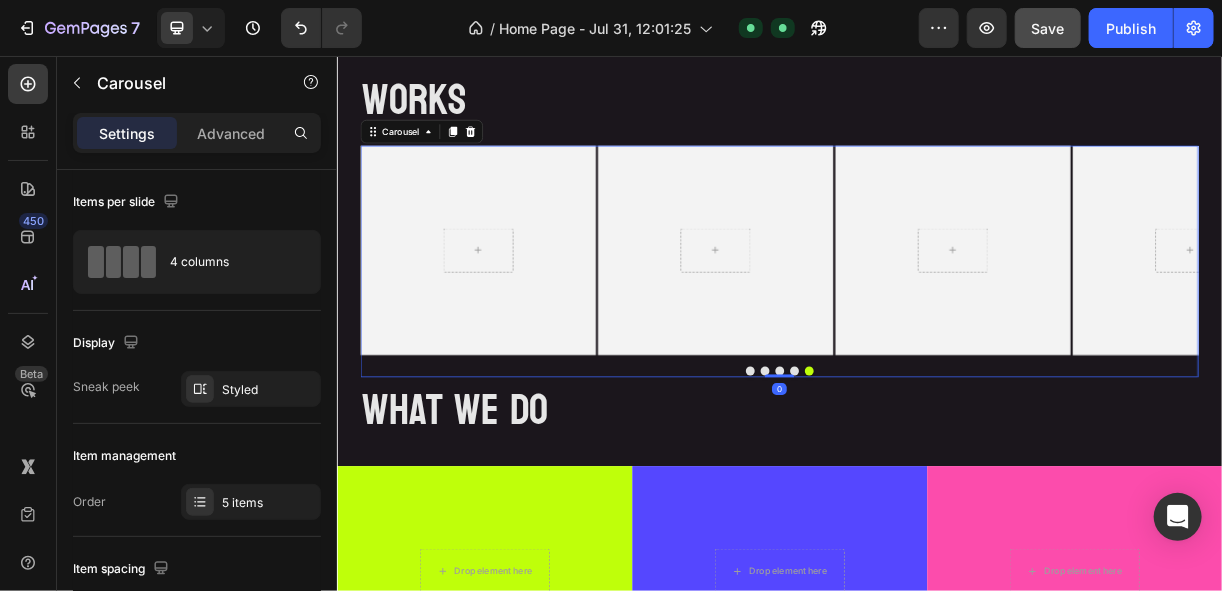 click 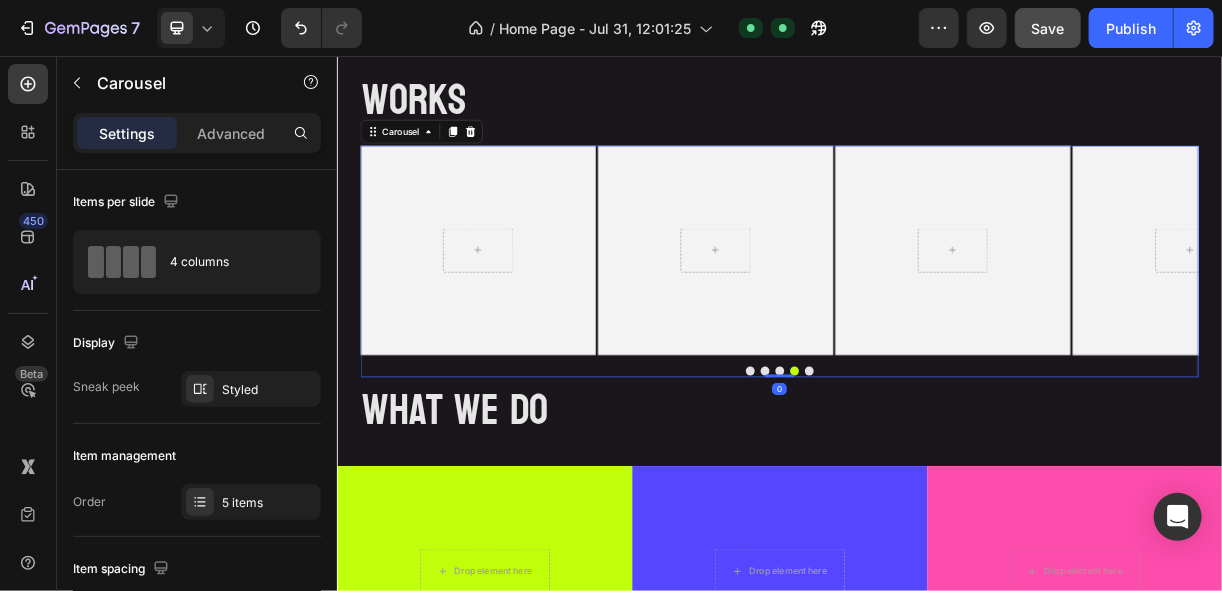 click 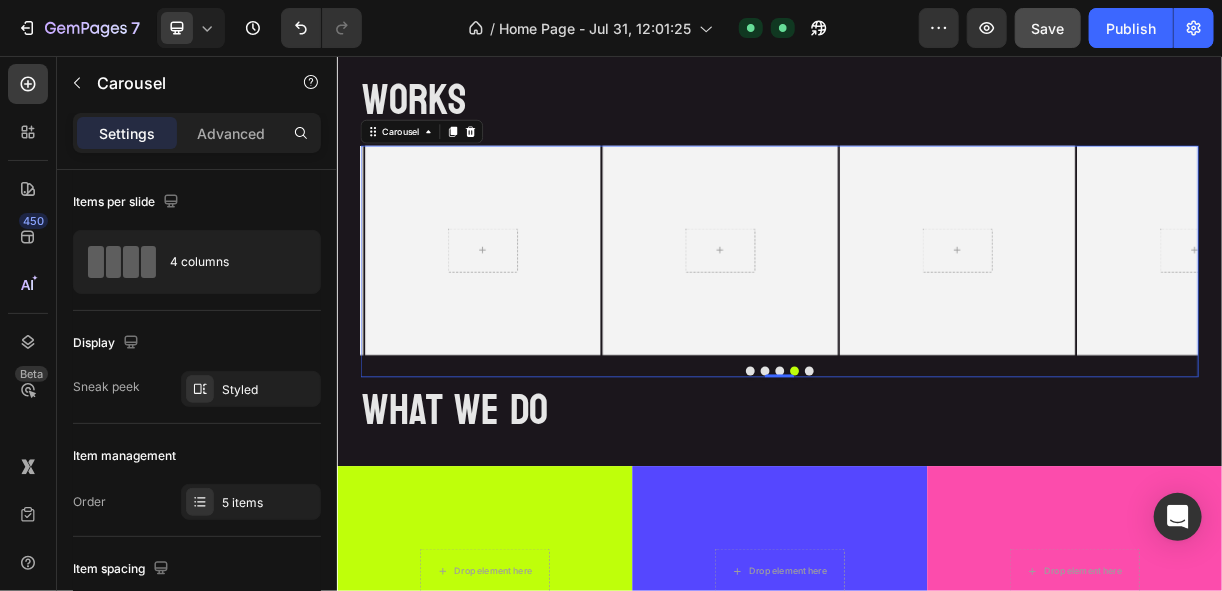 click 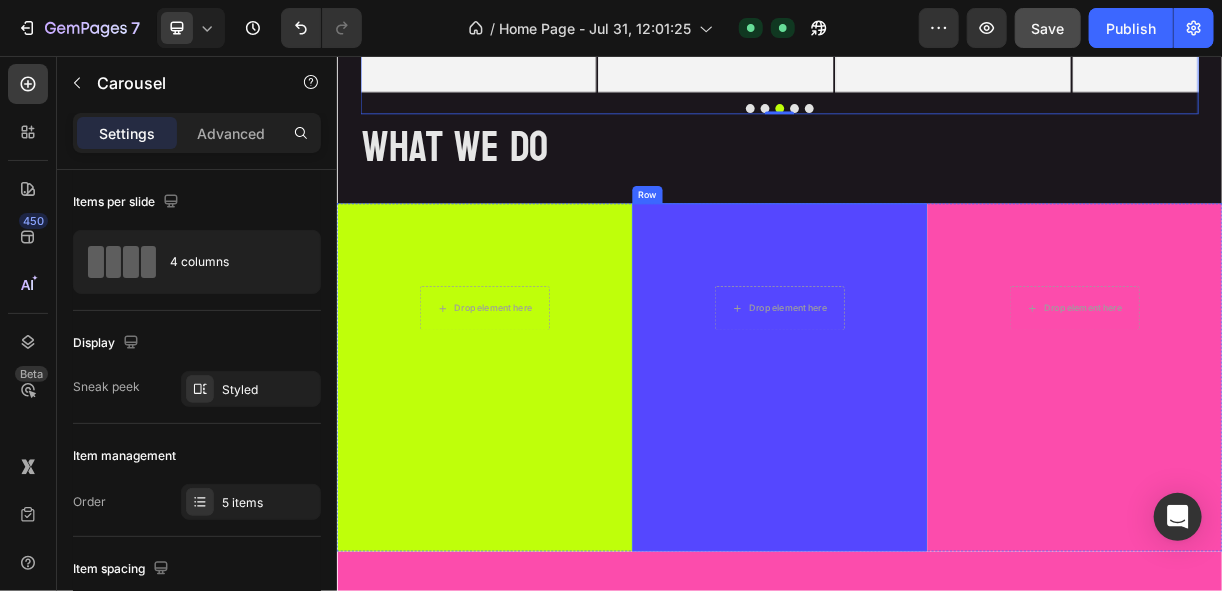 scroll, scrollTop: 1932, scrollLeft: 0, axis: vertical 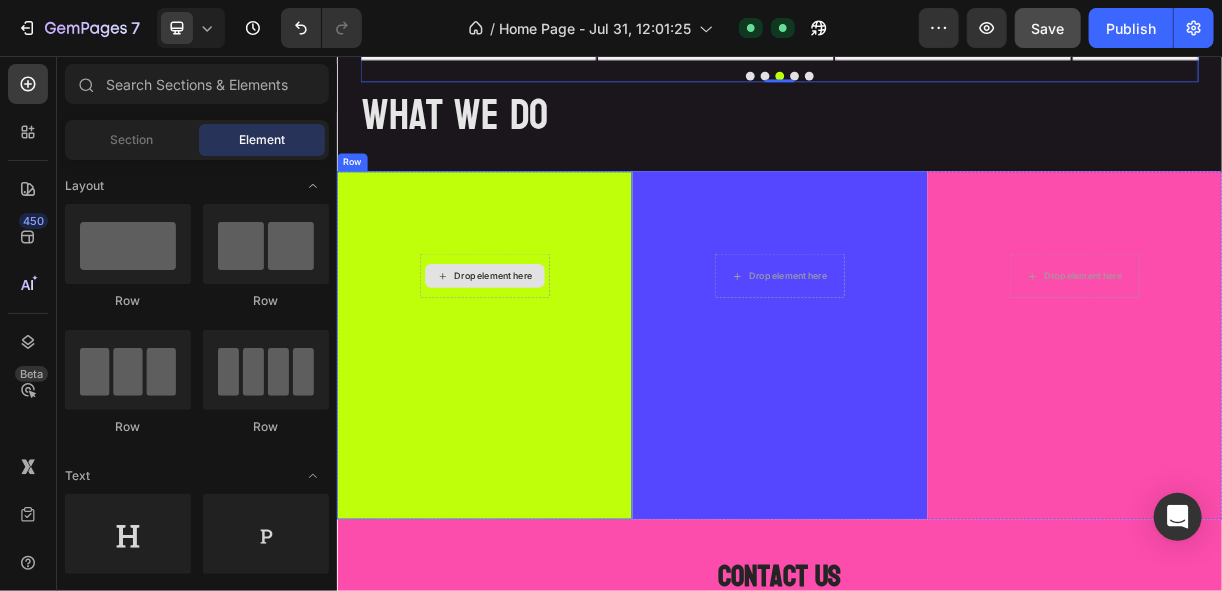 click on "Drop element here" at bounding box center (548, 354) 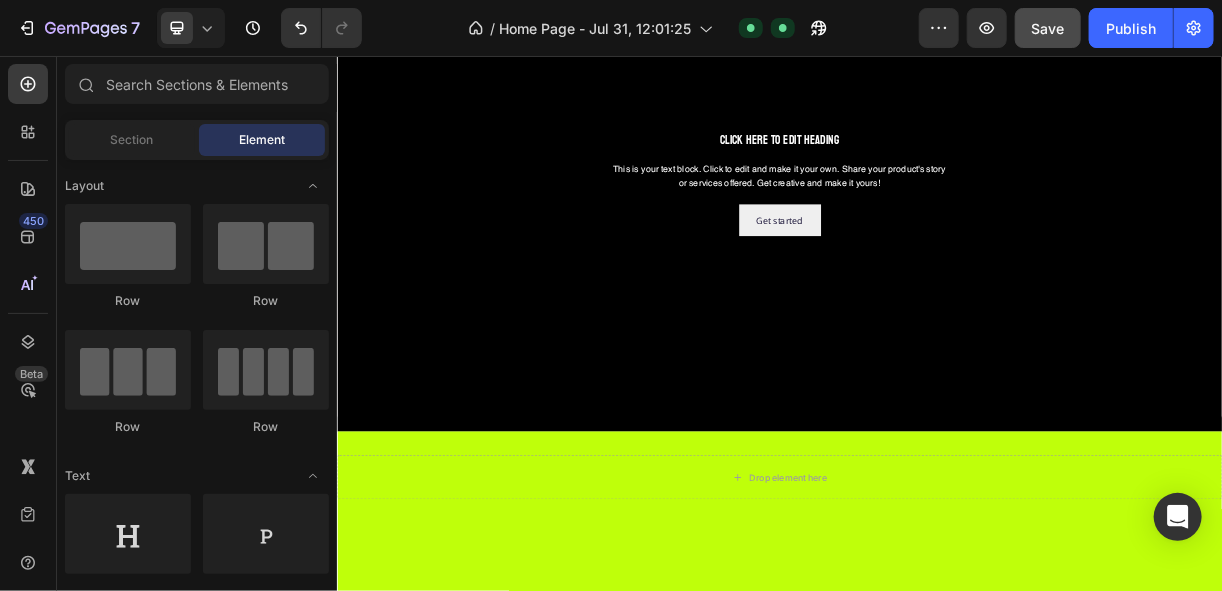 scroll, scrollTop: 199, scrollLeft: 0, axis: vertical 